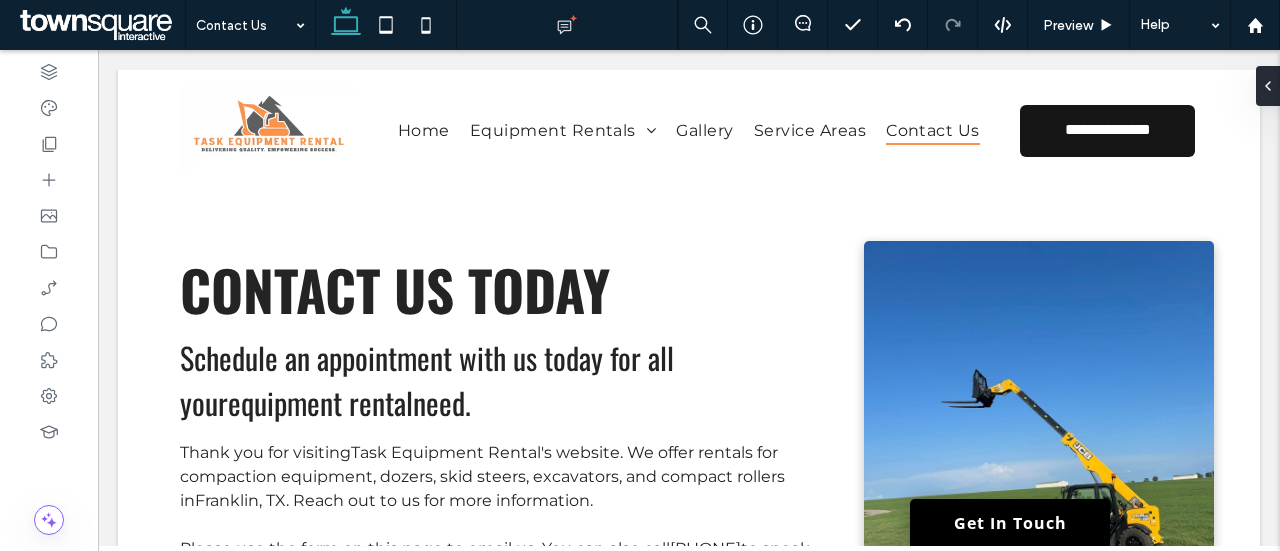scroll, scrollTop: 0, scrollLeft: 0, axis: both 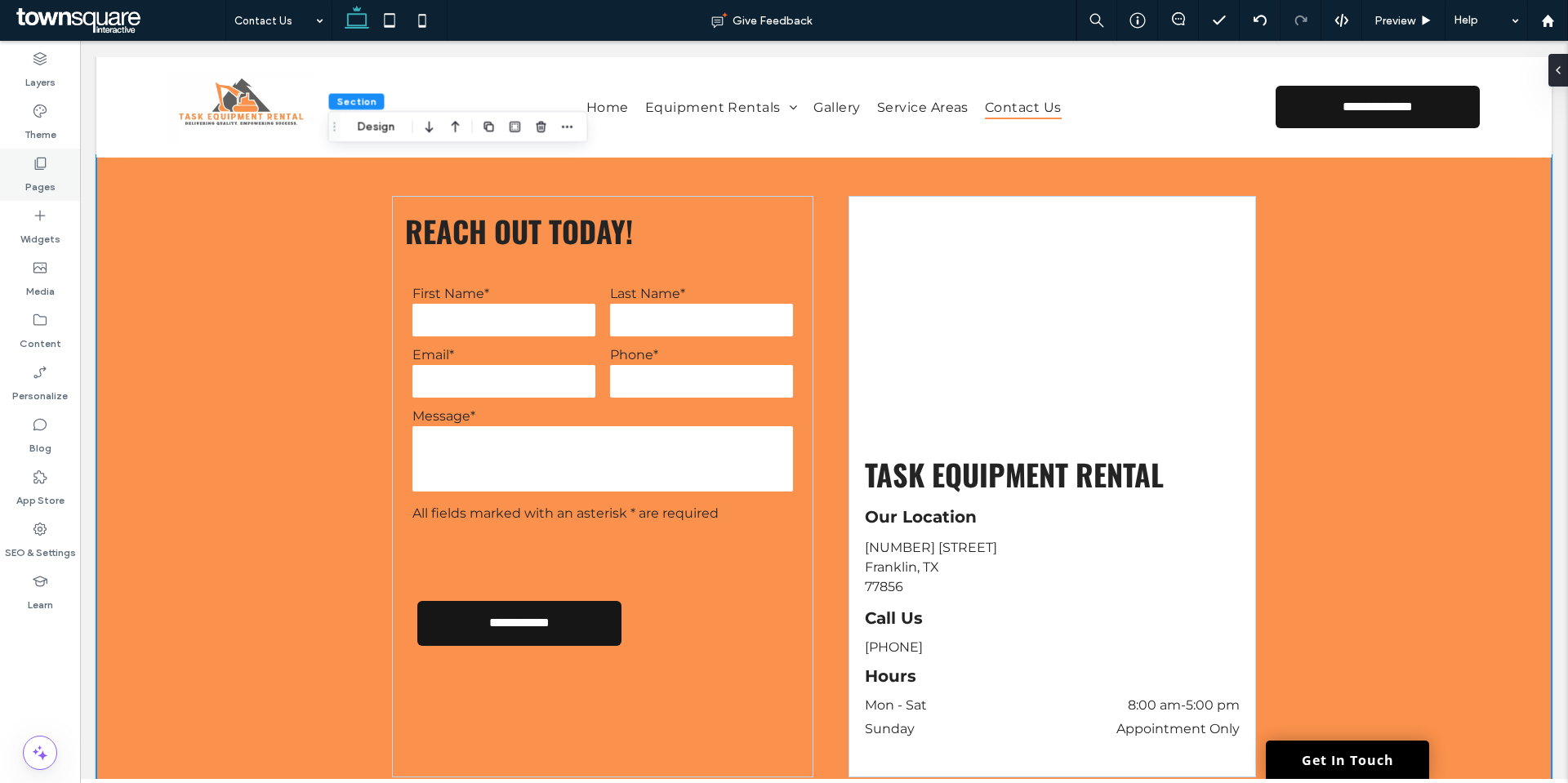 click on "Pages" at bounding box center (40, 183) 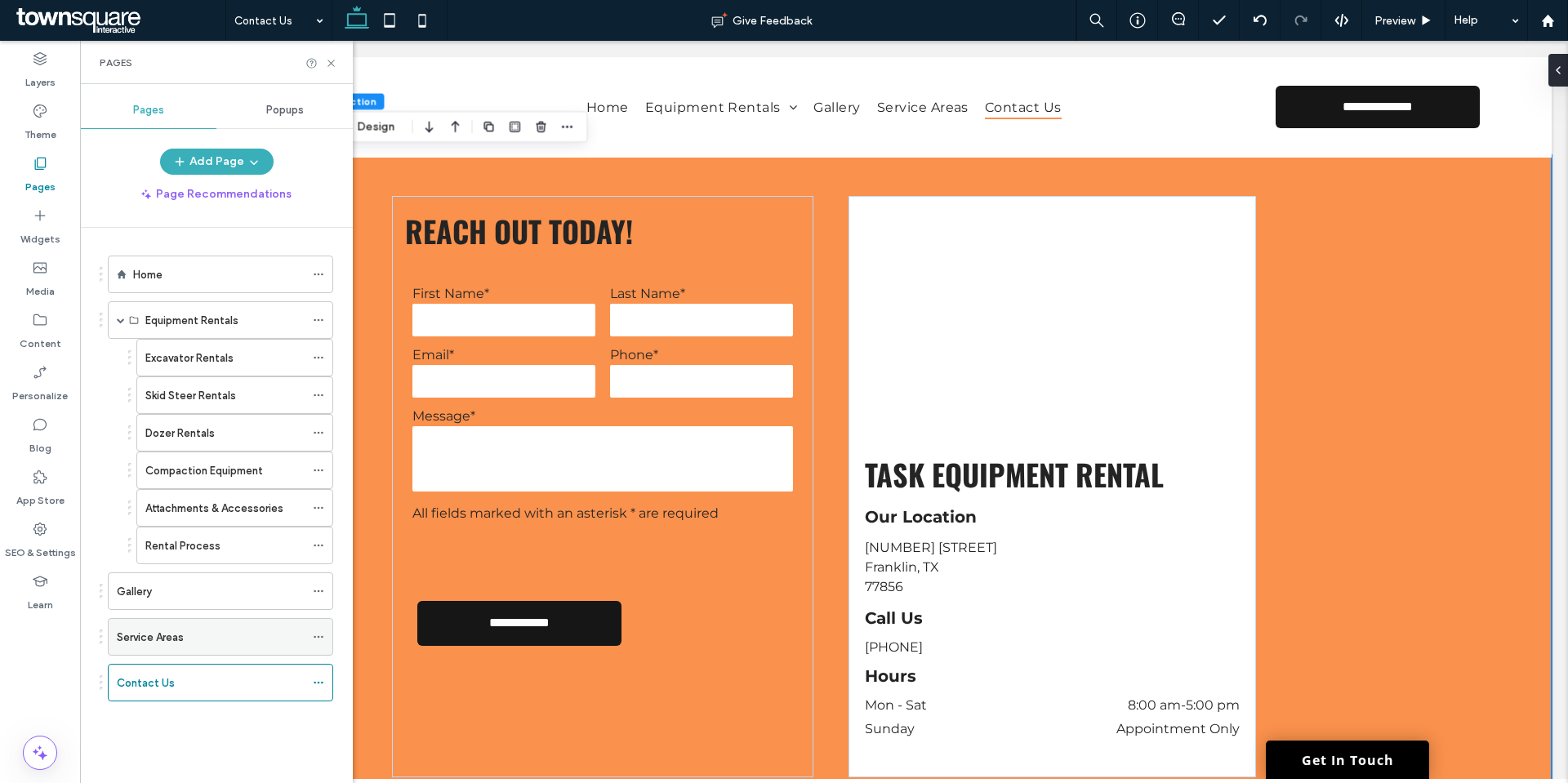 click on "Service Areas" at bounding box center [211, 637] 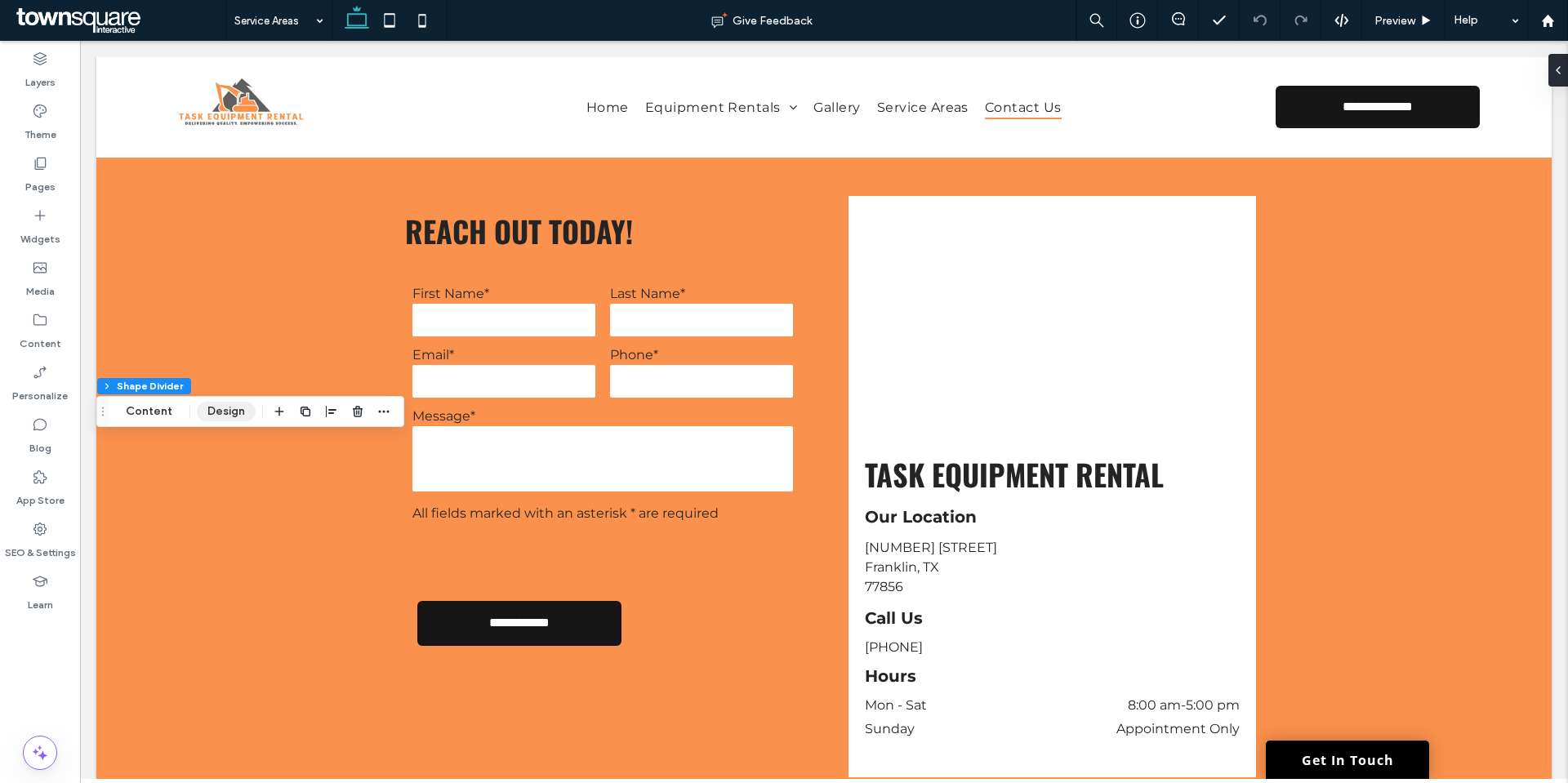 click on "Design" at bounding box center [226, 412] 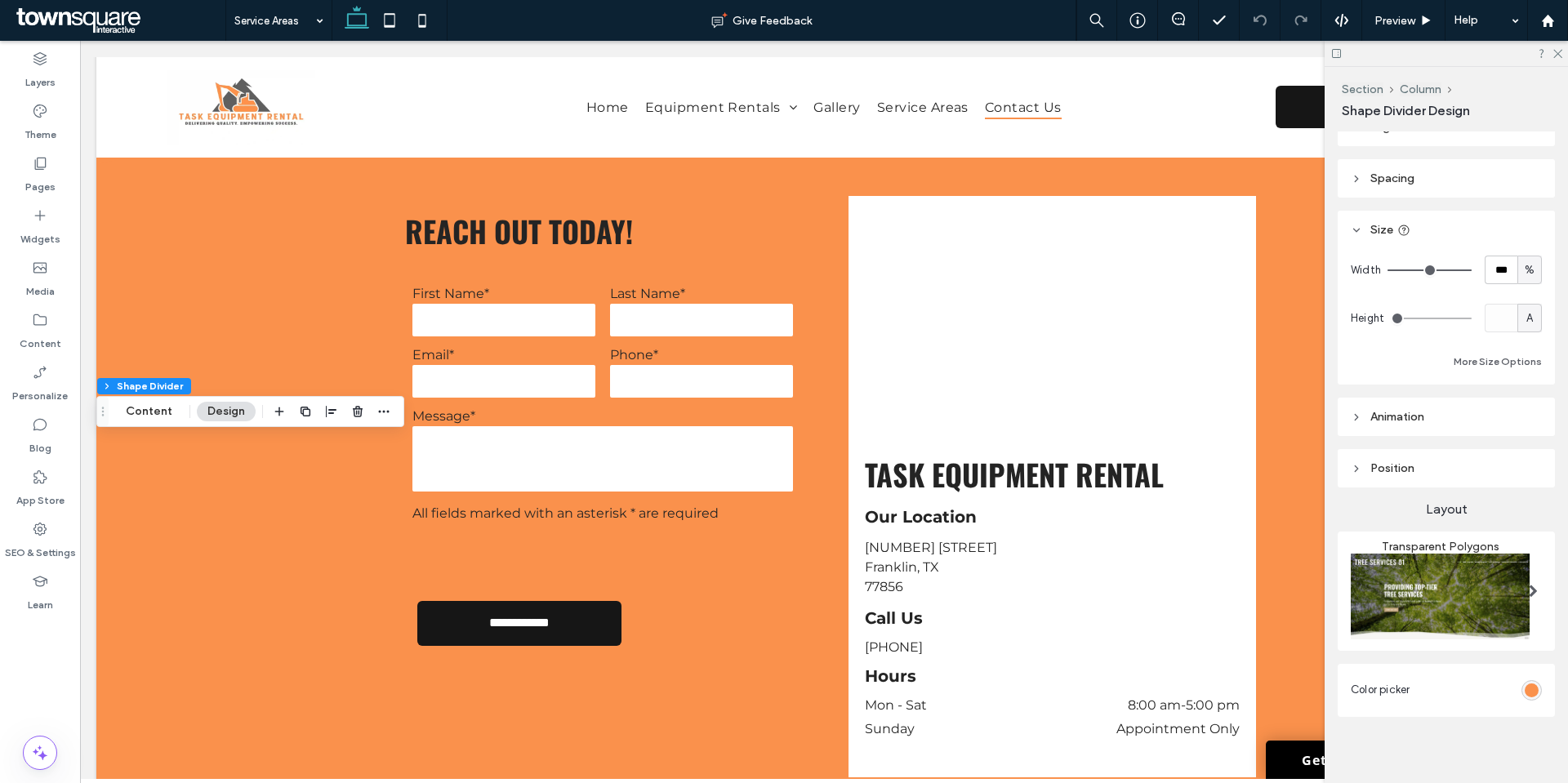 scroll, scrollTop: 33, scrollLeft: 0, axis: vertical 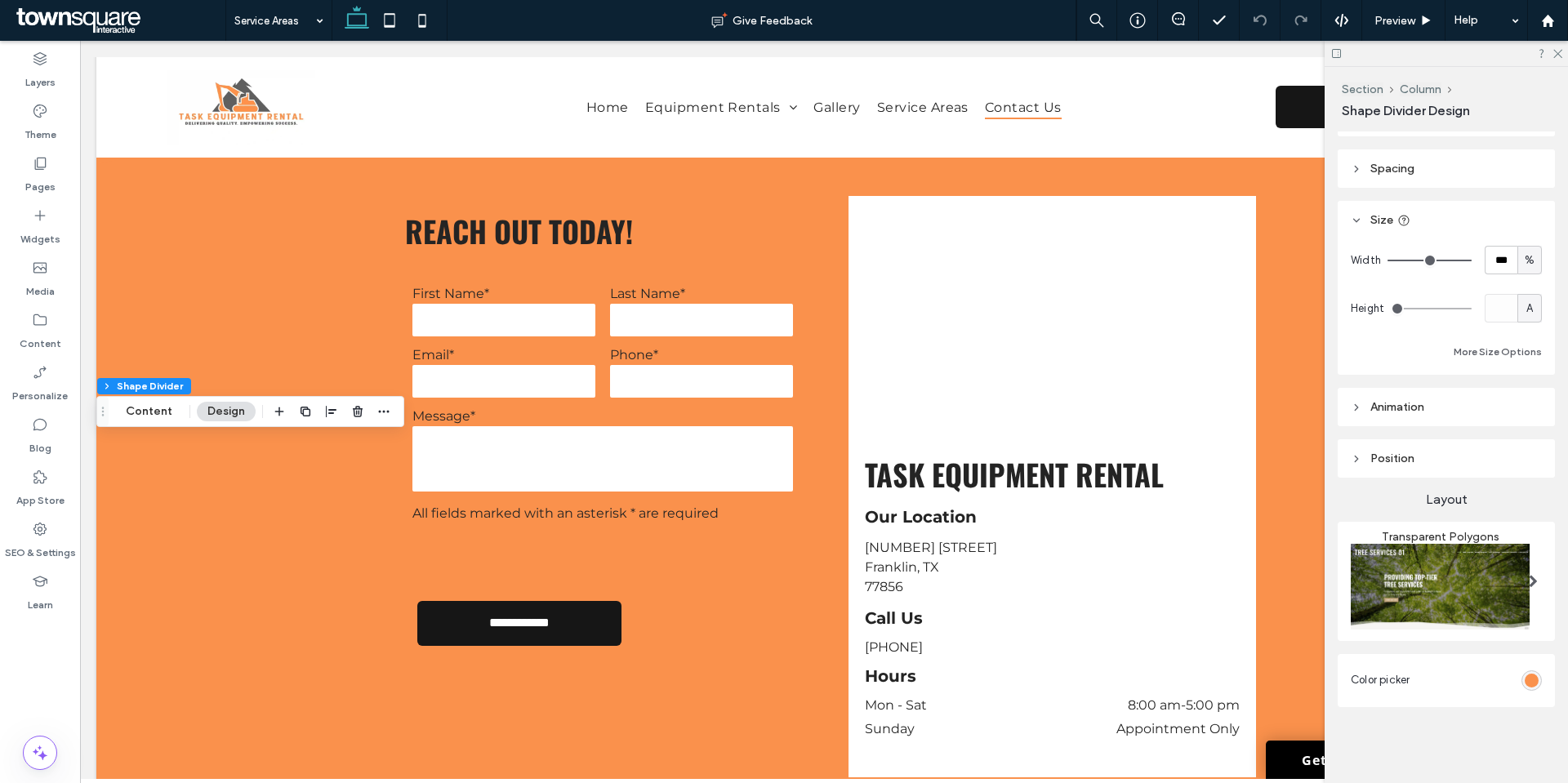 click at bounding box center [1440, 586] 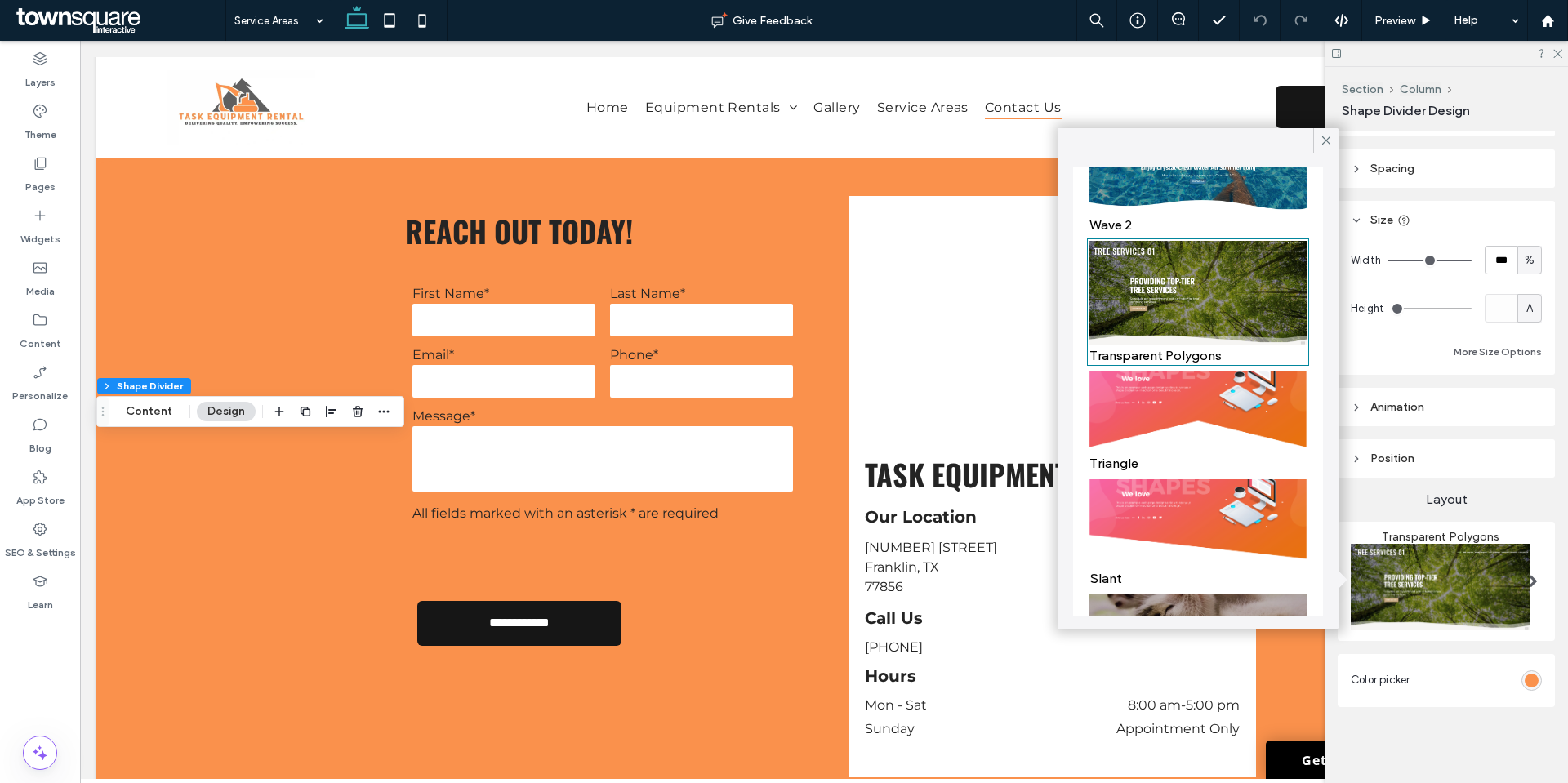 scroll, scrollTop: 245, scrollLeft: 0, axis: vertical 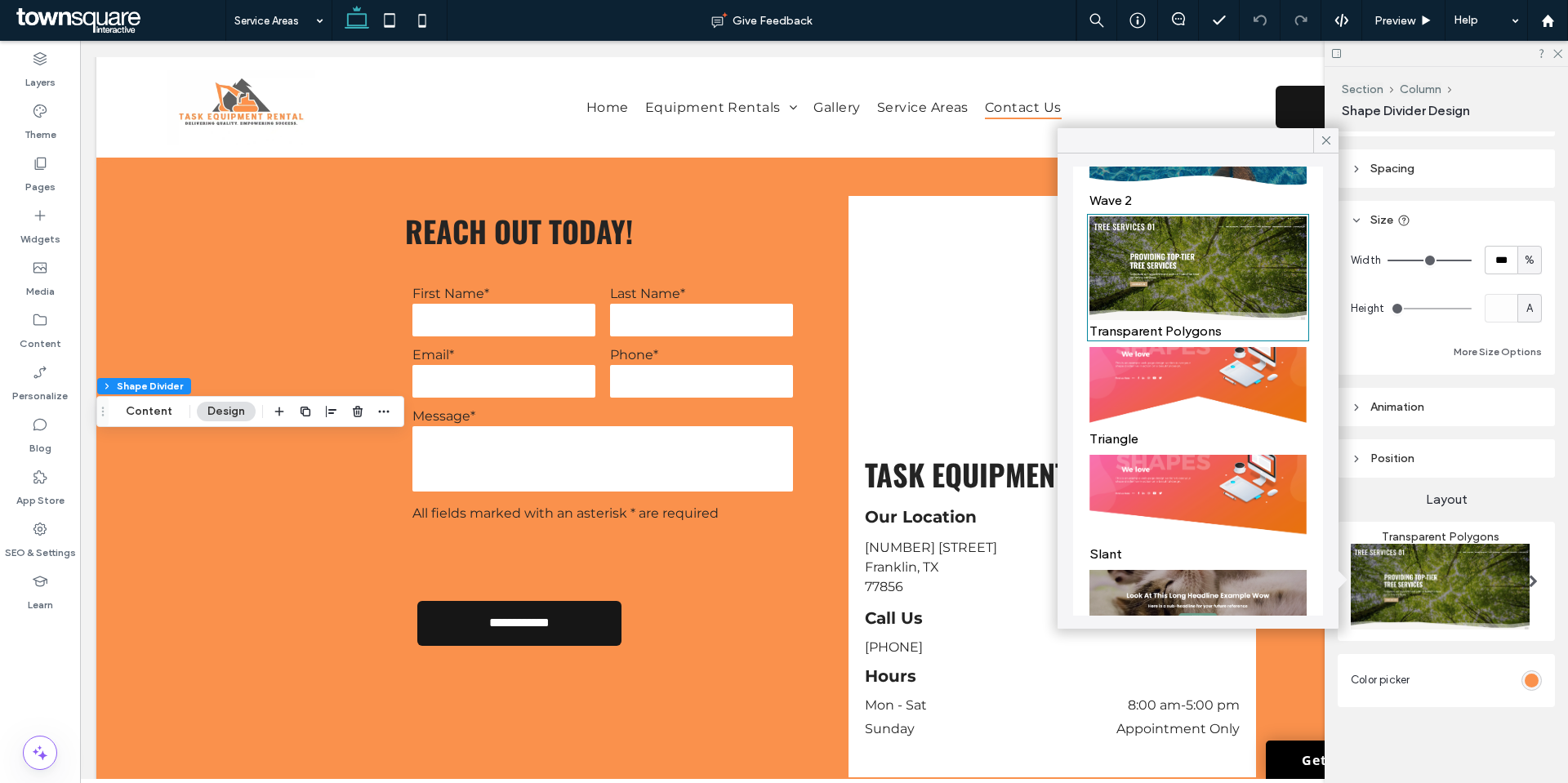 click at bounding box center (1198, 387) 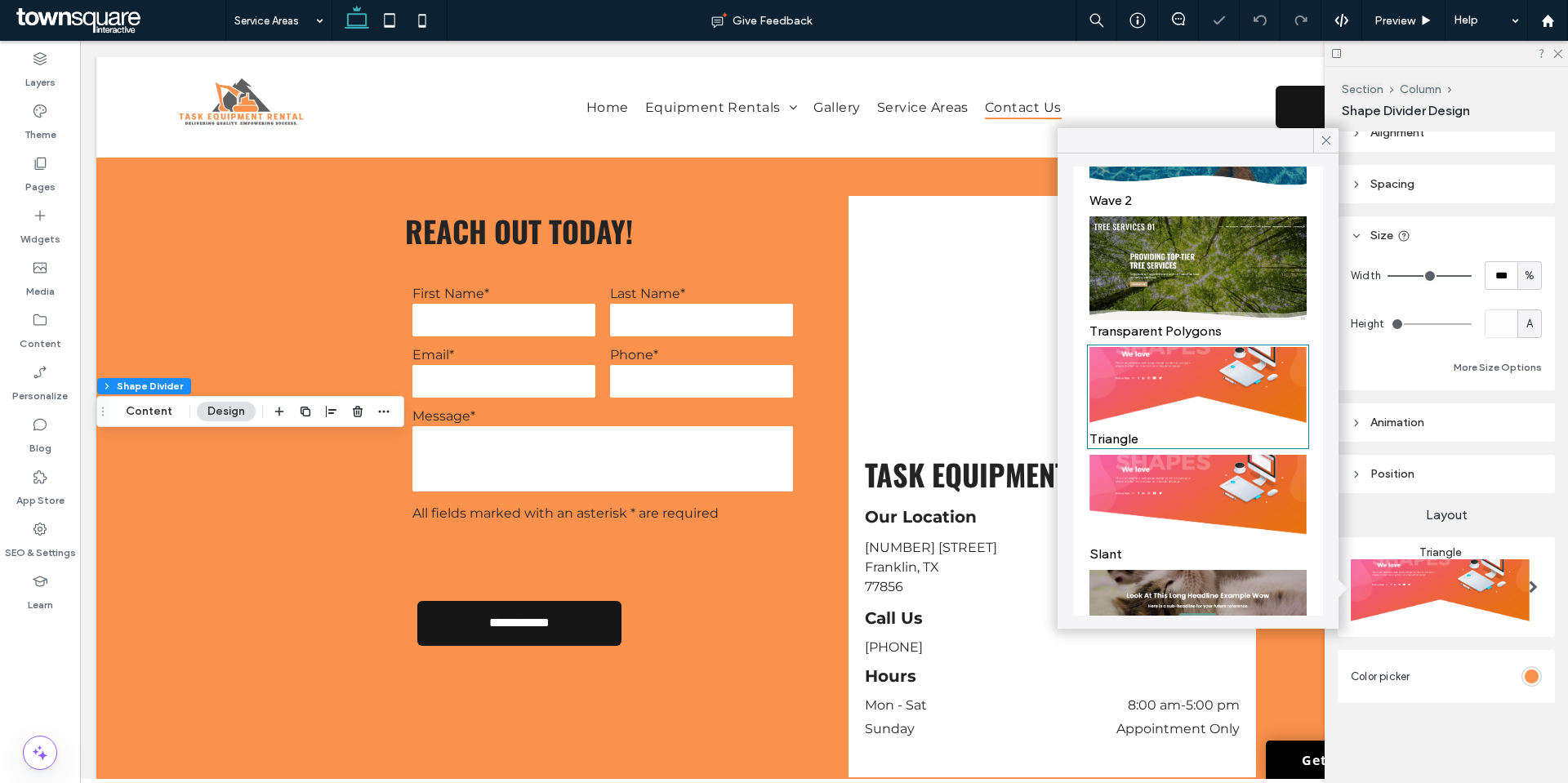 scroll, scrollTop: 16, scrollLeft: 0, axis: vertical 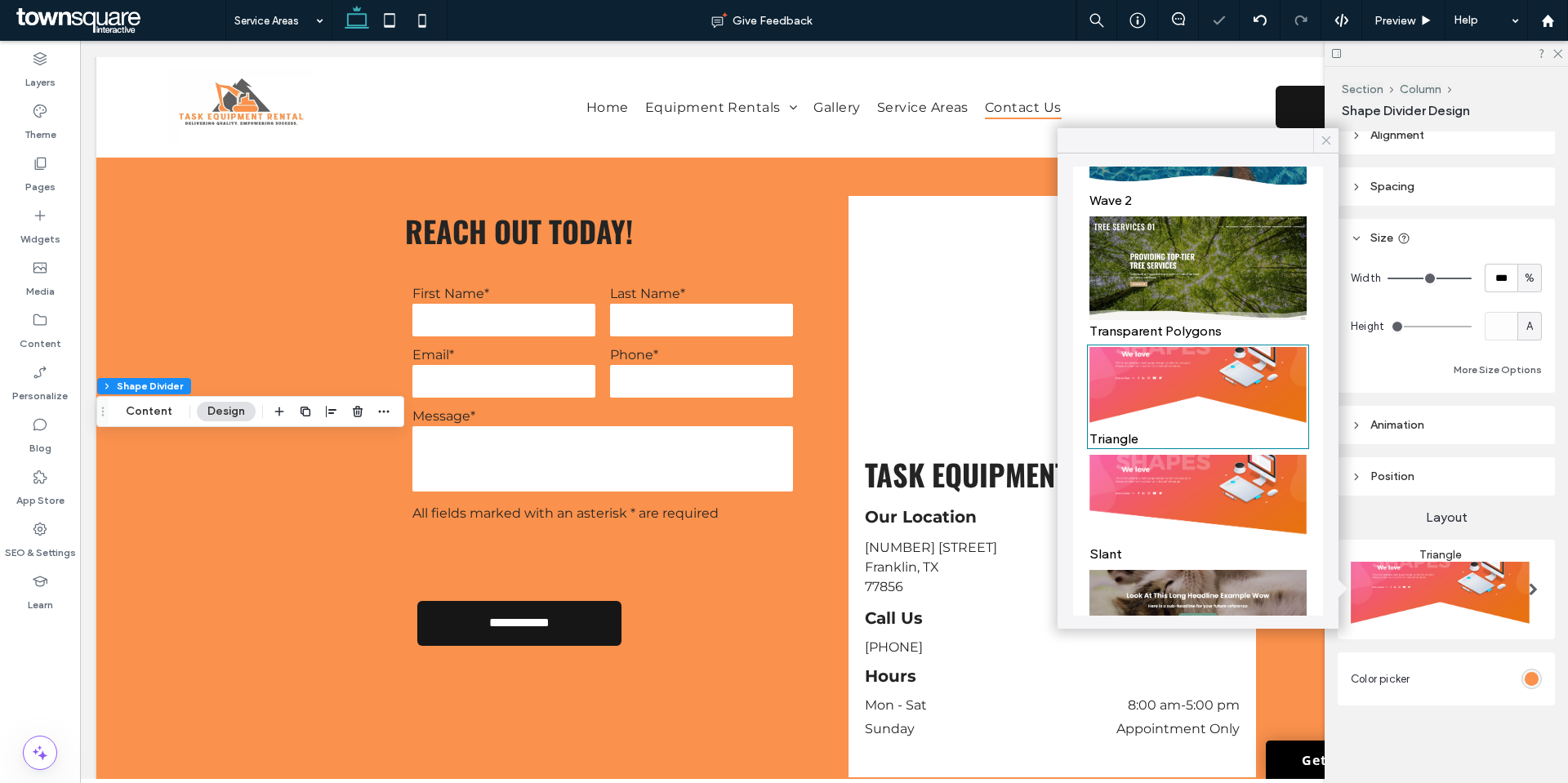 click 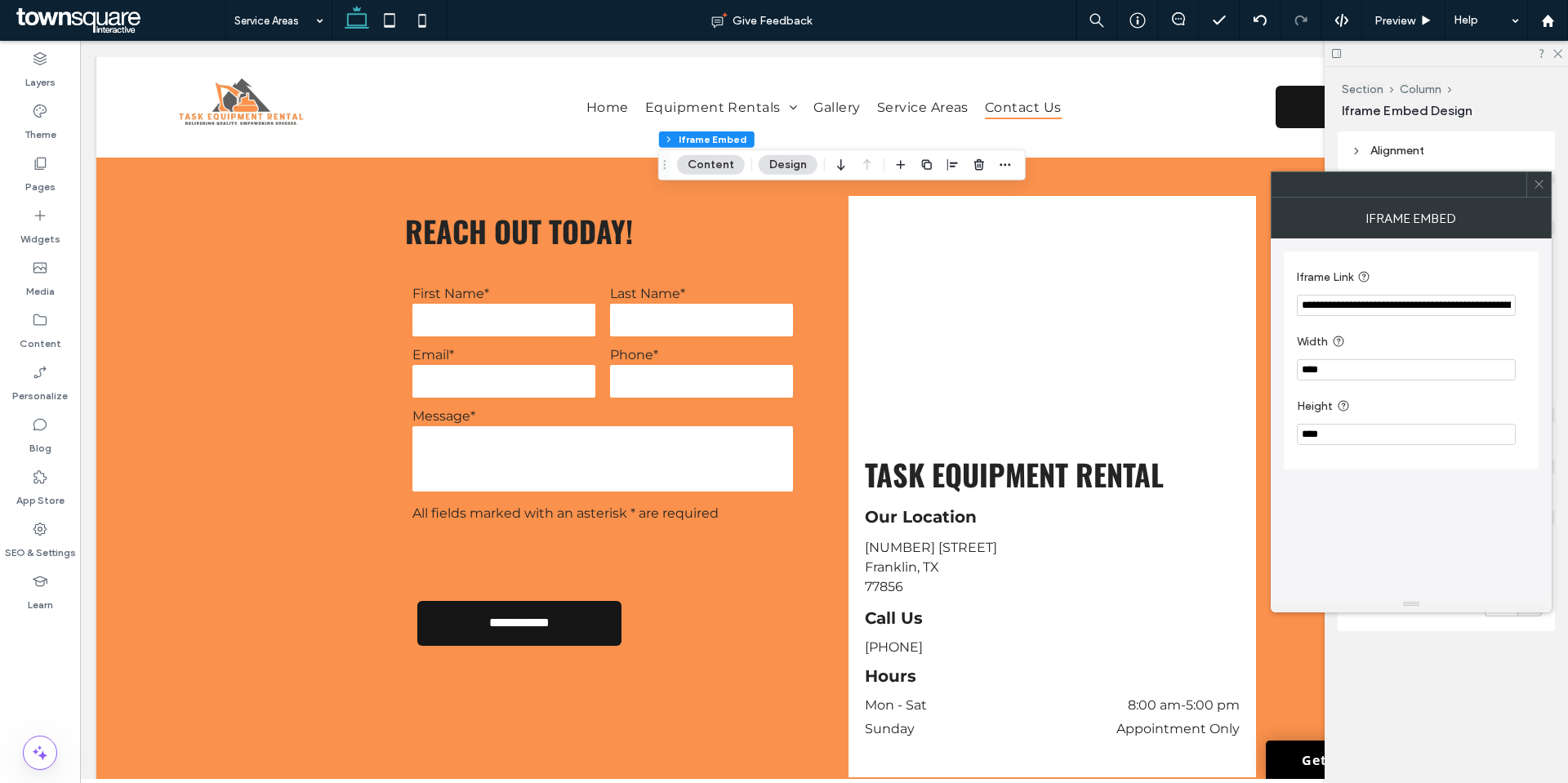 click on "**********" at bounding box center [1406, 305] 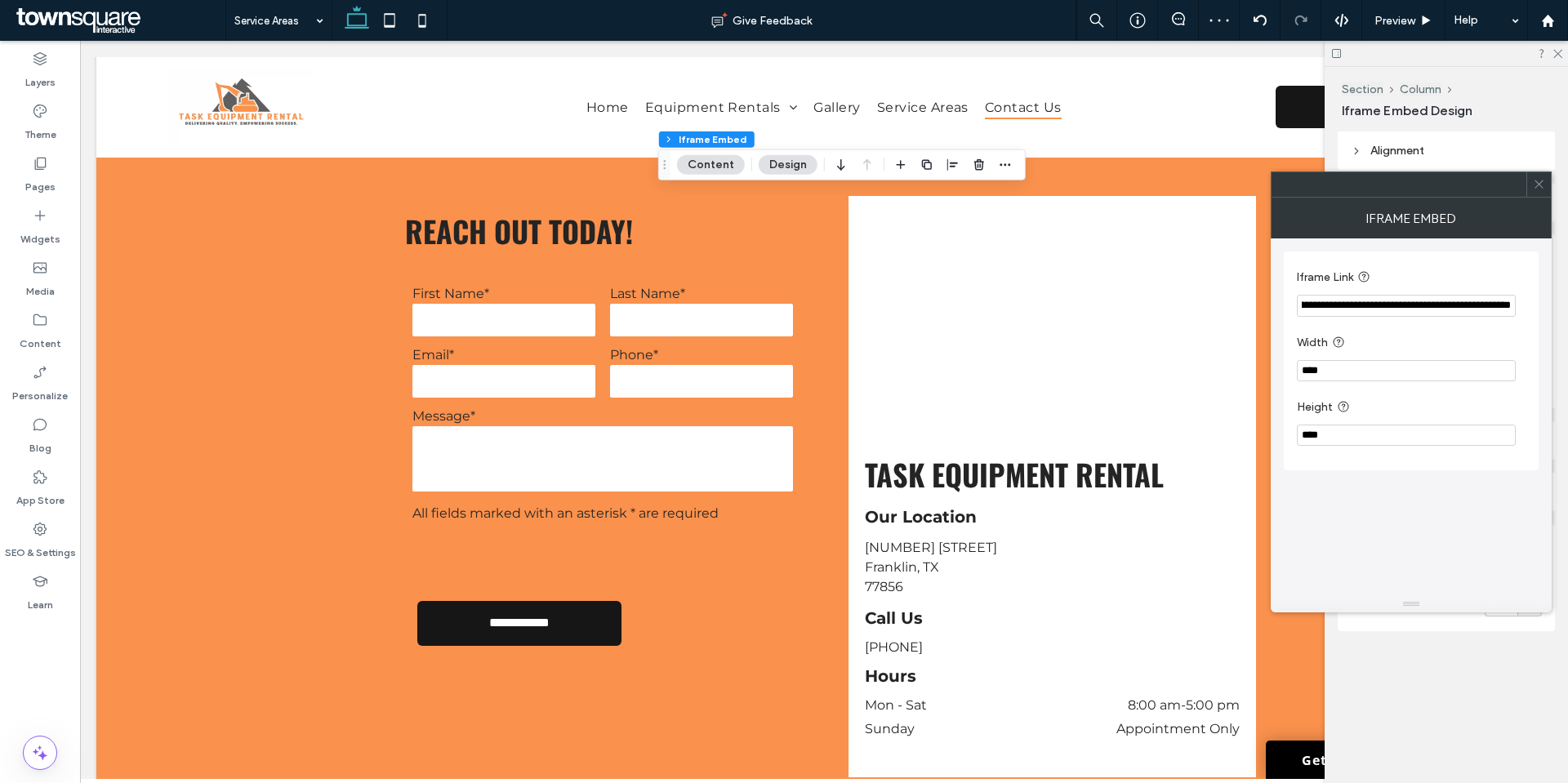 scroll, scrollTop: 0, scrollLeft: 612, axis: horizontal 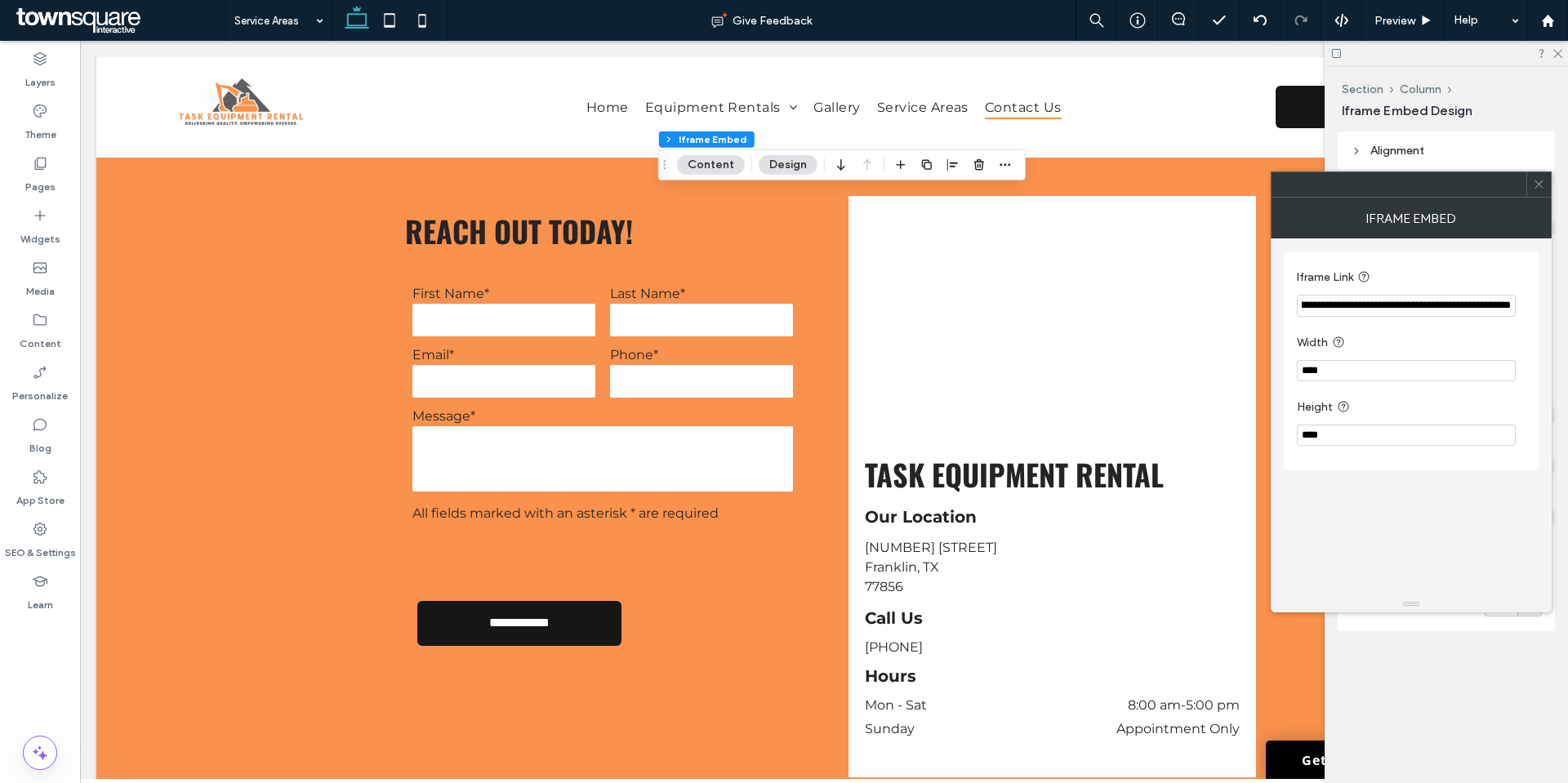 drag, startPoint x: 1511, startPoint y: 304, endPoint x: 1536, endPoint y: 313, distance: 26.57066 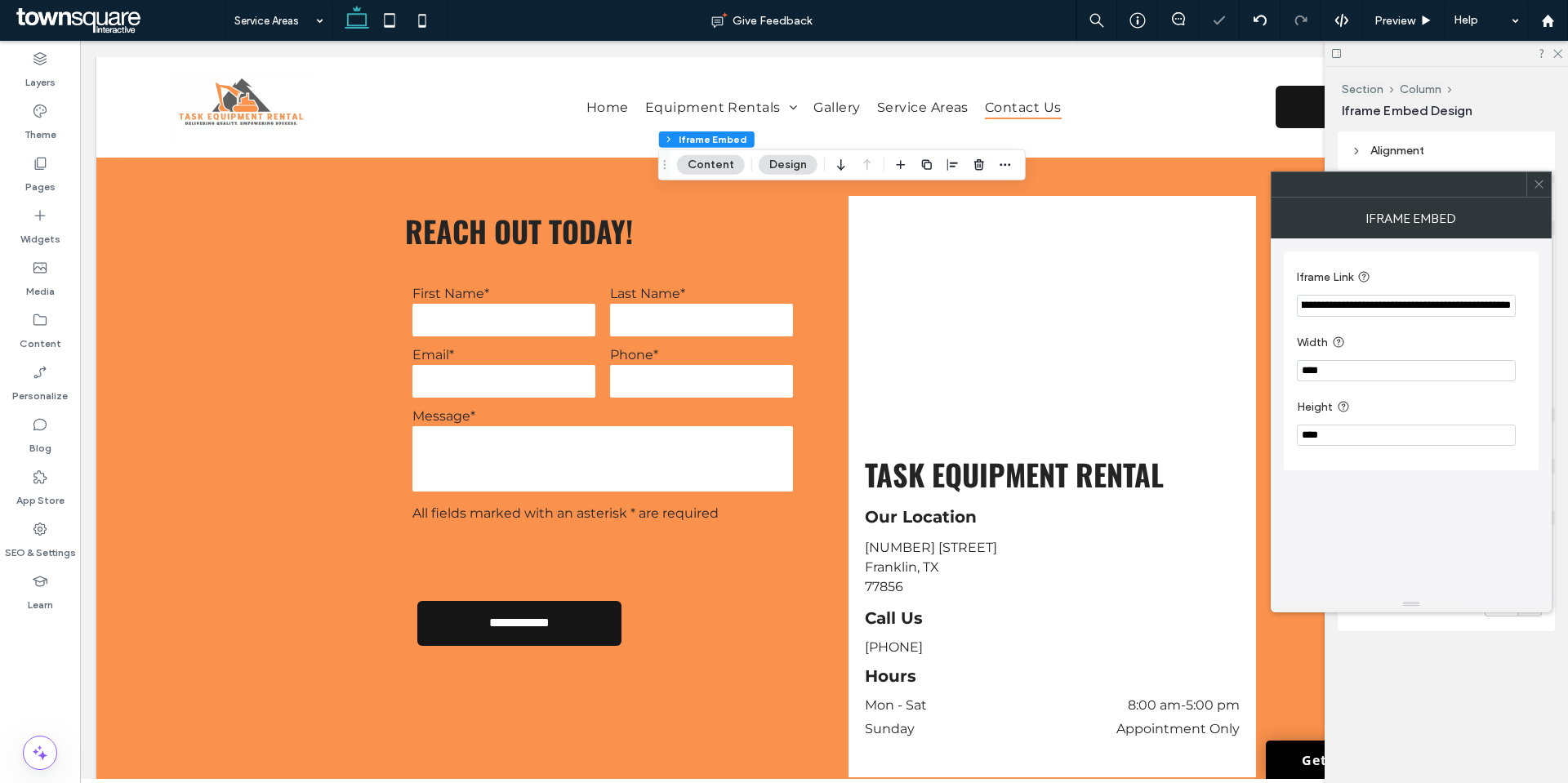 click on "**********" at bounding box center [1406, 305] 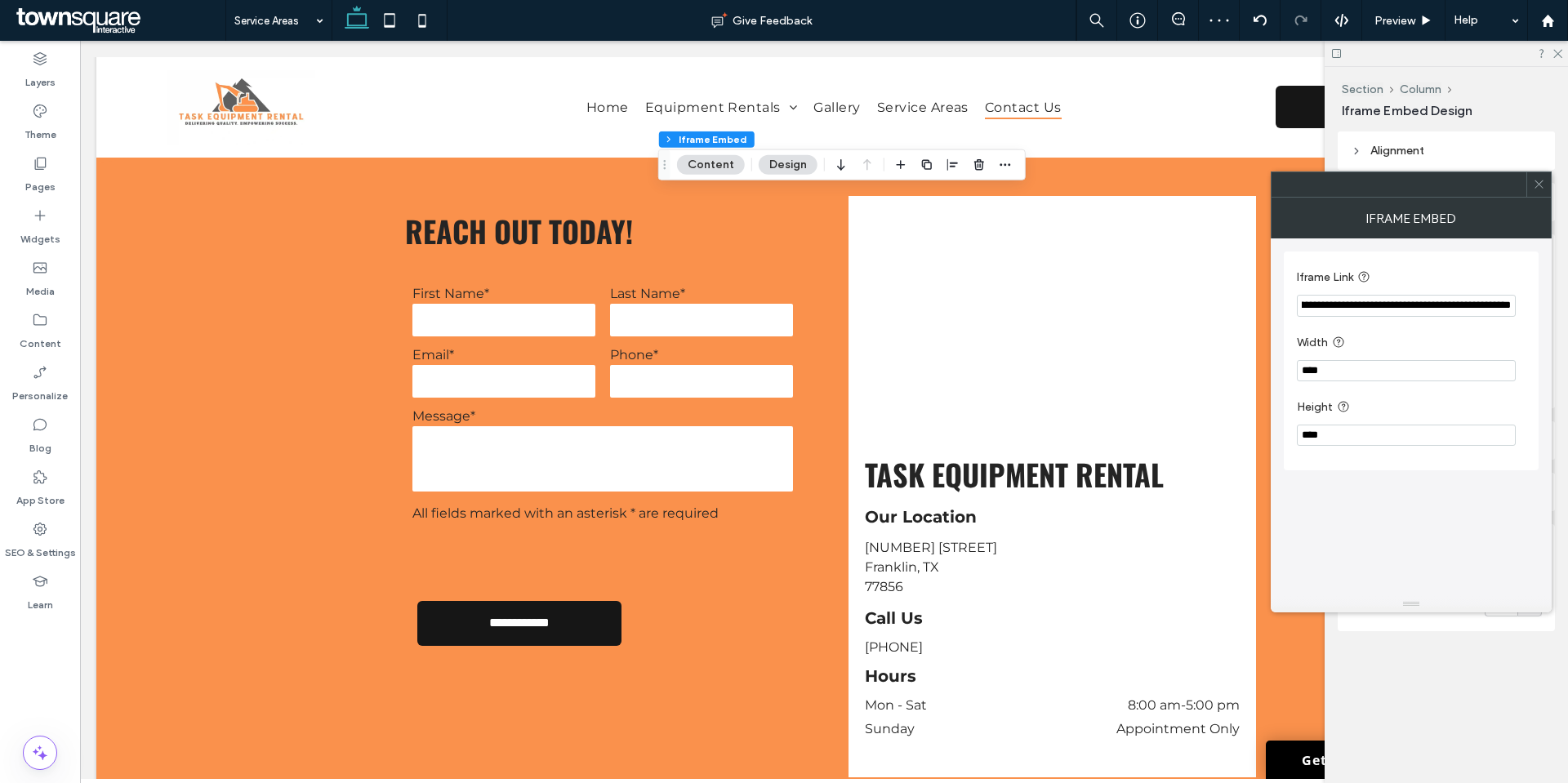 click on "**********" at bounding box center (1406, 305) 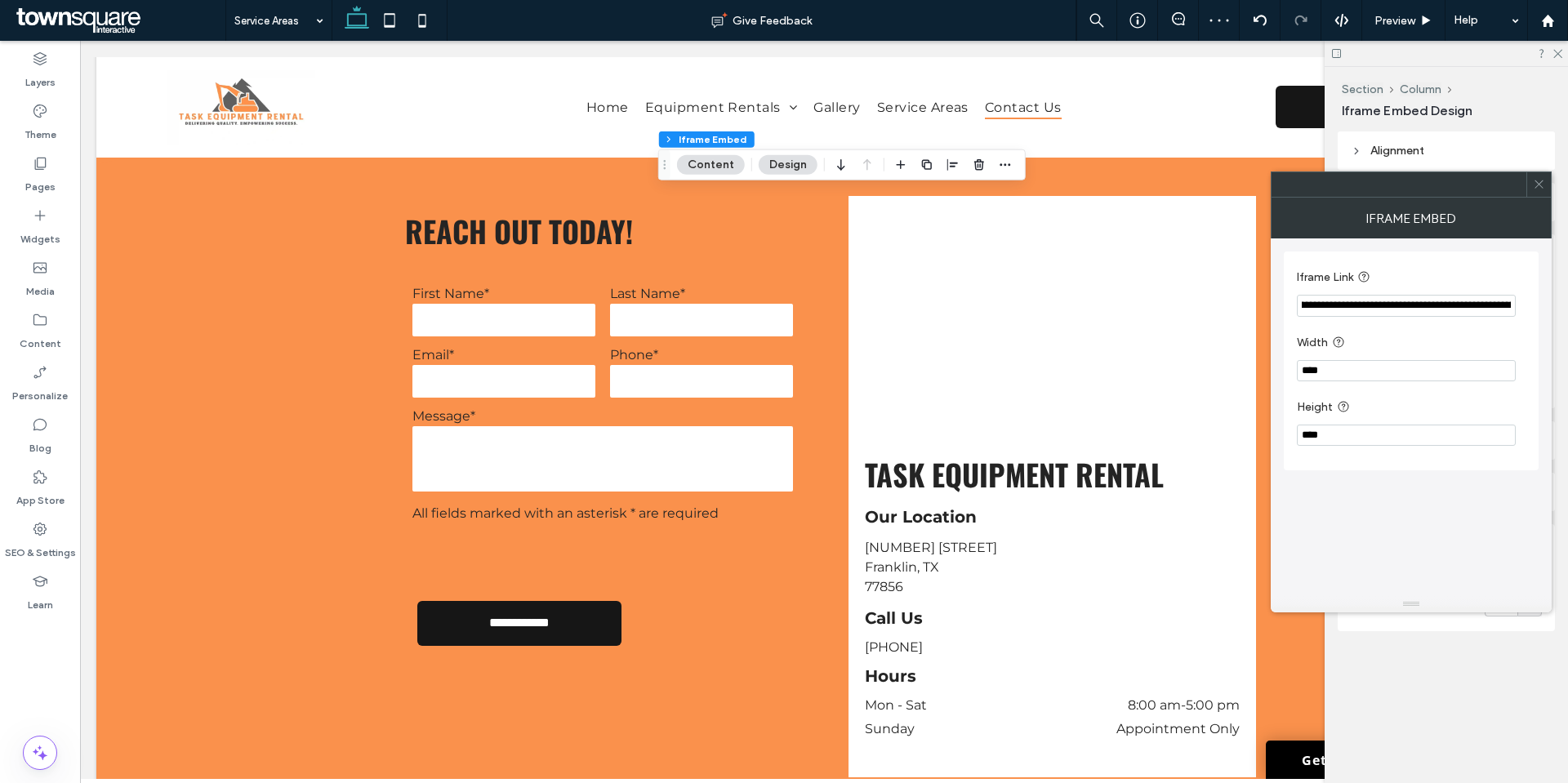 drag, startPoint x: 1323, startPoint y: 305, endPoint x: 1294, endPoint y: 313, distance: 30.083218 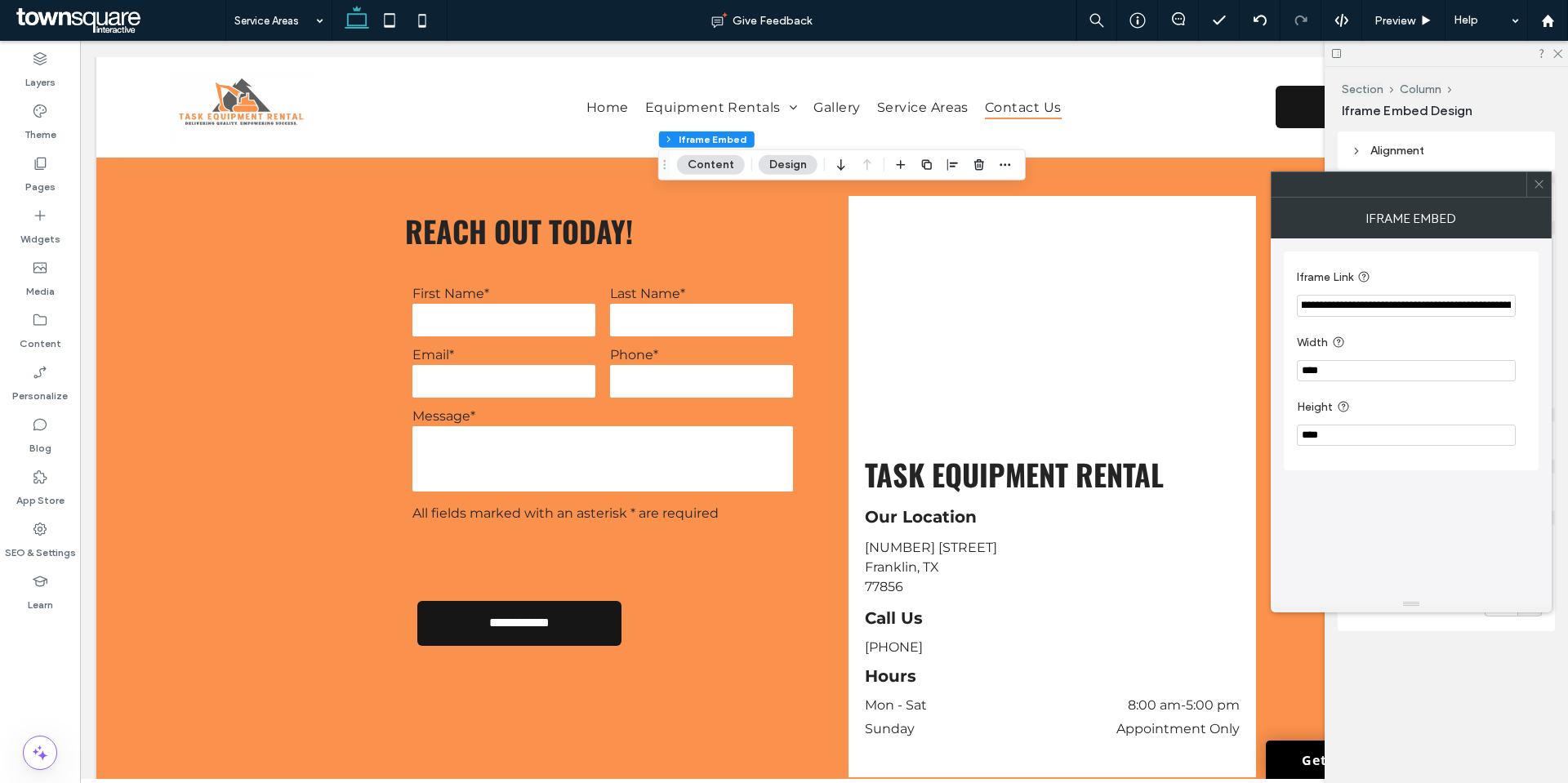 click on "**********" at bounding box center (1406, 305) 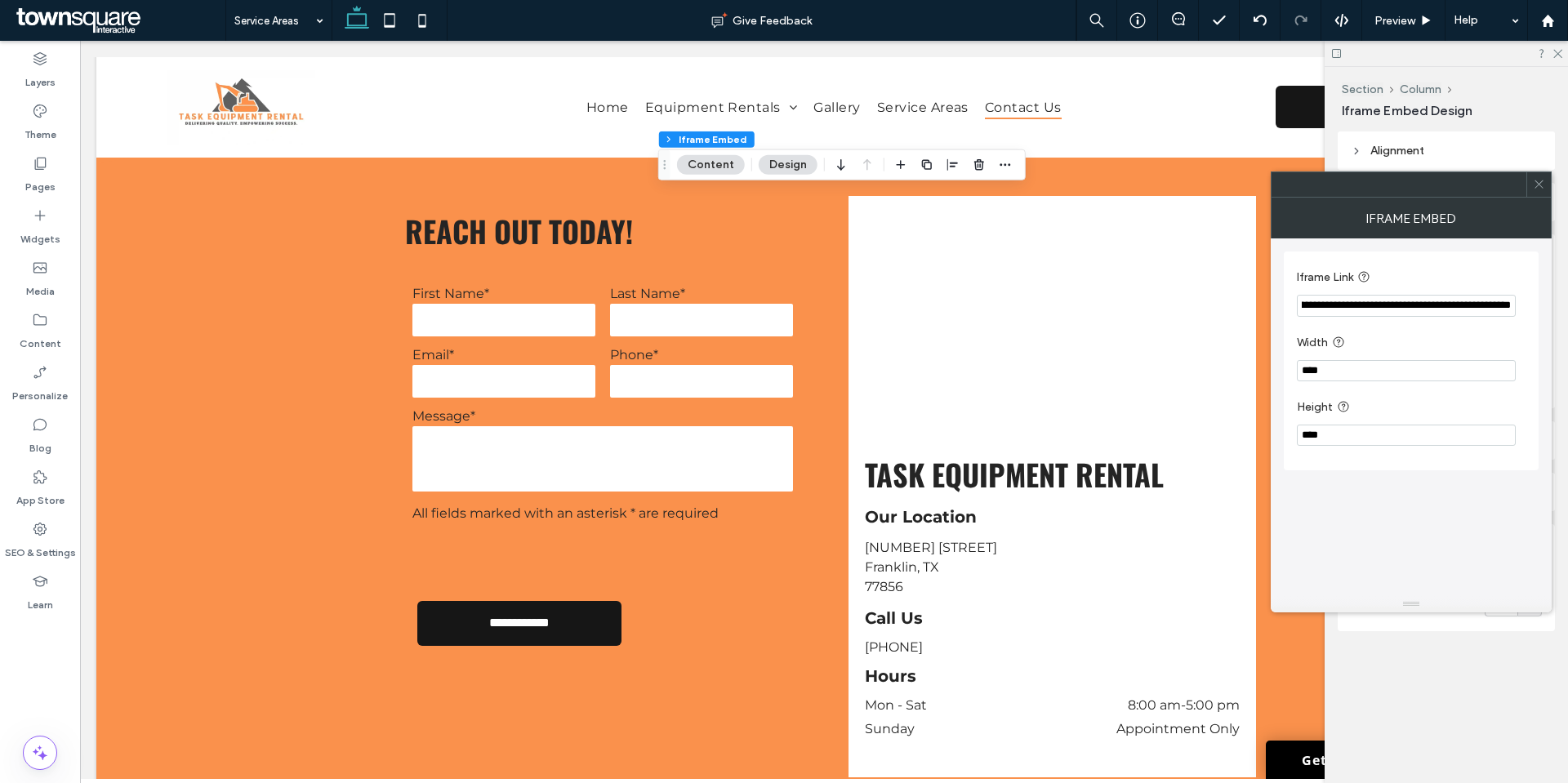 scroll, scrollTop: 0, scrollLeft: 612, axis: horizontal 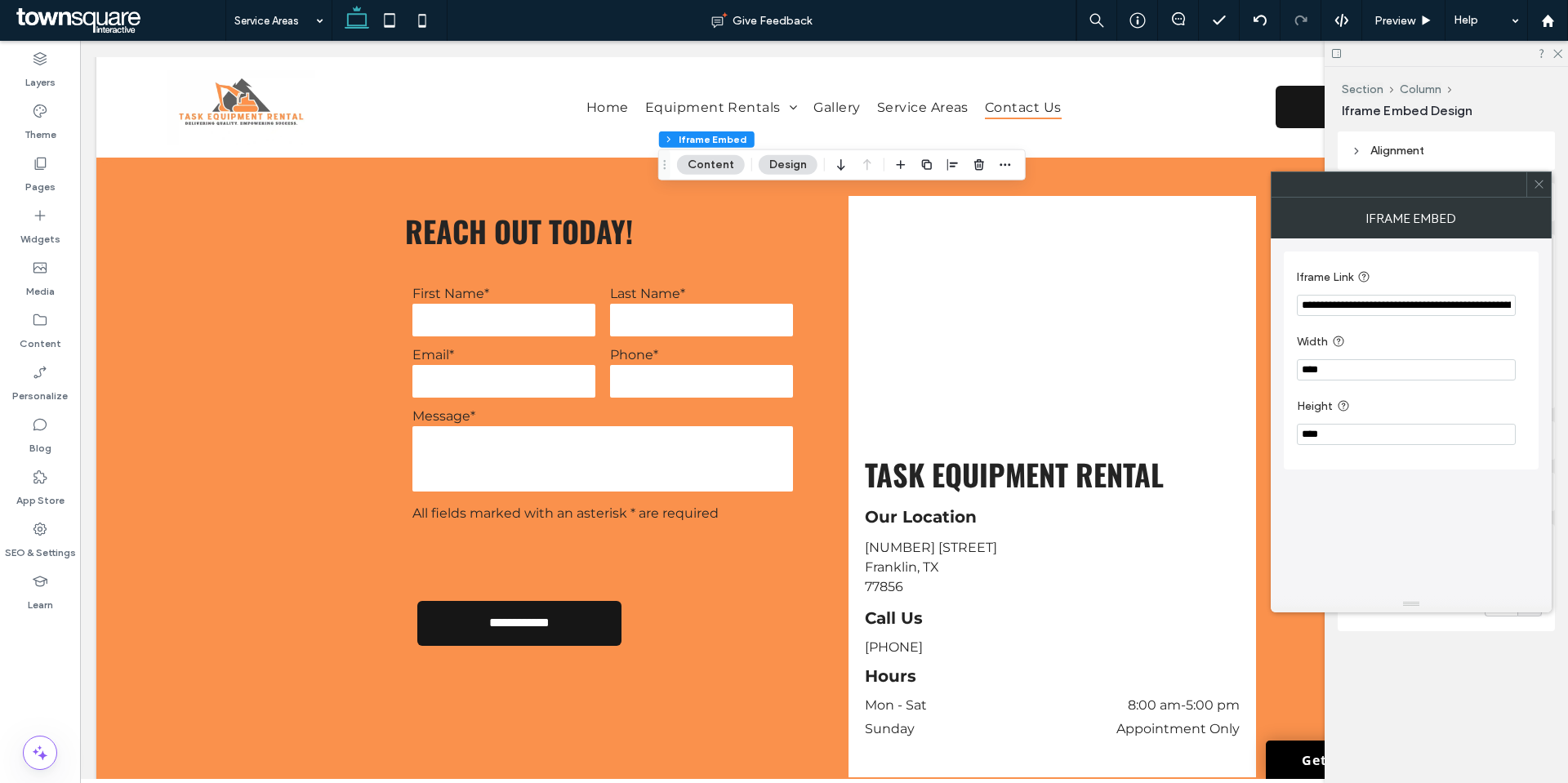 drag, startPoint x: 1366, startPoint y: 310, endPoint x: 1276, endPoint y: 309, distance: 90.00556 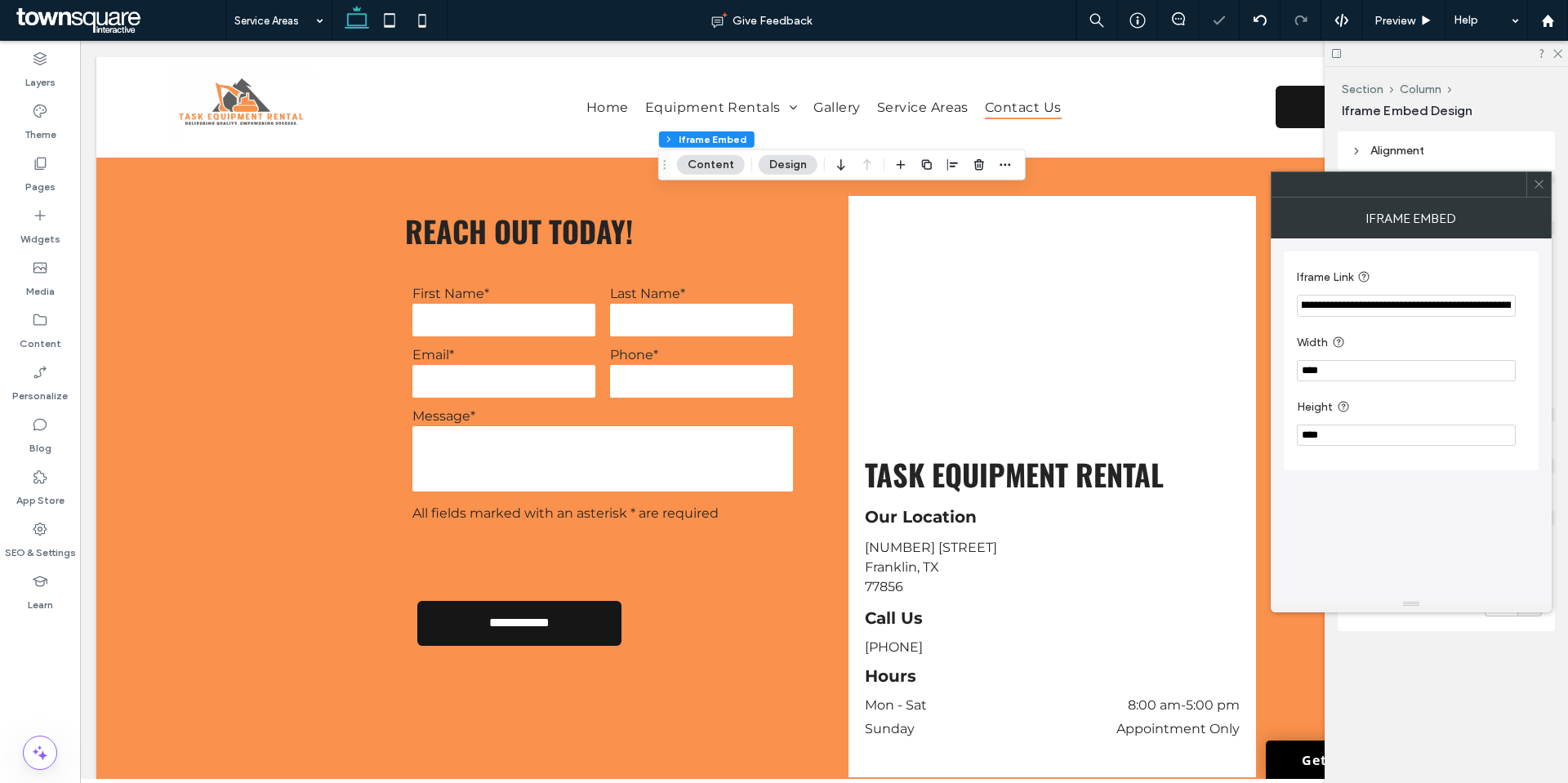 scroll, scrollTop: 0, scrollLeft: 548, axis: horizontal 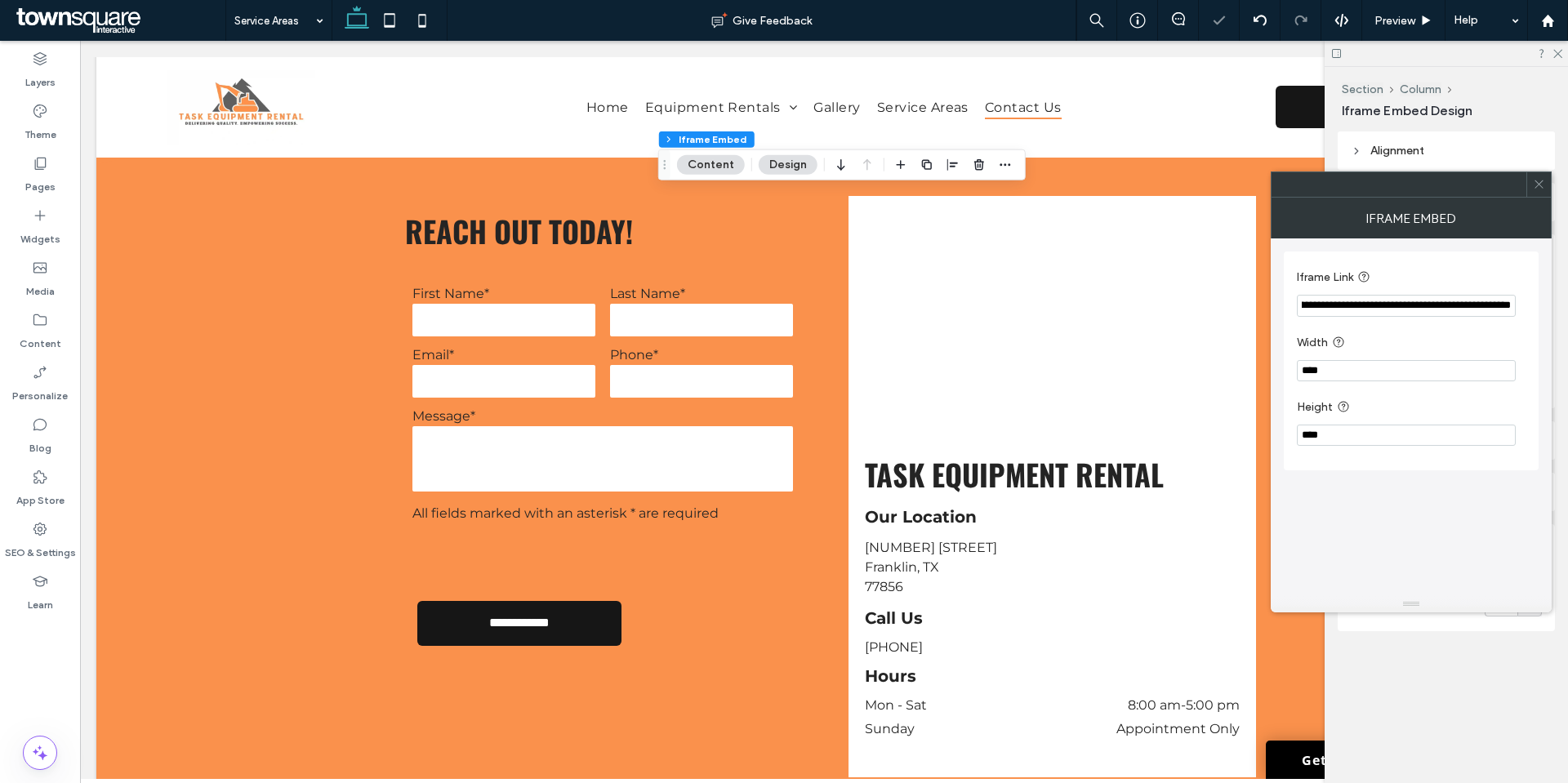 drag, startPoint x: 1496, startPoint y: 309, endPoint x: 1518, endPoint y: 308, distance: 22.022716 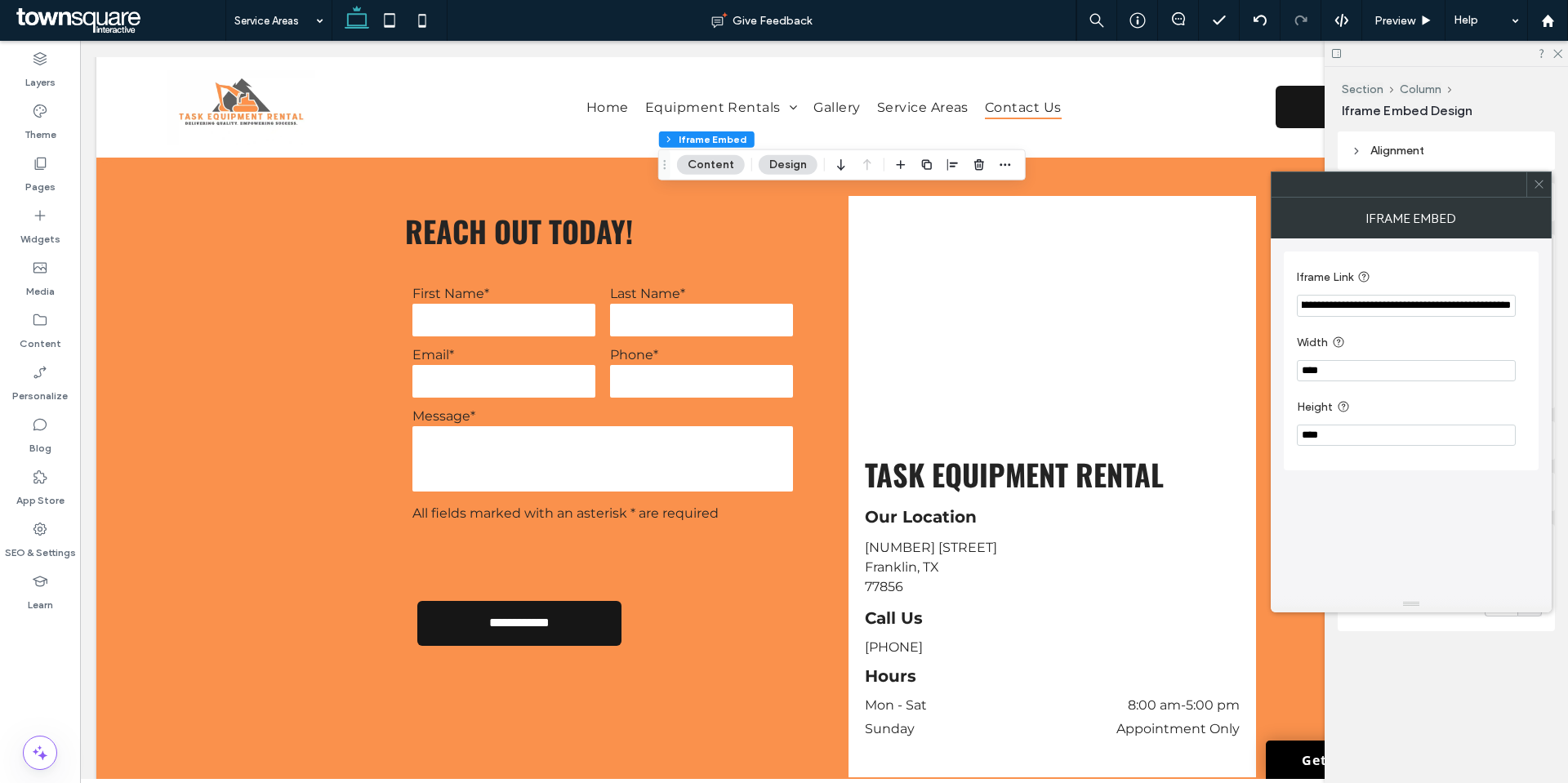 drag, startPoint x: 1322, startPoint y: 306, endPoint x: 1521, endPoint y: 304, distance: 199.01005 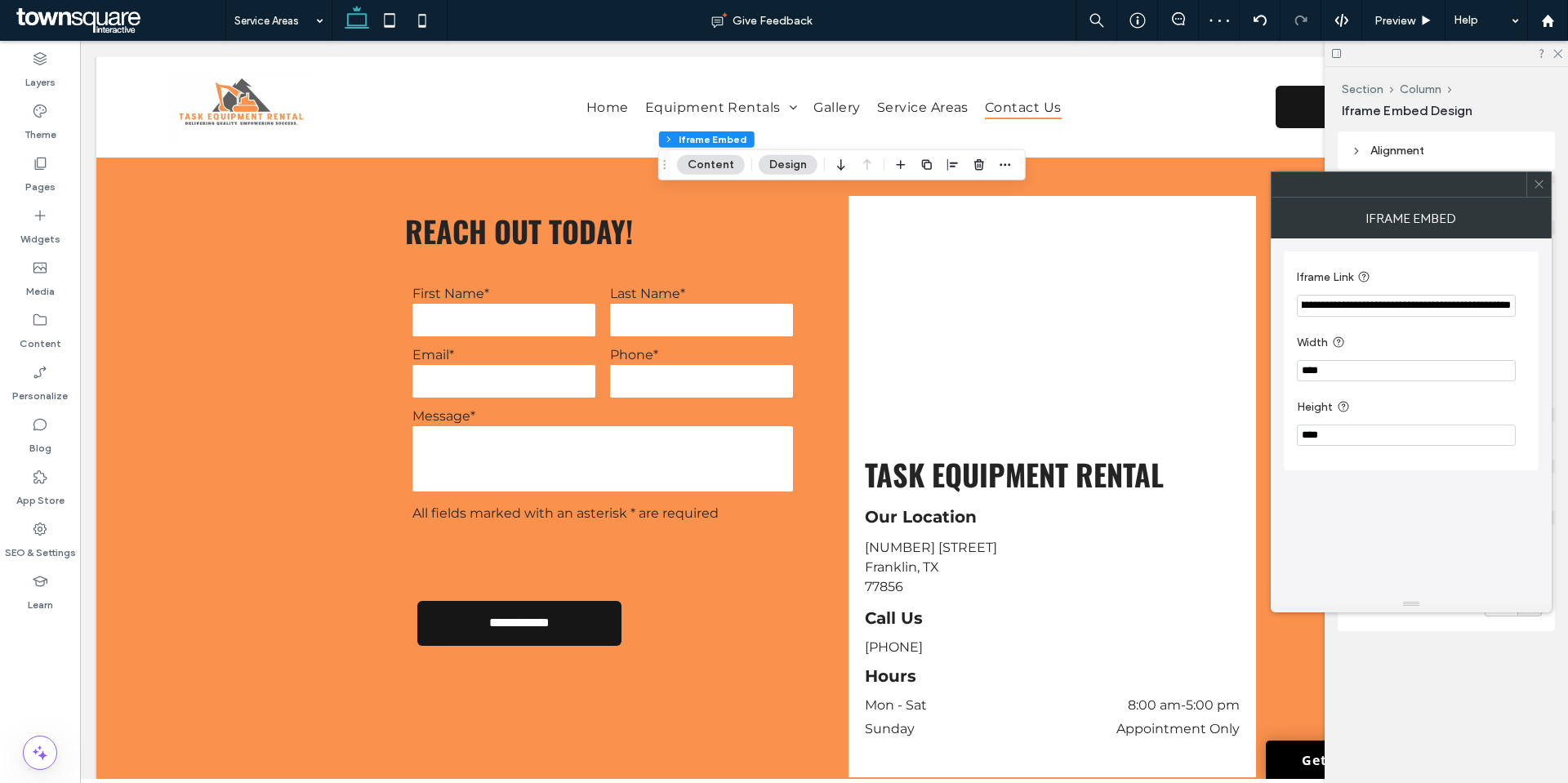 type on "**********" 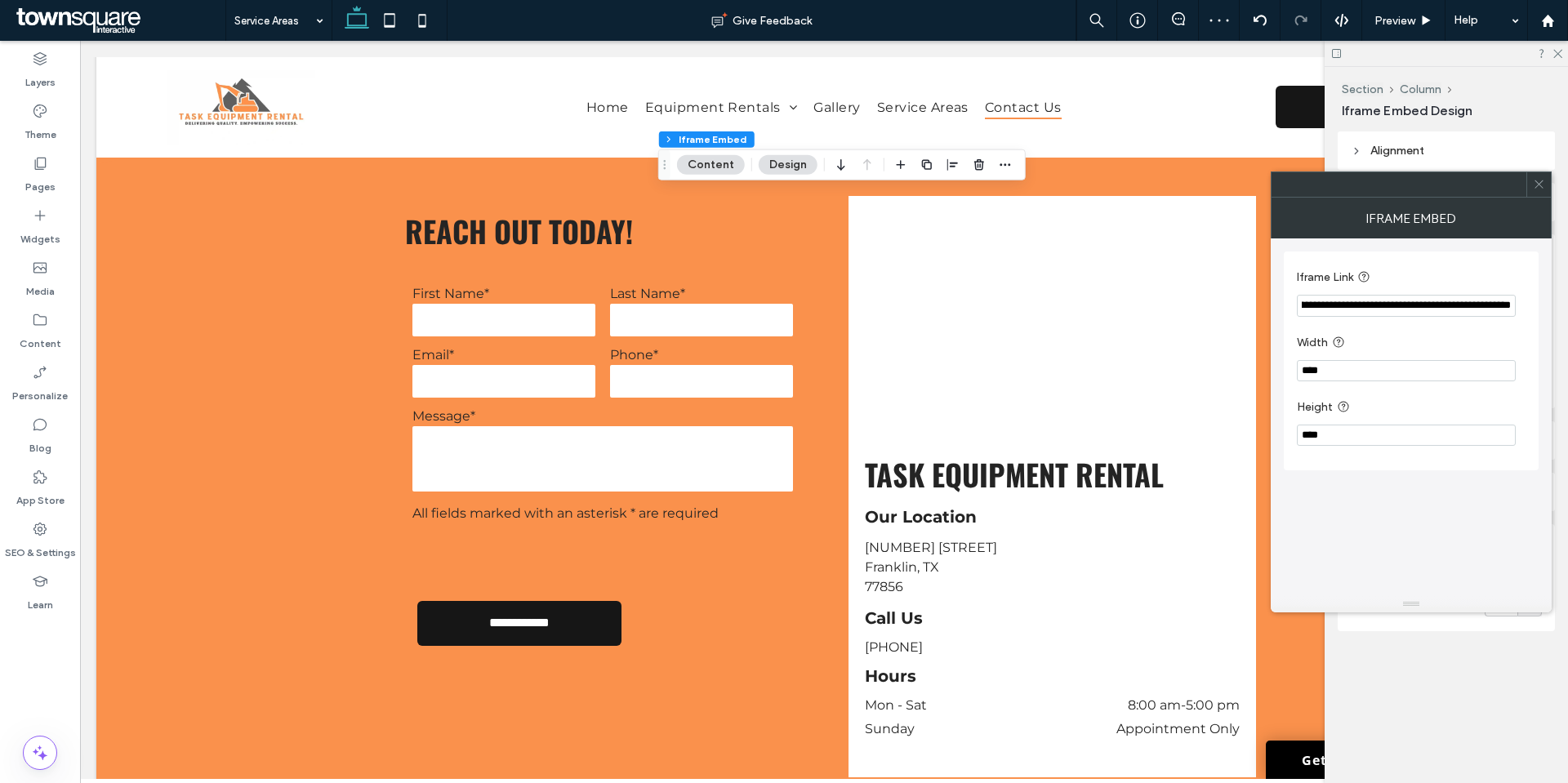 scroll, scrollTop: 0, scrollLeft: 0, axis: both 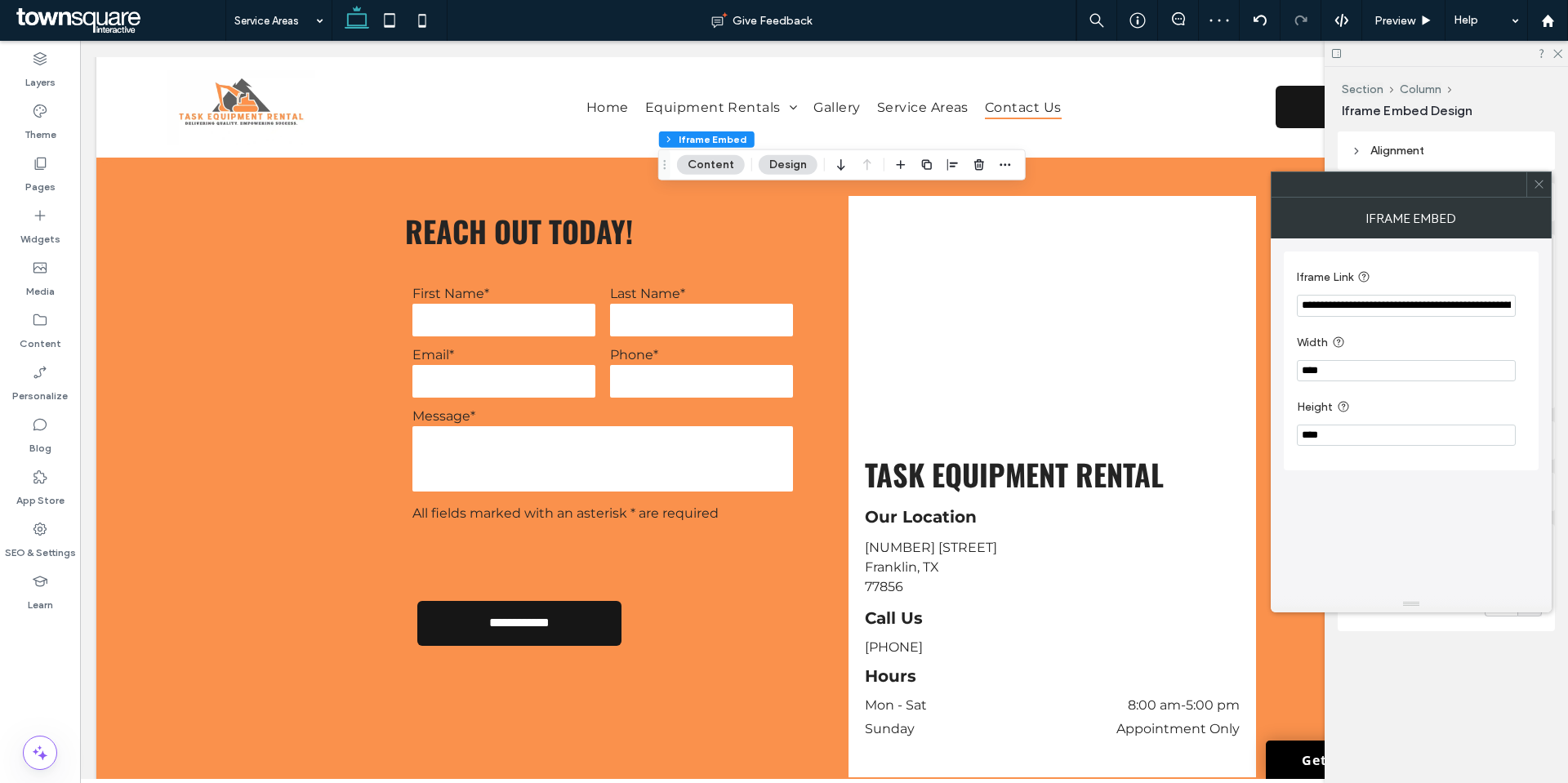 click 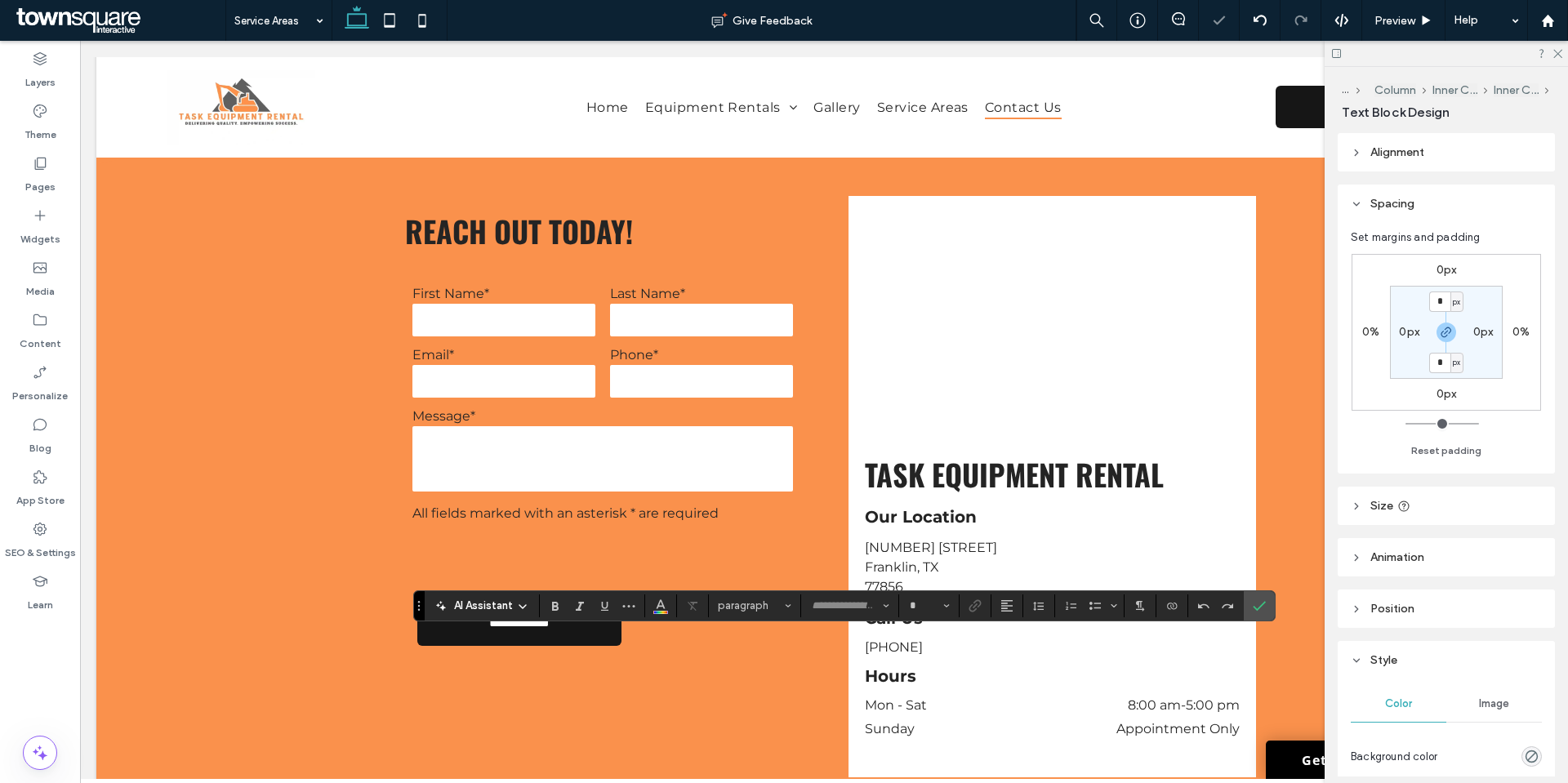 type on "**********" 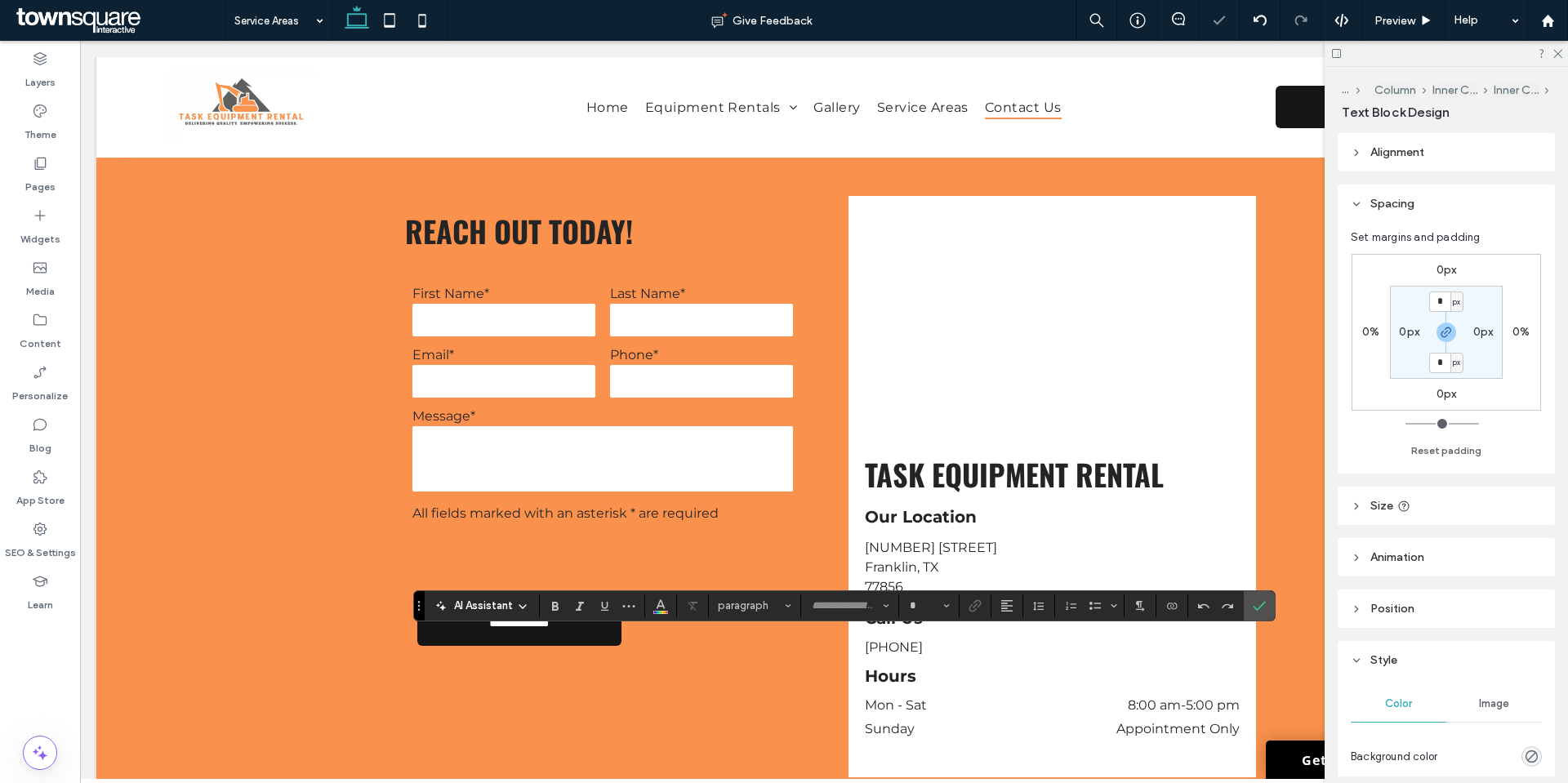 type on "**" 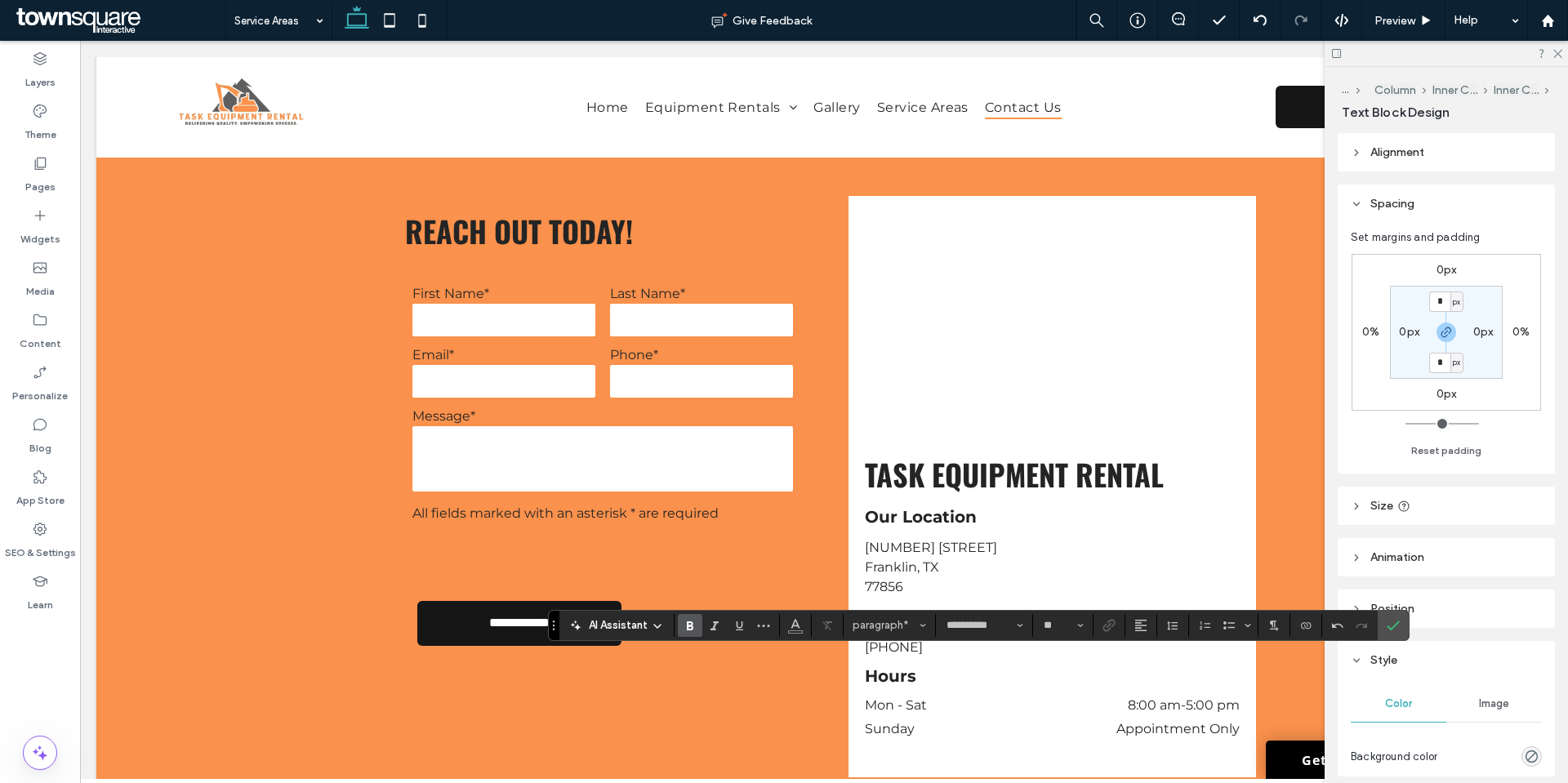 click 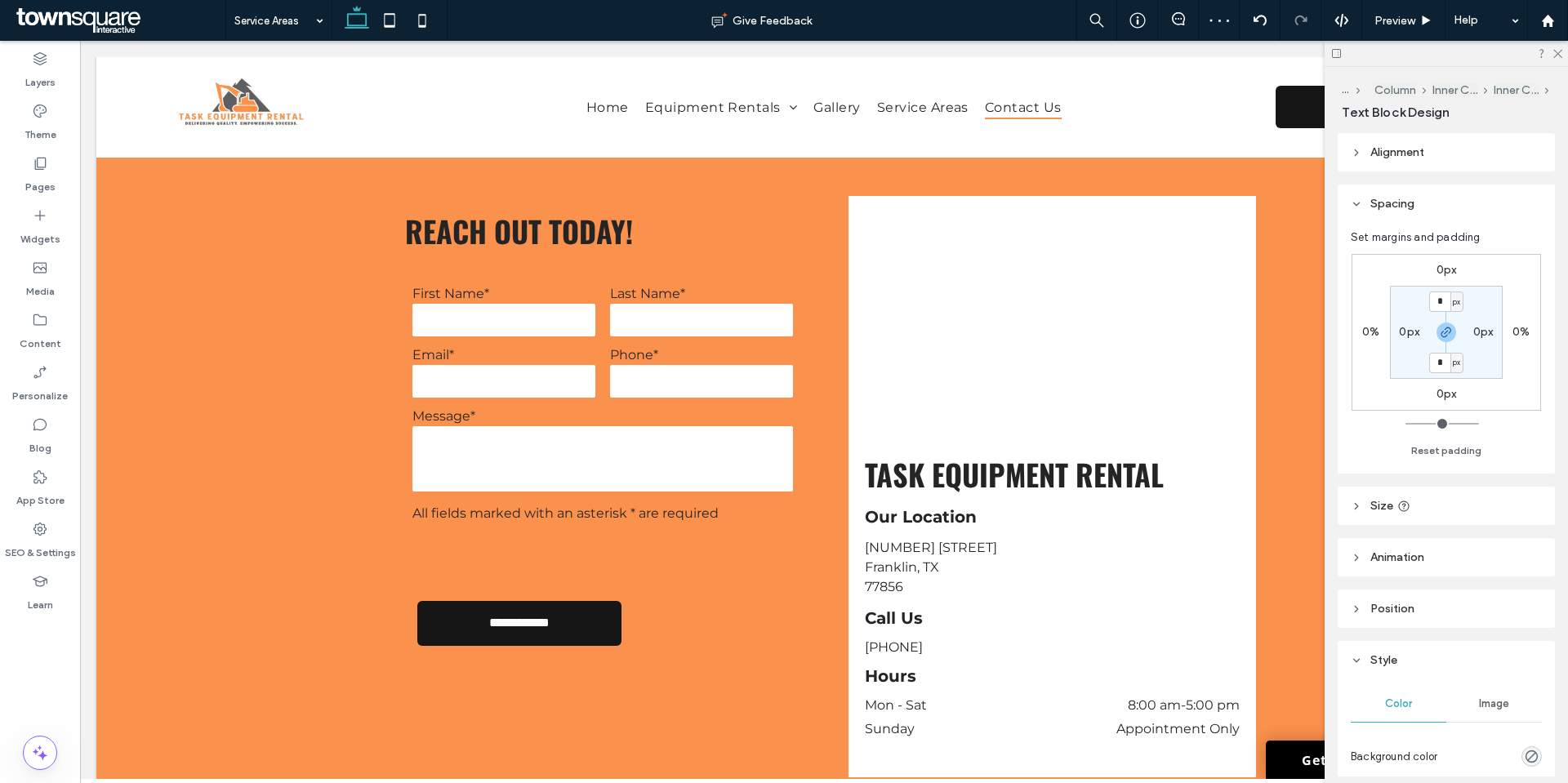type on "**********" 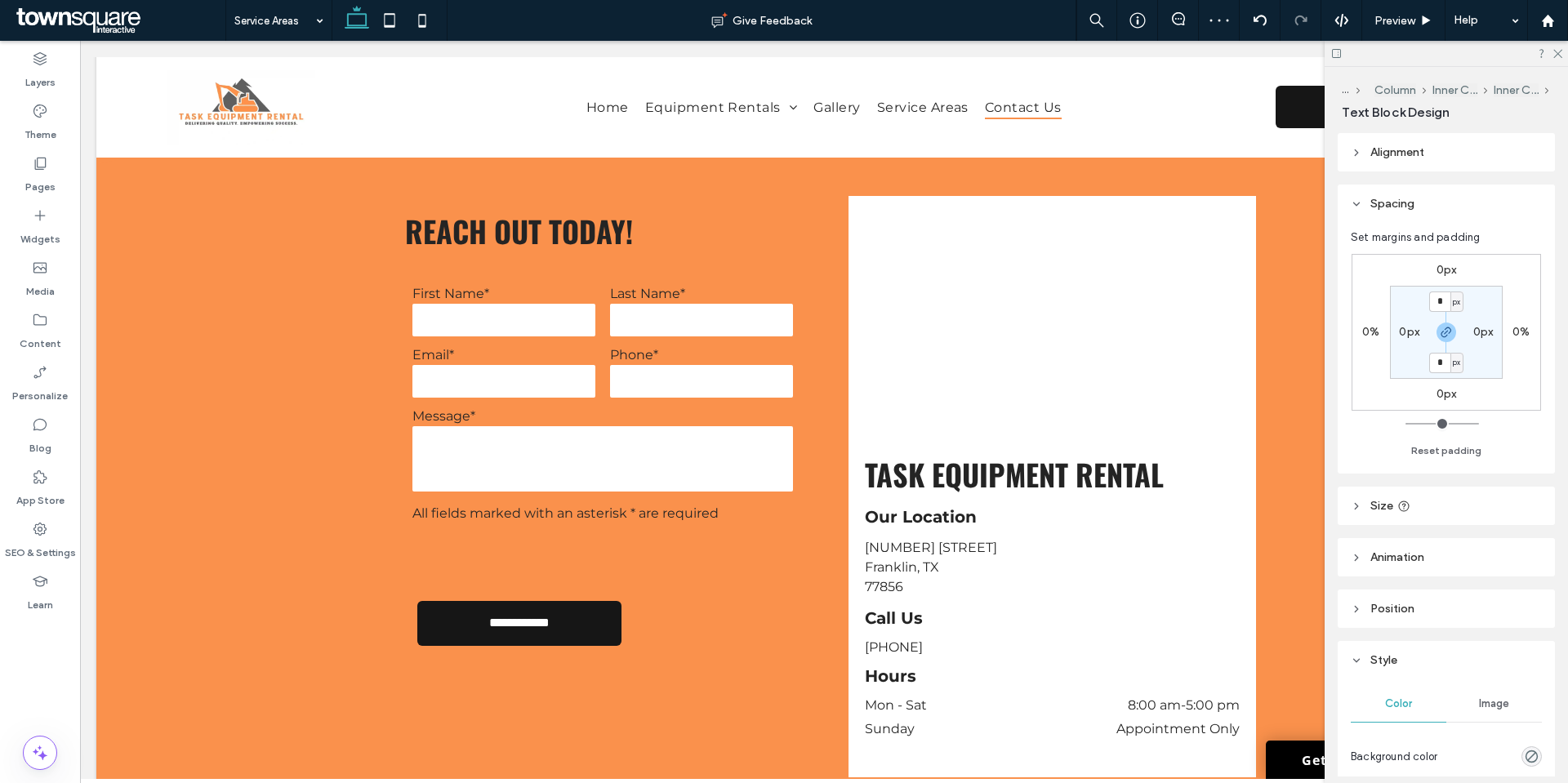 type on "**" 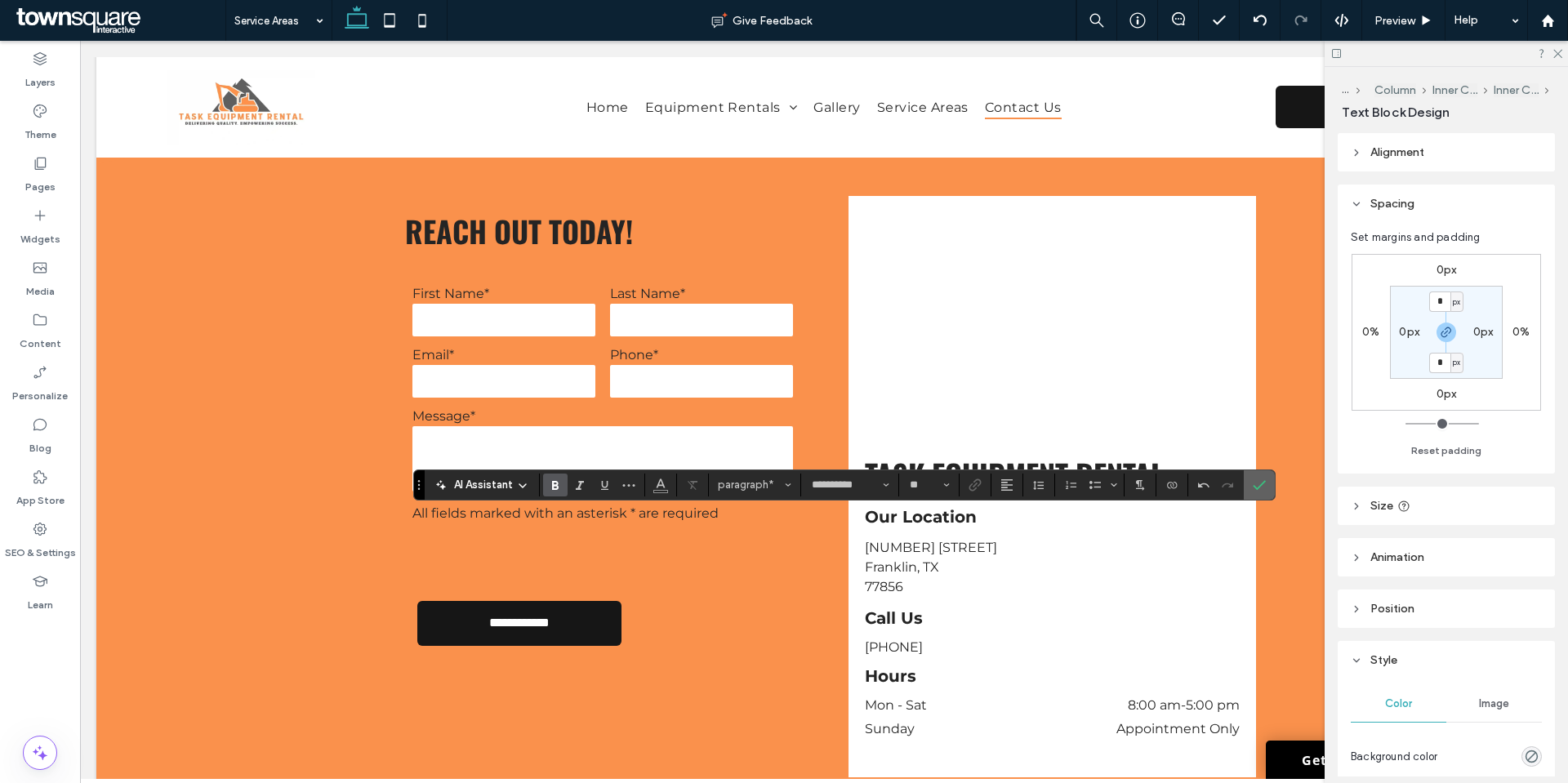 click 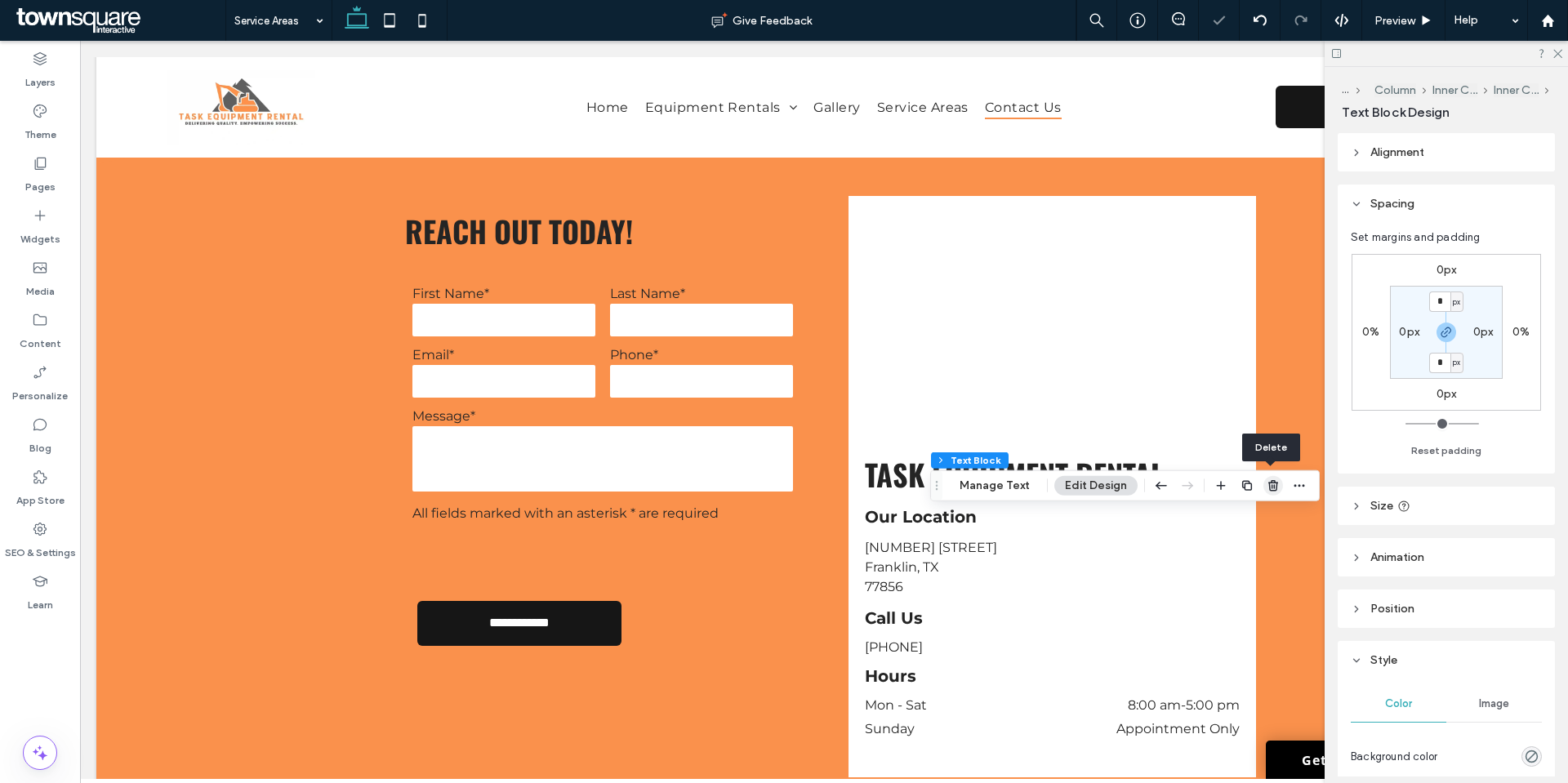click 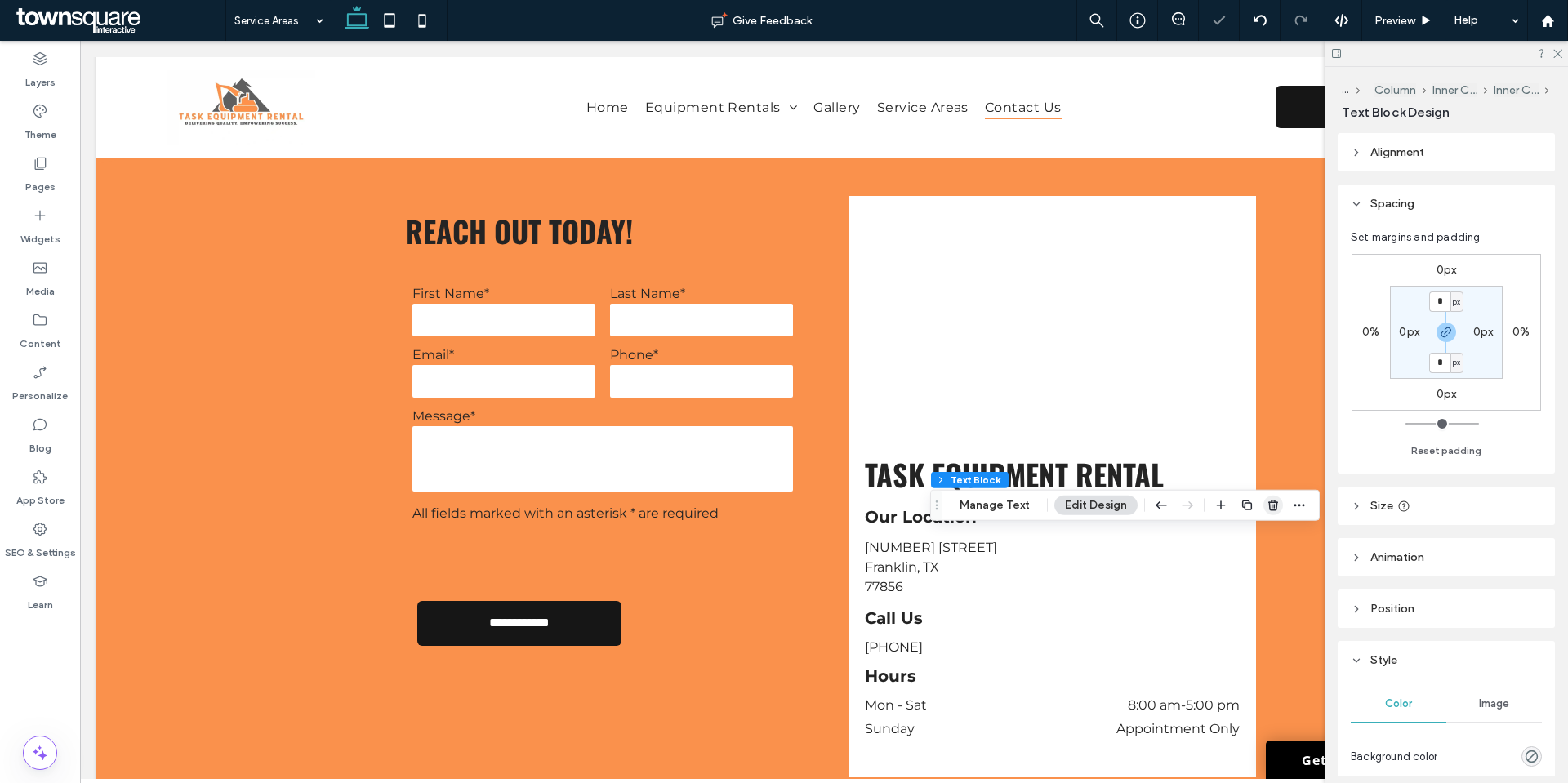 click 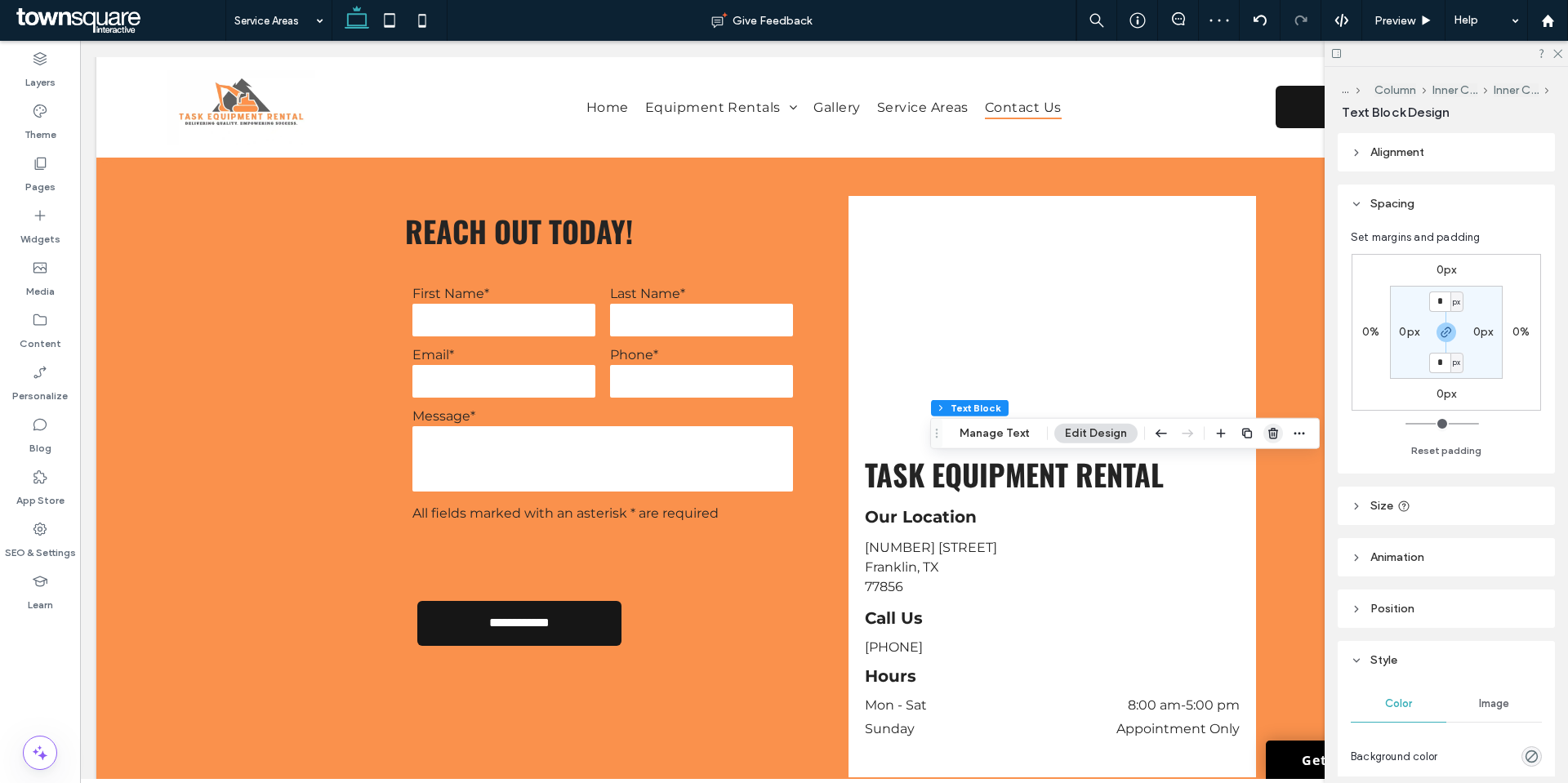 click 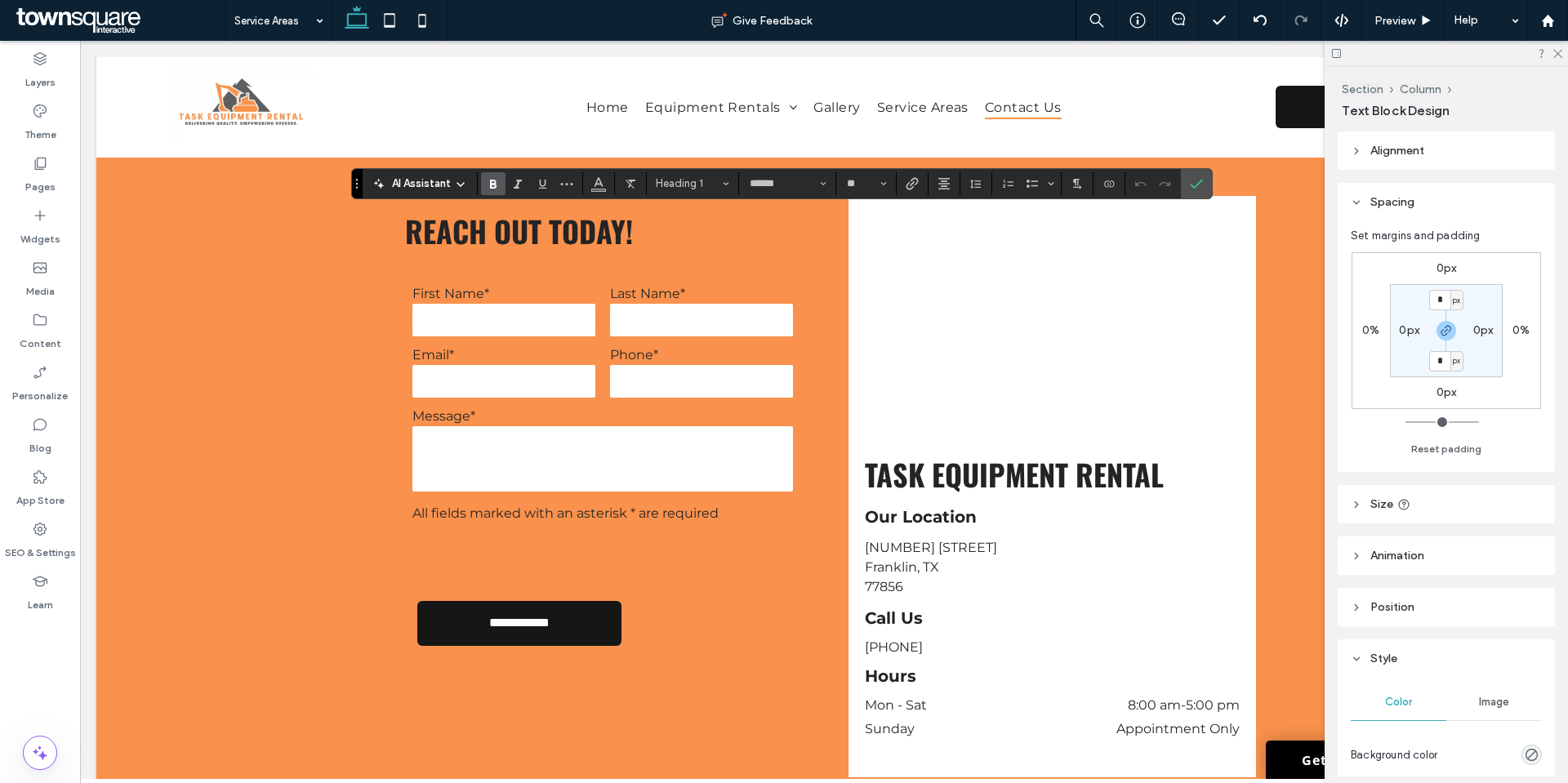 type 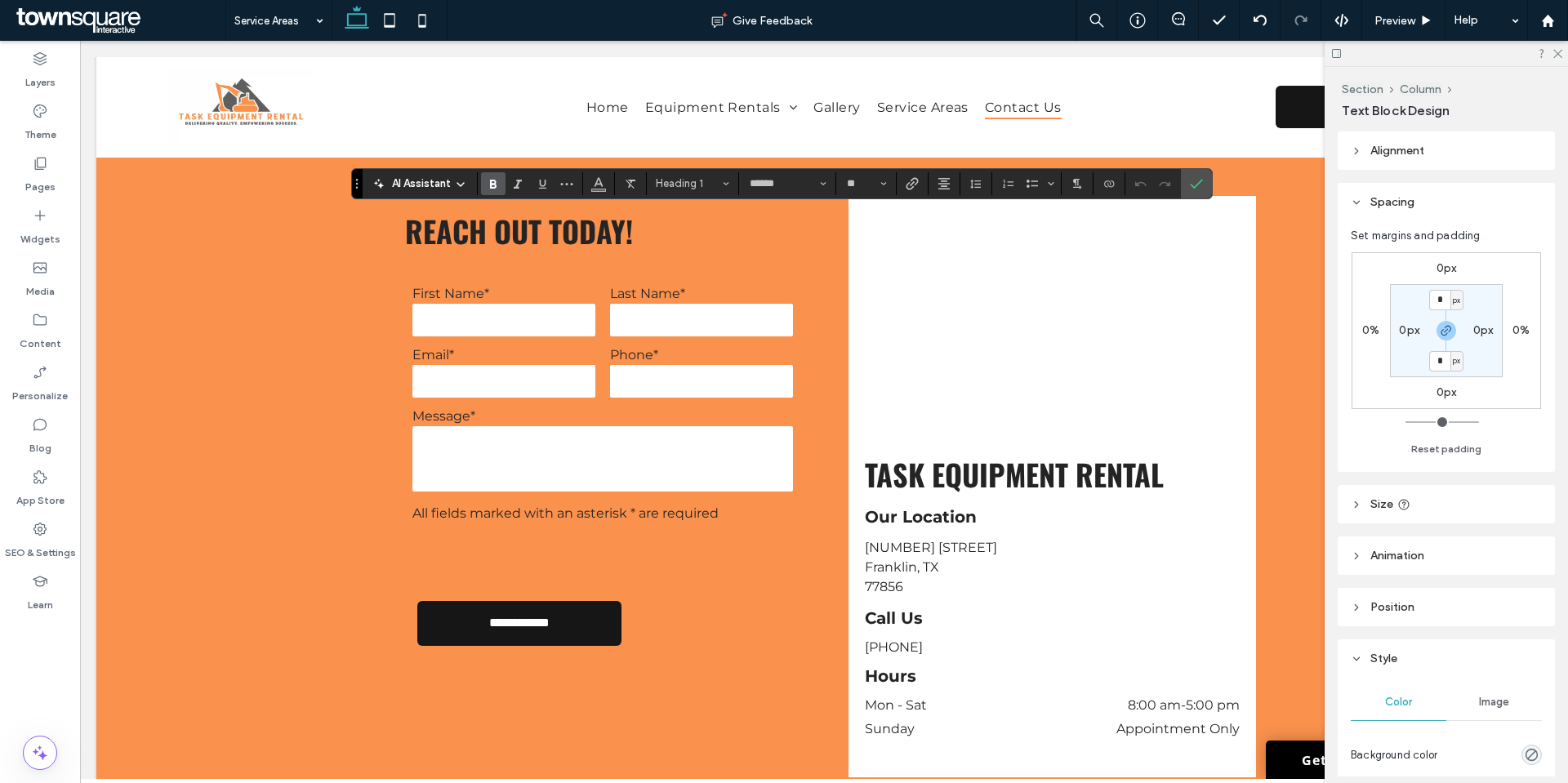 type on "**" 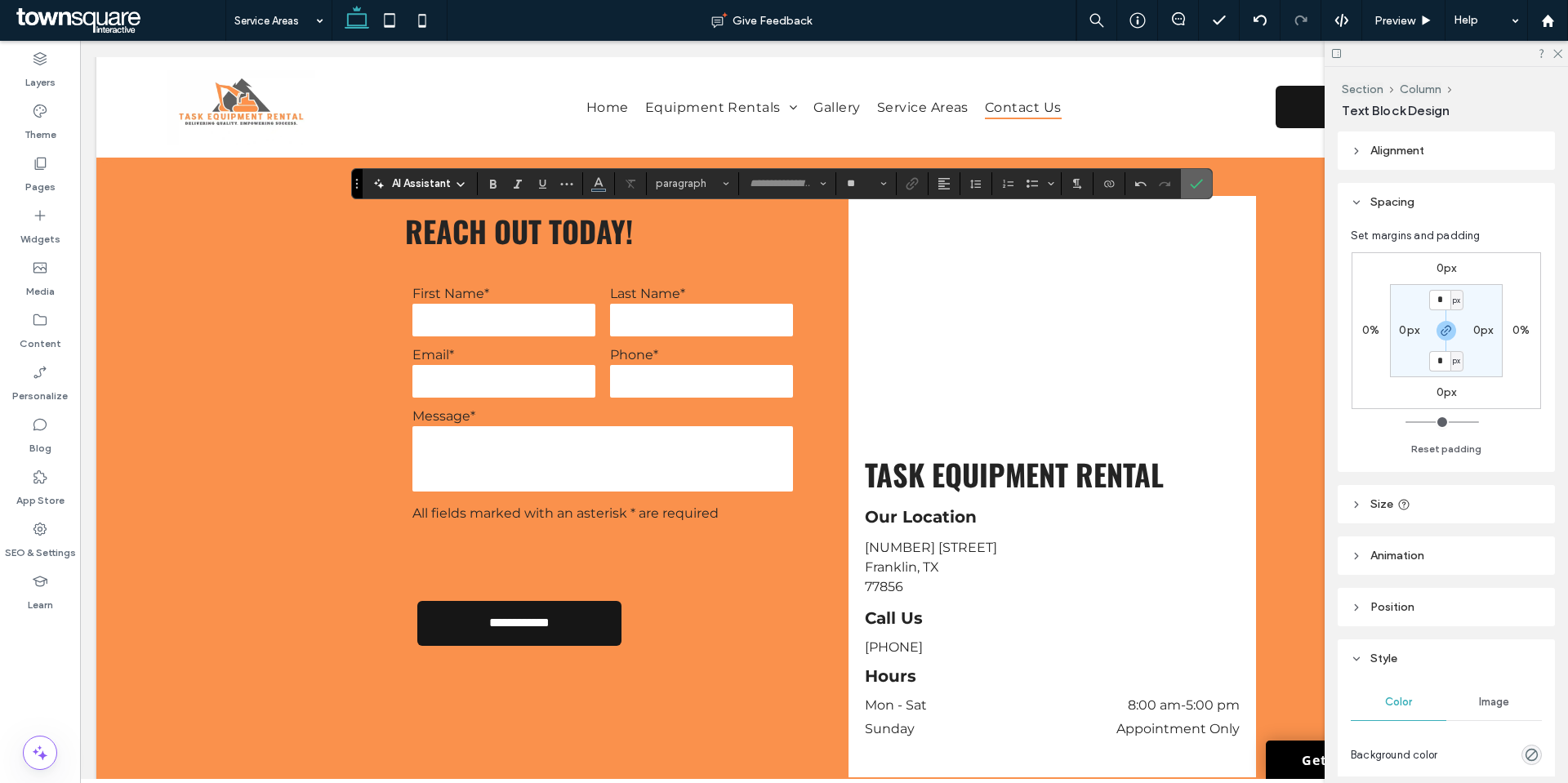 click 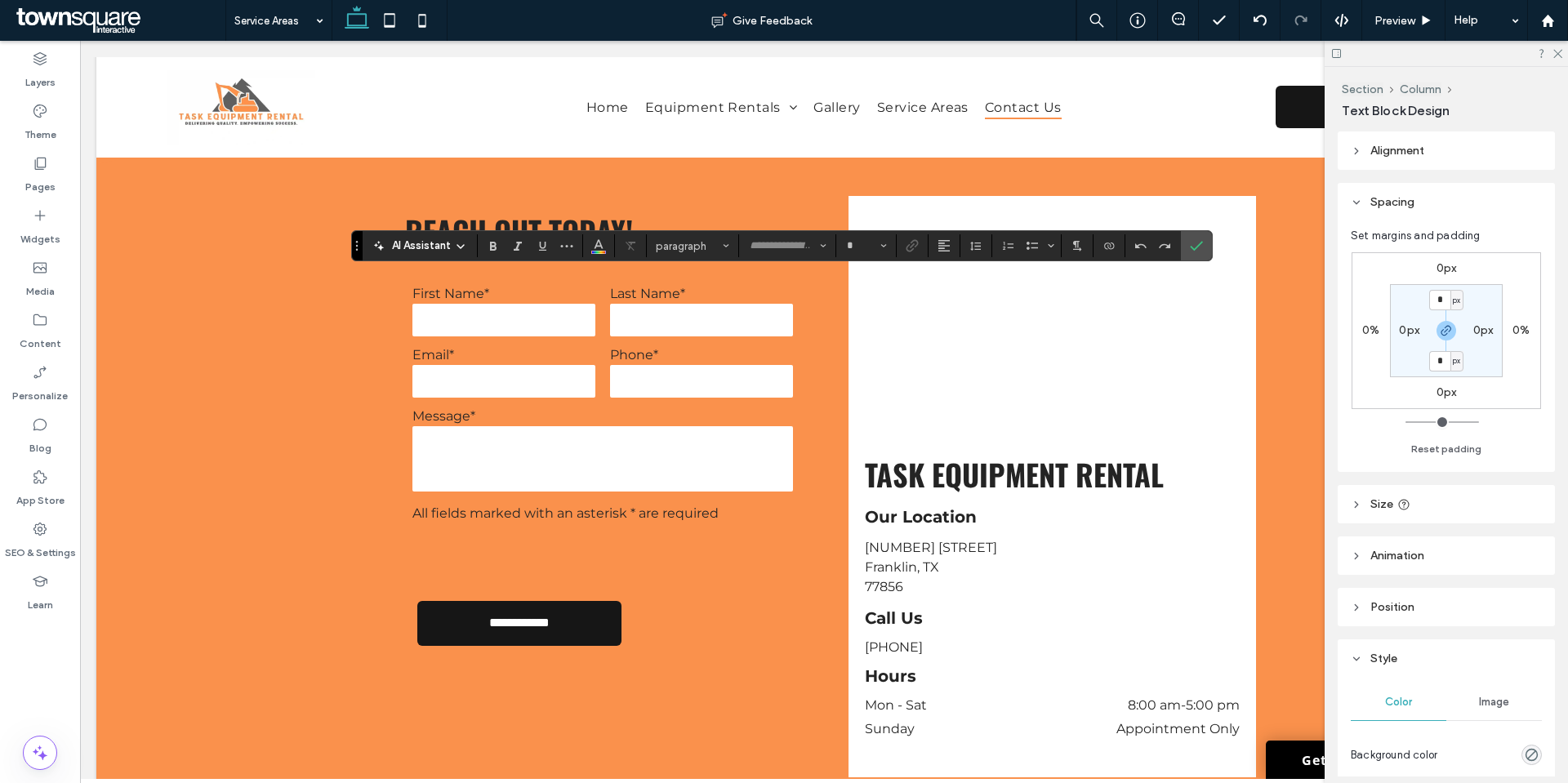 type on "******" 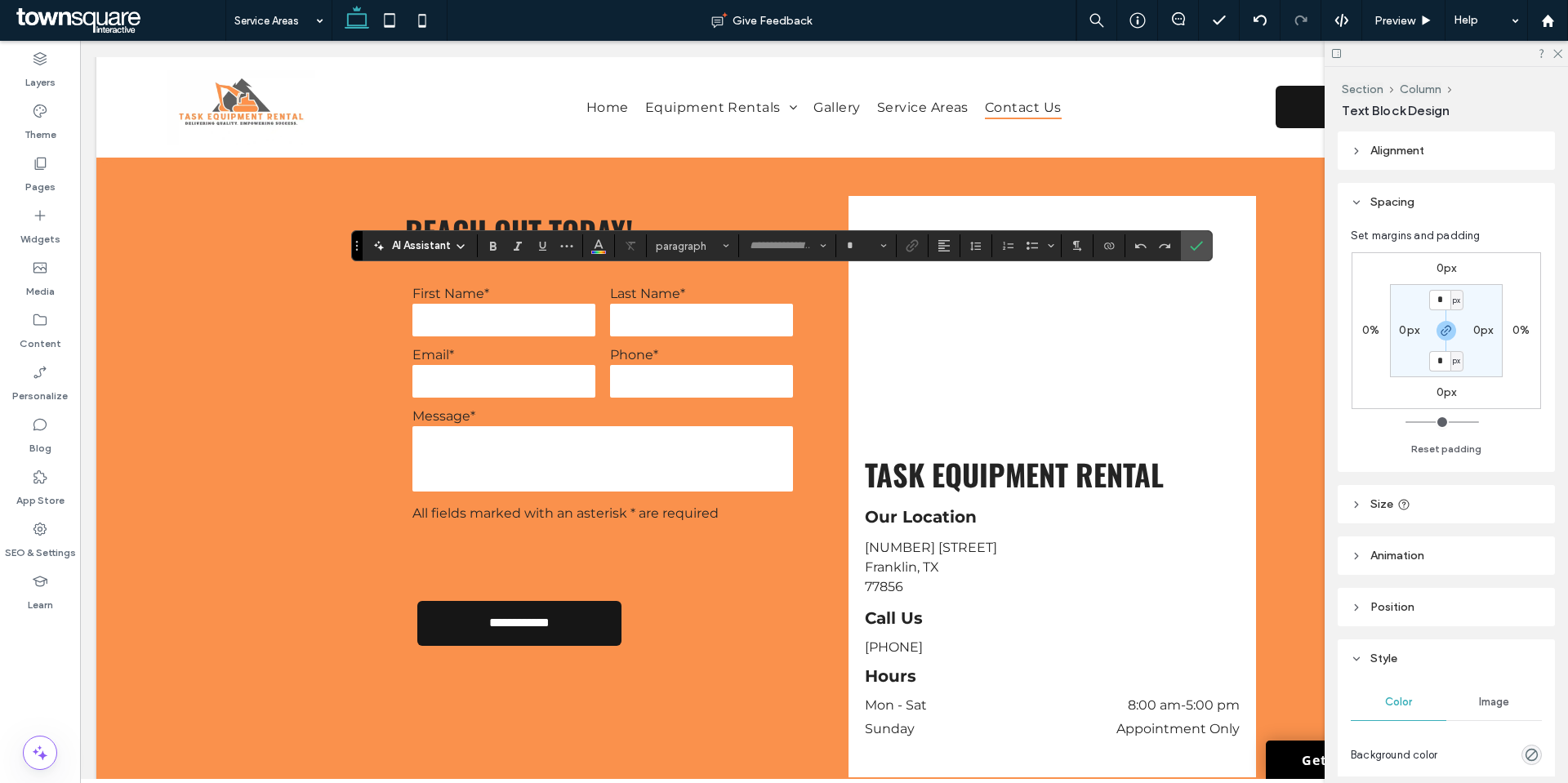 type on "**" 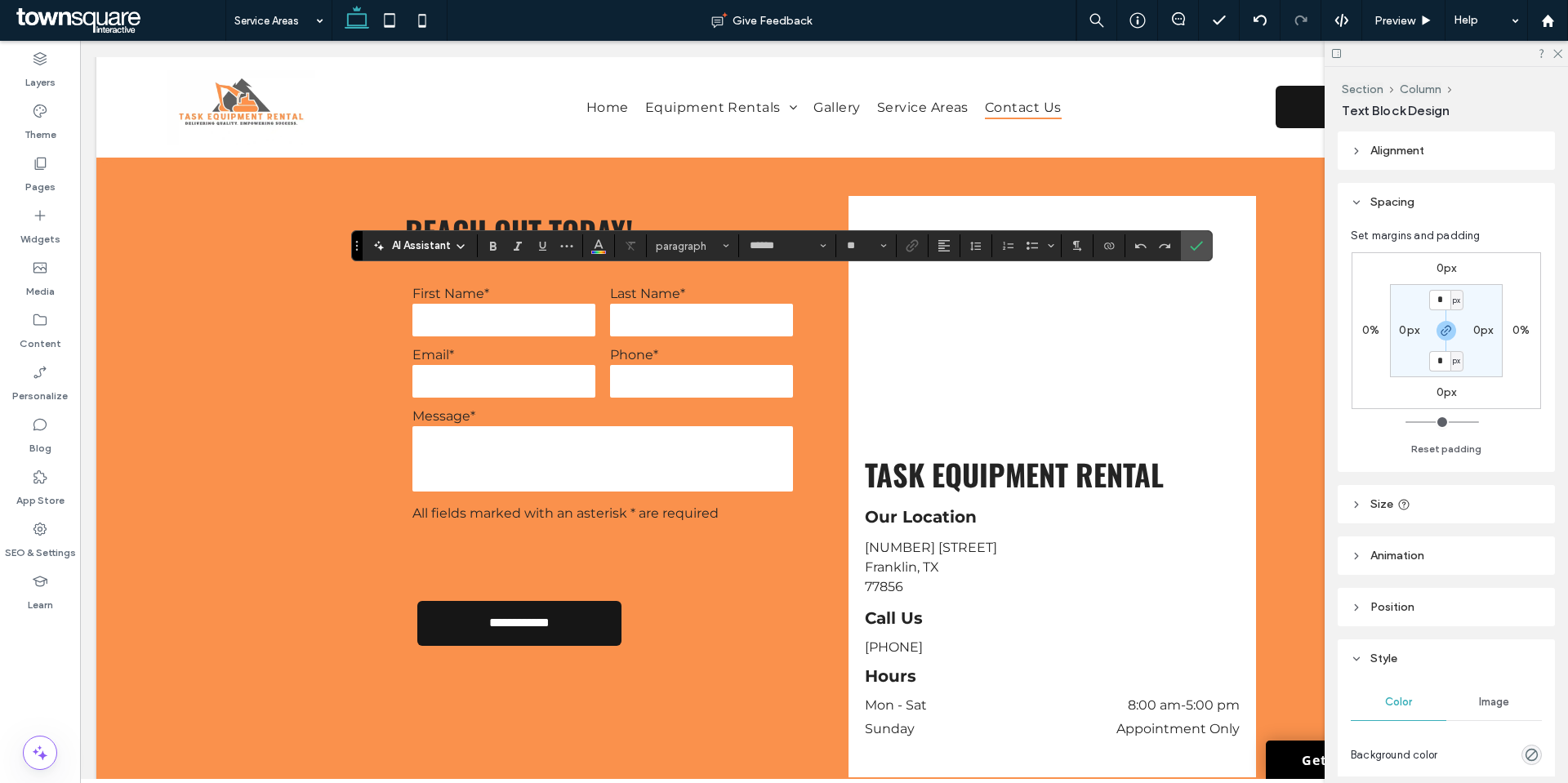 type 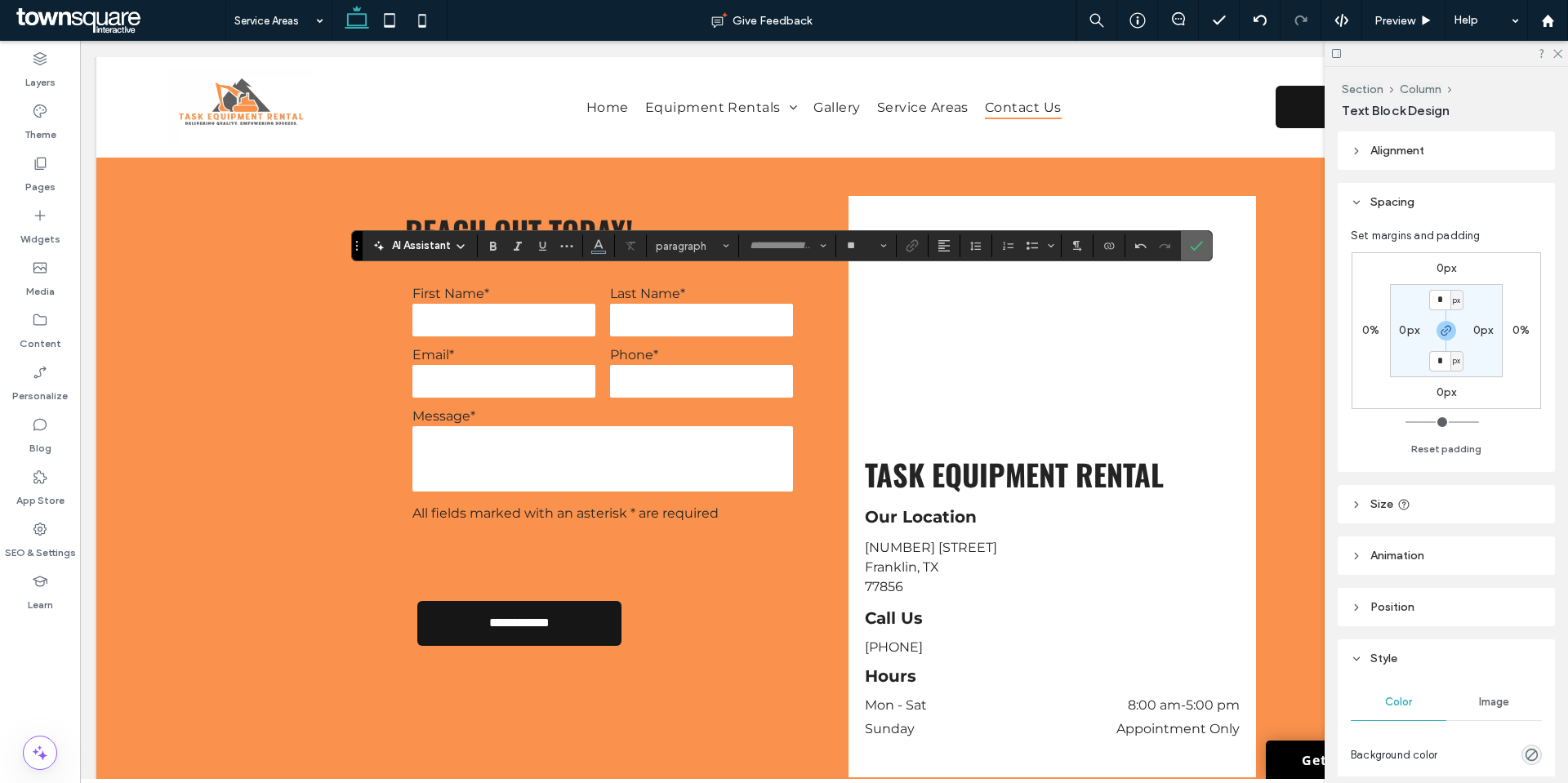 click 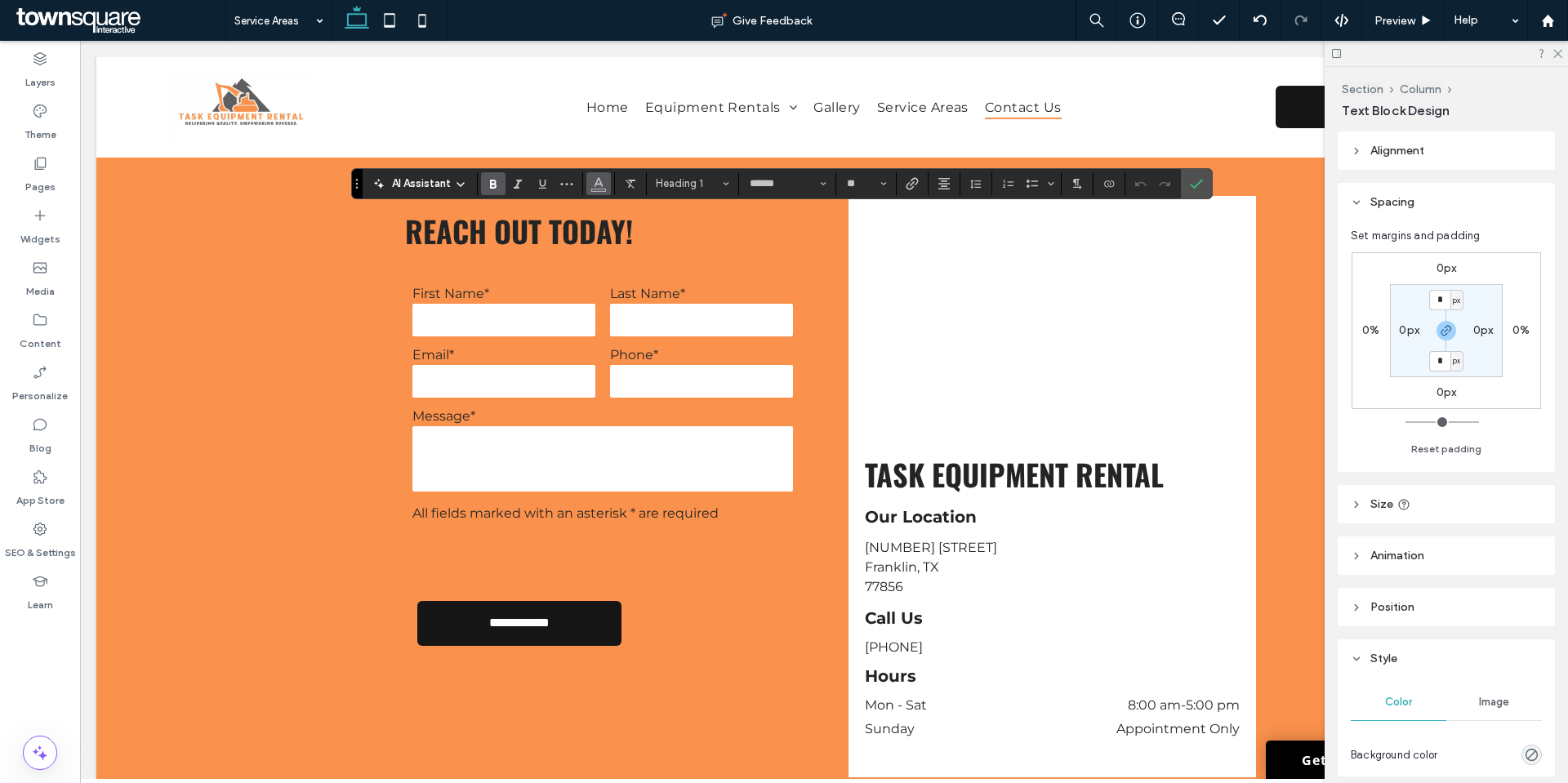 click at bounding box center (599, 184) 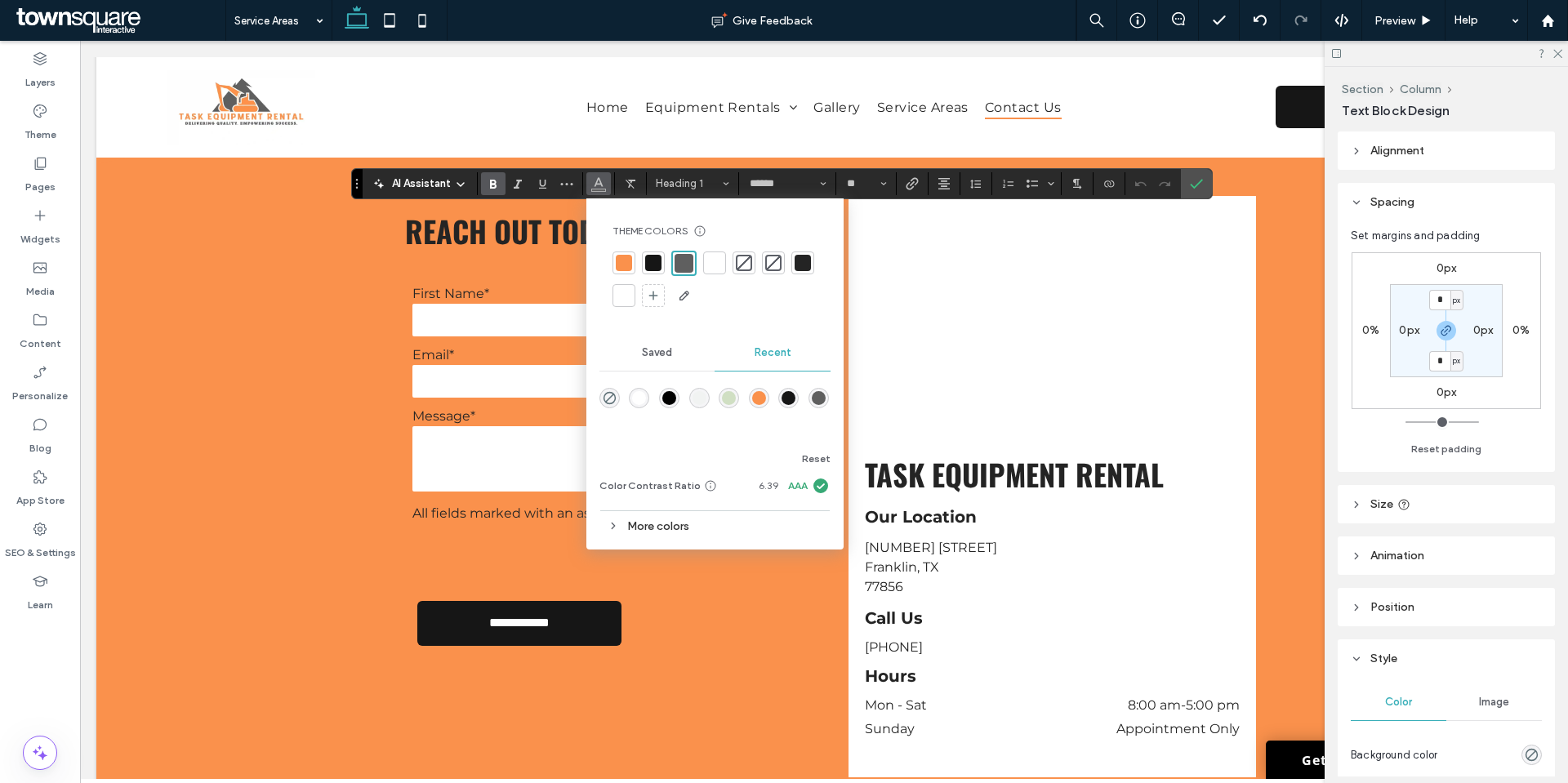 click at bounding box center (803, 263) 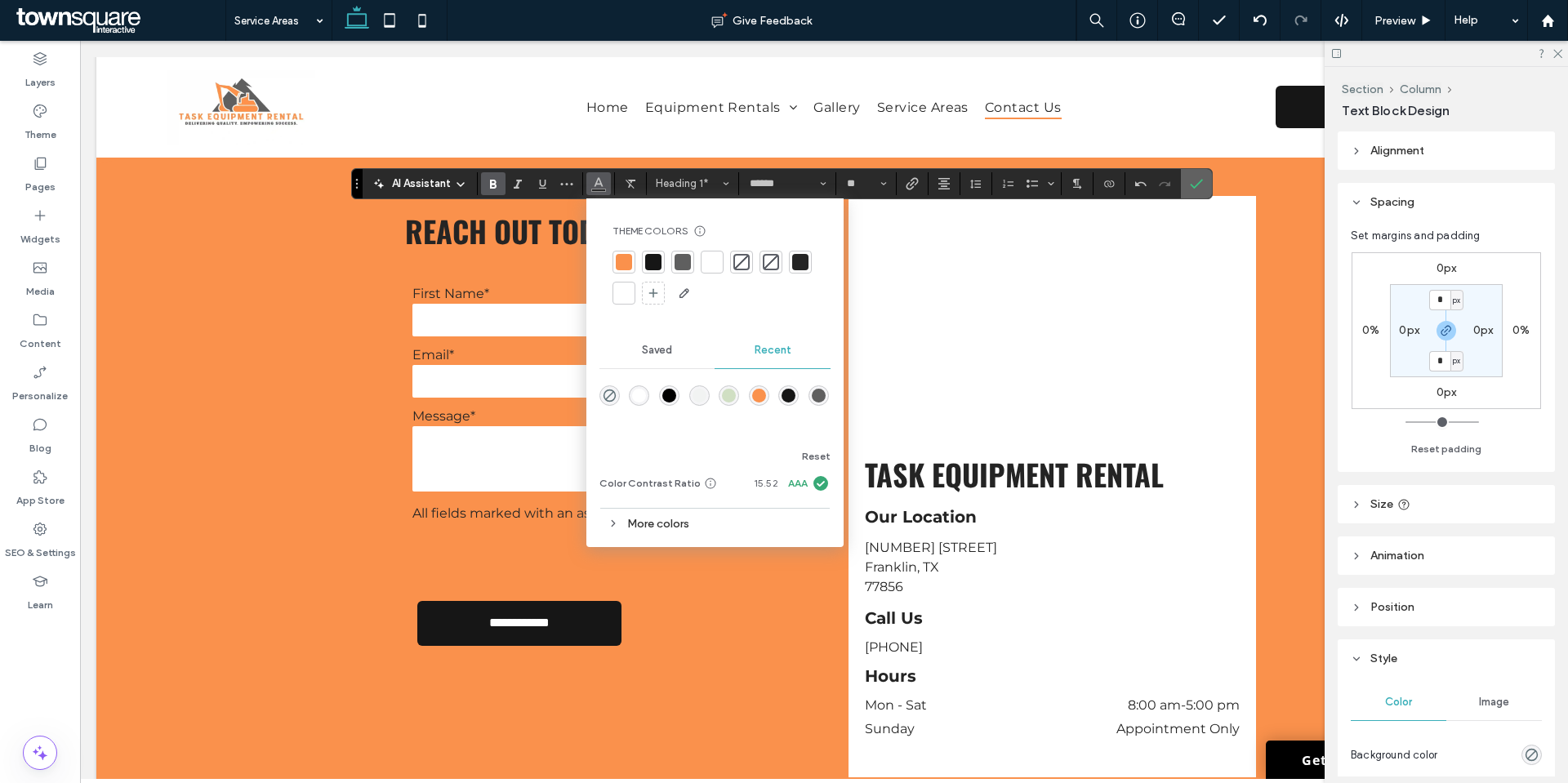 click at bounding box center [1196, 184] 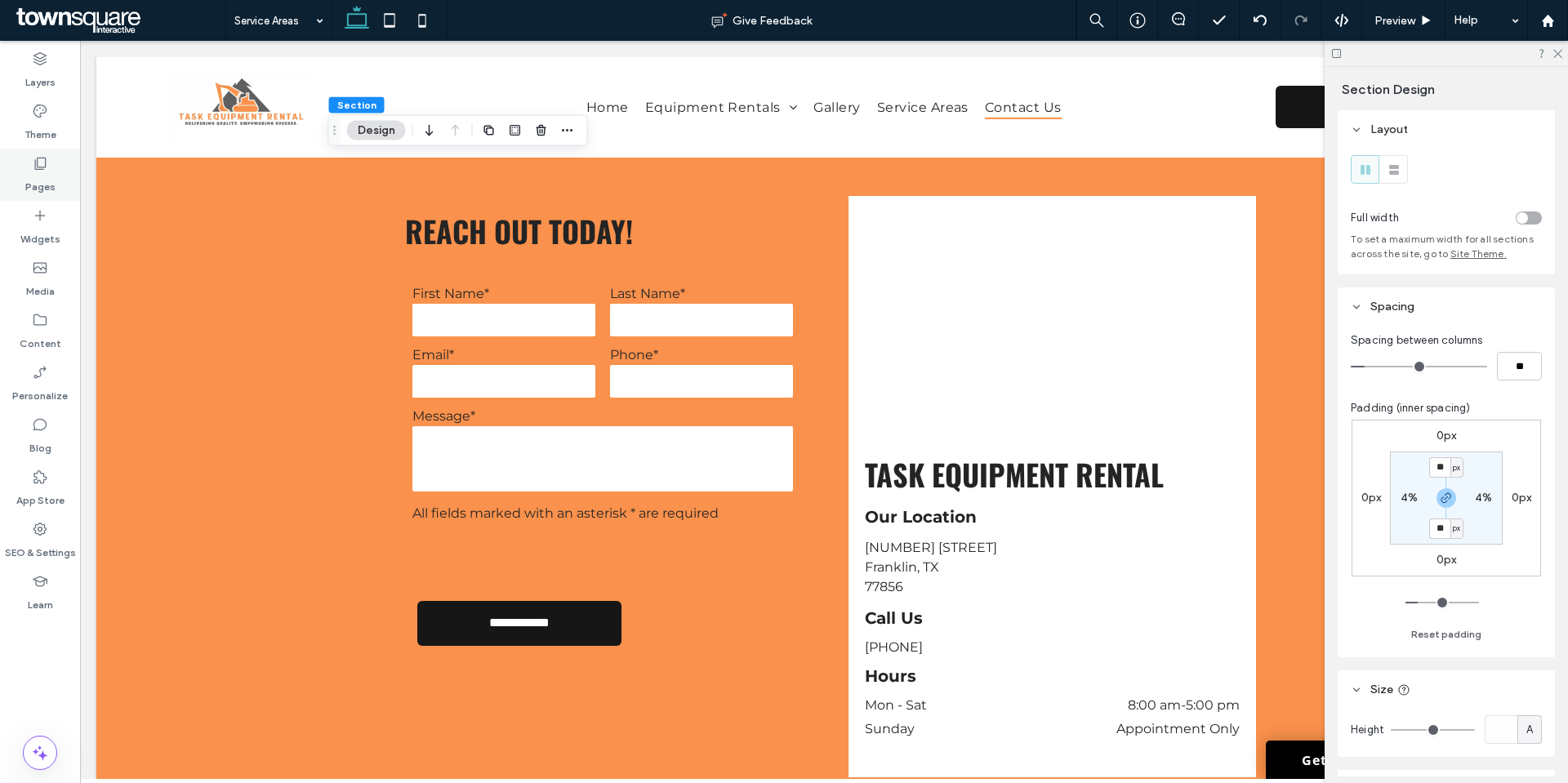 click on "Pages" at bounding box center (40, 175) 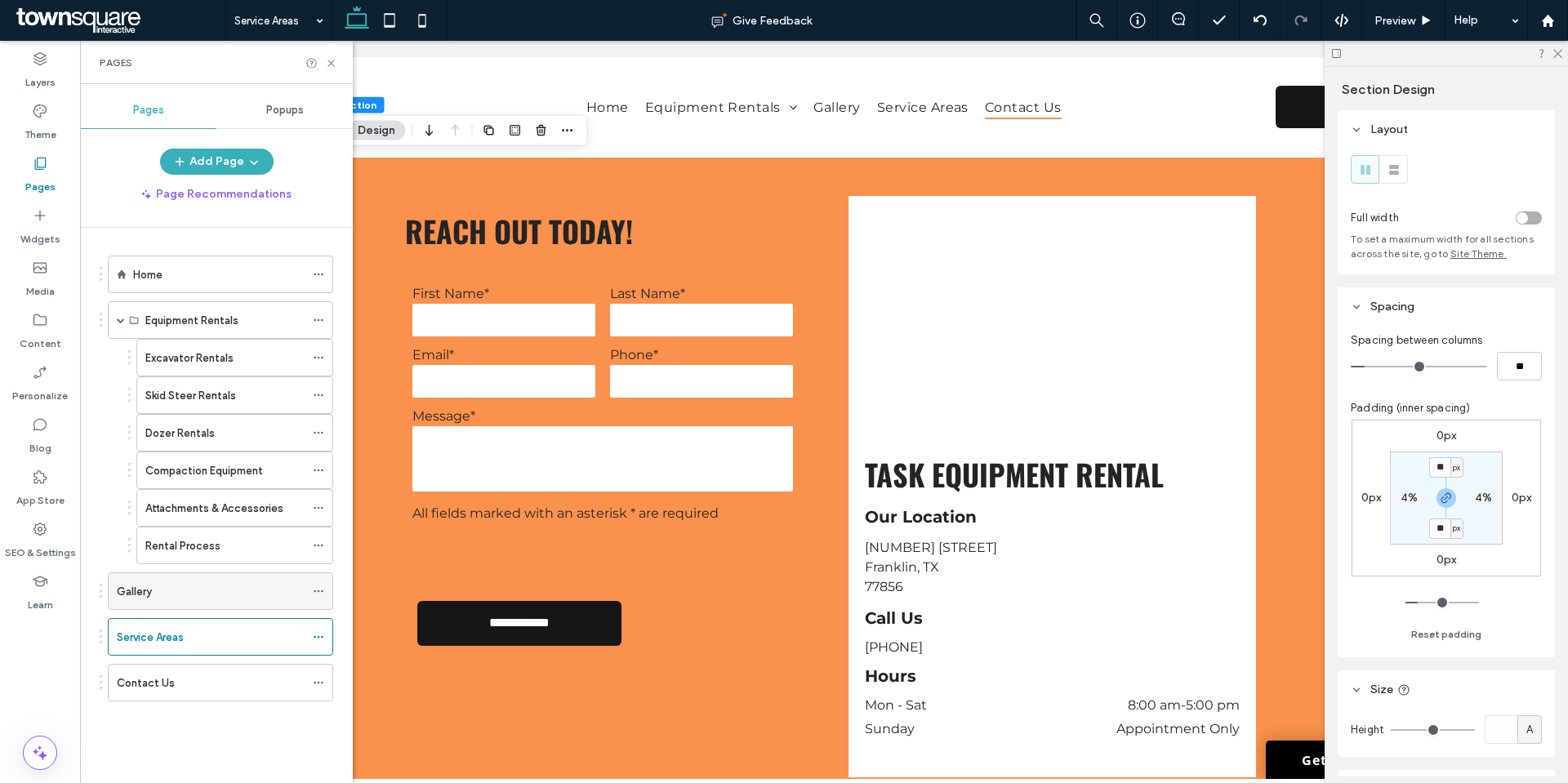 click 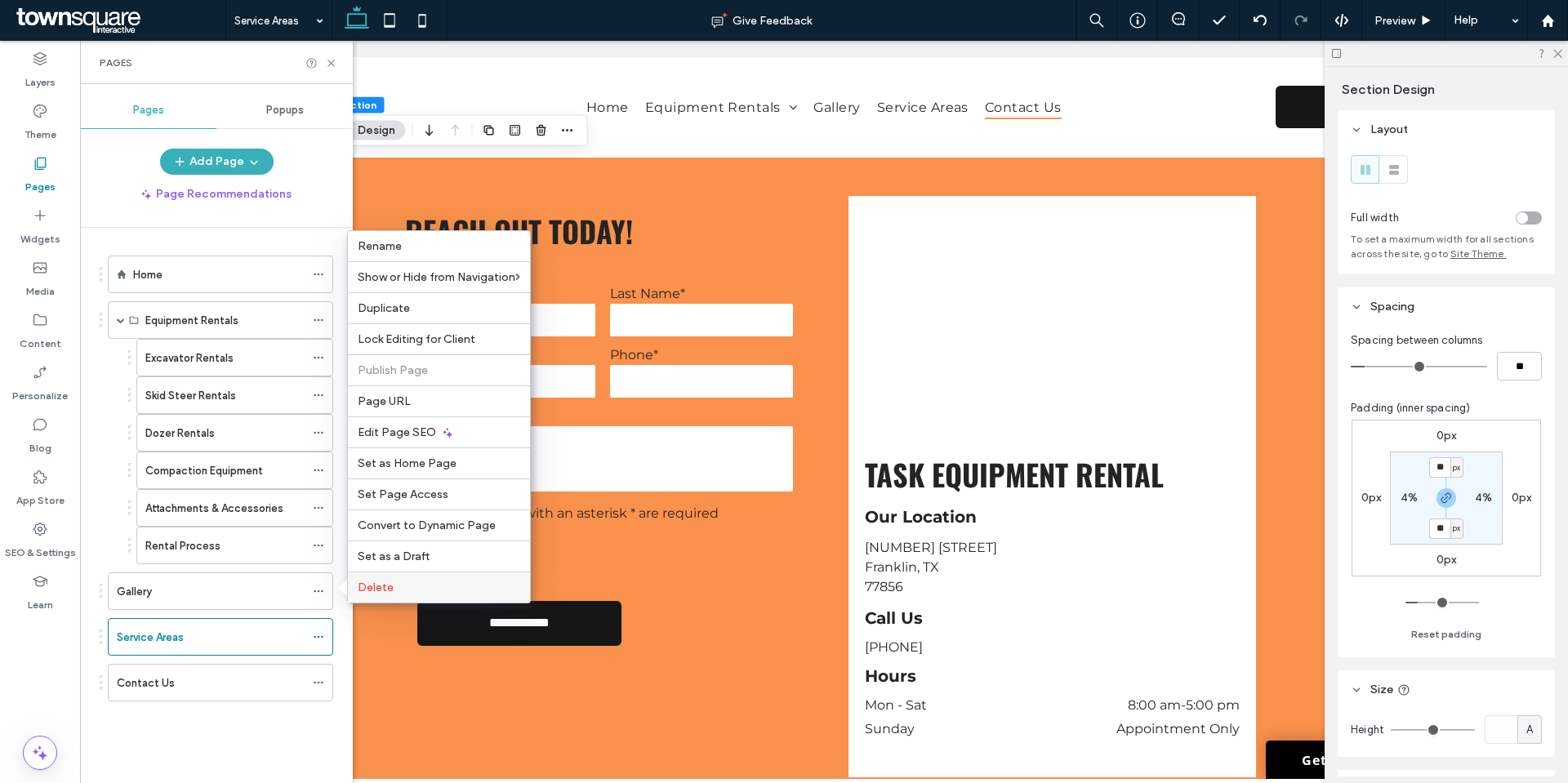 click on "Delete" at bounding box center (376, 587) 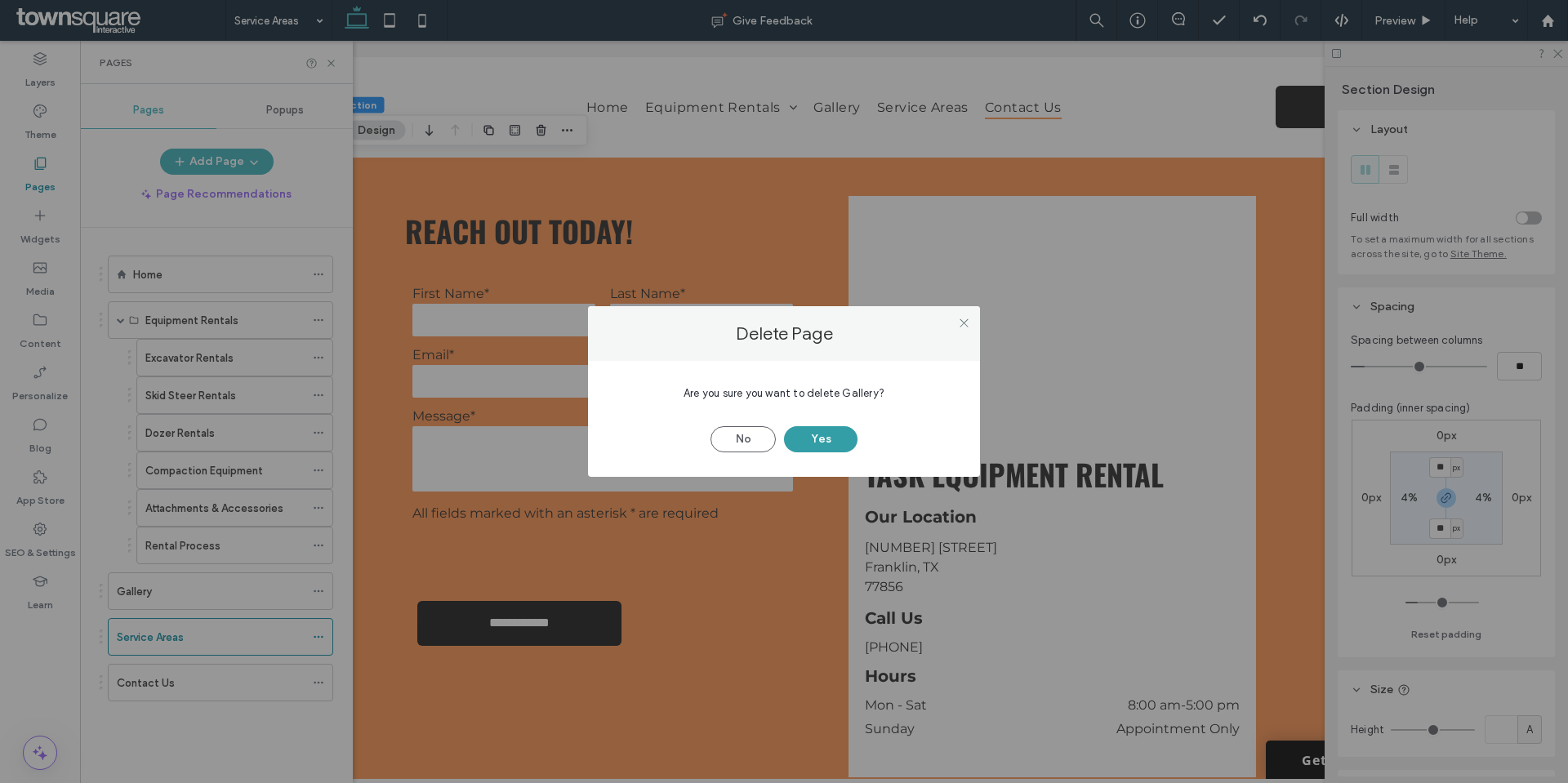 click on "Yes" at bounding box center [821, 439] 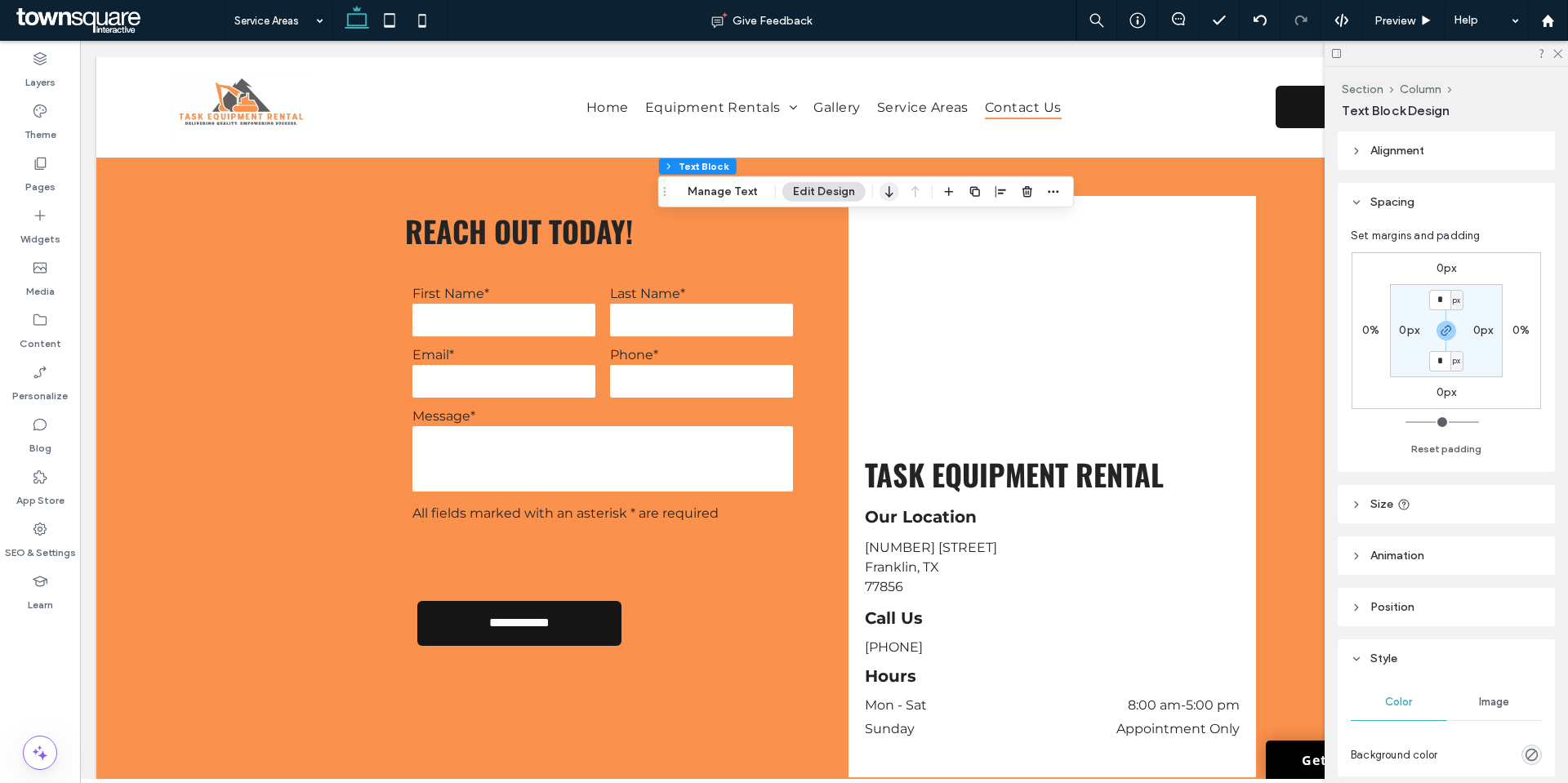 click 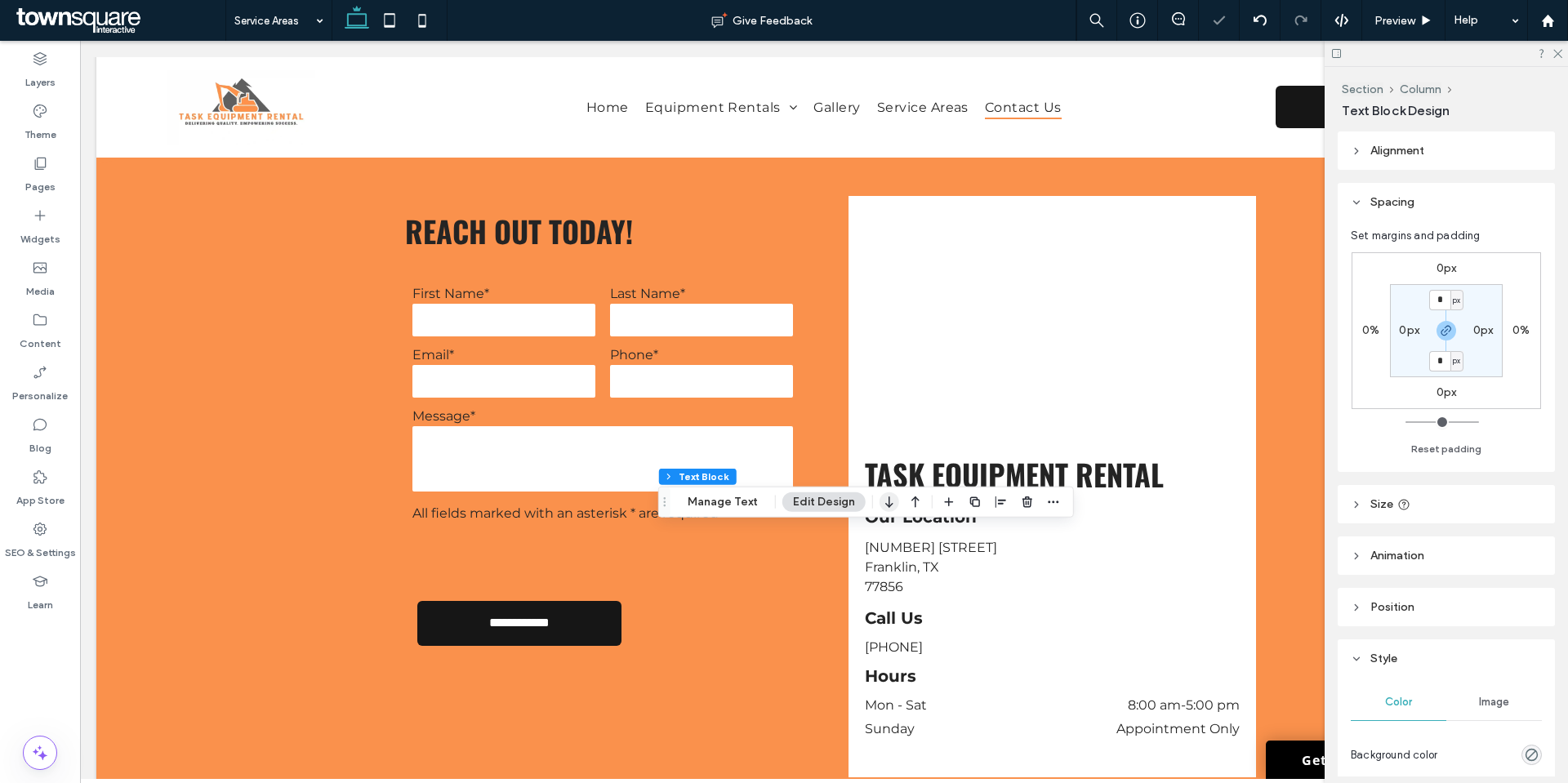 click 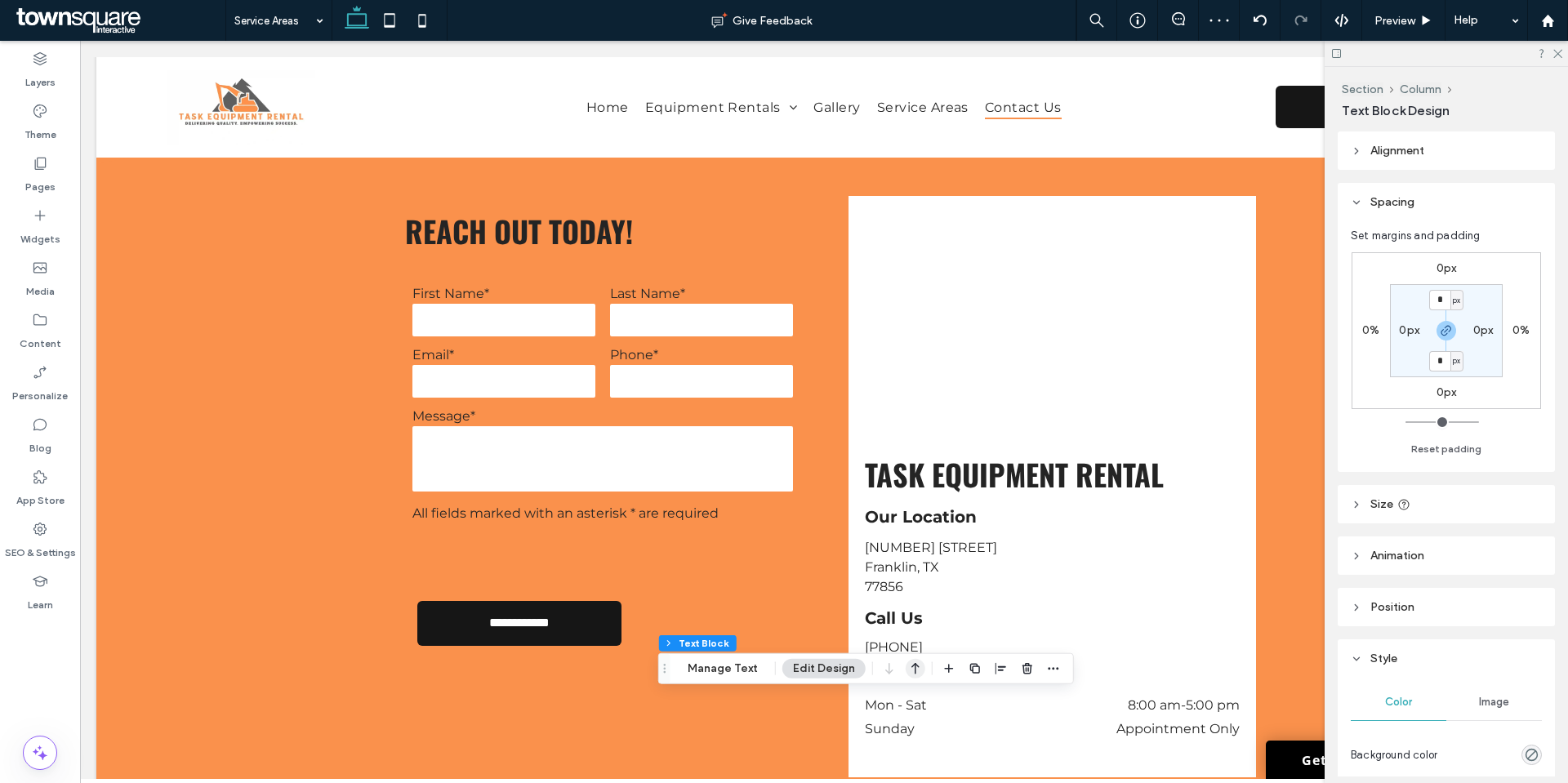 click 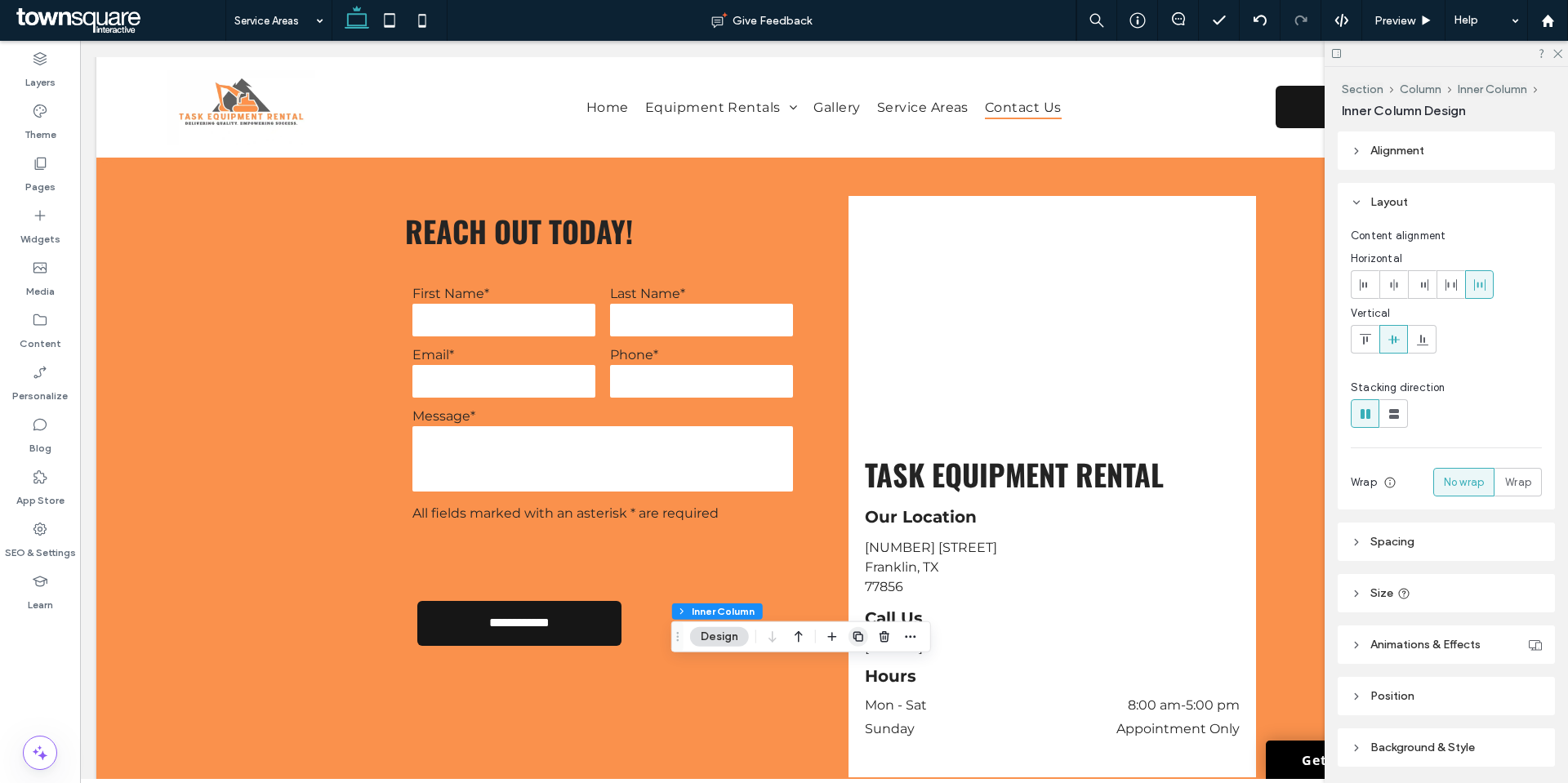 click 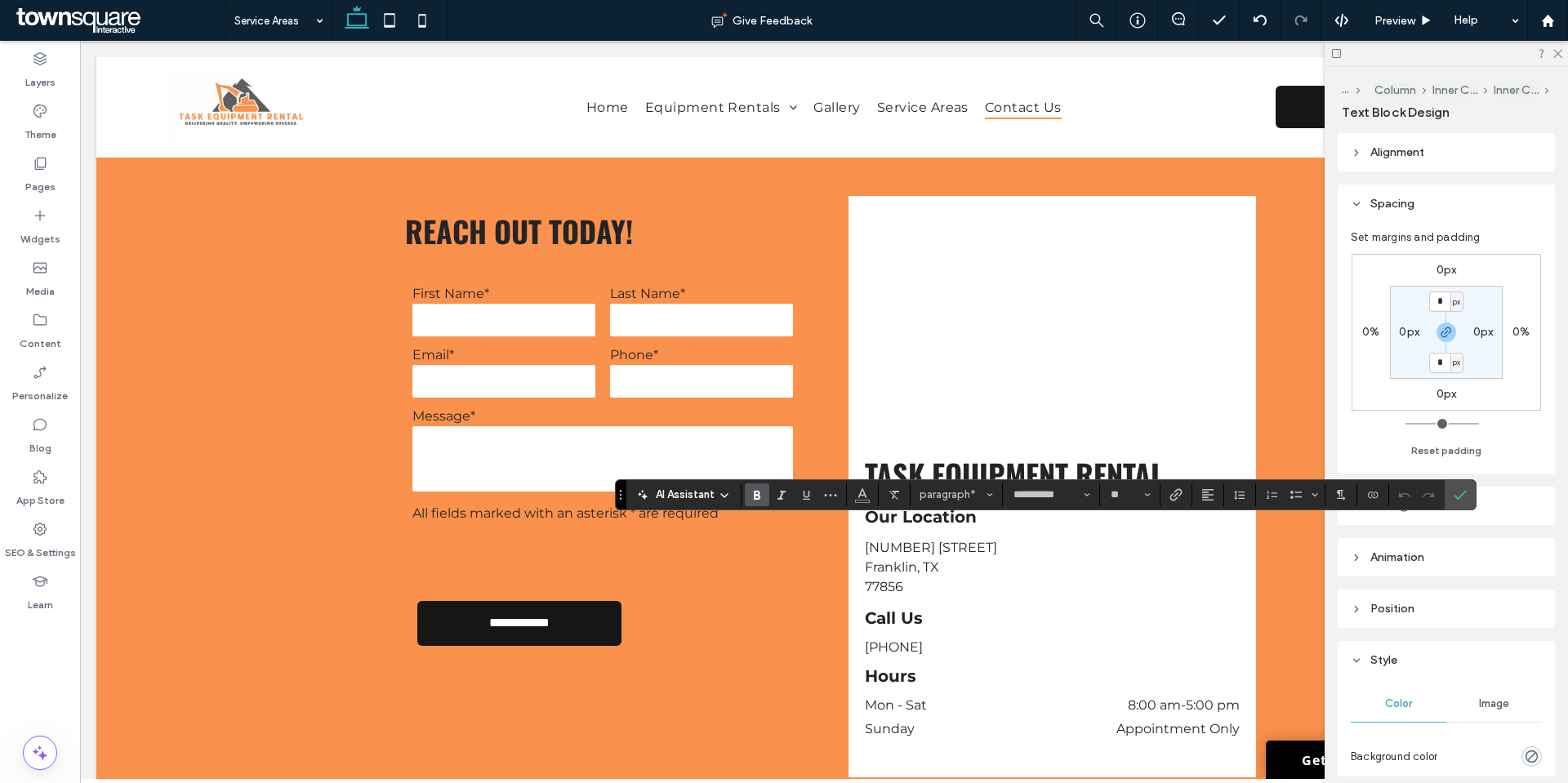 type 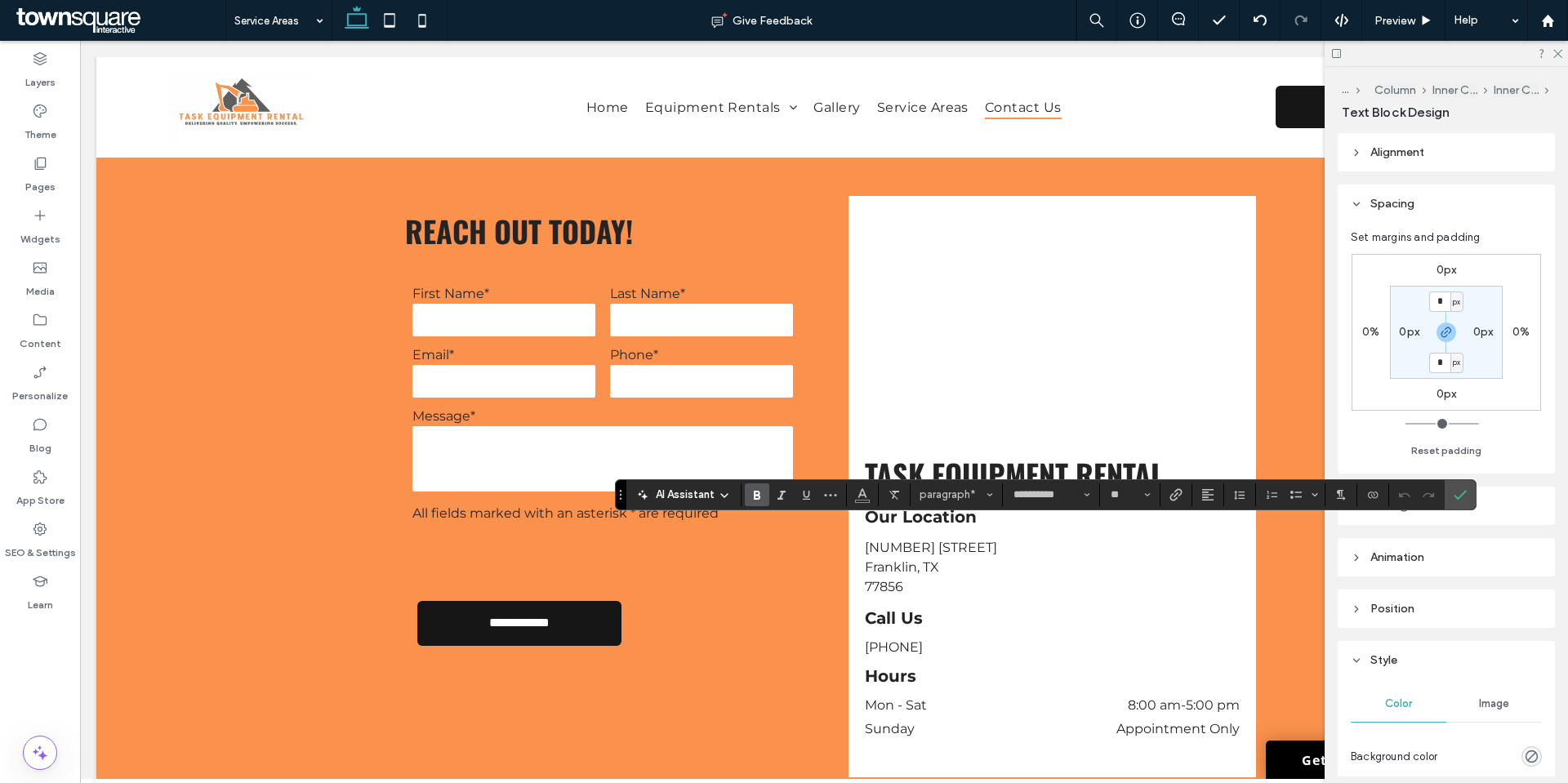 type on "**" 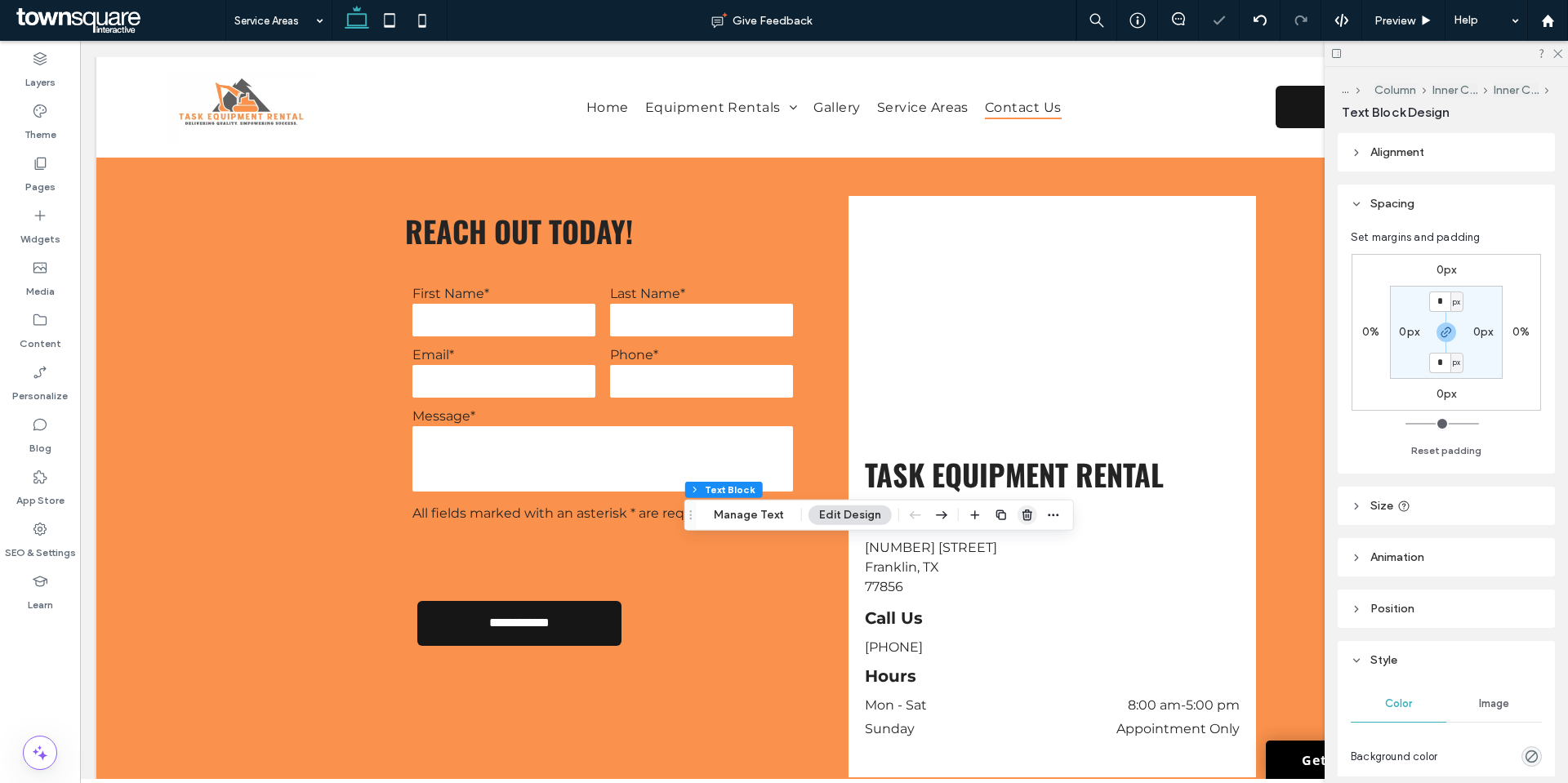 click at bounding box center (1027, 515) 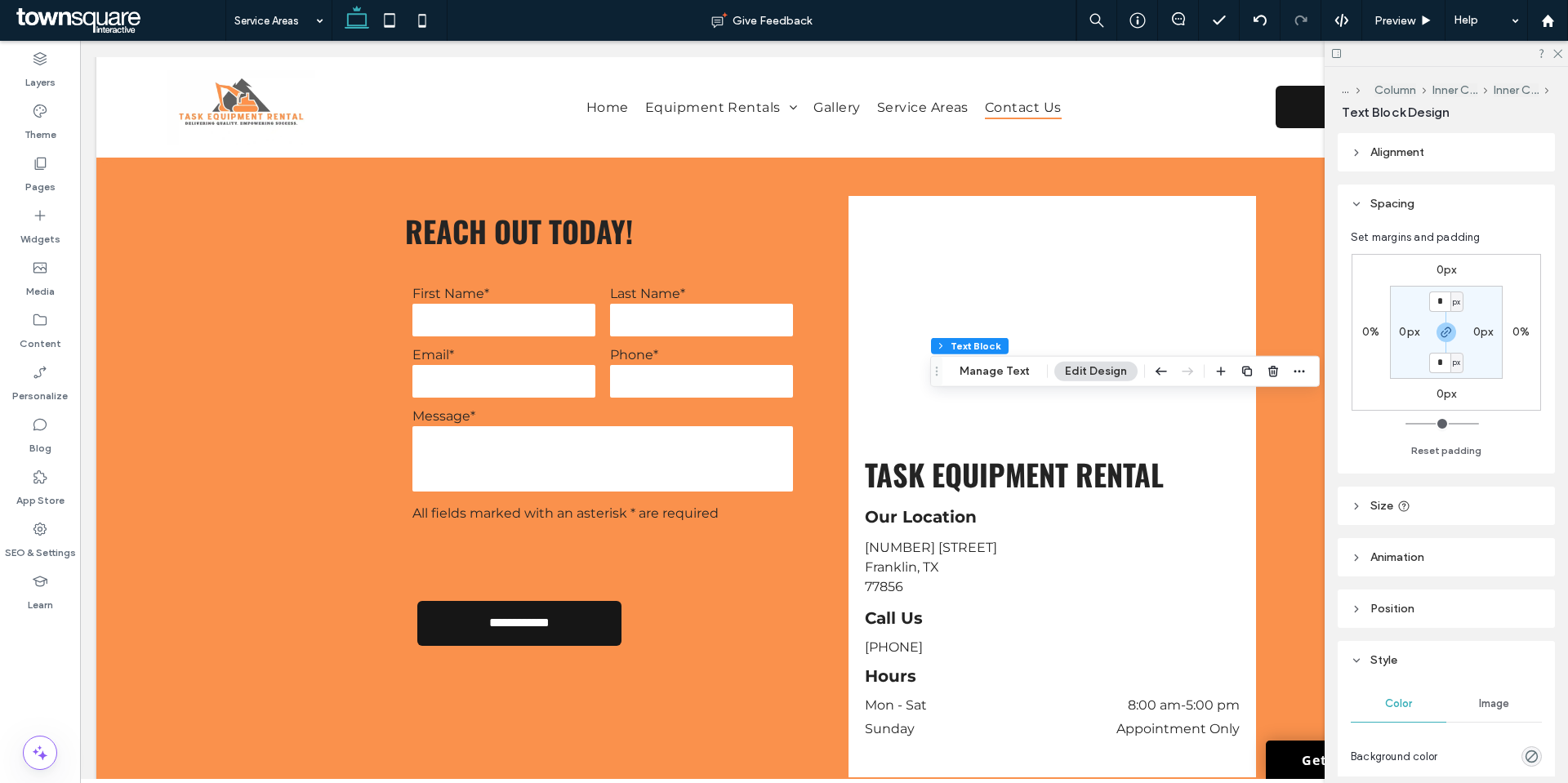 click at bounding box center [1247, 371] 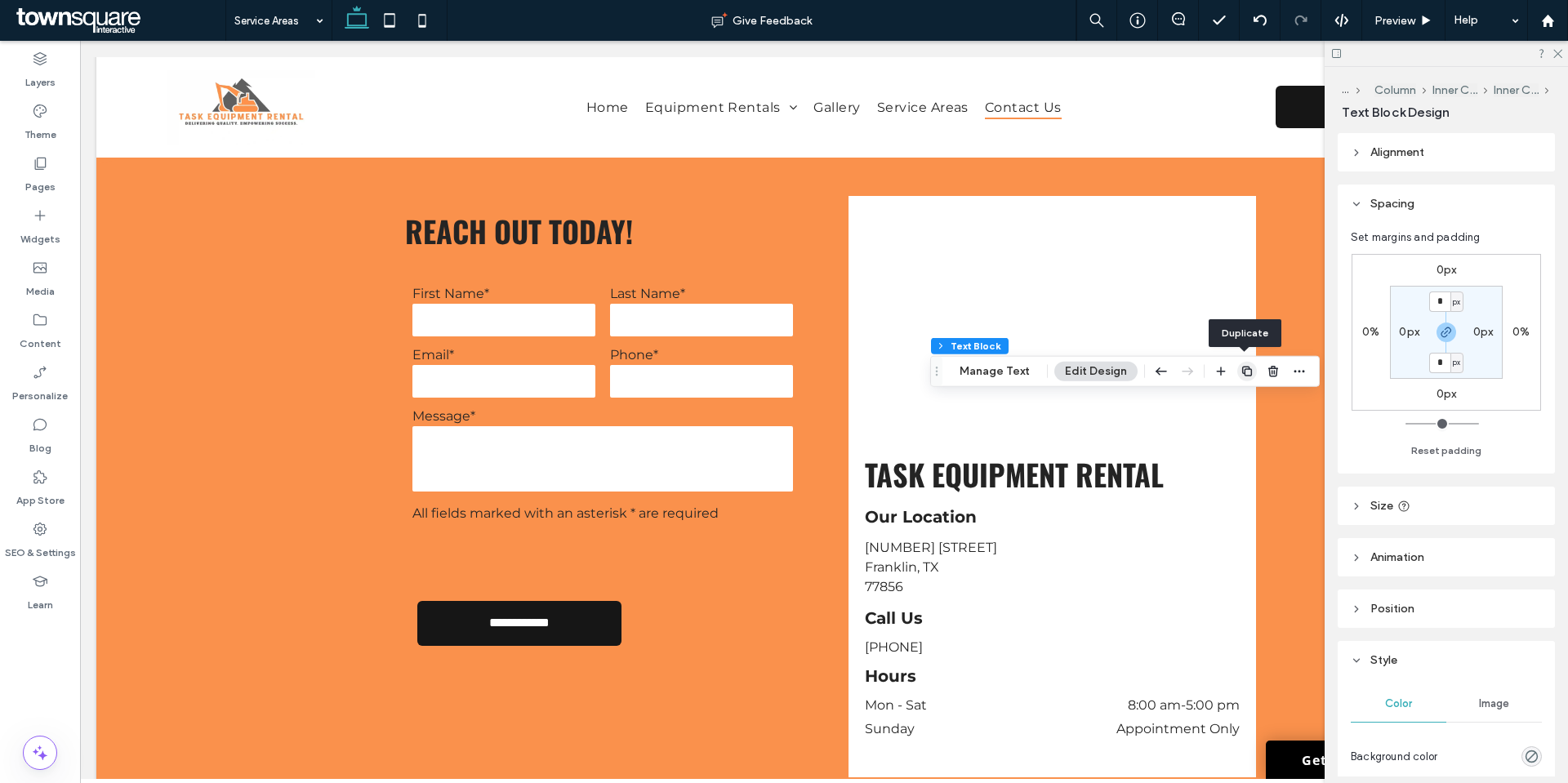 click 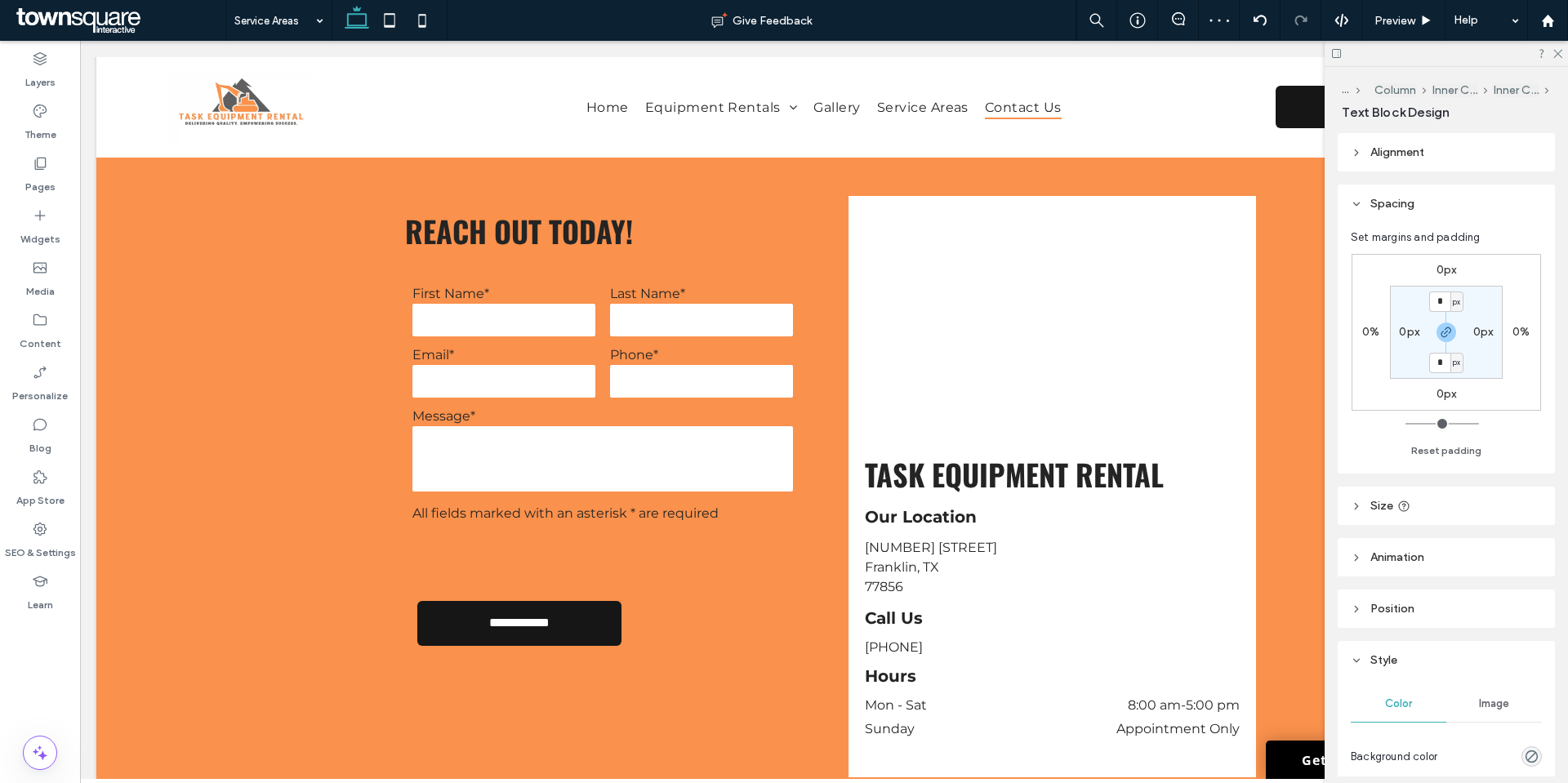 type on "**********" 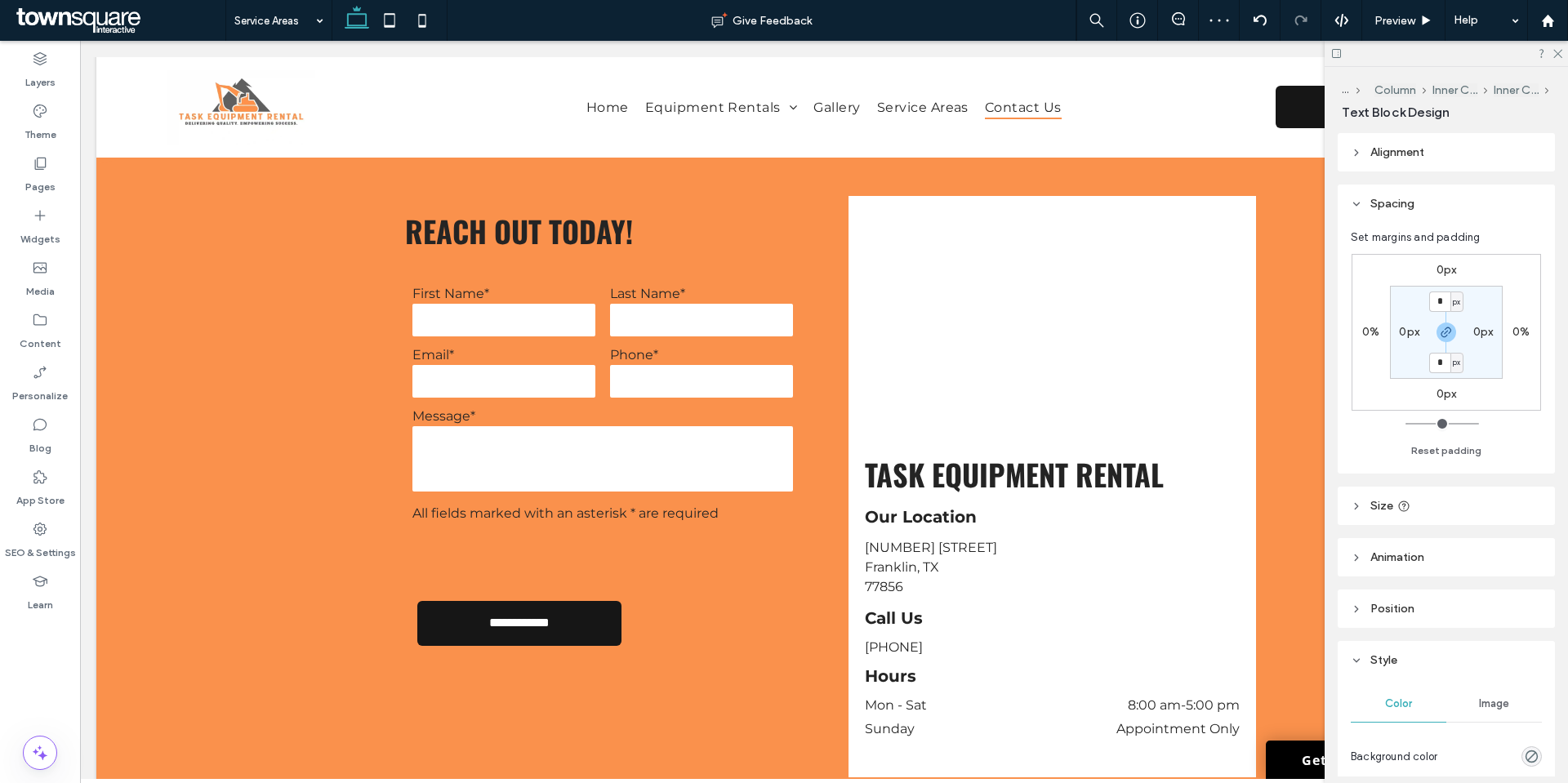 type on "**" 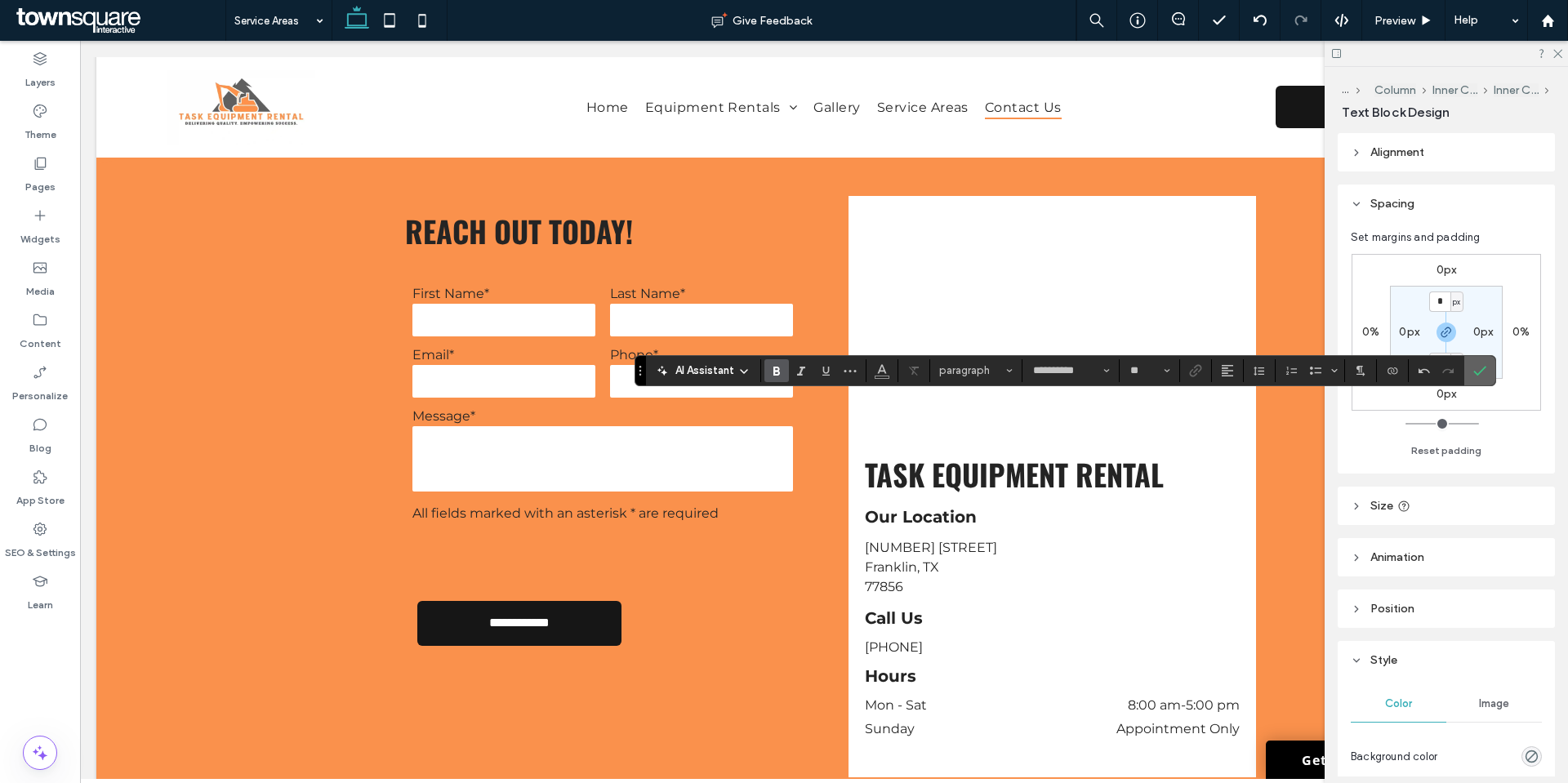 click 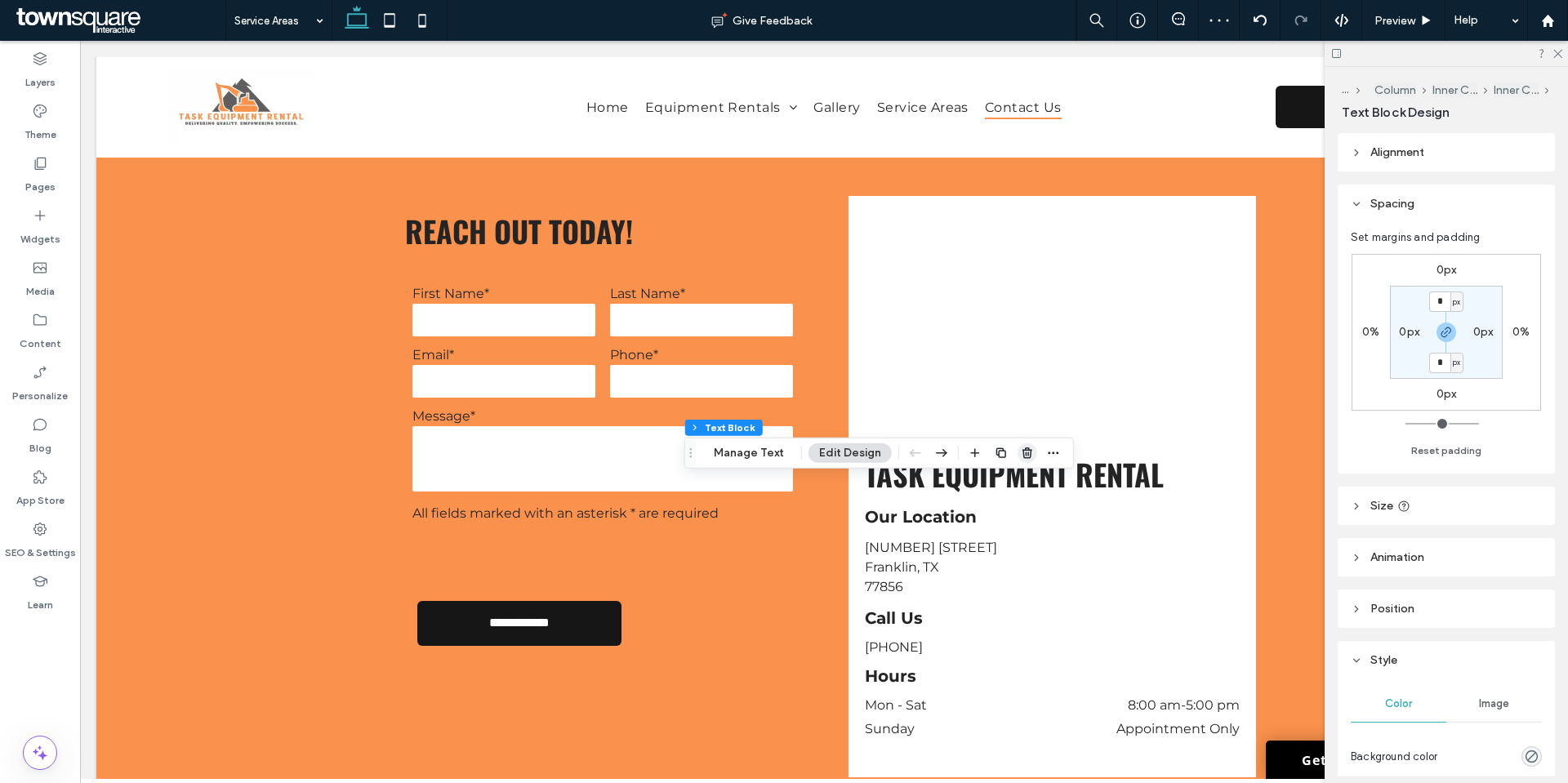 click 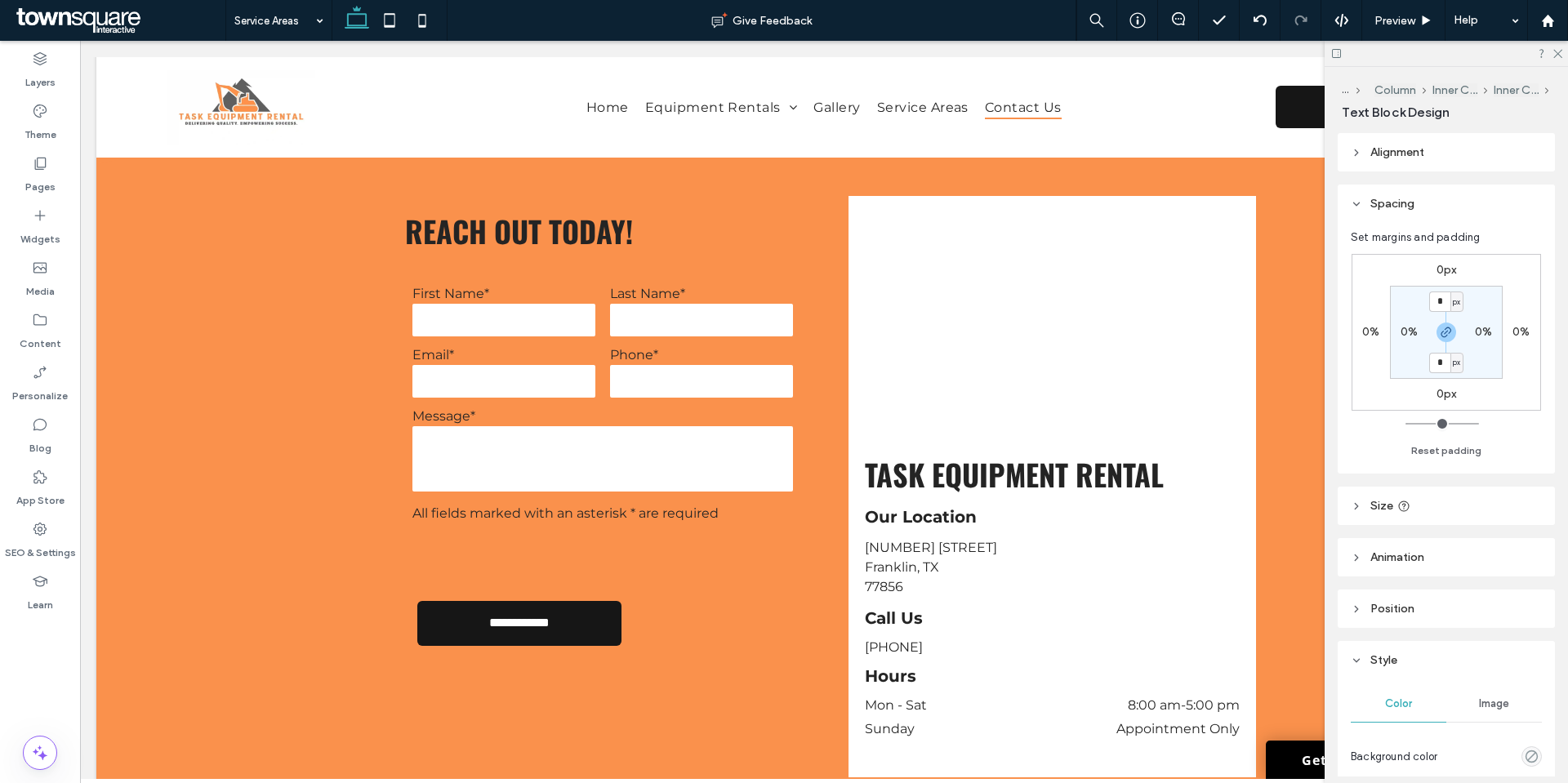 type on "**********" 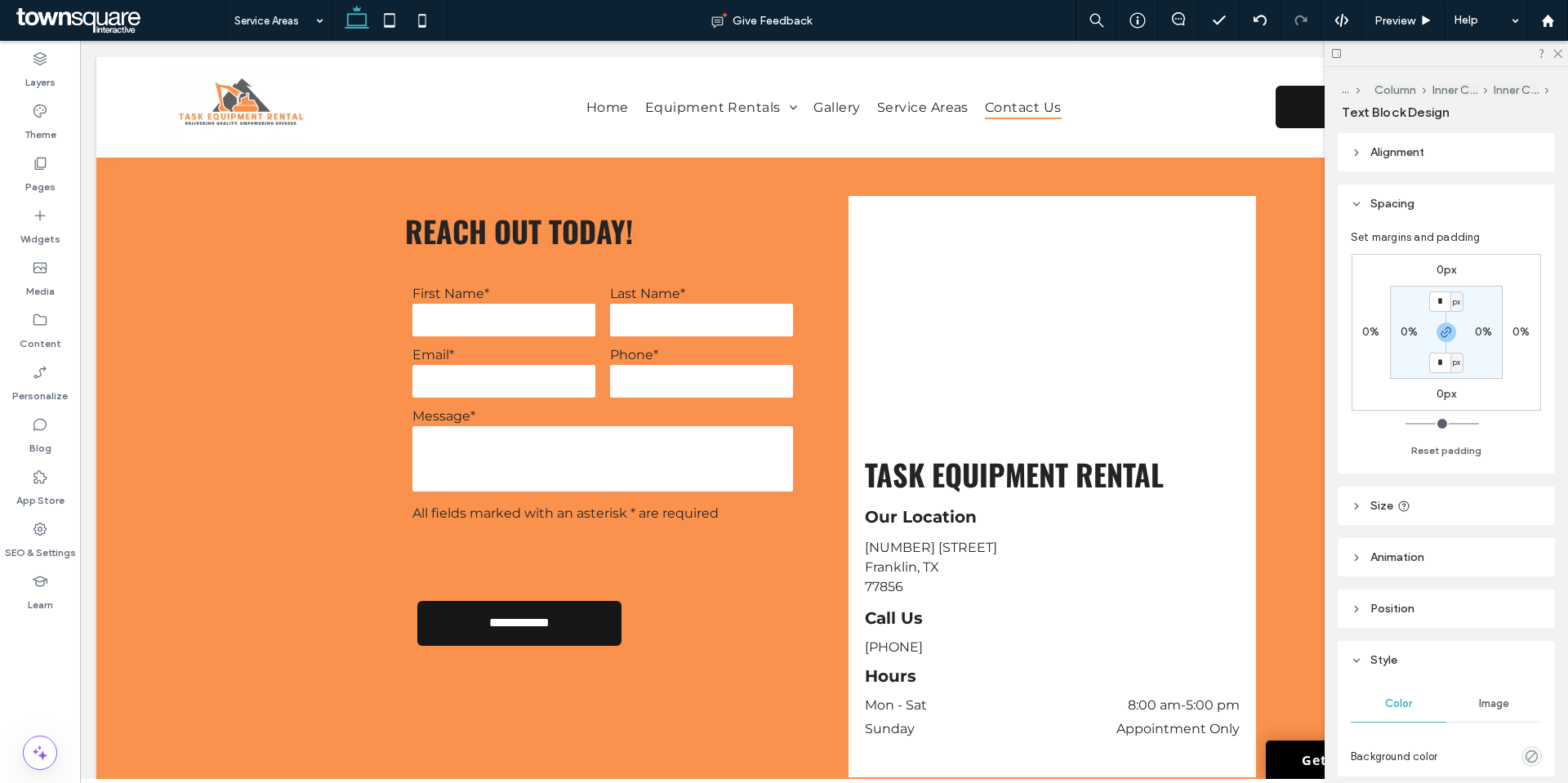 type on "**" 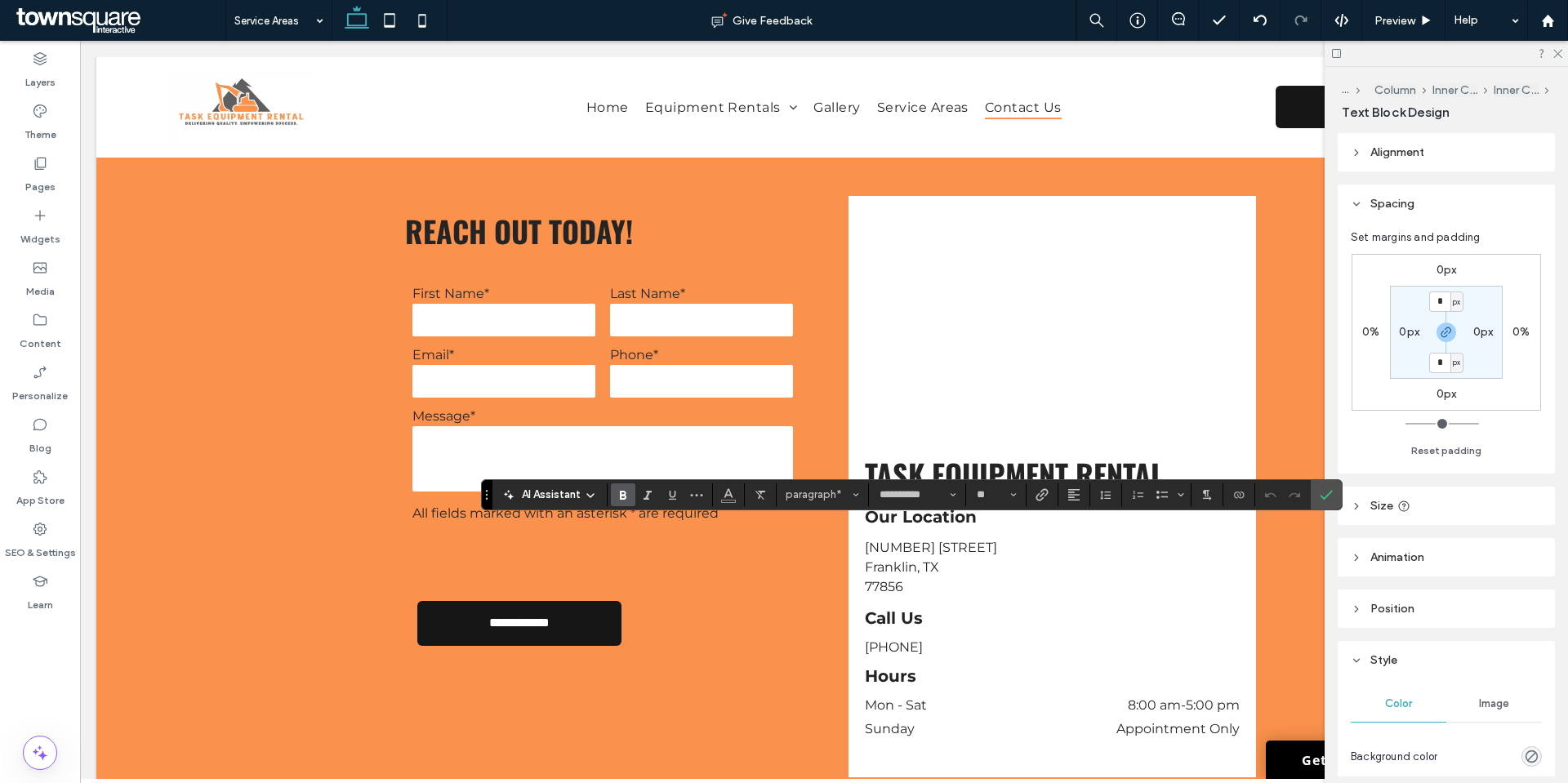 click 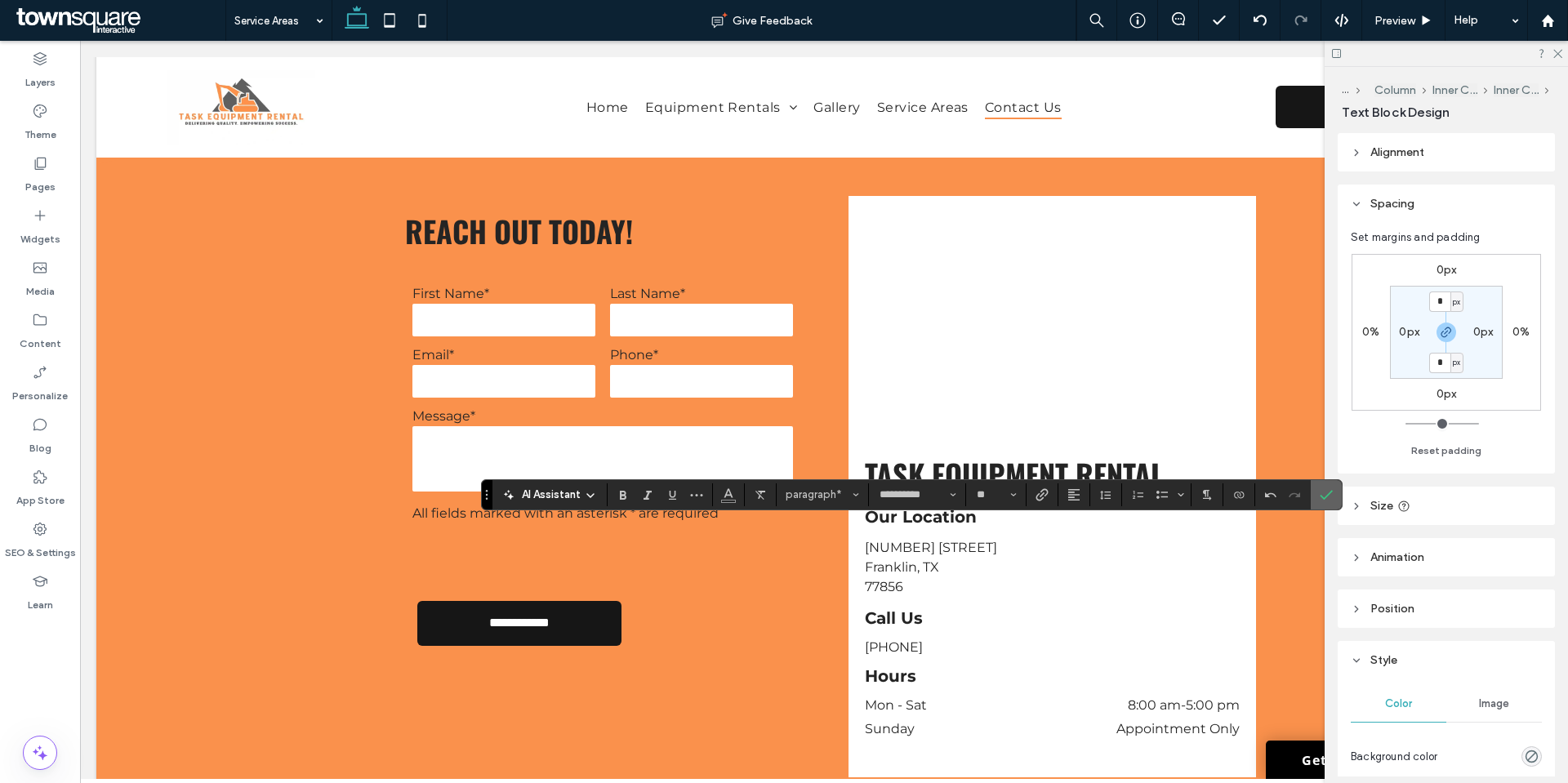 click at bounding box center [1326, 495] 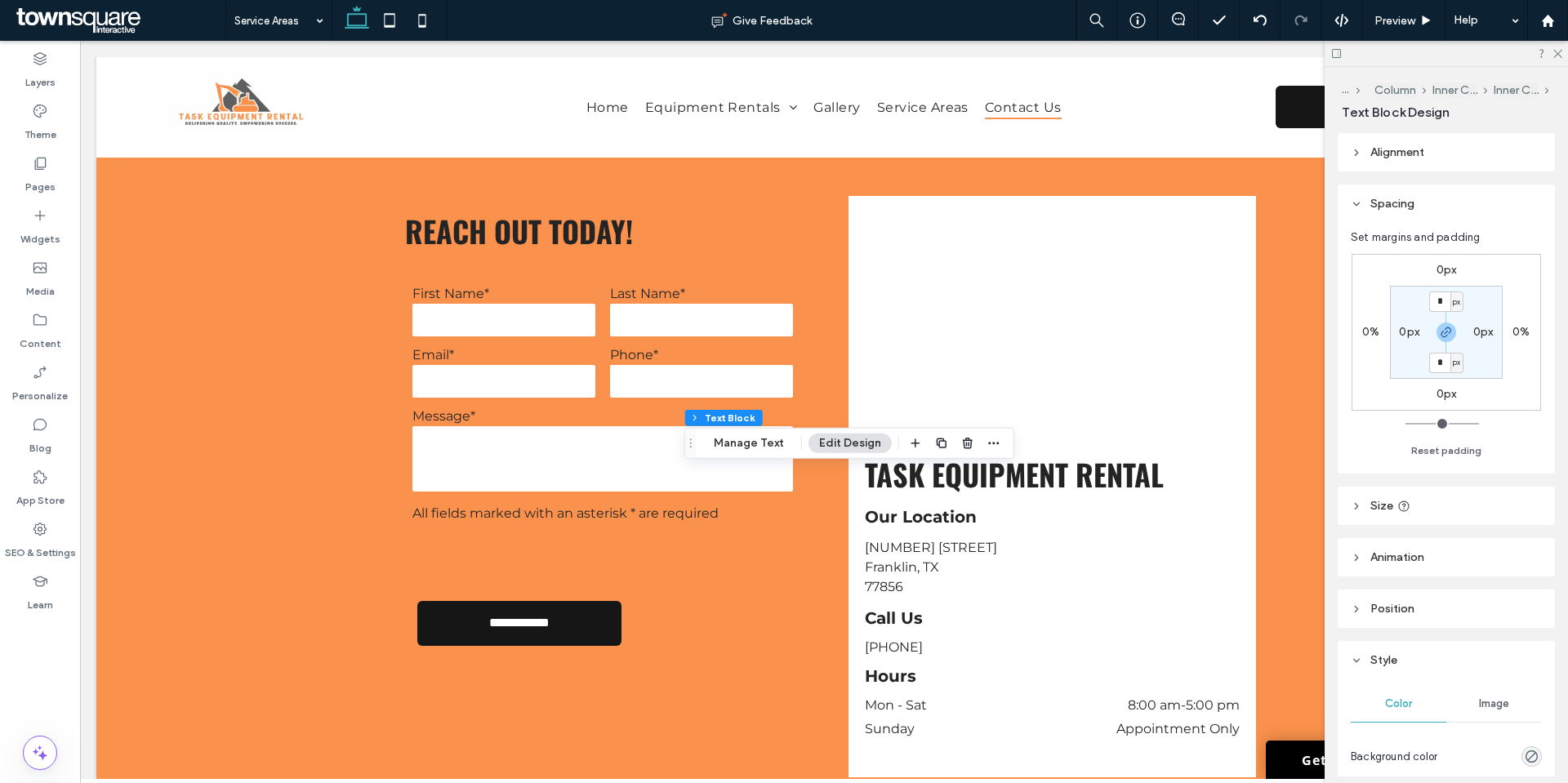click on "Alignment" at bounding box center (1397, 152) 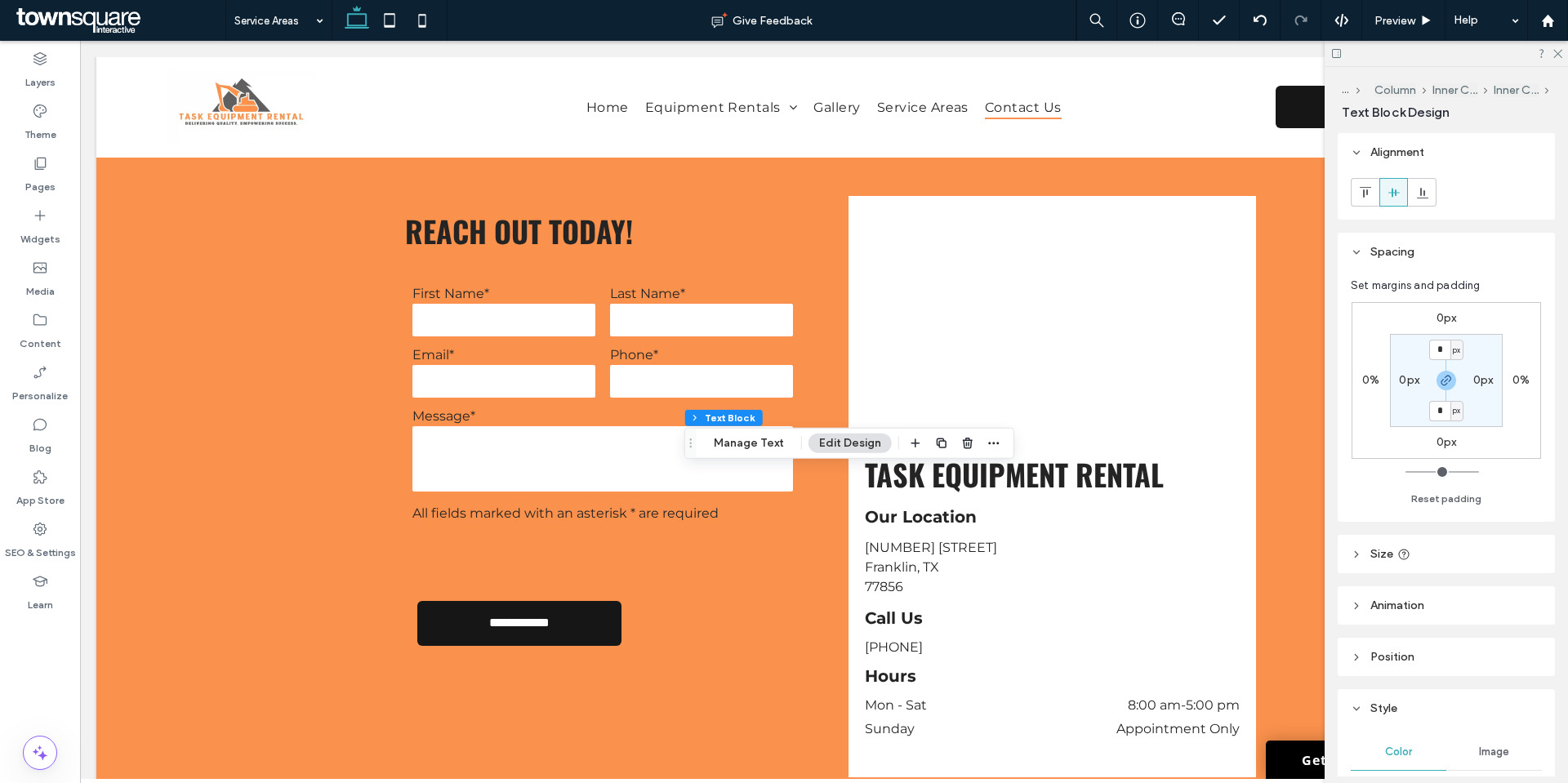 click 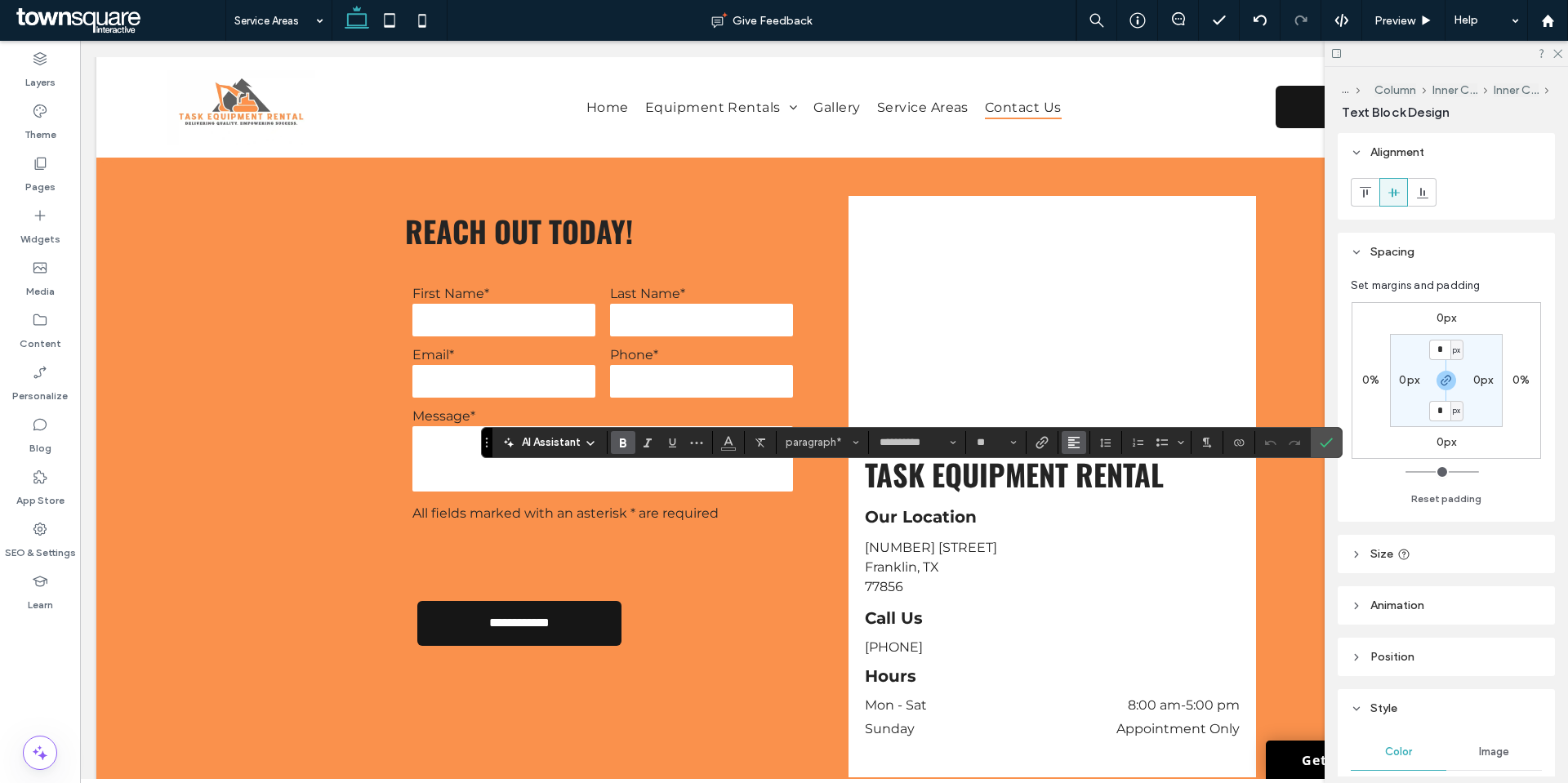 click at bounding box center [1074, 443] 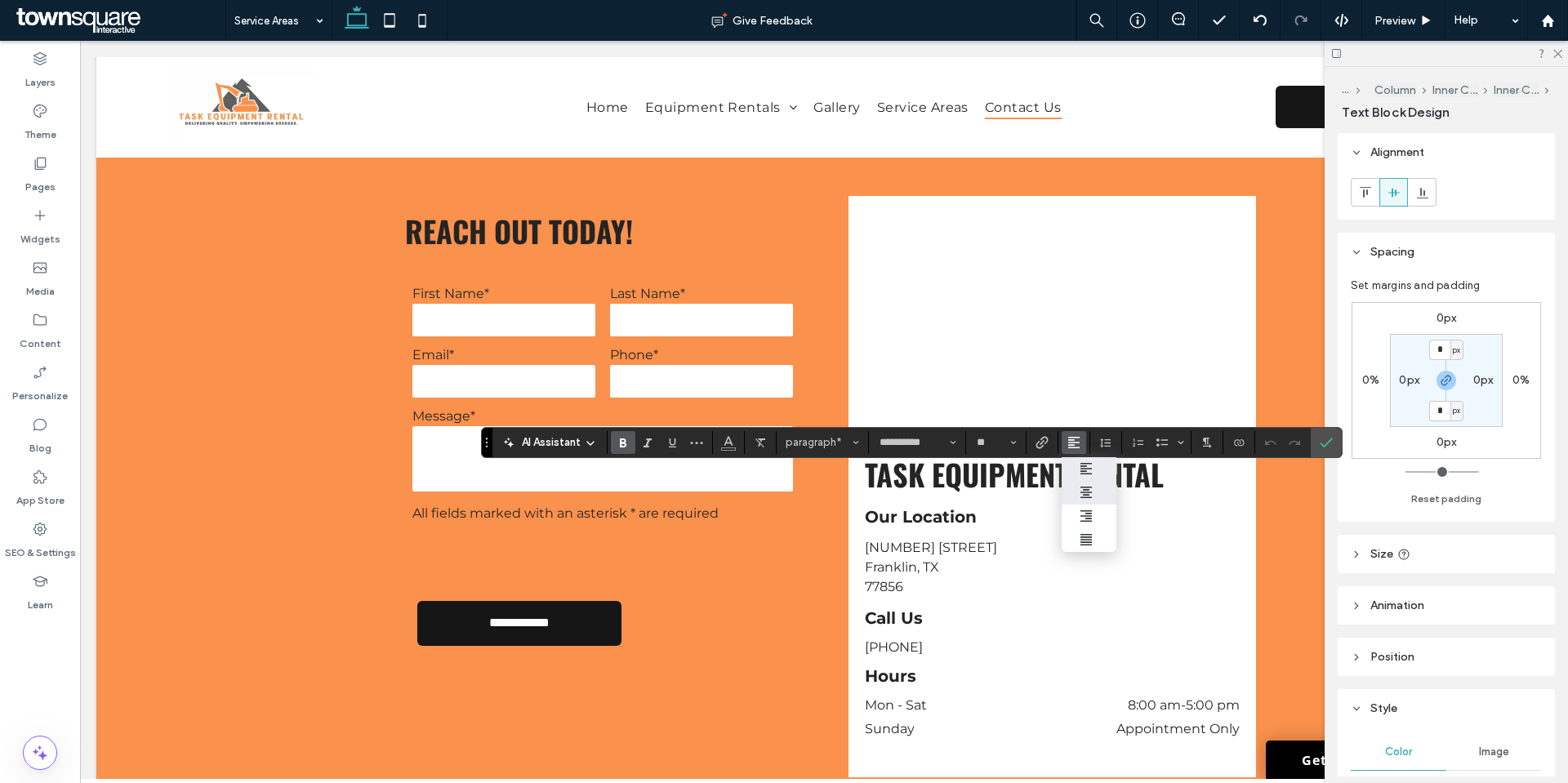 click 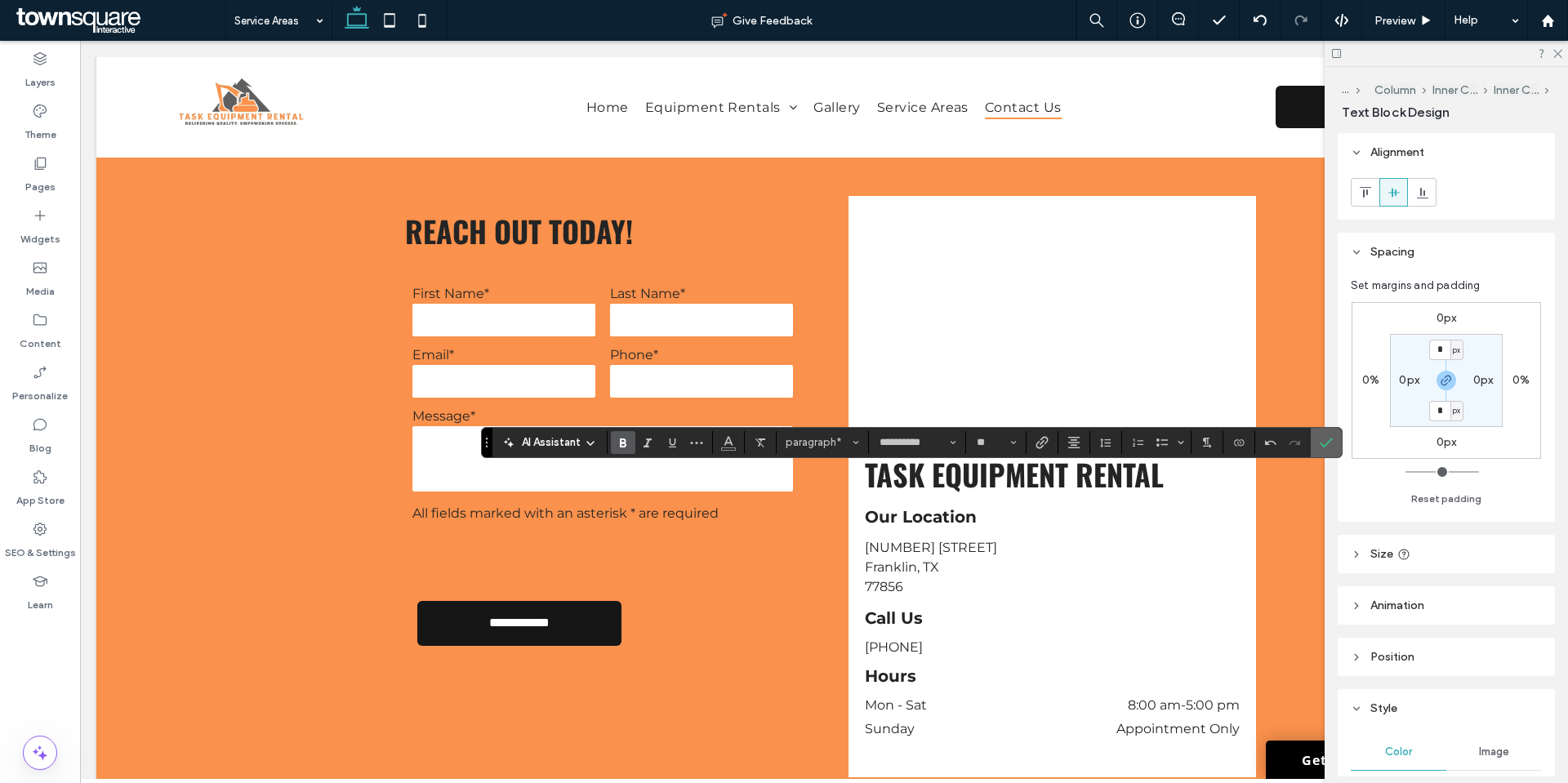 click 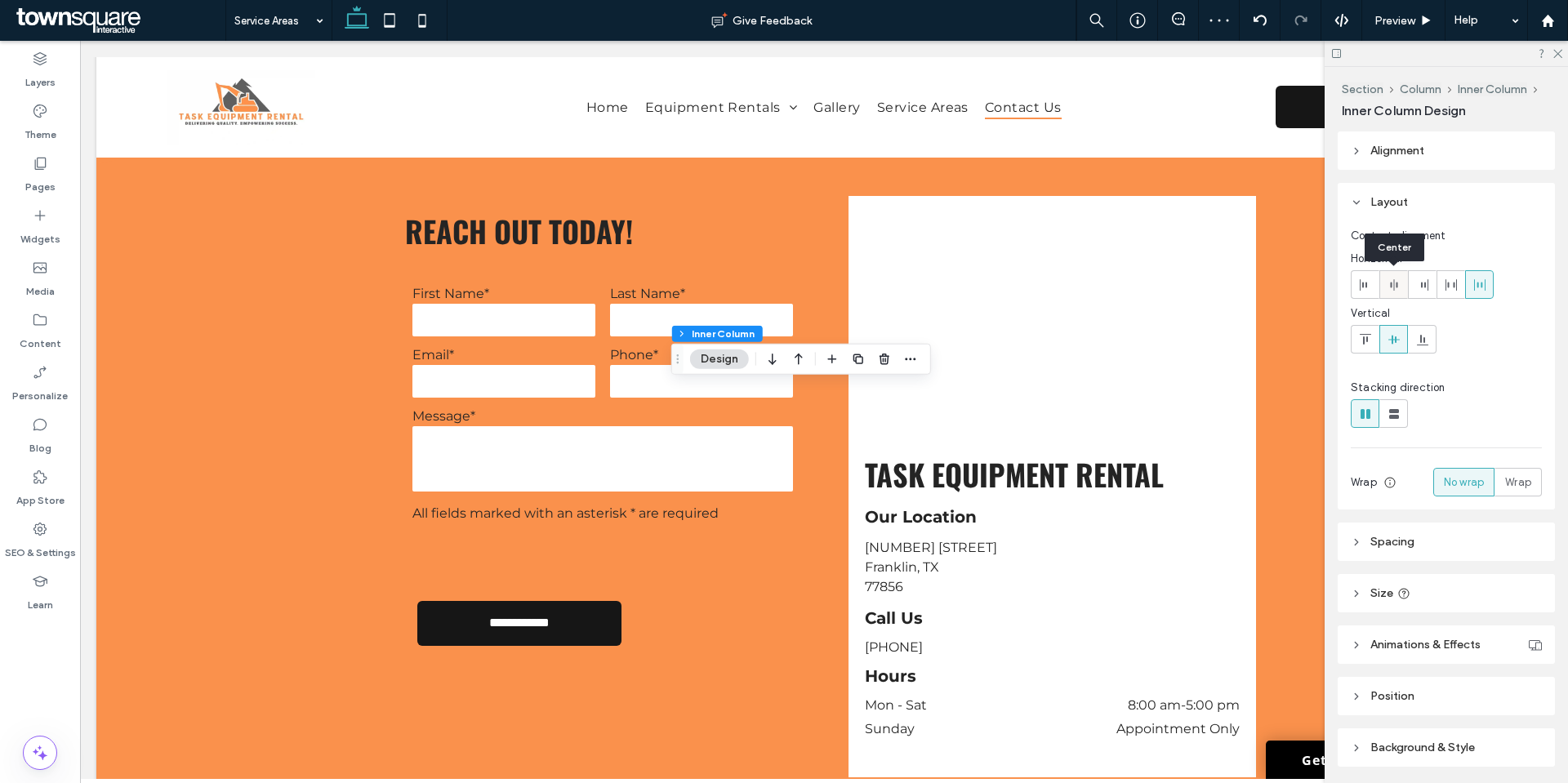 click 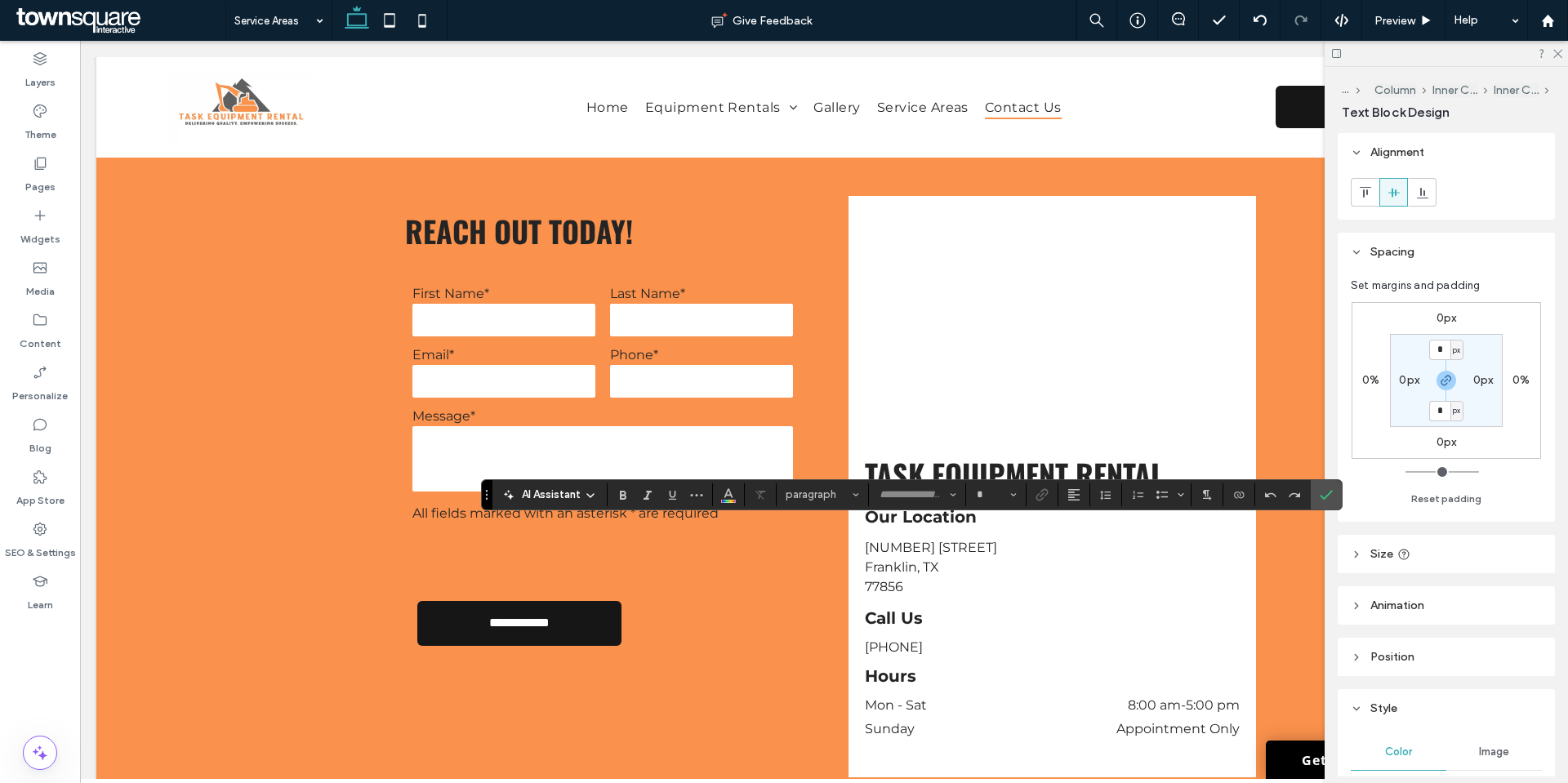 type on "**********" 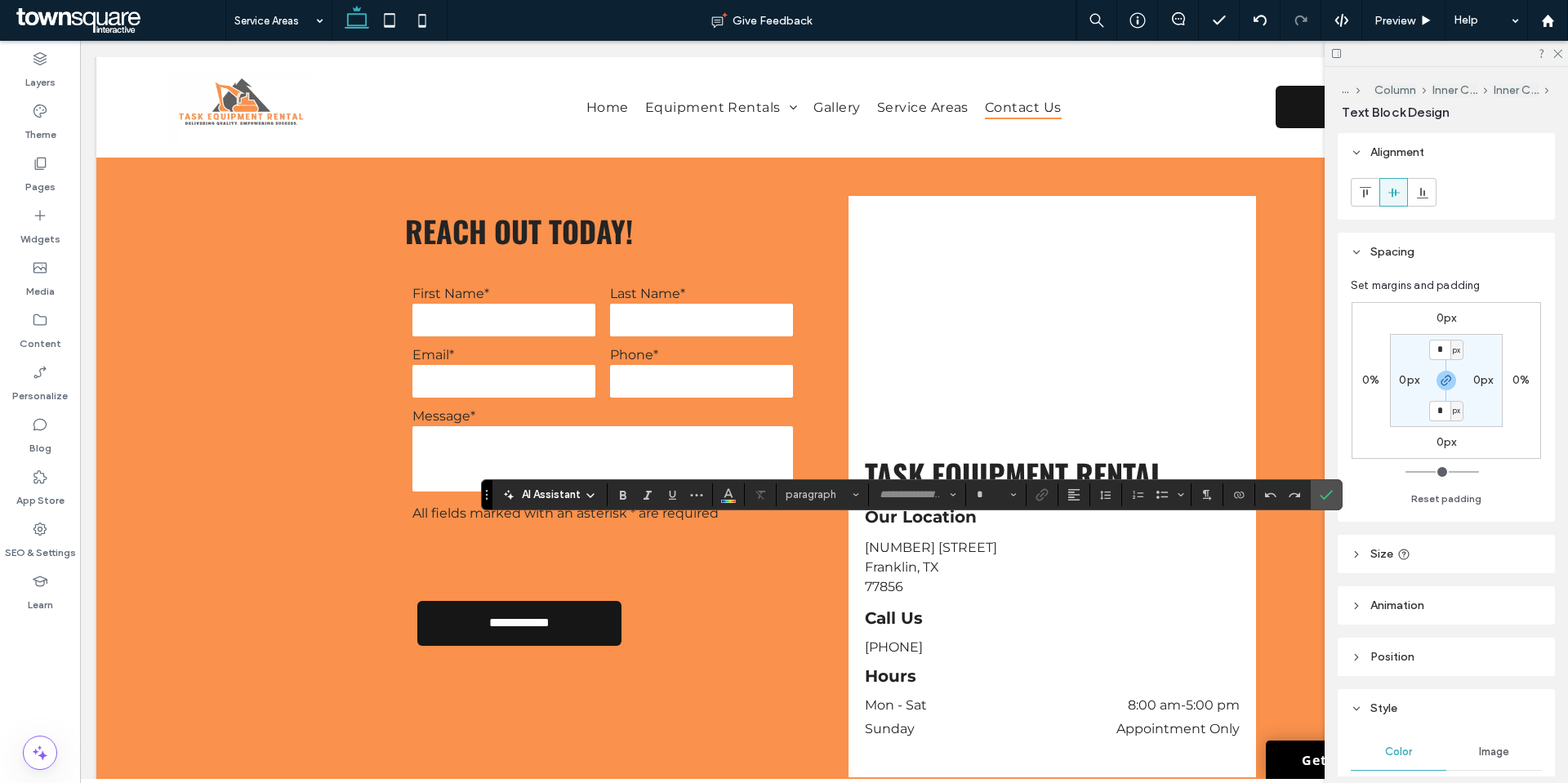 type on "**" 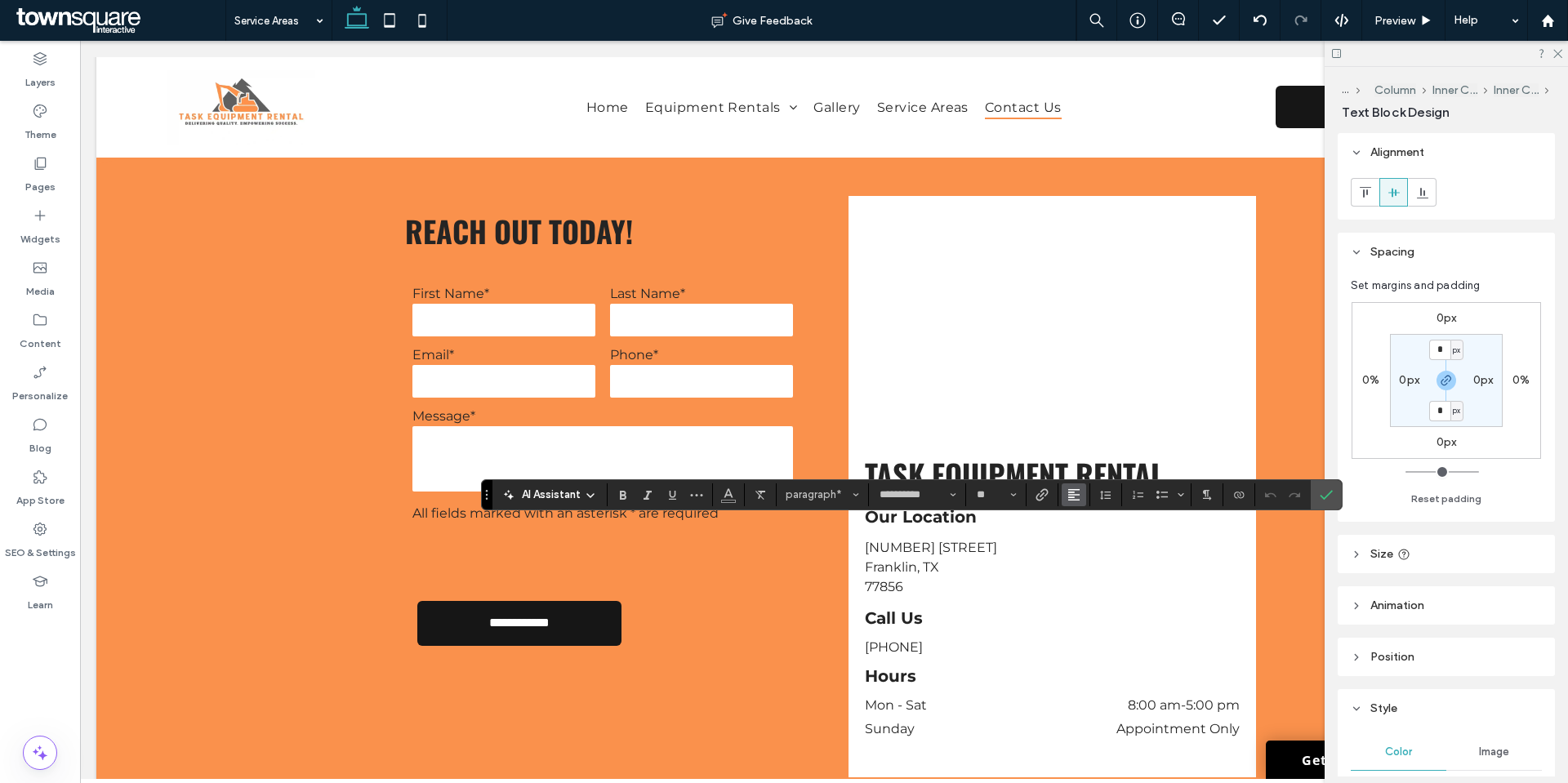 click 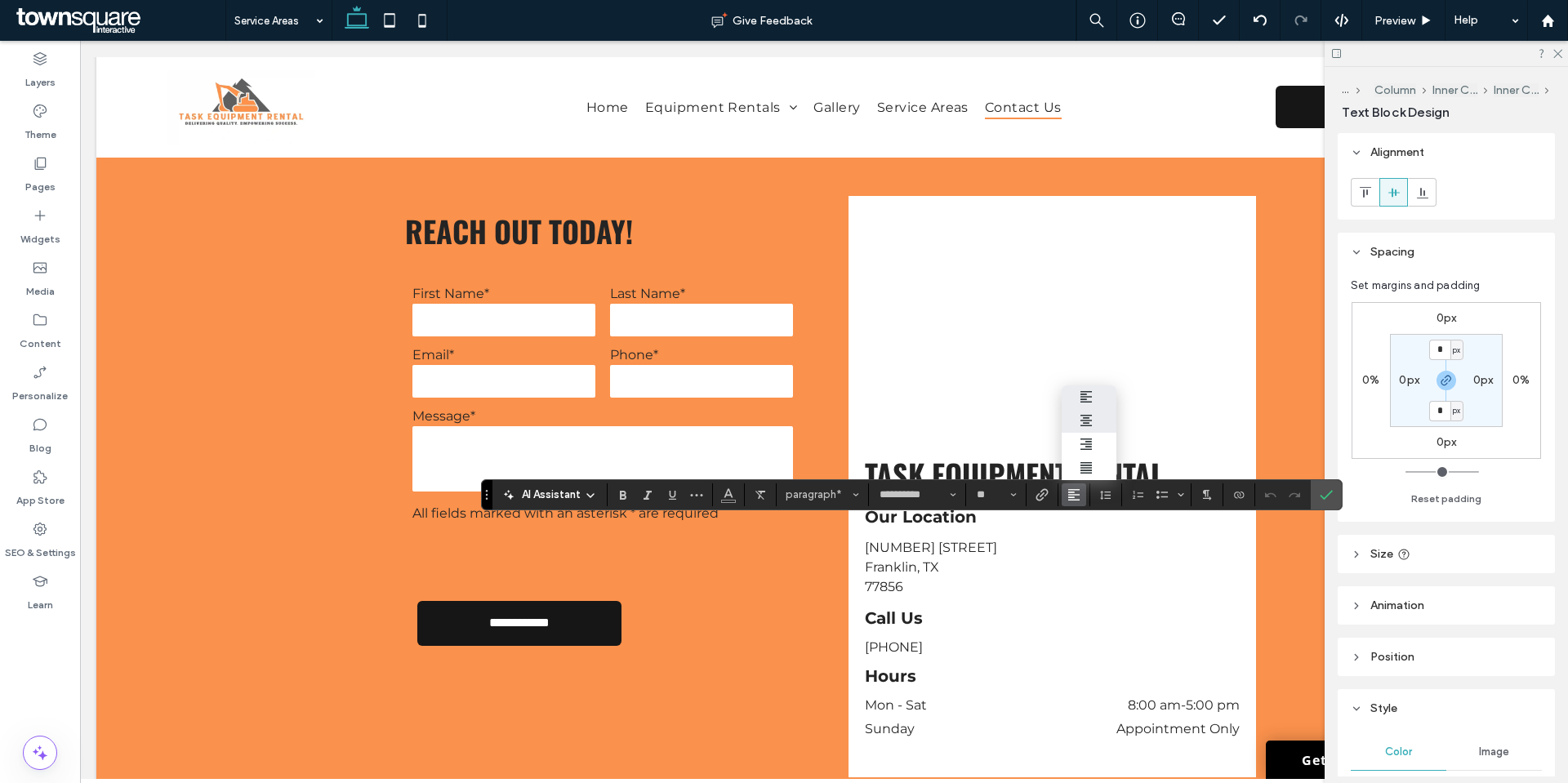 click at bounding box center [1089, 420] 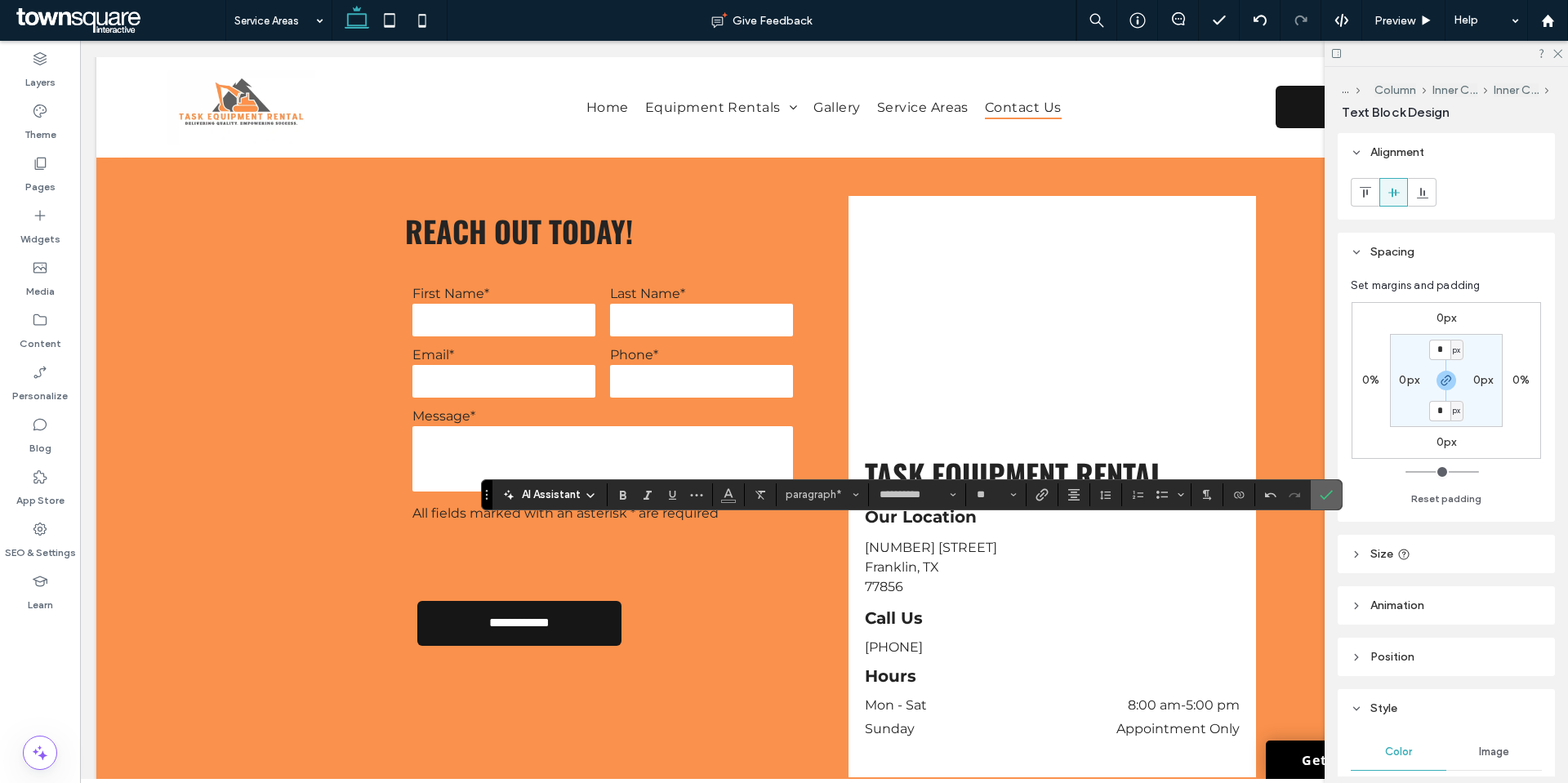 click at bounding box center [1323, 495] 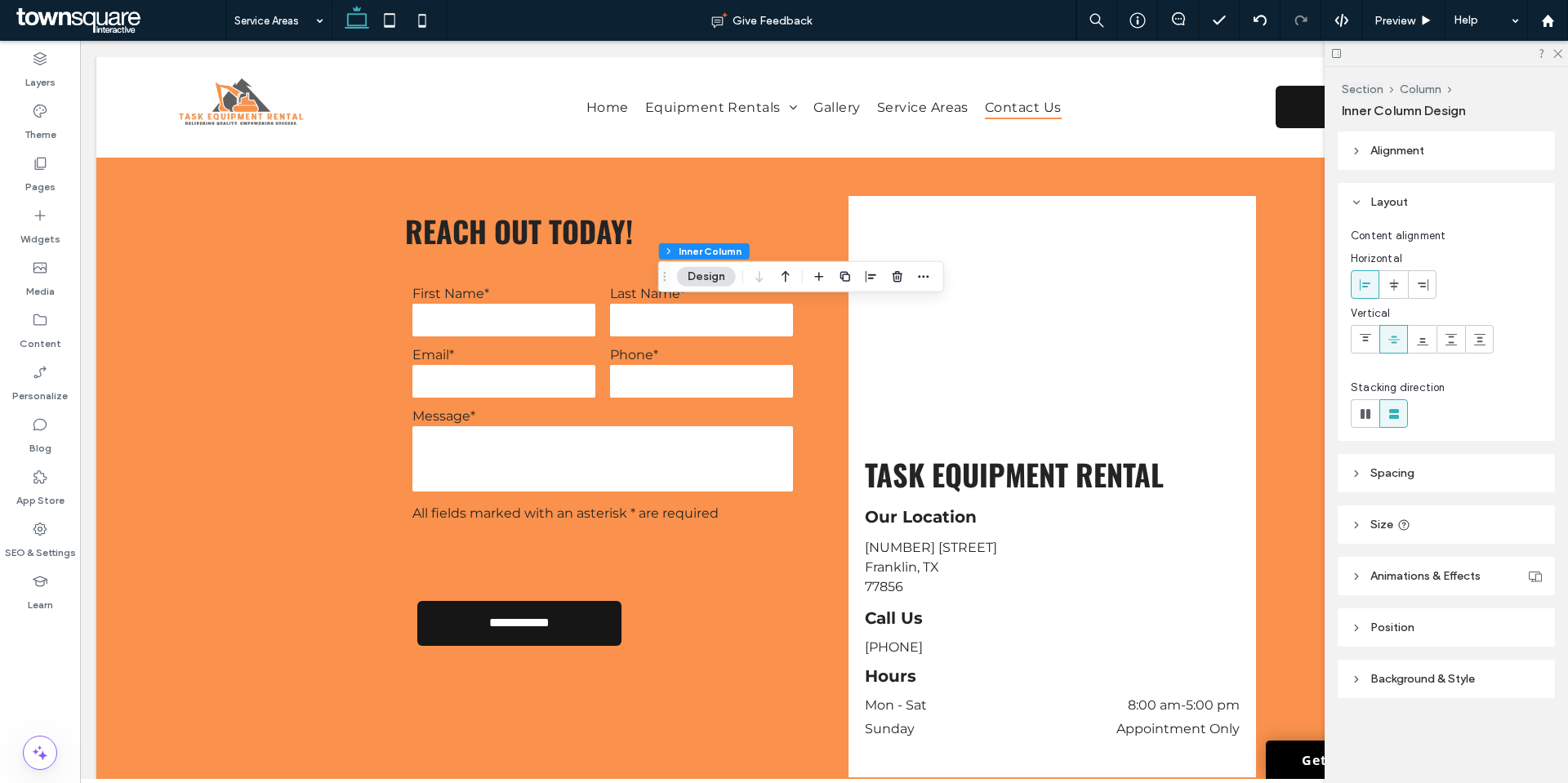 click on "Spacing" at bounding box center (1392, 473) 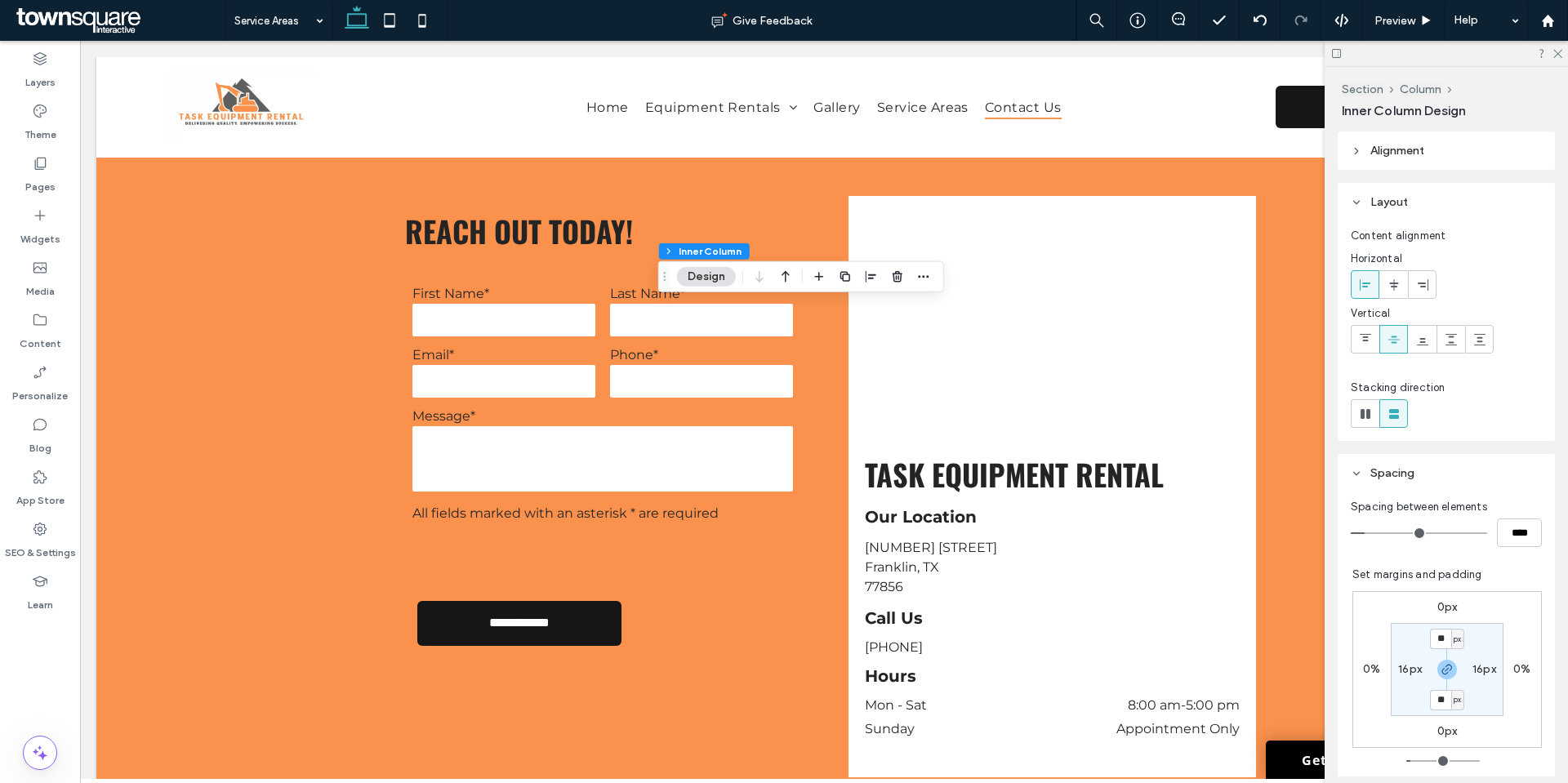 type on "**" 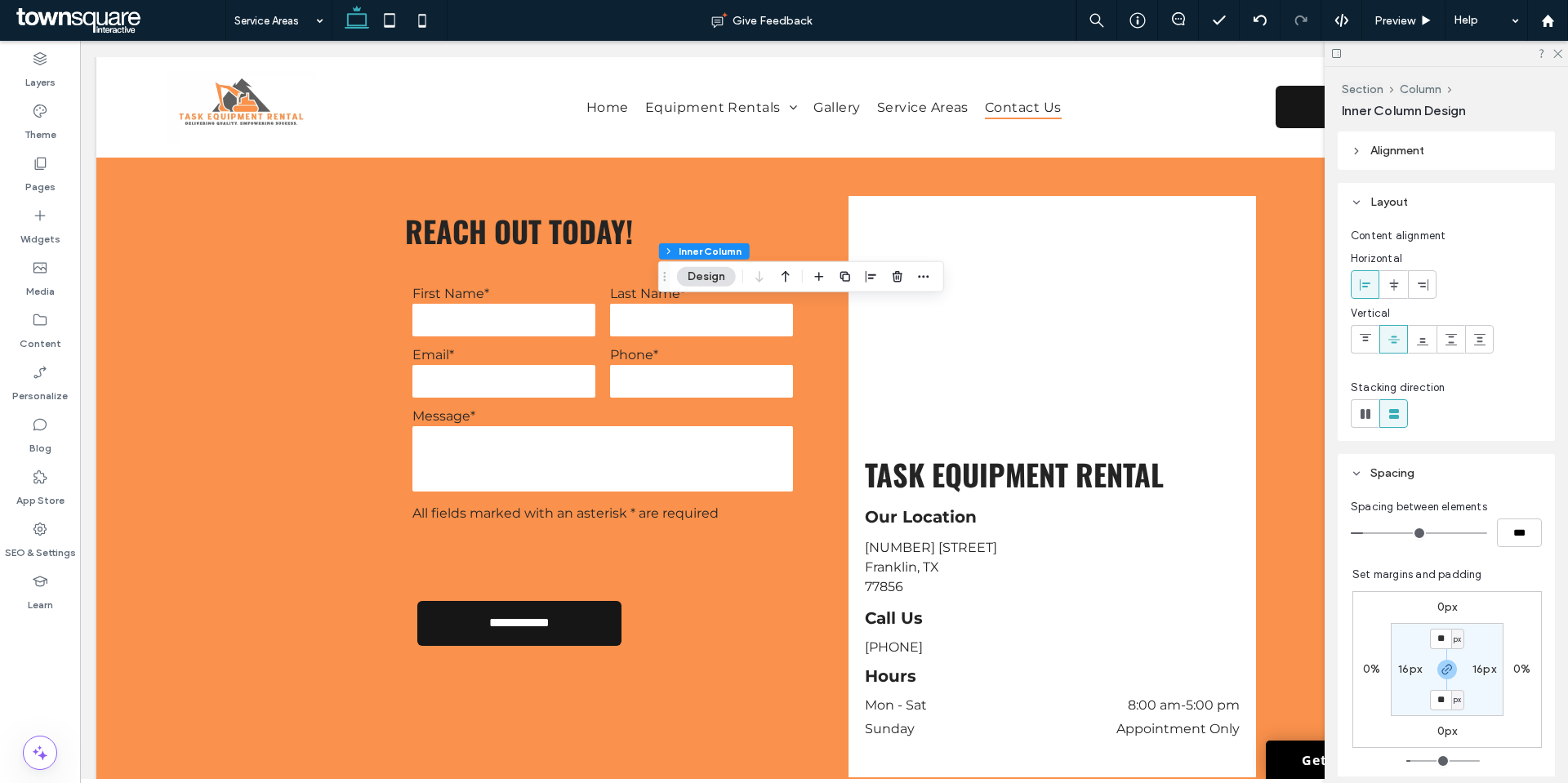 type on "*" 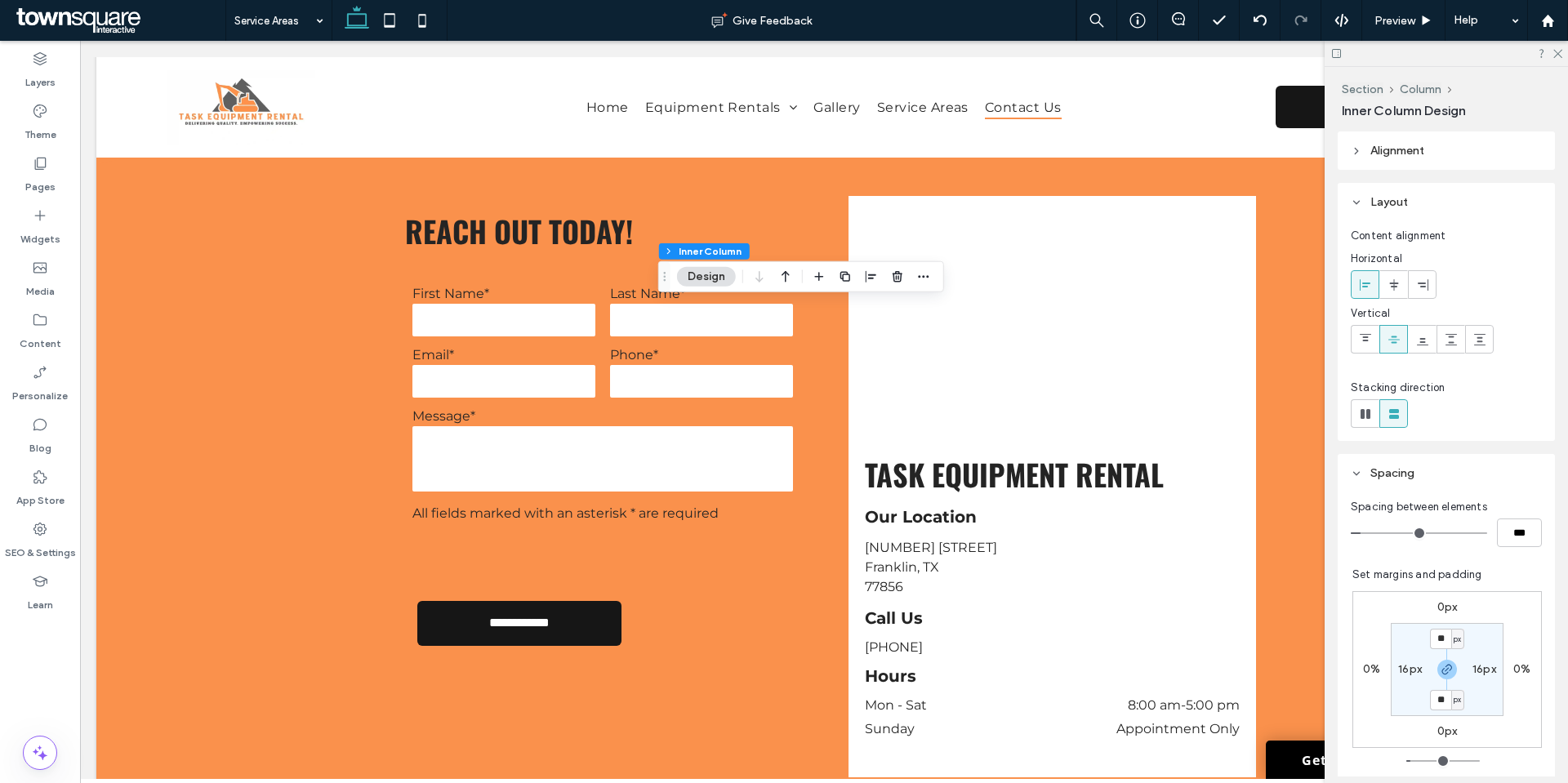 type on "*" 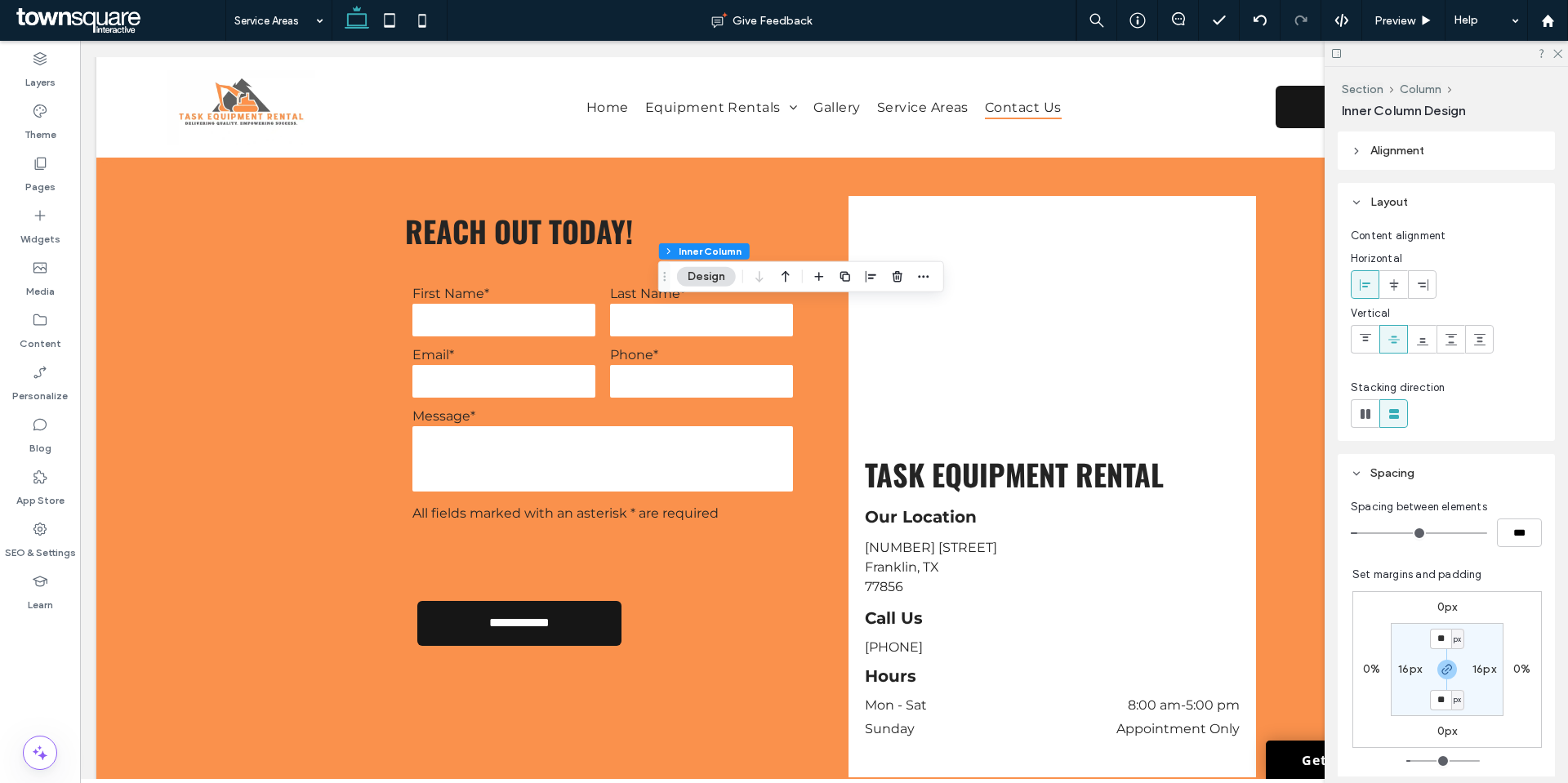 click at bounding box center [1419, 533] 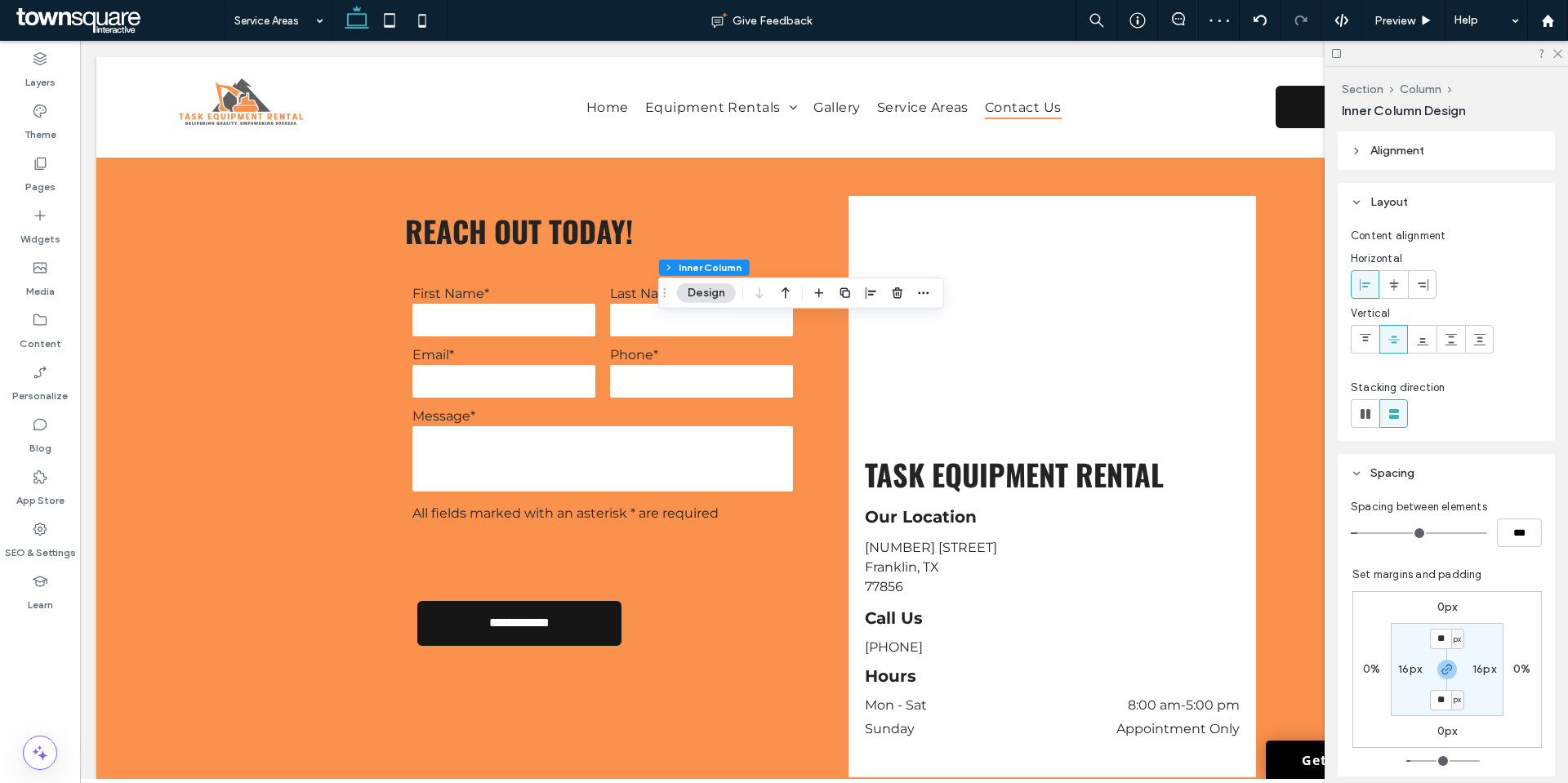 type on "*" 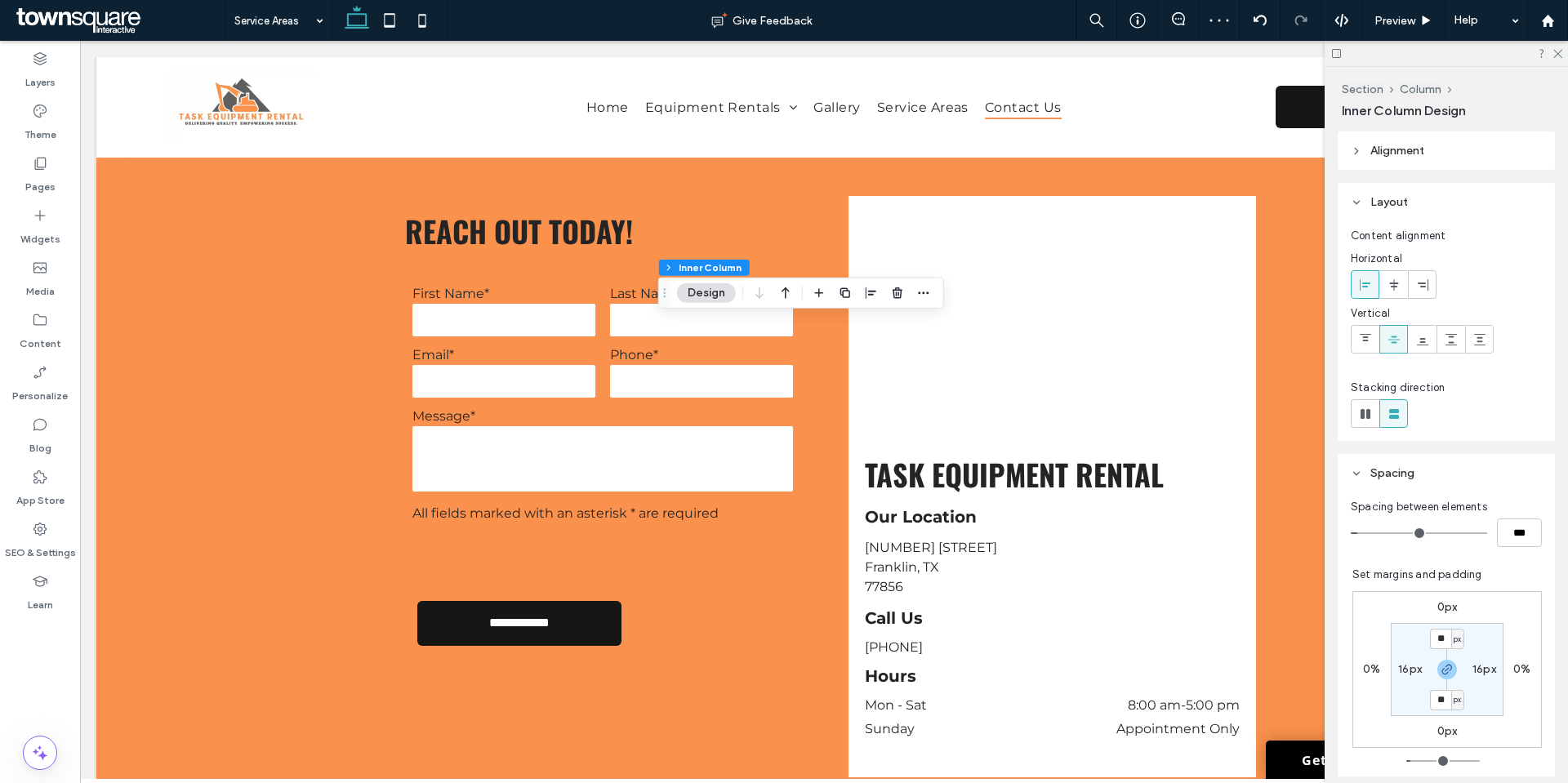 type on "***" 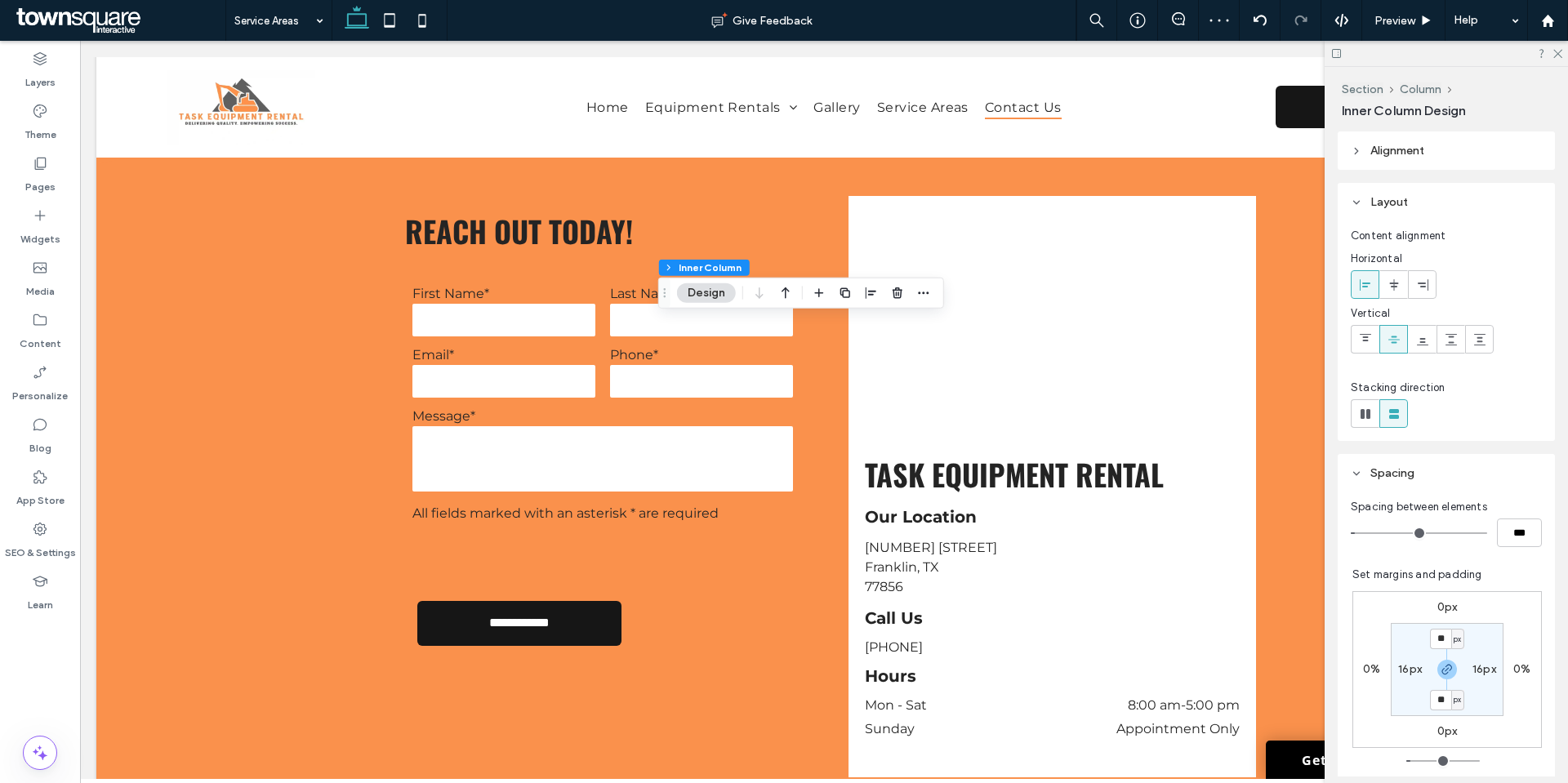 type on "*" 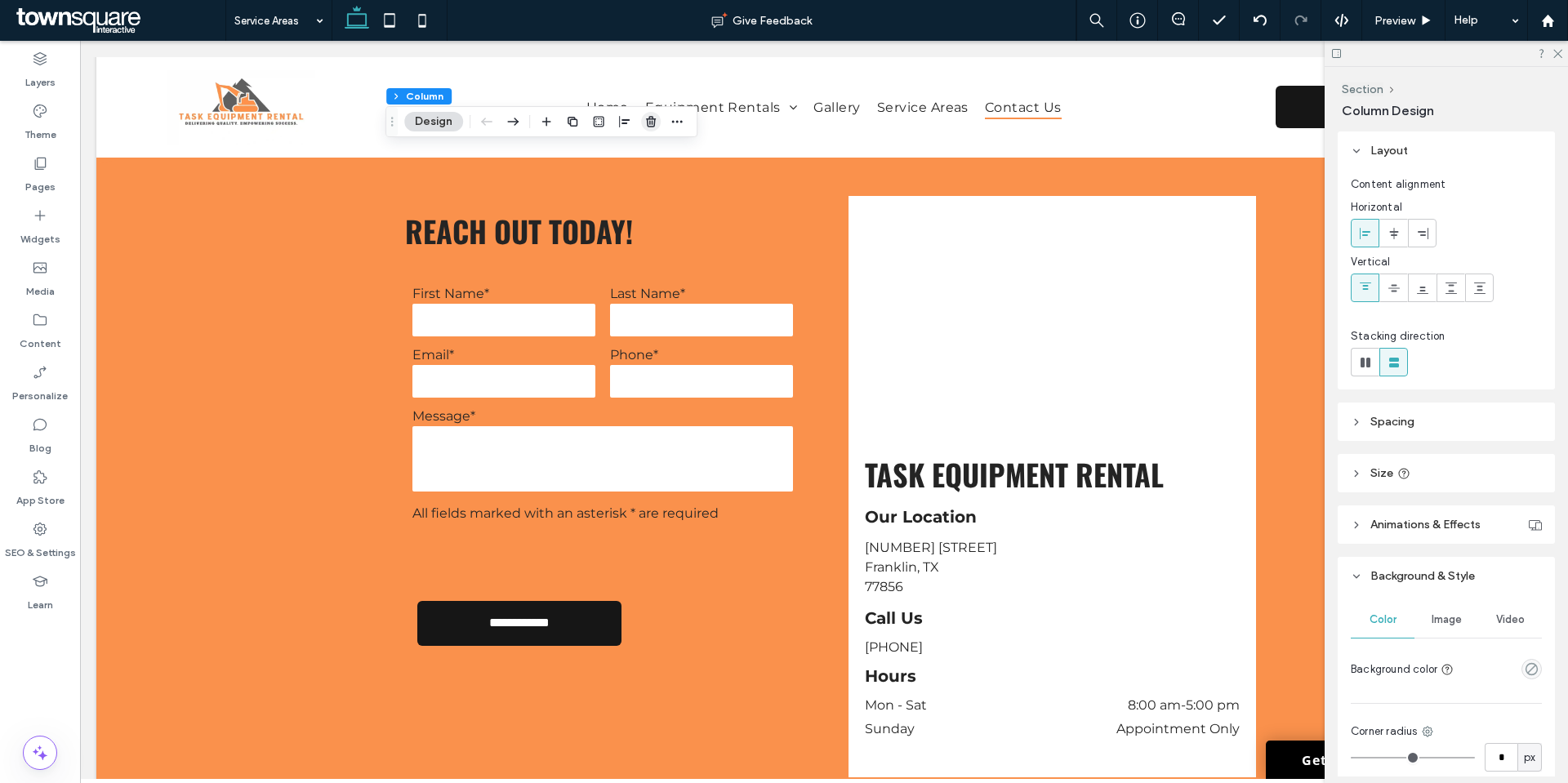 click 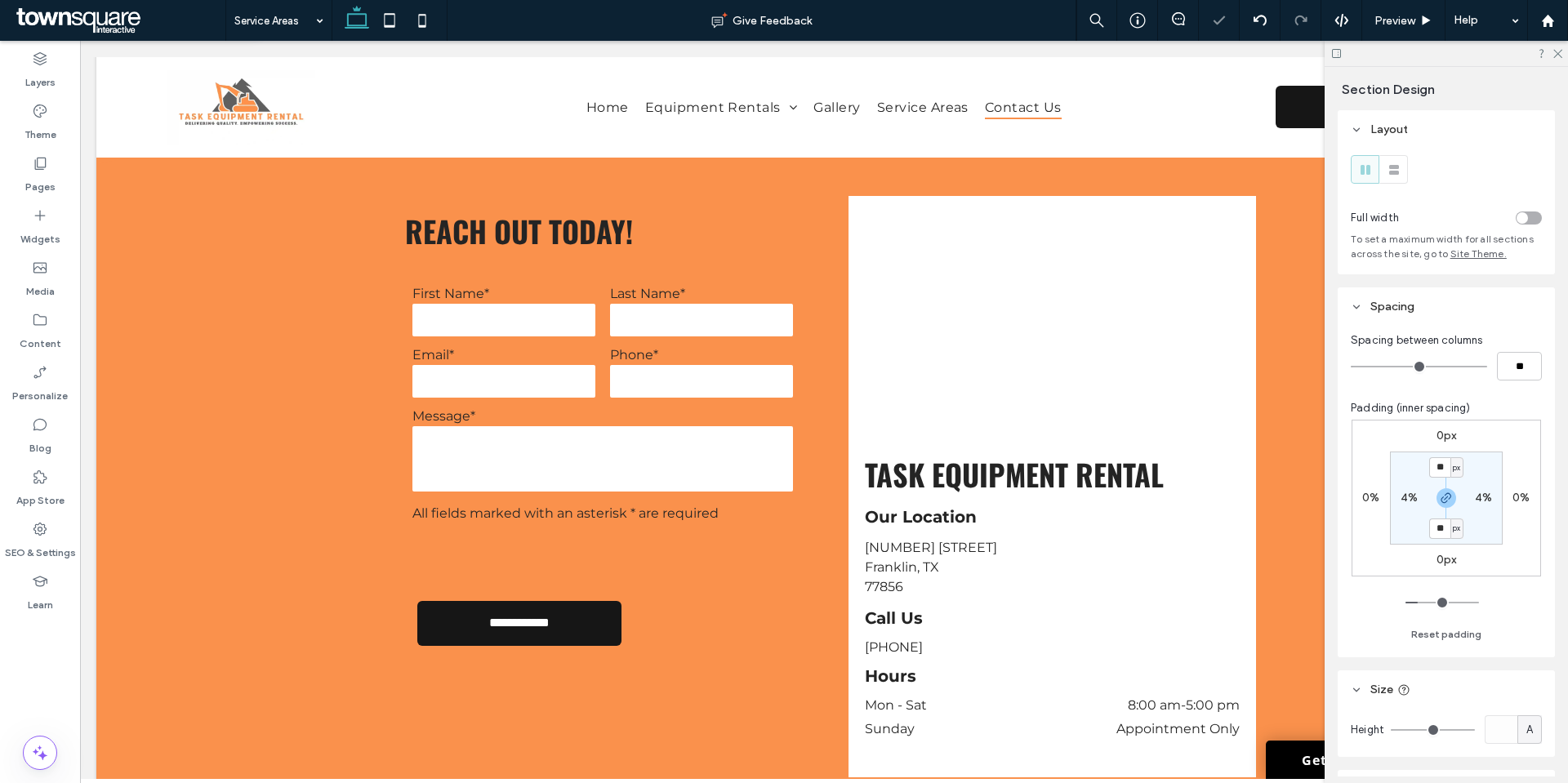 type on "***" 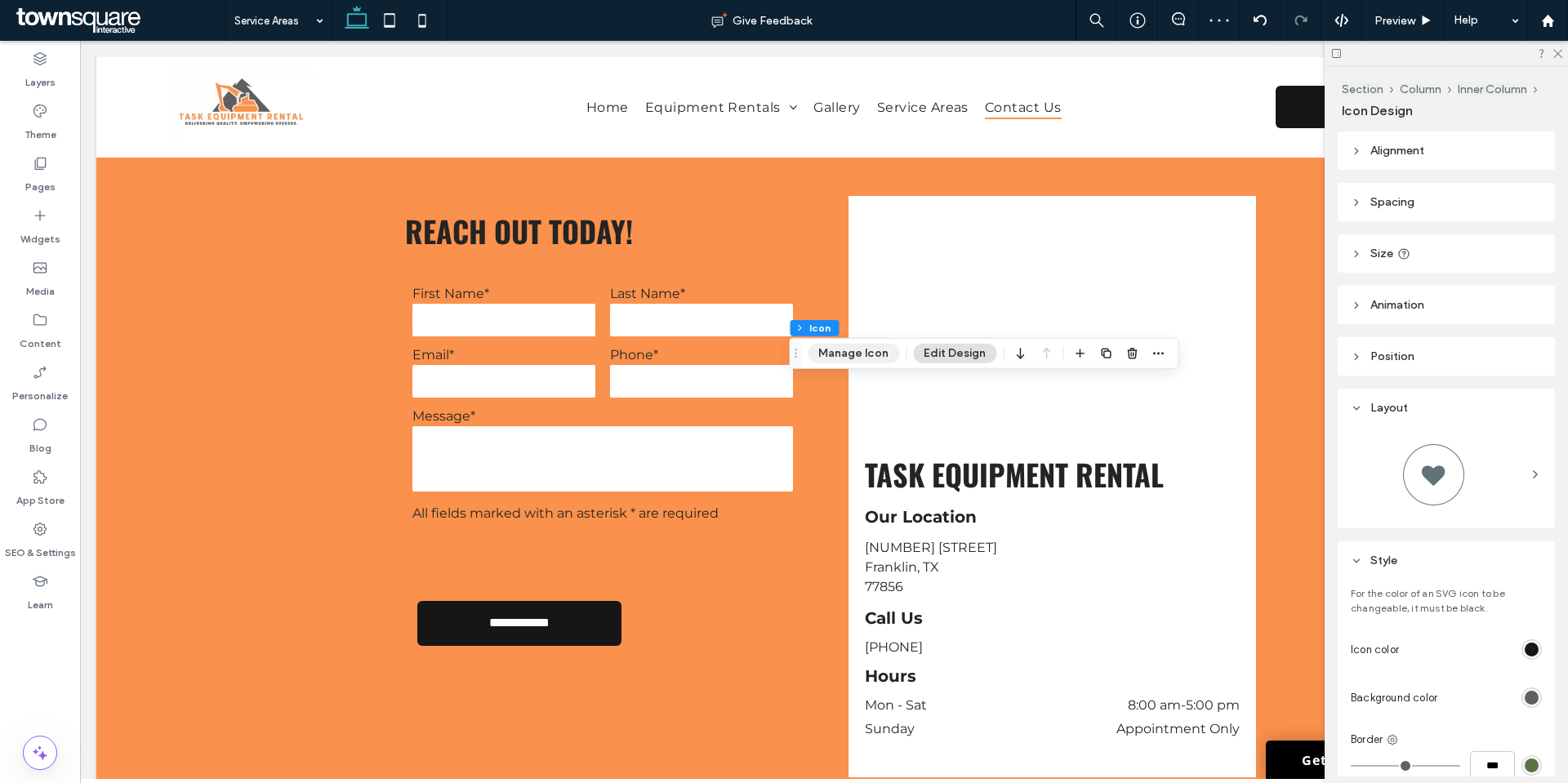 click on "Manage Icon" at bounding box center [853, 354] 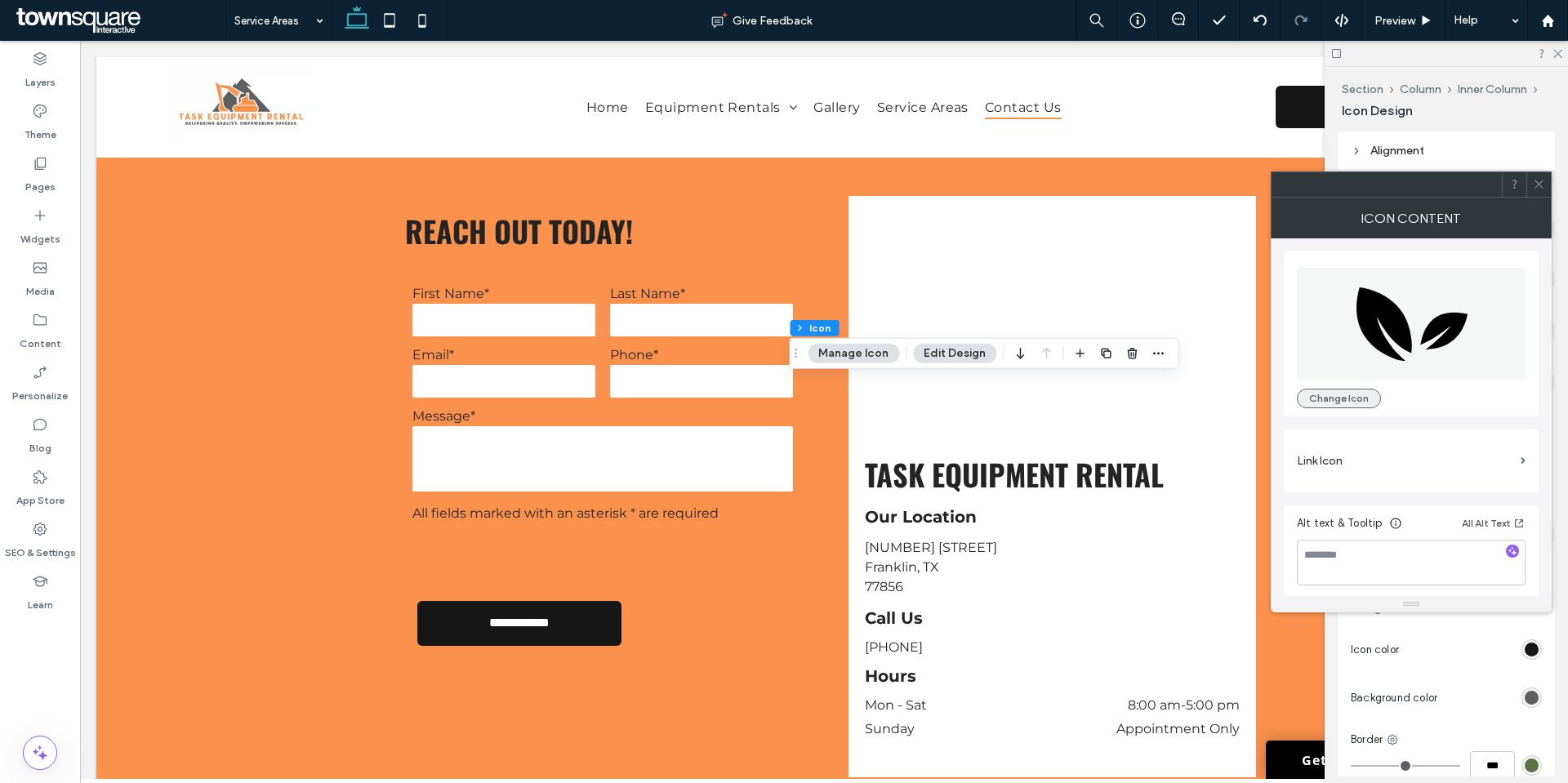 click on "Change Icon" at bounding box center [1339, 398] 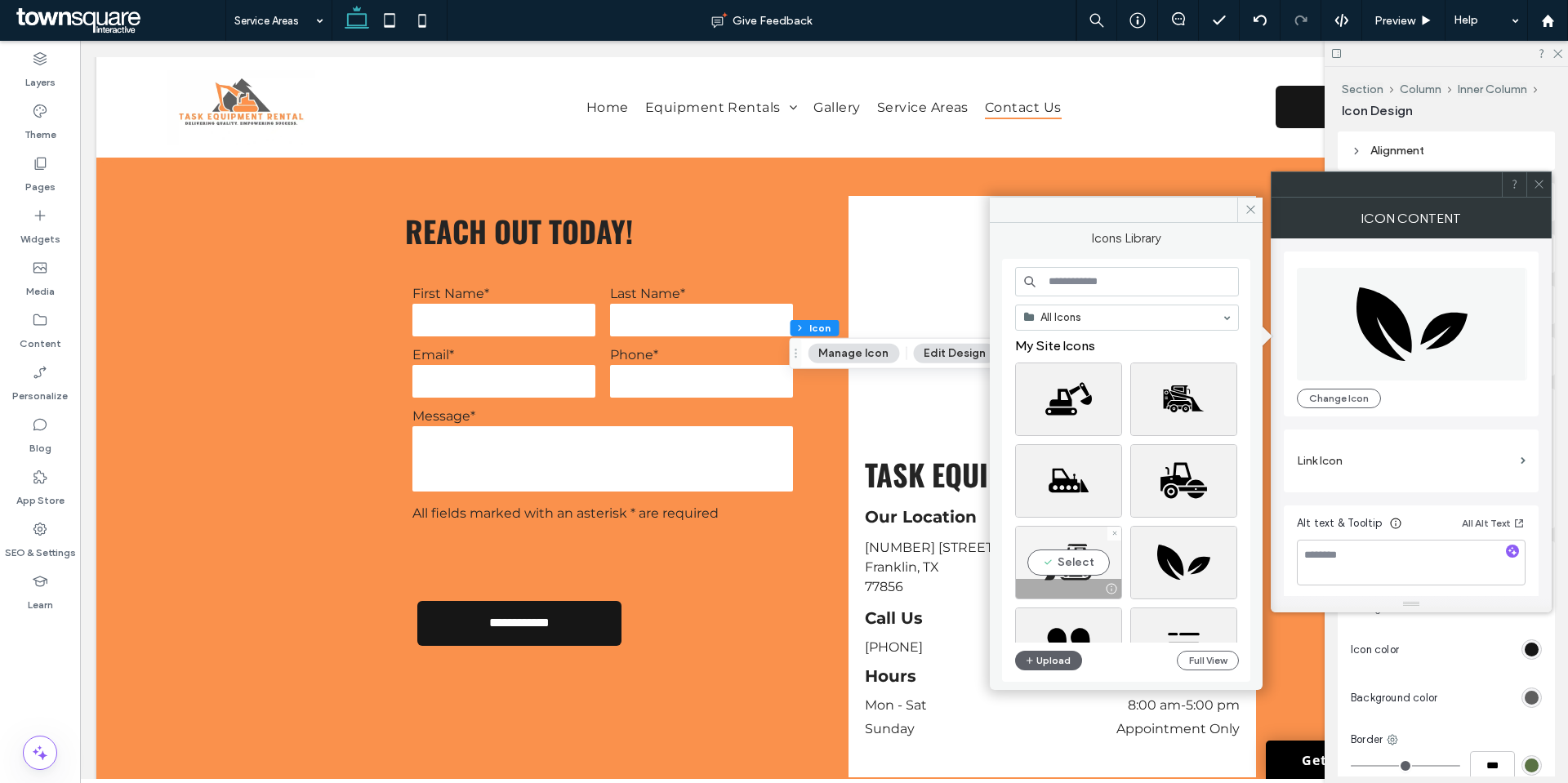 scroll, scrollTop: 0, scrollLeft: 0, axis: both 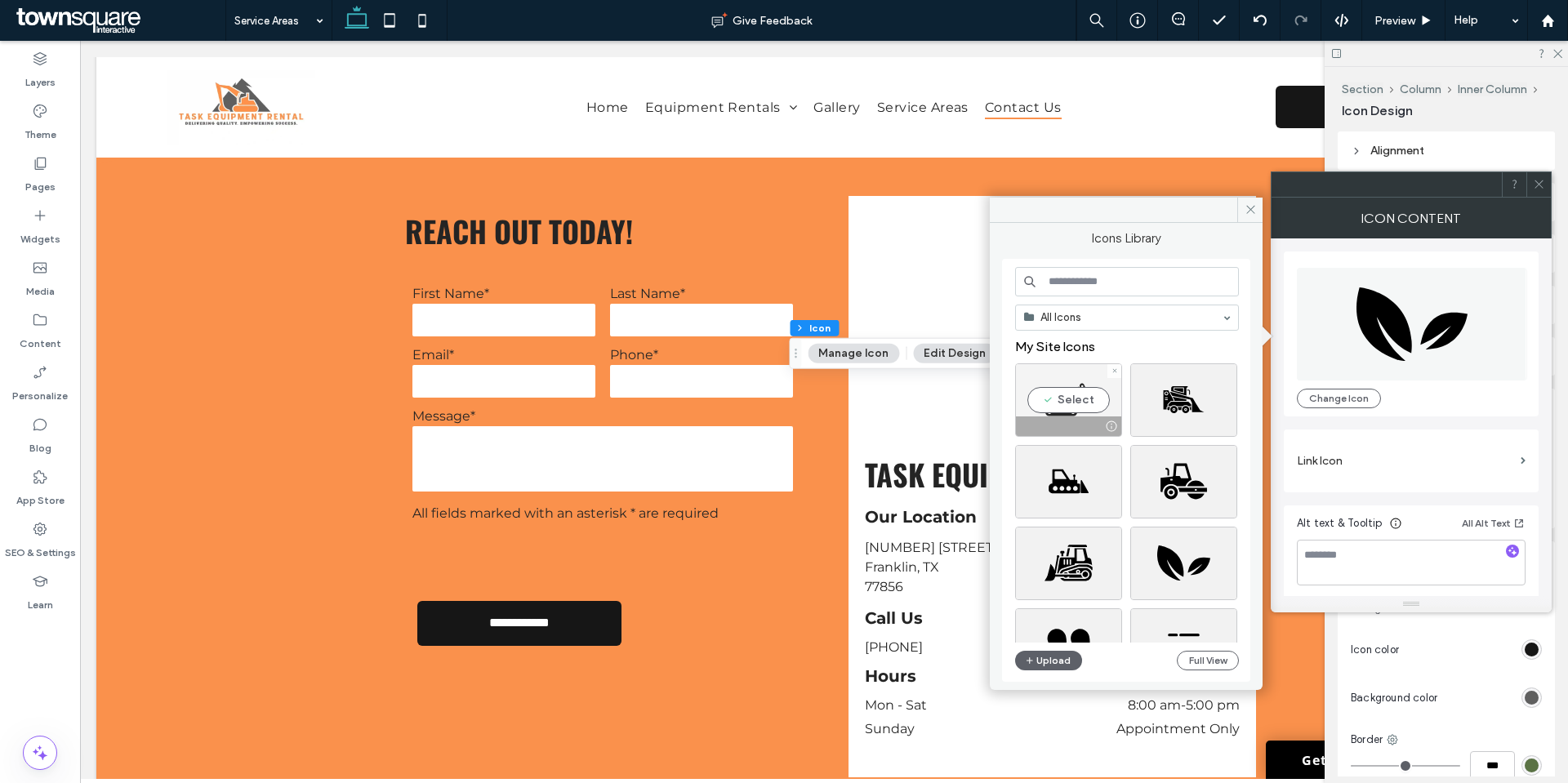click on "Select" at bounding box center (1068, 400) 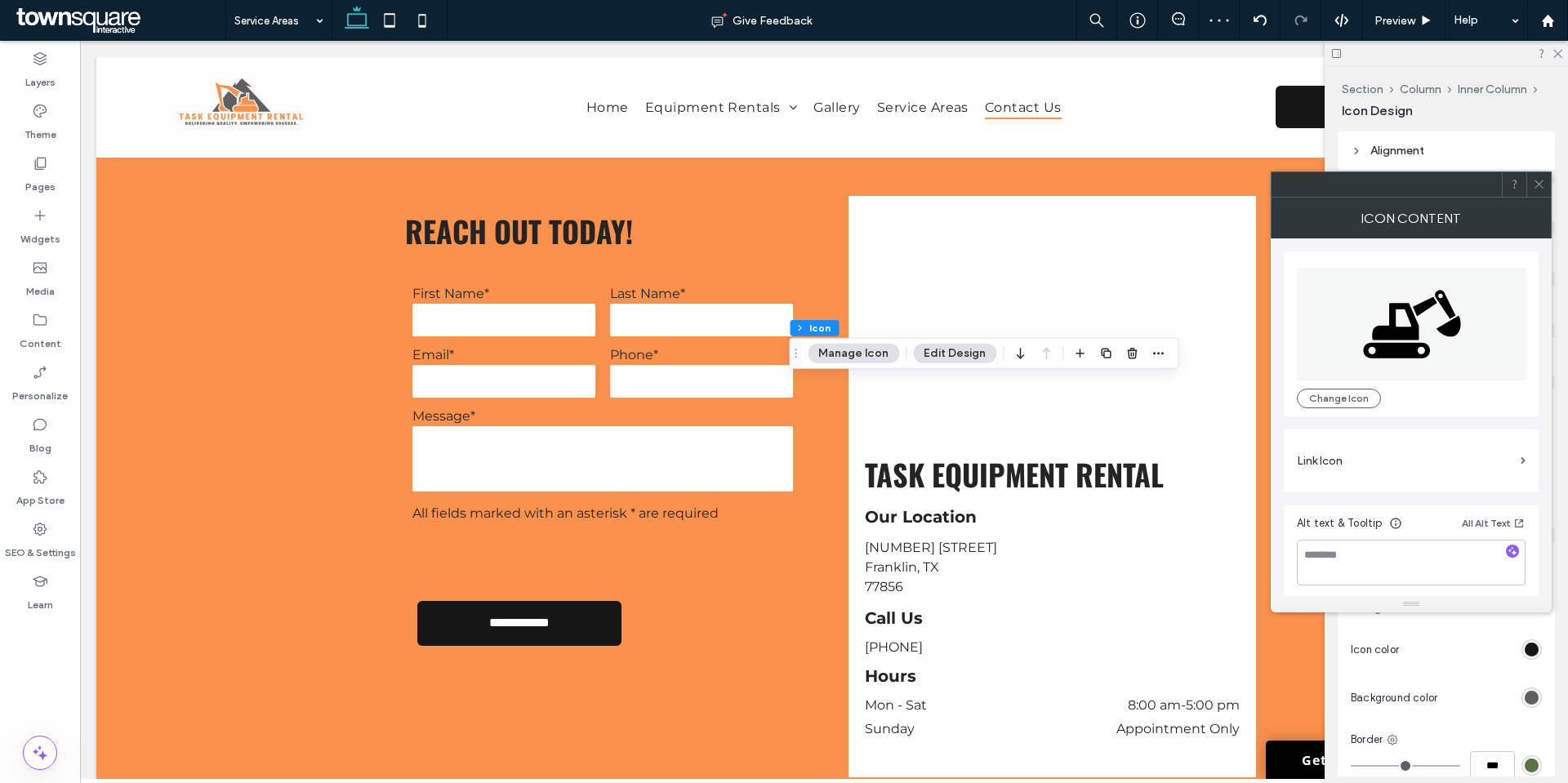 click at bounding box center (1539, 185) 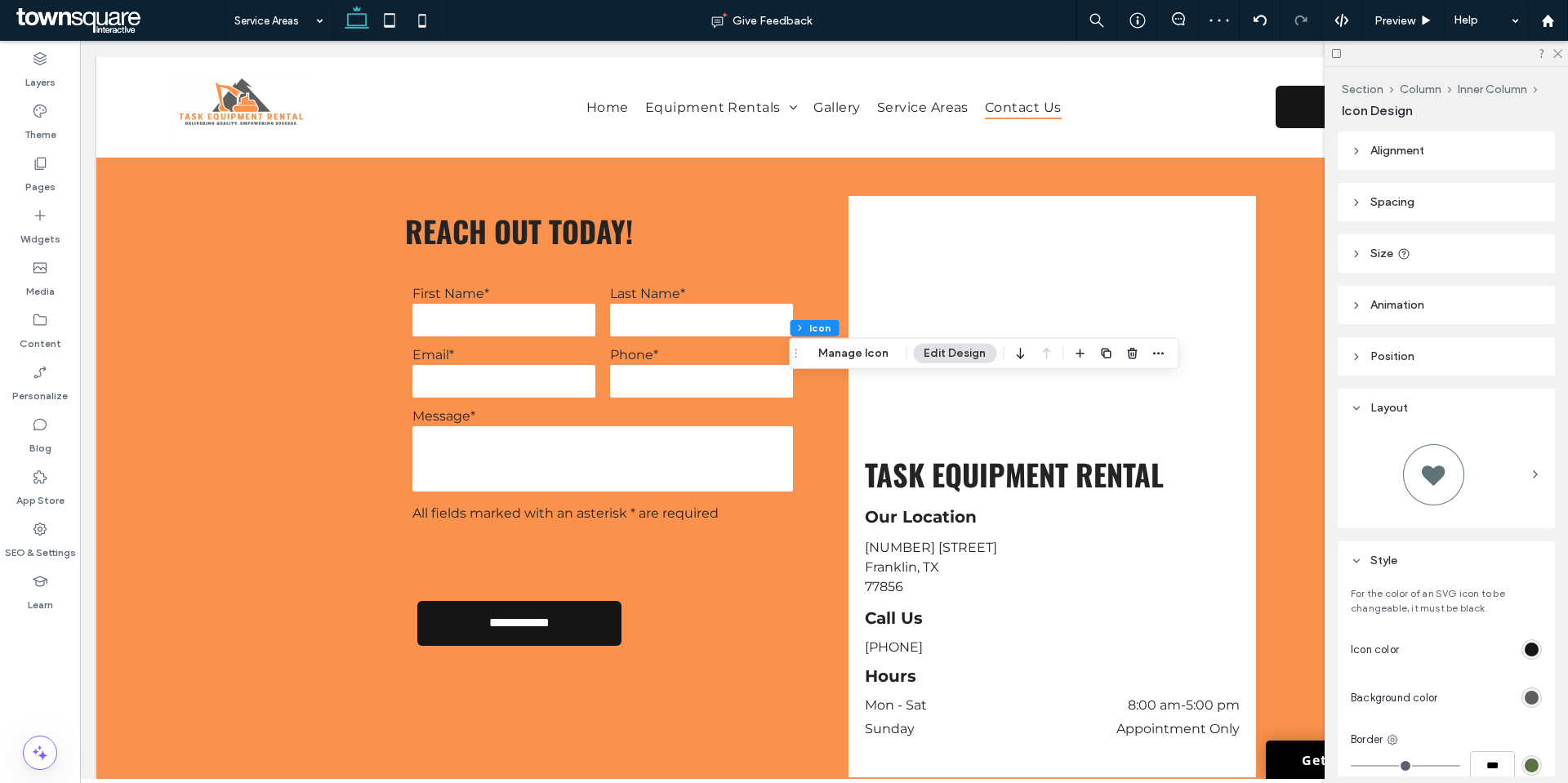 click at bounding box center [1473, 649] 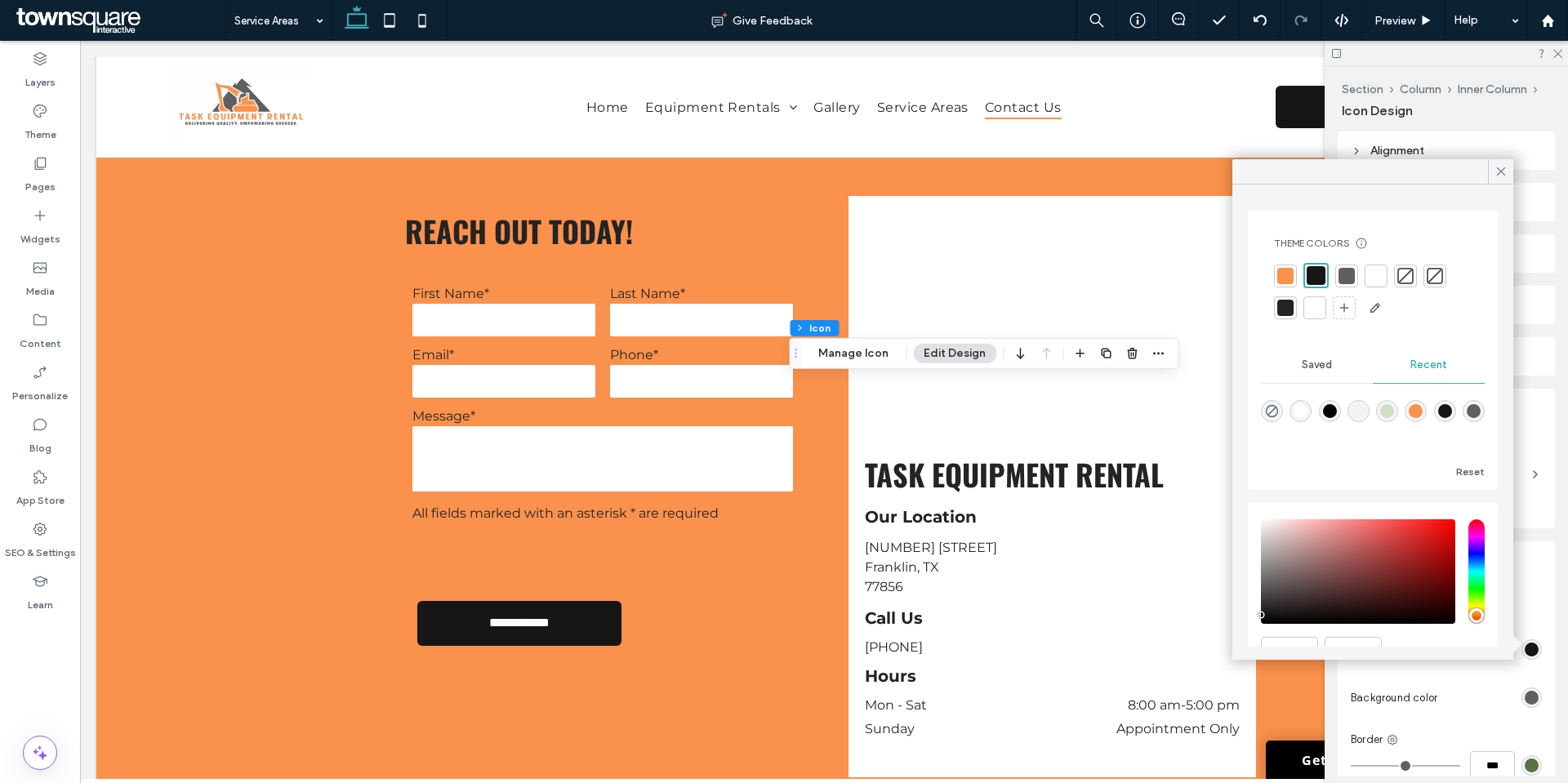 click at bounding box center [1373, 291] 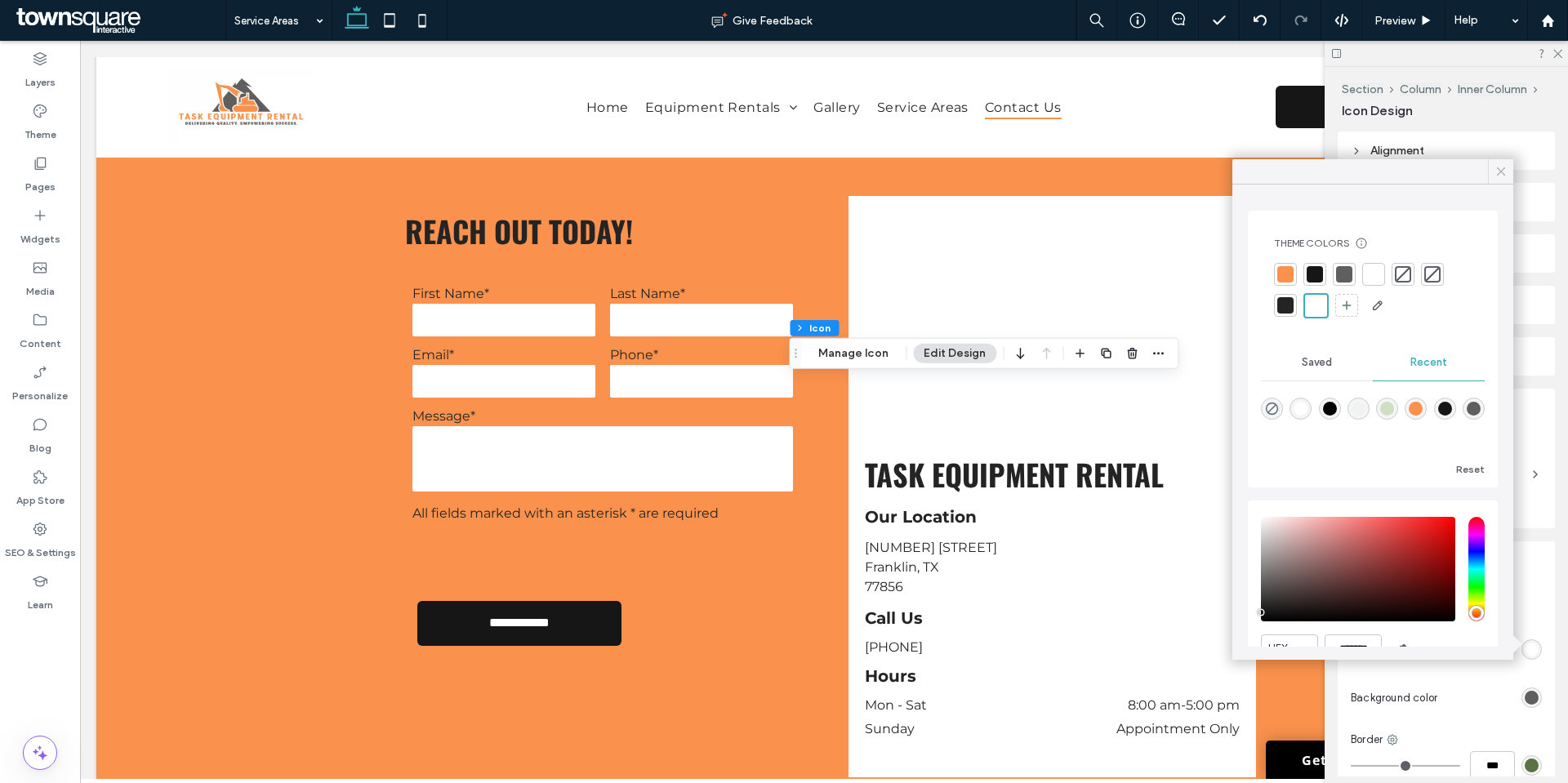 click 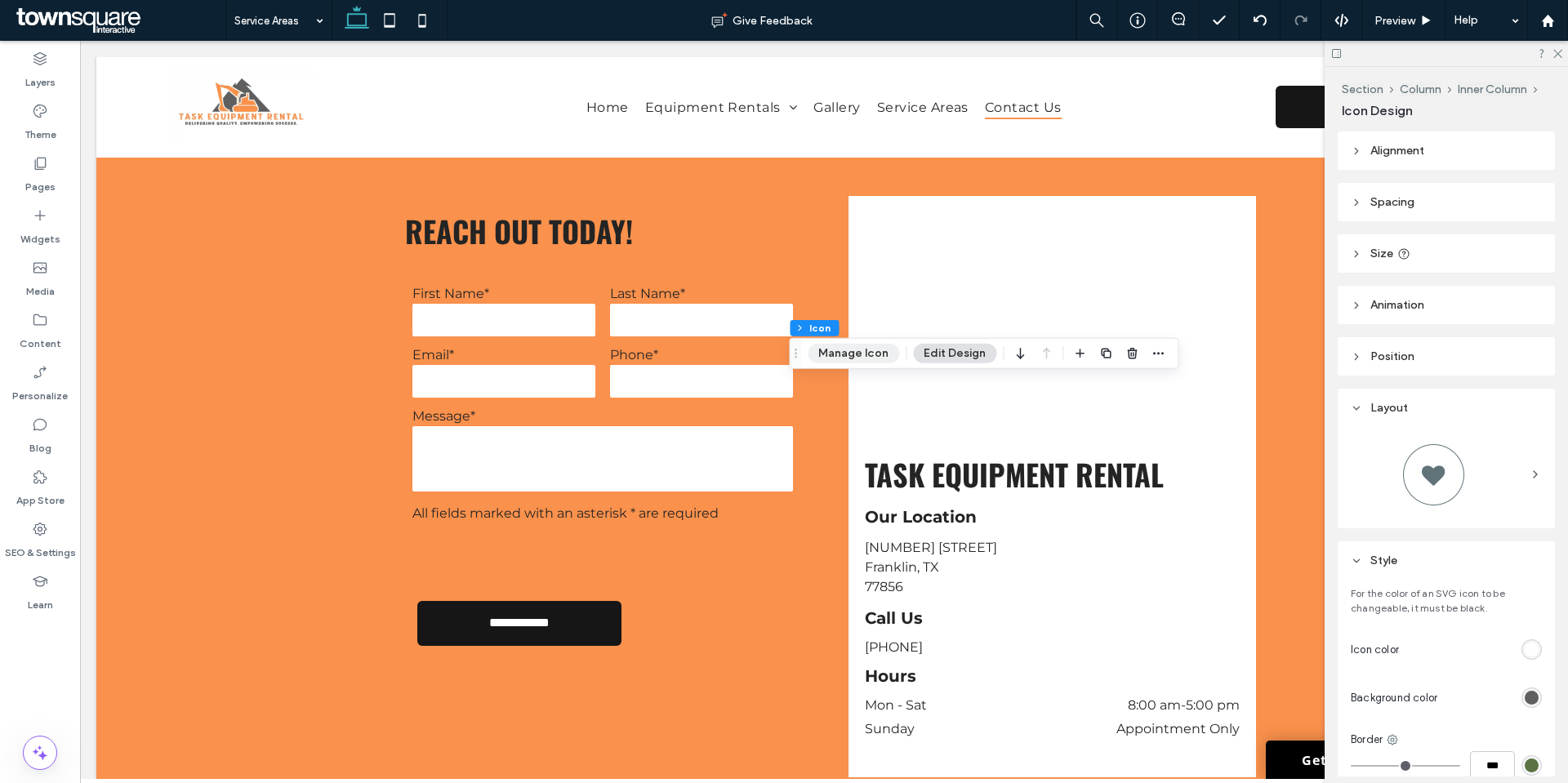 click on "Manage Icon" at bounding box center (853, 354) 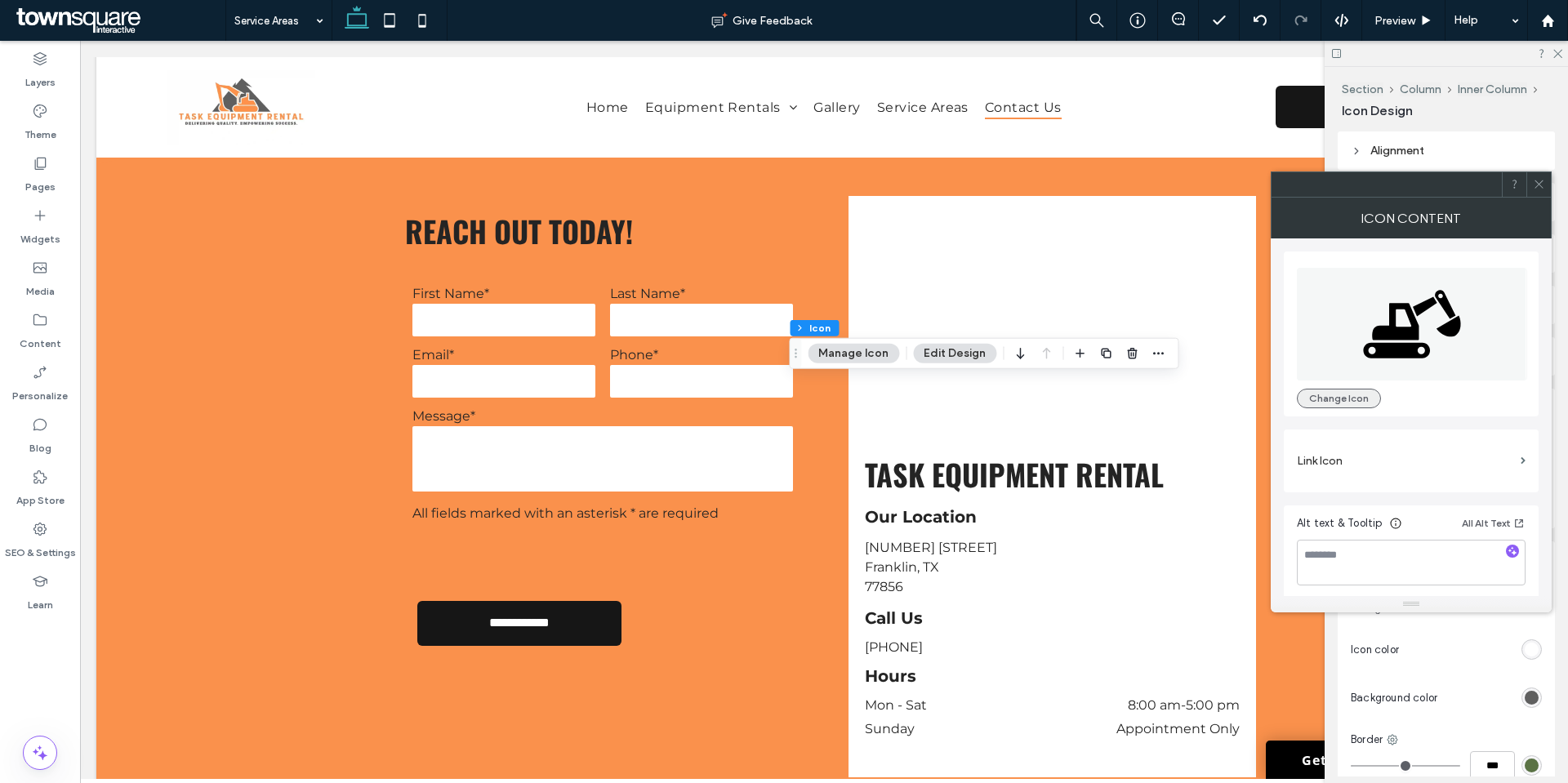 click on "Change Icon" at bounding box center (1339, 398) 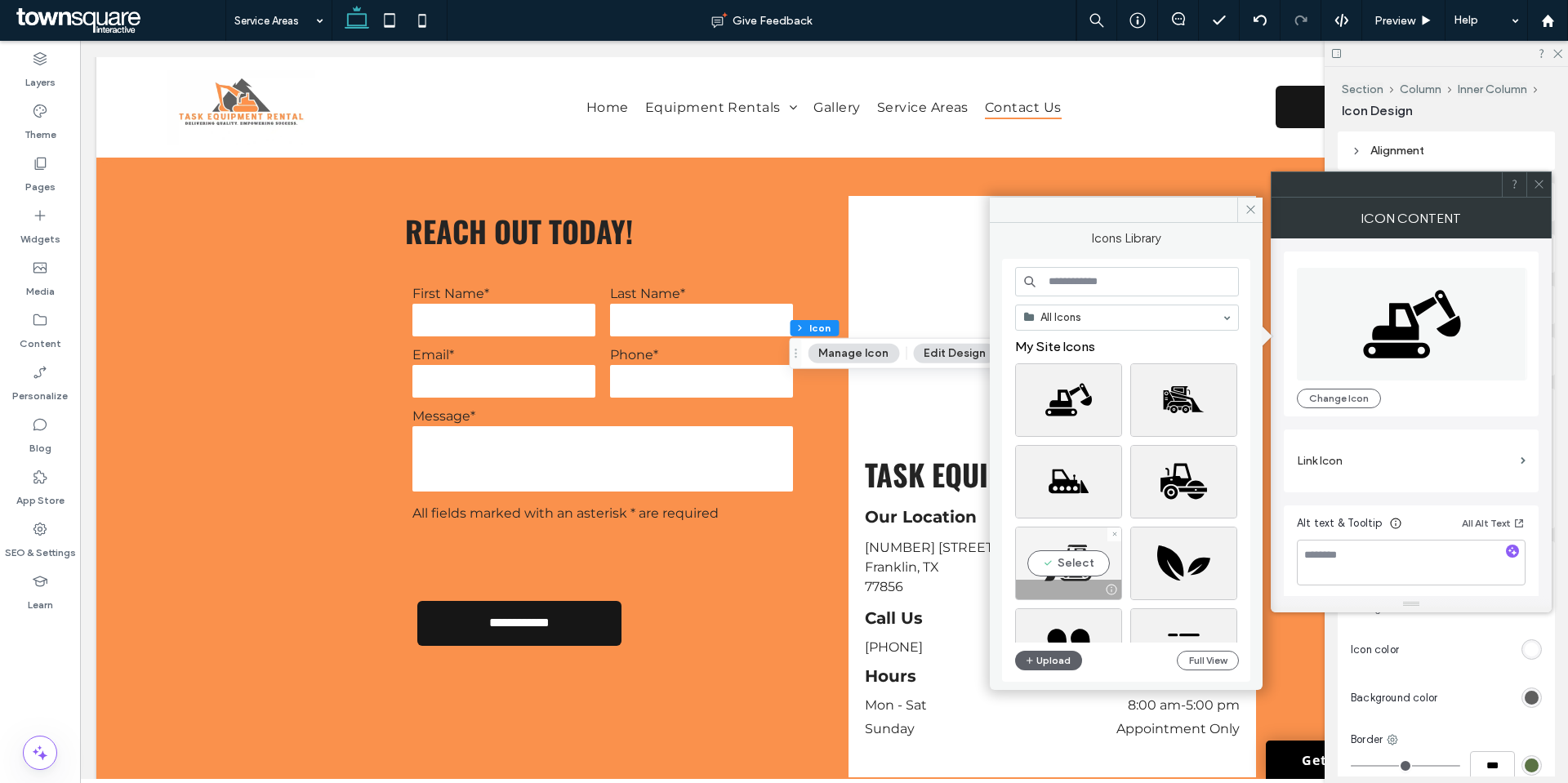 click on "Select" at bounding box center (1068, 563) 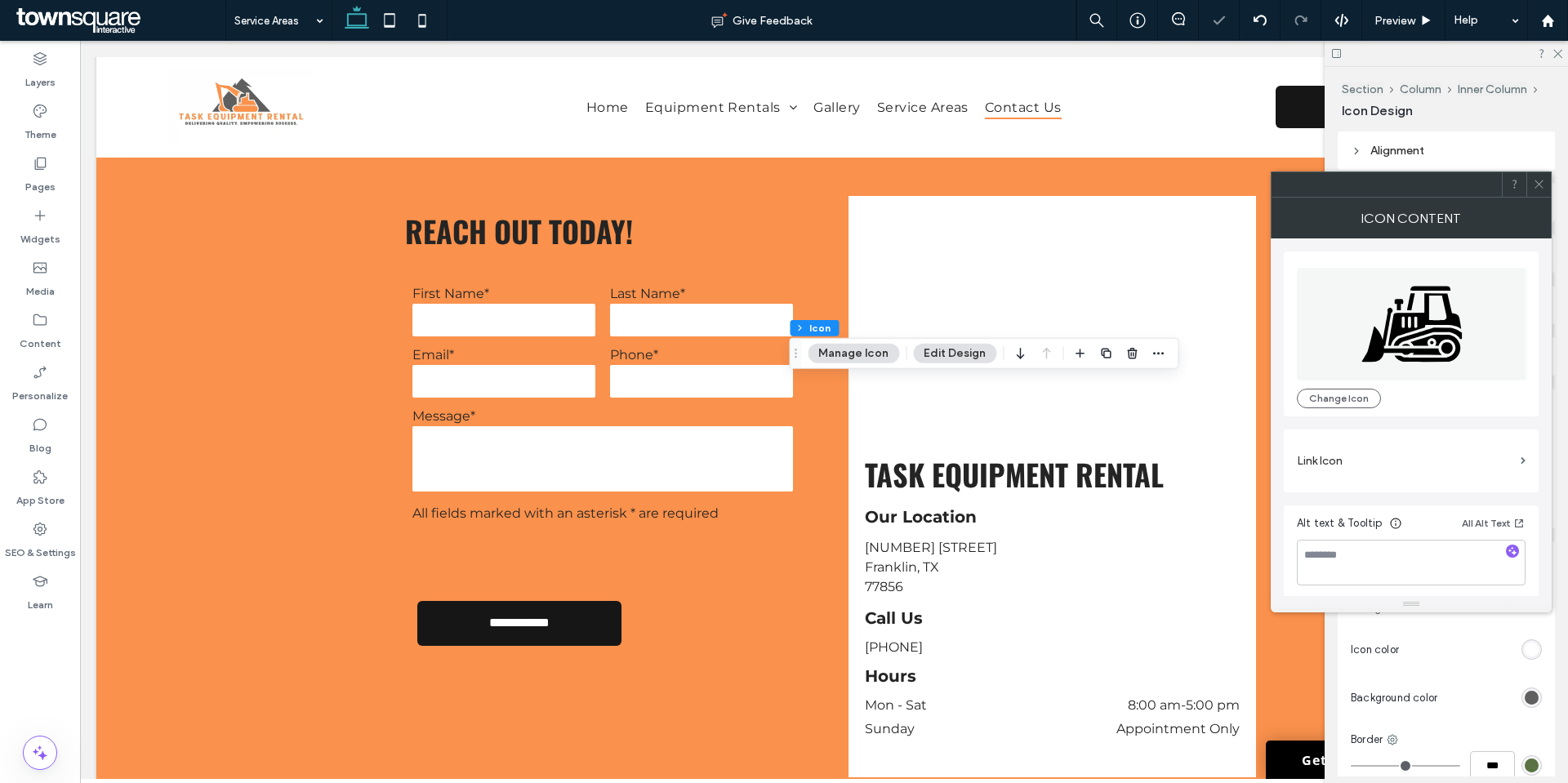 click 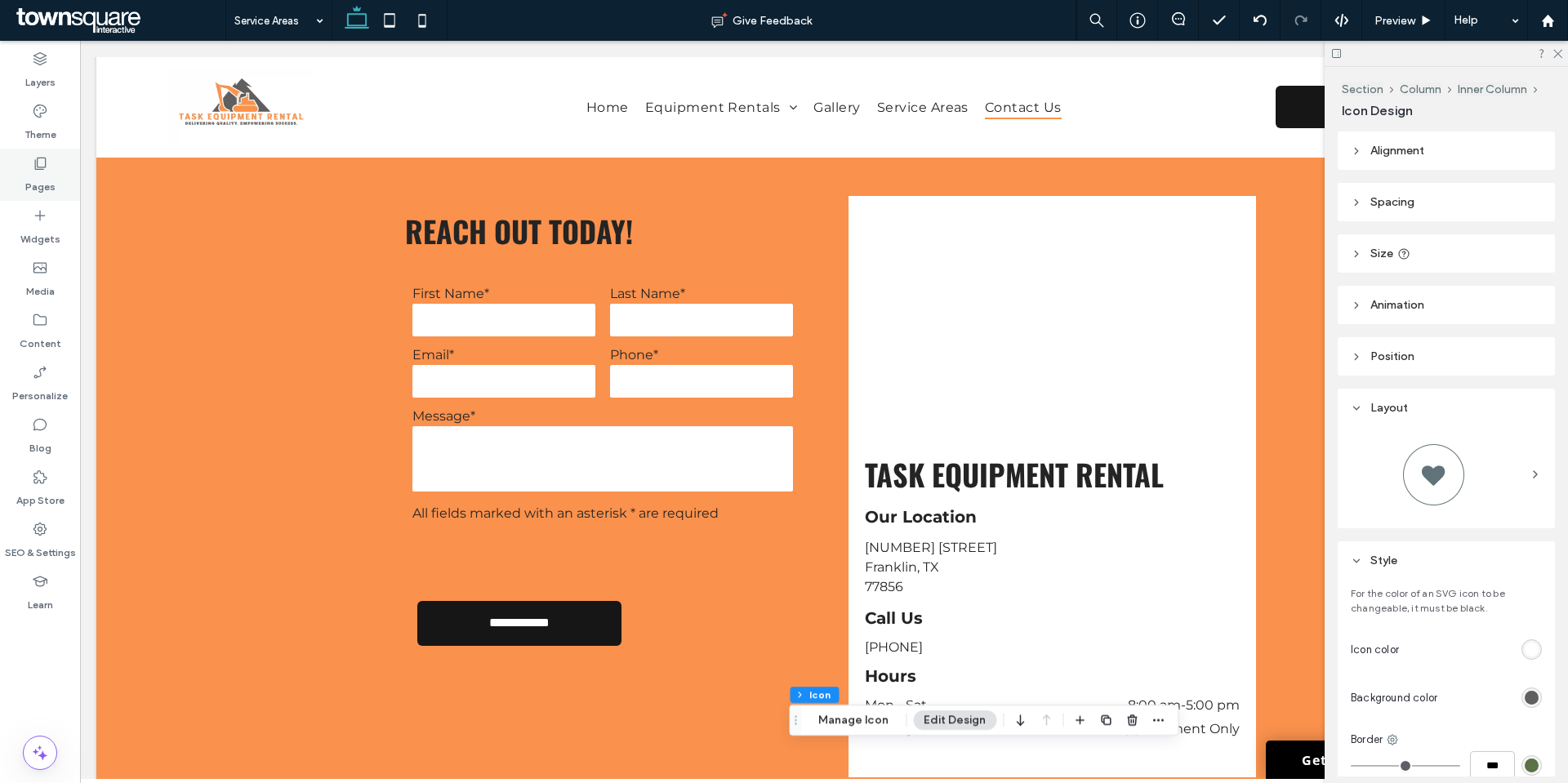 click on "Pages" at bounding box center [40, 175] 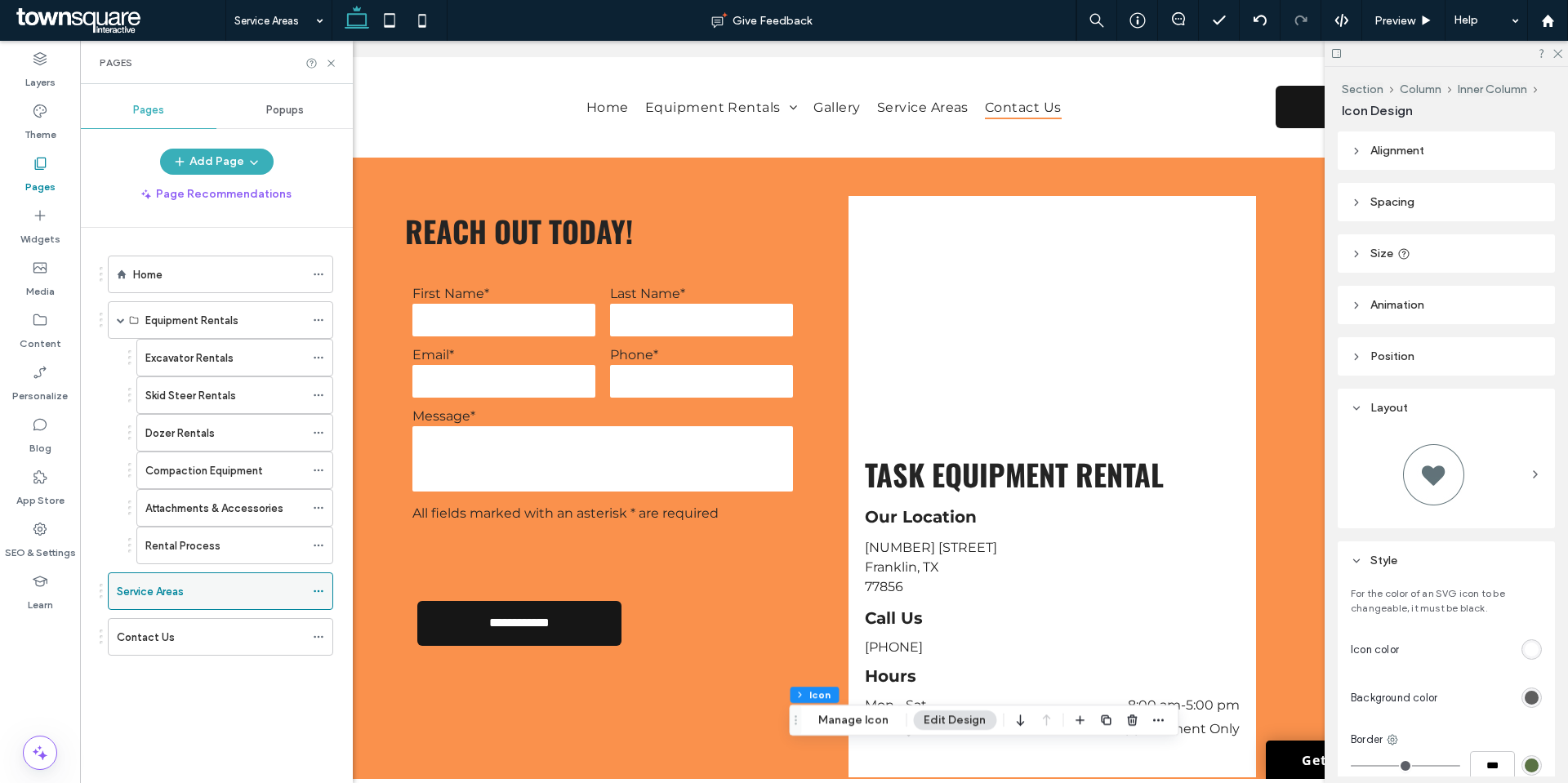 click 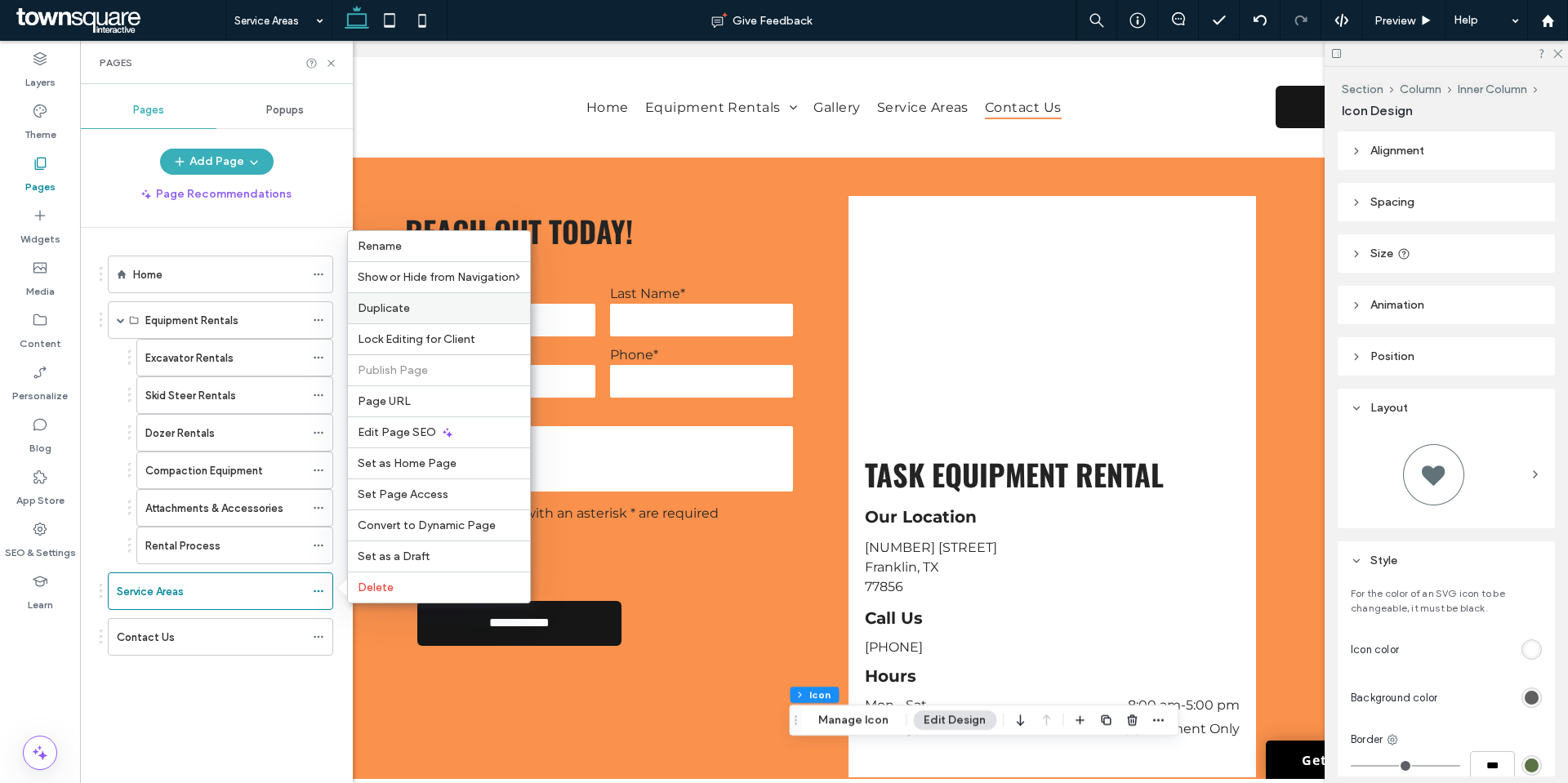click on "Duplicate" at bounding box center (439, 308) 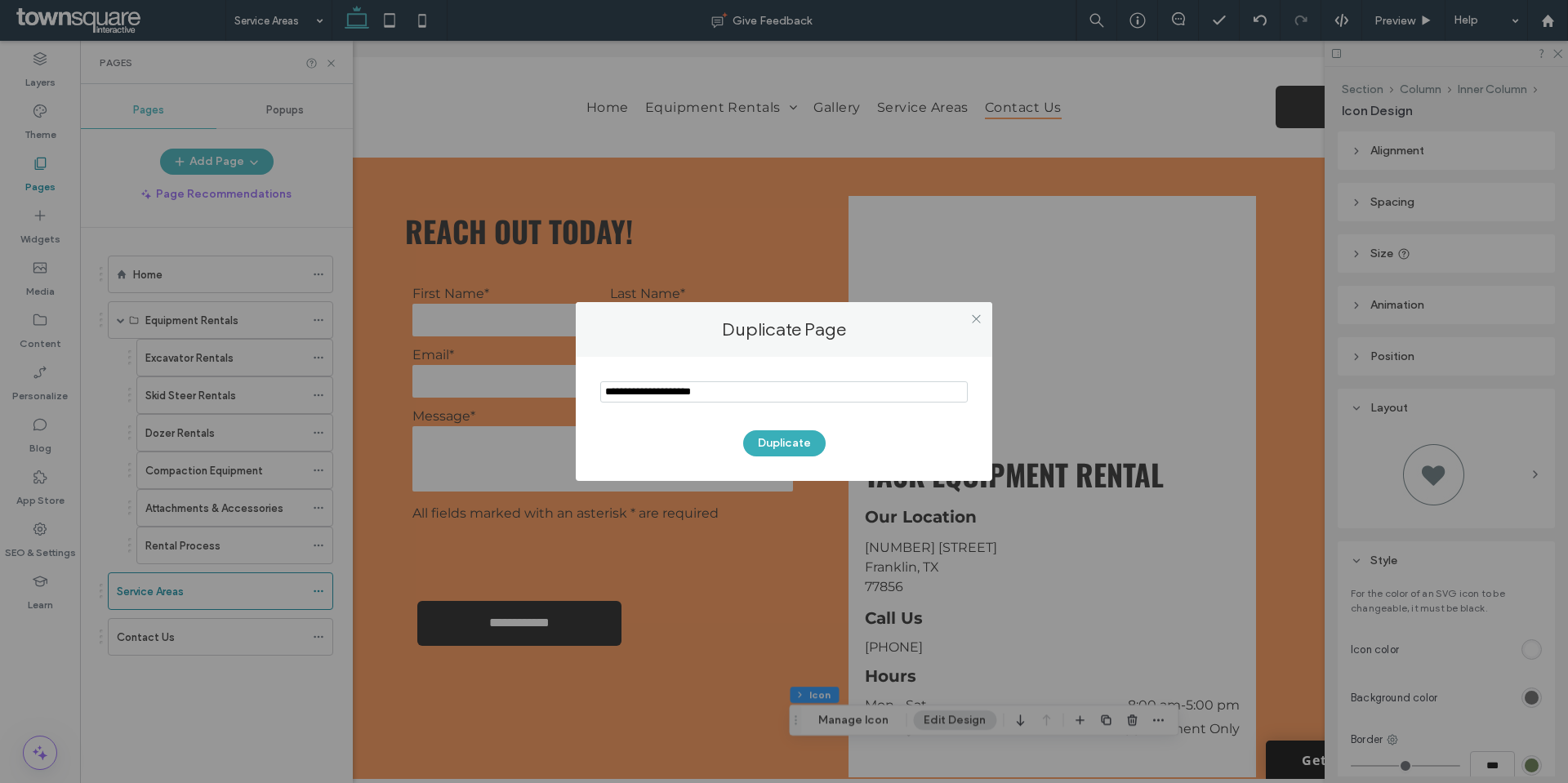 drag, startPoint x: 706, startPoint y: 393, endPoint x: 577, endPoint y: 394, distance: 129.00388 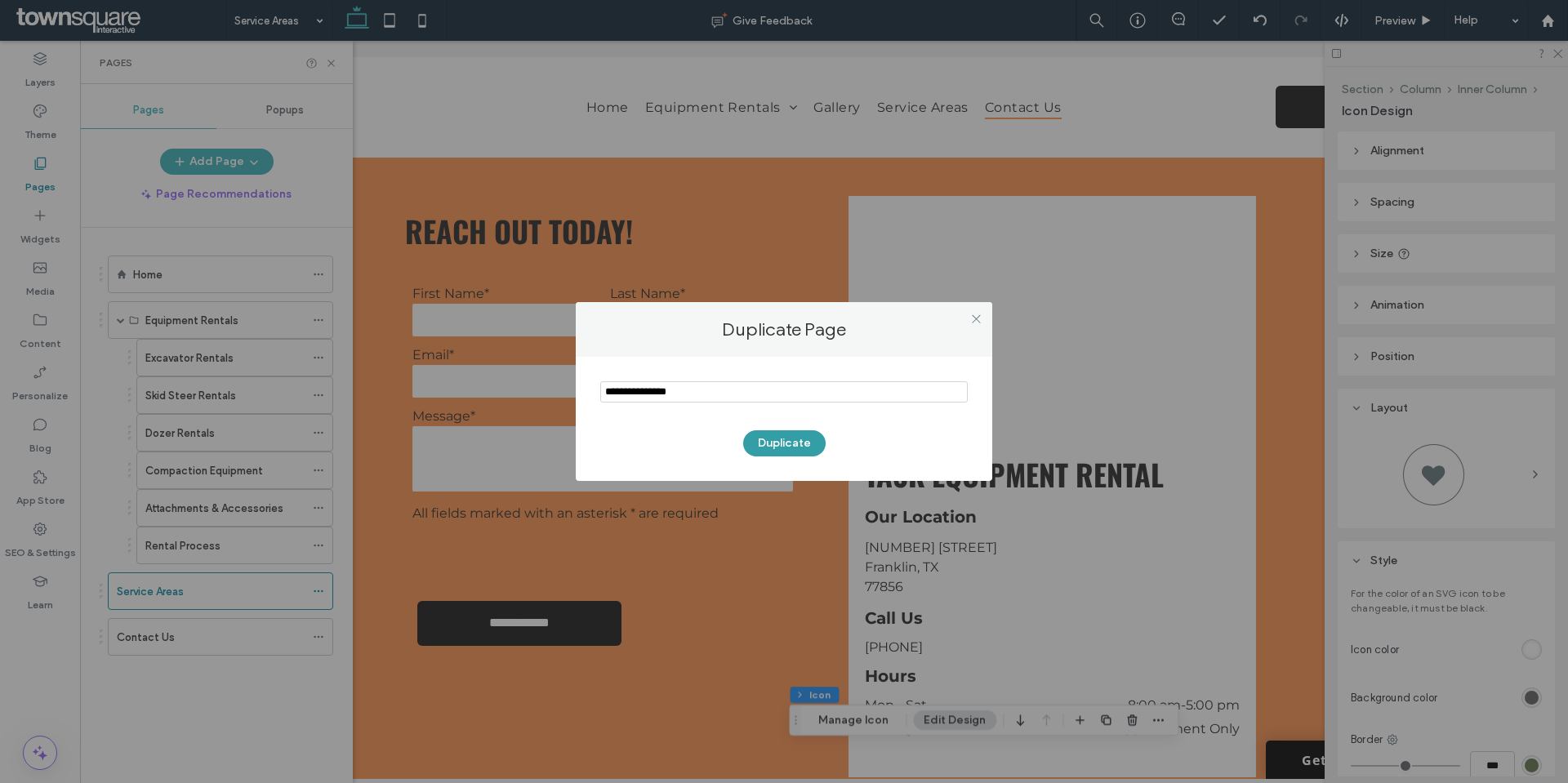 type on "**********" 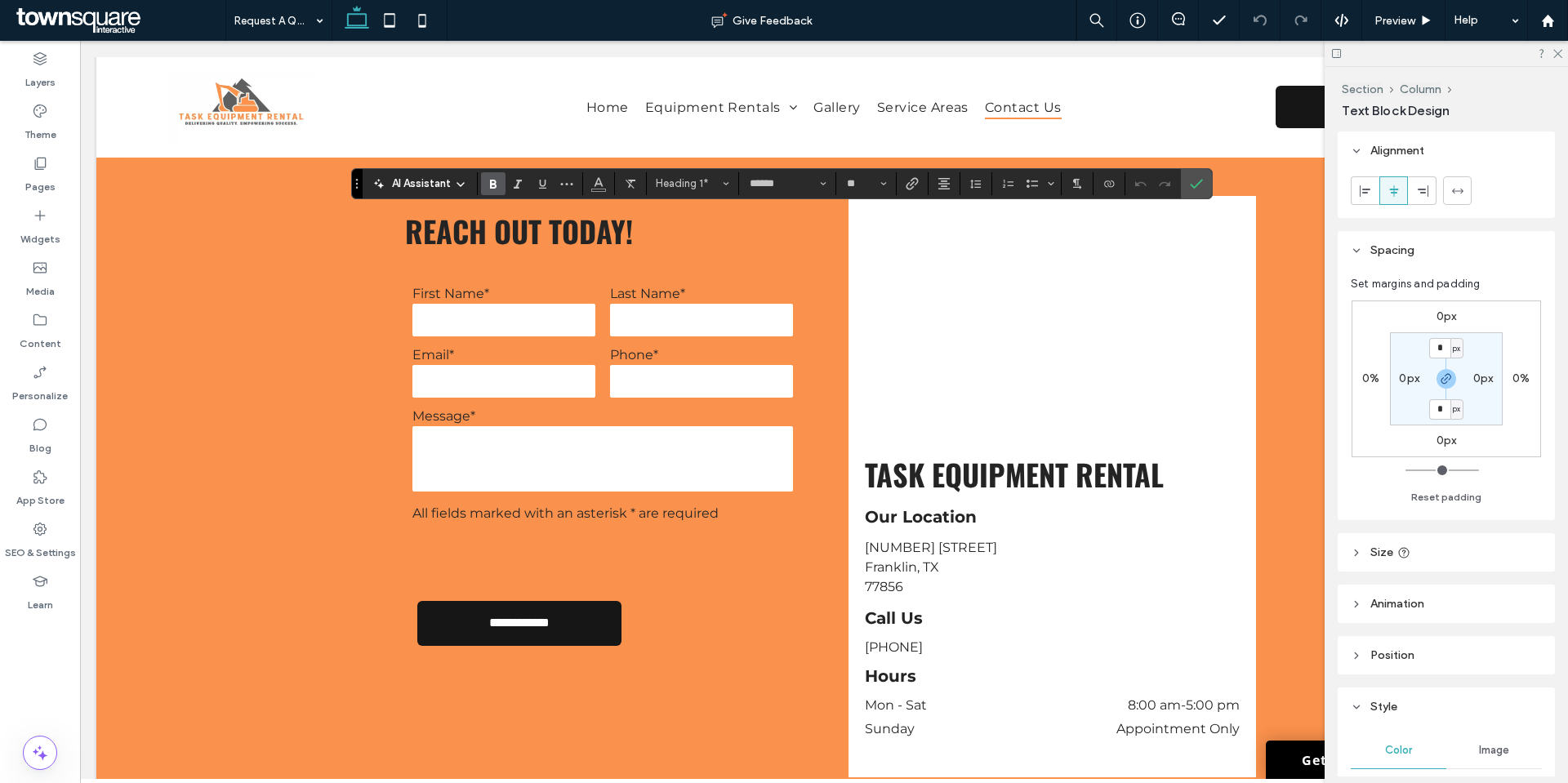 type 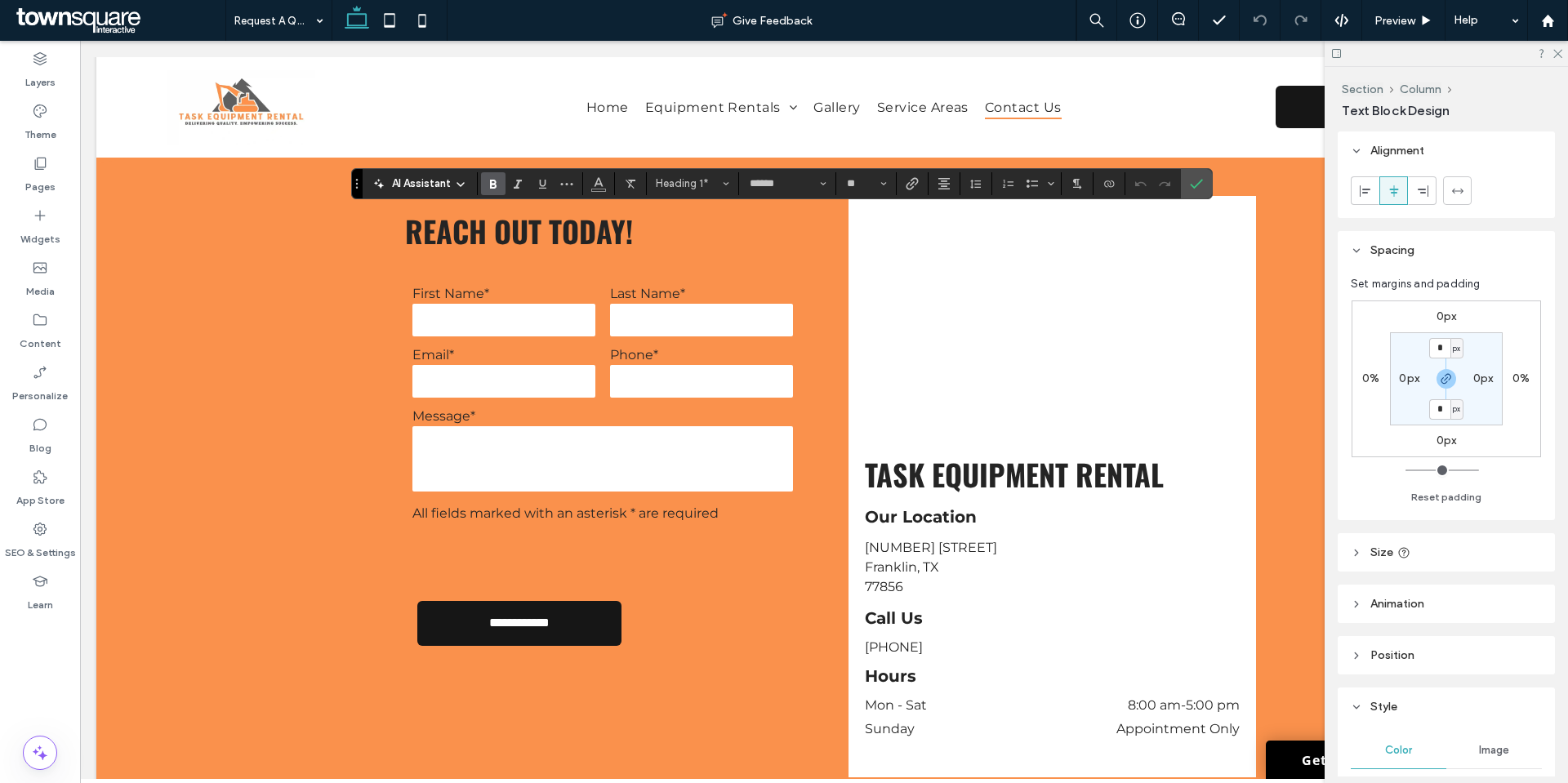 type on "**" 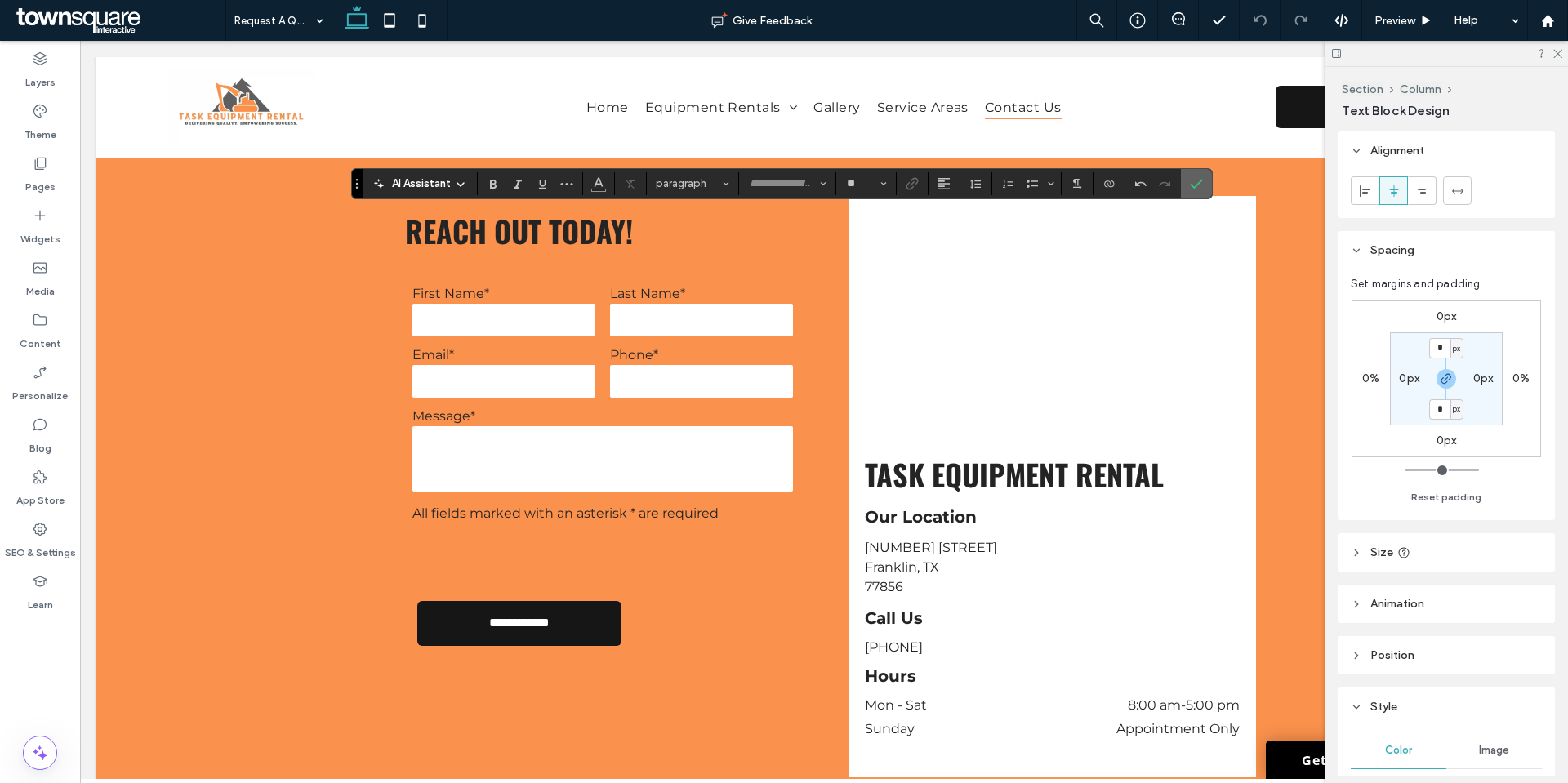 click 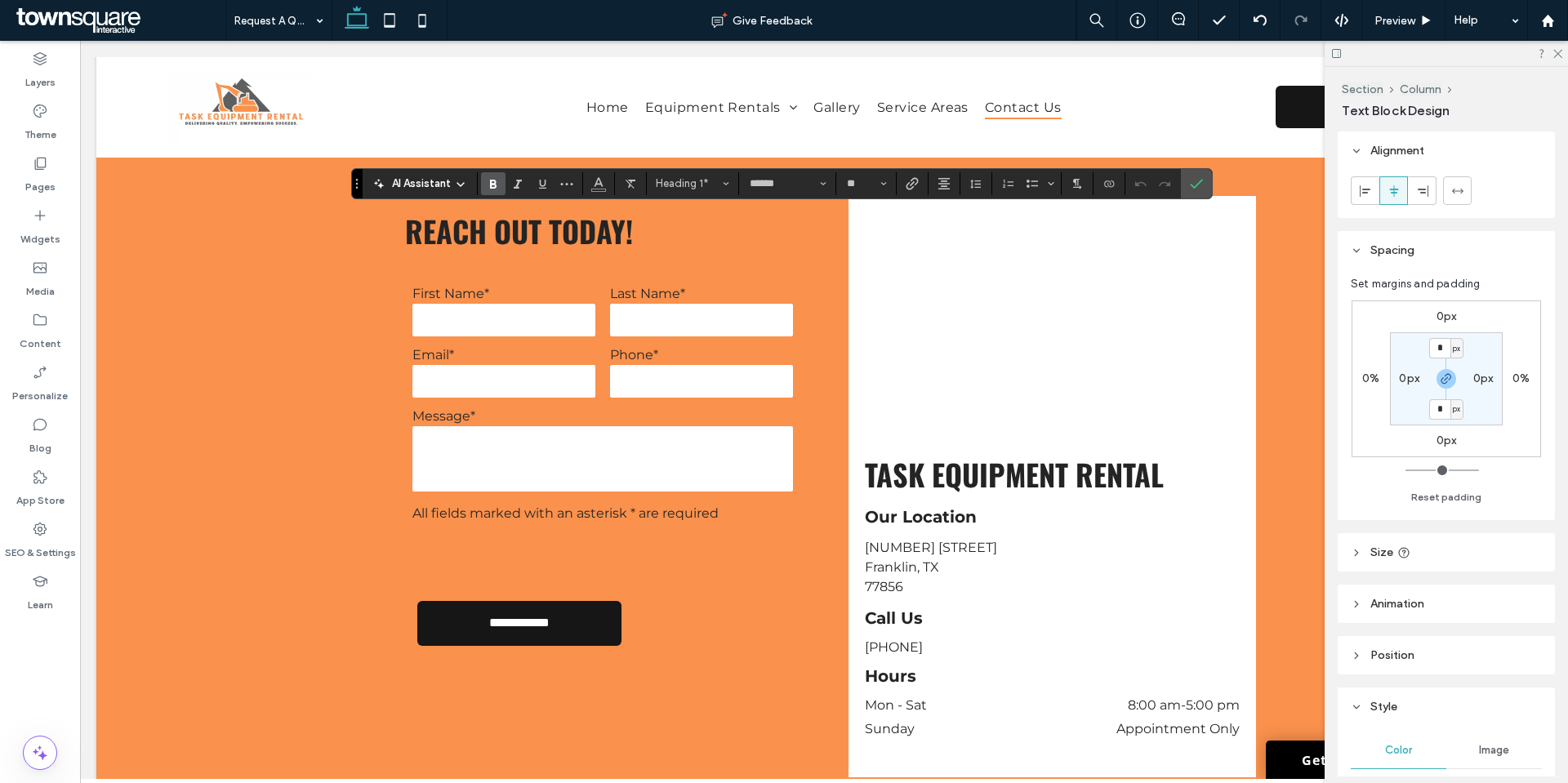 type on "**********" 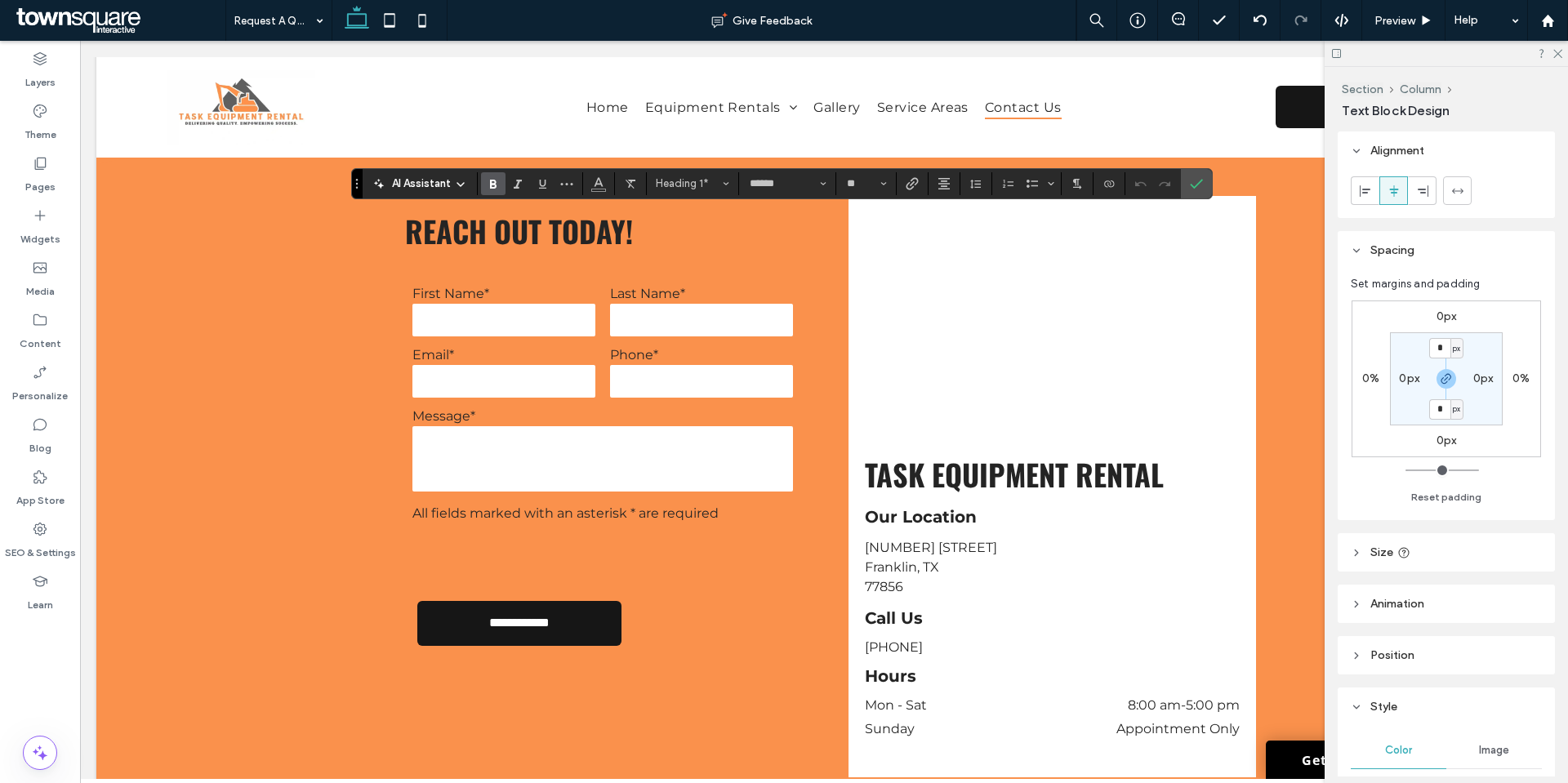 type on "**" 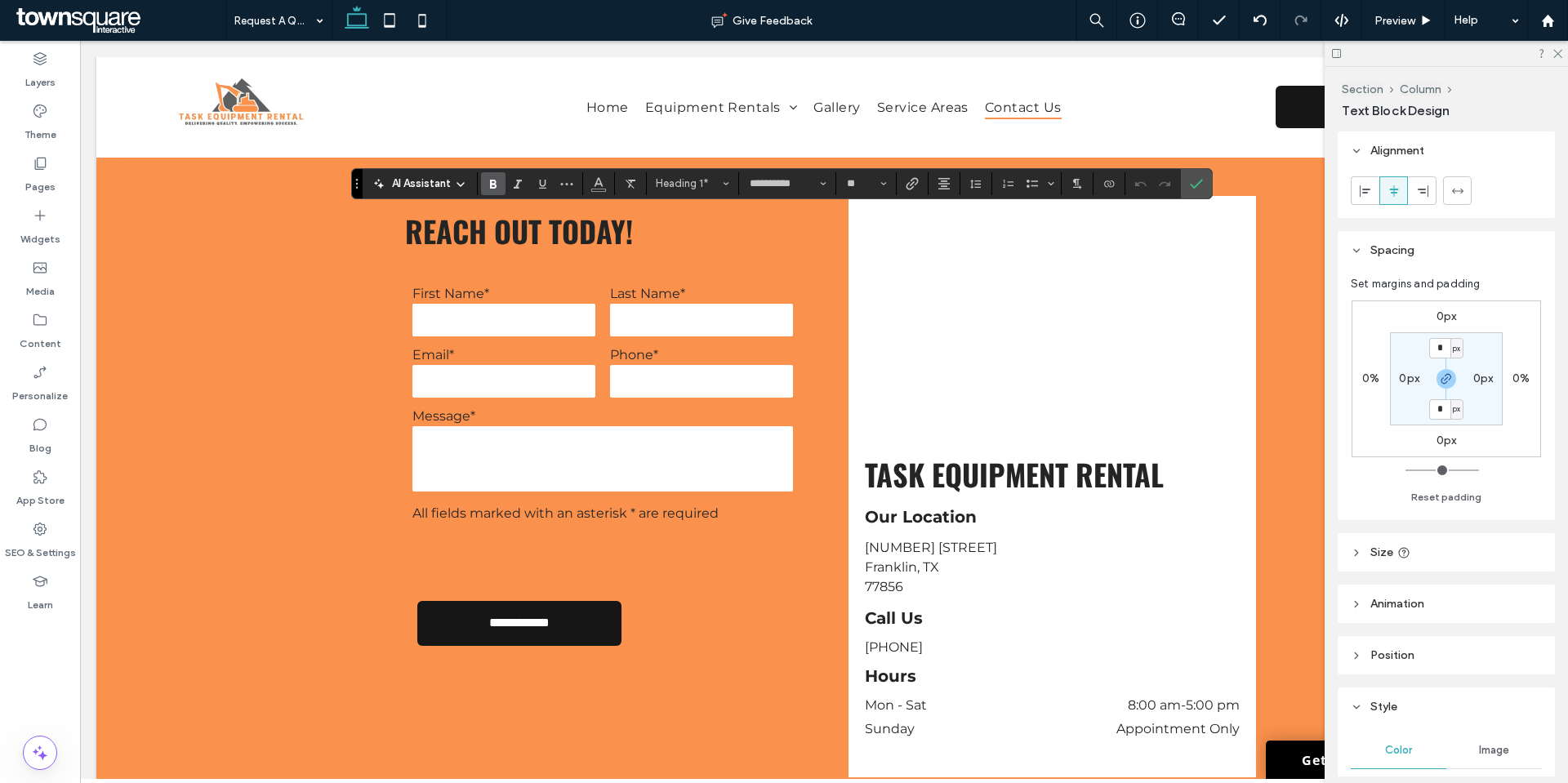 type on "******" 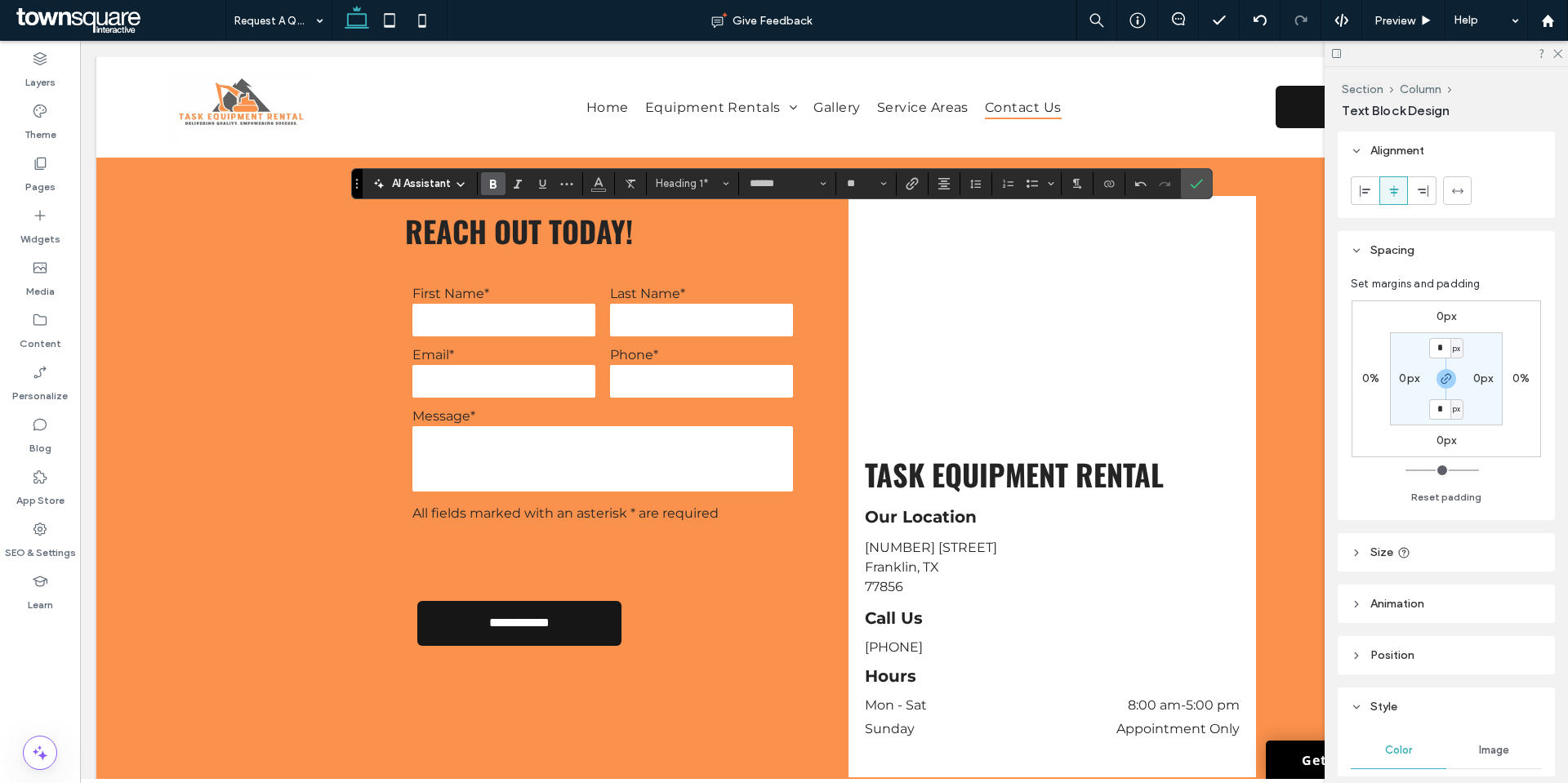 type 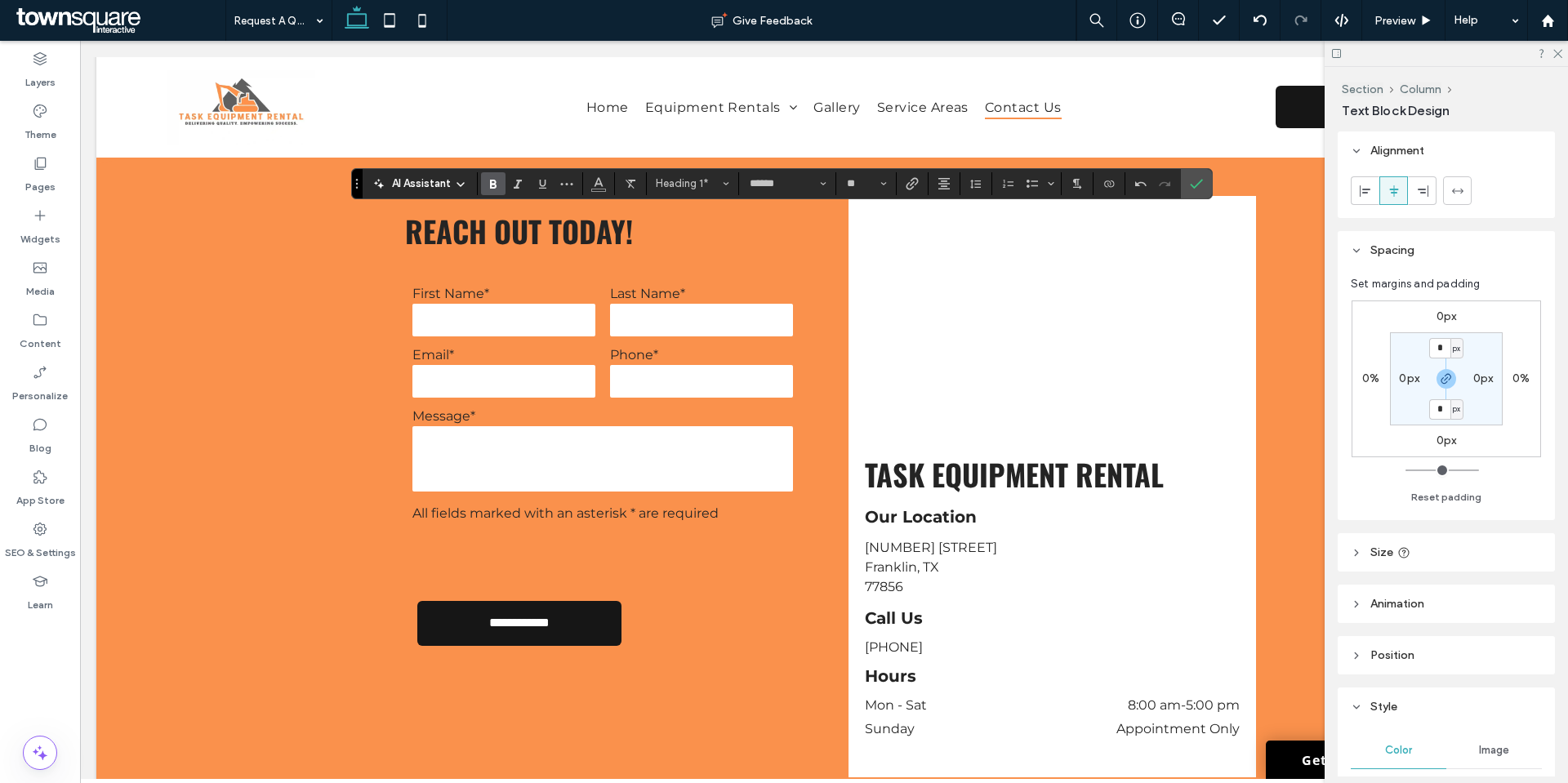 type on "**" 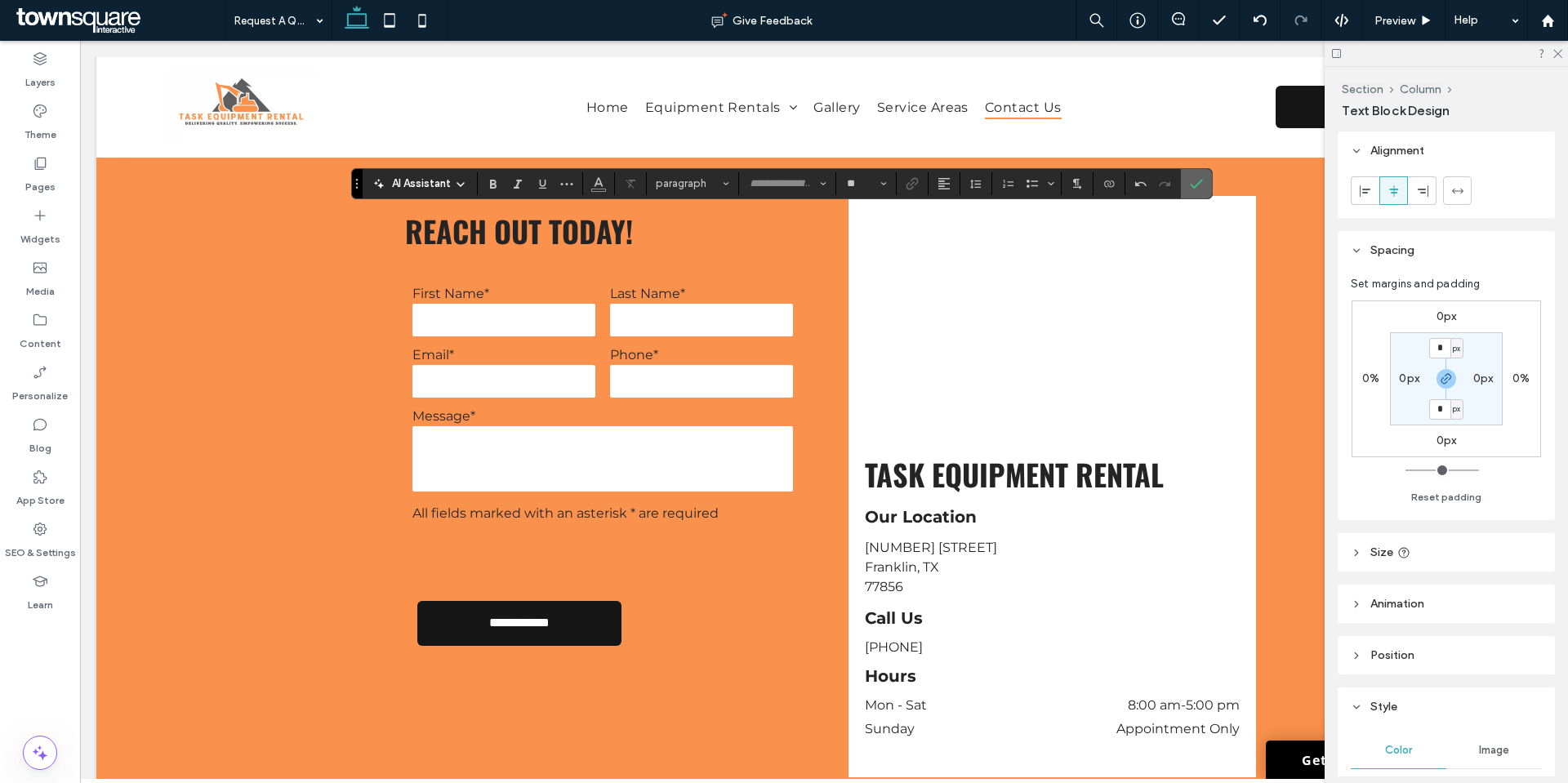 click 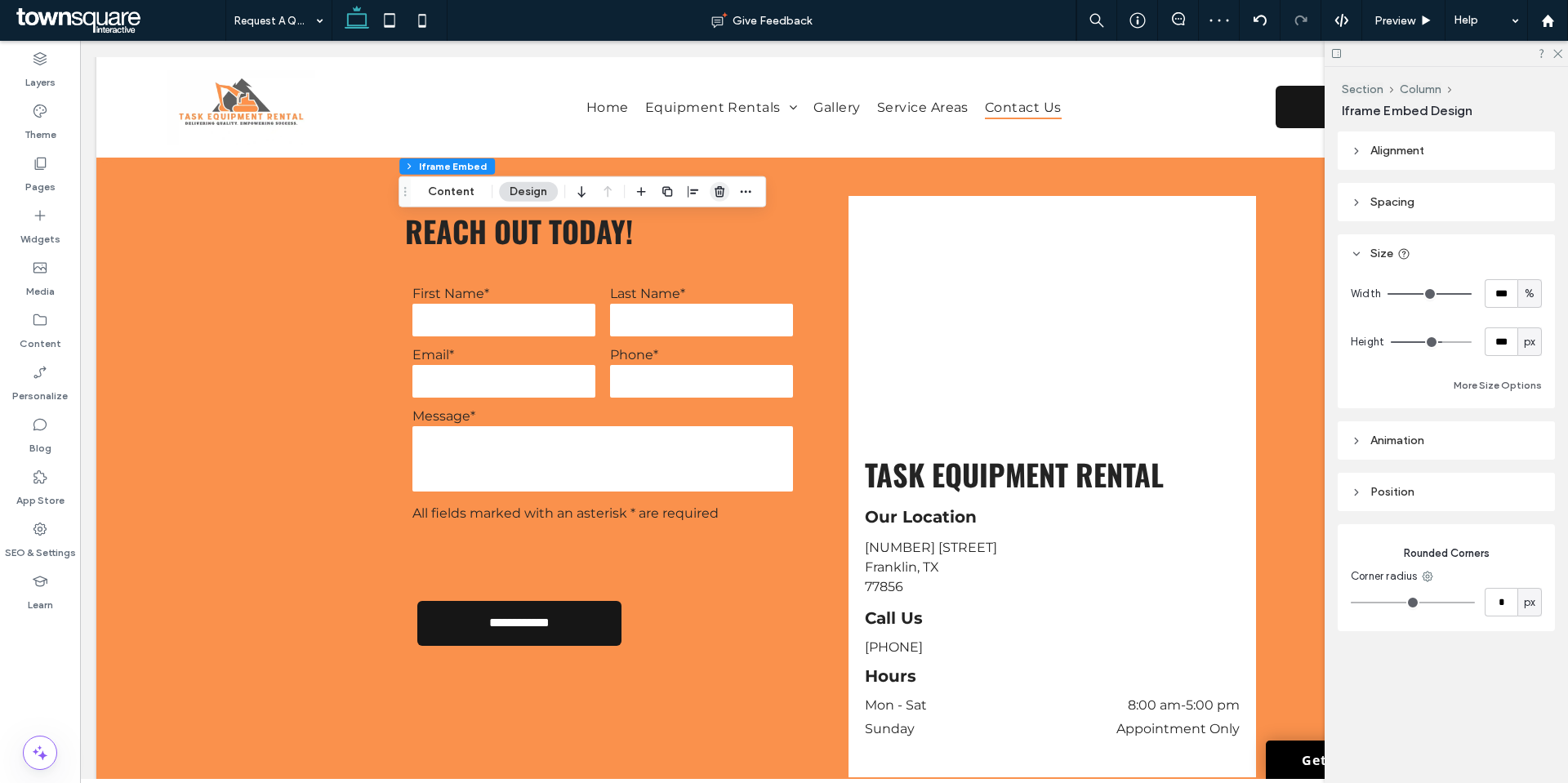 click 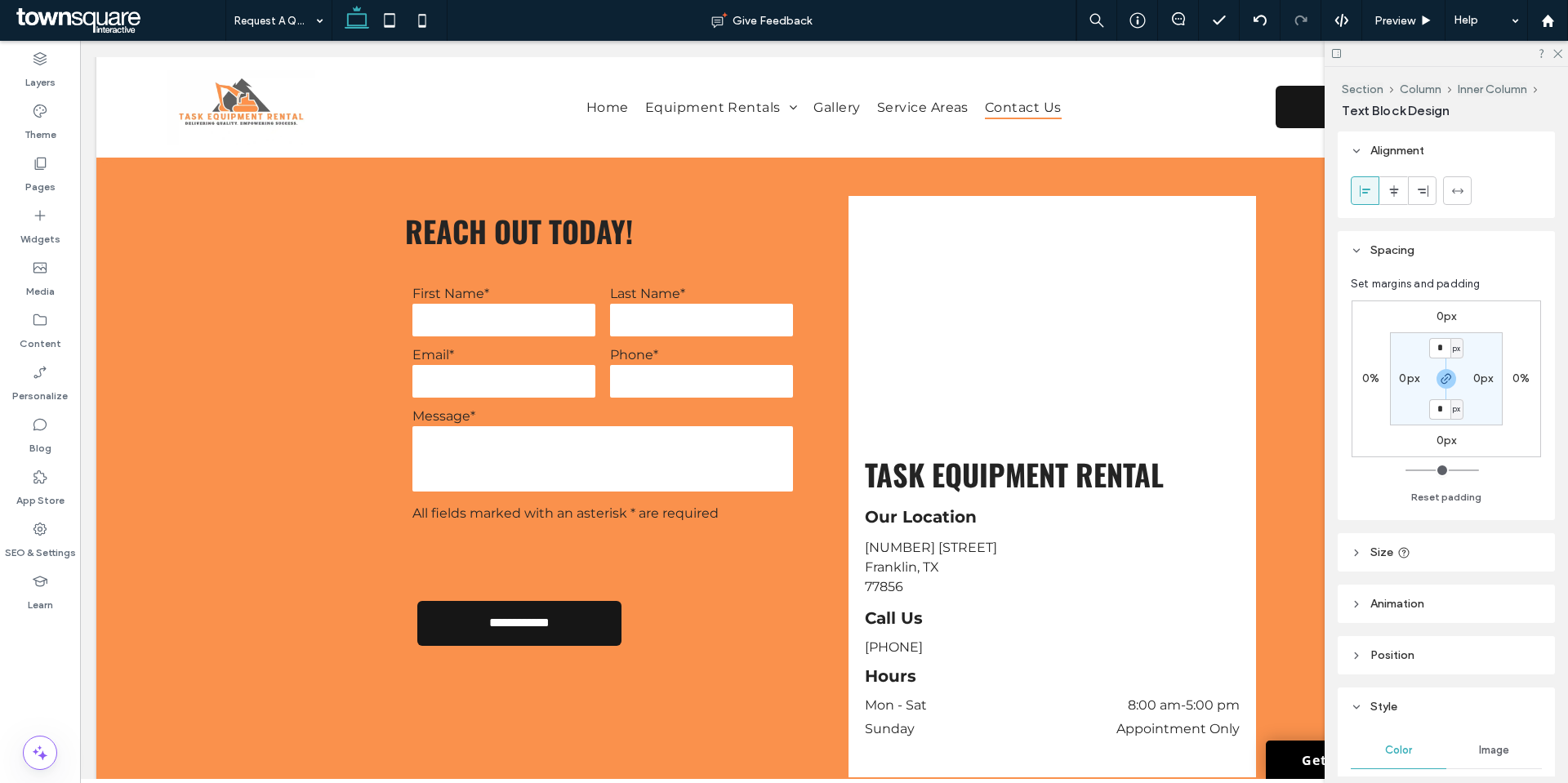 type on "******" 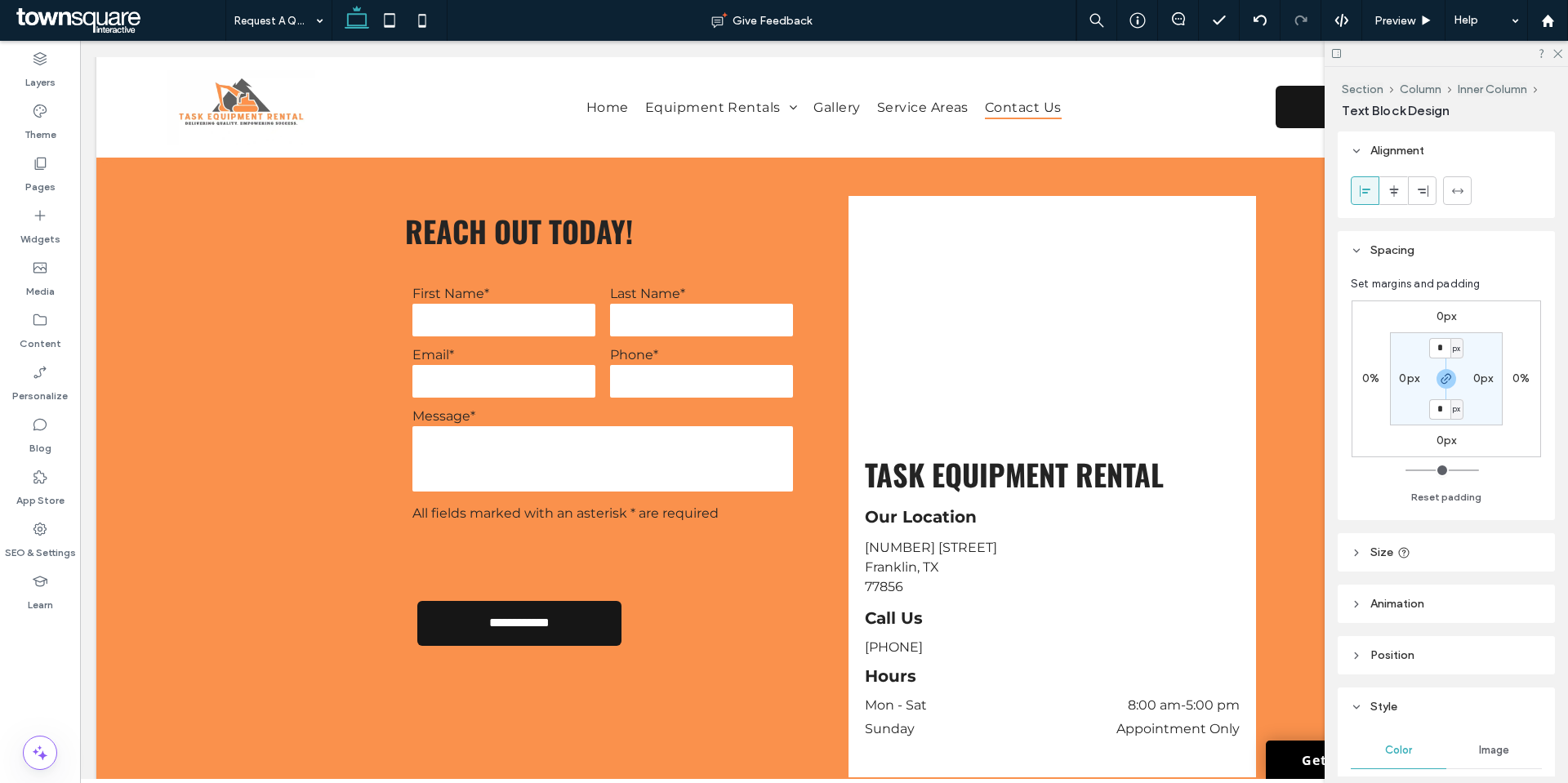 type on "**" 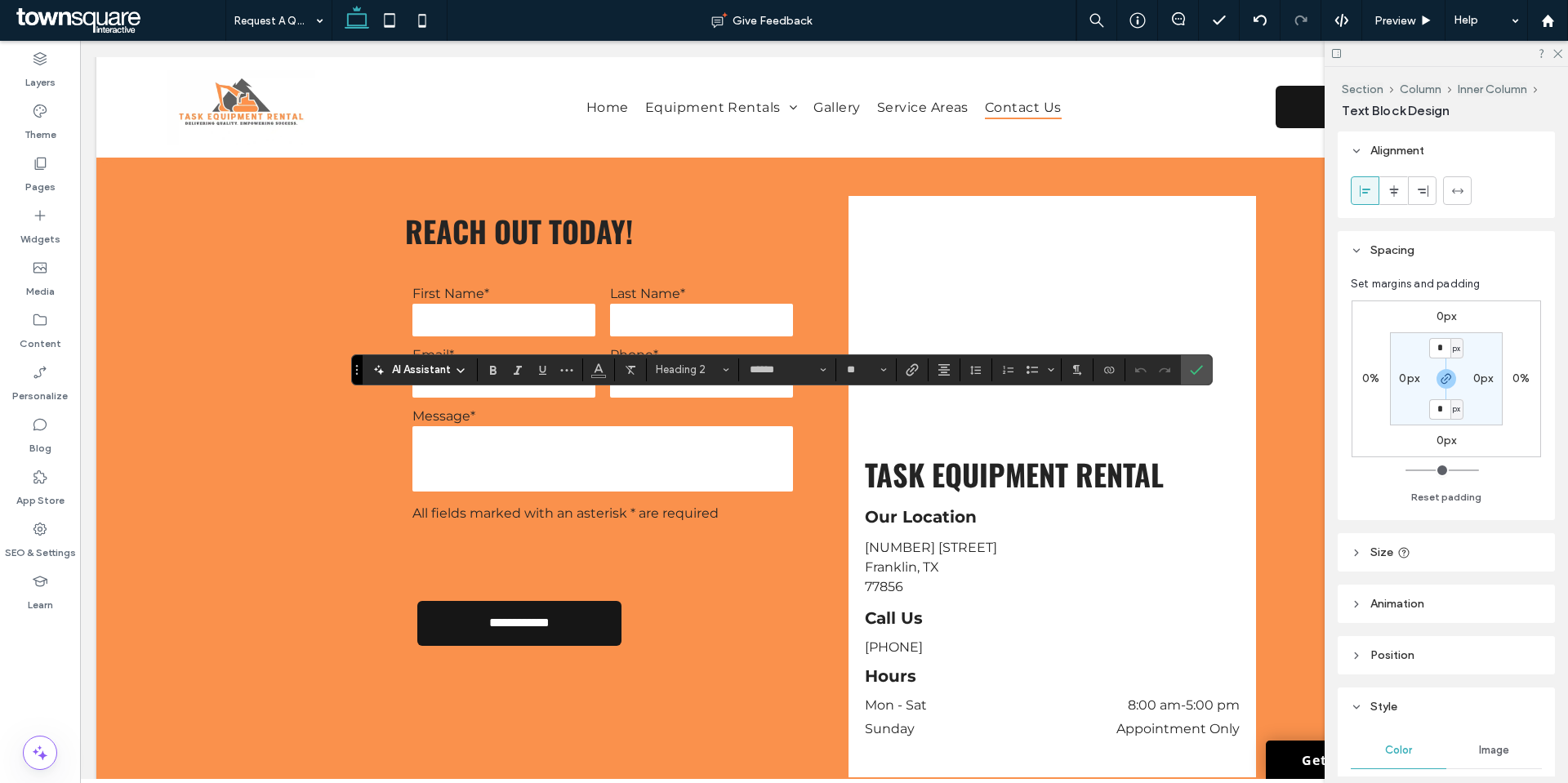 type 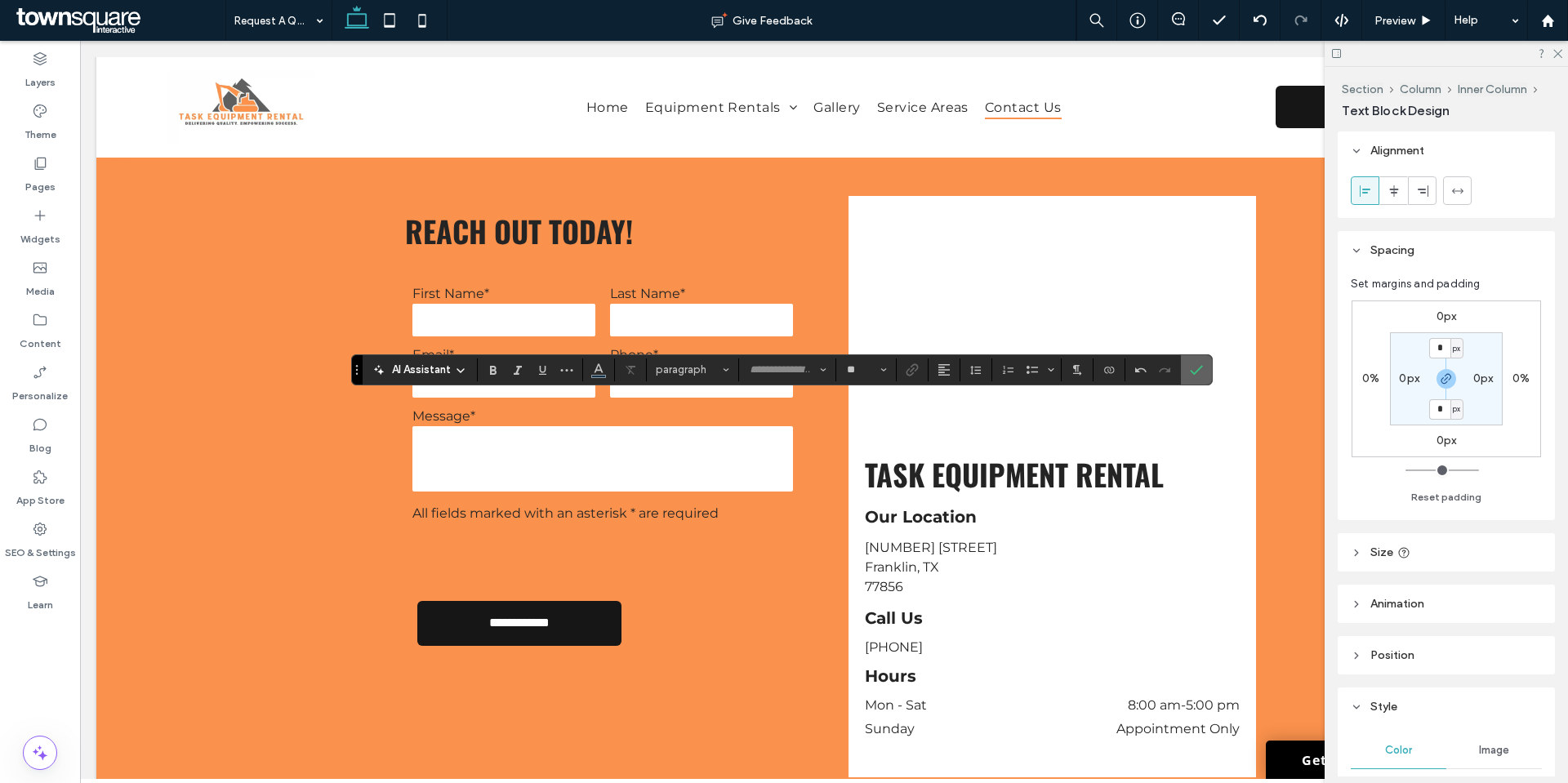 click 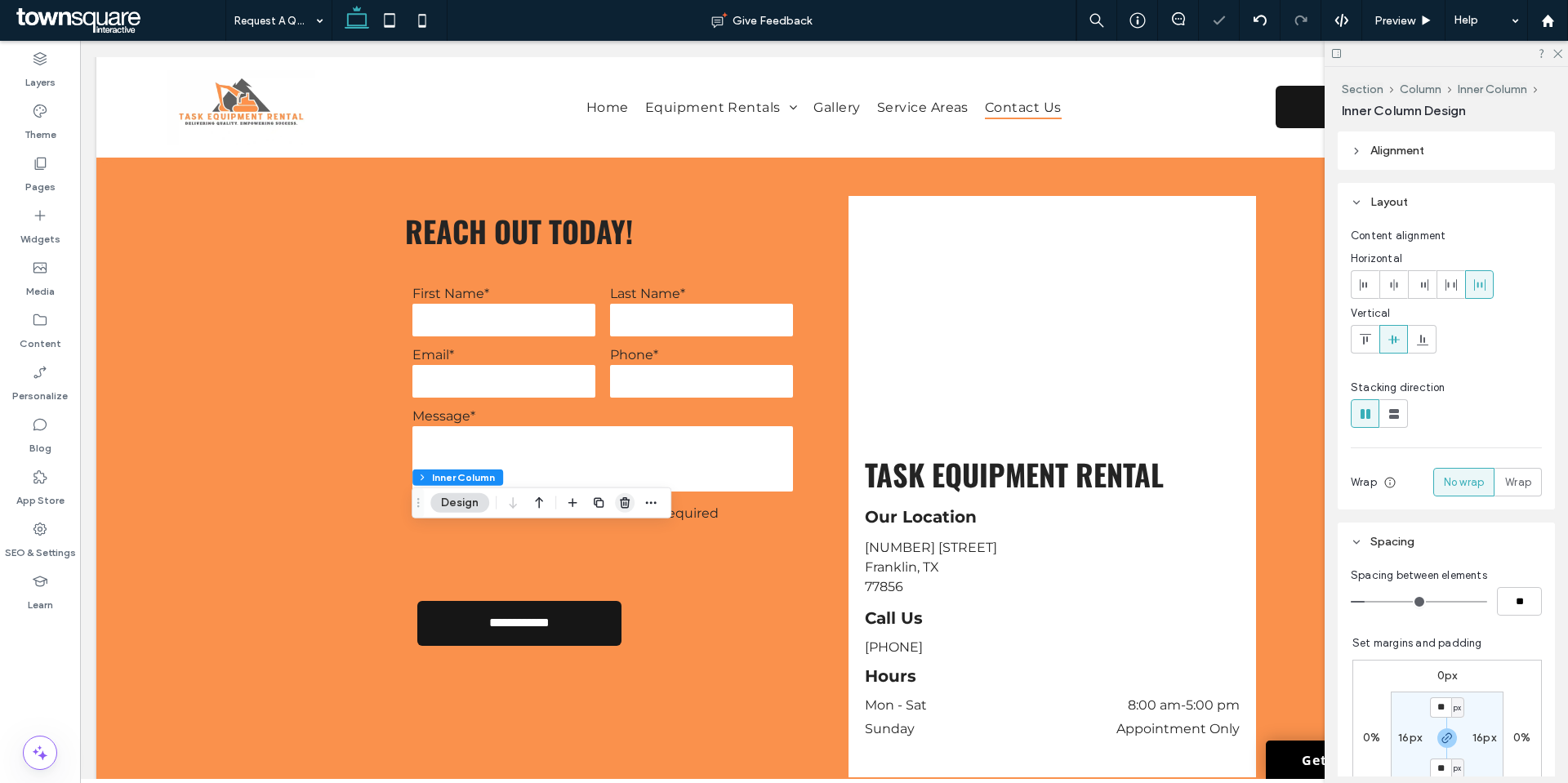 click 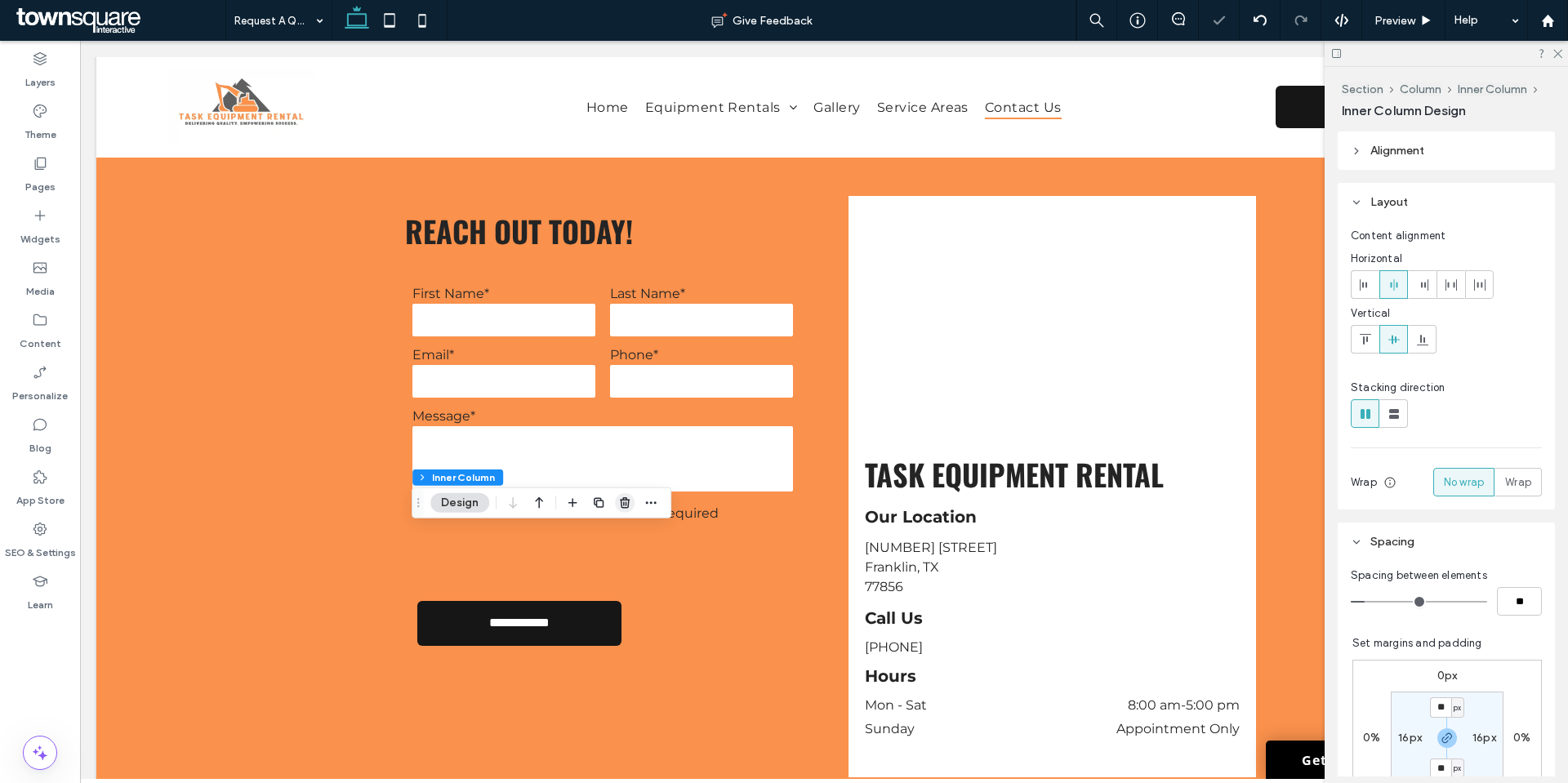 click at bounding box center [625, 503] 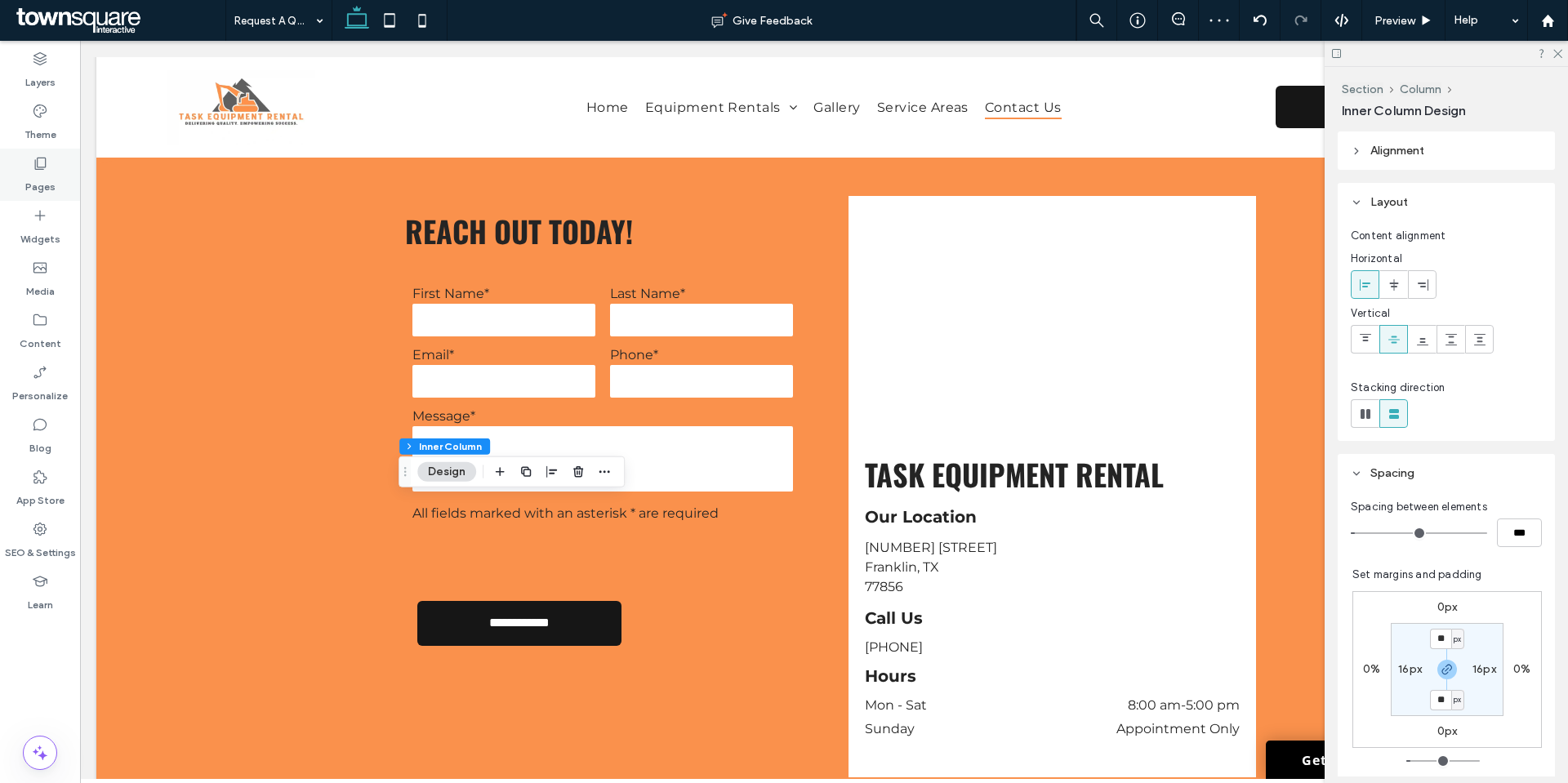 click on "Pages" at bounding box center (40, 183) 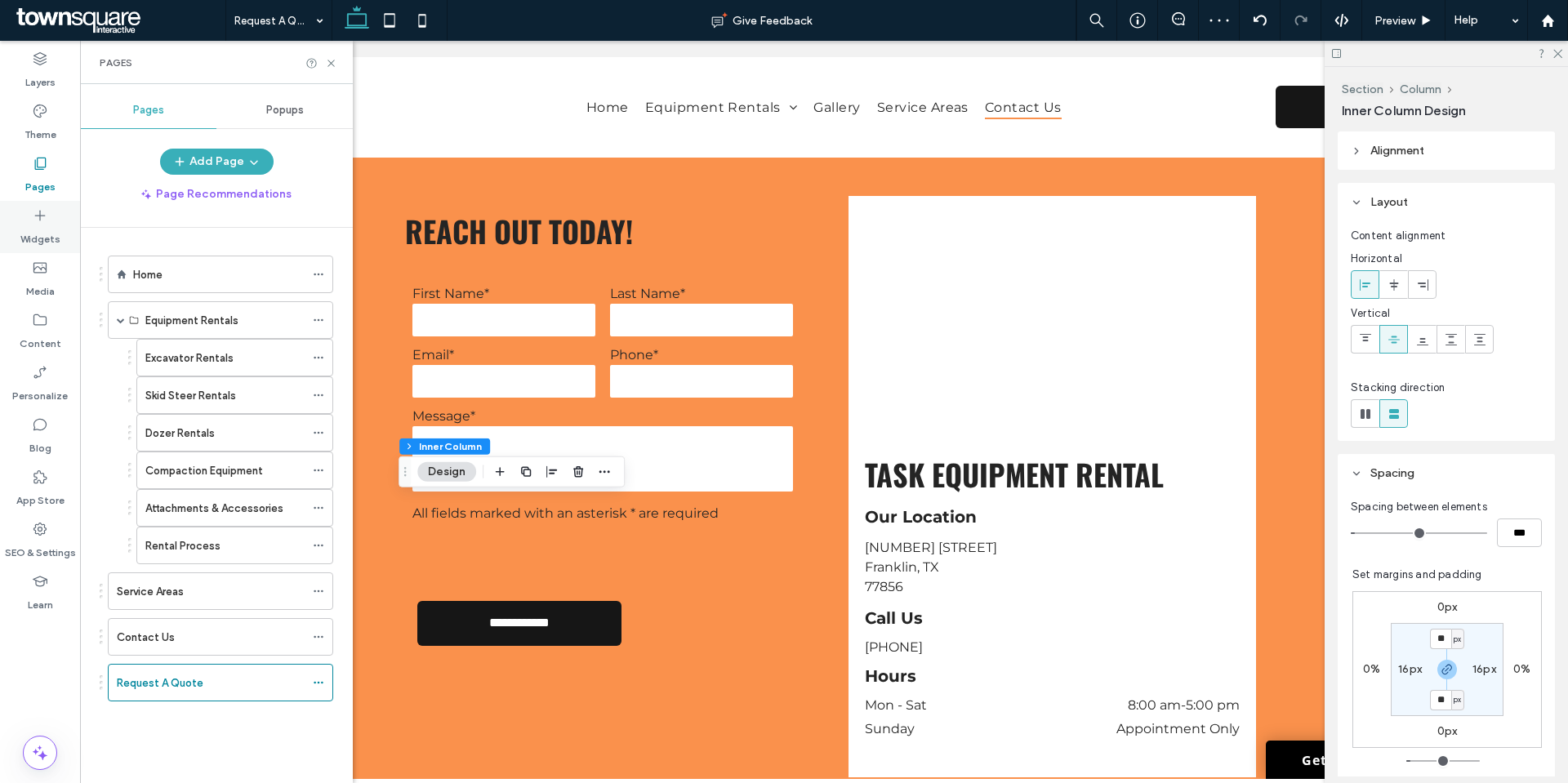 click 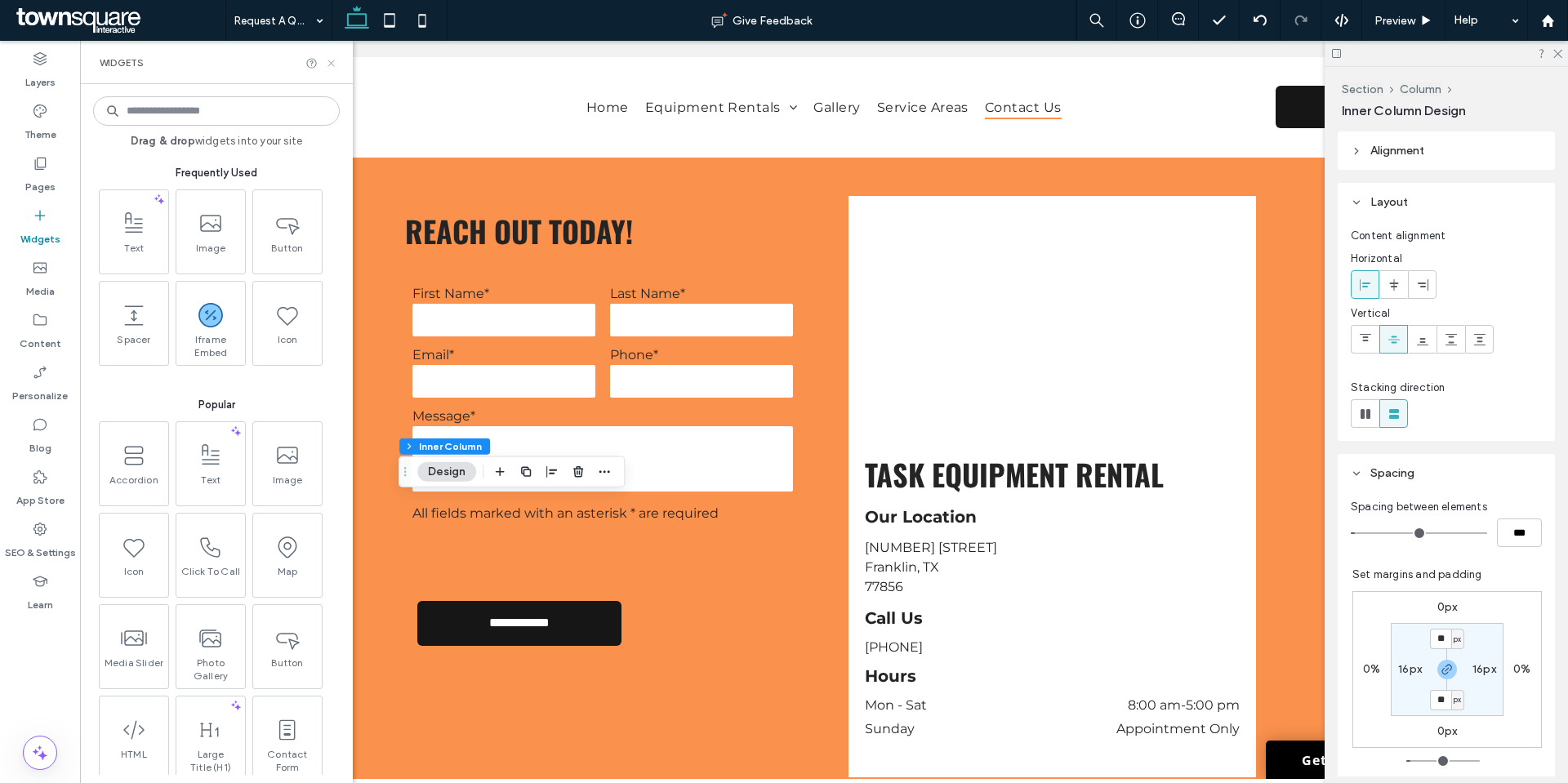 click 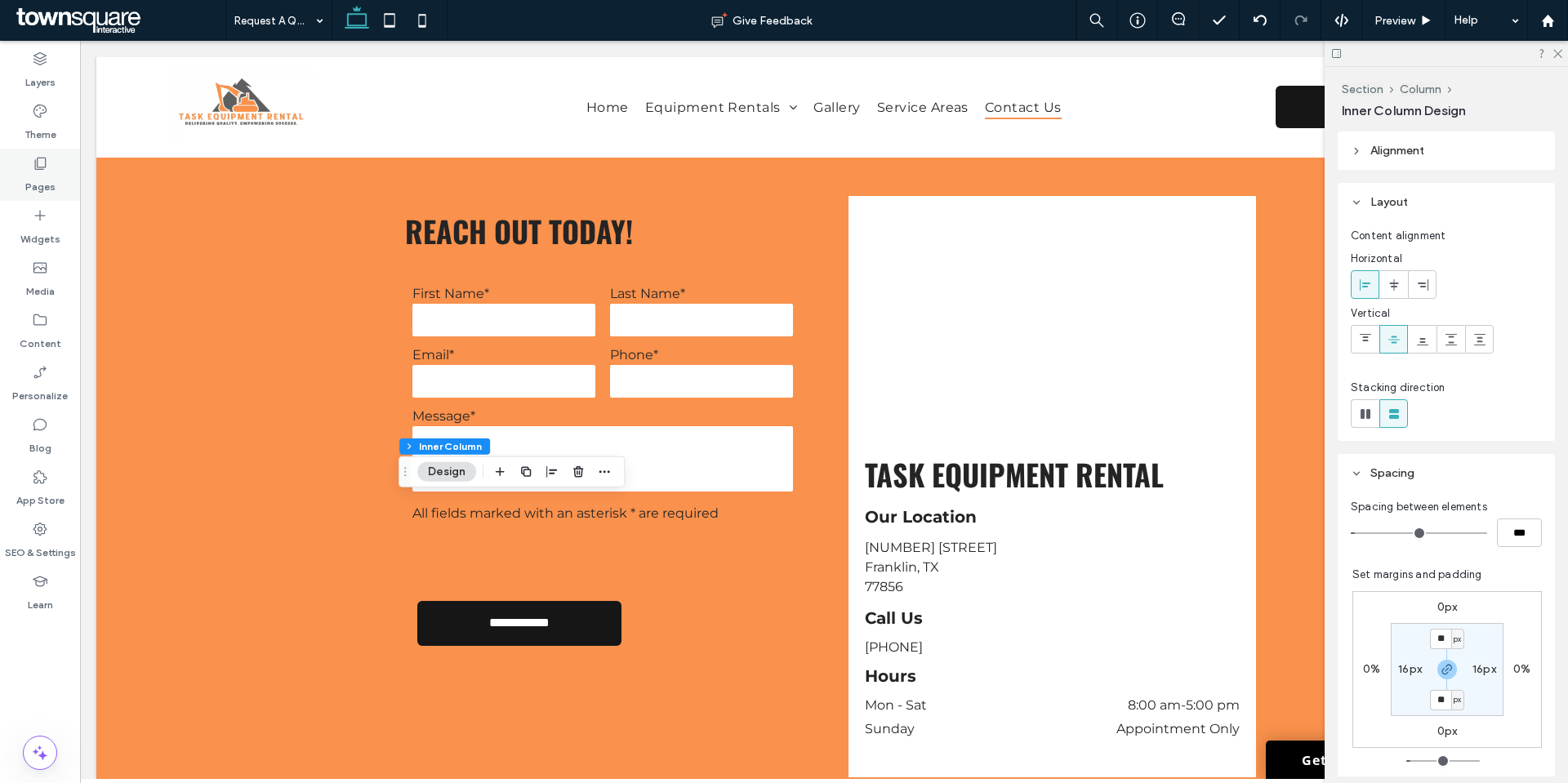 click on "Pages" at bounding box center [40, 183] 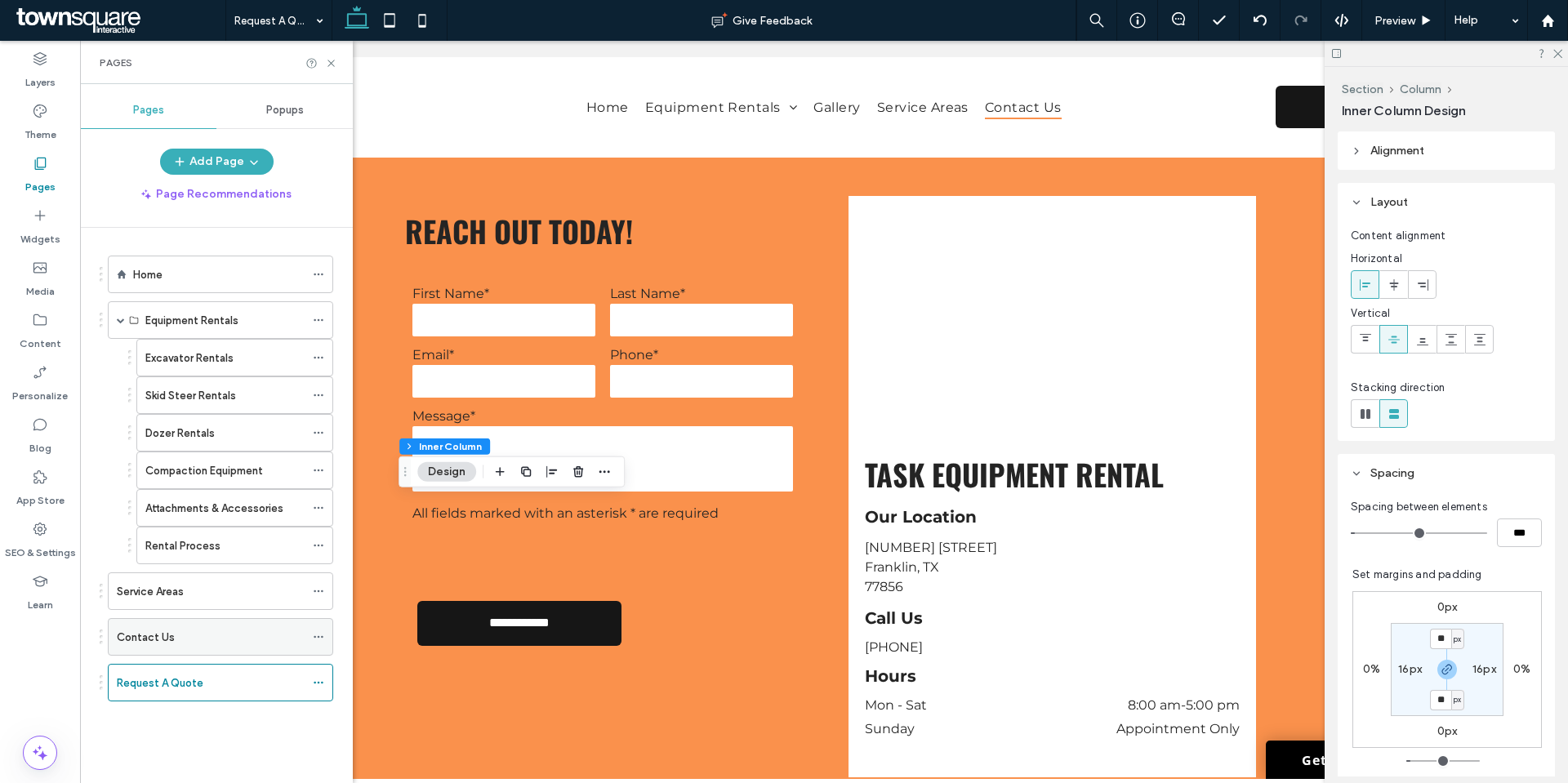click on "Contact Us" at bounding box center [211, 637] 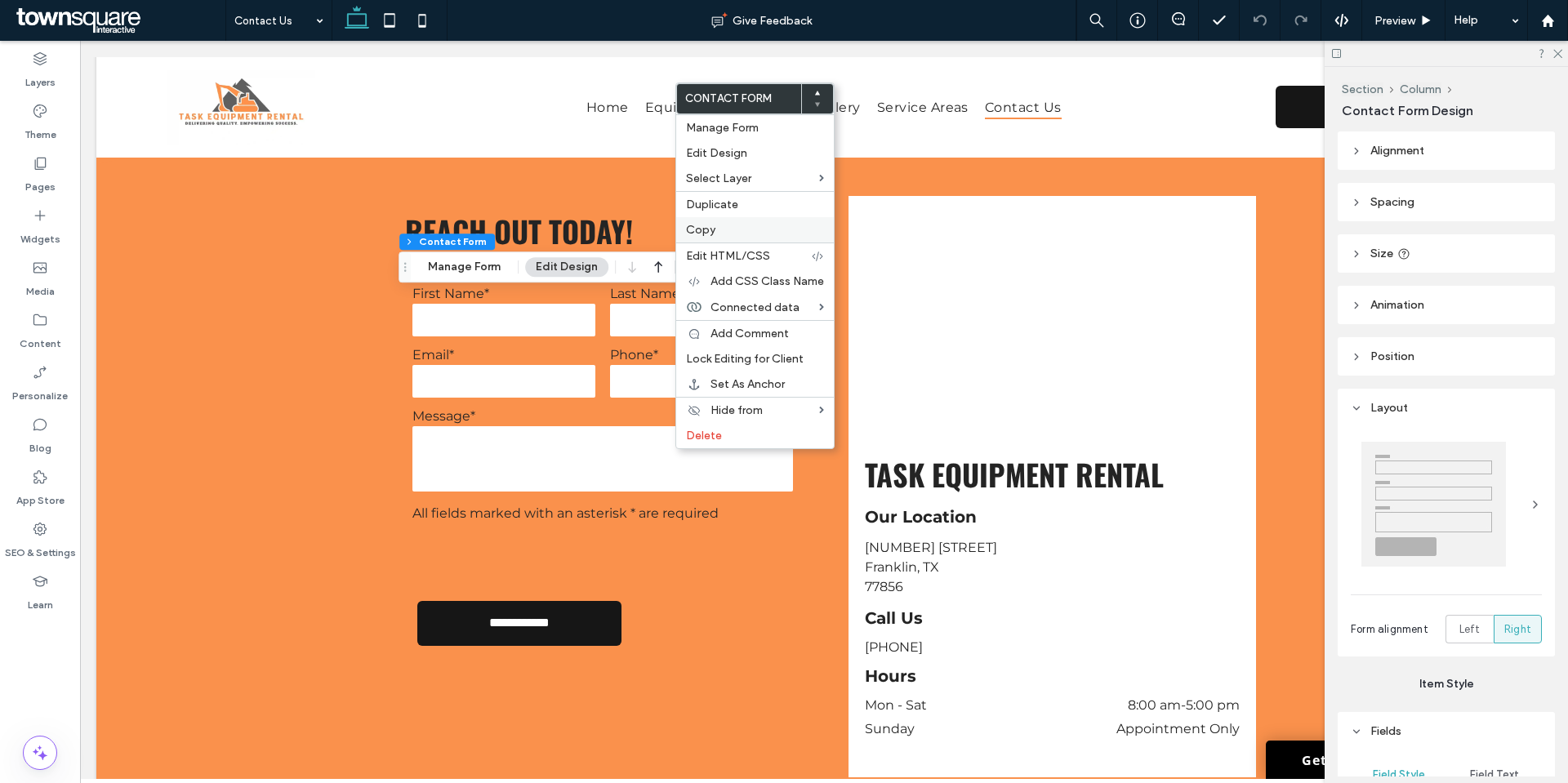 click on "Copy" at bounding box center [755, 229] 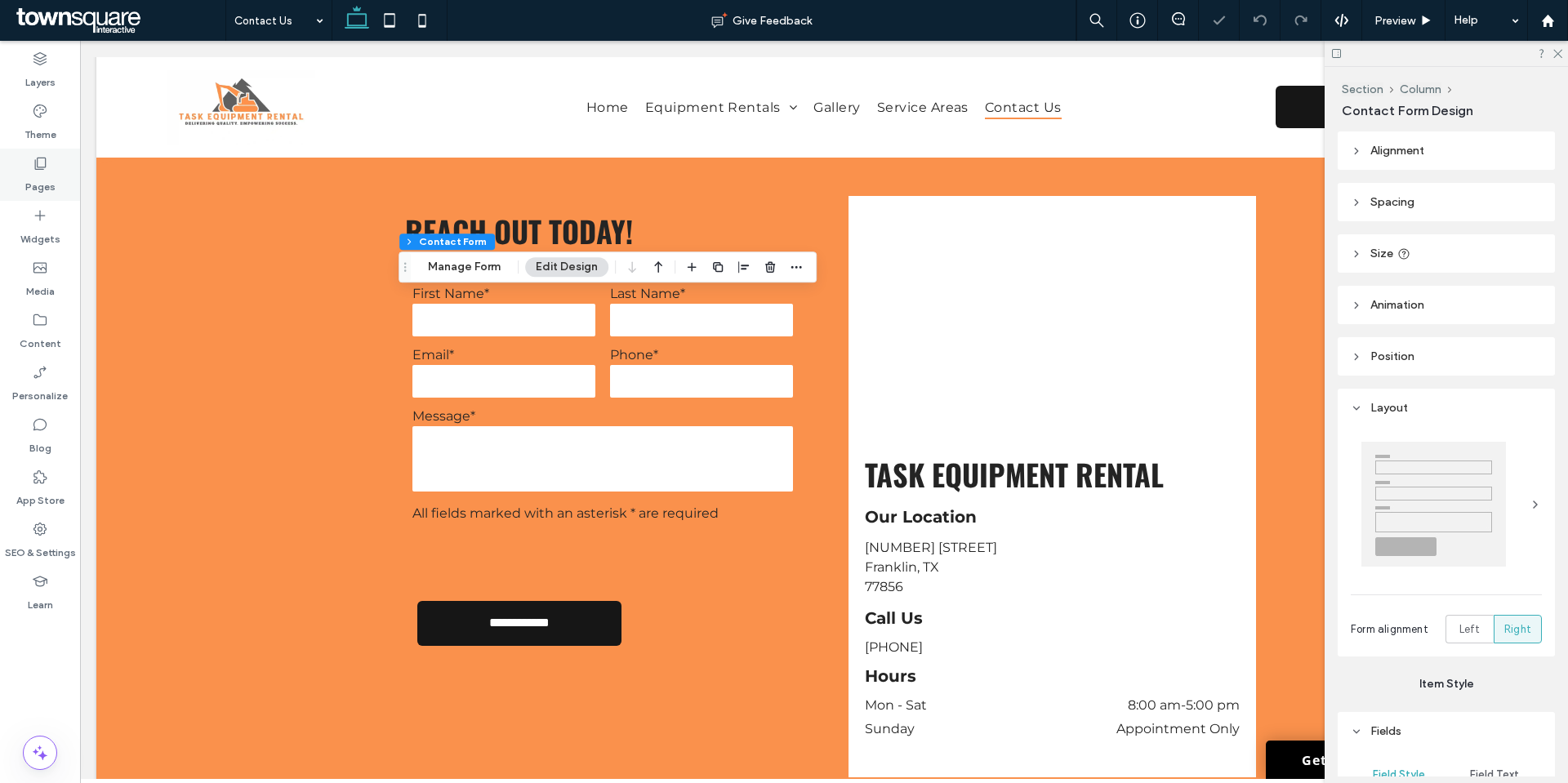 click on "Pages" at bounding box center [40, 183] 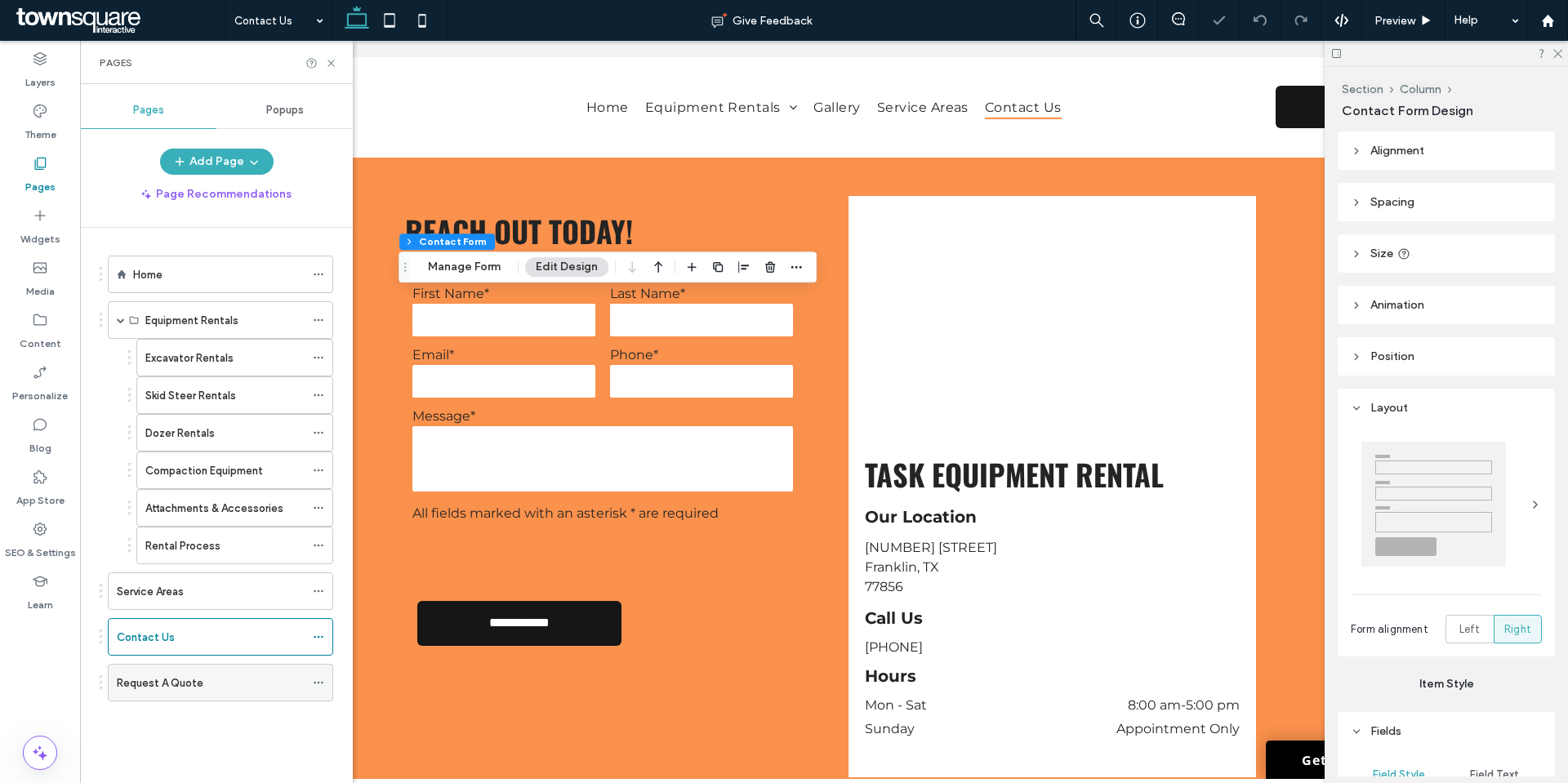 click on "Request A Quote" at bounding box center [211, 683] 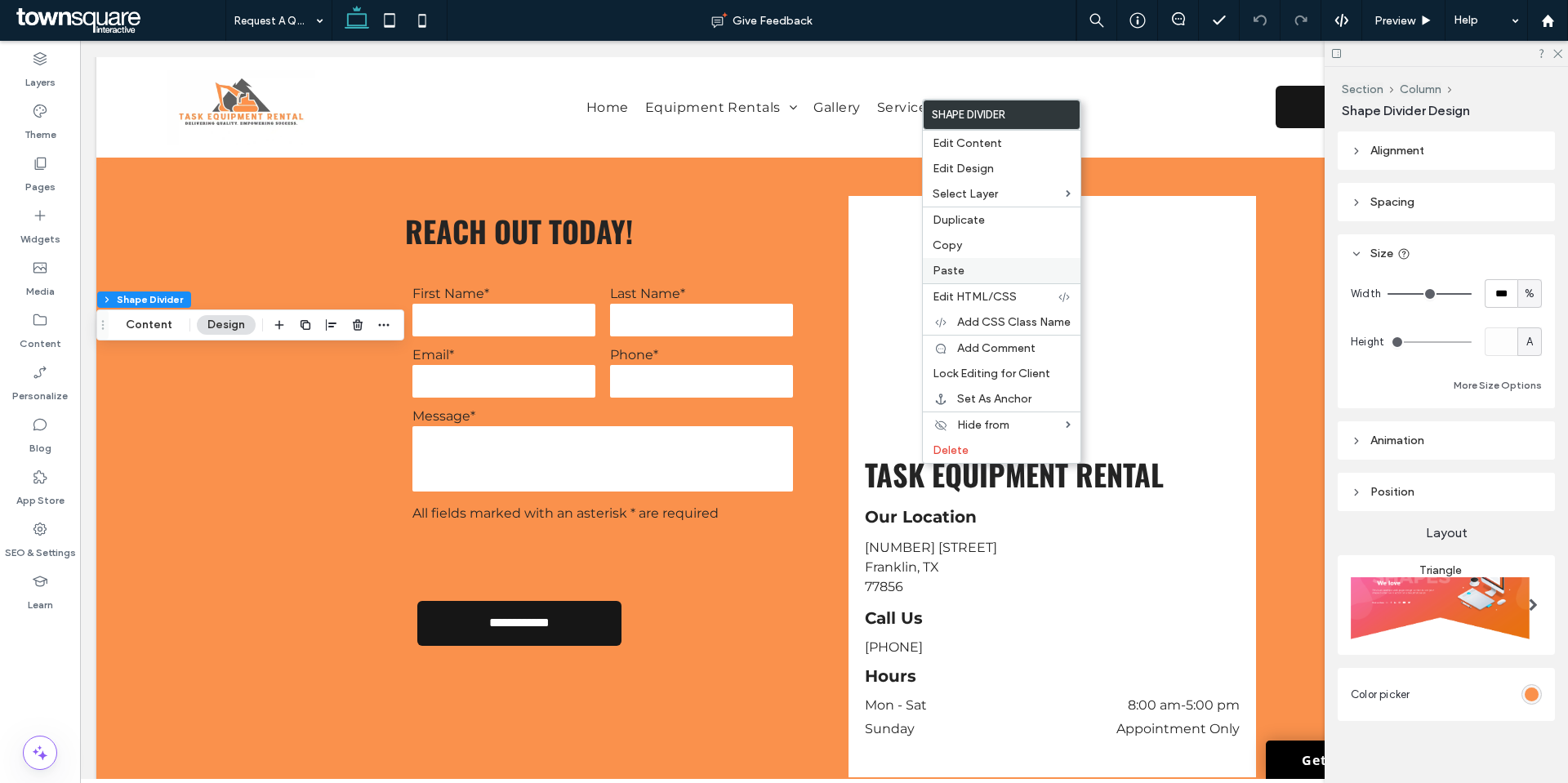 click on "Paste" at bounding box center (1001, 270) 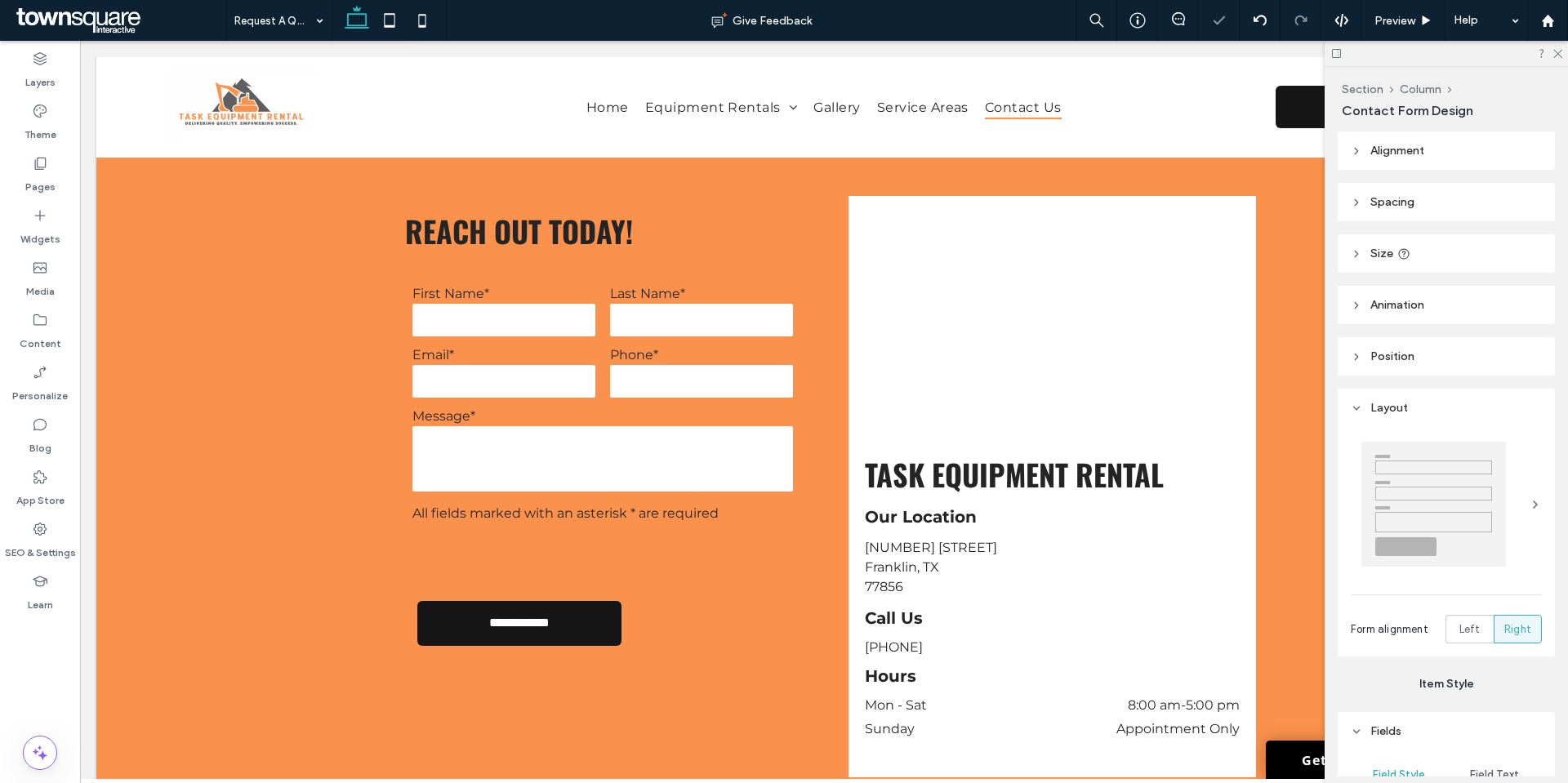 type on "*" 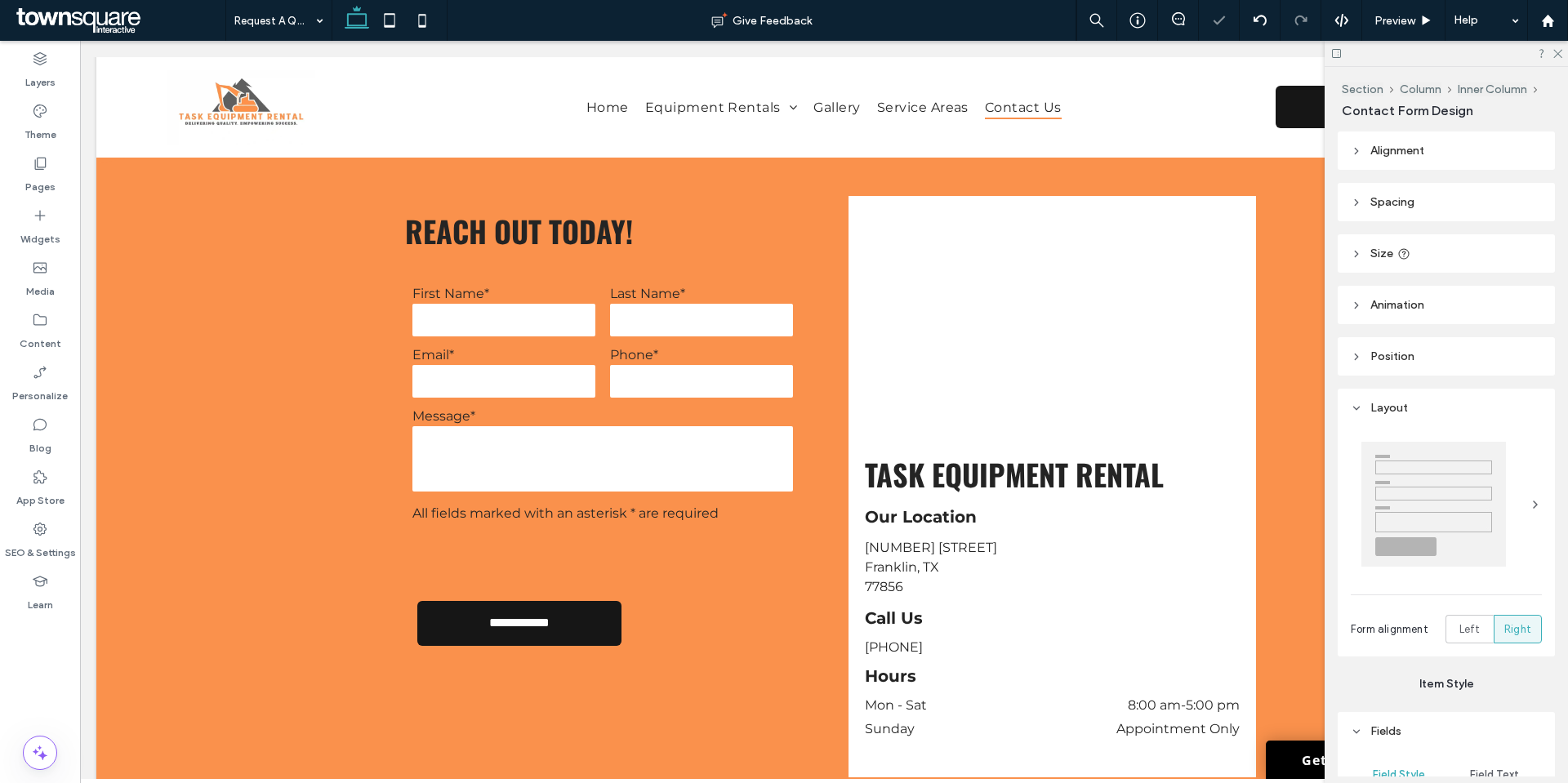 type on "***" 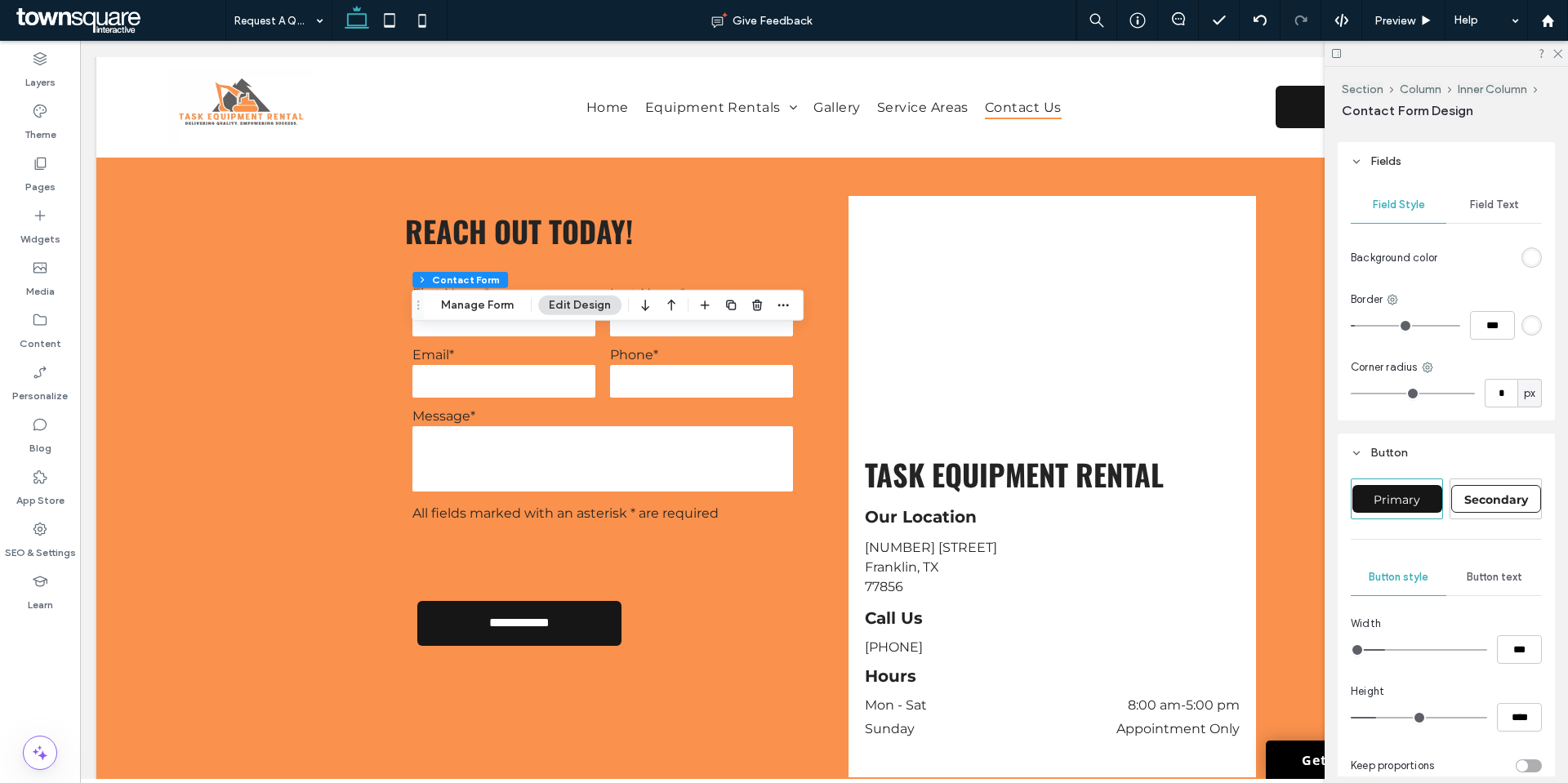 scroll, scrollTop: 572, scrollLeft: 0, axis: vertical 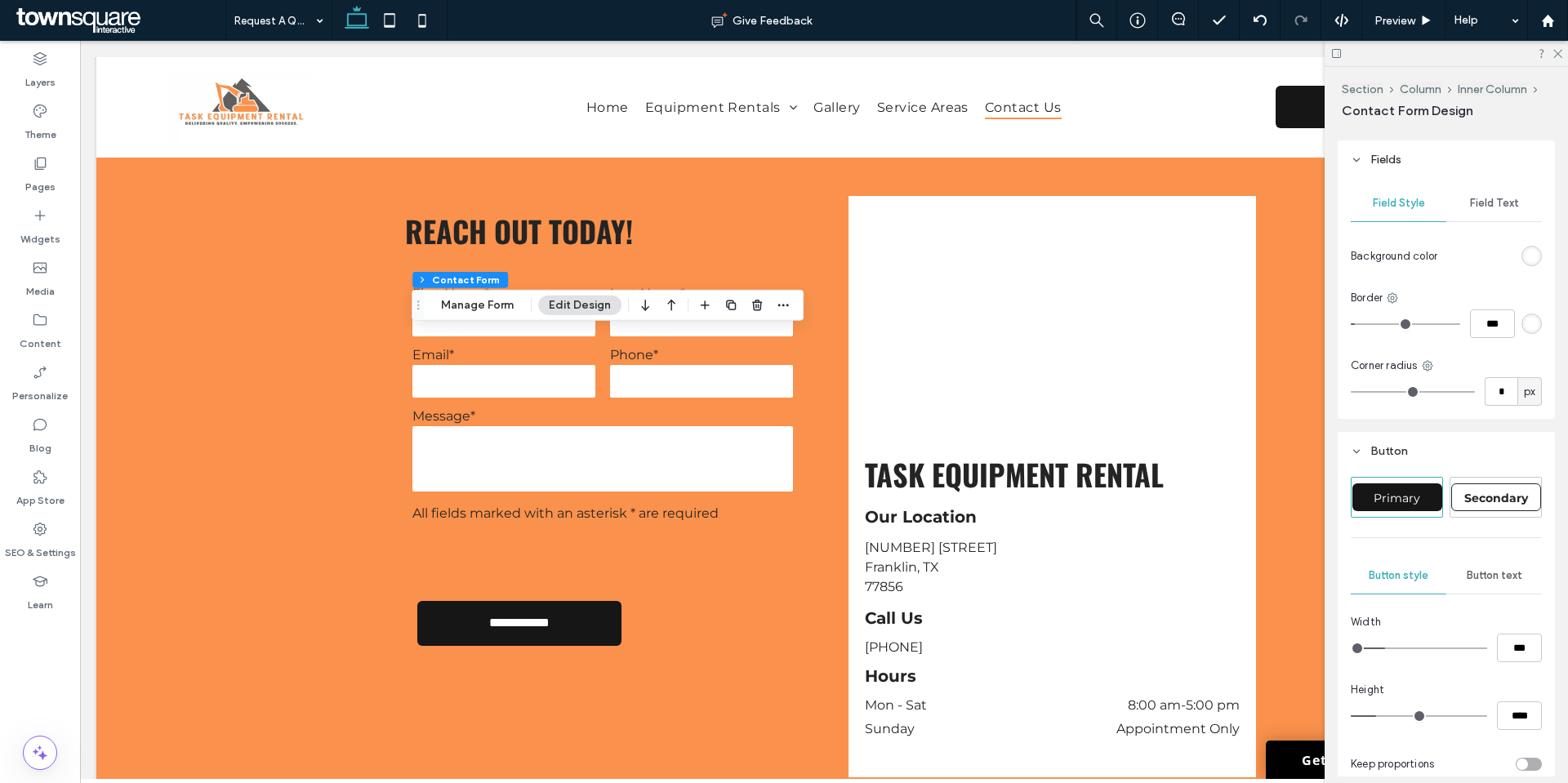 click at bounding box center [1531, 323] 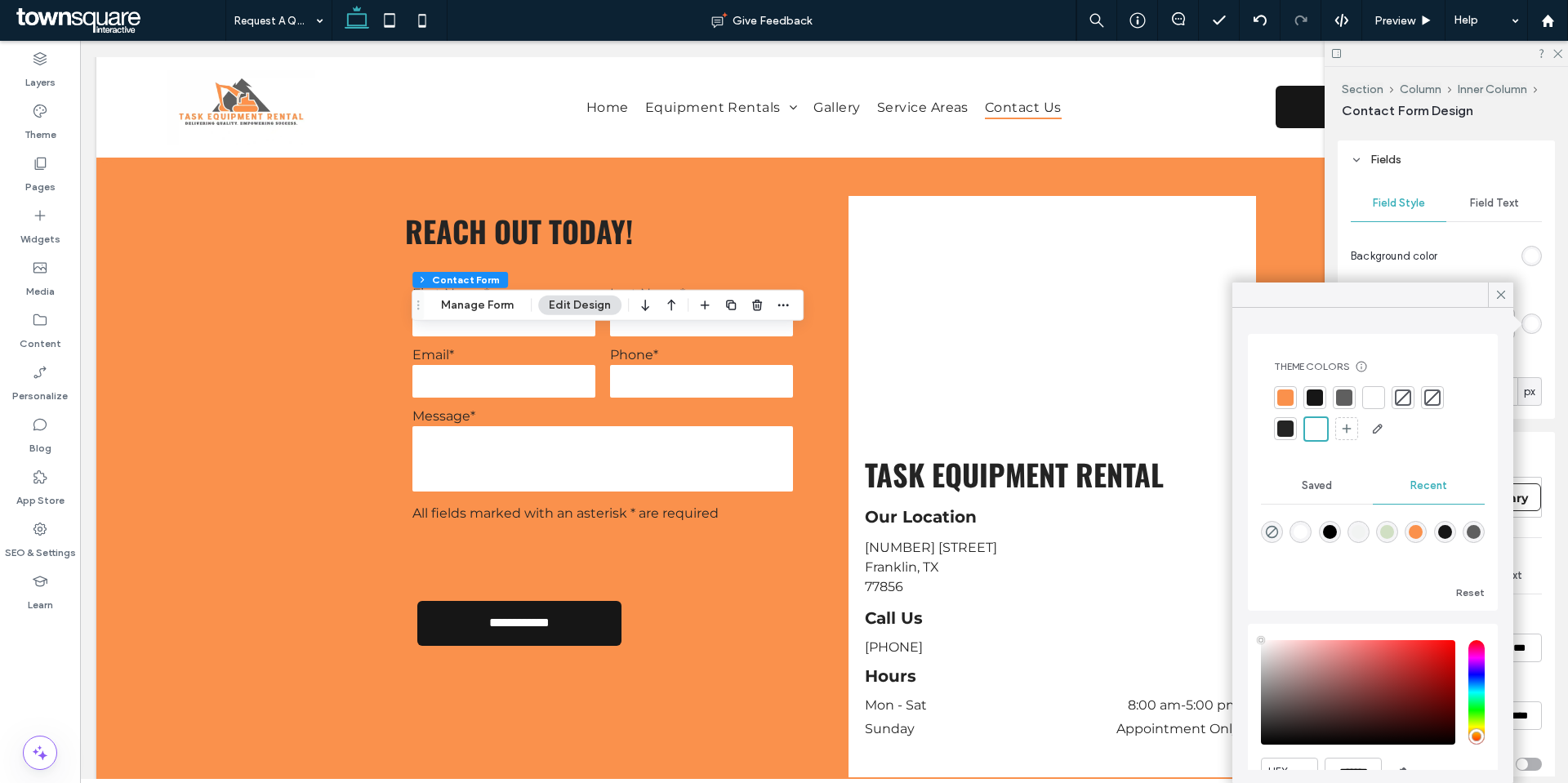 click at bounding box center [1285, 429] 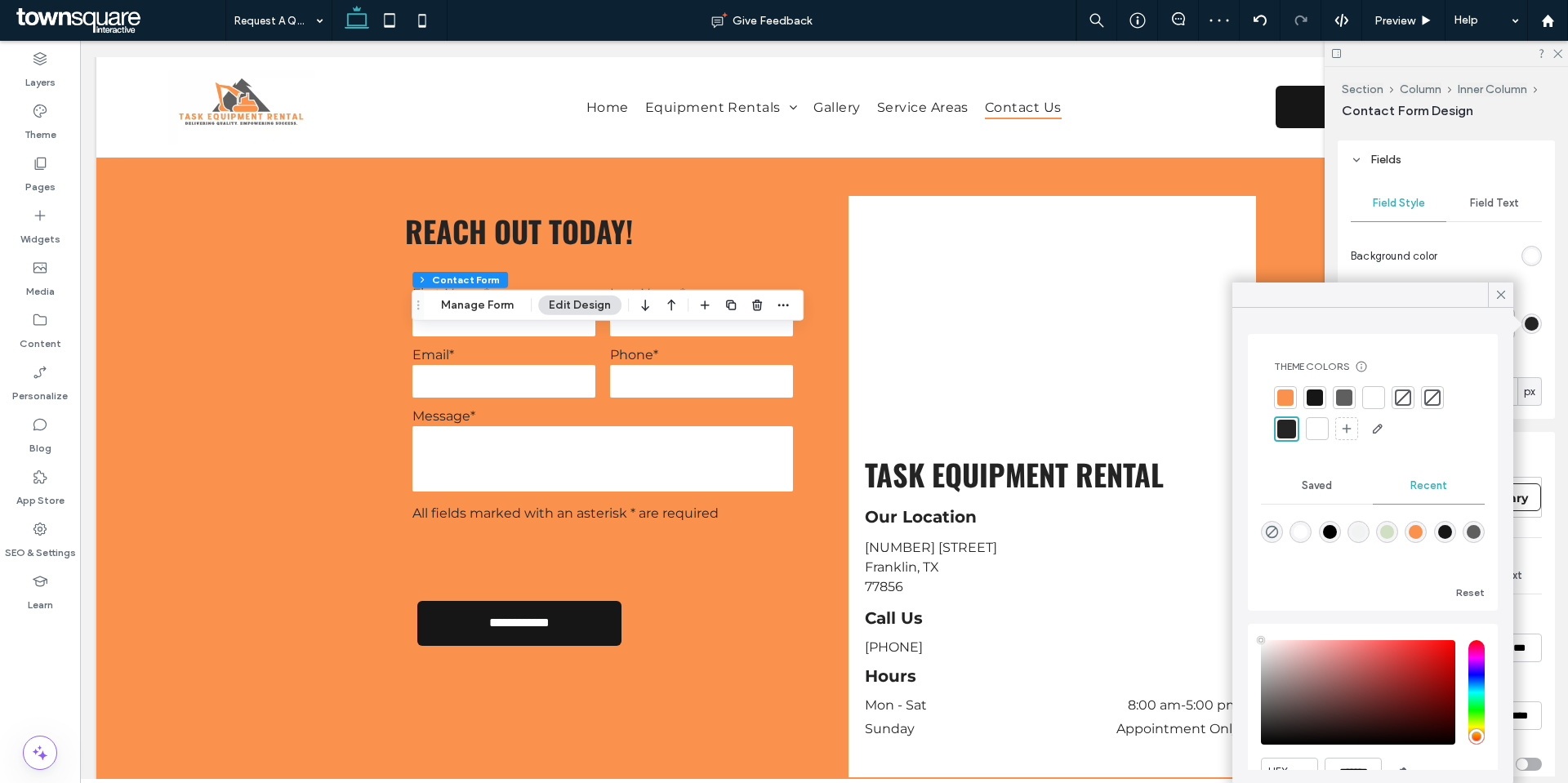click at bounding box center (1344, 398) 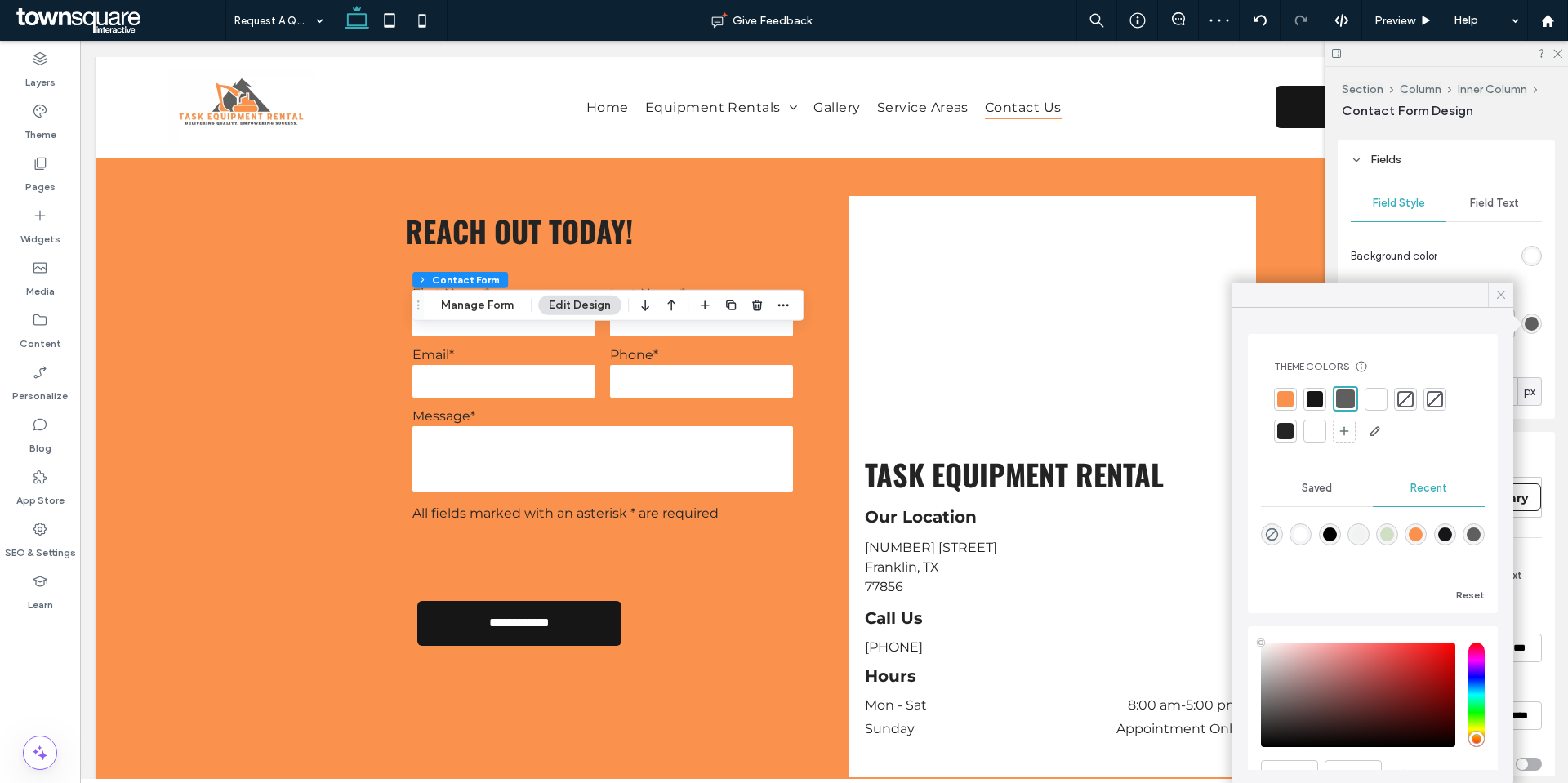 click 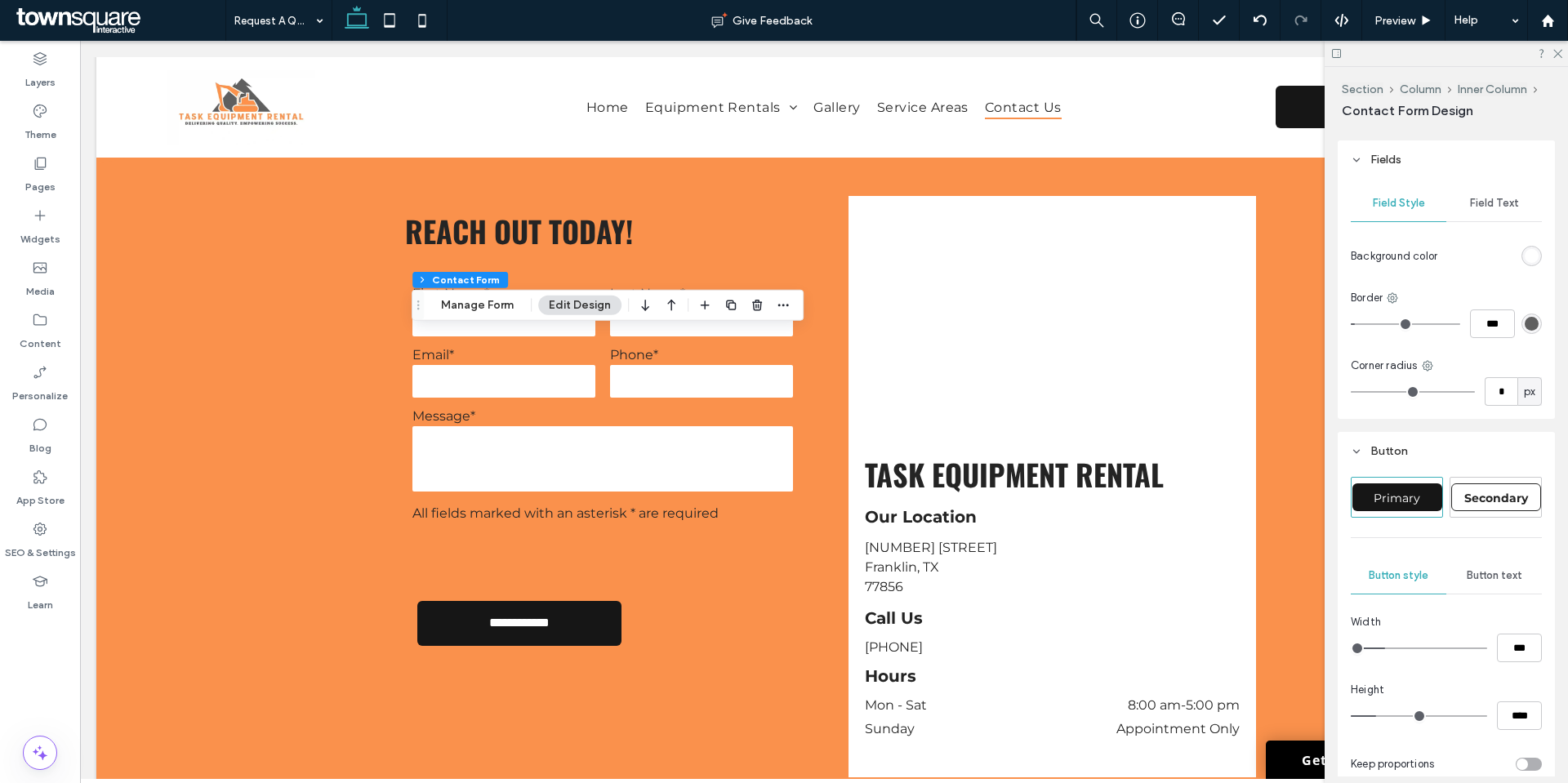 click on "Field Text" at bounding box center (1494, 203) 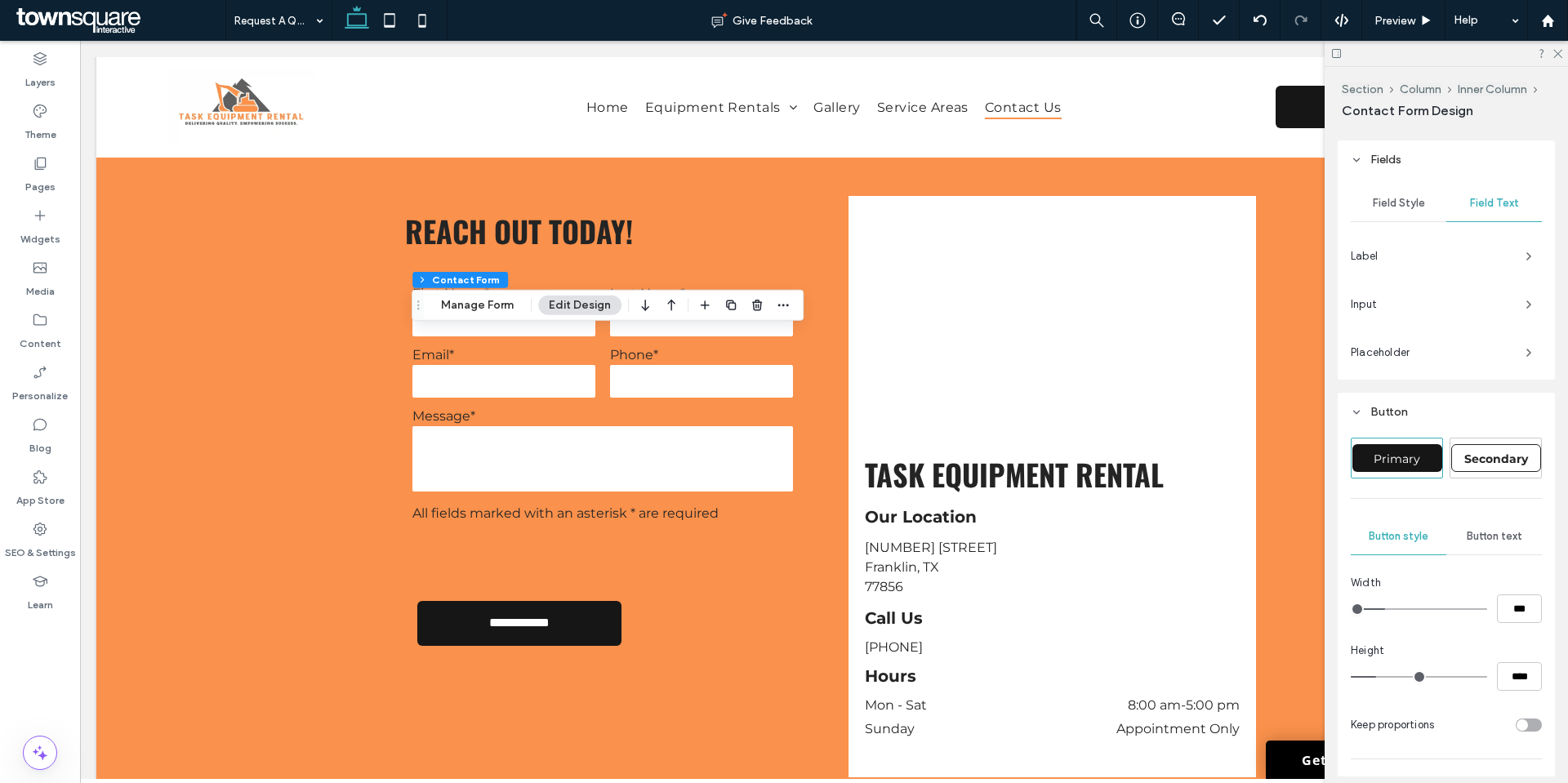 click on "Label" at bounding box center [1432, 256] 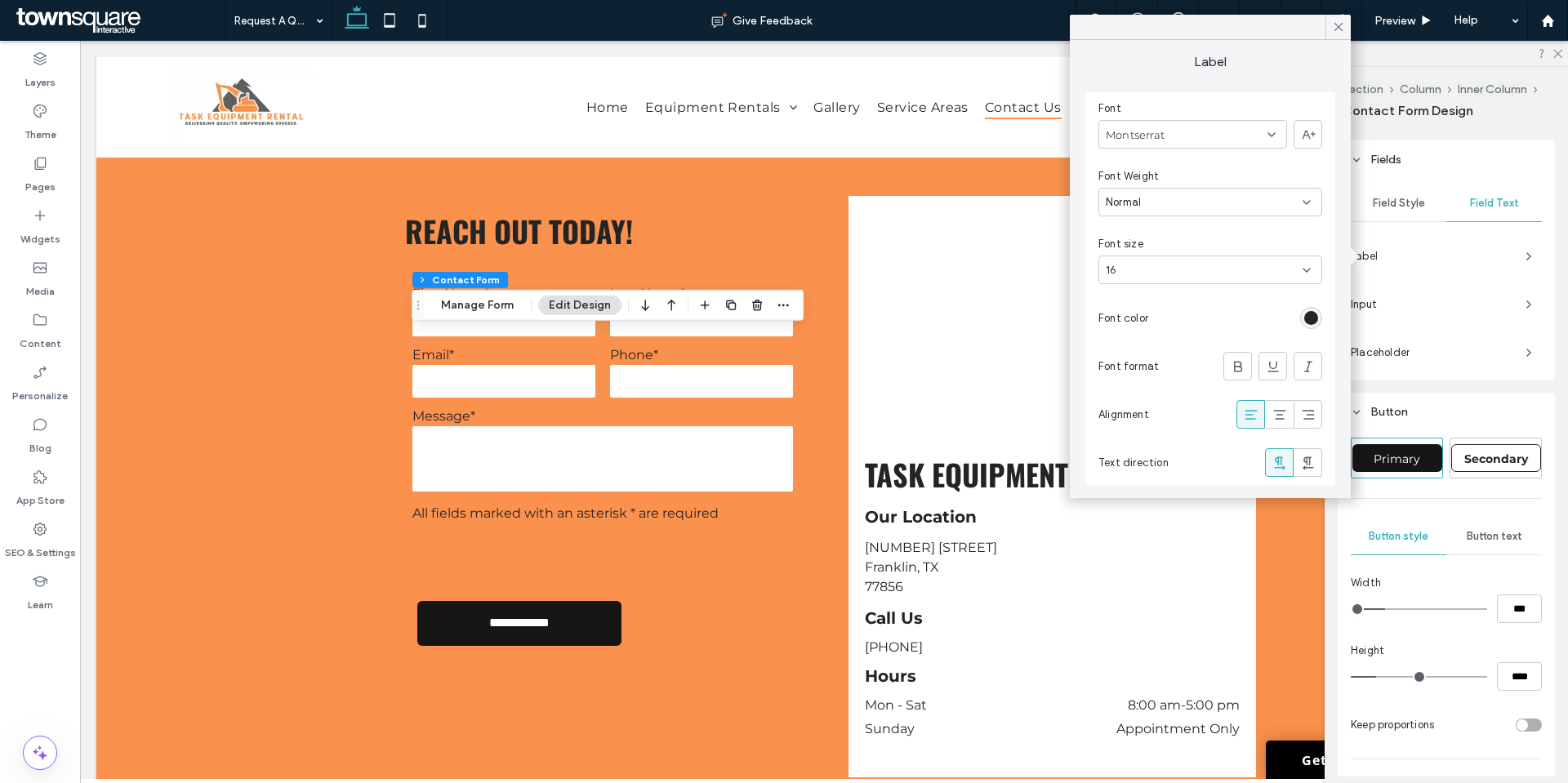 click on "Field Style Field Text Label Input Placeholder" at bounding box center (1446, 279) 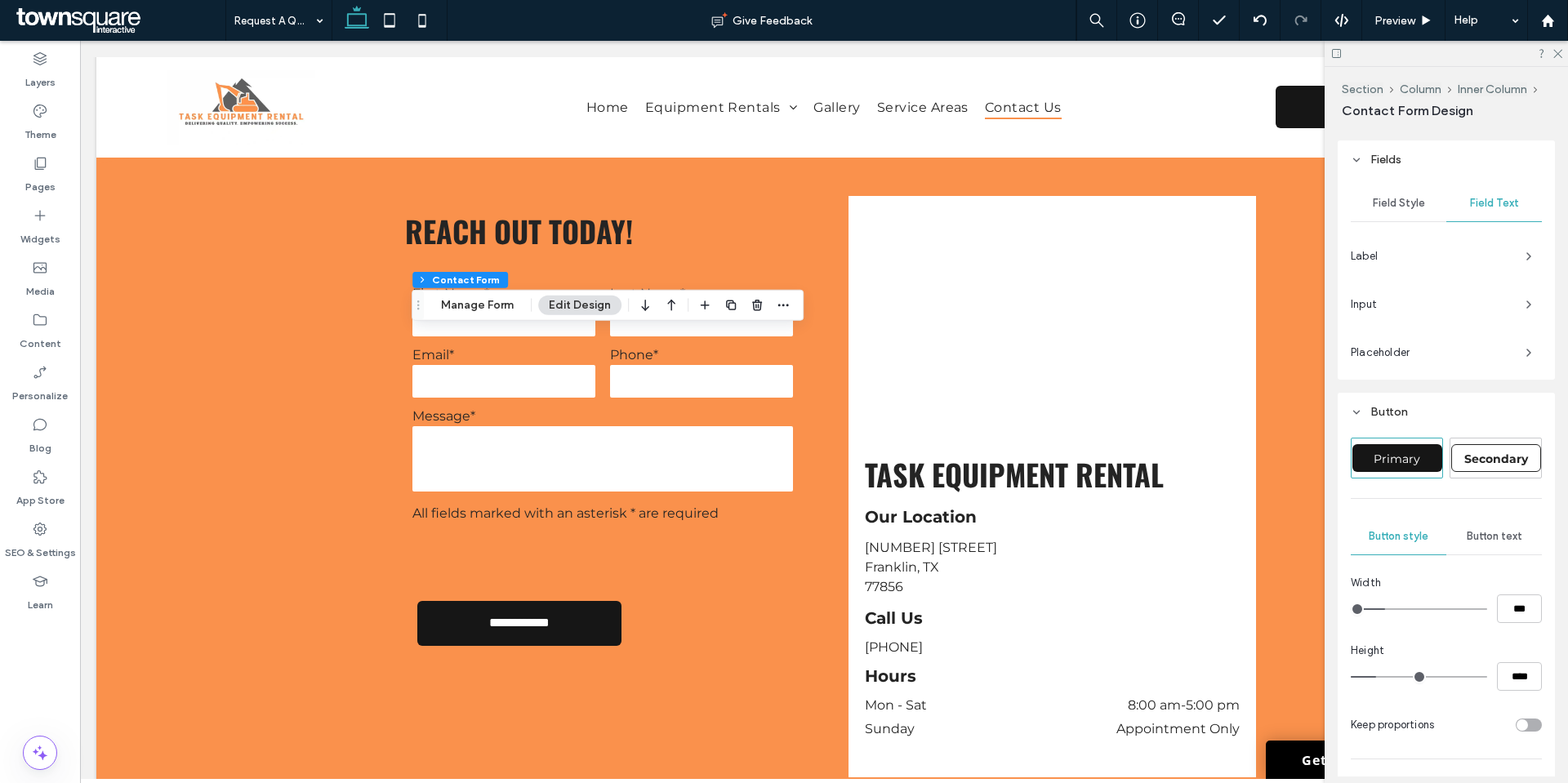 click on "Input" at bounding box center (1432, 305) 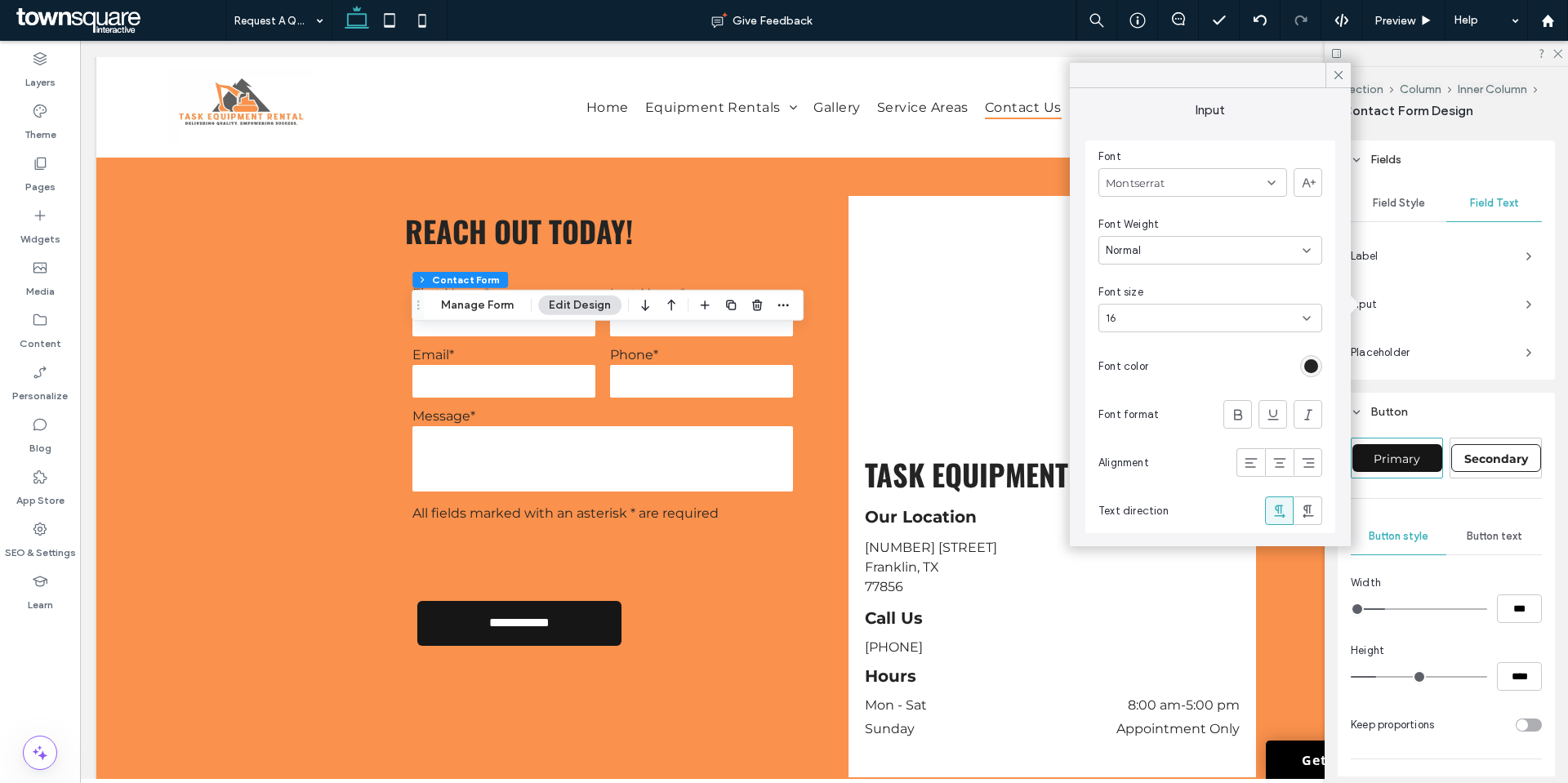 click on "Field Style Field Text Label Input Placeholder" at bounding box center (1446, 279) 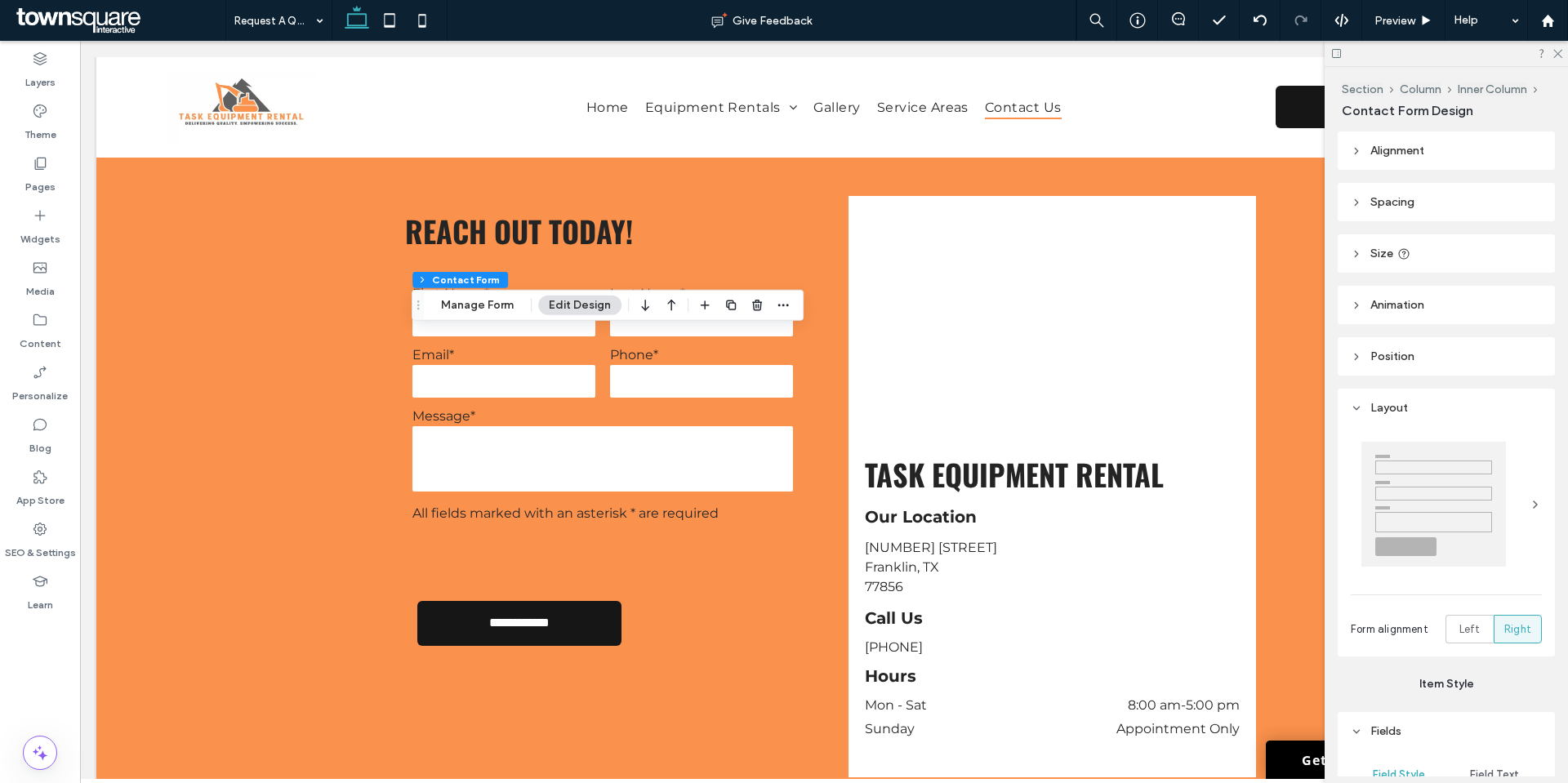 type on "*" 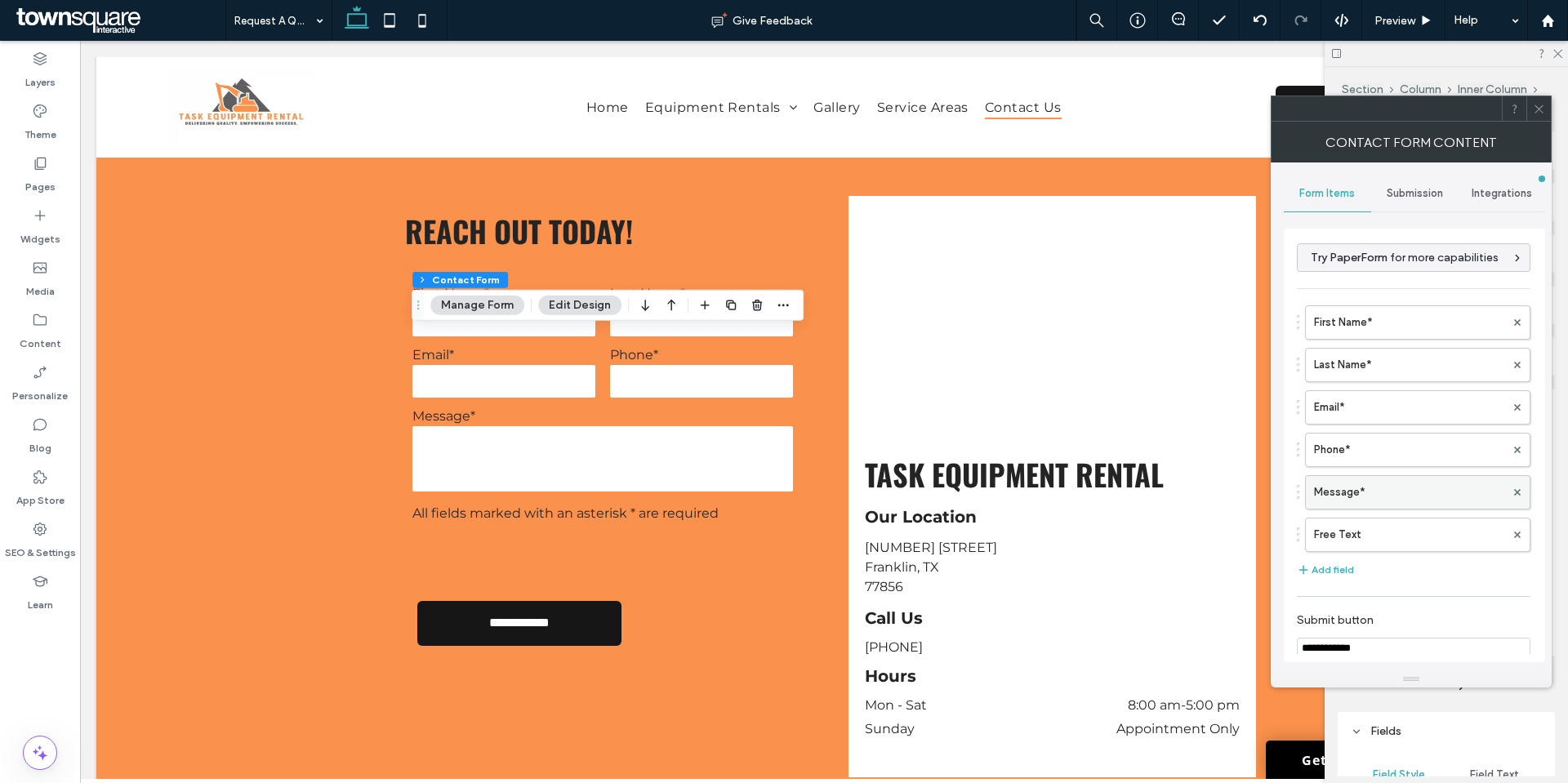 click on "Message*" at bounding box center [1410, 492] 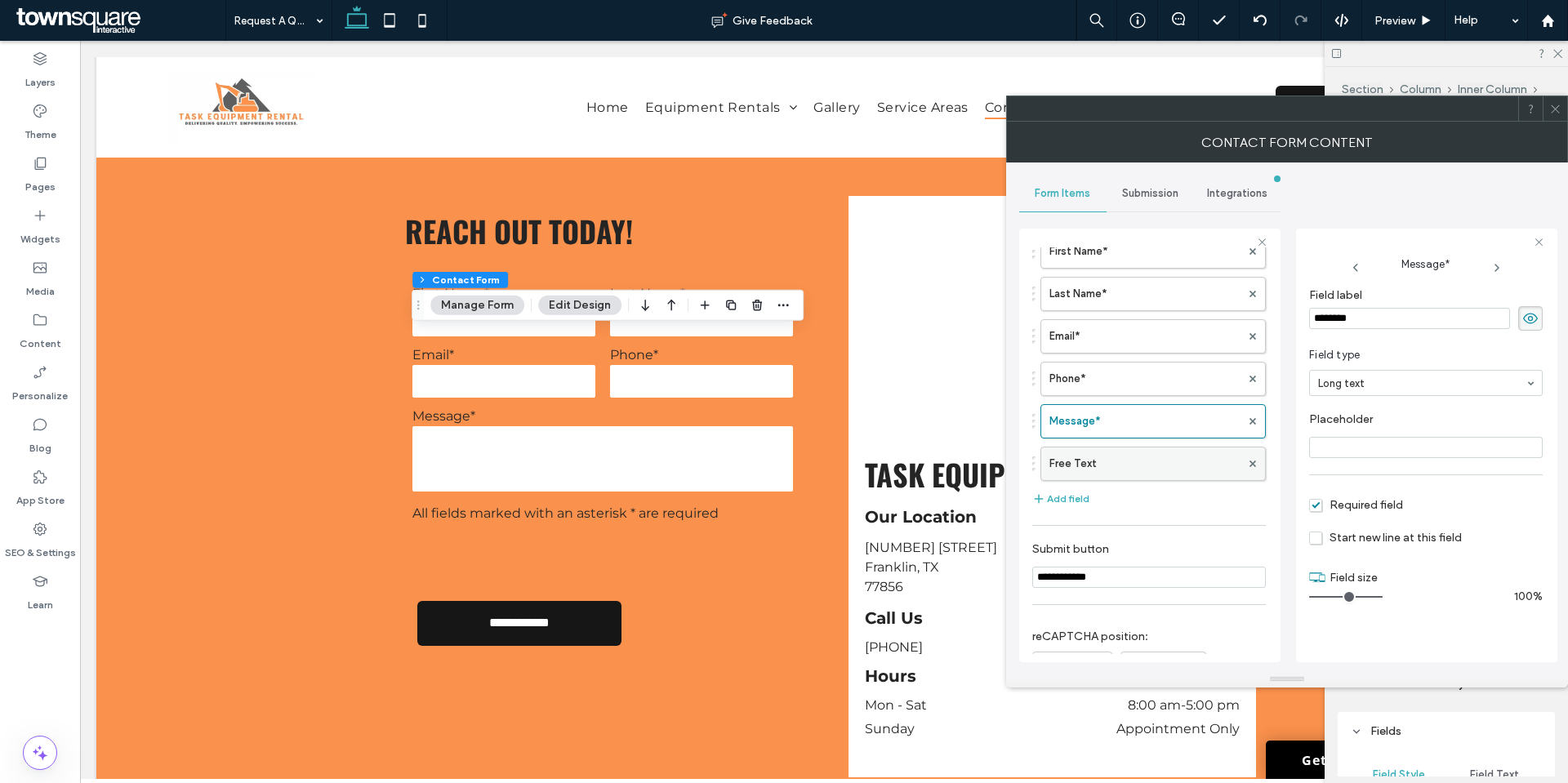 scroll, scrollTop: 0, scrollLeft: 0, axis: both 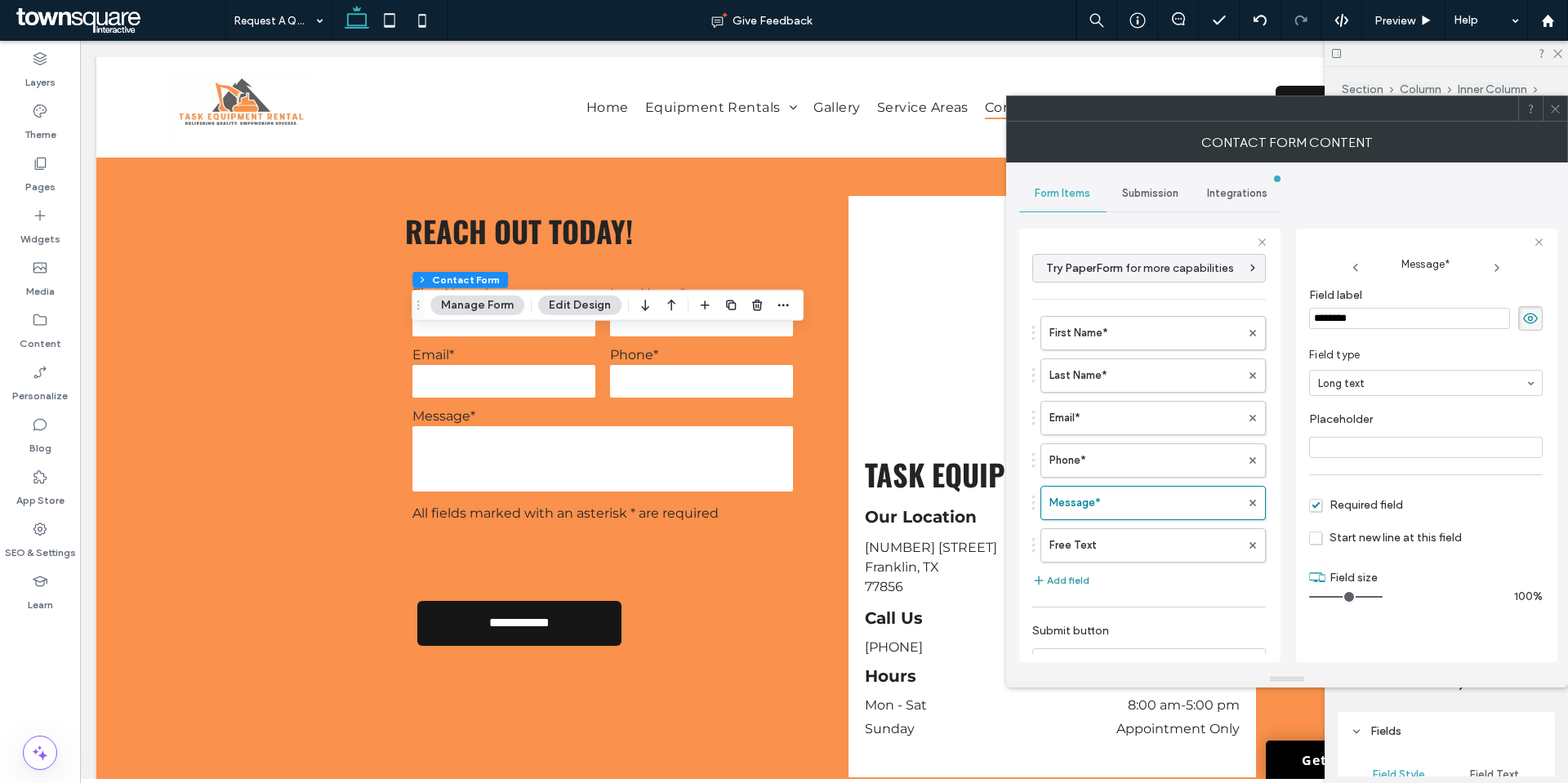 click on "Add field" at bounding box center (1061, 581) 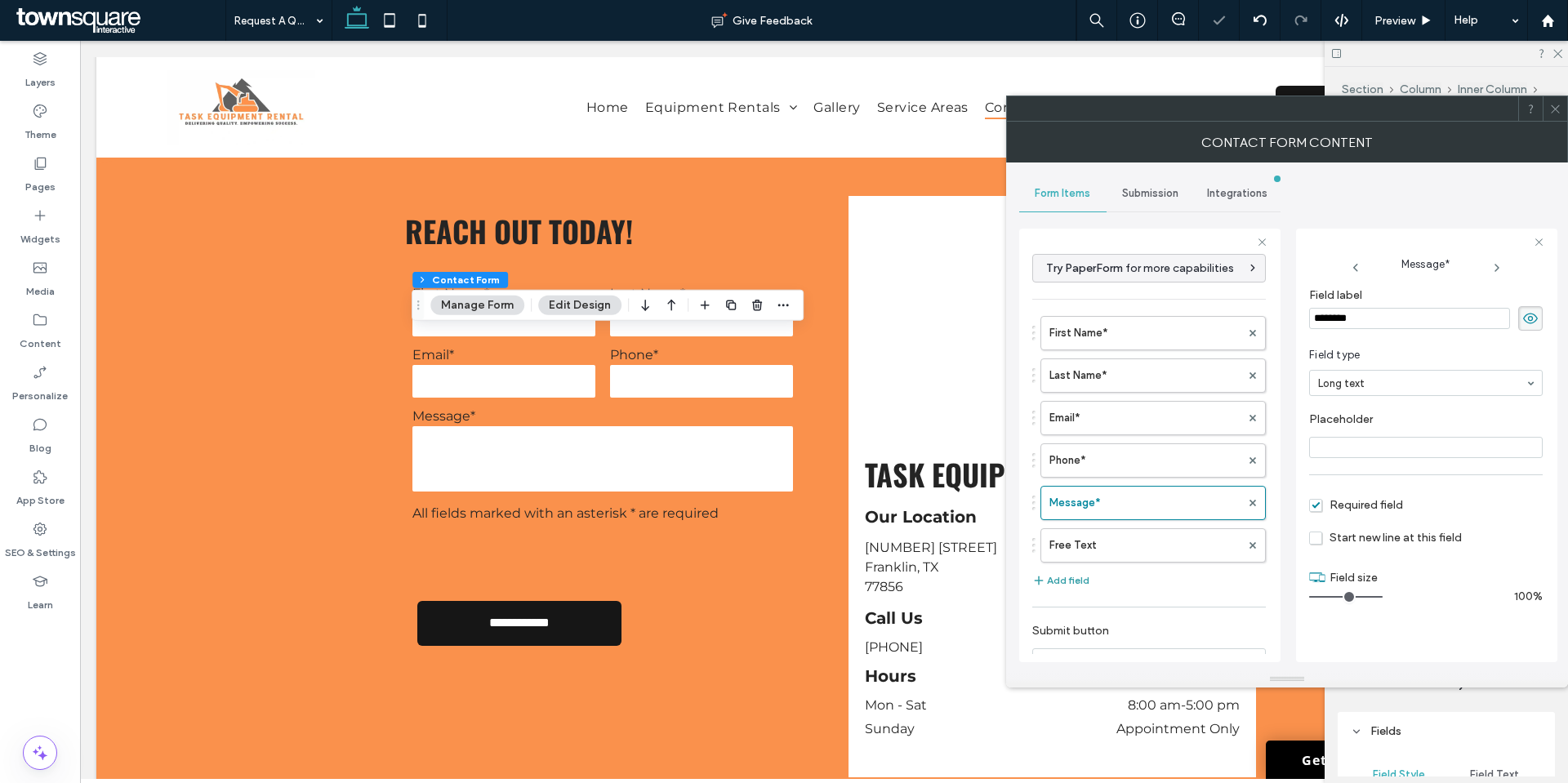 type on "*" 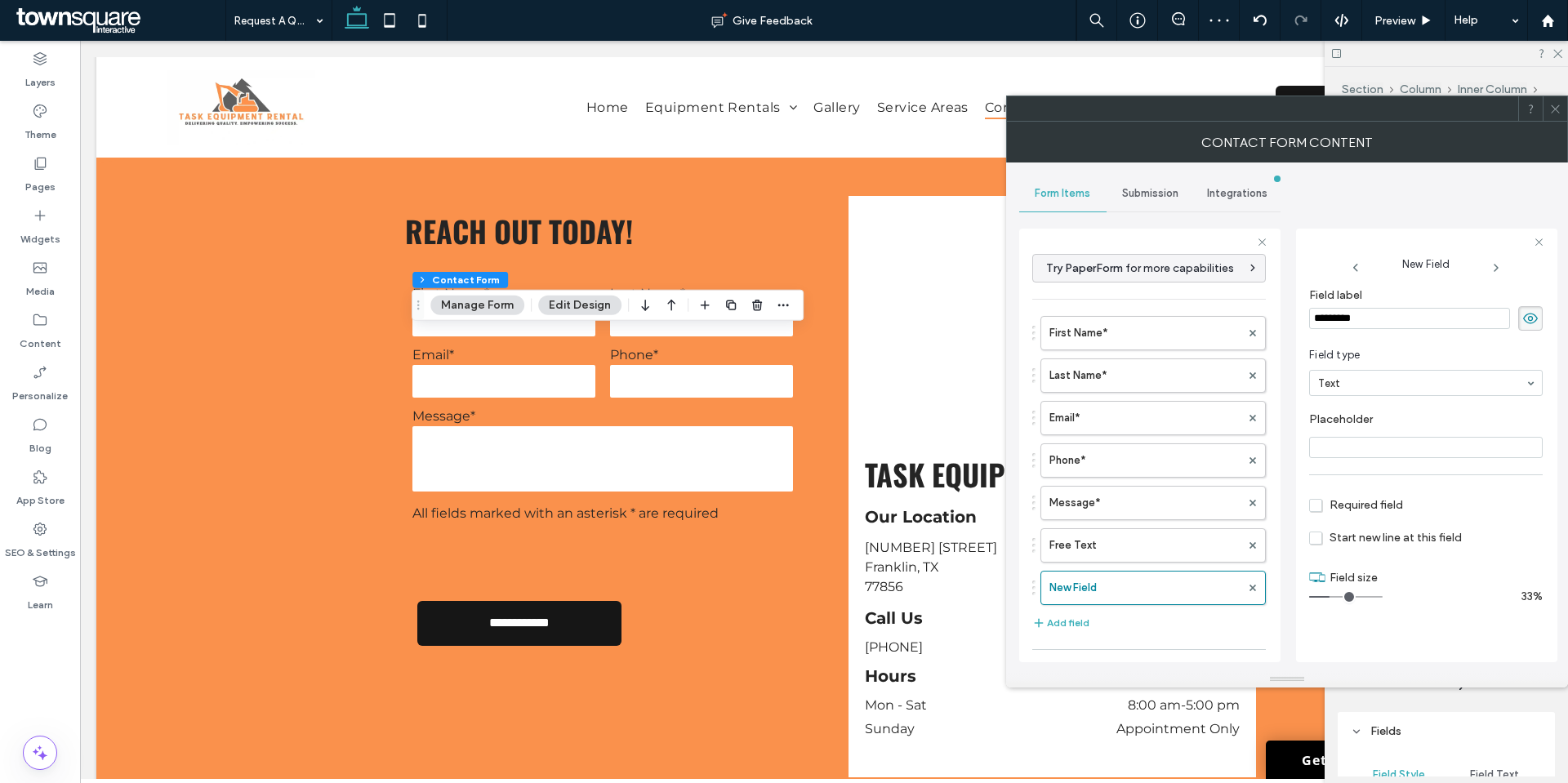 click on "*********" at bounding box center [1410, 318] 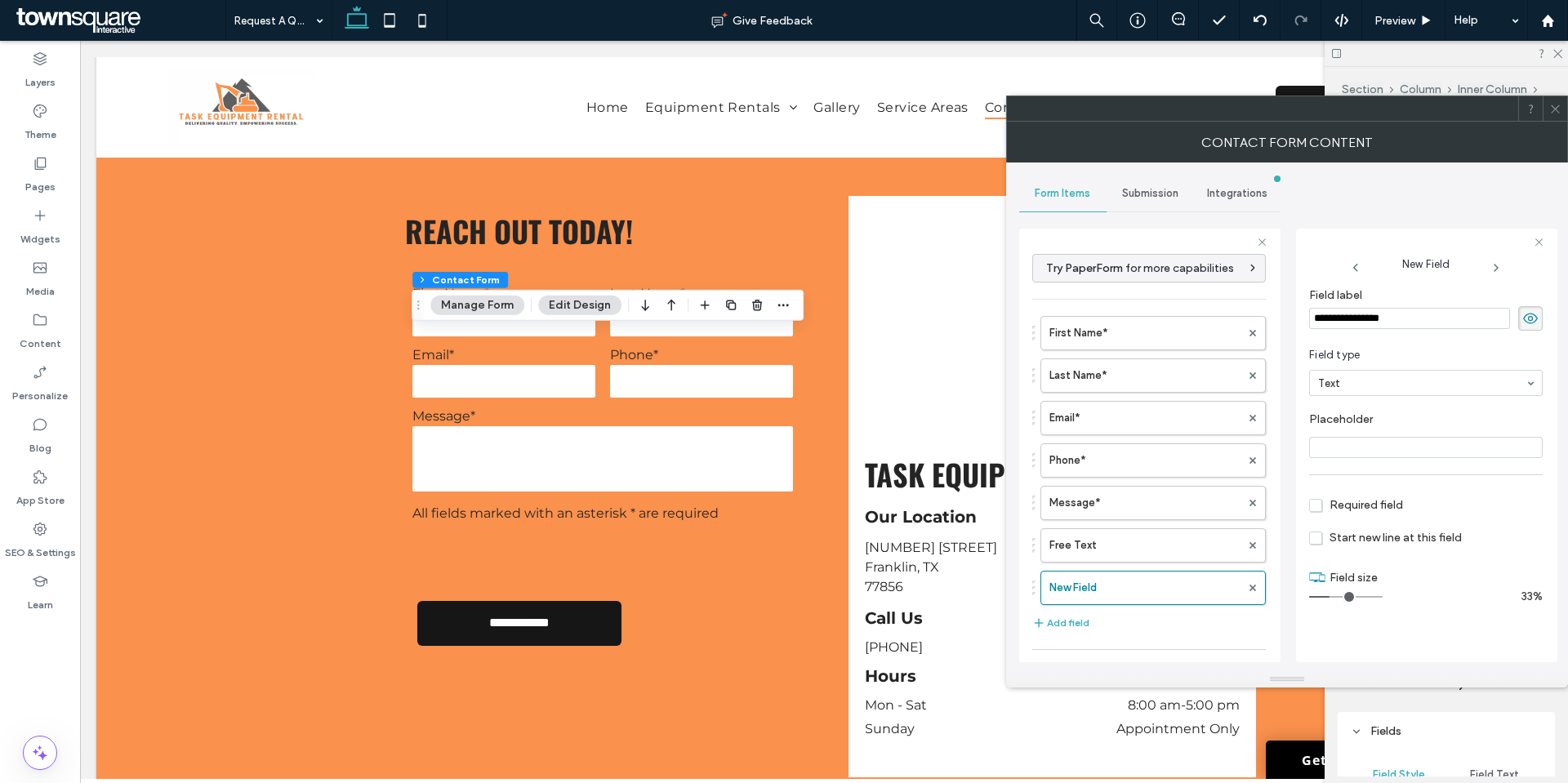 type on "**********" 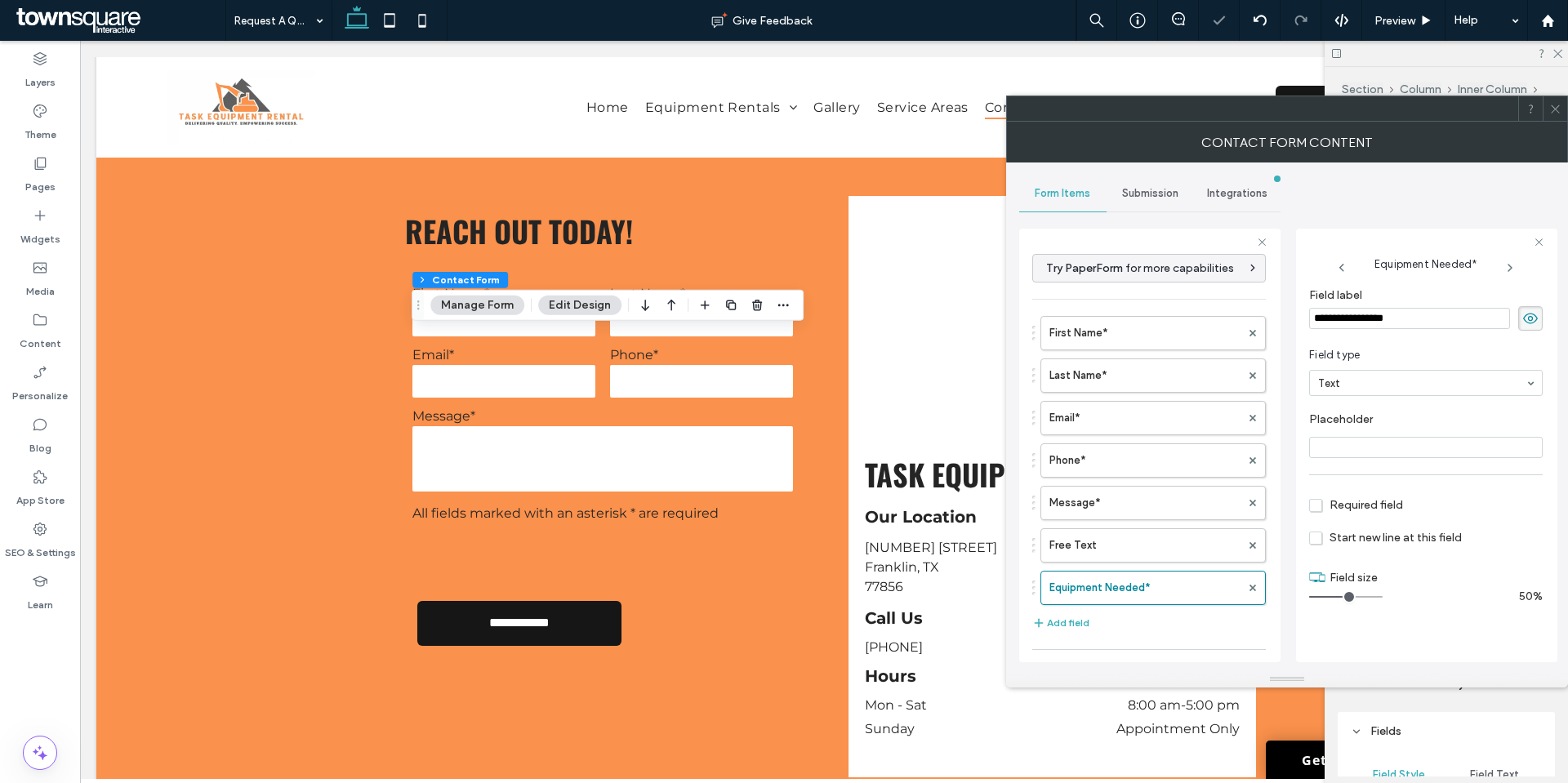 drag, startPoint x: 1330, startPoint y: 595, endPoint x: 1344, endPoint y: 595, distance: 14 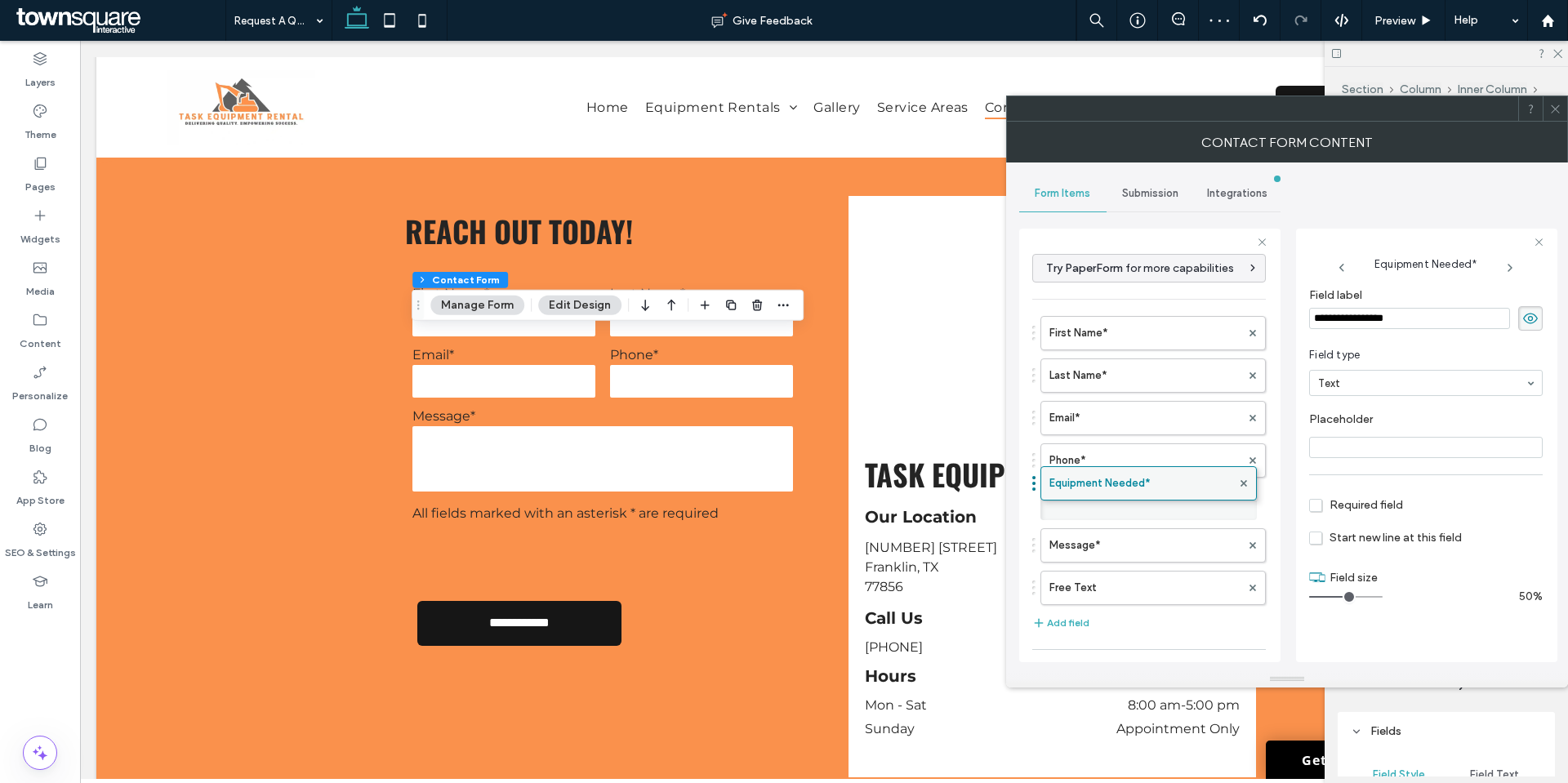 drag, startPoint x: 1140, startPoint y: 589, endPoint x: 1152, endPoint y: 476, distance: 113.63538 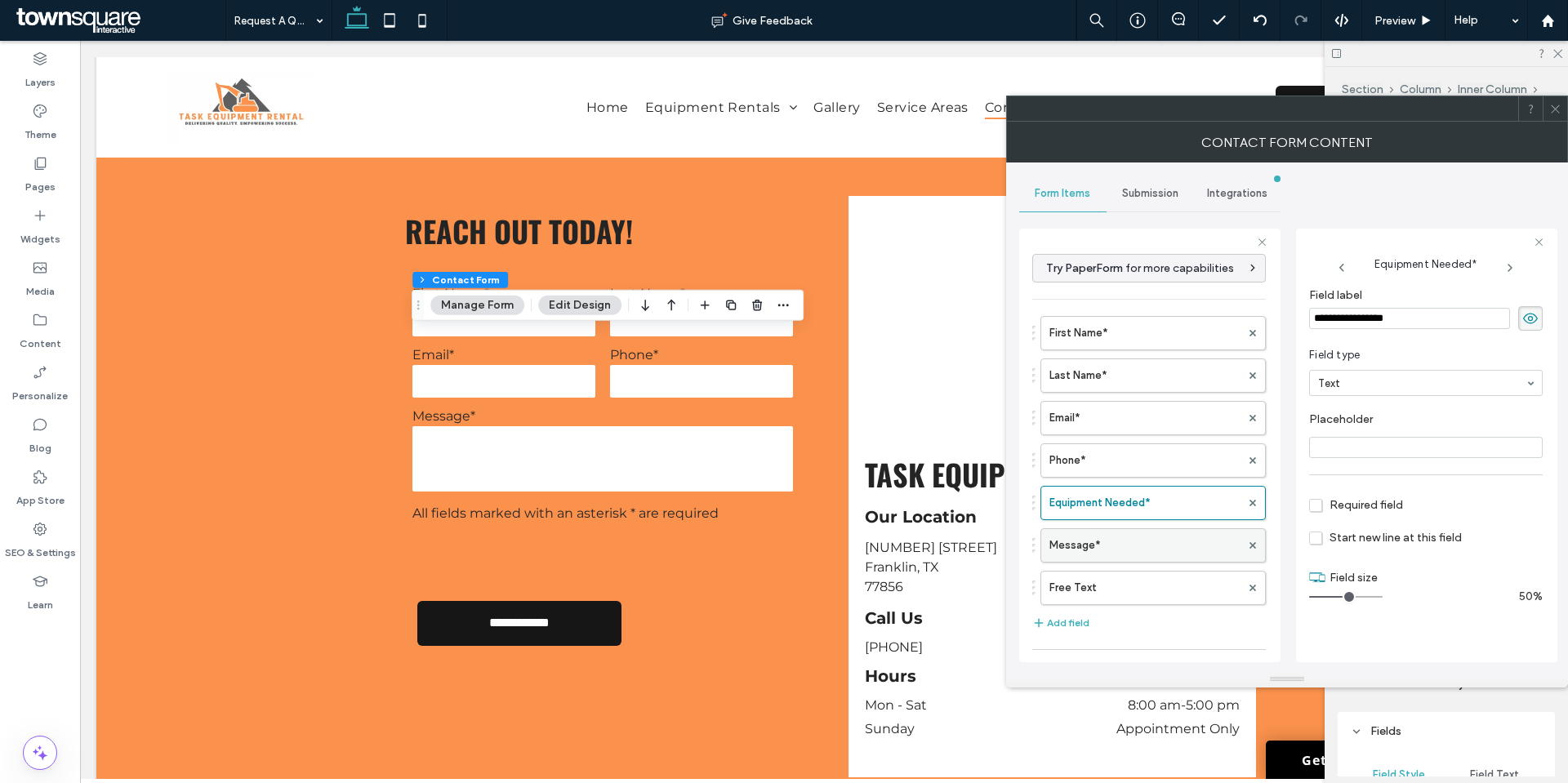 click on "Message*" at bounding box center (1145, 545) 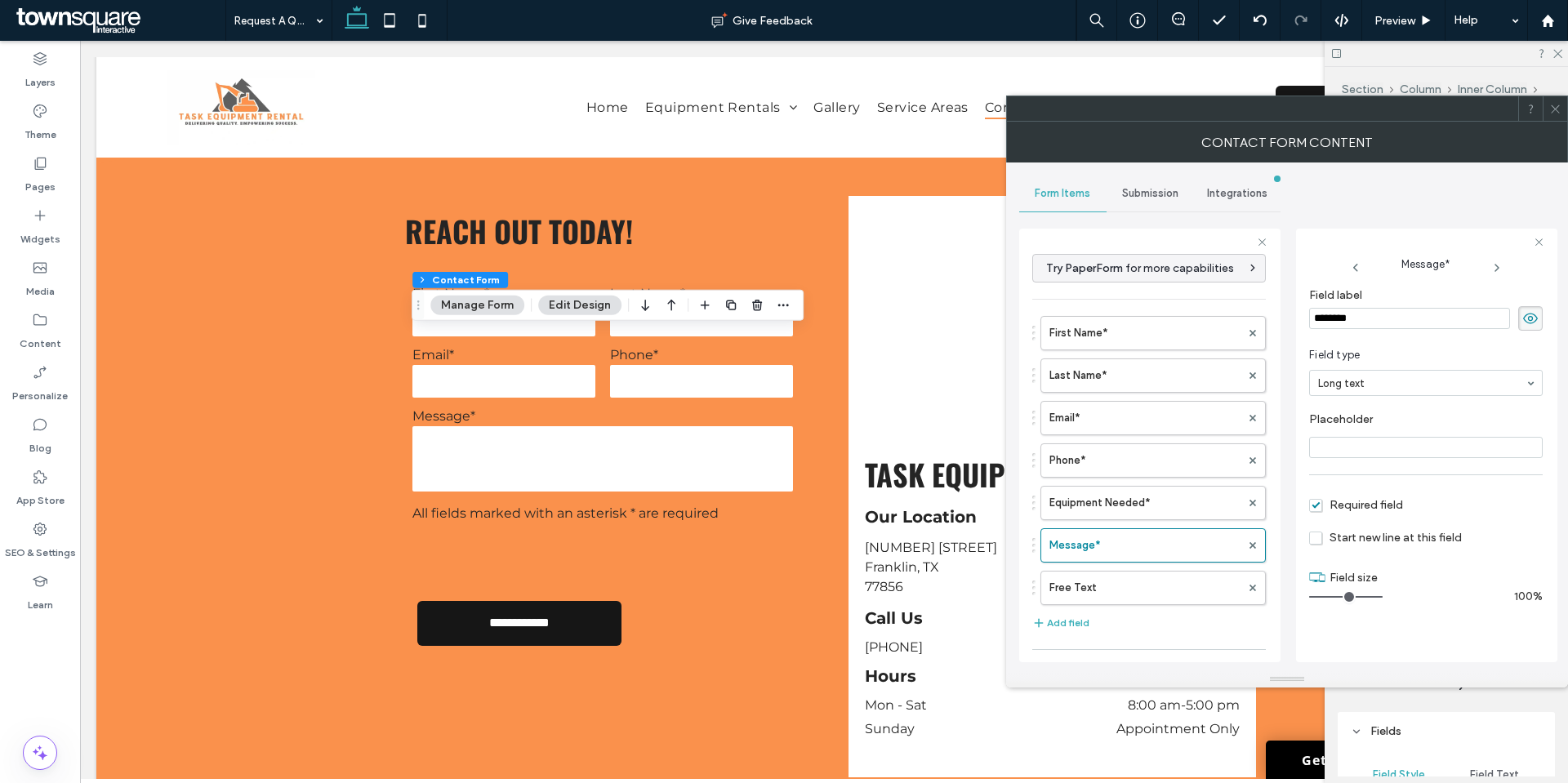drag, startPoint x: 1356, startPoint y: 320, endPoint x: 1299, endPoint y: 328, distance: 57.55867 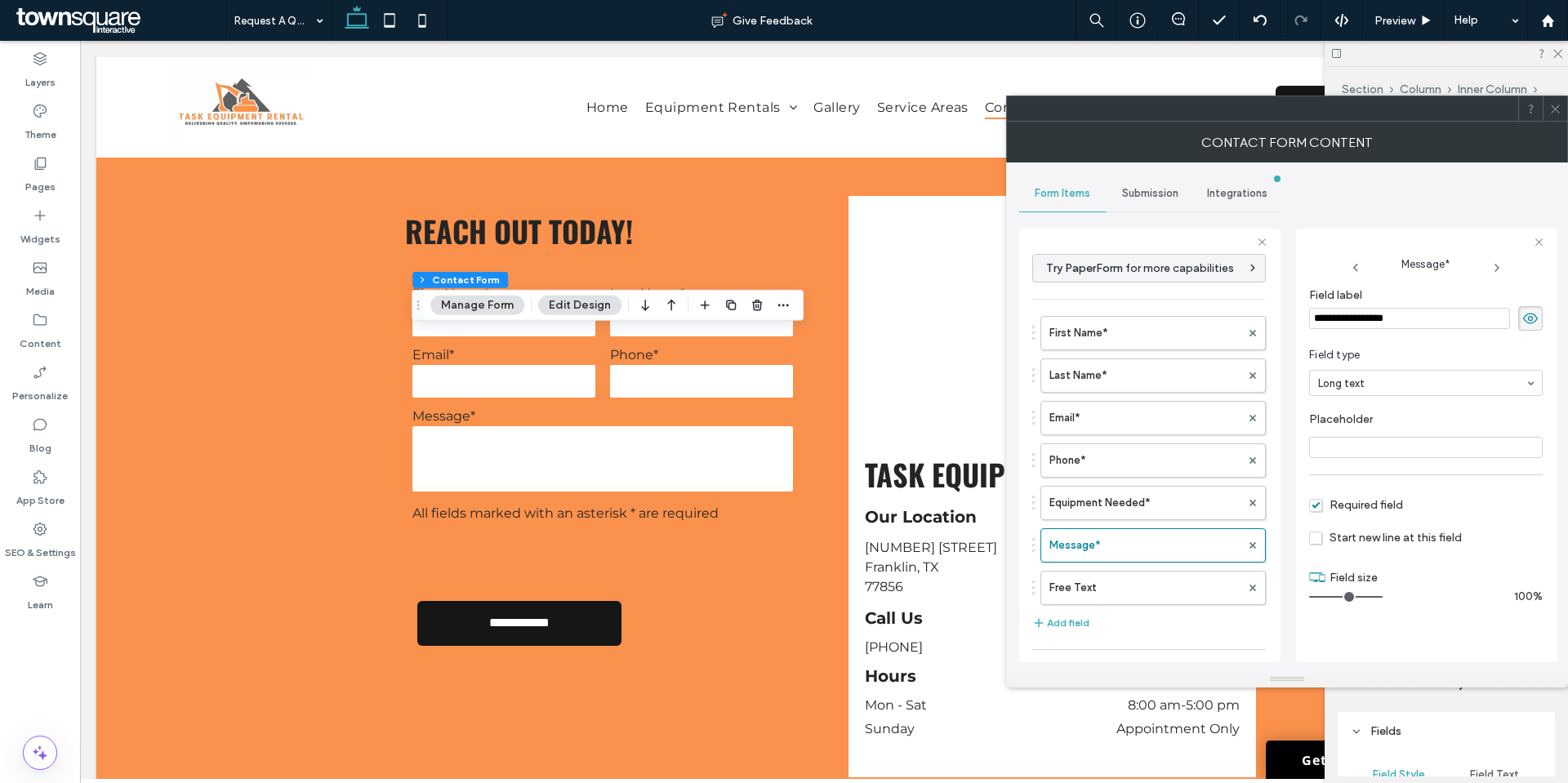 click on "**********" at bounding box center (1410, 318) 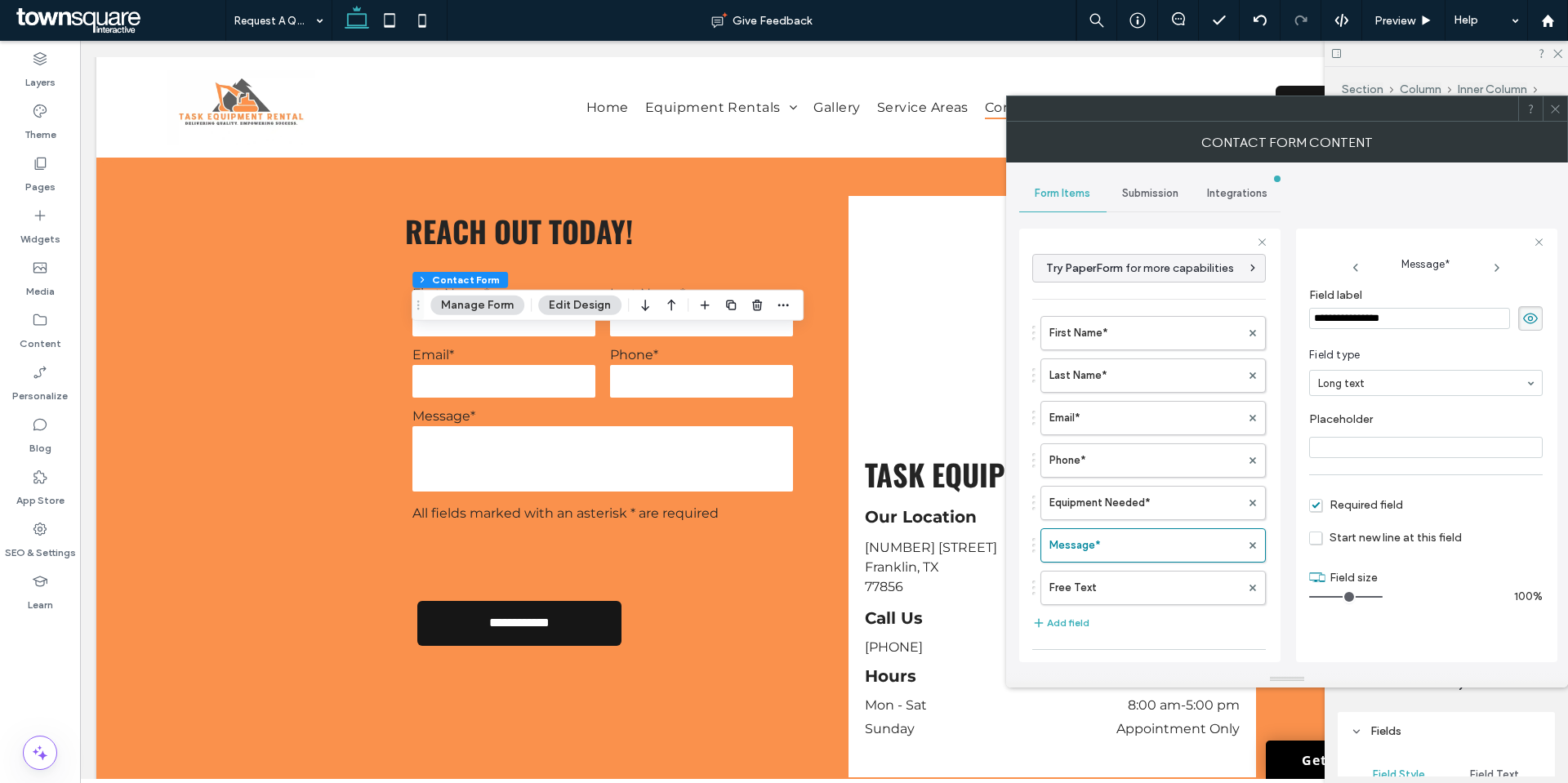 click on "Required field" at bounding box center (1356, 505) 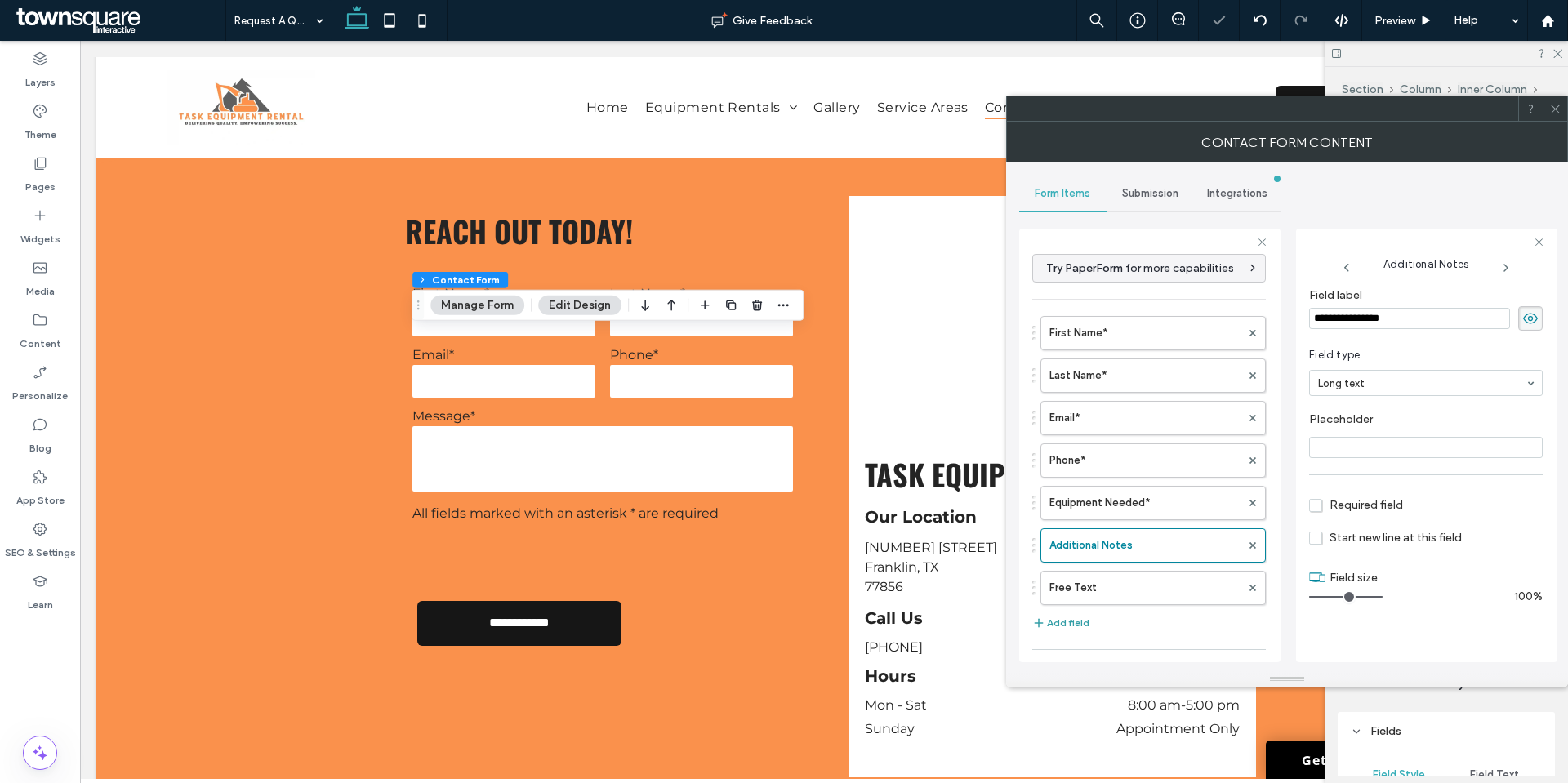 click on "Add field" at bounding box center [1061, 623] 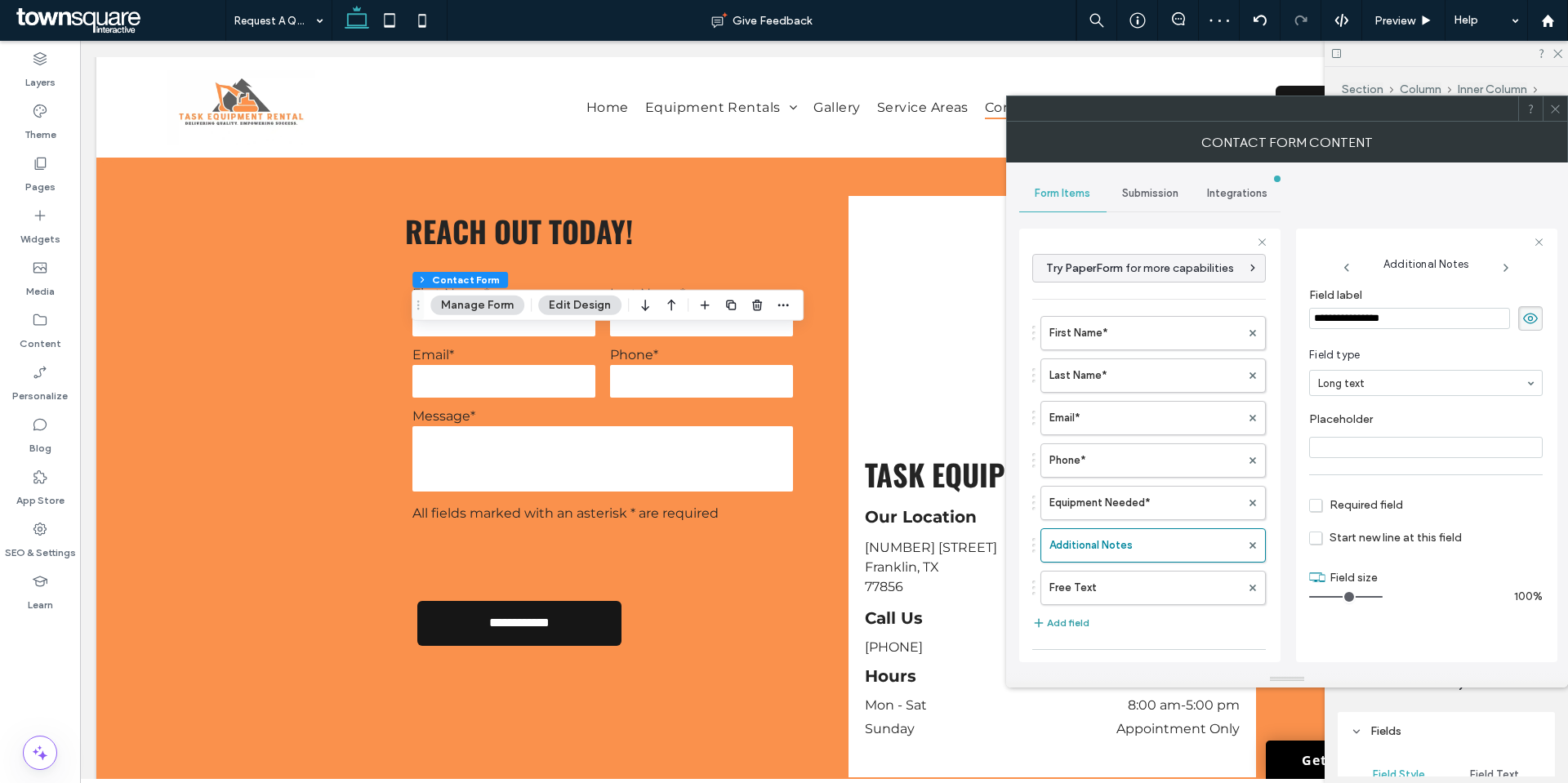 type on "*" 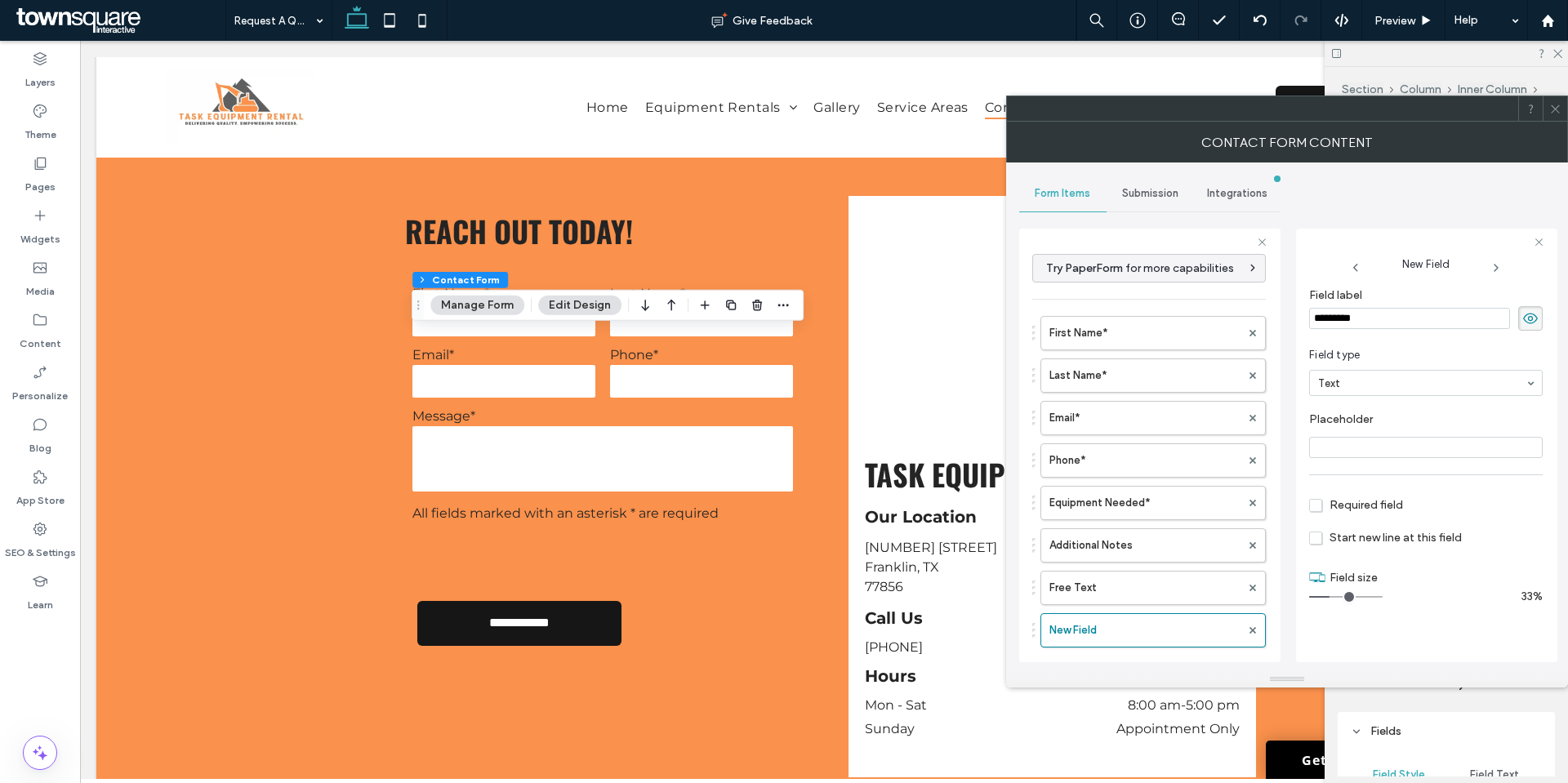 click on "*********" at bounding box center (1410, 318) 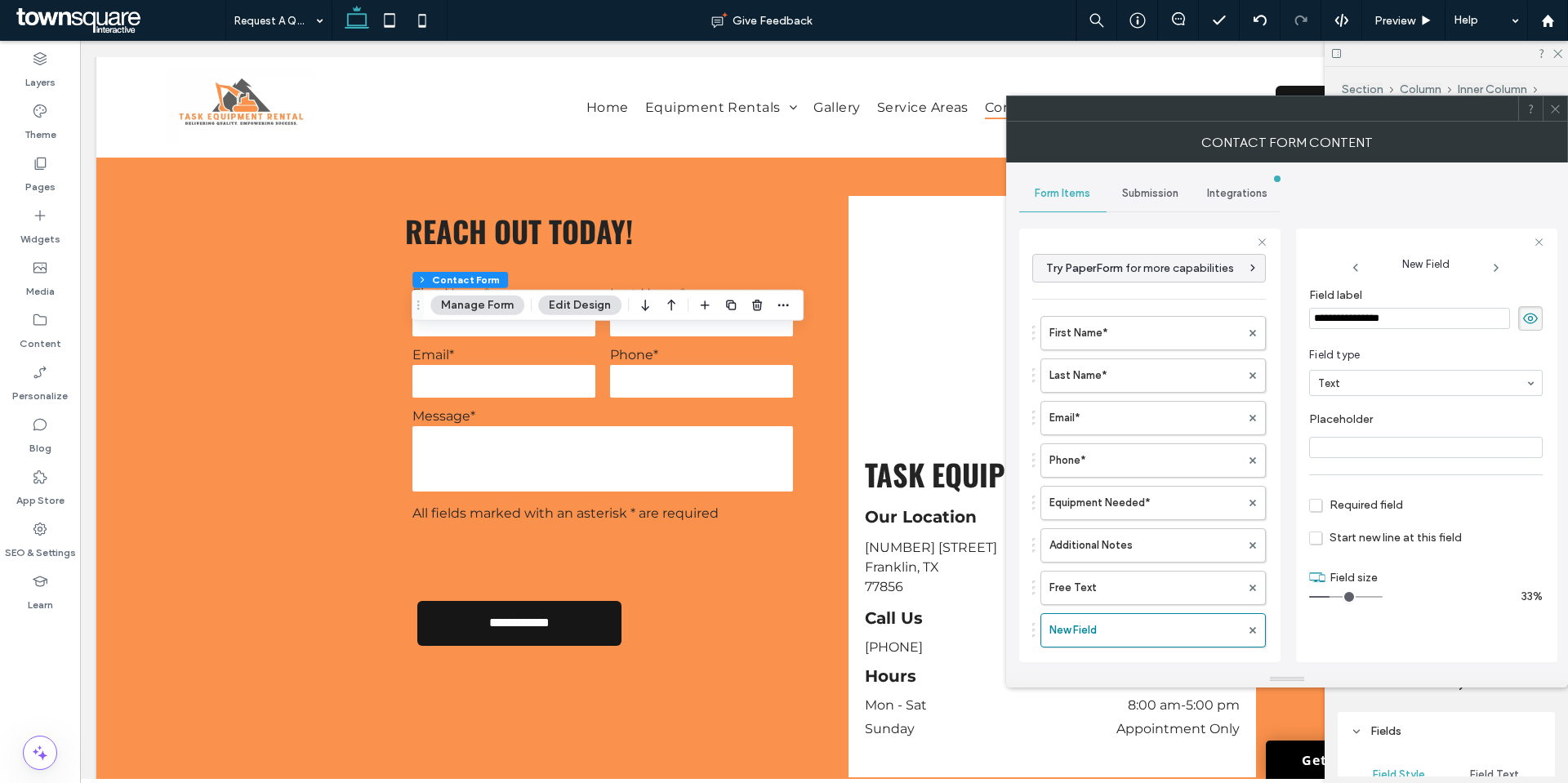 type on "**********" 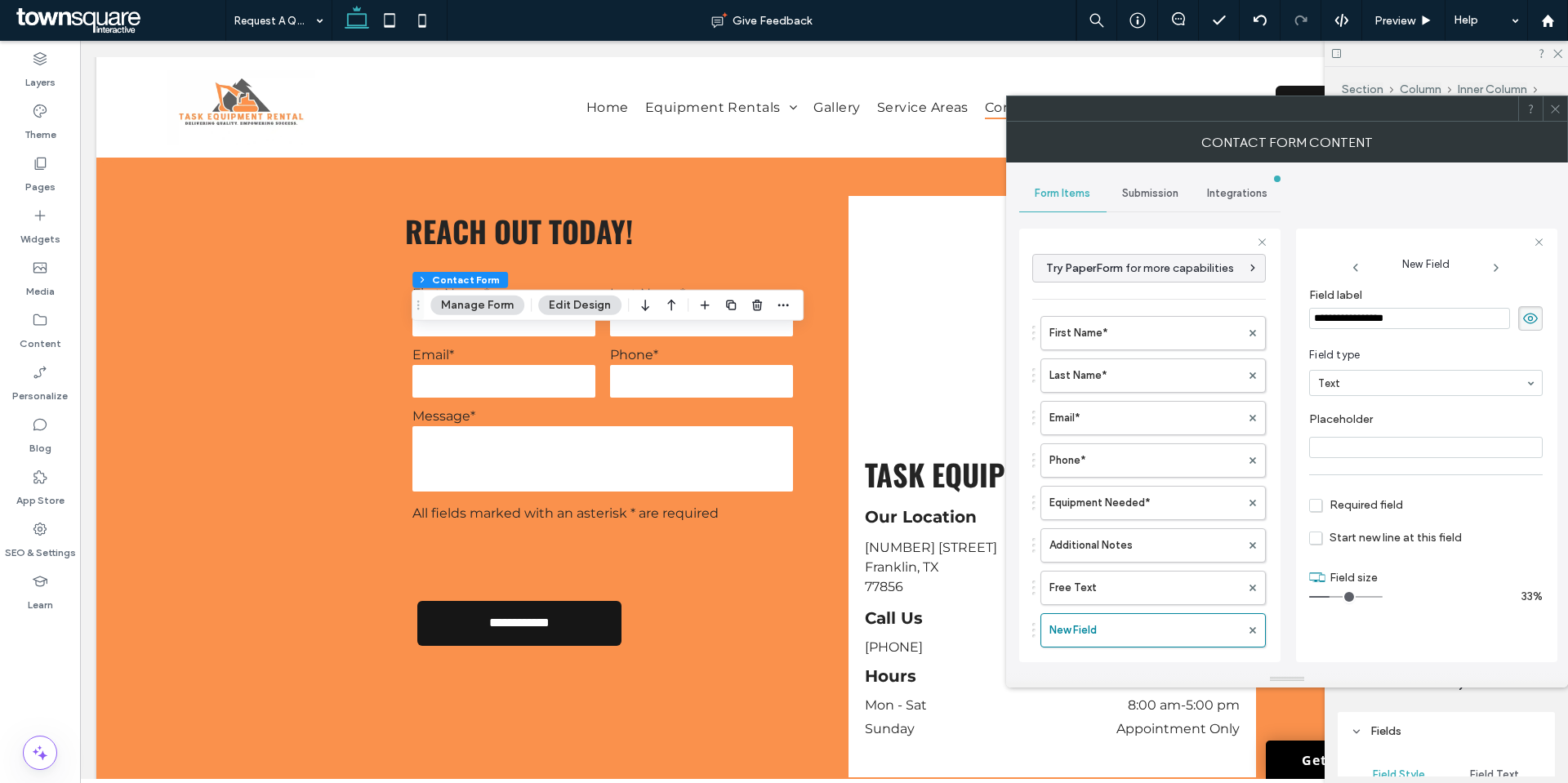 click on "Required field" at bounding box center (1356, 505) 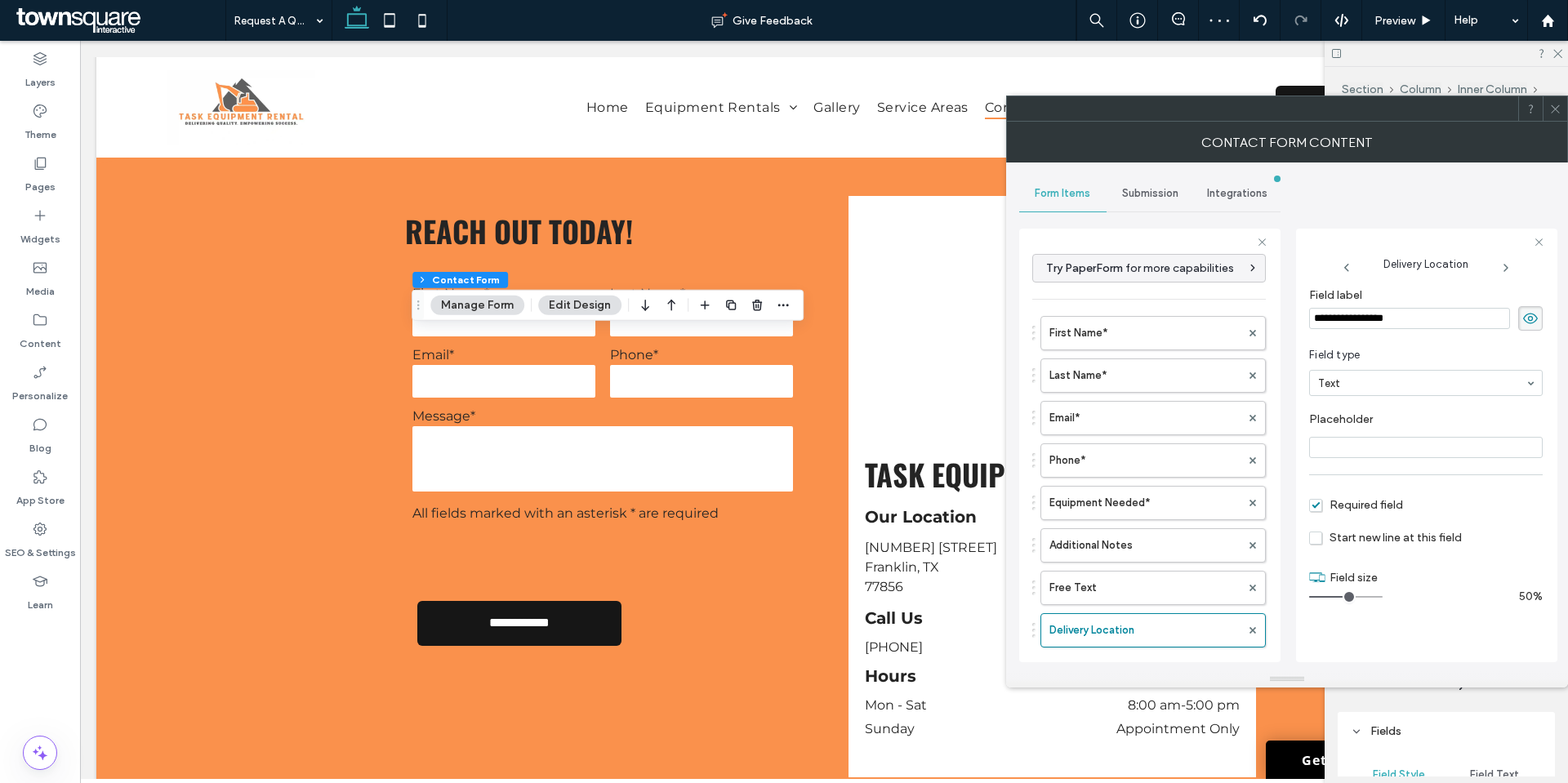 drag, startPoint x: 1334, startPoint y: 599, endPoint x: 1343, endPoint y: 600, distance: 9.055385 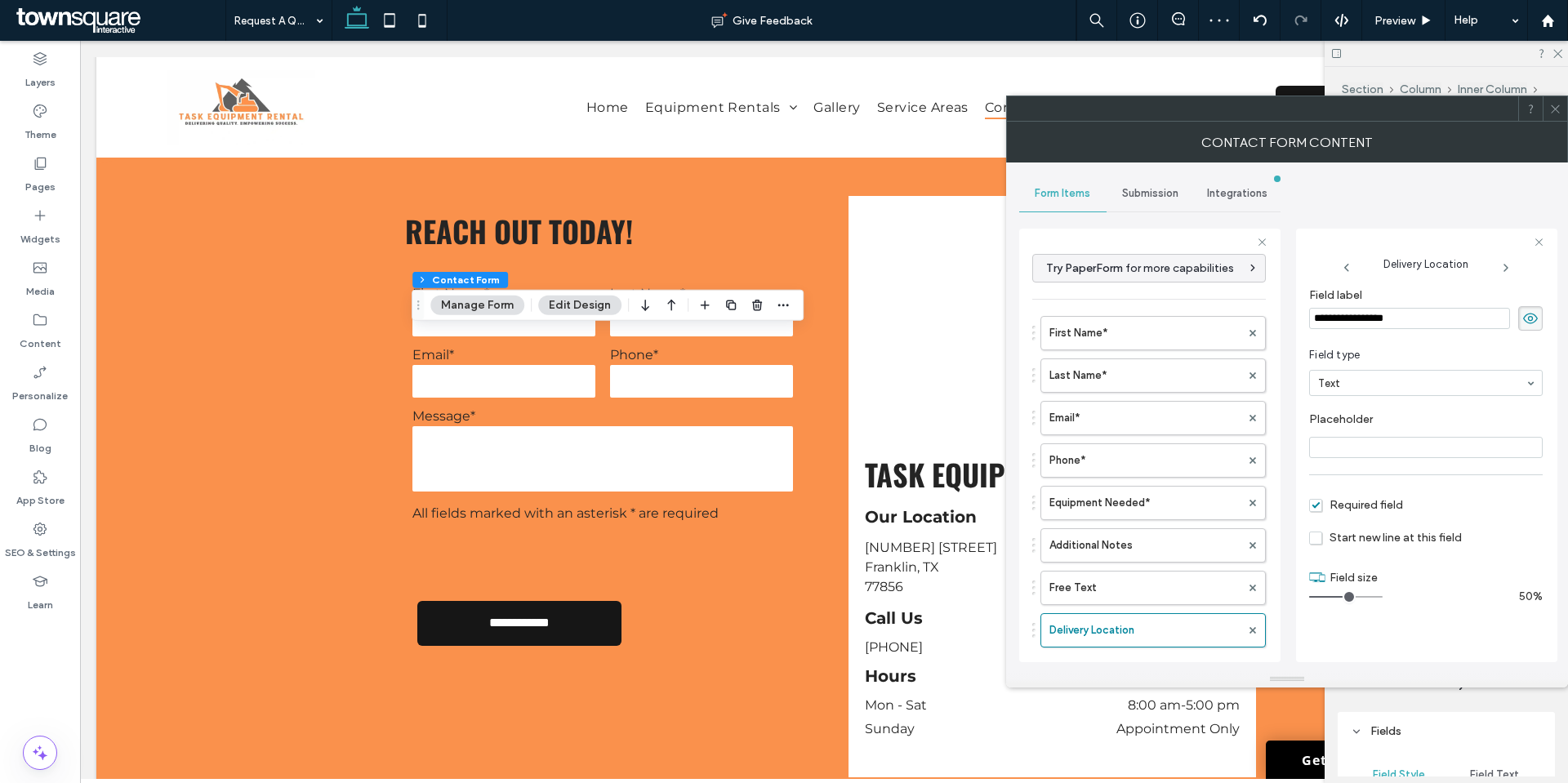 click at bounding box center (1346, 597) 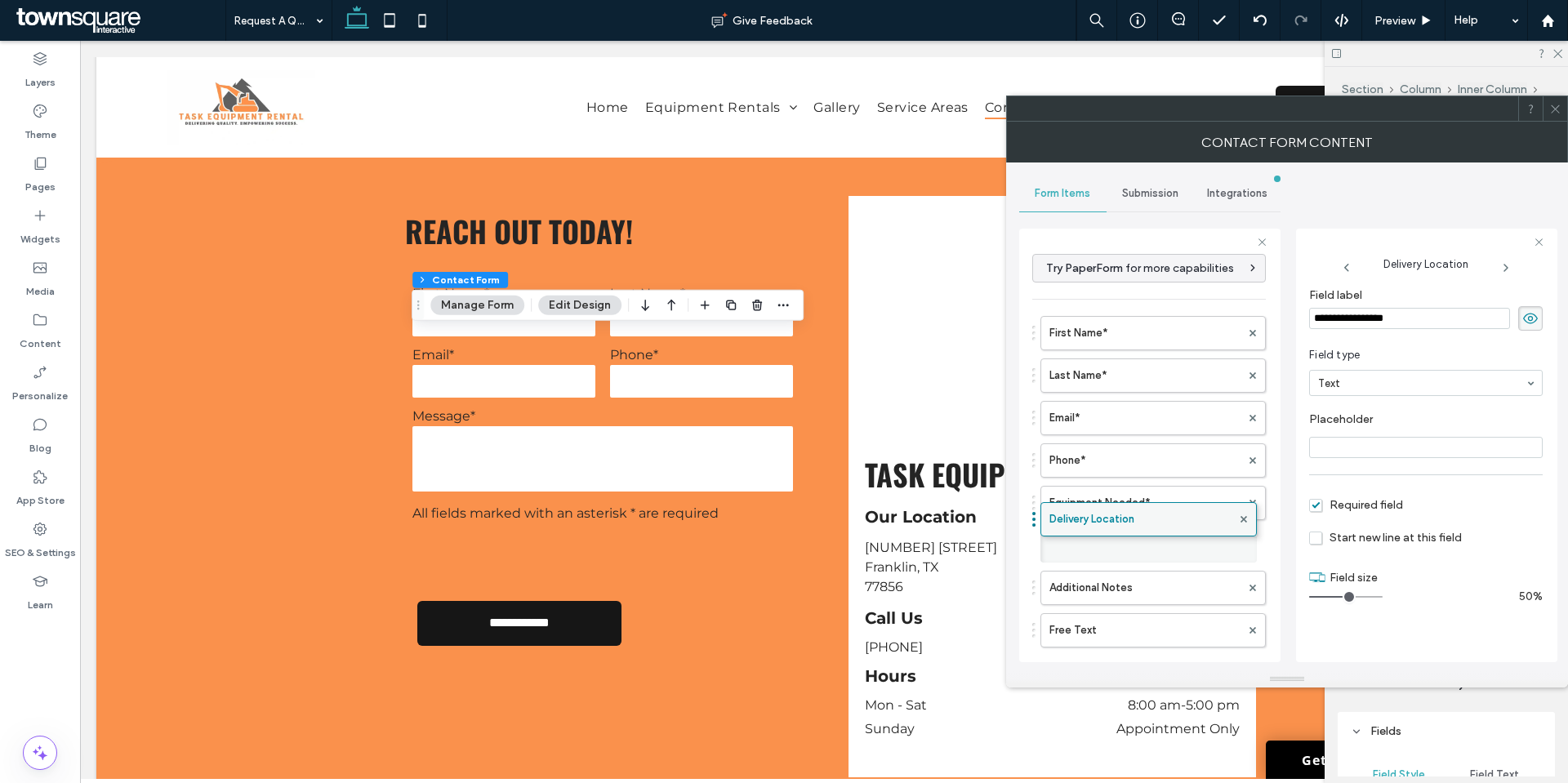drag, startPoint x: 1100, startPoint y: 627, endPoint x: 1112, endPoint y: 508, distance: 119.60351 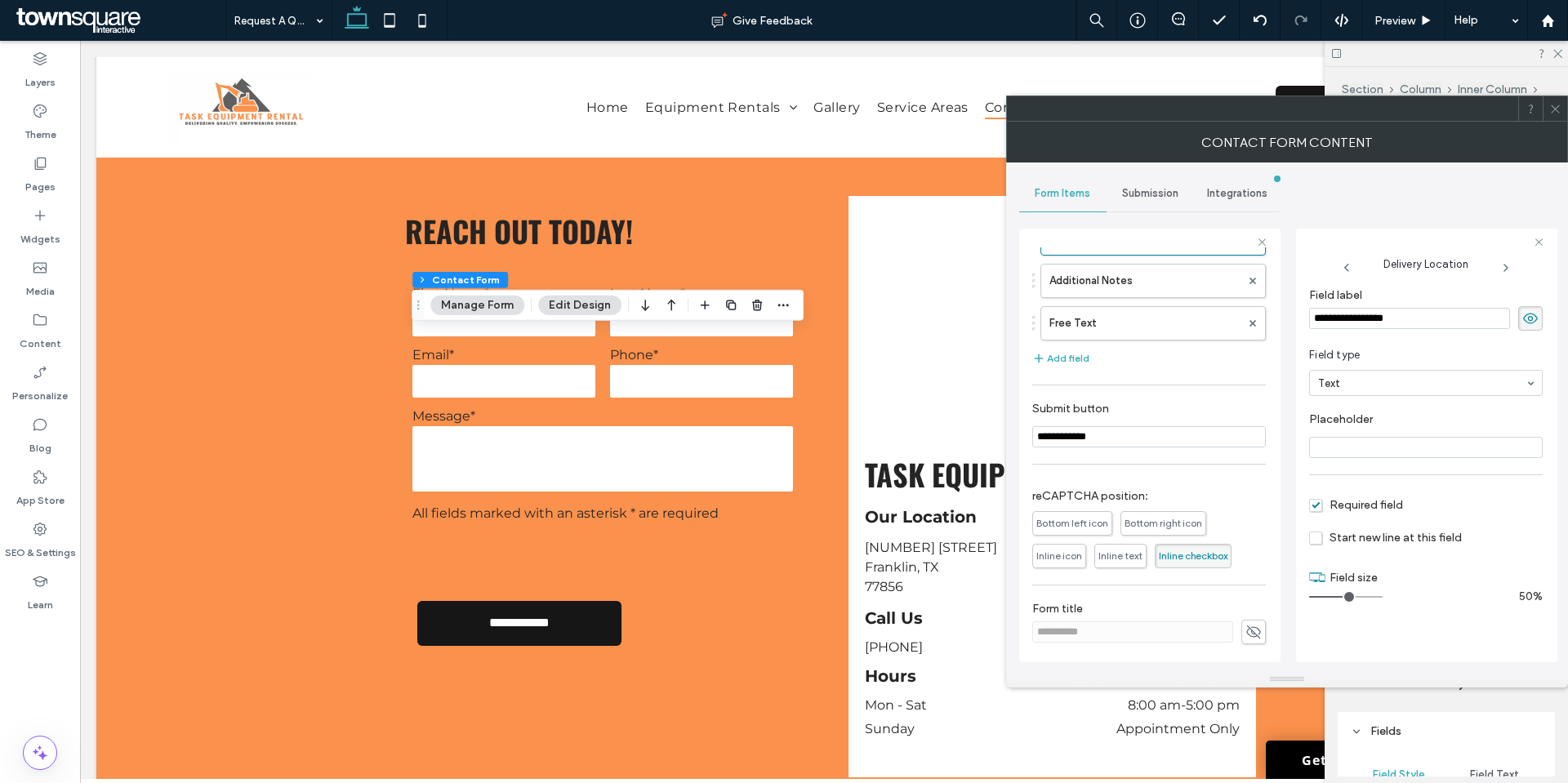 scroll, scrollTop: 226, scrollLeft: 0, axis: vertical 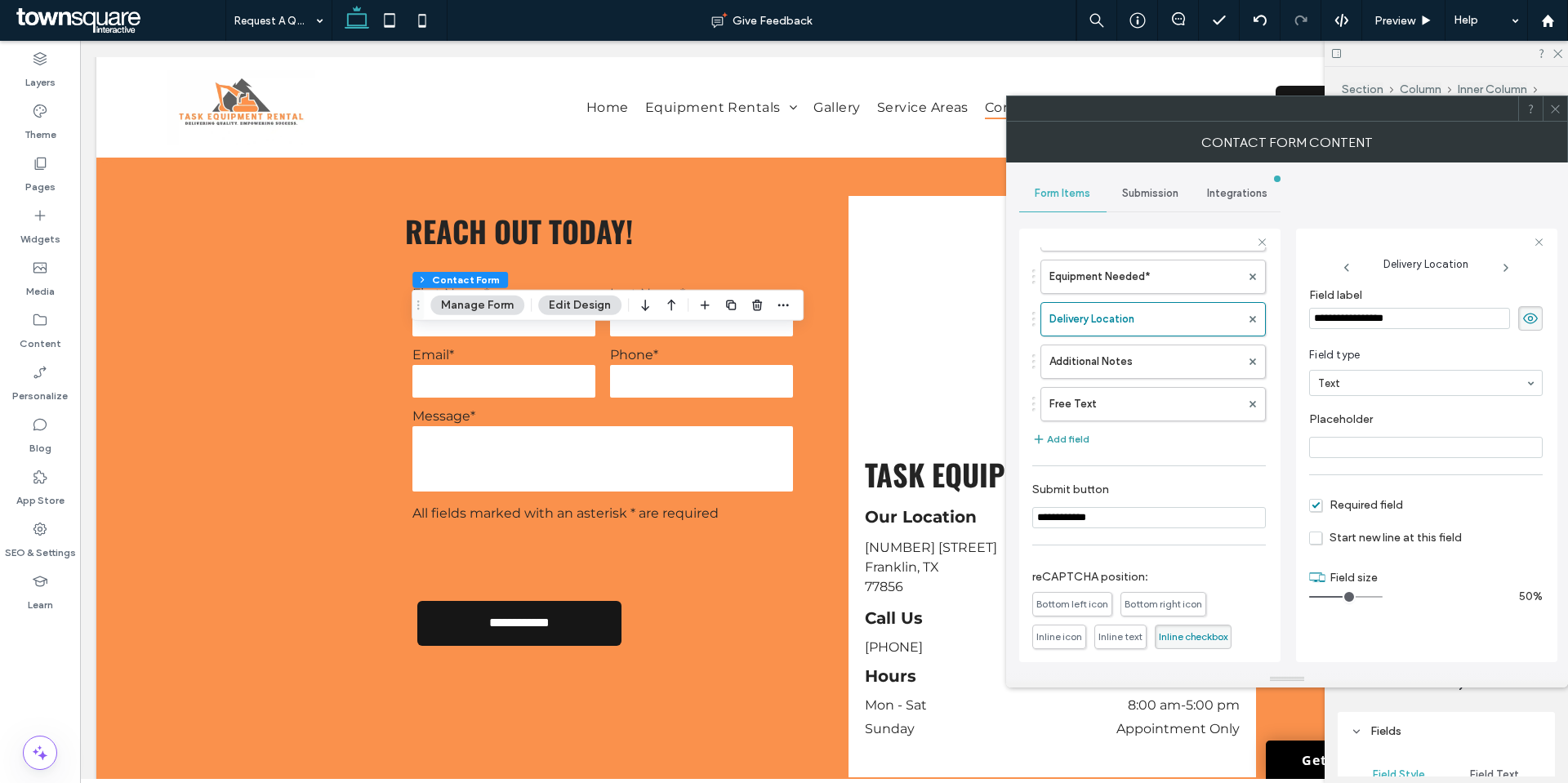 click on "Add field" at bounding box center [1061, 439] 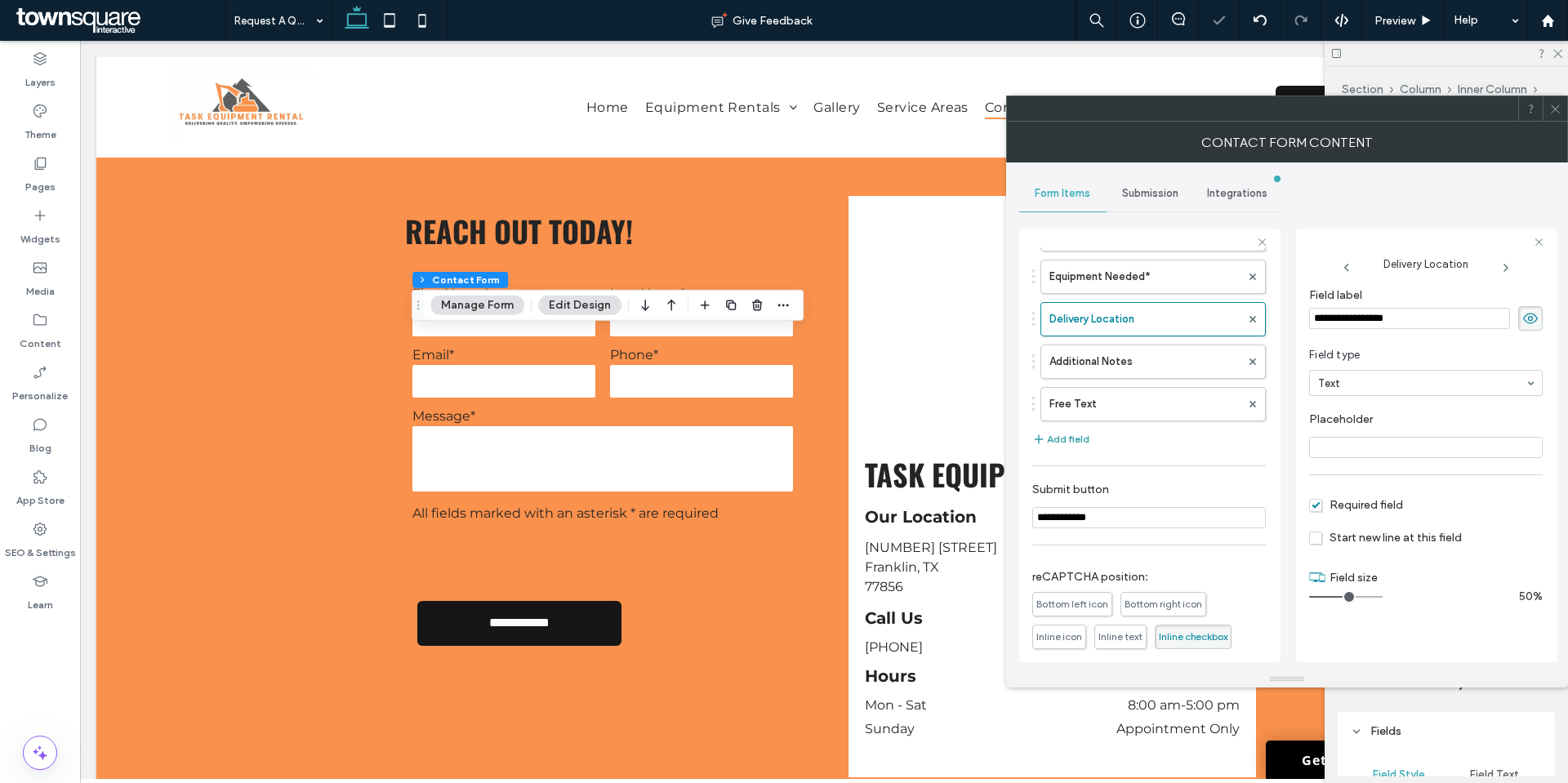 type on "*" 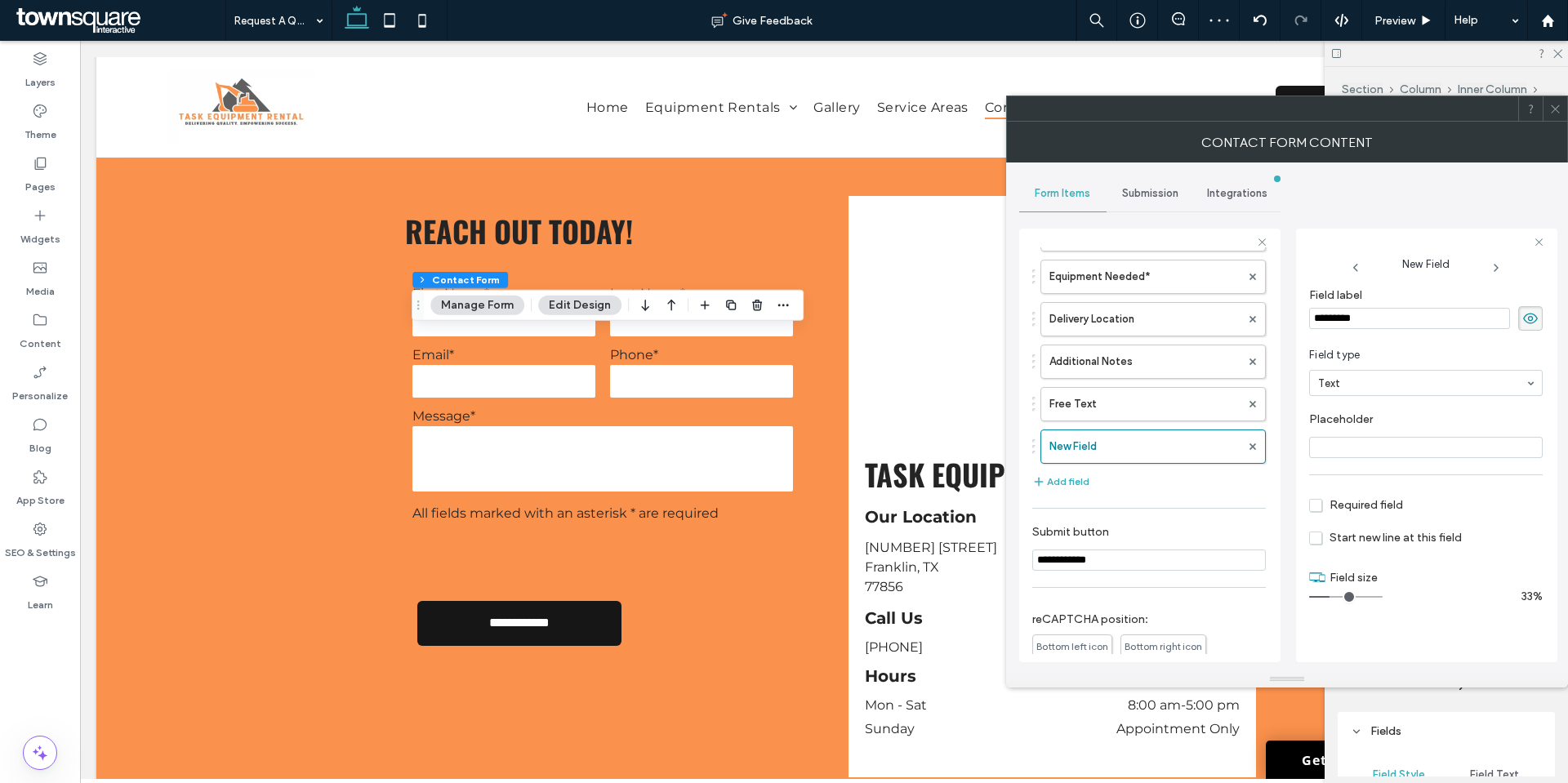 drag, startPoint x: 1374, startPoint y: 313, endPoint x: 1323, endPoint y: 314, distance: 51.009803 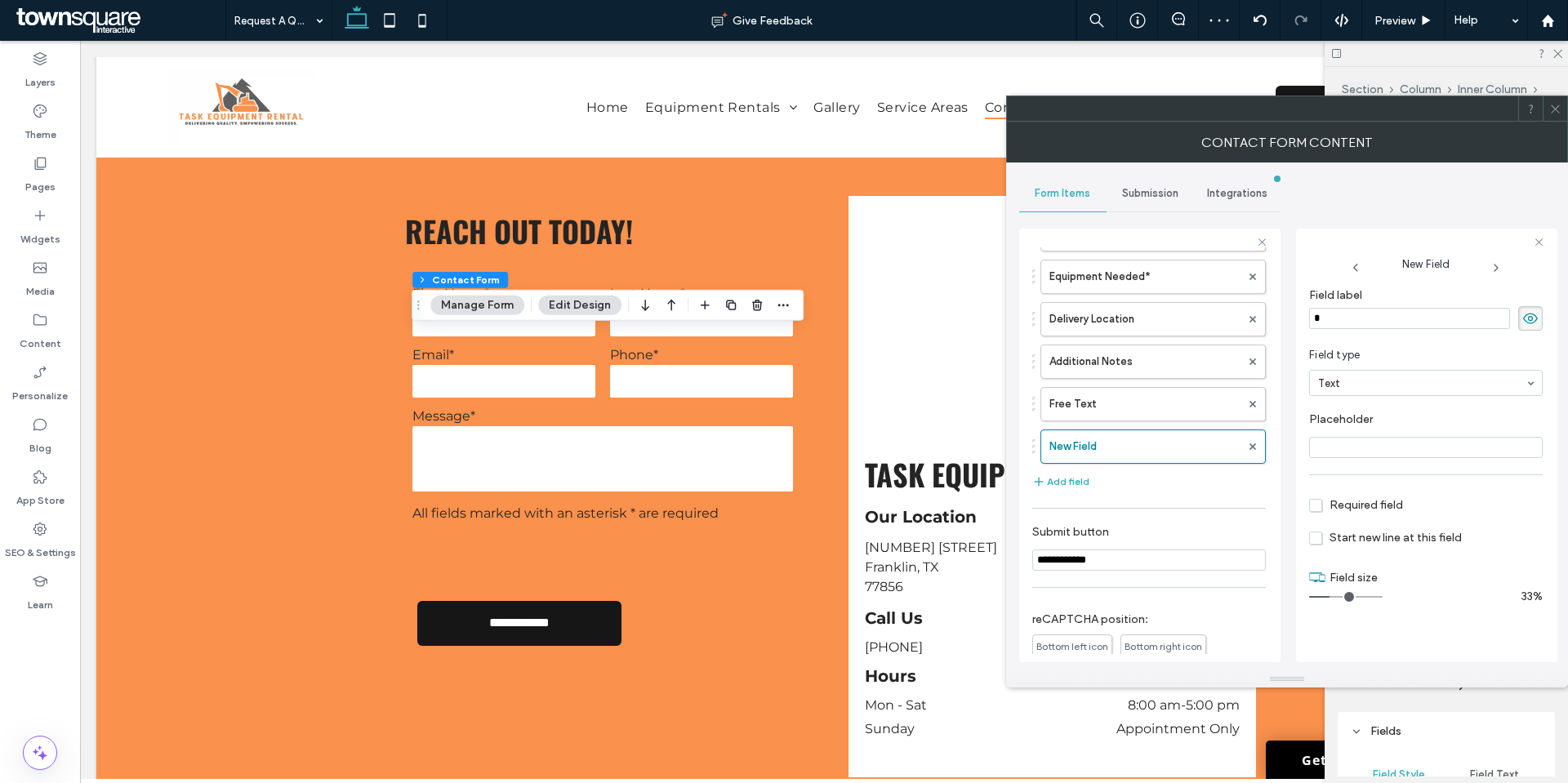 type on "*" 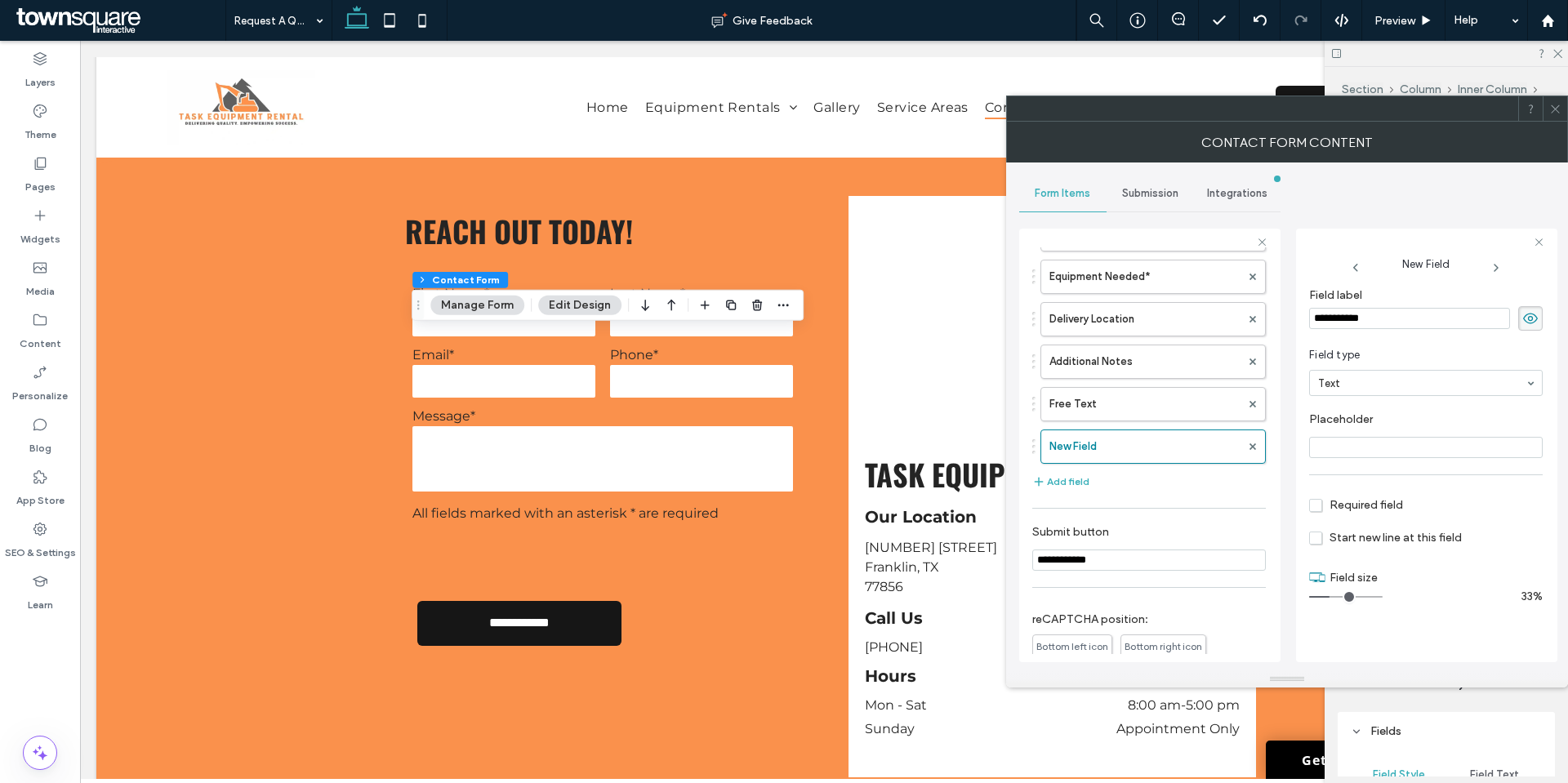 type on "**********" 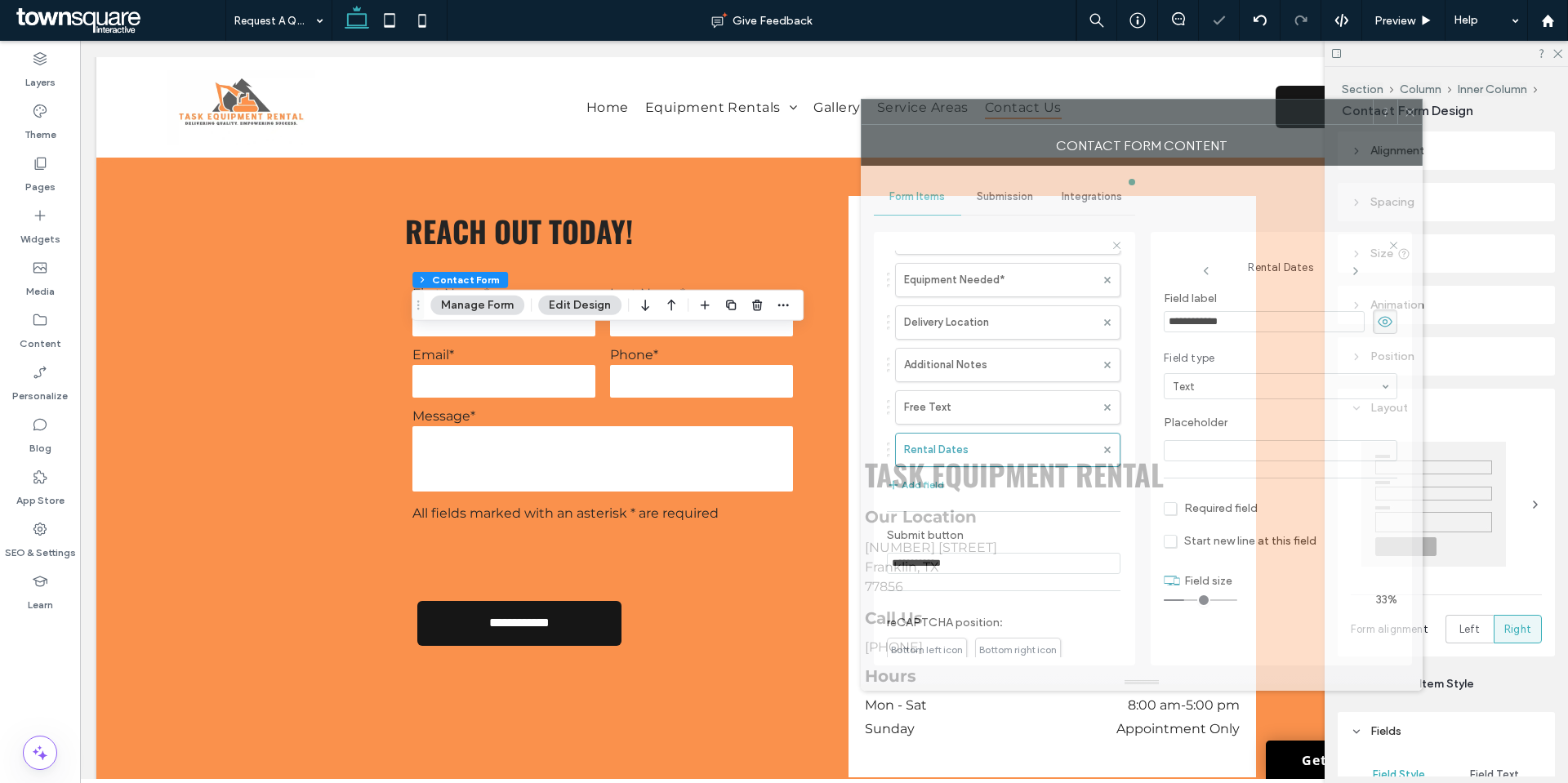 drag, startPoint x: 1404, startPoint y: 114, endPoint x: 1235, endPoint y: 118, distance: 169.04733 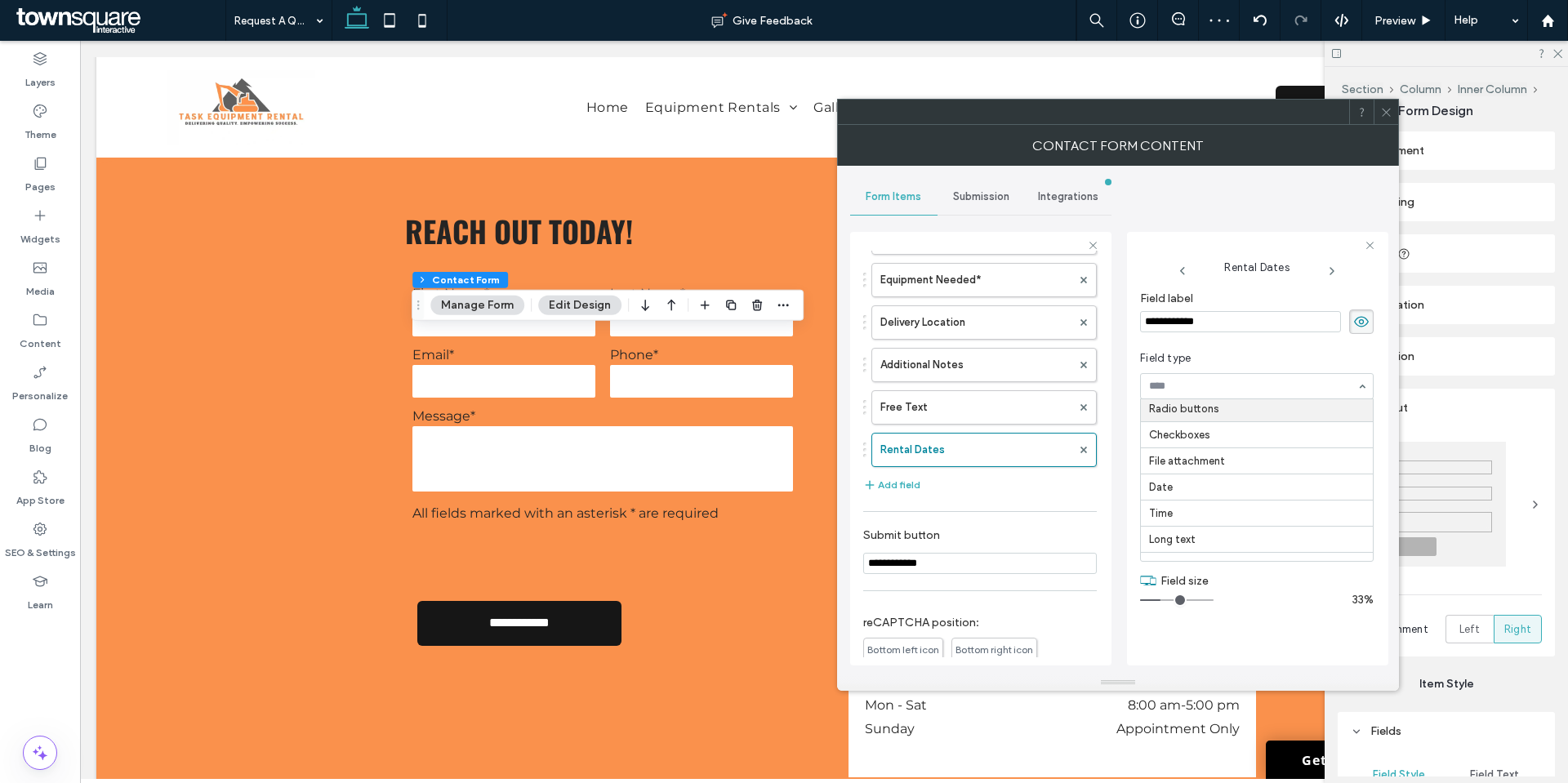 scroll, scrollTop: 82, scrollLeft: 0, axis: vertical 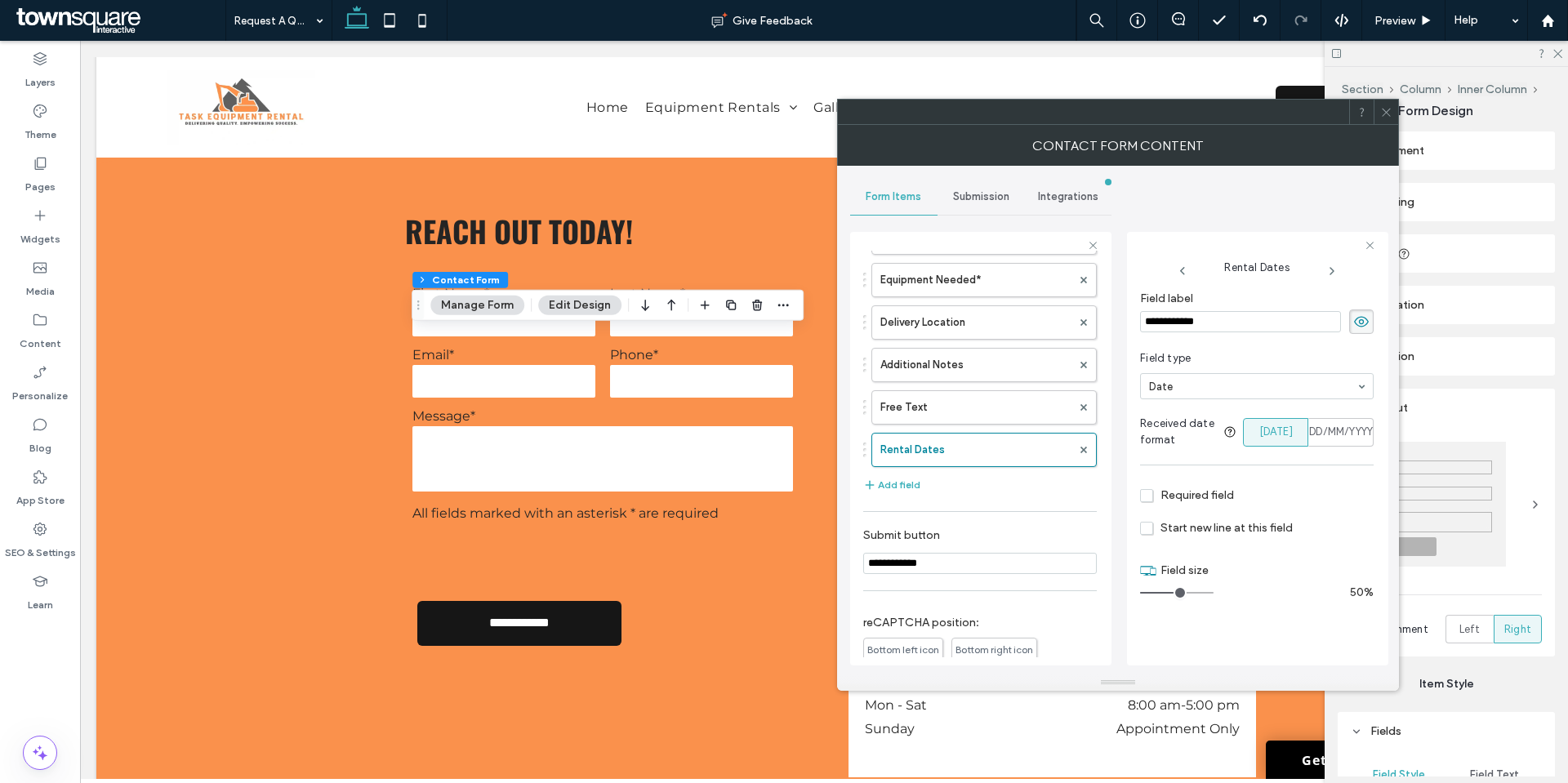 drag, startPoint x: 1162, startPoint y: 585, endPoint x: 1175, endPoint y: 583, distance: 13.15295 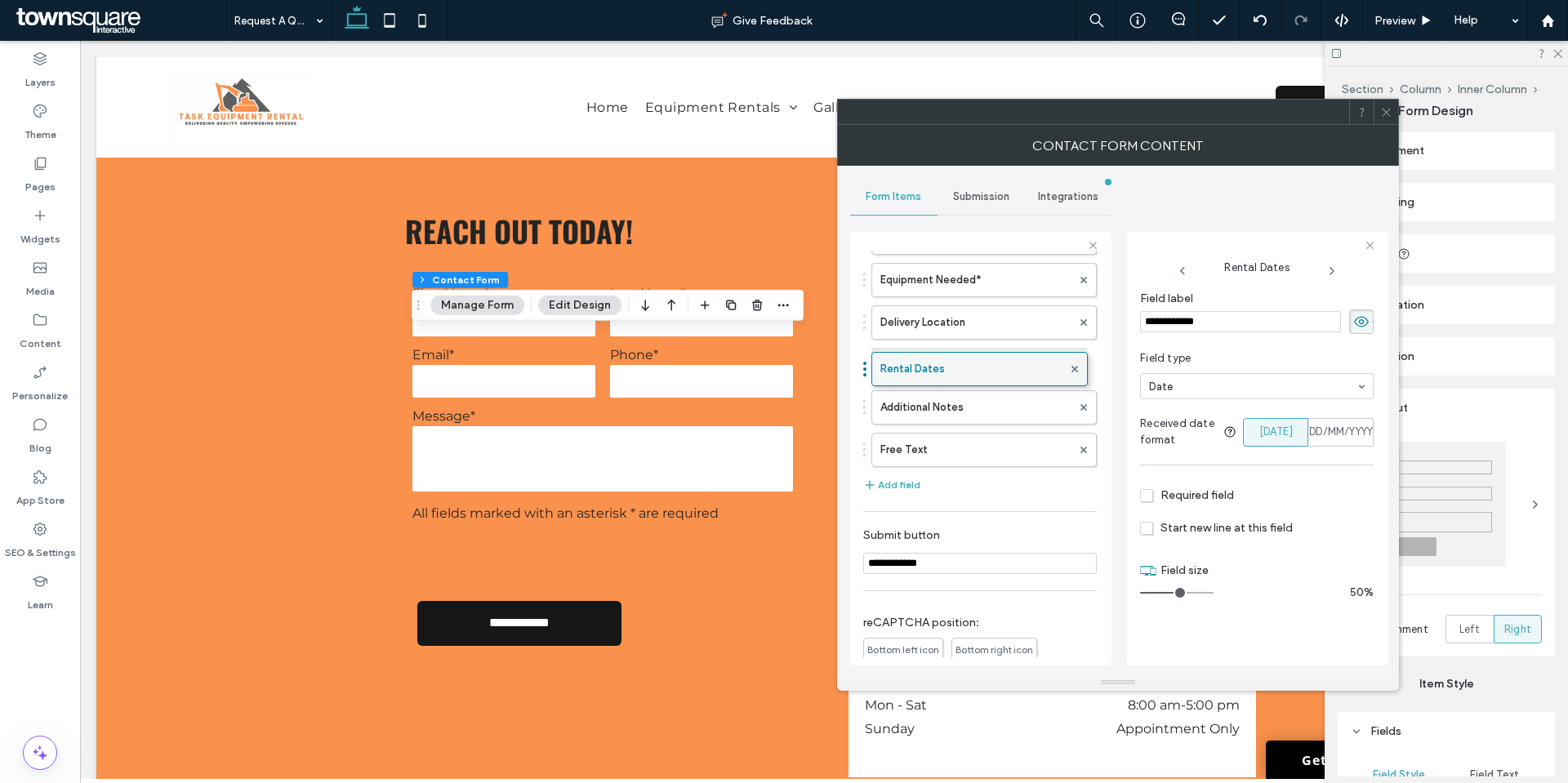 drag, startPoint x: 926, startPoint y: 443, endPoint x: 930, endPoint y: 354, distance: 89.08984 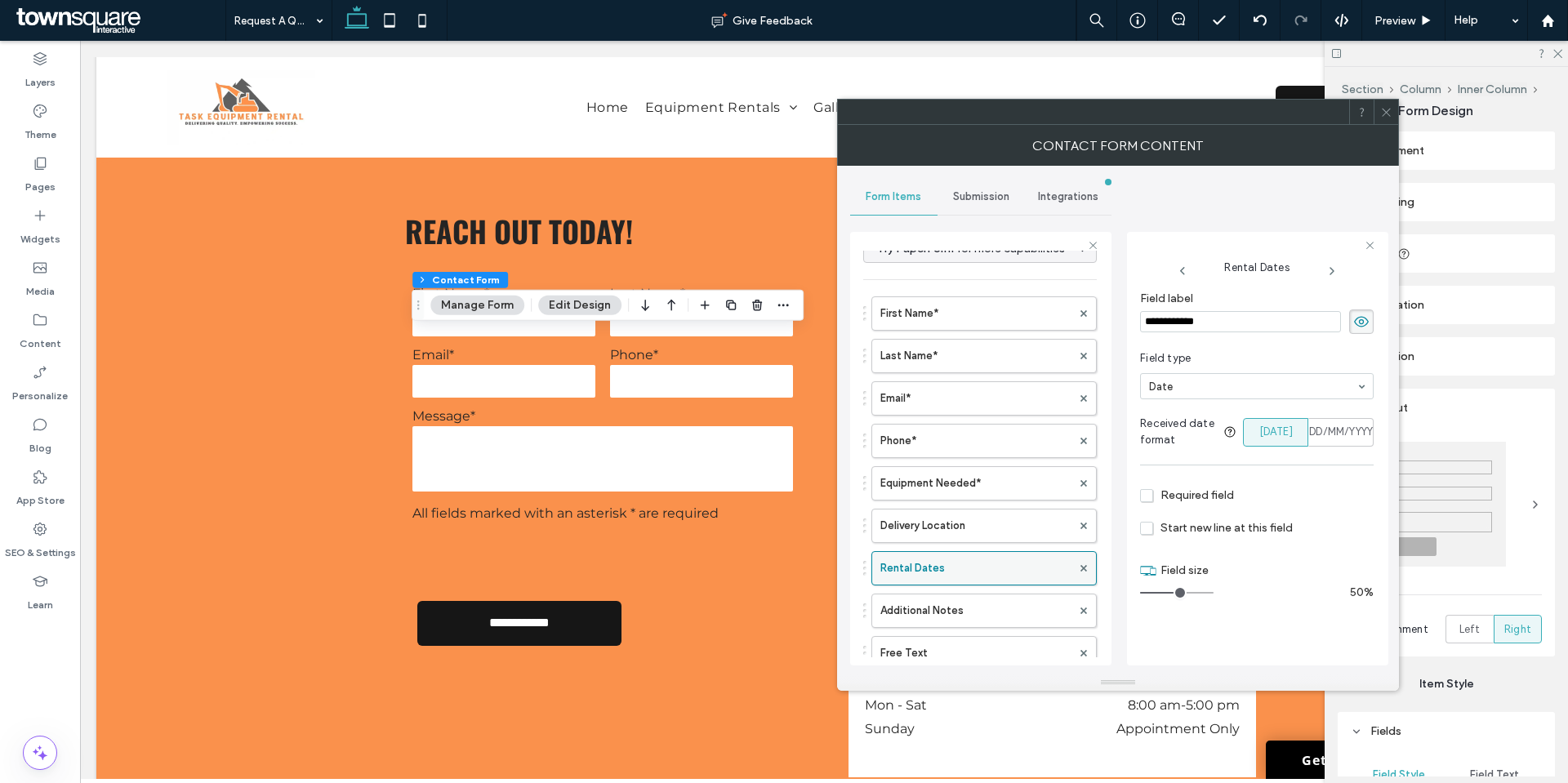 scroll, scrollTop: 0, scrollLeft: 0, axis: both 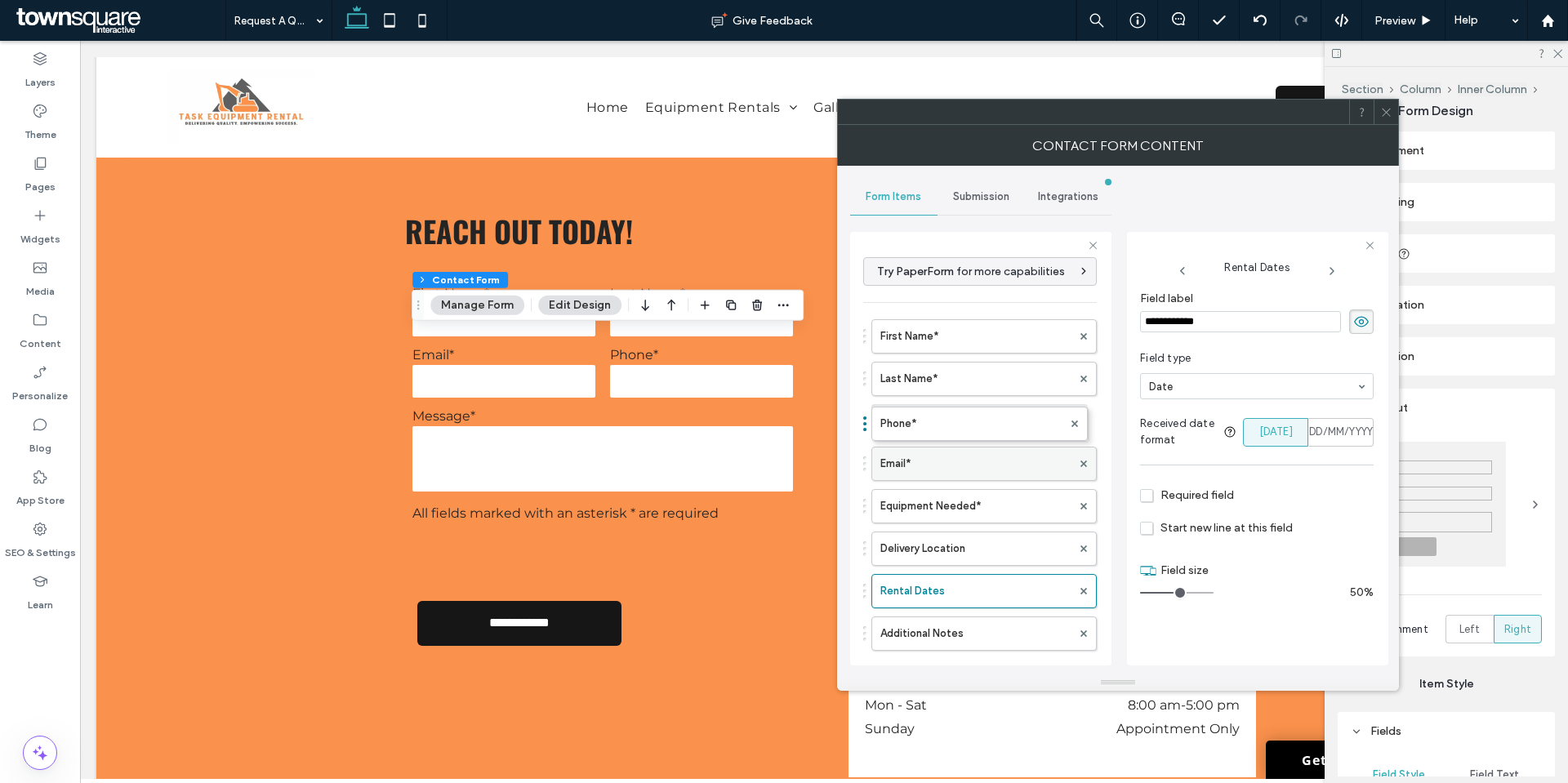 drag, startPoint x: 909, startPoint y: 466, endPoint x: 906, endPoint y: 405, distance: 61.07373 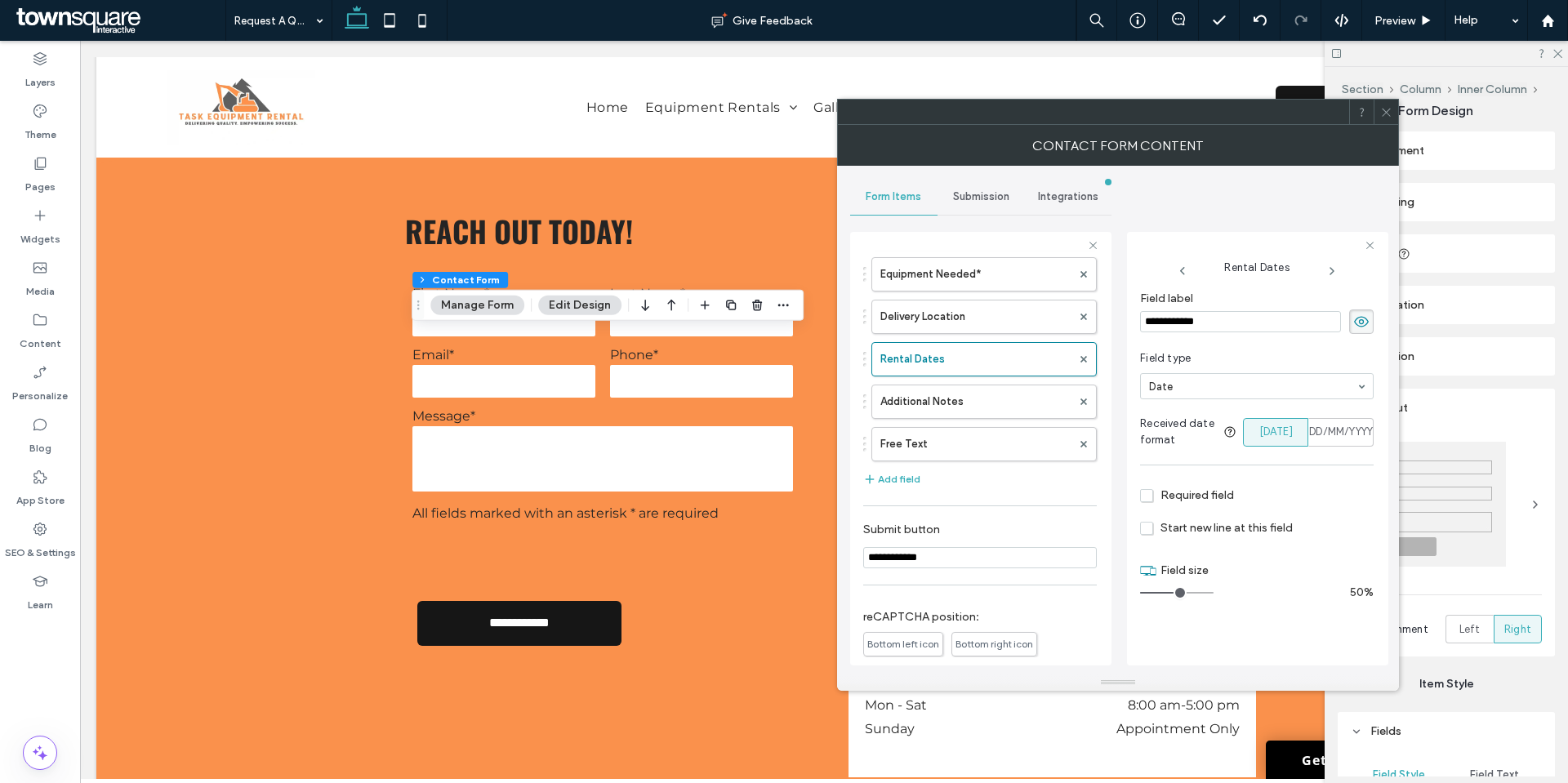 scroll, scrollTop: 245, scrollLeft: 0, axis: vertical 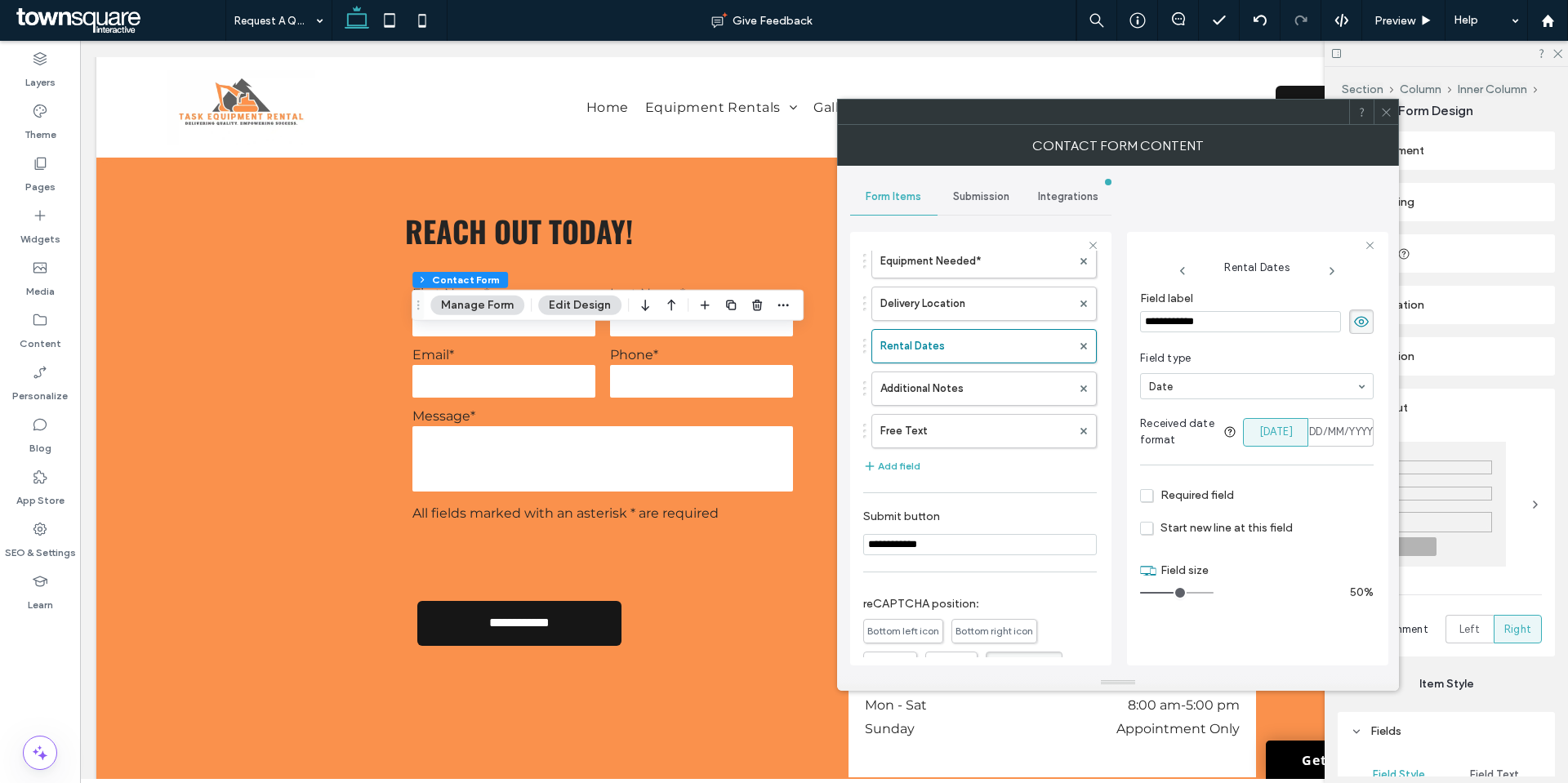 click on "First Name* Last Name* Phone* Email* Equipment Needed* Delivery Location Rental Dates Additional Notes Free Text Add field" at bounding box center (980, 275) 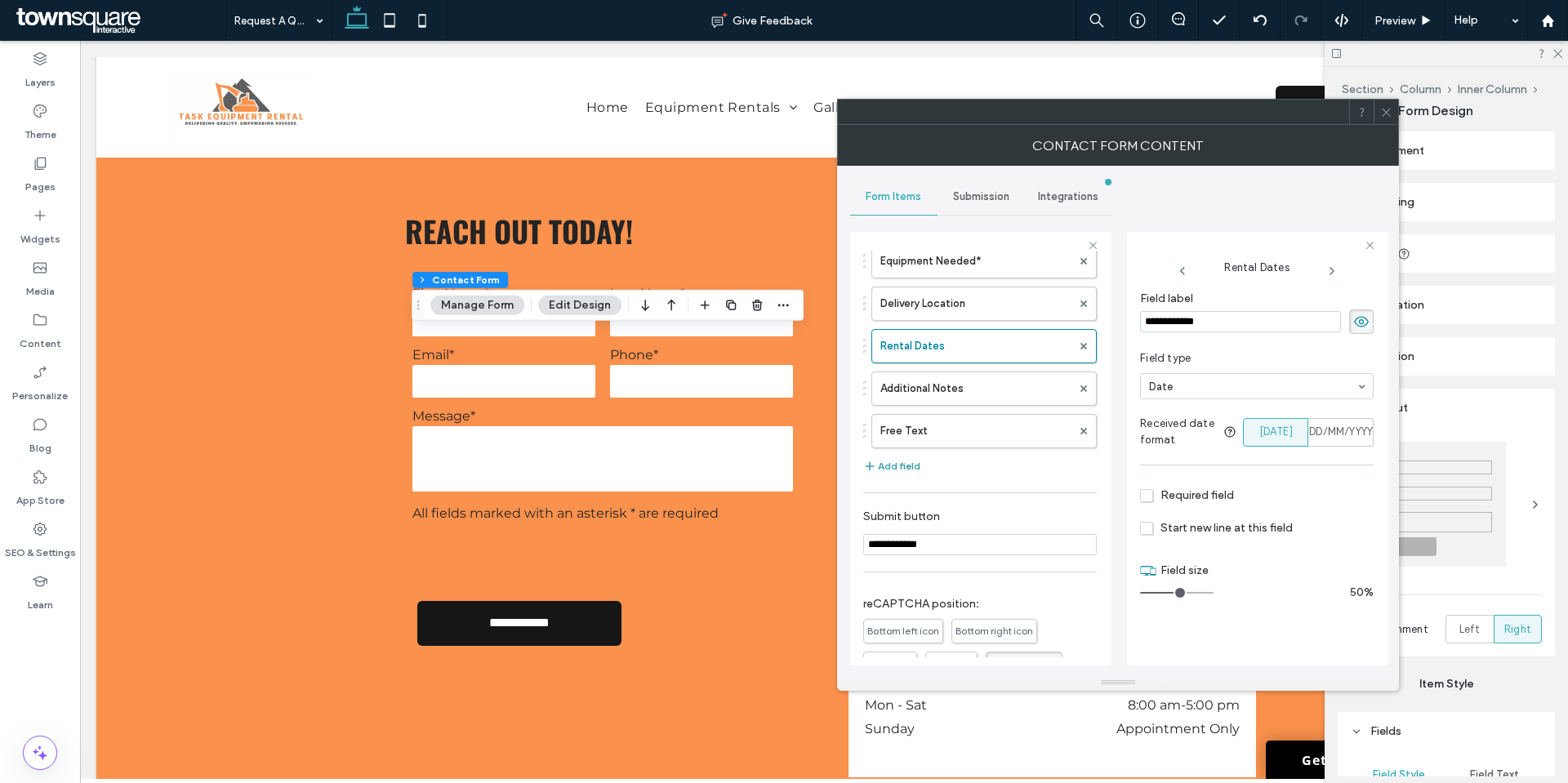 click on "Add field" at bounding box center (892, 466) 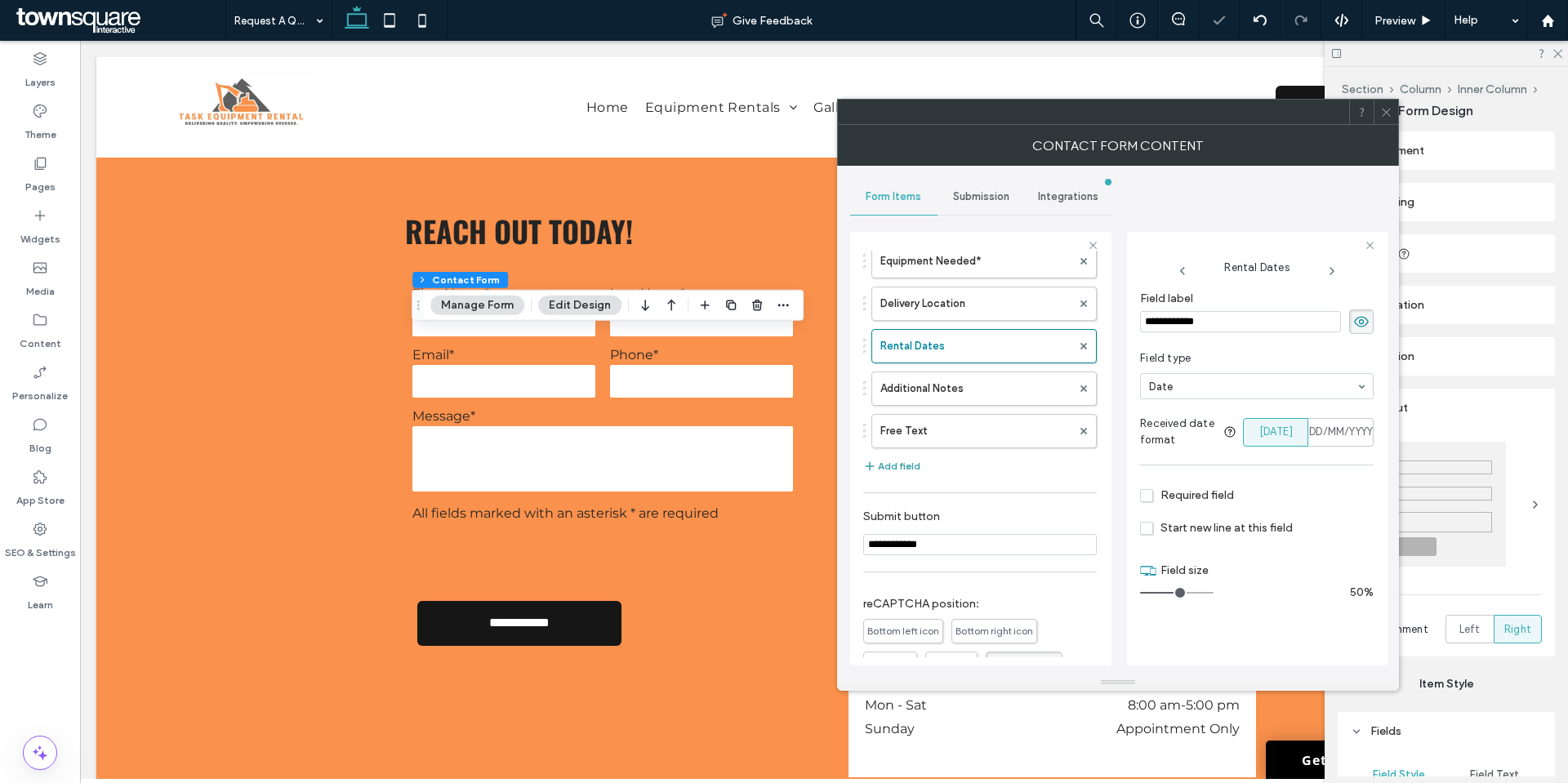 type on "*" 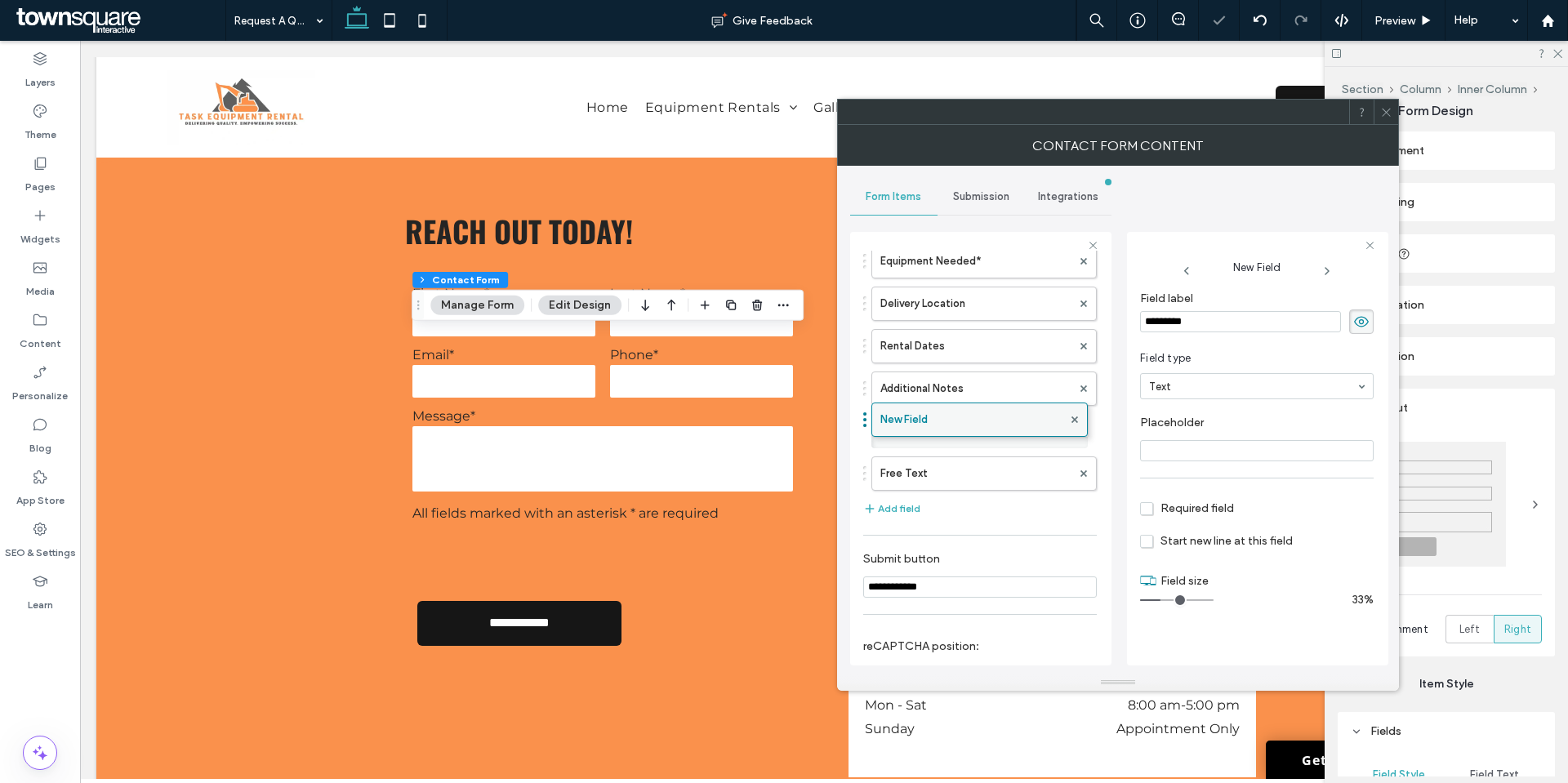drag, startPoint x: 938, startPoint y: 474, endPoint x: 930, endPoint y: 405, distance: 69.46222 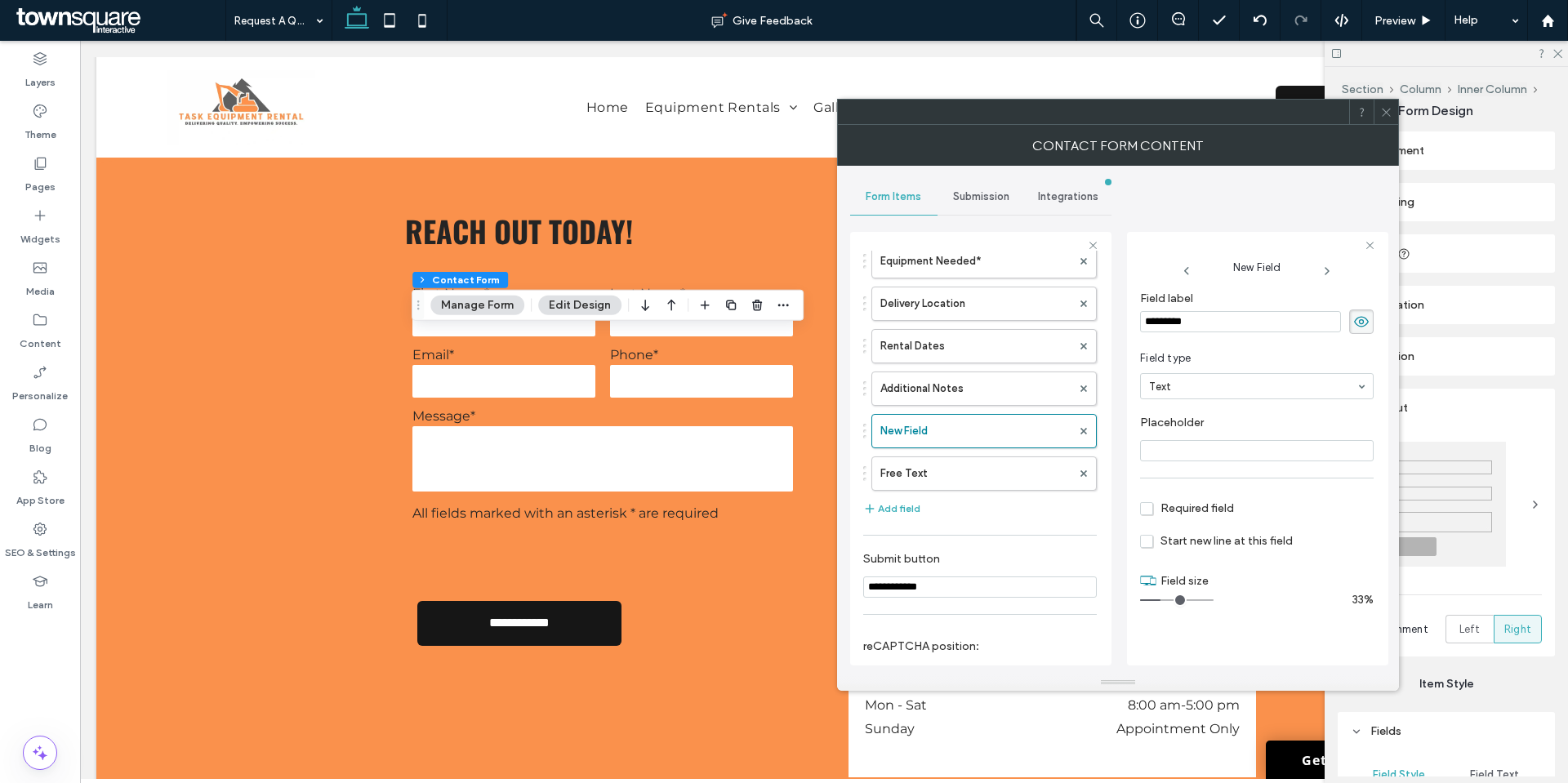 drag, startPoint x: 1222, startPoint y: 326, endPoint x: 1124, endPoint y: 328, distance: 98.02041 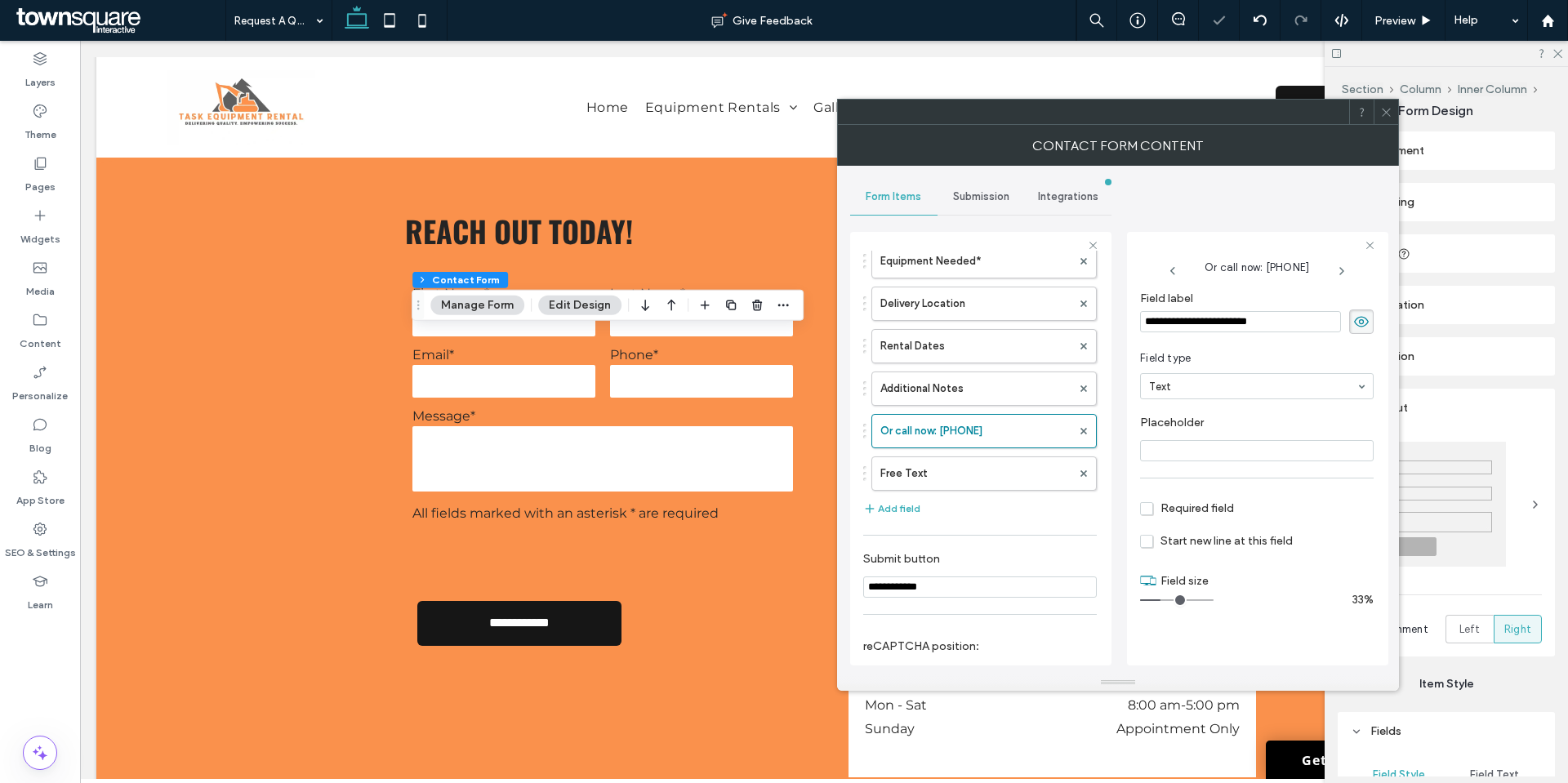 click on "**********" at bounding box center (1118, 420) 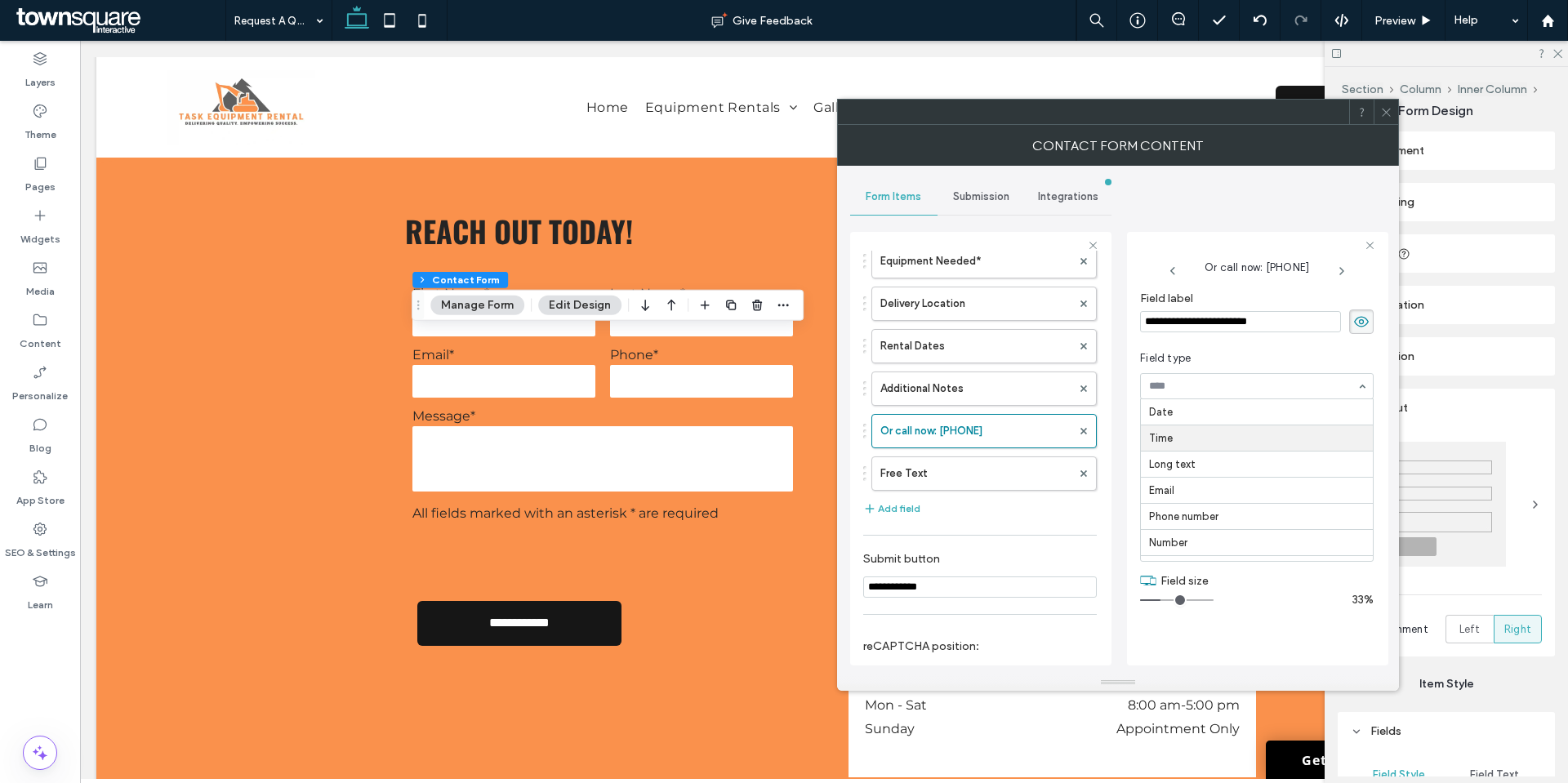 scroll, scrollTop: 177, scrollLeft: 0, axis: vertical 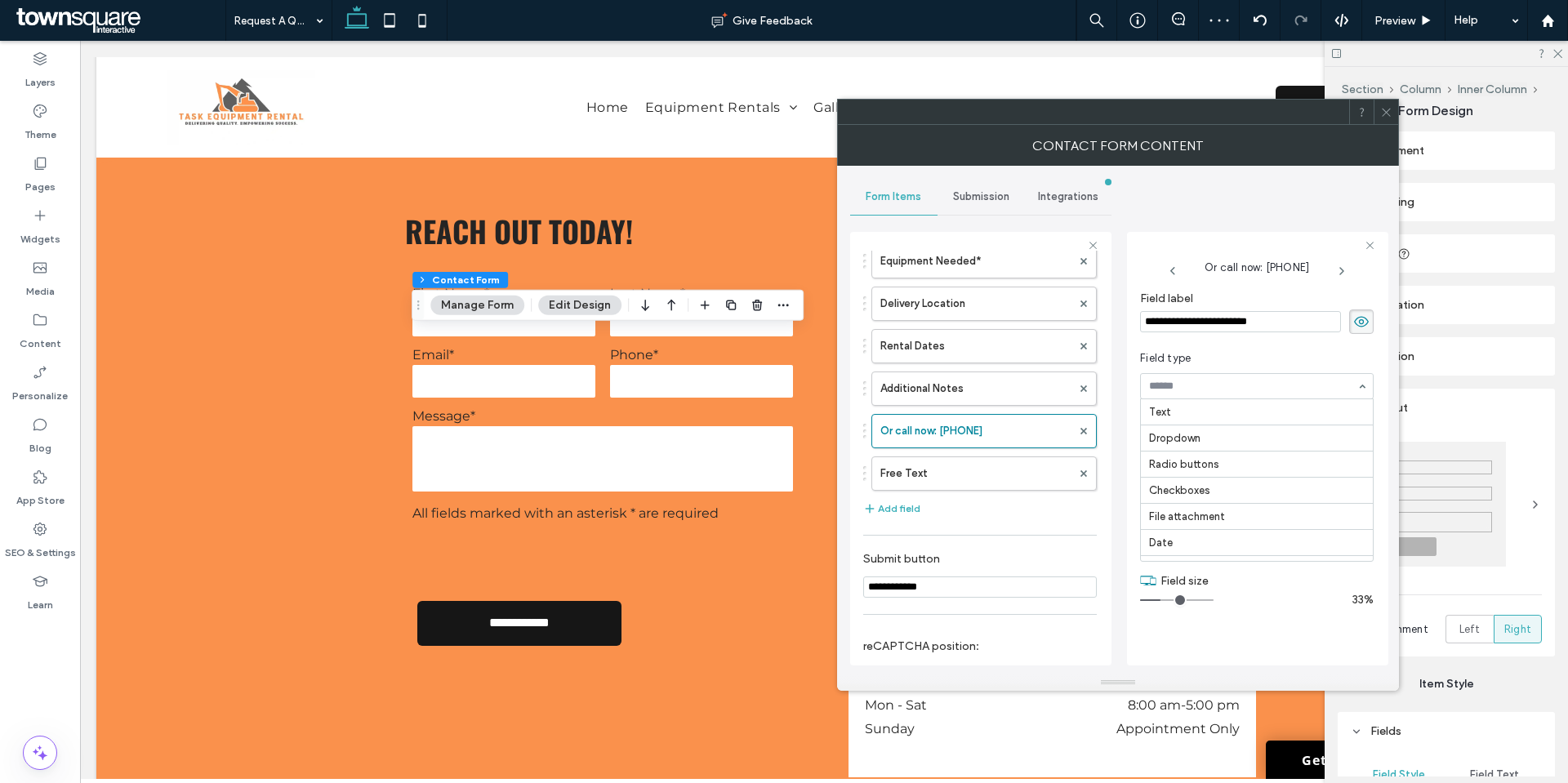 click at bounding box center [1253, 386] 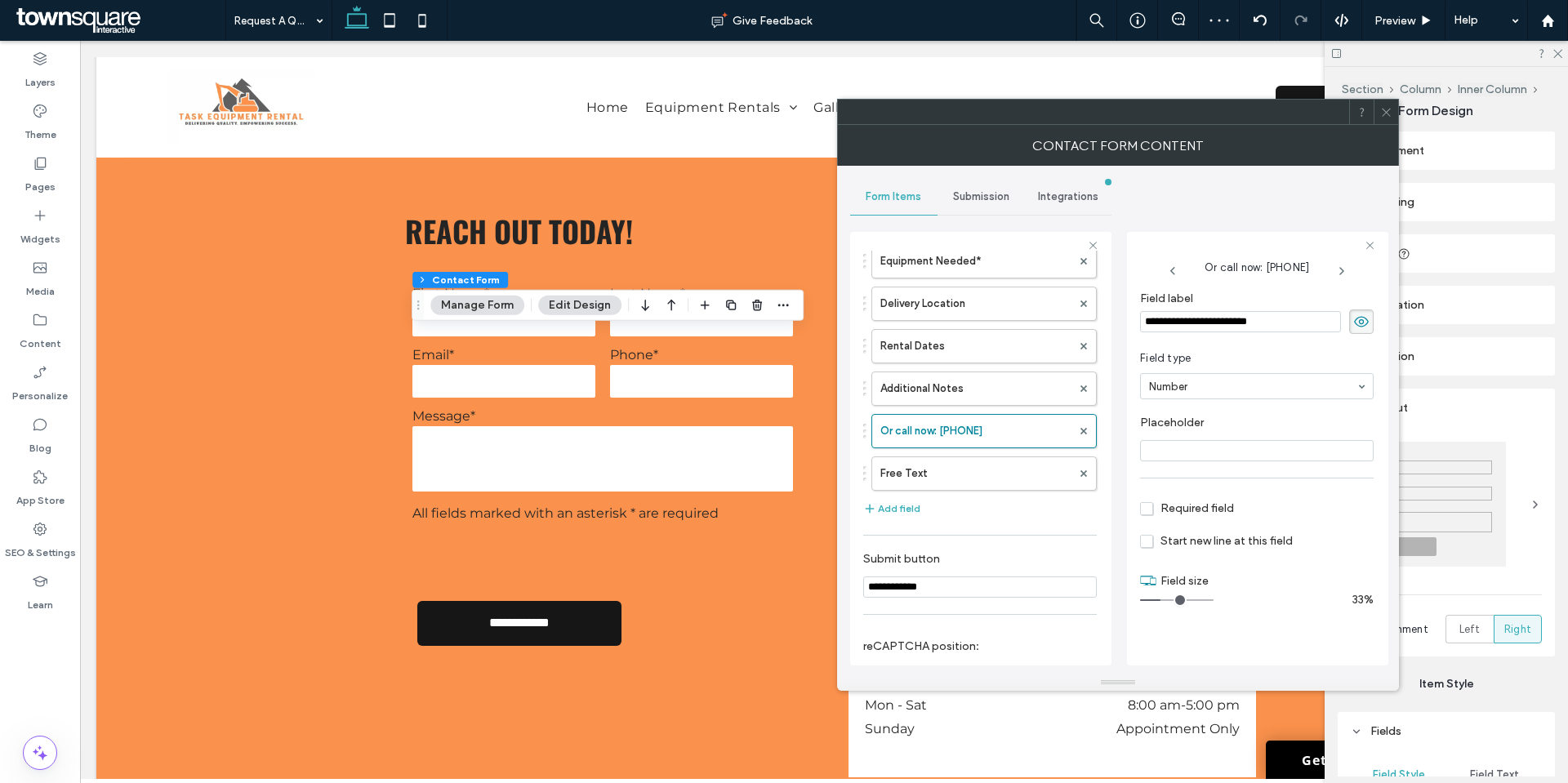 type on "**" 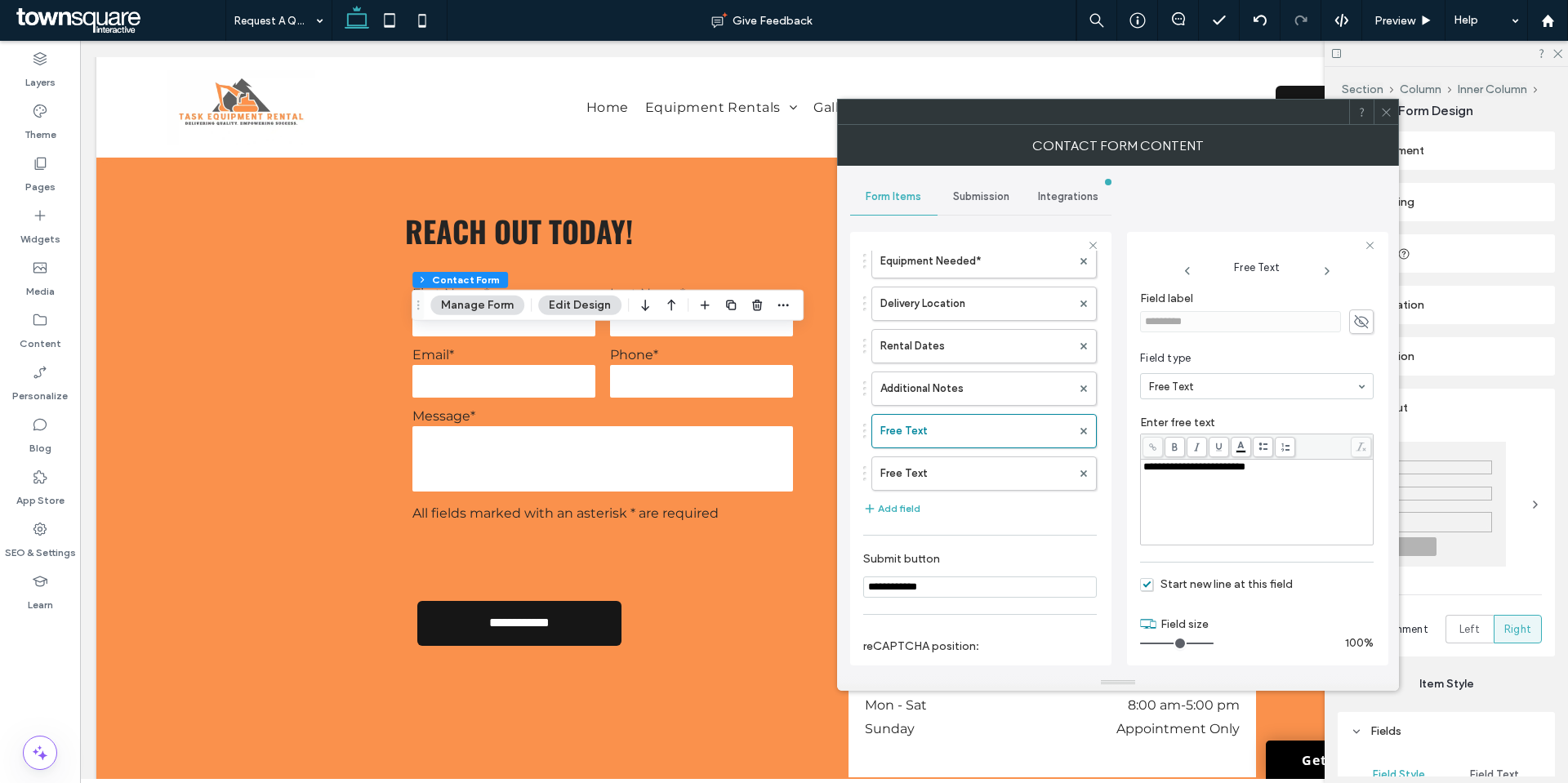 drag, startPoint x: 1260, startPoint y: 479, endPoint x: 1273, endPoint y: 472, distance: 14.76482 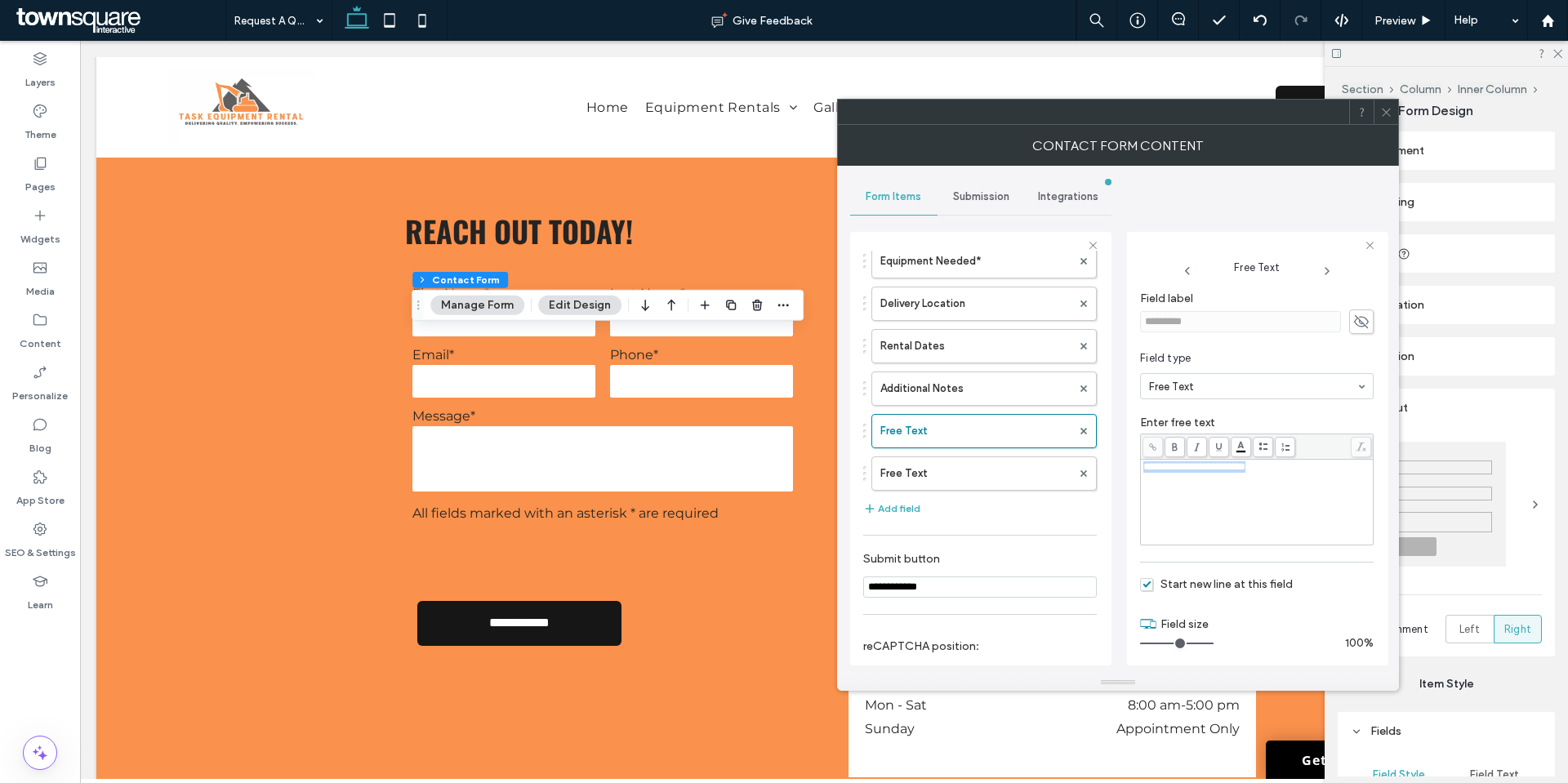 drag, startPoint x: 1273, startPoint y: 472, endPoint x: 1124, endPoint y: 463, distance: 149.2716 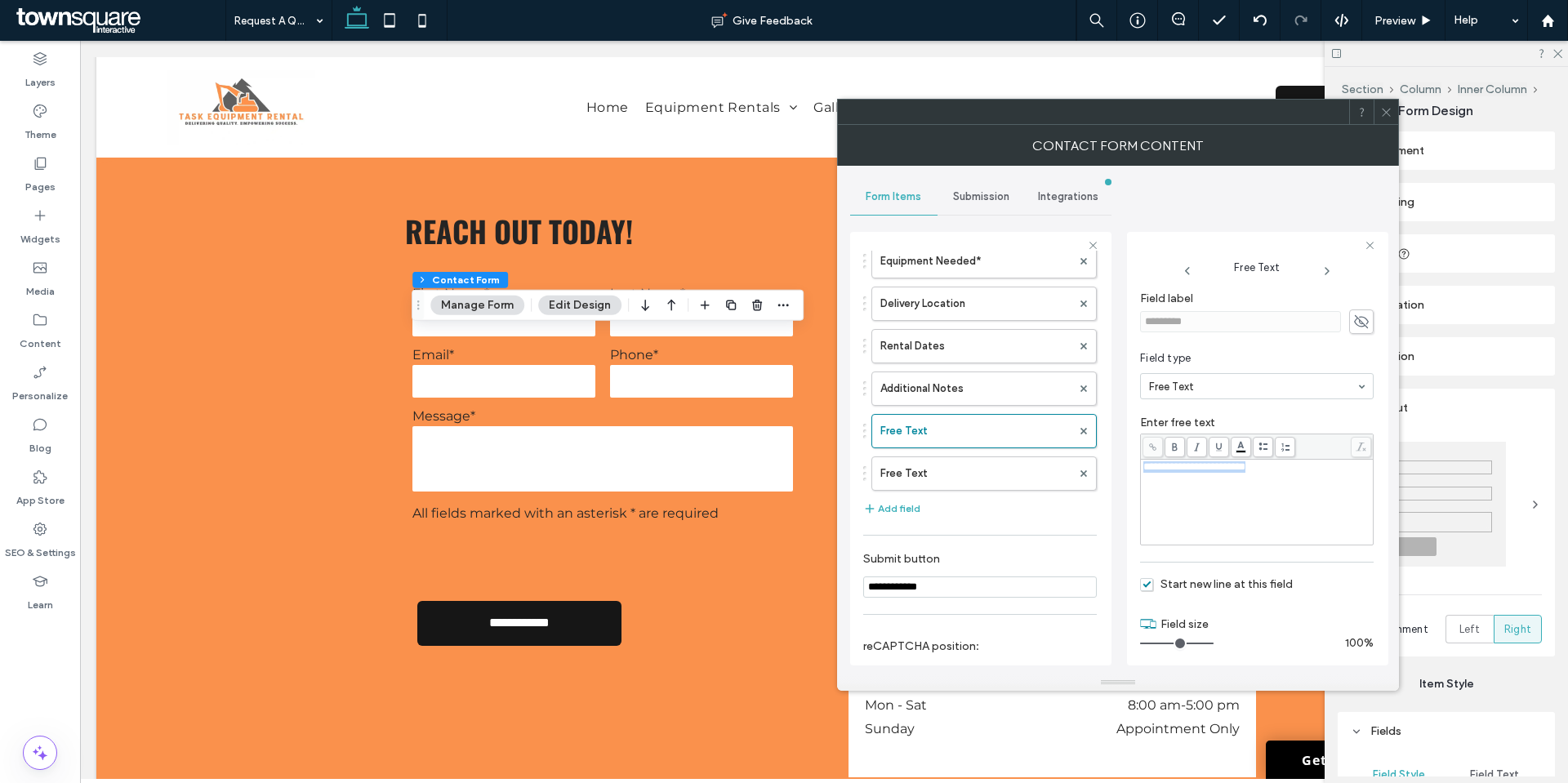 drag, startPoint x: 1293, startPoint y: 474, endPoint x: 1141, endPoint y: 481, distance: 152.1611 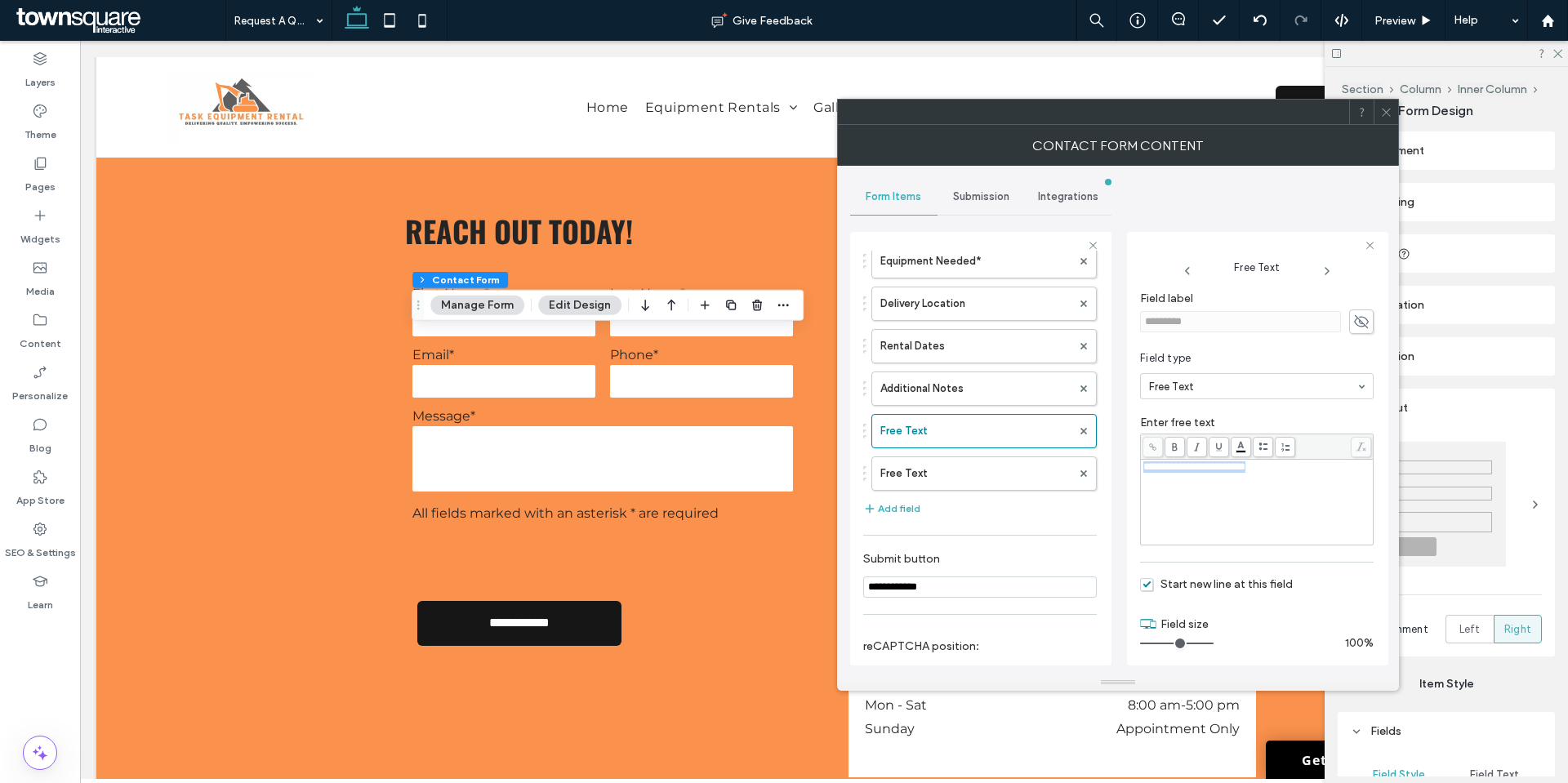 click on "**********" at bounding box center (1257, 502) 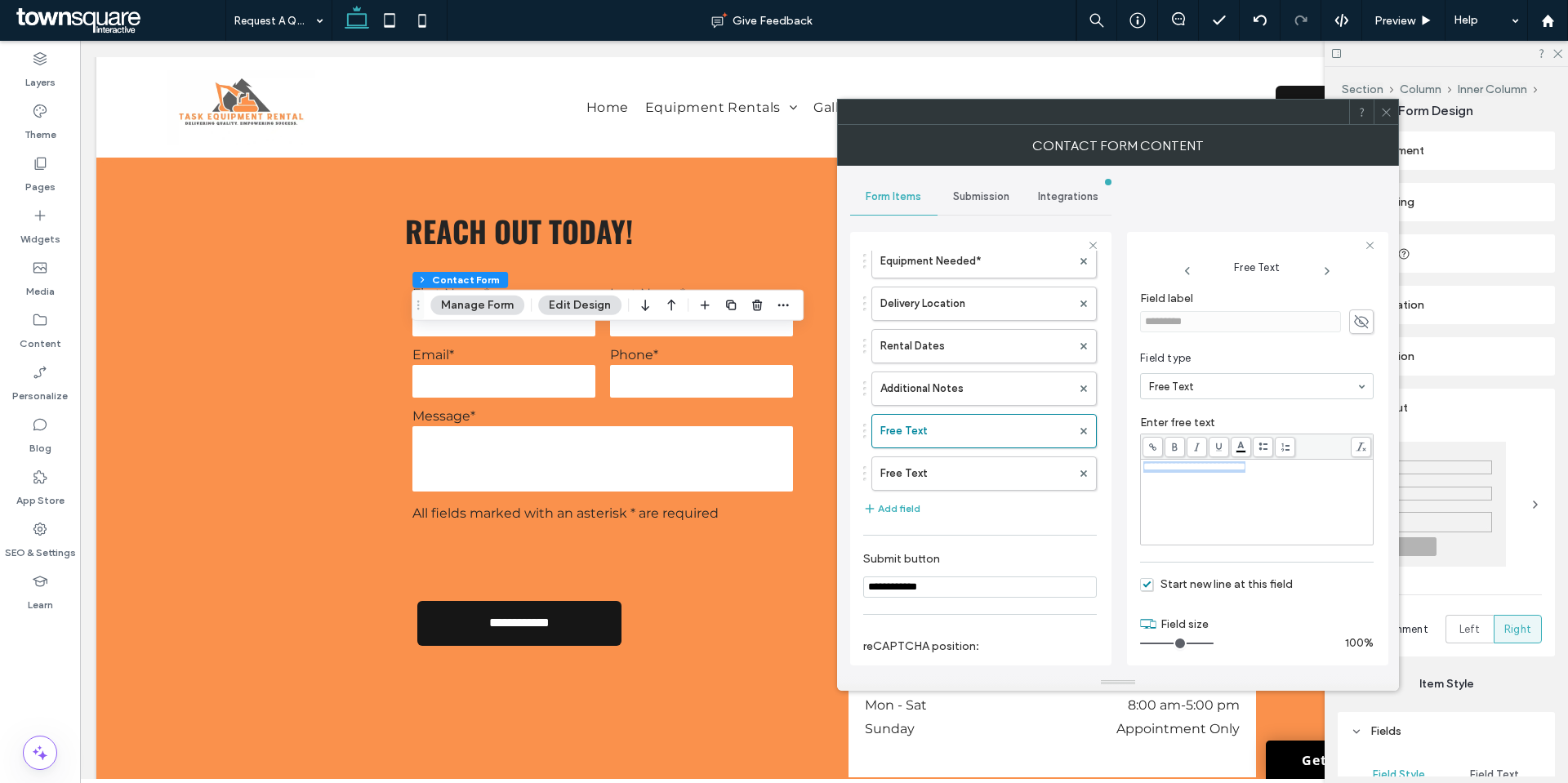 click 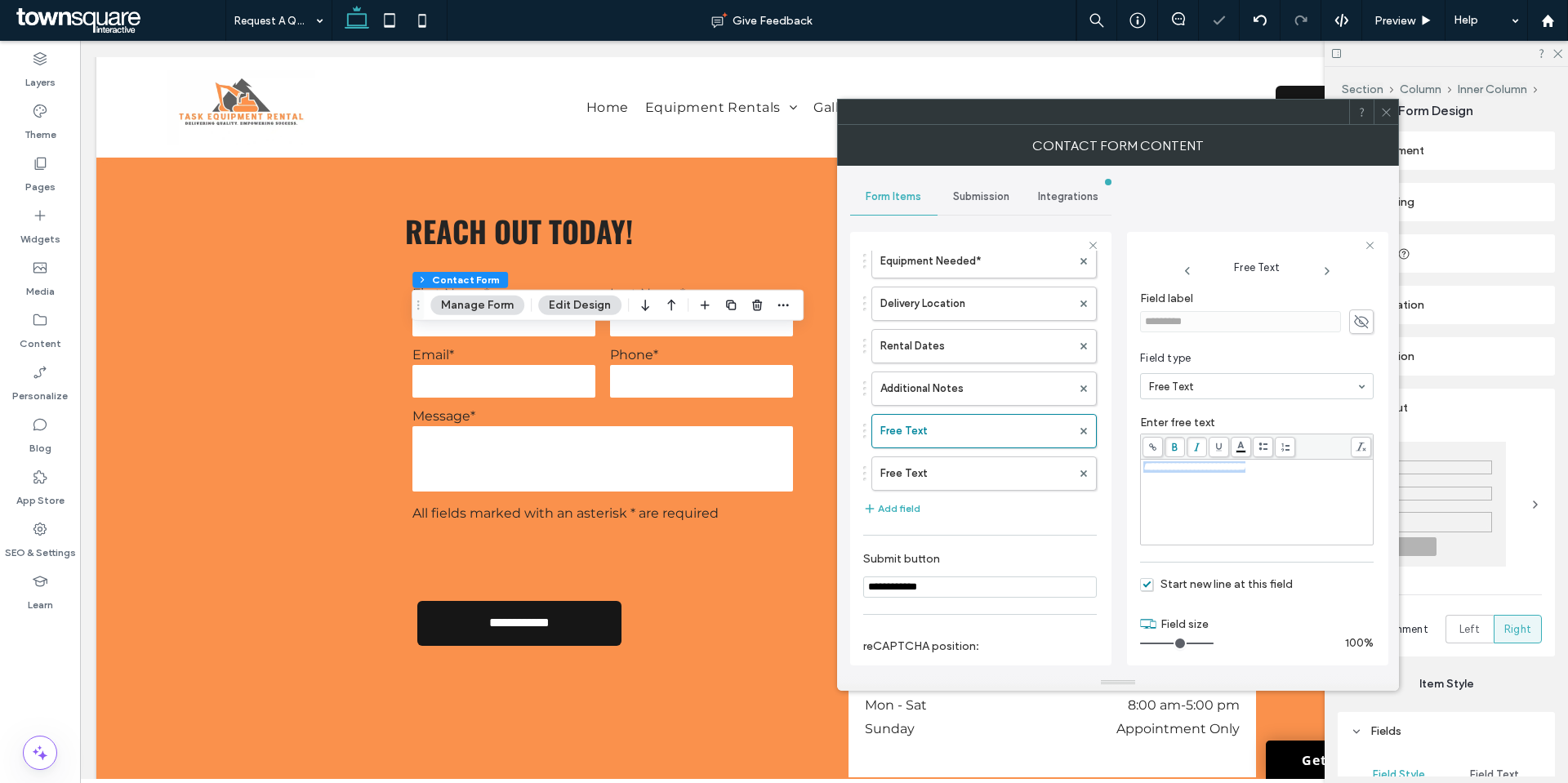 click 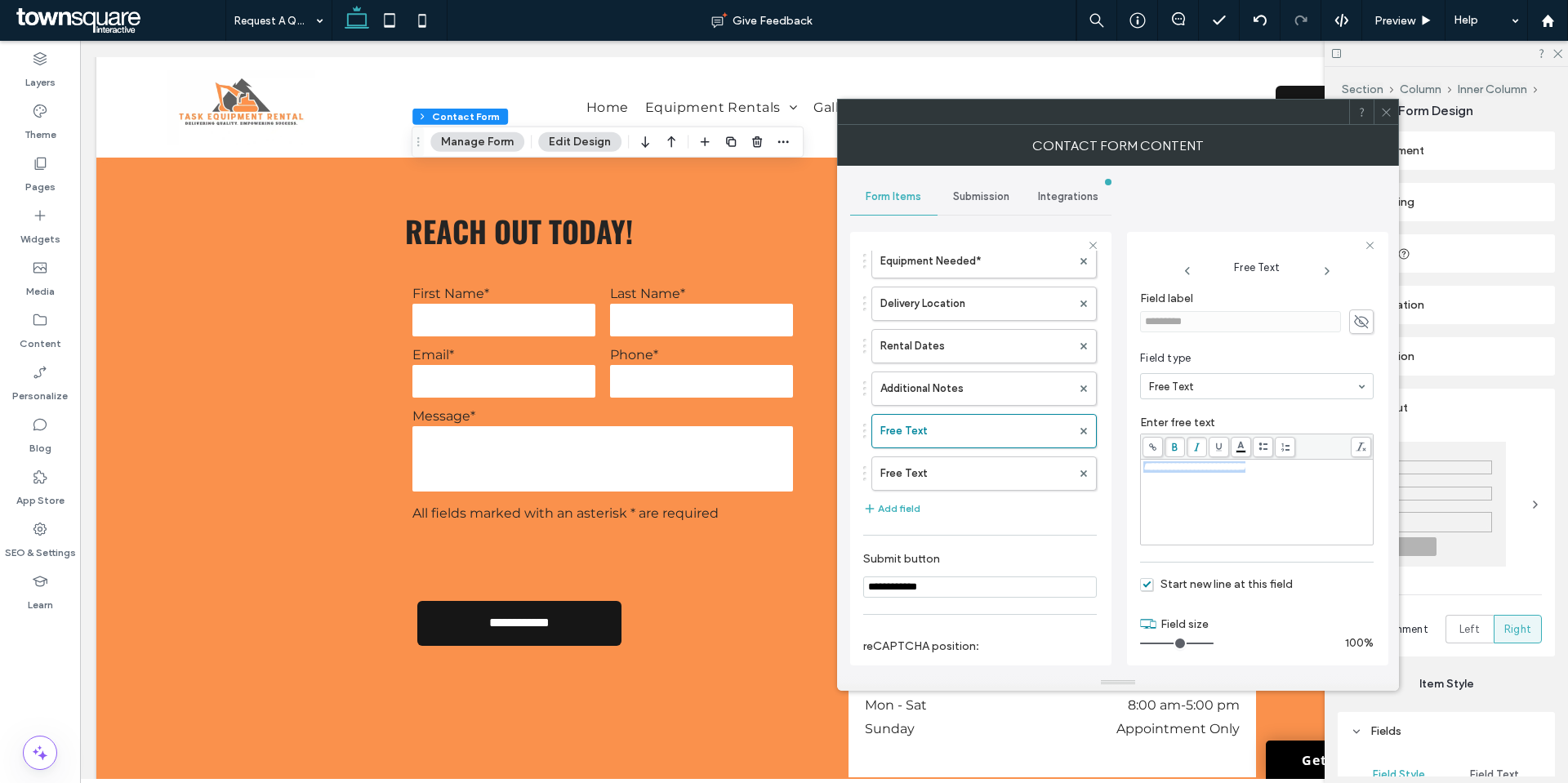 copy on "**********" 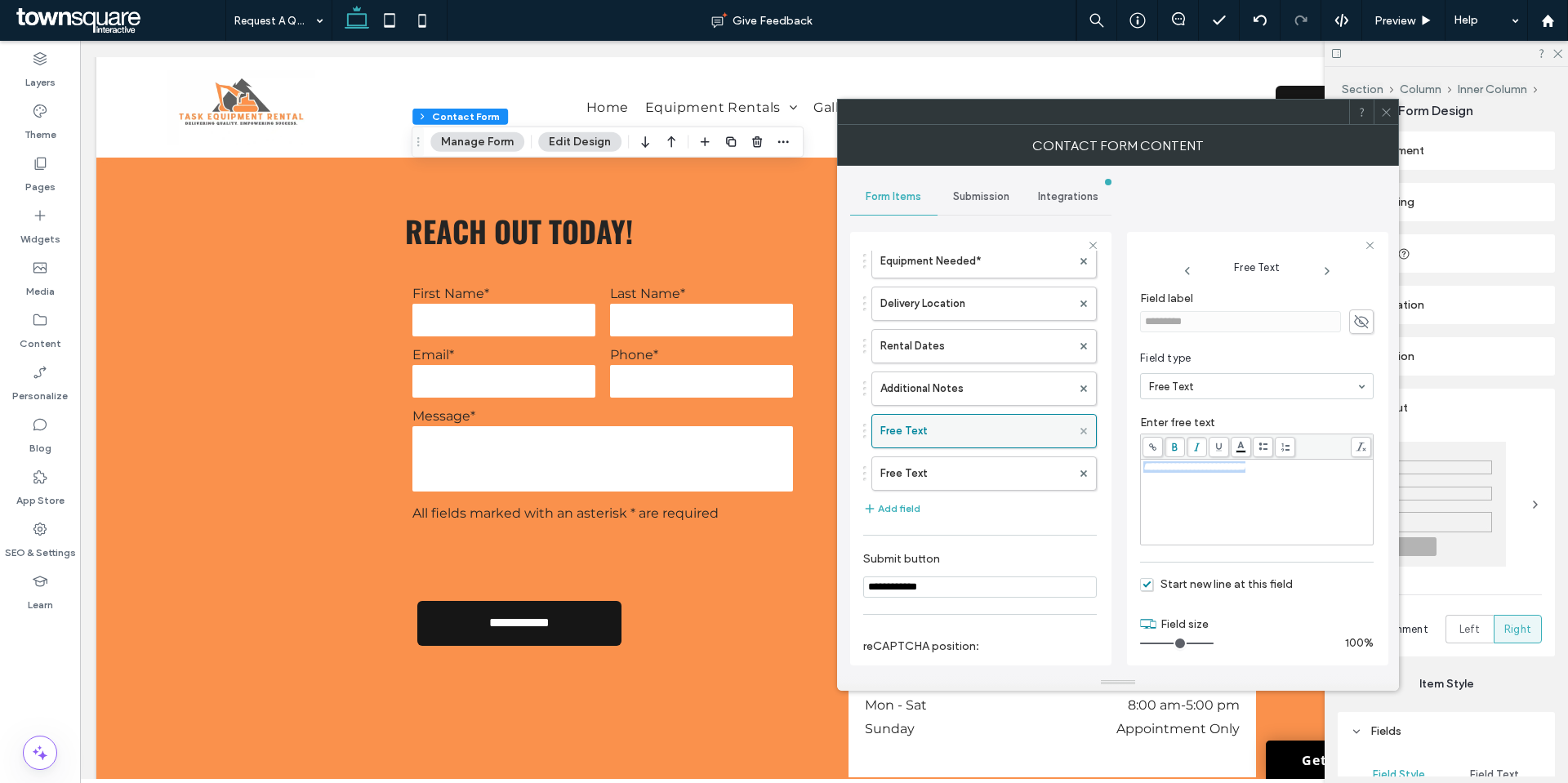 click 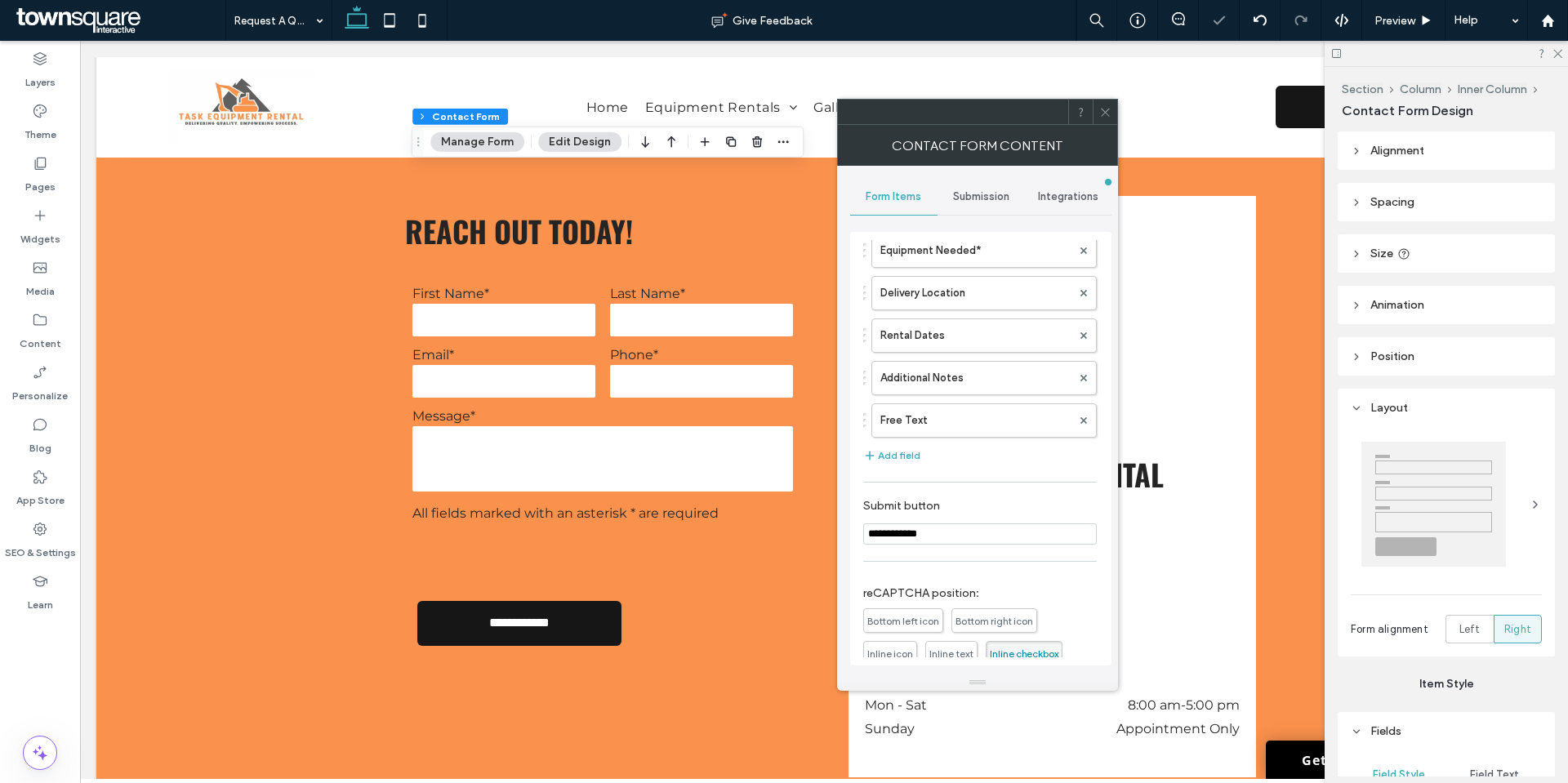 click 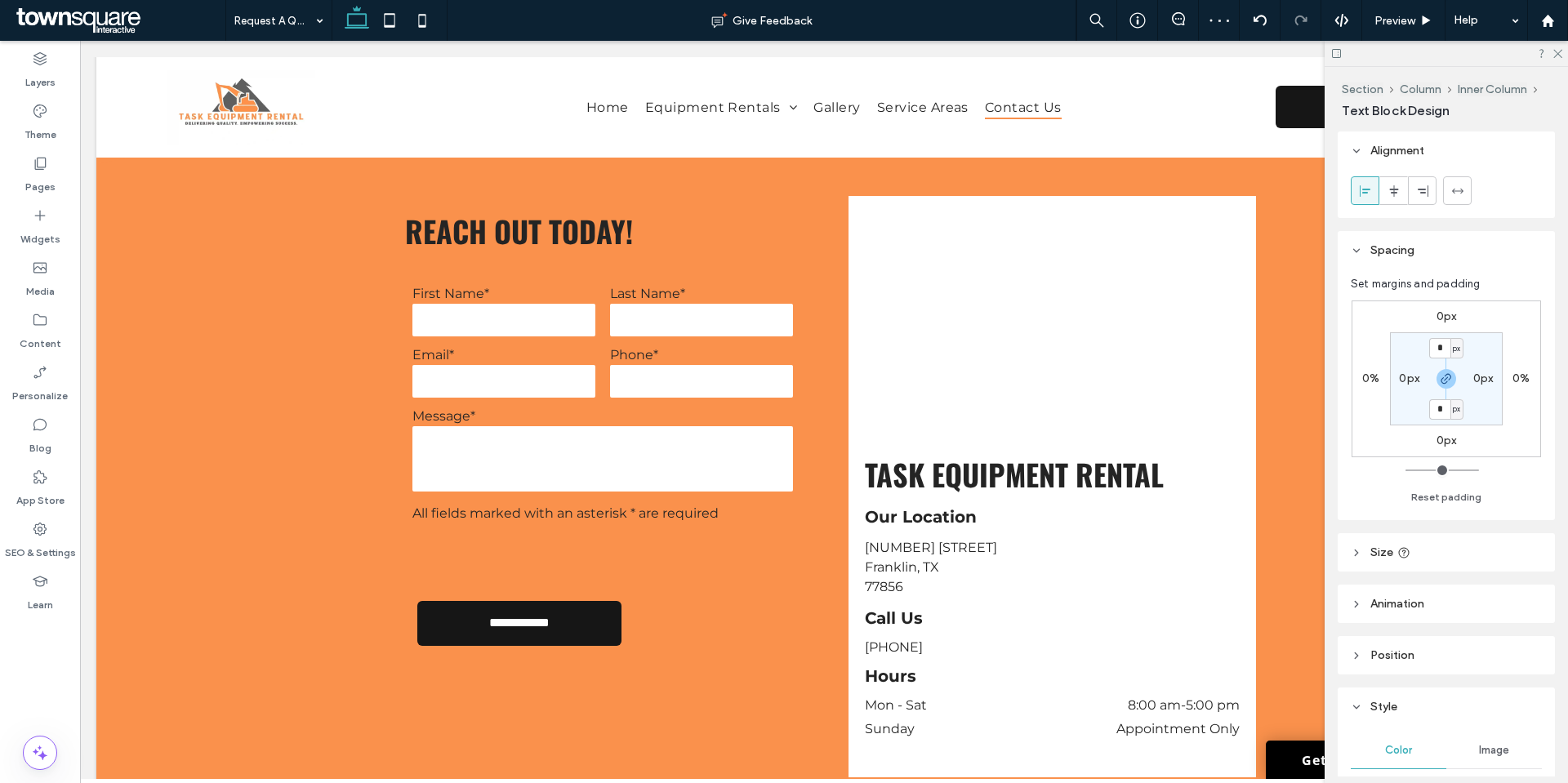type on "******" 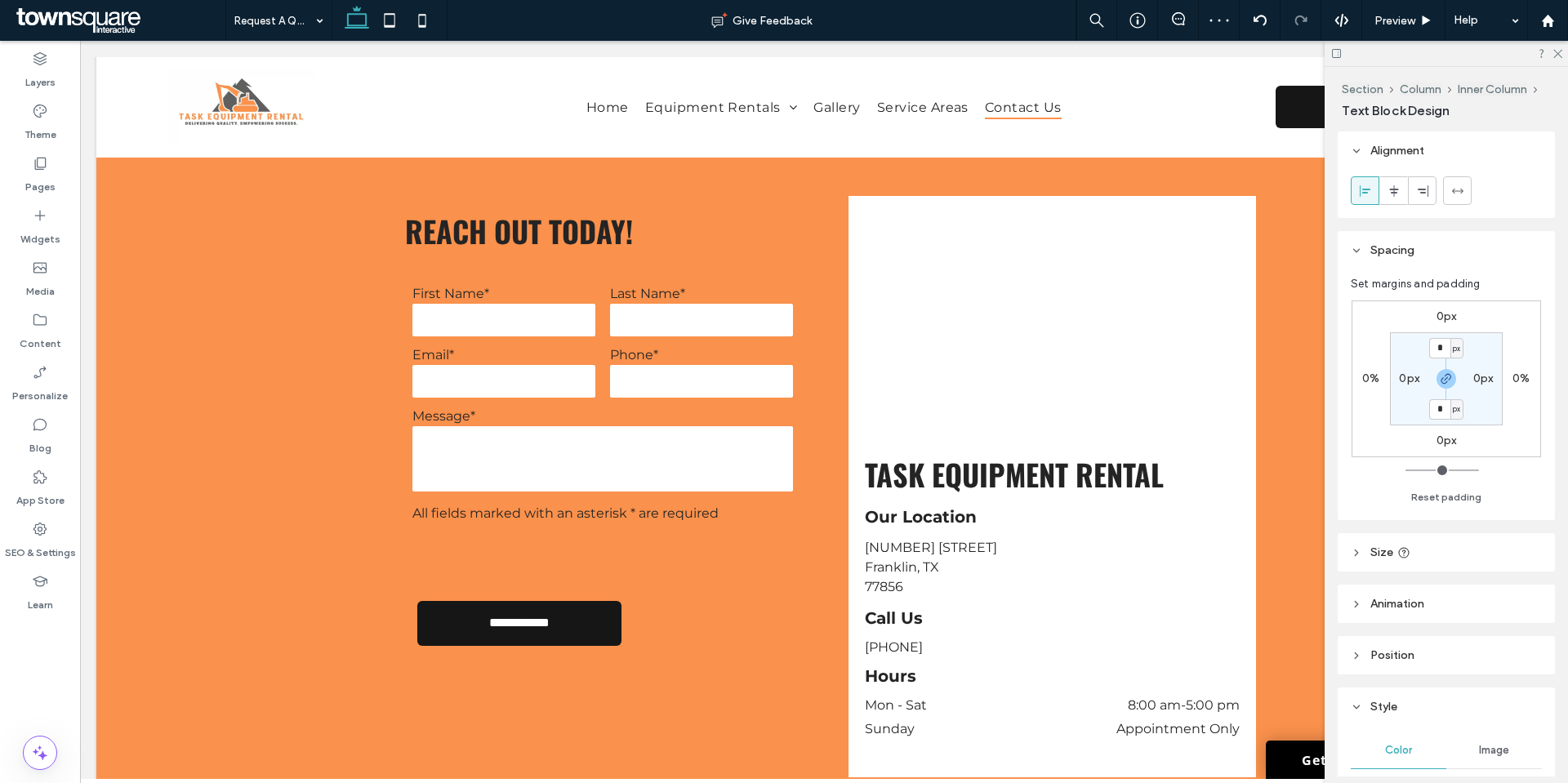 type on "**" 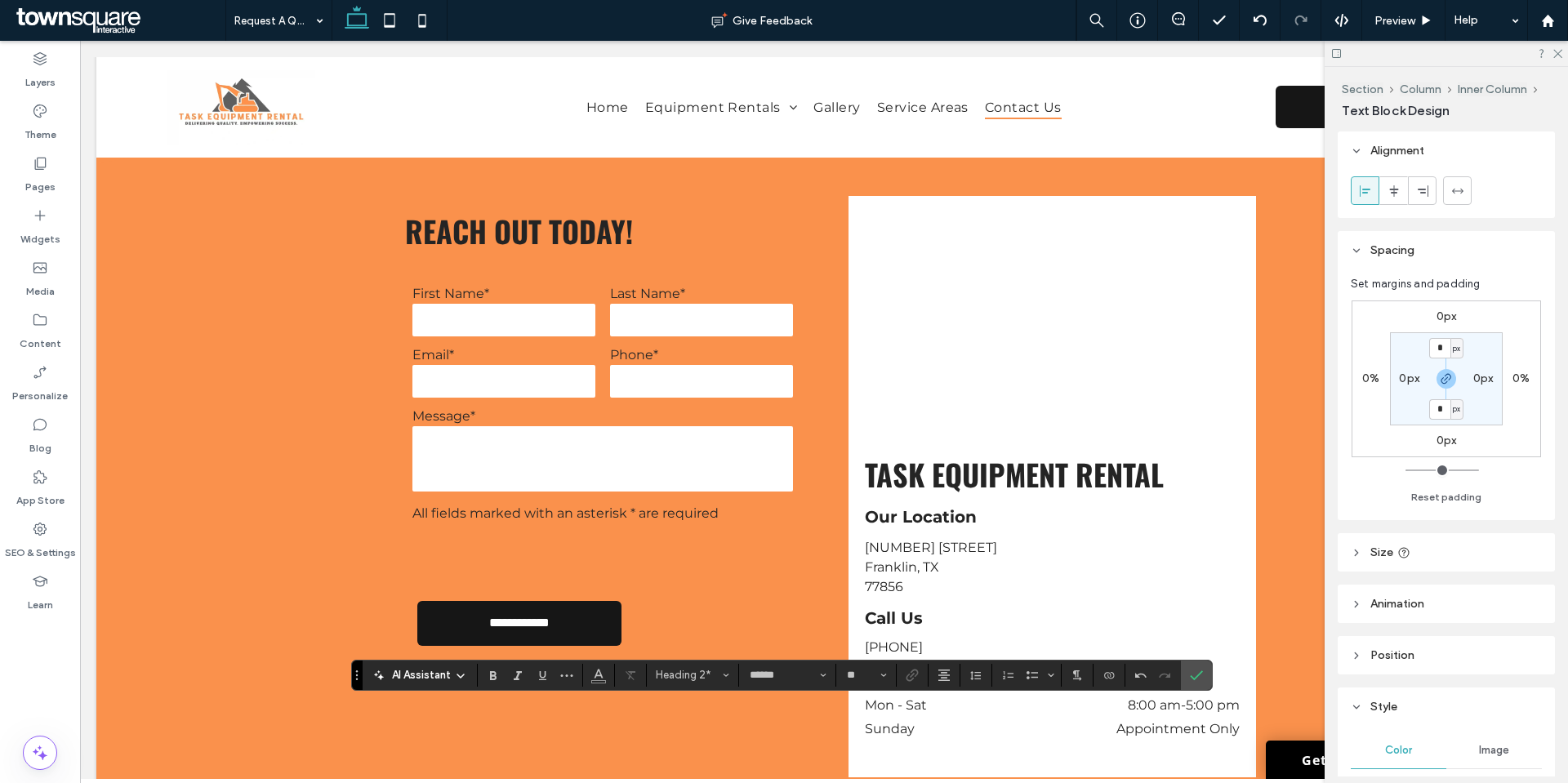 type on "**********" 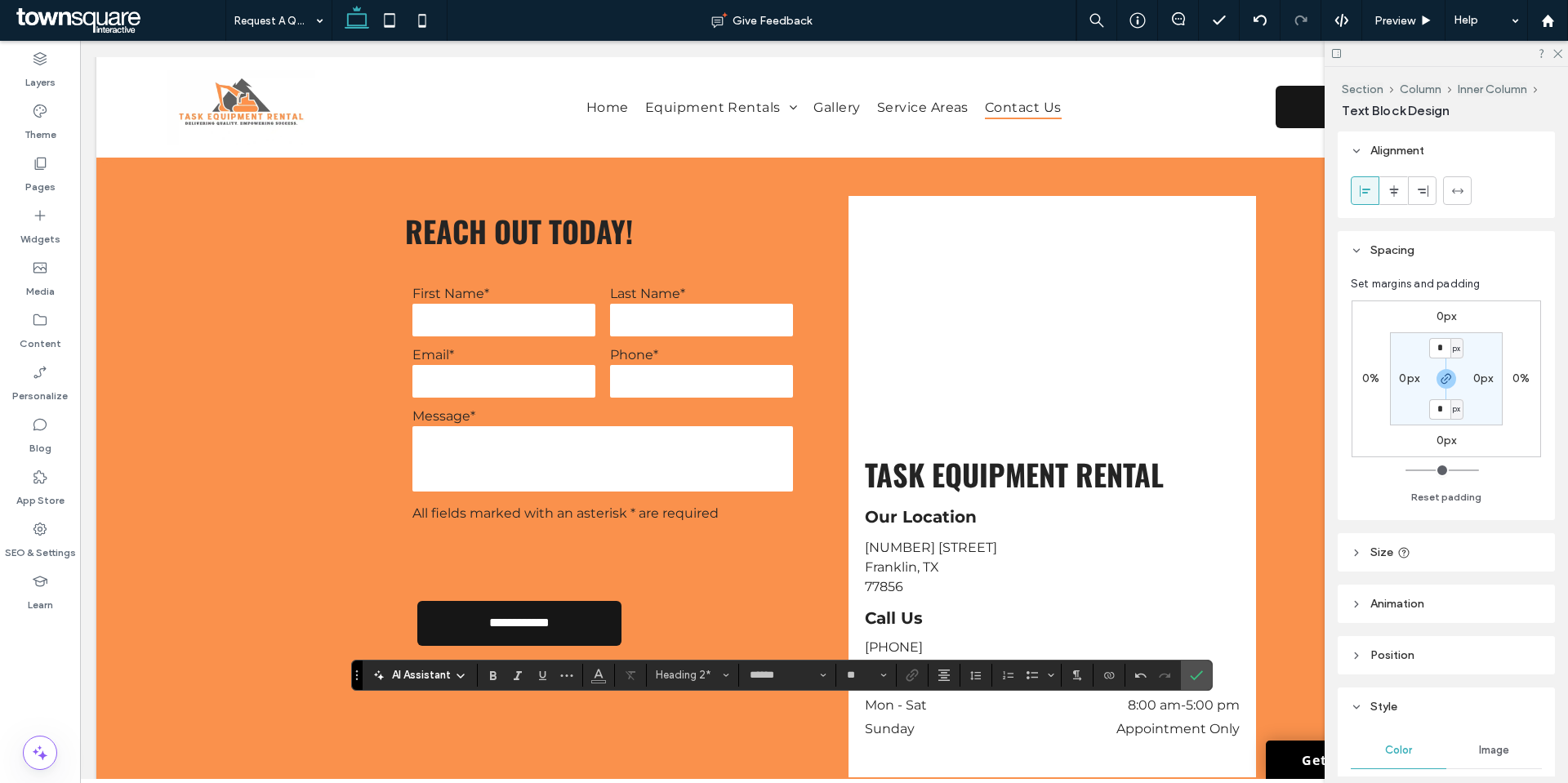 type on "**" 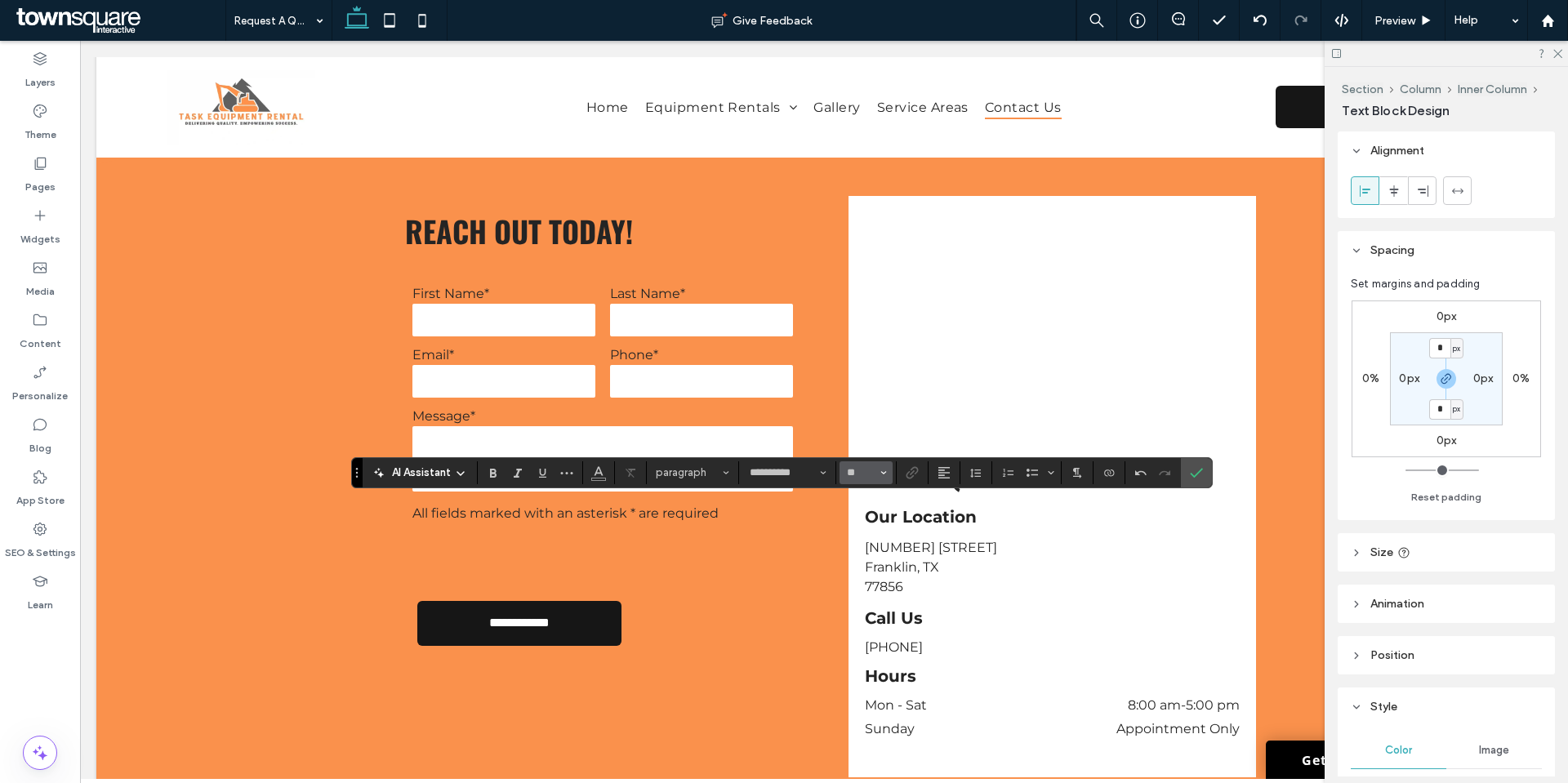 type on "******" 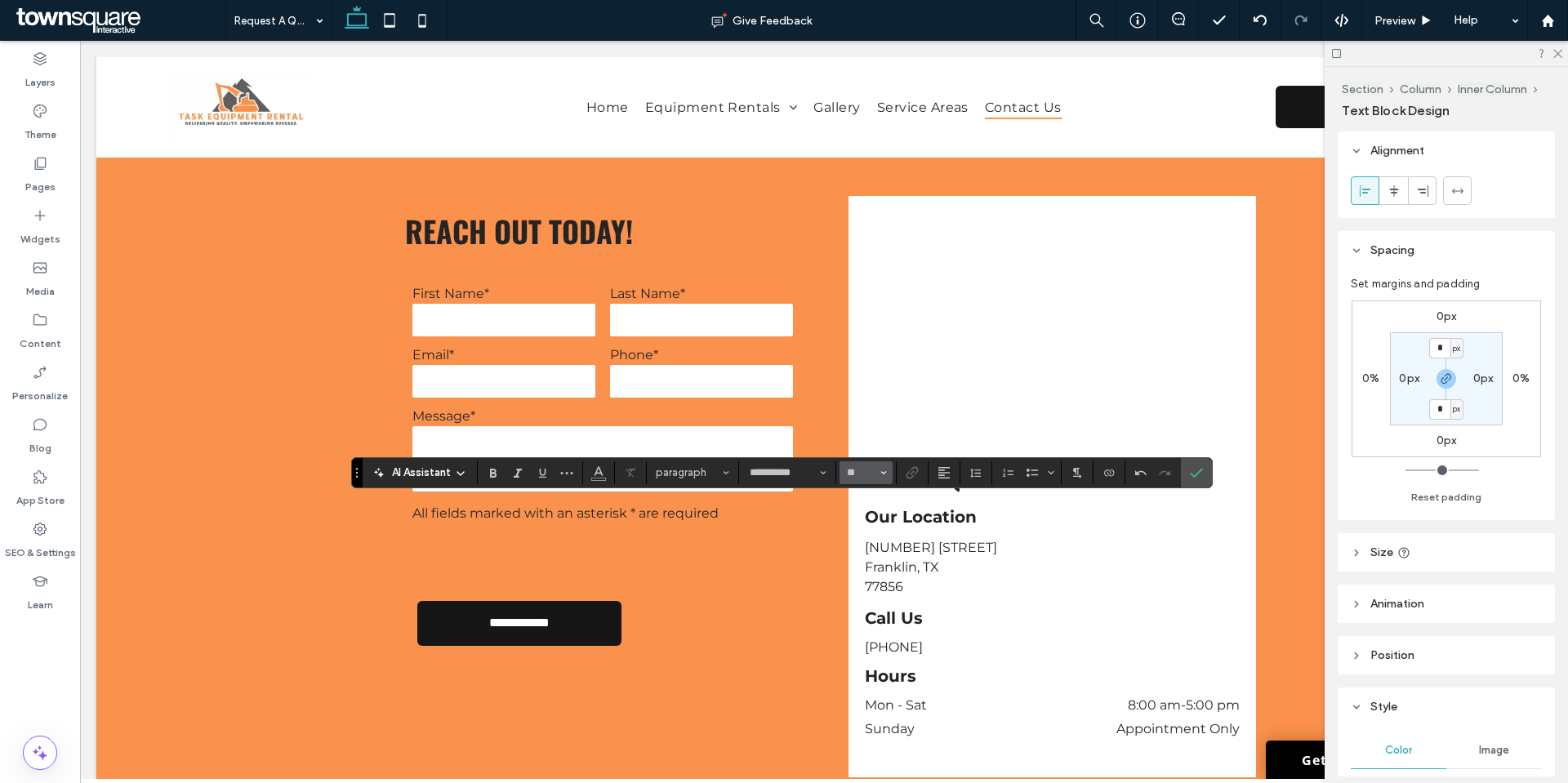 type on "**" 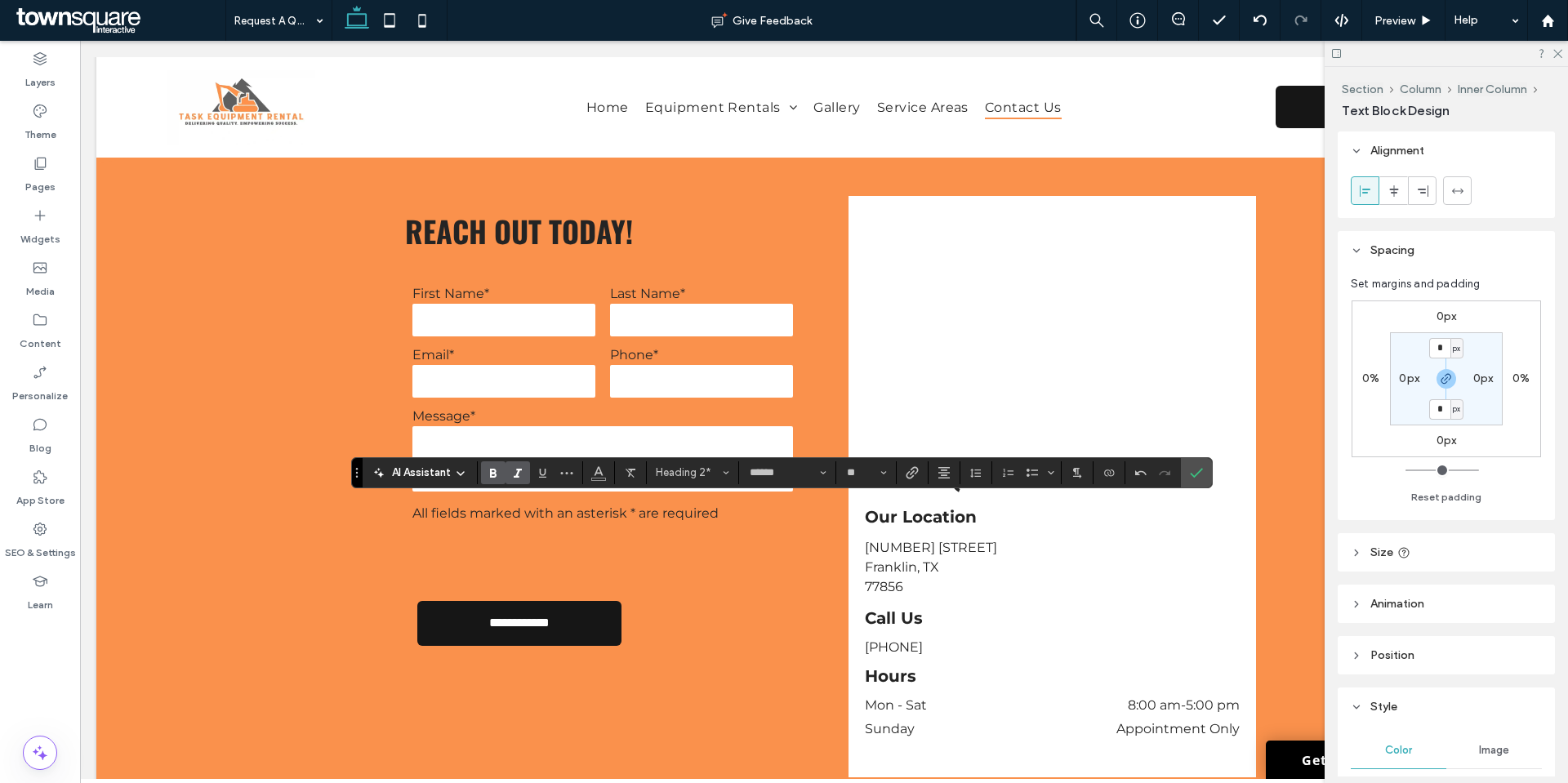 click on "AI Assistant Heading 2* ****** **" at bounding box center (782, 473) 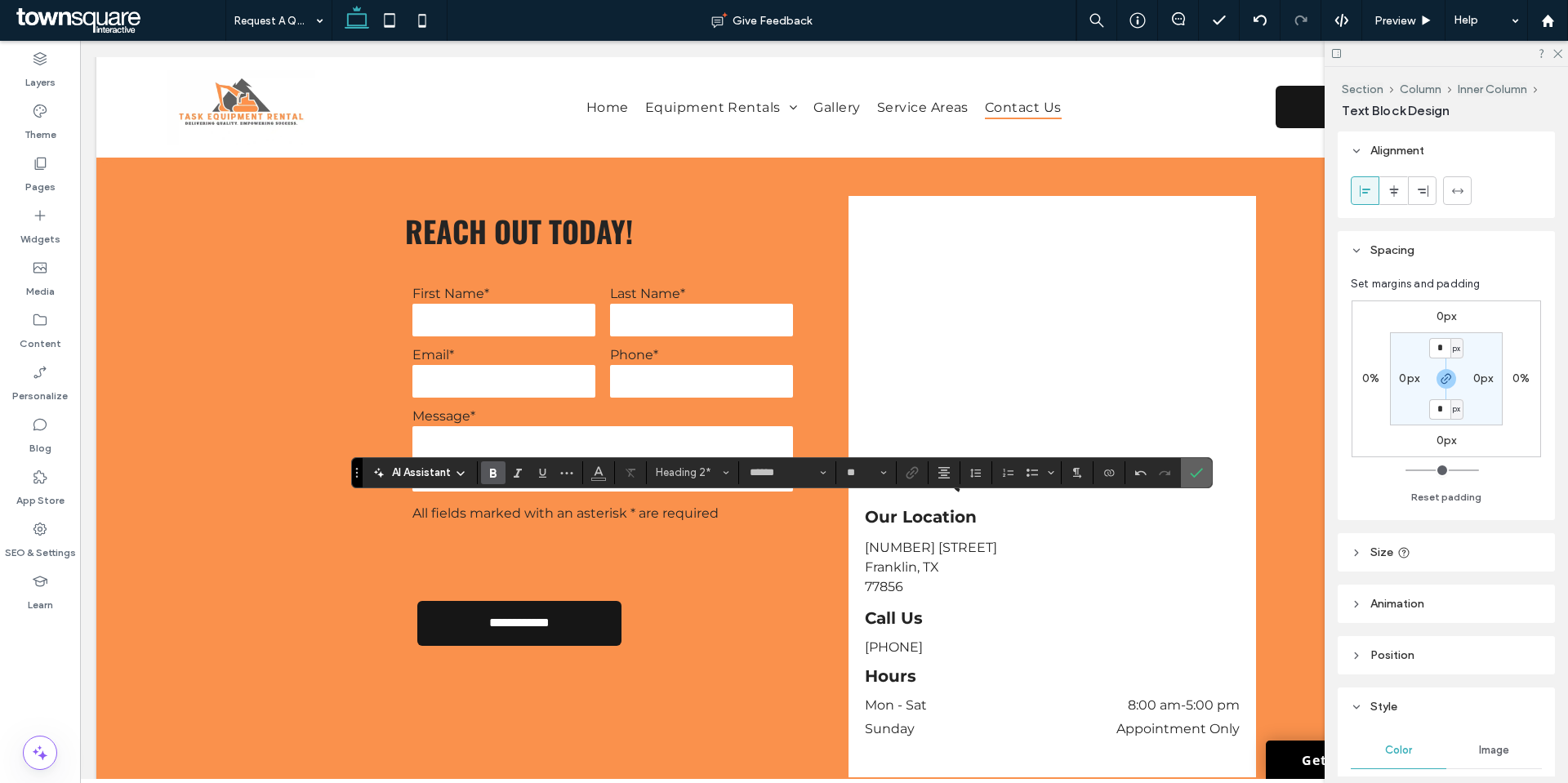 click at bounding box center (1196, 473) 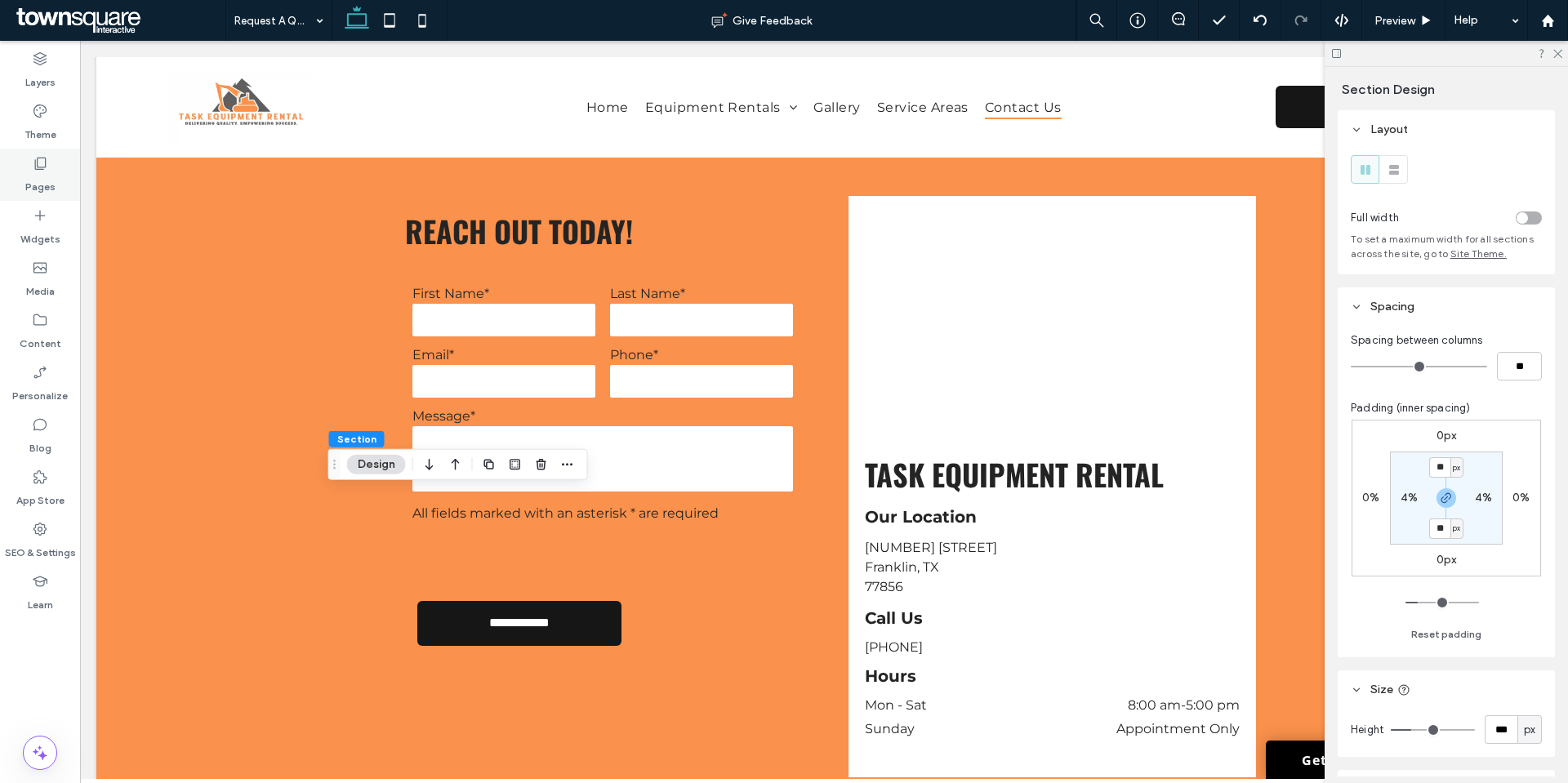 click on "Pages" at bounding box center [40, 183] 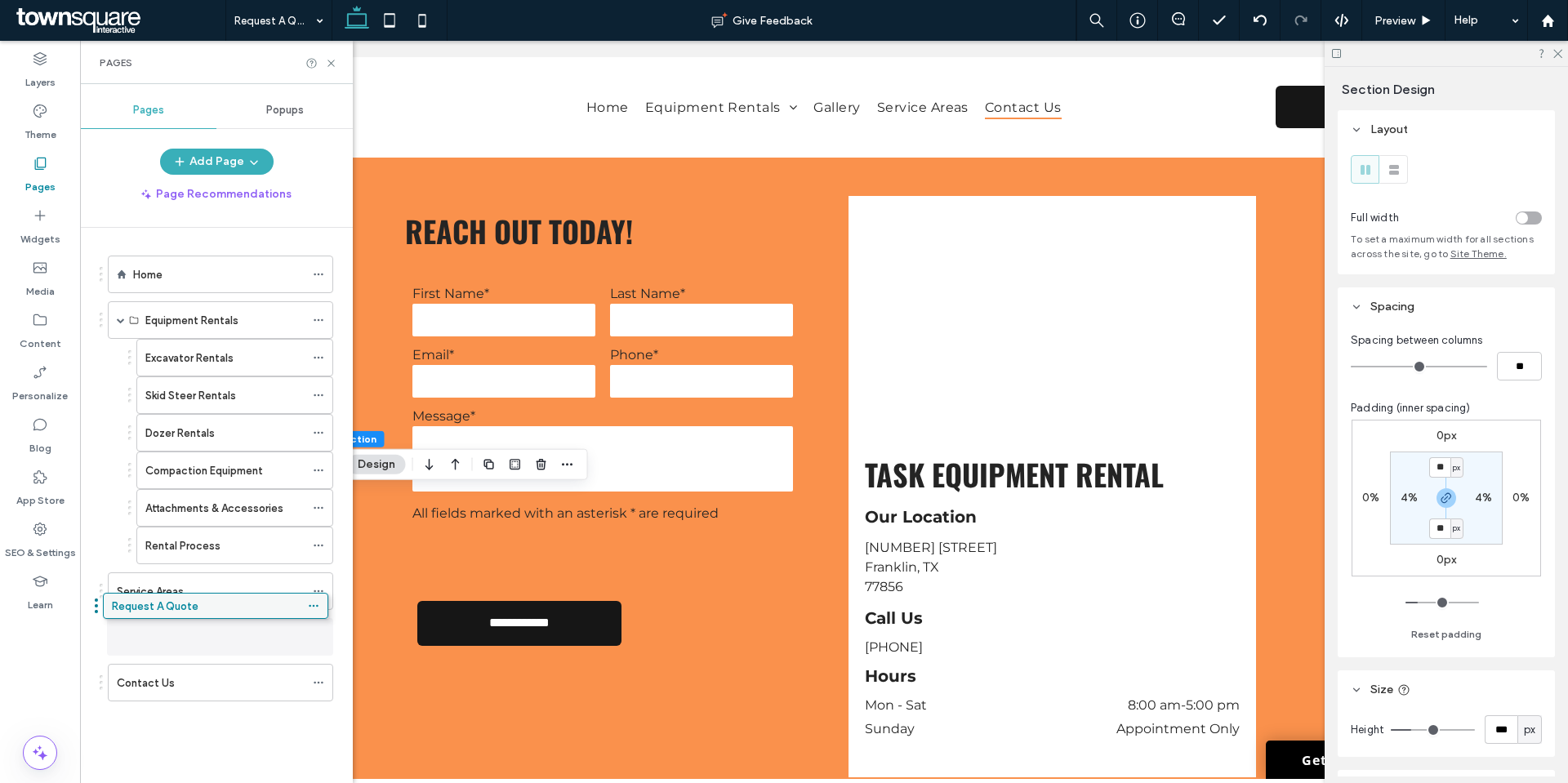 drag, startPoint x: 161, startPoint y: 679, endPoint x: 156, endPoint y: 608, distance: 71.17584 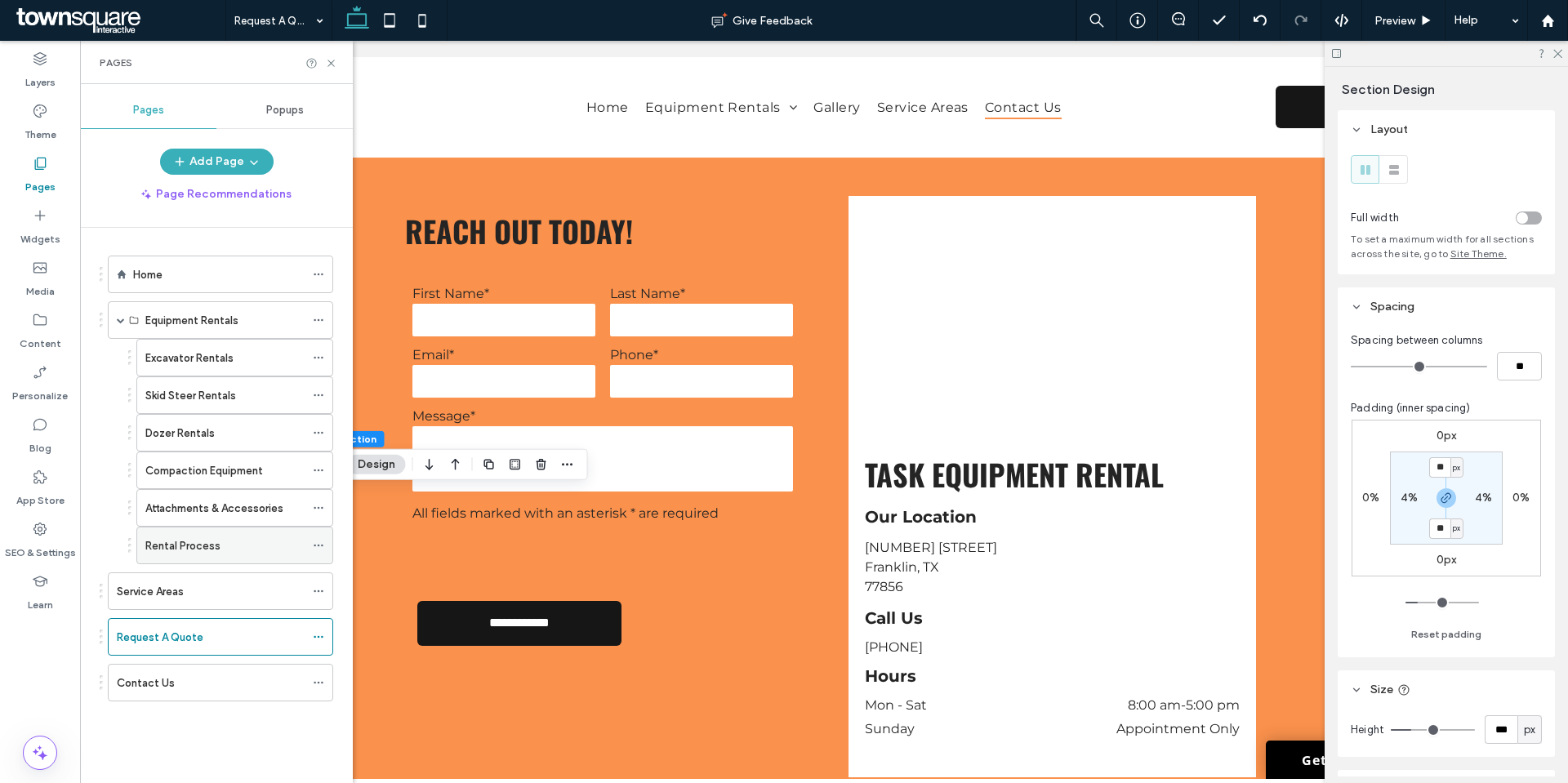 click on "Rental Process" at bounding box center [183, 545] 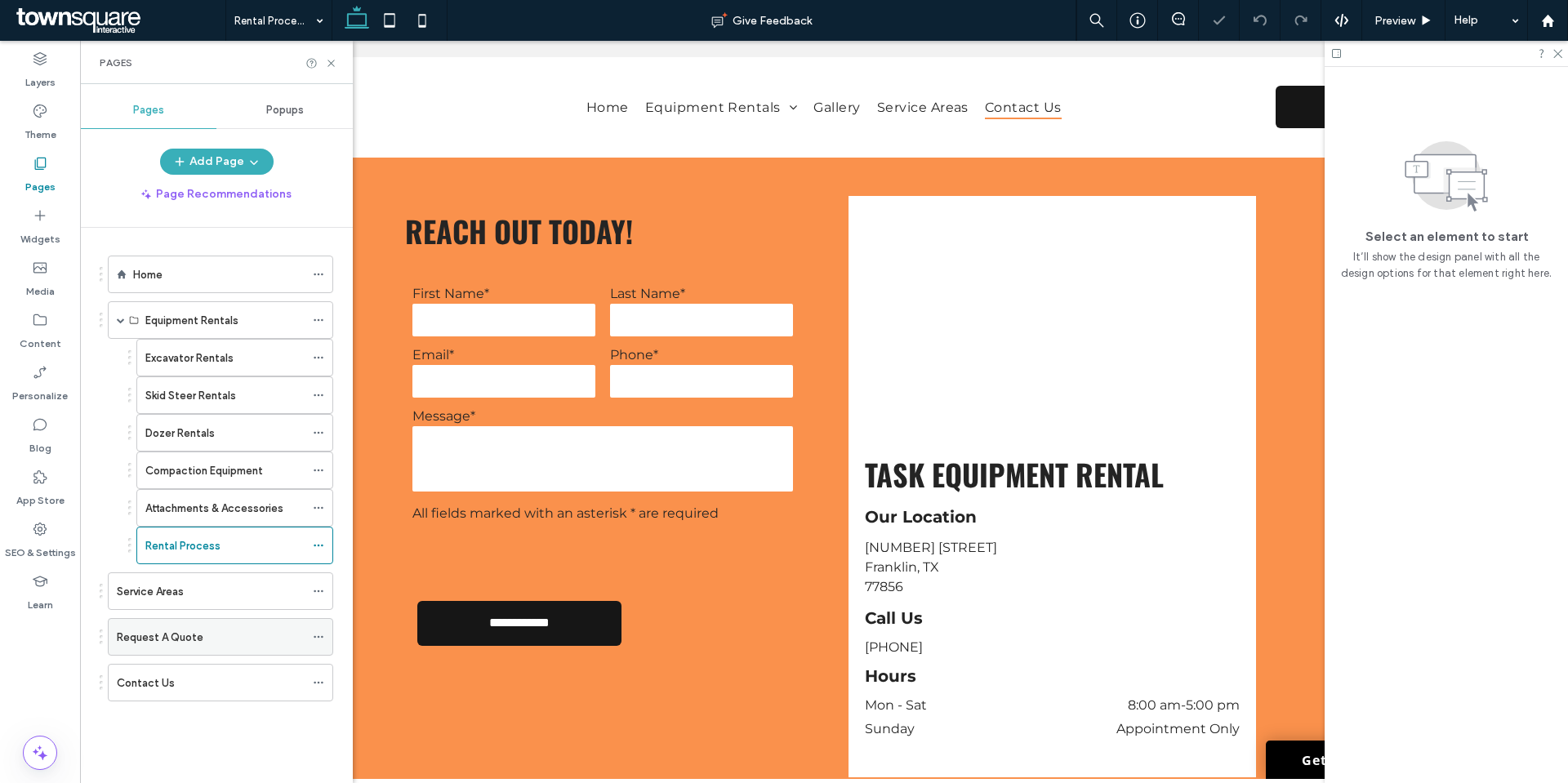 click on "Request A Quote" at bounding box center (160, 637) 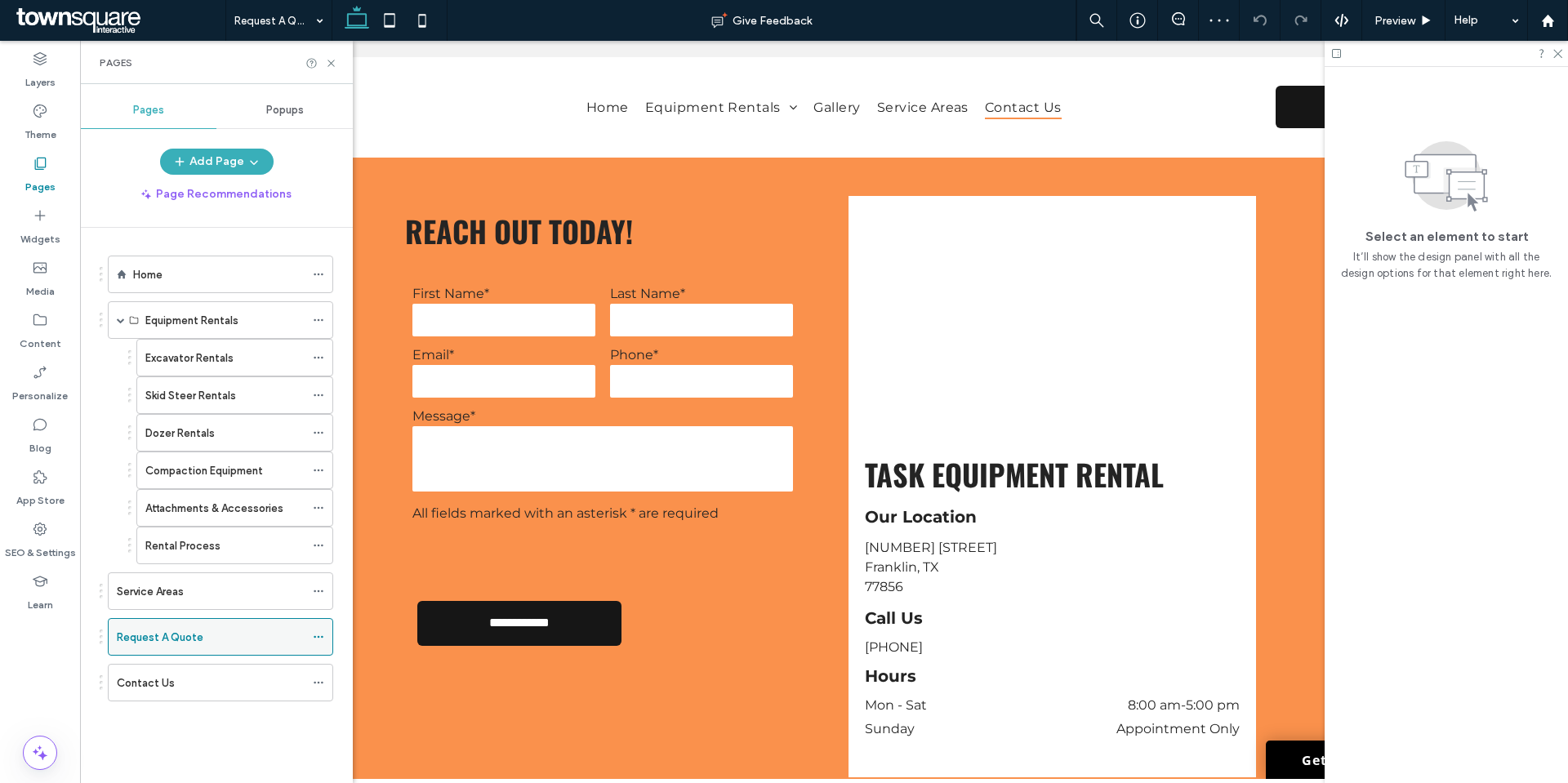 click 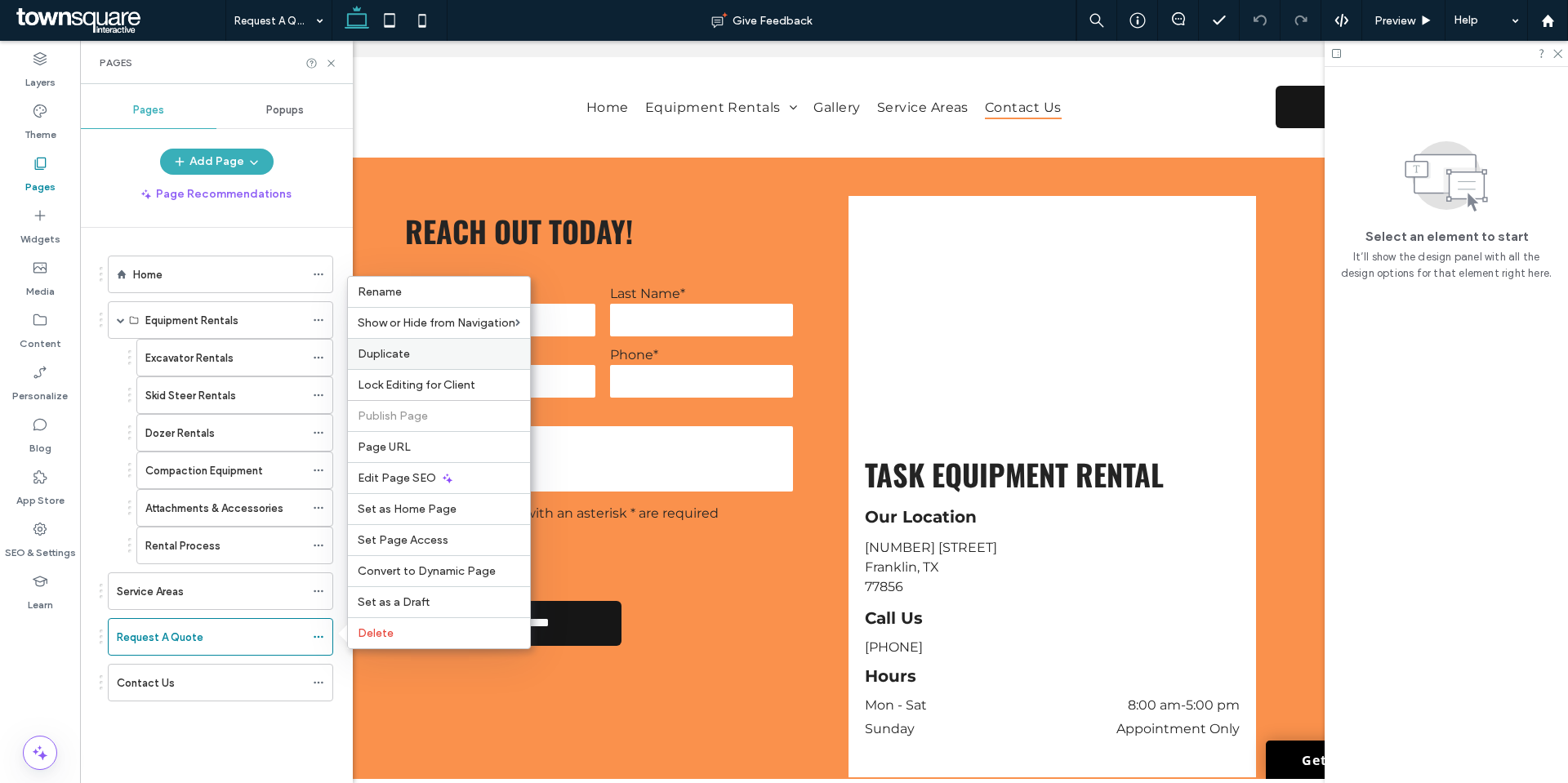 click on "Duplicate" at bounding box center (439, 354) 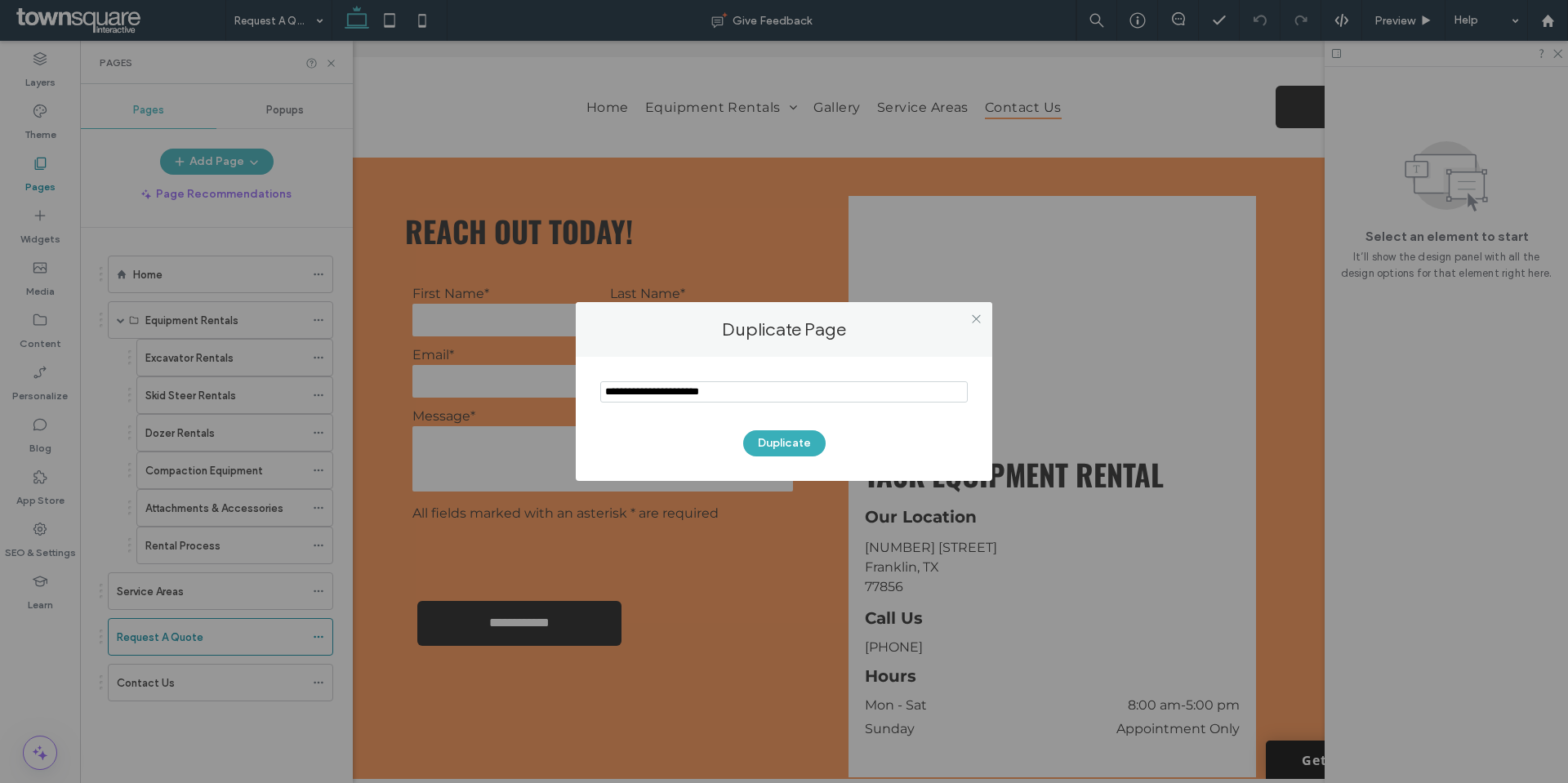 drag, startPoint x: 728, startPoint y: 389, endPoint x: 598, endPoint y: 403, distance: 130.75167 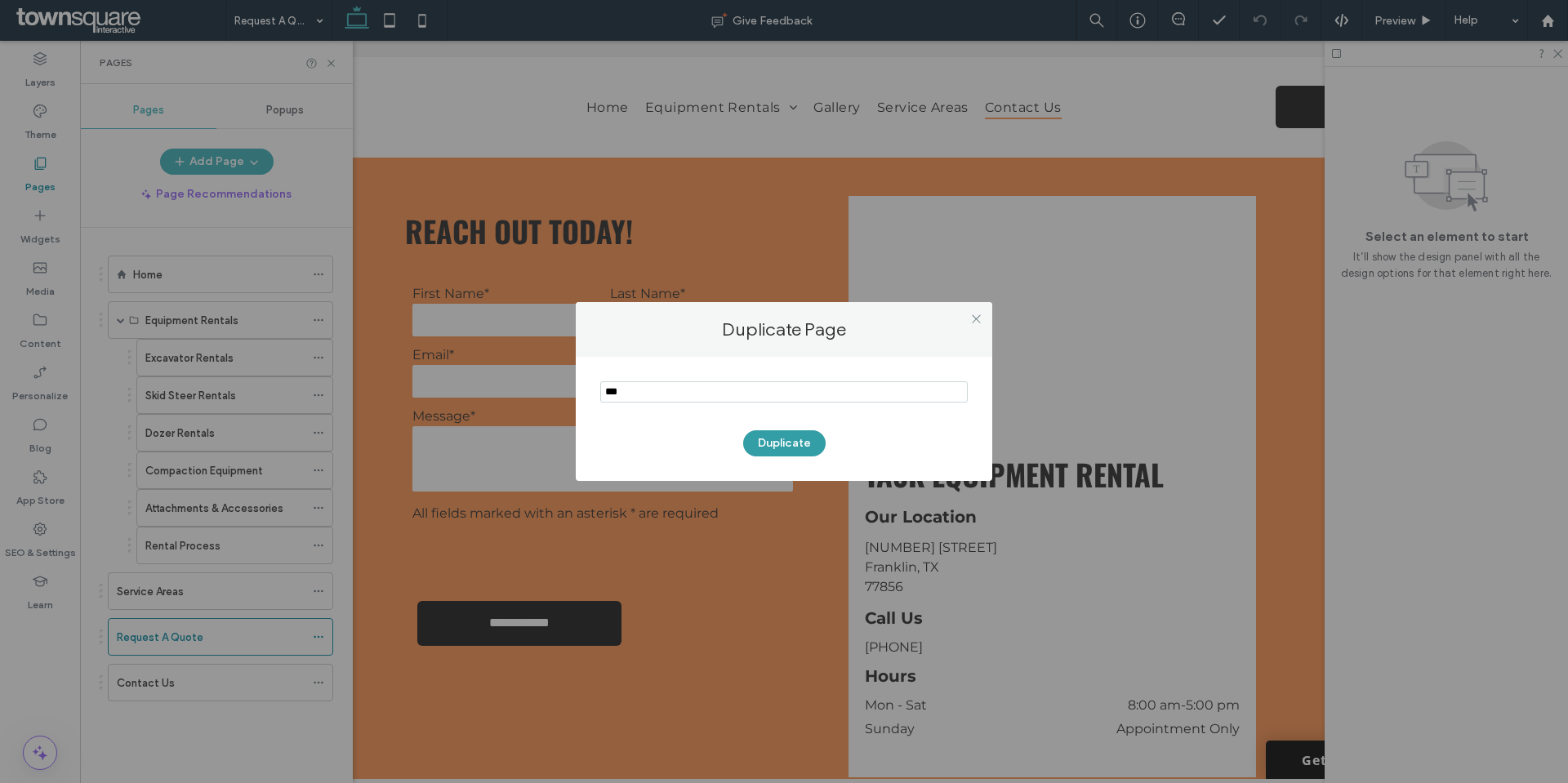 type on "***" 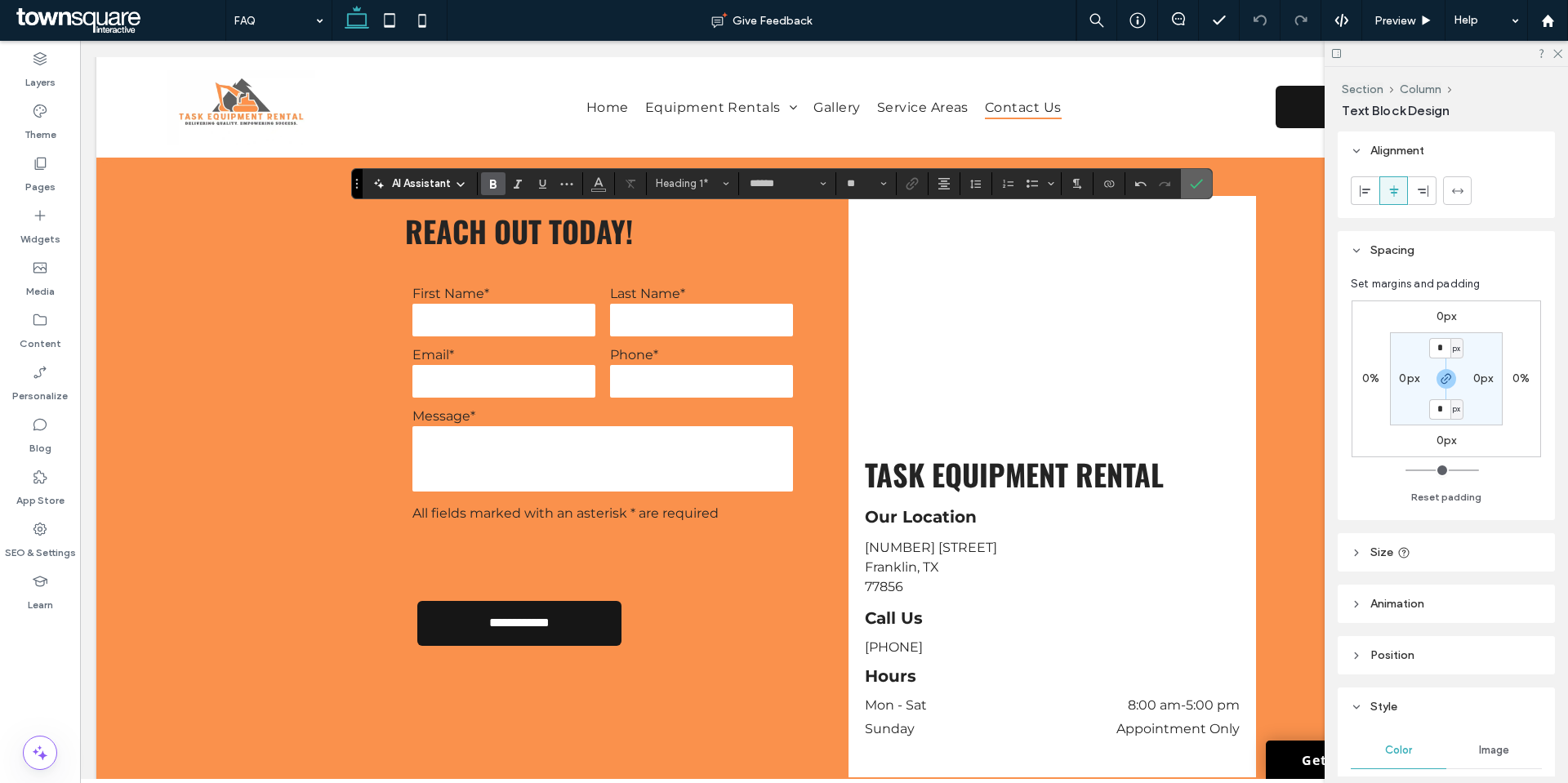 click at bounding box center (1193, 184) 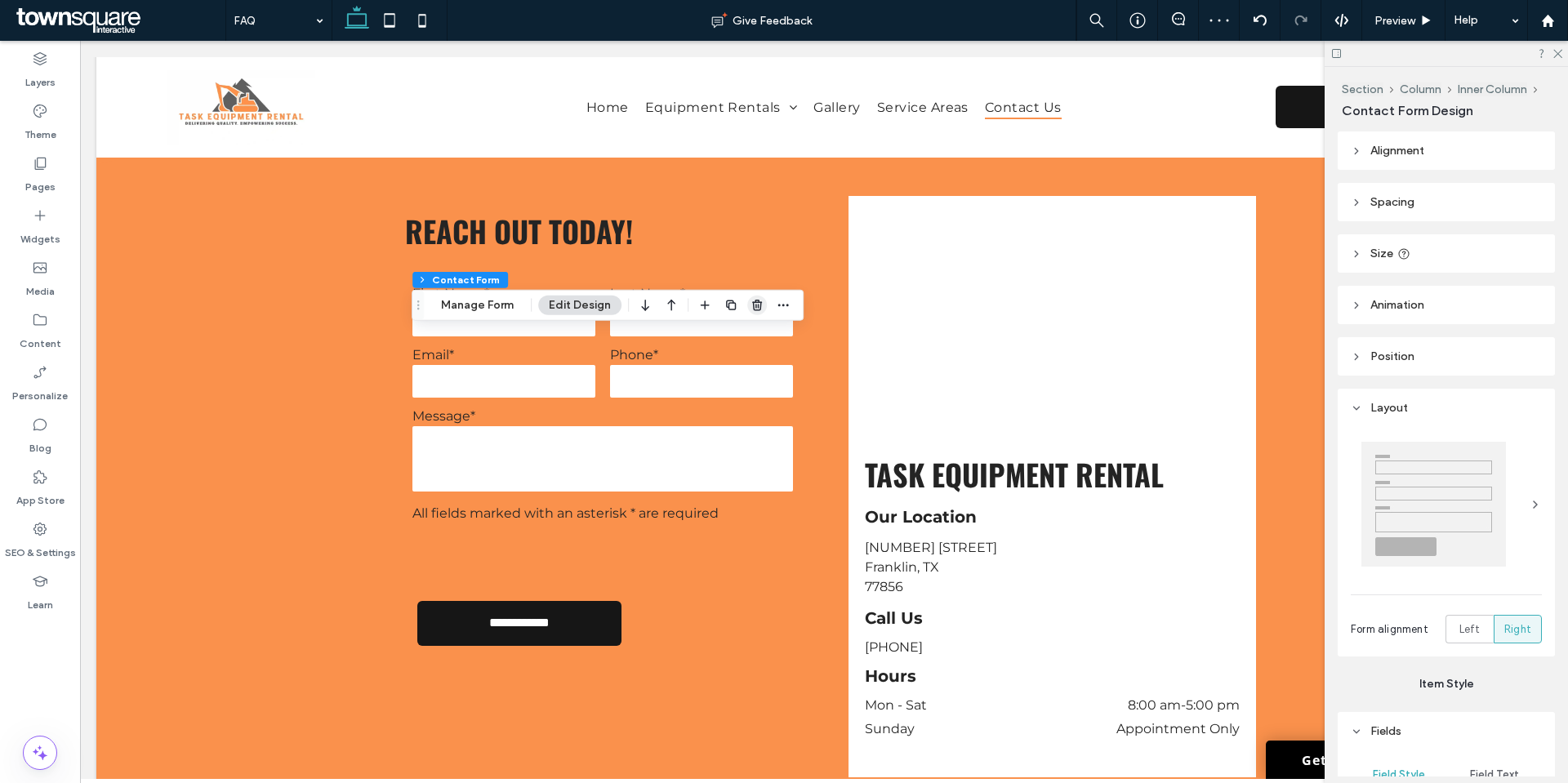 click 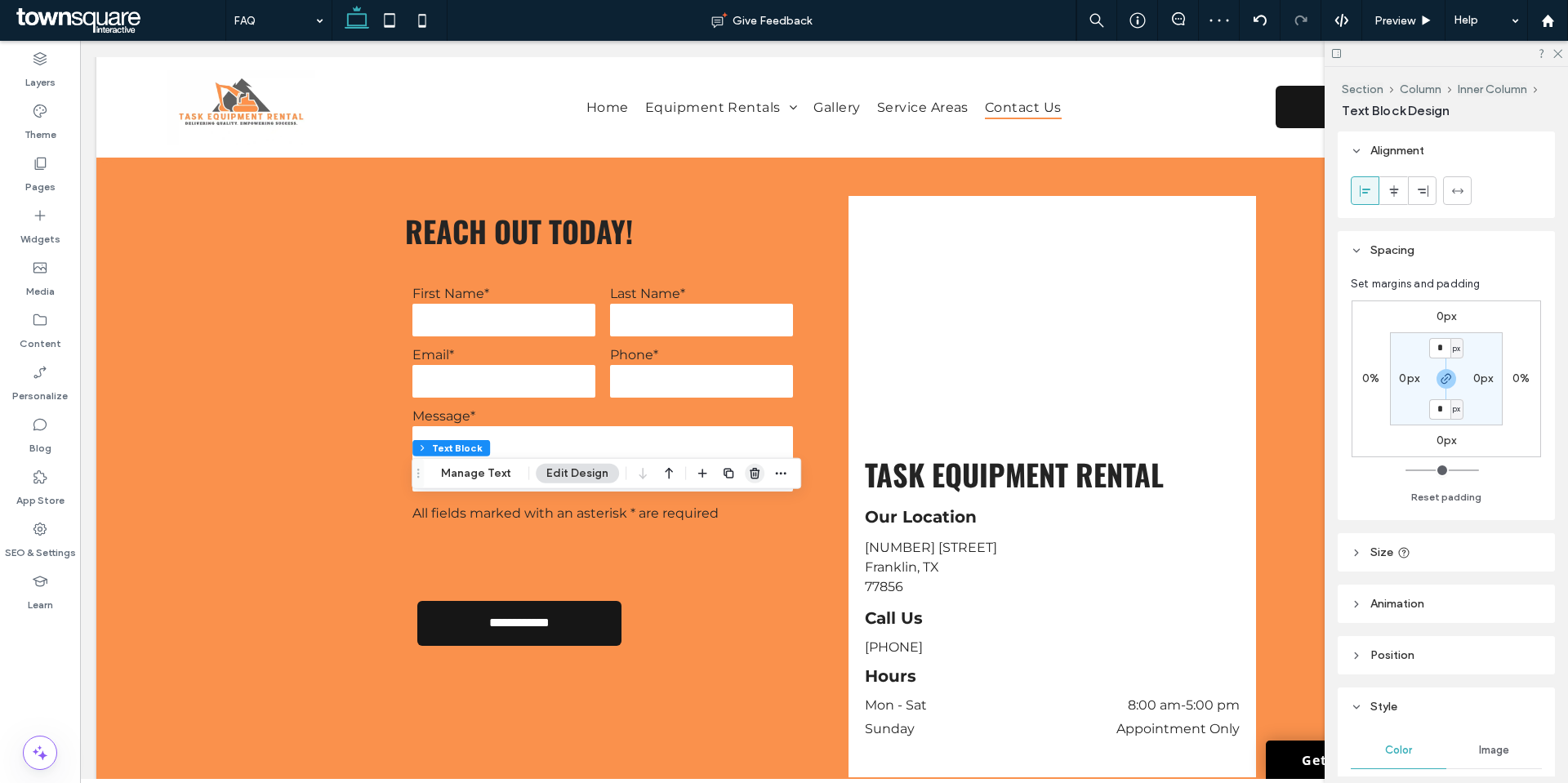 click 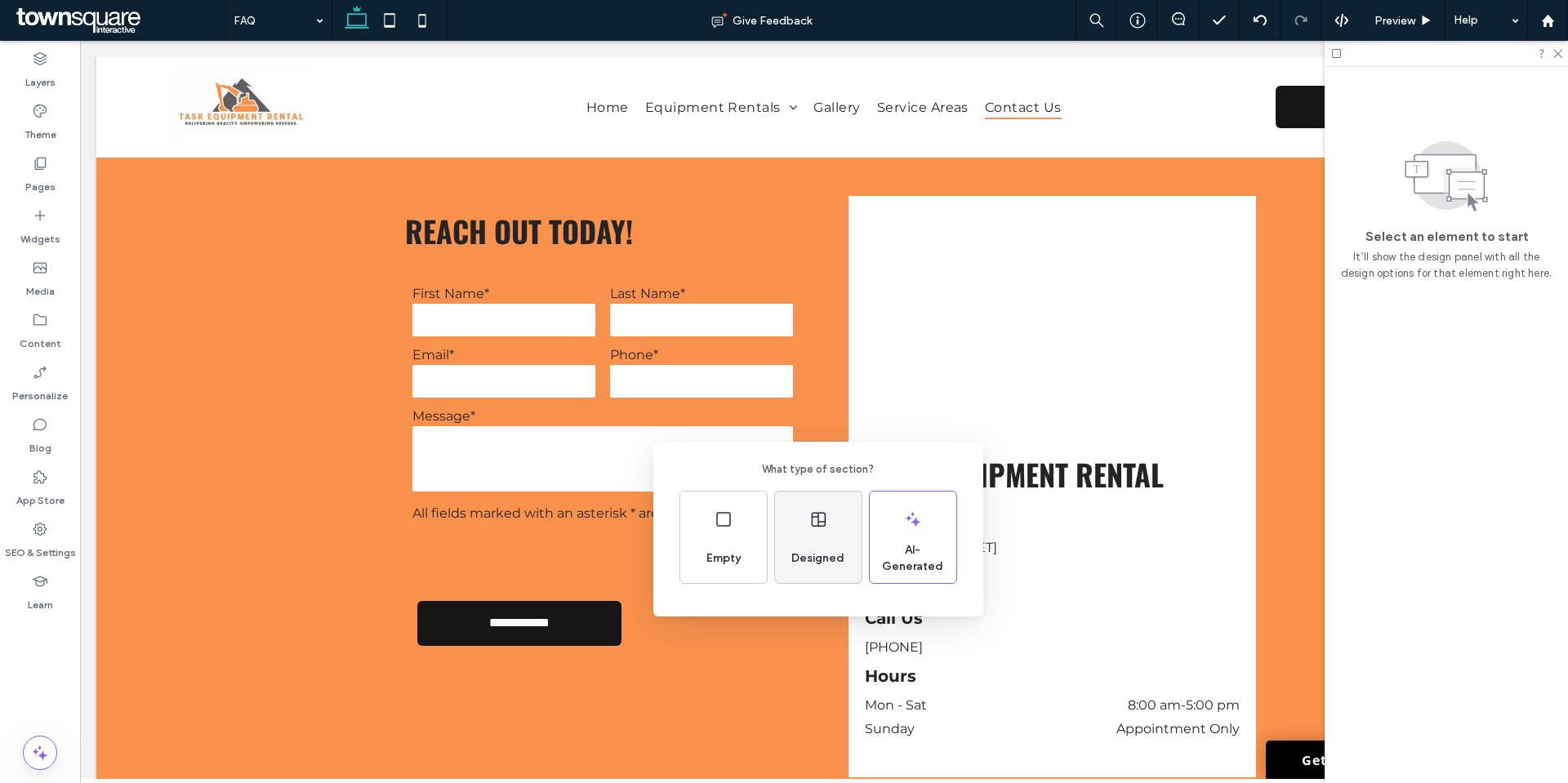 click on "Designed" at bounding box center [818, 537] 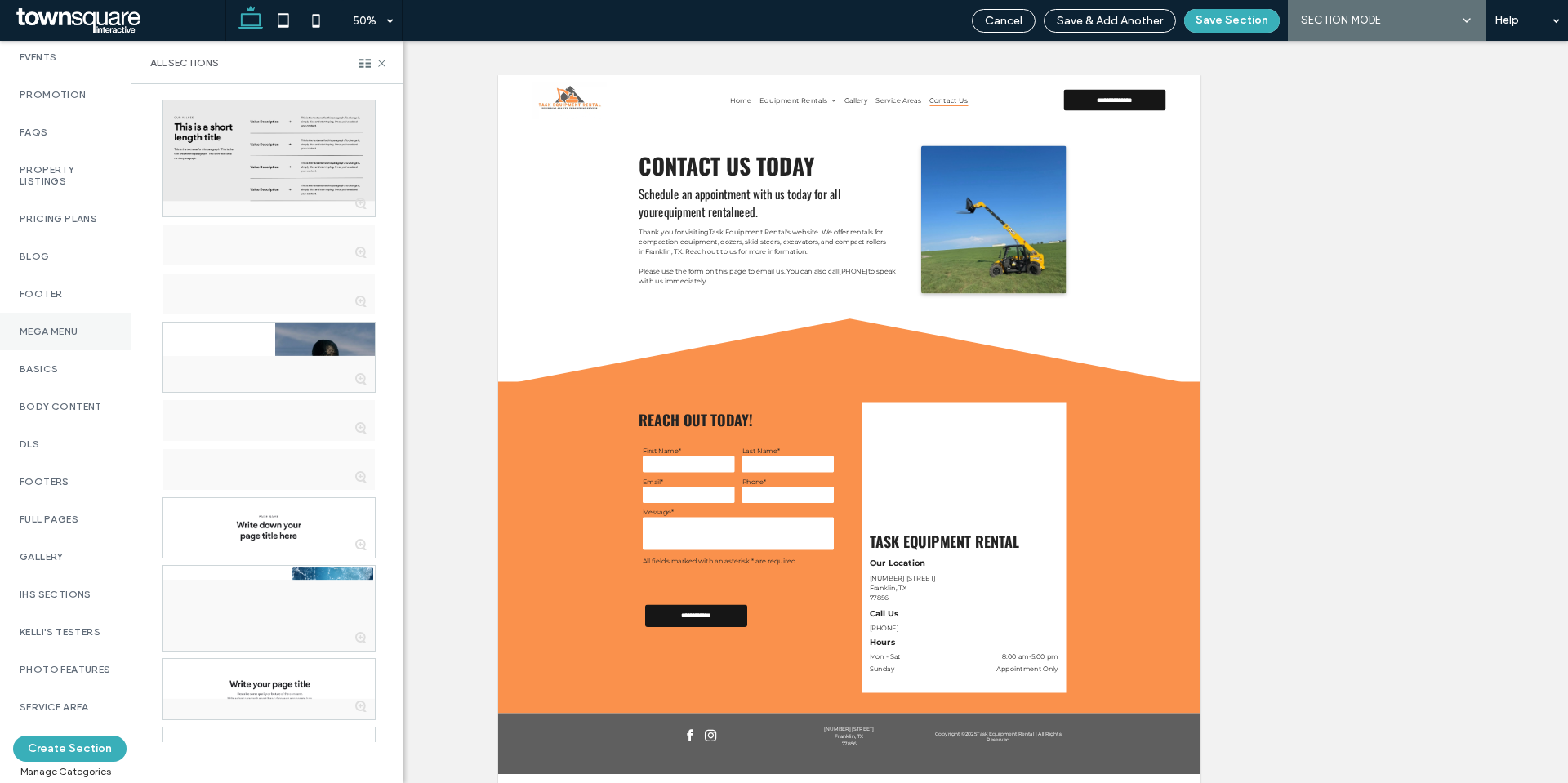 scroll, scrollTop: 900, scrollLeft: 0, axis: vertical 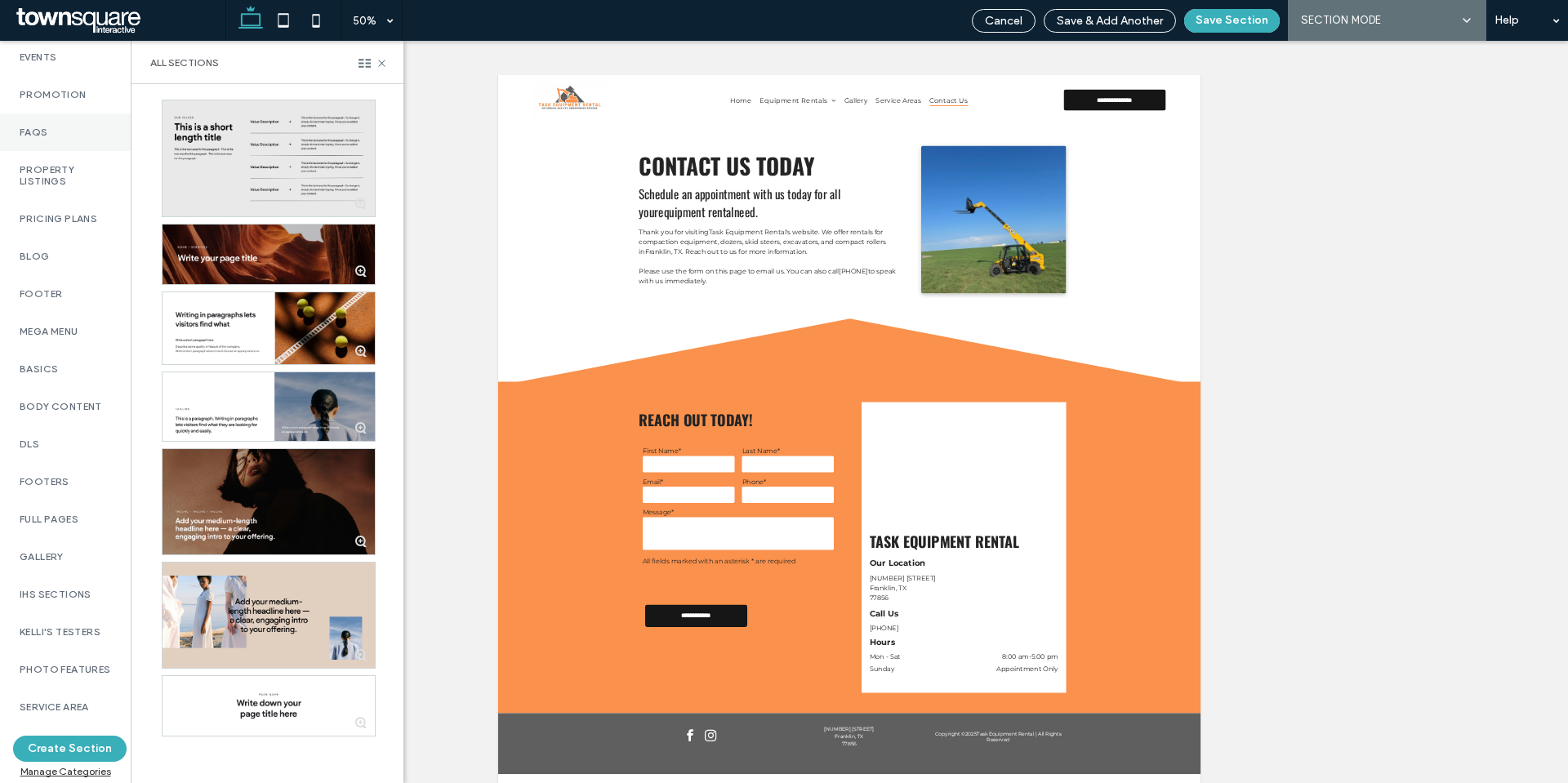 click on "FAQs" at bounding box center [65, 132] 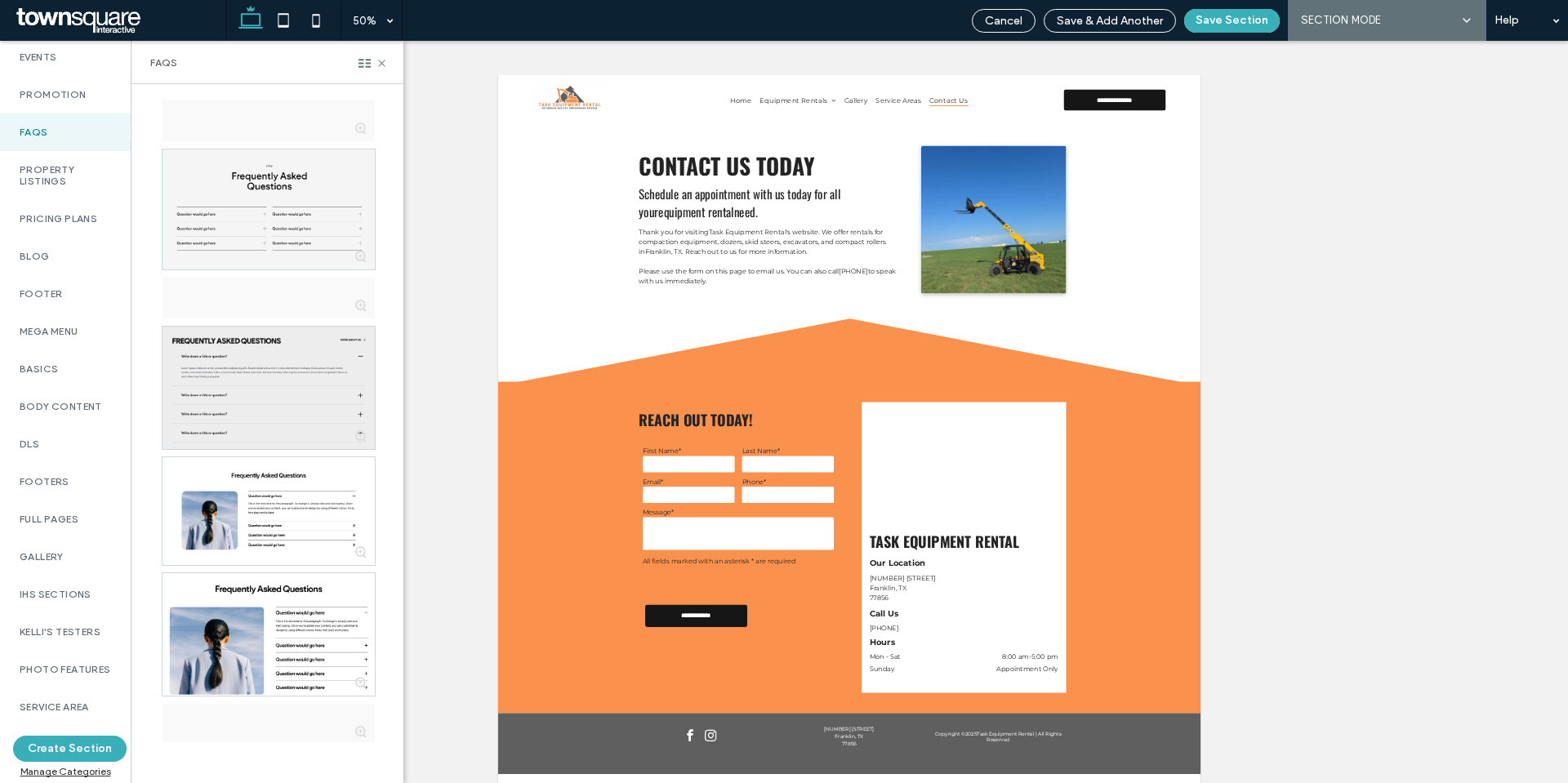 click at bounding box center [269, 388] 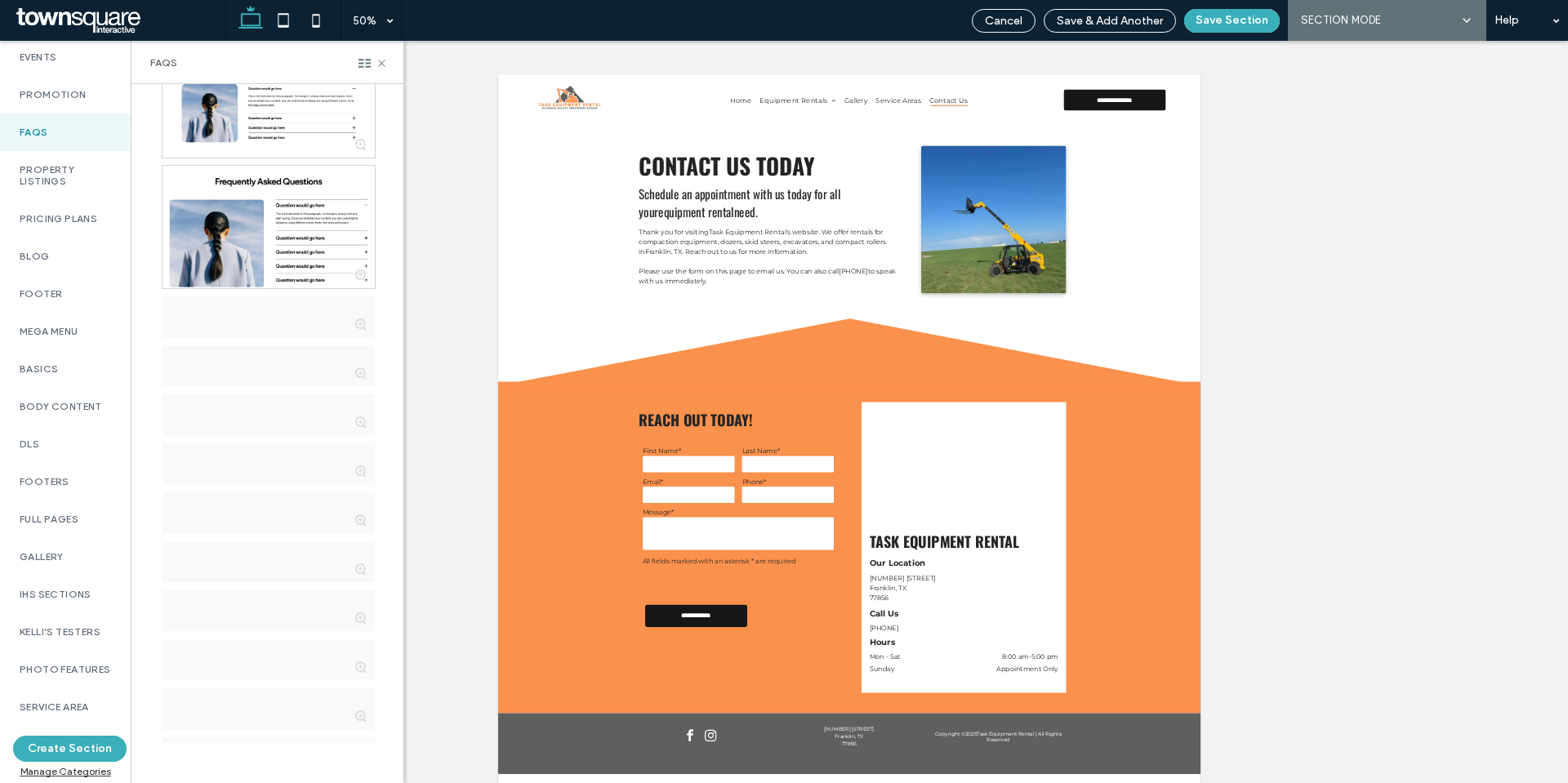 scroll, scrollTop: 408, scrollLeft: 0, axis: vertical 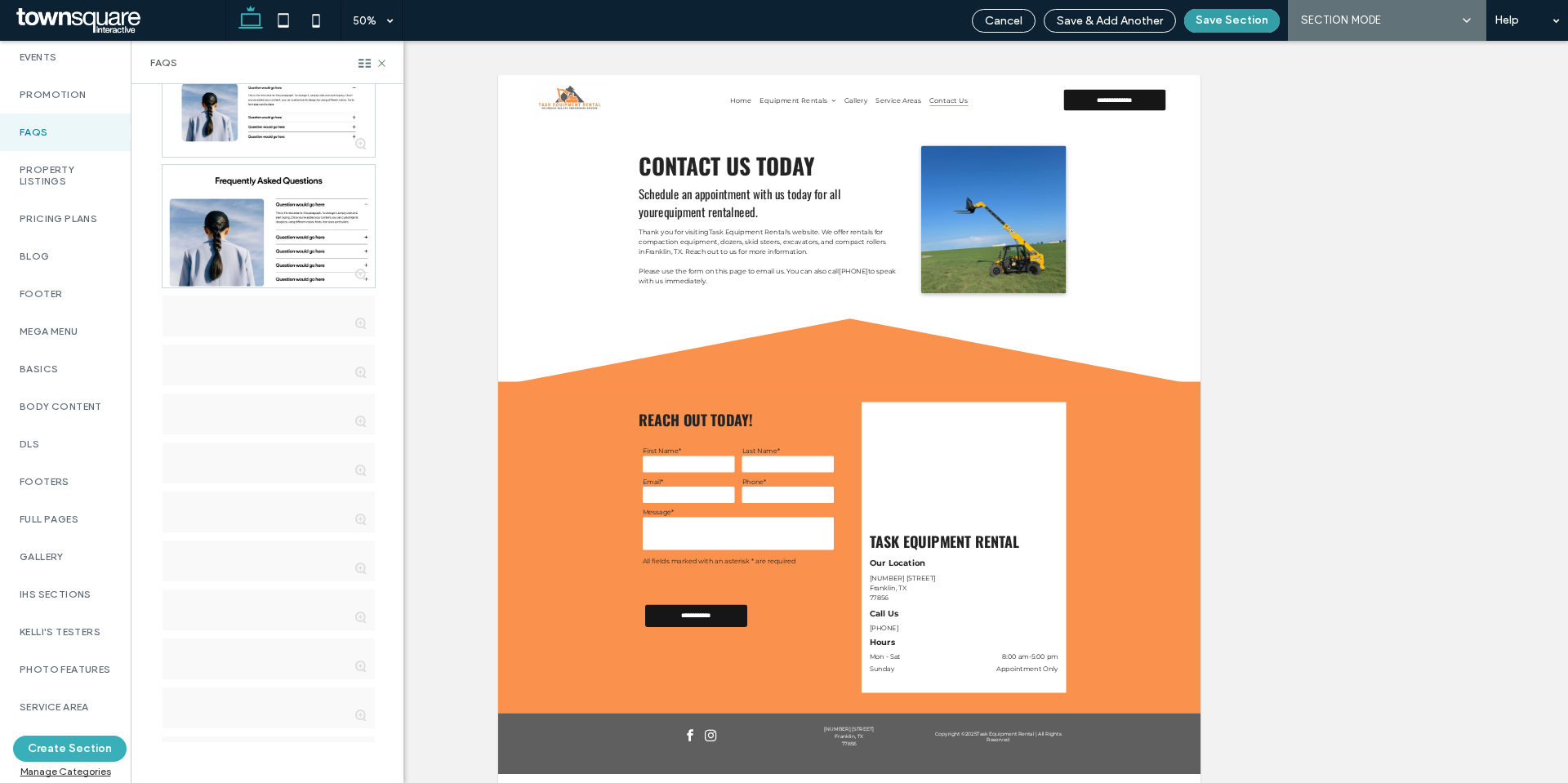 click on "Save Section" at bounding box center [1232, 20] 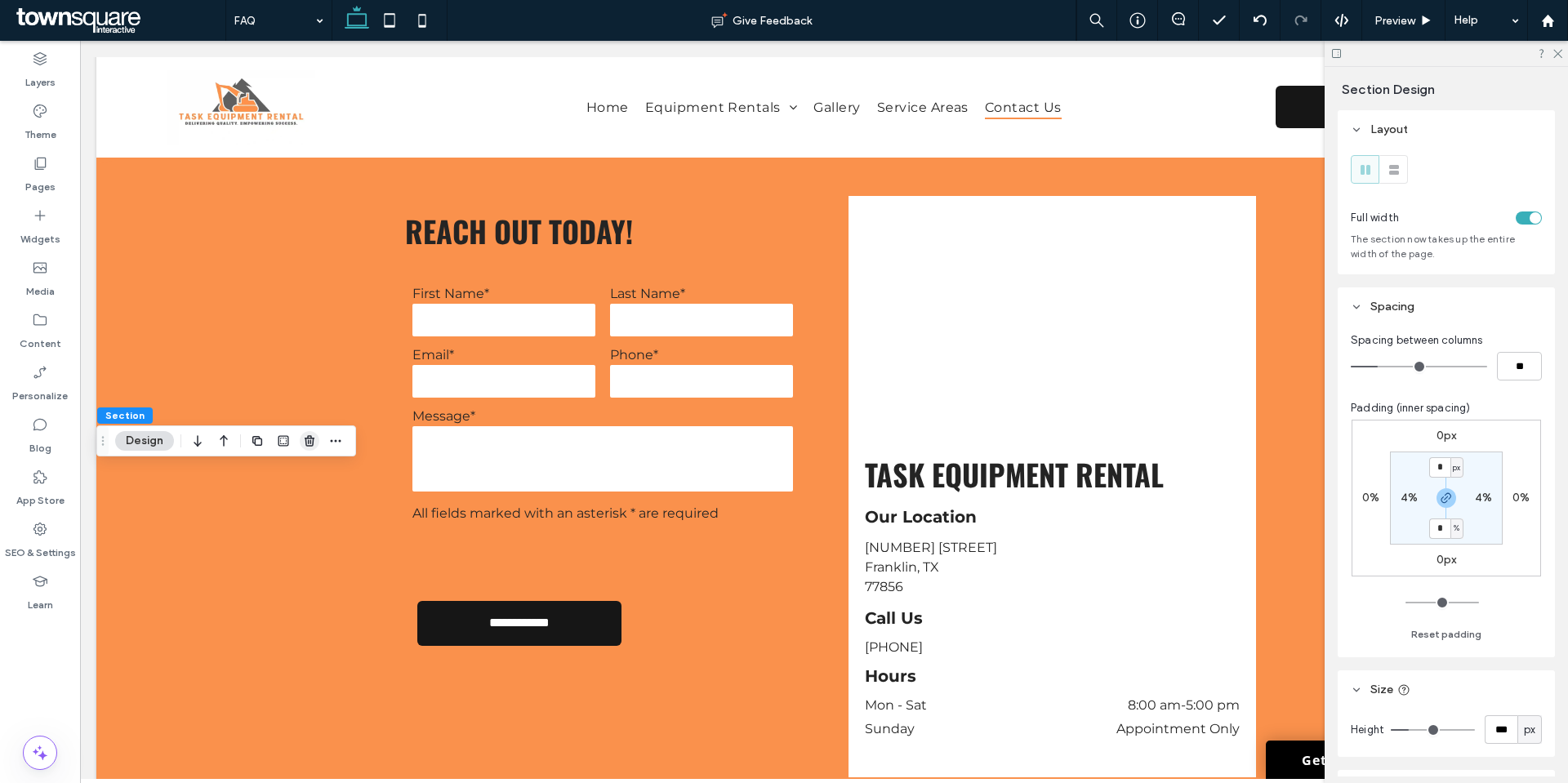 click 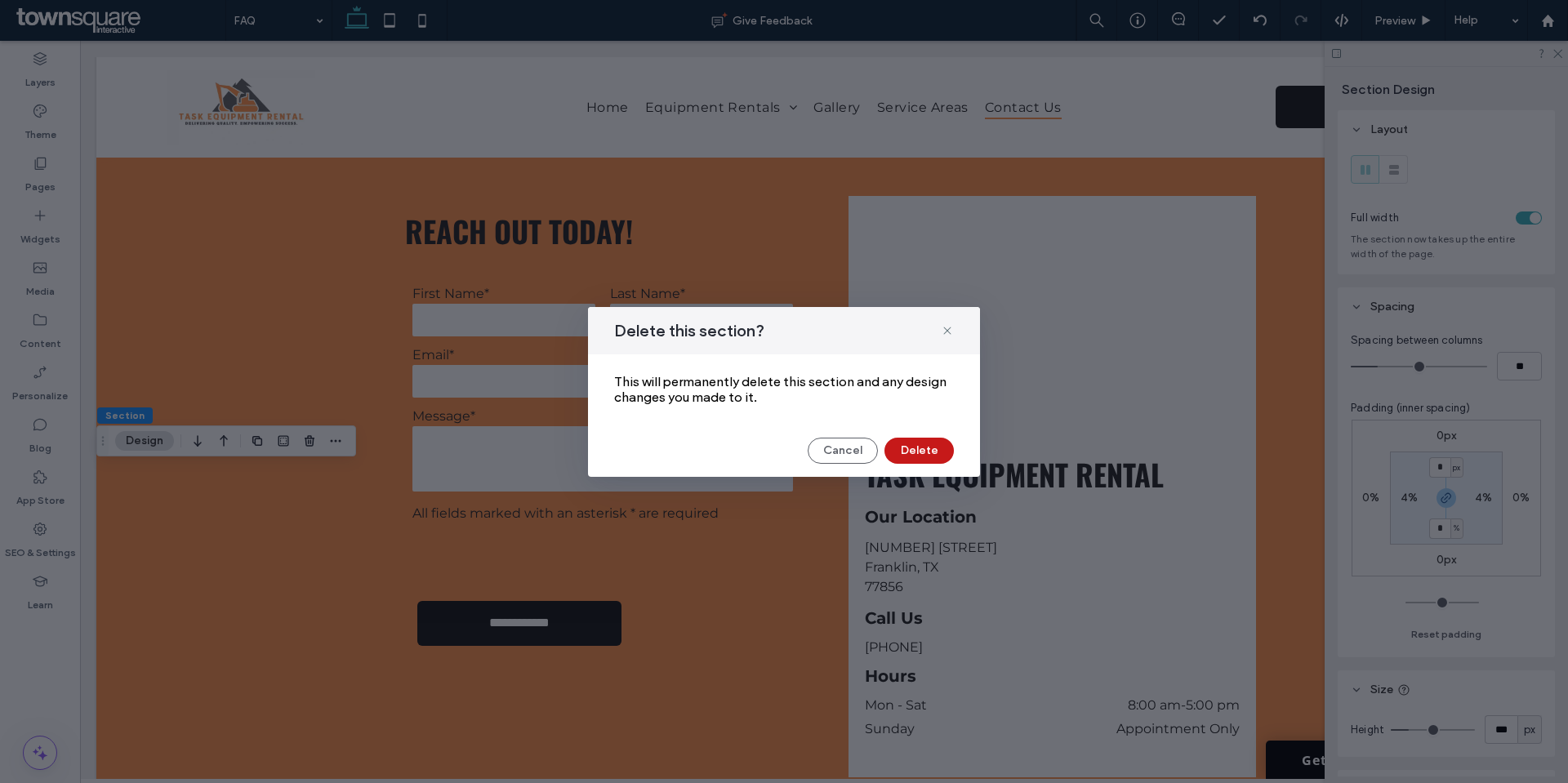click on "Delete" at bounding box center [919, 451] 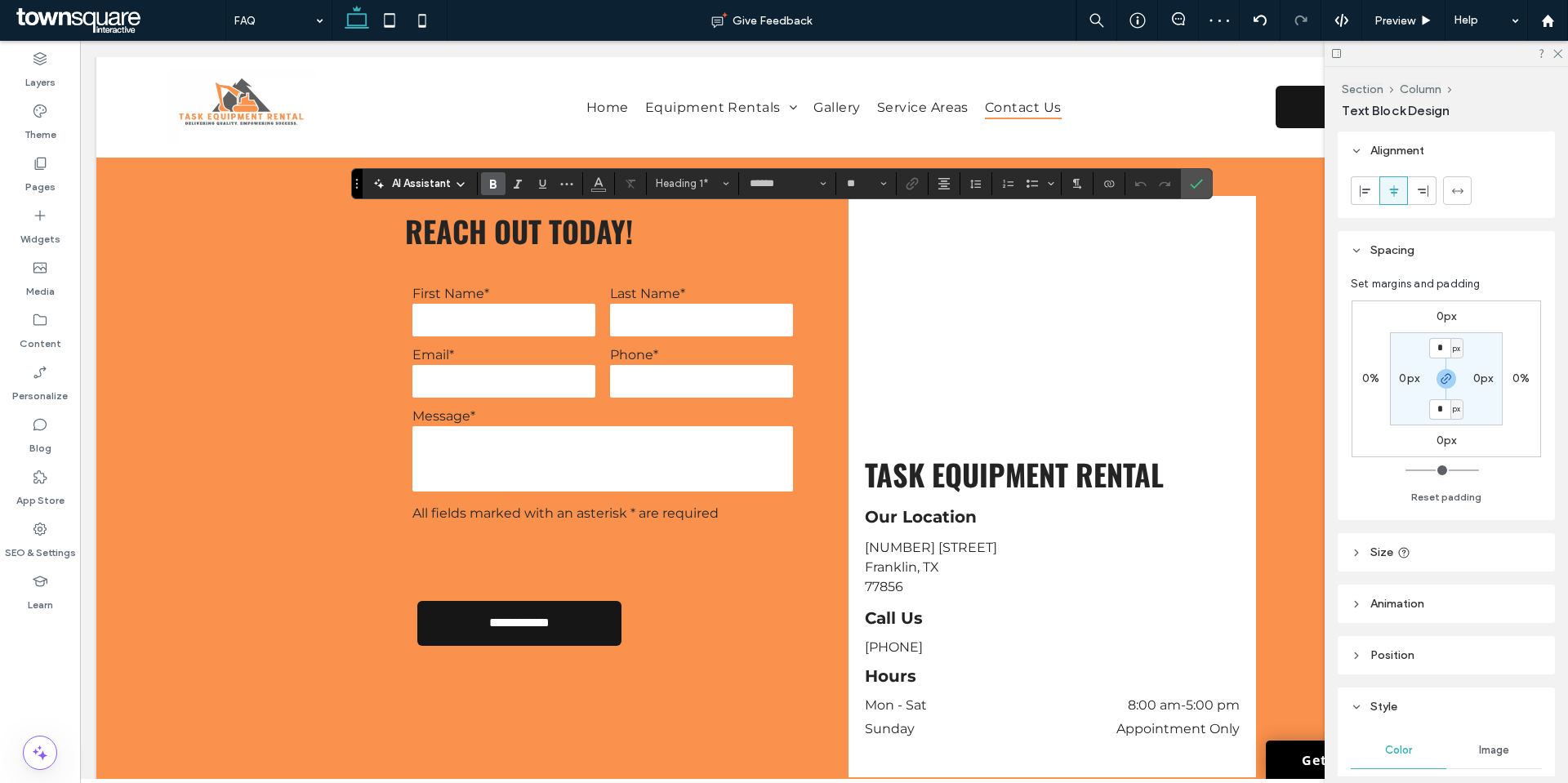type on "**********" 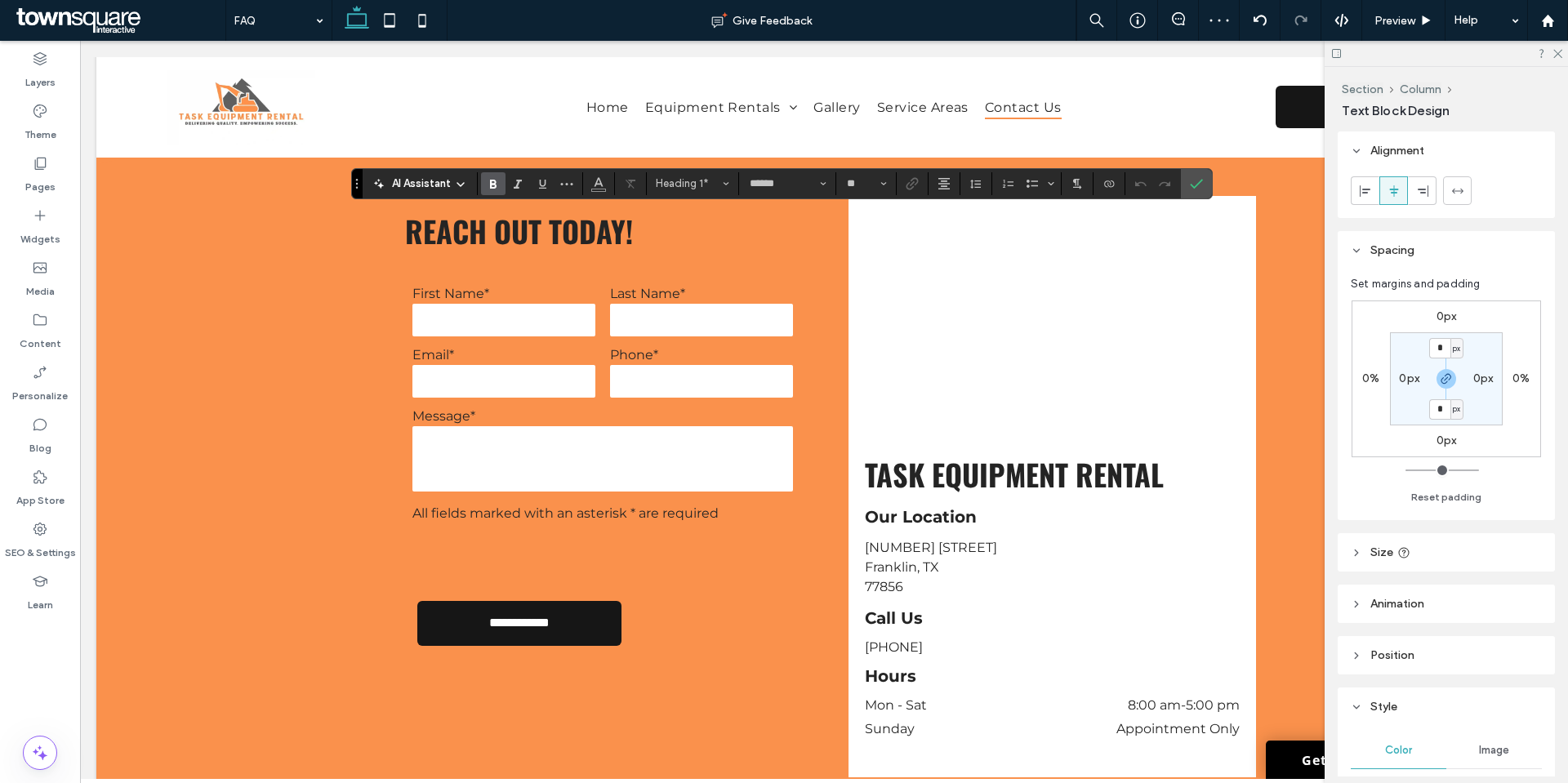 type on "**" 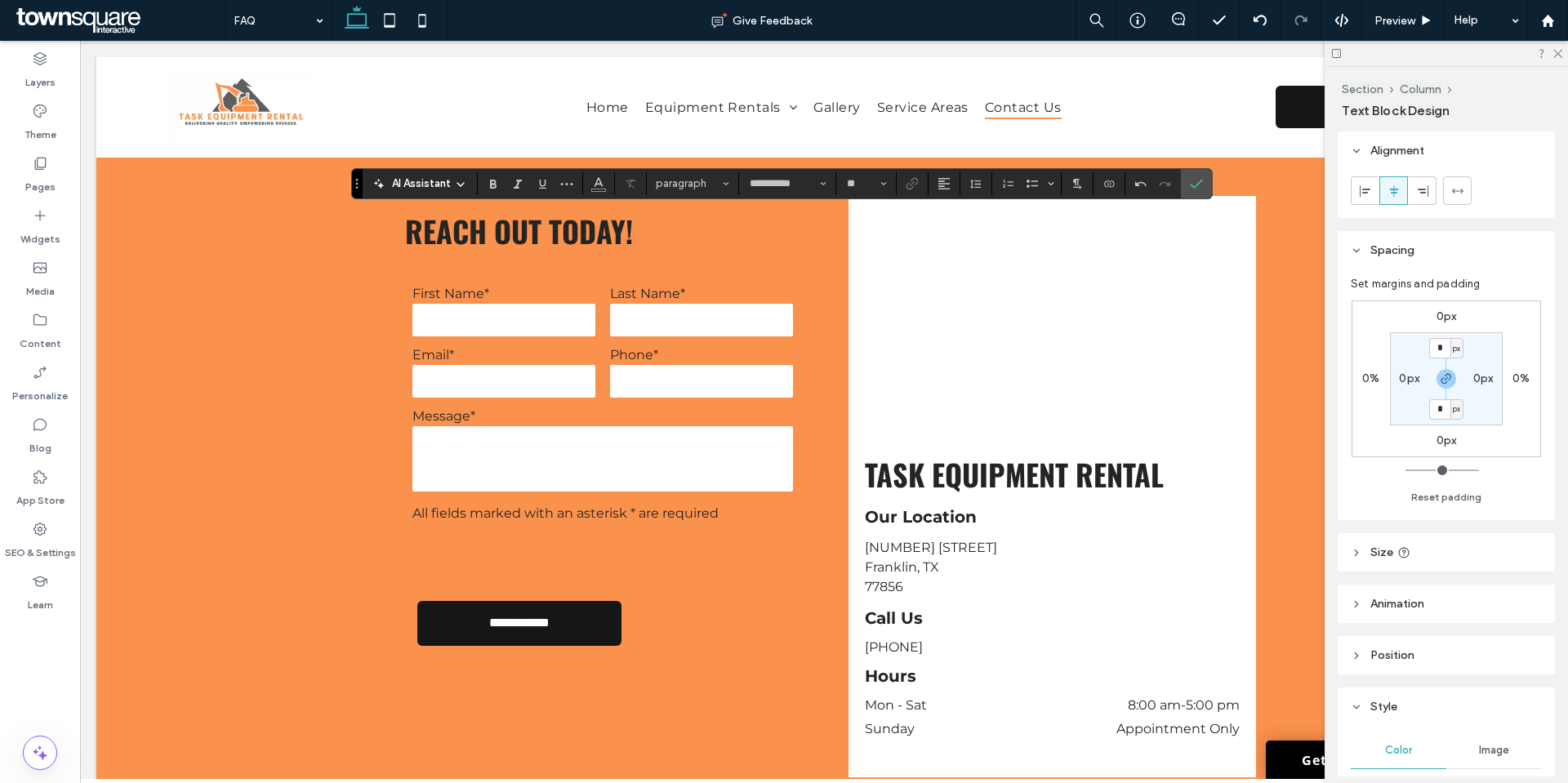type on "******" 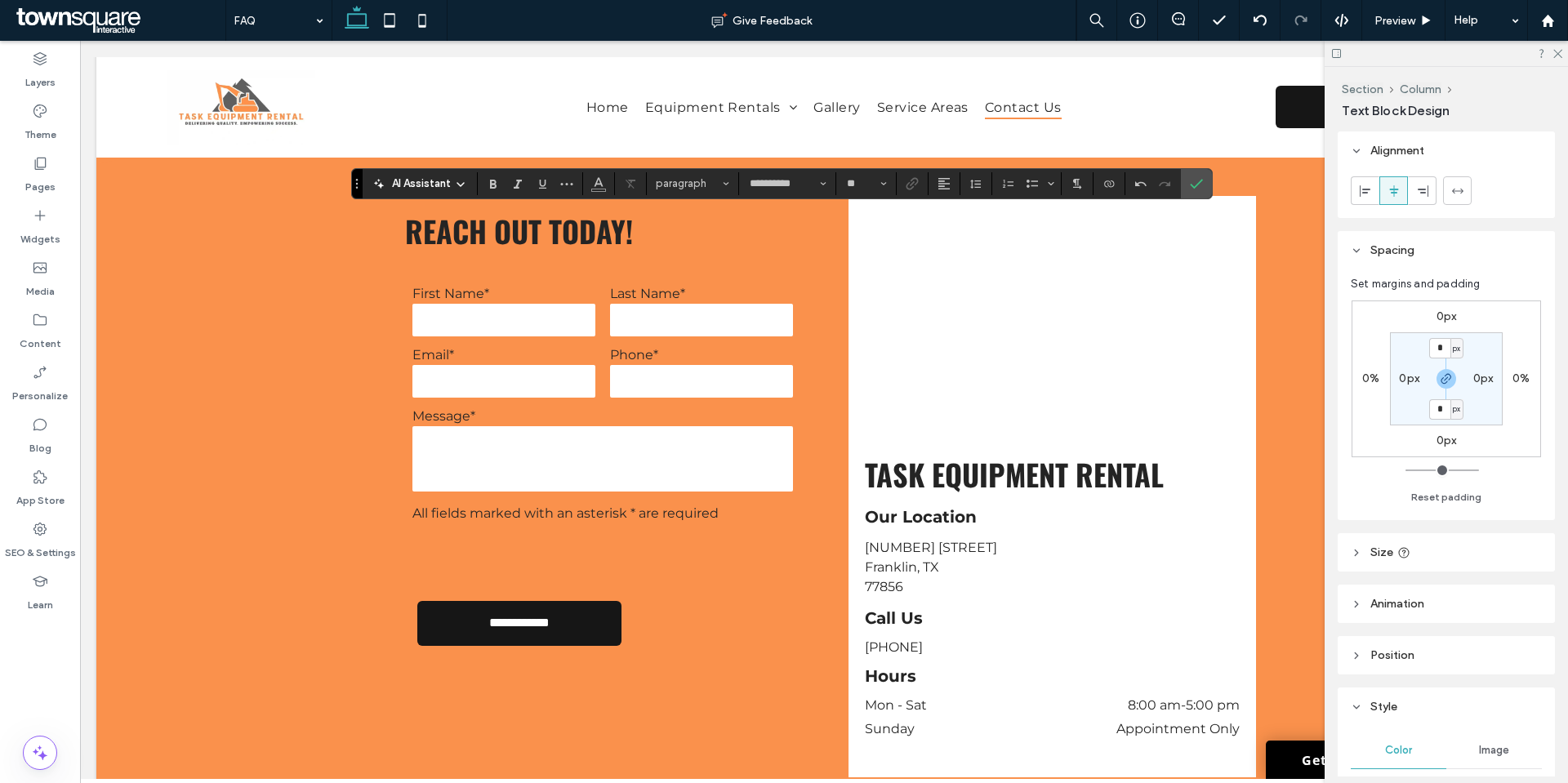 type on "**" 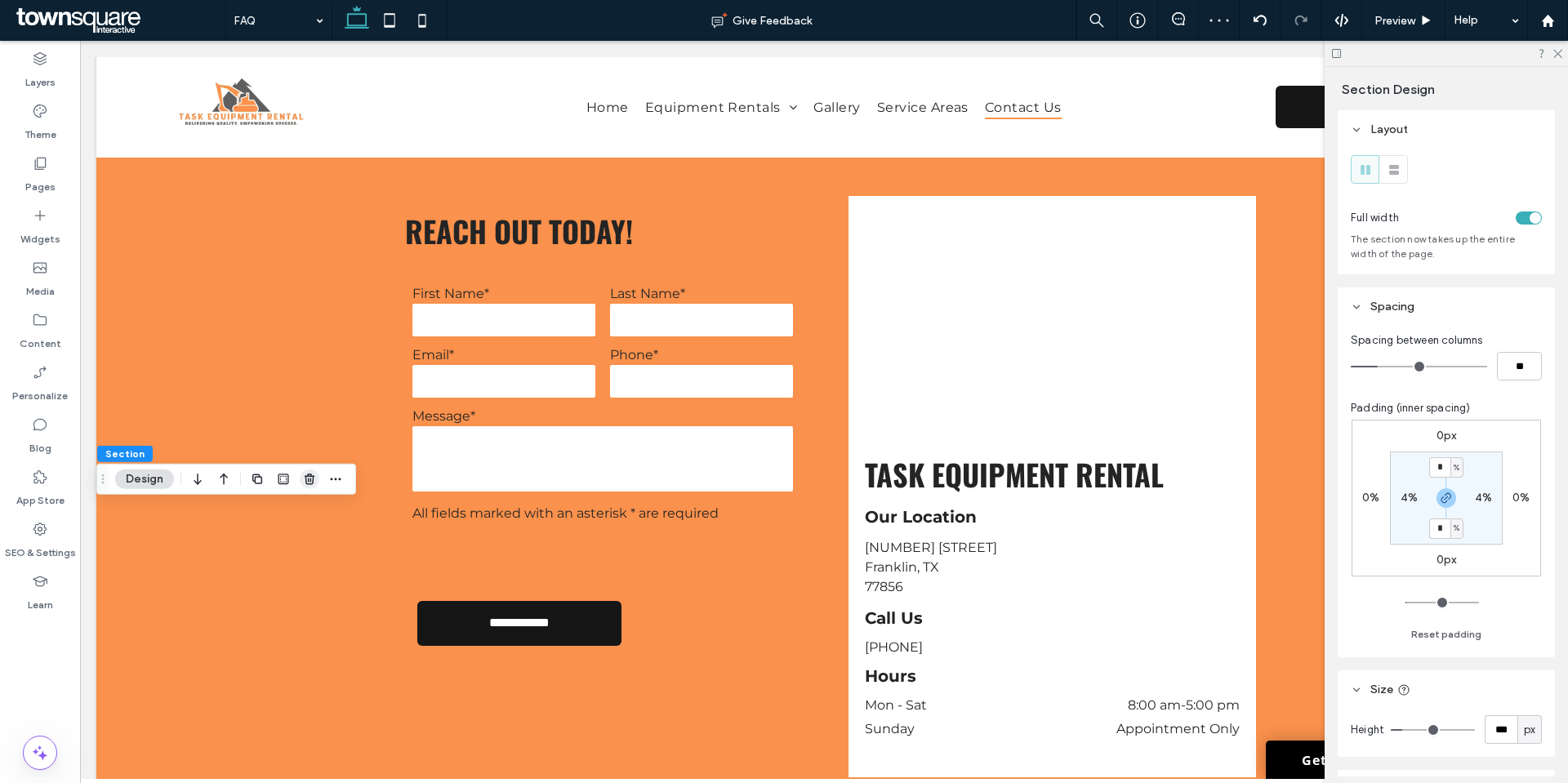 click 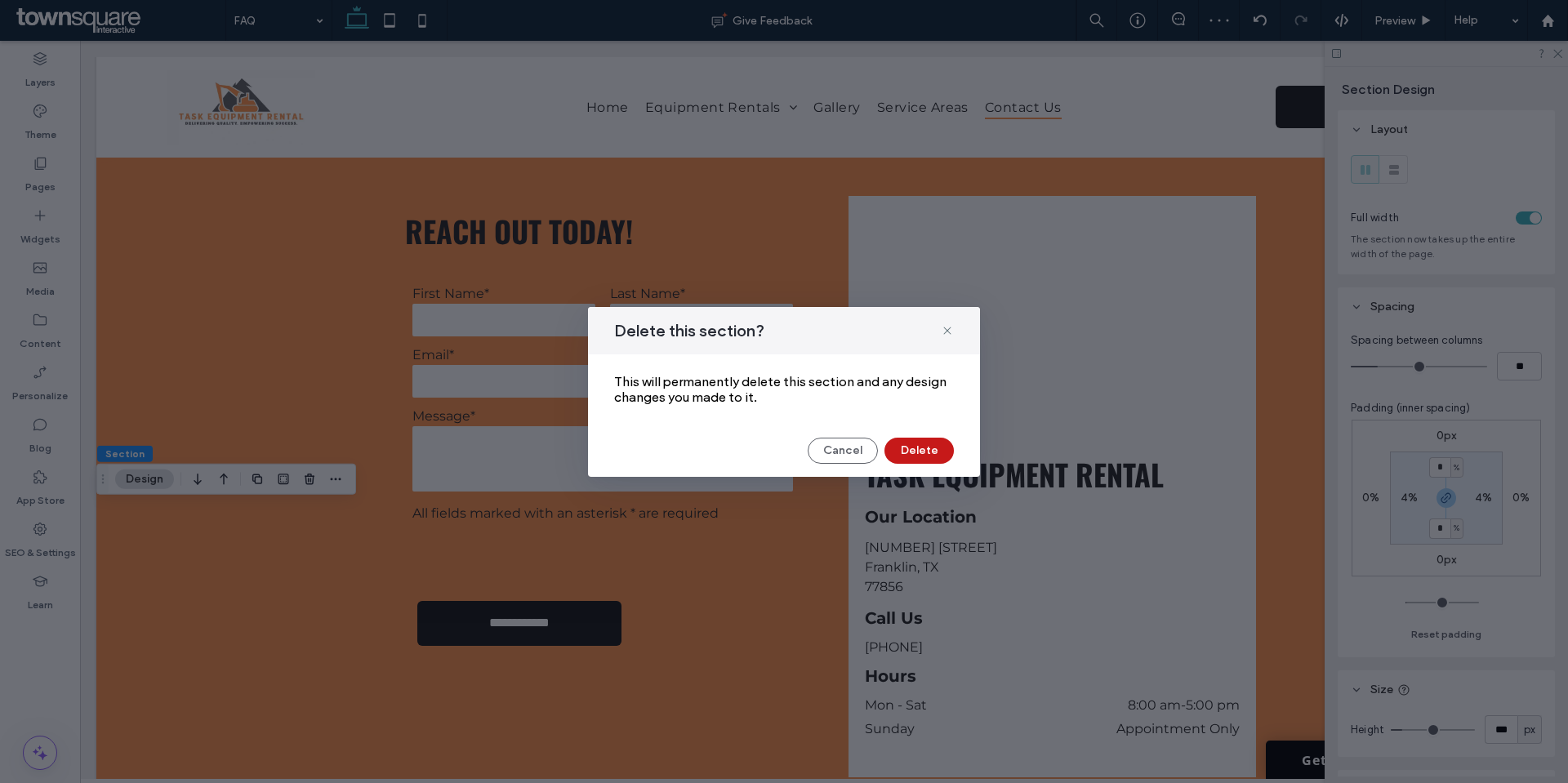 click on "Delete" at bounding box center [919, 451] 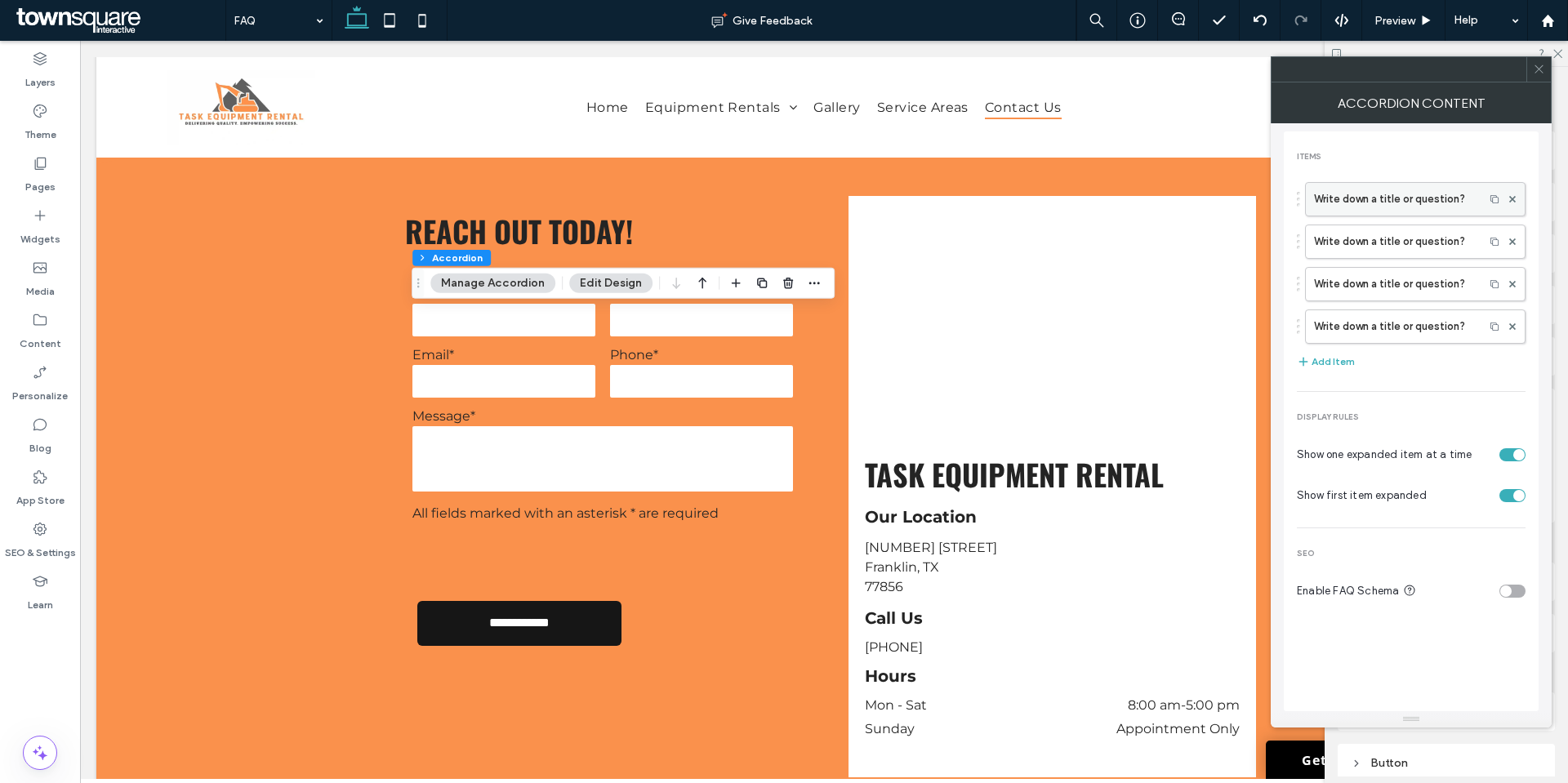 click on "Write down a title or question?" at bounding box center (1395, 199) 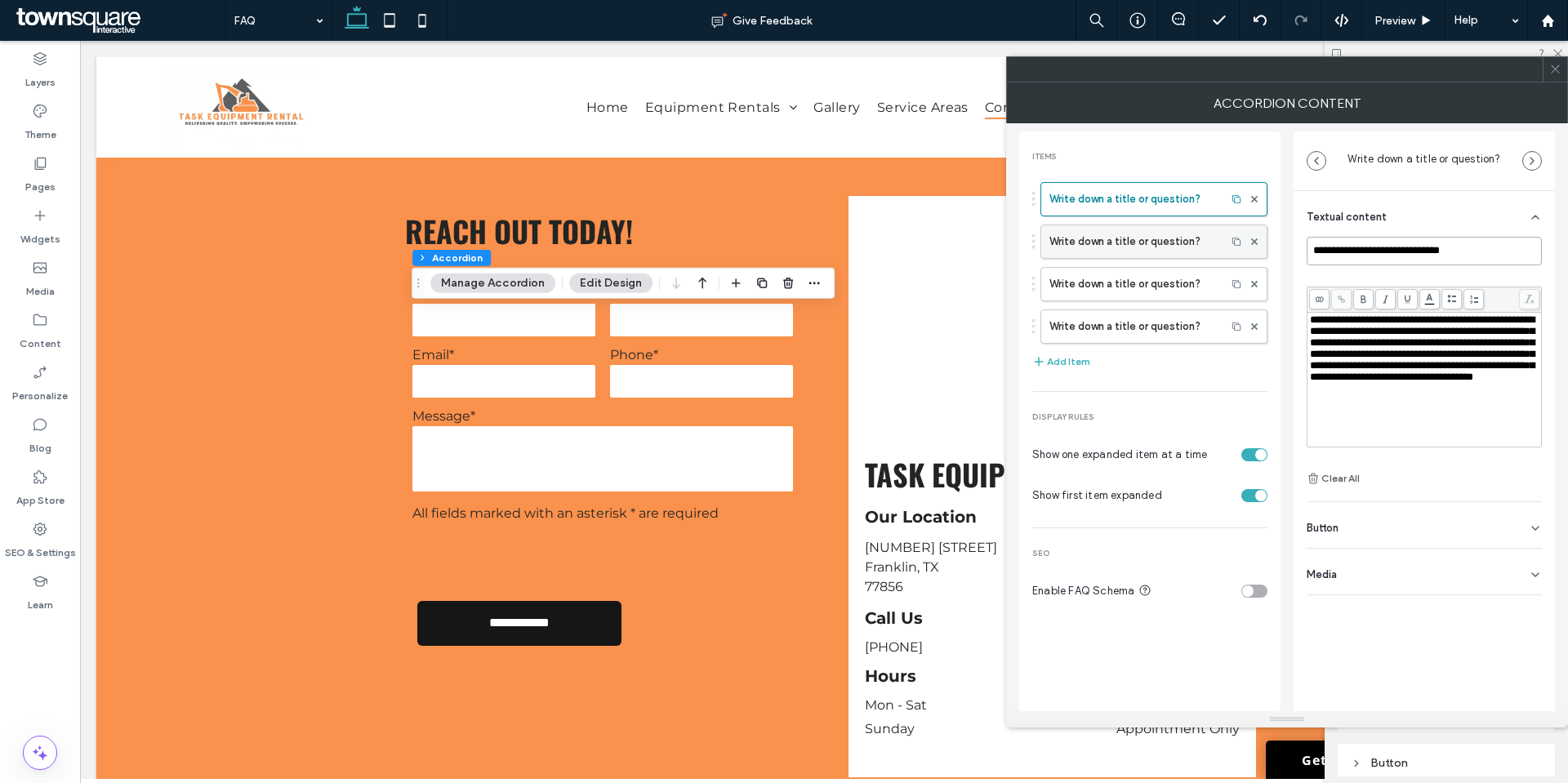 drag, startPoint x: 1513, startPoint y: 251, endPoint x: 1233, endPoint y: 251, distance: 280 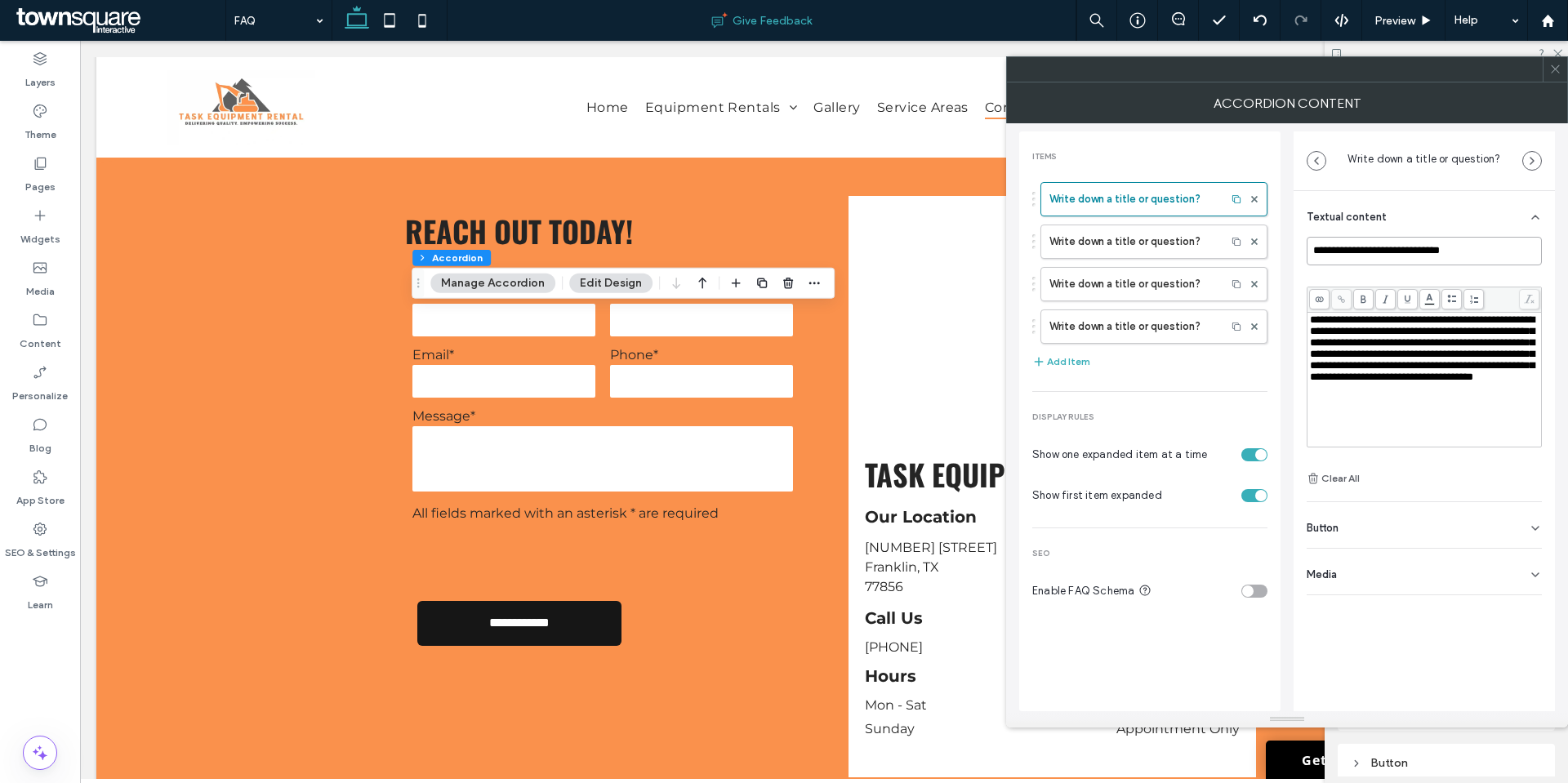 type on "**********" 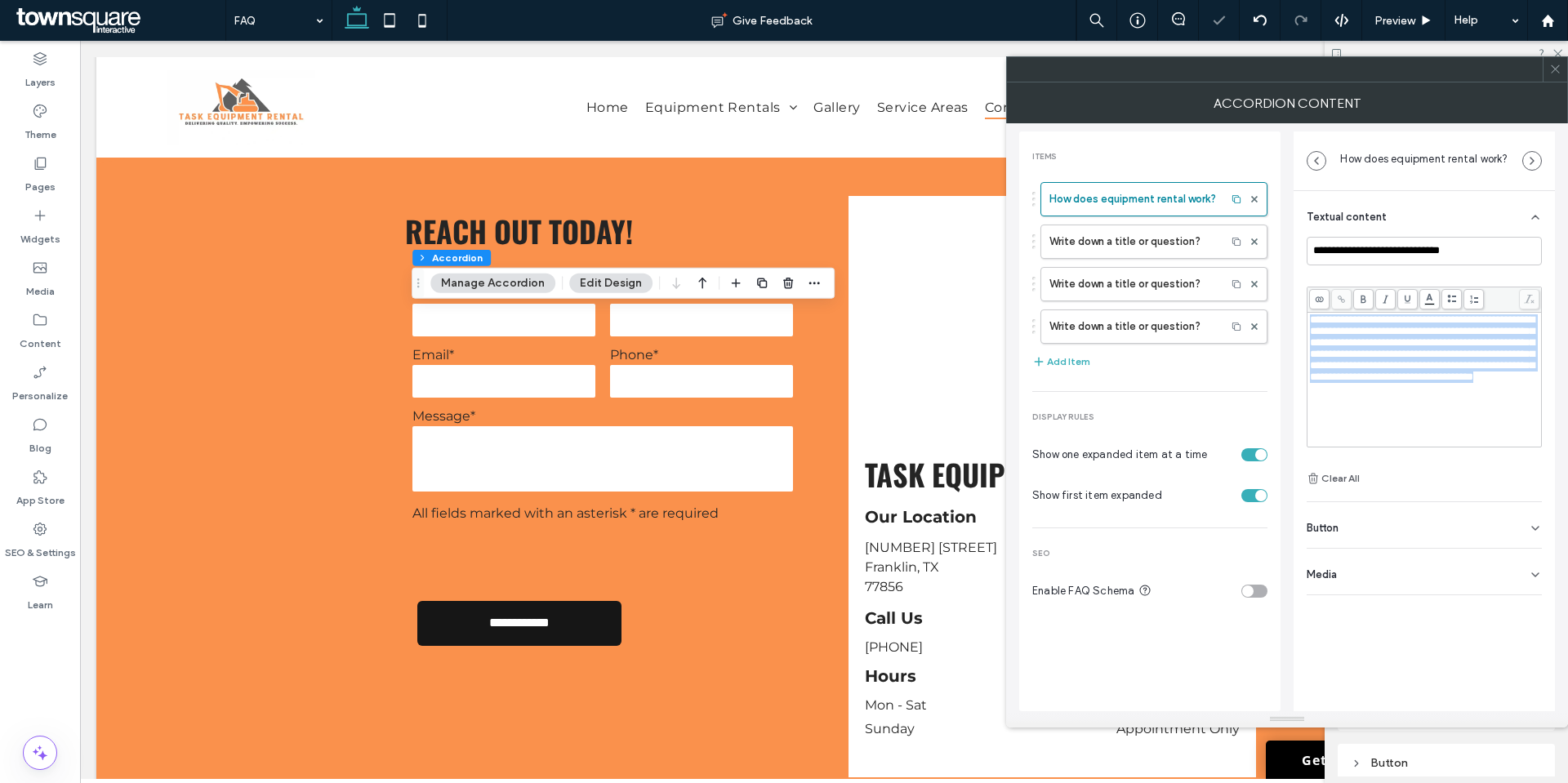 drag, startPoint x: 1435, startPoint y: 407, endPoint x: 1290, endPoint y: 282, distance: 191.4419 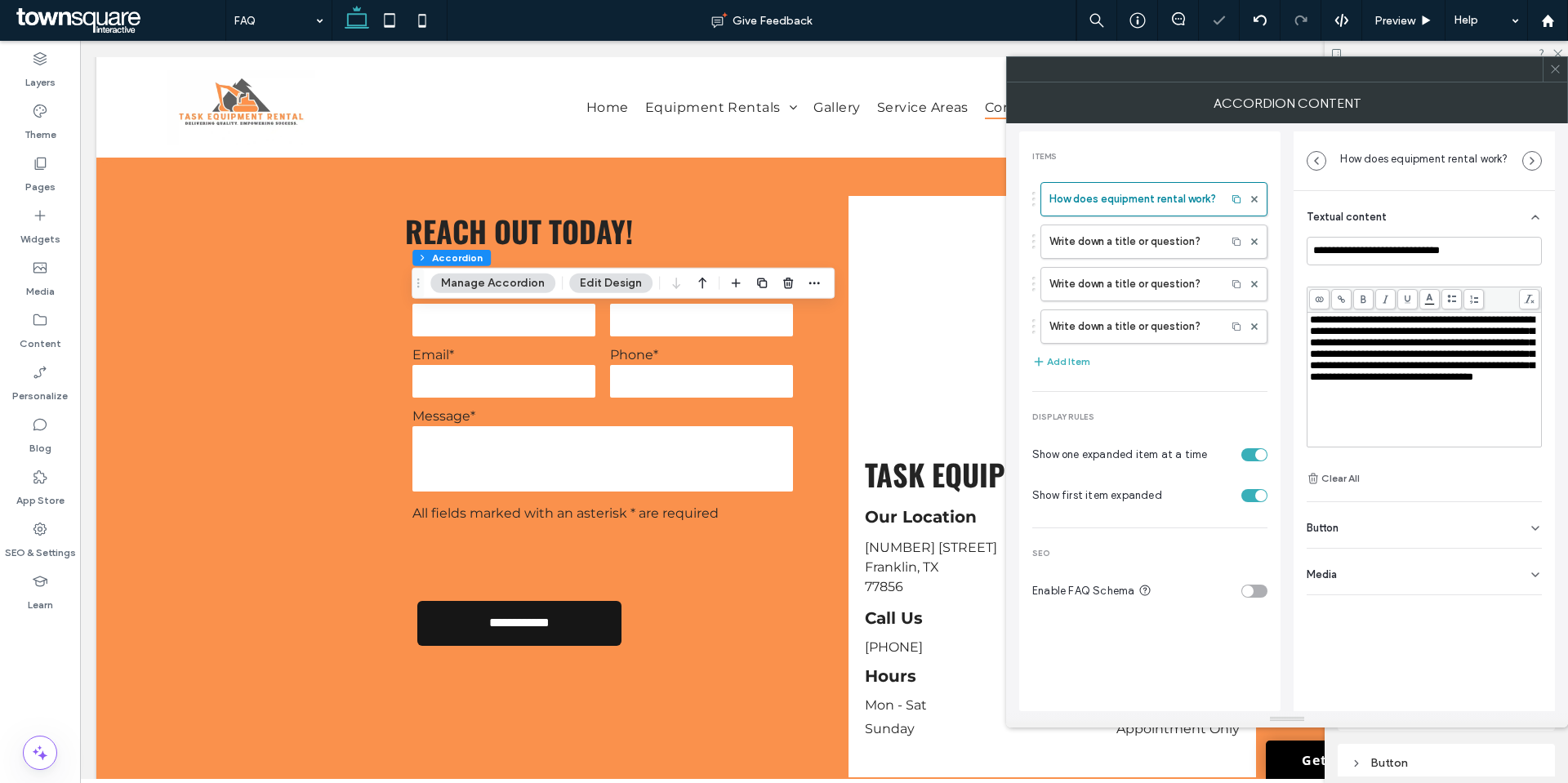scroll, scrollTop: 58, scrollLeft: 0, axis: vertical 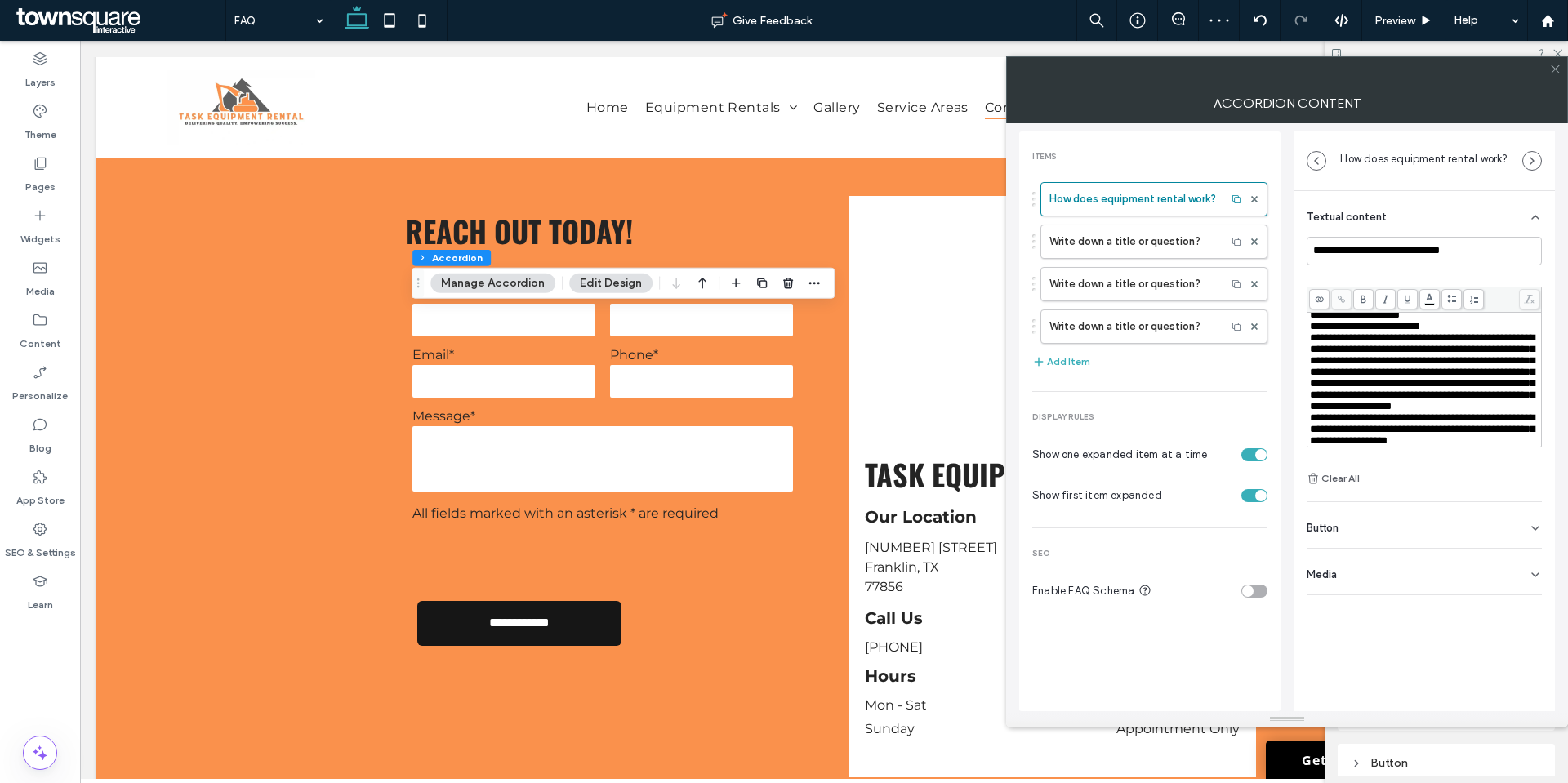 click on "Items How does equipment rental work? Write down a title or question? Write down a title or question? Write down a title or question? Add Item Display rules Show one expanded item at a time Show first item expanded SEO Enable FAQ Schema" at bounding box center (1150, 381) 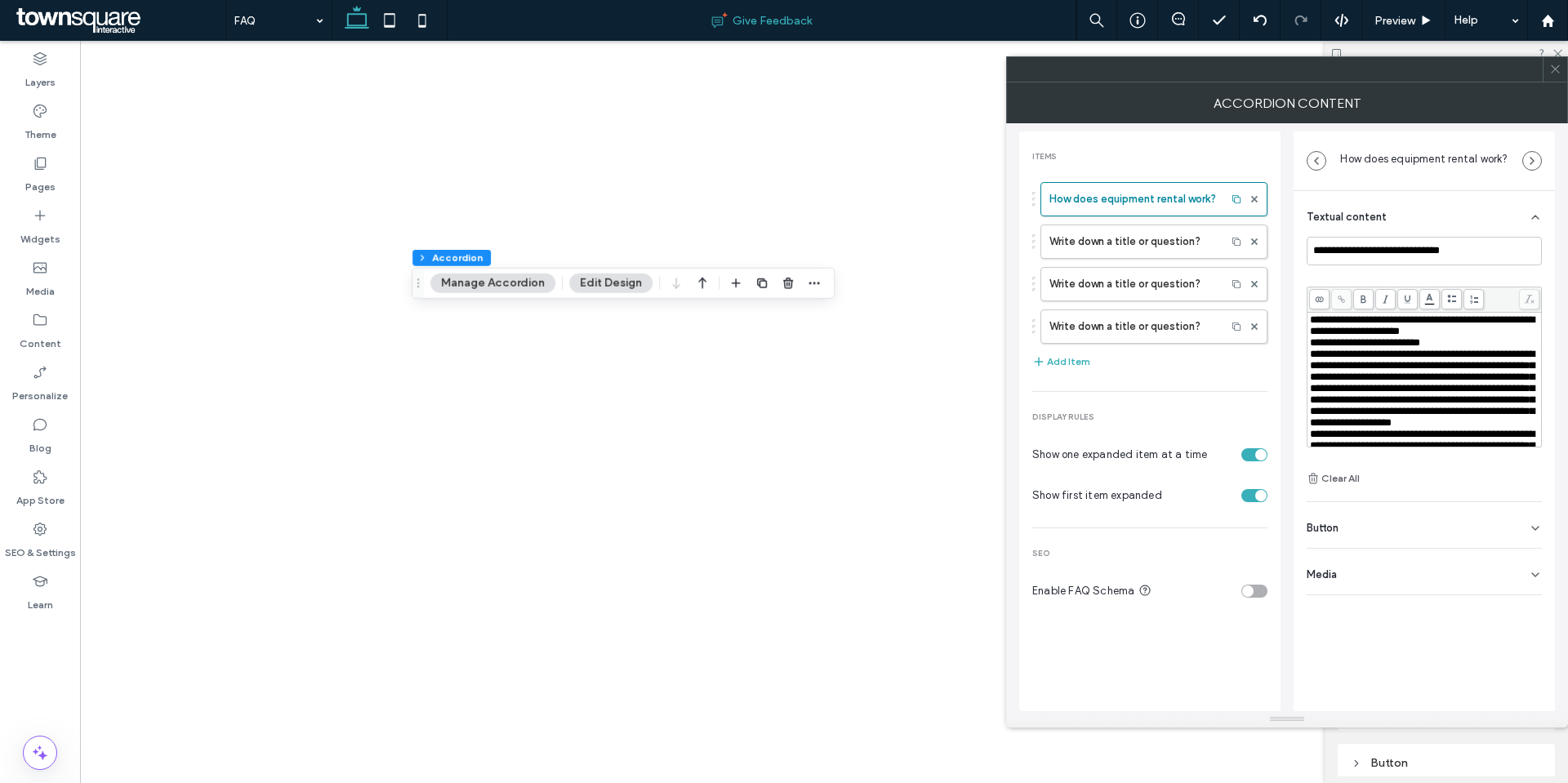 scroll, scrollTop: 0, scrollLeft: 0, axis: both 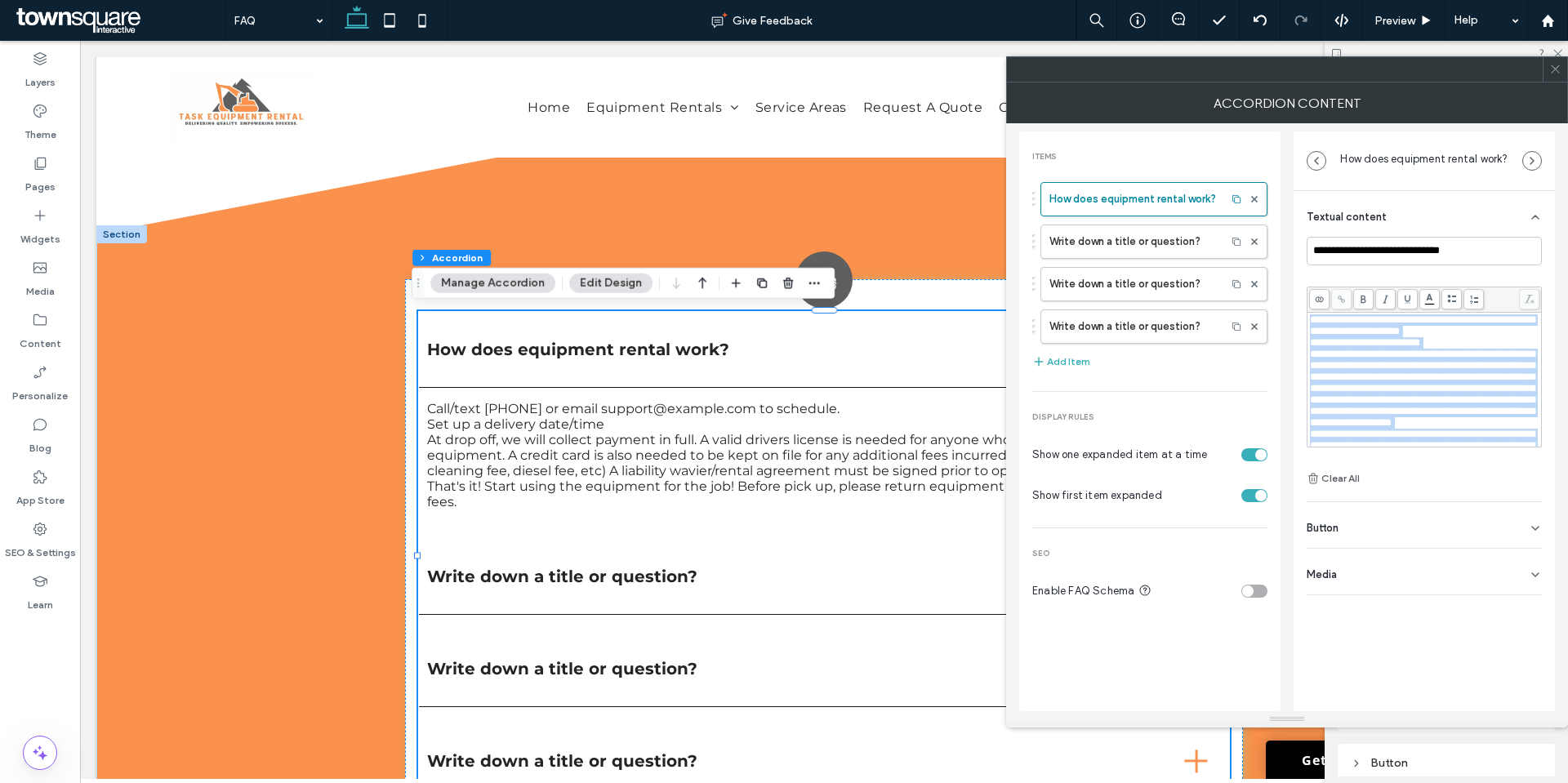 drag, startPoint x: 1492, startPoint y: 429, endPoint x: 1295, endPoint y: 278, distance: 248.214 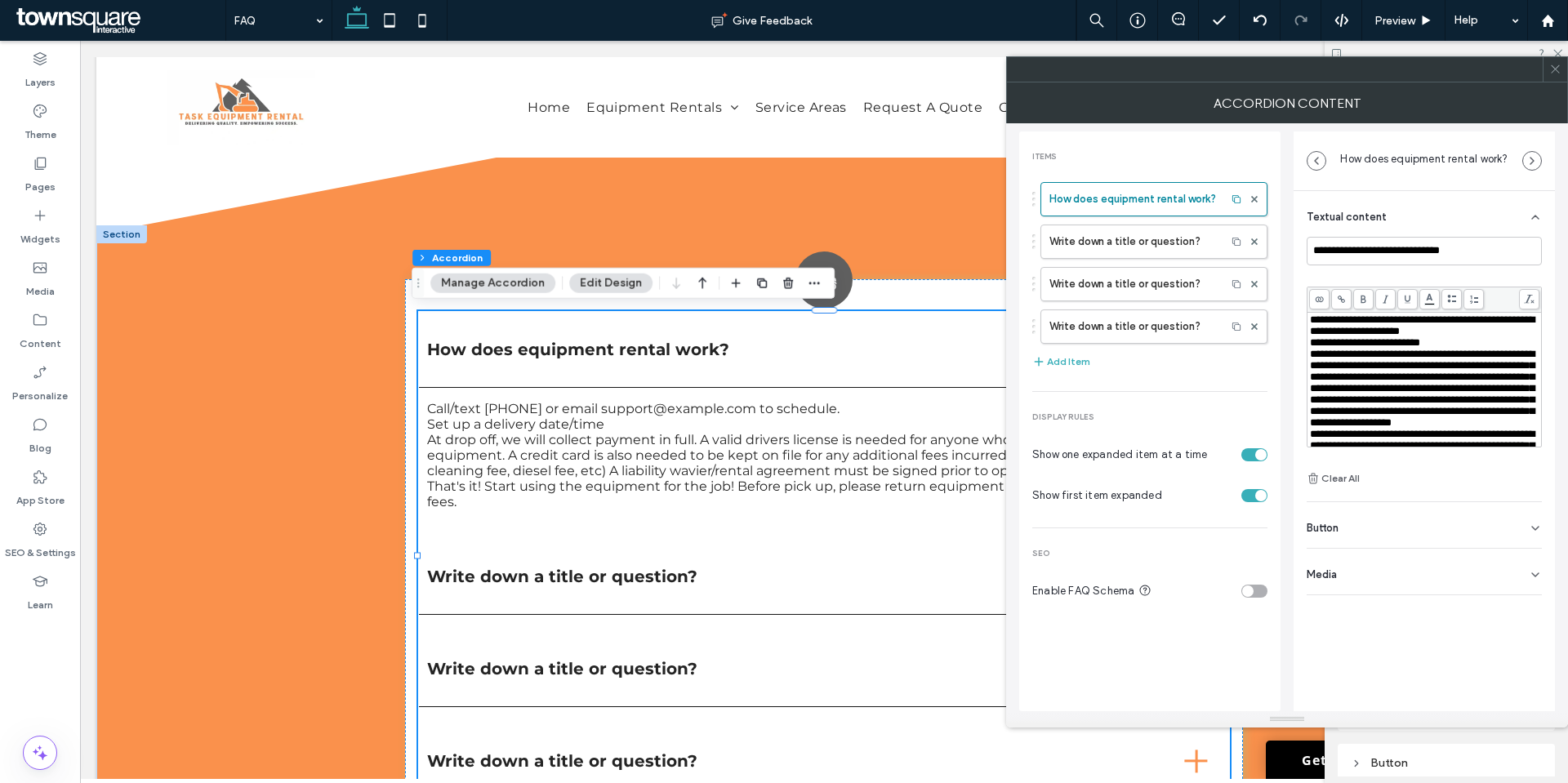 click at bounding box center (1451, 299) 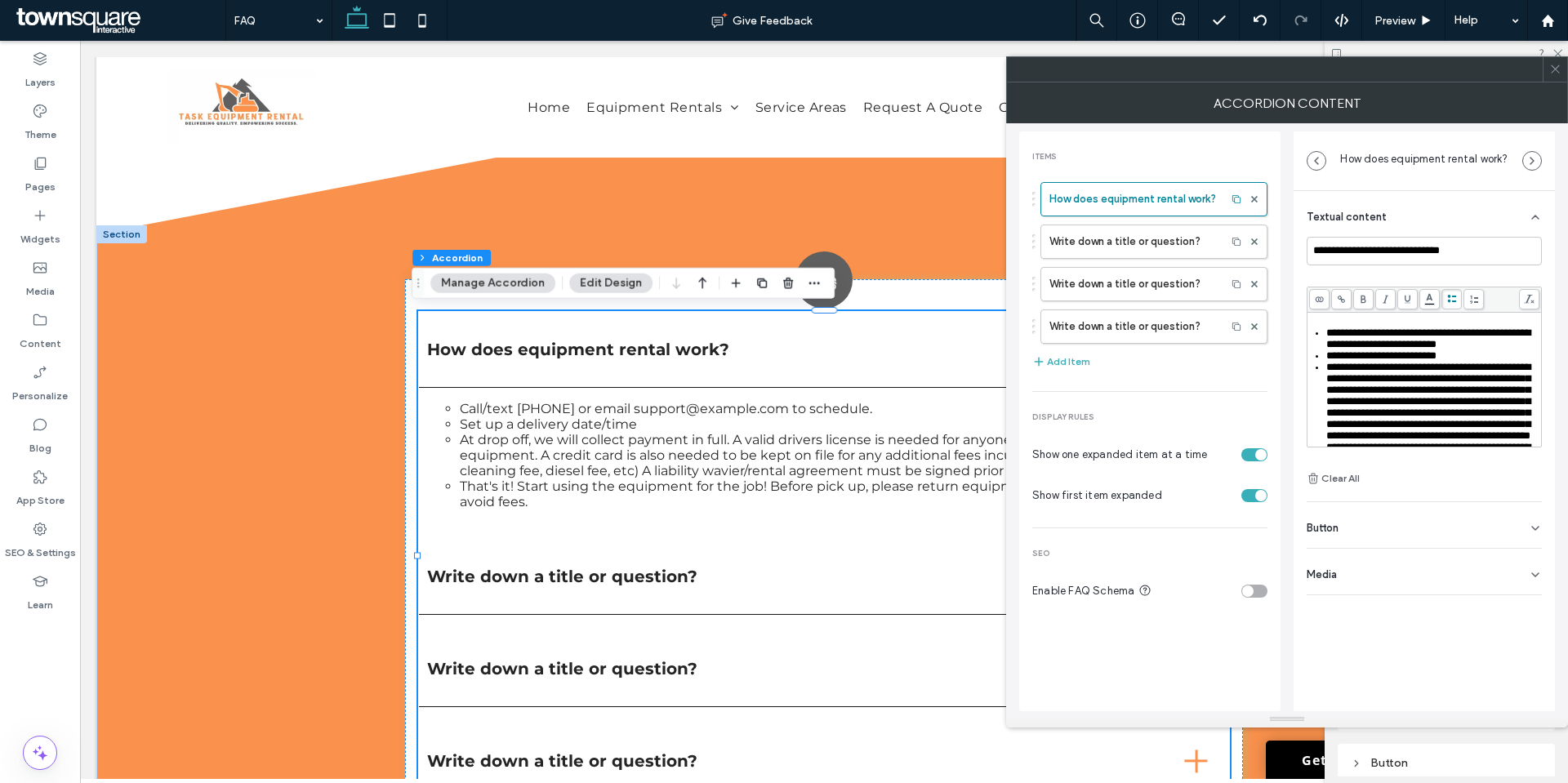 click on "**********" at bounding box center [1428, 338] 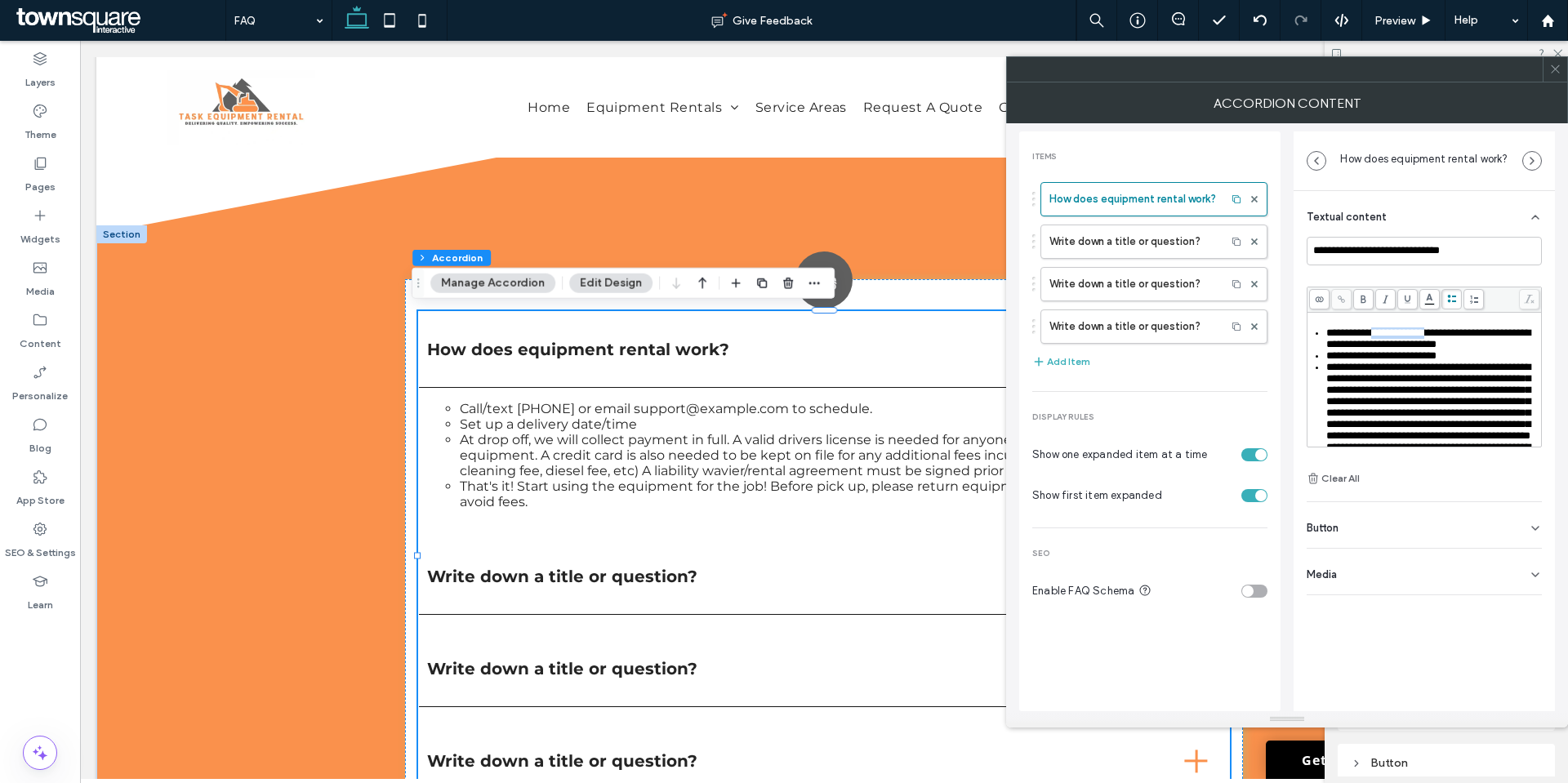 drag, startPoint x: 1442, startPoint y: 331, endPoint x: 1374, endPoint y: 336, distance: 68.18358 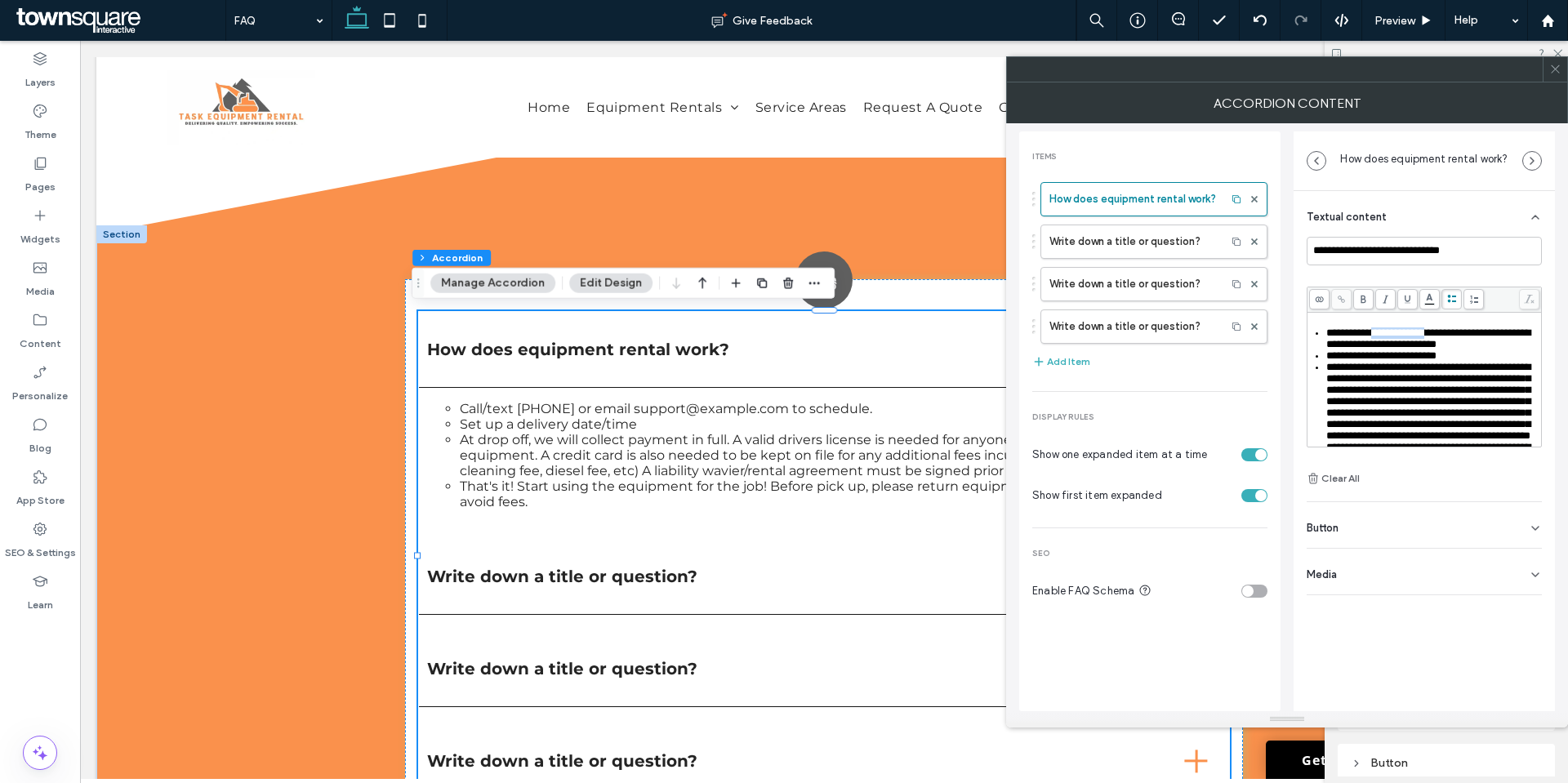 click on "**********" at bounding box center [1428, 338] 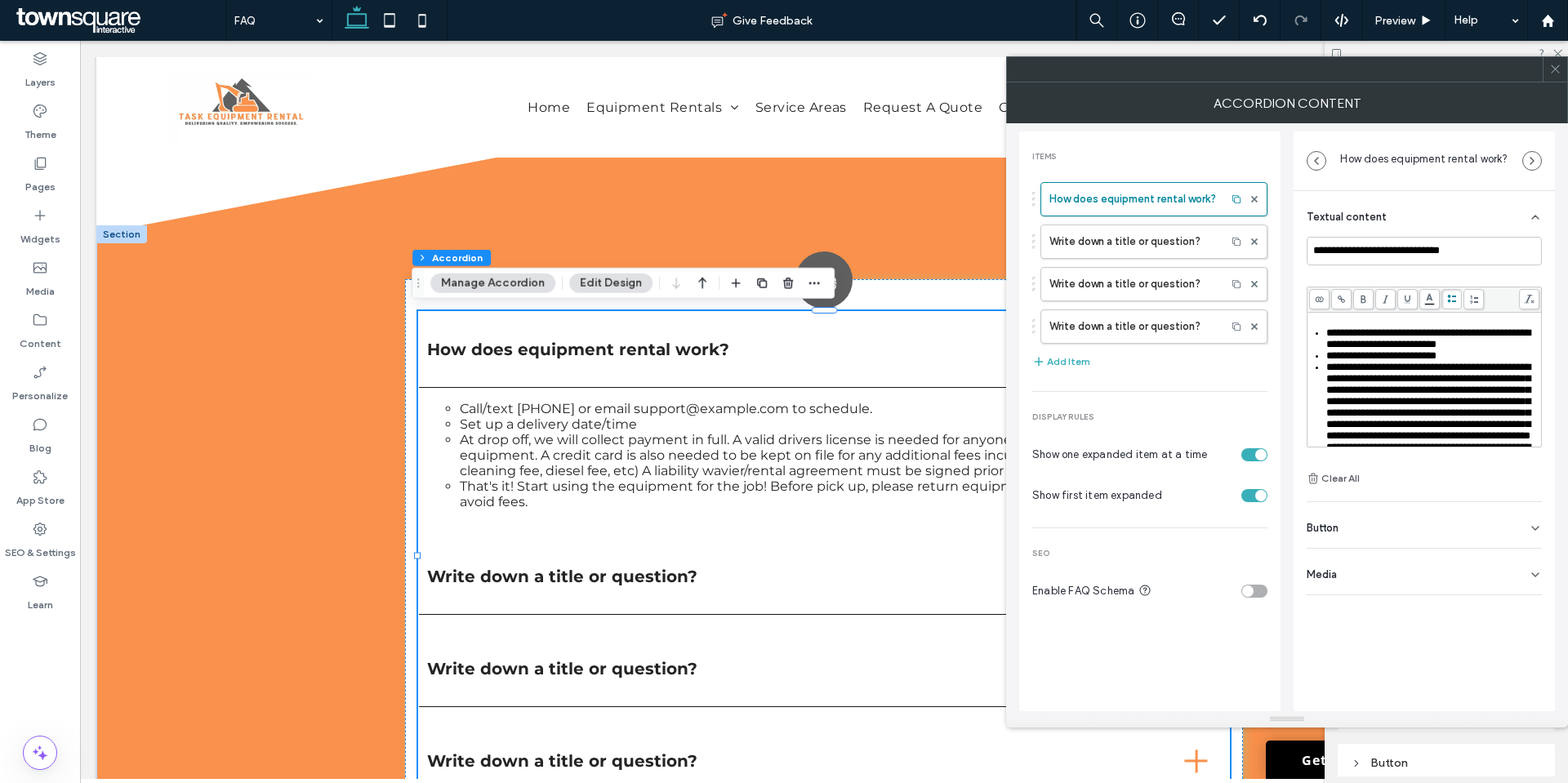 drag, startPoint x: 1383, startPoint y: 340, endPoint x: 1414, endPoint y: 340, distance: 31 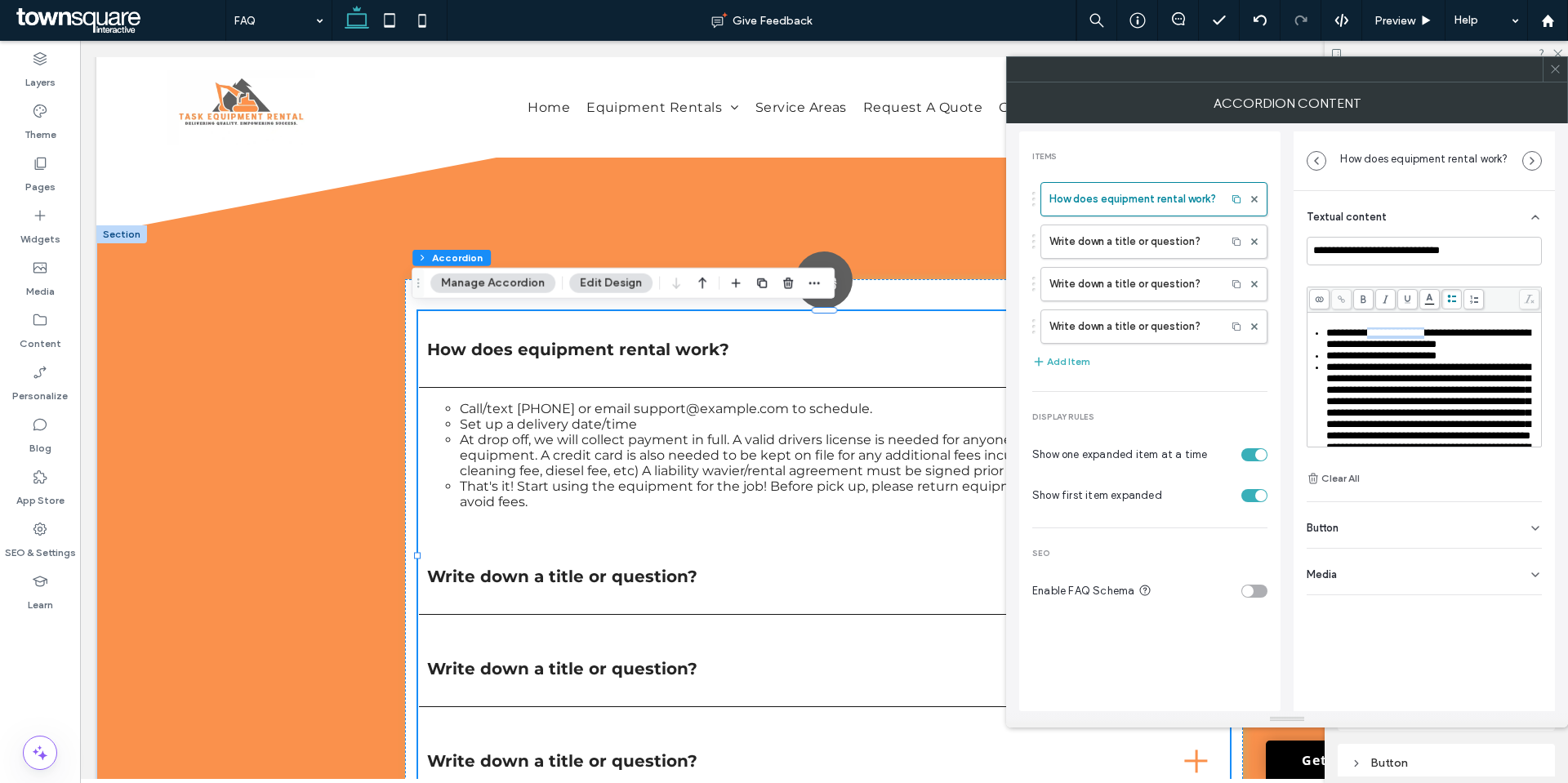 drag, startPoint x: 1441, startPoint y: 333, endPoint x: 1371, endPoint y: 339, distance: 70.25667 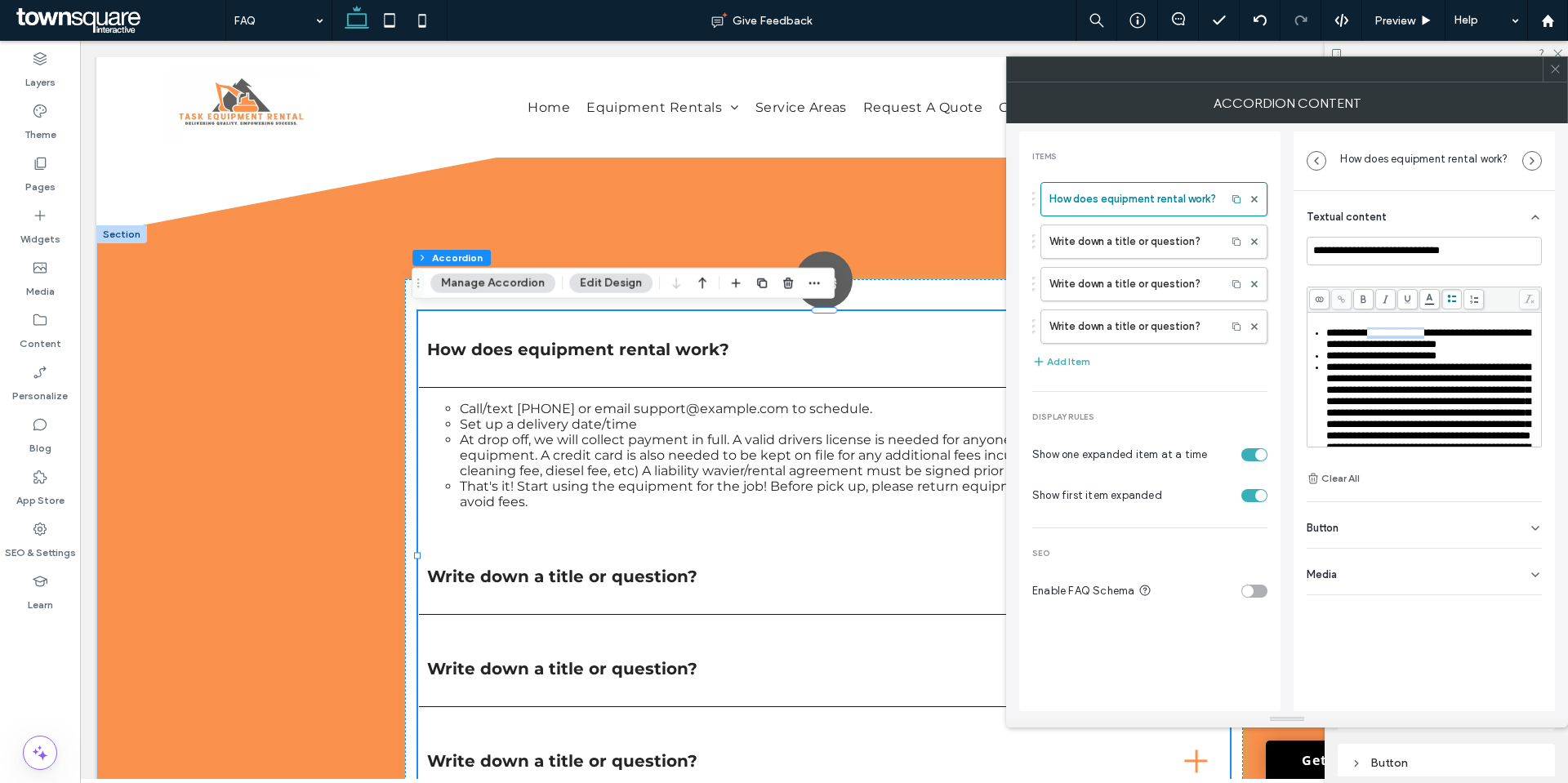 click on "**********" at bounding box center (1428, 338) 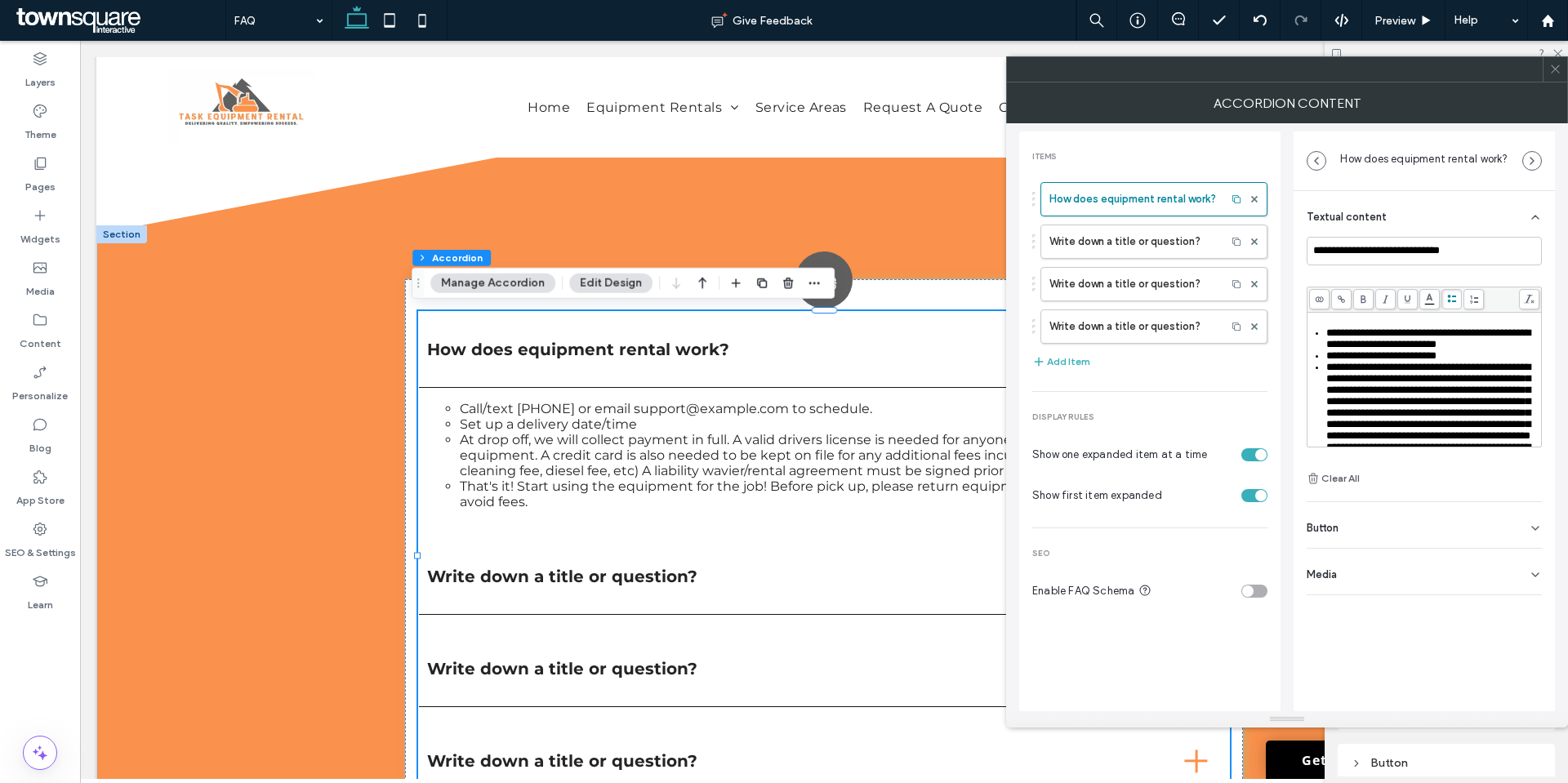 click 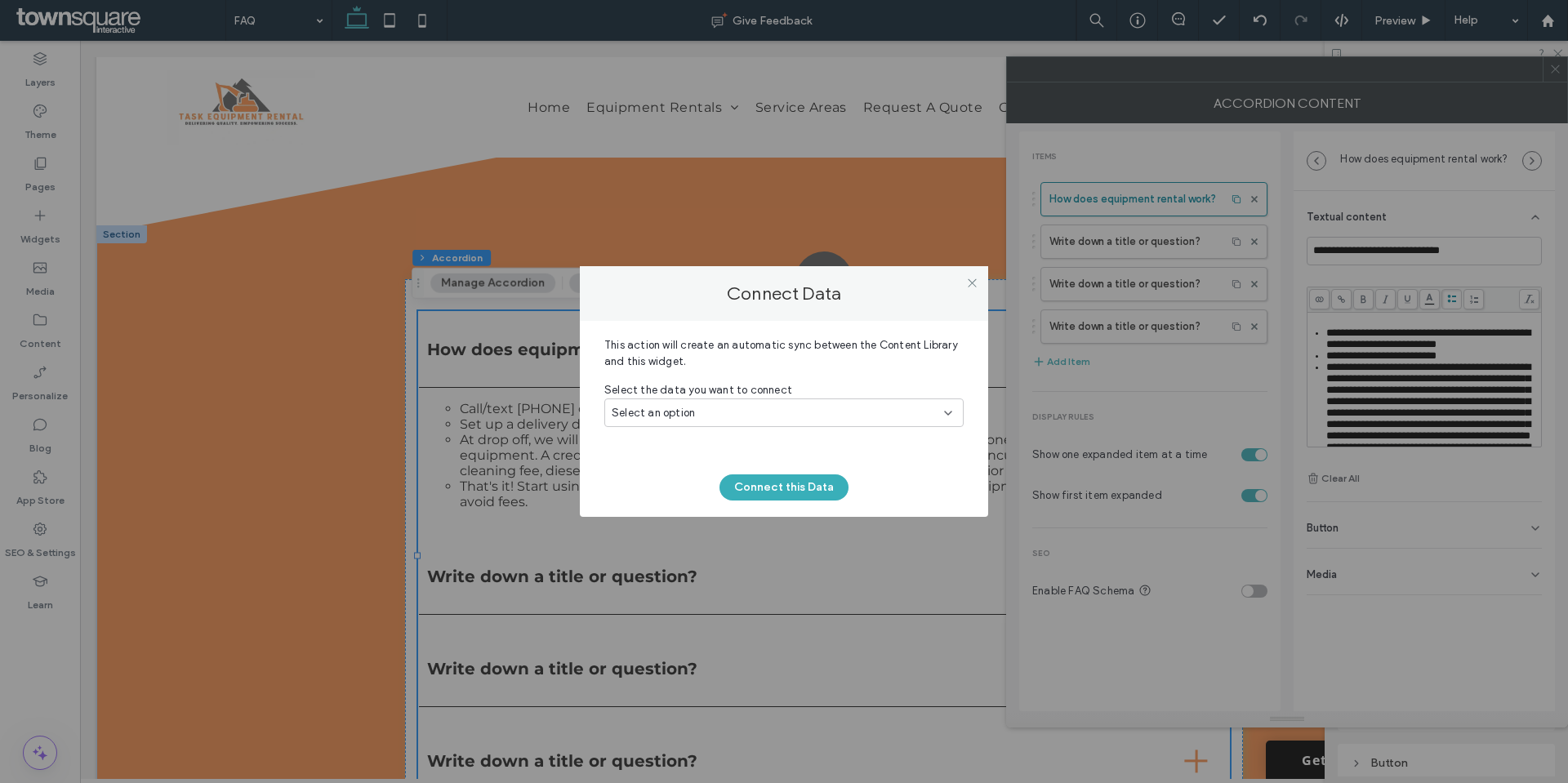 click on "Select an option" at bounding box center [784, 412] 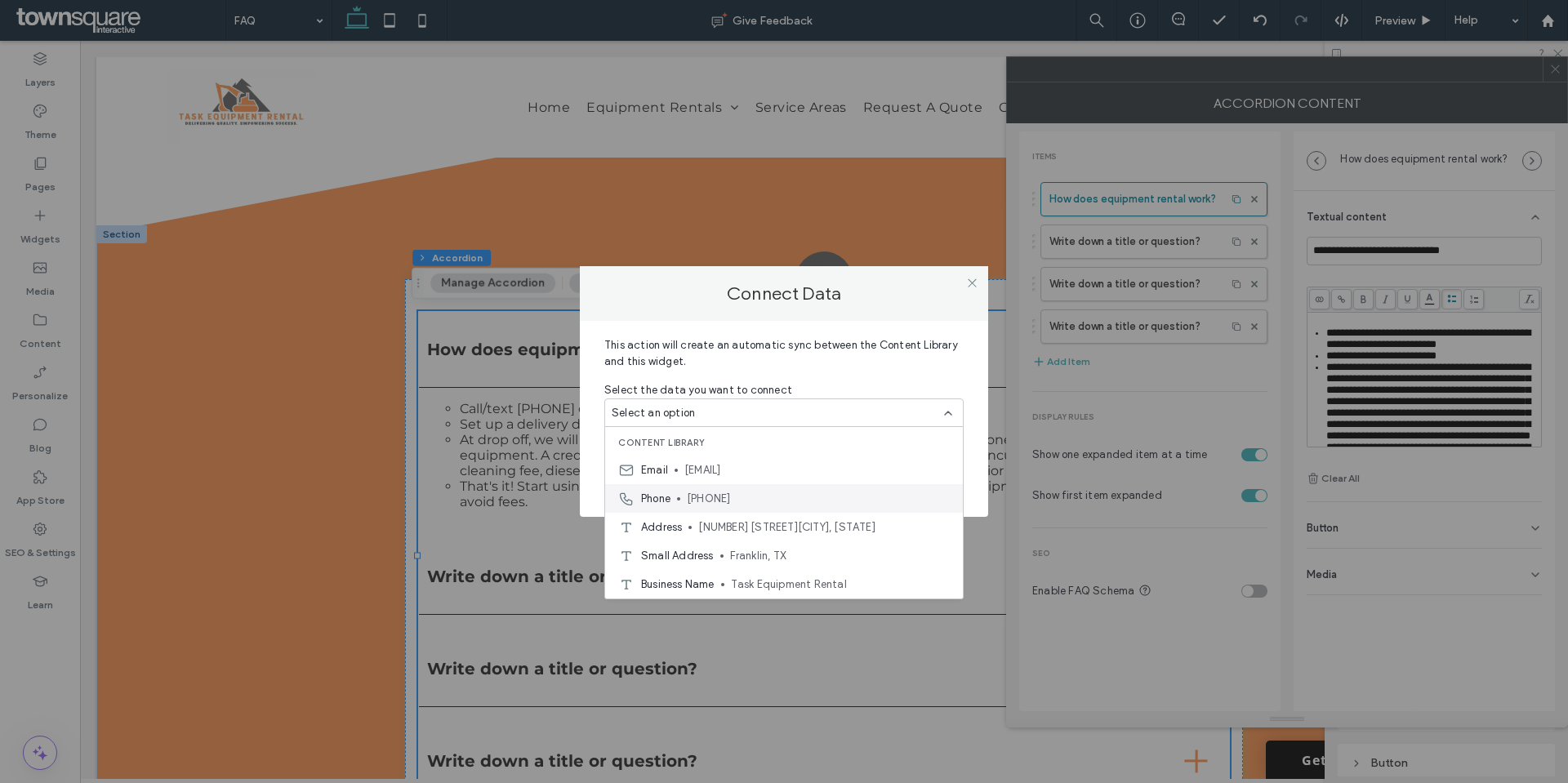 click on "[PHONE]" at bounding box center [818, 499] 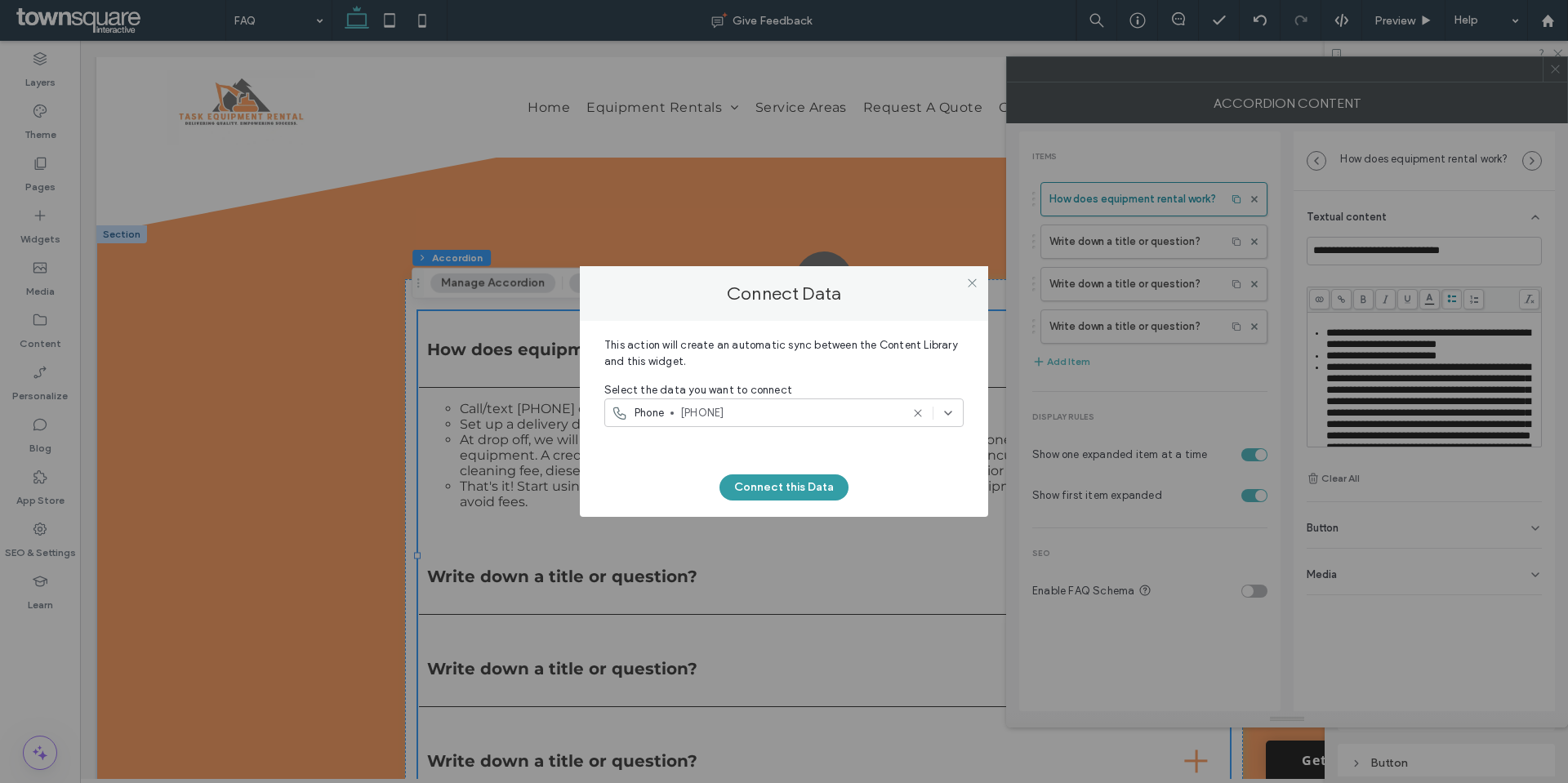 click on "Connect this Data" at bounding box center [784, 487] 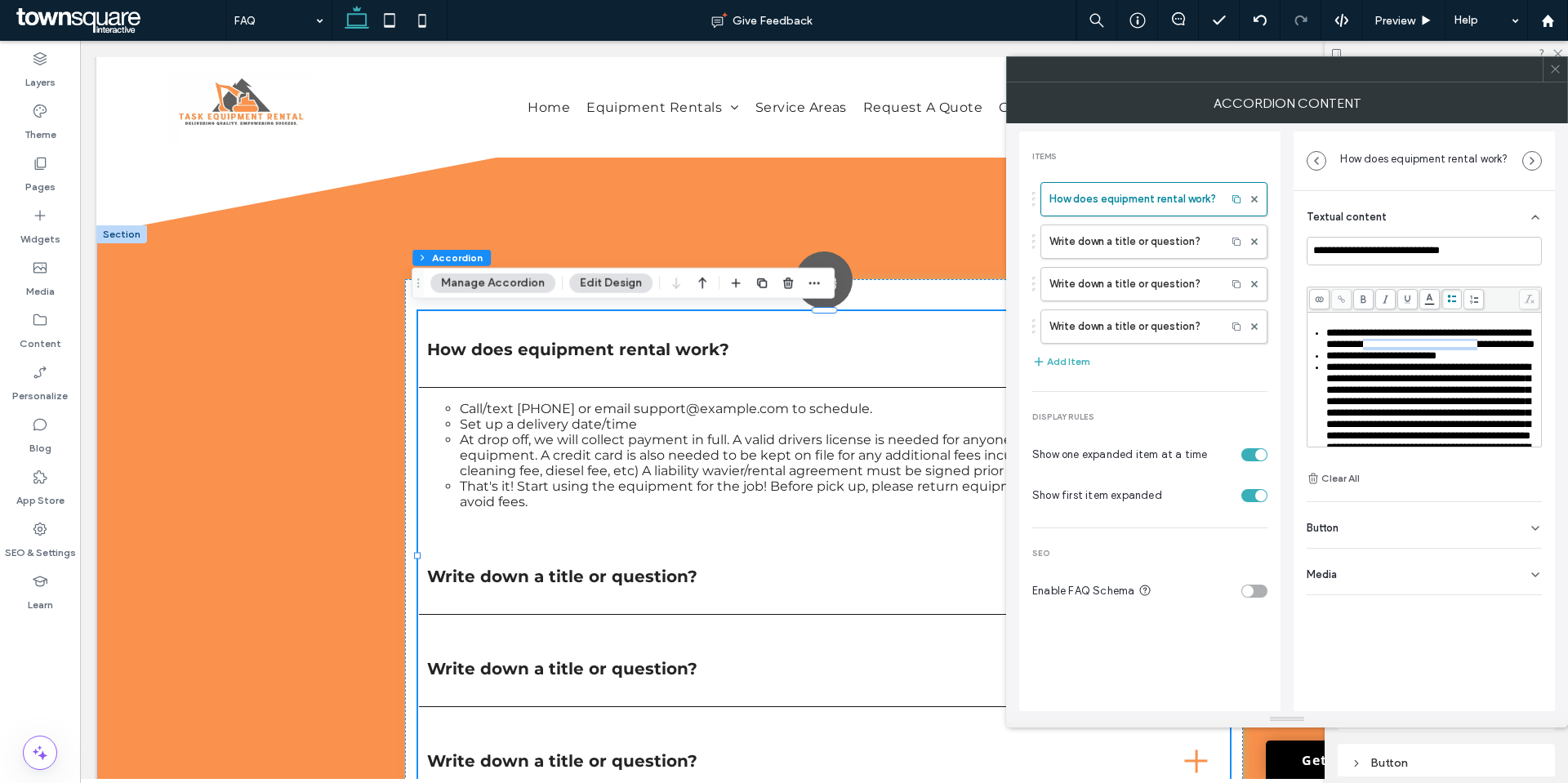 drag, startPoint x: 1527, startPoint y: 358, endPoint x: 1370, endPoint y: 362, distance: 157.05095 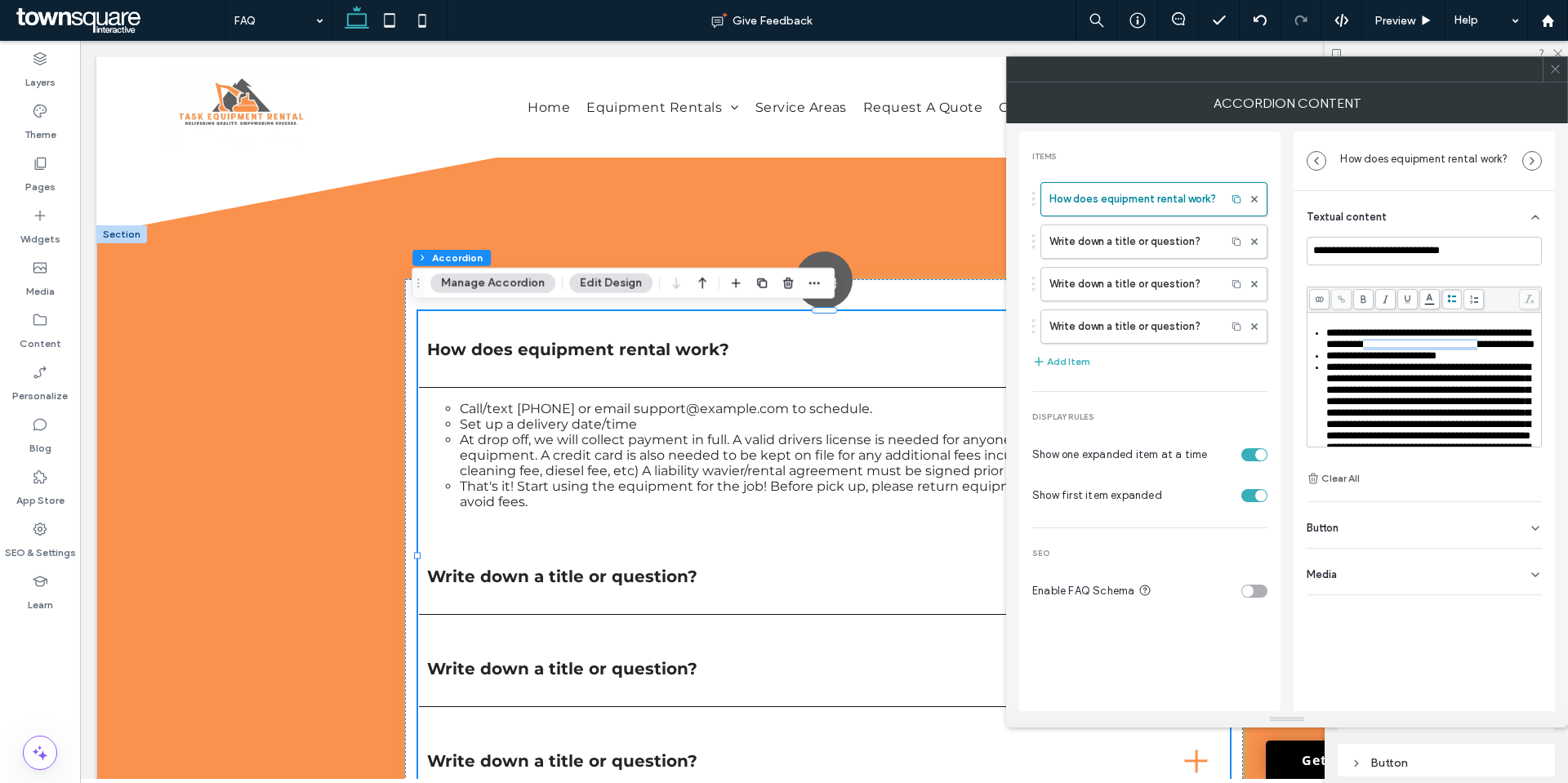 click on "**********" at bounding box center [1430, 338] 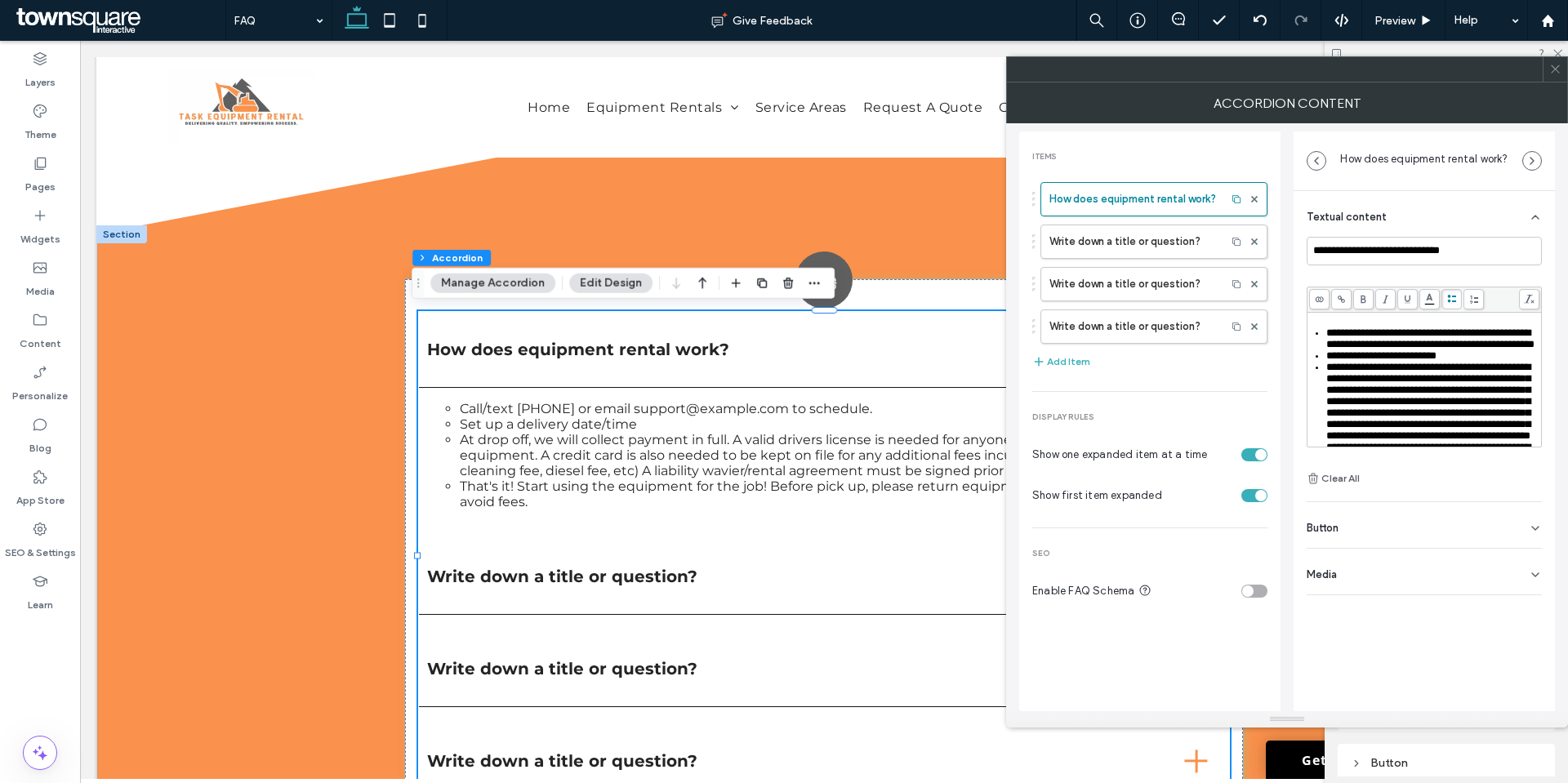 click 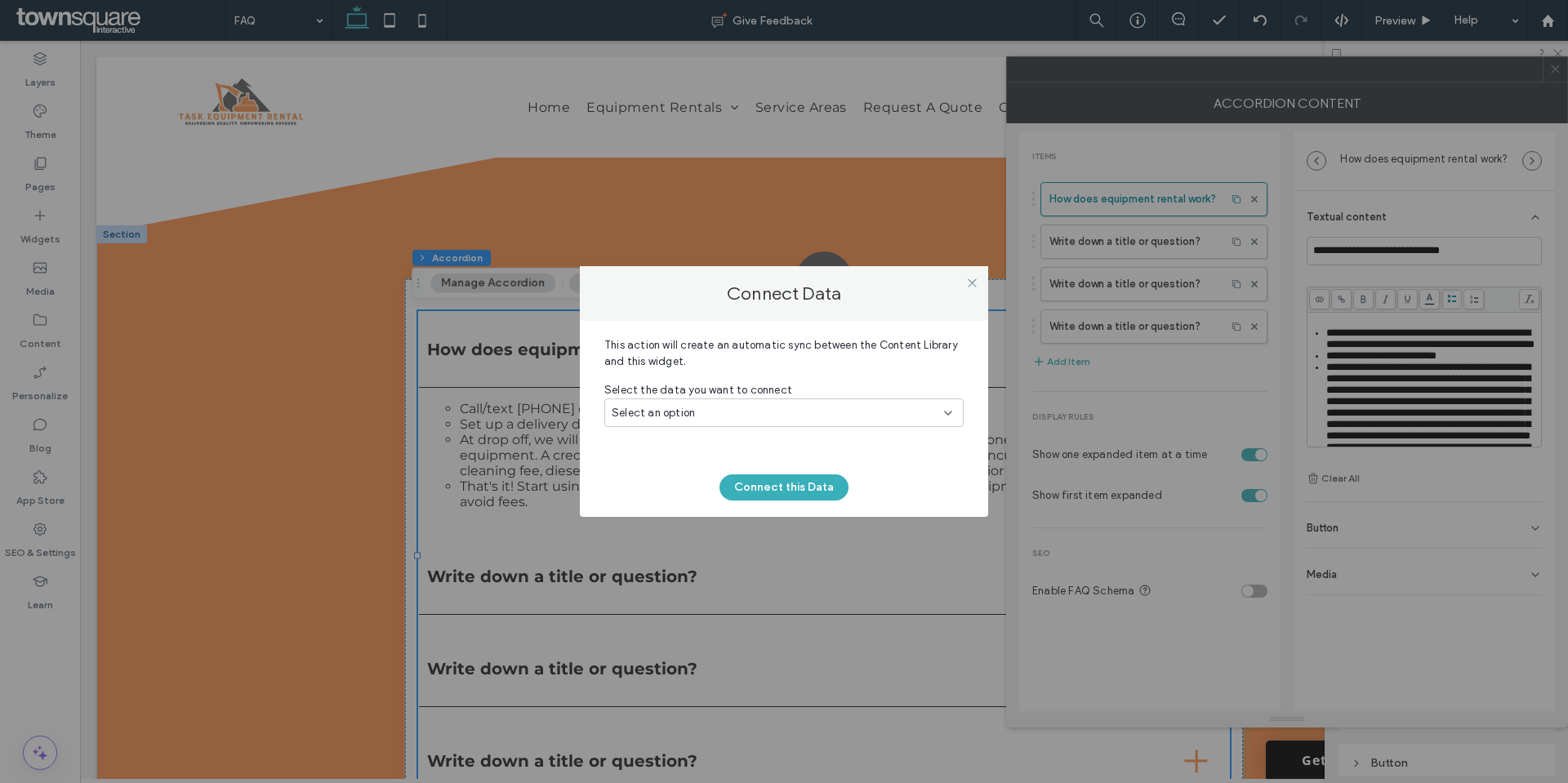 click on "Select an option" at bounding box center [784, 412] 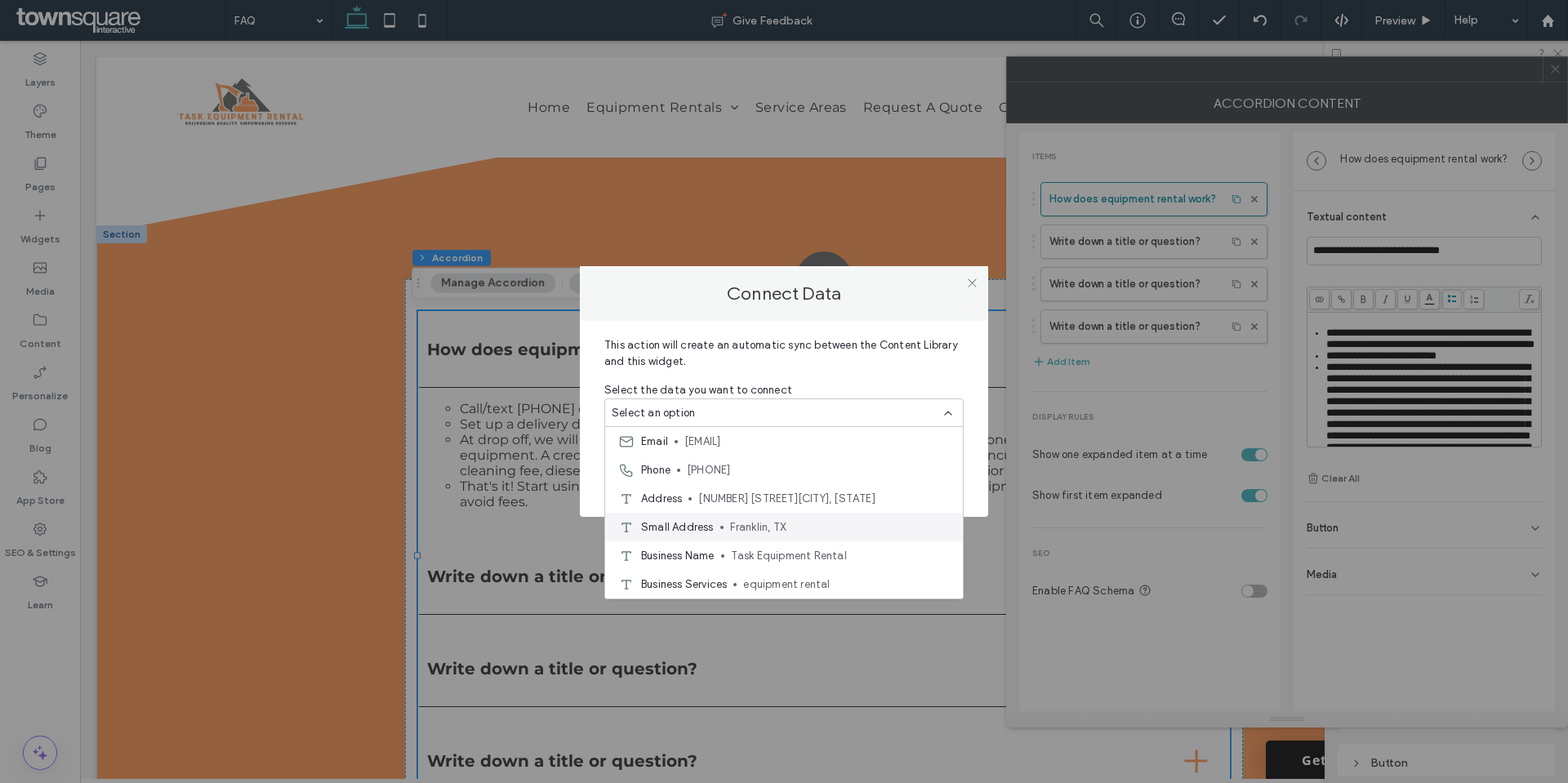 scroll, scrollTop: 0, scrollLeft: 0, axis: both 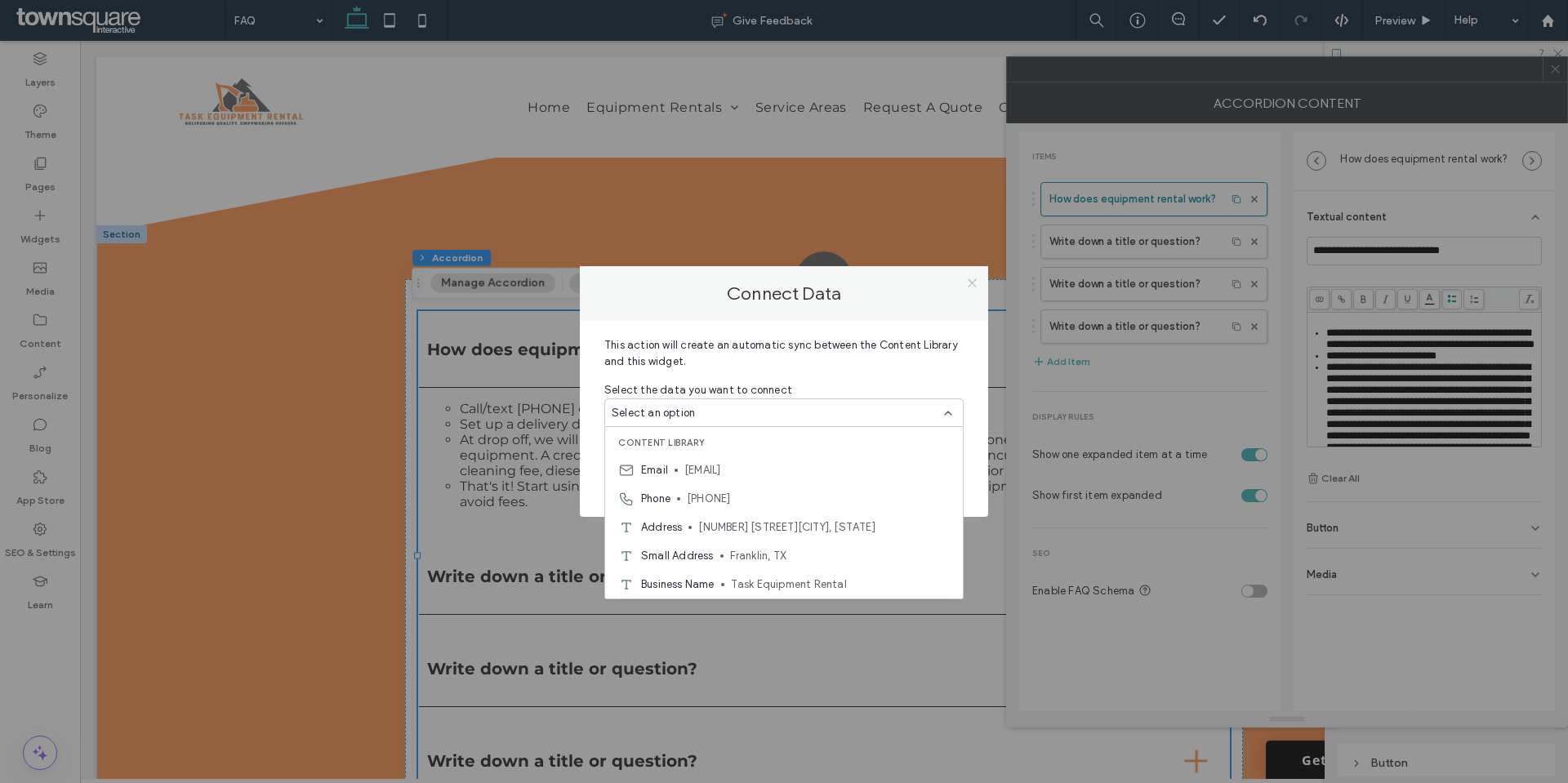 click 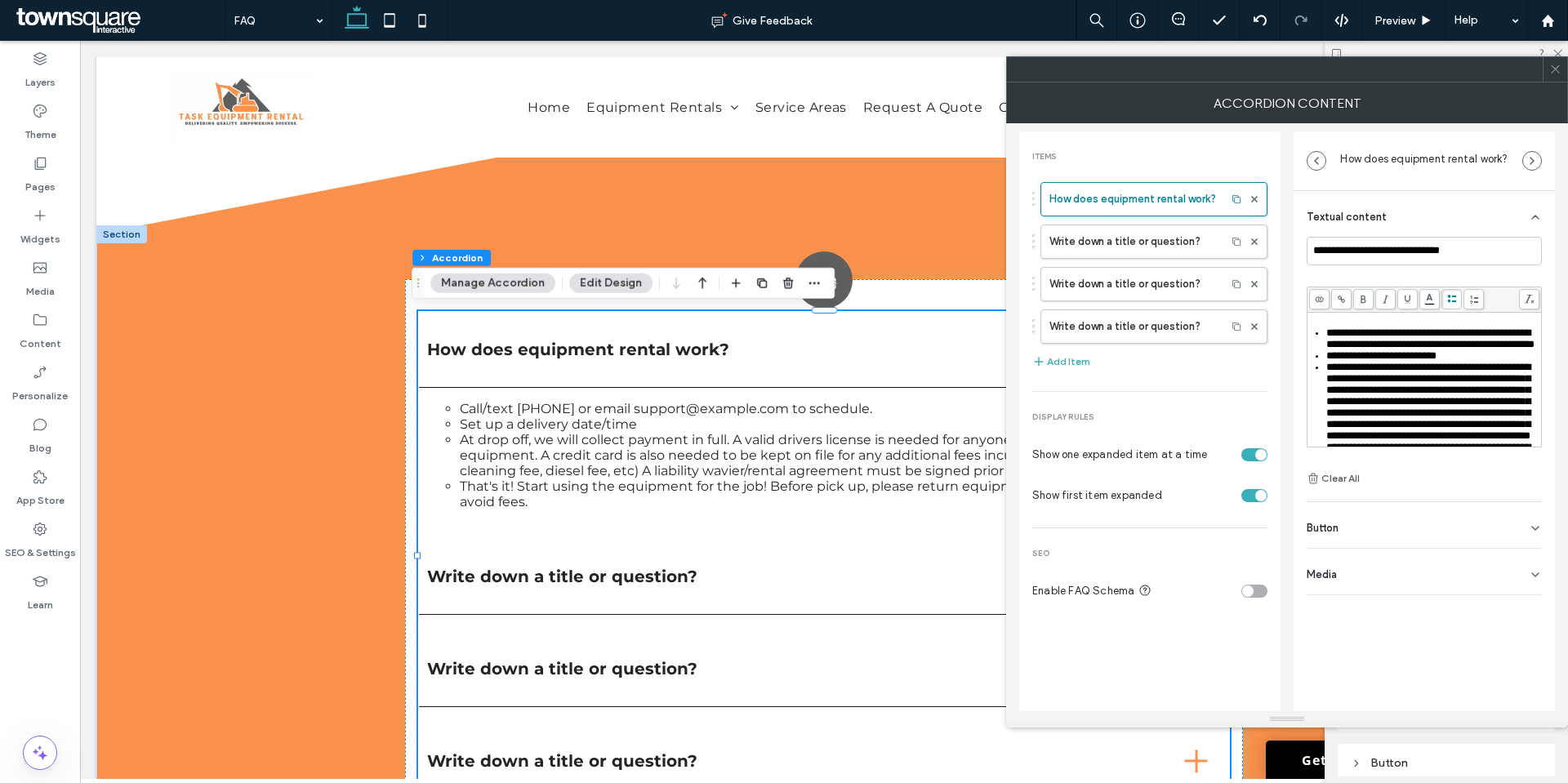 click 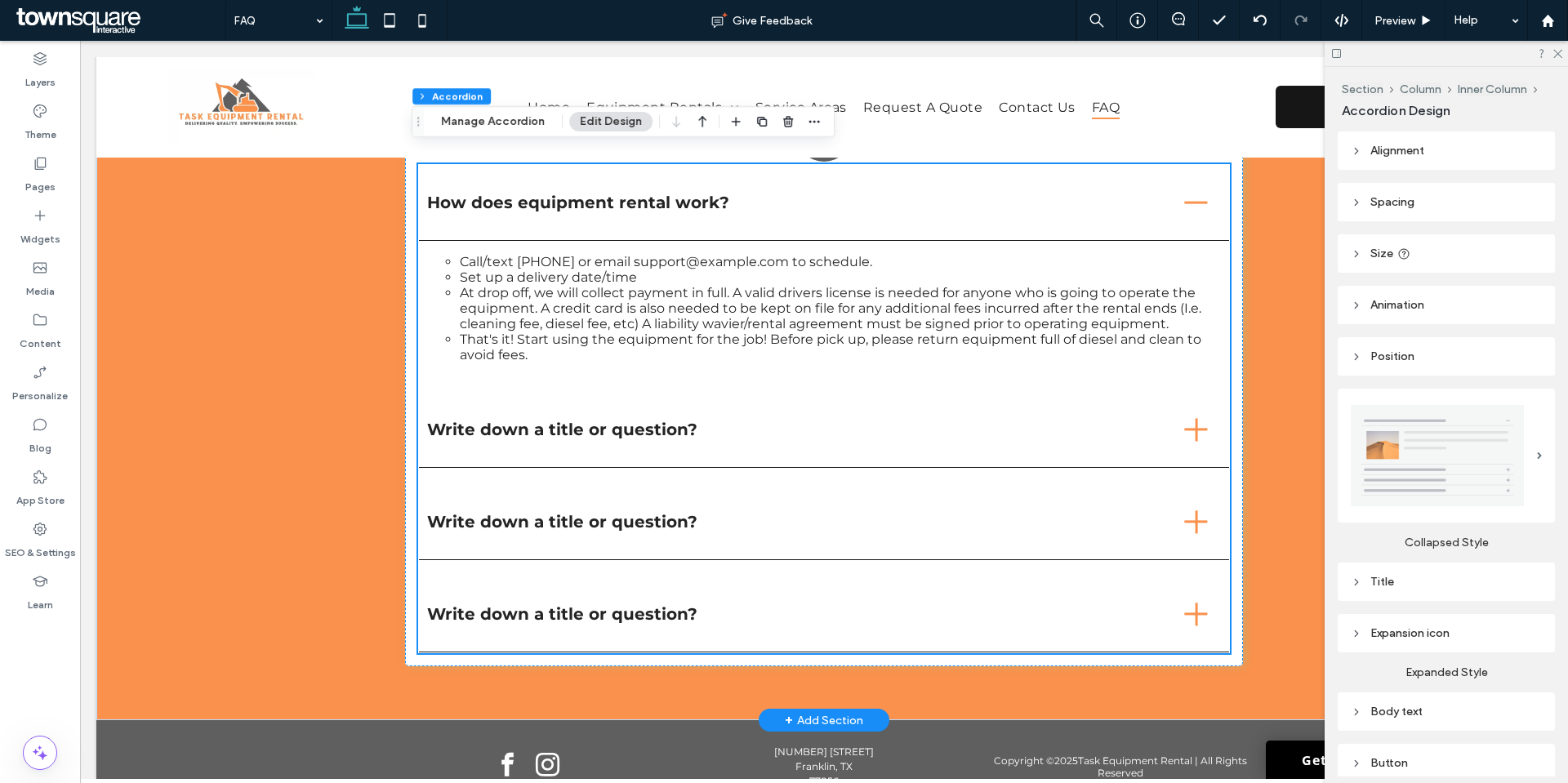 scroll, scrollTop: 430, scrollLeft: 0, axis: vertical 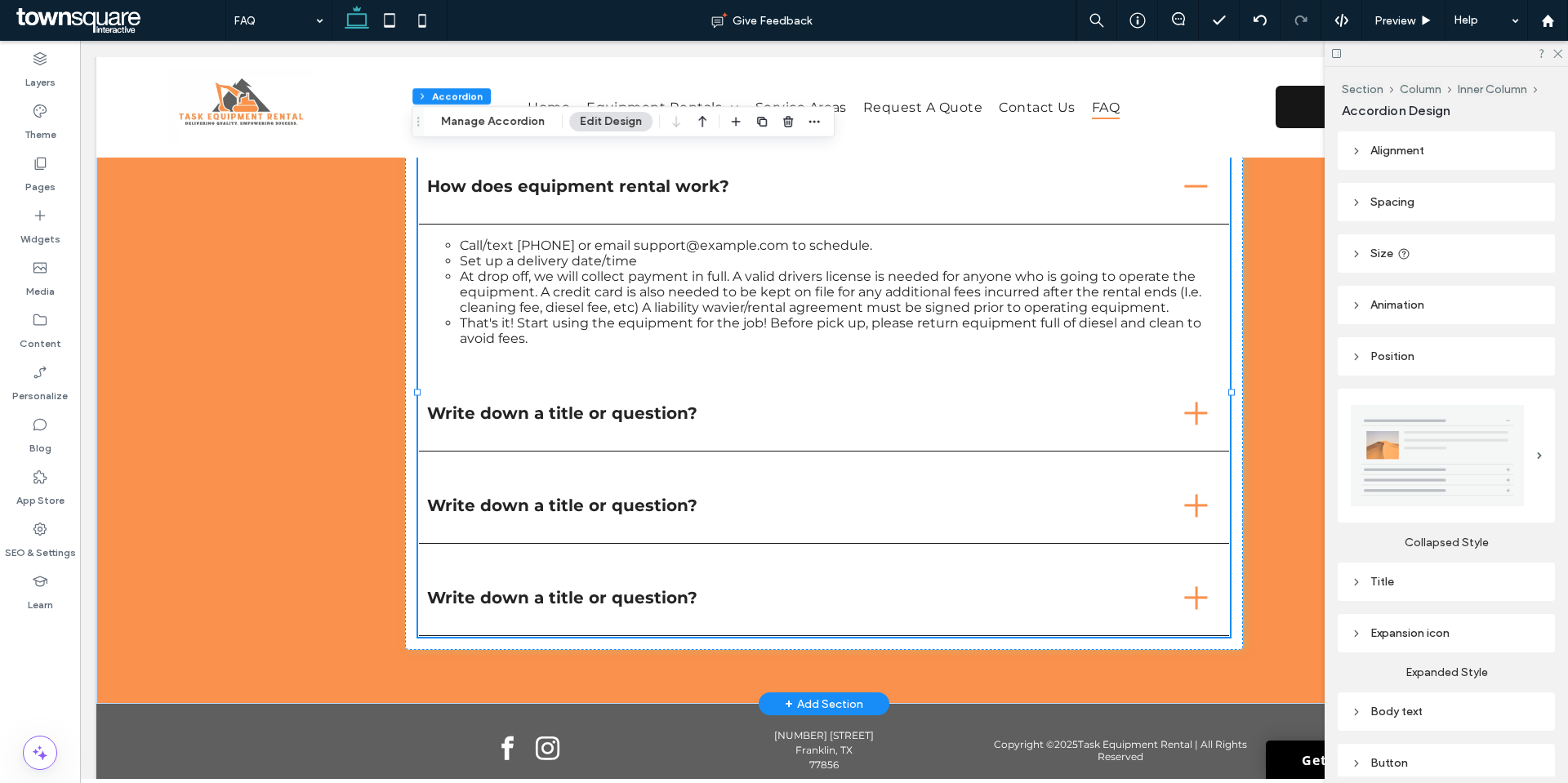 click on "Write down a title or question?" at bounding box center (823, 413) 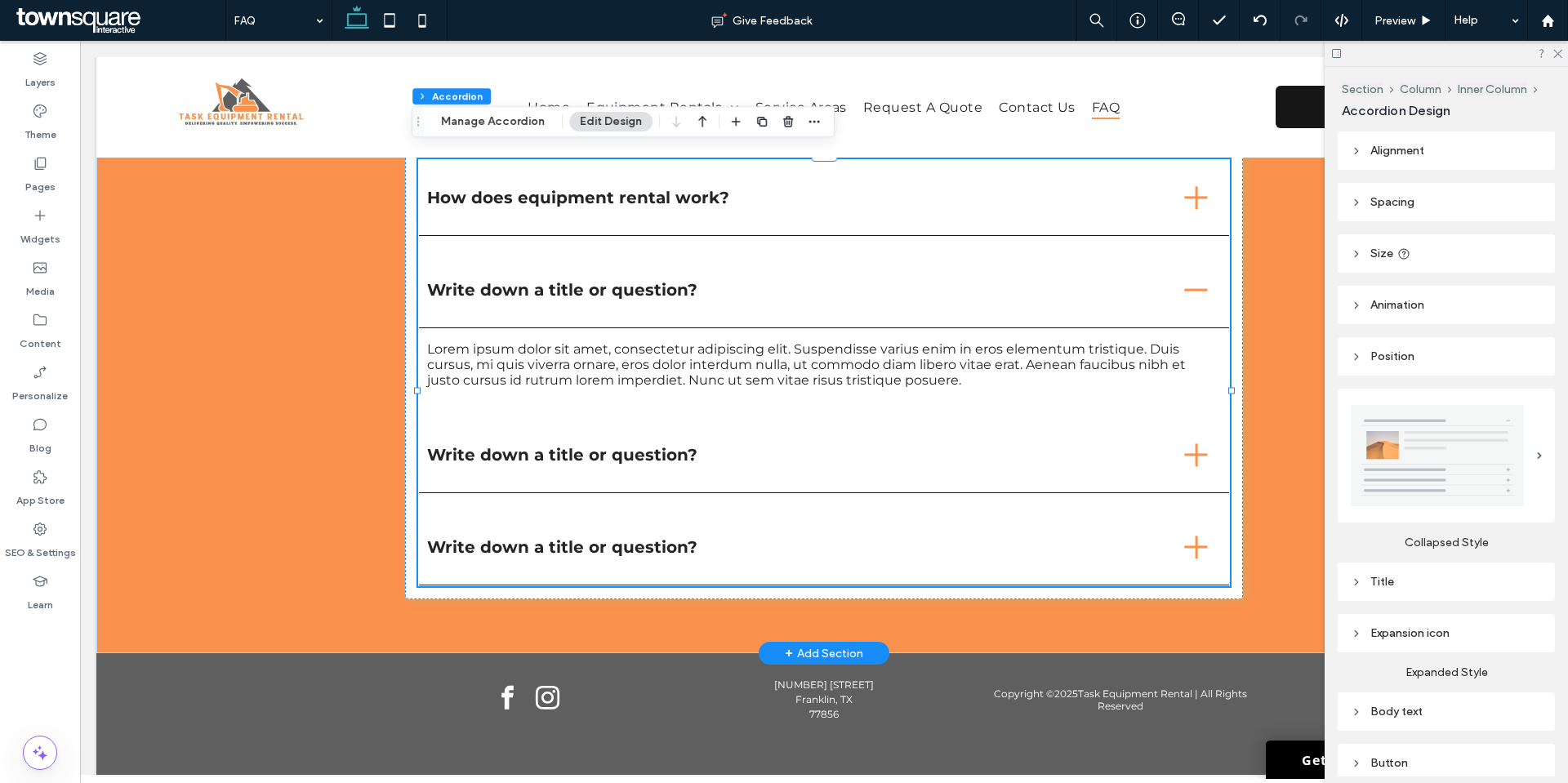 click on "How does equipment rental work? Call/text (832) 808-1822 or email  support@taskequipmentllc.com to schedule.  Set up a delivery date/time At drop off, we will collect payment in full. A valid drivers license is needed for anyone who is going to operate the equipment. A credit card is also needed to be kept on file for any additional fees incurred after the rental ends (I.e. cleaning fee, diesel fee, etc) A liability wavier/rental agreement must be signed prior to operating equipment. That's it! Start using the equipment for the job! Before pick up, please return equipment full of diesel and clean to avoid fees. Write down a title or question? Lorem ipsum dolor sit amet, consectetur adipiscing elit. Suspendisse varius enim in eros elementum tristique. Duis cursus, mi quis viverra ornare, eros dolor interdum nulla, ut commodo diam libero vitae erat. Aenean faucibus nibh et justo cursus id rutrum lorem imperdiet. Nunc ut sem vitae risus tristique posuere. Write down a title or question?" at bounding box center (823, 372) 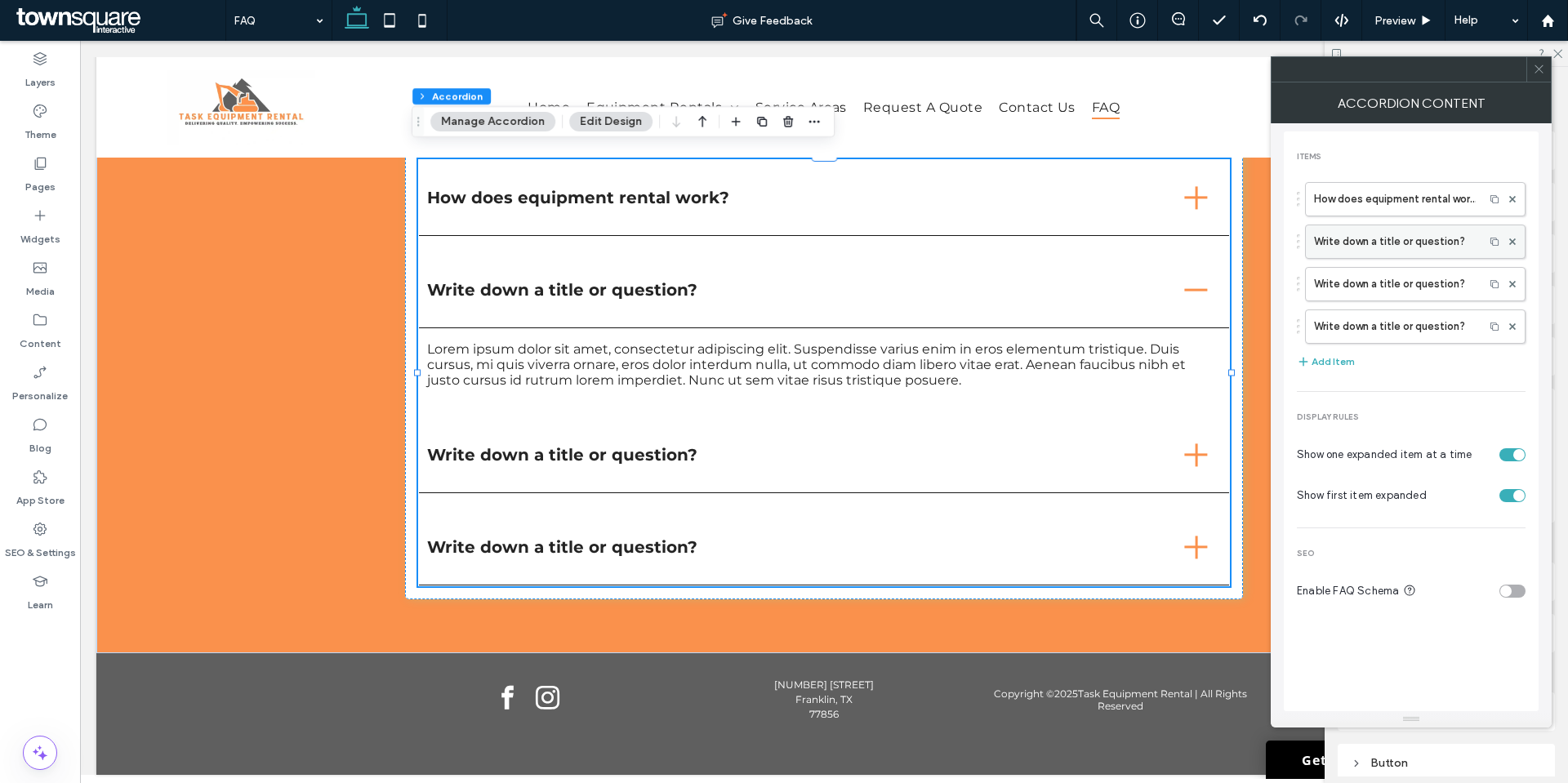 click on "Write down a title or question?" at bounding box center [1395, 242] 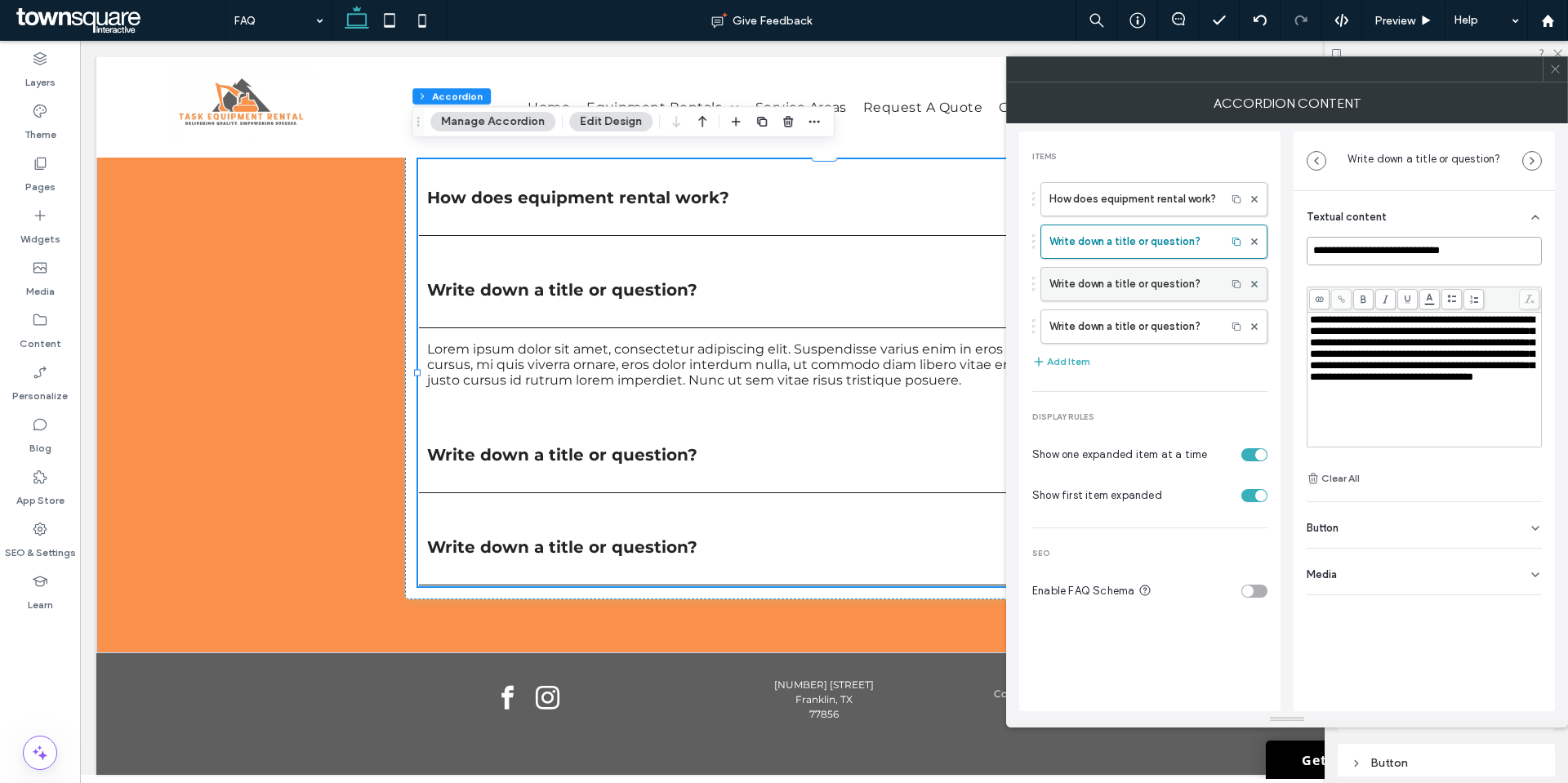 drag, startPoint x: 1486, startPoint y: 263, endPoint x: 1248, endPoint y: 271, distance: 238.13442 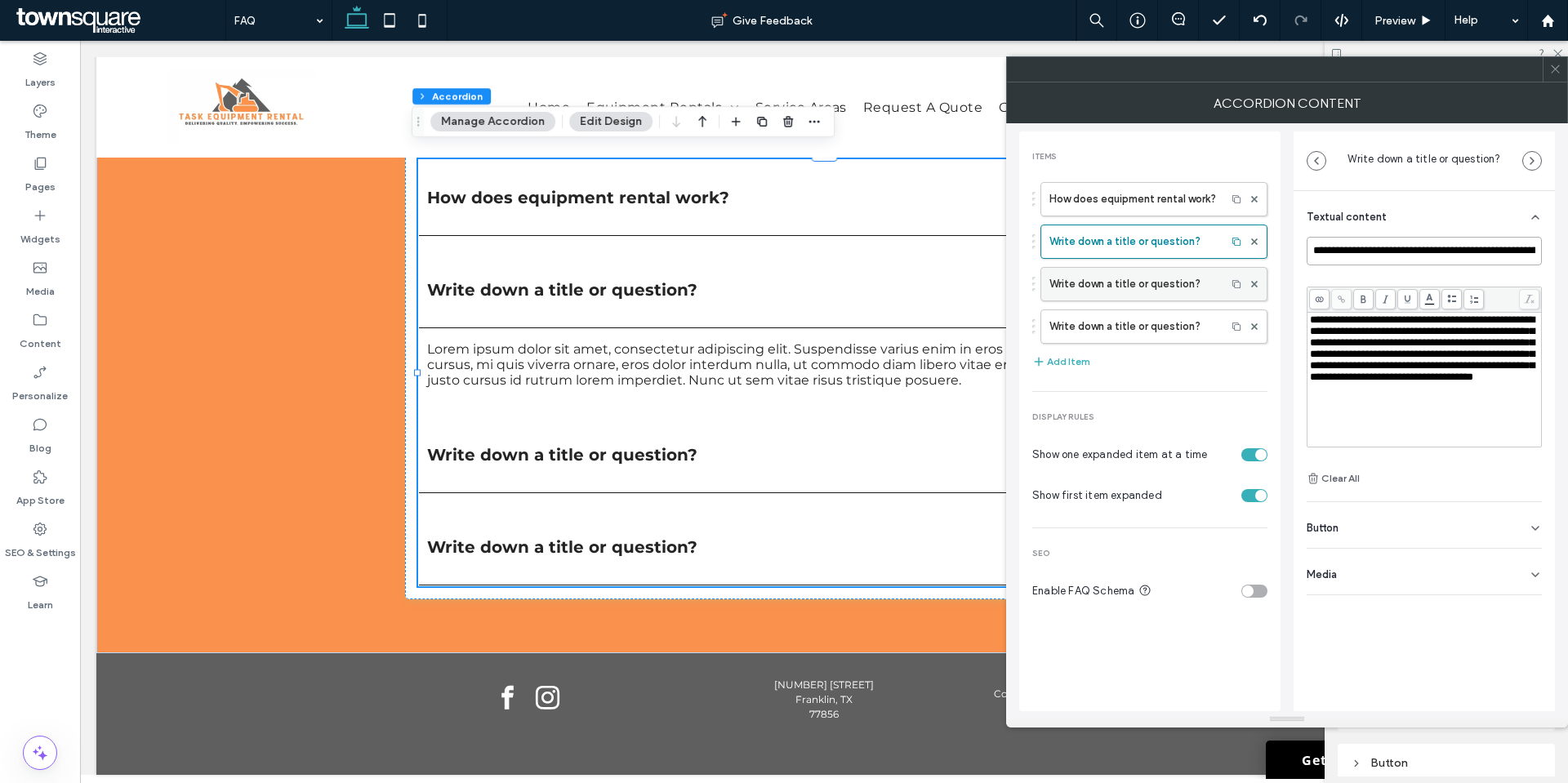 scroll, scrollTop: 0, scrollLeft: 74, axis: horizontal 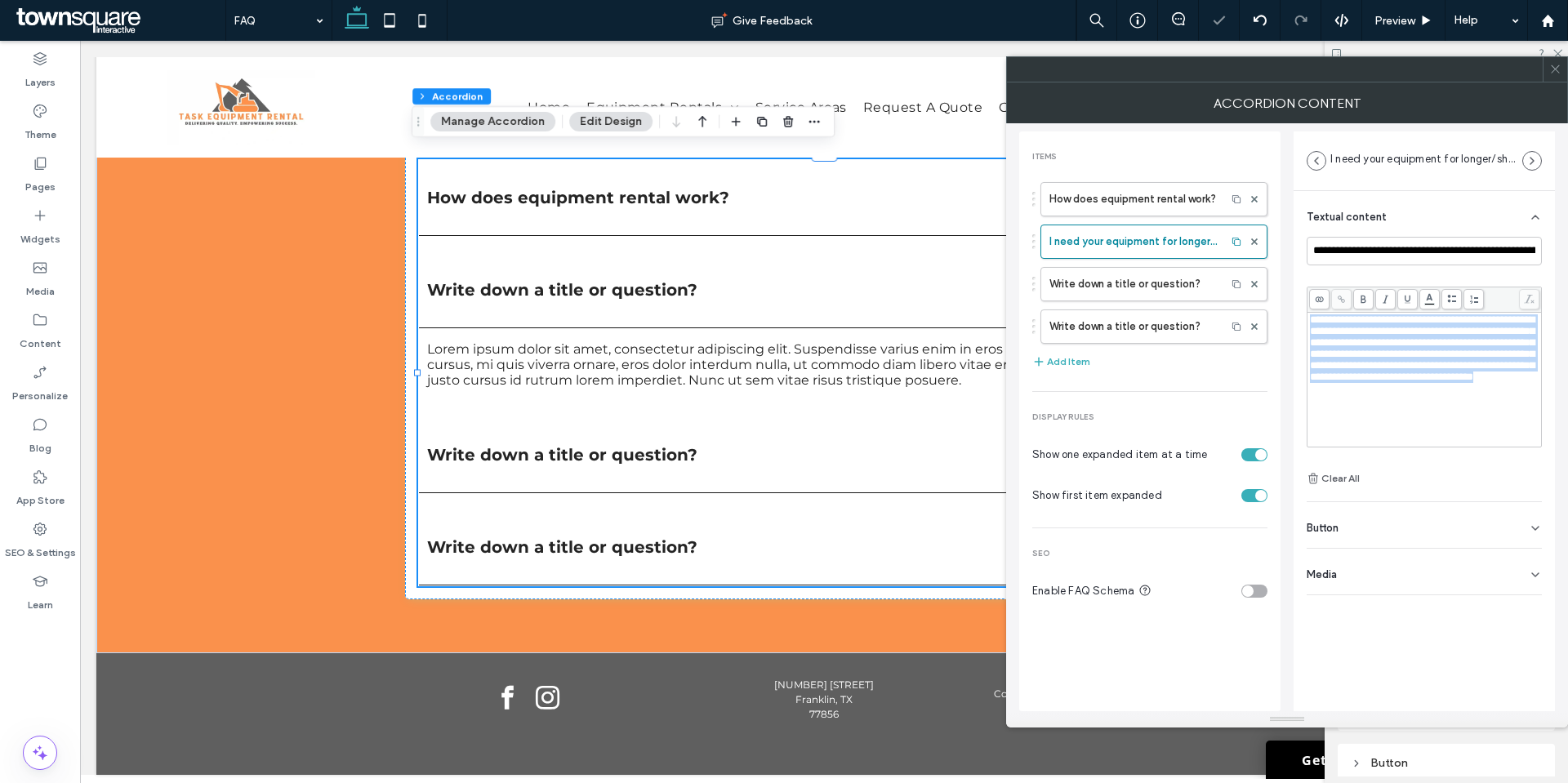 drag, startPoint x: 1439, startPoint y: 400, endPoint x: 1227, endPoint y: 262, distance: 252.95849 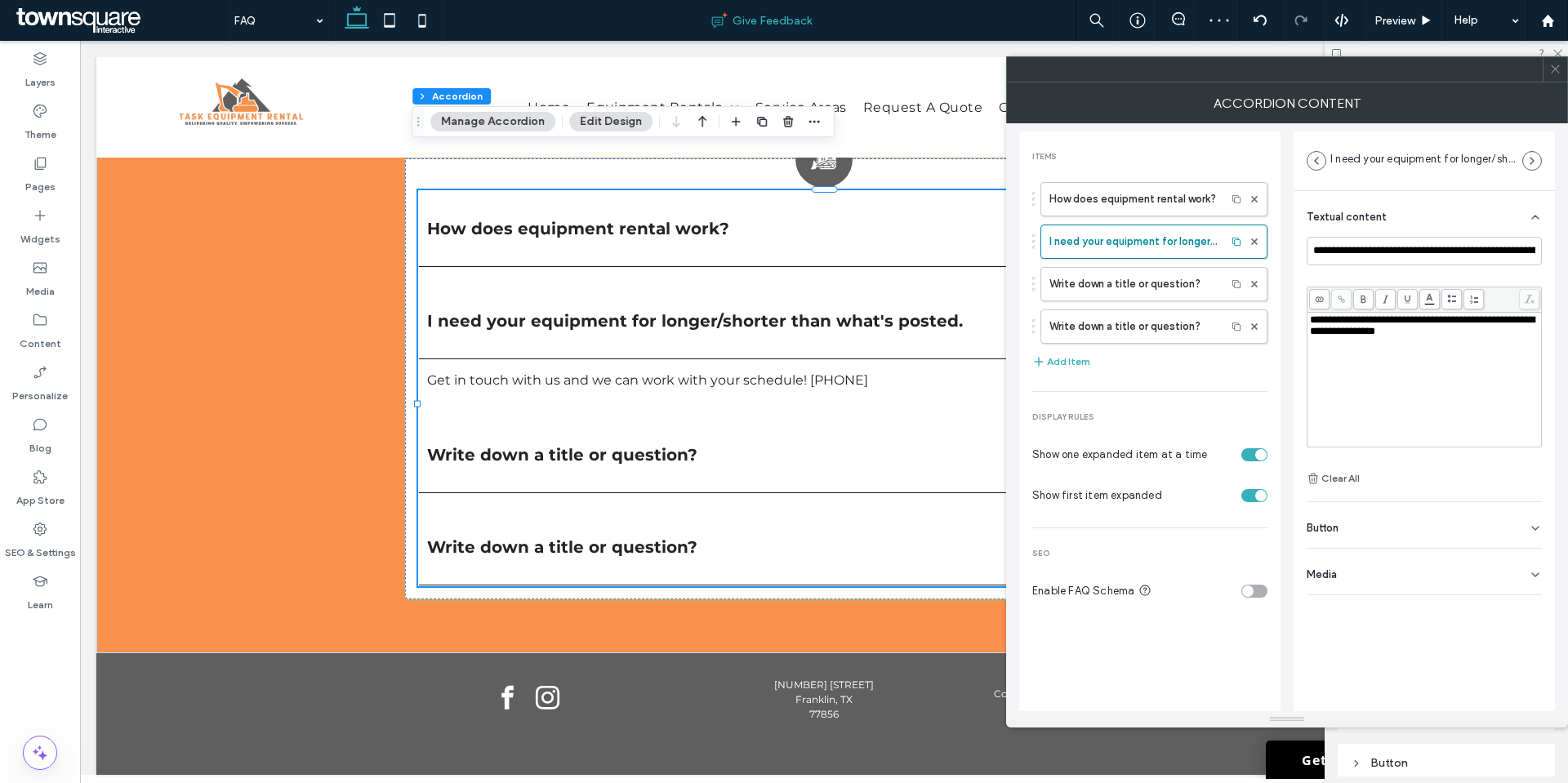 scroll, scrollTop: 399, scrollLeft: 0, axis: vertical 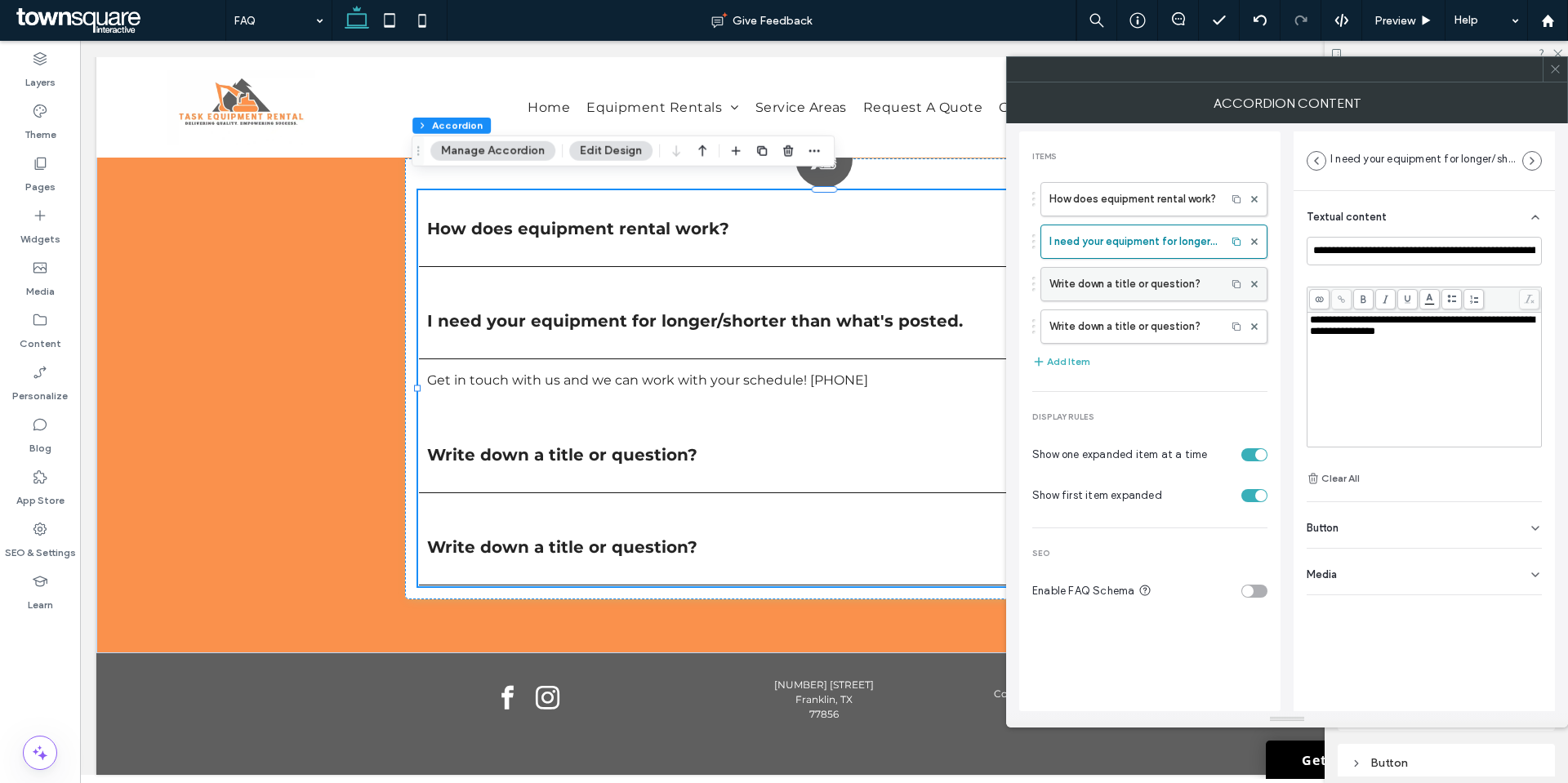 click on "Write down a title or question?" at bounding box center (1134, 284) 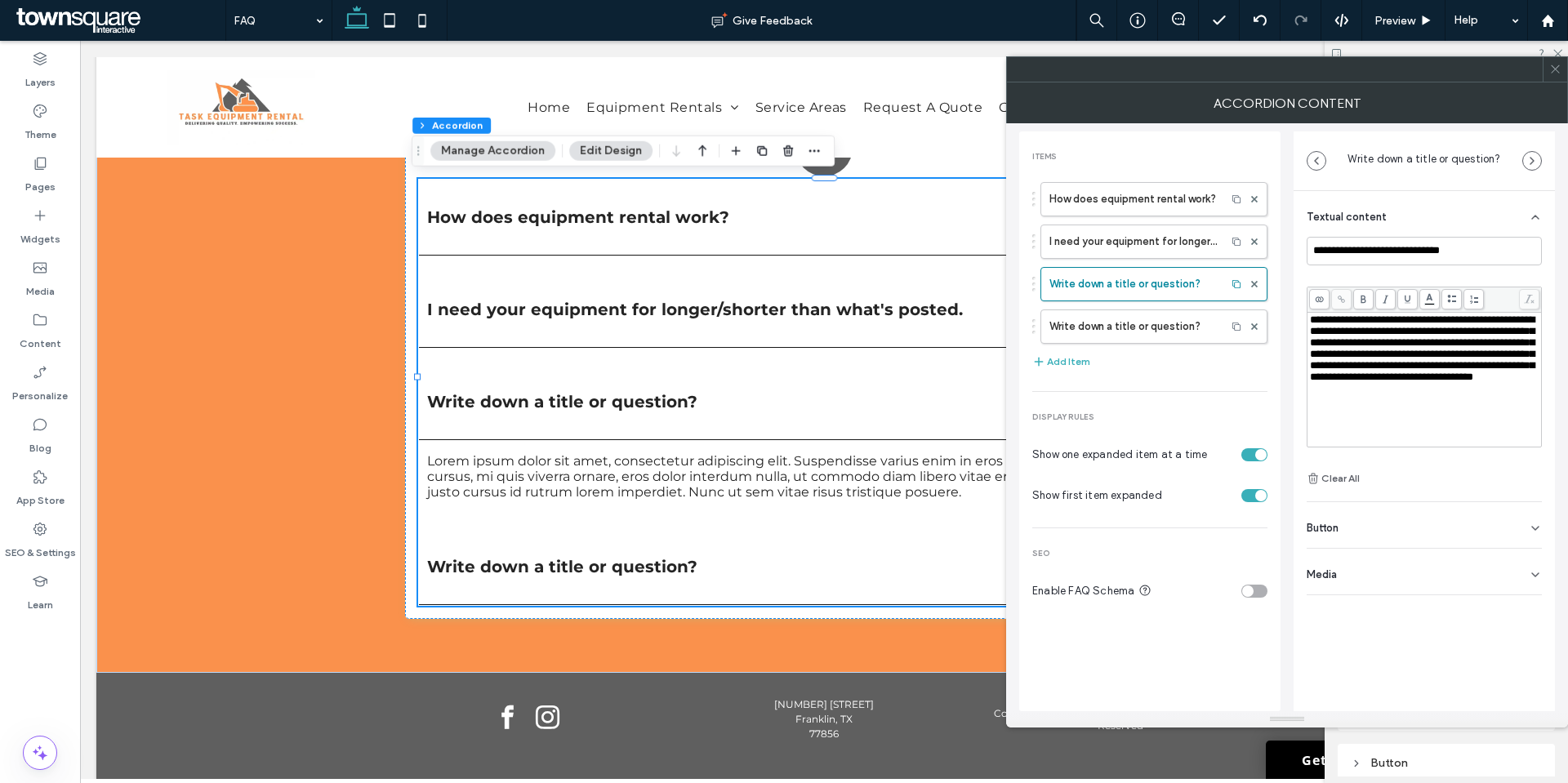 scroll, scrollTop: 430, scrollLeft: 0, axis: vertical 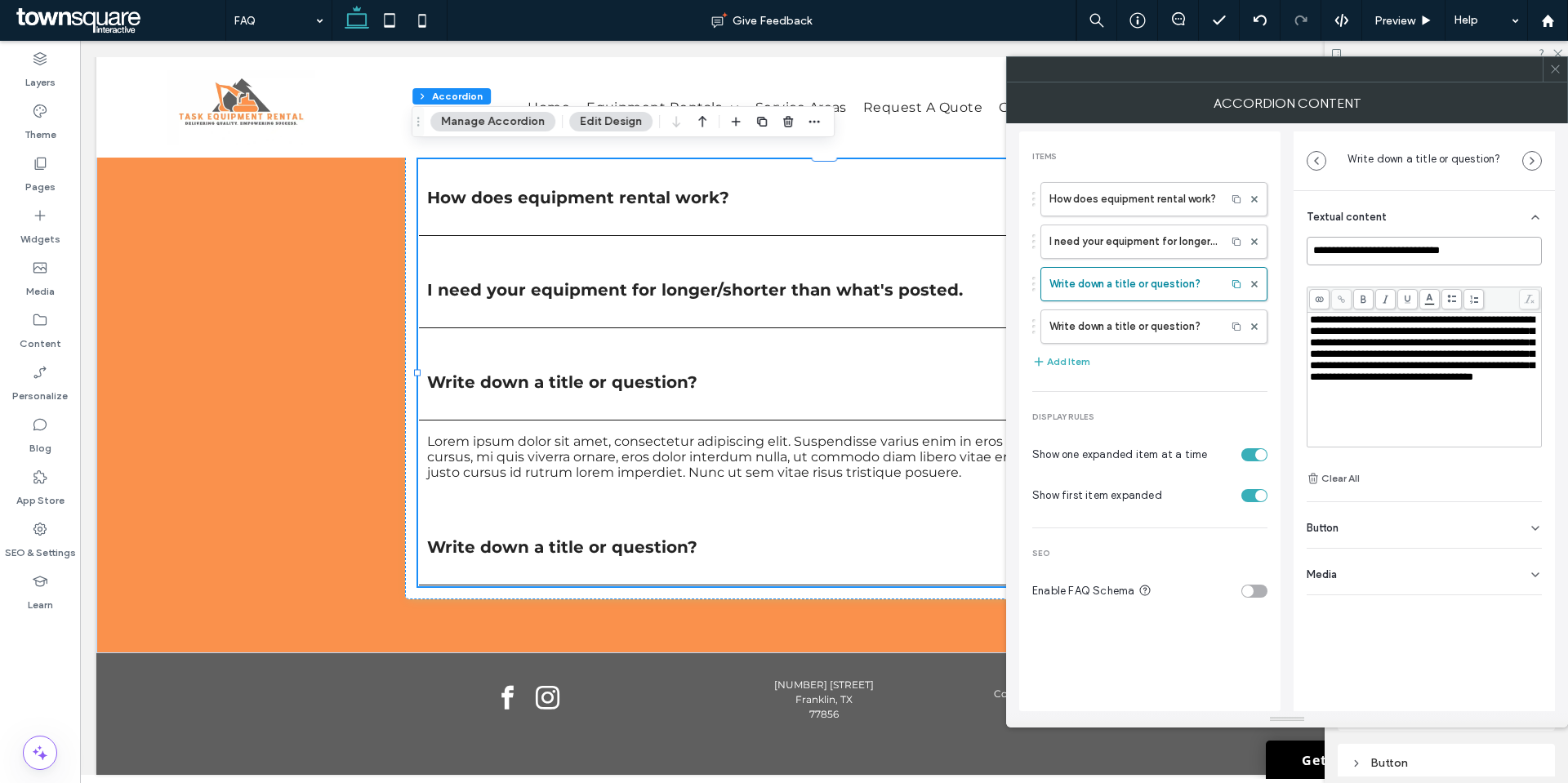 drag, startPoint x: 1481, startPoint y: 249, endPoint x: 1272, endPoint y: 249, distance: 209 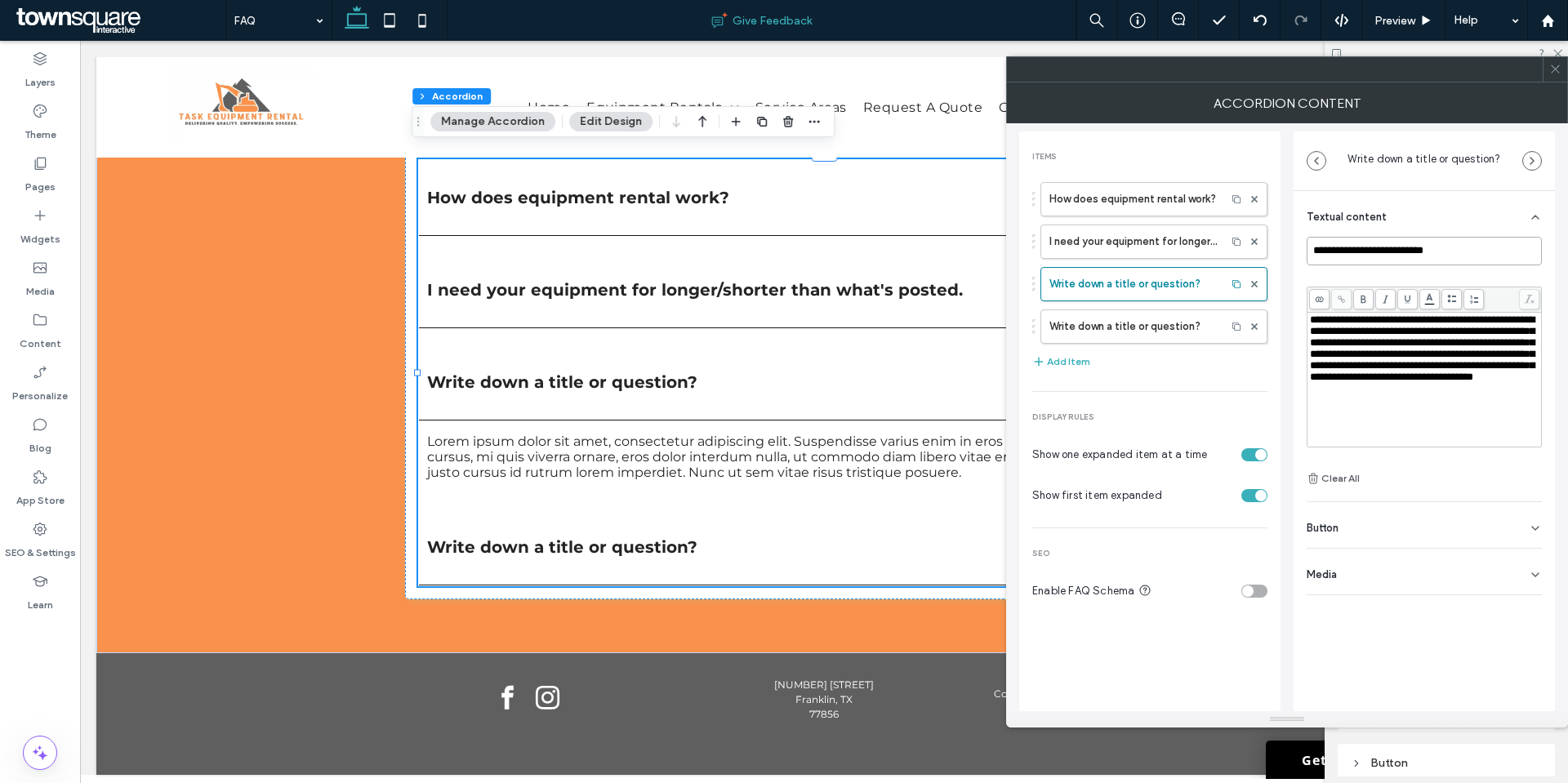 type on "**********" 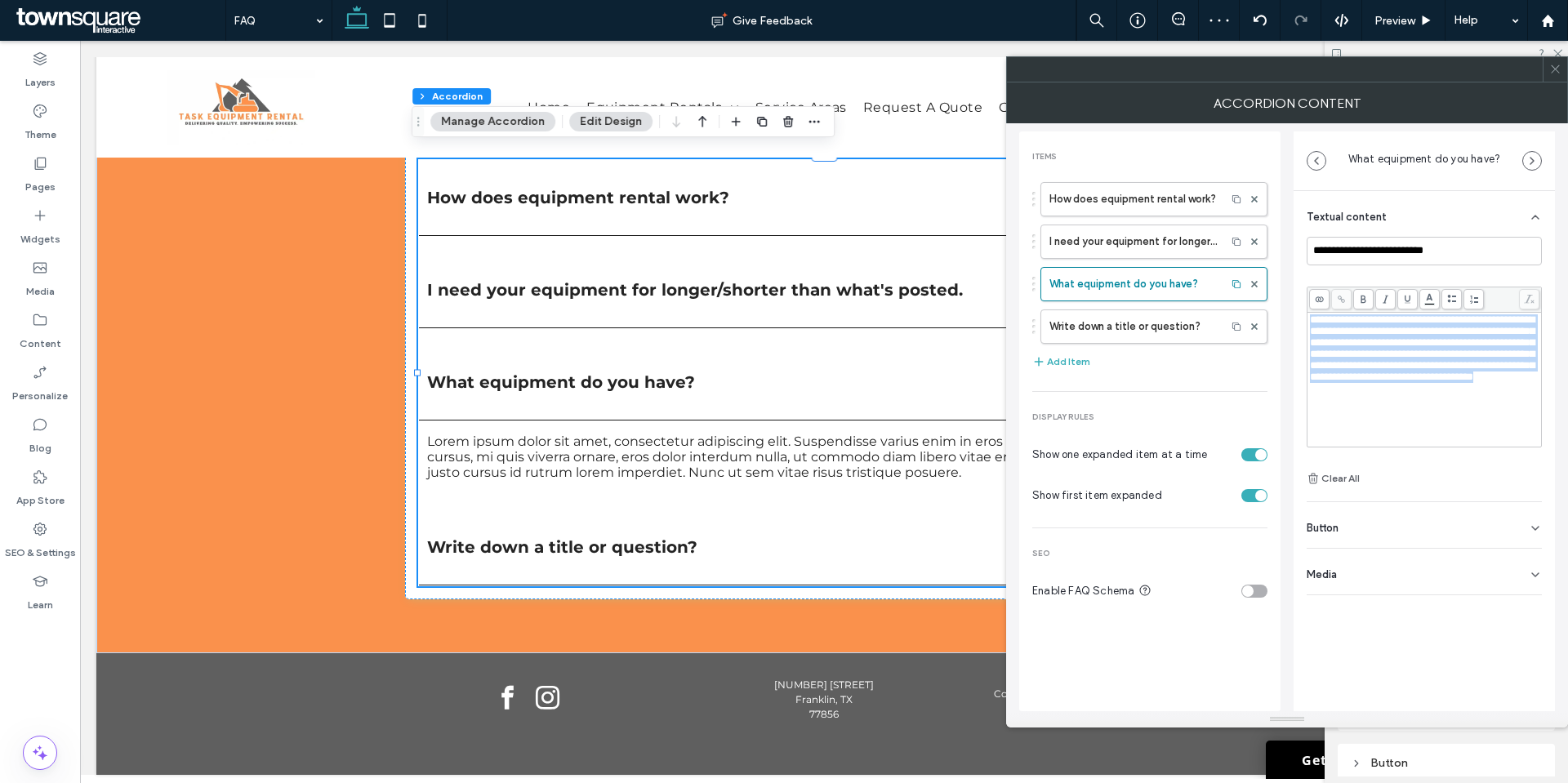 drag, startPoint x: 1433, startPoint y: 415, endPoint x: 1282, endPoint y: 269, distance: 210.04047 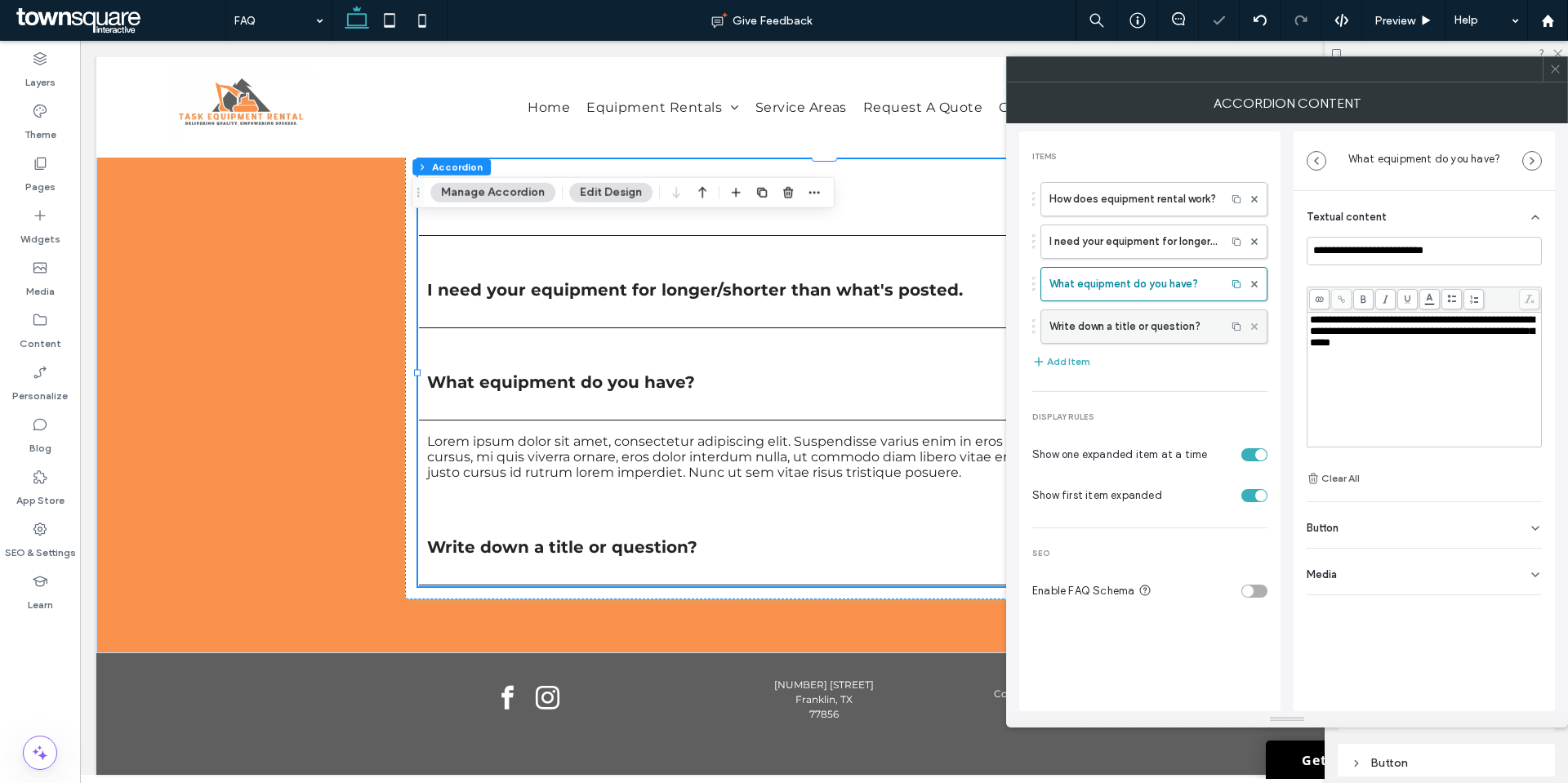 click 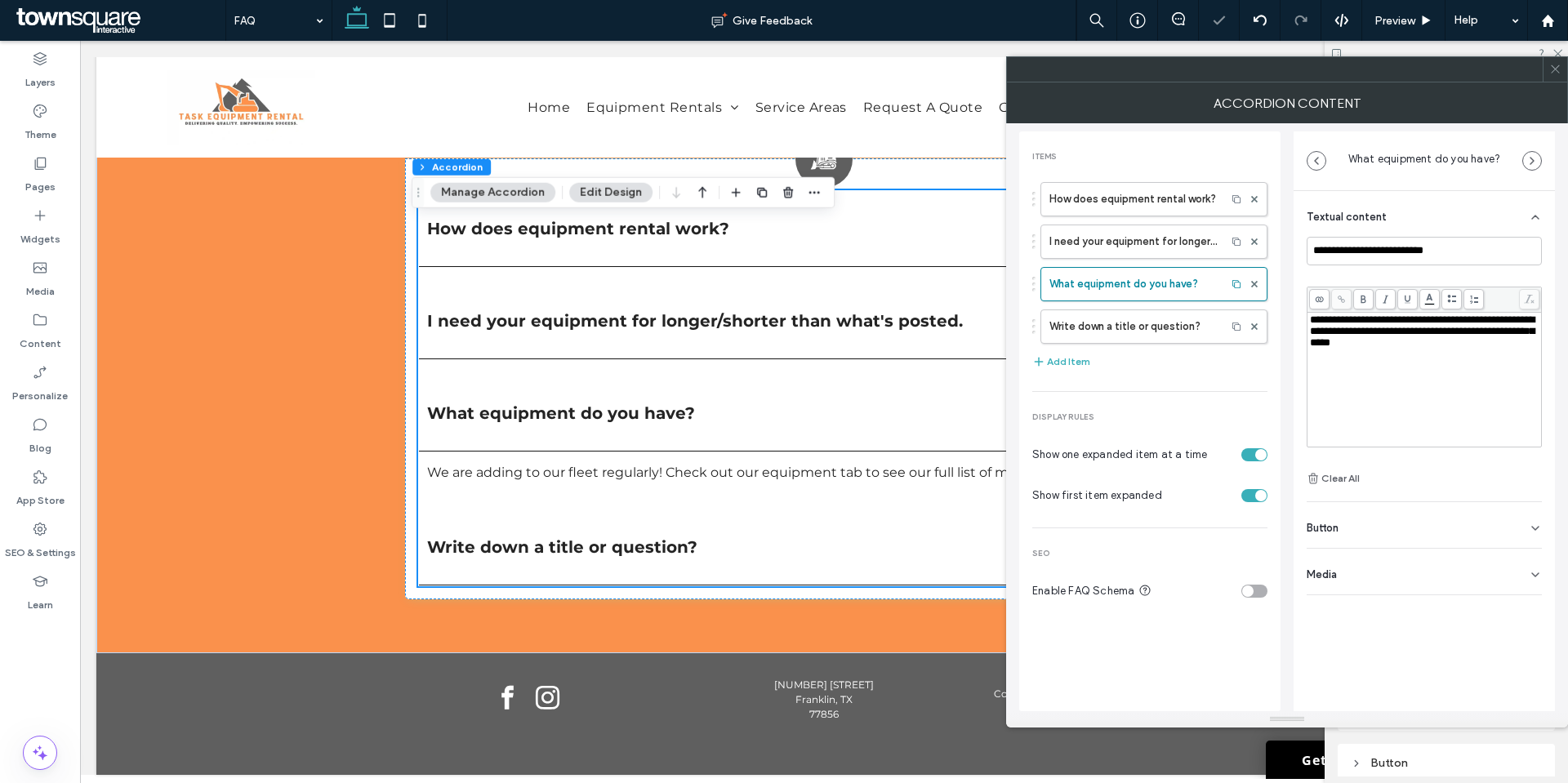 scroll, scrollTop: 307, scrollLeft: 0, axis: vertical 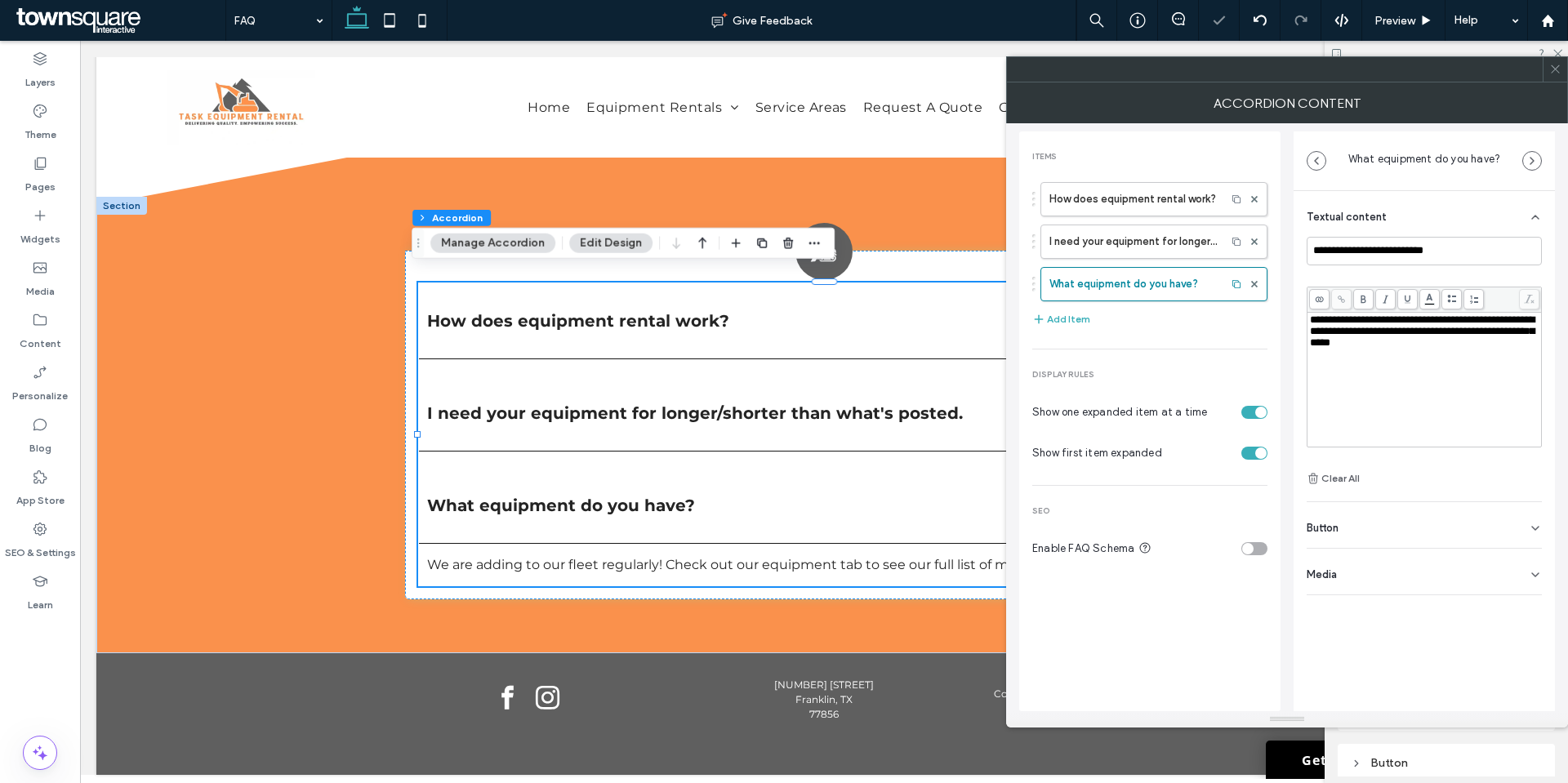 click on "**********" at bounding box center (1424, 380) 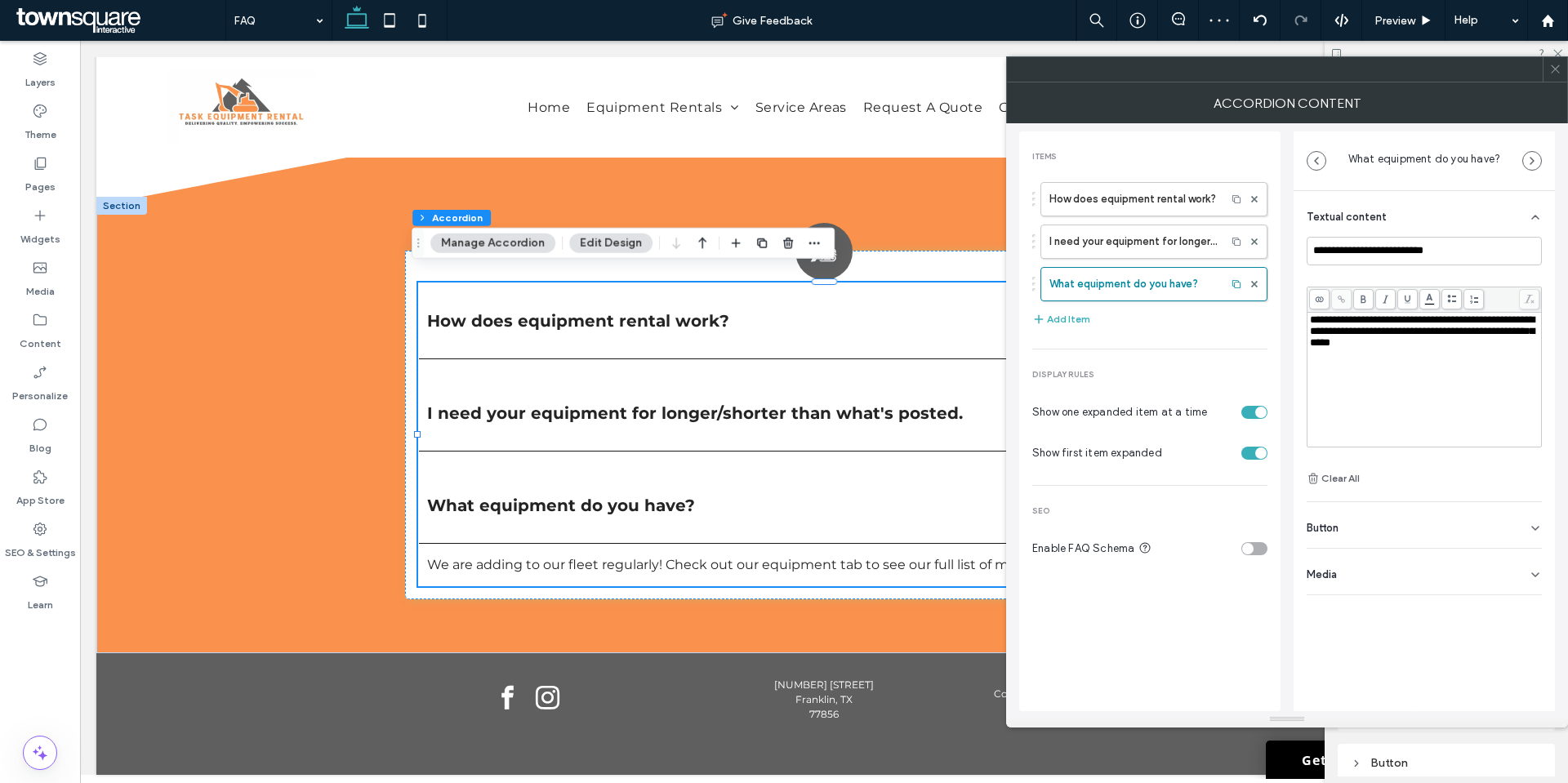 click 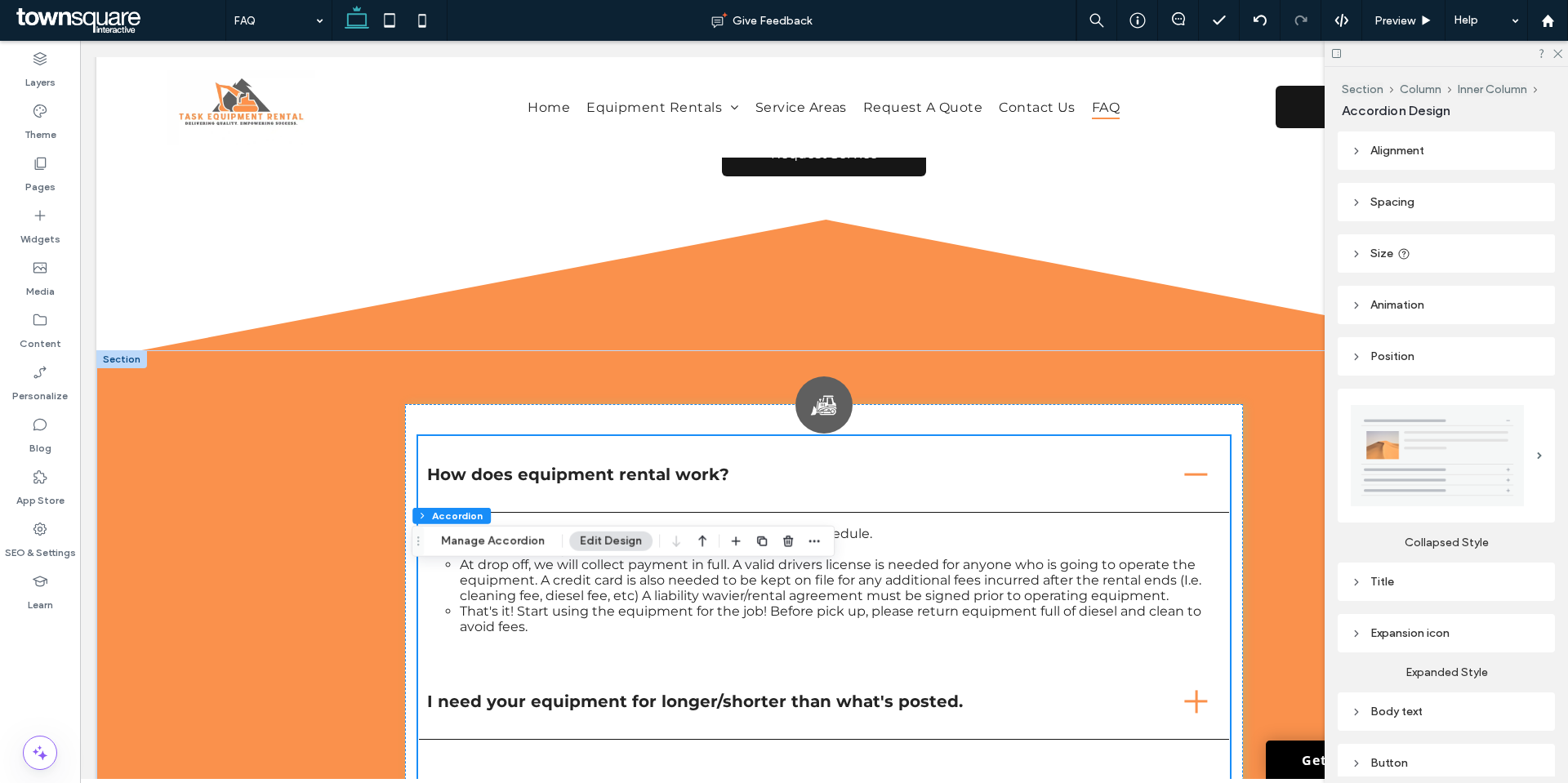 scroll, scrollTop: 0, scrollLeft: 0, axis: both 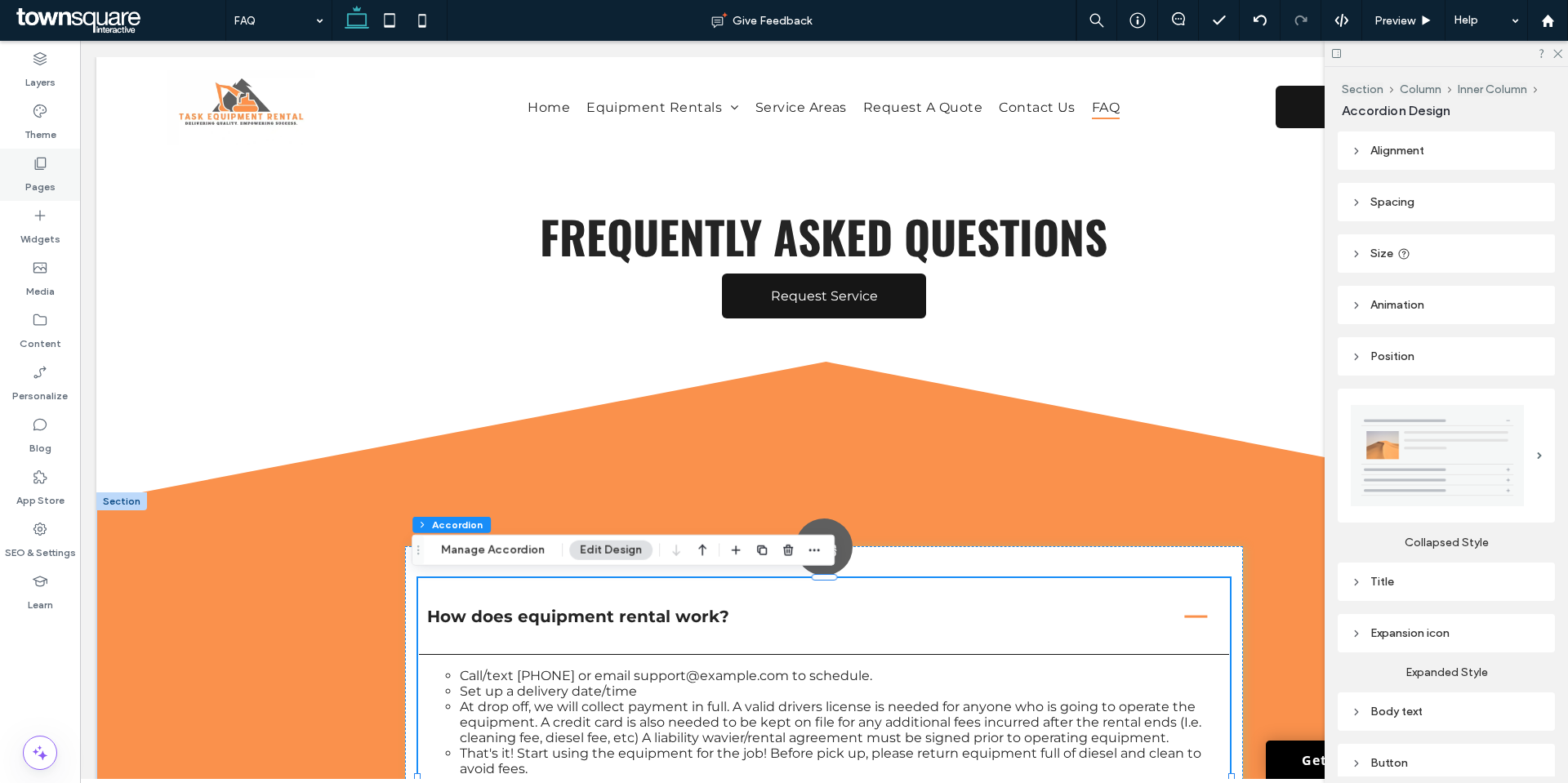 click on "Pages" at bounding box center (40, 183) 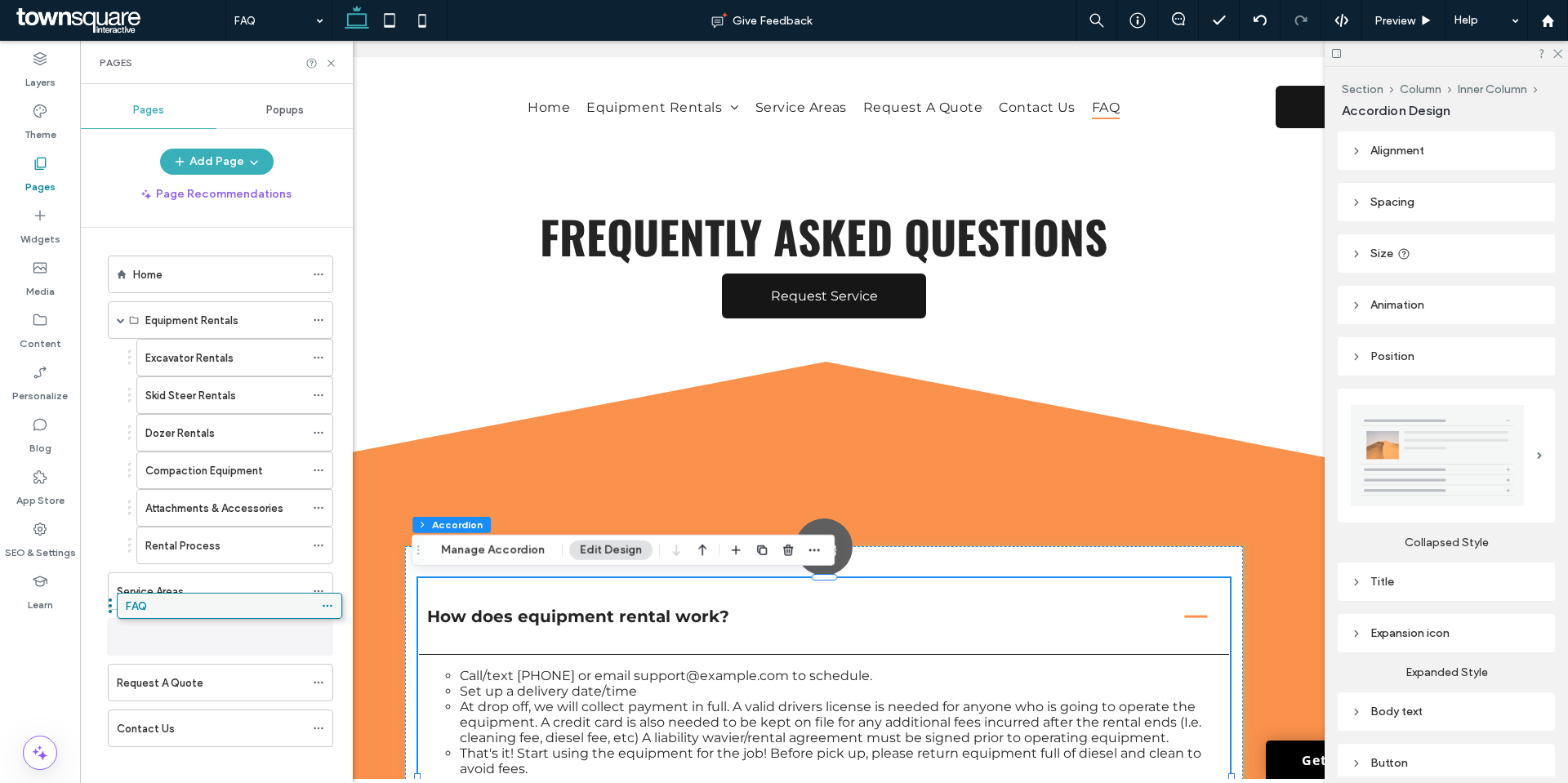 drag, startPoint x: 189, startPoint y: 726, endPoint x: 195, endPoint y: 615, distance: 111.16204 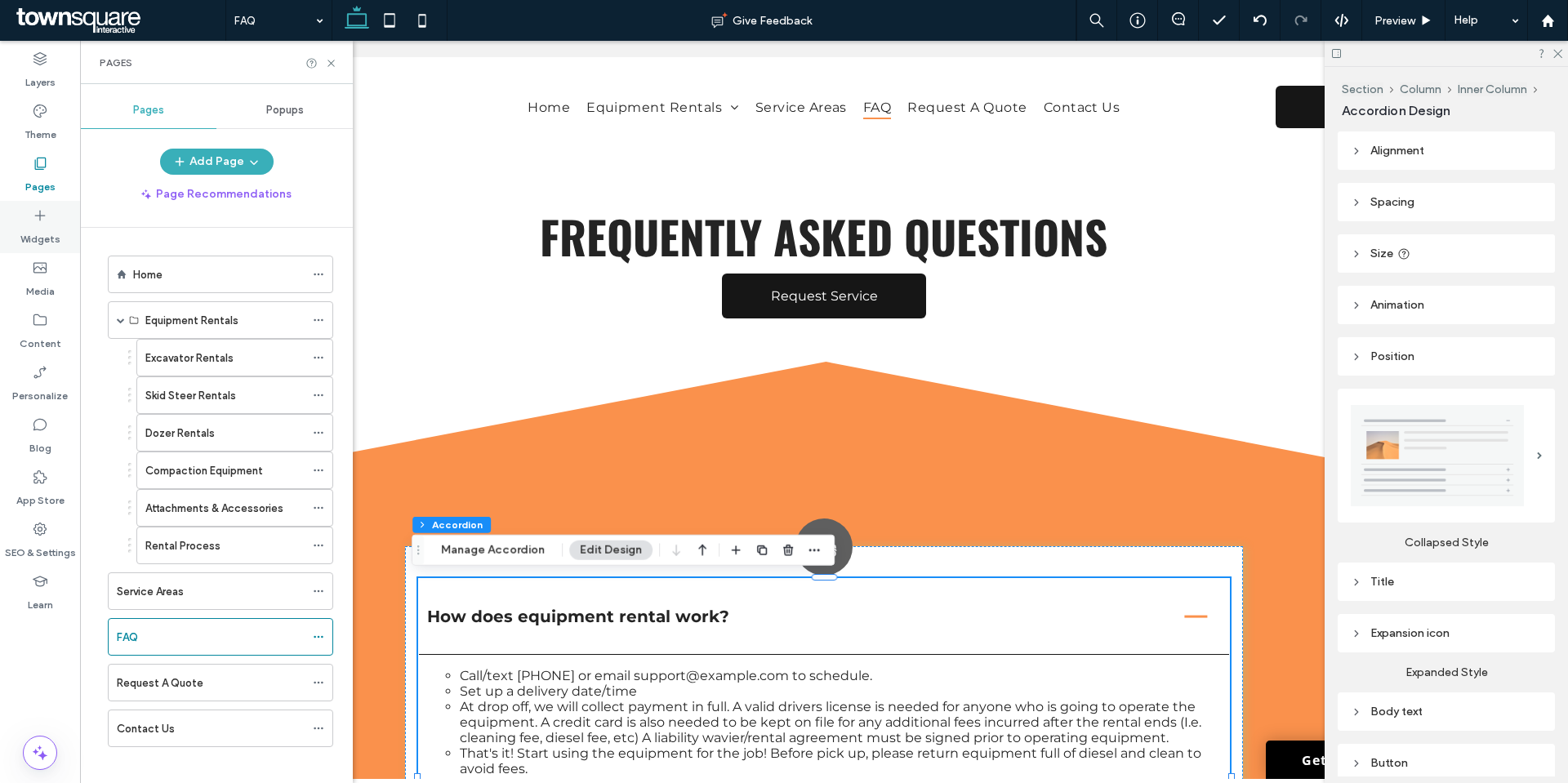 click on "Widgets" at bounding box center [40, 227] 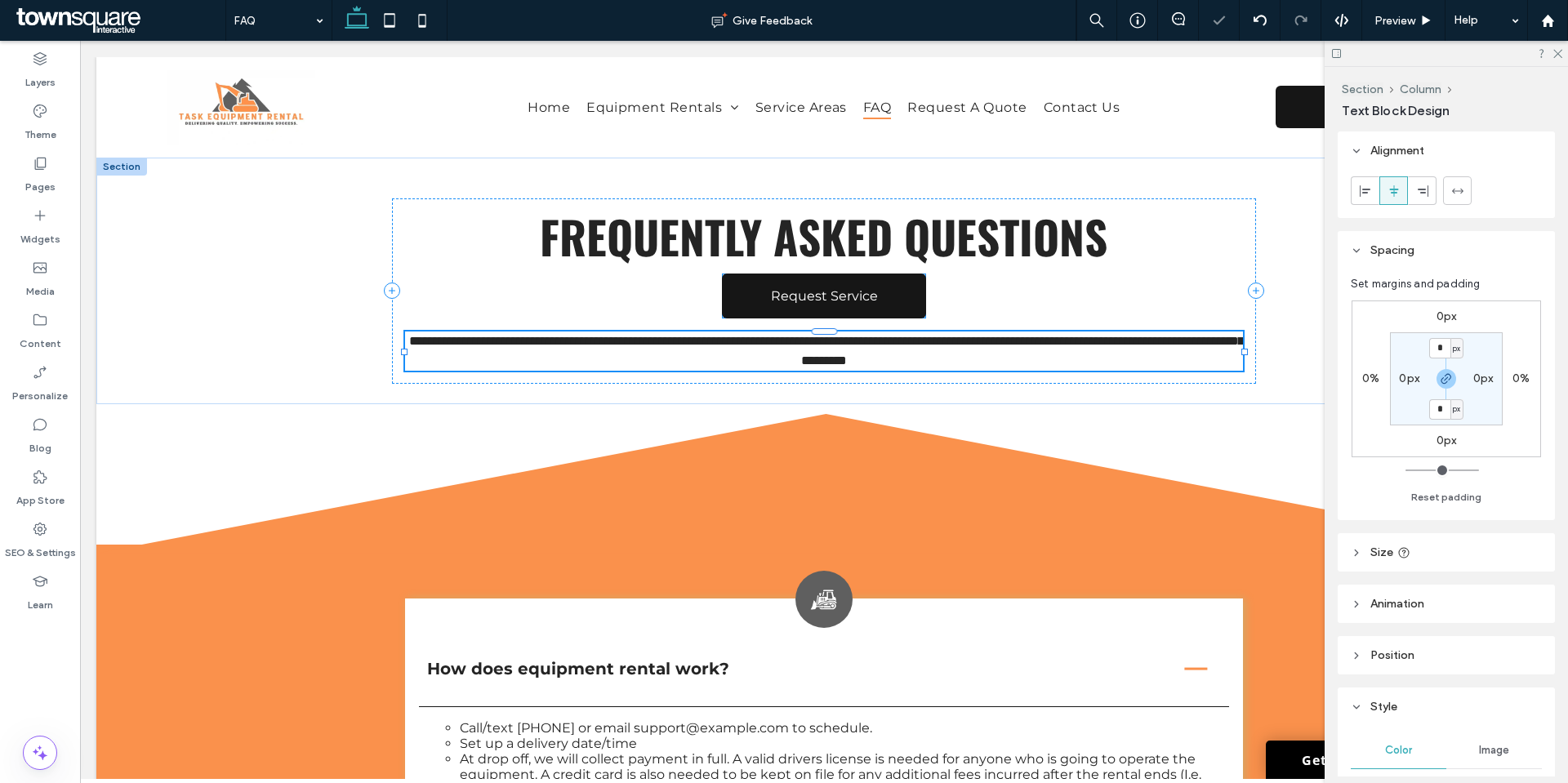 type on "**********" 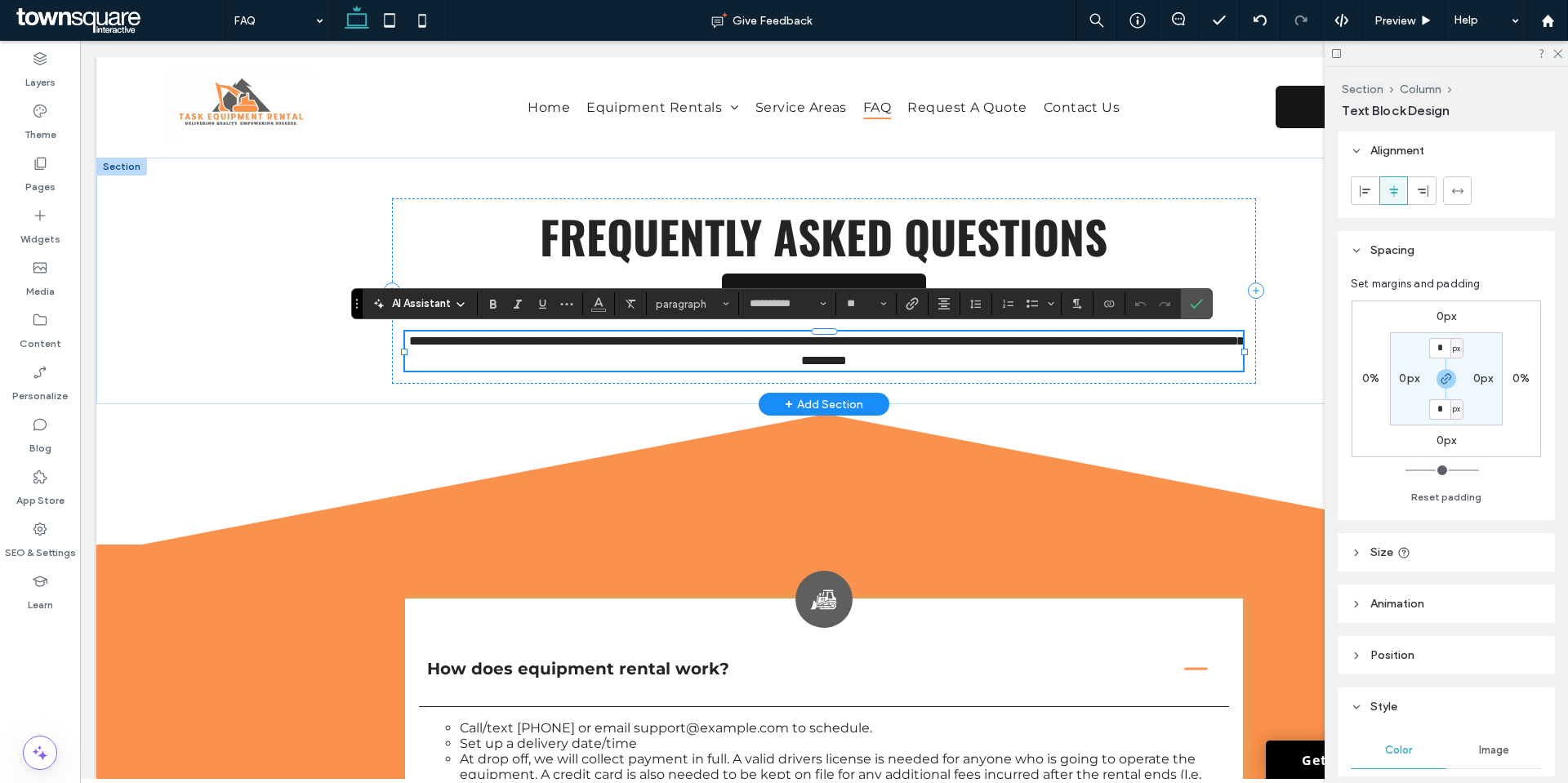 paste 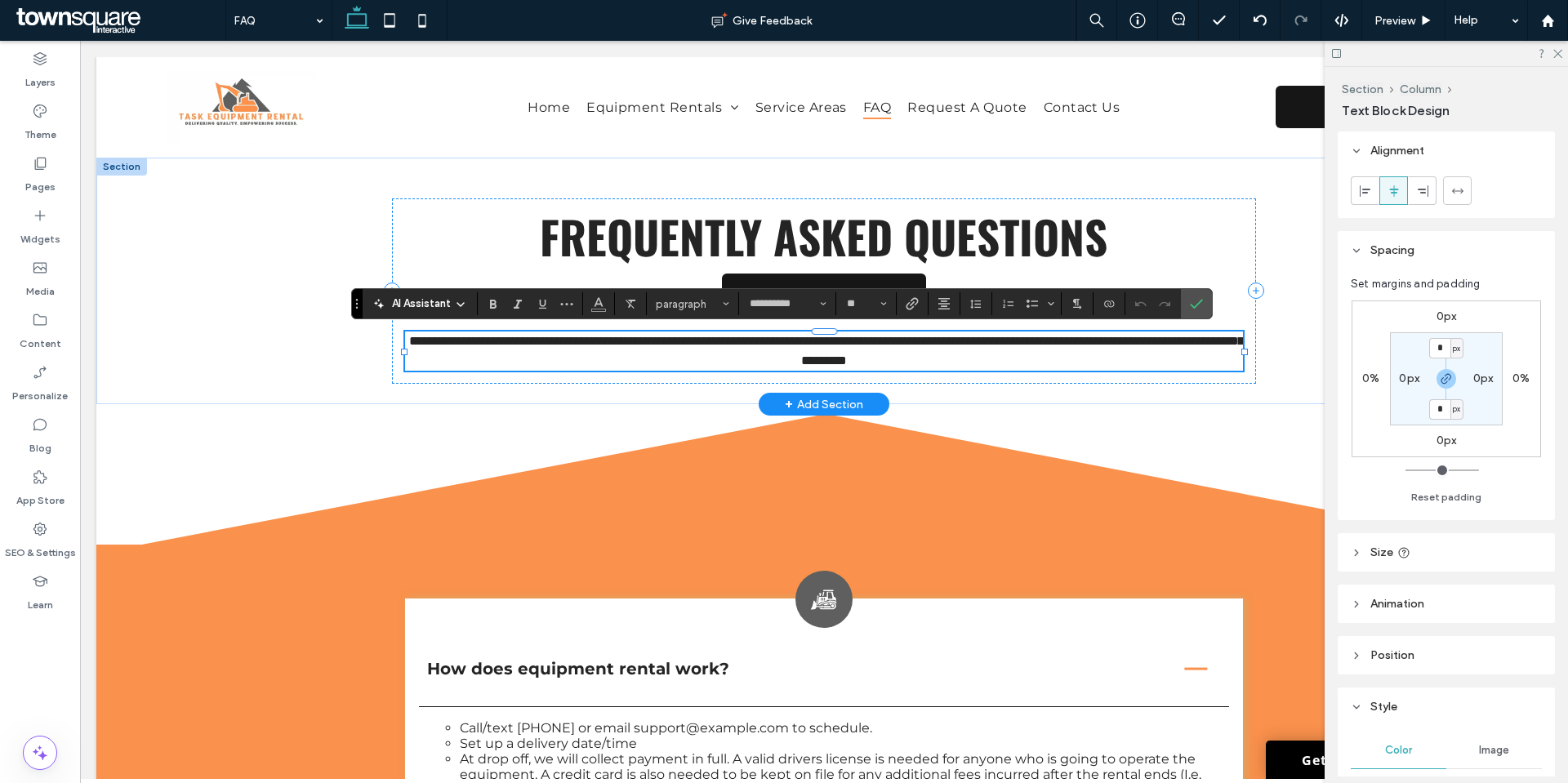 type 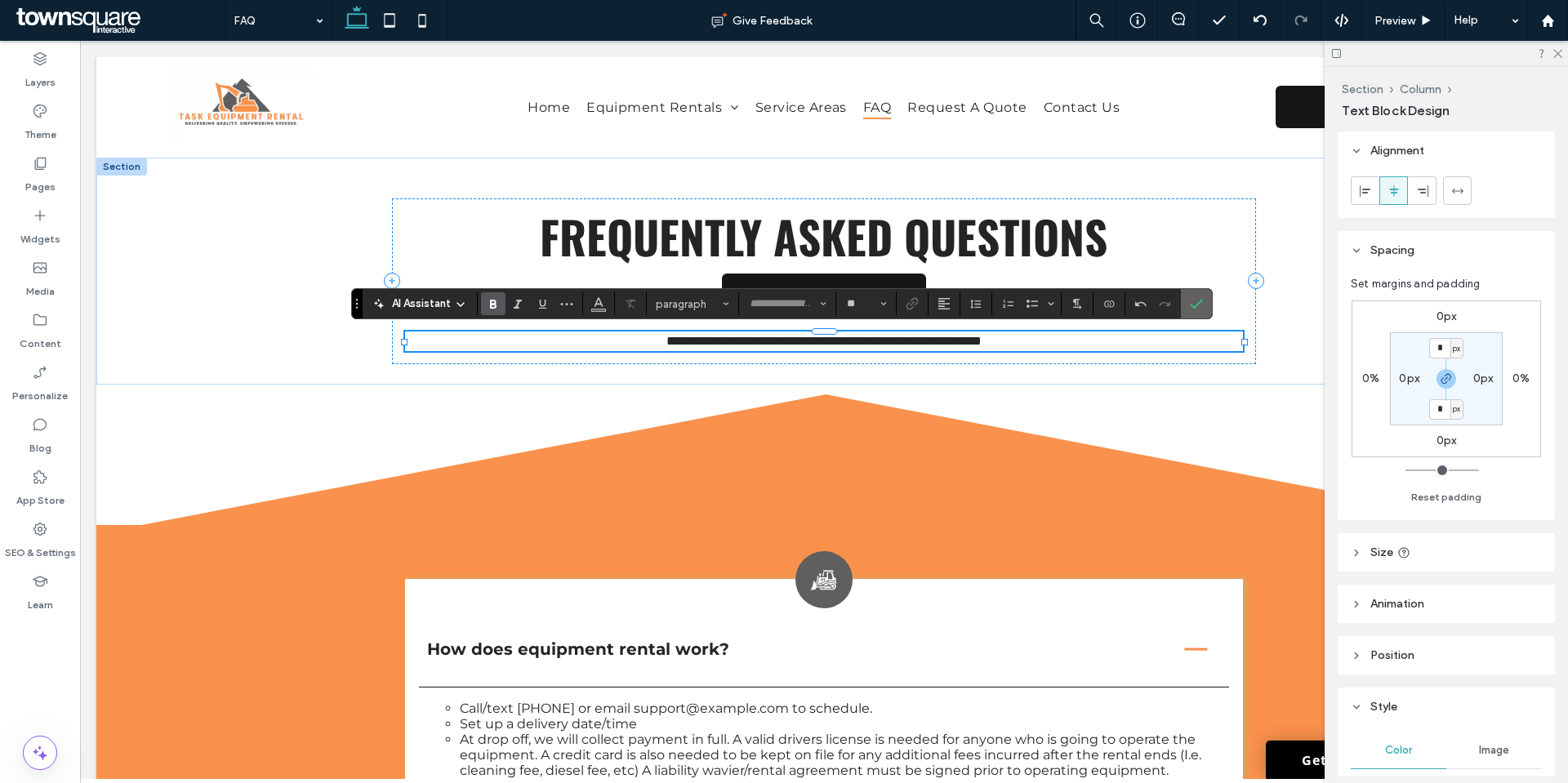 click at bounding box center (1196, 304) 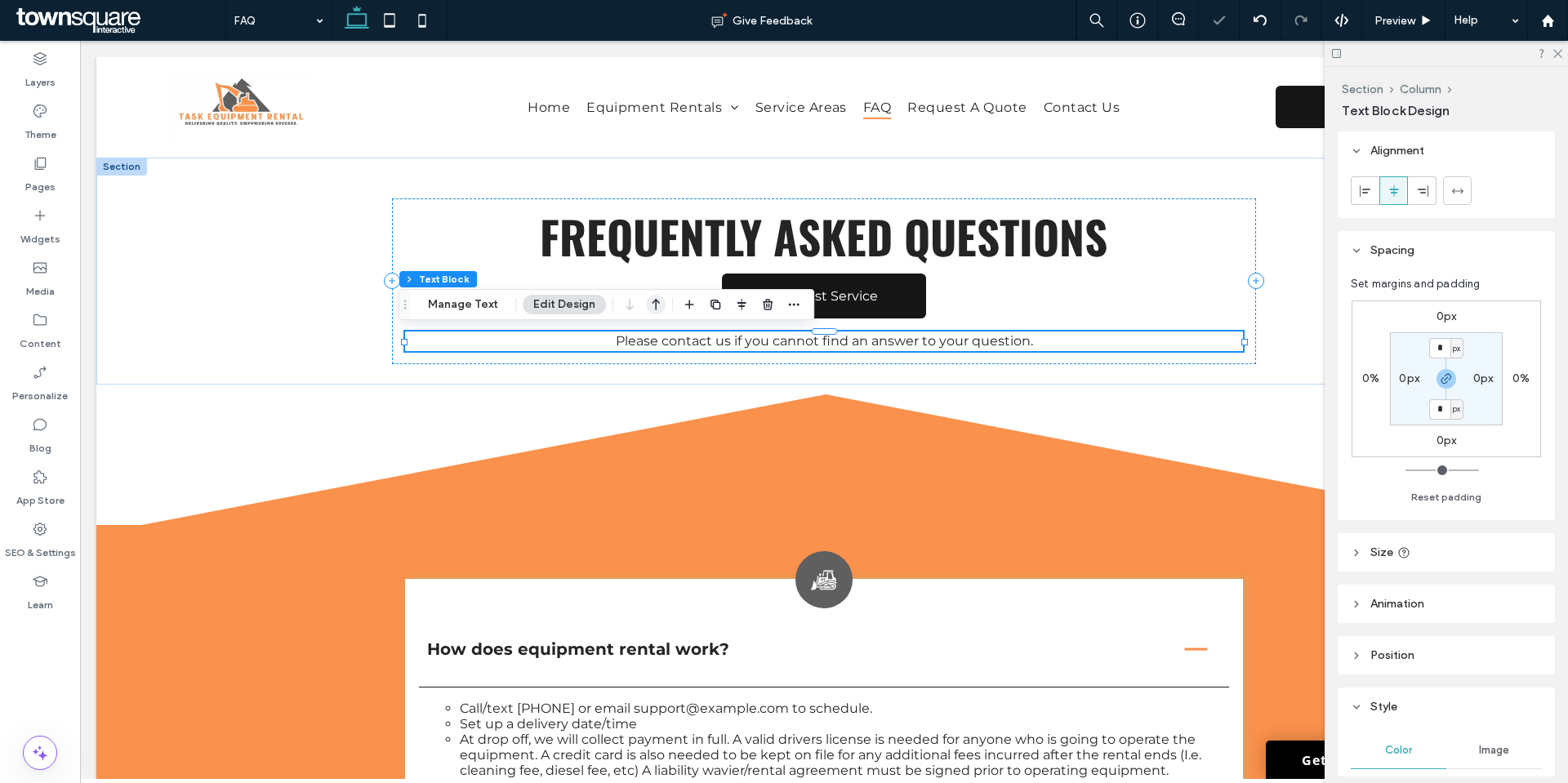 click 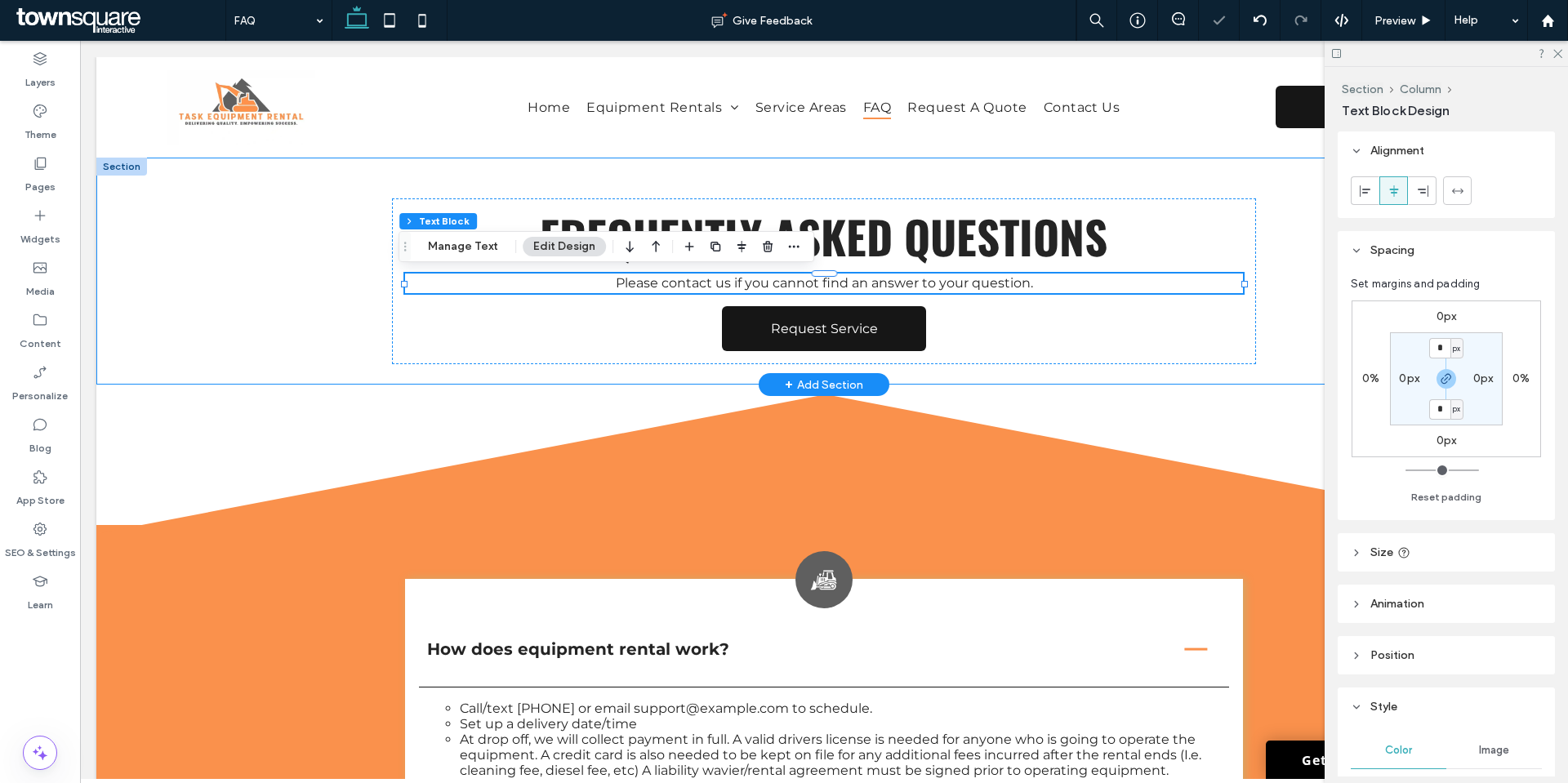 click on "Frequently asked questions
Please contact us if you cannot find an answer to your question.
Request Service" at bounding box center (824, 271) 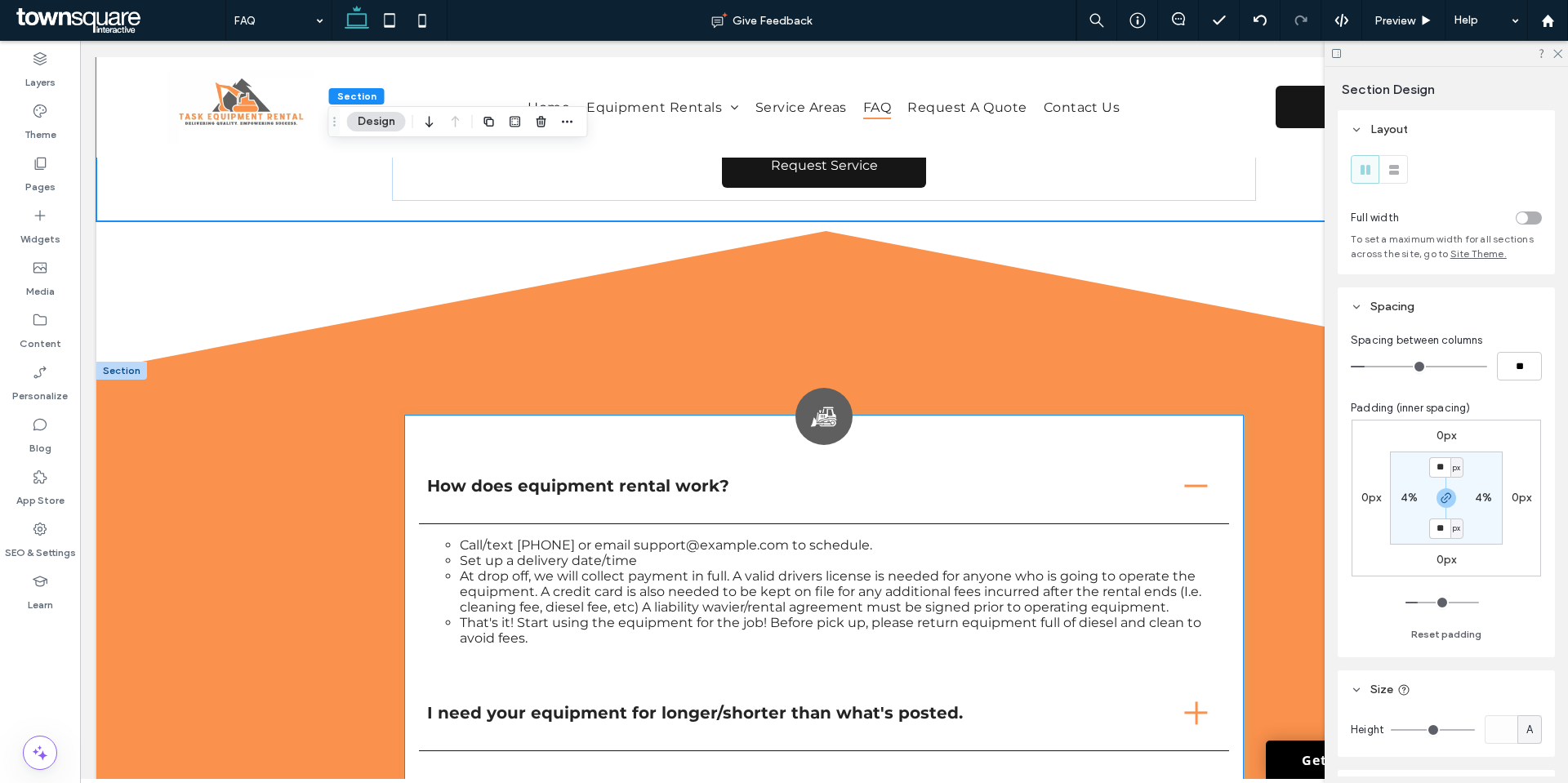 scroll, scrollTop: 82, scrollLeft: 0, axis: vertical 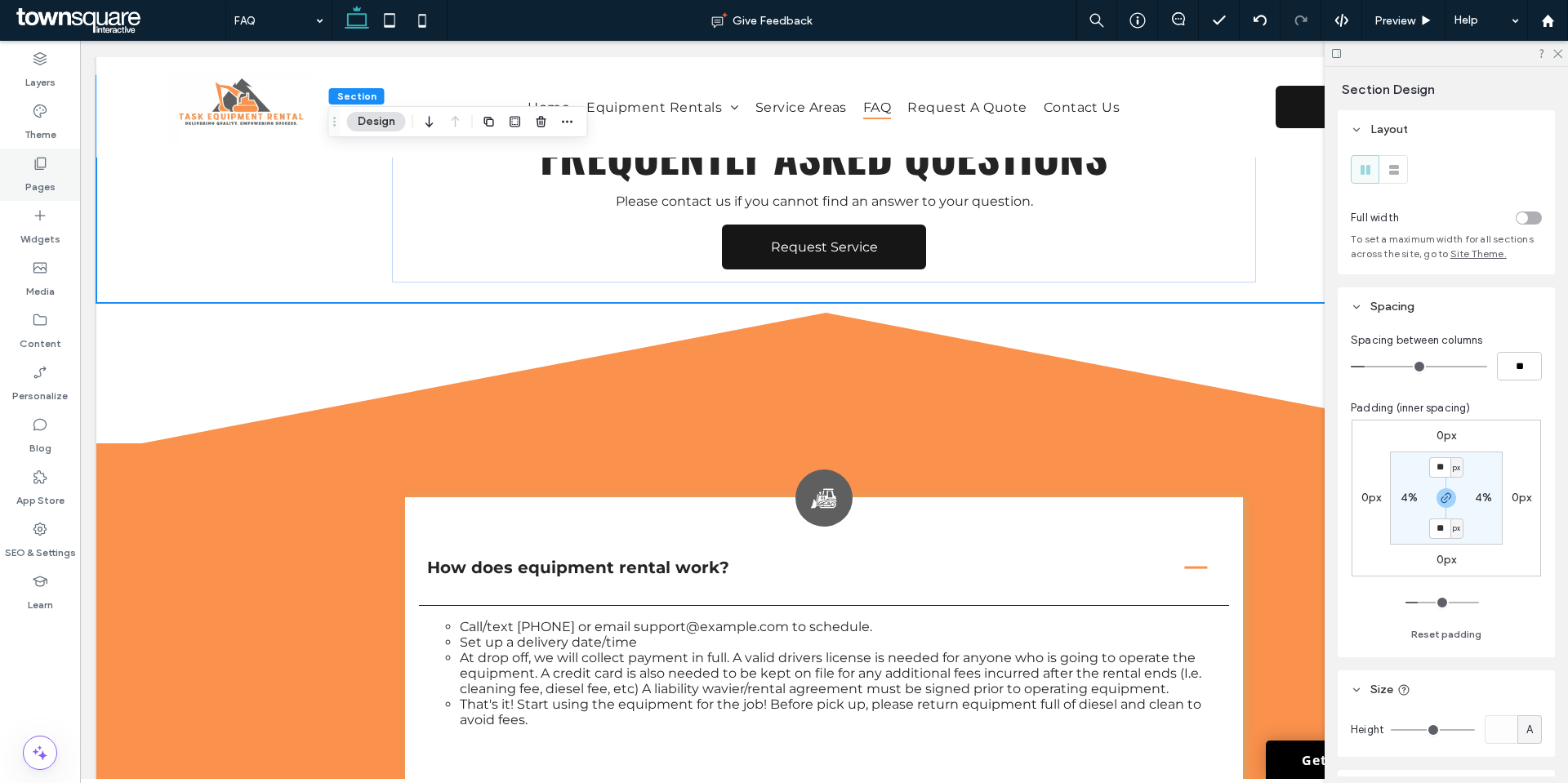 click on "Pages" at bounding box center (40, 175) 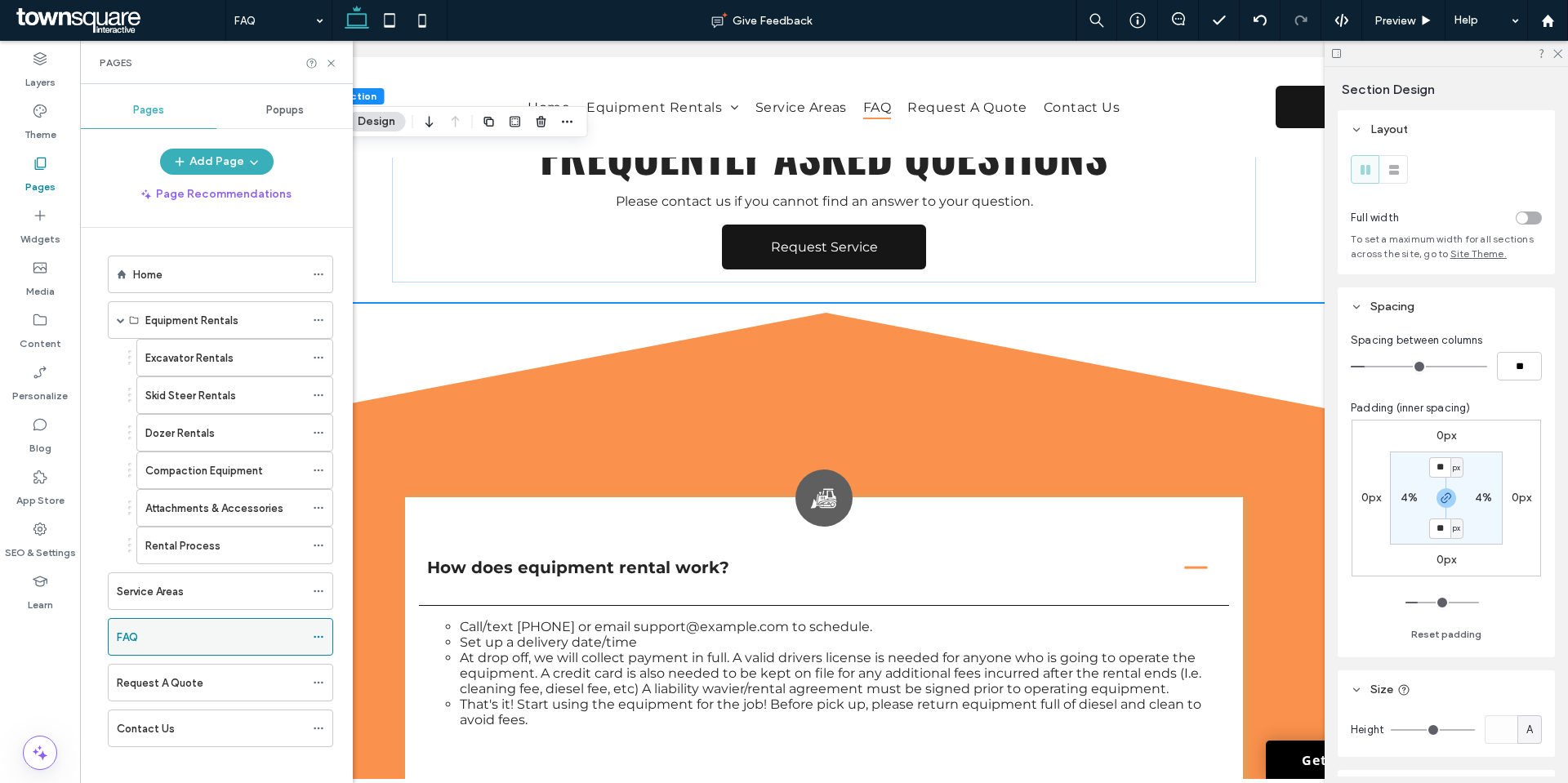 click at bounding box center (323, 637) 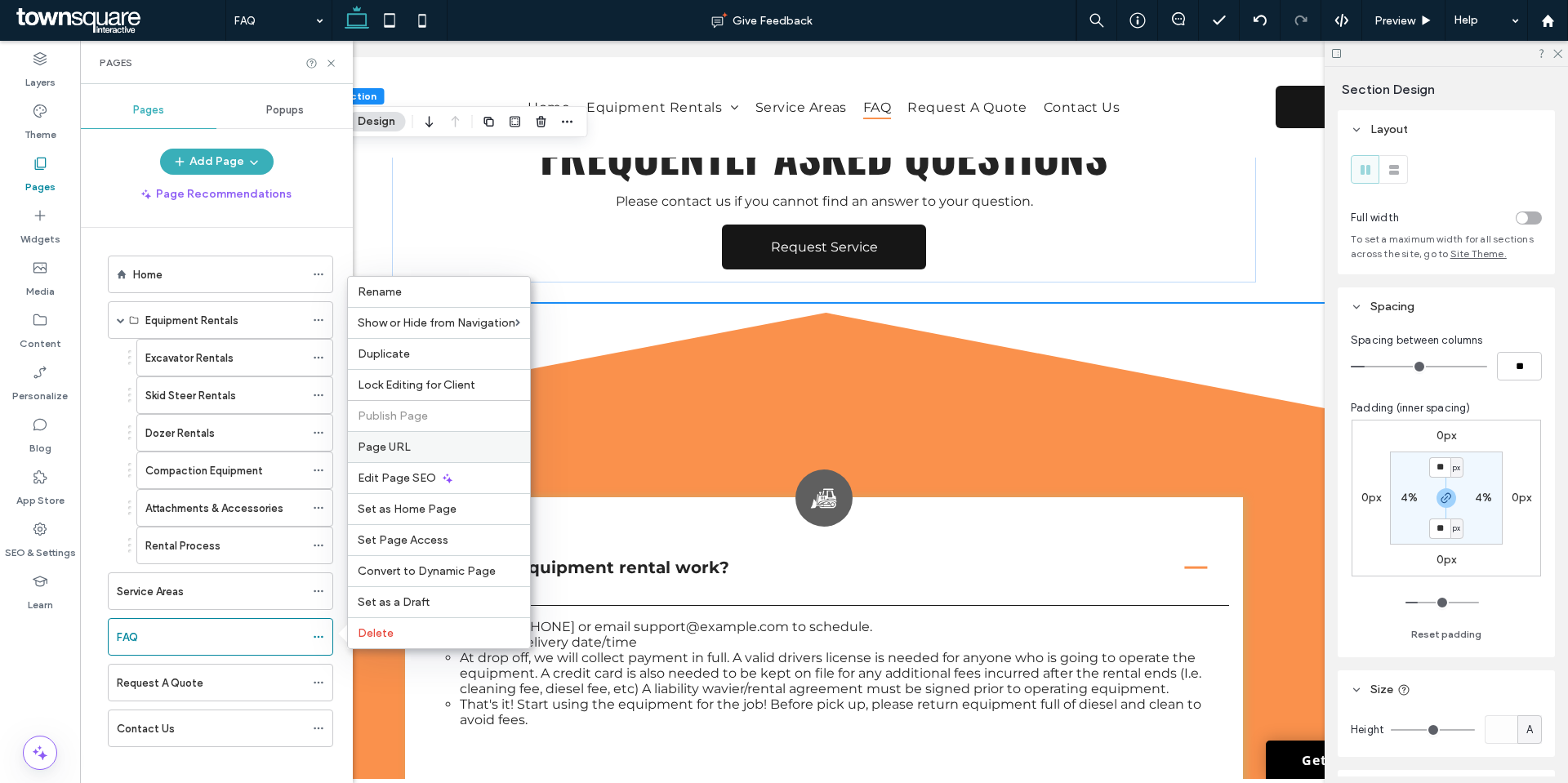 click on "Page URL" at bounding box center [384, 447] 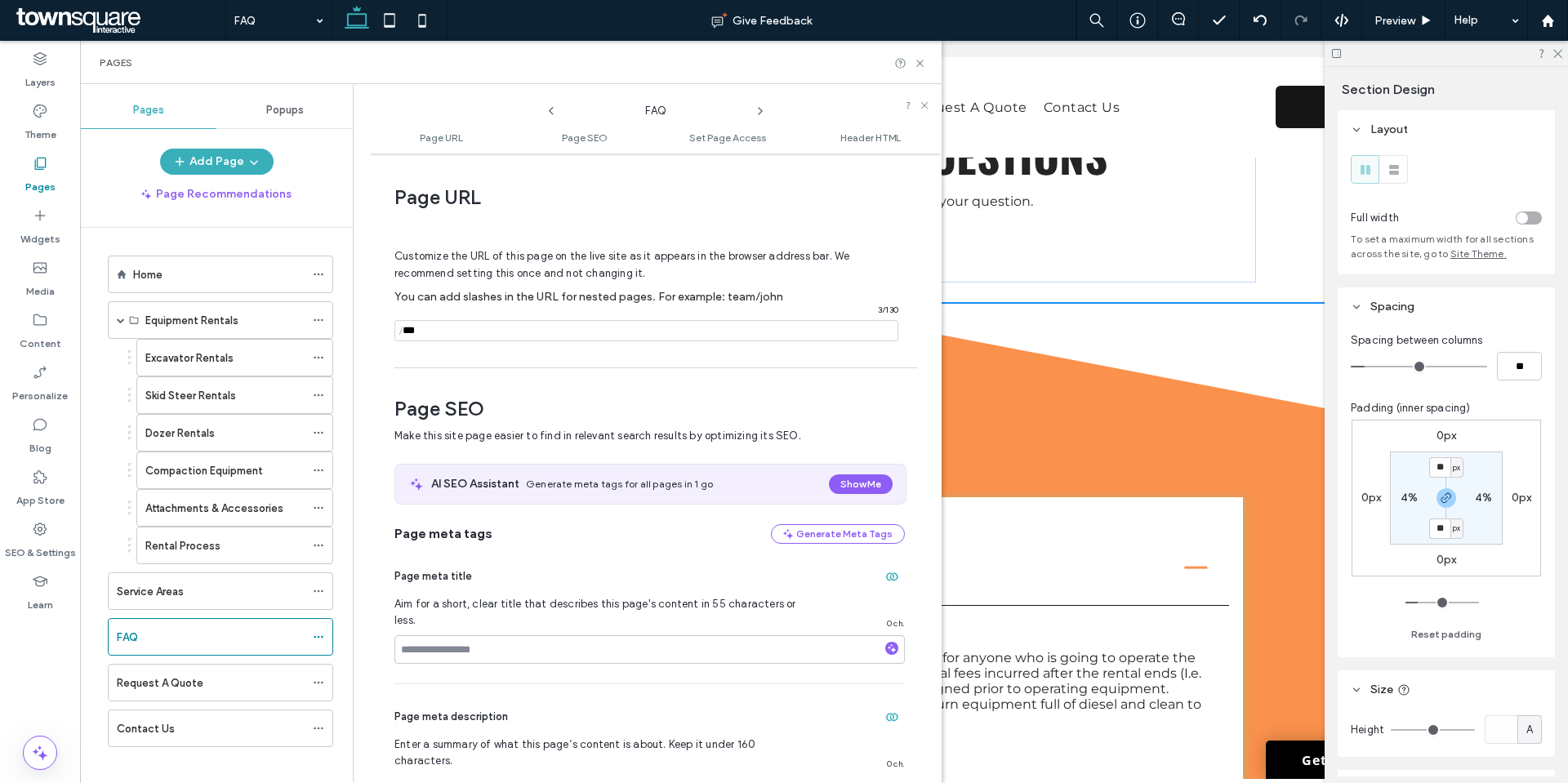scroll, scrollTop: 8, scrollLeft: 0, axis: vertical 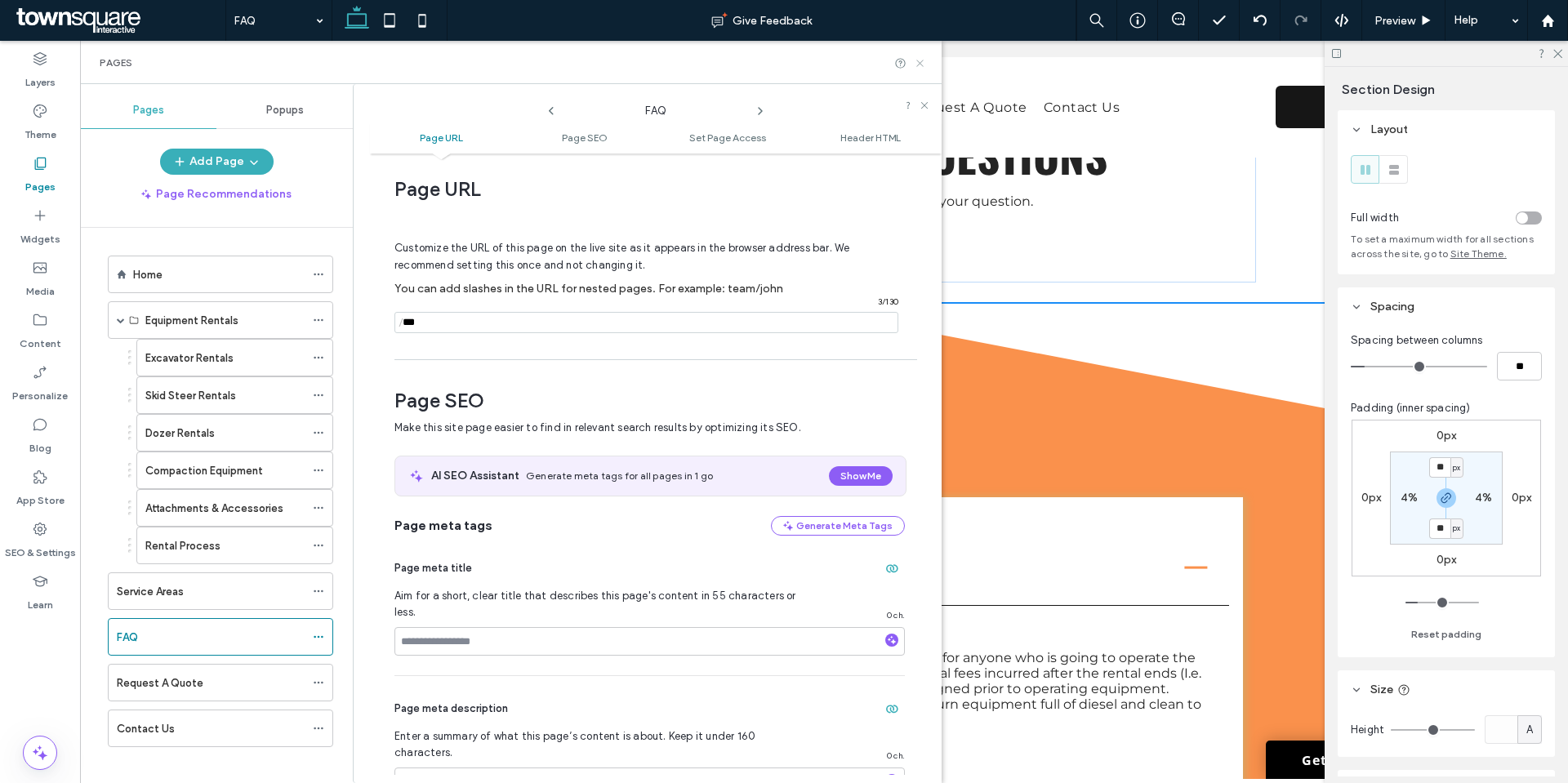 click 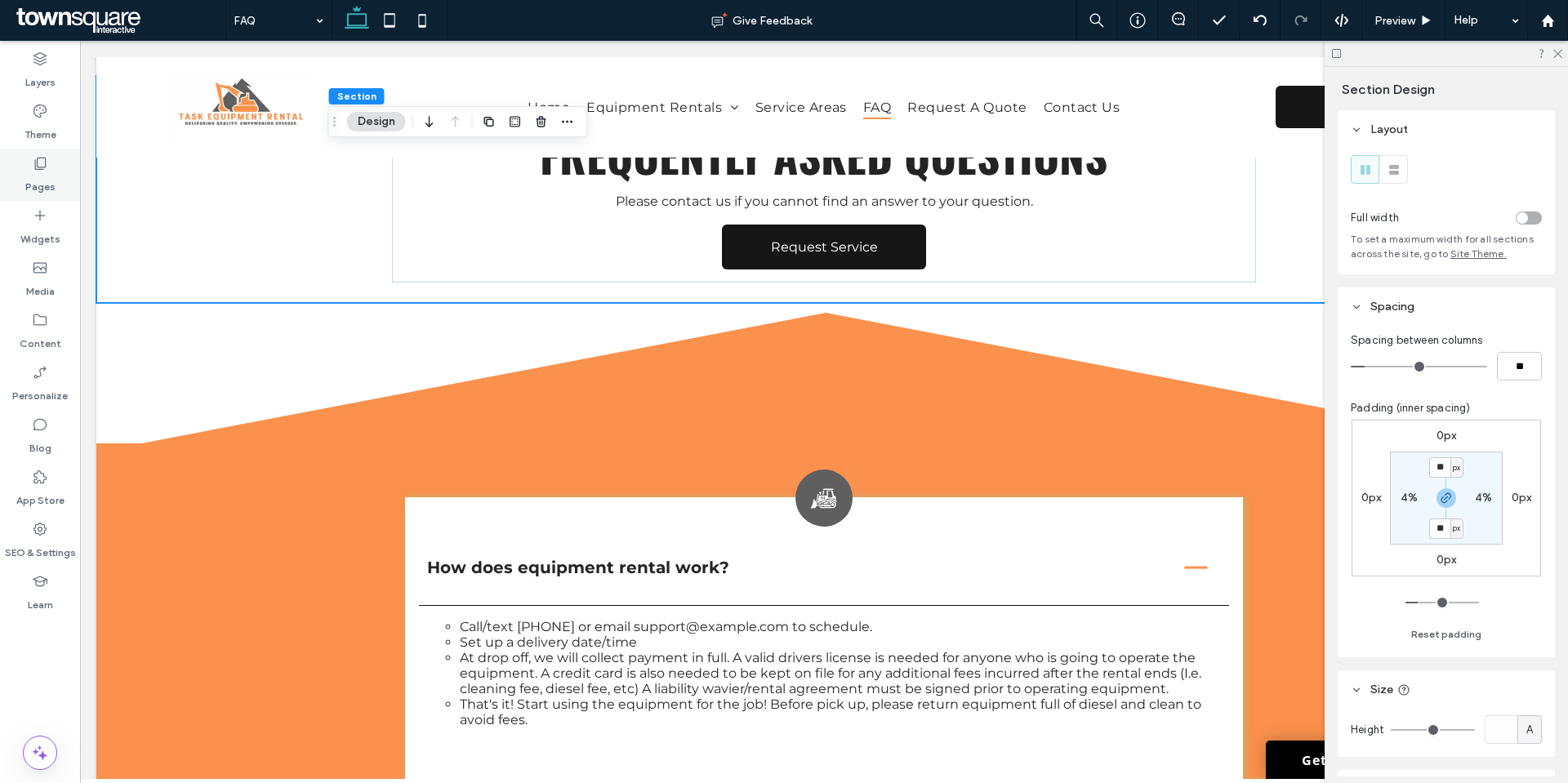 click on "Pages" at bounding box center (40, 175) 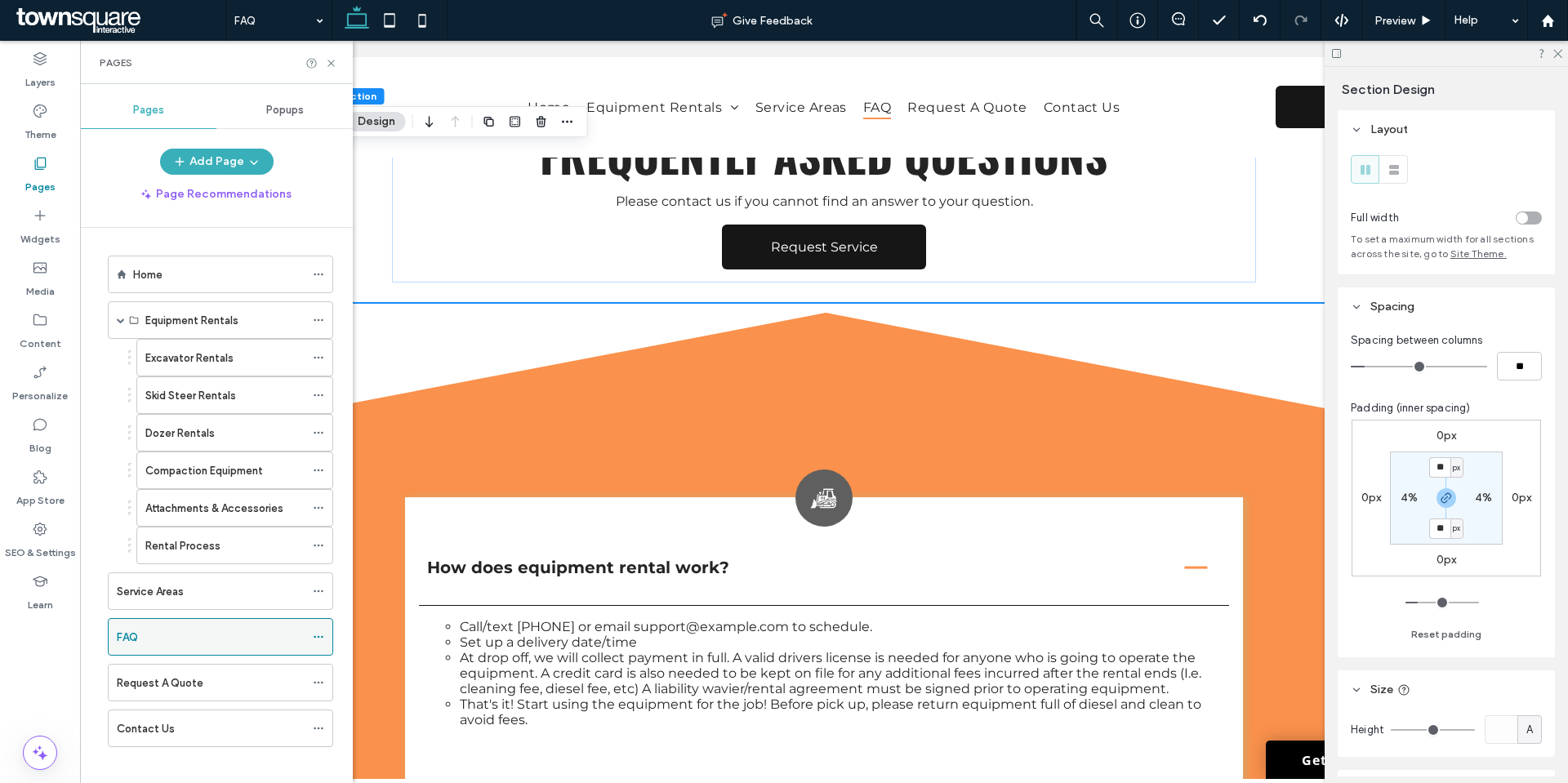 click 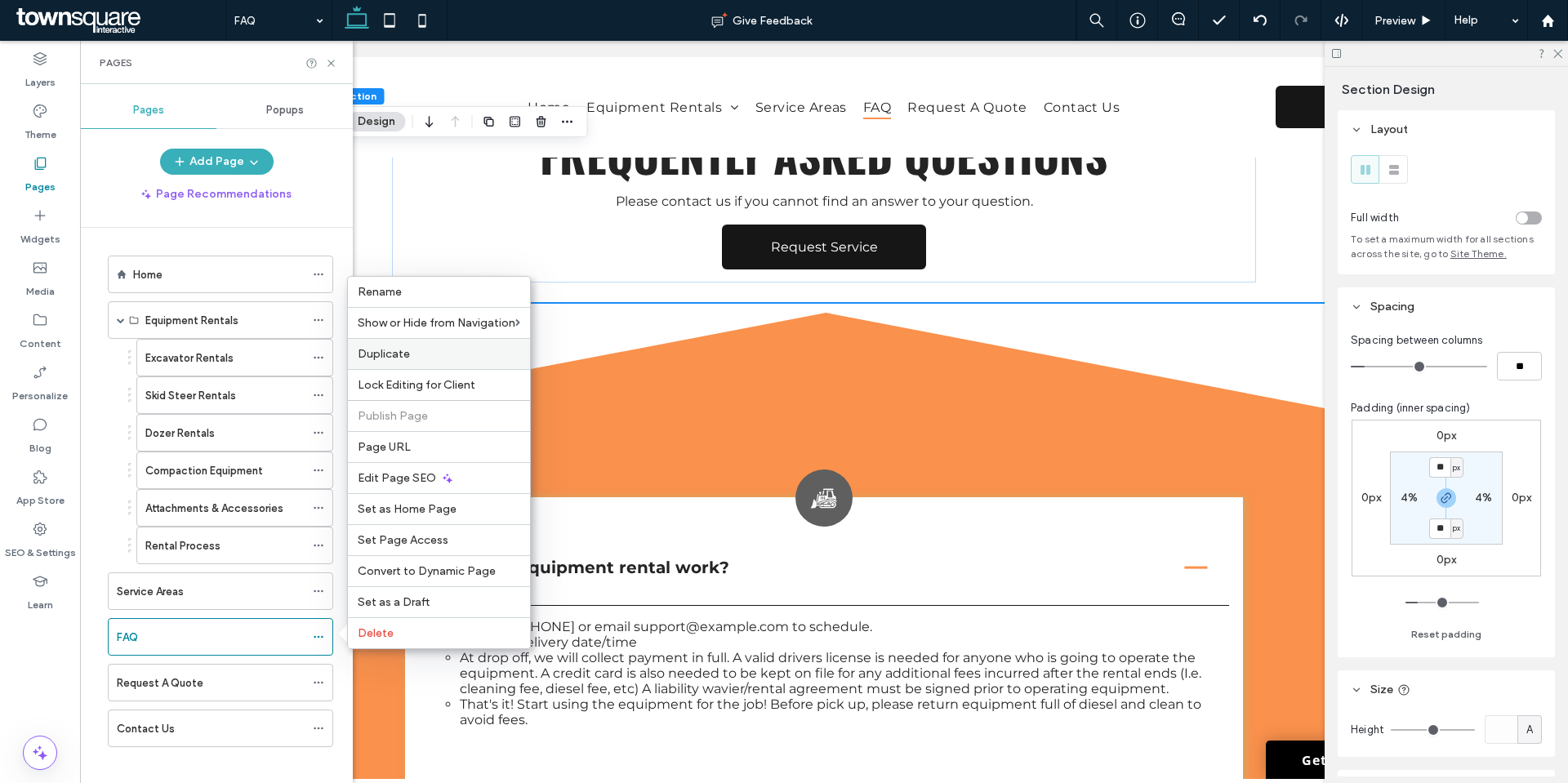 click on "Duplicate" at bounding box center (439, 354) 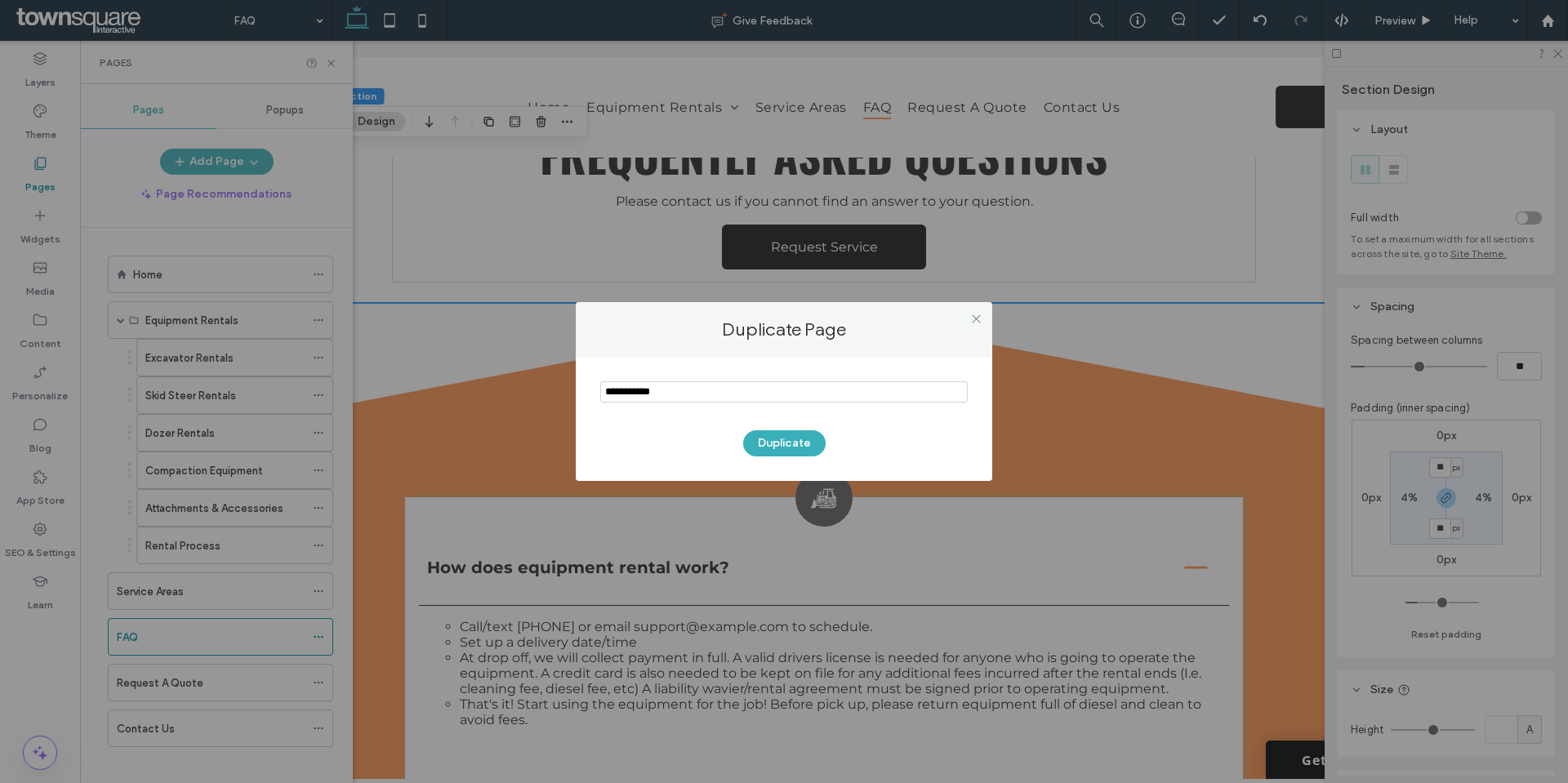 drag, startPoint x: 681, startPoint y: 394, endPoint x: 603, endPoint y: 402, distance: 78.409183 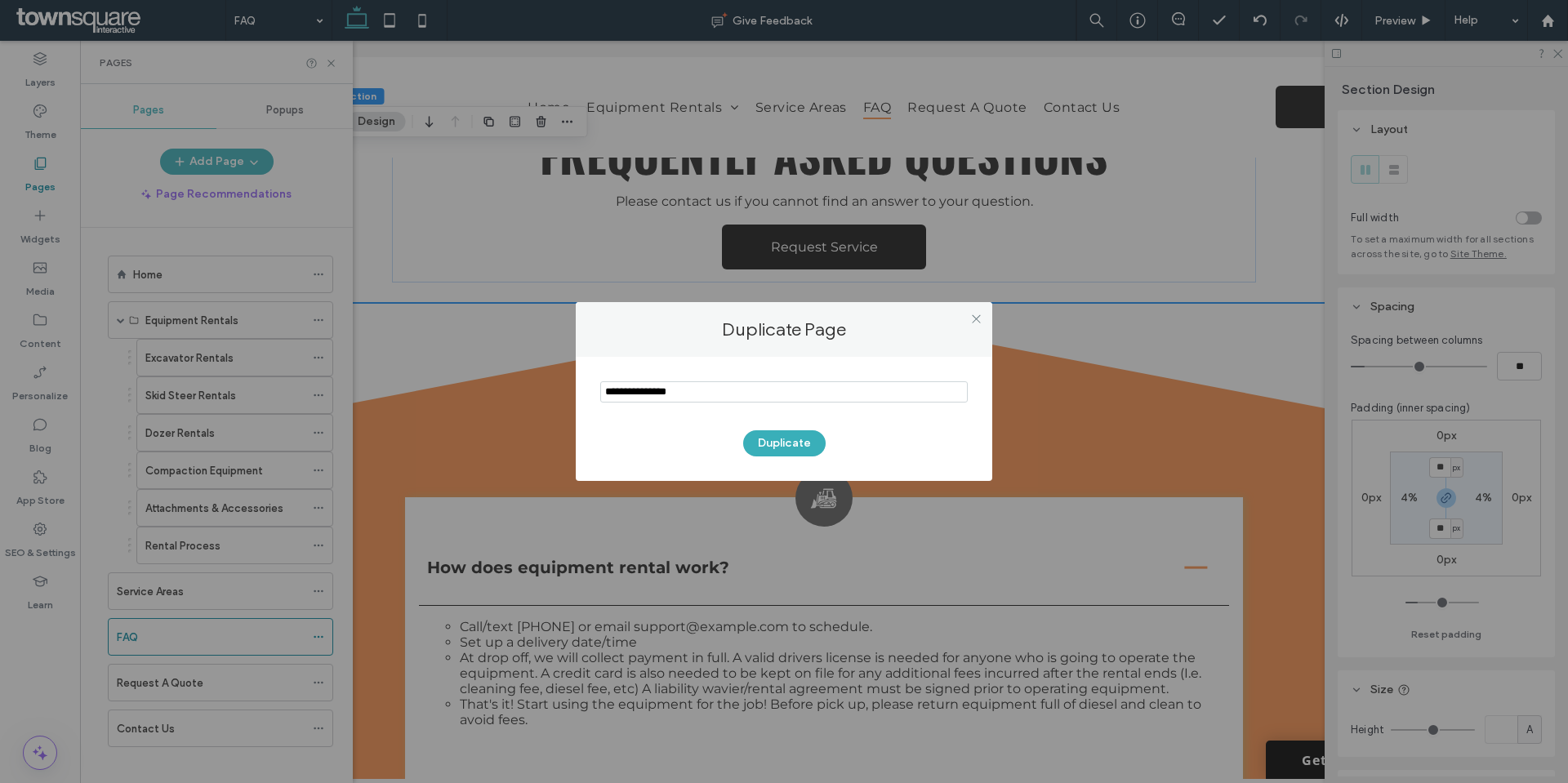 drag, startPoint x: 718, startPoint y: 395, endPoint x: 637, endPoint y: 395, distance: 81 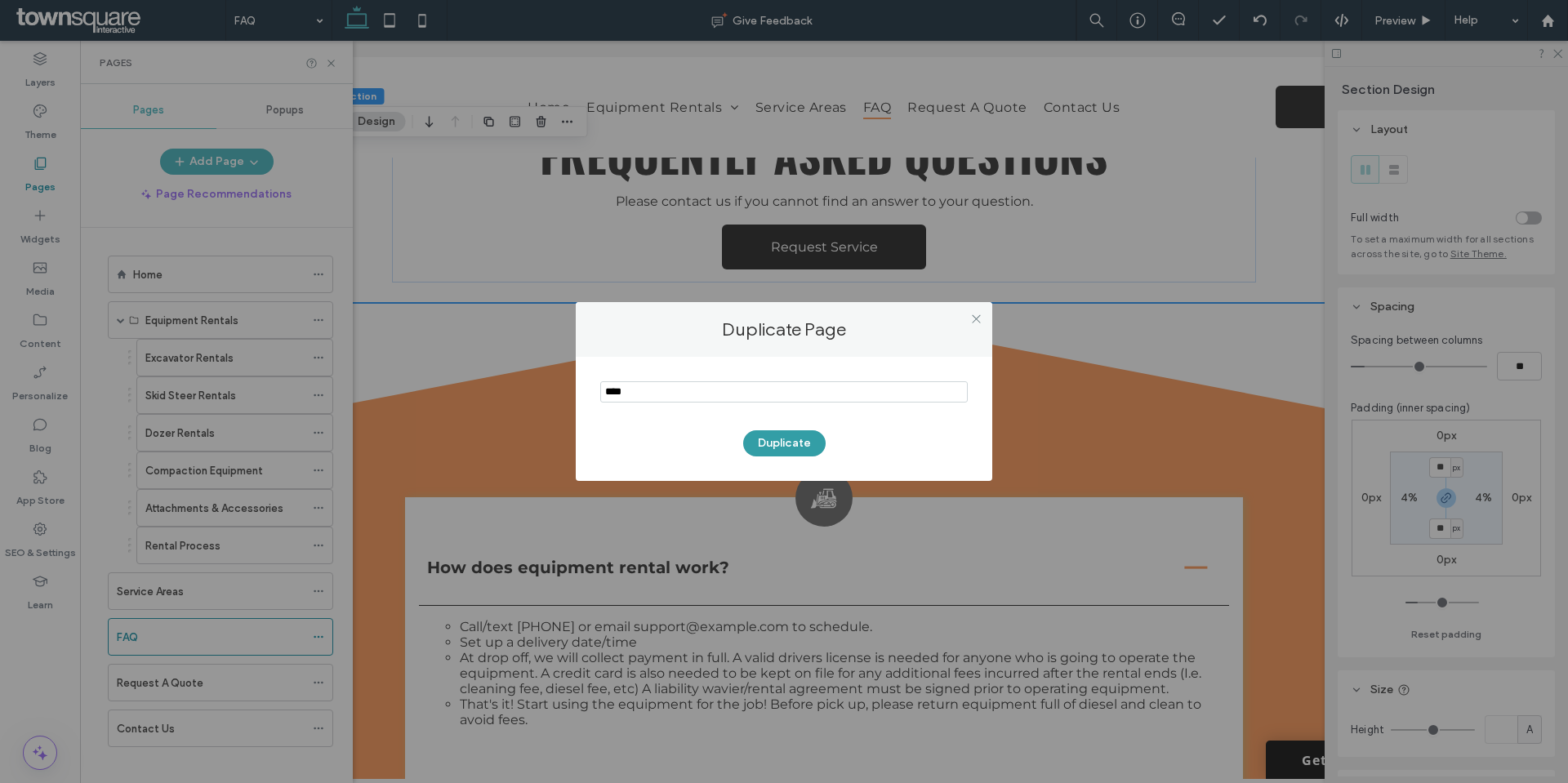 type on "****" 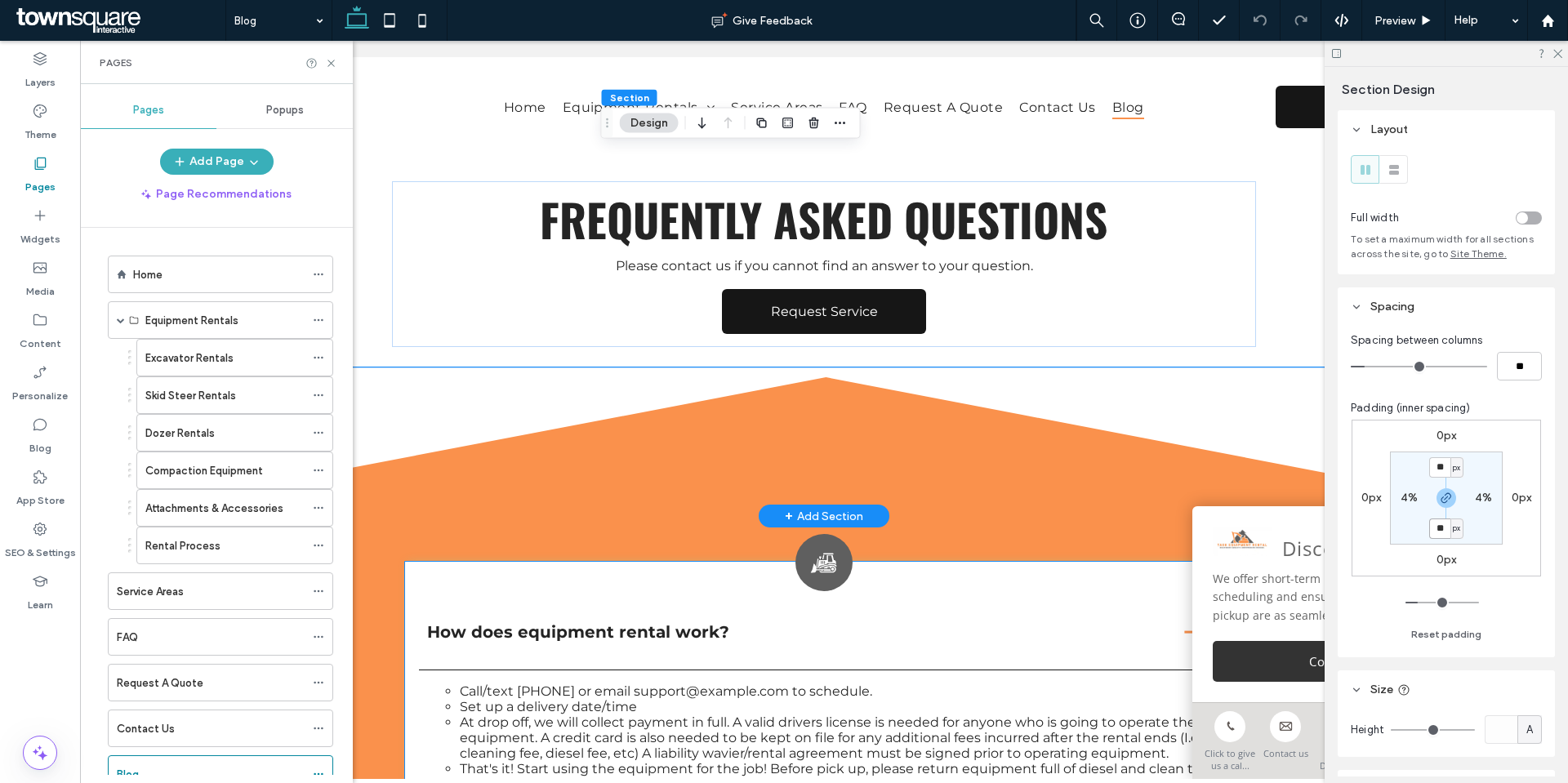 scroll, scrollTop: 0, scrollLeft: 0, axis: both 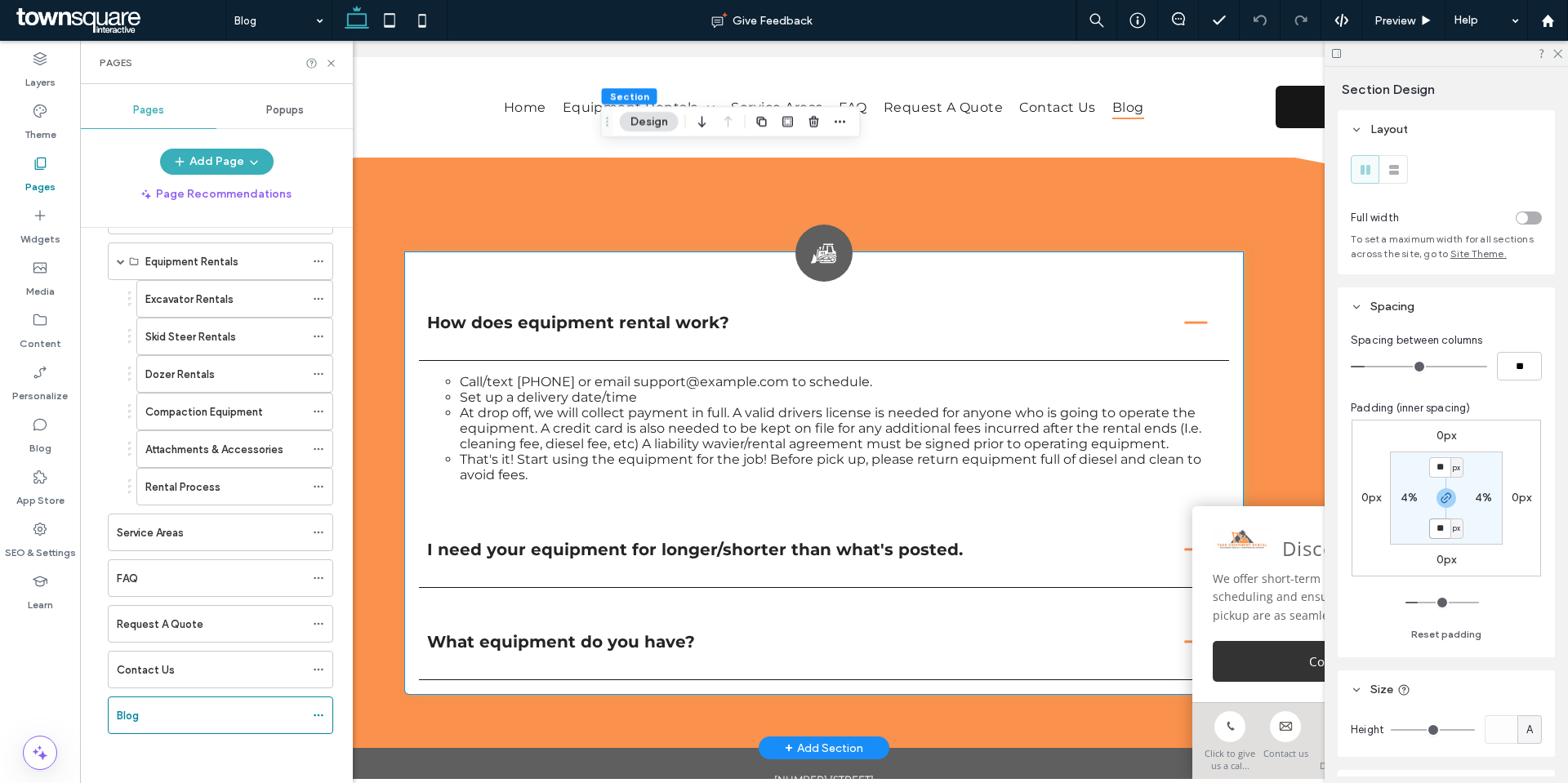 click on "At drop off, we will collect payment in full. A valid drivers license is needed for anyone who is going to operate the equipment. A credit card is also needed to be kept on file for any additional fees incurred after the rental ends (I.e. cleaning fee, diesel fee, etc) A liability wavier/rental agreement must be signed prior to operating equipment." at bounding box center [840, 428] 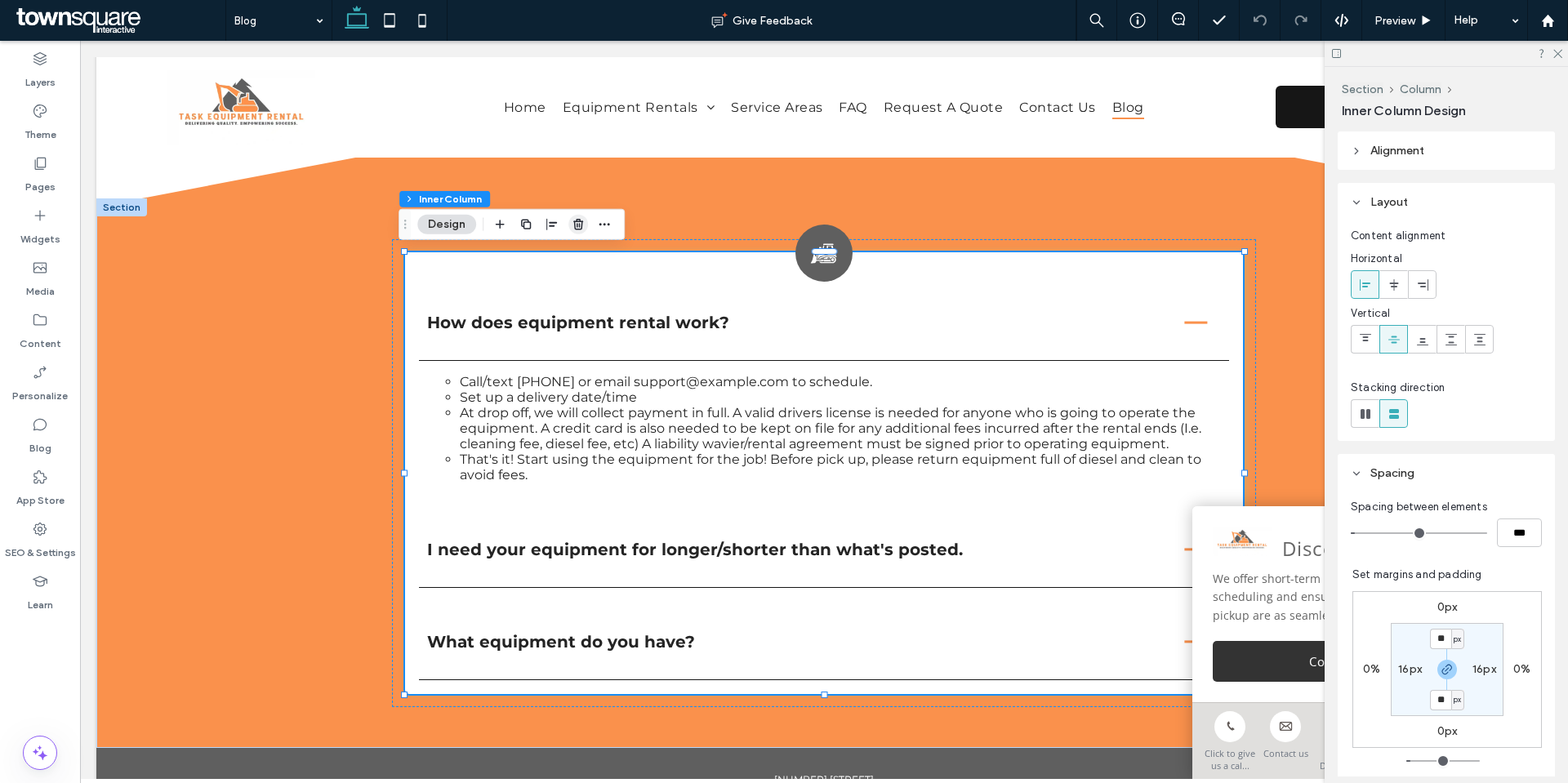 click 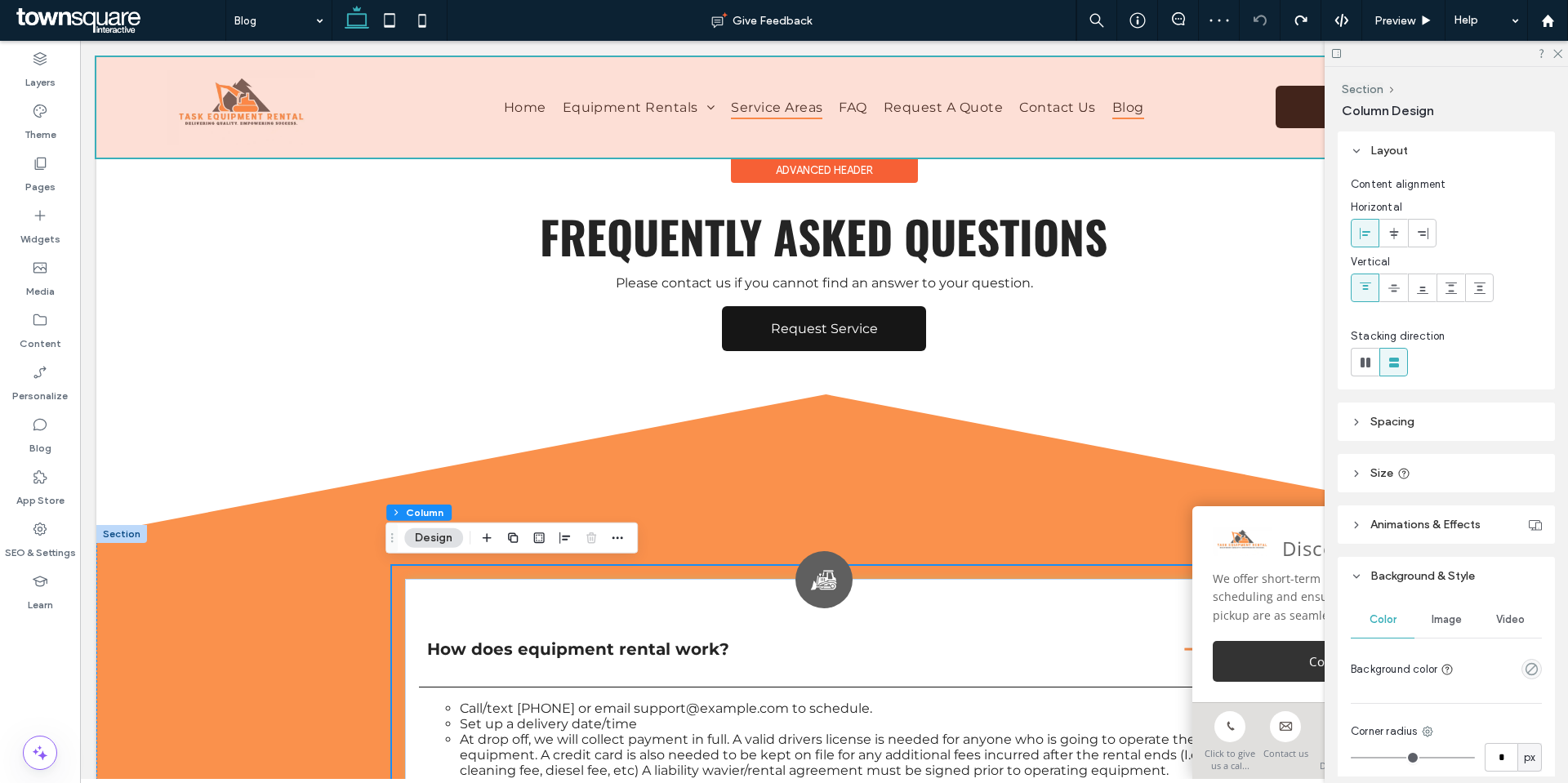 scroll, scrollTop: 0, scrollLeft: 0, axis: both 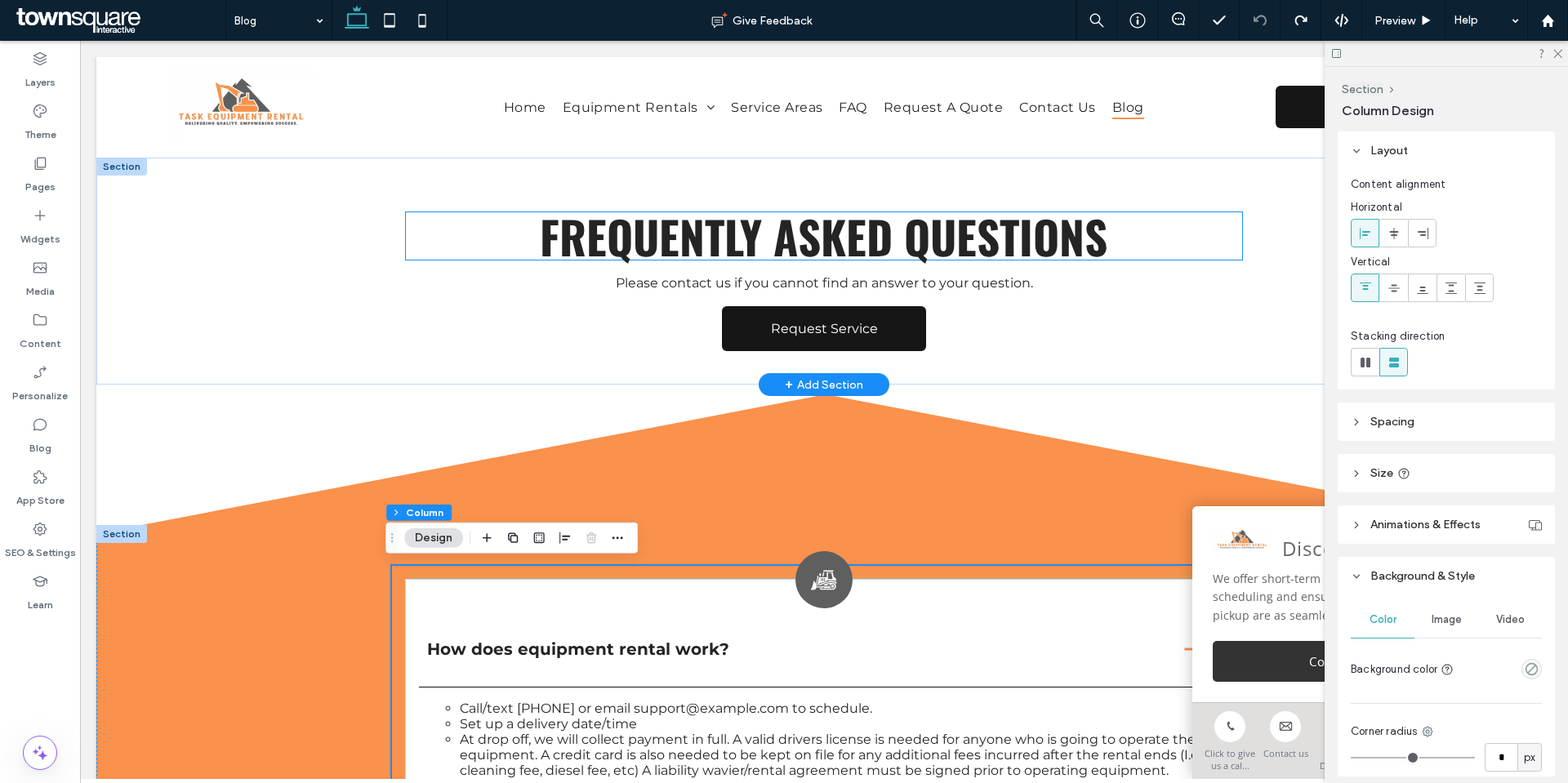 click on "Frequently asked questions" at bounding box center (823, 236) 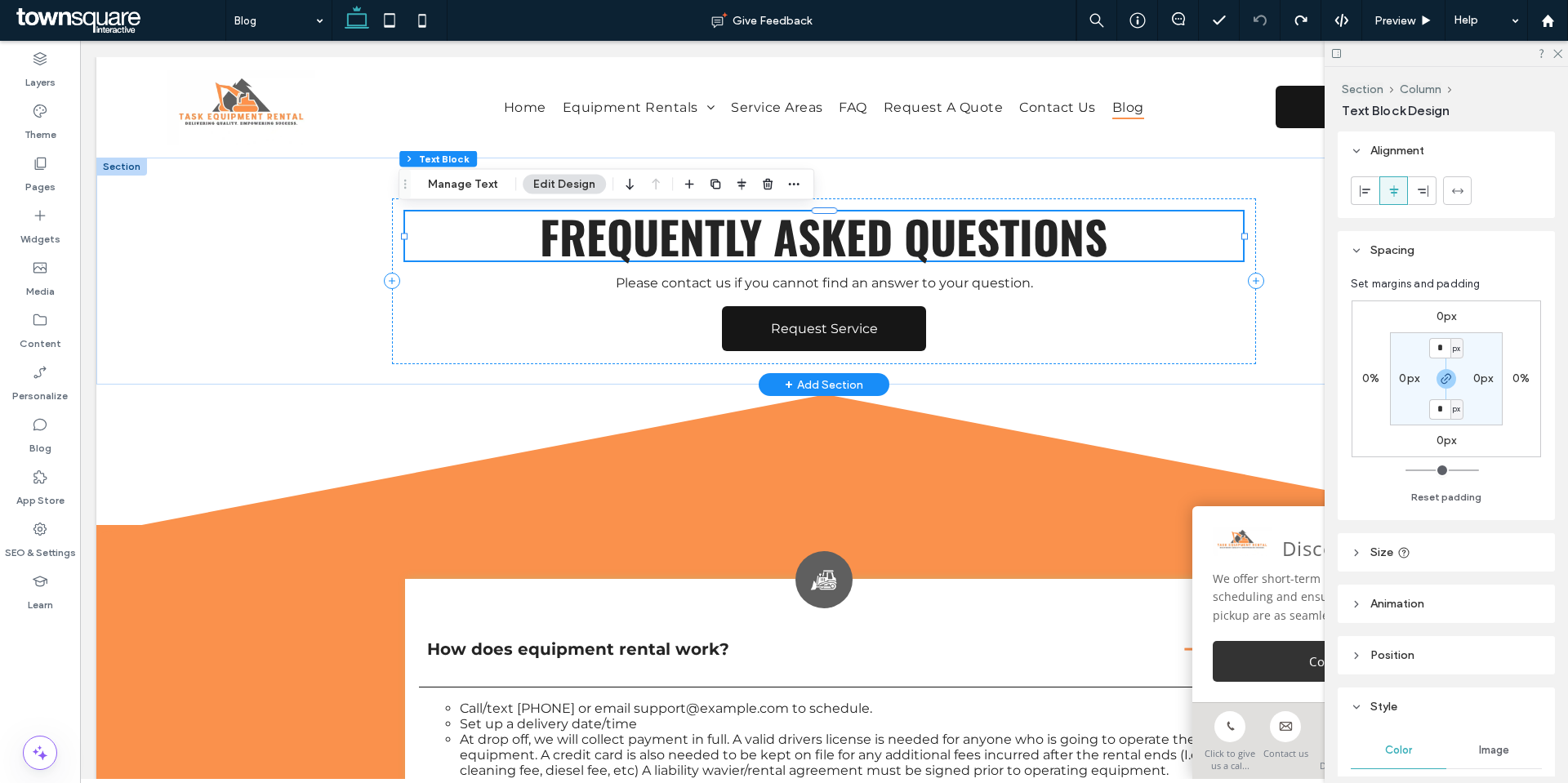 click on "Frequently asked questions" at bounding box center [823, 236] 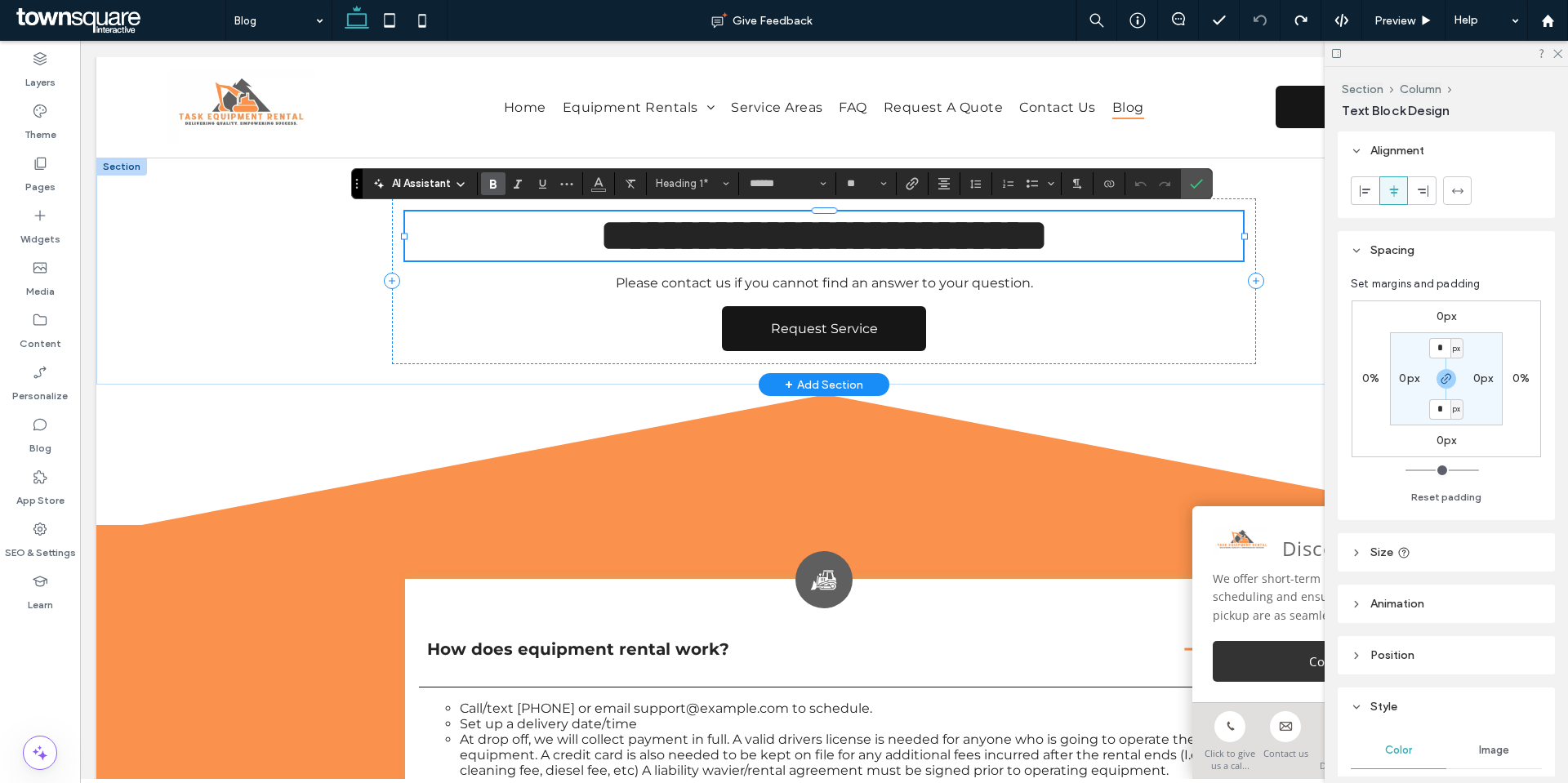 paste 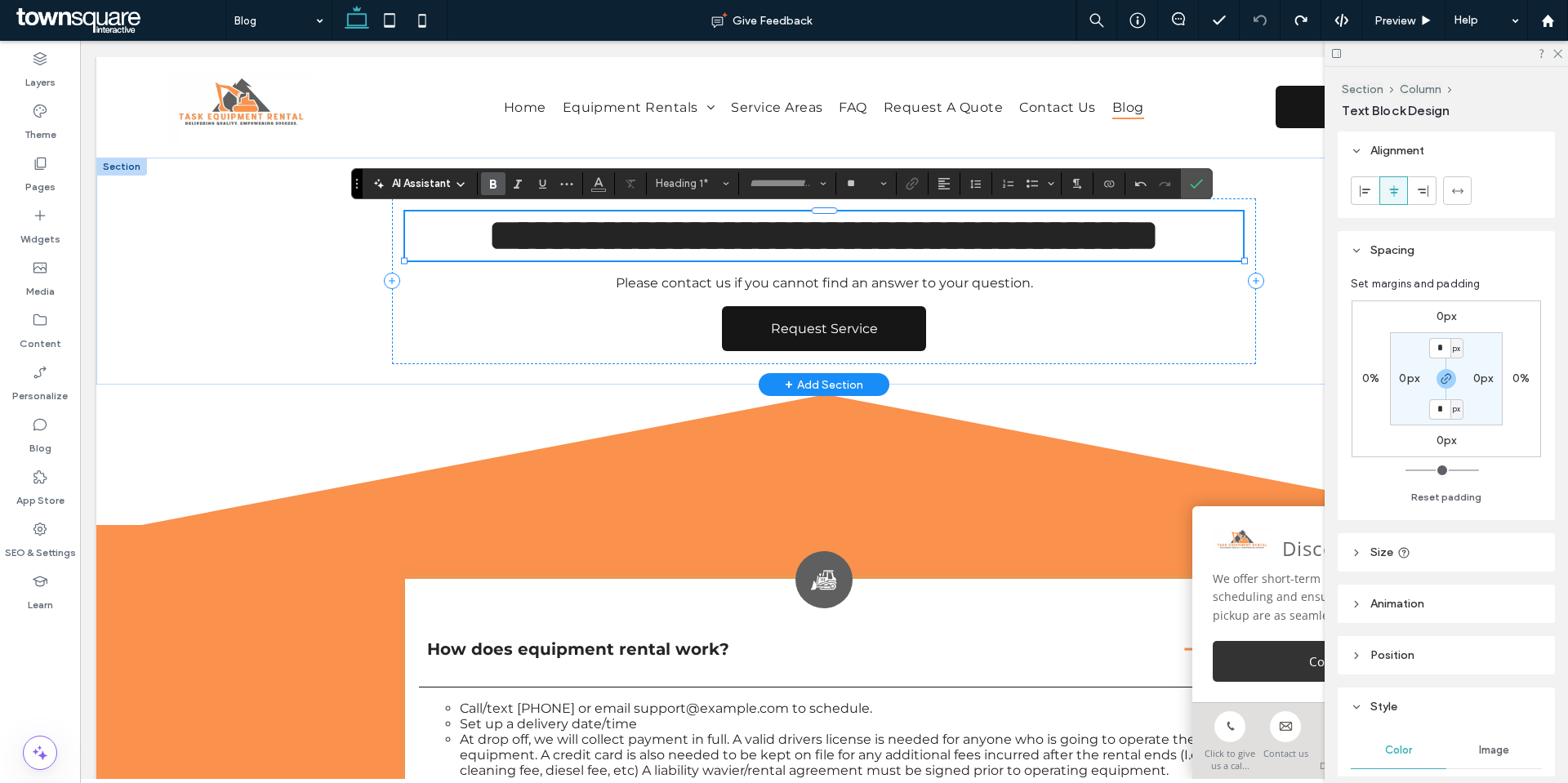 scroll, scrollTop: 9, scrollLeft: 0, axis: vertical 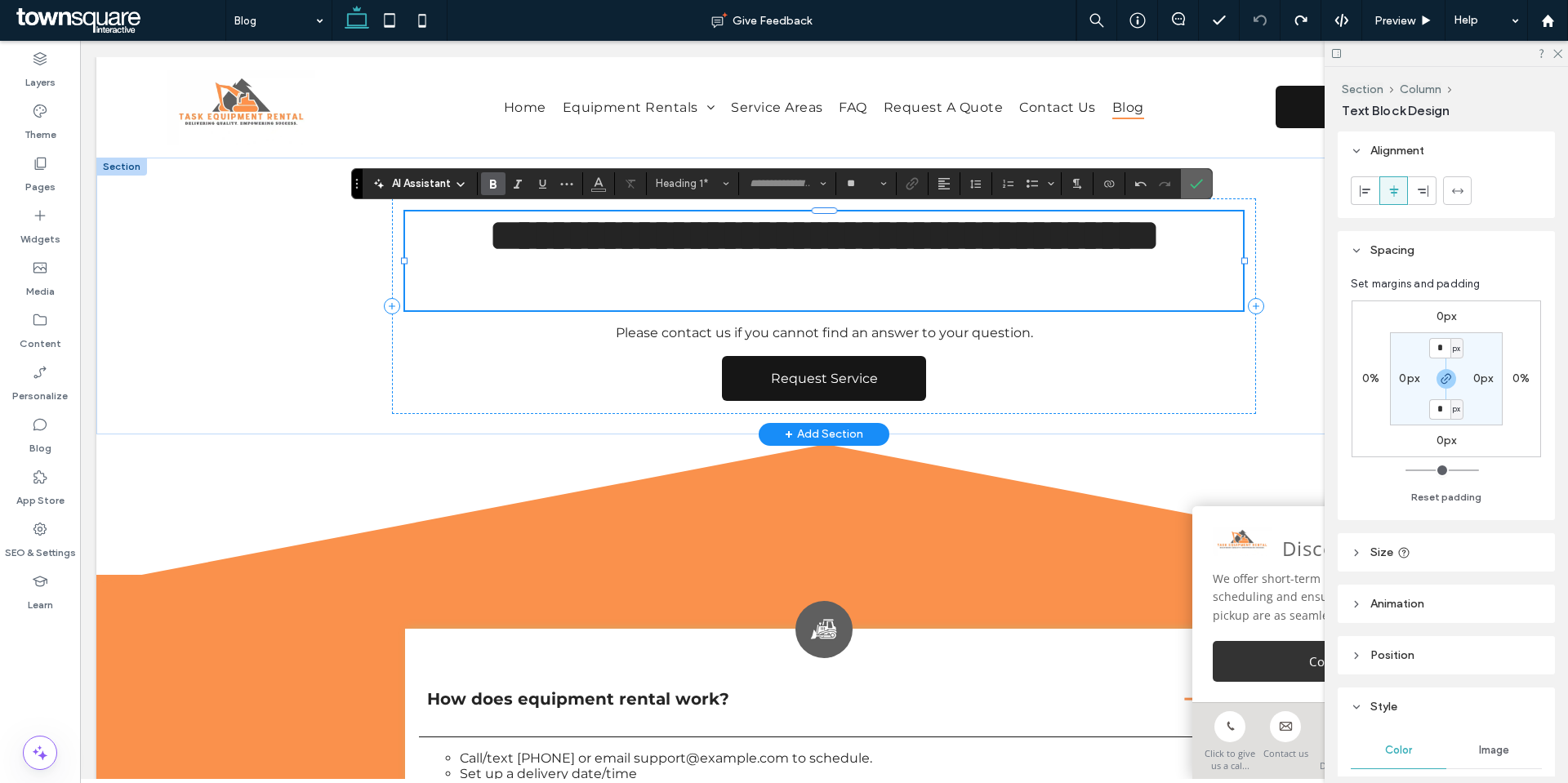 drag, startPoint x: 1195, startPoint y: 187, endPoint x: 948, endPoint y: 22, distance: 297.04208 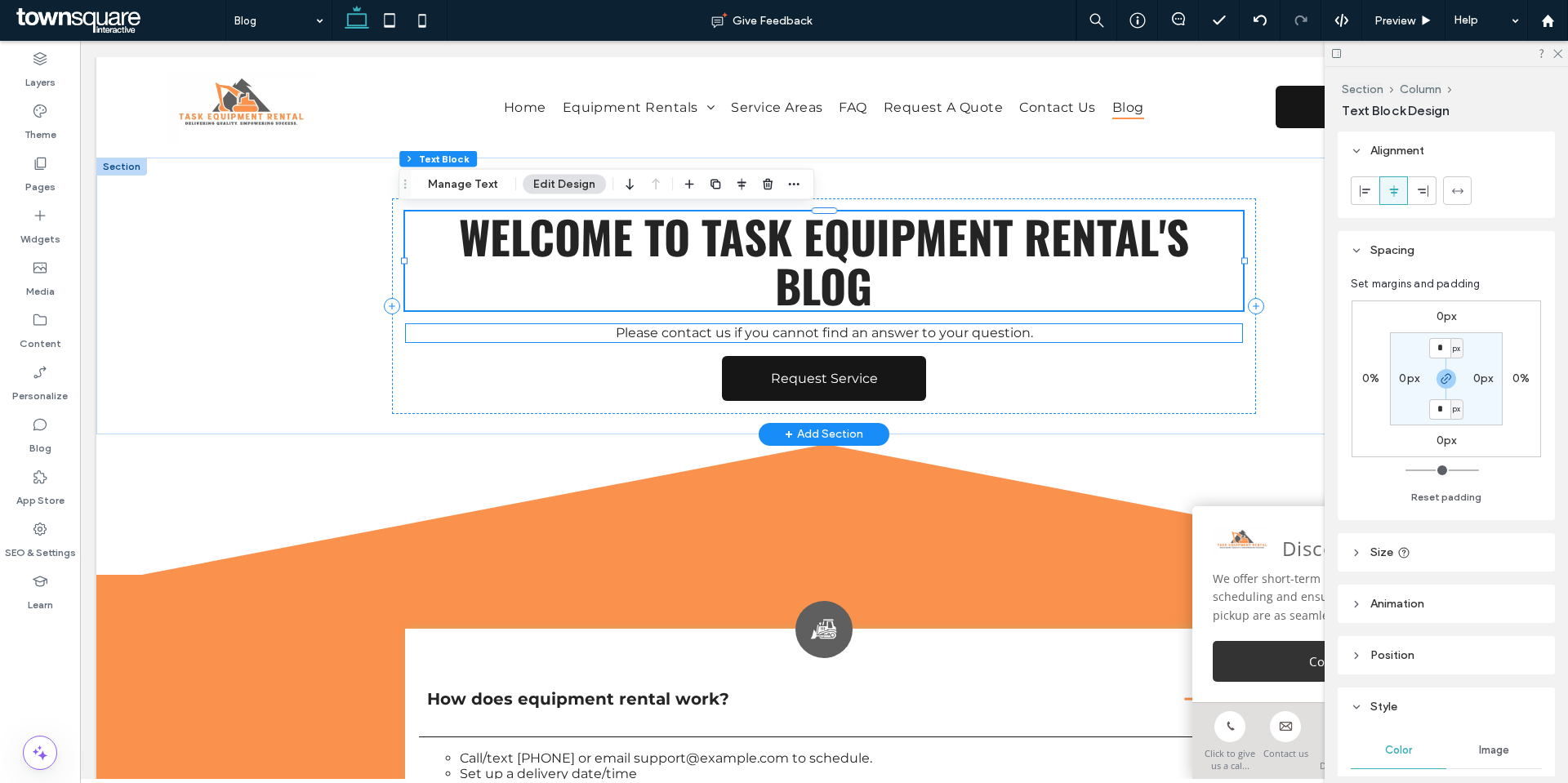 click on "Please contact us if you cannot find an answer to your question." at bounding box center [824, 332] 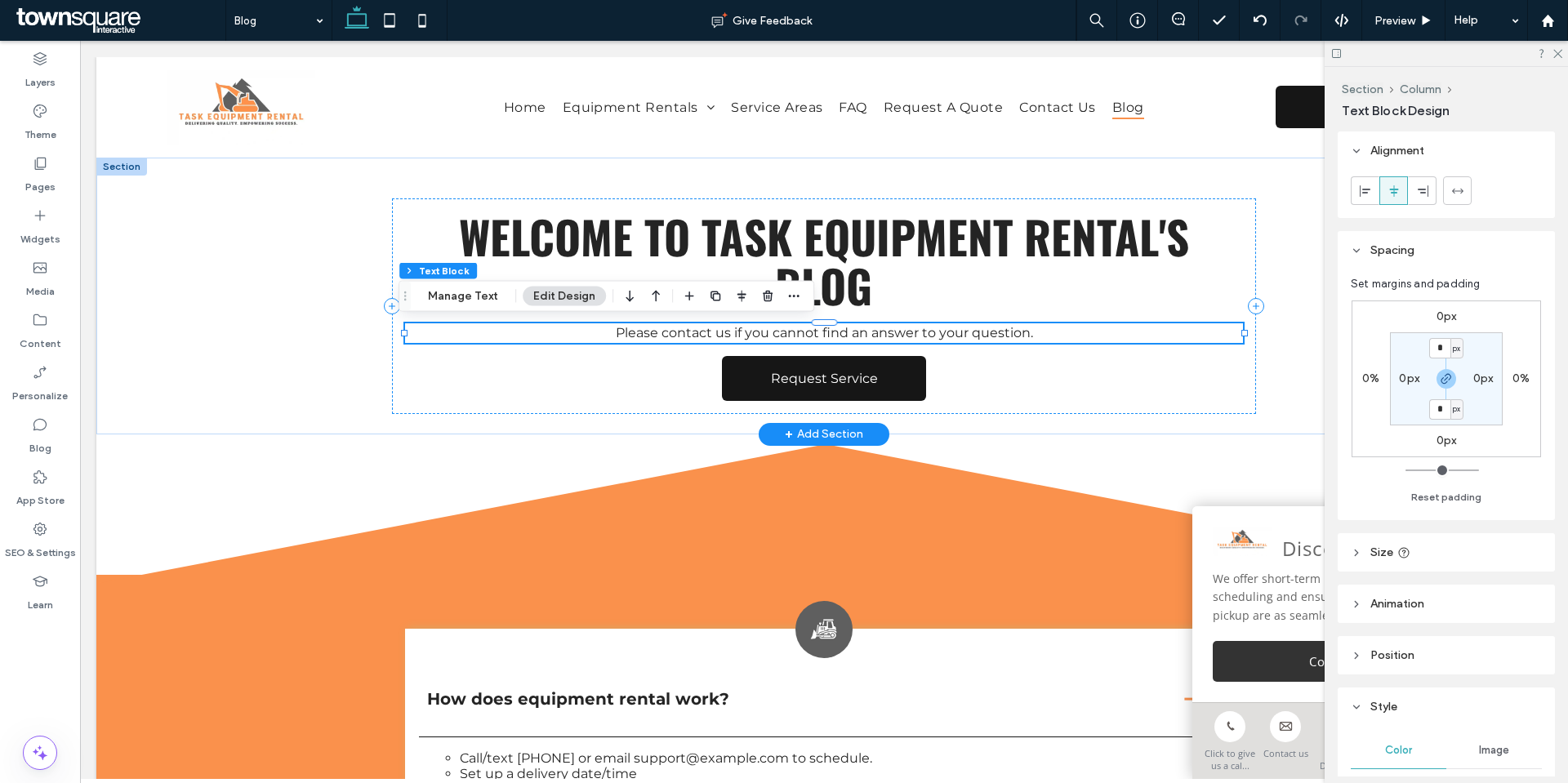 click on "Please contact us if you cannot find an answer to your question." at bounding box center (824, 332) 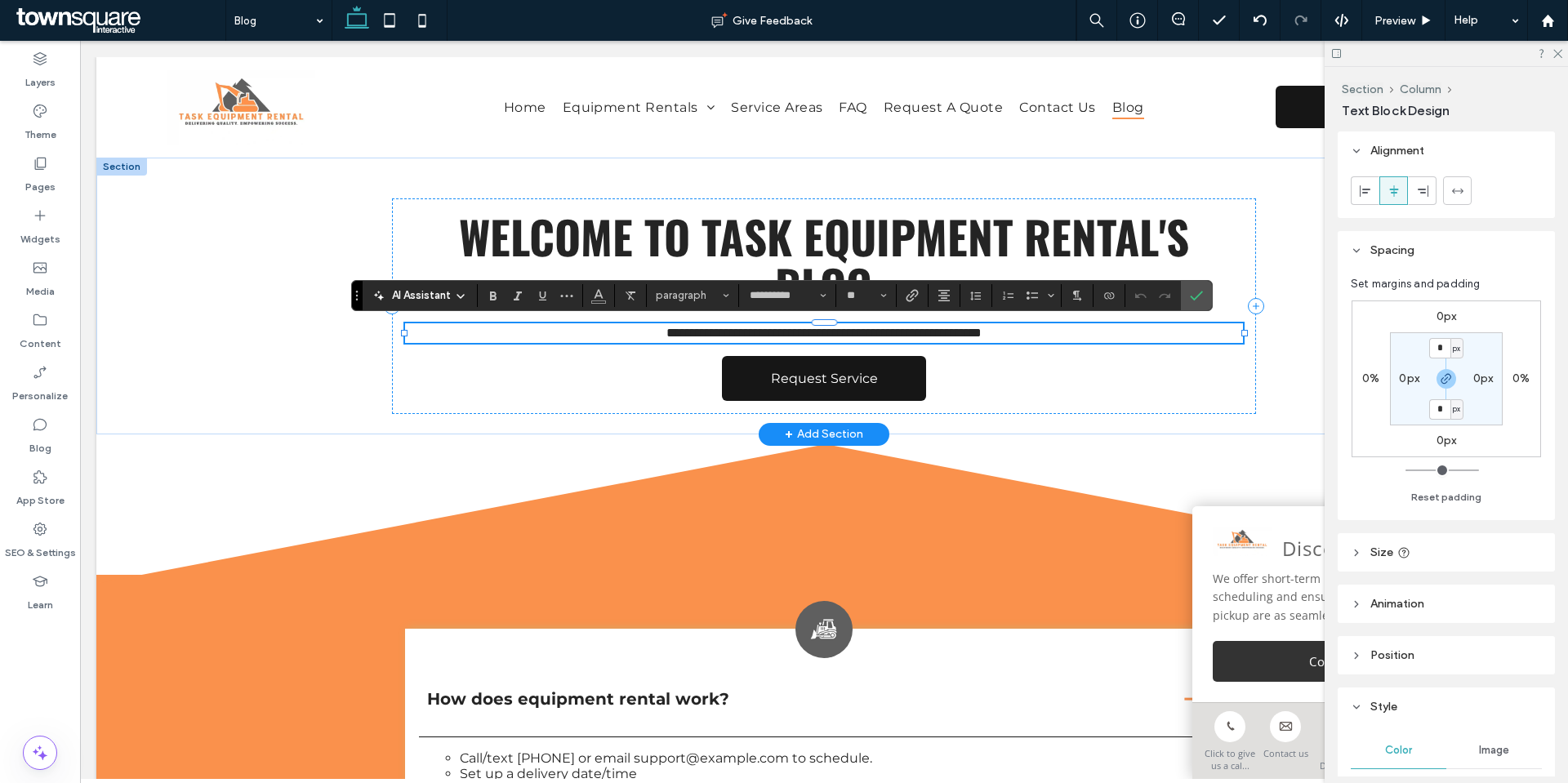 paste 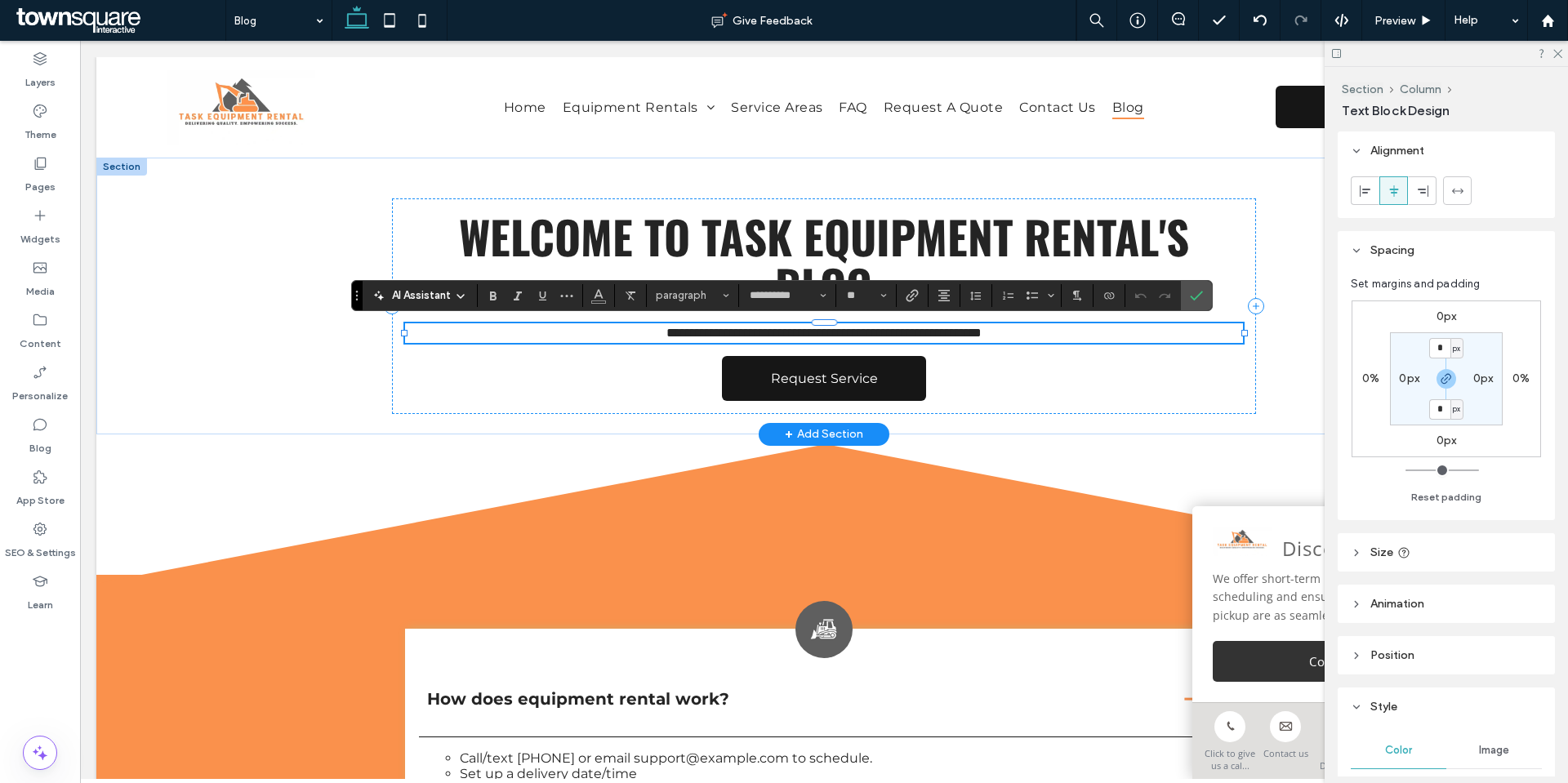 type 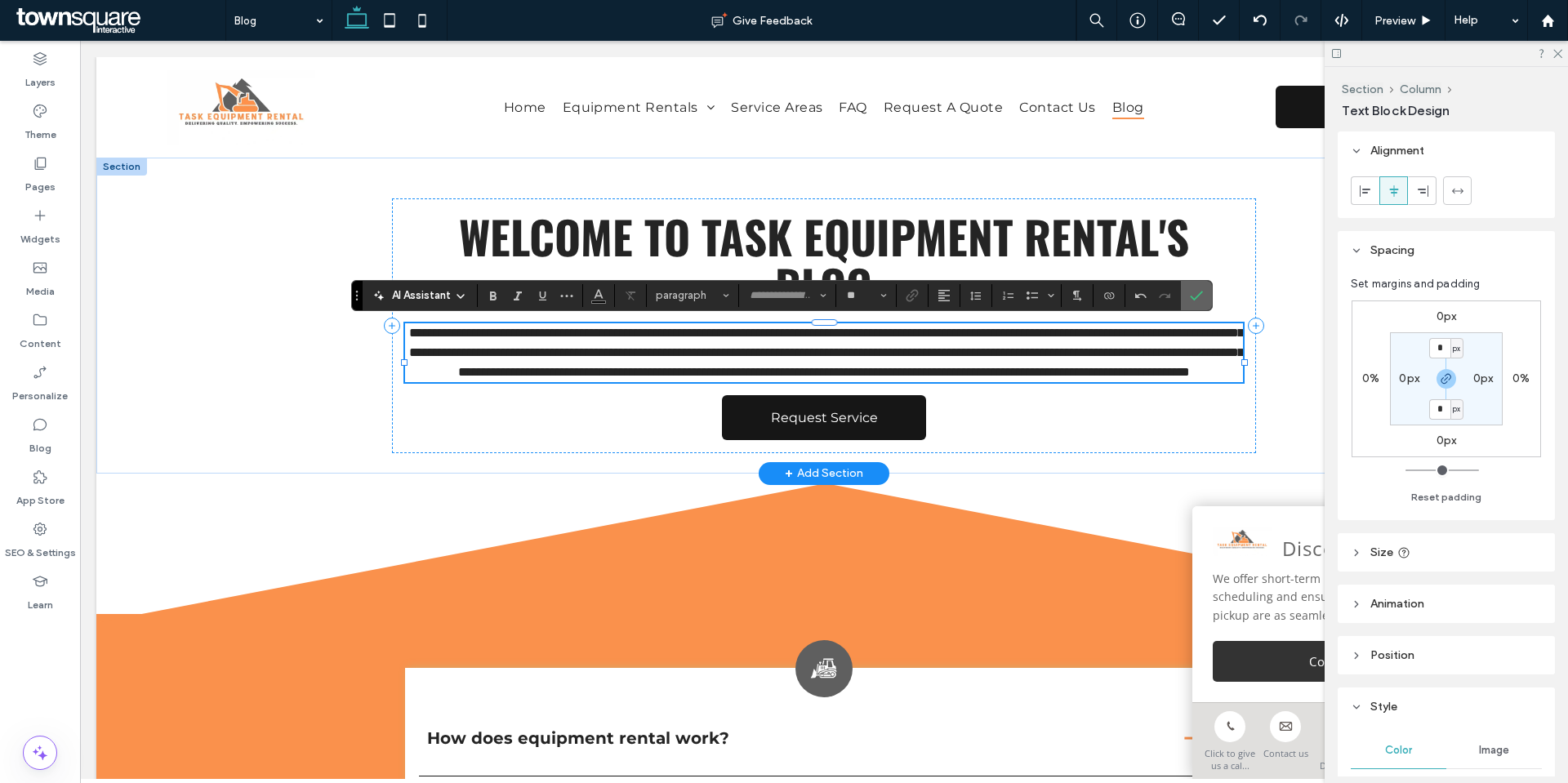 drag, startPoint x: 1190, startPoint y: 293, endPoint x: 1107, endPoint y: 252, distance: 92.574294 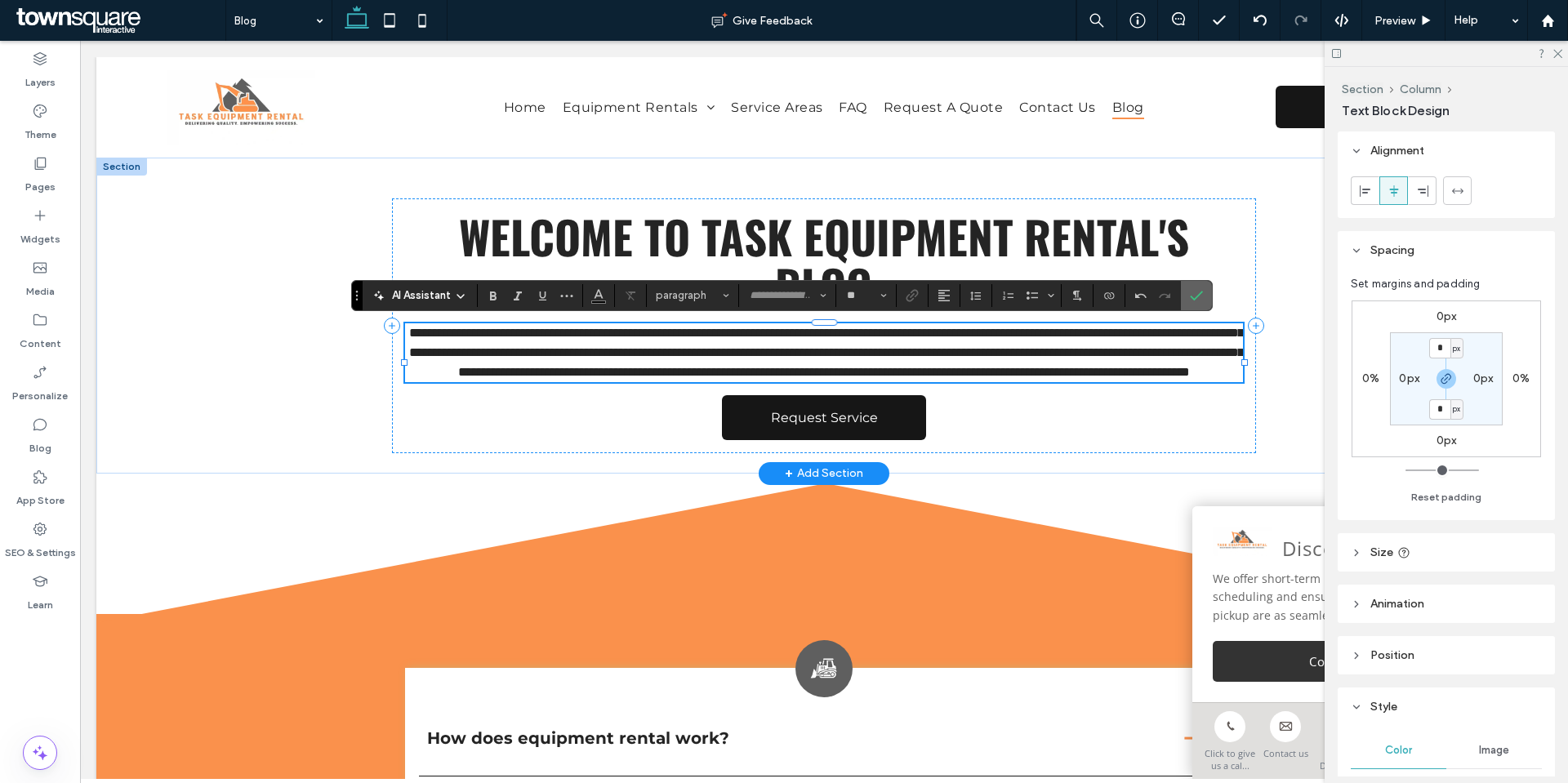 click 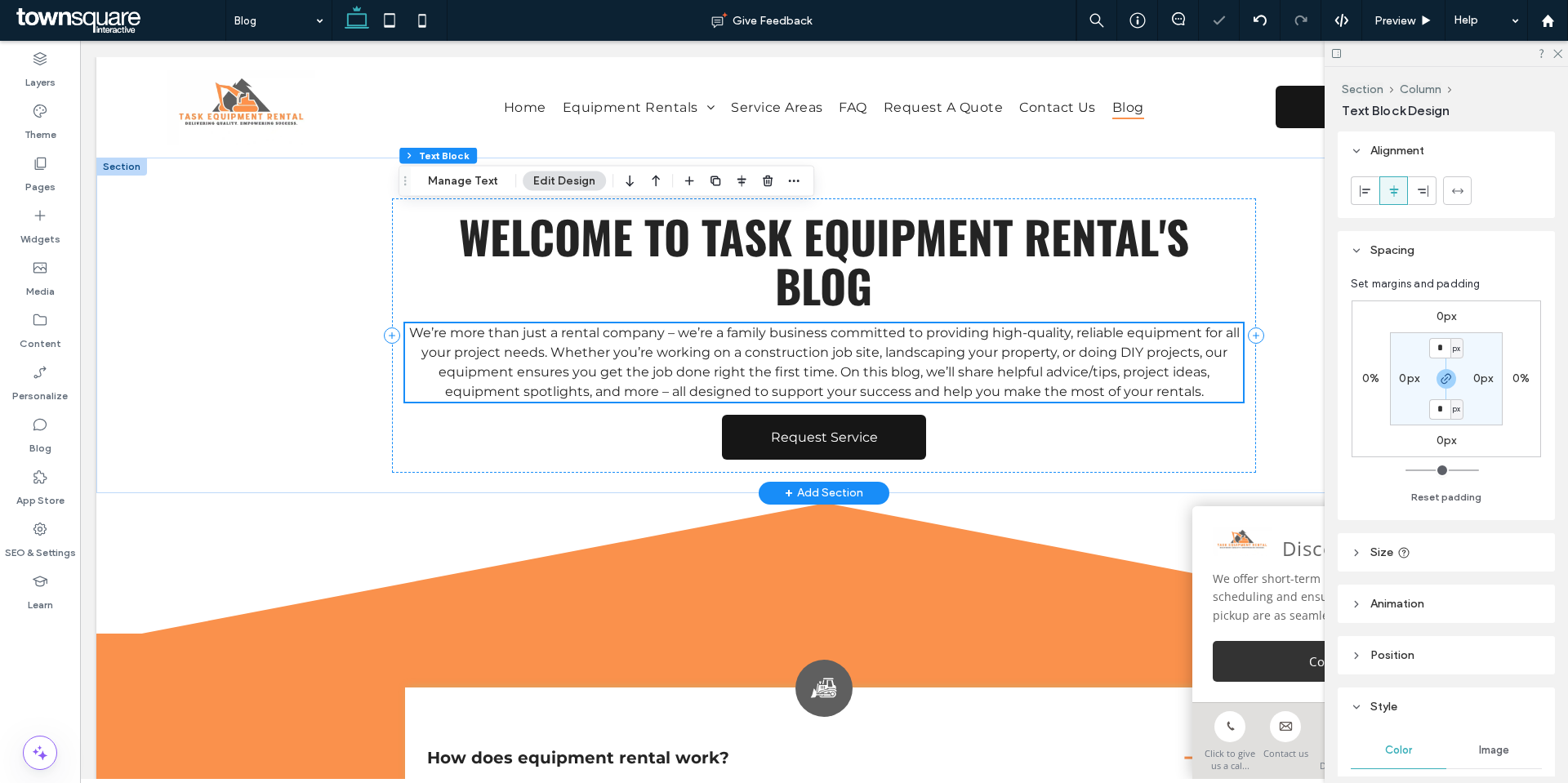 scroll, scrollTop: 327, scrollLeft: 0, axis: vertical 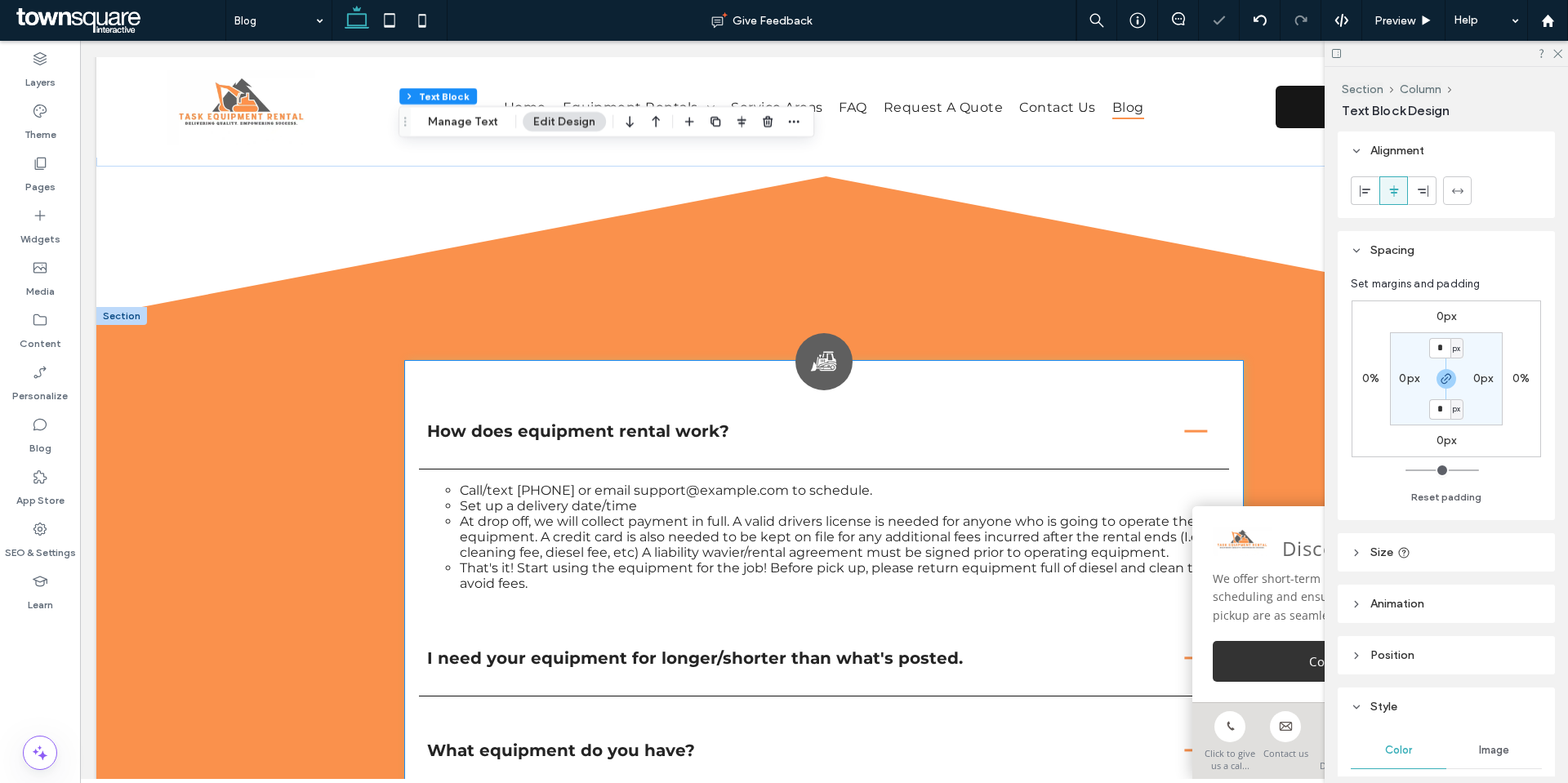 click on "Call/text (832) 808-1822 or email  support@taskequipmentllc.com to schedule.  Set up a delivery date/time At drop off, we will collect payment in full. A valid drivers license is needed for anyone who is going to operate the equipment. A credit card is also needed to be kept on file for any additional fees incurred after the rental ends (I.e. cleaning fee, diesel fee, etc) A liability wavier/rental agreement must be signed prior to operating equipment. That's it! Start using the equipment for the job! Before pick up, please return equipment full of diesel and clean to avoid fees." at bounding box center [823, 536] 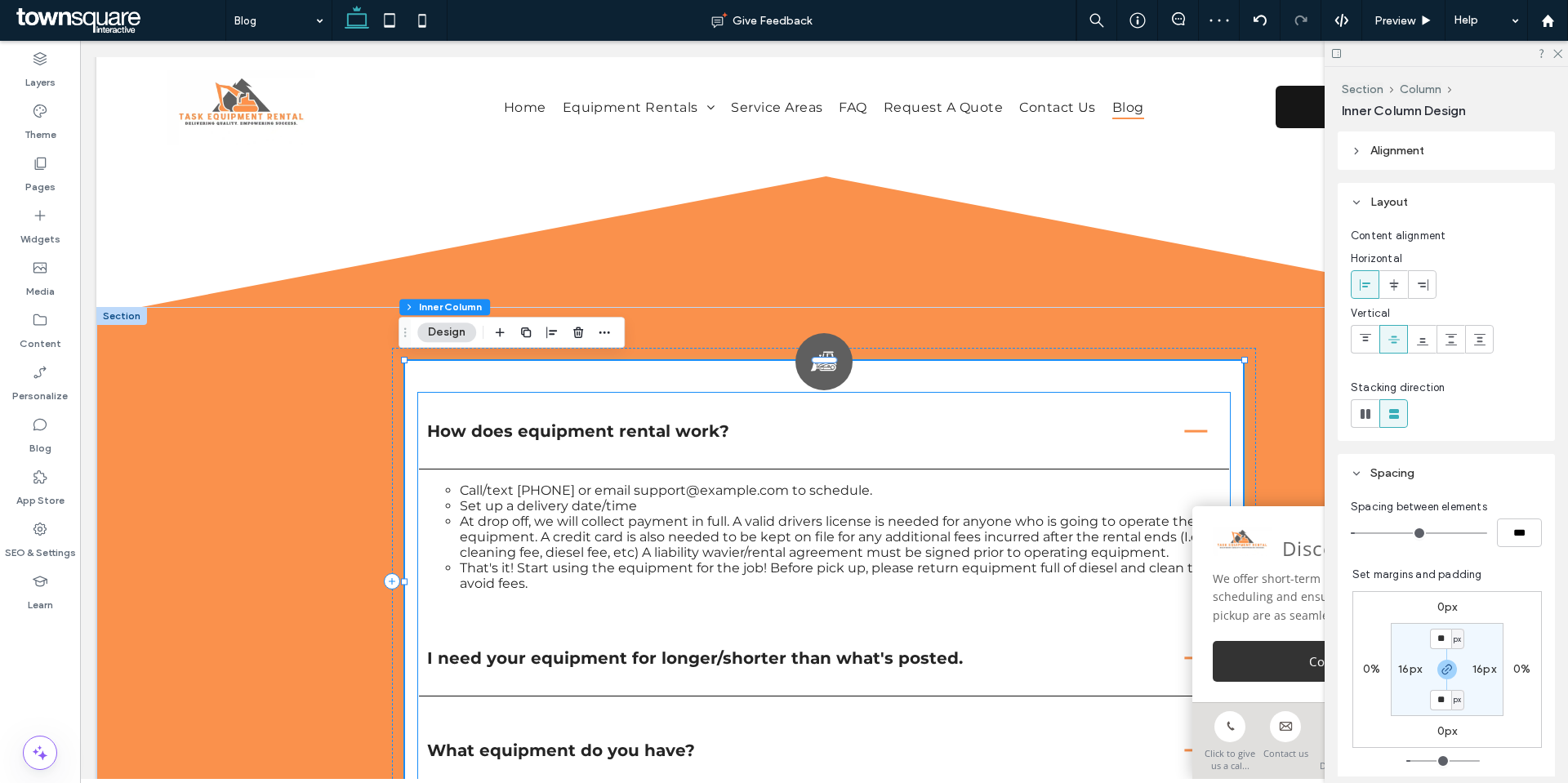 click on "At drop off, we will collect payment in full. A valid drivers license is needed for anyone who is going to operate the equipment. A credit card is also needed to be kept on file for any additional fees incurred after the rental ends (I.e. cleaning fee, diesel fee, etc) A liability wavier/rental agreement must be signed prior to operating equipment." at bounding box center [840, 536] 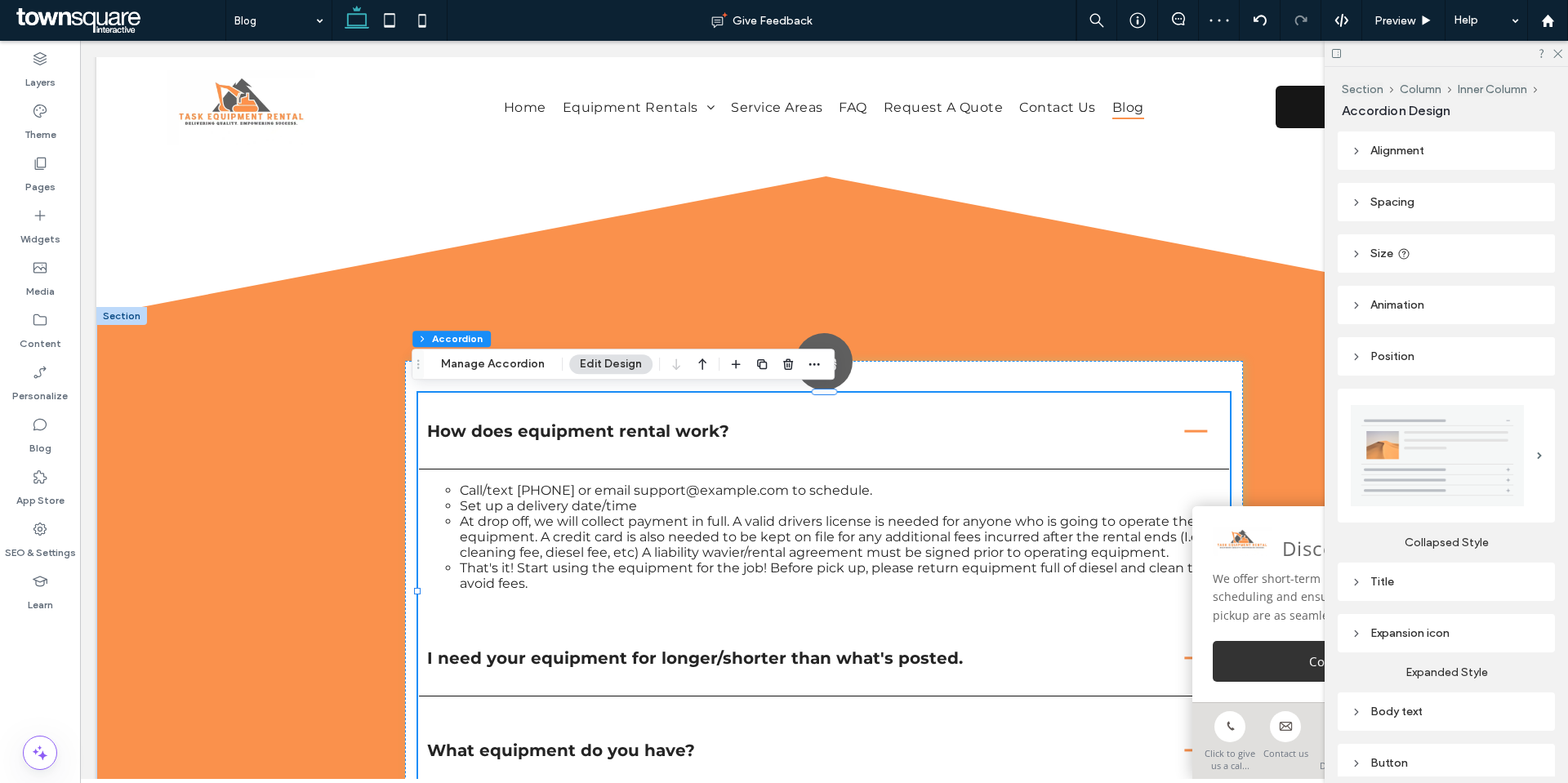 click at bounding box center (788, 364) 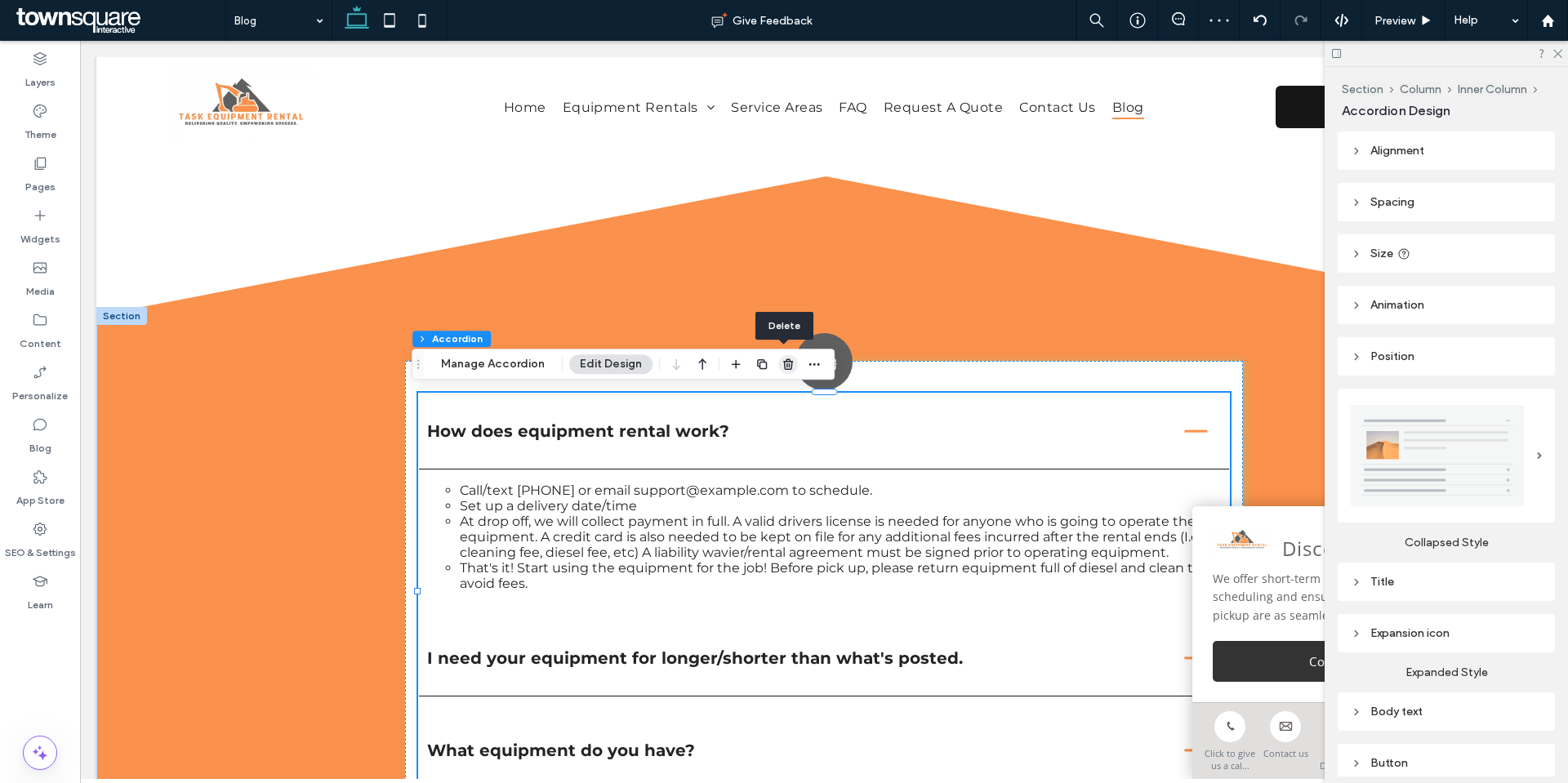 click 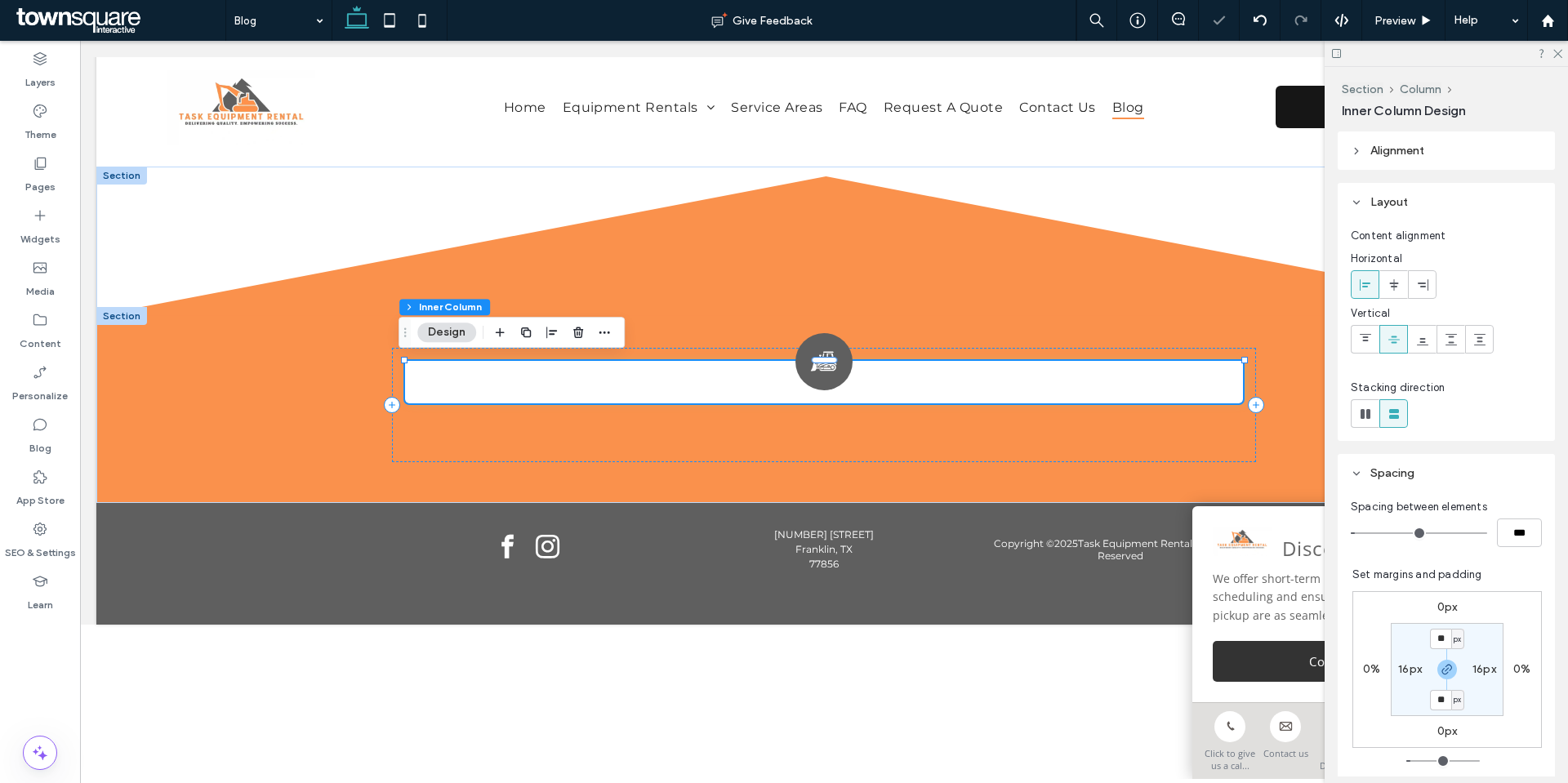 scroll, scrollTop: 187, scrollLeft: 0, axis: vertical 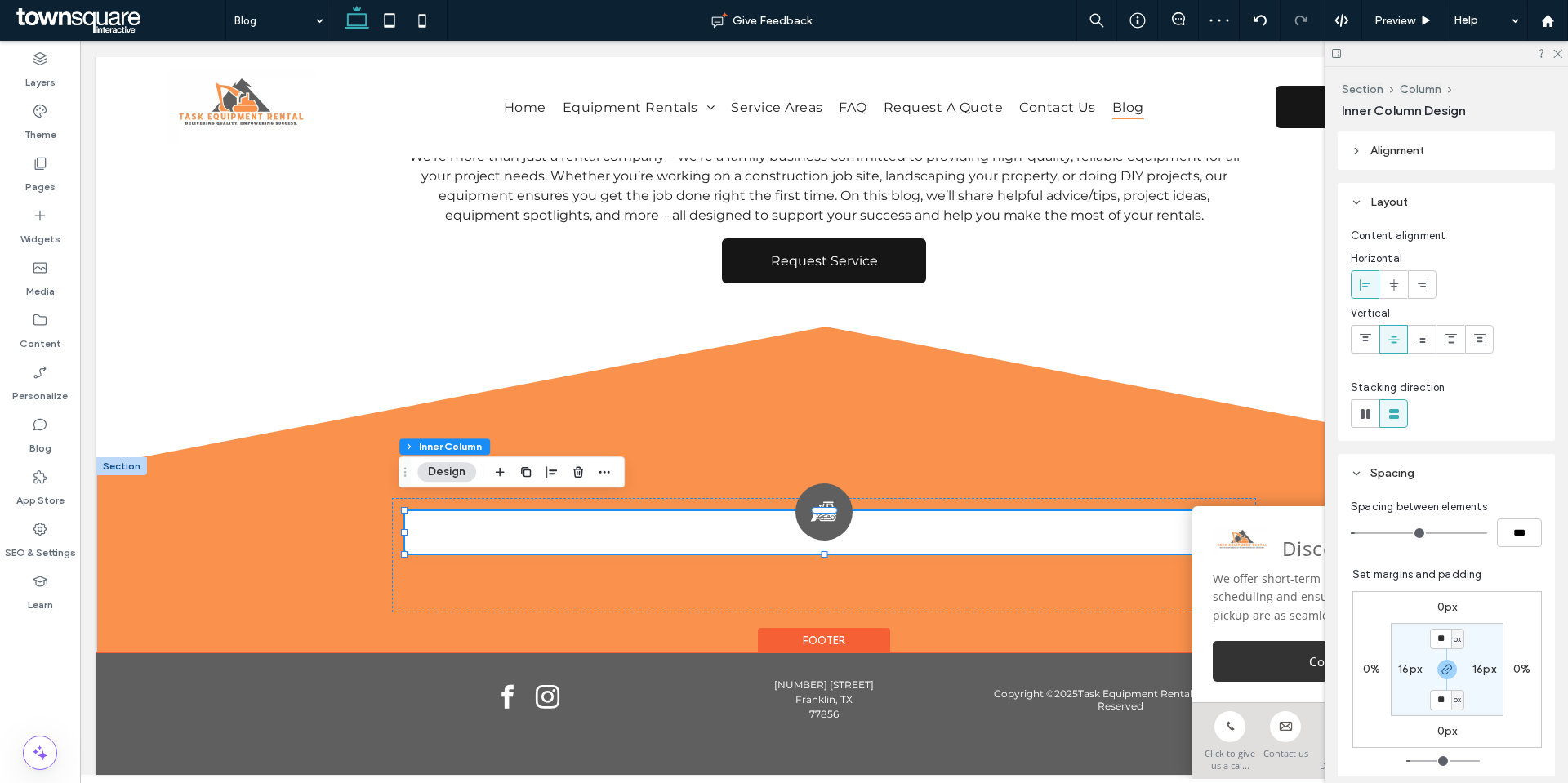 click on "Footer" at bounding box center (824, 640) 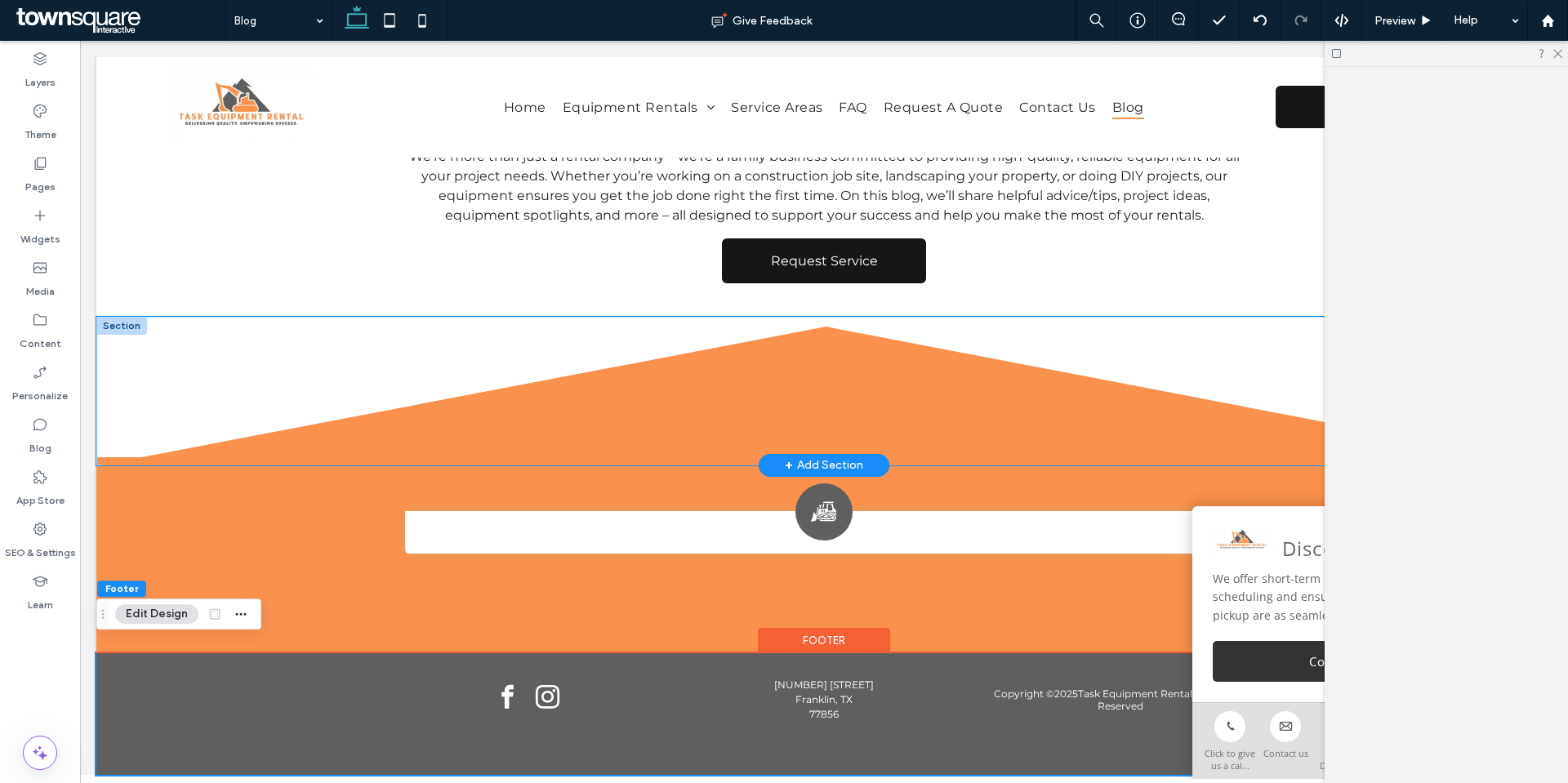 click 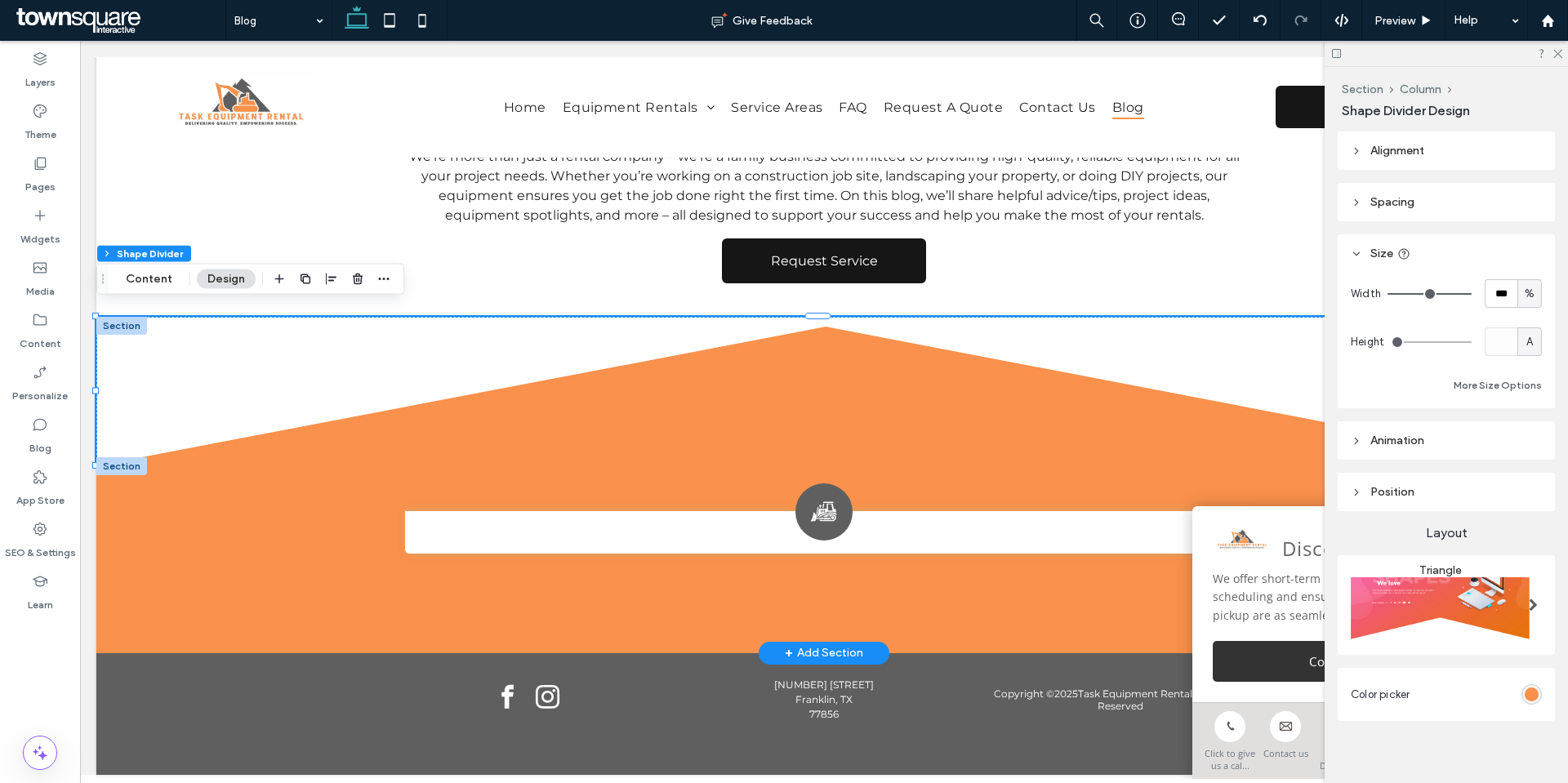 click on "+ Add Section" at bounding box center [824, 653] 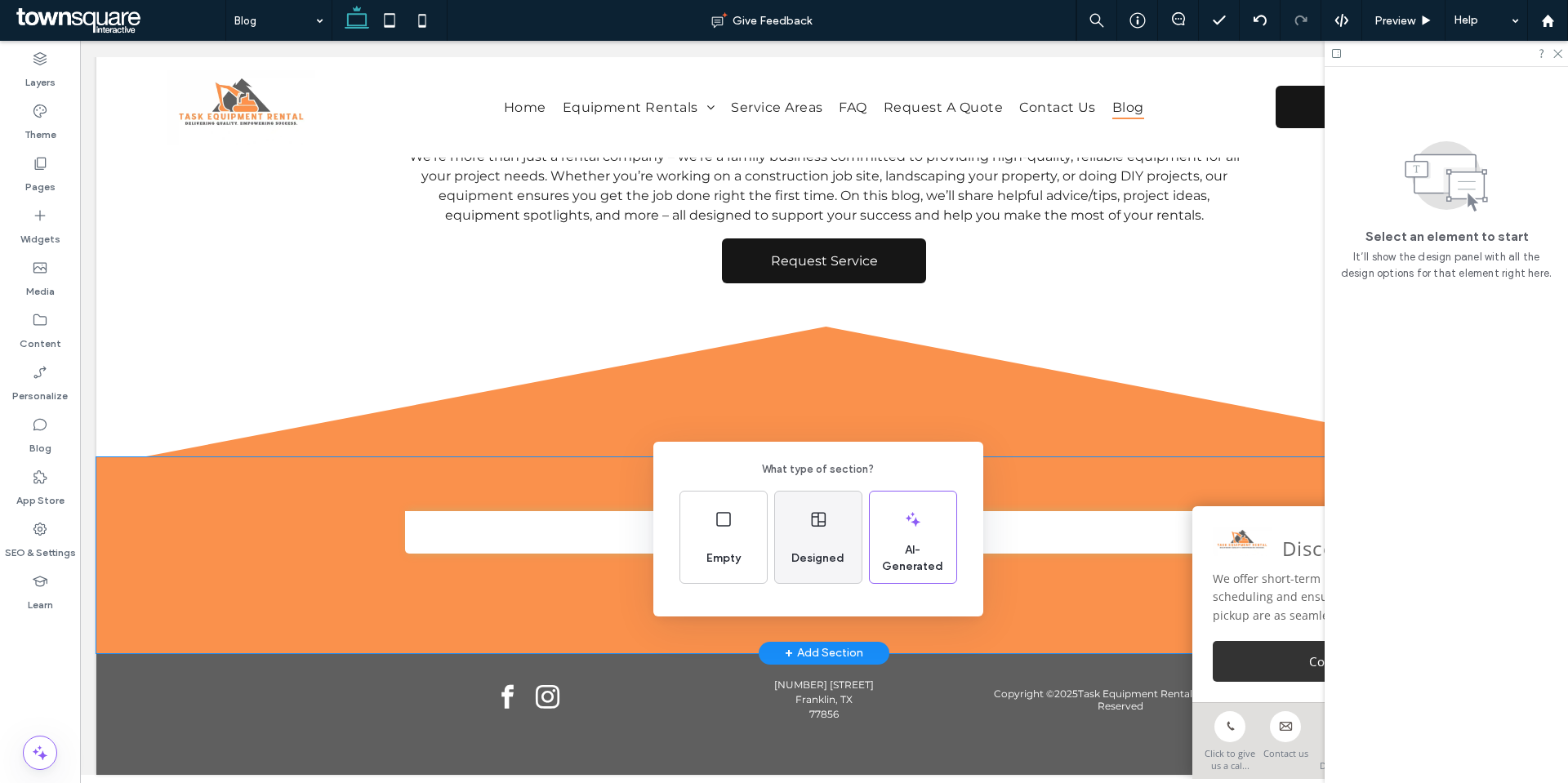 click on "Designed" at bounding box center (817, 558) 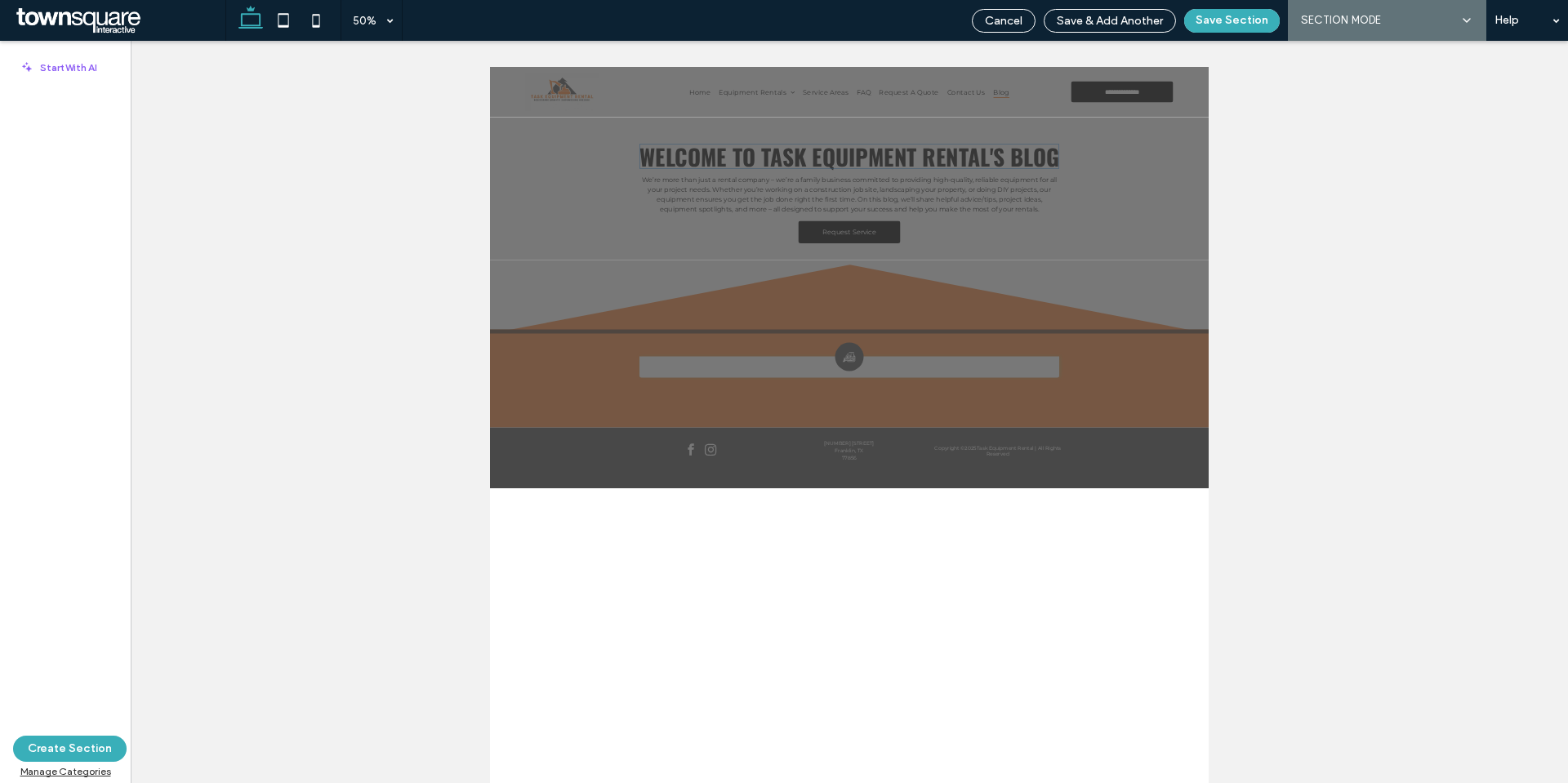 scroll, scrollTop: 0, scrollLeft: 0, axis: both 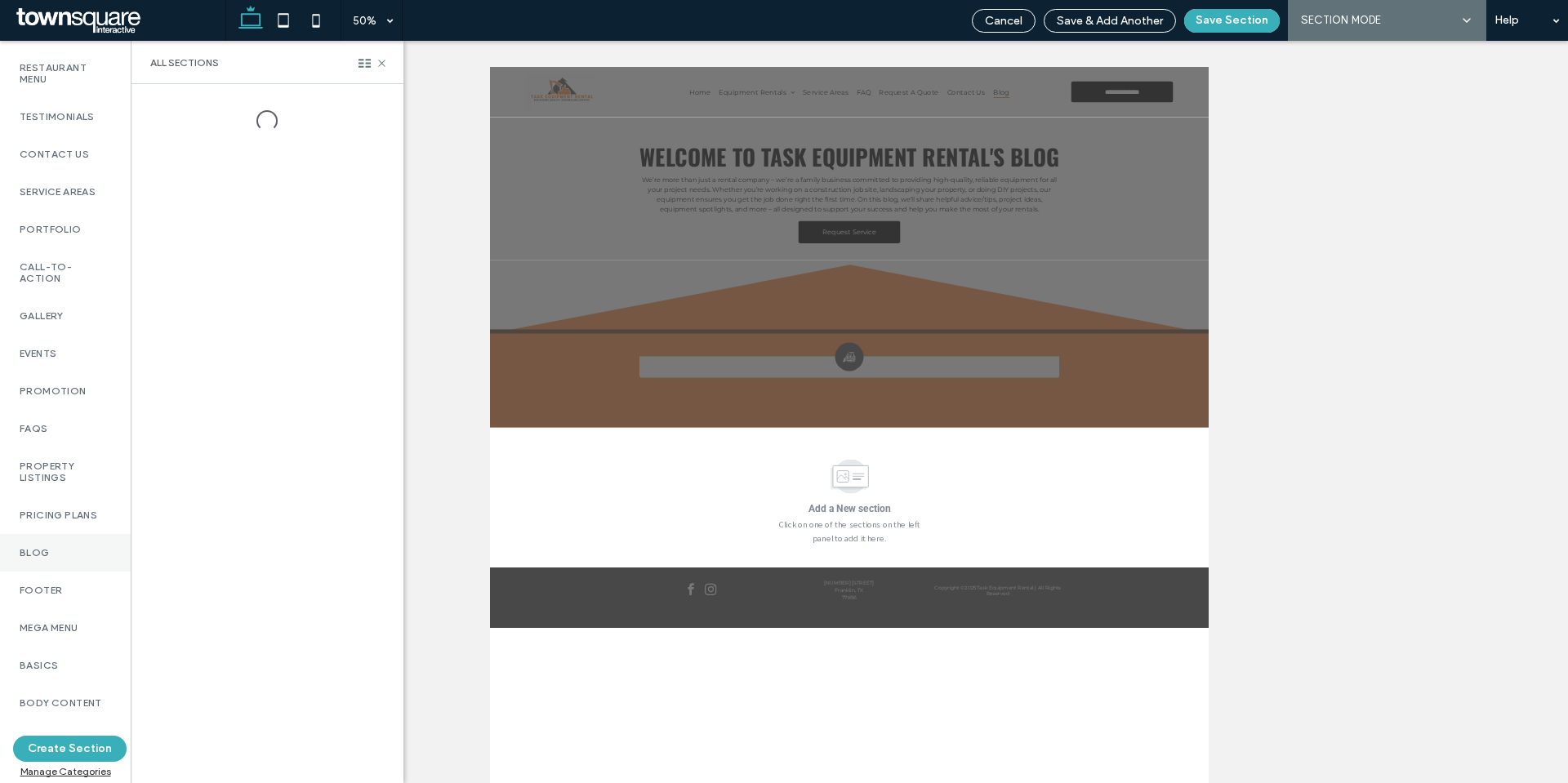 click on "Blog" at bounding box center (65, 553) 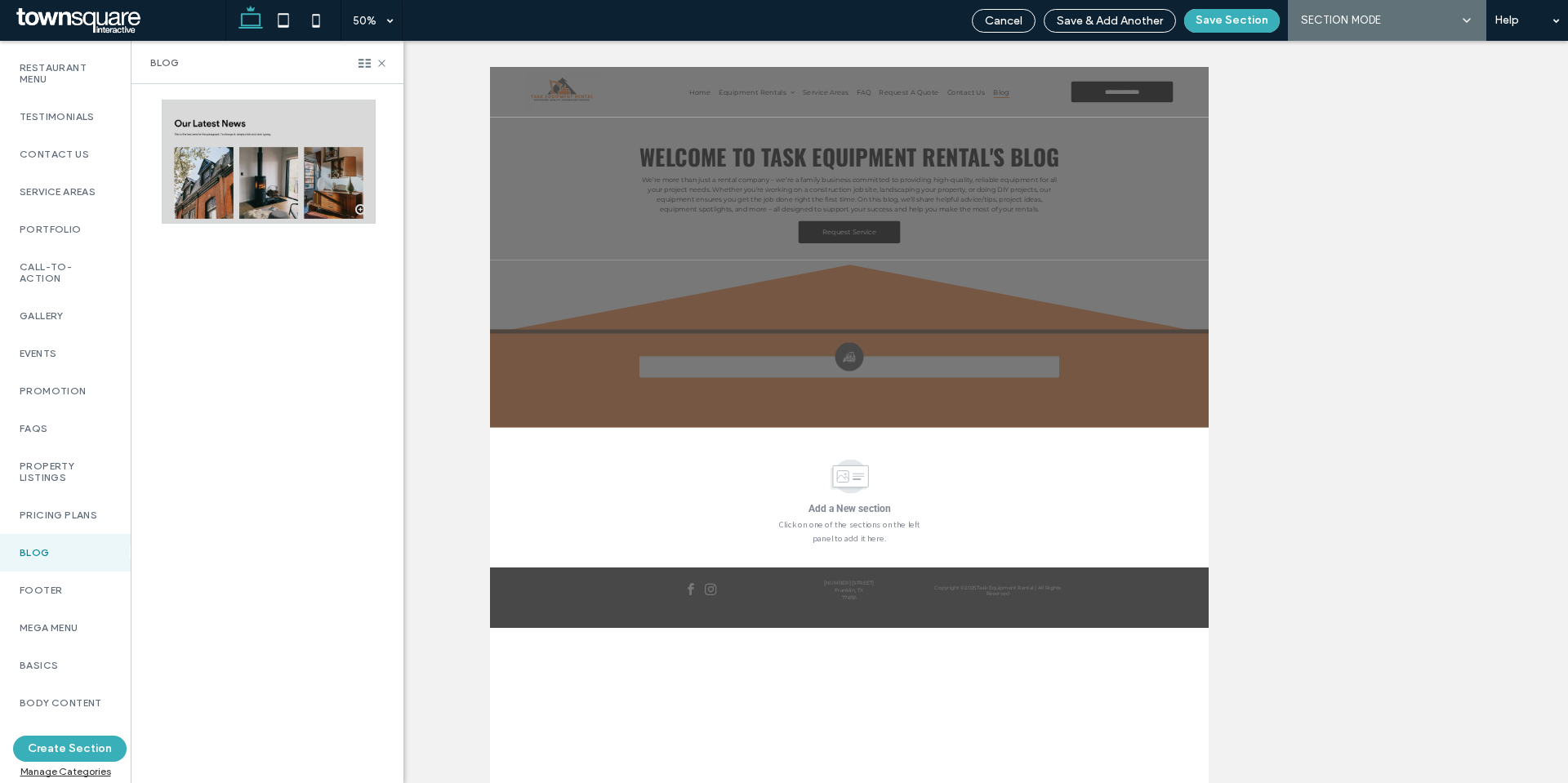 click at bounding box center (269, 162) 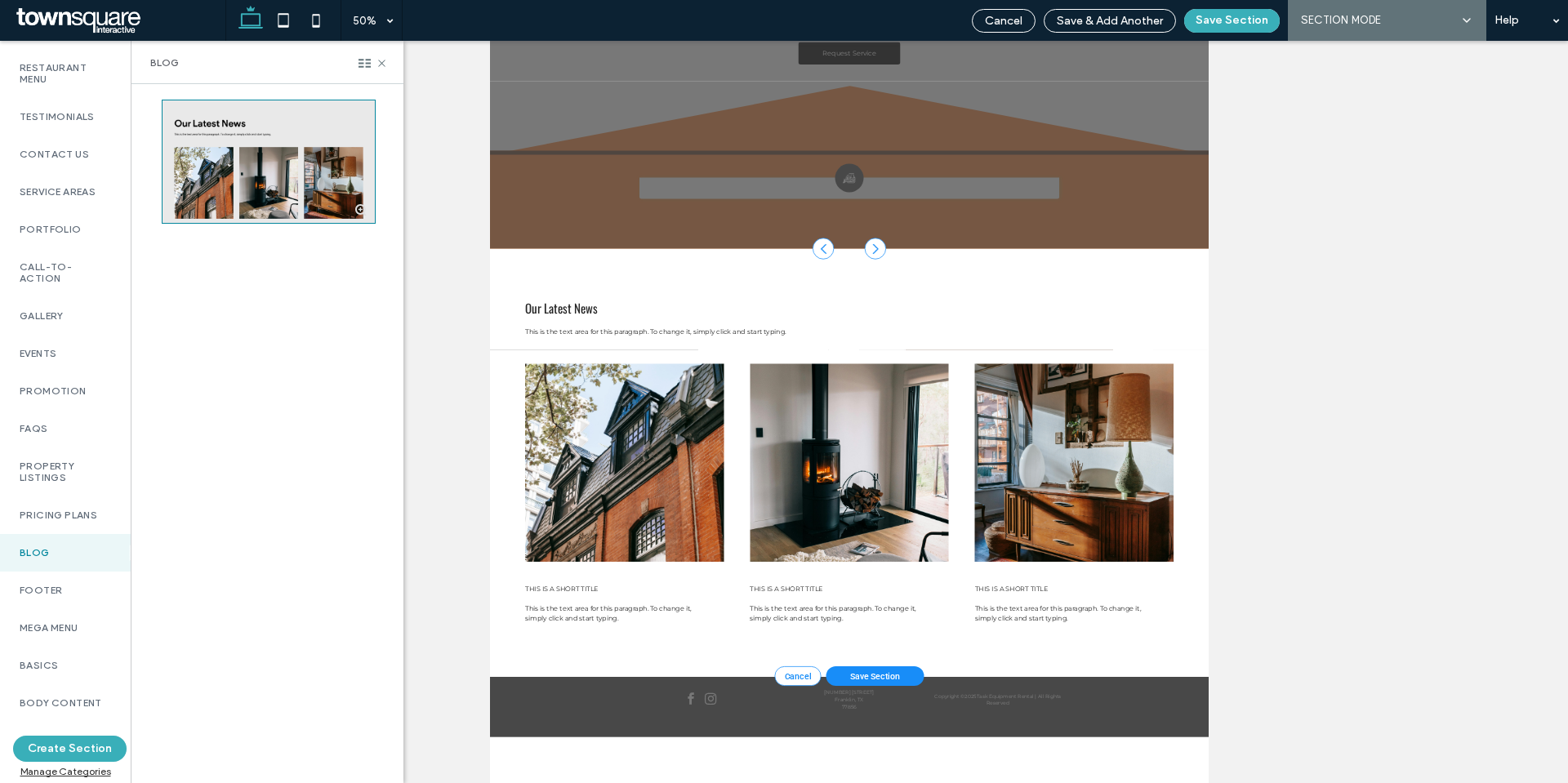 scroll, scrollTop: 370, scrollLeft: 0, axis: vertical 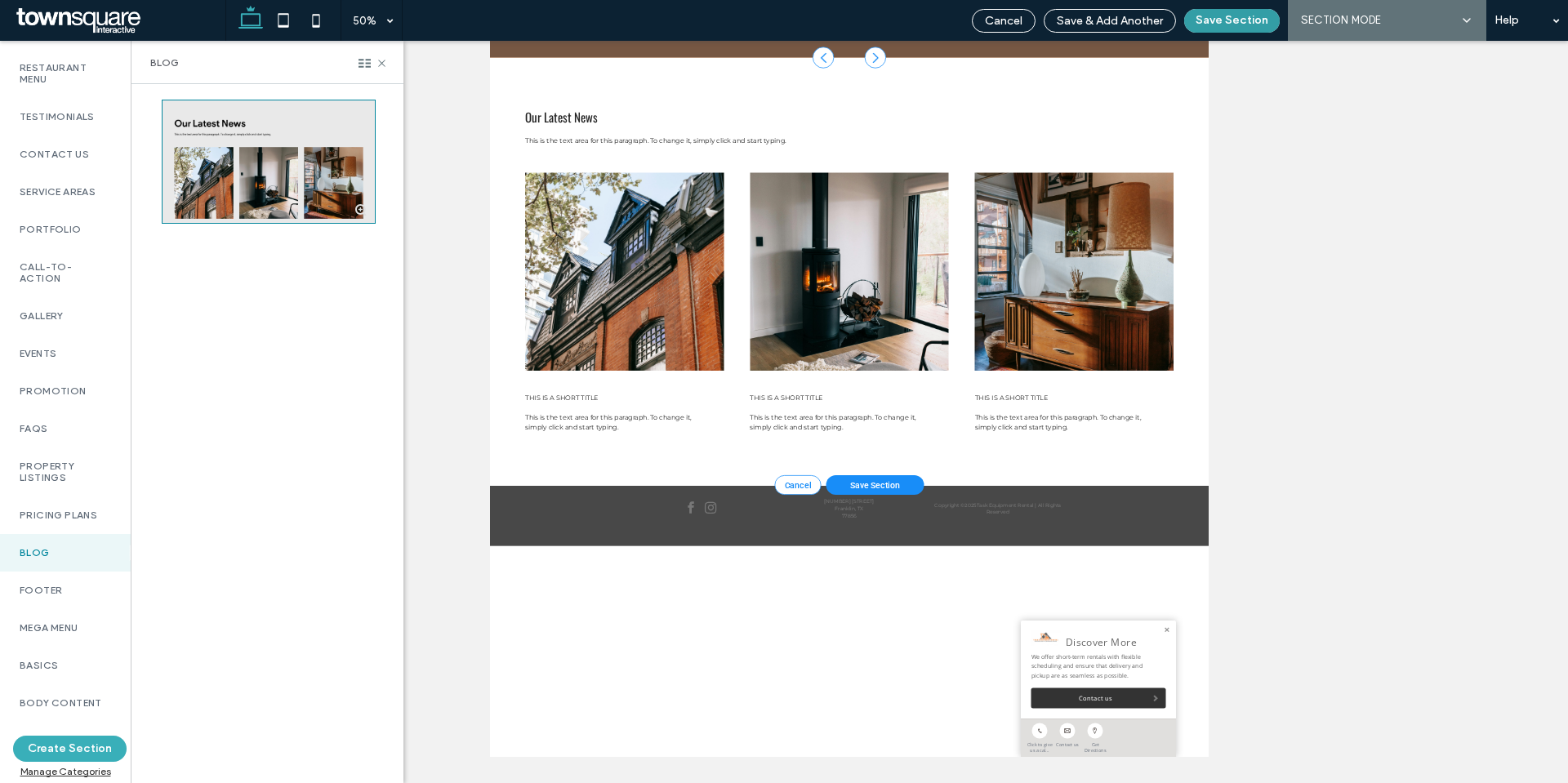 click on "Save Section" at bounding box center [1232, 20] 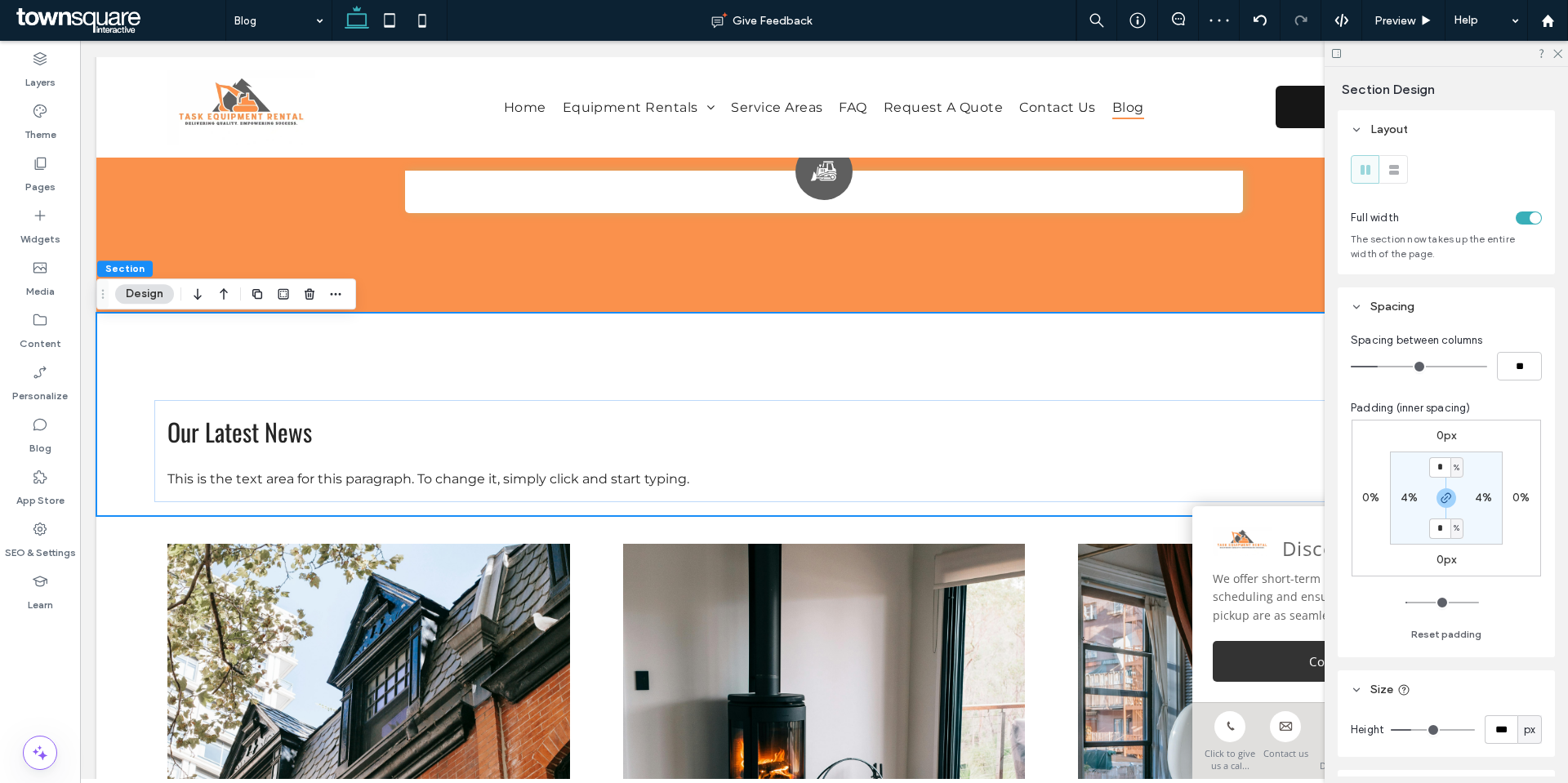 scroll, scrollTop: 526, scrollLeft: 0, axis: vertical 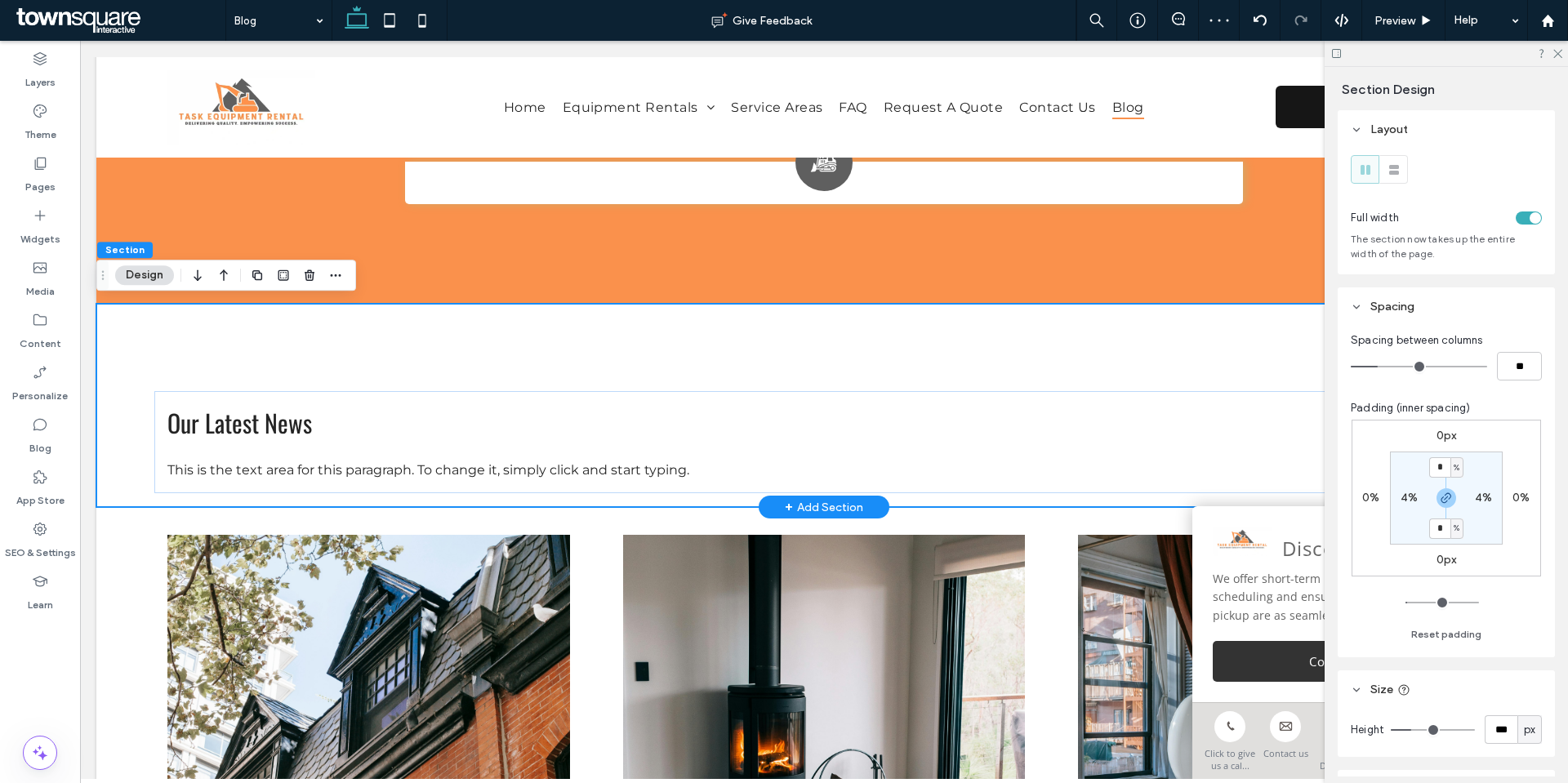 click on "Our Latest News
This is the text area for this paragraph. To change it, simply click and start typing." at bounding box center [824, 406] 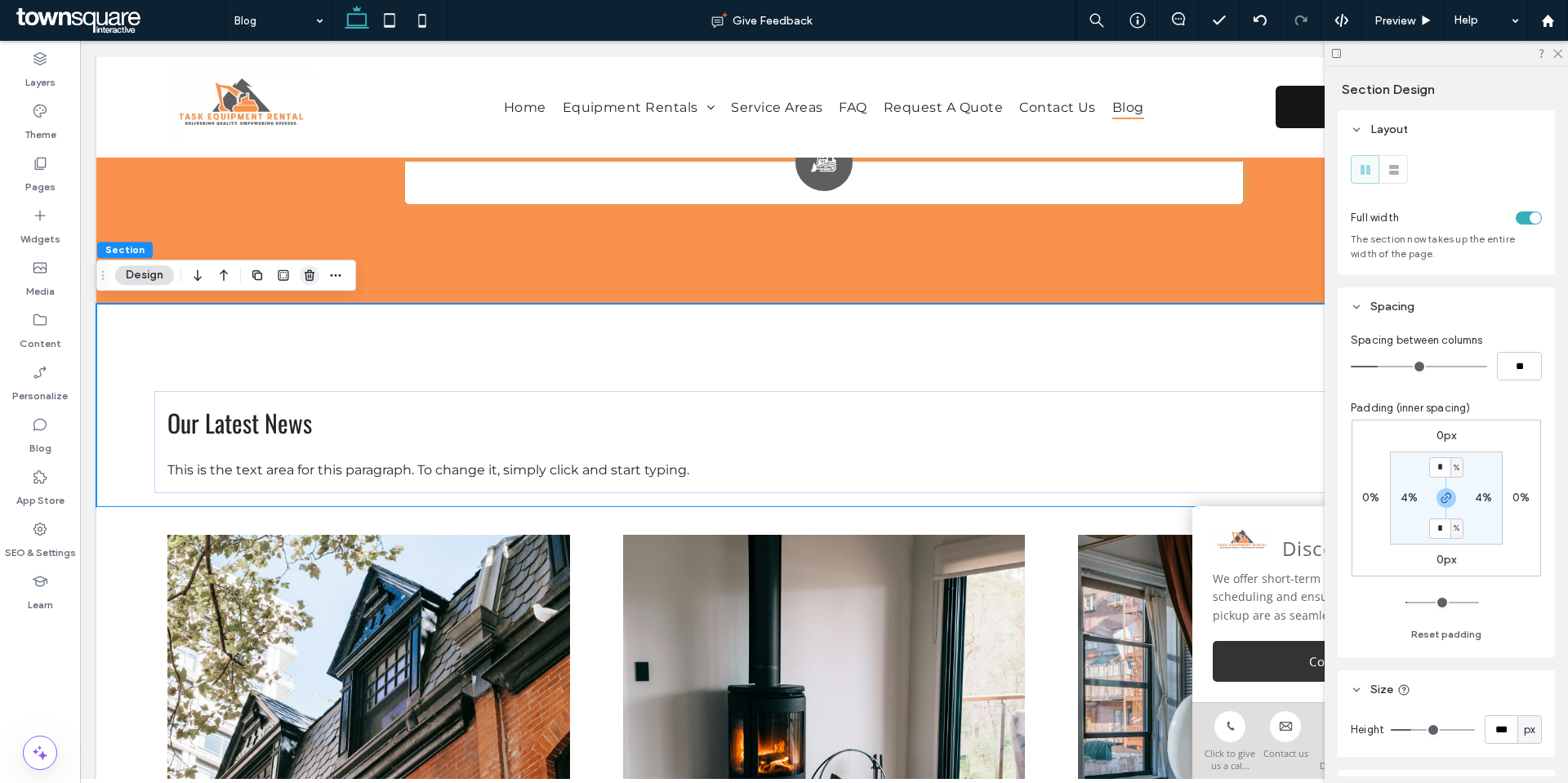 click 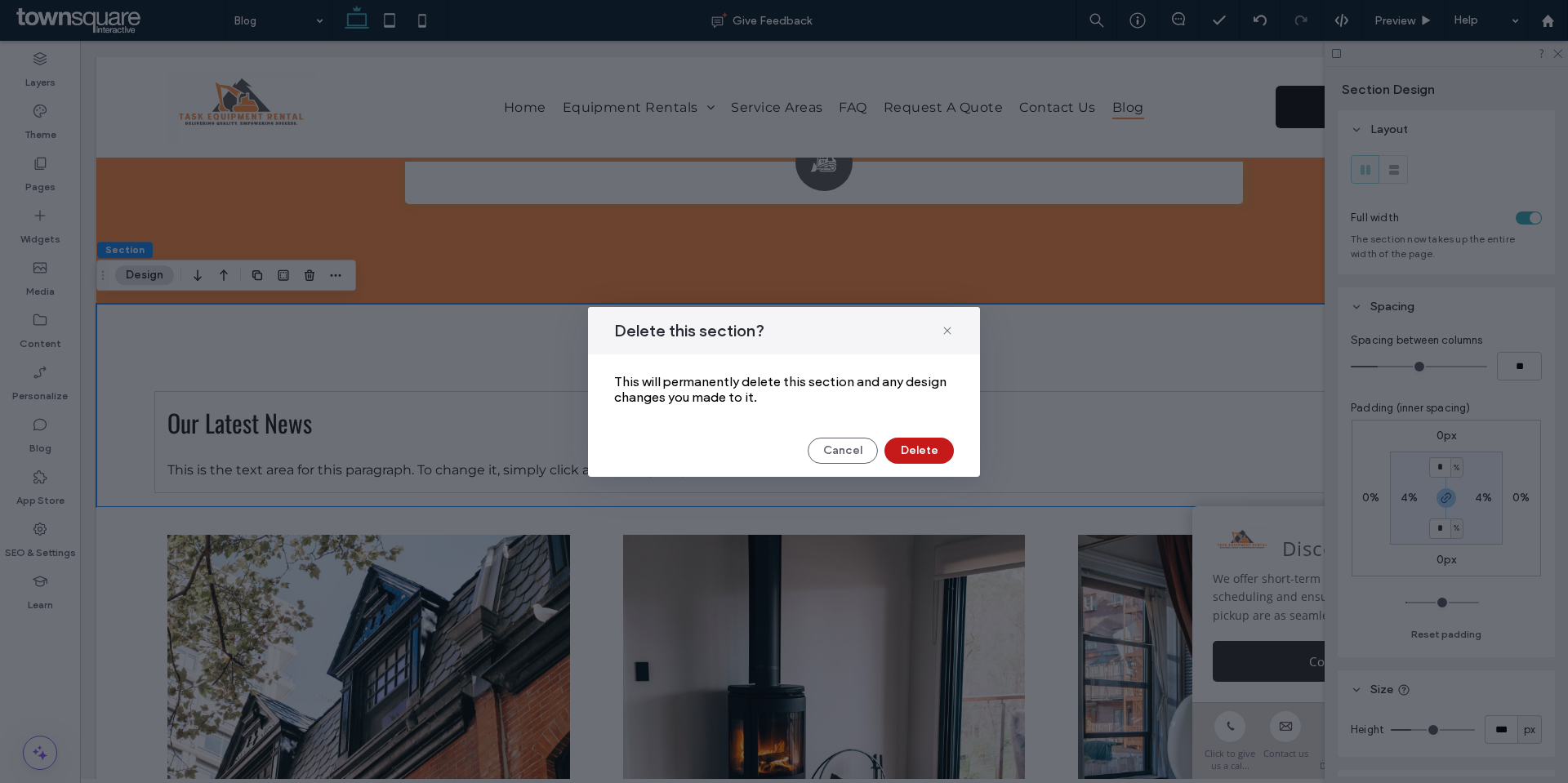 click on "Delete" at bounding box center (919, 451) 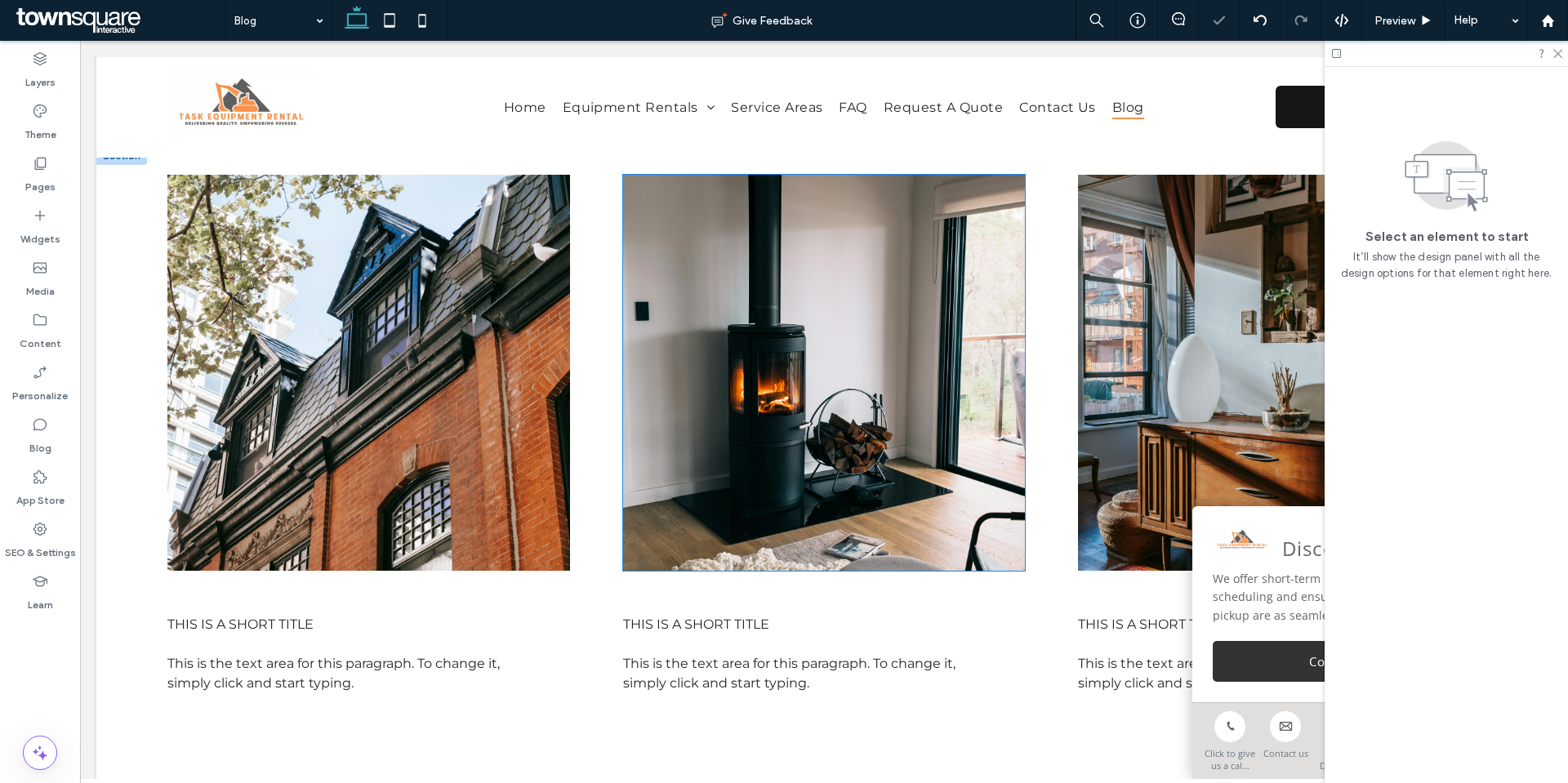 scroll, scrollTop: 514, scrollLeft: 0, axis: vertical 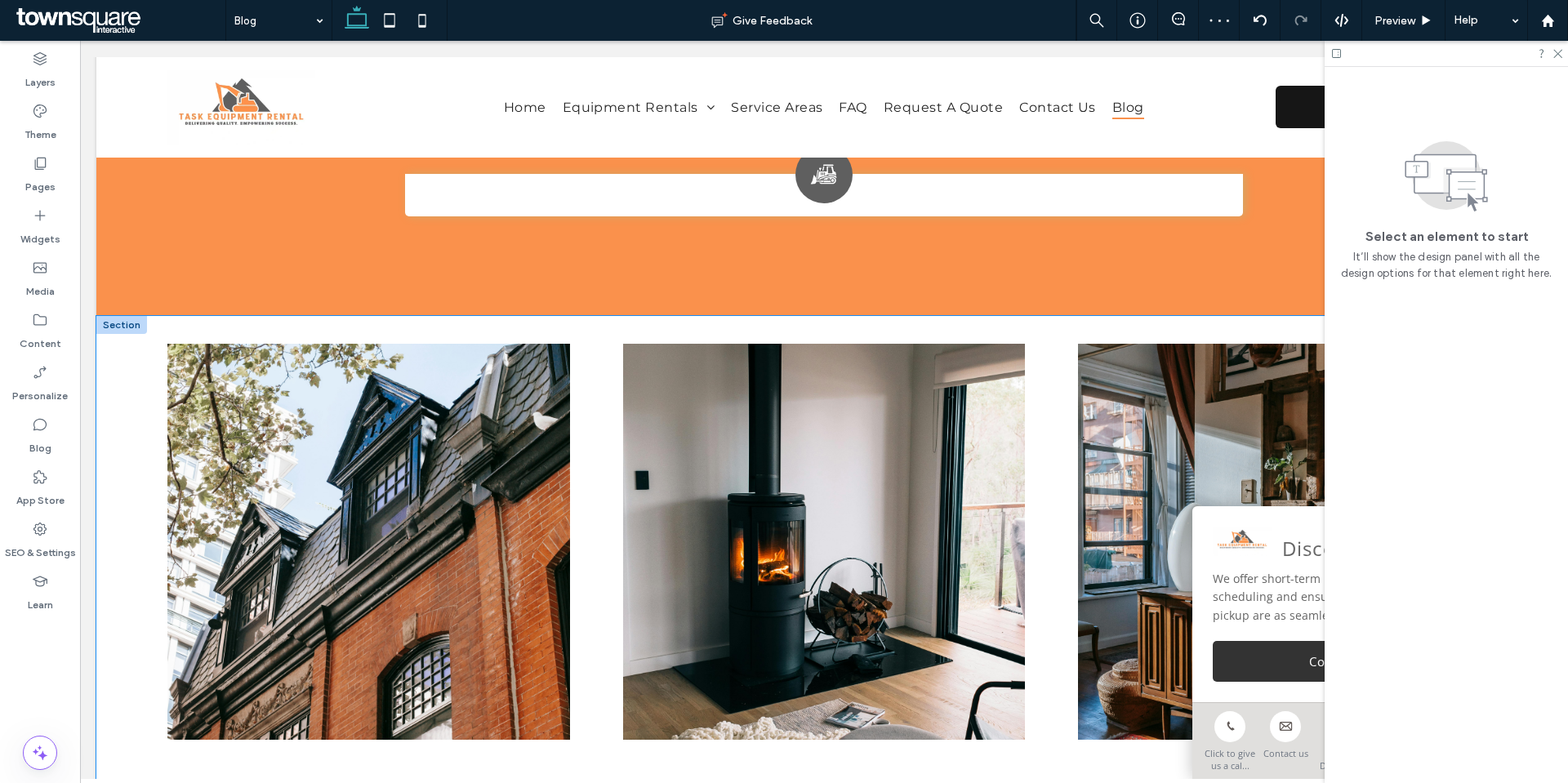 click on "This is a short title
This is the text area for this paragraph. To change it, simply click and start typing.
This is a short title
This is the text area for this paragraph. To change it, simply click and start typing.
This is a short title
This is the text area for this paragraph. To change it, simply click and start typing." at bounding box center [824, 643] 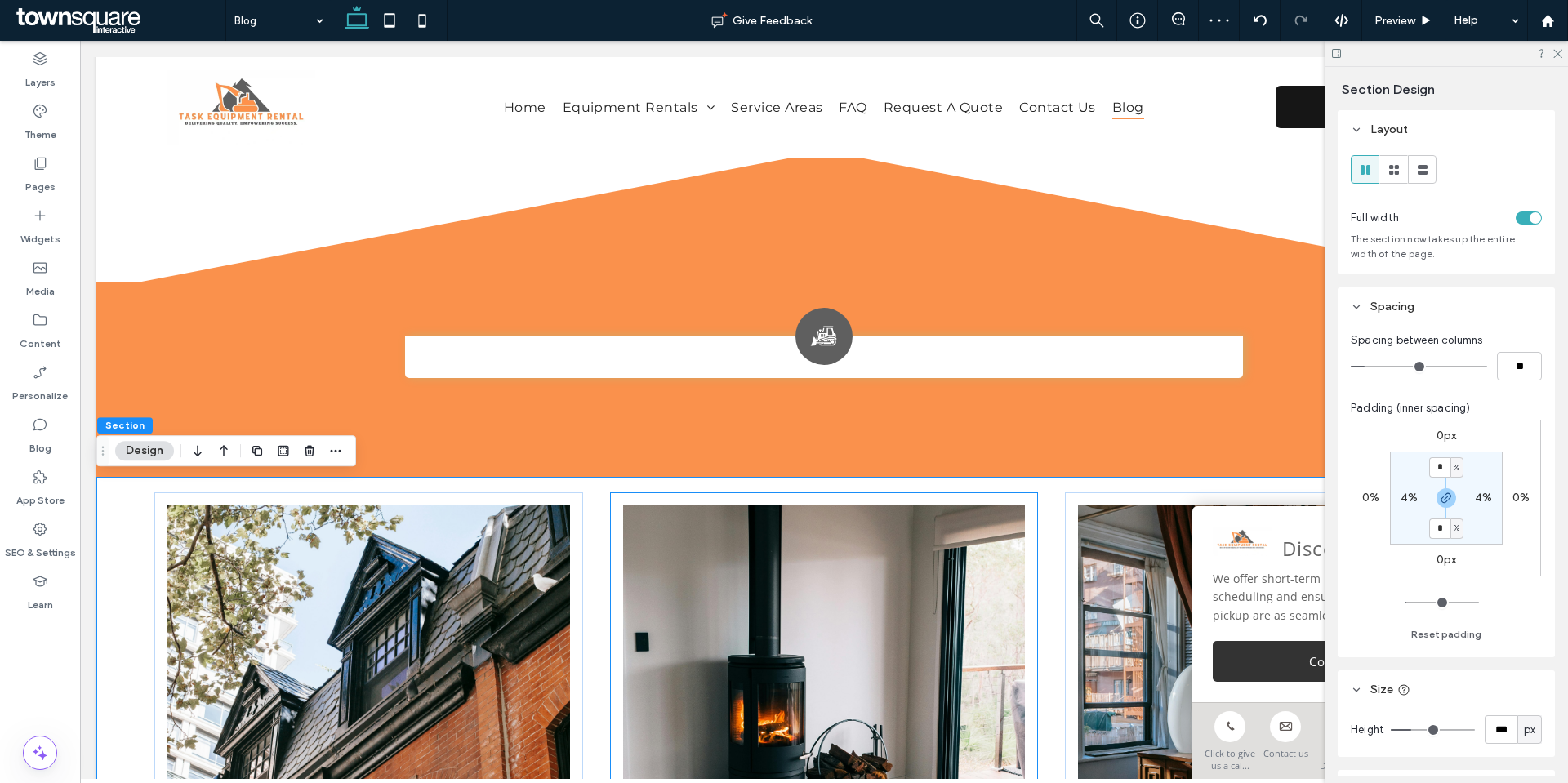 scroll, scrollTop: 350, scrollLeft: 0, axis: vertical 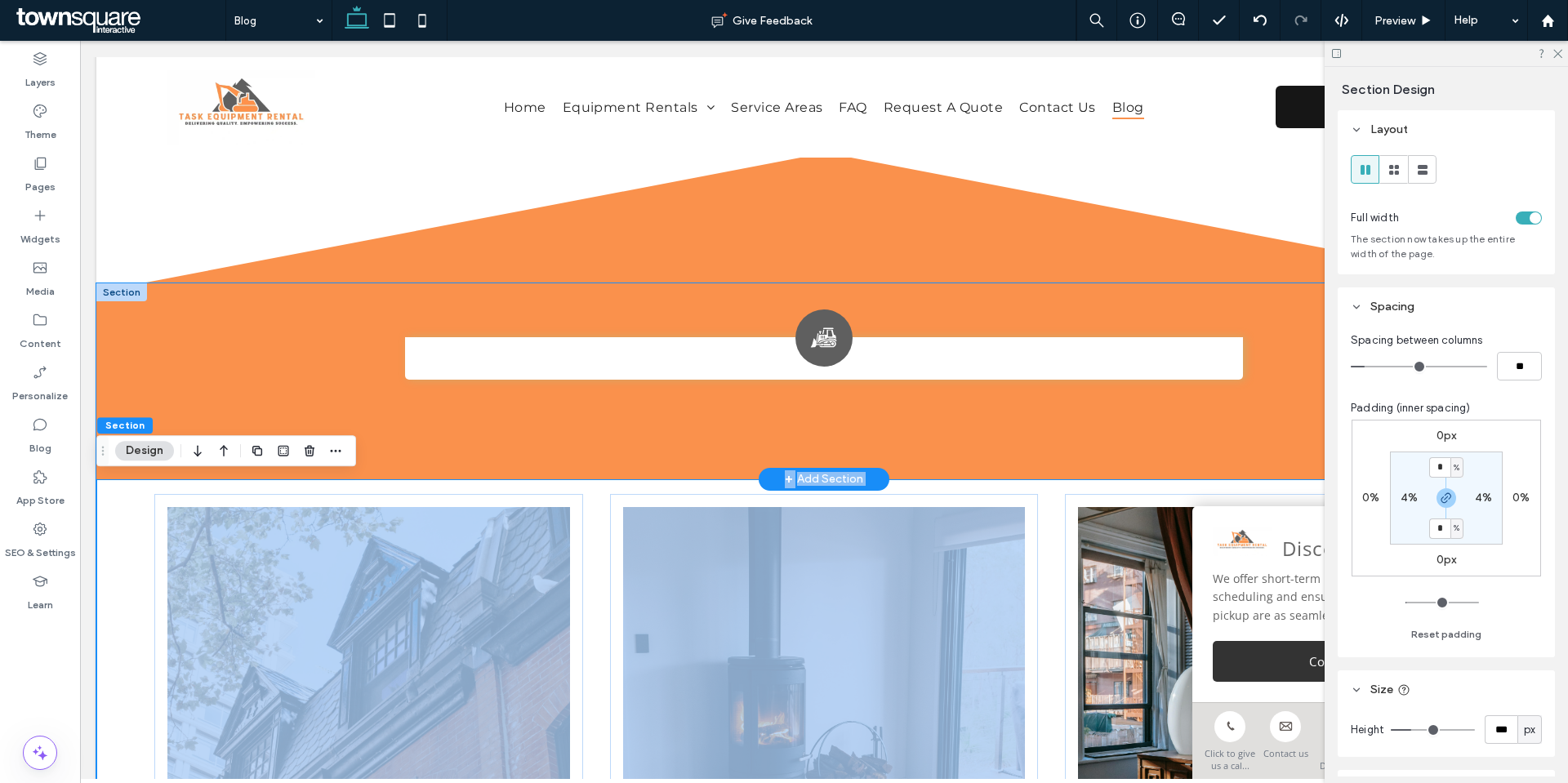 drag, startPoint x: 1036, startPoint y: 579, endPoint x: 885, endPoint y: 468, distance: 187.40864 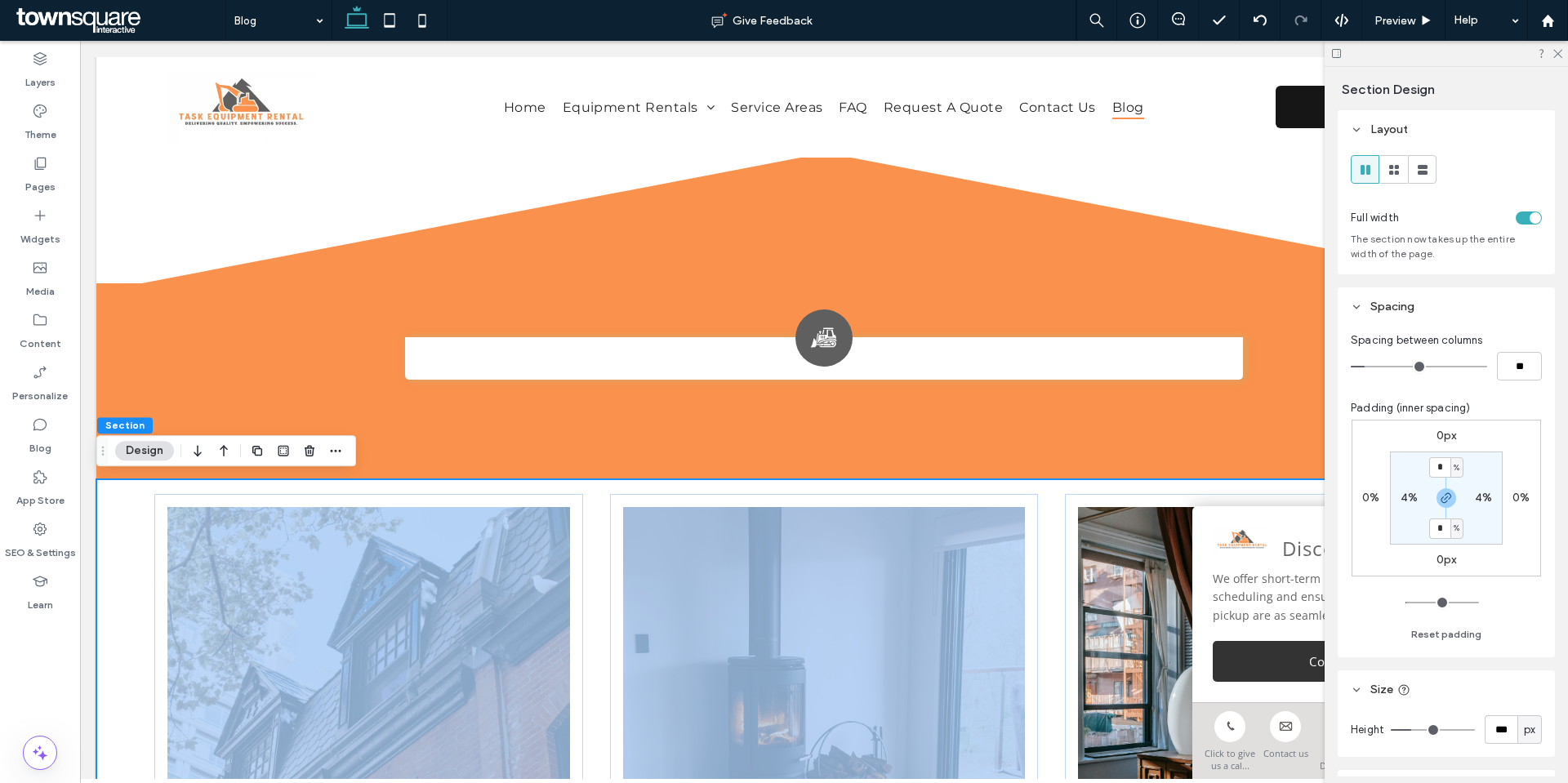 click on "This is a short title
This is the text area for this paragraph. To change it, simply click and start typing.
This is a short title
This is the text area for this paragraph. To change it, simply click and start typing.
This is a short title
This is the text area for this paragraph. To change it, simply click and start typing." at bounding box center [824, 806] 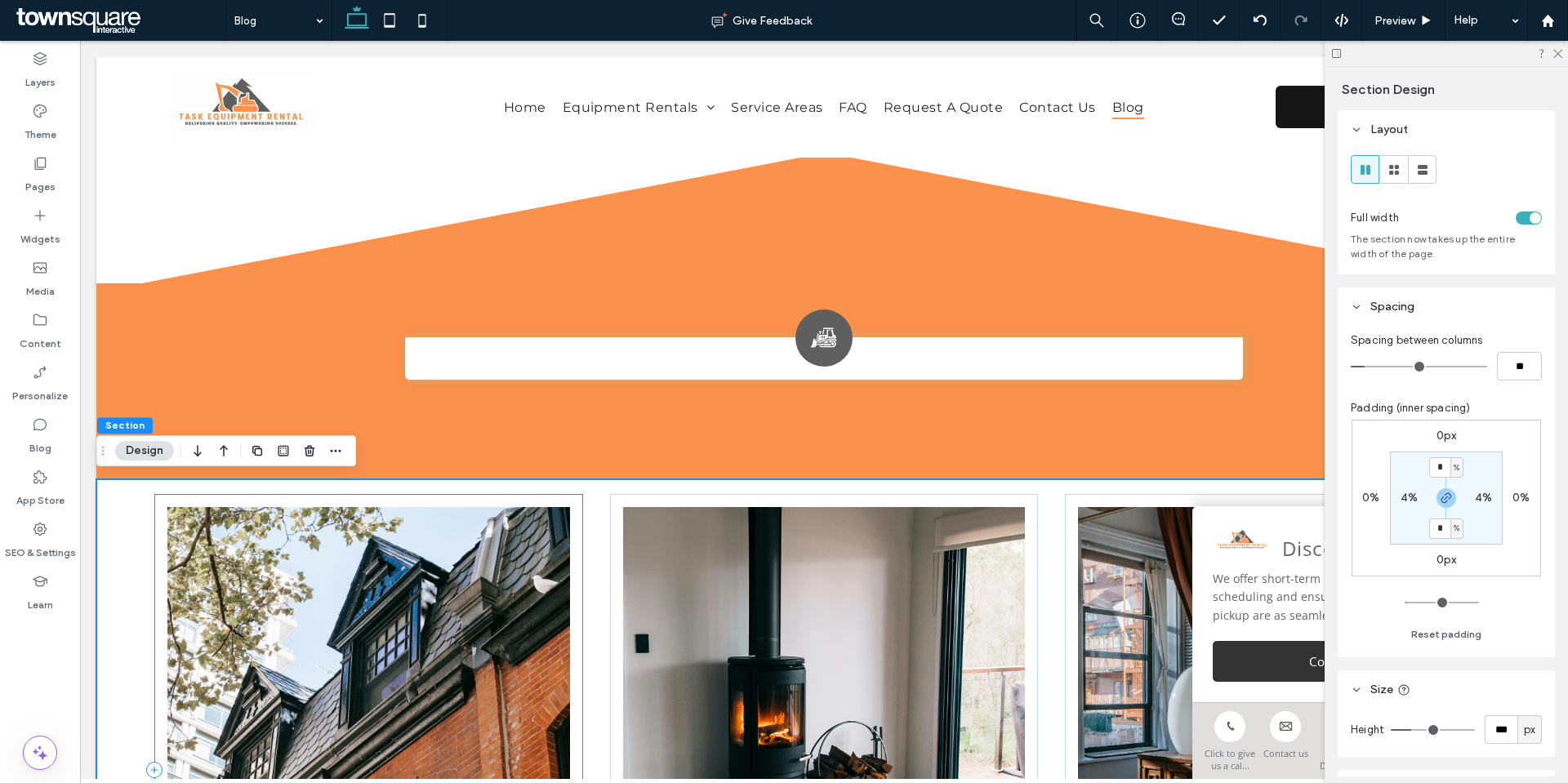 drag, startPoint x: 570, startPoint y: 598, endPoint x: 575, endPoint y: 571, distance: 27.45906 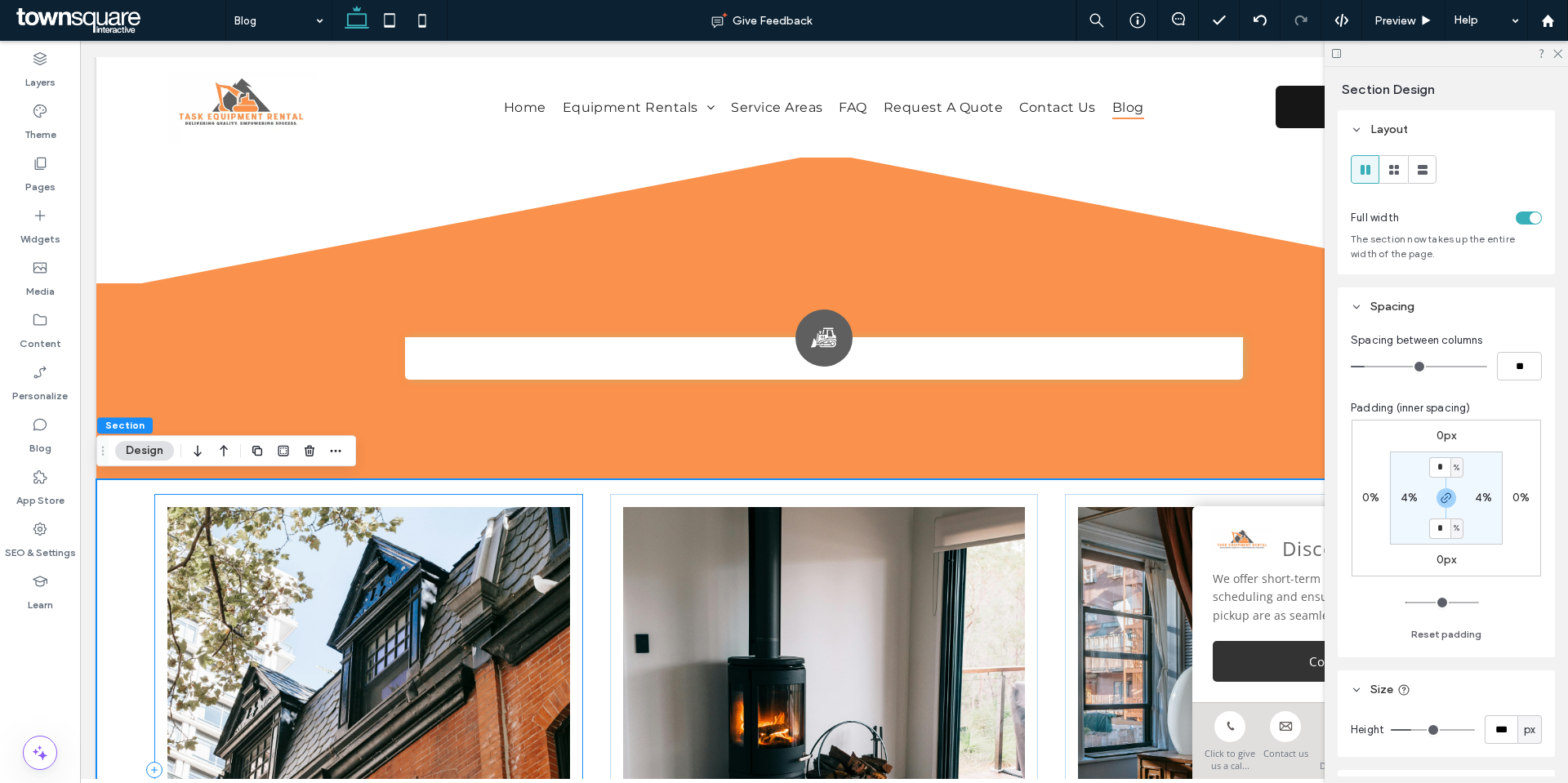 click on "This is a short title
This is the text area for this paragraph. To change it, simply click and start typing." at bounding box center [368, 770] 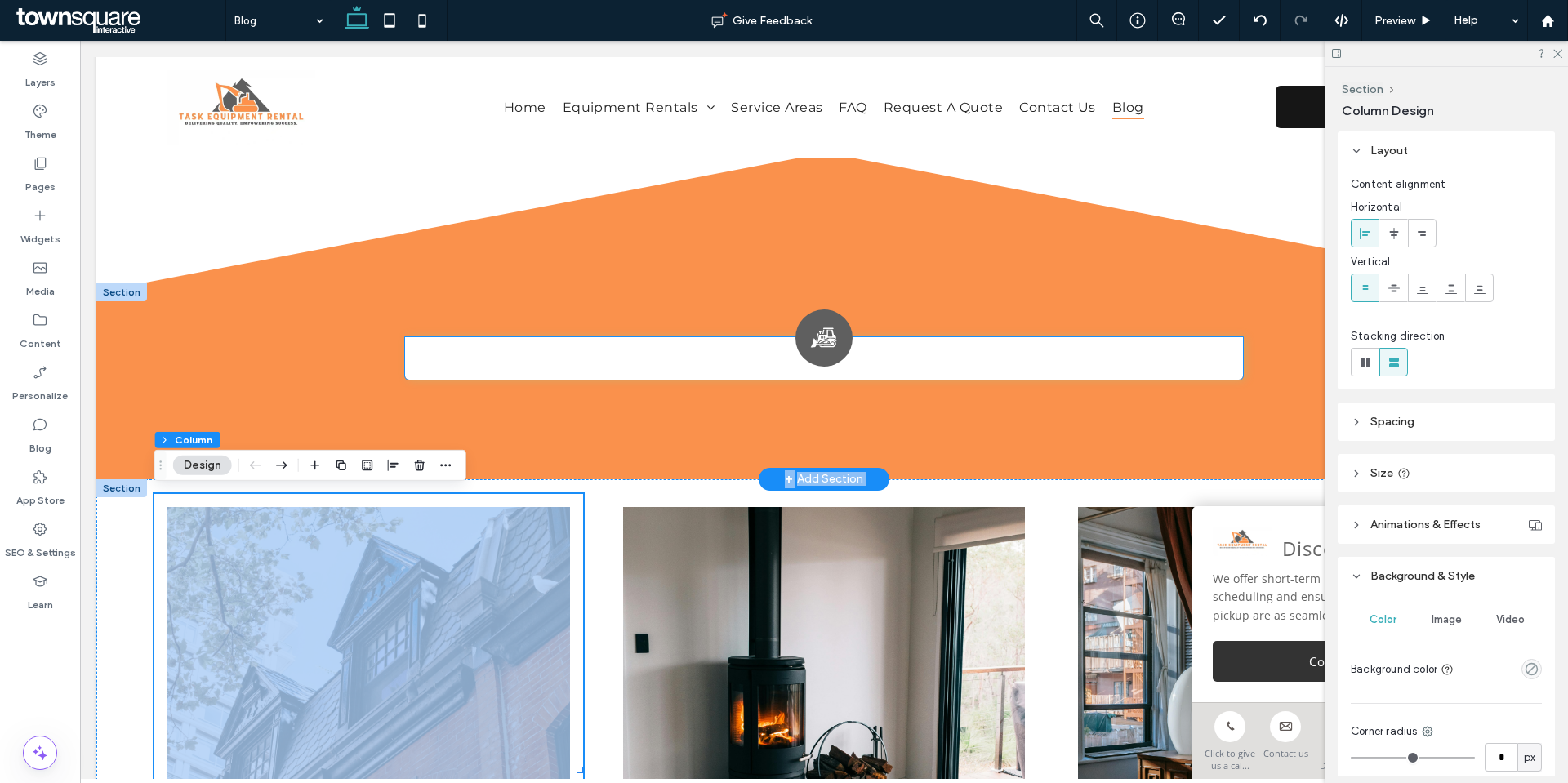 drag, startPoint x: 575, startPoint y: 600, endPoint x: 690, endPoint y: 352, distance: 273.36605 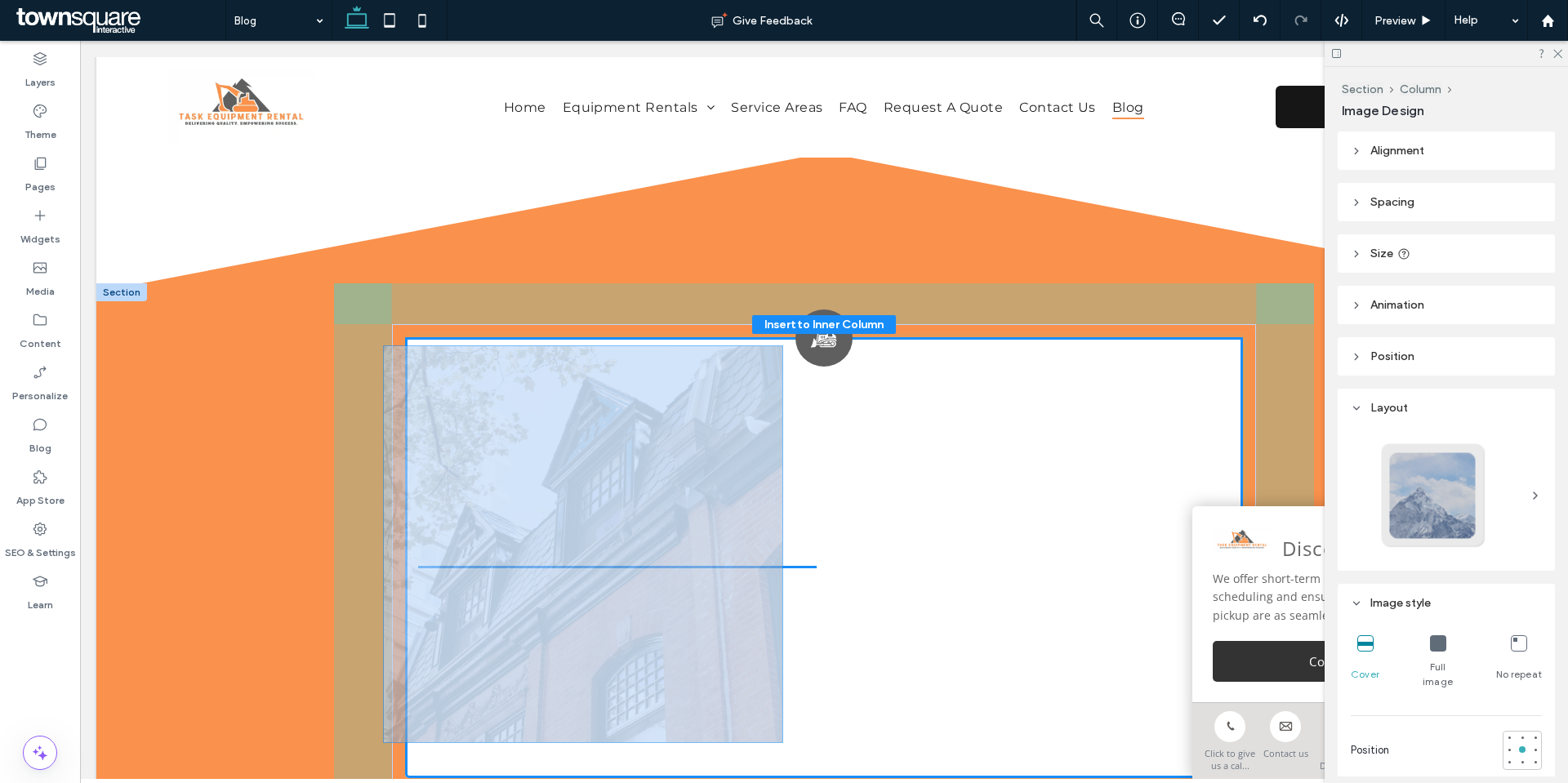 drag, startPoint x: 498, startPoint y: 635, endPoint x: 715, endPoint y: 476, distance: 269.01673 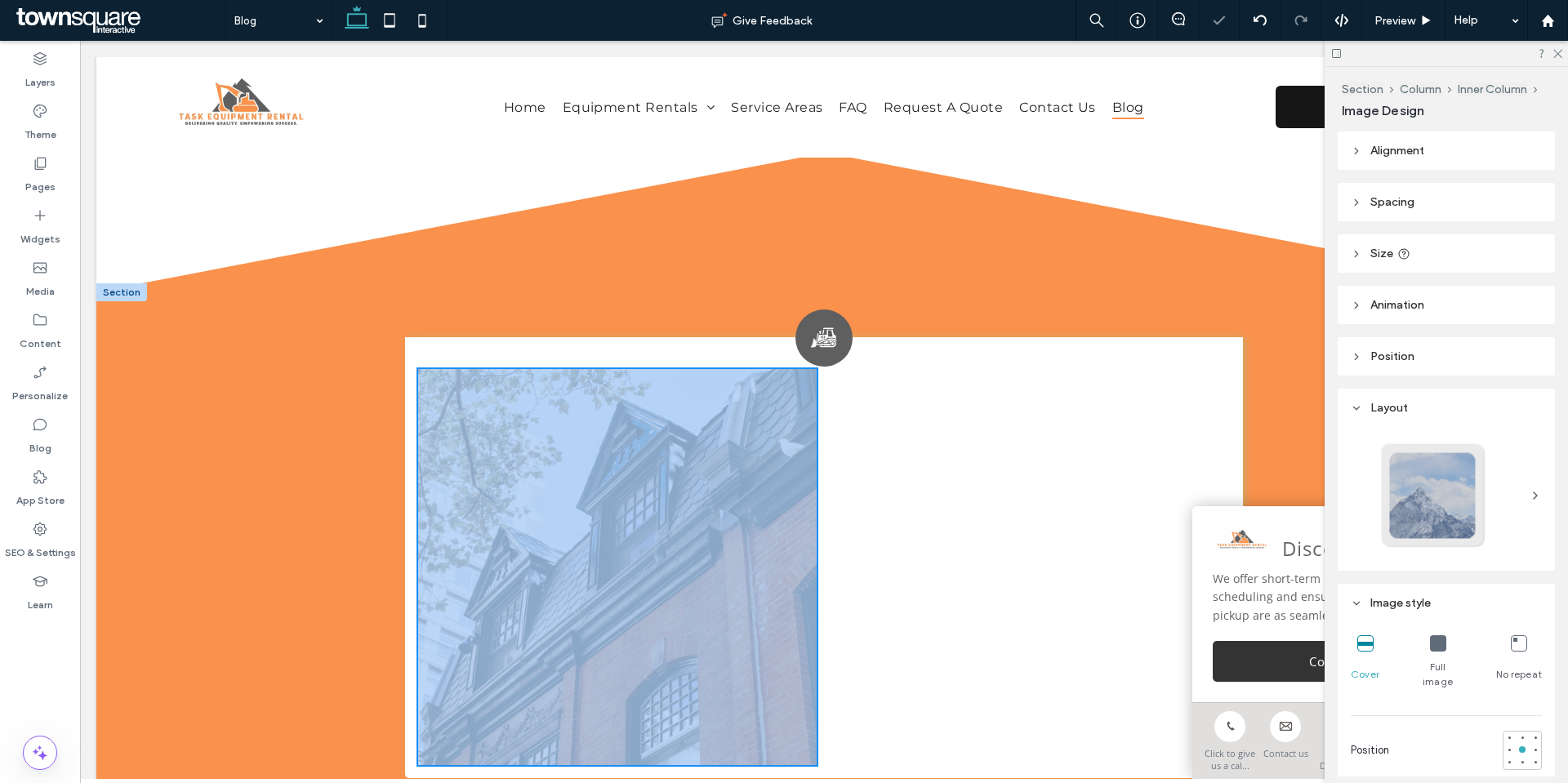 type on "**" 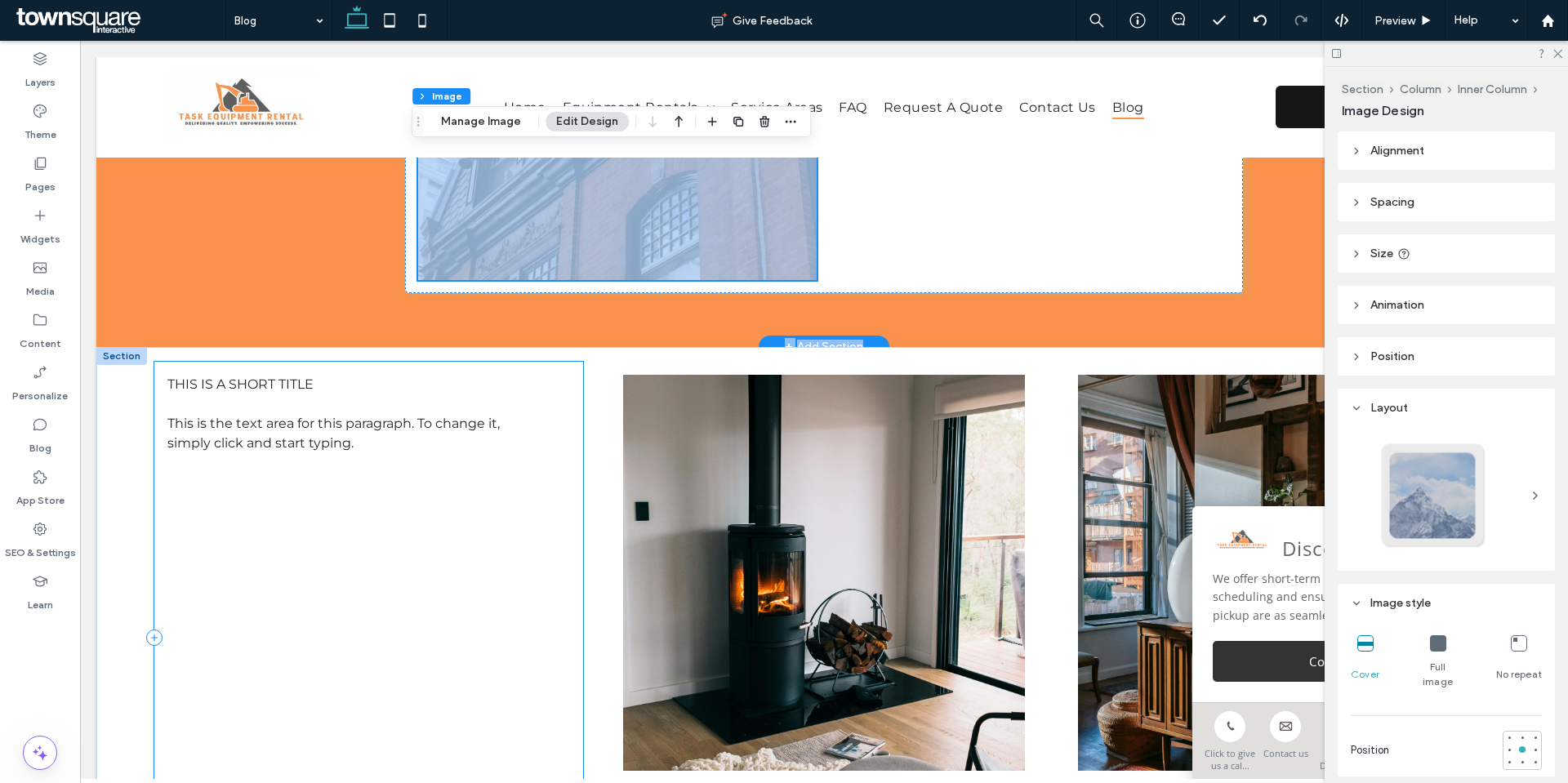 scroll, scrollTop: 840, scrollLeft: 0, axis: vertical 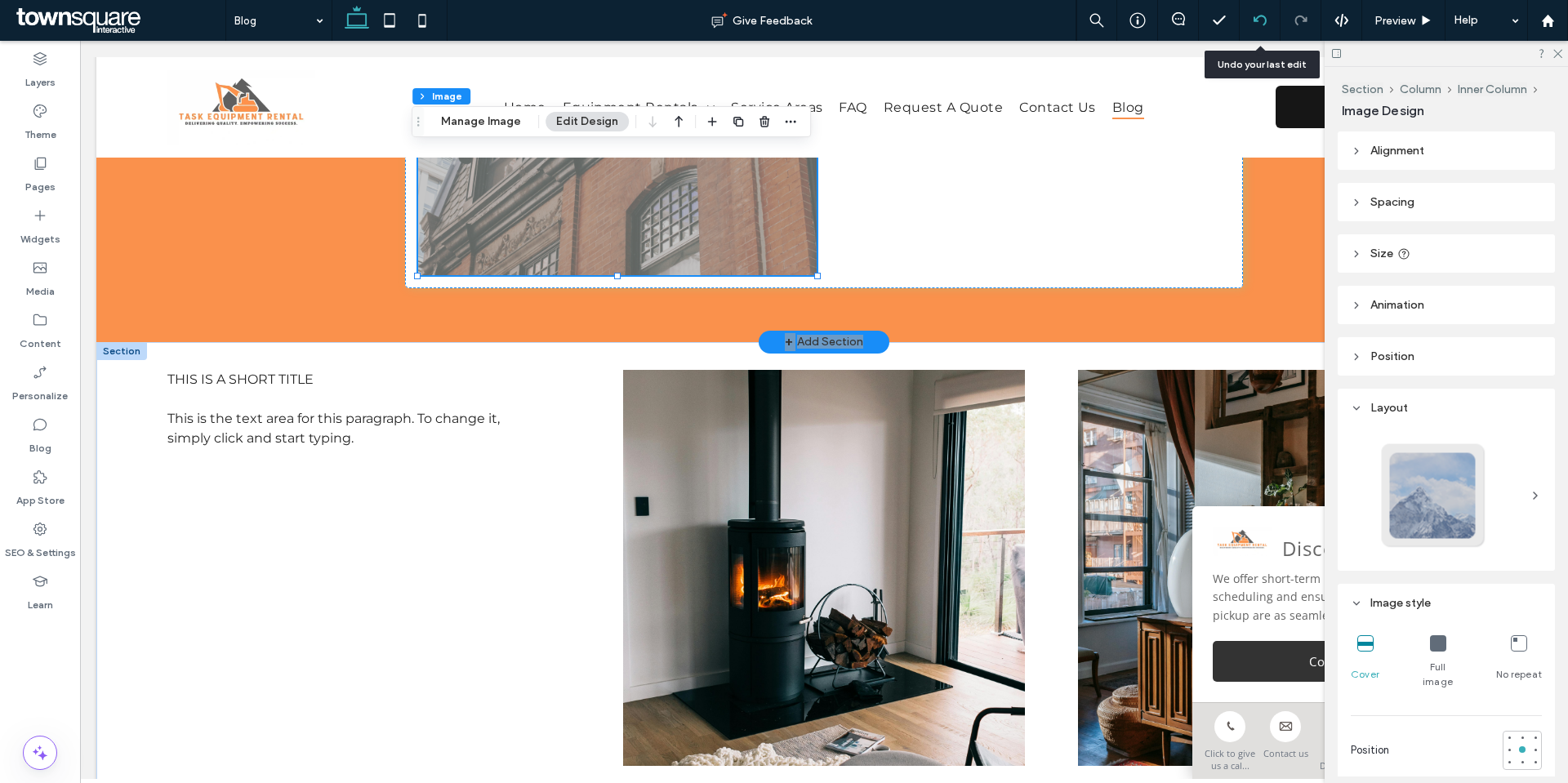 click at bounding box center (1260, 20) 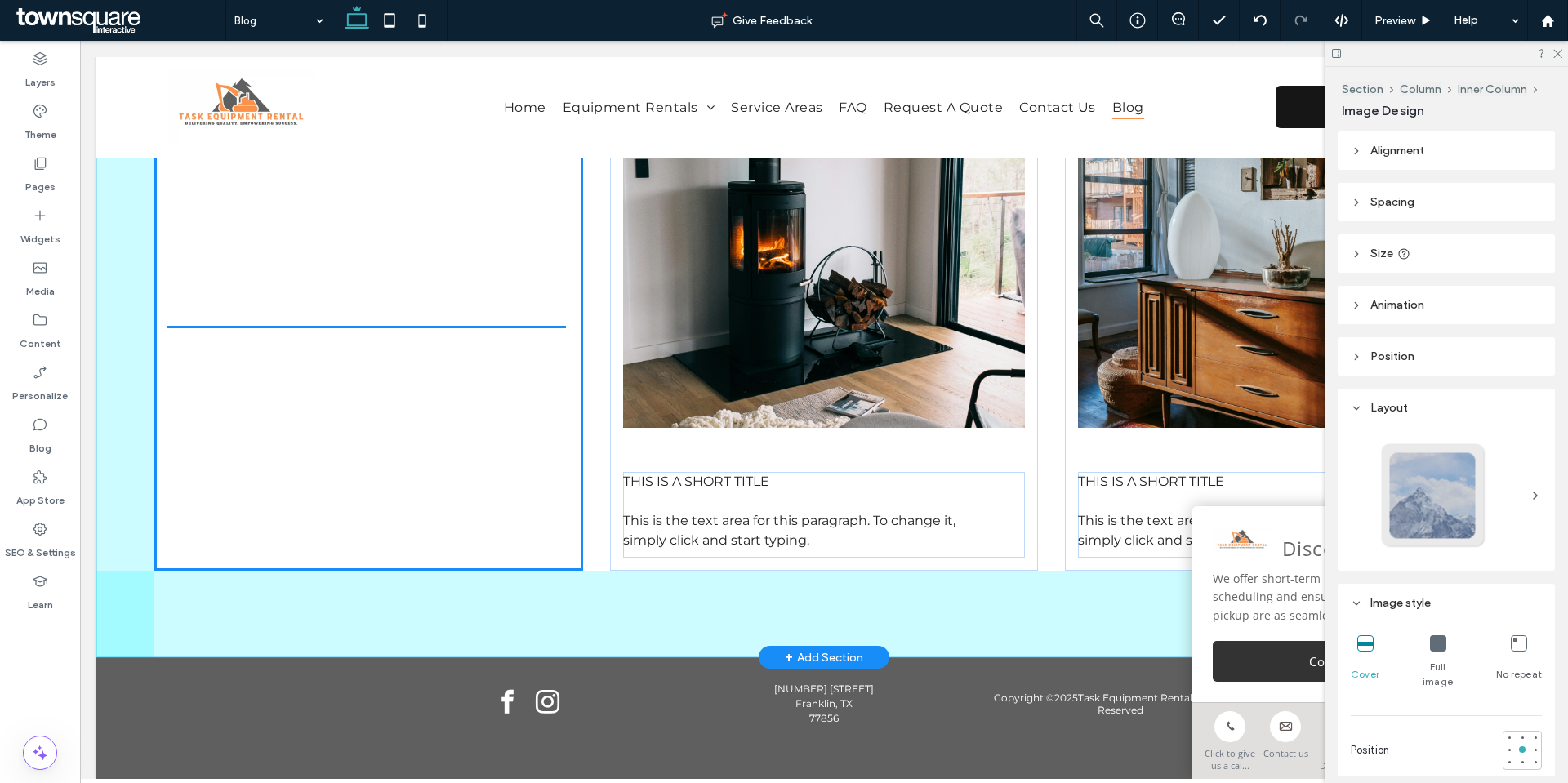 scroll, scrollTop: 836, scrollLeft: 0, axis: vertical 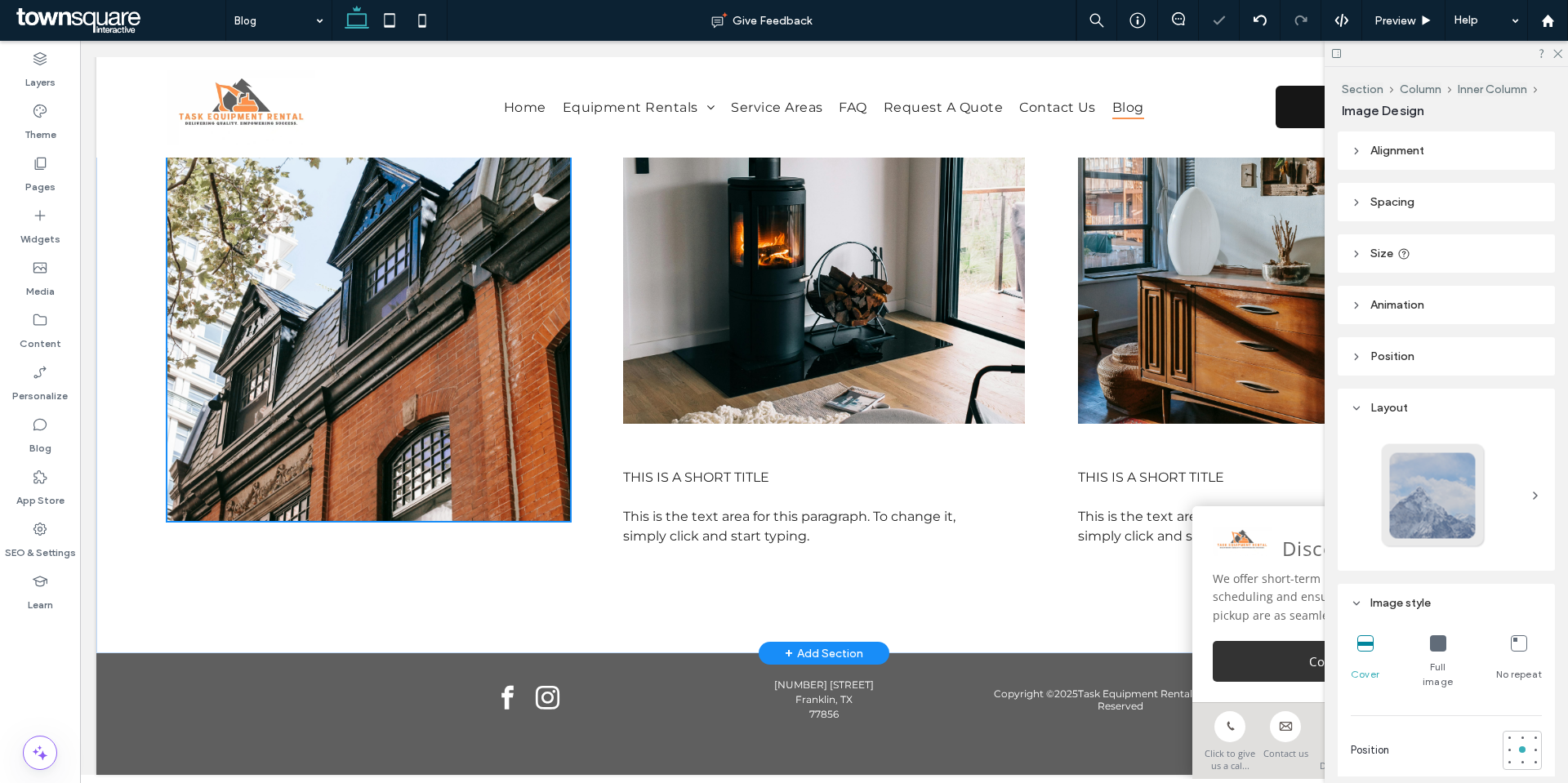 type on "***" 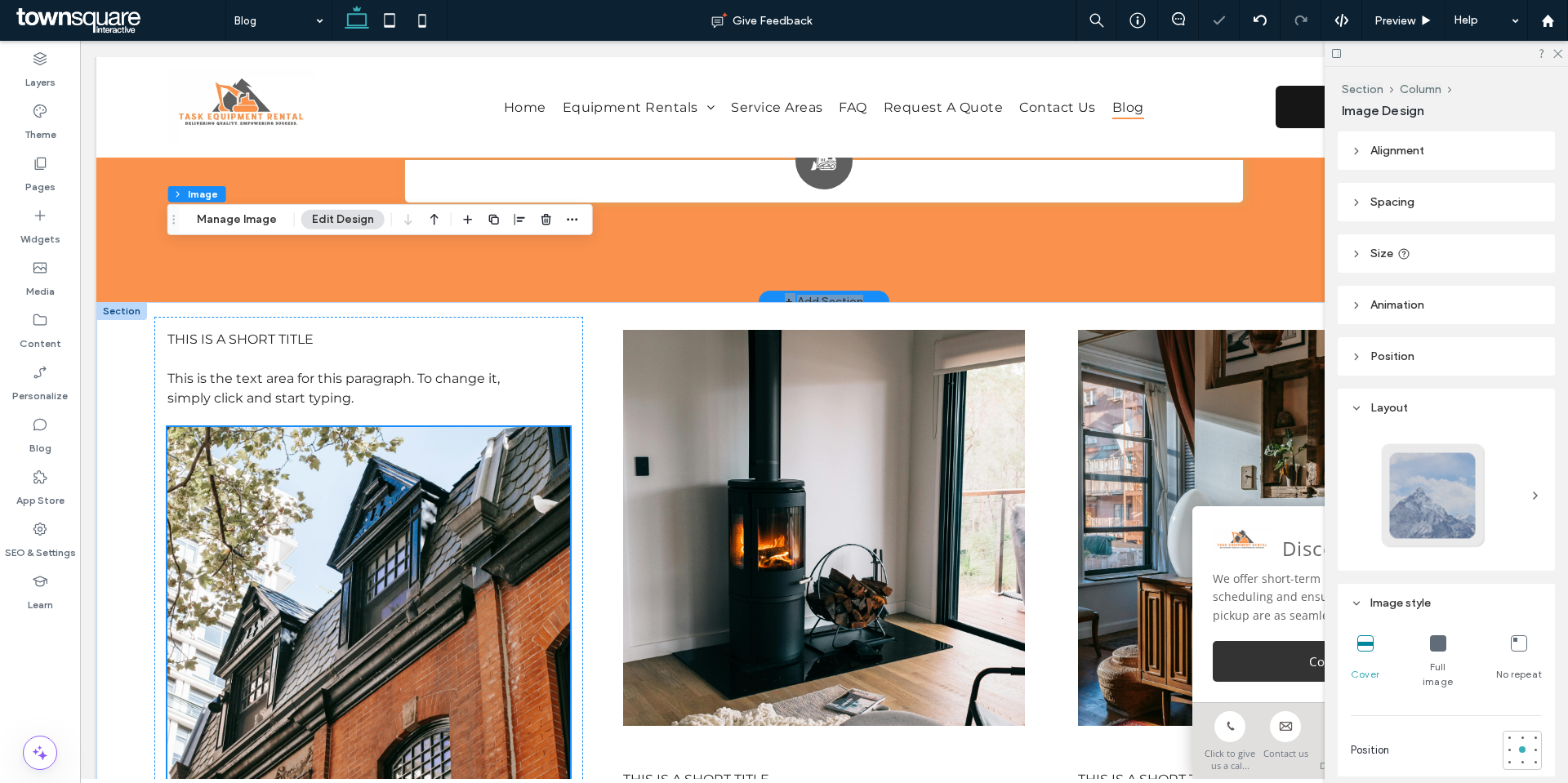 scroll, scrollTop: 514, scrollLeft: 0, axis: vertical 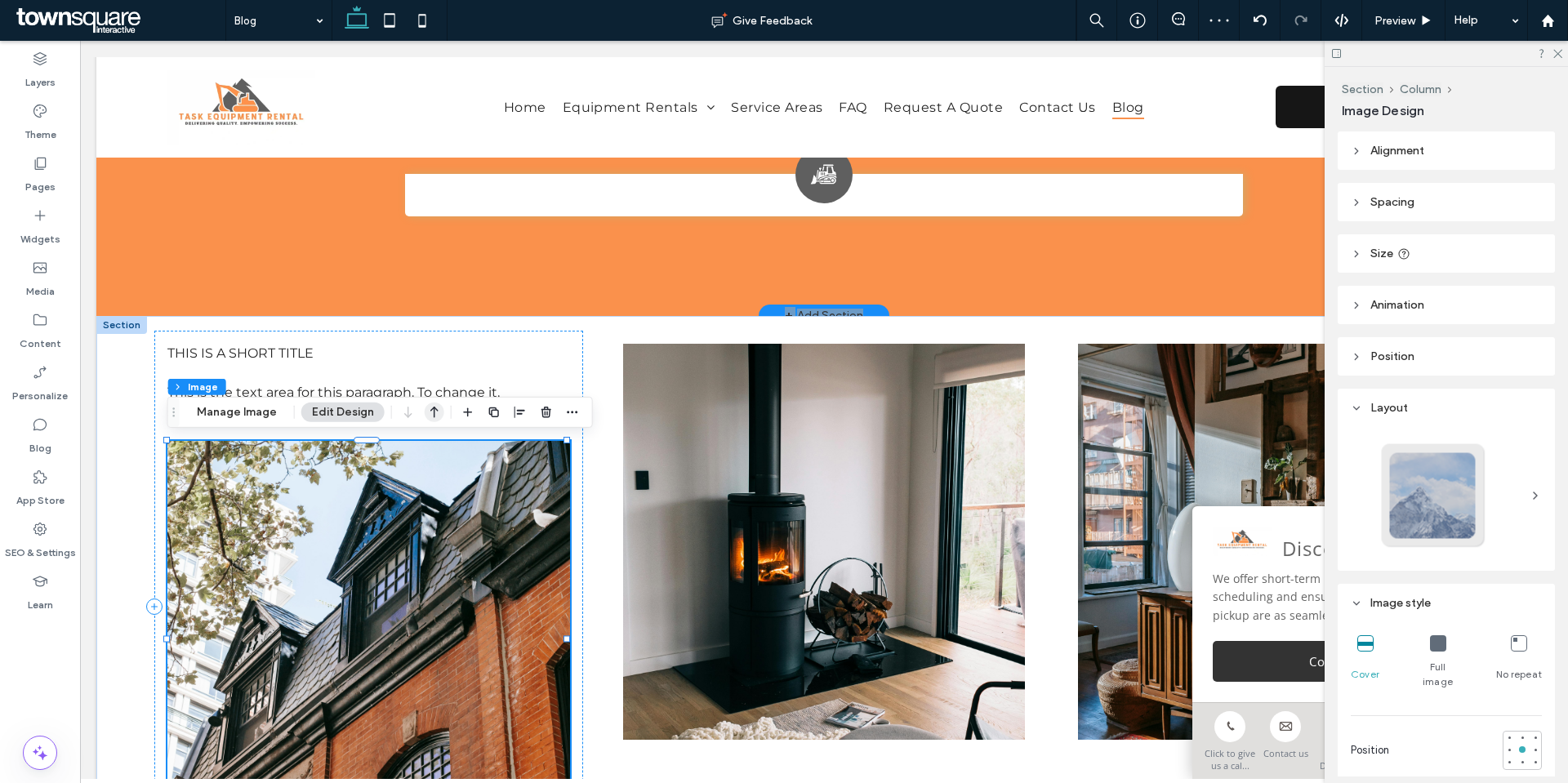 click 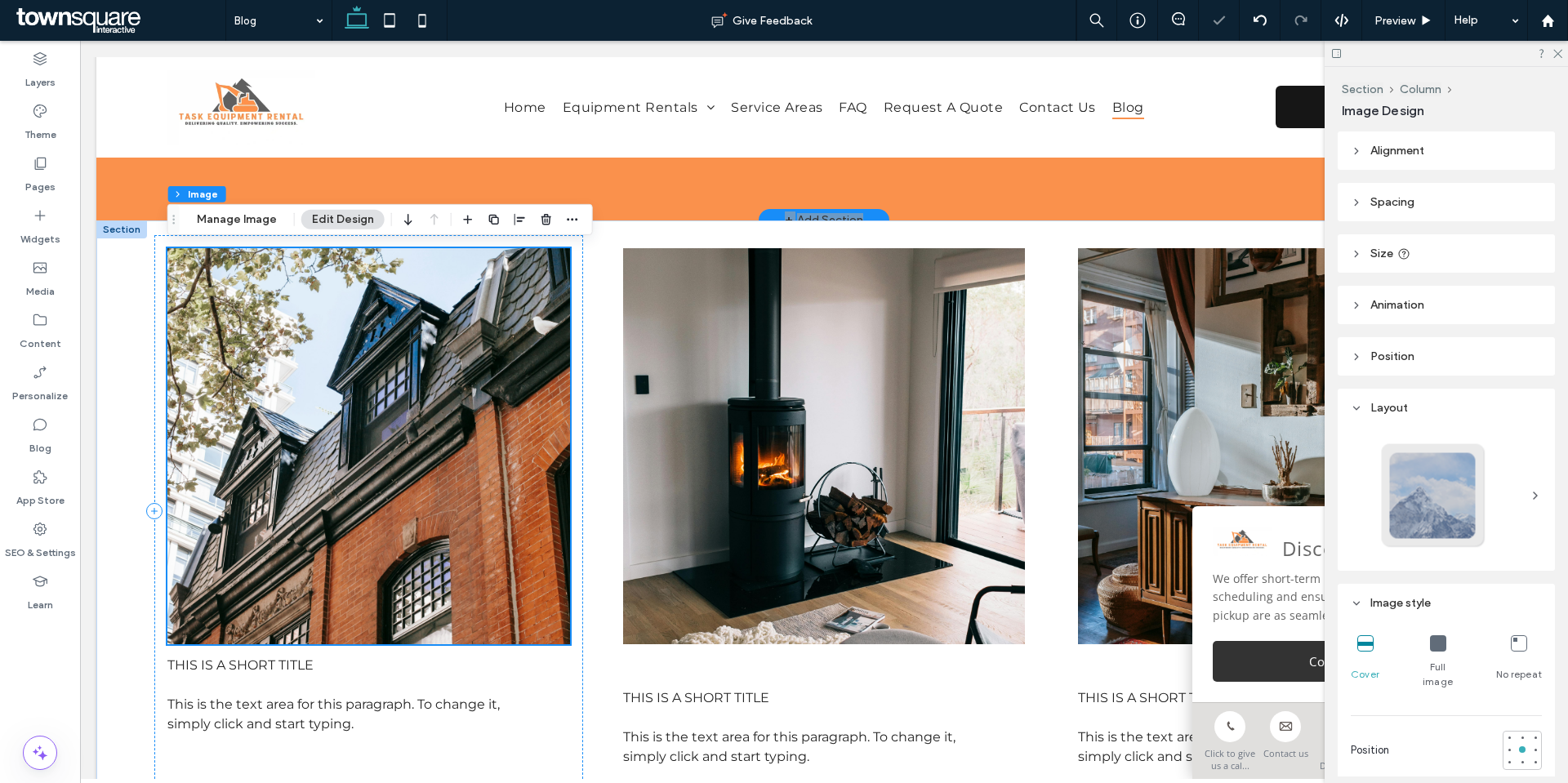 scroll, scrollTop: 840, scrollLeft: 0, axis: vertical 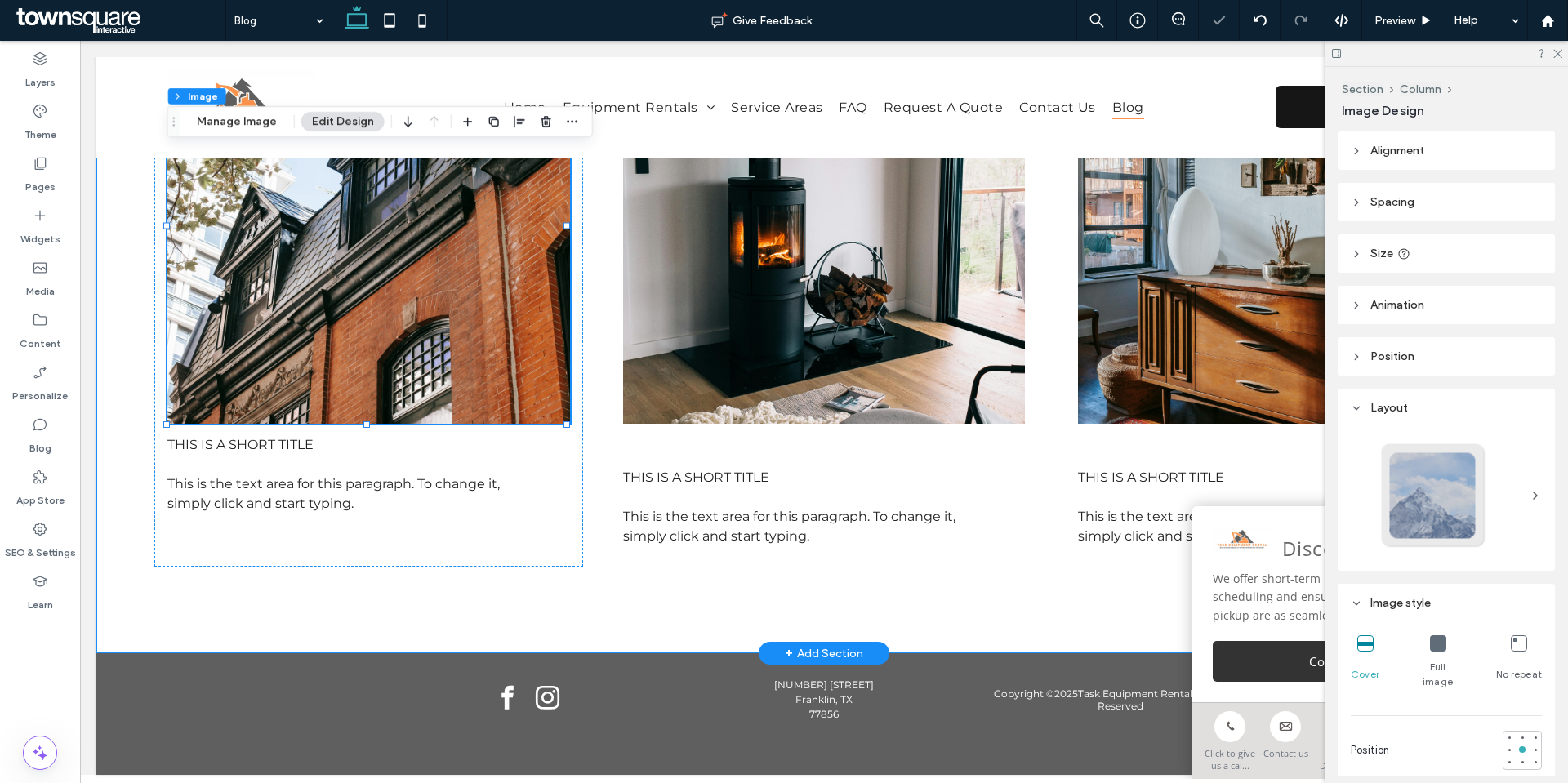 click on "This is a short title
This is the text area for this paragraph. To change it, simply click and start typing.
This is a short title
This is the text area for this paragraph. To change it, simply click and start typing.
This is a short title
This is the text area for this paragraph. To change it, simply click and start typing." at bounding box center (824, 327) 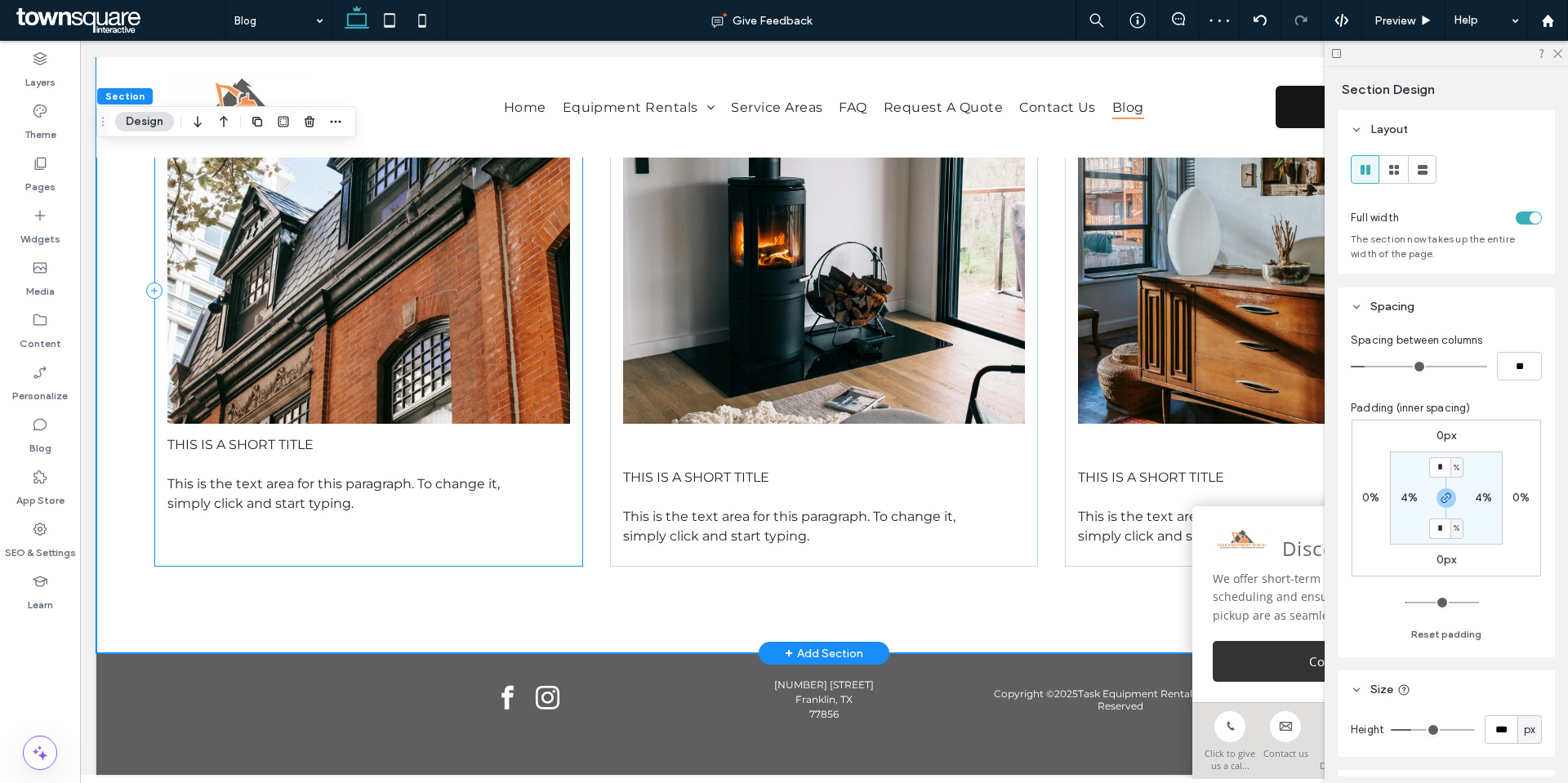 click on "This is a short title
This is the text area for this paragraph. To change it, simply click and start typing." at bounding box center (368, 291) 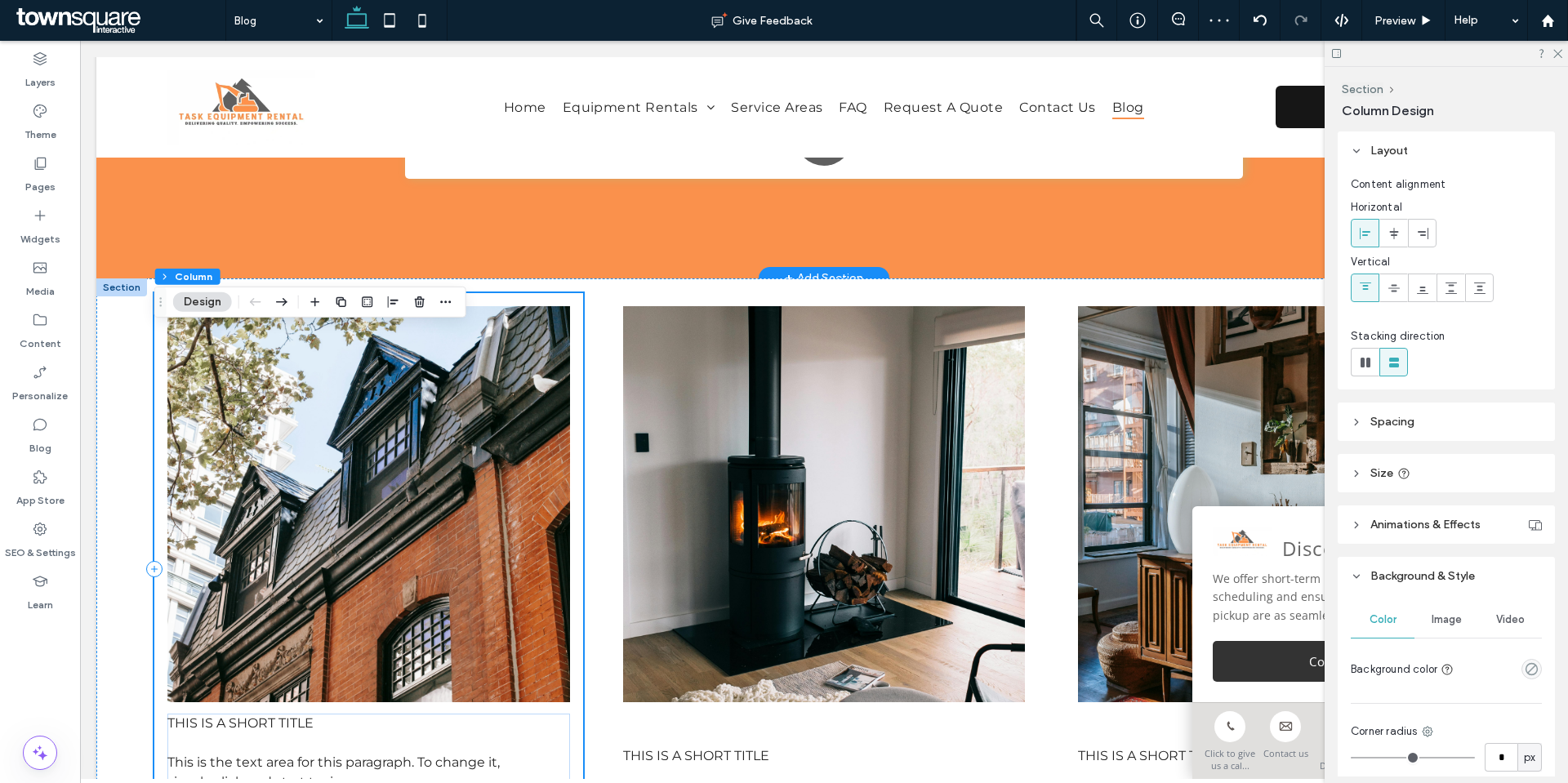 scroll, scrollTop: 514, scrollLeft: 0, axis: vertical 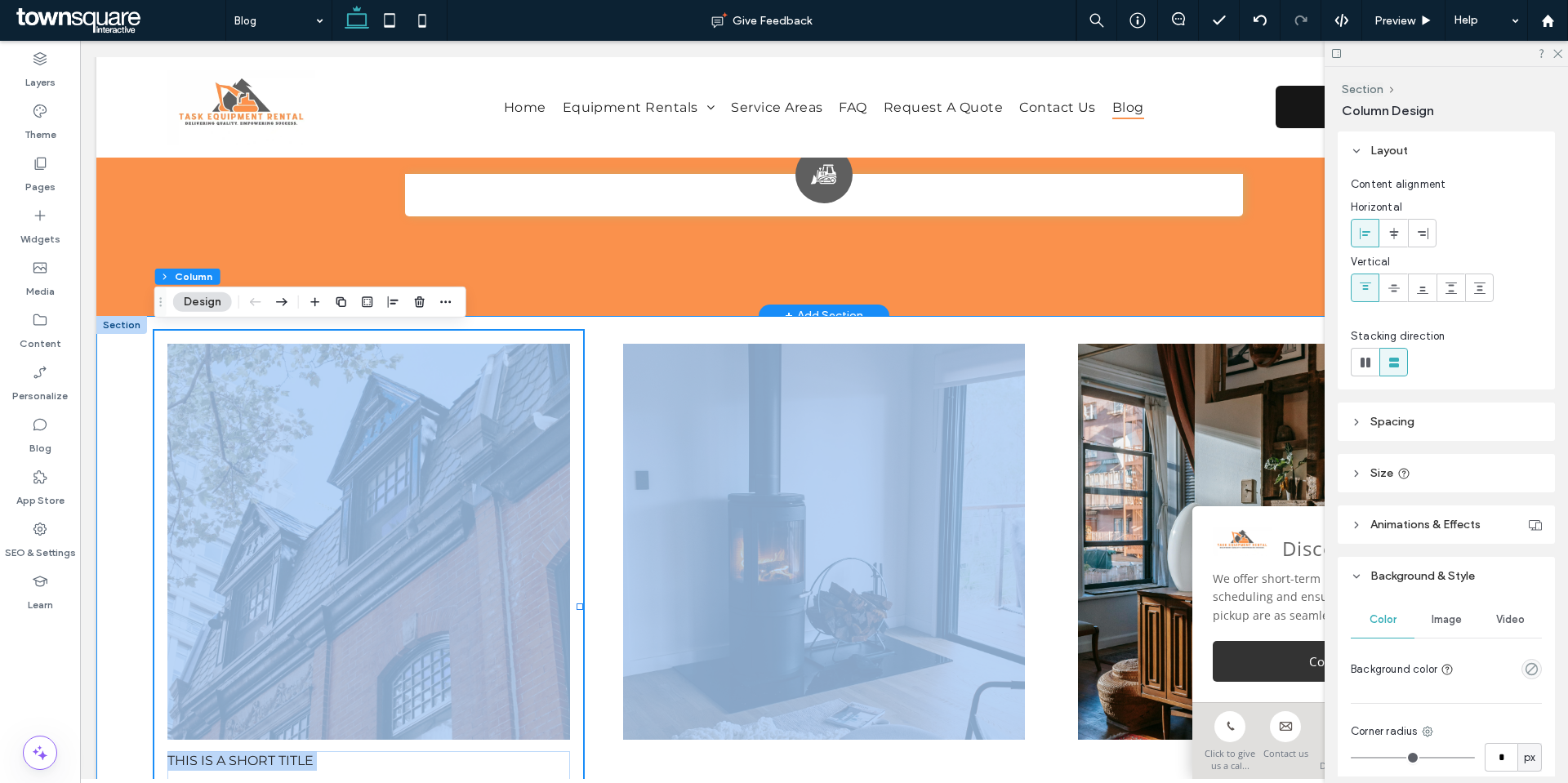drag, startPoint x: 571, startPoint y: 494, endPoint x: 601, endPoint y: 405, distance: 93.92018 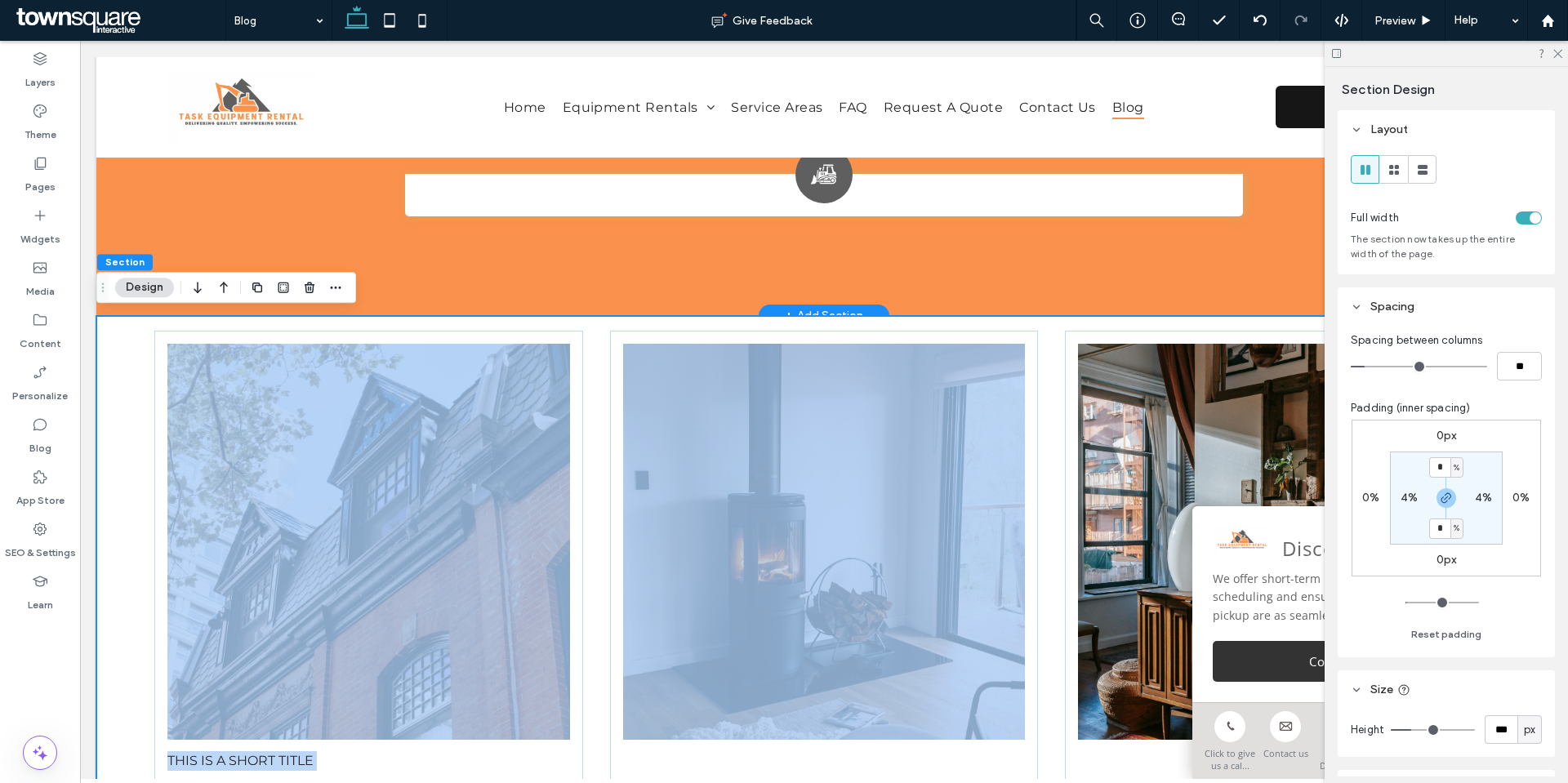 click on "This is a short title
This is the text area for this paragraph. To change it, simply click and start typing.
This is a short title
This is the text area for this paragraph. To change it, simply click and start typing.
This is a short title
This is the text area for this paragraph. To change it, simply click and start typing." at bounding box center [824, 643] 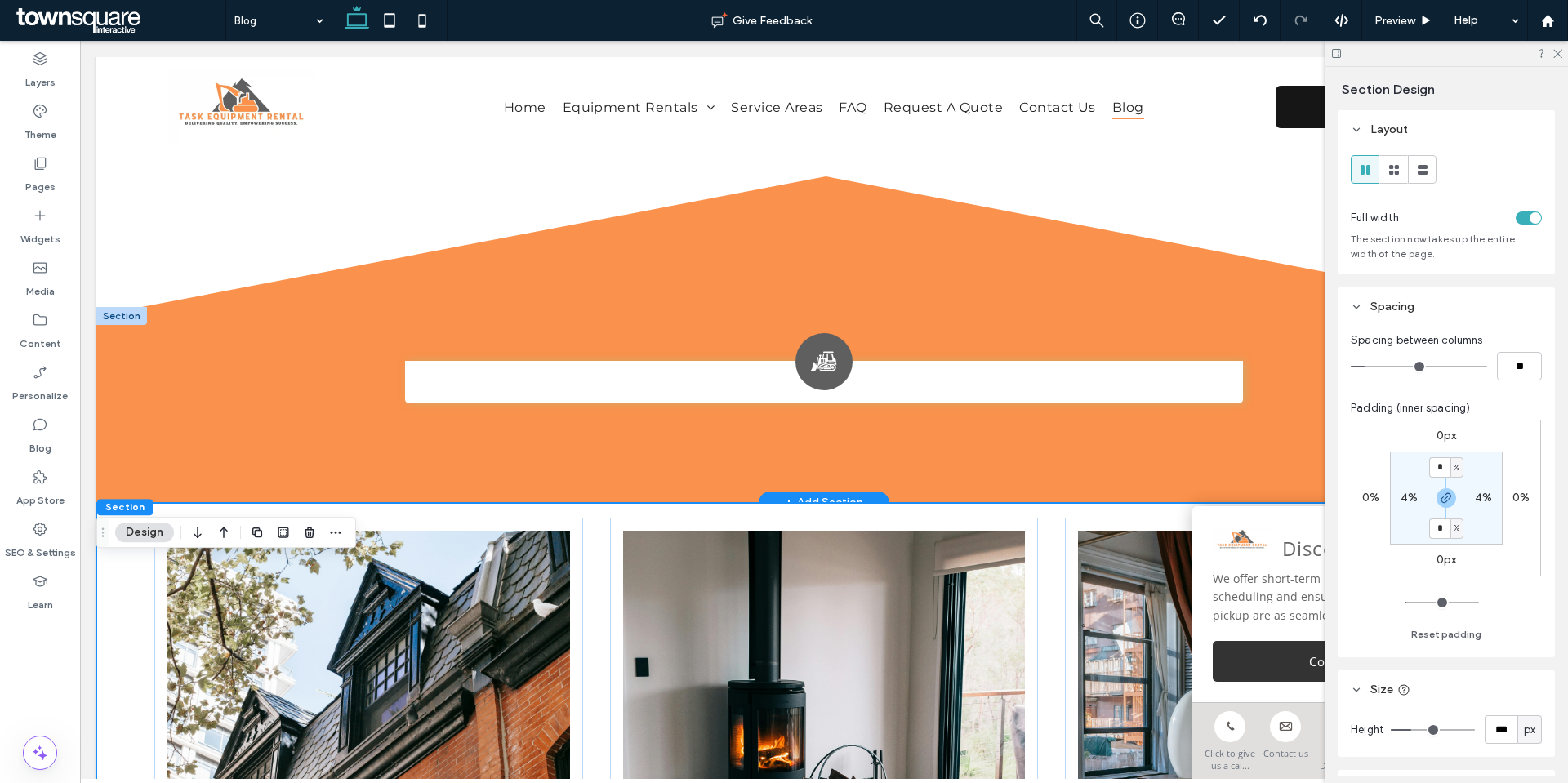 scroll, scrollTop: 269, scrollLeft: 0, axis: vertical 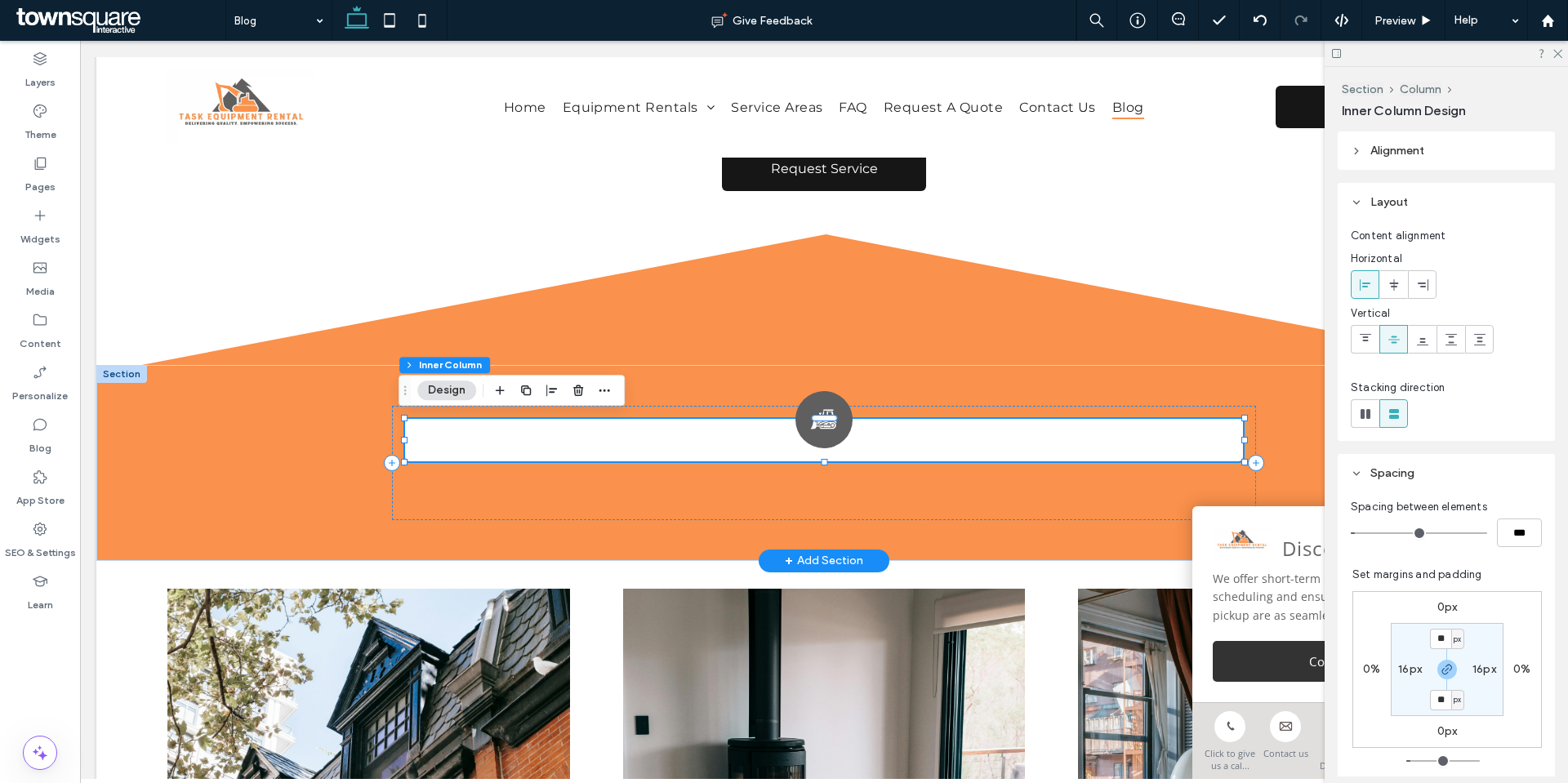 click at bounding box center (823, 440) 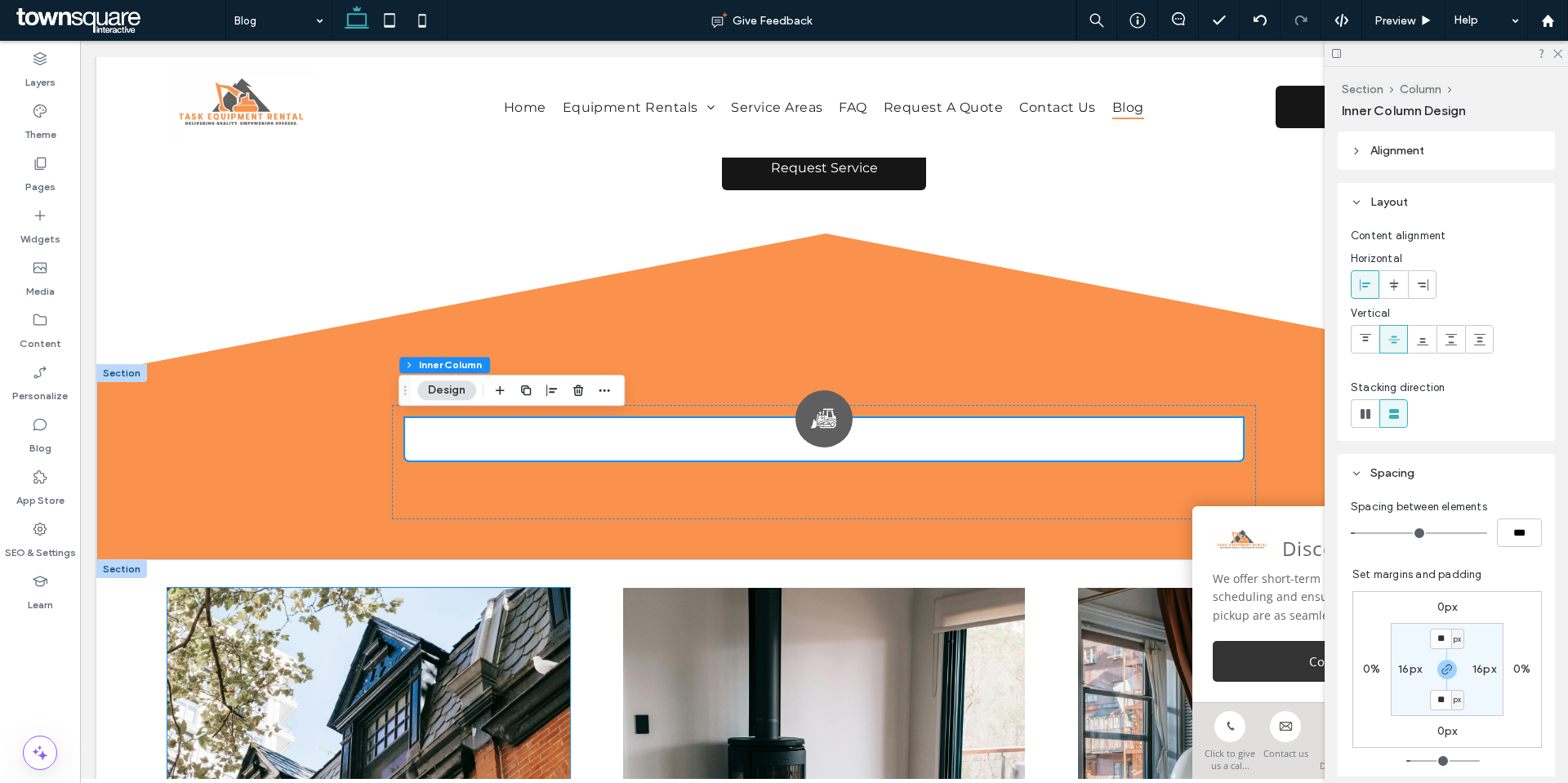 scroll, scrollTop: 269, scrollLeft: 0, axis: vertical 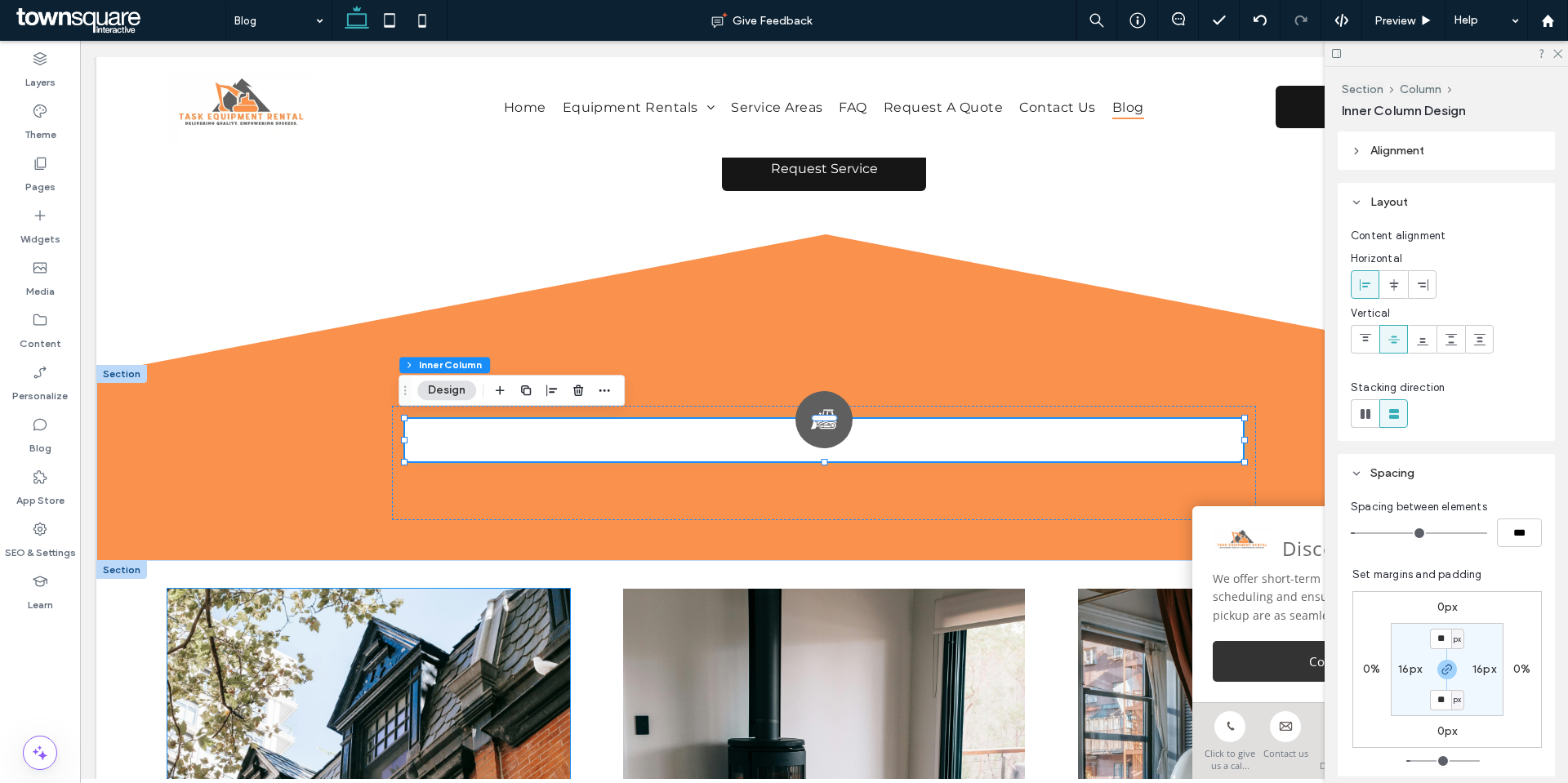 click at bounding box center [368, 786] 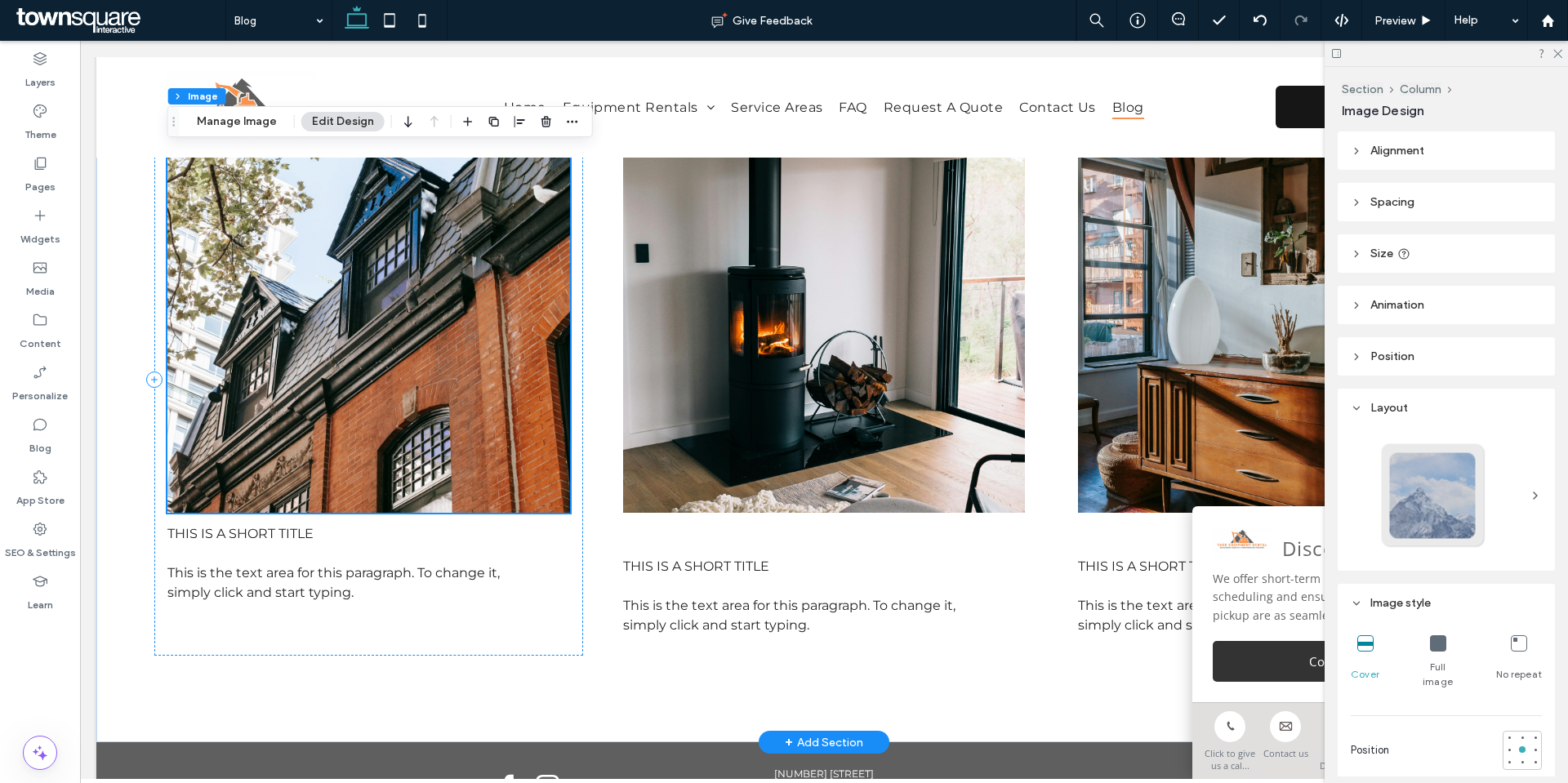 scroll, scrollTop: 759, scrollLeft: 0, axis: vertical 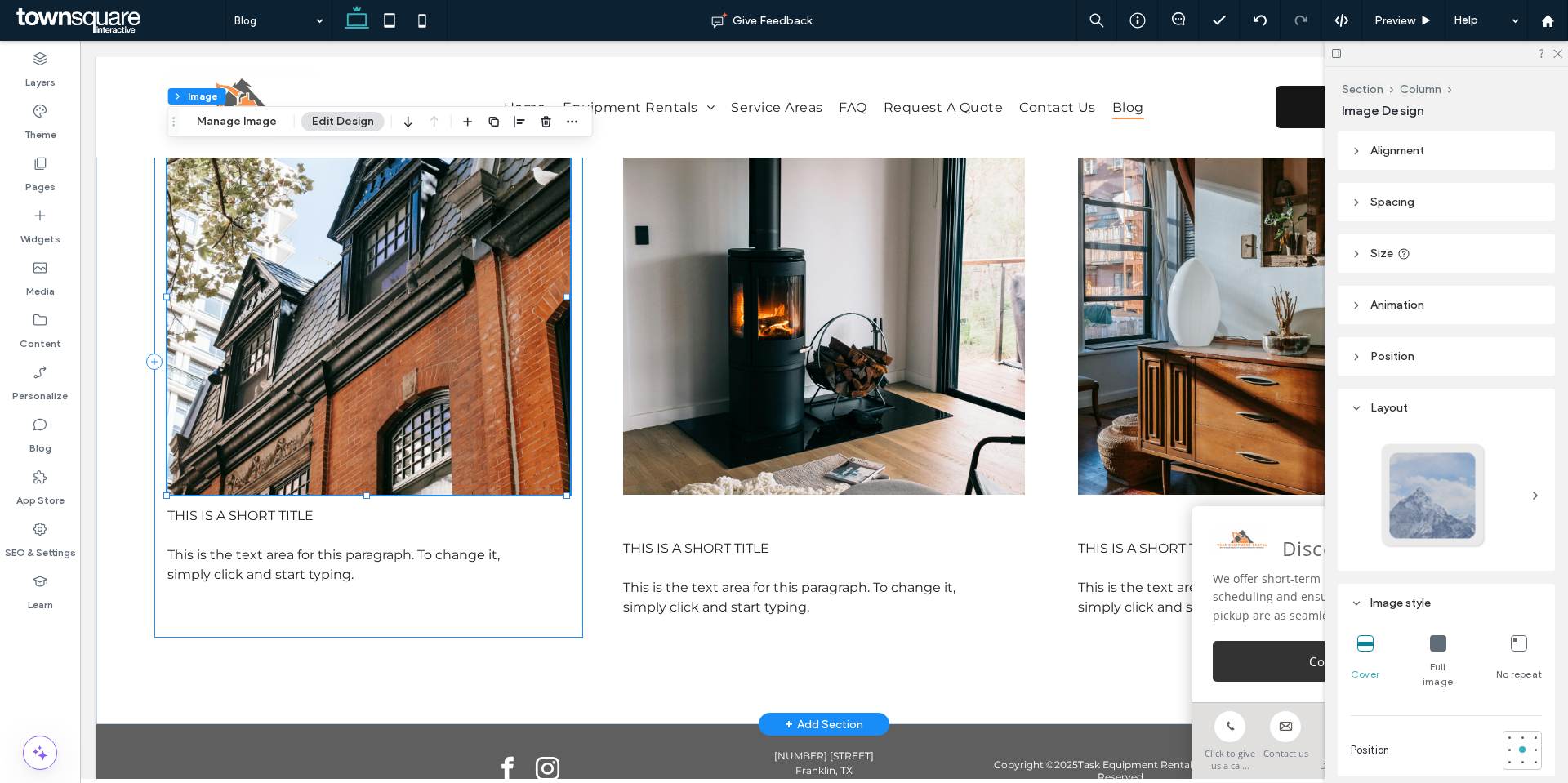 click on "This is a short title
This is the text area for this paragraph. To change it, simply click and start typing." at bounding box center [368, 362] 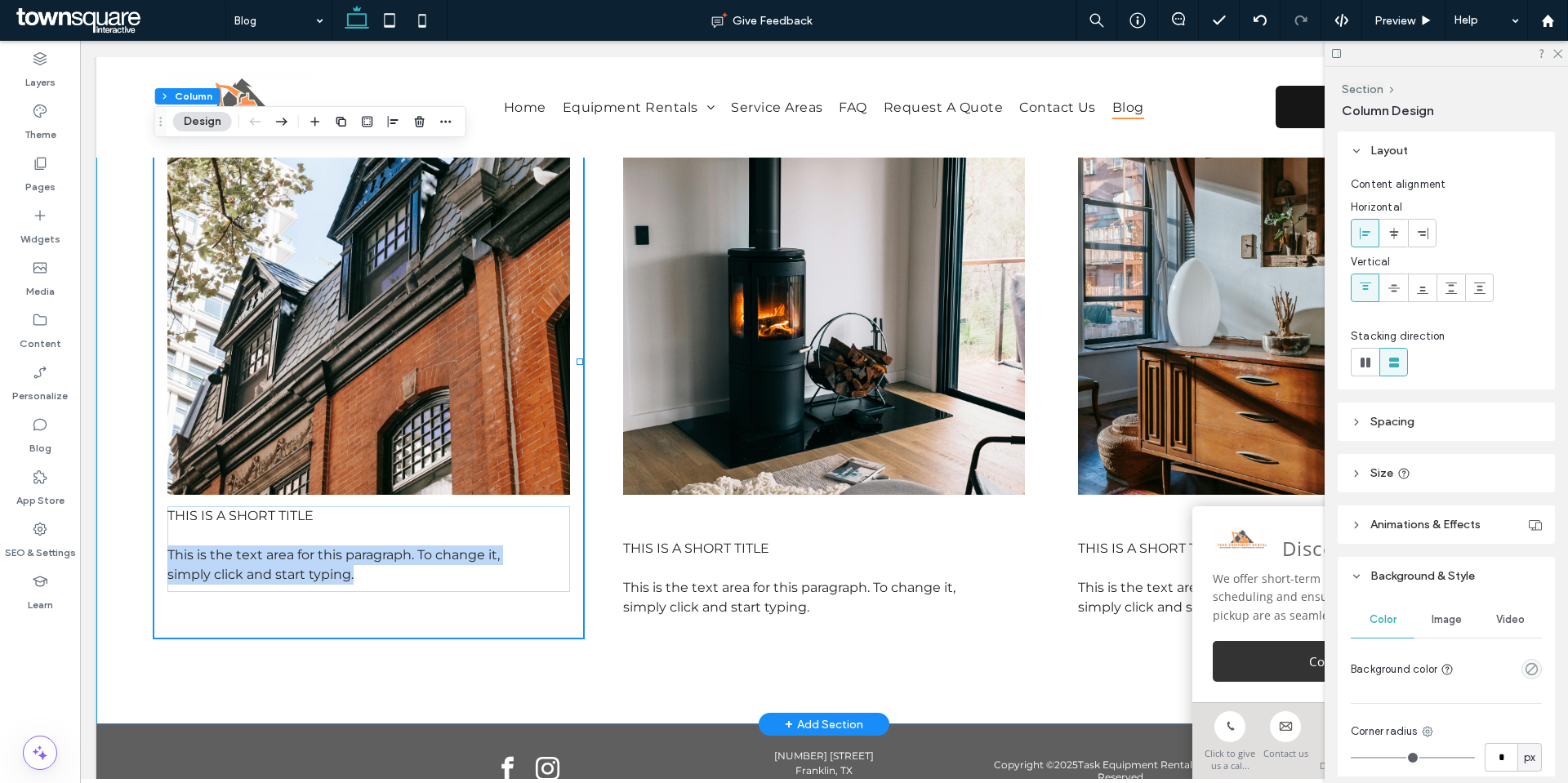 drag, startPoint x: 570, startPoint y: 581, endPoint x: 591, endPoint y: 548, distance: 39.115214 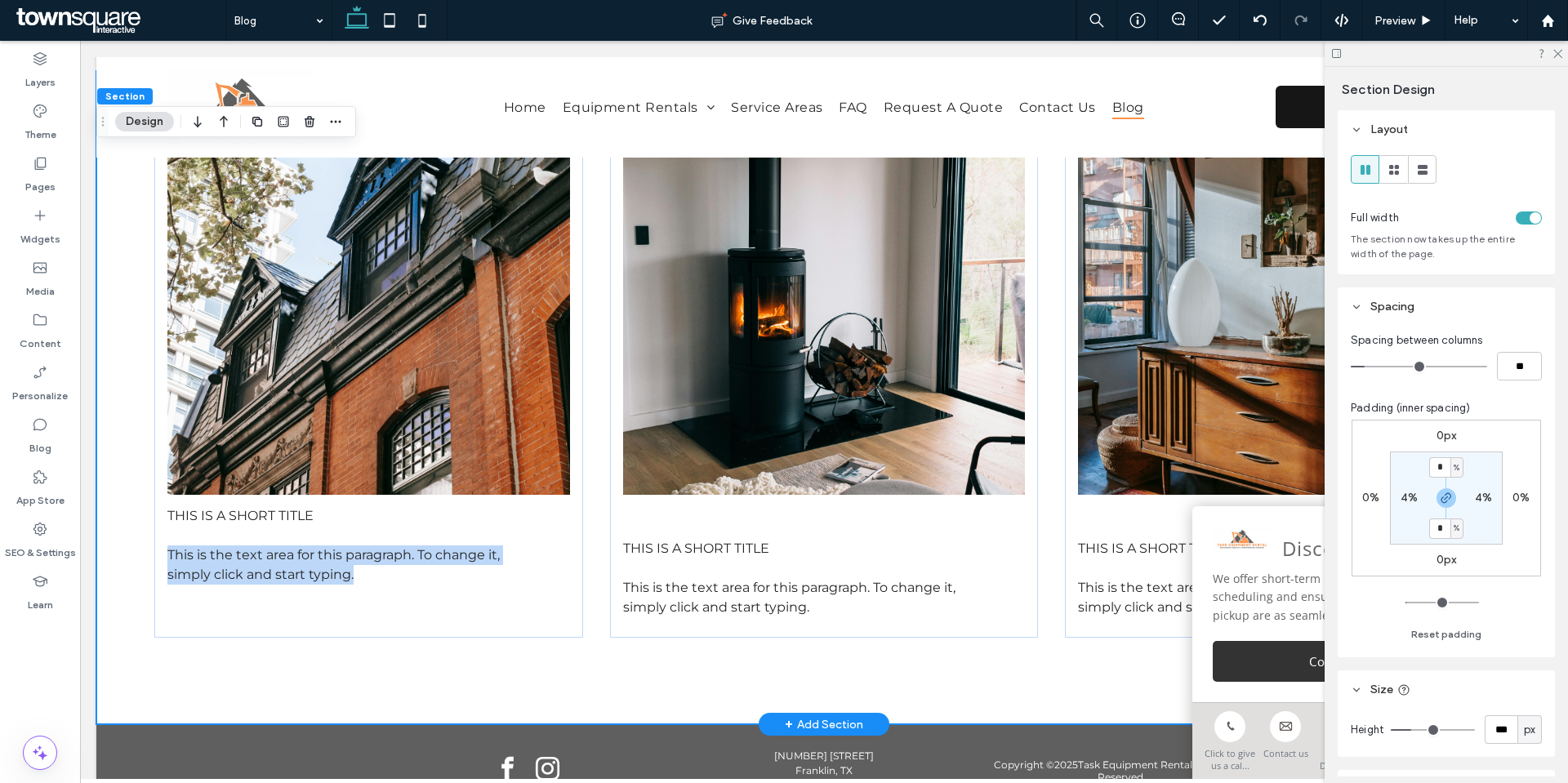 click on "This is a short title
This is the text area for this paragraph. To change it, simply click and start typing.
This is a short title
This is the text area for this paragraph. To change it, simply click and start typing.
This is a short title
This is the text area for this paragraph. To change it, simply click and start typing." at bounding box center (824, 398) 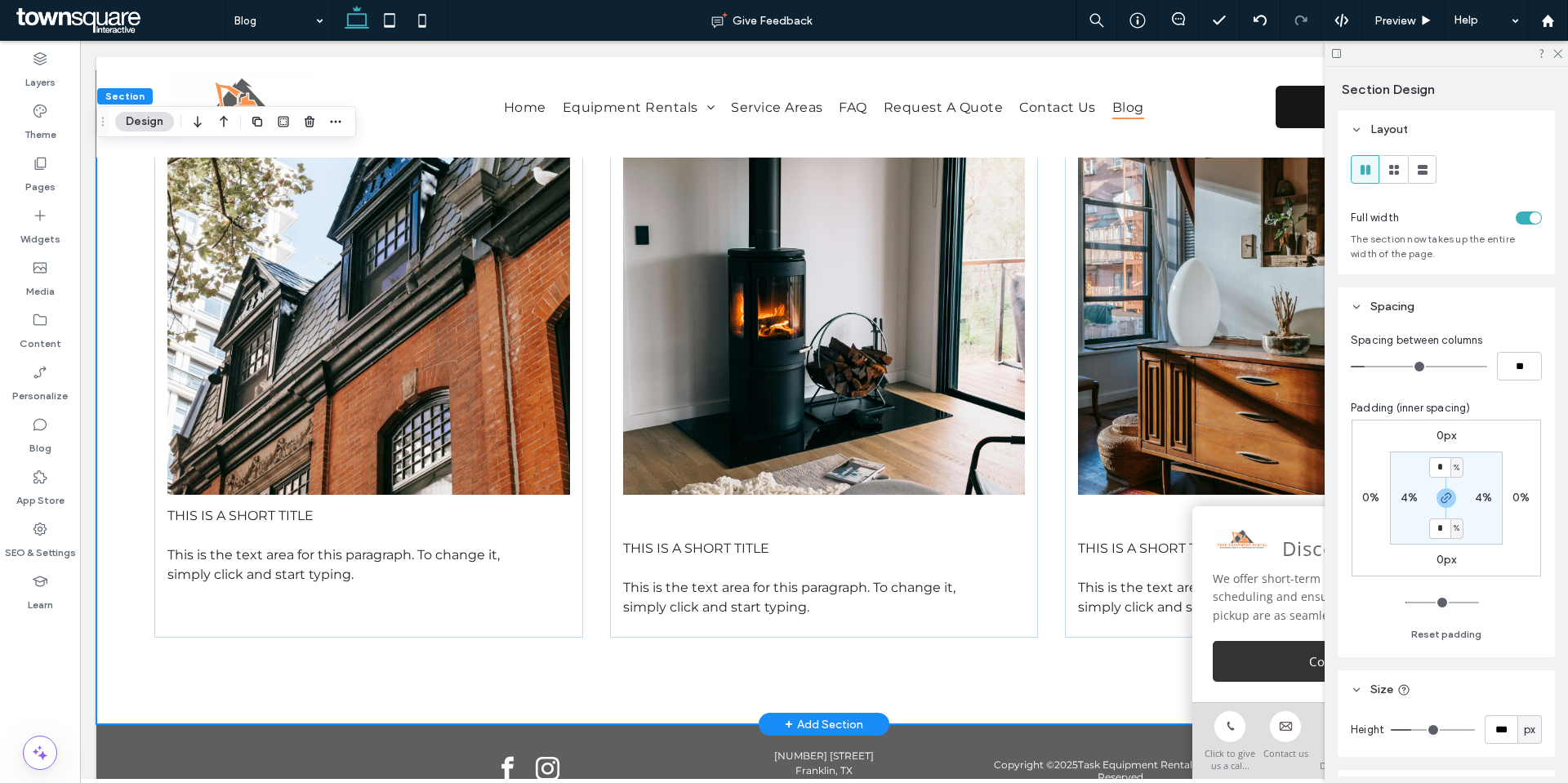 click on "This is a short title
This is the text area for this paragraph. To change it, simply click and start typing.
This is a short title
This is the text area for this paragraph. To change it, simply click and start typing.
This is a short title
This is the text area for this paragraph. To change it, simply click and start typing." at bounding box center [824, 398] 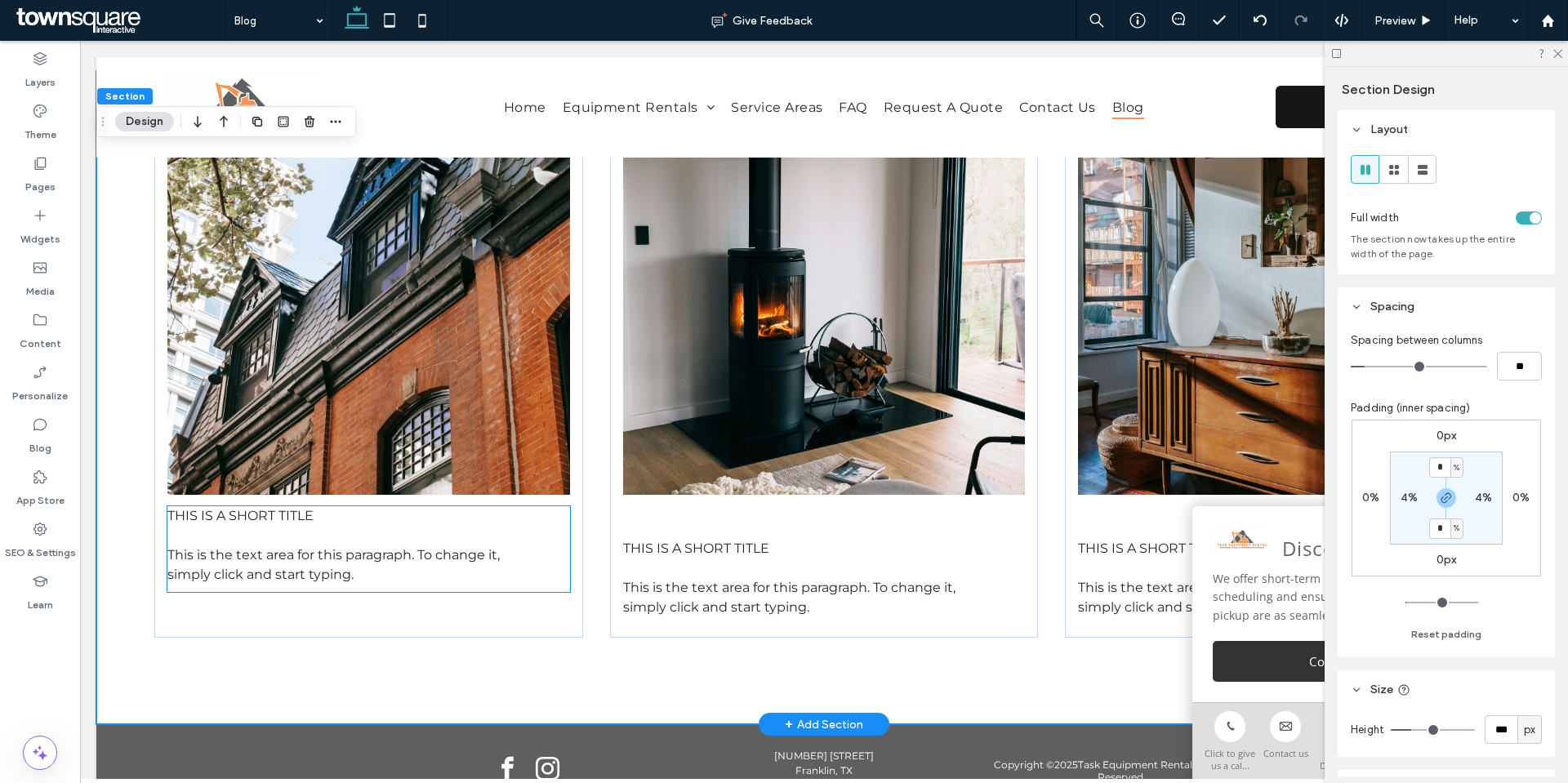 click on "This is the text area for this paragraph. To change it, simply click and start typing." at bounding box center (344, 565) 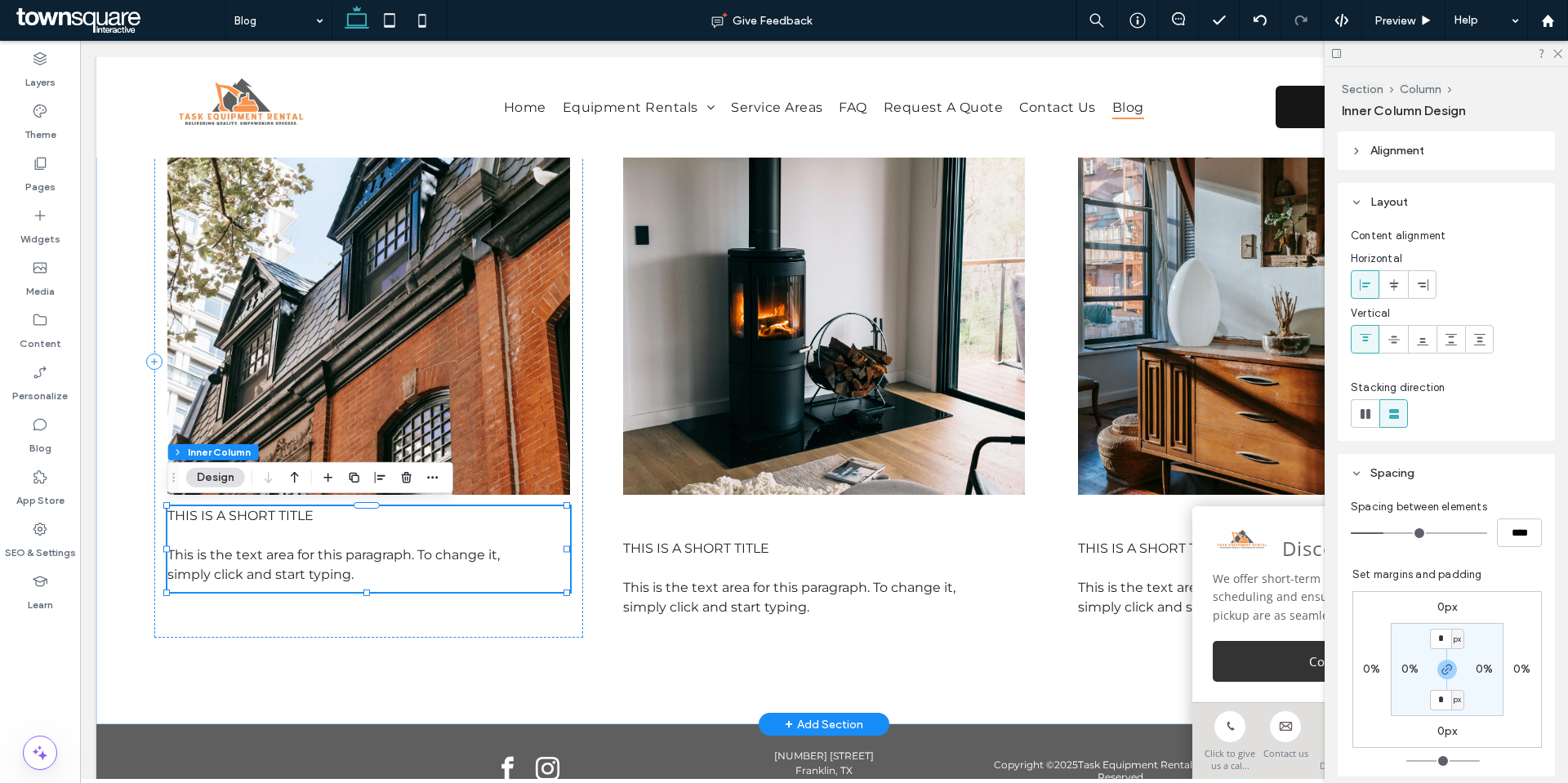 drag, startPoint x: 543, startPoint y: 594, endPoint x: 537, endPoint y: 607, distance: 14.317821 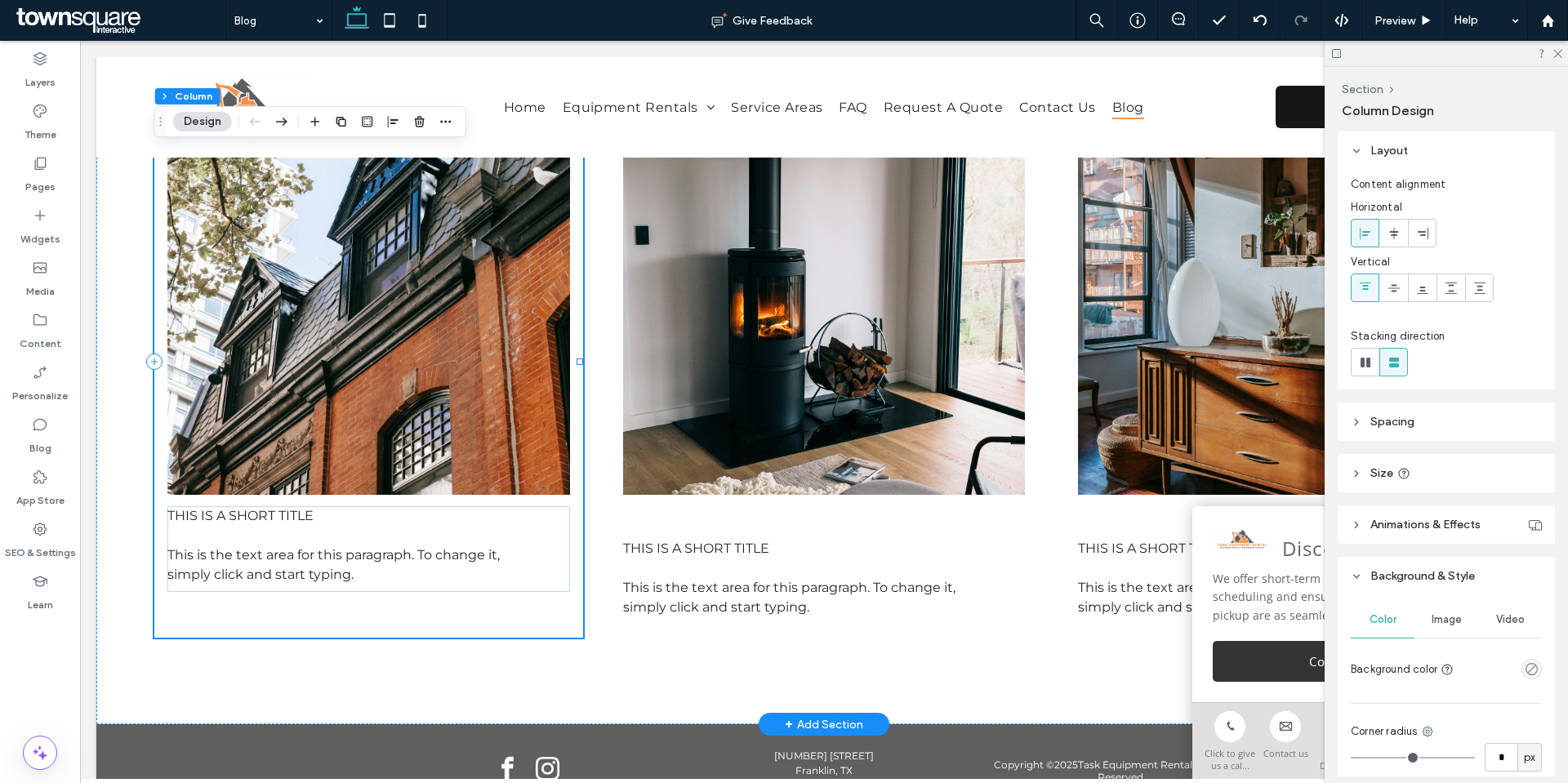 click on "This is a short title
This is the text area for this paragraph. To change it, simply click and start typing." at bounding box center [368, 362] 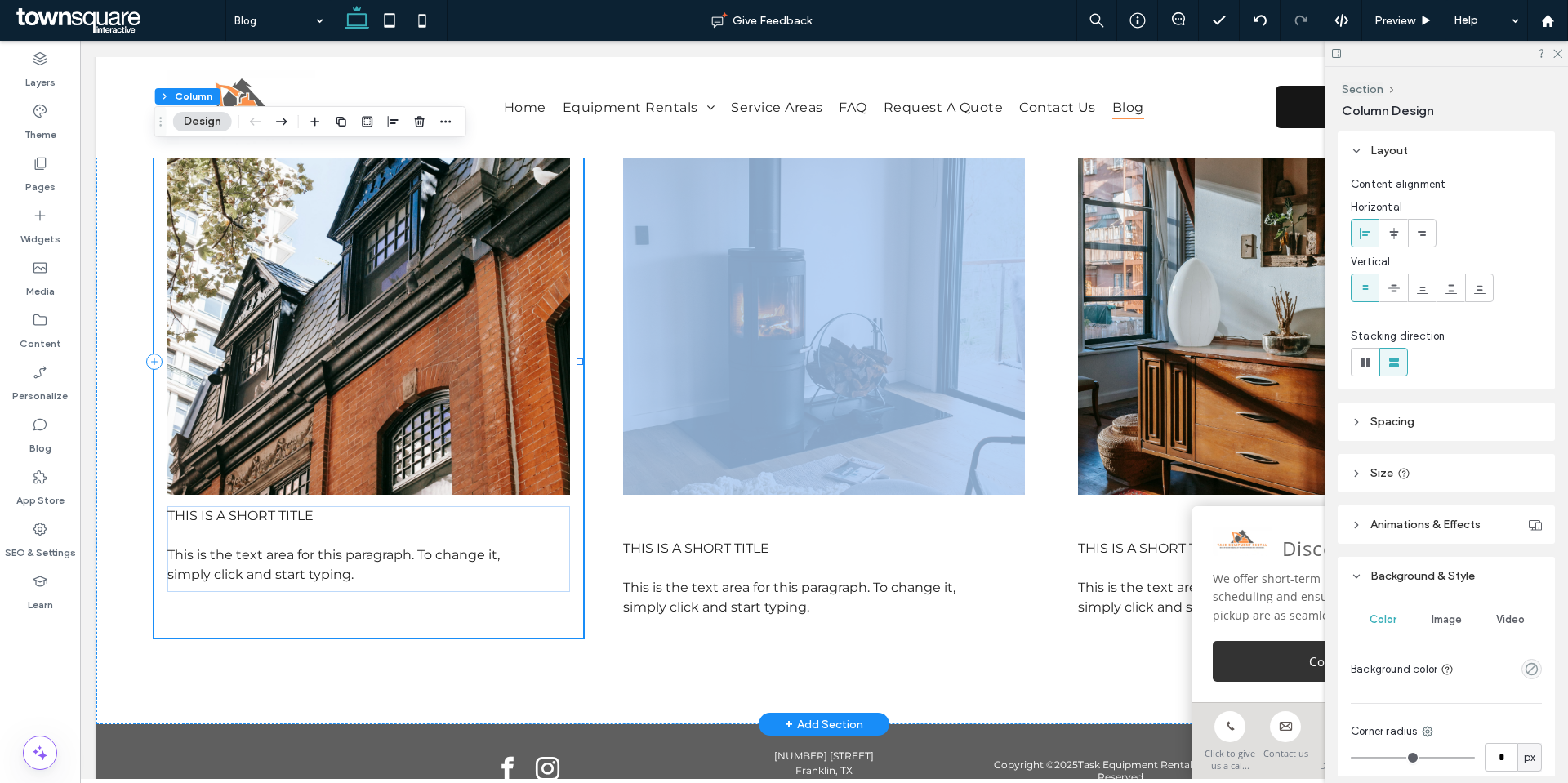 click on "This is a short title
This is the text area for this paragraph. To change it, simply click and start typing." at bounding box center [368, 362] 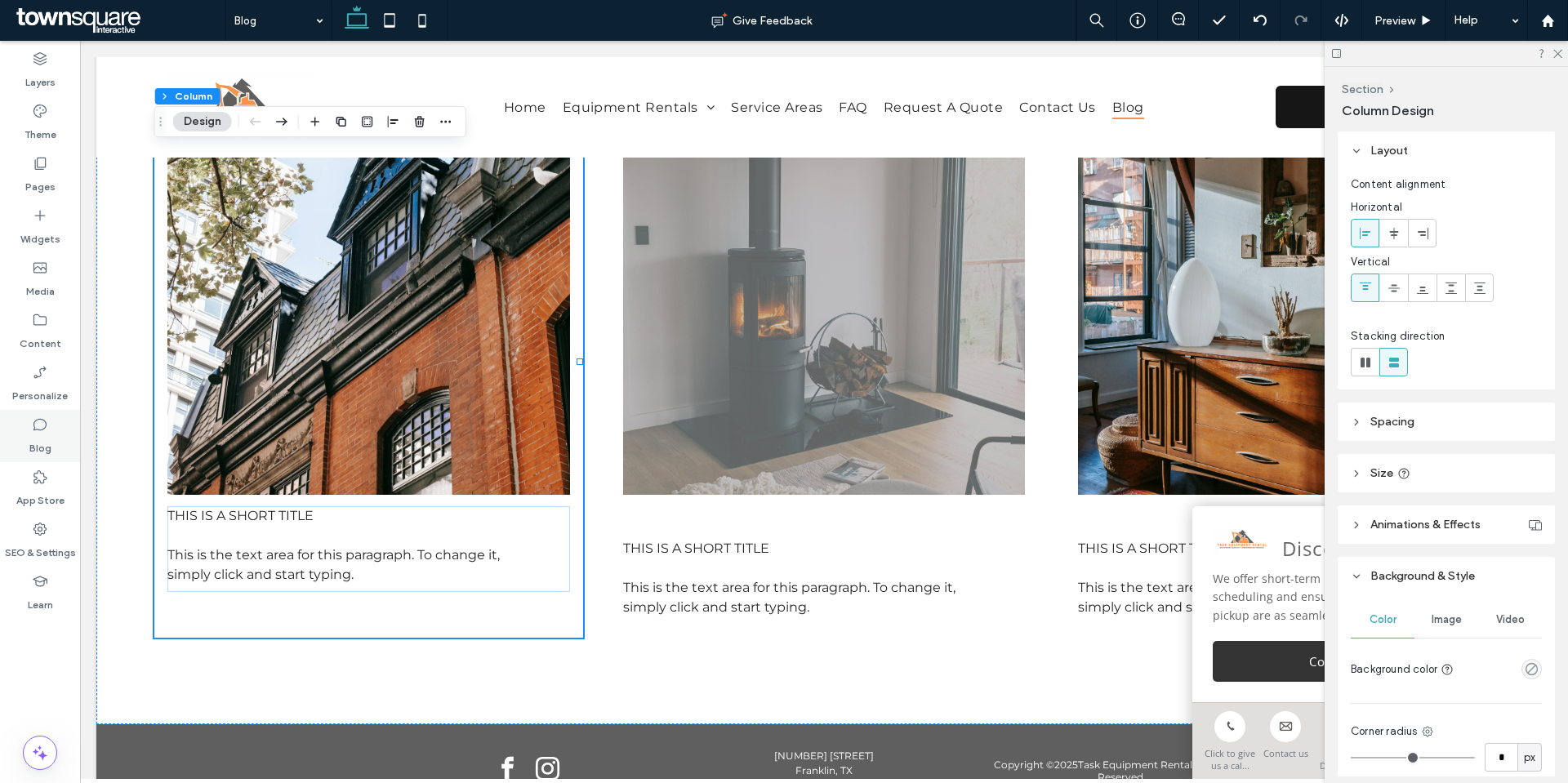 click on "Blog" at bounding box center (40, 436) 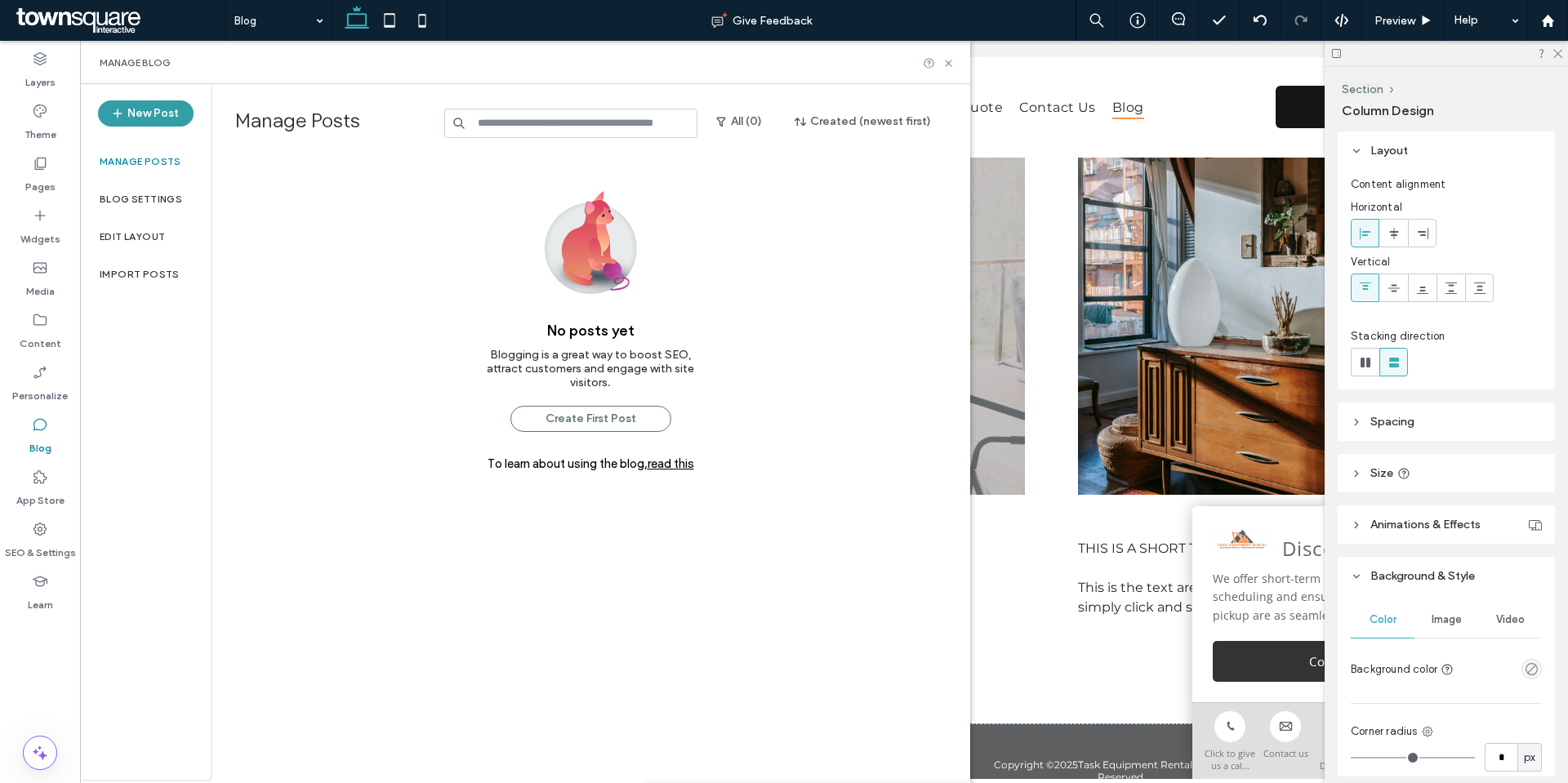 click on "New Post" at bounding box center [145, 113] 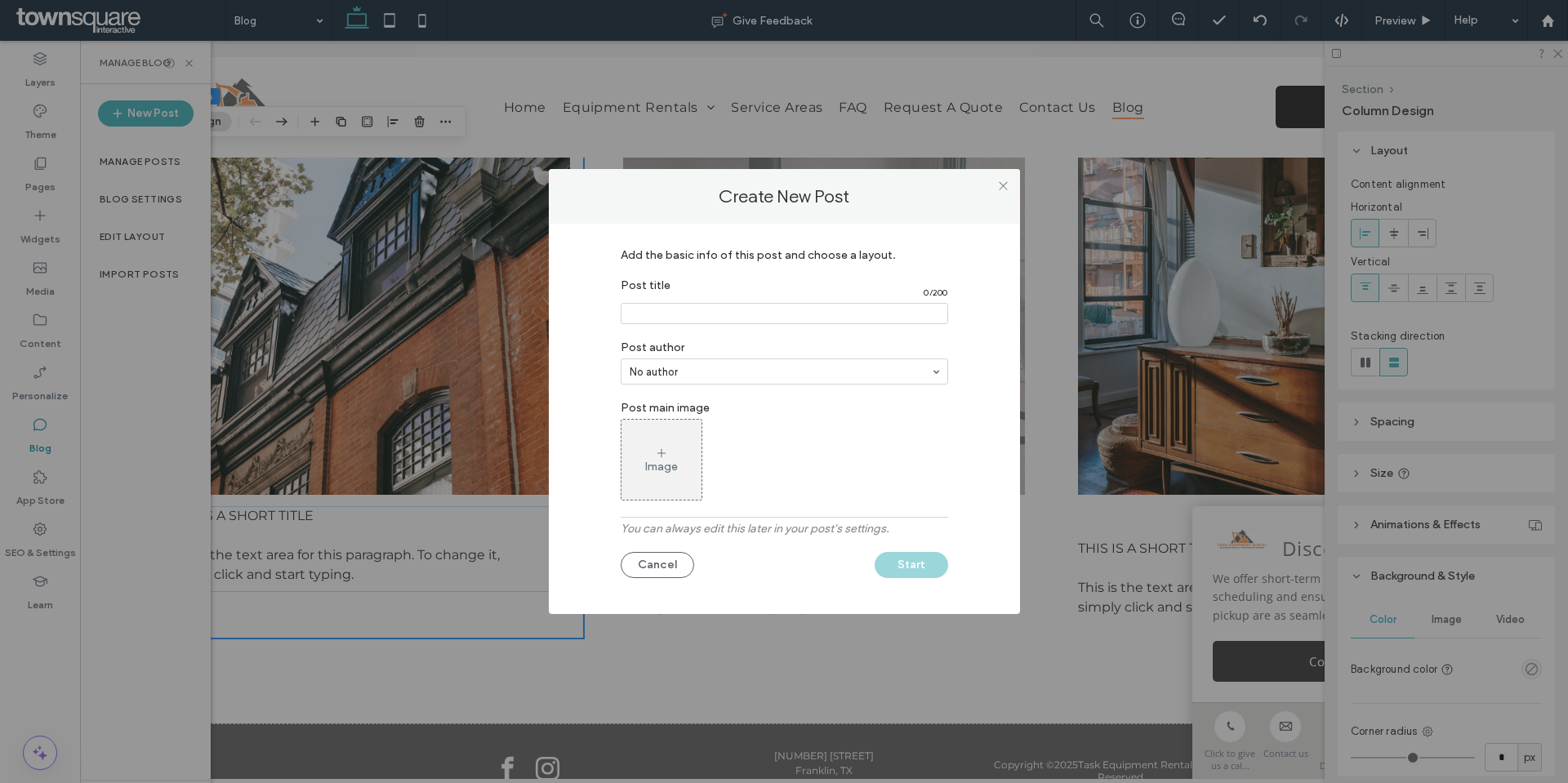 click at bounding box center (784, 314) 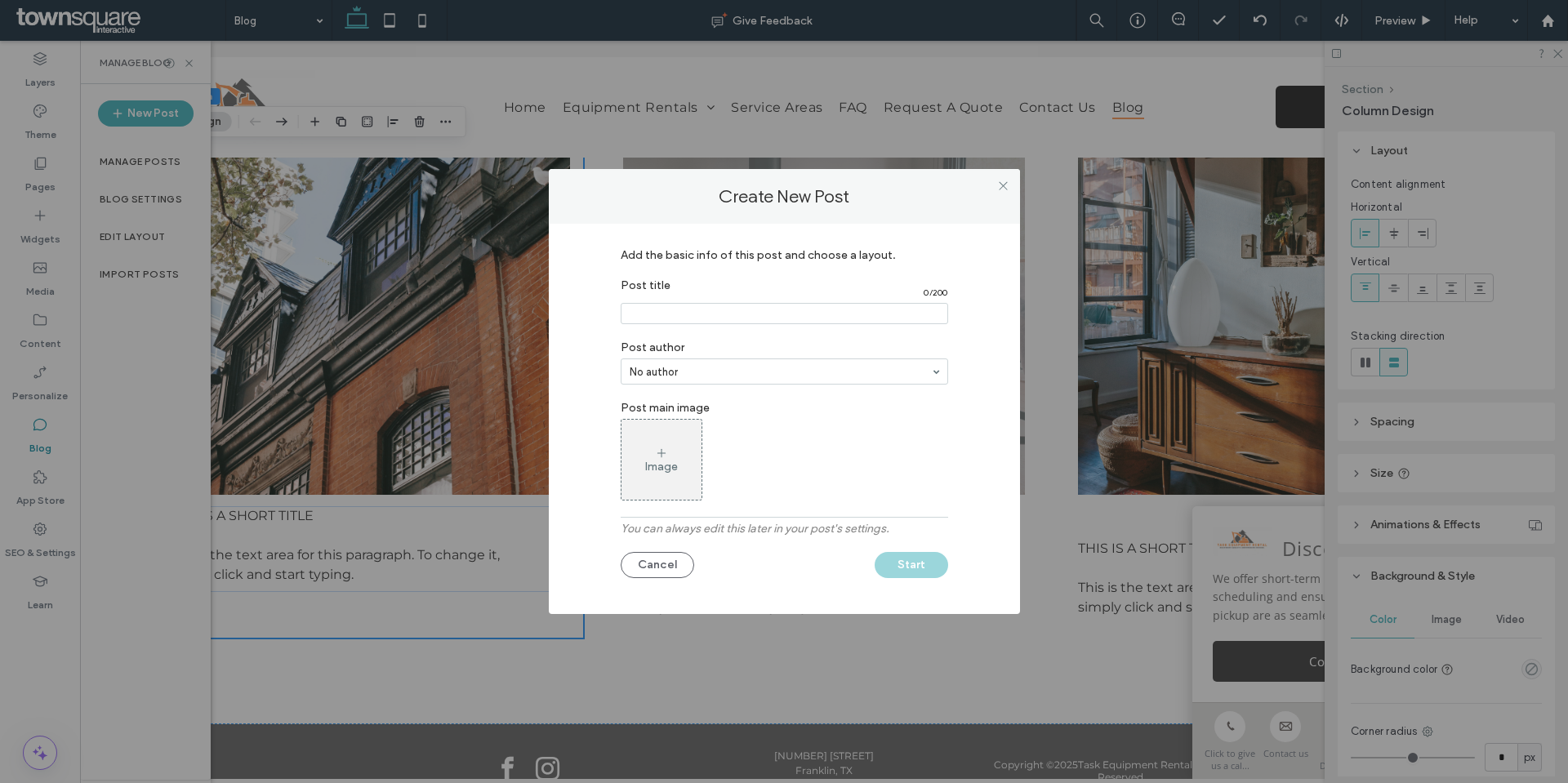 paste on "**********" 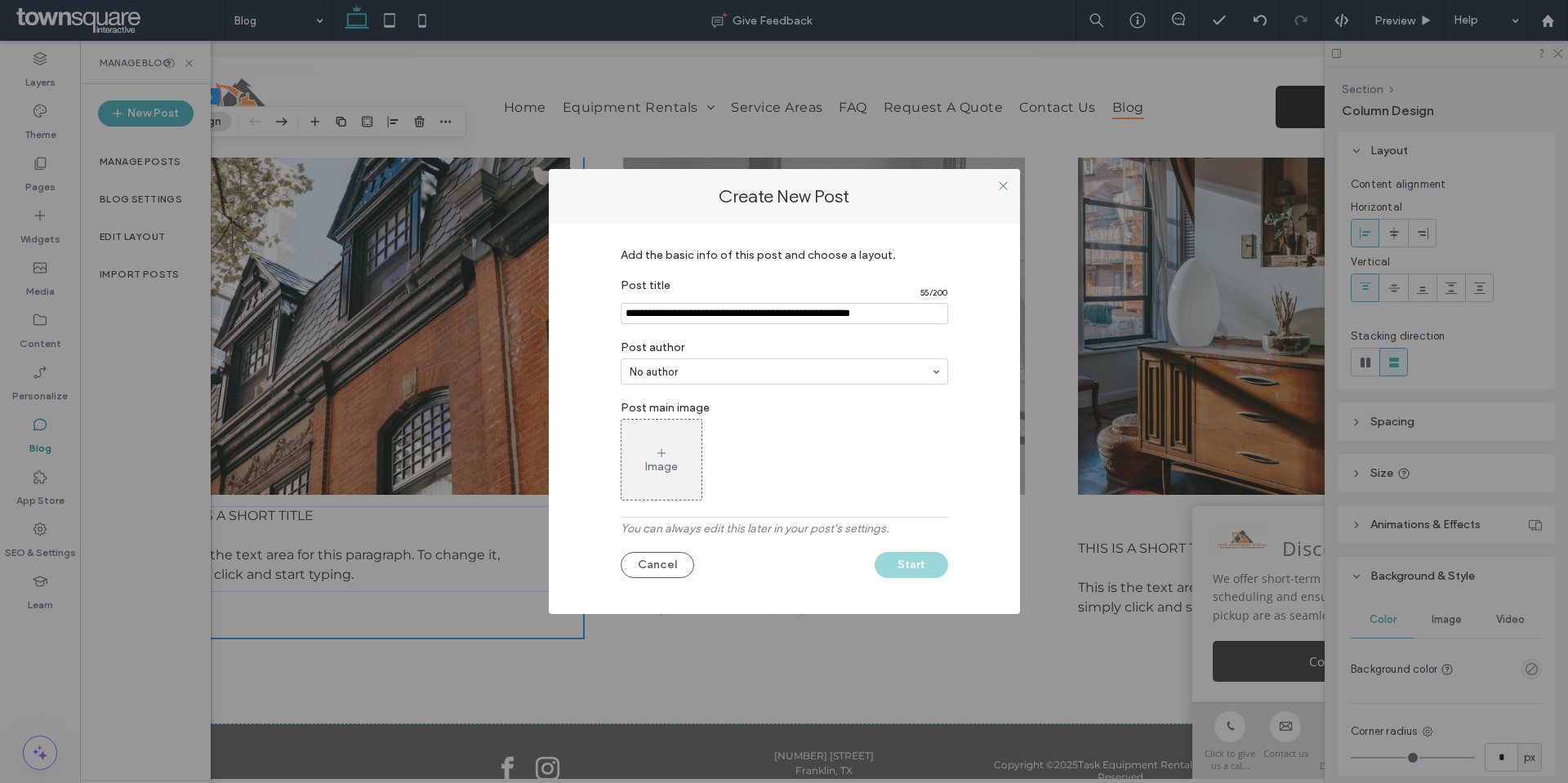 type on "**********" 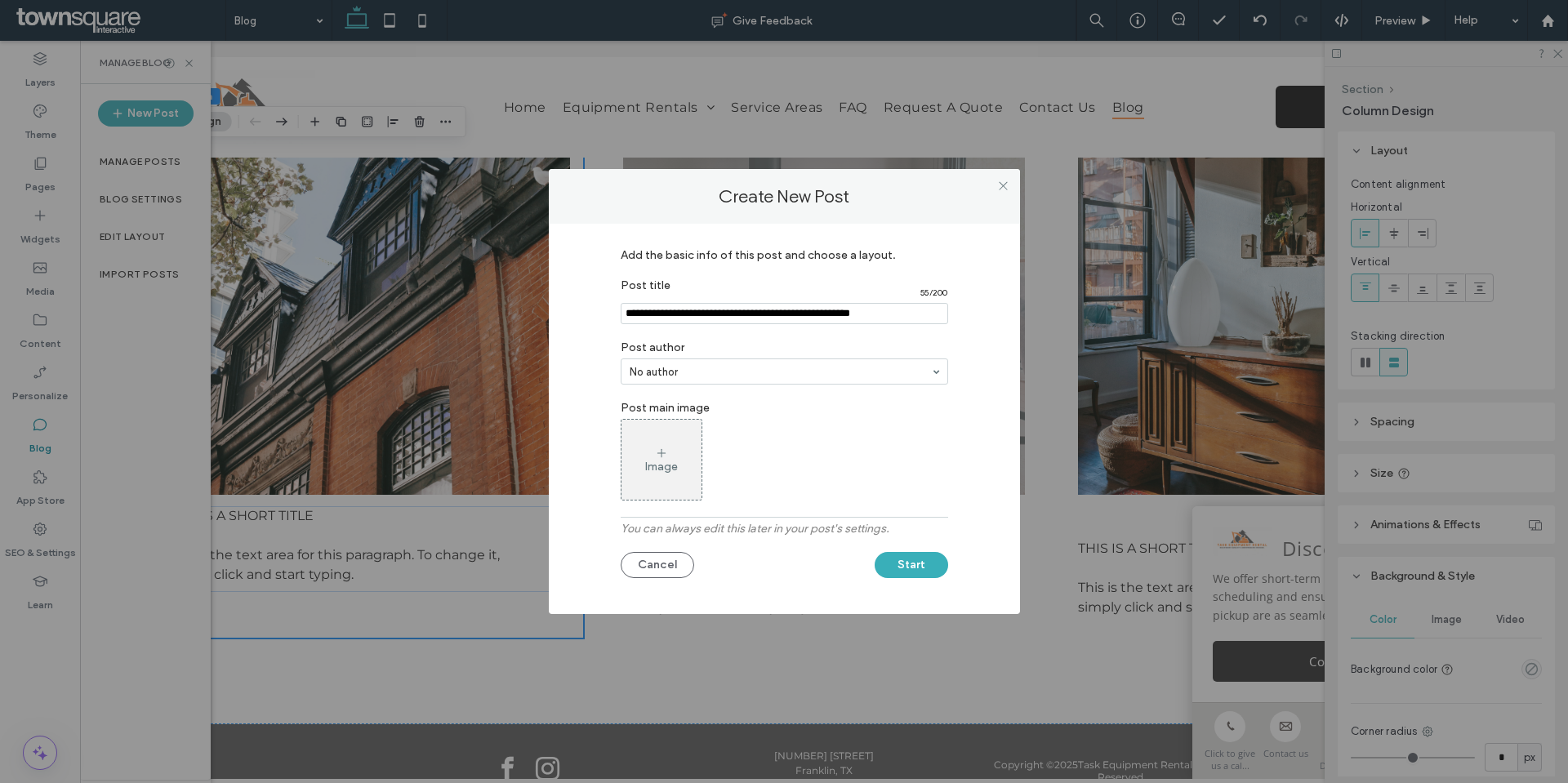 click on "Image" at bounding box center [662, 460] 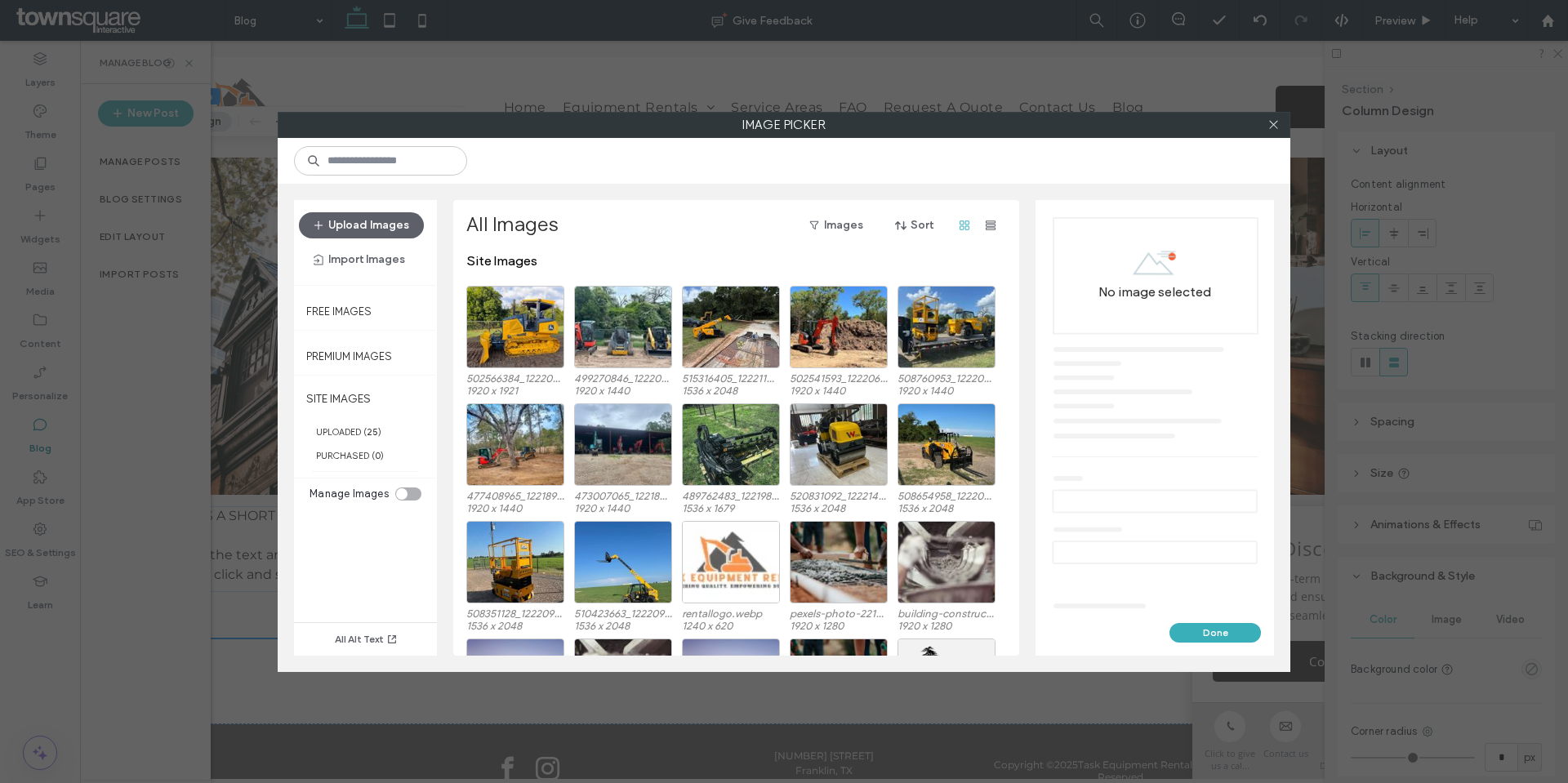 click on "Upload Images Import Images" at bounding box center [365, 242] 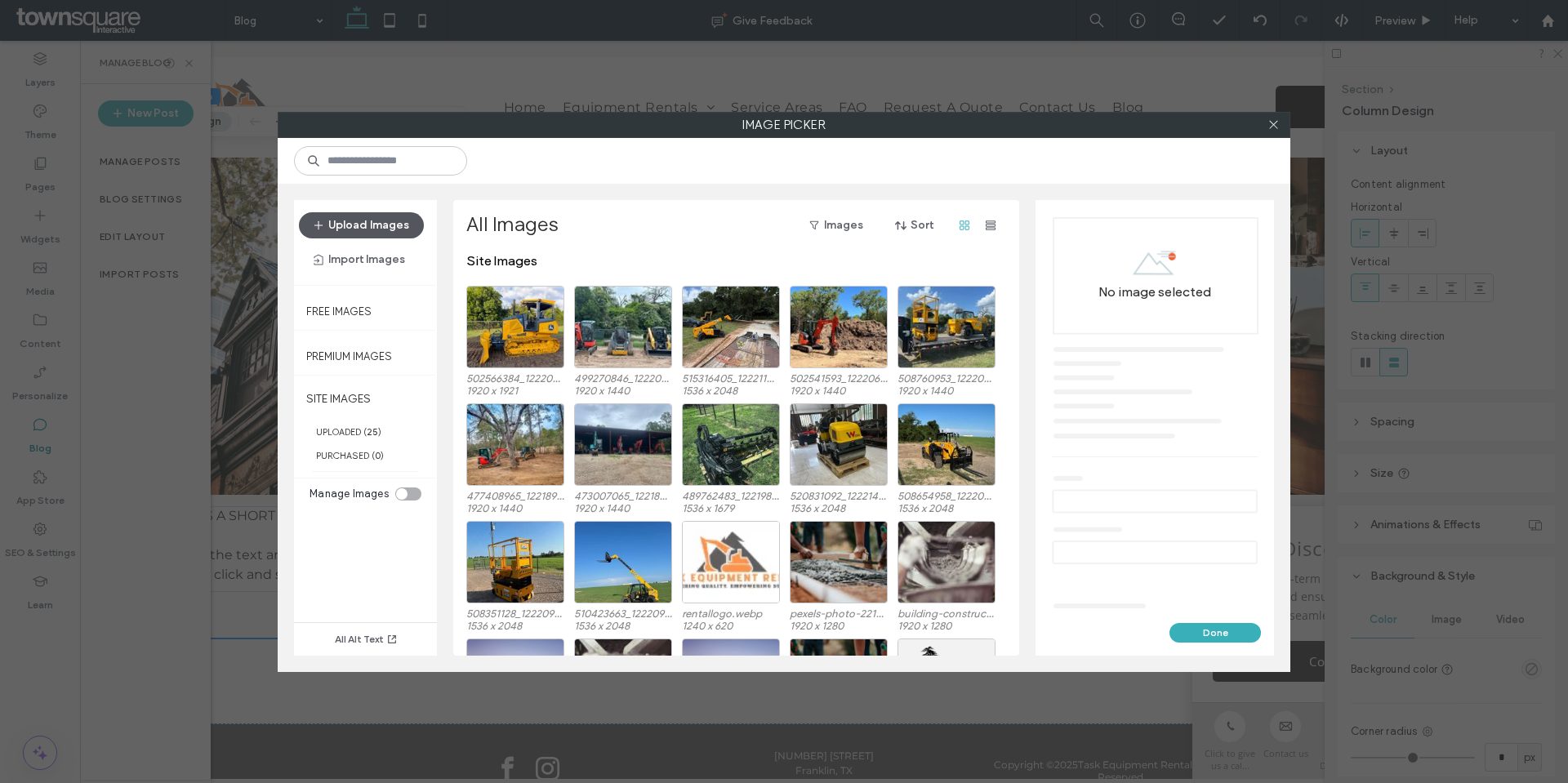 click on "Upload Images" at bounding box center [361, 225] 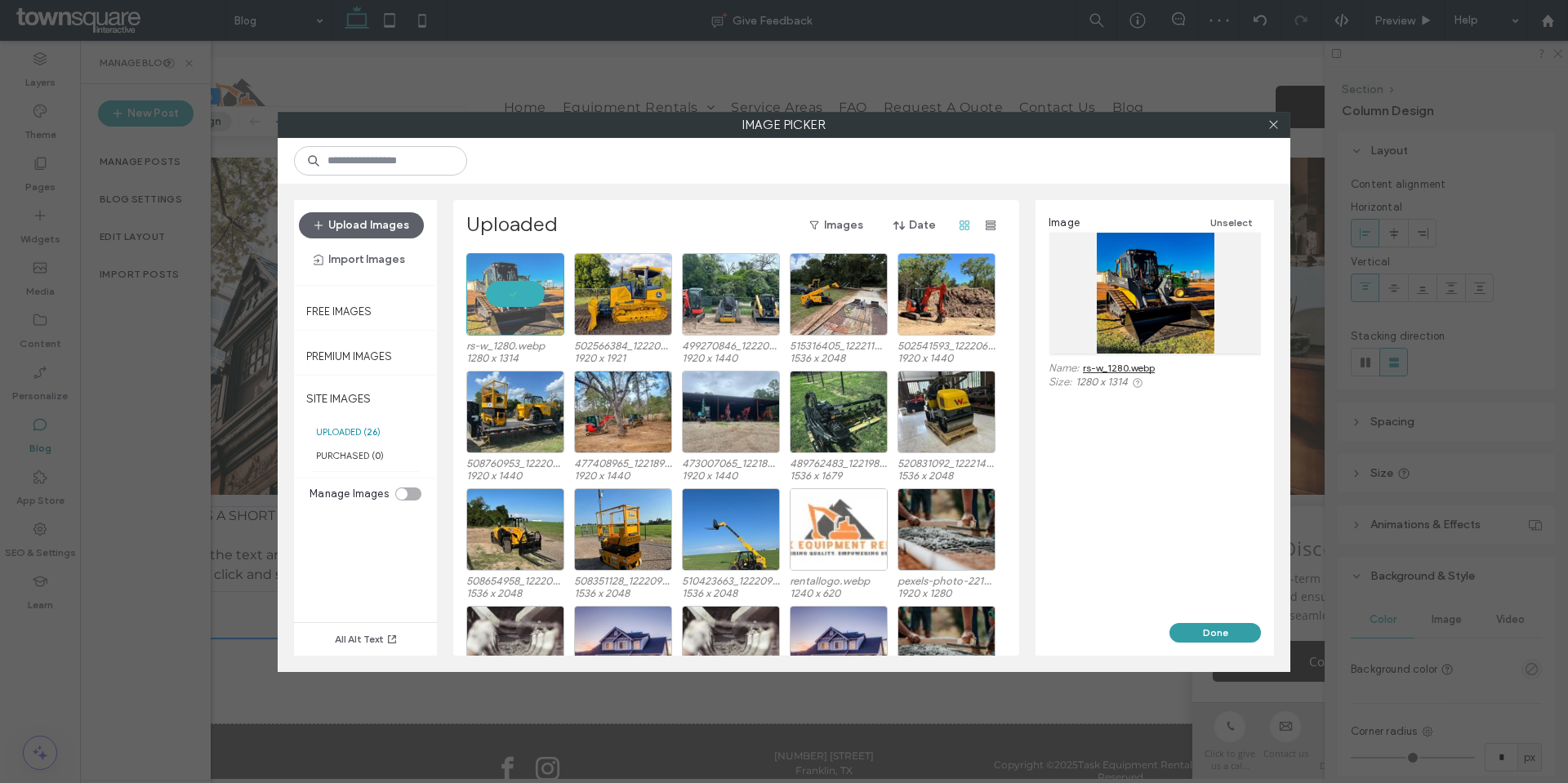 click on "Done" at bounding box center [1215, 633] 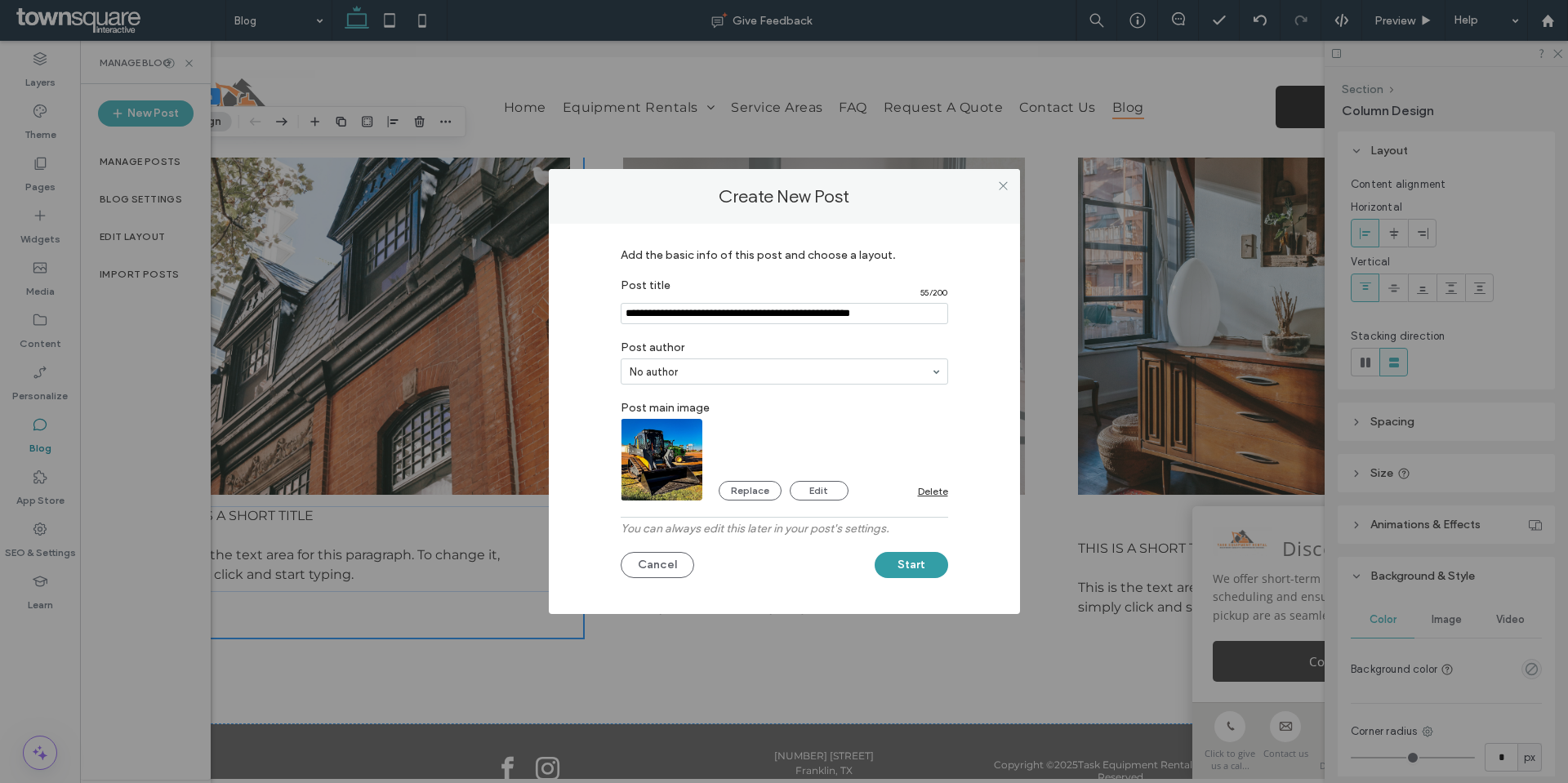 click on "Start" at bounding box center [911, 565] 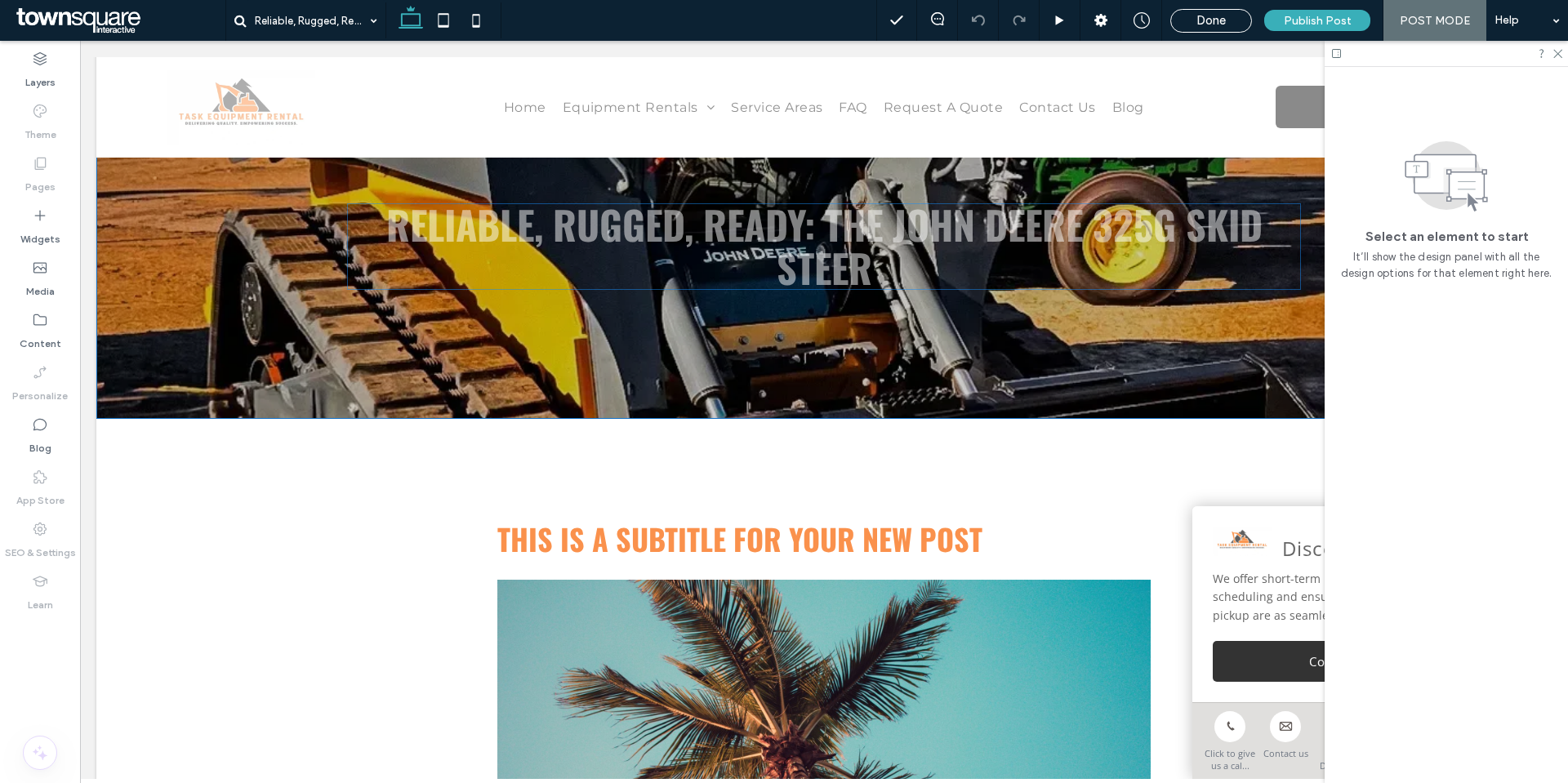 scroll, scrollTop: 245, scrollLeft: 0, axis: vertical 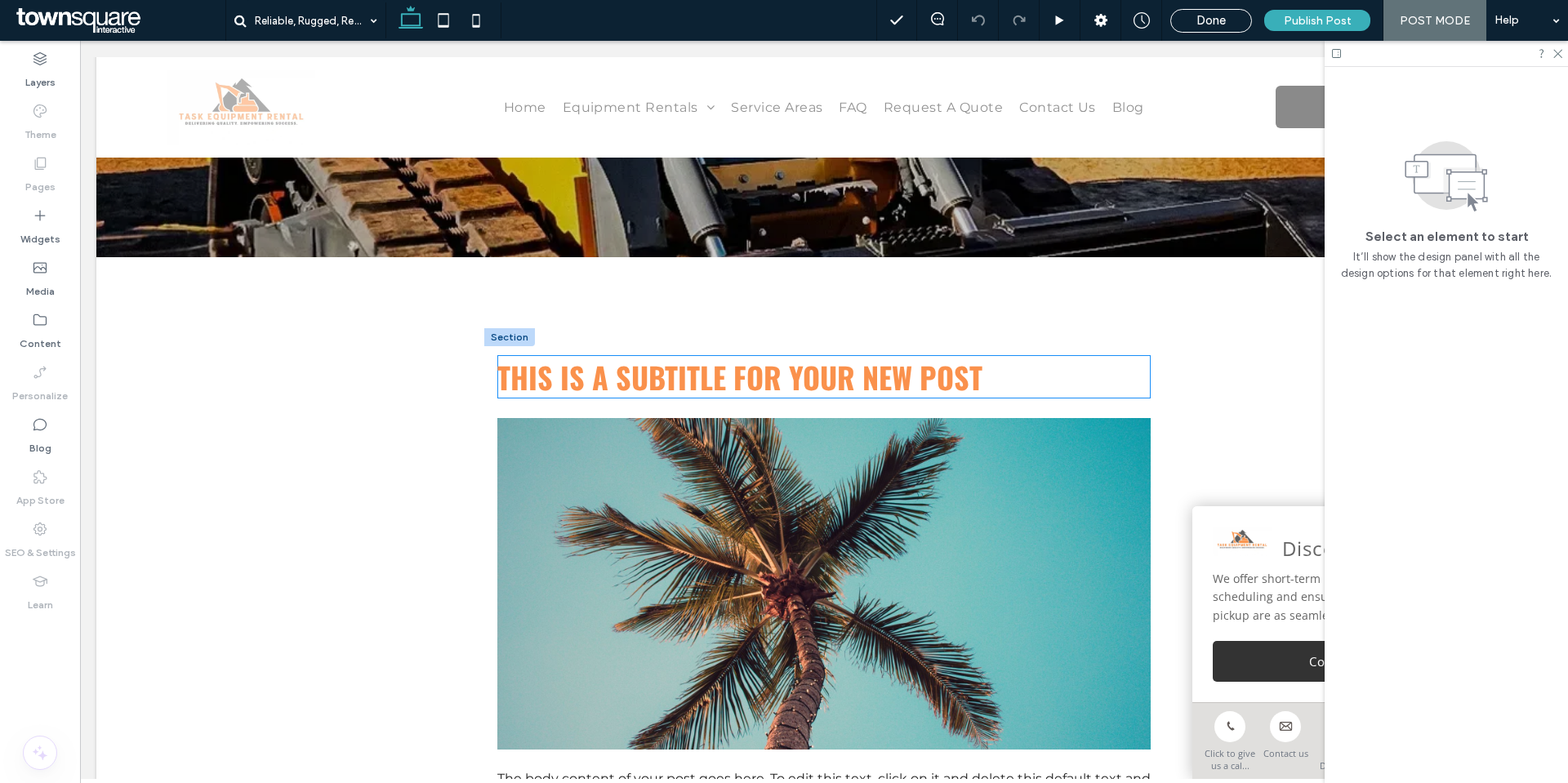 click on "This is a subtitle for your new post" at bounding box center [740, 376] 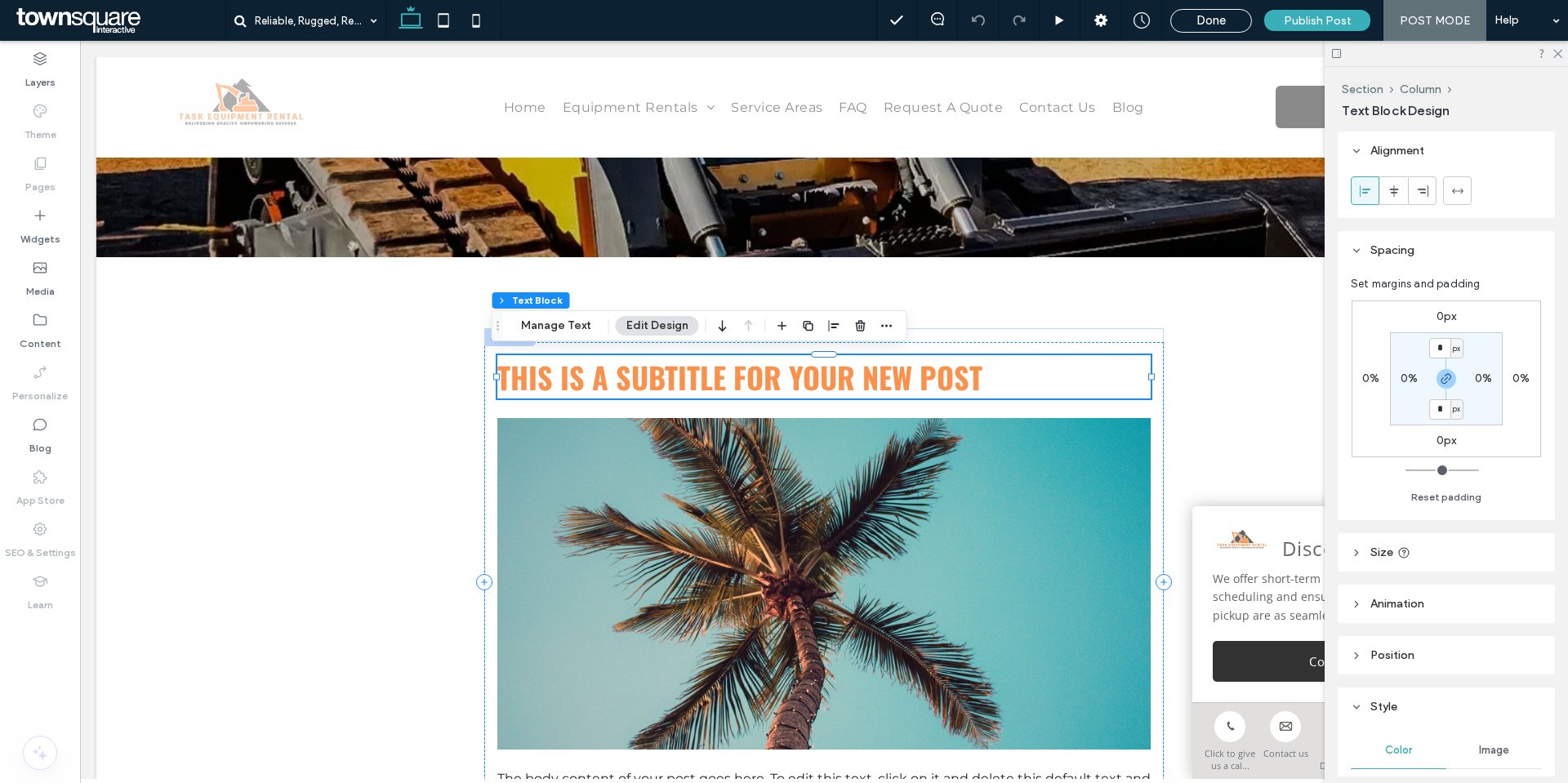 click on "This is a subtitle for your new post" at bounding box center [740, 376] 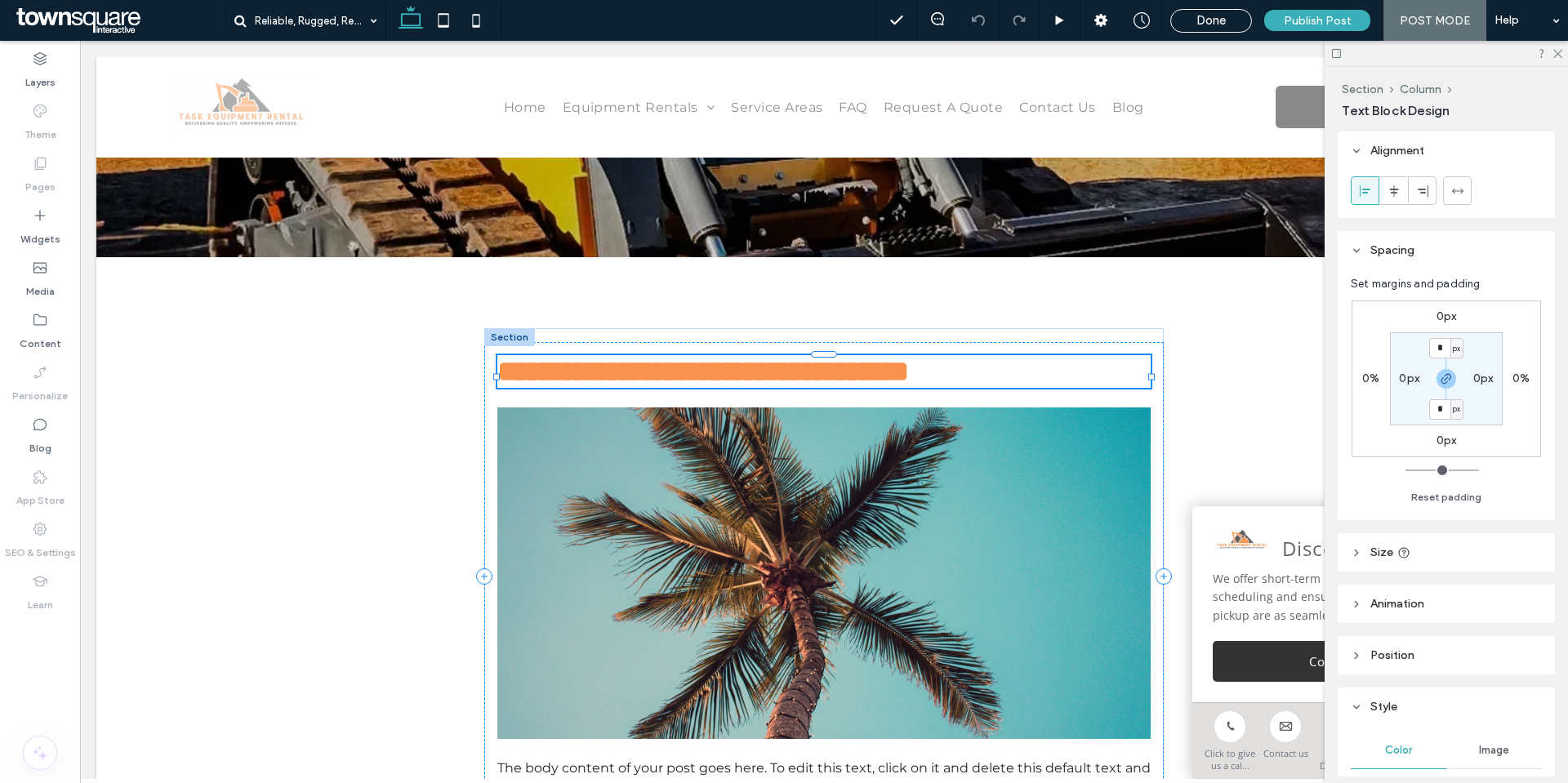 paste 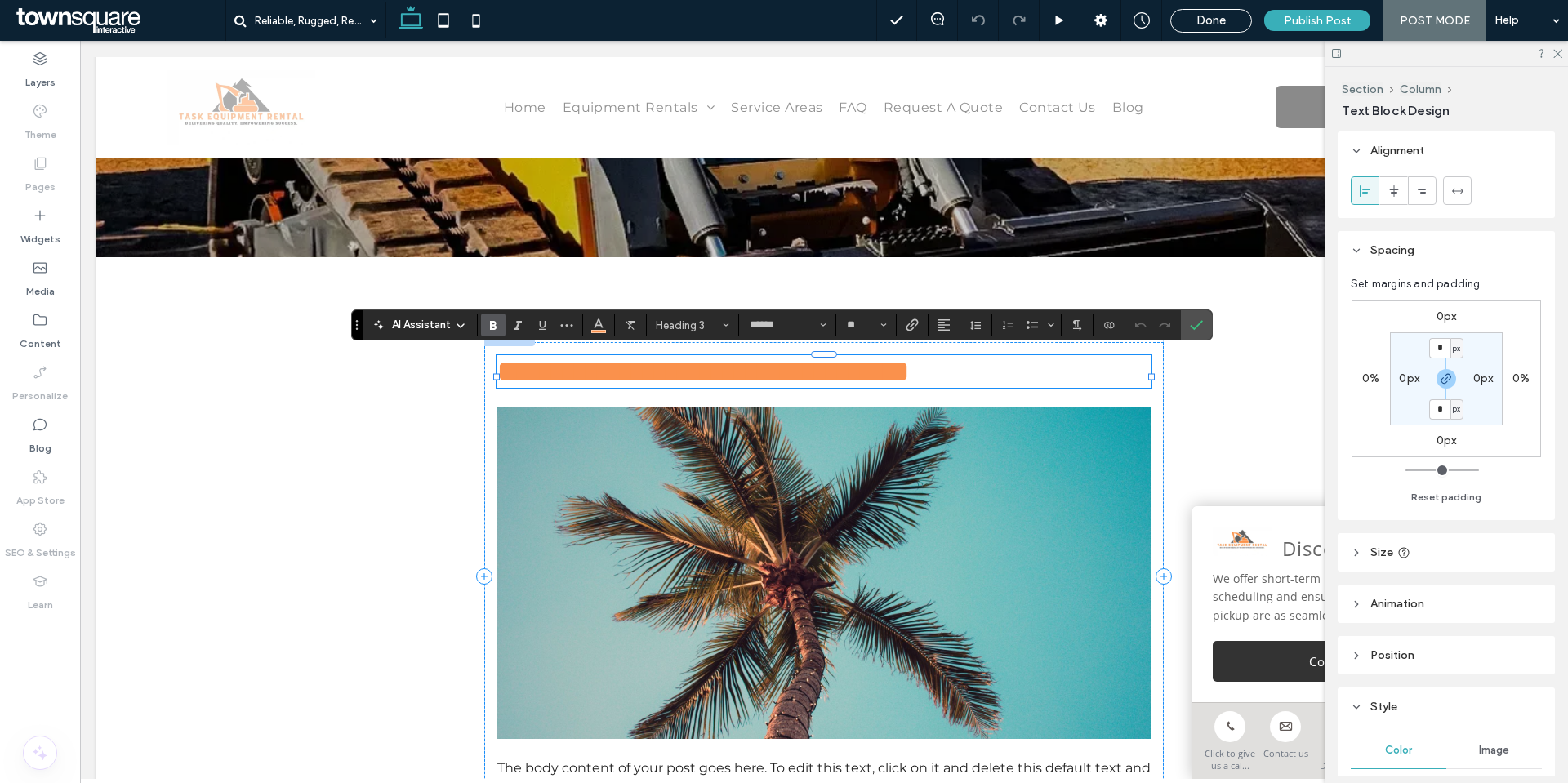 type 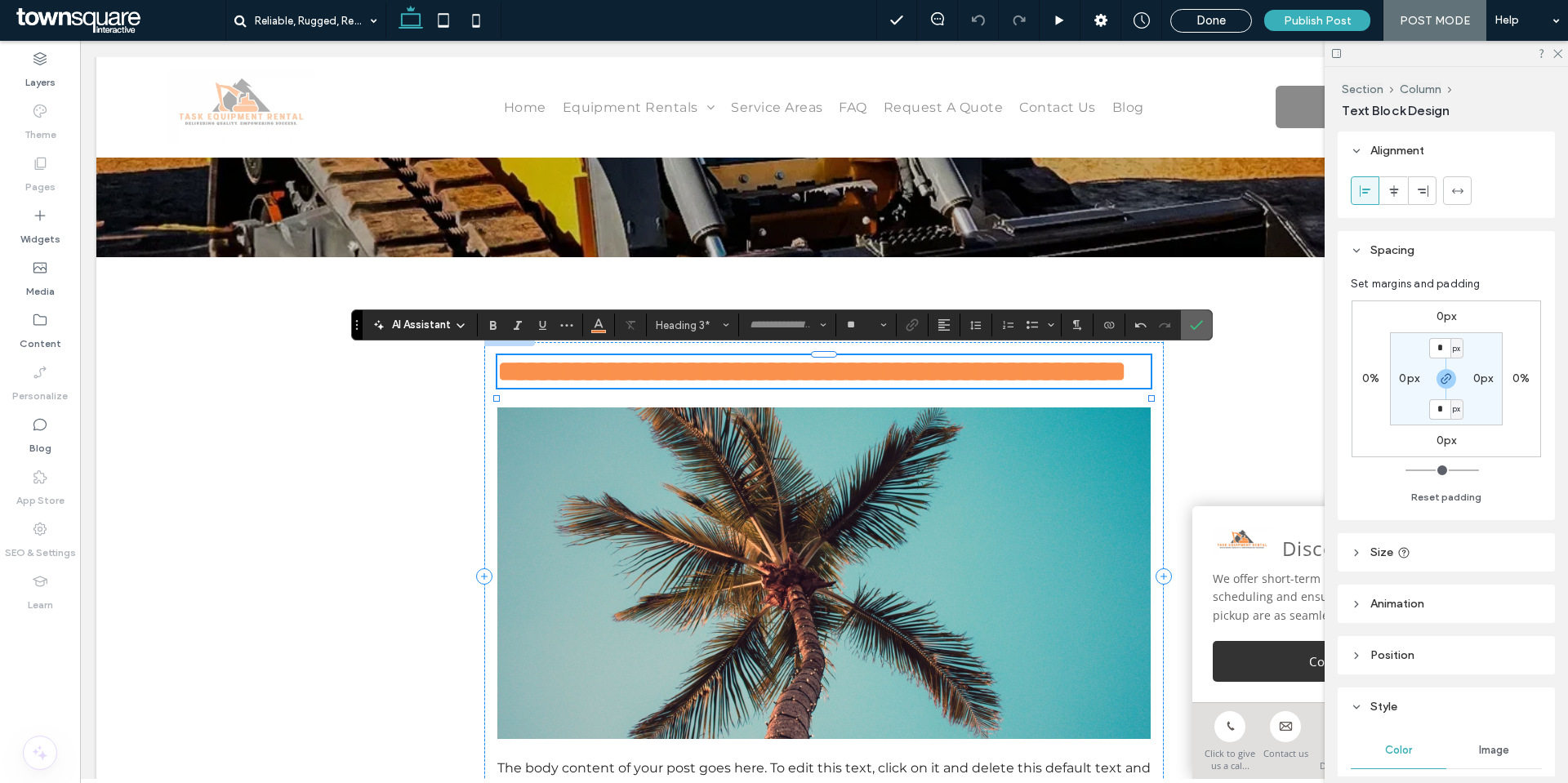 drag, startPoint x: 1194, startPoint y: 316, endPoint x: 988, endPoint y: 310, distance: 206.0874 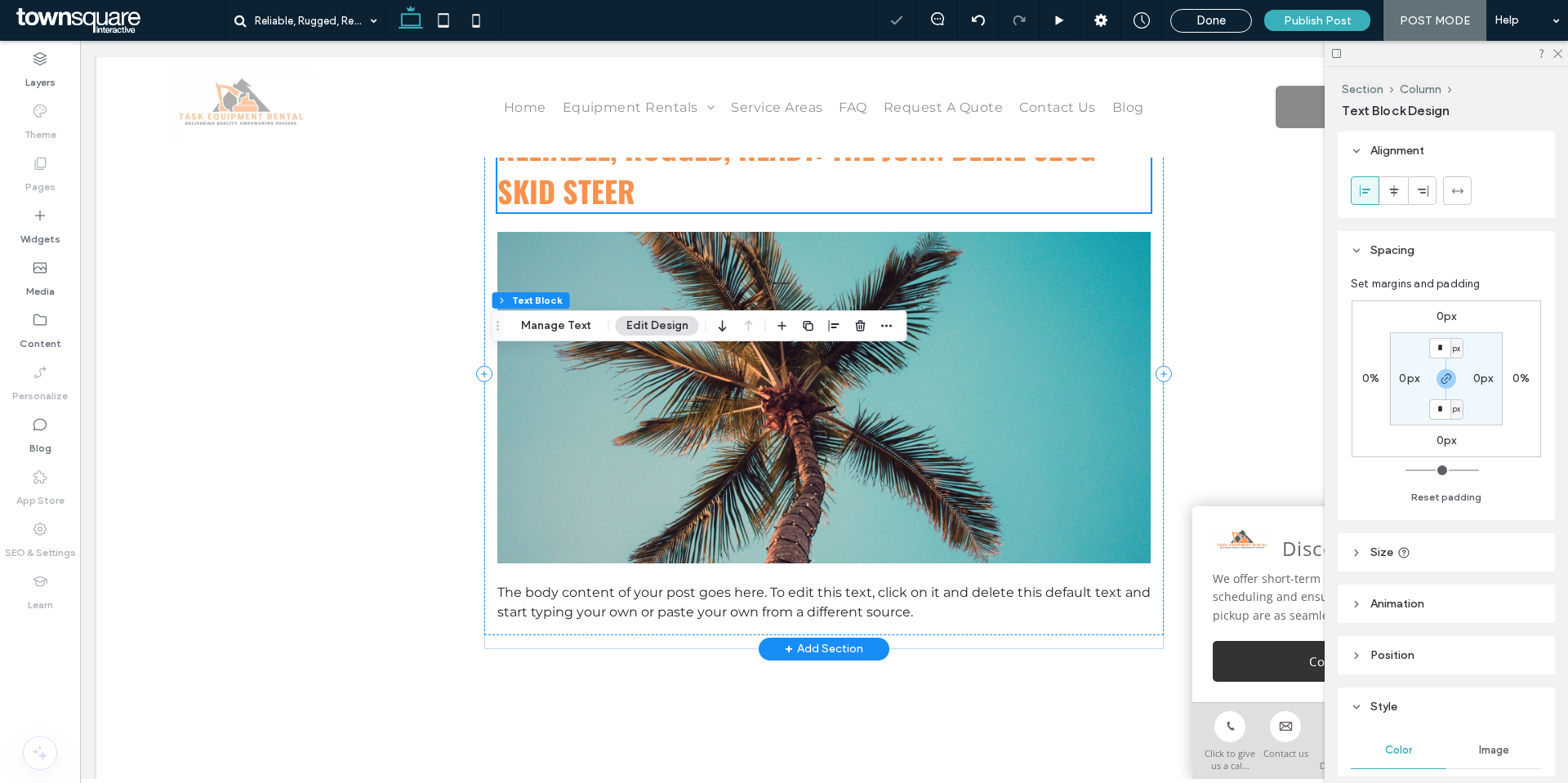 scroll, scrollTop: 653, scrollLeft: 0, axis: vertical 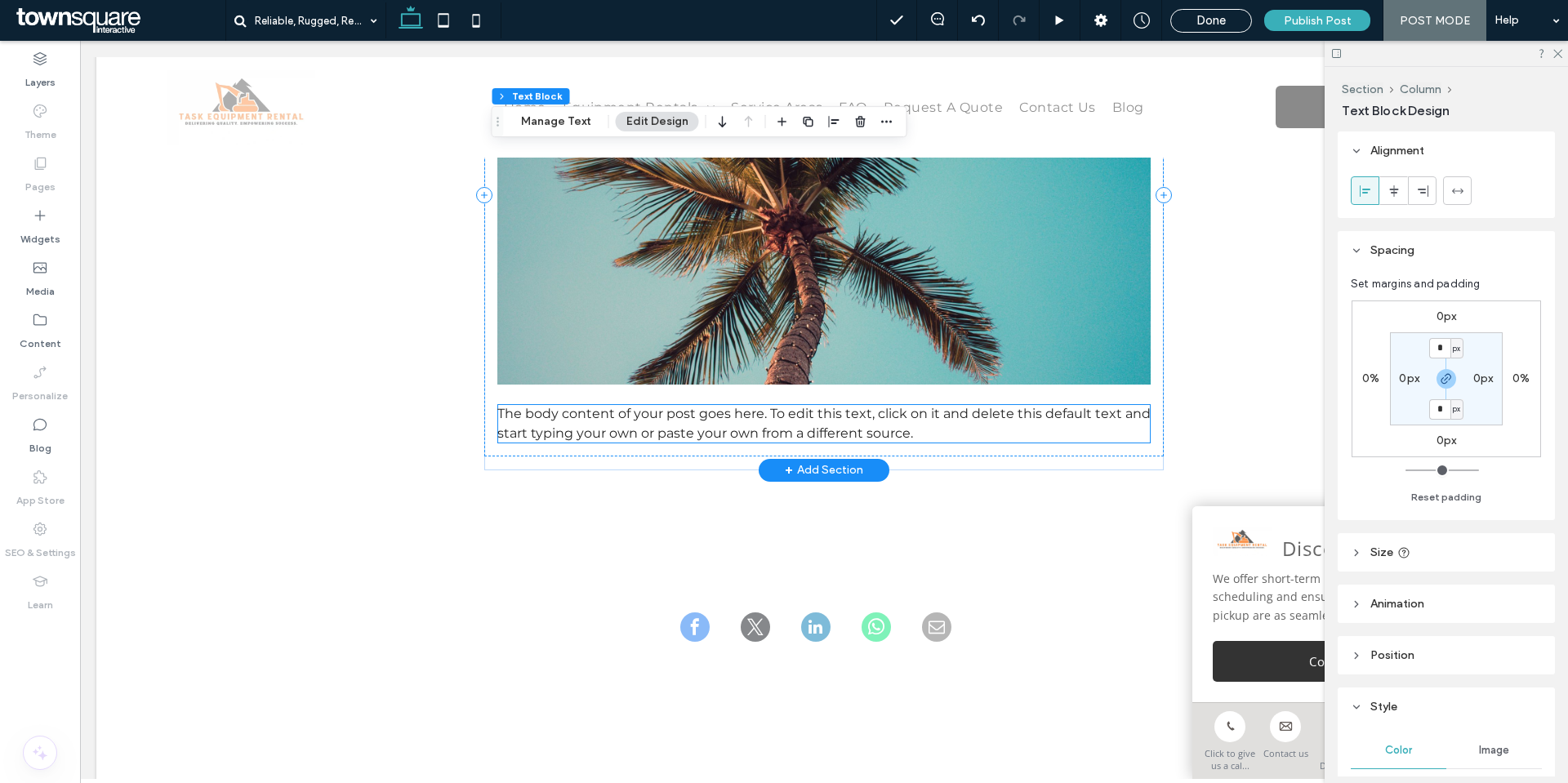 click on "The body content of your post goes here. To edit this text, click on it and delete this default text and start typing your own or paste your own from a different source." at bounding box center [824, 423] 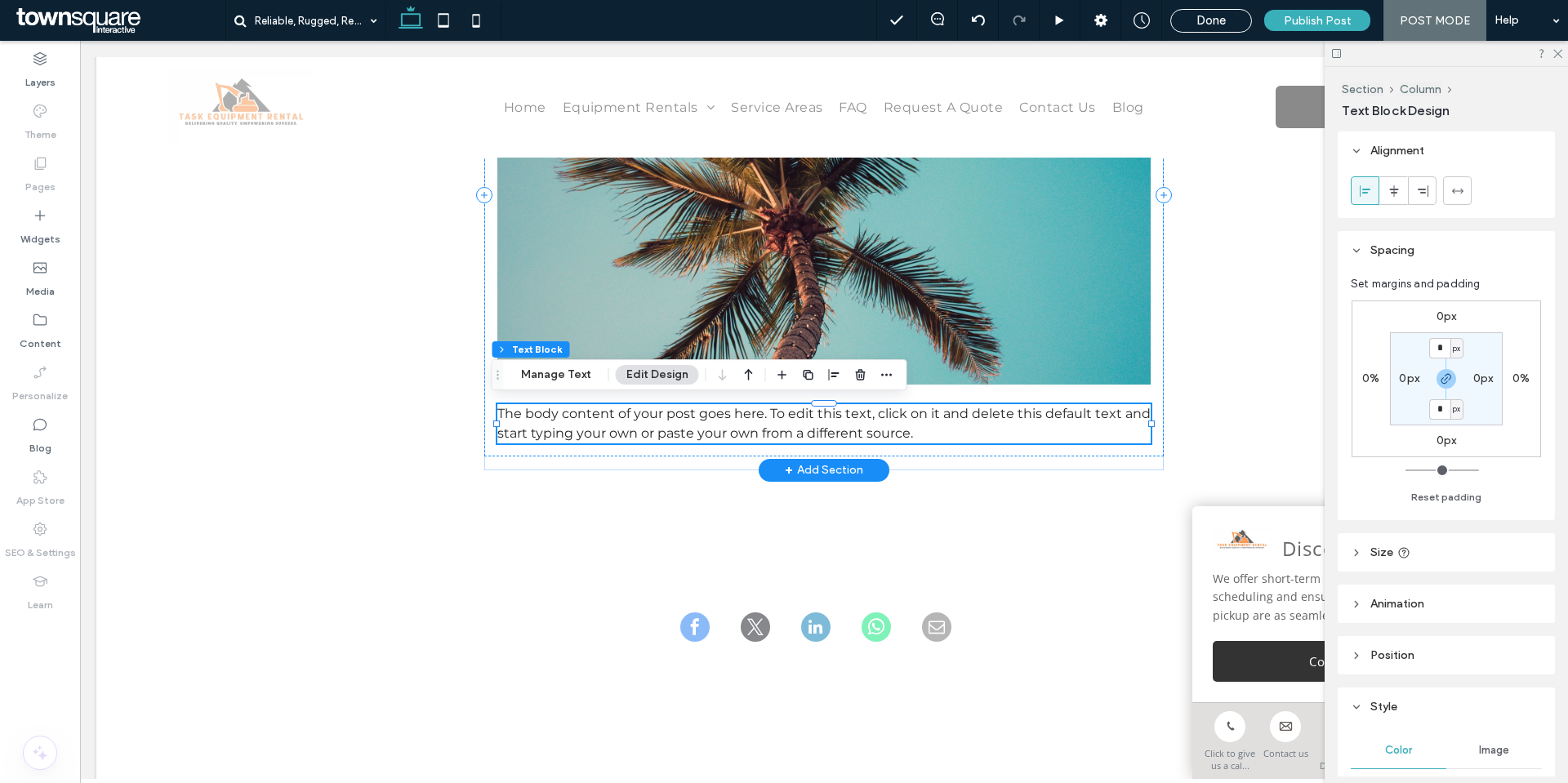 click on "The body content of your post goes here. To edit this text, click on it and delete this default text and start typing your own or paste your own from a different source." at bounding box center (824, 424) 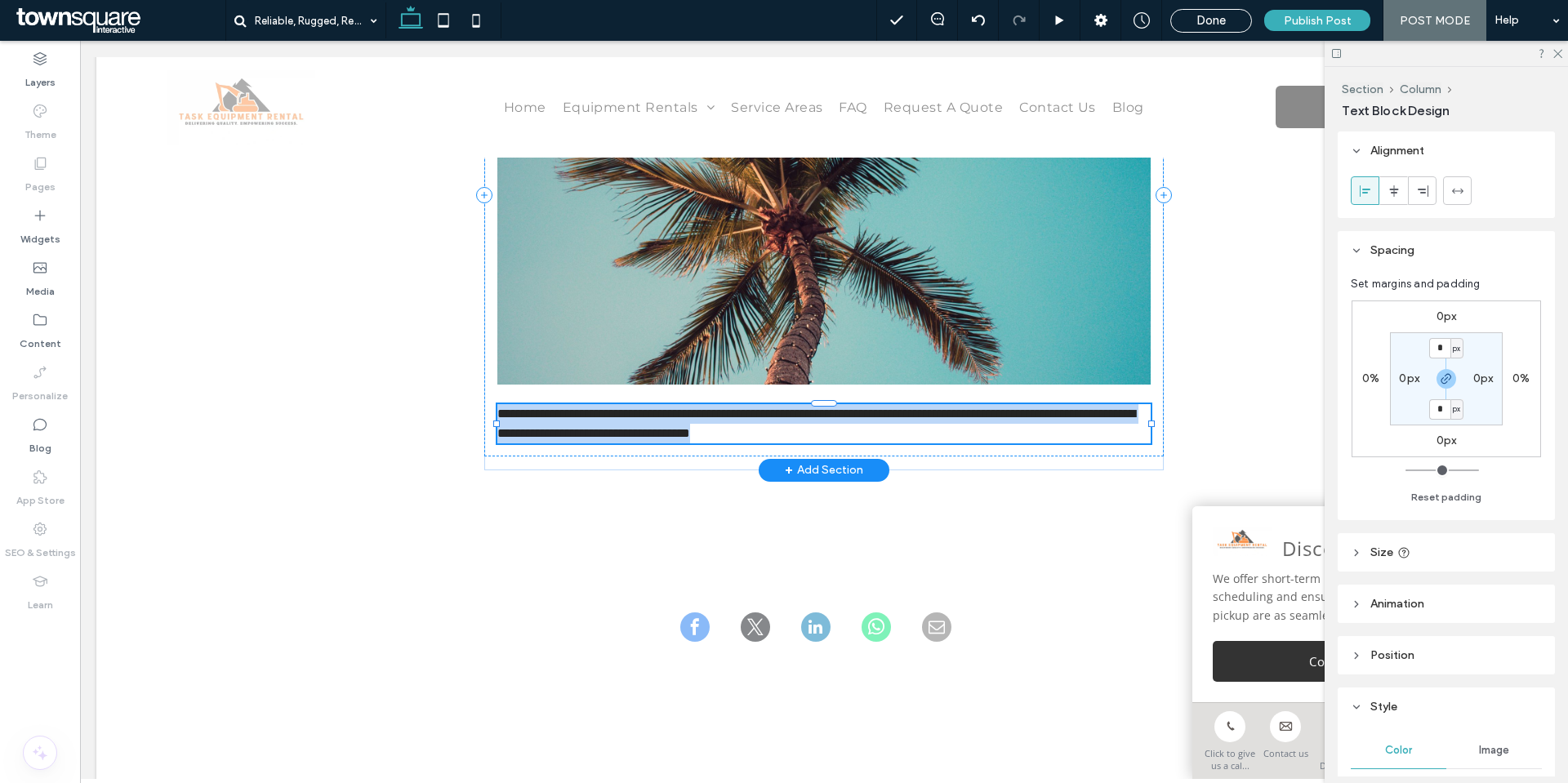 type on "**********" 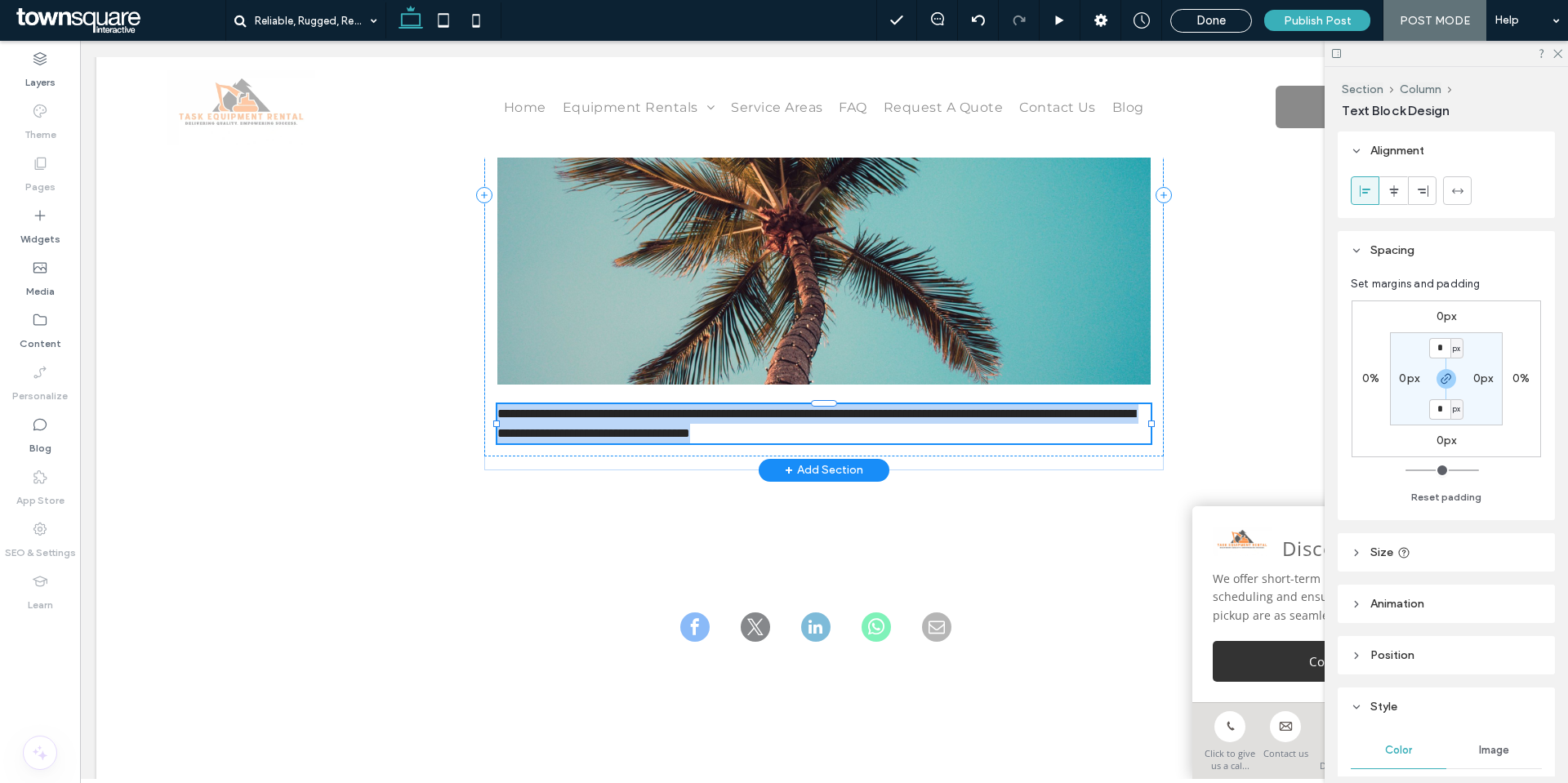 type 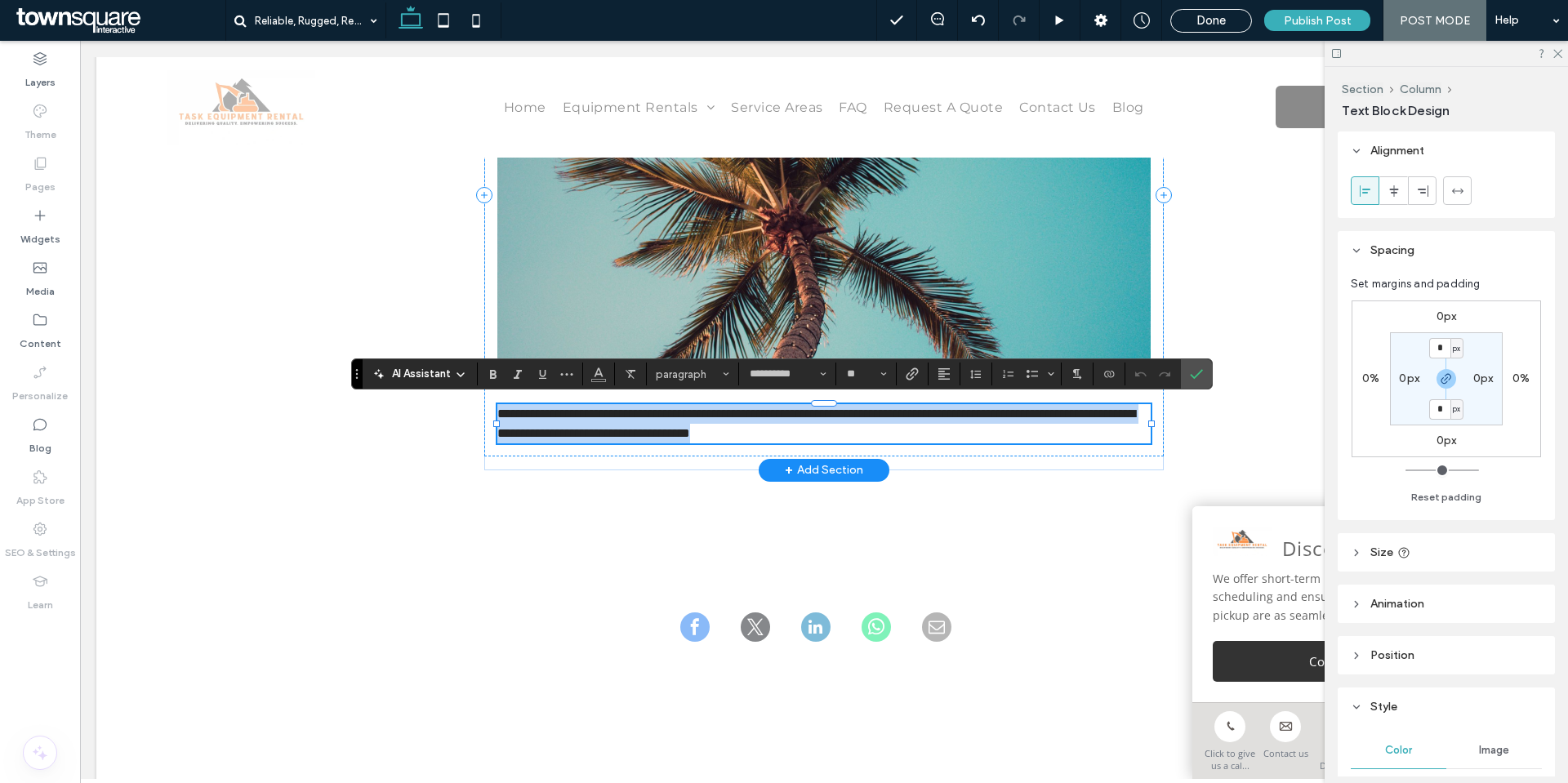 scroll, scrollTop: 2029, scrollLeft: 0, axis: vertical 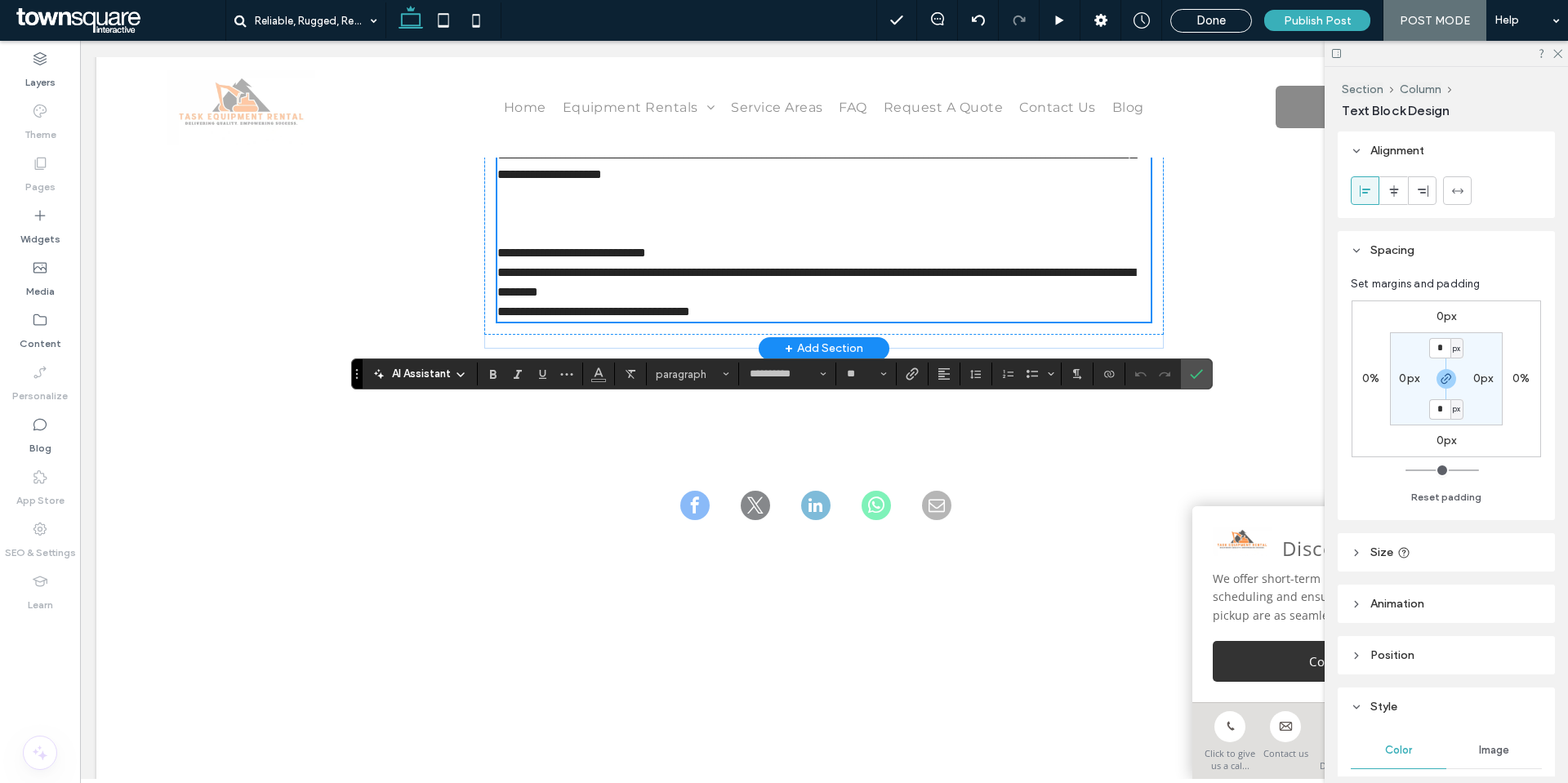 type 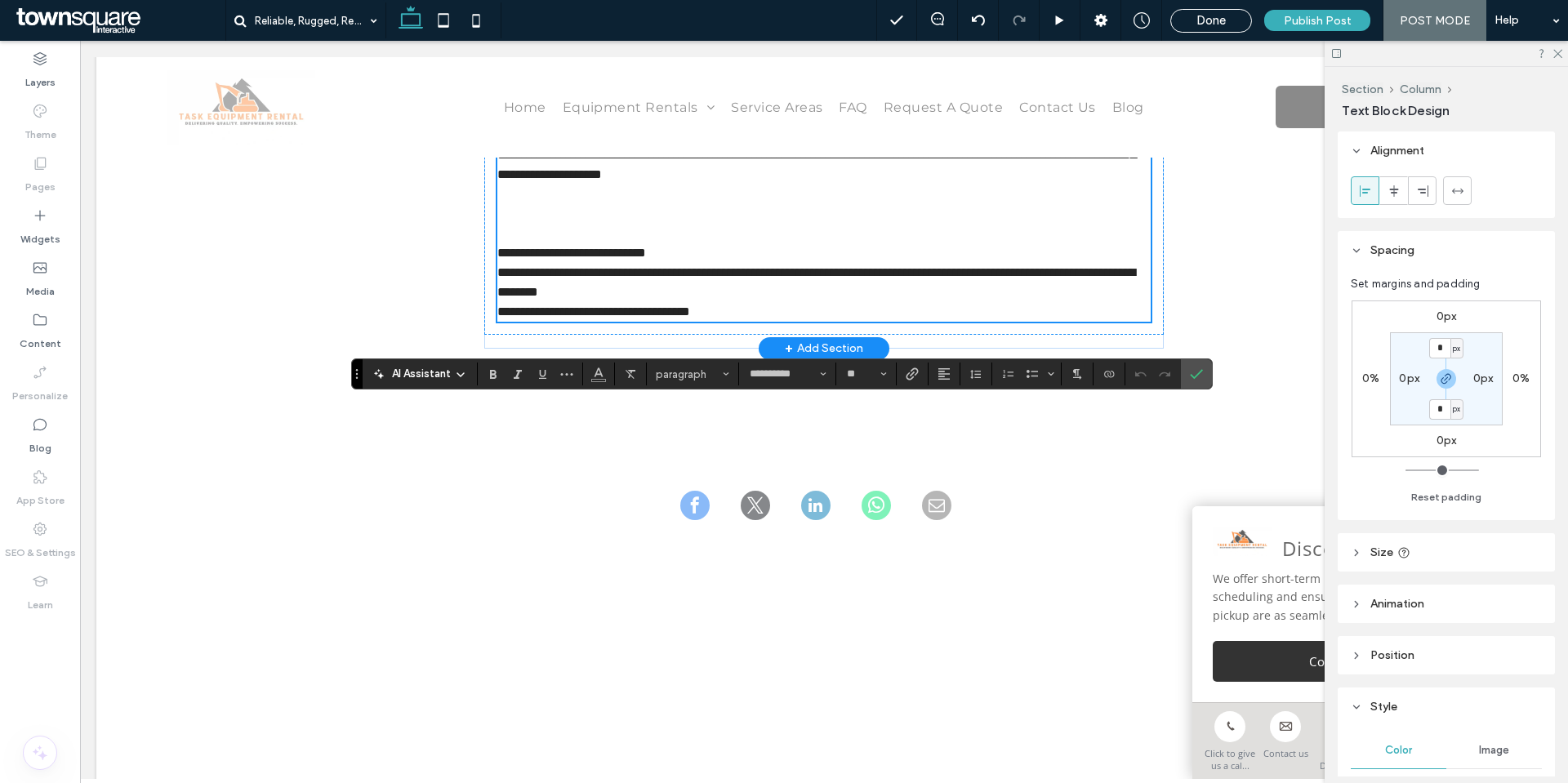 type on "**" 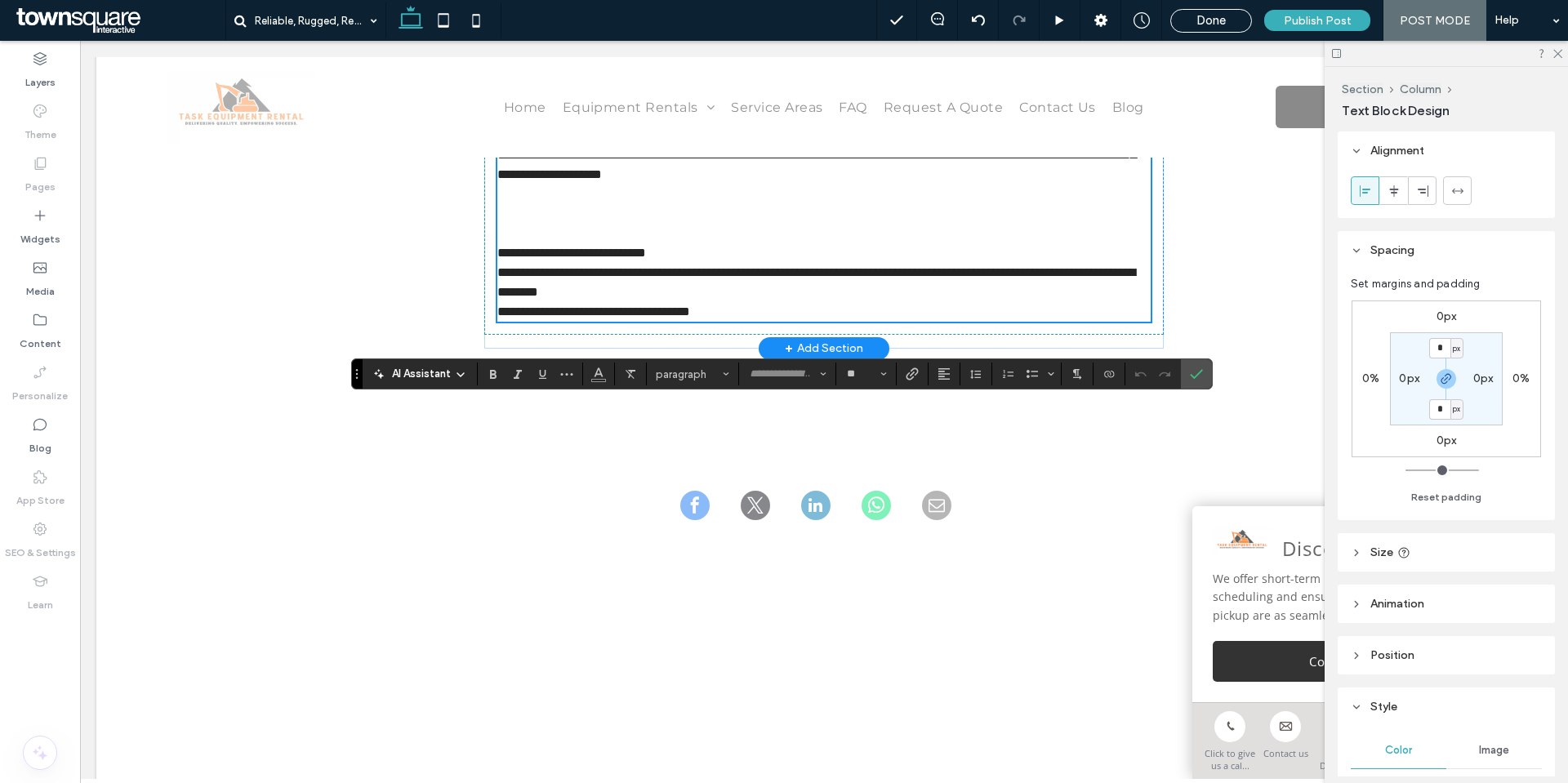 scroll, scrollTop: 734, scrollLeft: 0, axis: vertical 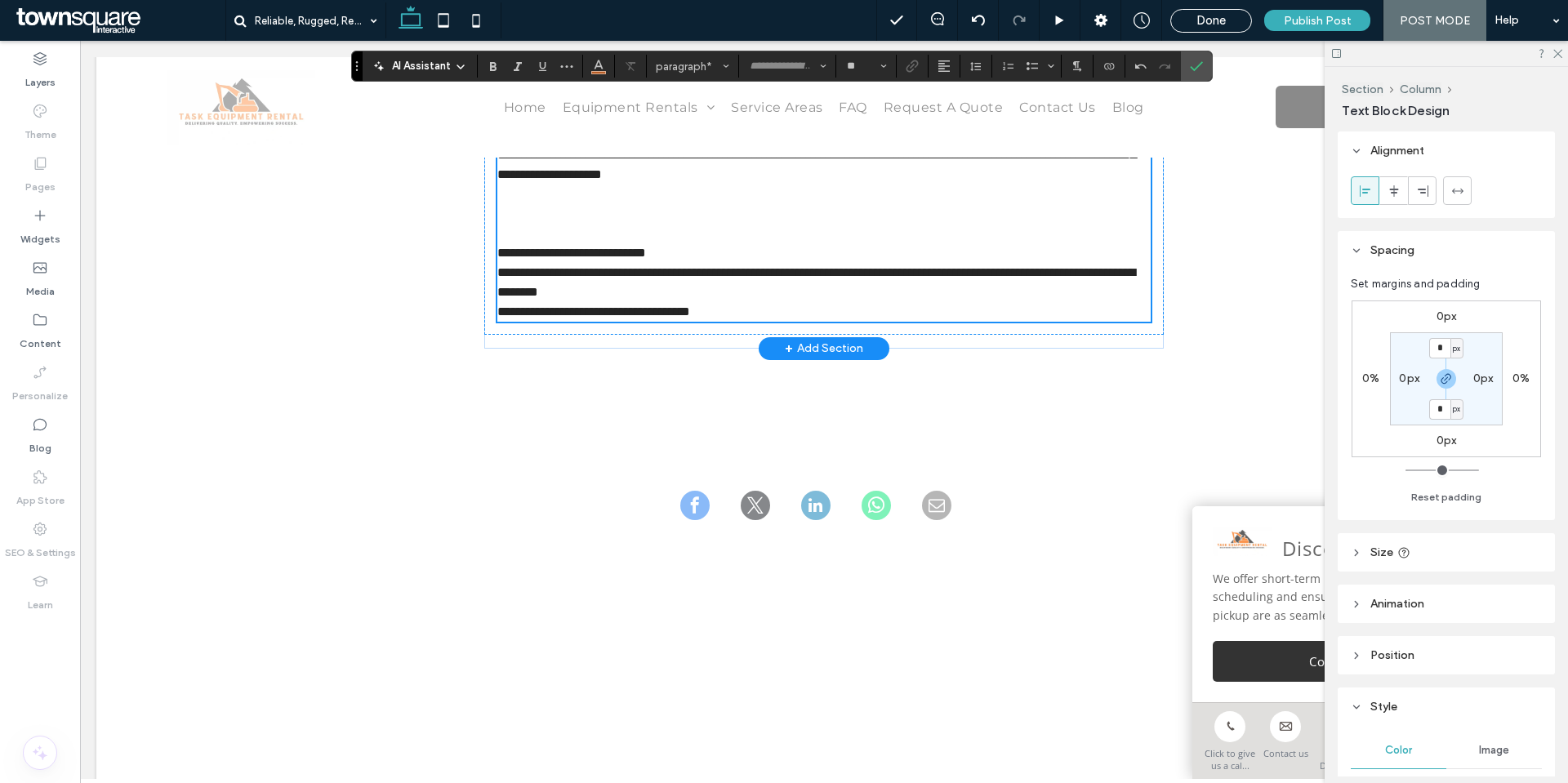 type on "**********" 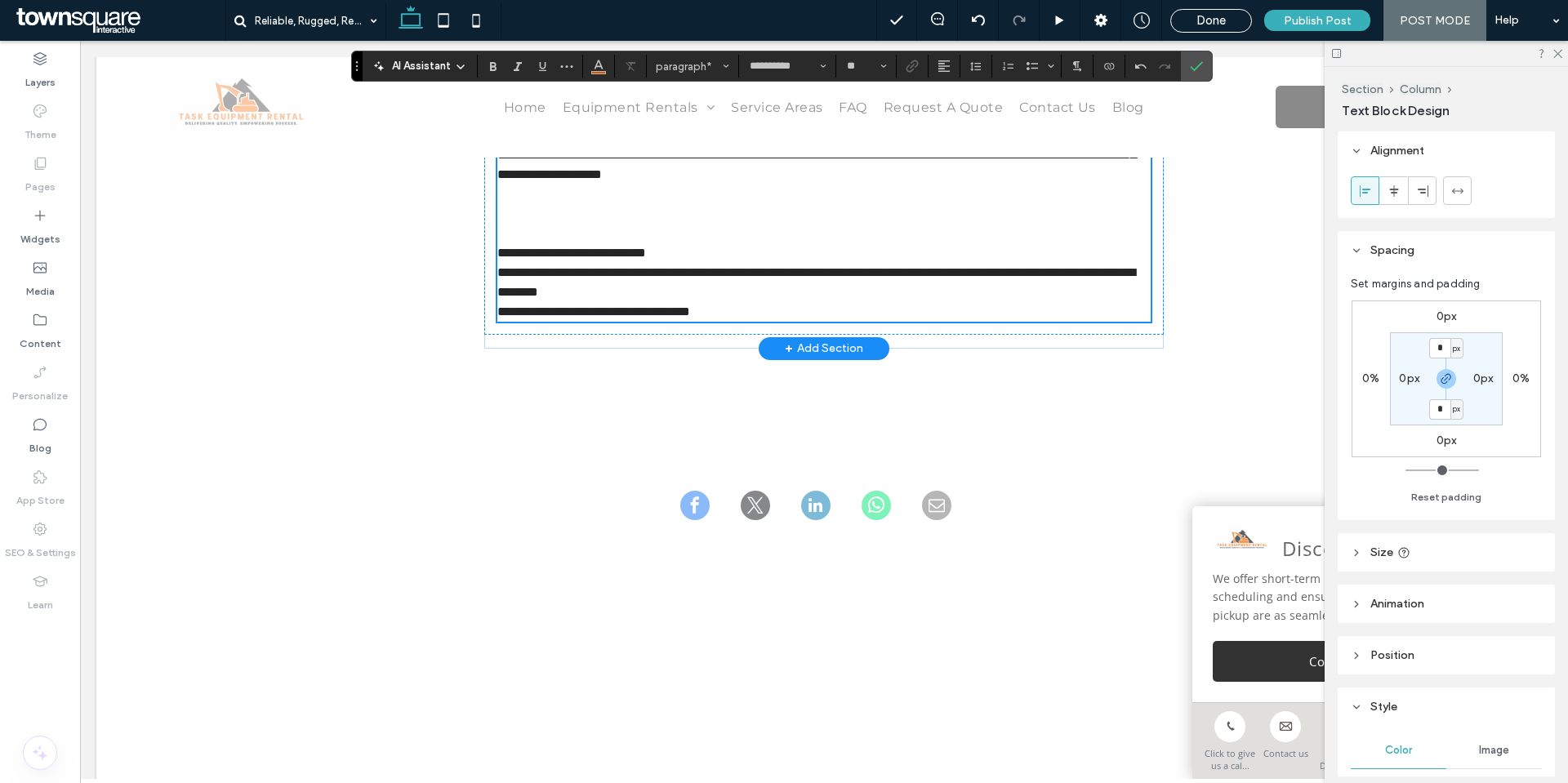 click at bounding box center [824, 214] 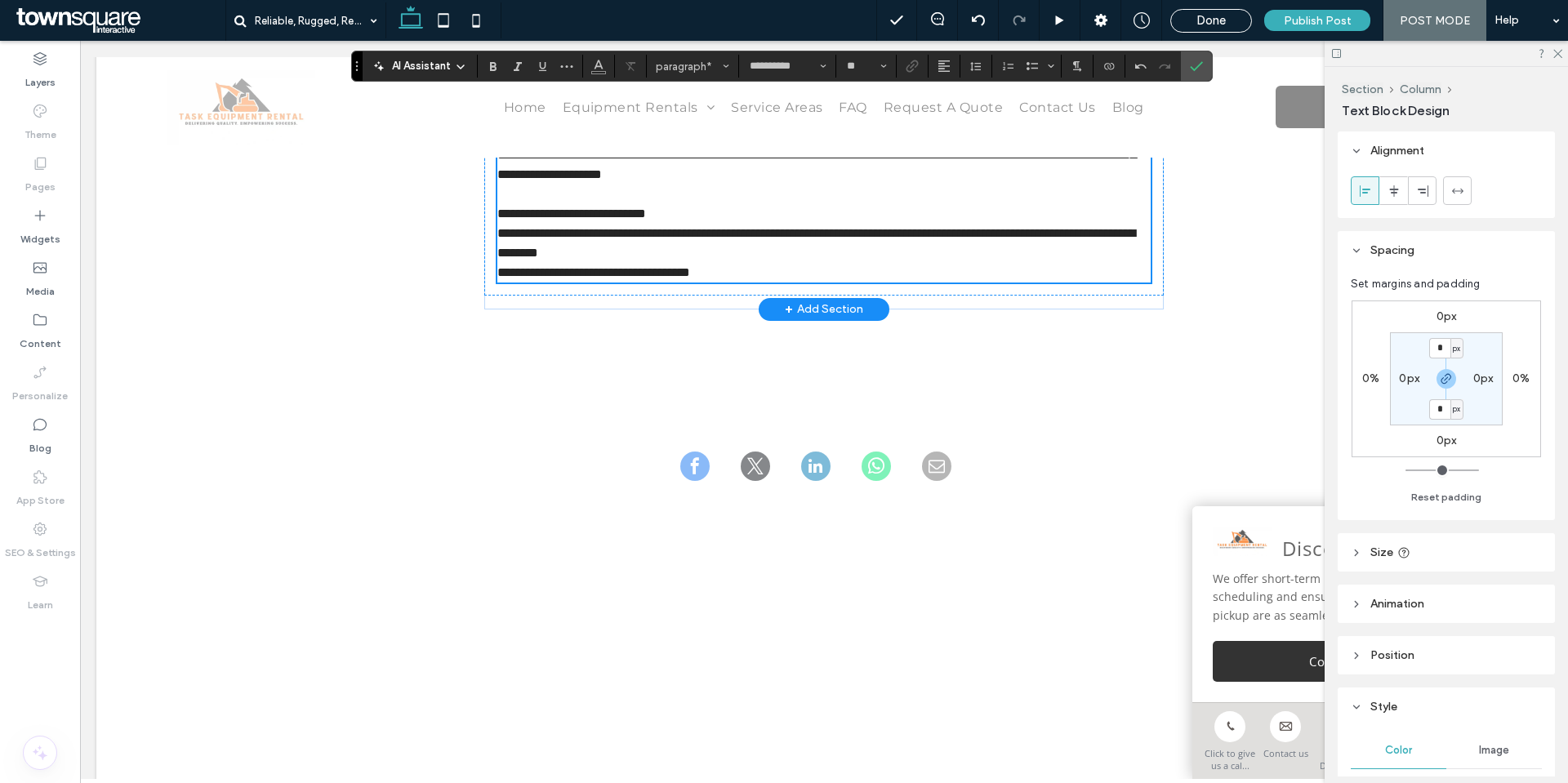 scroll, scrollTop: 1866, scrollLeft: 0, axis: vertical 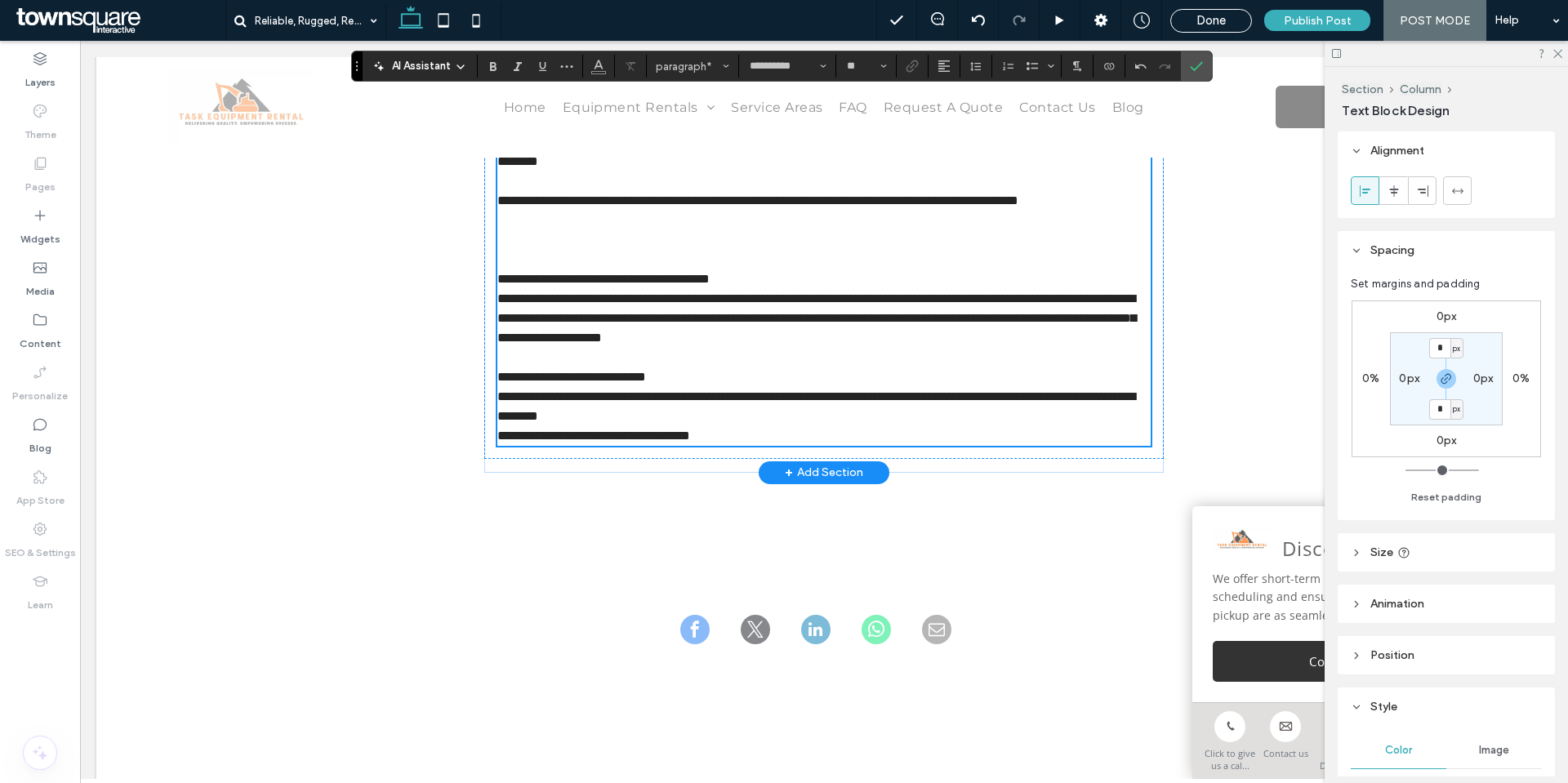 click at bounding box center (824, 260) 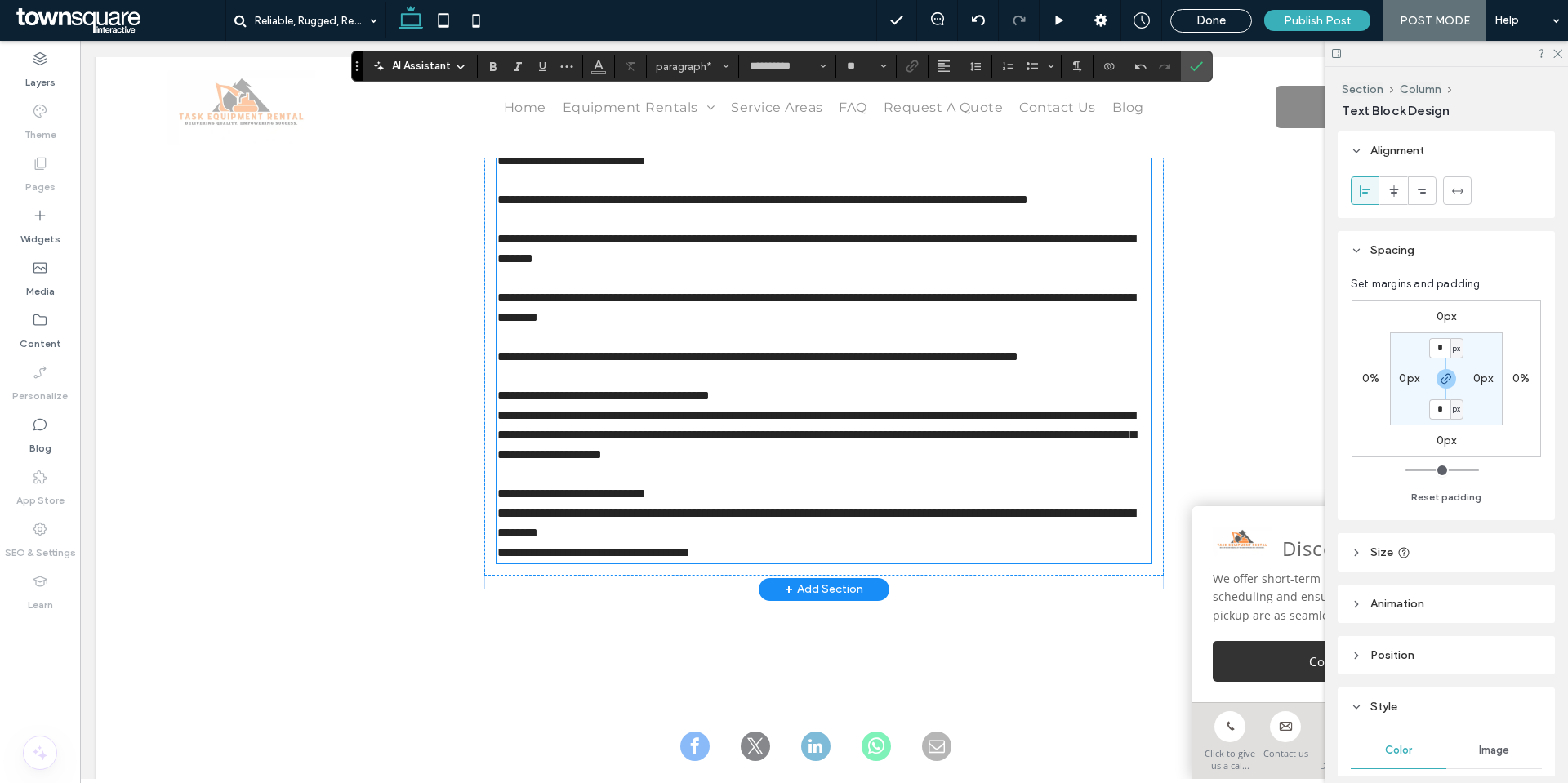 scroll, scrollTop: 1702, scrollLeft: 0, axis: vertical 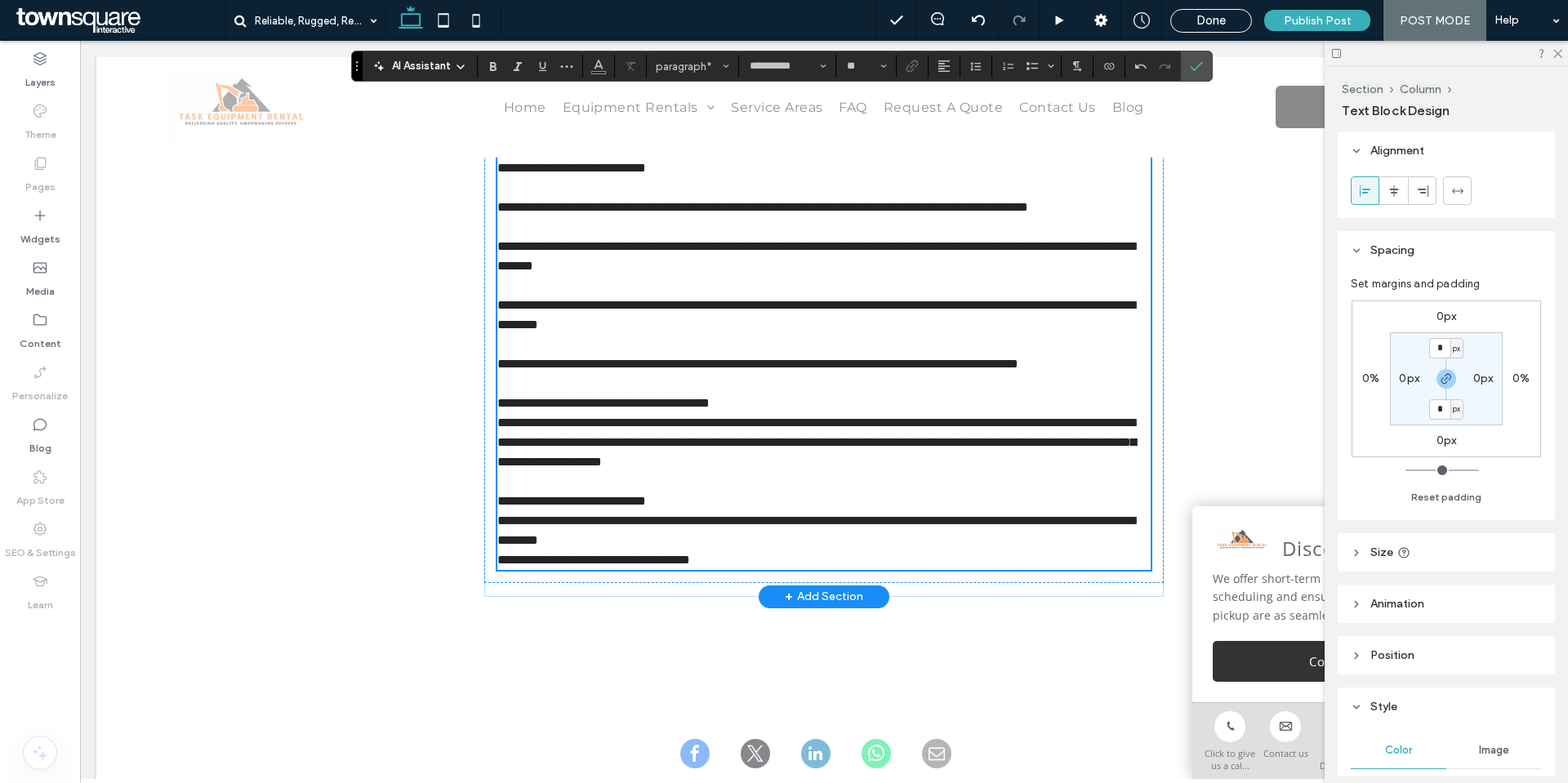 click on "﻿" at bounding box center (824, 345) 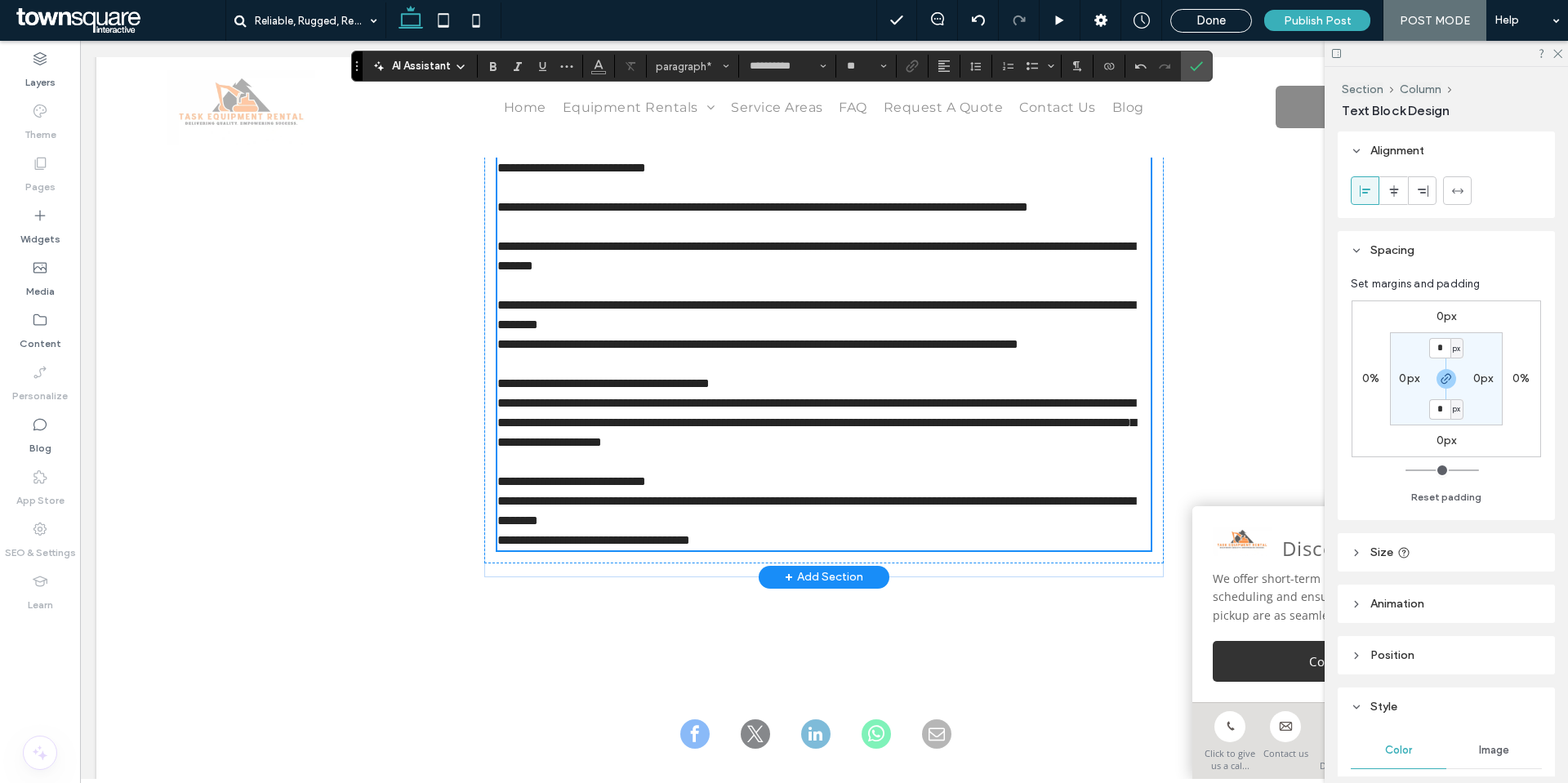 click at bounding box center (824, 286) 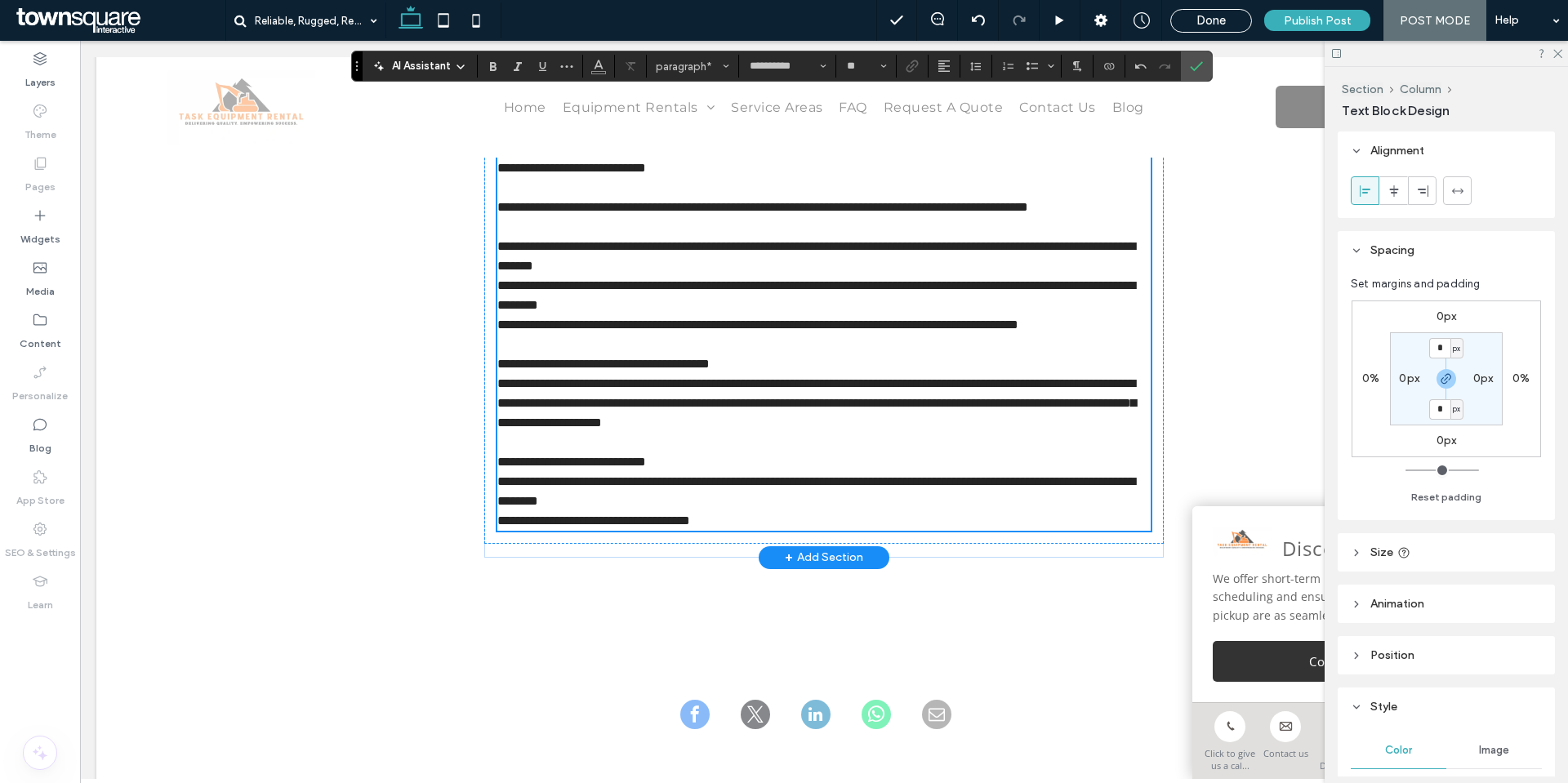 click at bounding box center [824, 227] 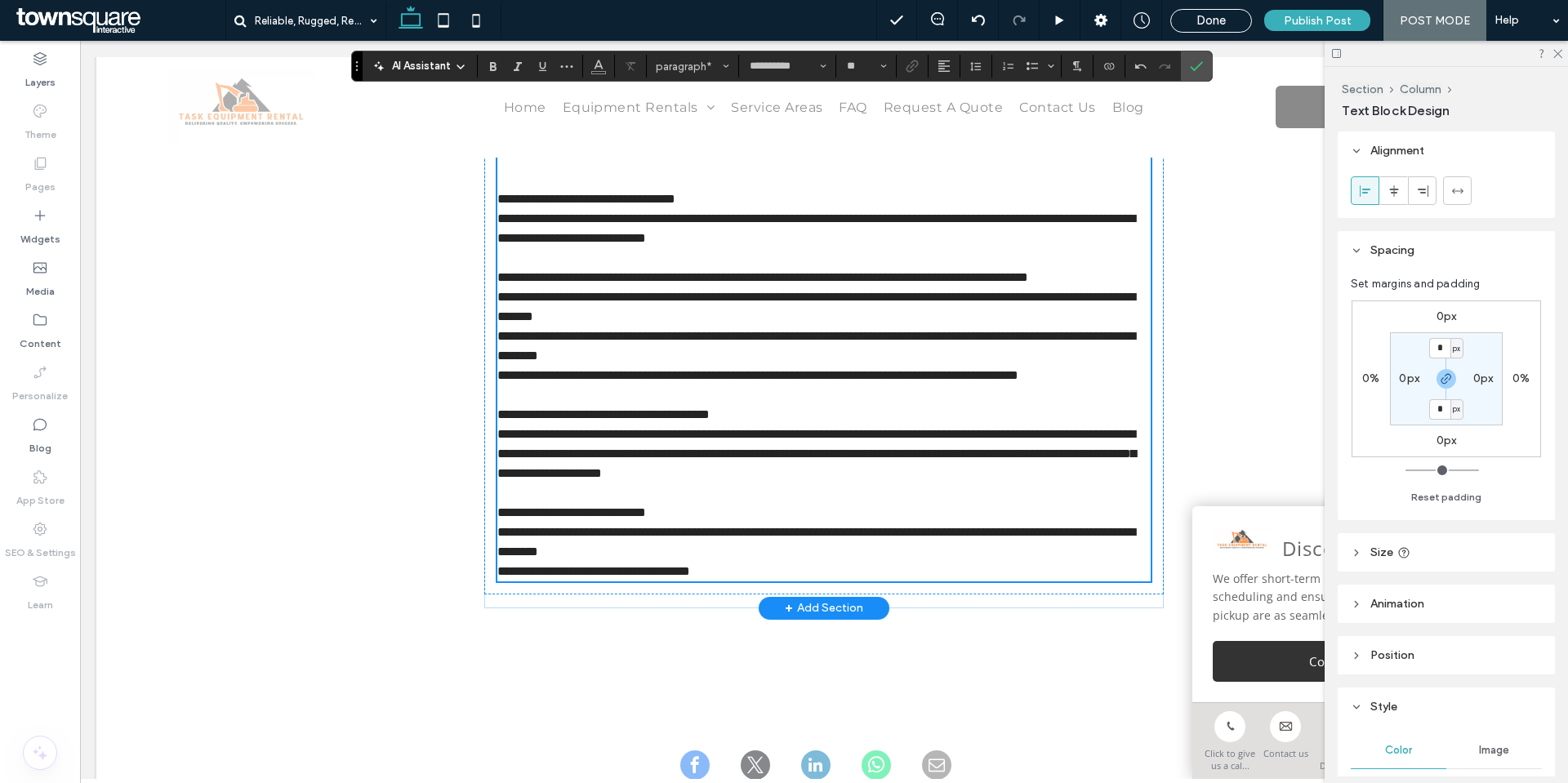 scroll, scrollTop: 1539, scrollLeft: 0, axis: vertical 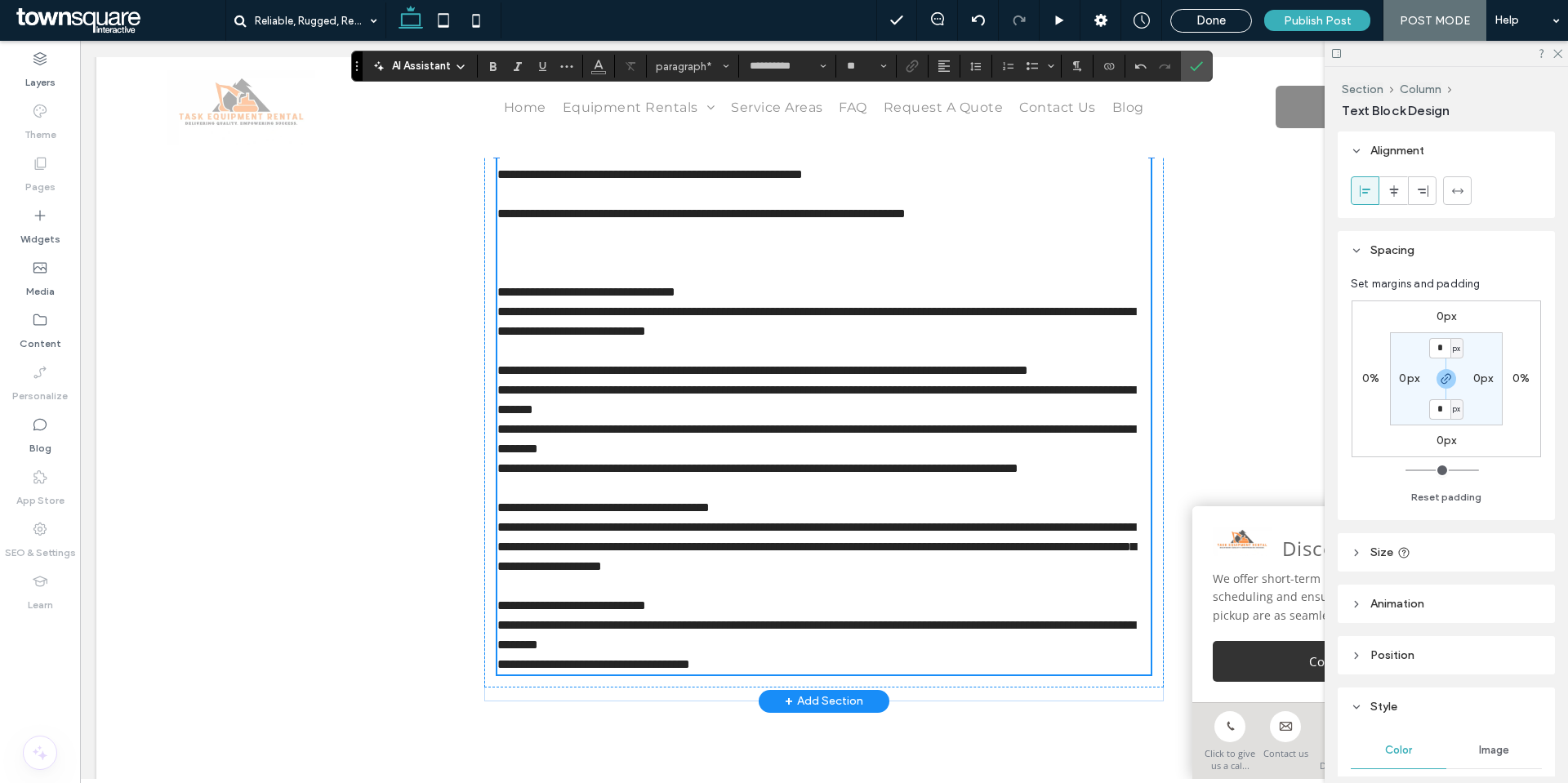 click at bounding box center (824, 273) 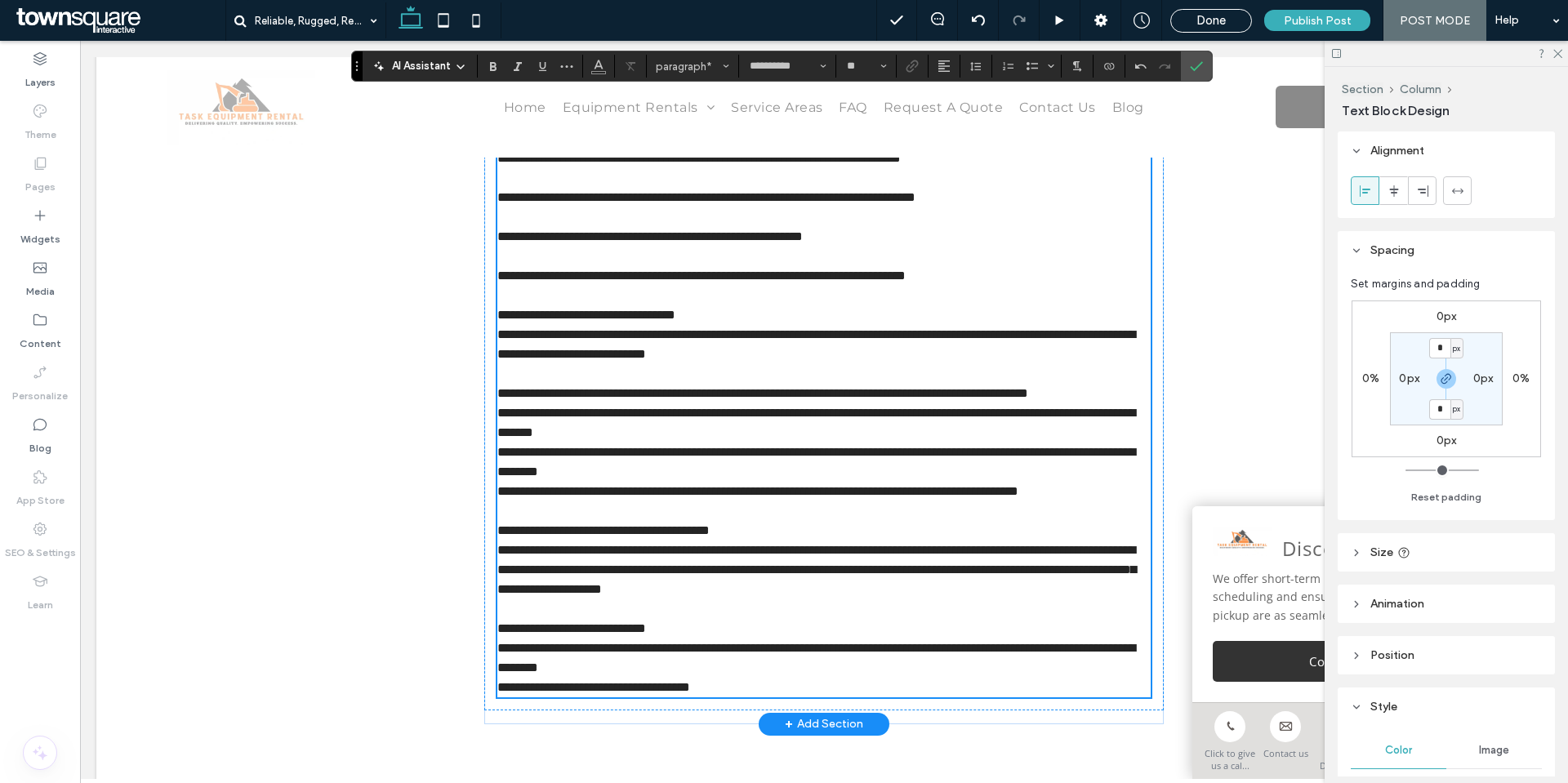 scroll, scrollTop: 1376, scrollLeft: 0, axis: vertical 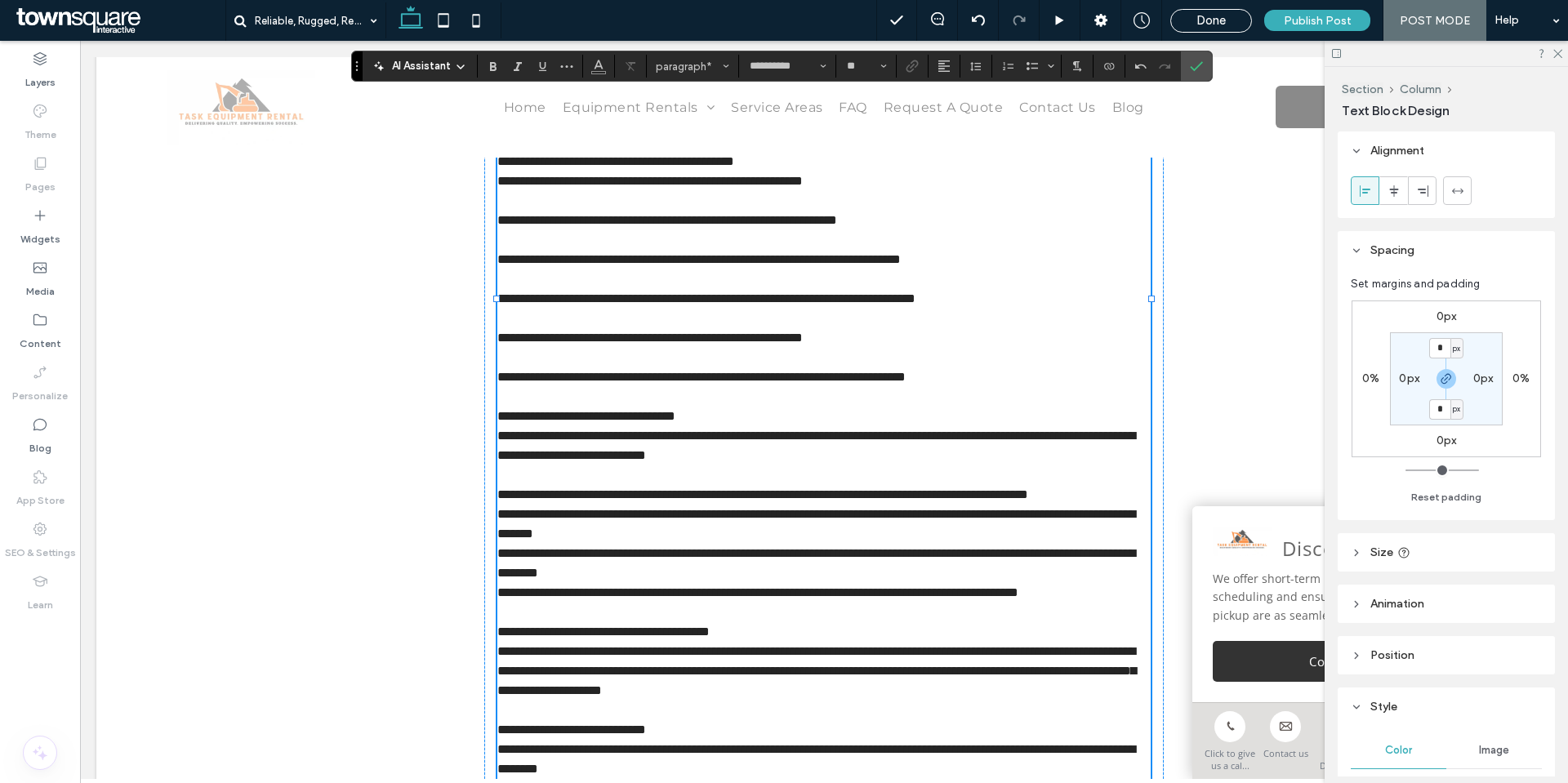 click at bounding box center [824, 358] 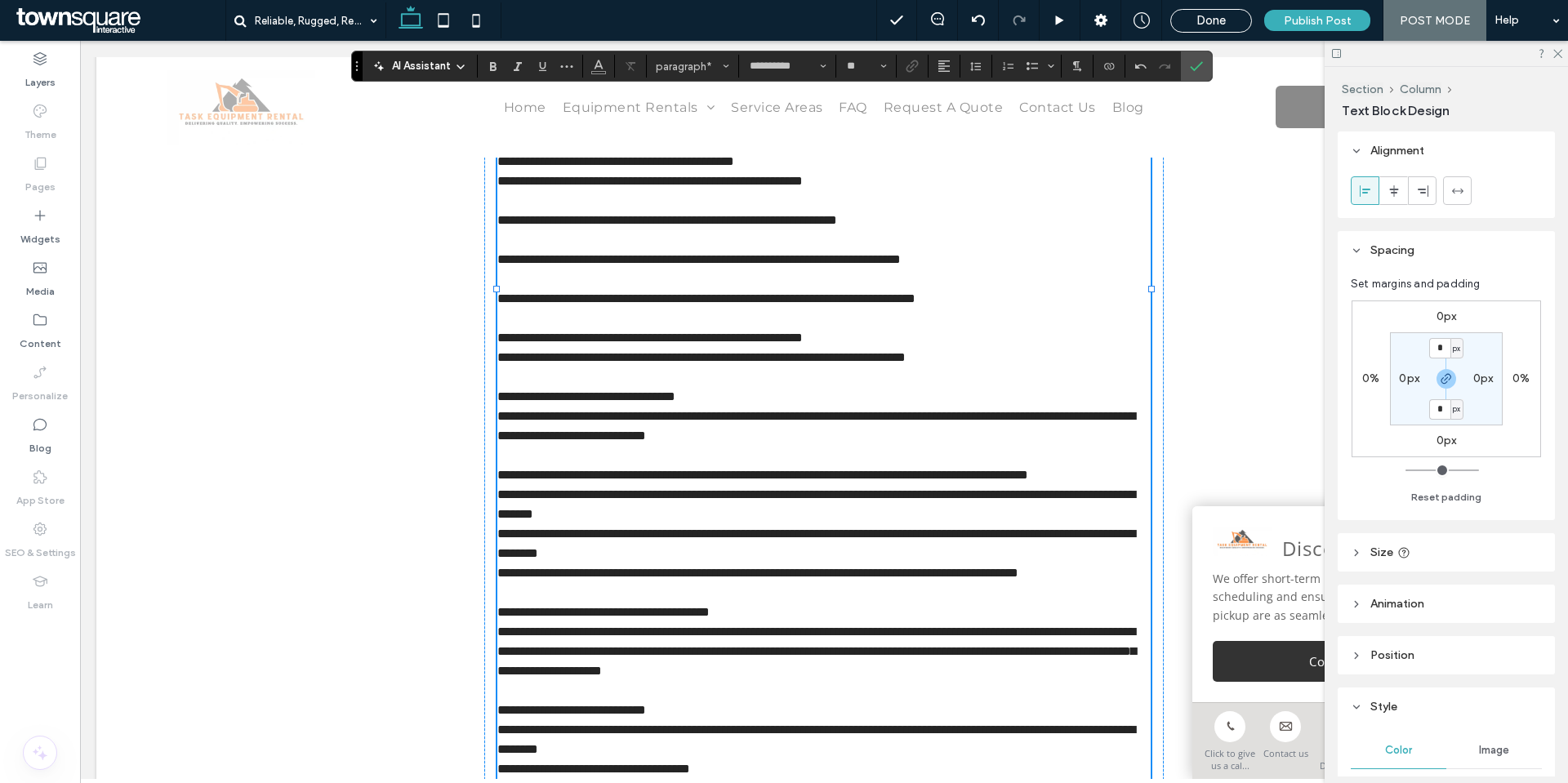 click at bounding box center [824, 318] 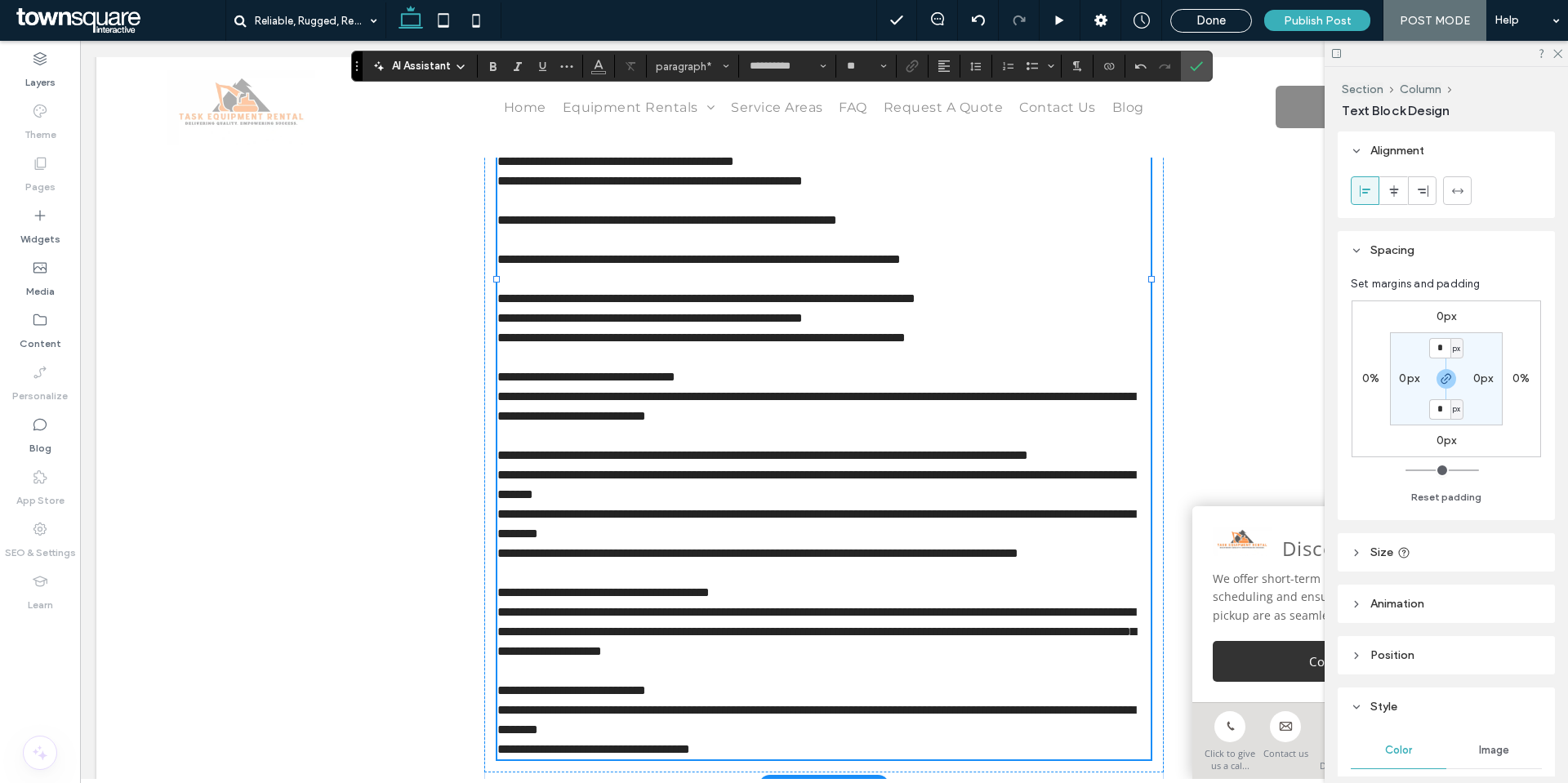 click at bounding box center [824, 279] 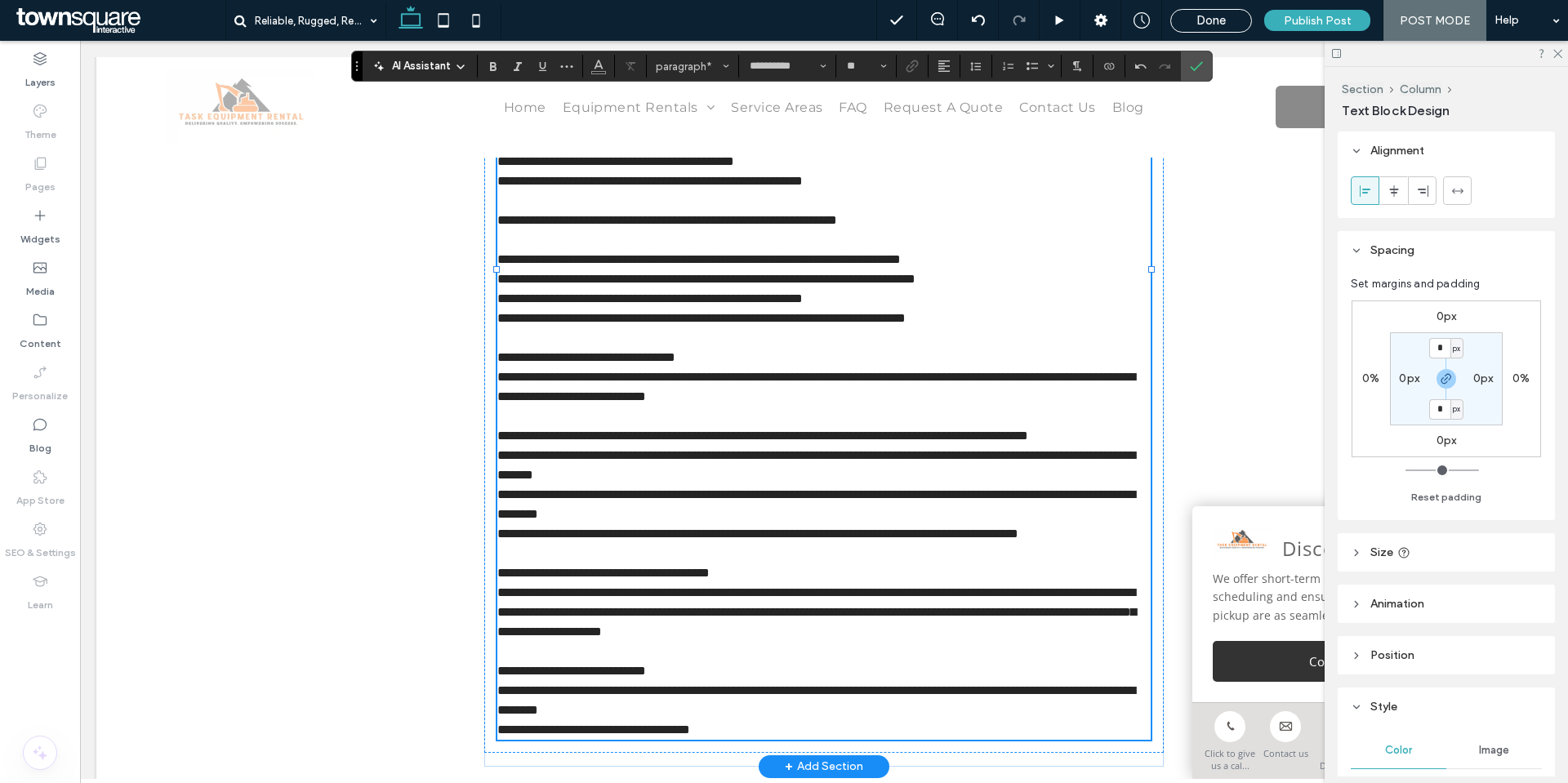 click on "﻿" at bounding box center (824, 240) 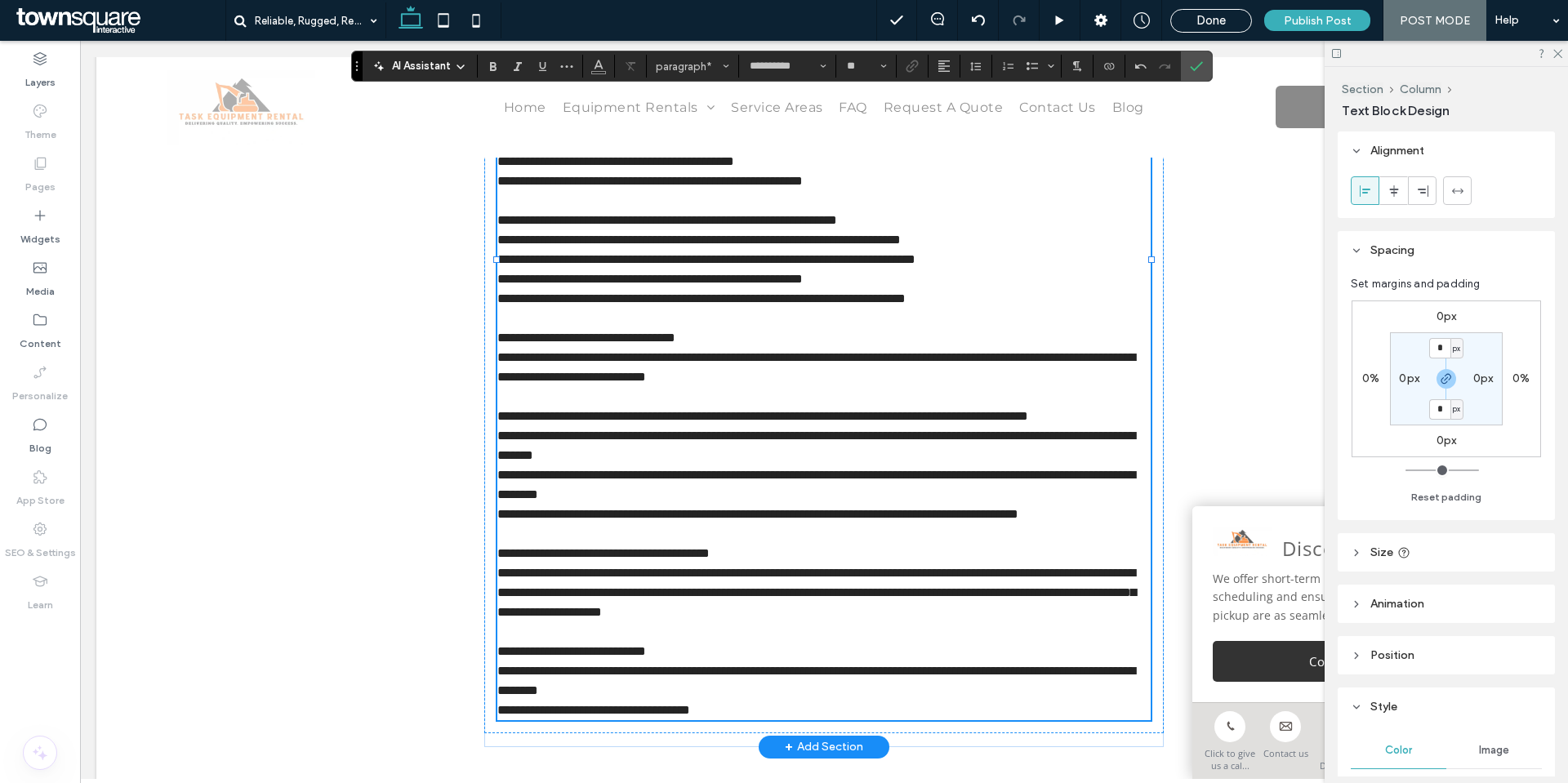 click on "﻿" at bounding box center [824, 201] 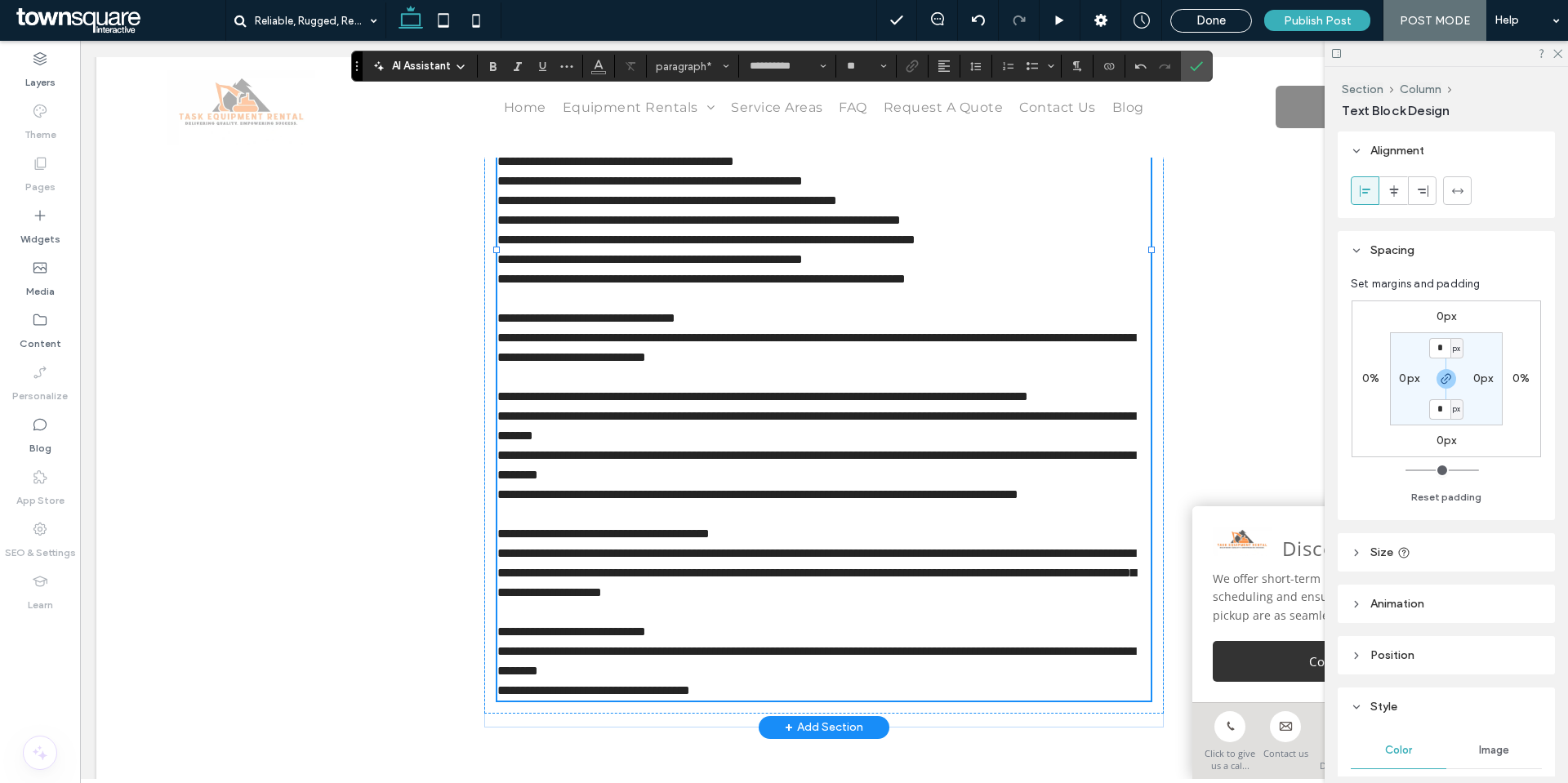 click on "﻿" at bounding box center [824, 377] 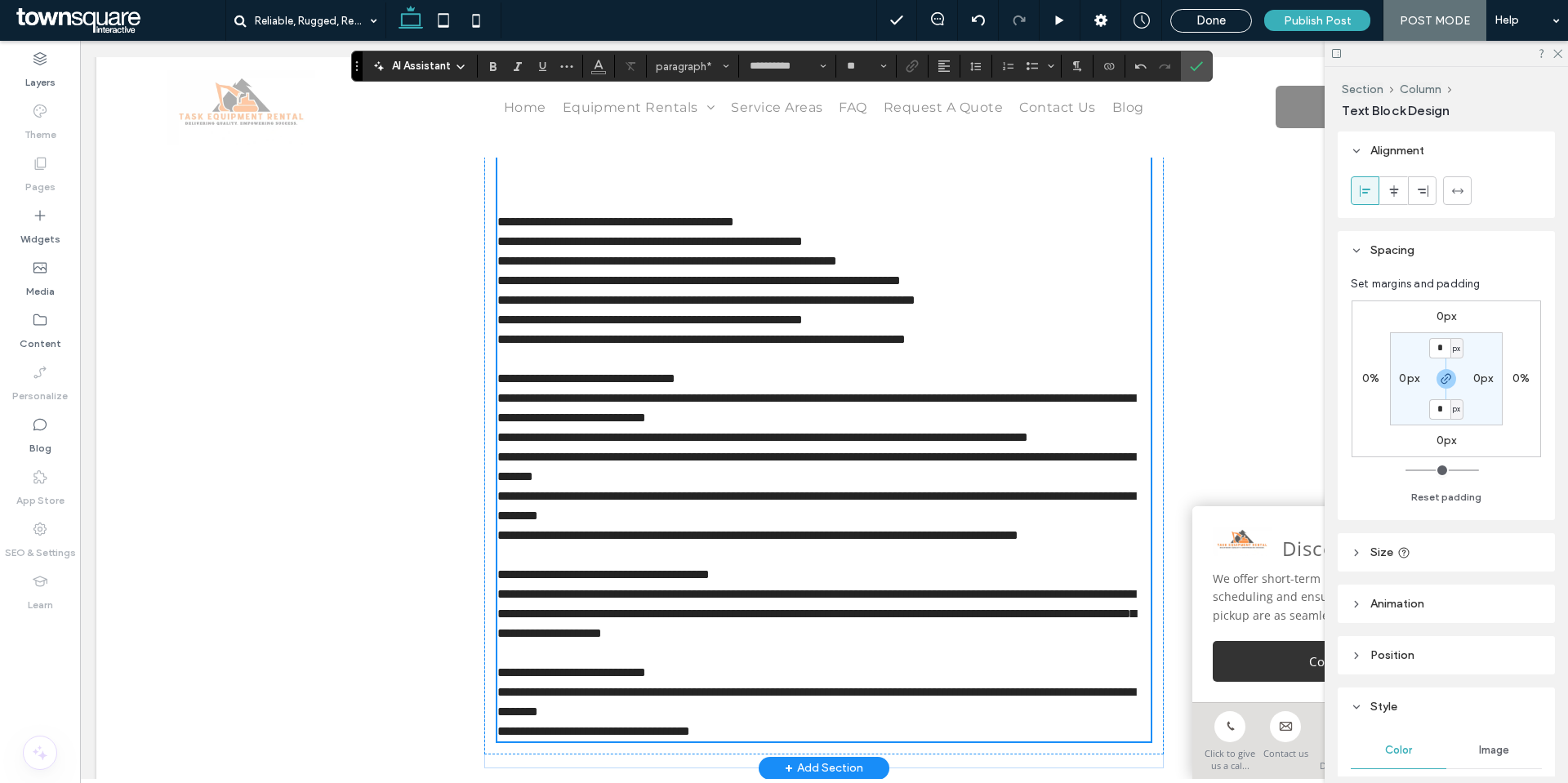 scroll, scrollTop: 1212, scrollLeft: 0, axis: vertical 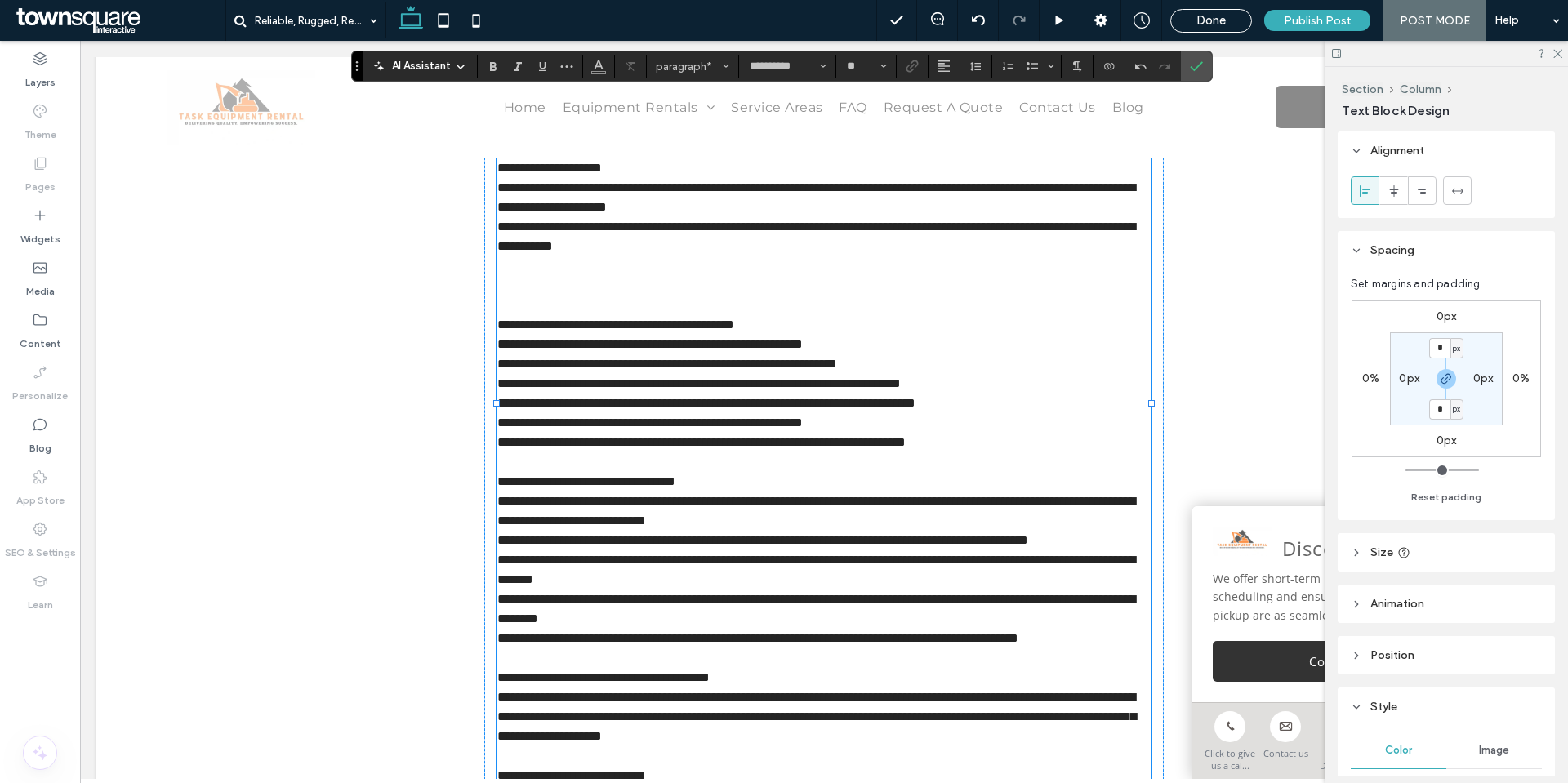 click on "**********" at bounding box center [824, 325] 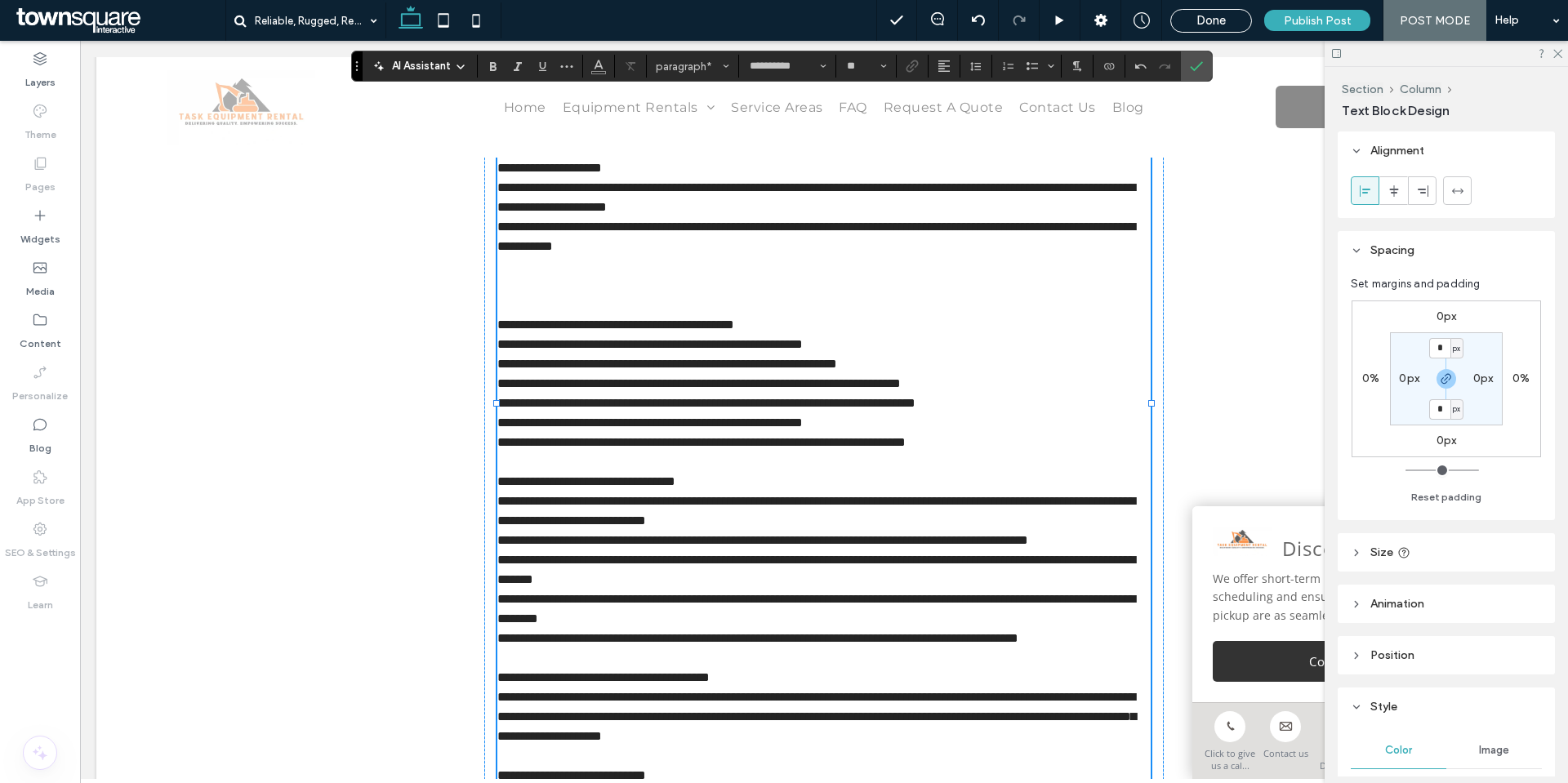 click at bounding box center (824, 305) 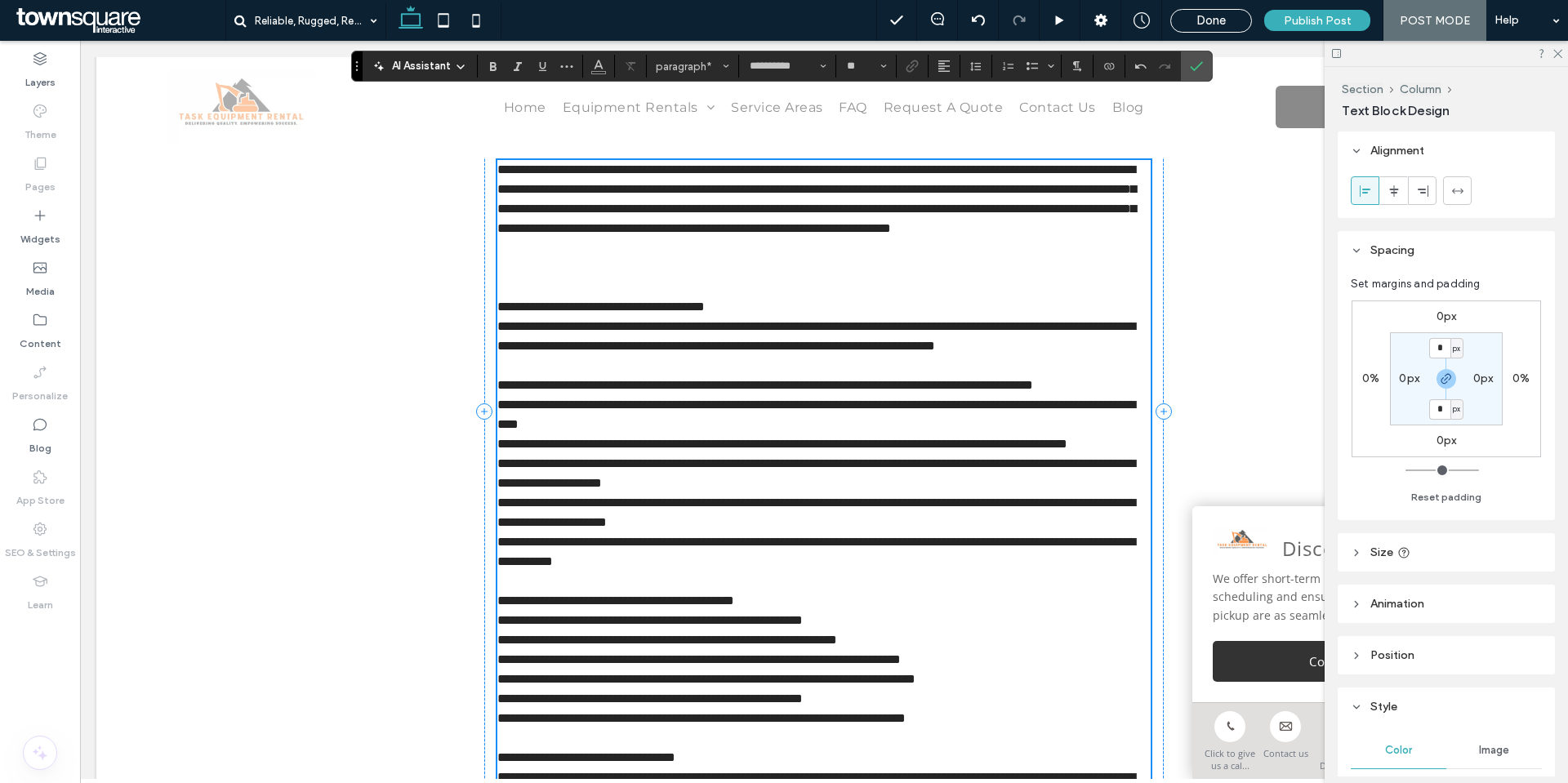 scroll, scrollTop: 804, scrollLeft: 0, axis: vertical 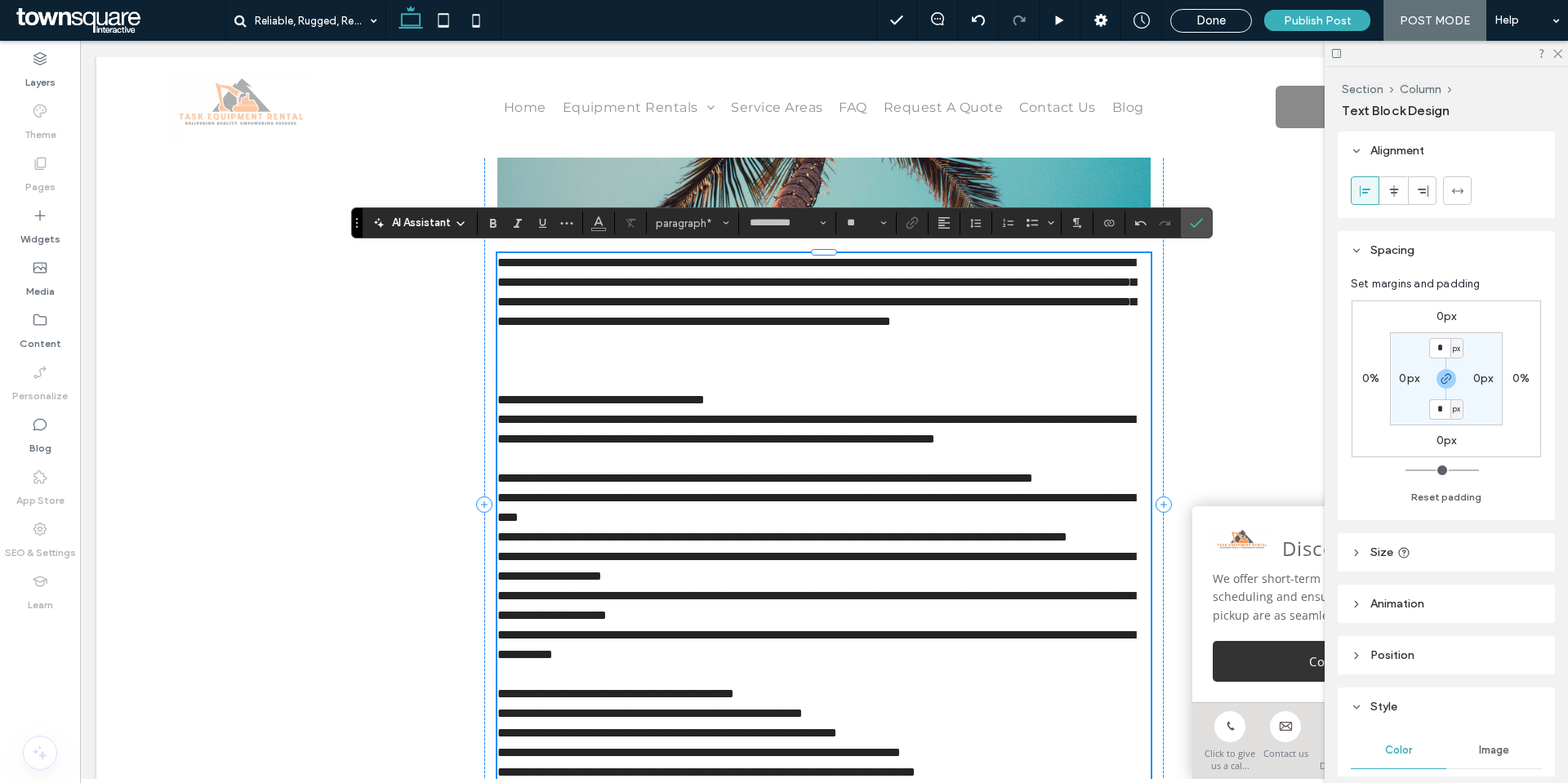 click at bounding box center [824, 380] 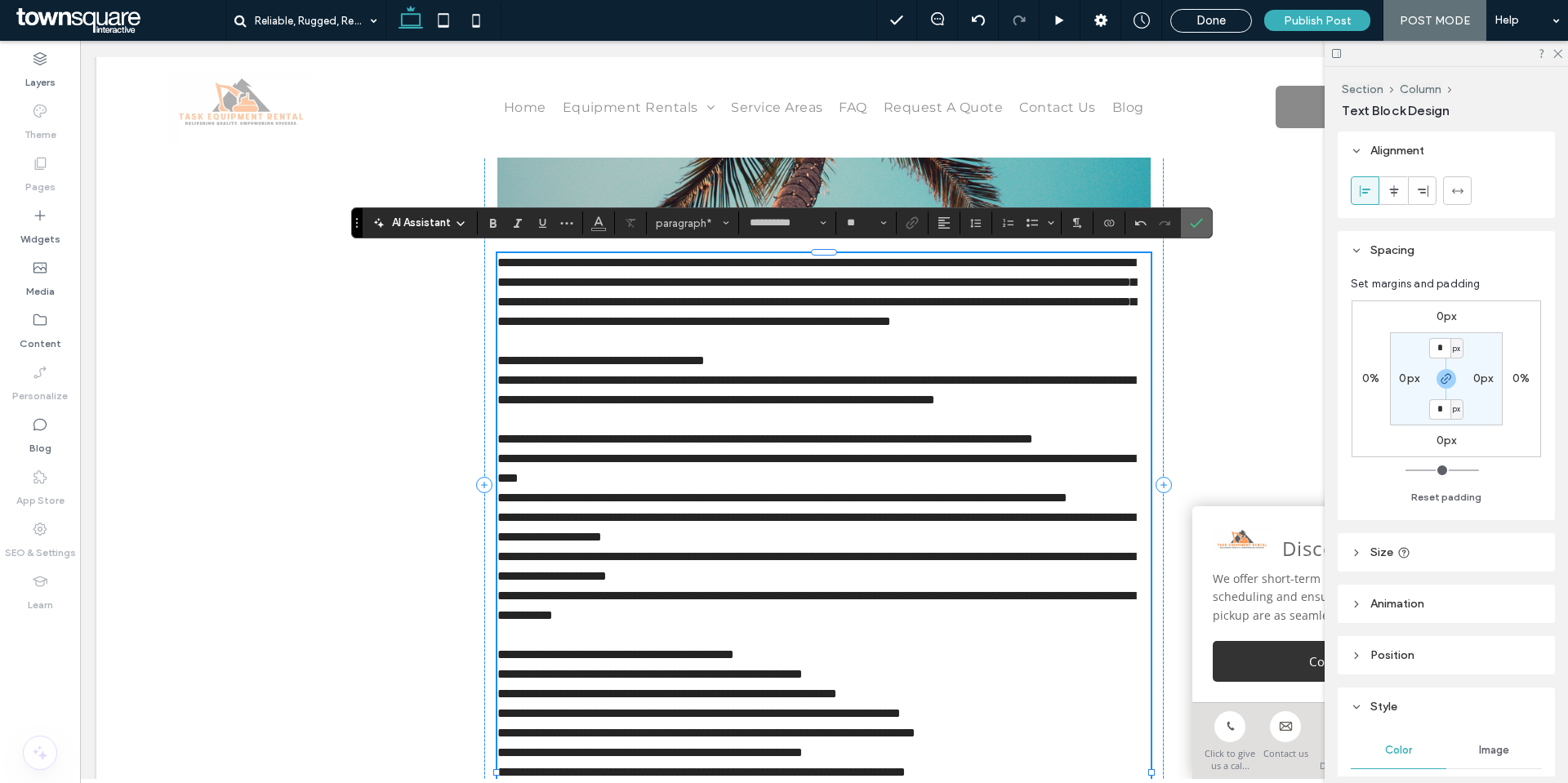 click at bounding box center (1196, 223) 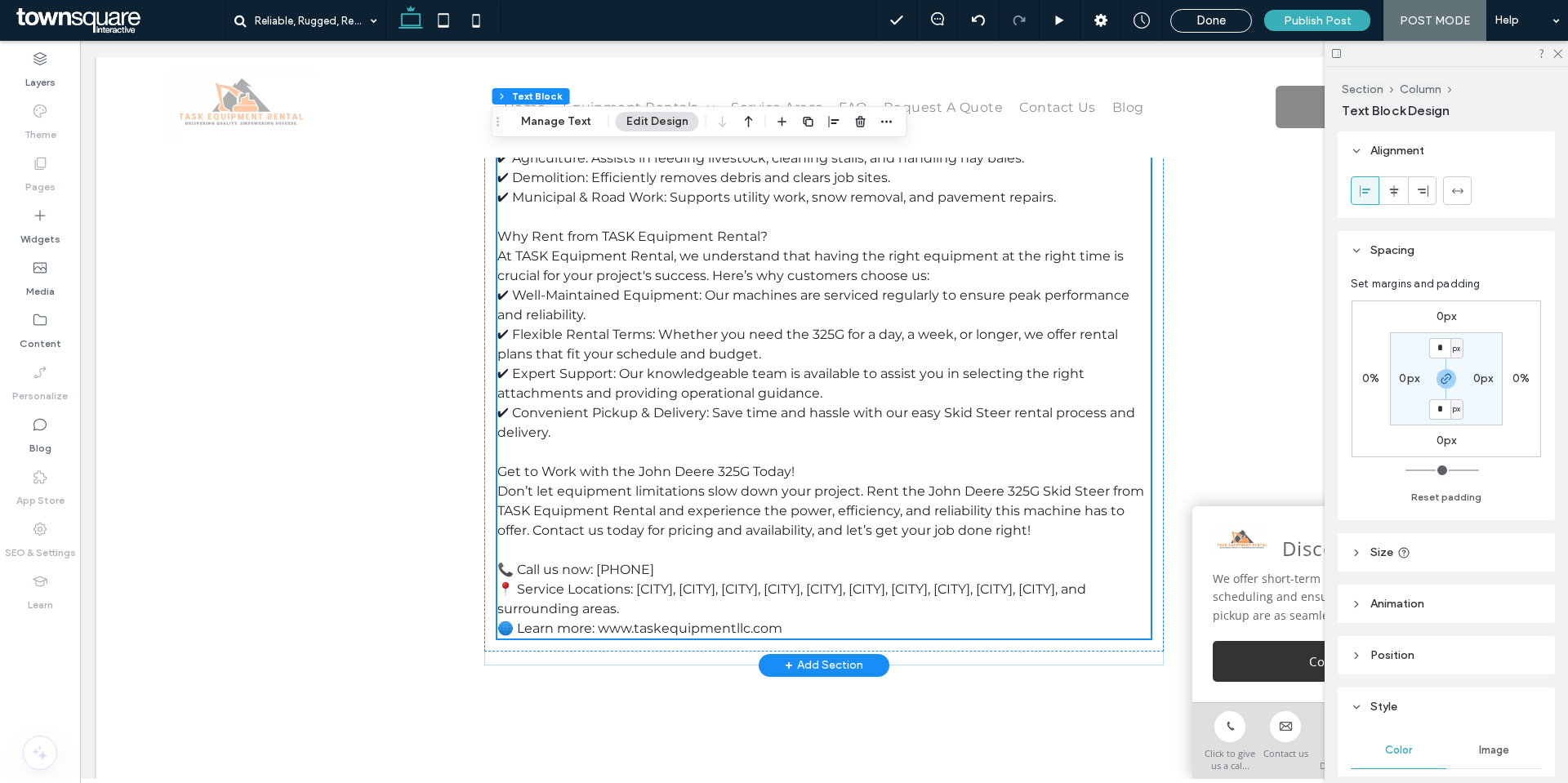 click on "Don’t let equipment limitations slow down your project. Rent the John Deere 325G Skid Steer from TASK Equipment Rental and experience the power, efficiency, and reliability this machine has to offer. Contact us today for pricing and availability, and let’s get your job done right!" at bounding box center (824, 511) 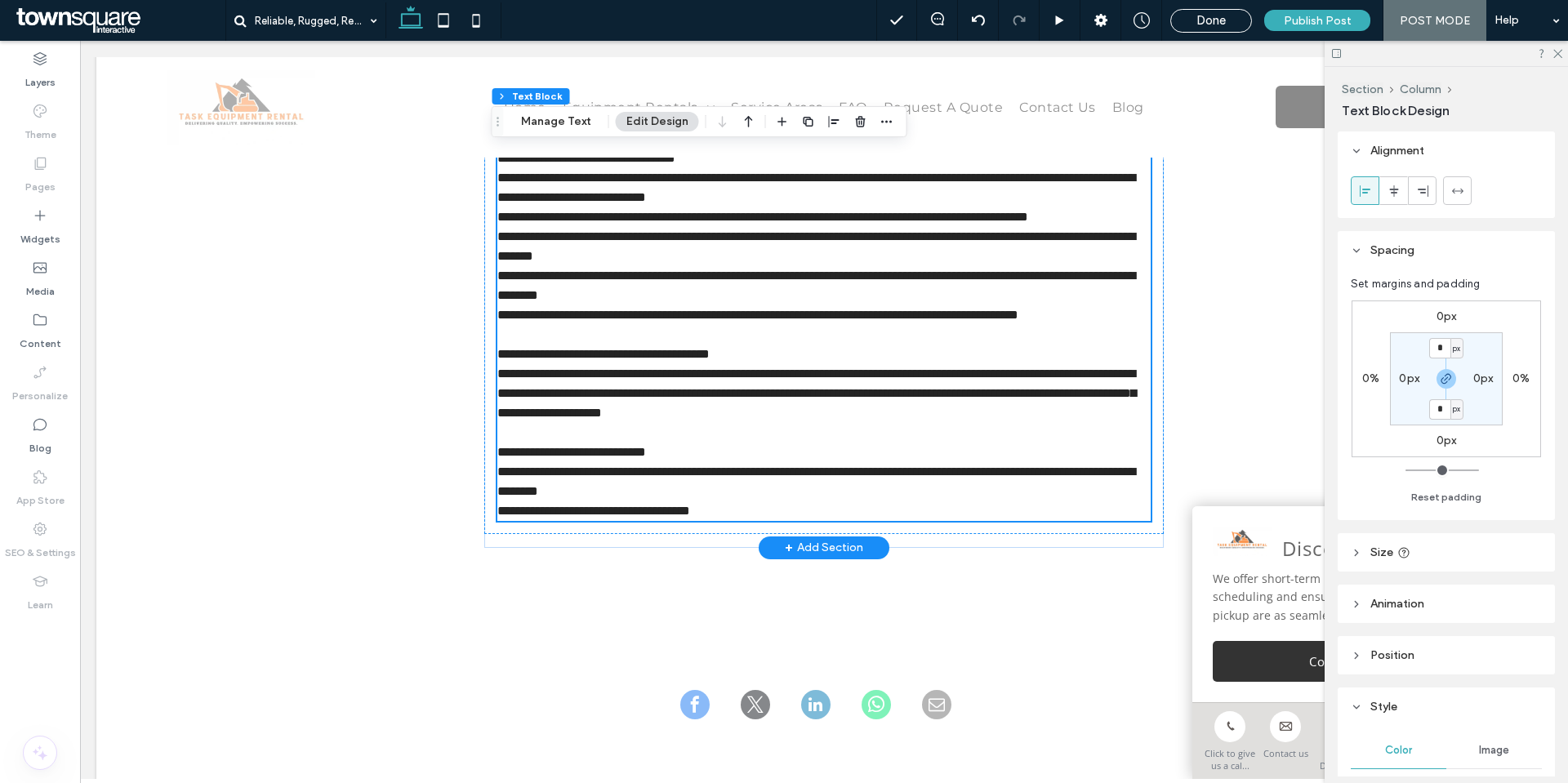 scroll, scrollTop: 661, scrollLeft: 0, axis: vertical 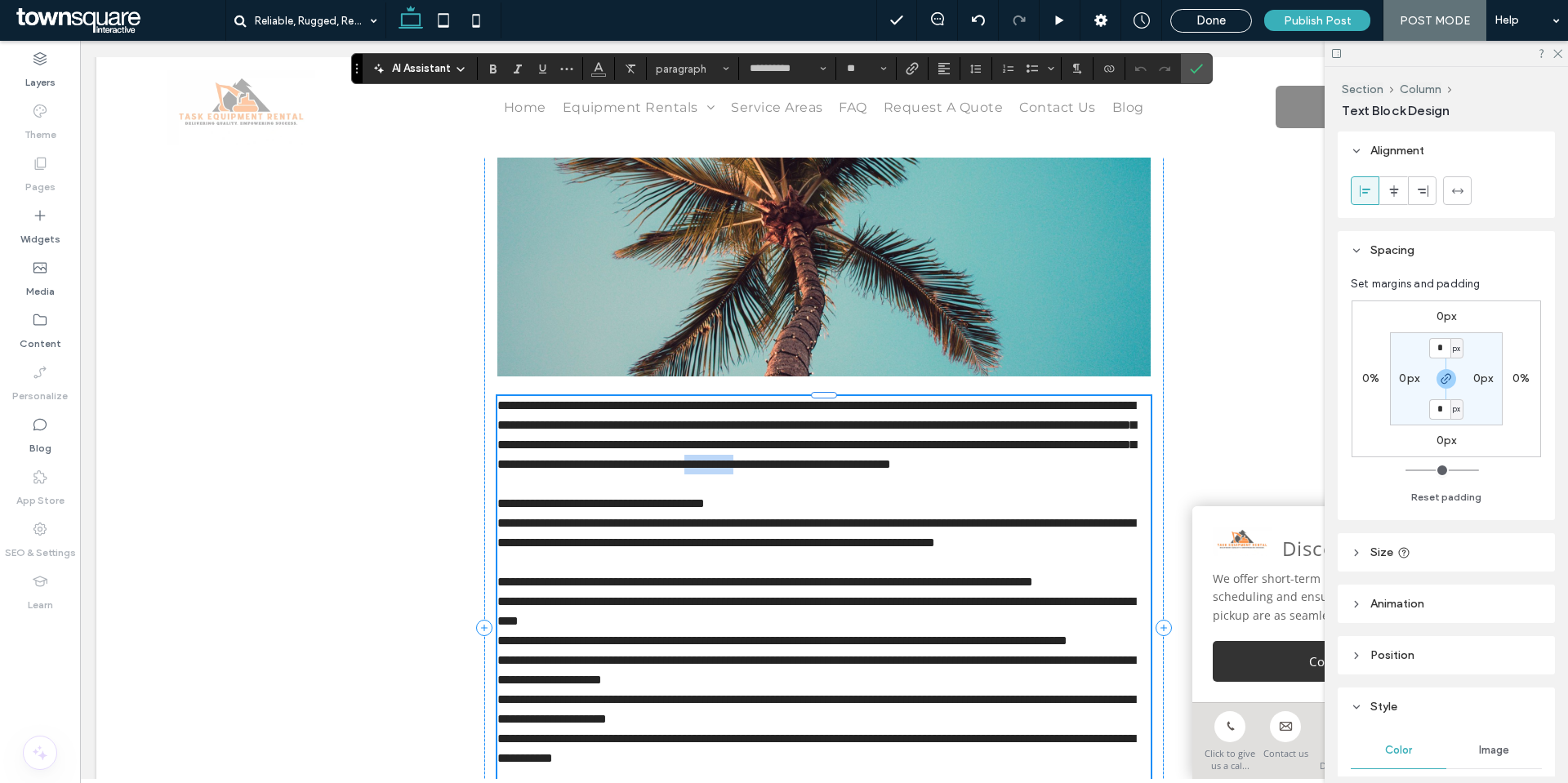 click on "**********" at bounding box center [817, 434] 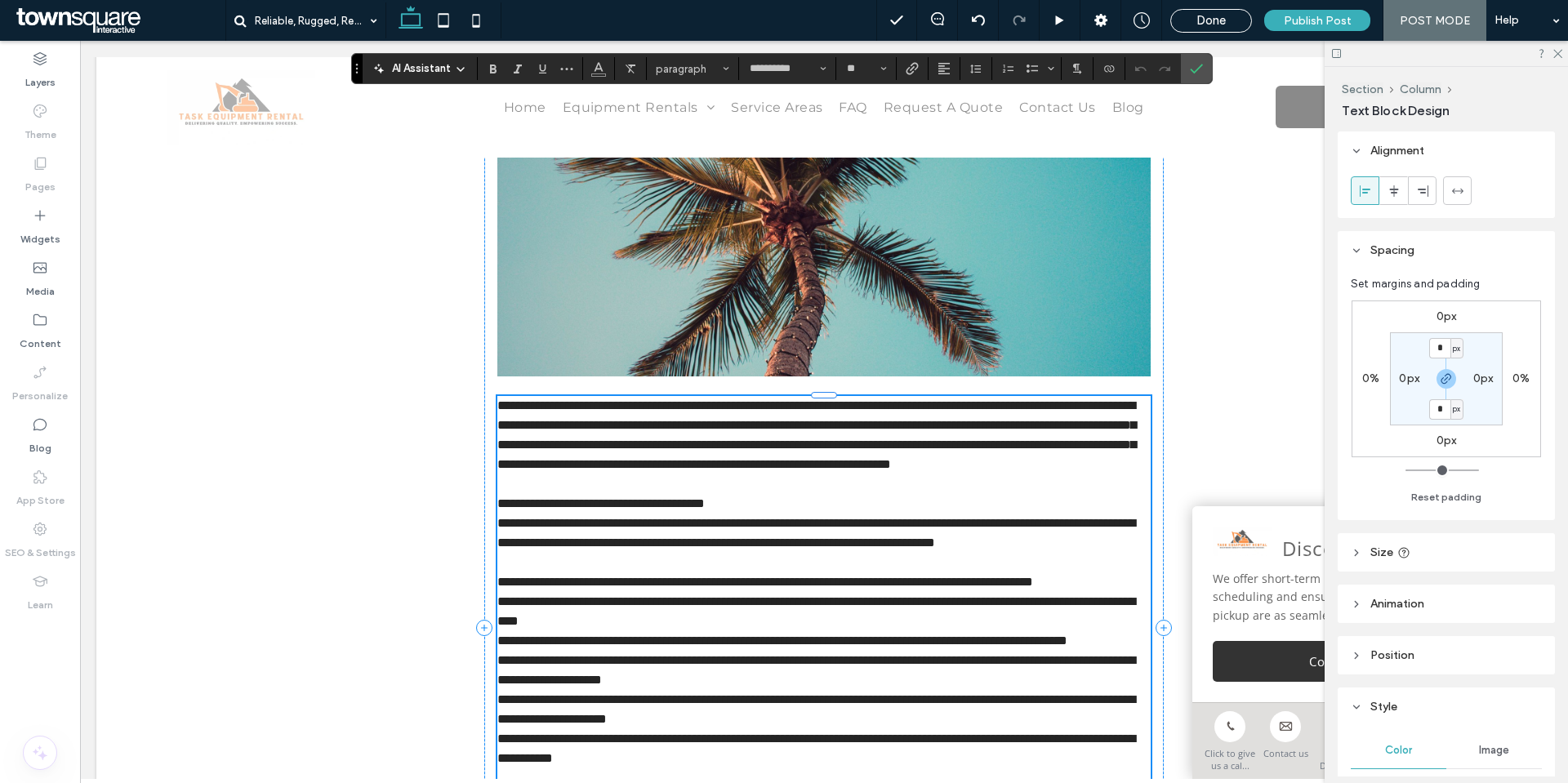 click on "**********" at bounding box center [816, 532] 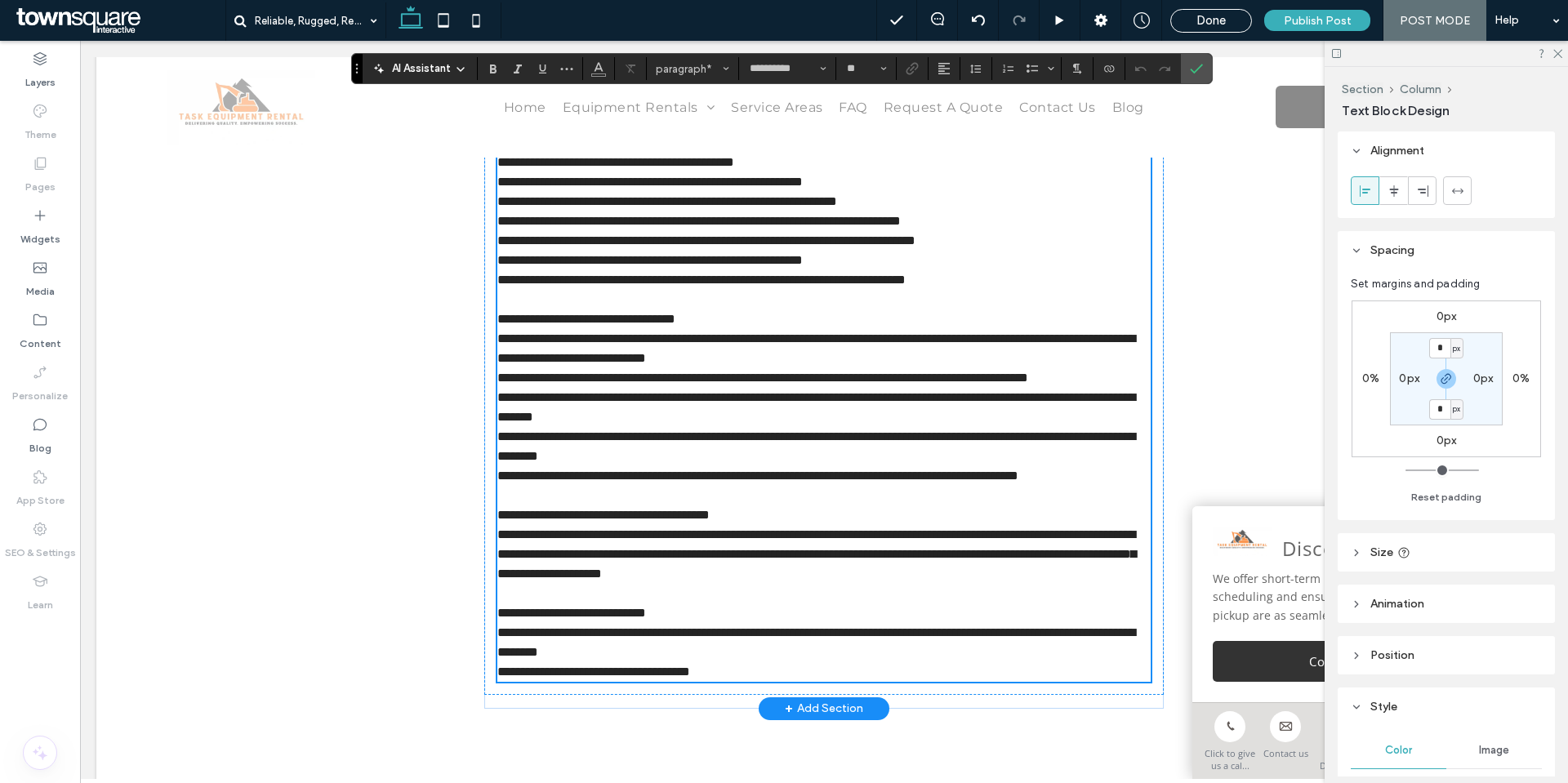 scroll, scrollTop: 1396, scrollLeft: 0, axis: vertical 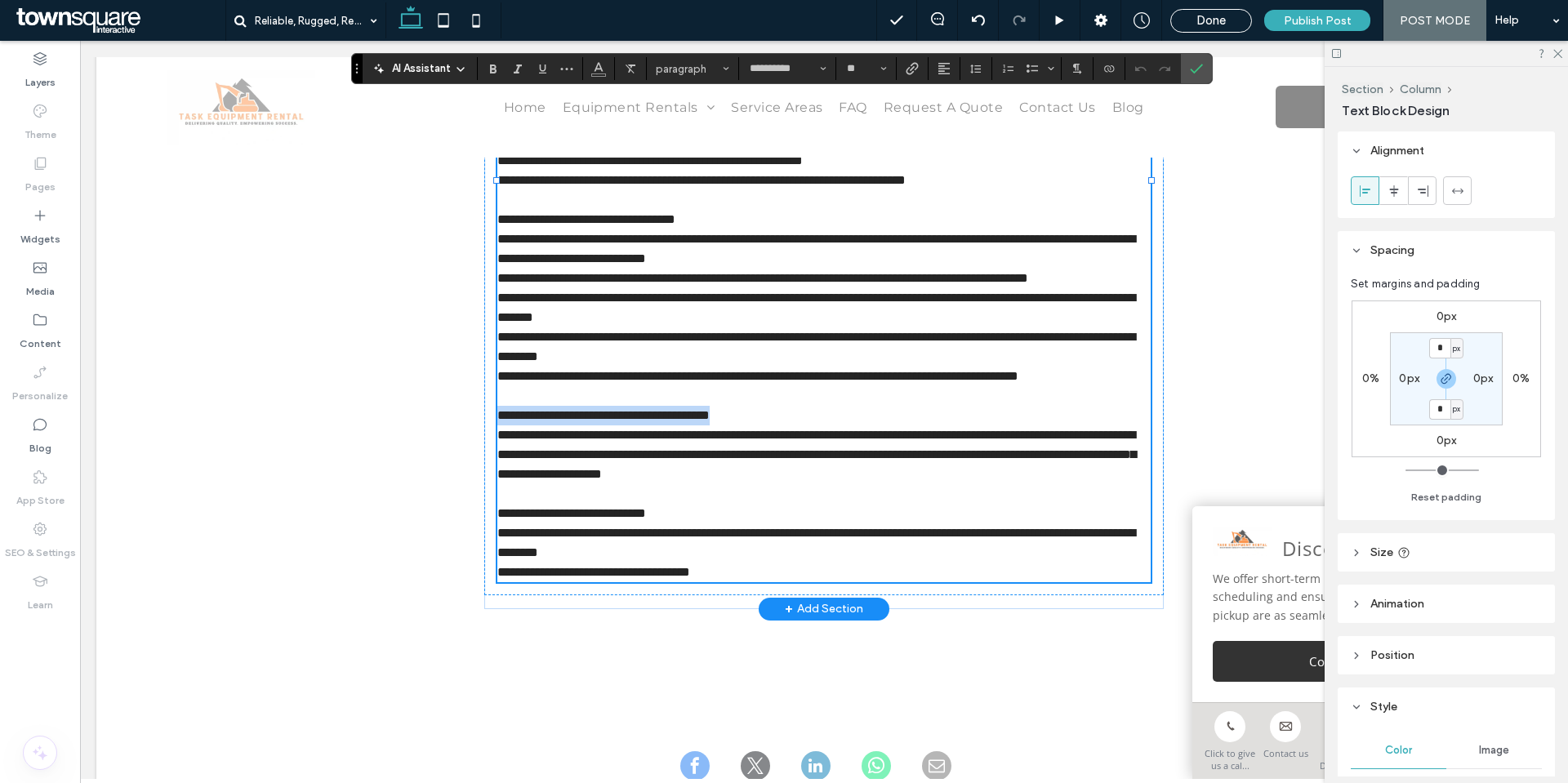 drag, startPoint x: 788, startPoint y: 532, endPoint x: 495, endPoint y: 535, distance: 293.01536 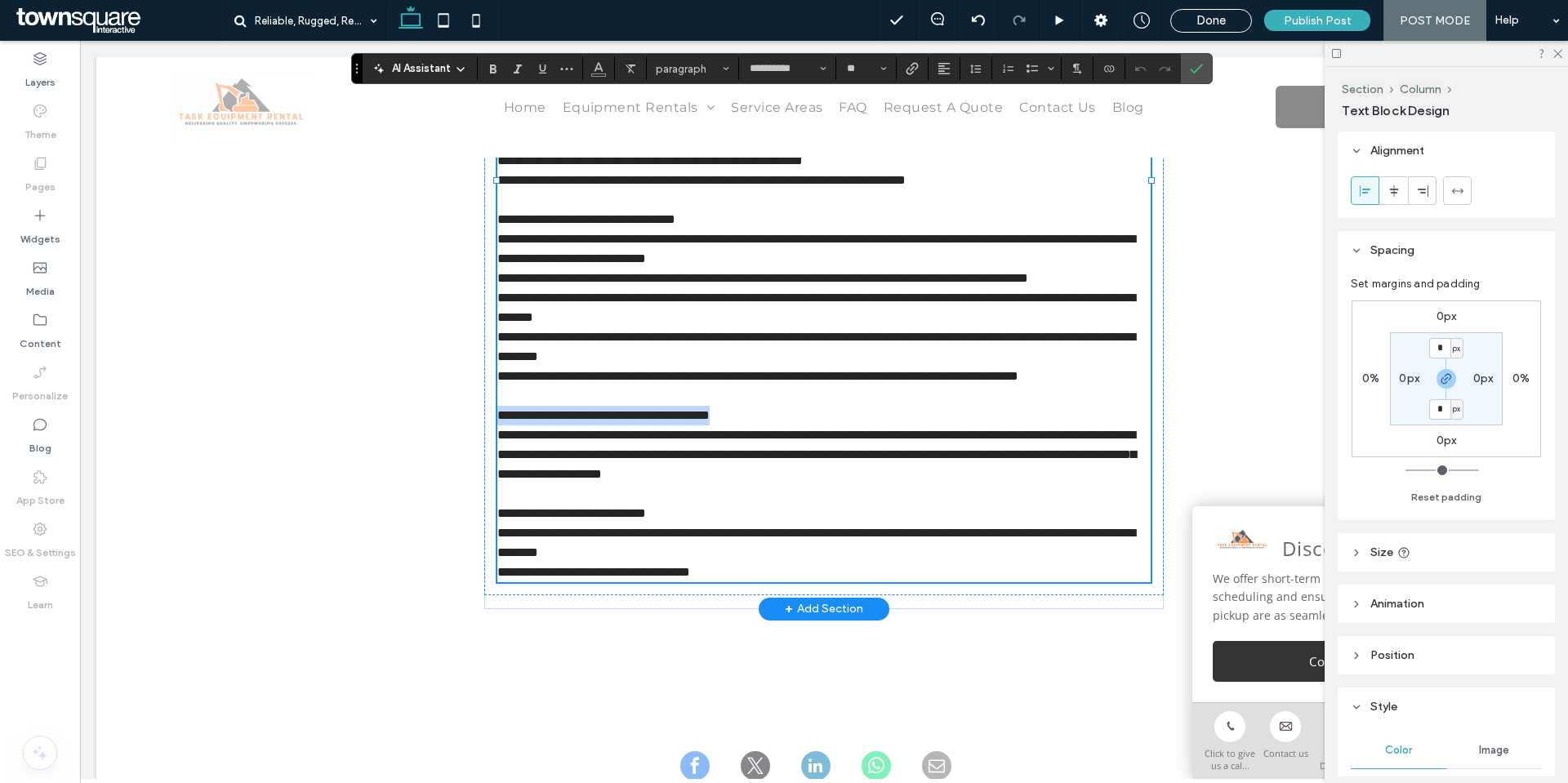 click on "**********" at bounding box center [824, 416] 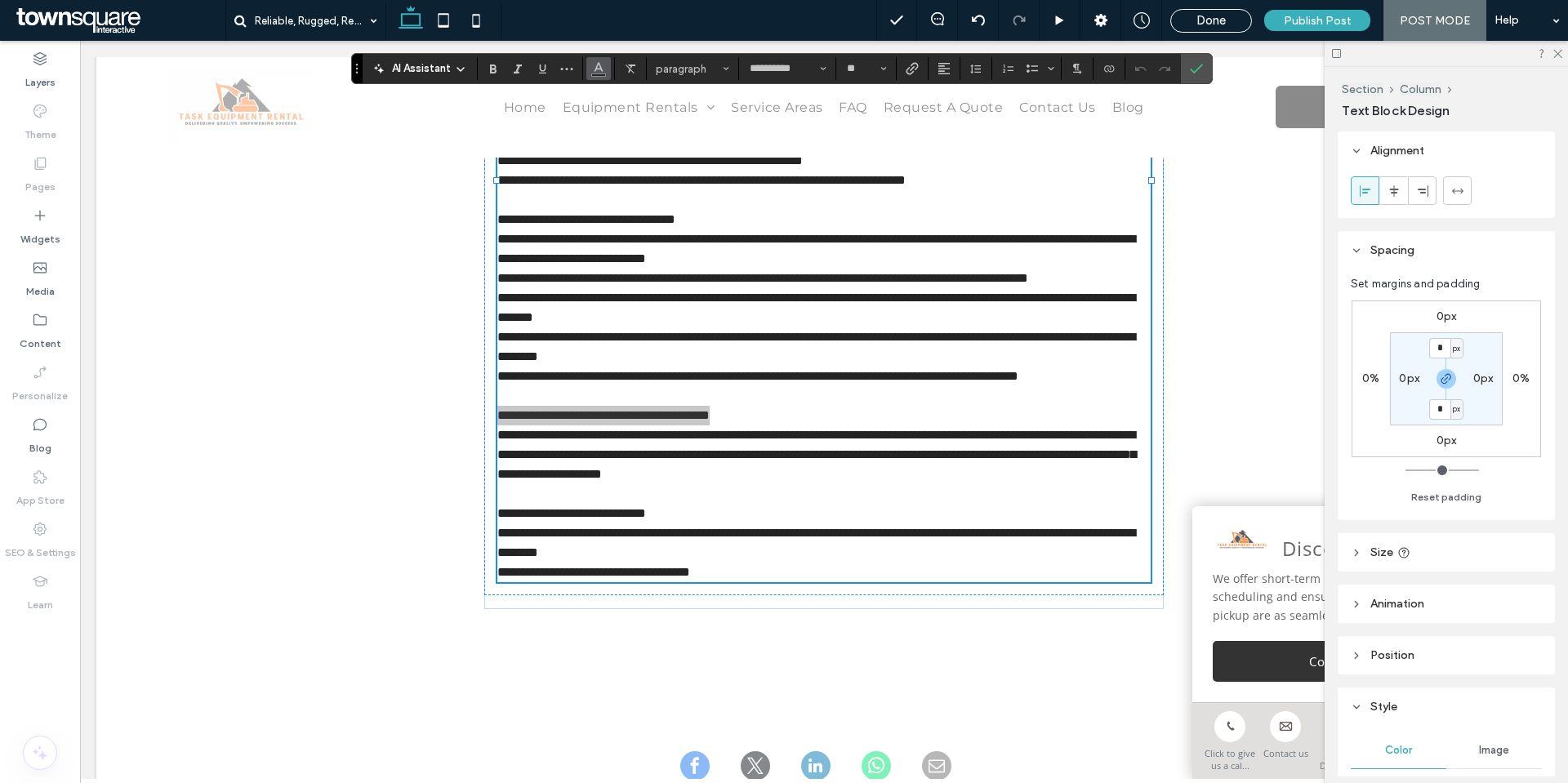 click 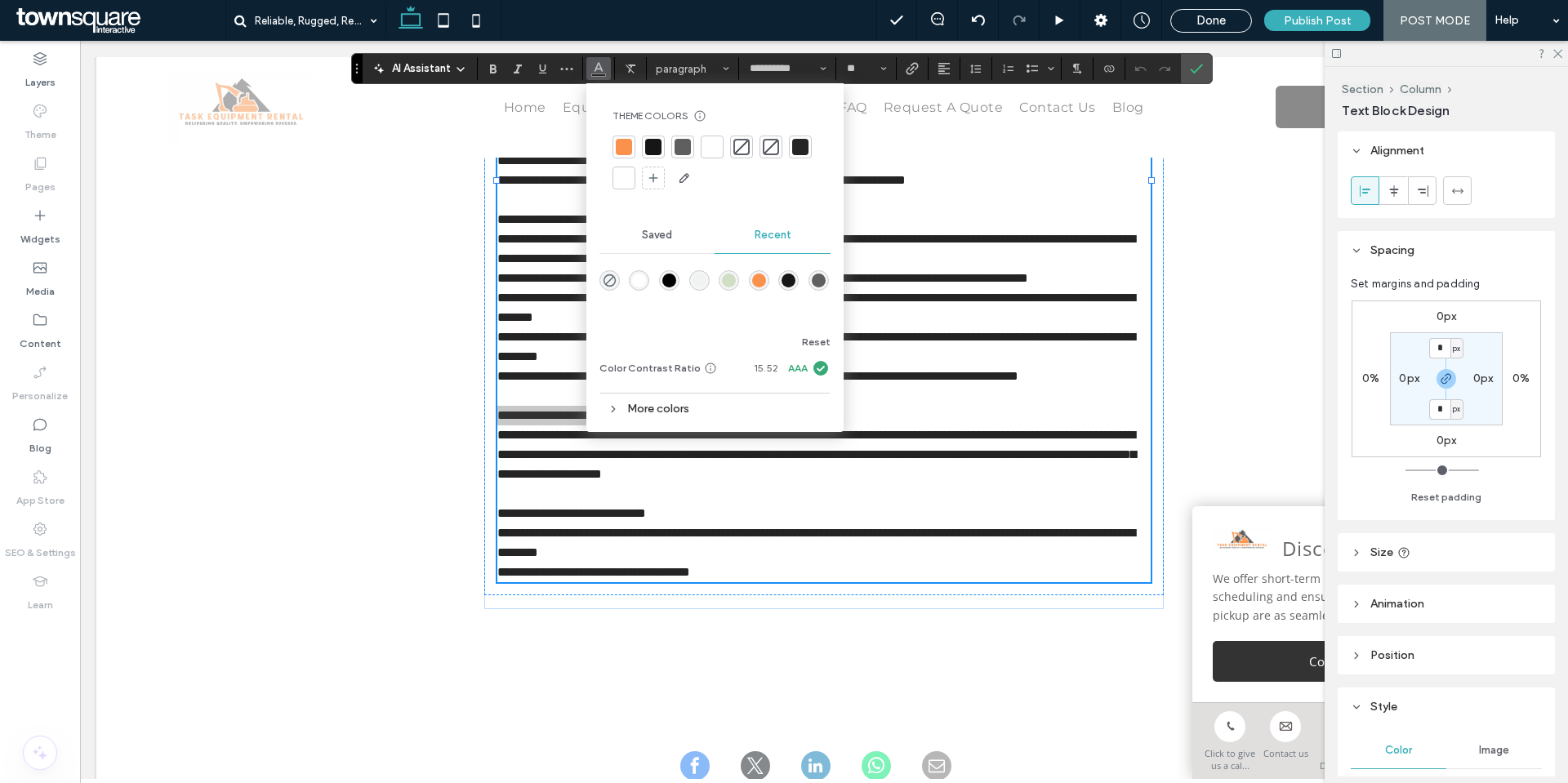 click at bounding box center [624, 147] 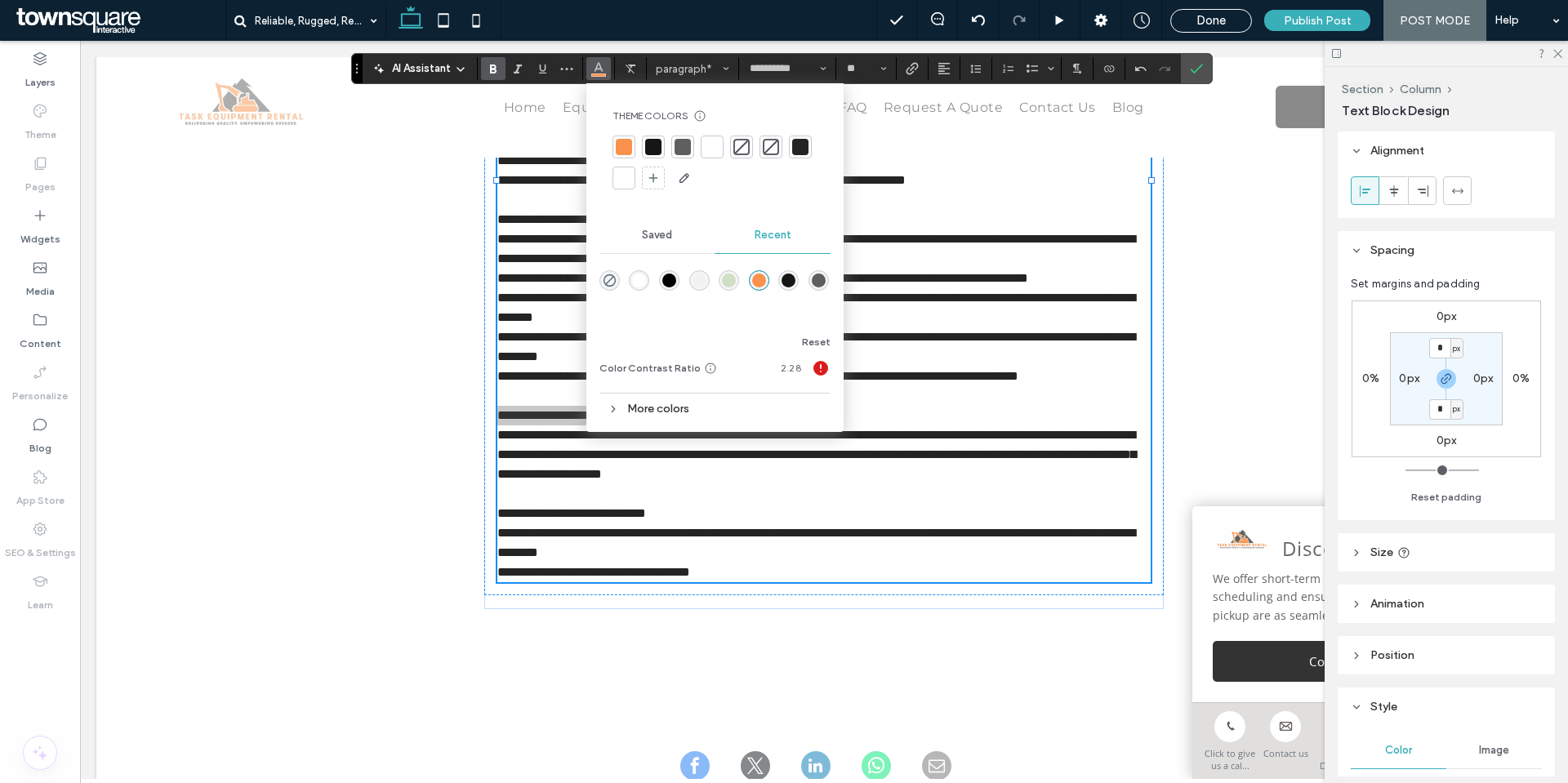 click 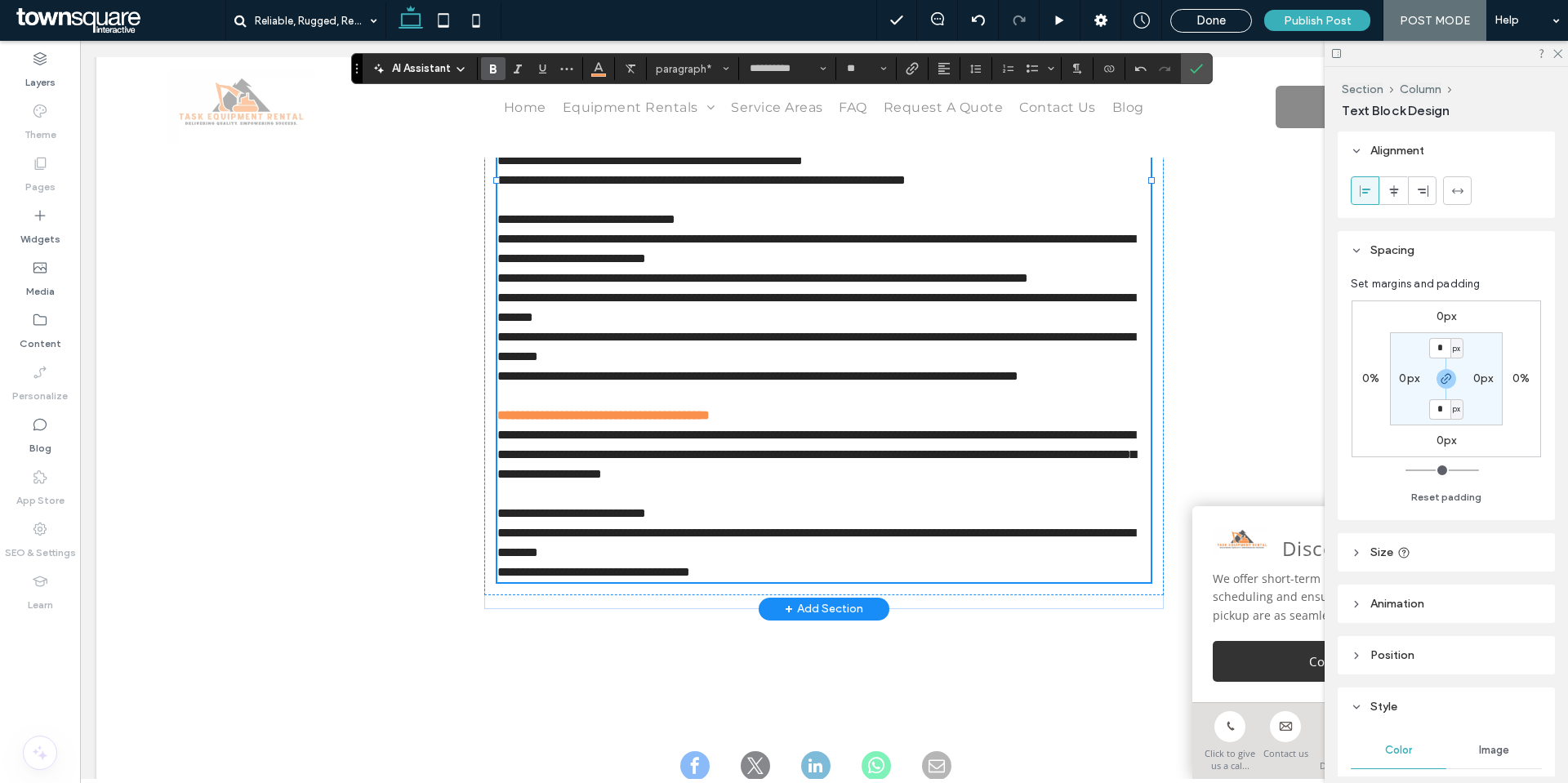click on "**********" at bounding box center (824, 347) 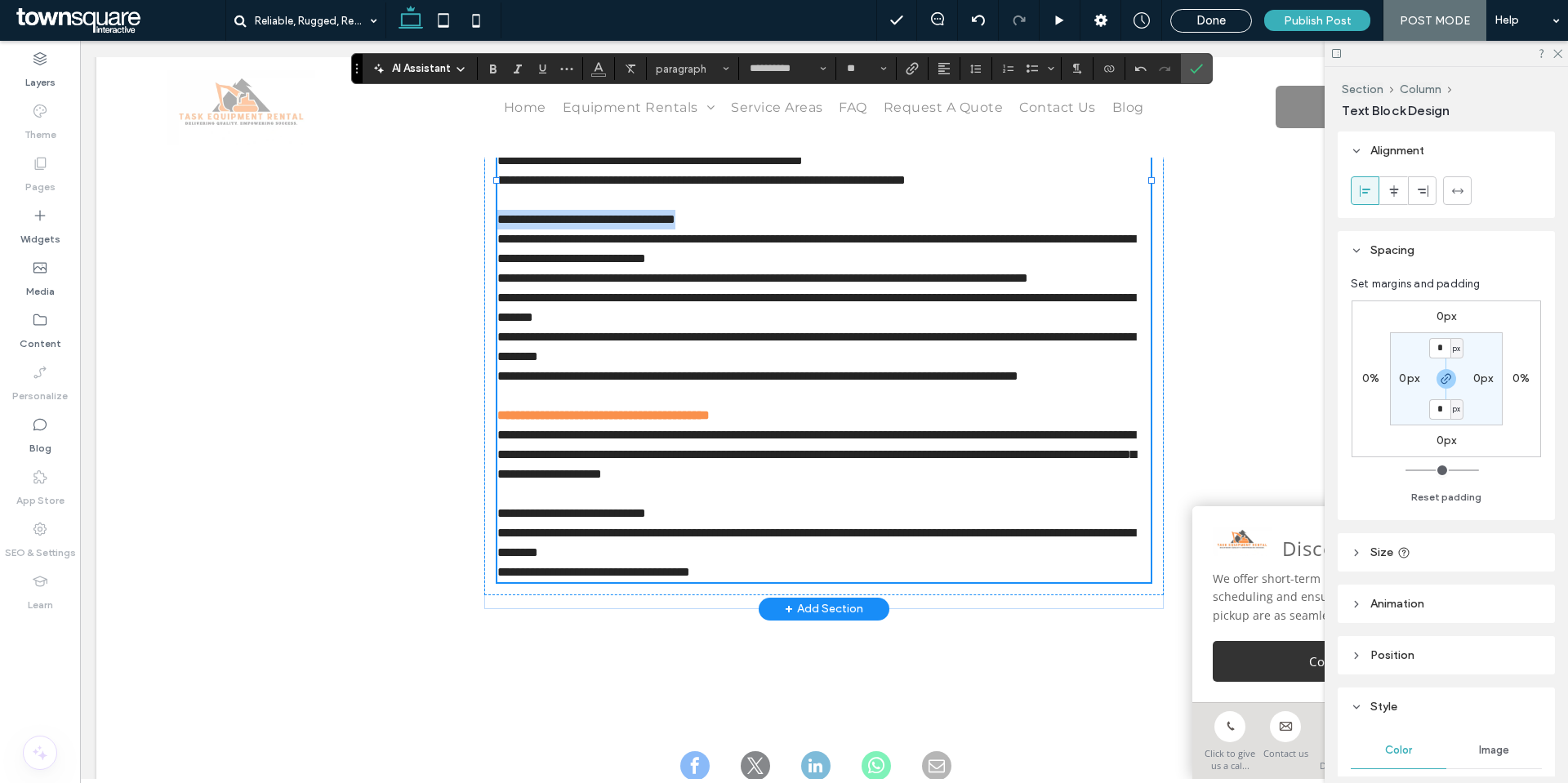drag, startPoint x: 757, startPoint y: 290, endPoint x: 496, endPoint y: 300, distance: 261.1915 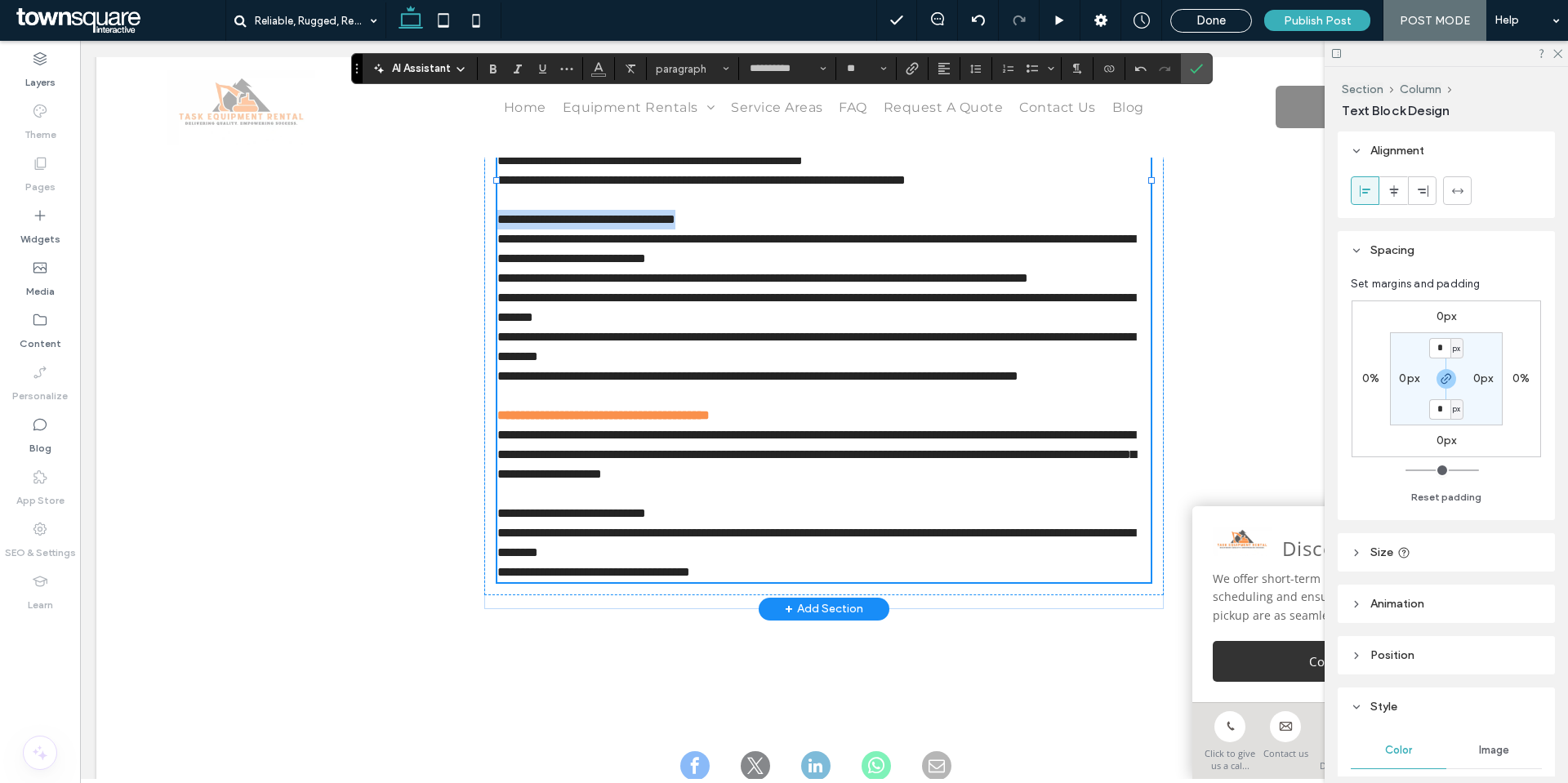 click on "**********" at bounding box center [586, 219] 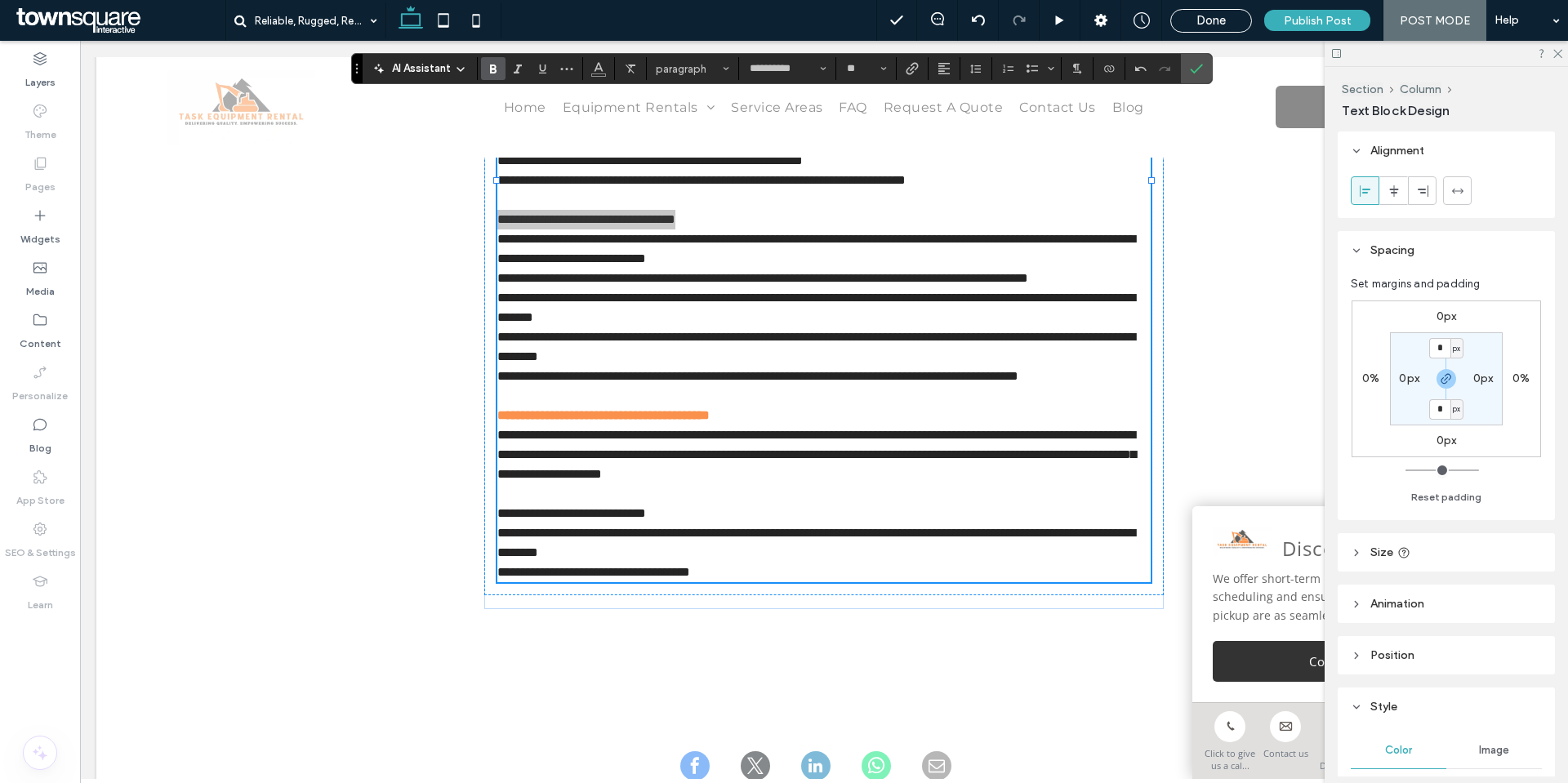 click 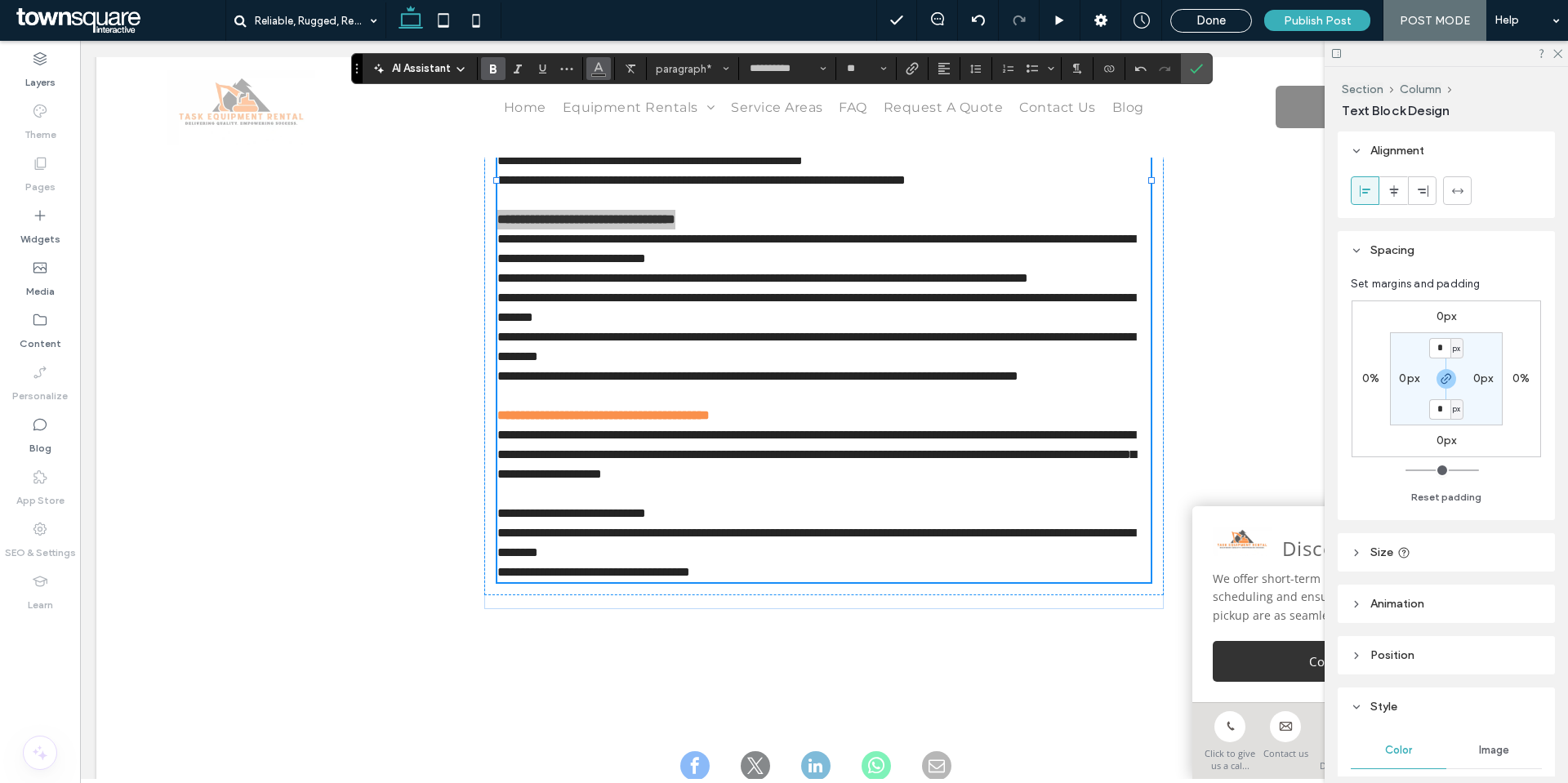 click at bounding box center (599, 69) 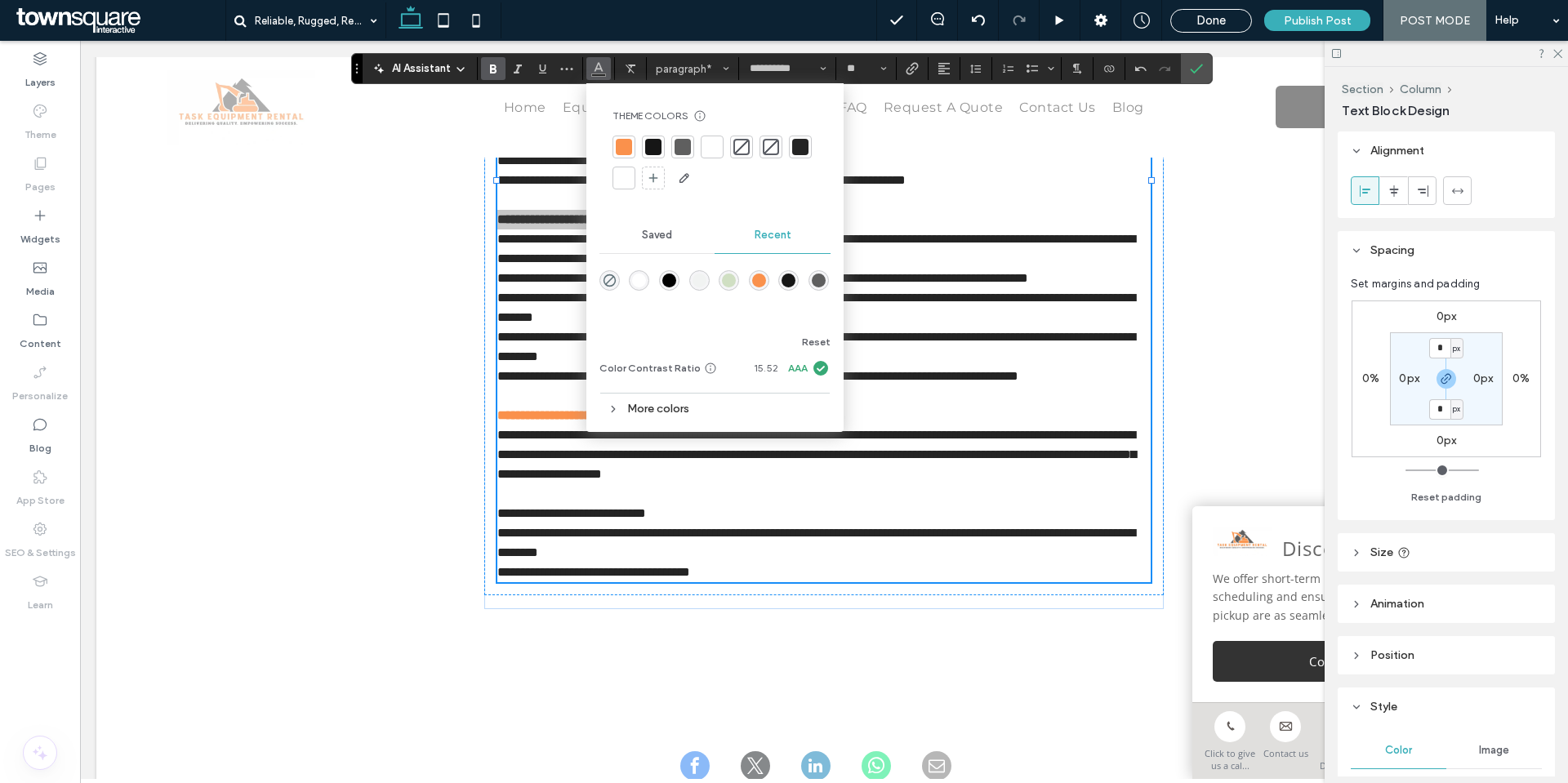 click at bounding box center [624, 147] 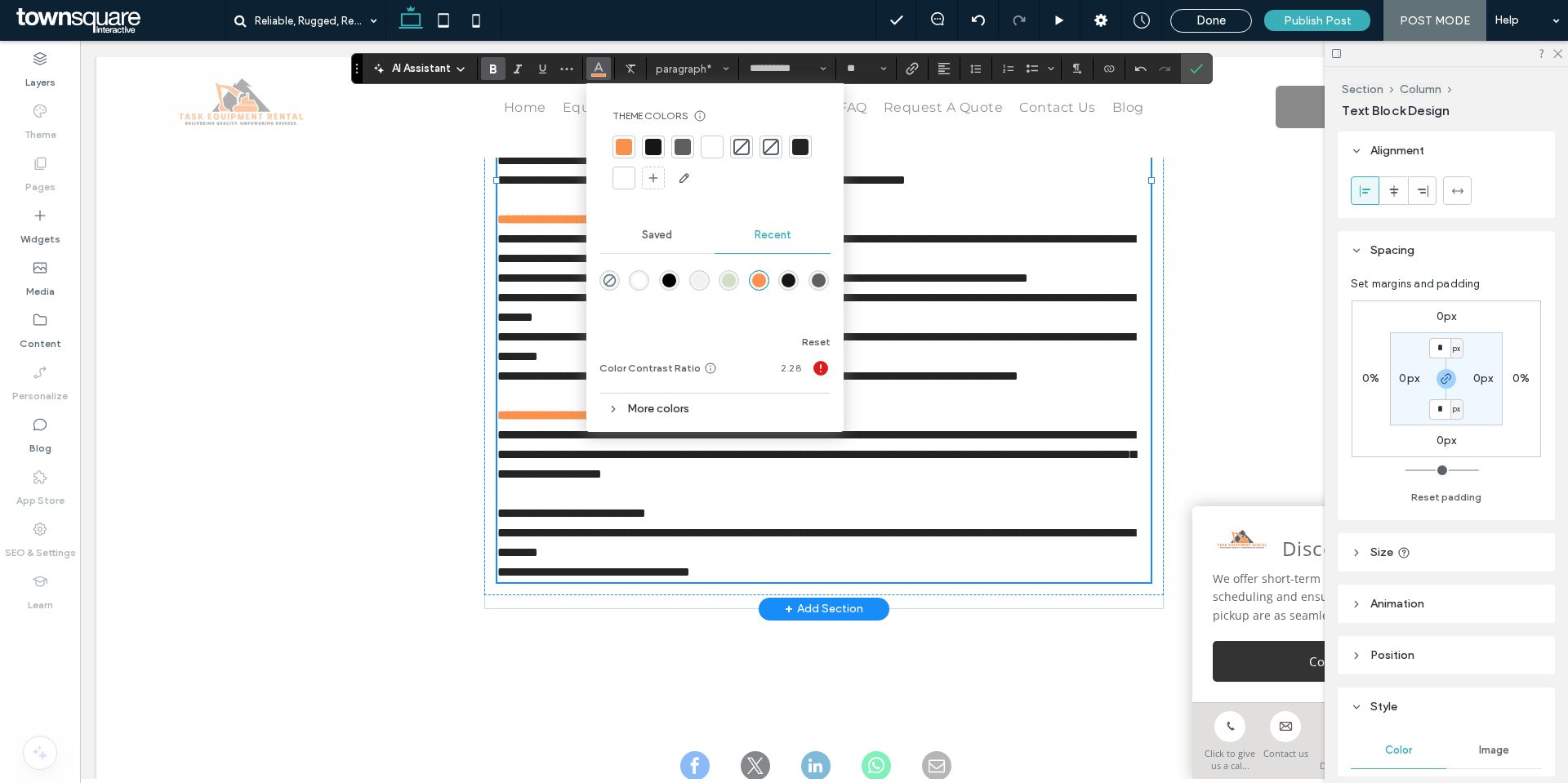 click on "**********" at bounding box center (824, 278) 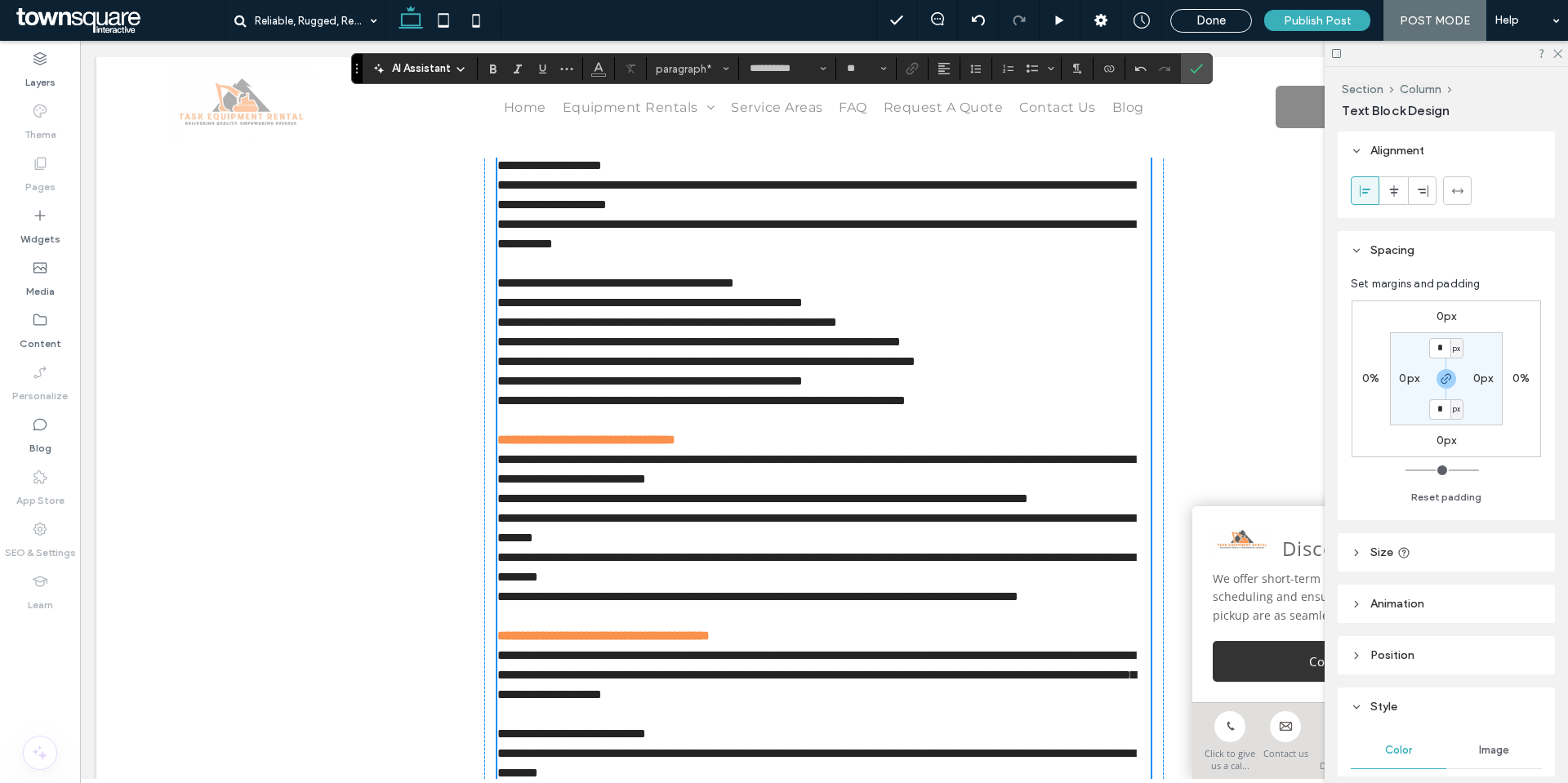 scroll, scrollTop: 1151, scrollLeft: 0, axis: vertical 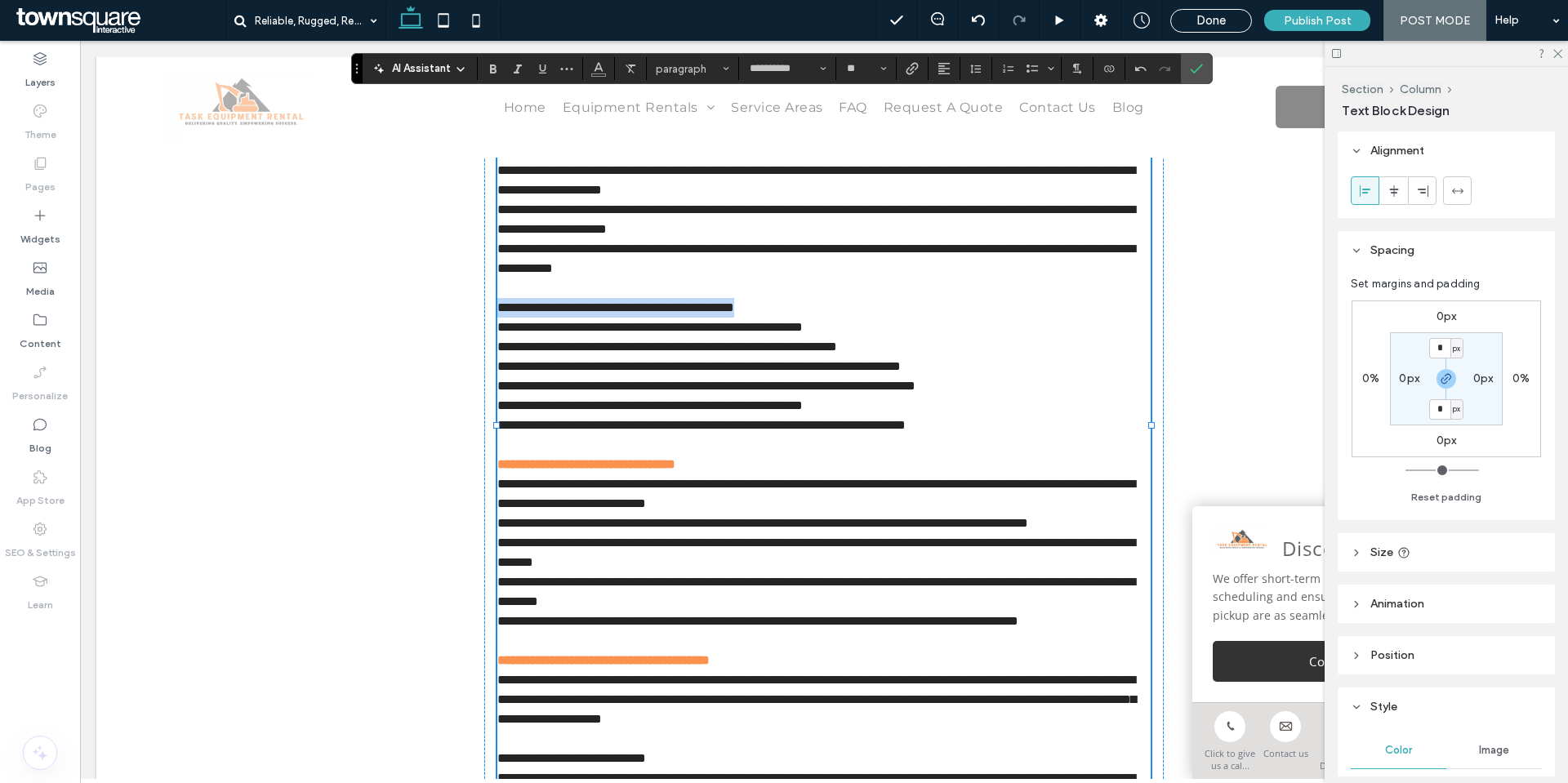 drag, startPoint x: 804, startPoint y: 385, endPoint x: 492, endPoint y: 389, distance: 312.0256 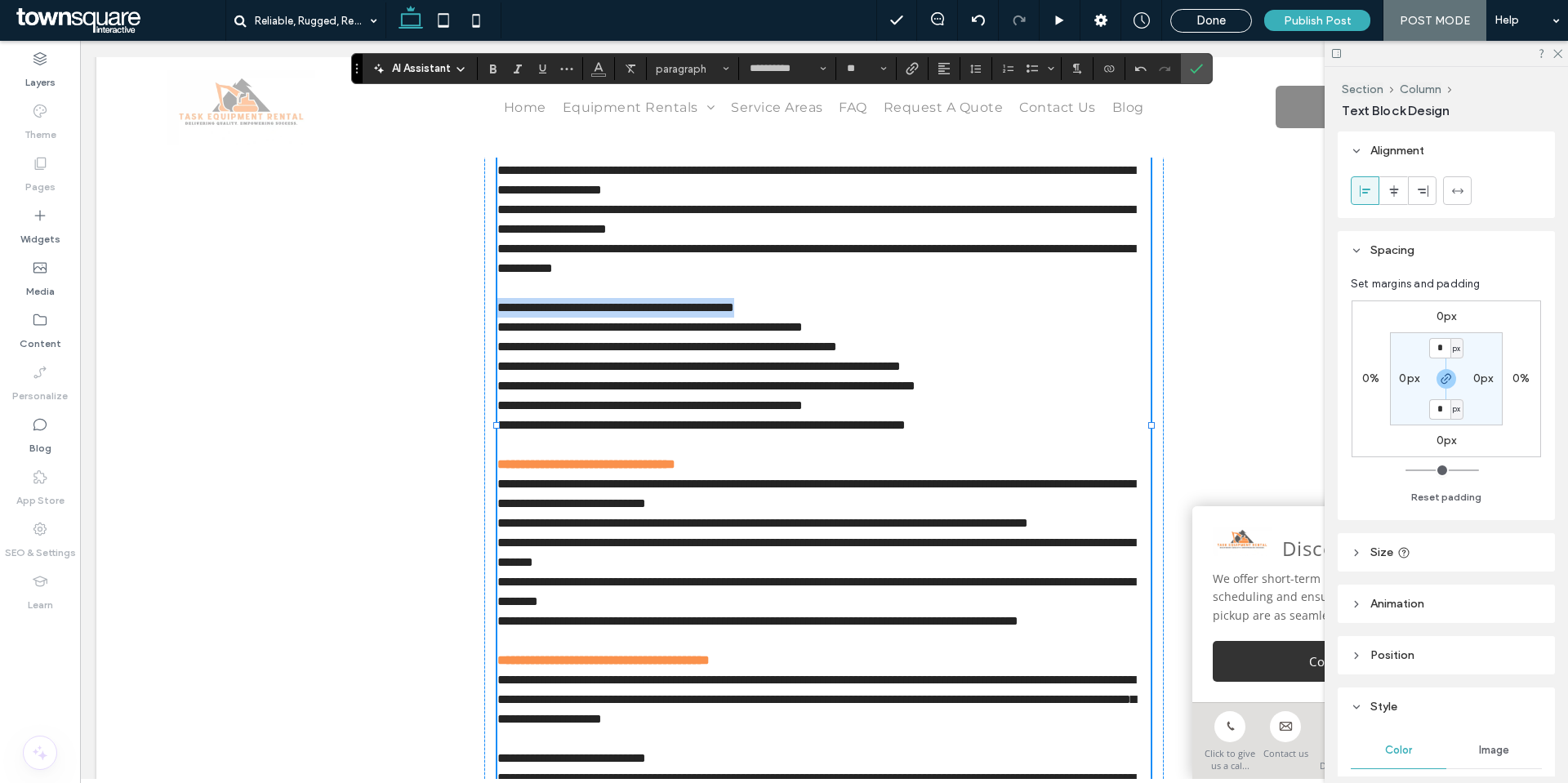 click on "**********" at bounding box center [616, 307] 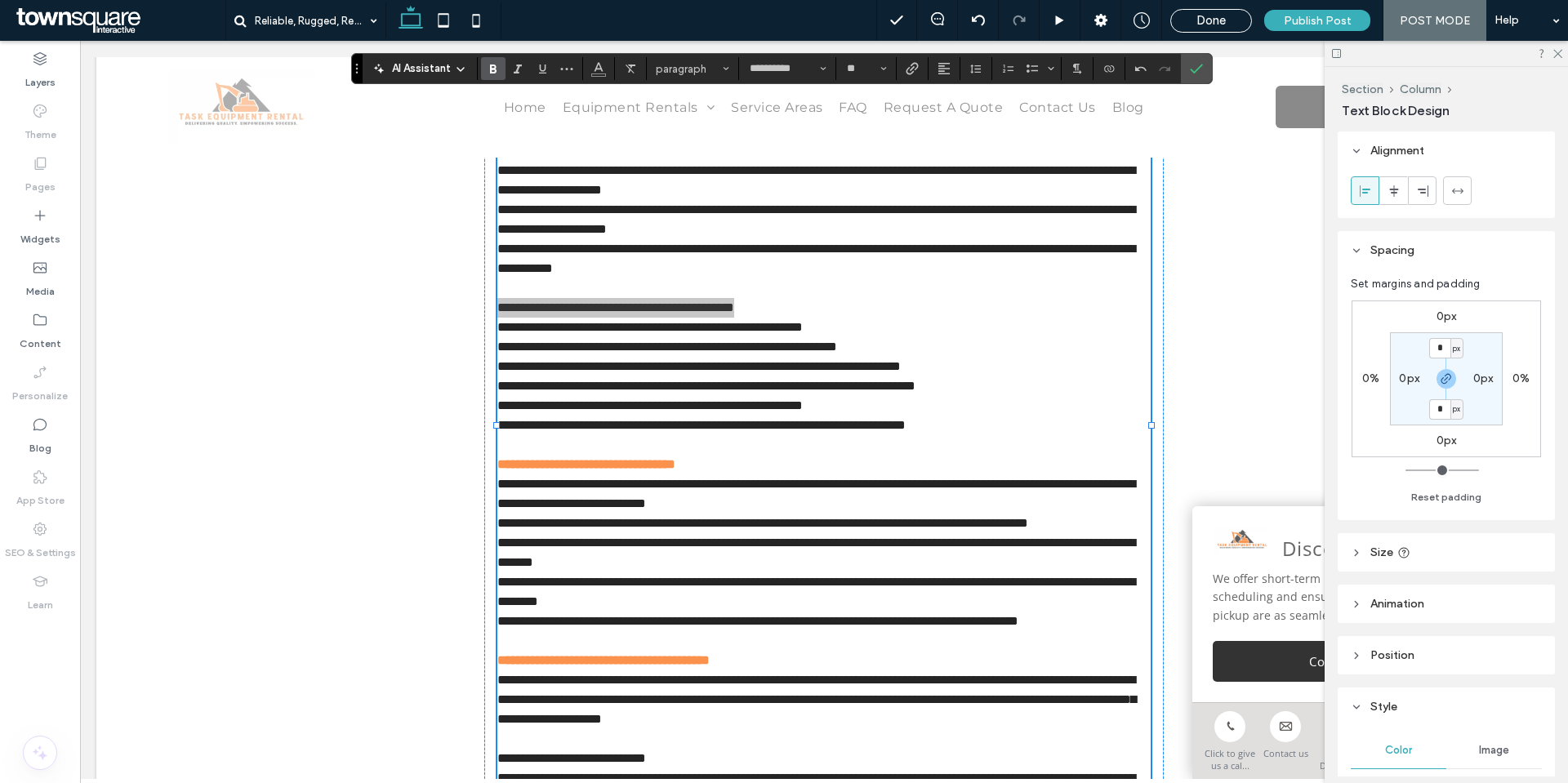 click 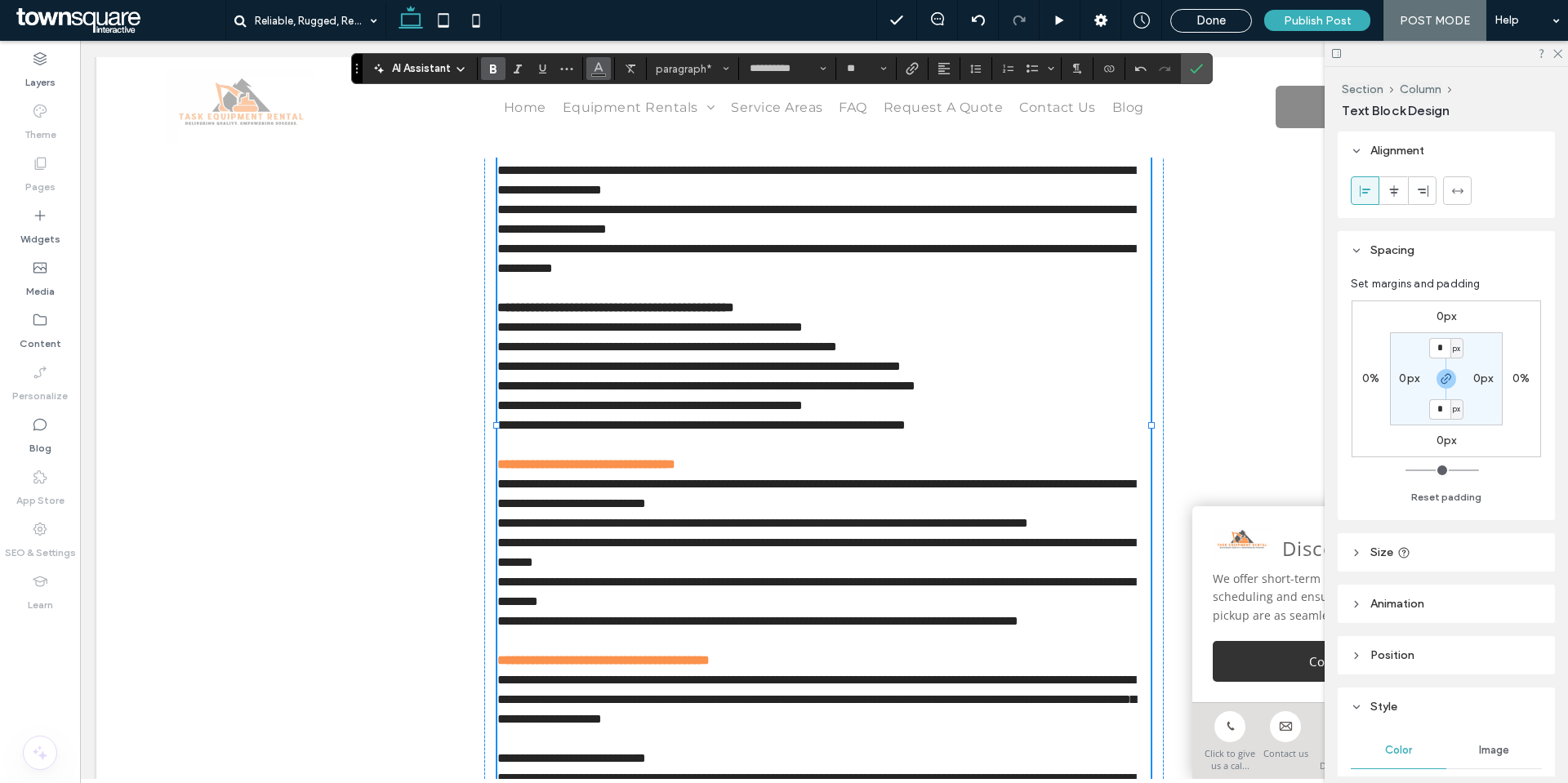 click at bounding box center [599, 67] 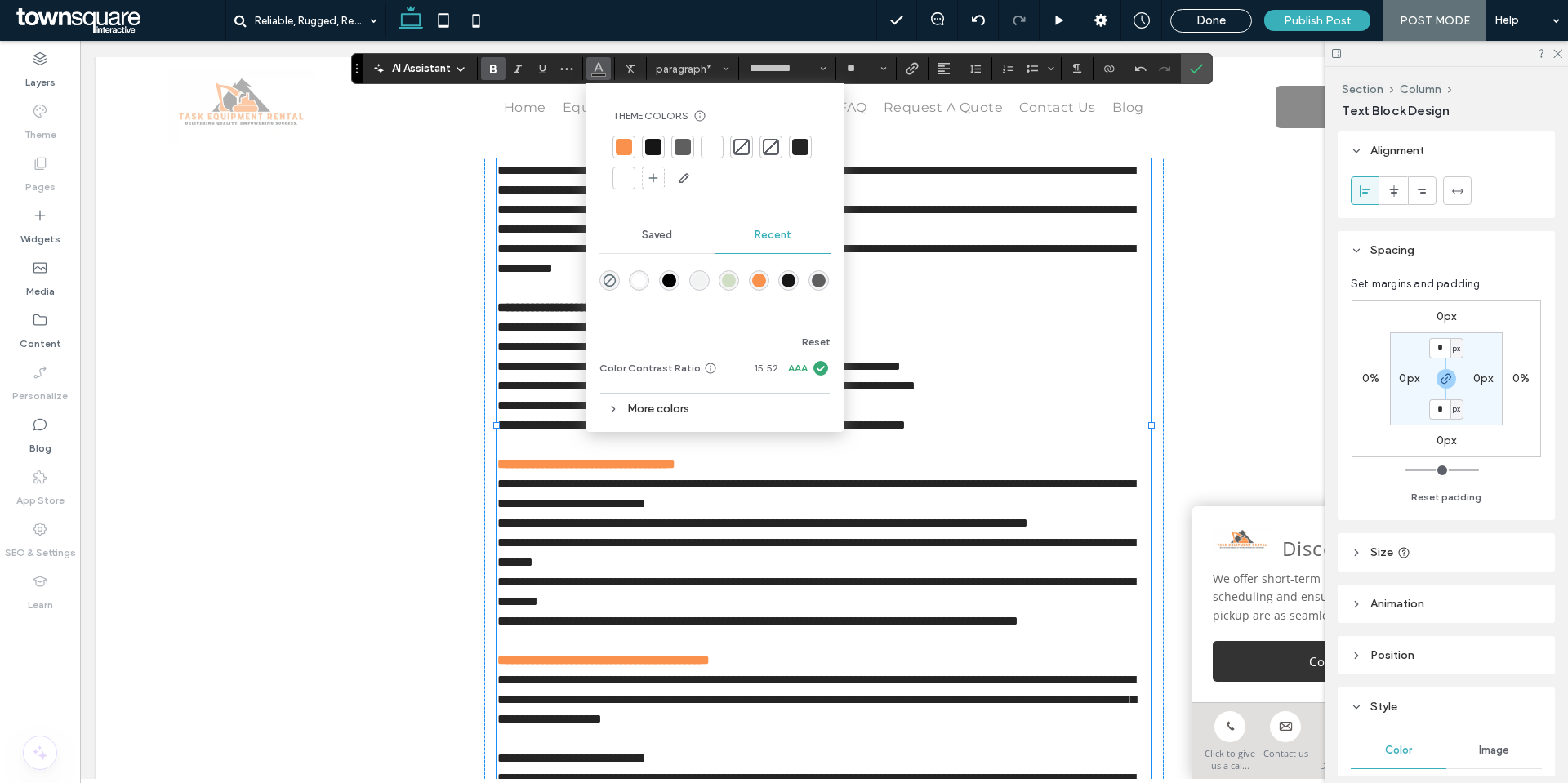 click at bounding box center [715, 163] 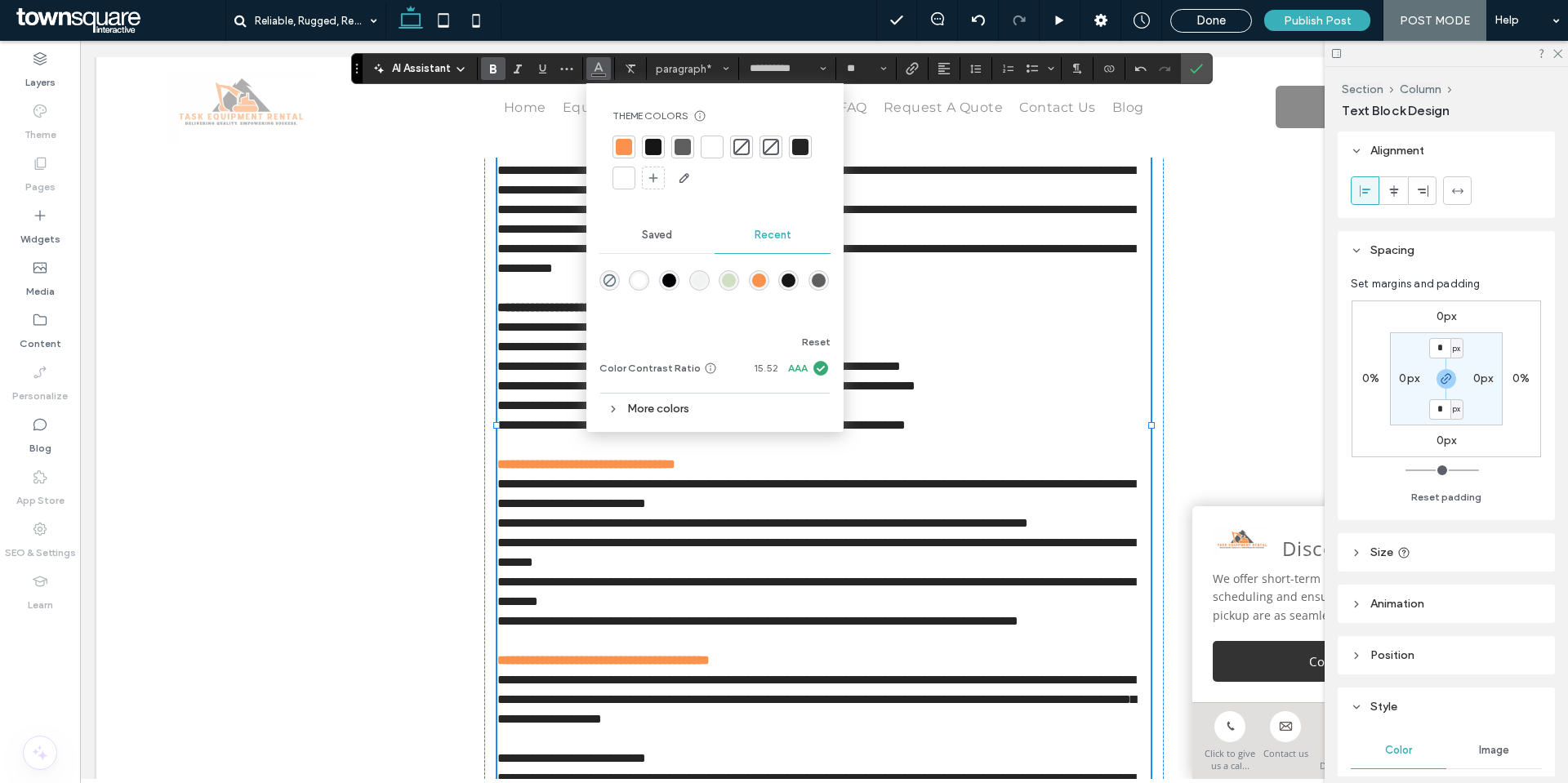 click at bounding box center (624, 147) 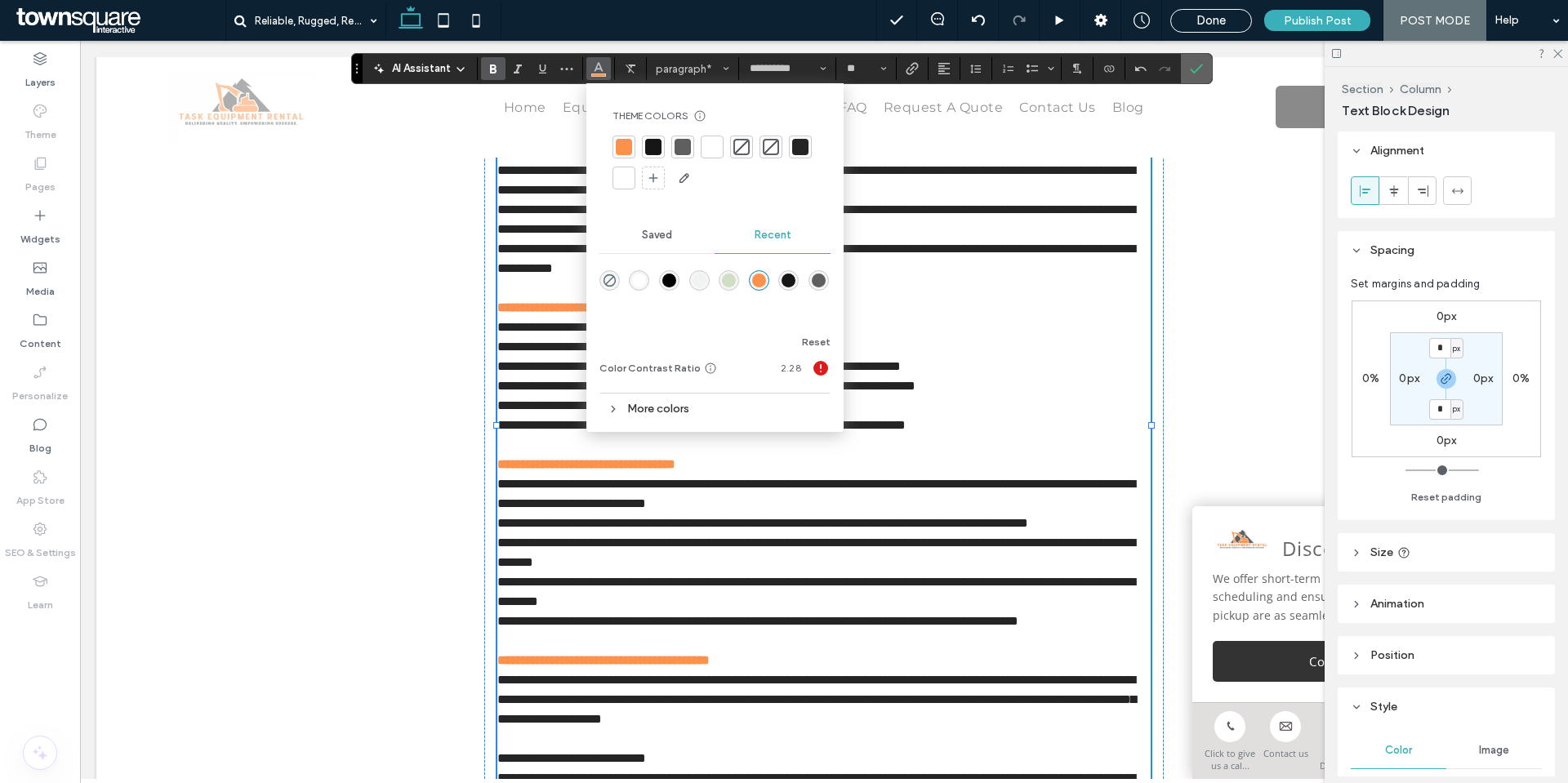 click 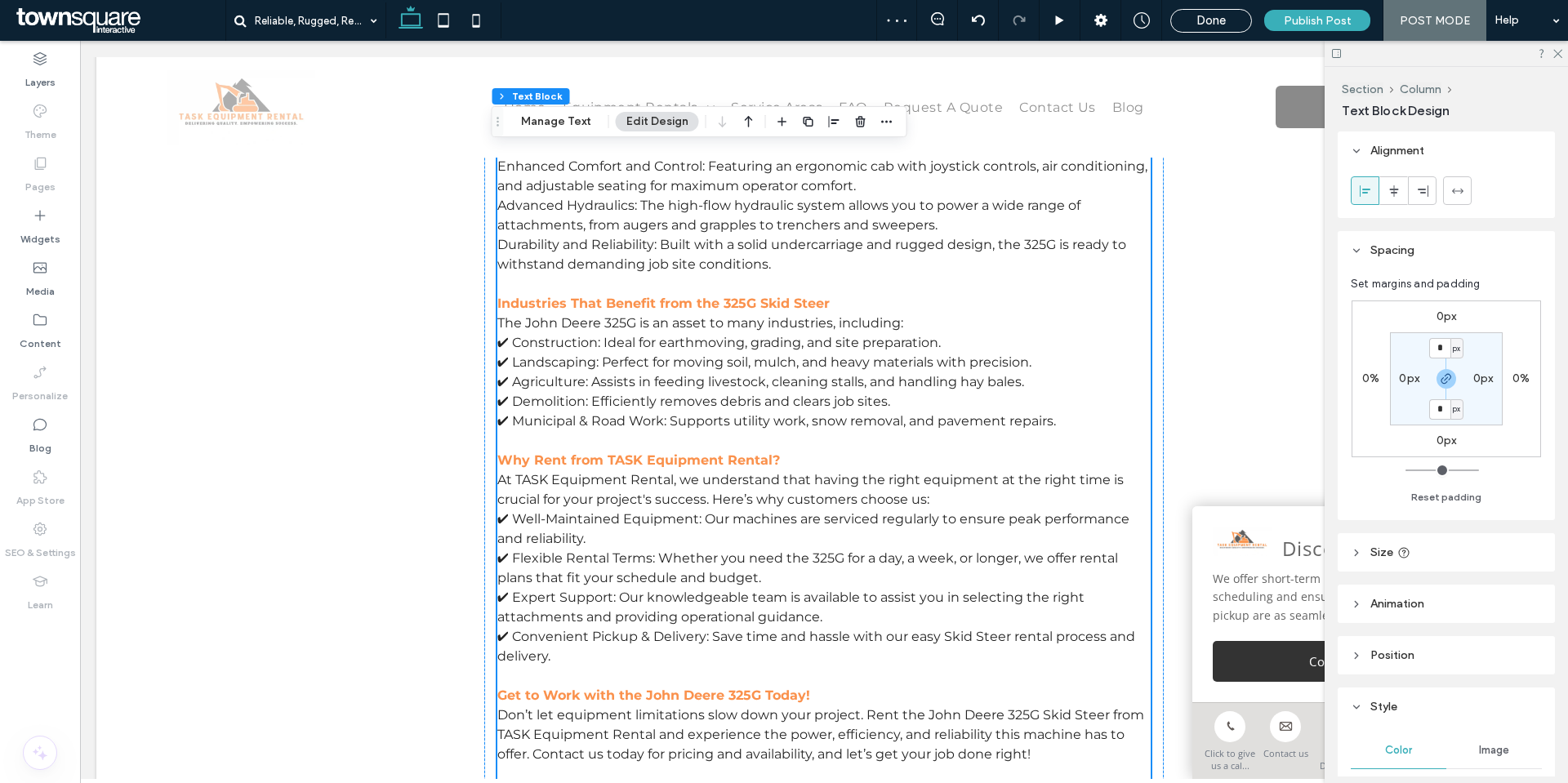 scroll, scrollTop: 1233, scrollLeft: 0, axis: vertical 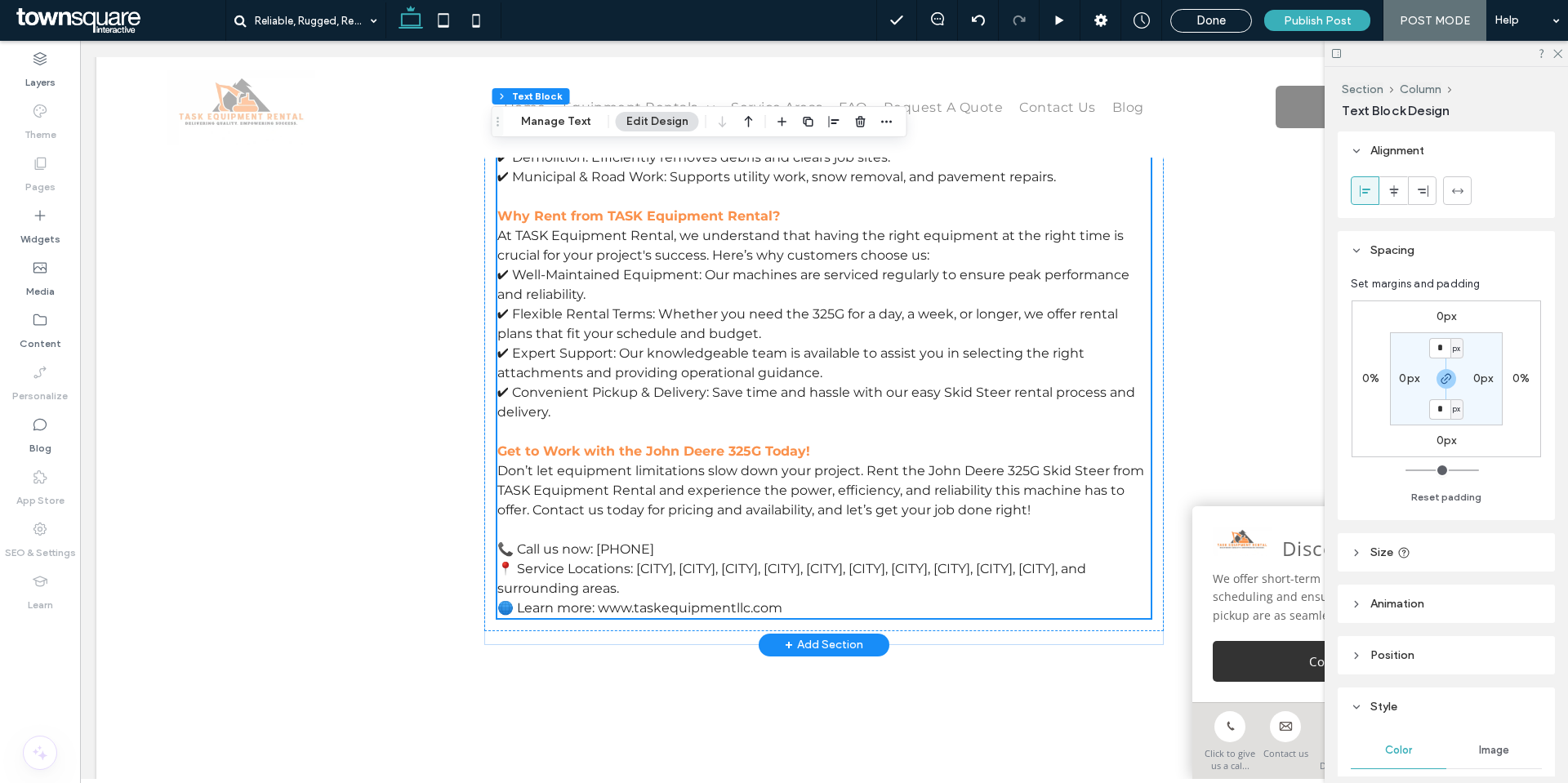 click on "Get to Work with the John Deere 325G Today!" at bounding box center (653, 451) 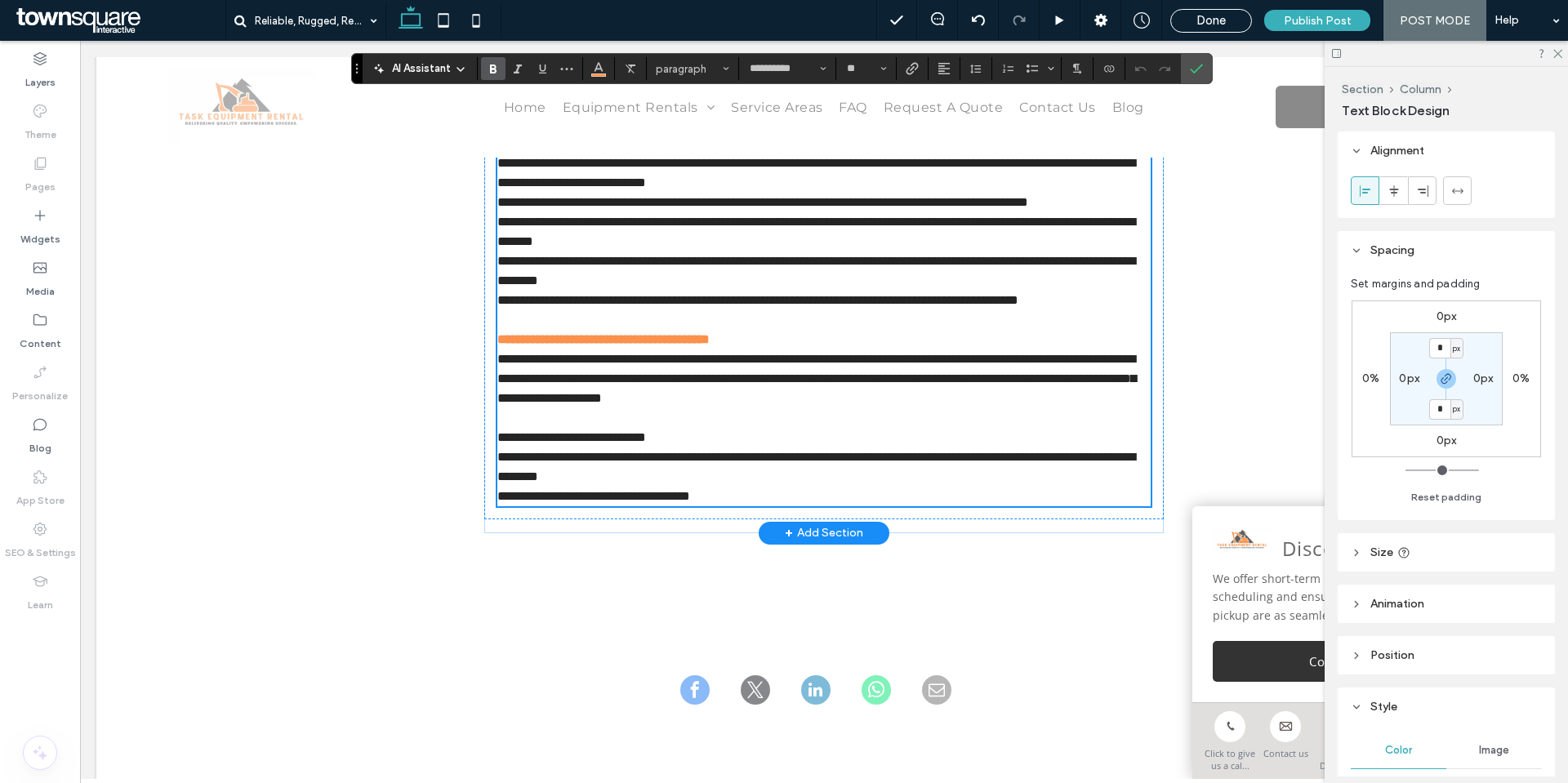 scroll, scrollTop: 1478, scrollLeft: 0, axis: vertical 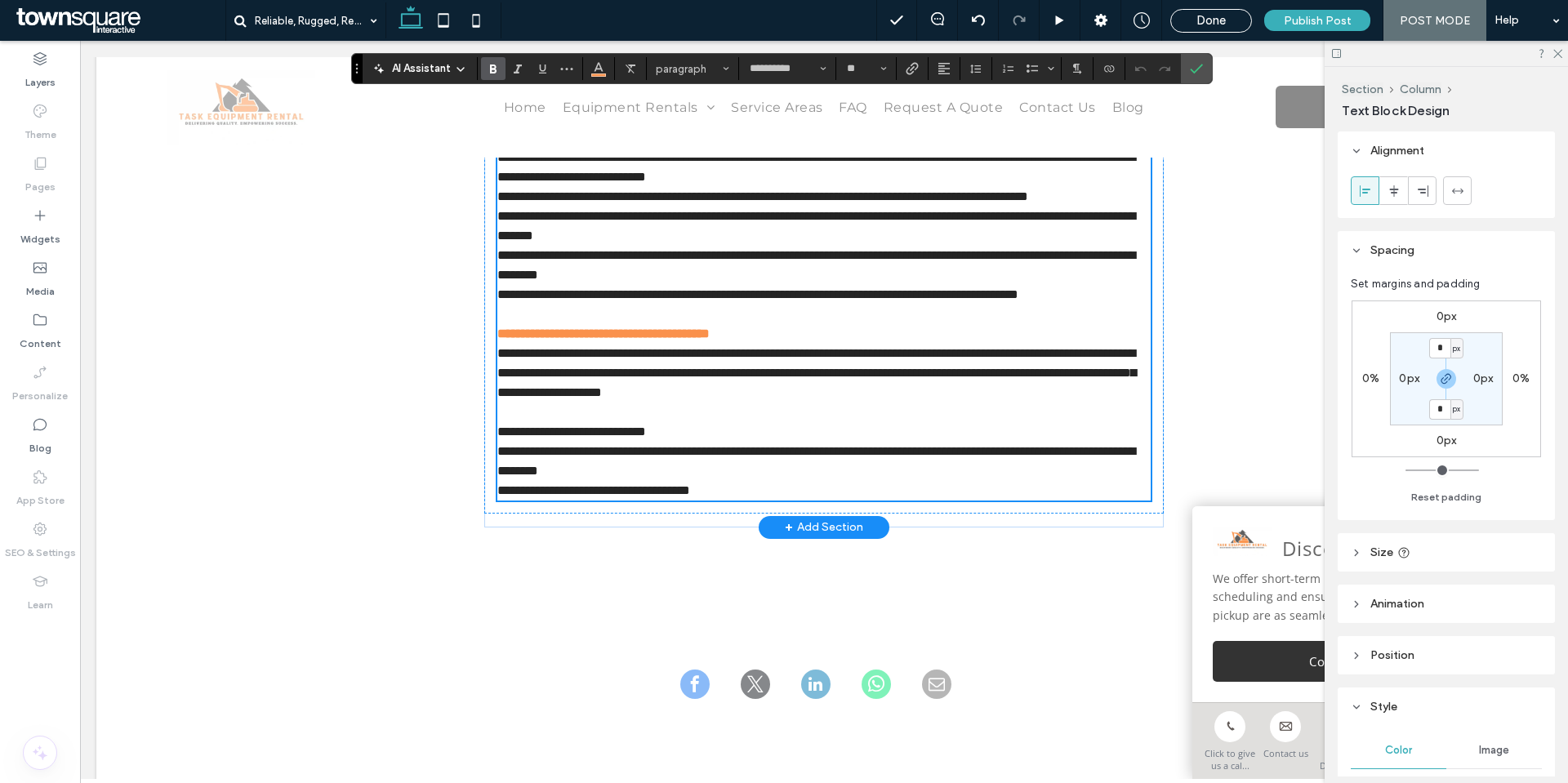 click on "**********" at bounding box center [824, 373] 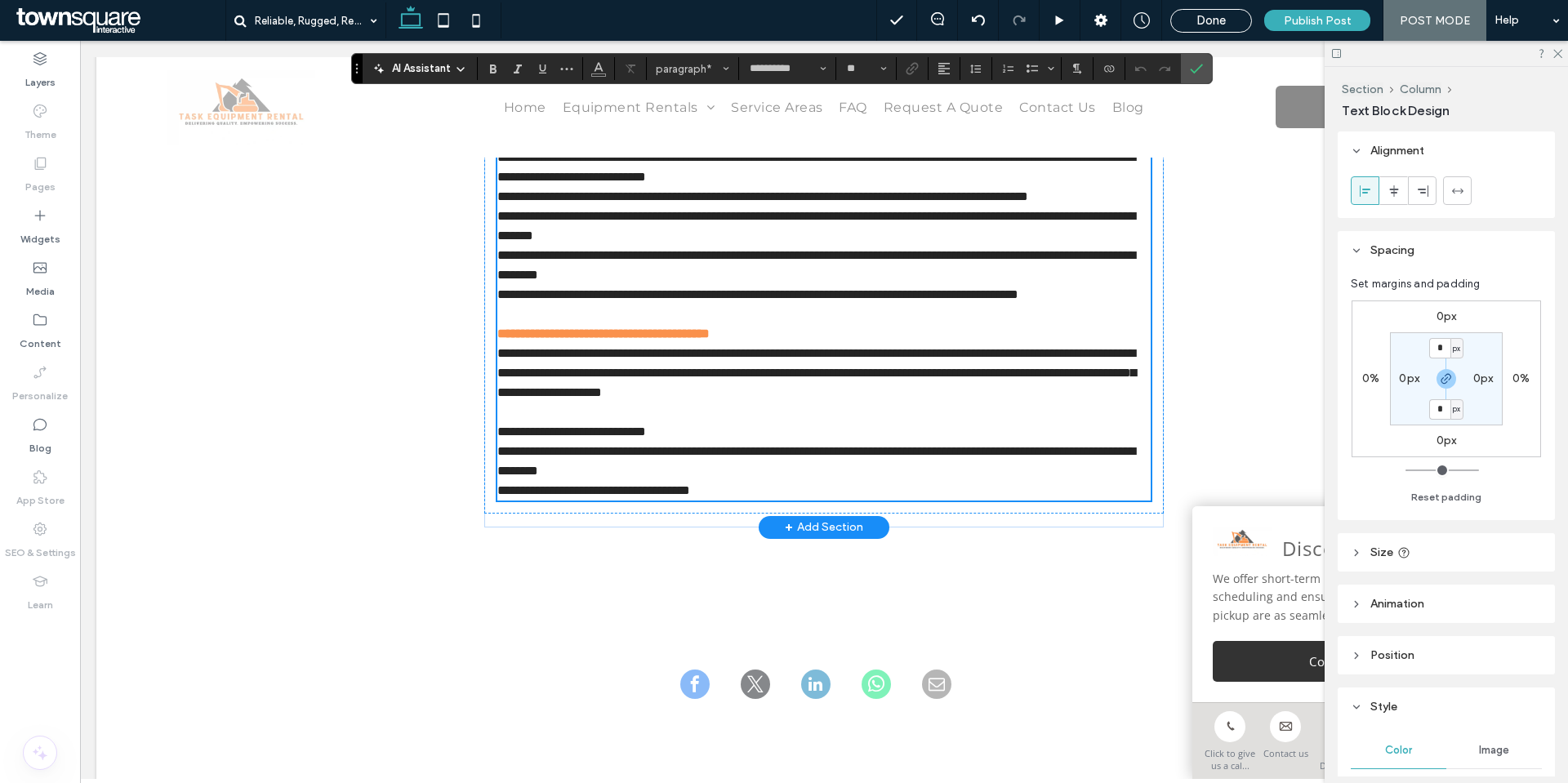 click on "**********" at bounding box center [604, 333] 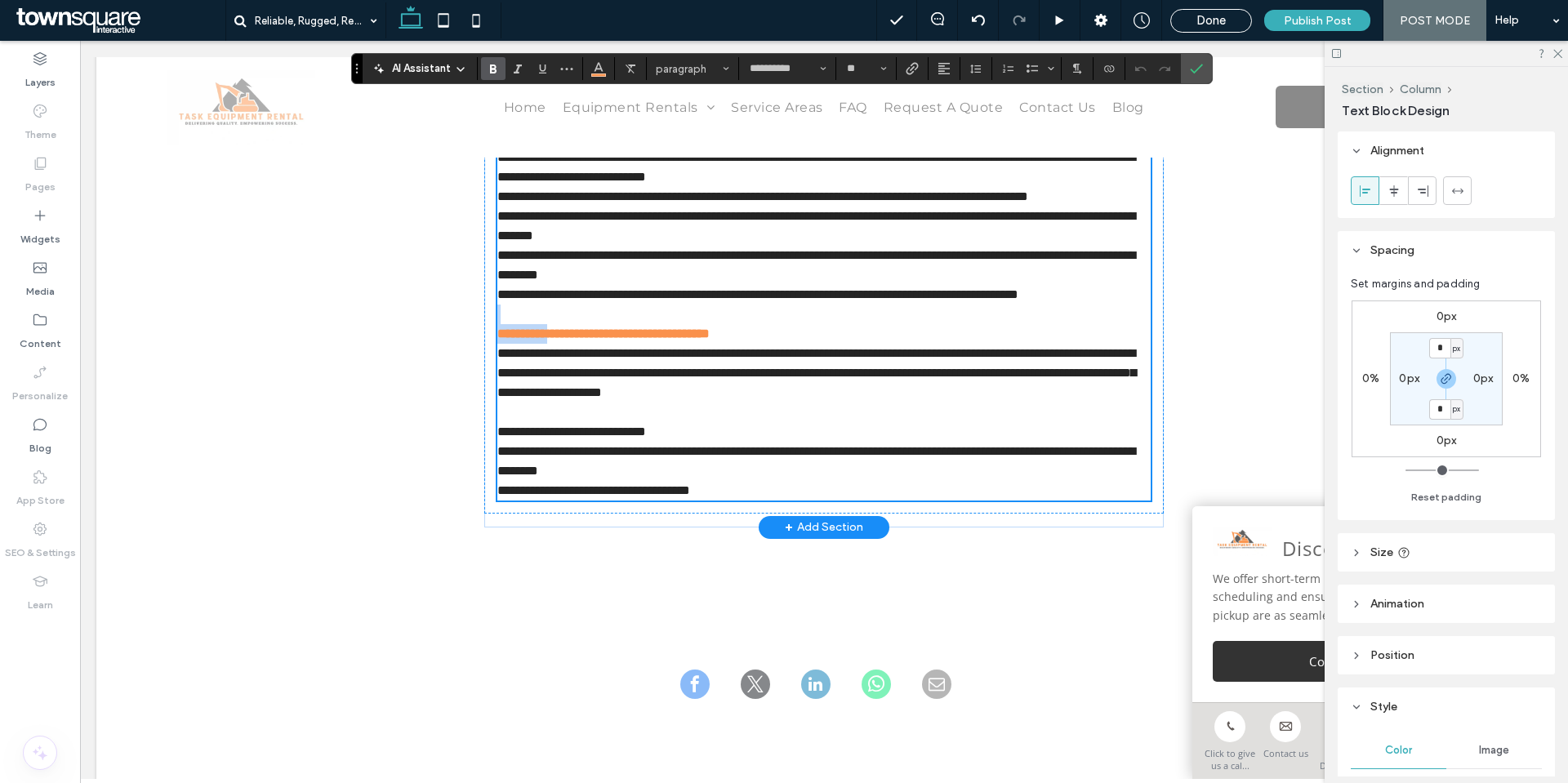 drag, startPoint x: 809, startPoint y: 448, endPoint x: 568, endPoint y: 453, distance: 241.0519 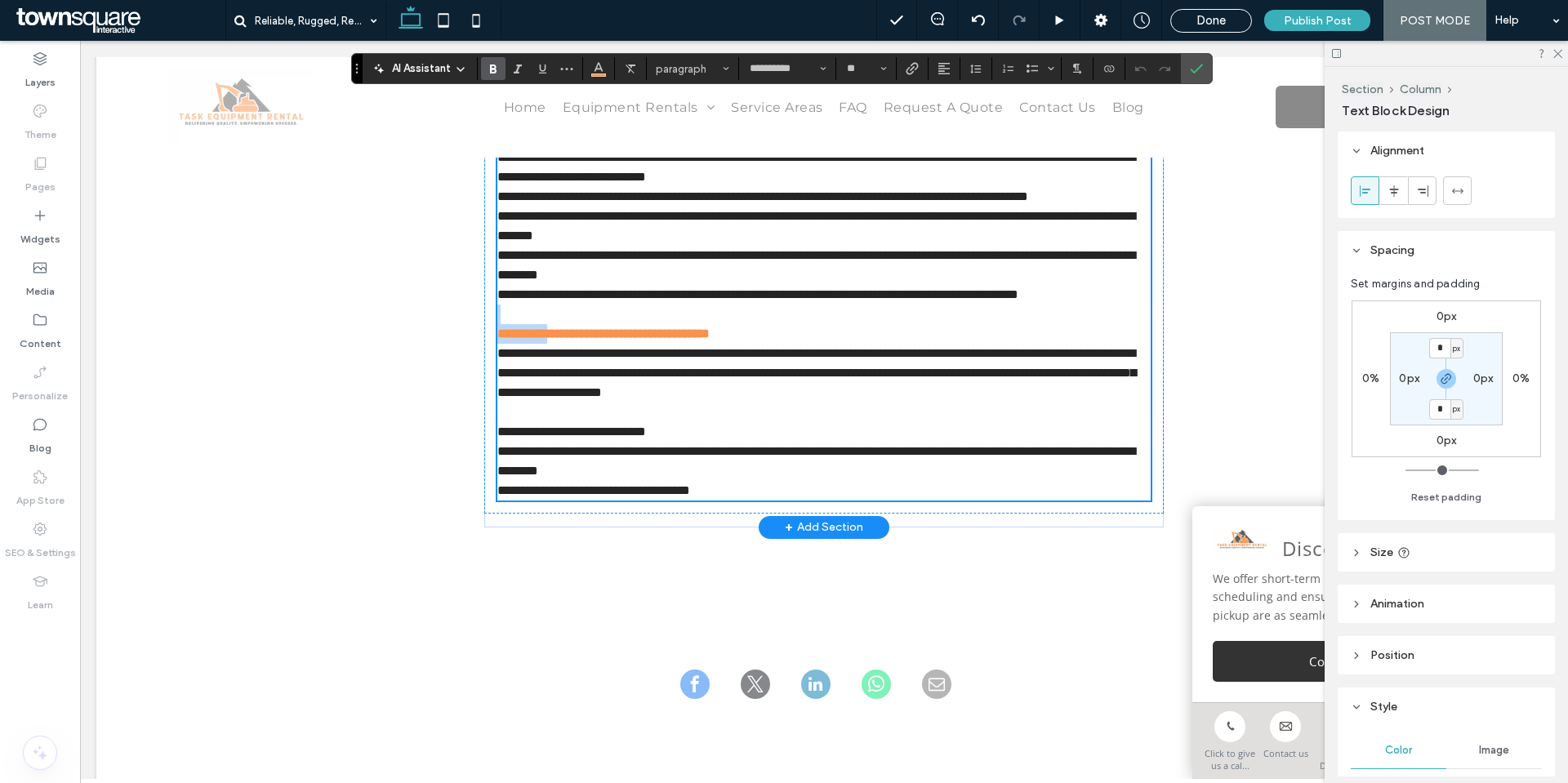click on "**********" at bounding box center [824, 334] 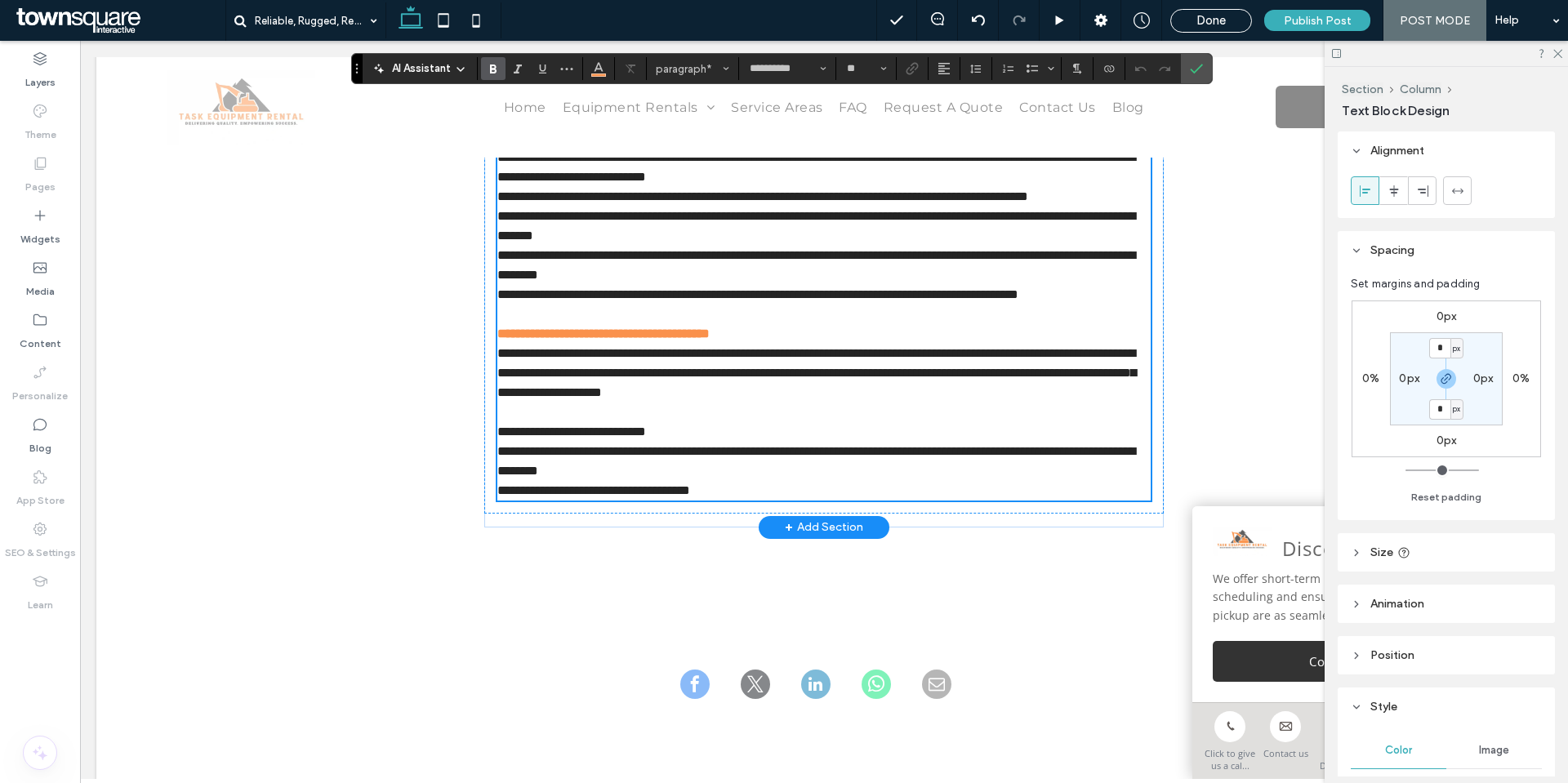 drag, startPoint x: 767, startPoint y: 454, endPoint x: 795, endPoint y: 455, distance: 28.0179 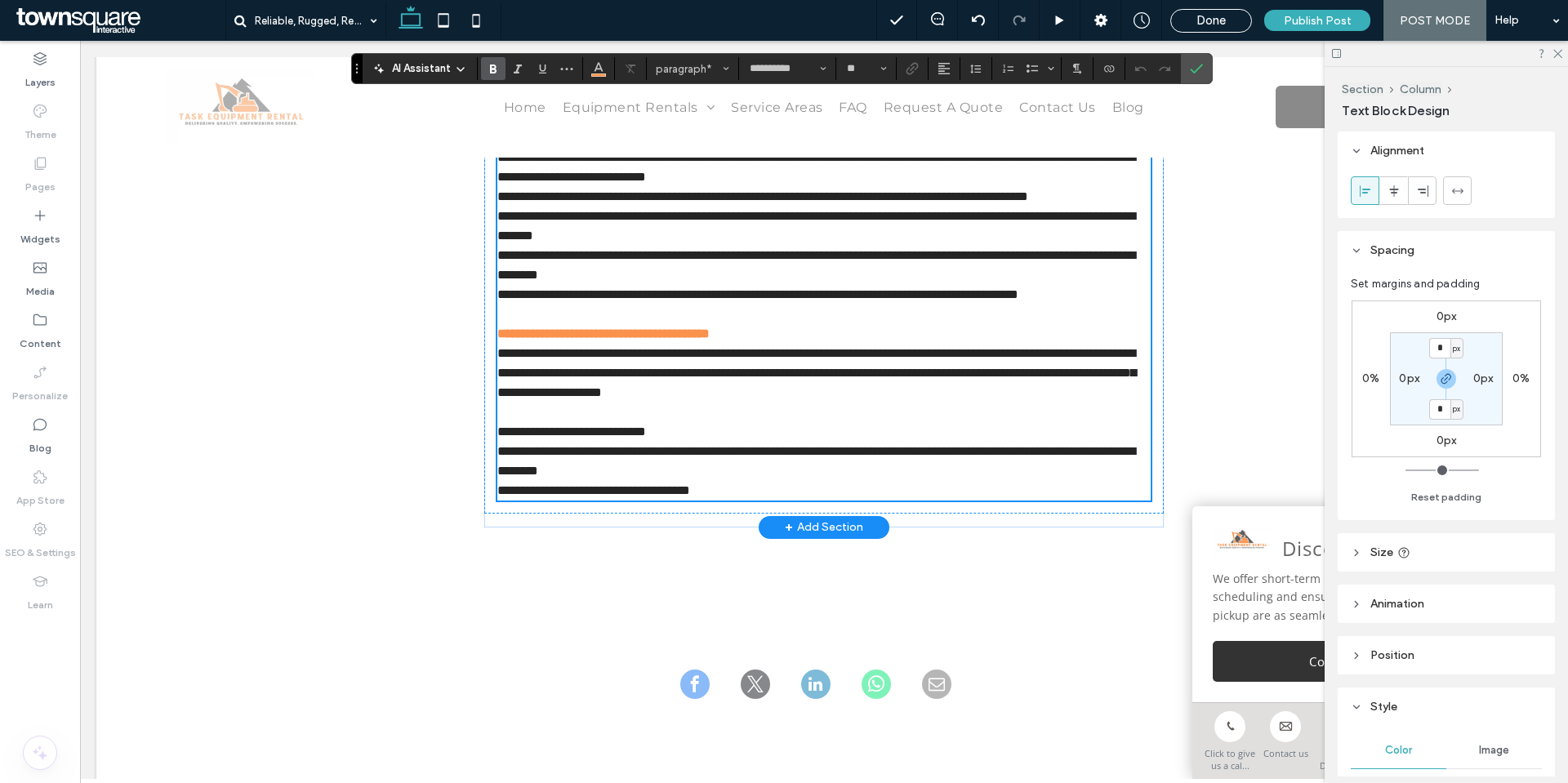 click on "**********" at bounding box center (604, 333) 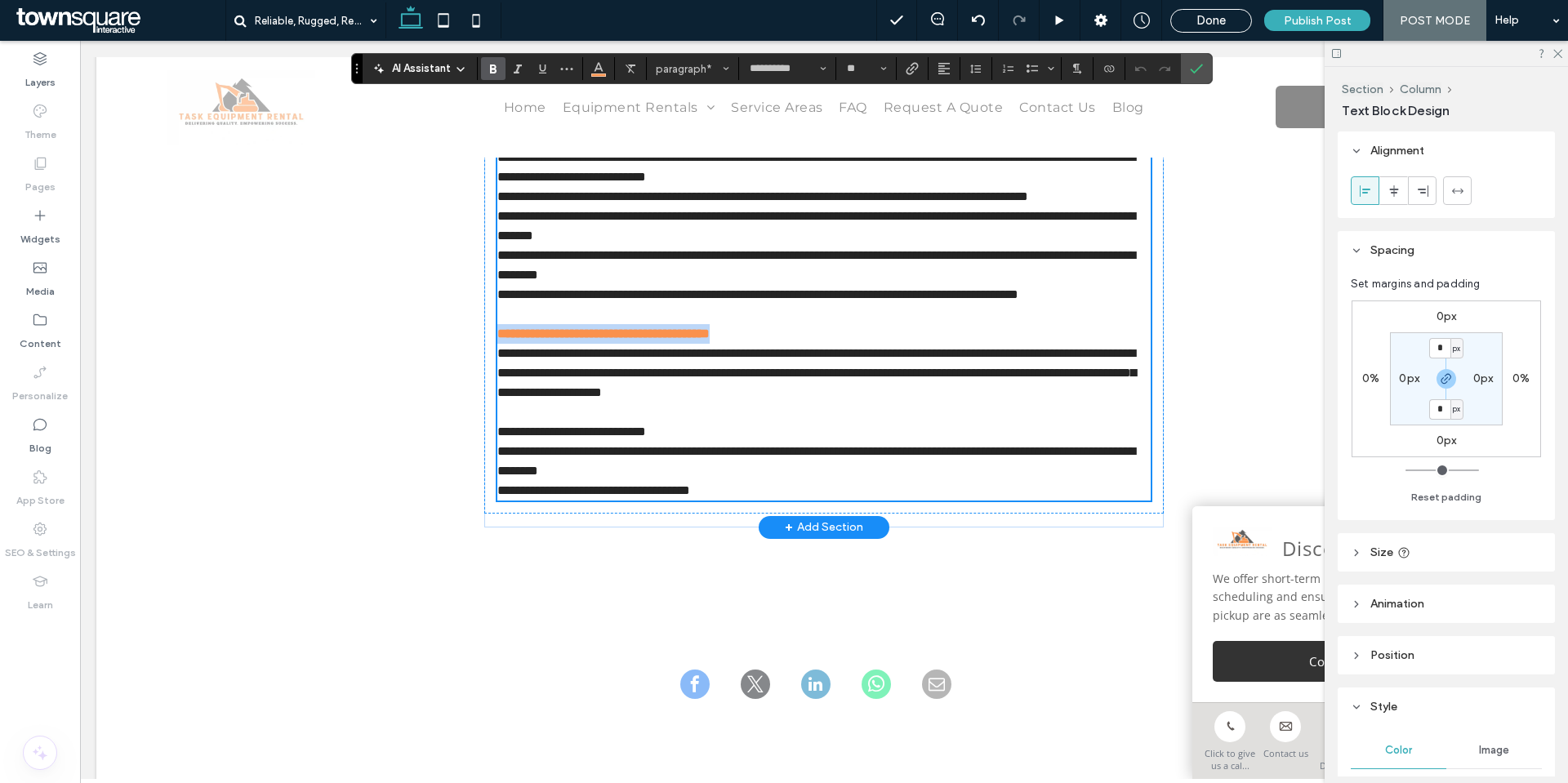drag, startPoint x: 802, startPoint y: 455, endPoint x: 495, endPoint y: 454, distance: 307.00163 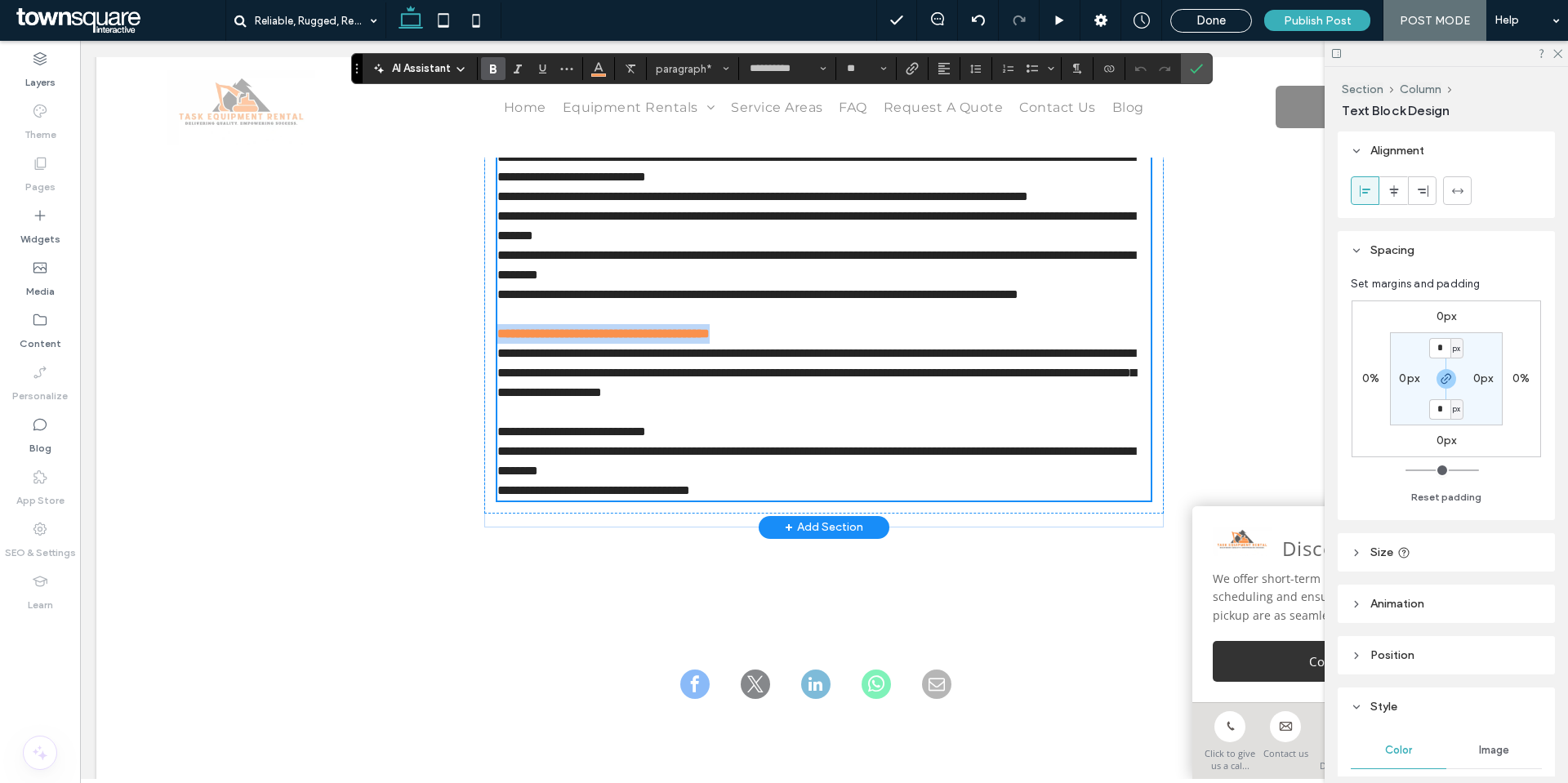 click on "**********" at bounding box center (604, 333) 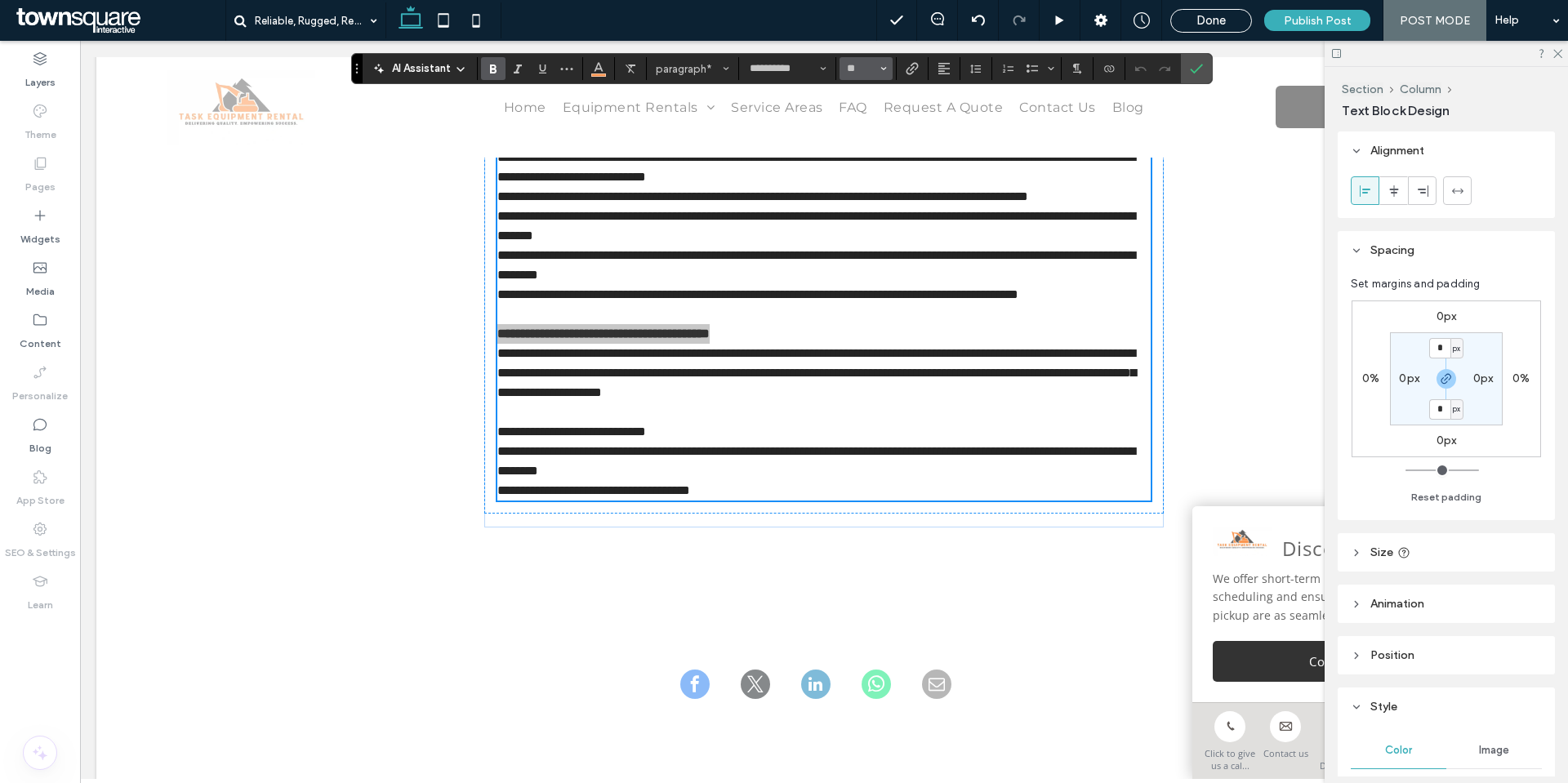 click on "**" at bounding box center (866, 69) 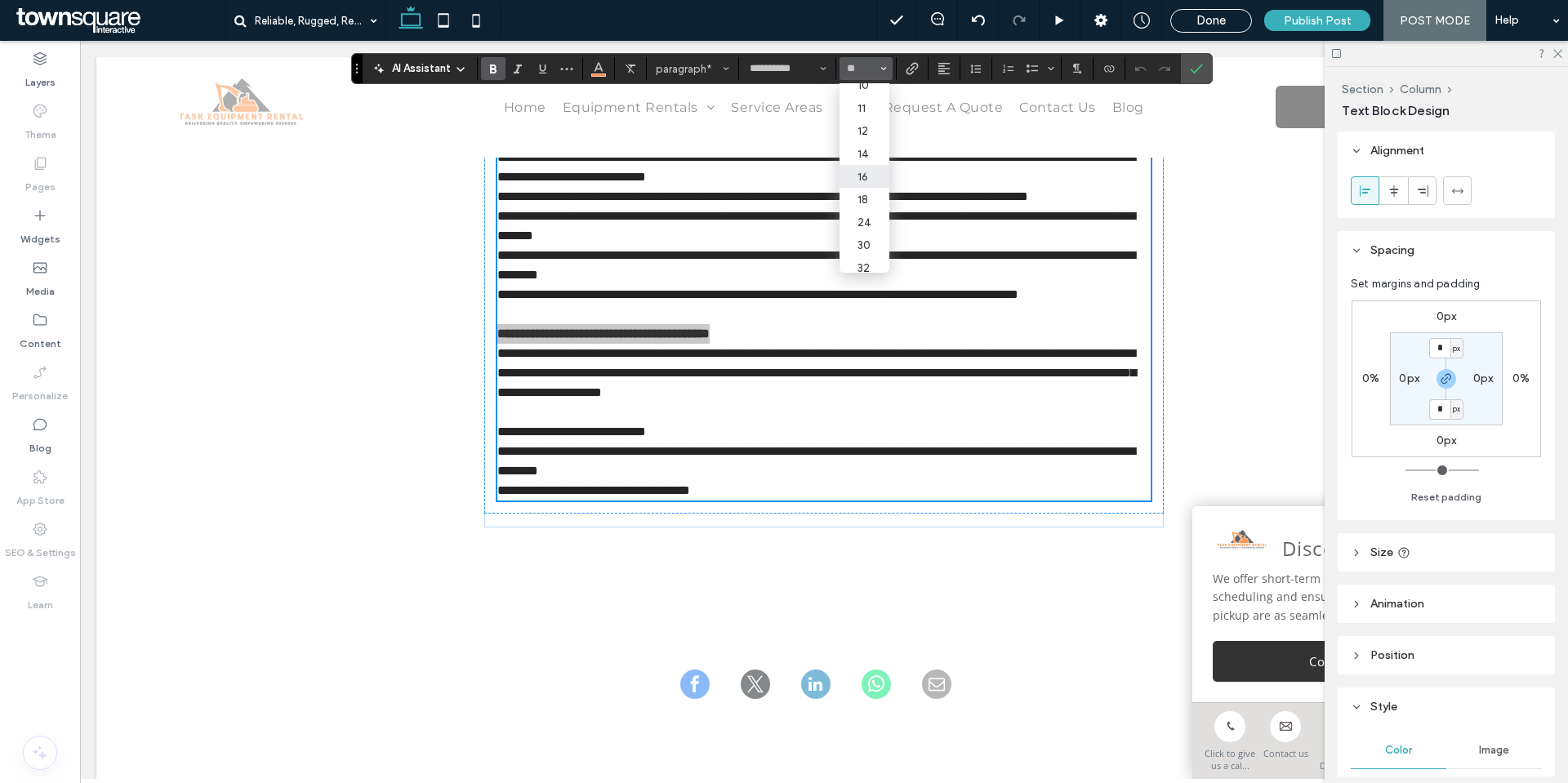 scroll, scrollTop: 82, scrollLeft: 0, axis: vertical 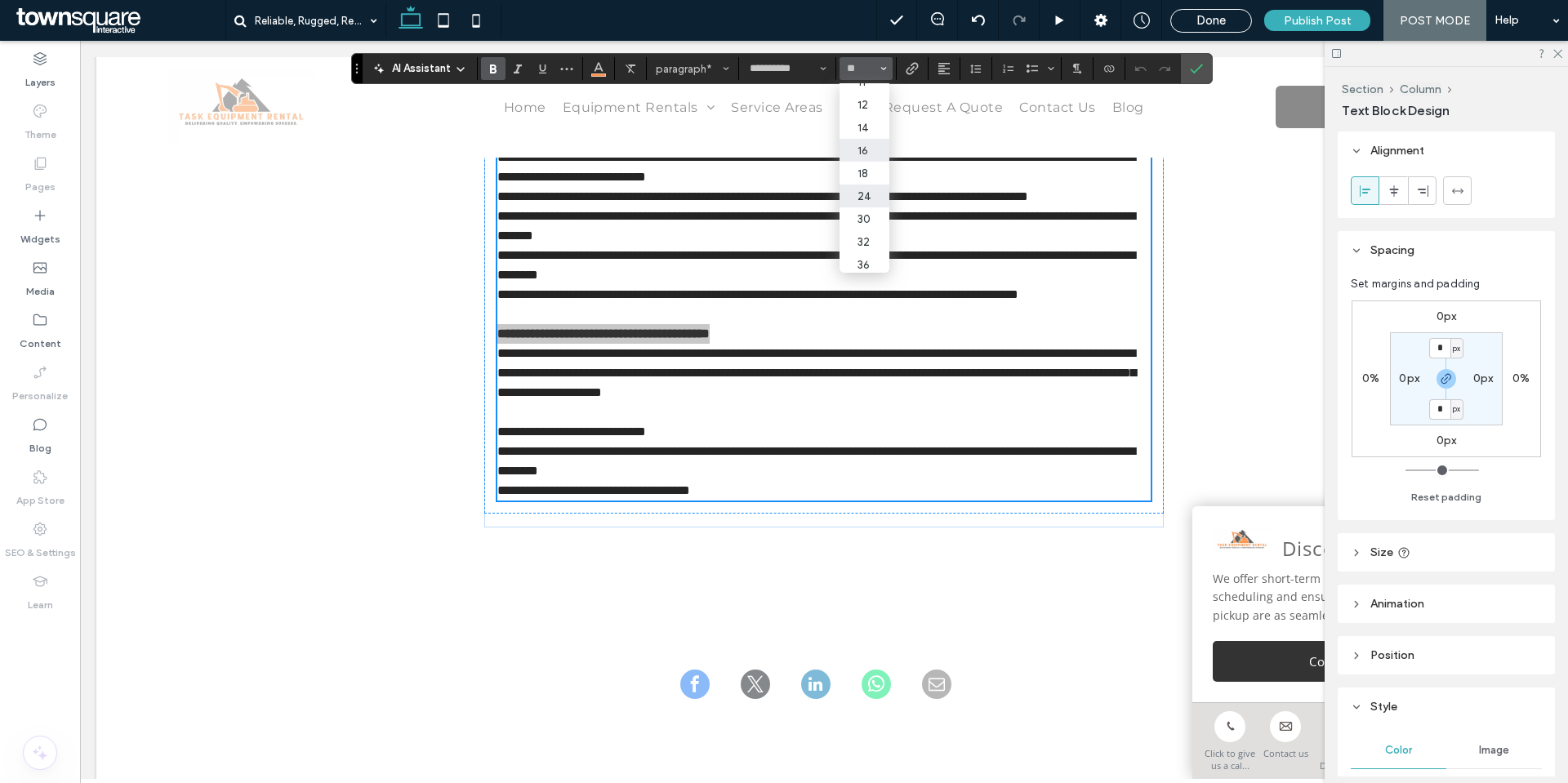 click on "24" at bounding box center [864, 196] 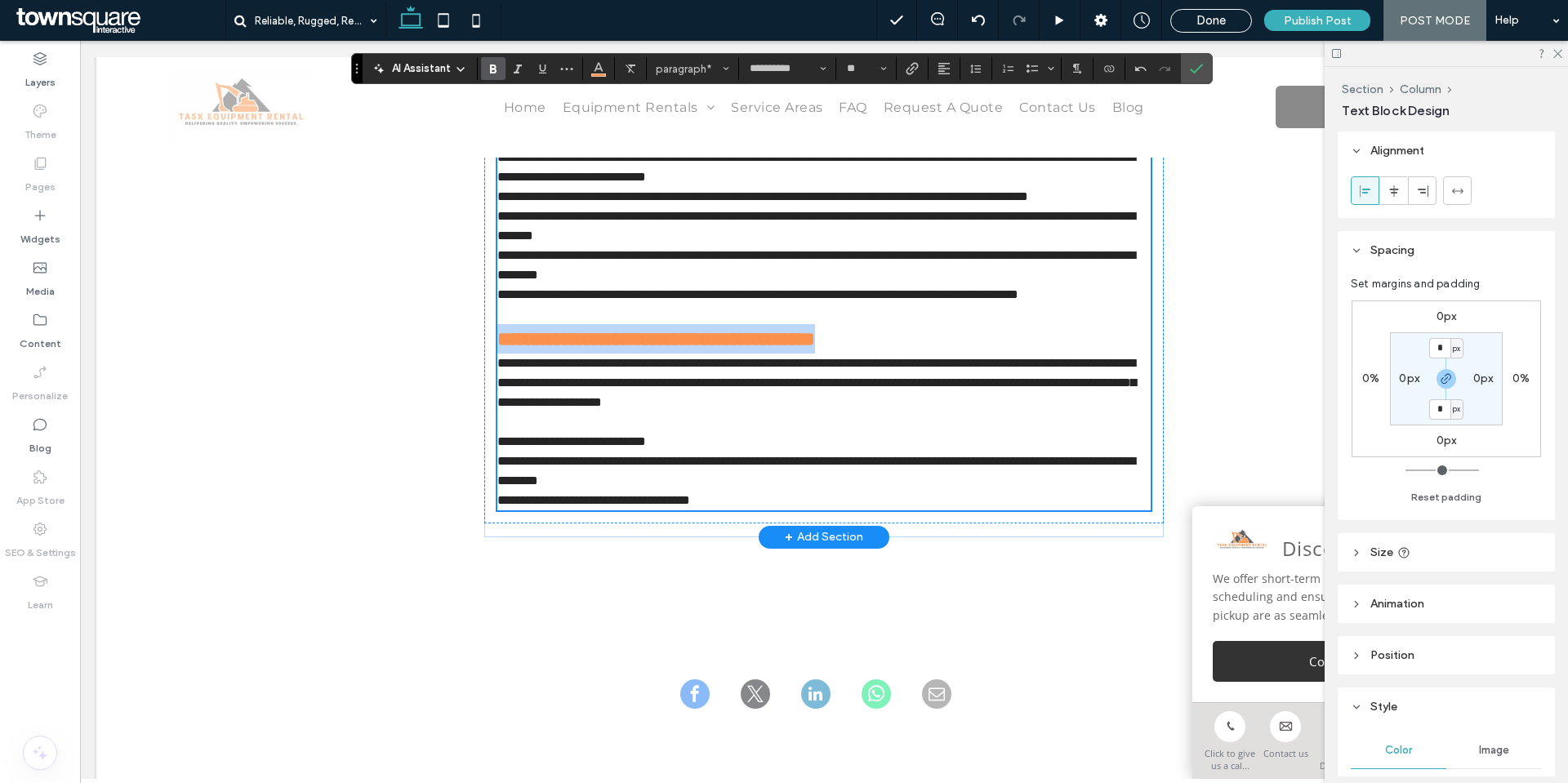 type on "**" 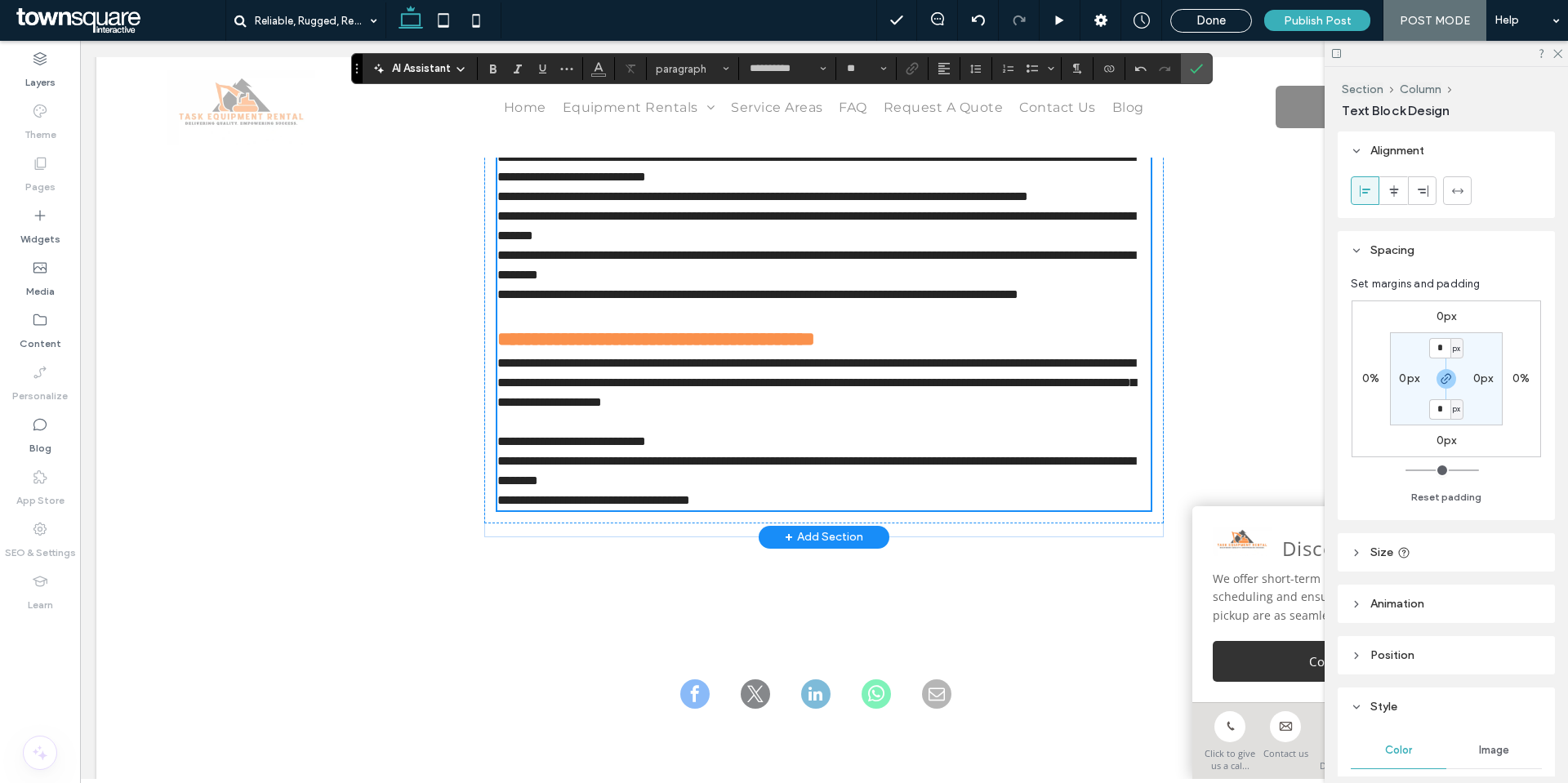 click at bounding box center [824, 118] 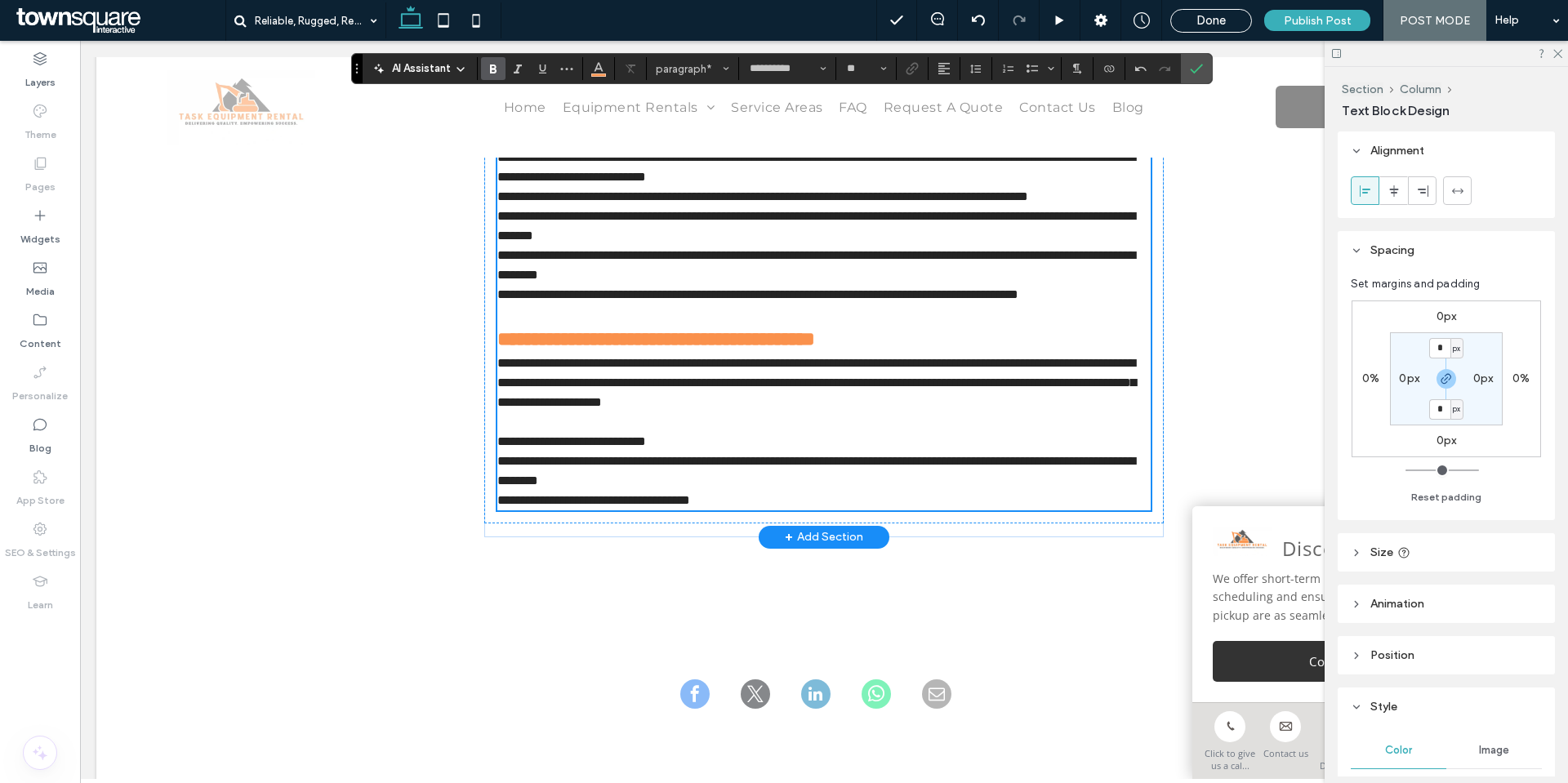 click on "**********" at bounding box center (586, 137) 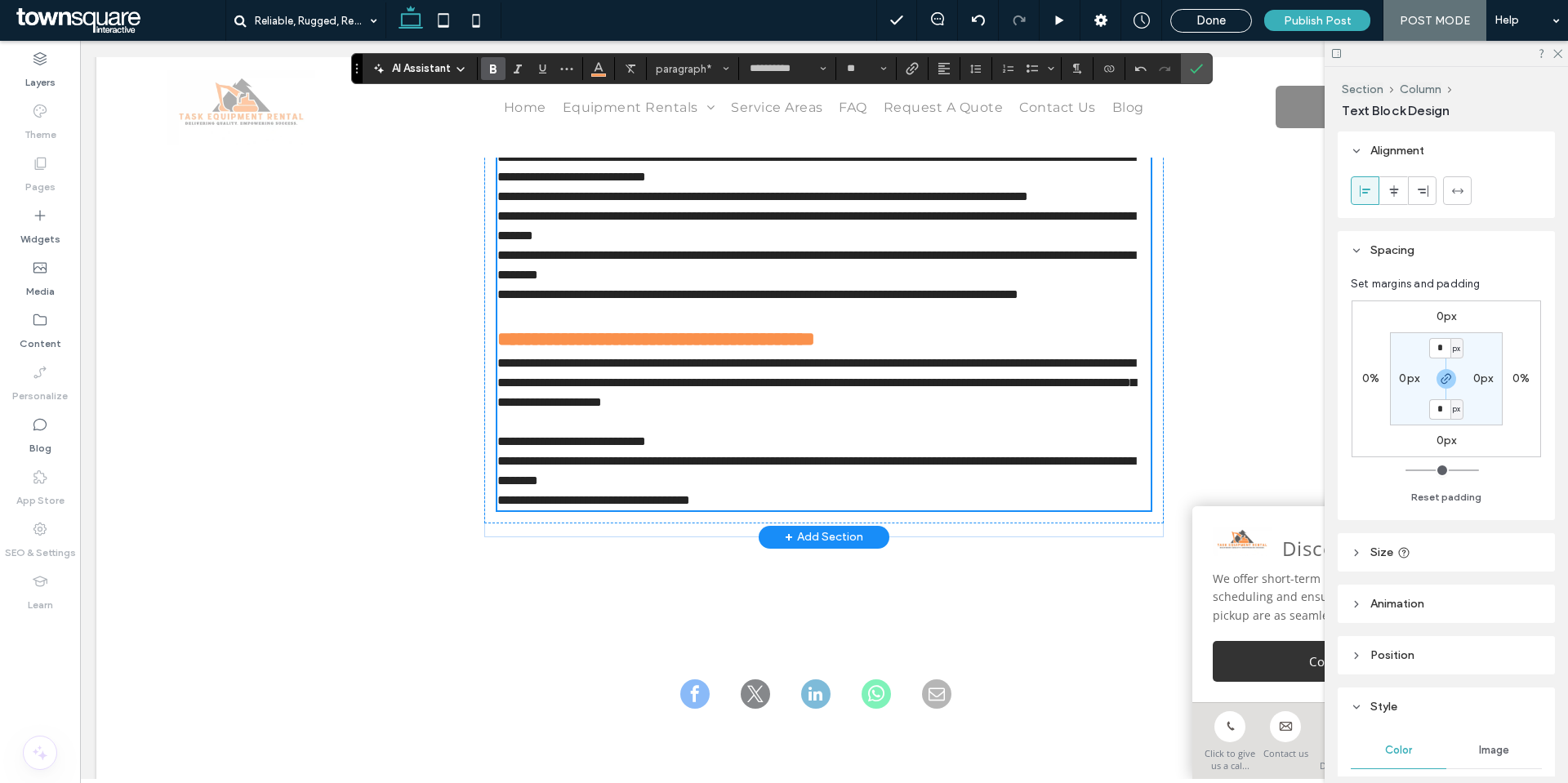 click on "**********" at bounding box center (586, 137) 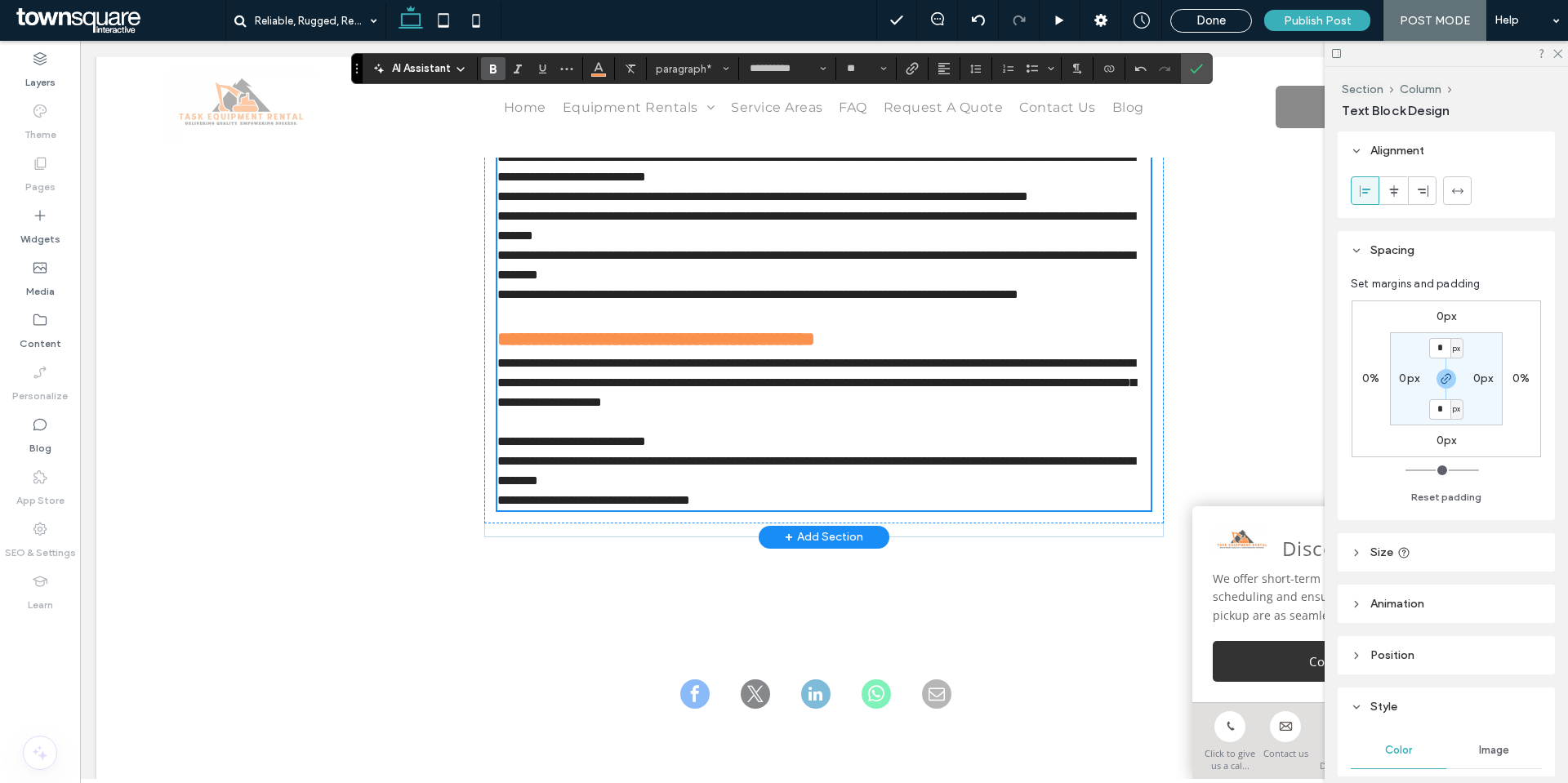 drag, startPoint x: 768, startPoint y: 214, endPoint x: 494, endPoint y: 211, distance: 274.0164 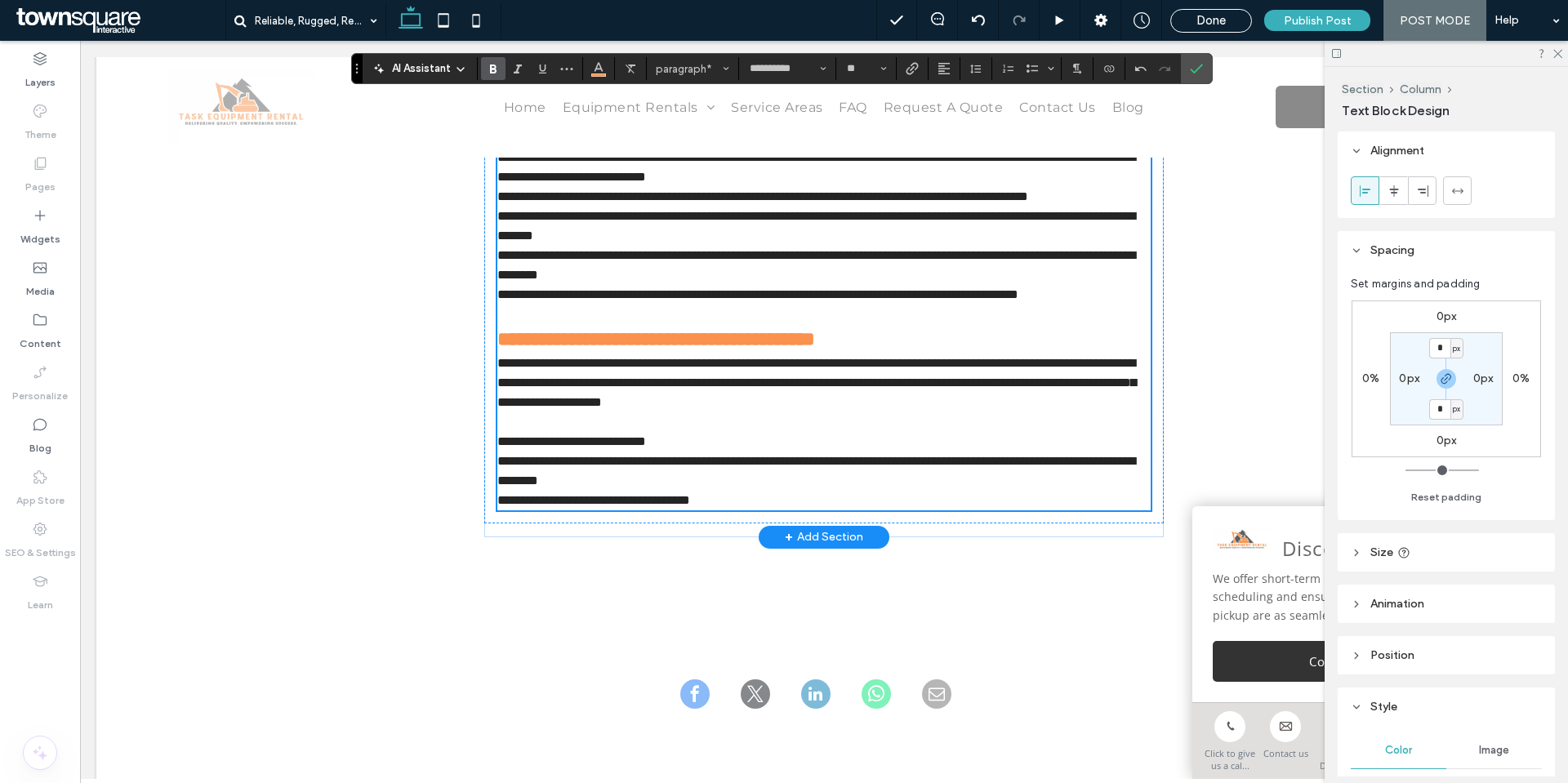 click on "**********" at bounding box center [586, 137] 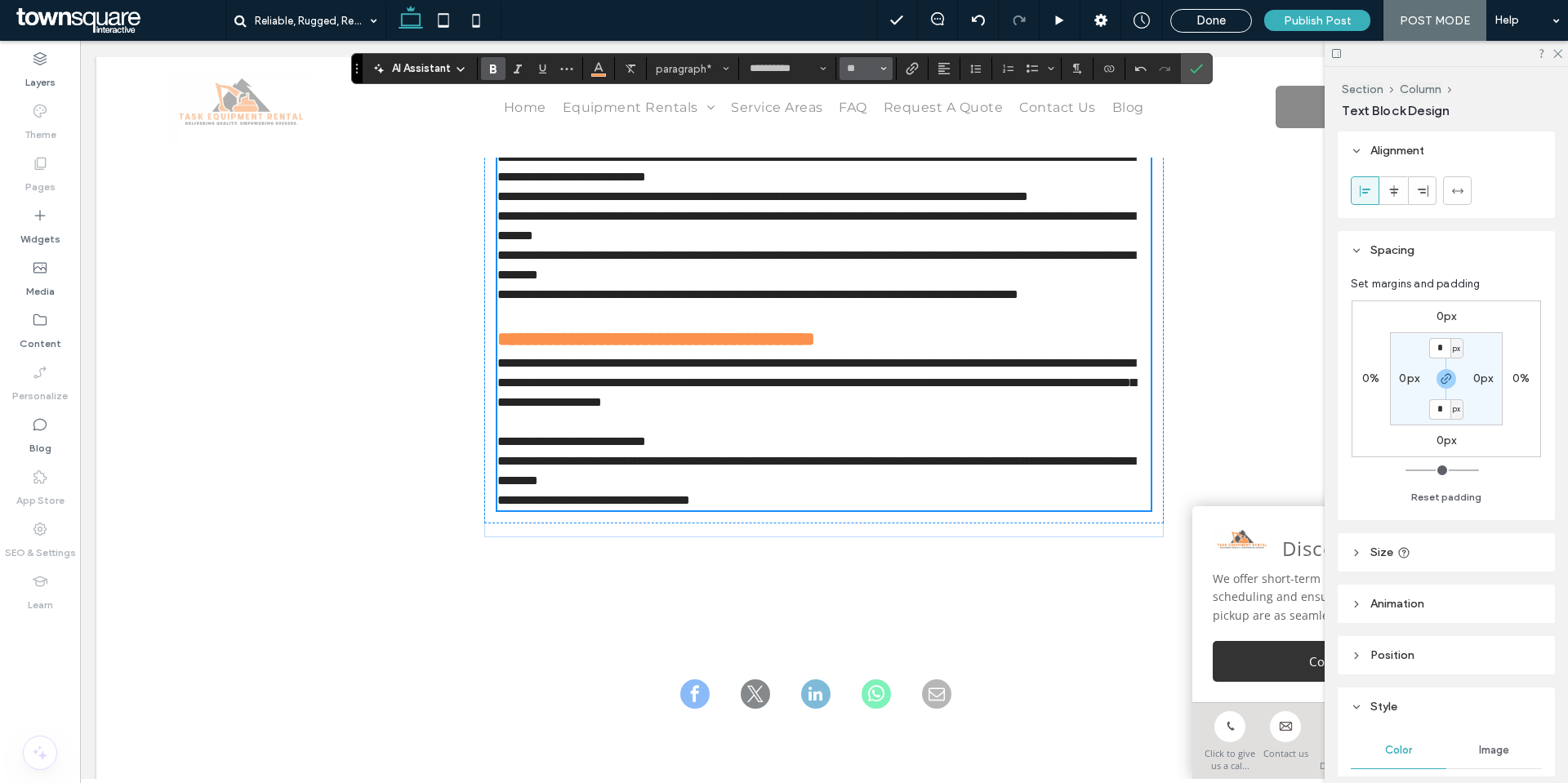 click 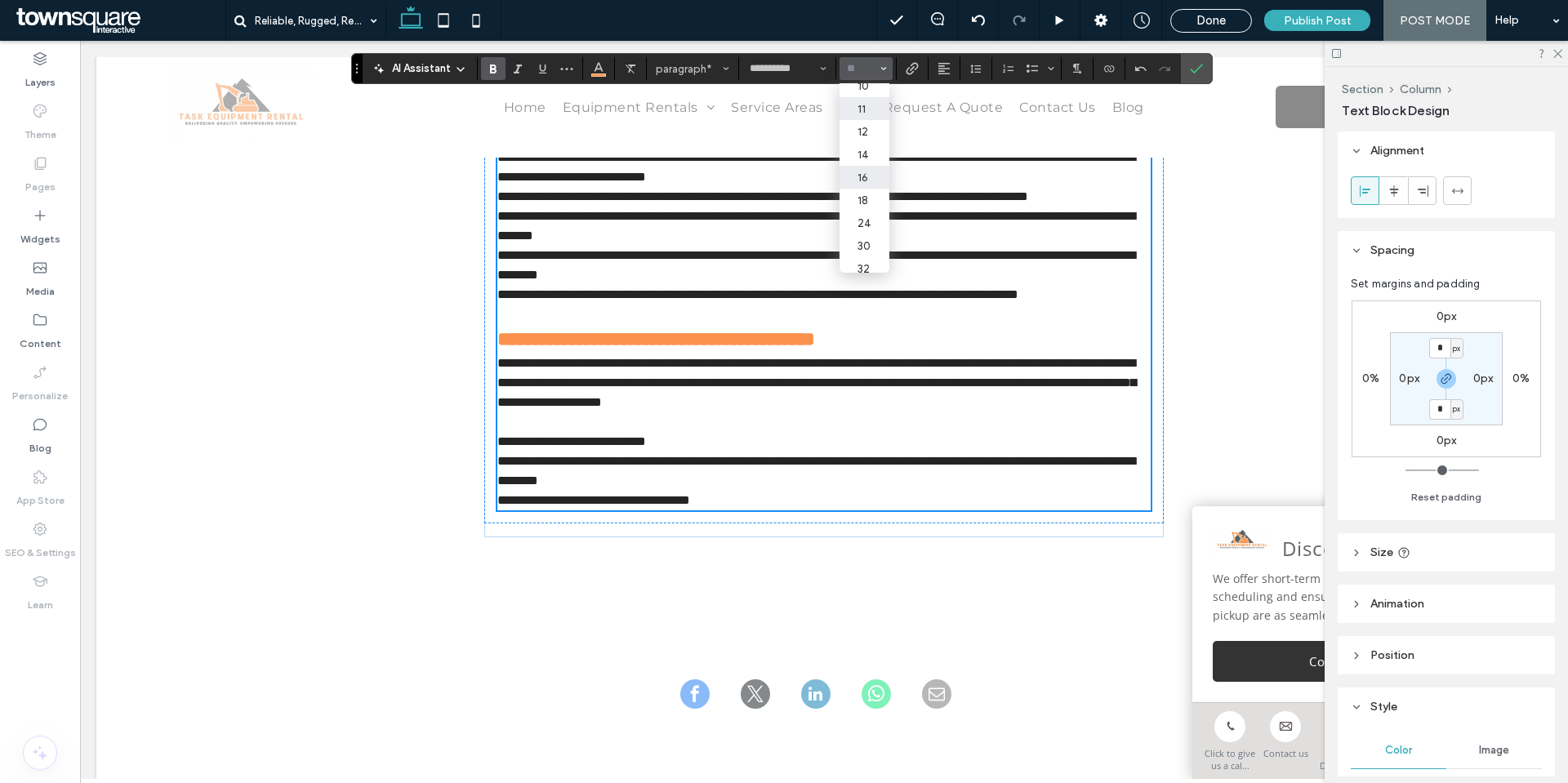scroll, scrollTop: 82, scrollLeft: 0, axis: vertical 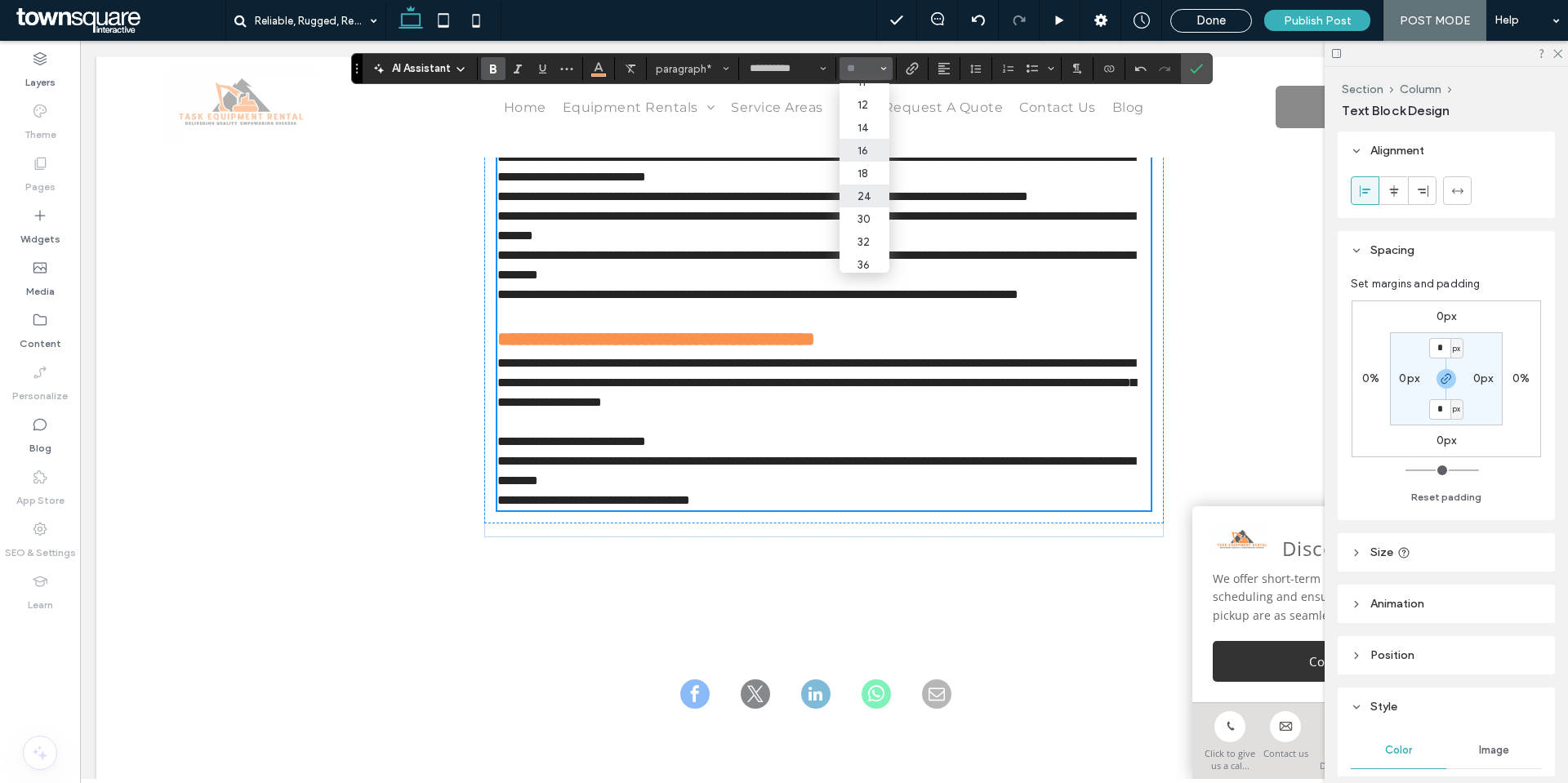 click on "24" at bounding box center (864, 196) 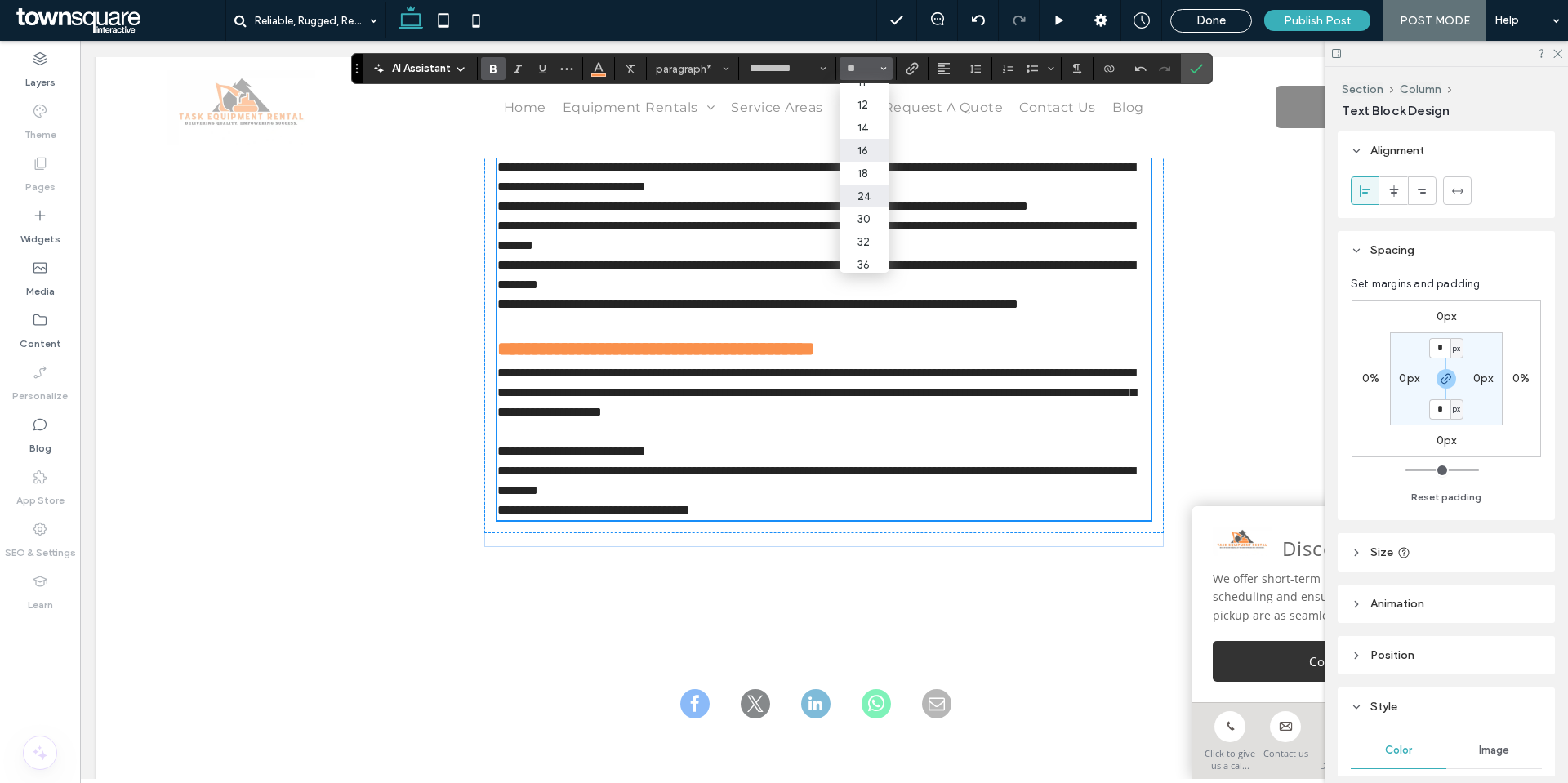type on "**" 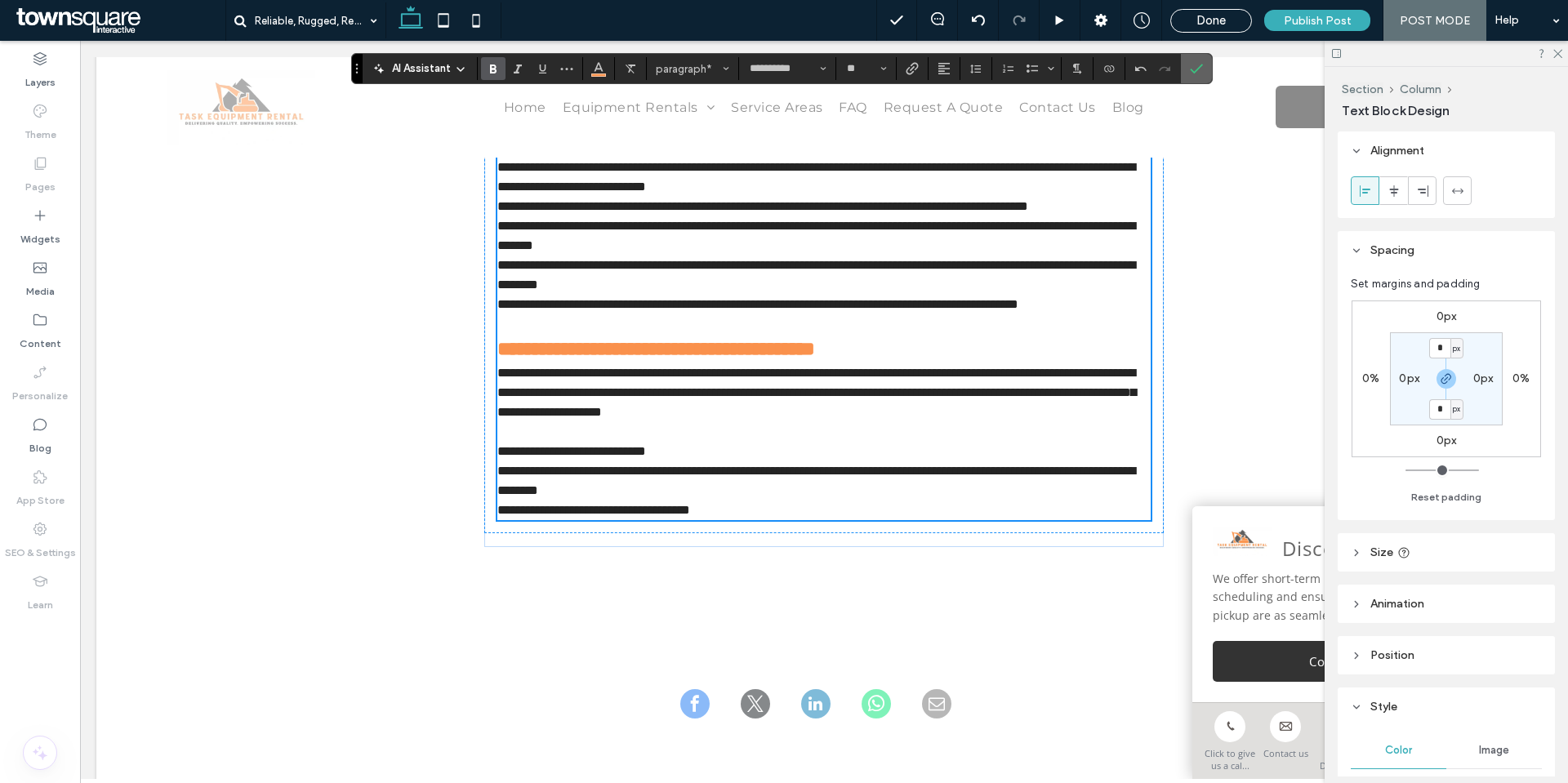 drag, startPoint x: 1200, startPoint y: 65, endPoint x: 1115, endPoint y: 29, distance: 92.30926 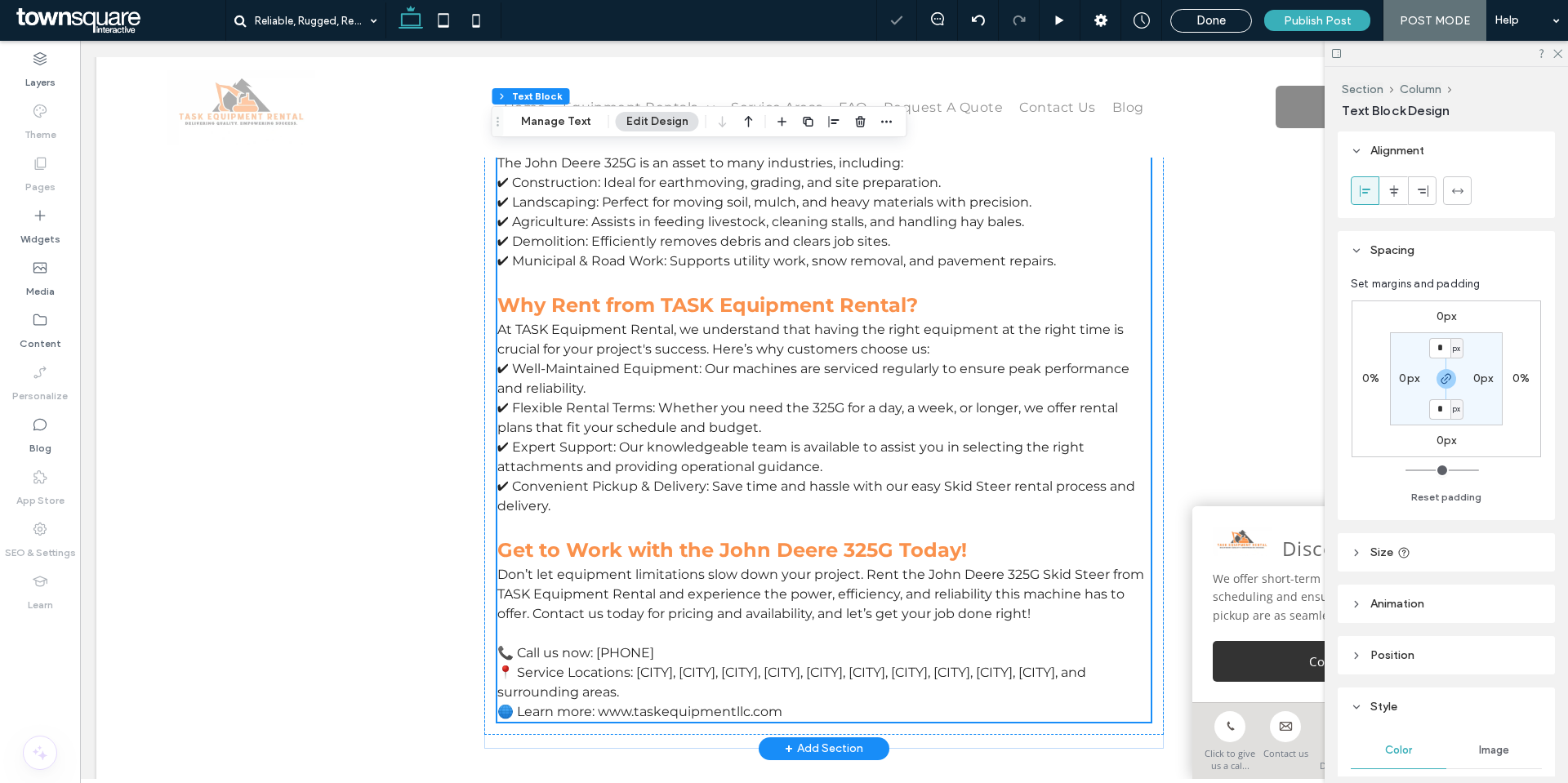 scroll, scrollTop: 1233, scrollLeft: 0, axis: vertical 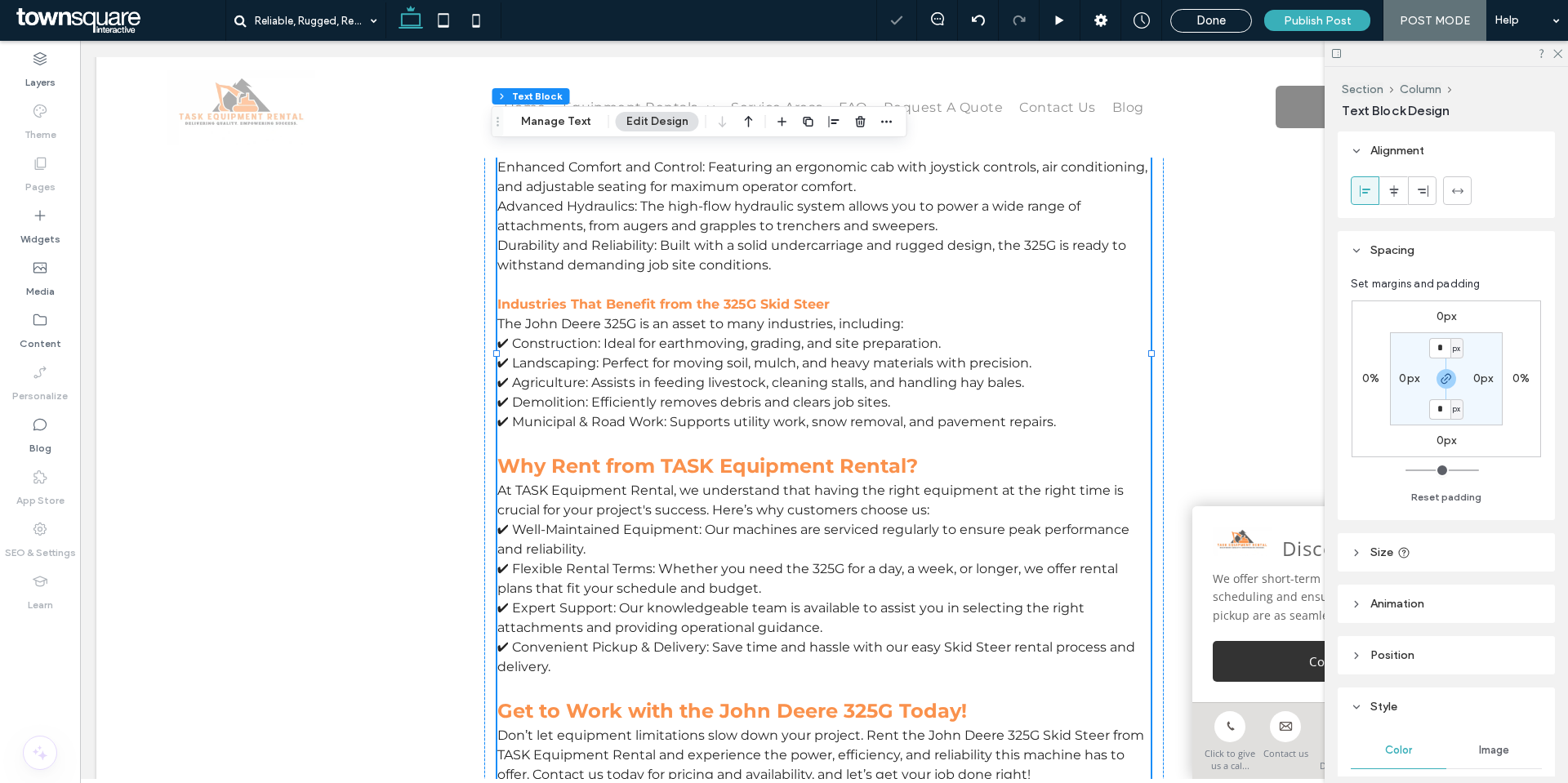 click on "Industries That Benefit from the 325G Skid Steer" at bounding box center (663, 304) 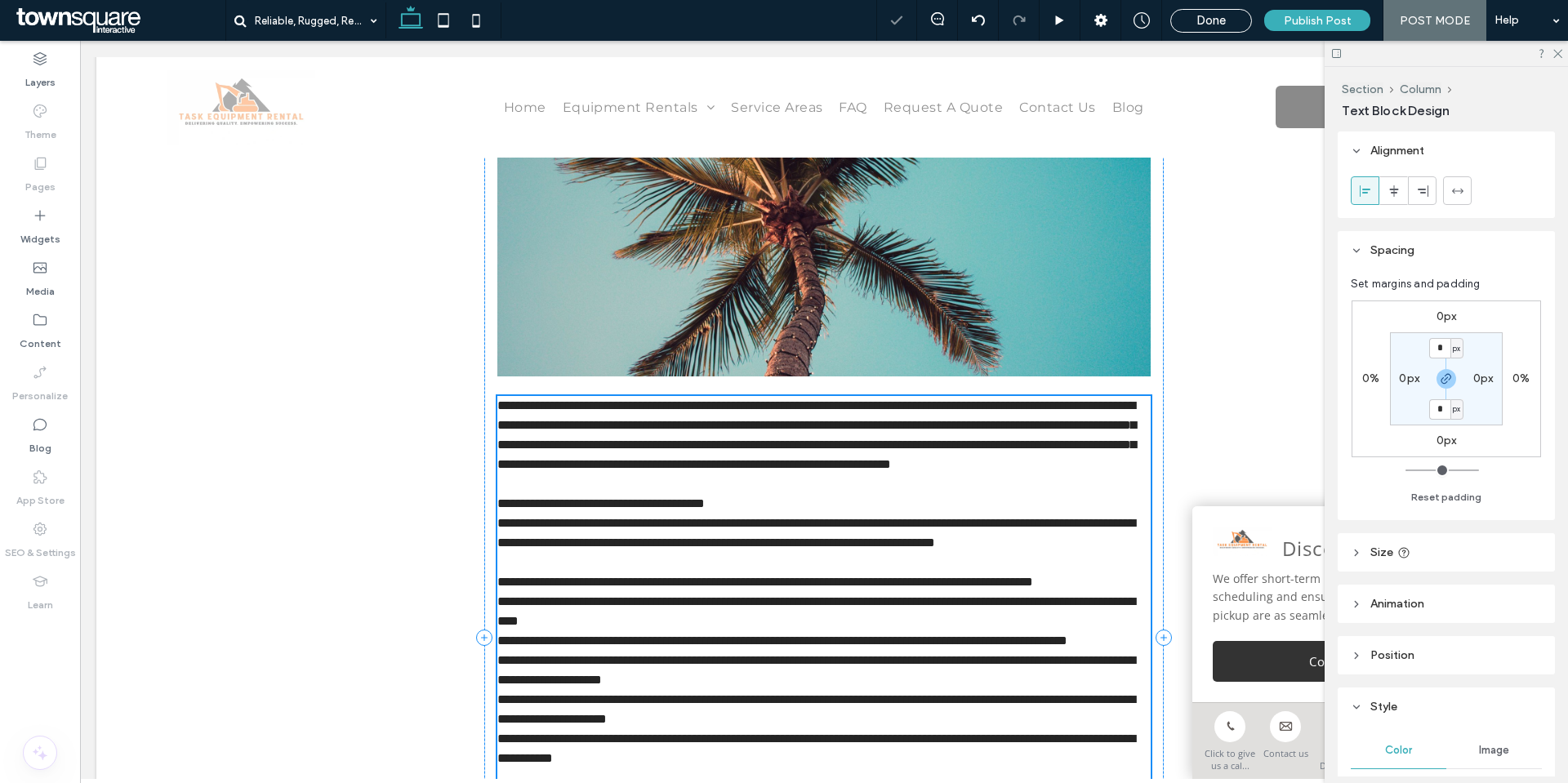 type on "**********" 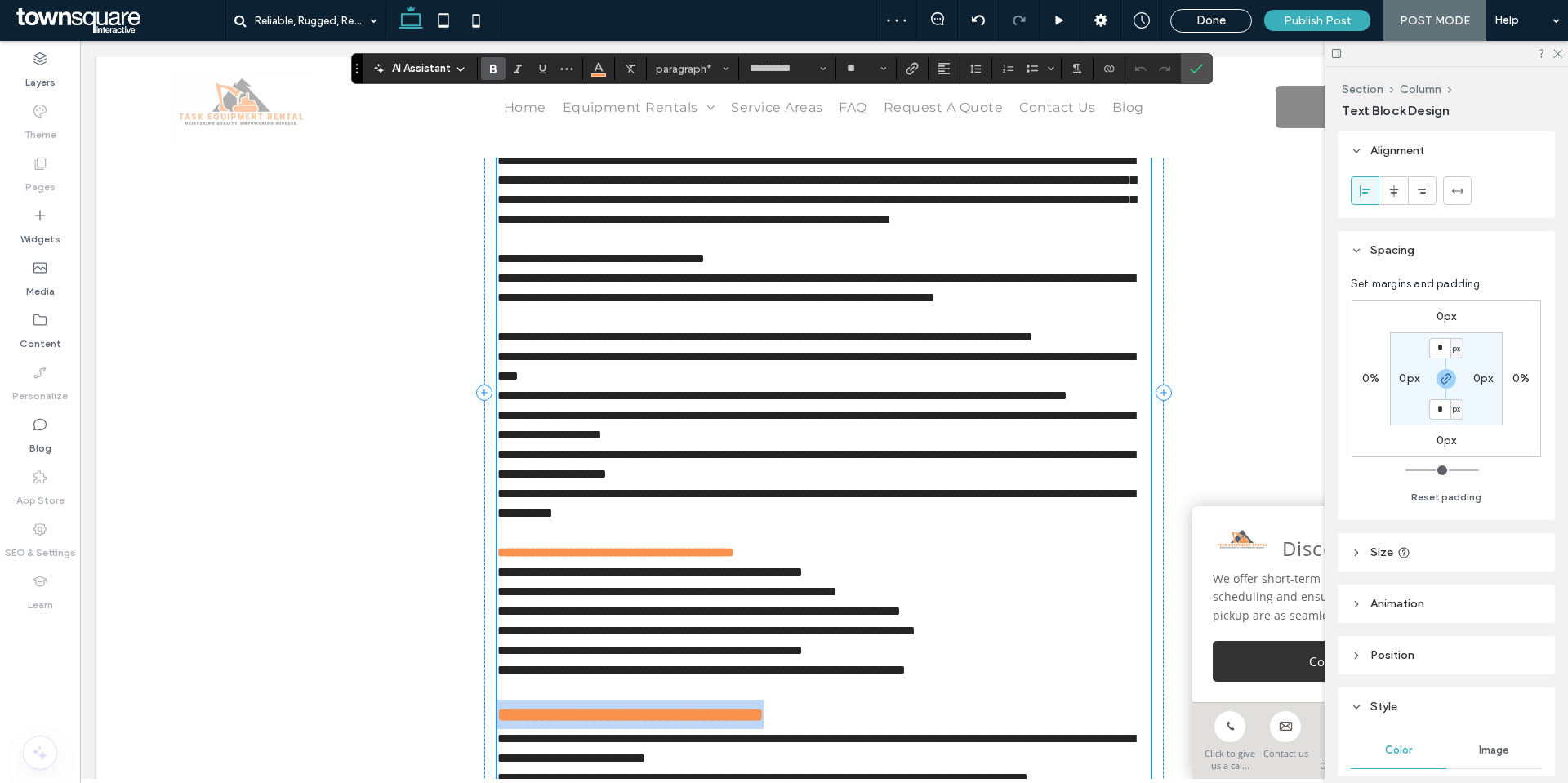 scroll, scrollTop: 988, scrollLeft: 0, axis: vertical 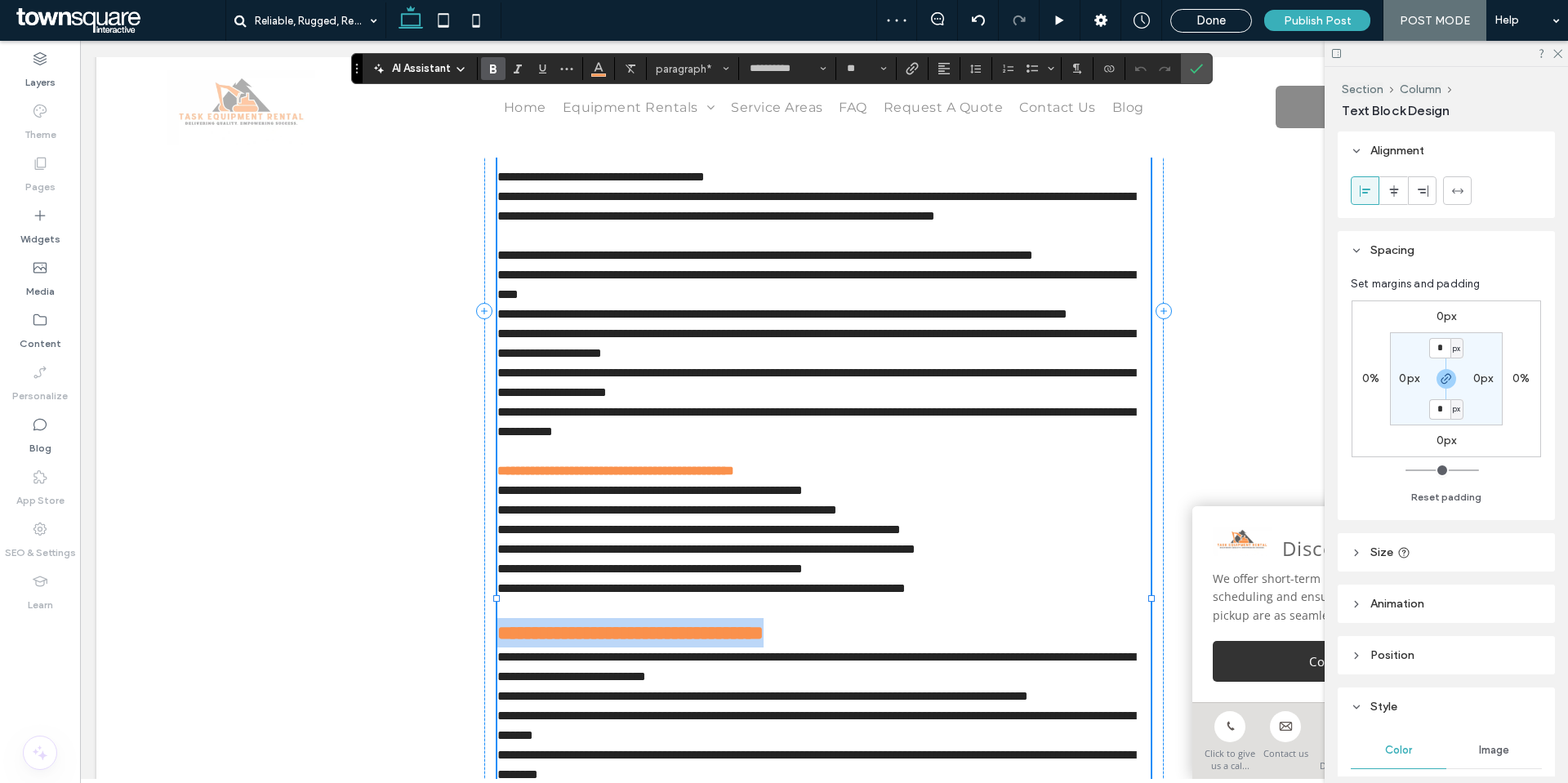 type on "**" 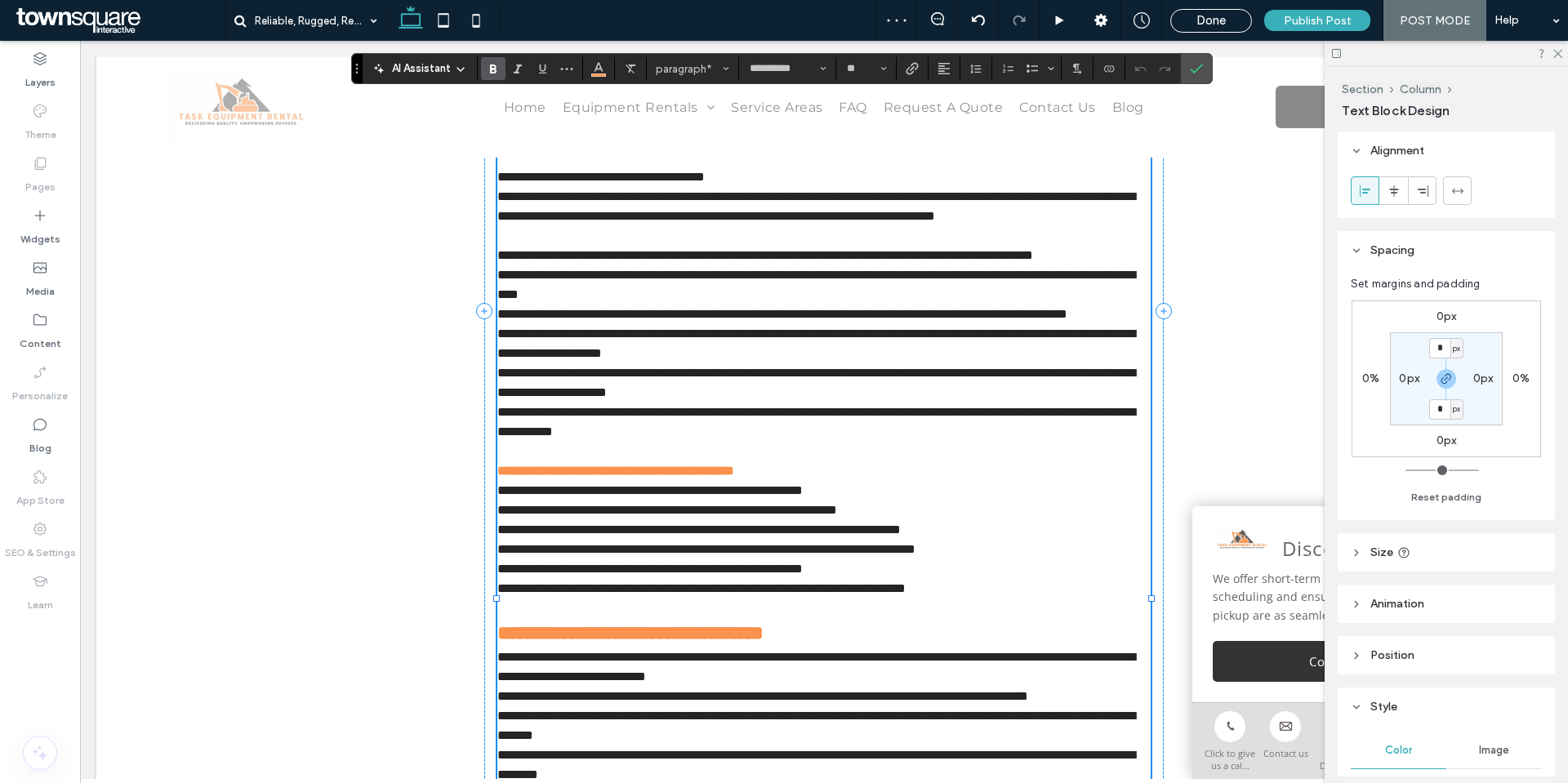 click on "**********" at bounding box center (616, 470) 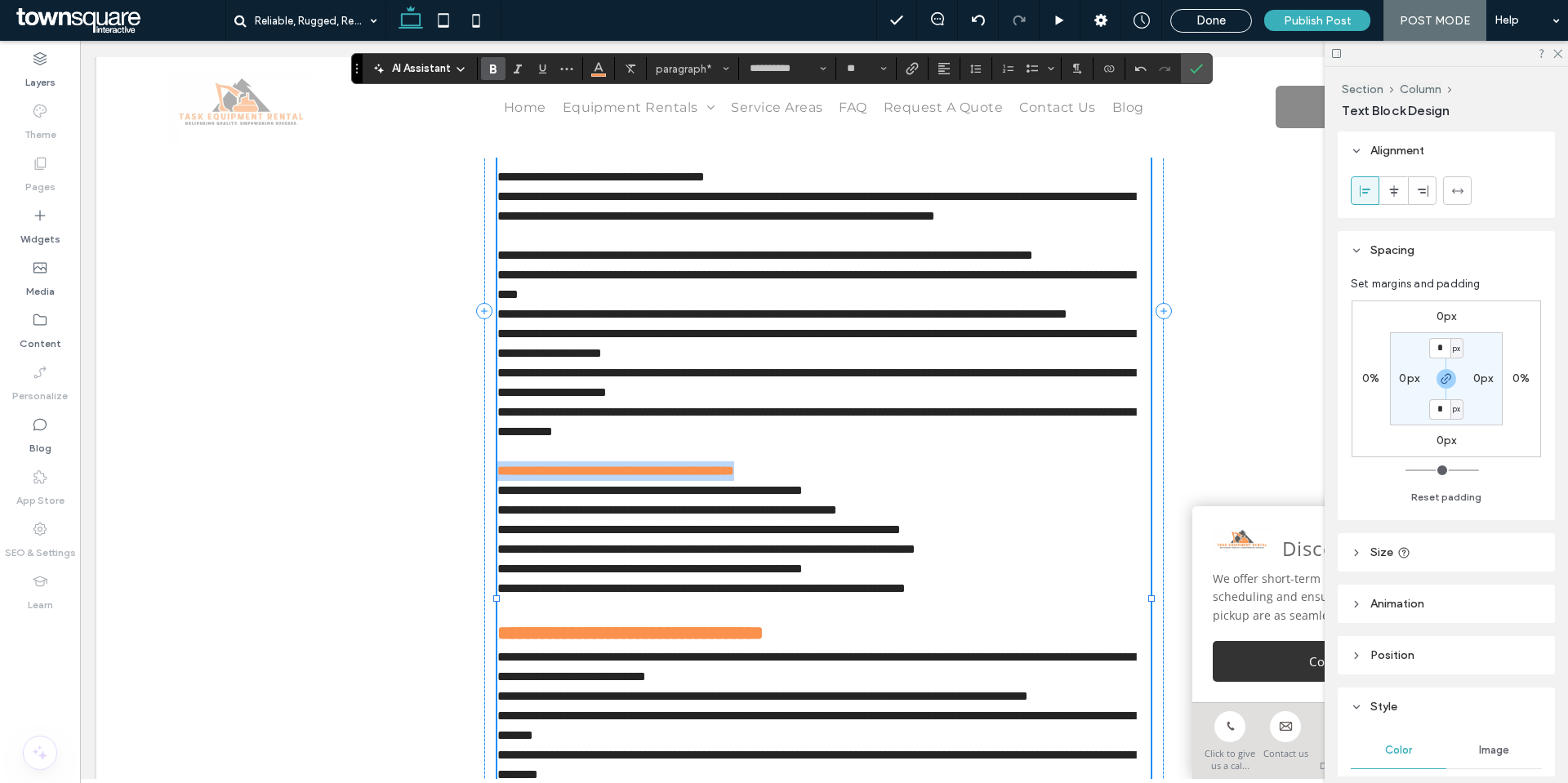 drag, startPoint x: 824, startPoint y: 545, endPoint x: 492, endPoint y: 551, distance: 332.05421 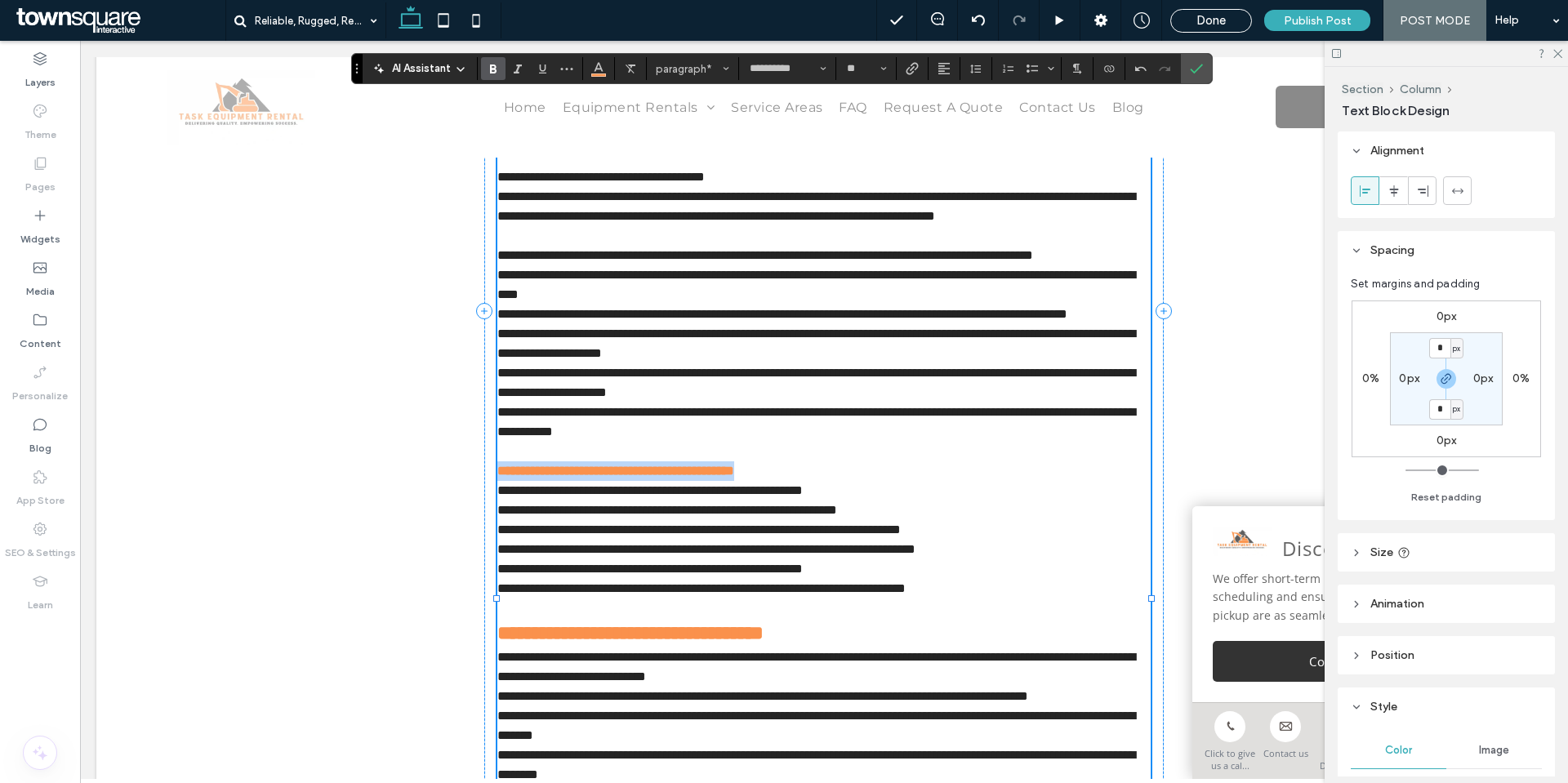 click on "**********" at bounding box center (824, 471) 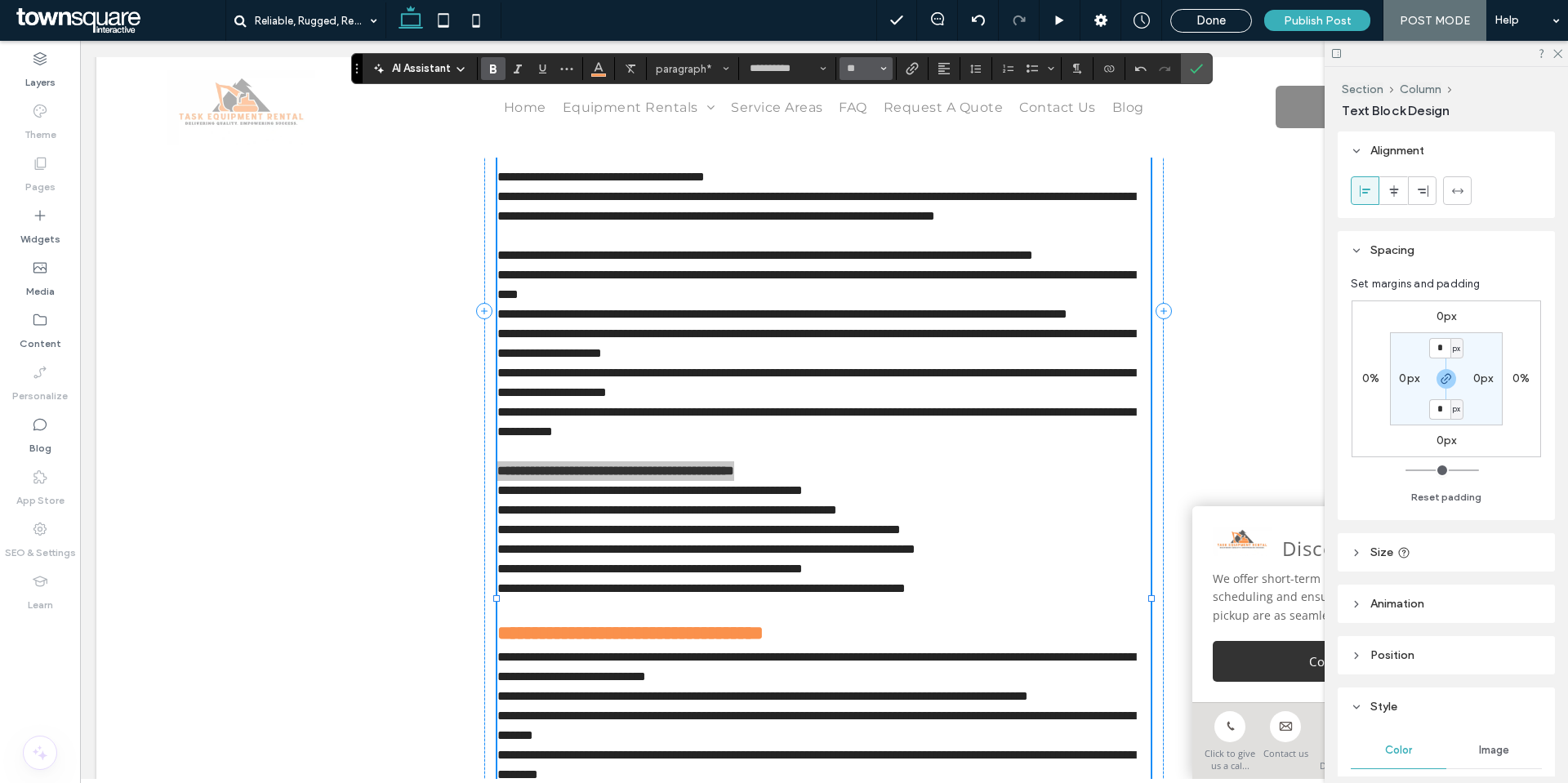 click at bounding box center [884, 69] 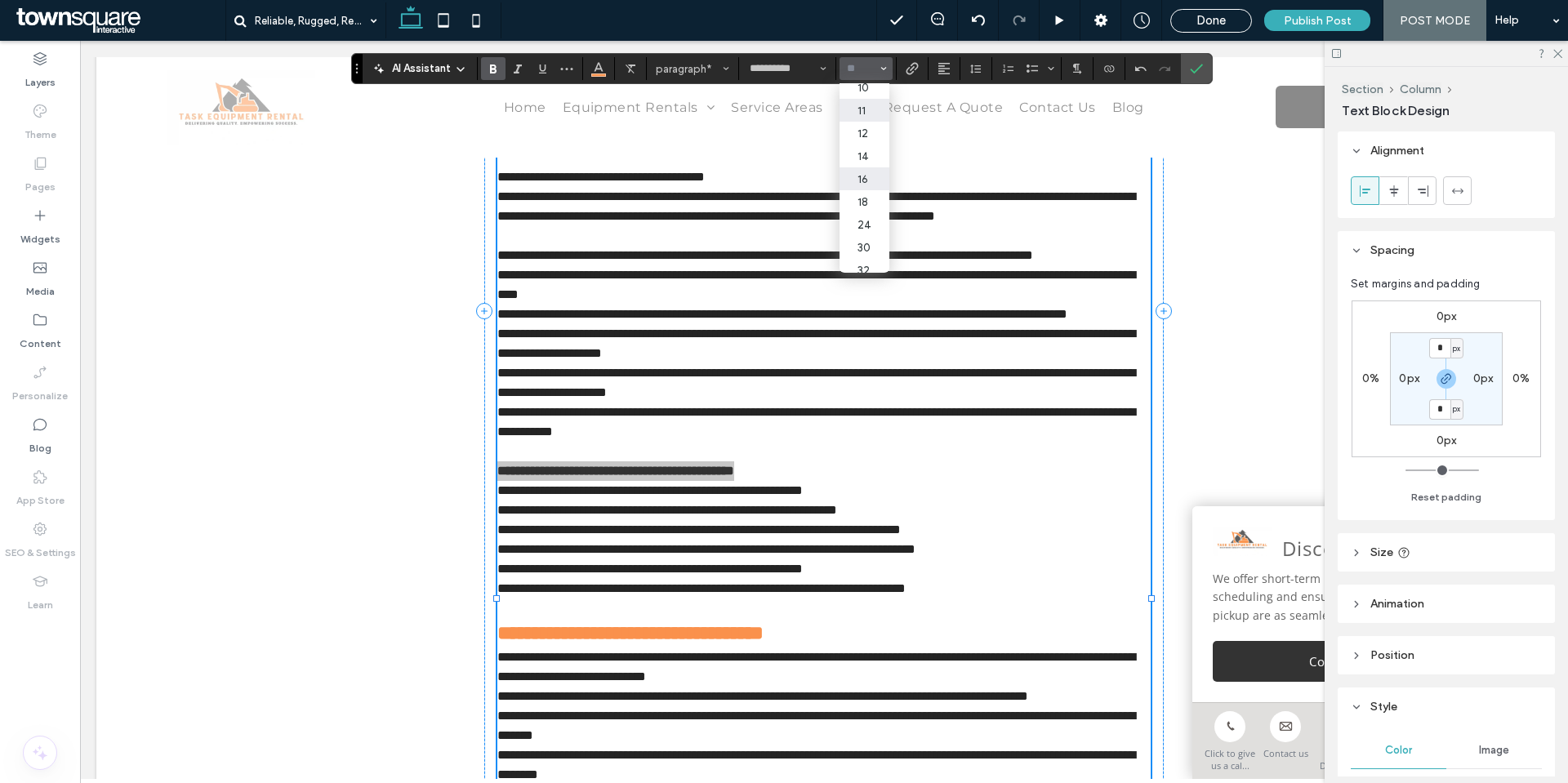 scroll, scrollTop: 82, scrollLeft: 0, axis: vertical 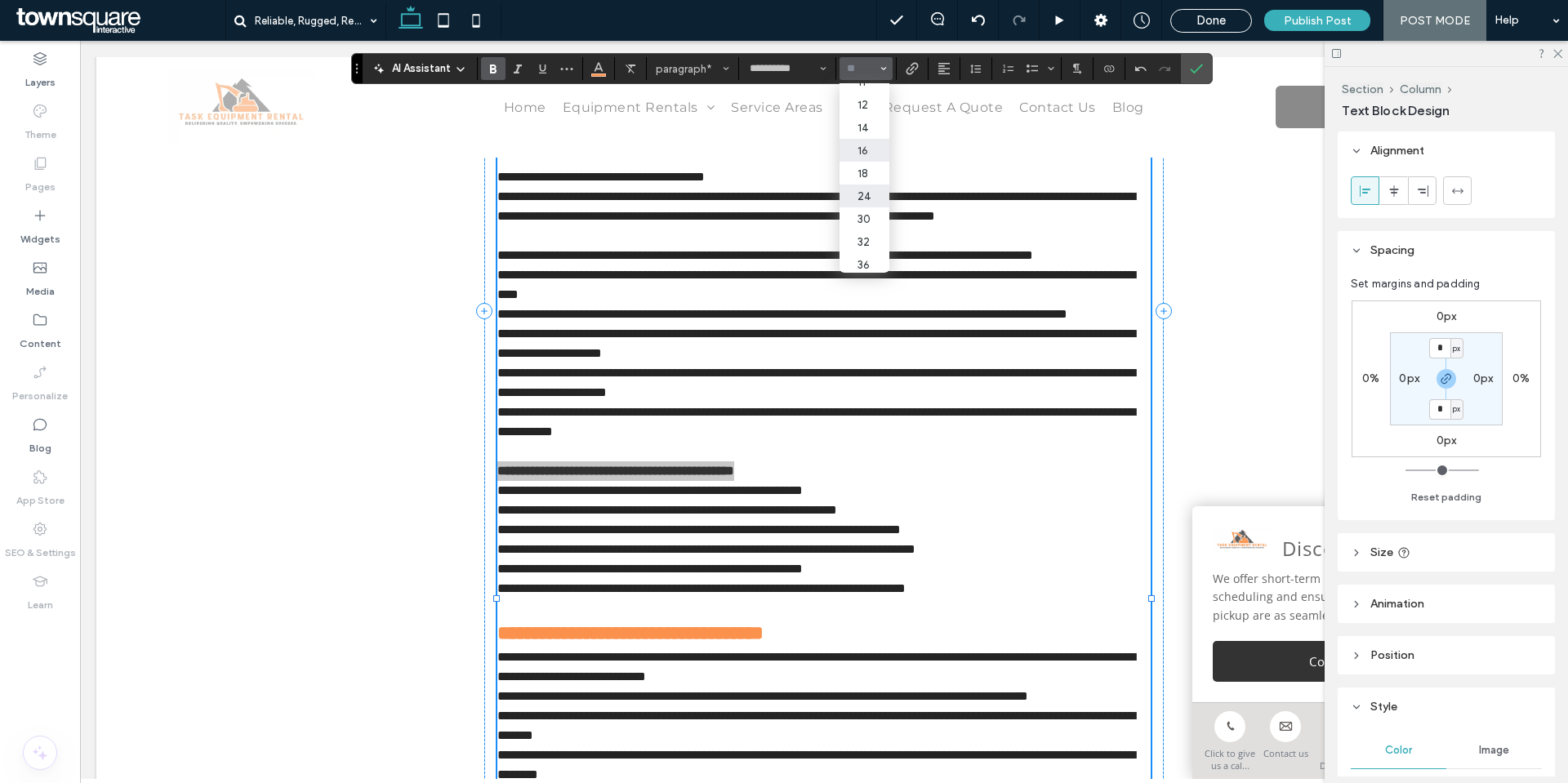 click on "24" at bounding box center [864, 196] 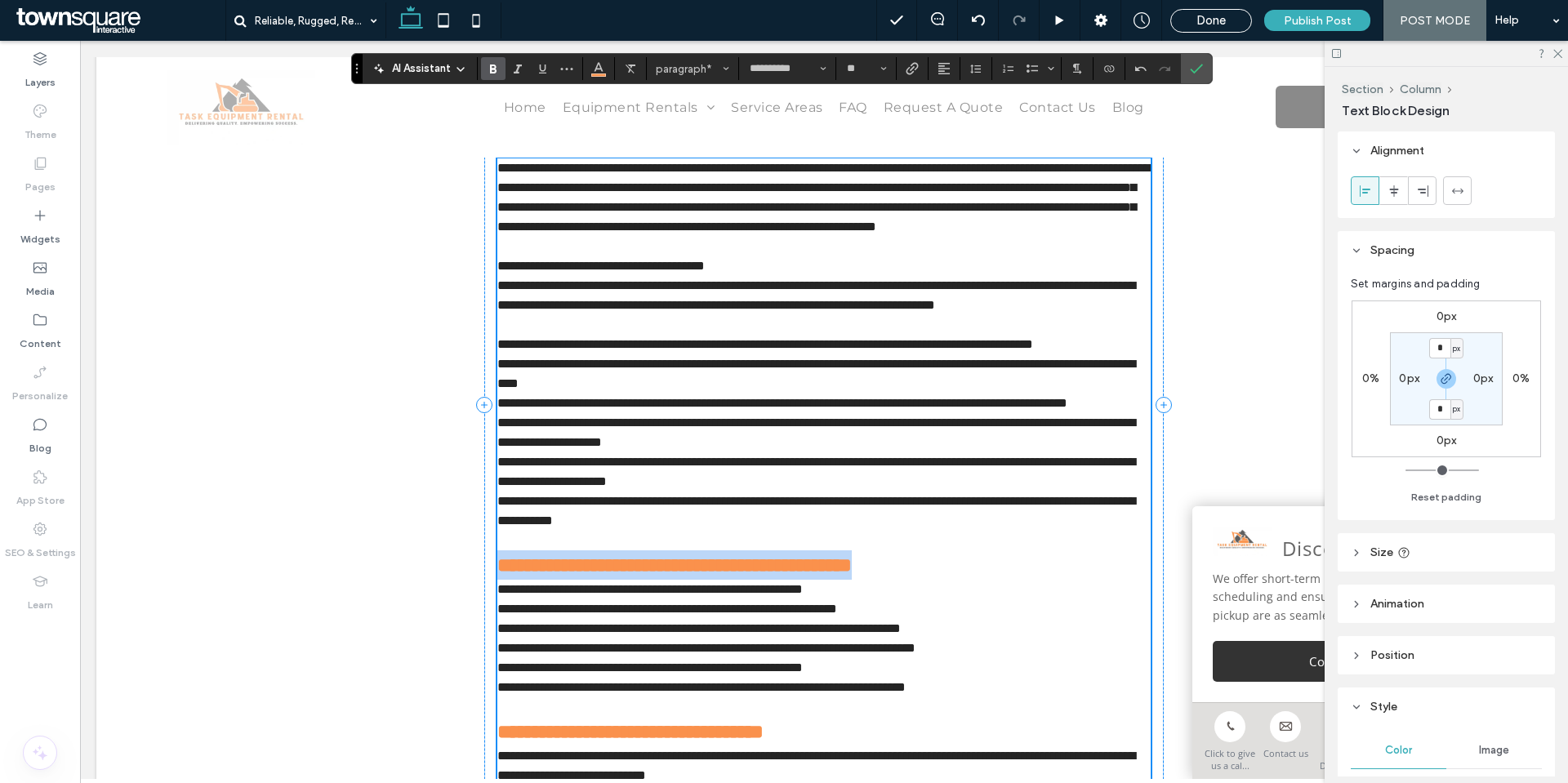 scroll, scrollTop: 743, scrollLeft: 0, axis: vertical 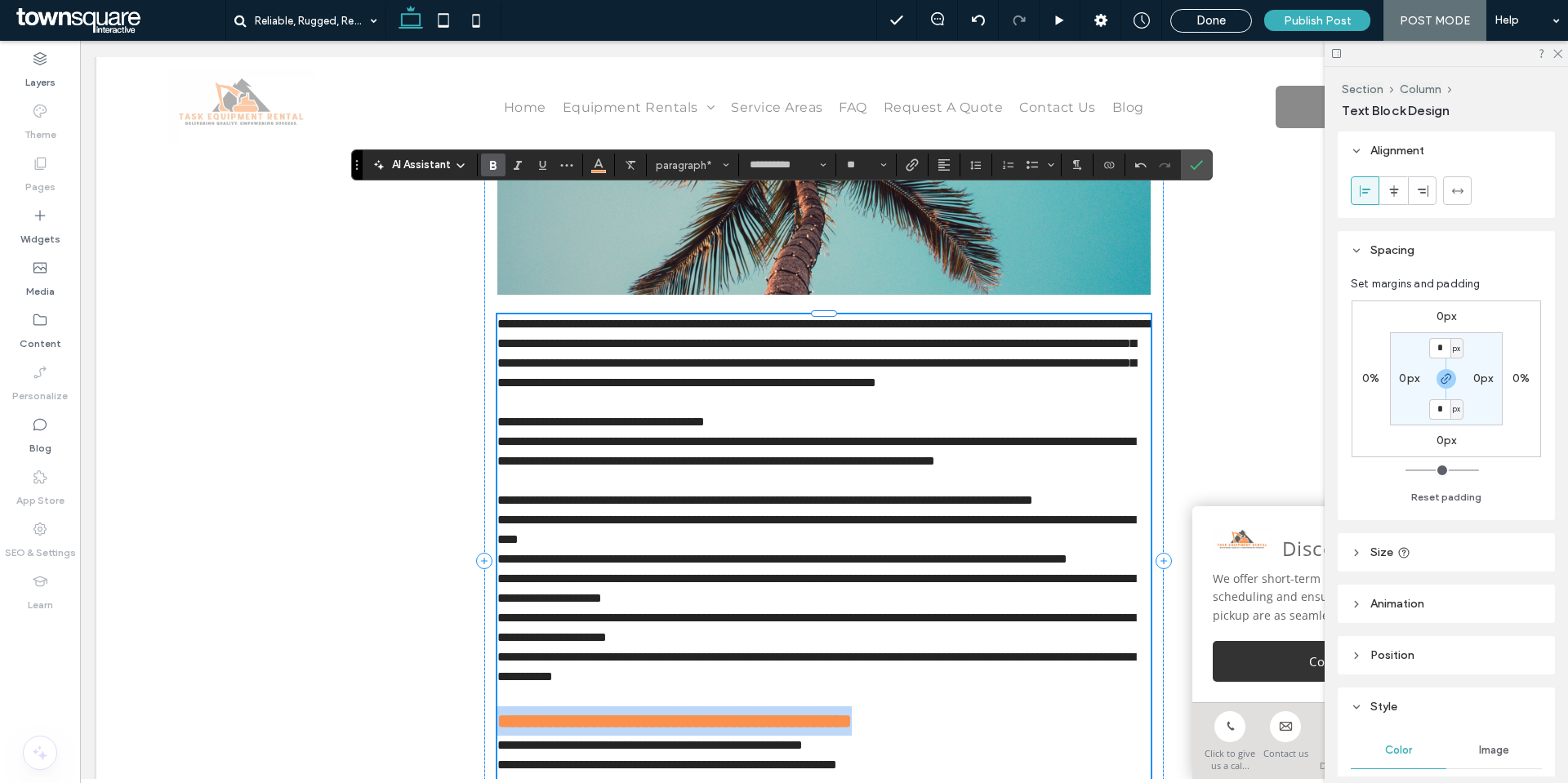 type on "**" 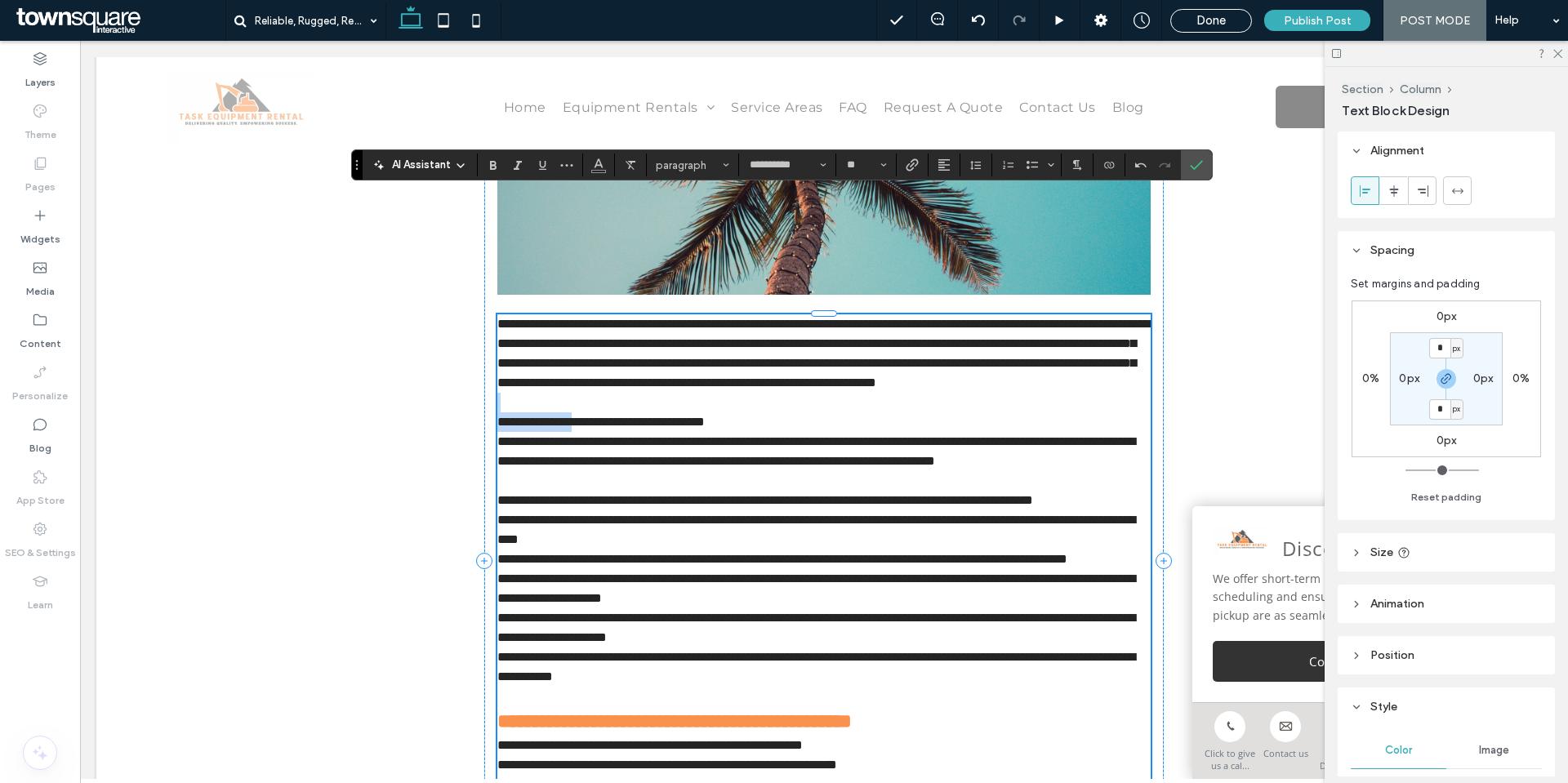 drag, startPoint x: 792, startPoint y: 439, endPoint x: 602, endPoint y: 434, distance: 190.06578 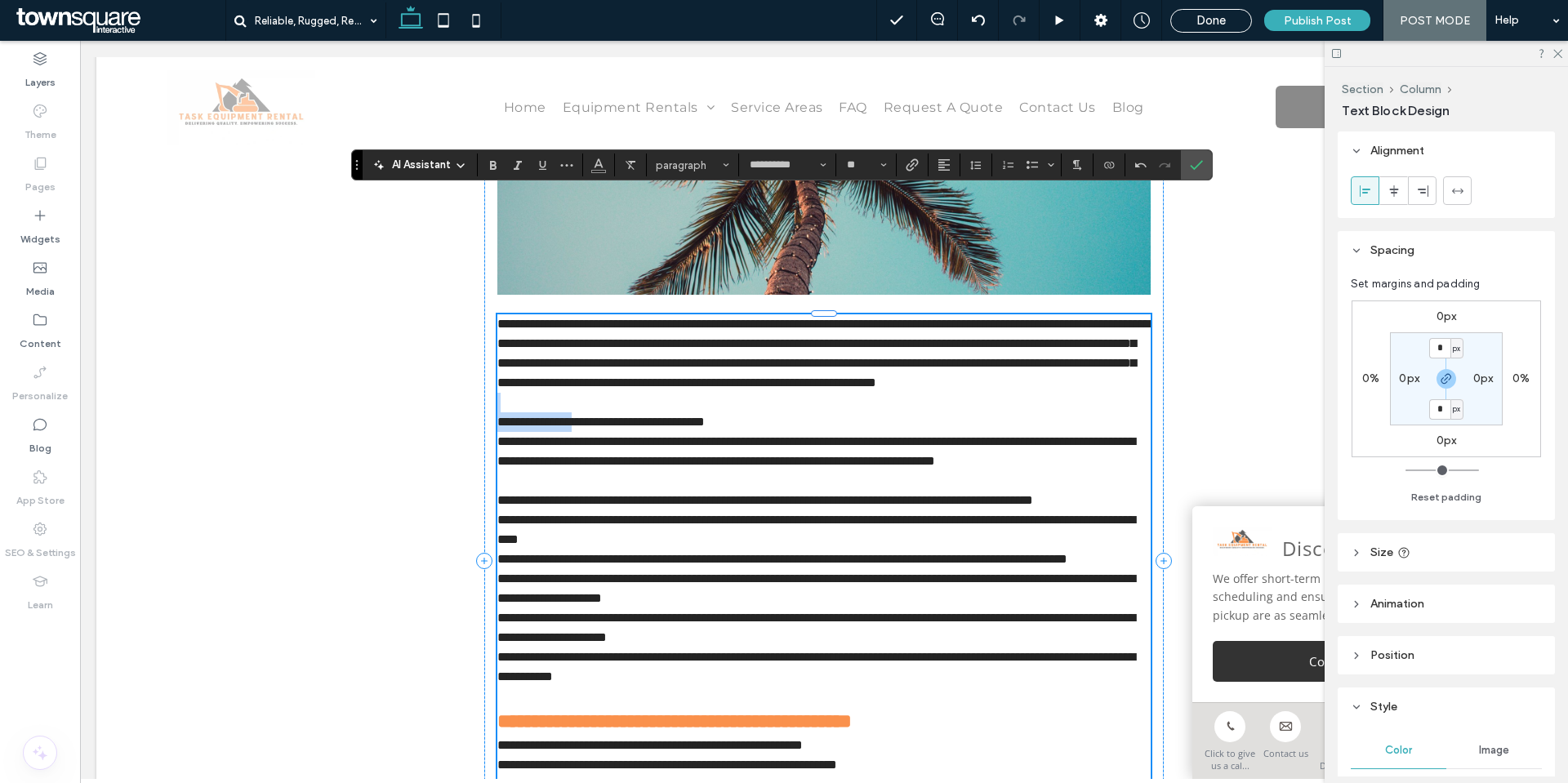 click on "**********" at bounding box center (824, 422) 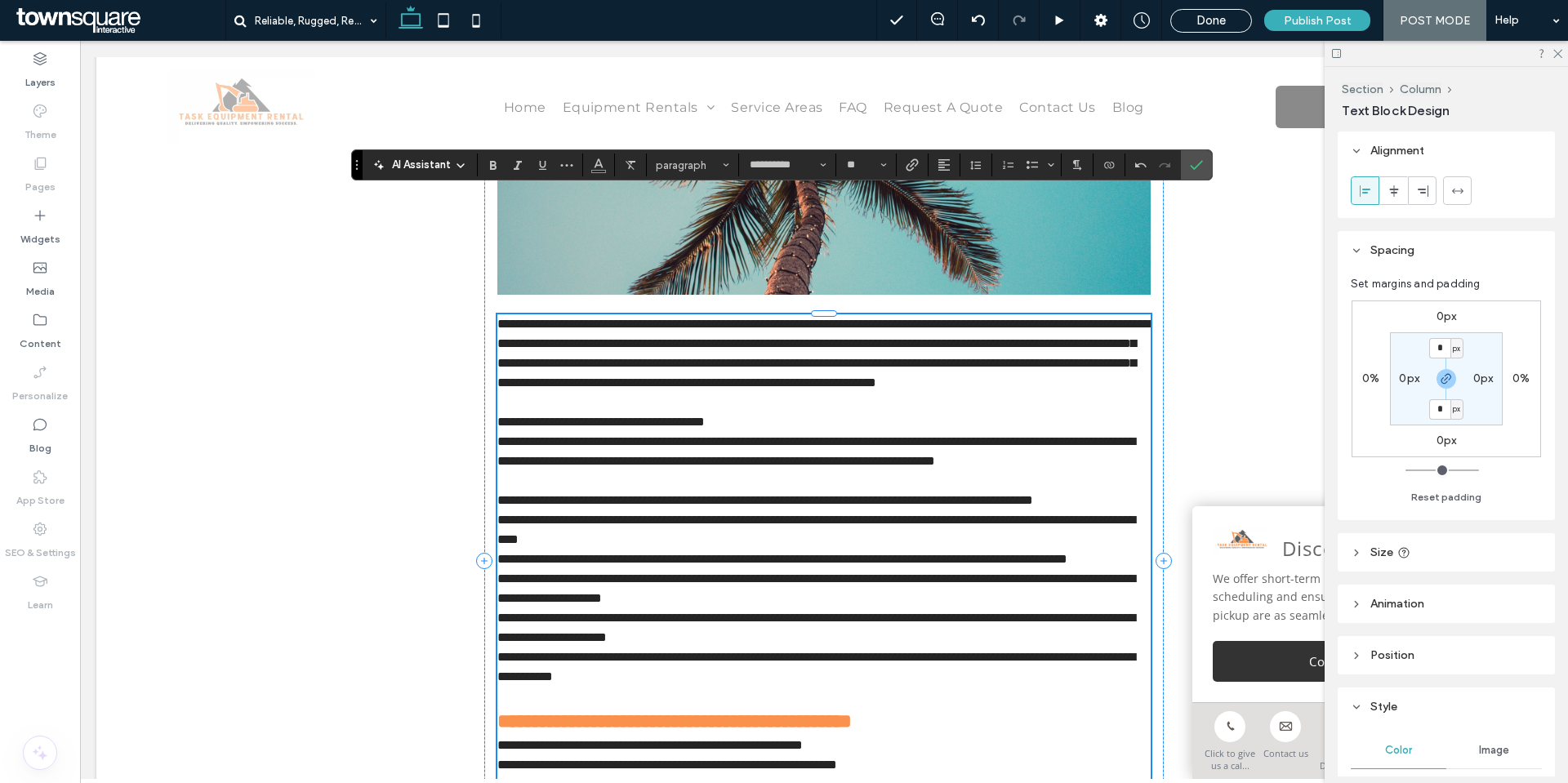 click on "**********" at bounding box center (601, 421) 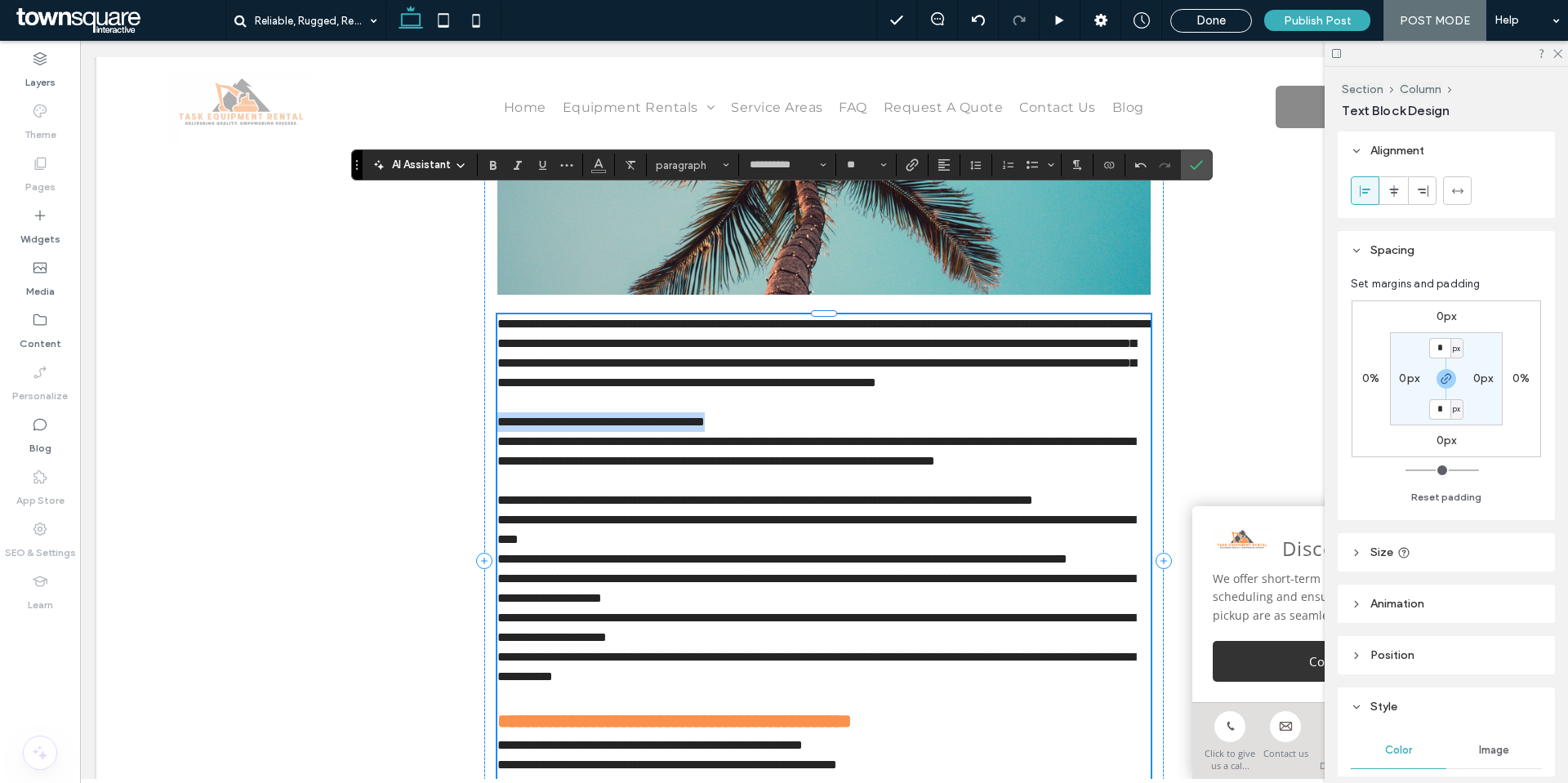 drag, startPoint x: 788, startPoint y: 438, endPoint x: 497, endPoint y: 444, distance: 291.06185 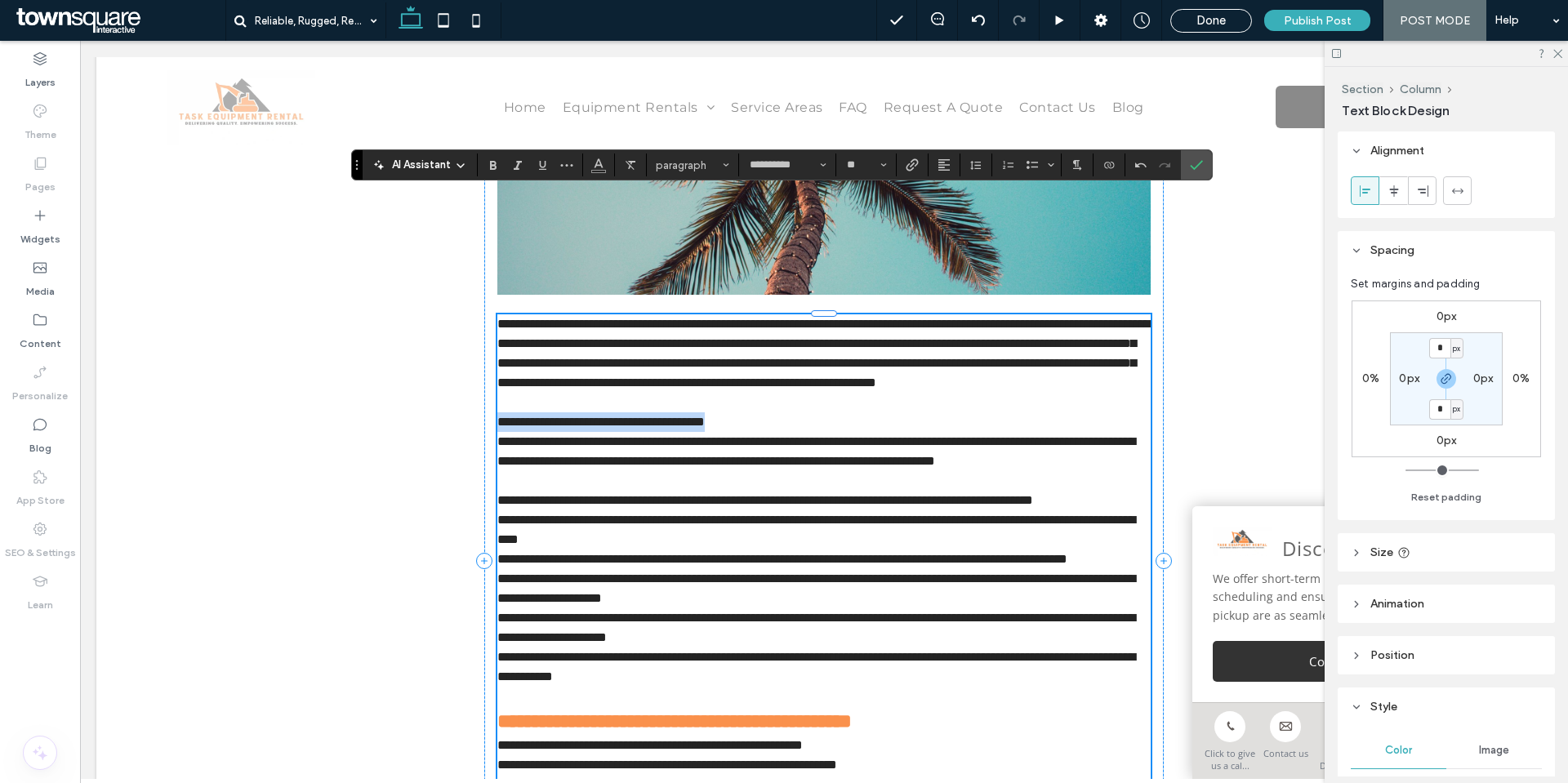click on "**********" at bounding box center [601, 421] 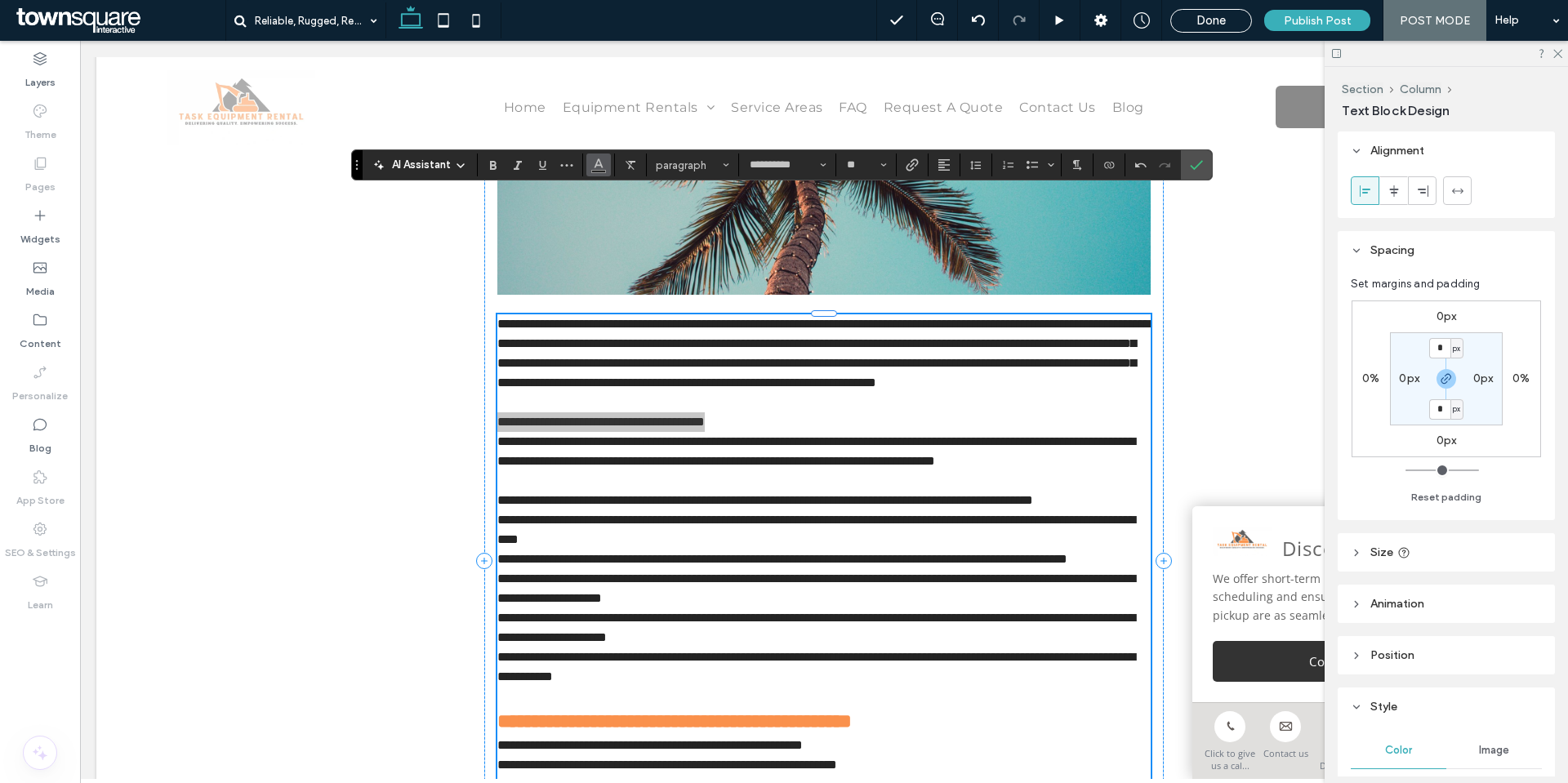 click 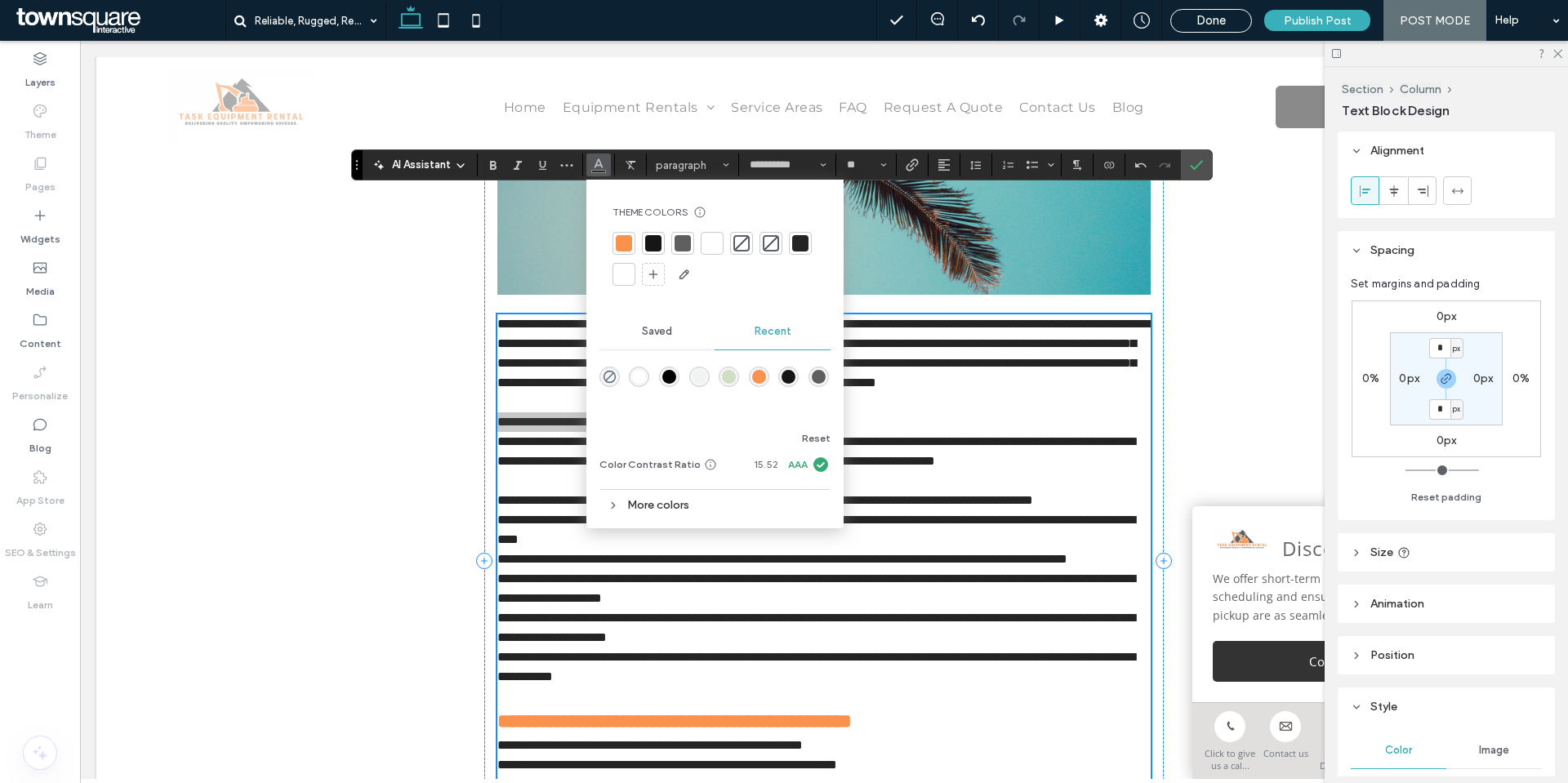 click at bounding box center [624, 243] 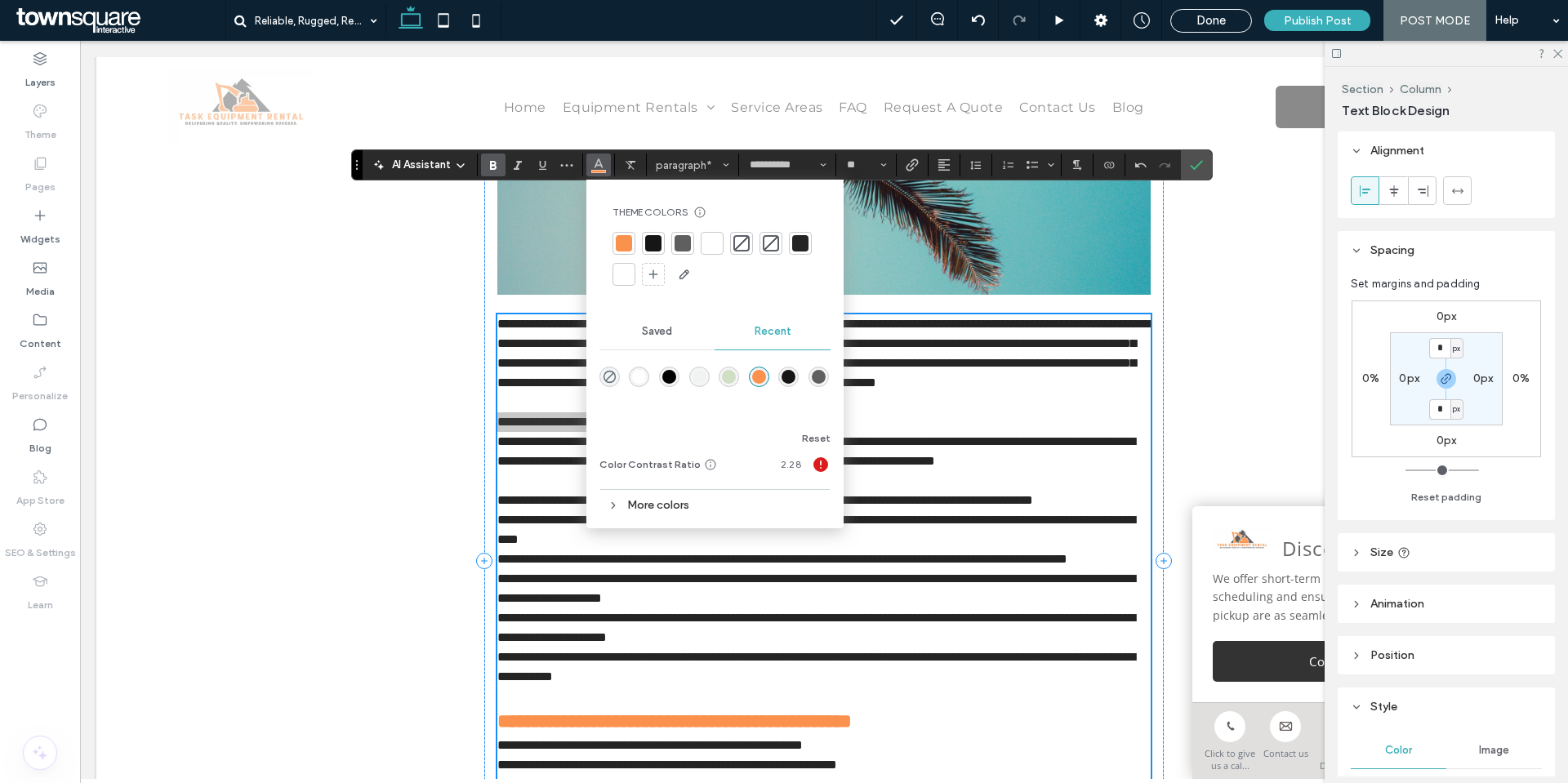 click 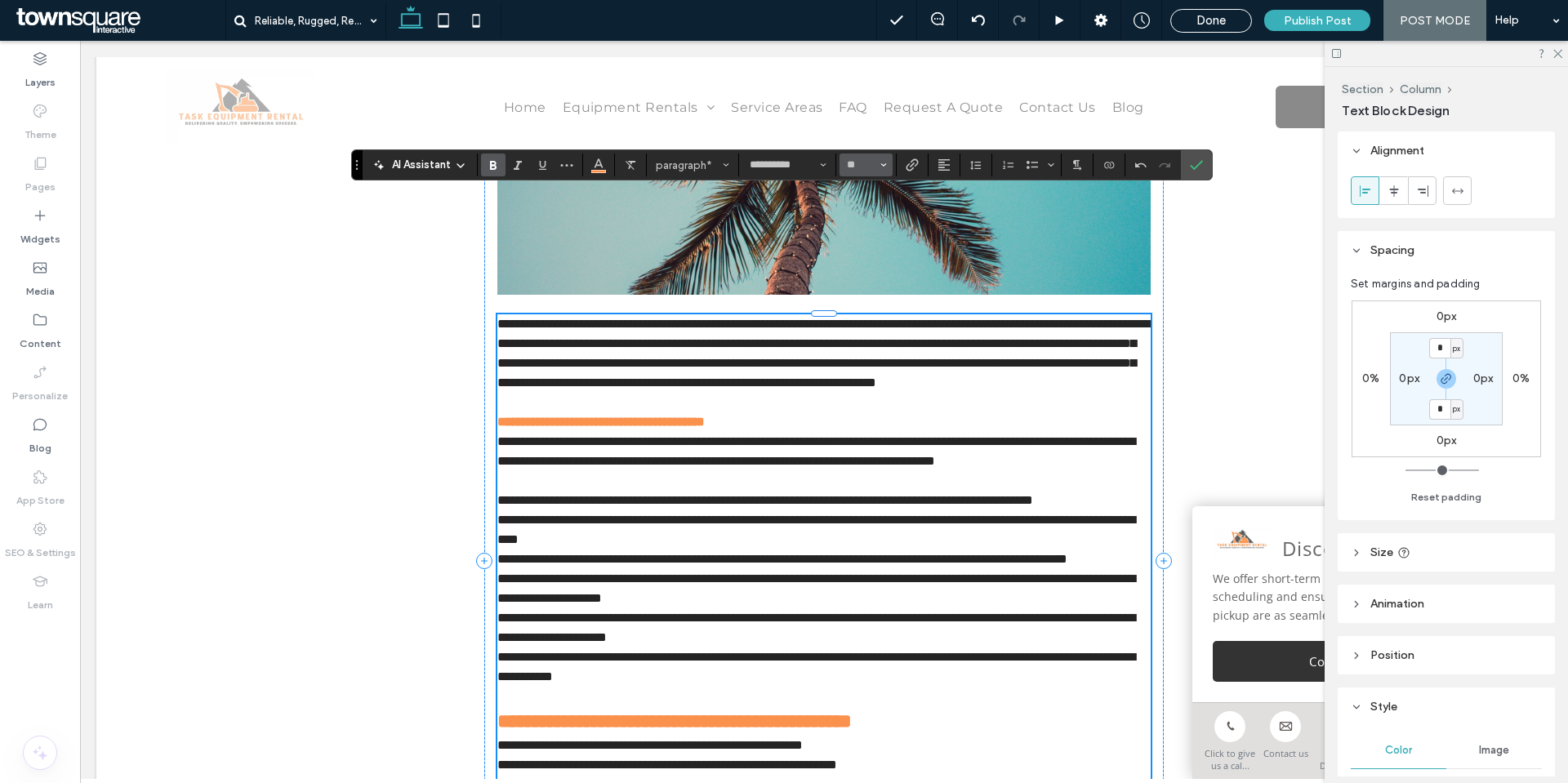 click at bounding box center (884, 165) 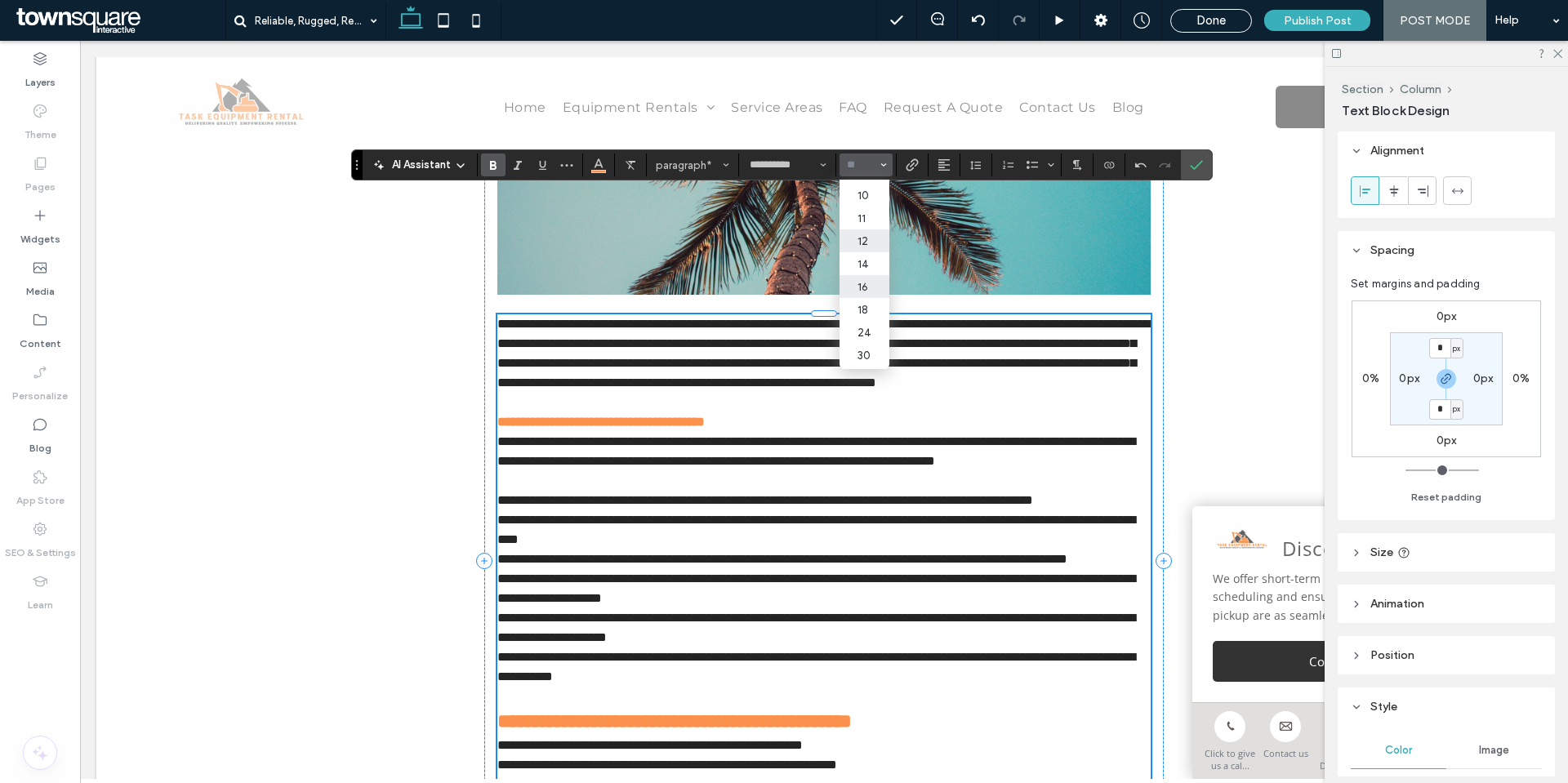 scroll, scrollTop: 82, scrollLeft: 0, axis: vertical 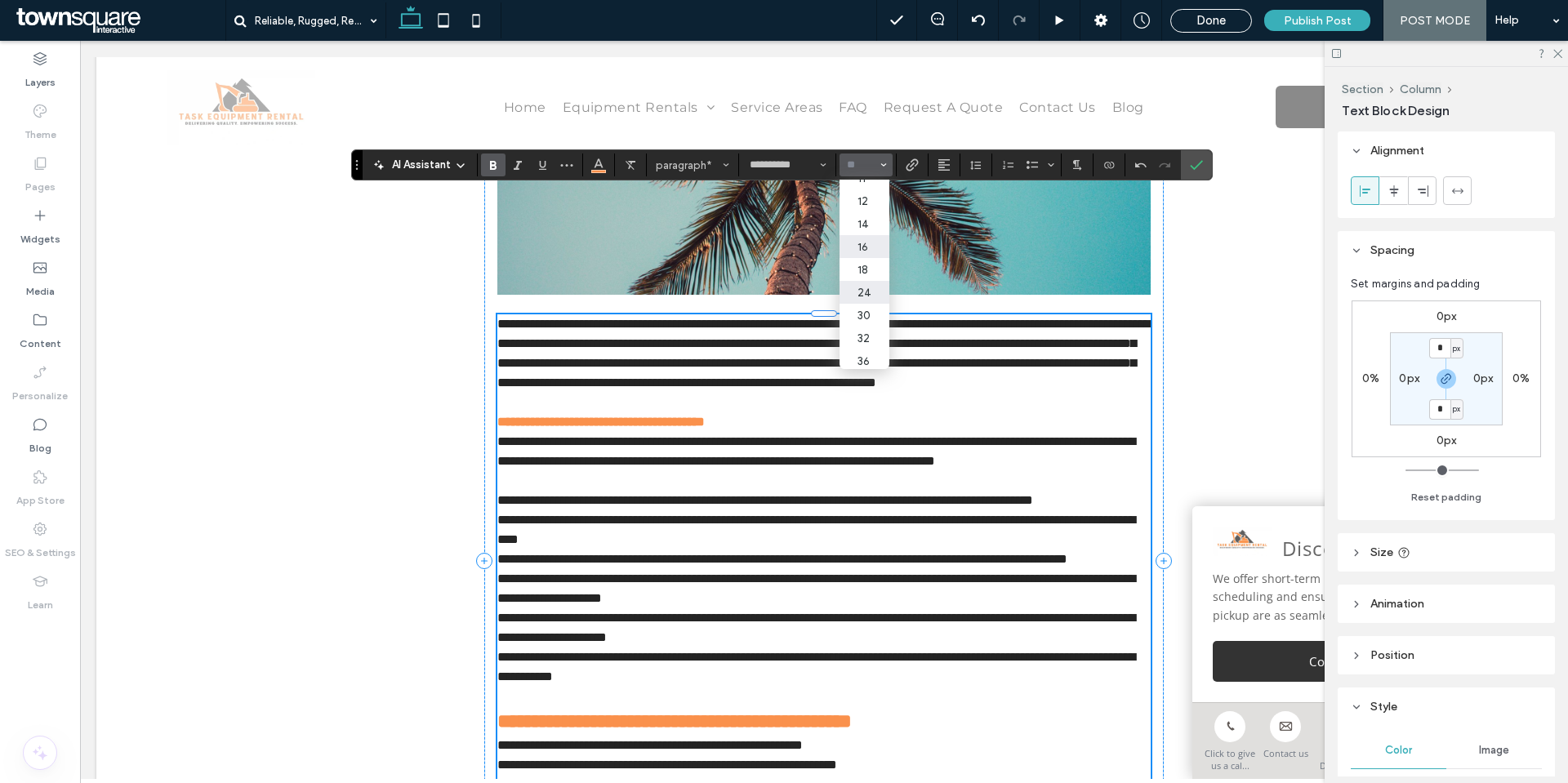 click on "24" at bounding box center (864, 292) 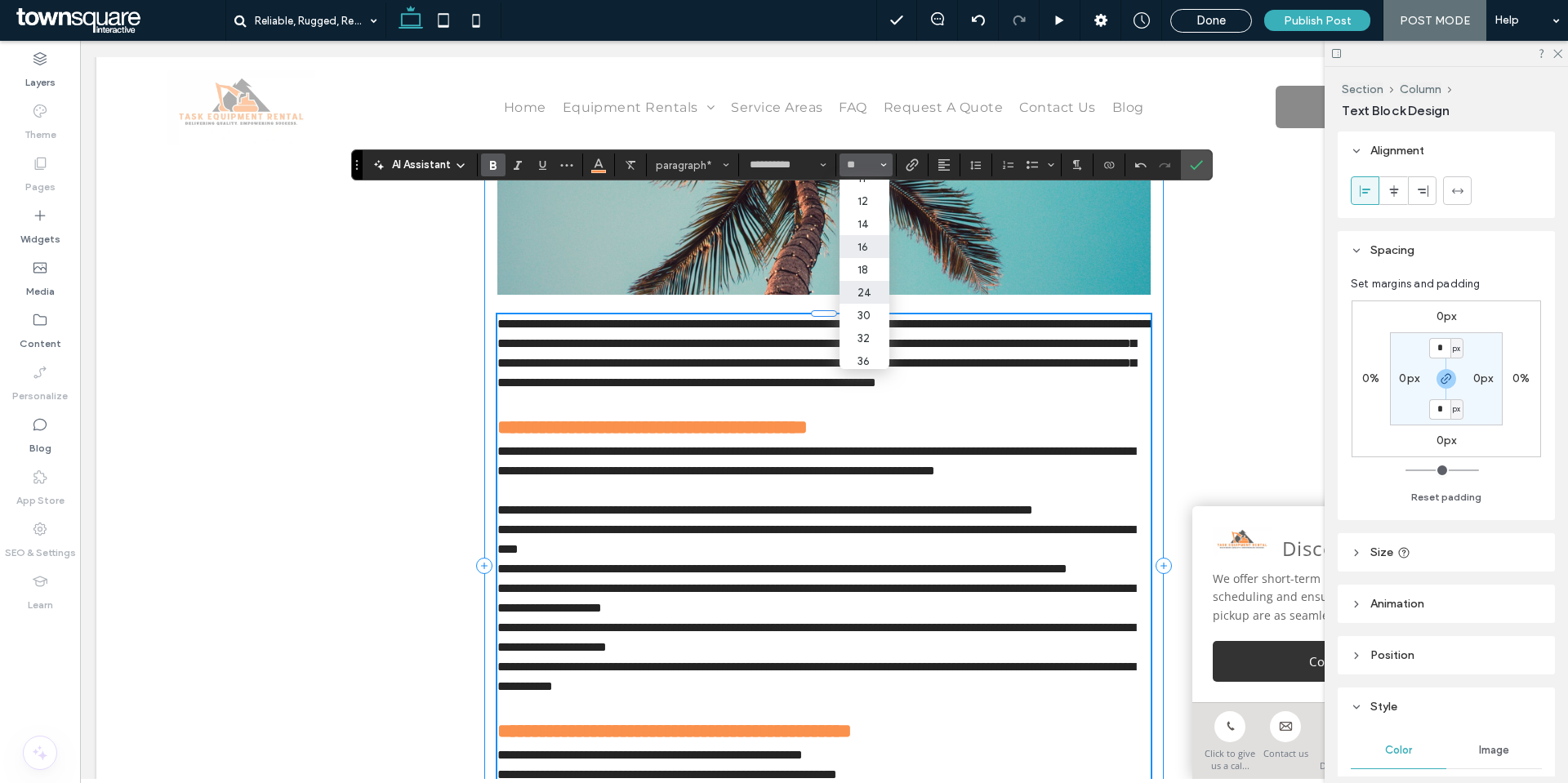 type on "**" 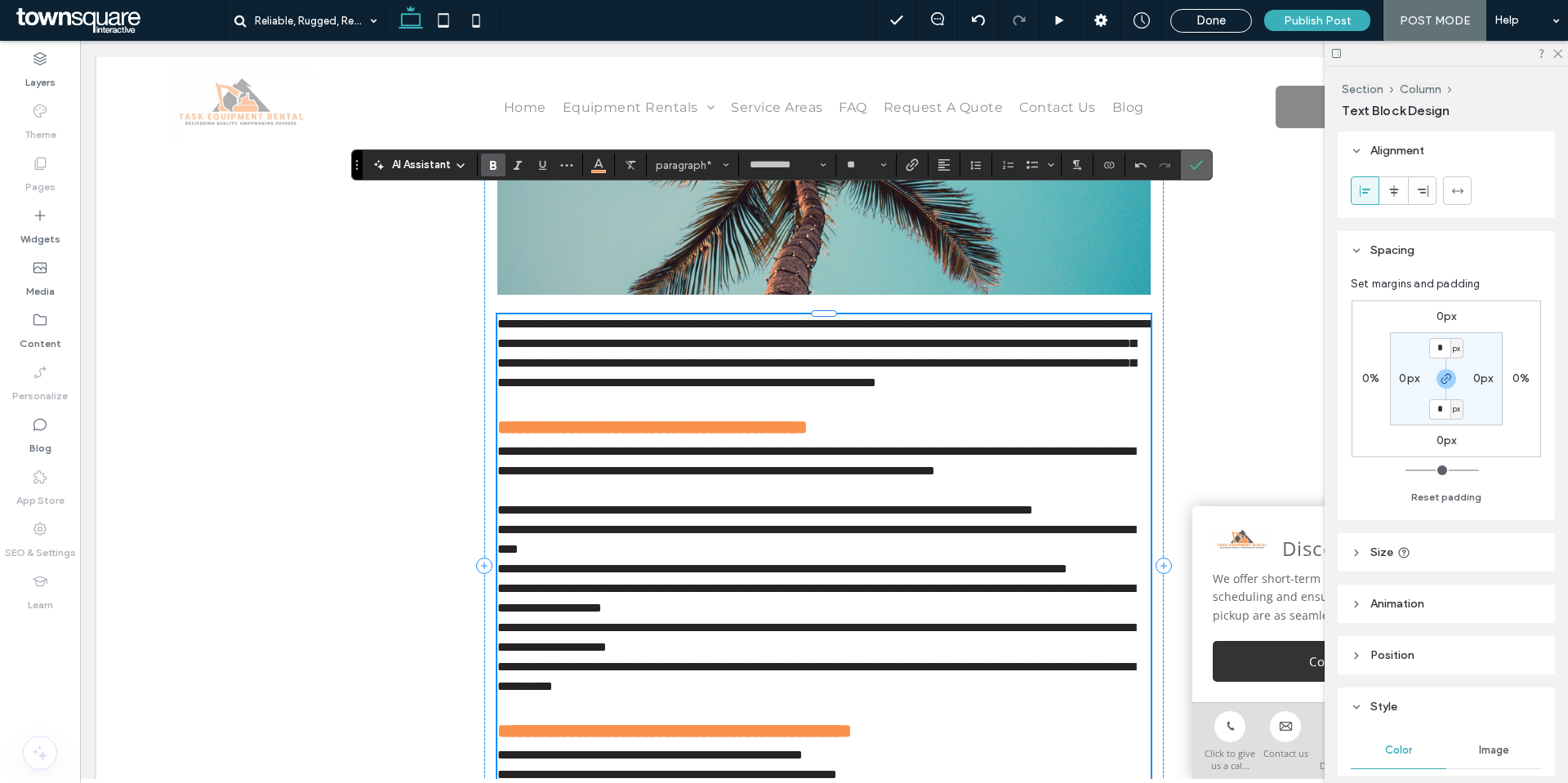 drag, startPoint x: 1200, startPoint y: 172, endPoint x: 1094, endPoint y: 162, distance: 106.47065 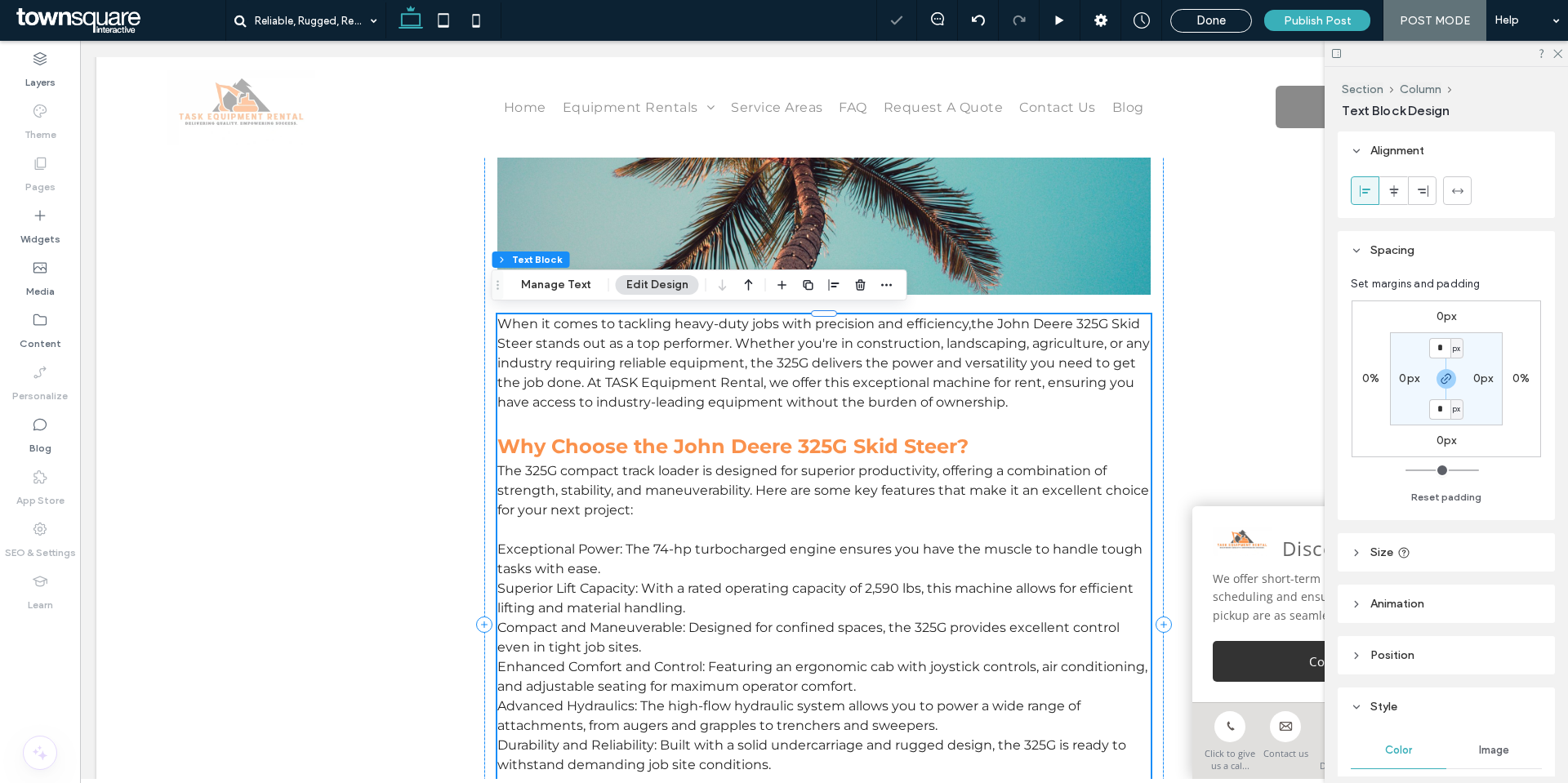 click on "The 325G compact track loader is designed for superior productivity, offering a combination of strength, stability, and maneuverability. Here are some key features that make it an excellent choice for your next project:" at bounding box center [823, 490] 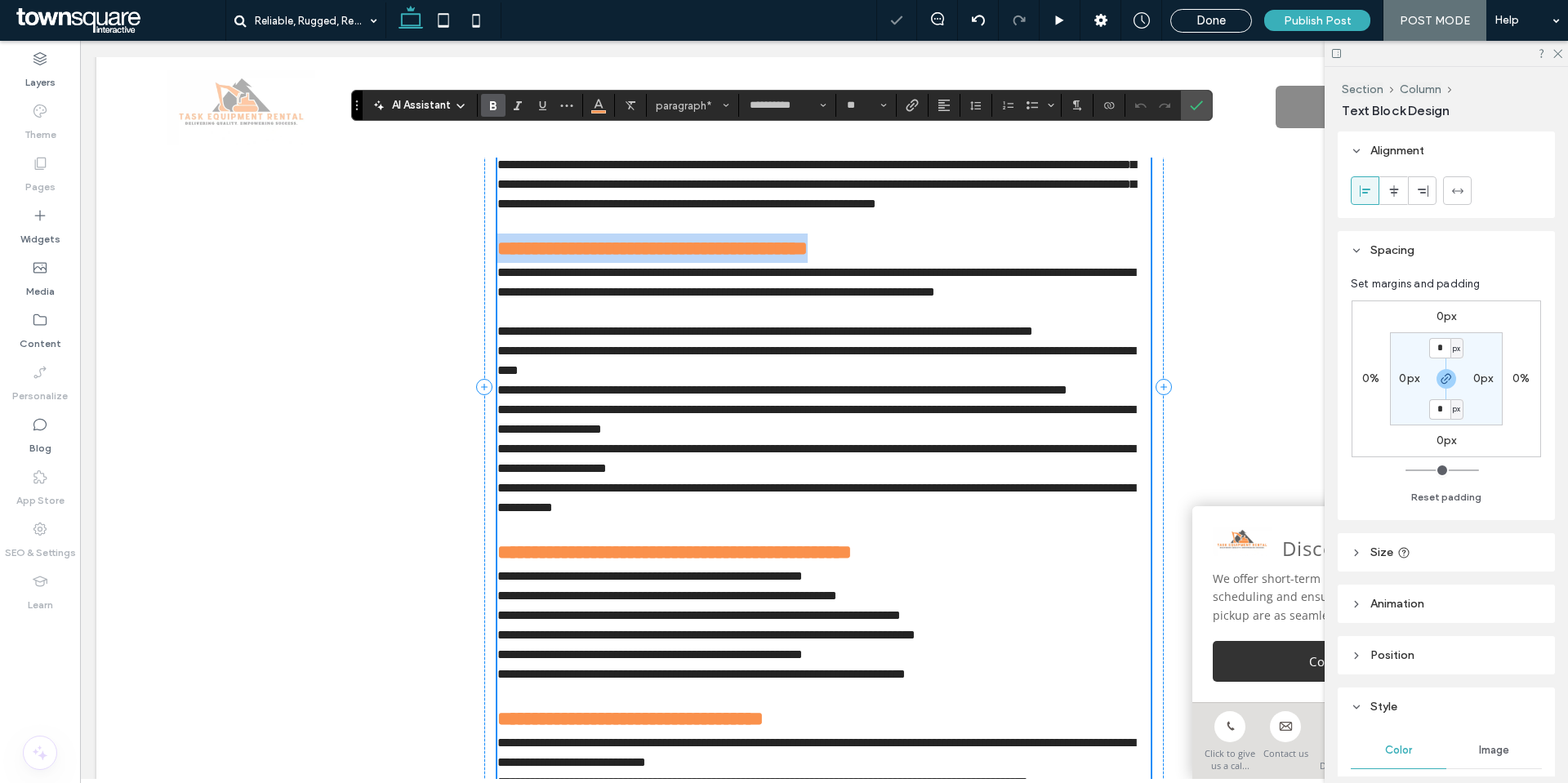scroll, scrollTop: 906, scrollLeft: 0, axis: vertical 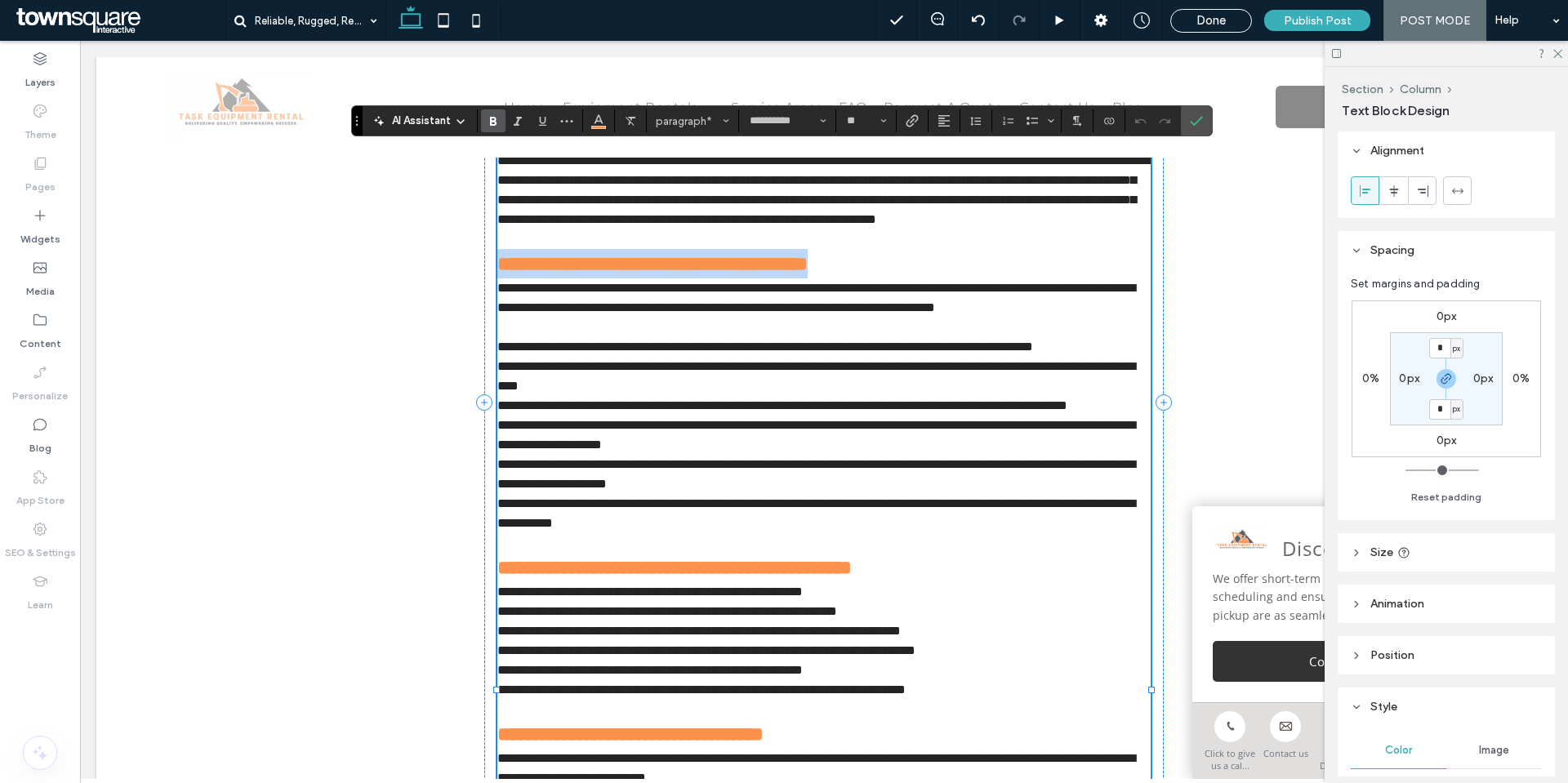 type on "**" 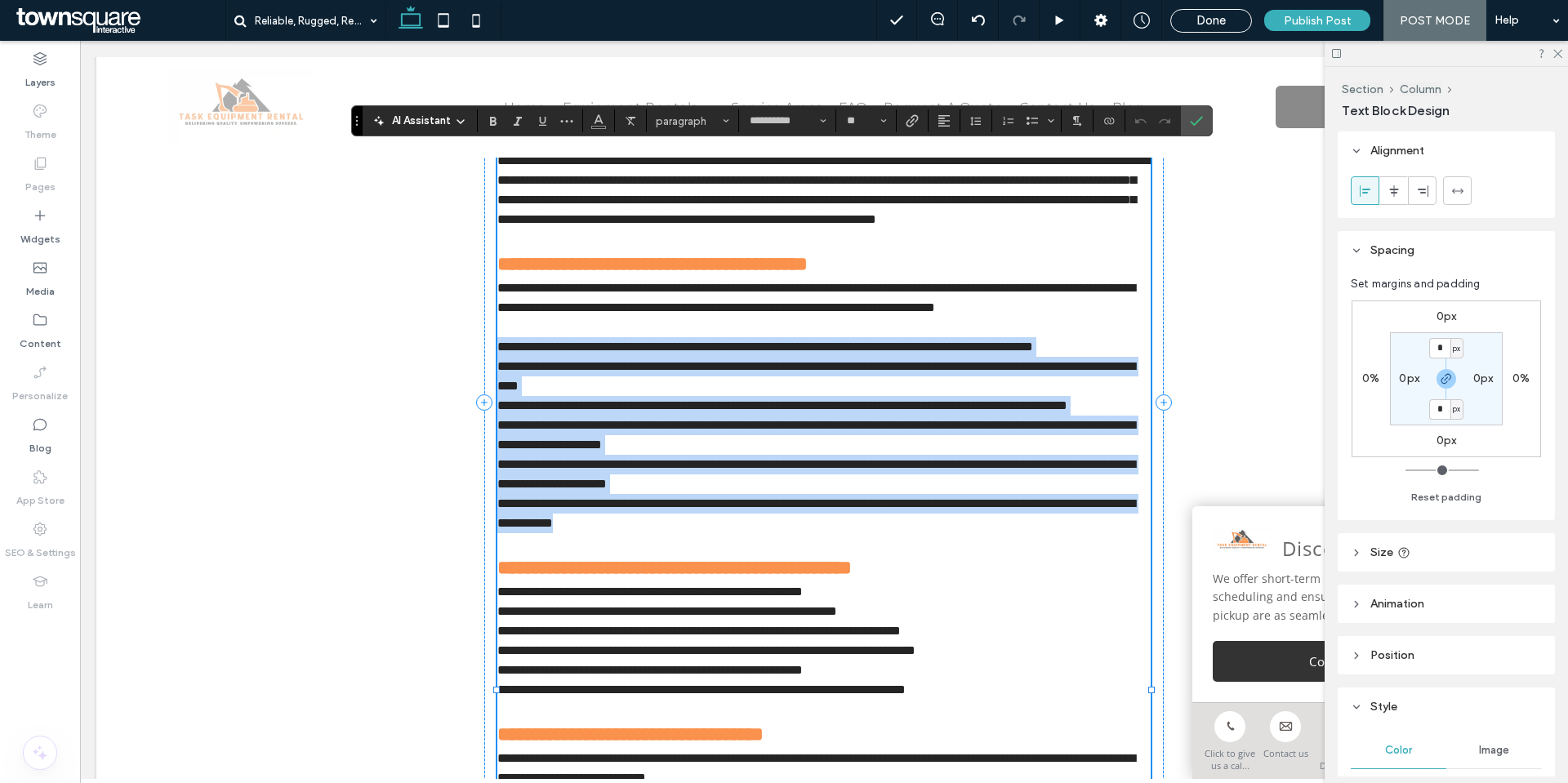 drag, startPoint x: 770, startPoint y: 605, endPoint x: 494, endPoint y: 385, distance: 352.953 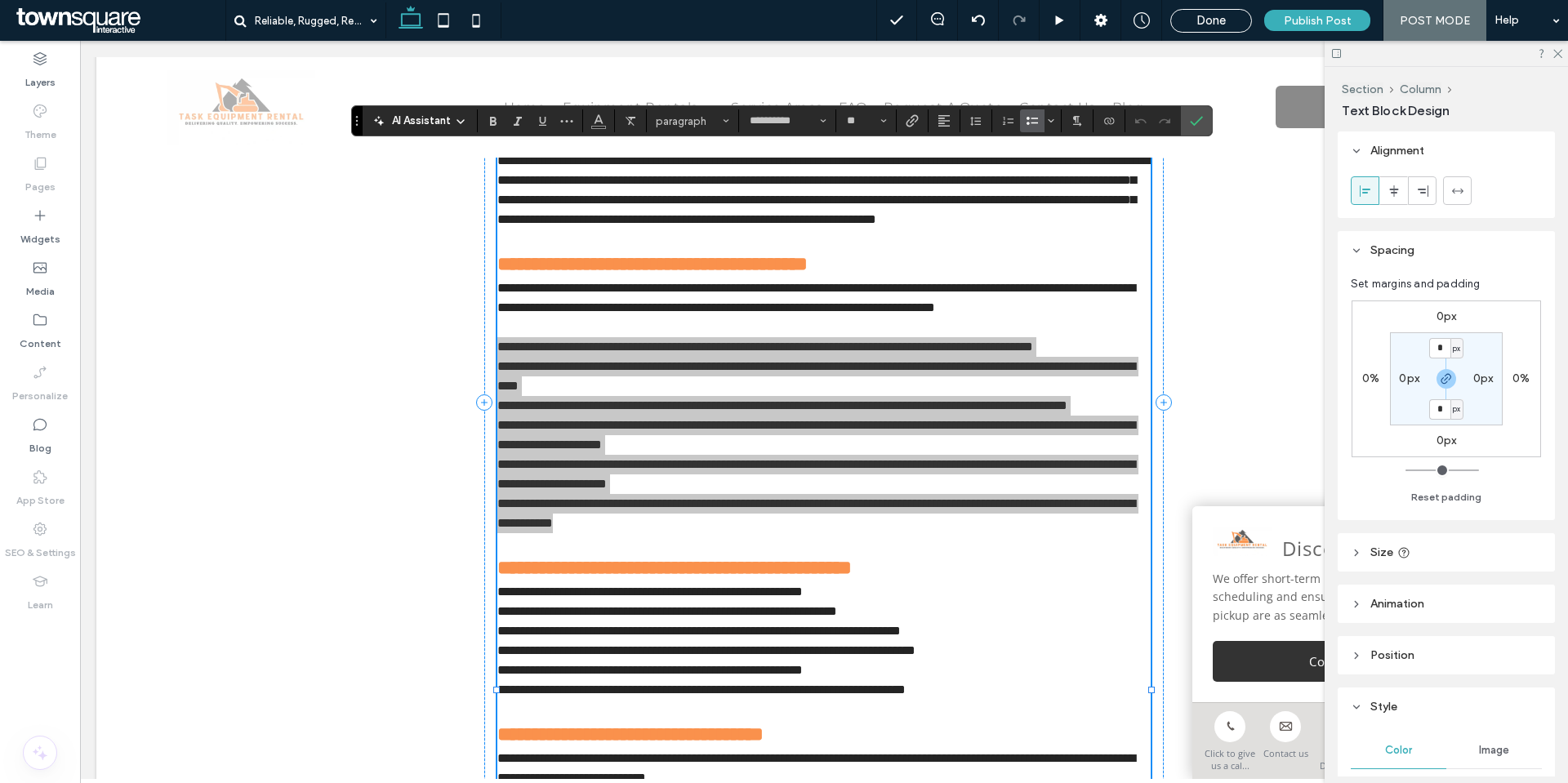 click 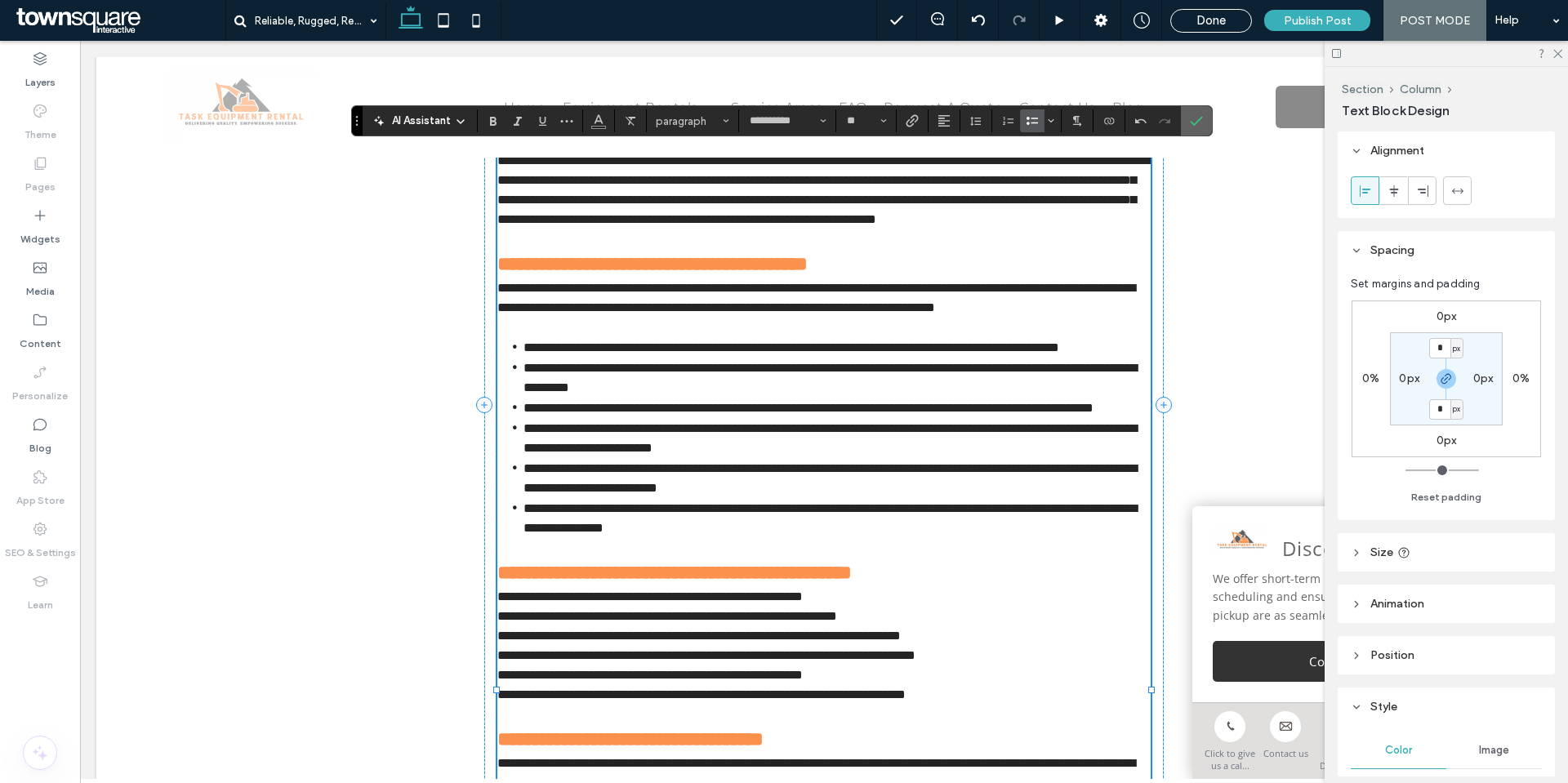 click 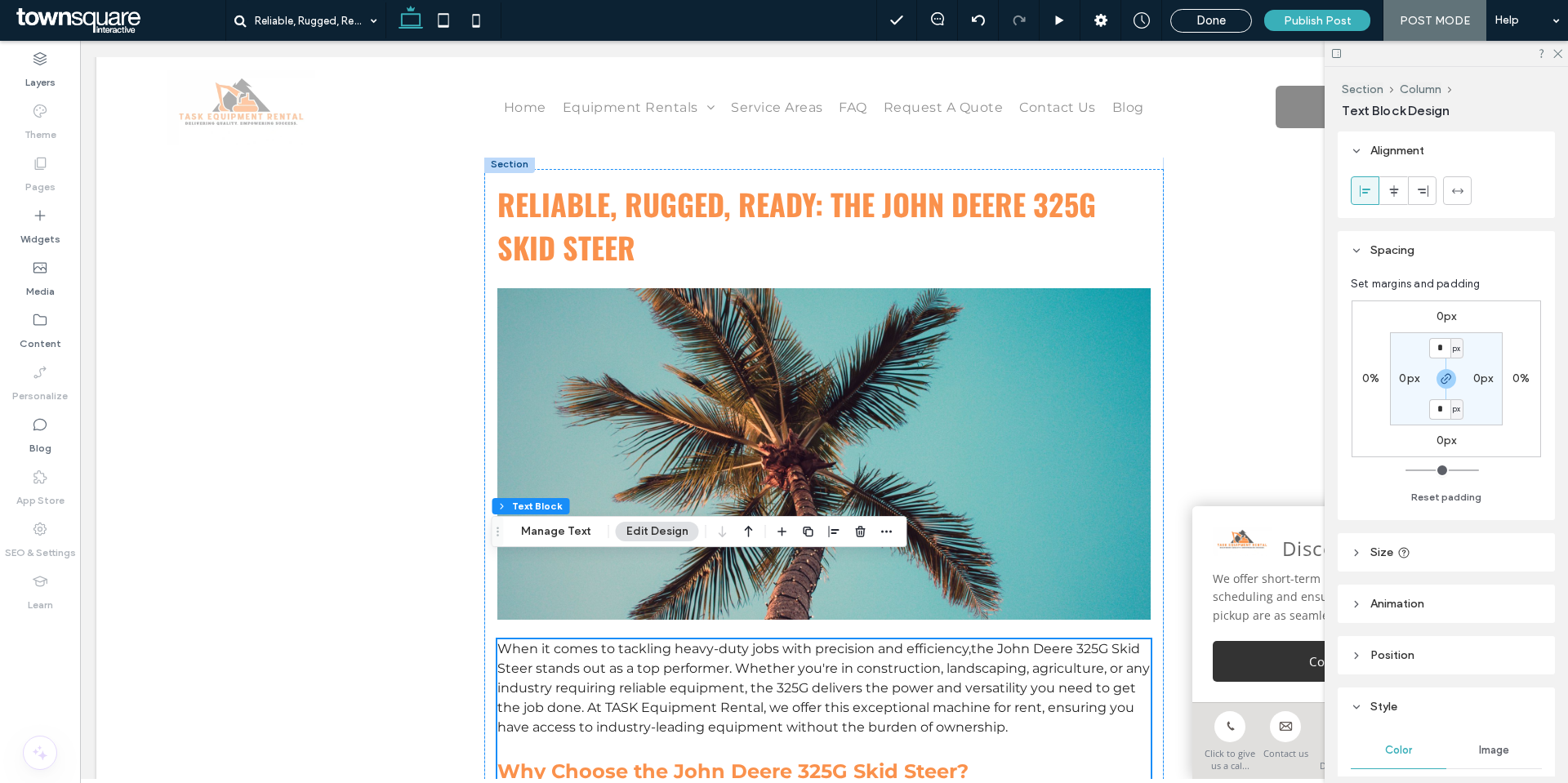 scroll, scrollTop: 580, scrollLeft: 0, axis: vertical 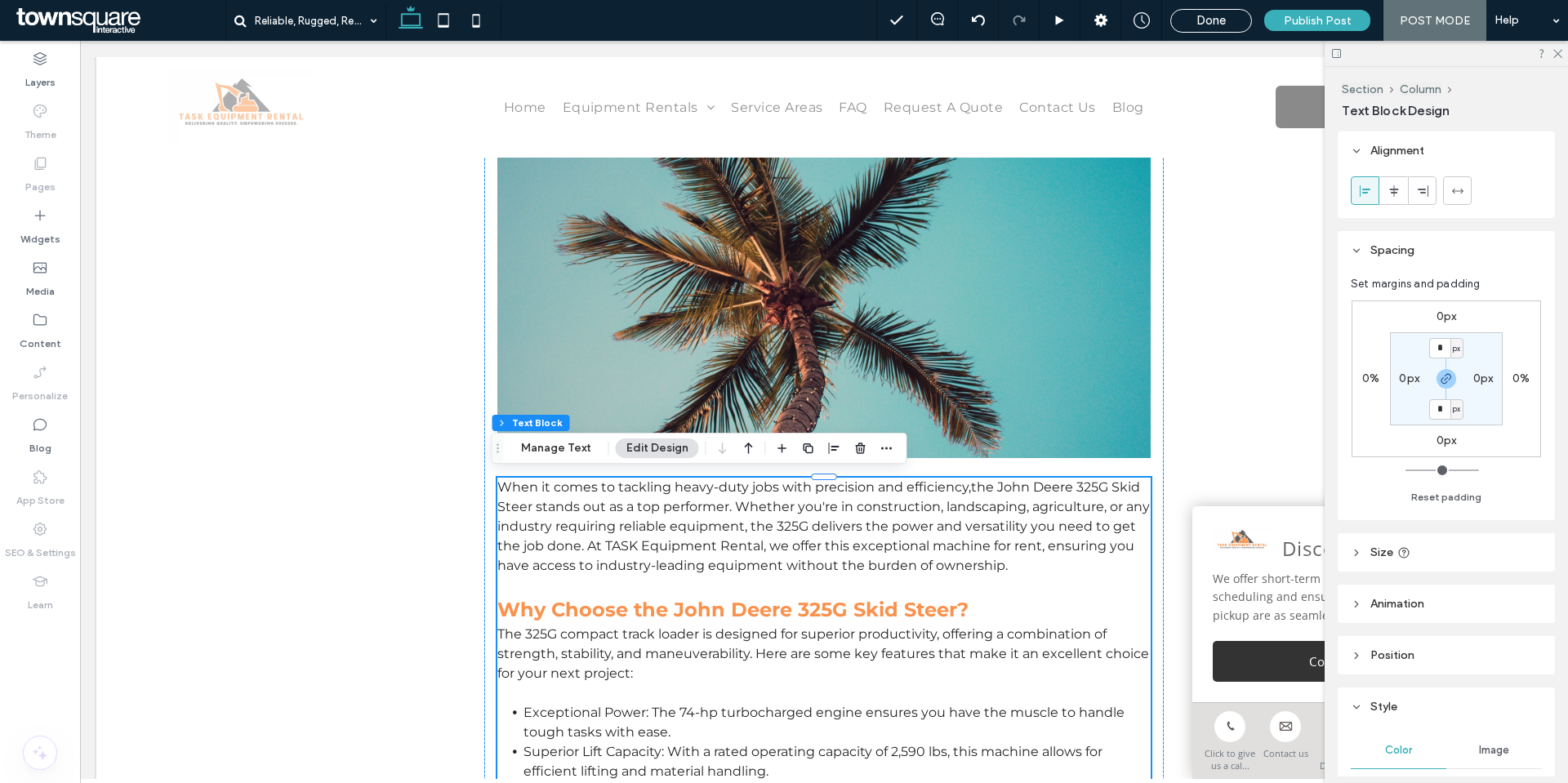 click at bounding box center [824, 292] 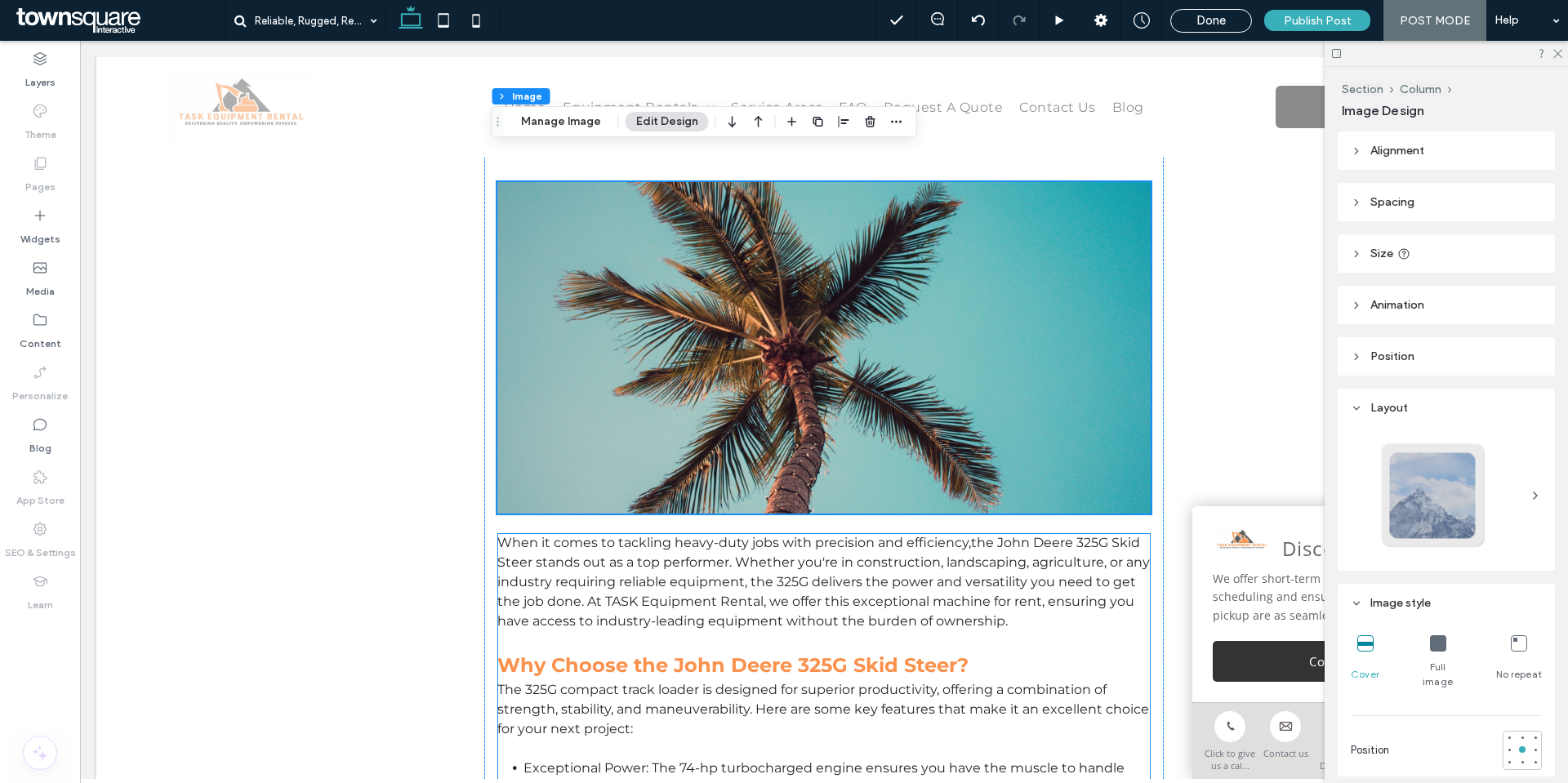 scroll, scrollTop: 498, scrollLeft: 0, axis: vertical 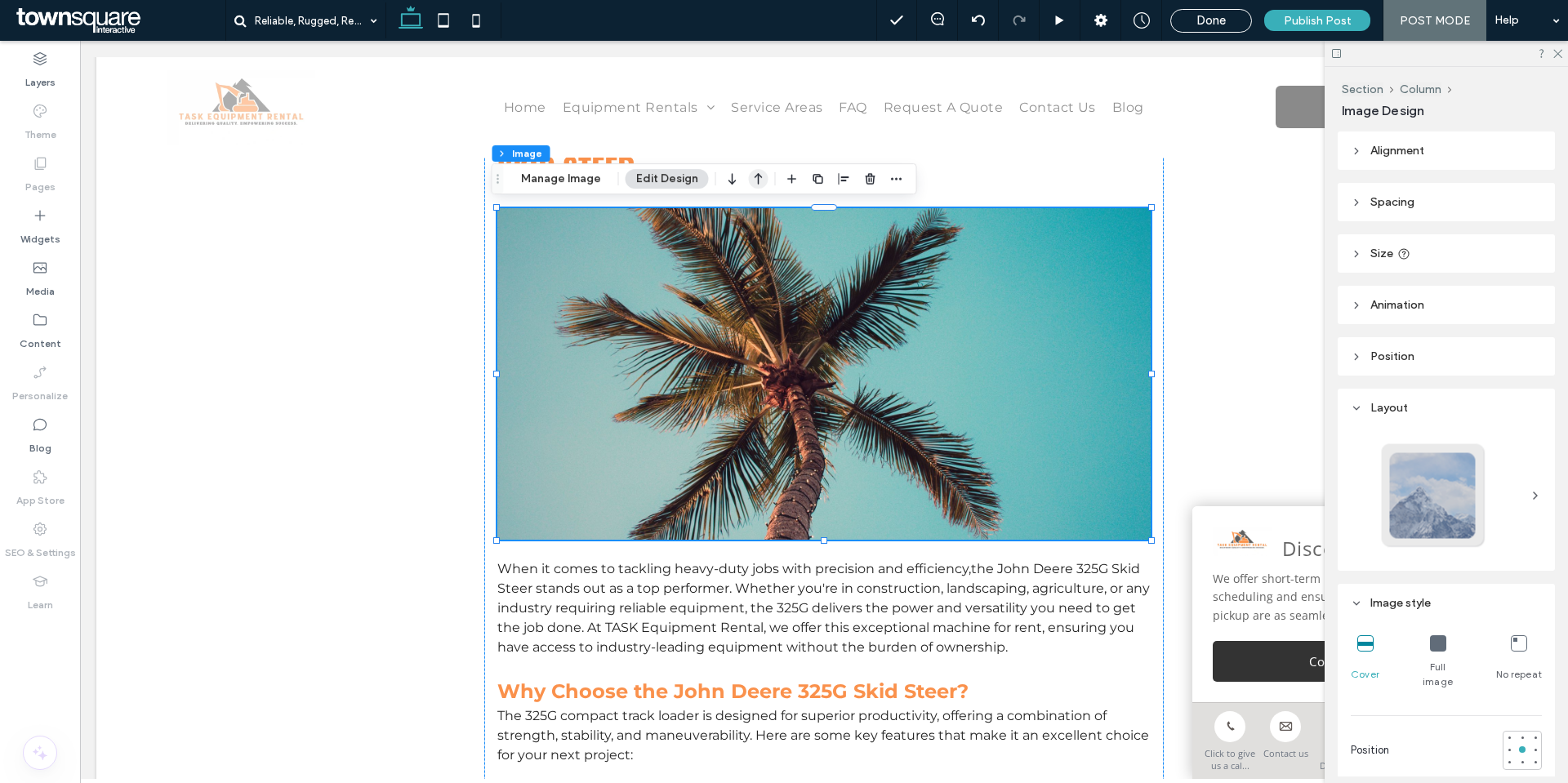click 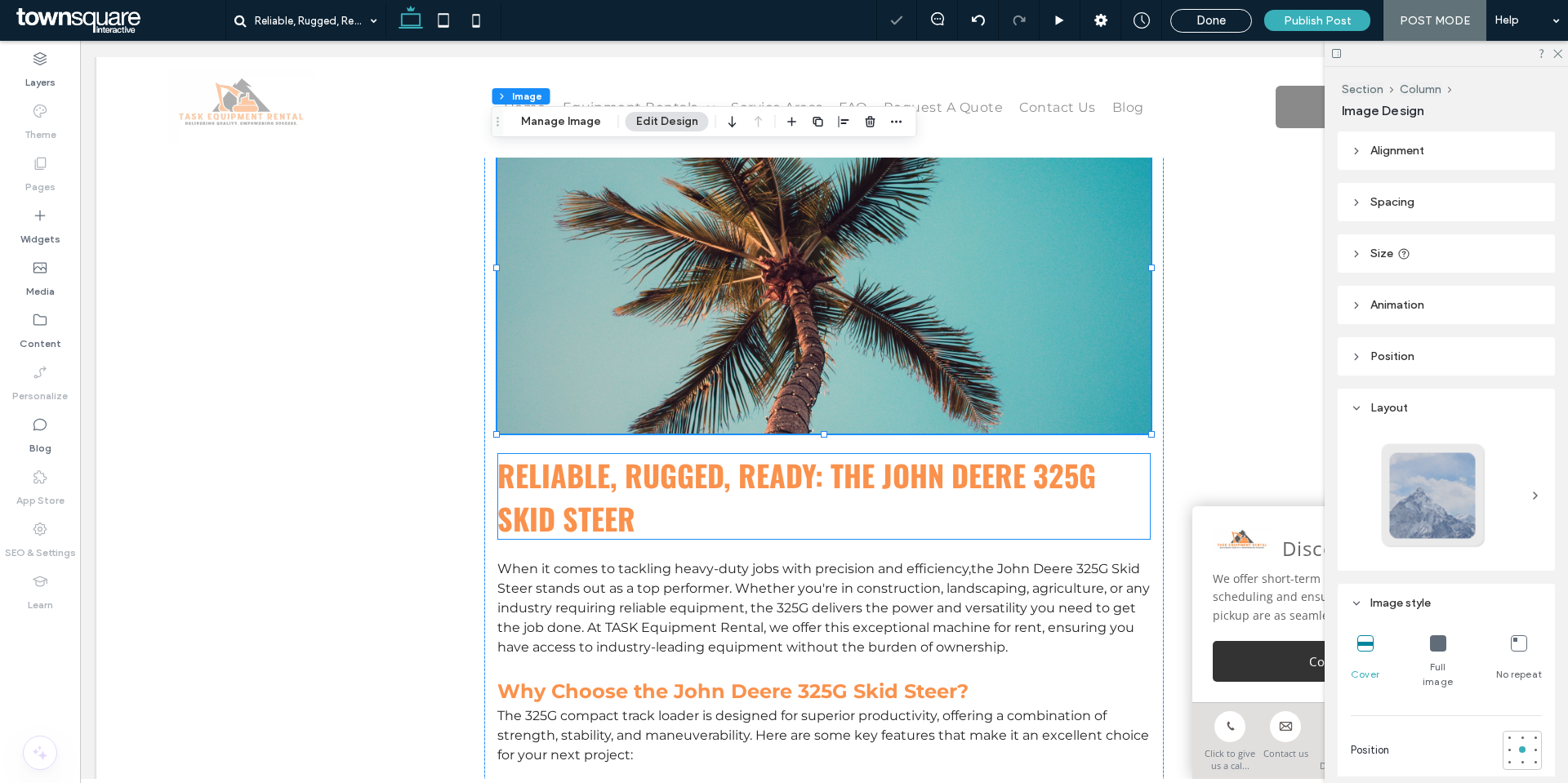 click on "Reliable, Rugged, Ready: The John Deere 325G Skid Steer" at bounding box center (824, 496) 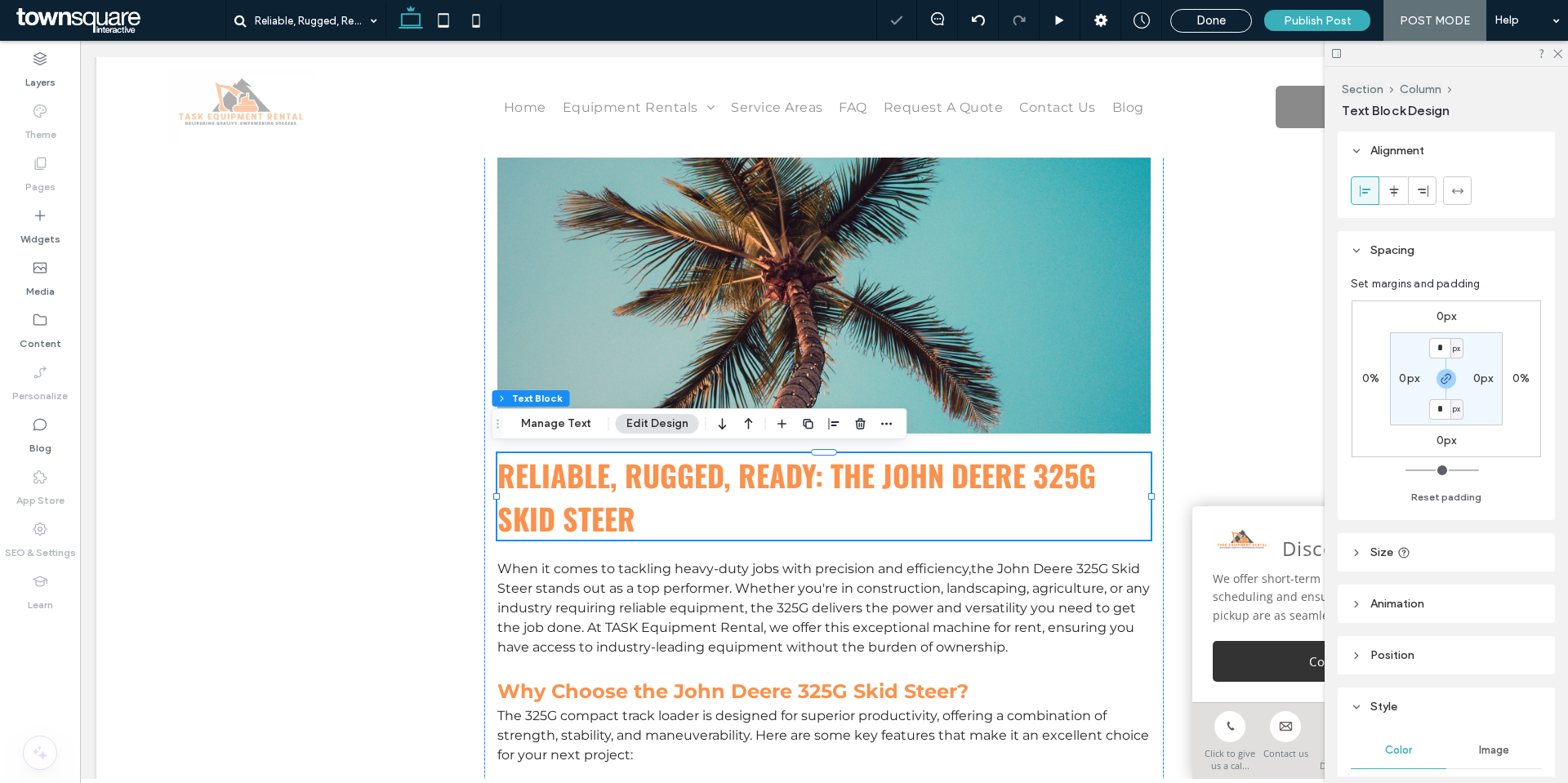 click on "Reliable, Rugged, Ready: The John Deere 325G Skid Steer" at bounding box center [824, 496] 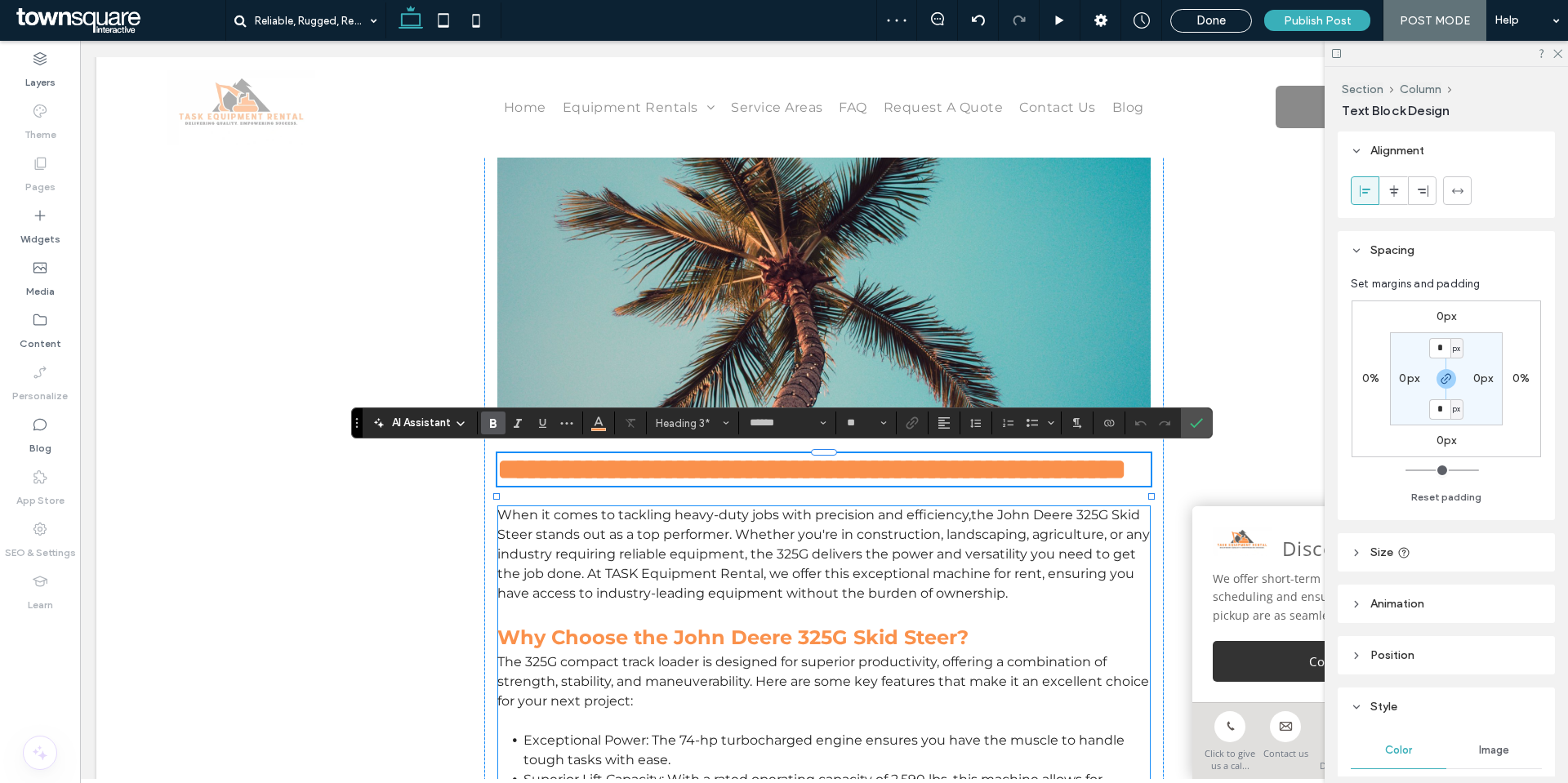 click on "Why Choose the John Deere 325G Skid Steer?" at bounding box center [733, 637] 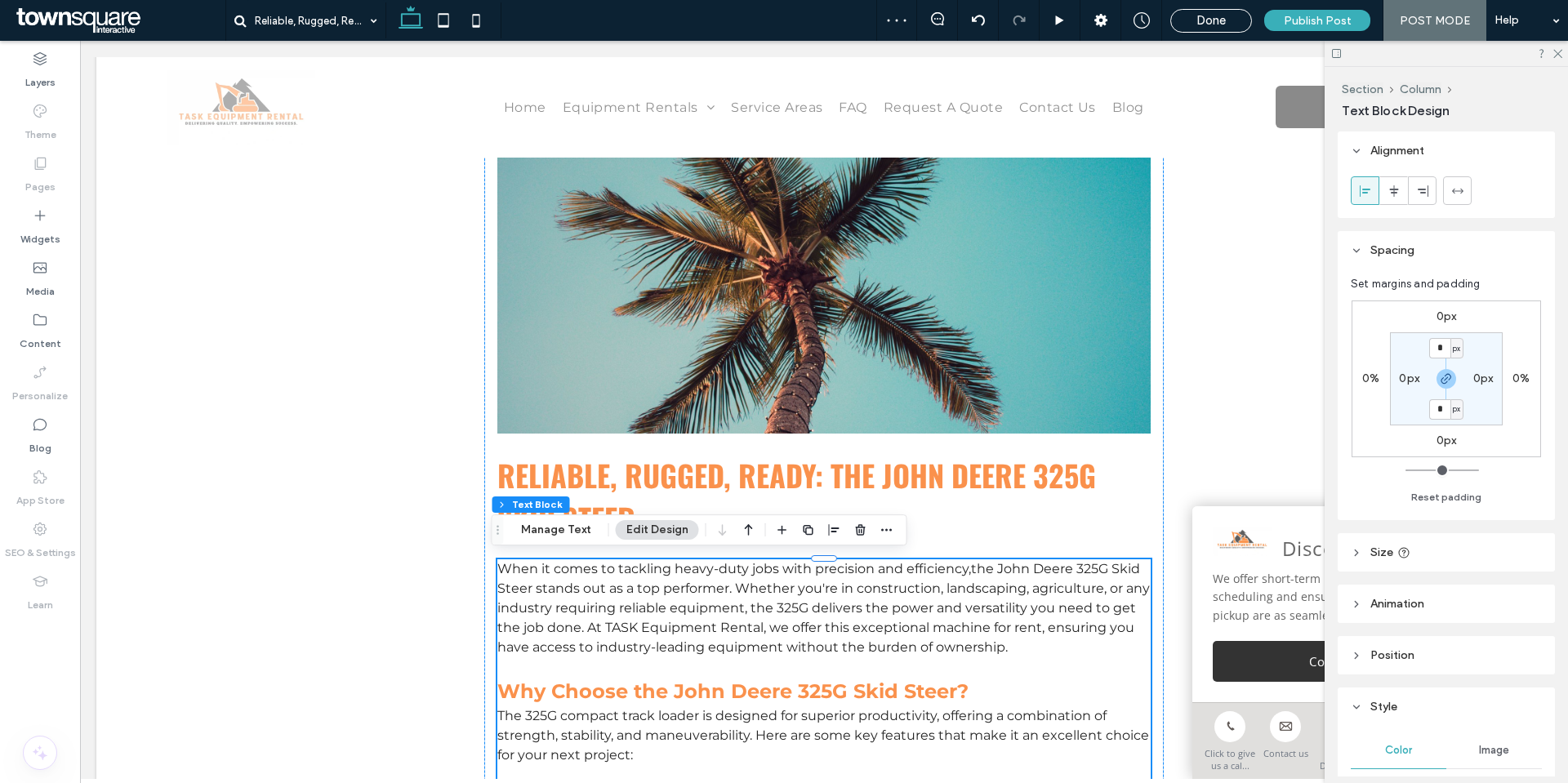 click on "Why Choose the John Deere 325G Skid Steer?" at bounding box center [733, 691] 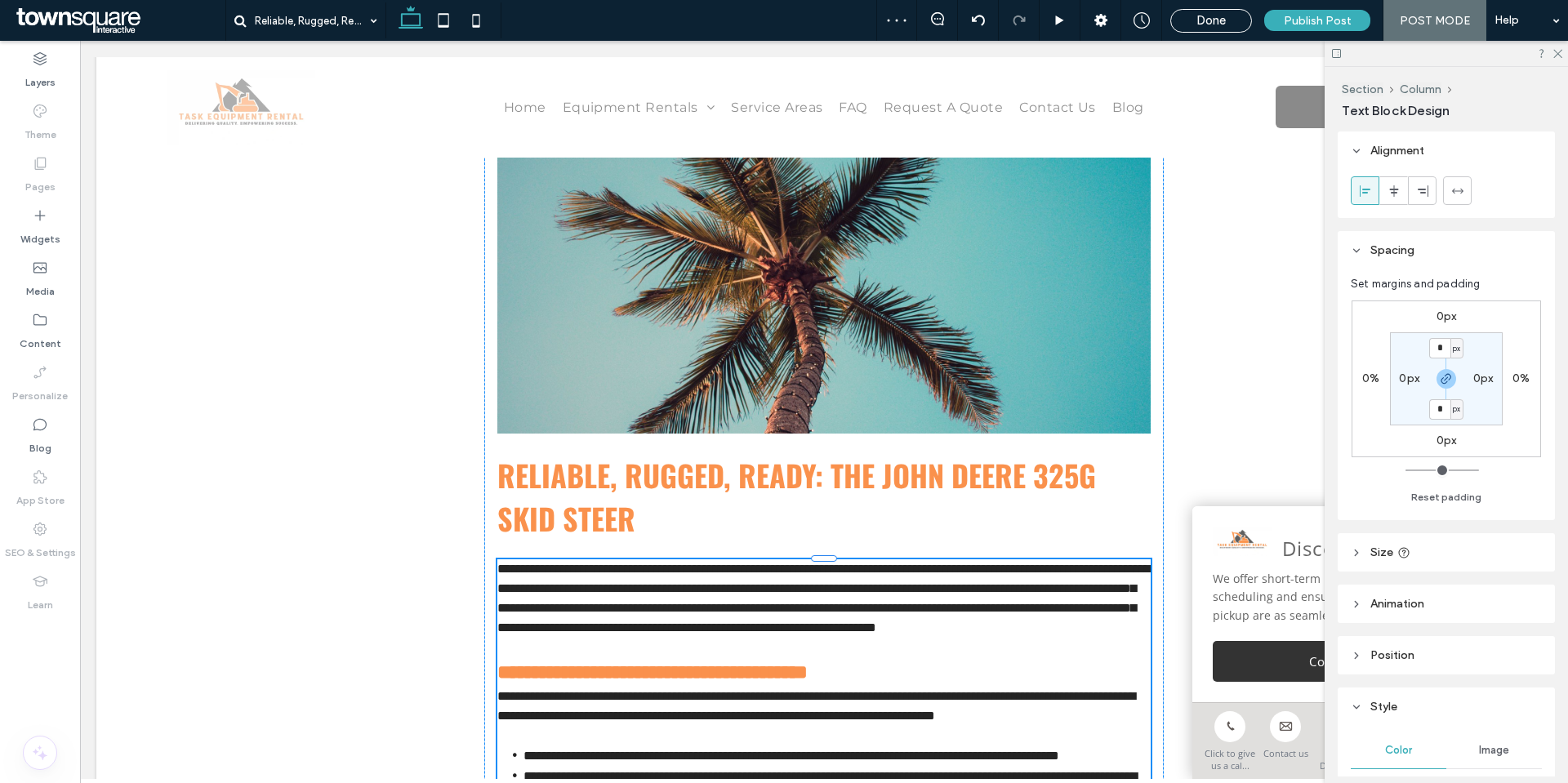 type on "**********" 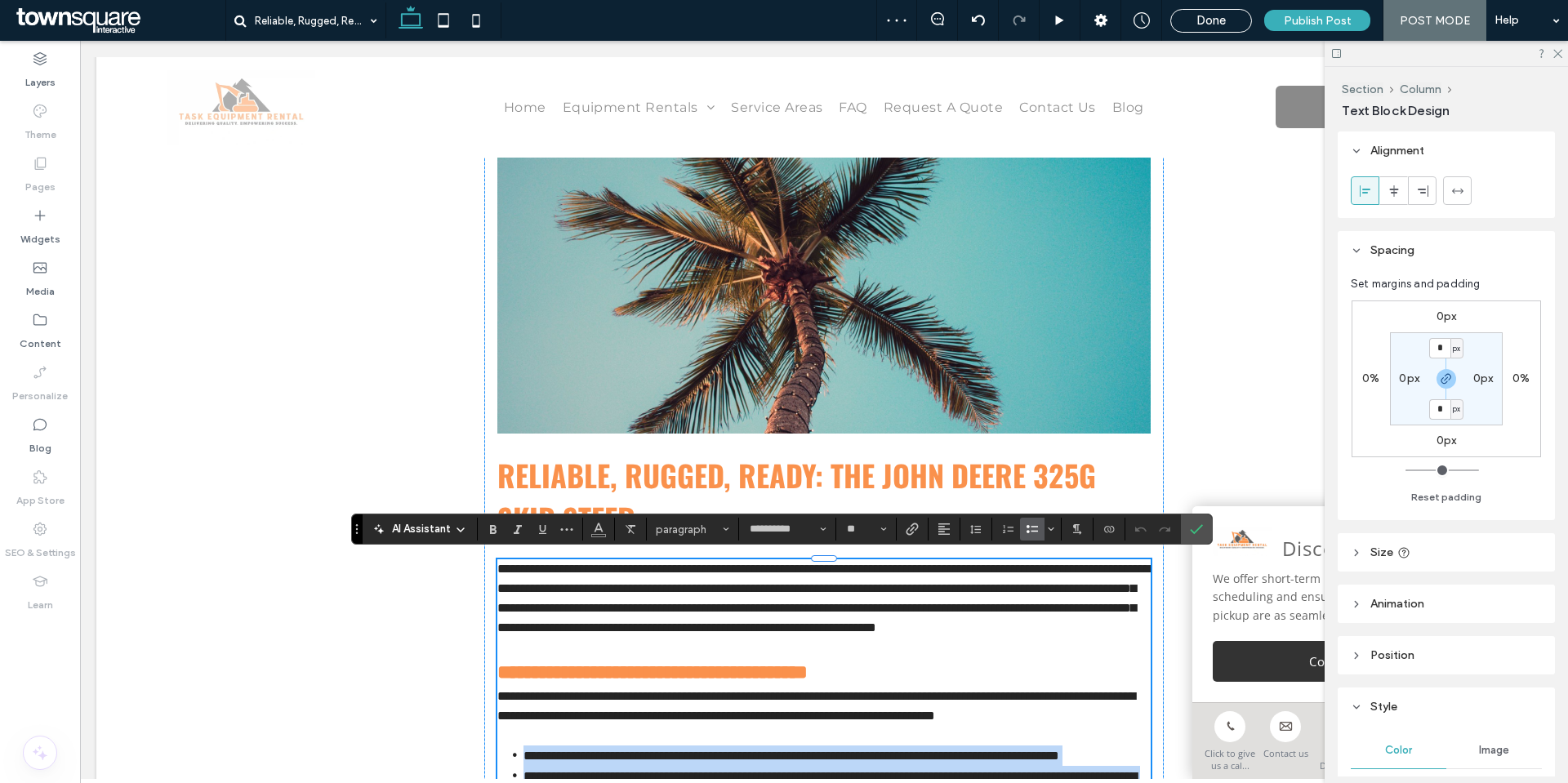 type on "**" 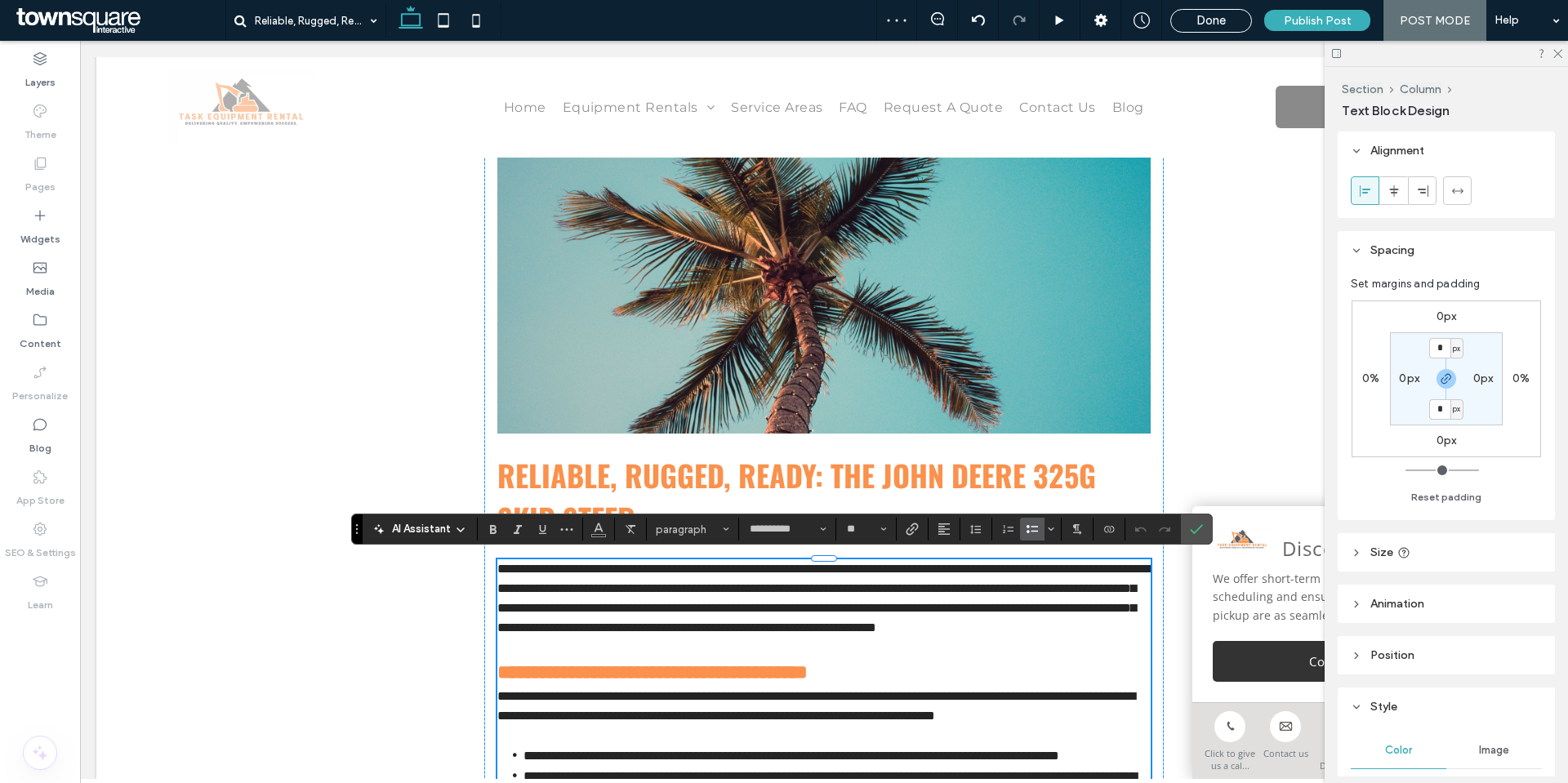 click on "**********" at bounding box center (653, 672) 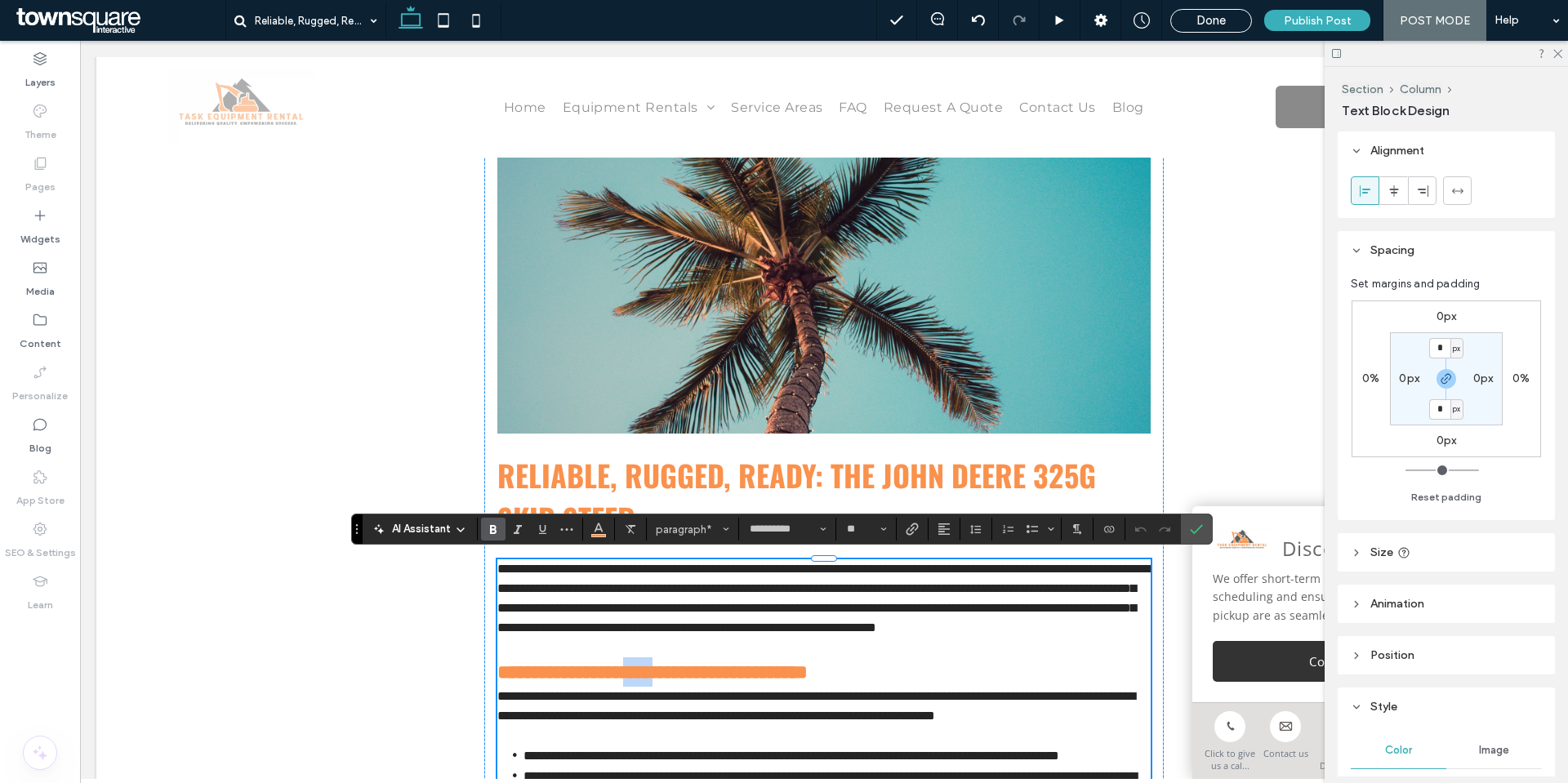 drag, startPoint x: 737, startPoint y: 687, endPoint x: 693, endPoint y: 688, distance: 44.01136 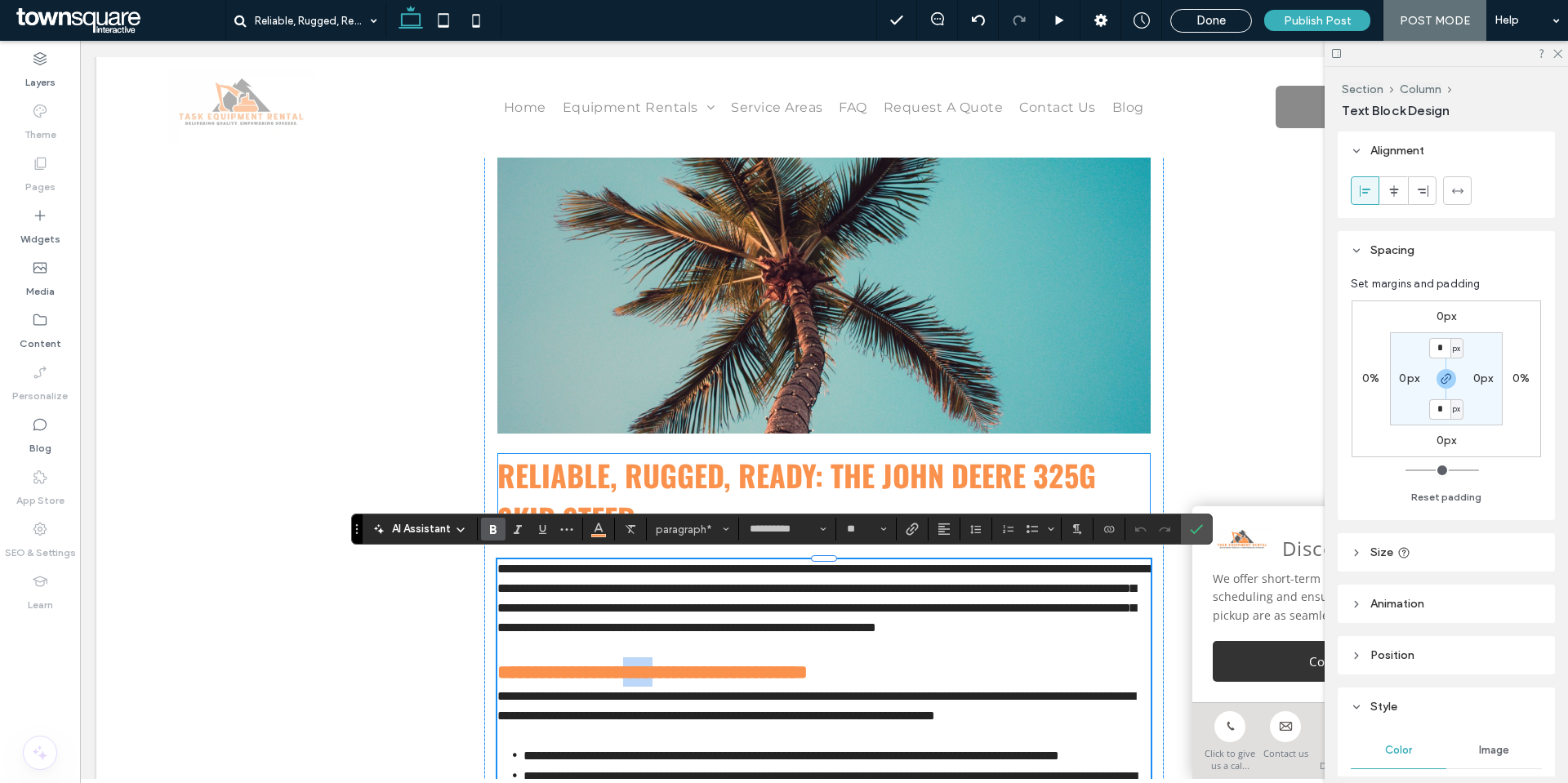 click on "Reliable, Rugged, Ready: The John Deere 325G Skid Steer" at bounding box center [796, 496] 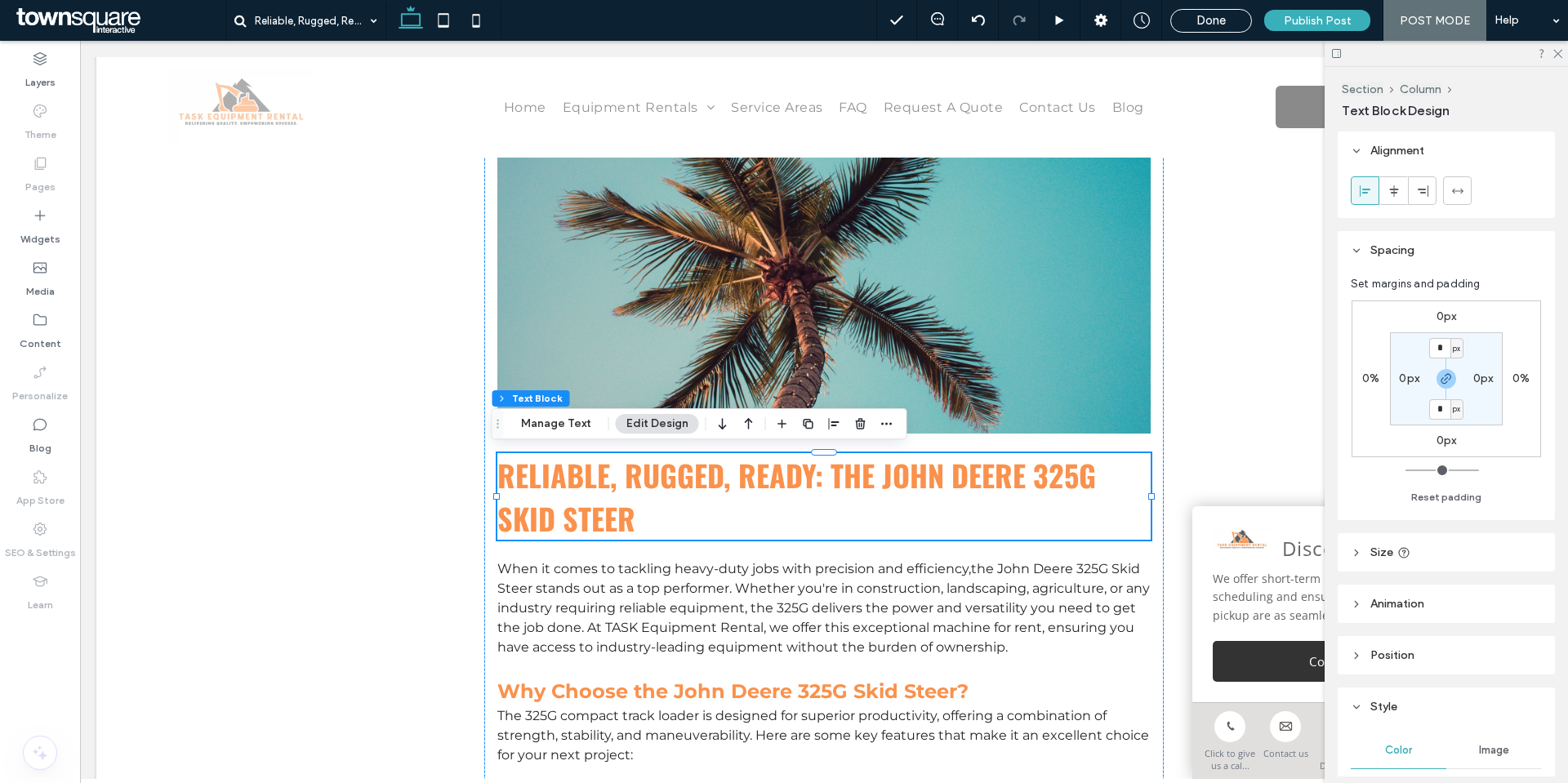 click on "Reliable, Rugged, Ready: The John Deere 325G Skid Steer" at bounding box center (796, 496) 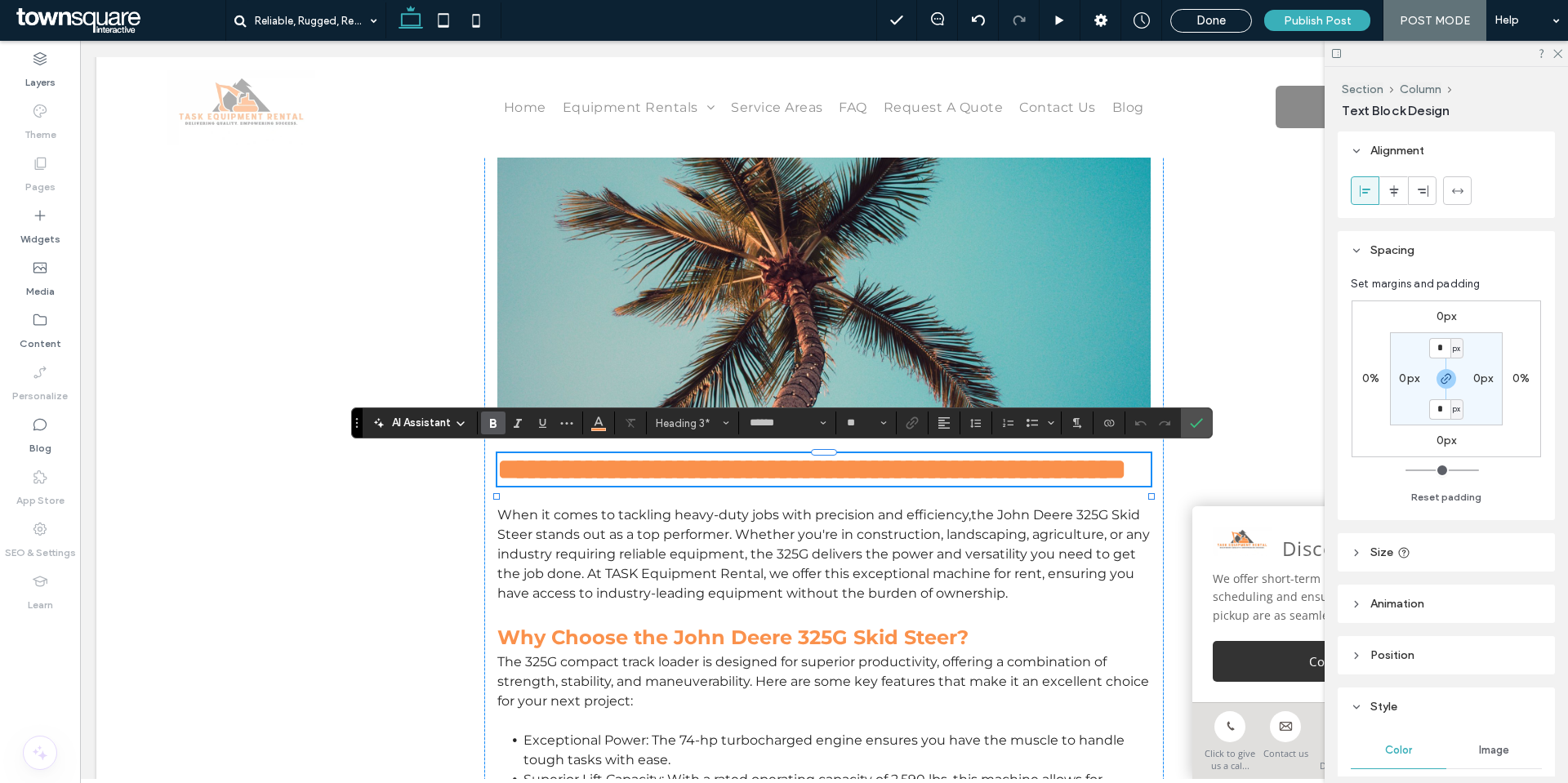 click on "**********" at bounding box center (812, 469) 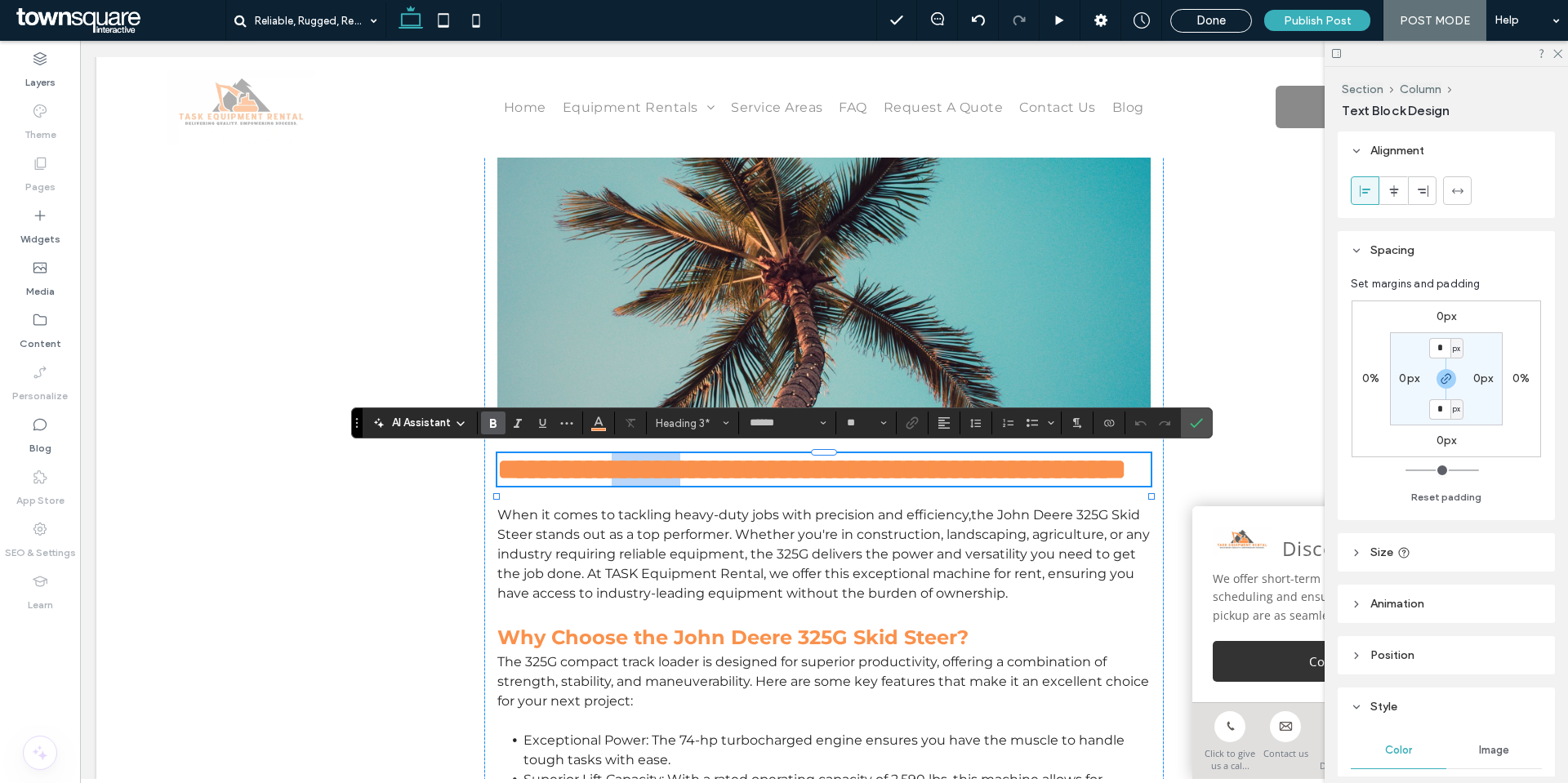click on "**********" at bounding box center (812, 469) 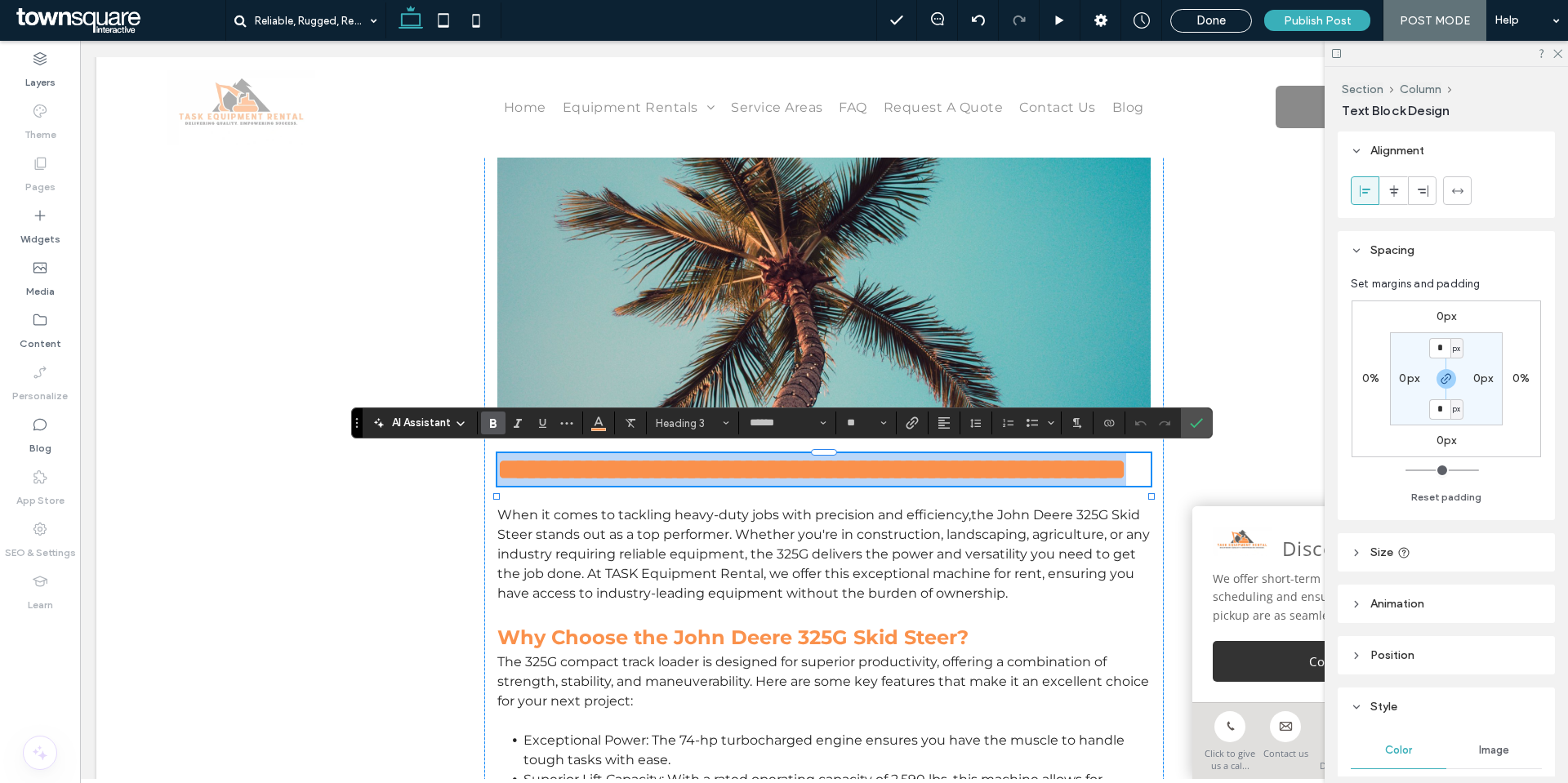 click on "**********" at bounding box center (812, 469) 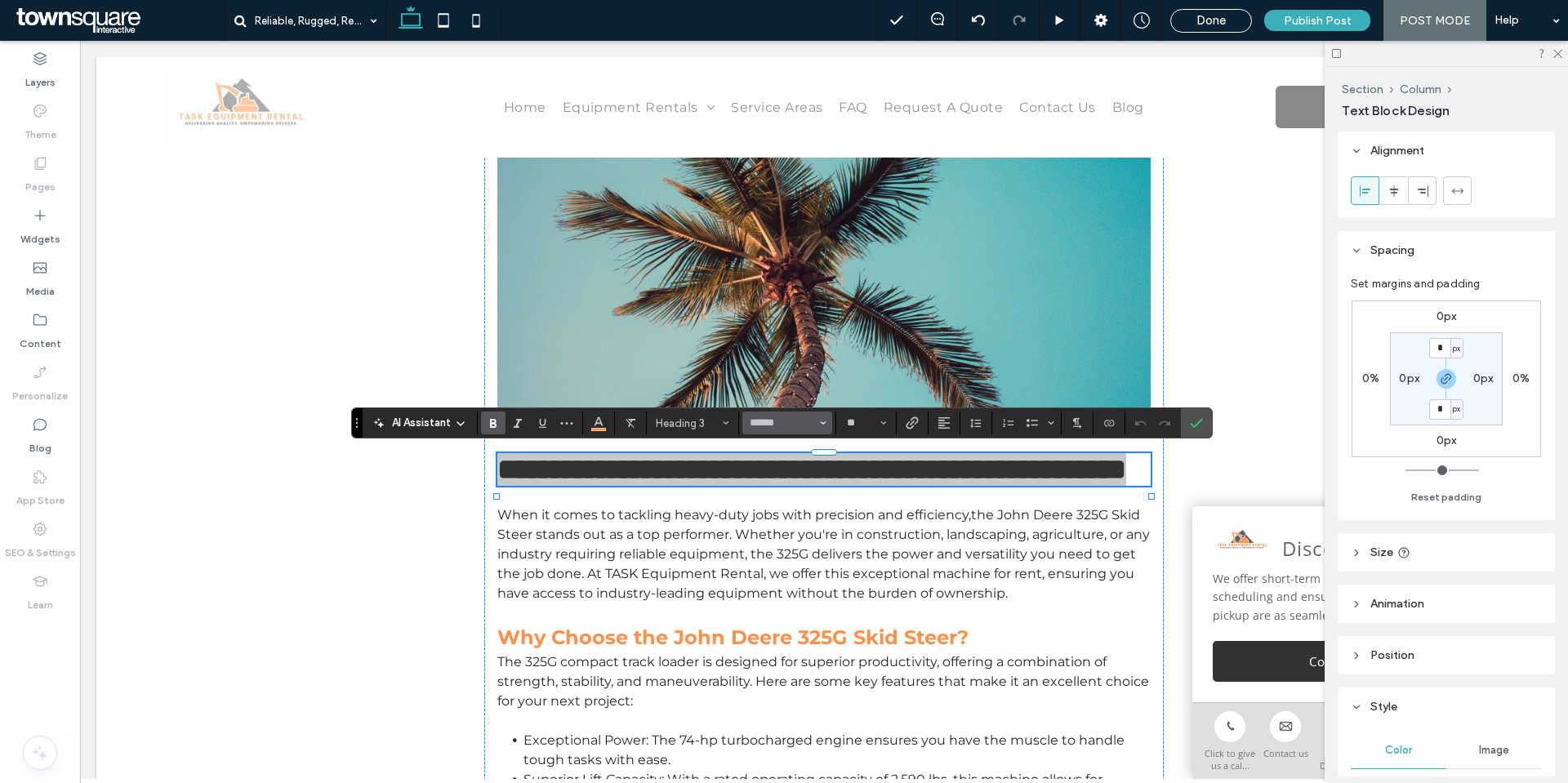 click on "******" at bounding box center (787, 423) 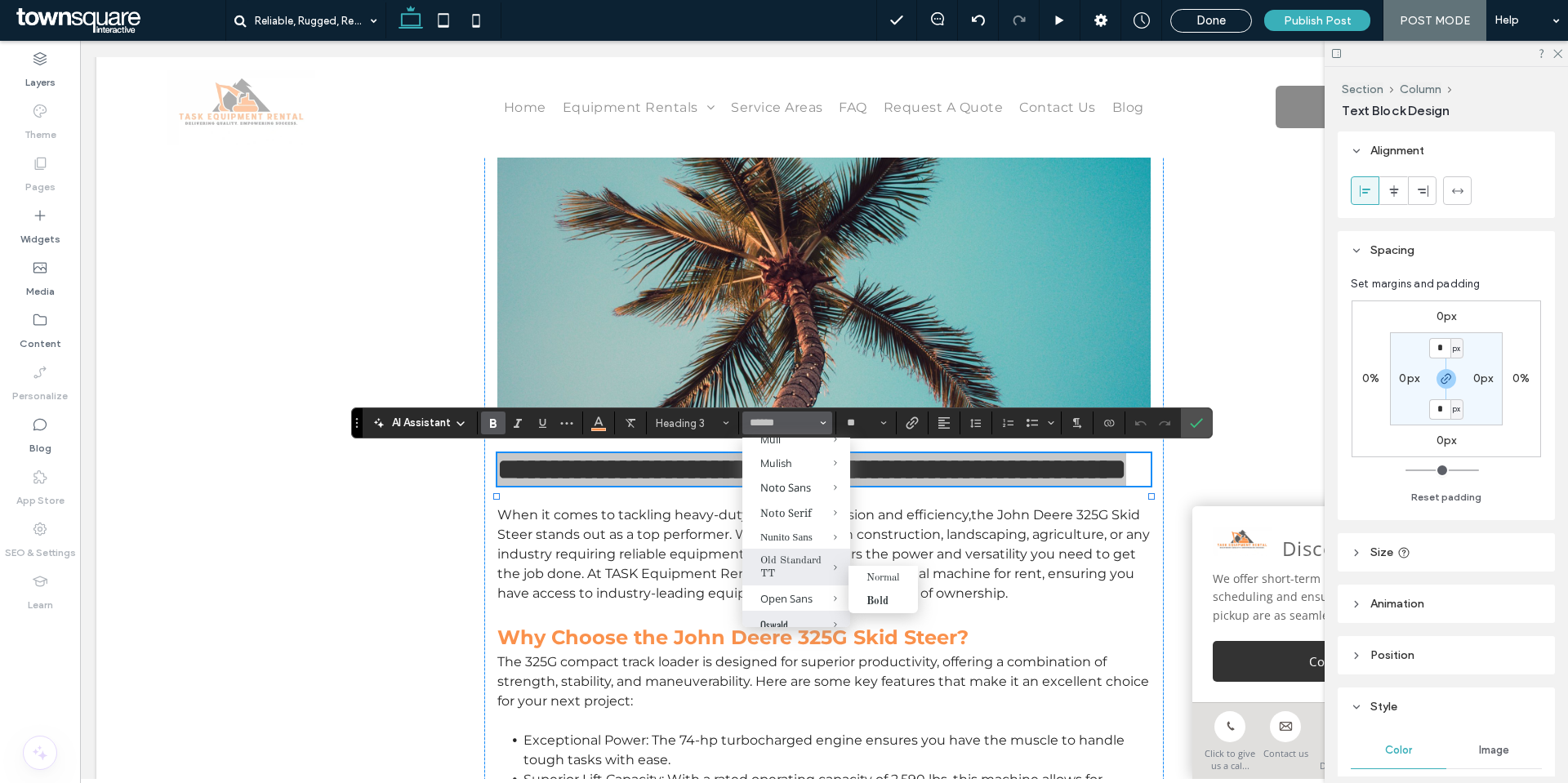 scroll, scrollTop: 837, scrollLeft: 0, axis: vertical 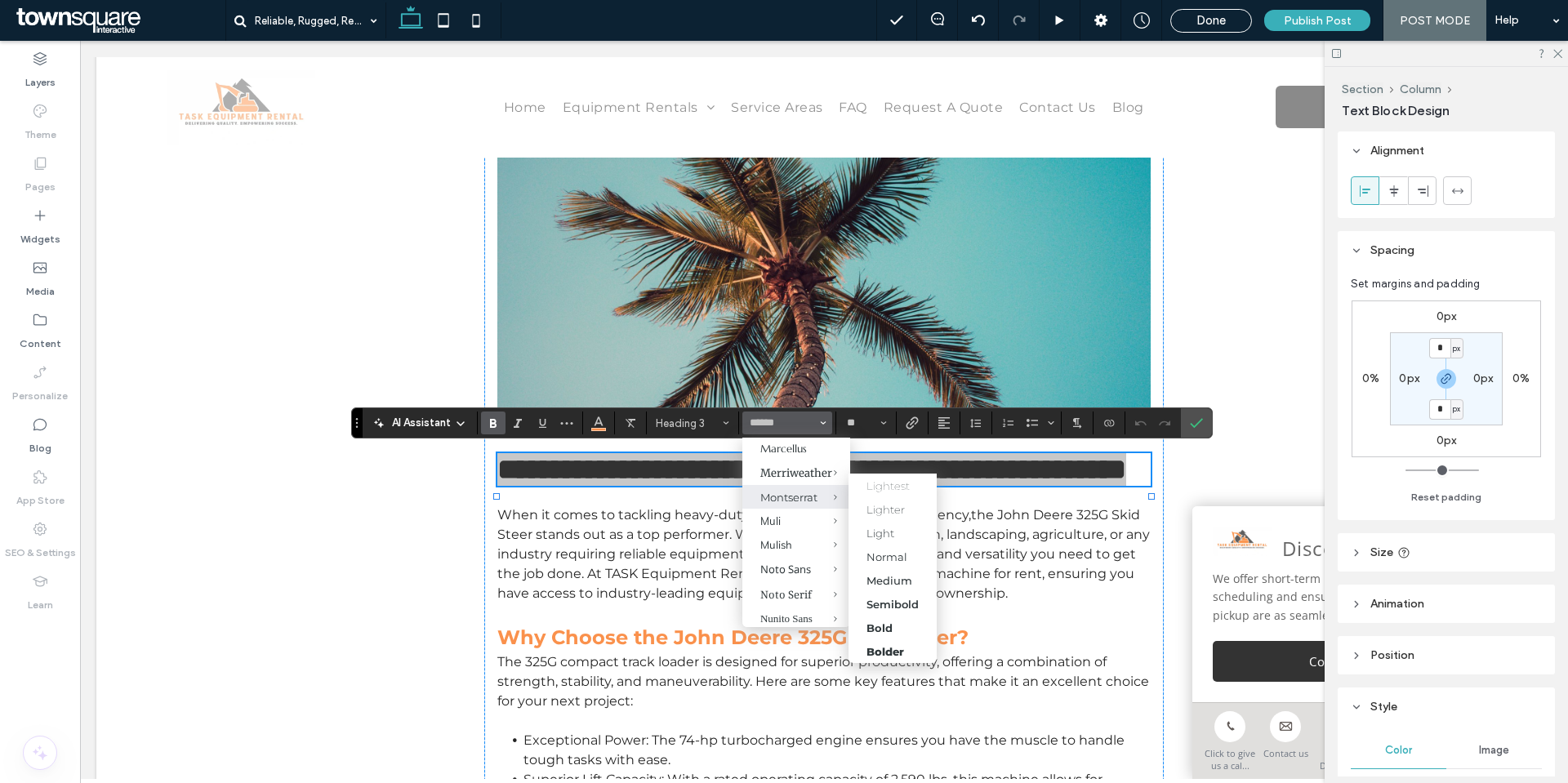 click at bounding box center [823, 496] 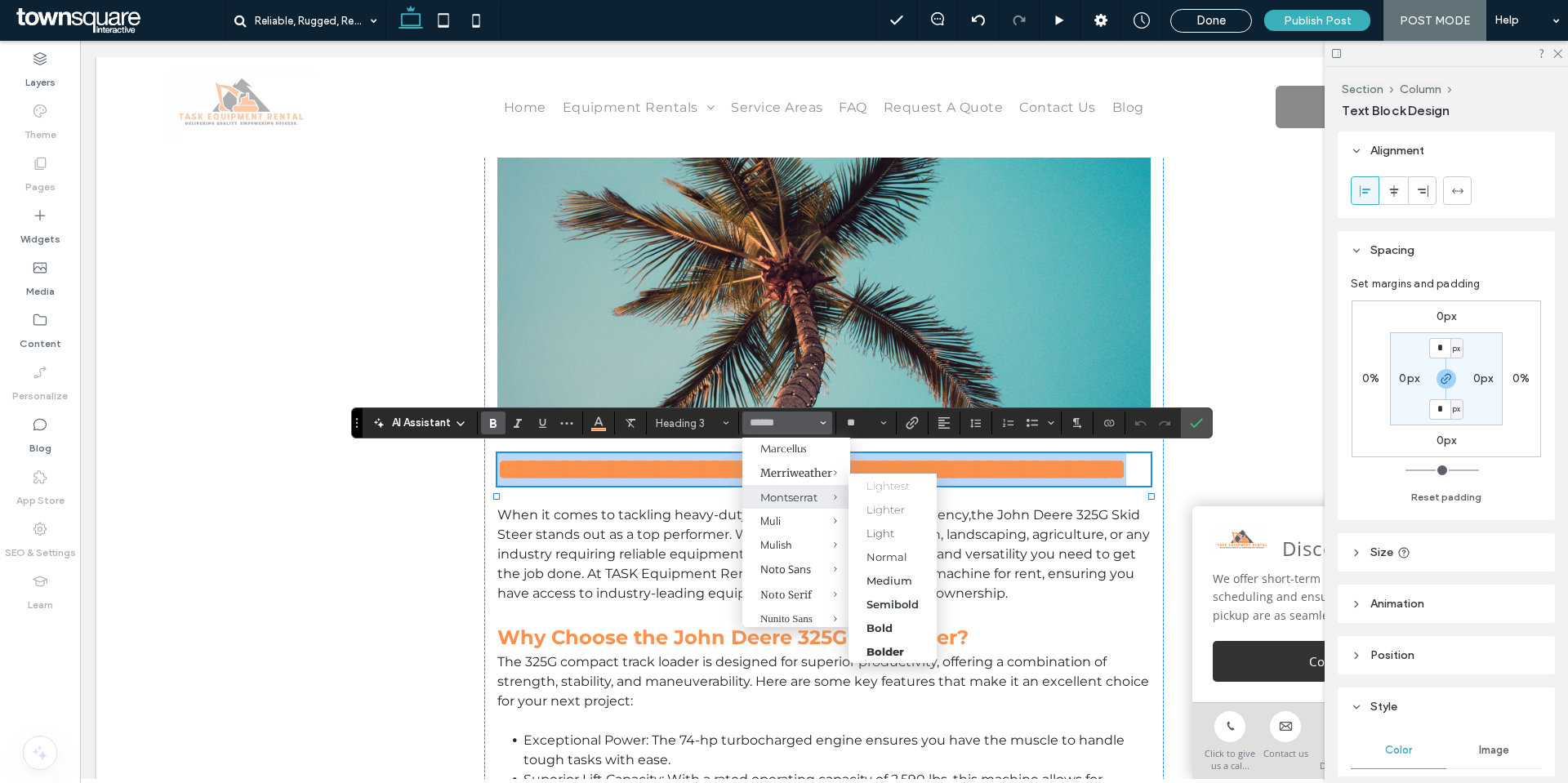 type on "**********" 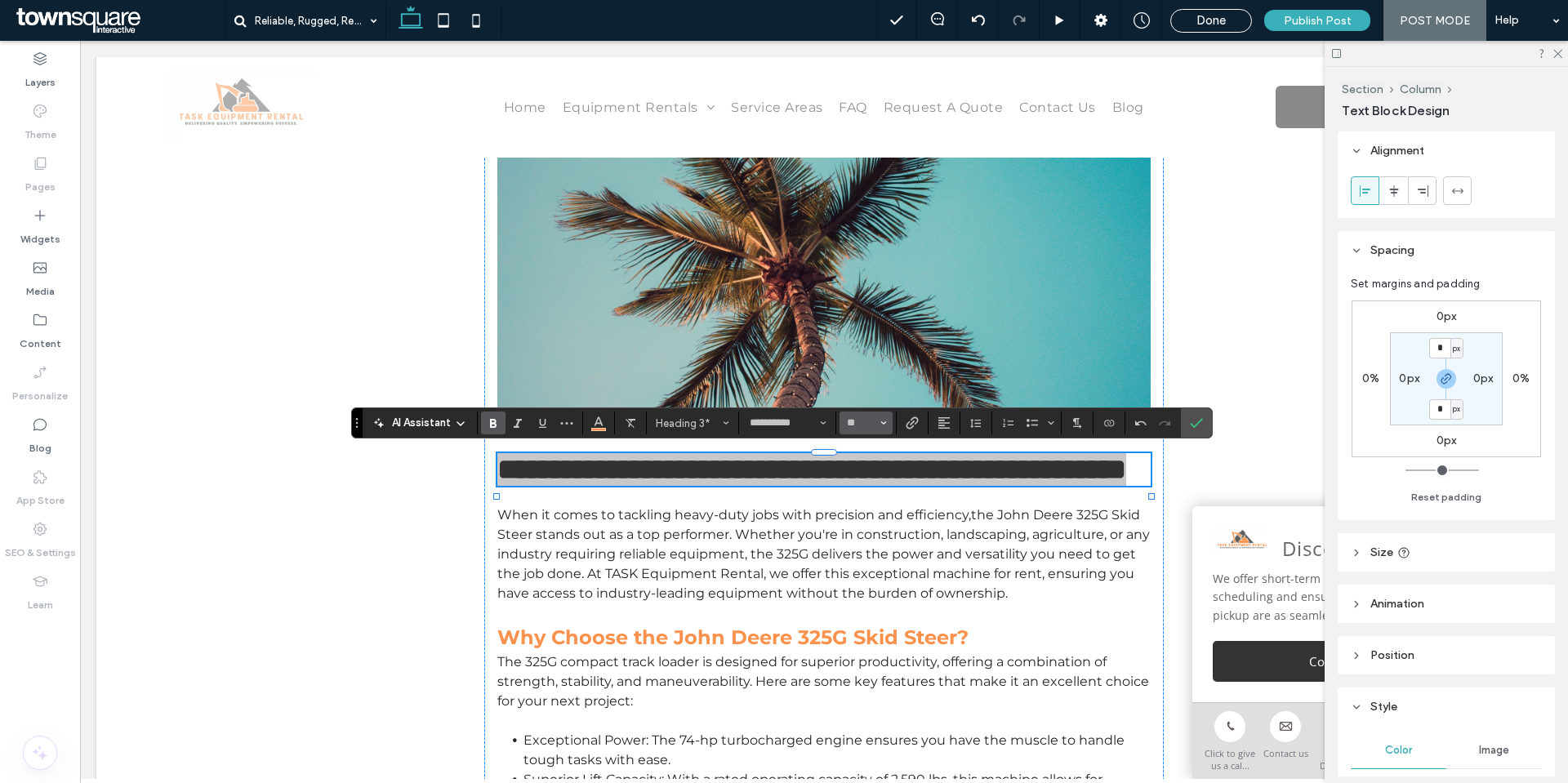 click at bounding box center [884, 423] 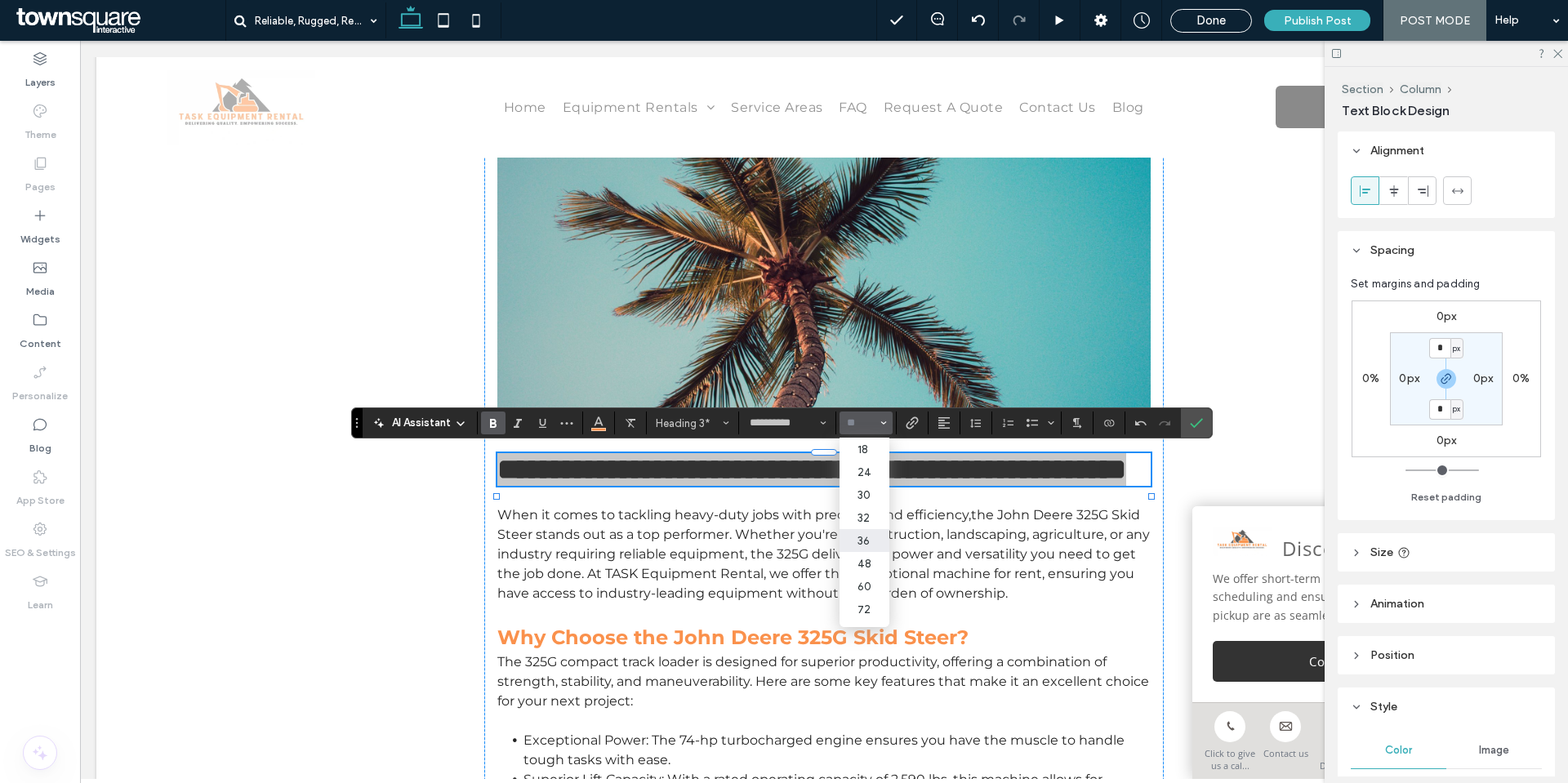 scroll, scrollTop: 163, scrollLeft: 0, axis: vertical 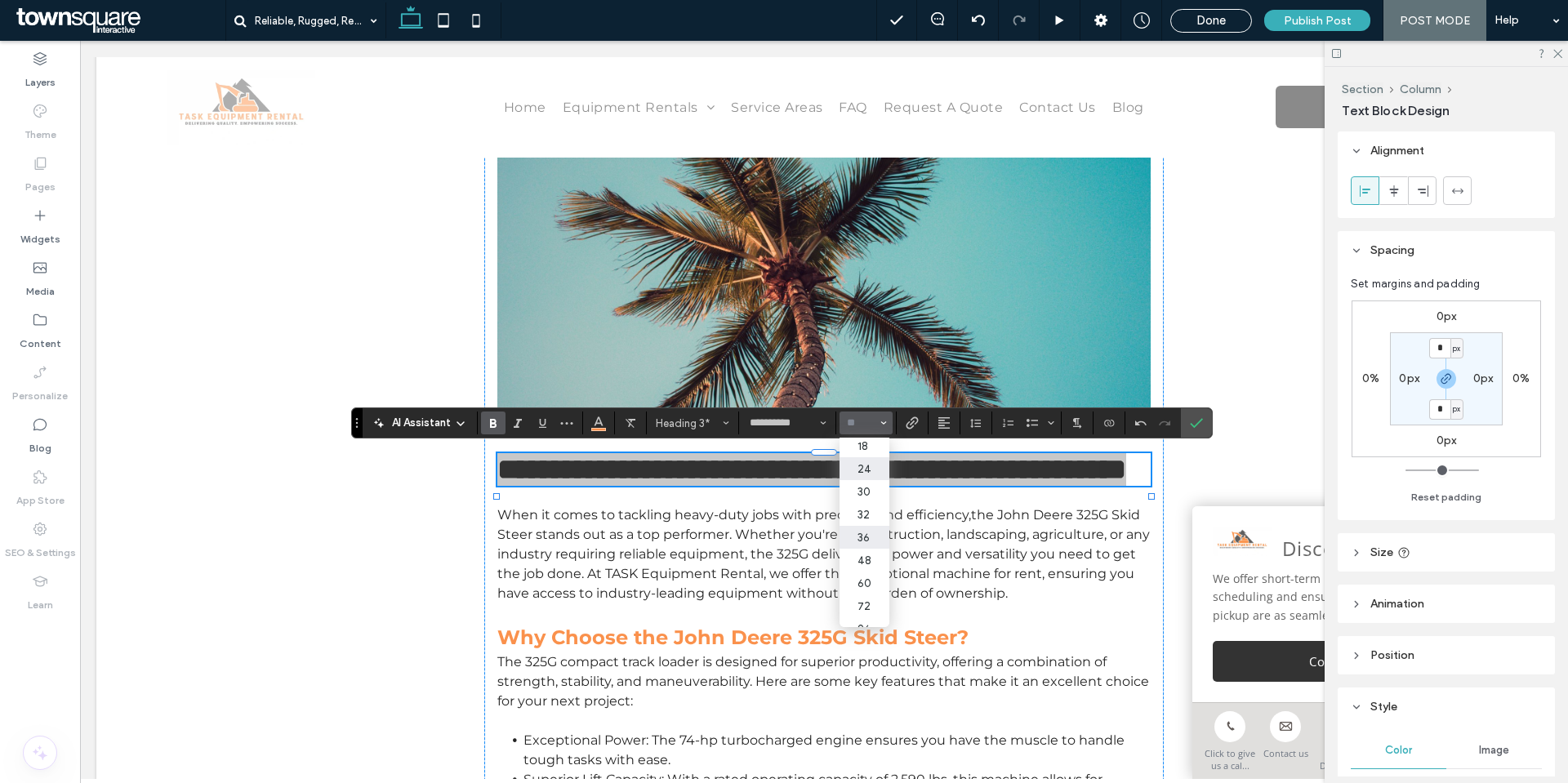 click on "24" at bounding box center (864, 469) 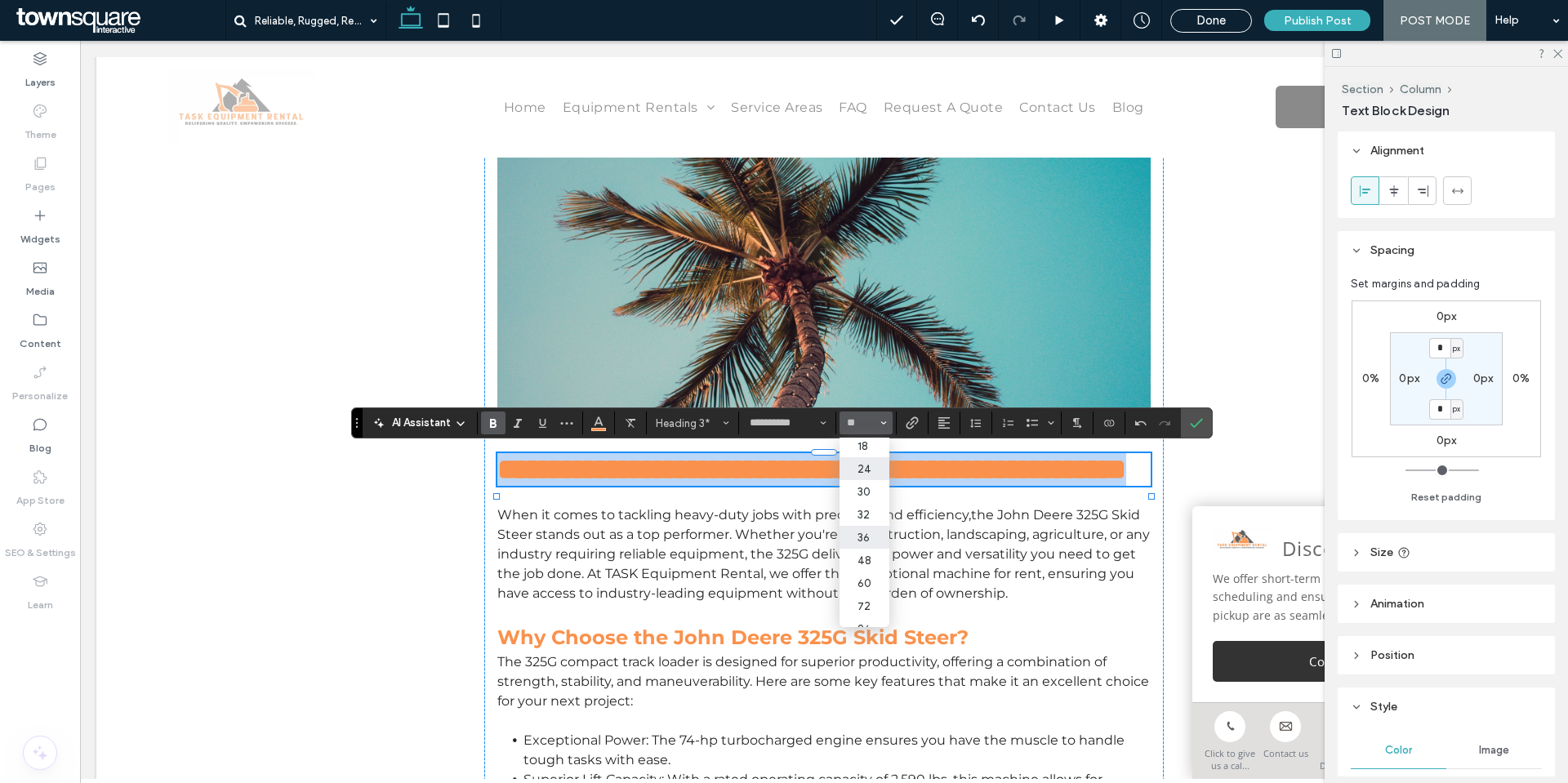 type on "**" 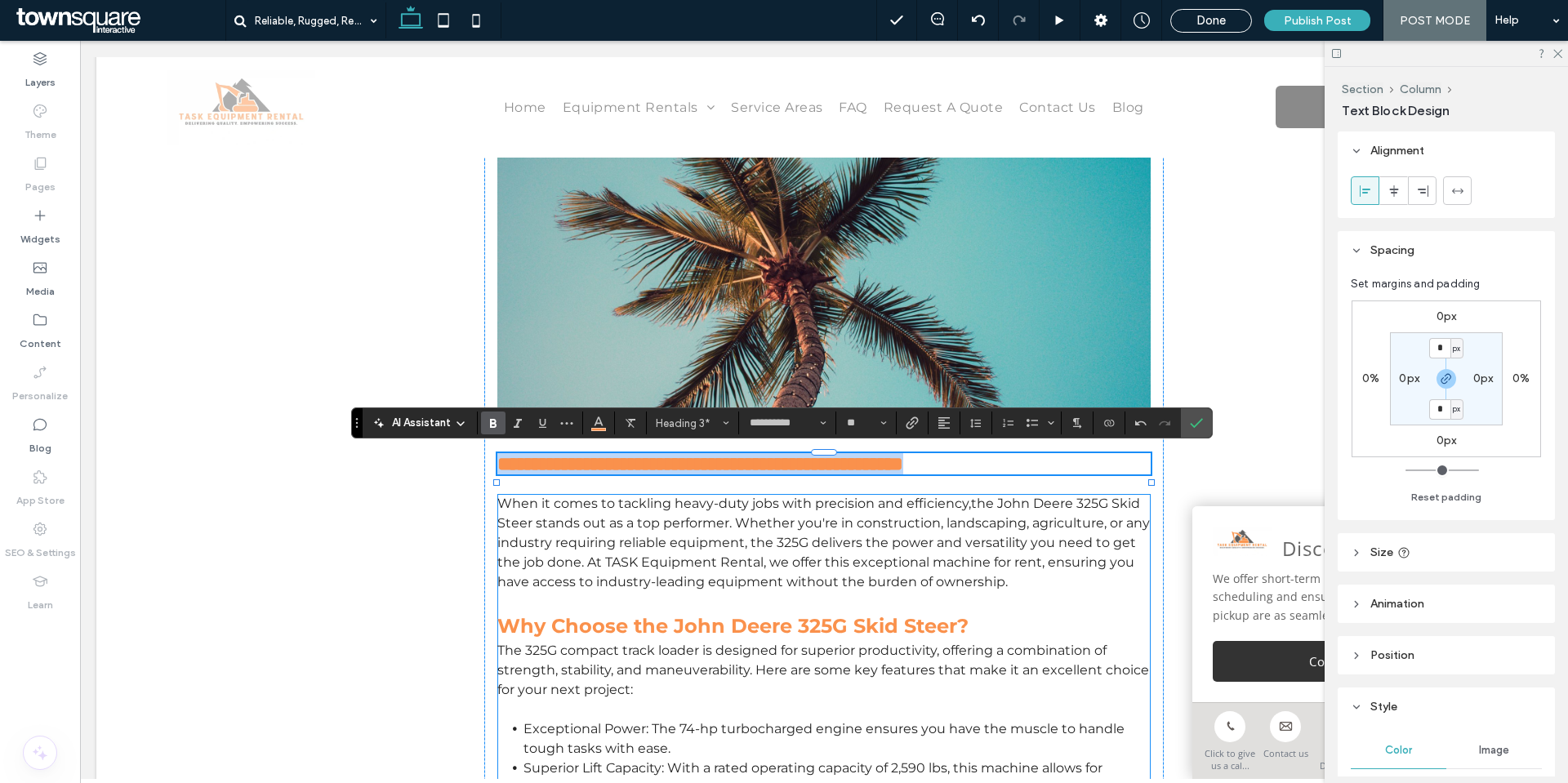 click on "Why Choose the John Deere 325G Skid Steer?" at bounding box center (733, 625) 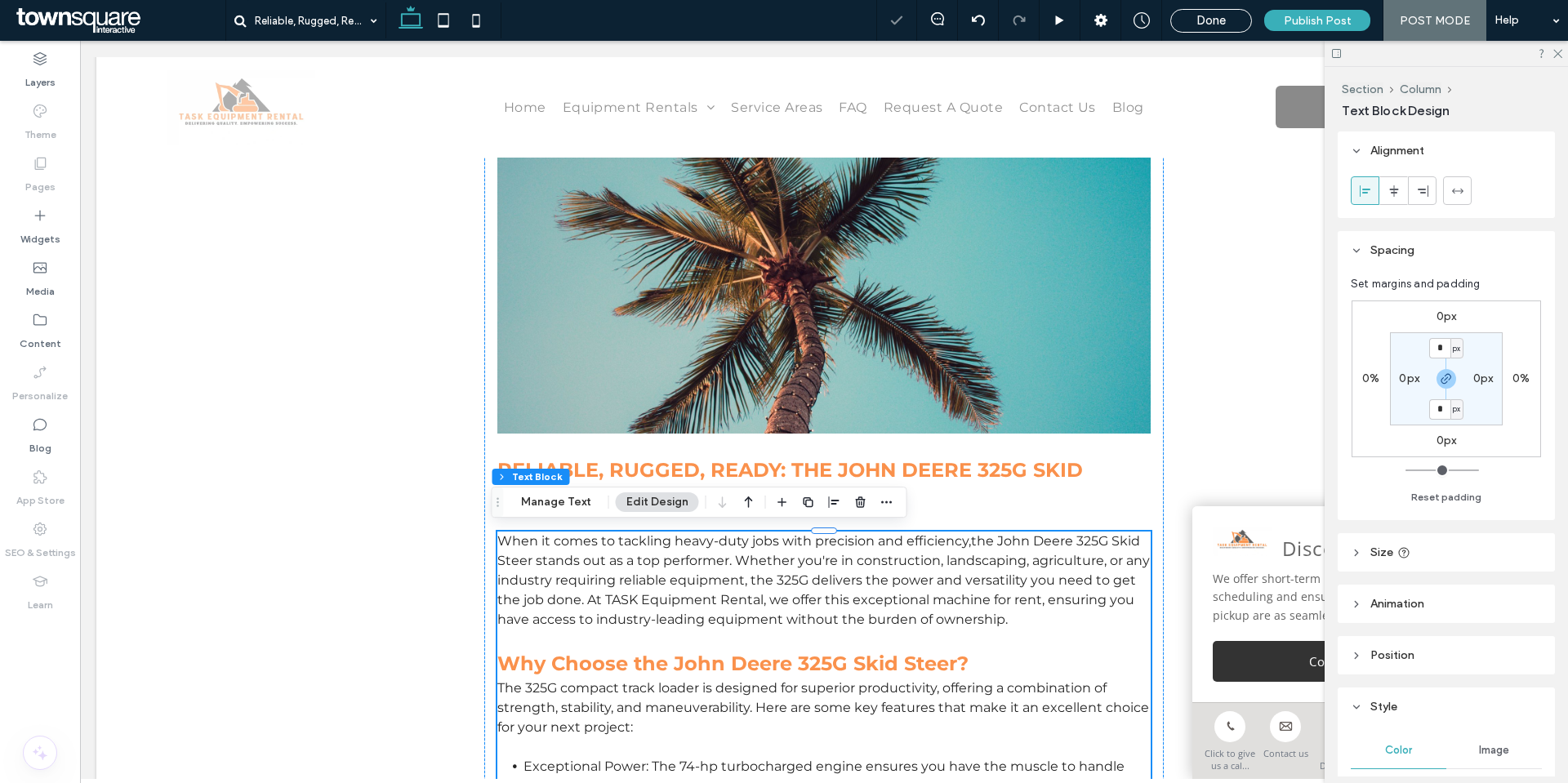 click on "Why Choose the John Deere 325G Skid Steer?" at bounding box center (733, 663) 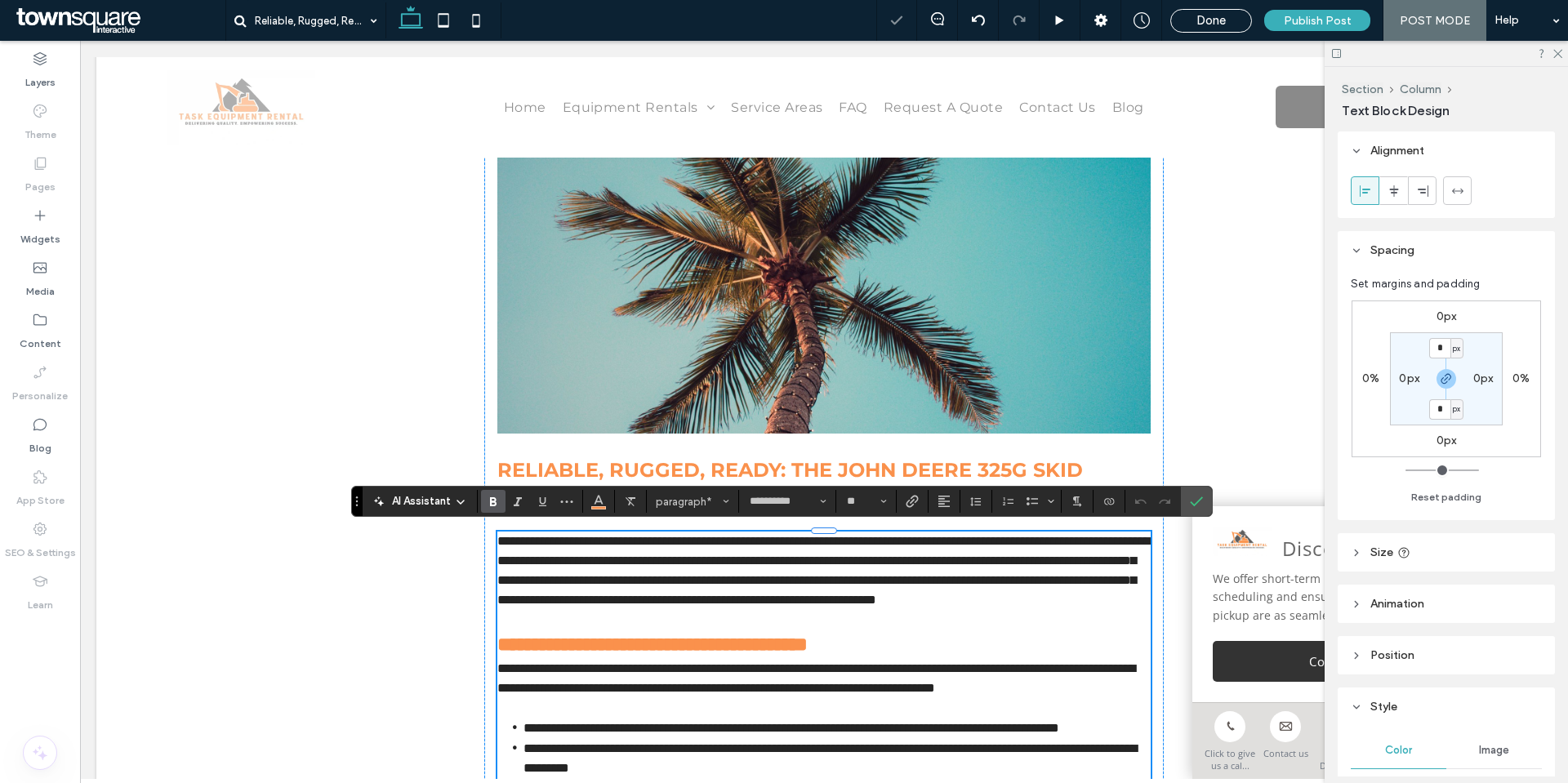 click on "**********" at bounding box center (653, 644) 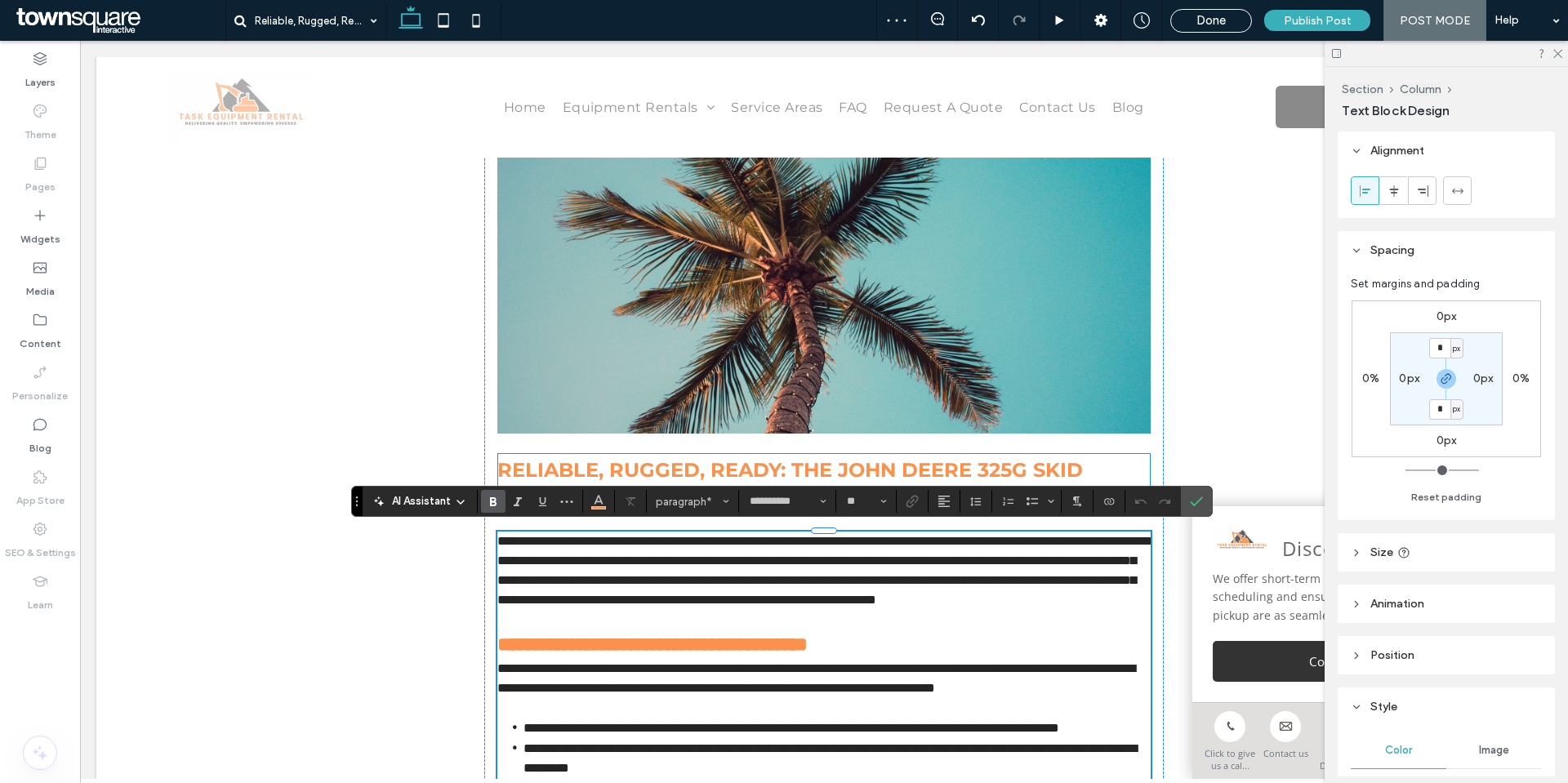 click on "Reliable, Rugged, Ready: The John Deere 325G Skid Steer" at bounding box center [790, 484] 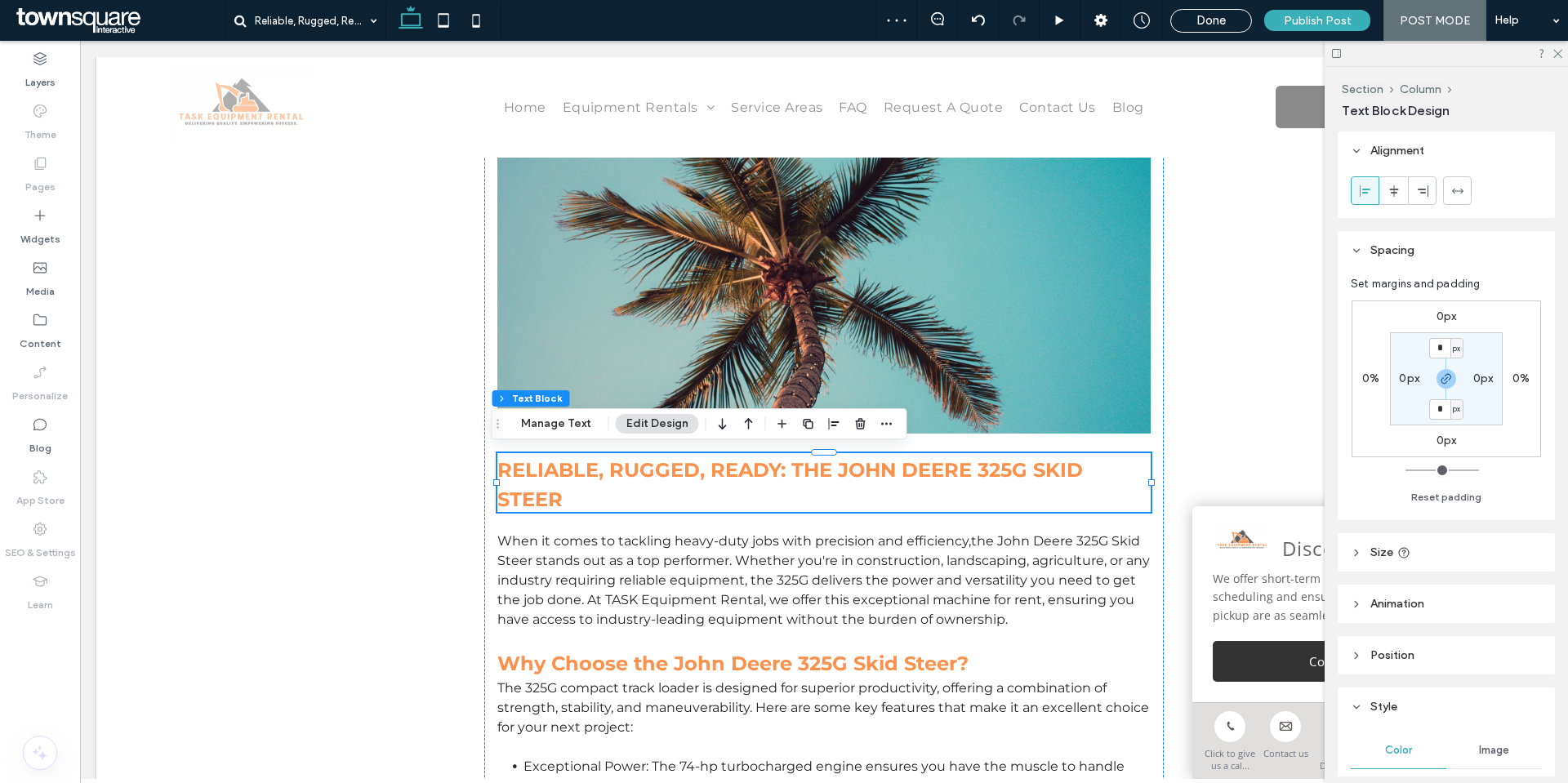 click on "Reliable, Rugged, Ready: The John Deere 325G Skid Steer" at bounding box center [790, 484] 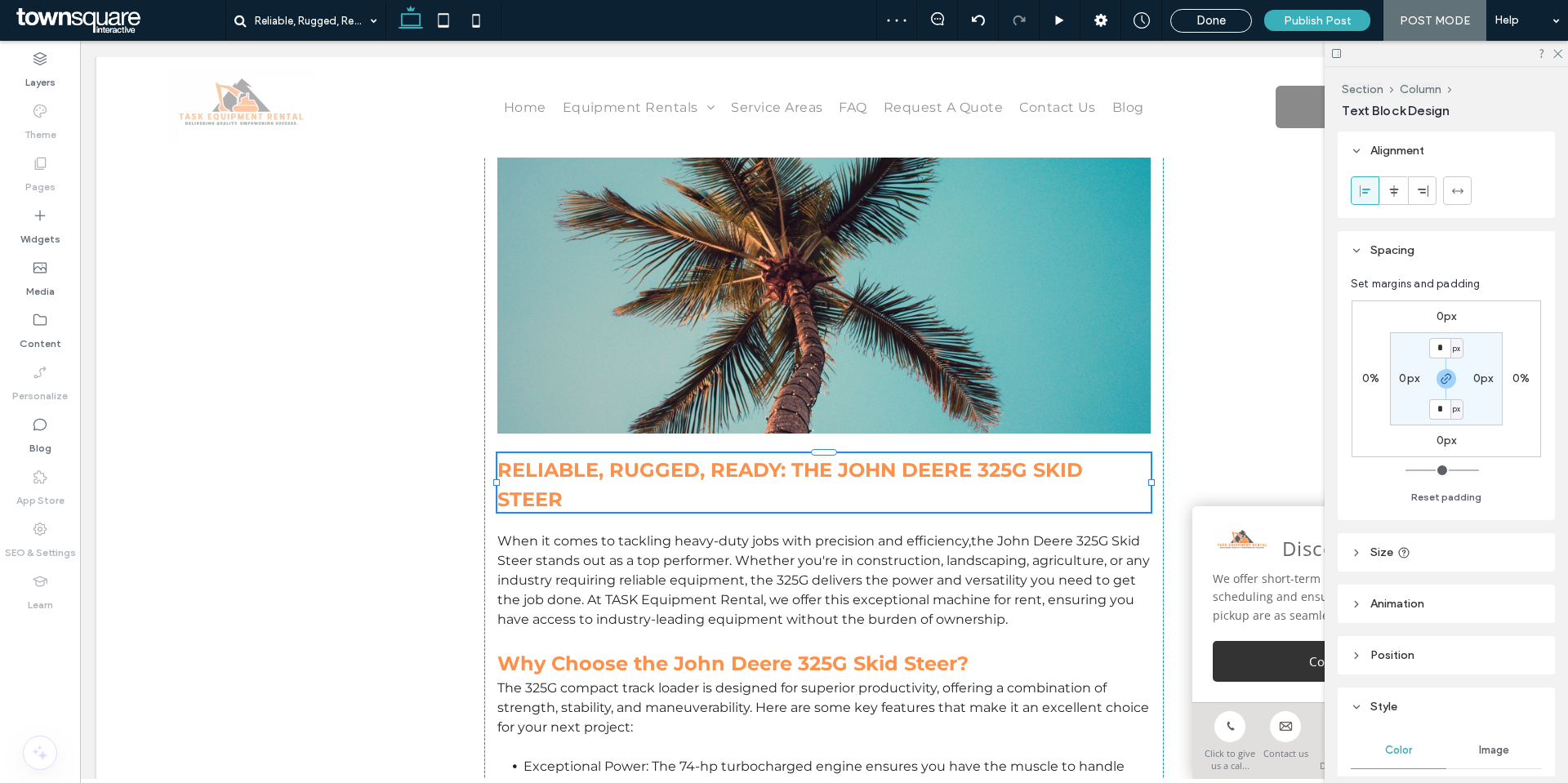 type on "**********" 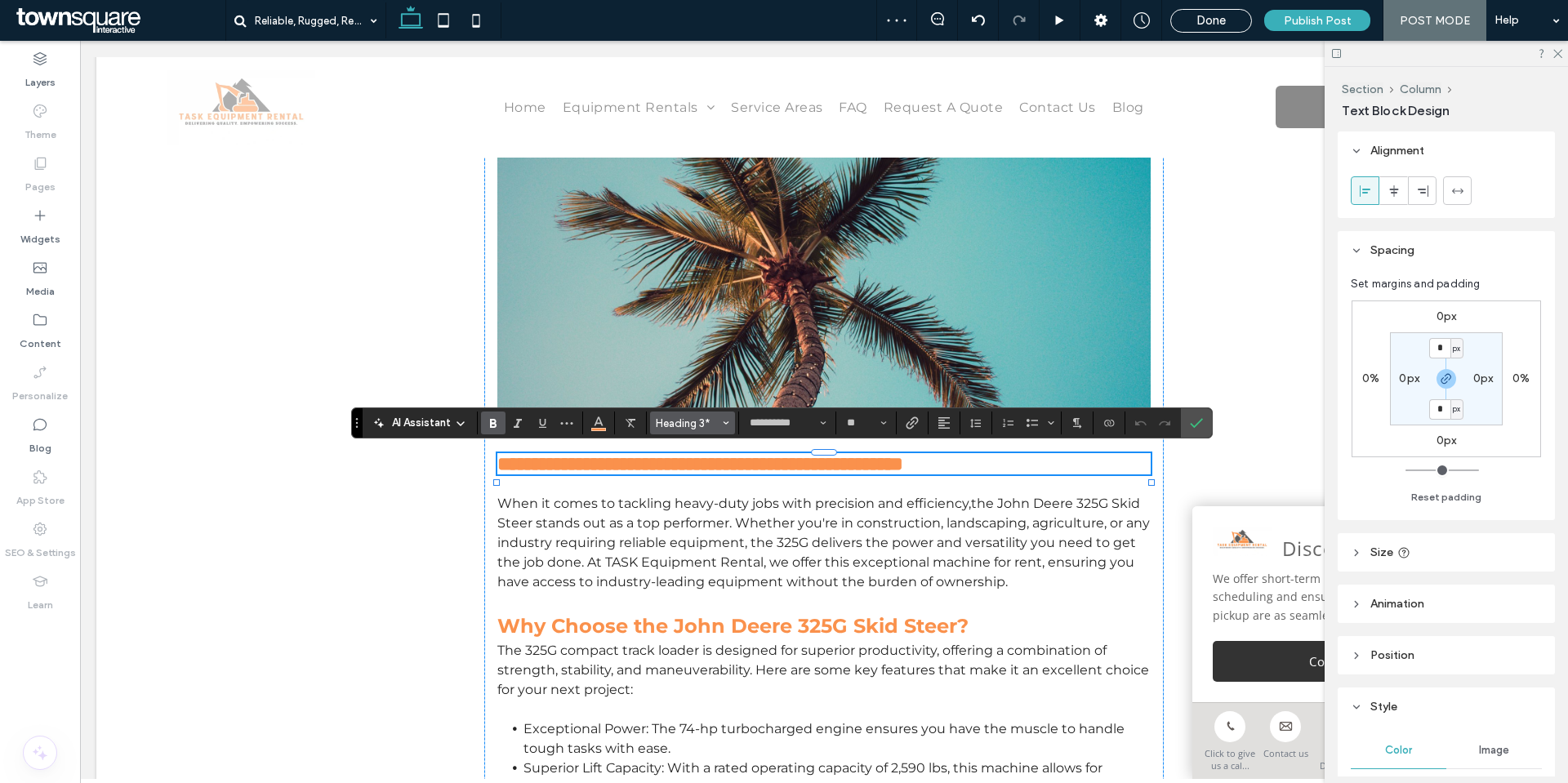 click on "Heading 3*" at bounding box center (693, 423) 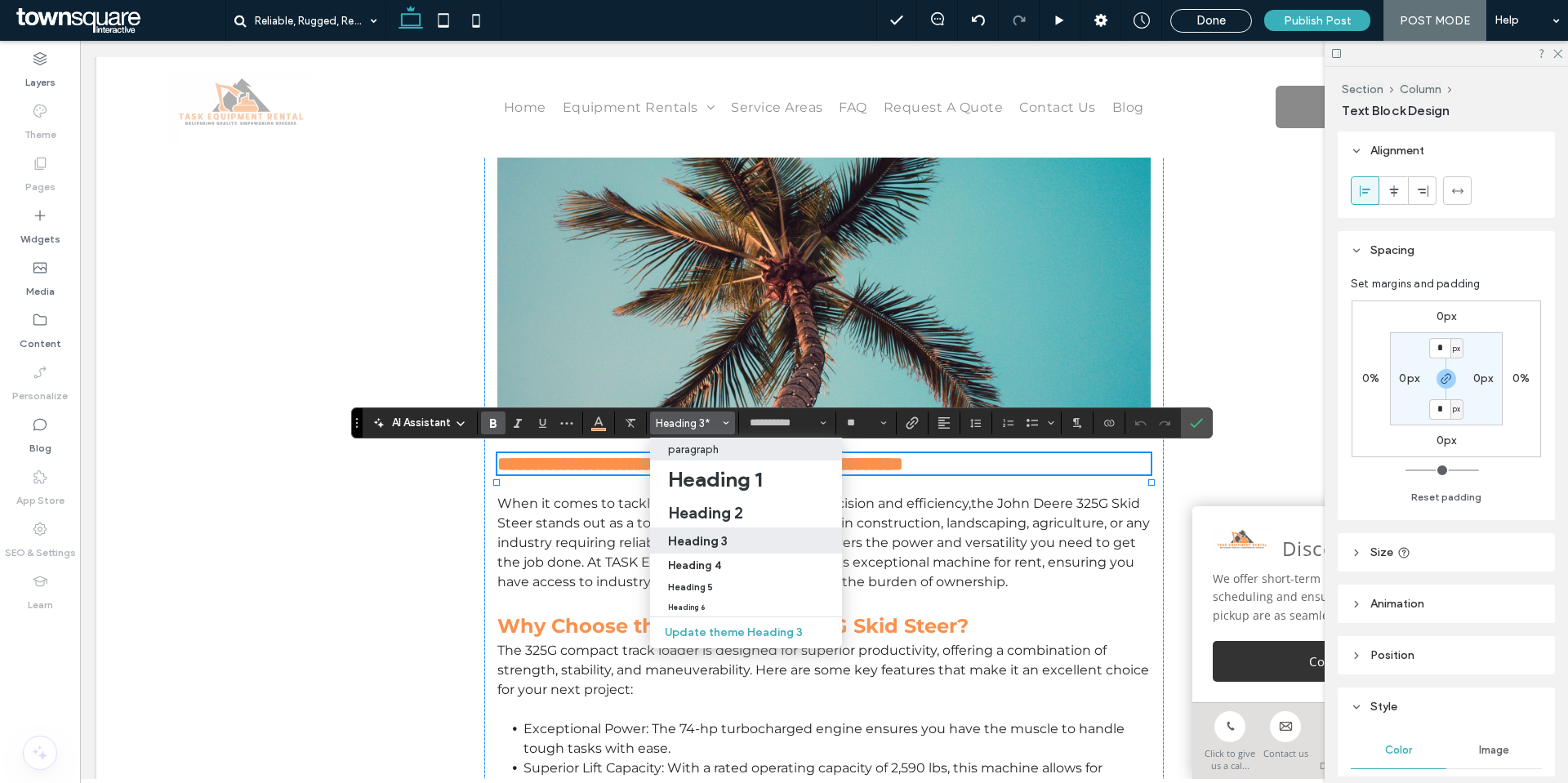 click on "paragraph" at bounding box center [746, 449] 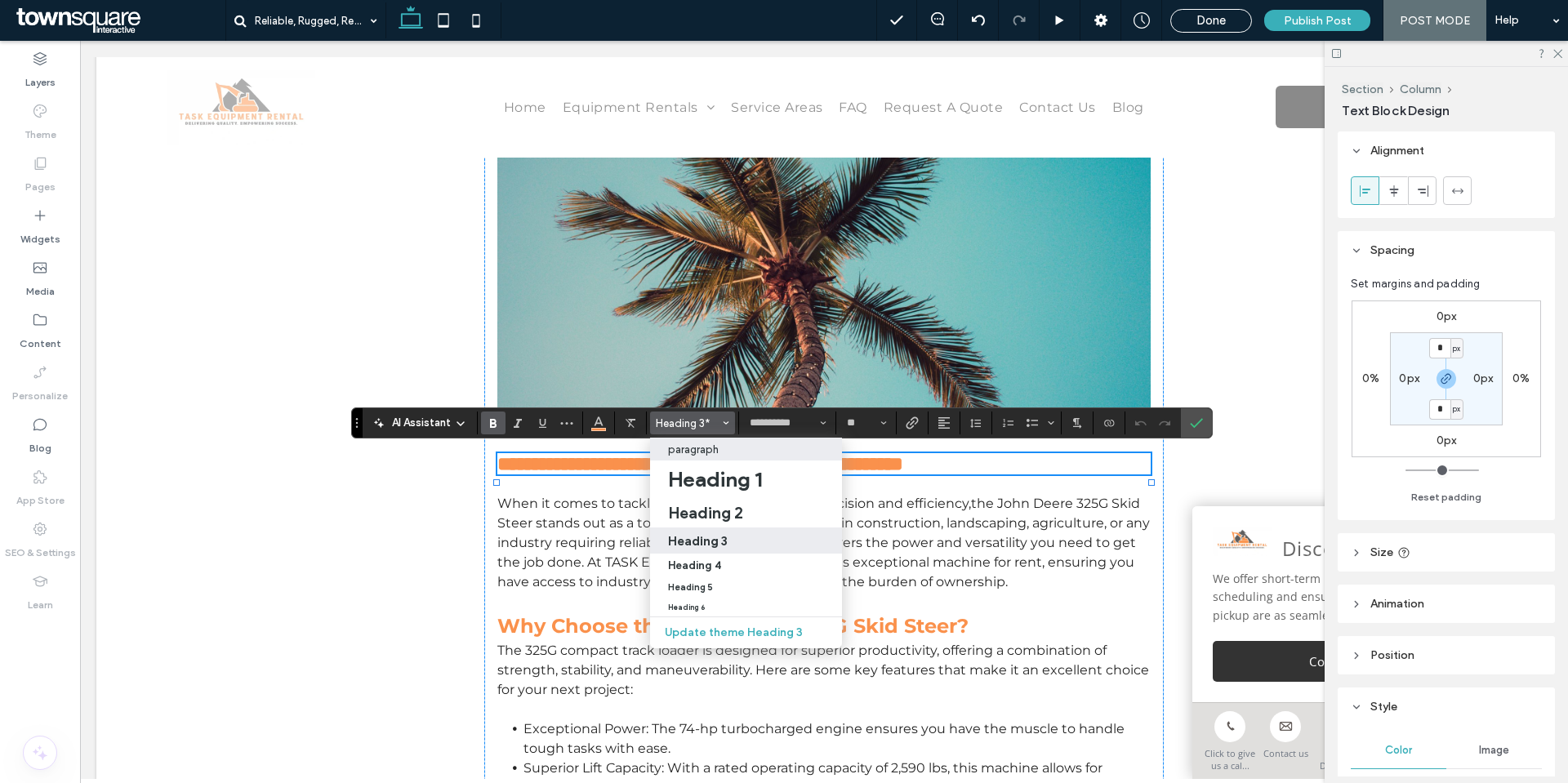 type on "**" 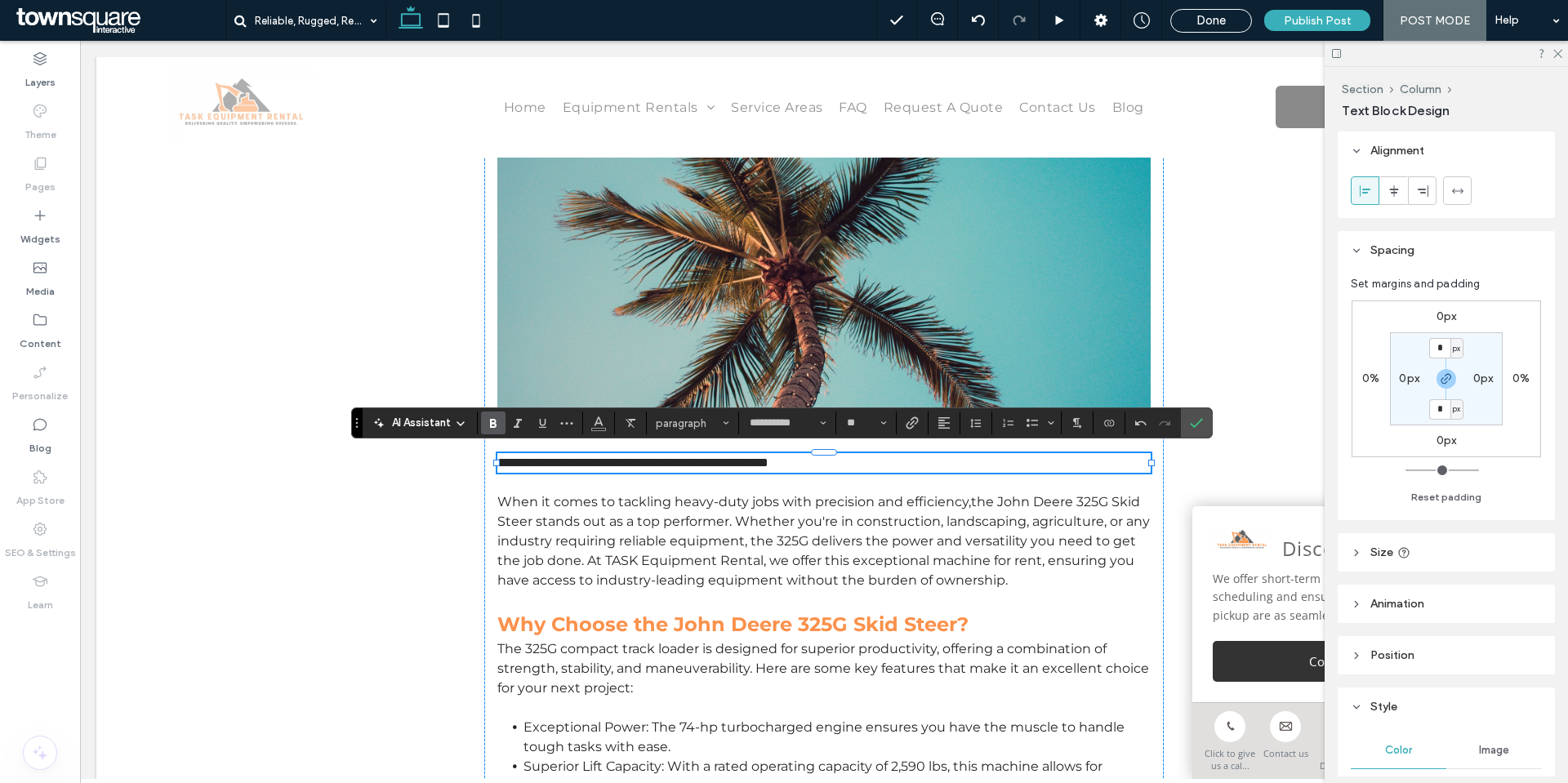 click 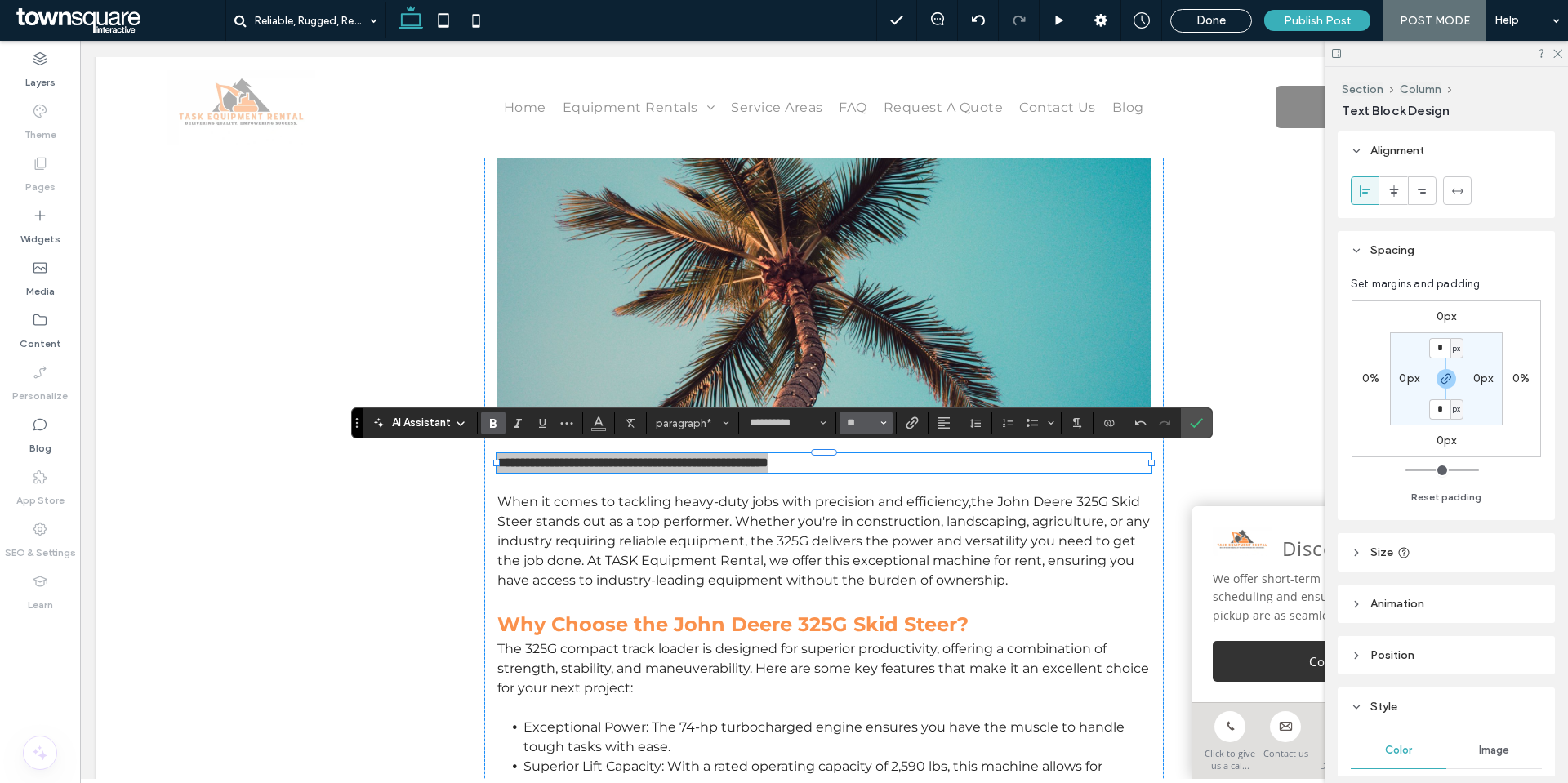 click 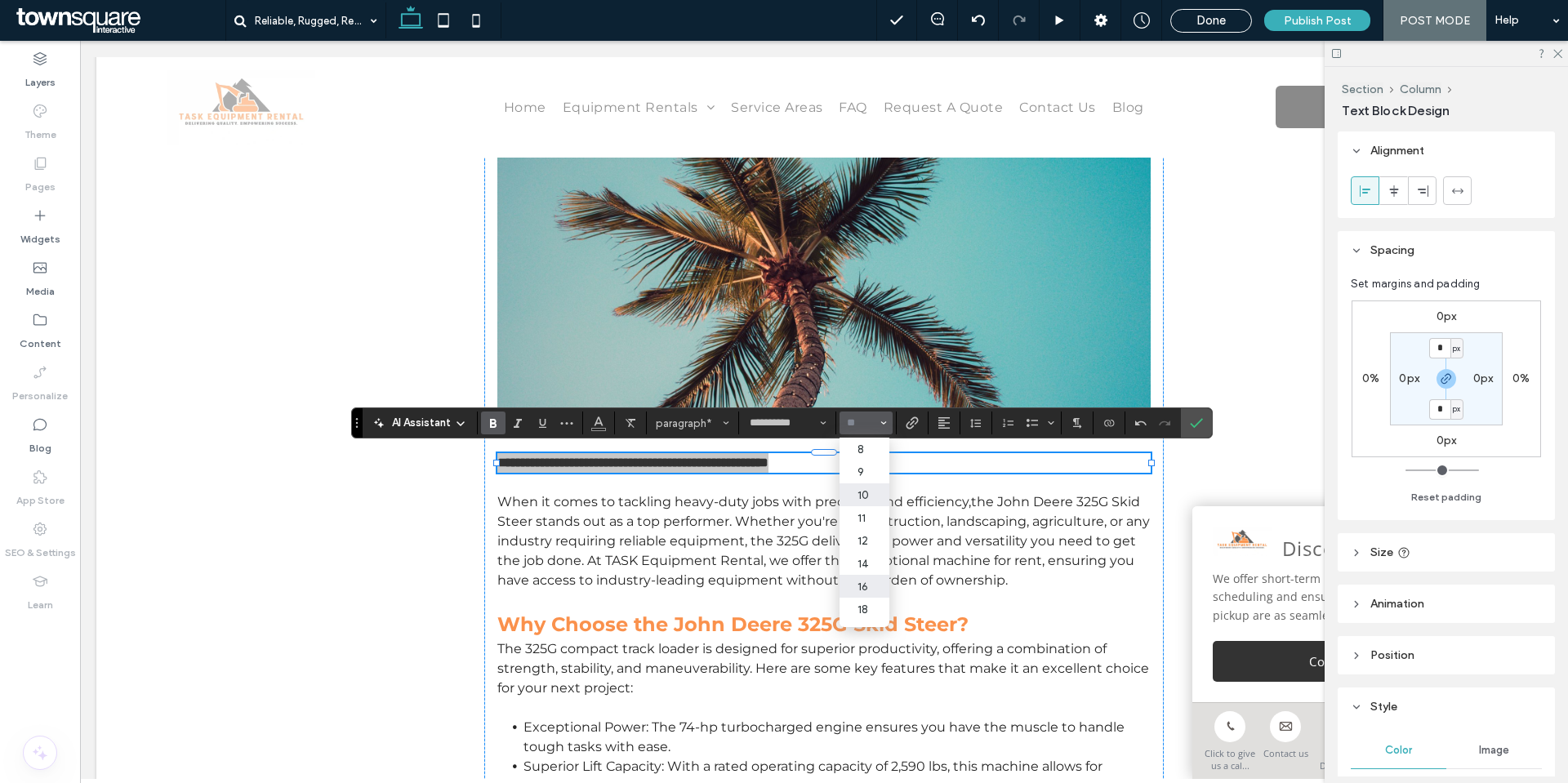 scroll, scrollTop: 82, scrollLeft: 0, axis: vertical 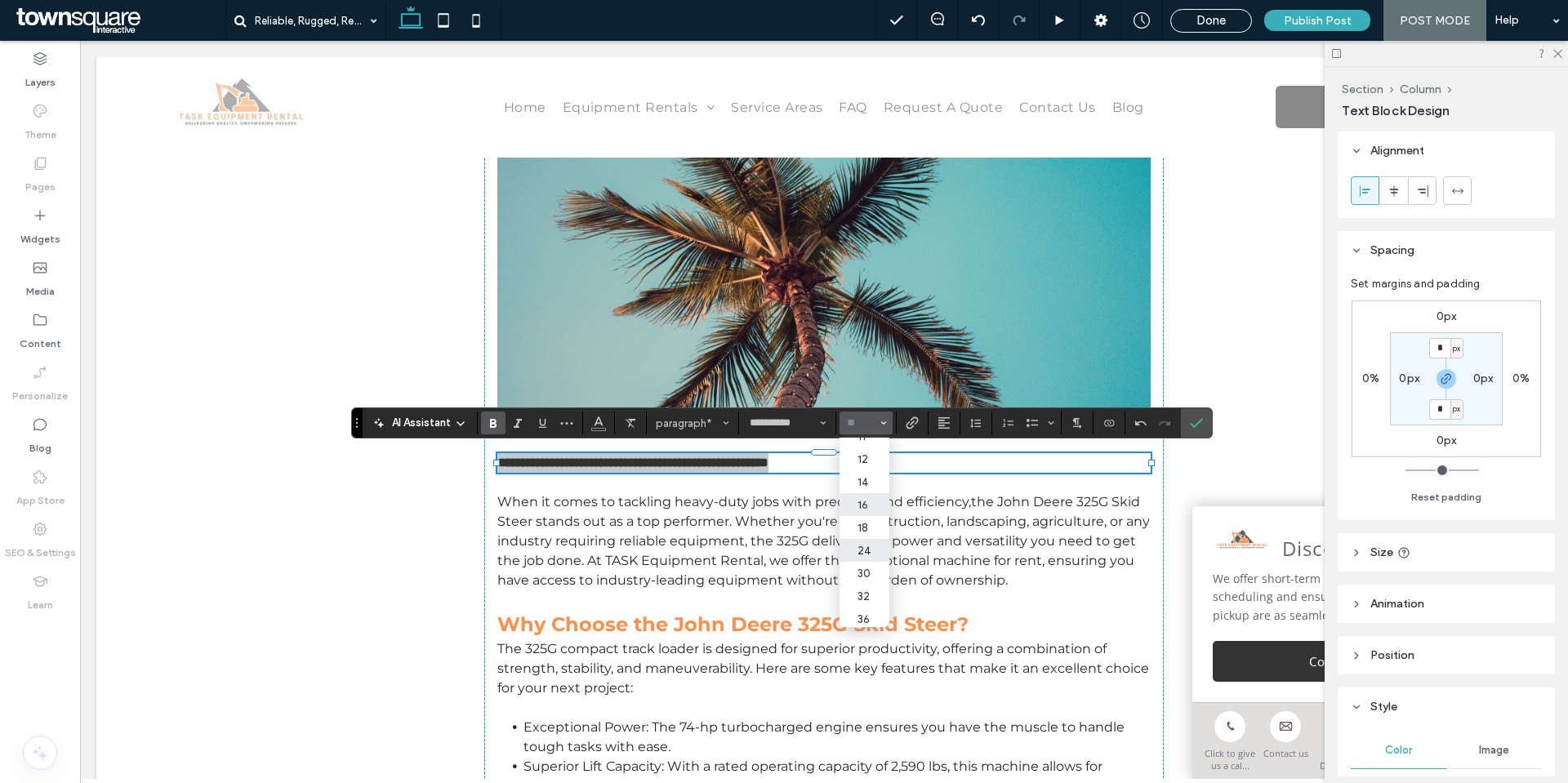 click on "24" at bounding box center [864, 550] 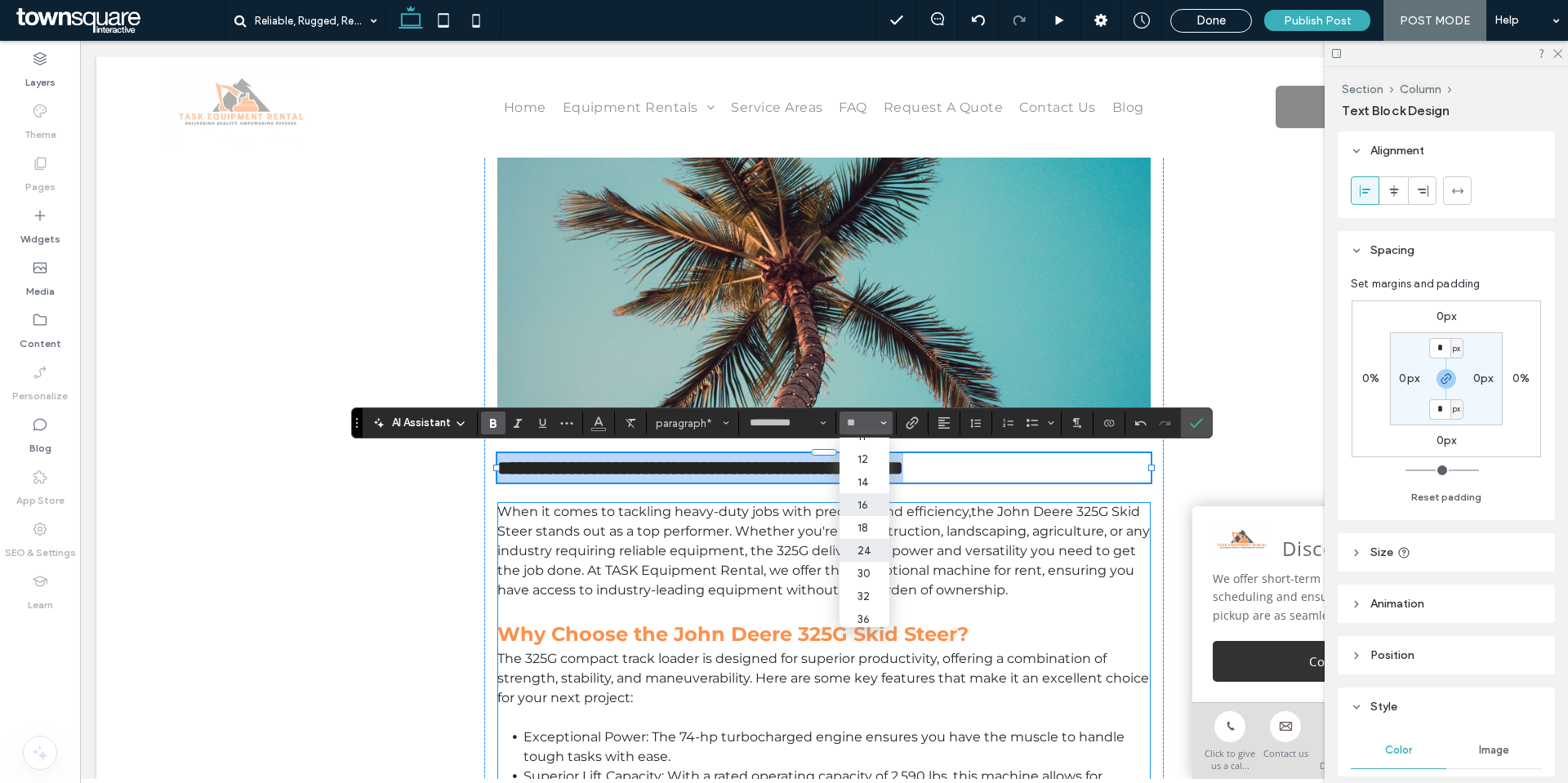 type on "**" 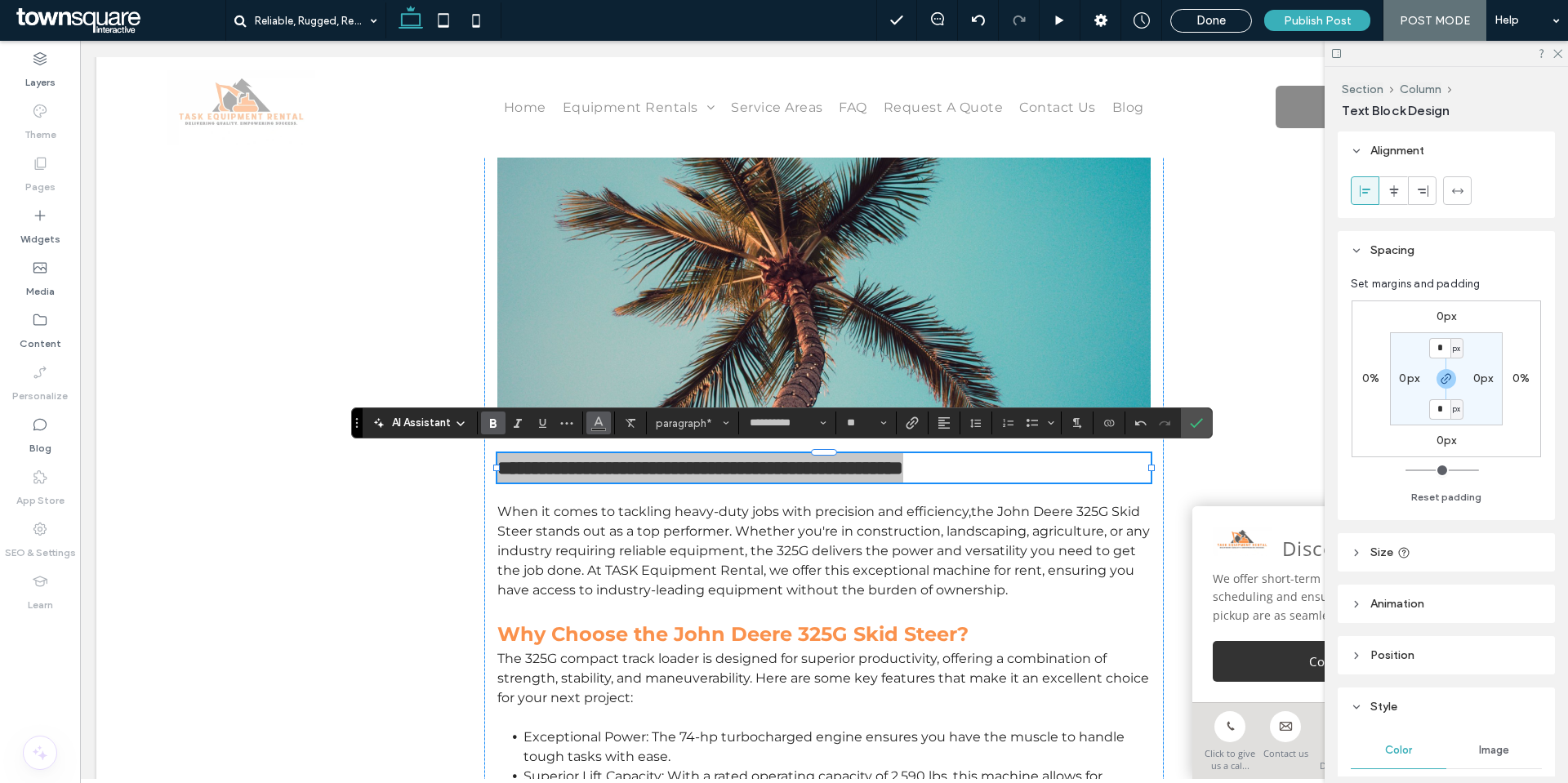 click 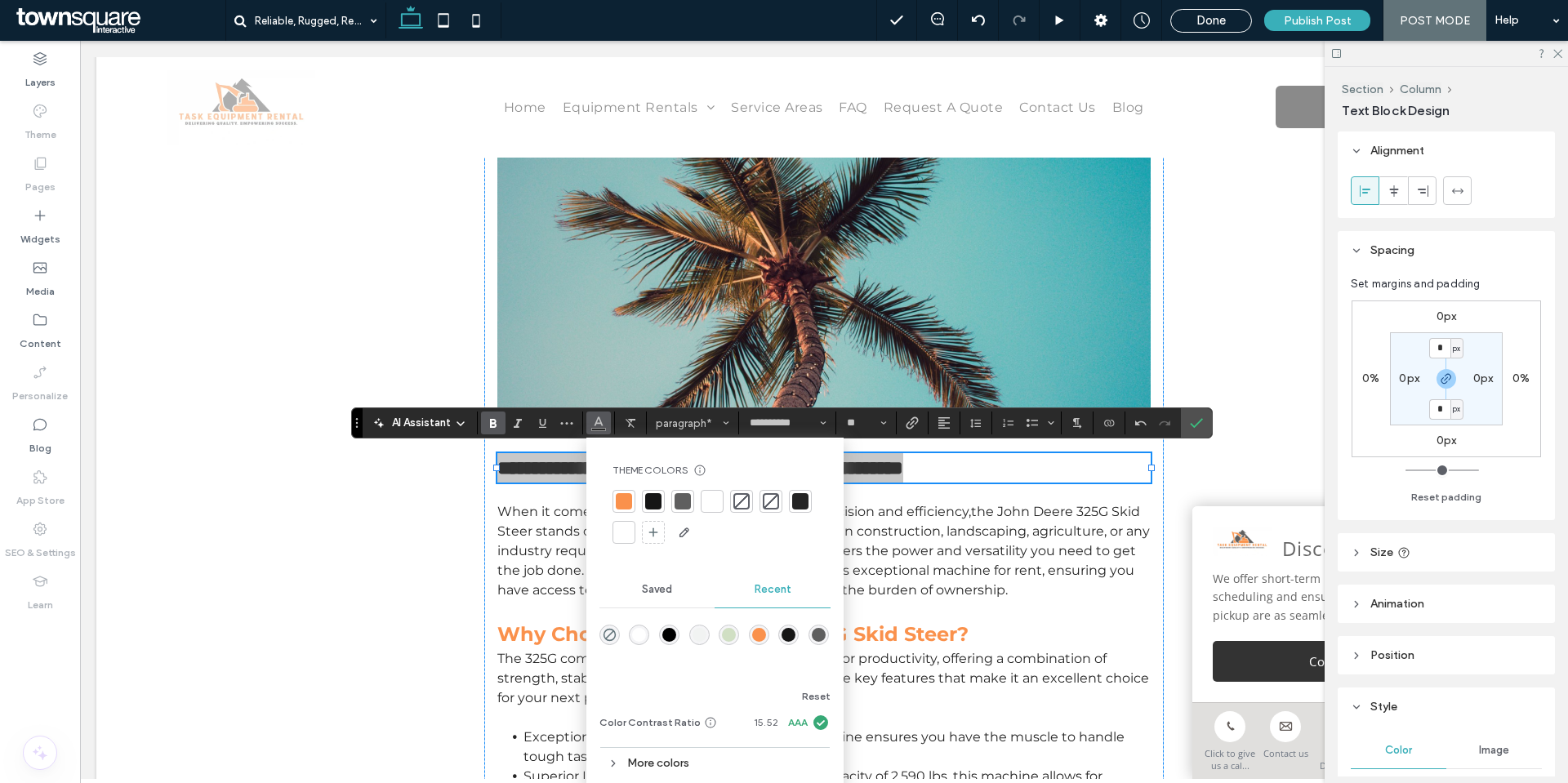 click at bounding box center [624, 501] 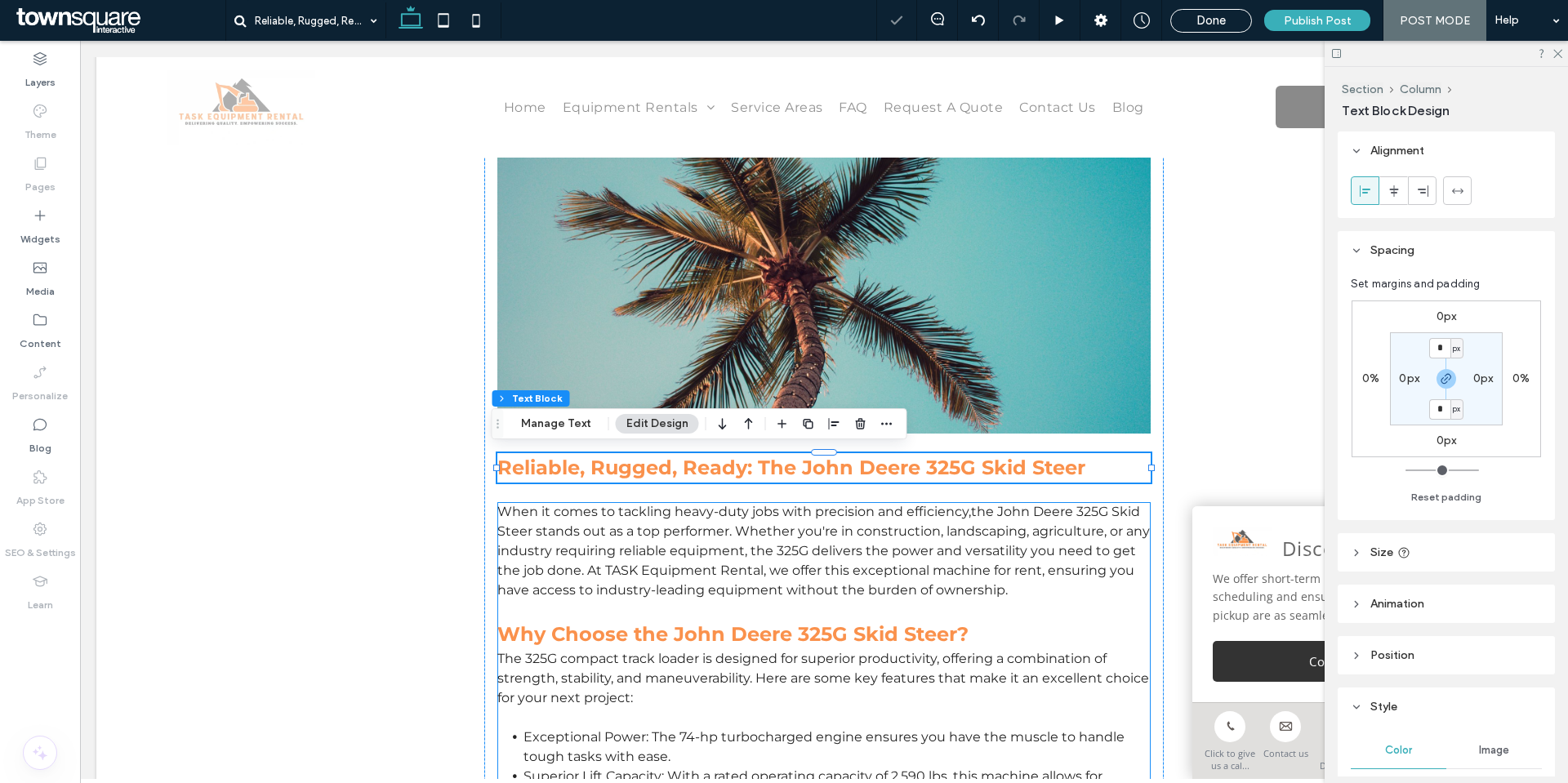 click on "the John Deere 325G Skid Steer stands out as a top performer. Whether you're in construction, landscaping, agriculture, or any industry requiring reliable equipment, the 325G delivers the power and versatility you need to get the job done. At TASK Equipment Rental, we offer this exceptional machine for rent, ensuring you have access to industry-leading equipment without the burden of ownership." at bounding box center (823, 550) 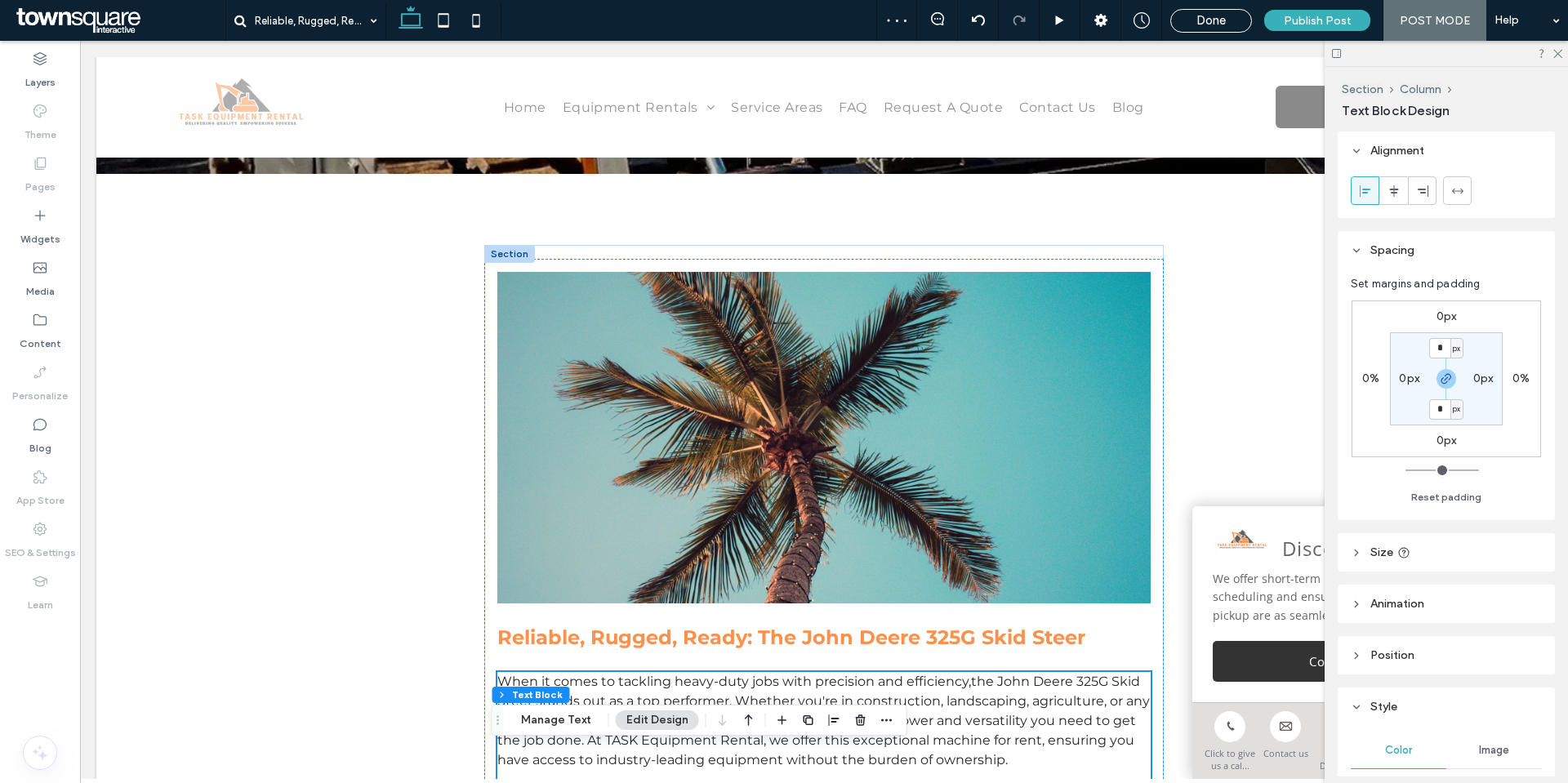 scroll, scrollTop: 335, scrollLeft: 0, axis: vertical 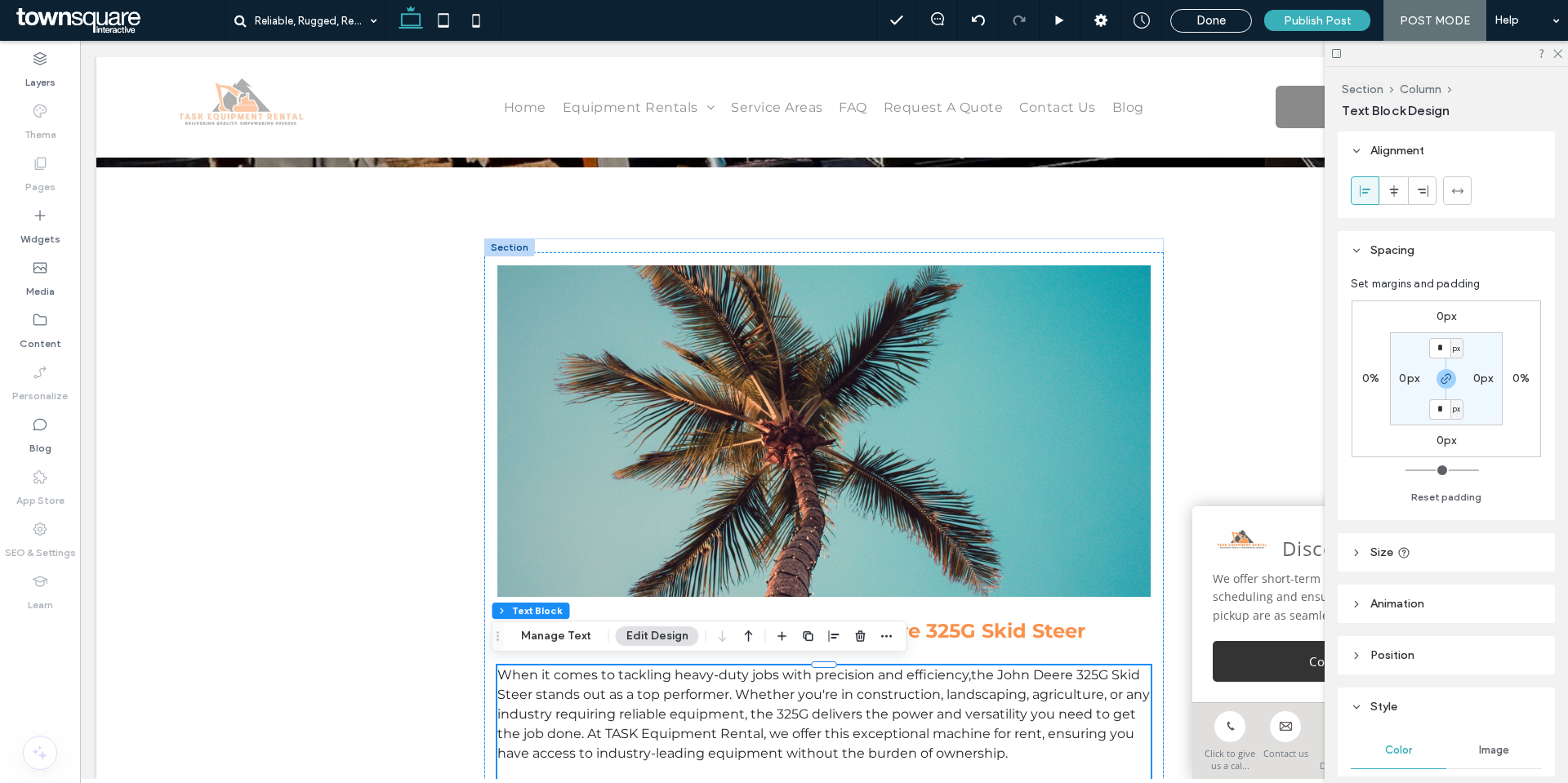 click at bounding box center (824, 431) 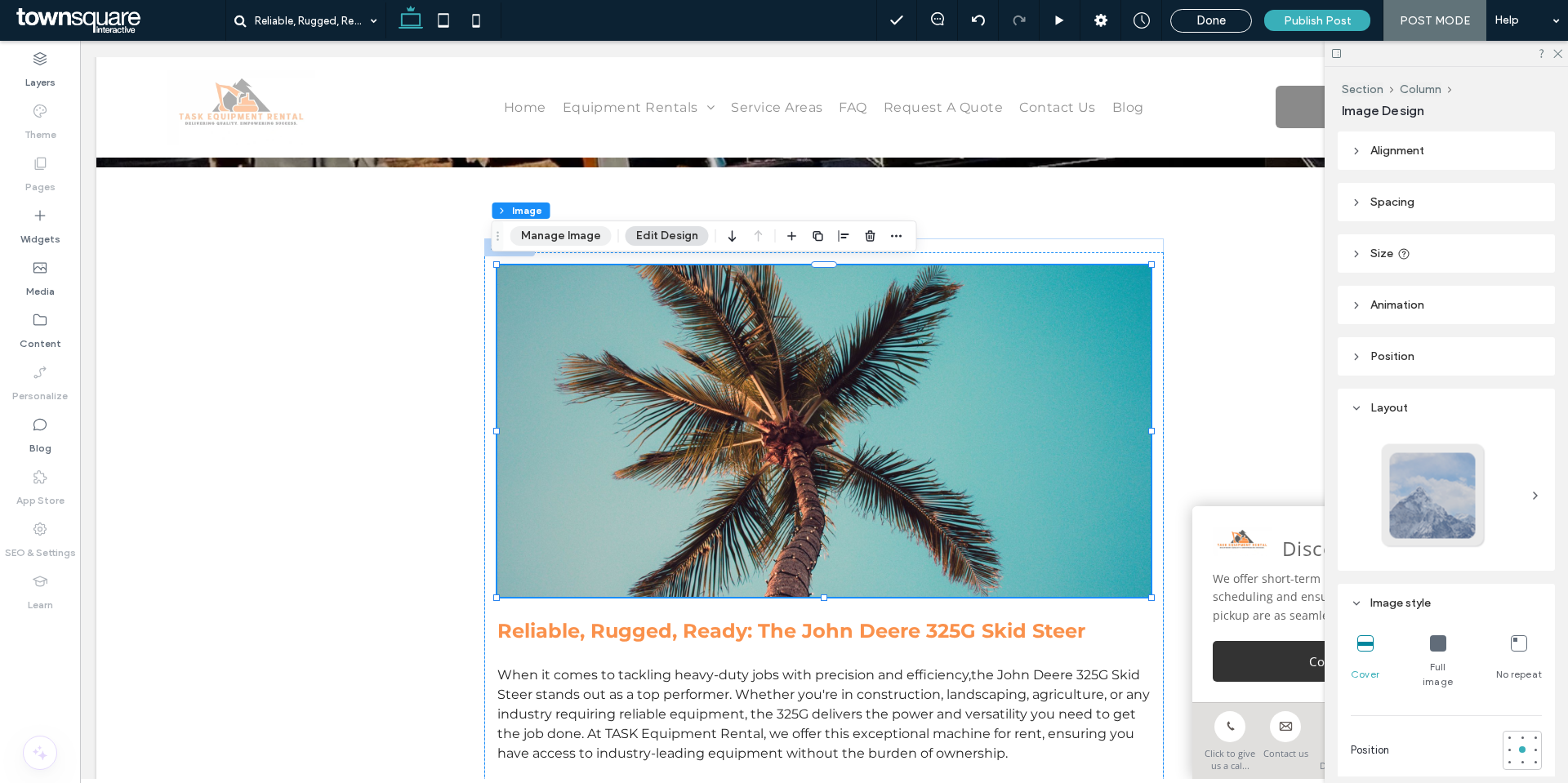 click on "Manage Image" at bounding box center [561, 236] 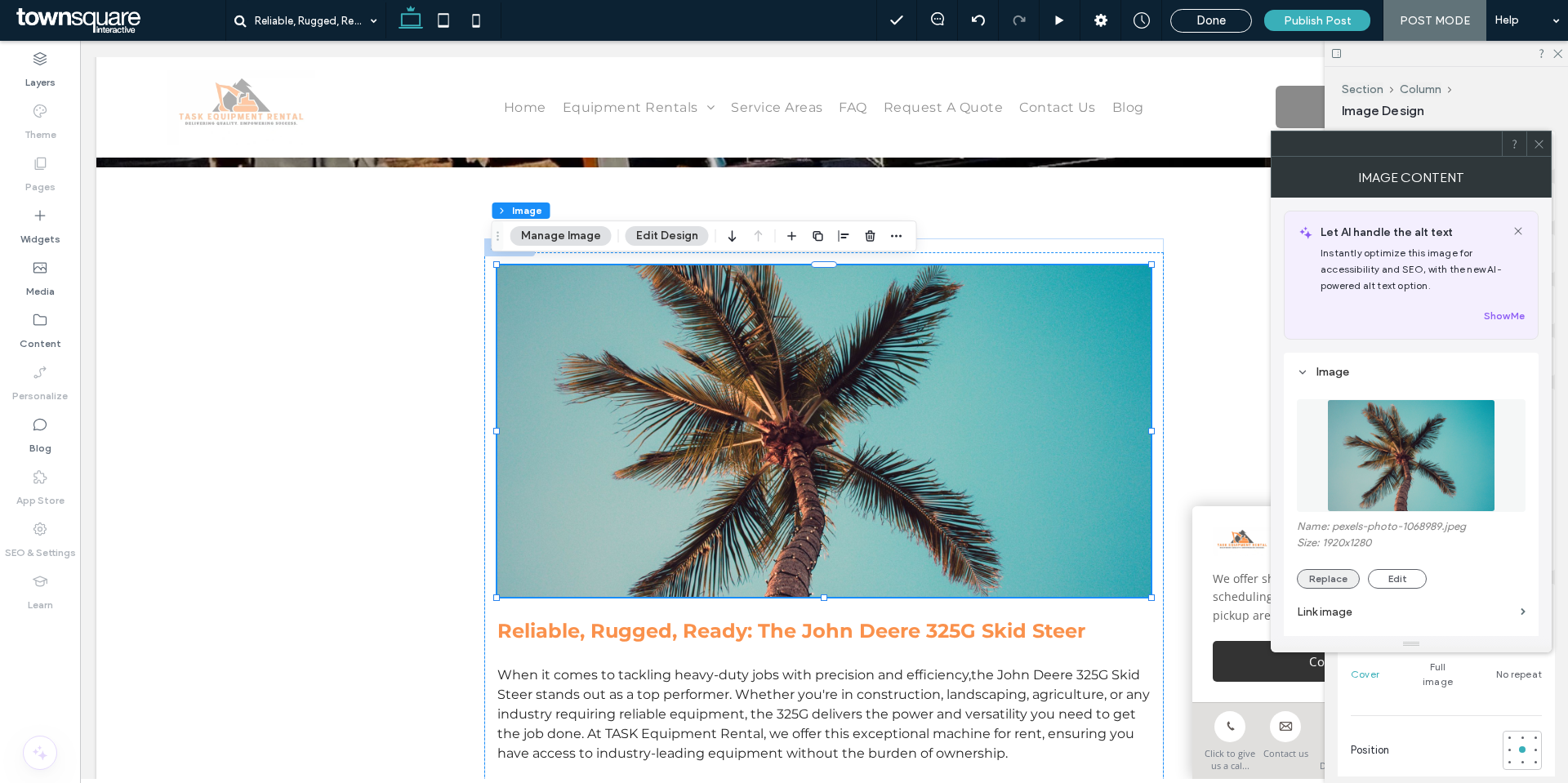 click on "Replace" at bounding box center [1328, 579] 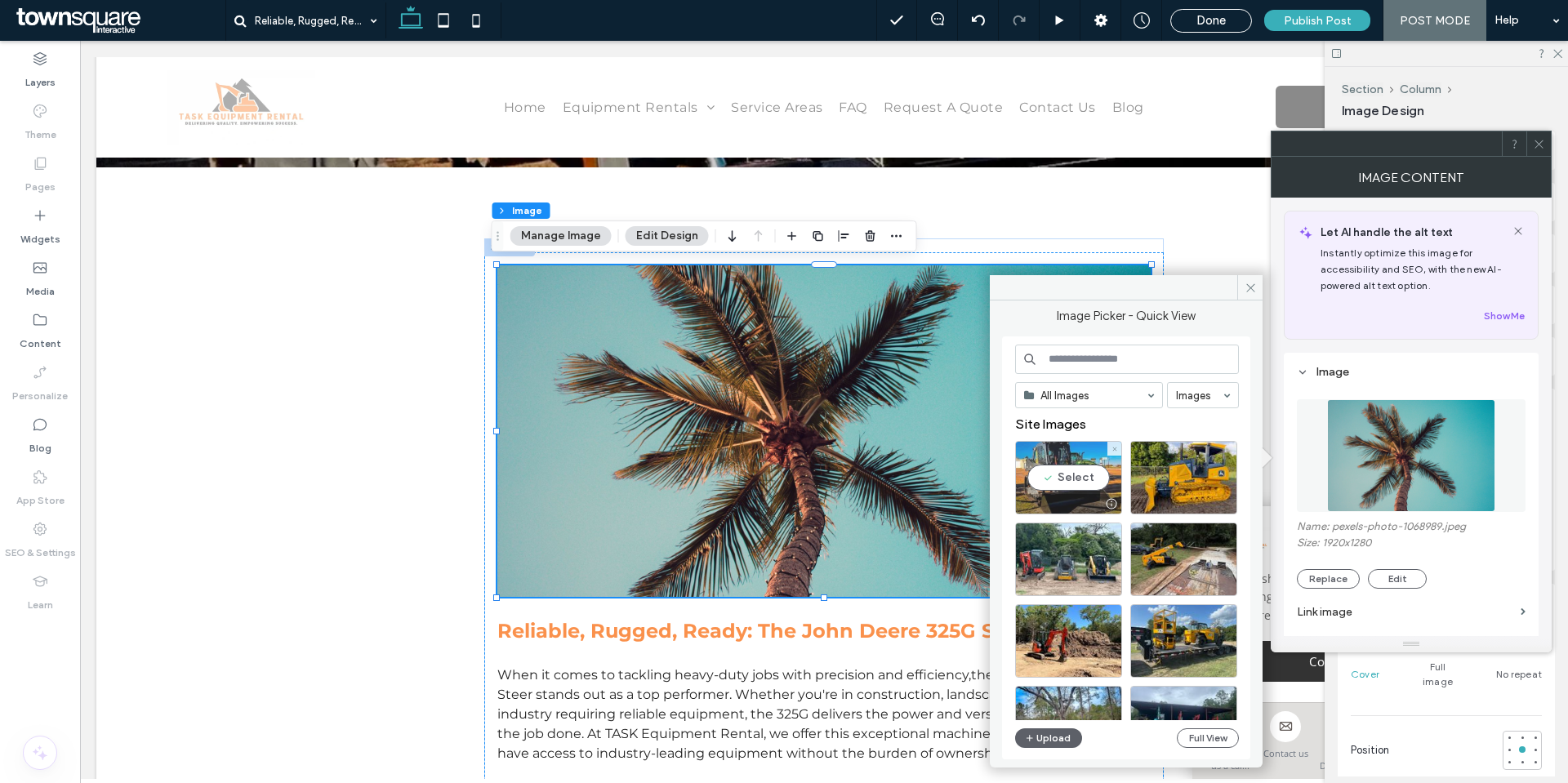 click on "Select" at bounding box center (1068, 478) 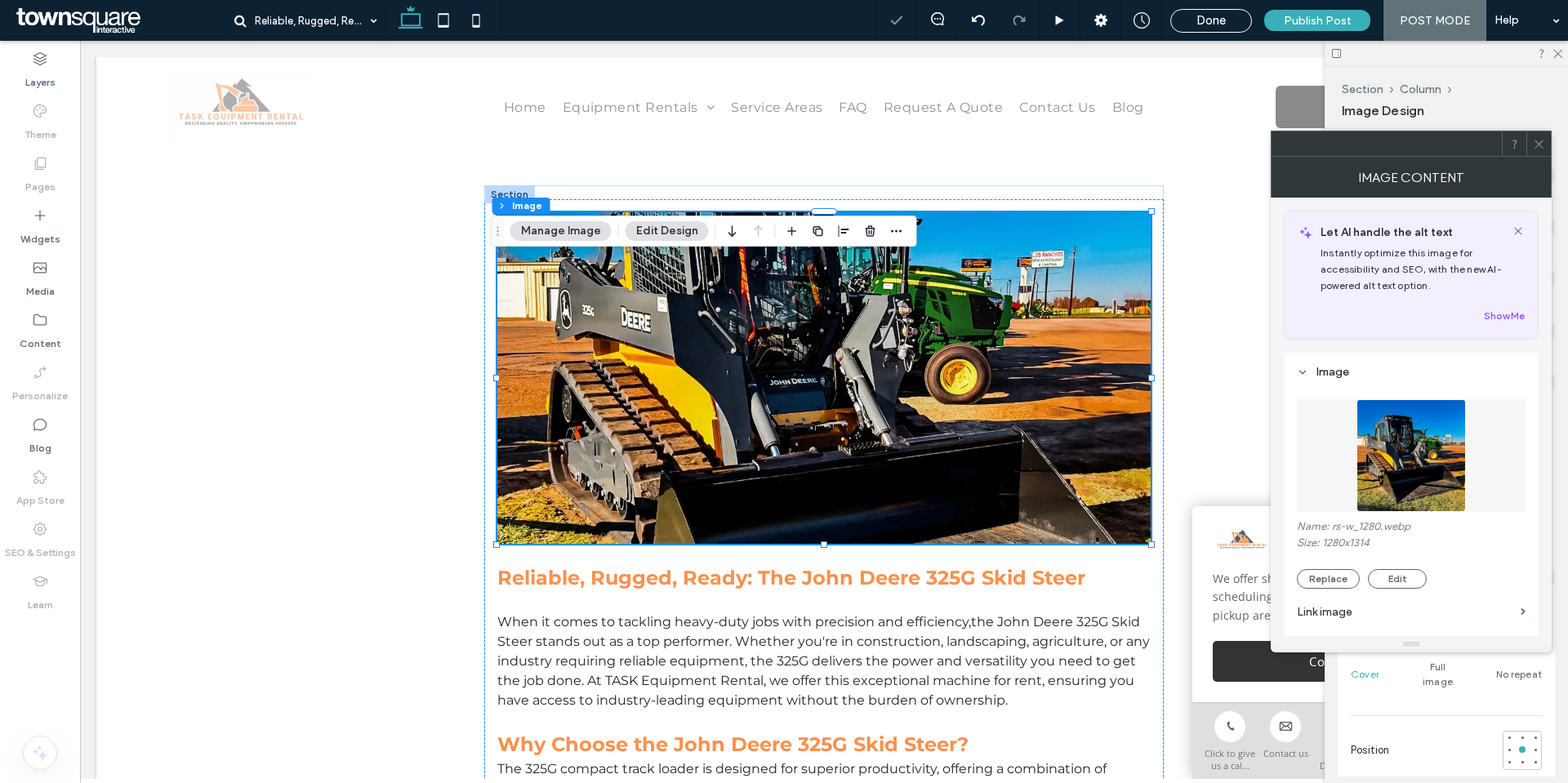 scroll, scrollTop: 416, scrollLeft: 0, axis: vertical 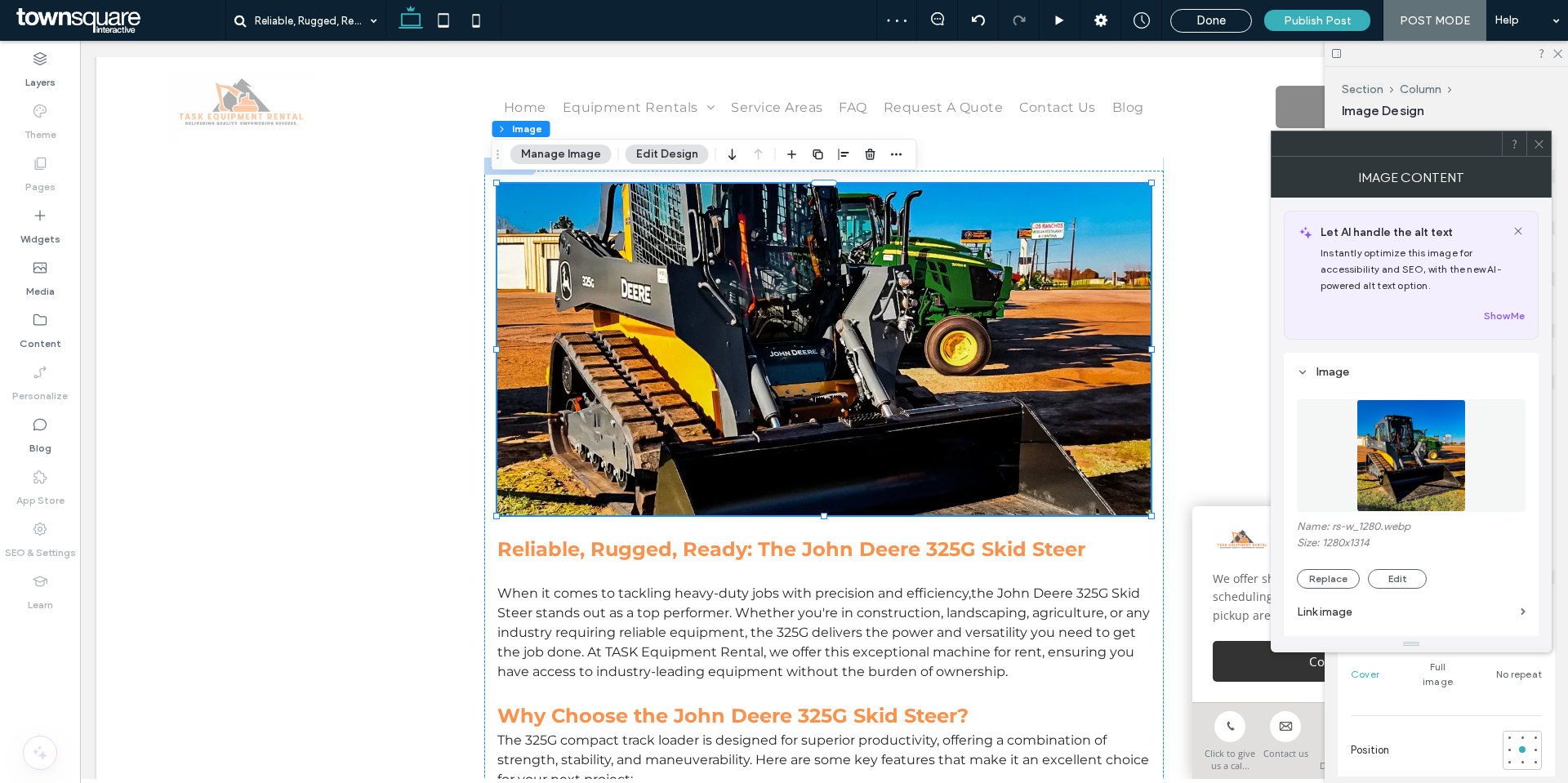 click 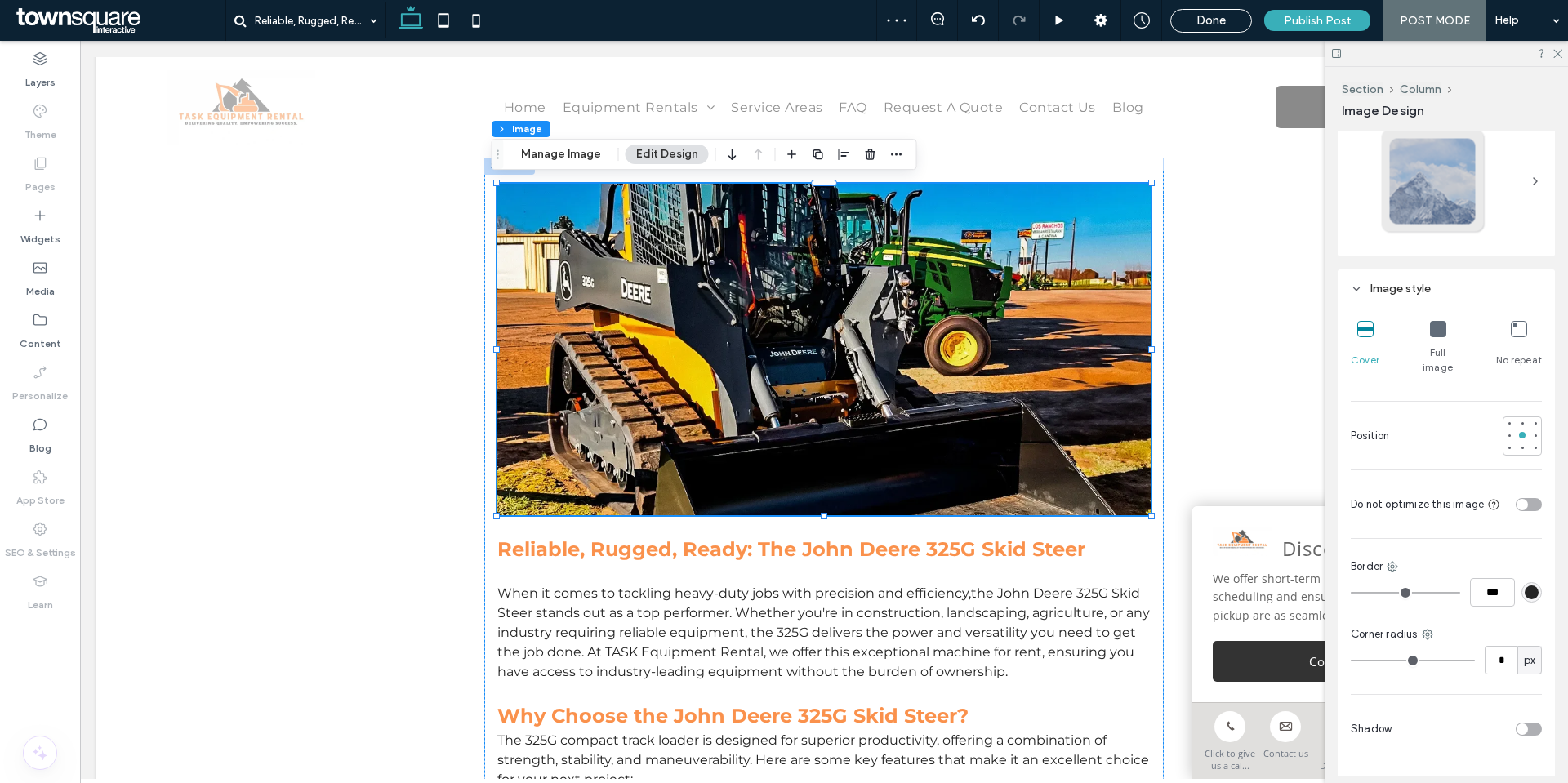 scroll, scrollTop: 327, scrollLeft: 0, axis: vertical 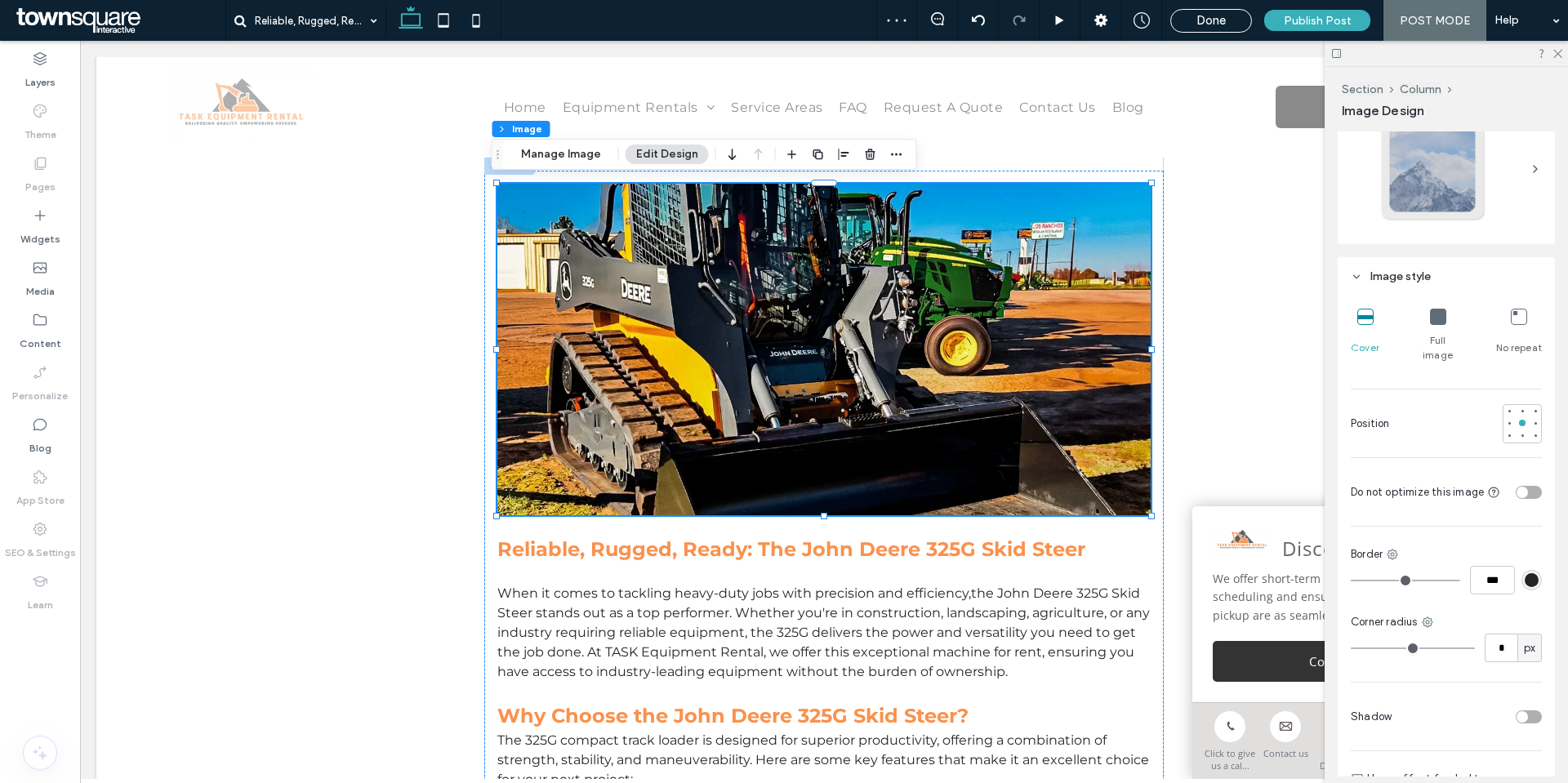 click on "Full image" at bounding box center [1438, 336] 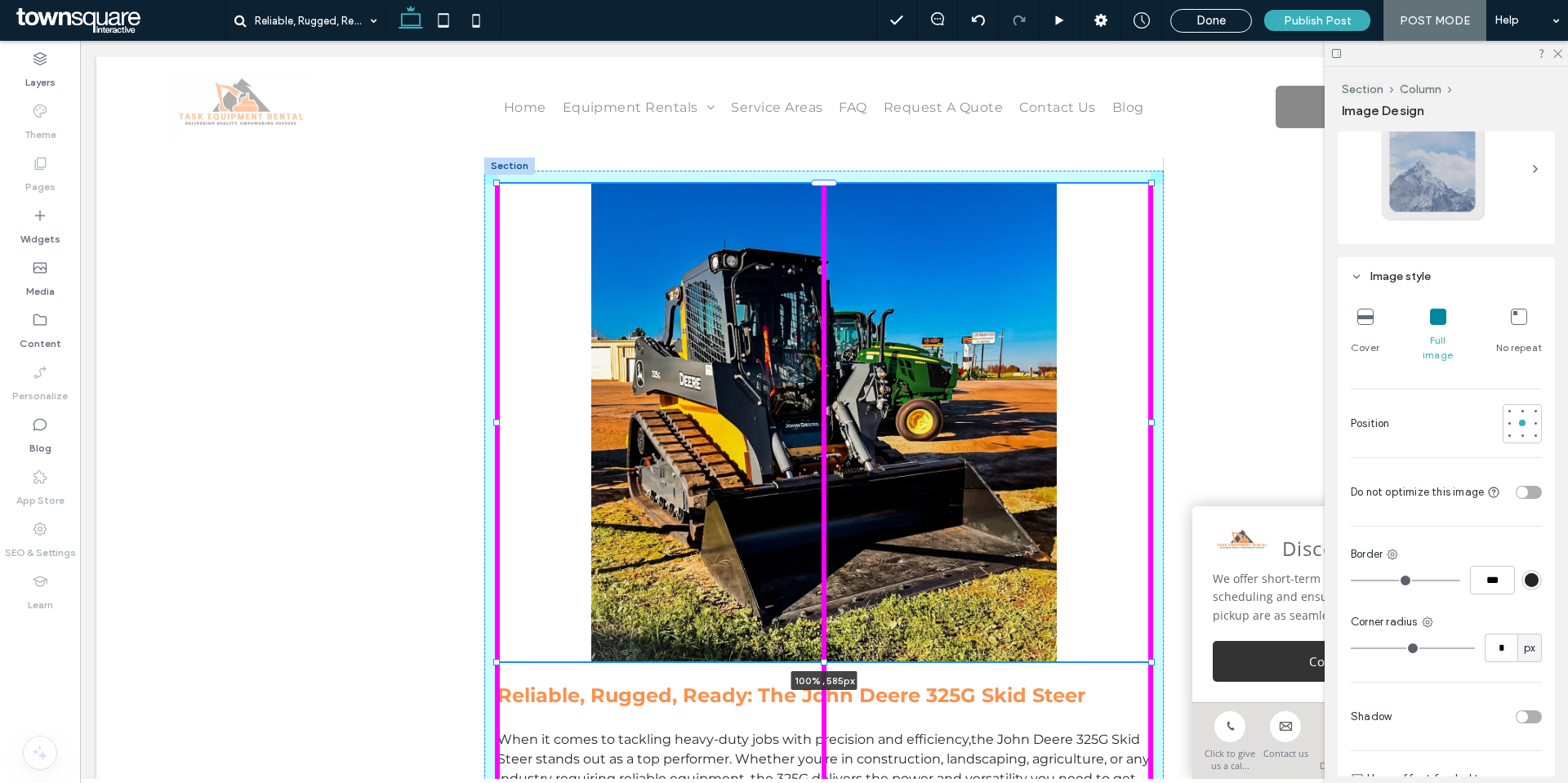 drag, startPoint x: 820, startPoint y: 512, endPoint x: 837, endPoint y: 658, distance: 146.98639 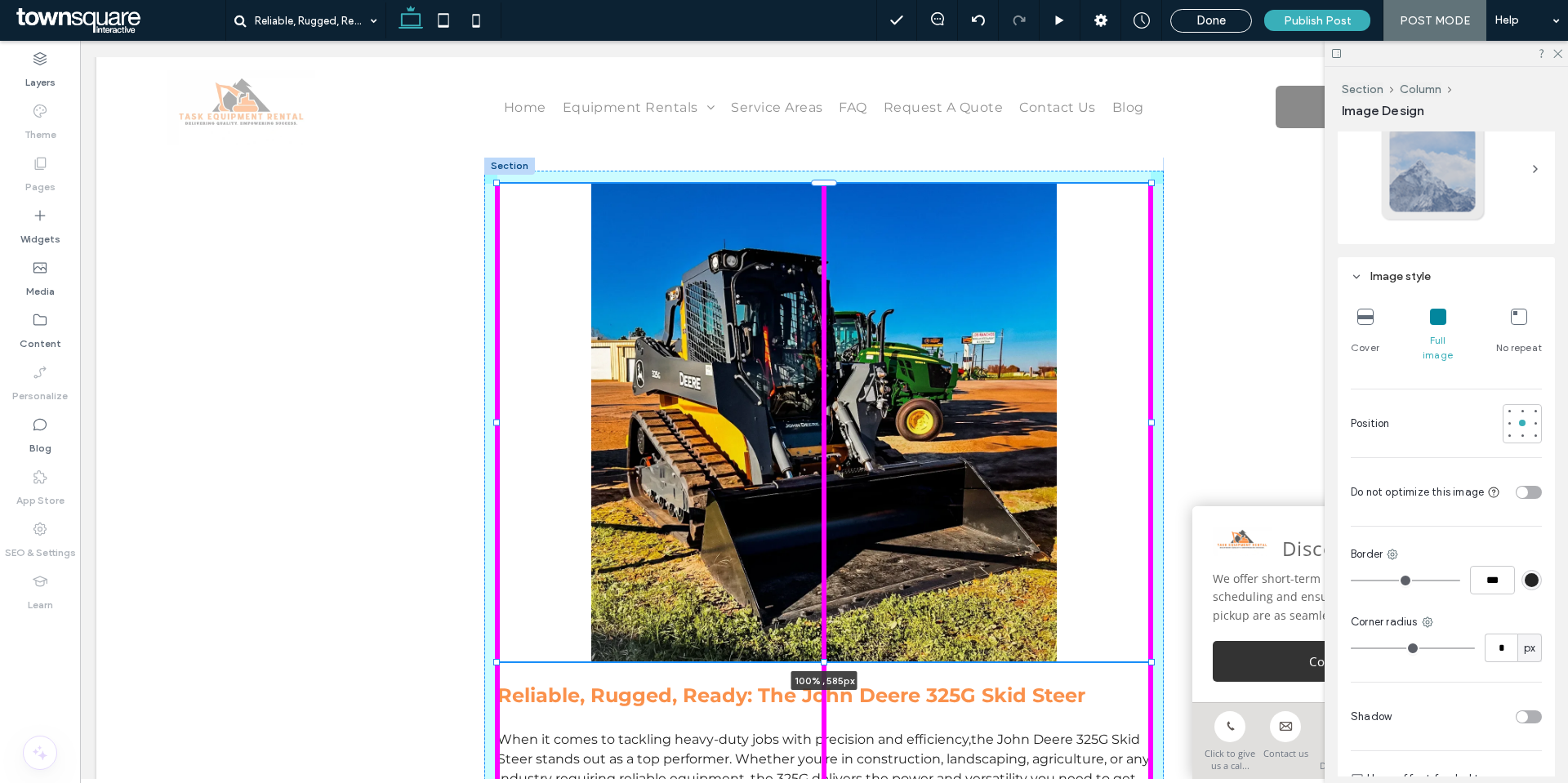 click at bounding box center (497, 184) 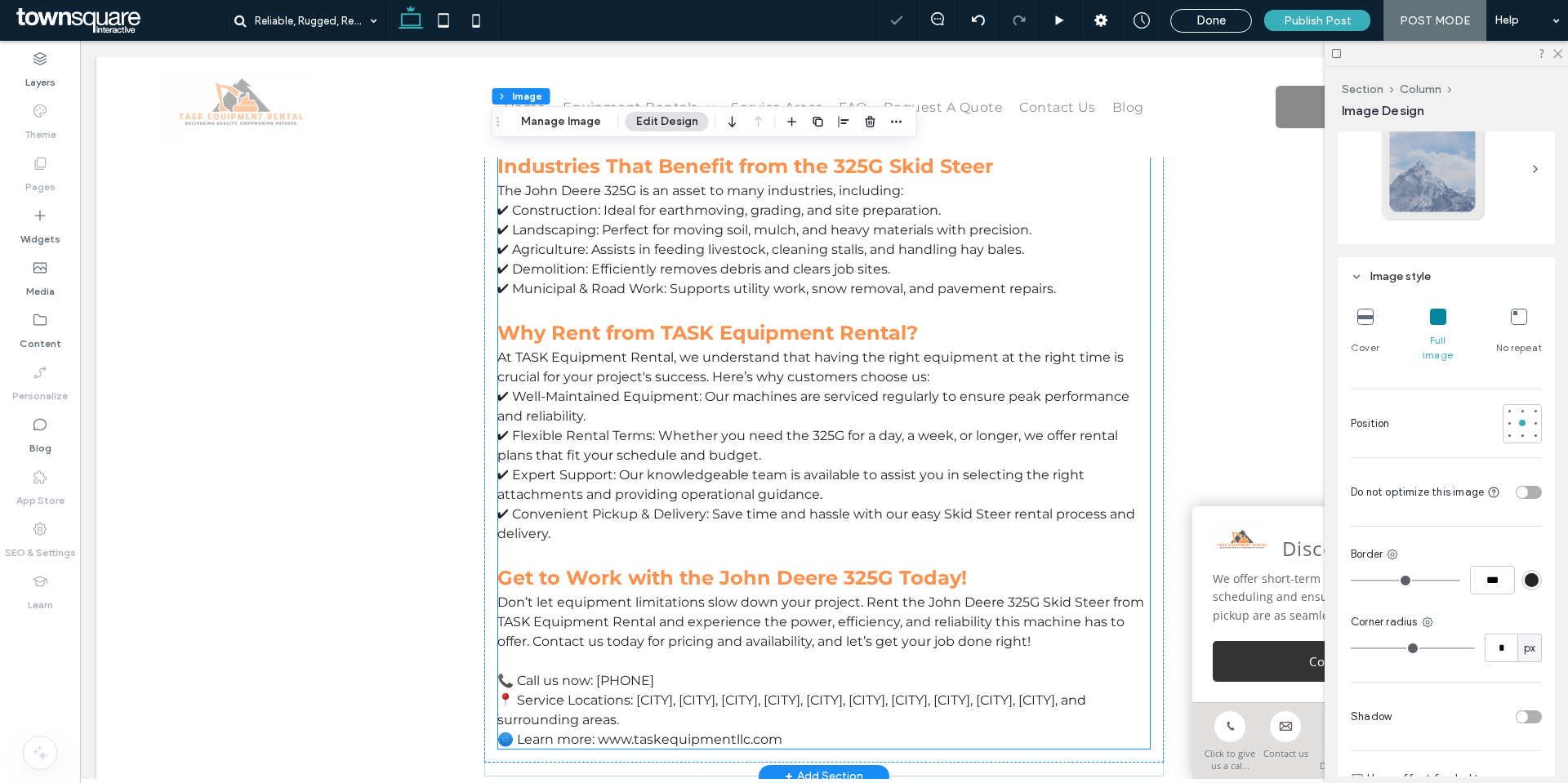 scroll, scrollTop: 1641, scrollLeft: 0, axis: vertical 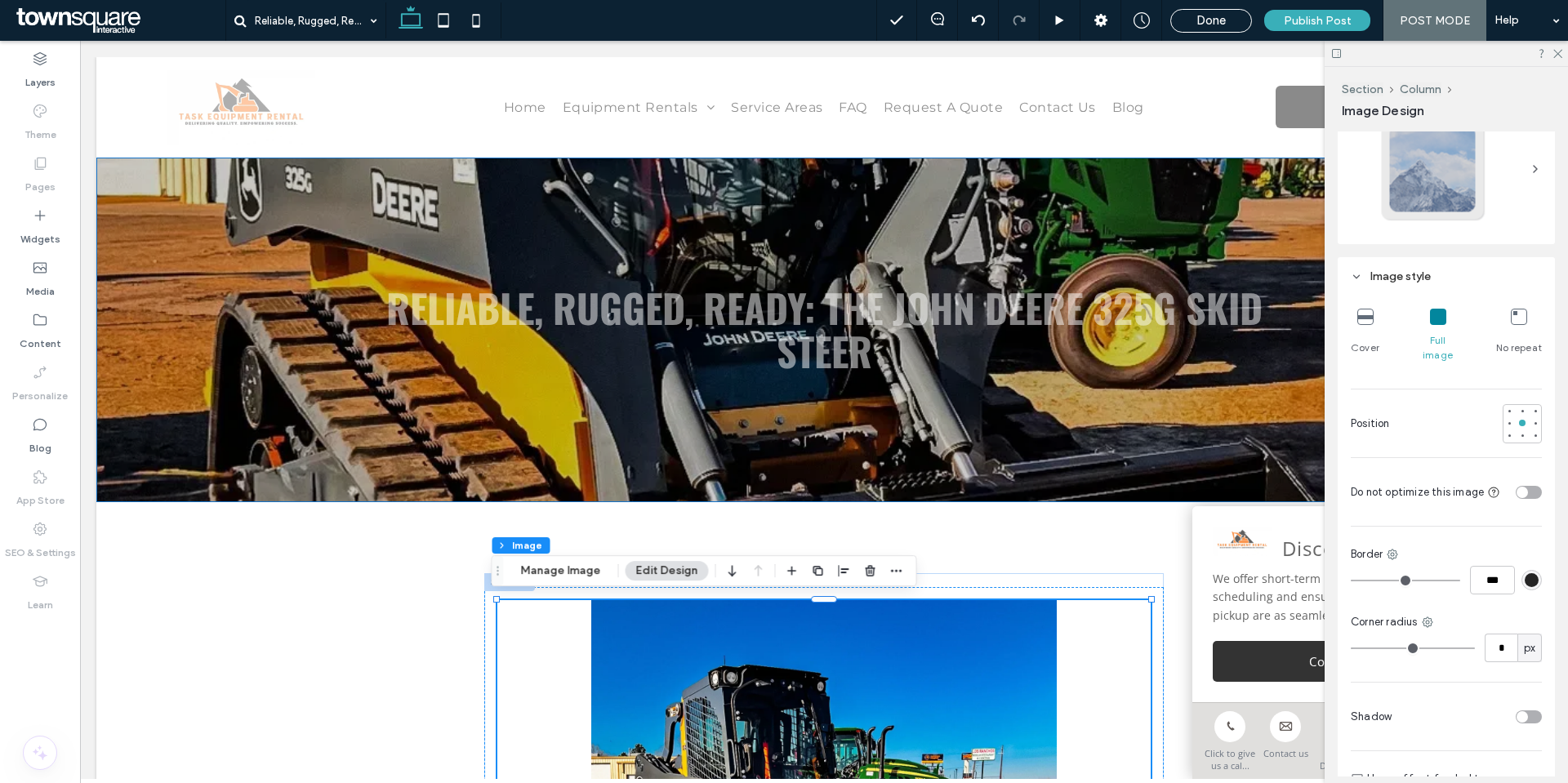 click on "Reliable, Rugged, Ready: The John Deere 325G Skid Steer" at bounding box center [824, 330] 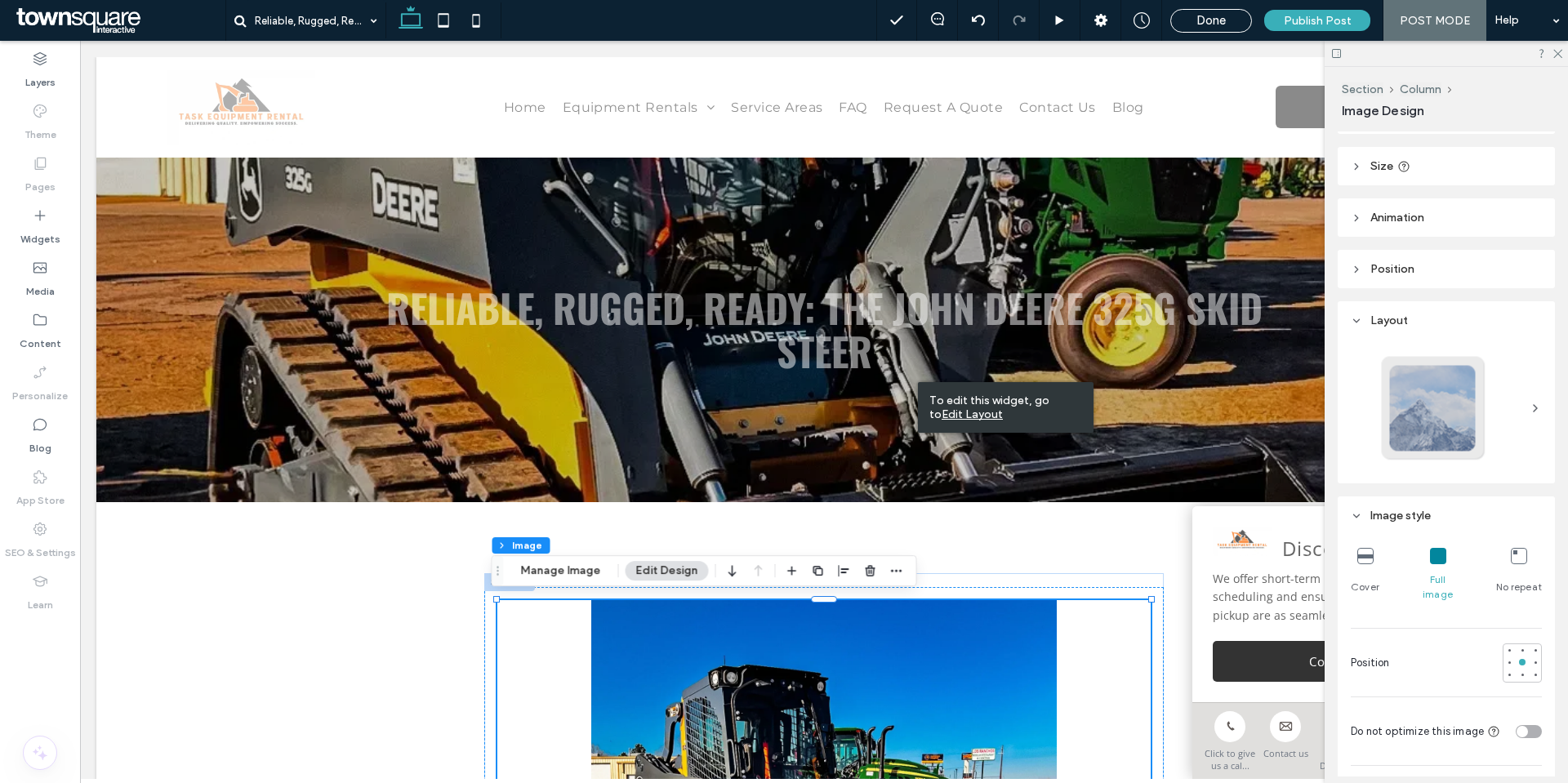 scroll, scrollTop: 0, scrollLeft: 0, axis: both 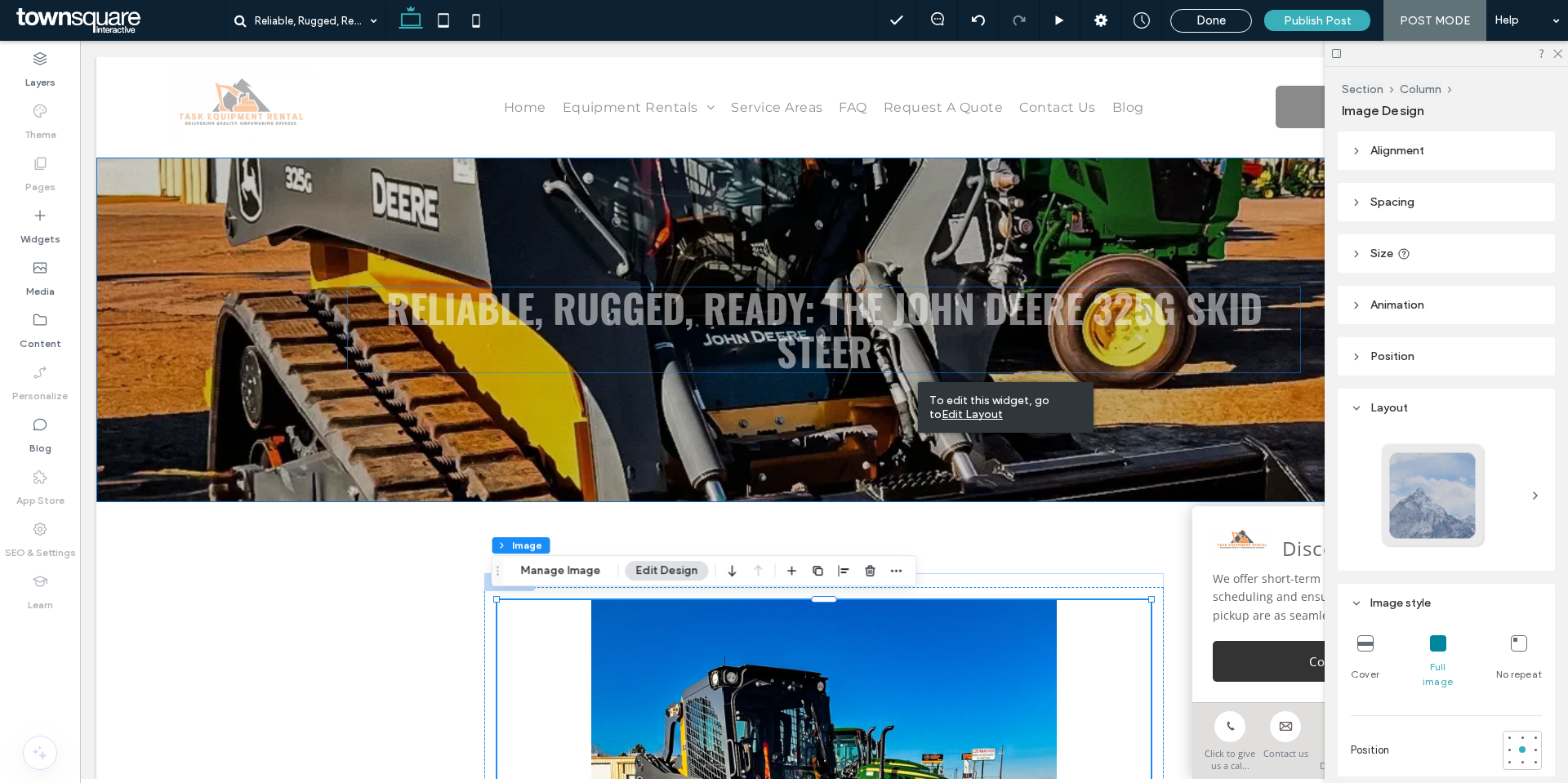 click on "Reliable, Rugged, Ready: The John Deere 325G Skid Steer" at bounding box center (824, 330) 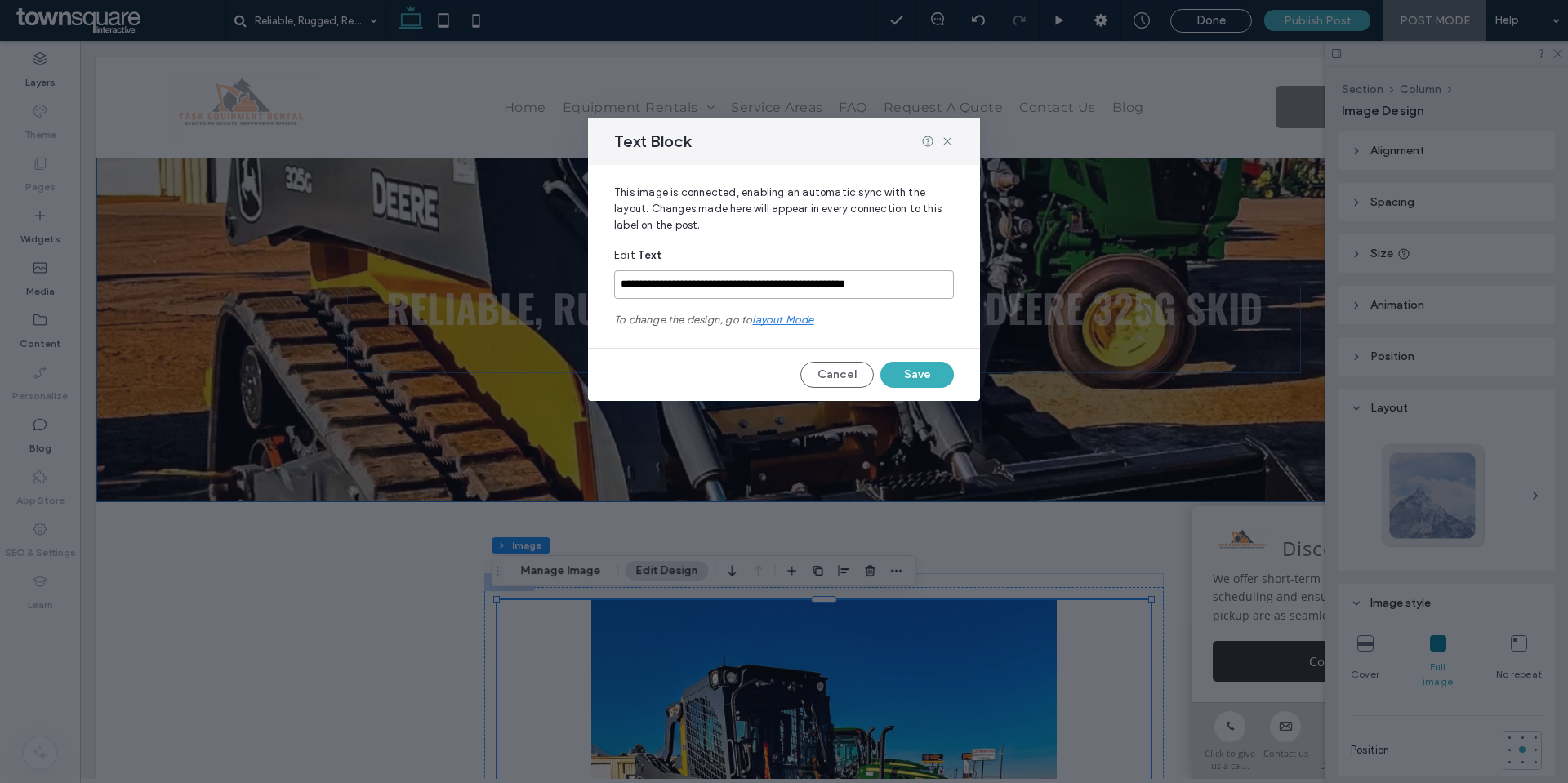 click on "**********" at bounding box center [784, 284] 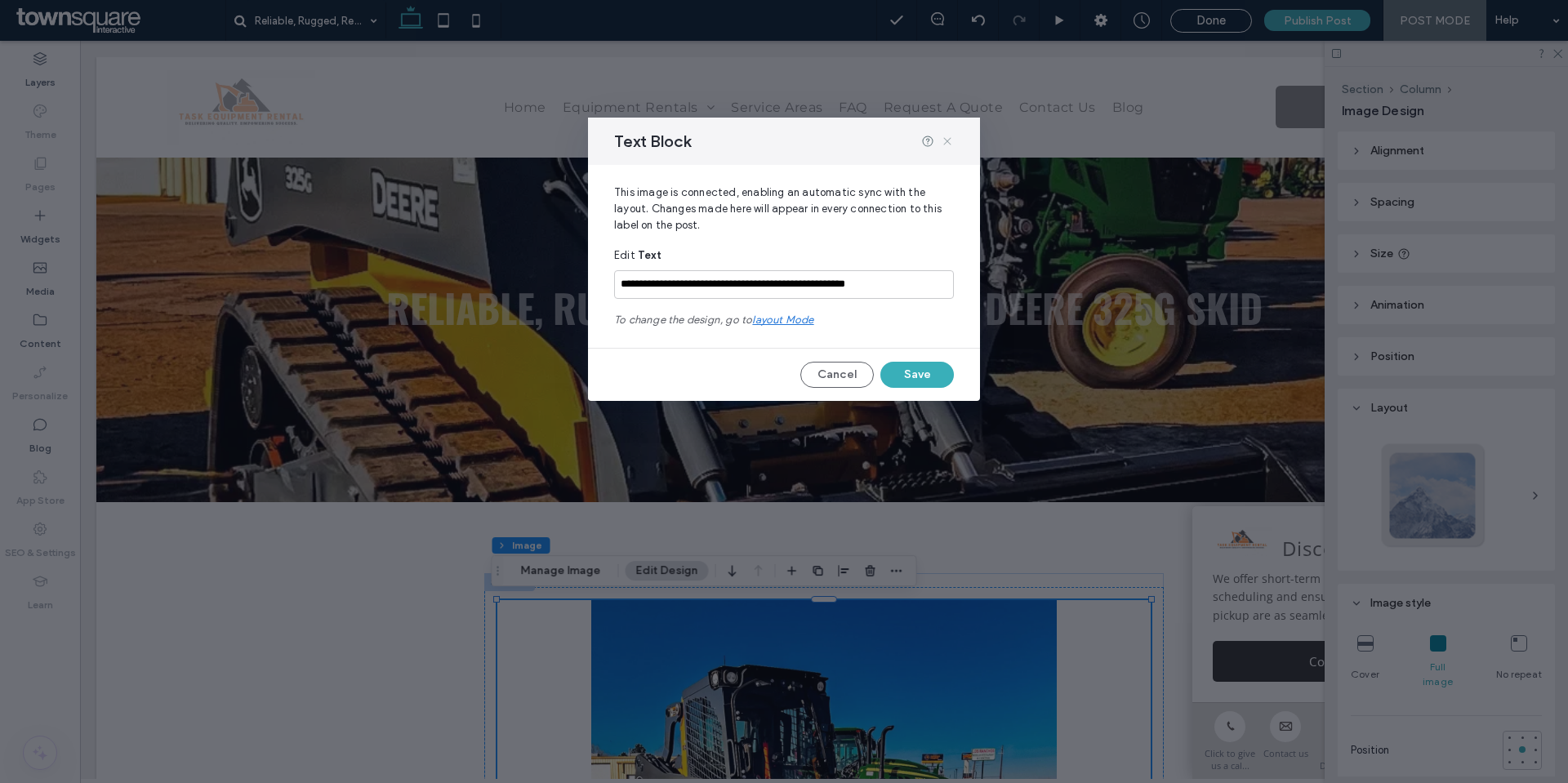 click 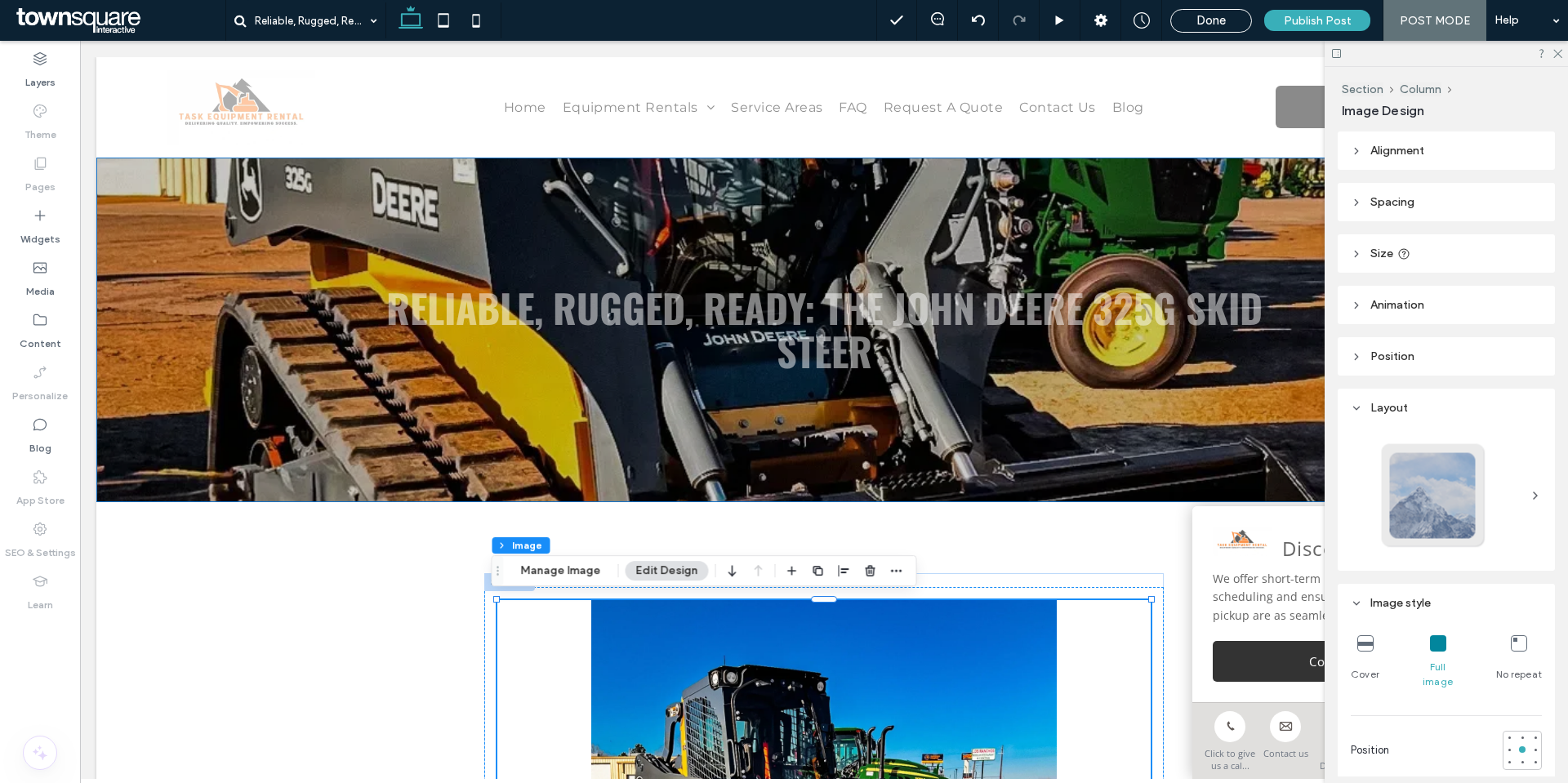 click on "Reliable, Rugged, Ready: The John Deere 325G Skid Steer" at bounding box center (824, 330) 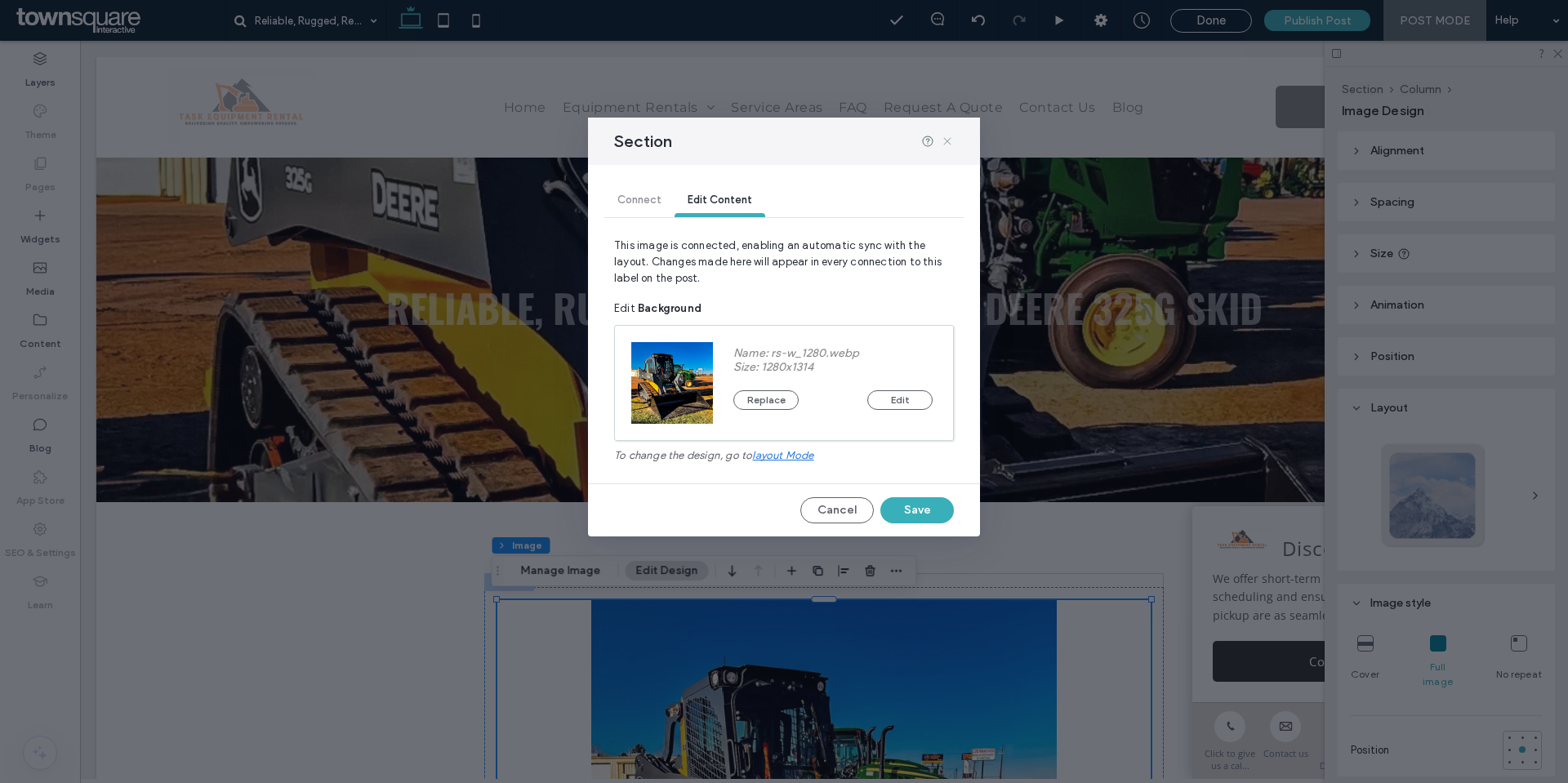 click 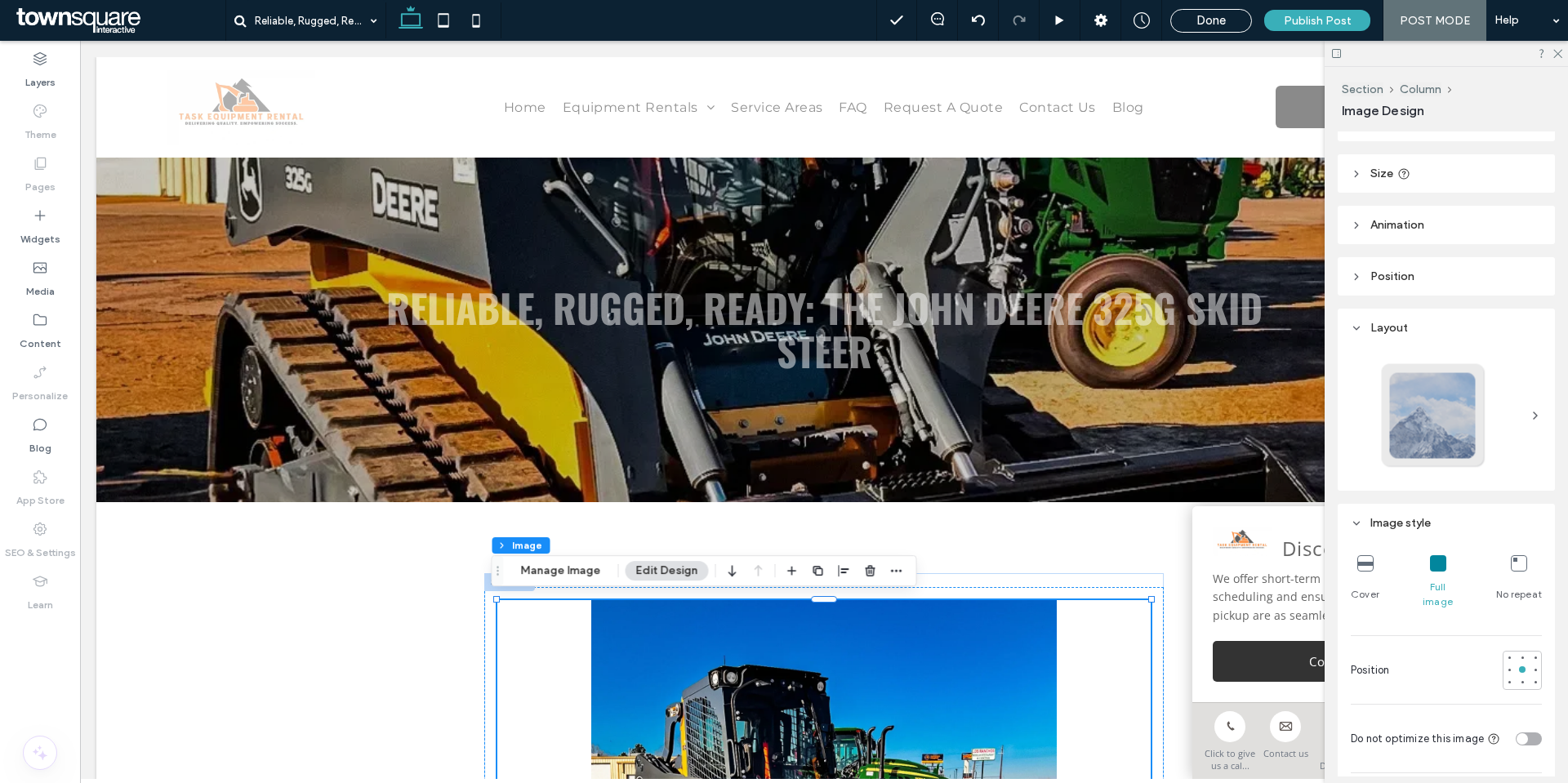 scroll, scrollTop: 0, scrollLeft: 0, axis: both 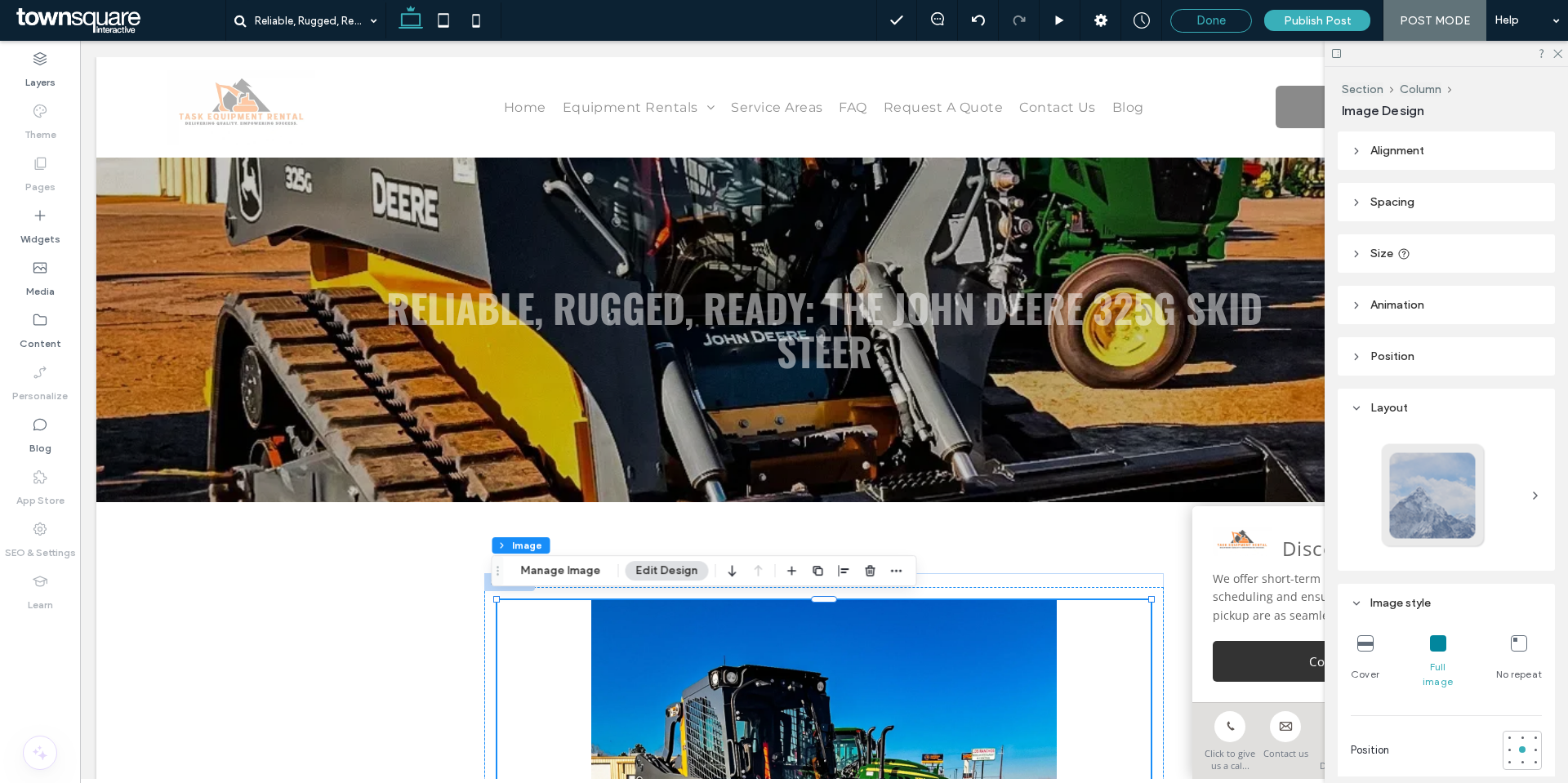 click on "Done" at bounding box center [1211, 20] 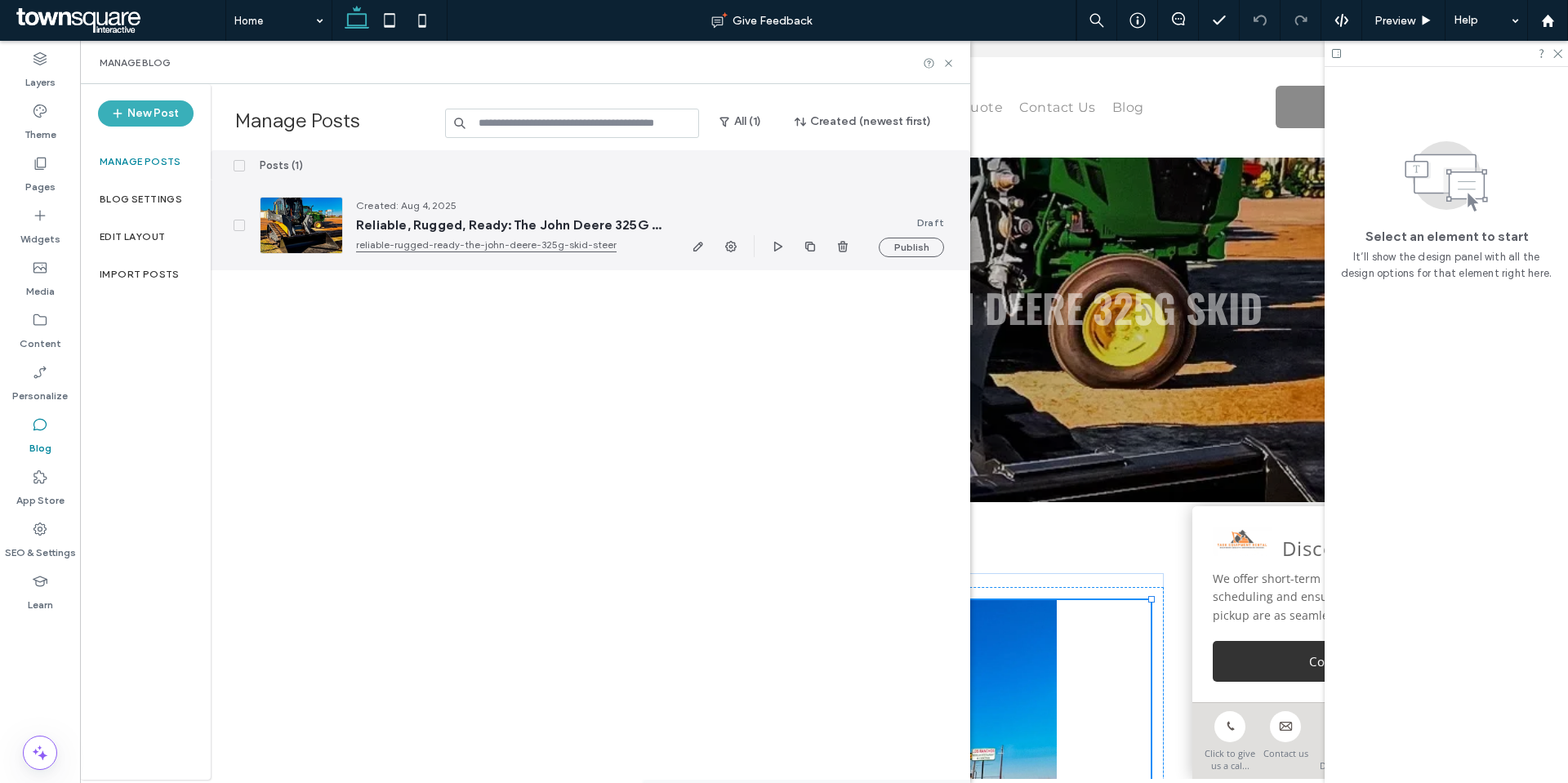 click on "Created: Aug 4, 2025 Reliable, Rugged, Ready: The John Deere 325G Skid Steer reliable-rugged-ready-the-john-deere-325g-skid-steer" at bounding box center (461, 225) 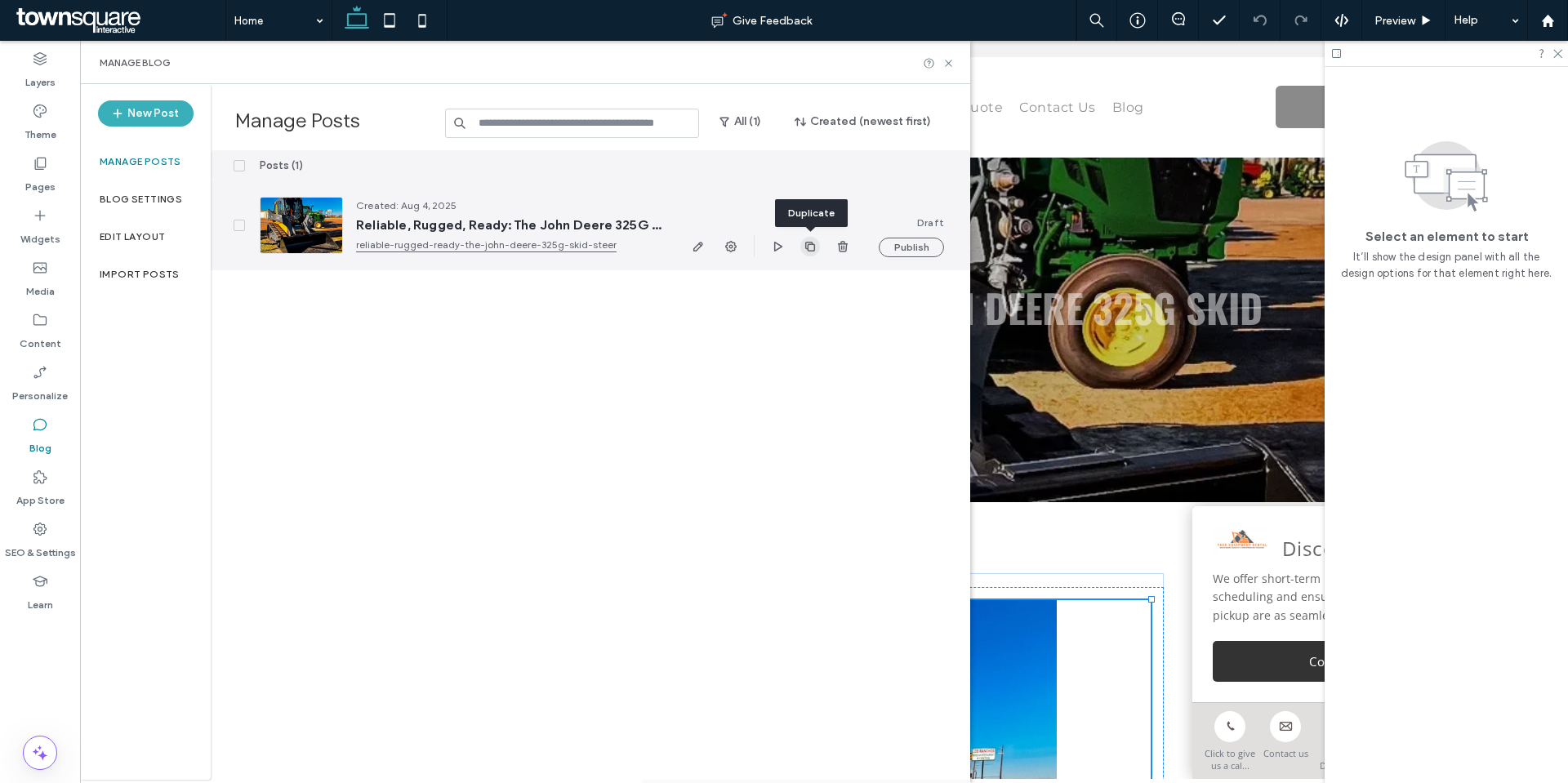 click 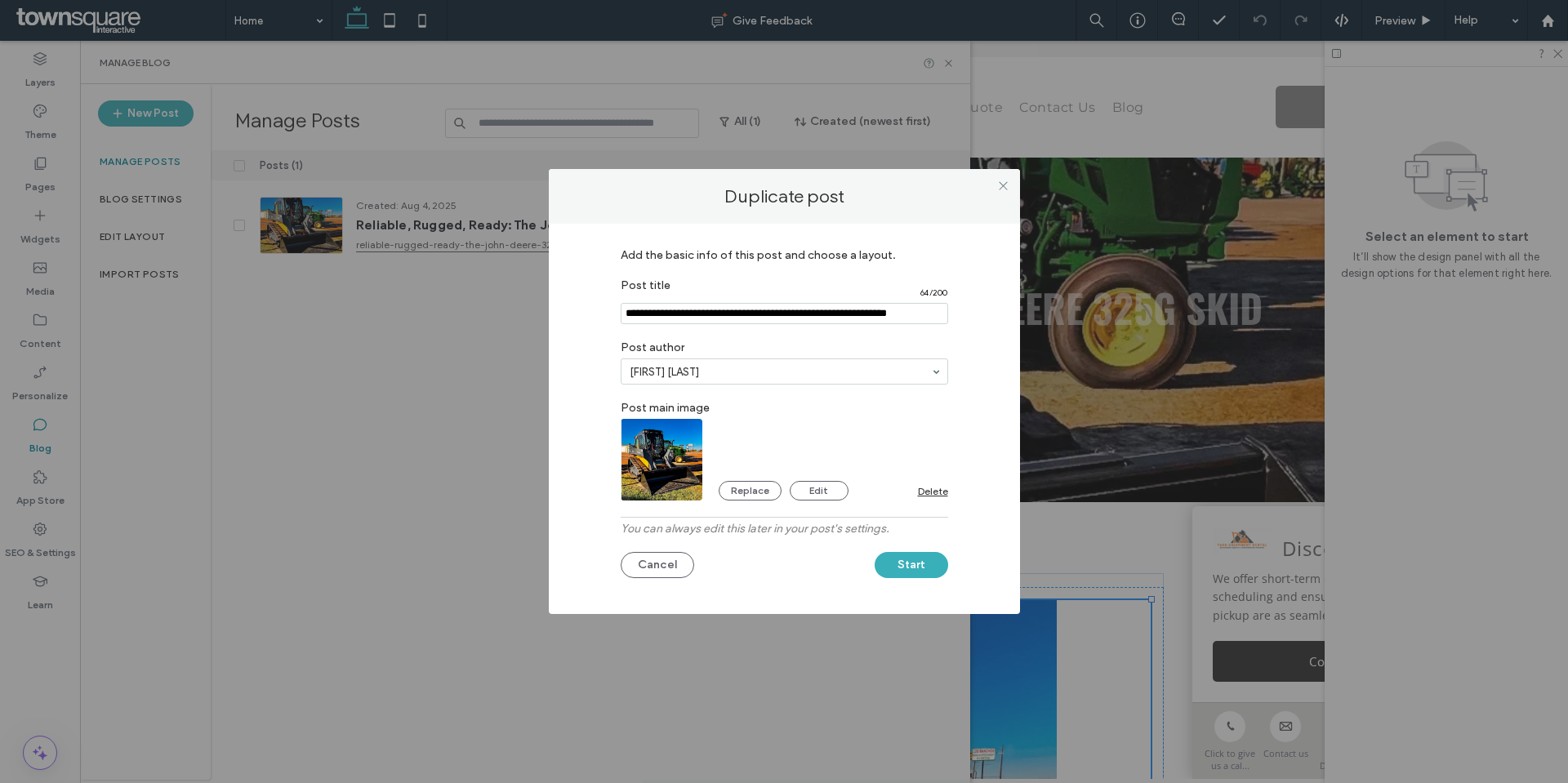 scroll, scrollTop: 0, scrollLeft: 7, axis: horizontal 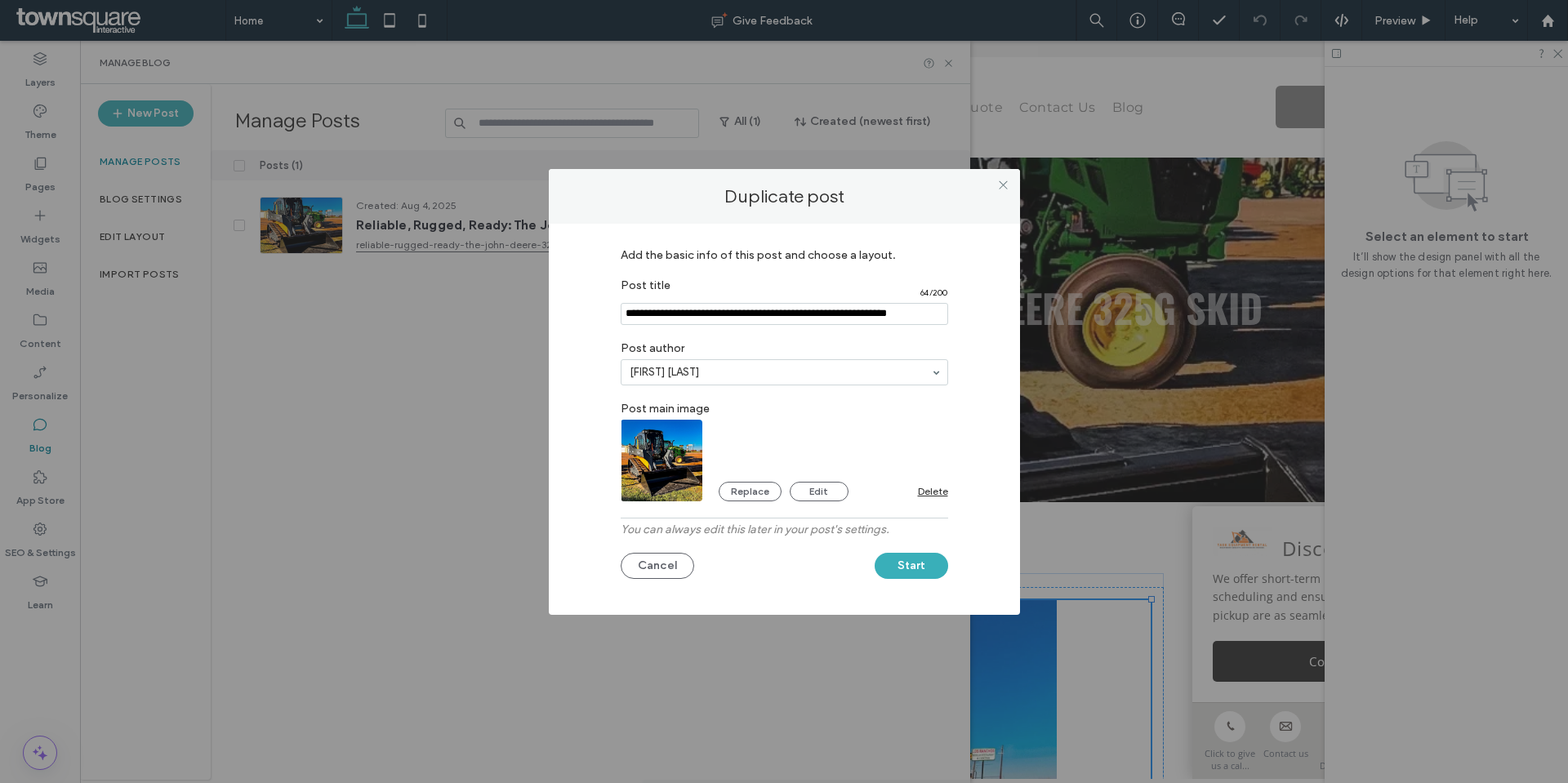 drag, startPoint x: 622, startPoint y: 316, endPoint x: 1004, endPoint y: 320, distance: 382.0209 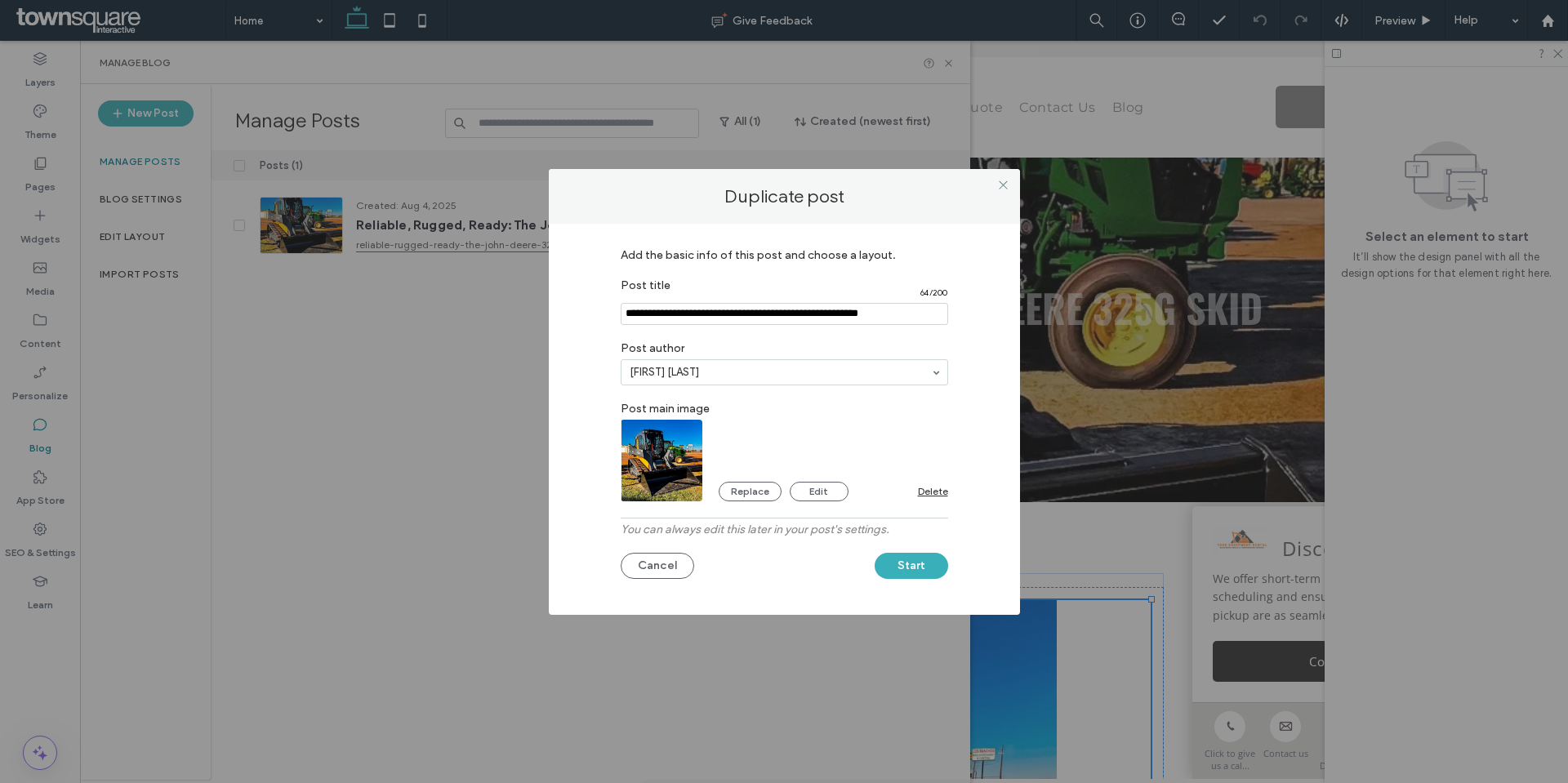 scroll, scrollTop: 0, scrollLeft: 0, axis: both 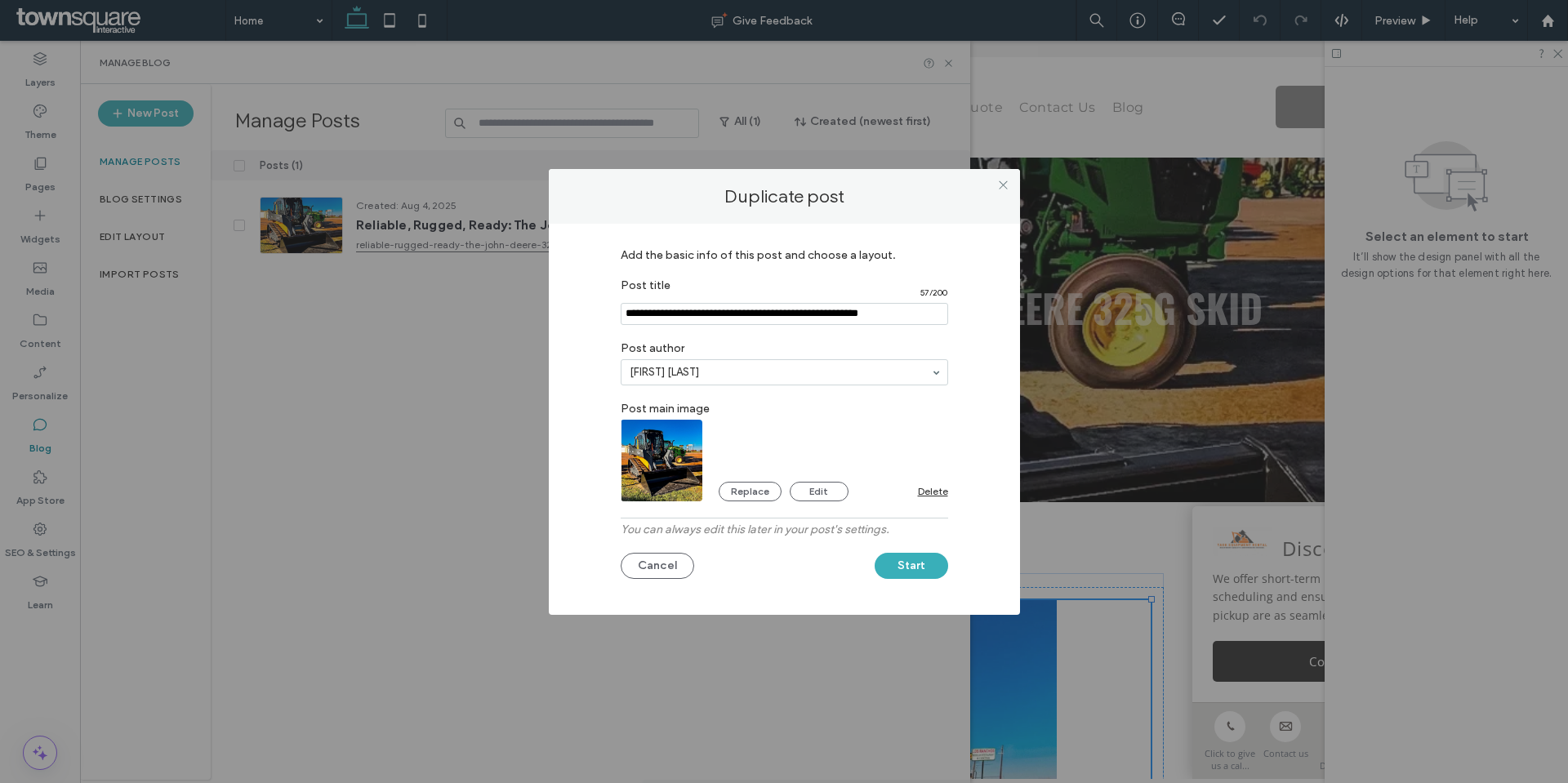 type on "**********" 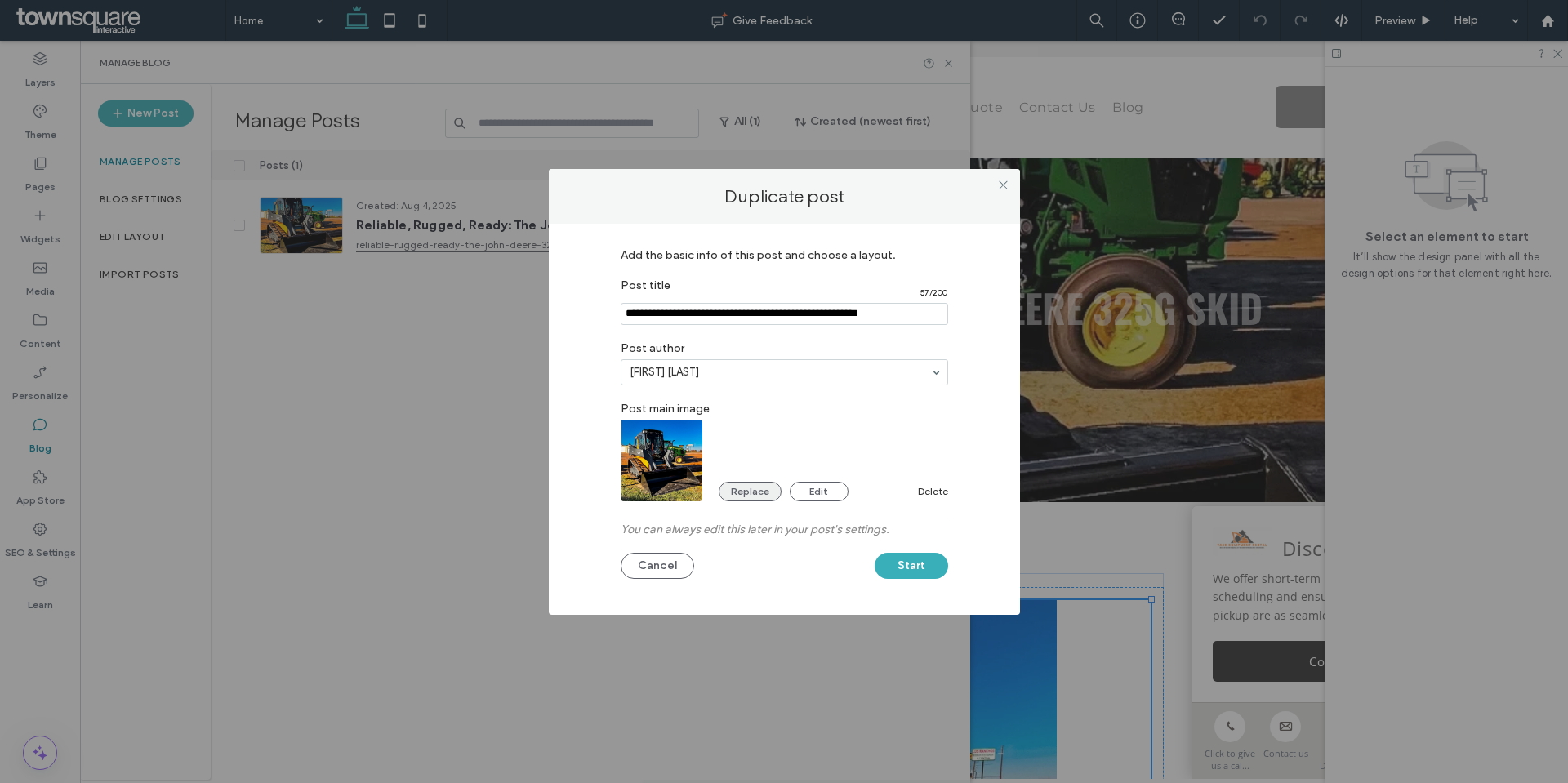 click on "Replace" at bounding box center (750, 492) 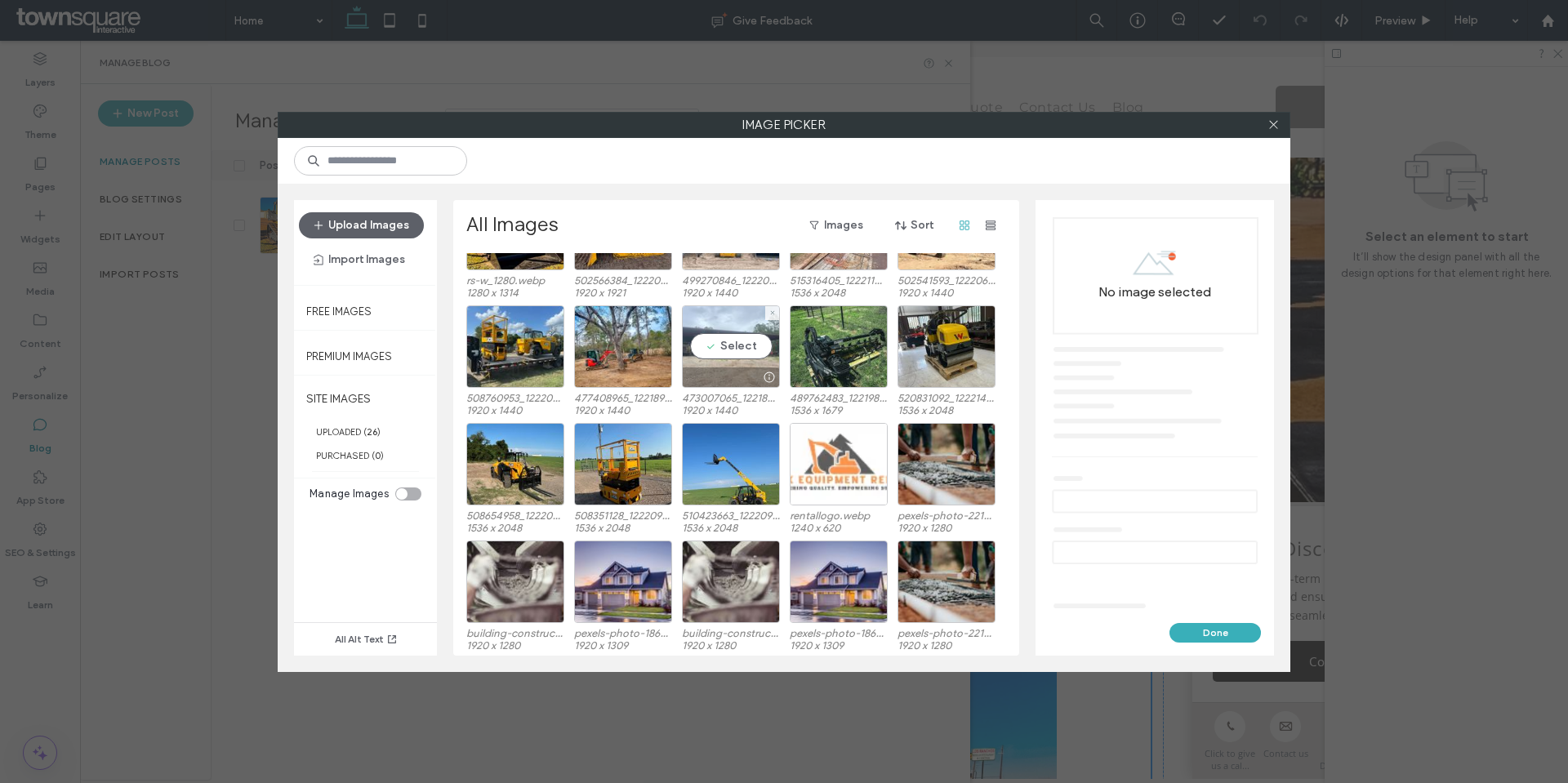 scroll, scrollTop: 100, scrollLeft: 0, axis: vertical 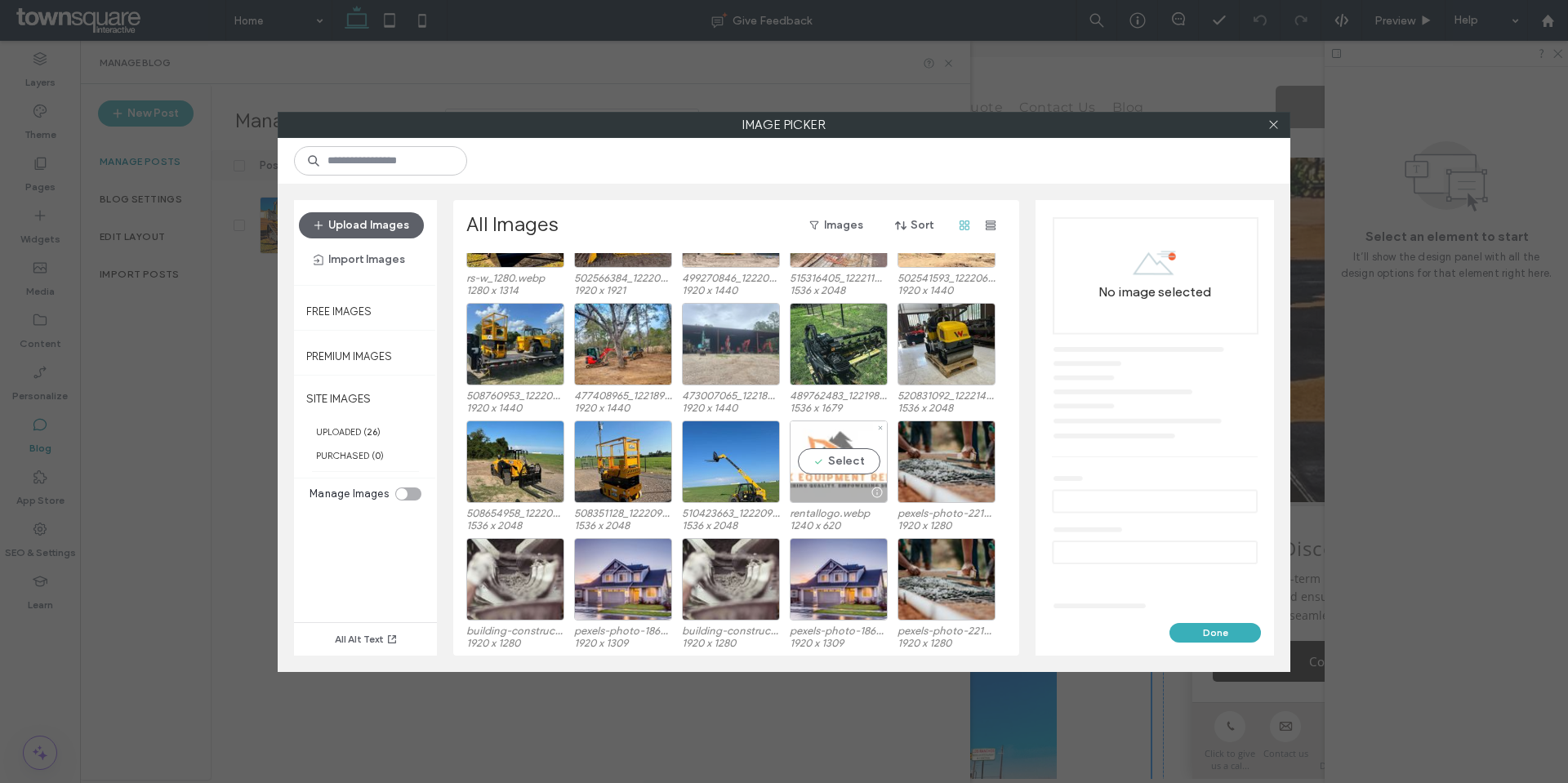 click on "Select" at bounding box center [839, 461] 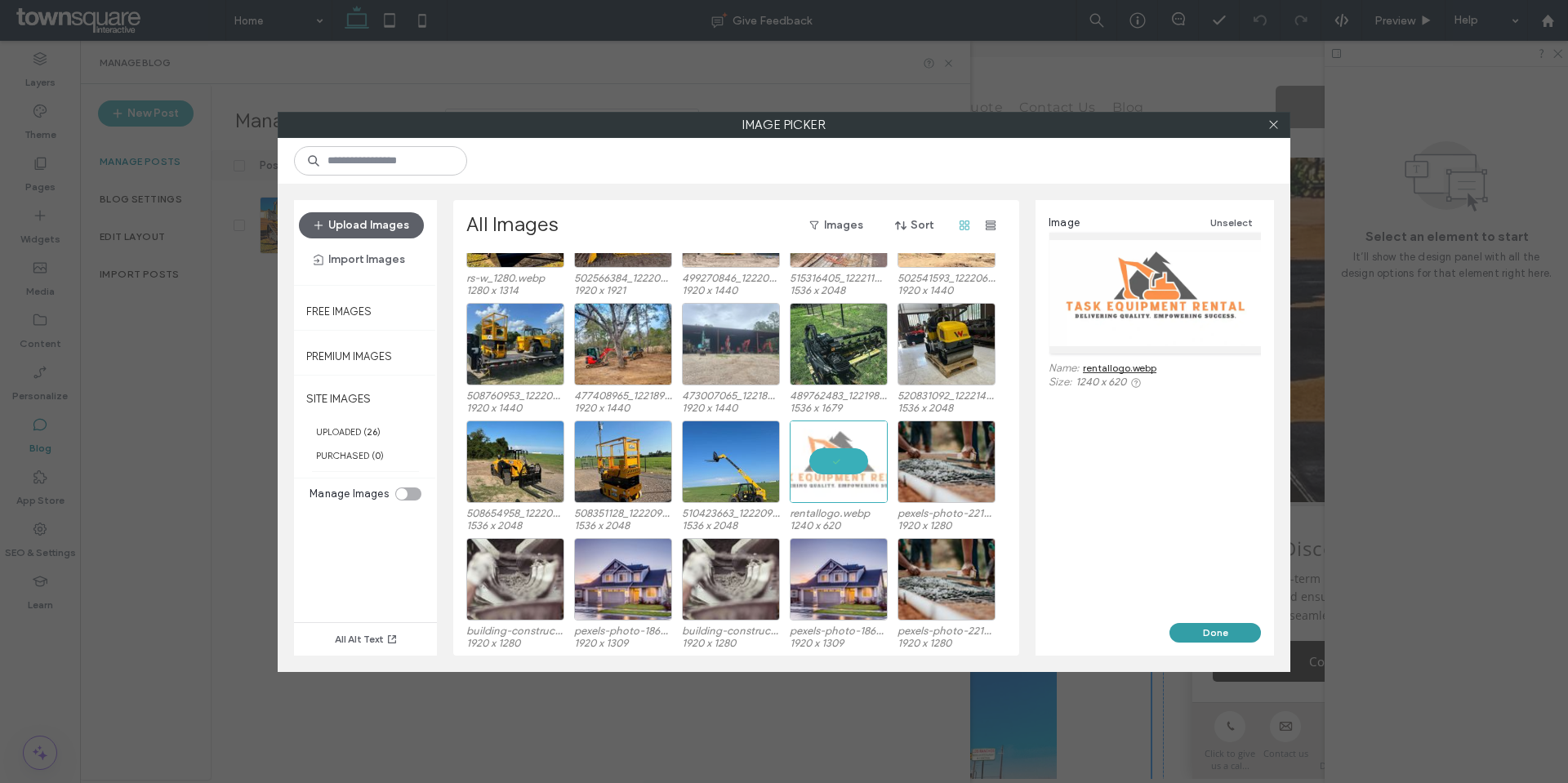 click on "Done" at bounding box center (1215, 633) 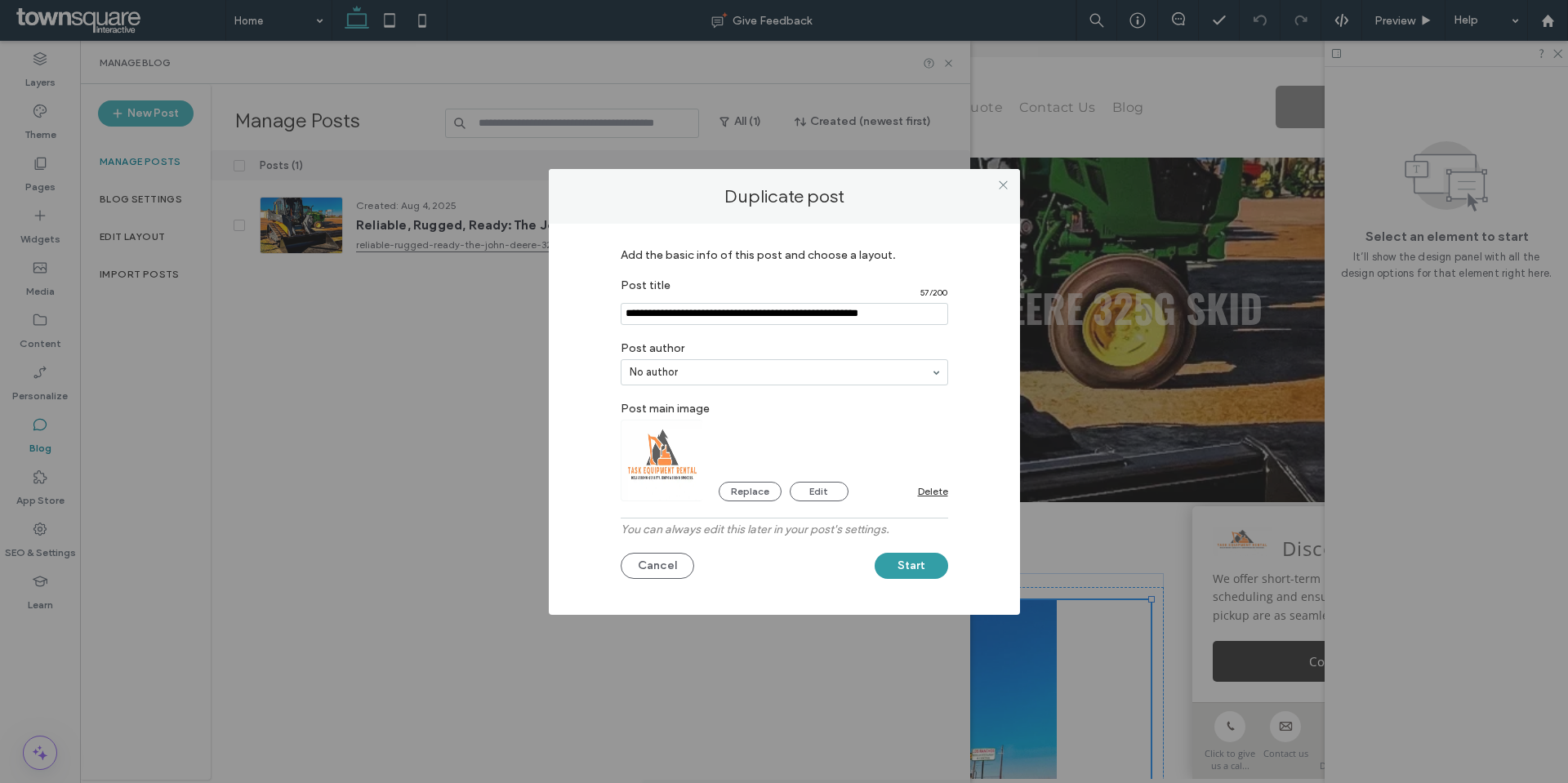click on "Start" at bounding box center [911, 566] 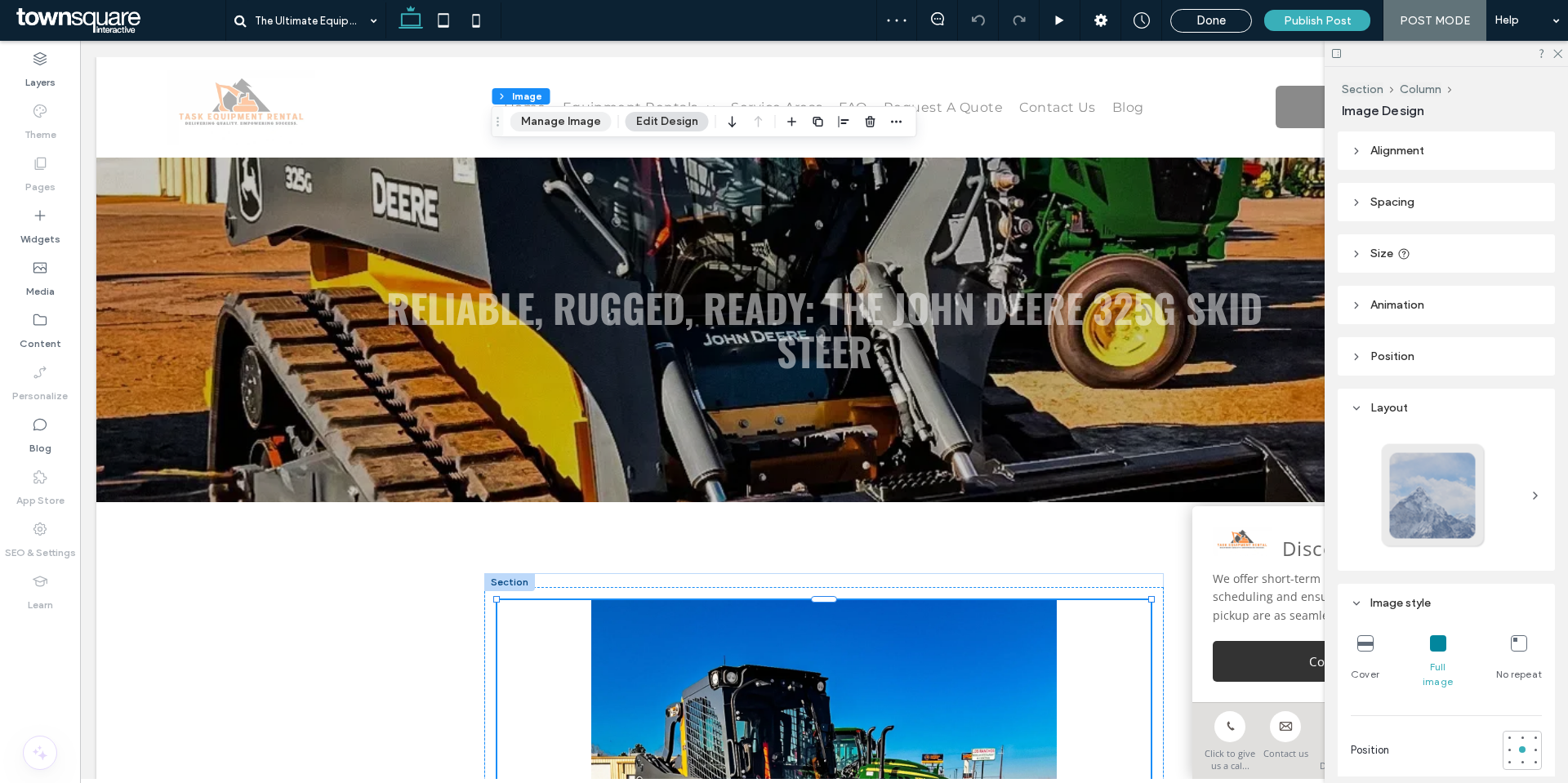 click on "Manage Image" at bounding box center (561, 122) 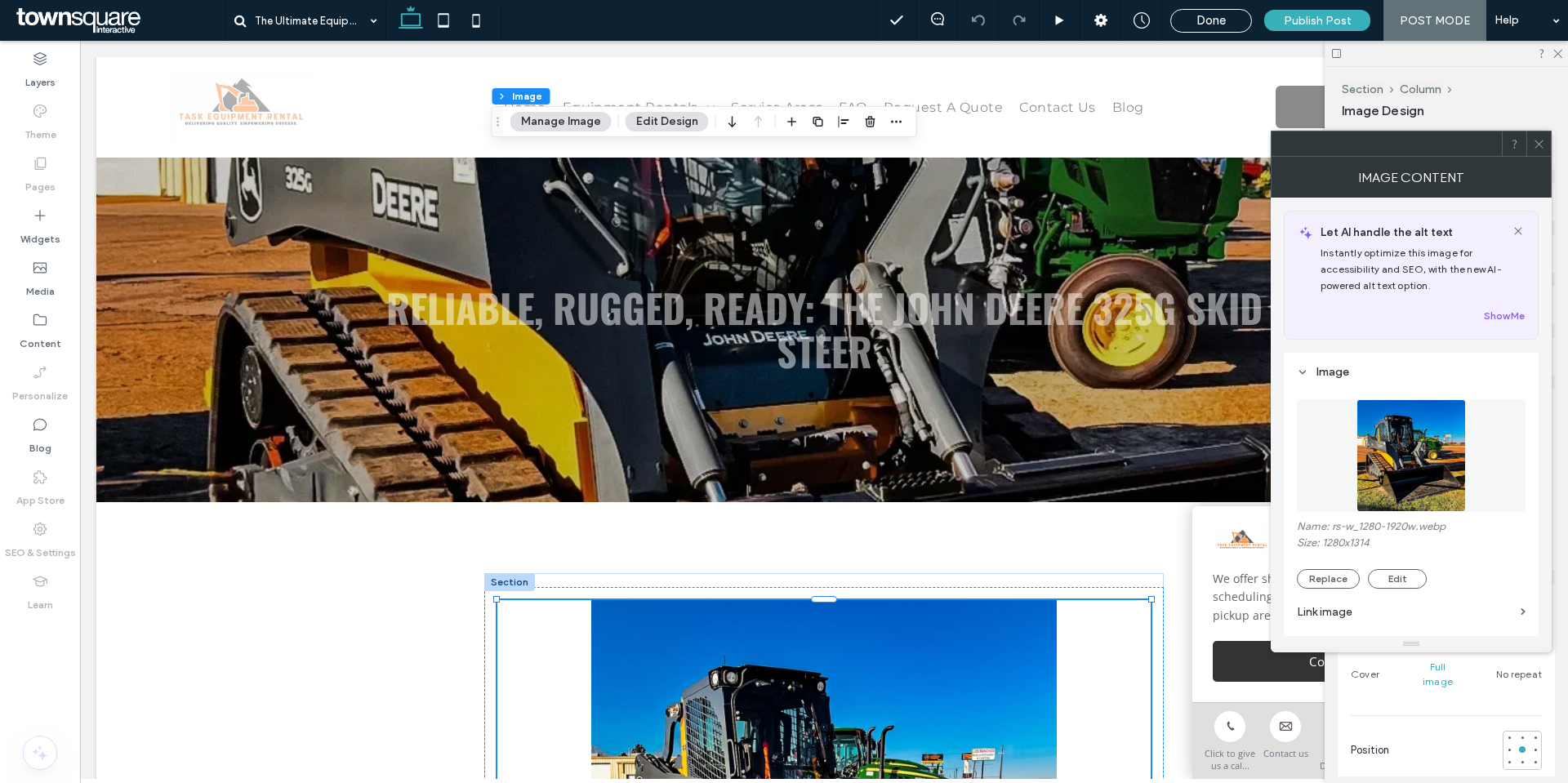 click on "Name: rs-w_1280-1920w.webp Size: 1280x1314 Replace Edit" at bounding box center (1411, 554) 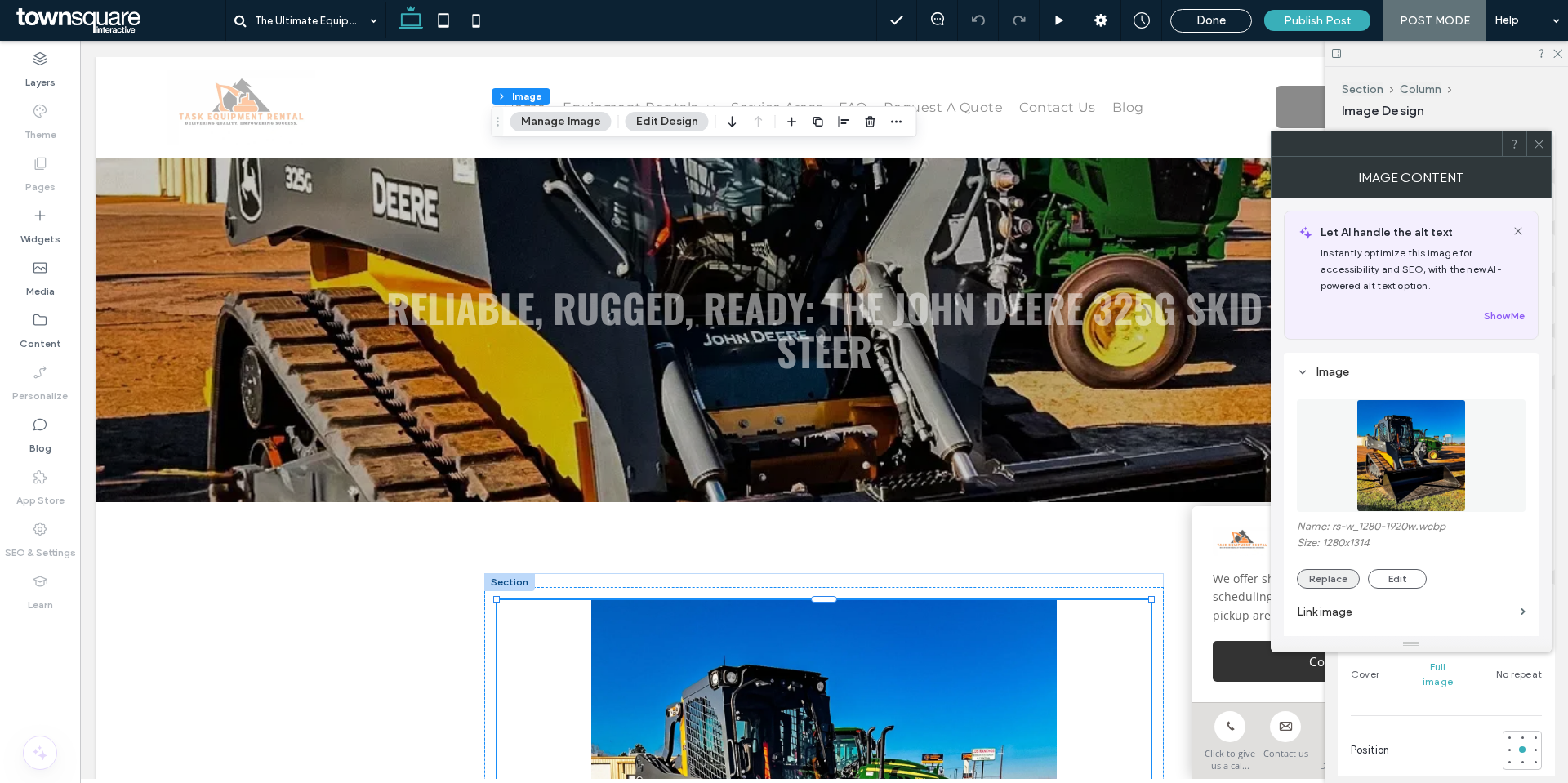 click on "Replace" at bounding box center (1328, 579) 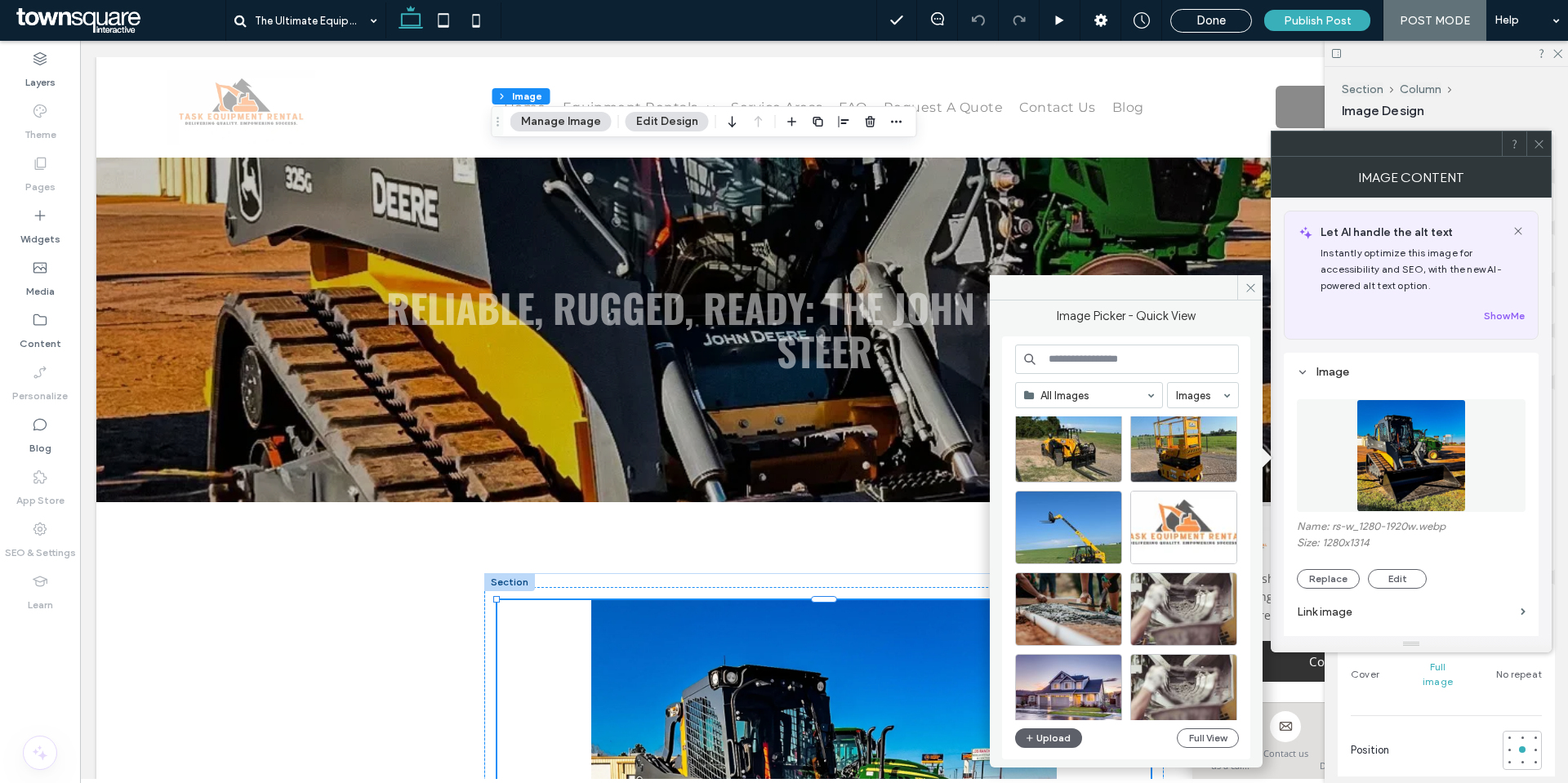 scroll, scrollTop: 490, scrollLeft: 0, axis: vertical 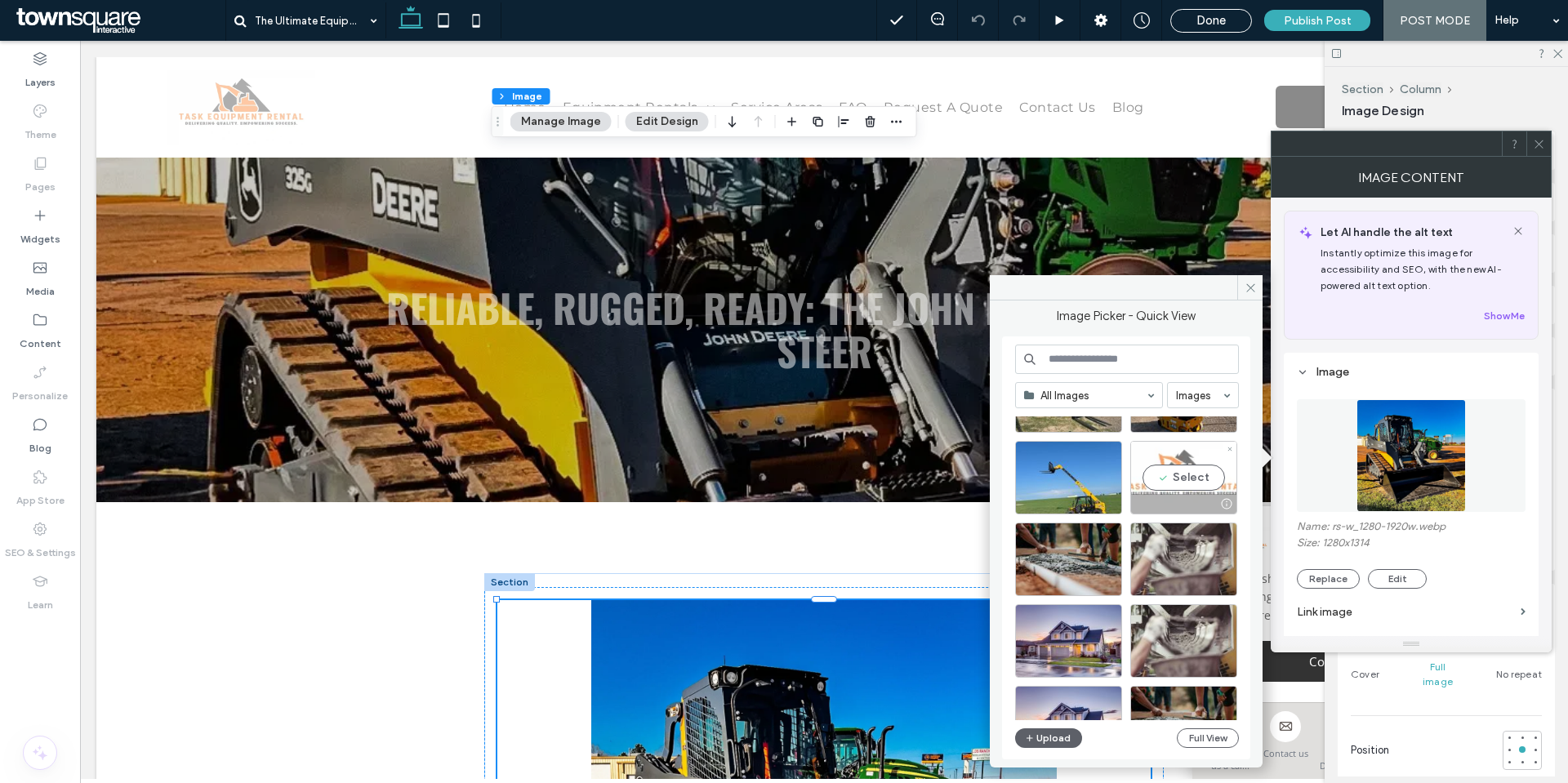 click on "Select" at bounding box center (1183, 478) 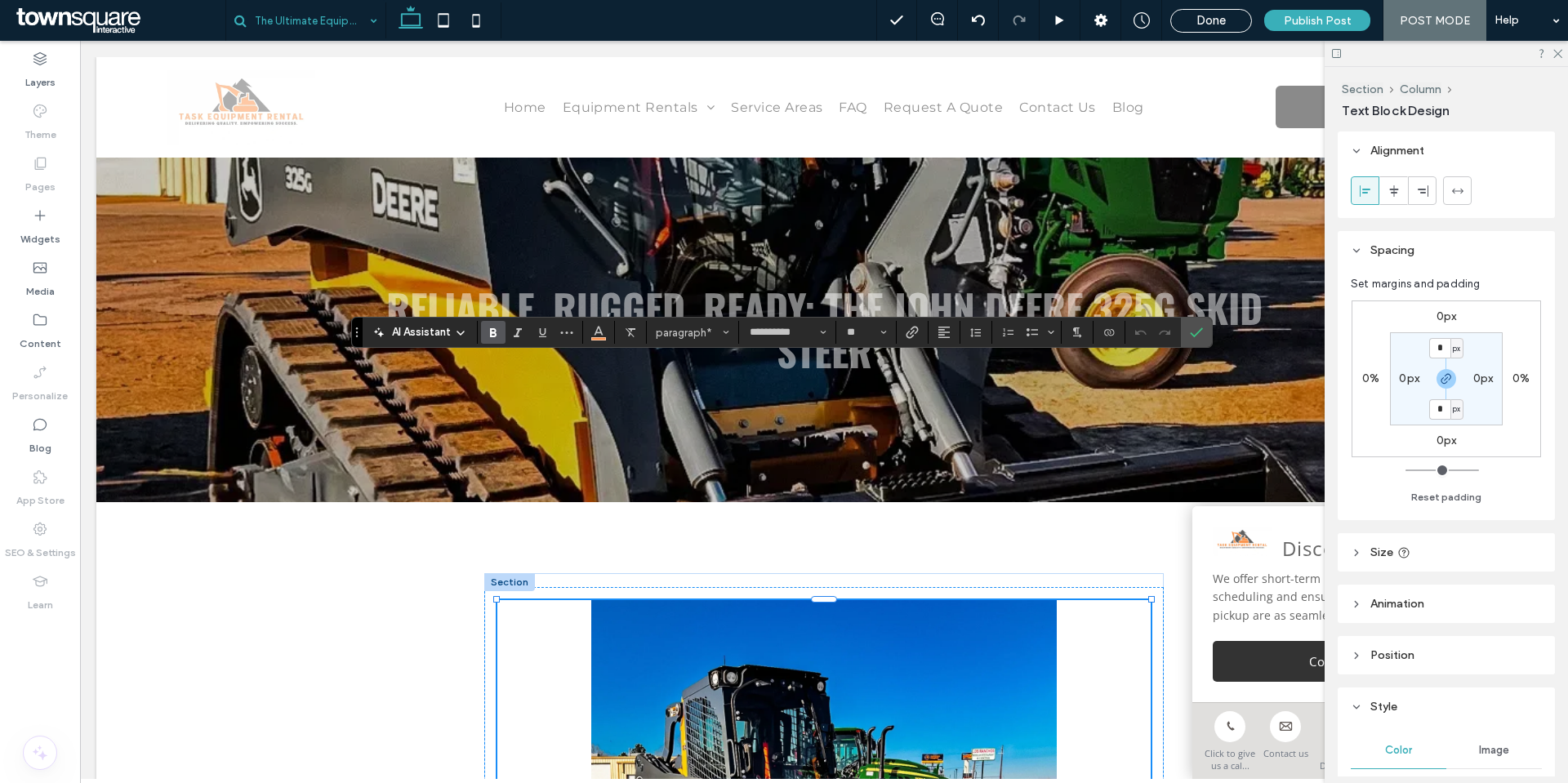 type 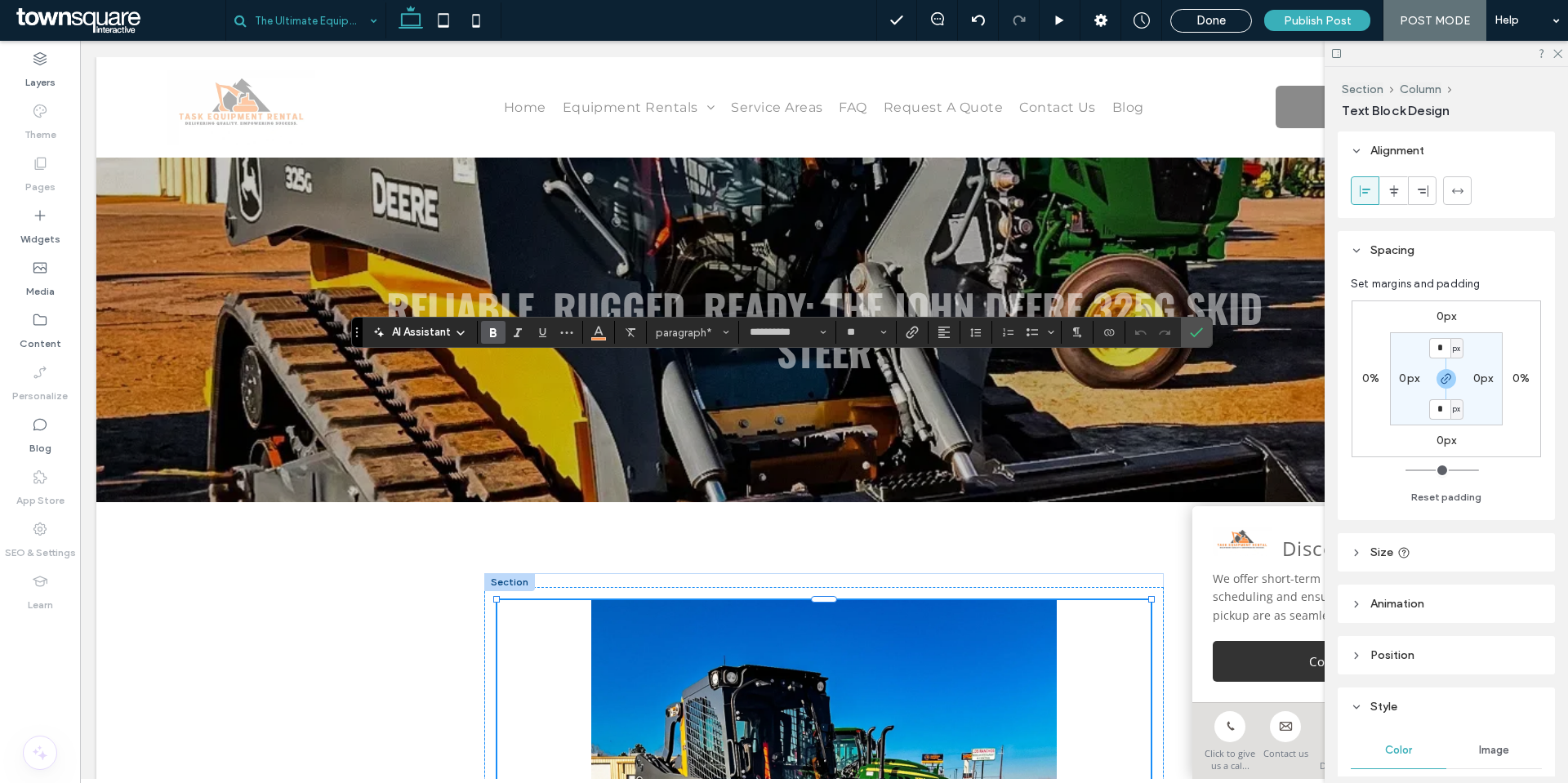 type on "**" 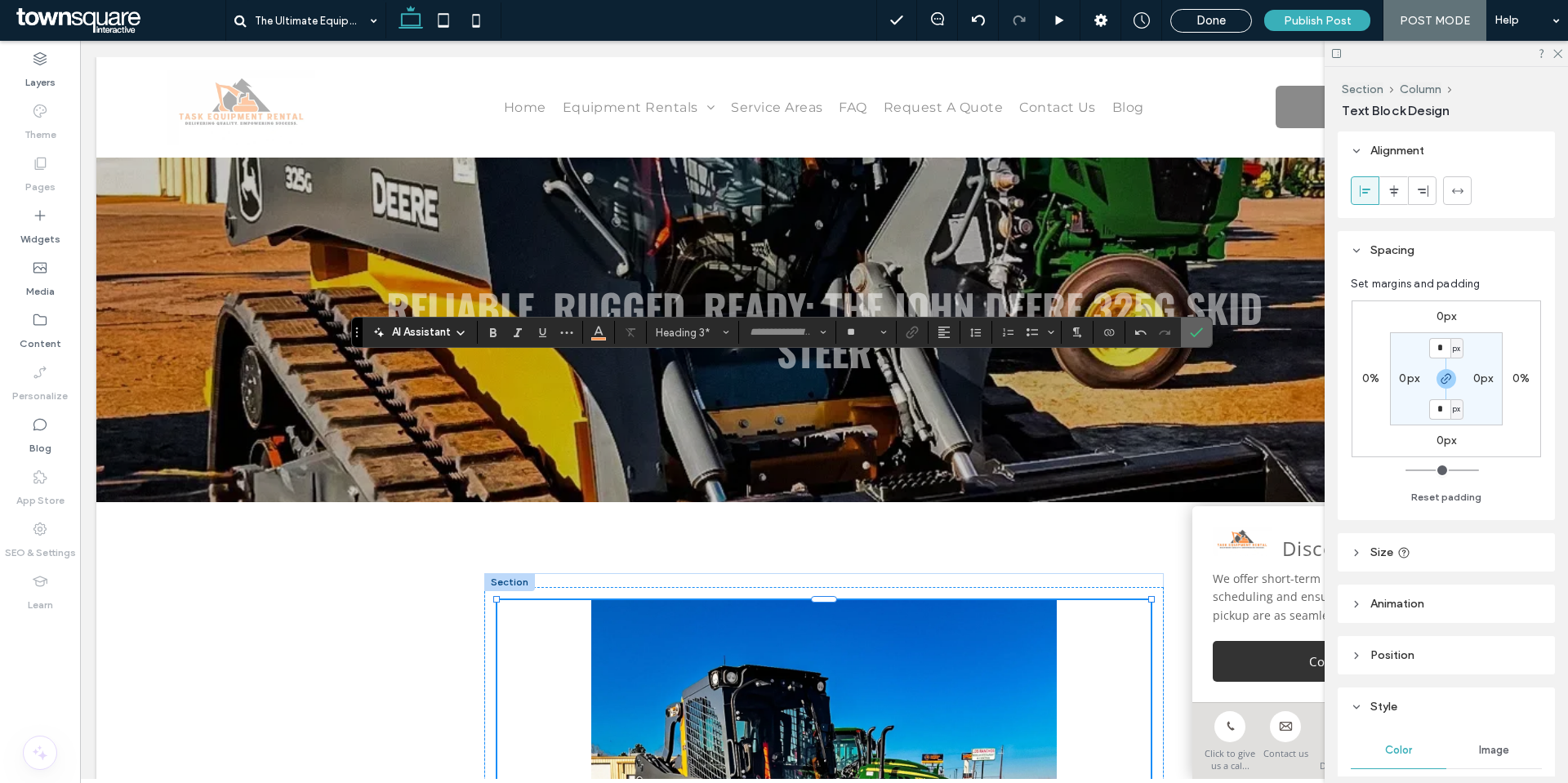 click 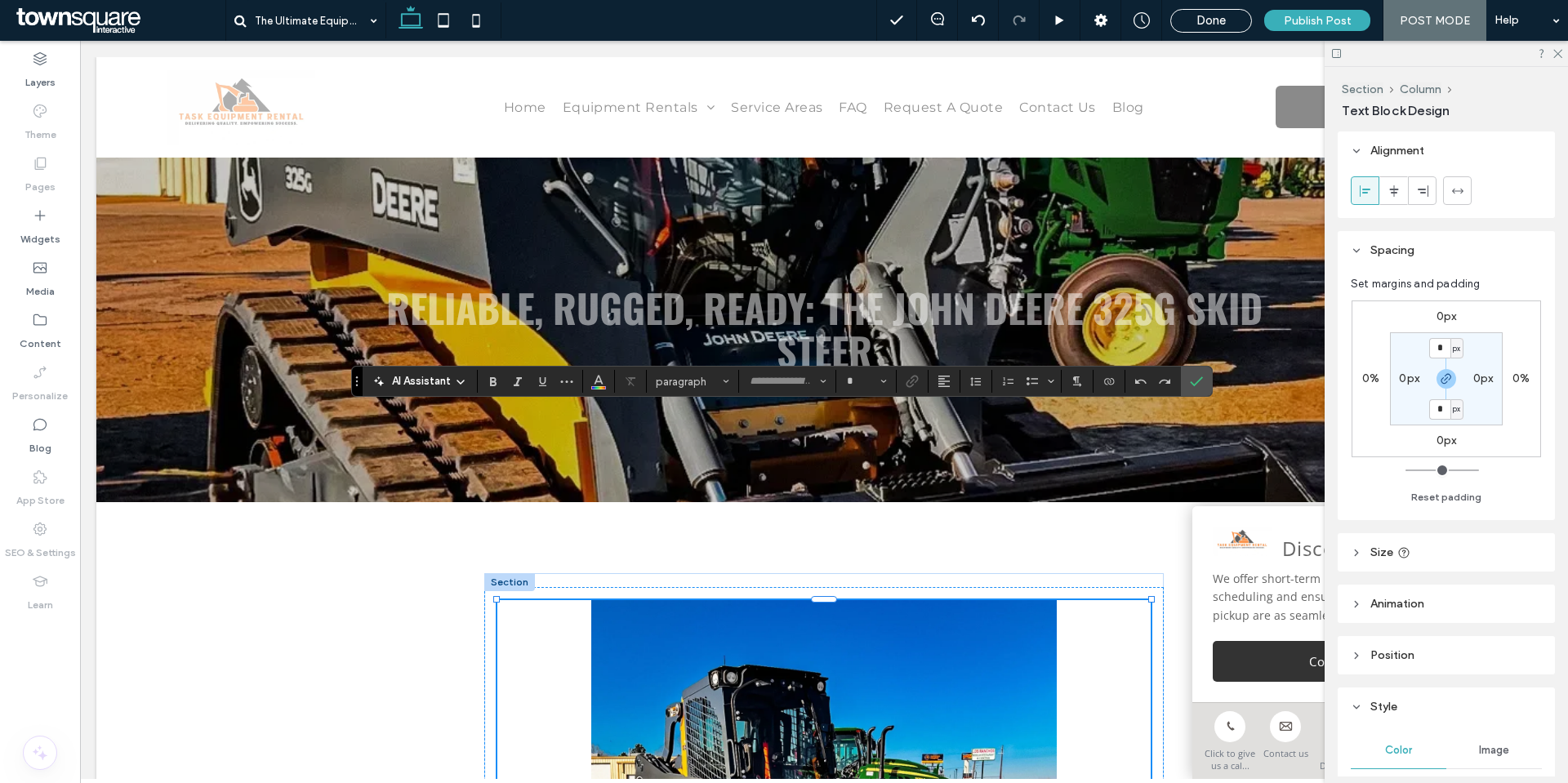 type on "**********" 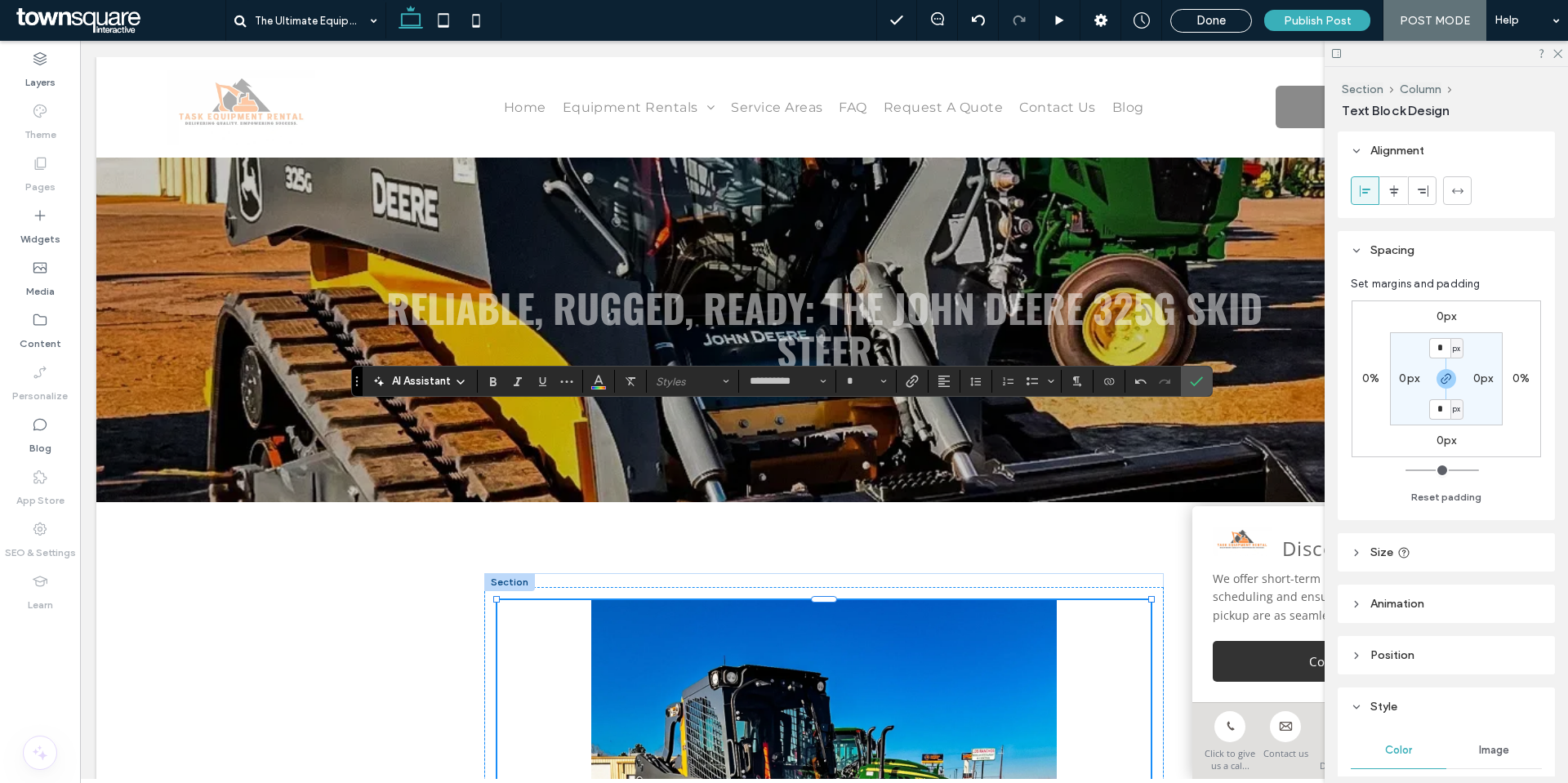 type 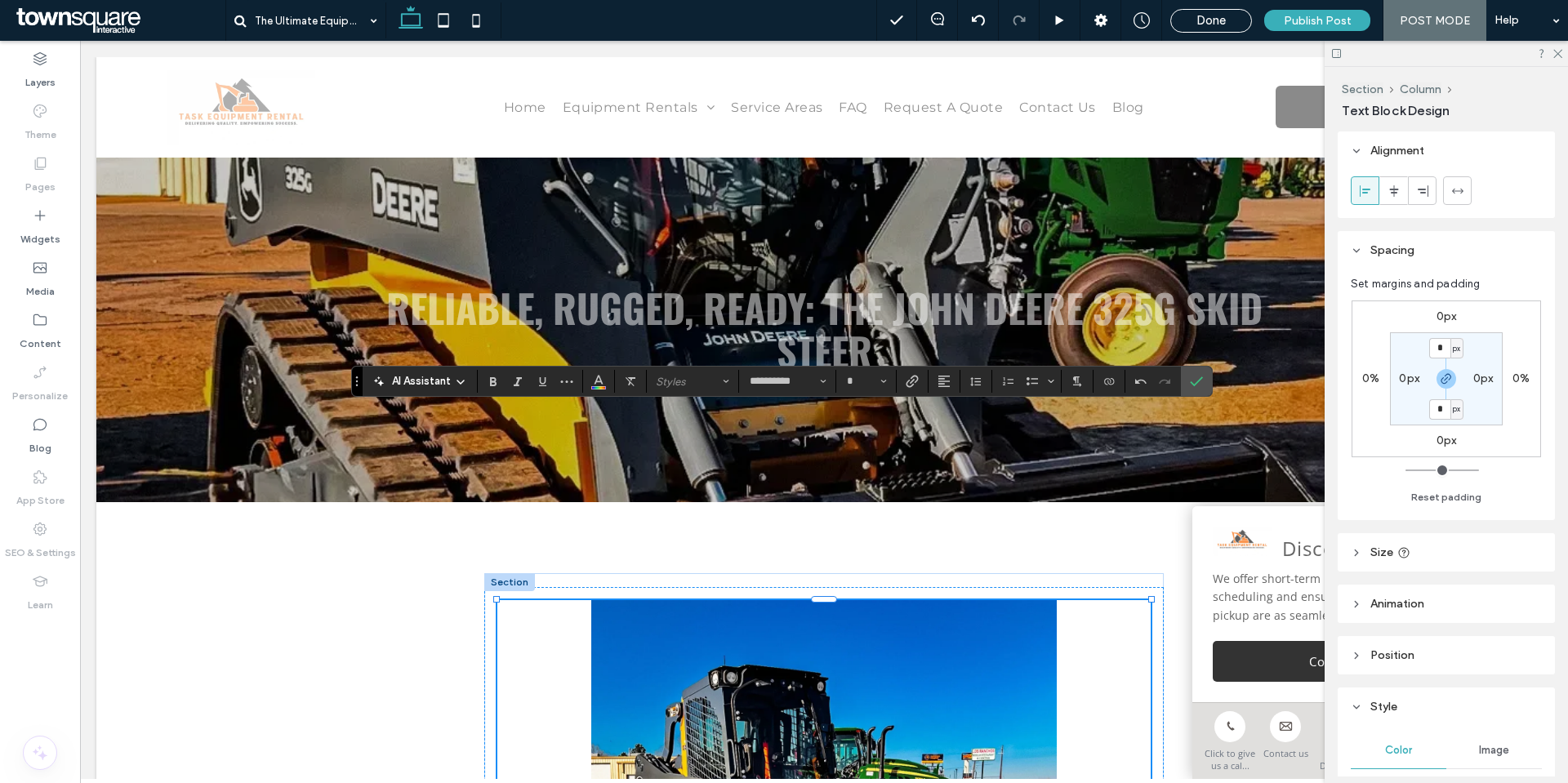 type on "**" 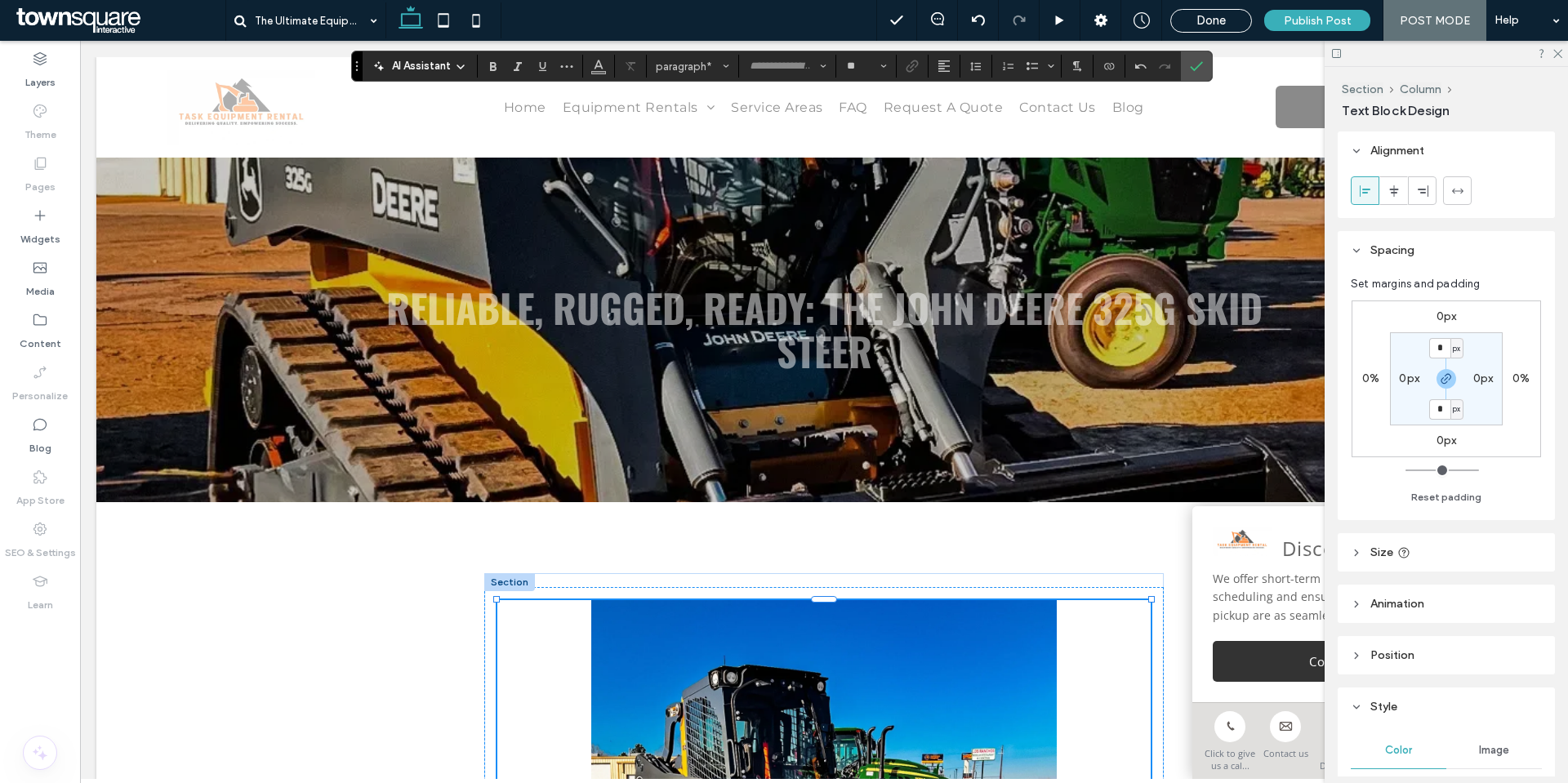 type on "**********" 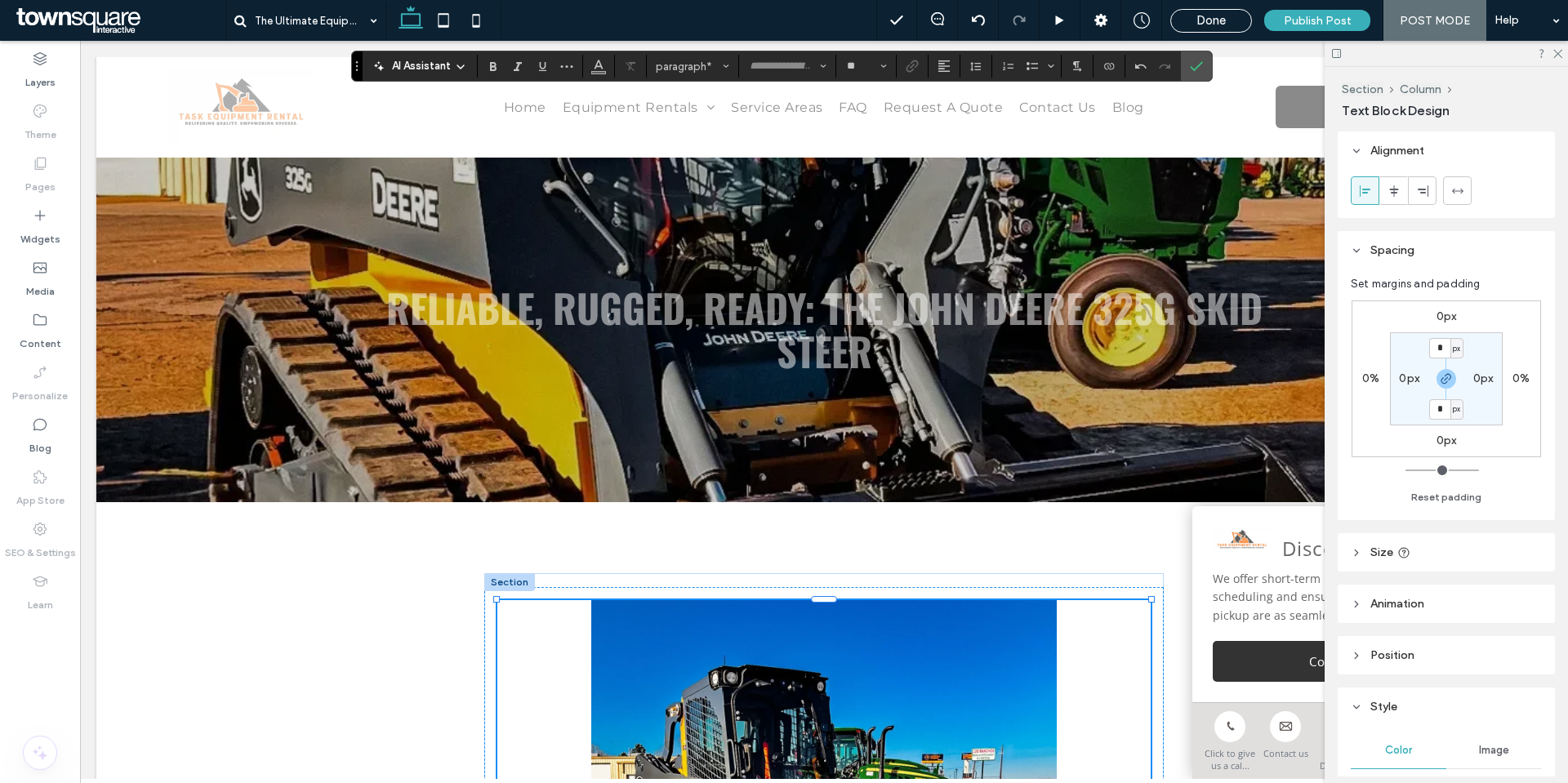 type on "**" 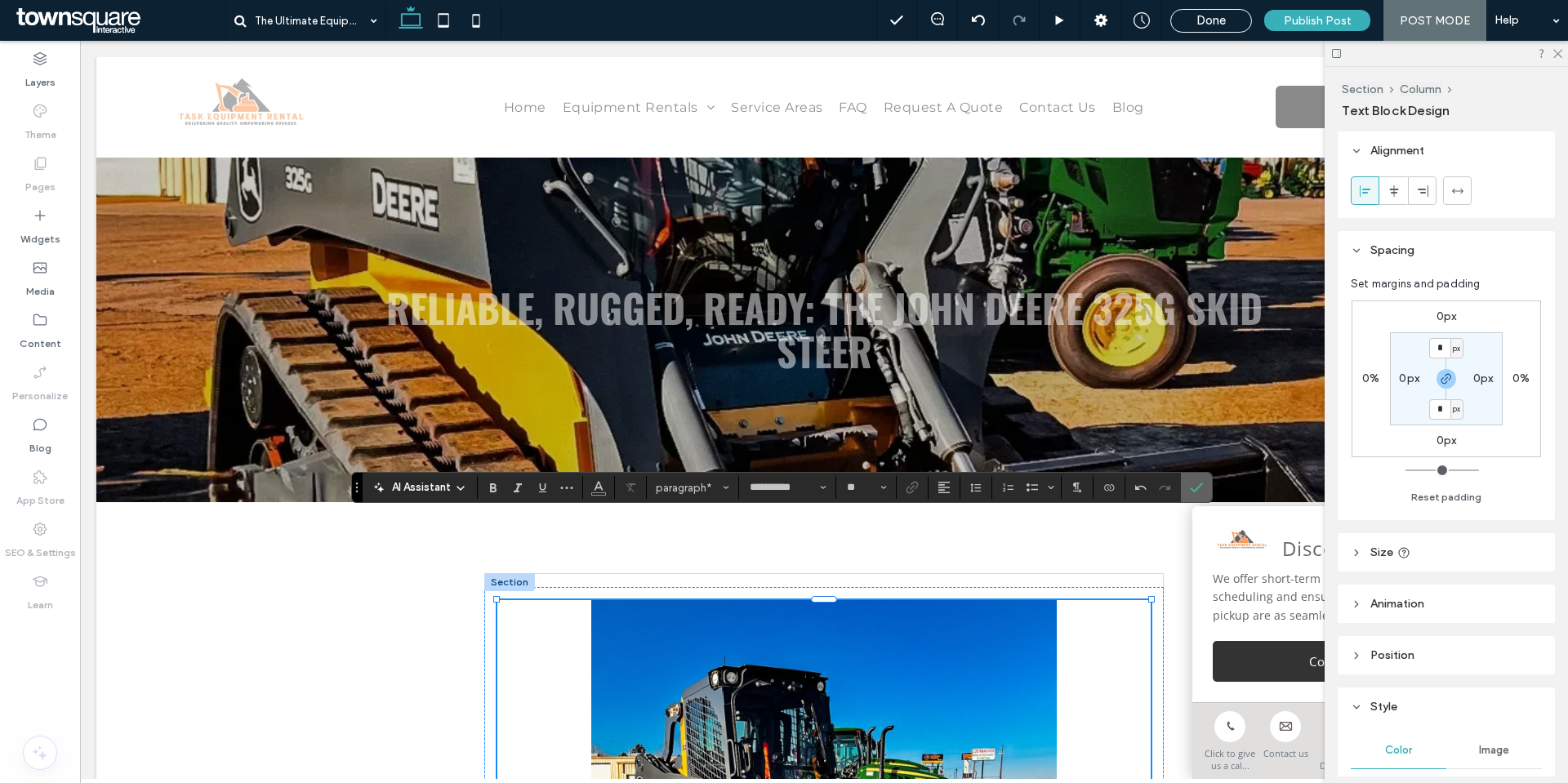 click at bounding box center (1196, 487) 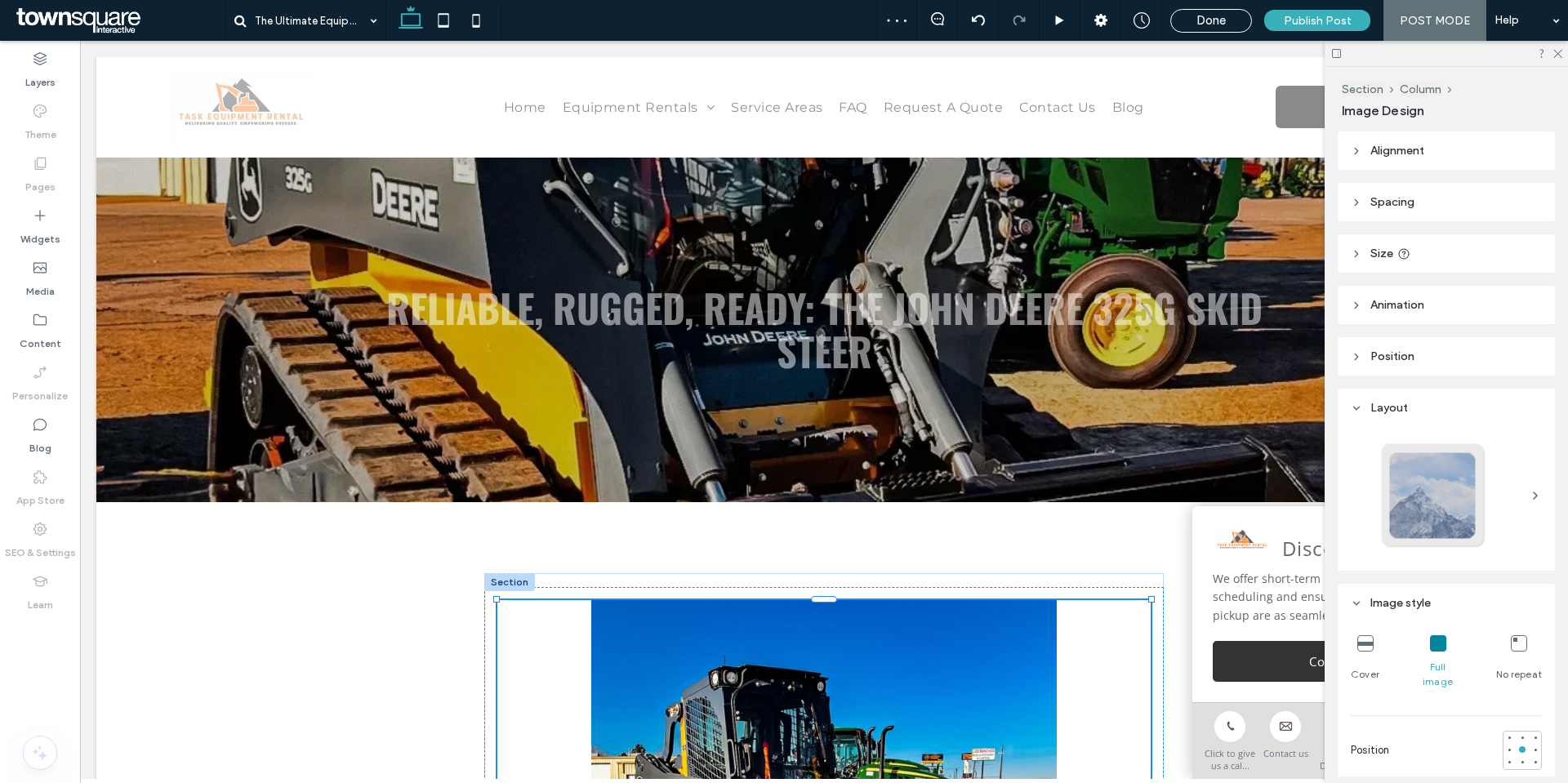 type on "***" 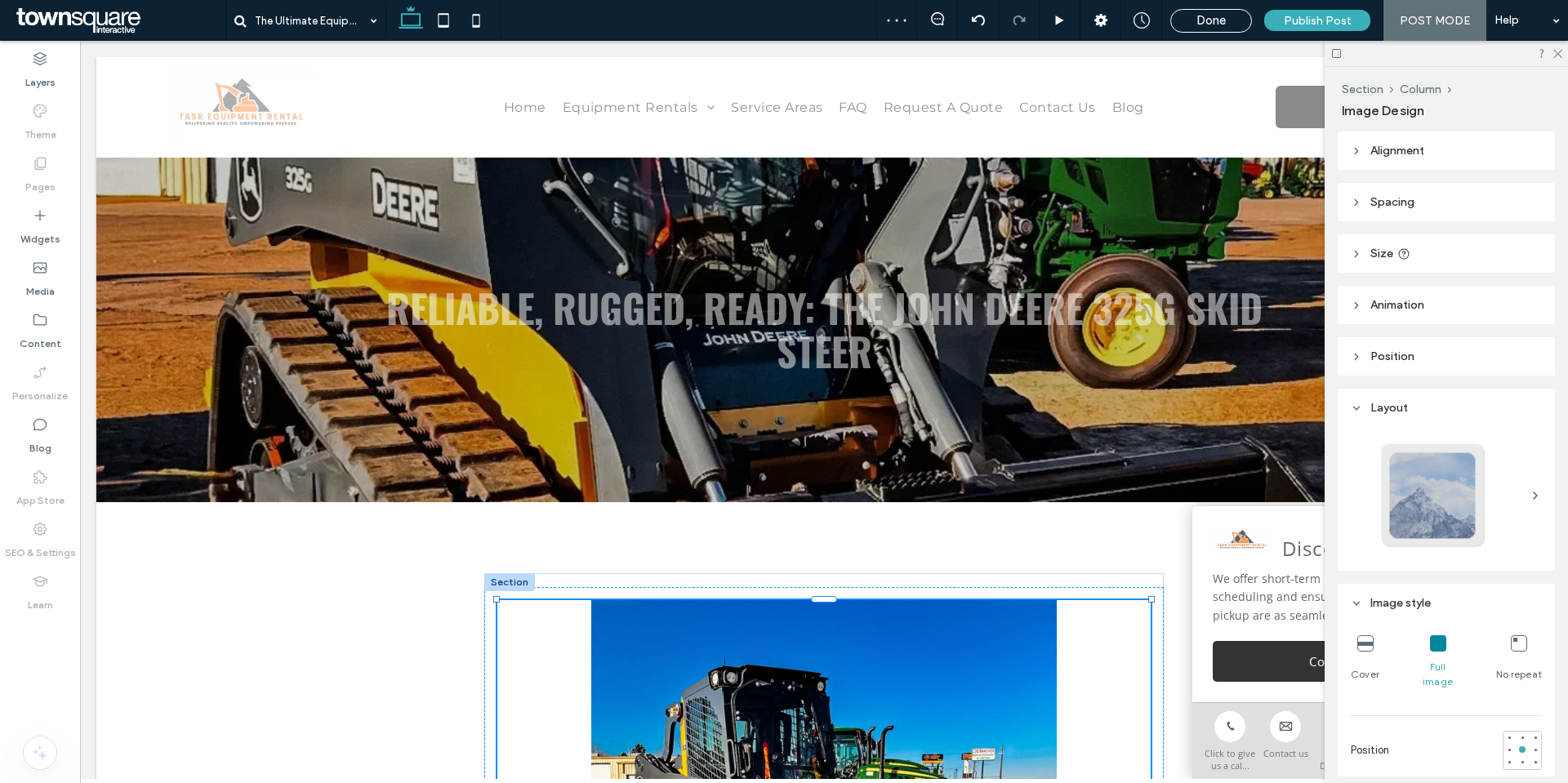 type on "***" 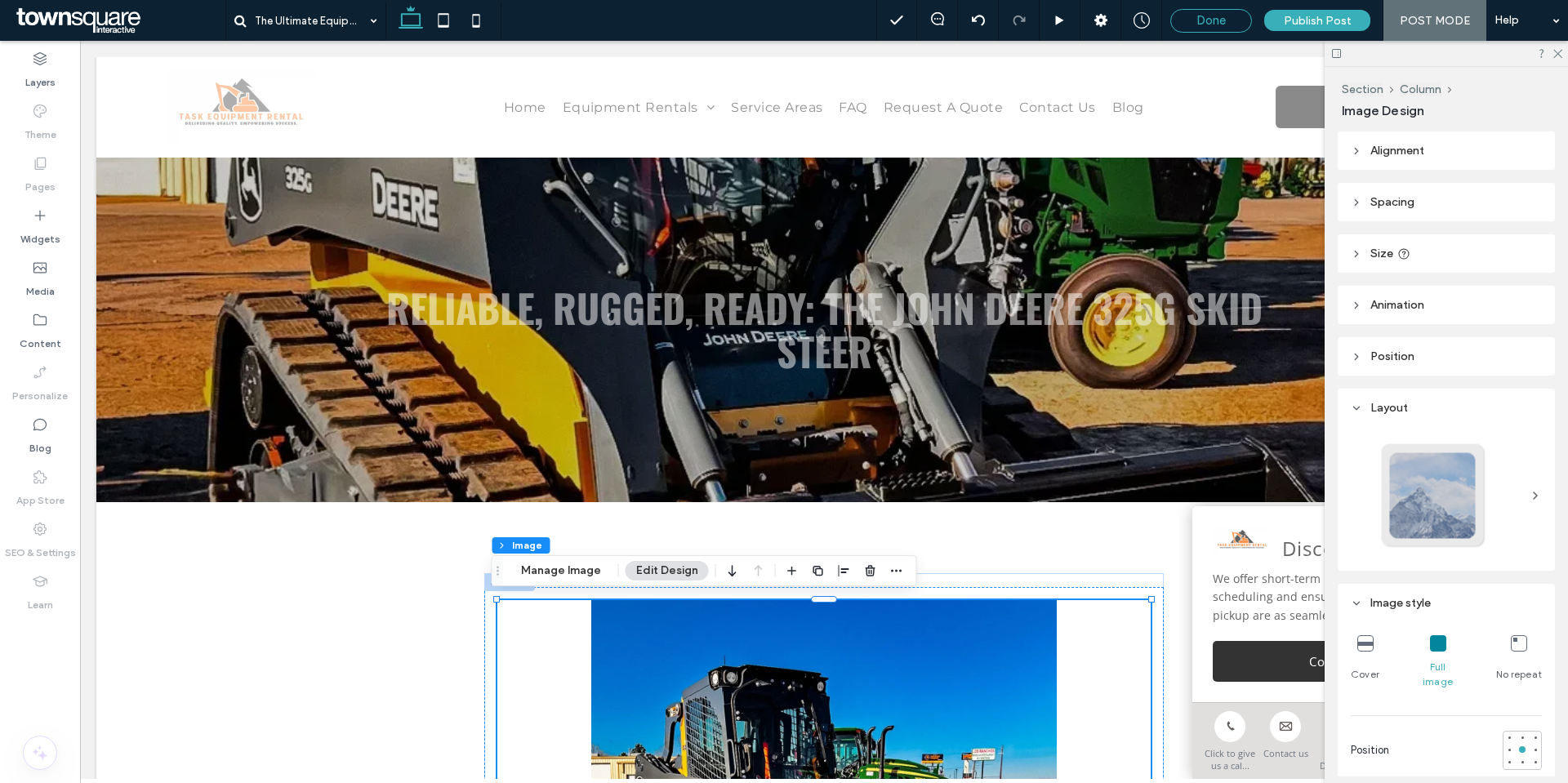 click on "Done" at bounding box center [1211, 20] 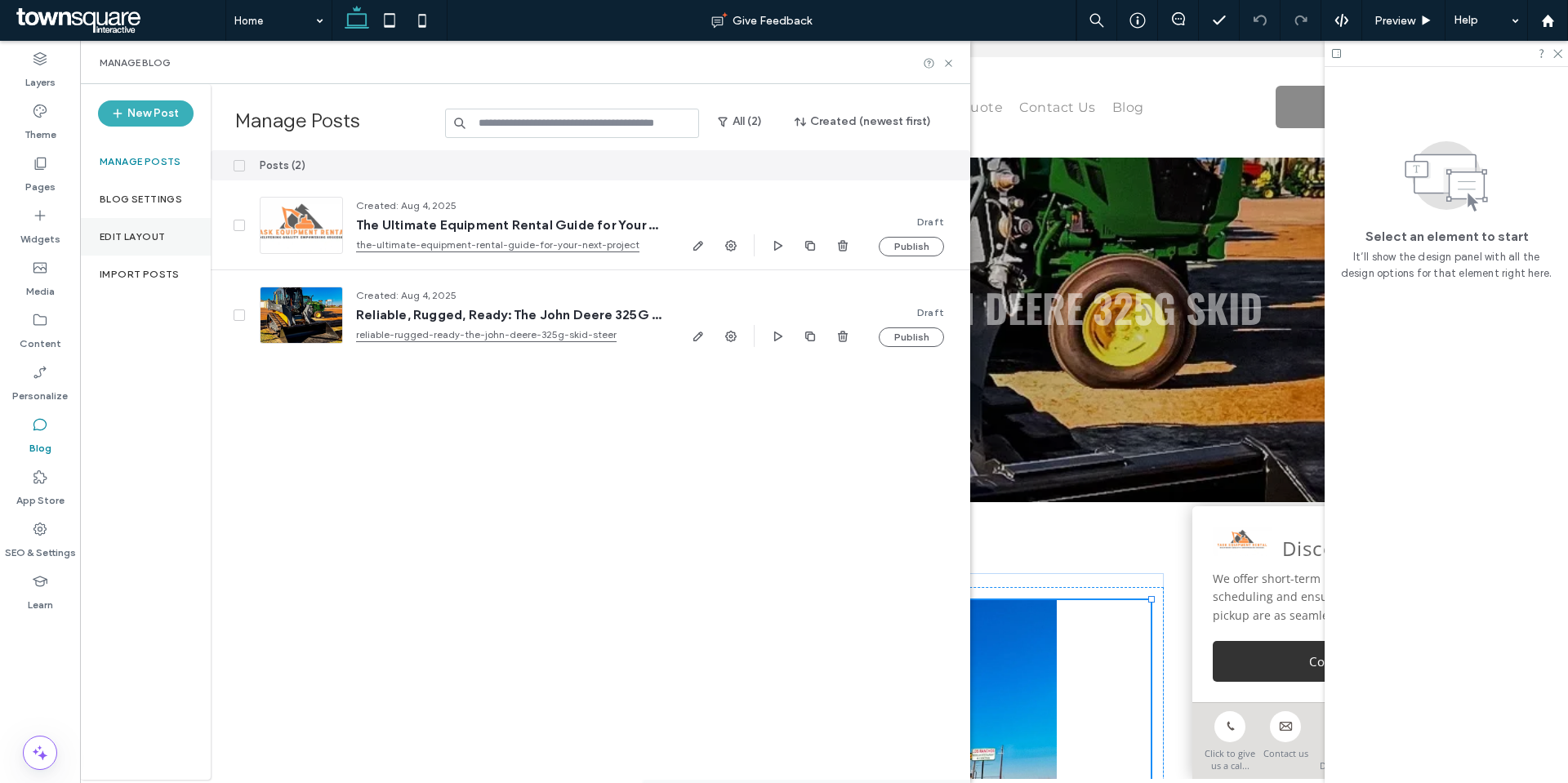 click on "Edit Layout" at bounding box center (145, 237) 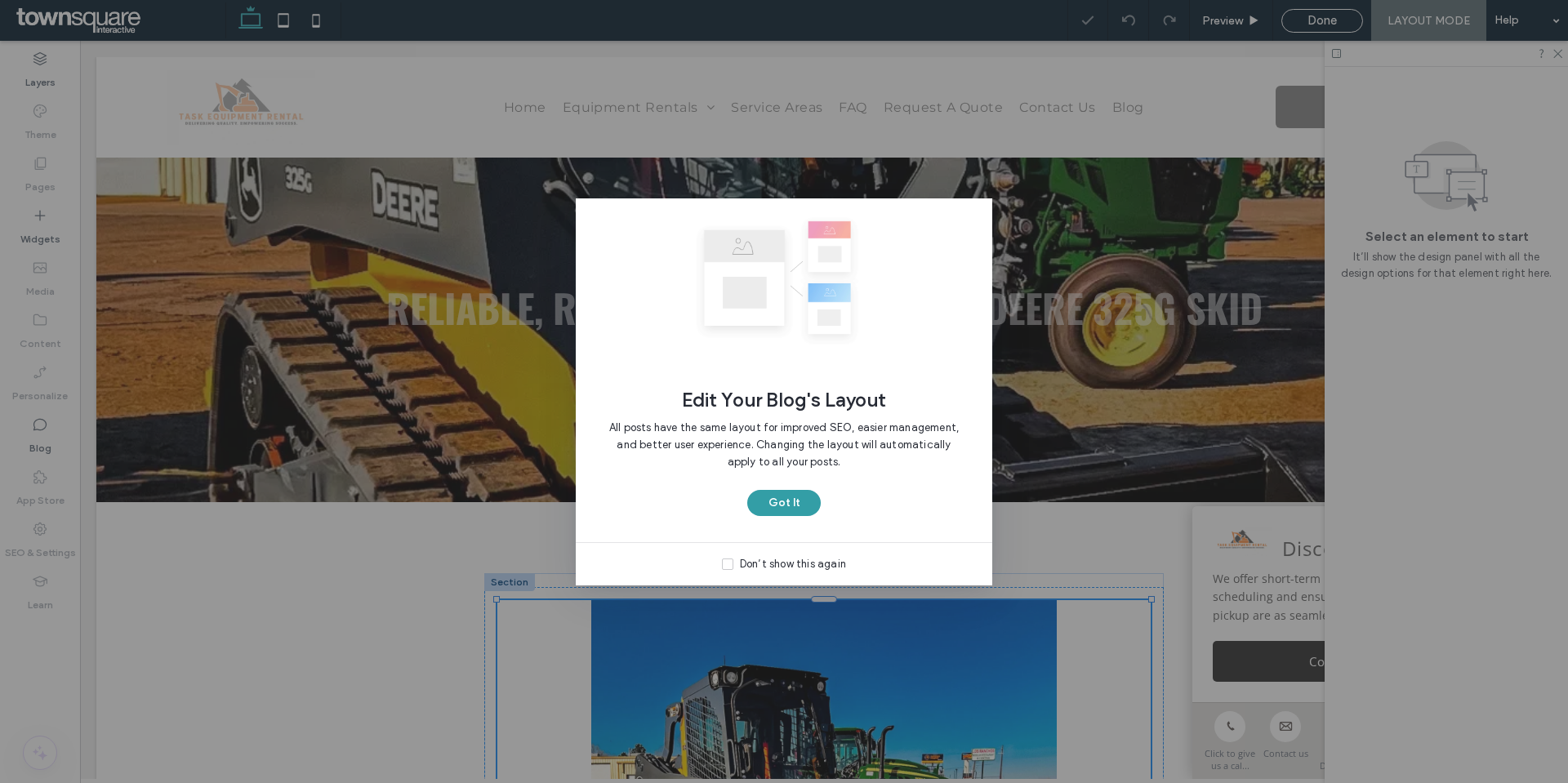 click on "Got It" at bounding box center [784, 503] 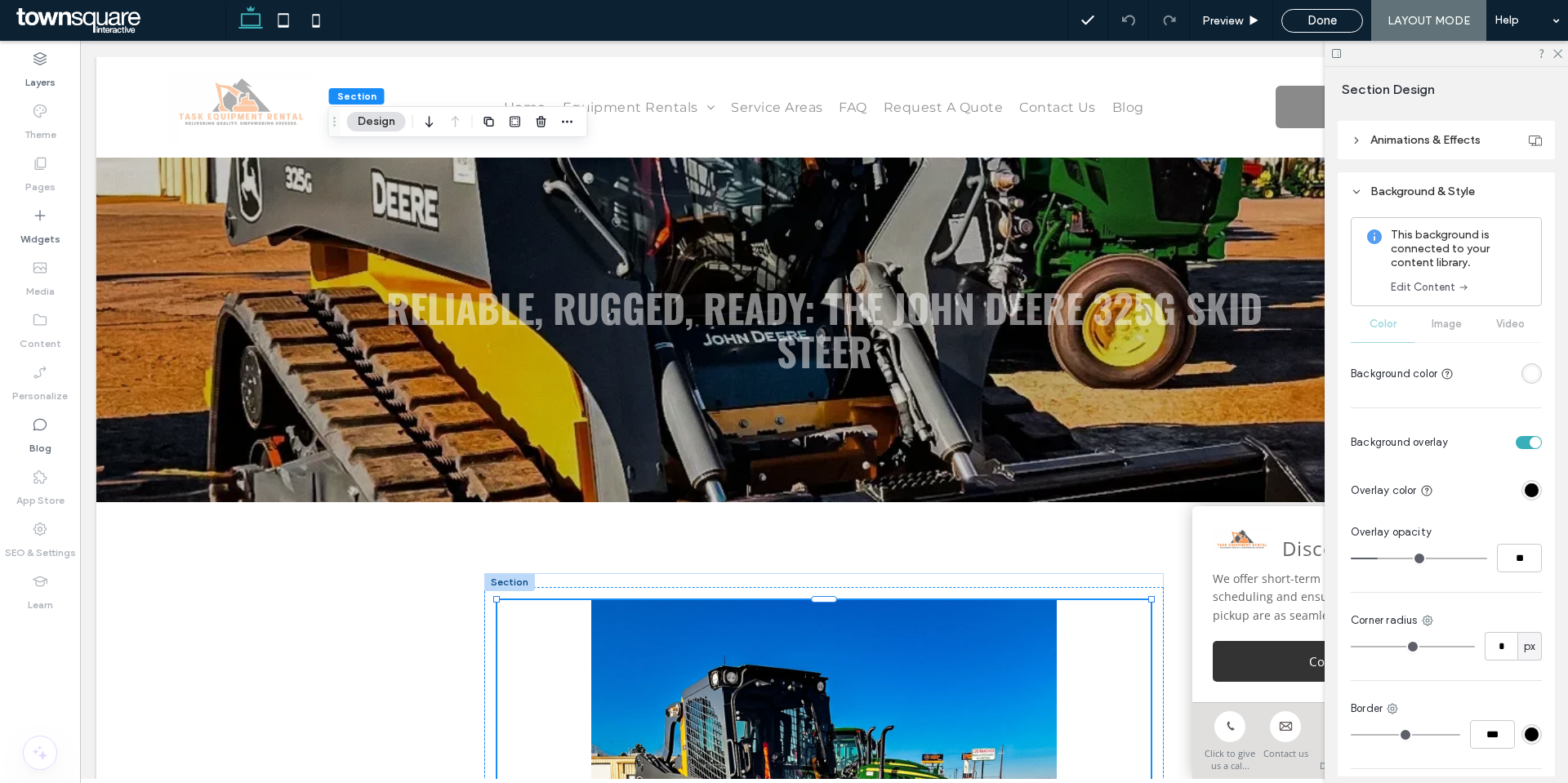 scroll, scrollTop: 768, scrollLeft: 0, axis: vertical 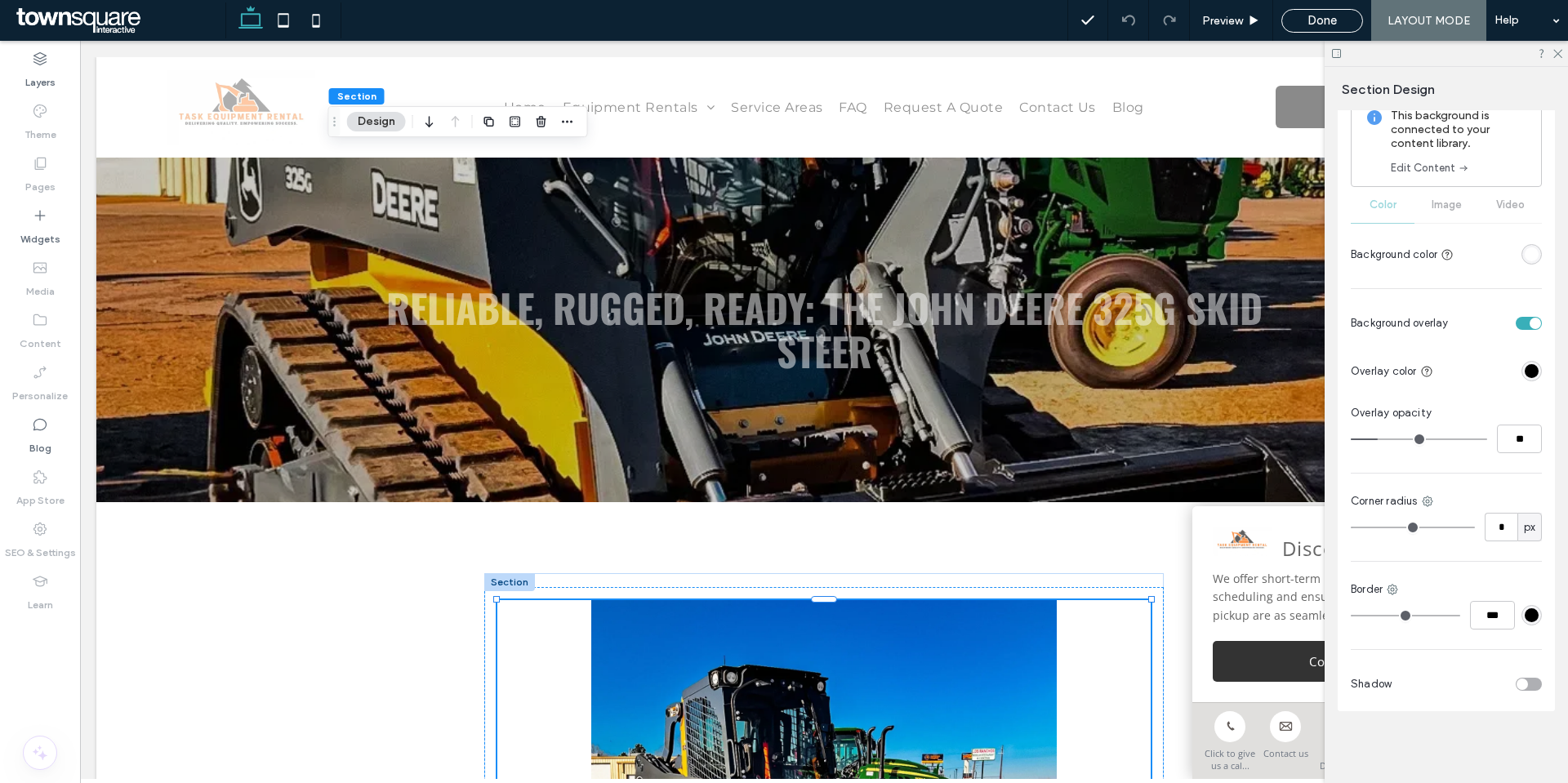 type on "**" 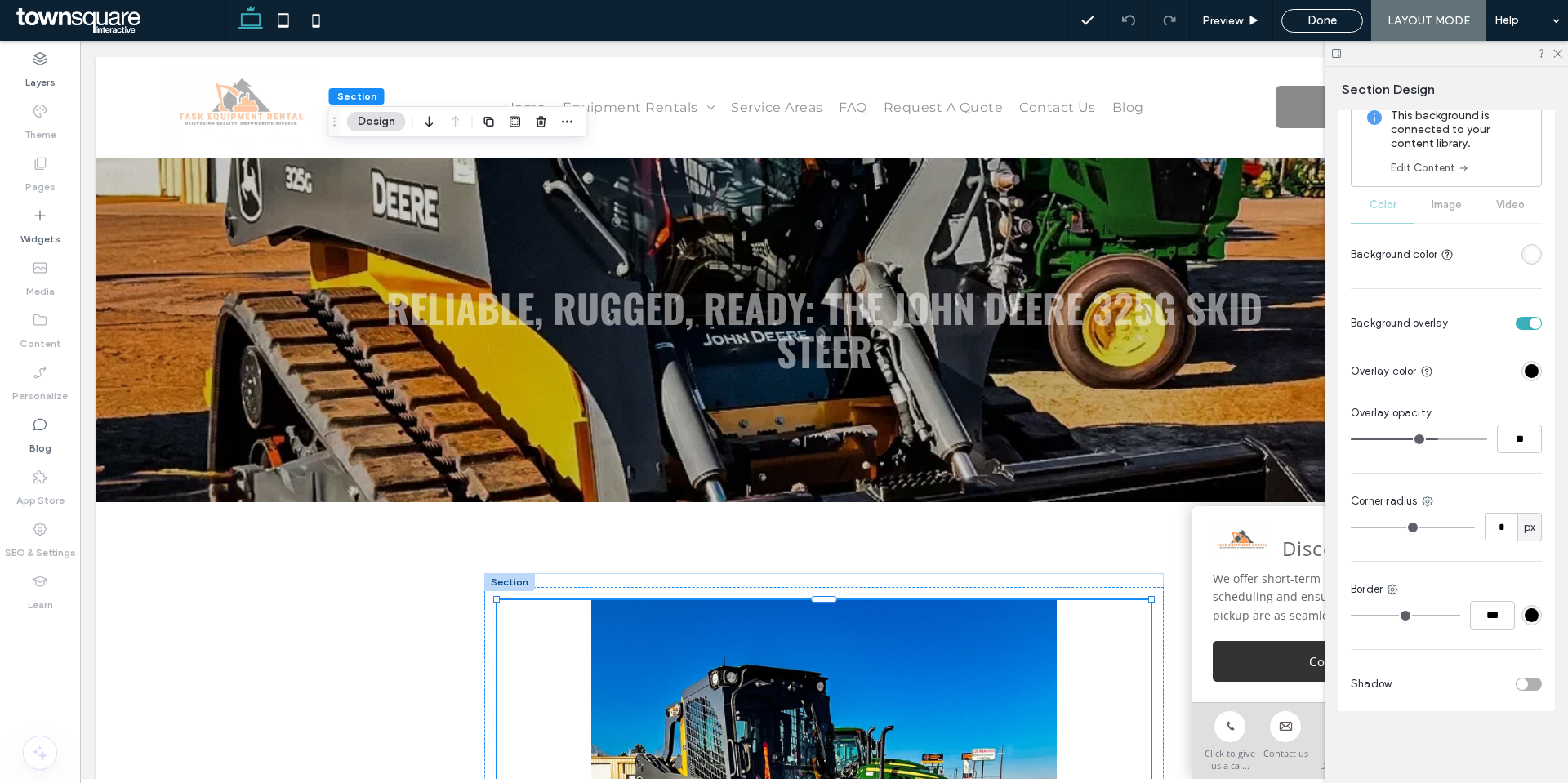 type on "**" 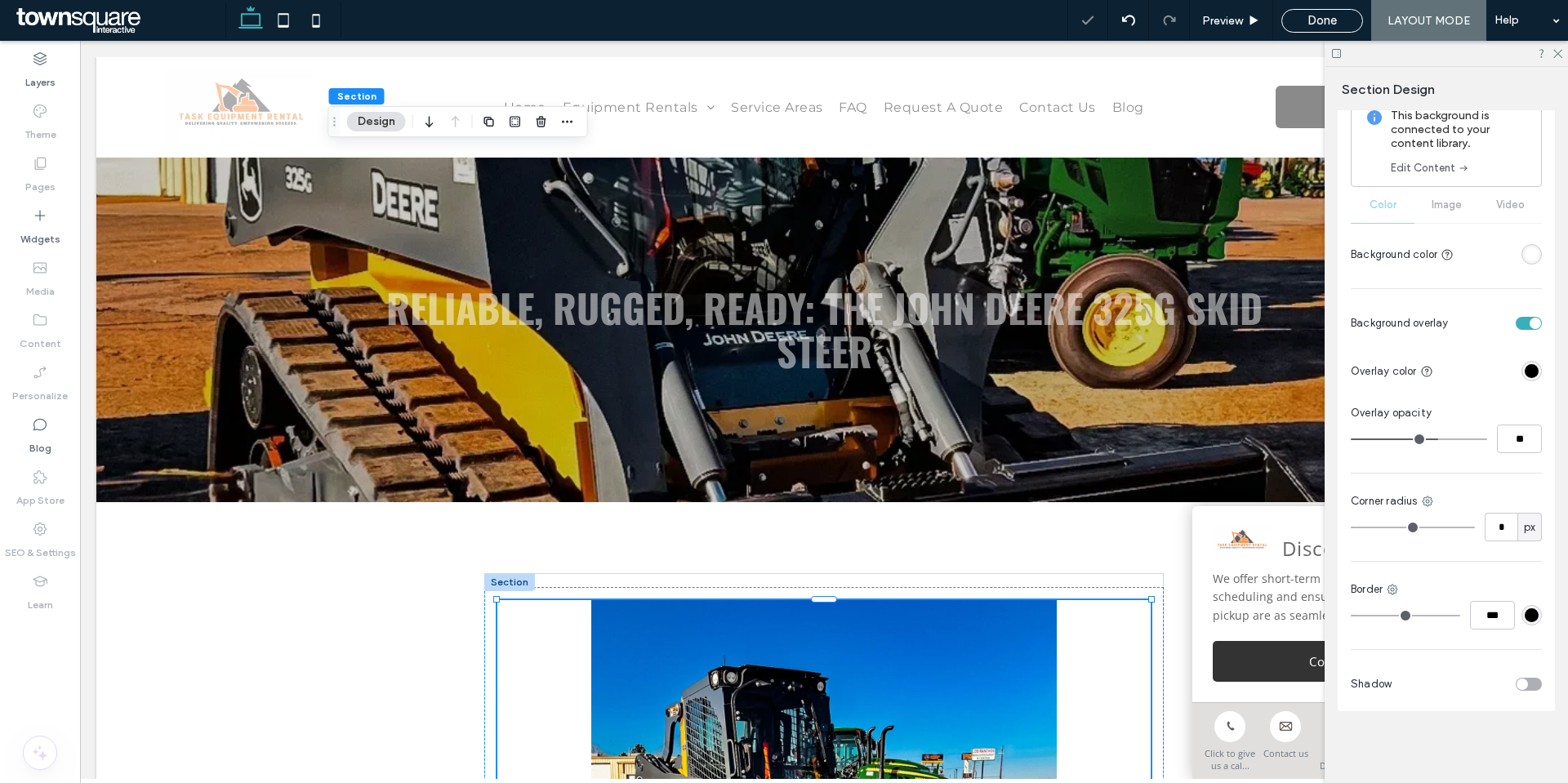 type on "**" 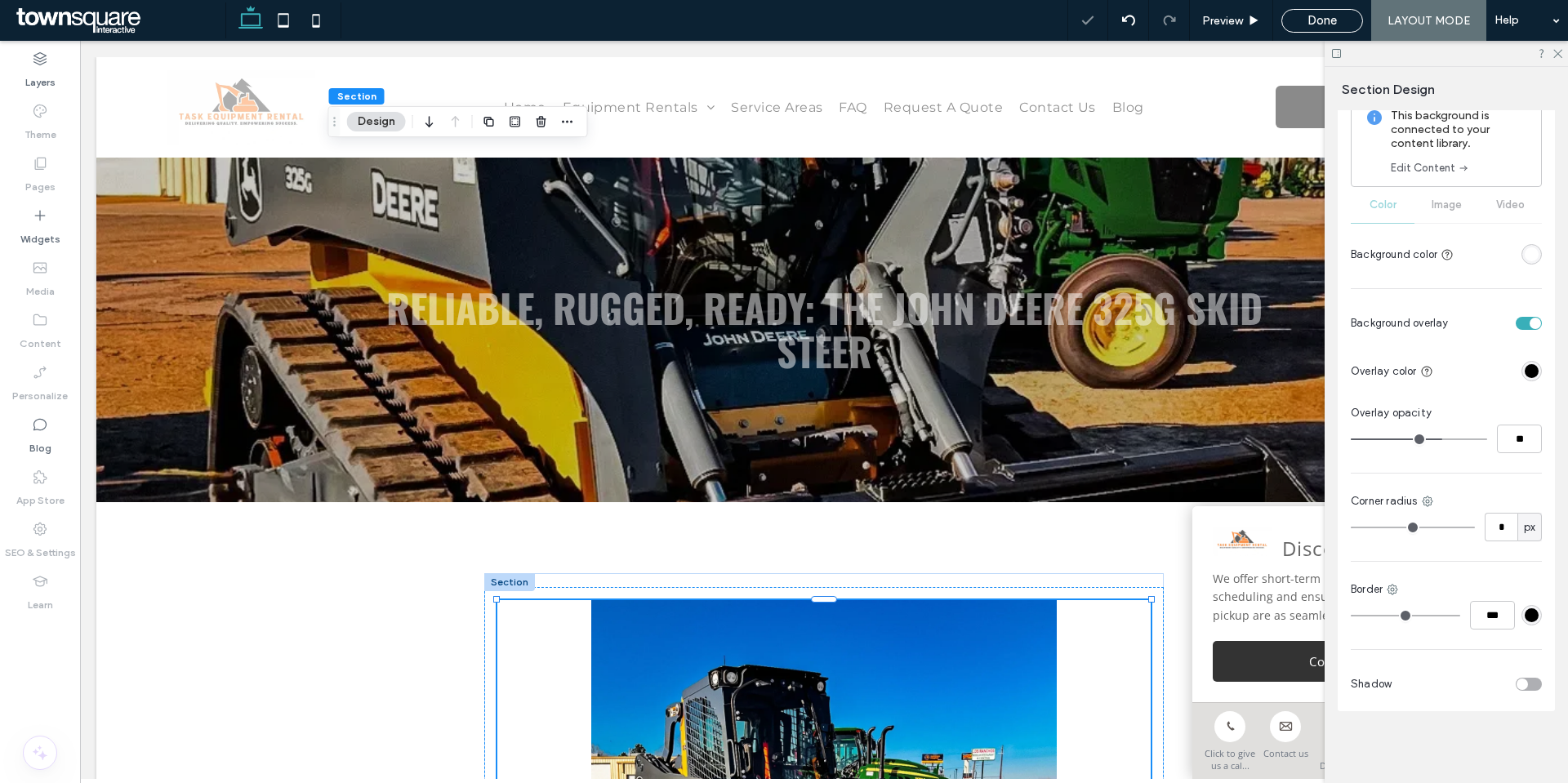 type on "**" 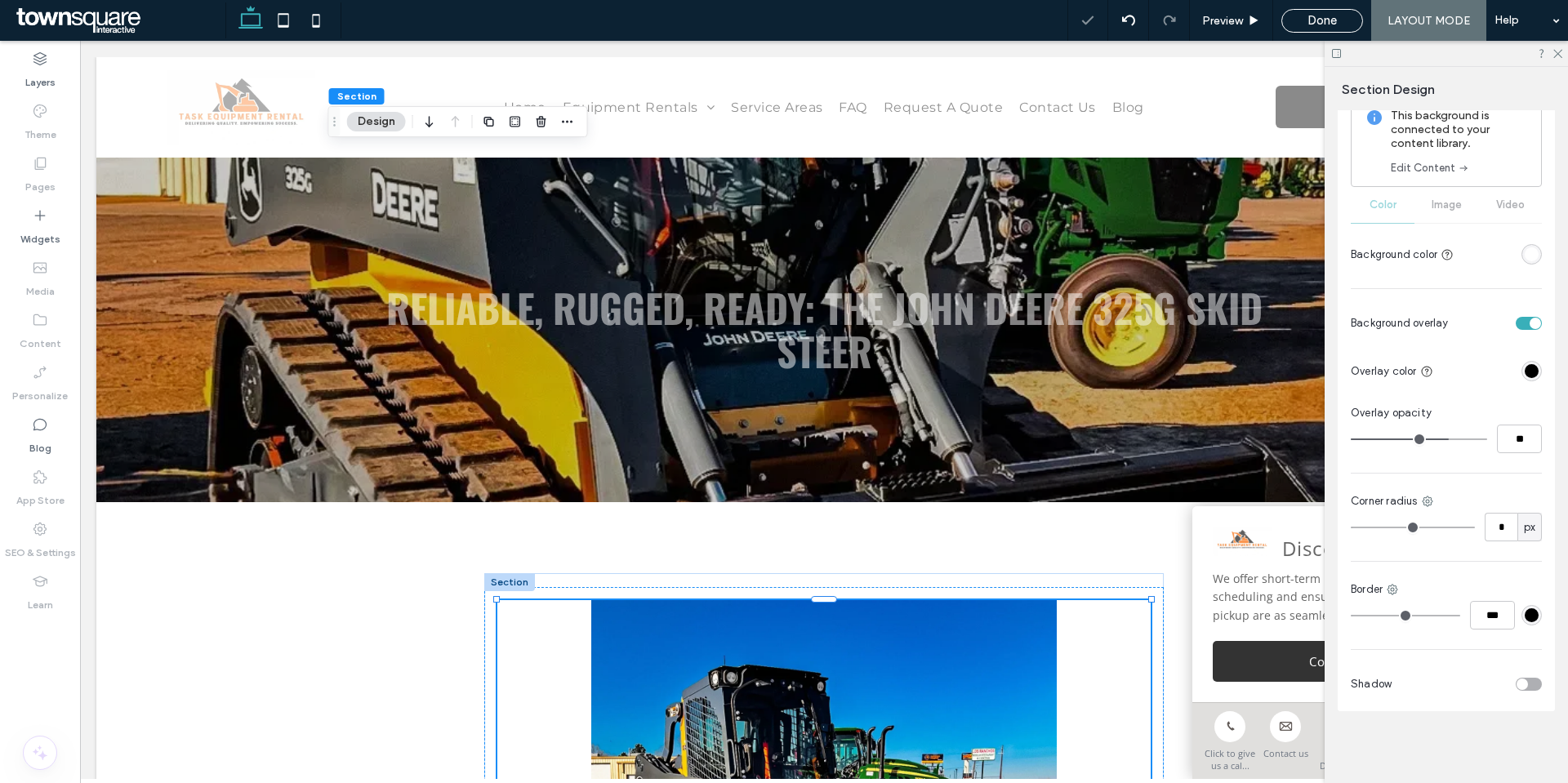 type on "**" 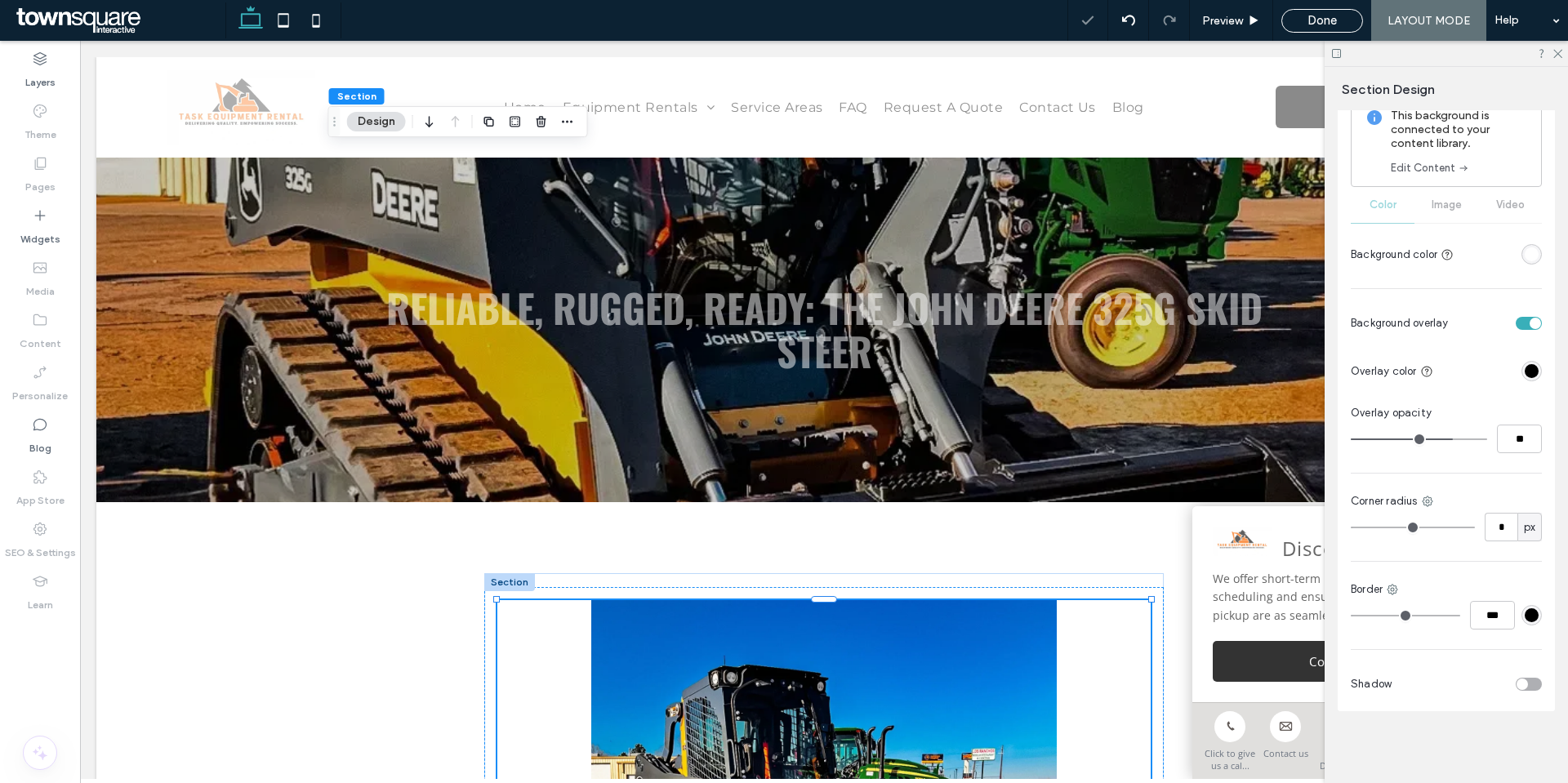 type on "**" 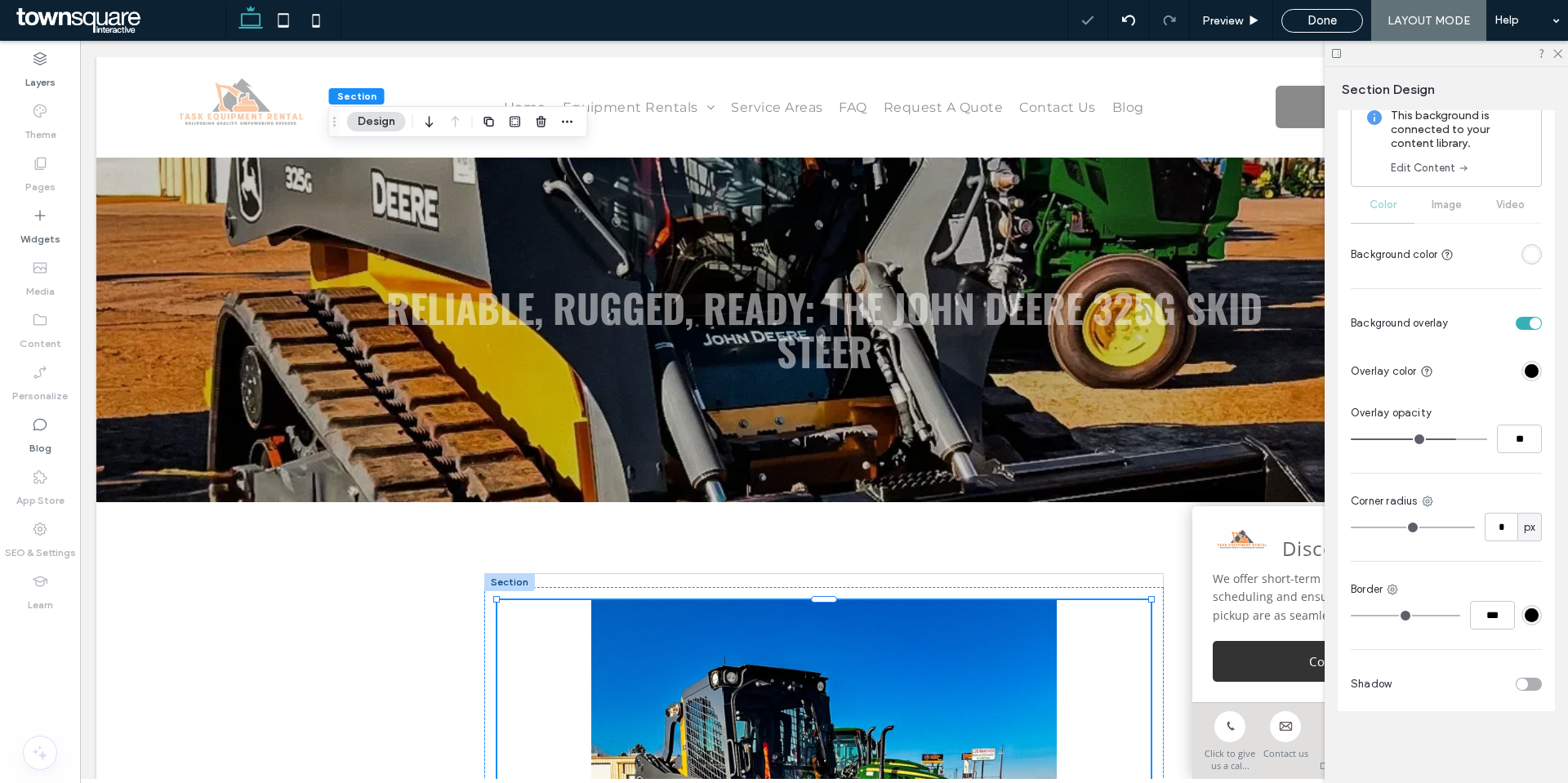 type on "**" 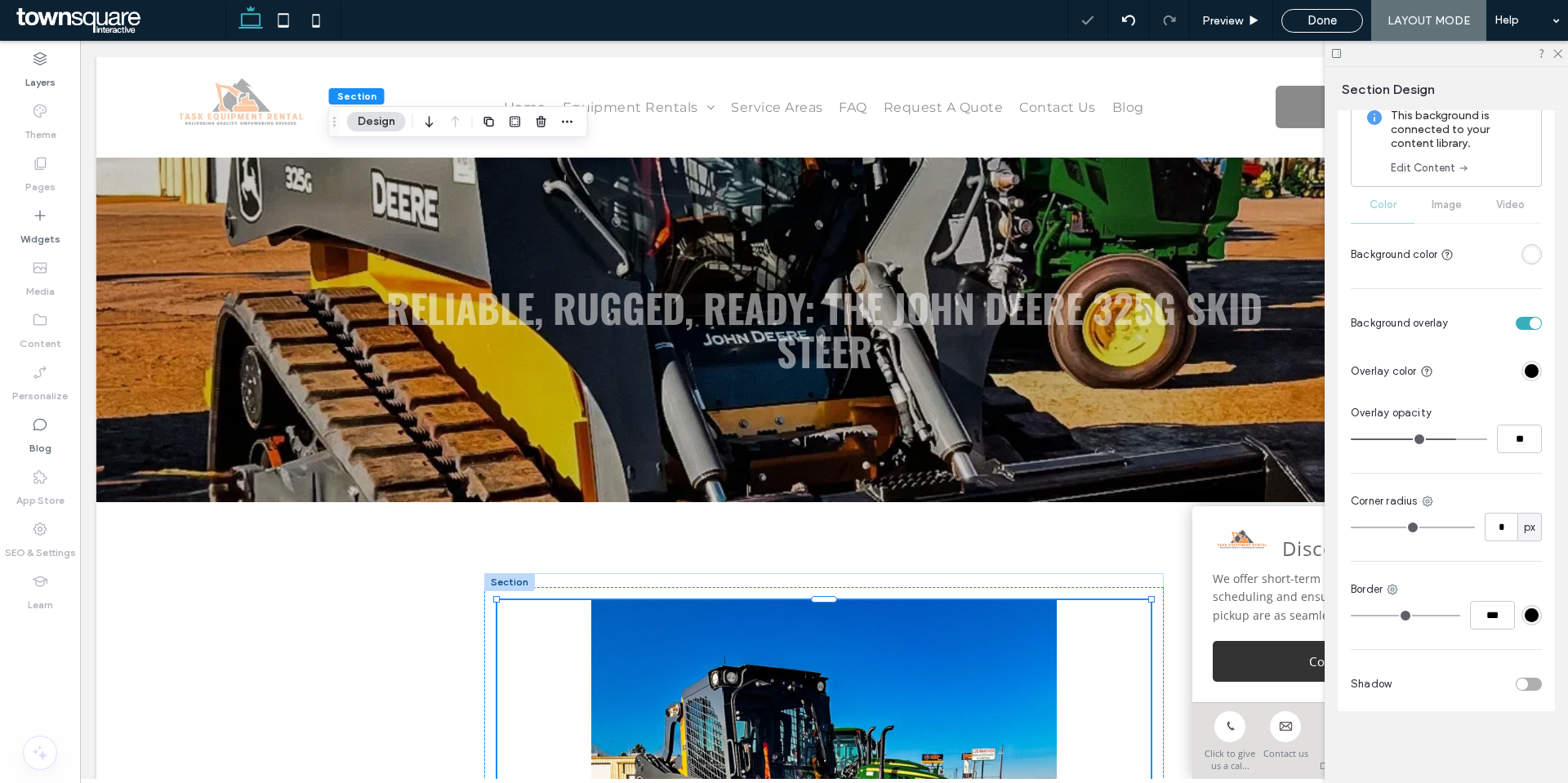 type on "**" 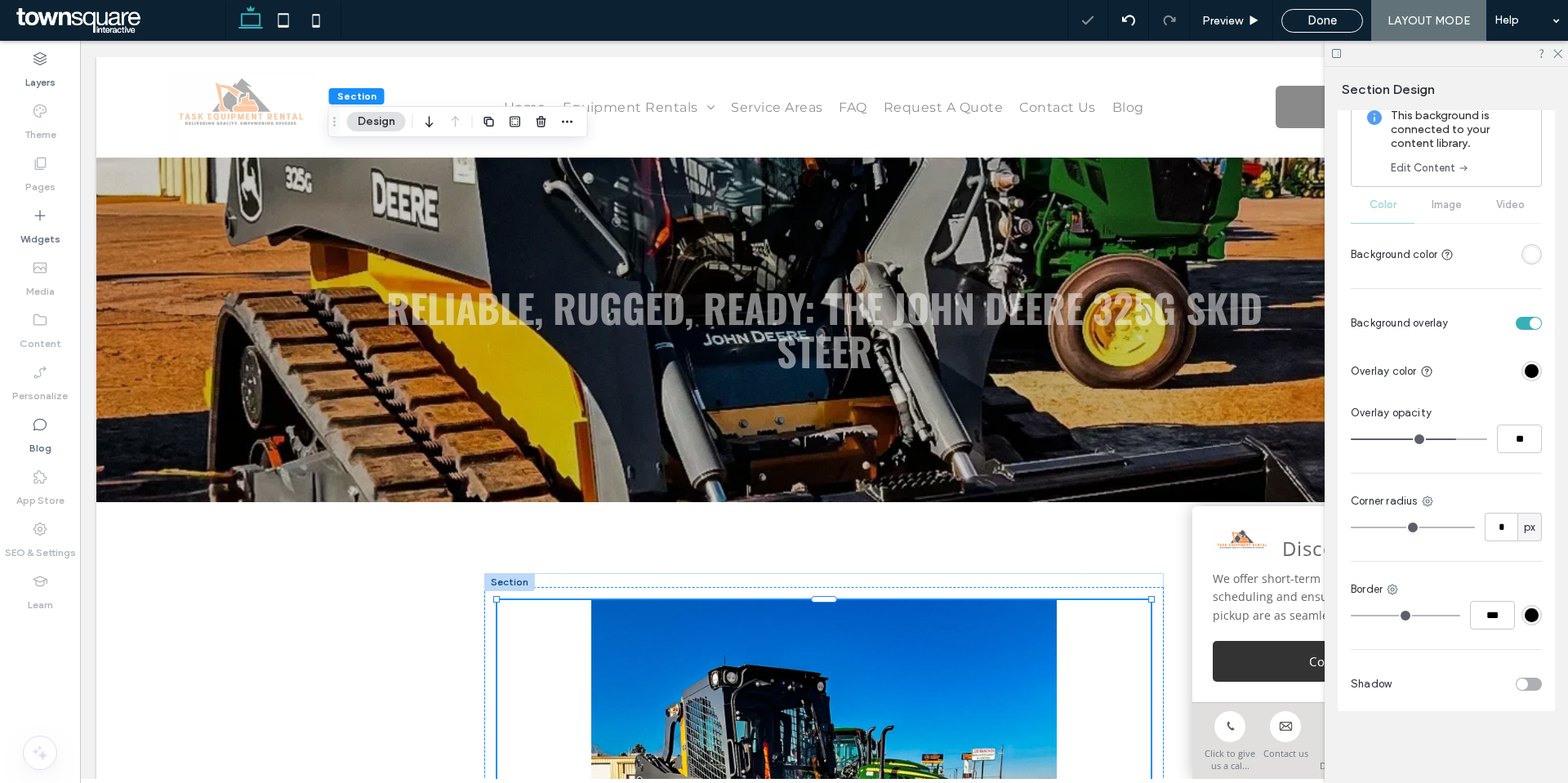 type on "**" 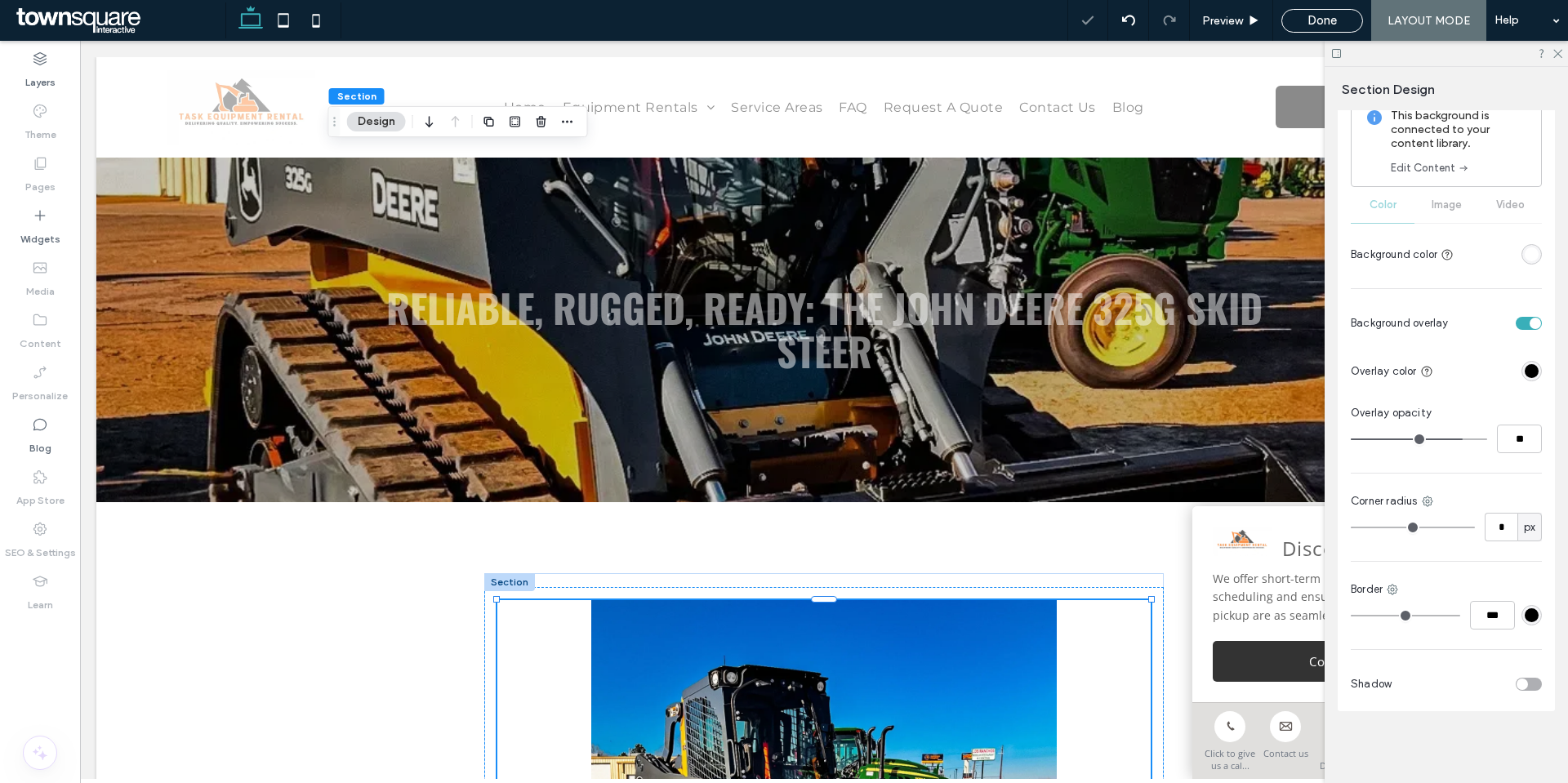 type on "**" 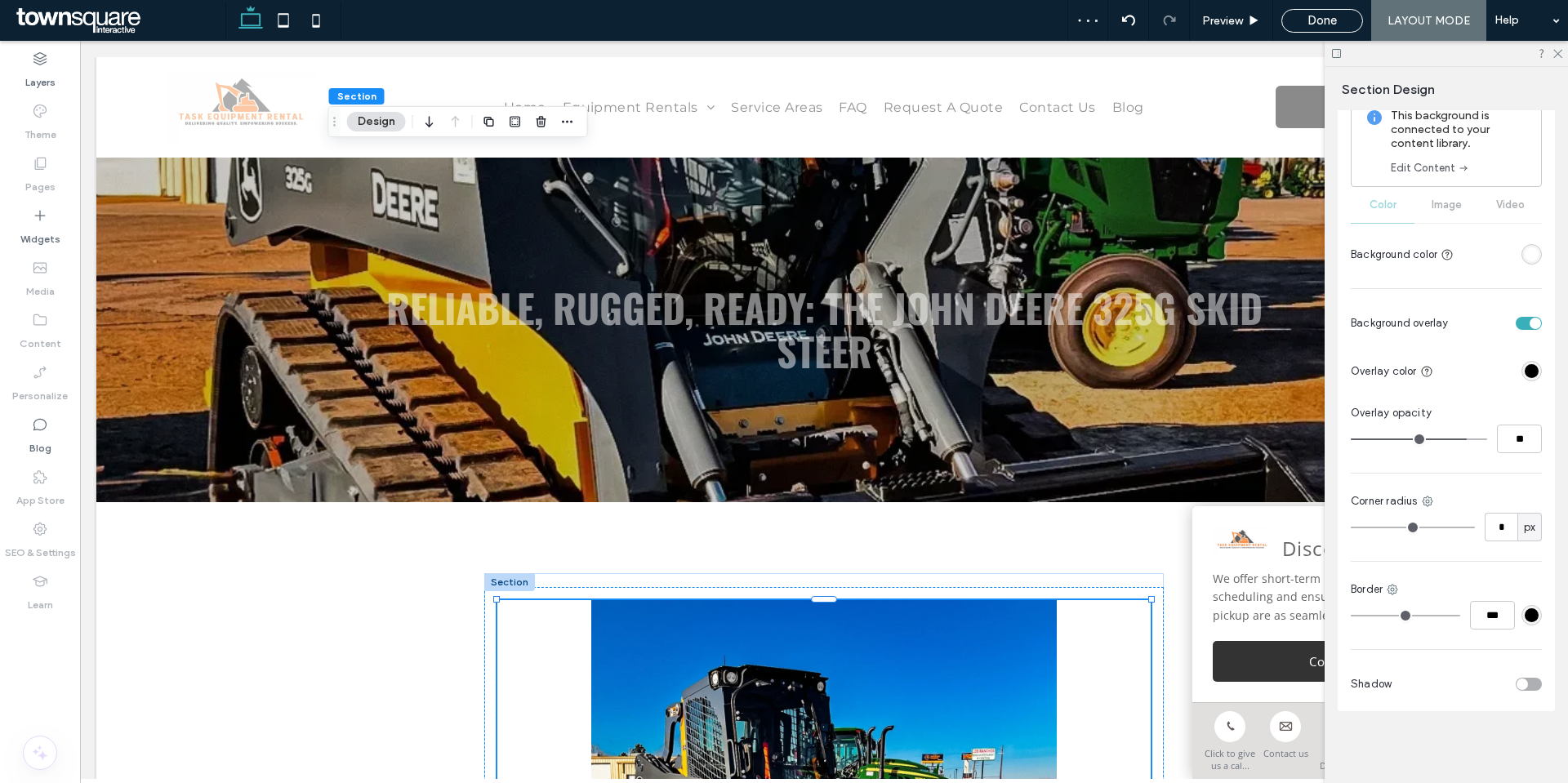 type on "**" 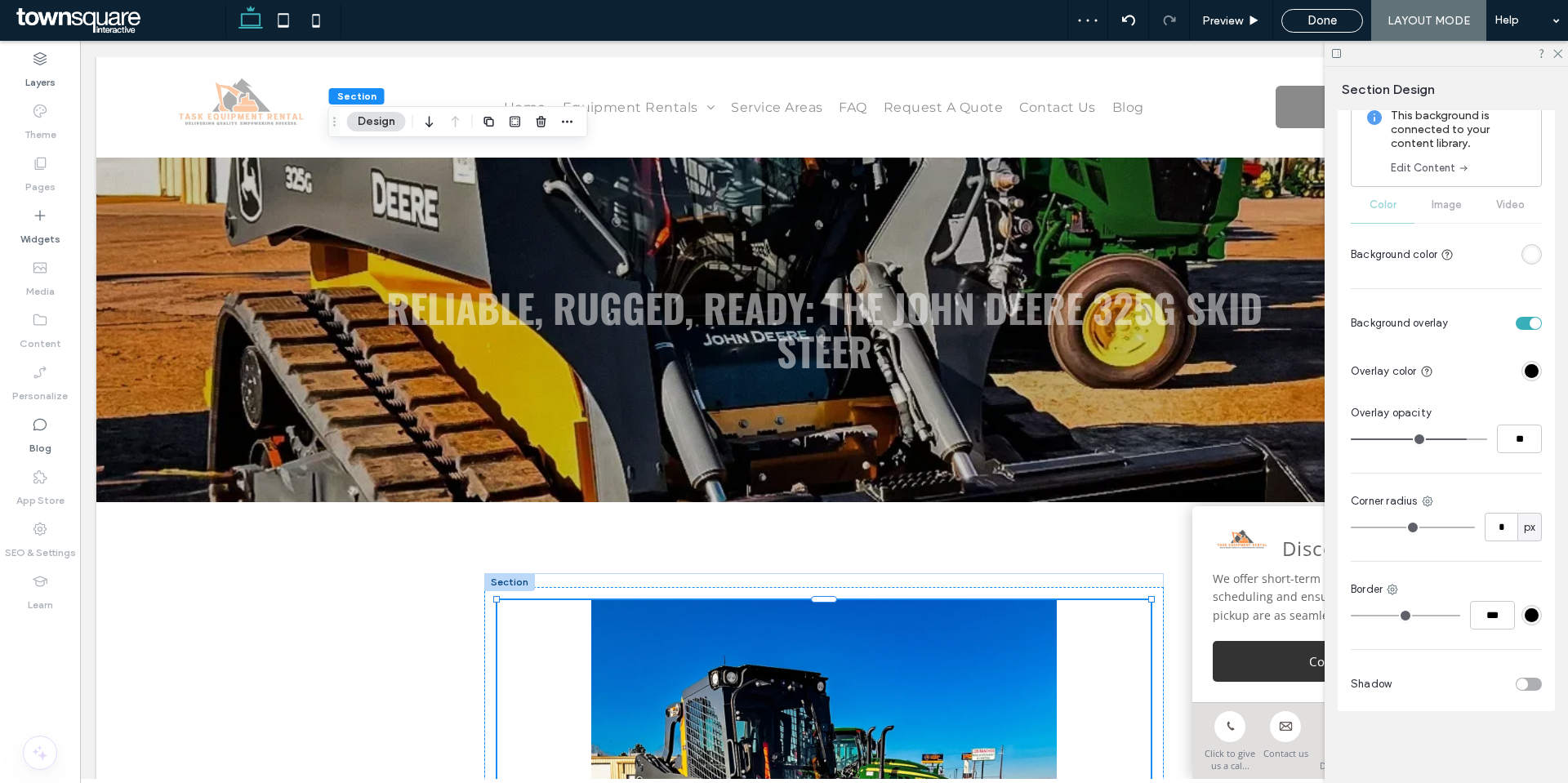 type on "**" 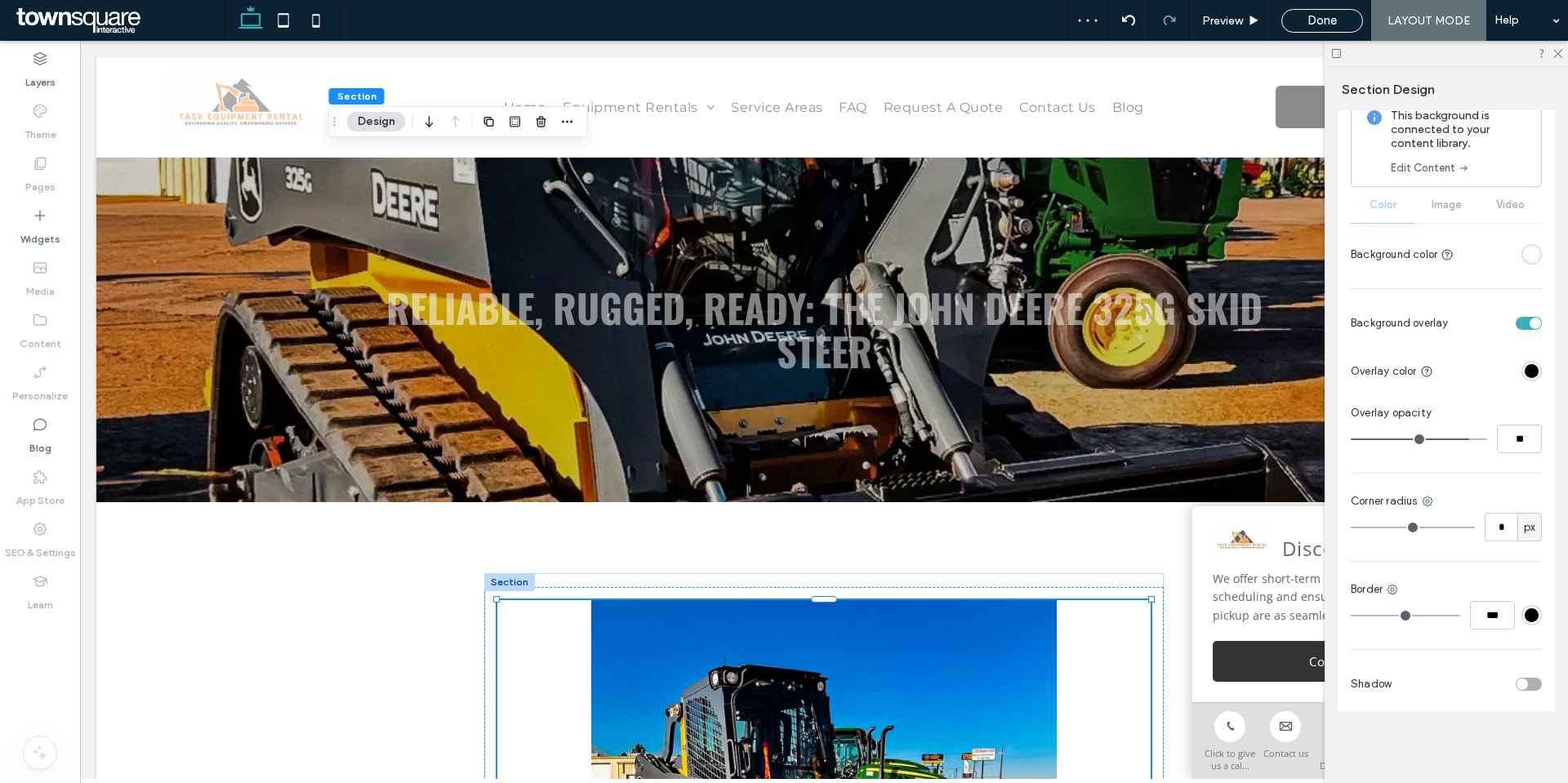 type on "**" 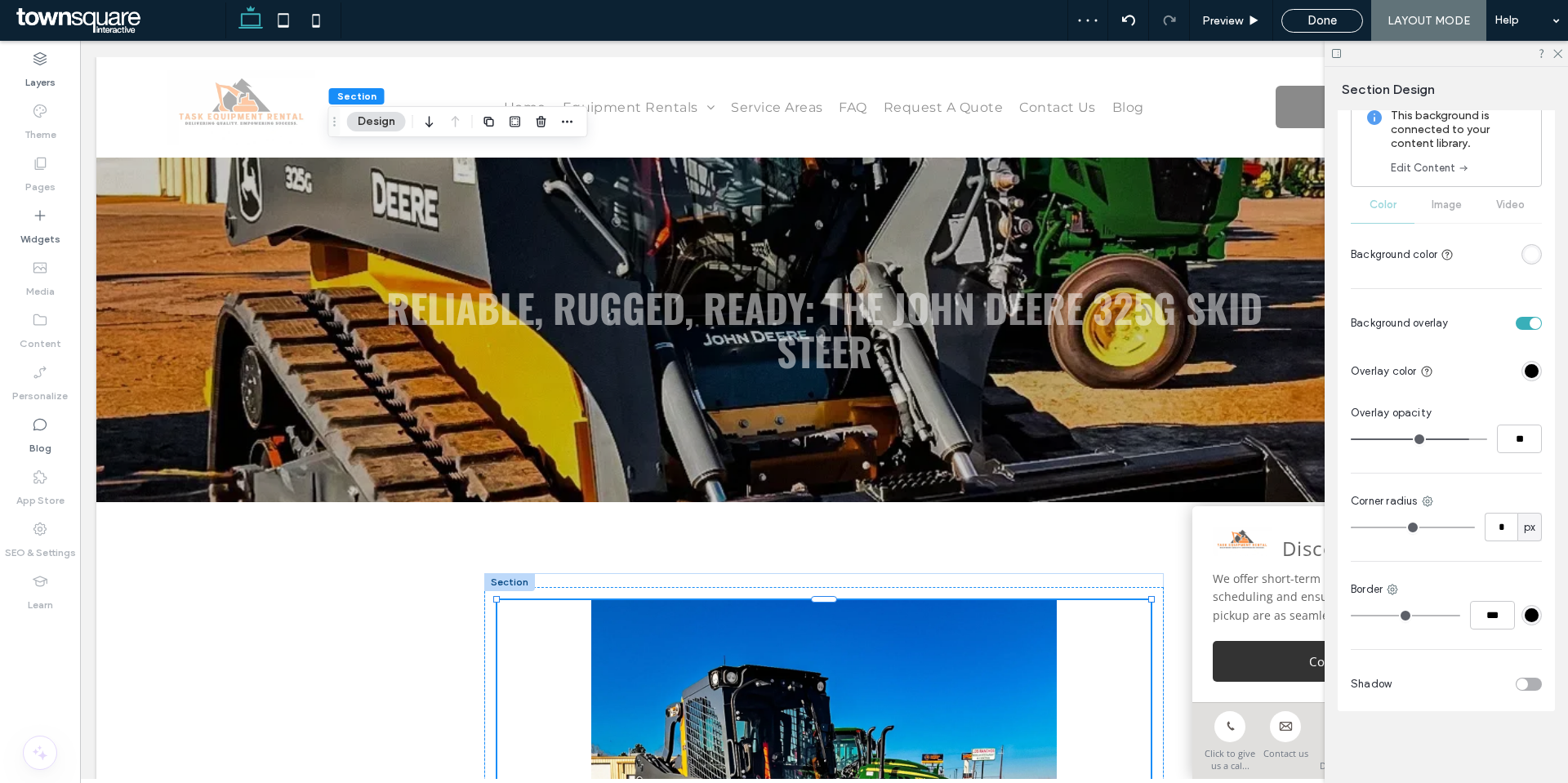 type on "**" 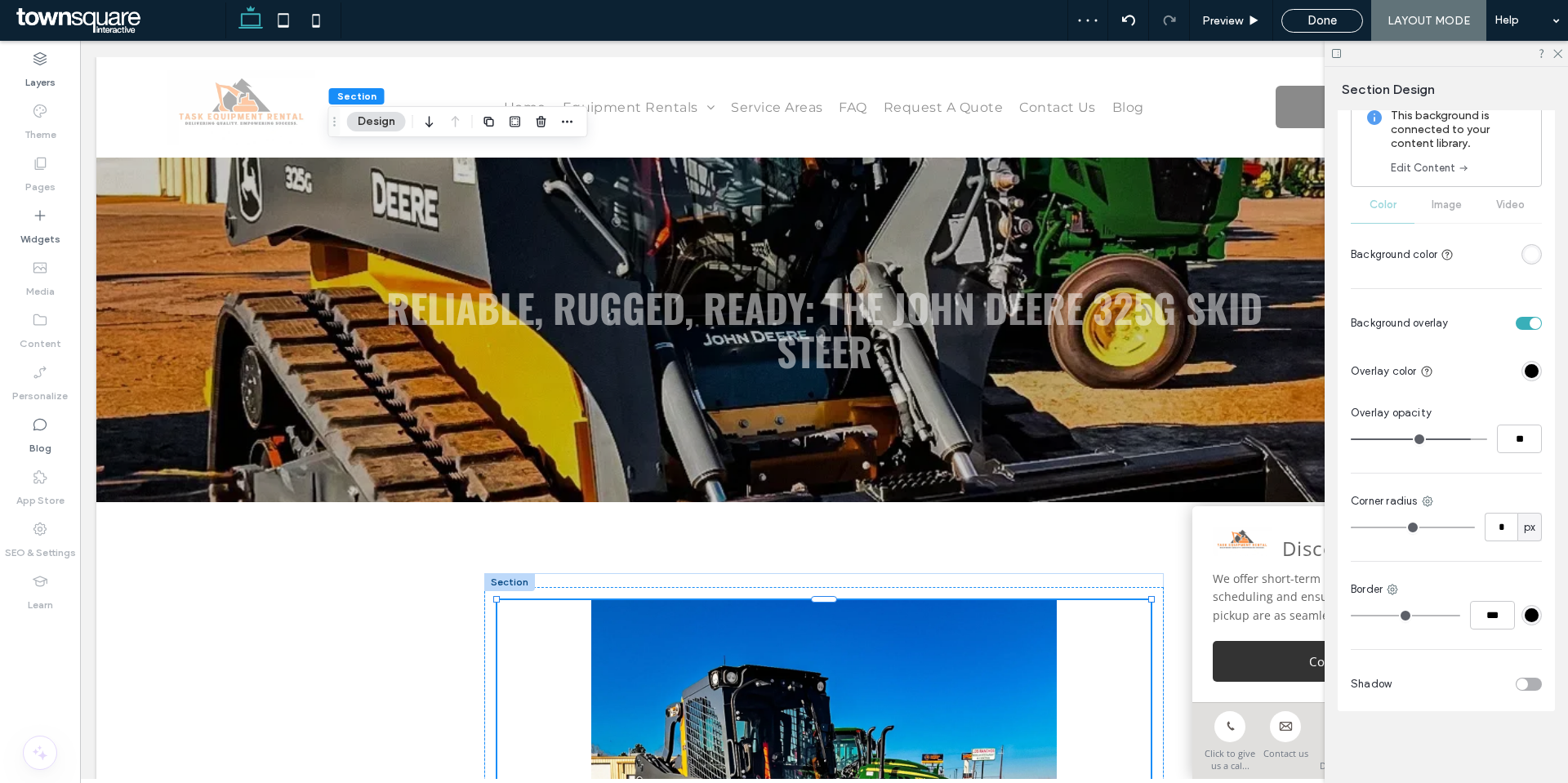 type on "**" 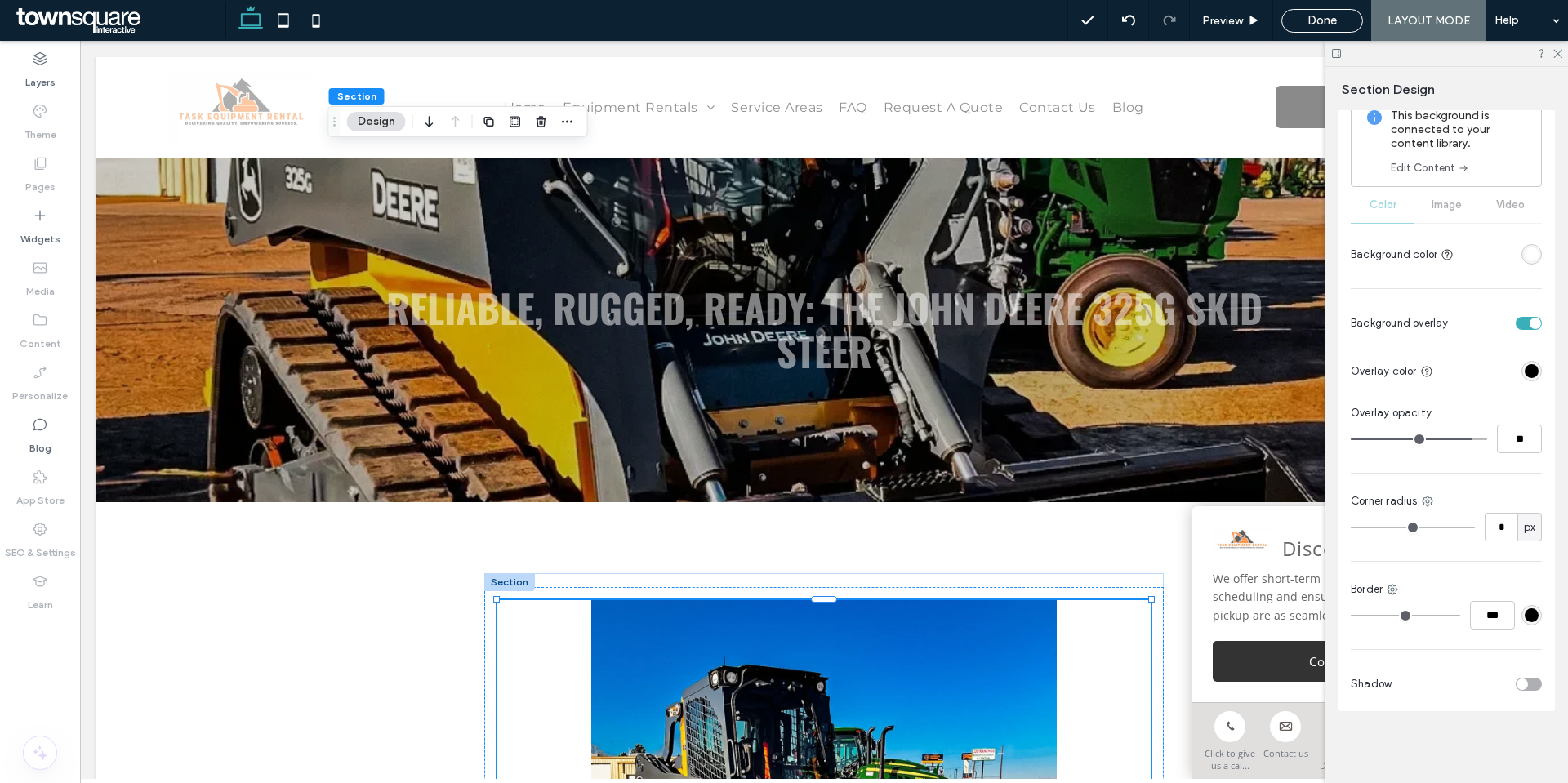 type on "**" 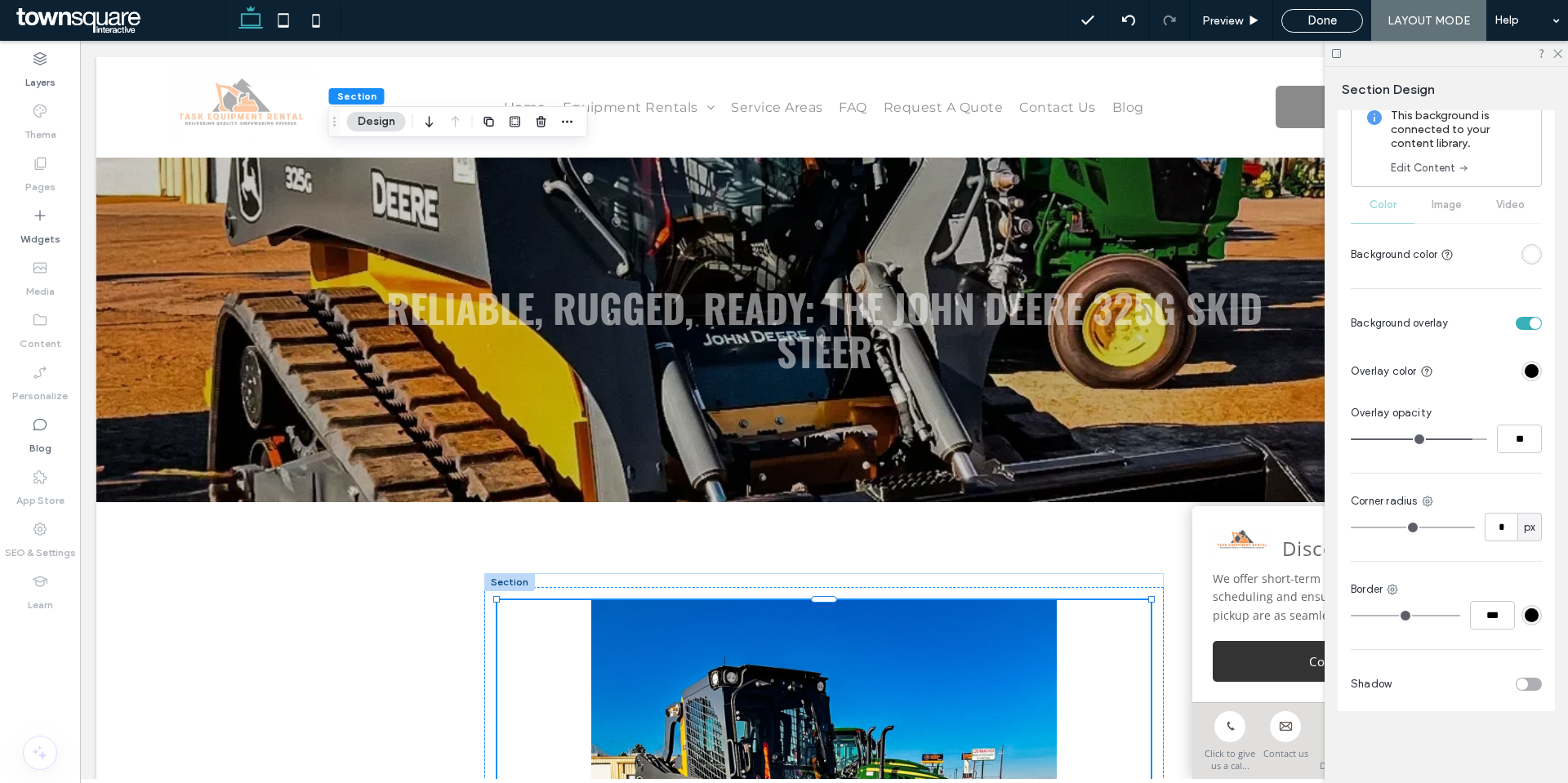 type on "**" 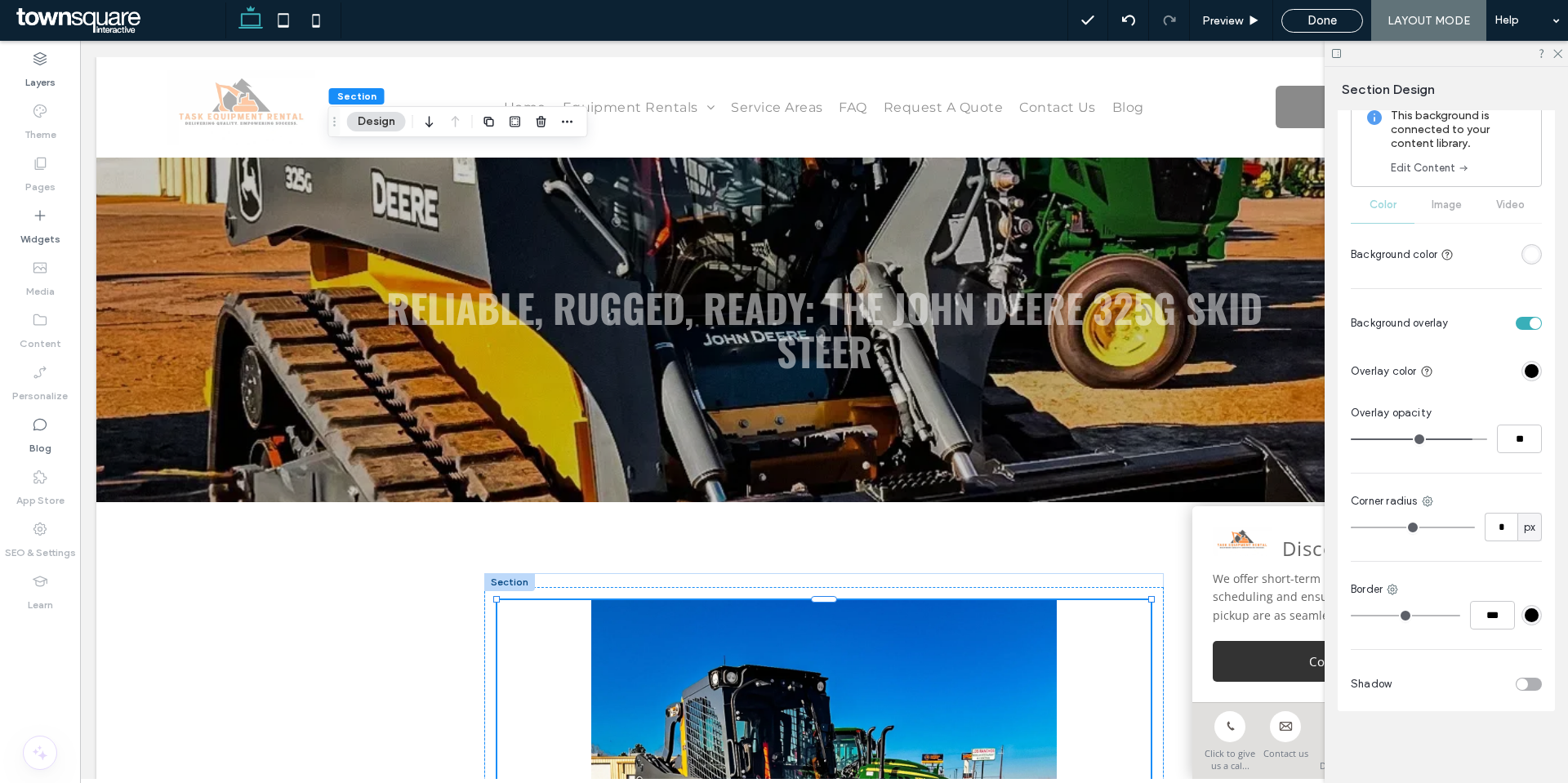 type on "**" 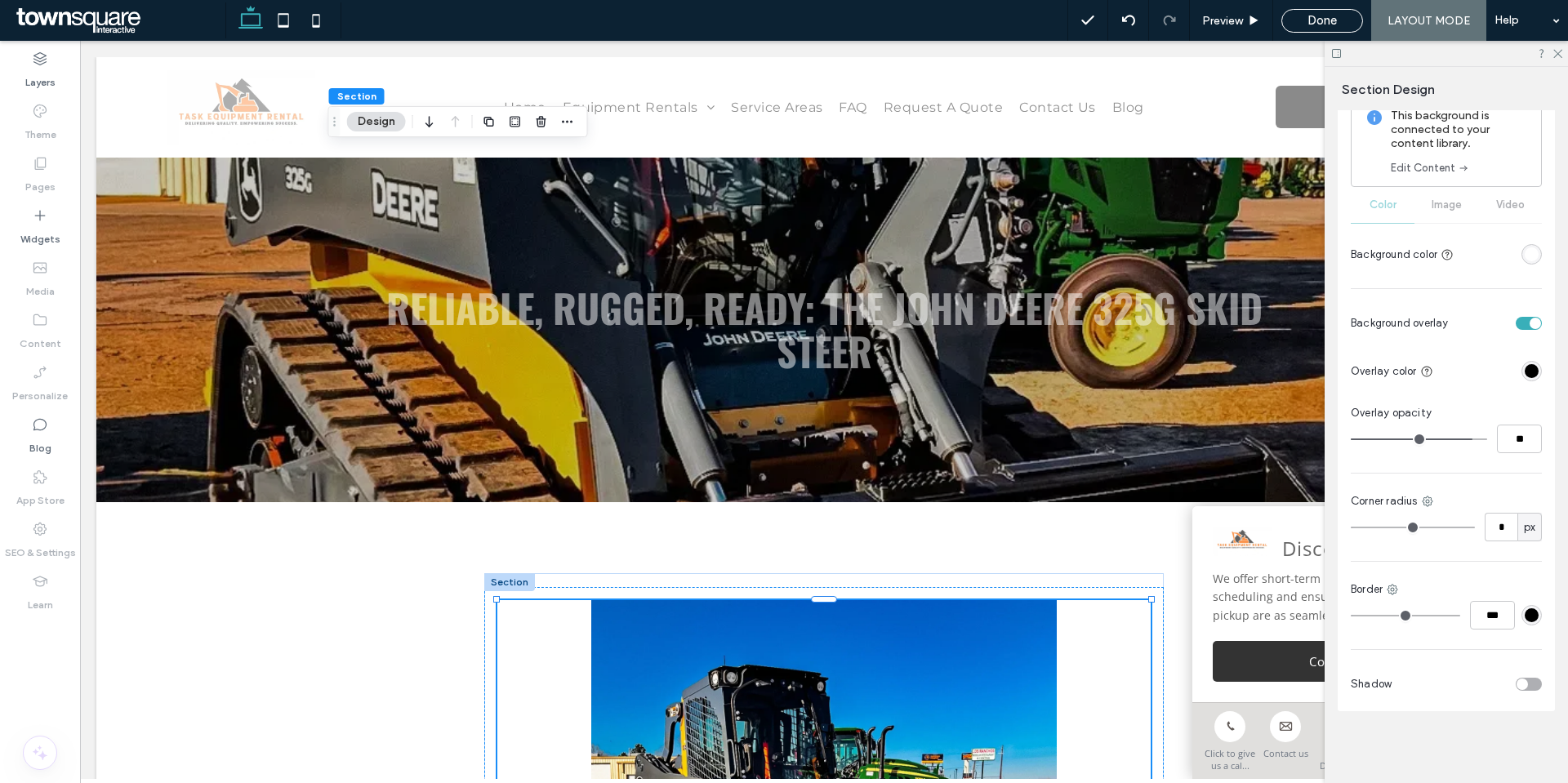 type on "**" 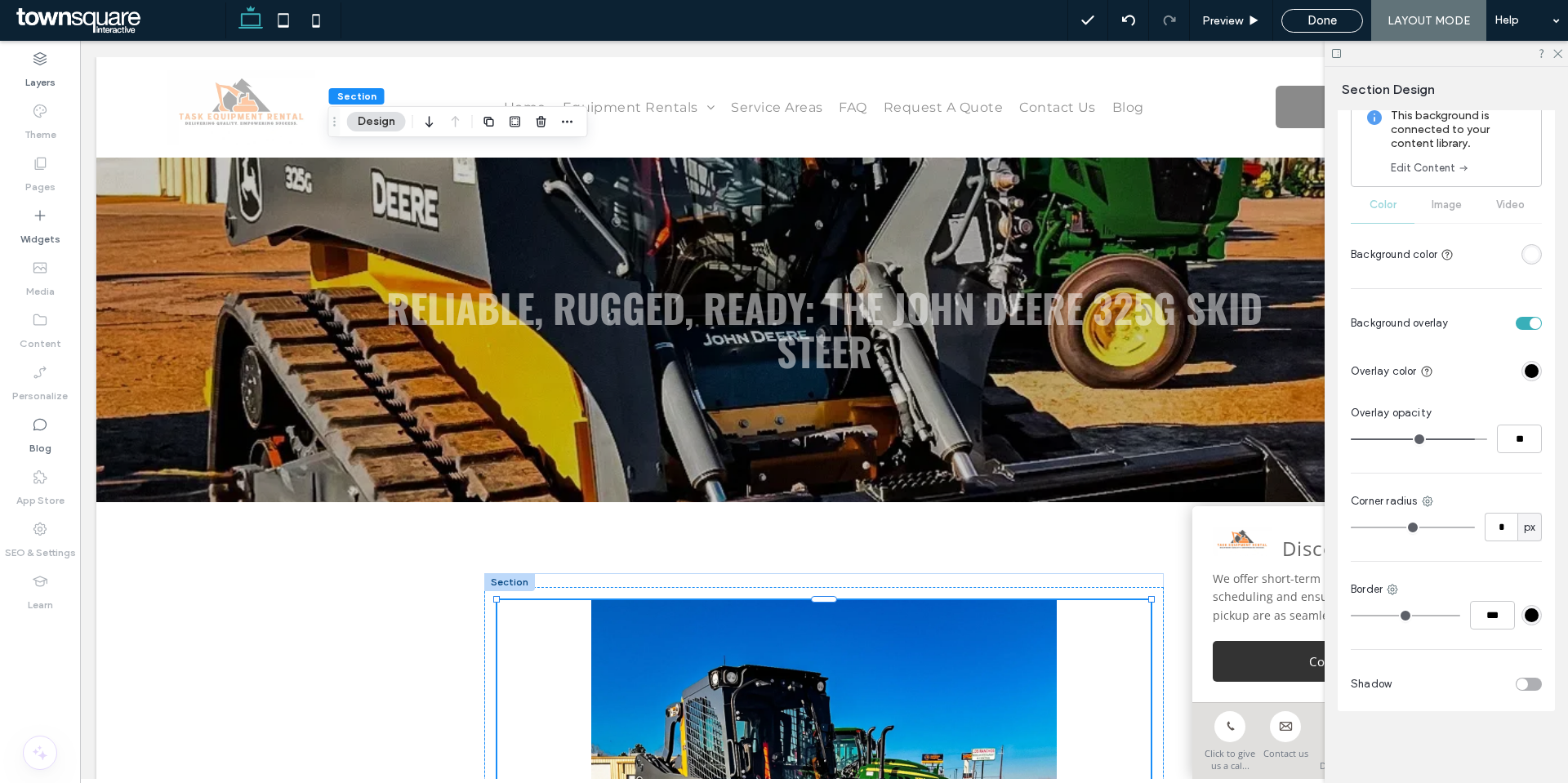 type on "**" 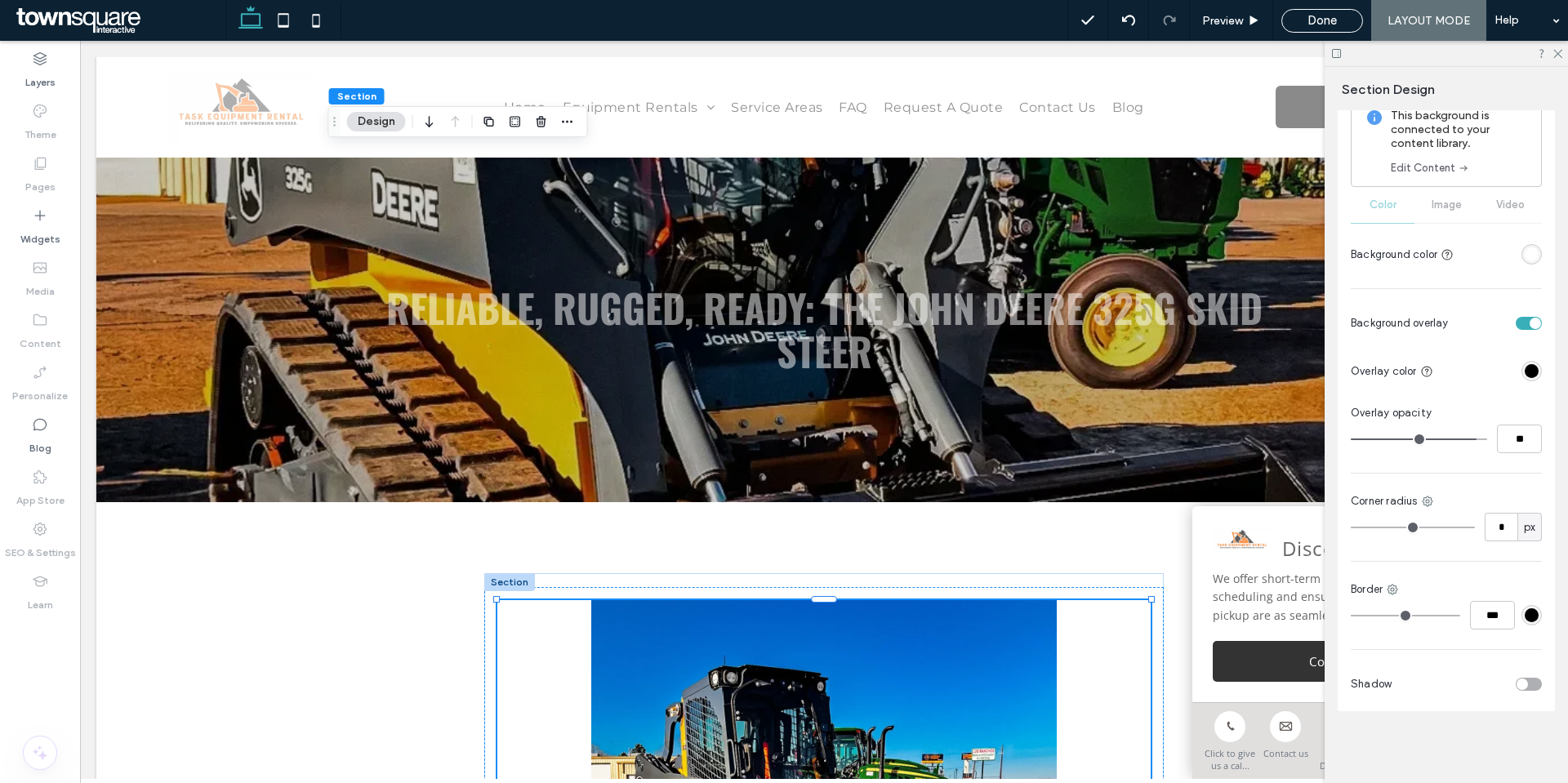 type on "**" 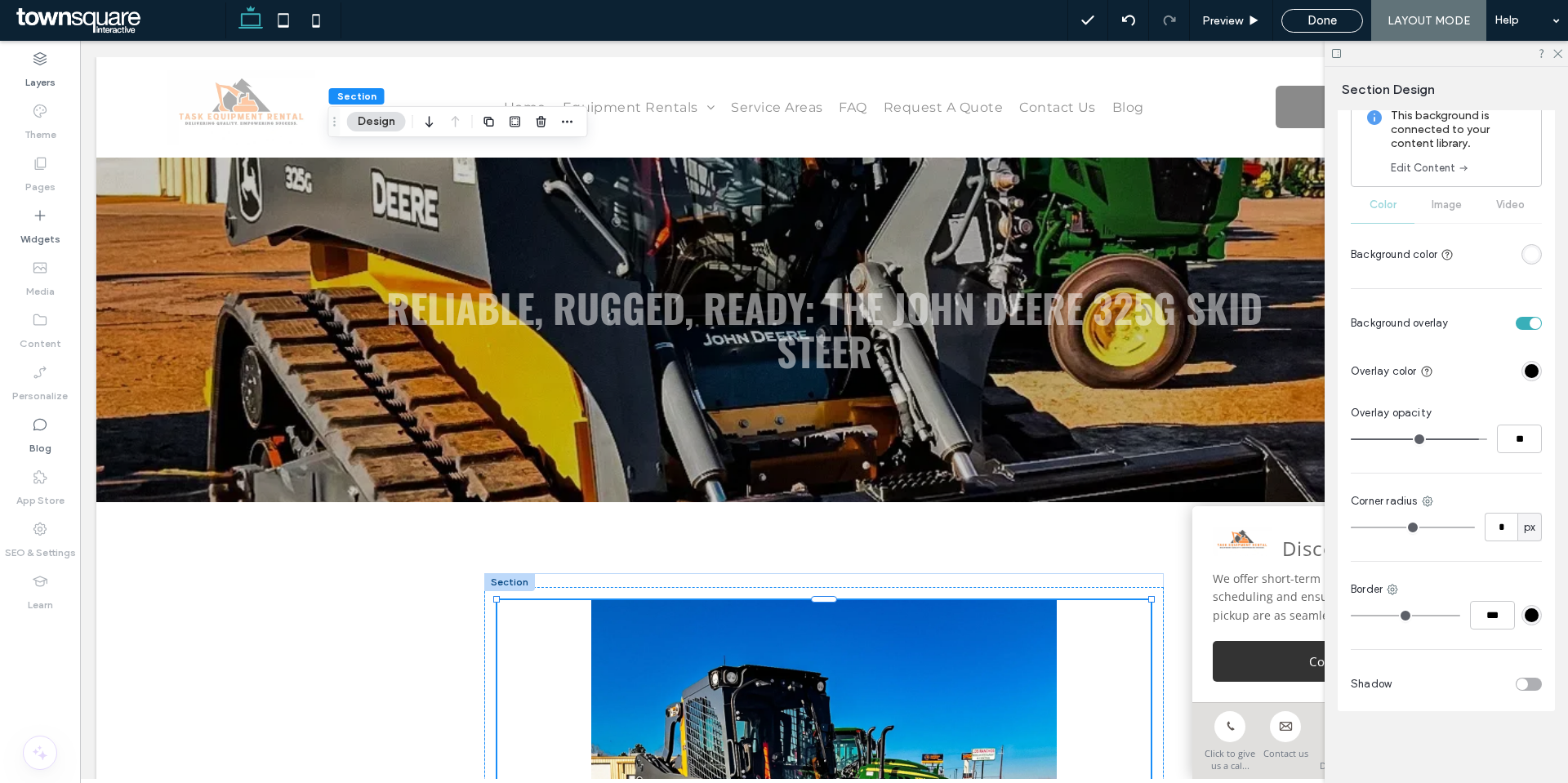 type on "**" 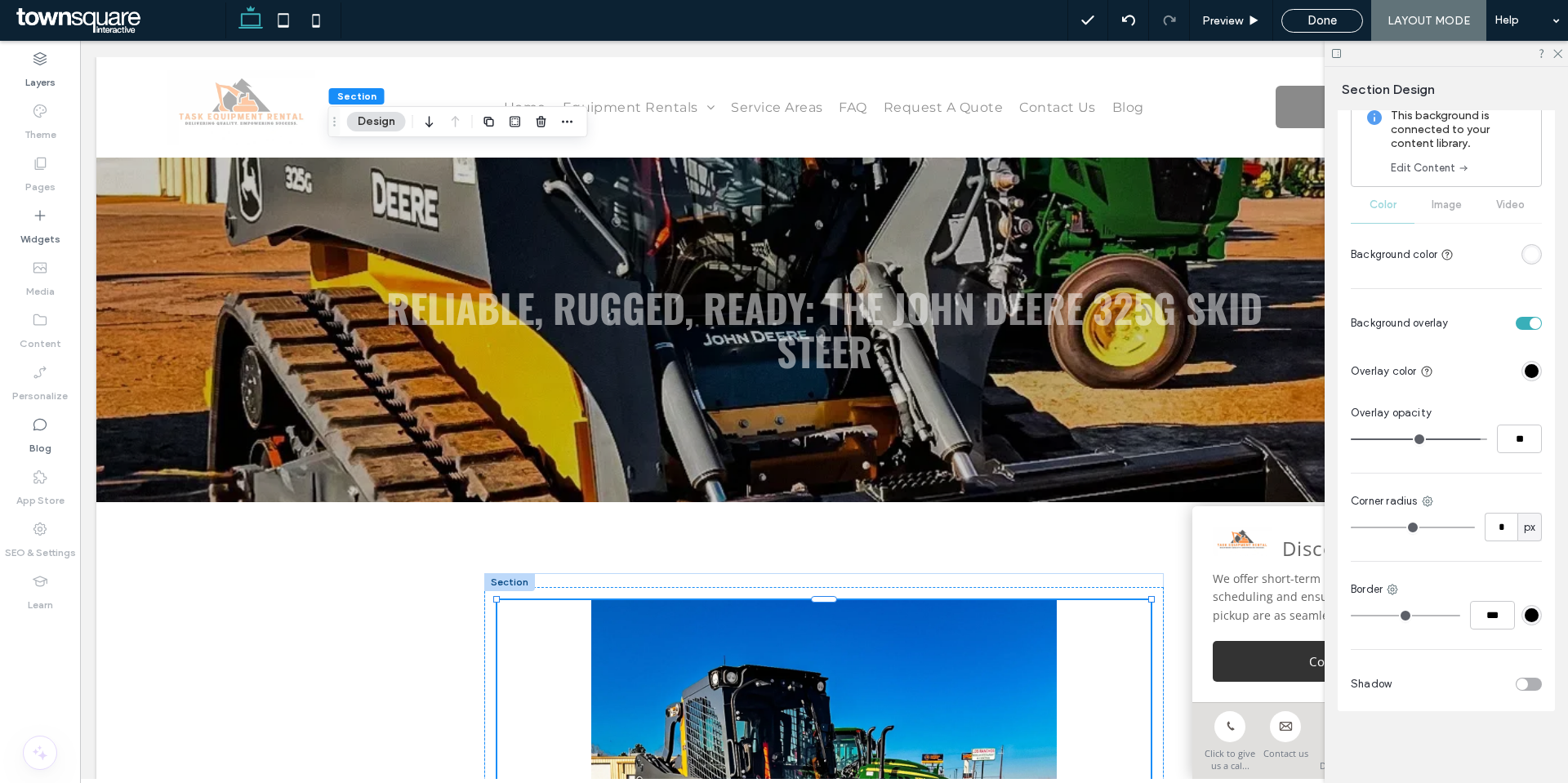 drag, startPoint x: 1431, startPoint y: 440, endPoint x: 1467, endPoint y: 444, distance: 36.22154 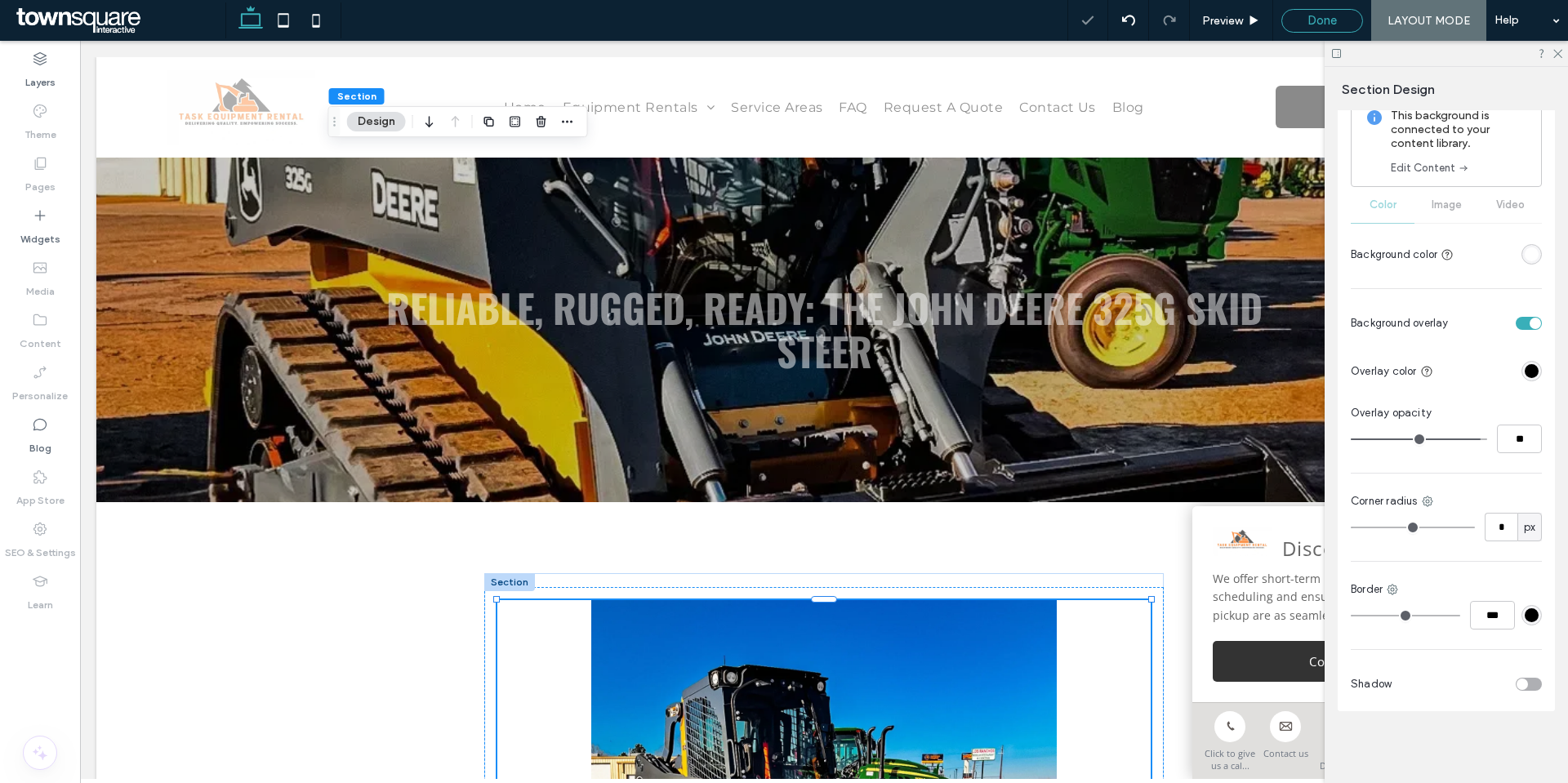click on "Done" at bounding box center (1322, 20) 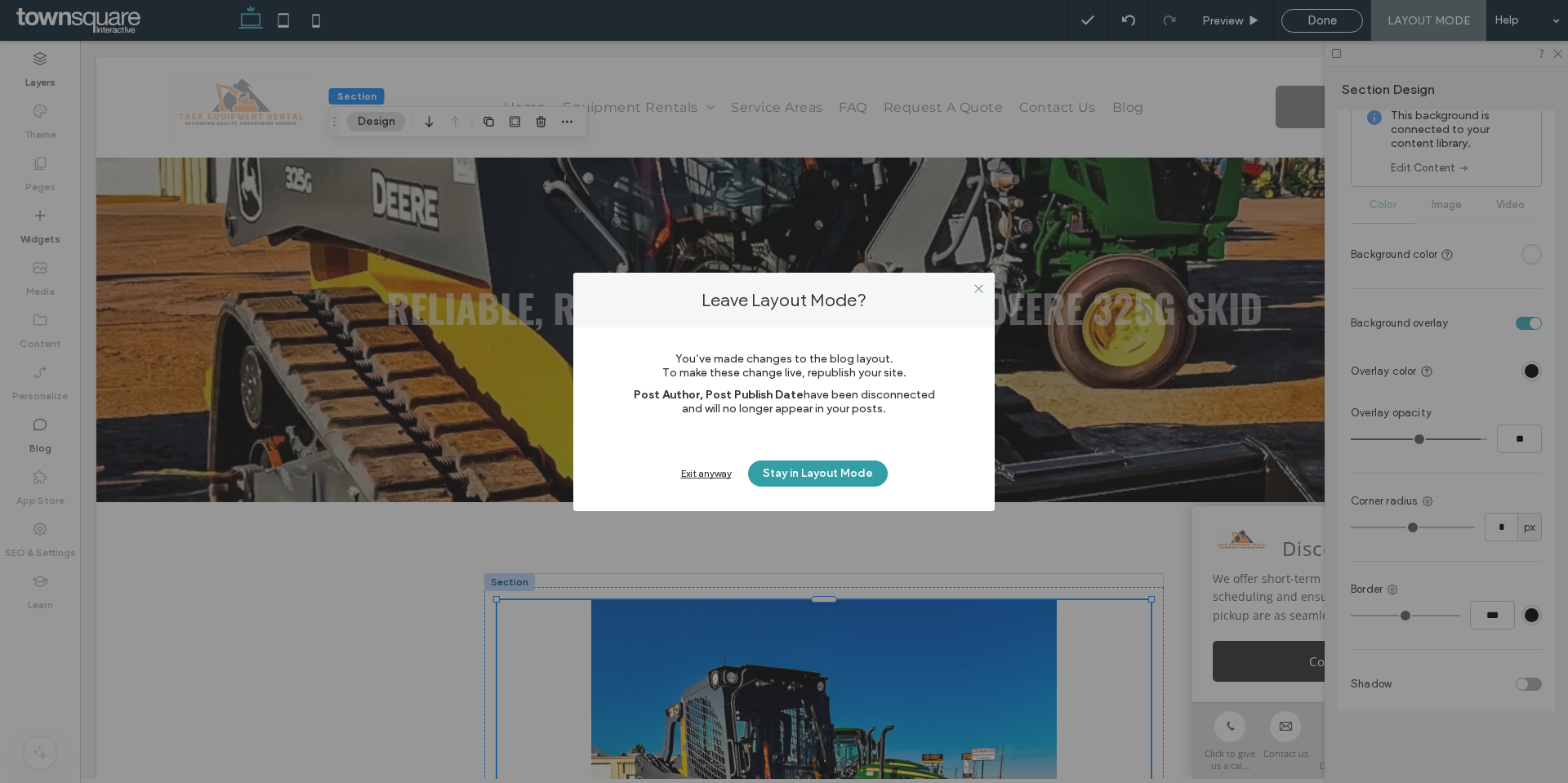 click on "Stay in Layout Mode" at bounding box center (817, 474) 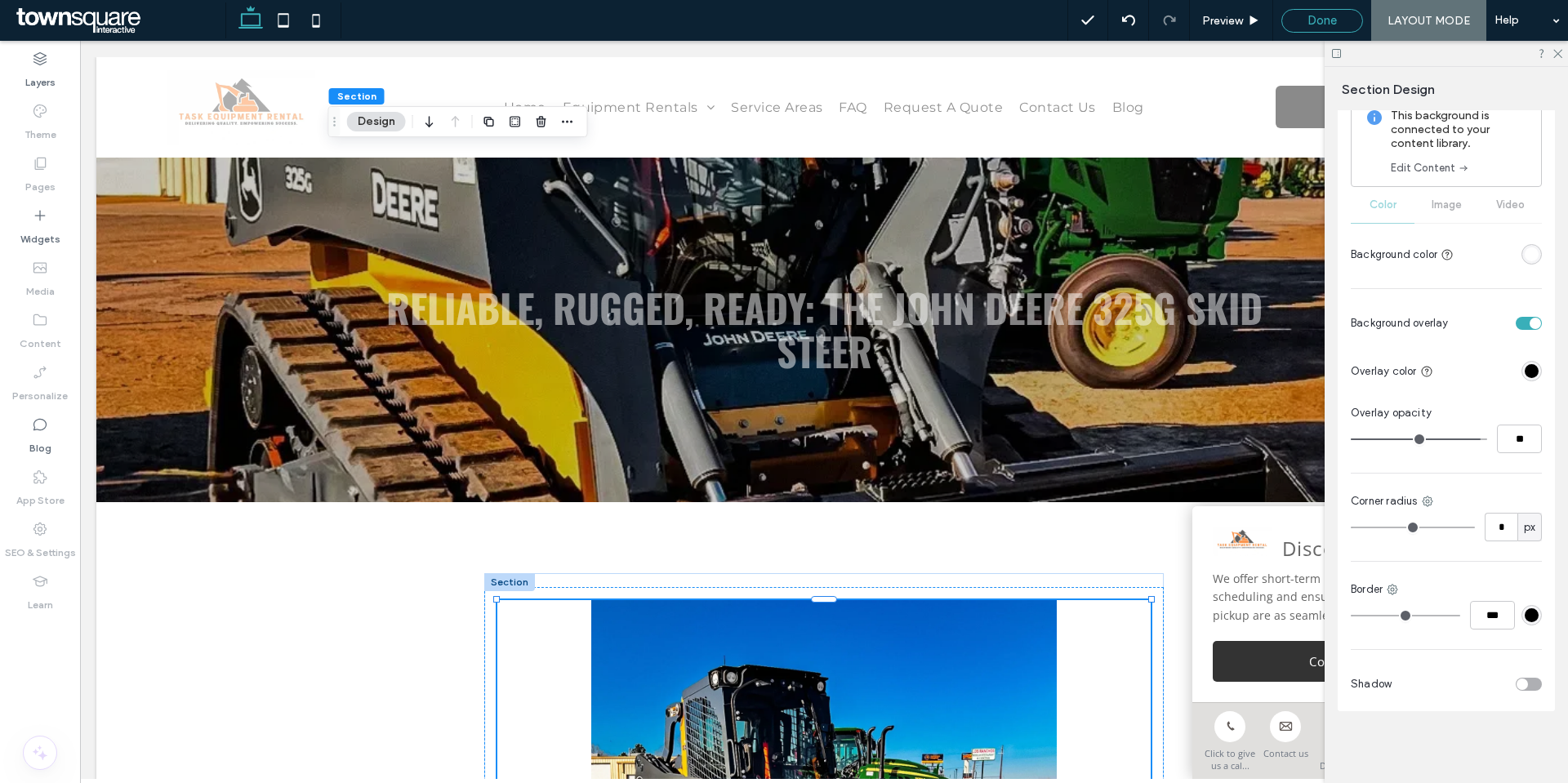 click on "Done" at bounding box center [1322, 20] 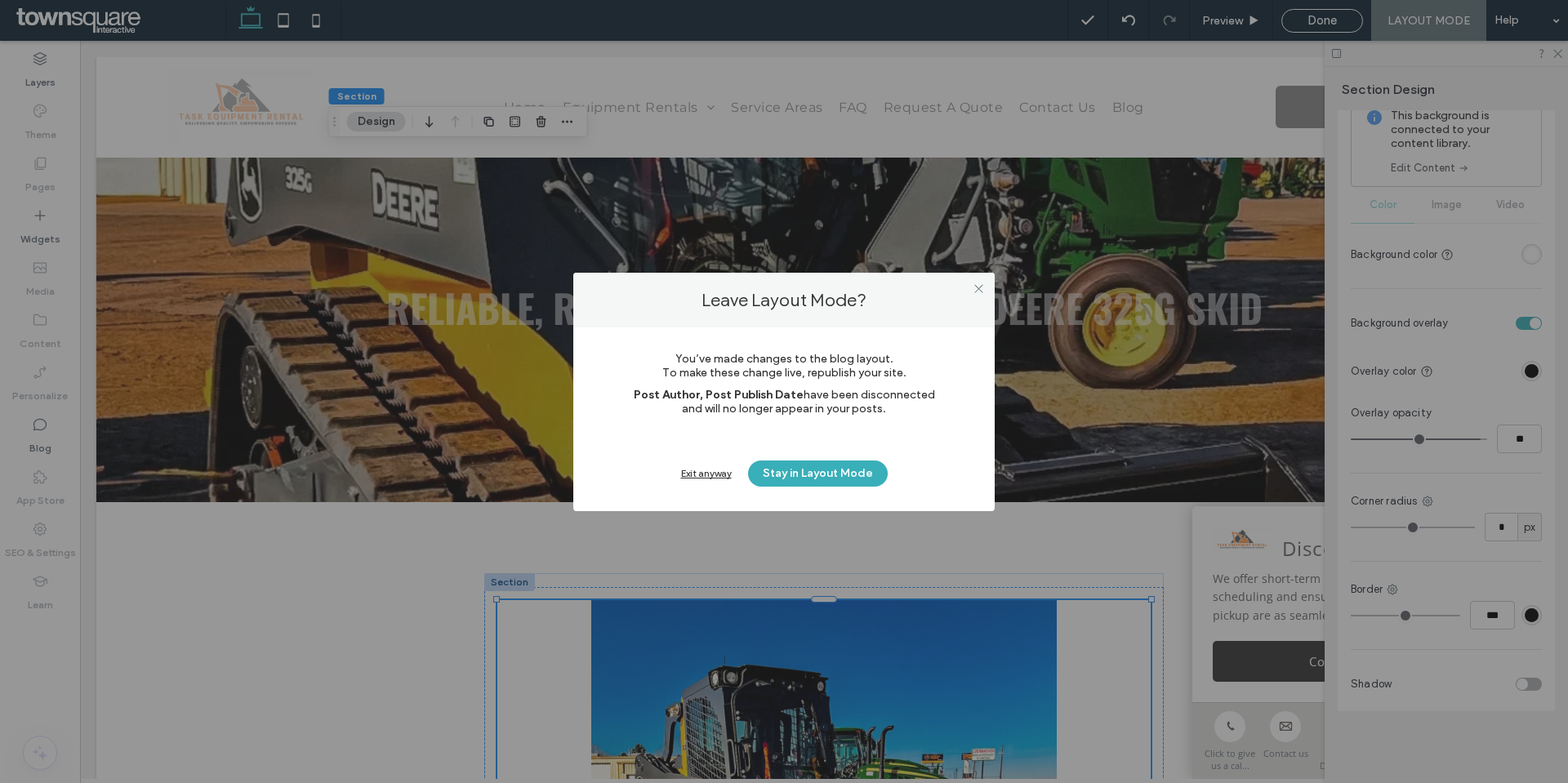 click on "Exit anyway" at bounding box center [706, 473] 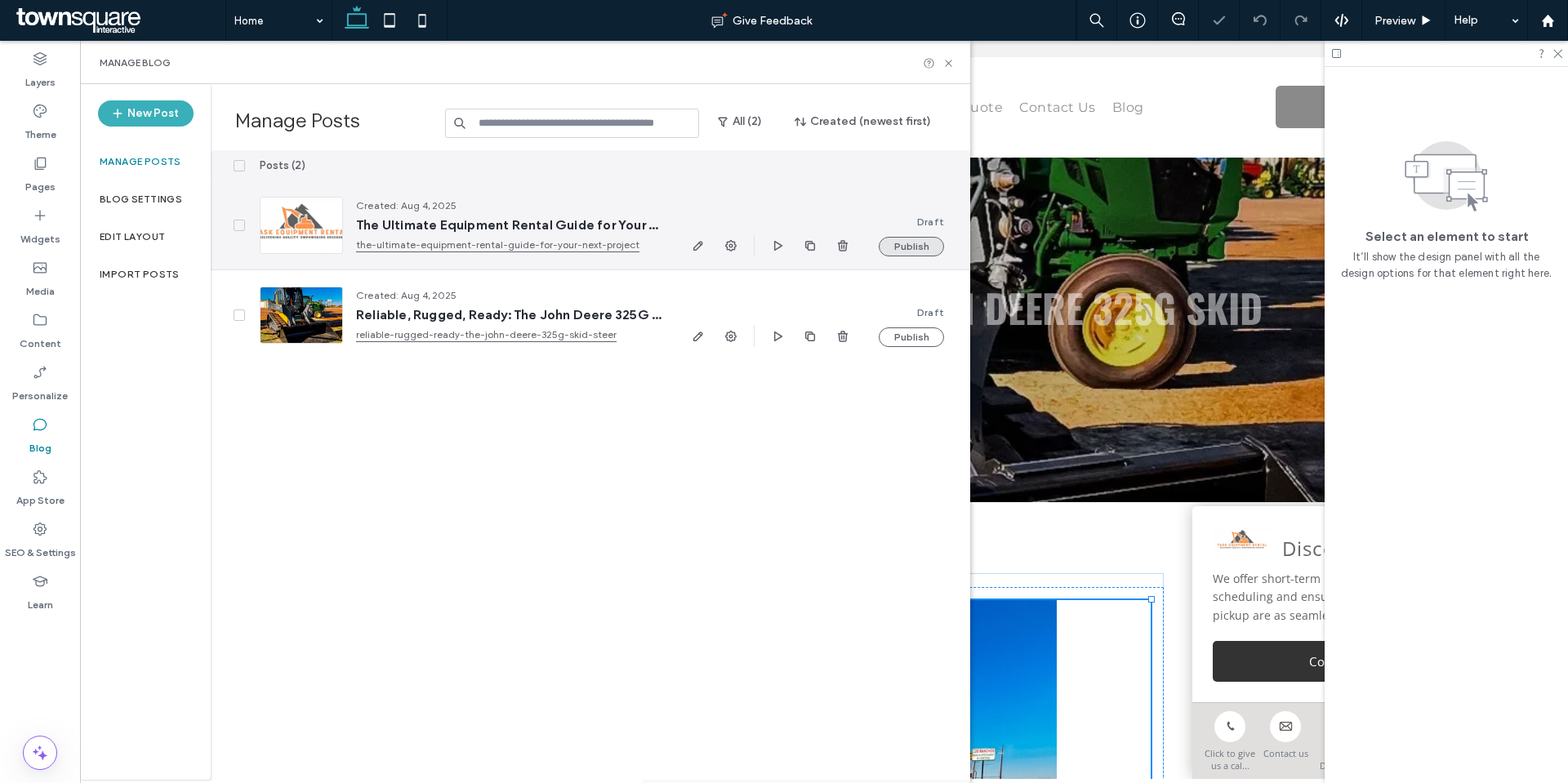 click on "Publish" at bounding box center [911, 247] 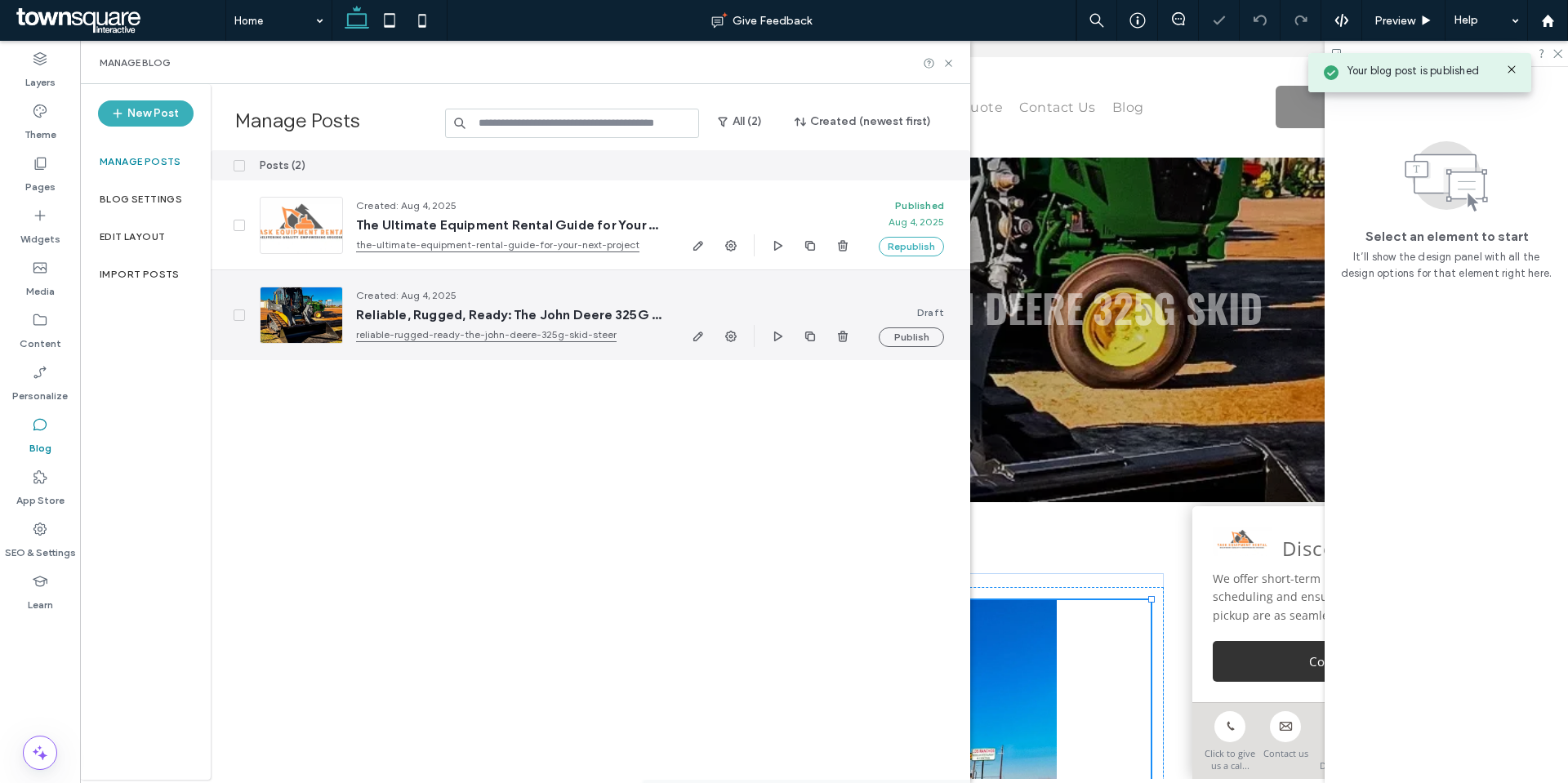 click on "Draft Publish" at bounding box center [918, 315] 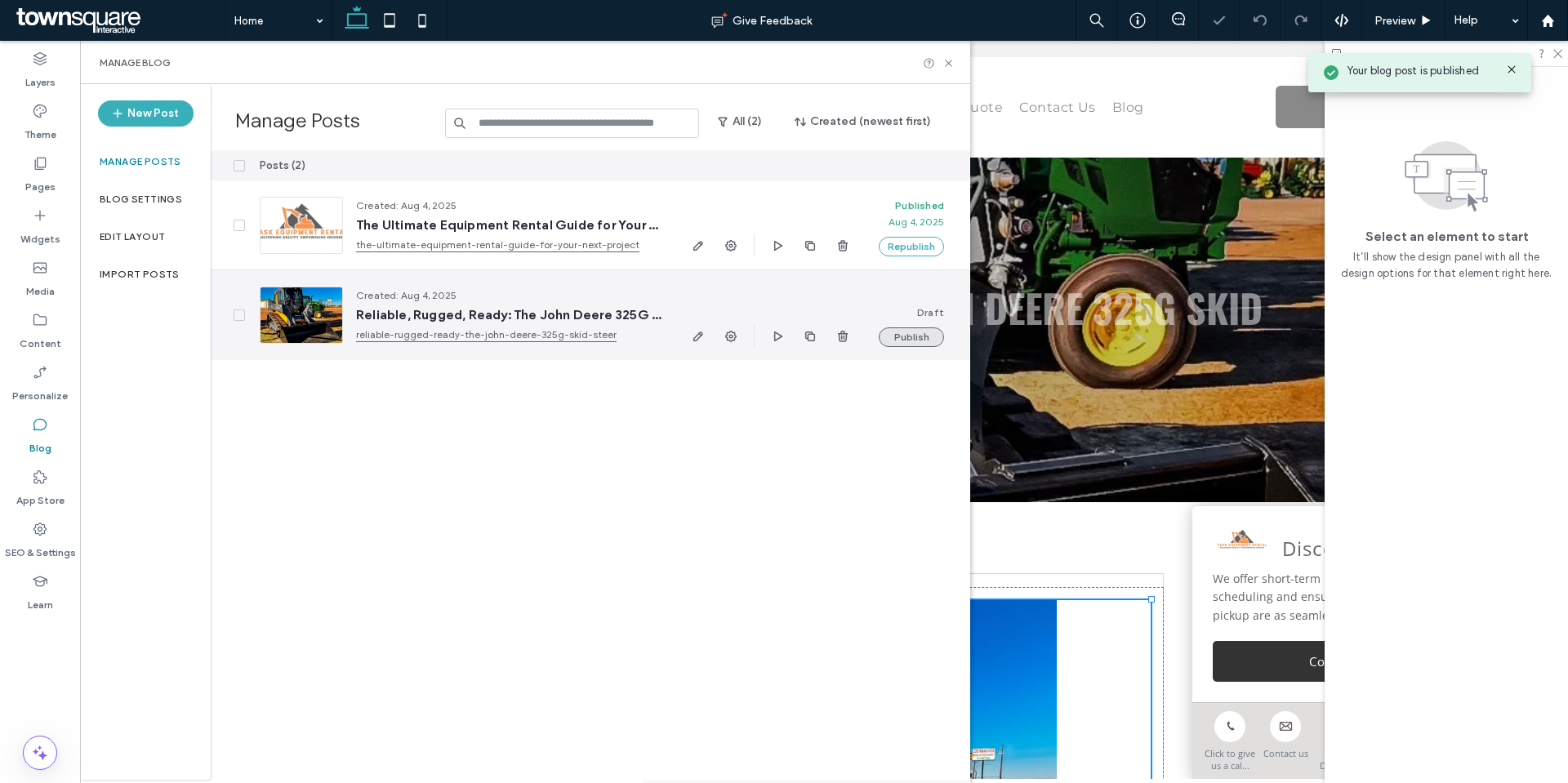 click on "Publish" at bounding box center (911, 337) 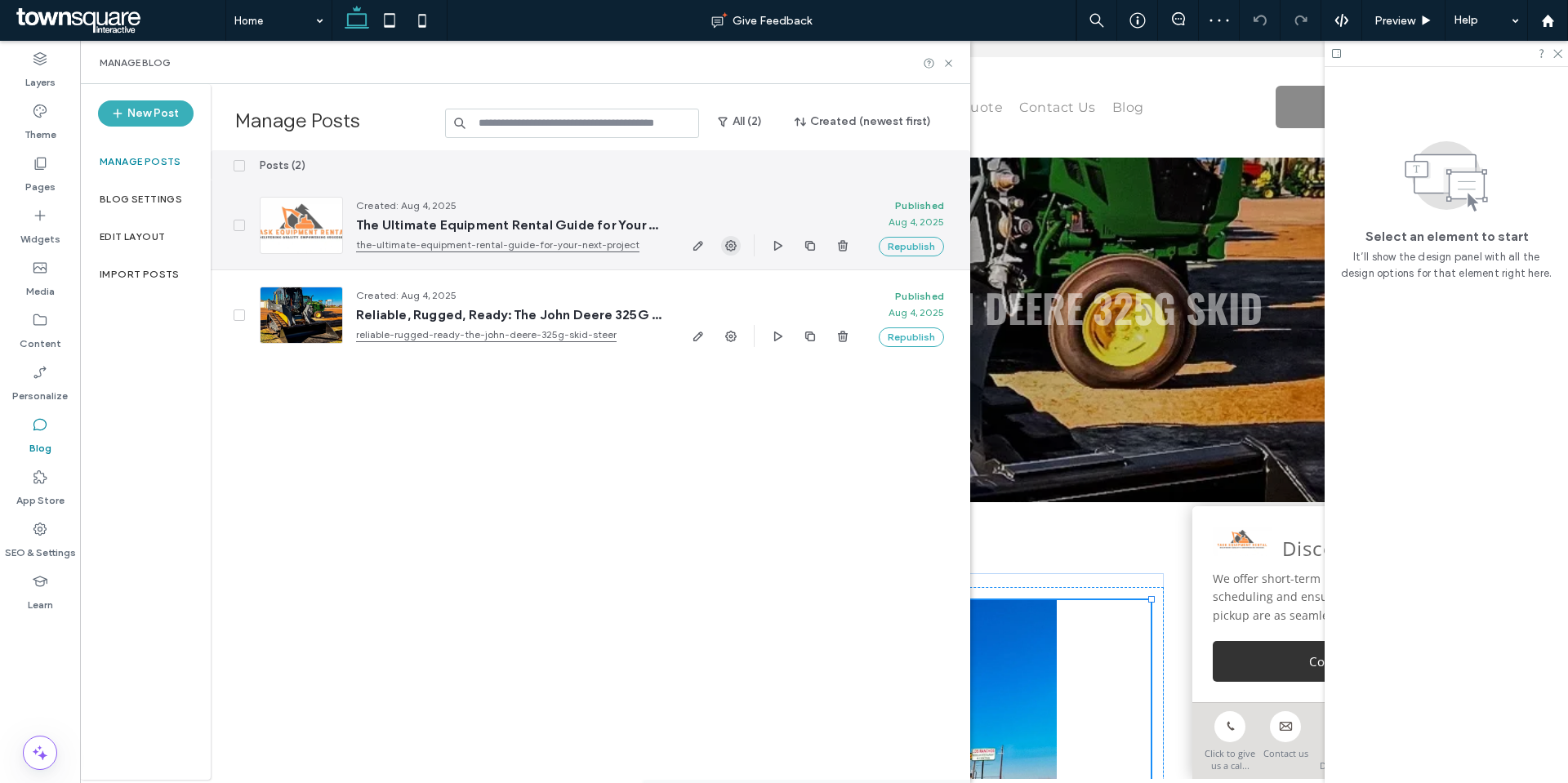 click 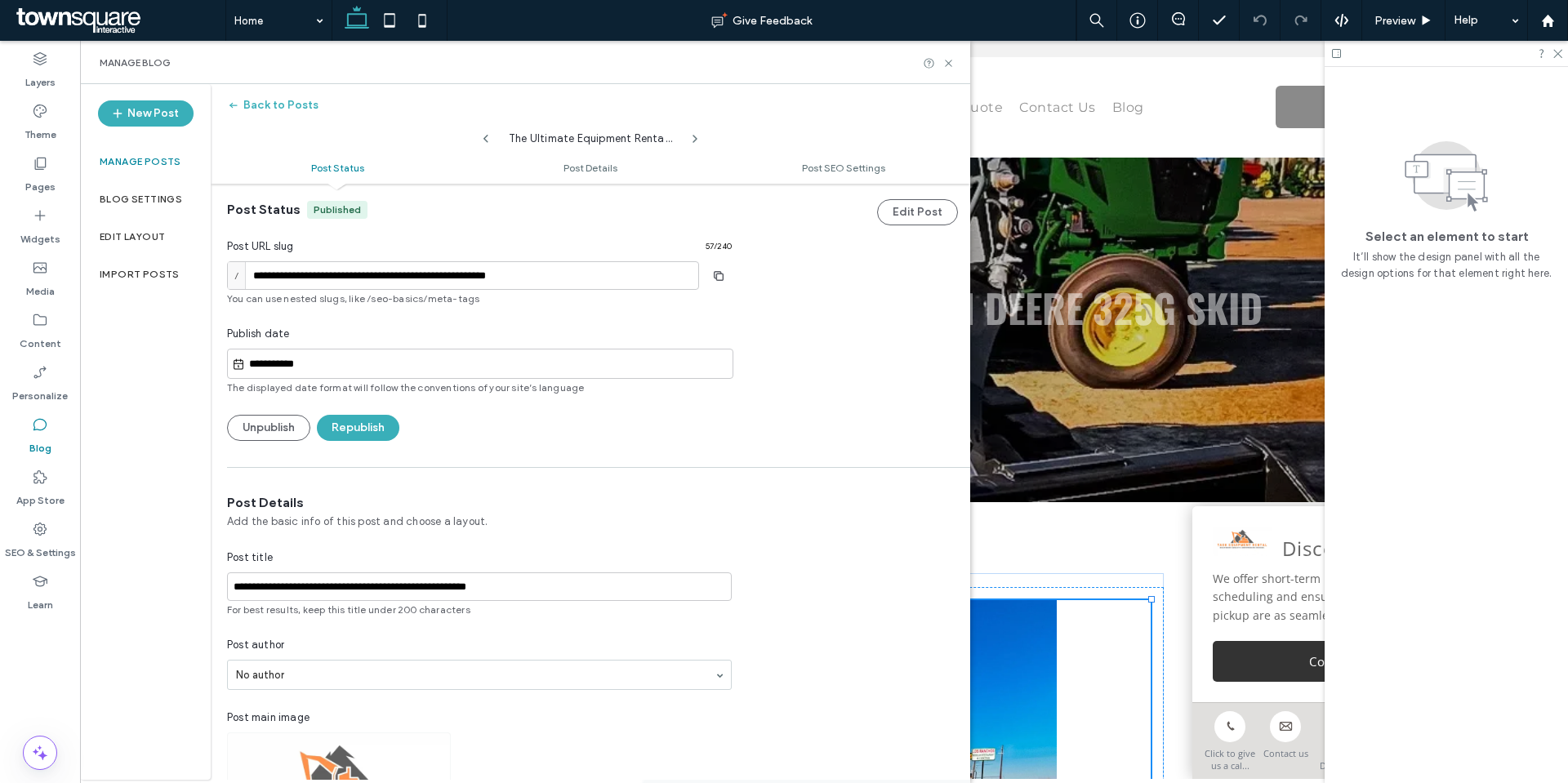 scroll, scrollTop: 1, scrollLeft: 0, axis: vertical 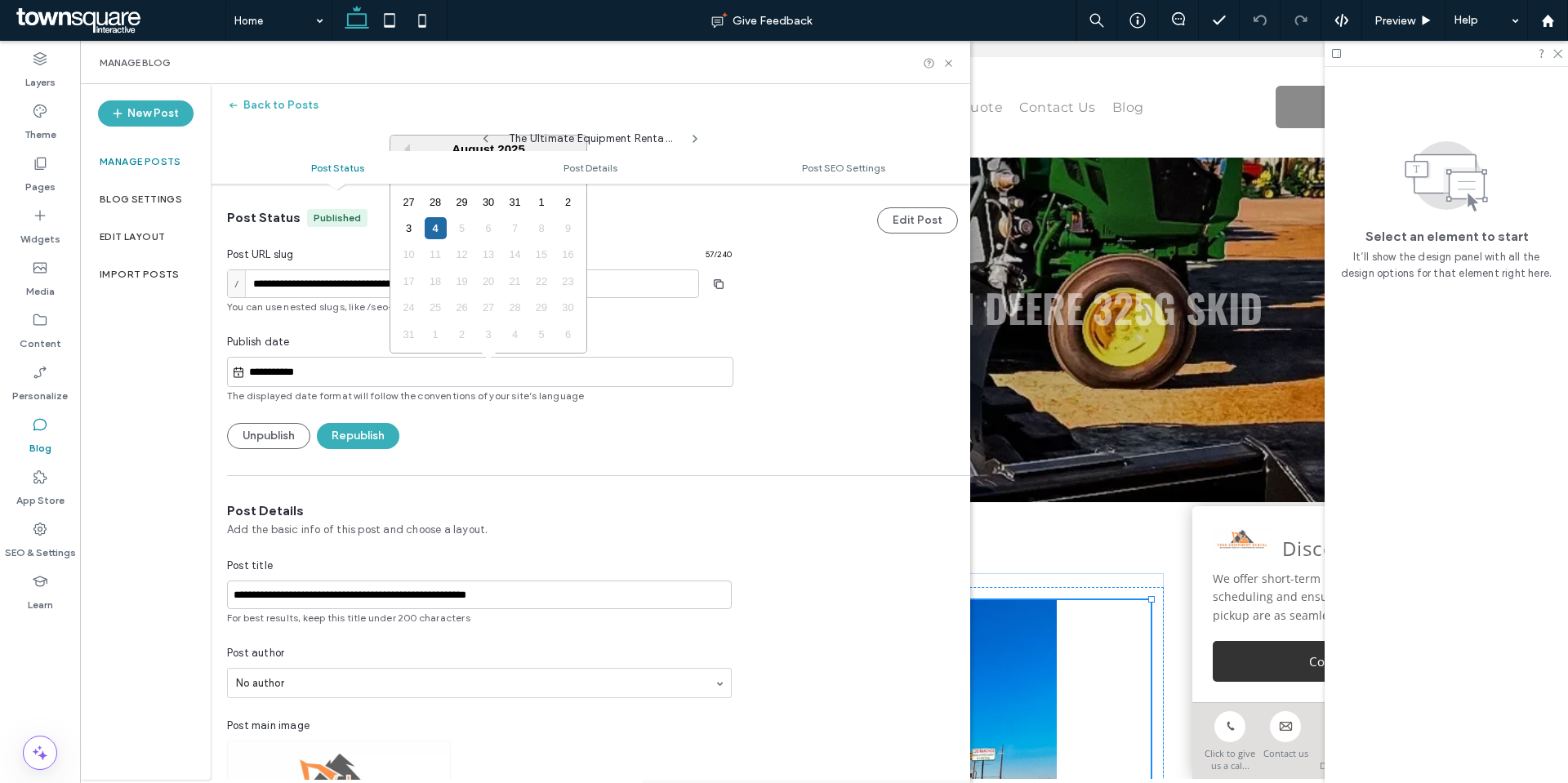drag, startPoint x: 341, startPoint y: 372, endPoint x: 244, endPoint y: 385, distance: 97.86726 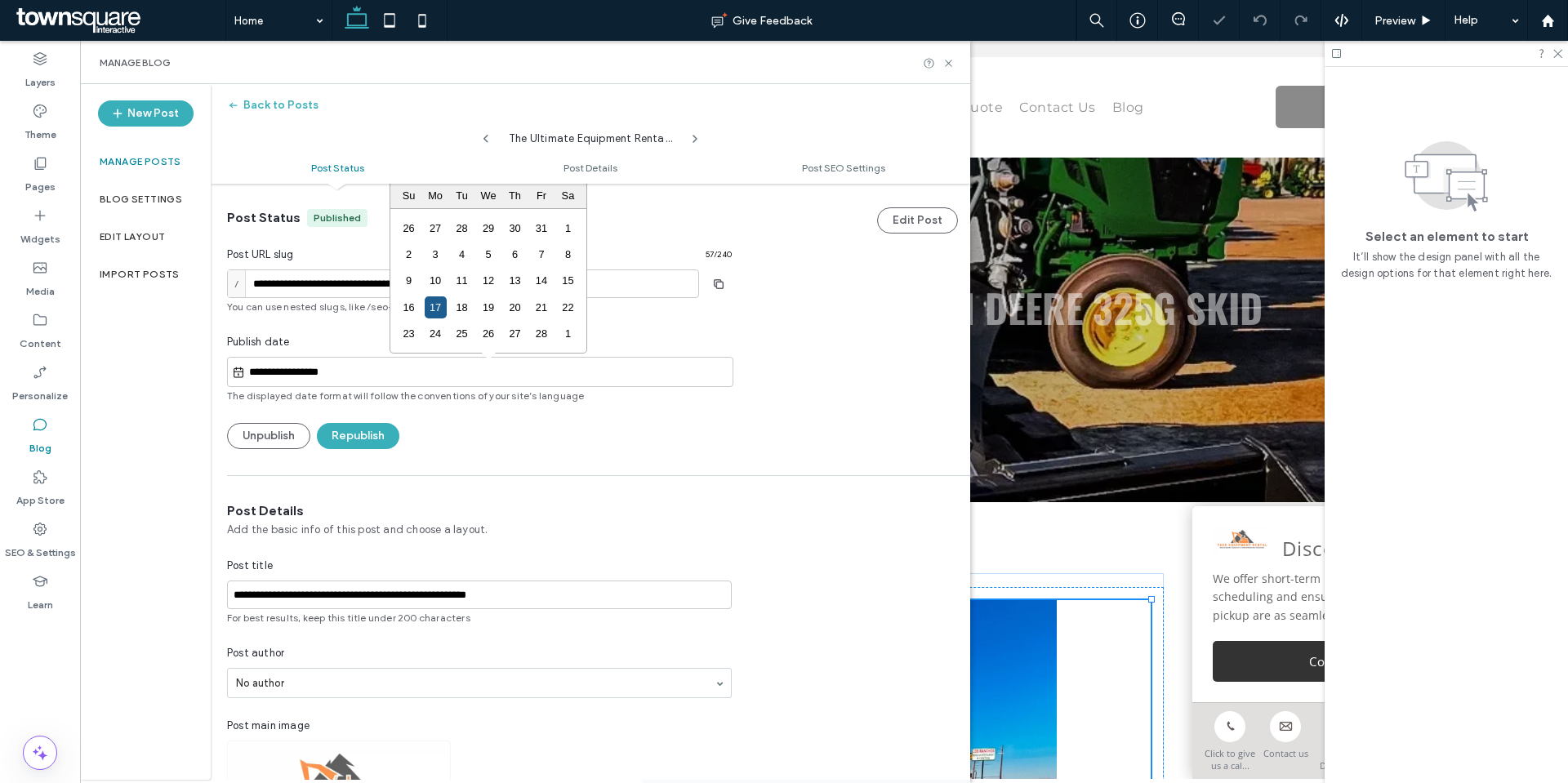 click on "17" at bounding box center [435, 307] 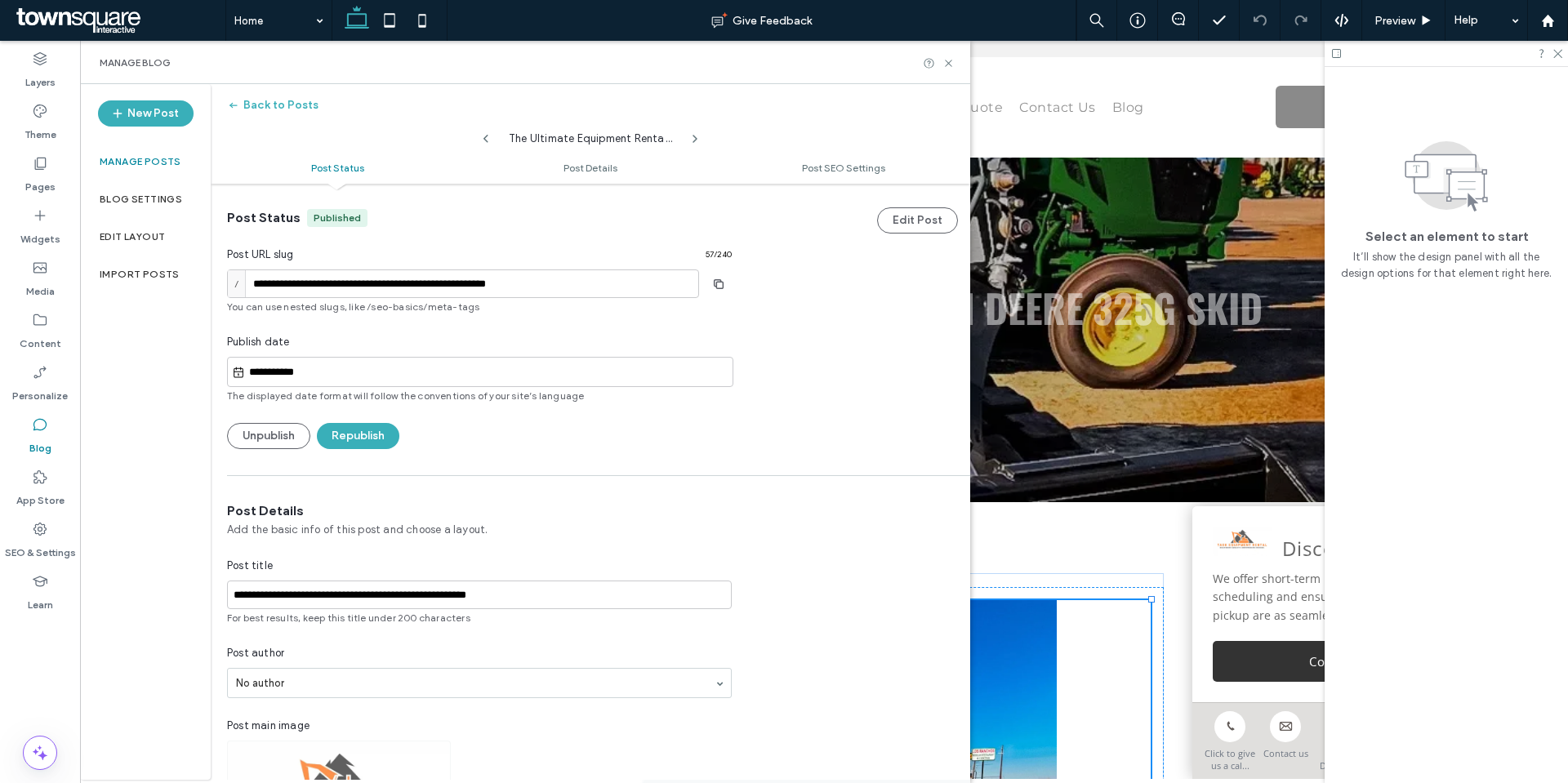 click on "Unpublish Republish" at bounding box center (479, 436) 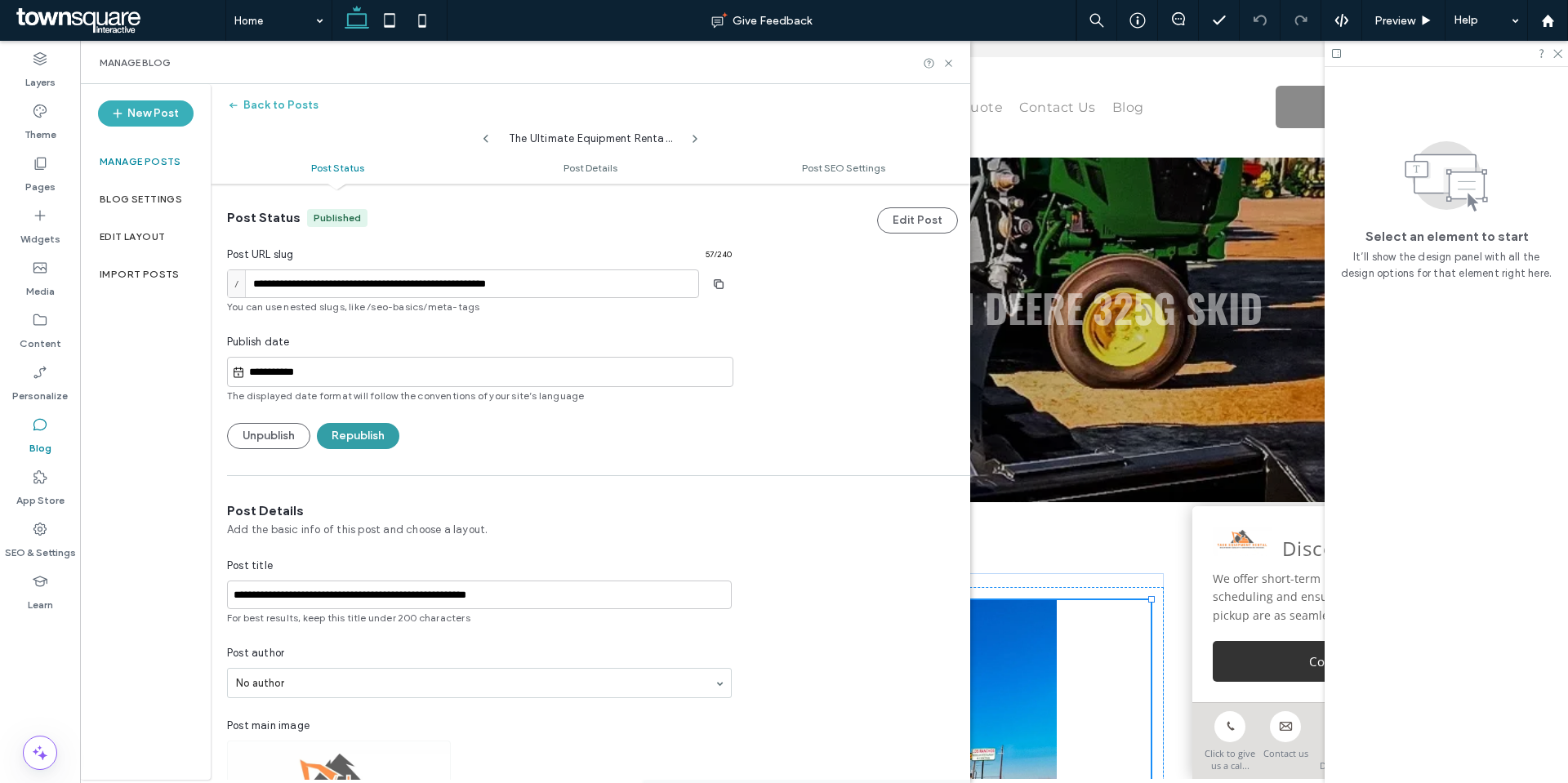 click on "Republish" at bounding box center [358, 436] 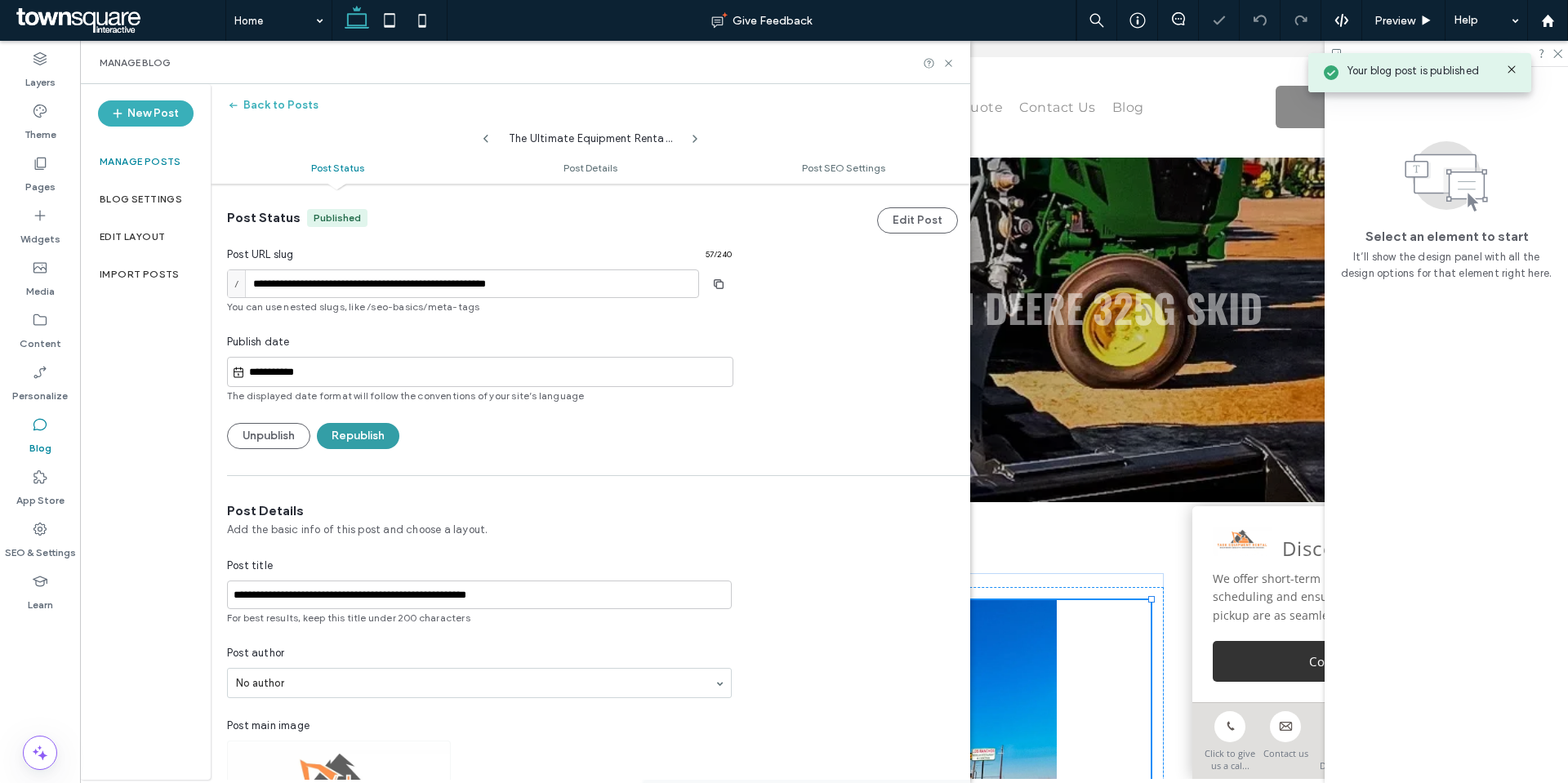 click on "Republish" at bounding box center (358, 436) 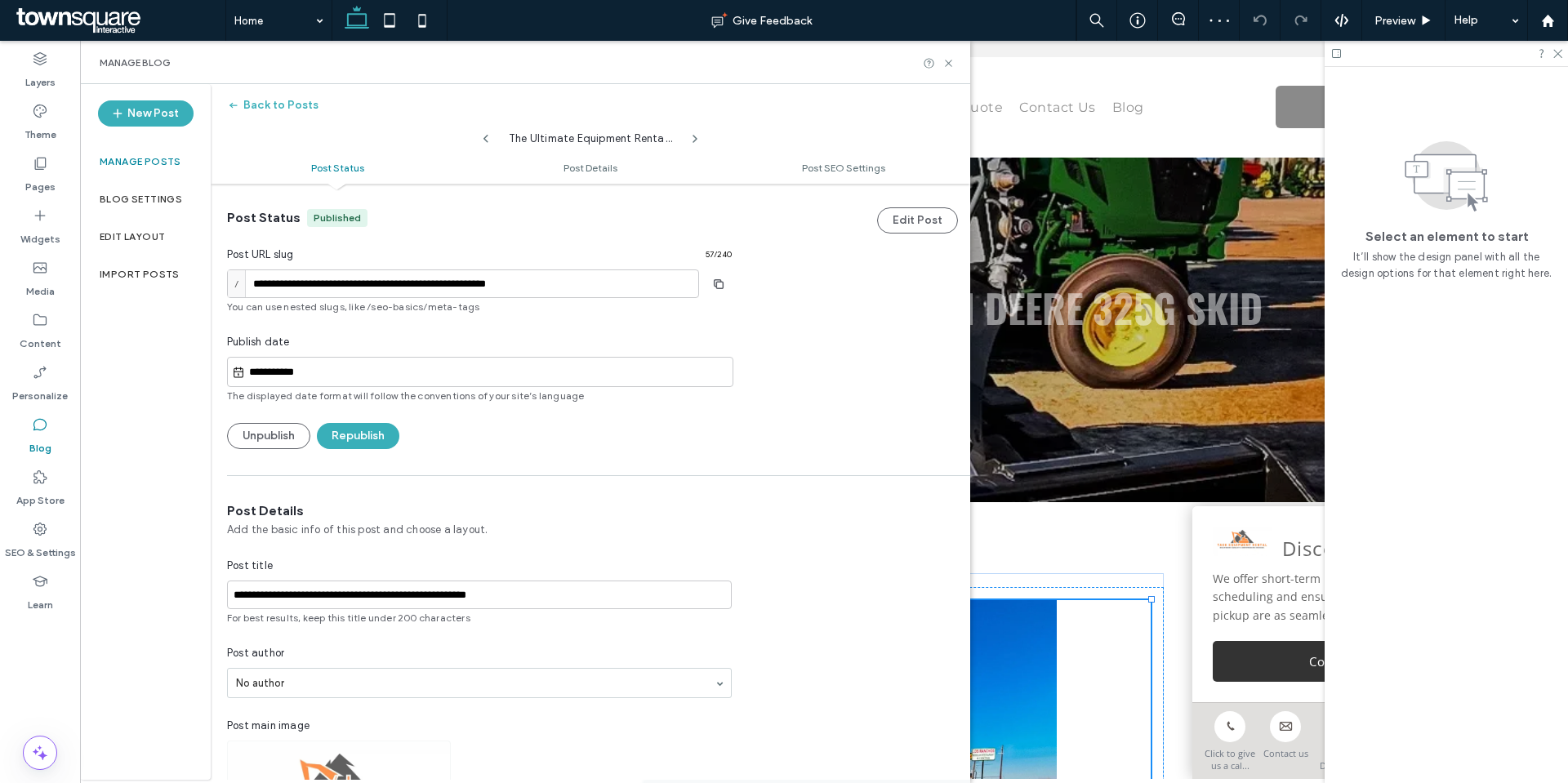 click on "Manage posts" at bounding box center [140, 162] 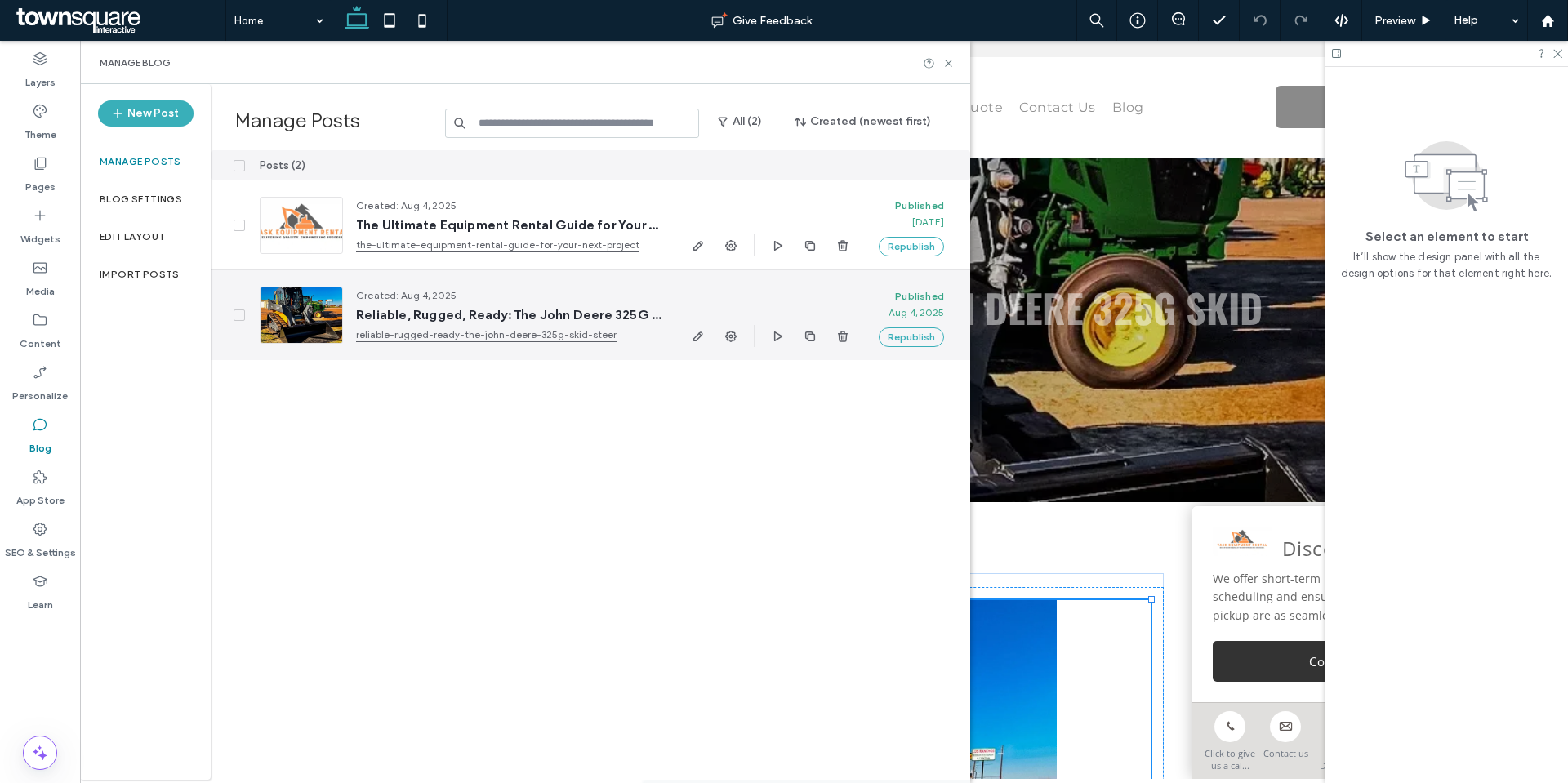 click at bounding box center [301, 315] 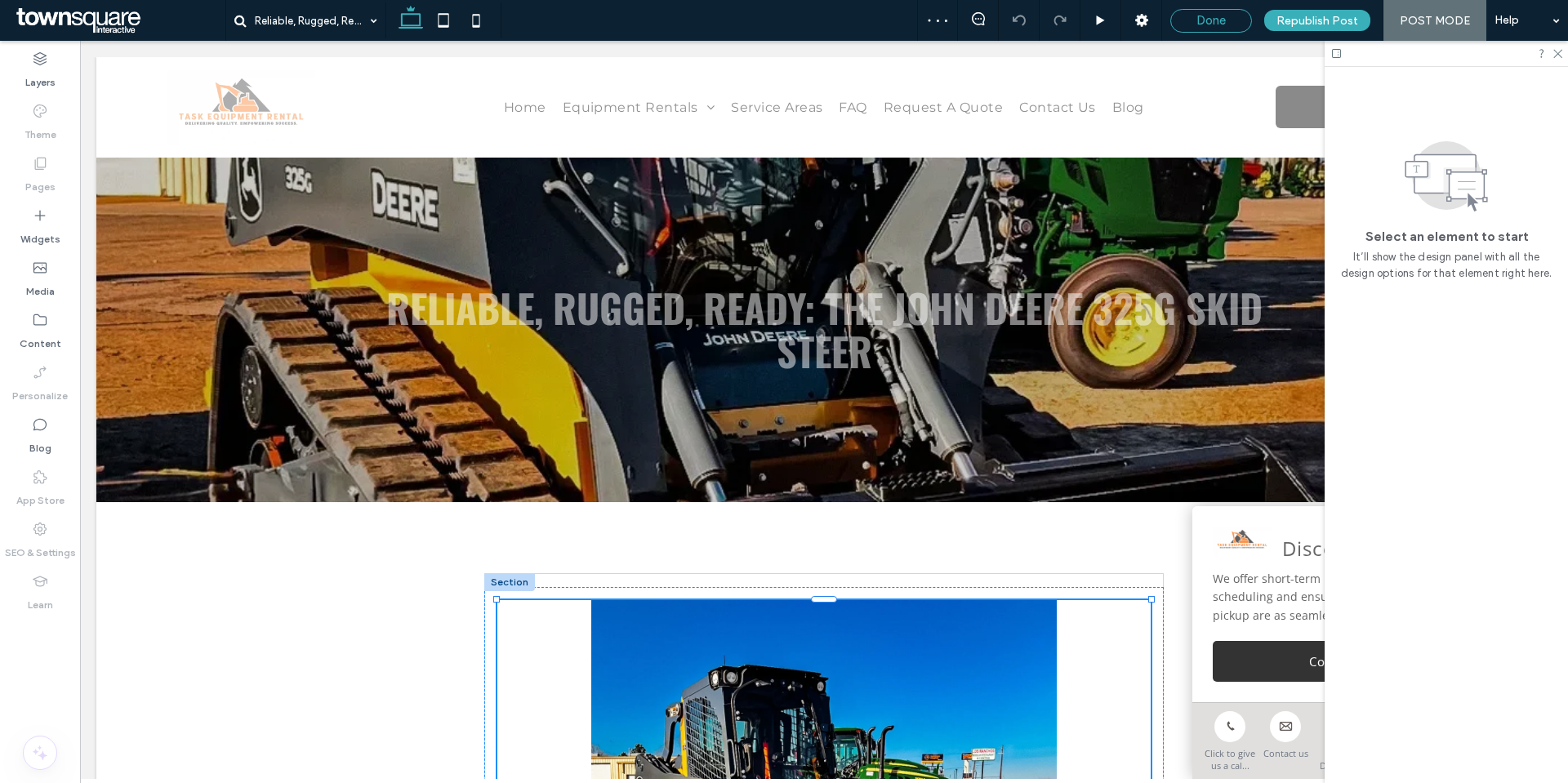click on "Done" at bounding box center [1211, 20] 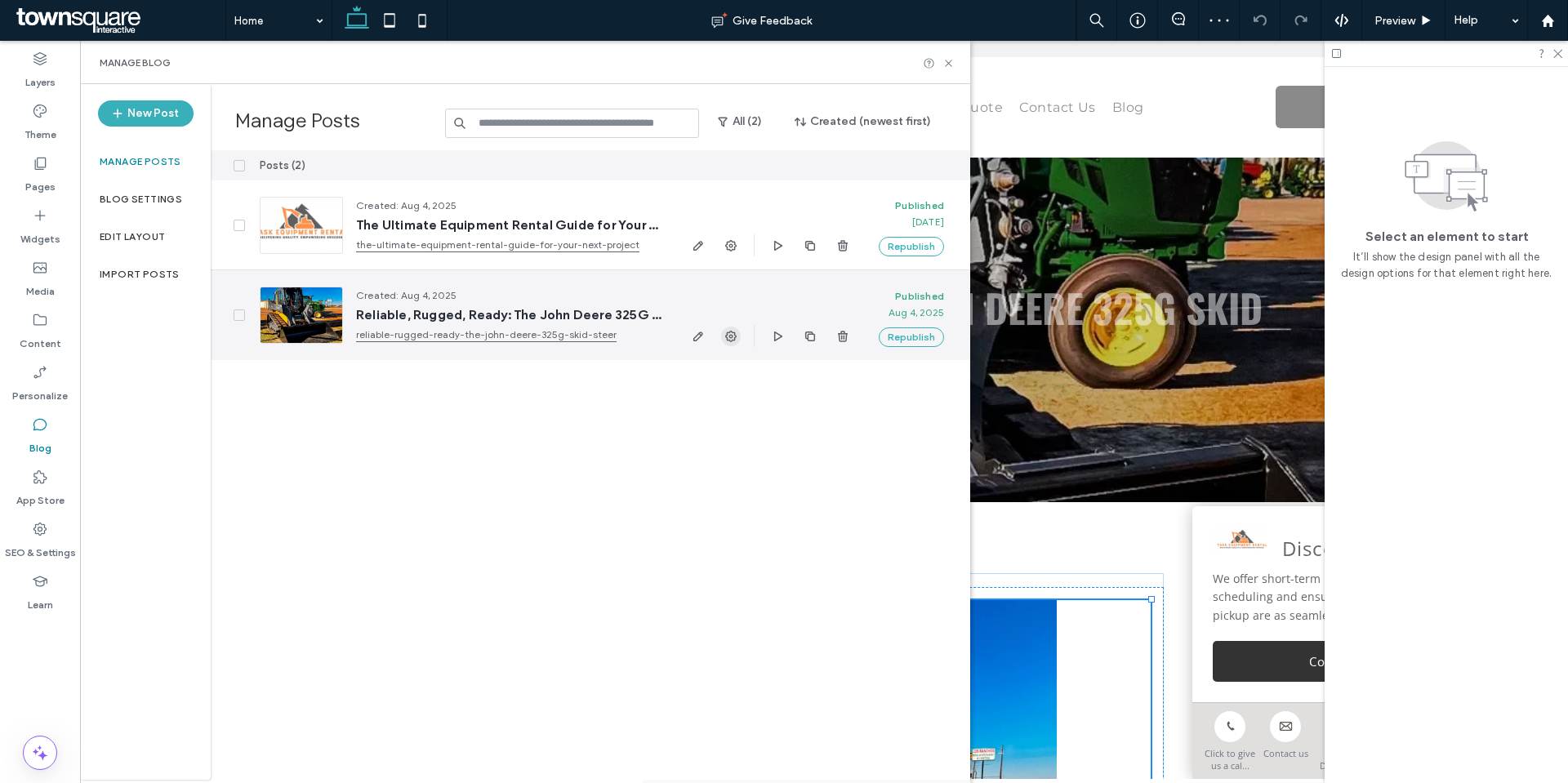 click 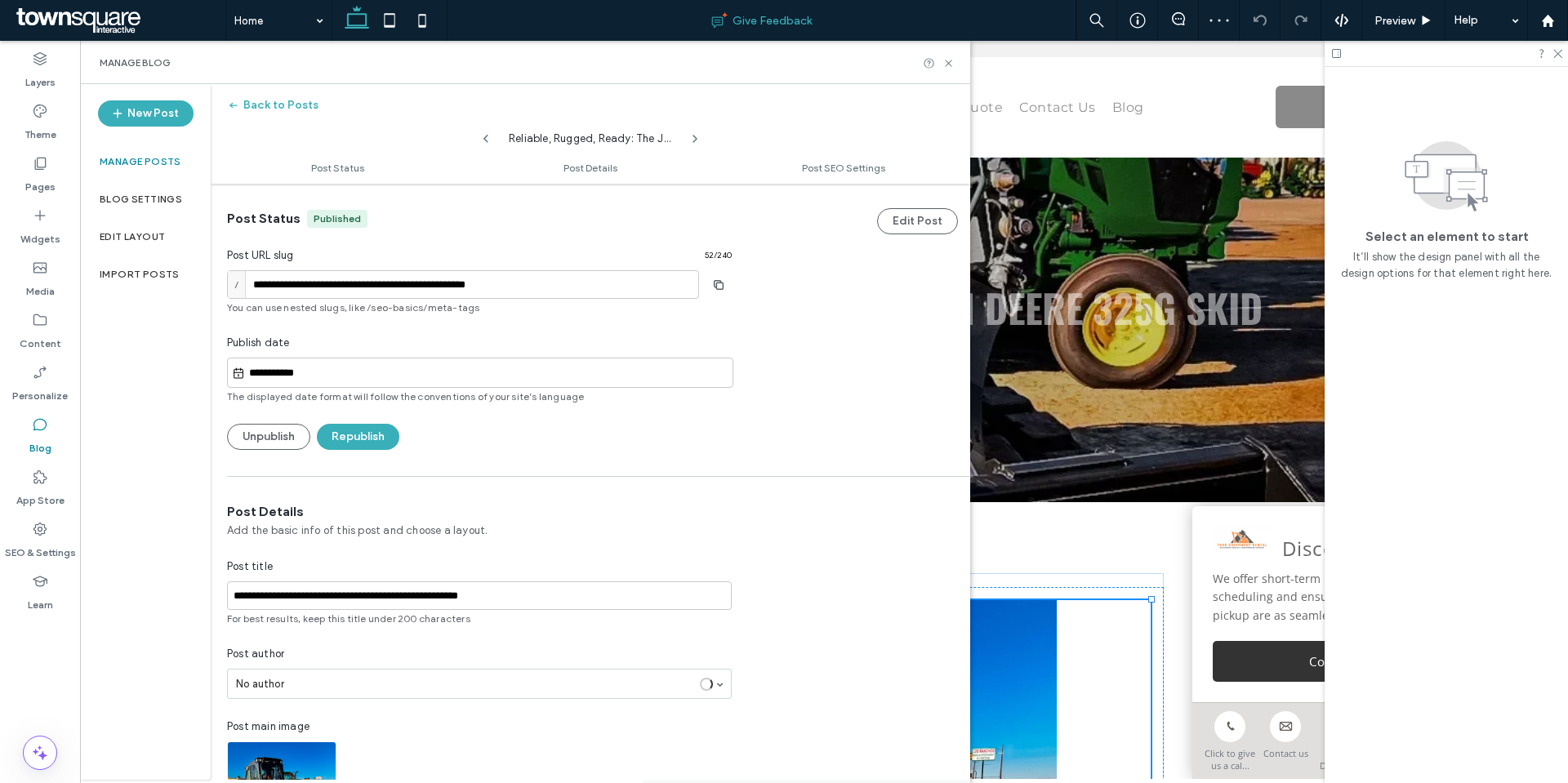 scroll, scrollTop: 1, scrollLeft: 0, axis: vertical 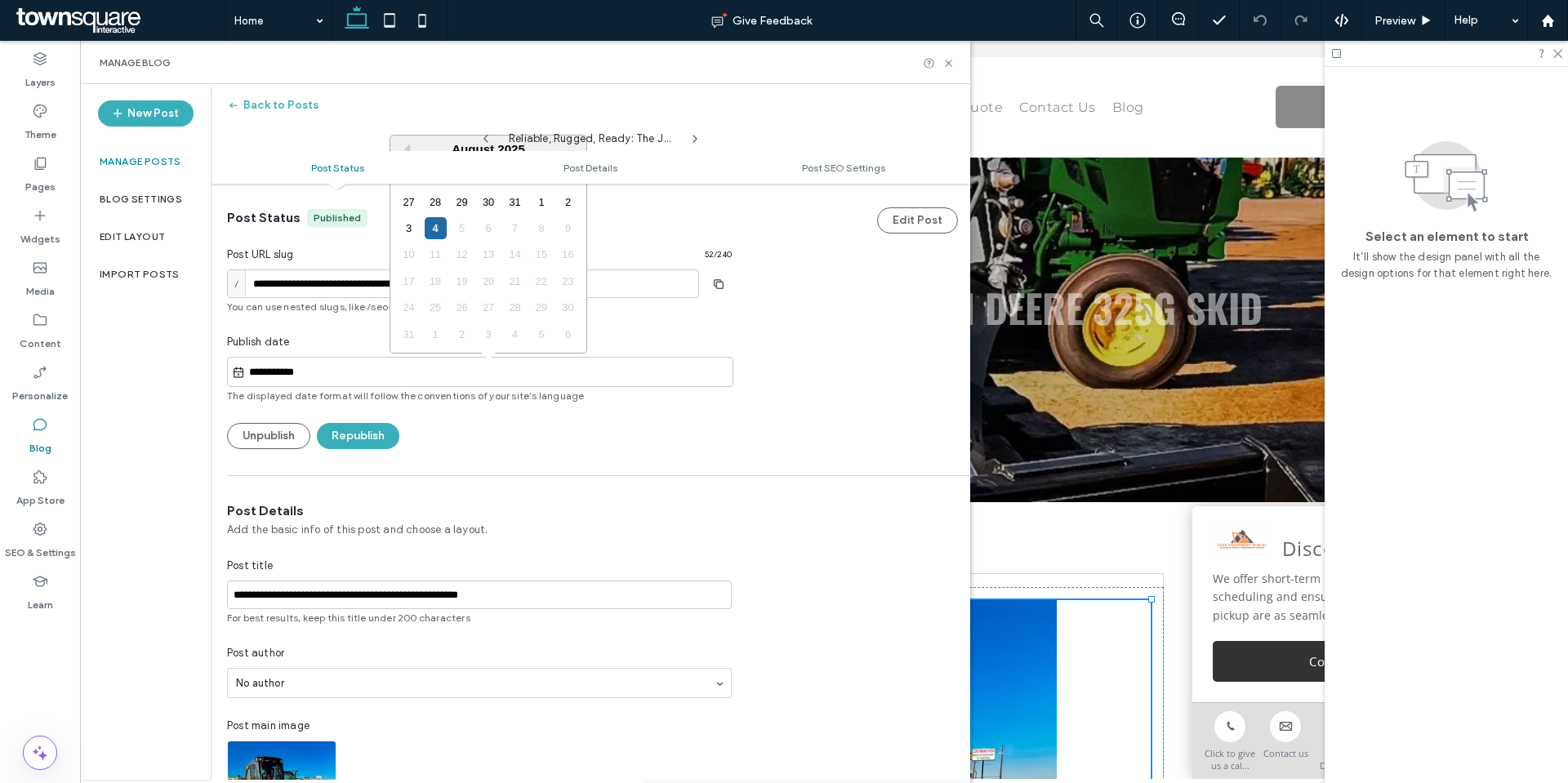 drag, startPoint x: 320, startPoint y: 381, endPoint x: 222, endPoint y: 381, distance: 98 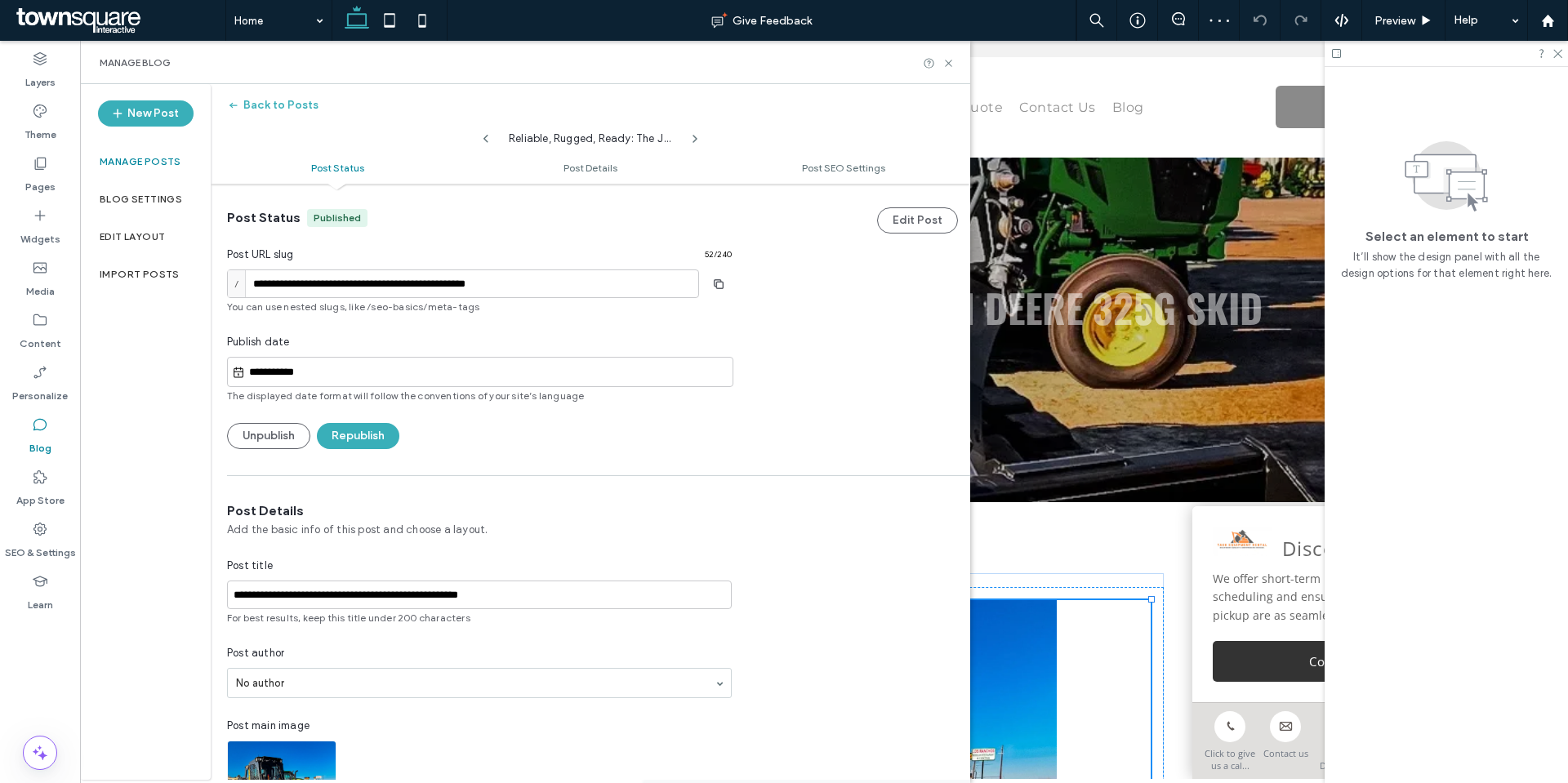 drag, startPoint x: 290, startPoint y: 362, endPoint x: 222, endPoint y: 371, distance: 68.593003 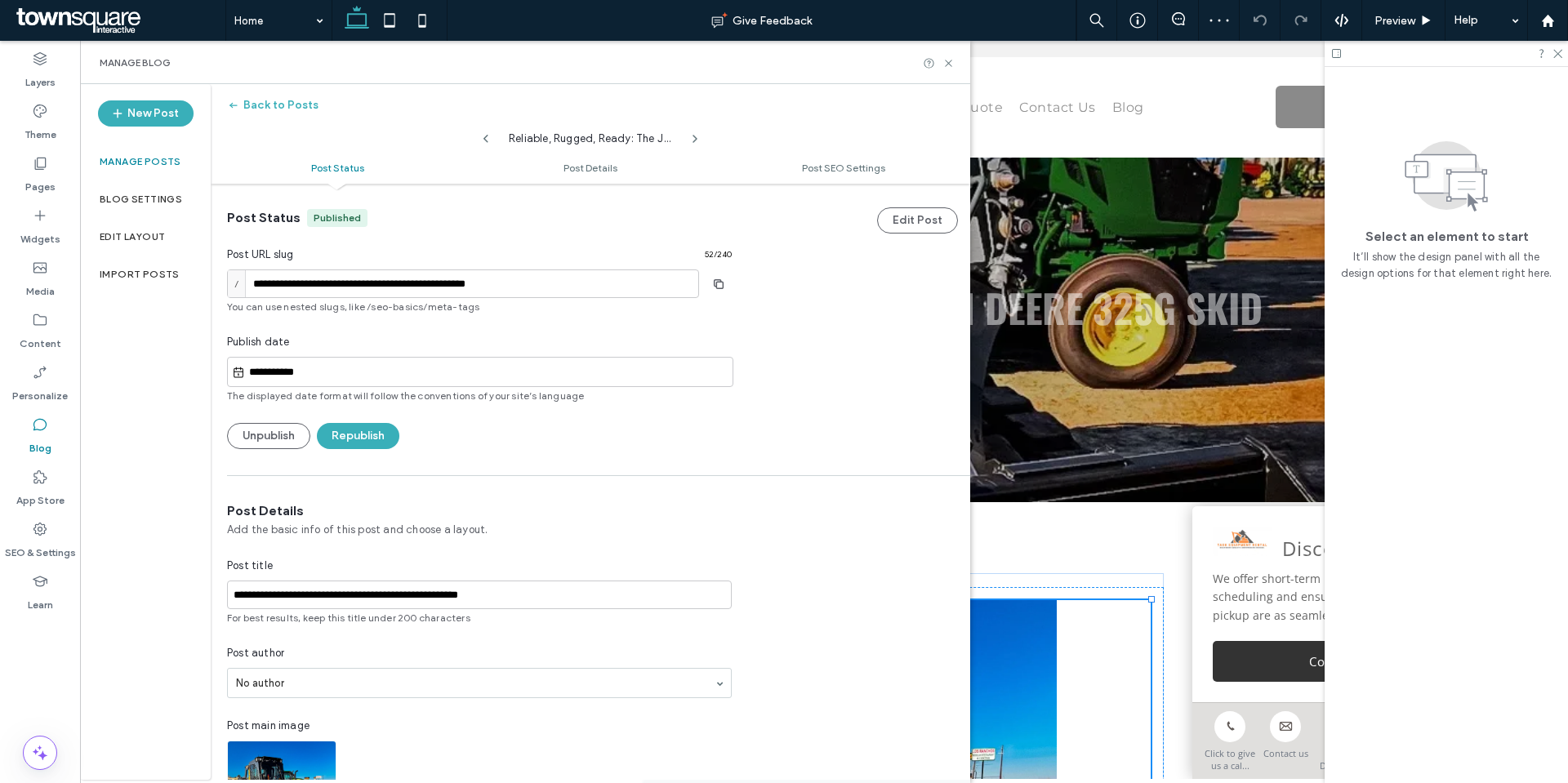 click on "**********" at bounding box center [479, 316] 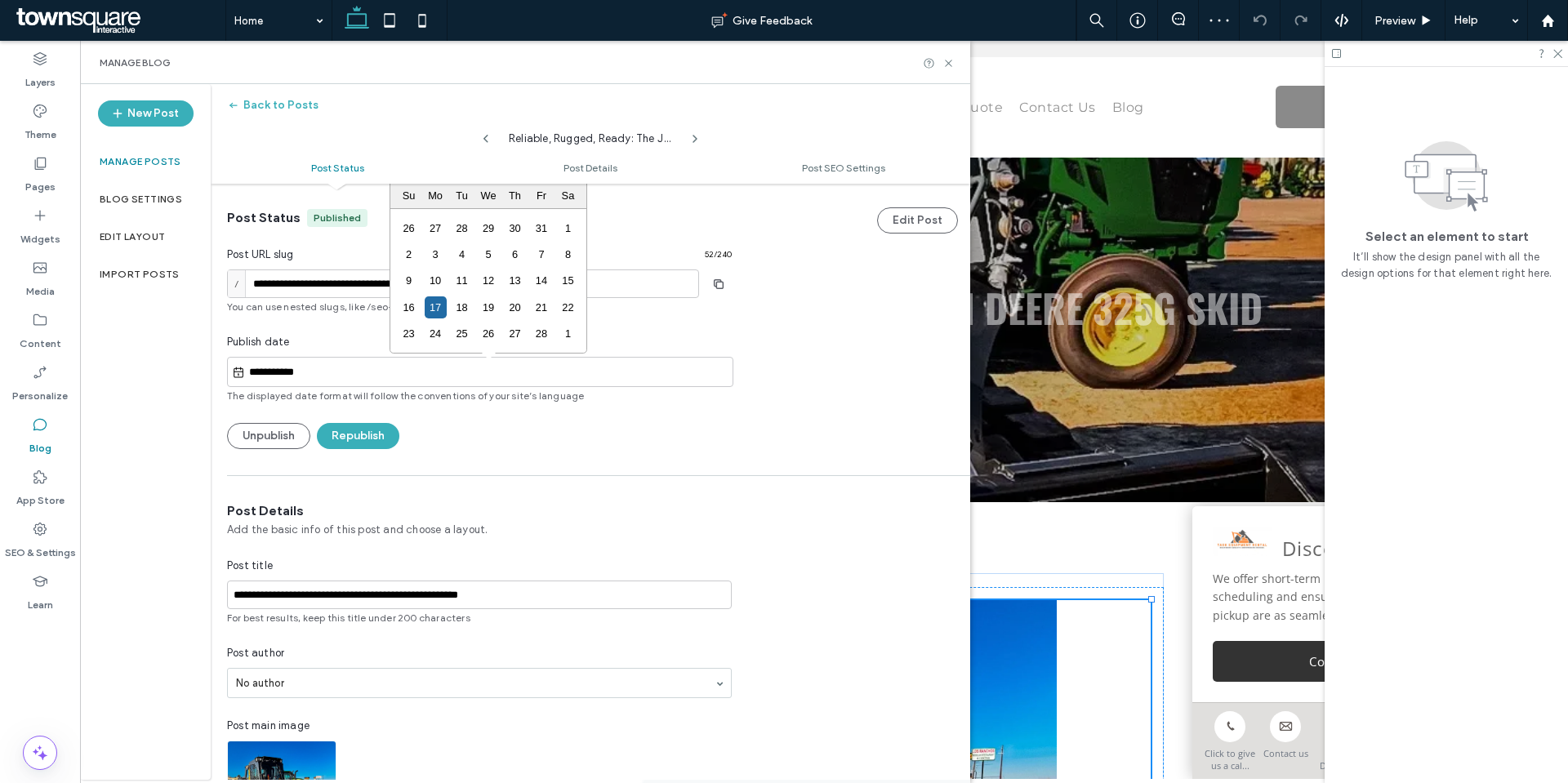 drag, startPoint x: 313, startPoint y: 376, endPoint x: 244, endPoint y: 376, distance: 69 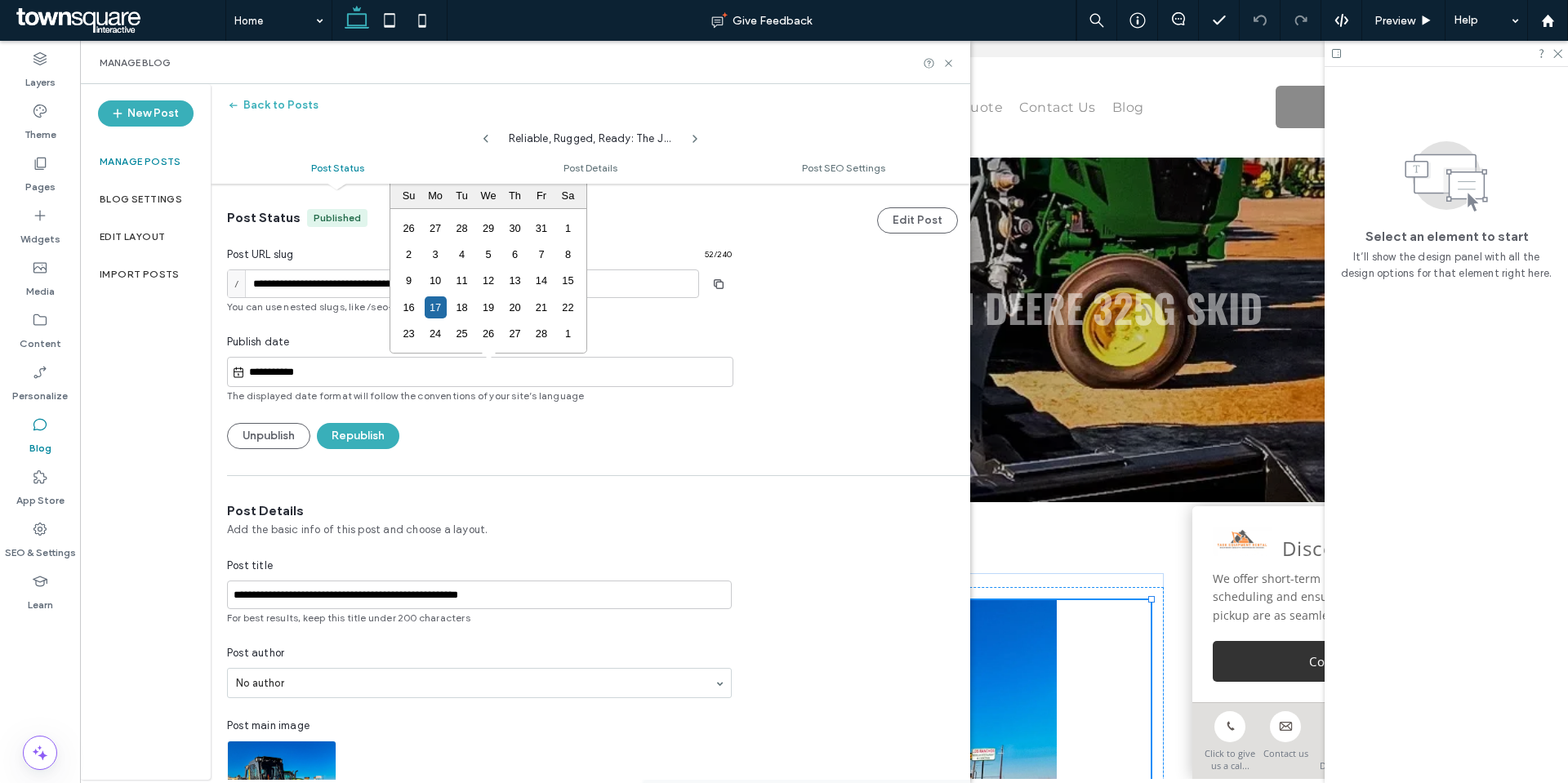 paste on "**" 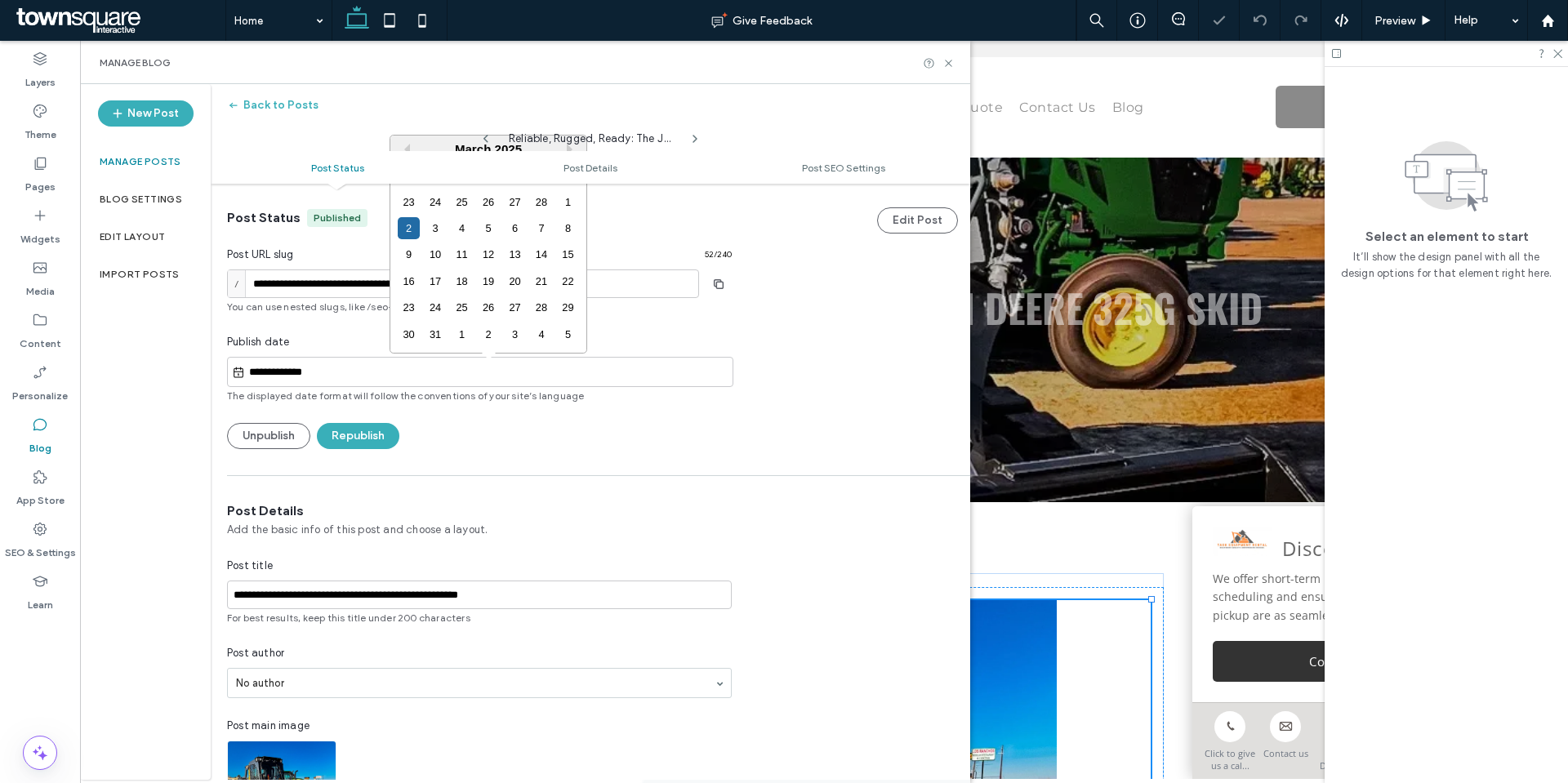 type on "**********" 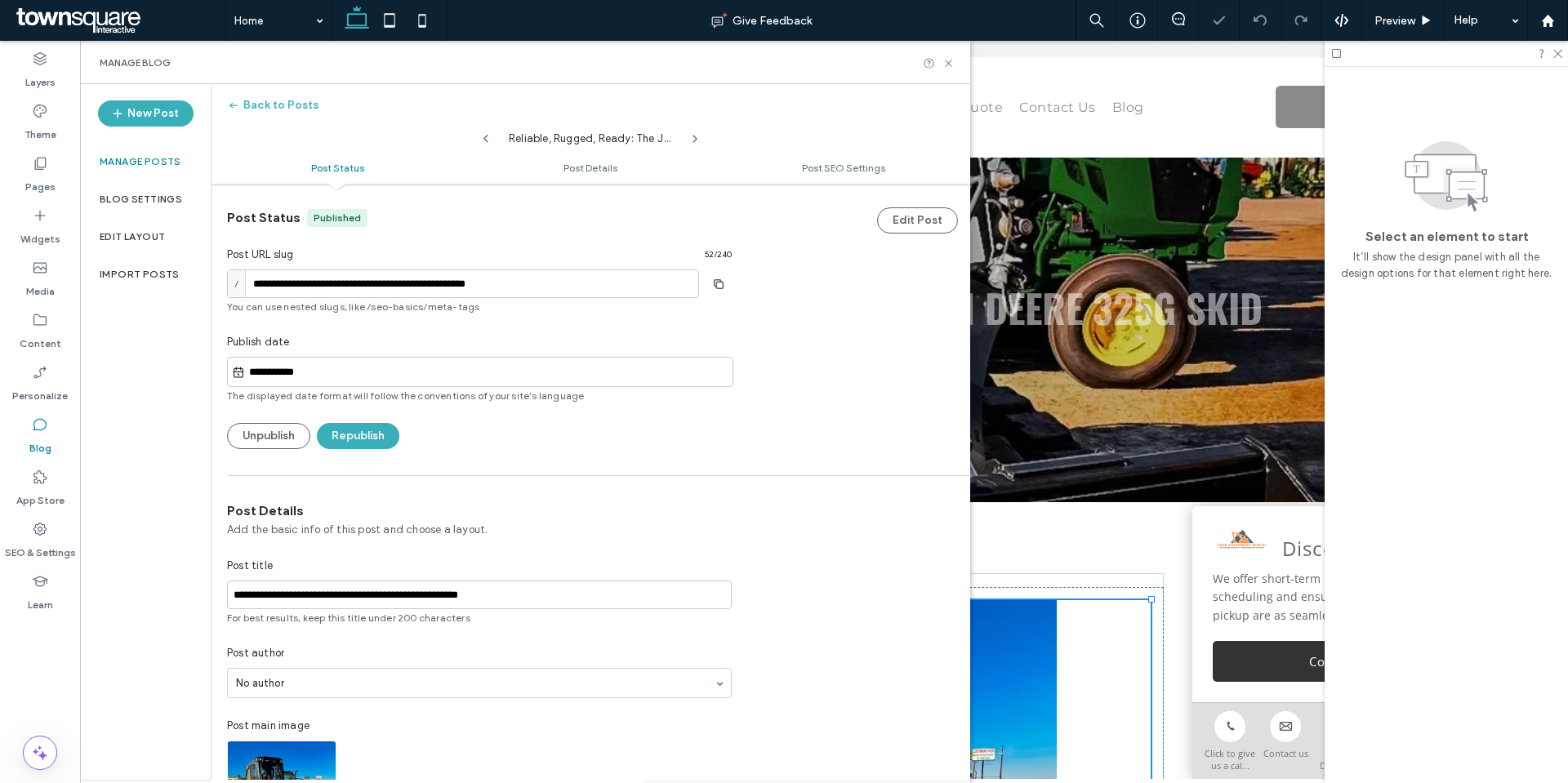 click on "**********" at bounding box center [479, 329] 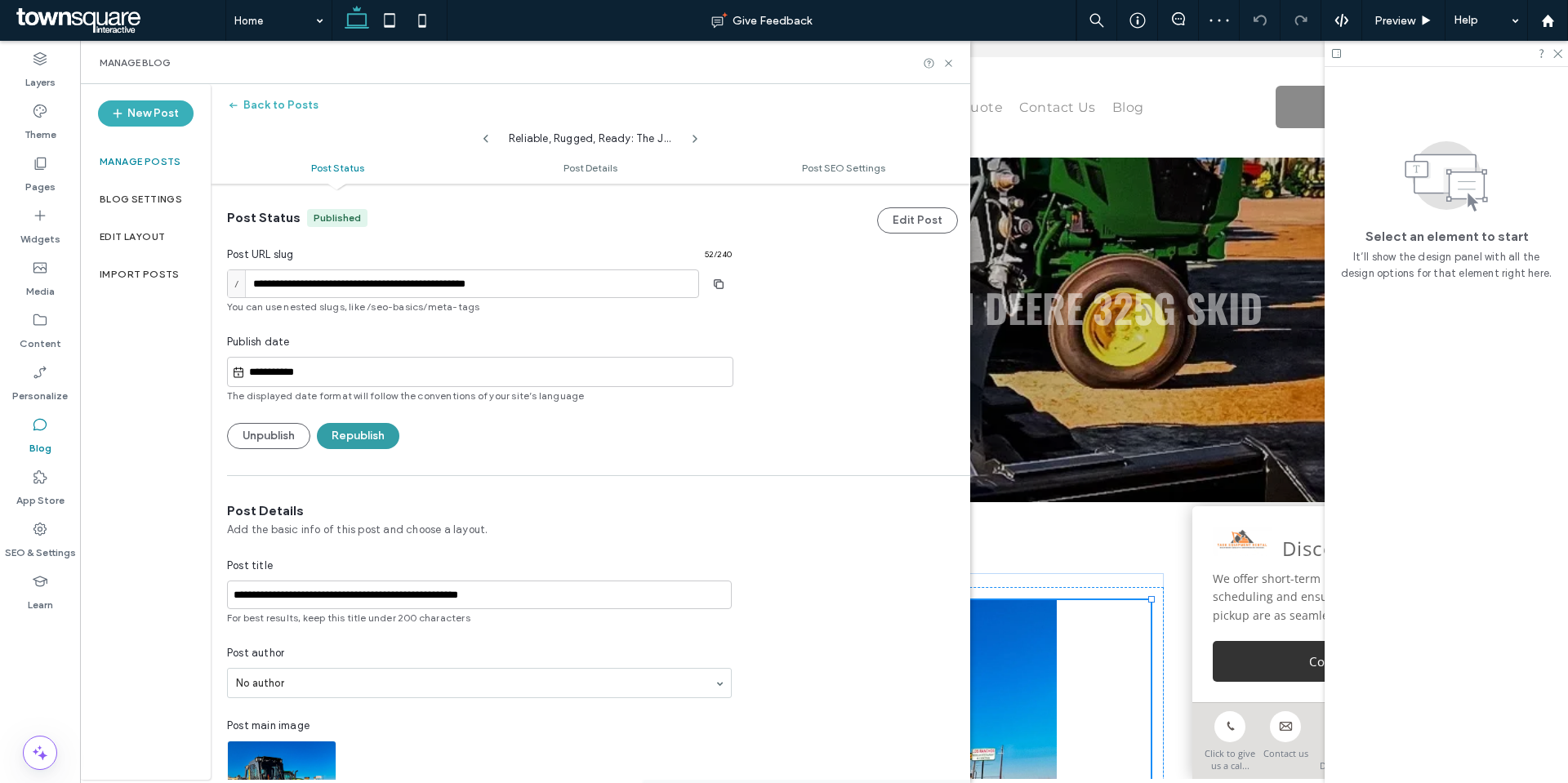 click on "Republish" at bounding box center [358, 436] 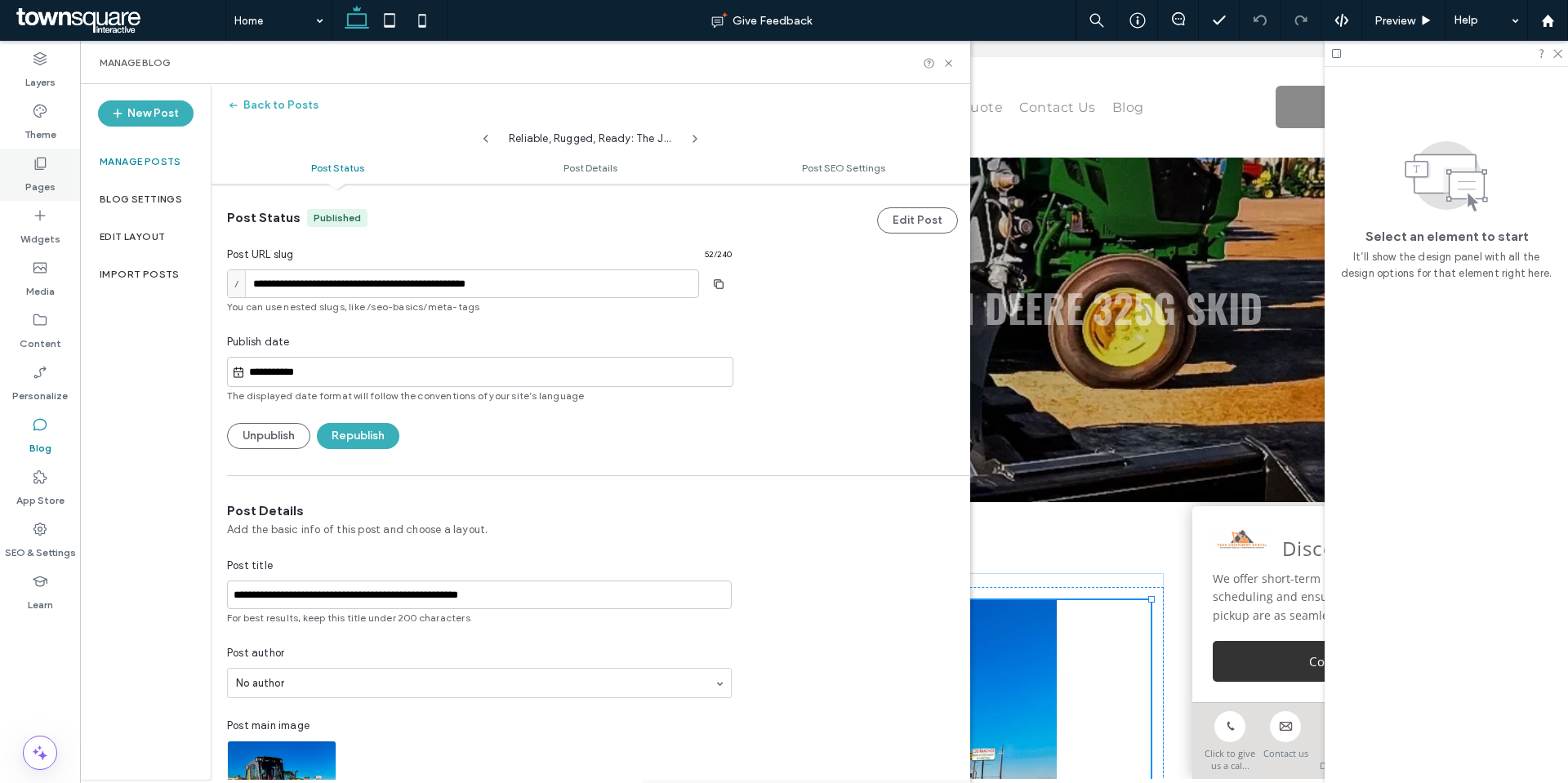 click on "Pages" at bounding box center (40, 175) 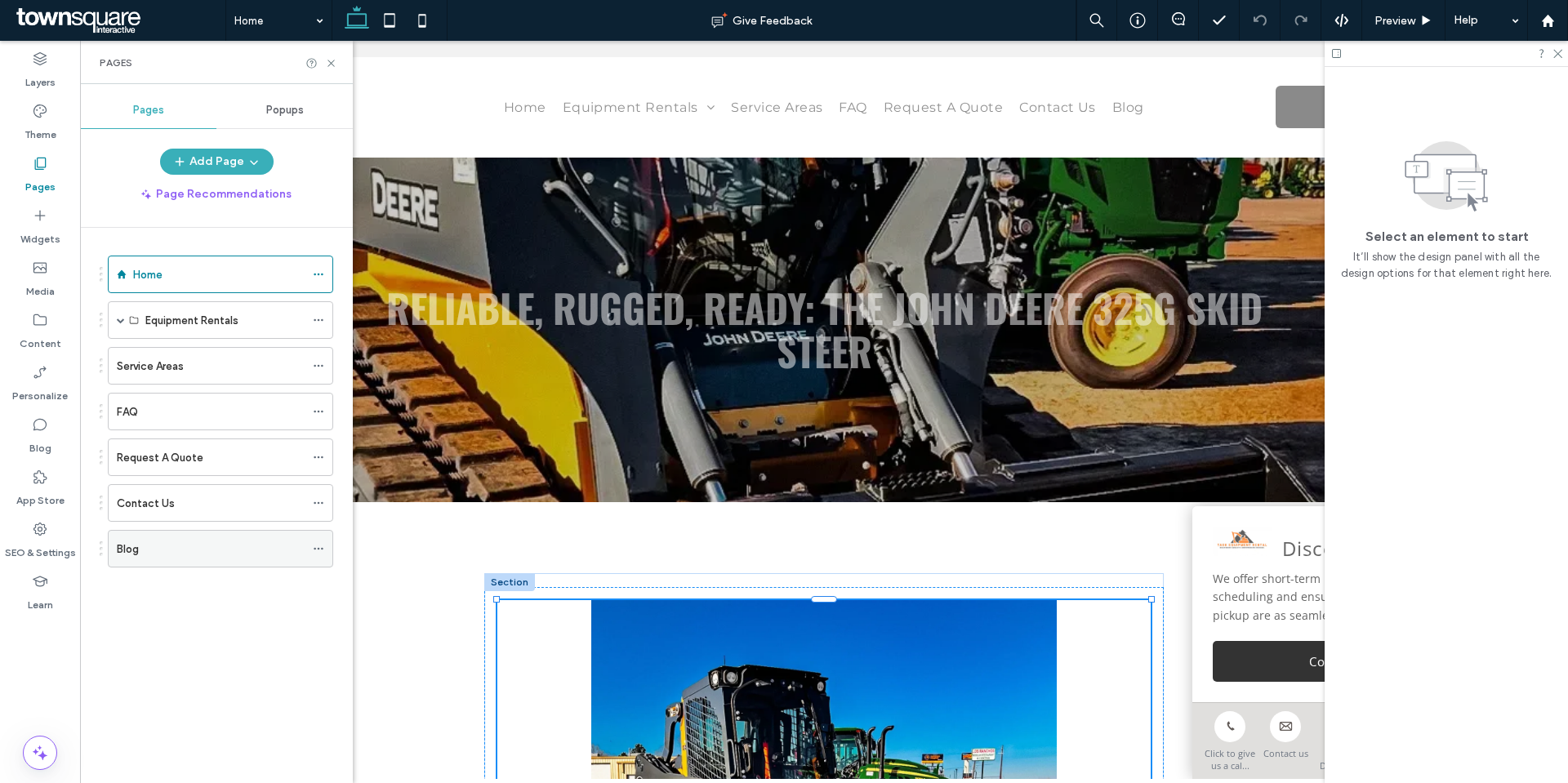 click on "Blog" at bounding box center (211, 549) 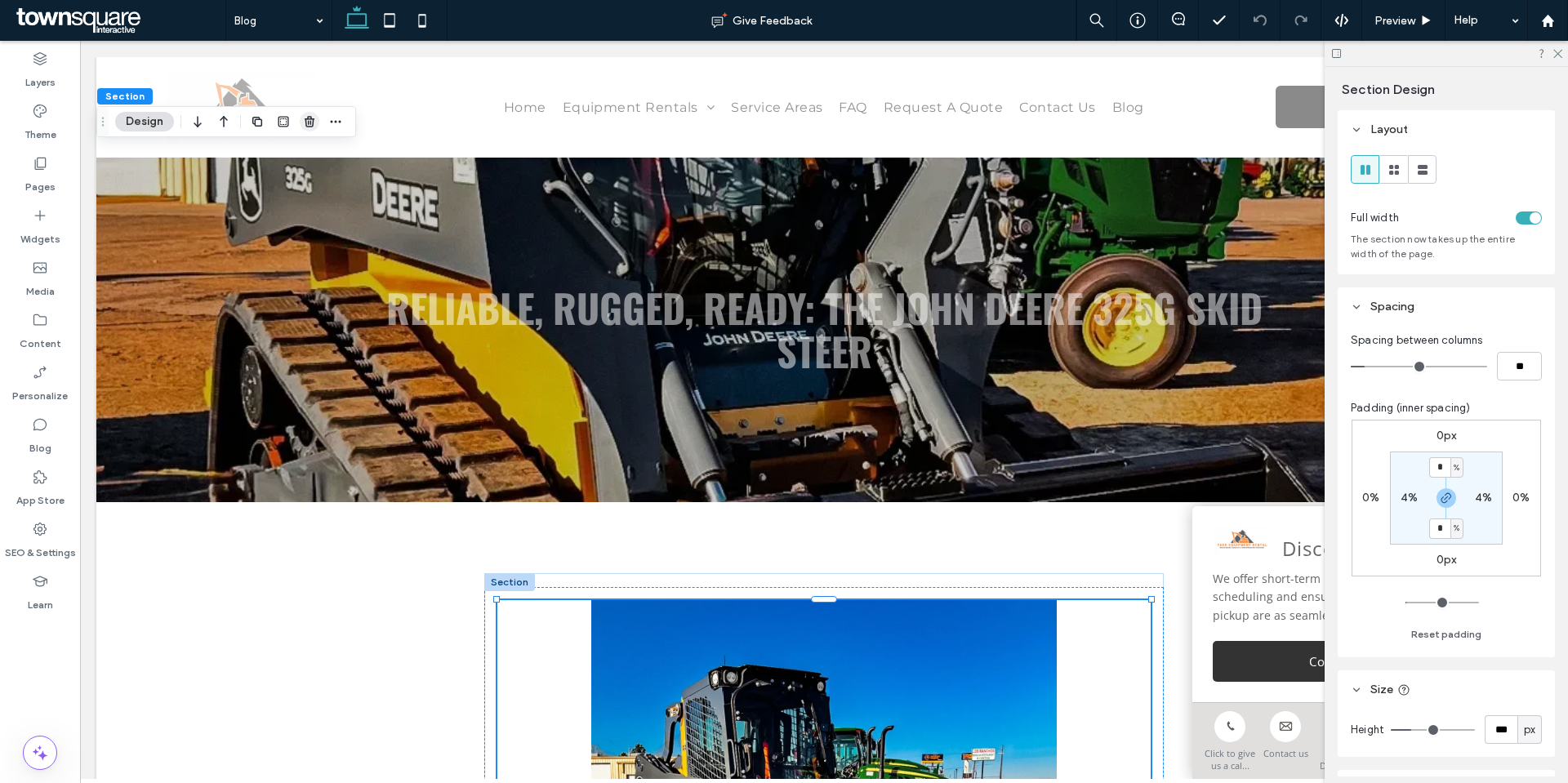click 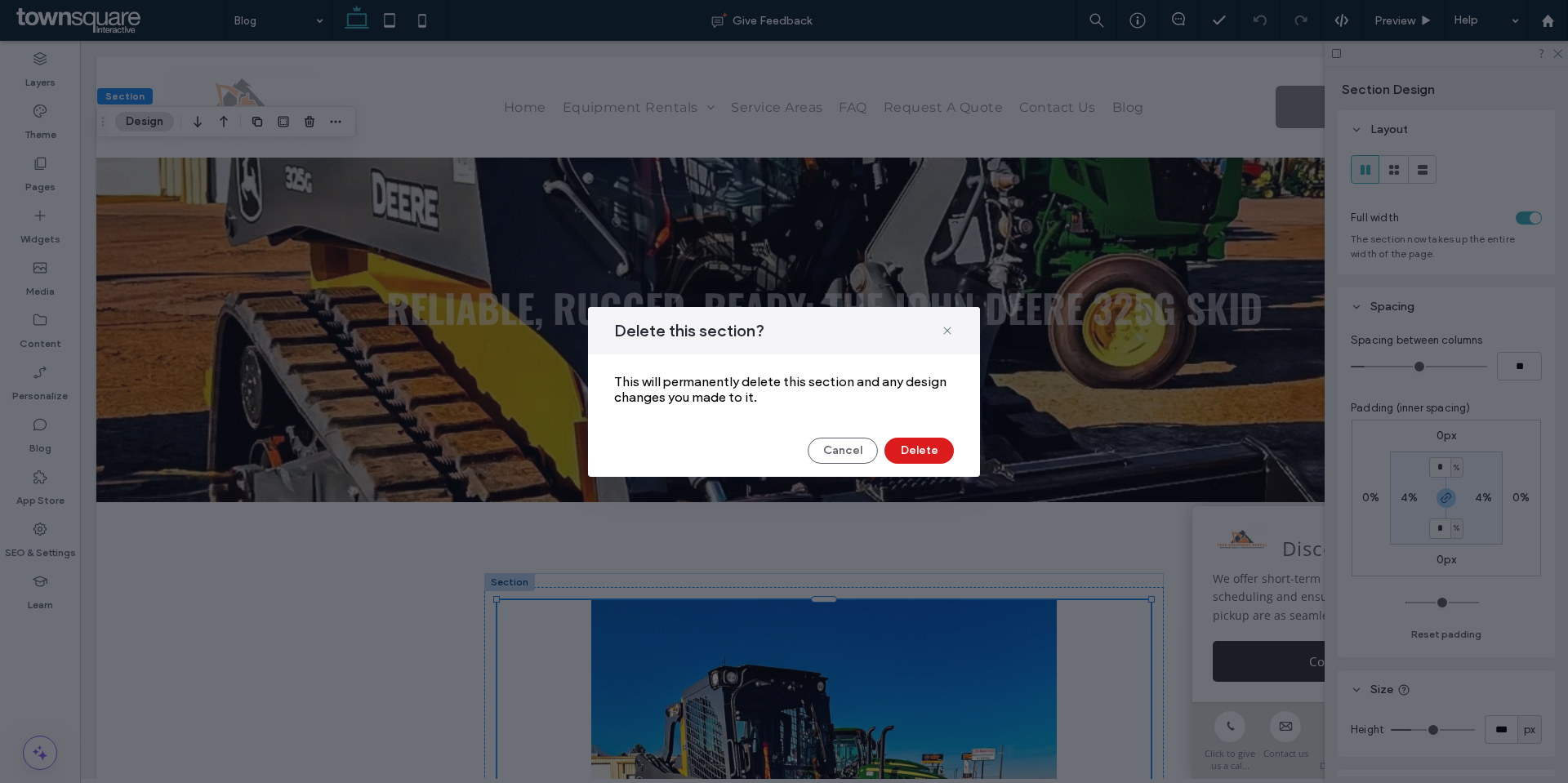 click on "Cancel Delete" at bounding box center [784, 451] 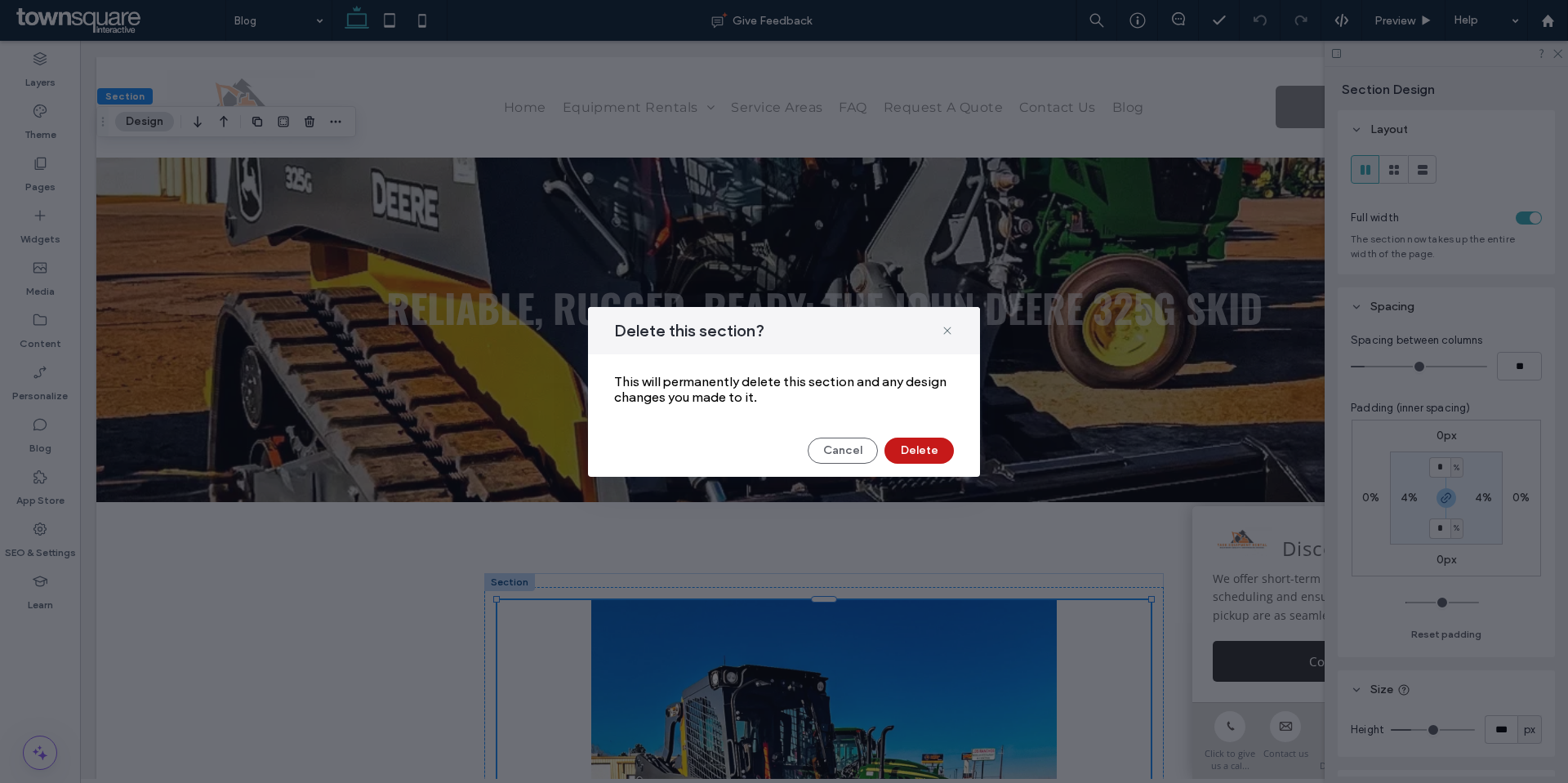 click on "Delete" at bounding box center [919, 451] 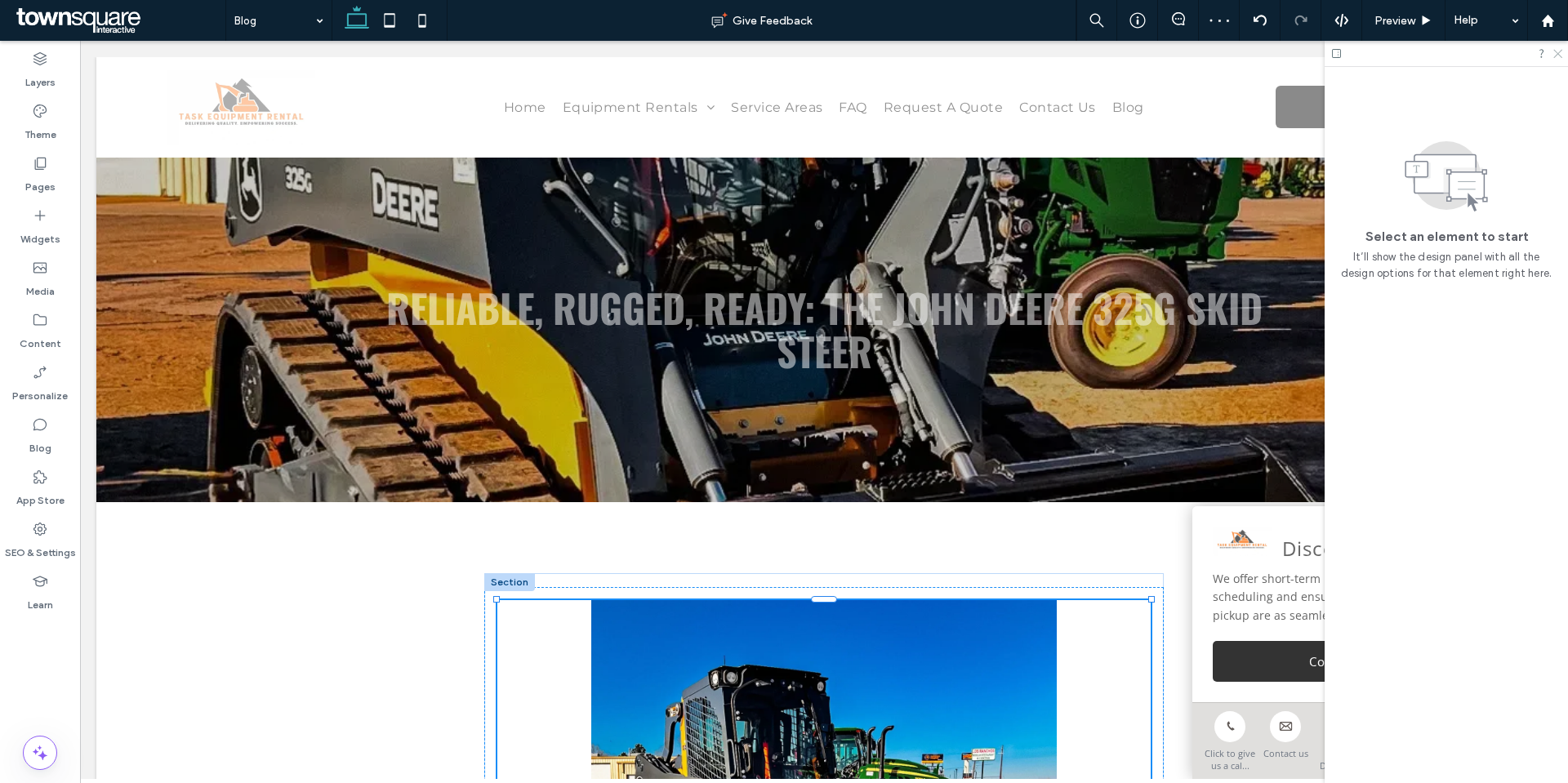 click 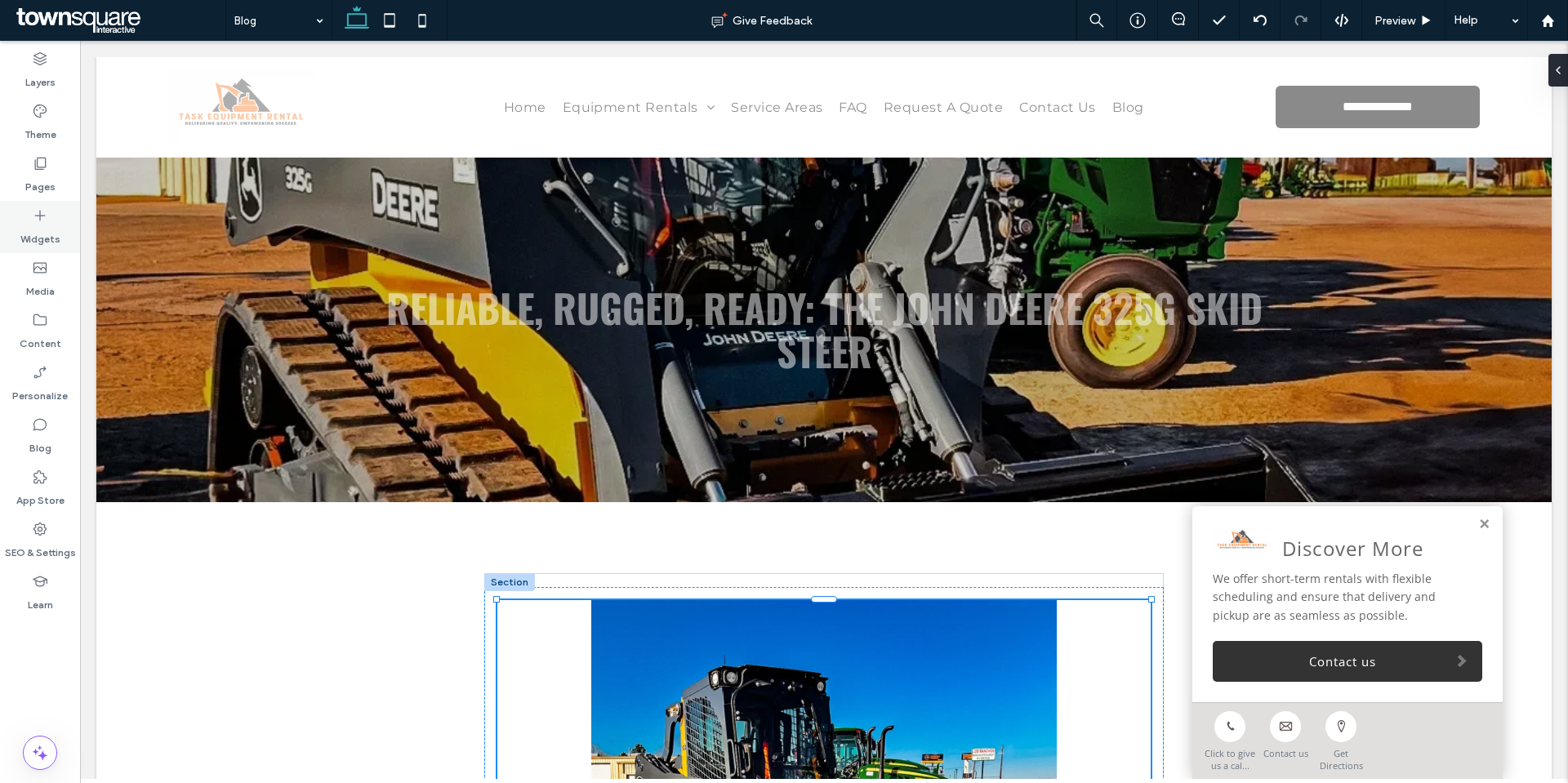 click on "Widgets" at bounding box center [40, 235] 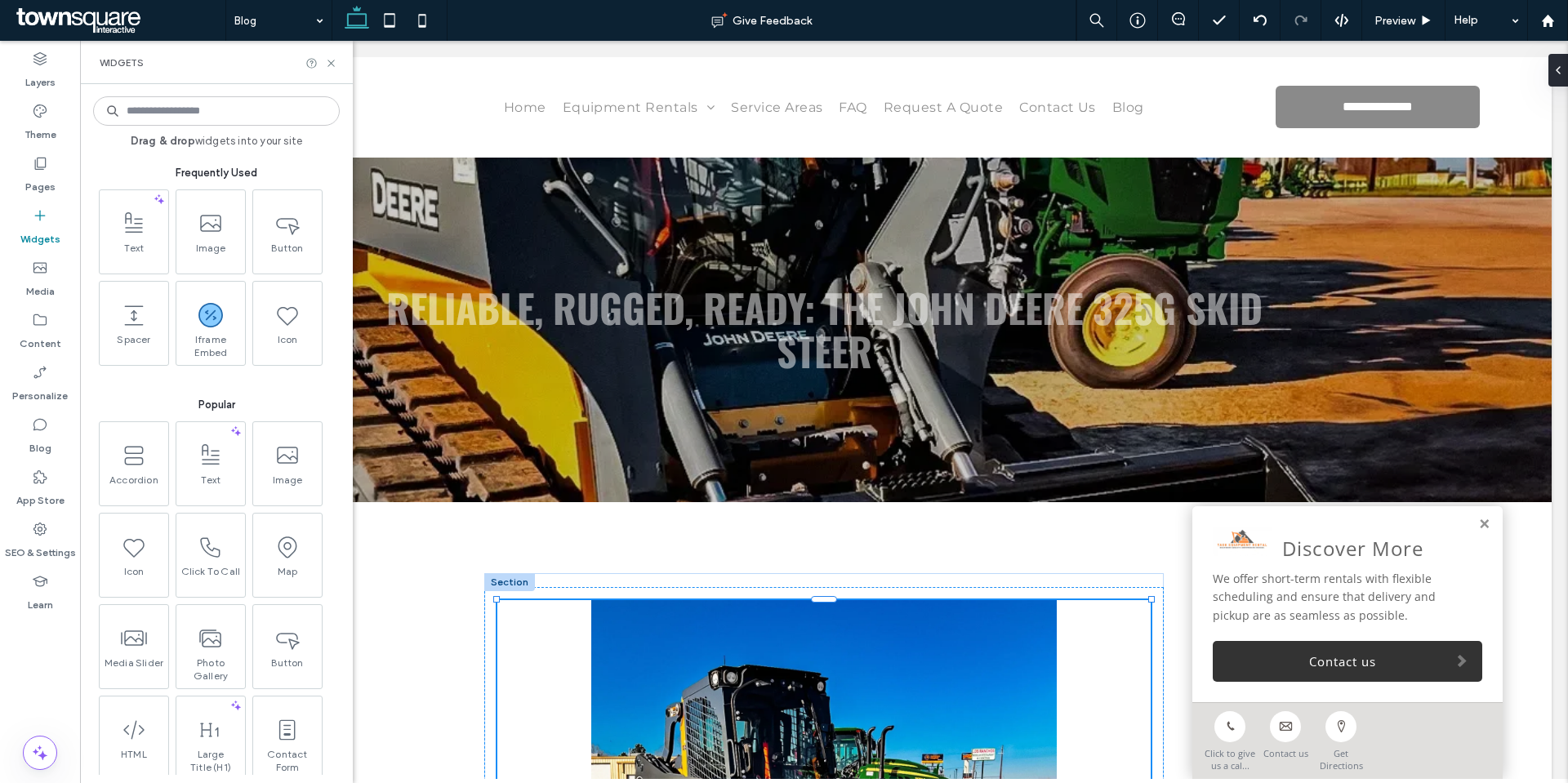 click at bounding box center [216, 111] 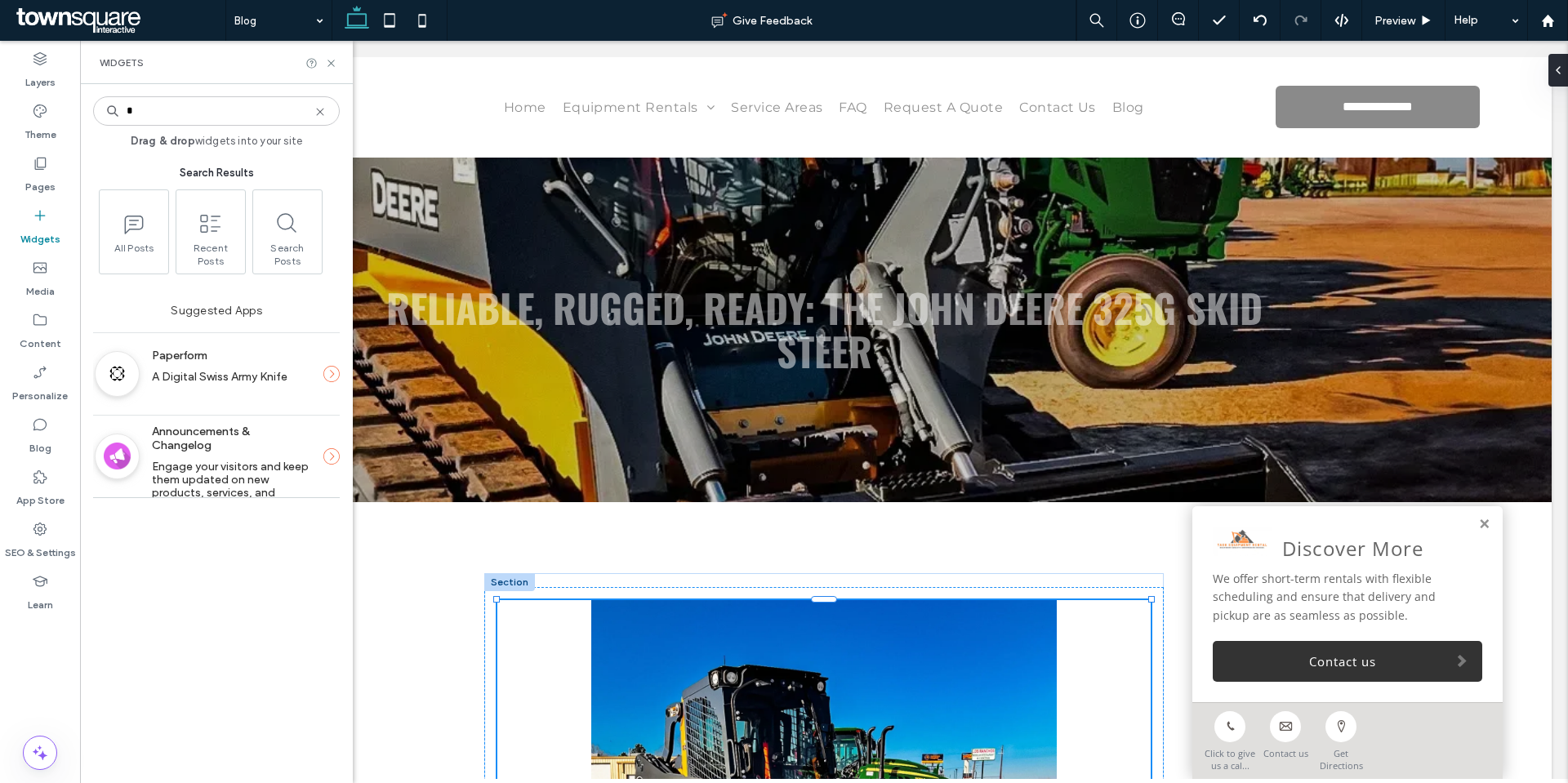 type on "*" 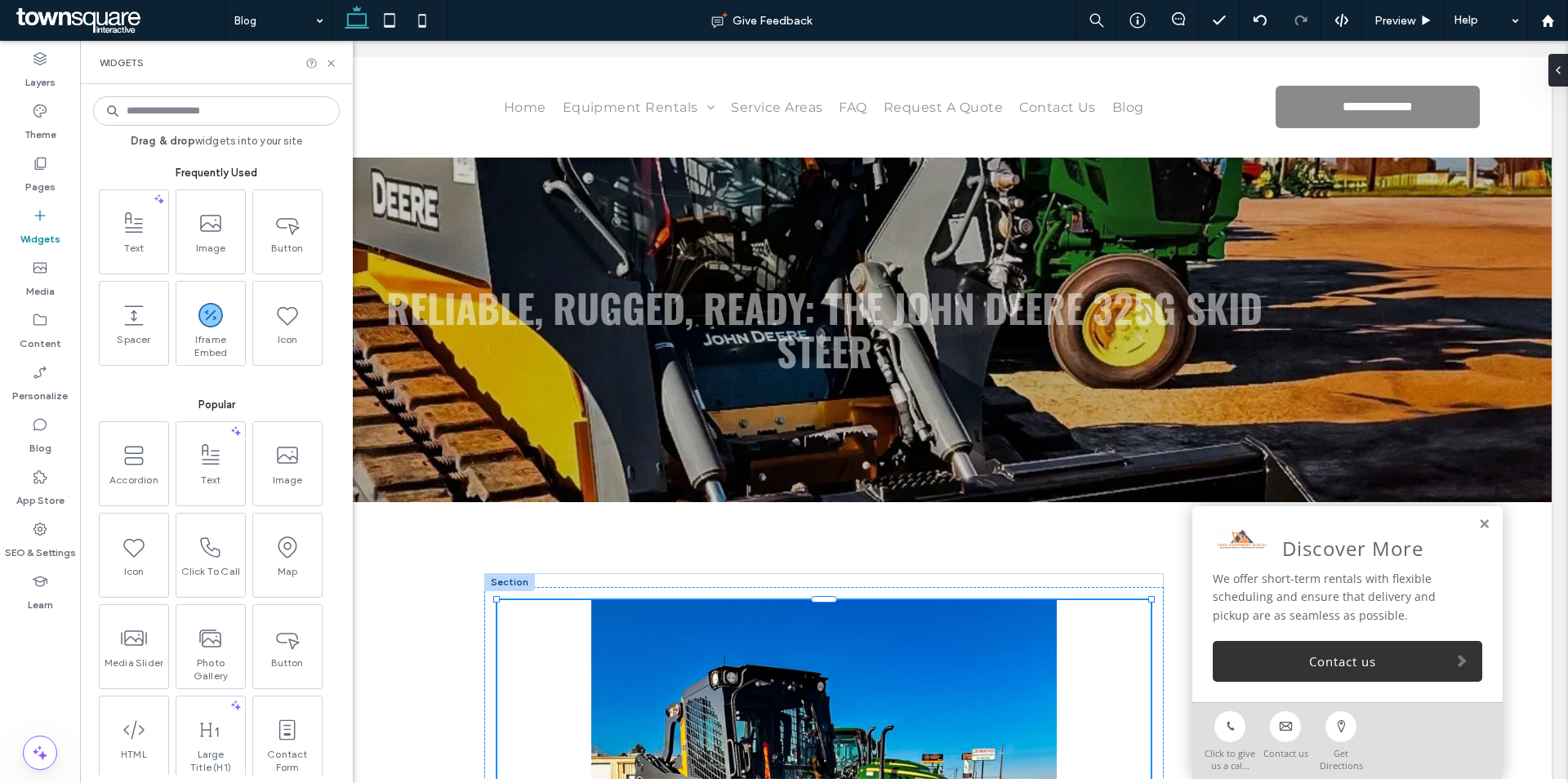 type 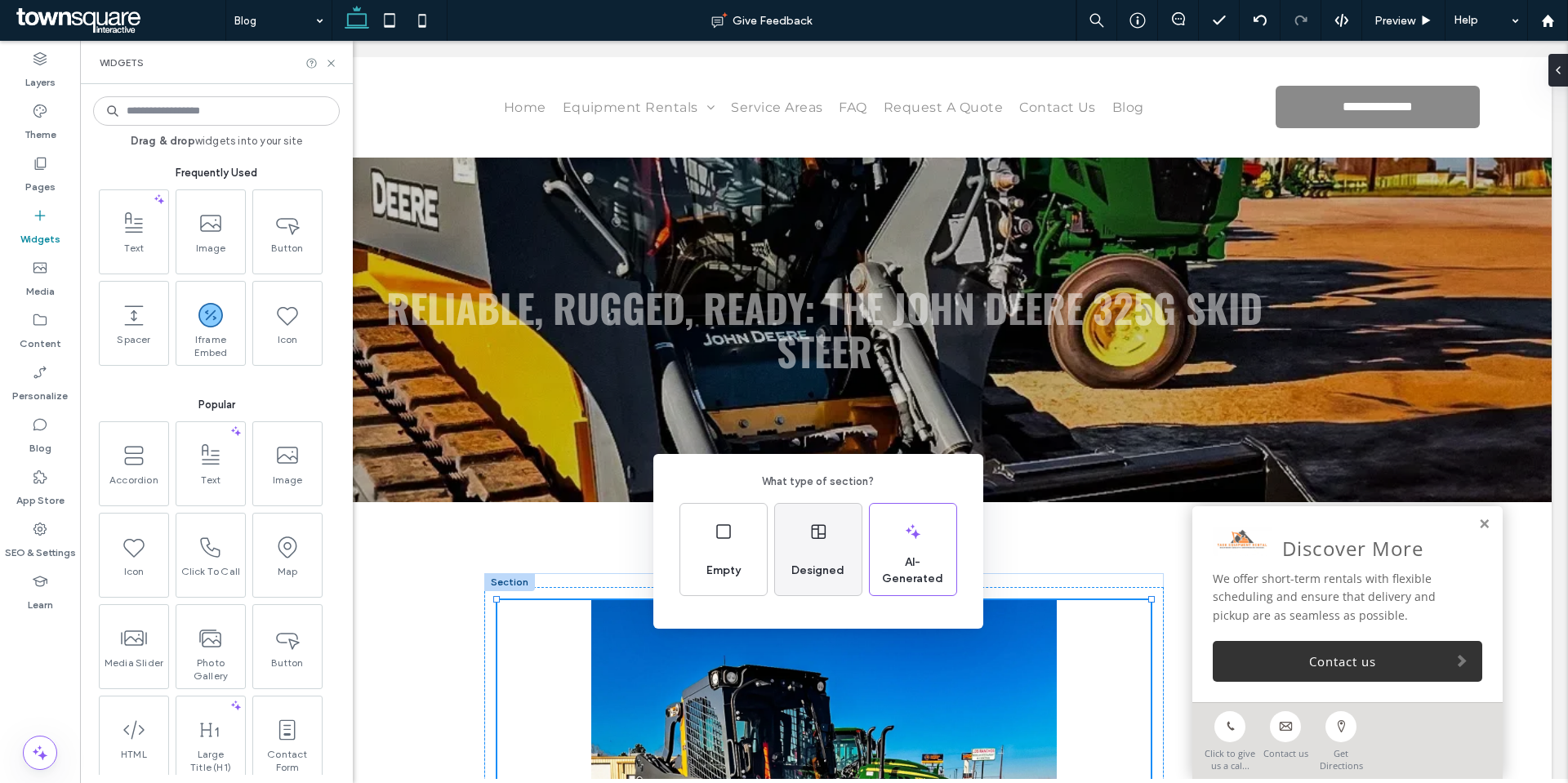 click on "Designed" at bounding box center (817, 571) 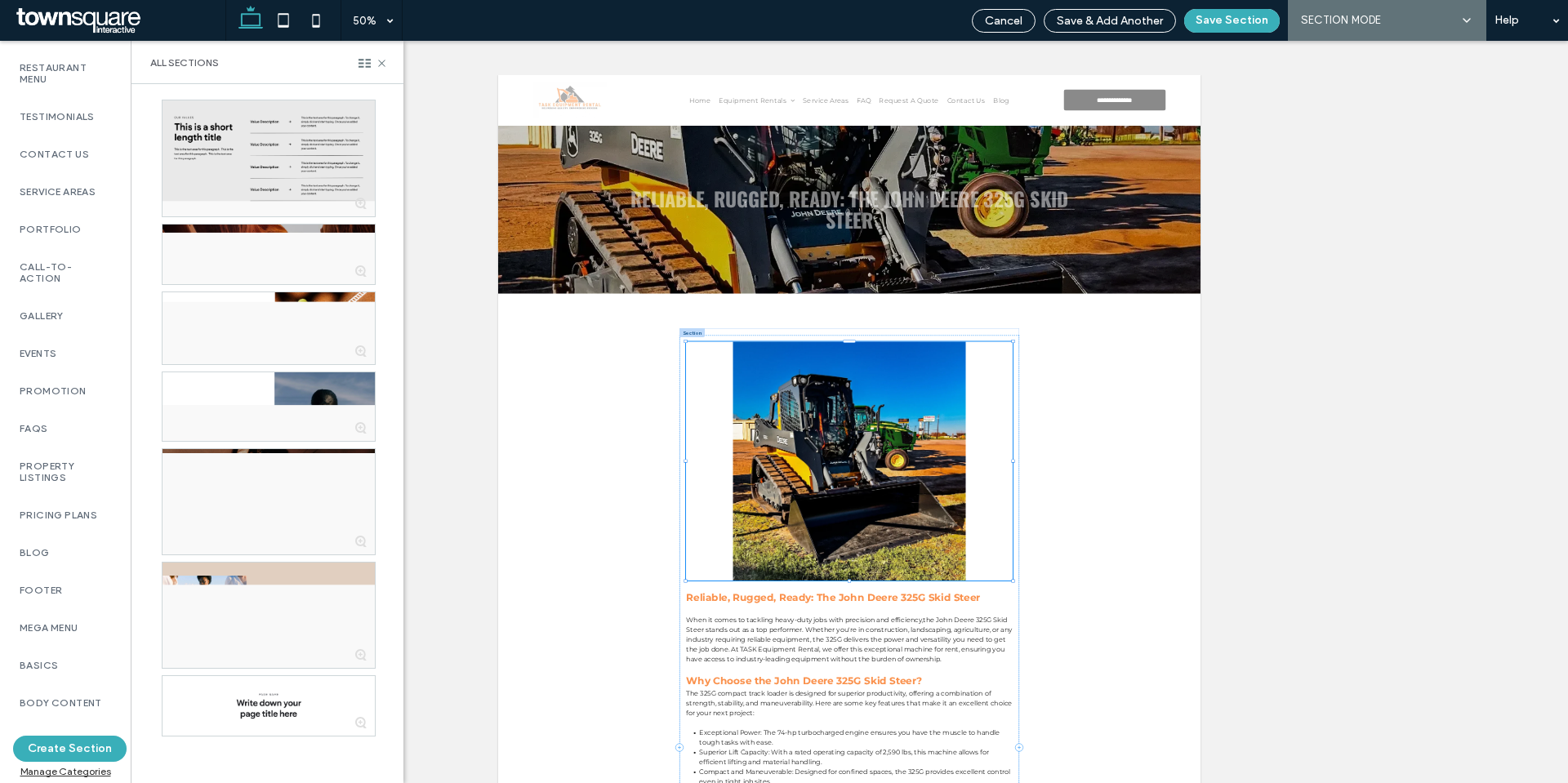 scroll, scrollTop: 653, scrollLeft: 0, axis: vertical 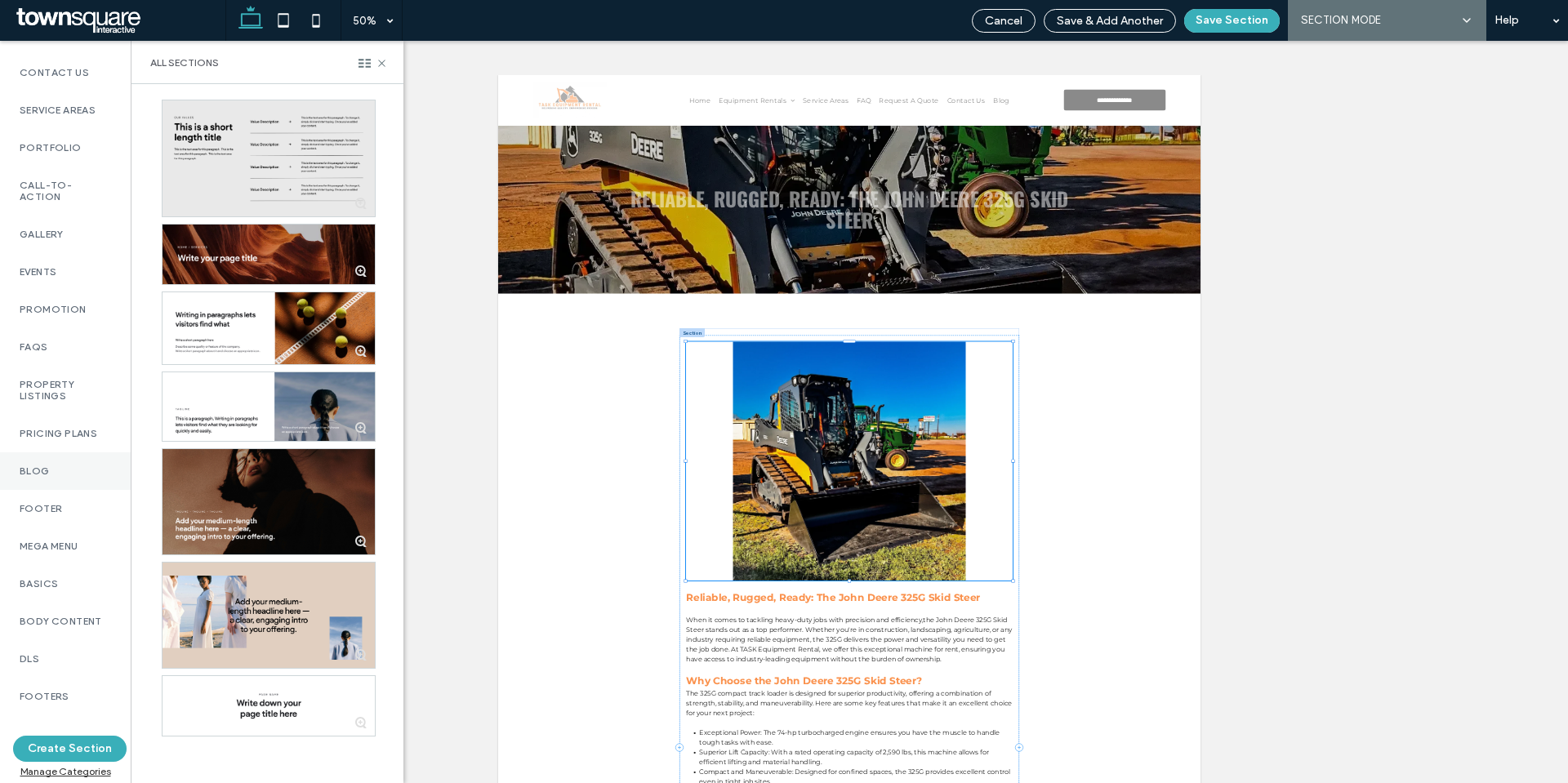 click on "Blog" at bounding box center (65, 471) 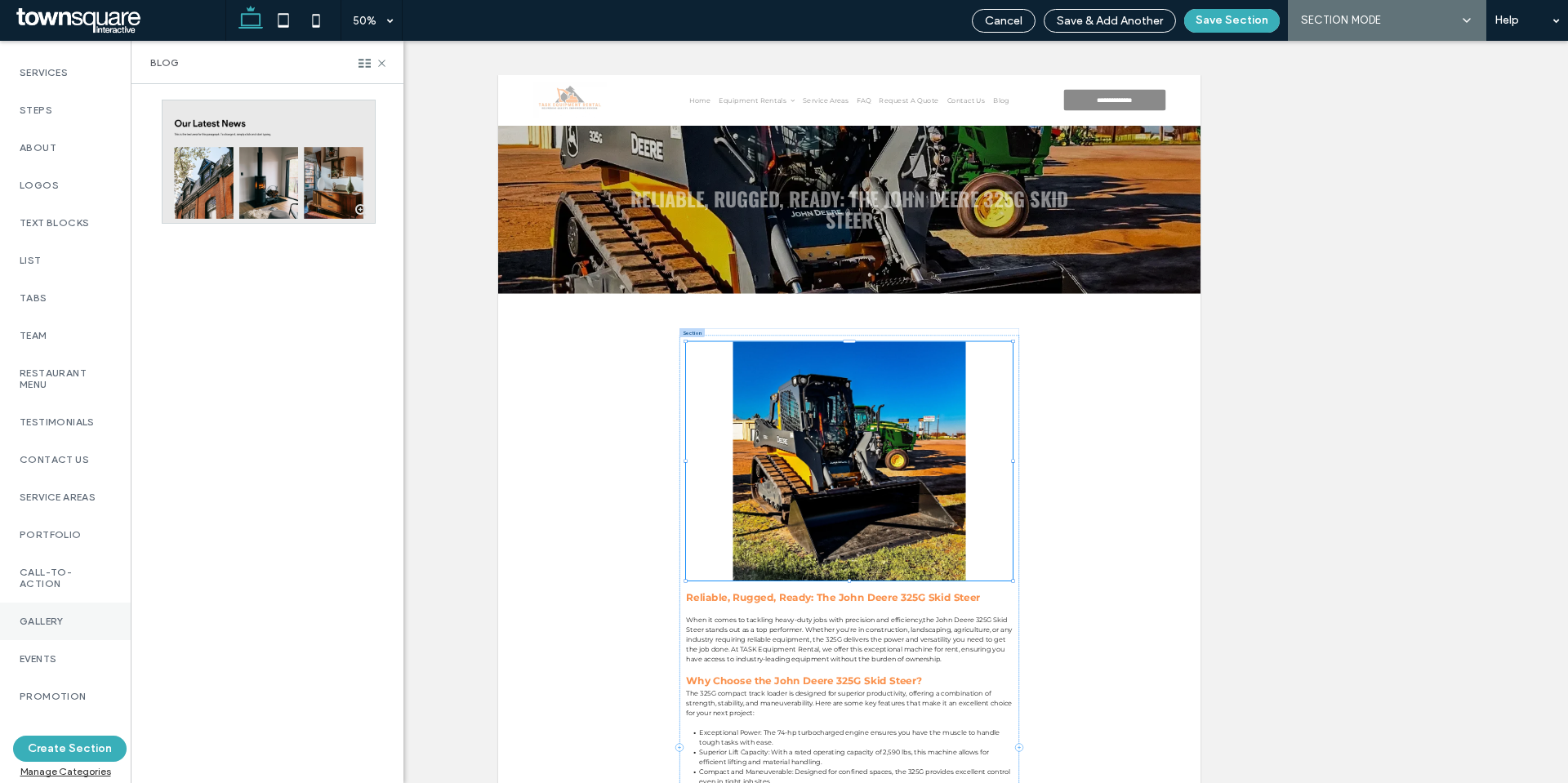 scroll, scrollTop: 247, scrollLeft: 0, axis: vertical 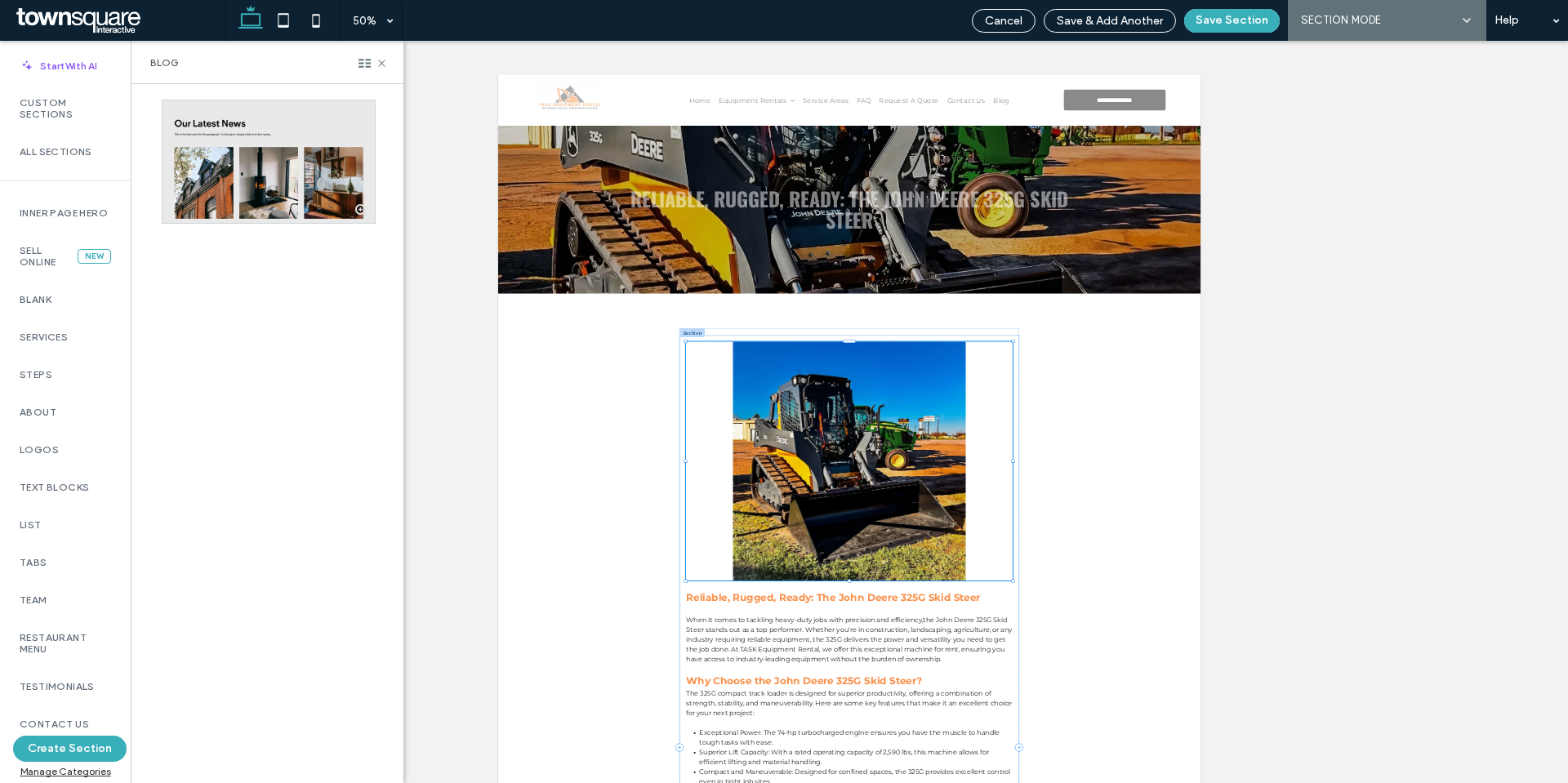 drag, startPoint x: 32, startPoint y: 567, endPoint x: 175, endPoint y: 643, distance: 161.94135 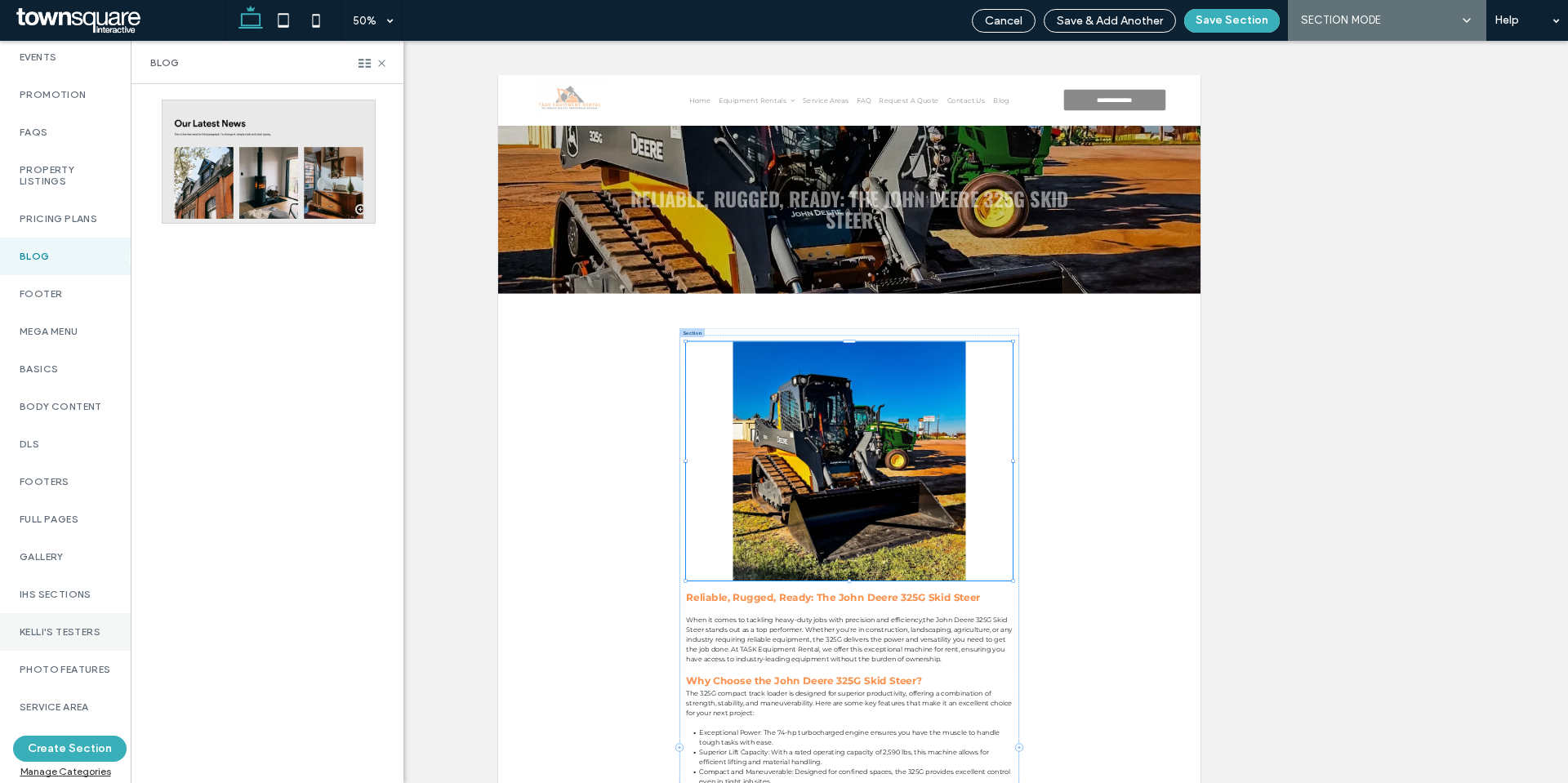 scroll, scrollTop: 900, scrollLeft: 0, axis: vertical 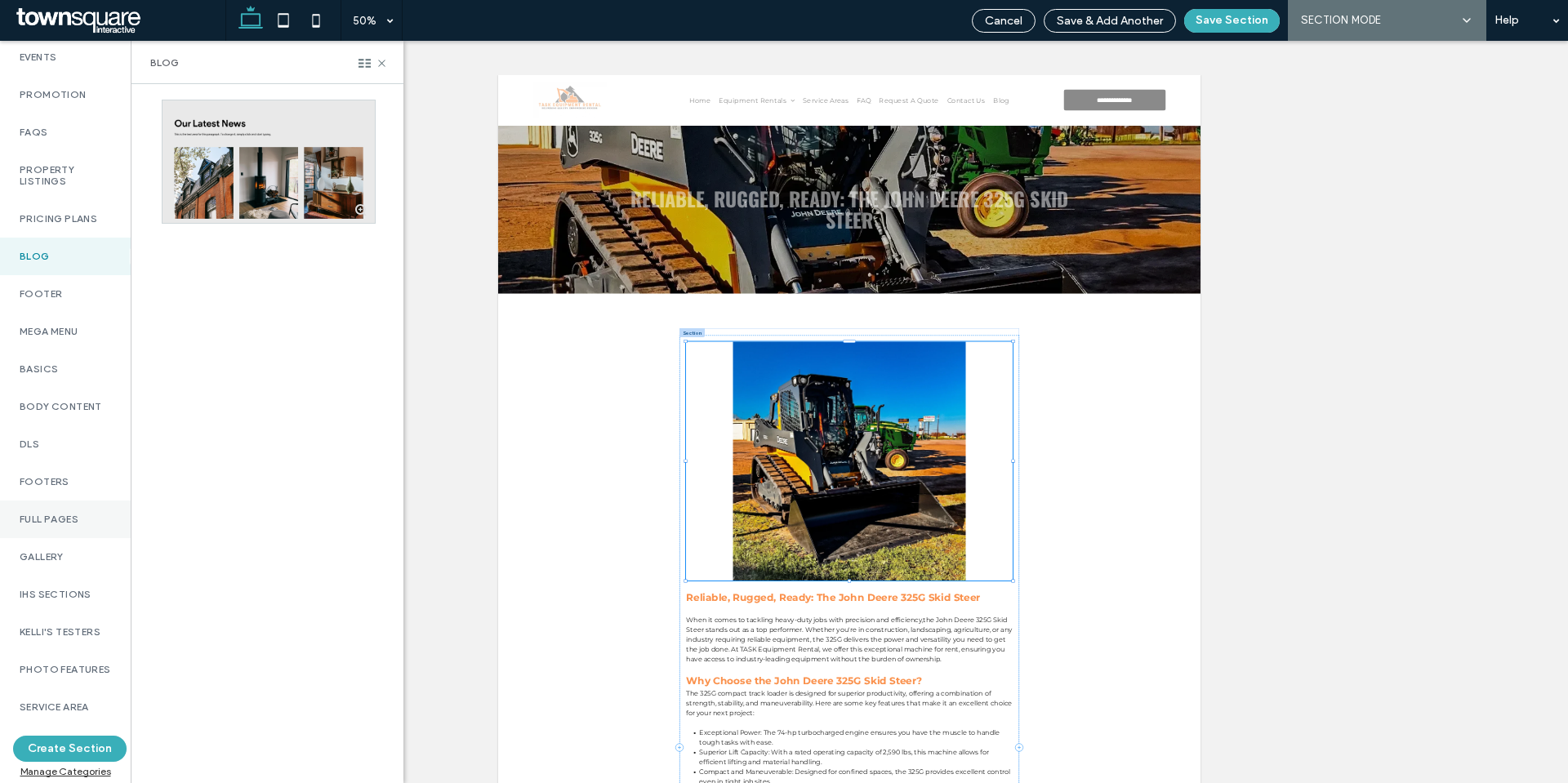 click on "Full Pages" at bounding box center (65, 519) 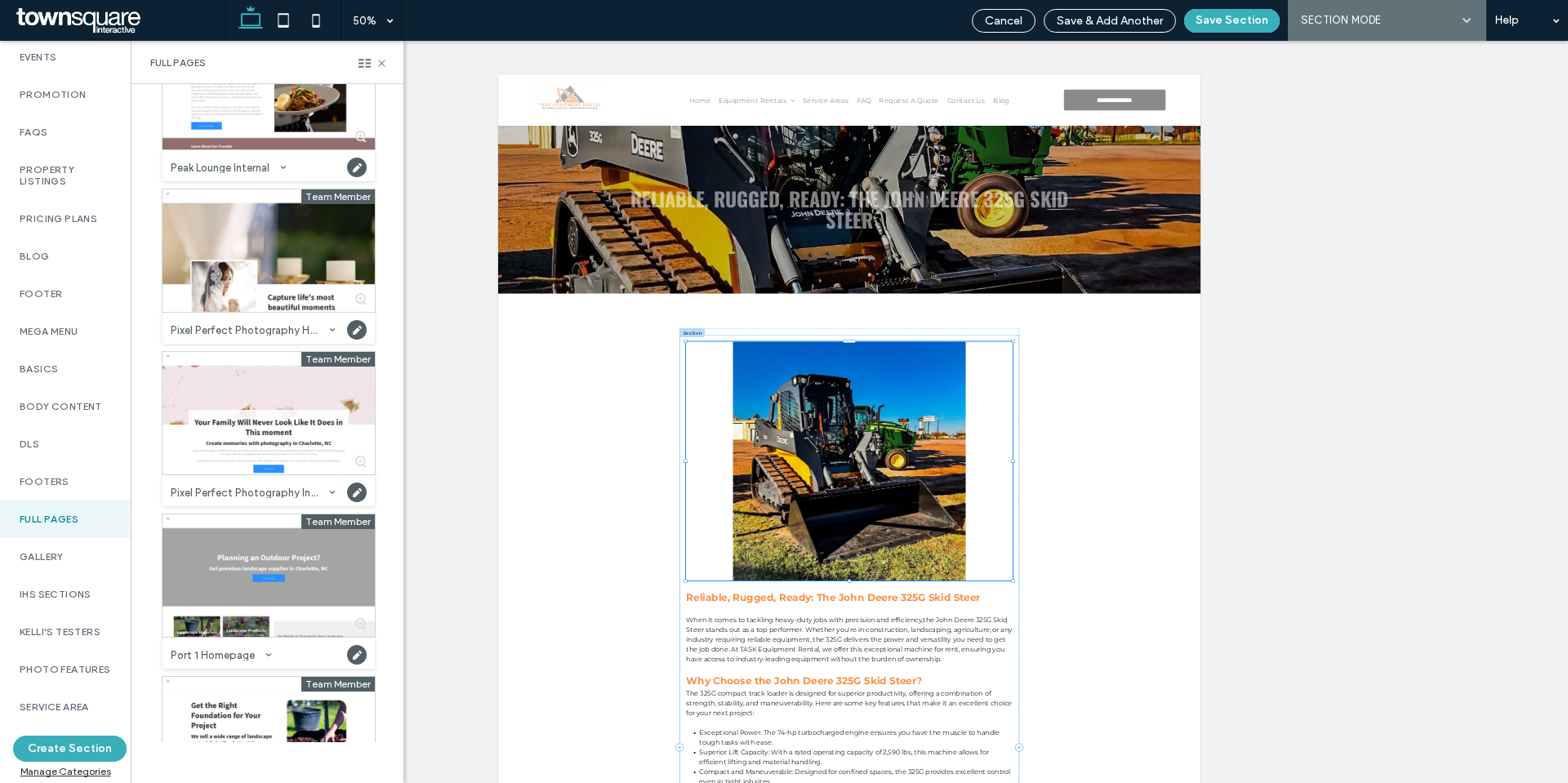 scroll, scrollTop: 12417, scrollLeft: 0, axis: vertical 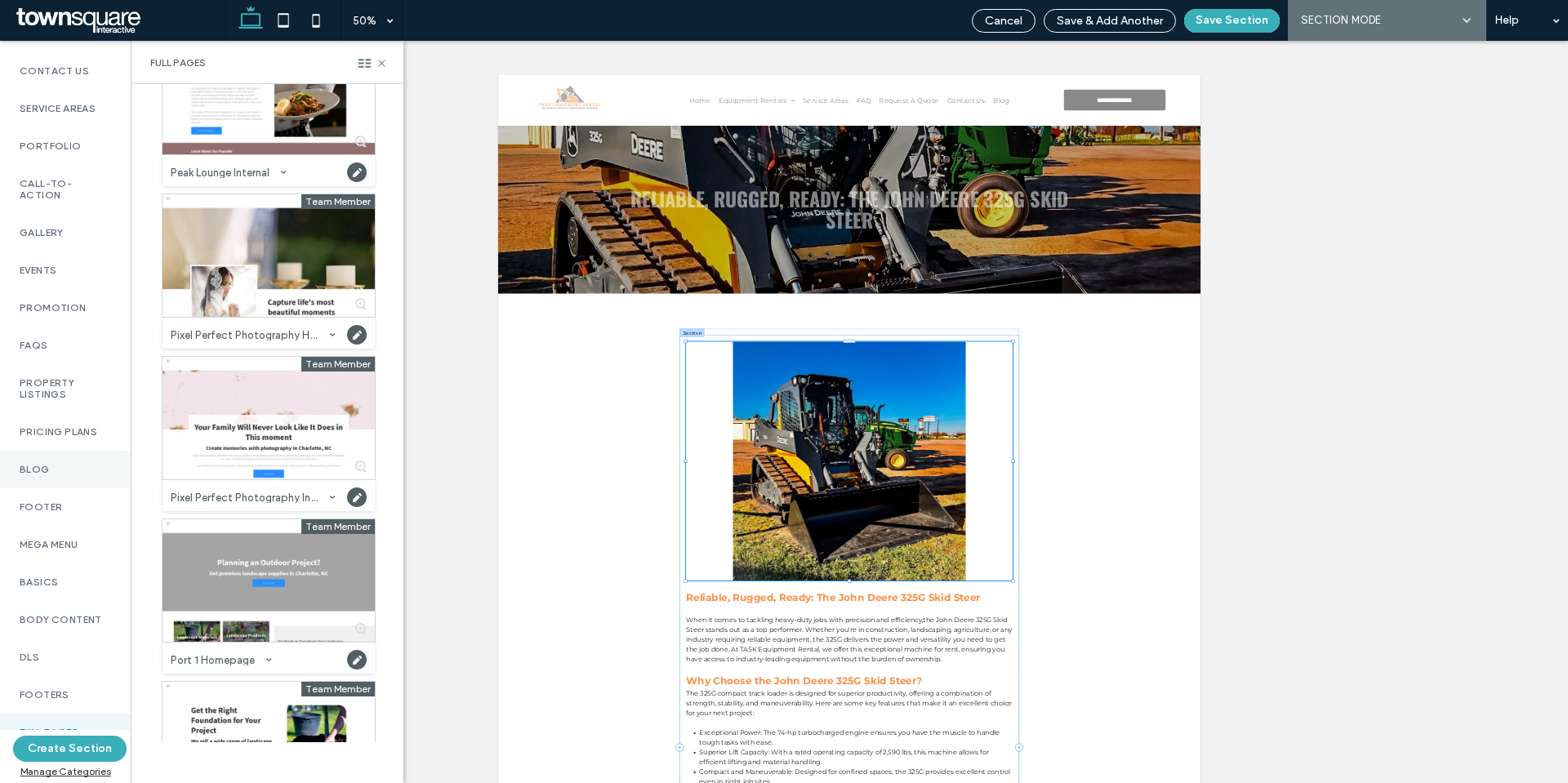 click on "Blog" at bounding box center [65, 469] 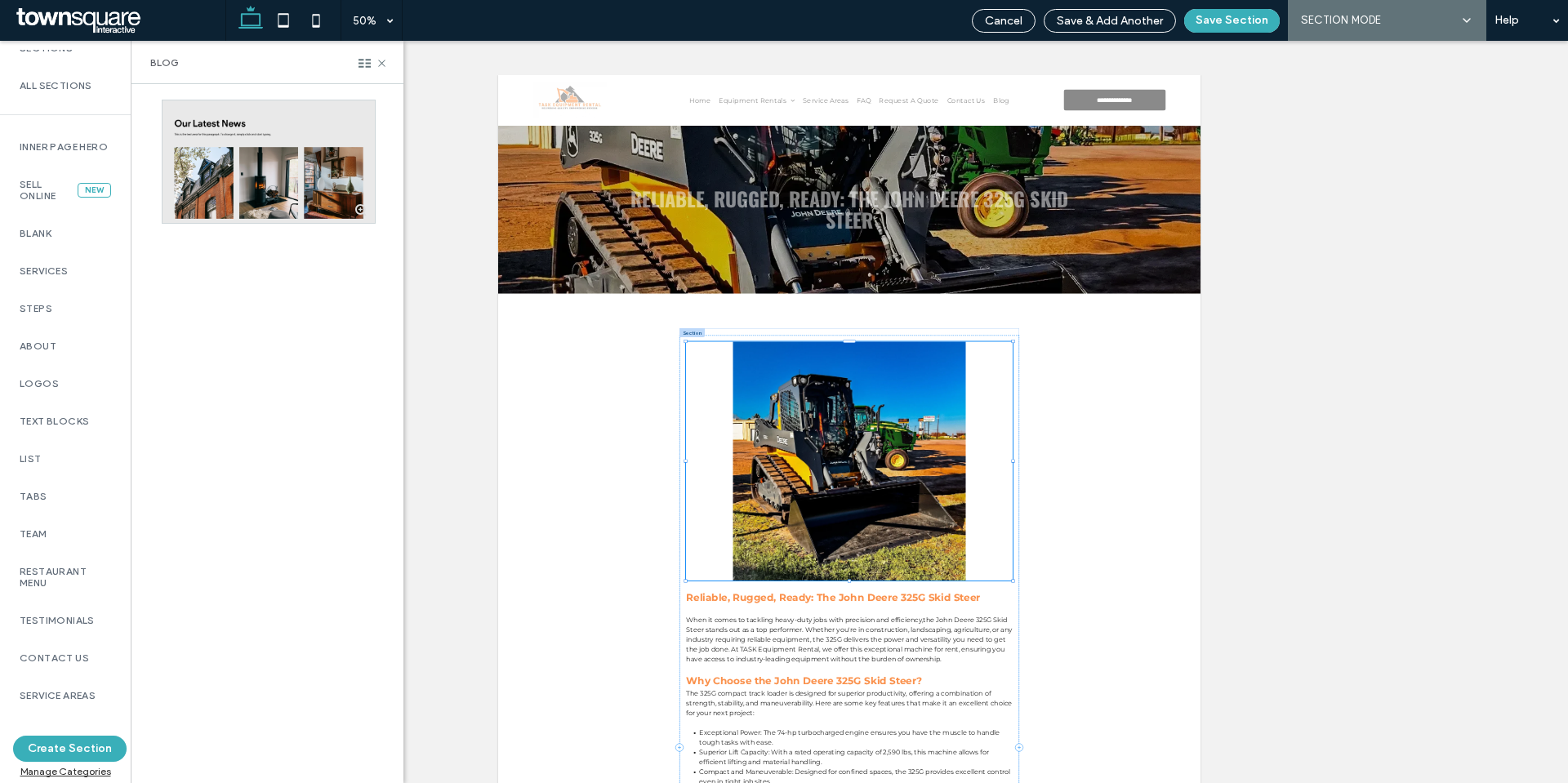 scroll, scrollTop: 0, scrollLeft: 0, axis: both 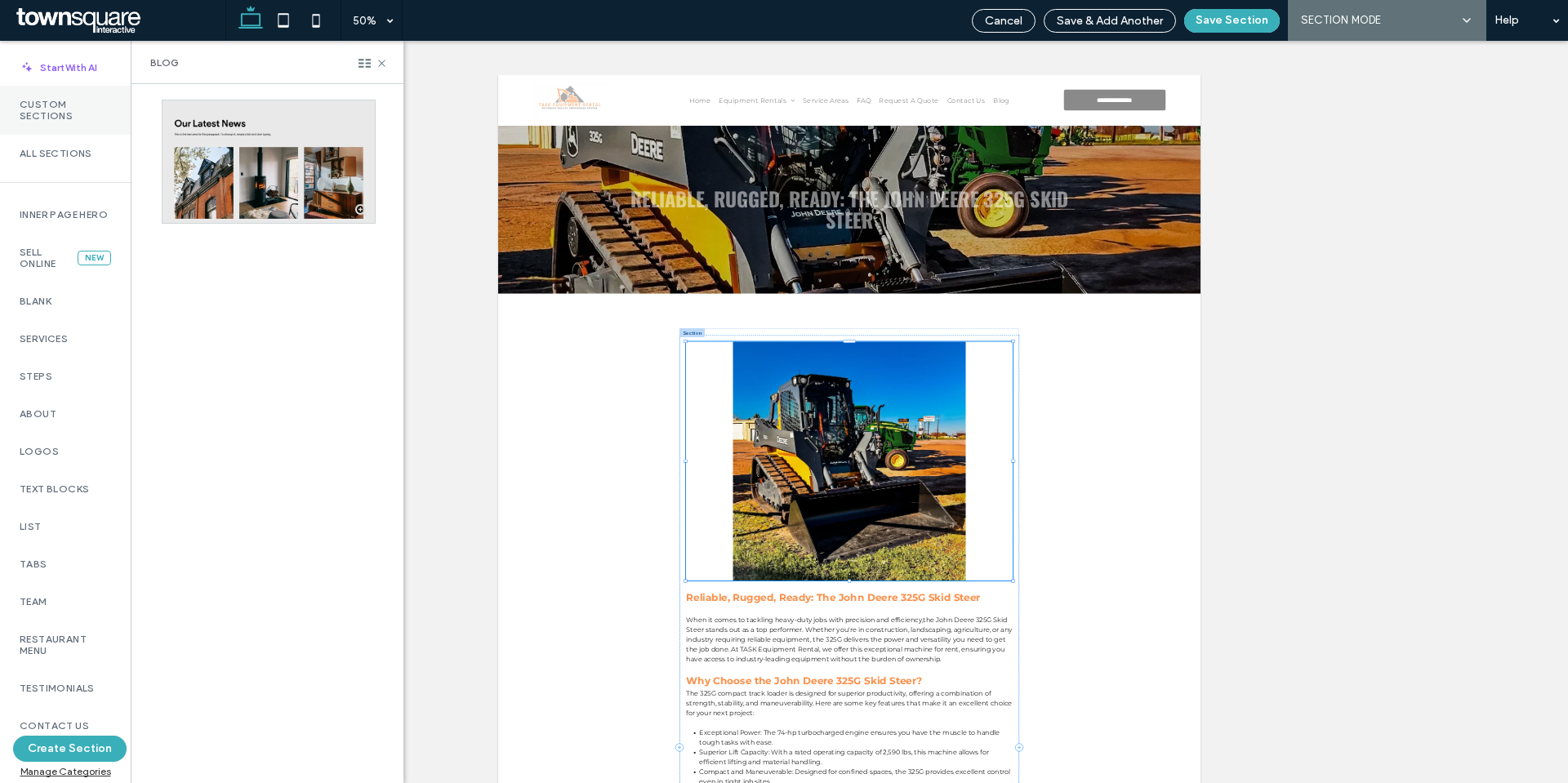 click on "Custom Sections" at bounding box center (65, 110) 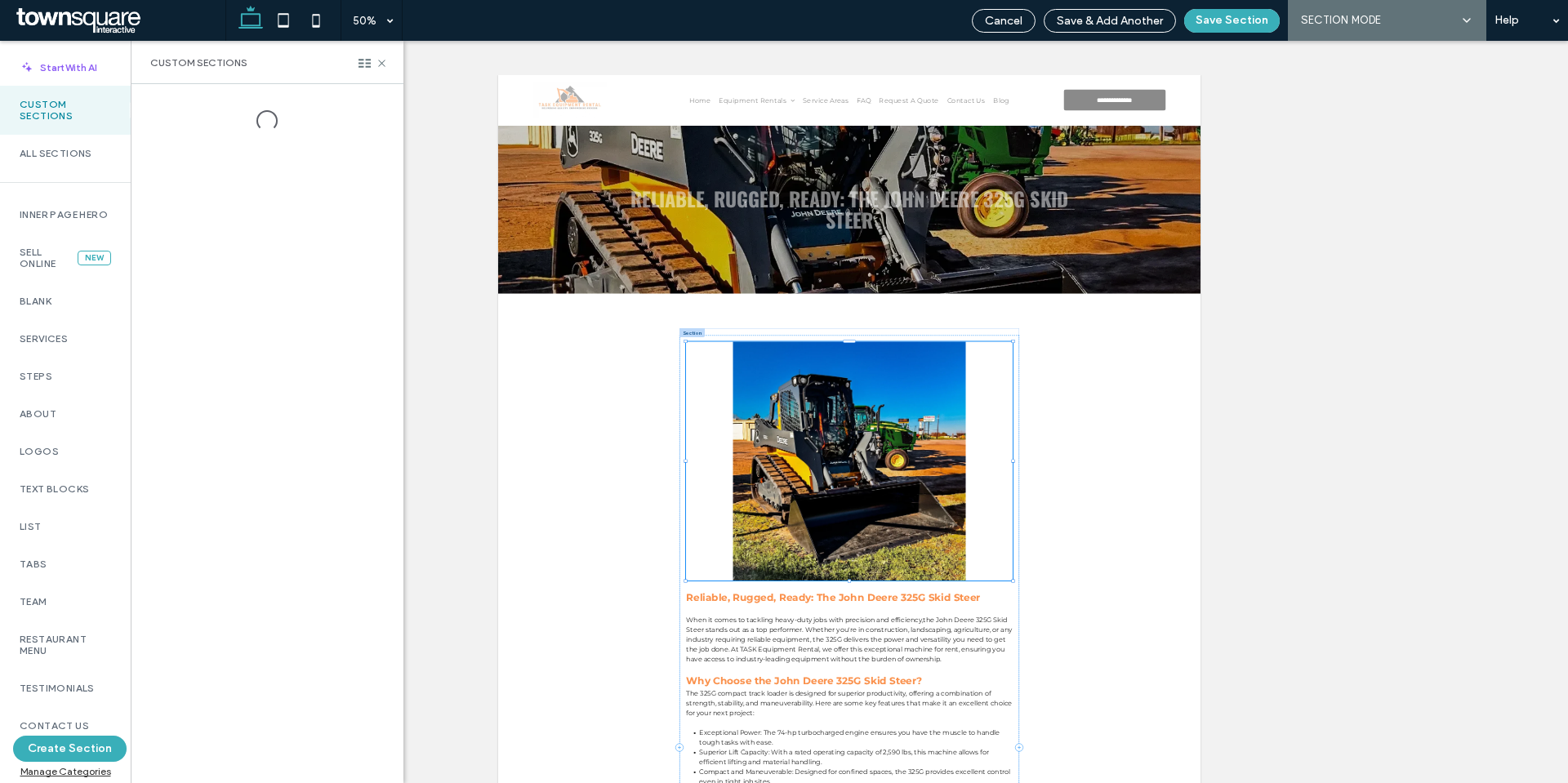drag, startPoint x: 96, startPoint y: 109, endPoint x: 144, endPoint y: 92, distance: 50.92151 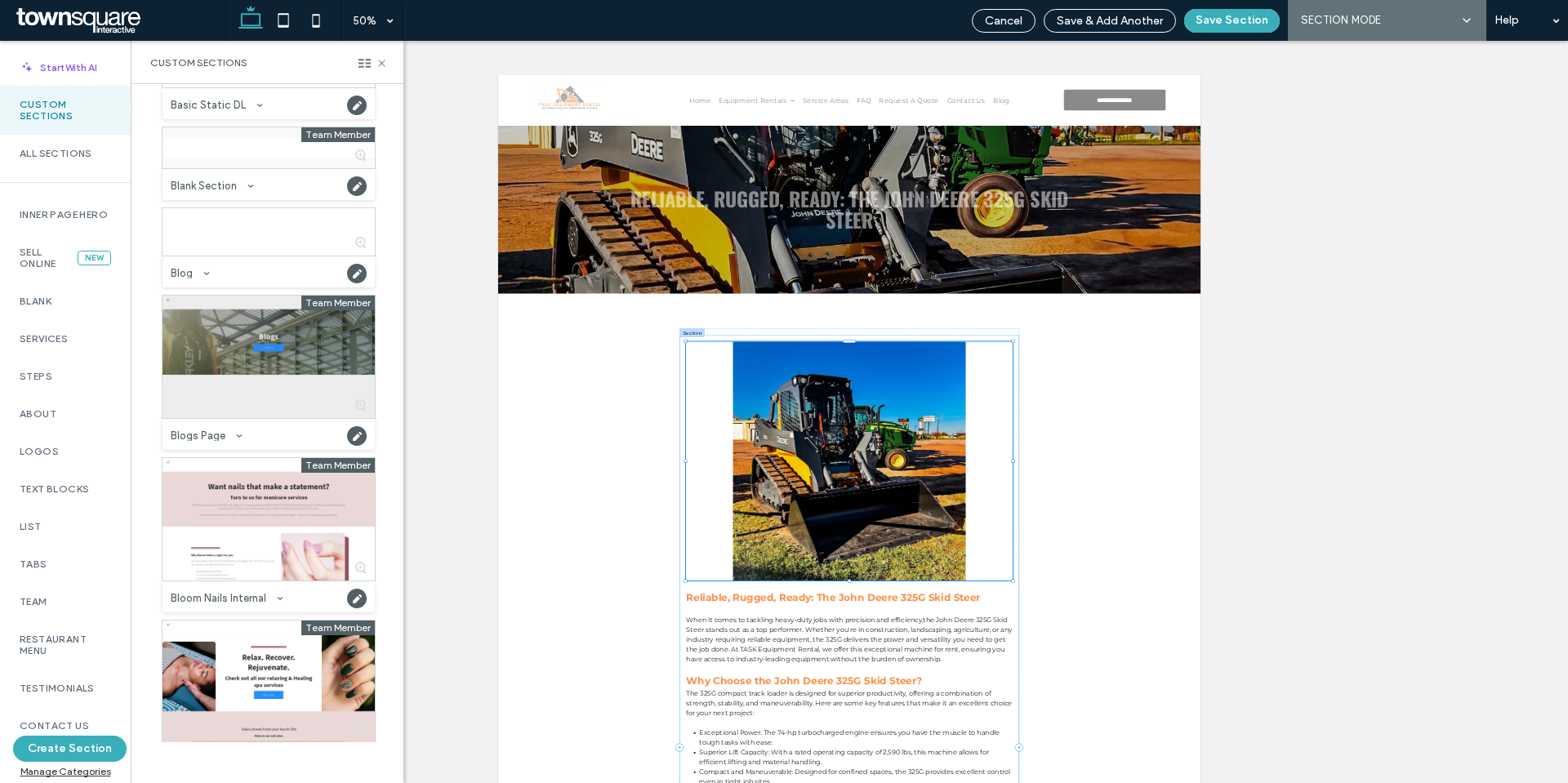 scroll, scrollTop: 3674, scrollLeft: 0, axis: vertical 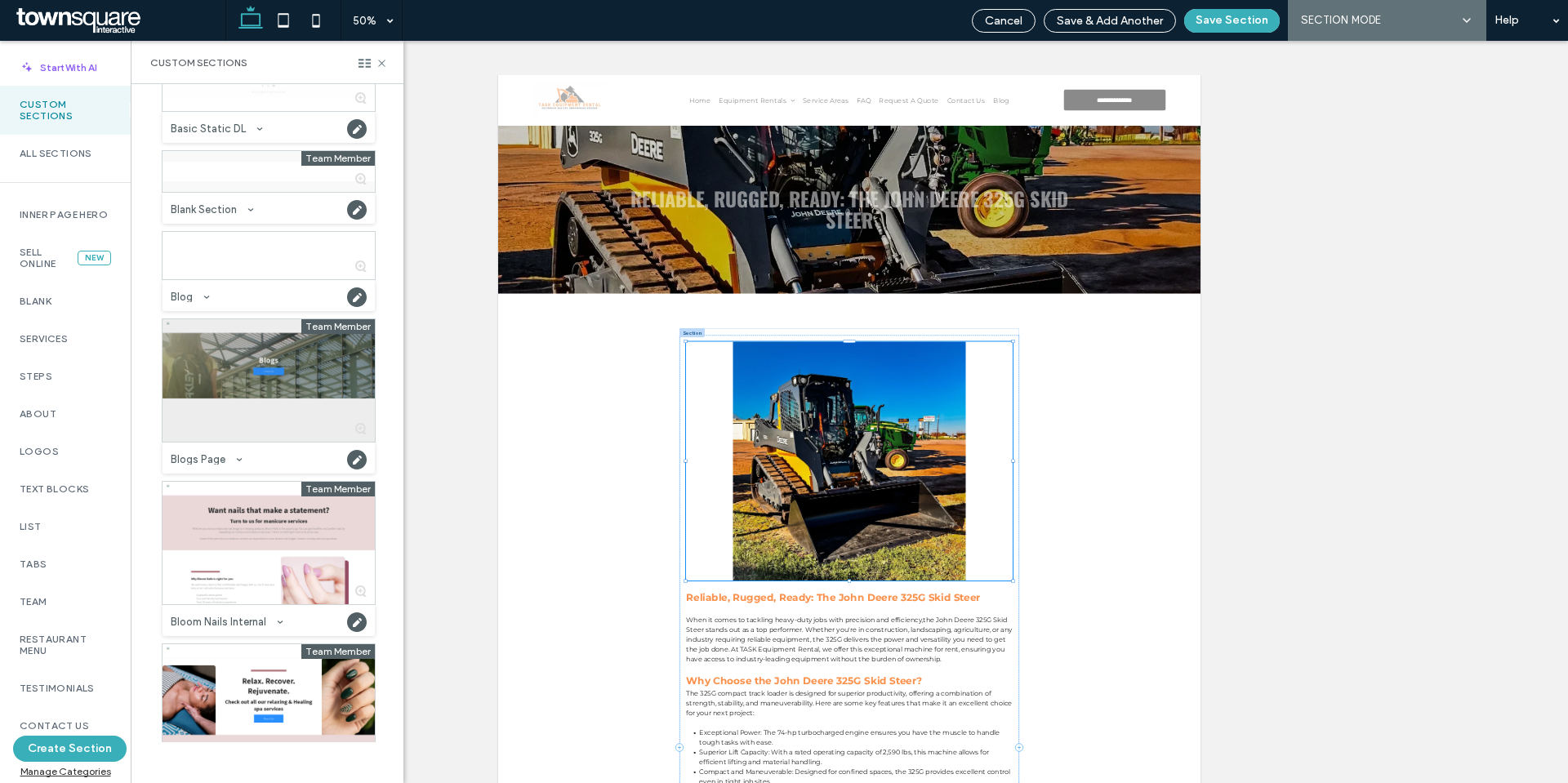 click at bounding box center (269, 380) 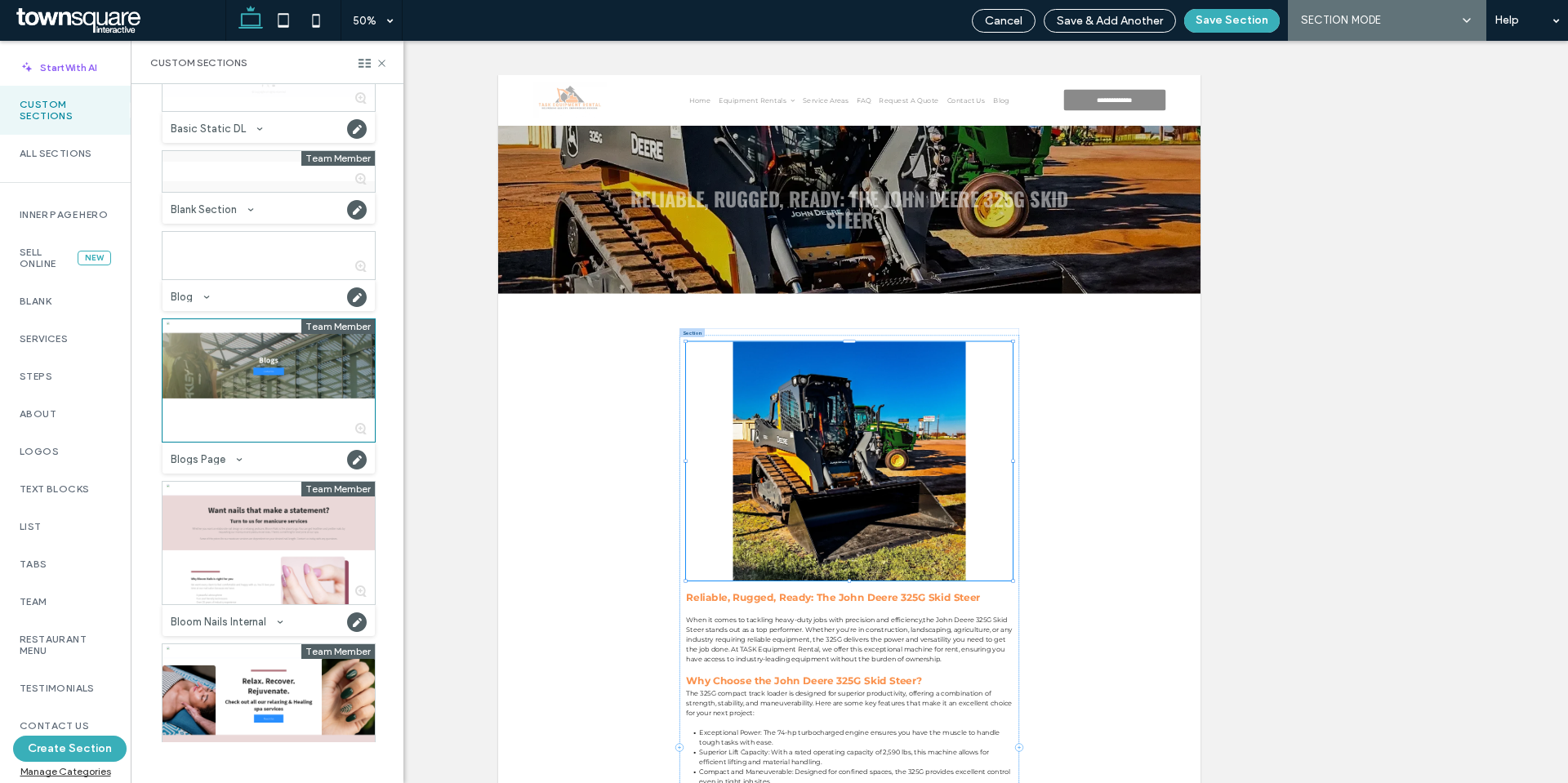 scroll, scrollTop: 163, scrollLeft: 0, axis: vertical 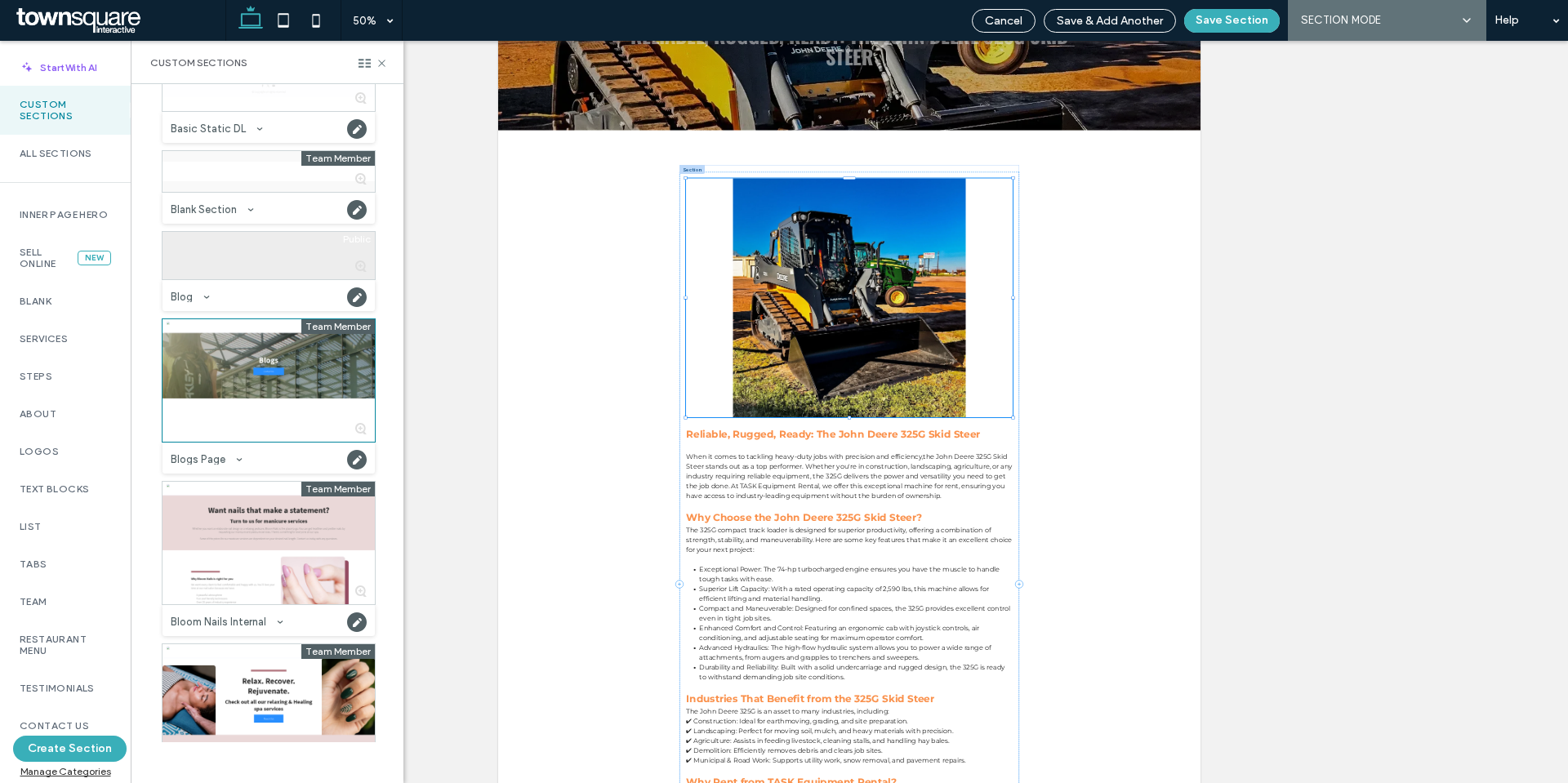 click at bounding box center (269, 256) 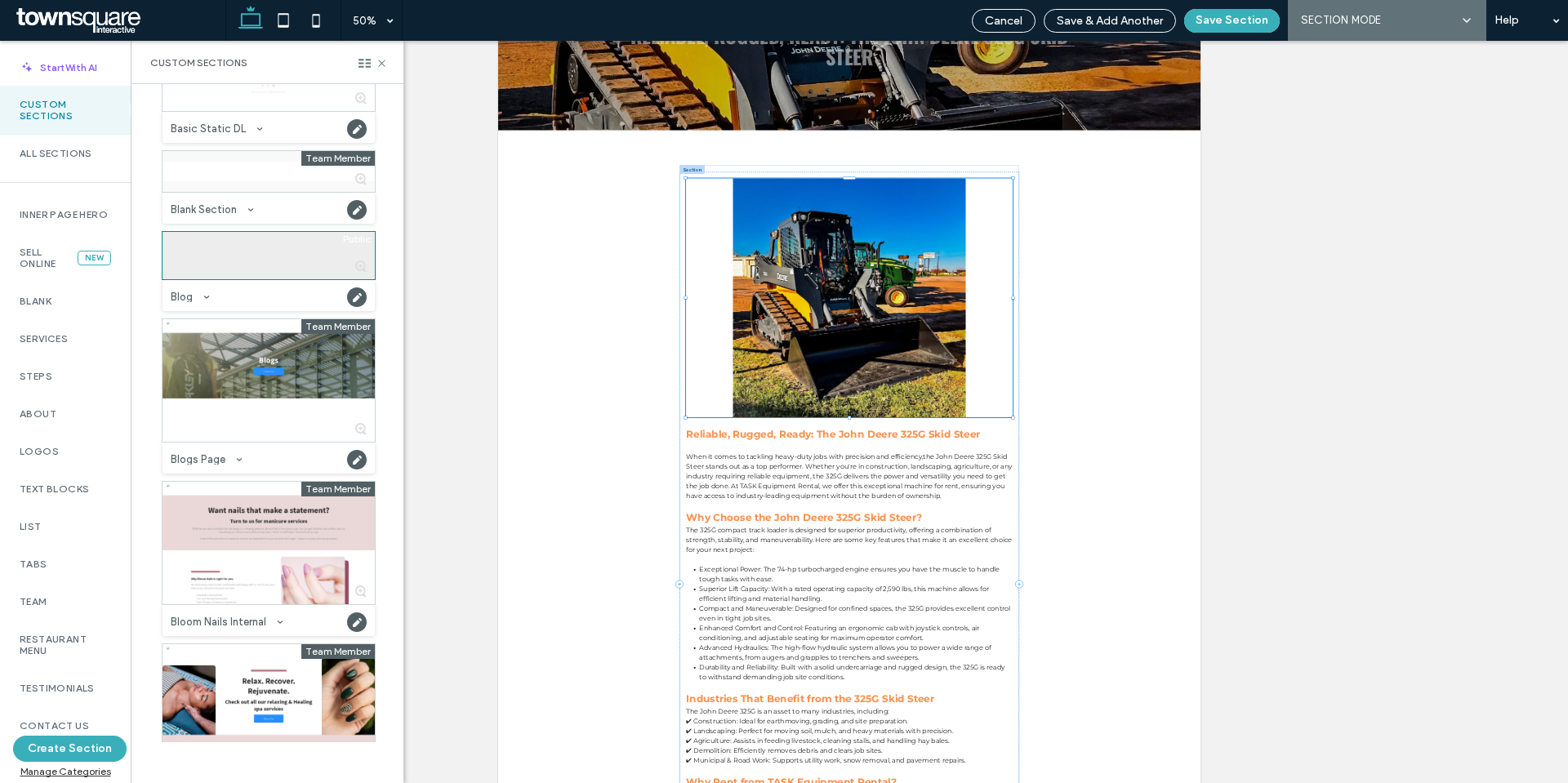 scroll, scrollTop: 0, scrollLeft: 0, axis: both 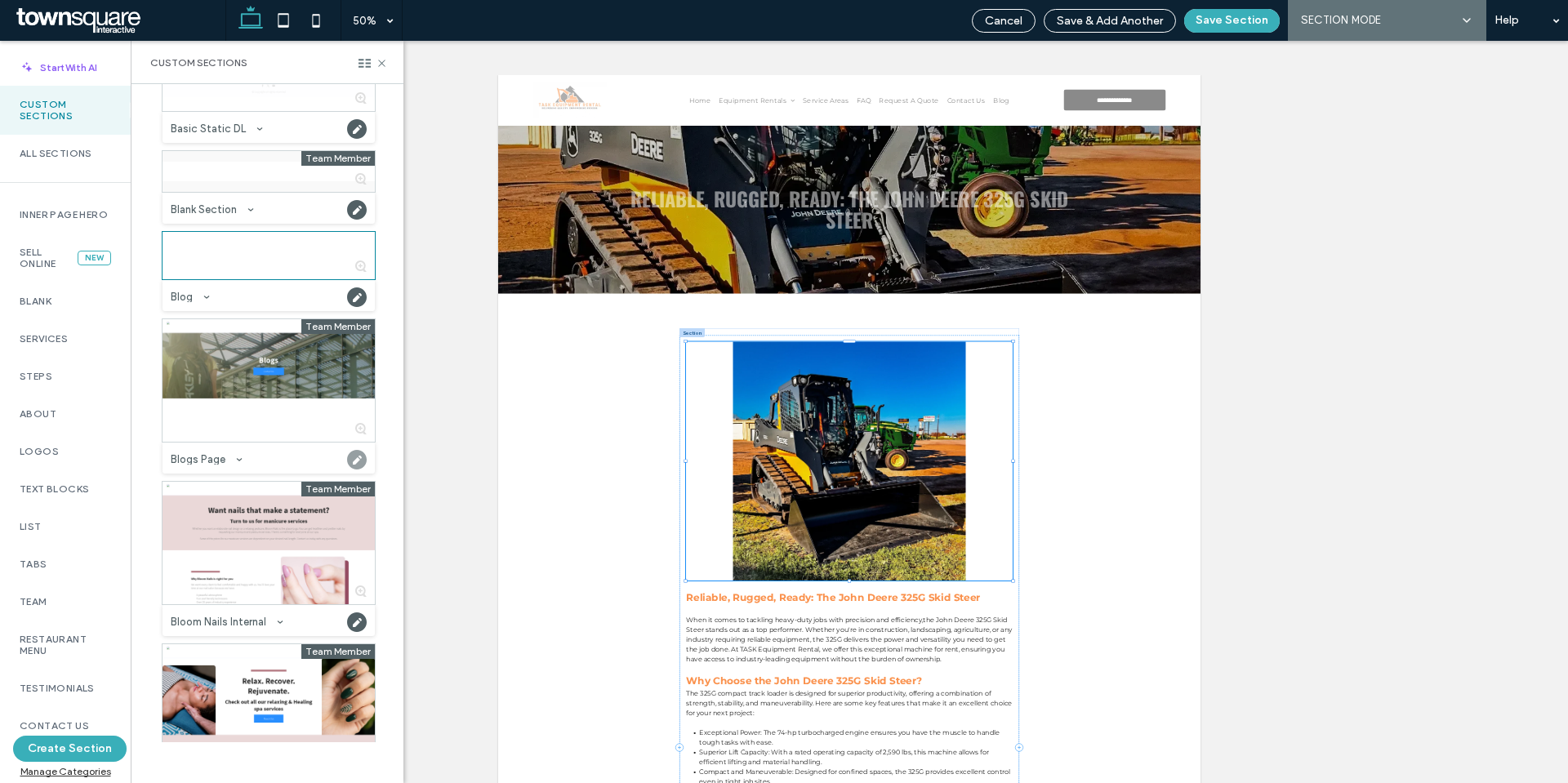 click 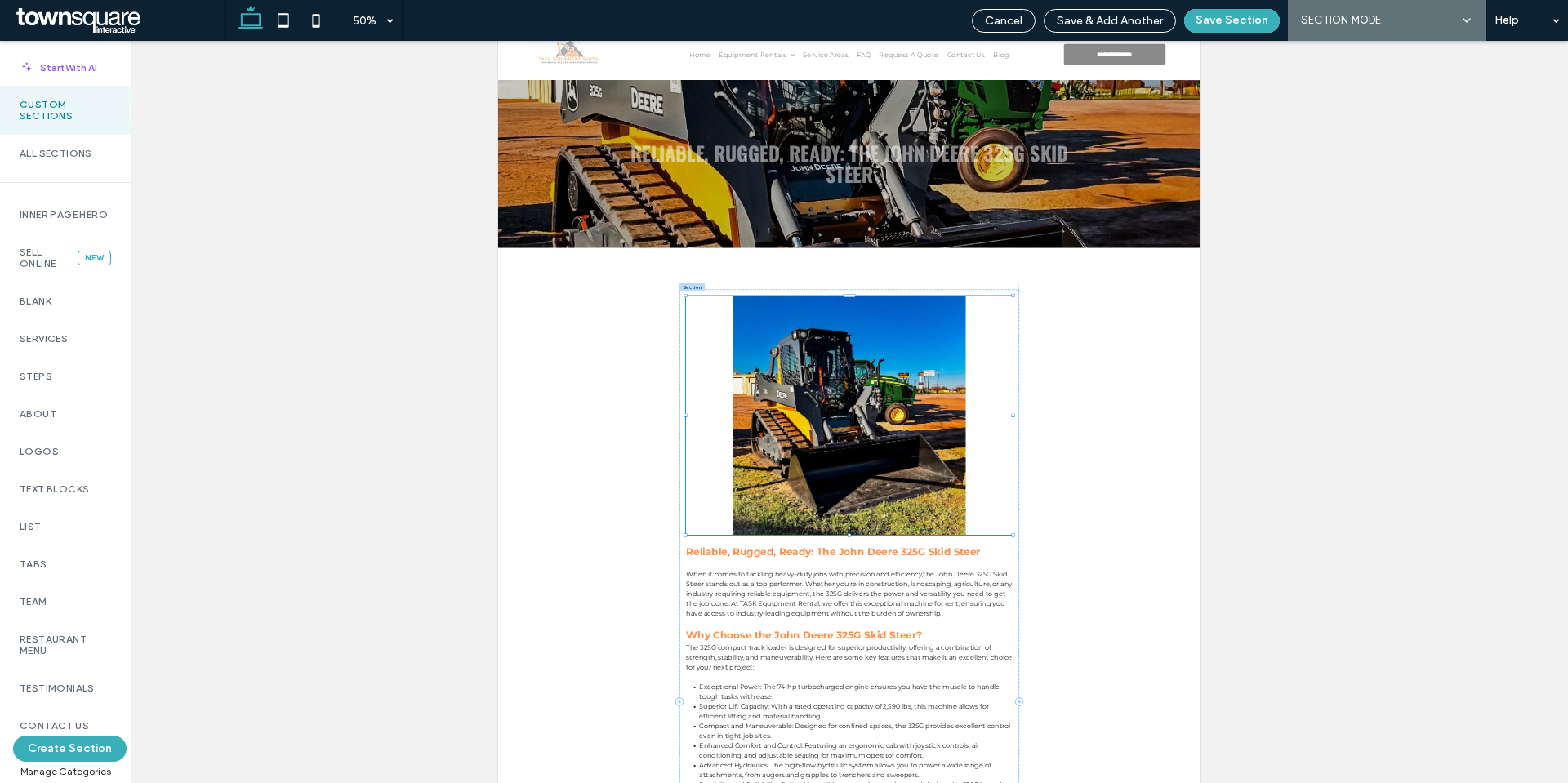 scroll, scrollTop: 43, scrollLeft: 0, axis: vertical 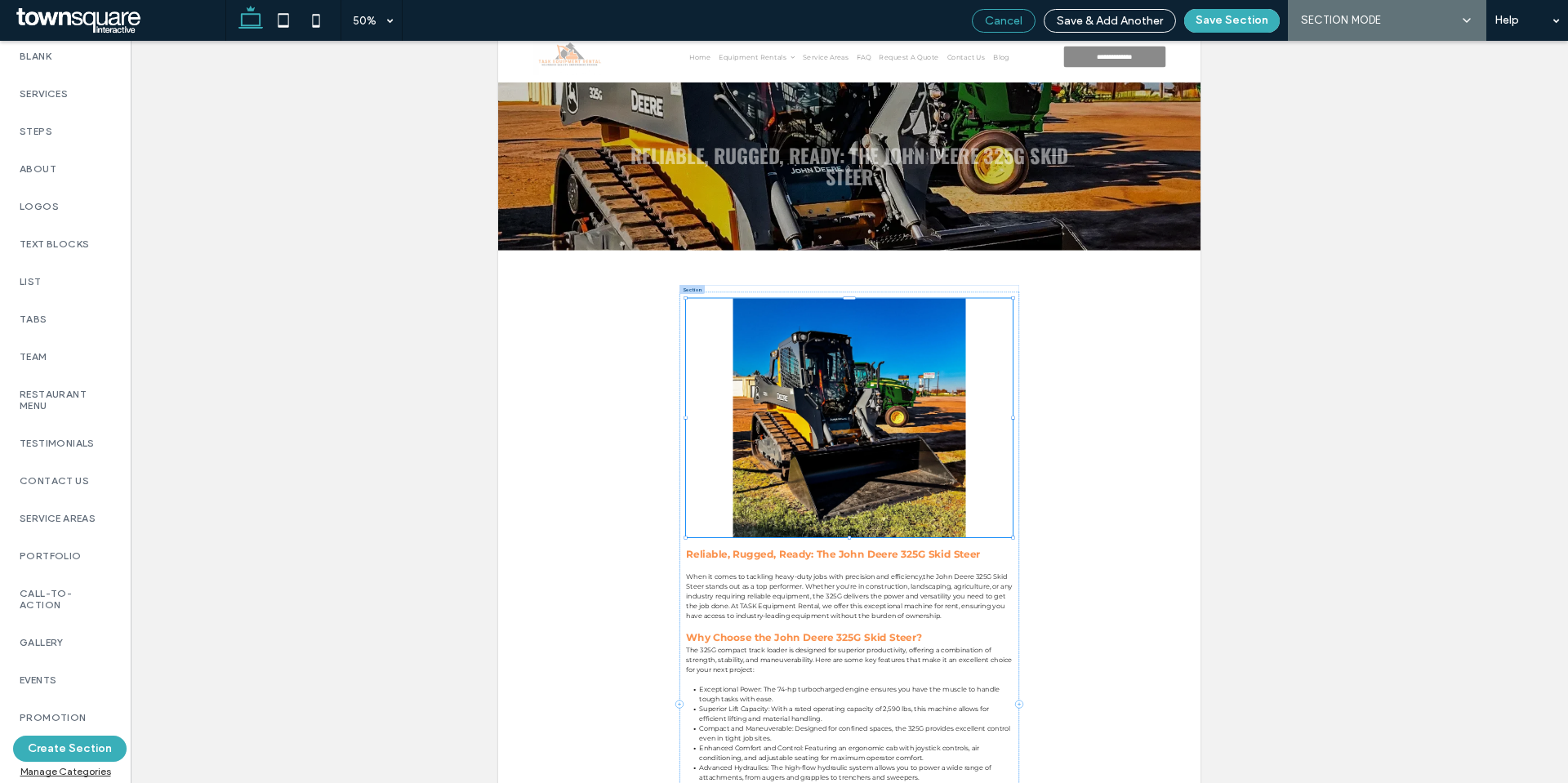 click on "Cancel" at bounding box center [1004, 20] 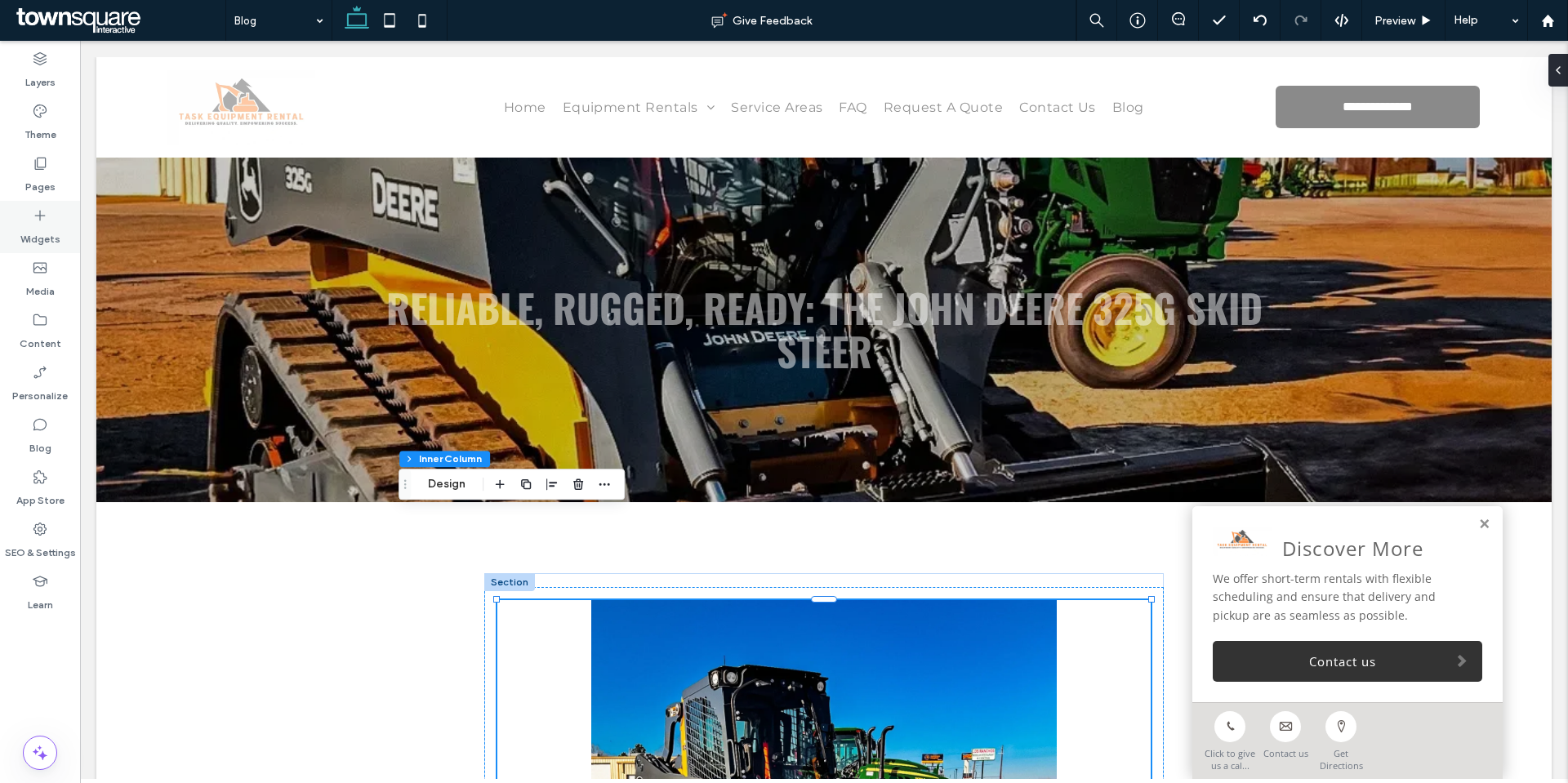click on "Widgets" at bounding box center (40, 227) 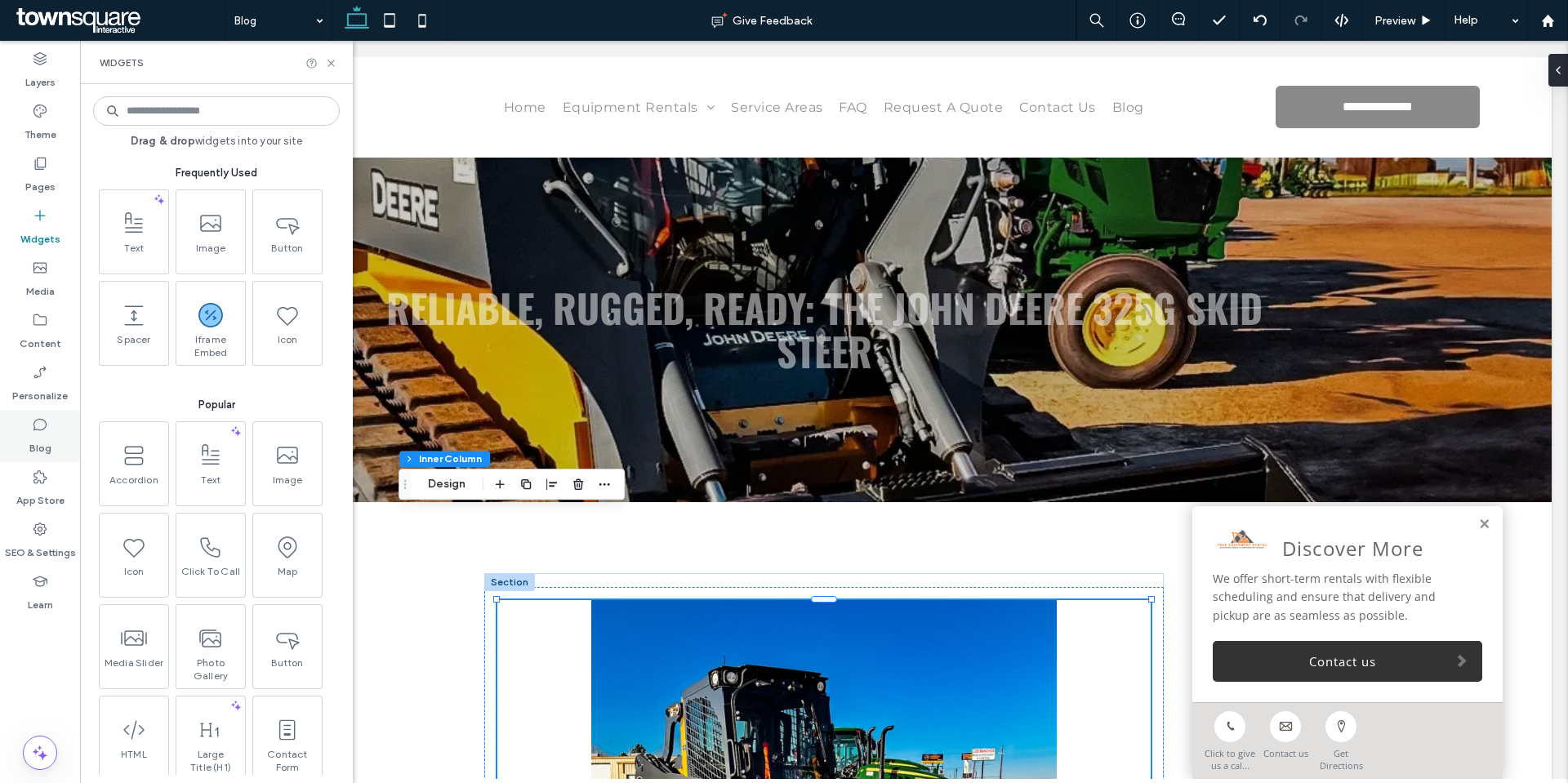 click on "Blog" at bounding box center (40, 436) 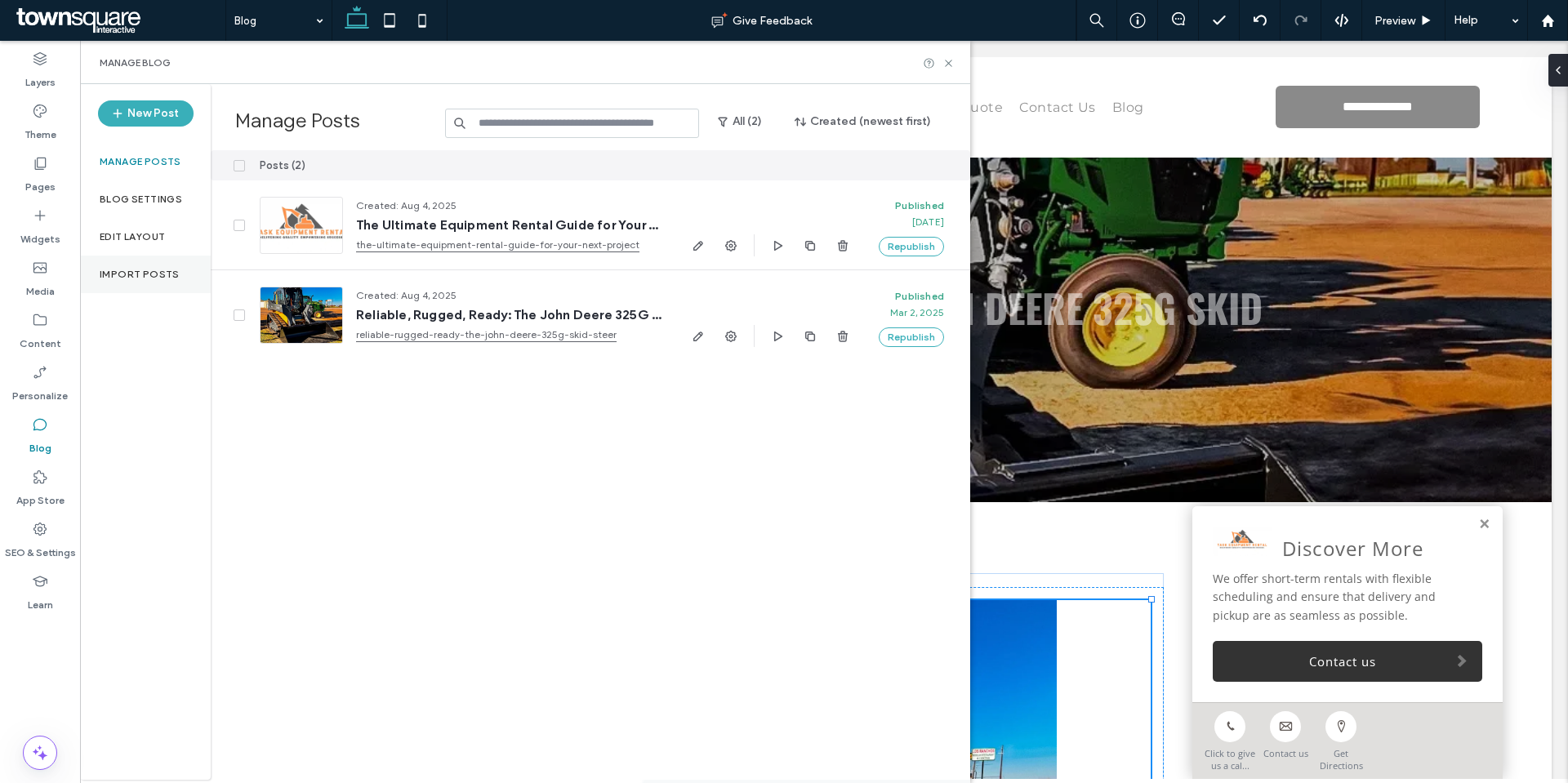 click on "Import Posts" at bounding box center [140, 274] 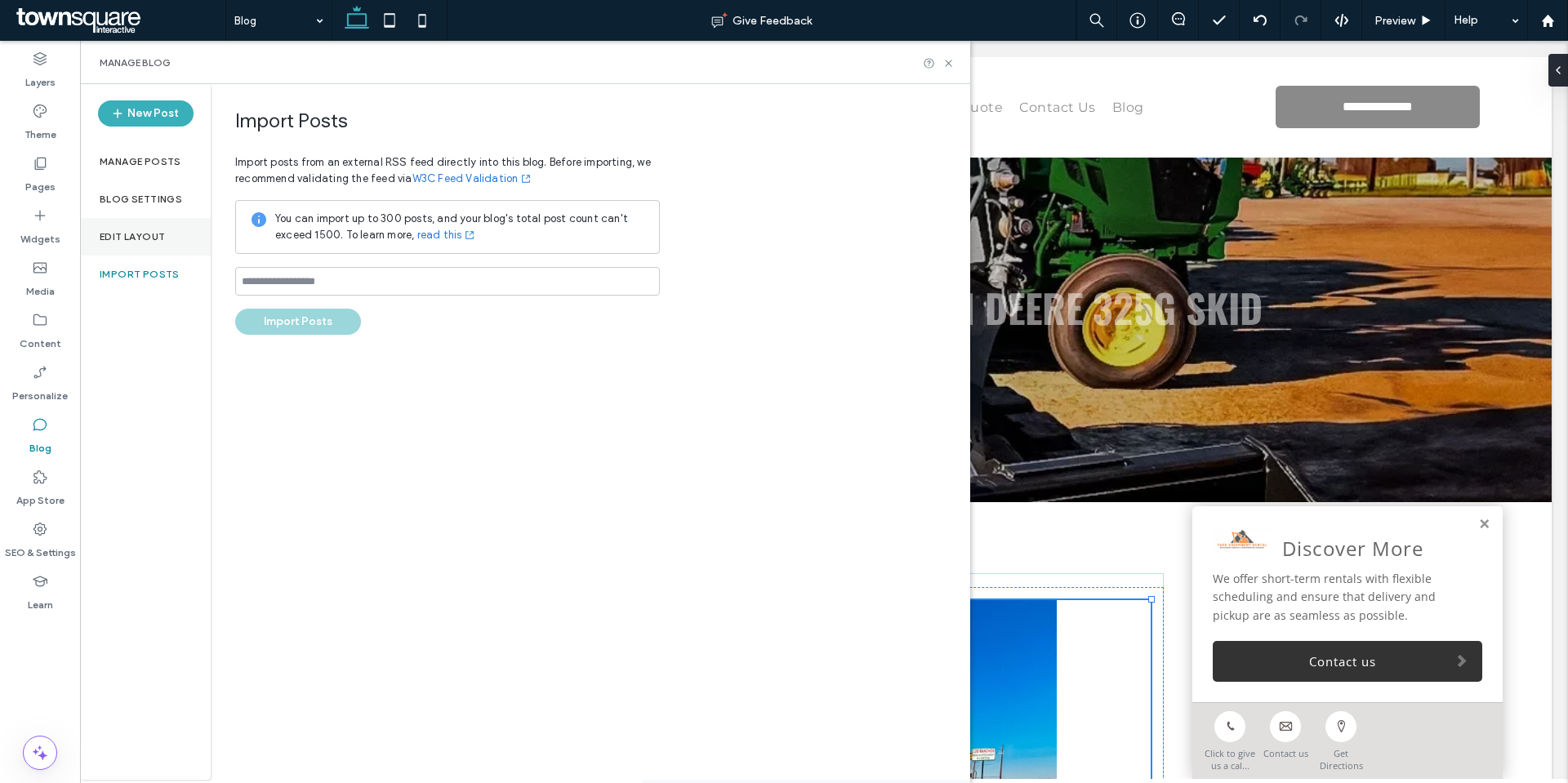 click on "Edit Layout" at bounding box center [145, 237] 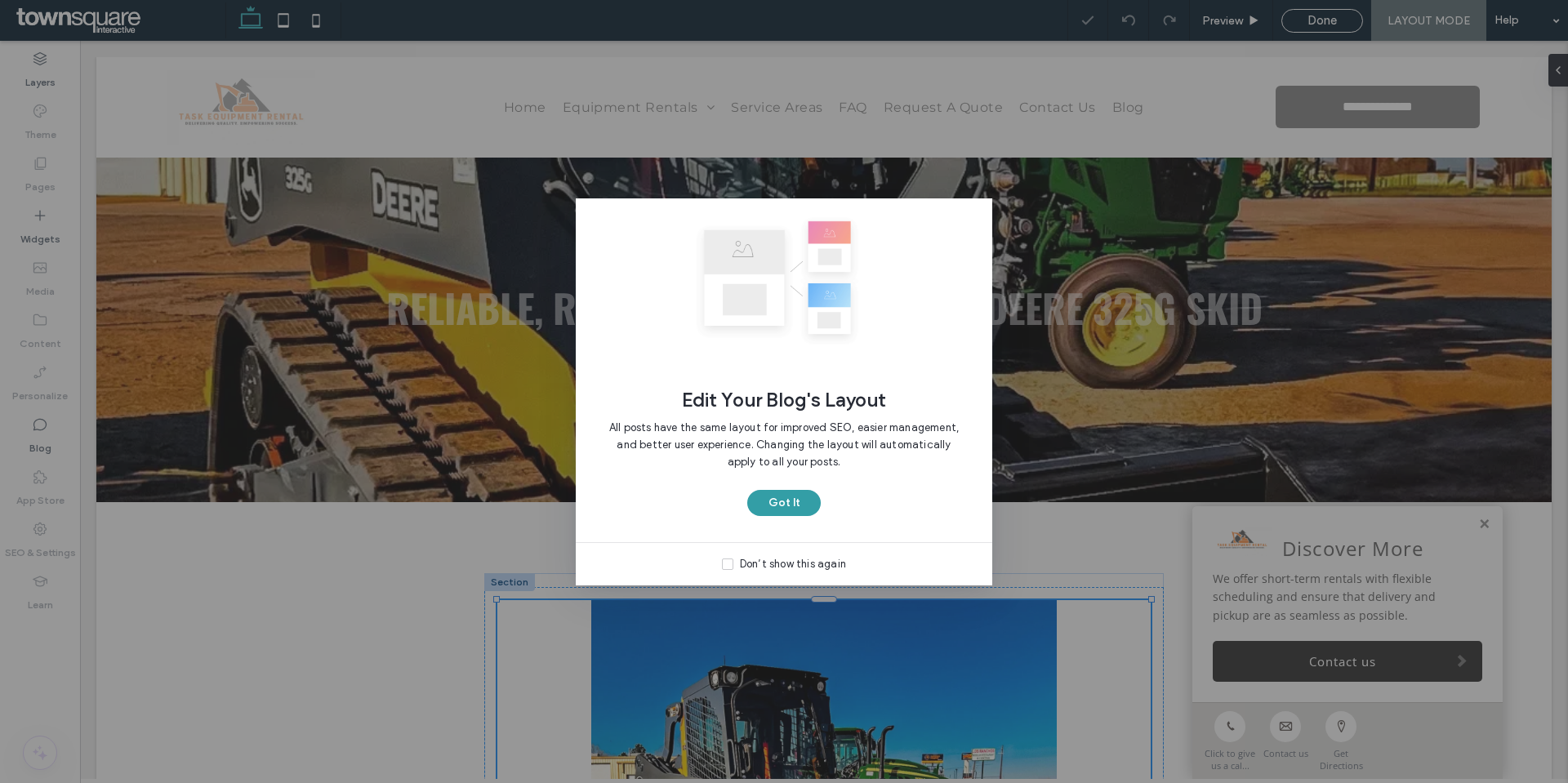 click on "Got It" at bounding box center [784, 503] 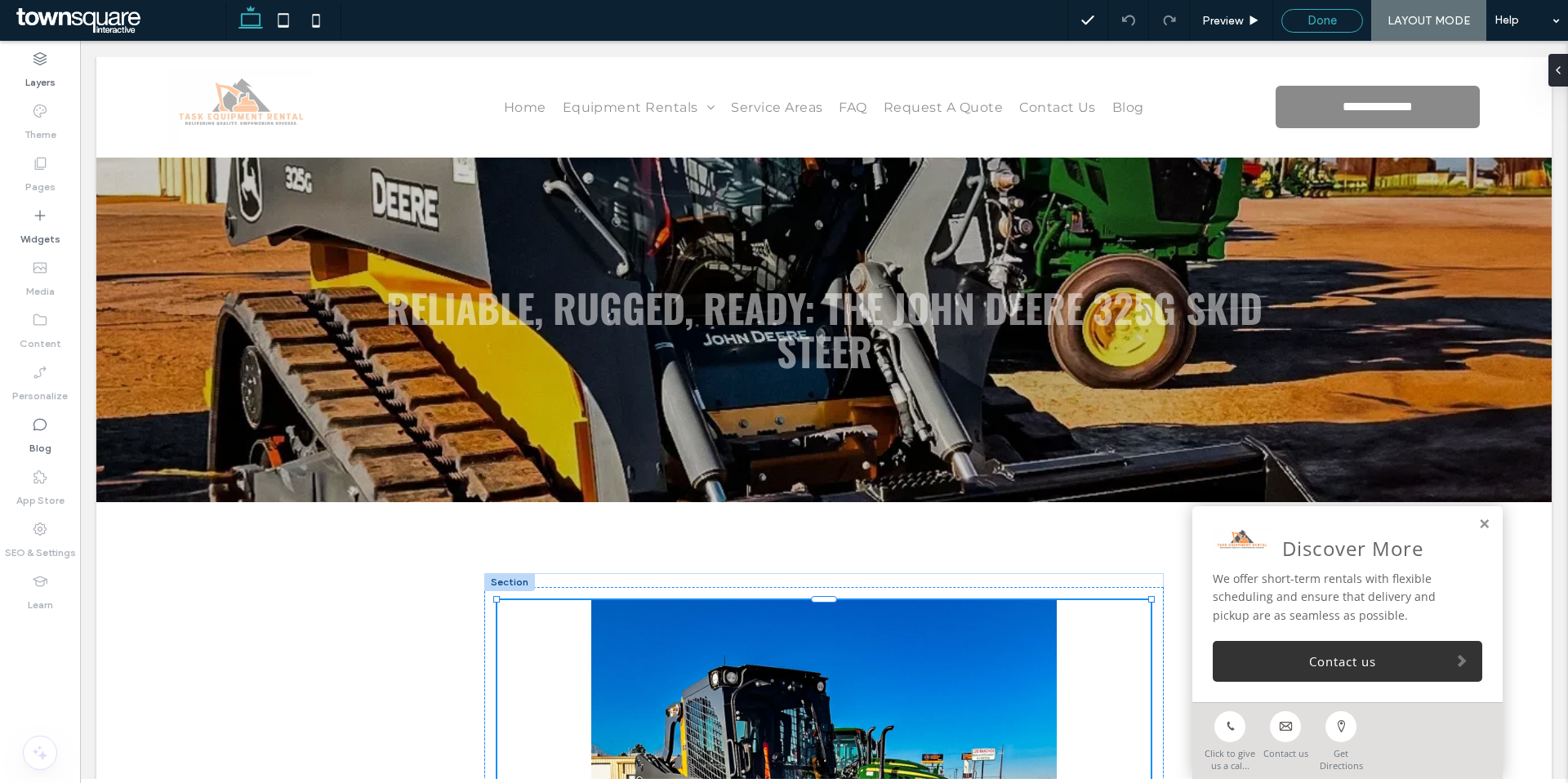 click on "Done" at bounding box center (1322, 20) 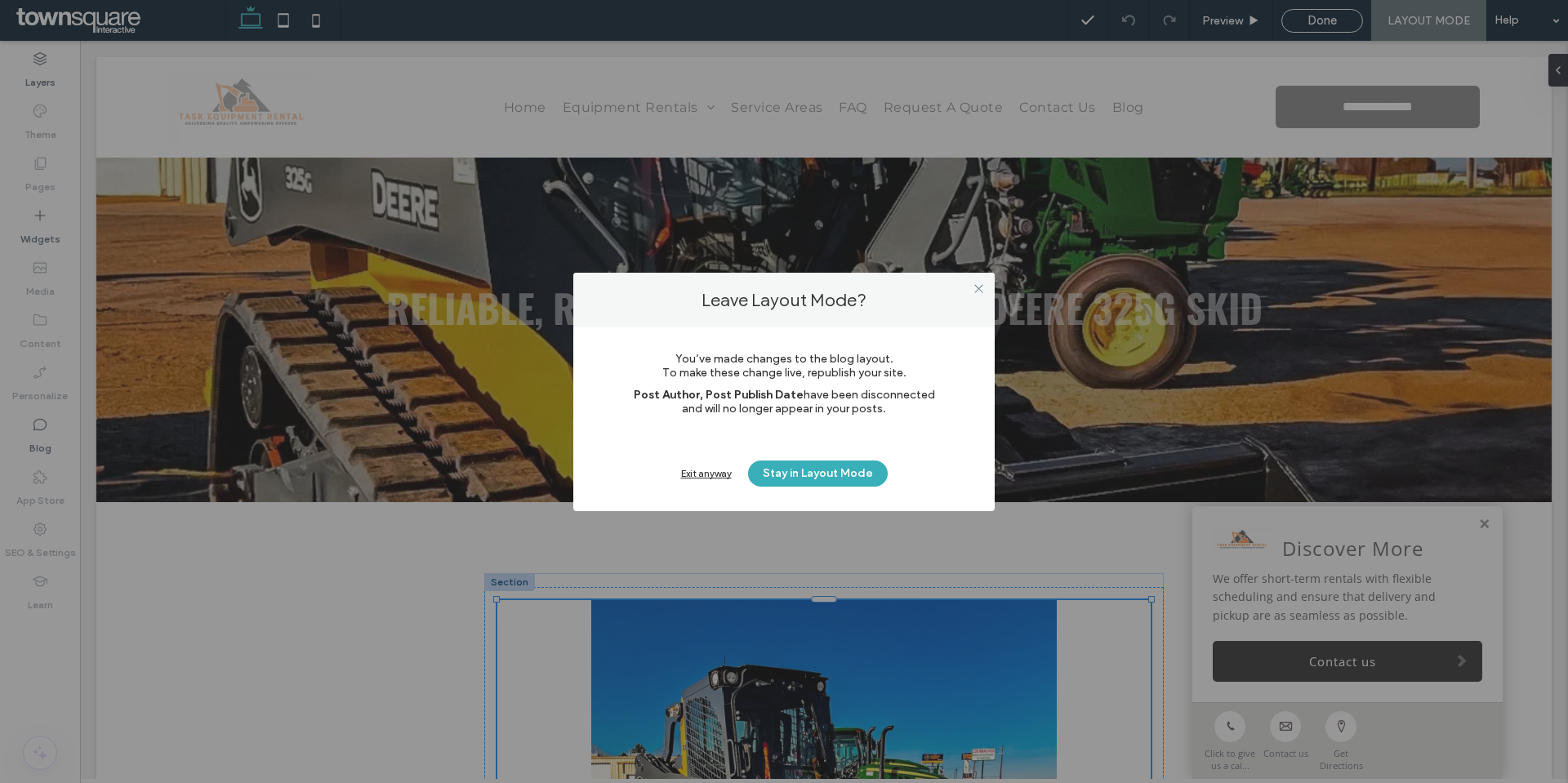 click on "Exit anyway" at bounding box center [706, 473] 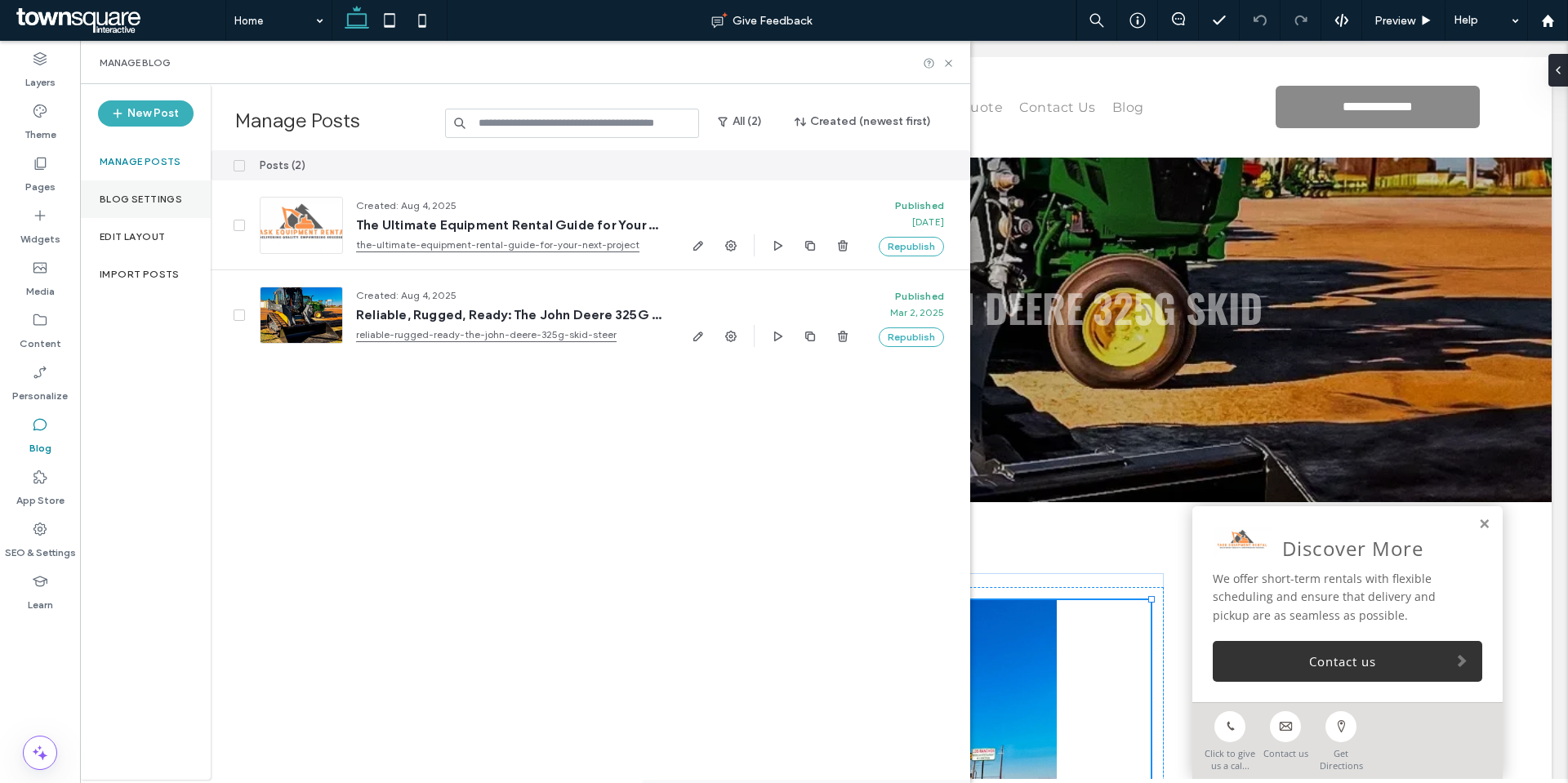 click on "Blog Settings" at bounding box center (140, 199) 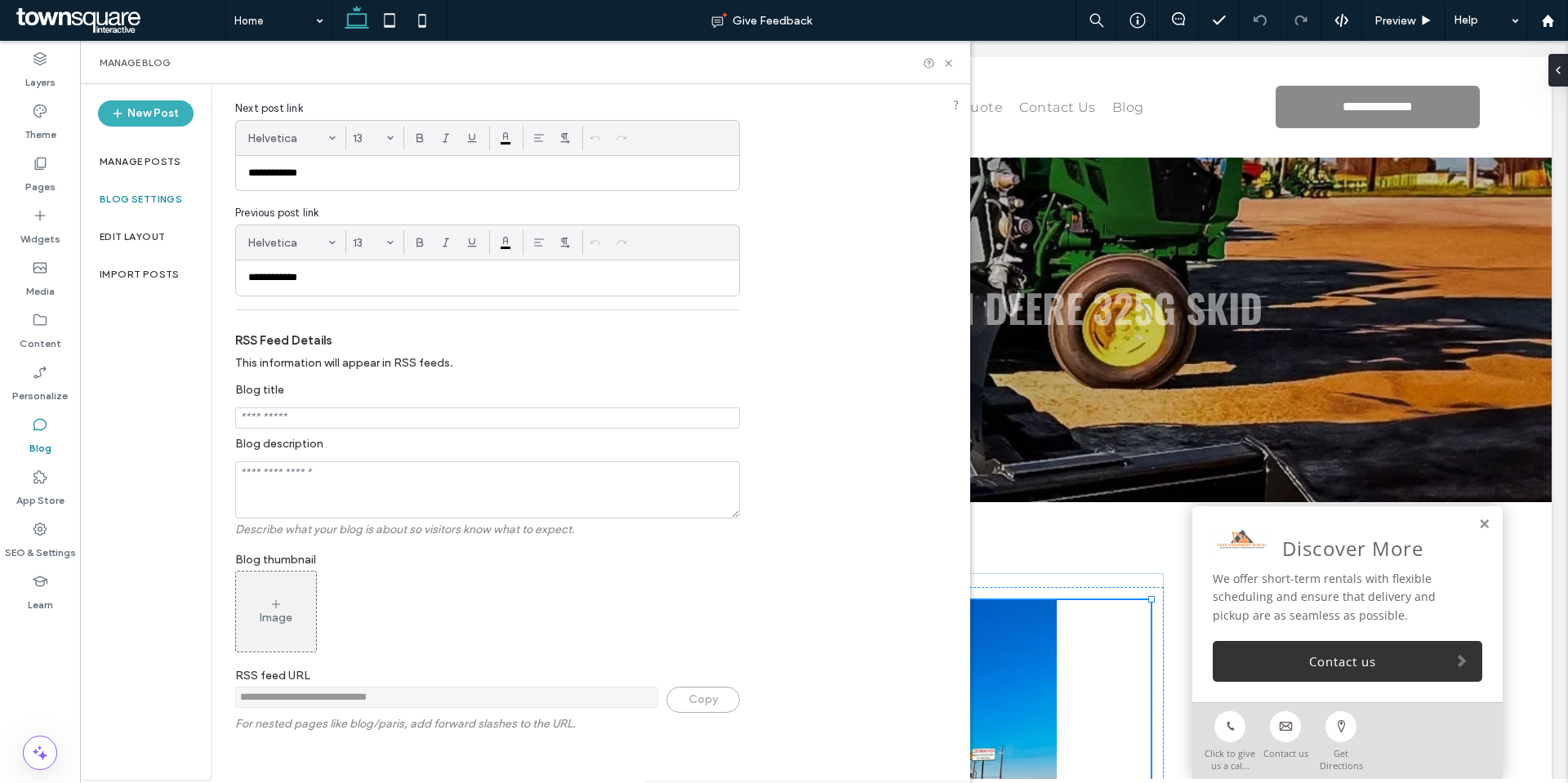 scroll, scrollTop: 0, scrollLeft: 0, axis: both 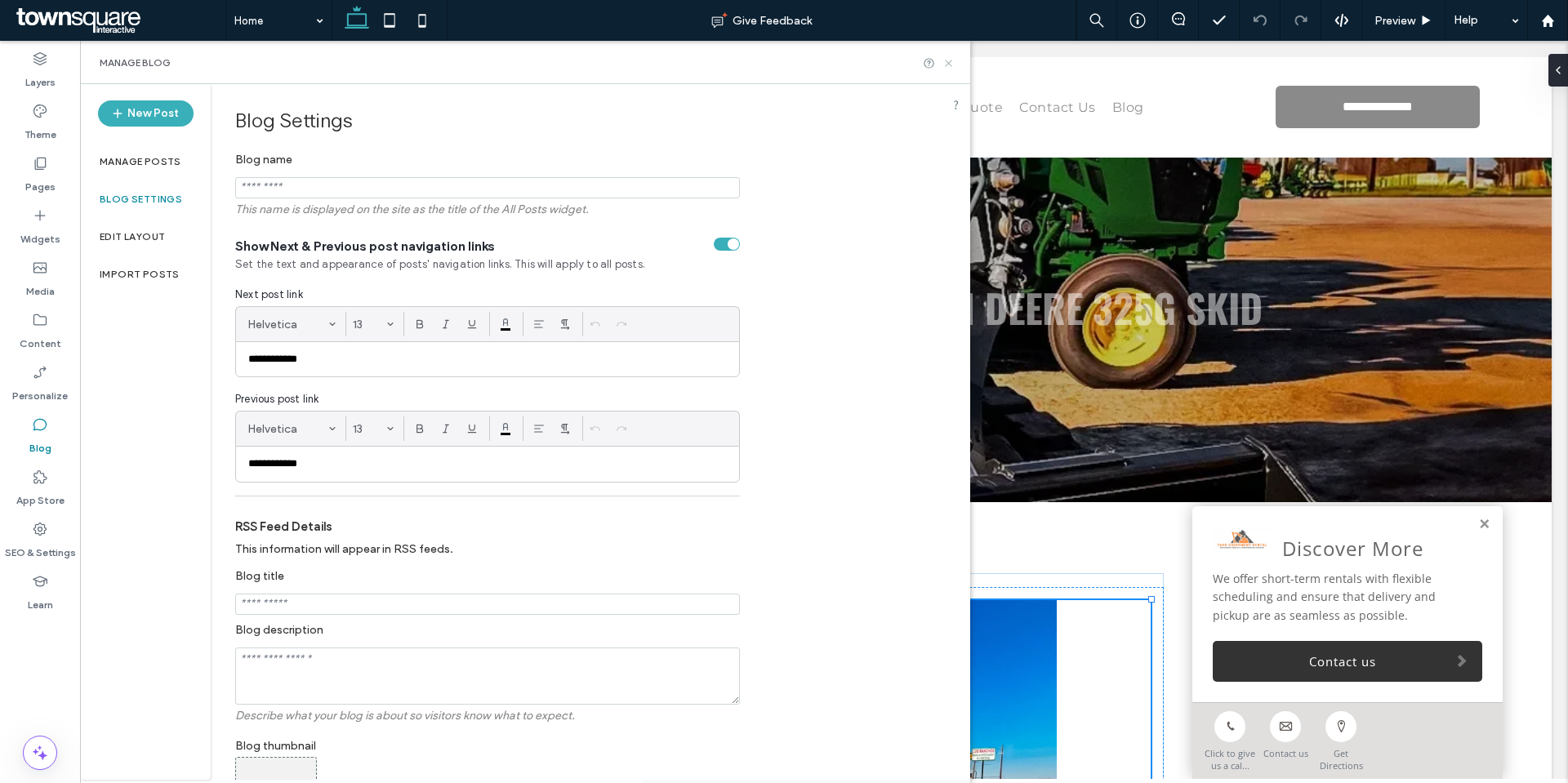 click 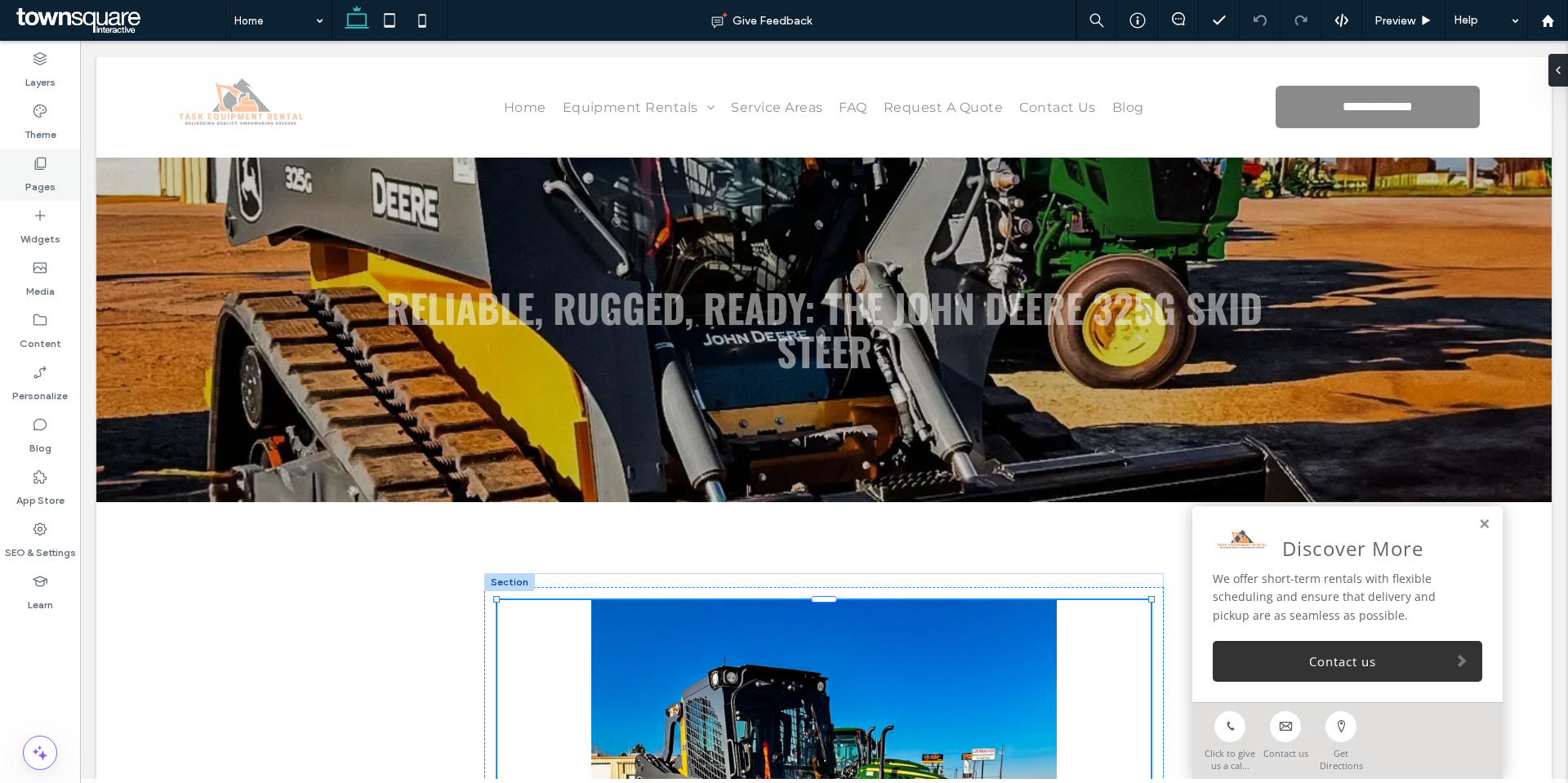 click on "Pages" at bounding box center (40, 175) 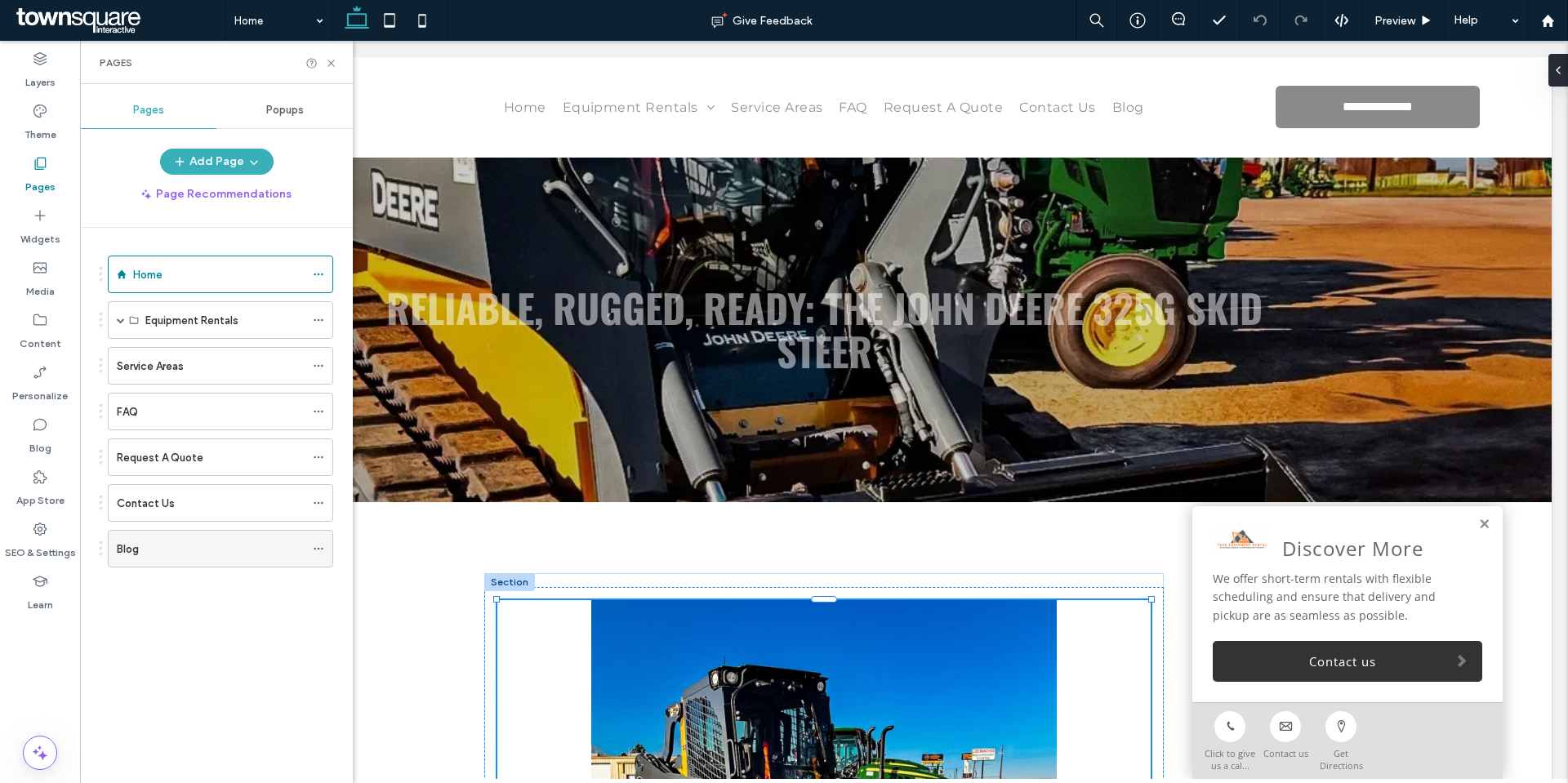 click on "Blog" at bounding box center (211, 549) 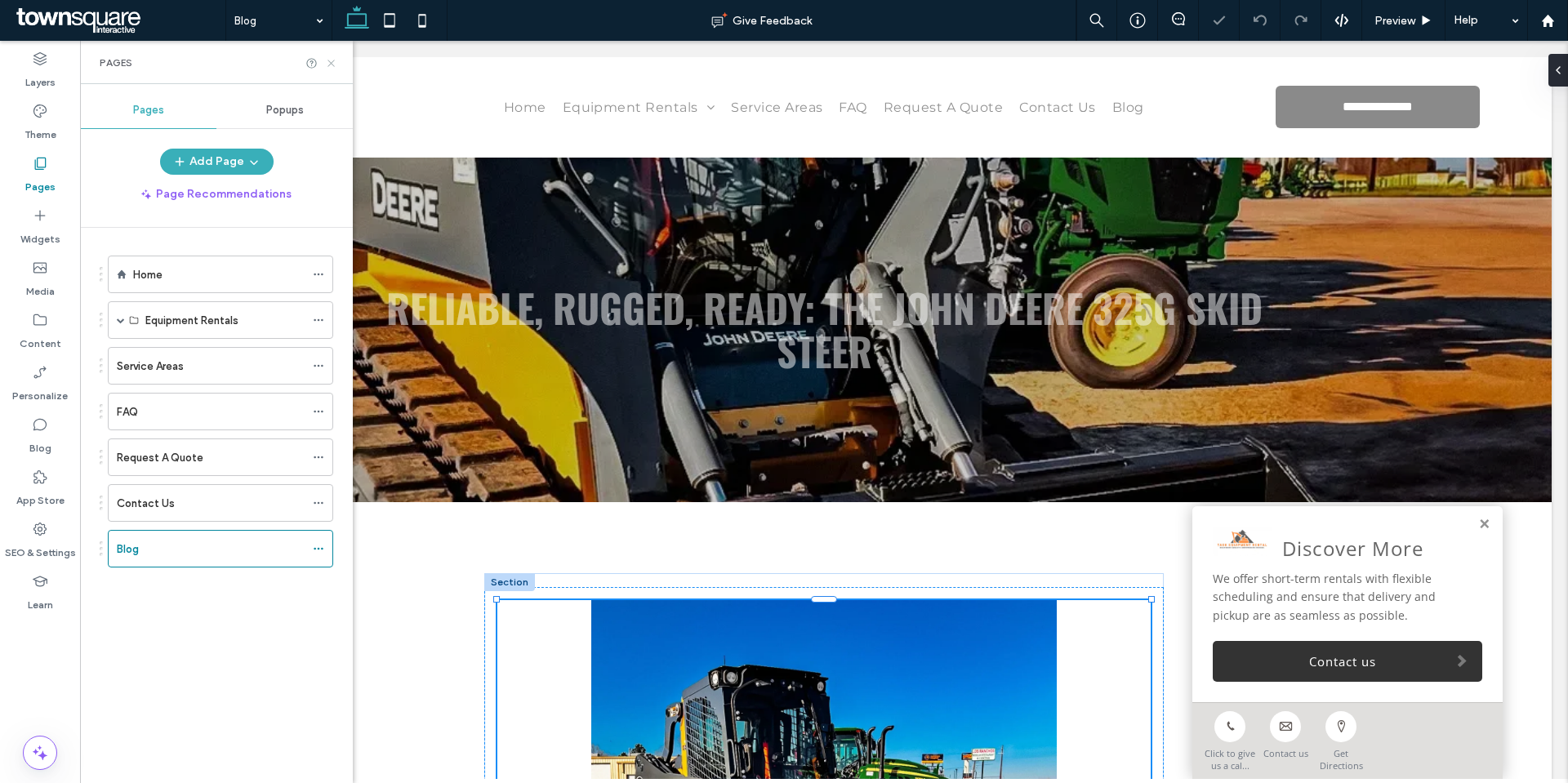 click 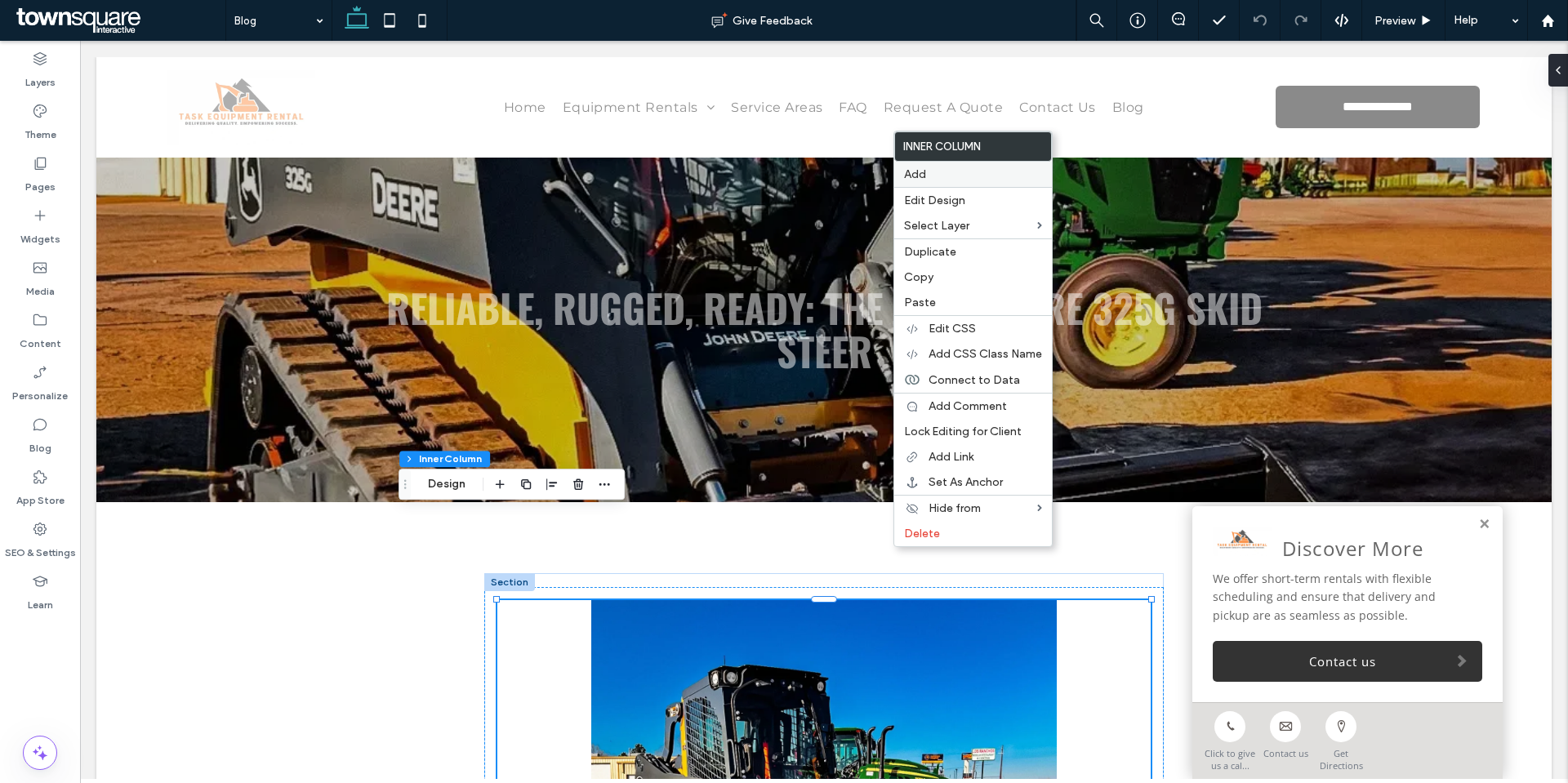 click on "Add" at bounding box center (973, 174) 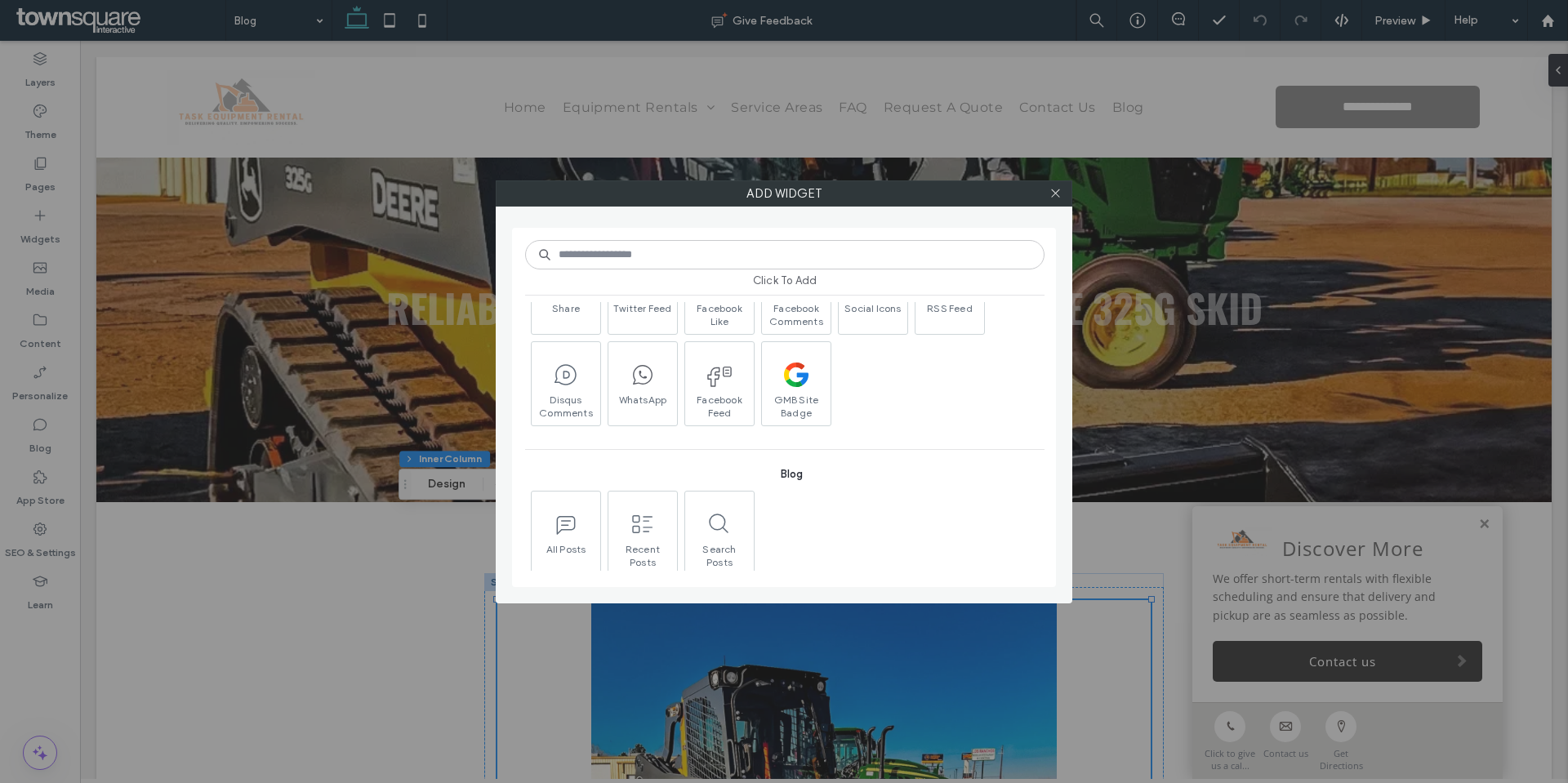 scroll, scrollTop: 1878, scrollLeft: 0, axis: vertical 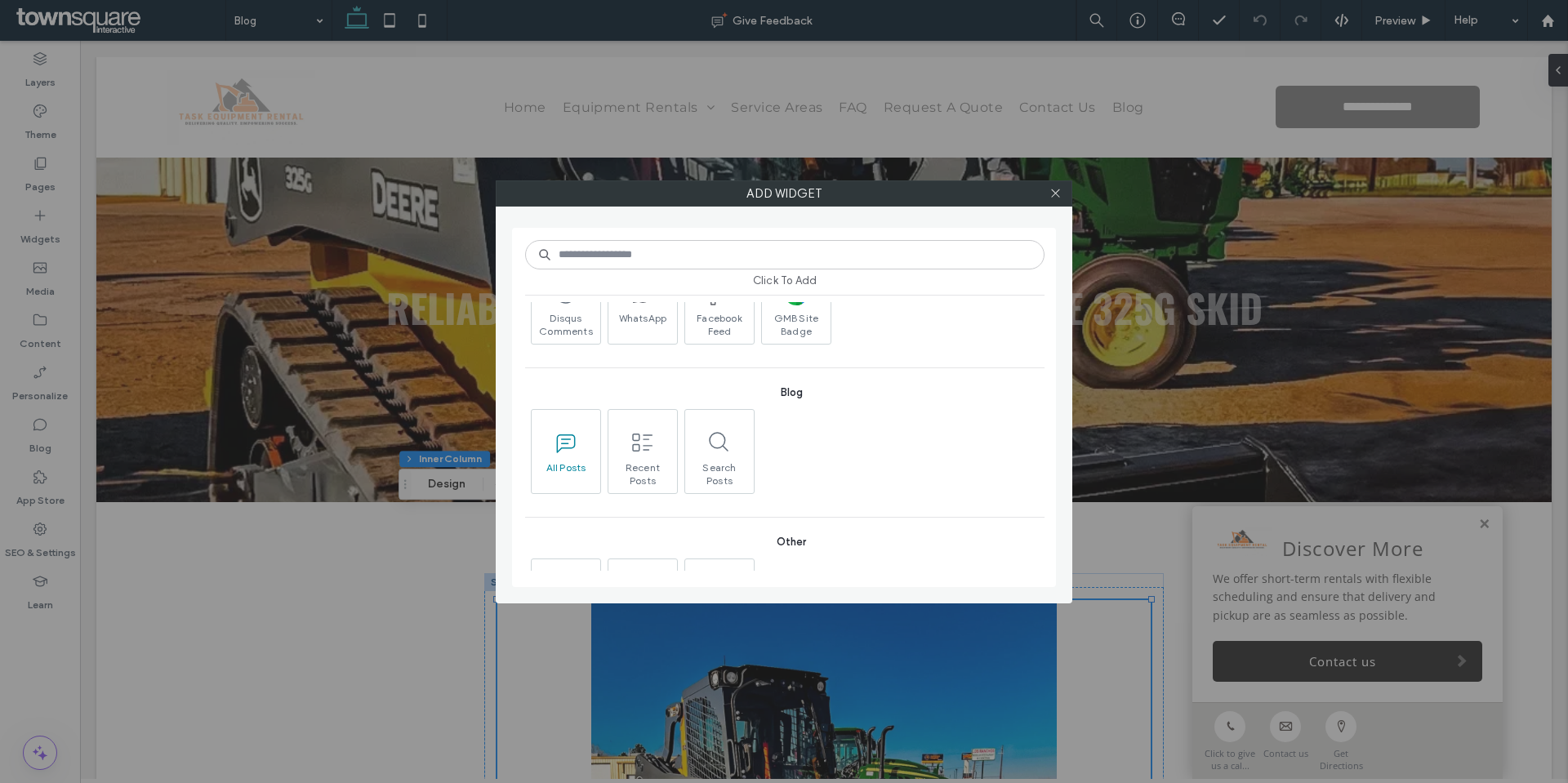 click 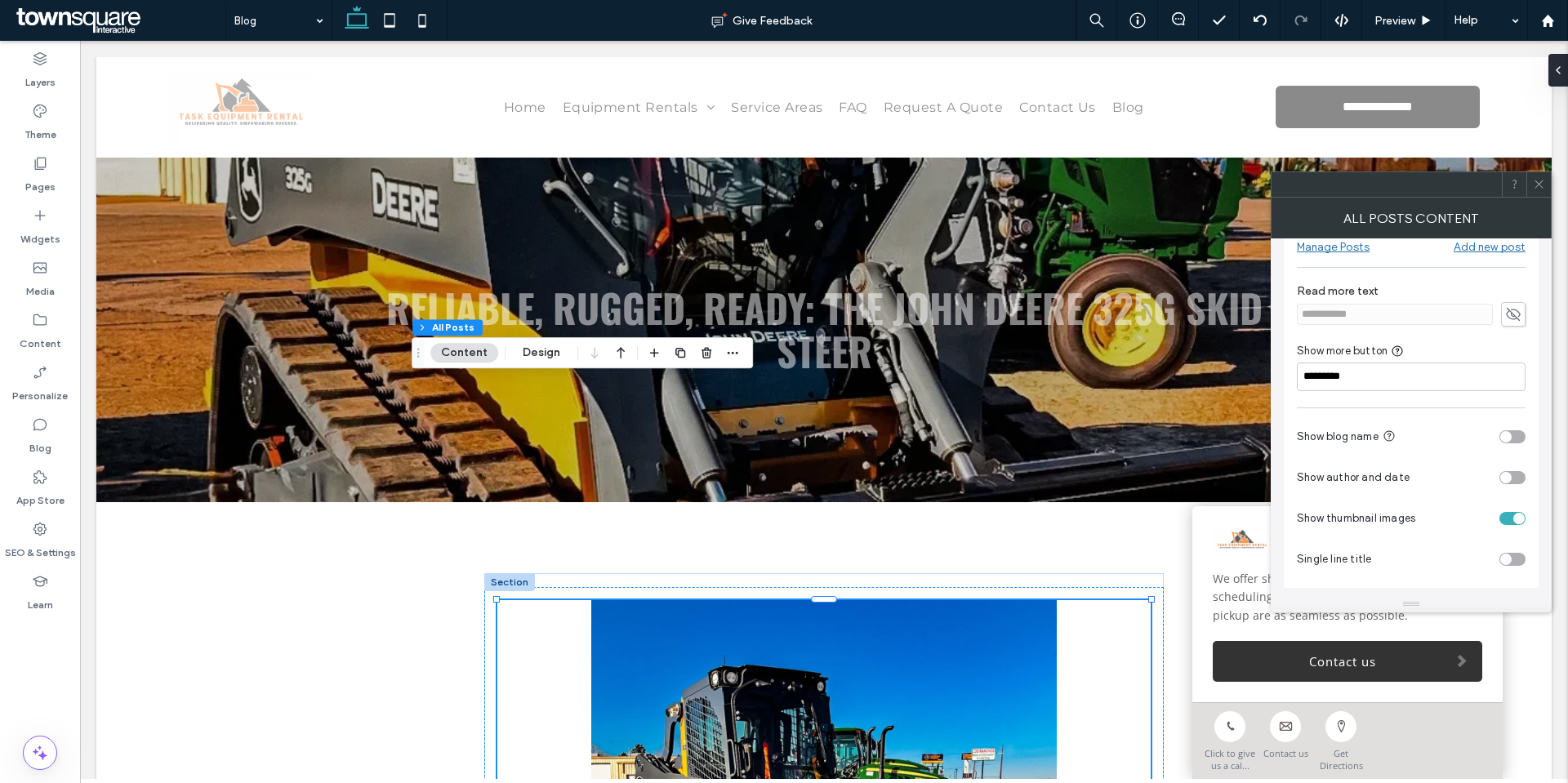 scroll, scrollTop: 0, scrollLeft: 0, axis: both 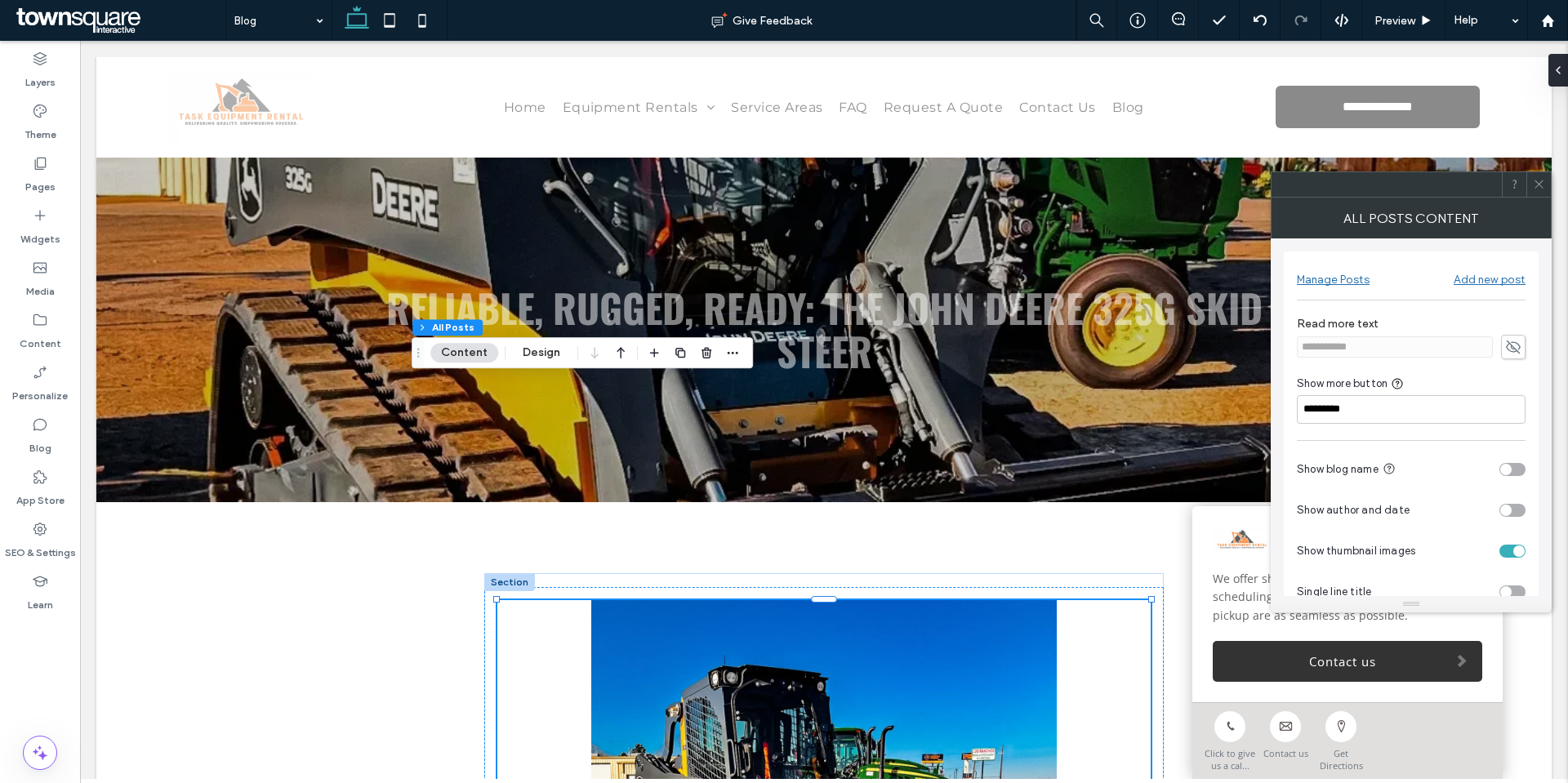 click 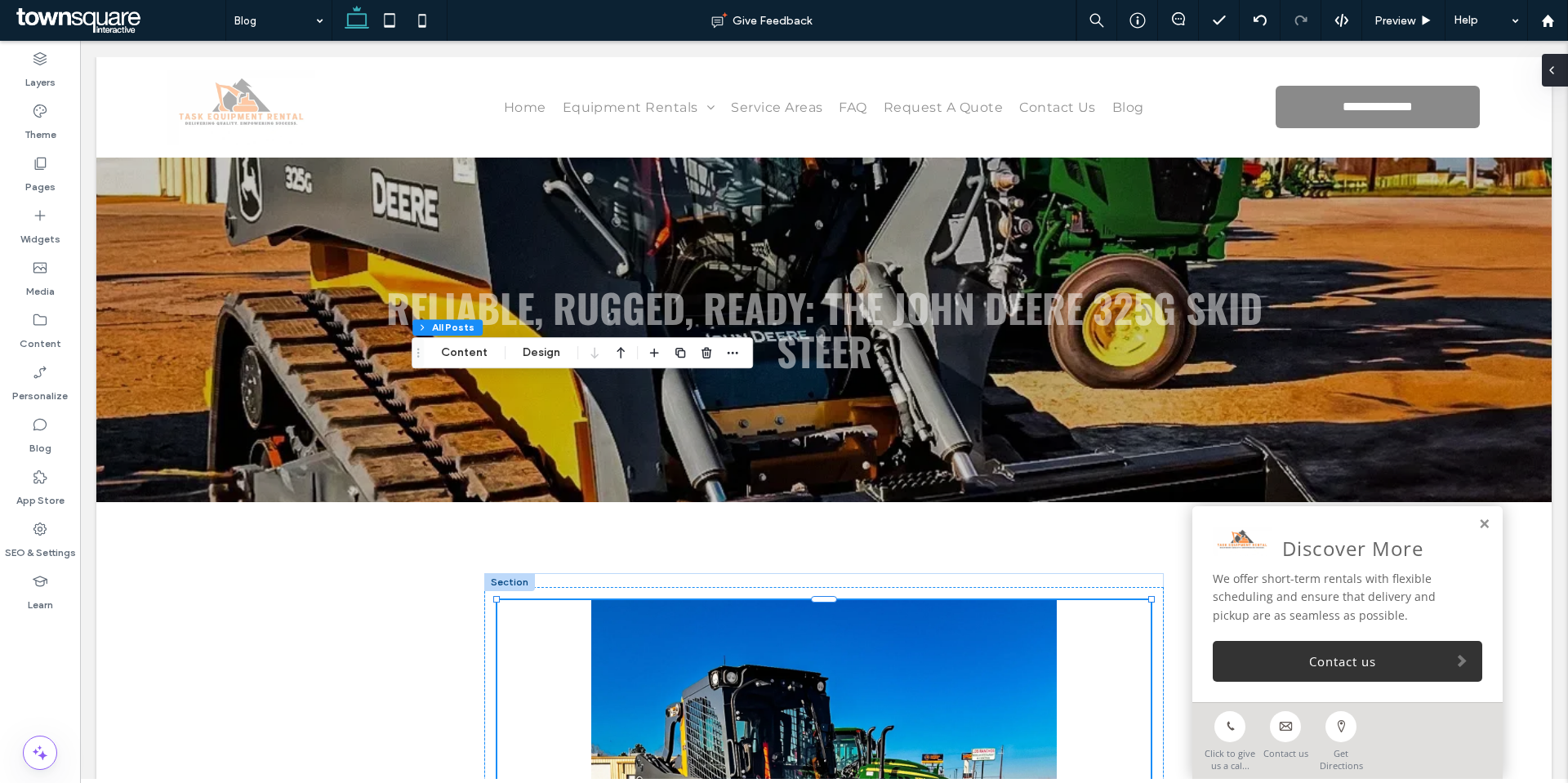 click 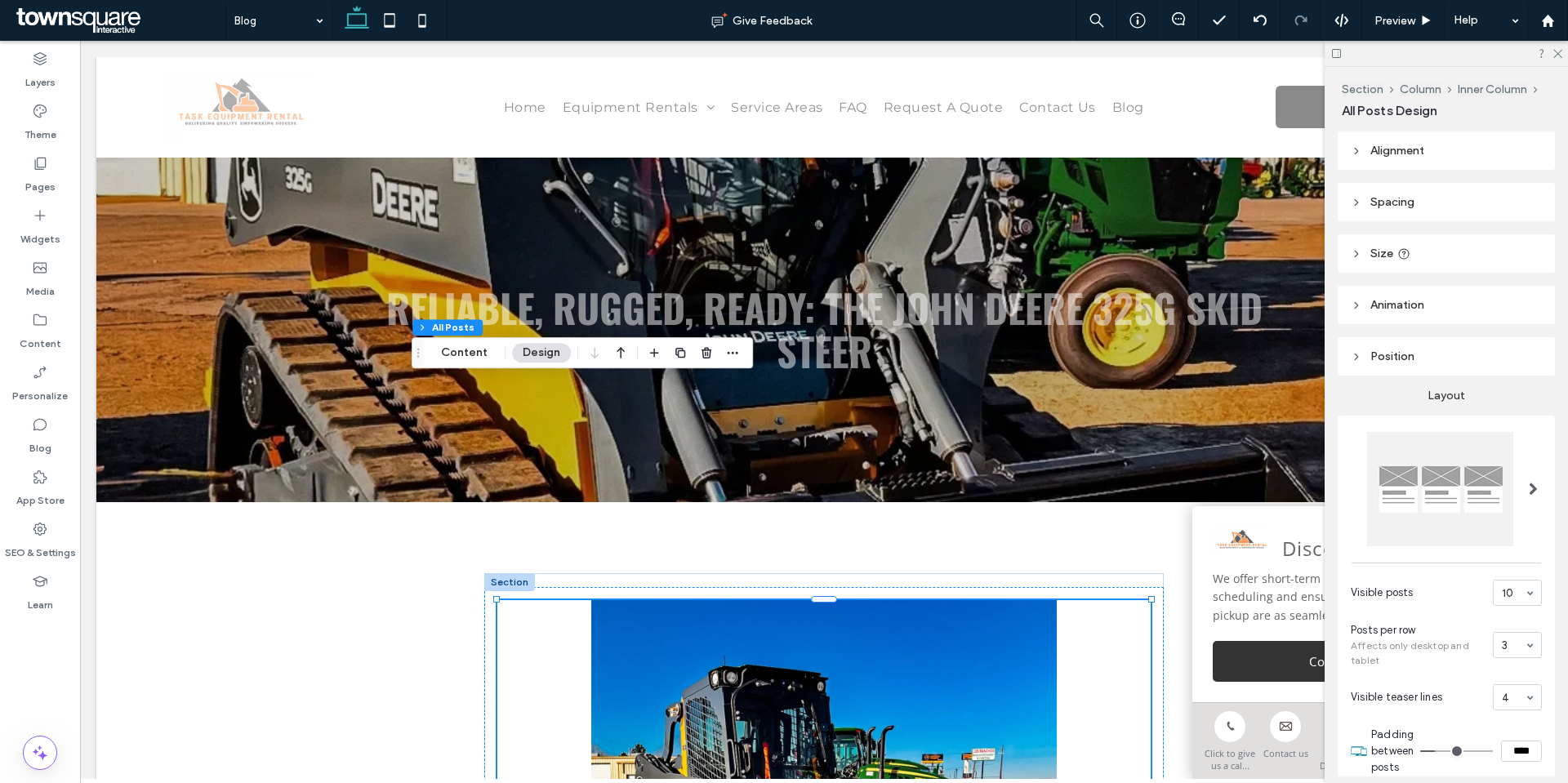 scroll, scrollTop: 82, scrollLeft: 0, axis: vertical 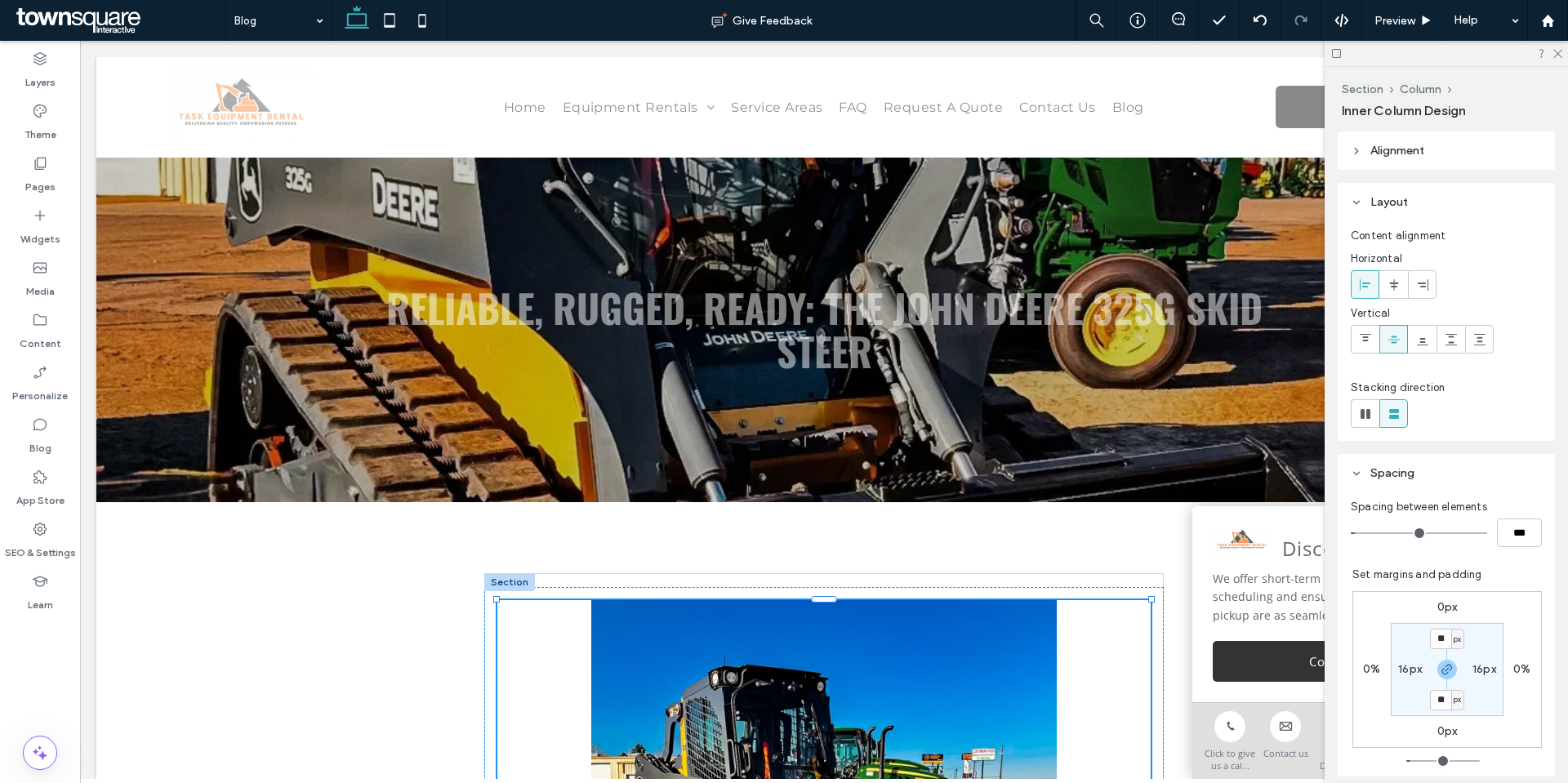 type on "***" 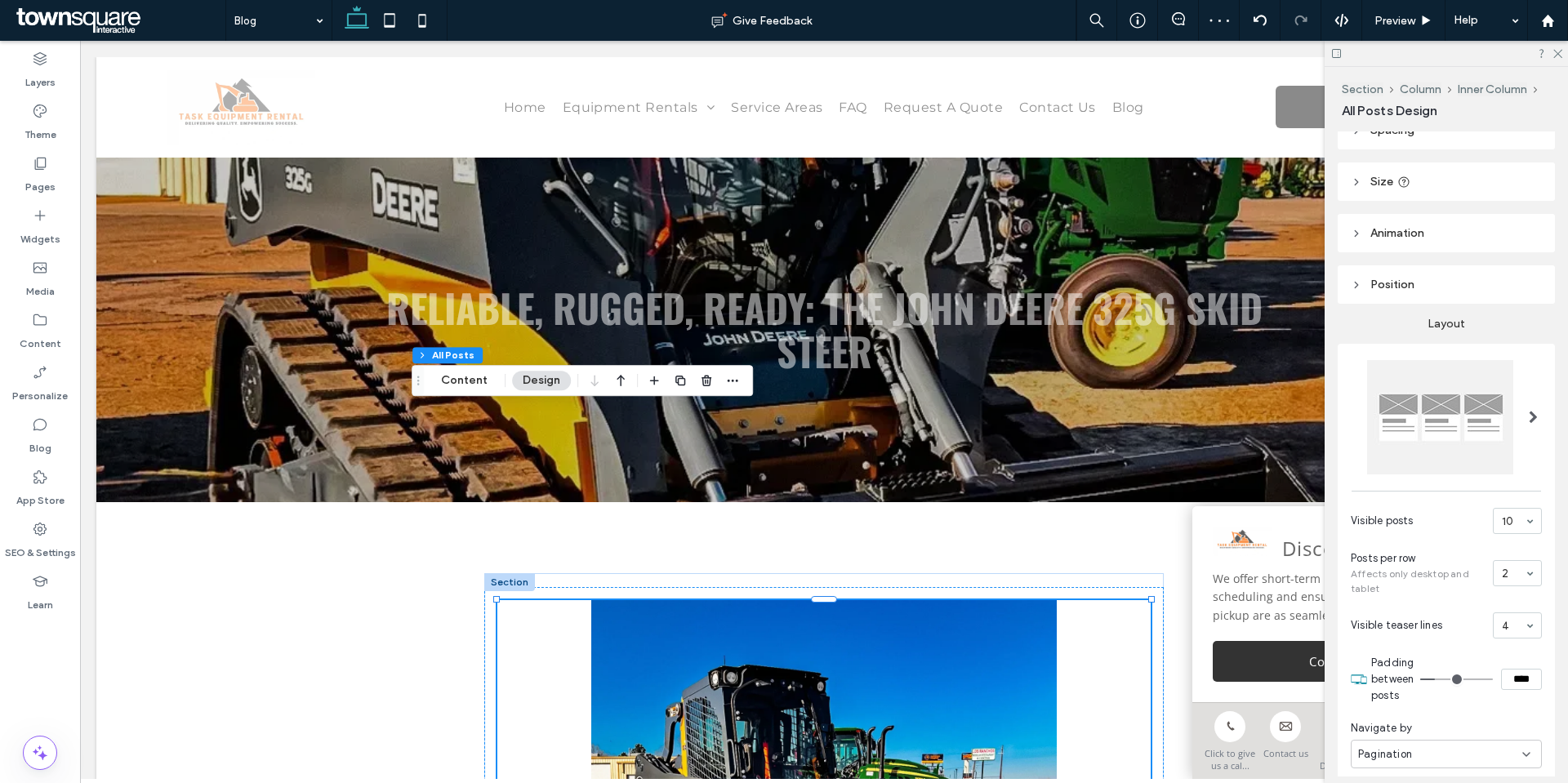 scroll, scrollTop: 0, scrollLeft: 0, axis: both 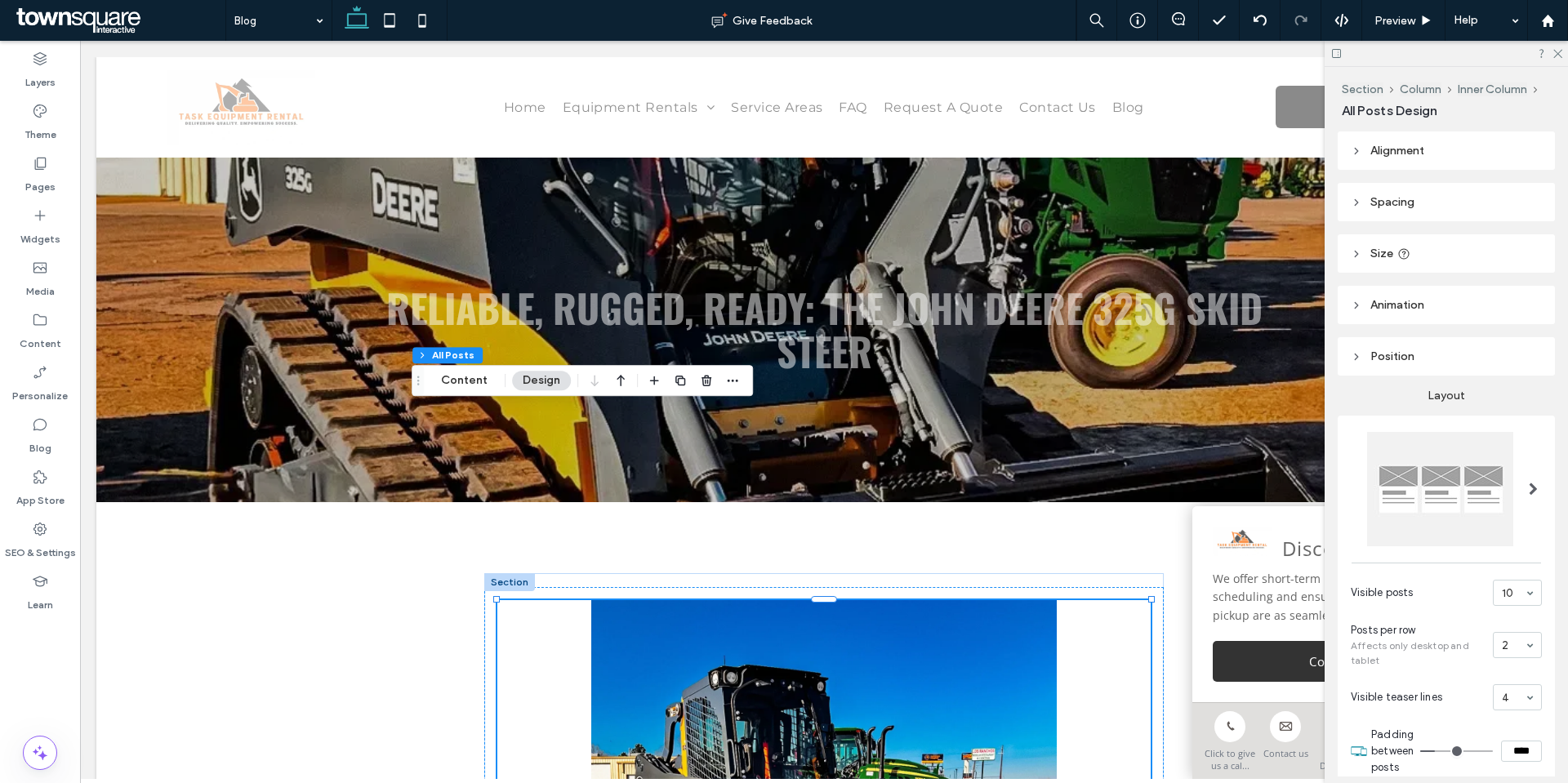 click on "Size" at bounding box center [1446, 253] 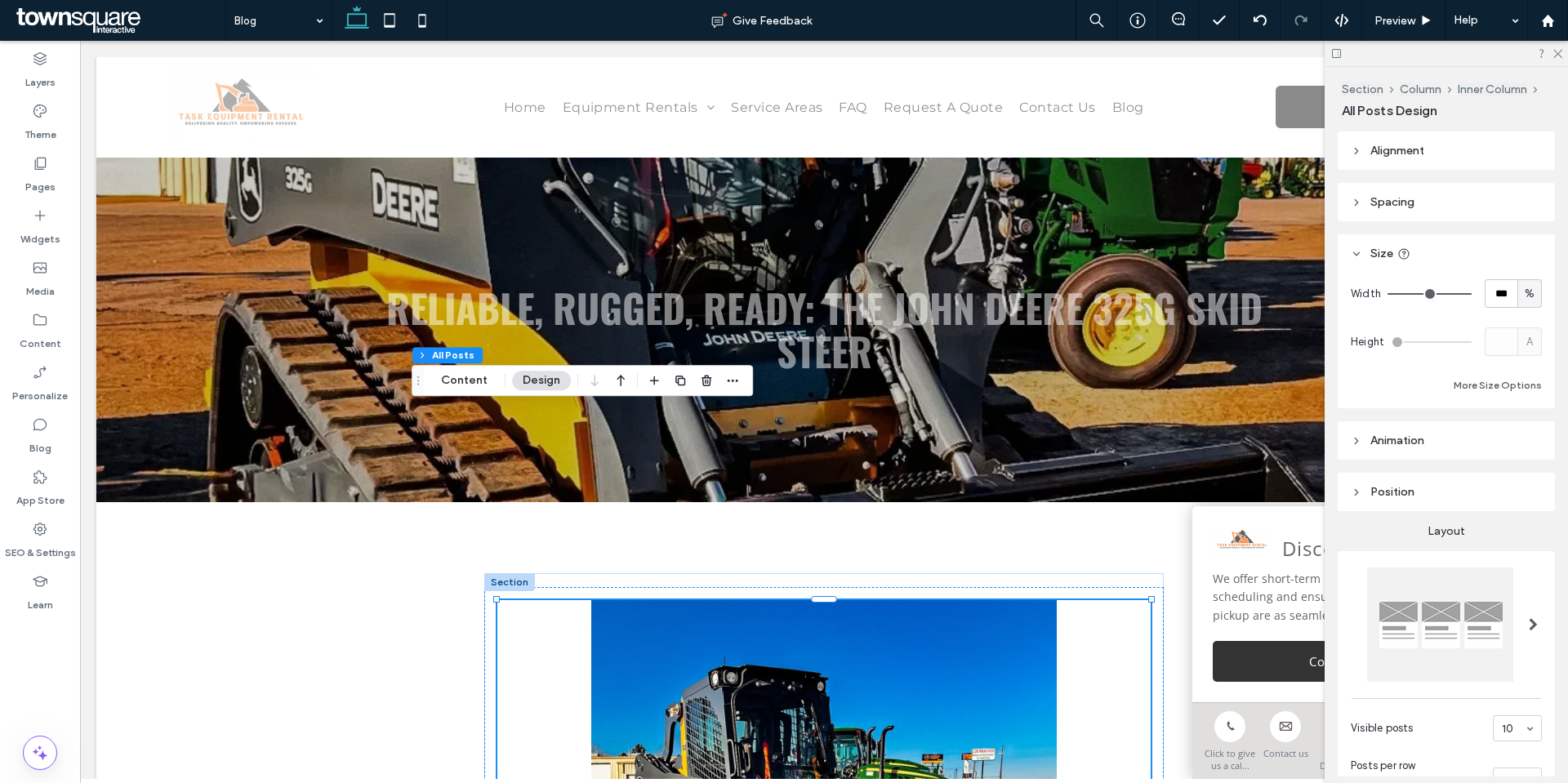 click on "Spacing" at bounding box center (1446, 202) 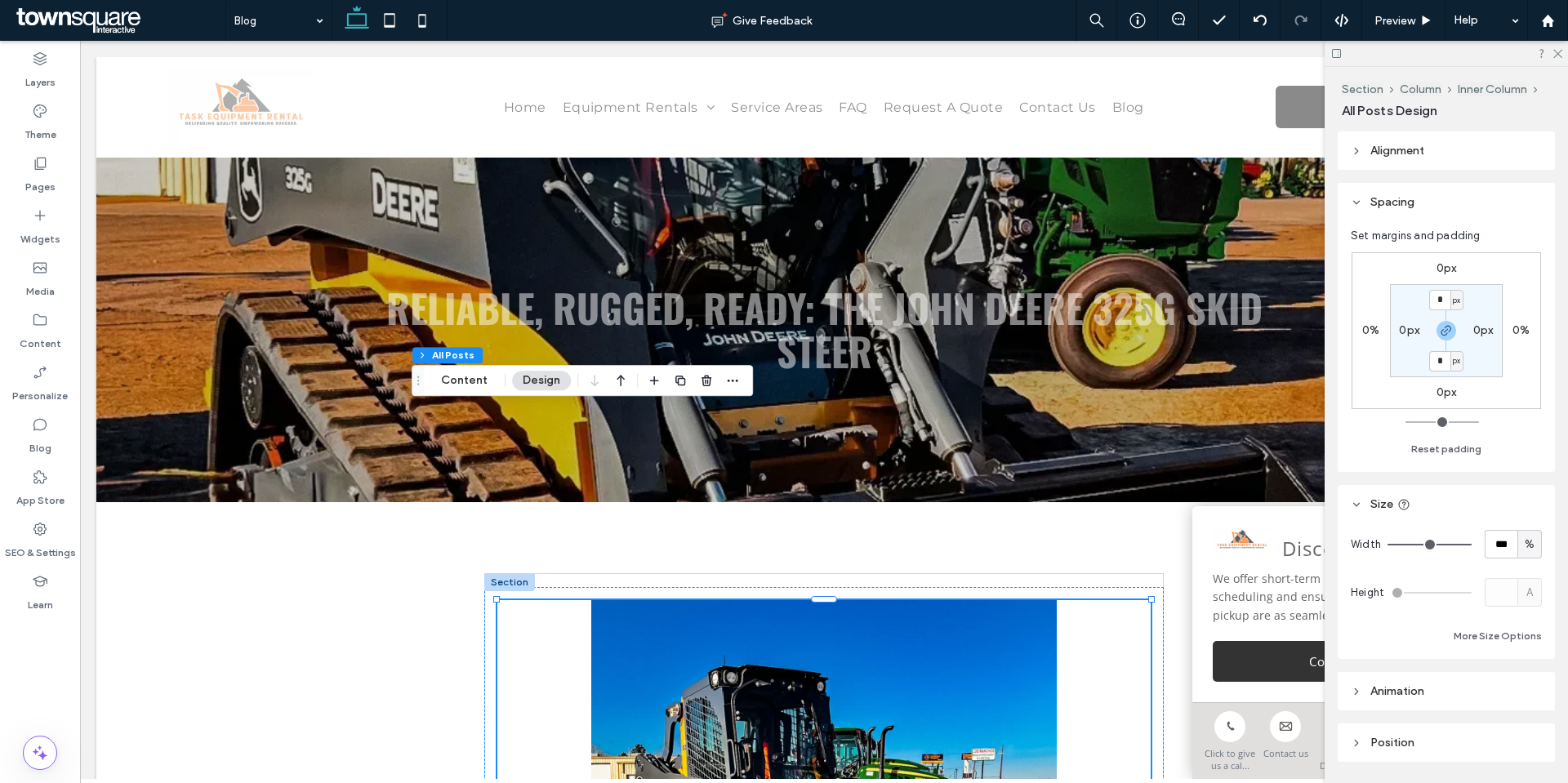 click on "Alignment" at bounding box center (1446, 150) 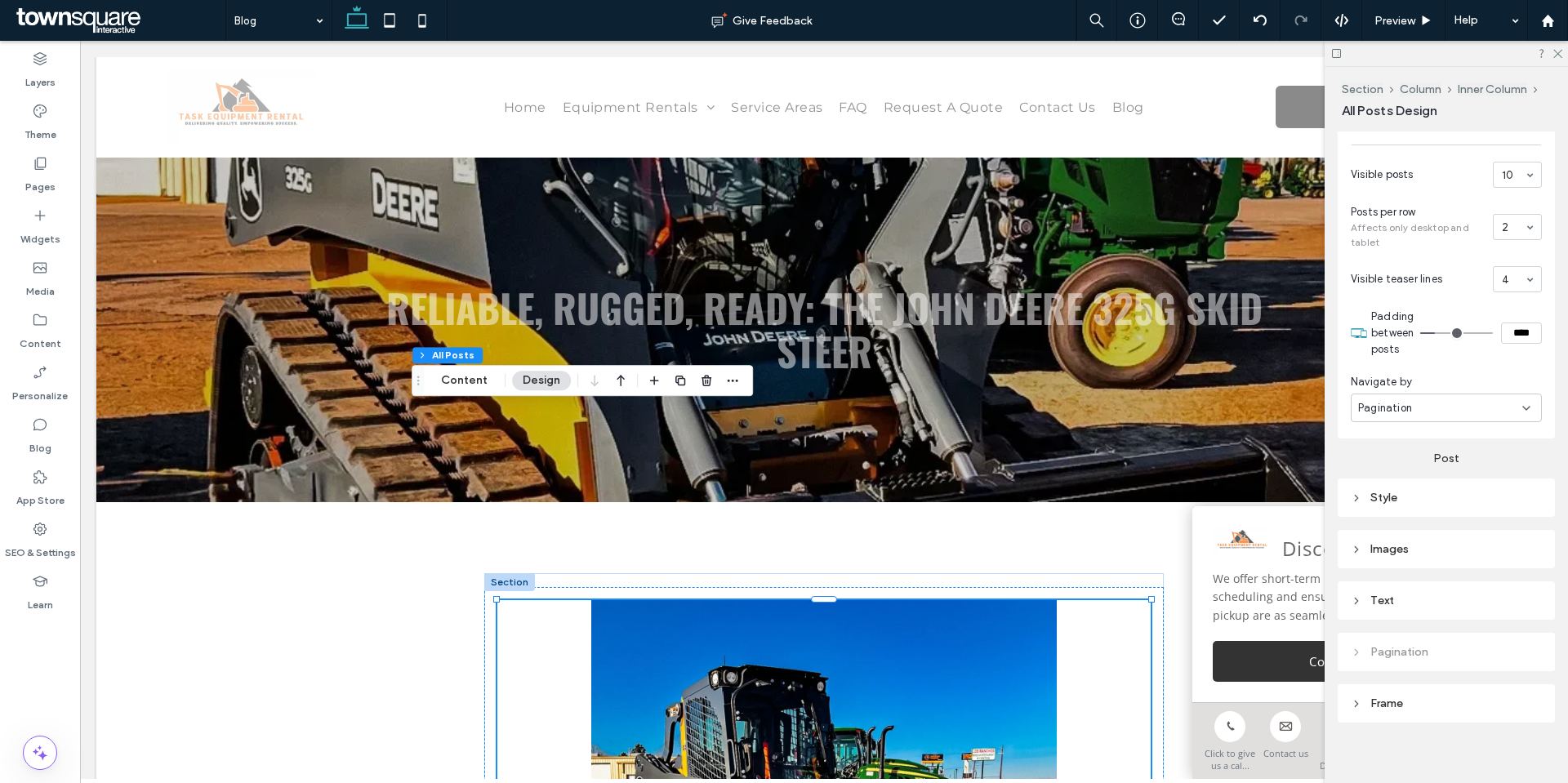 scroll, scrollTop: 864, scrollLeft: 0, axis: vertical 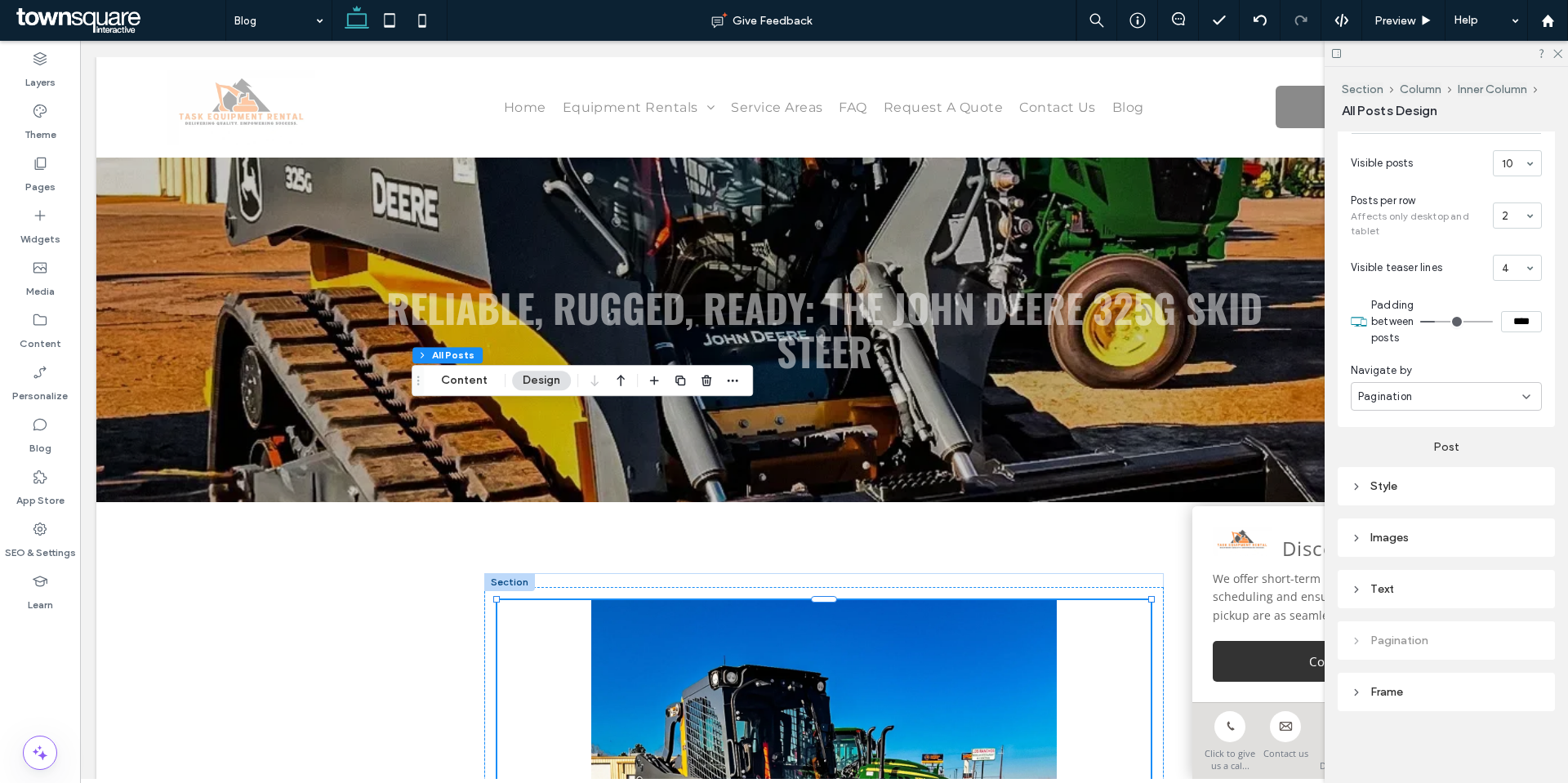 click on "Images" at bounding box center [1446, 537] 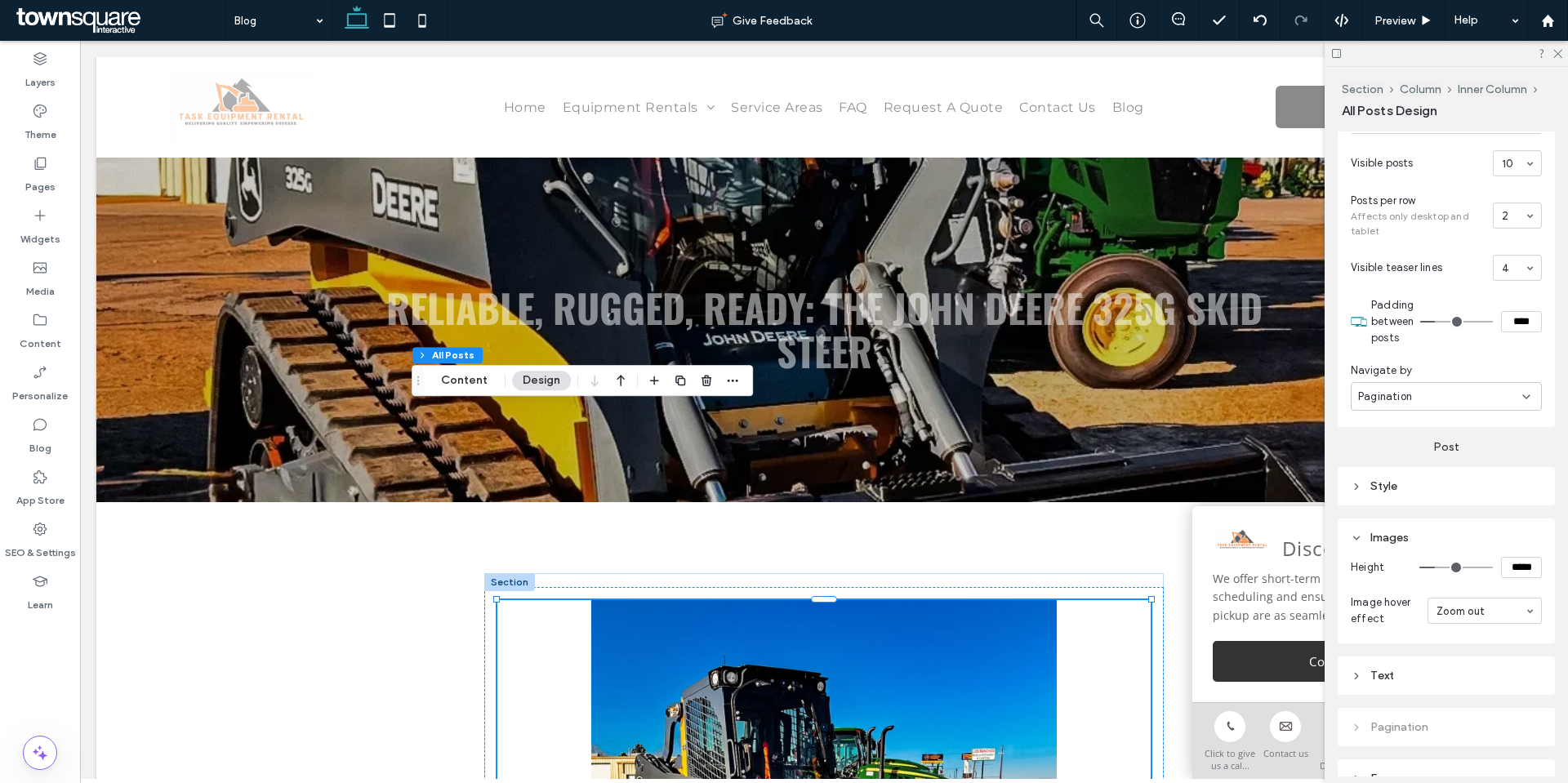 click on "Style" at bounding box center (1446, 486) 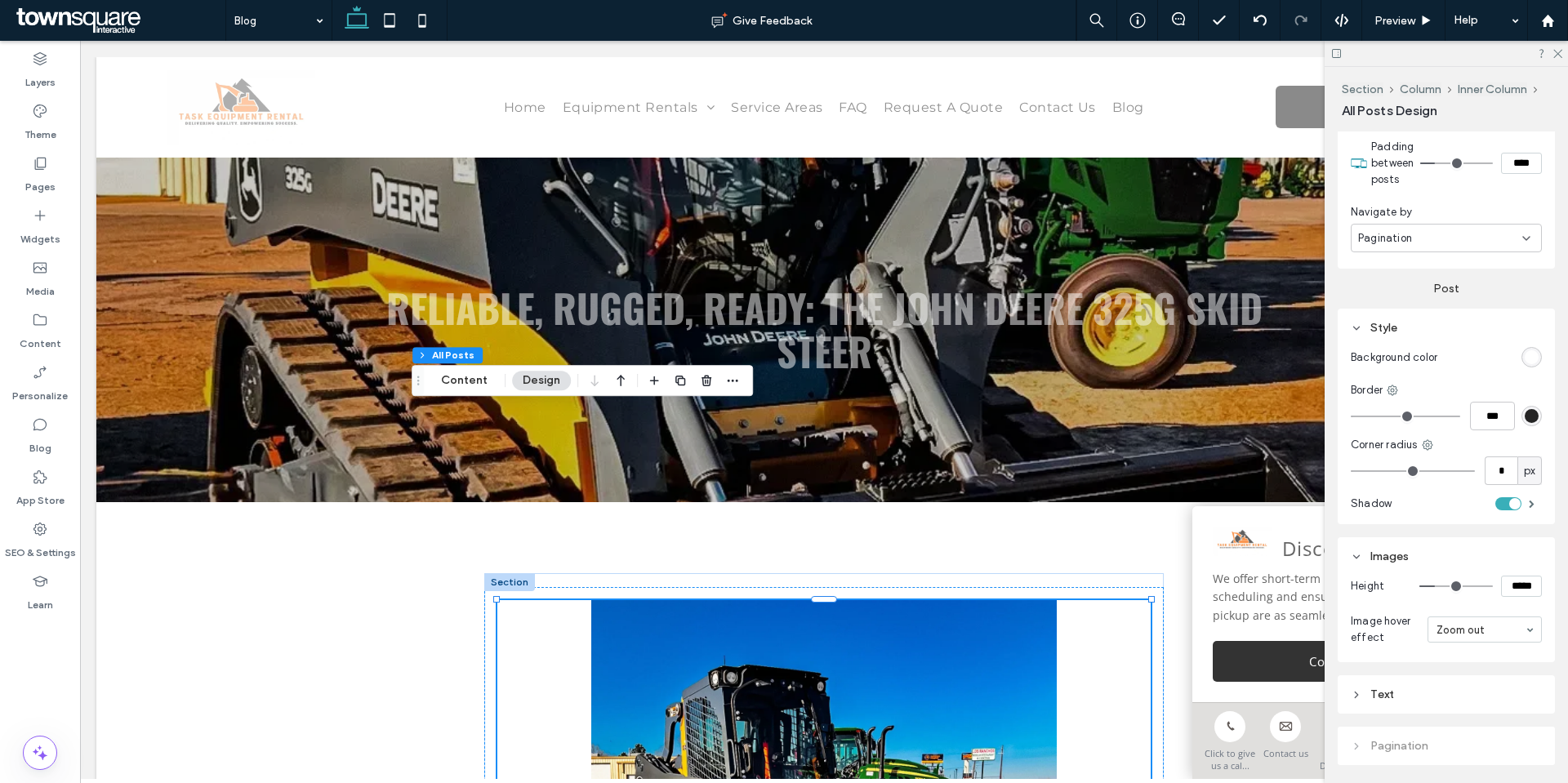 scroll, scrollTop: 1027, scrollLeft: 0, axis: vertical 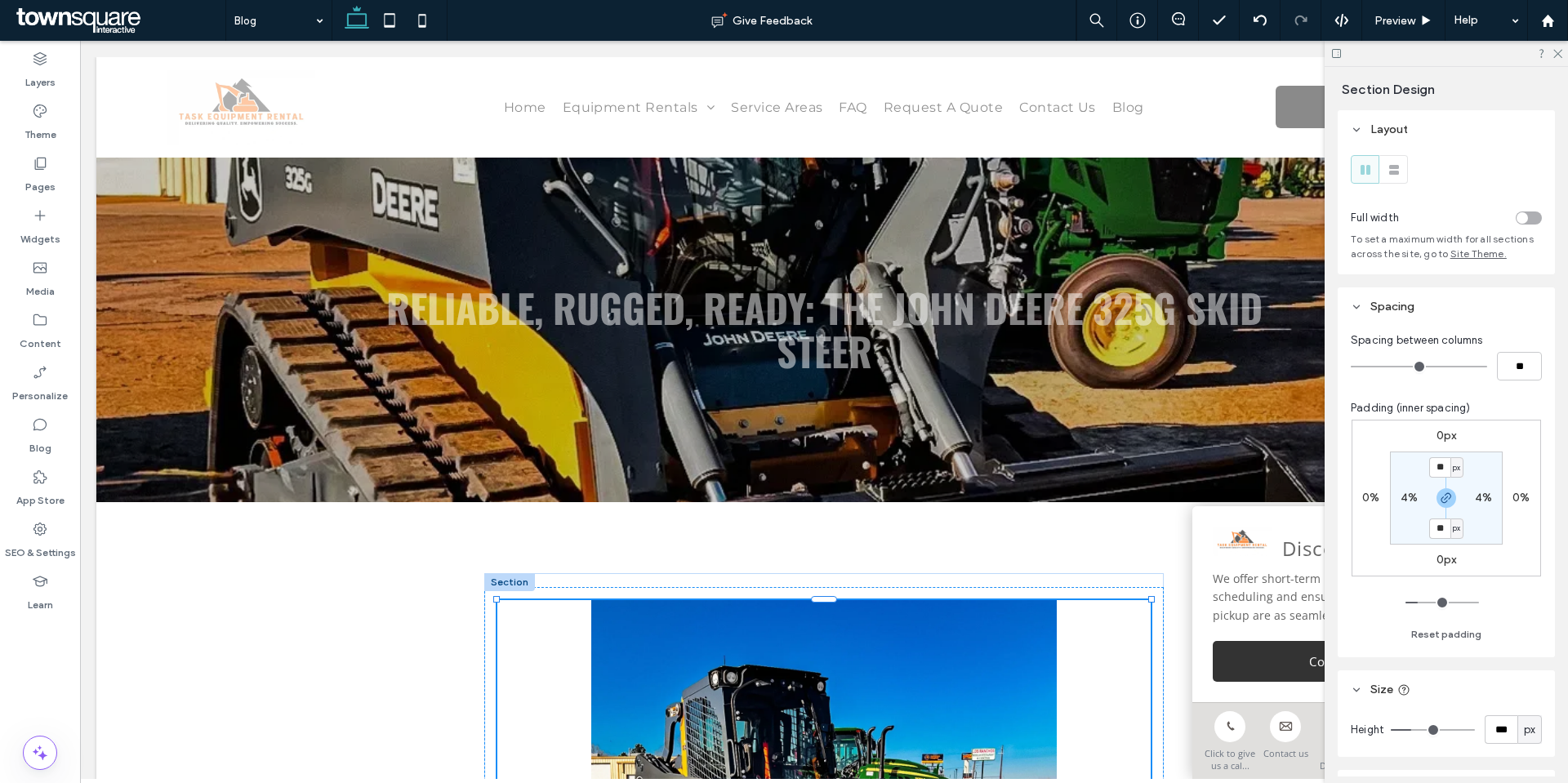 type on "***" 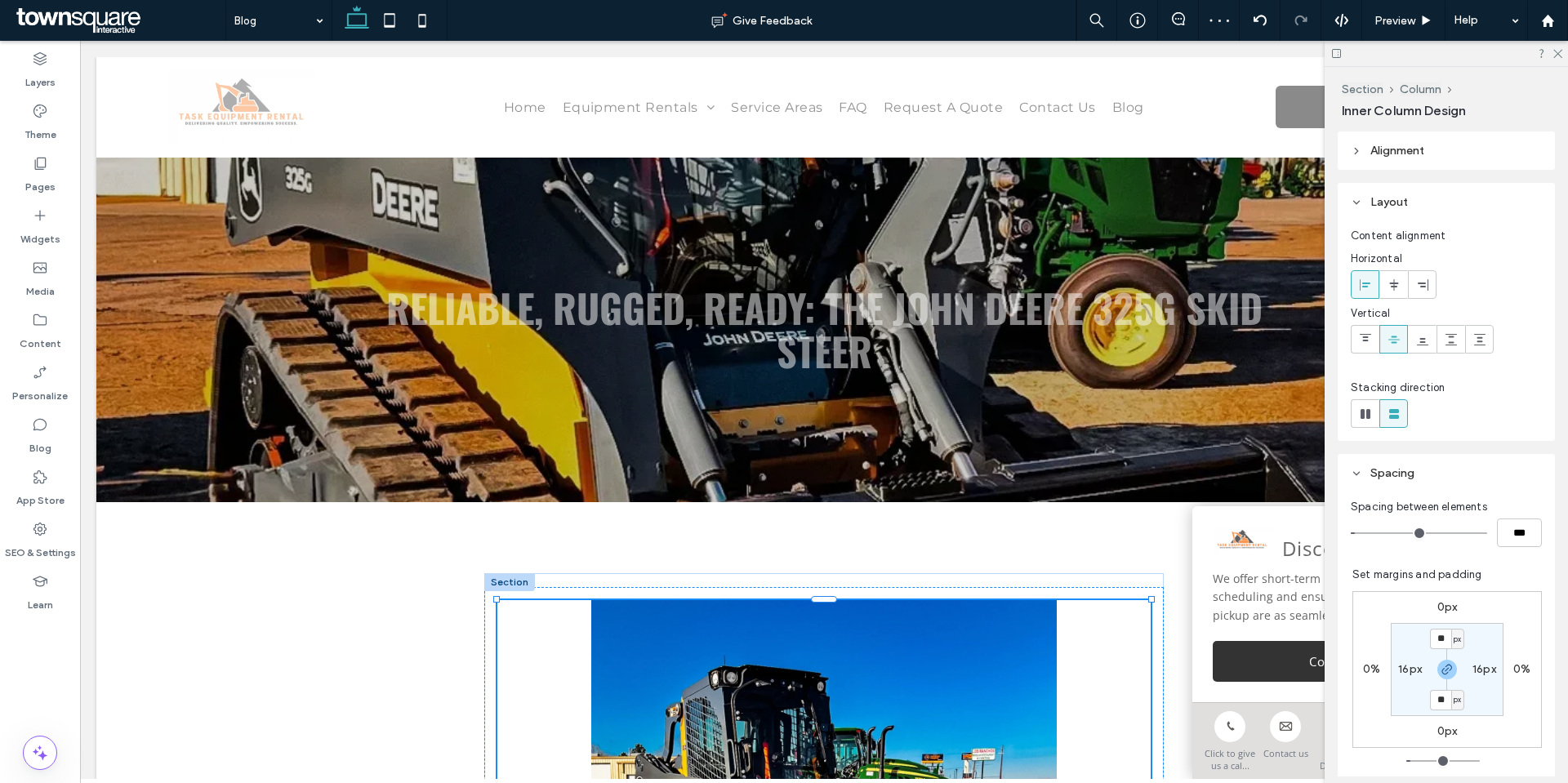 type on "***" 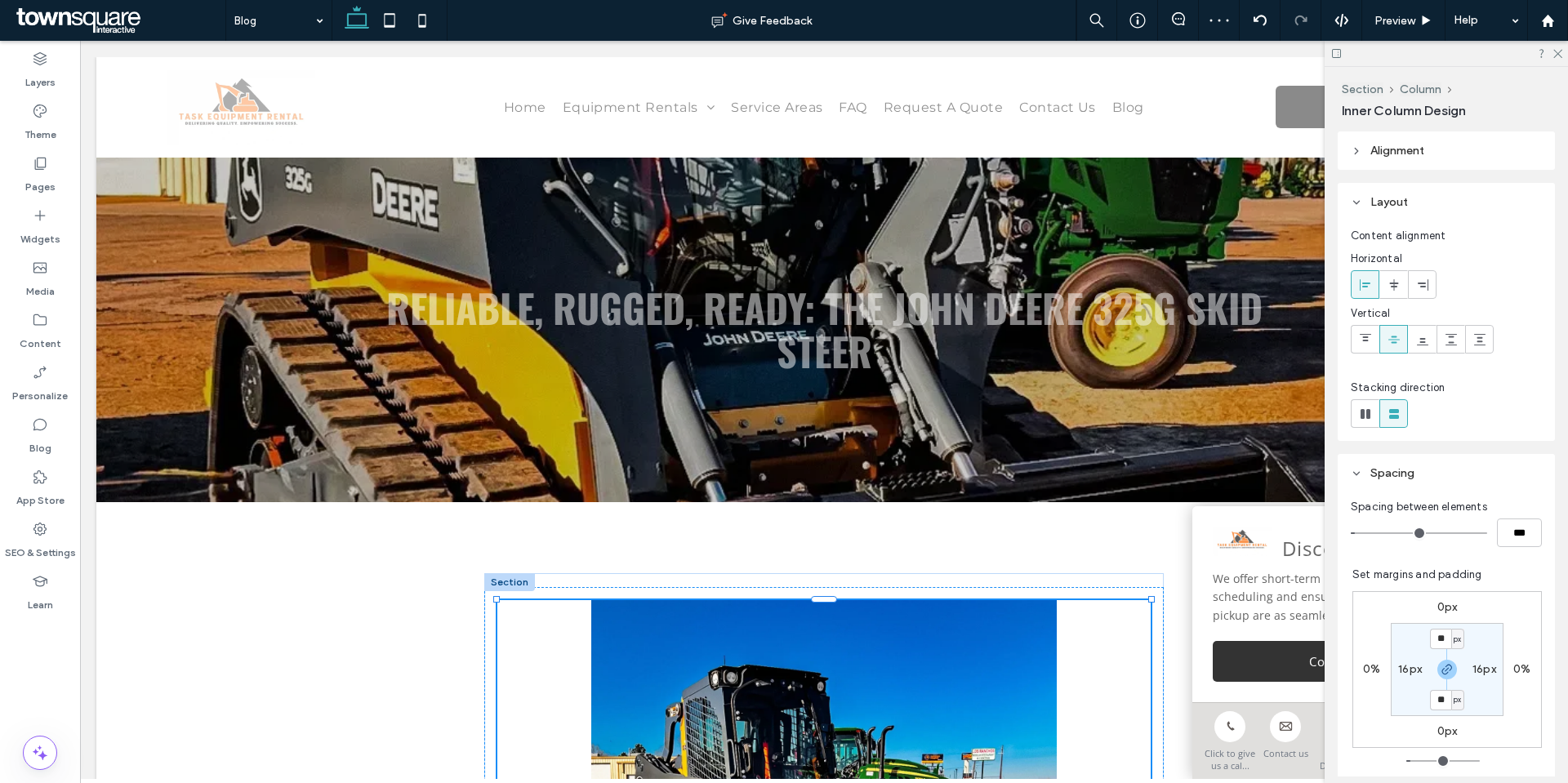 type on "***" 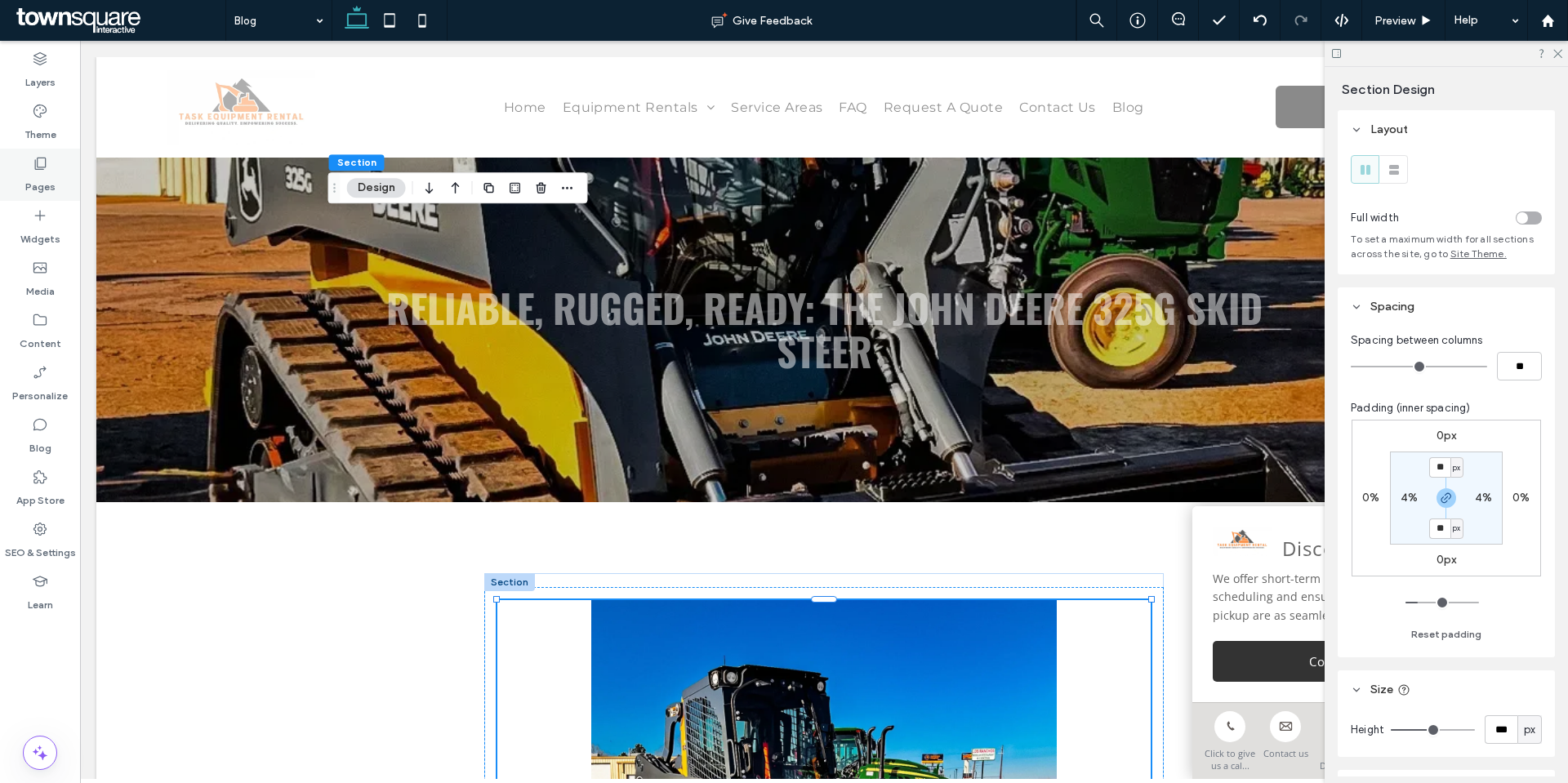 click on "Pages" at bounding box center (40, 175) 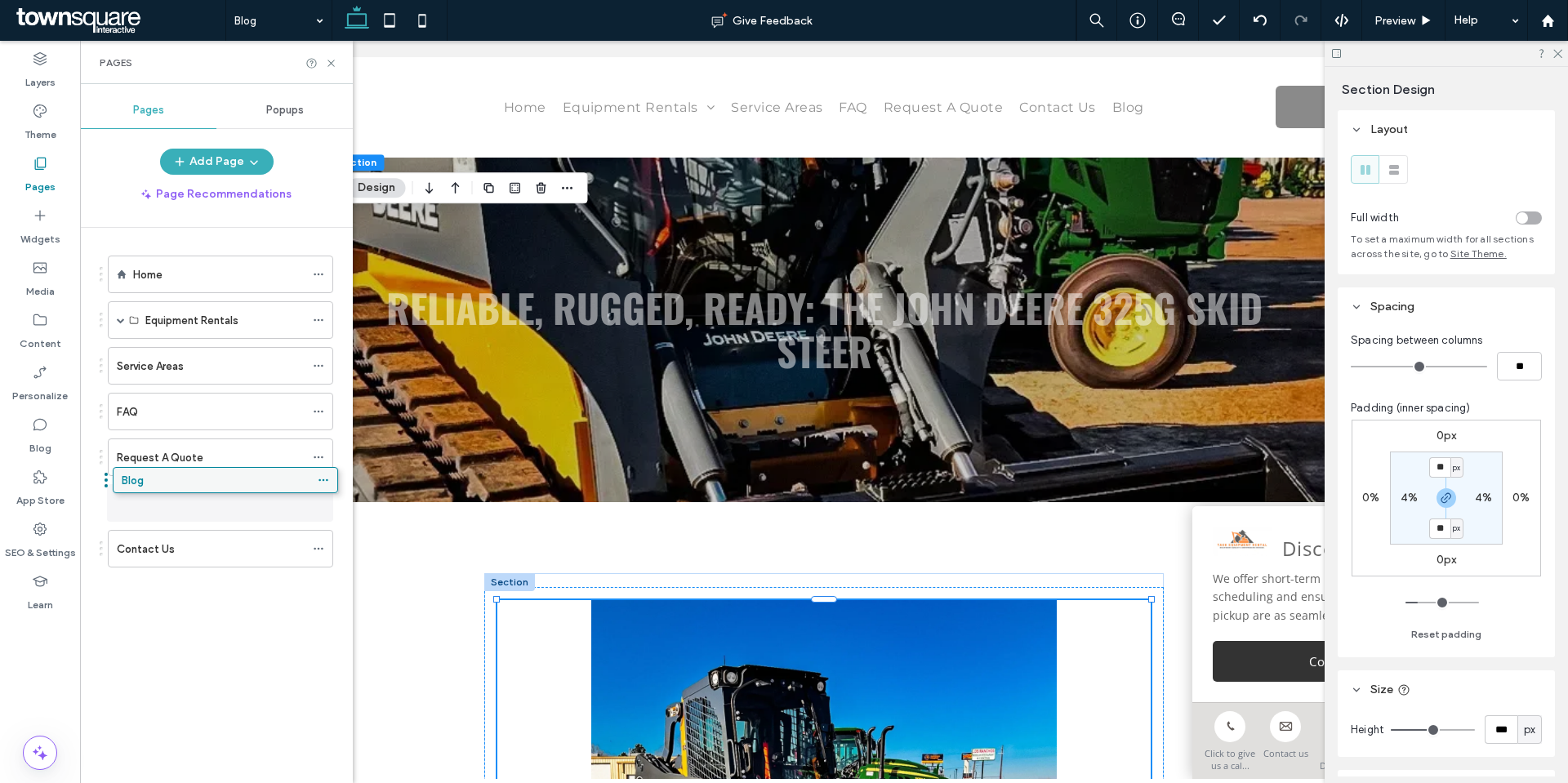 drag, startPoint x: 171, startPoint y: 549, endPoint x: 176, endPoint y: 487, distance: 62.20129 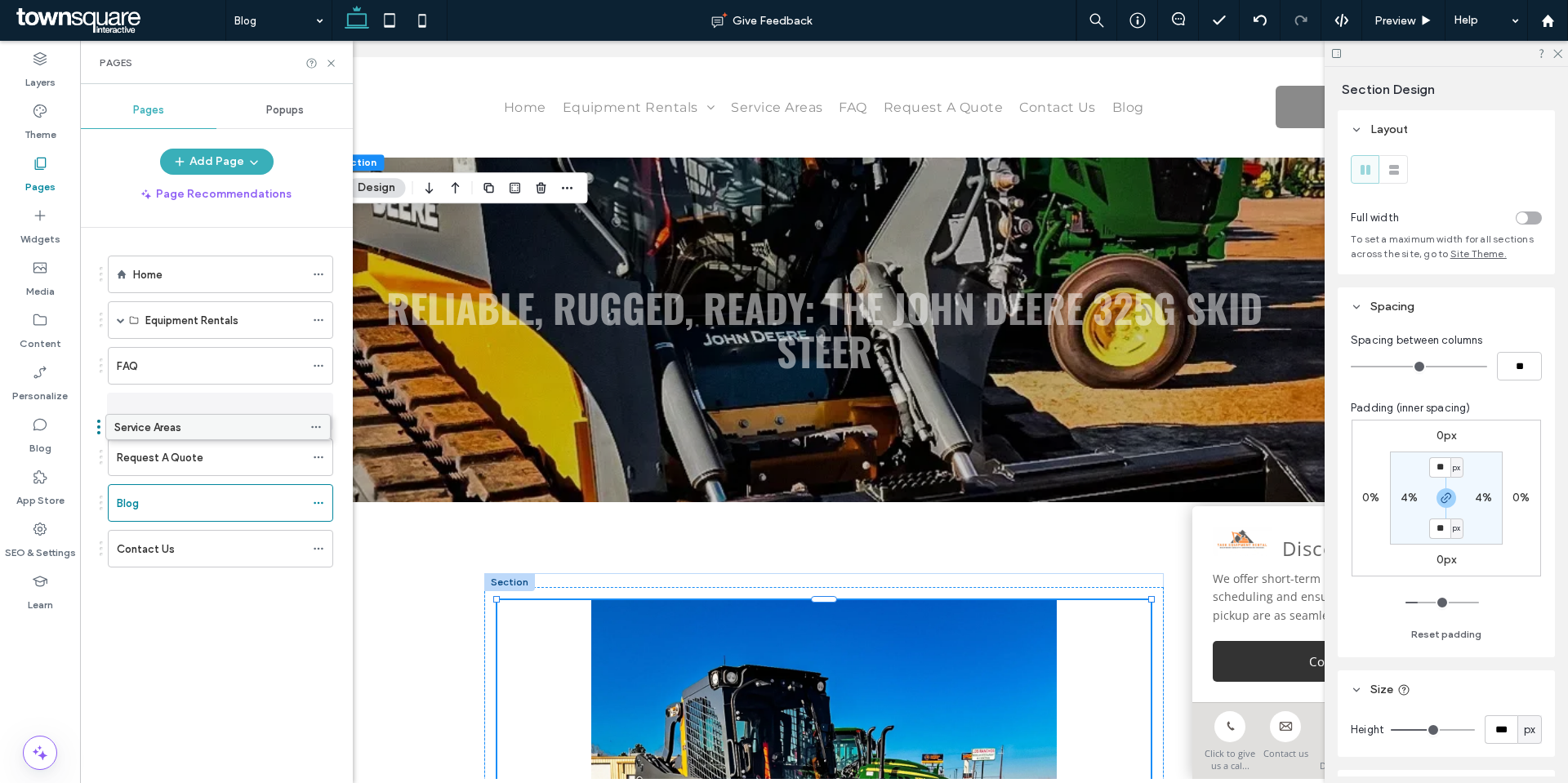 drag, startPoint x: 165, startPoint y: 363, endPoint x: 167, endPoint y: 420, distance: 57.035077 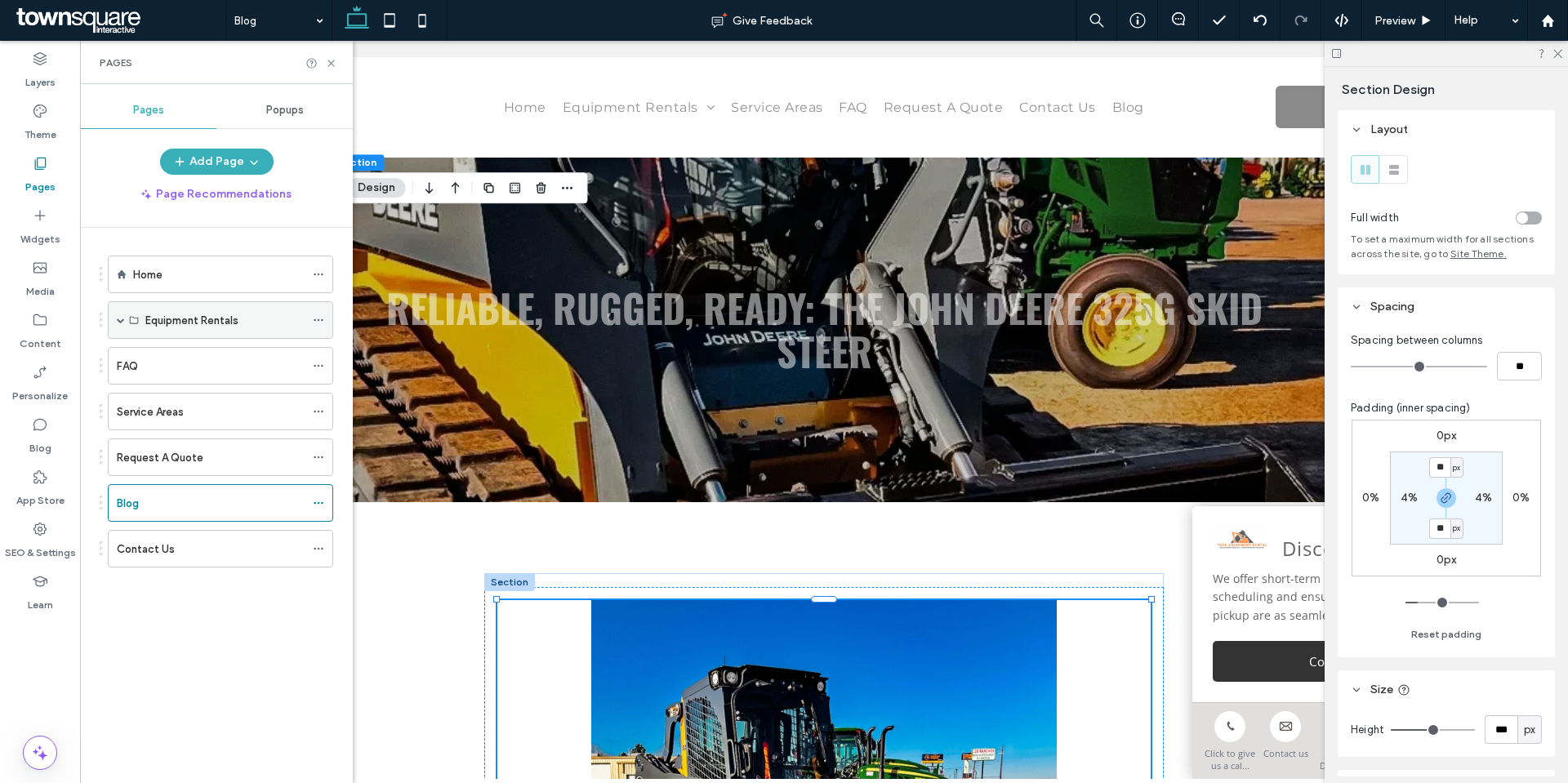 click at bounding box center [121, 320] 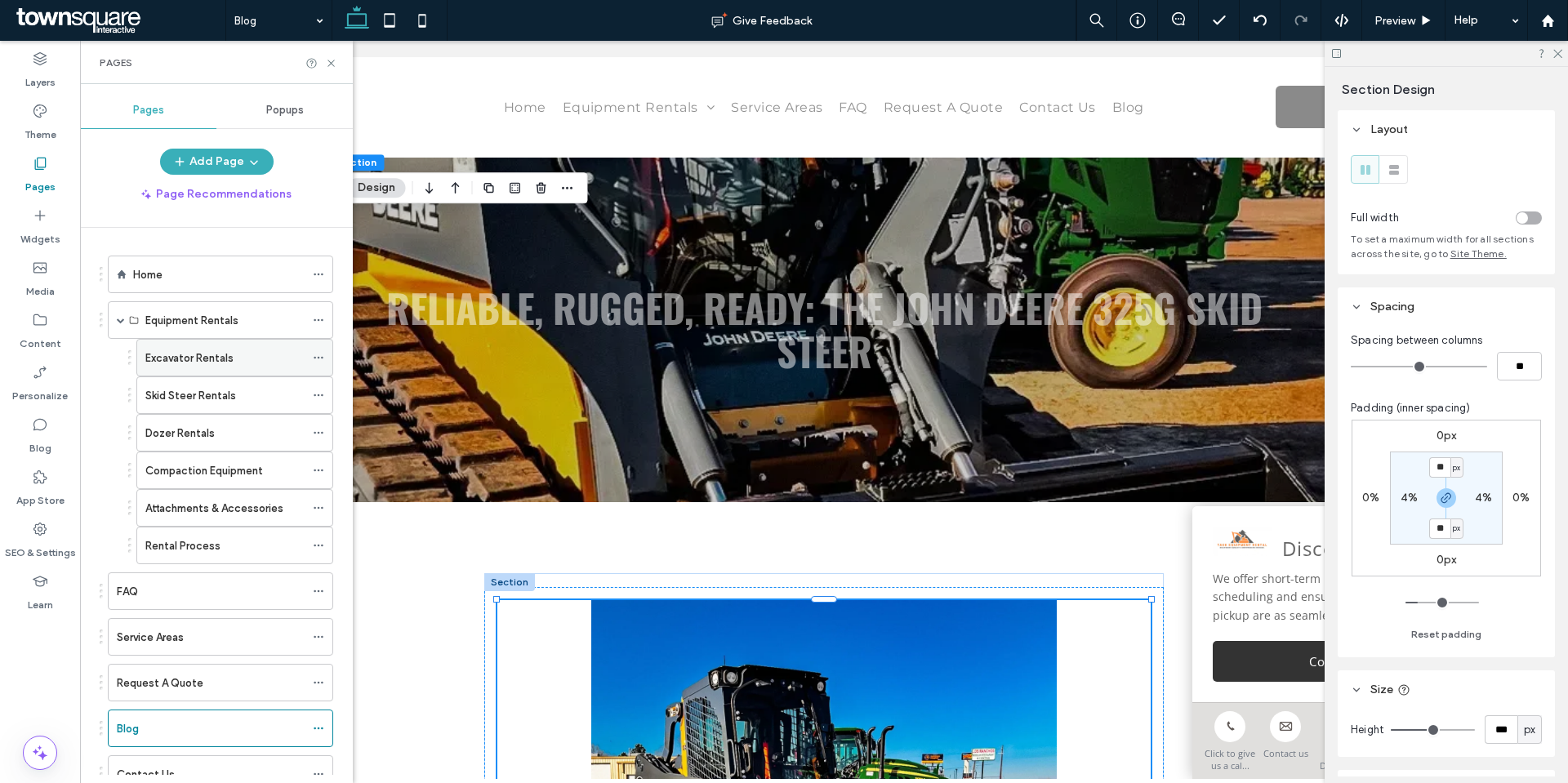 click at bounding box center [323, 358] 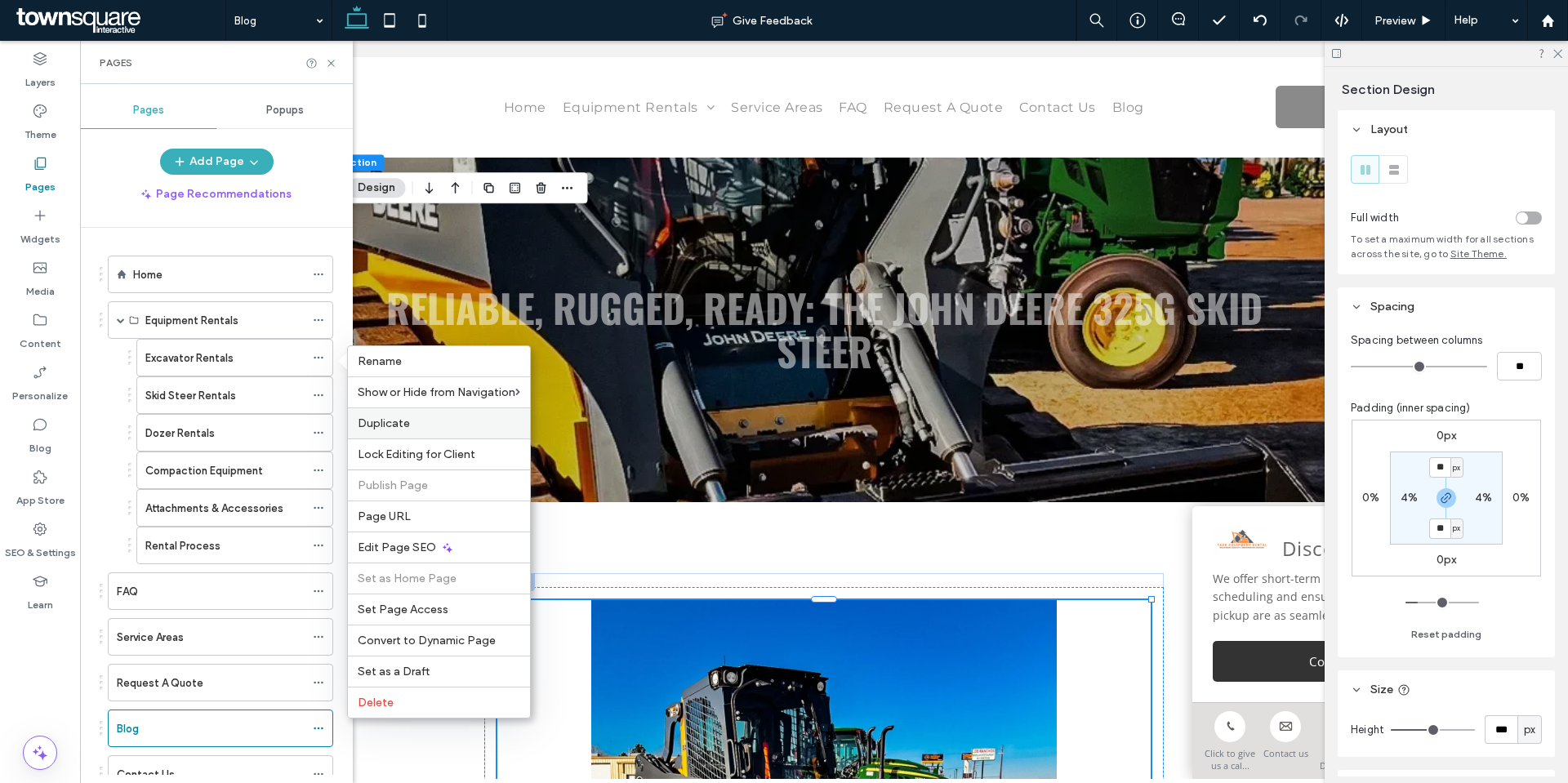 click on "Duplicate" at bounding box center [384, 423] 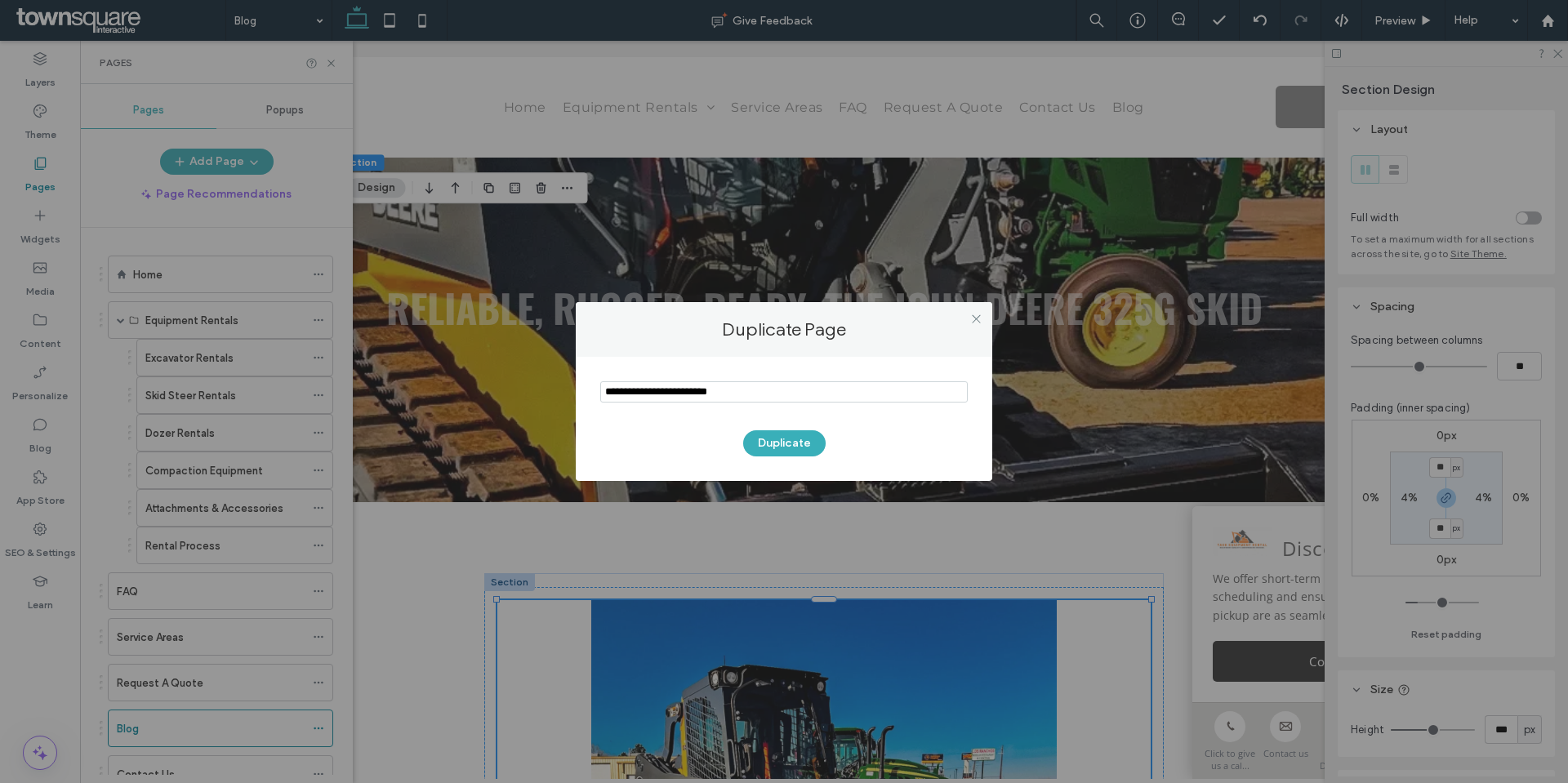 drag, startPoint x: 763, startPoint y: 384, endPoint x: 573, endPoint y: 393, distance: 190.21304 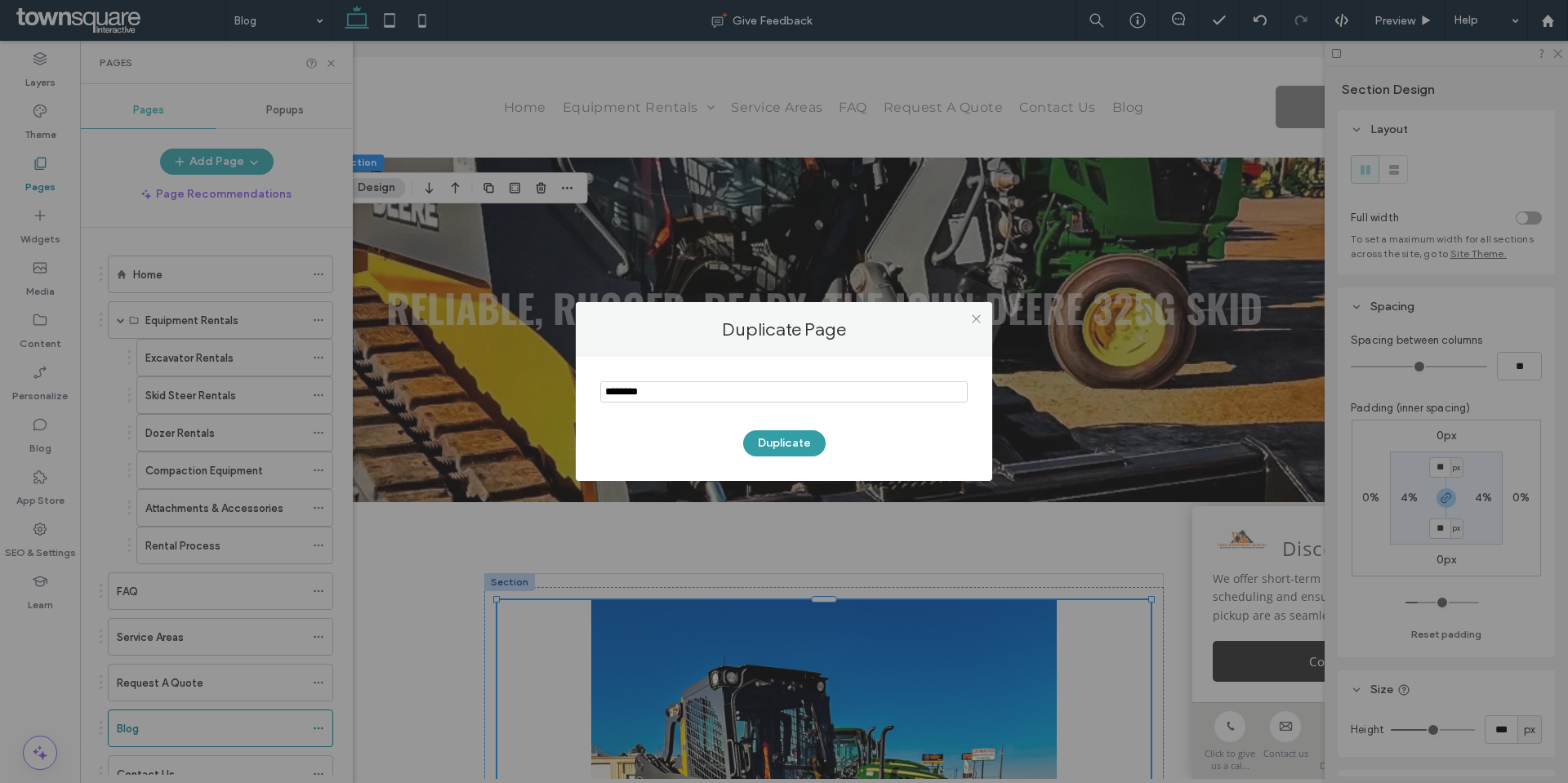 type on "********" 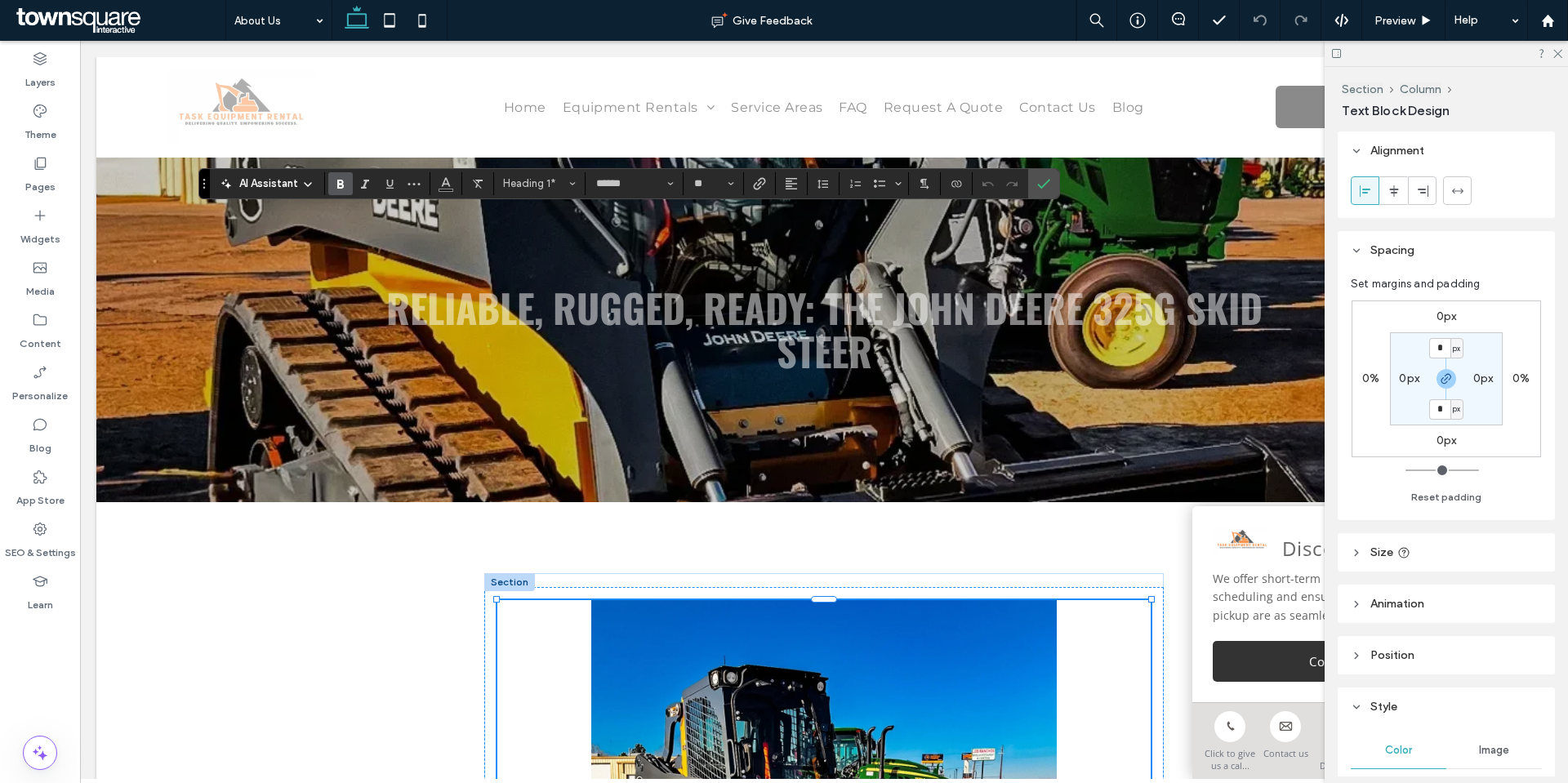 type 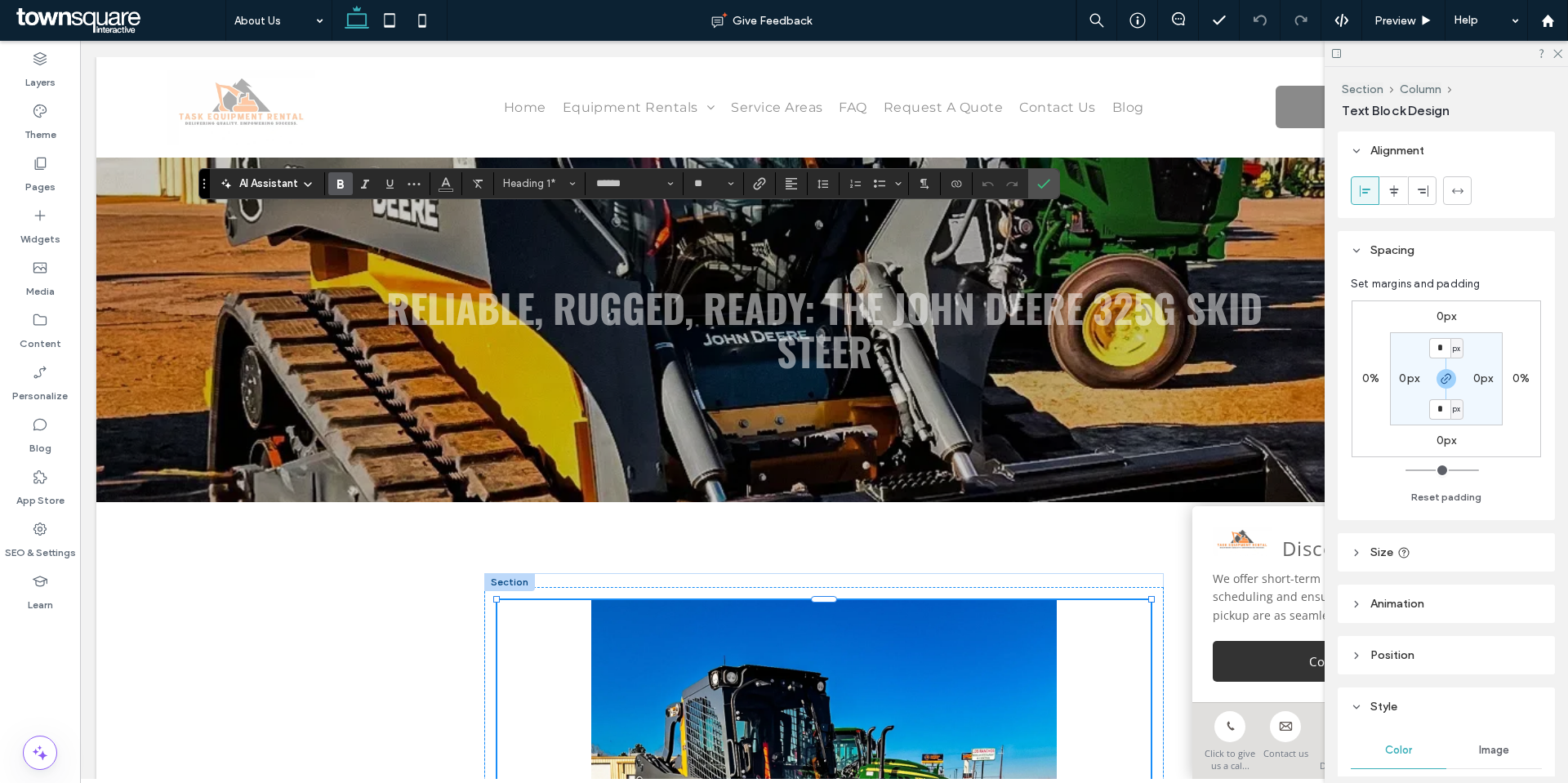 type on "**" 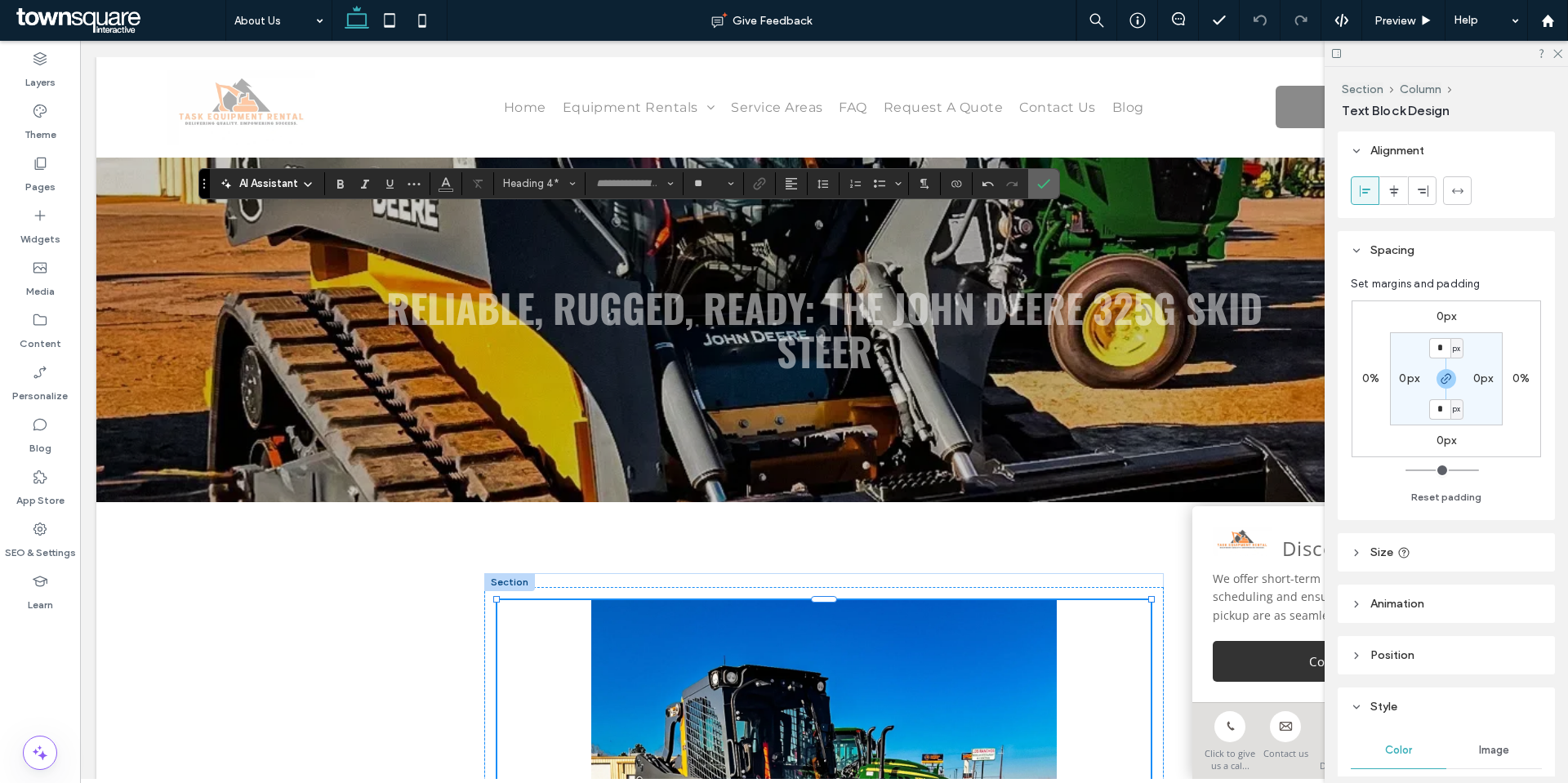 click at bounding box center (1044, 184) 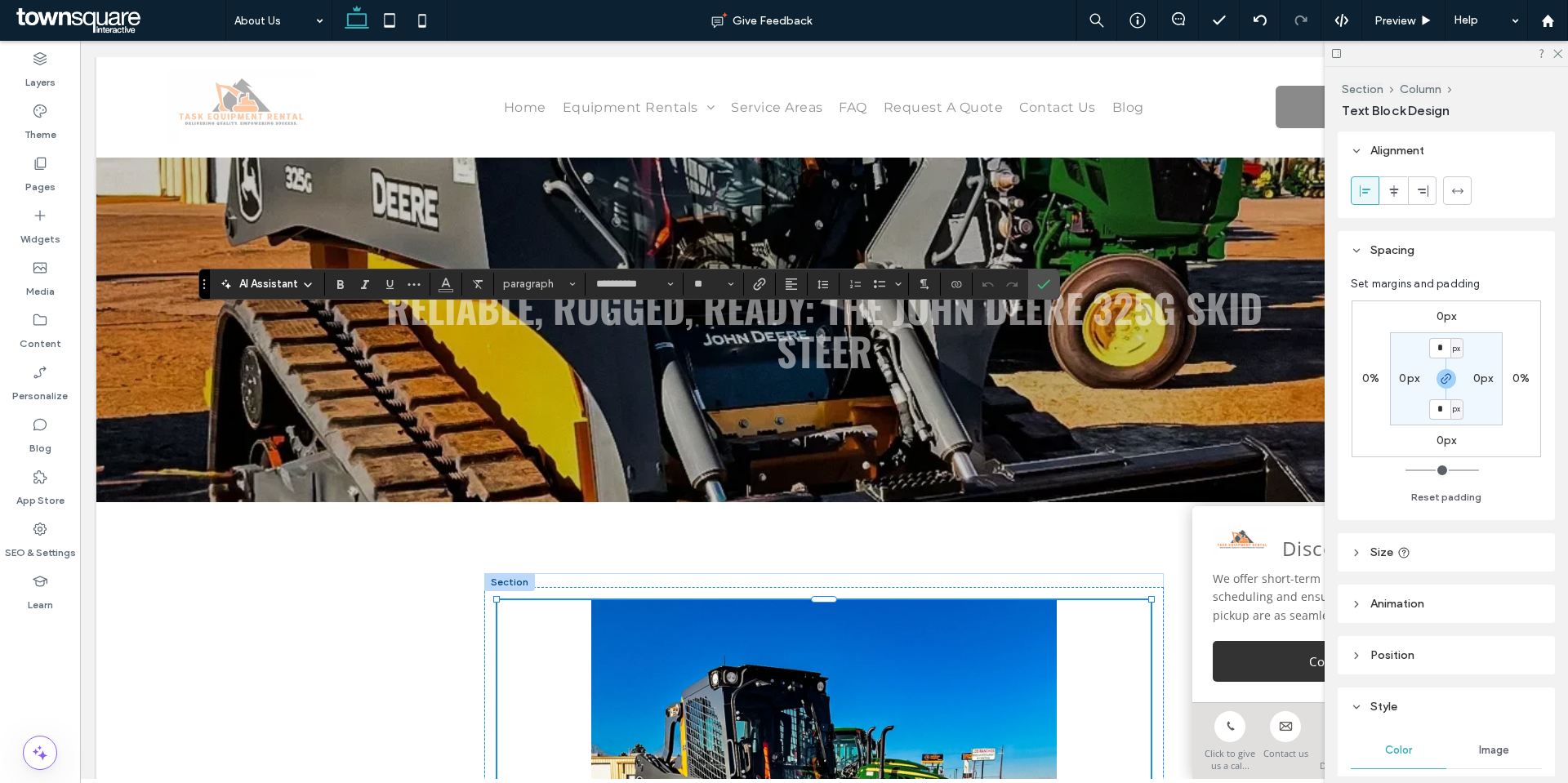 type 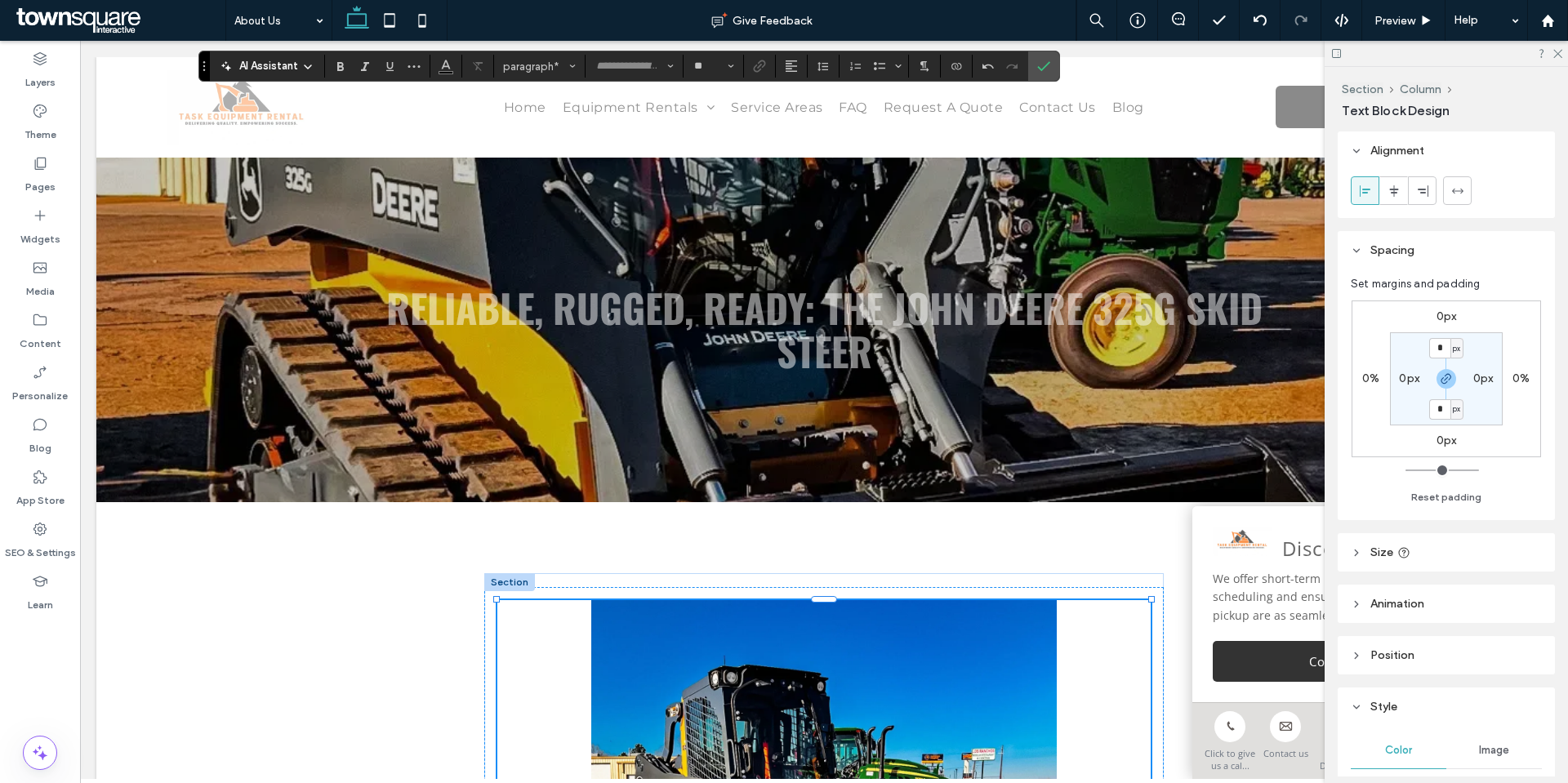type on "**********" 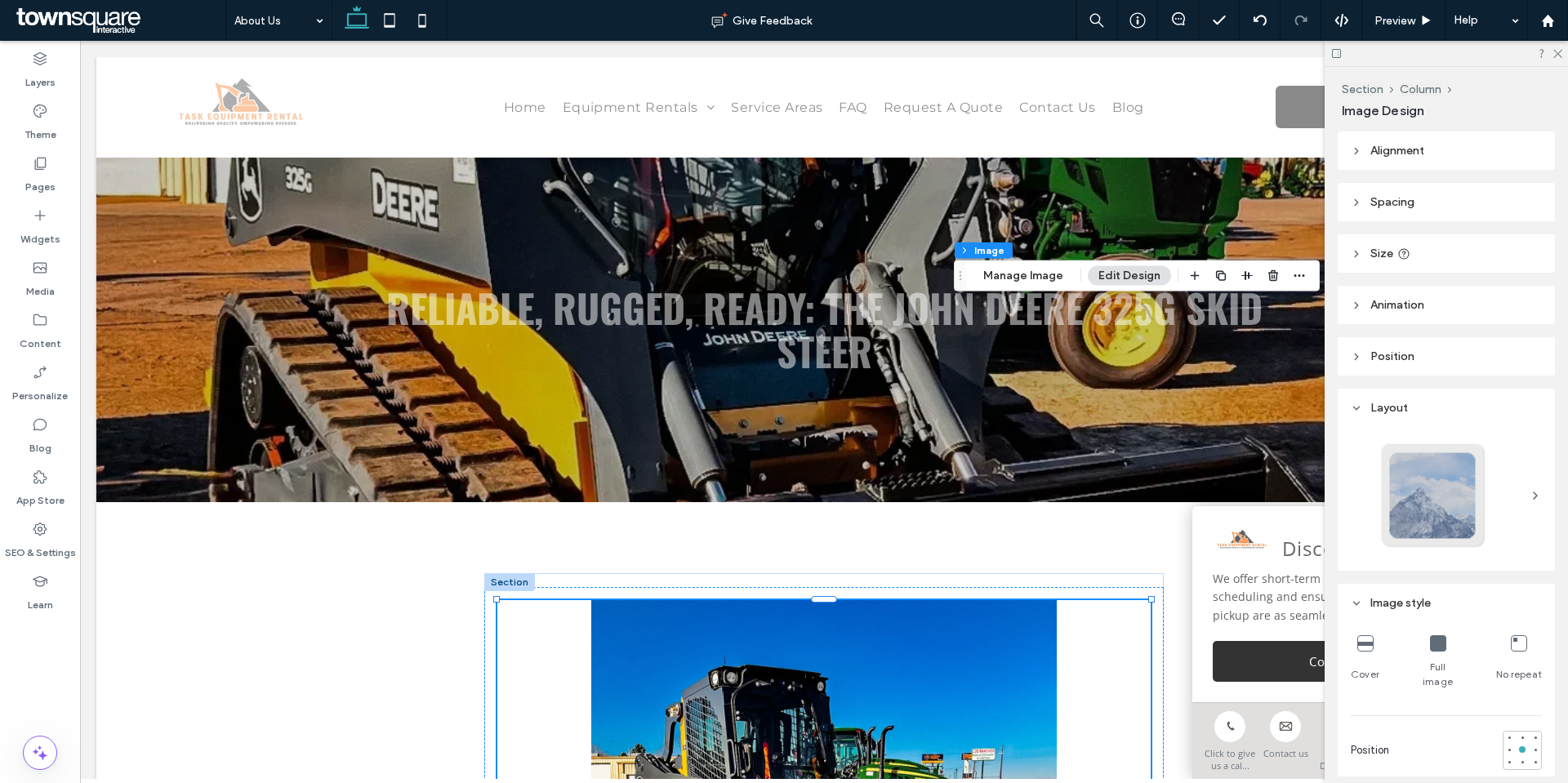 type on "*" 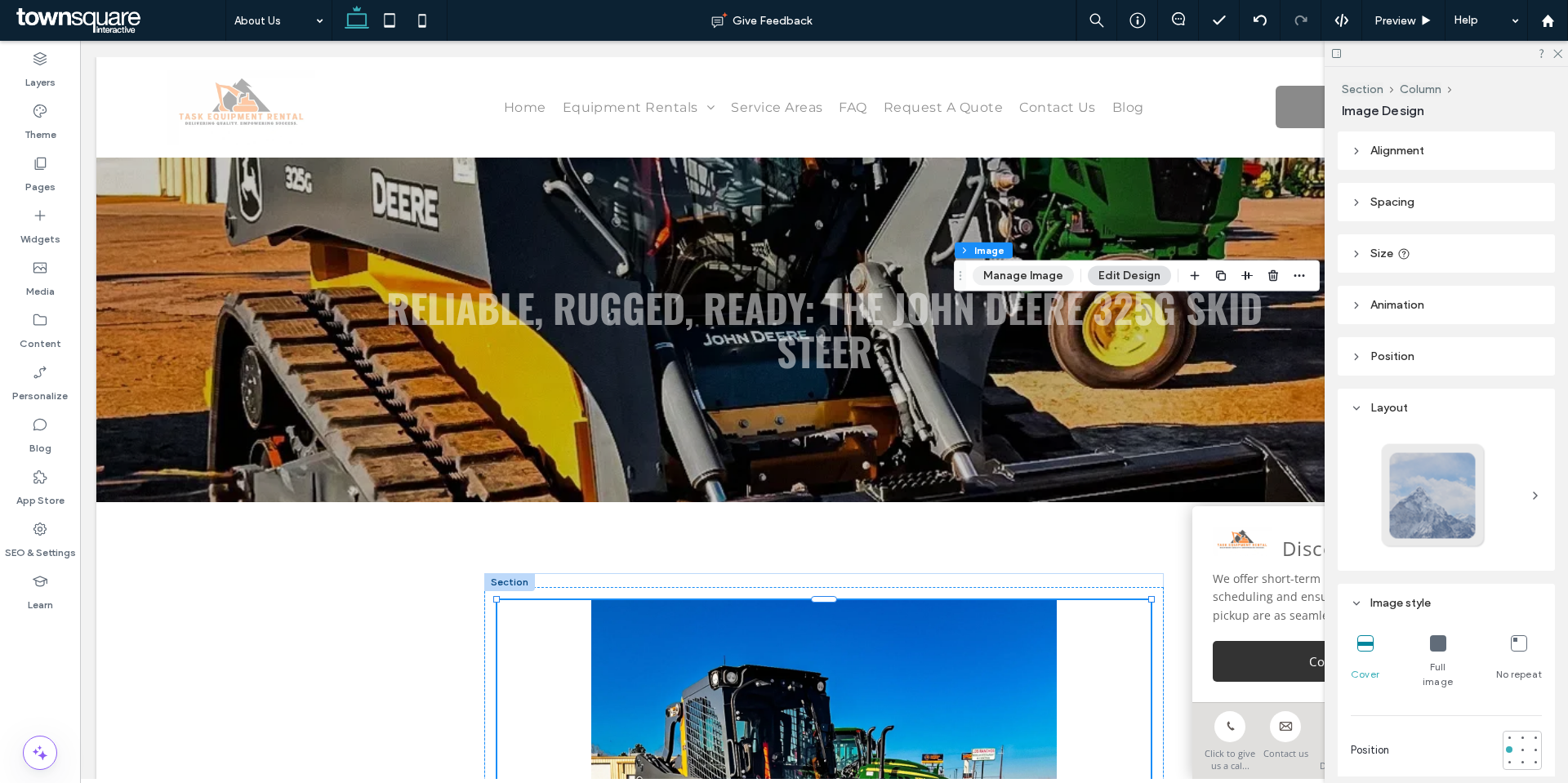 click on "Manage Image" at bounding box center [1023, 276] 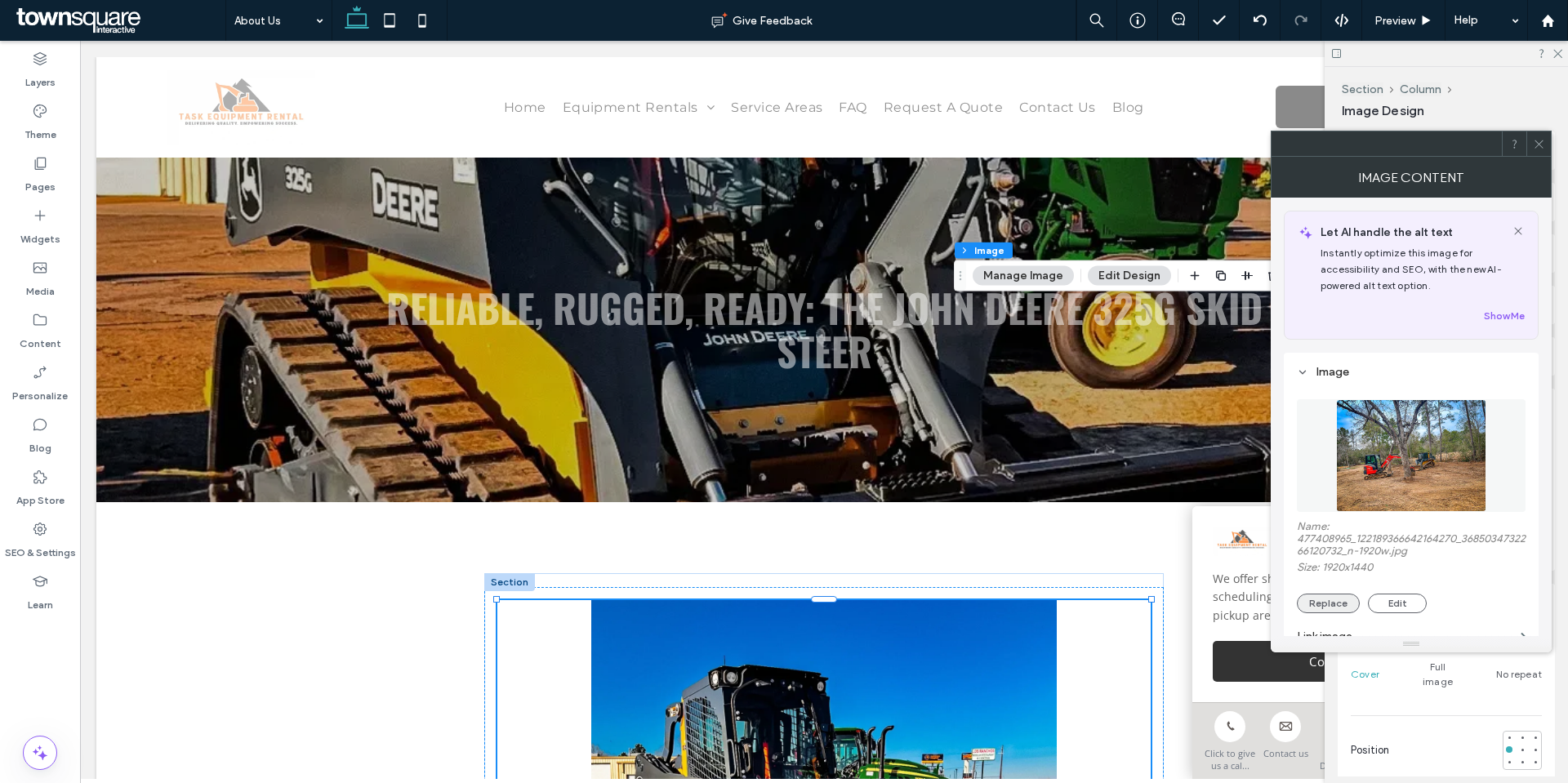 click on "Replace" at bounding box center (1328, 603) 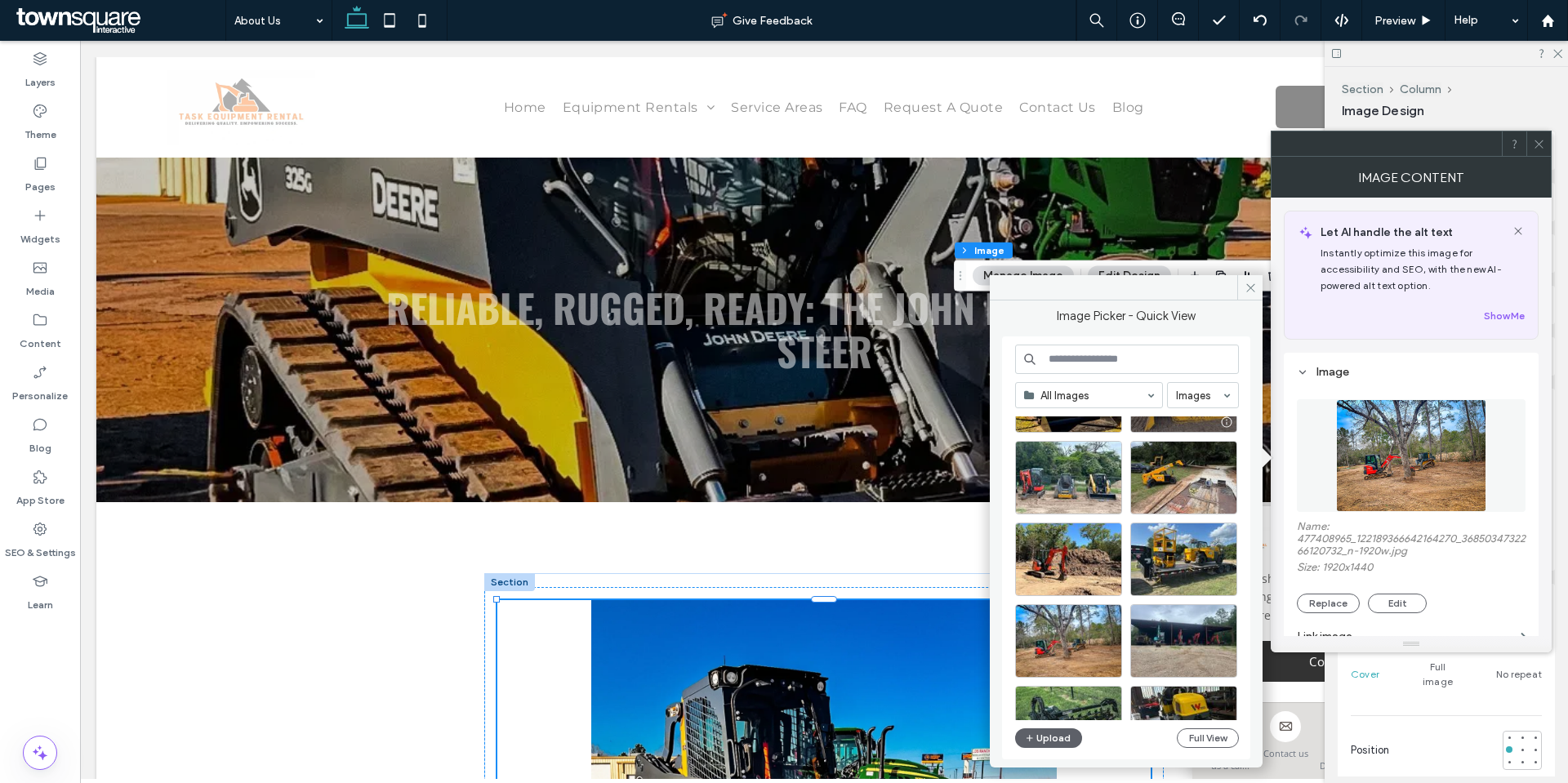 scroll, scrollTop: 163, scrollLeft: 0, axis: vertical 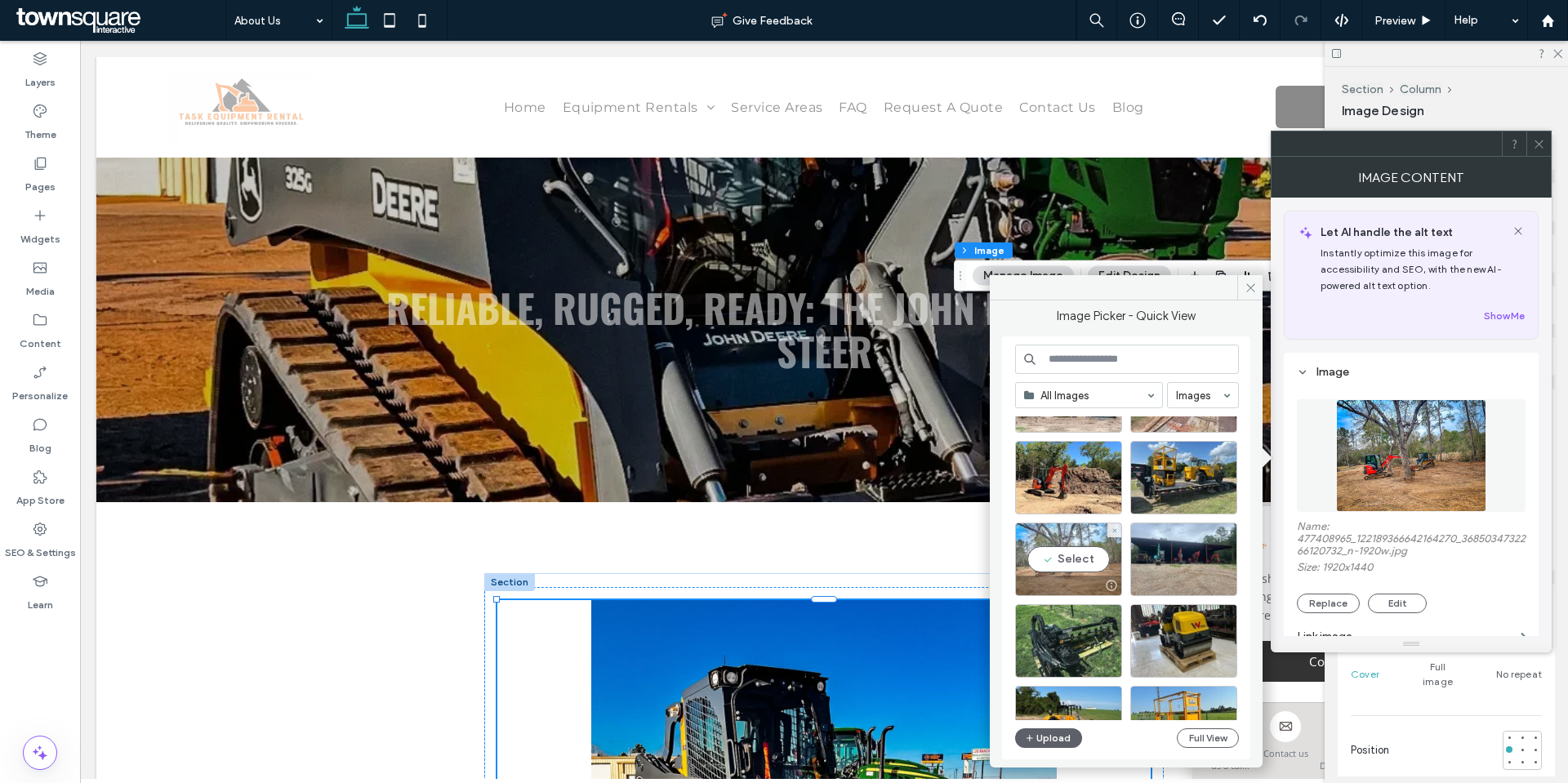 click on "Select" at bounding box center [1068, 559] 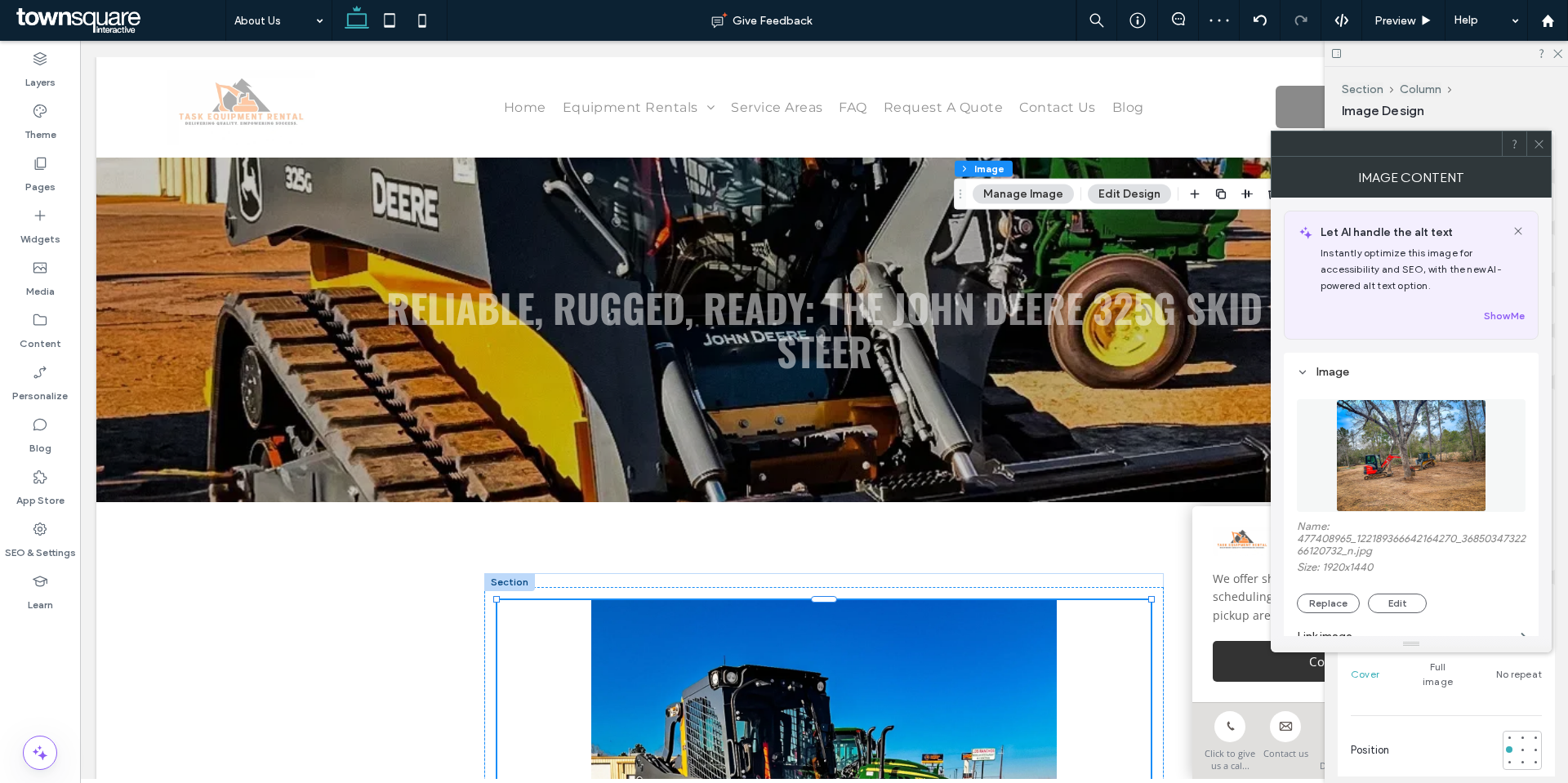 click 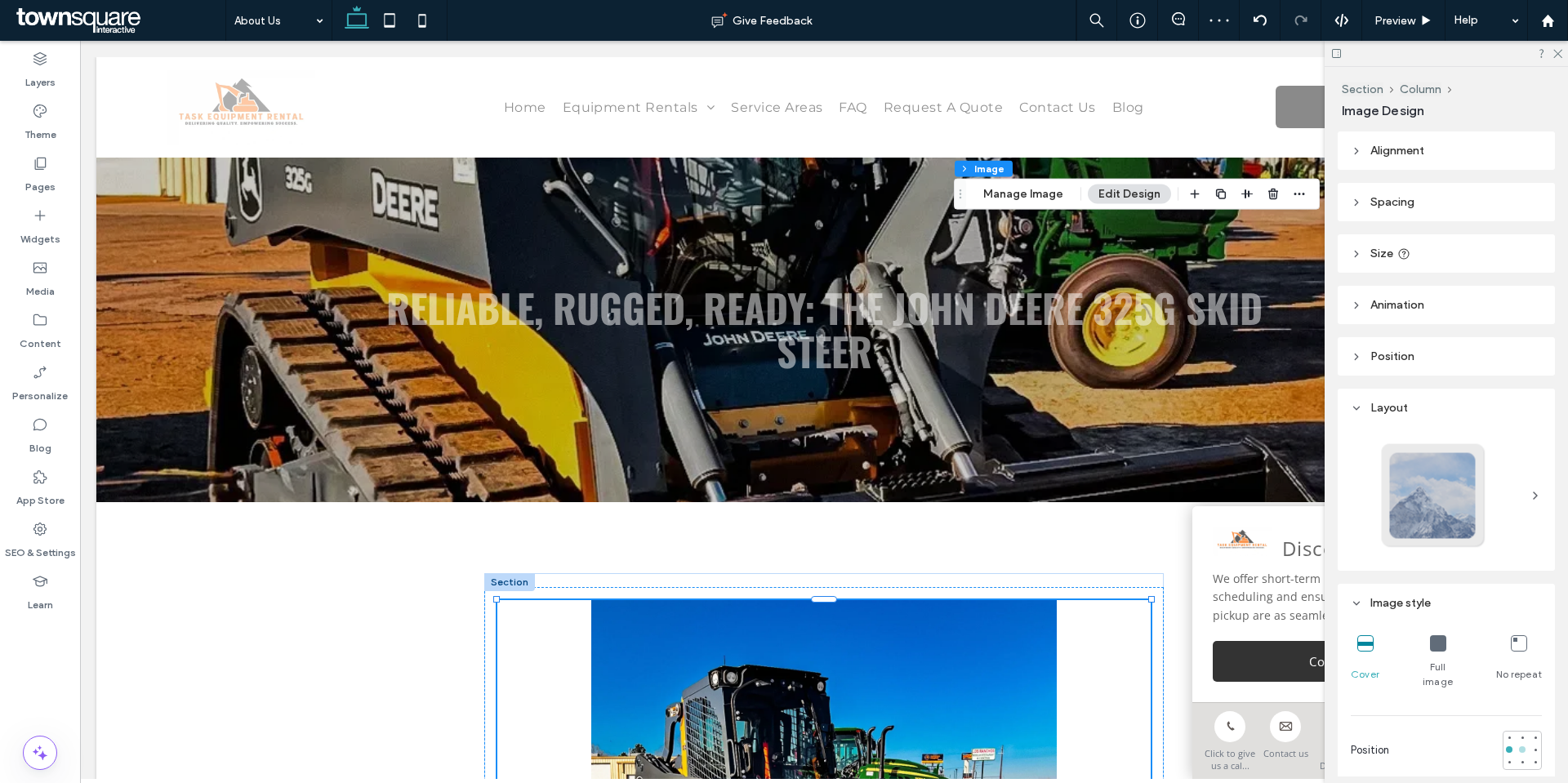 click at bounding box center [1522, 750] 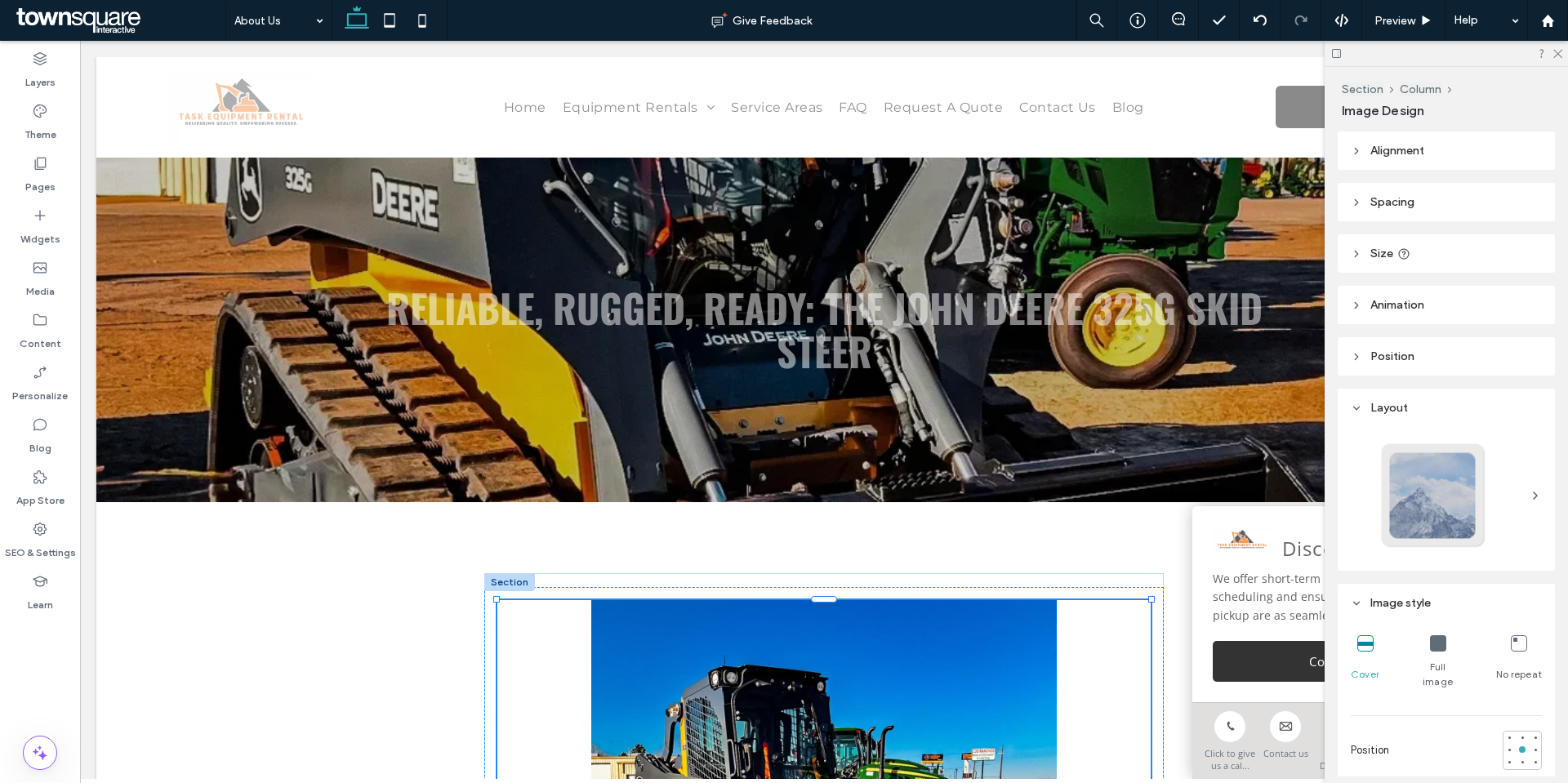 type on "***" 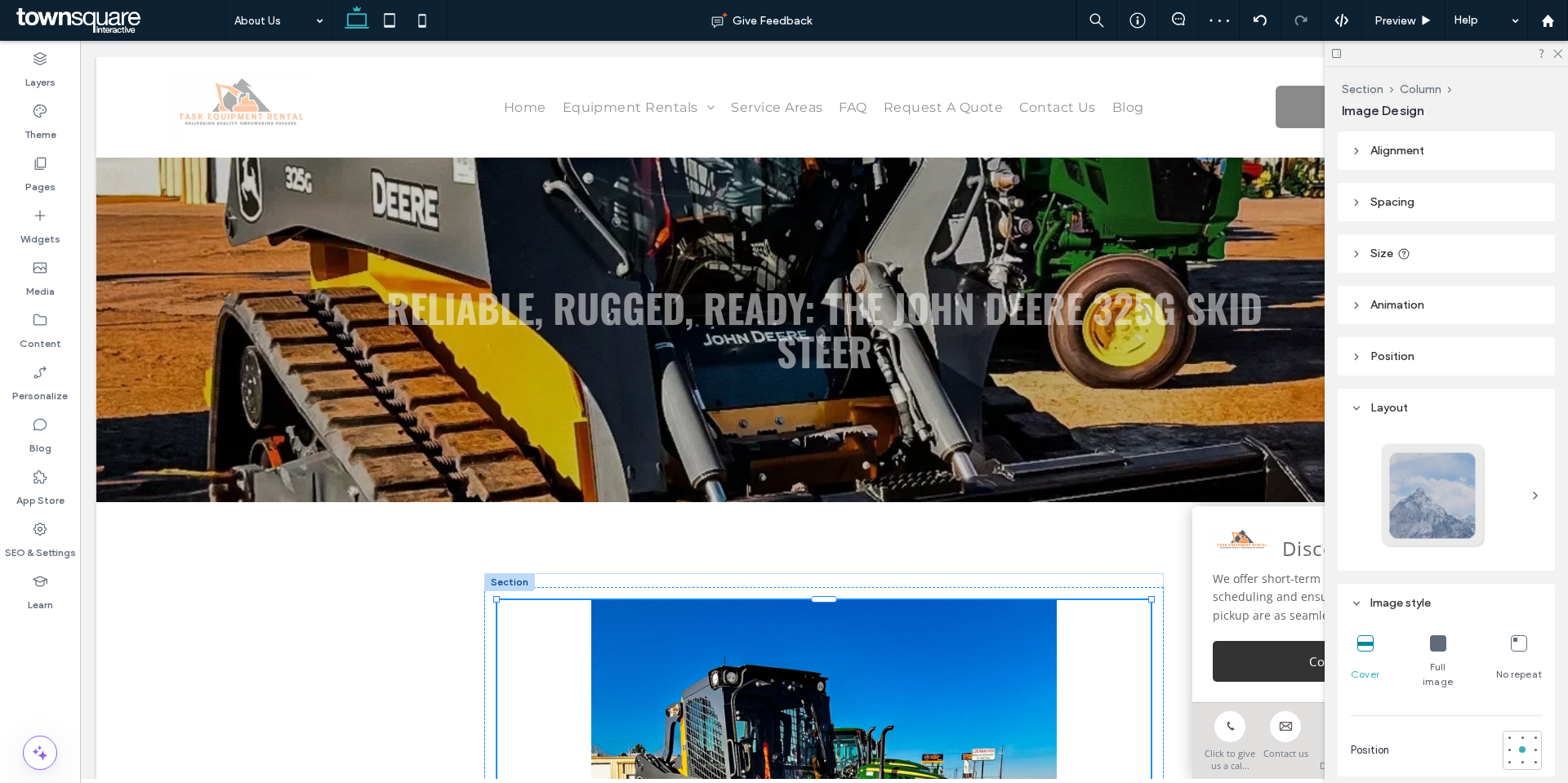 type on "***" 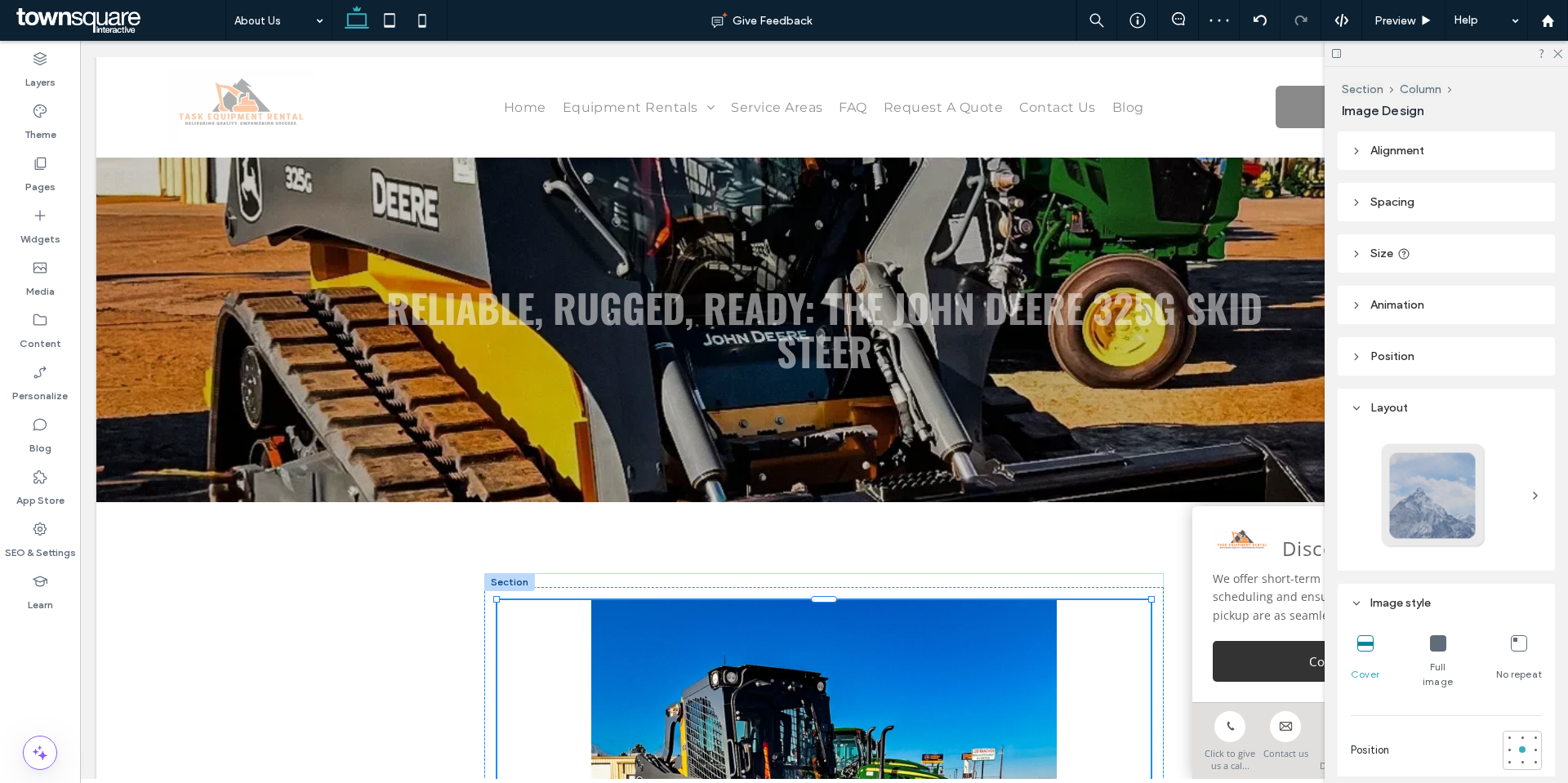 type on "***" 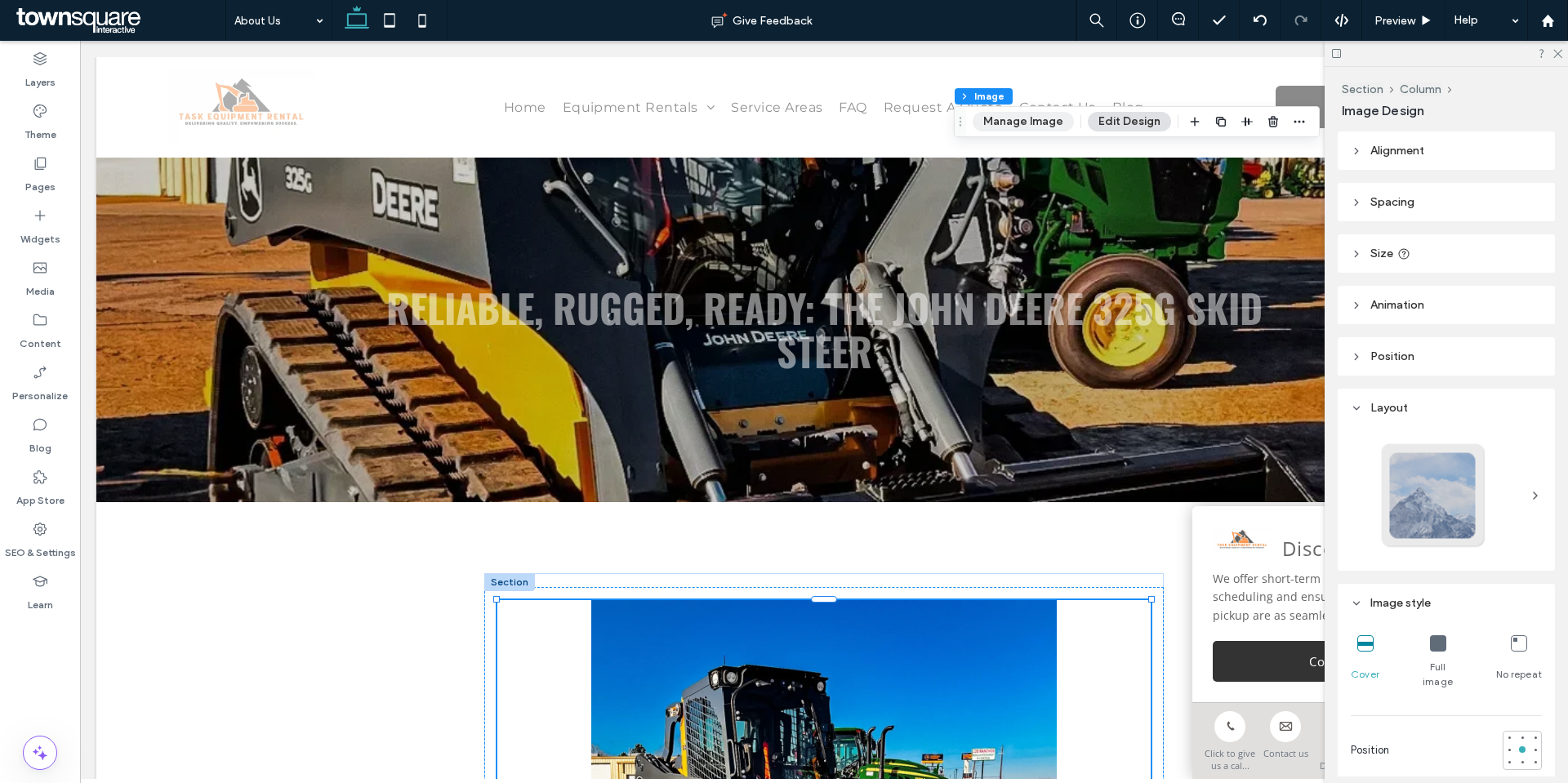 click on "Manage Image" at bounding box center (1023, 122) 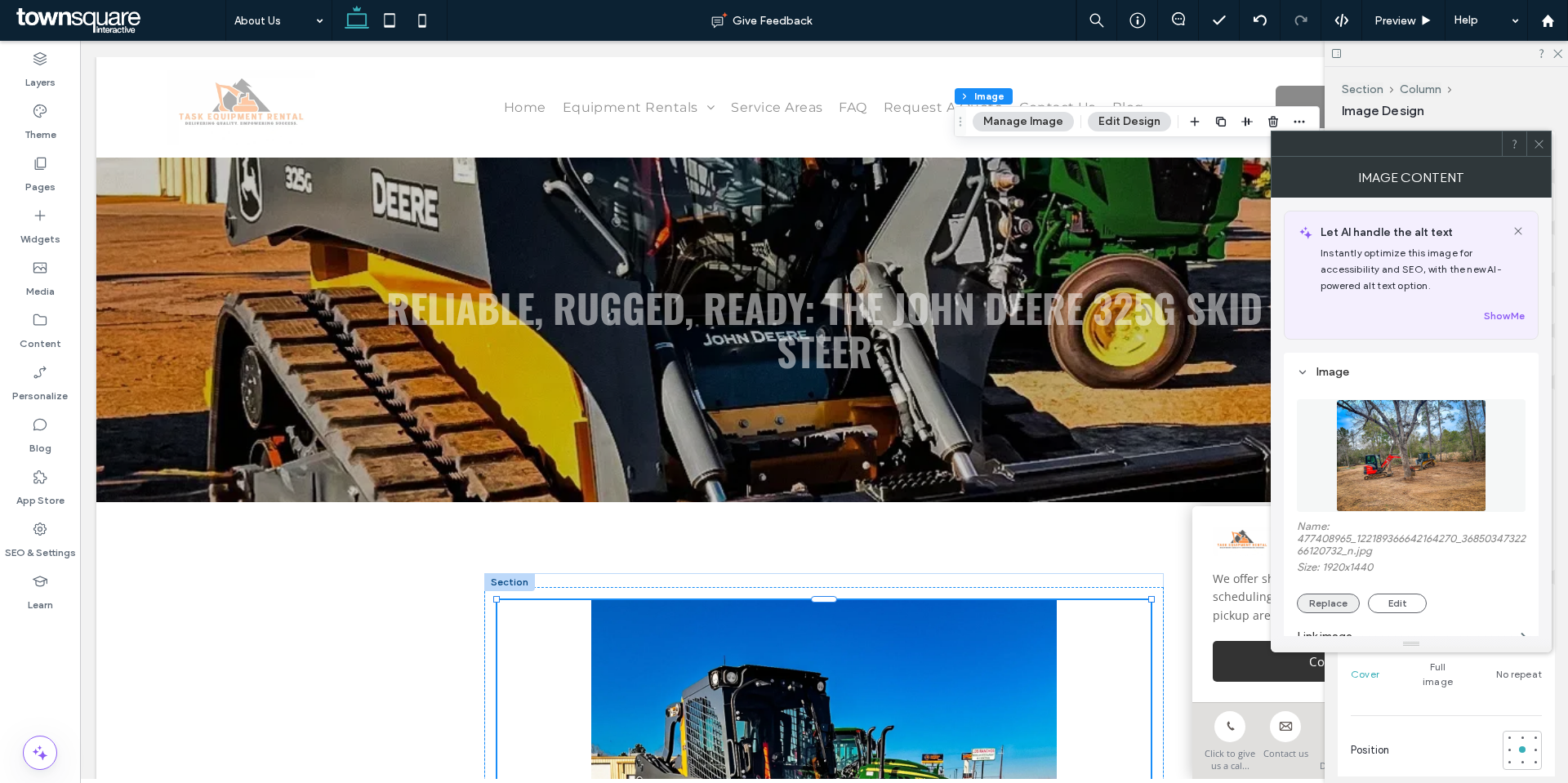 click on "Replace" at bounding box center (1328, 603) 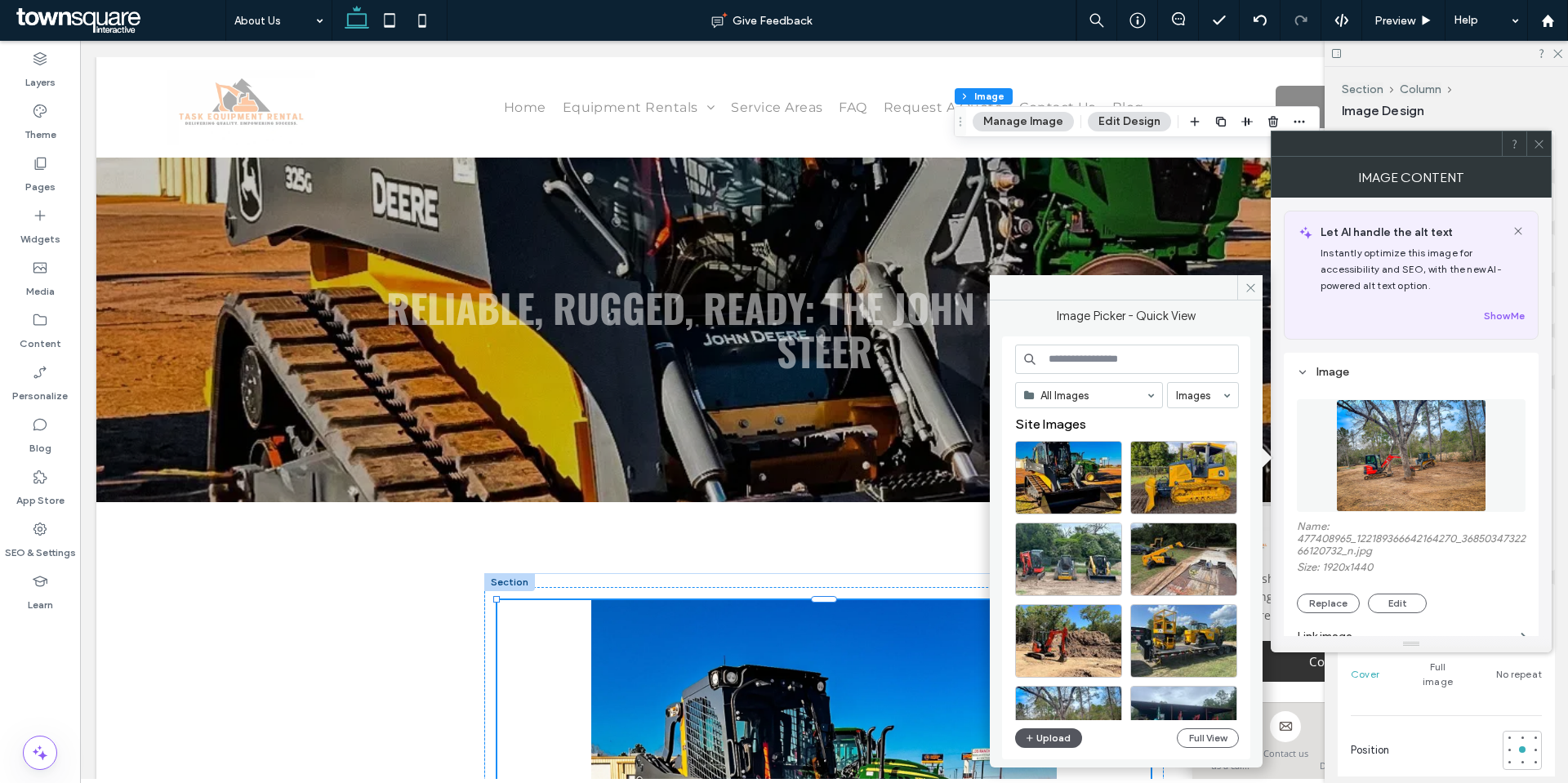 click on "Upload" at bounding box center (1049, 738) 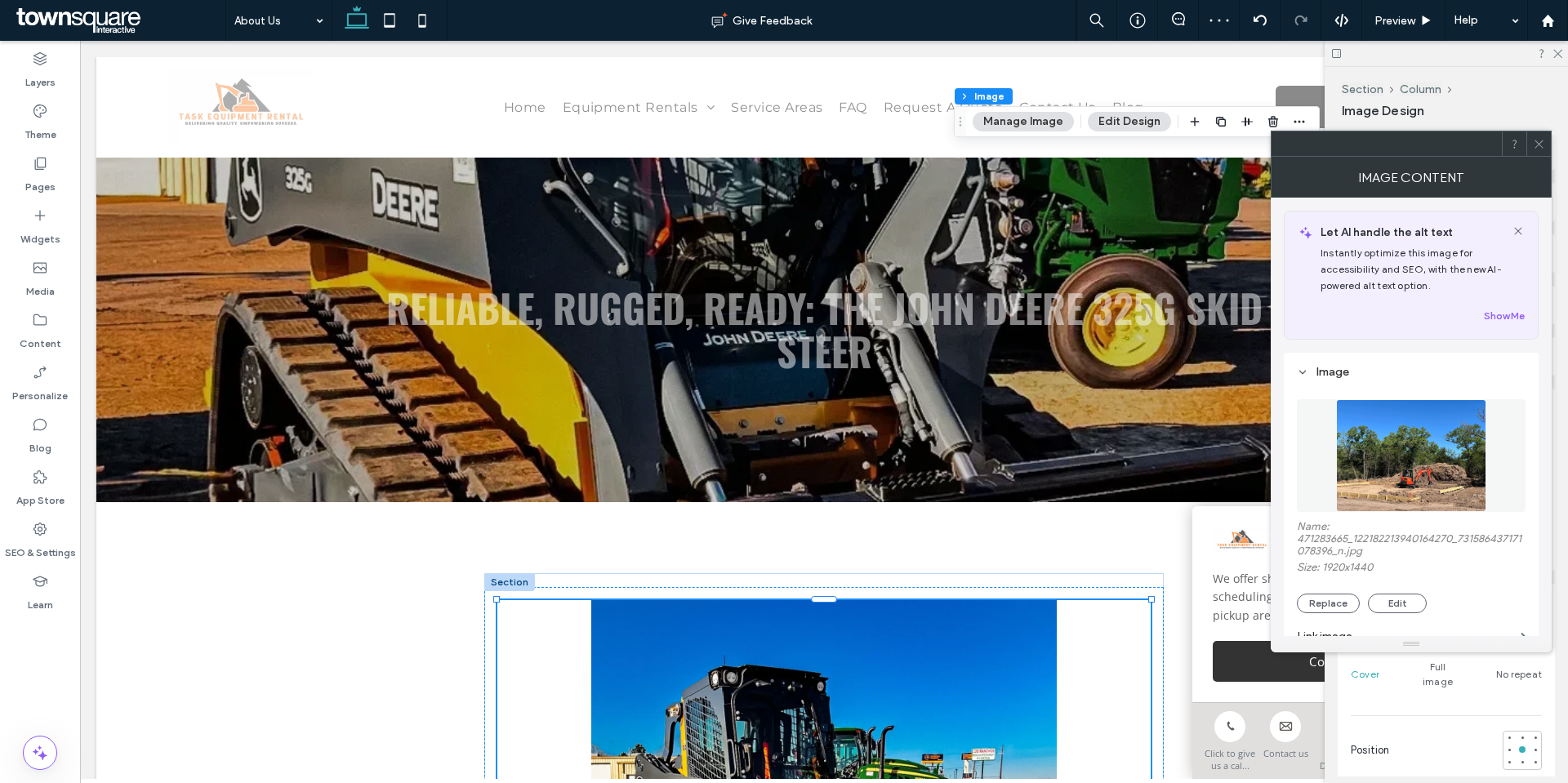 click 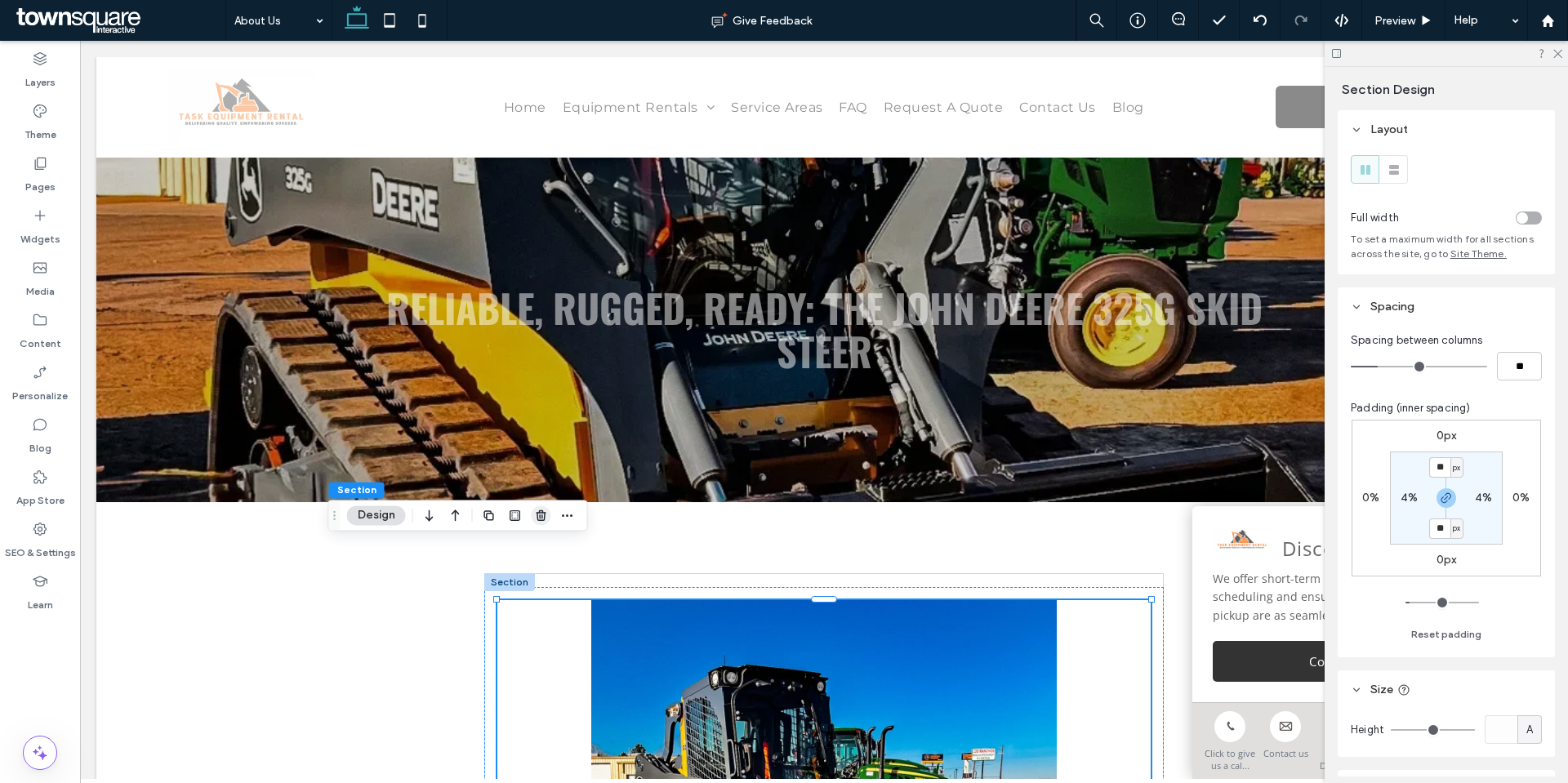 click 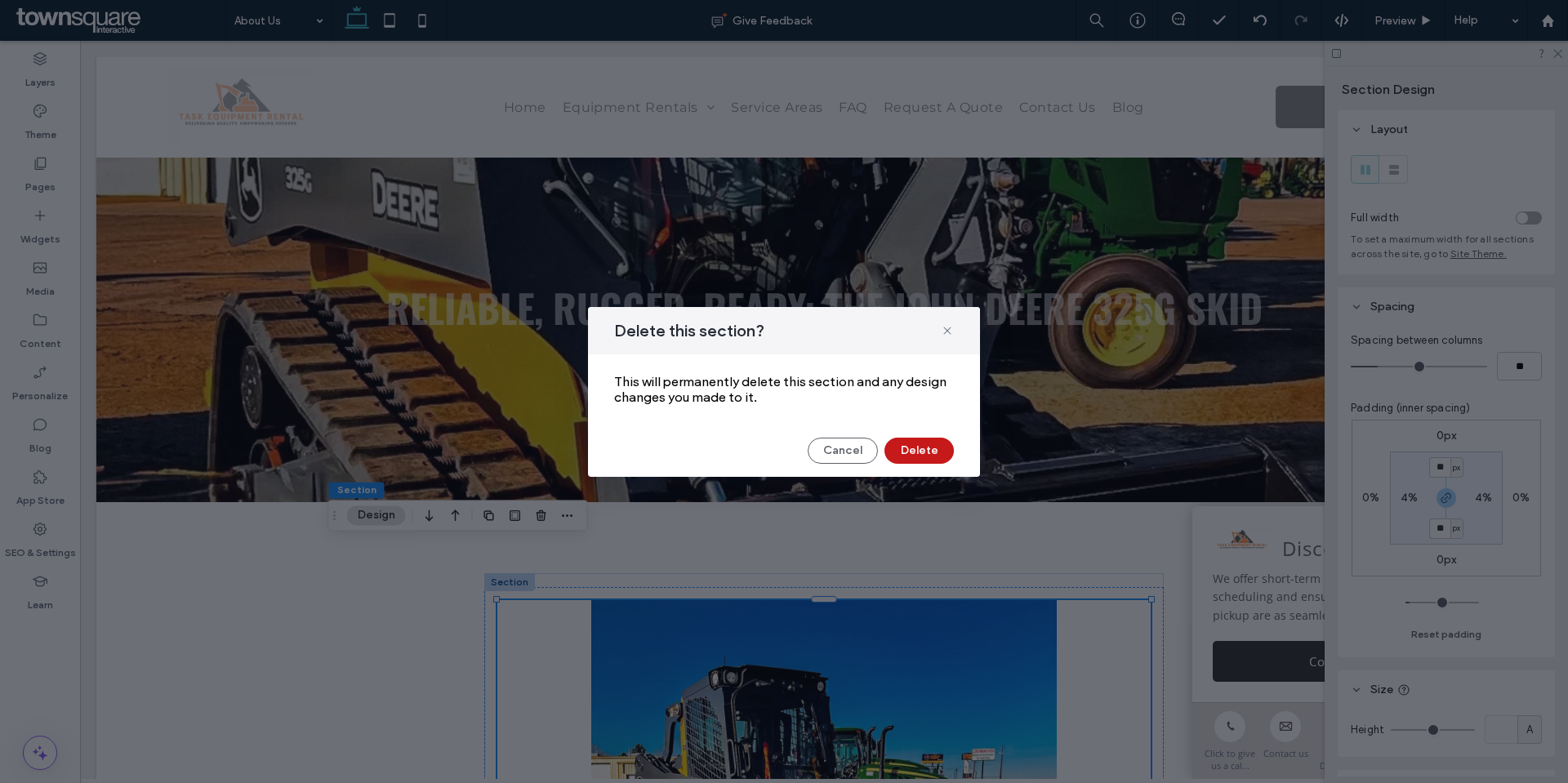 click on "Delete" at bounding box center [919, 451] 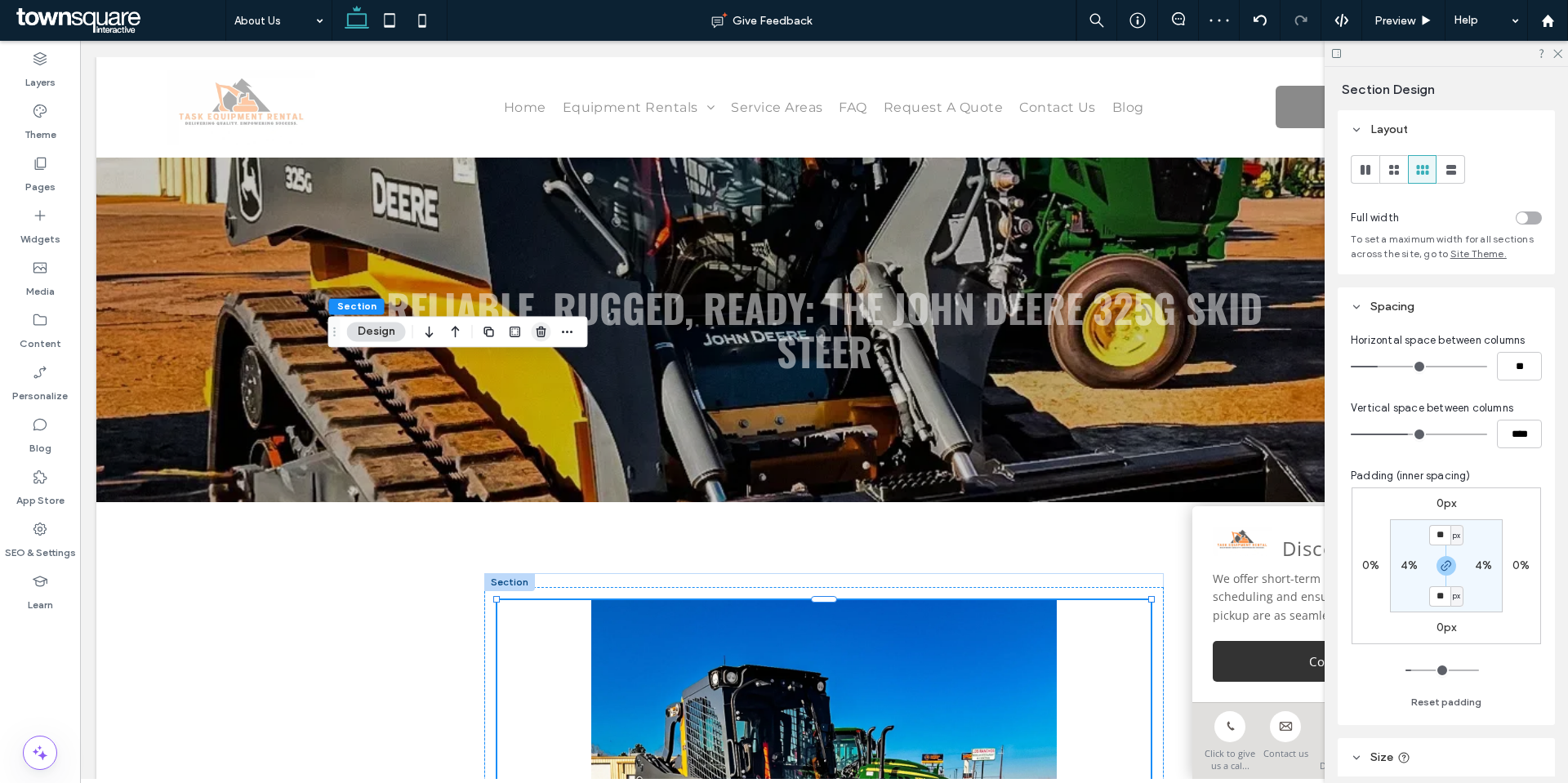 click 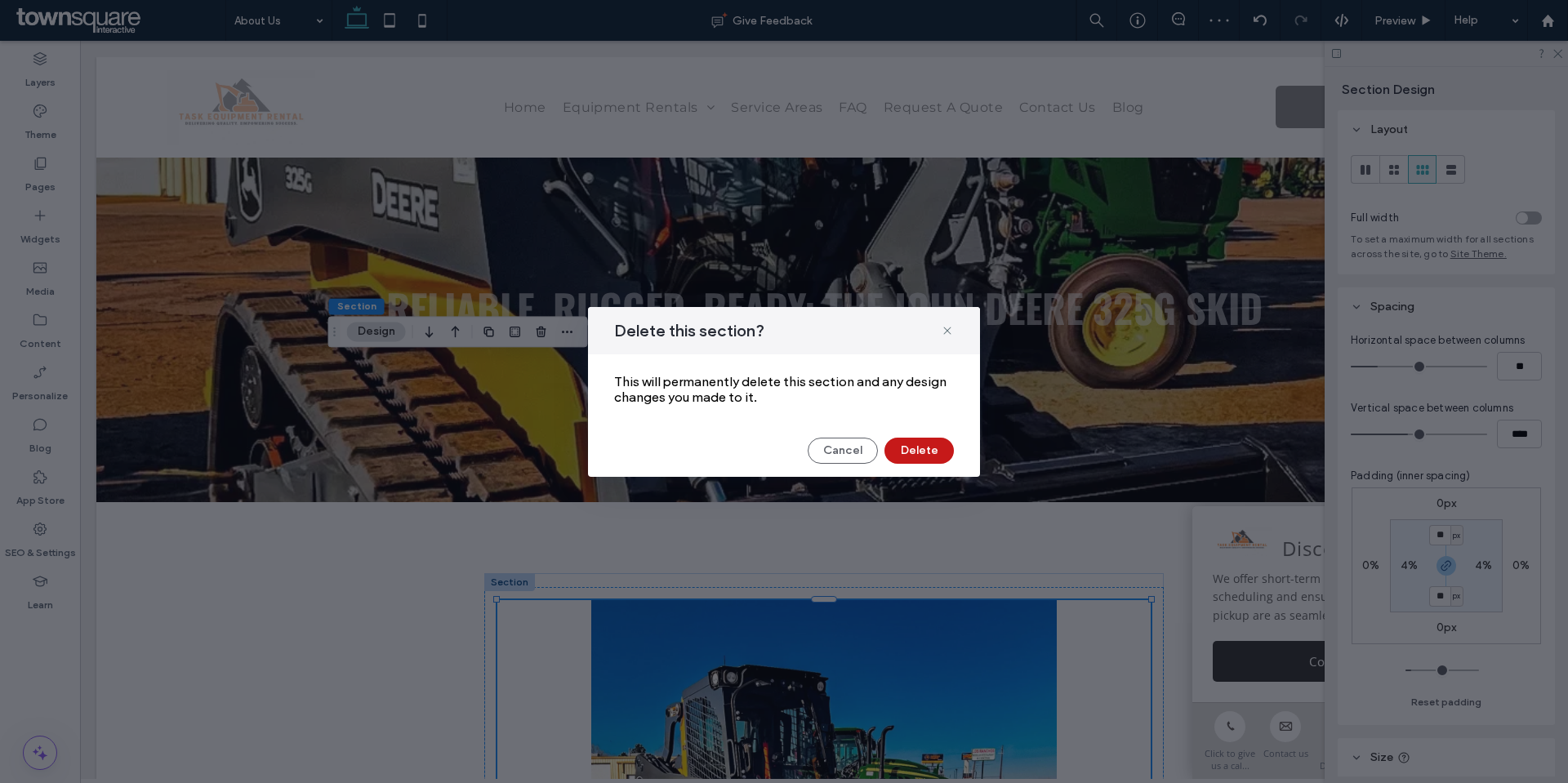 click on "Delete" at bounding box center (919, 451) 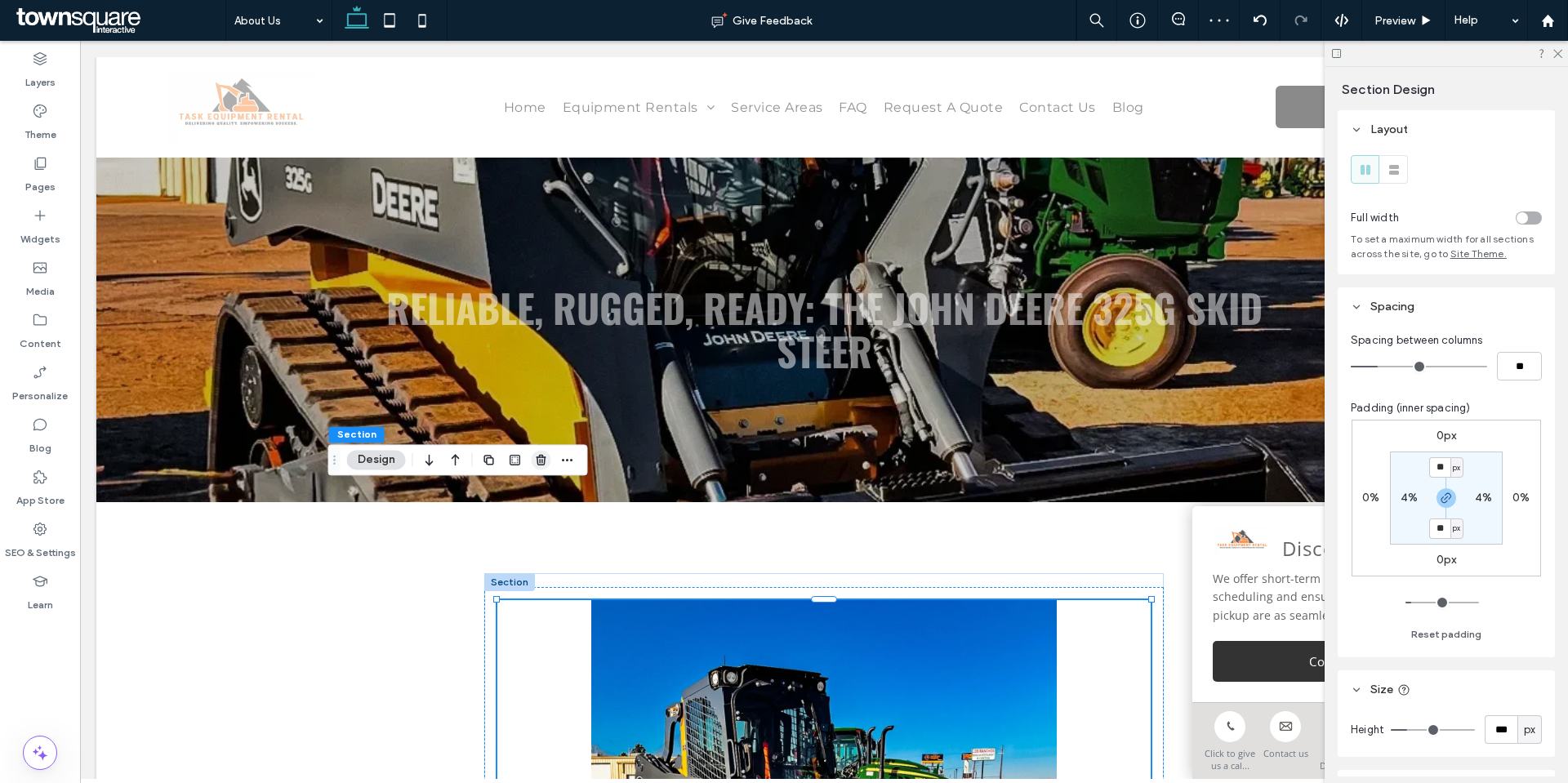 click 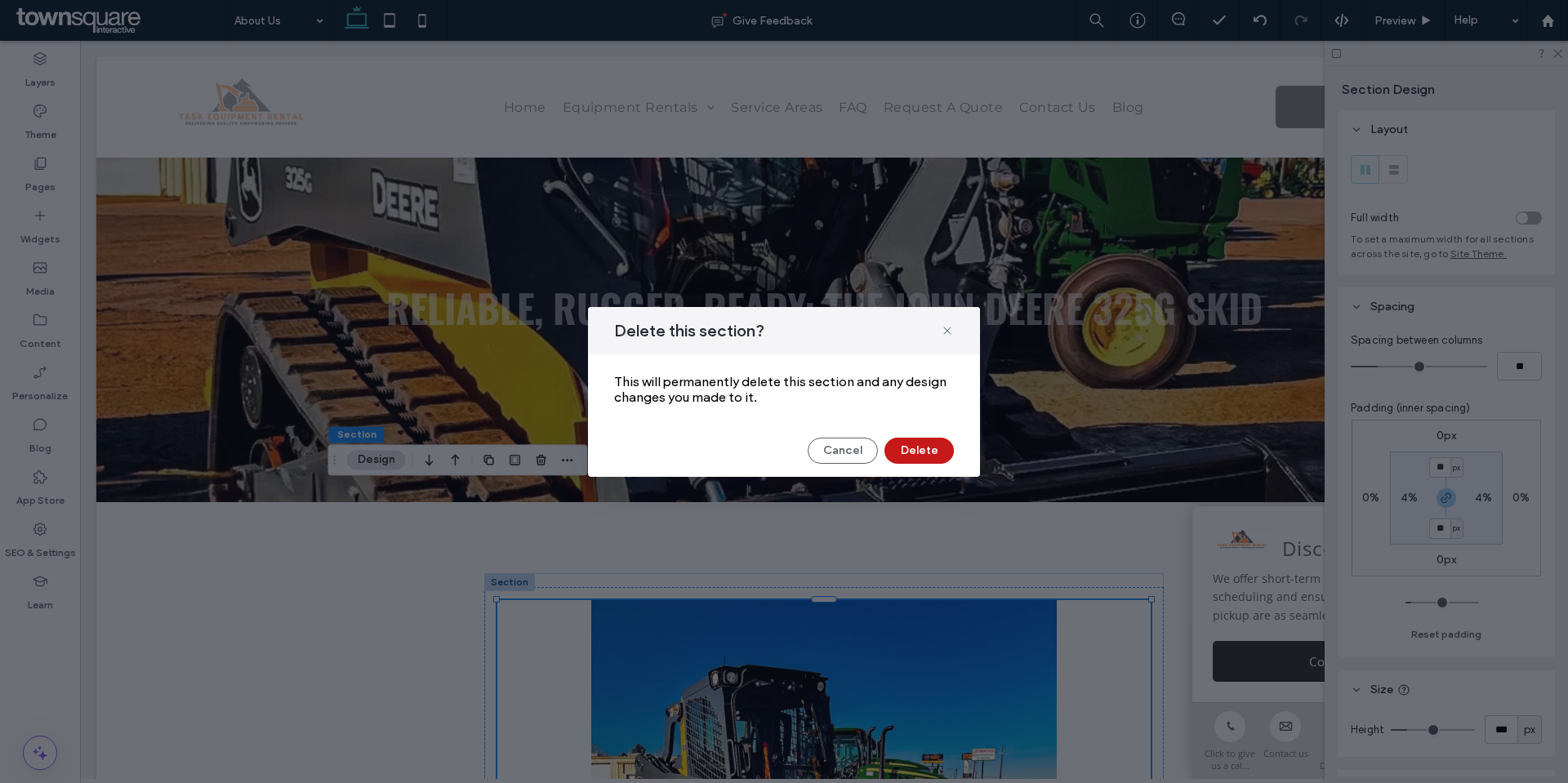 click on "Delete" at bounding box center (919, 451) 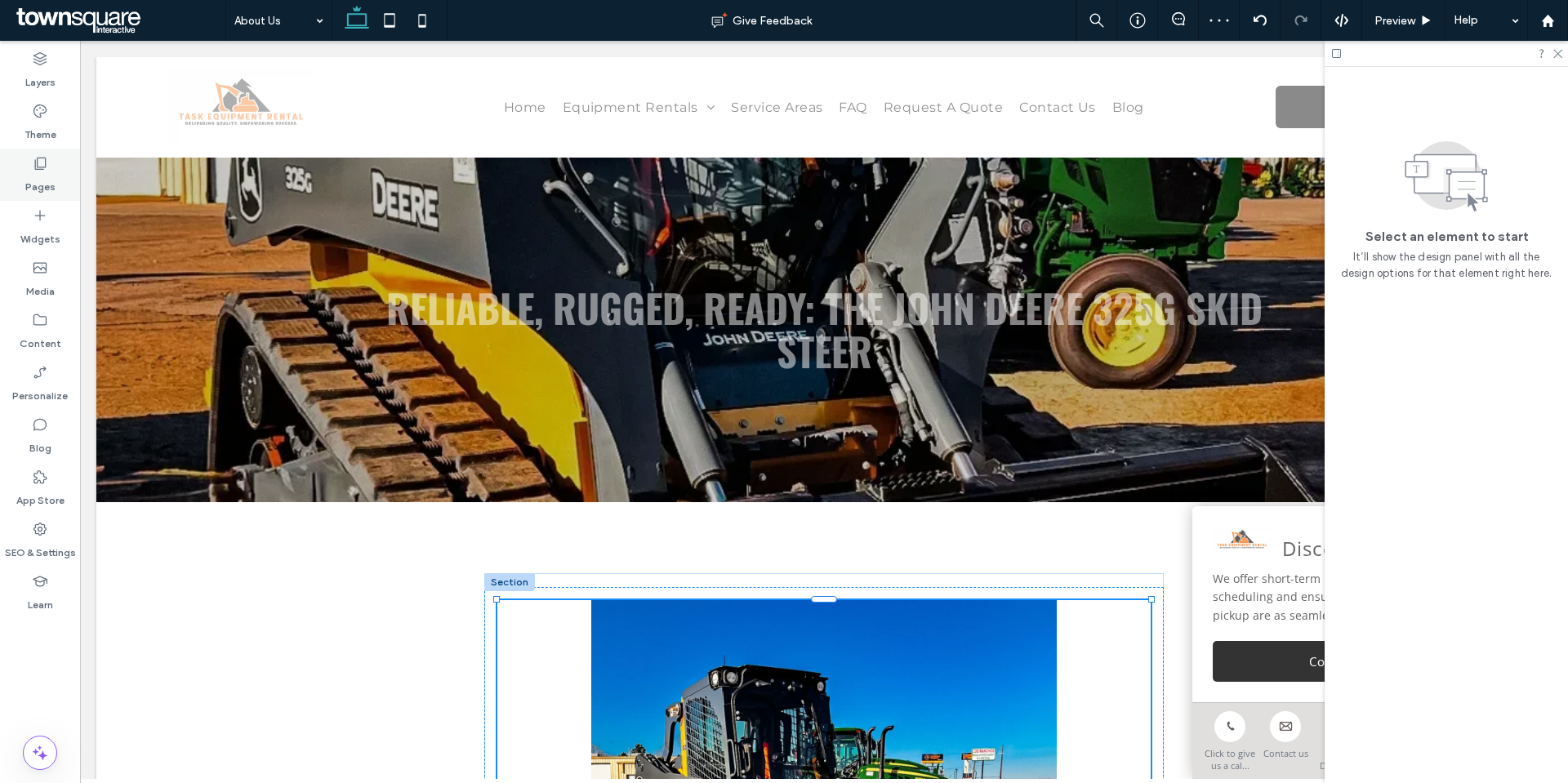 click on "Pages" at bounding box center [40, 183] 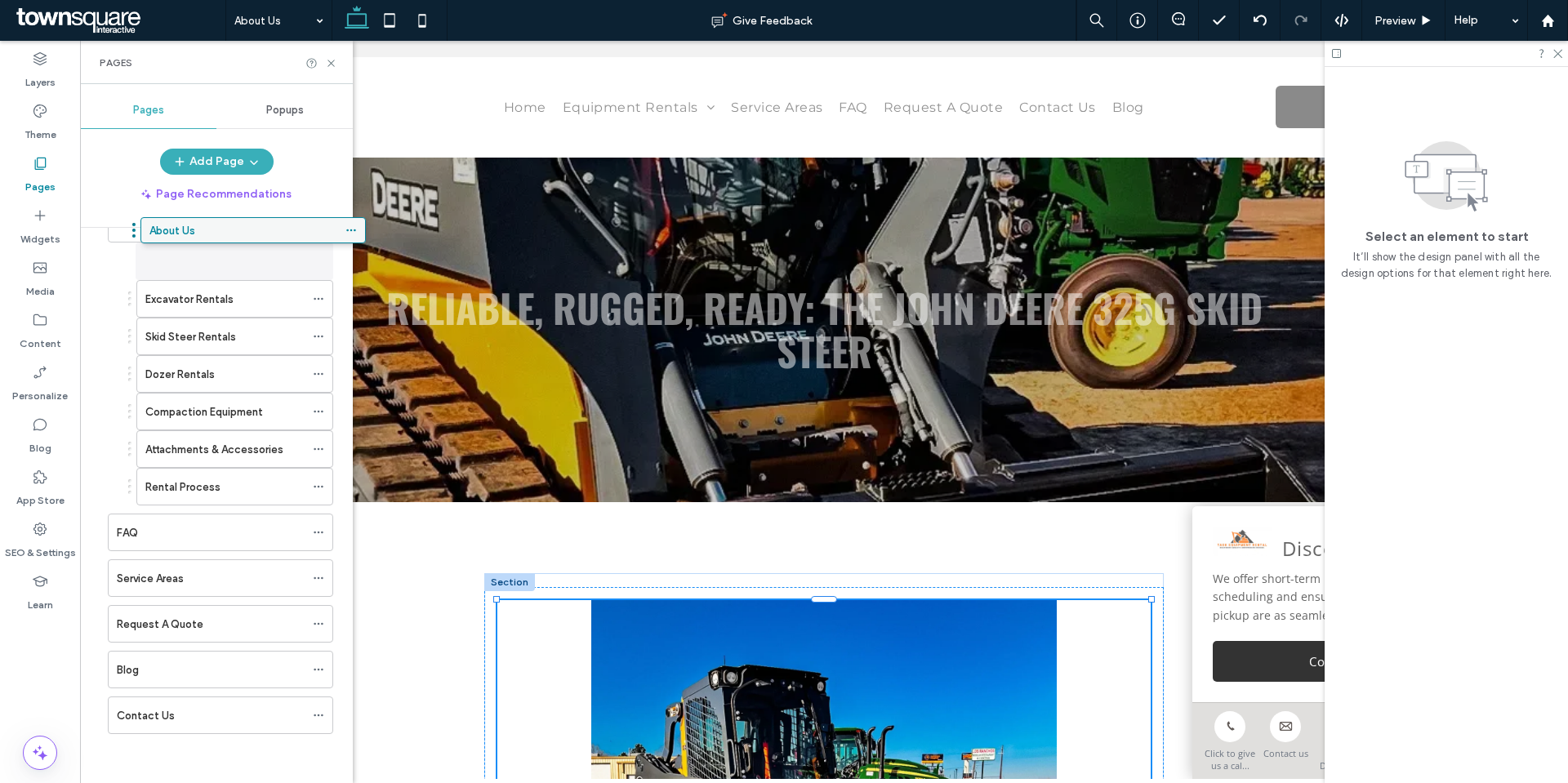 scroll, scrollTop: 0, scrollLeft: 0, axis: both 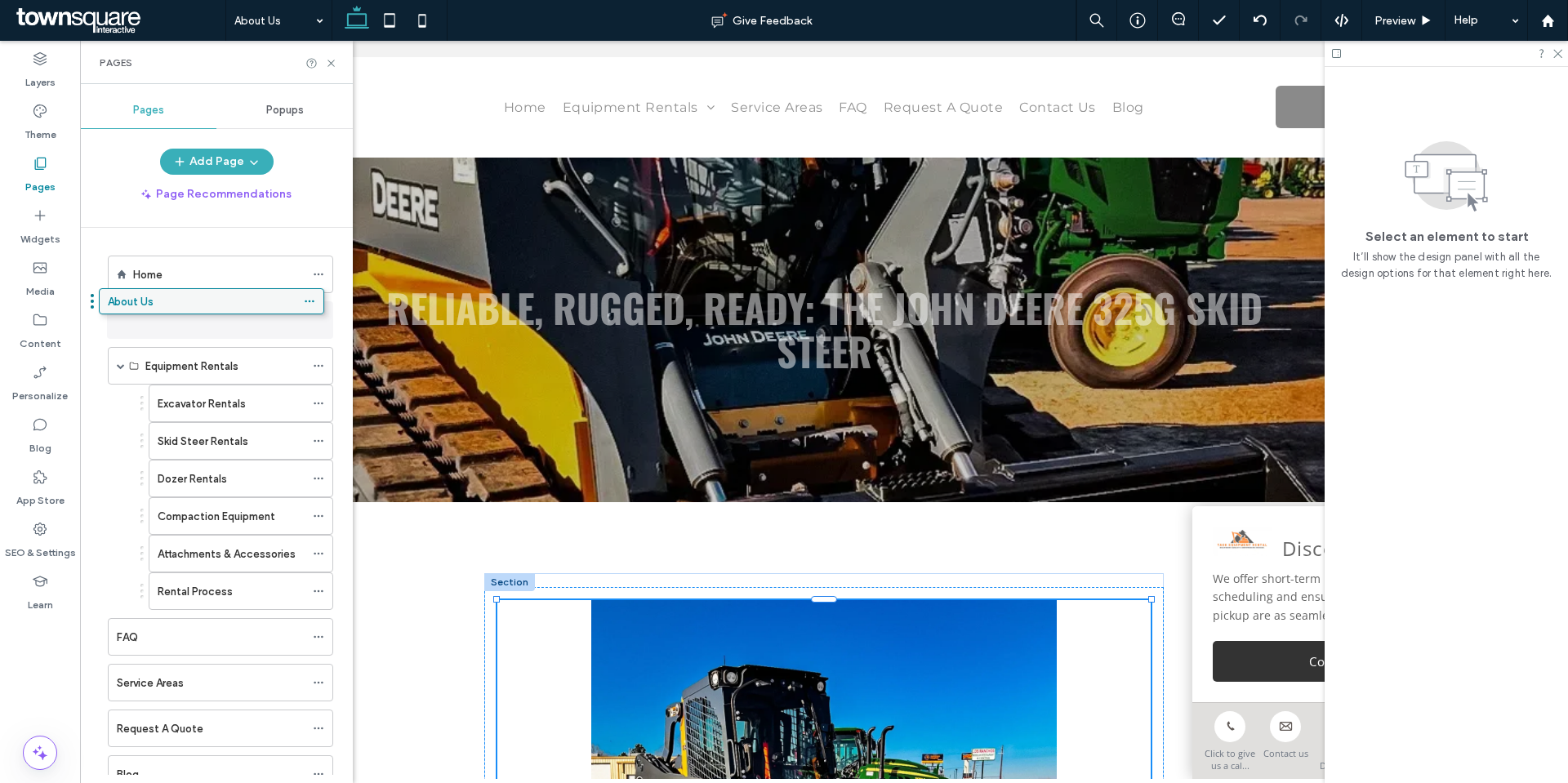 drag, startPoint x: 156, startPoint y: 712, endPoint x: 147, endPoint y: 304, distance: 408.09925 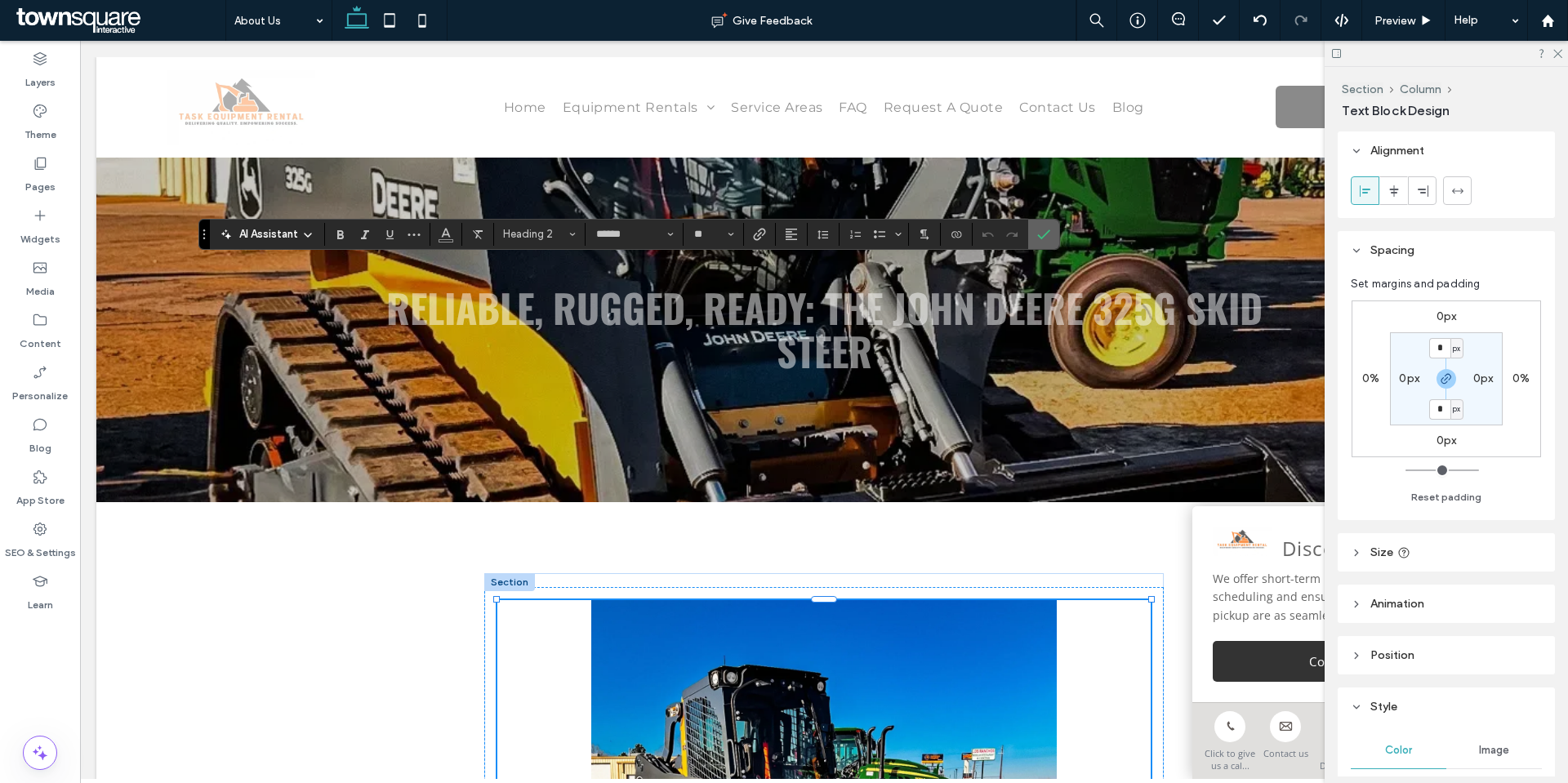 click at bounding box center [1044, 234] 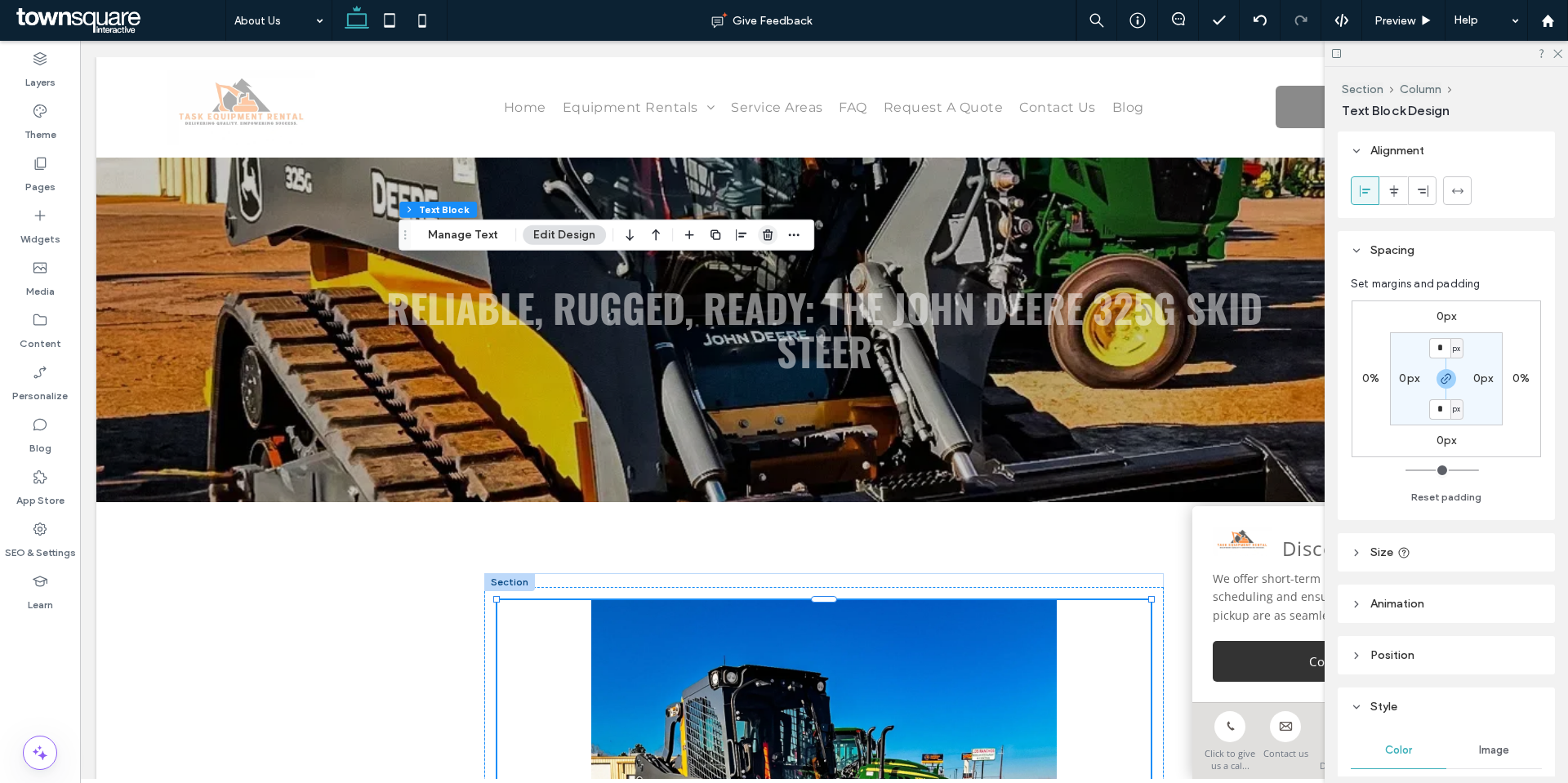click 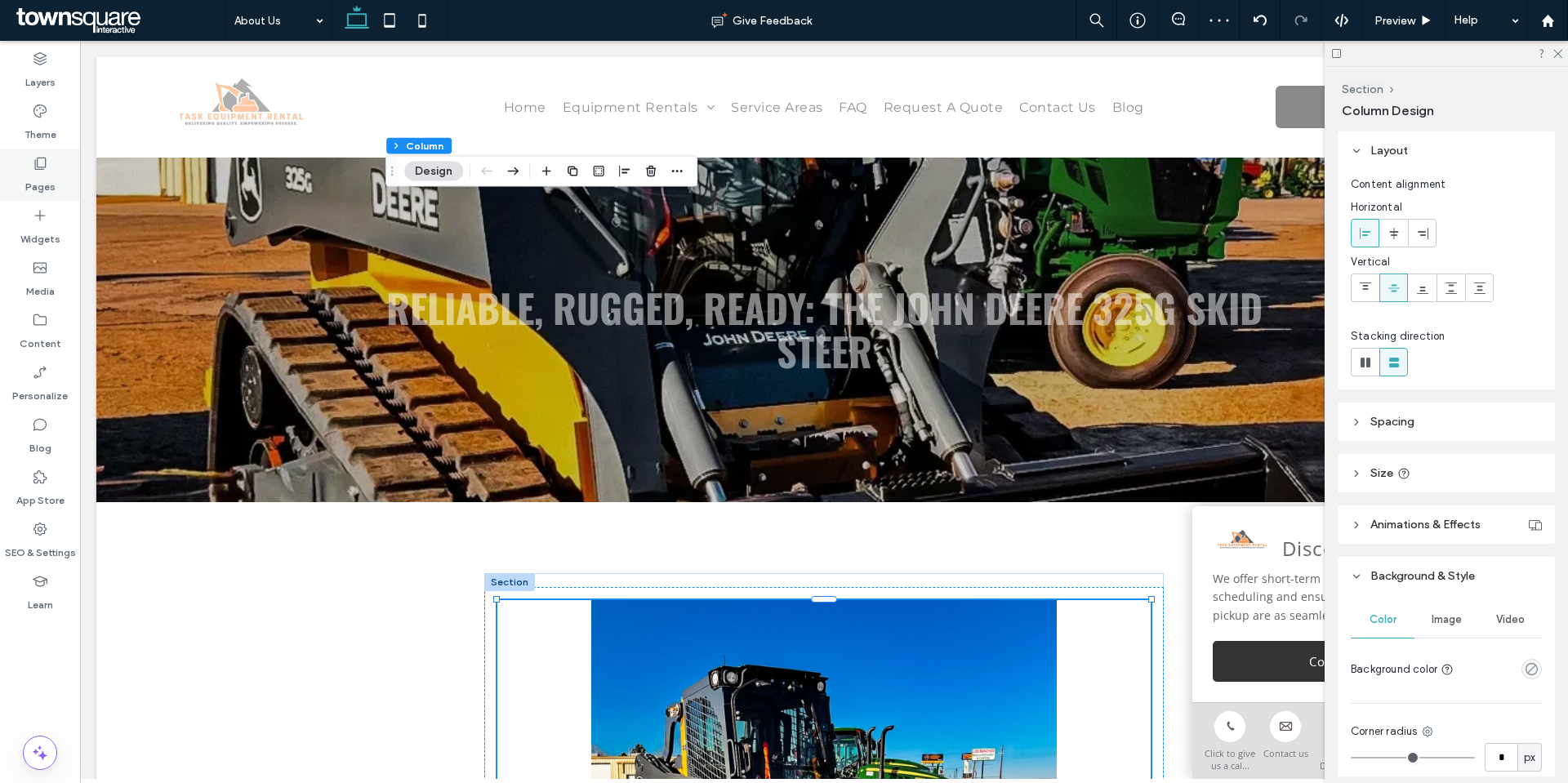 click on "Pages" at bounding box center [40, 175] 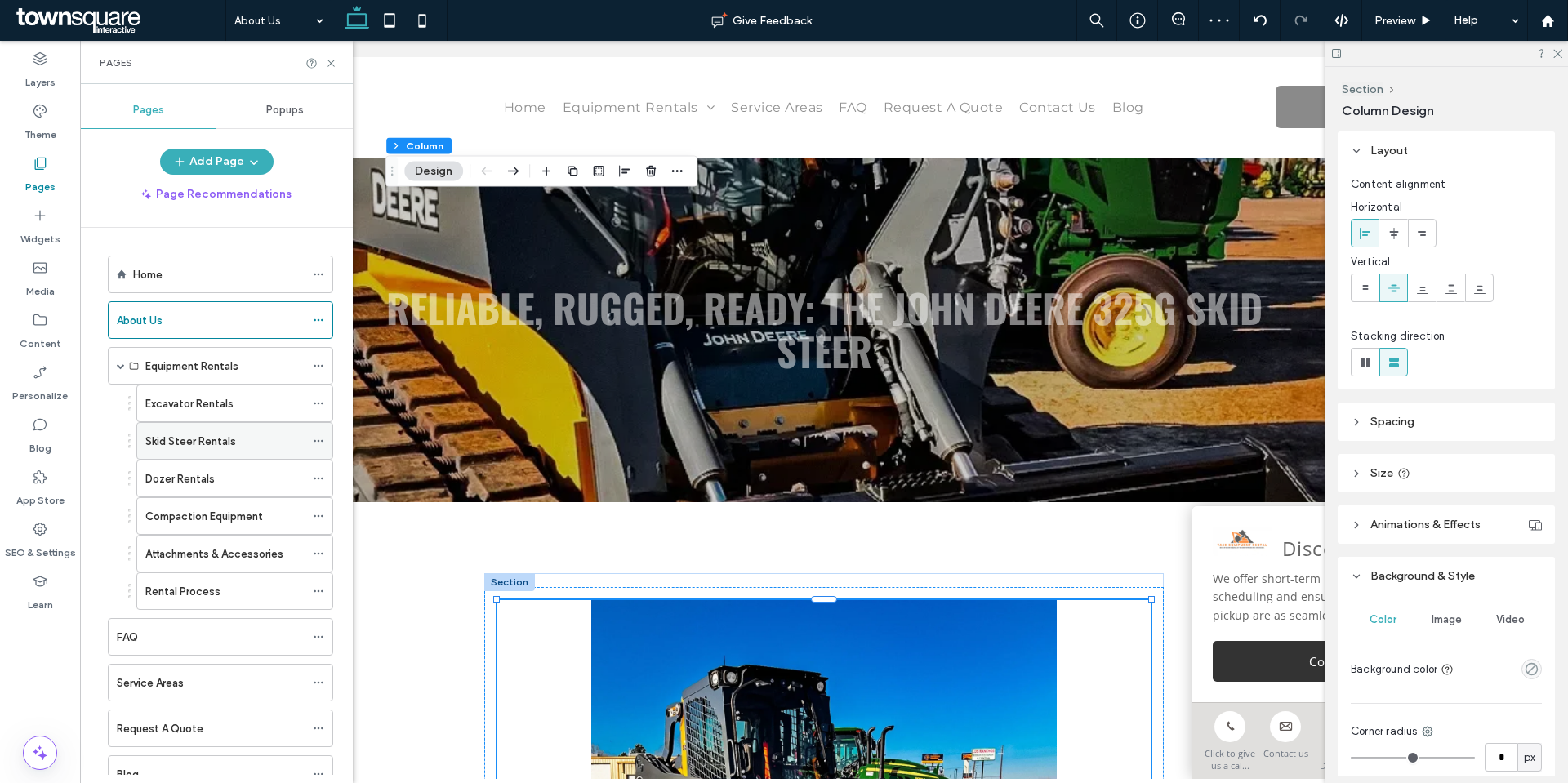click on "Skid Steer Rentals" at bounding box center [225, 441] 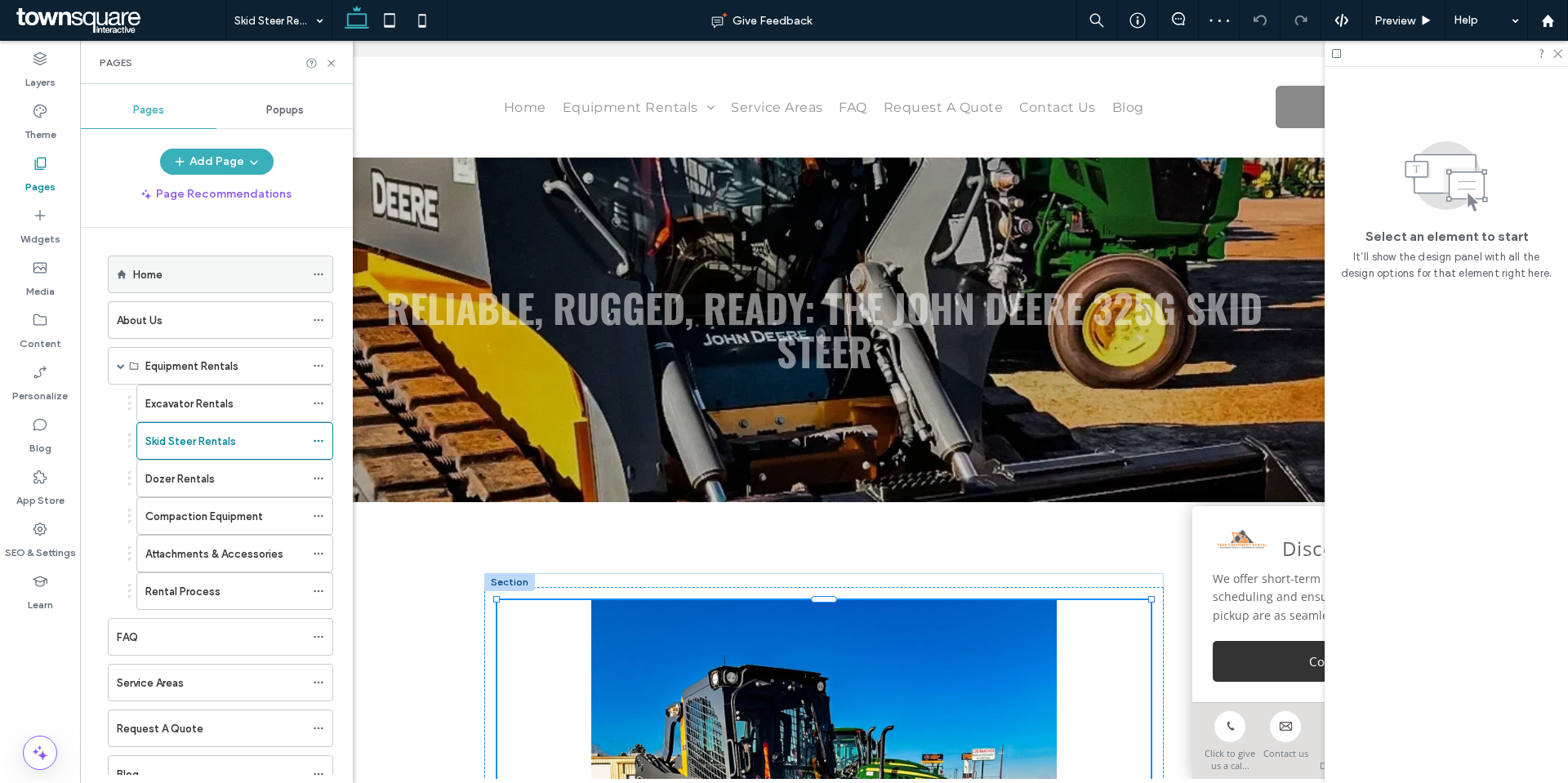 click on "Home" at bounding box center [219, 274] 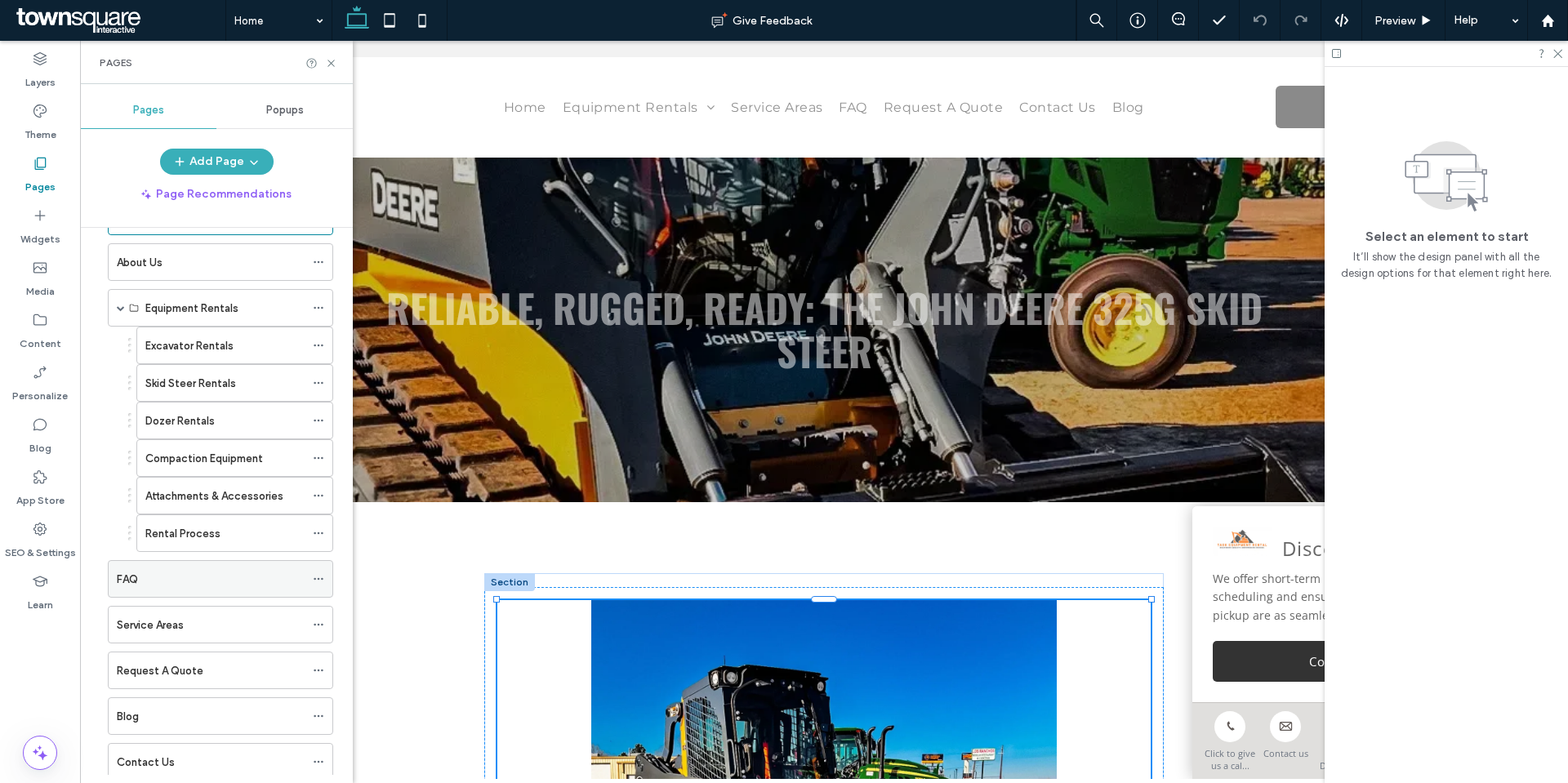 scroll, scrollTop: 105, scrollLeft: 0, axis: vertical 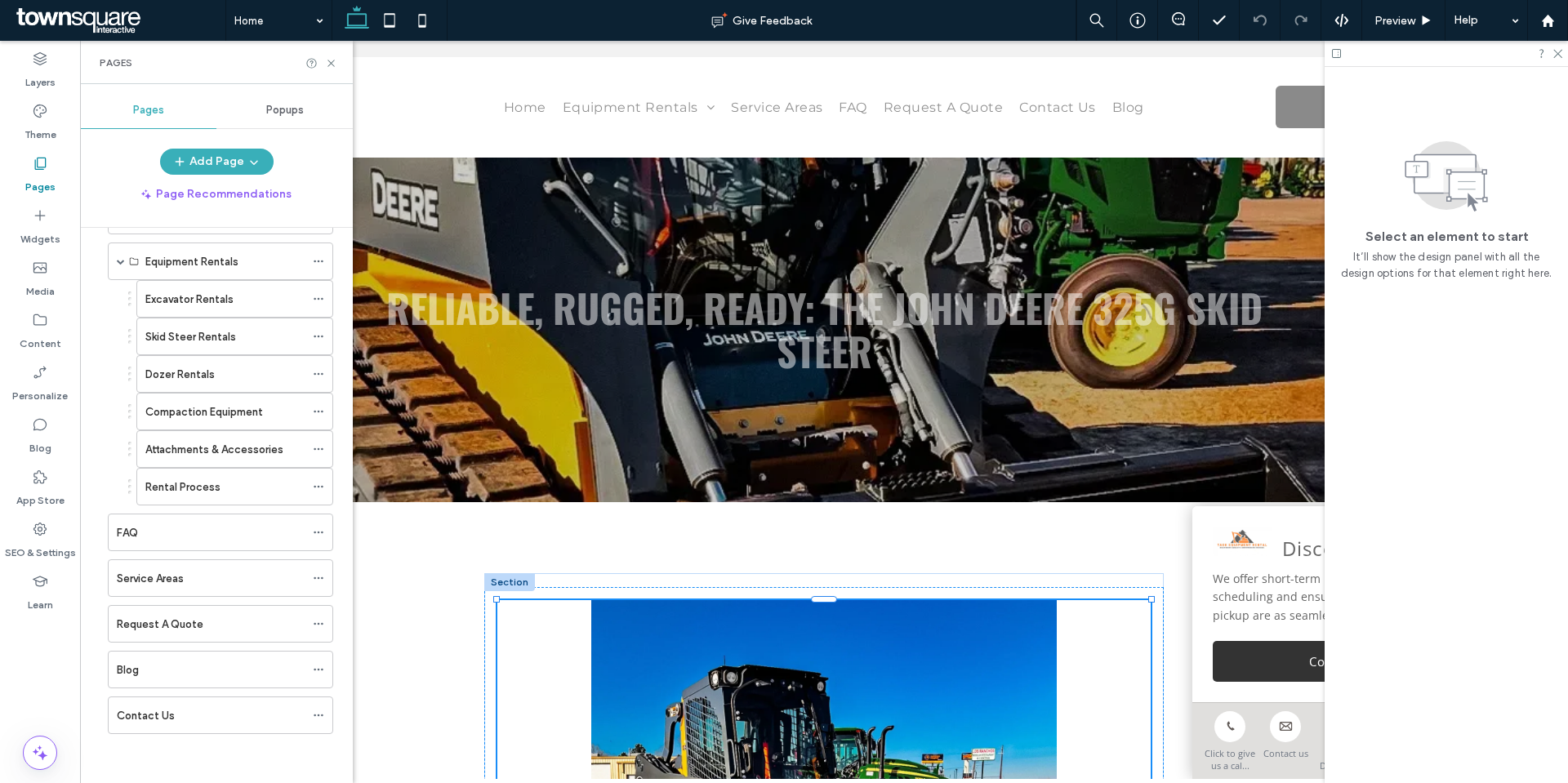 click on "Contact Us" at bounding box center (145, 715) 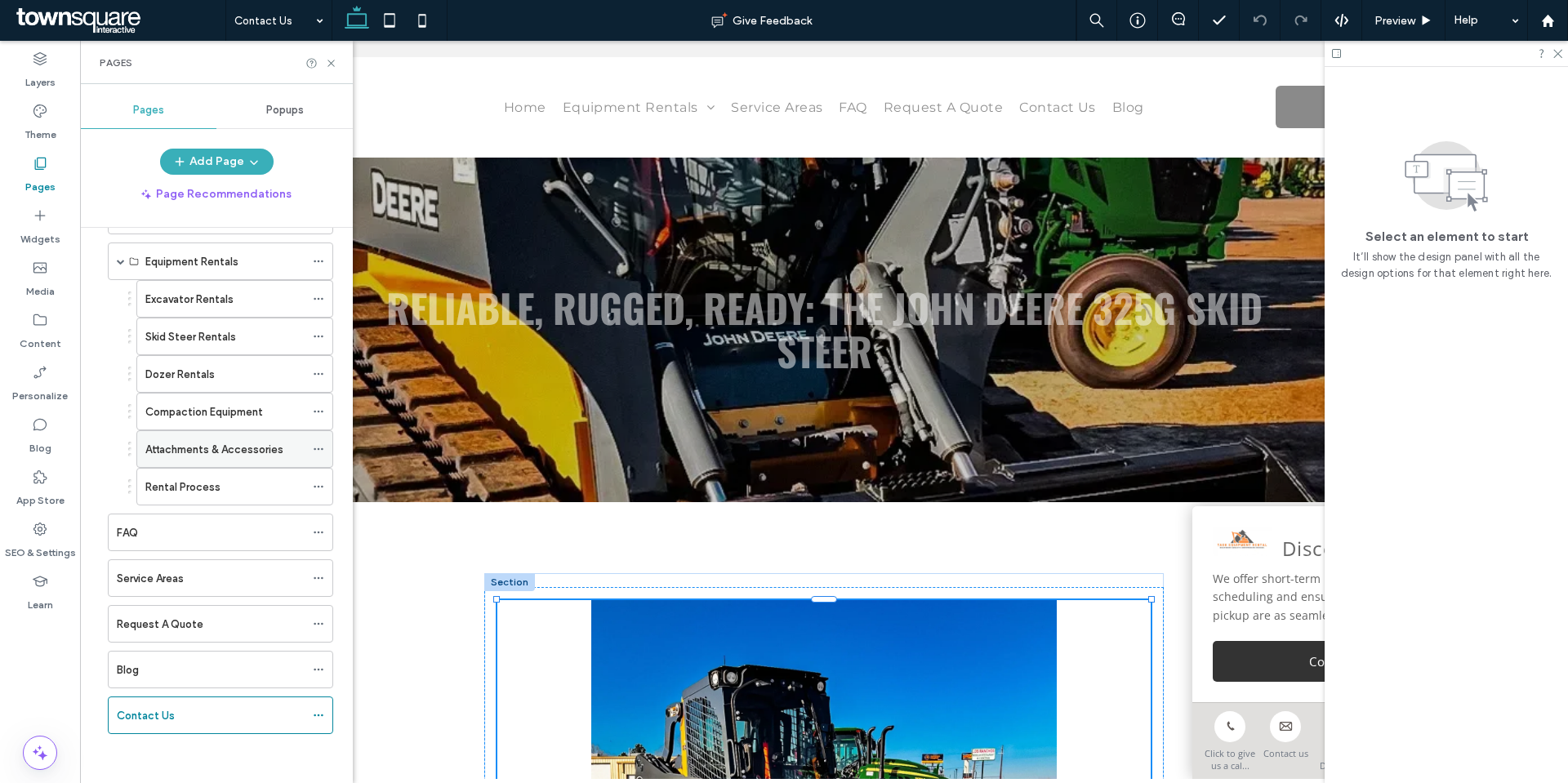 scroll, scrollTop: 0, scrollLeft: 0, axis: both 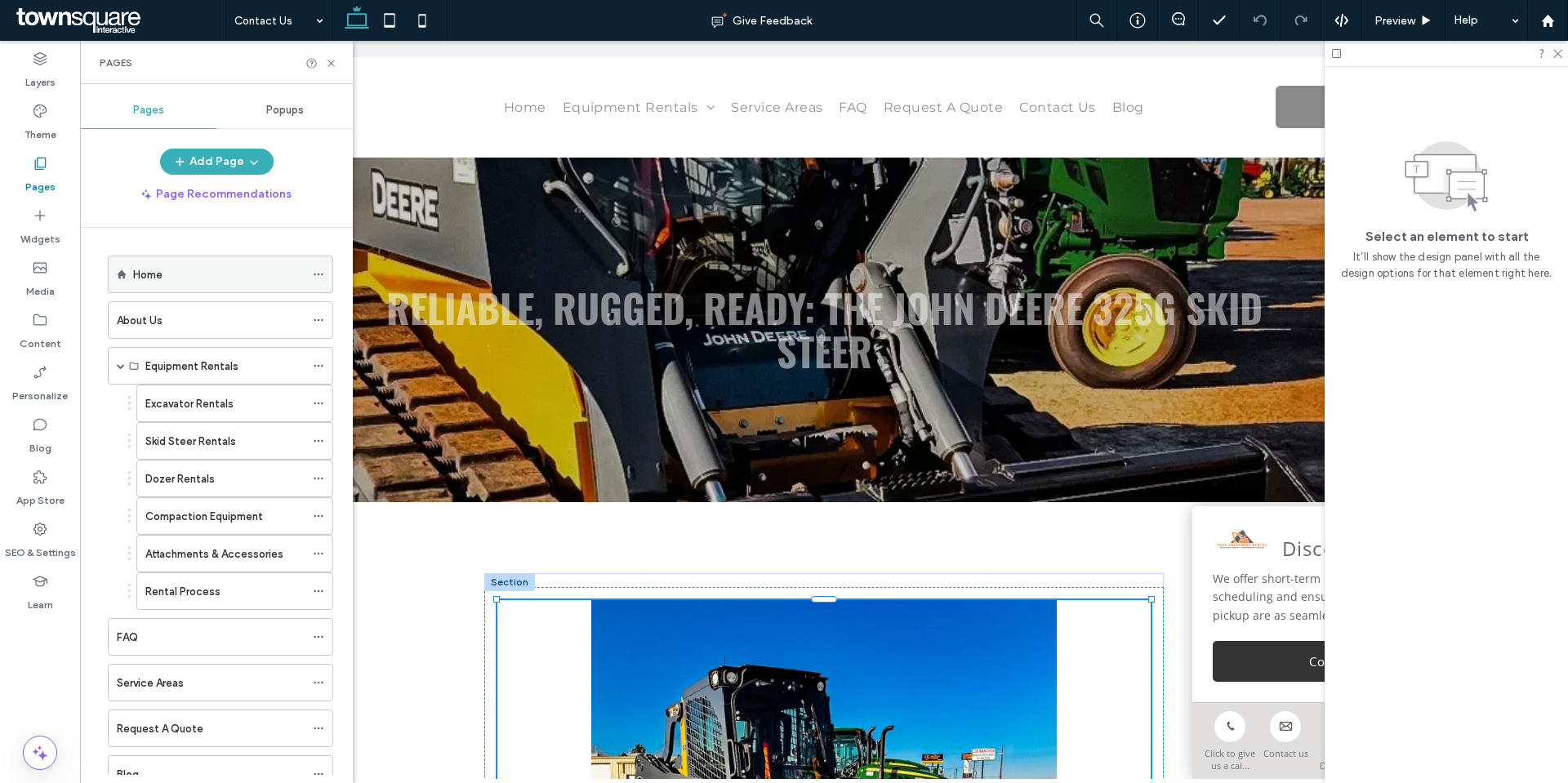 click on "Home" at bounding box center (219, 274) 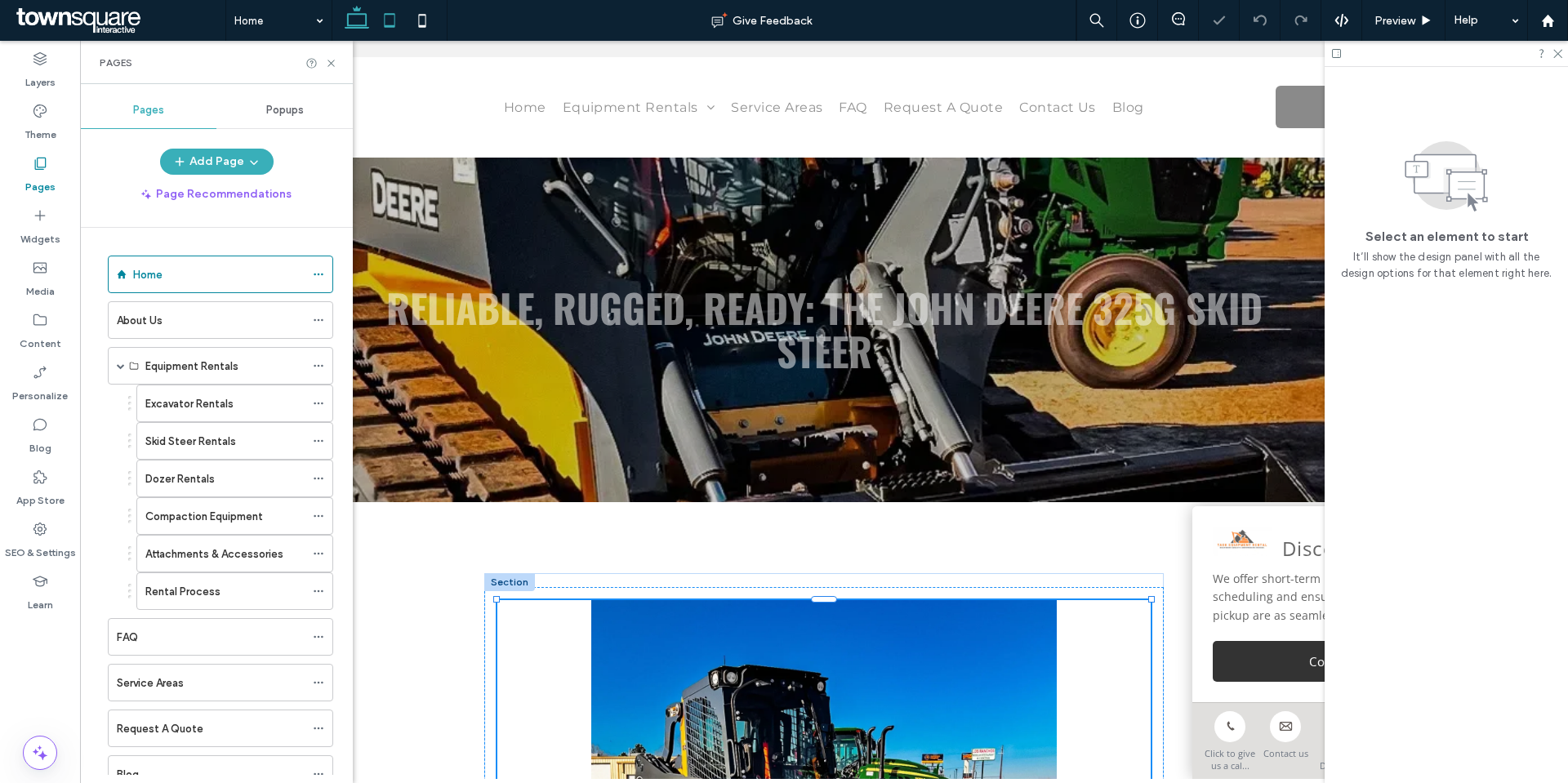 click 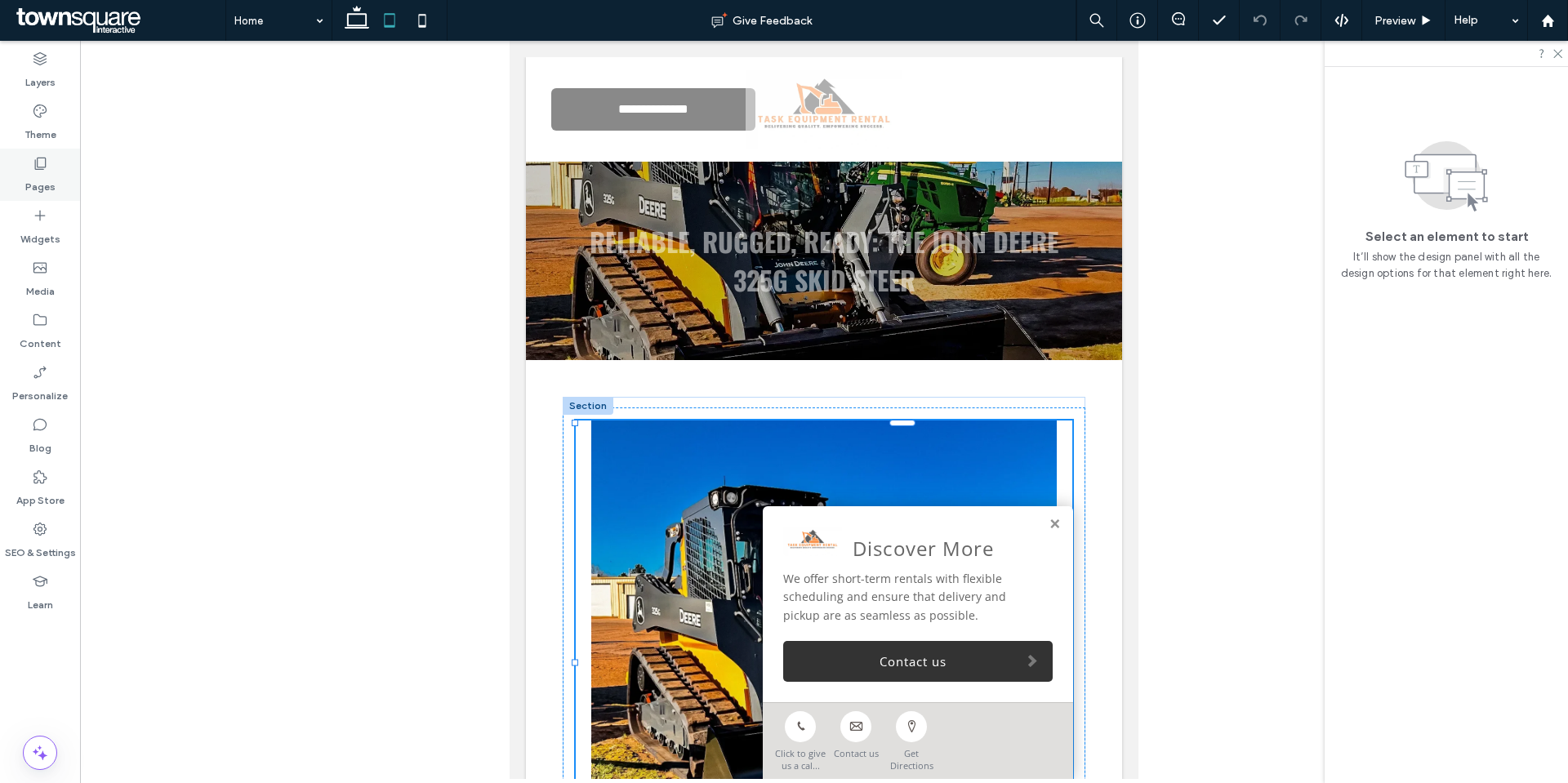 click on "Pages" at bounding box center [40, 183] 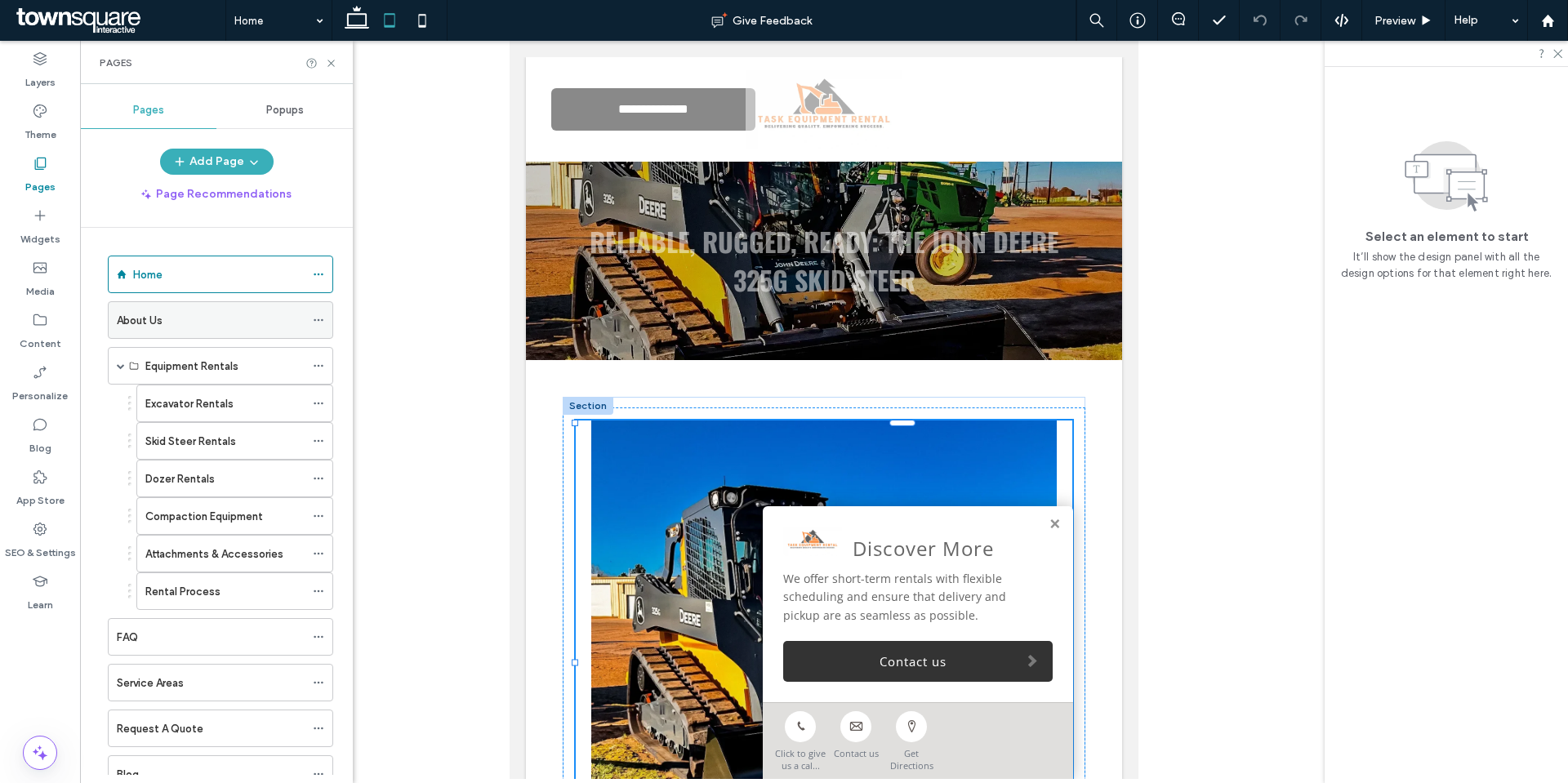 click on "About Us" at bounding box center [211, 320] 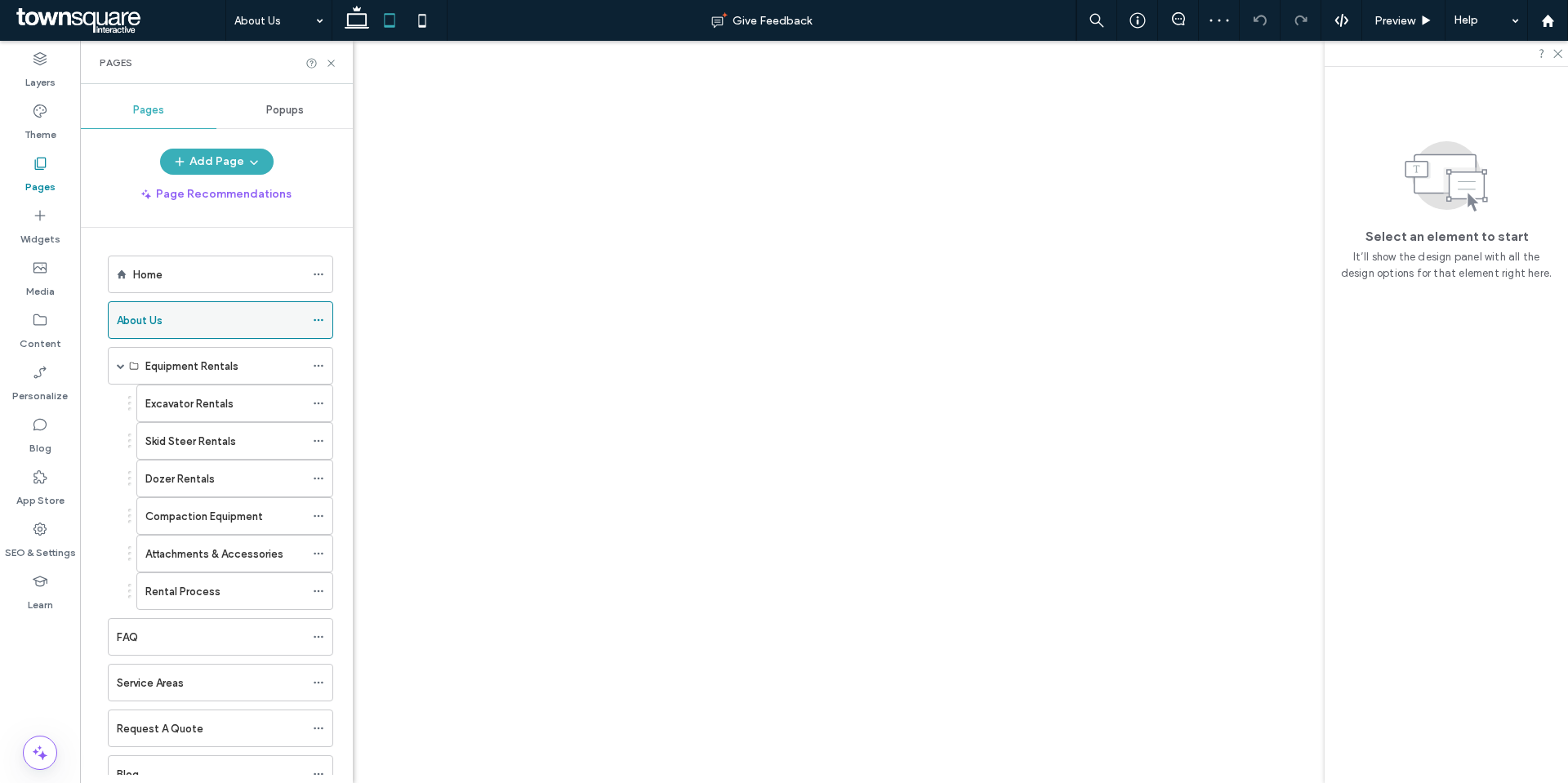 scroll, scrollTop: 0, scrollLeft: 0, axis: both 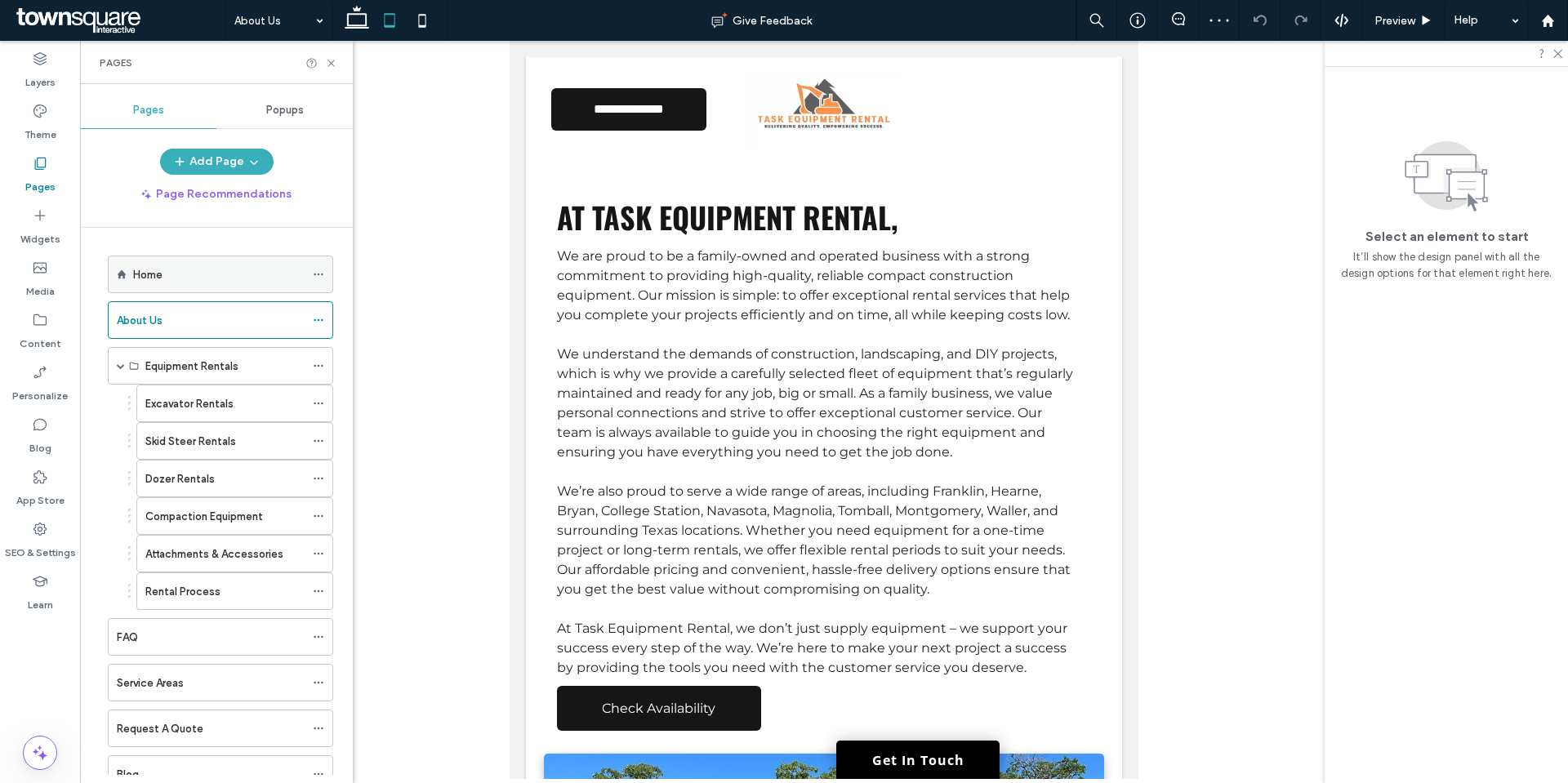 click on "Home" at bounding box center [219, 274] 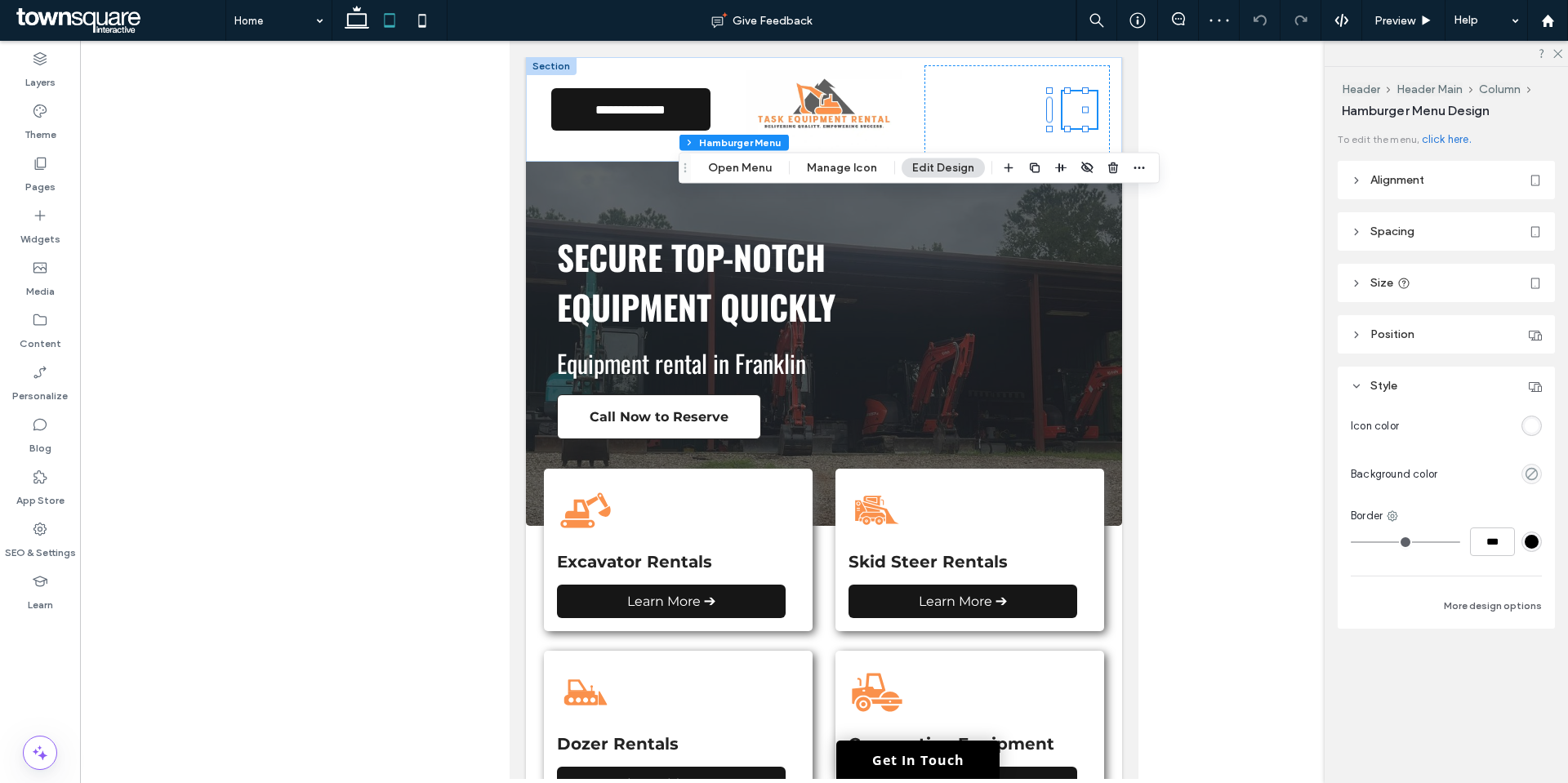 scroll, scrollTop: 0, scrollLeft: 0, axis: both 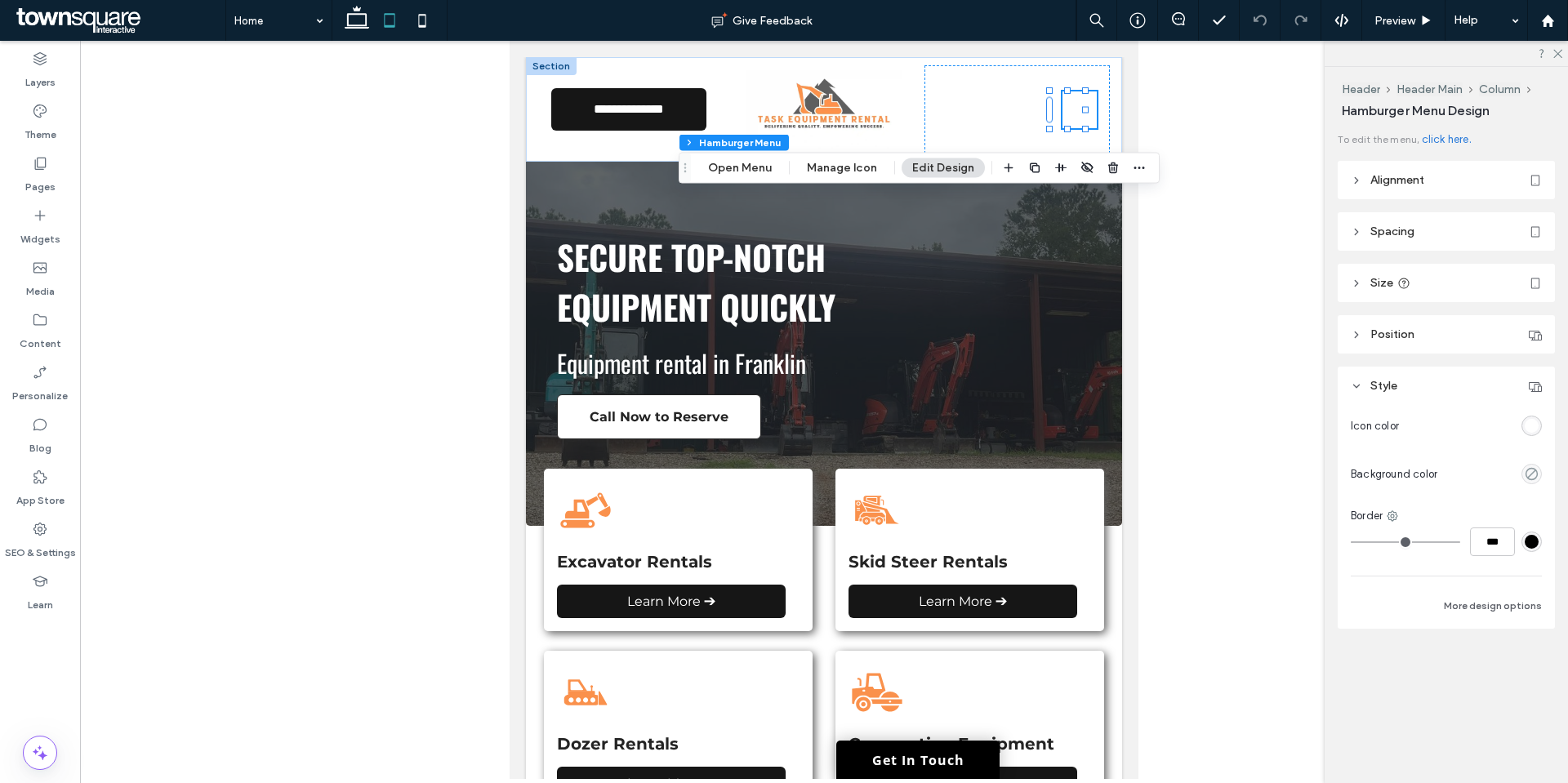 click at bounding box center (1531, 425) 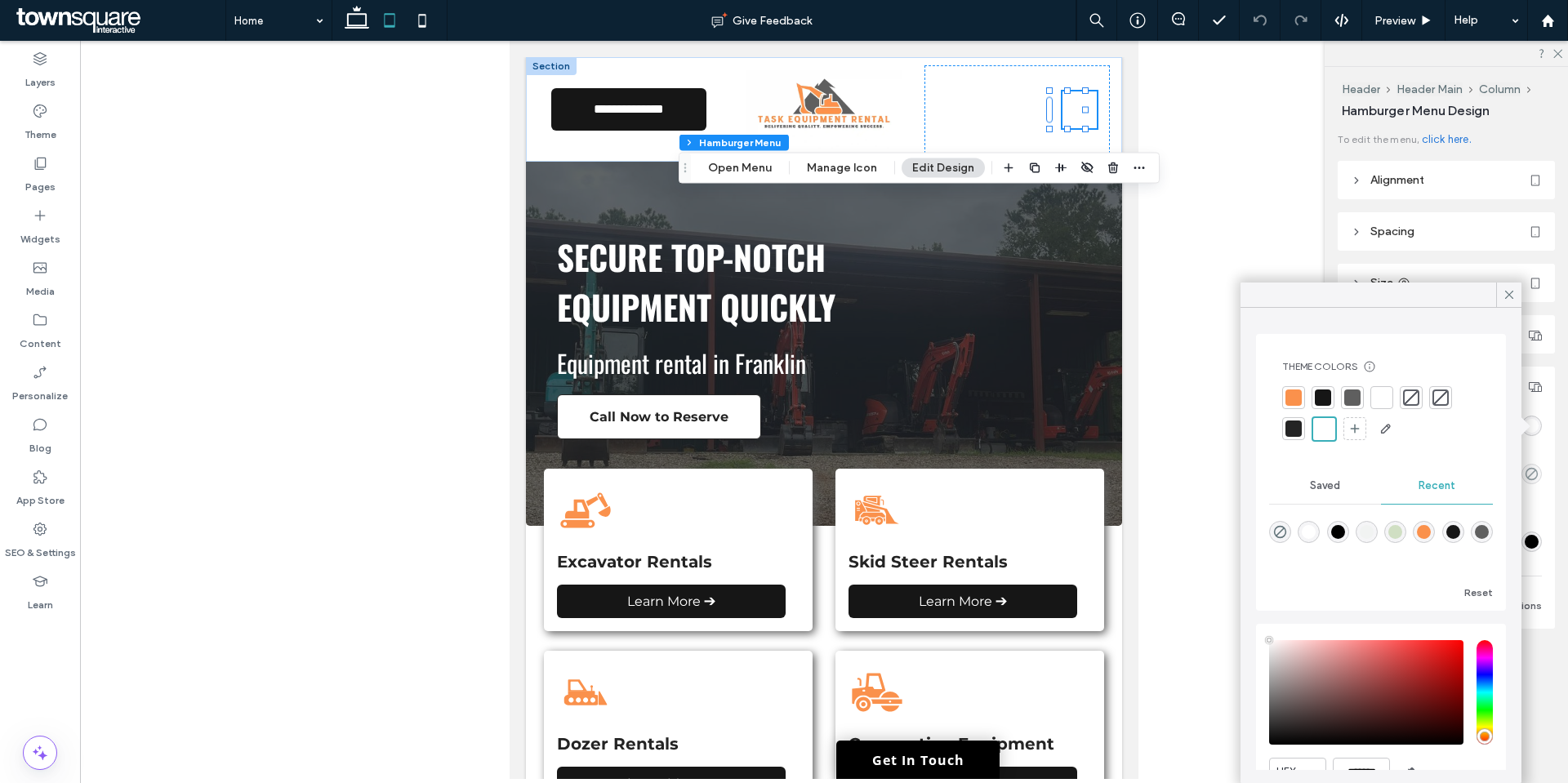 click at bounding box center [1294, 429] 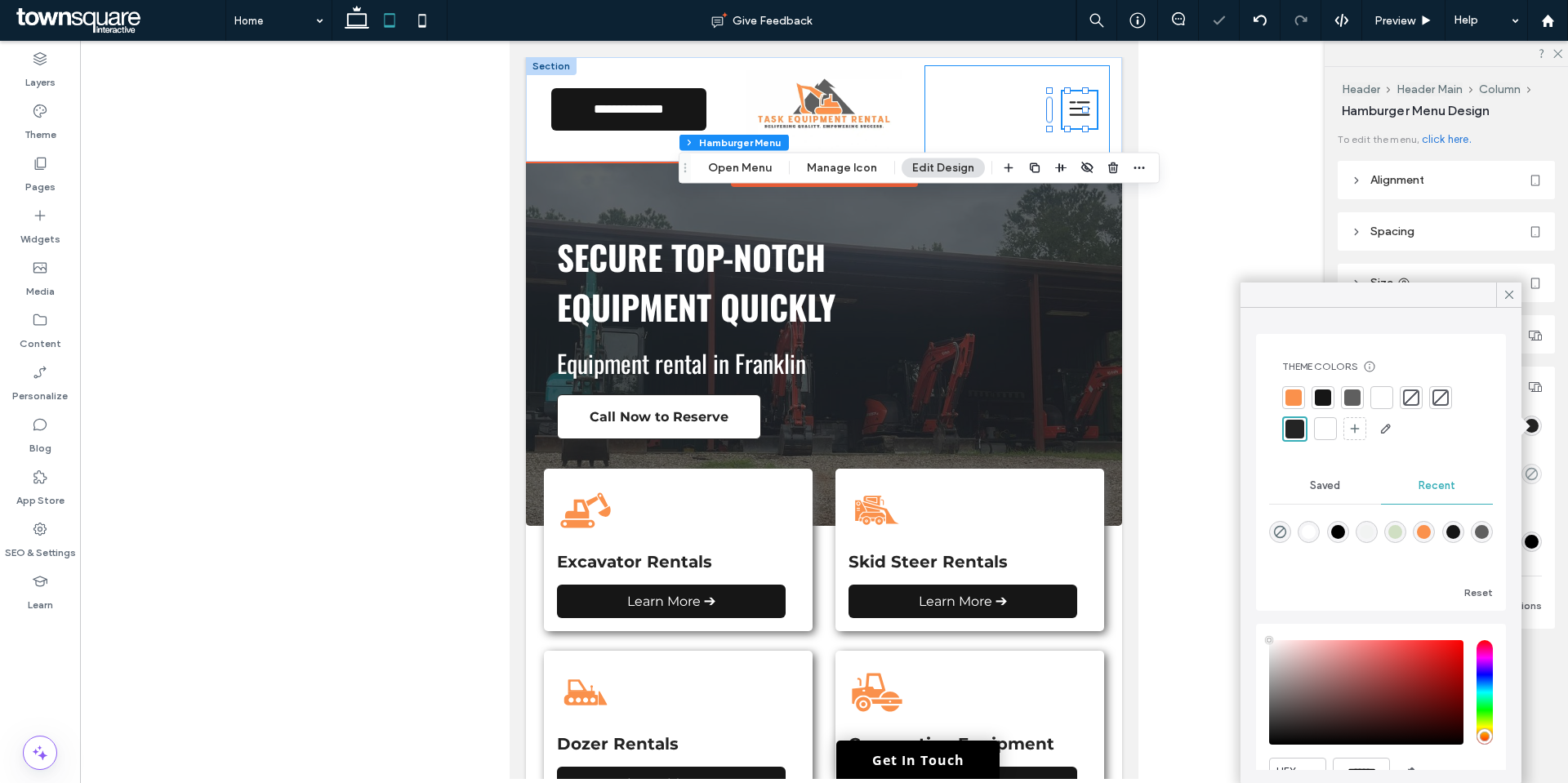 click at bounding box center [1017, 109] 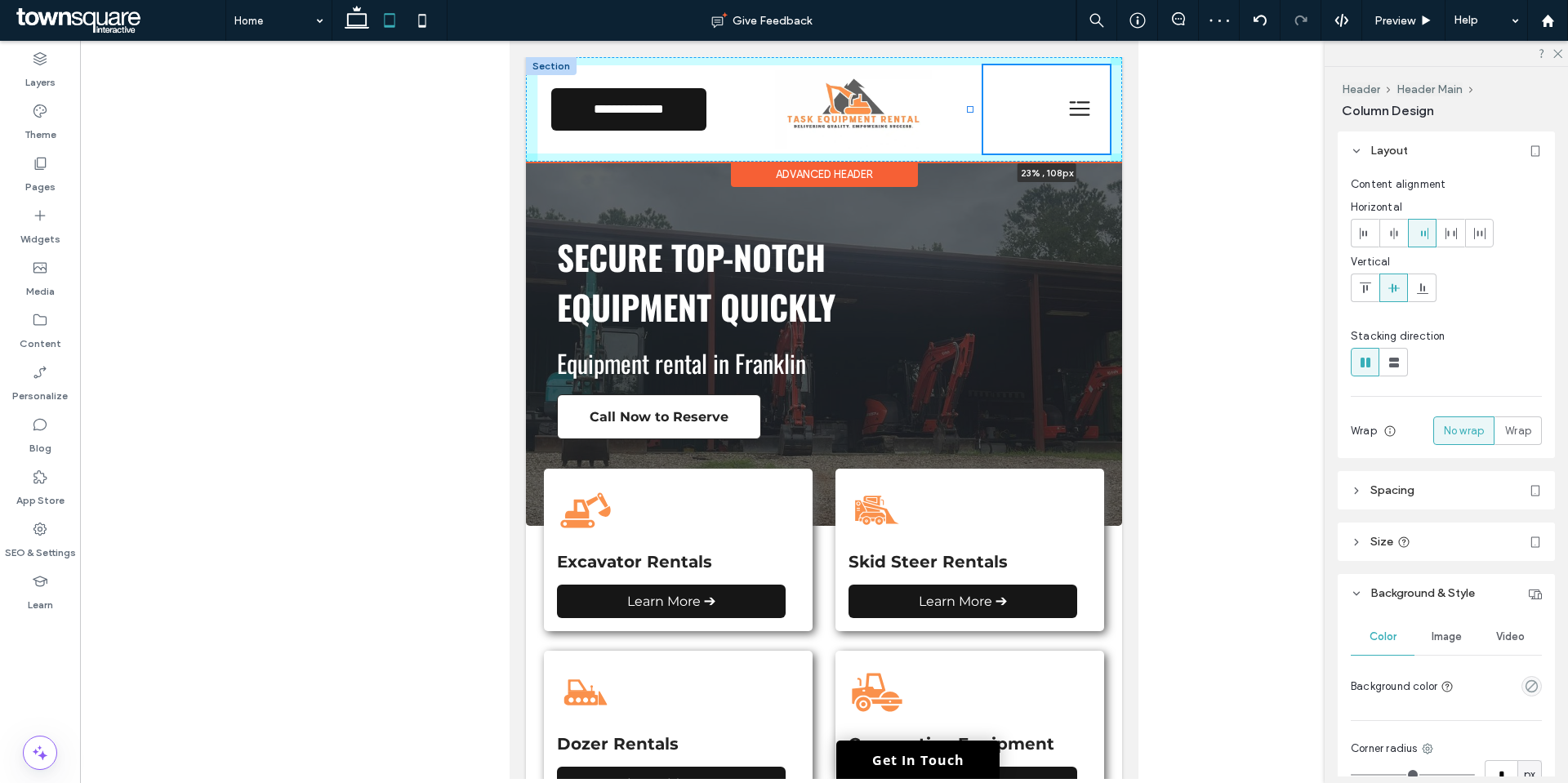 drag, startPoint x: 914, startPoint y: 111, endPoint x: 969, endPoint y: 109, distance: 55.03635 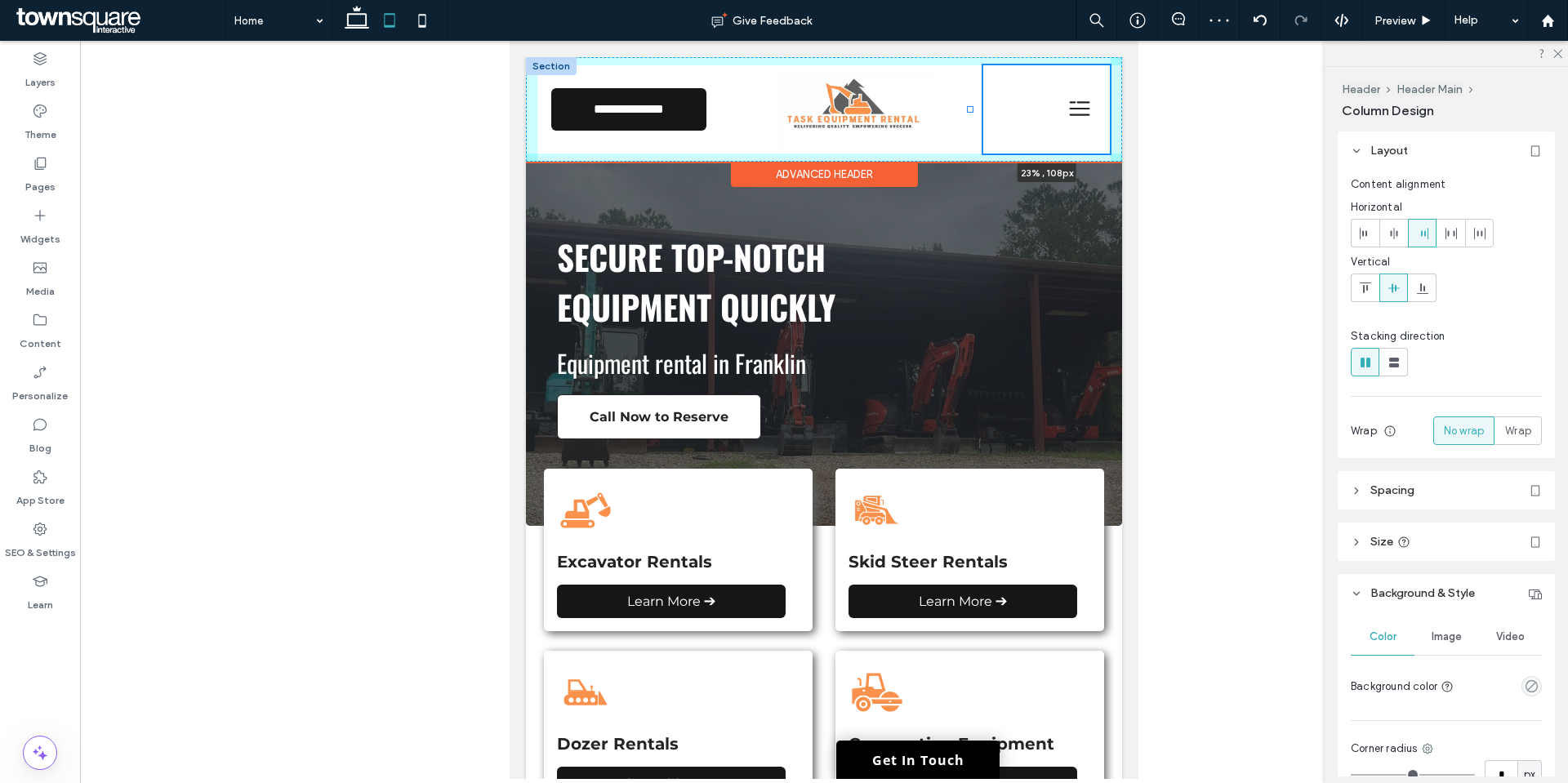 click at bounding box center [970, 109] 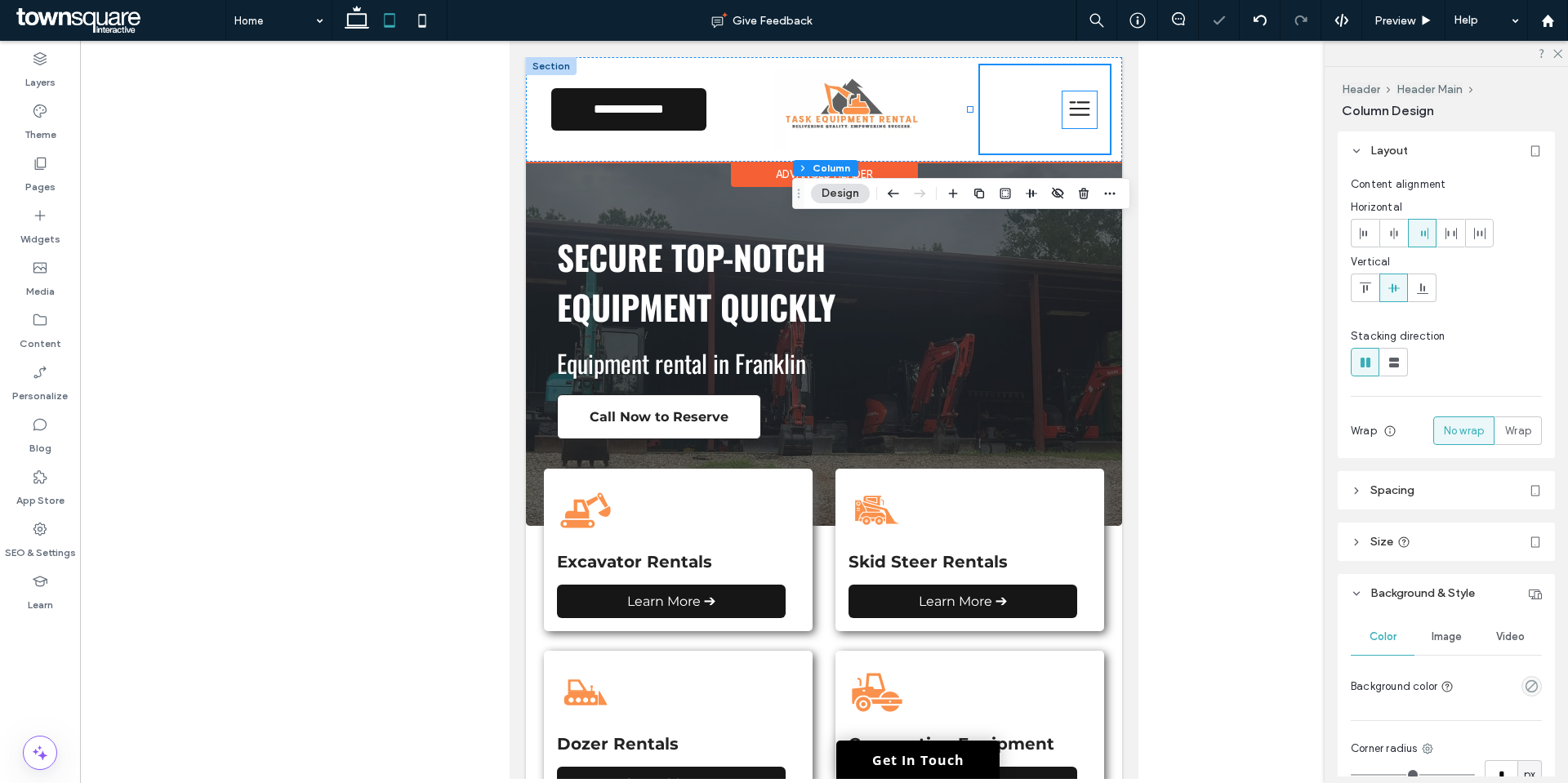 click 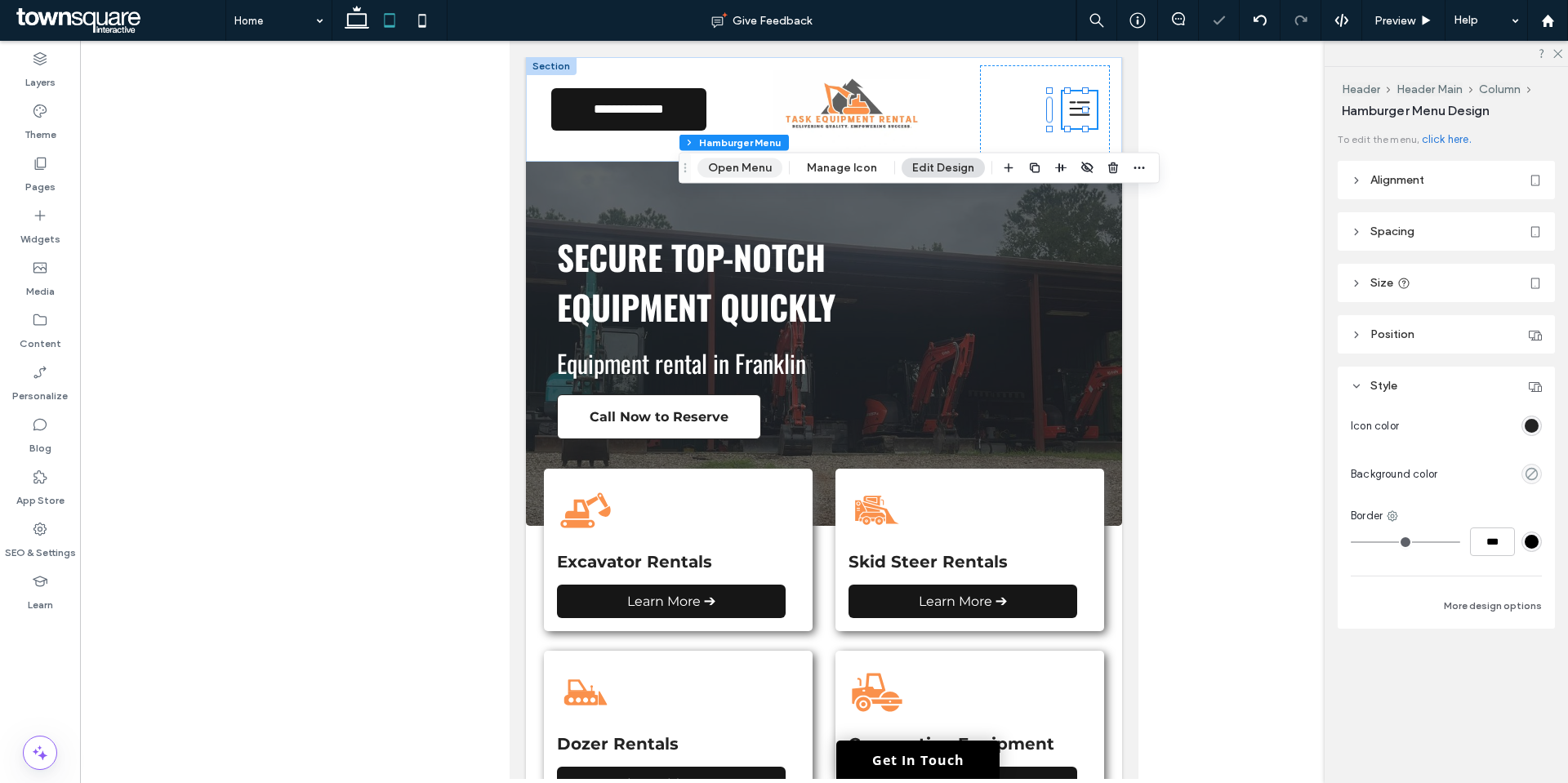 click on "Open Menu" at bounding box center [740, 168] 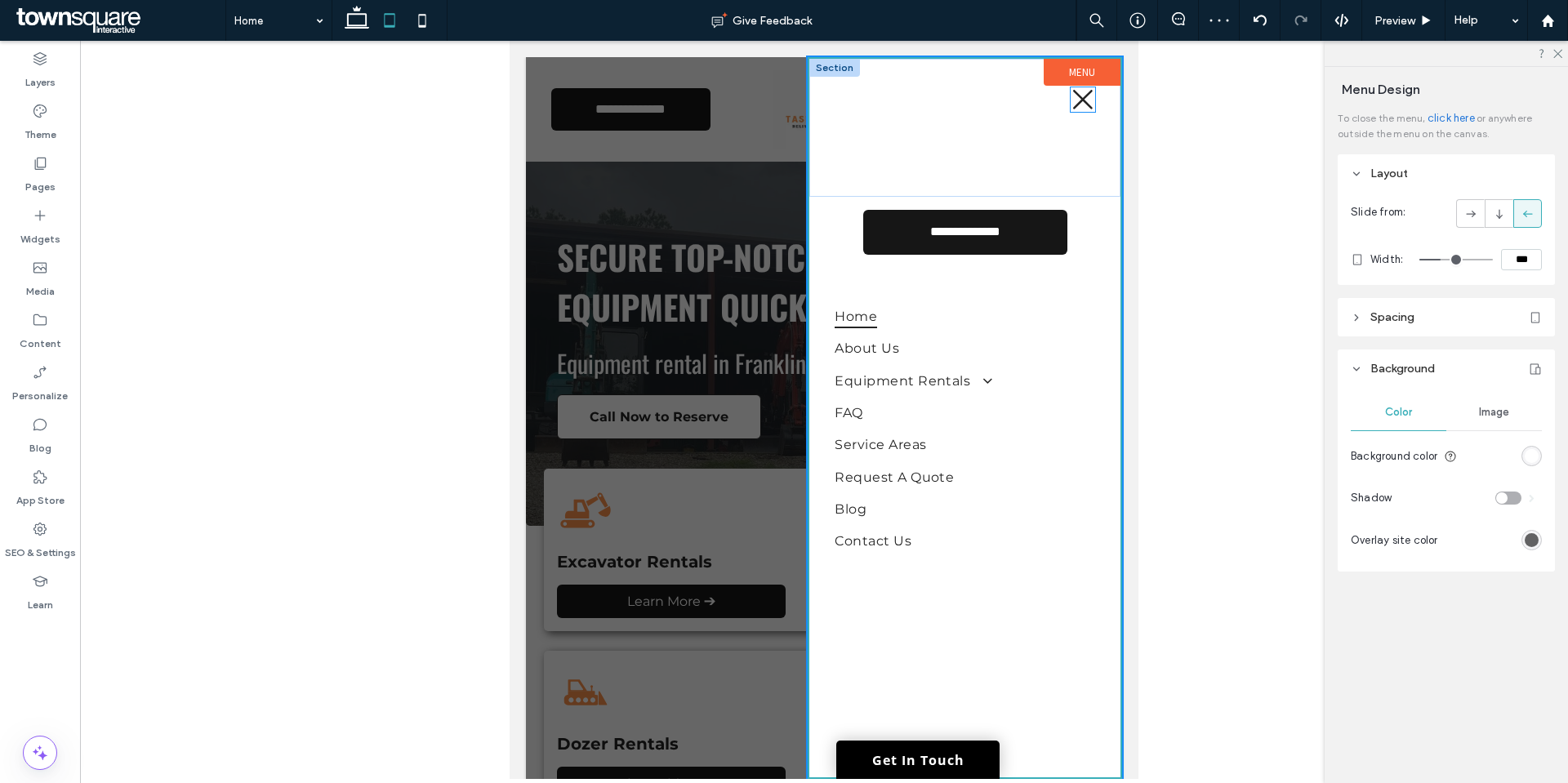 click 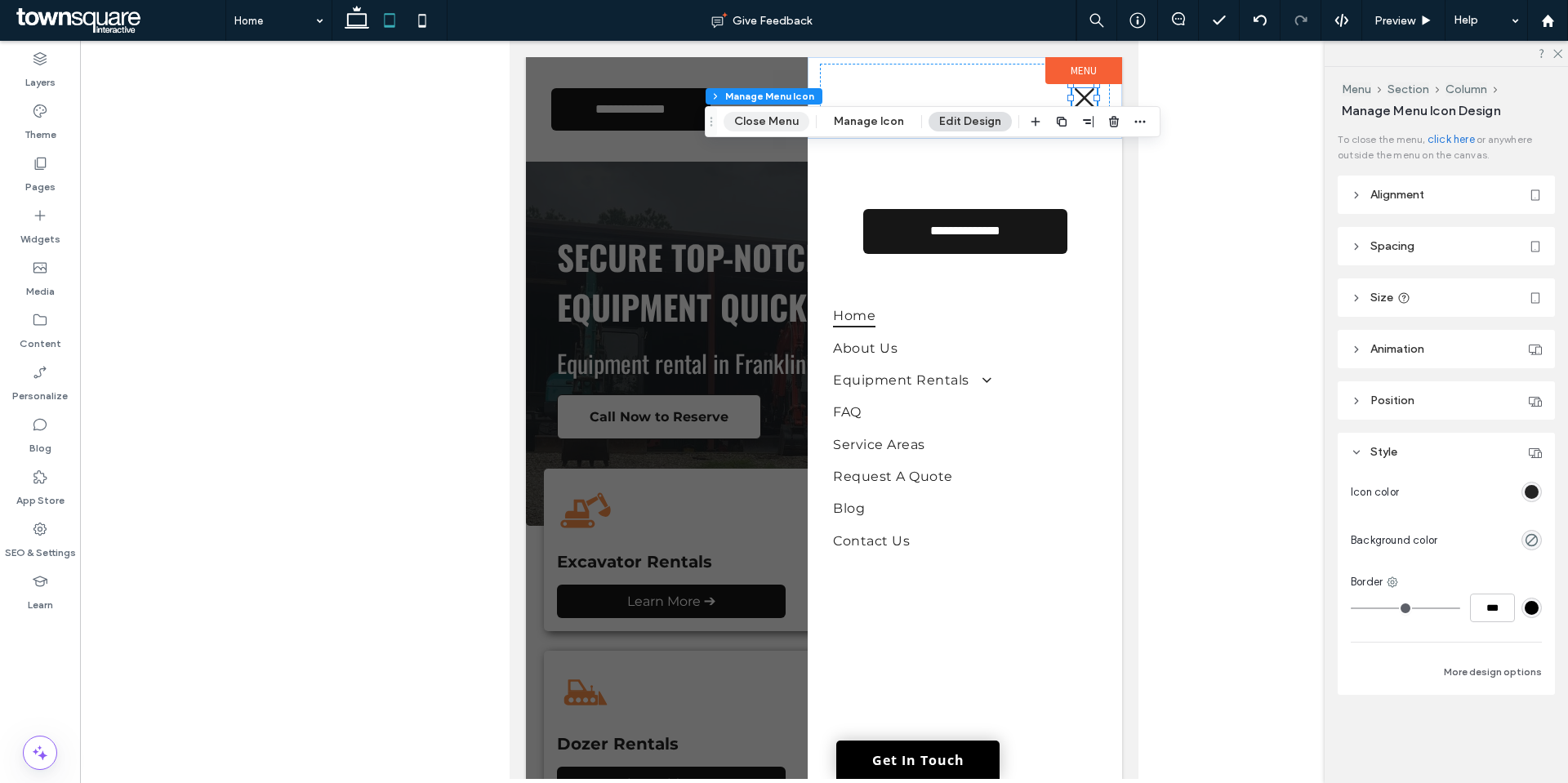 click on "Close Menu" at bounding box center (766, 122) 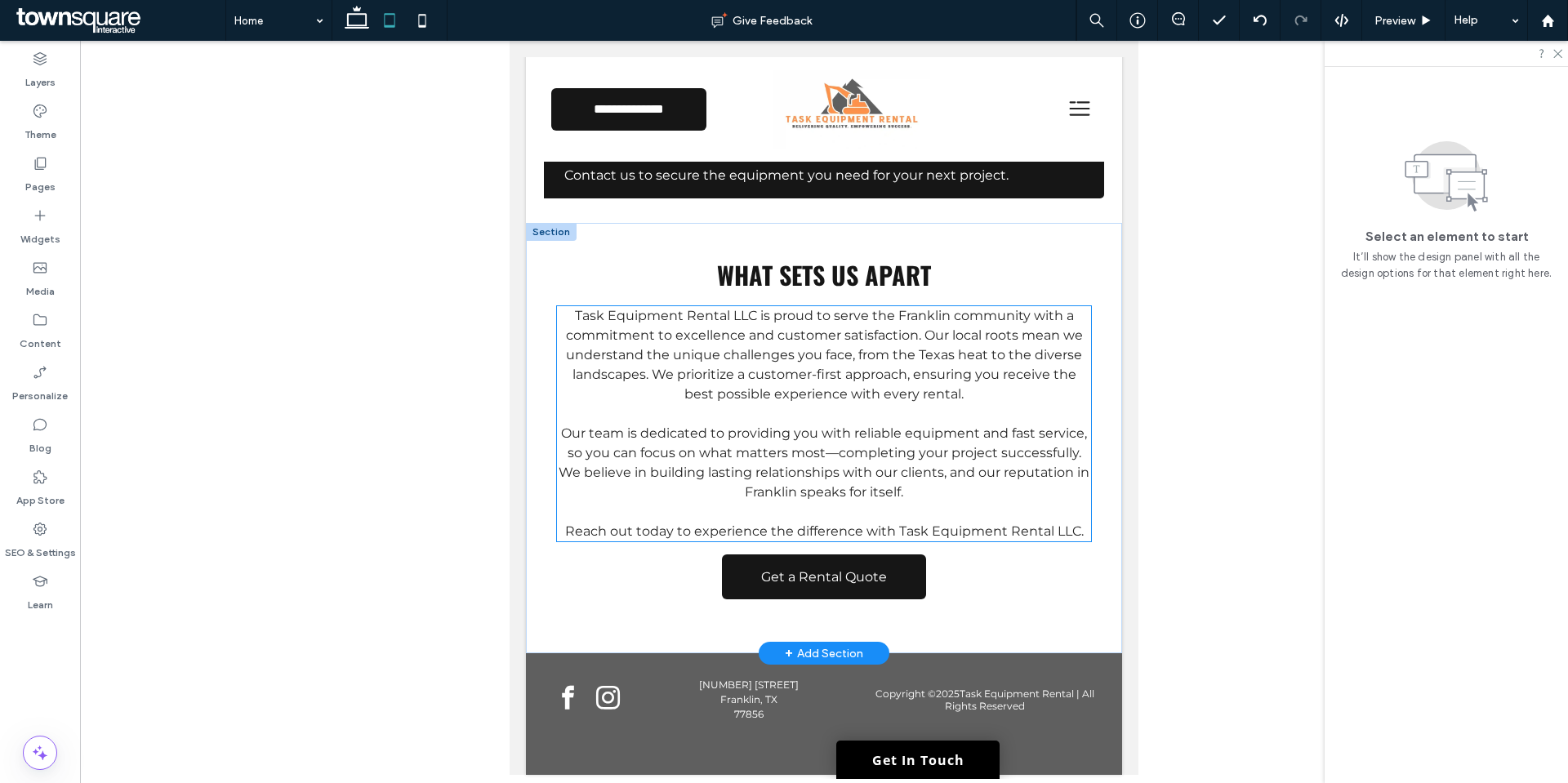 scroll, scrollTop: 2211, scrollLeft: 0, axis: vertical 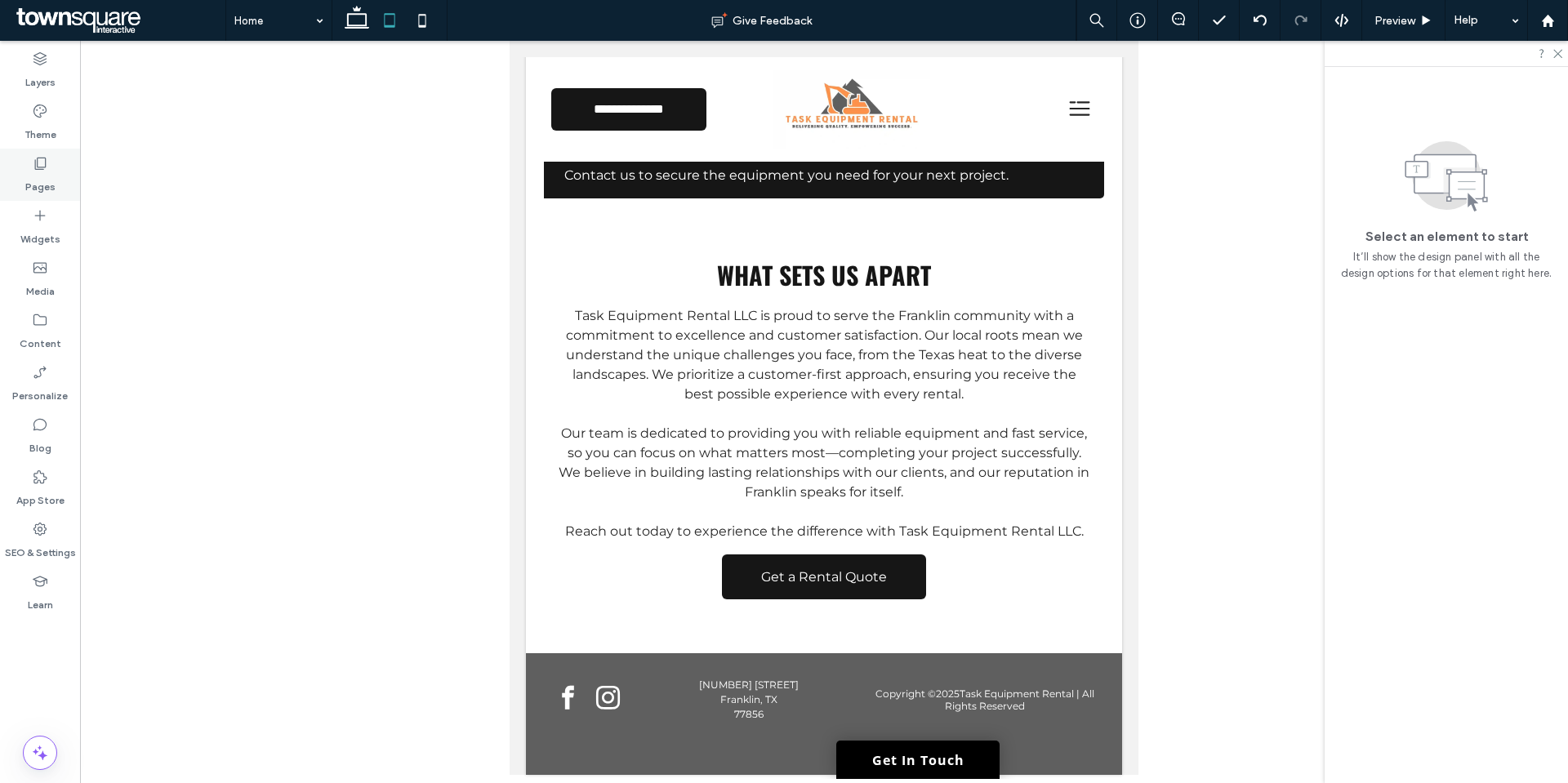 click 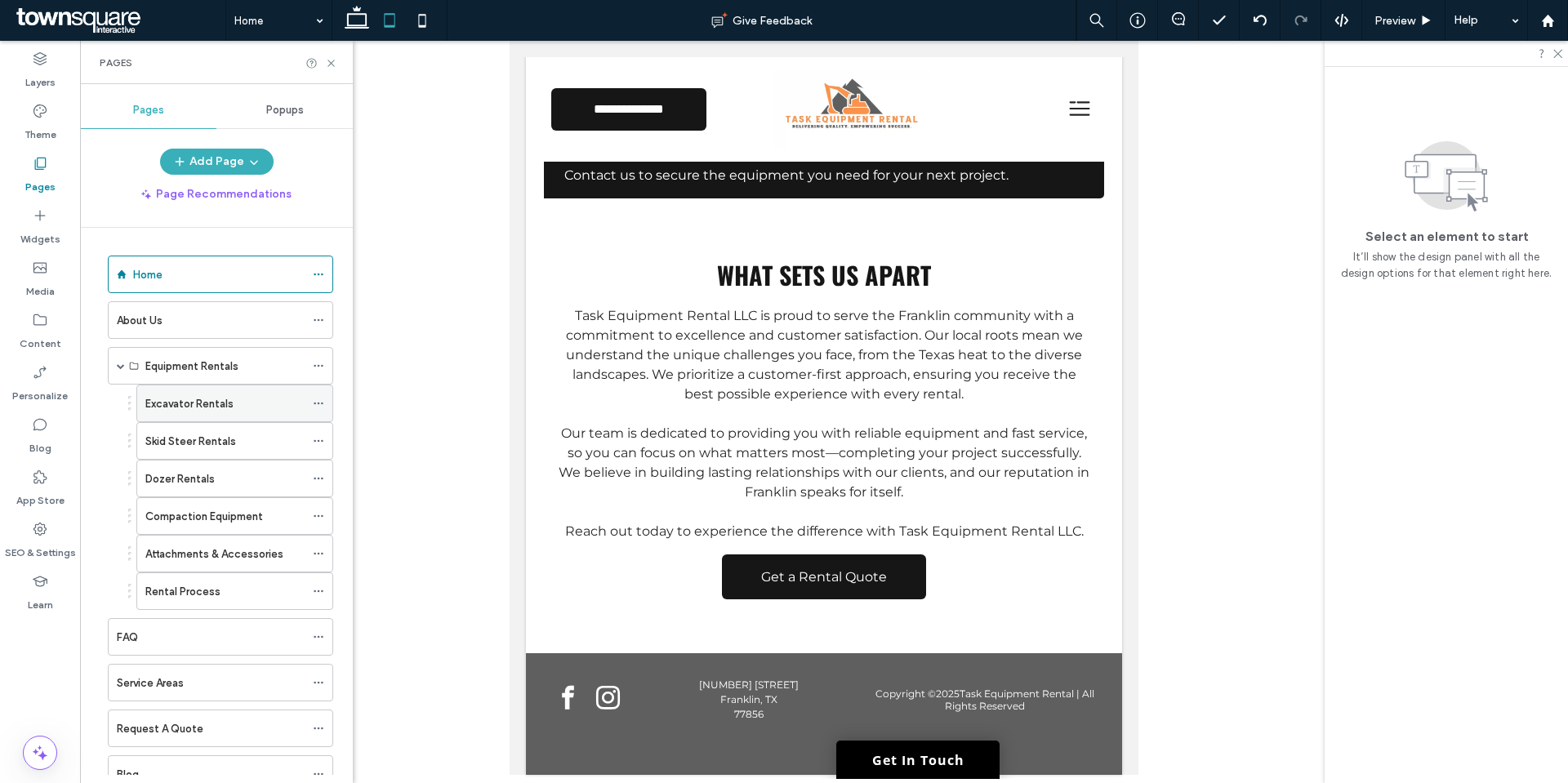 click on "Excavator Rentals" at bounding box center (189, 403) 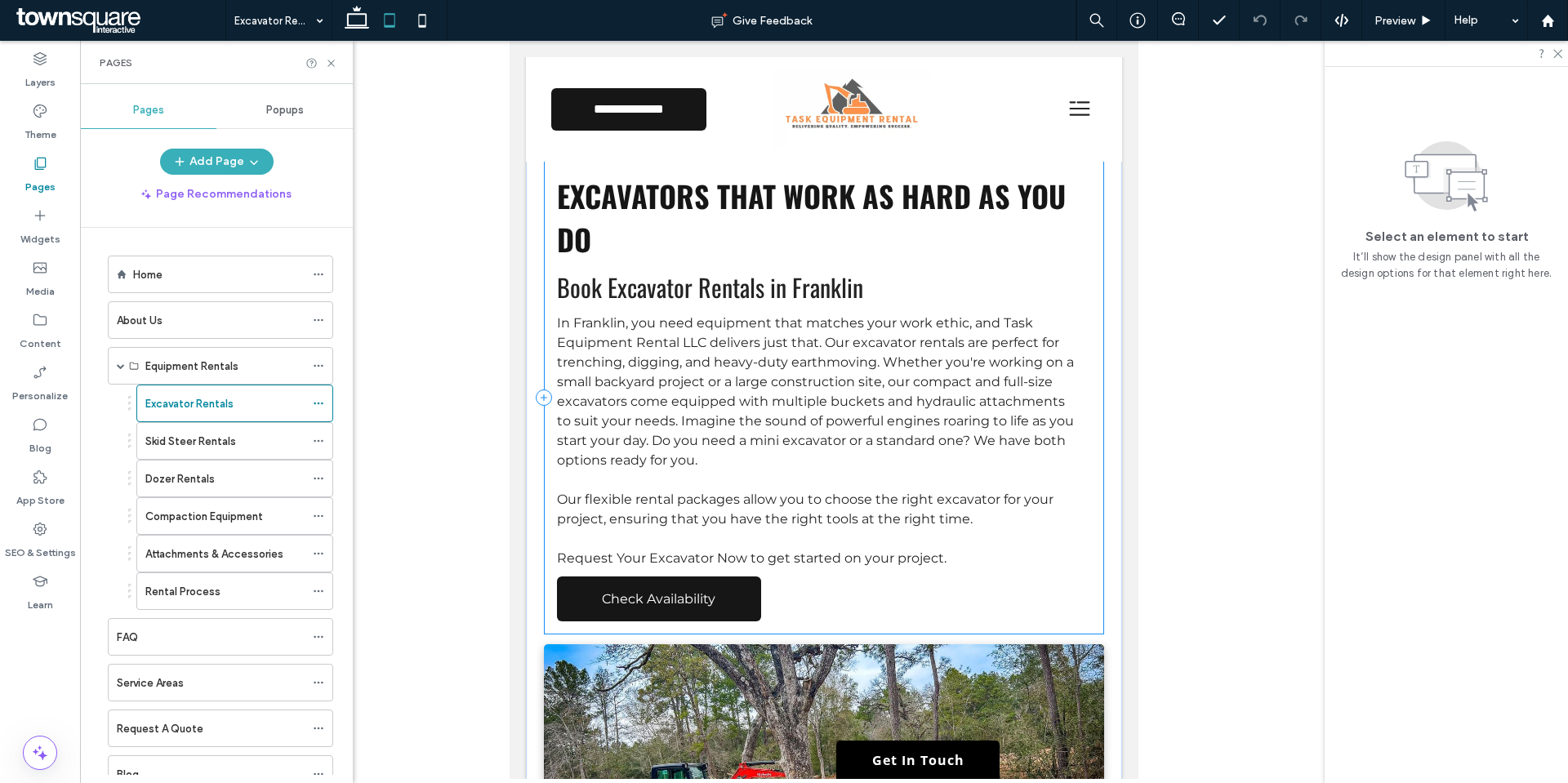 scroll, scrollTop: 0, scrollLeft: 0, axis: both 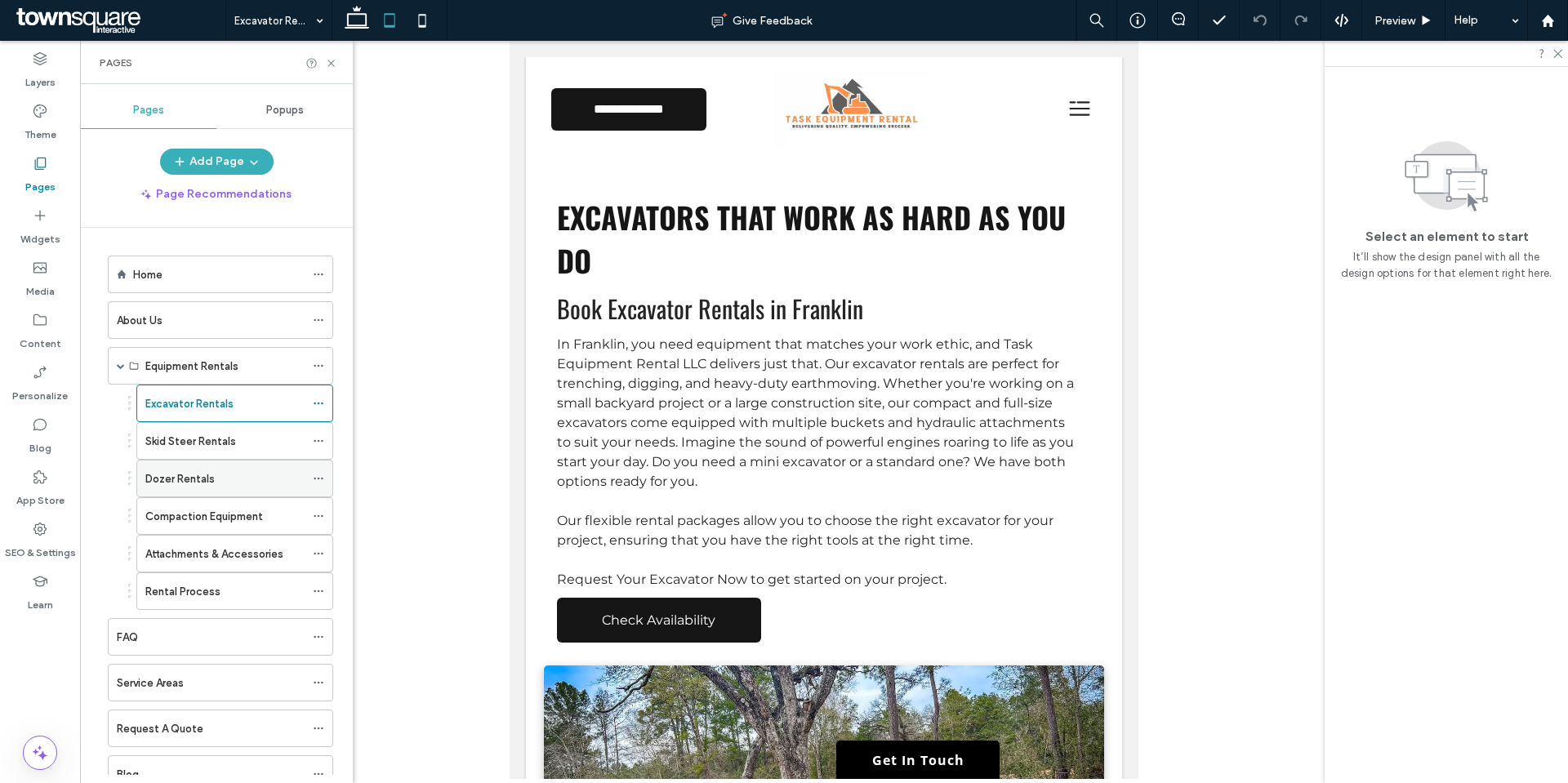 click on "Dozer Rentals" at bounding box center (180, 478) 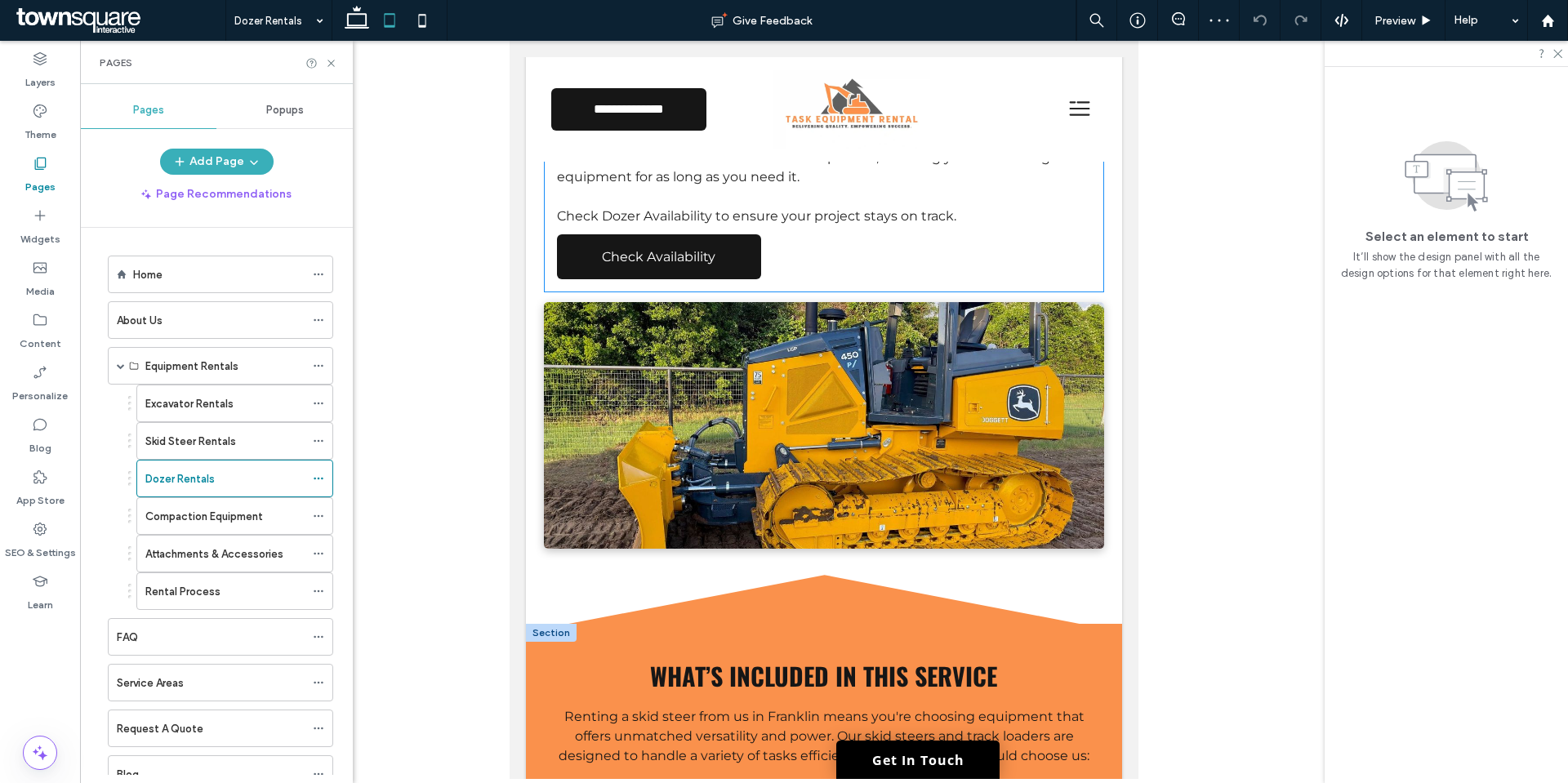 scroll, scrollTop: 328, scrollLeft: 0, axis: vertical 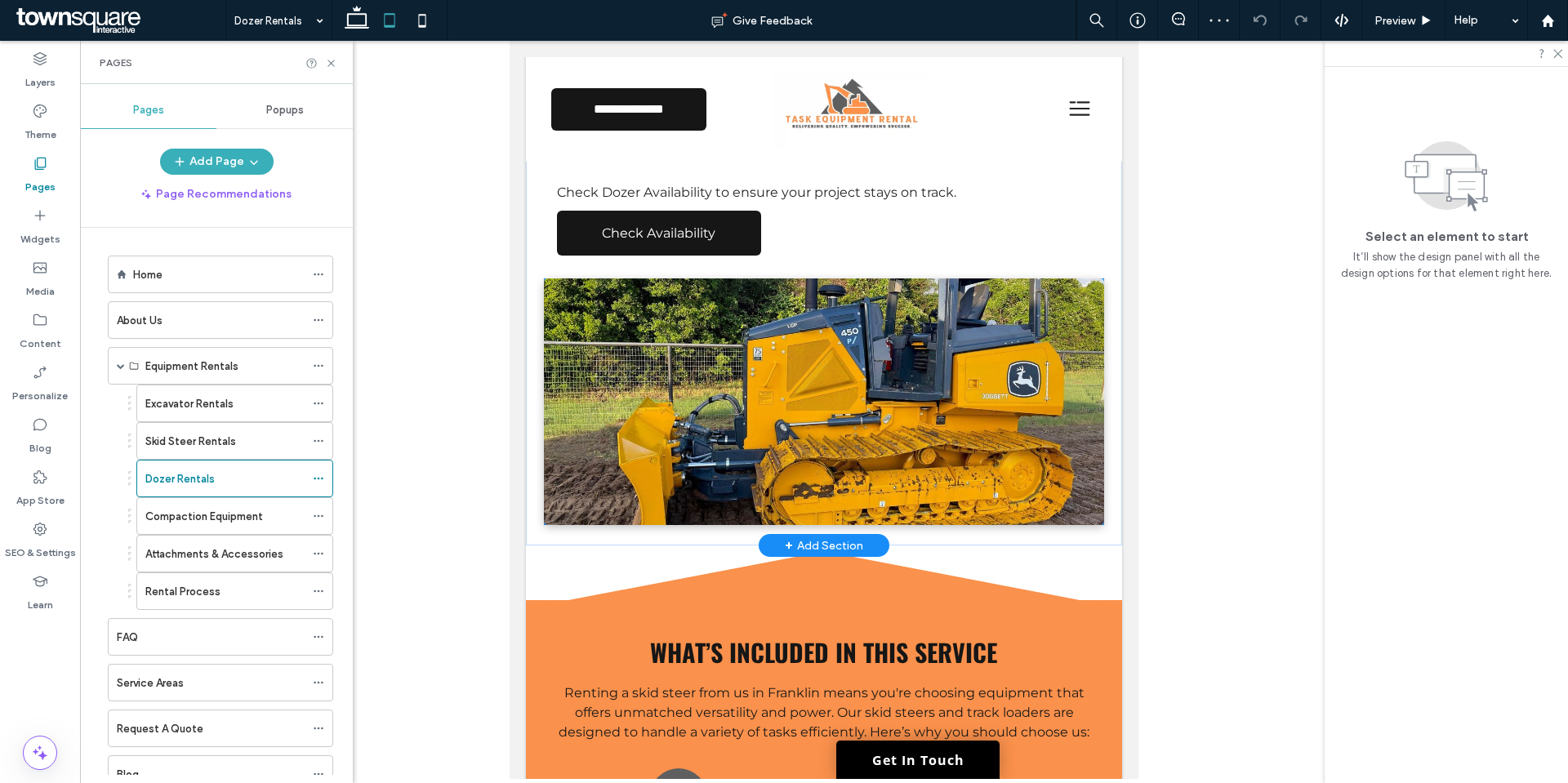 click at bounding box center [824, 402] 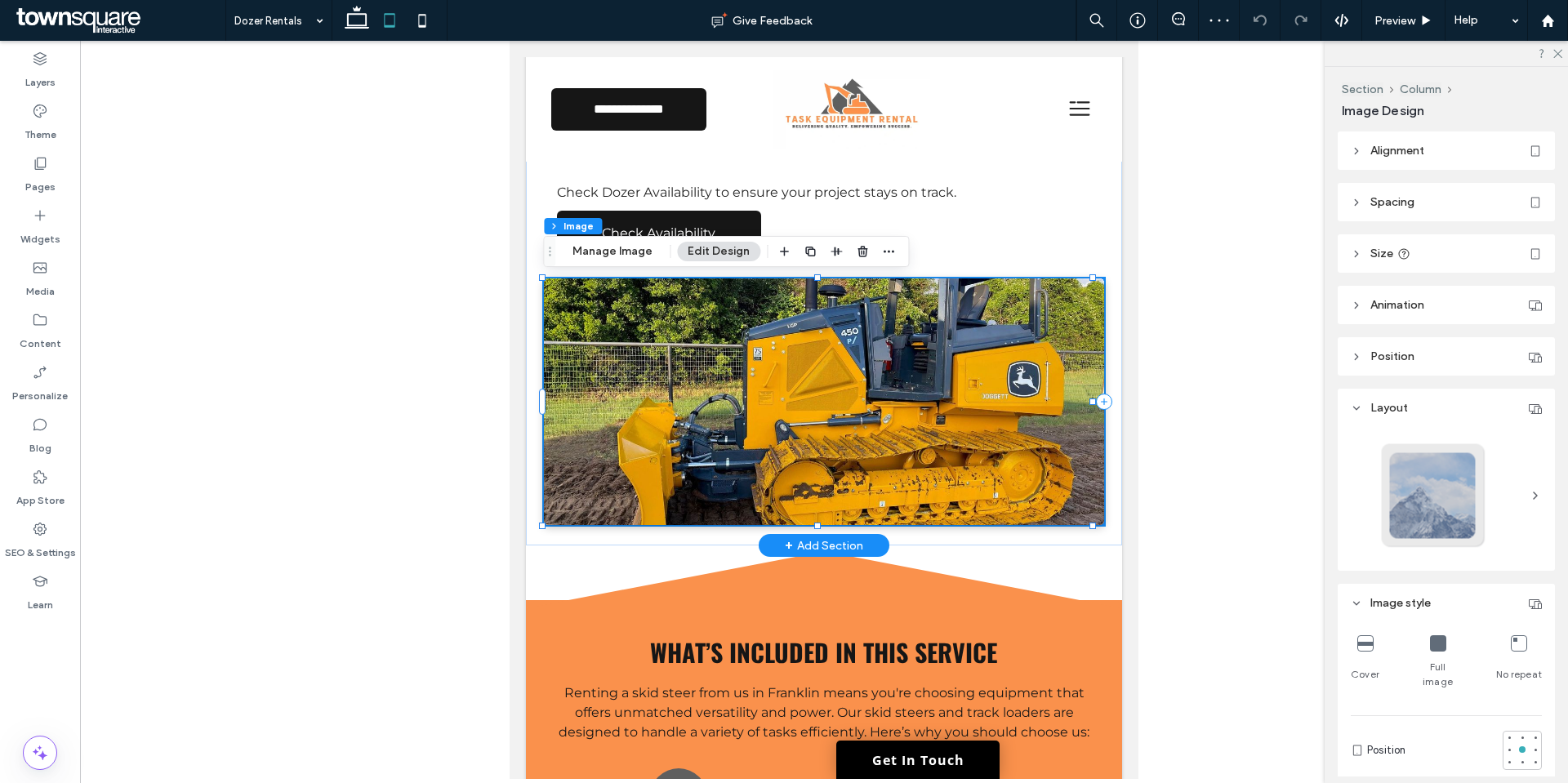 type on "*" 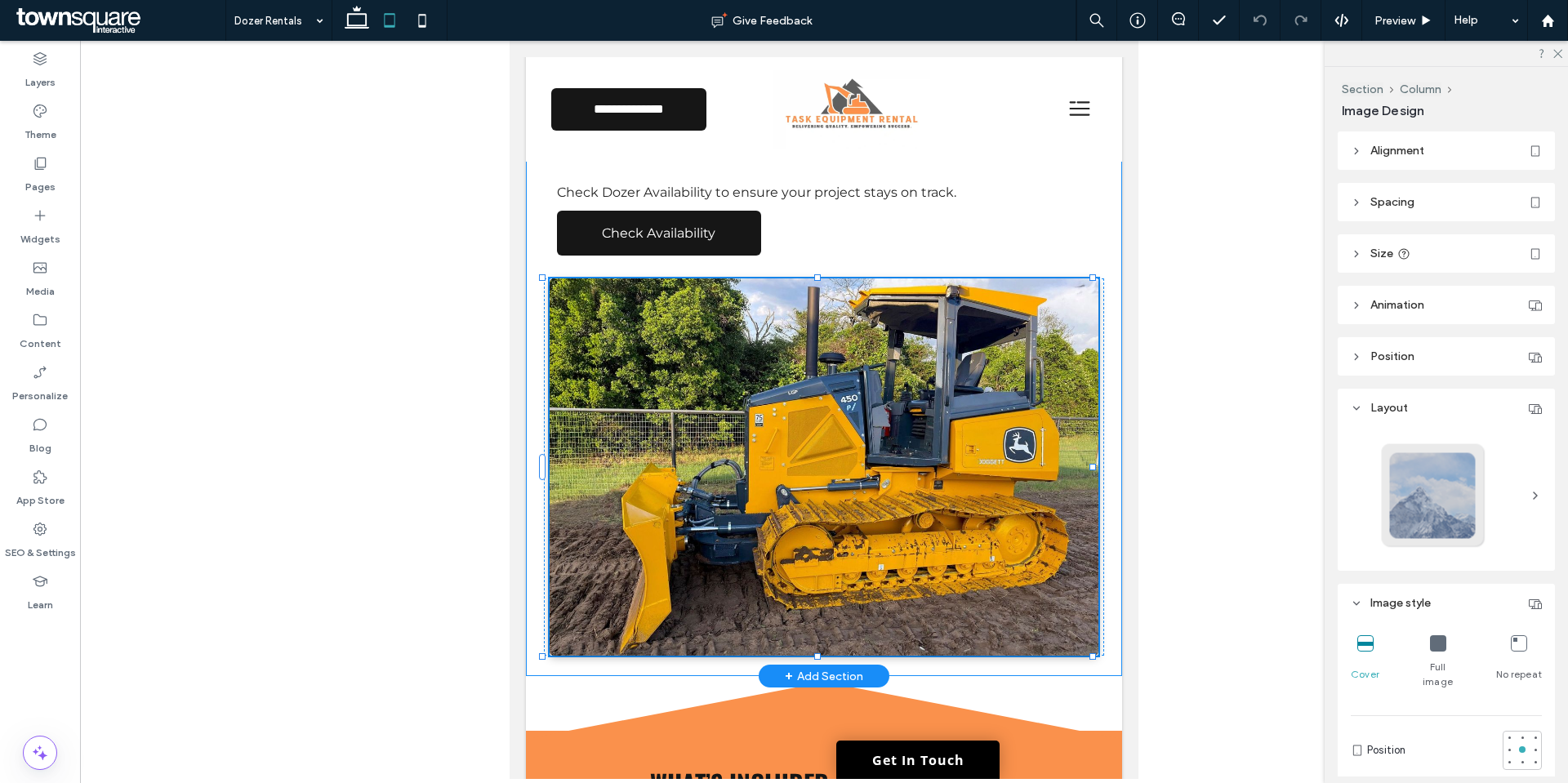 drag, startPoint x: 815, startPoint y: 527, endPoint x: 747, endPoint y: 583, distance: 88.090862 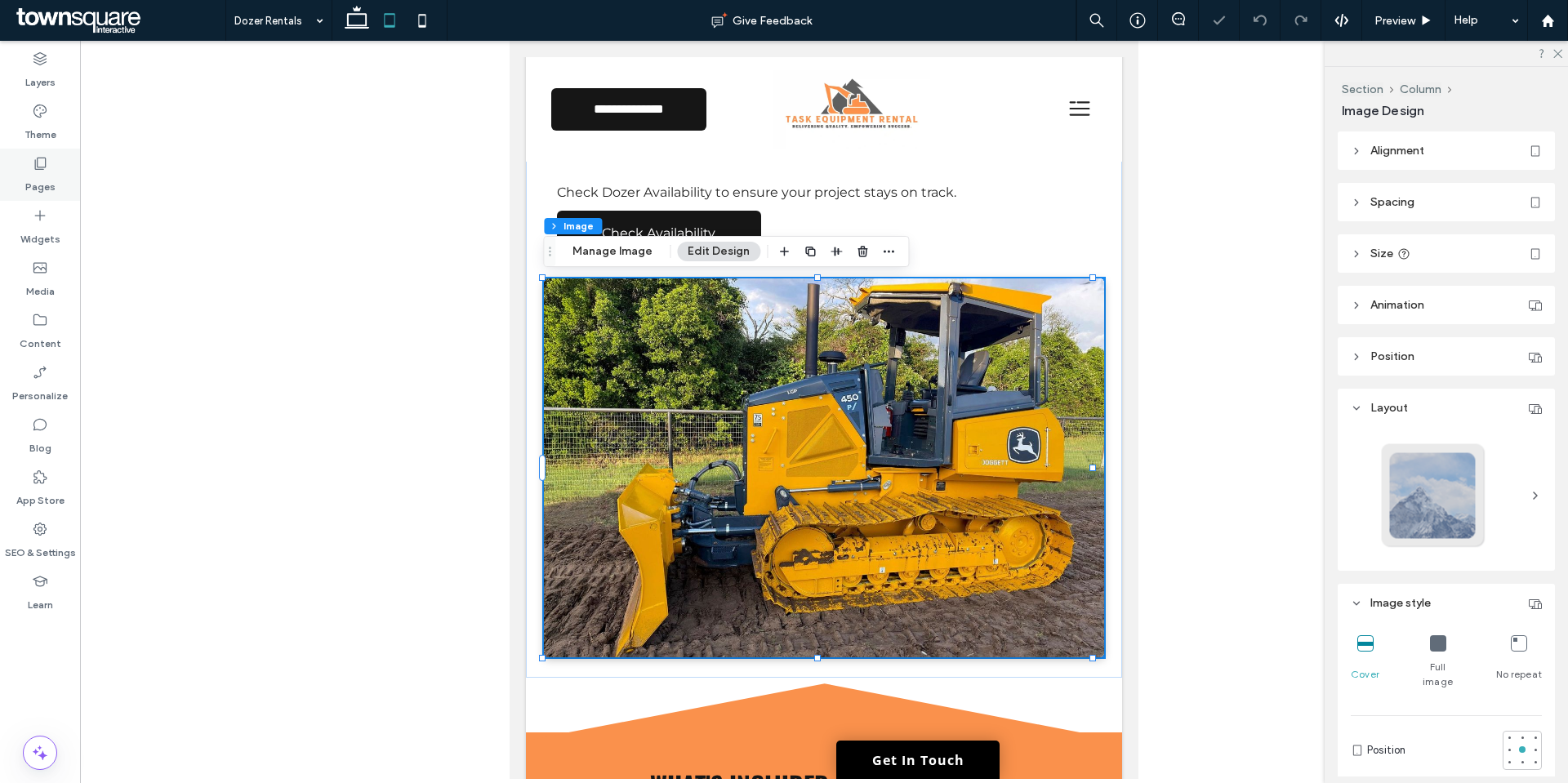 click on "Pages" at bounding box center (40, 183) 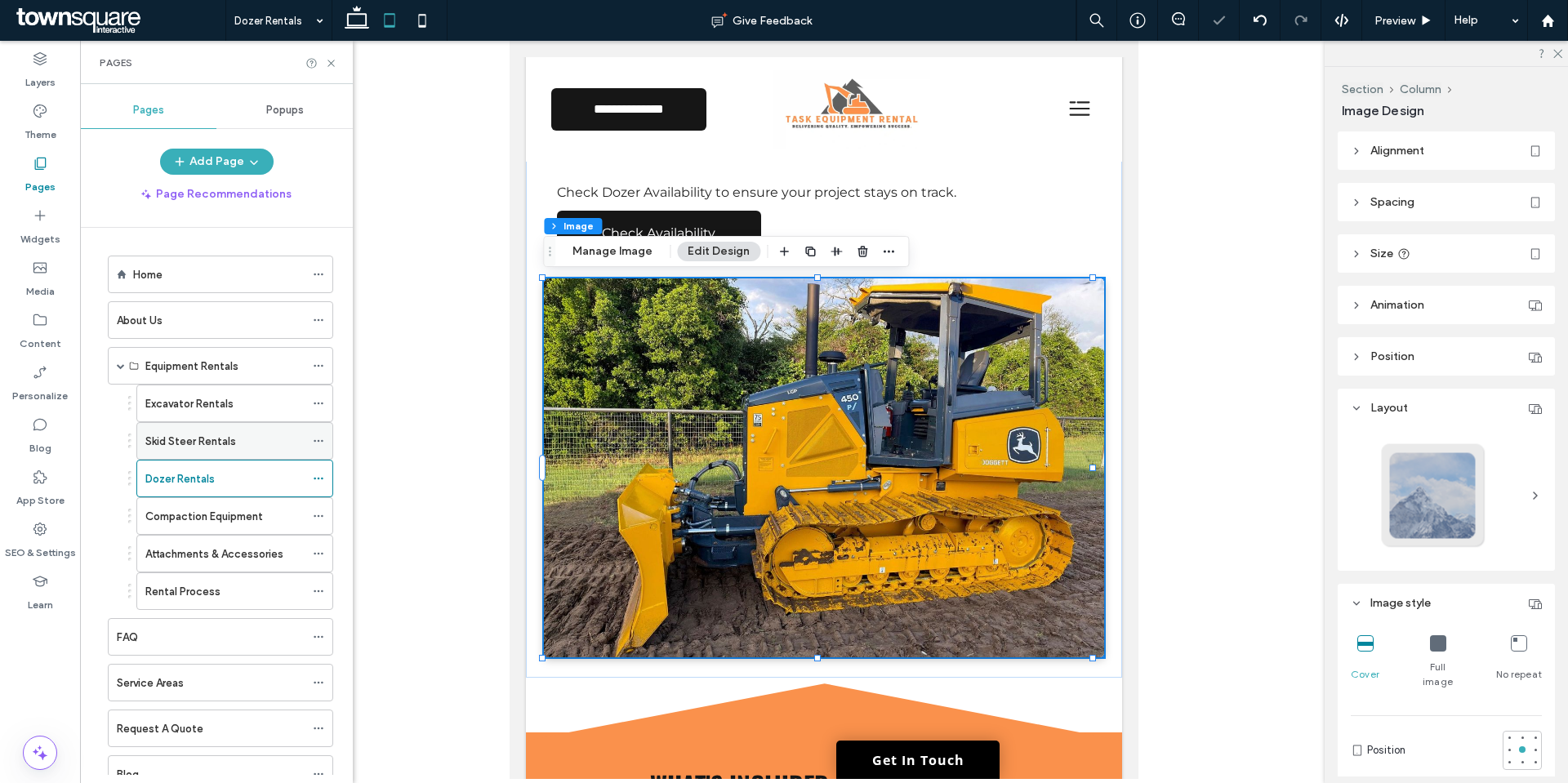 click on "Skid Steer Rentals" at bounding box center [190, 441] 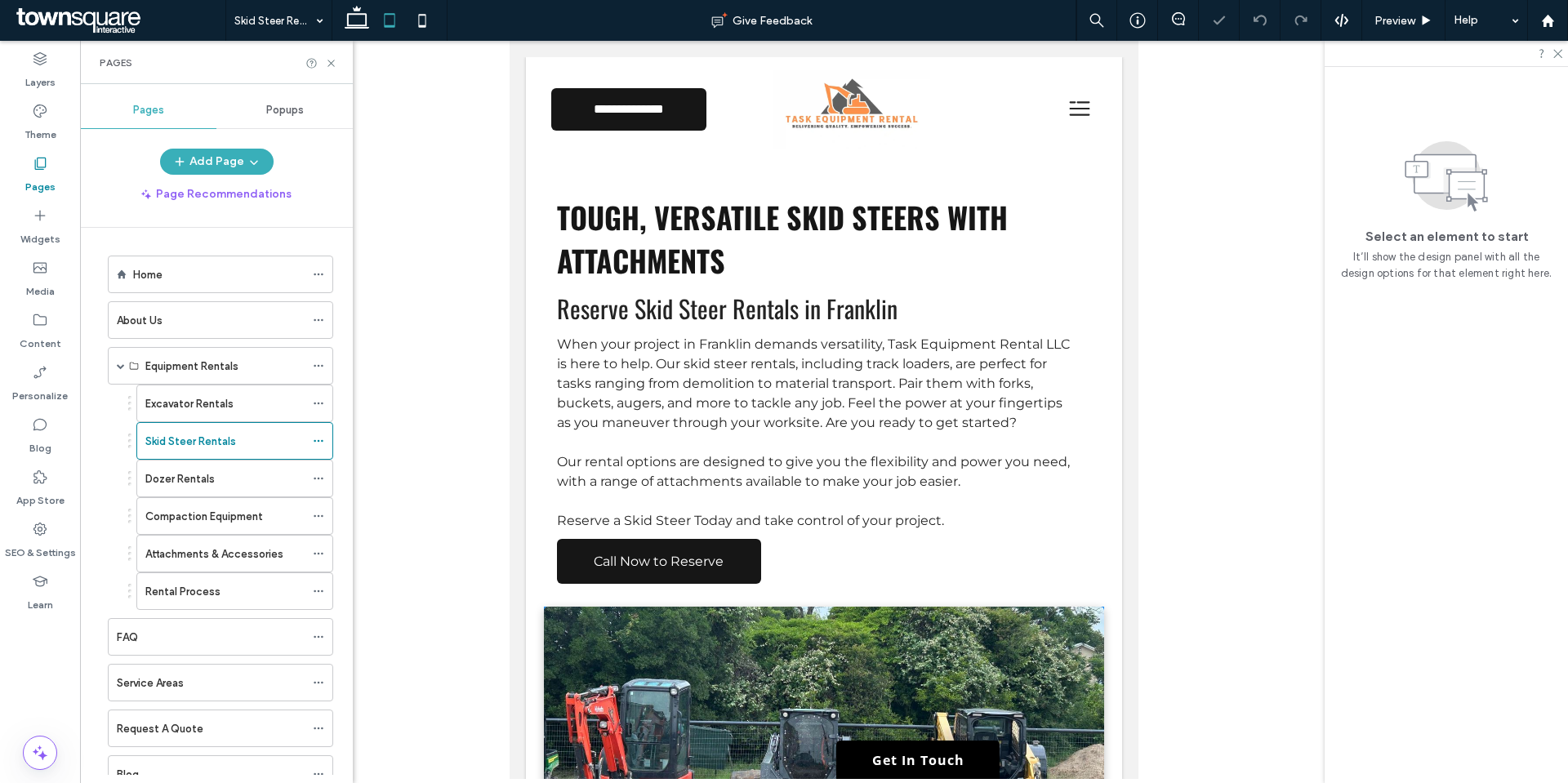 scroll, scrollTop: 408, scrollLeft: 0, axis: vertical 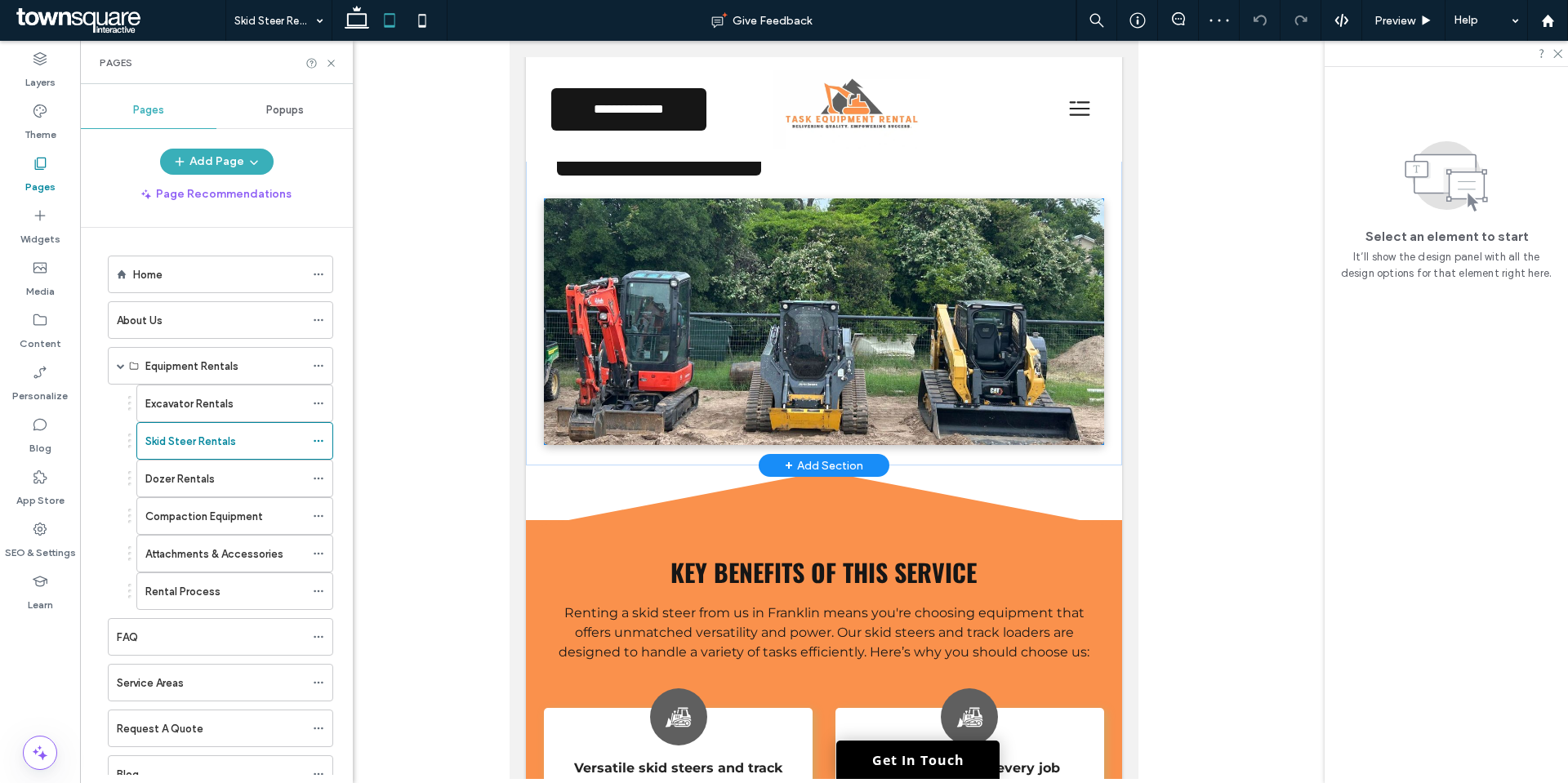click at bounding box center (824, 322) 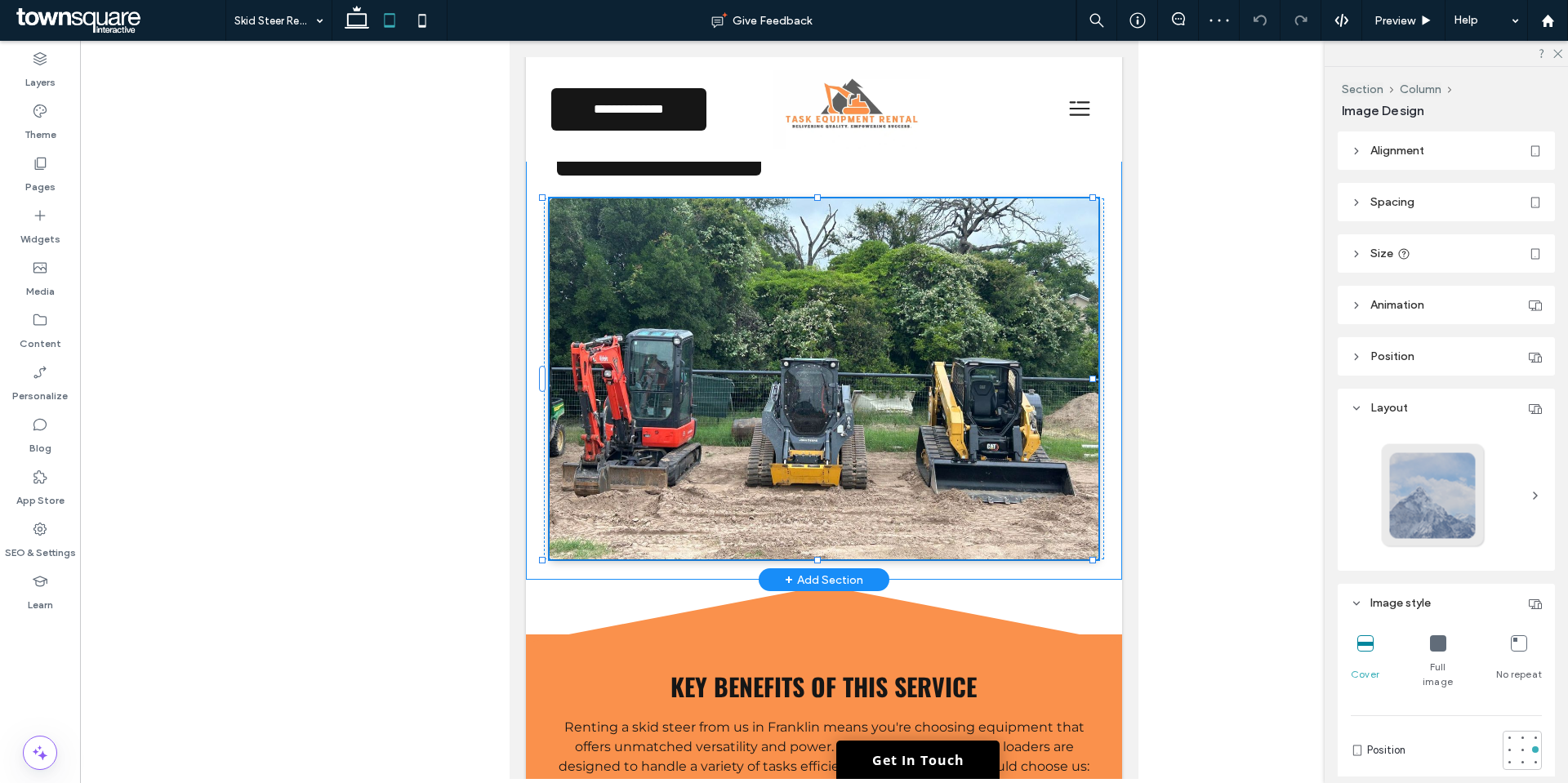drag, startPoint x: 816, startPoint y: 446, endPoint x: 815, endPoint y: 503, distance: 57.00877 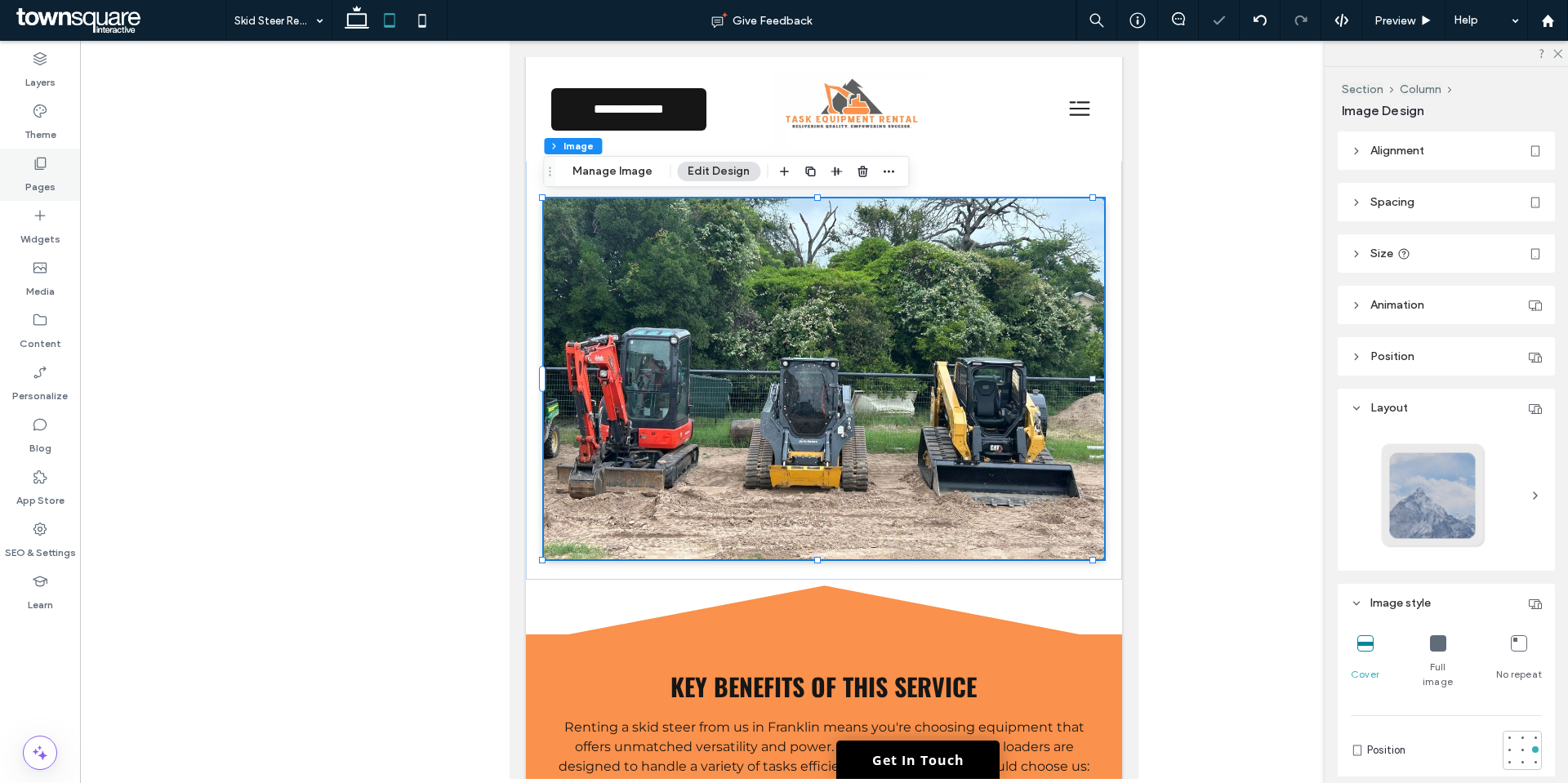 click on "Pages" at bounding box center [40, 183] 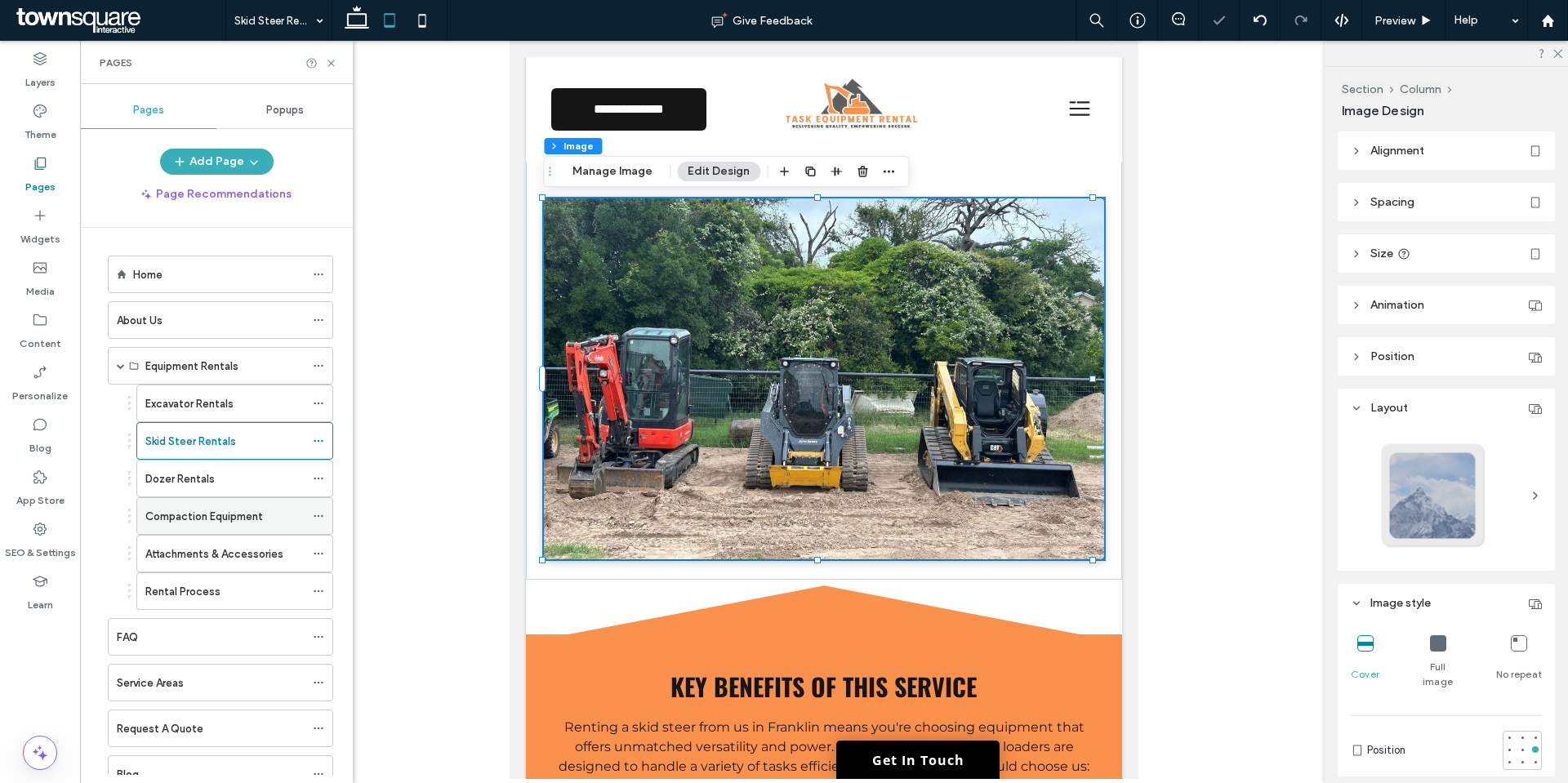 click on "Compaction Equipment" at bounding box center (225, 516) 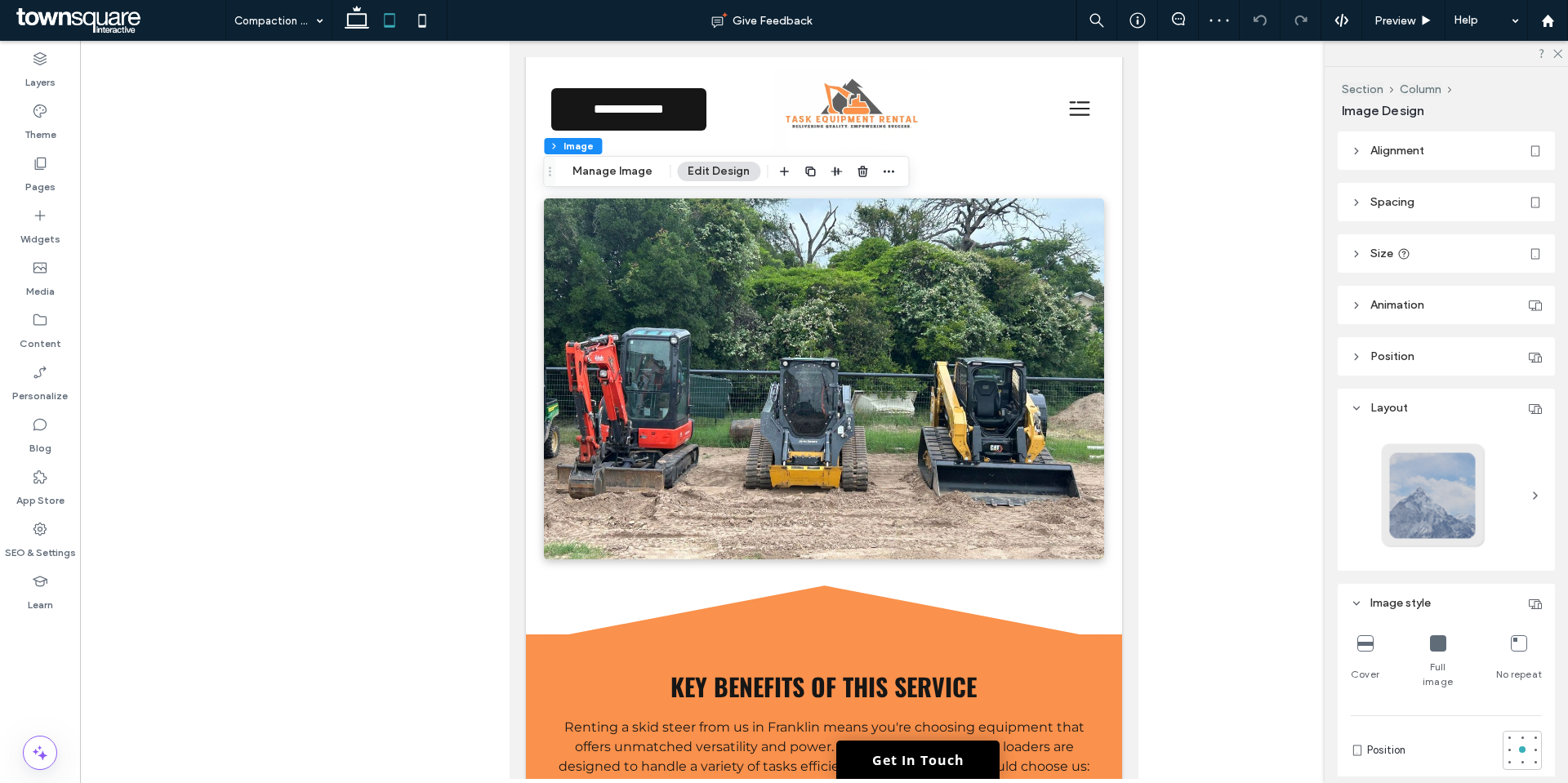 type on "*" 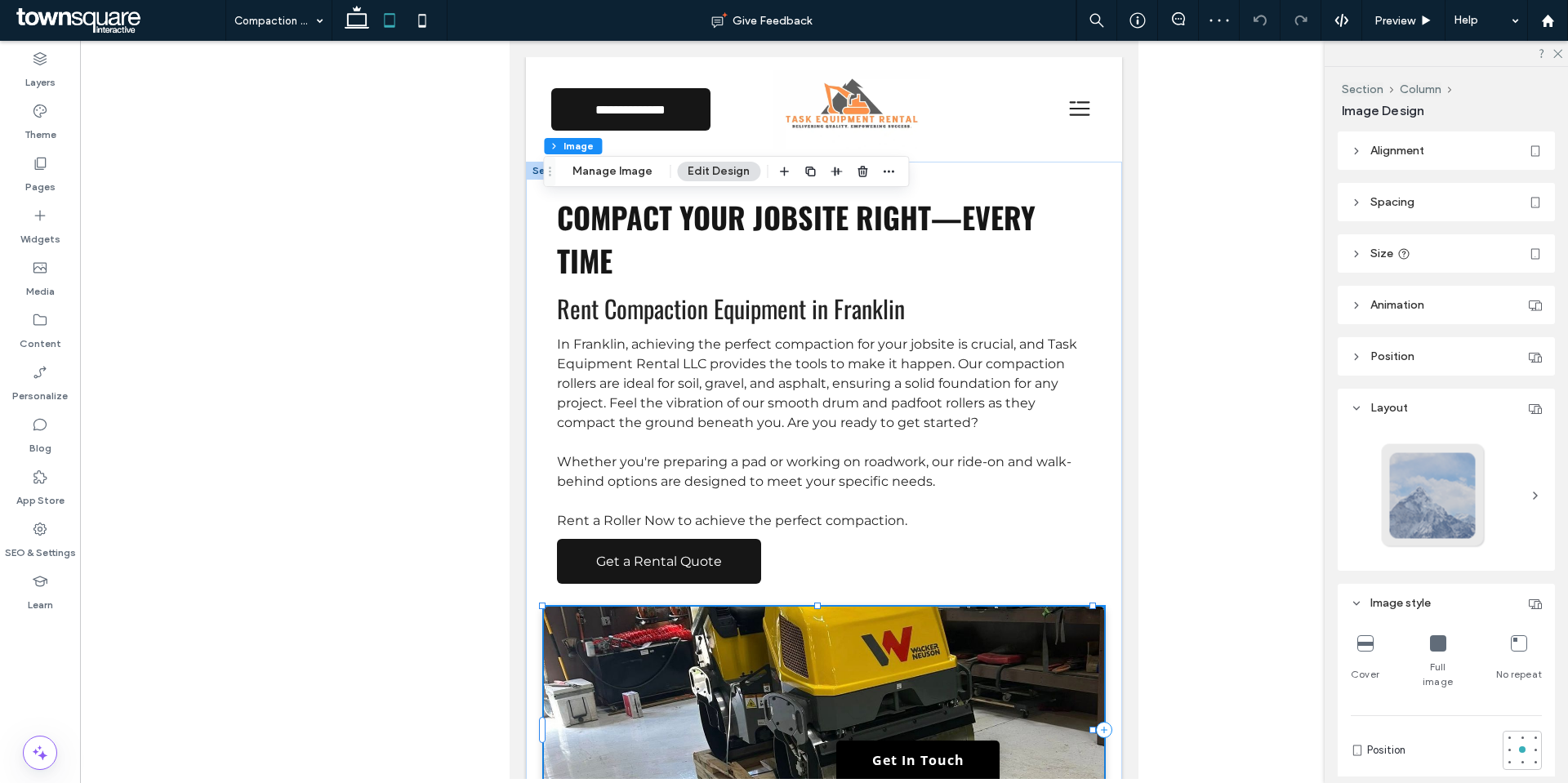 scroll, scrollTop: 408, scrollLeft: 0, axis: vertical 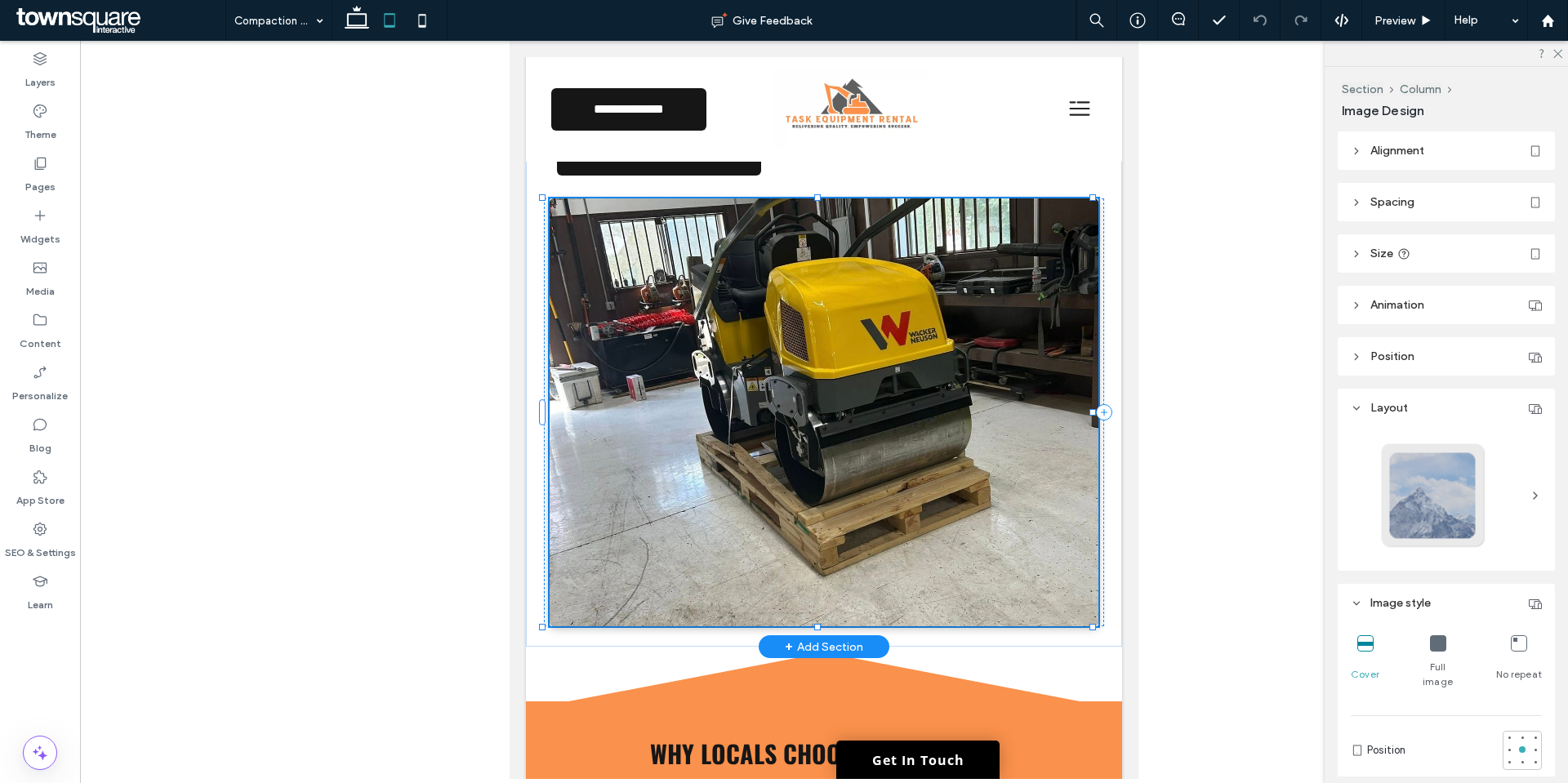 drag, startPoint x: 816, startPoint y: 448, endPoint x: 810, endPoint y: 539, distance: 91.197588 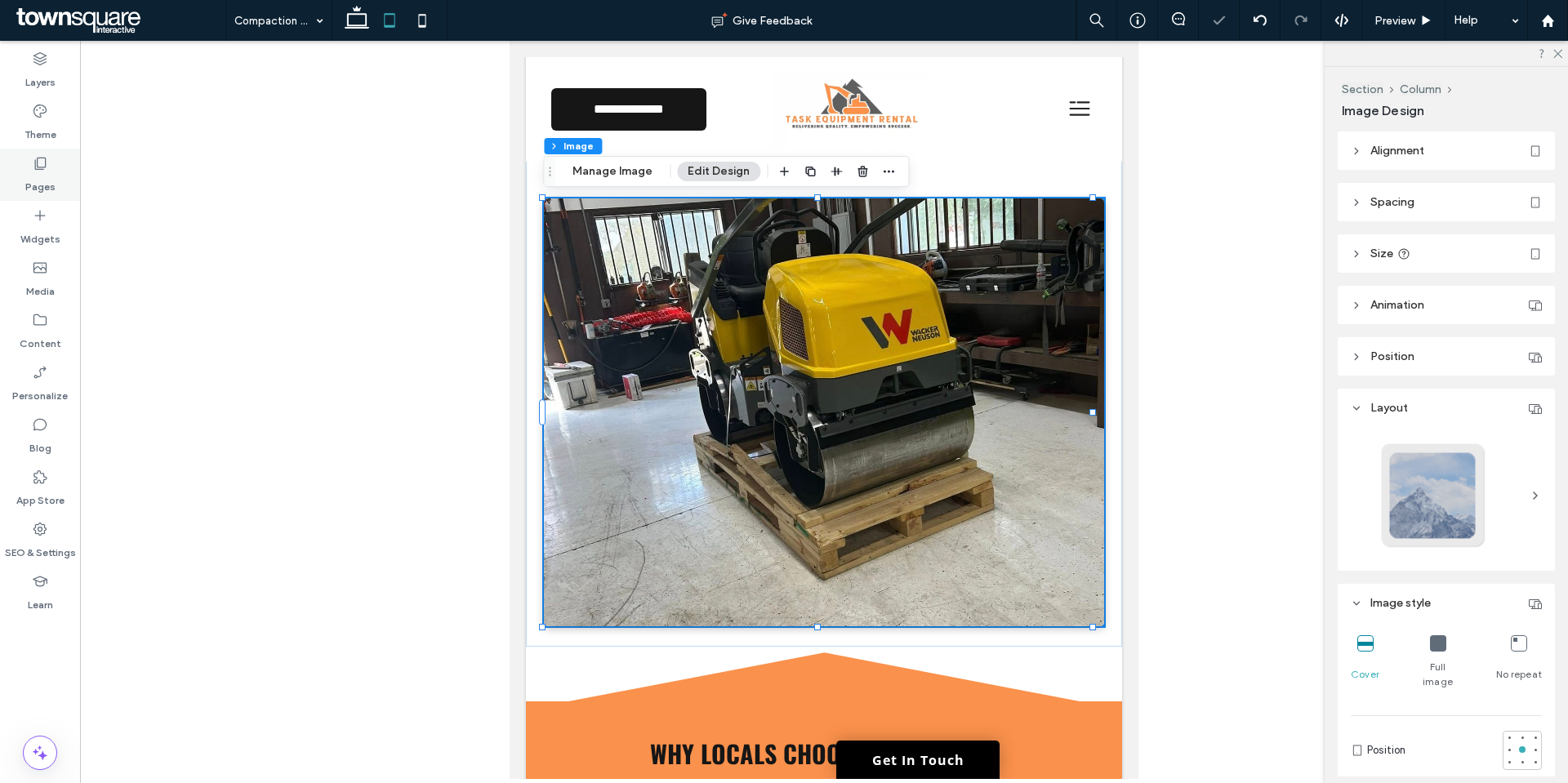 click on "Pages" at bounding box center (40, 183) 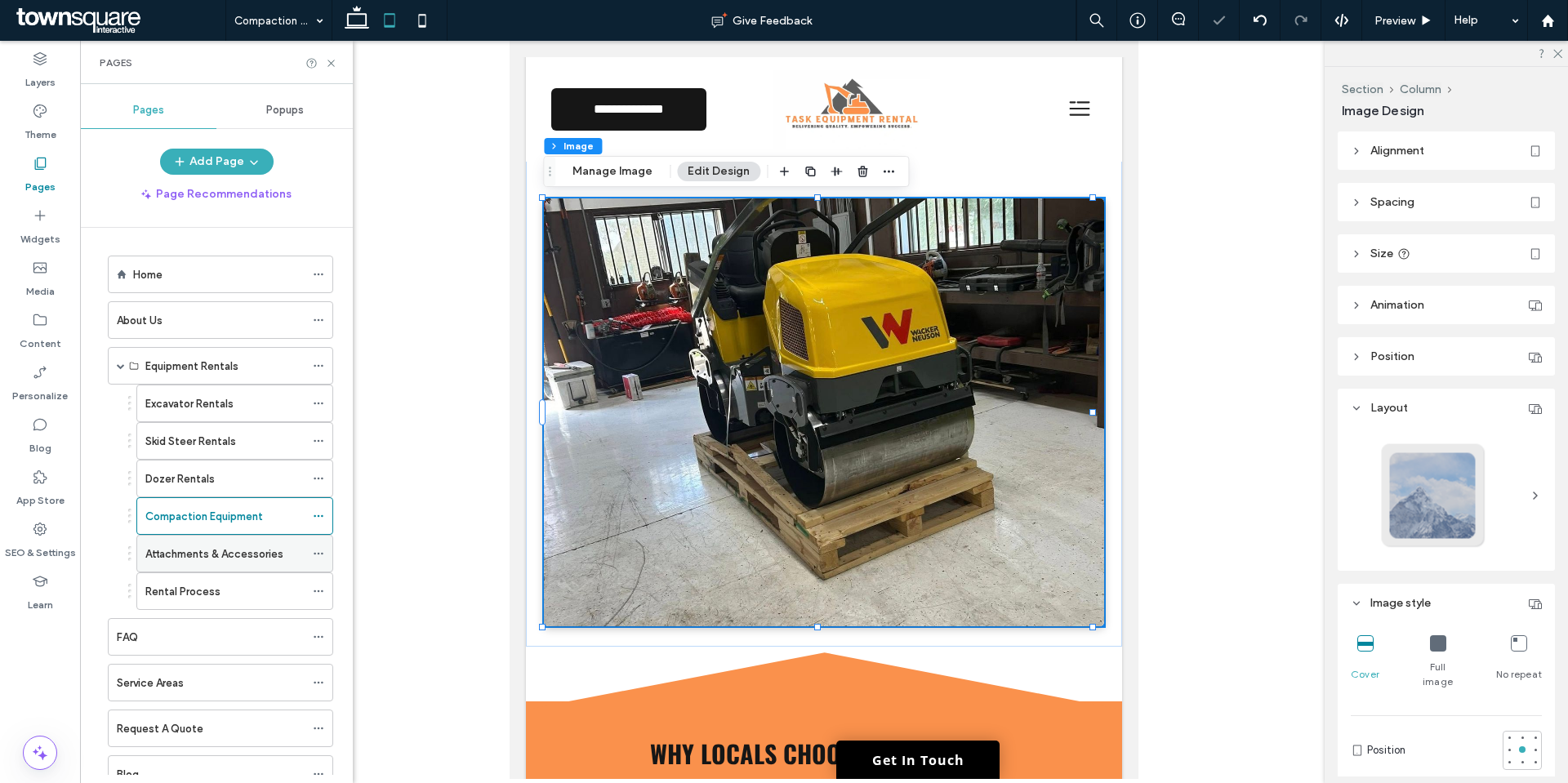 click on "Attachments & Accessories" at bounding box center [214, 554] 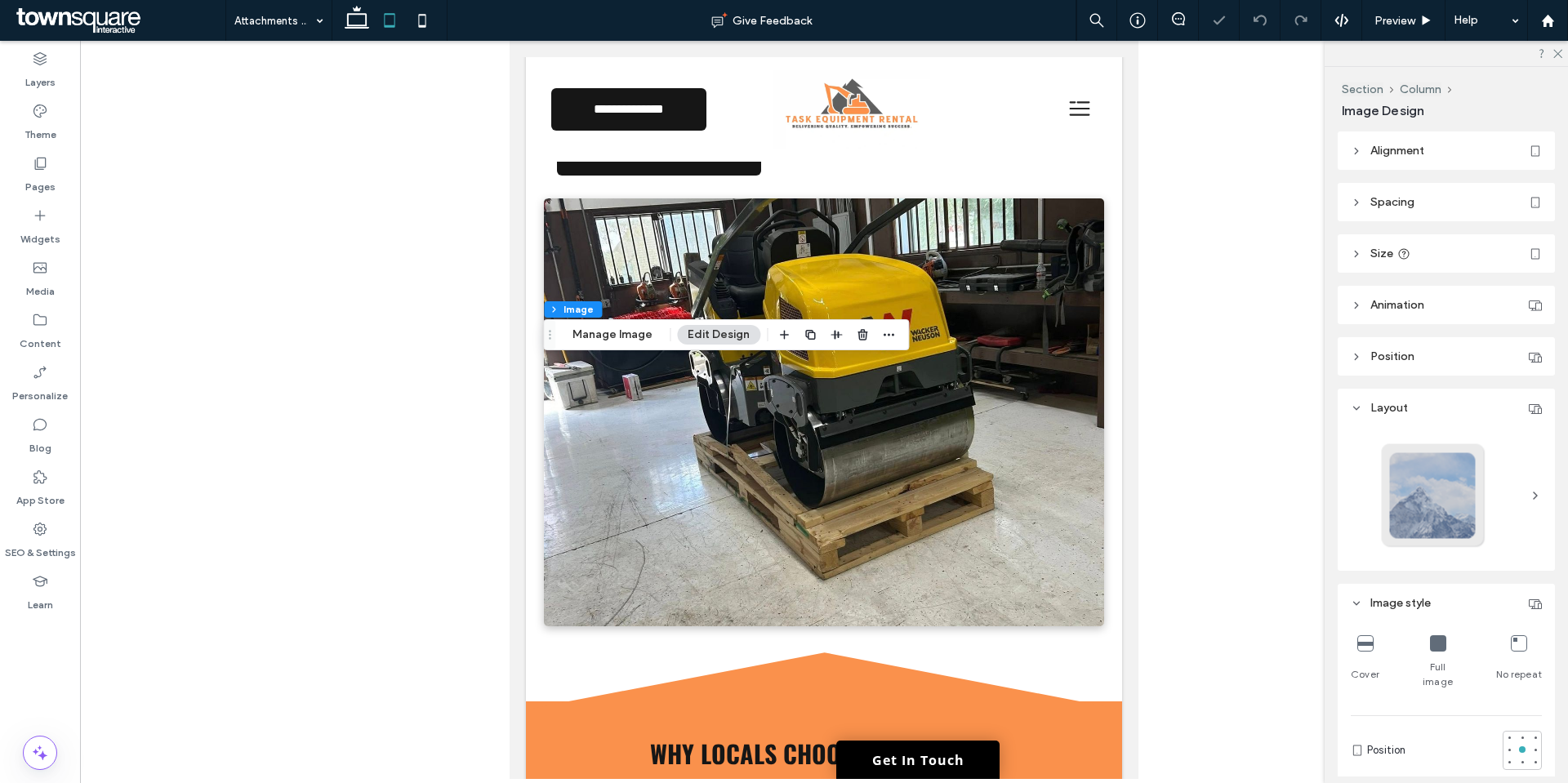 type on "*" 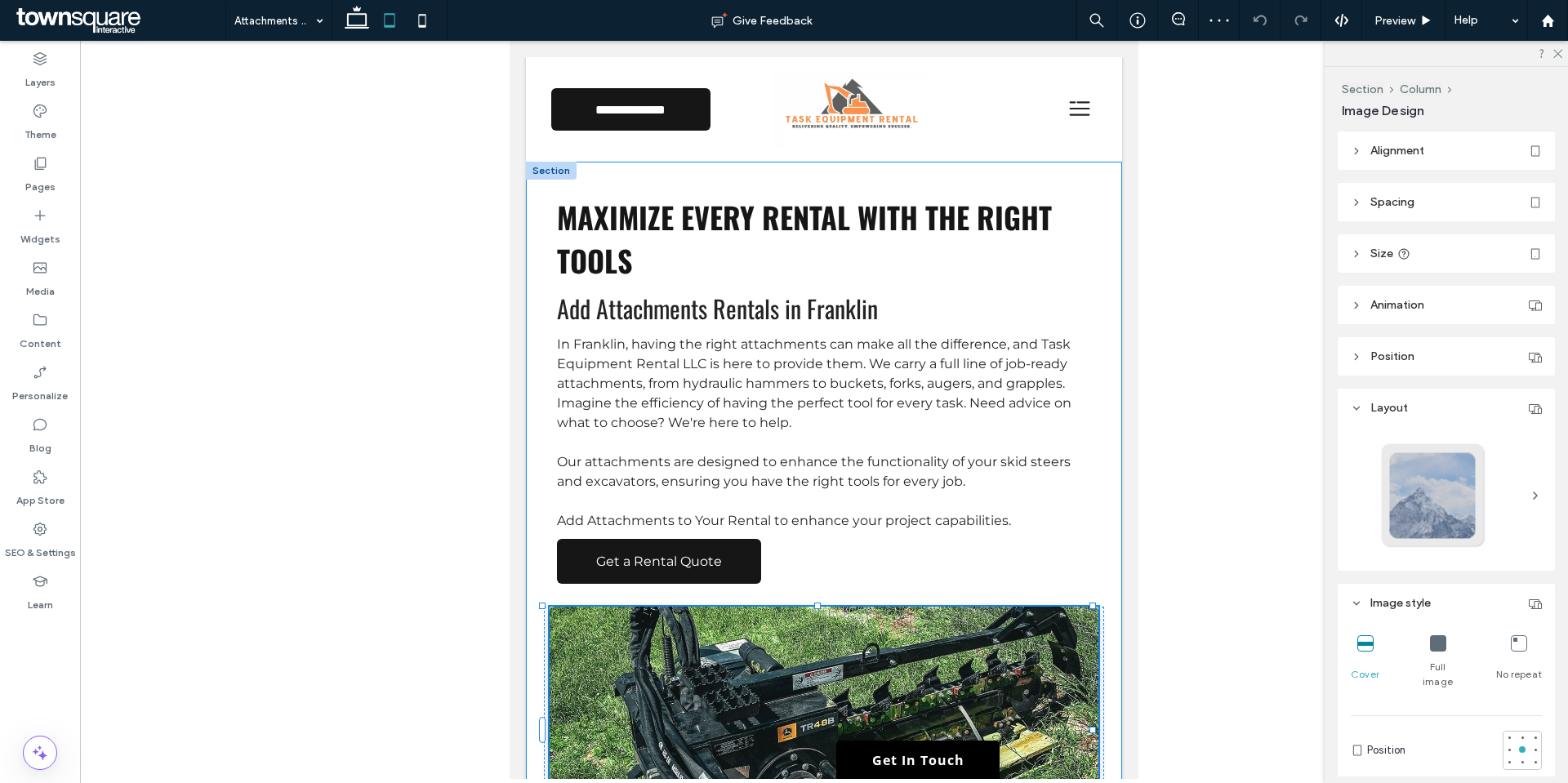 scroll, scrollTop: 245, scrollLeft: 0, axis: vertical 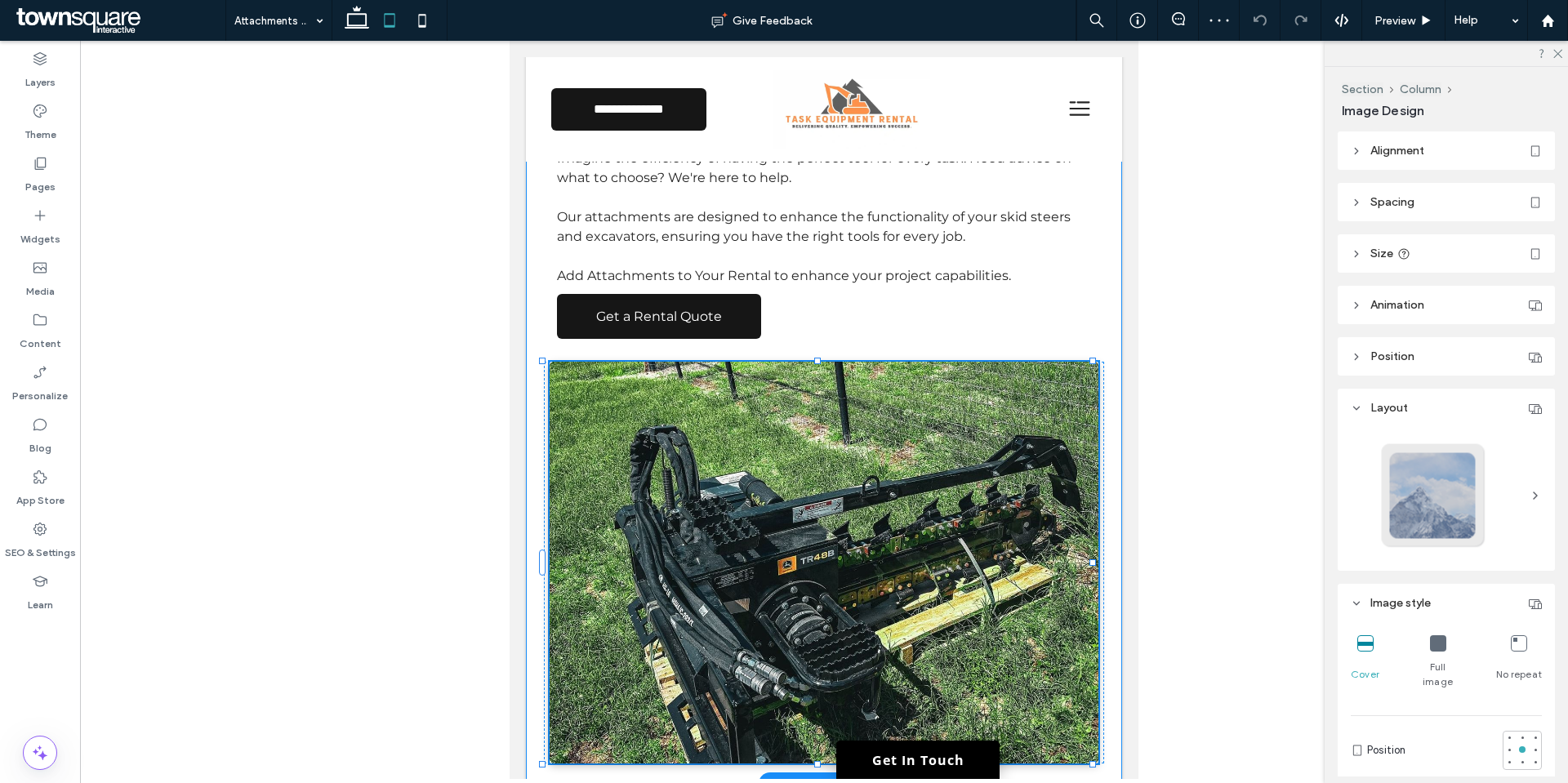 click on "Maximize Every Rental With the Right Tools
Add Attachments Rentals in Franklin
In Franklin, having the right attachments can make all the difference, and Task Equipment Rental LLC is here to provide them. We carry a full line of job-ready attachments, from hydraulic hammers to buckets, forks, augers, and grapples. Imagine the efficiency of having the perfect tool for every task. Need advice on what to choose? We're here to help. Our attachments are designed to enhance the functionality of your skid steers and excavators, ensuring you have the right tools for every job. ﻿ Add Attachments to Your Rental to enhance your project capabilities.
Get a Rental Quote
100% , 492px" at bounding box center [824, 350] 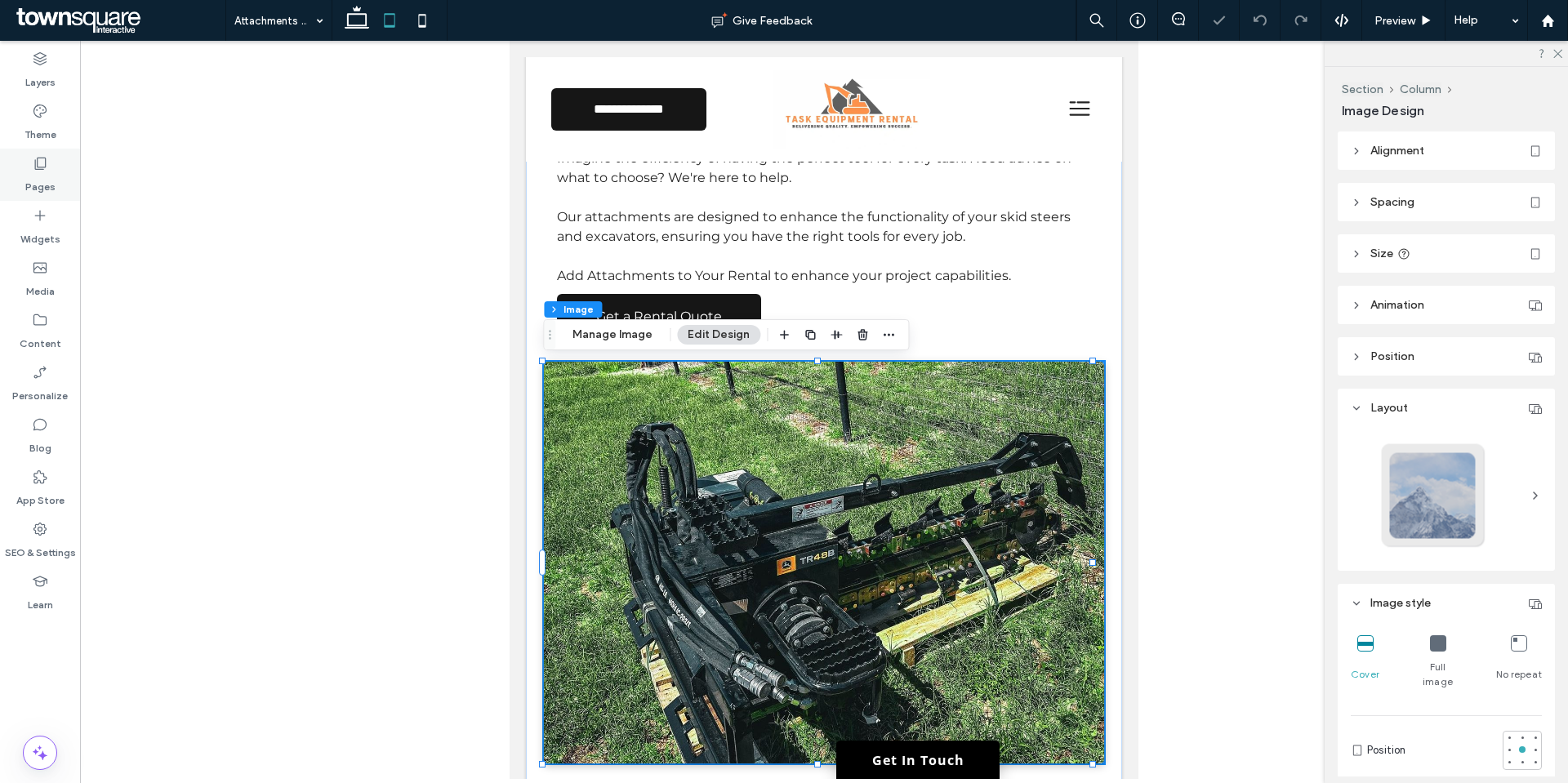 click on "Pages" at bounding box center (40, 183) 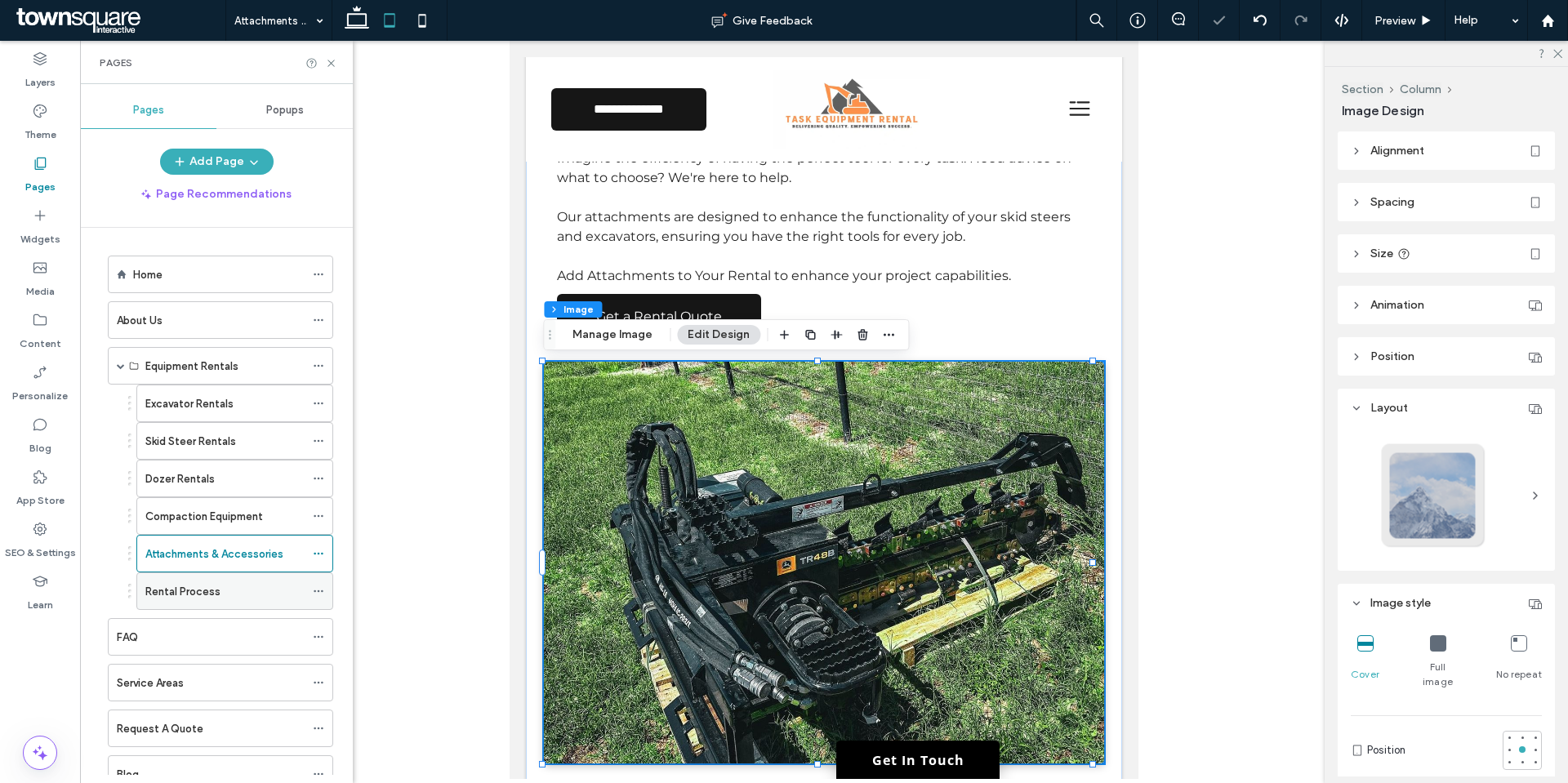 click on "Rental Process" at bounding box center [183, 591] 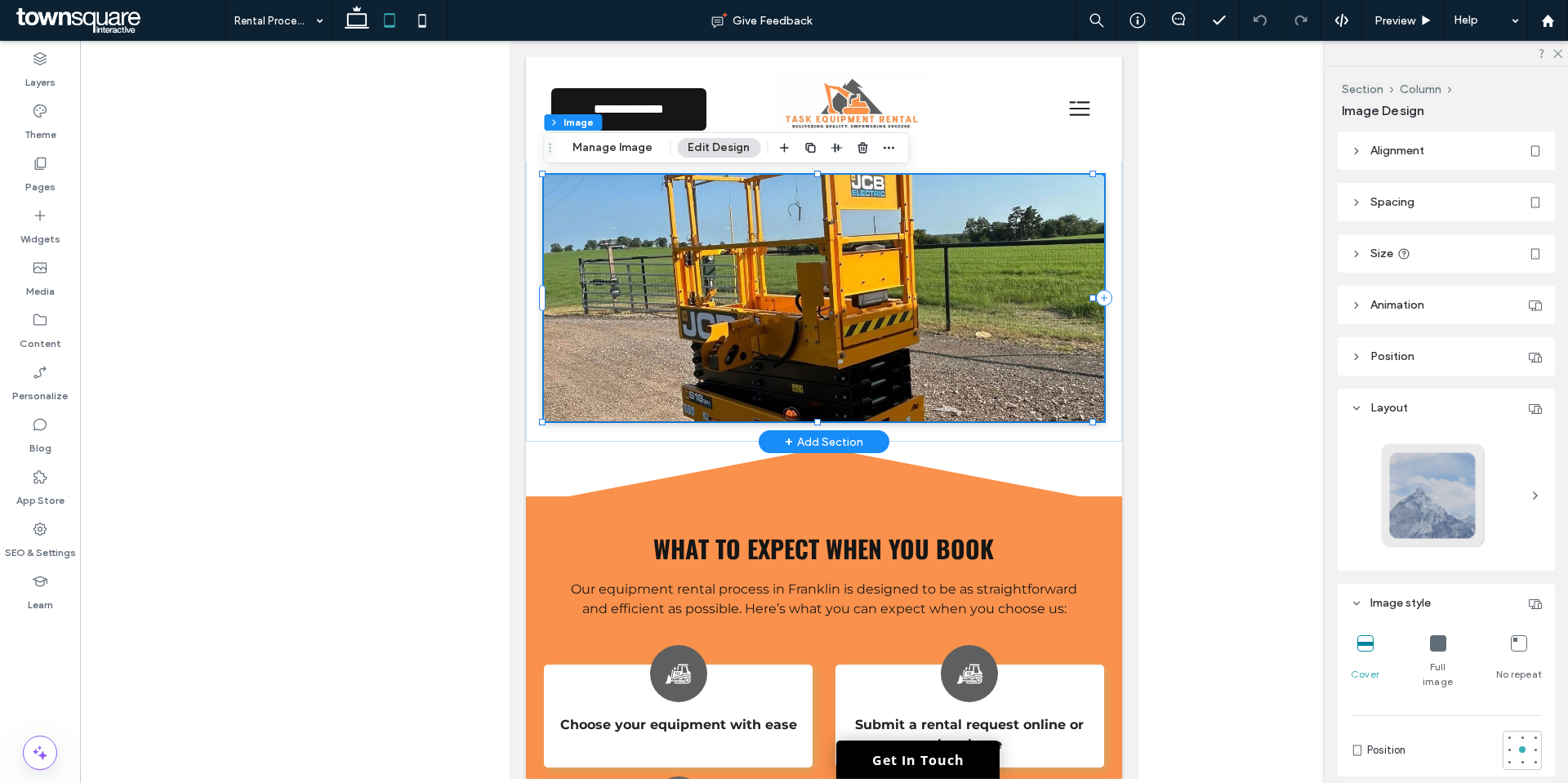 scroll, scrollTop: 408, scrollLeft: 0, axis: vertical 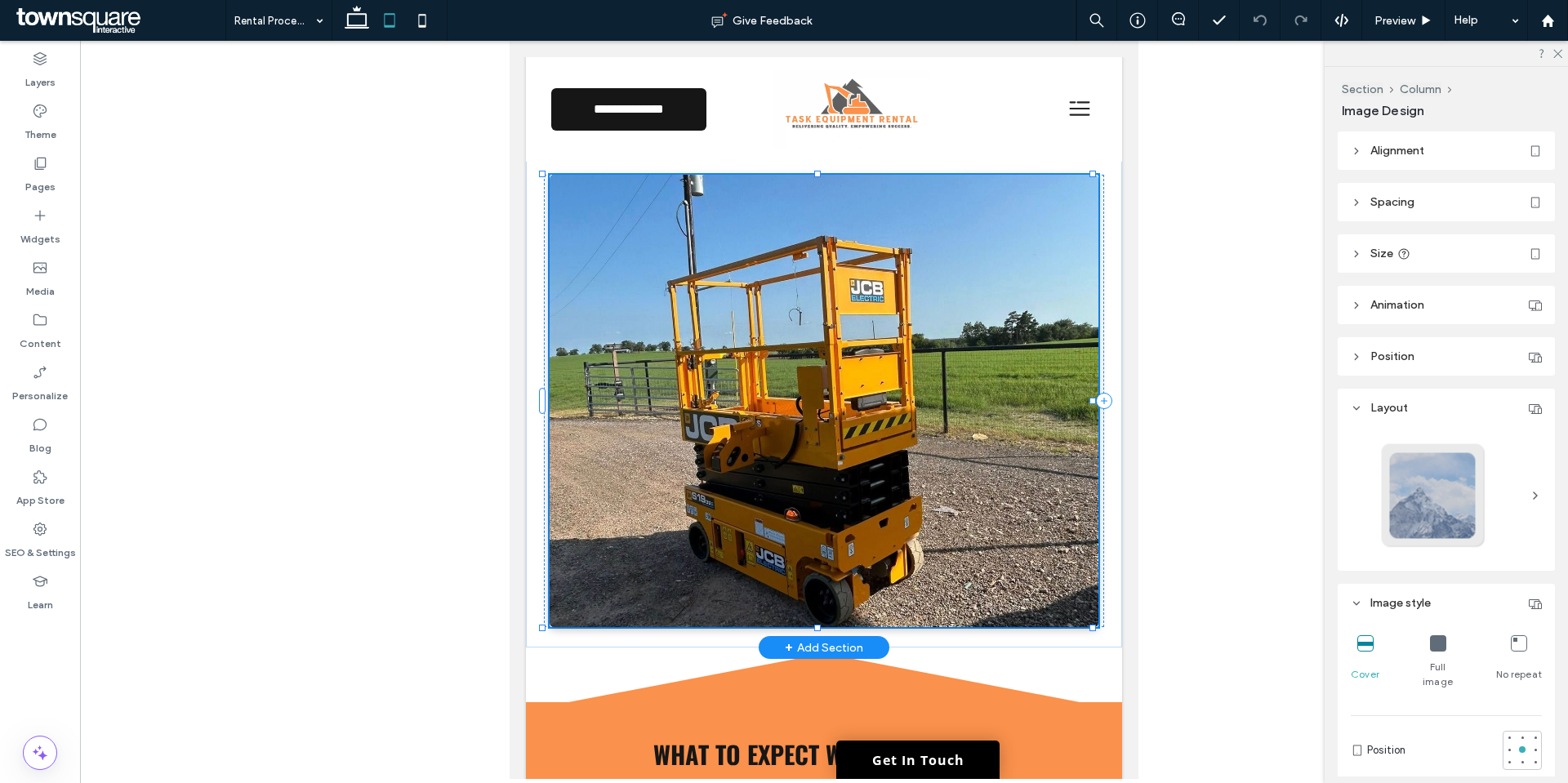 drag, startPoint x: 1146, startPoint y: 467, endPoint x: 782, endPoint y: 512, distance: 366.771 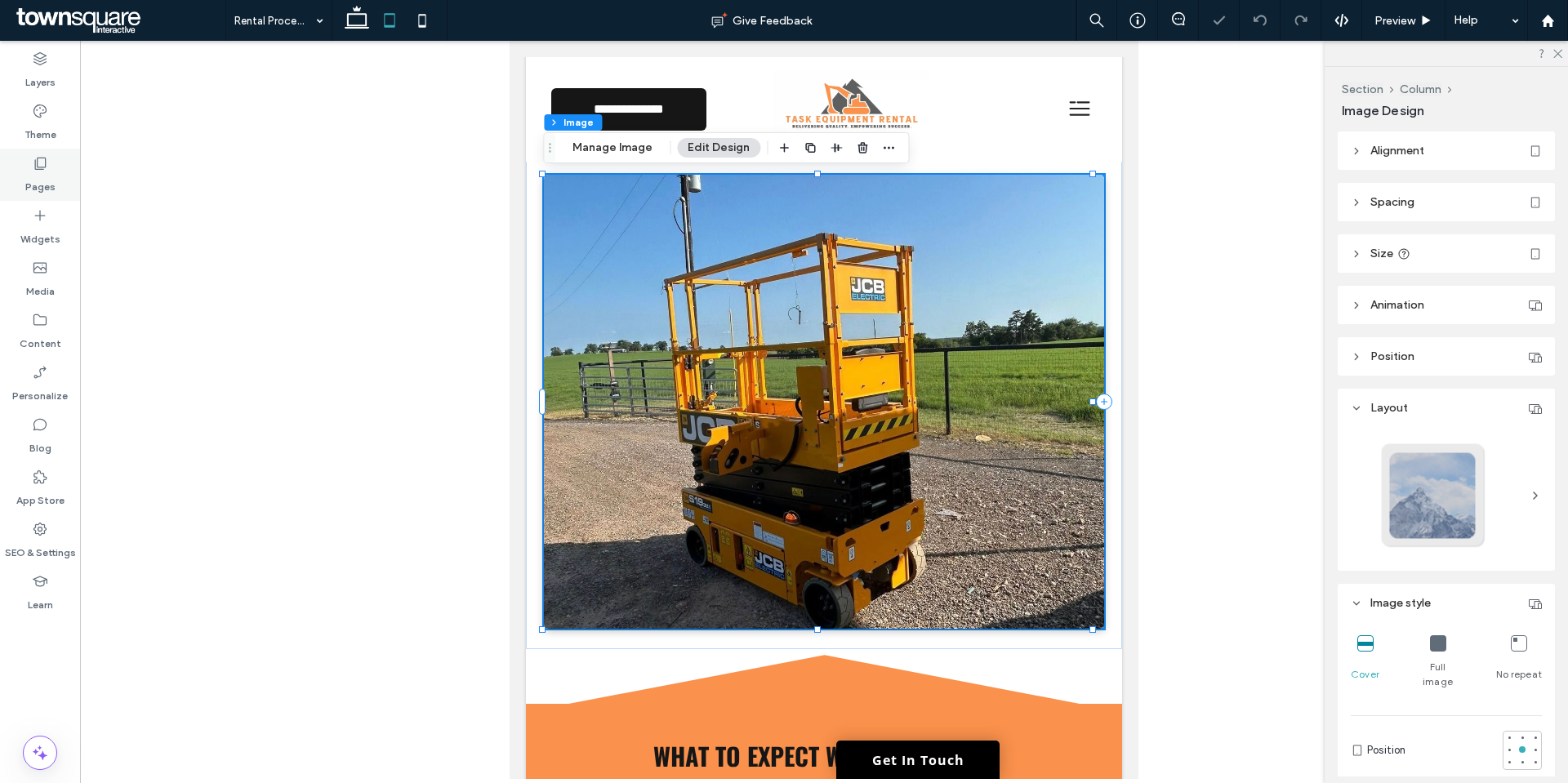 click on "Pages" at bounding box center [40, 183] 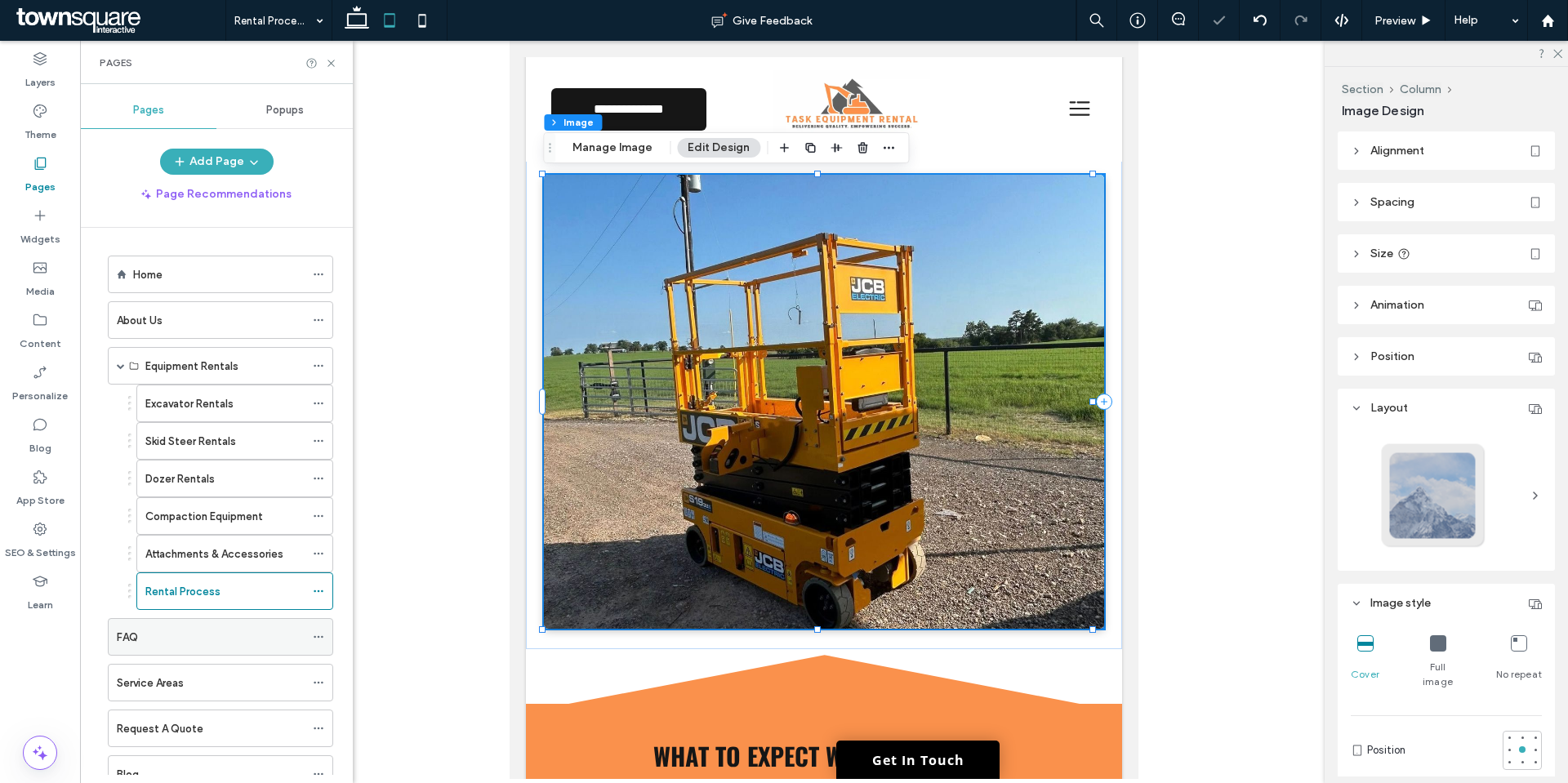 scroll, scrollTop: 105, scrollLeft: 0, axis: vertical 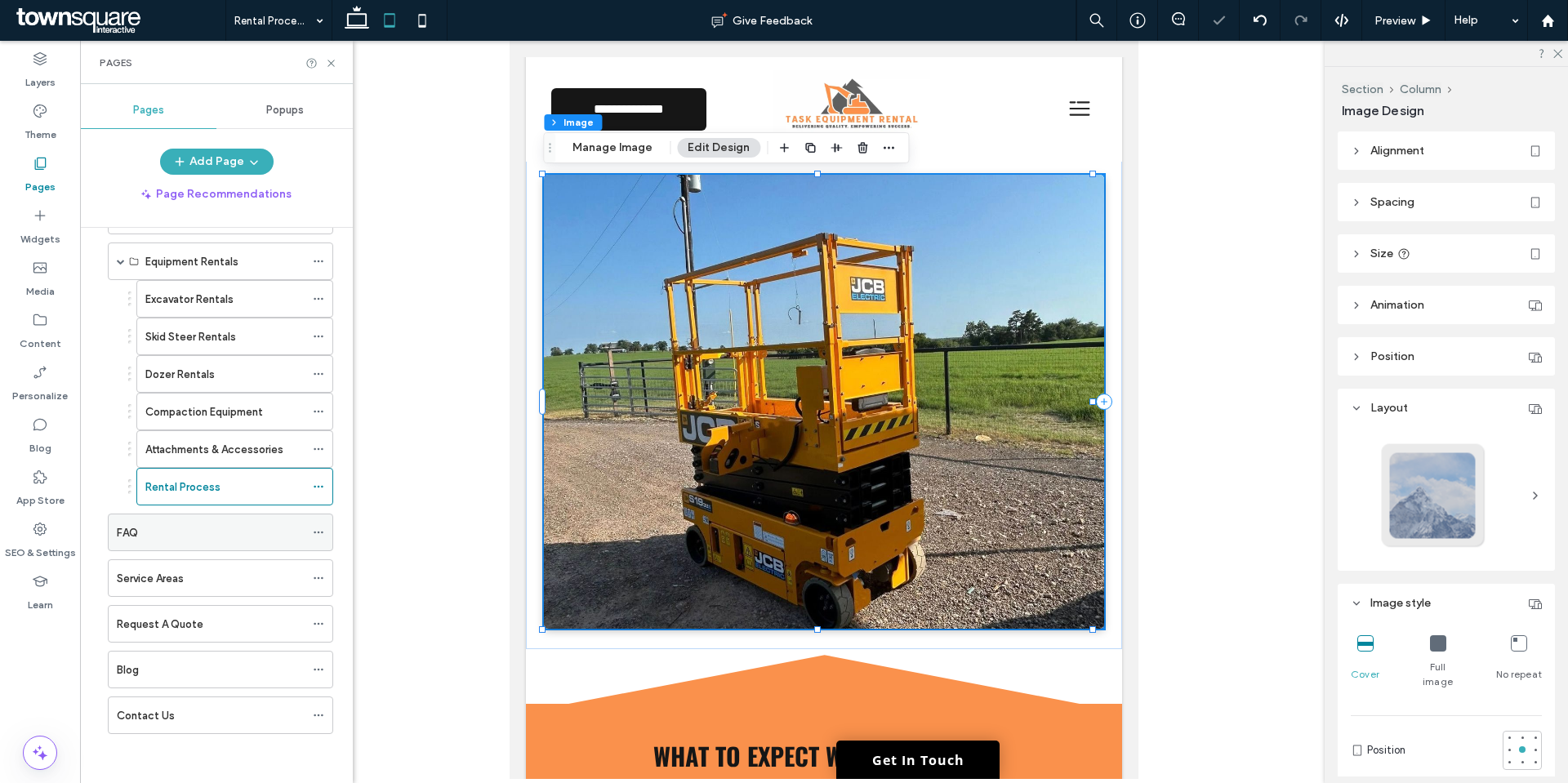 click on "FAQ" at bounding box center (220, 532) 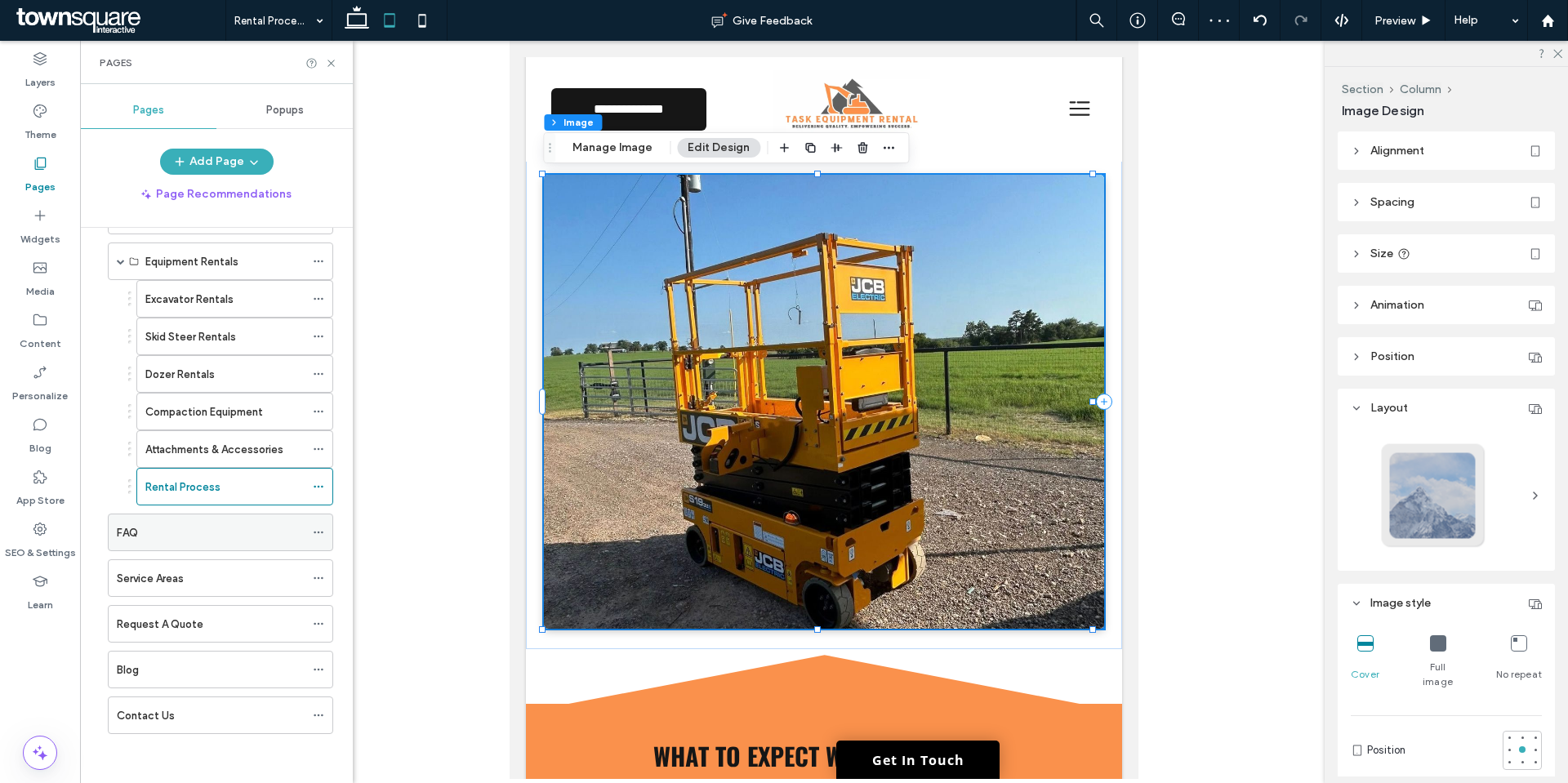 click on "FAQ" at bounding box center [211, 532] 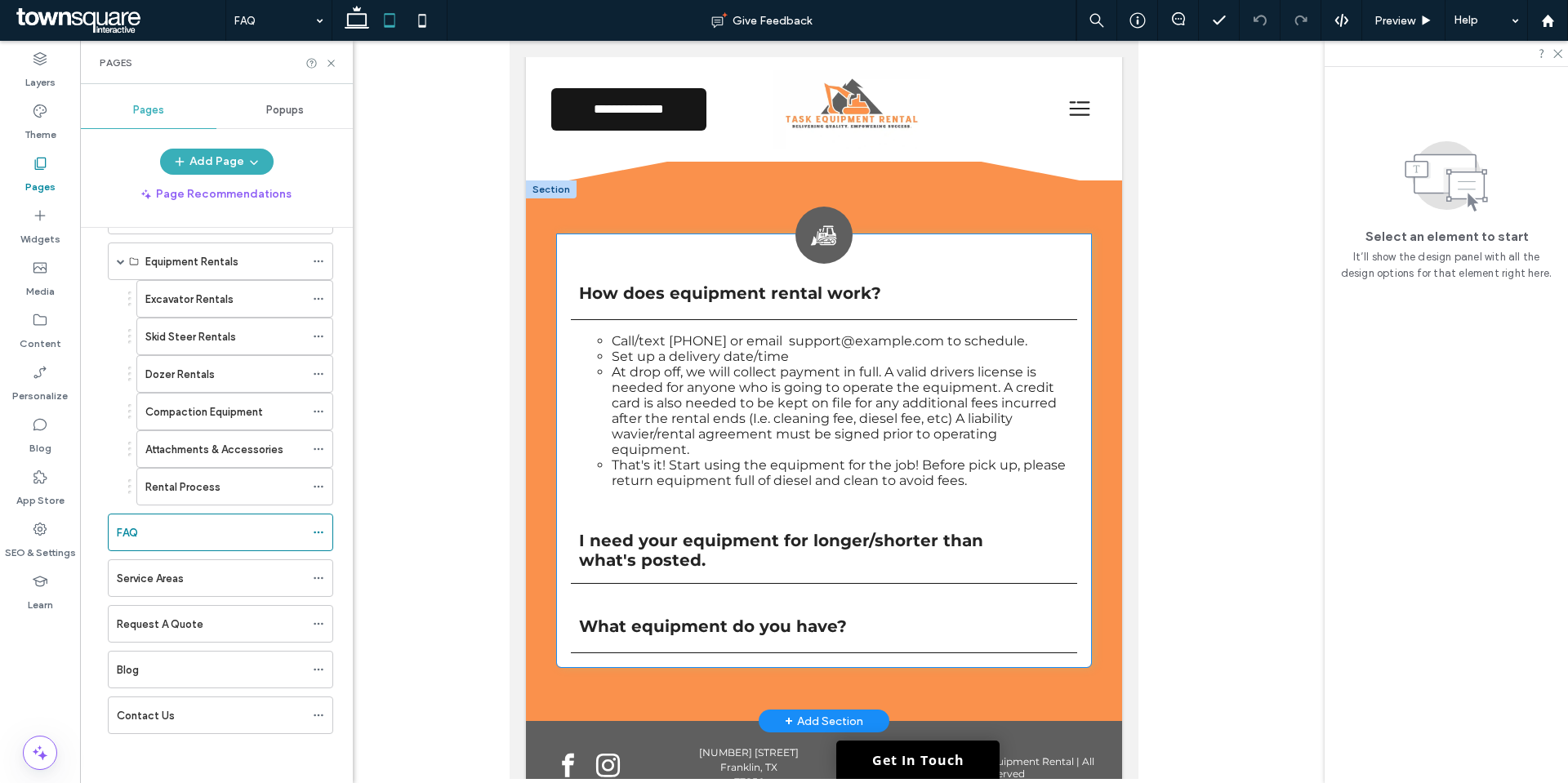 scroll, scrollTop: 224, scrollLeft: 0, axis: vertical 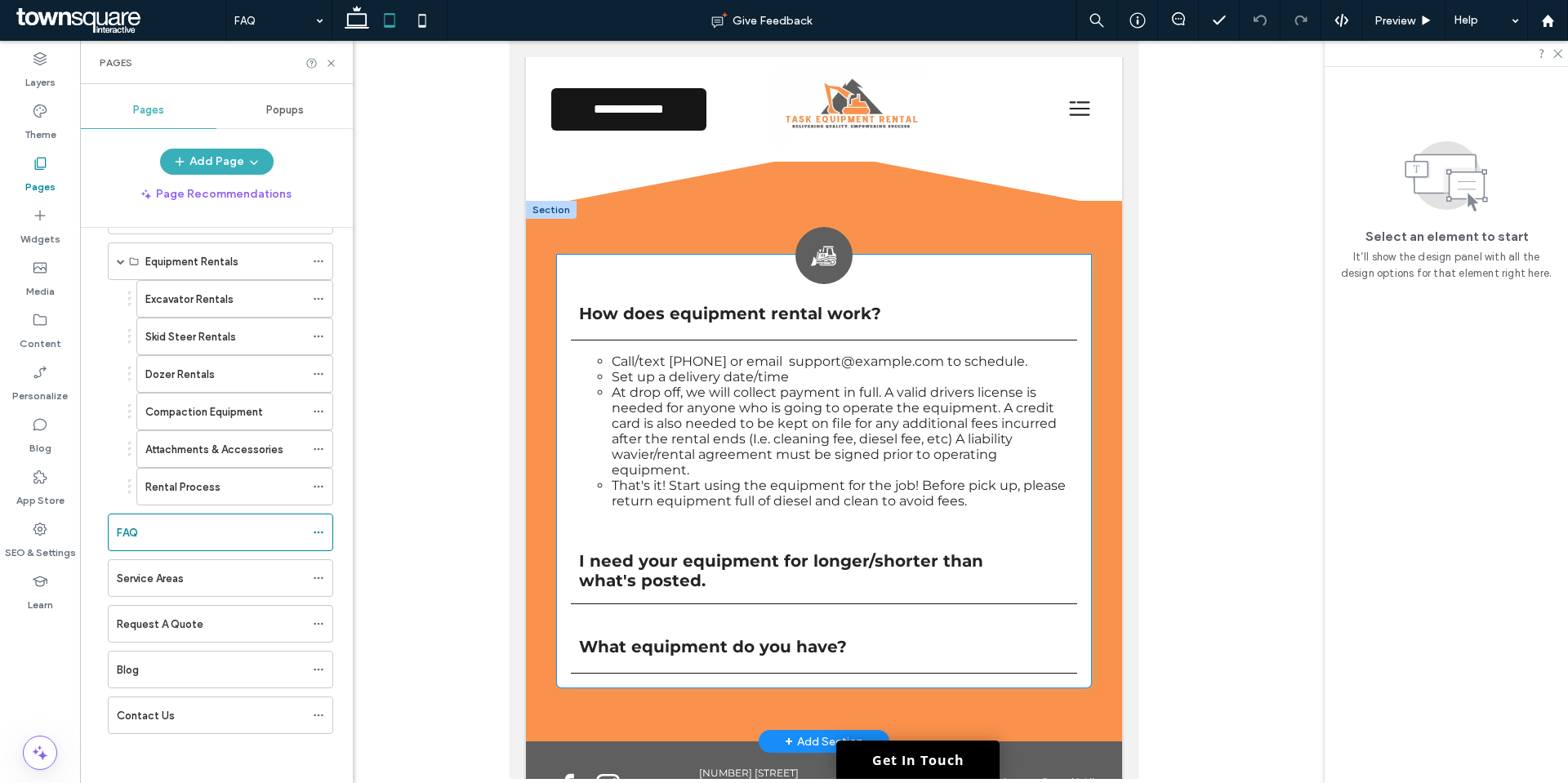 click on "At drop off, we will collect payment in full. A valid drivers license is needed for anyone who is going to operate the equipment. A credit card is also needed to be kept on file for any additional fees incurred after the rental ends (I.e. cleaning fee, diesel fee, etc) A liability wavier/rental agreement must be signed prior to operating equipment." at bounding box center (840, 431) 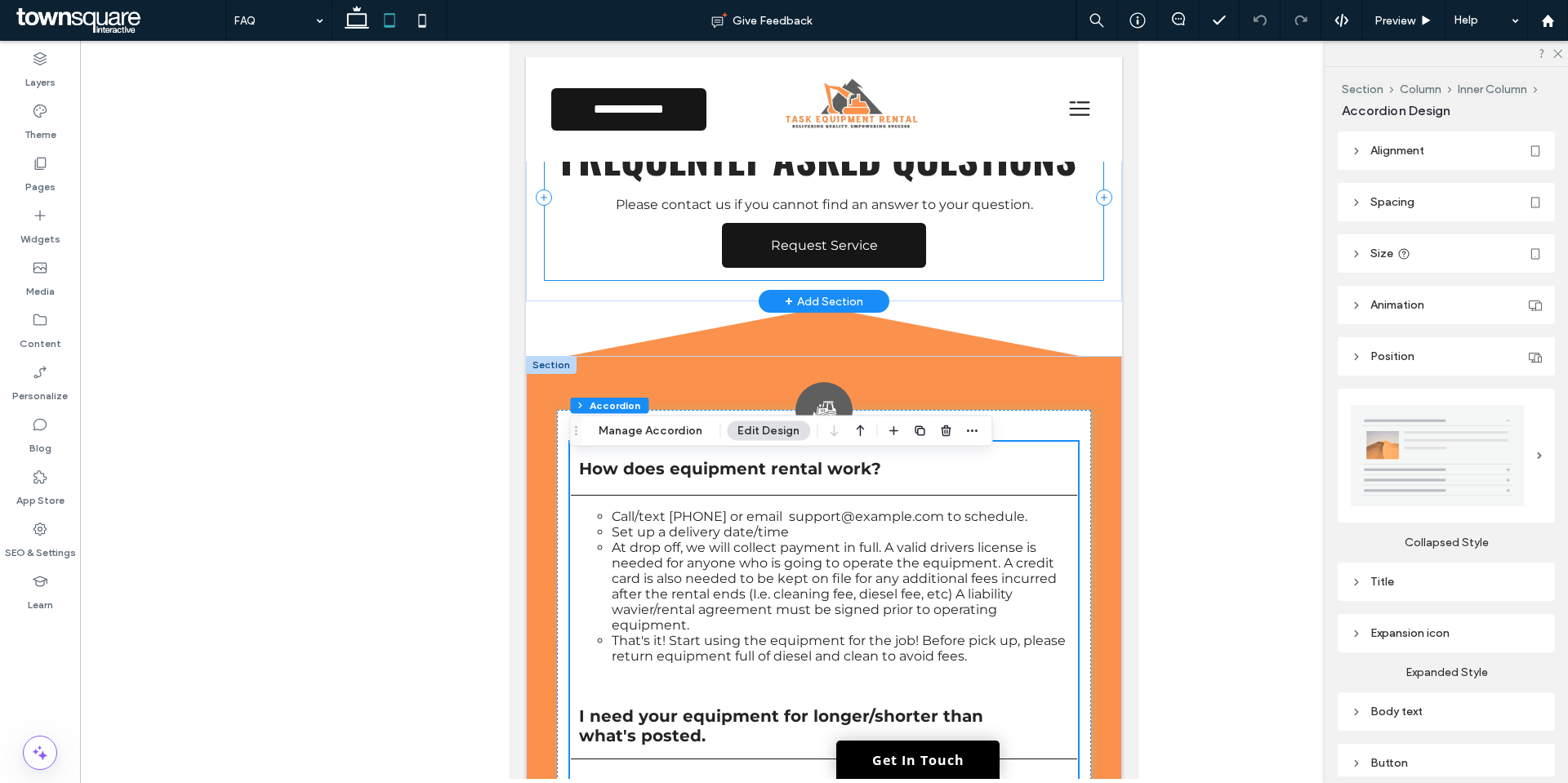 scroll, scrollTop: 163, scrollLeft: 0, axis: vertical 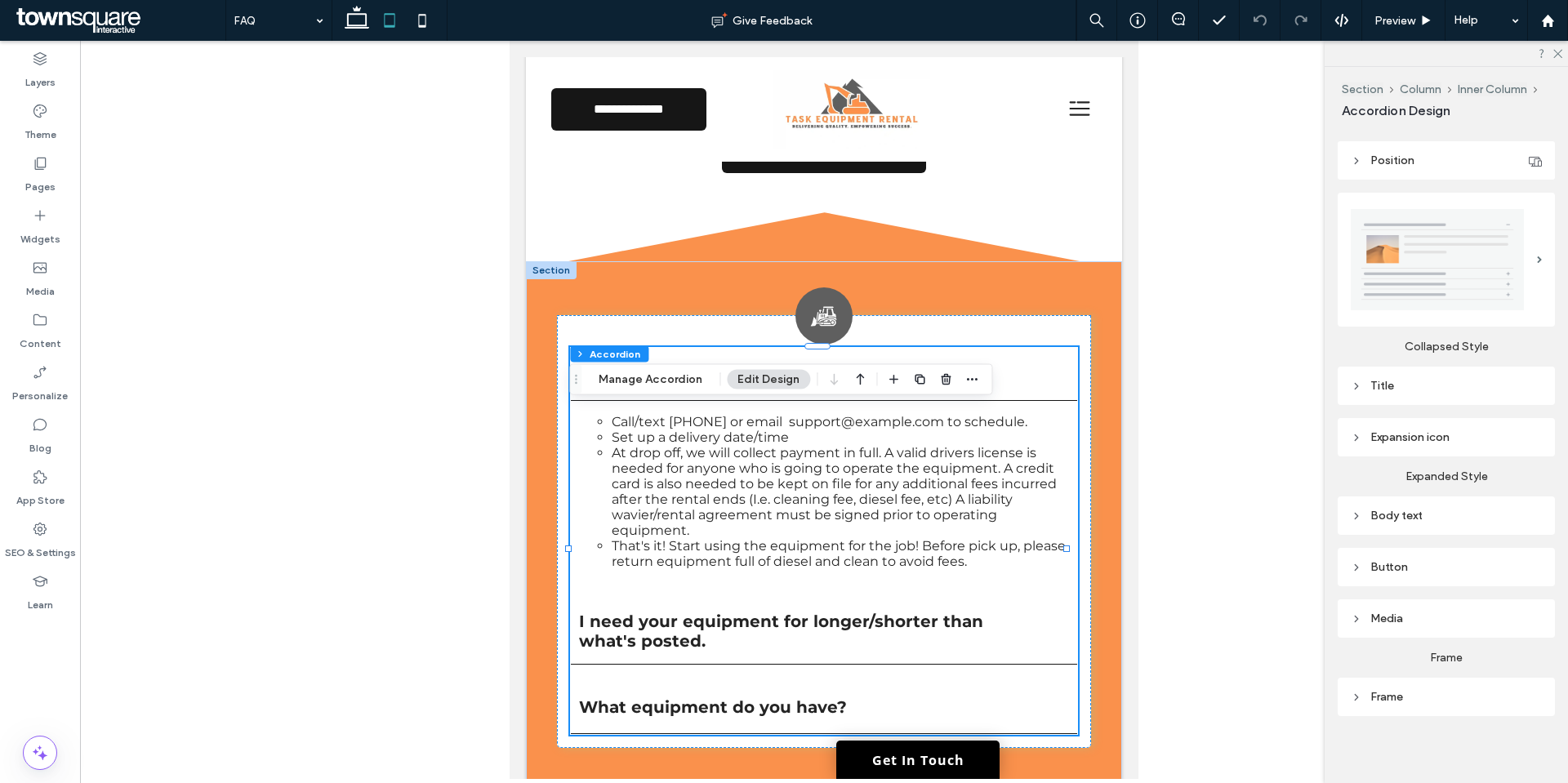 click on "Button" at bounding box center [1446, 567] 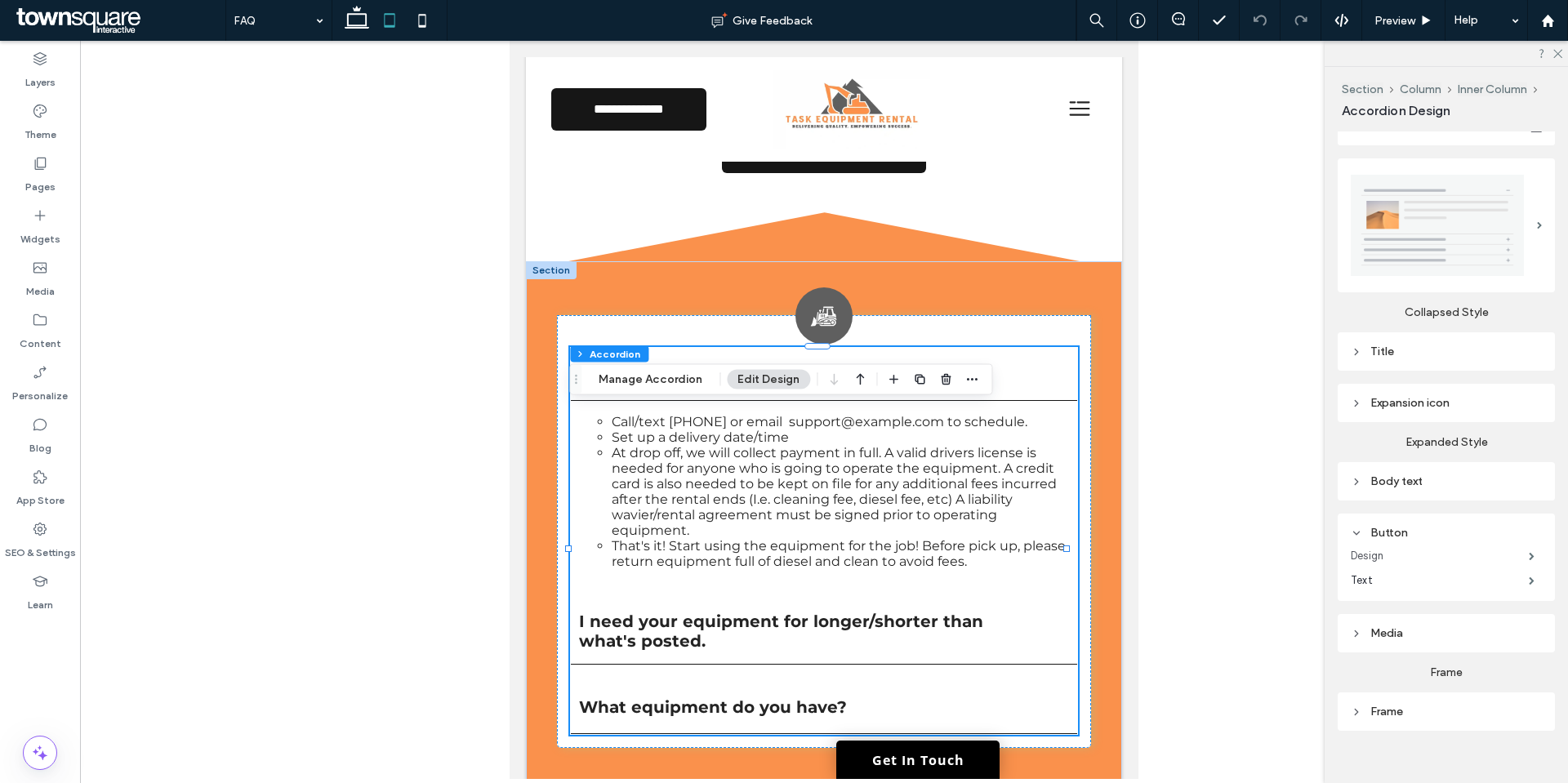 scroll, scrollTop: 245, scrollLeft: 0, axis: vertical 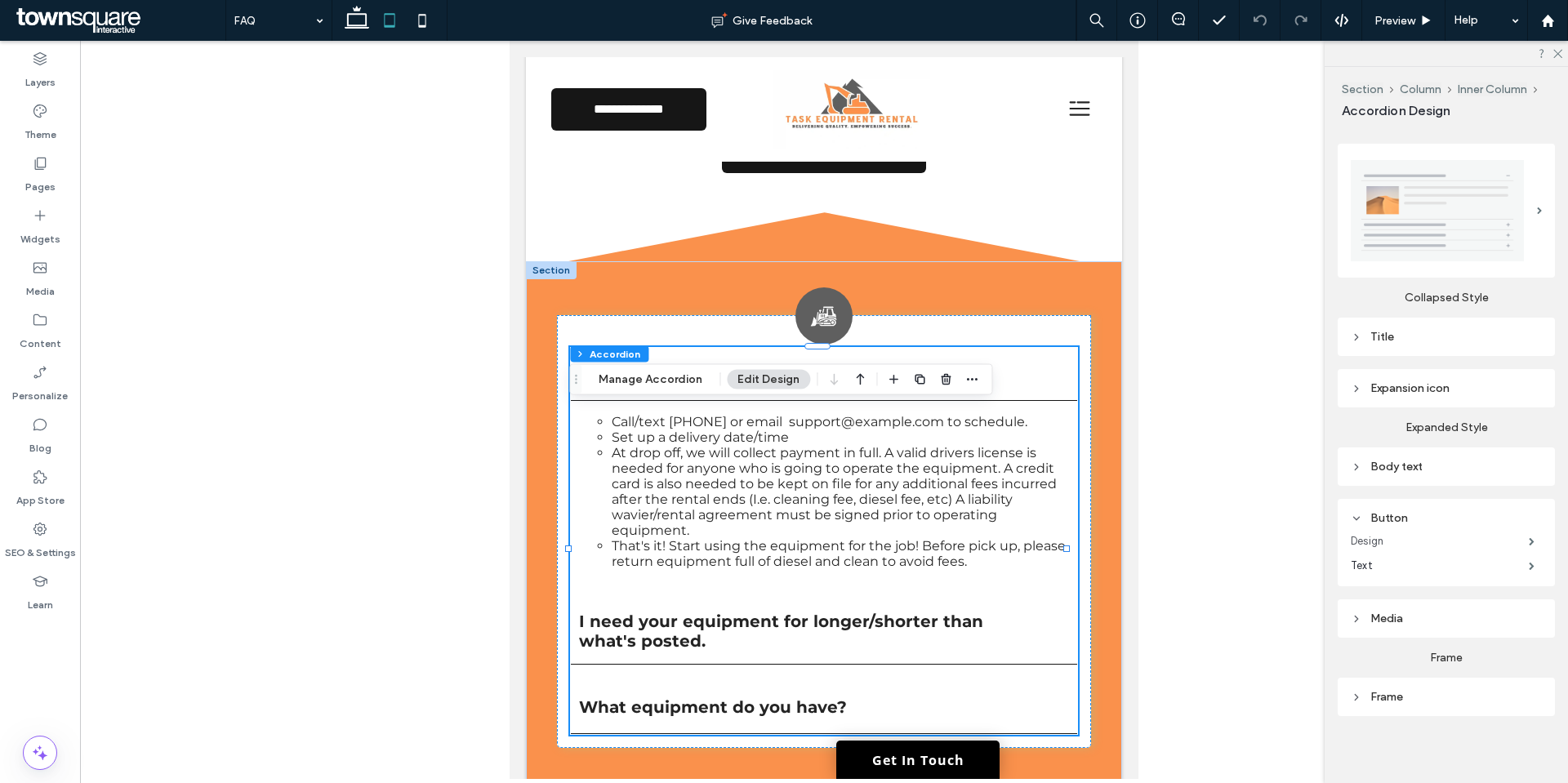 click on "Design" at bounding box center [1440, 541] 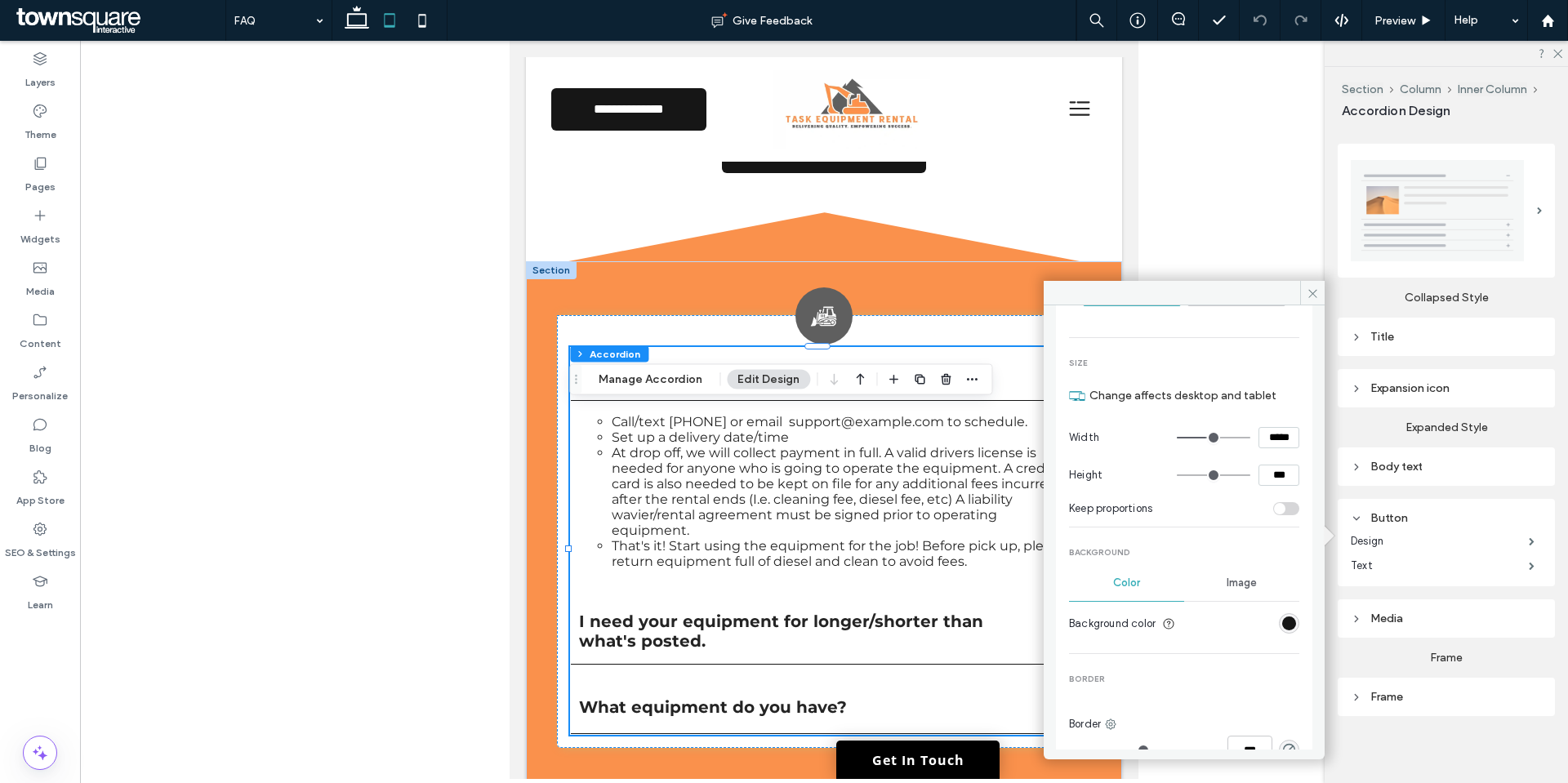 scroll, scrollTop: 0, scrollLeft: 0, axis: both 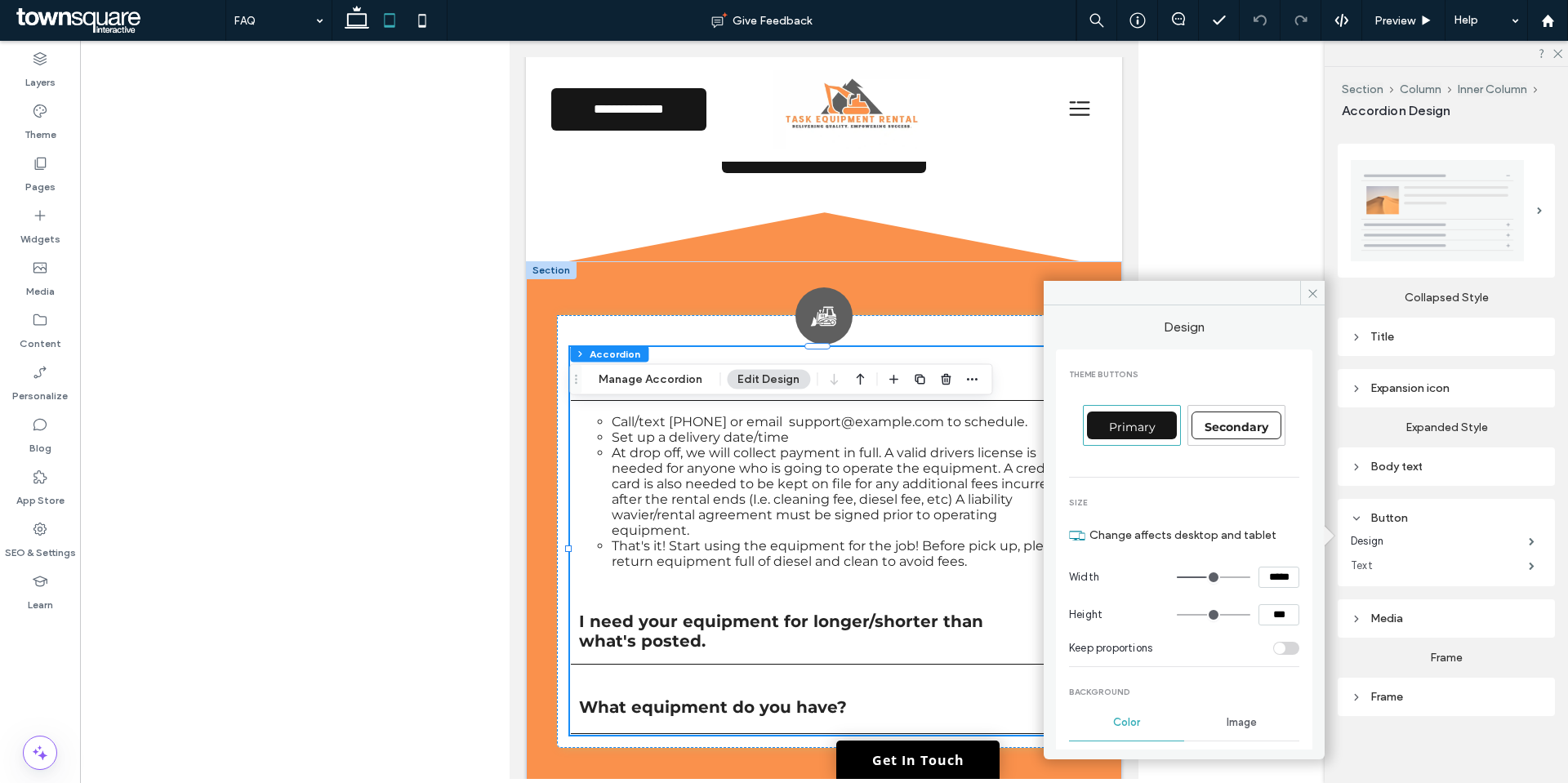 click on "Text" at bounding box center (1440, 566) 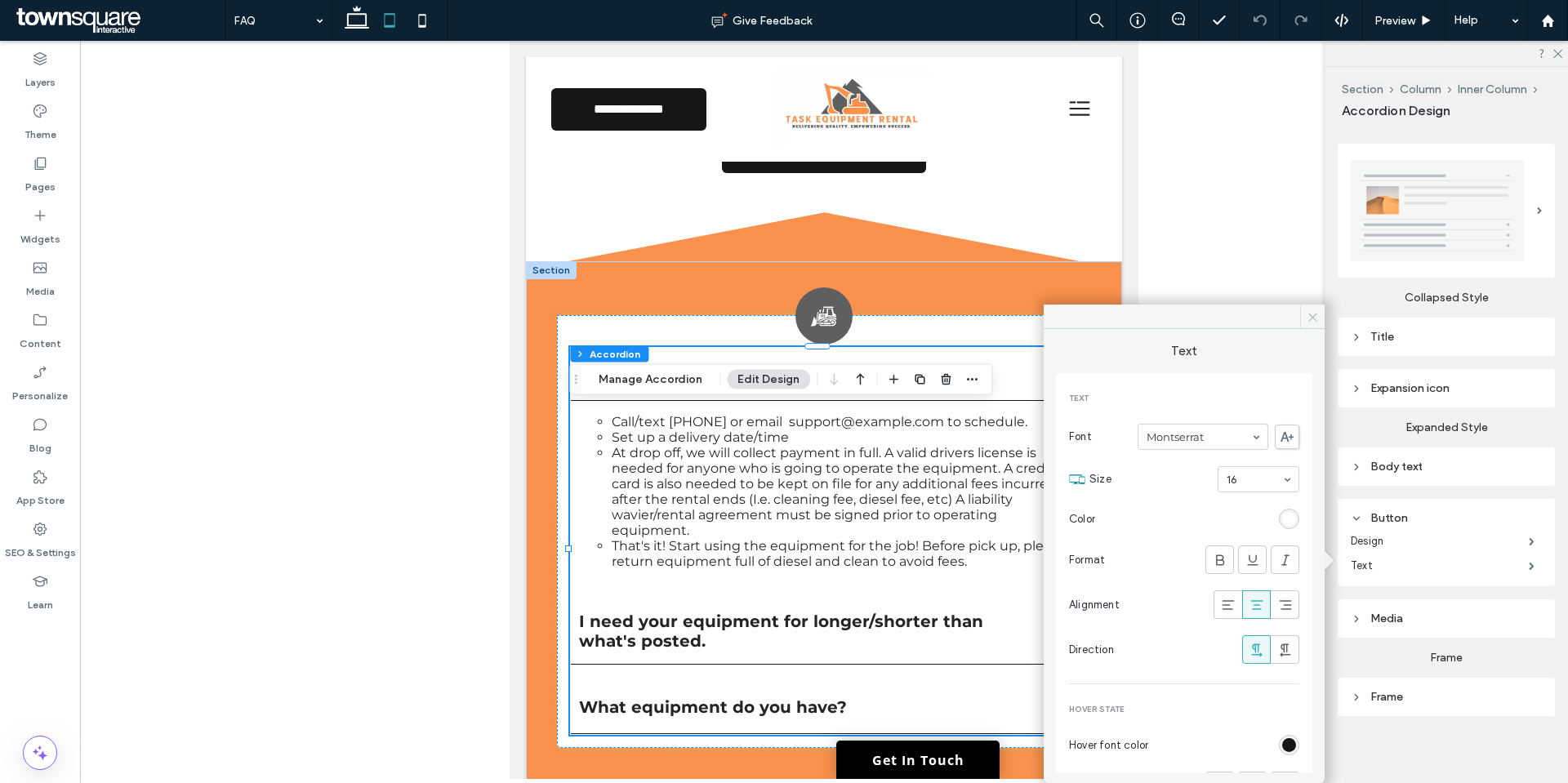 click 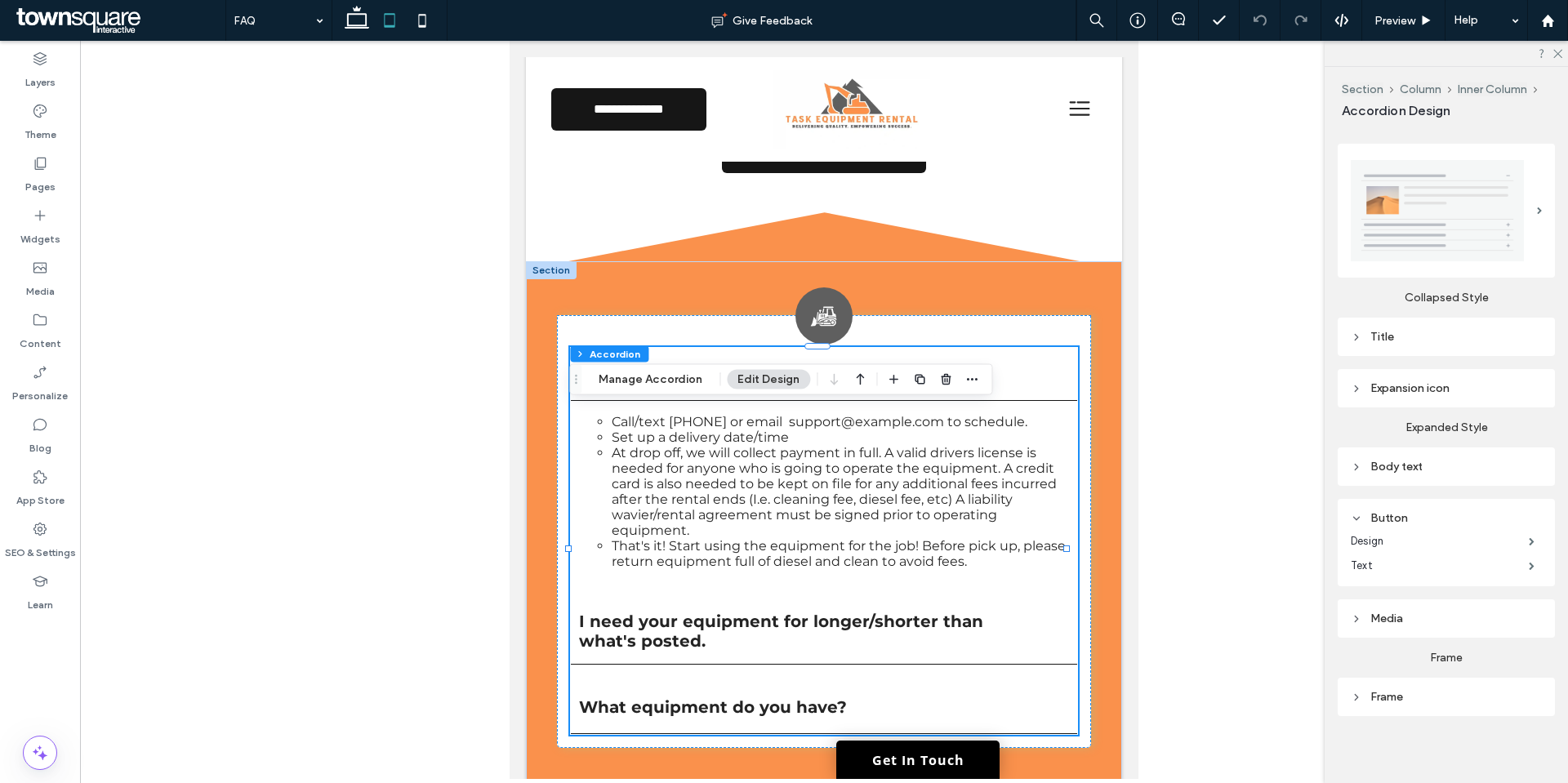 click on "Expansion icon" at bounding box center (1446, 388) 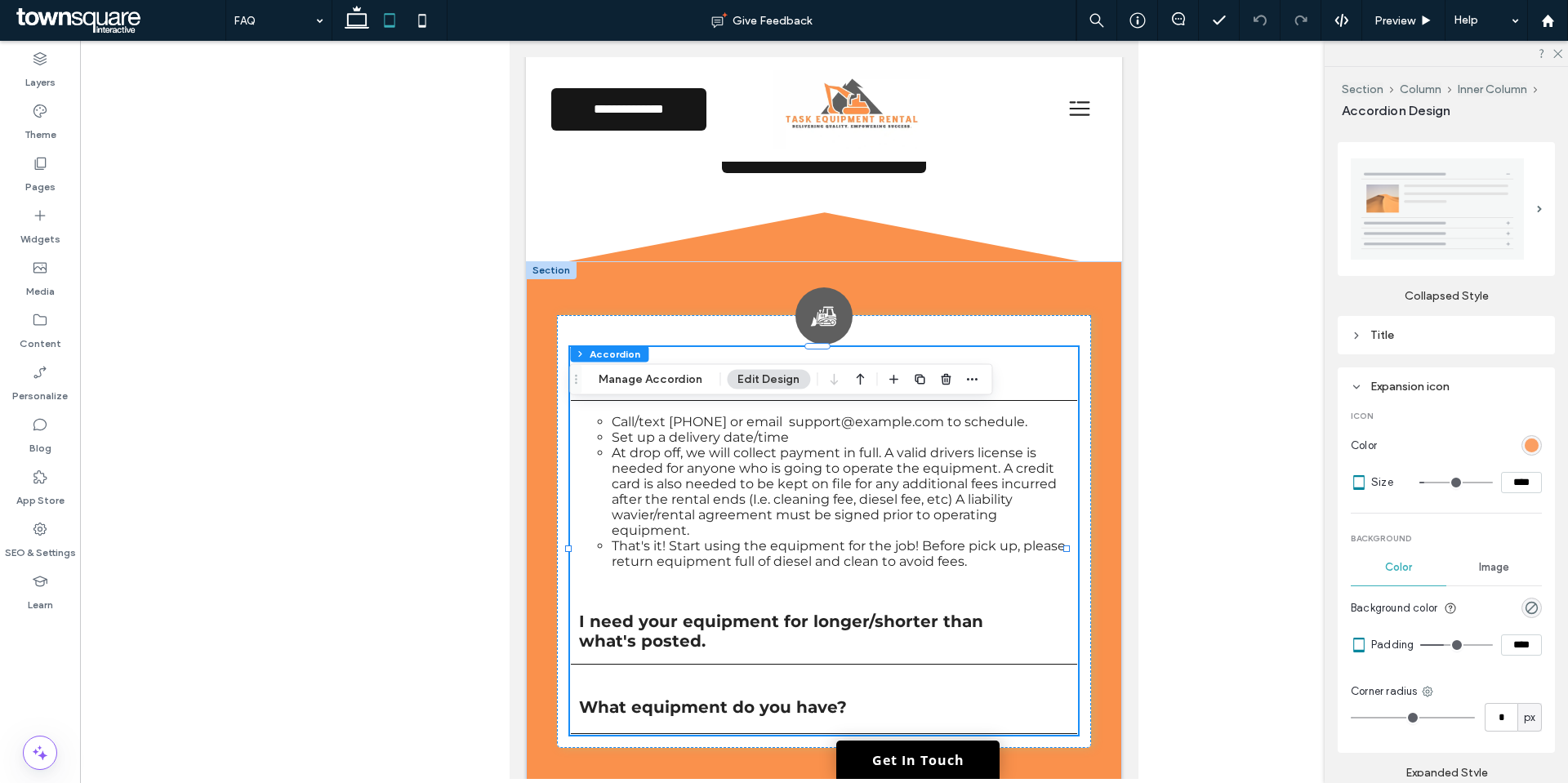 scroll, scrollTop: 245, scrollLeft: 0, axis: vertical 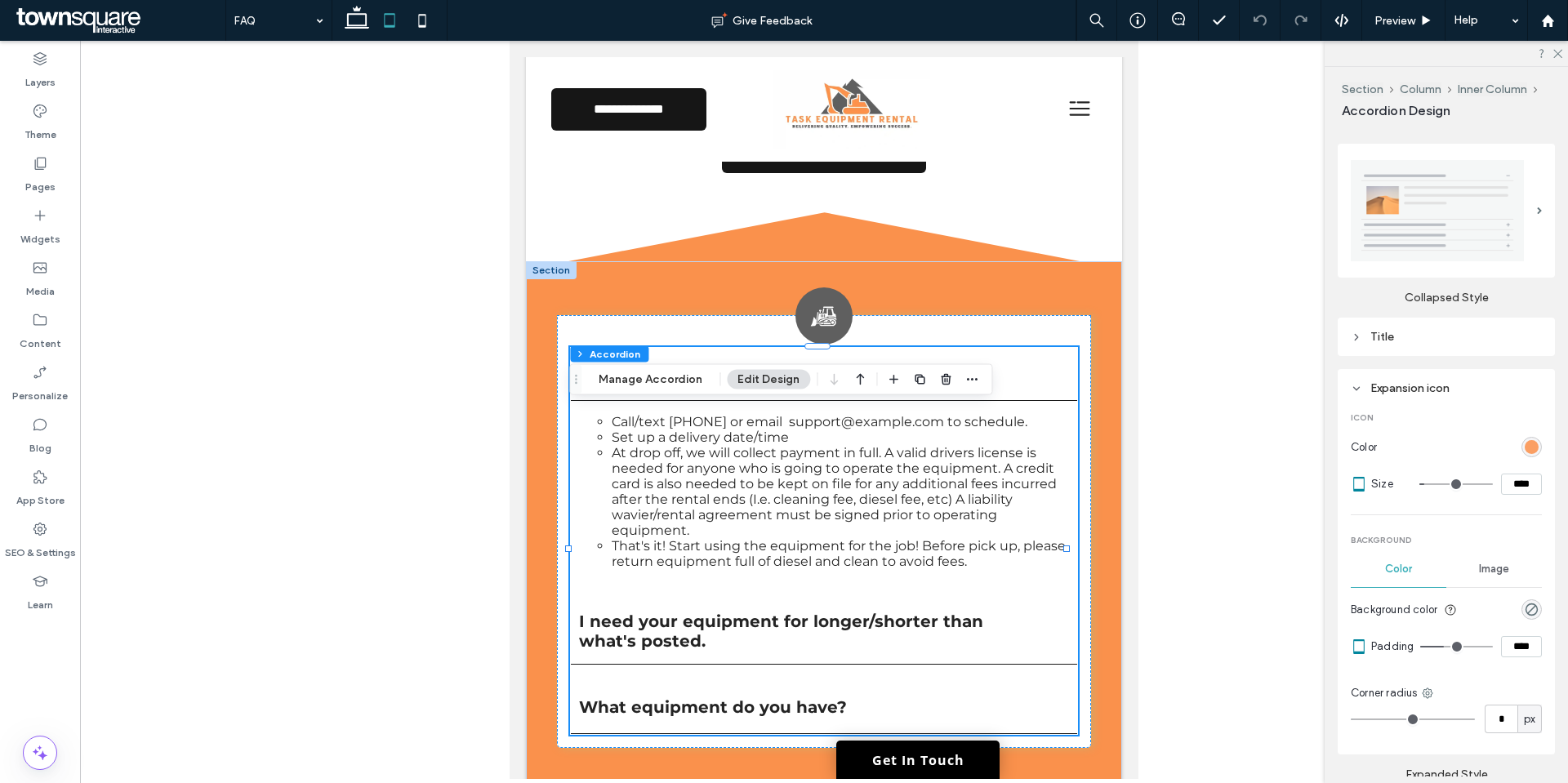 click at bounding box center [1531, 447] 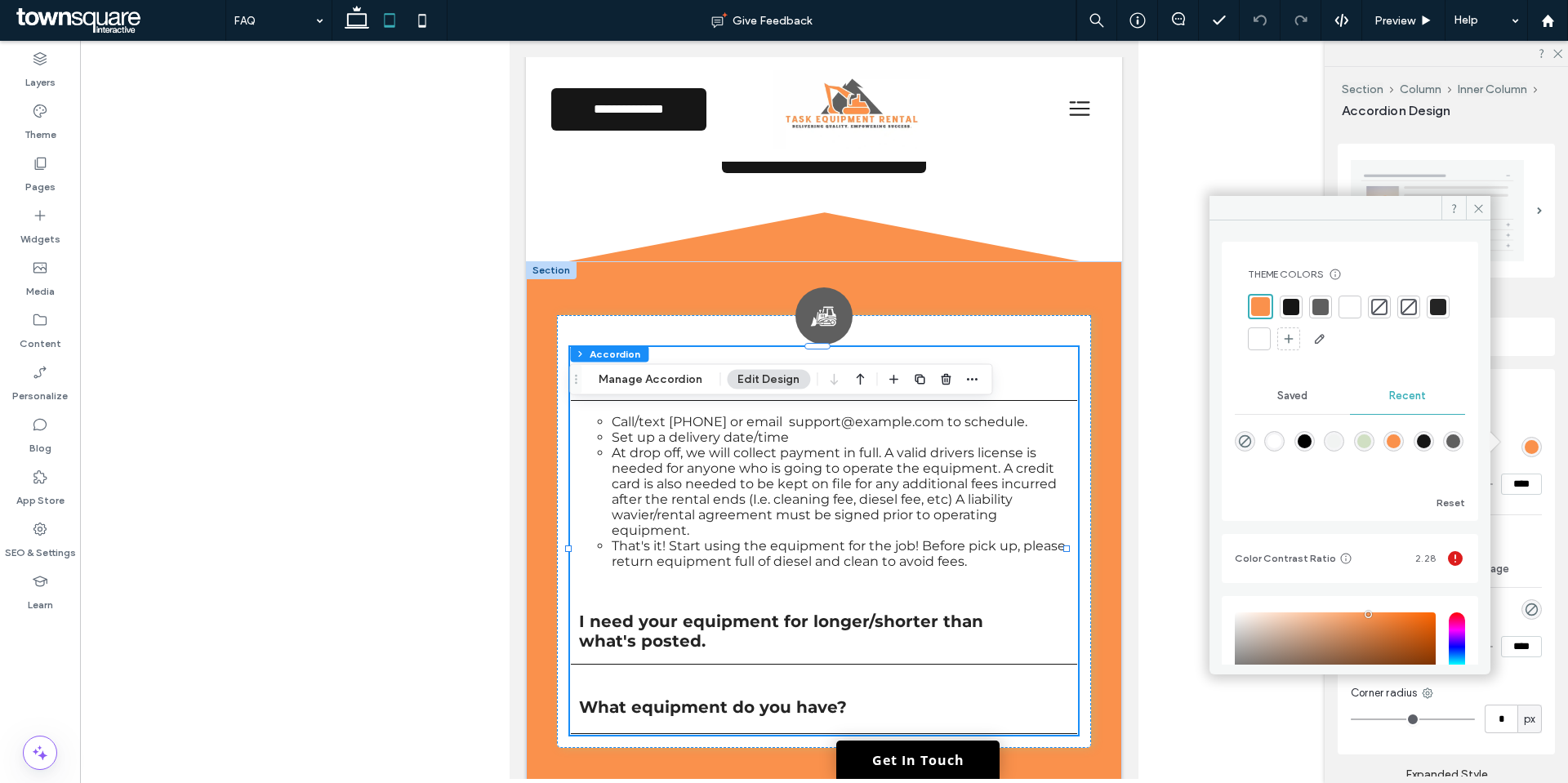 click at bounding box center [1438, 307] 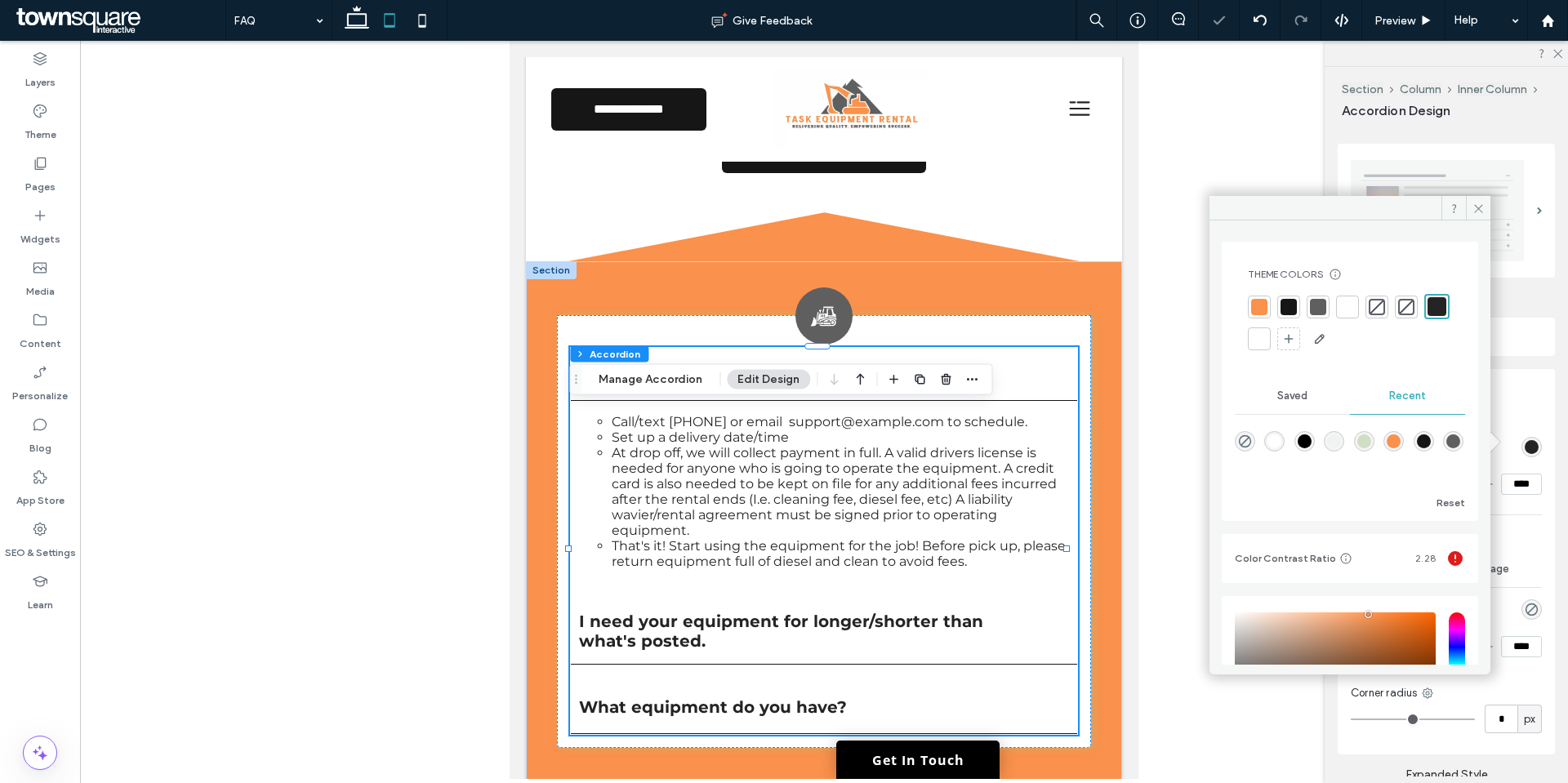 click at bounding box center (1056, 374) 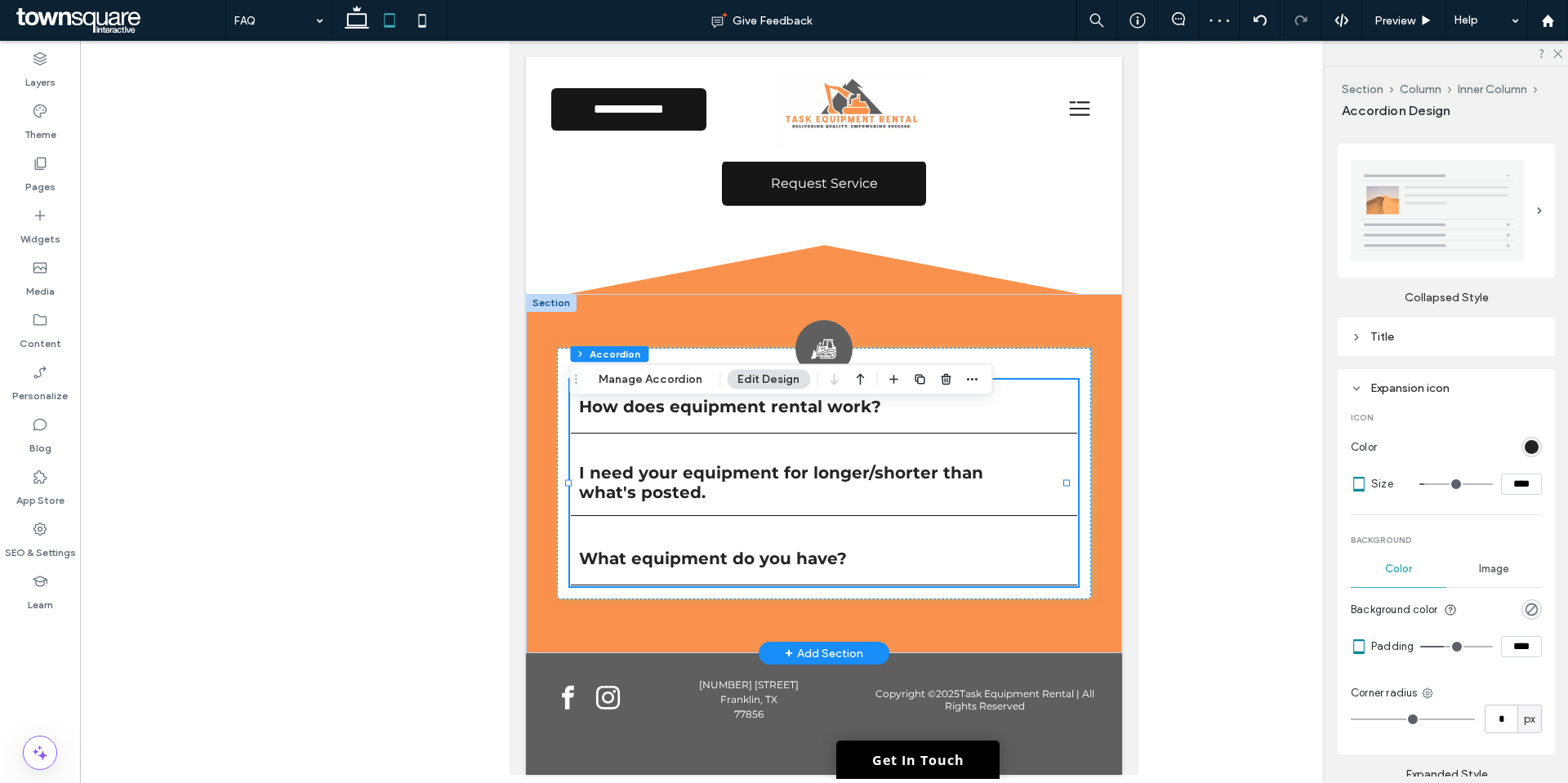 click on "How does equipment rental work?" at bounding box center (808, 407) 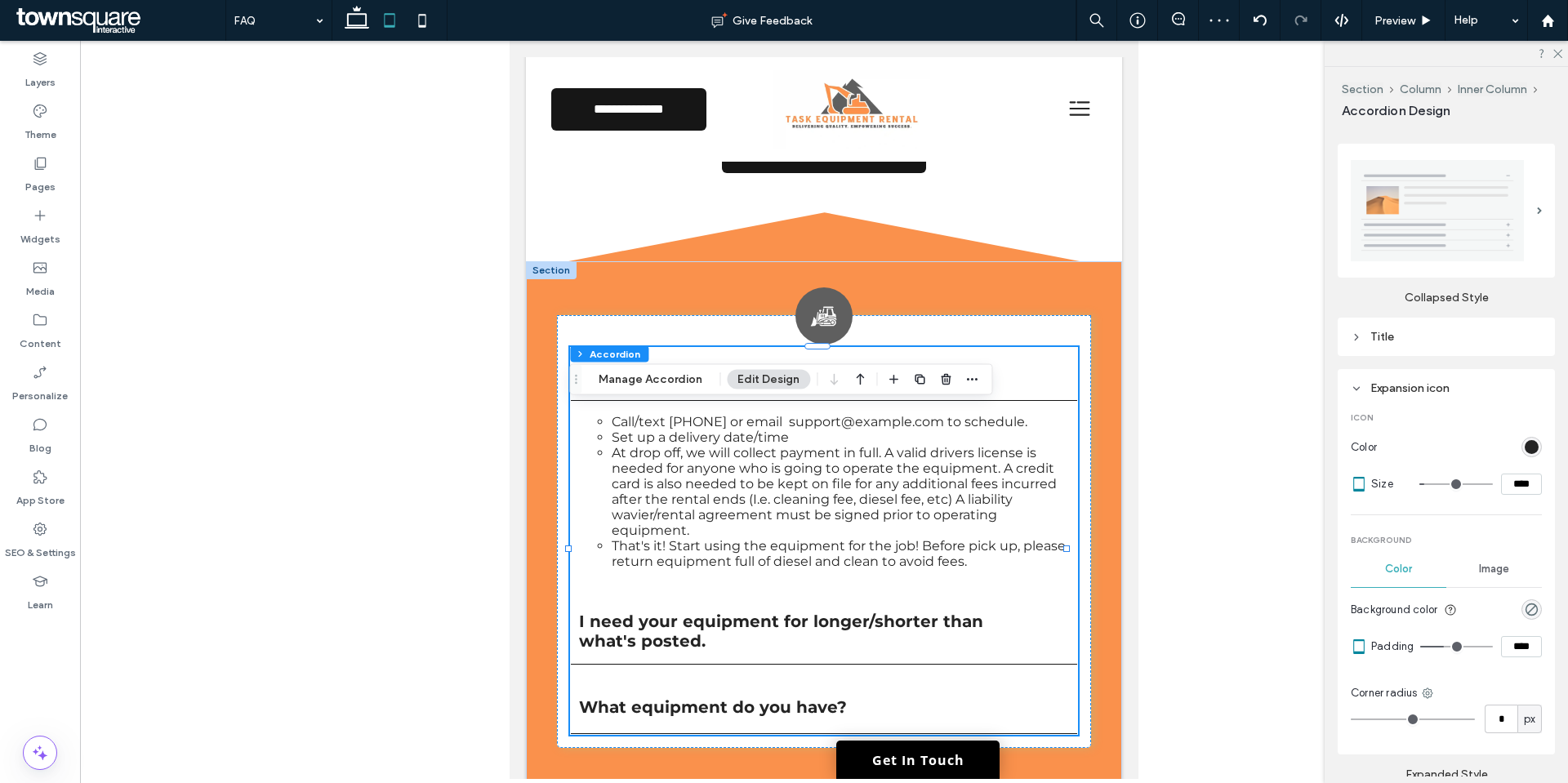 click on "How does equipment rental work?" at bounding box center (824, 374) 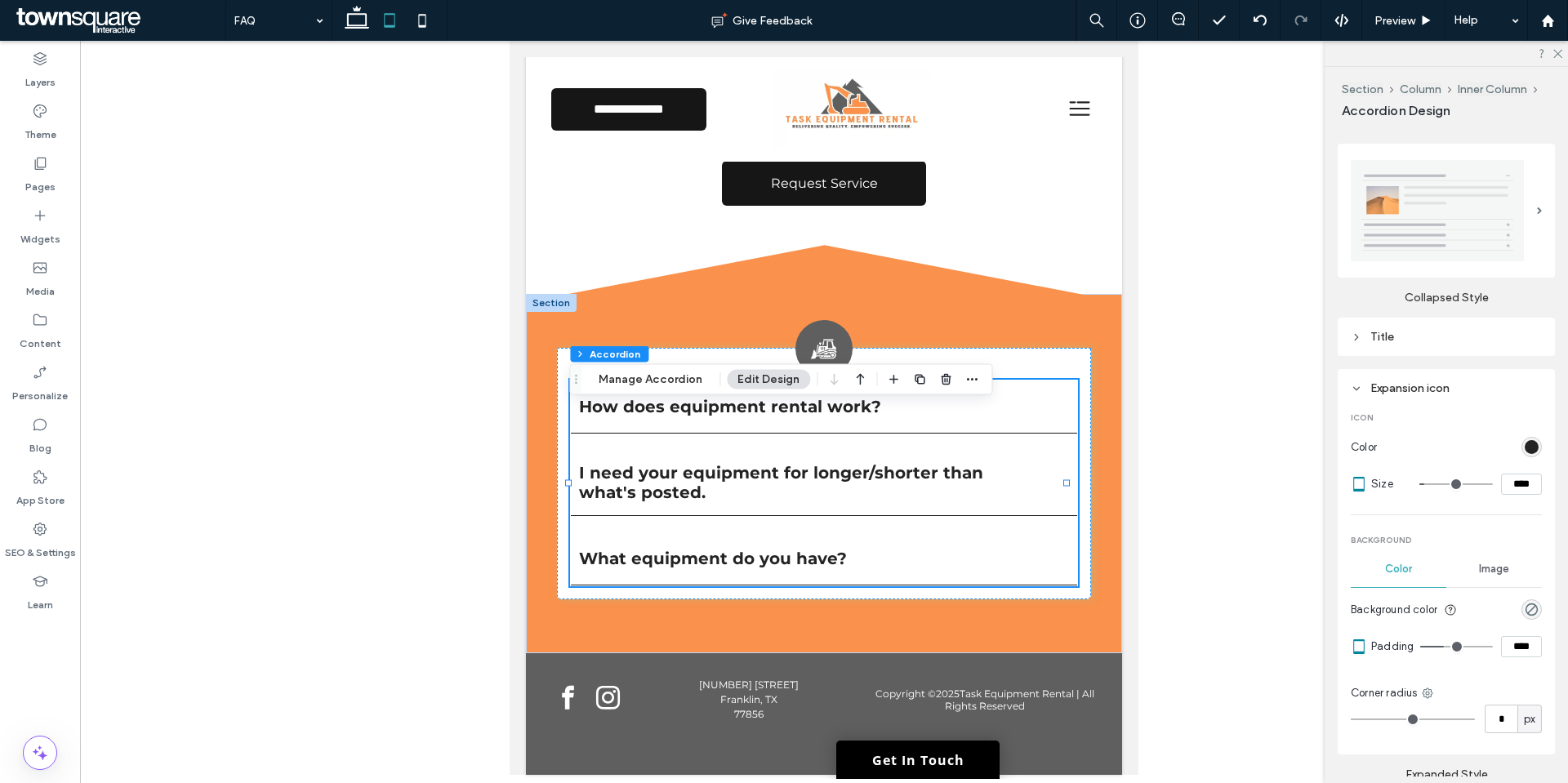 scroll, scrollTop: 327, scrollLeft: 0, axis: vertical 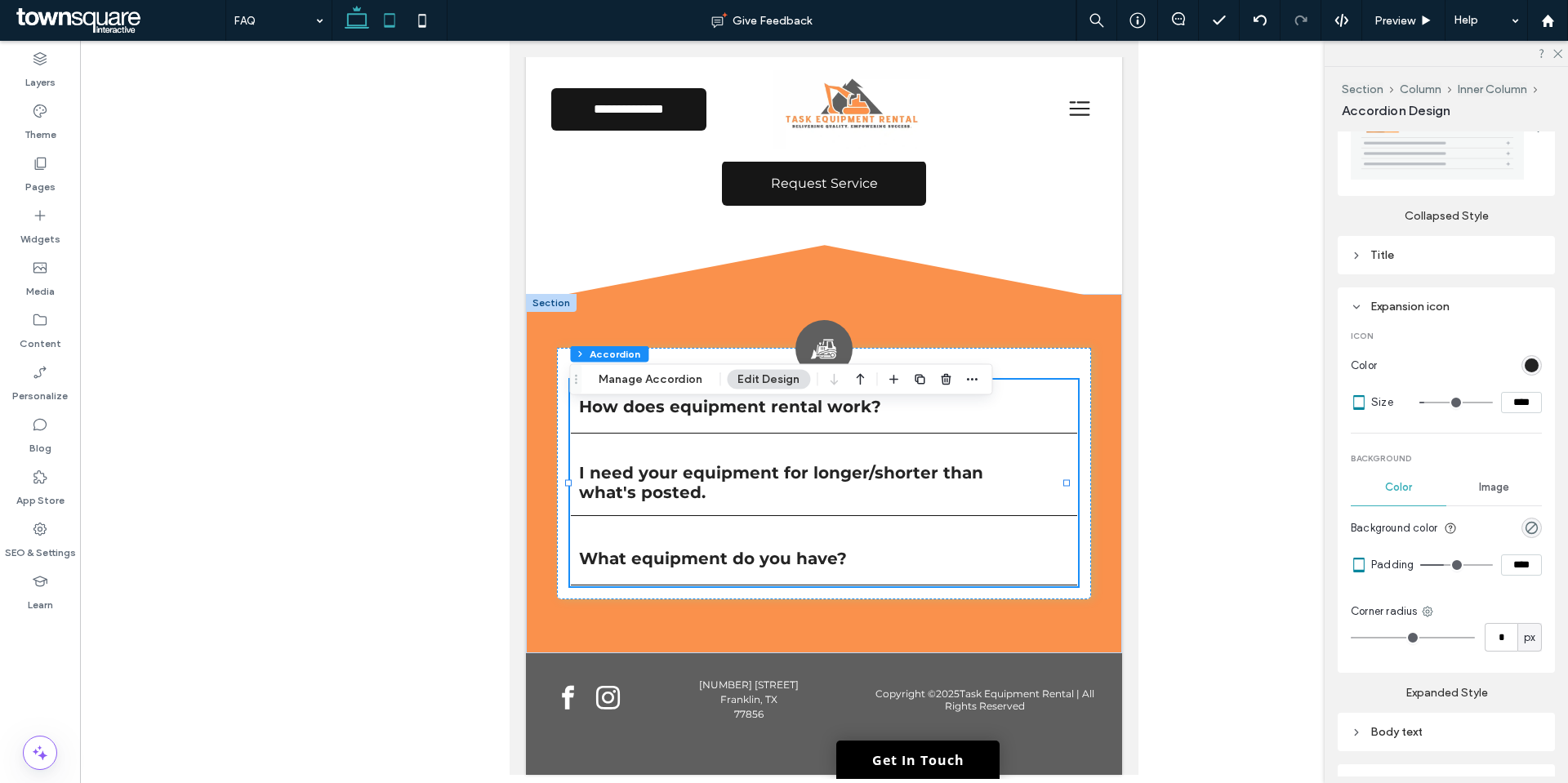 click 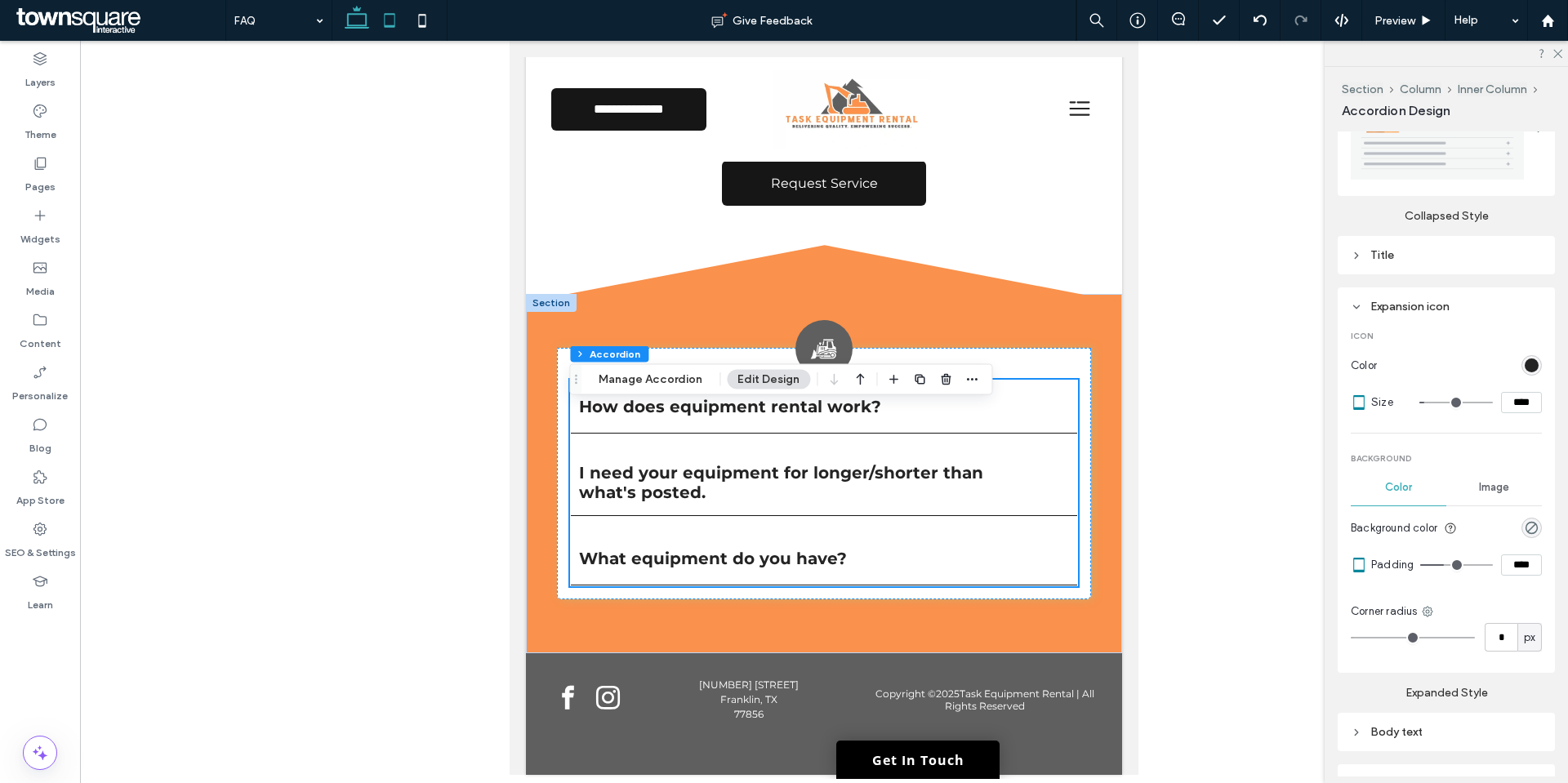 scroll, scrollTop: 298, scrollLeft: 0, axis: vertical 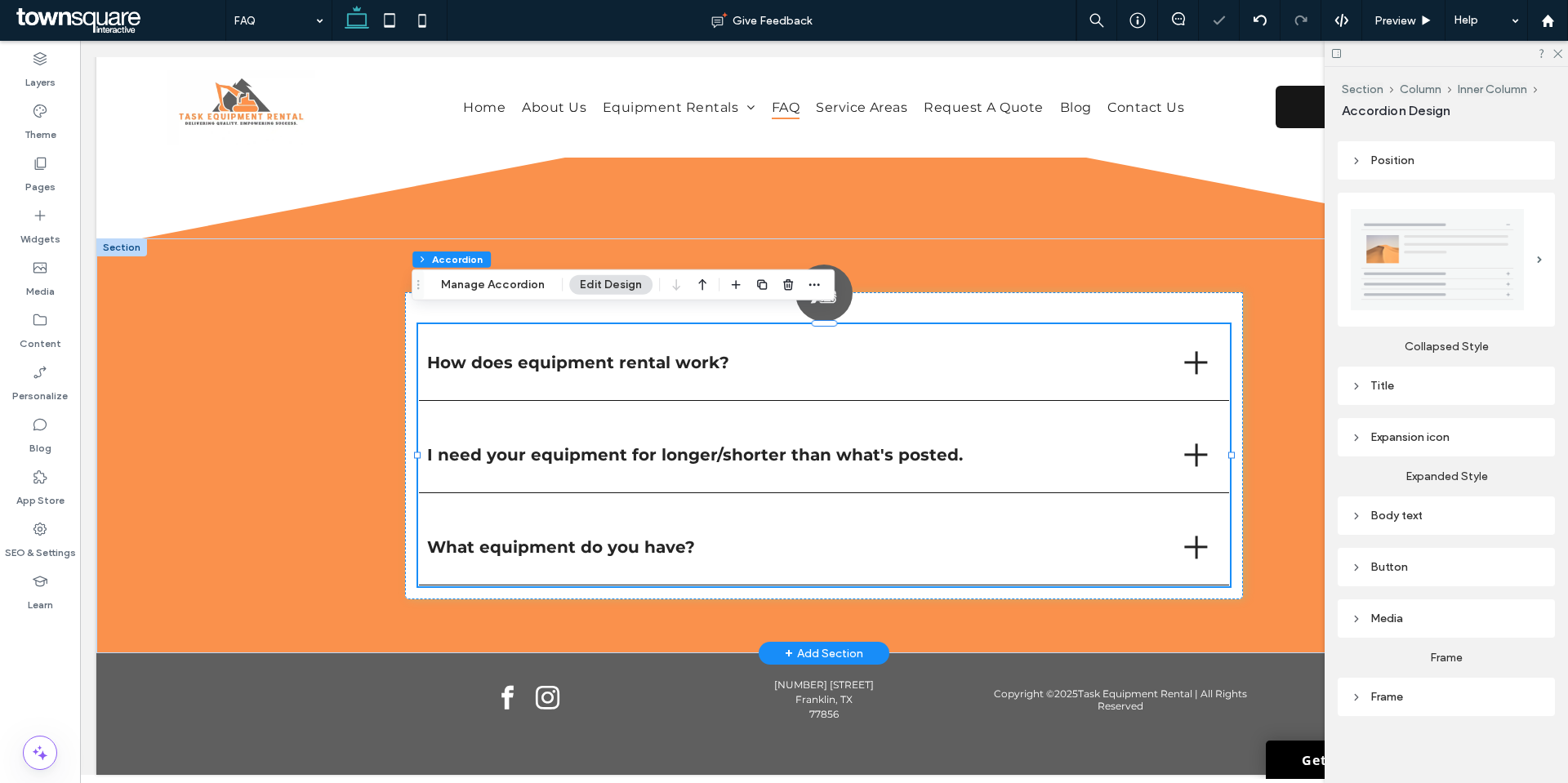 click at bounding box center (1196, 363) 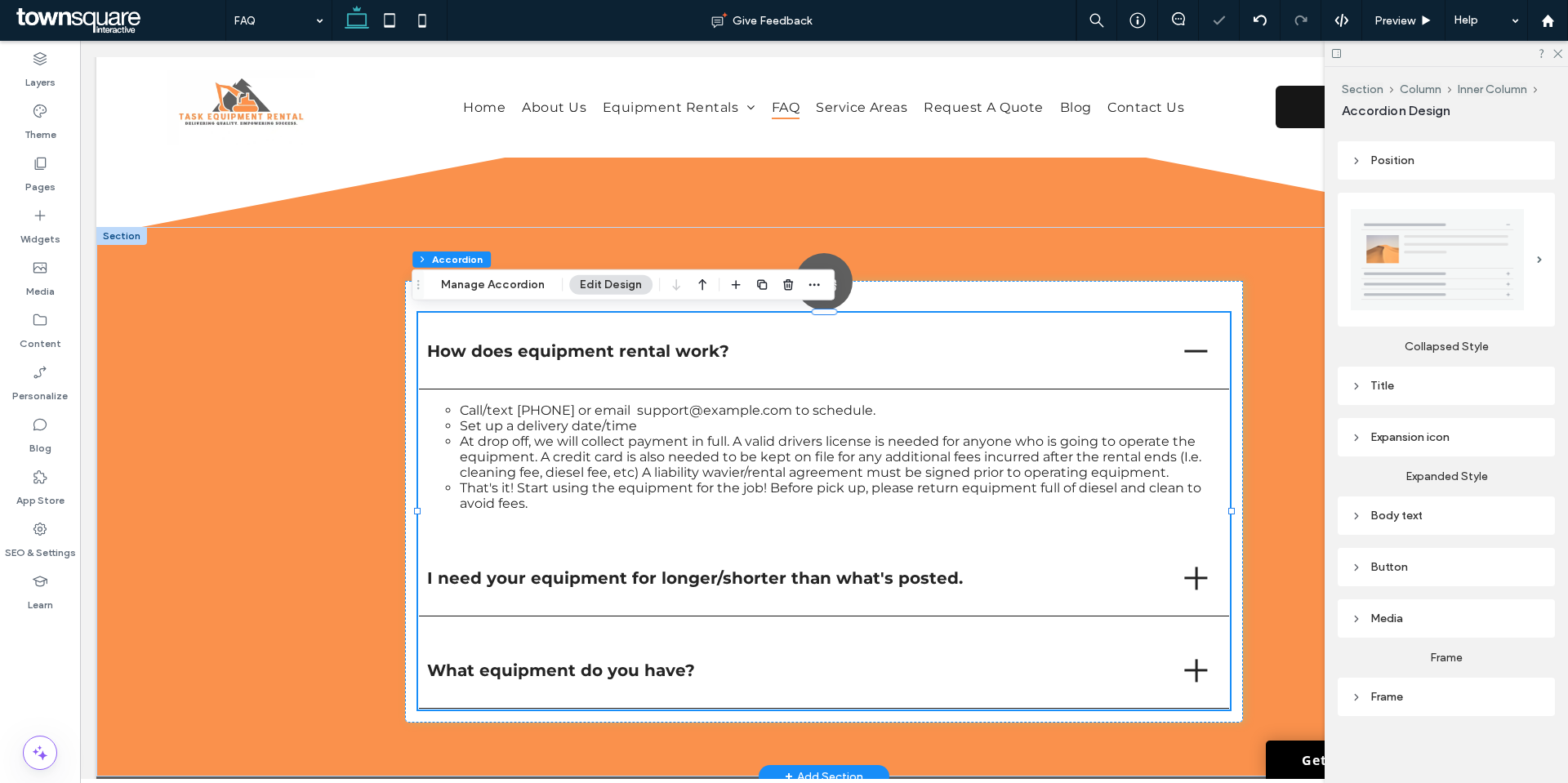 click at bounding box center [1196, 351] 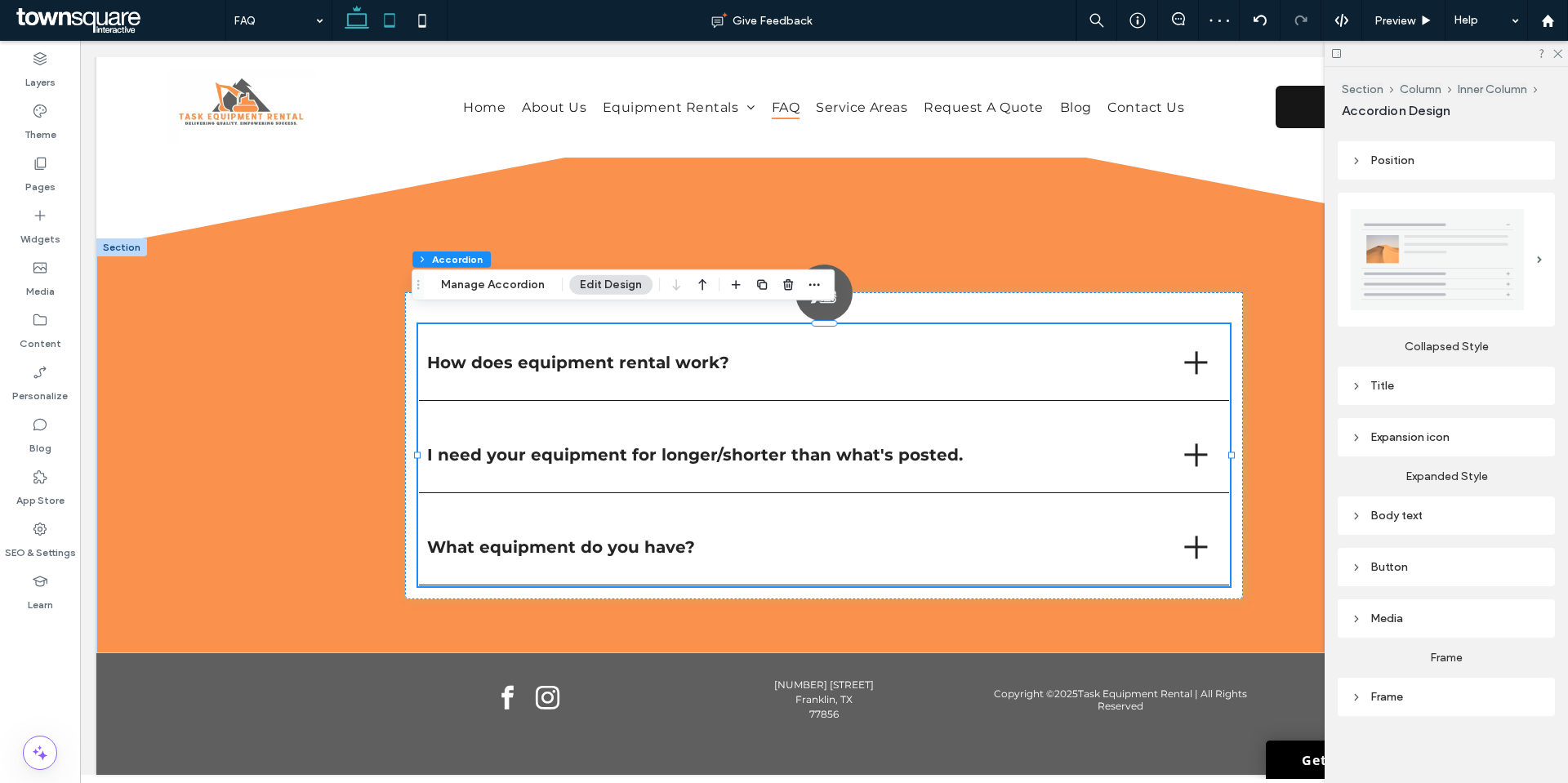 click 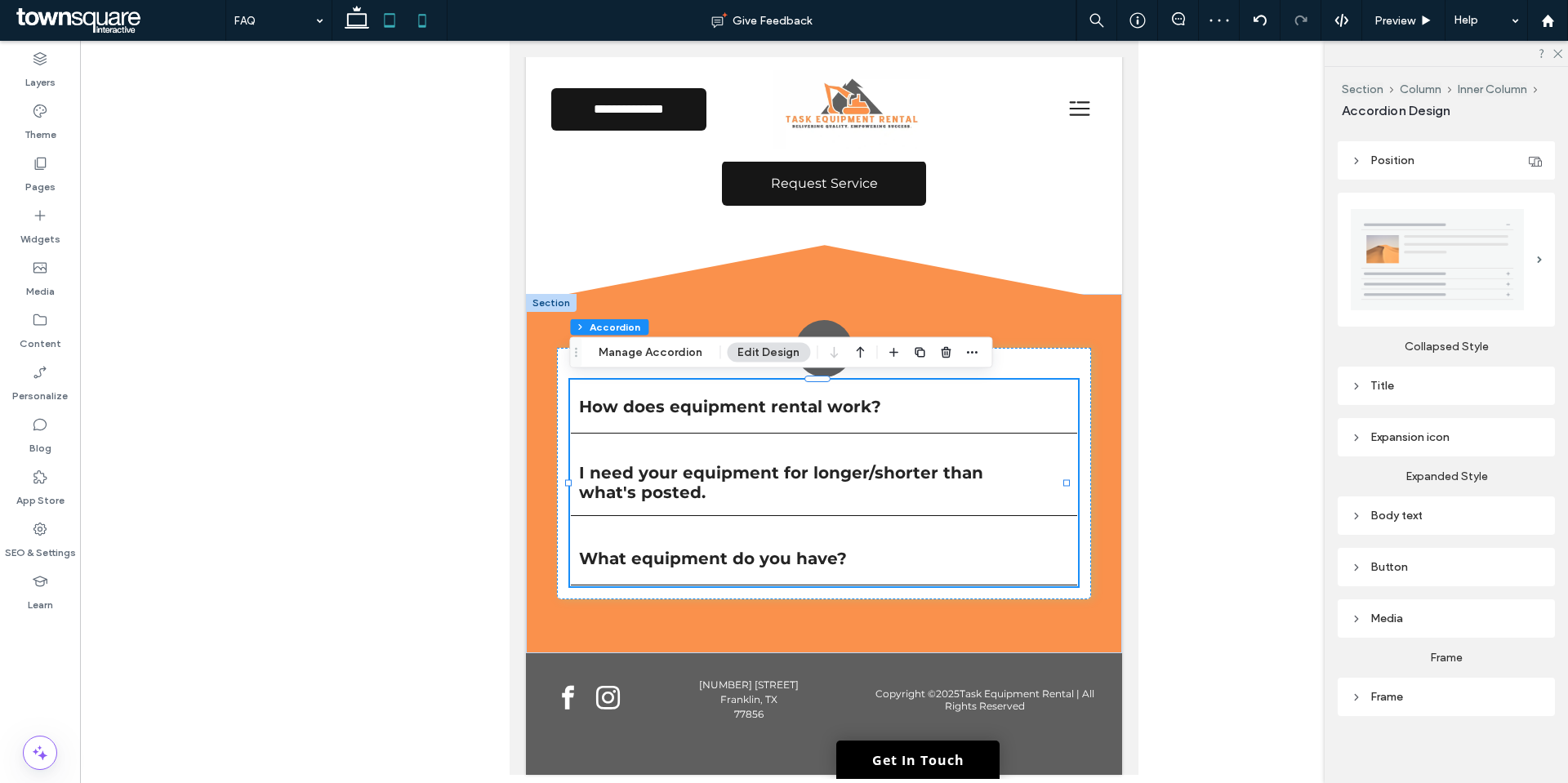 click 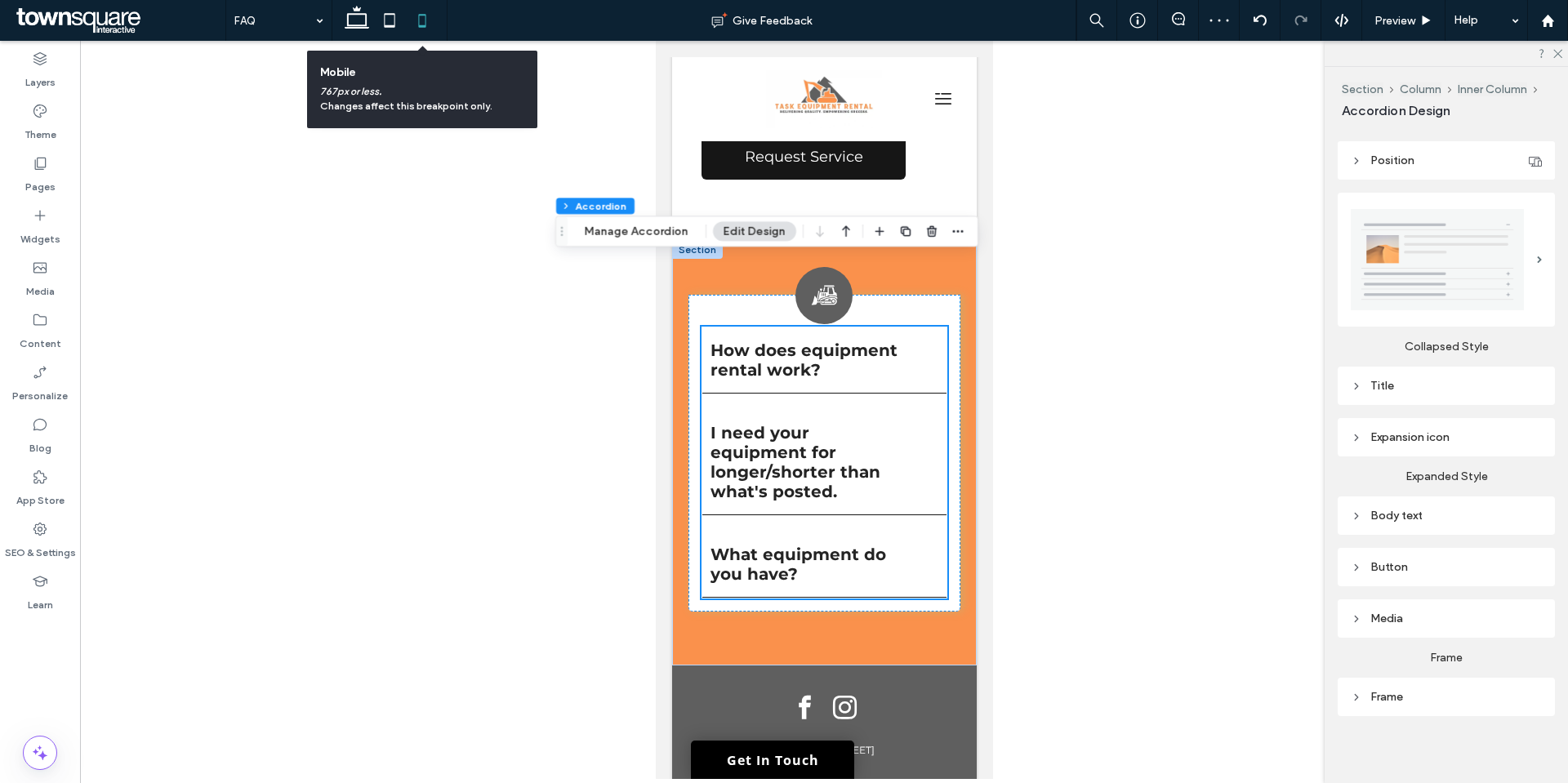 scroll, scrollTop: 256, scrollLeft: 0, axis: vertical 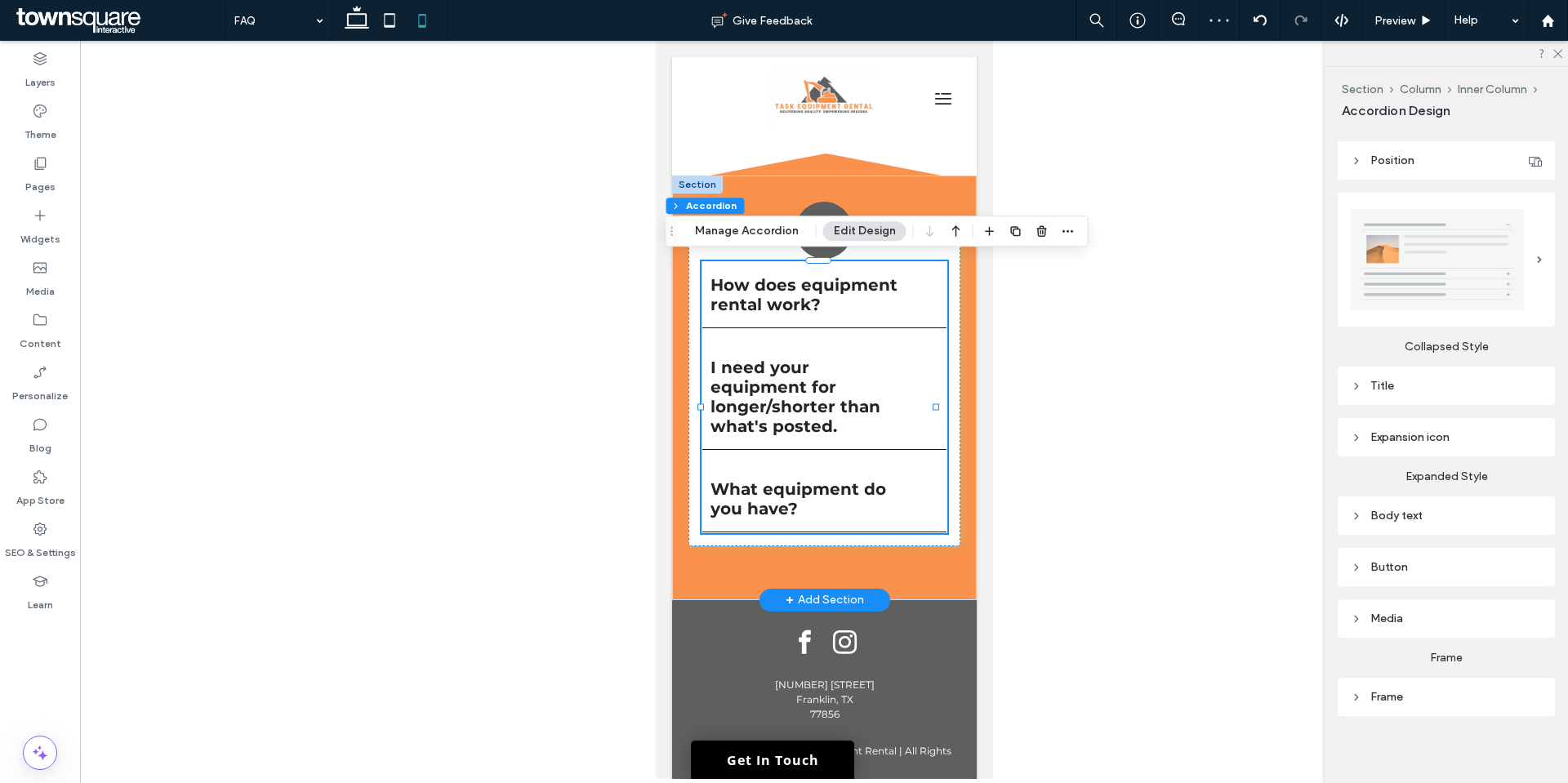click at bounding box center (924, 295) 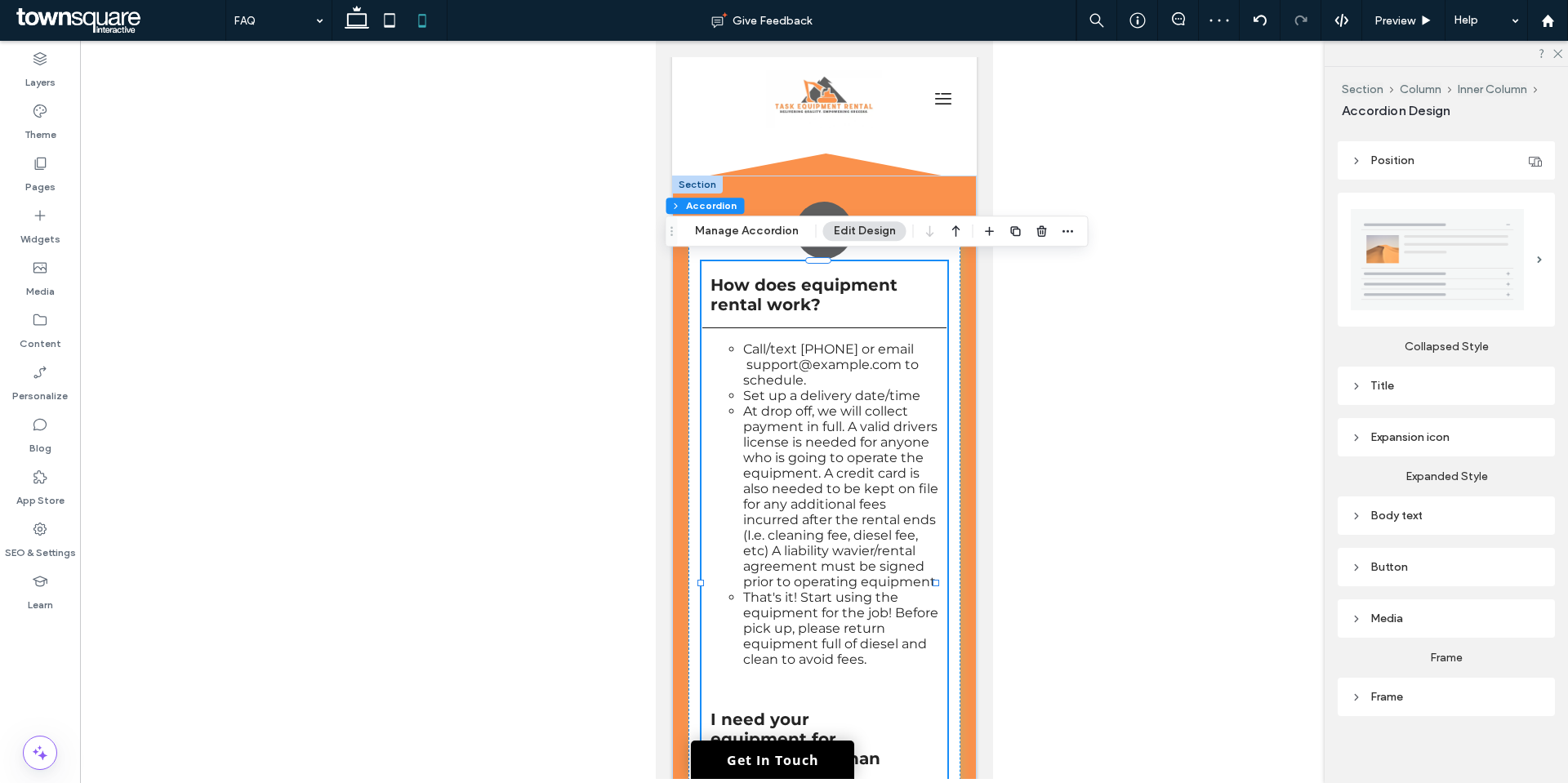 click at bounding box center (924, 295) 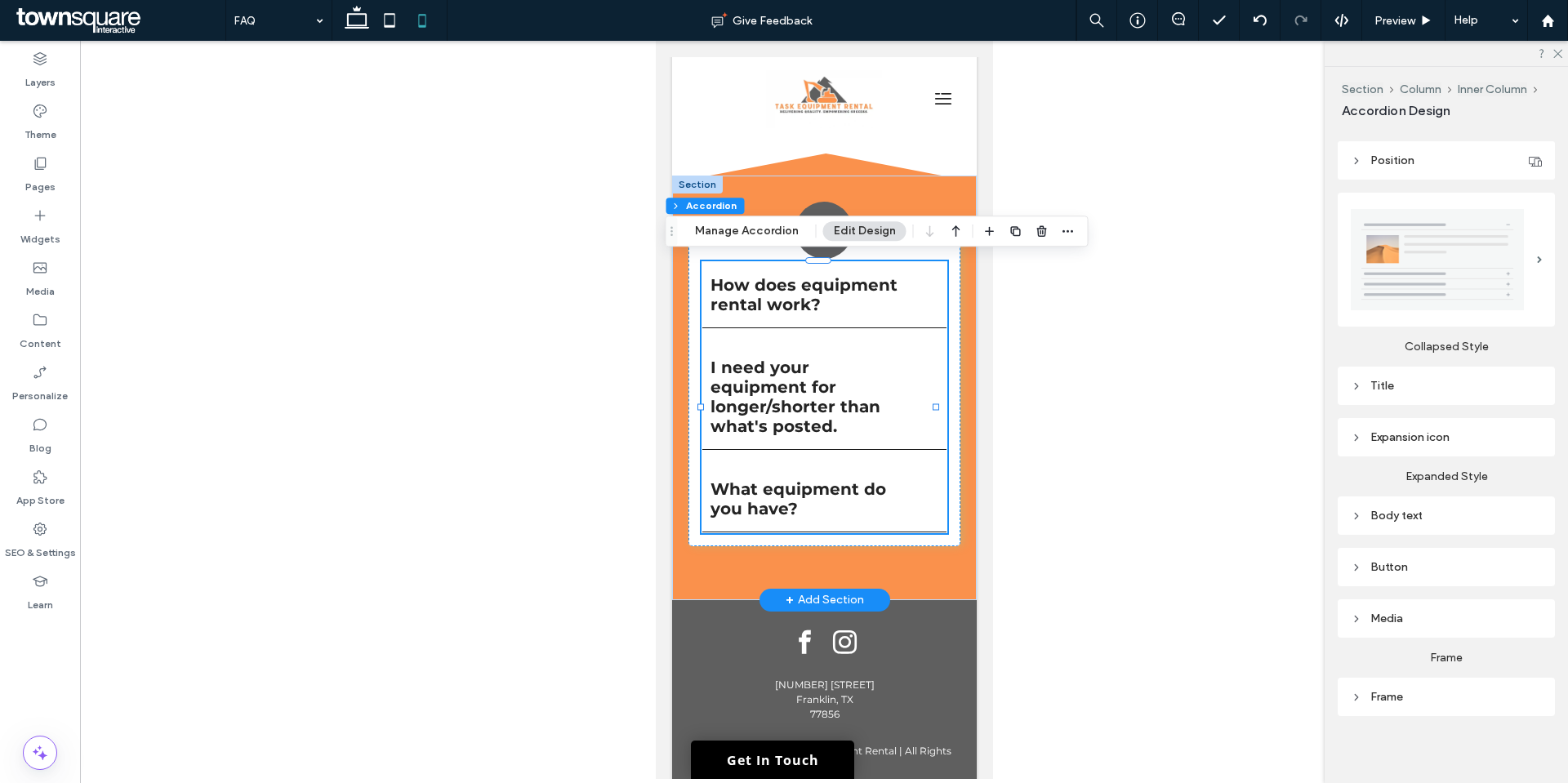 click at bounding box center [924, 295] 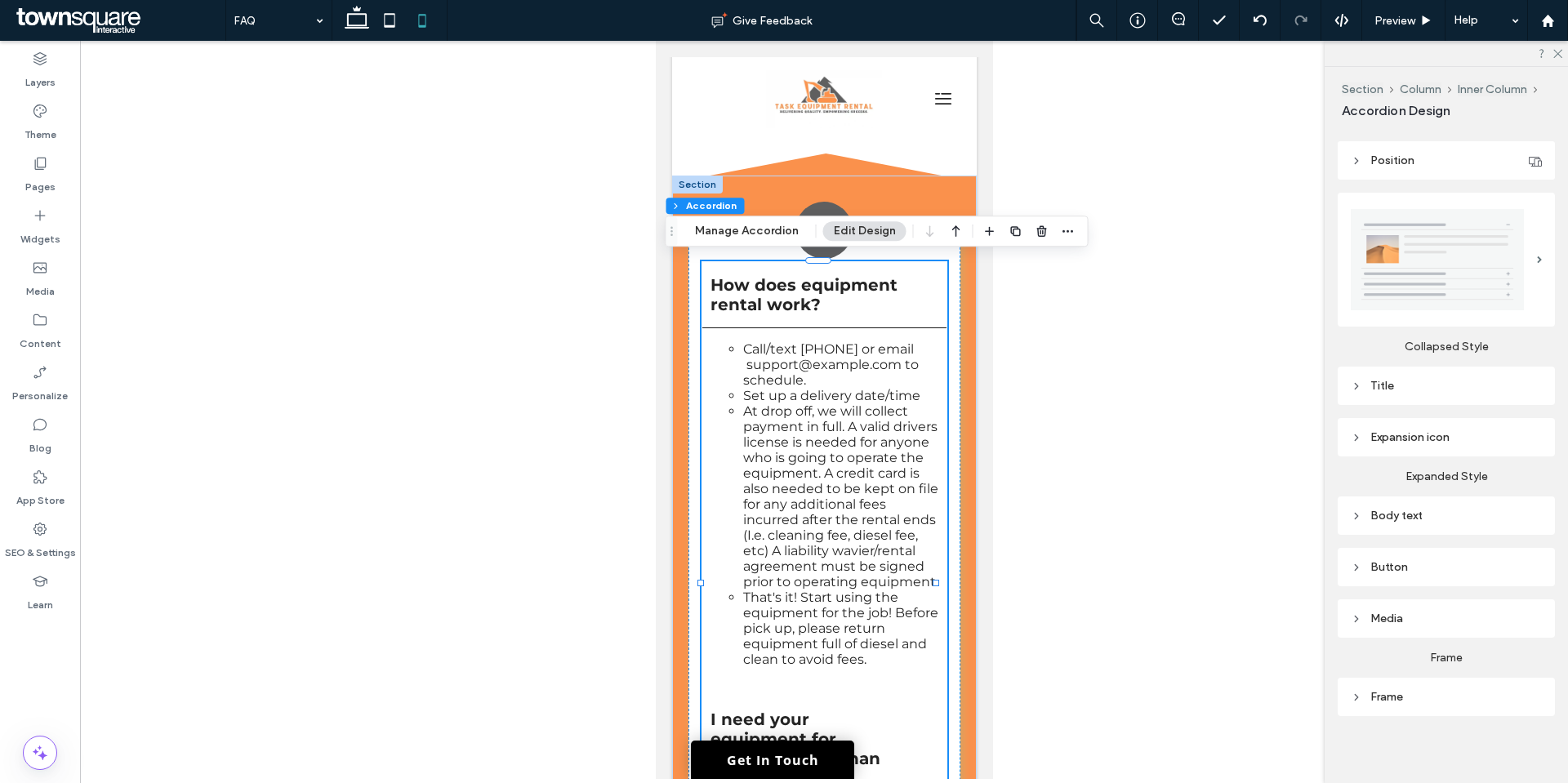 scroll, scrollTop: 35, scrollLeft: 0, axis: vertical 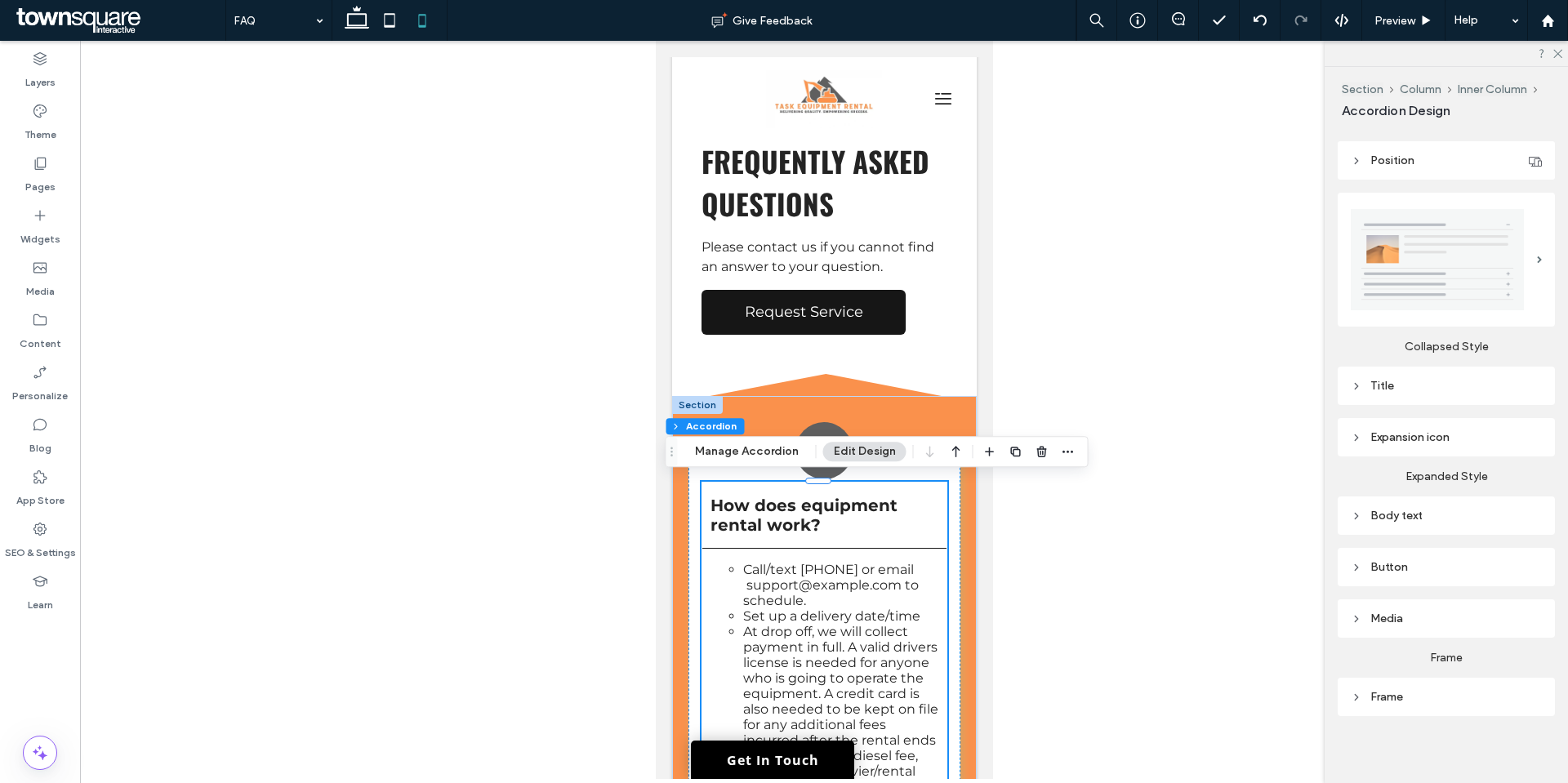 click at bounding box center [924, 515] 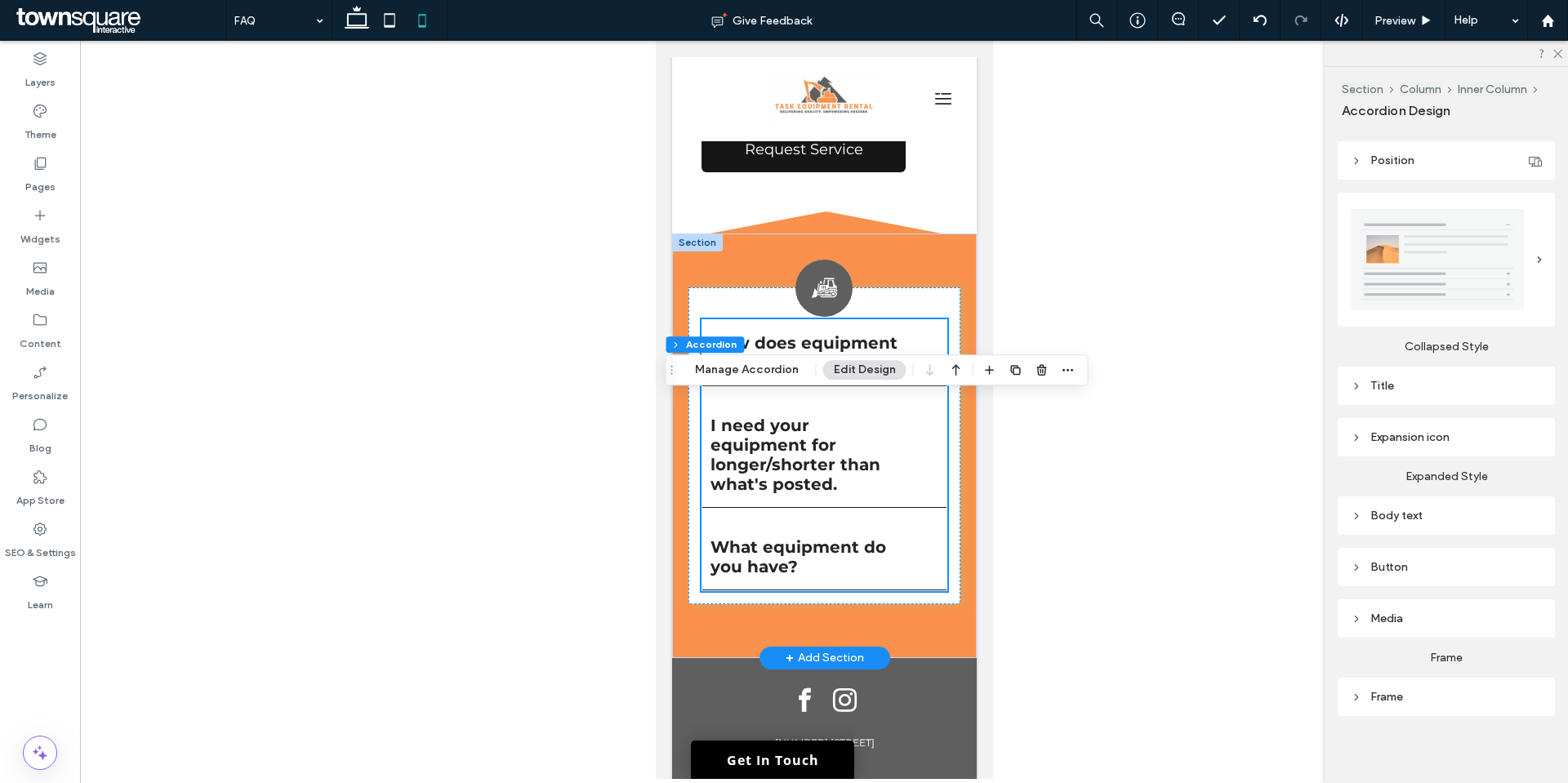 scroll, scrollTop: 198, scrollLeft: 0, axis: vertical 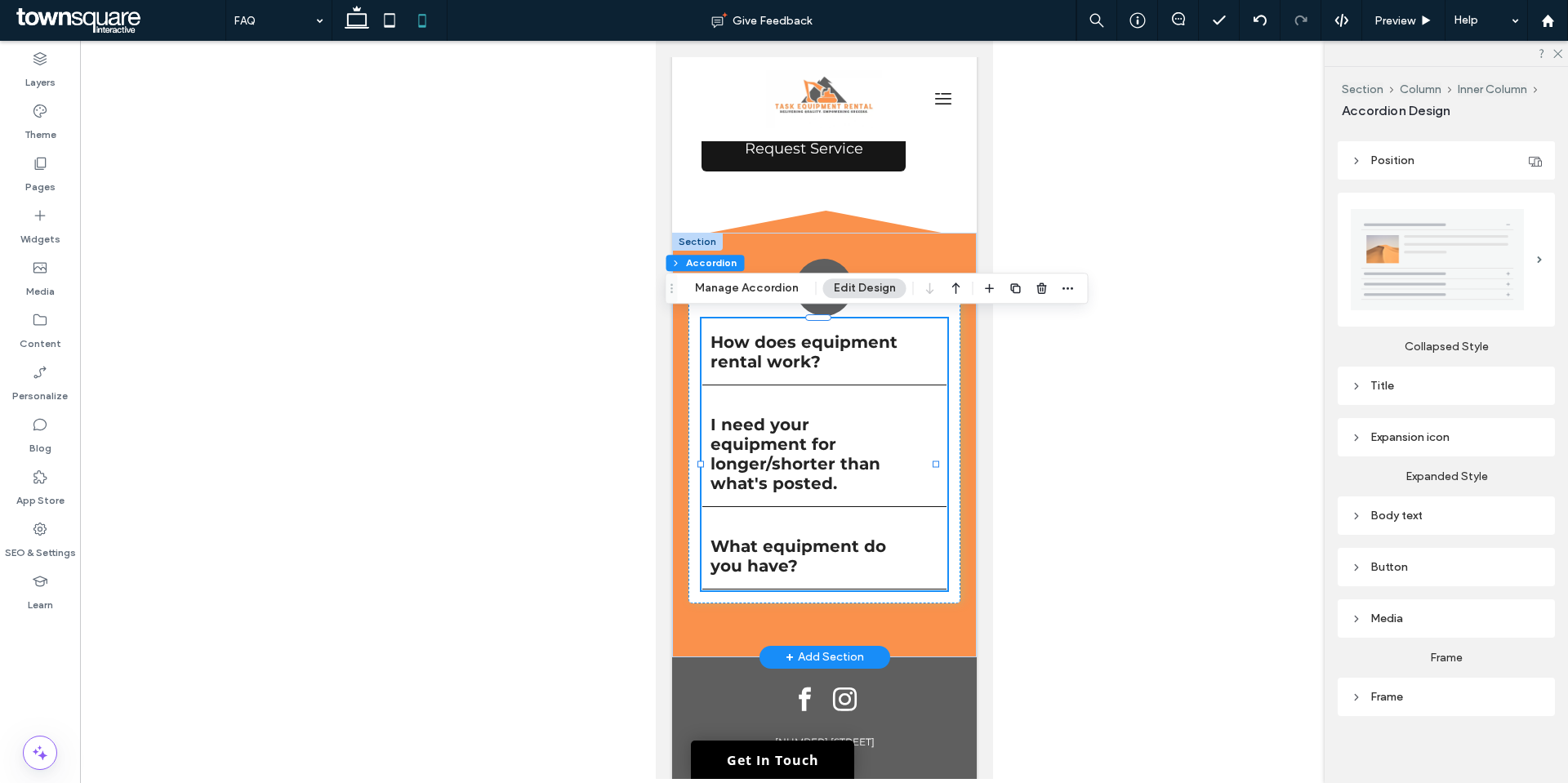 click on "How does equipment rental work?" at bounding box center (807, 352) 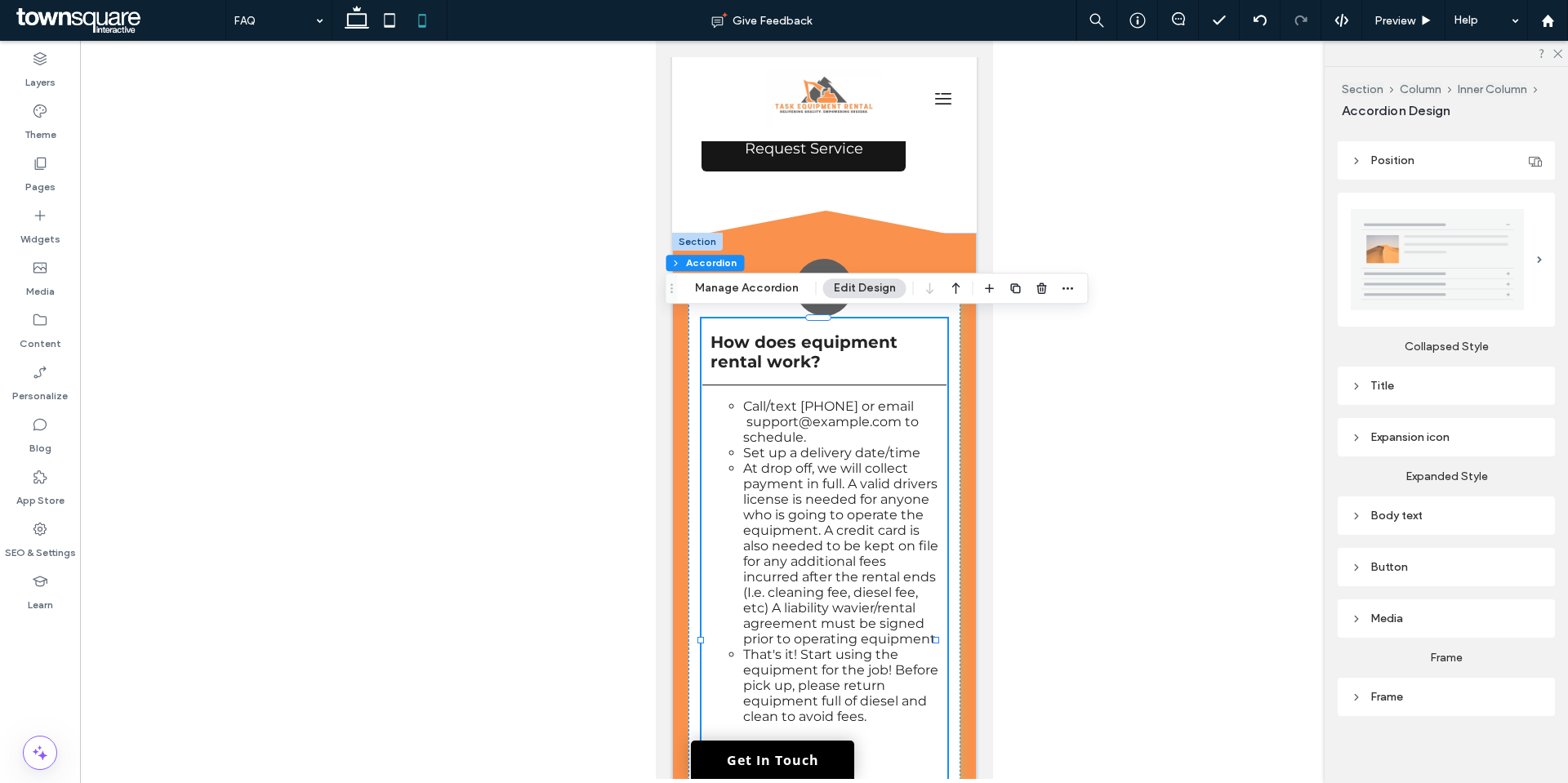 click on "Body text" at bounding box center [1446, 515] 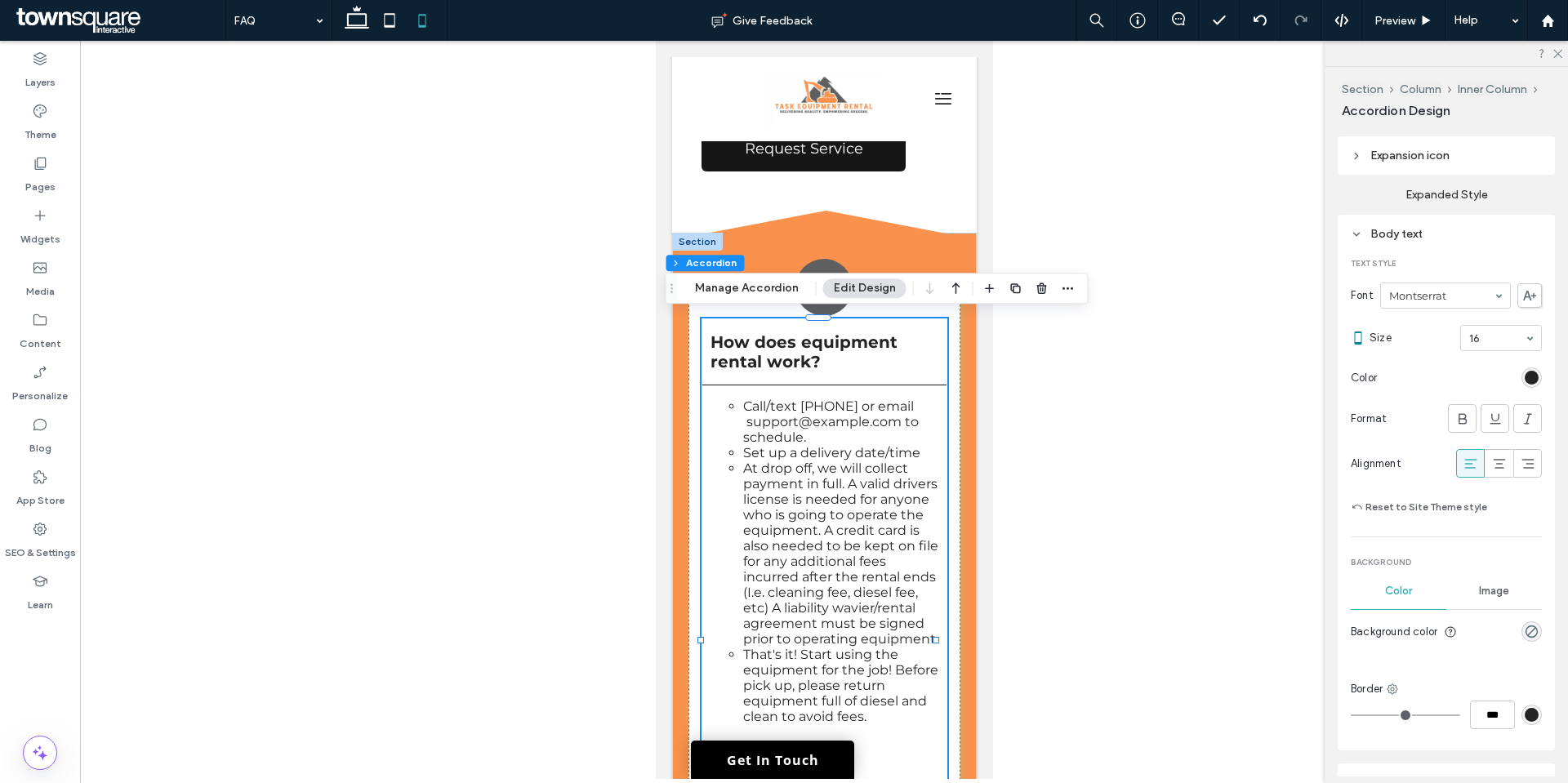 scroll, scrollTop: 490, scrollLeft: 0, axis: vertical 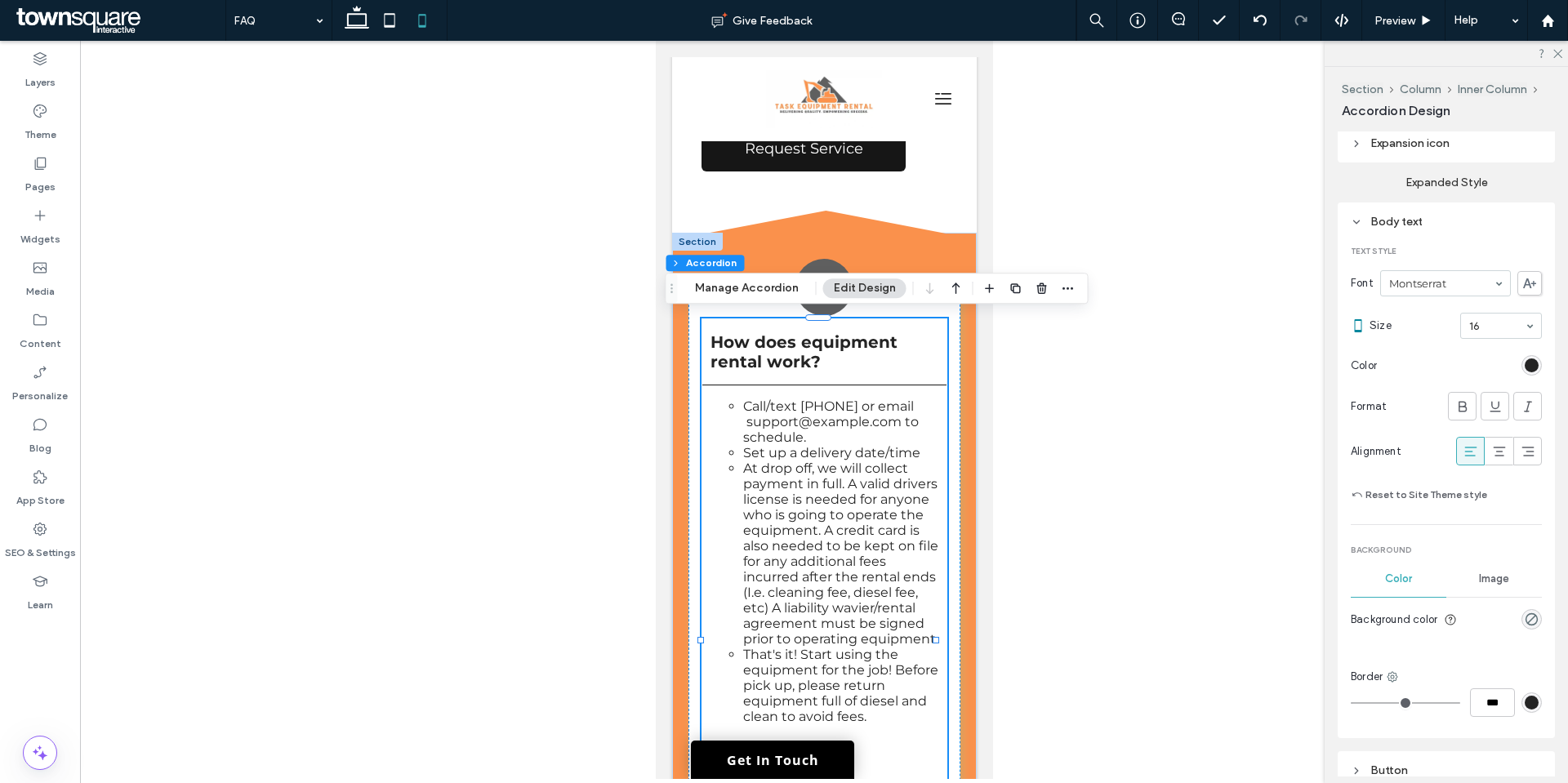 click at bounding box center (1531, 365) 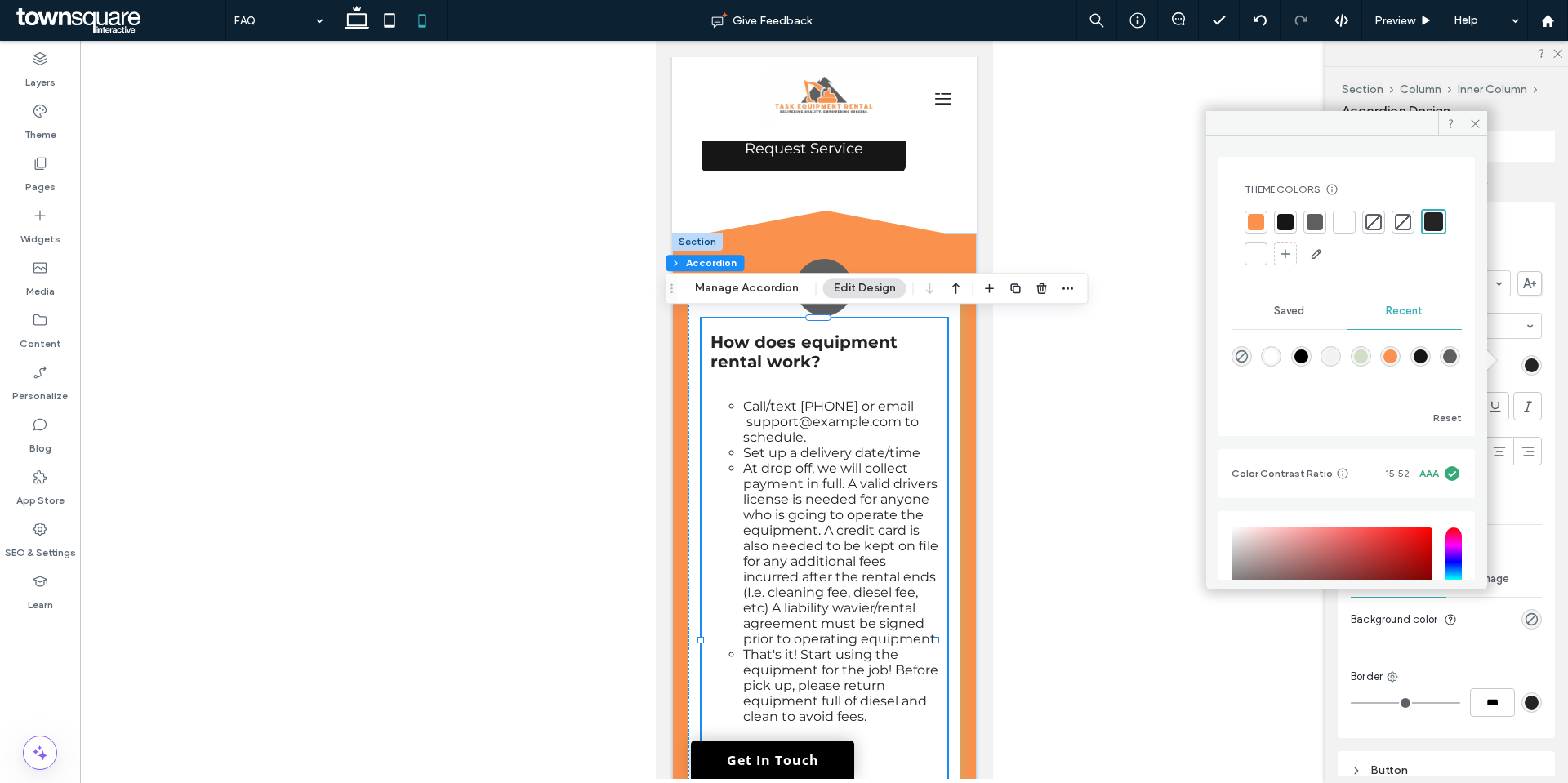 click at bounding box center [1256, 222] 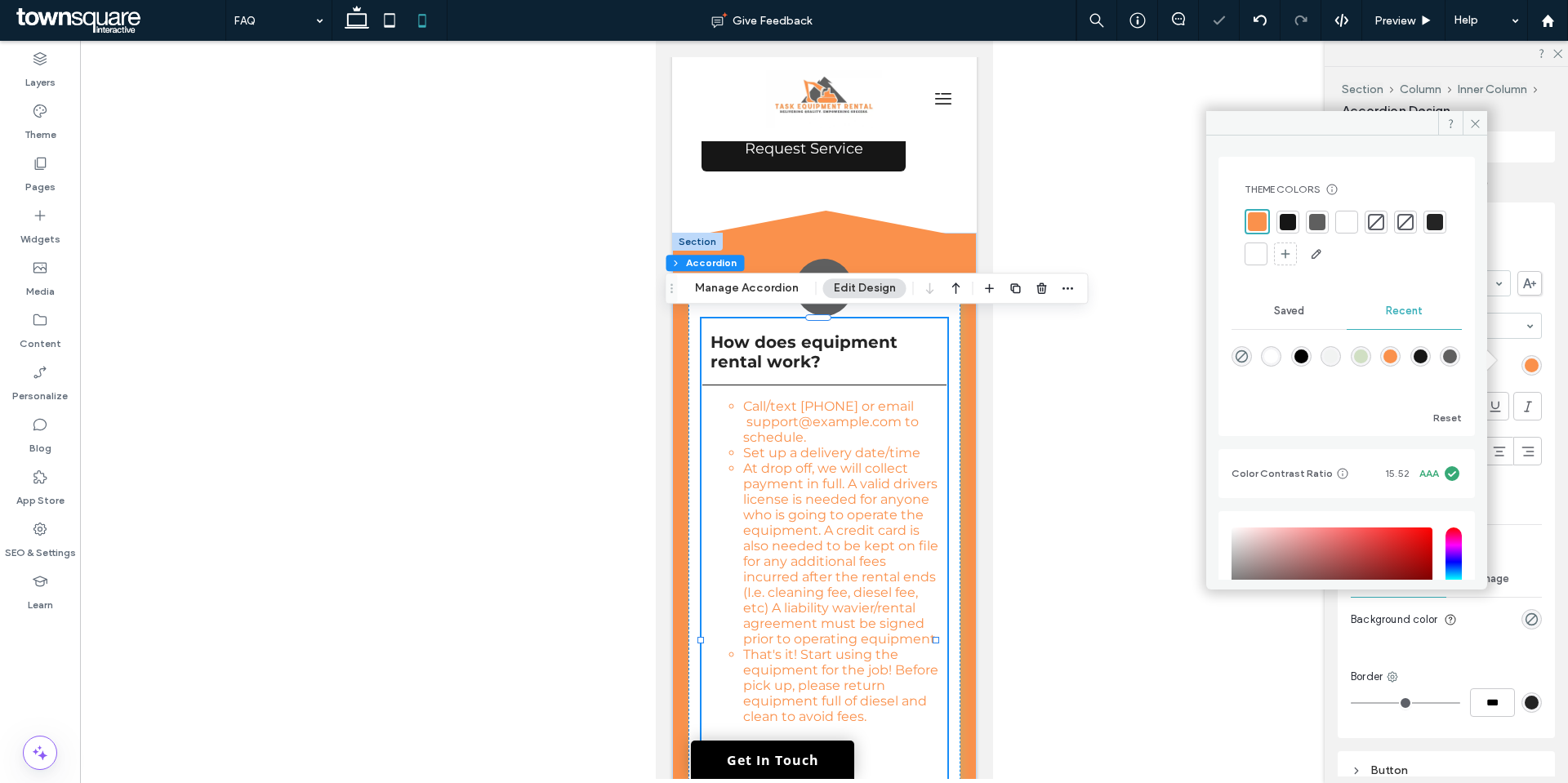 click at bounding box center [1435, 222] 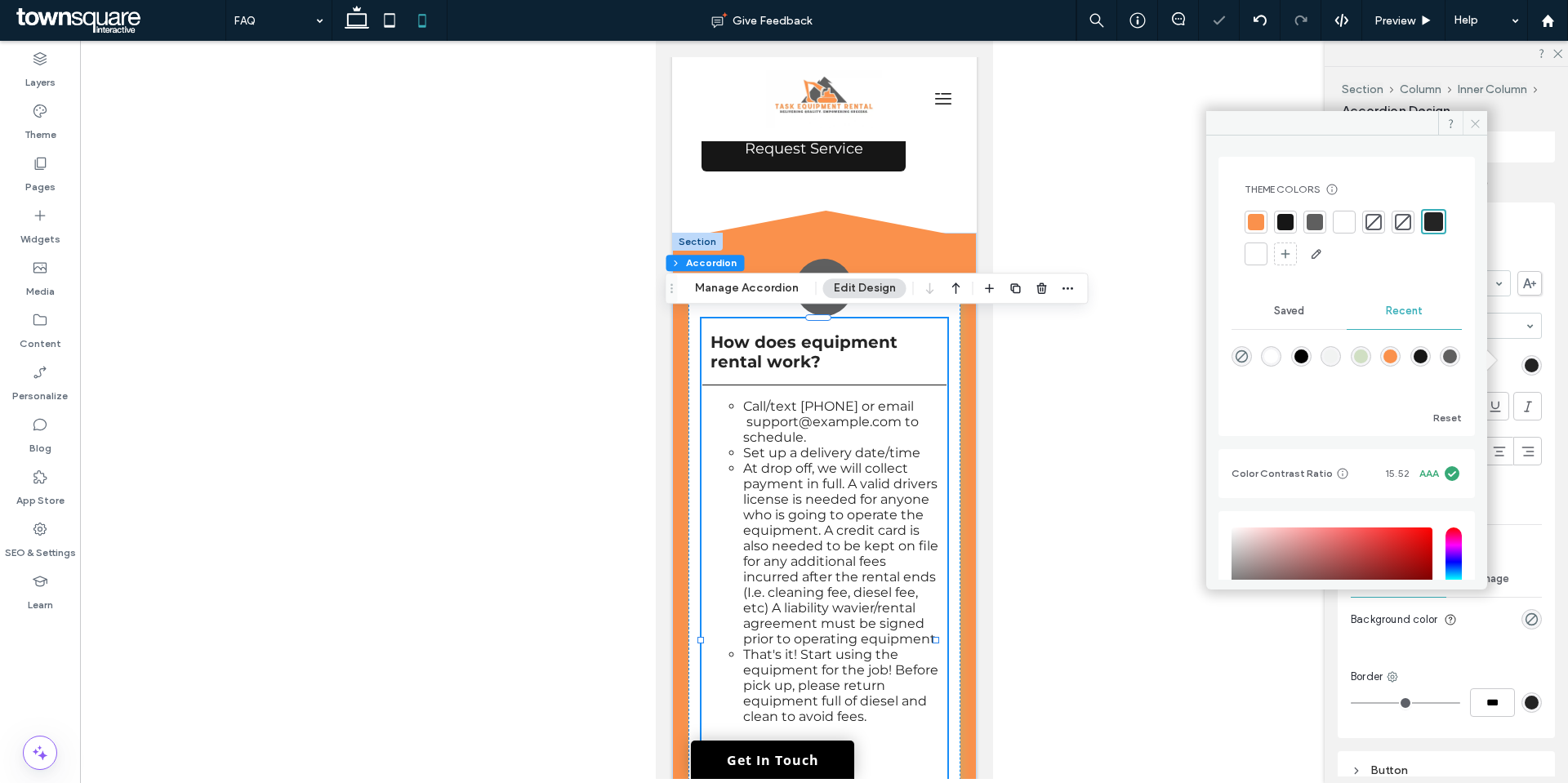 click 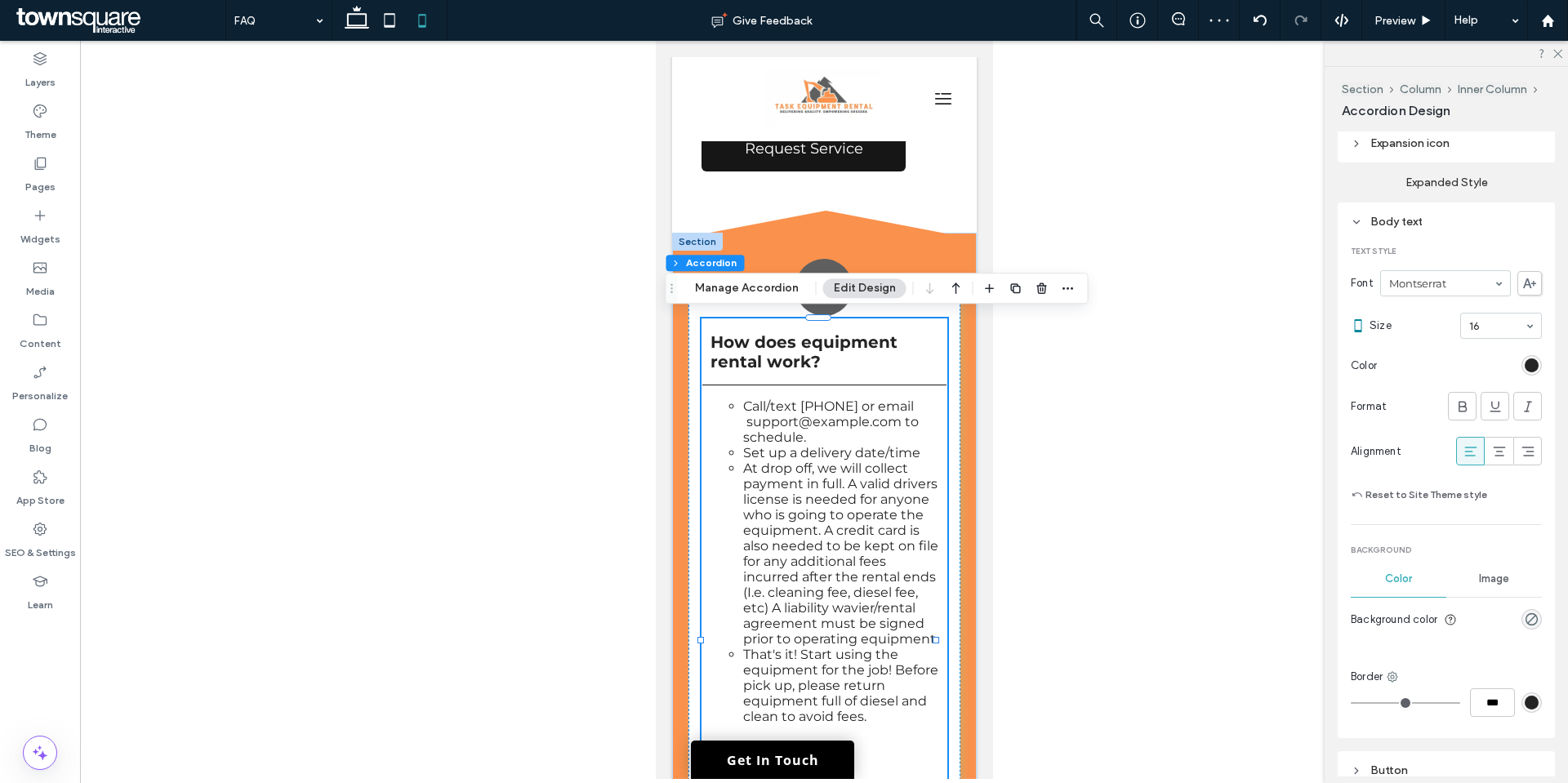 click on "Expansion icon" at bounding box center (1446, 143) 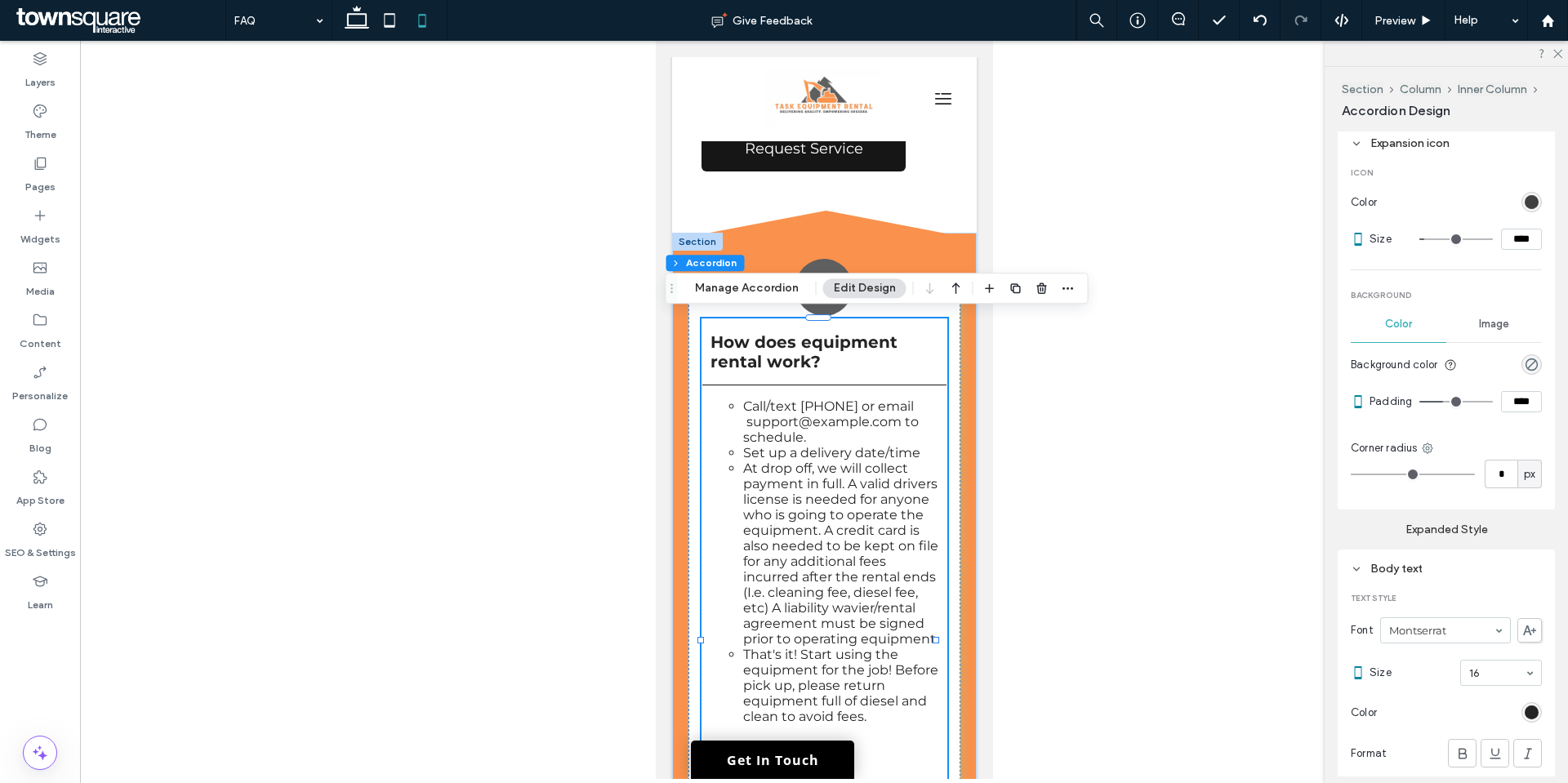 click at bounding box center [1531, 202] 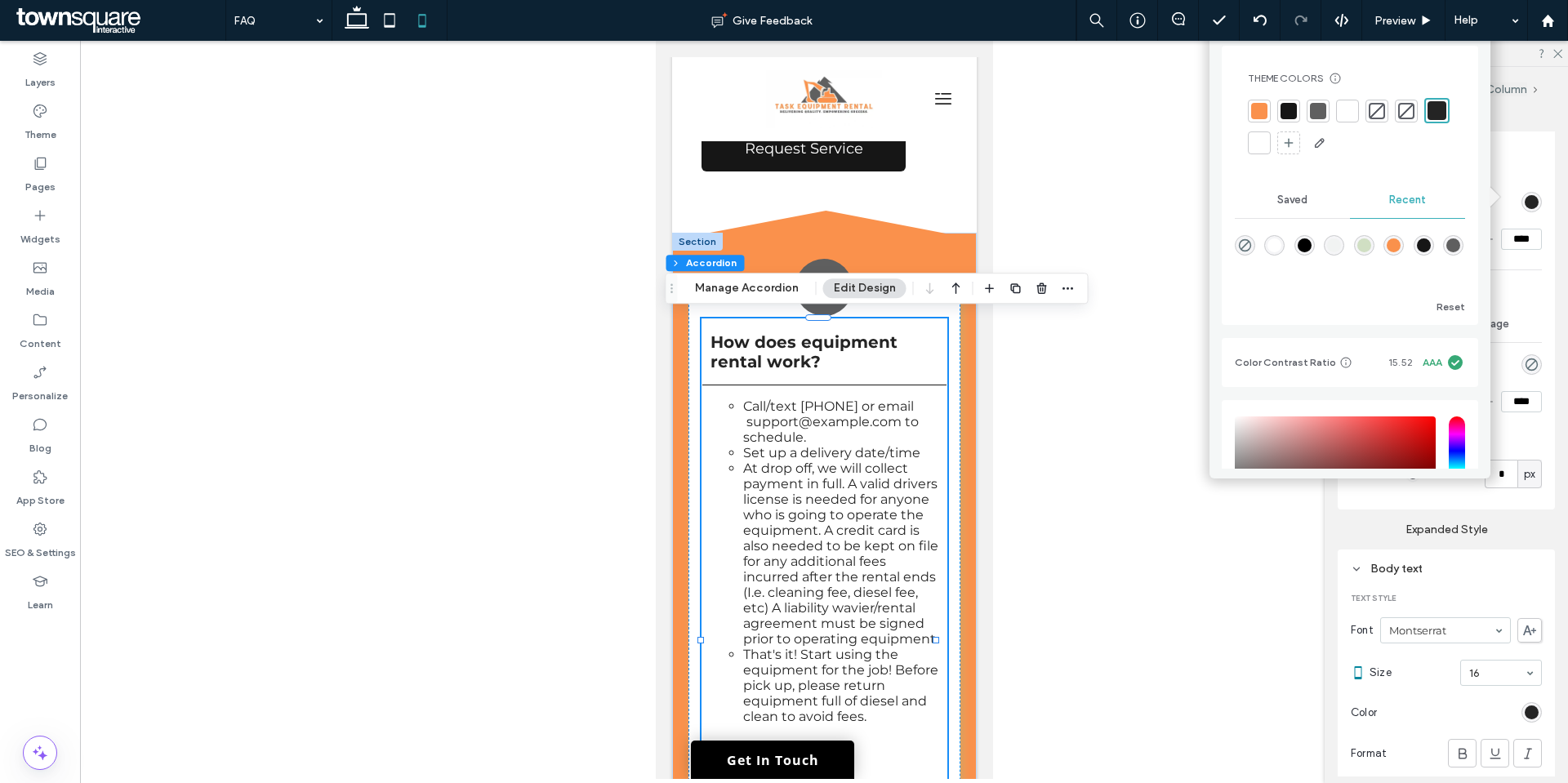 click at bounding box center (1437, 110) 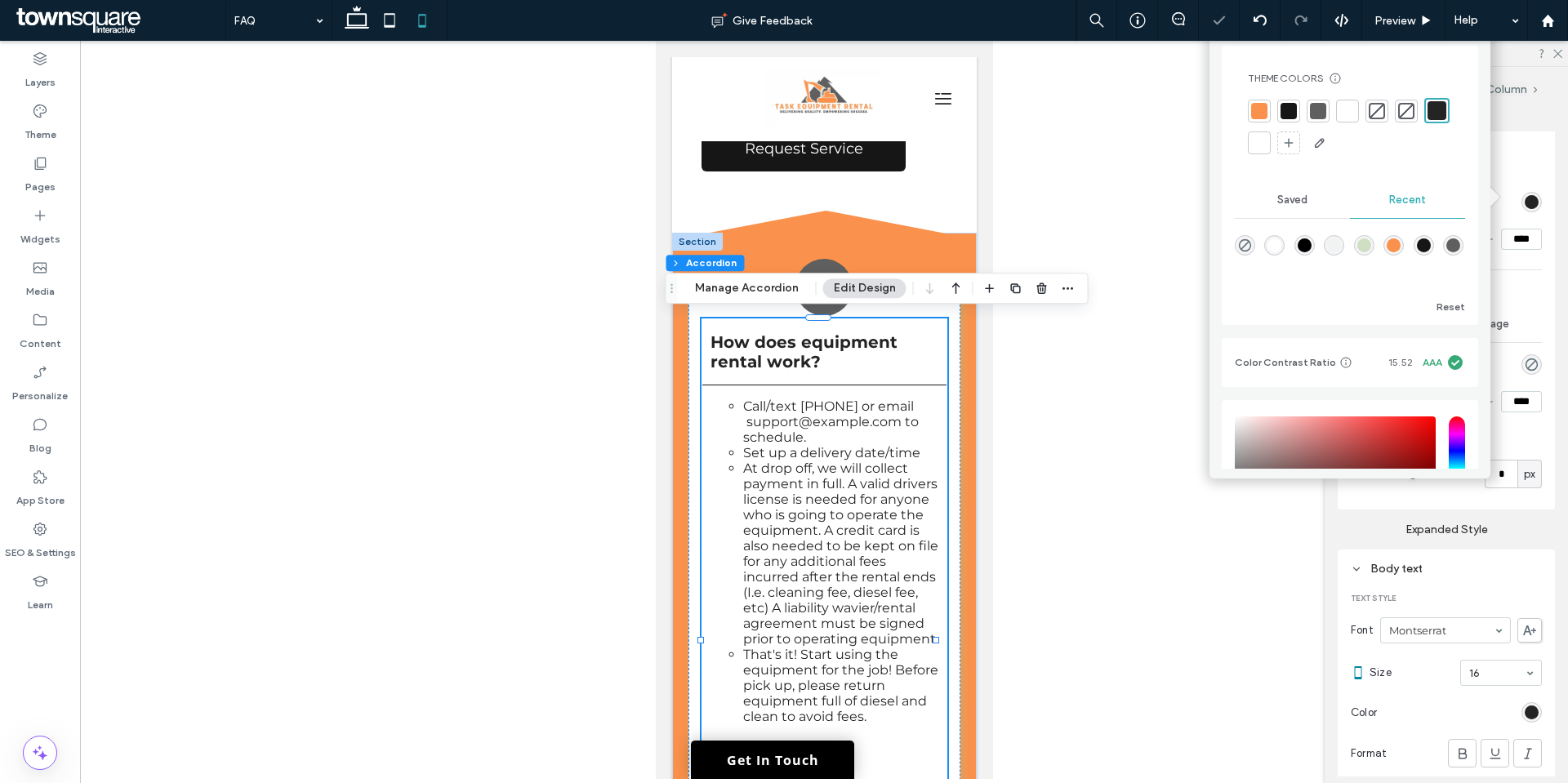 click at bounding box center [1259, 143] 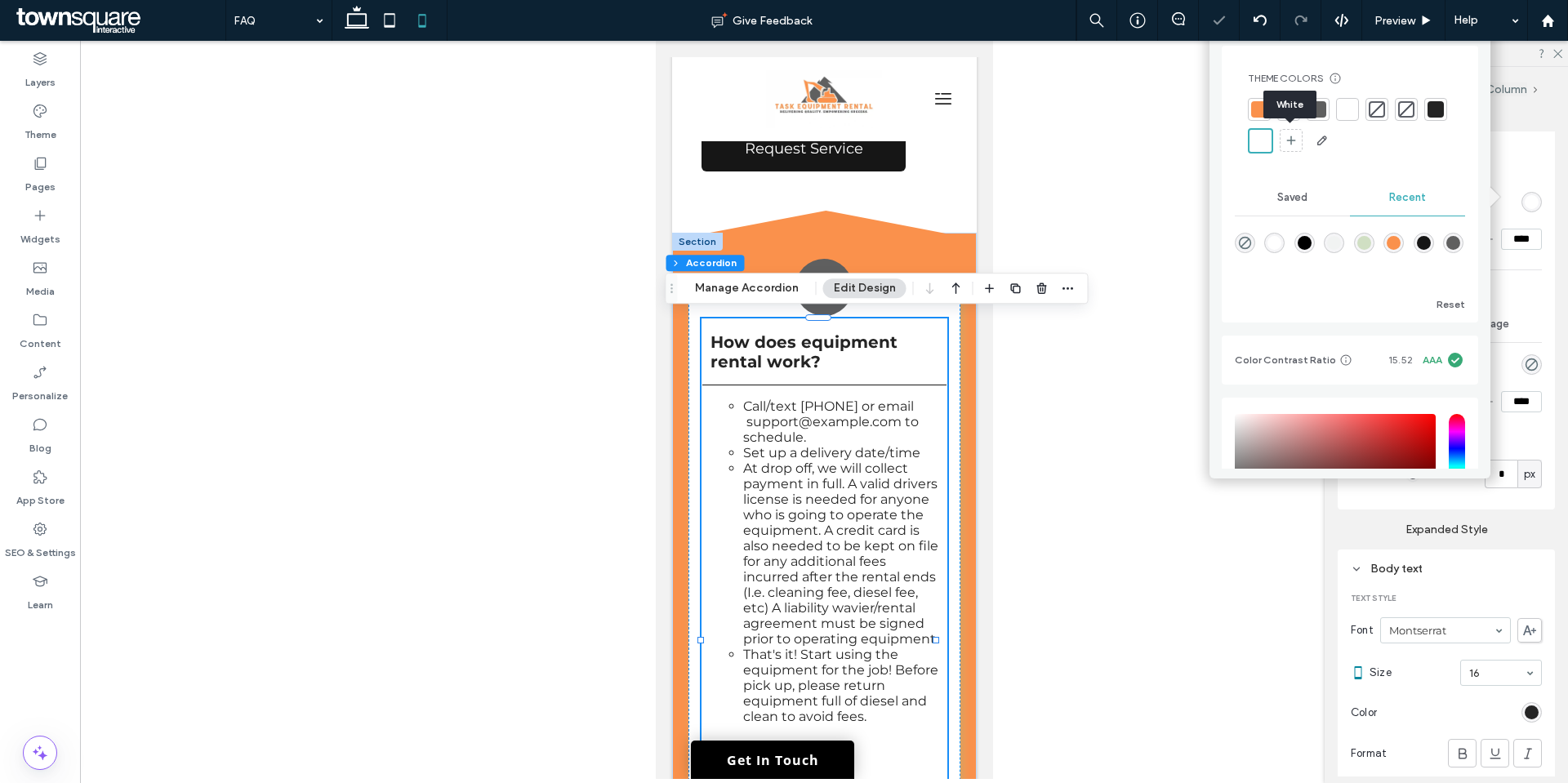 click on "White" at bounding box center [1290, 105] 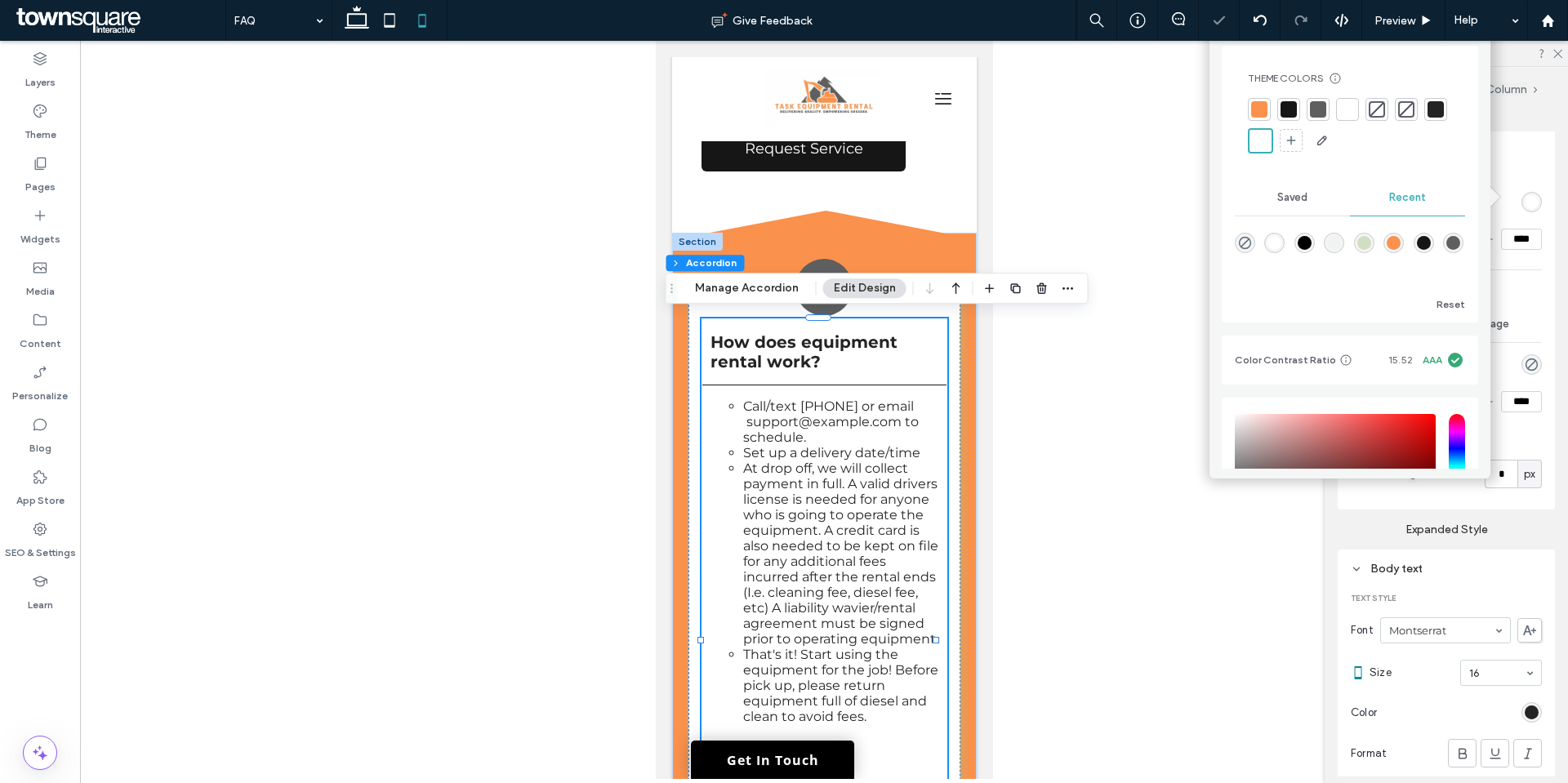 click at bounding box center (1259, 109) 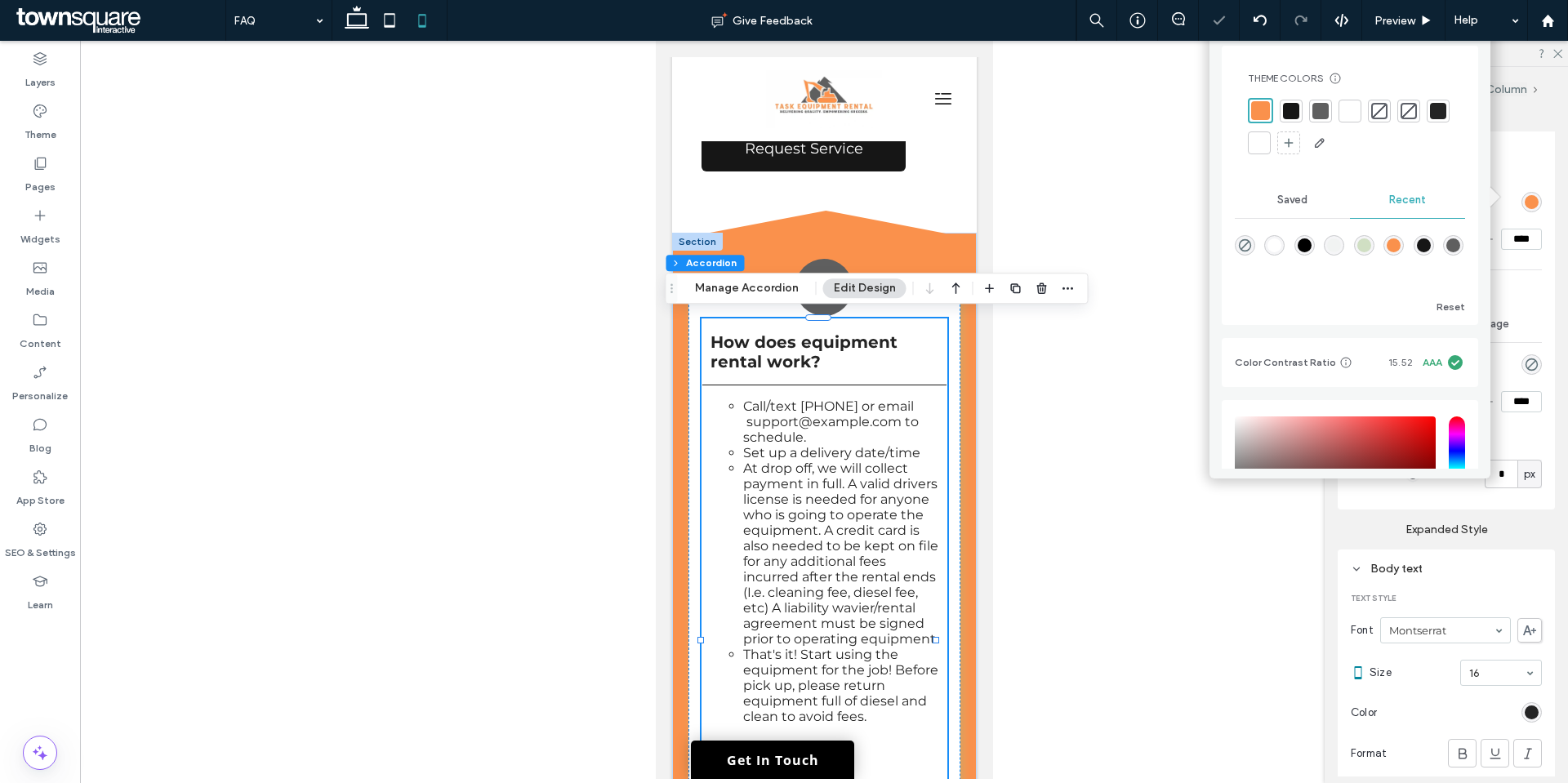 click at bounding box center [1438, 111] 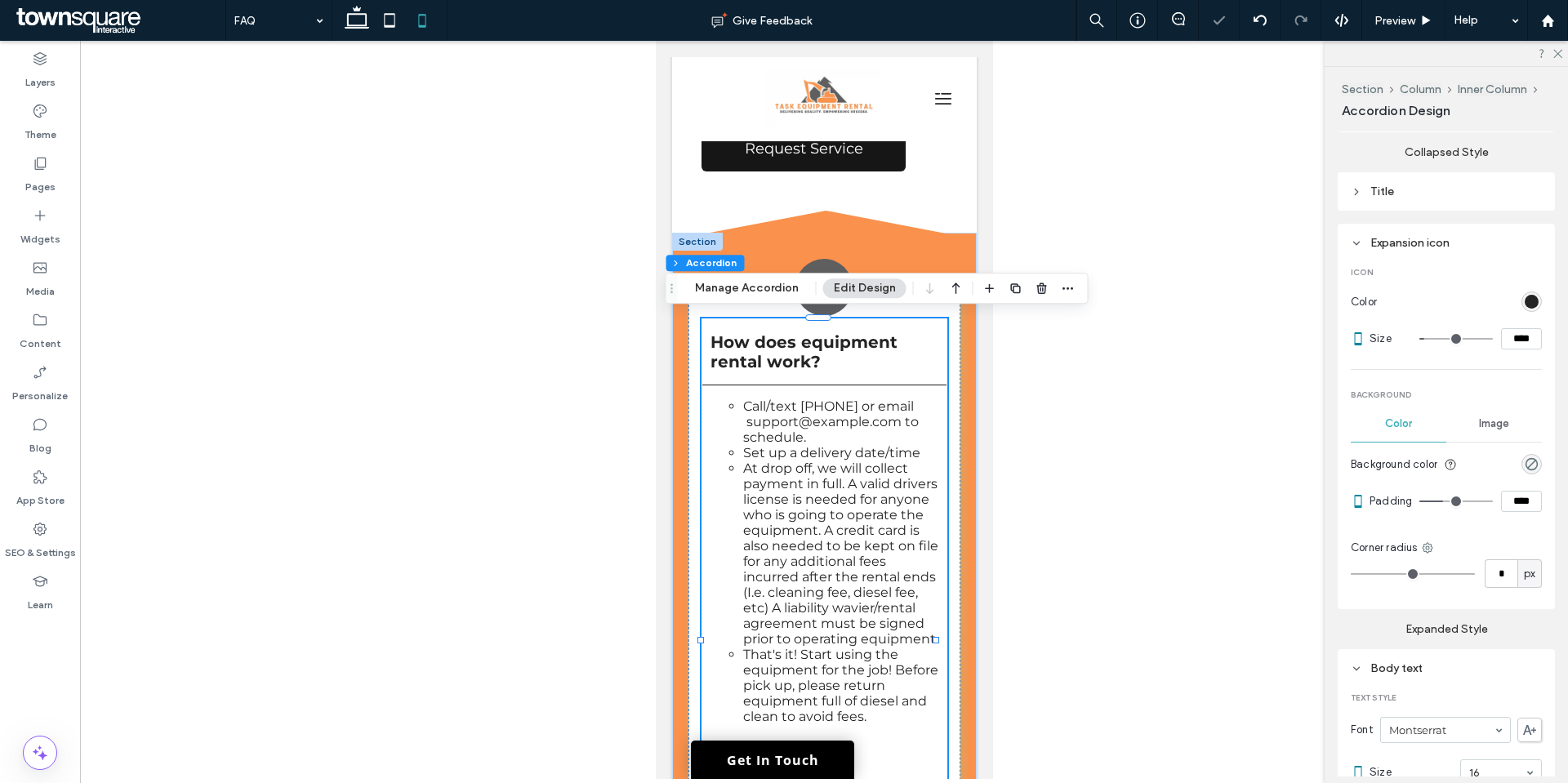 scroll, scrollTop: 327, scrollLeft: 0, axis: vertical 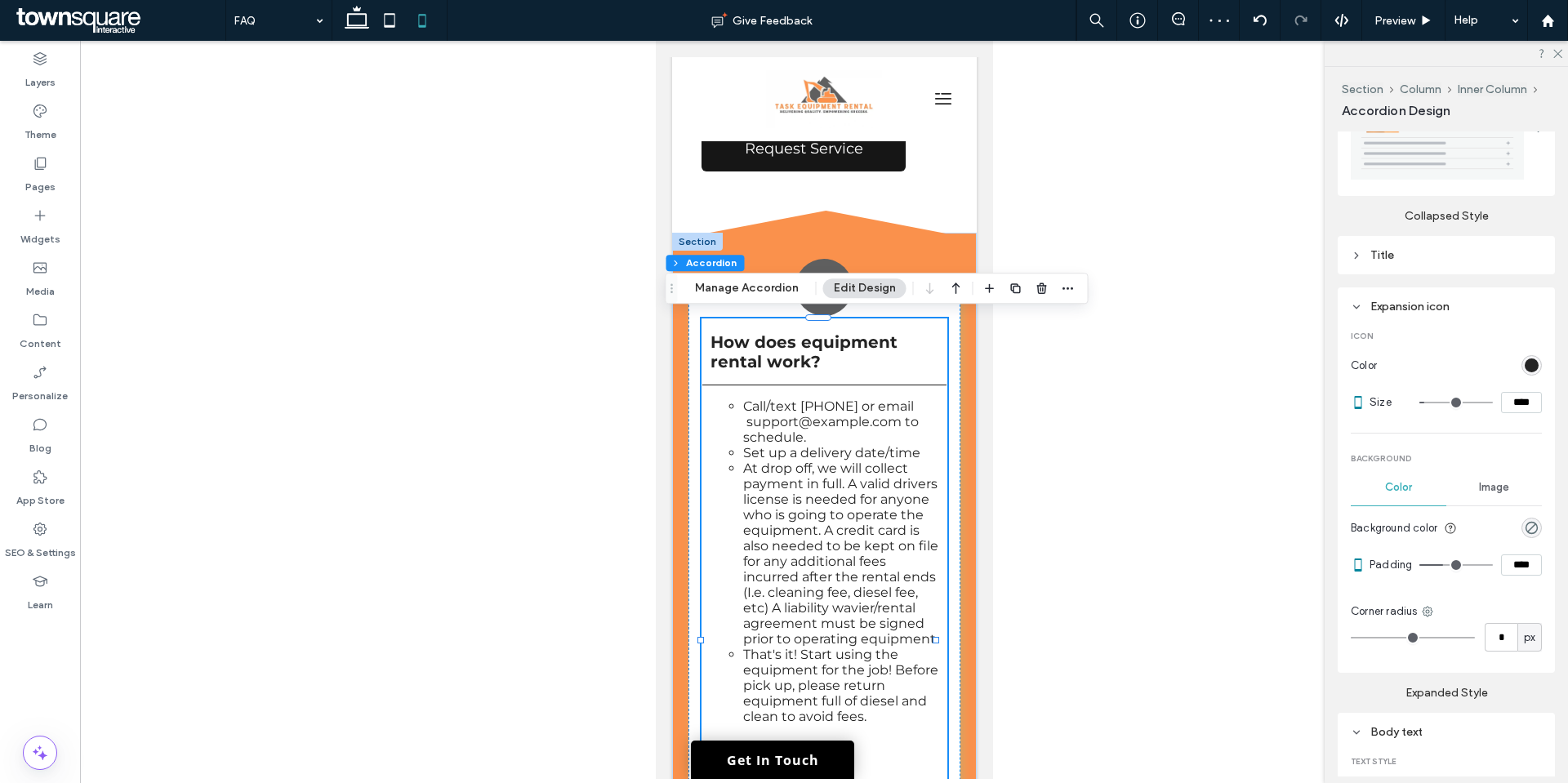 click on "Title" at bounding box center [1446, 255] 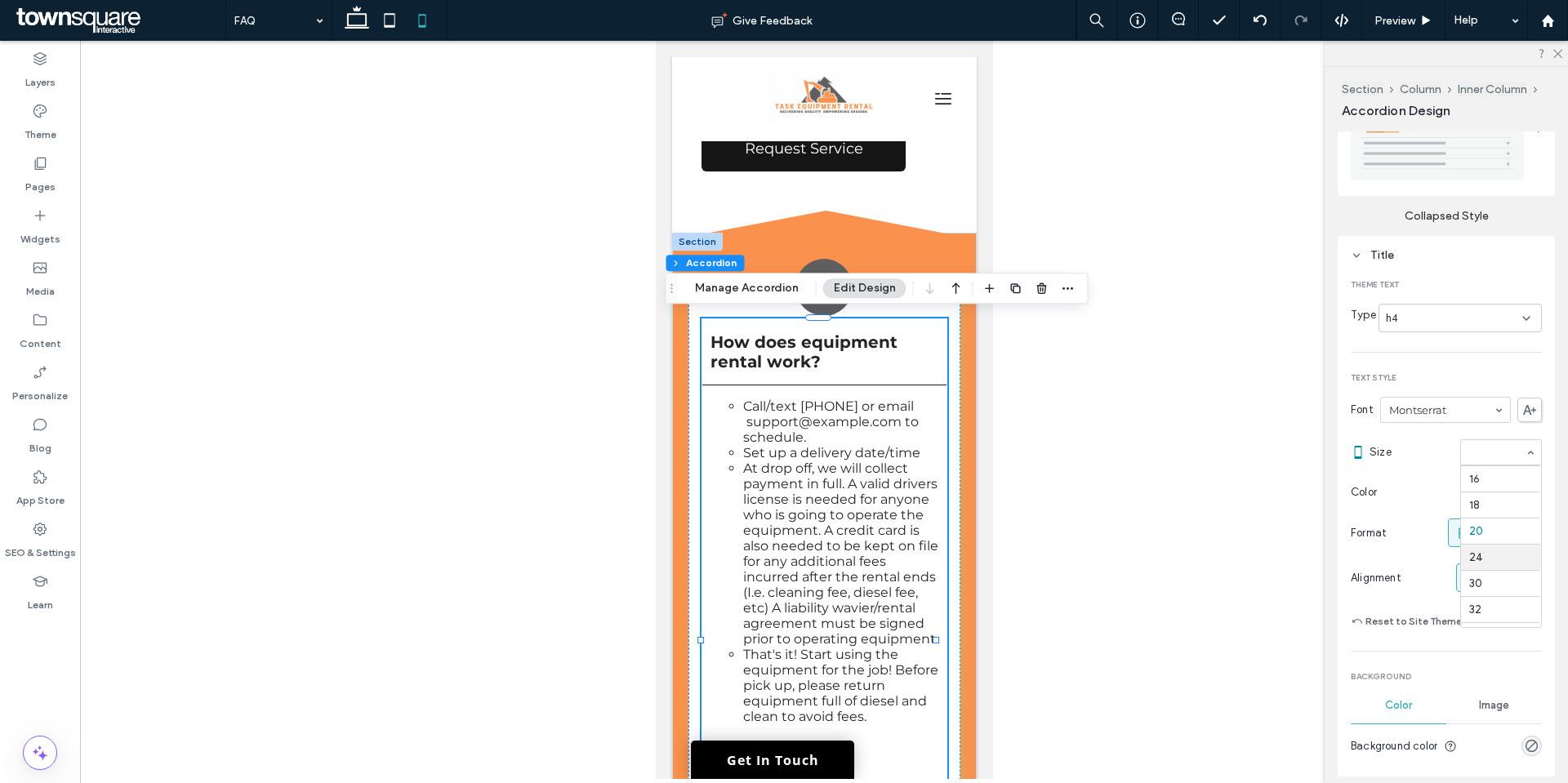 scroll, scrollTop: 127, scrollLeft: 0, axis: vertical 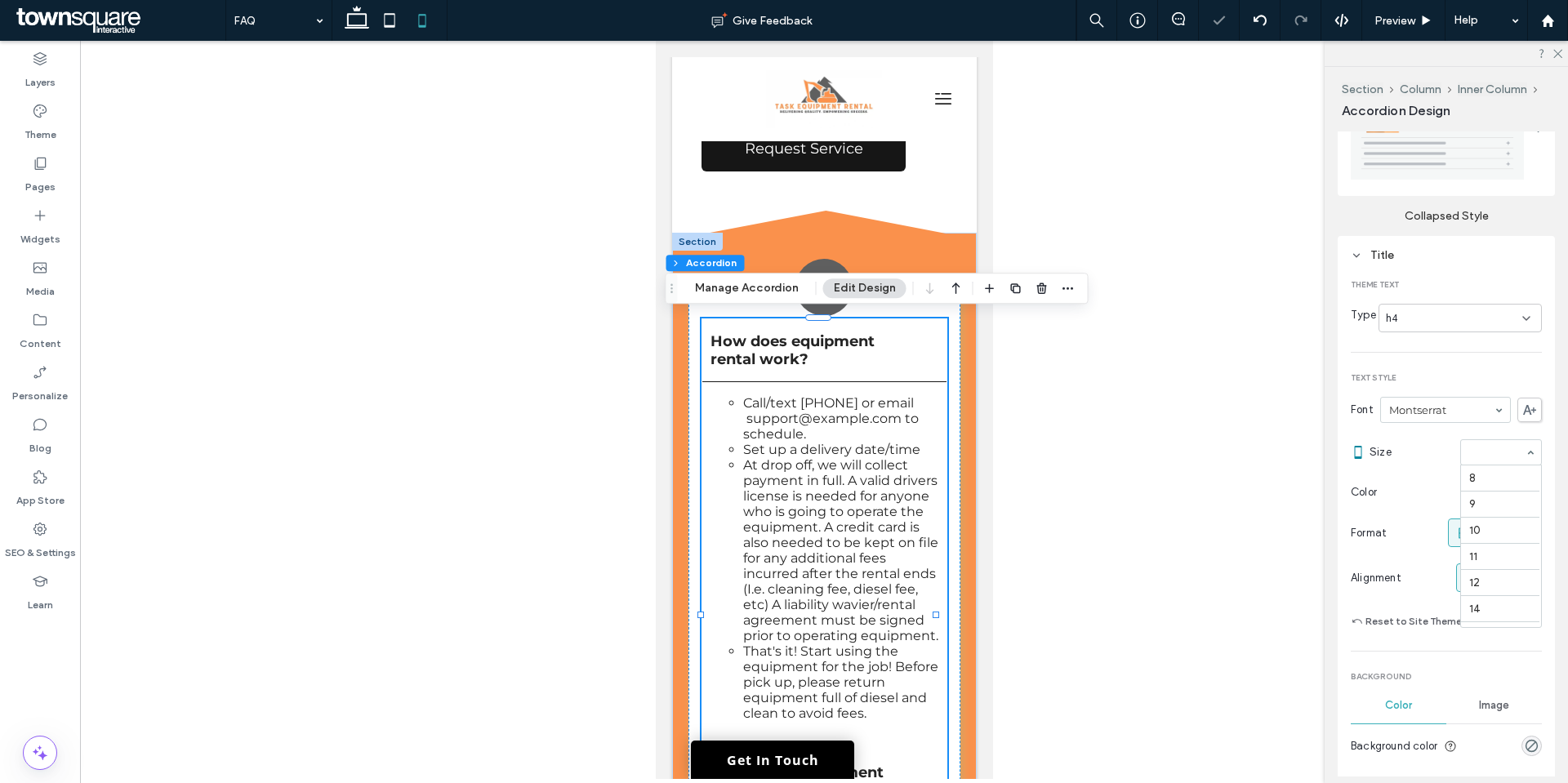 click at bounding box center (1497, 452) 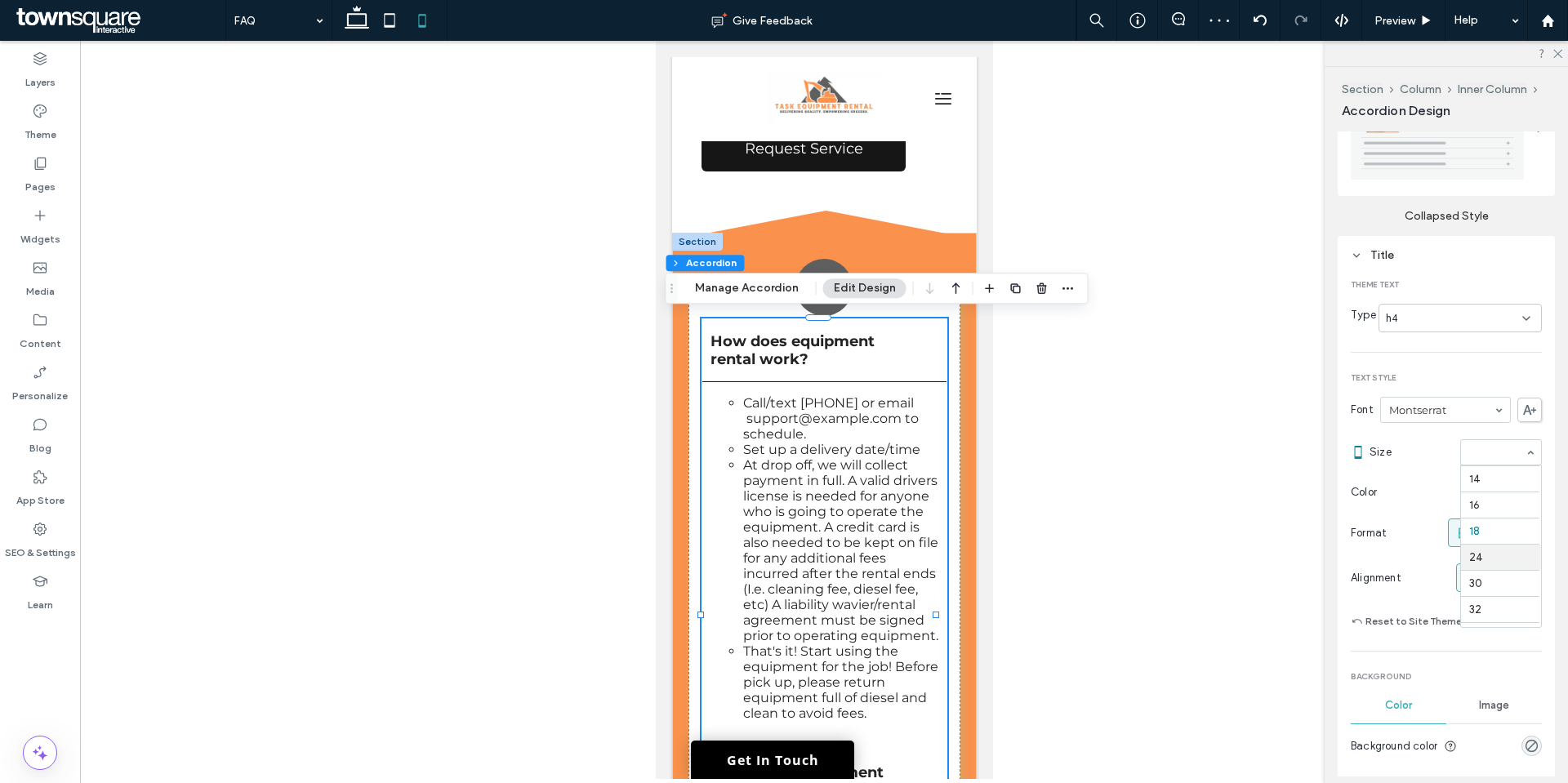 scroll, scrollTop: 101, scrollLeft: 0, axis: vertical 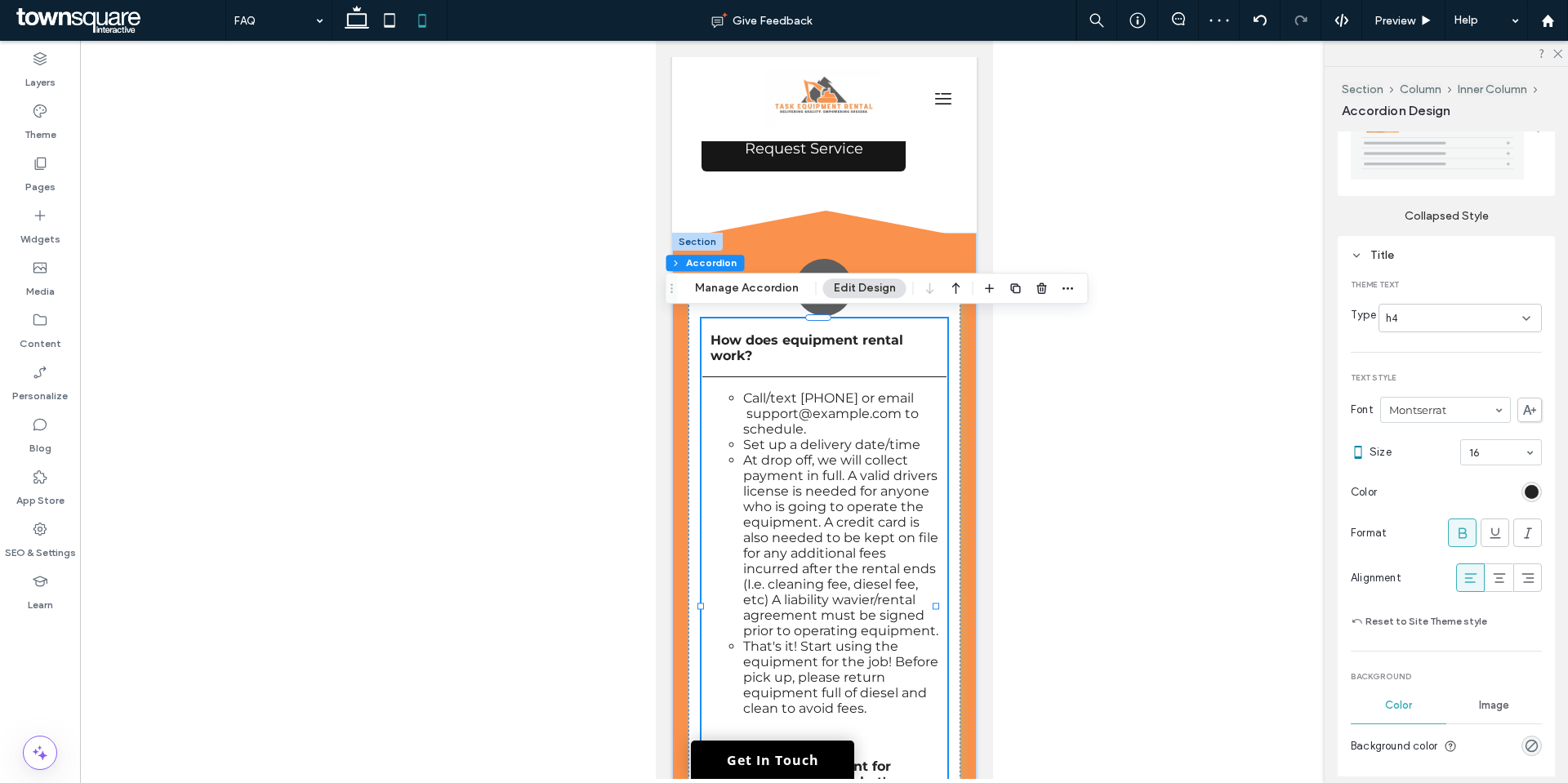 click at bounding box center (1501, 452) 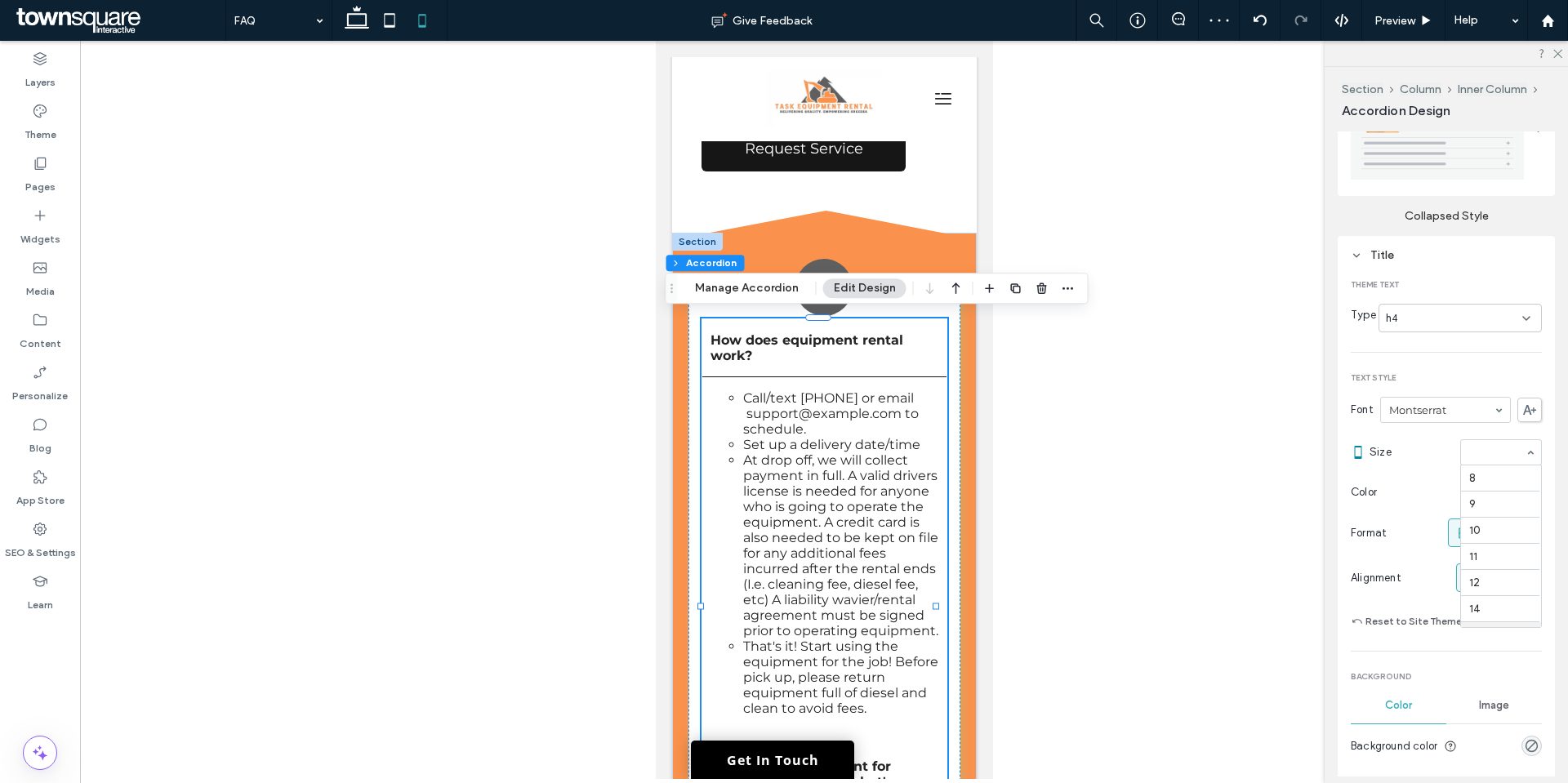 scroll, scrollTop: 157, scrollLeft: 0, axis: vertical 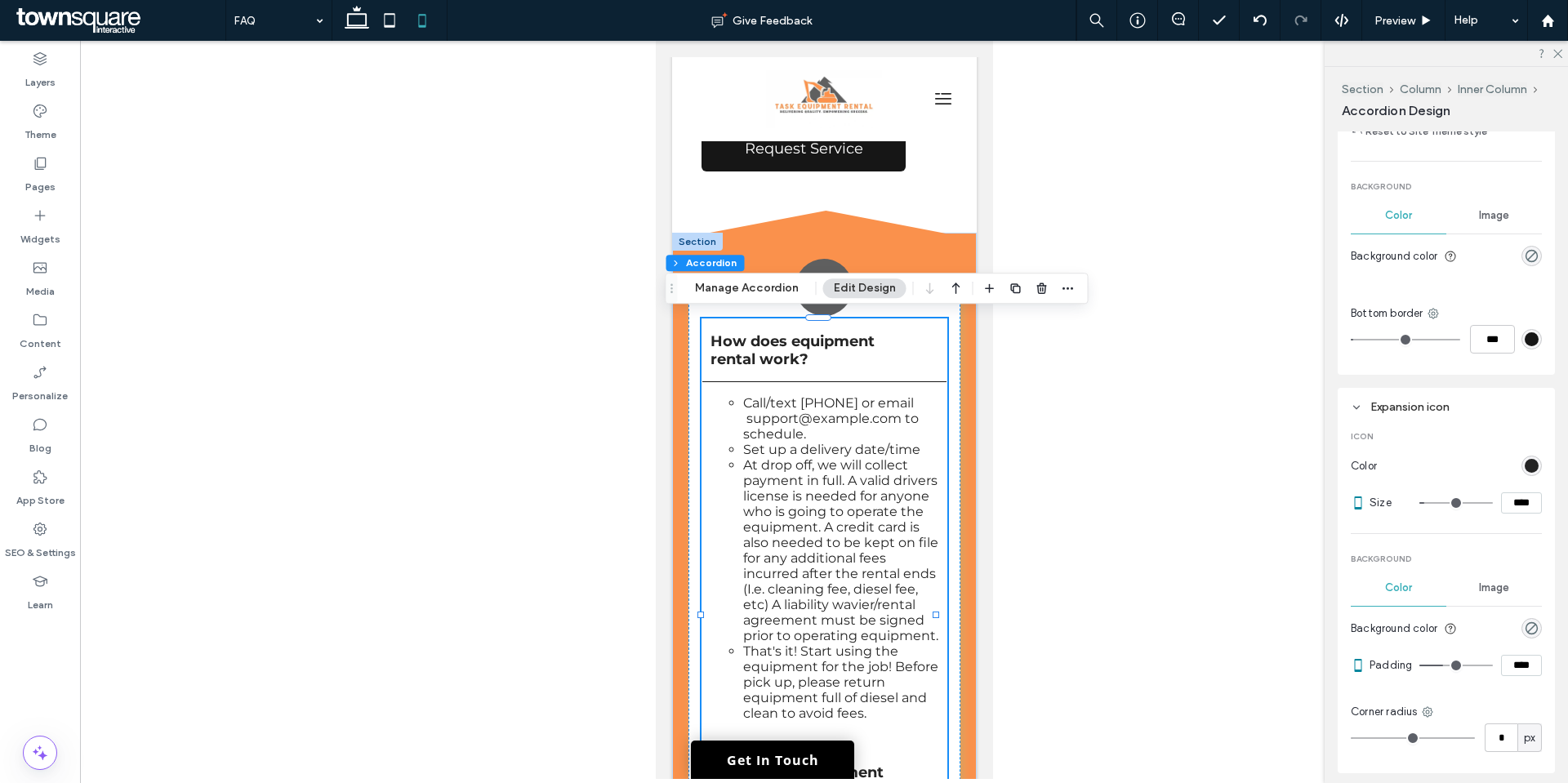 type on "**" 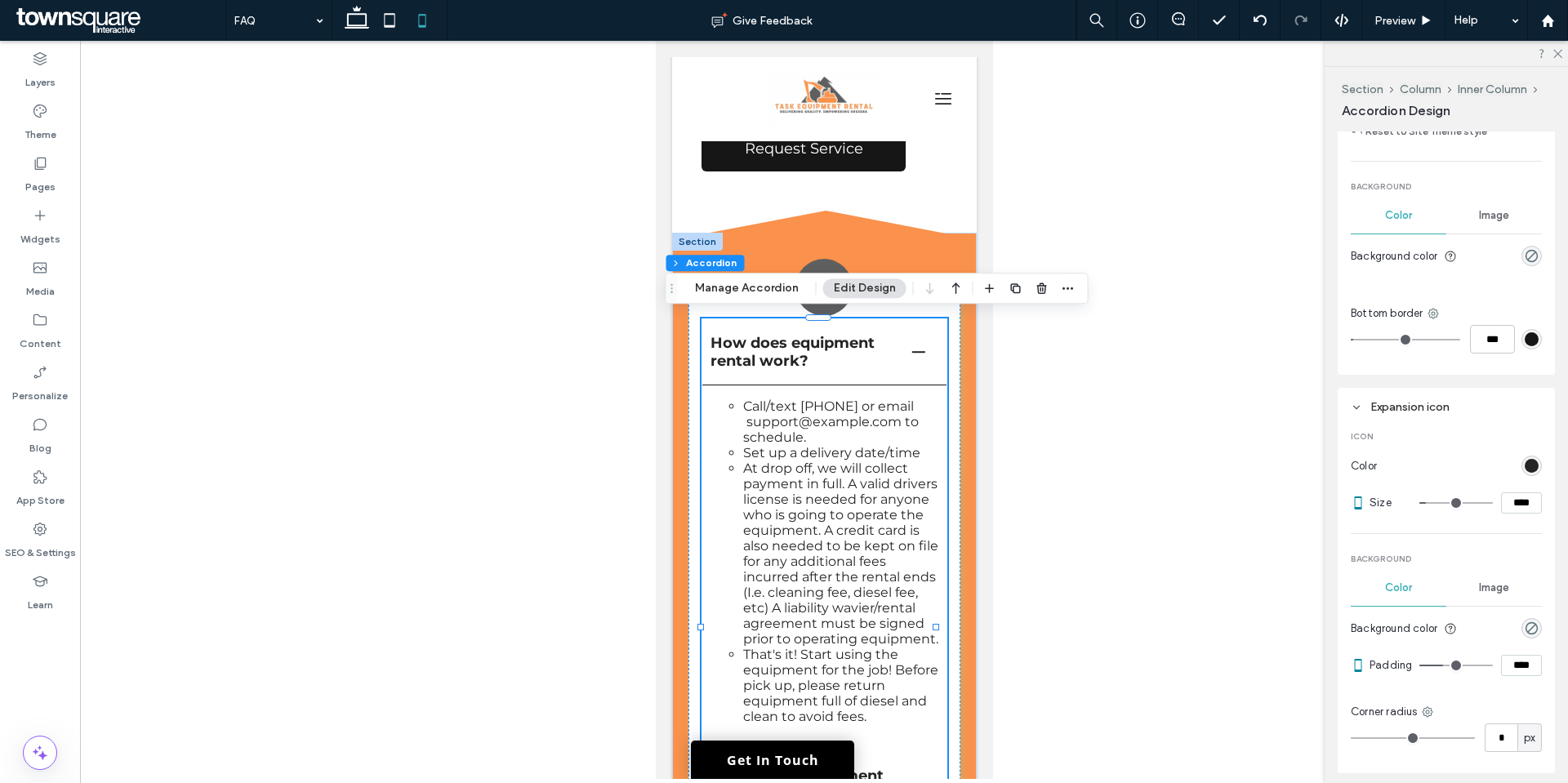 type on "***" 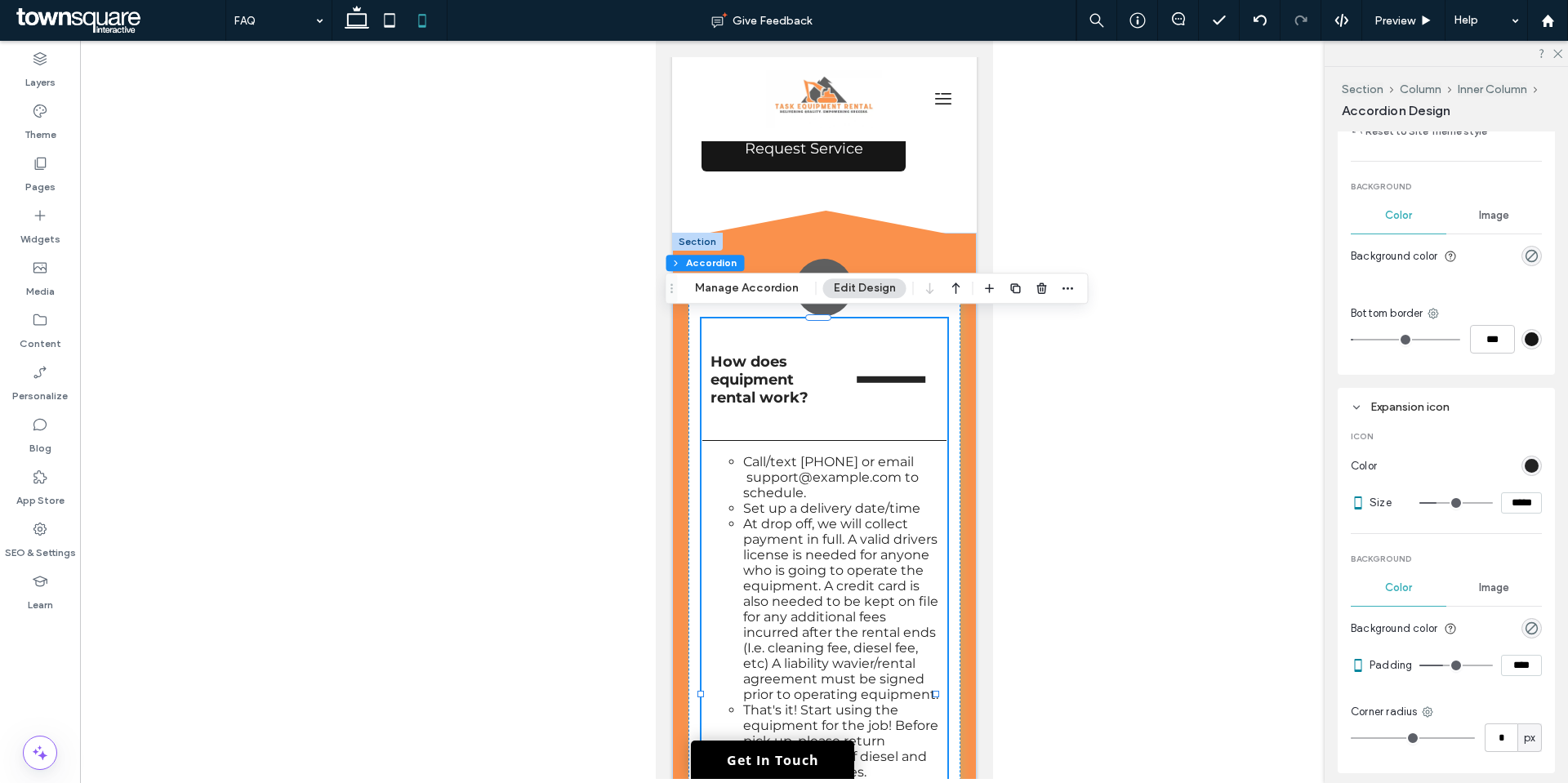 type on "***" 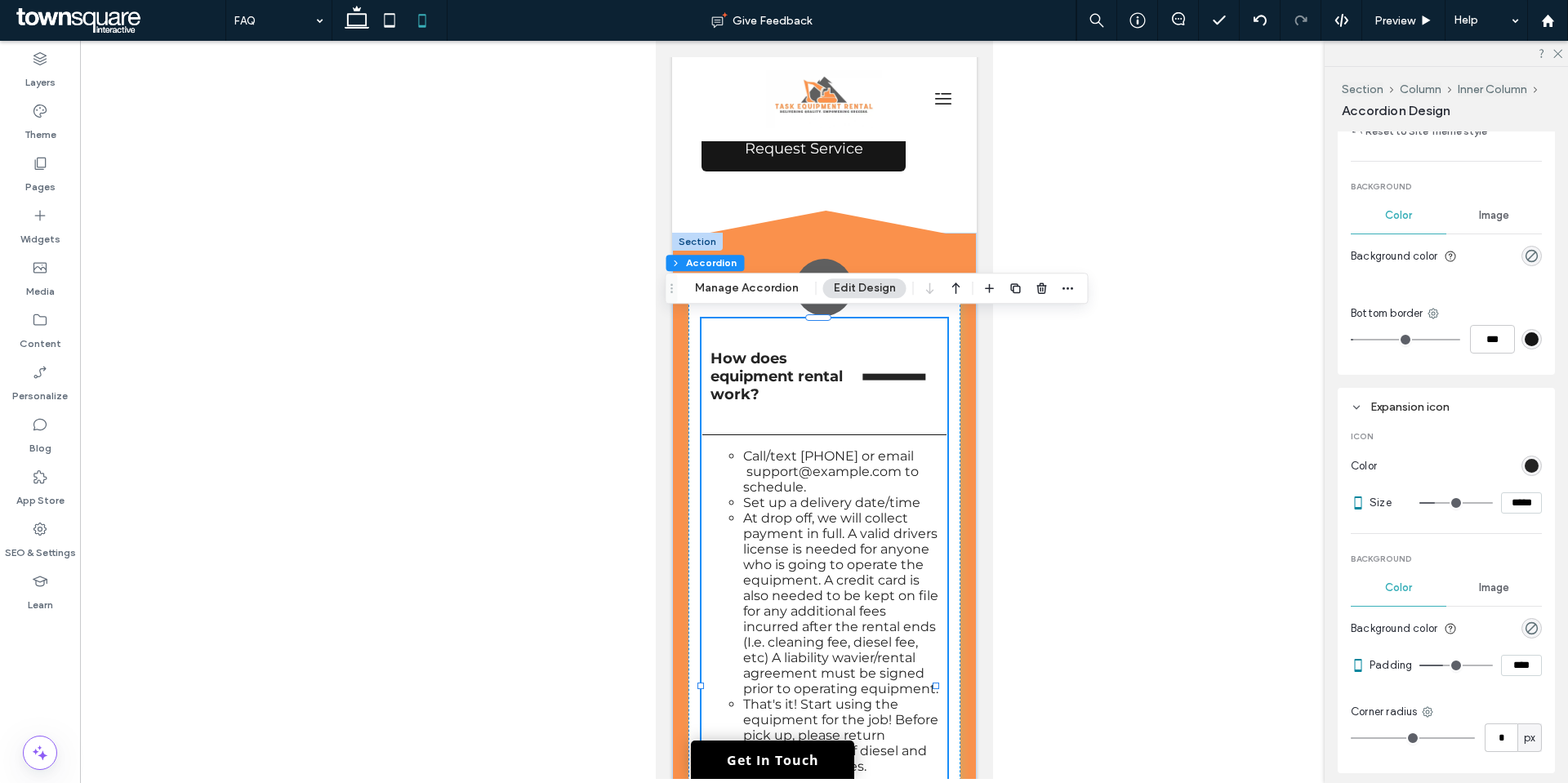 type on "**" 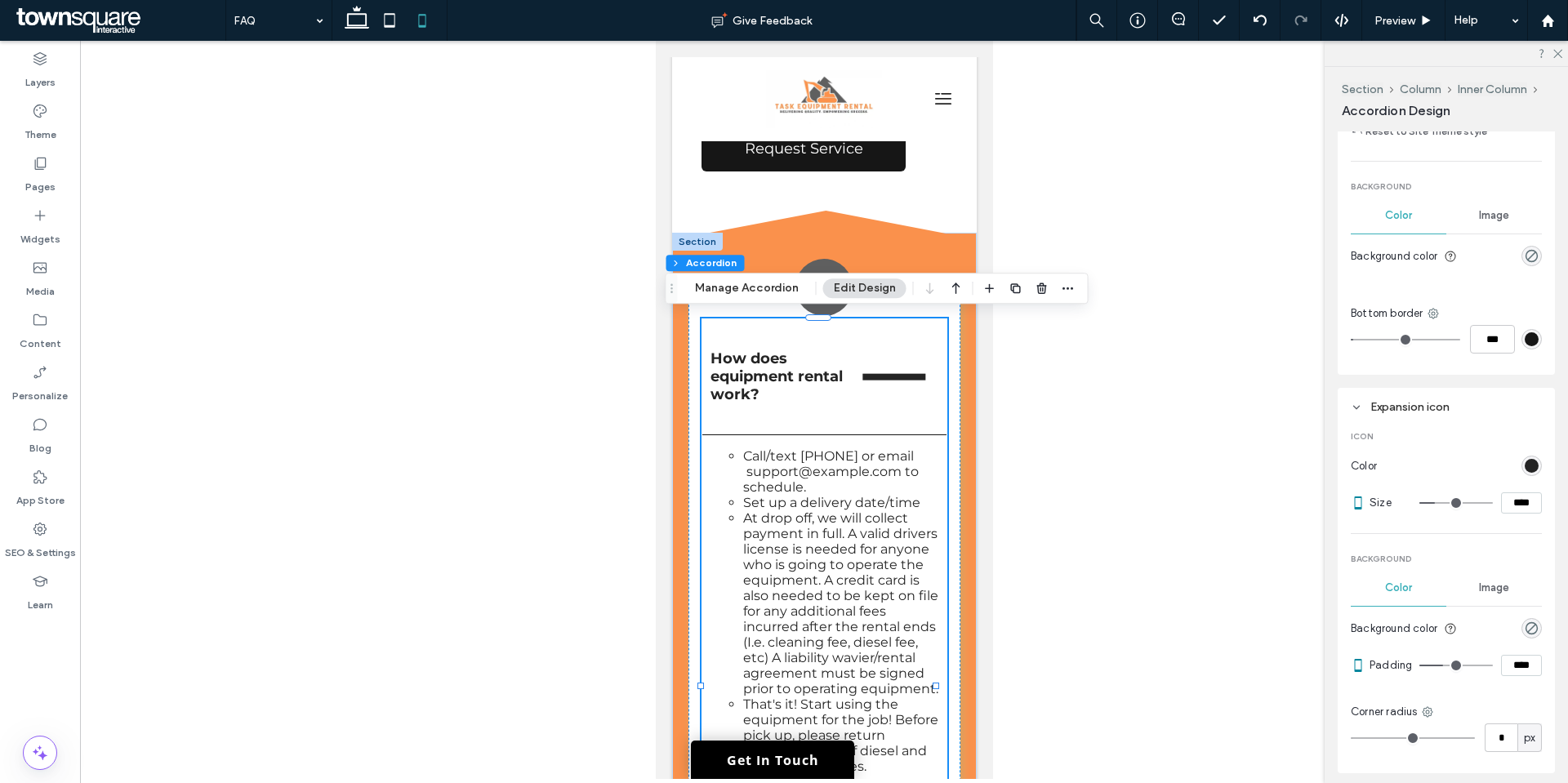 type on "**" 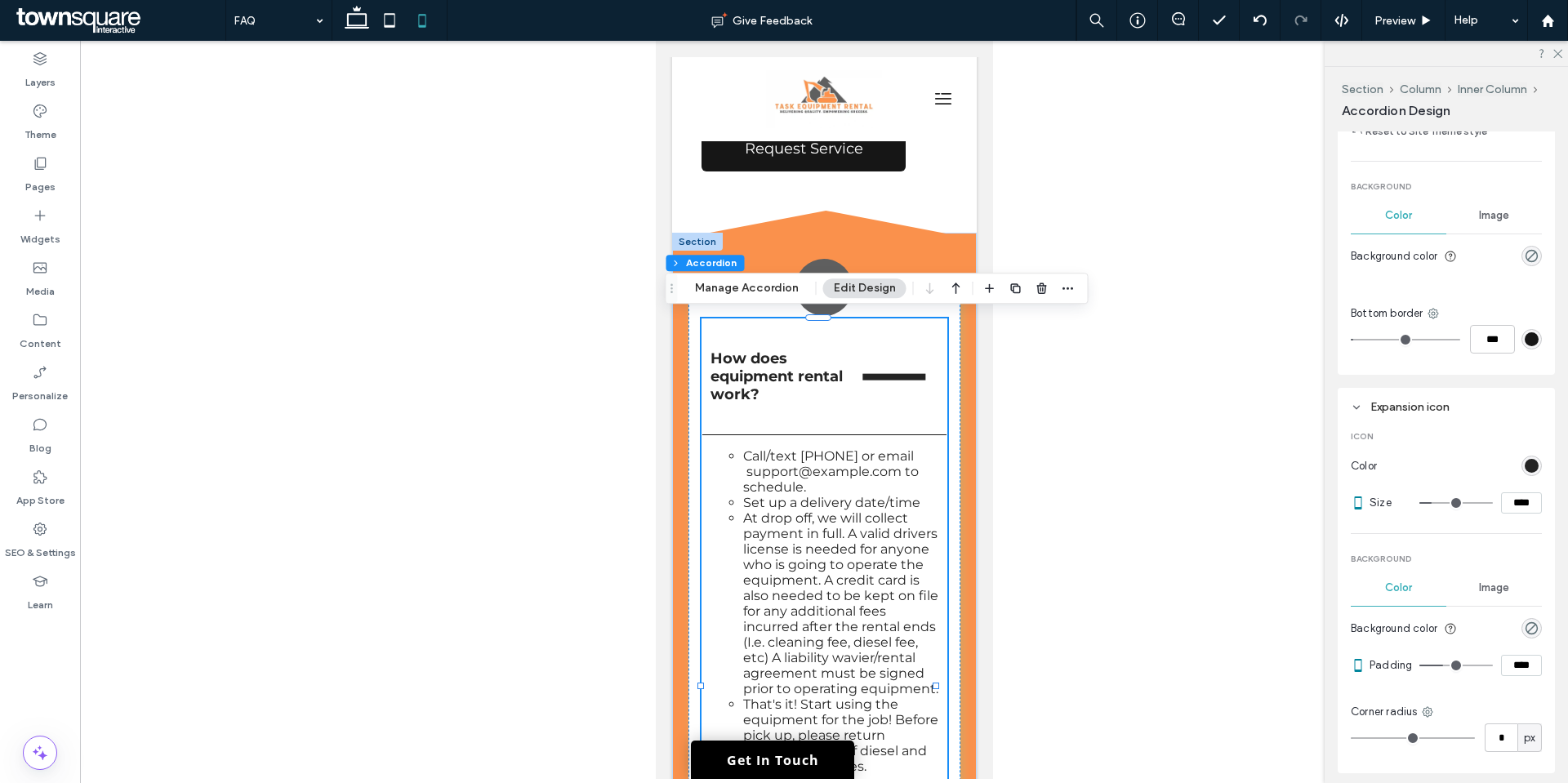 type on "**" 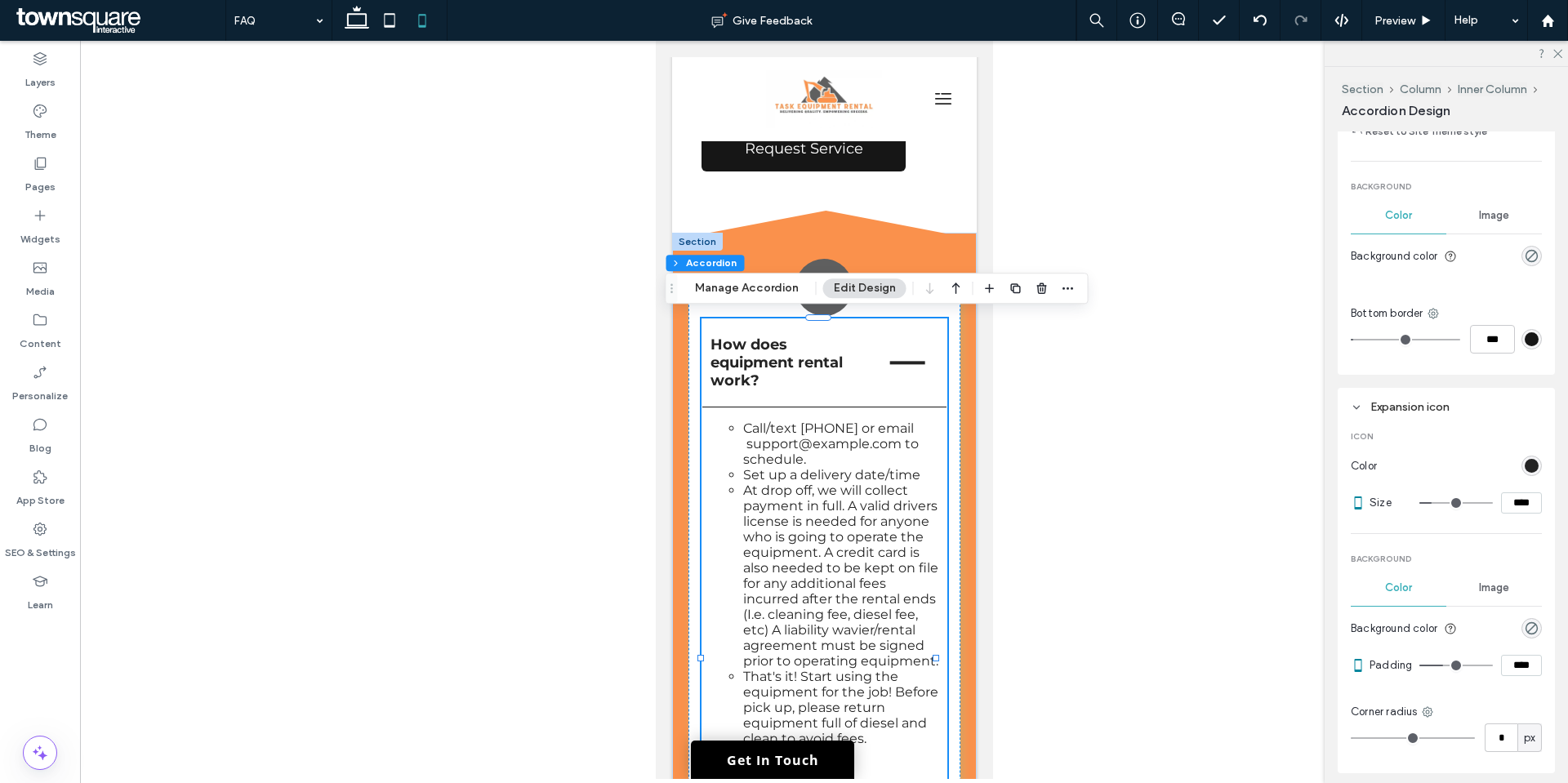 type on "**" 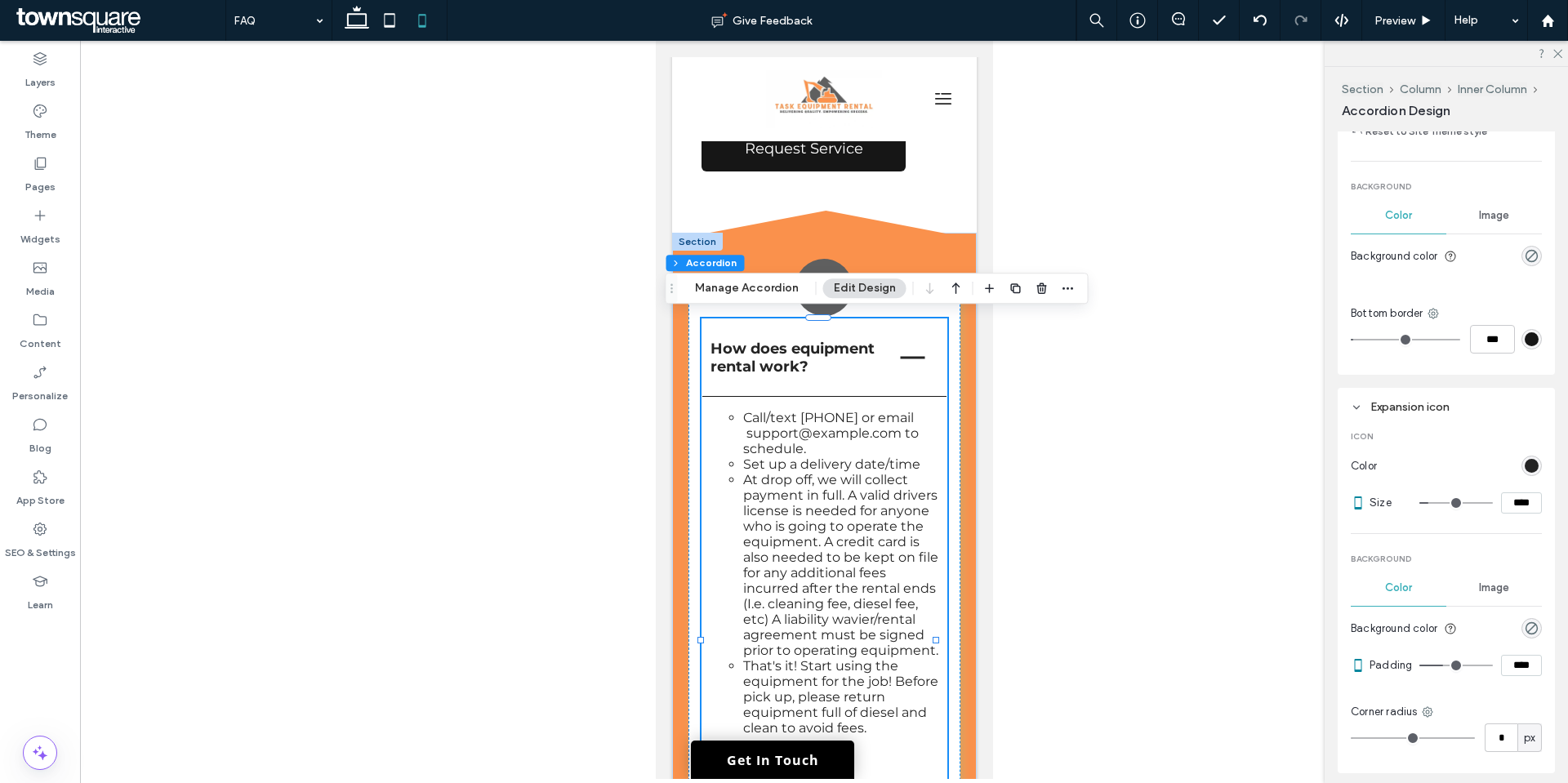 type on "**" 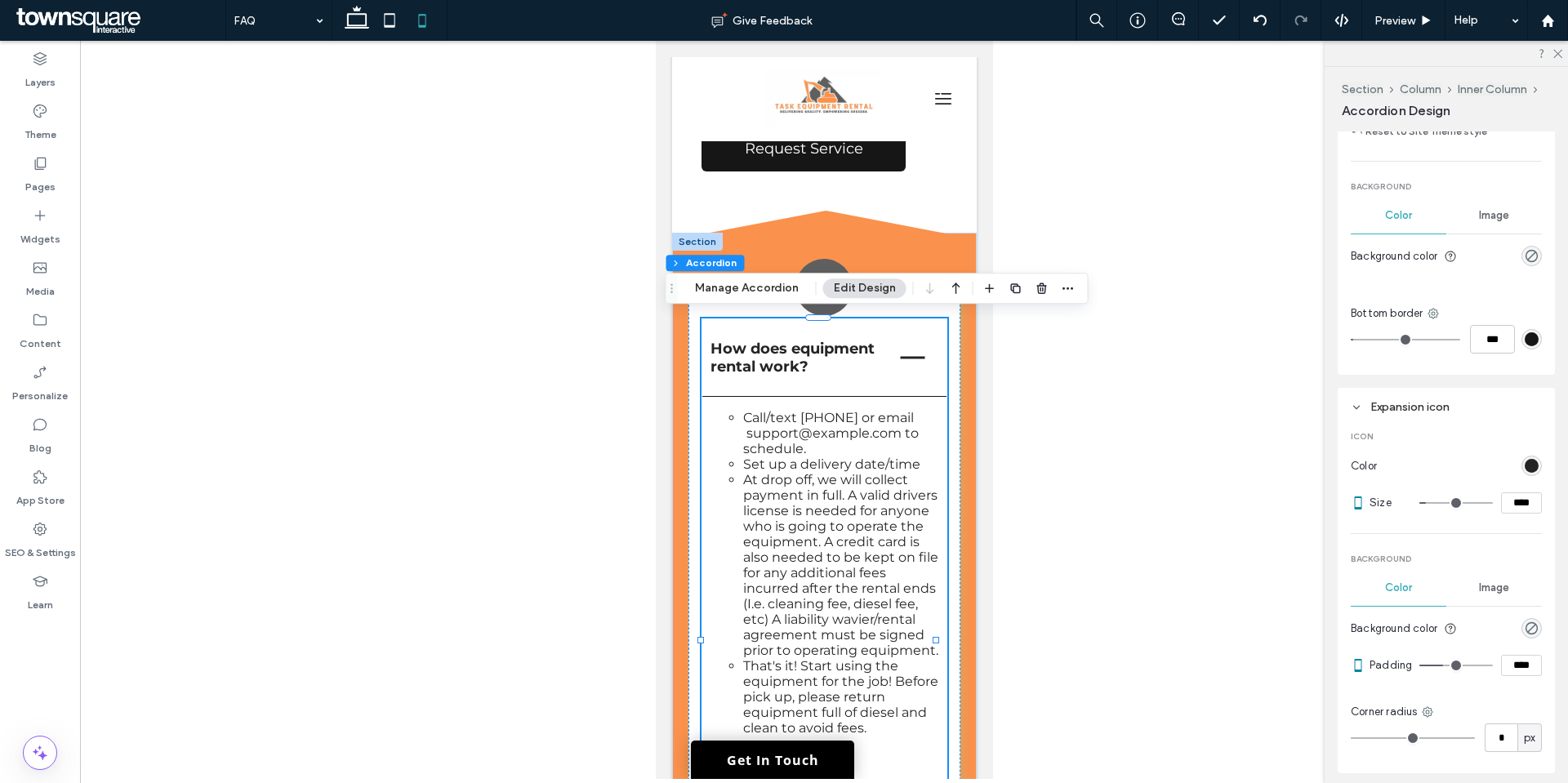 type on "**" 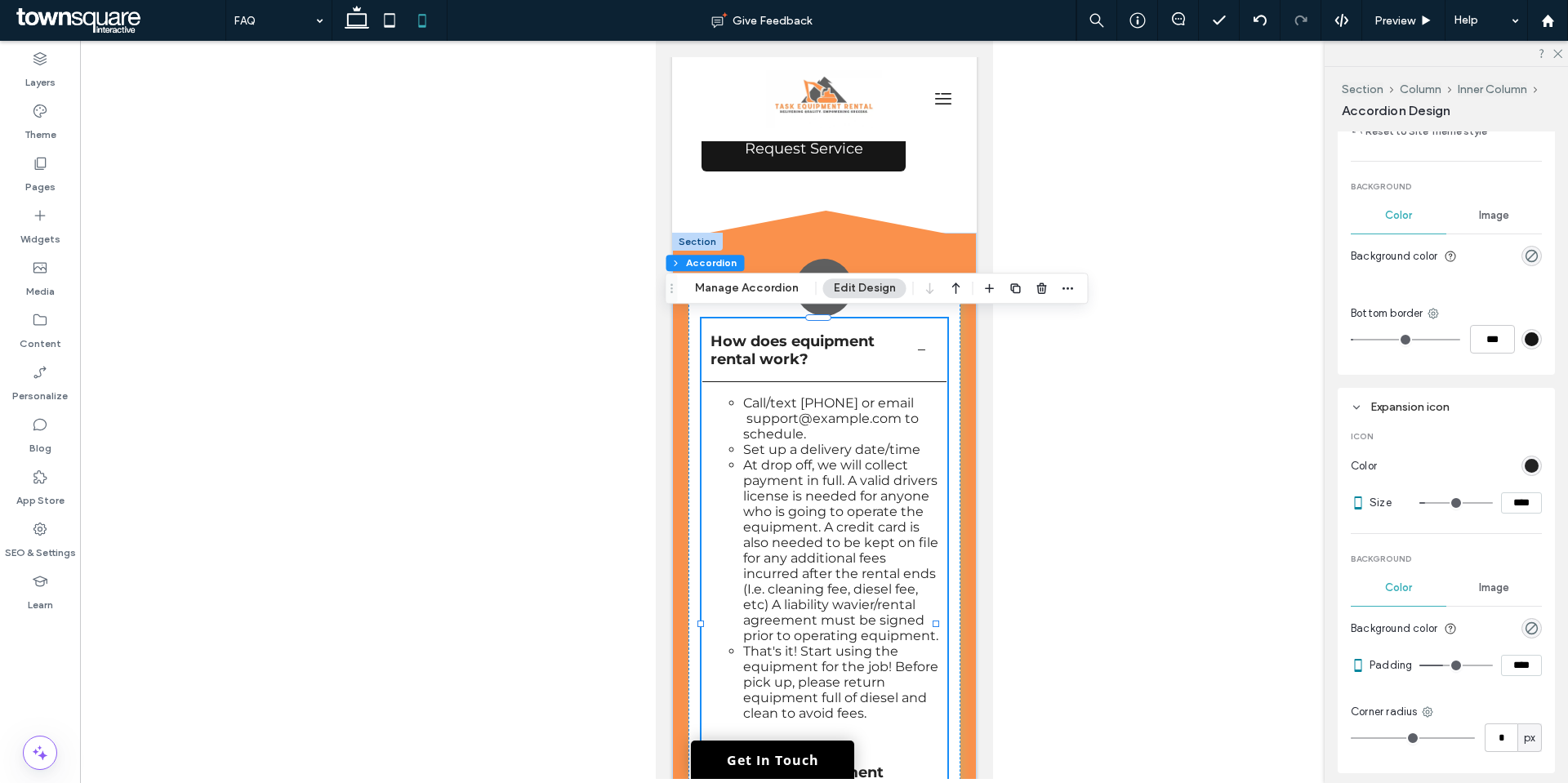 type on "**" 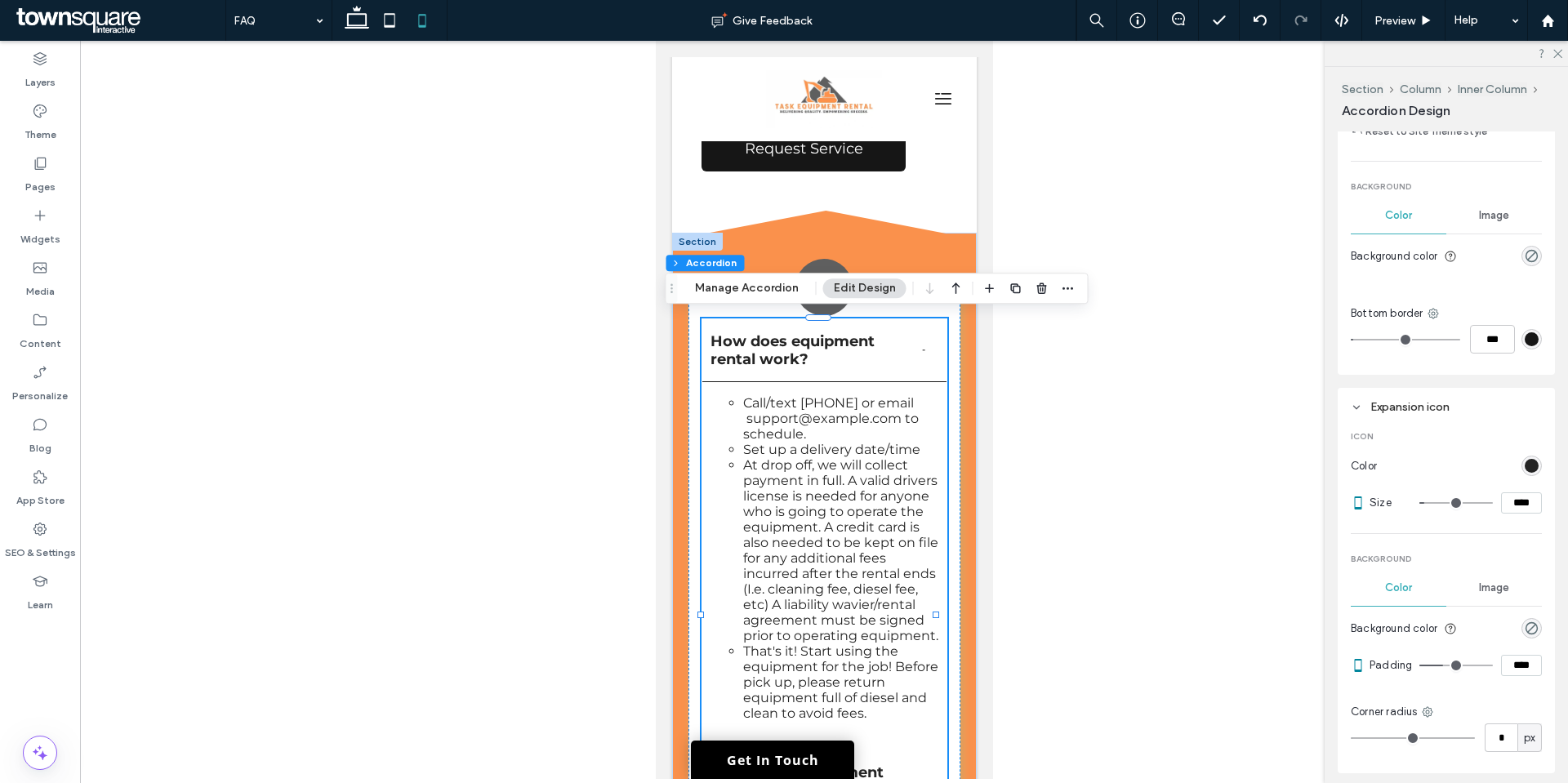 type on "**" 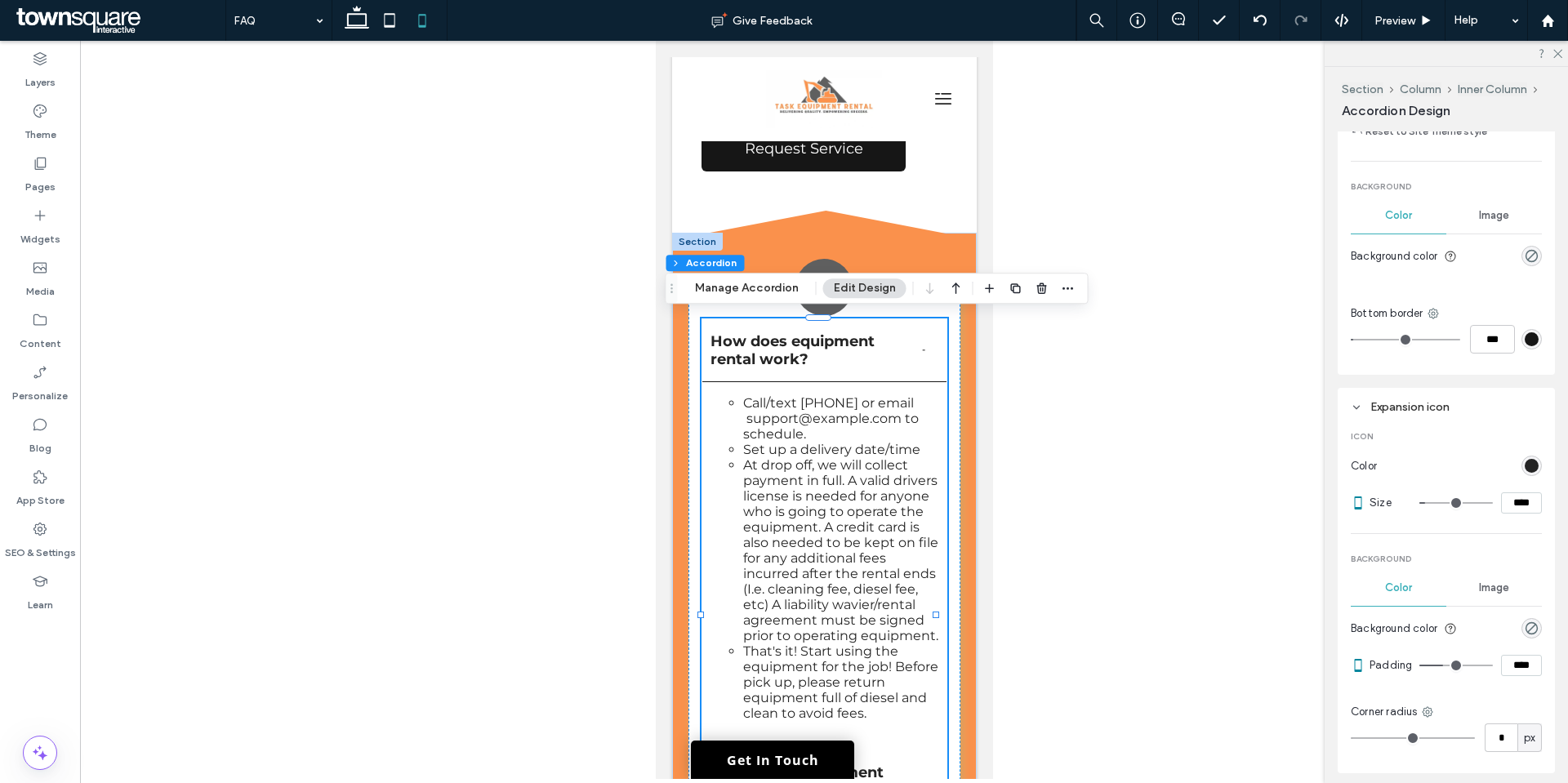 type on "**" 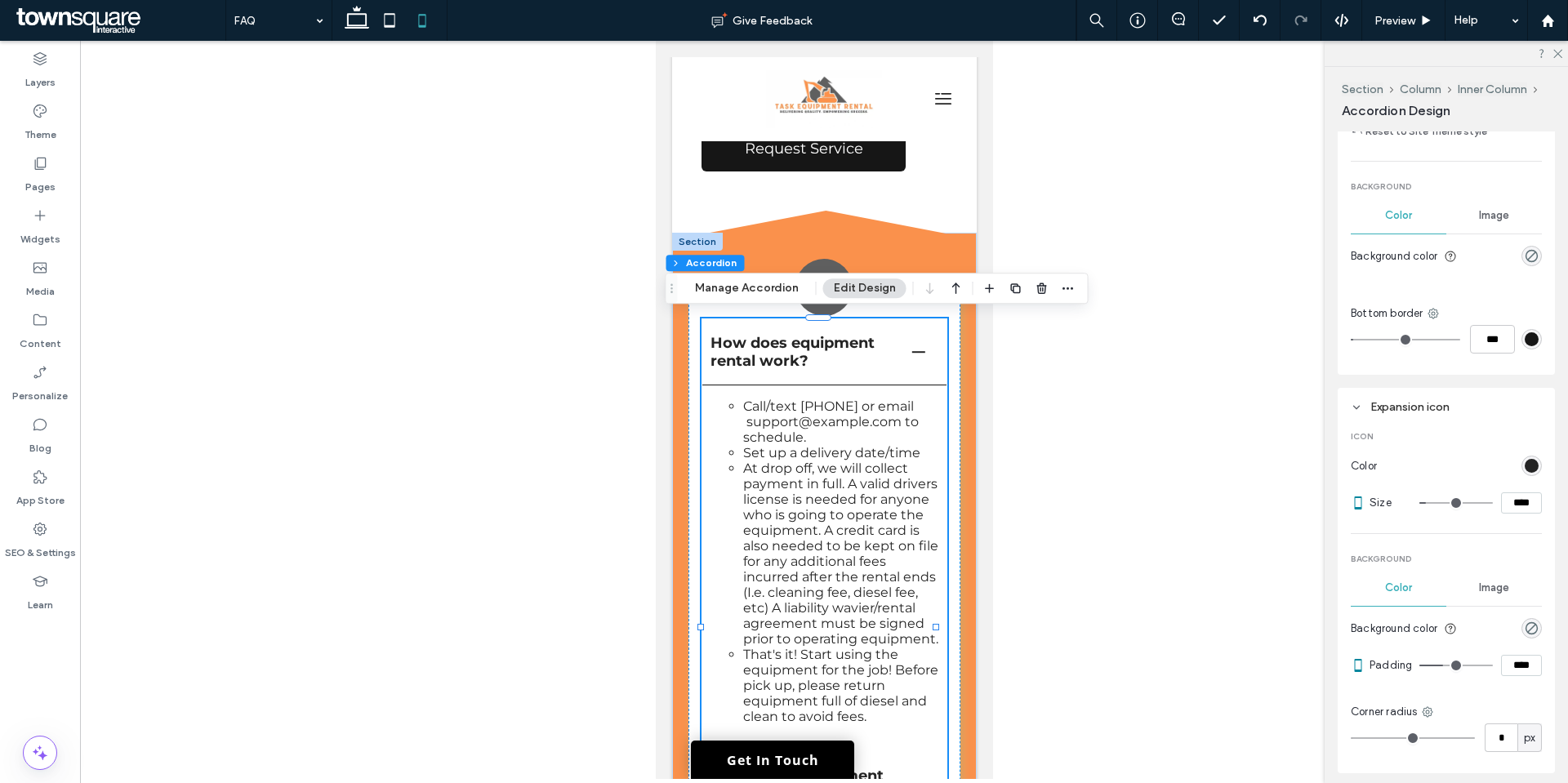 type on "**" 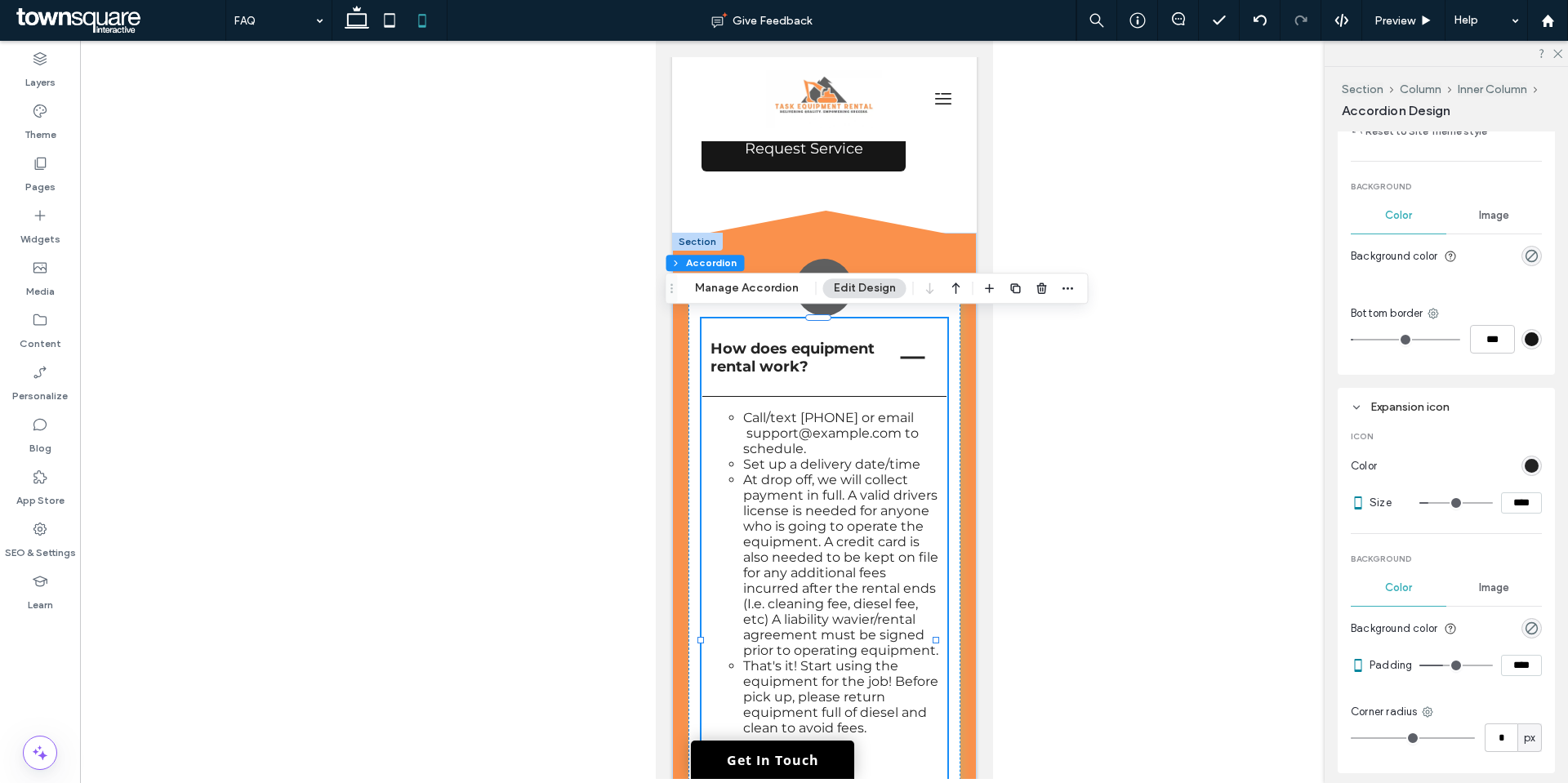 type on "**" 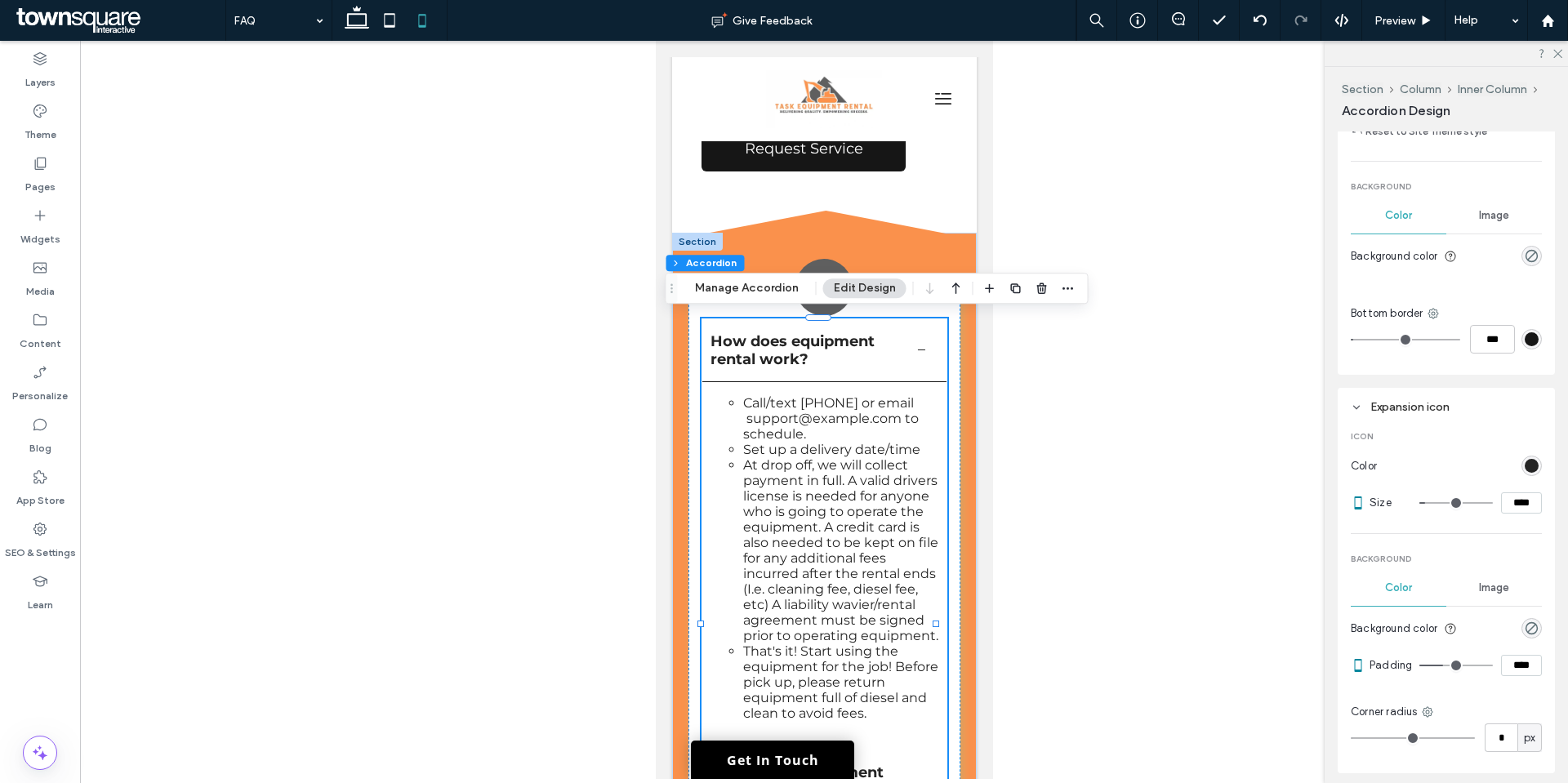 type on "**" 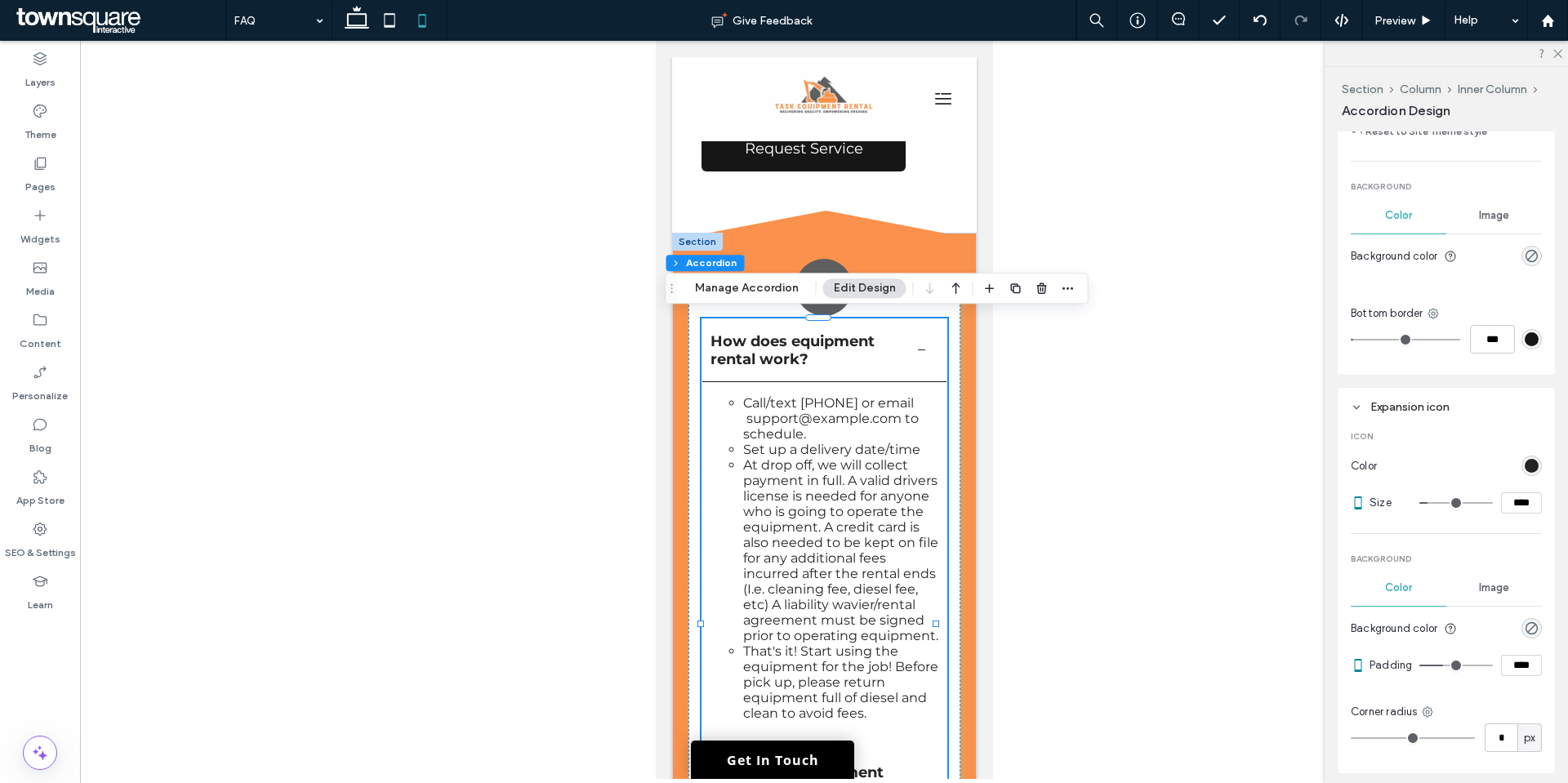 type on "**" 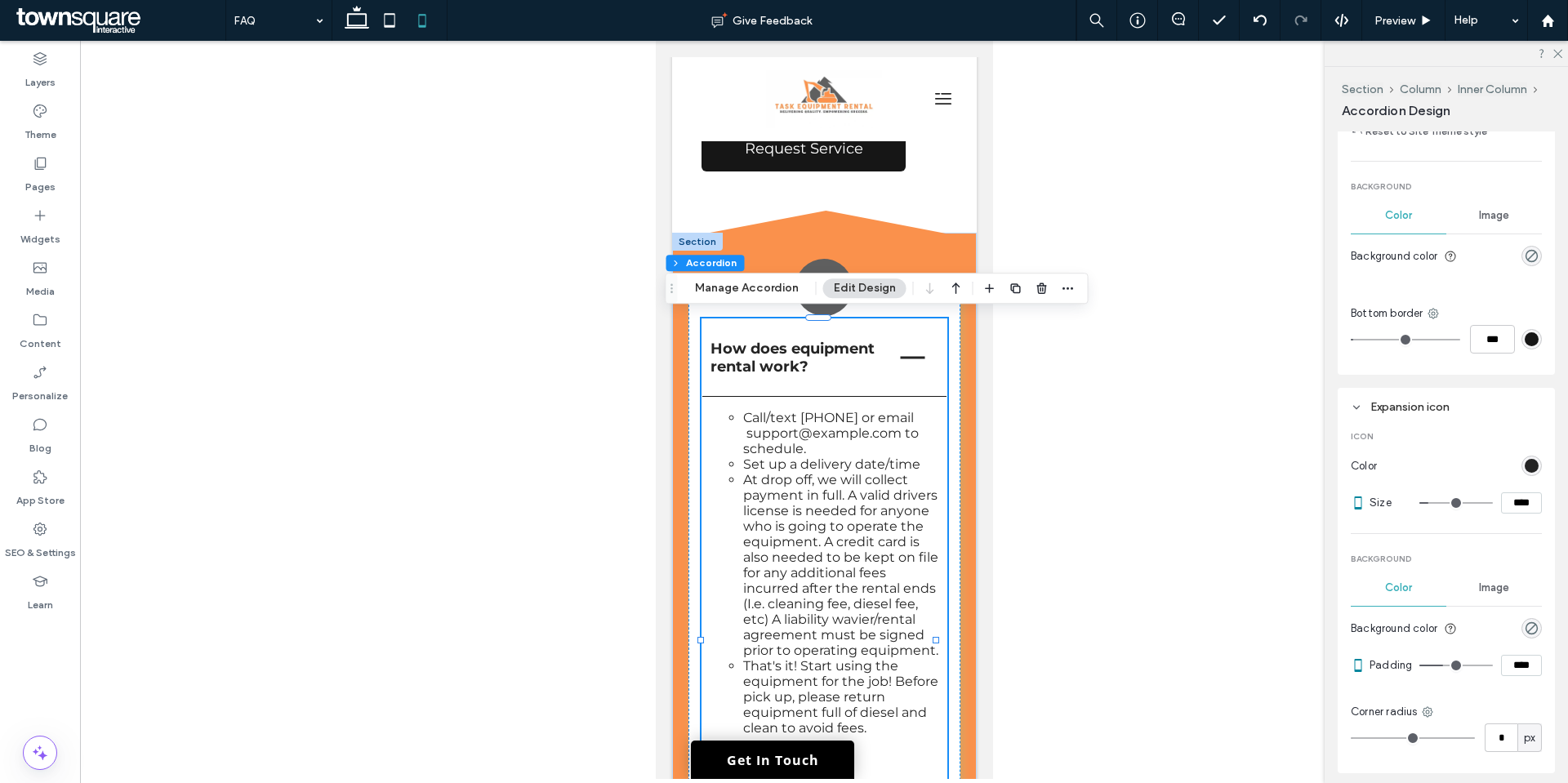 click at bounding box center [1456, 503] 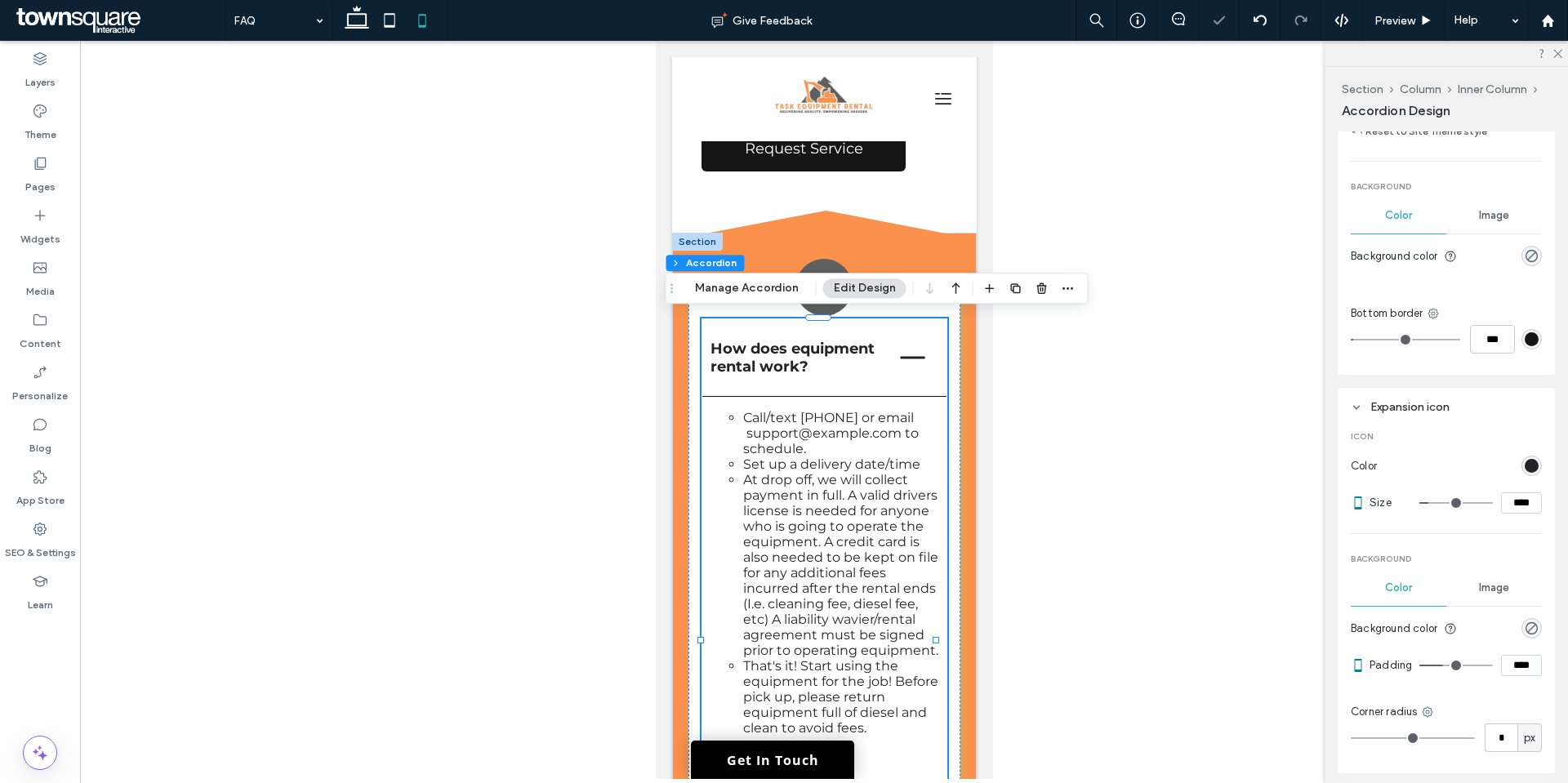 type on "**" 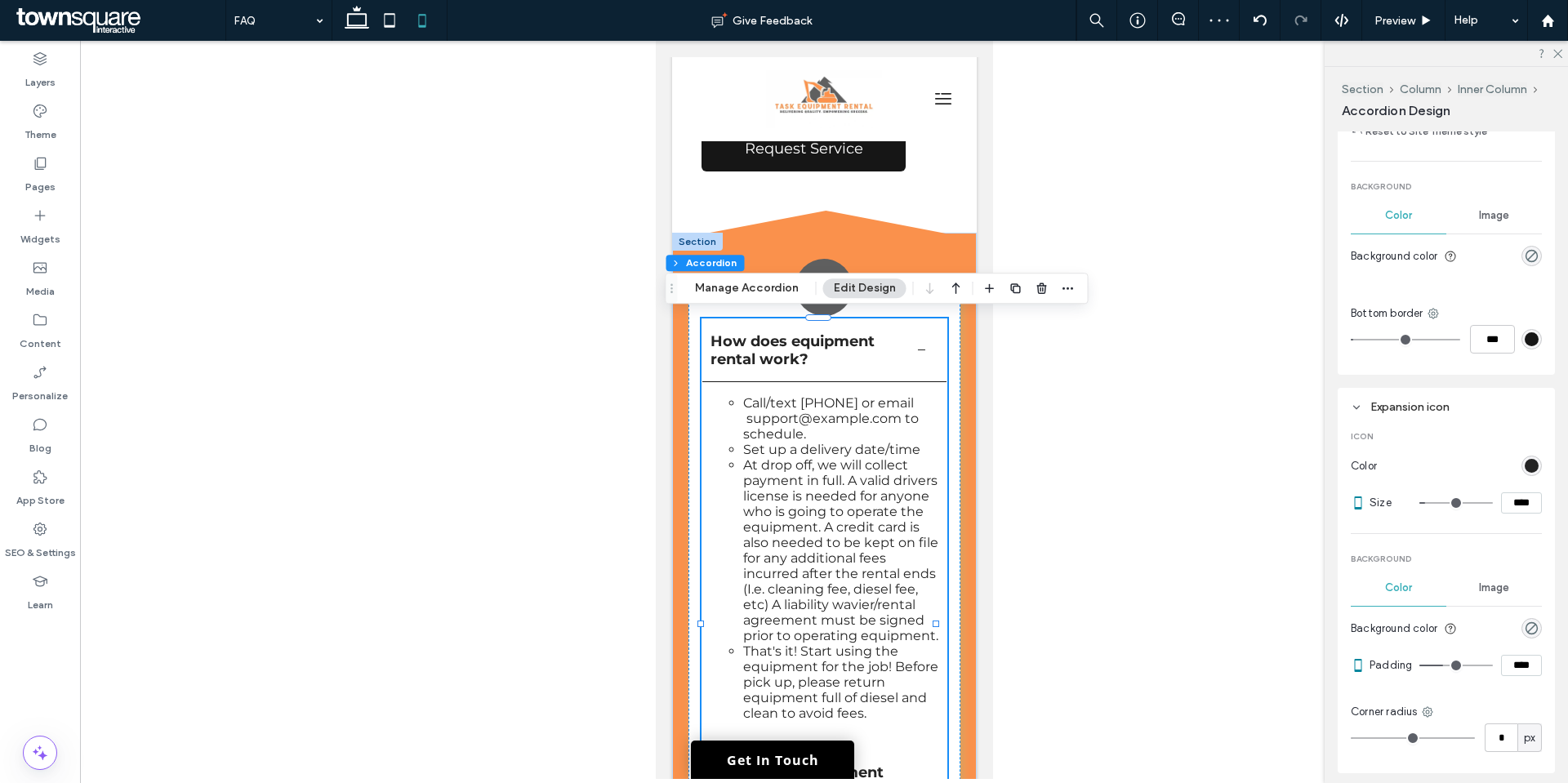 click at bounding box center (1456, 503) 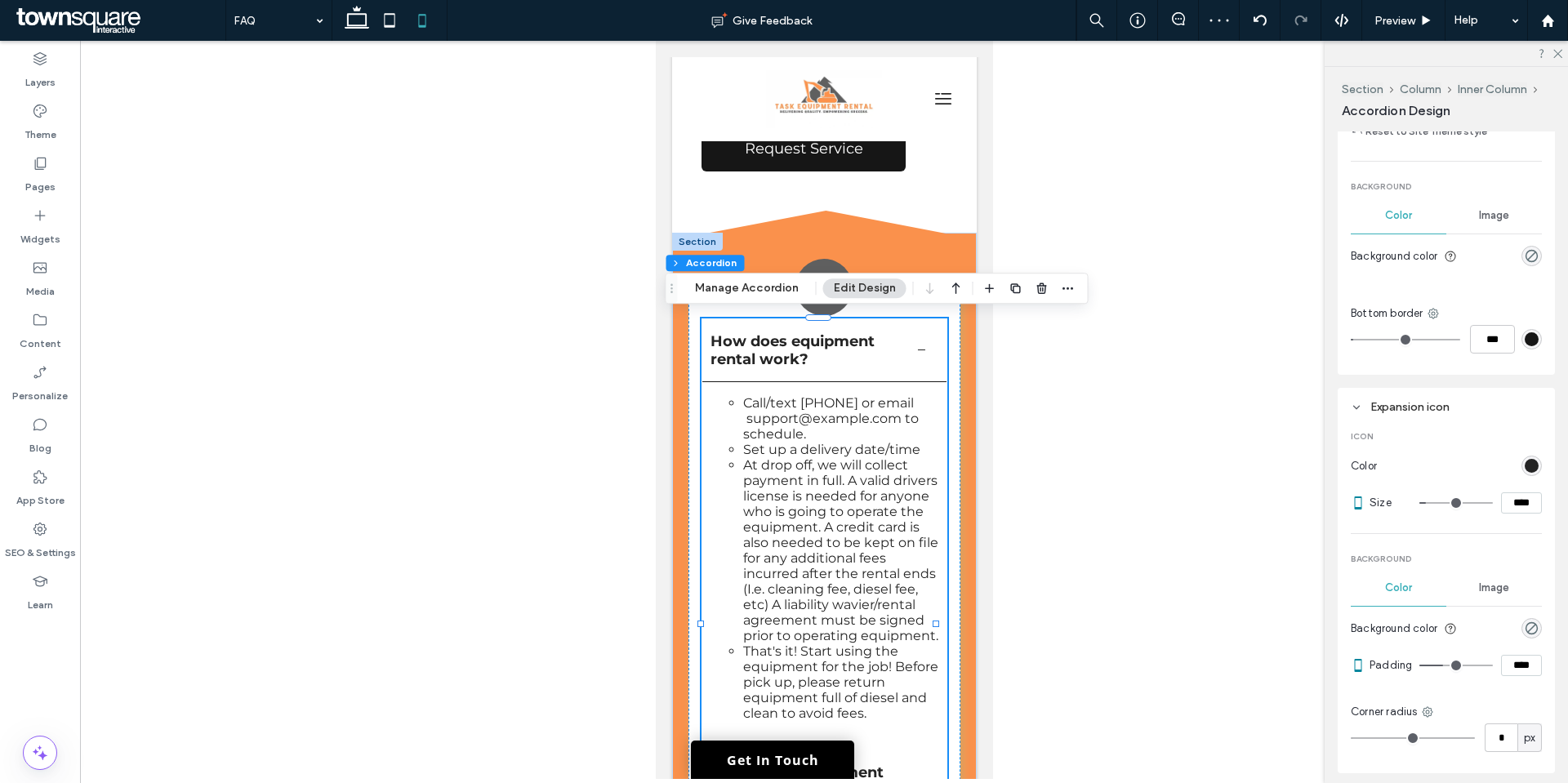 type on "**" 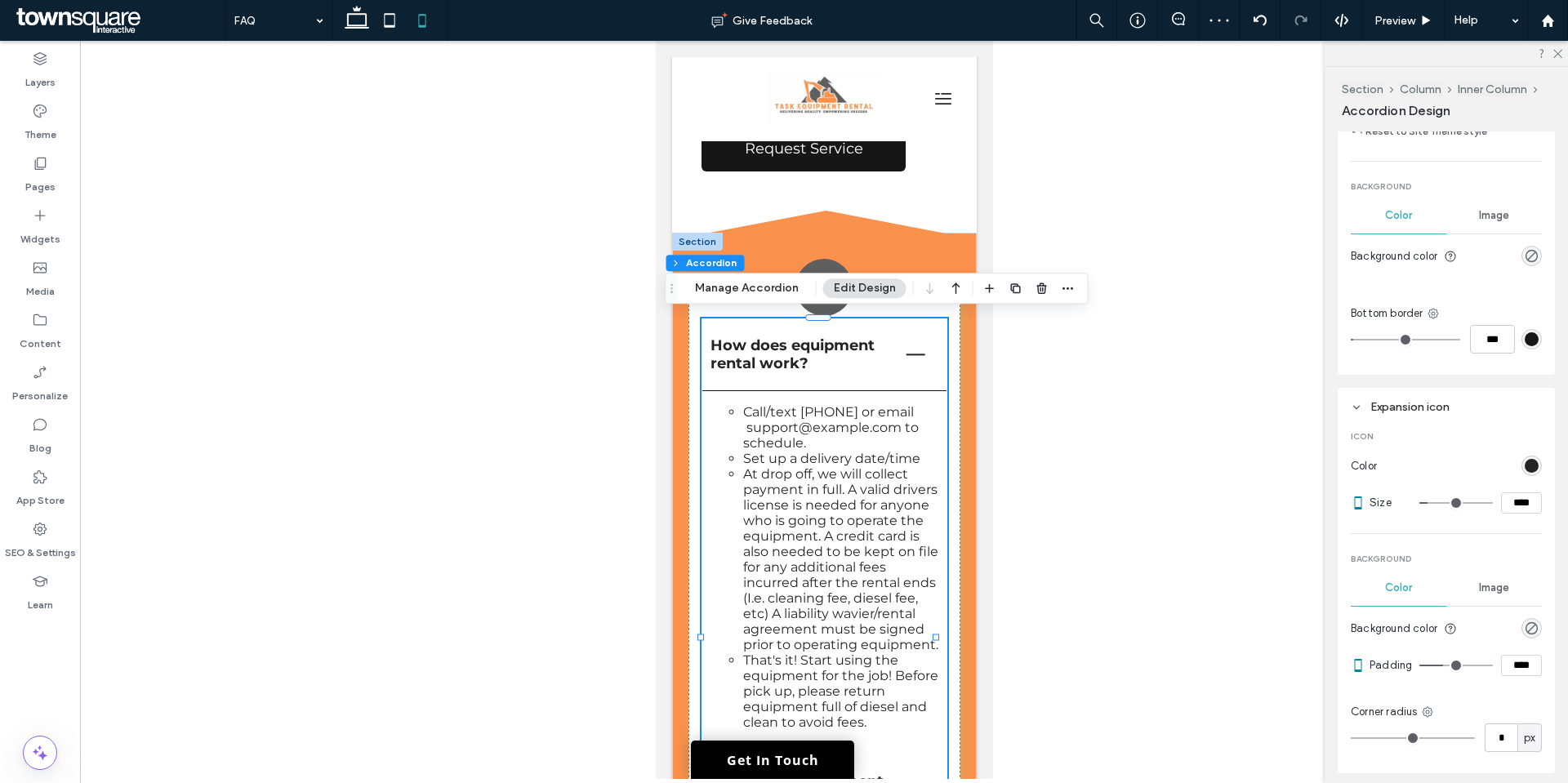 type on "**" 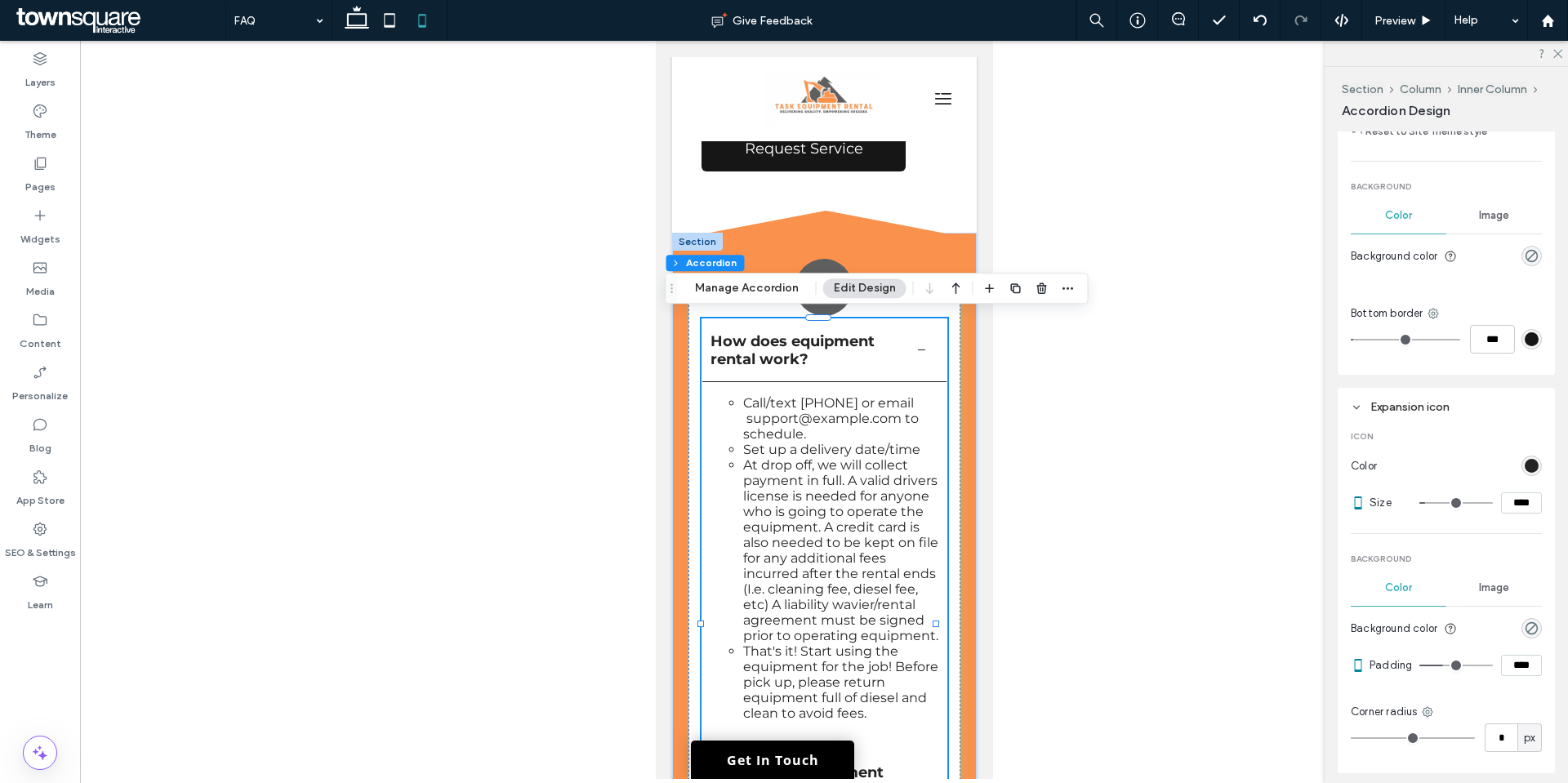 type on "**" 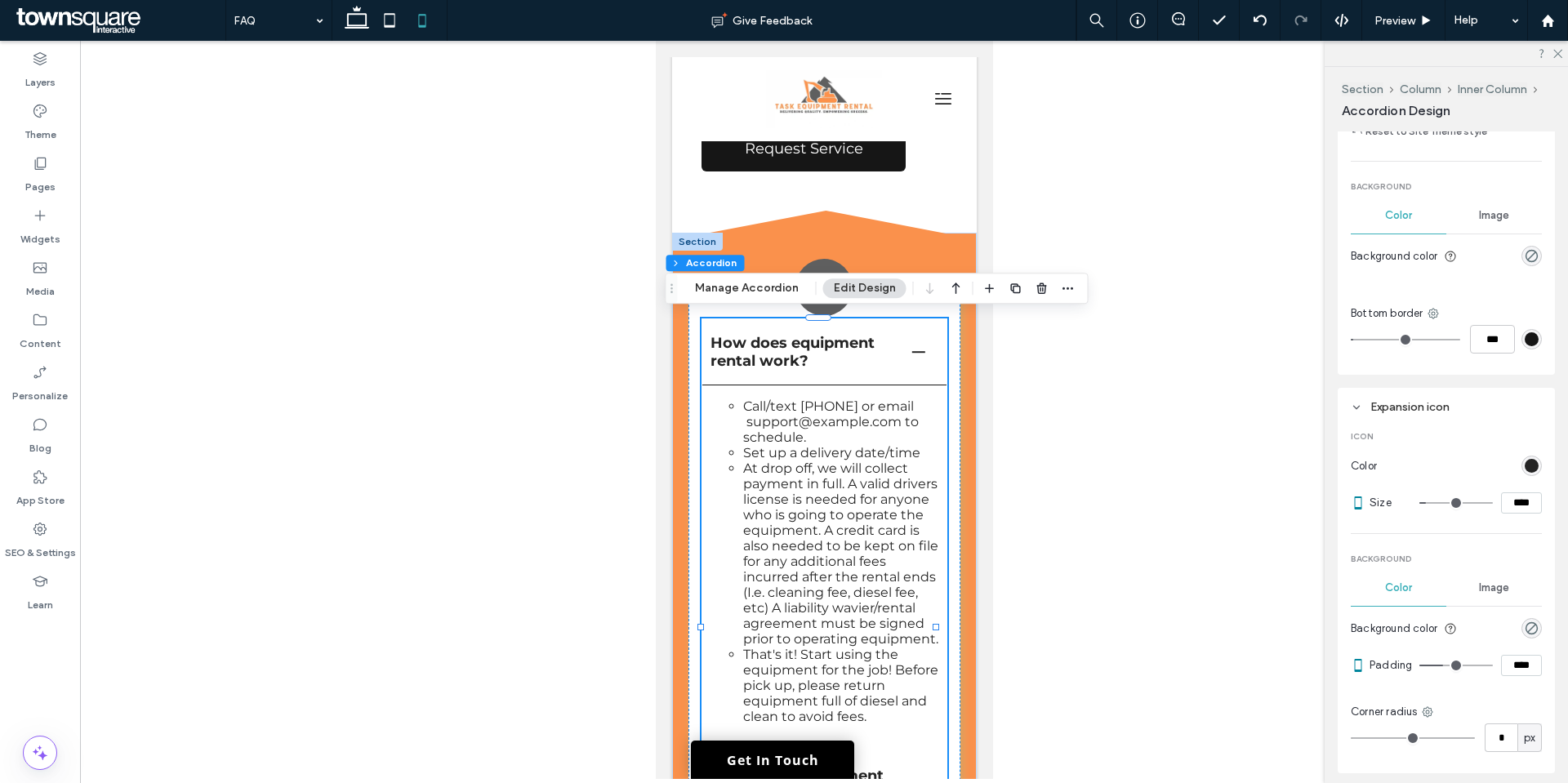type on "**" 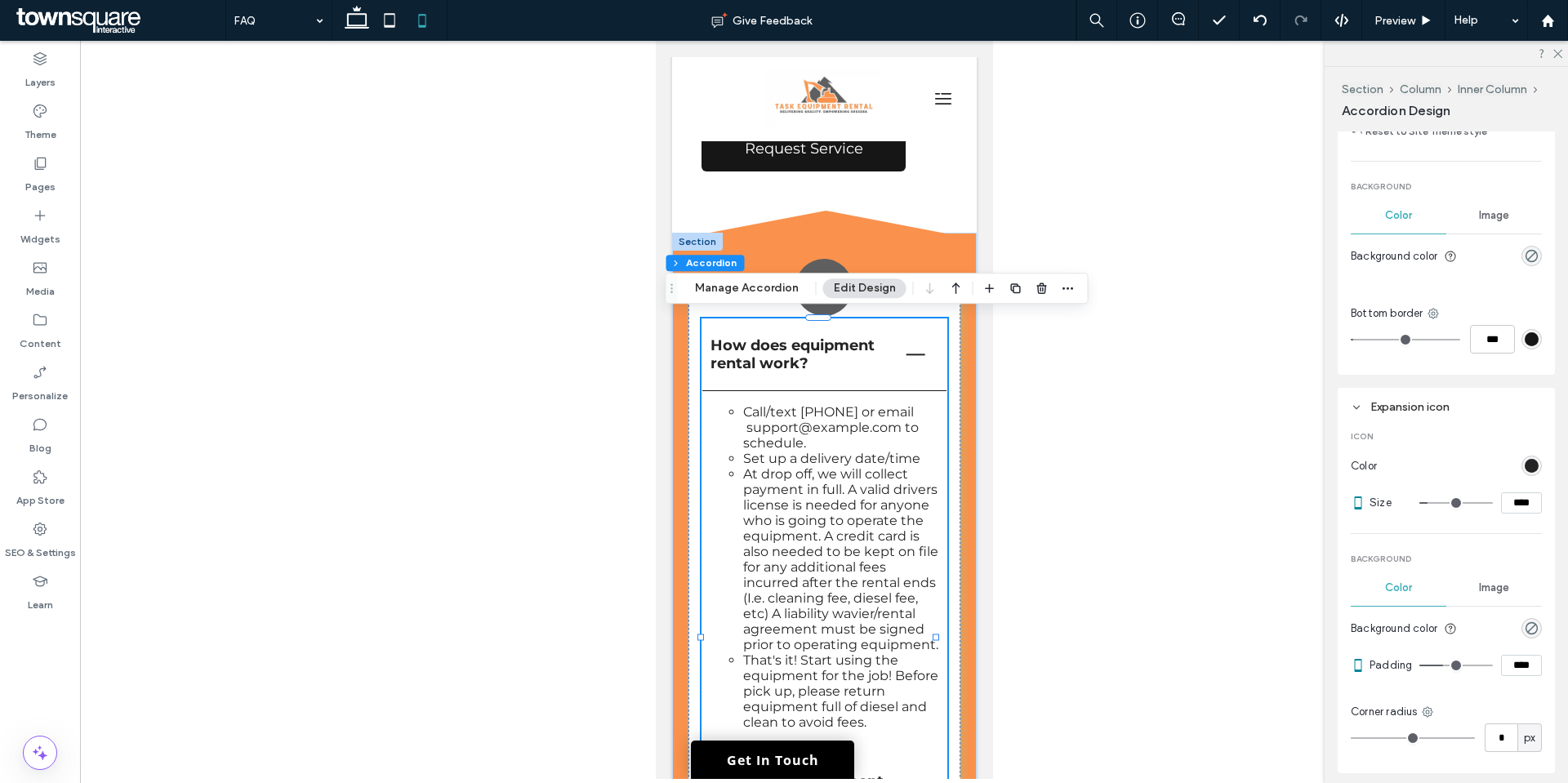 type on "**" 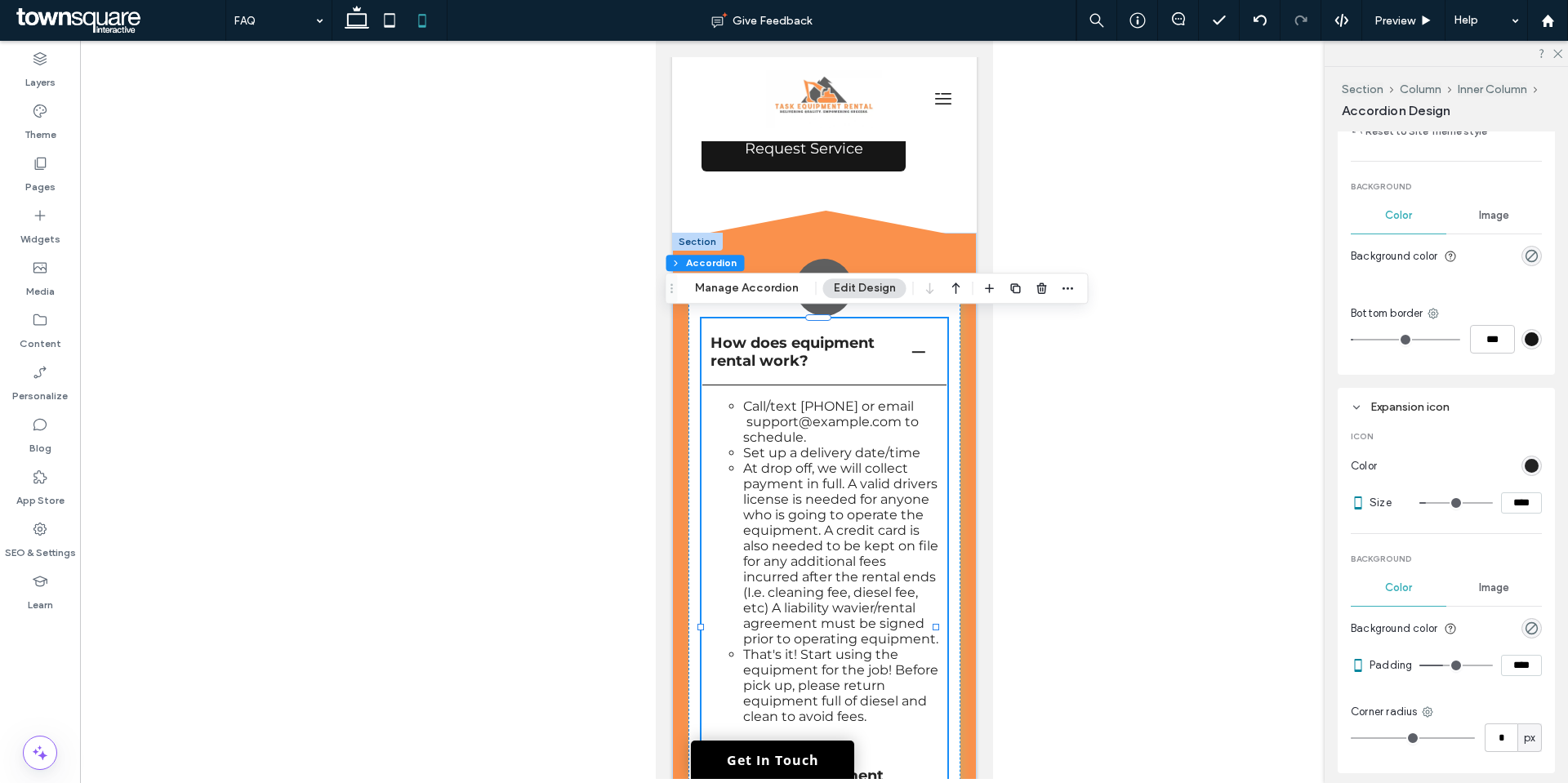 type on "**" 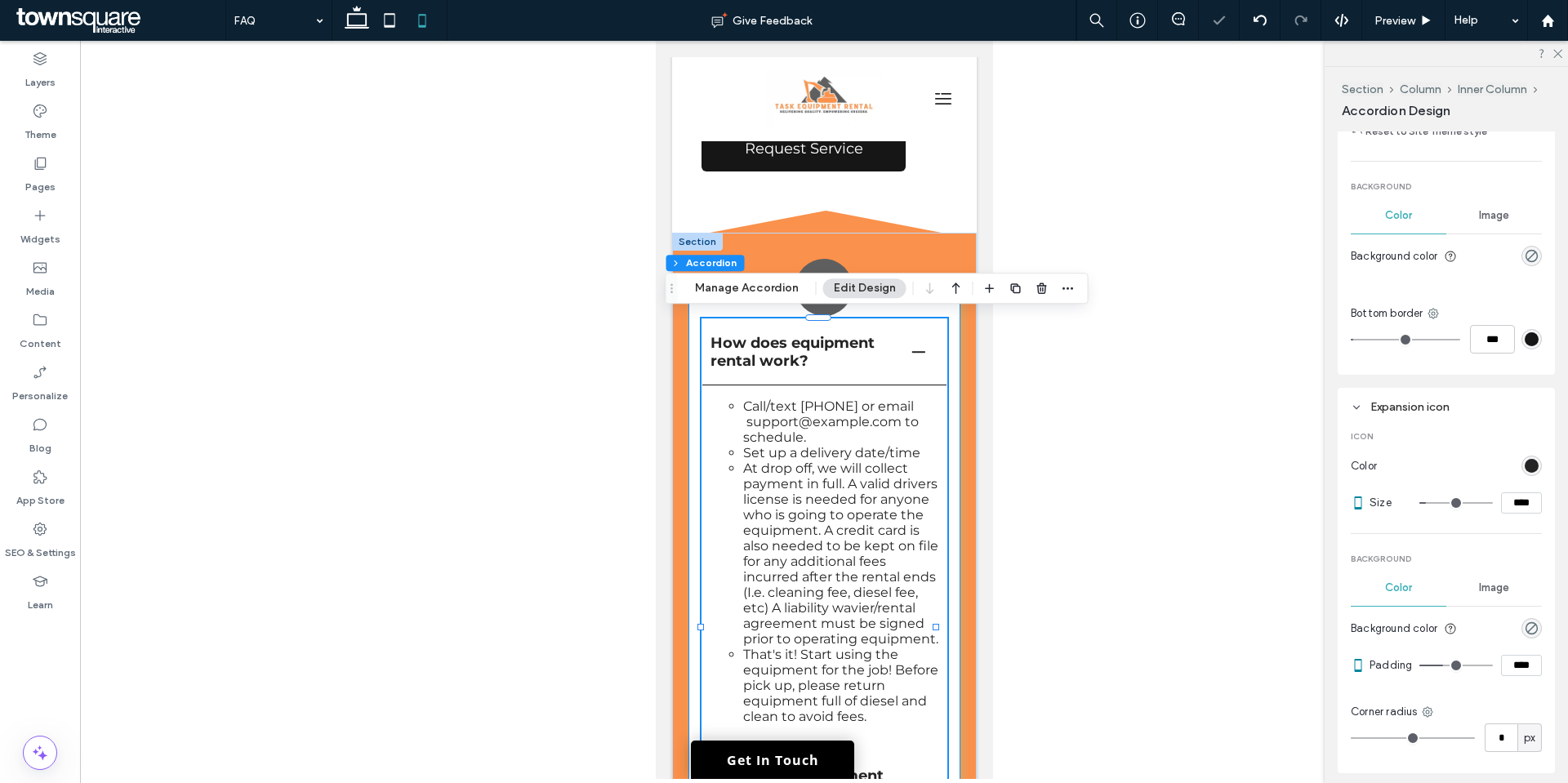 click on "How does equipment rental work? Call/text [PHONE] or email  support@example.com to schedule.  Set up a delivery date/time At drop off, we will collect payment in full. A valid drivers license is needed for anyone who is going to operate the equipment. A credit card is also needed to be kept on file for any additional fees incurred after the rental ends (I.e. cleaning fee, diesel fee, etc) A liability wavier/rental agreement must be signed prior to operating equipment. That's it! Start using the equipment for the job! Before pick up, please return equipment full of diesel and clean to avoid fees. I need your equipment for longer/shorter than what's posted. Get in touch with us and we can work with your schedule! [PHONE] What equipment do you have? We are adding to our fleet regularly! Check out our equipment tab to see our full list of machines and attachments. Title or Question Button Button" at bounding box center [823, 608] 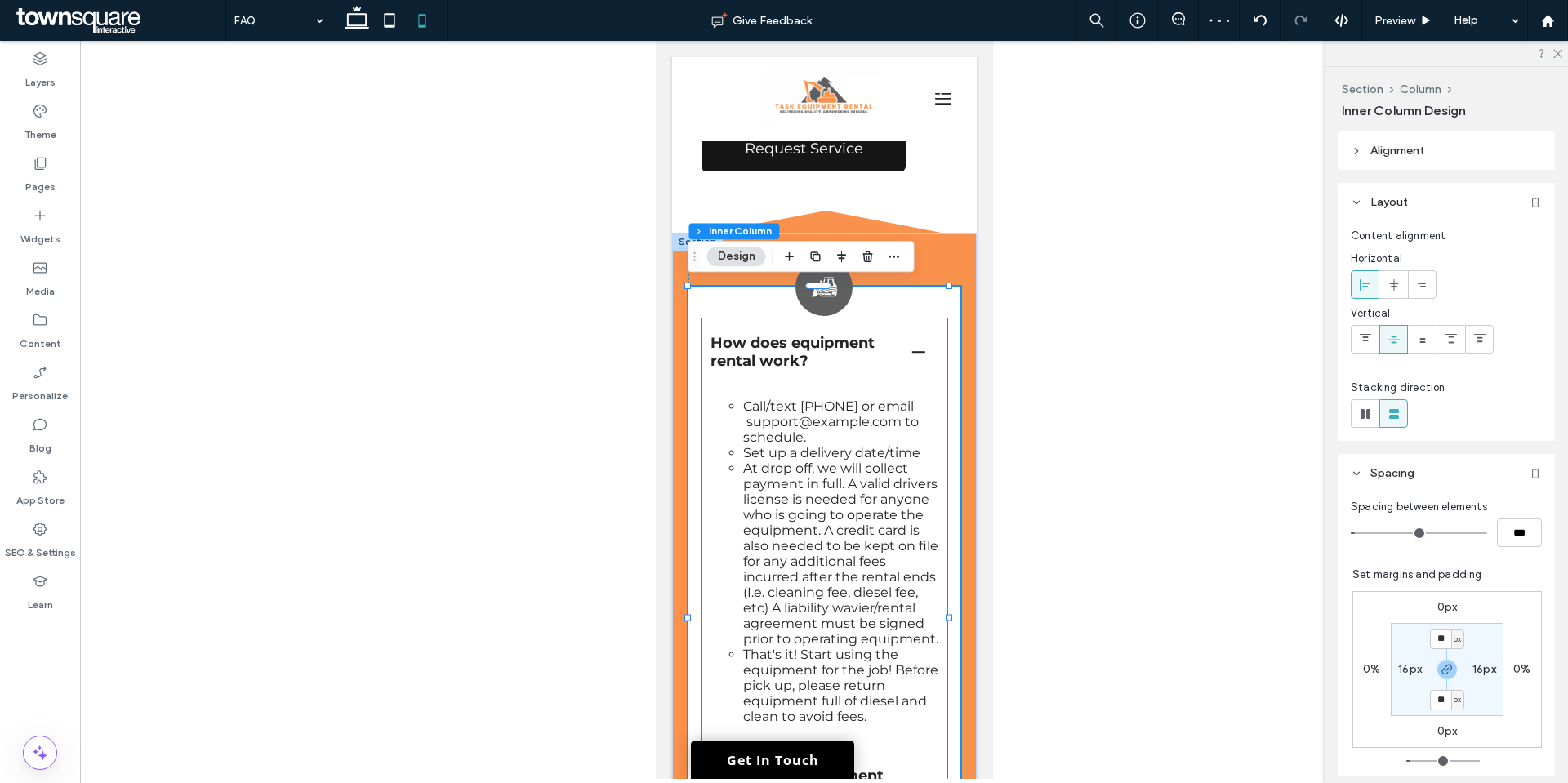 click on "Set up a delivery date/time" at bounding box center (840, 452) 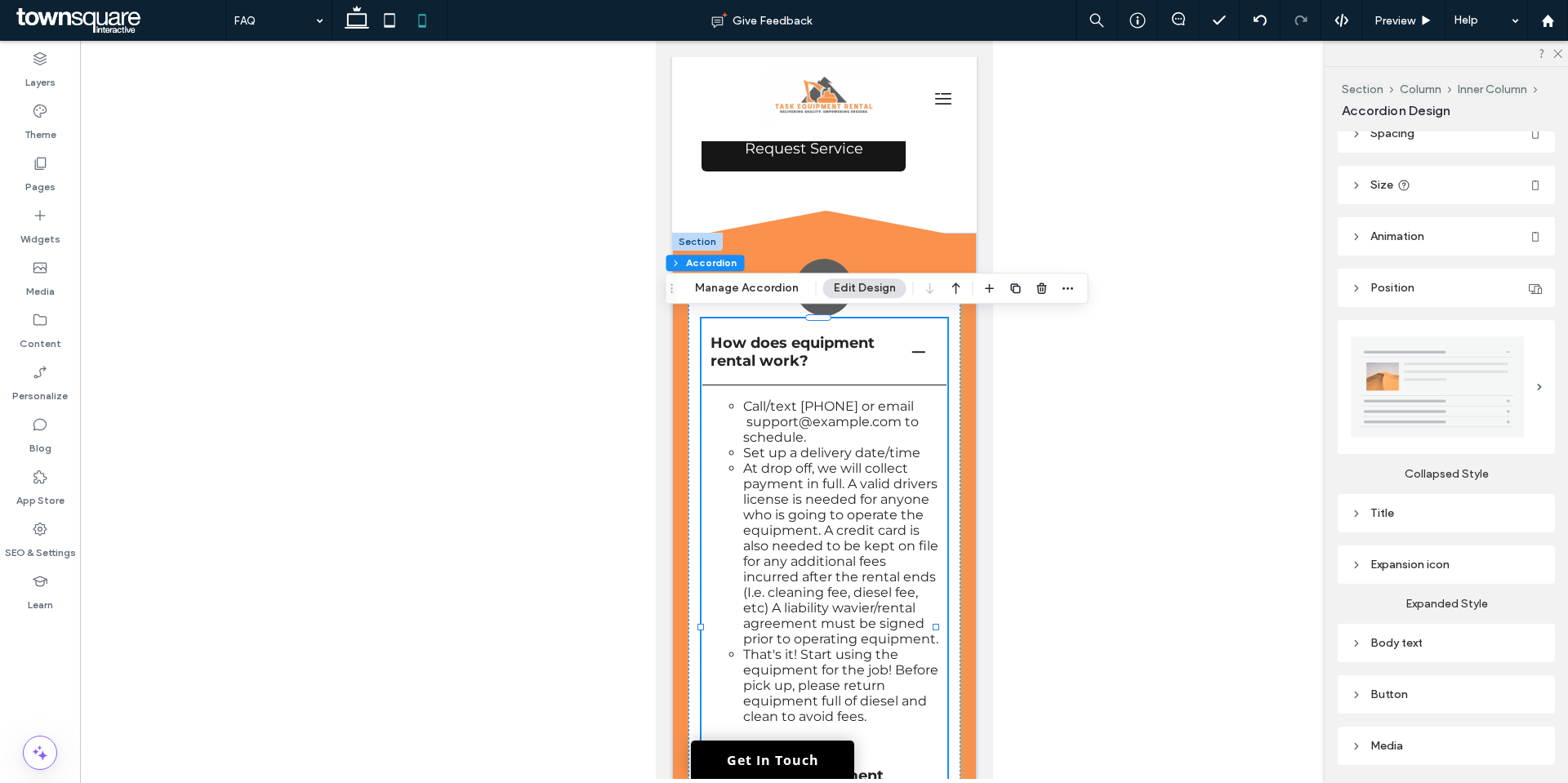 scroll, scrollTop: 163, scrollLeft: 0, axis: vertical 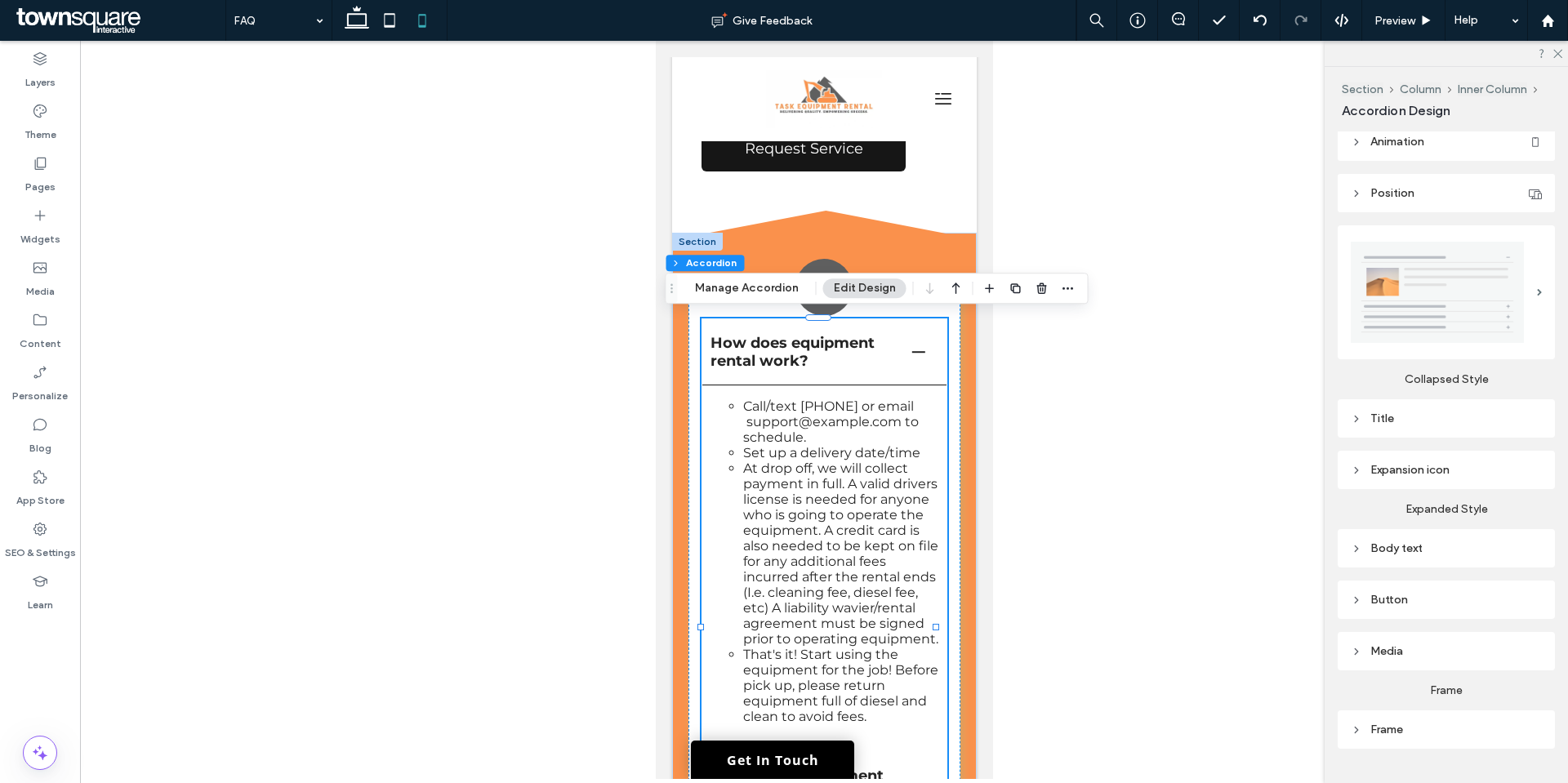 click on "Body text" at bounding box center [1446, 548] 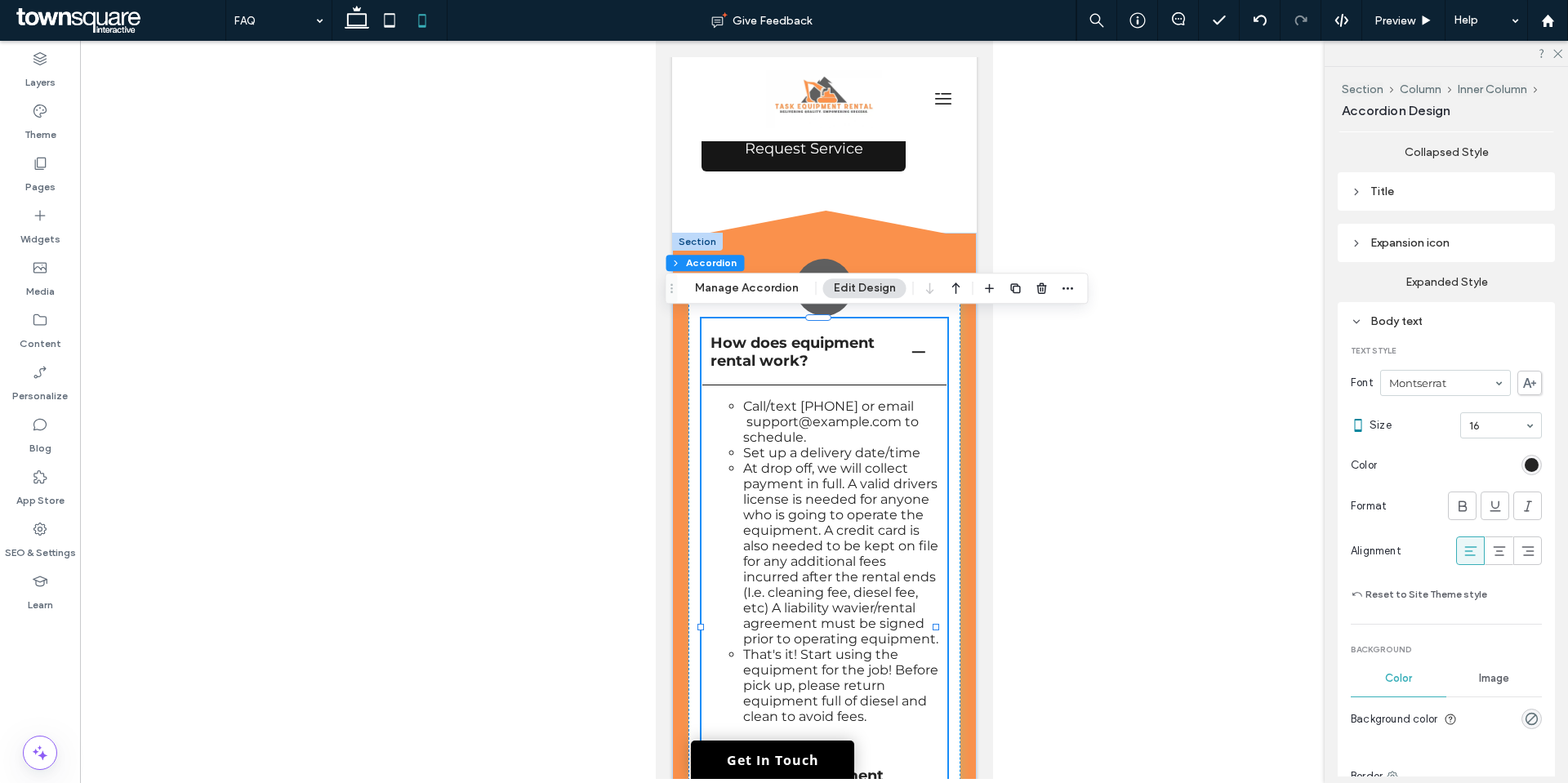 scroll, scrollTop: 490, scrollLeft: 0, axis: vertical 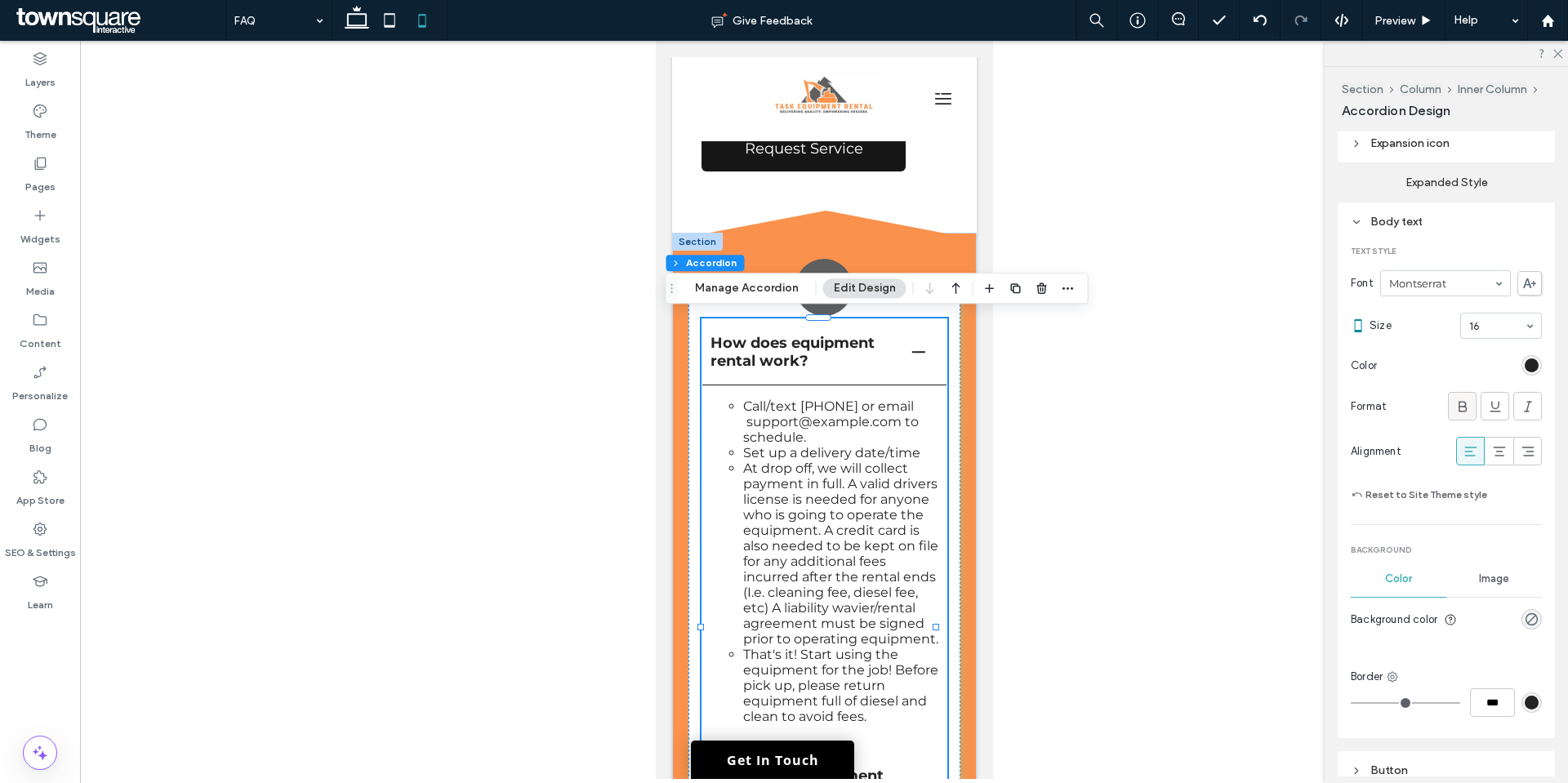 click 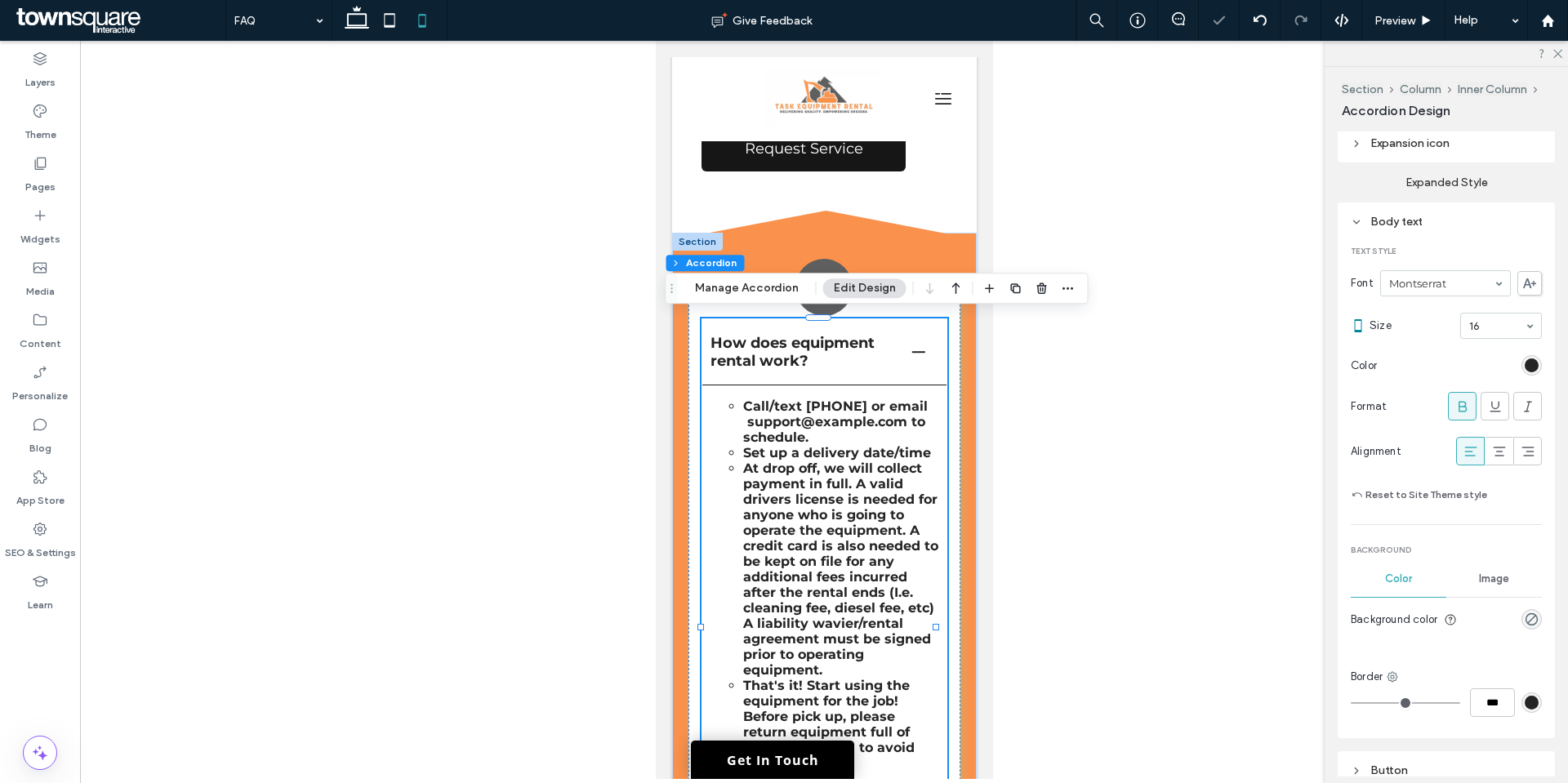 click 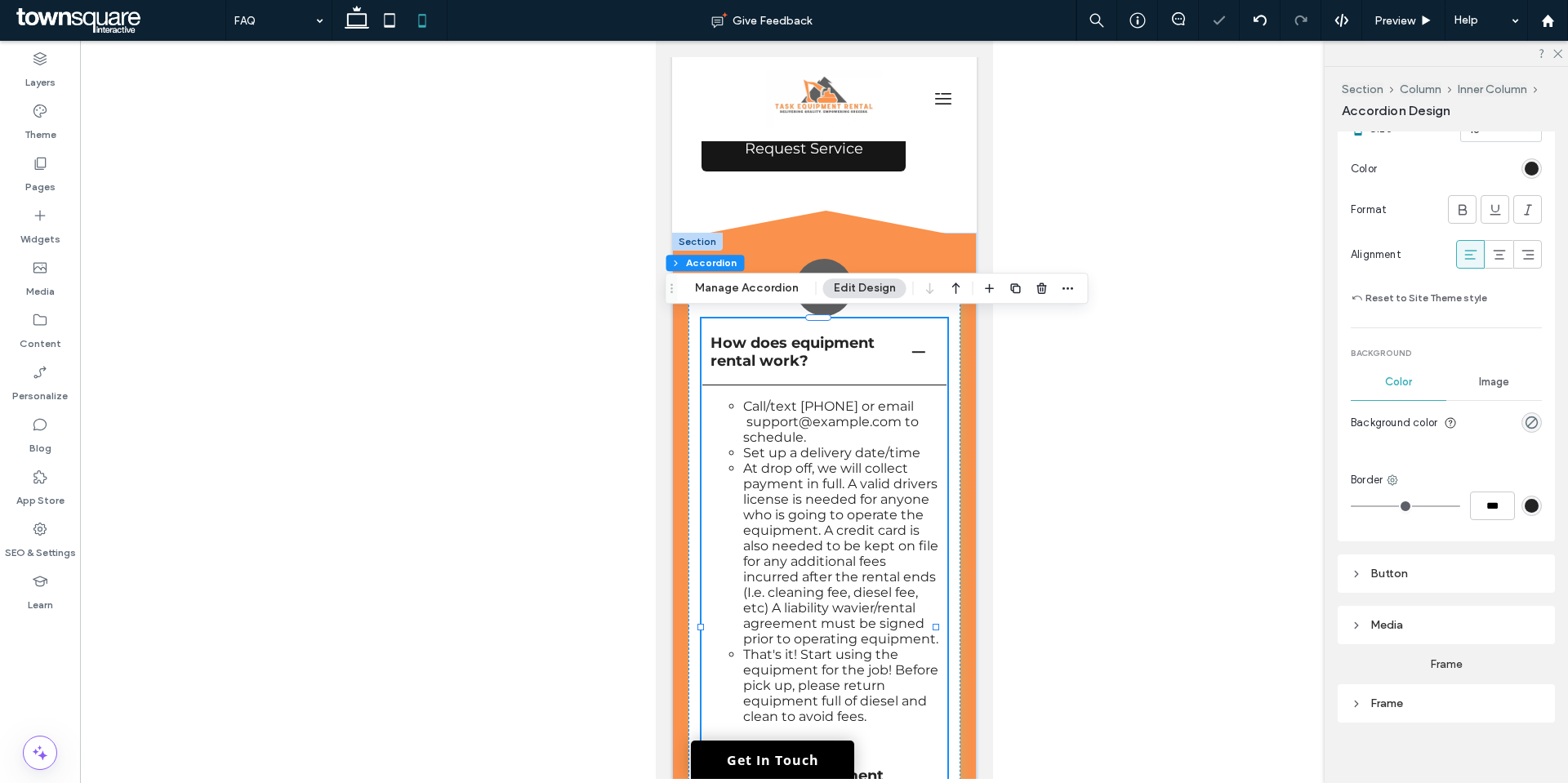 scroll, scrollTop: 693, scrollLeft: 0, axis: vertical 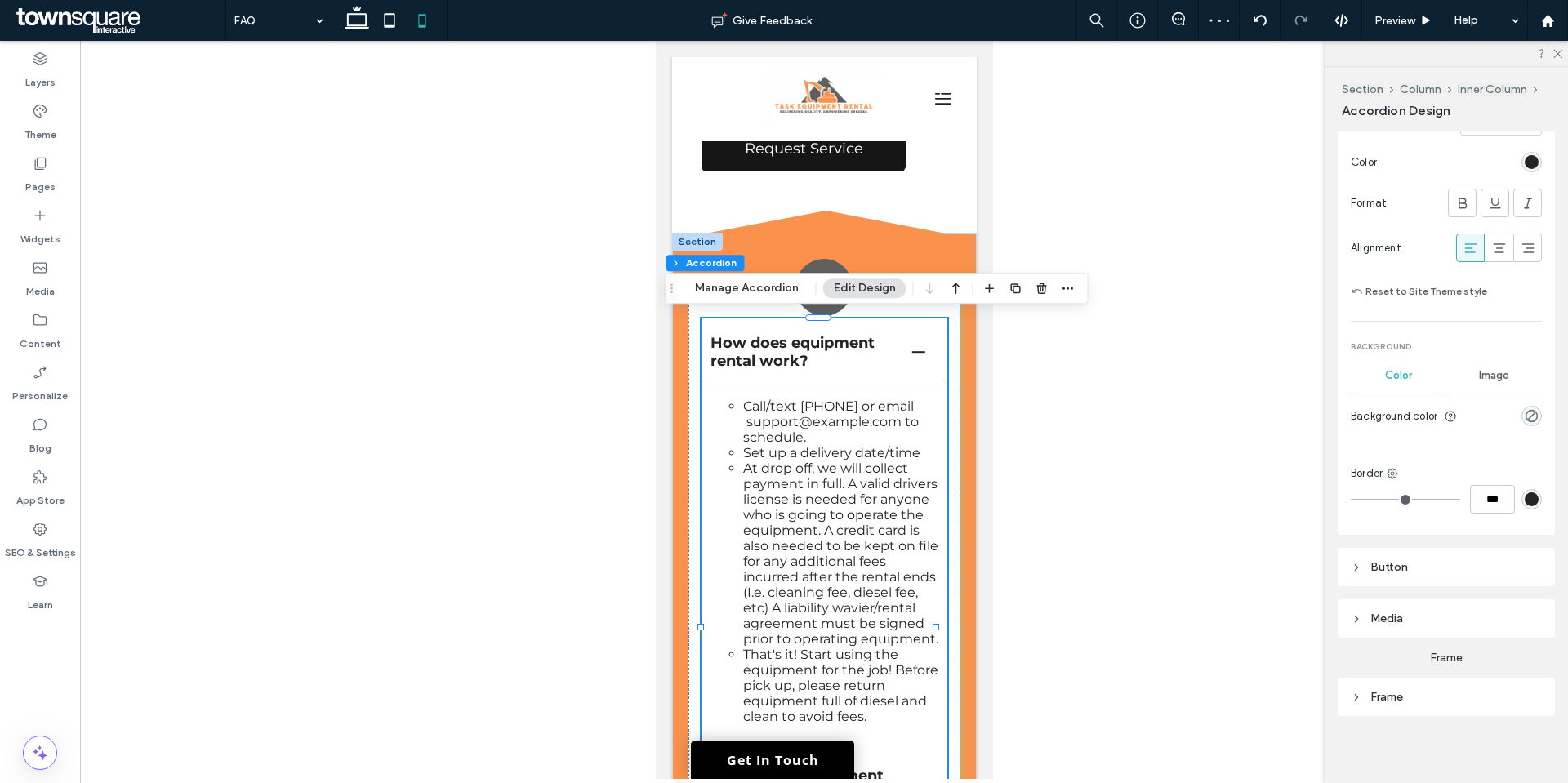 click at bounding box center (824, 410) 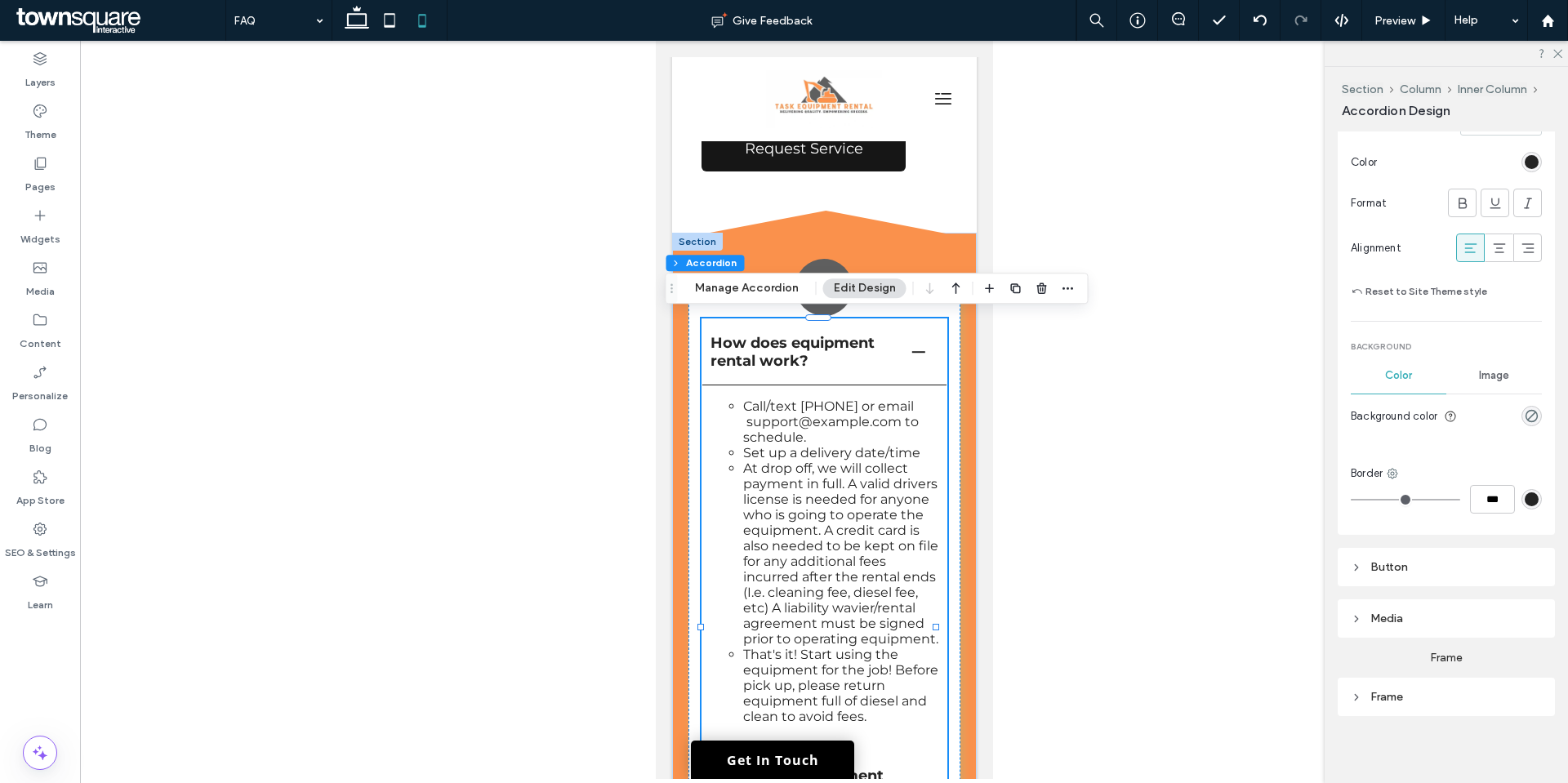 click at bounding box center (824, 410) 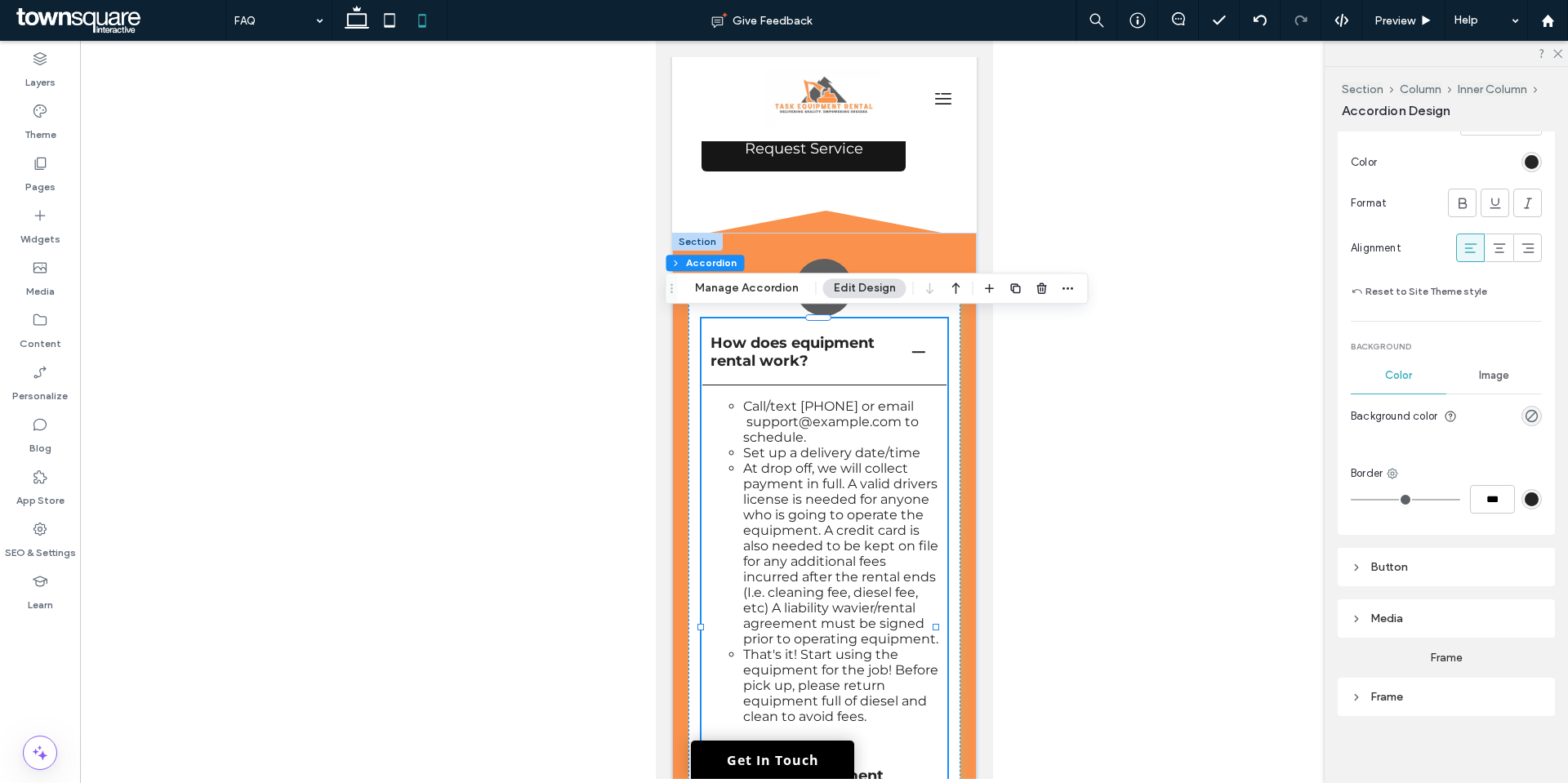 click on "Call/text (832) 808-1822 or email  support@taskequipmentllc.com to schedule." at bounding box center [840, 421] 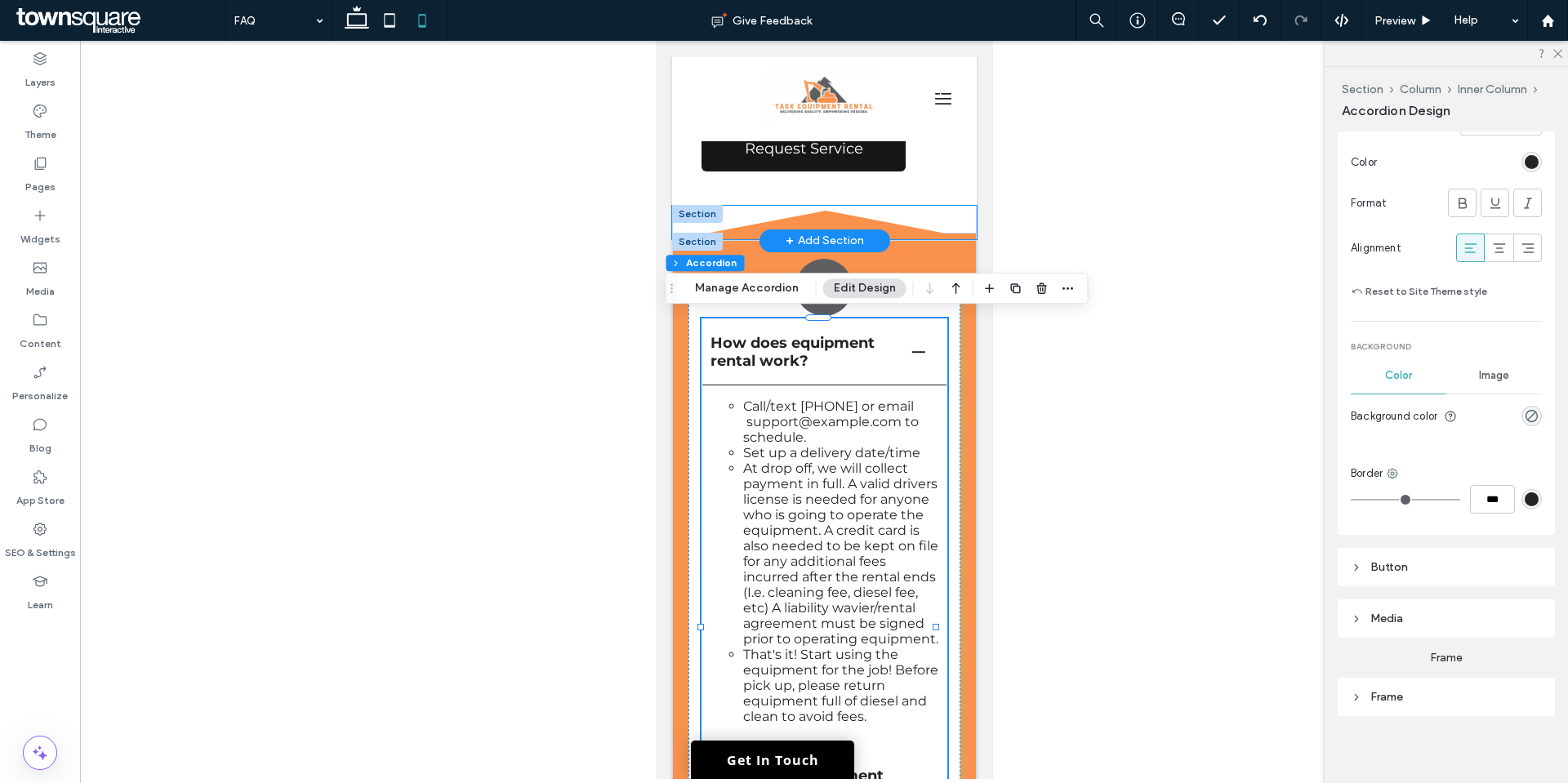 click at bounding box center [823, 223] 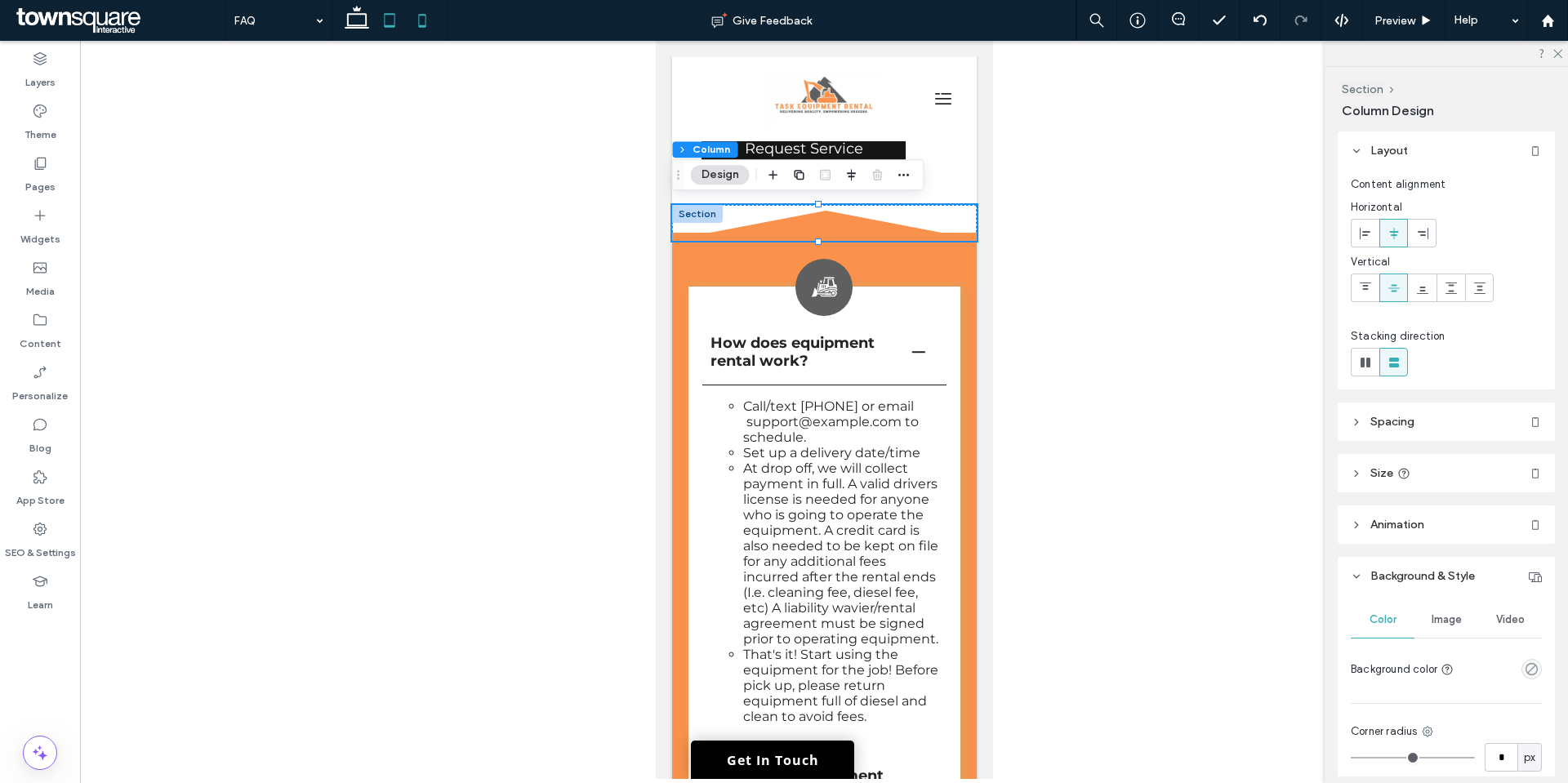 click 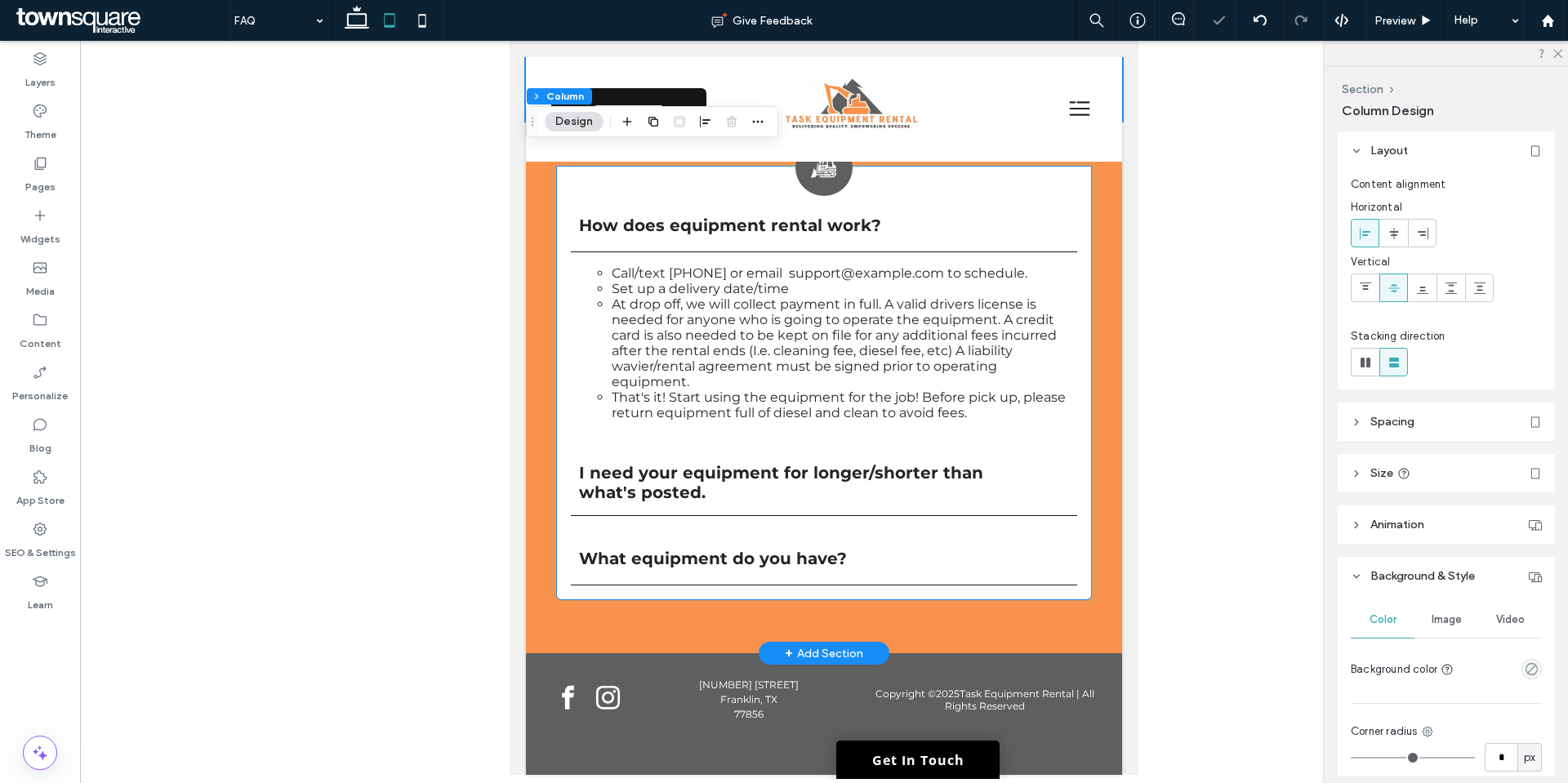 click on "That's it! Start using the equipment for the job! Before pick up, please return equipment full of diesel and clean to avoid fees." at bounding box center [840, 405] 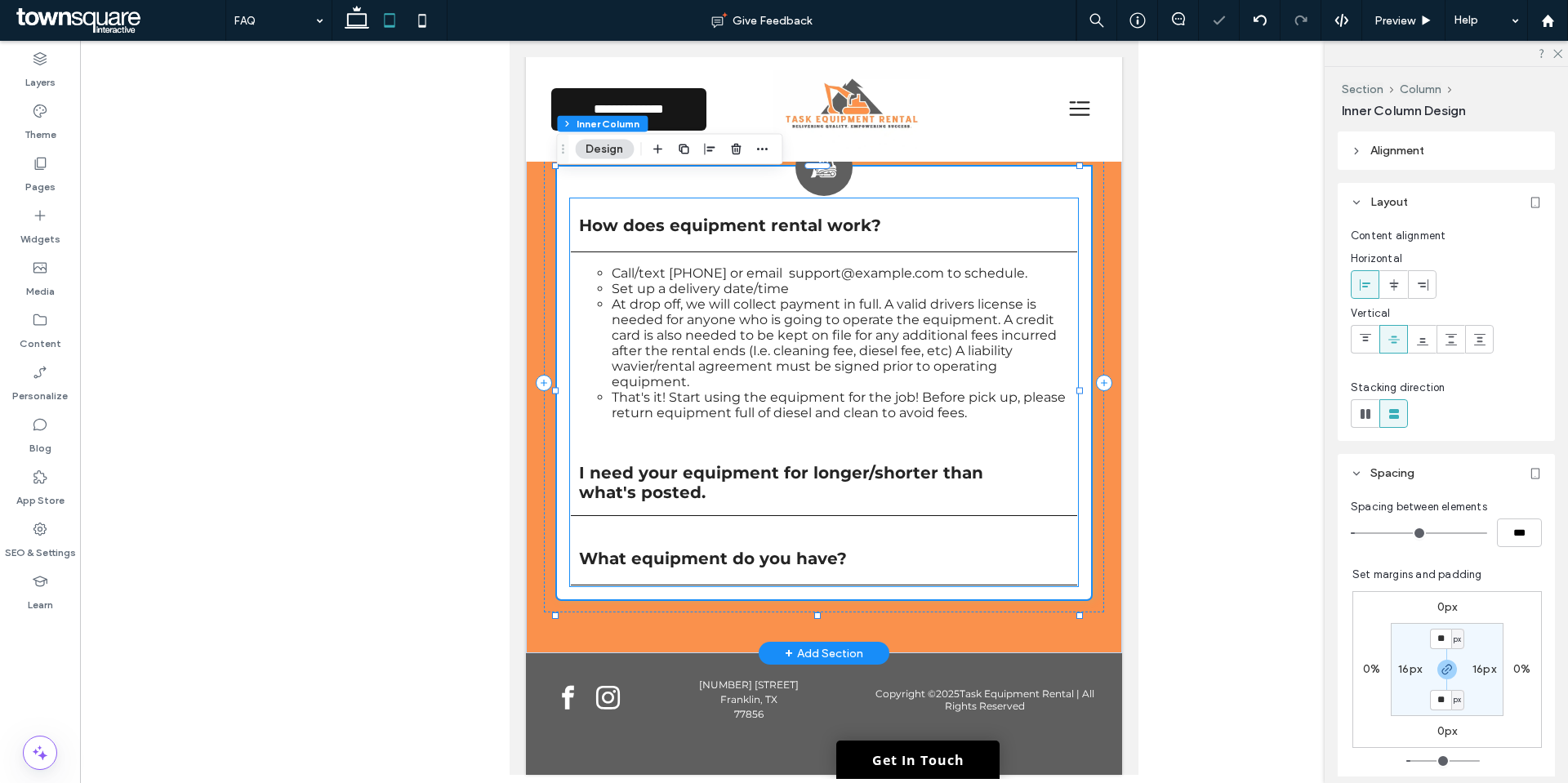click on "How does equipment rental work?" at bounding box center (824, 225) 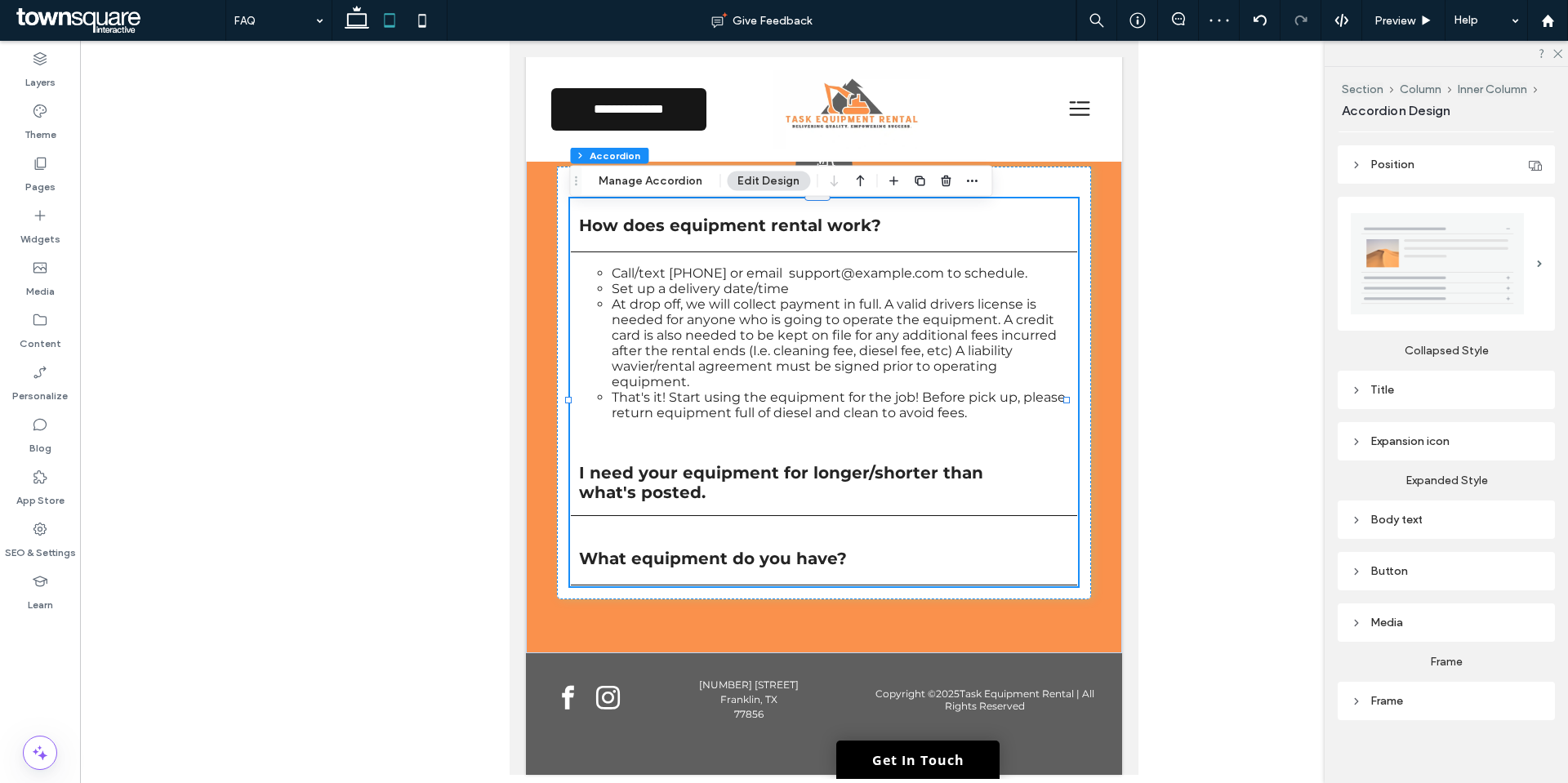 scroll, scrollTop: 196, scrollLeft: 0, axis: vertical 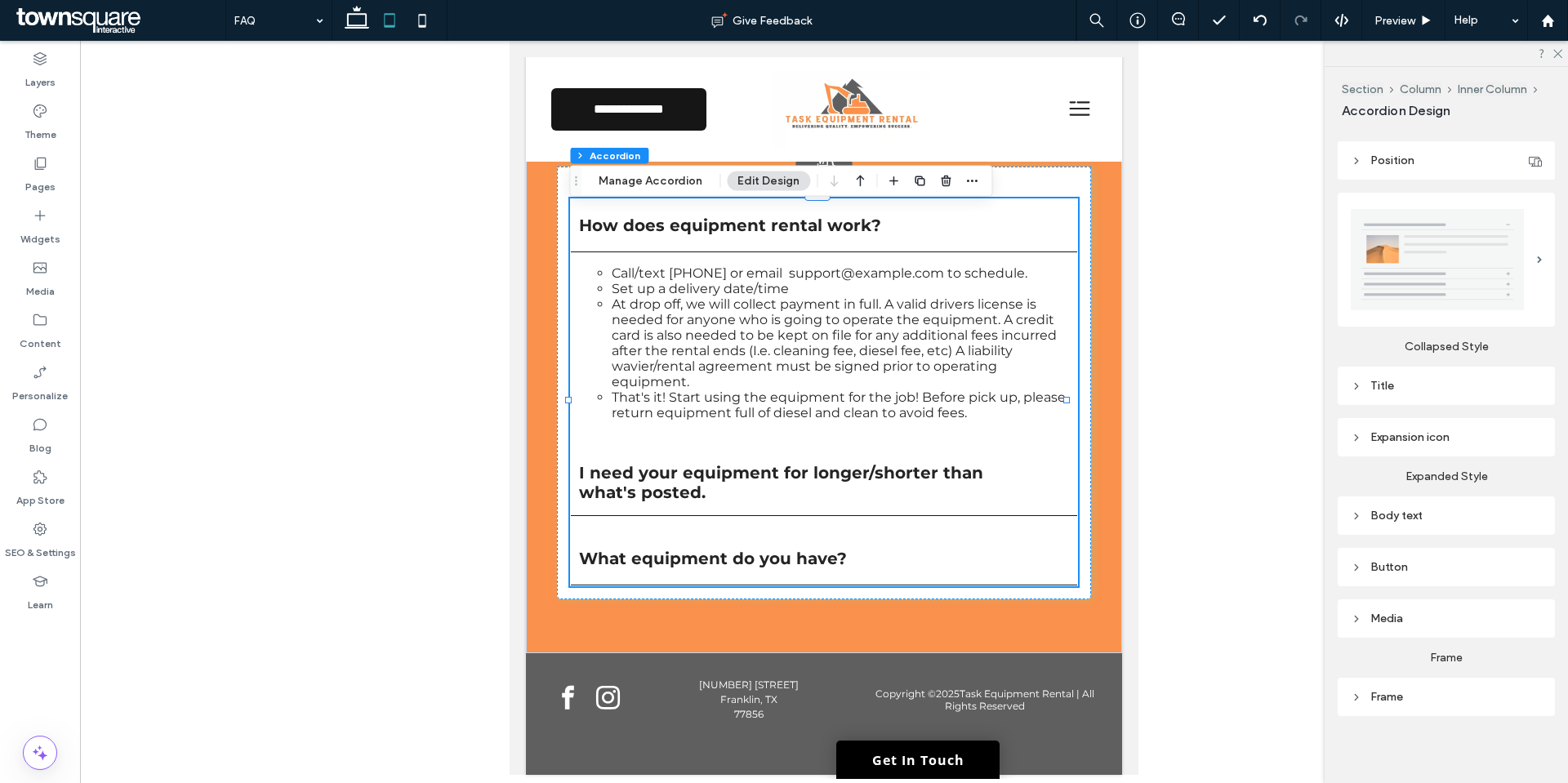 click on "Expansion icon" at bounding box center [1446, 437] 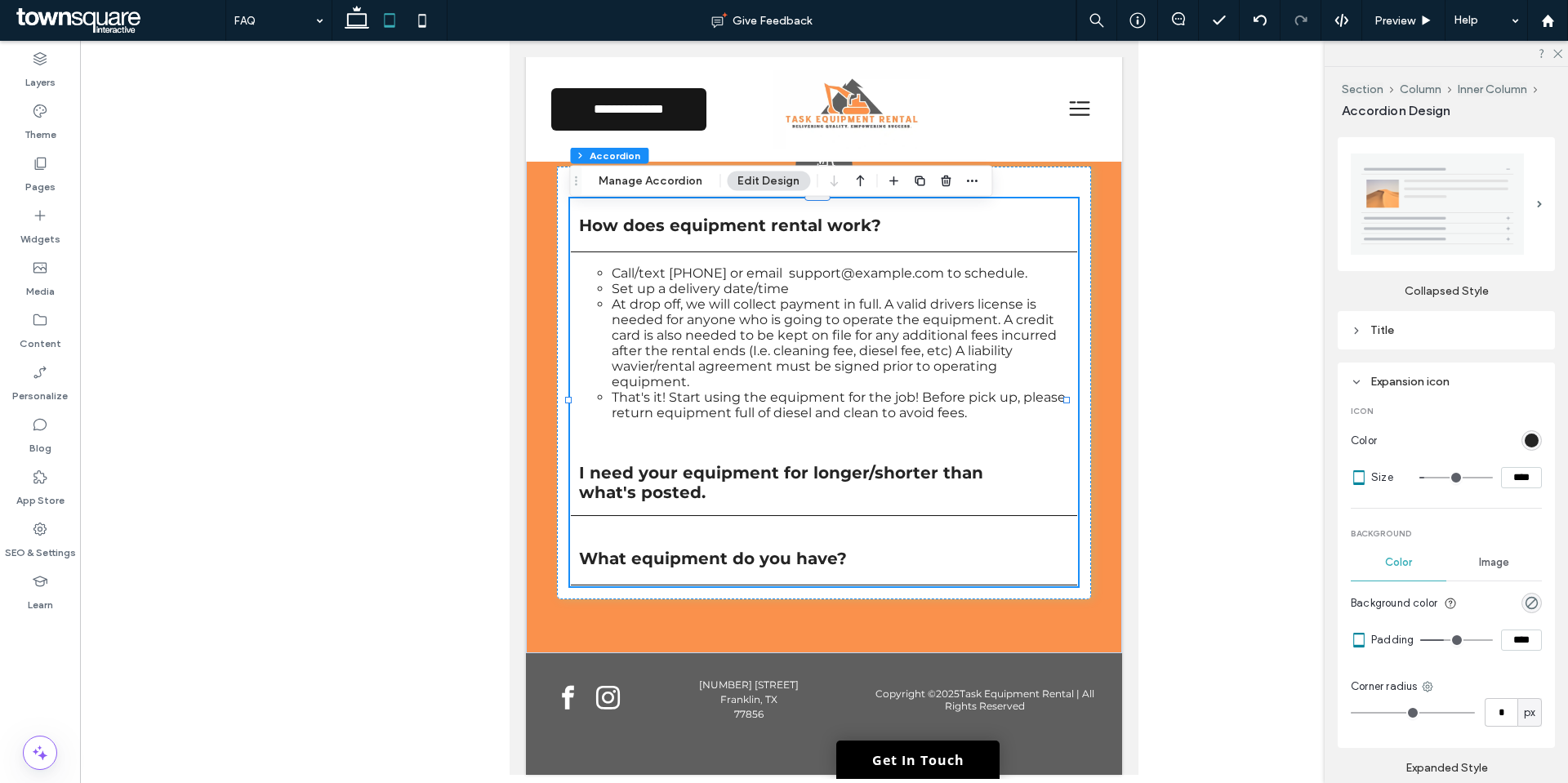 scroll, scrollTop: 278, scrollLeft: 0, axis: vertical 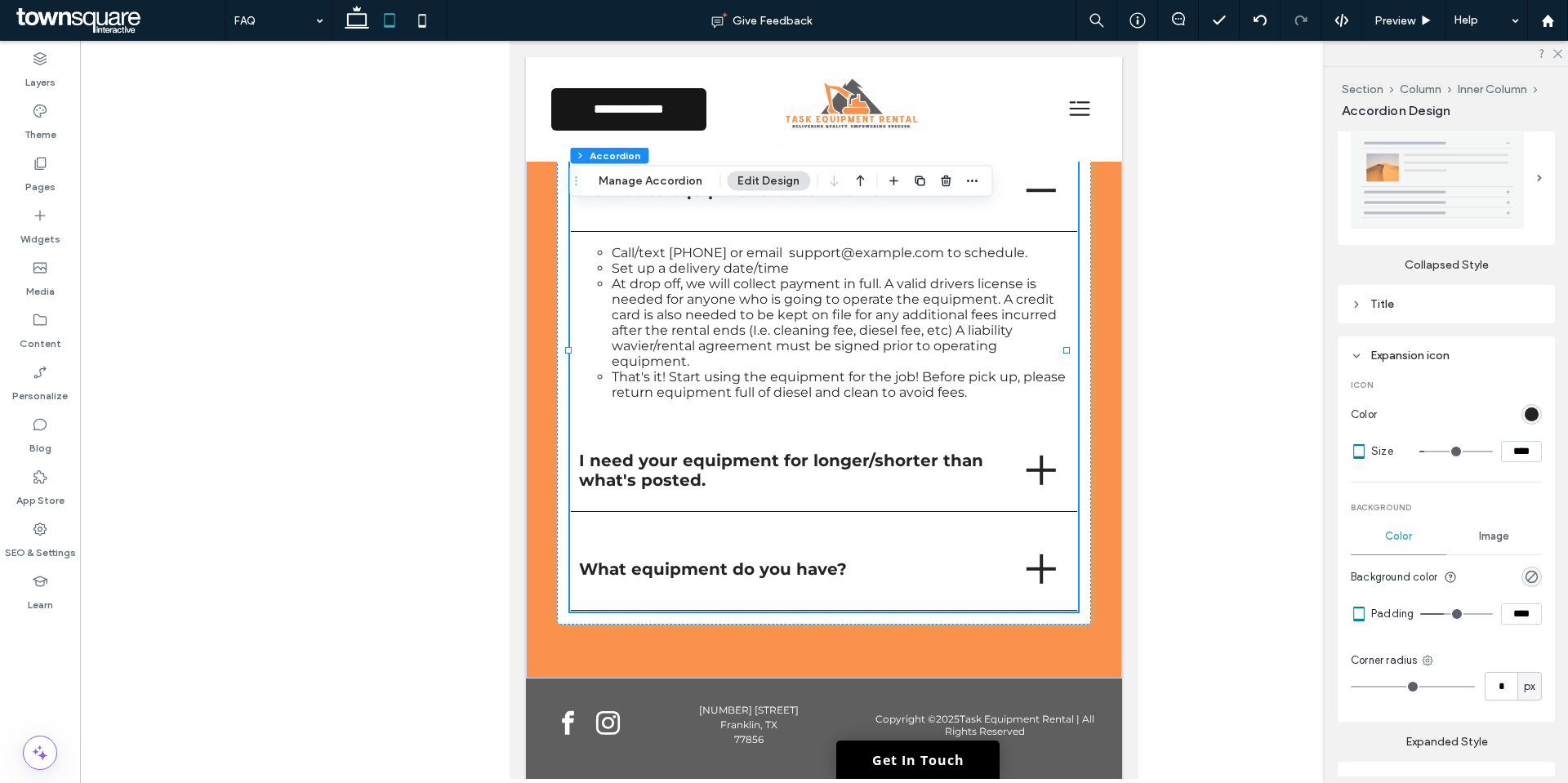 type on "**" 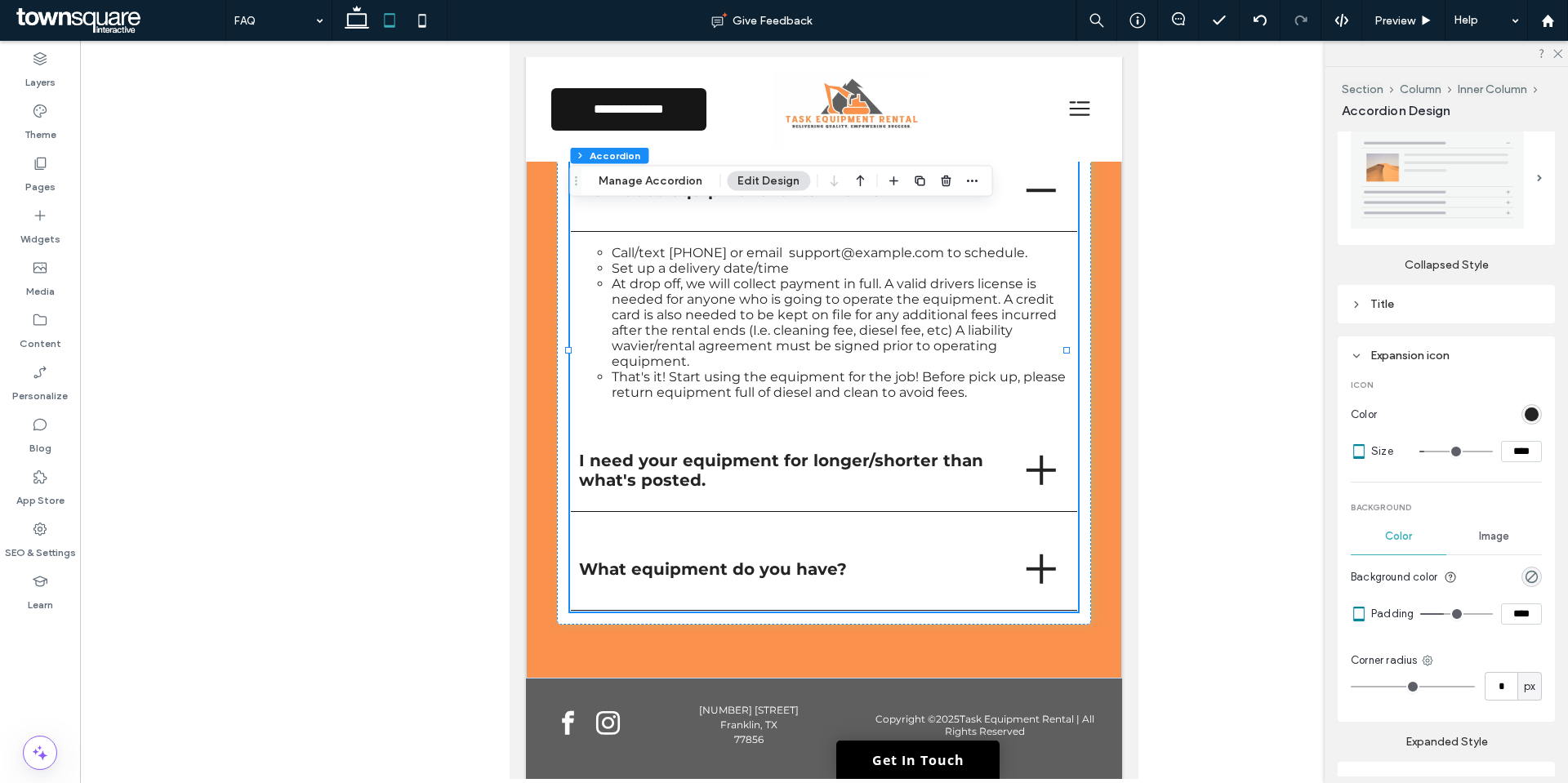 type on "**" 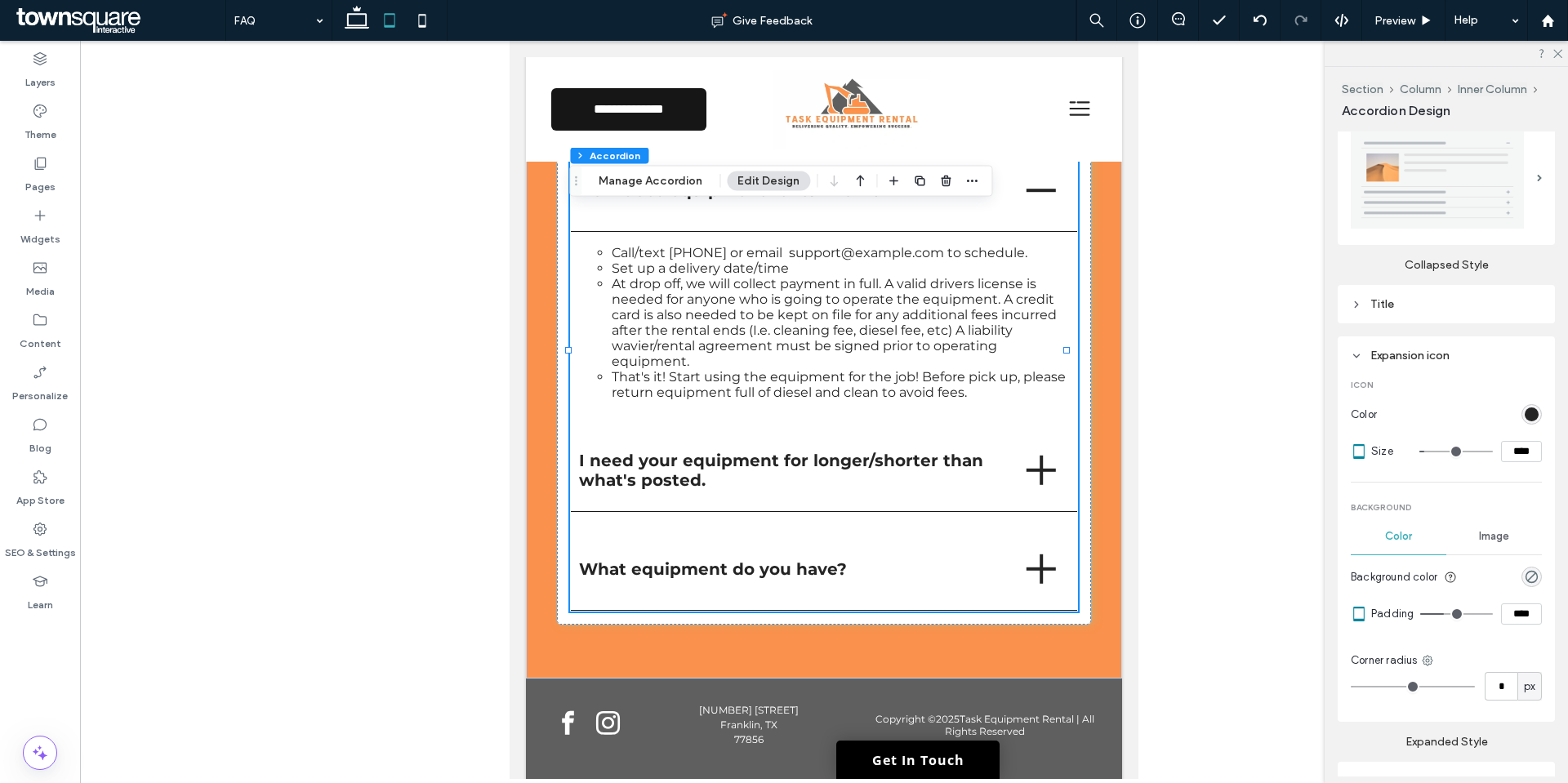 type on "****" 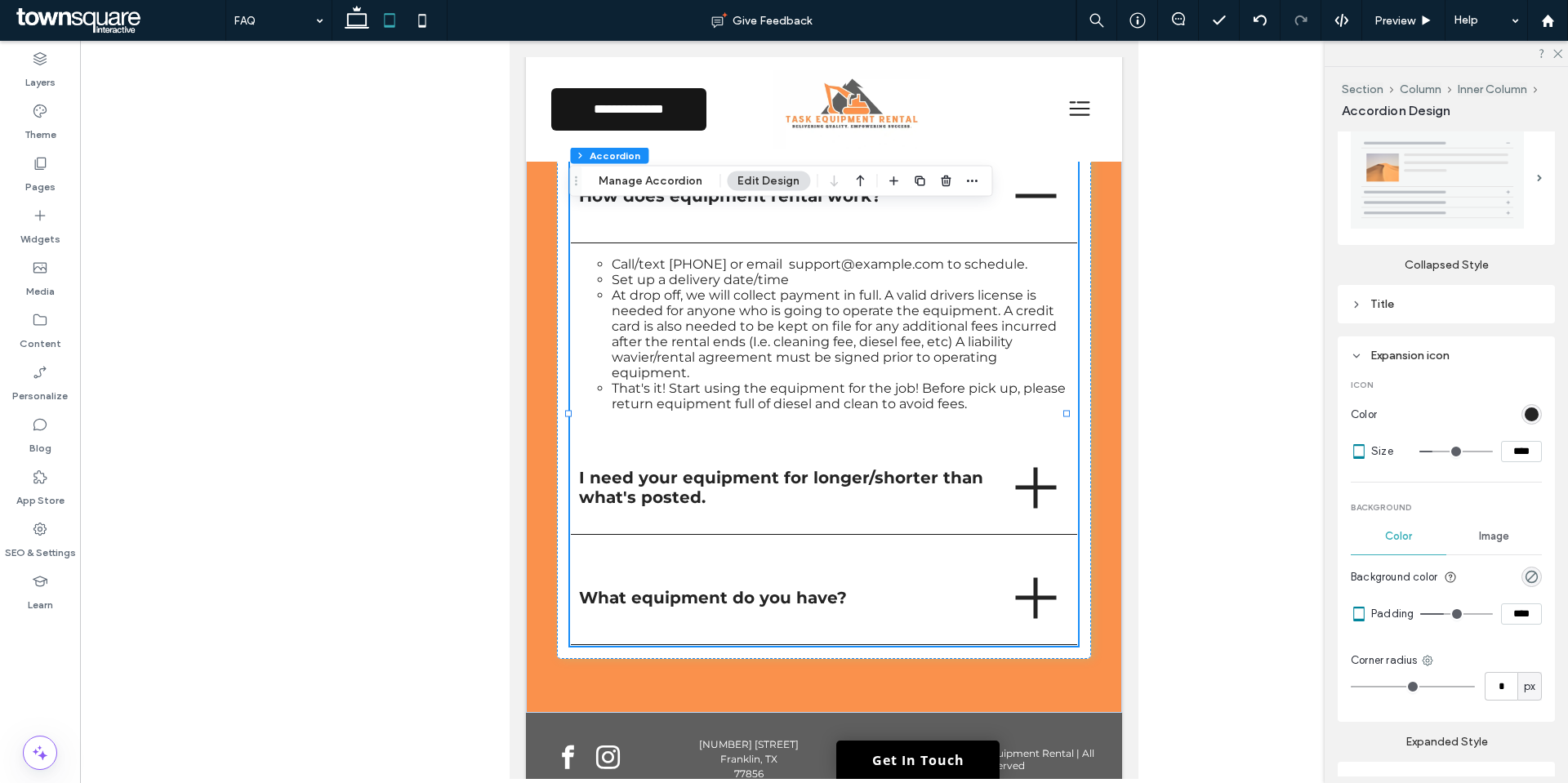type on "**" 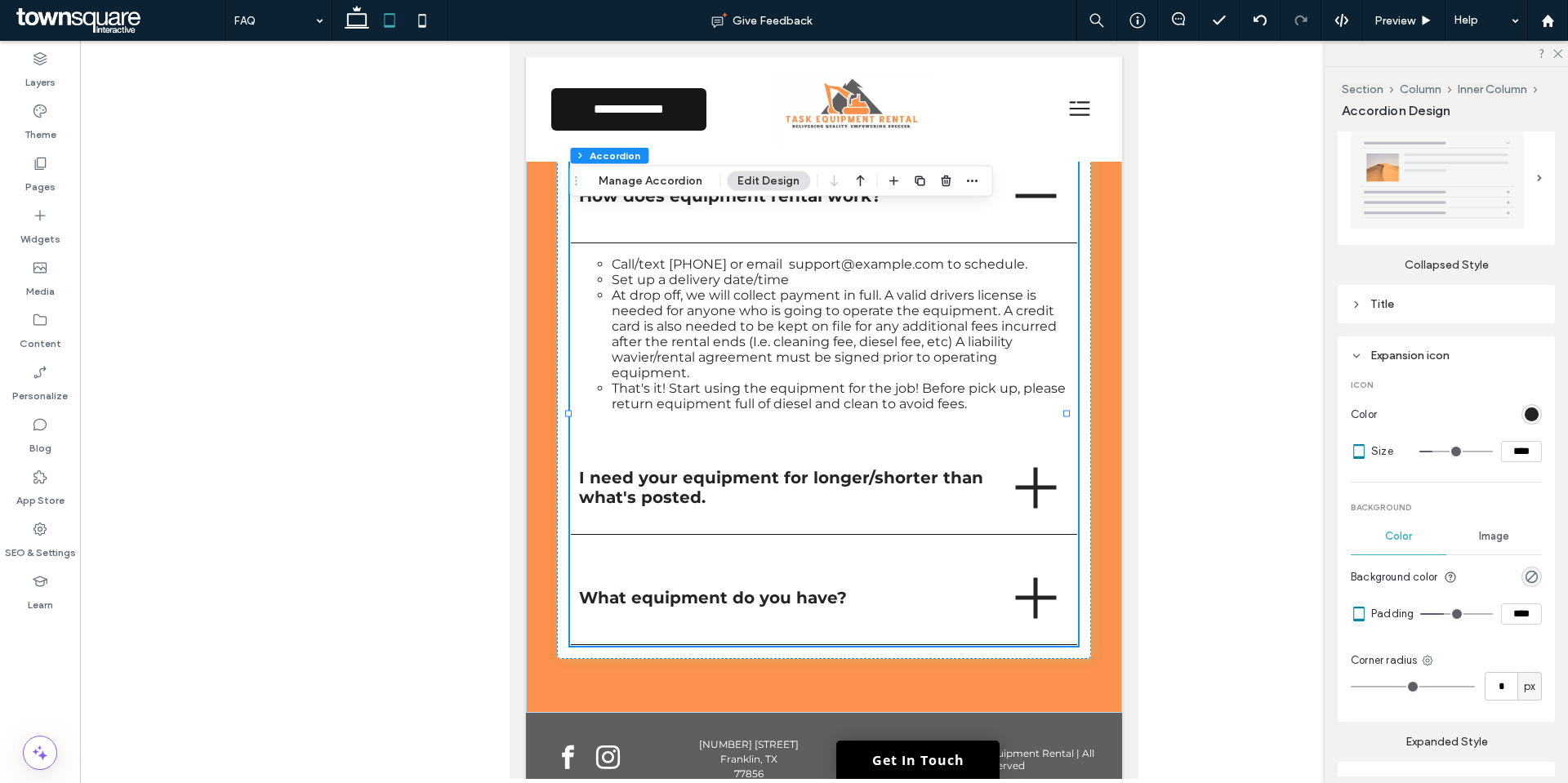 type on "****" 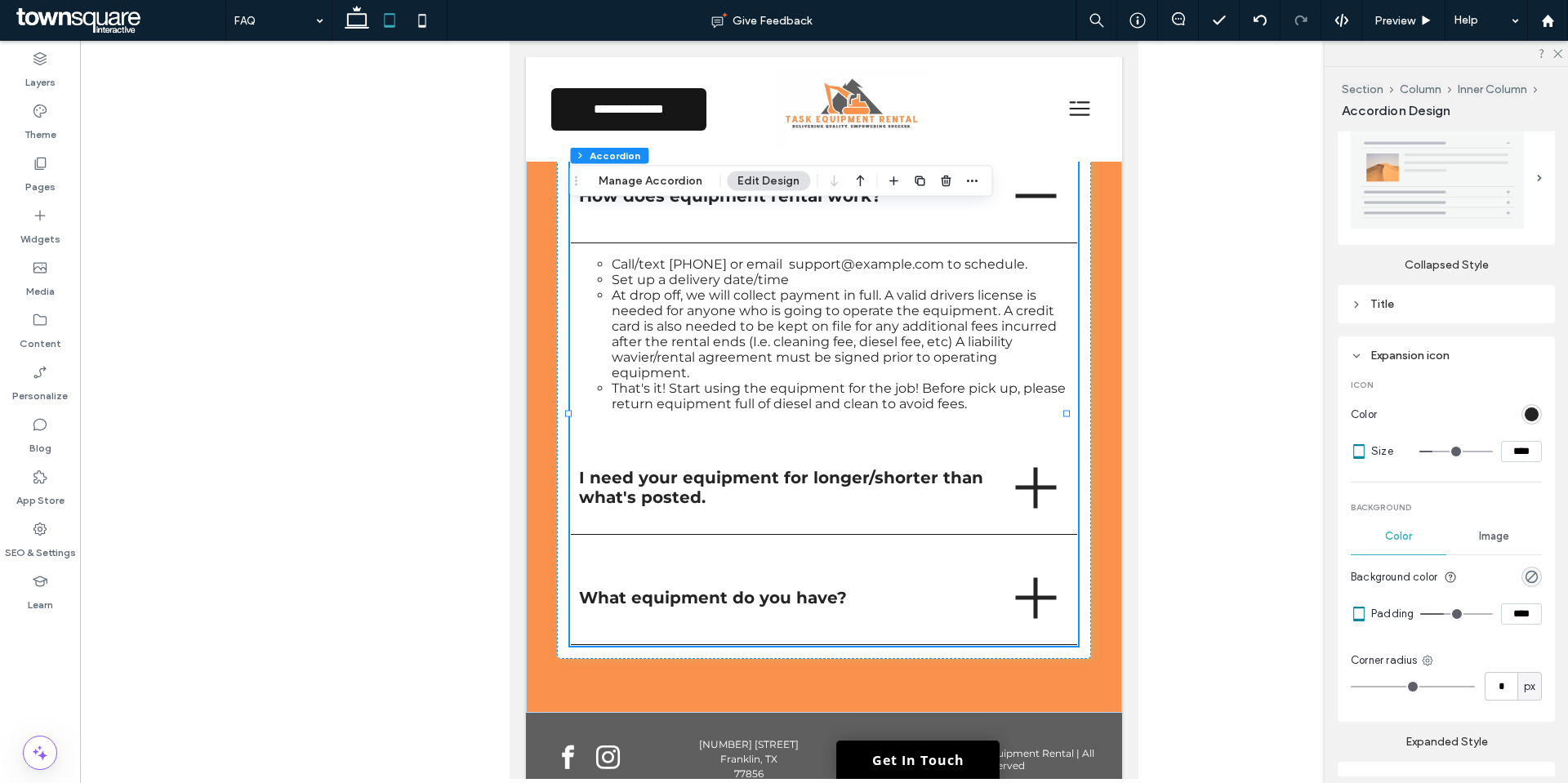 type on "**" 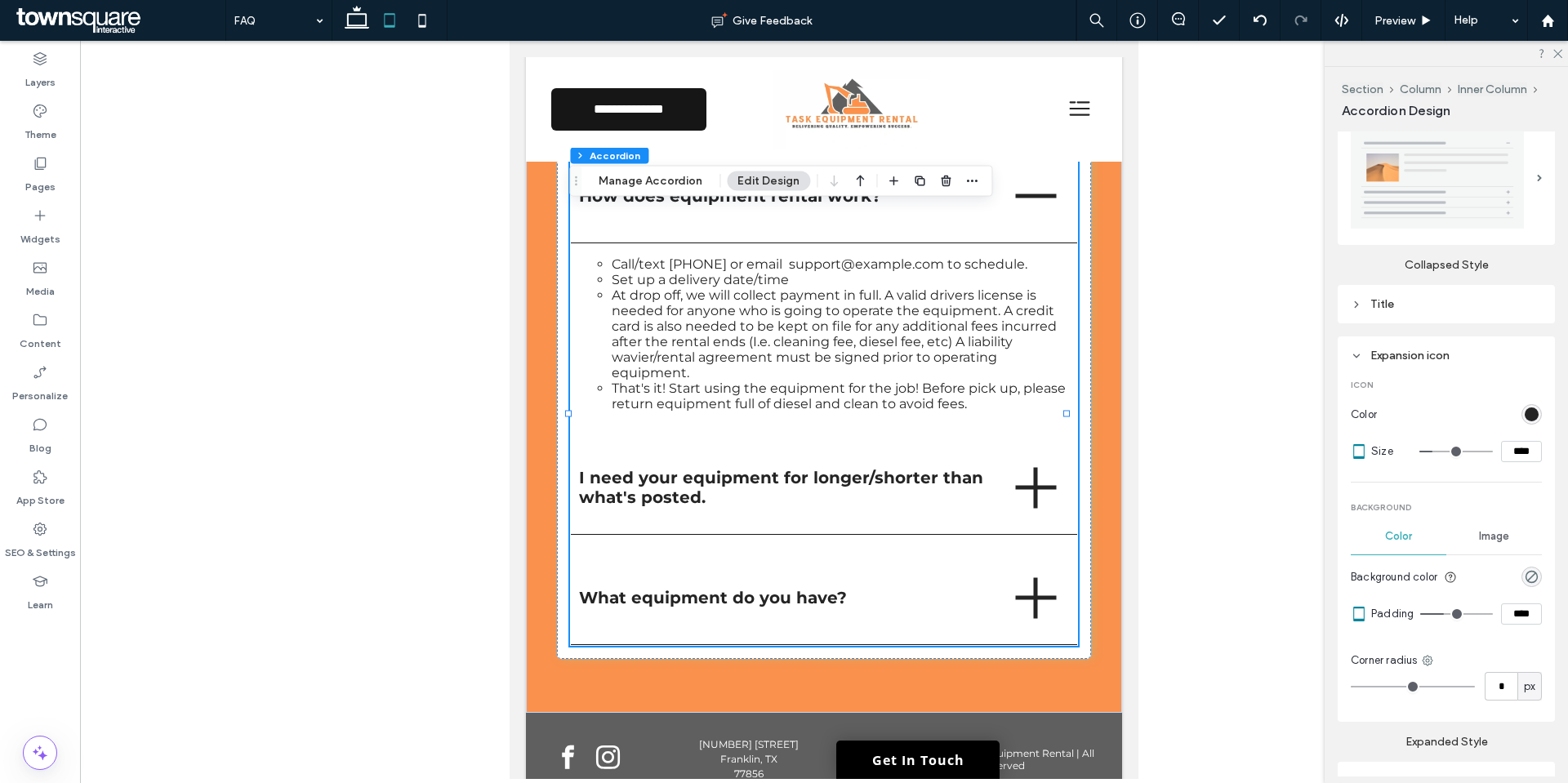 type on "****" 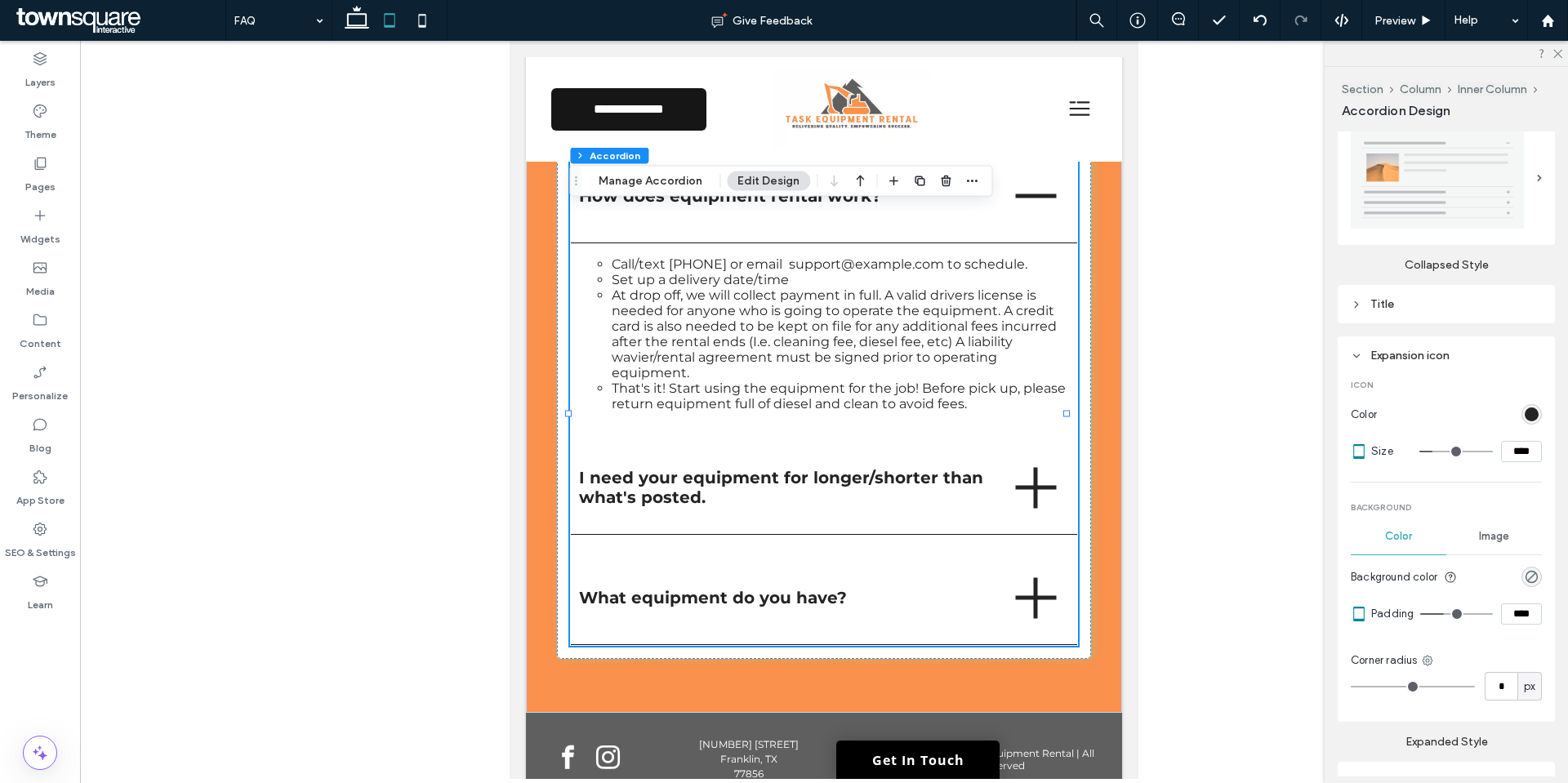 type on "**" 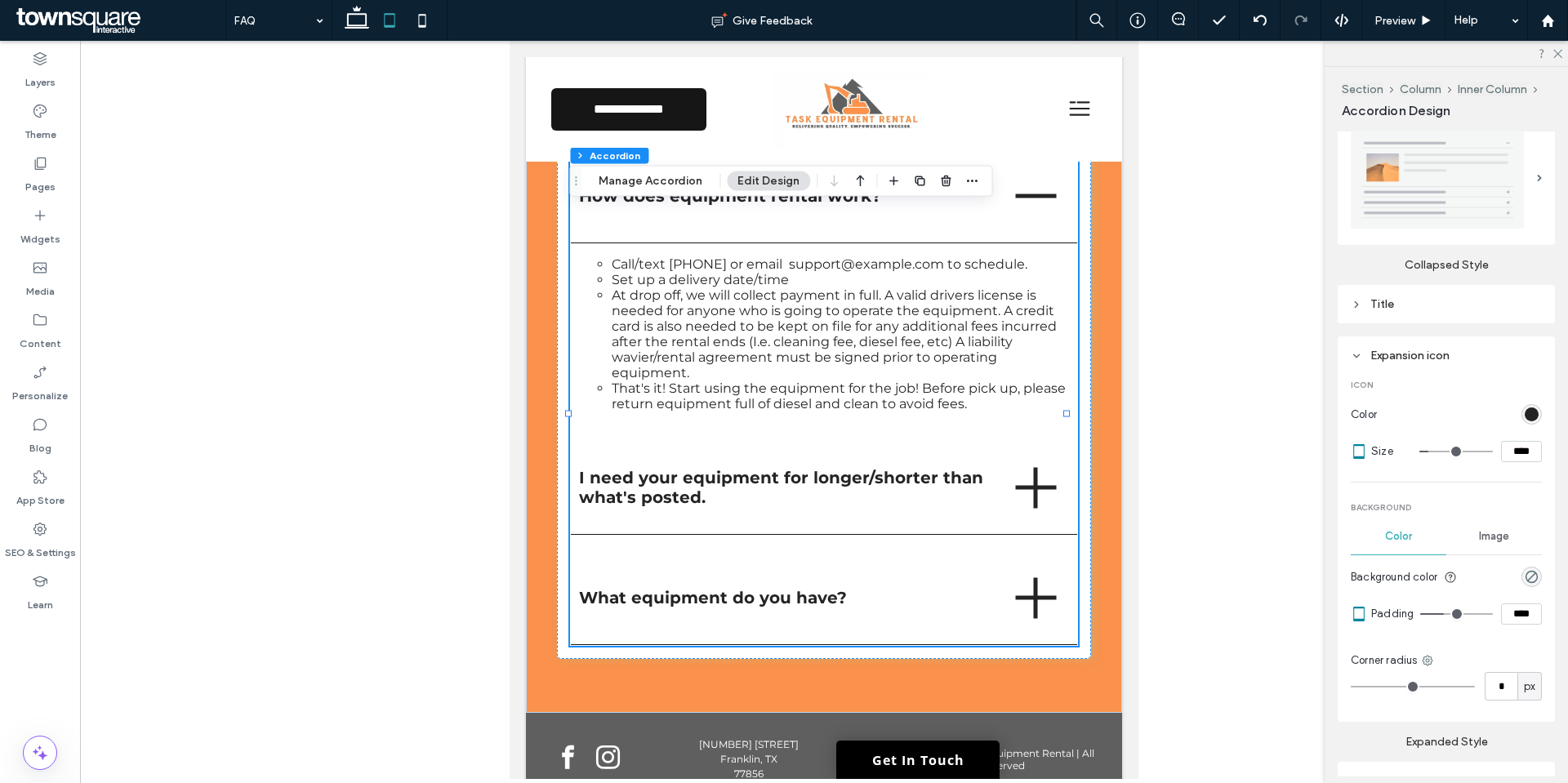 type on "**" 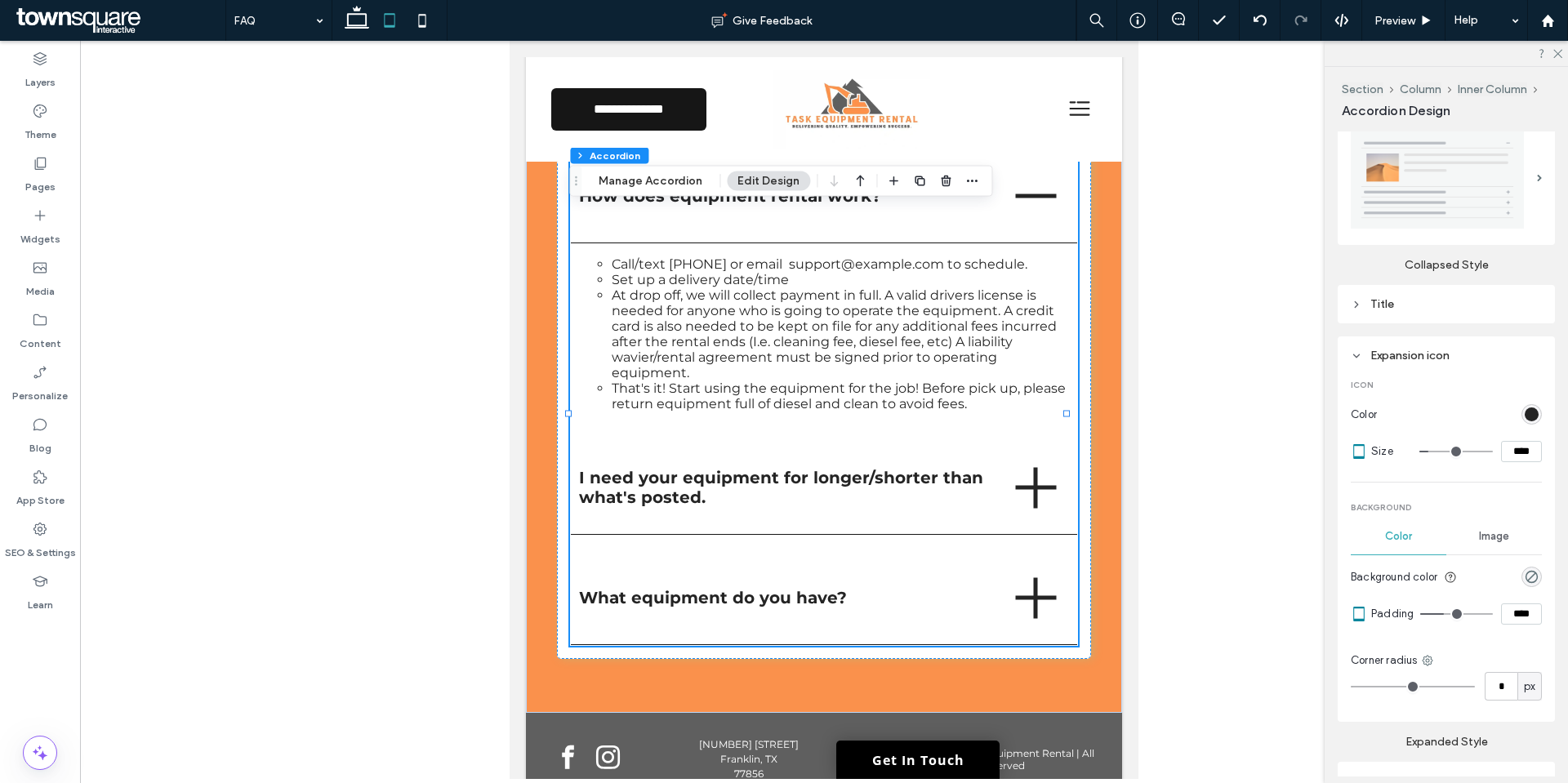 type on "****" 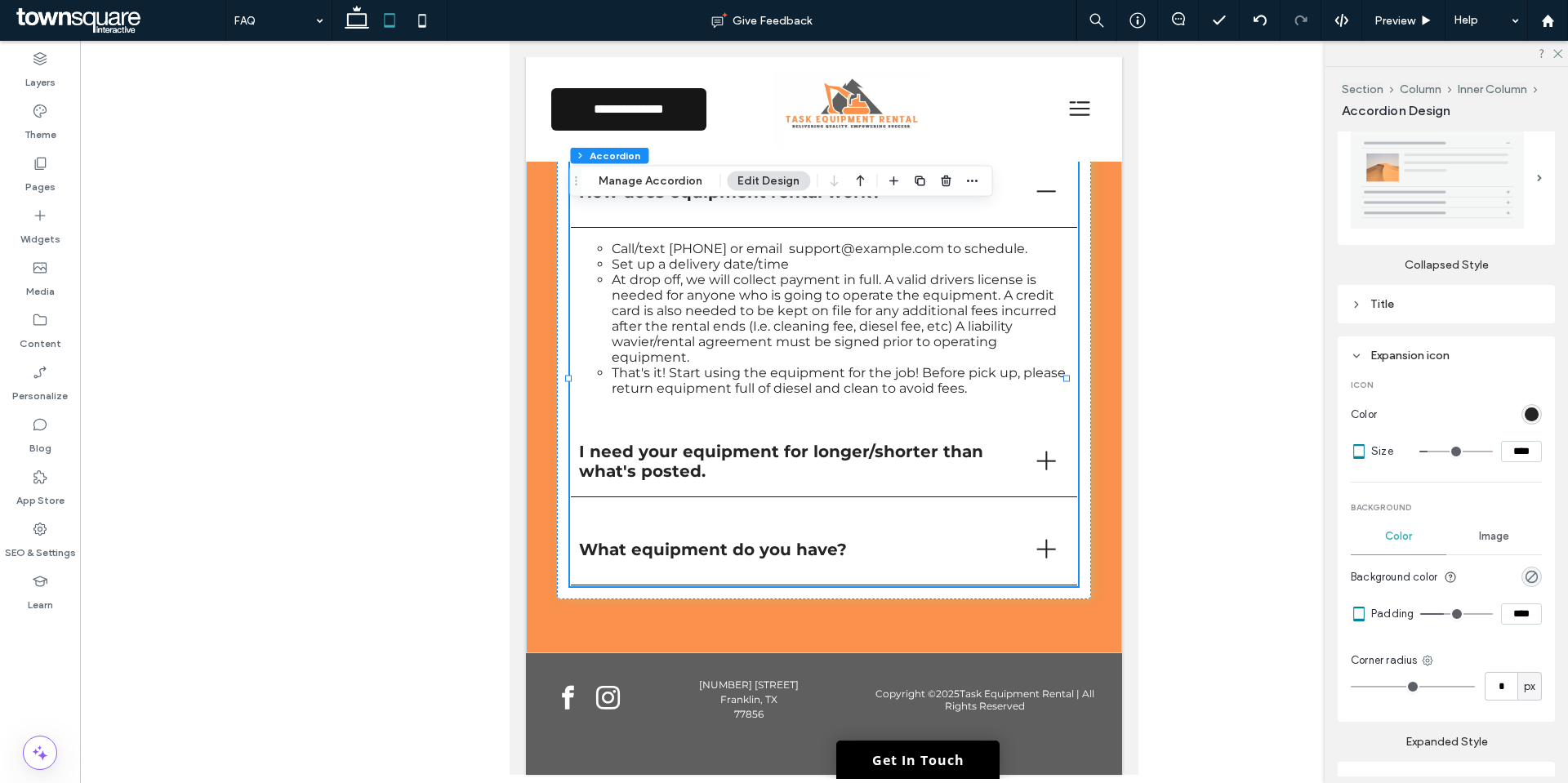 type on "**" 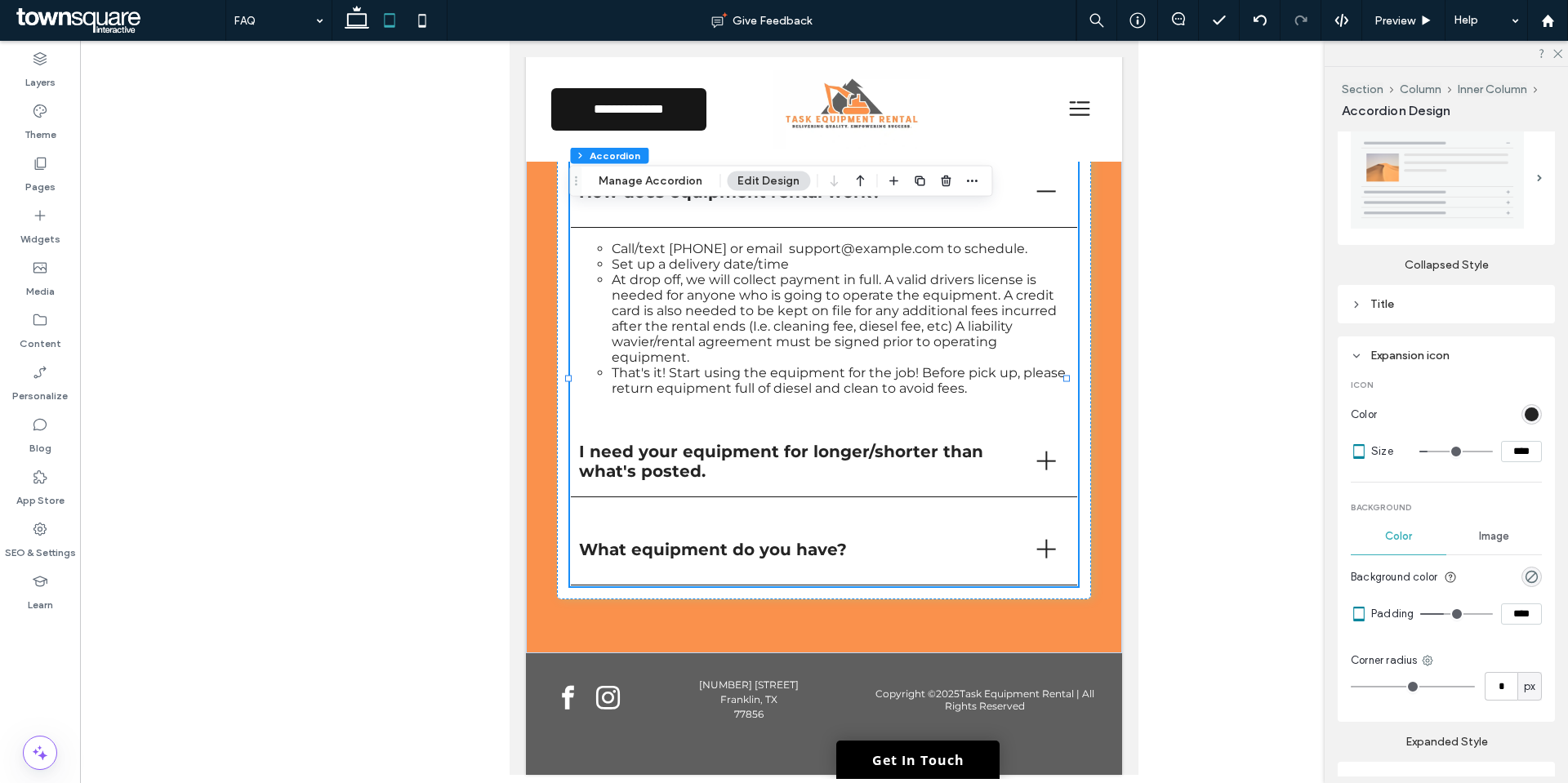 type on "****" 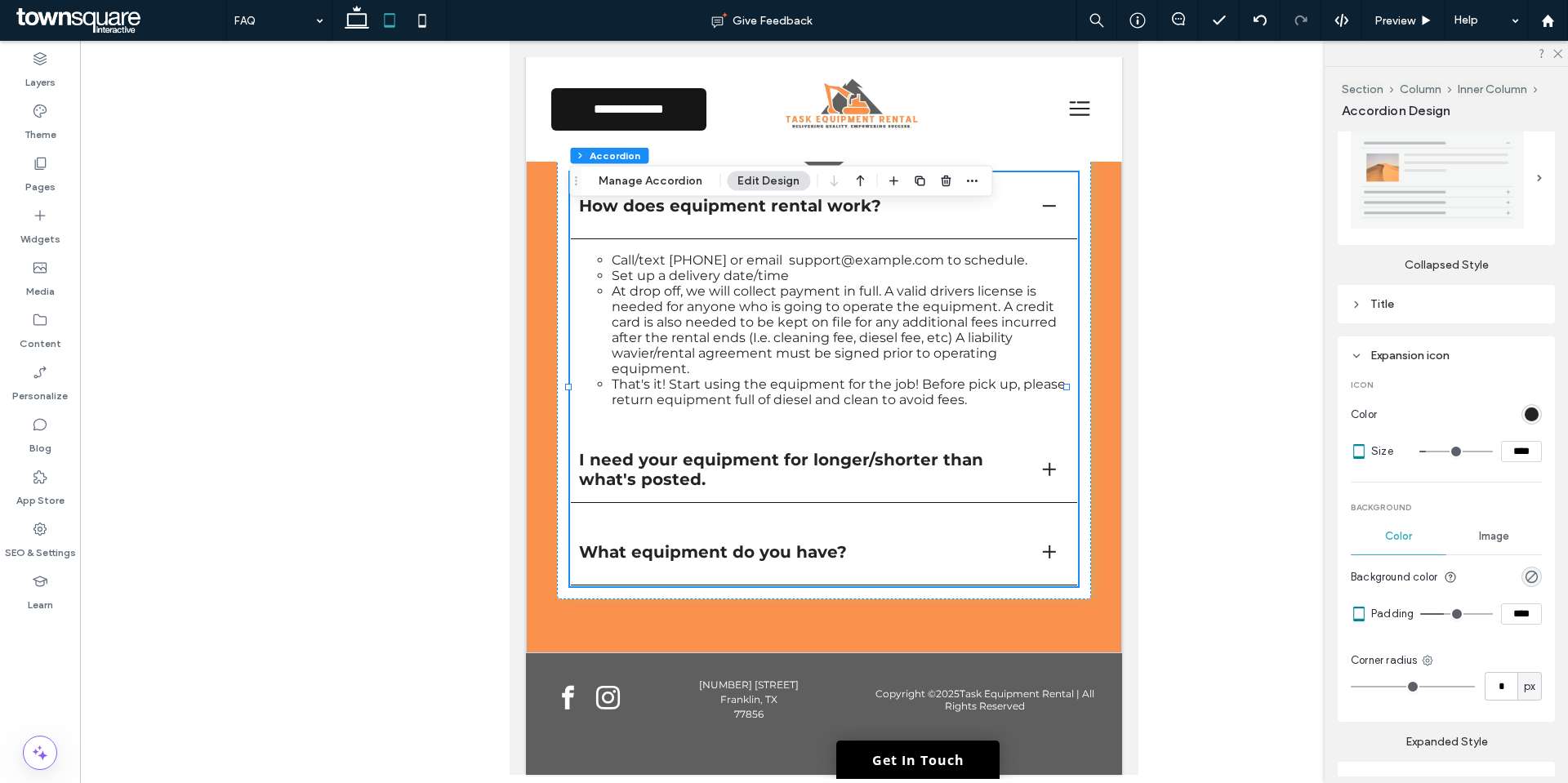 type on "**" 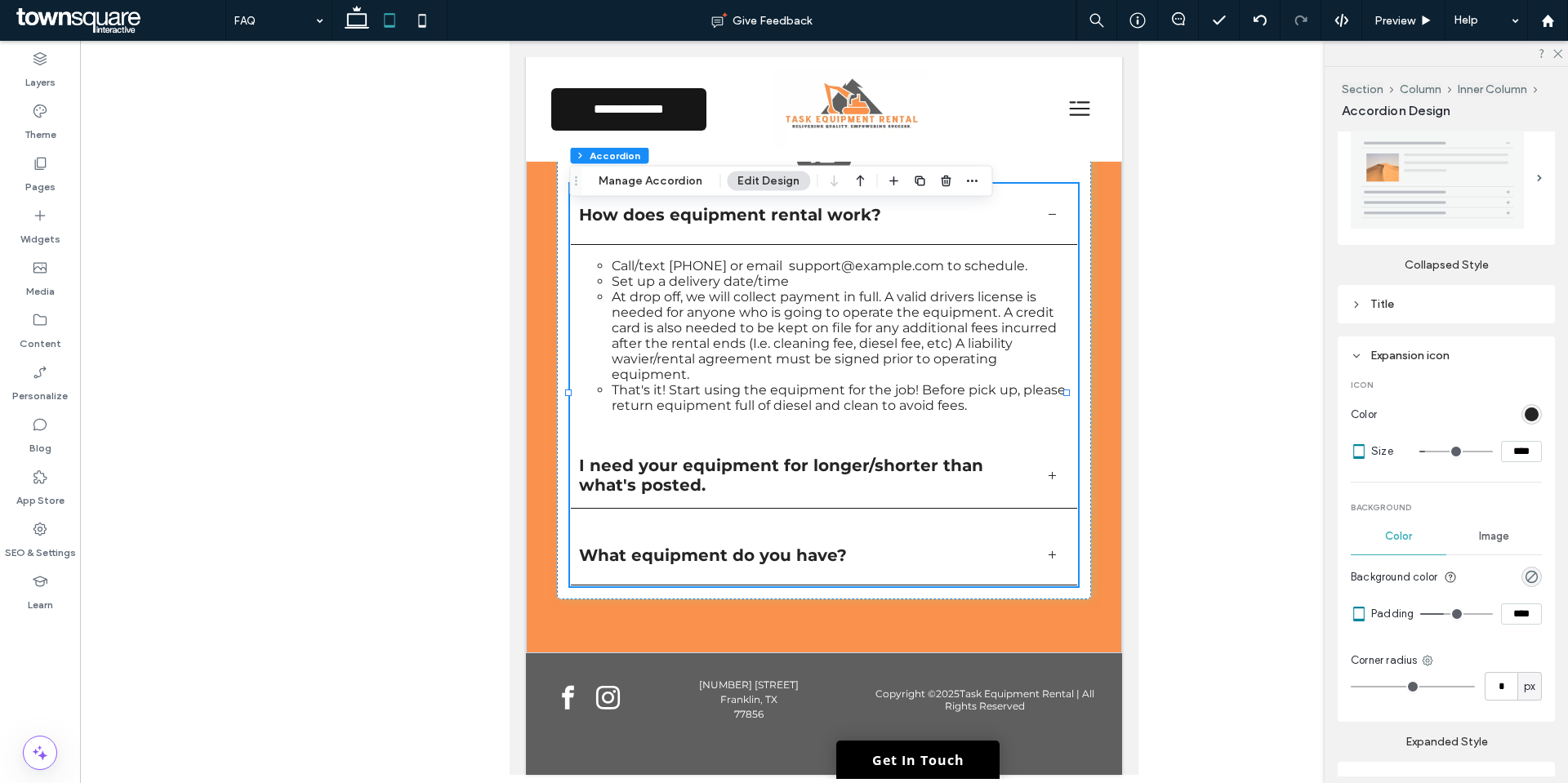 click at bounding box center [1456, 452] 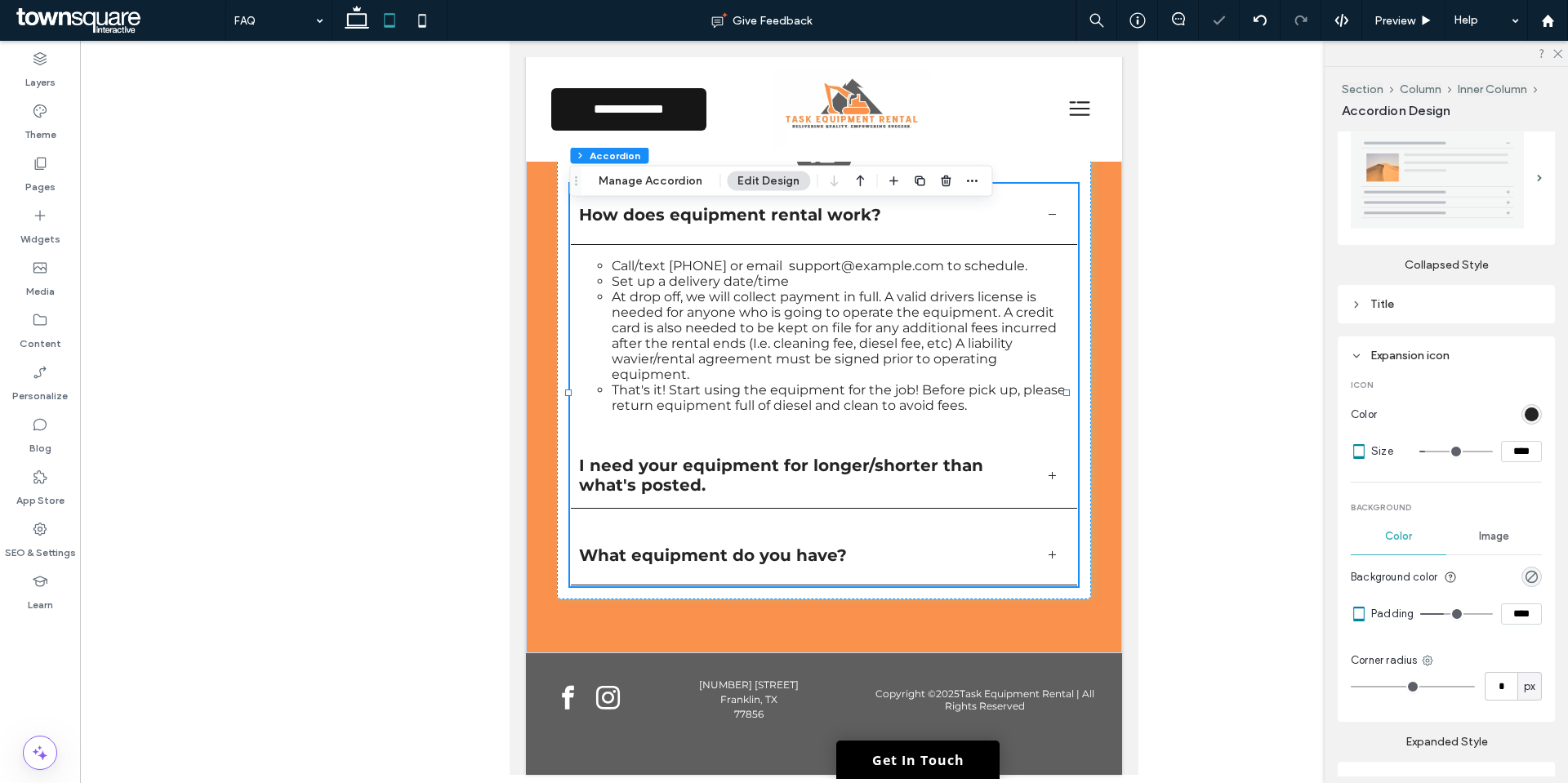 type on "**" 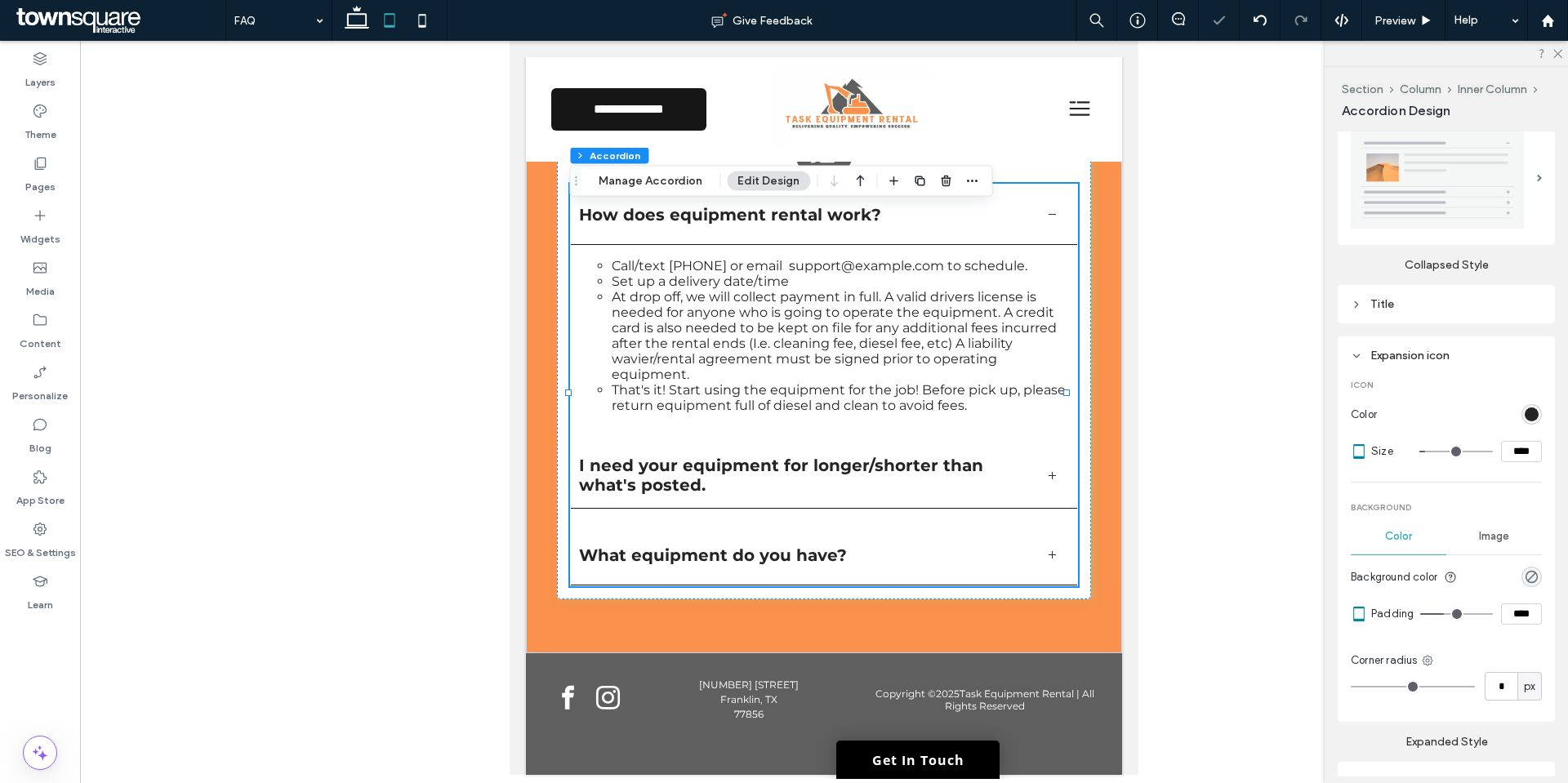 type on "****" 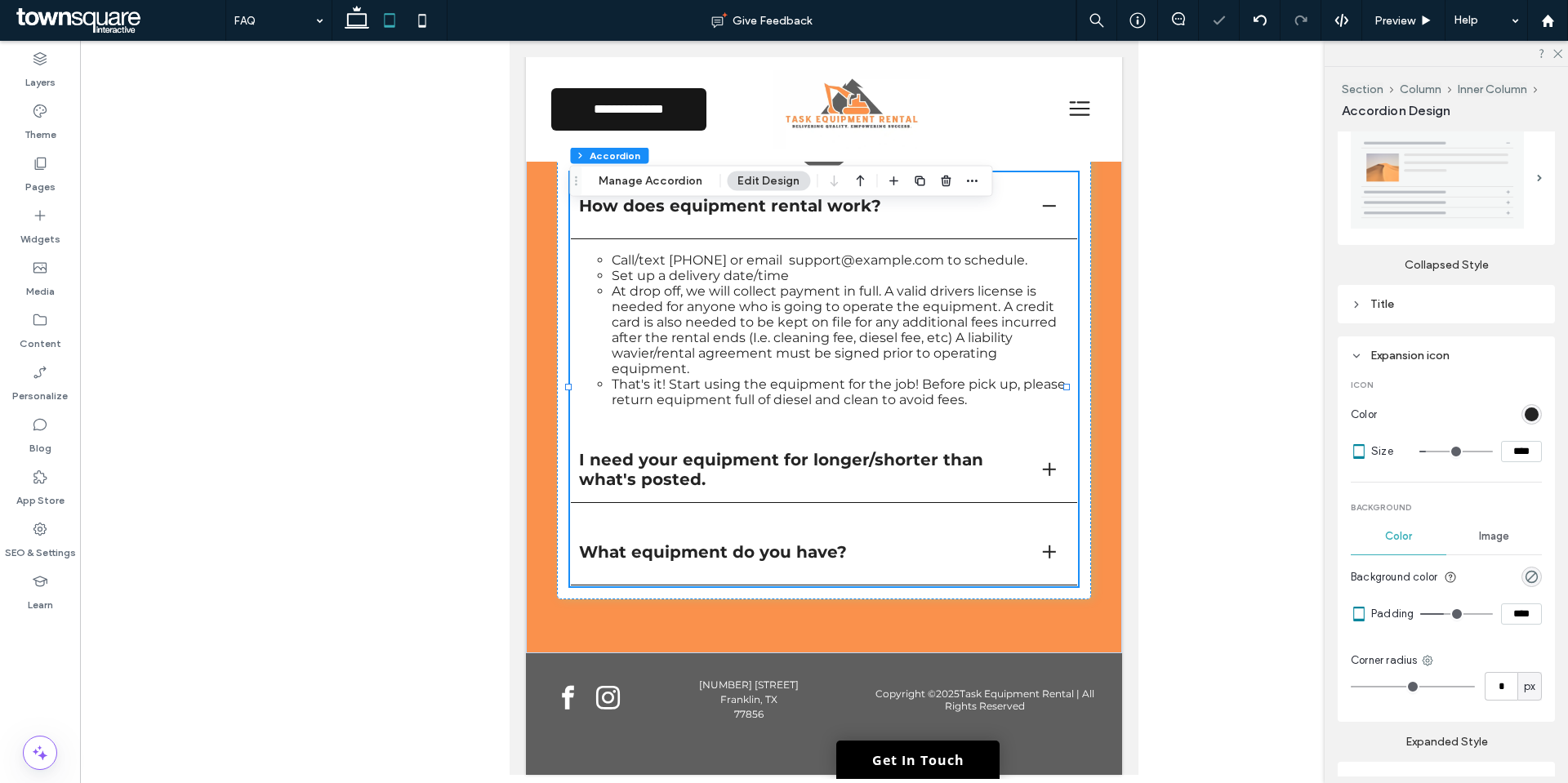 type on "**" 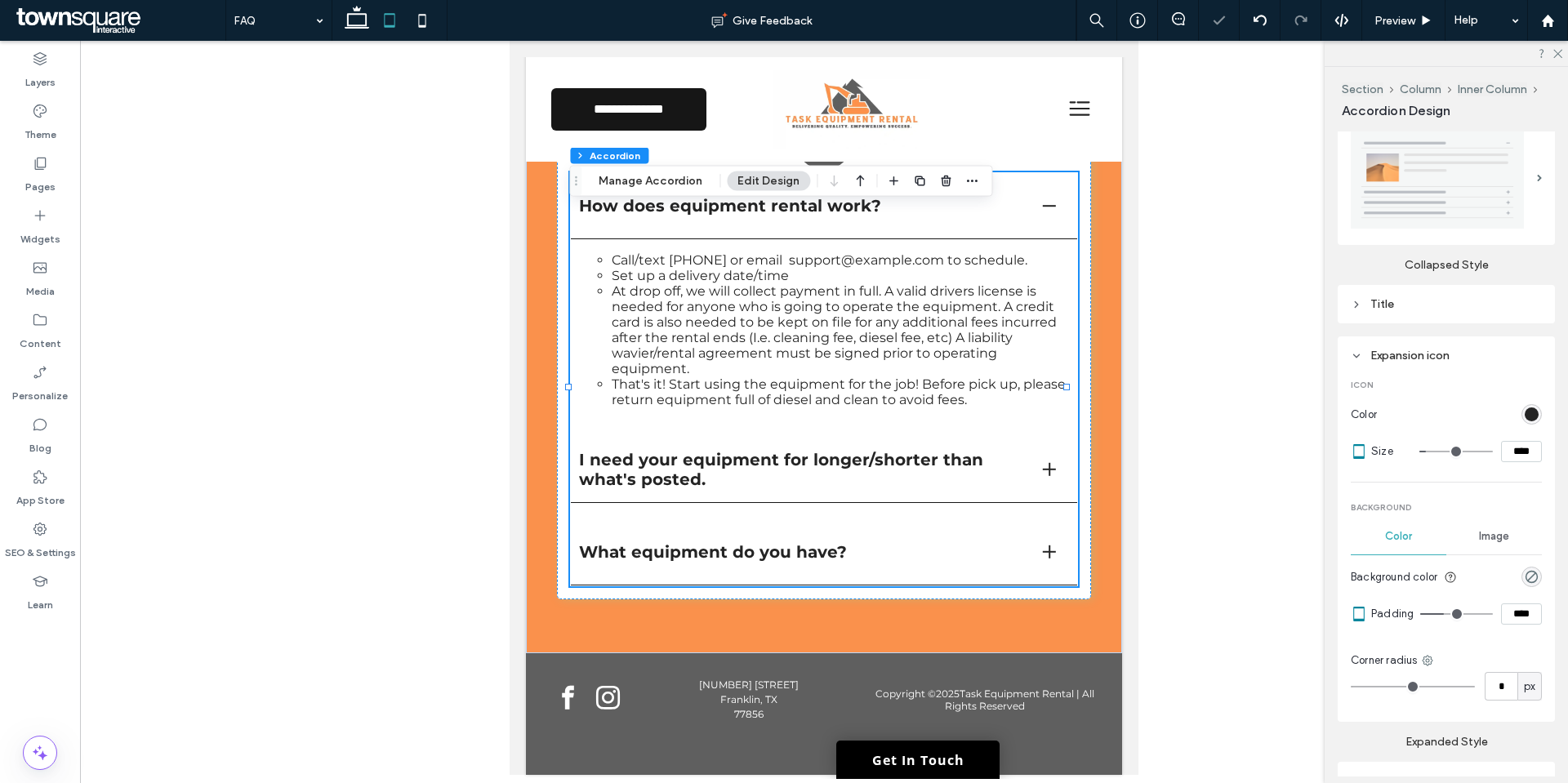 type on "****" 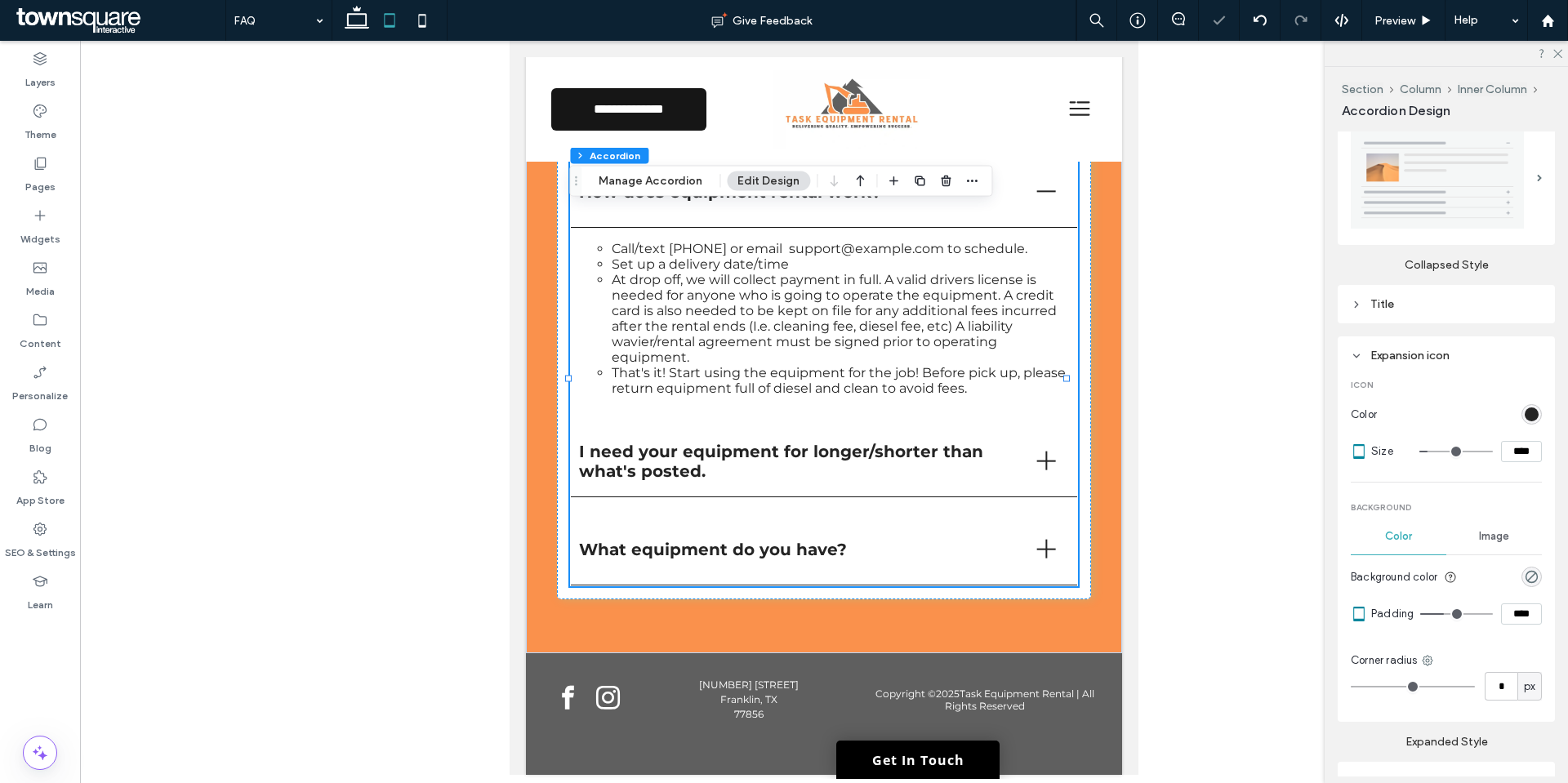 type on "**" 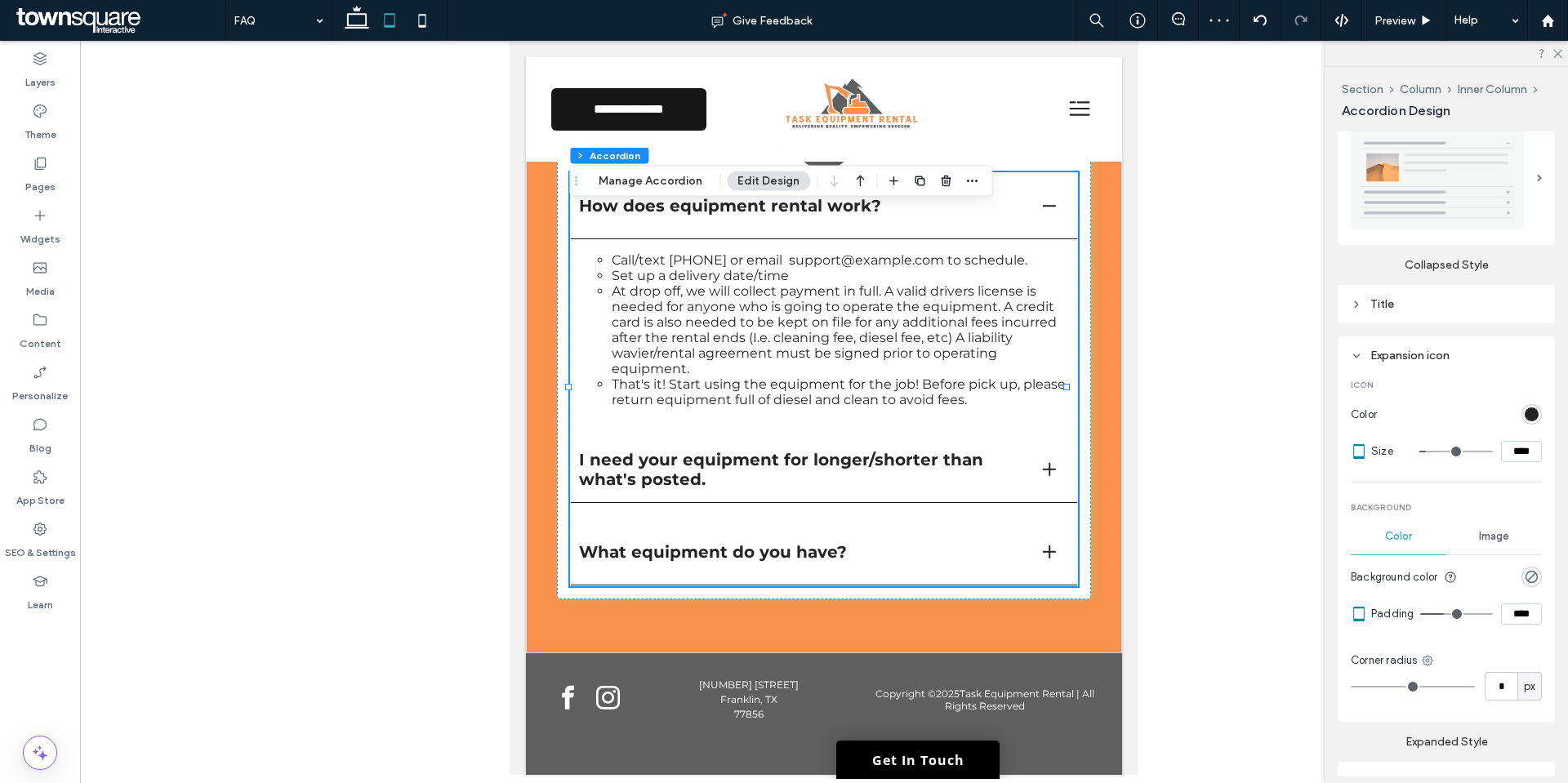type on "**" 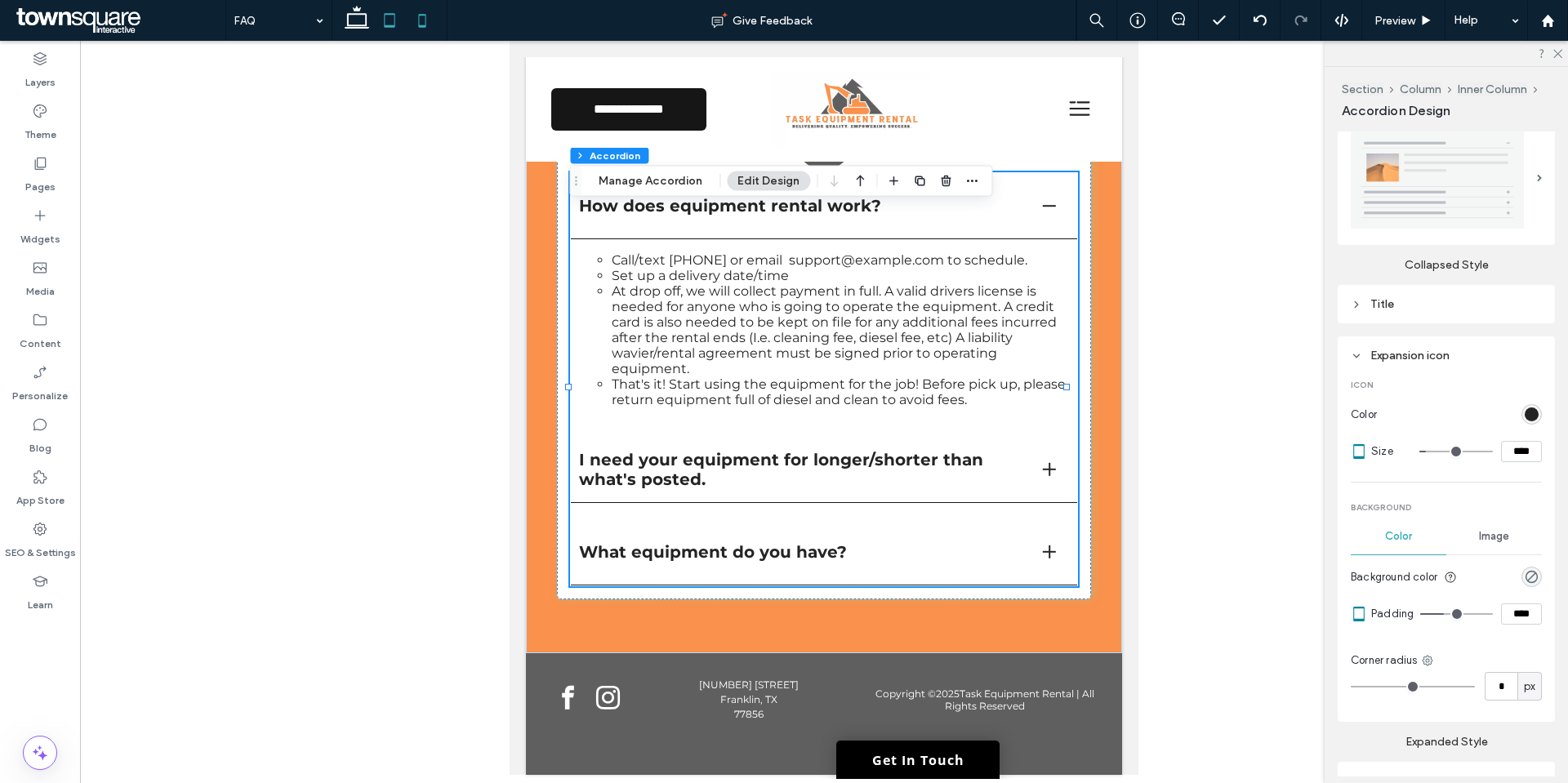 click 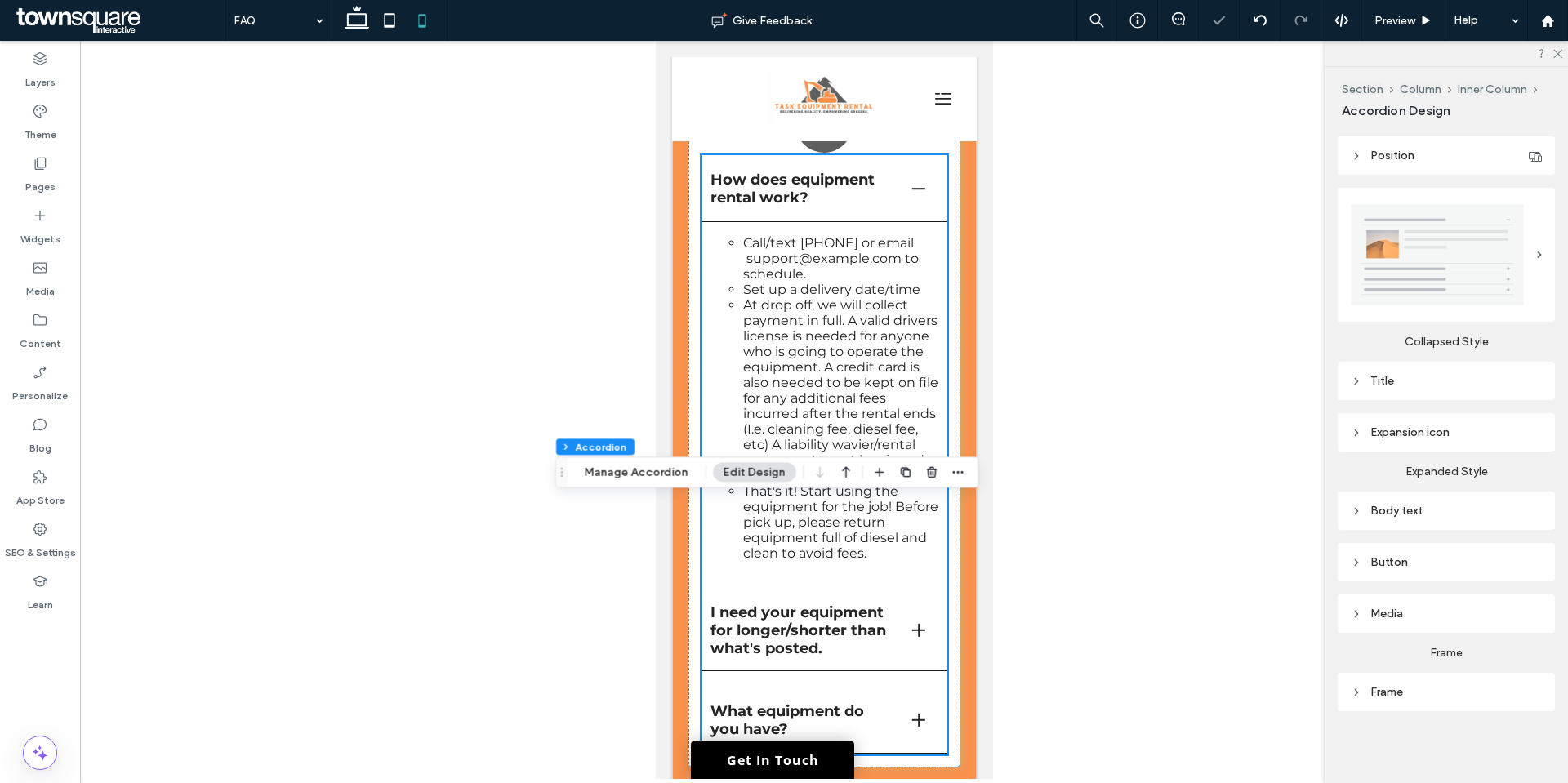 scroll, scrollTop: 196, scrollLeft: 0, axis: vertical 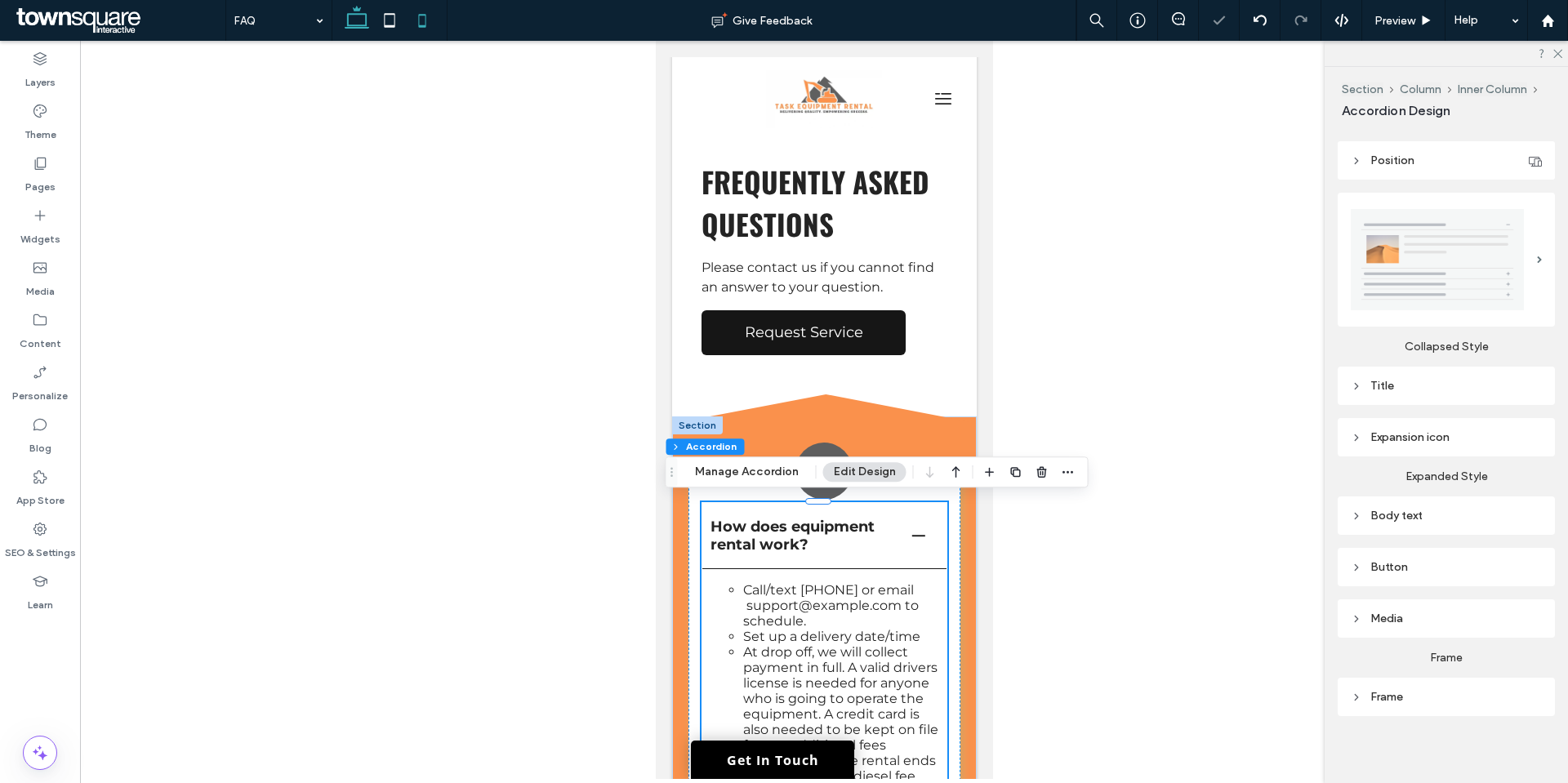 click 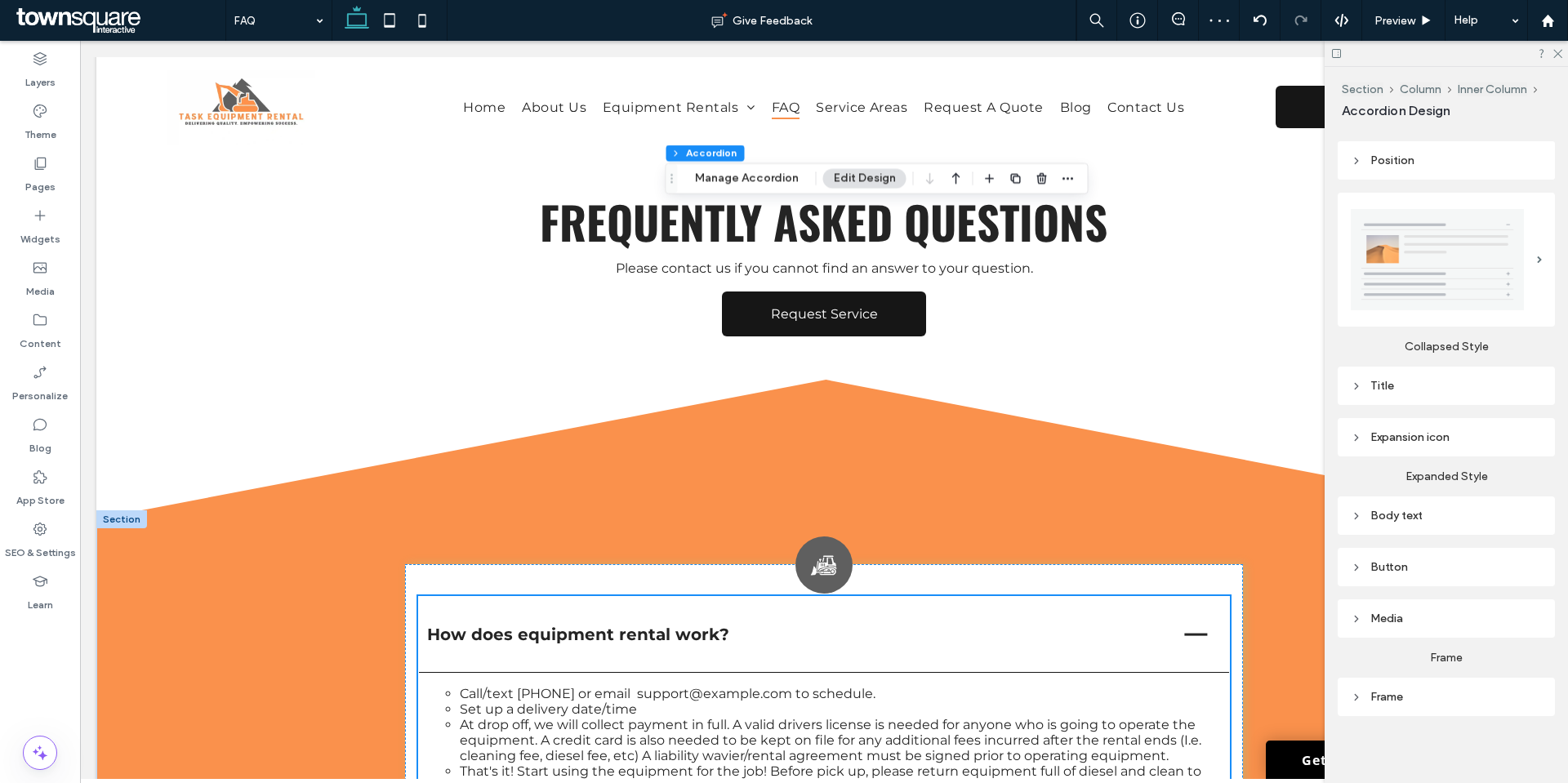scroll, scrollTop: 404, scrollLeft: 0, axis: vertical 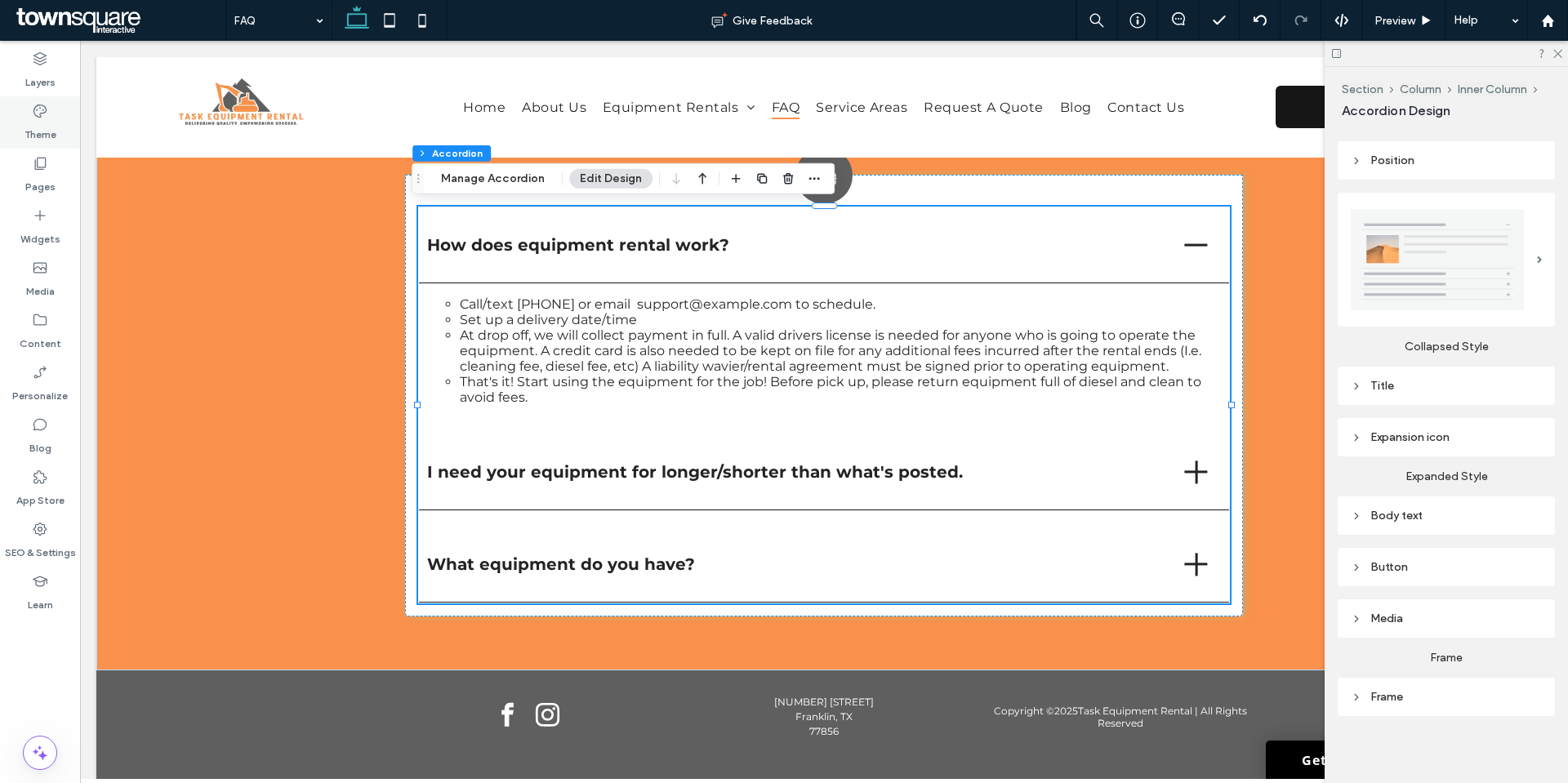 click on "Theme" at bounding box center (40, 122) 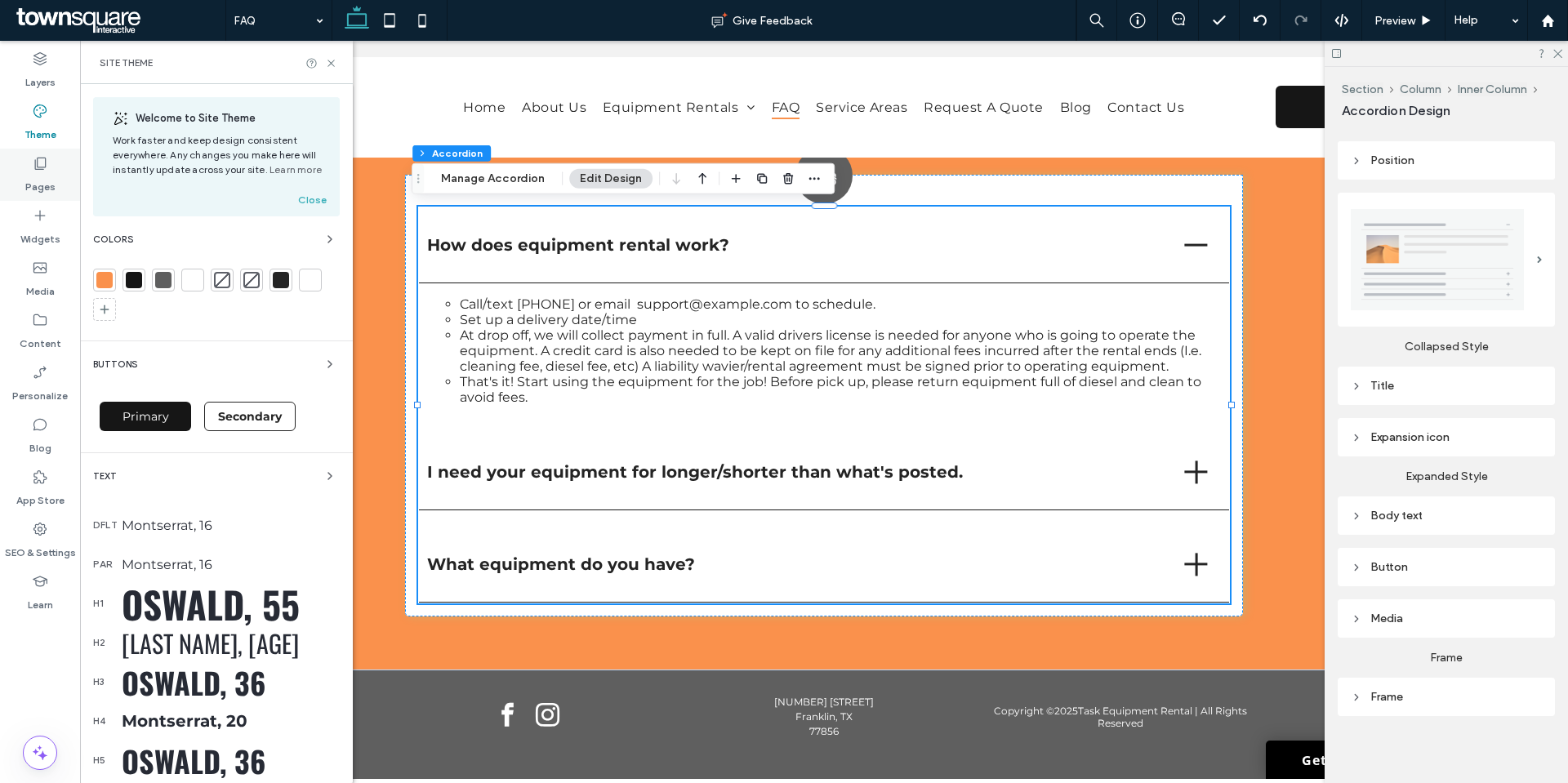 click 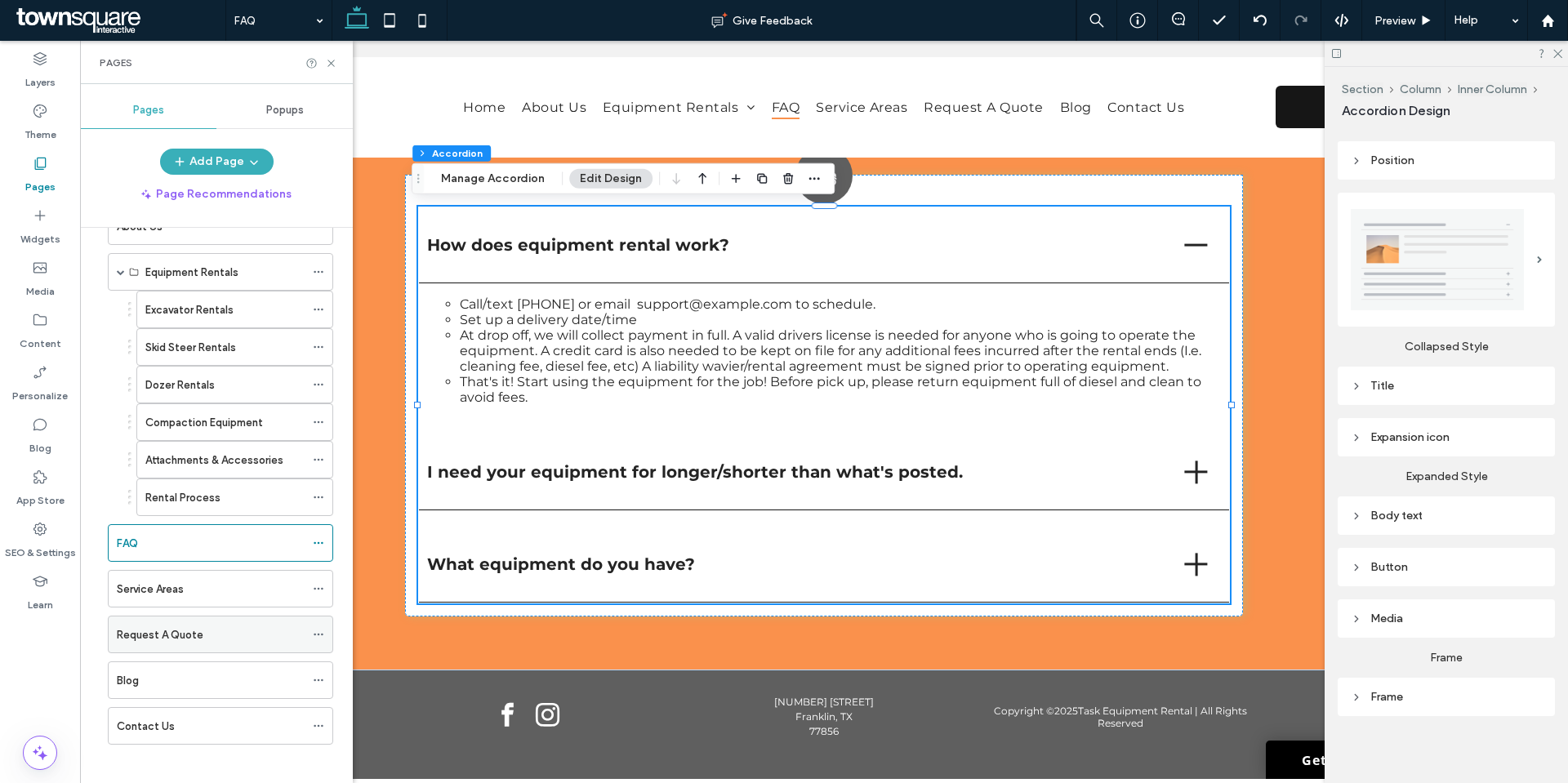scroll, scrollTop: 105, scrollLeft: 0, axis: vertical 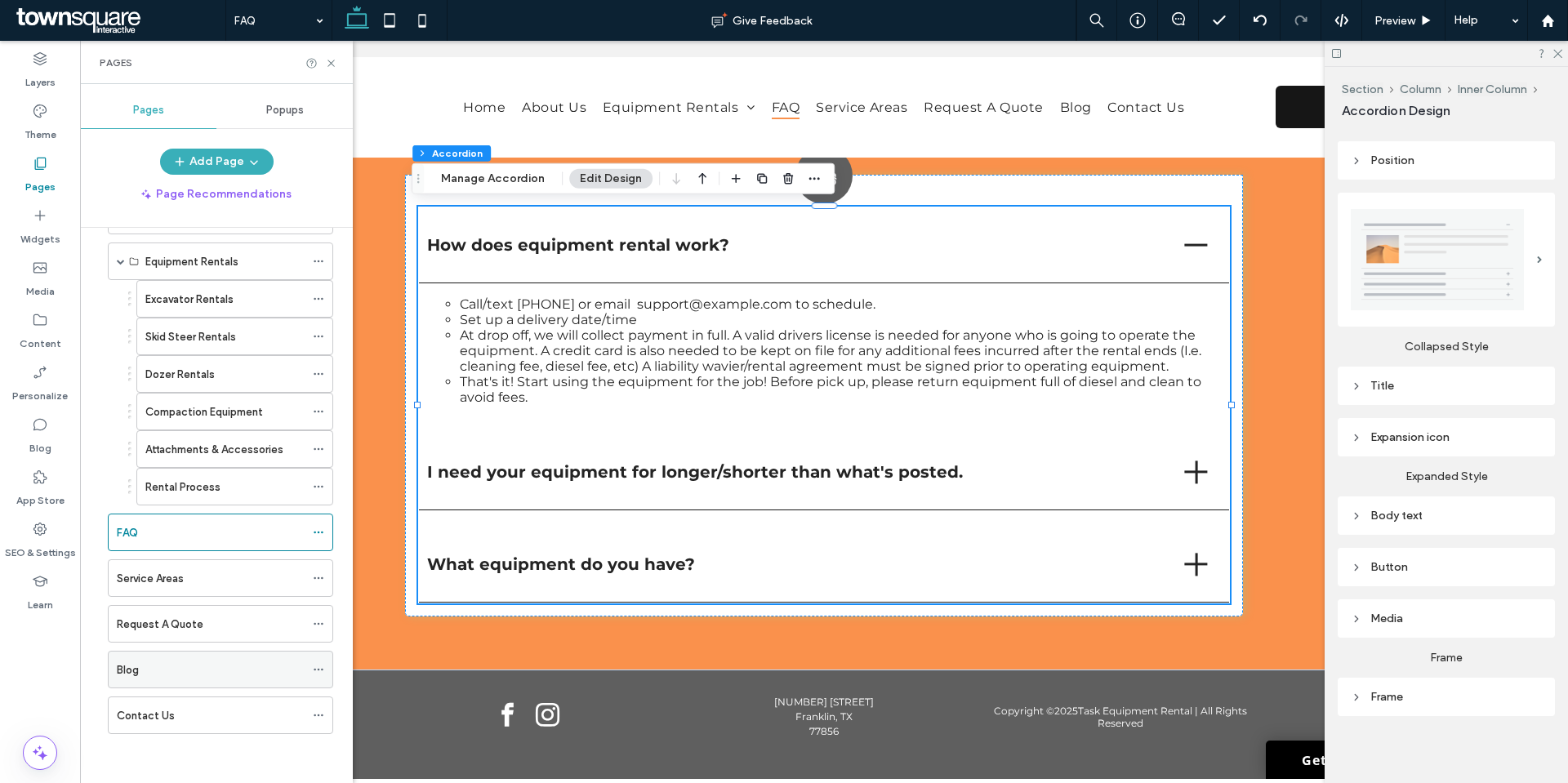 click on "Blog" at bounding box center [211, 670] 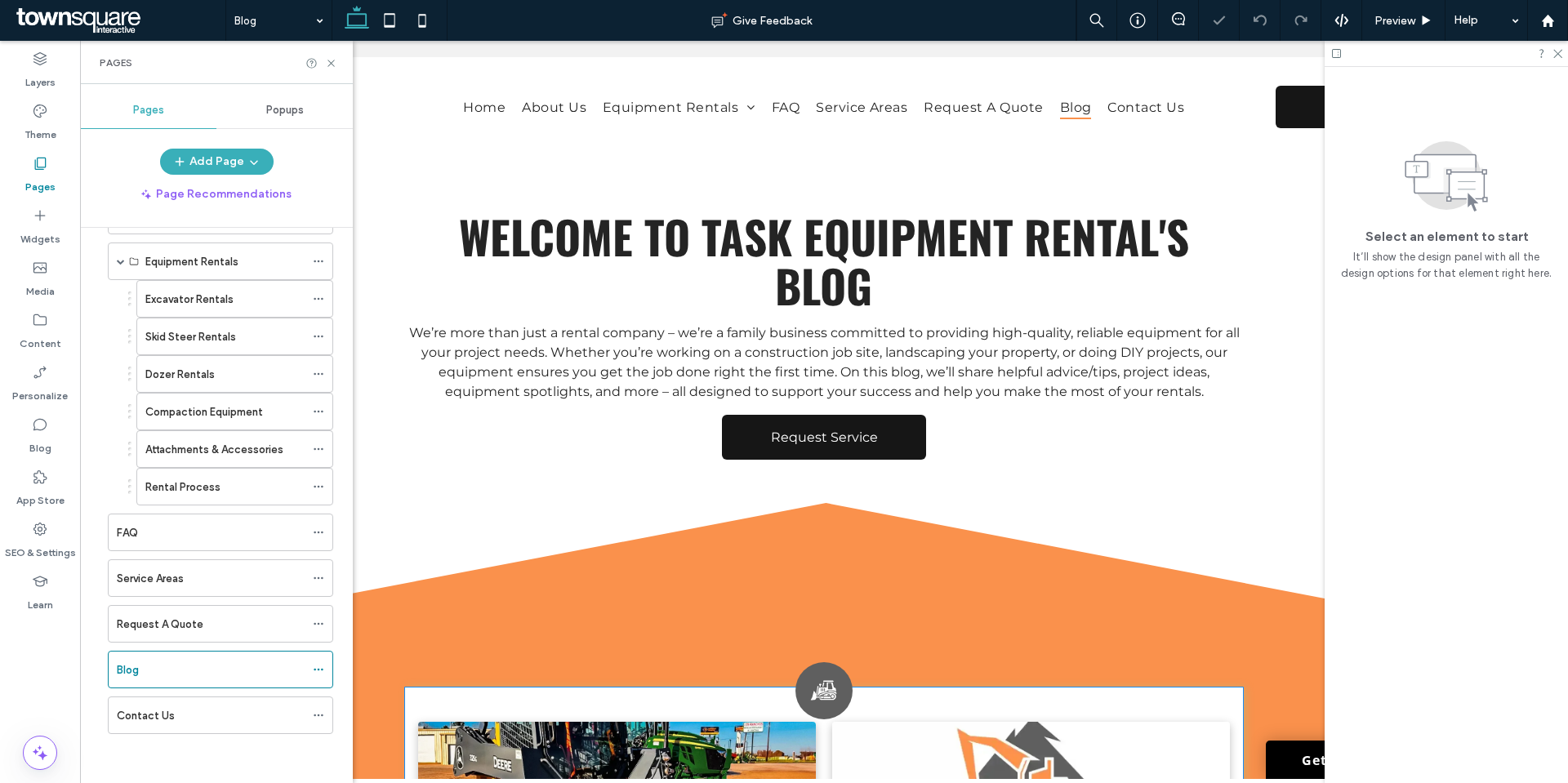 scroll, scrollTop: 417, scrollLeft: 0, axis: vertical 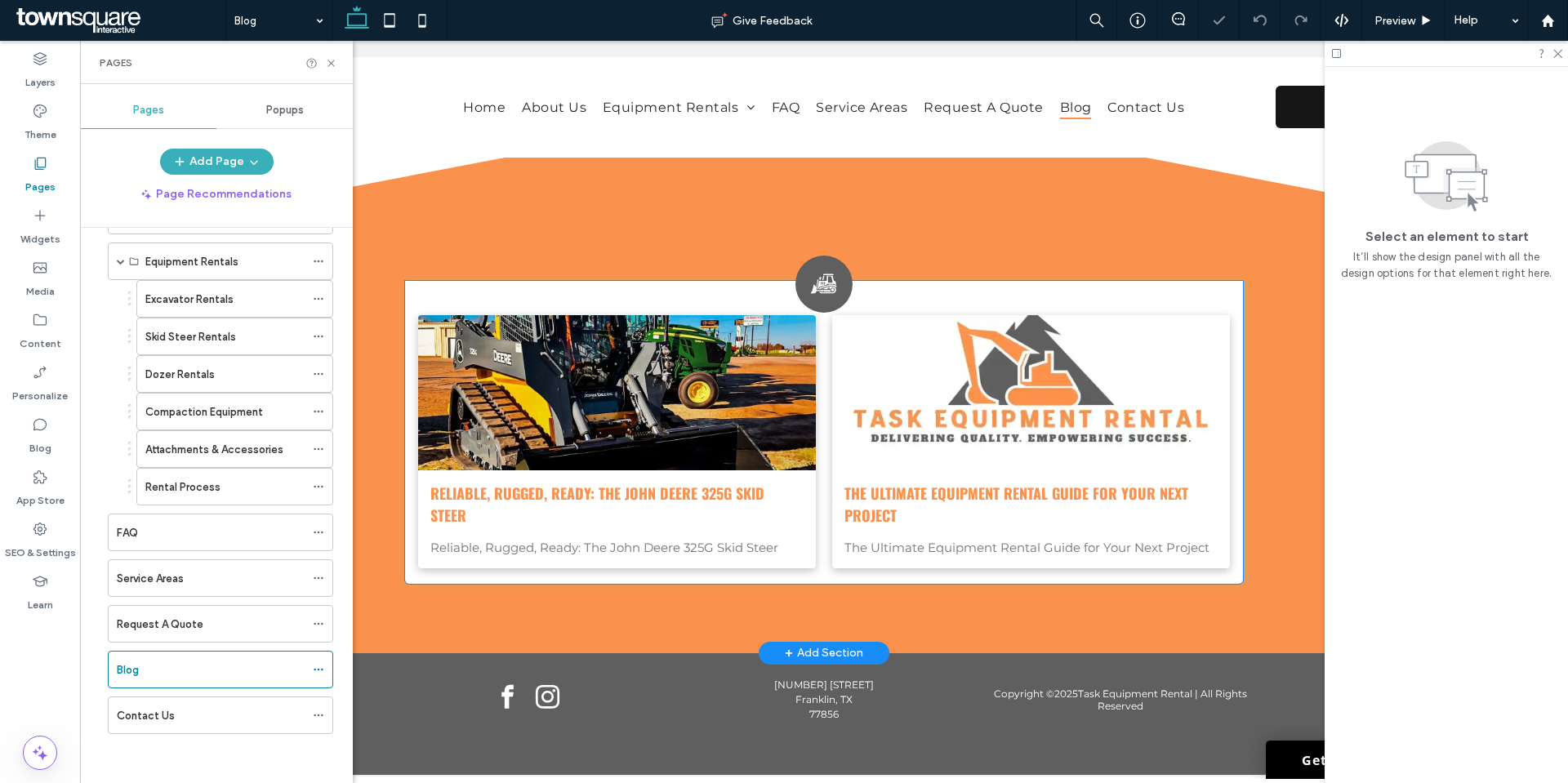 click on "The Ultimate Equipment Rental Guide for Your Next Project" at bounding box center [1031, 547] 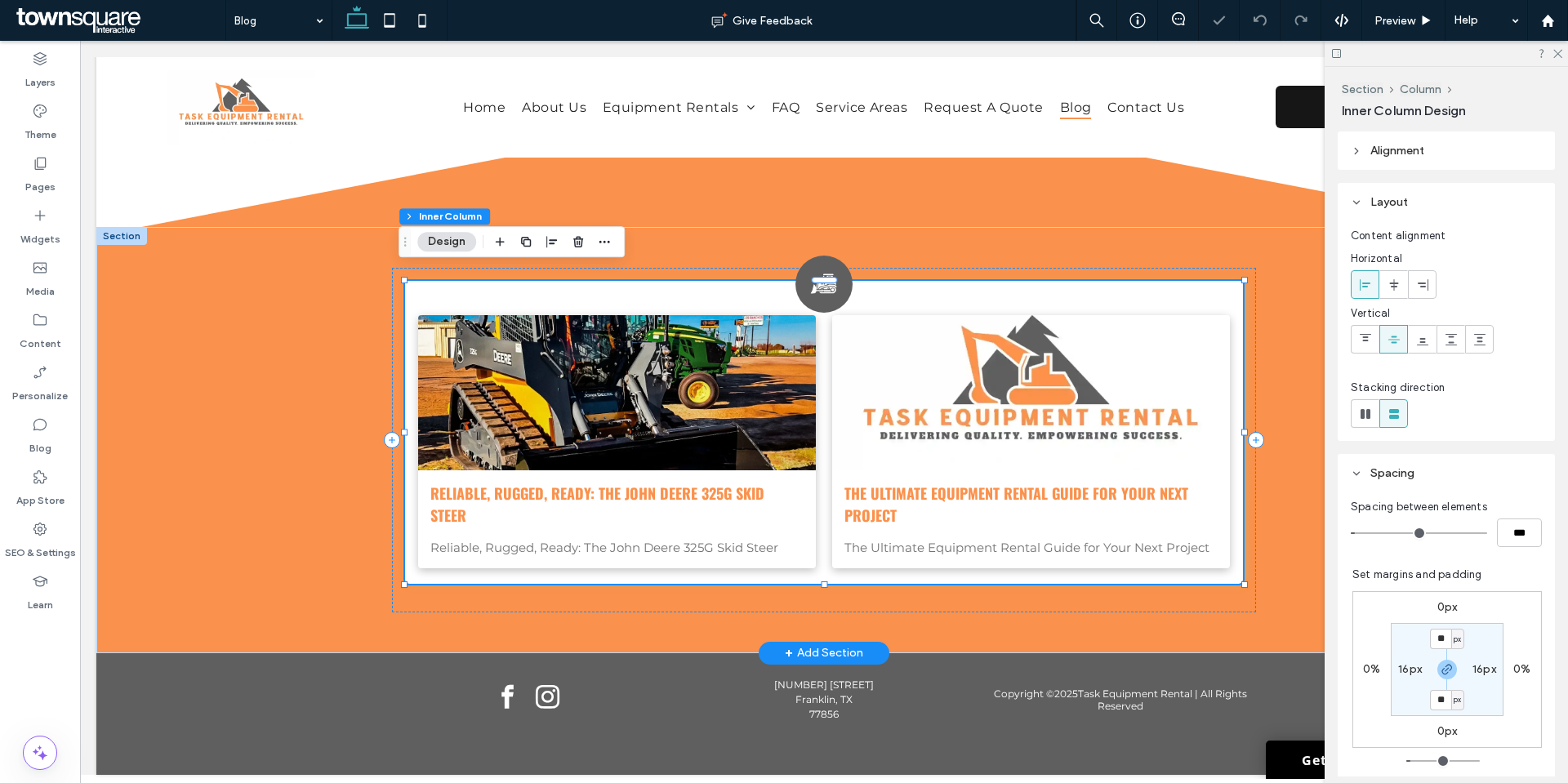 click on "Reliable, Rugged, Ready: The John Deere 325G Skid Steer
March 2, 2025
Reliable, Rugged, Ready: The John Deere 325G Skid Steer
The Ultimate Equipment Rental Guide for Your Next Project
February 17, 2025
The Ultimate Equipment Rental Guide for Your Next Project" at bounding box center [823, 432] 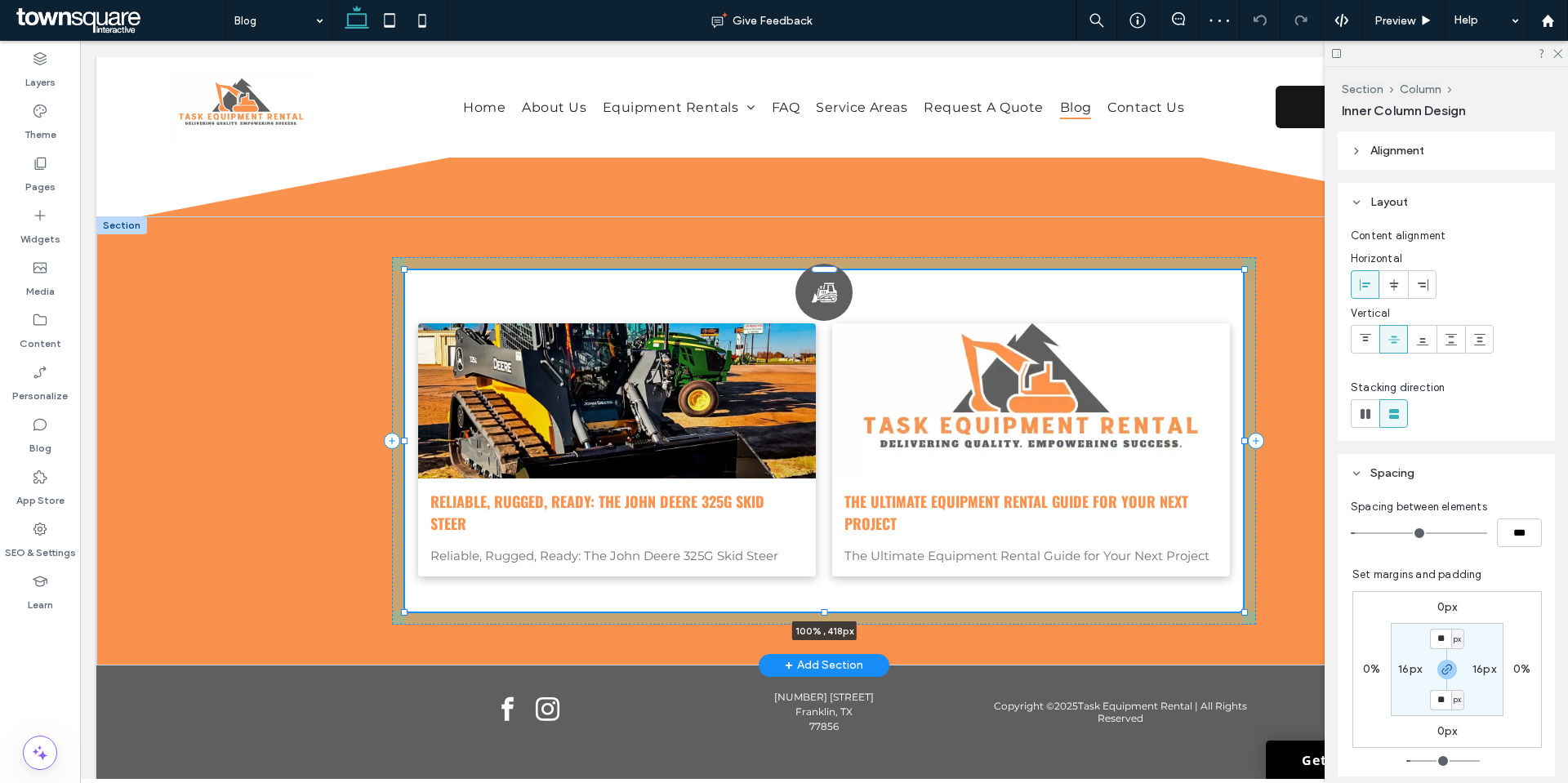 drag, startPoint x: 818, startPoint y: 572, endPoint x: 817, endPoint y: 610, distance: 38.013156 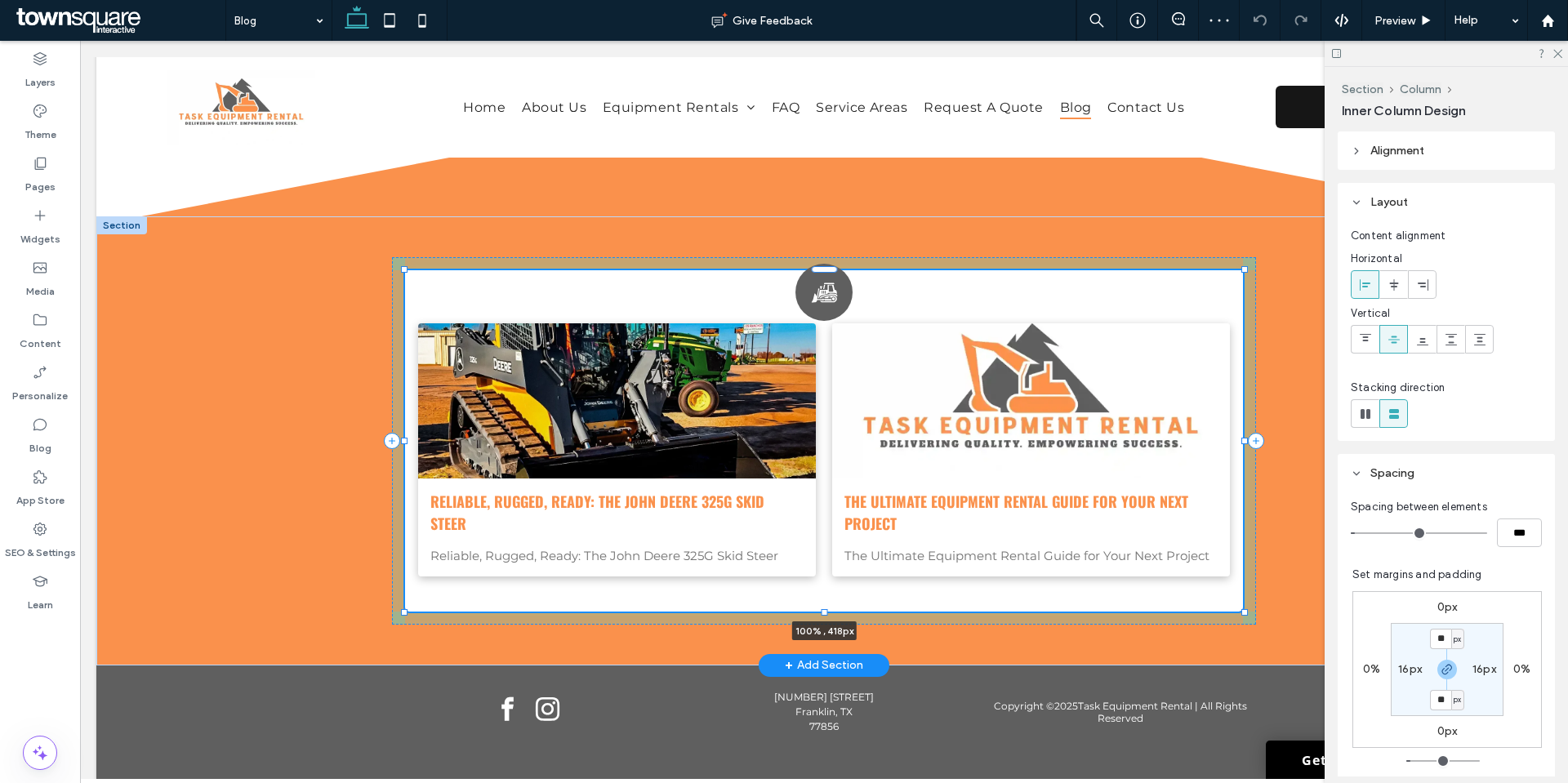 click at bounding box center (825, 612) 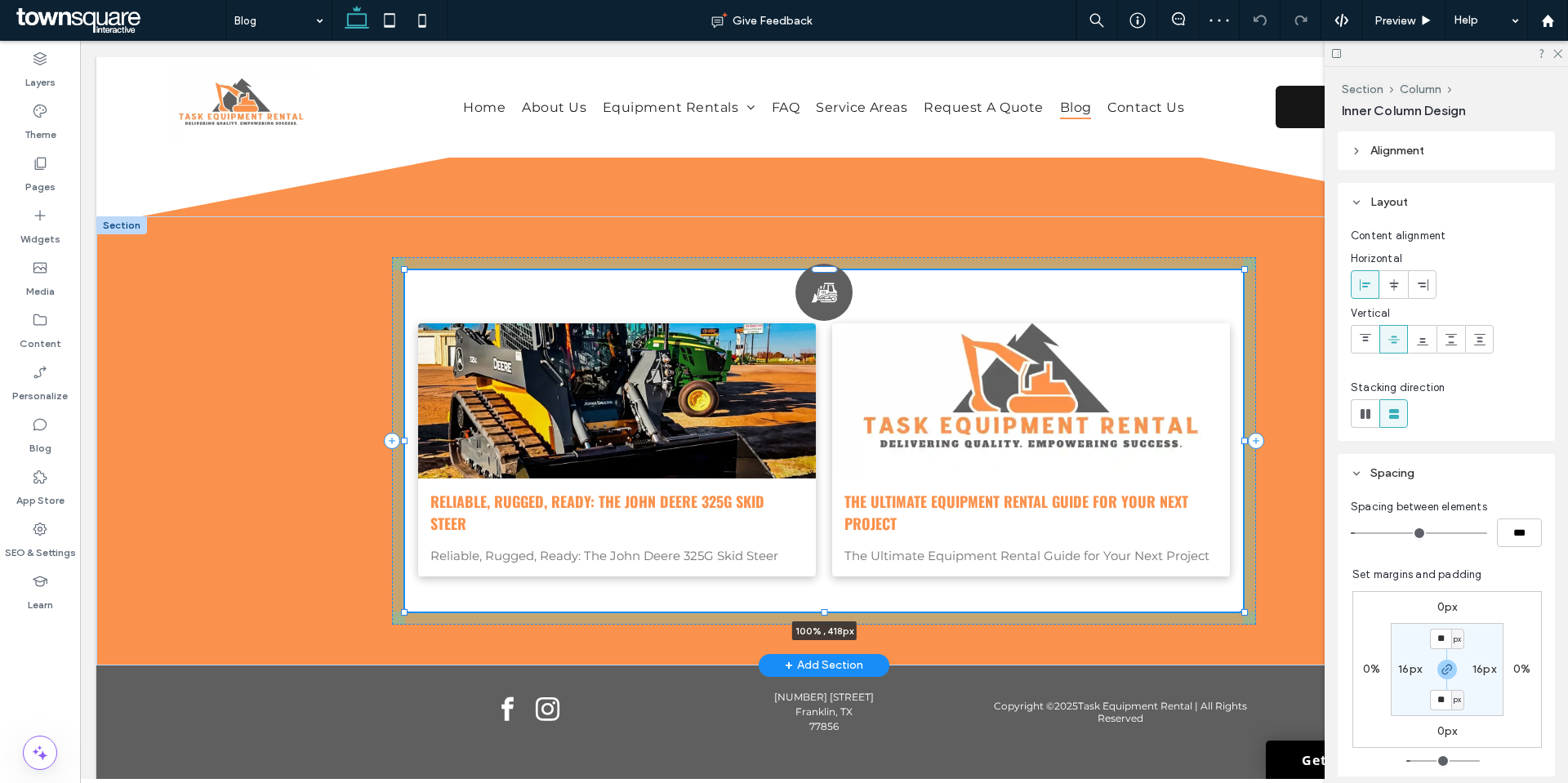 type on "***" 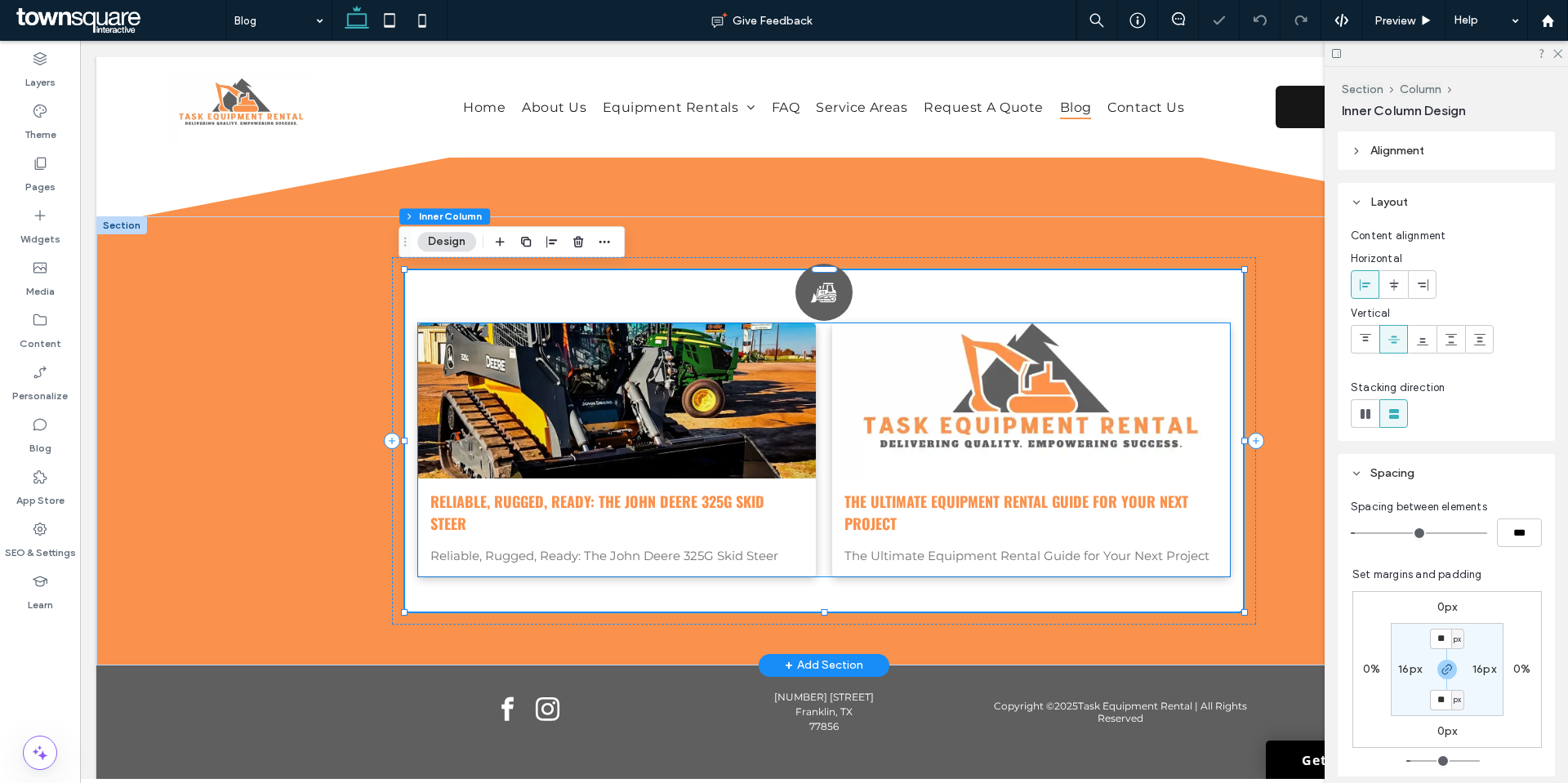 click on "Reliable, Rugged, Ready: The John Deere 325G Skid Steer
March 2, 2025
Reliable, Rugged, Ready: The John Deere 325G Skid Steer" at bounding box center (617, 527) 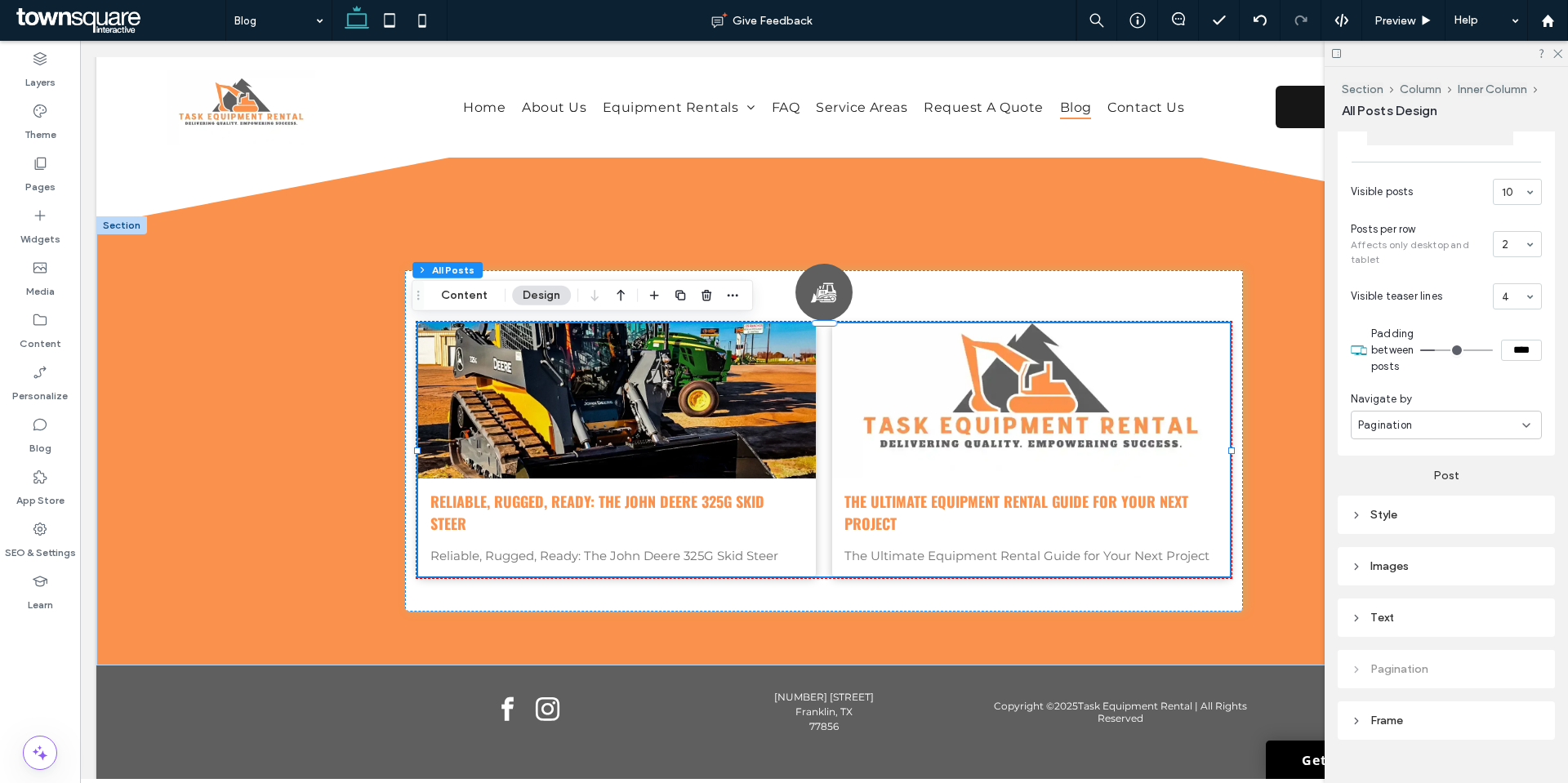 scroll, scrollTop: 864, scrollLeft: 0, axis: vertical 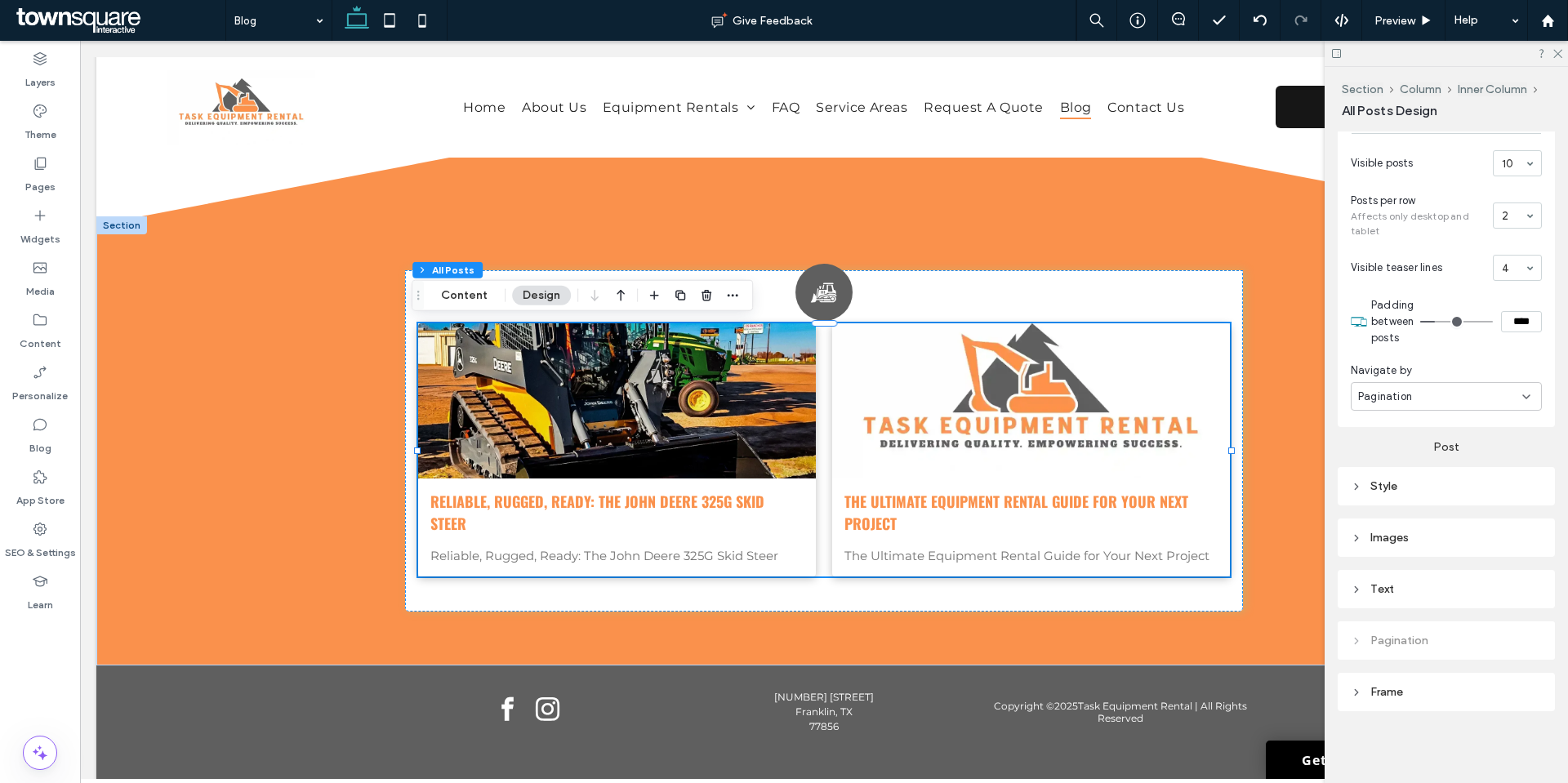 click on "Frame" at bounding box center [1446, 692] 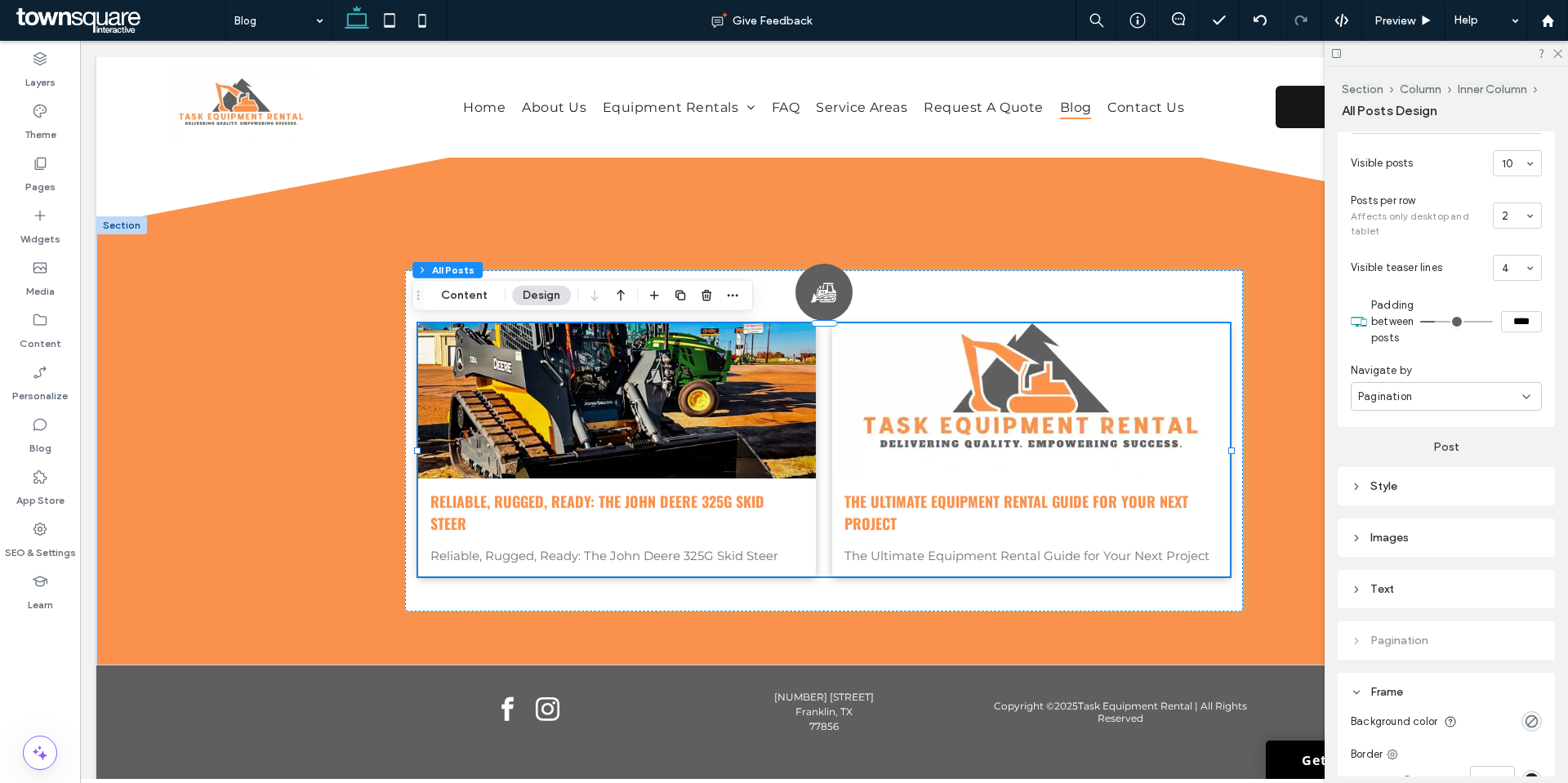 scroll, scrollTop: 1021, scrollLeft: 0, axis: vertical 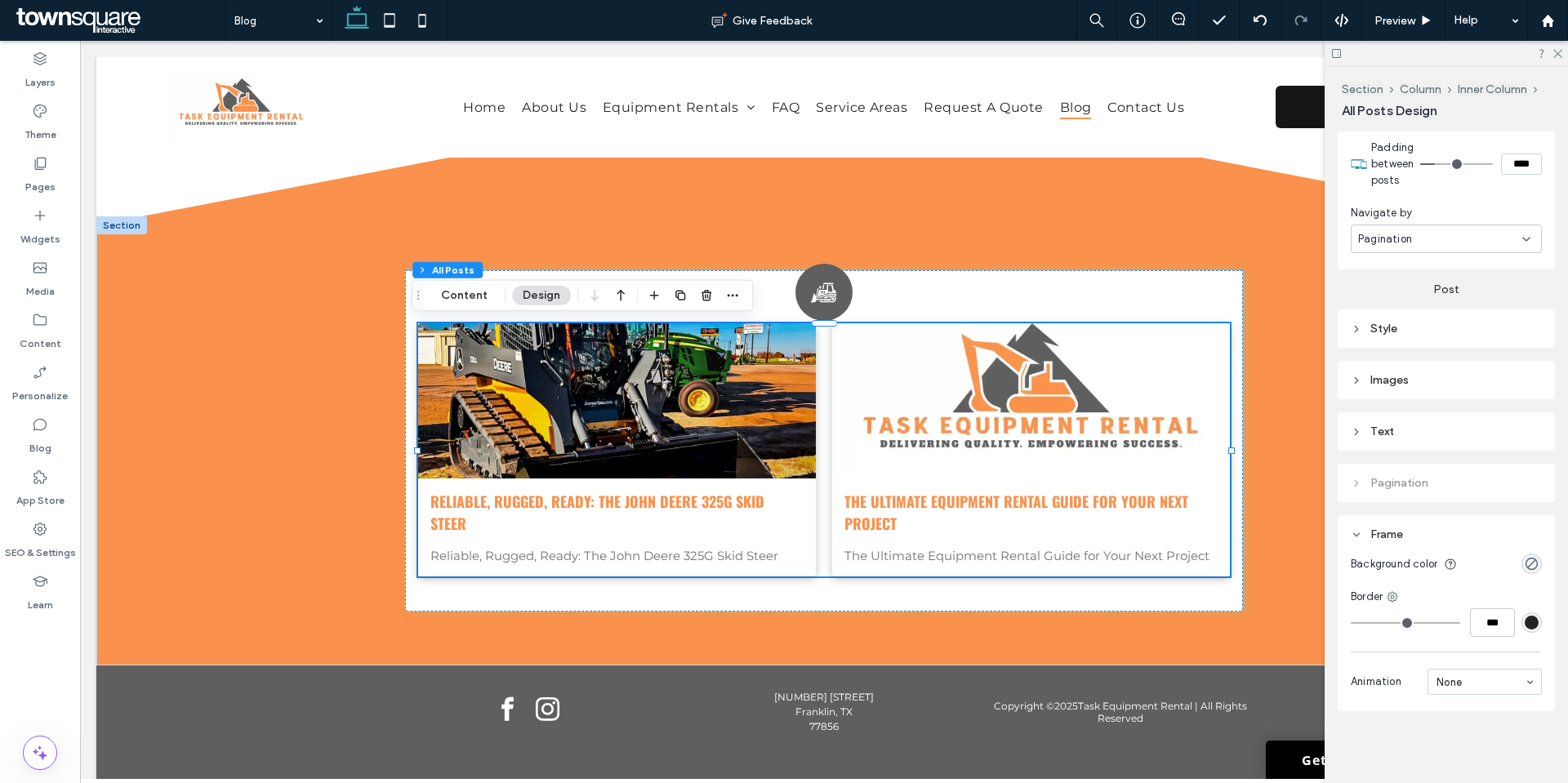 click on "Style" at bounding box center [1446, 328] 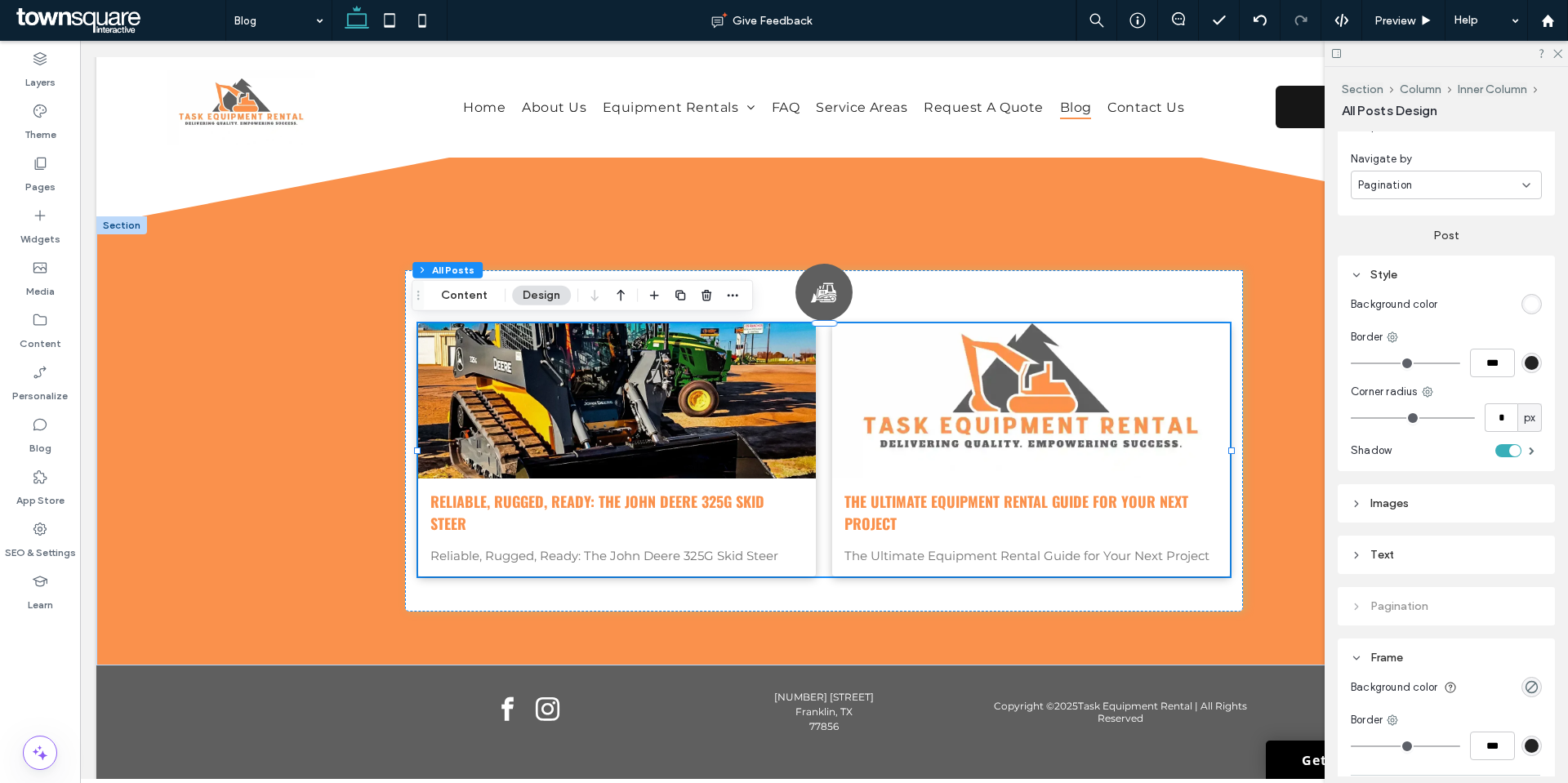 scroll, scrollTop: 1103, scrollLeft: 0, axis: vertical 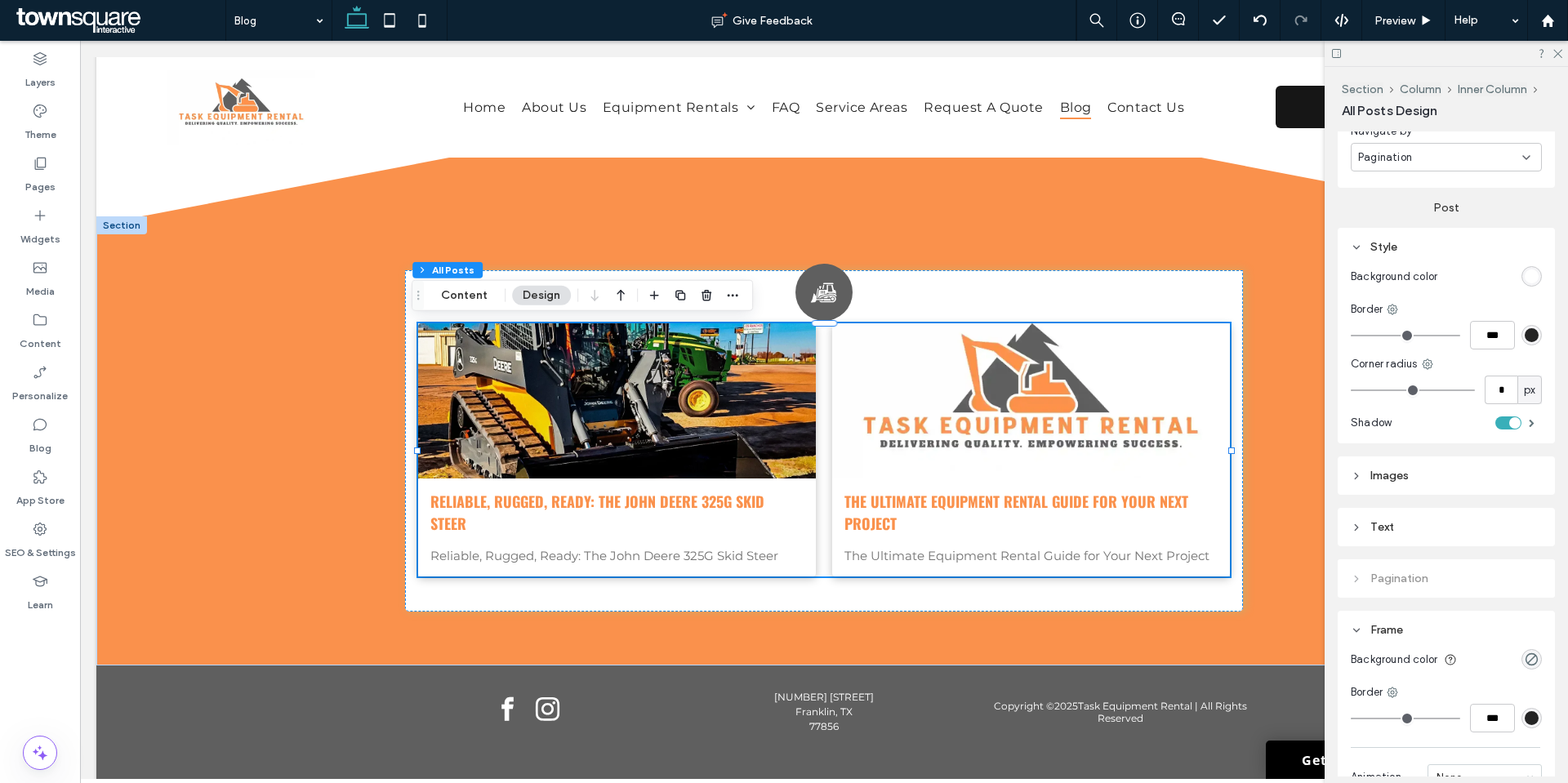 click on "Images" at bounding box center (1446, 475) 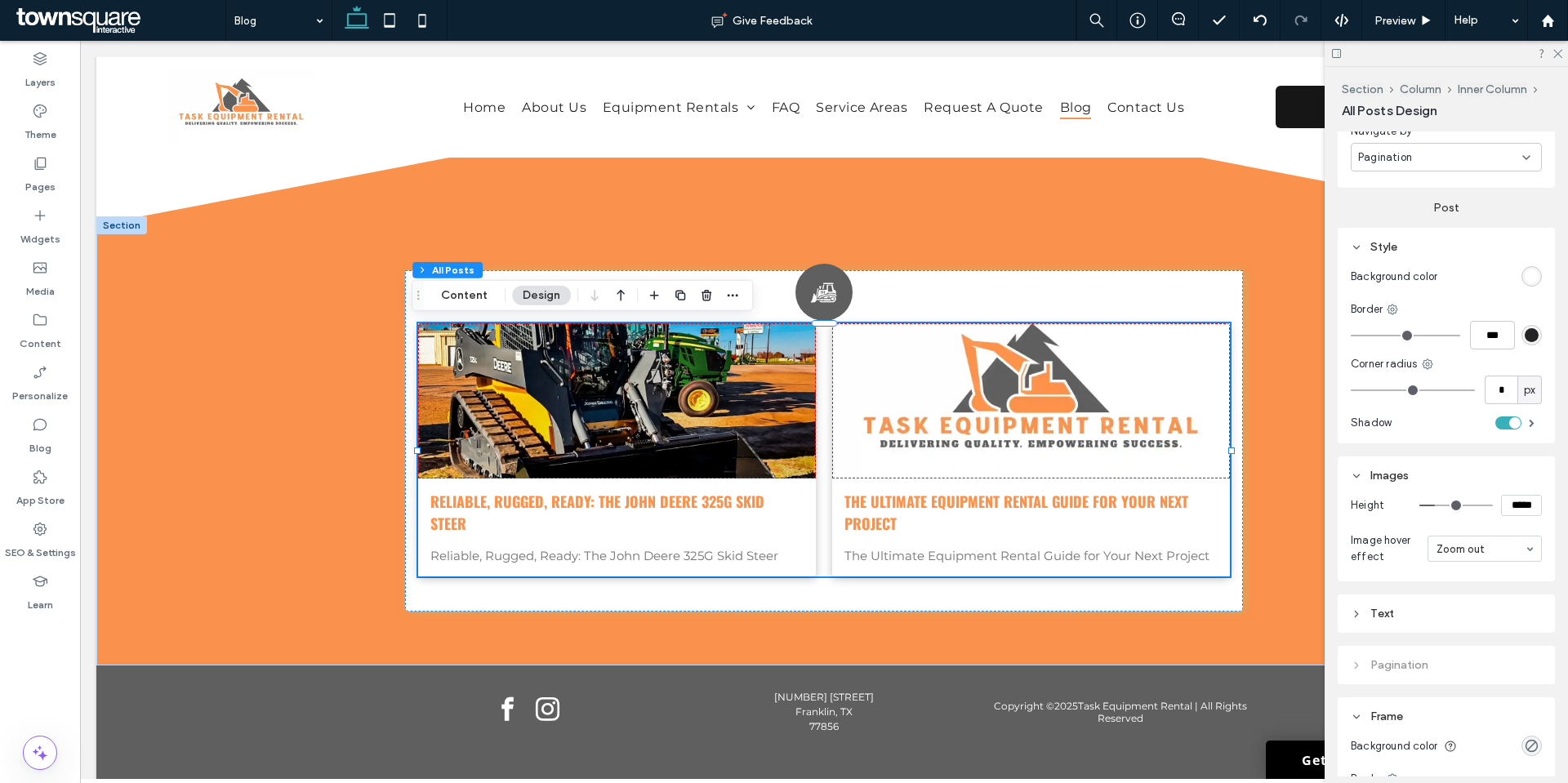 type on "***" 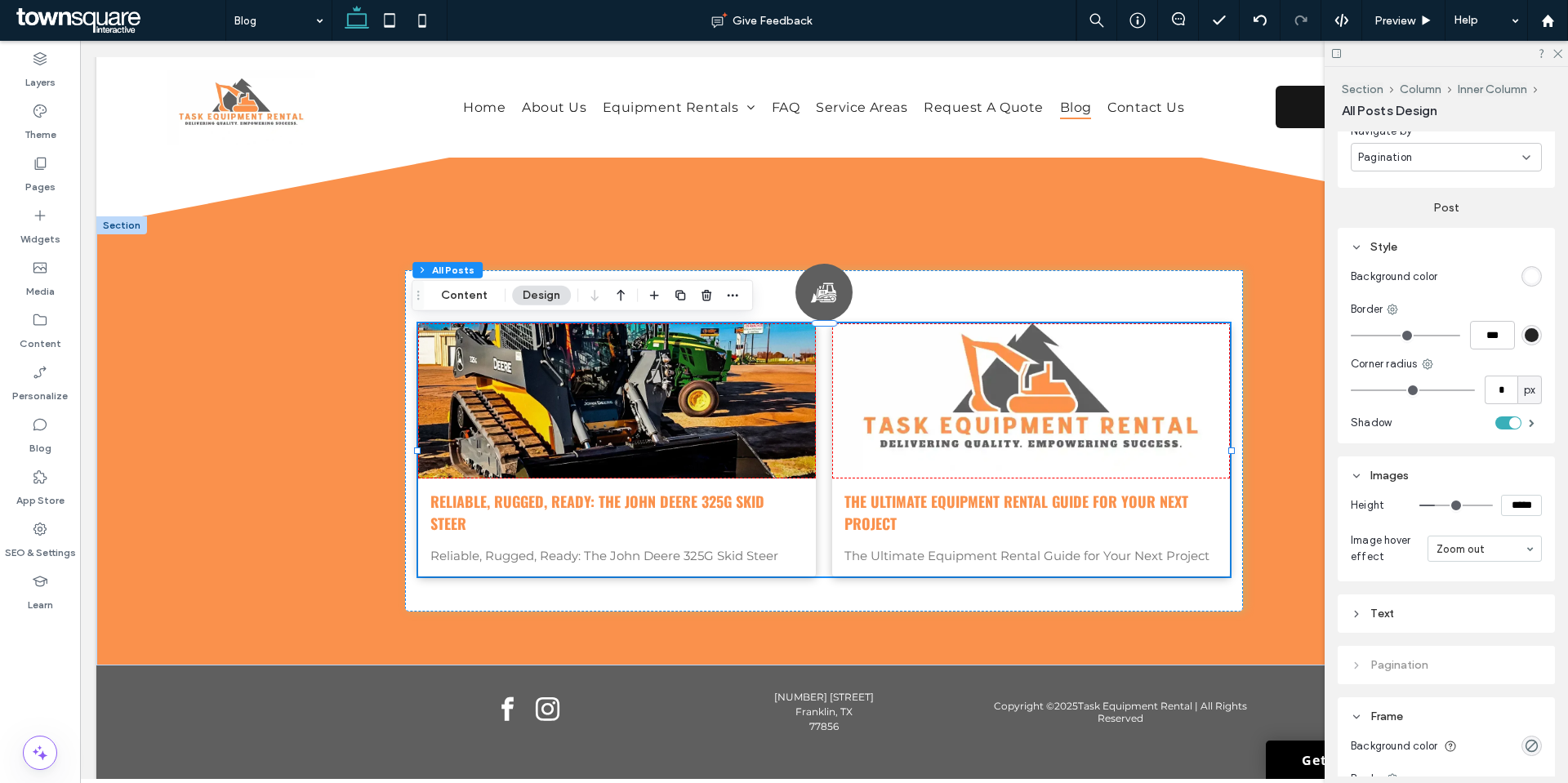 type on "*****" 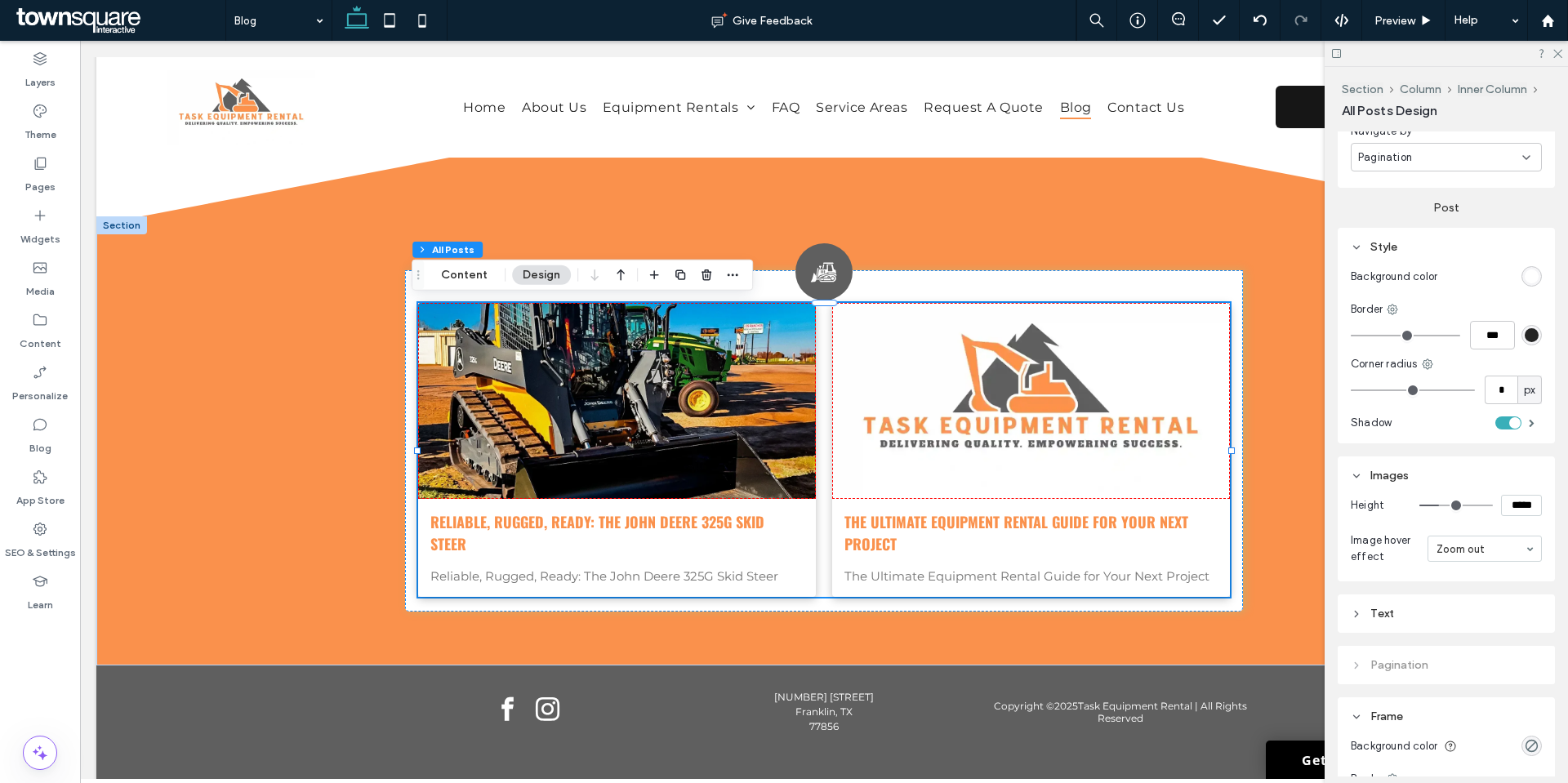 type on "***" 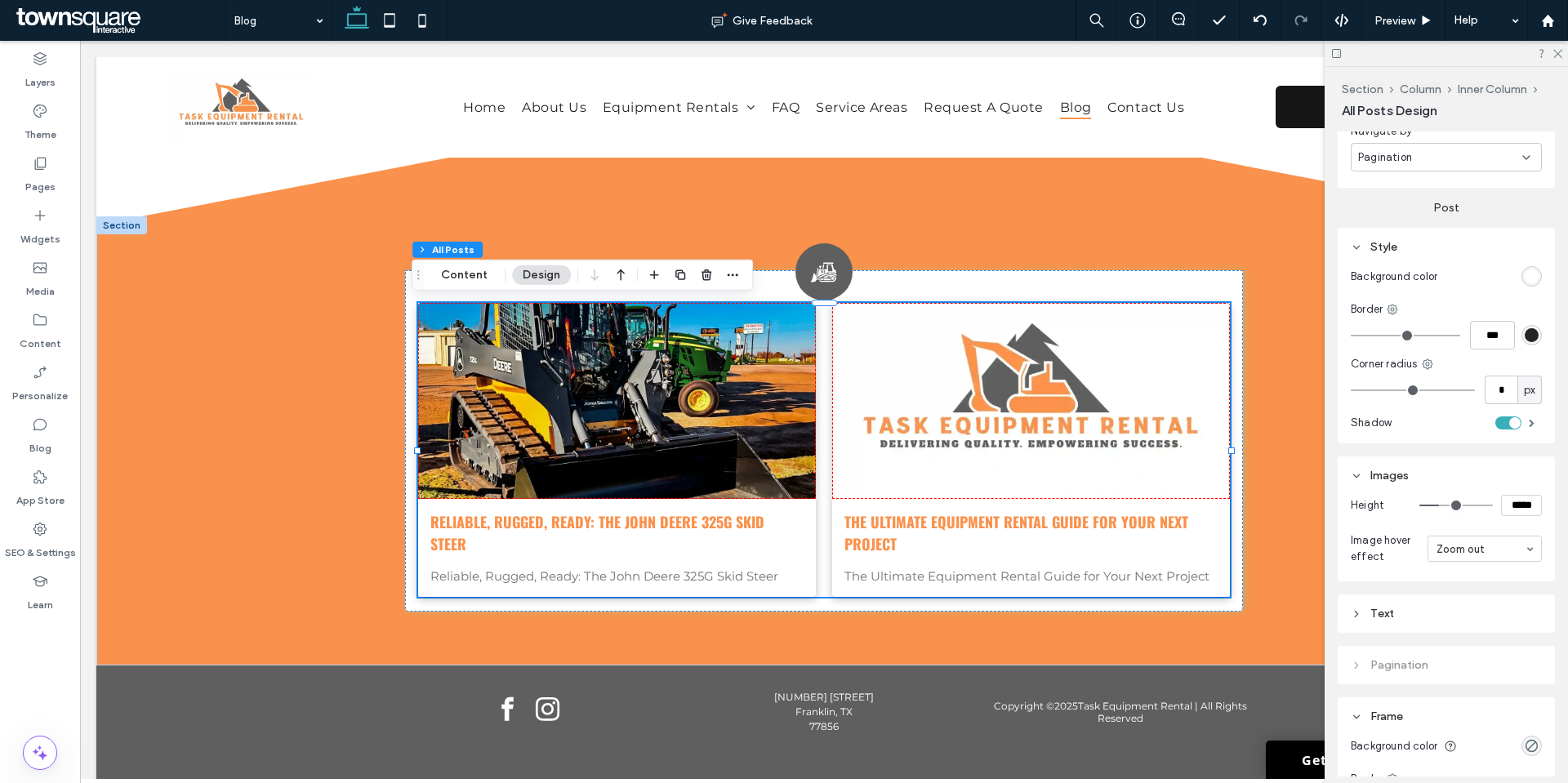 type on "*****" 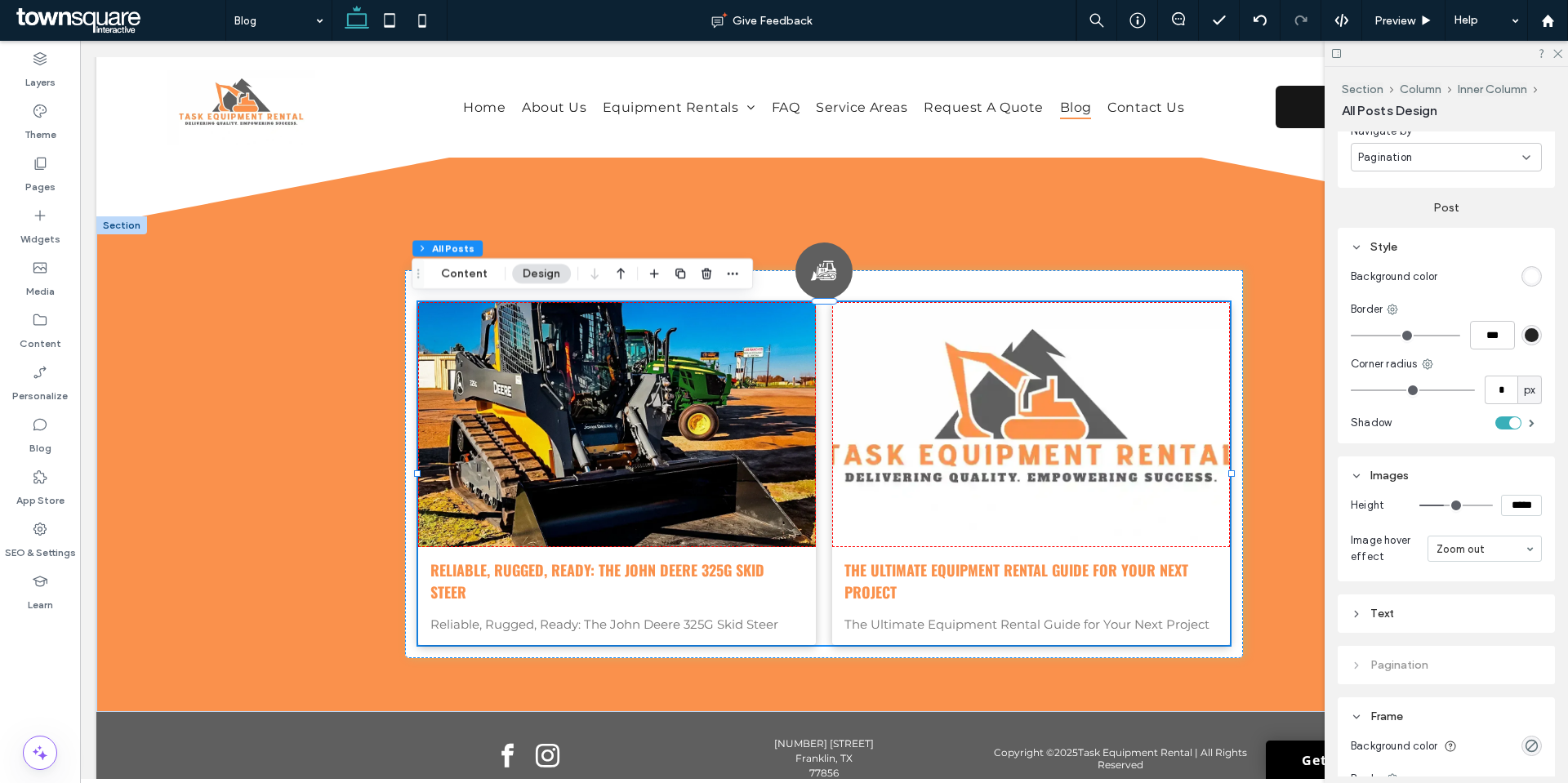 type on "***" 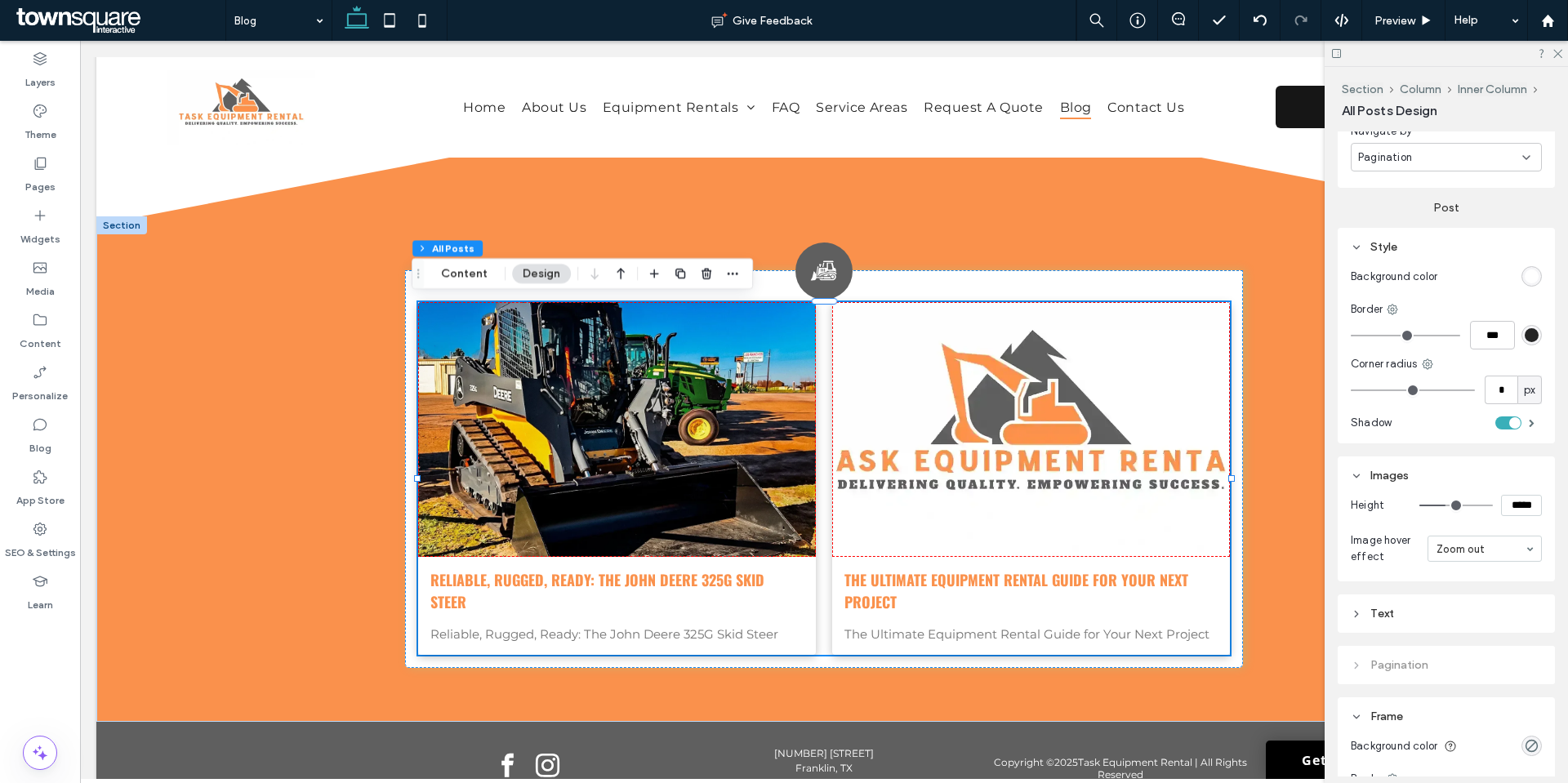 drag, startPoint x: 1430, startPoint y: 503, endPoint x: 1439, endPoint y: 501, distance: 9.21954 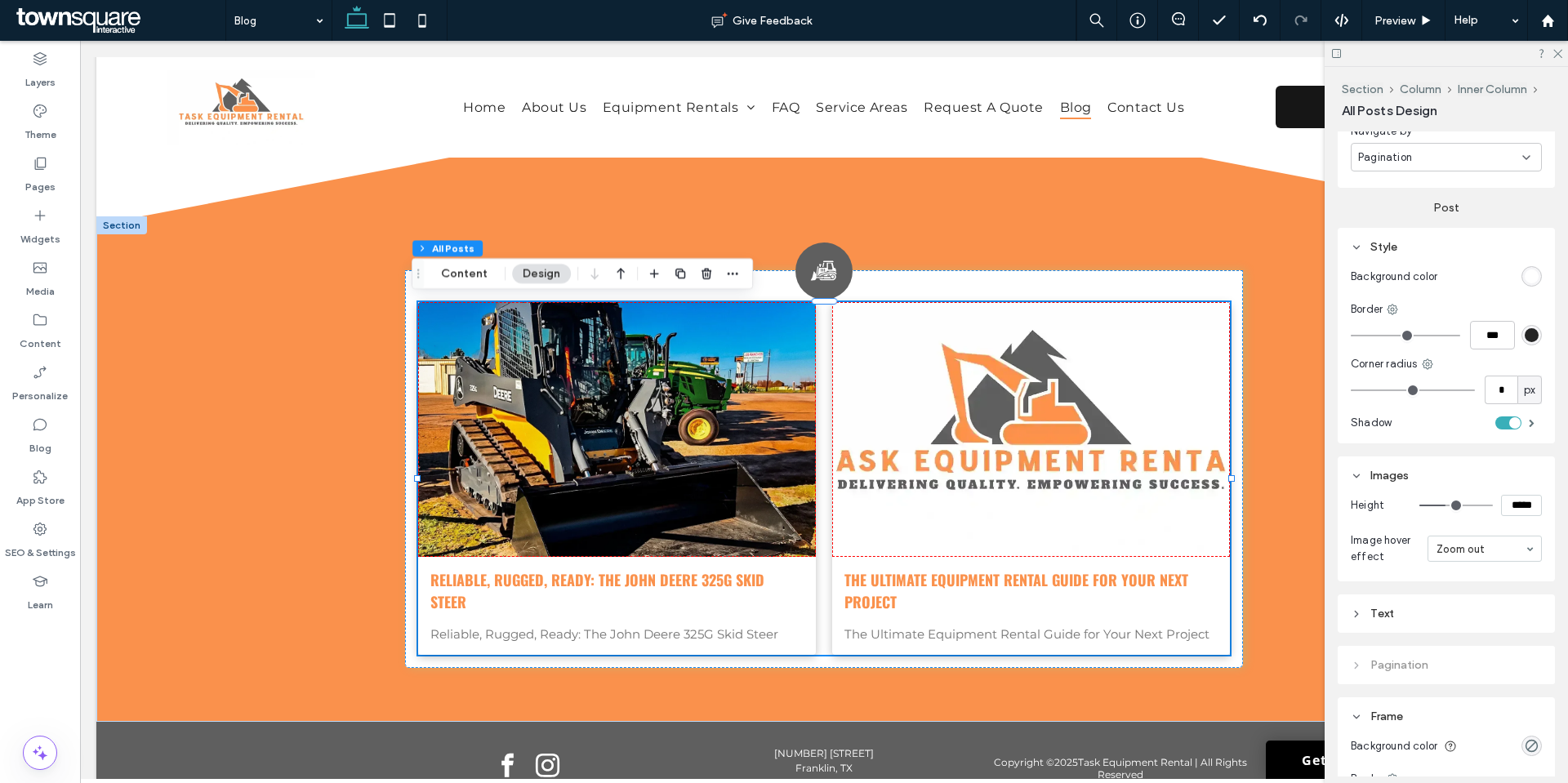 type on "***" 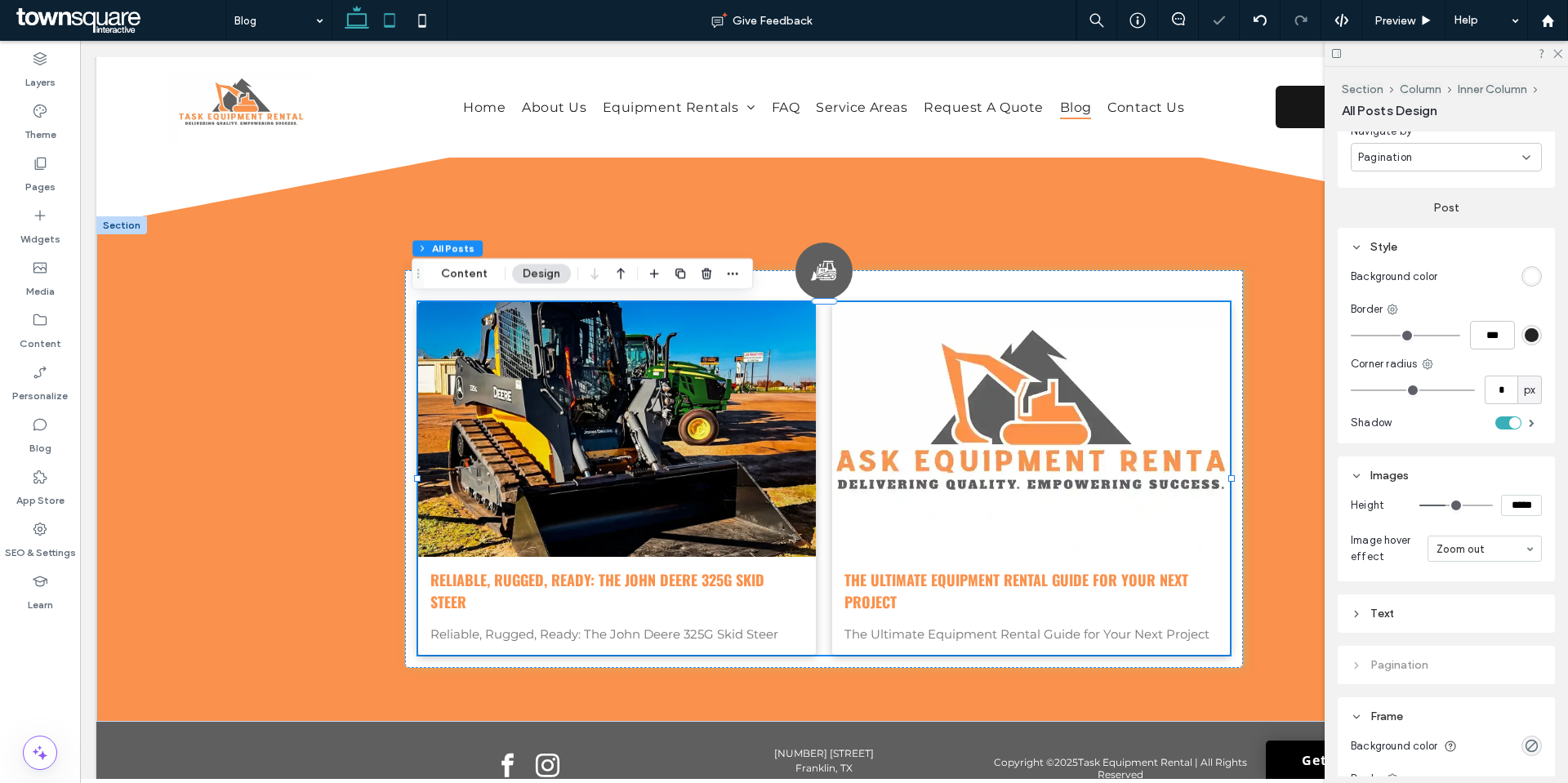 click 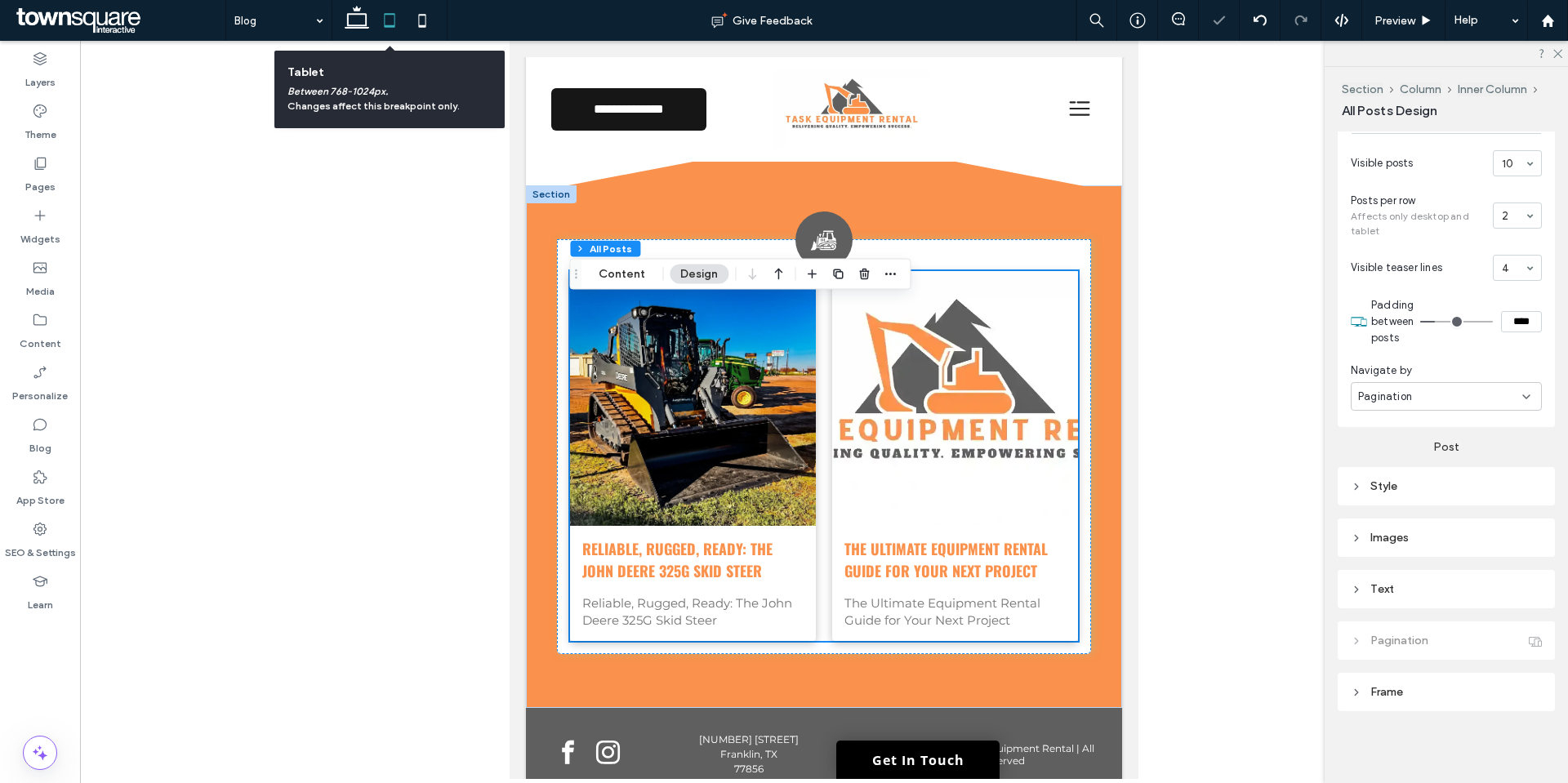 scroll, scrollTop: 864, scrollLeft: 0, axis: vertical 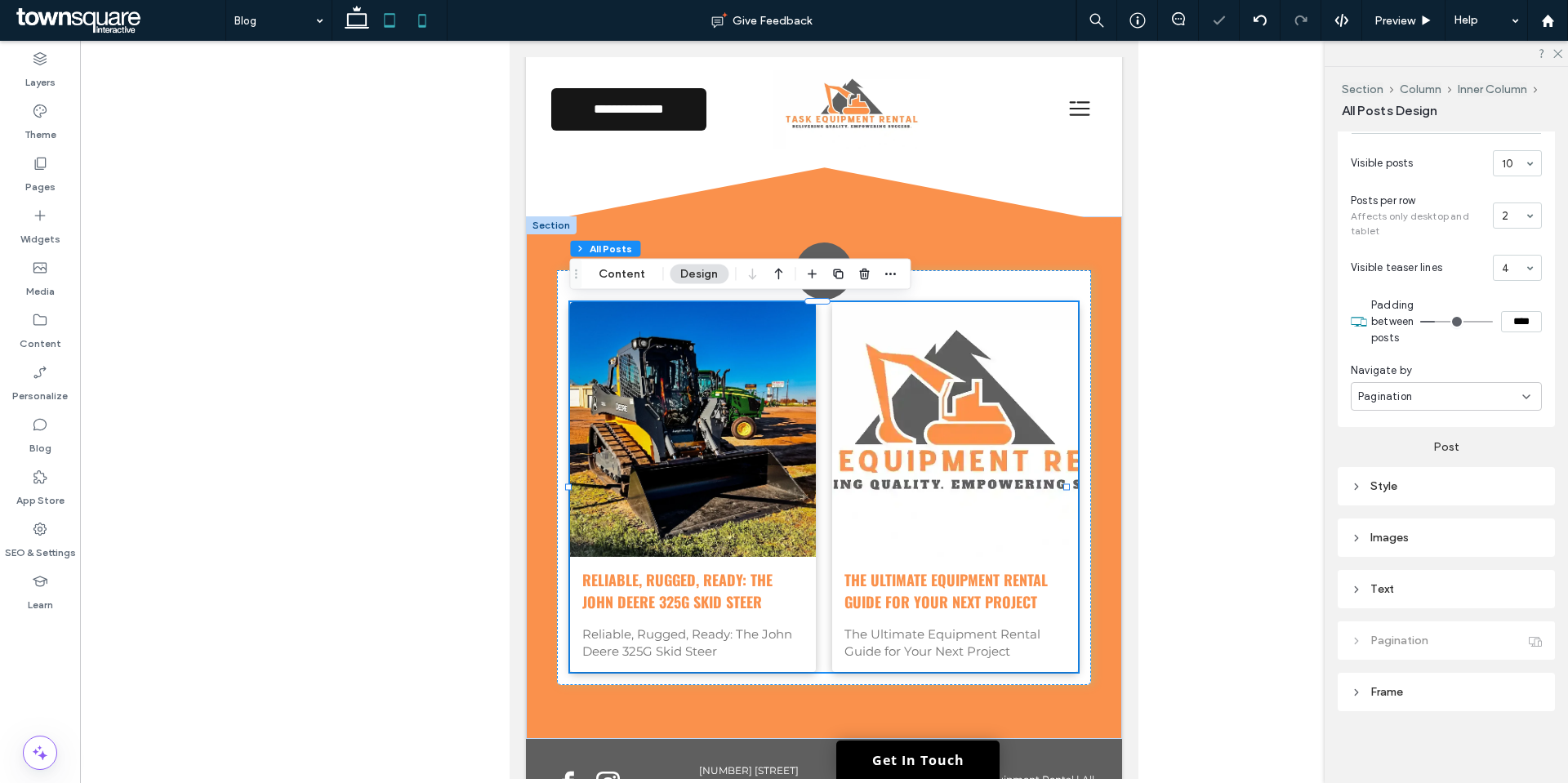 click 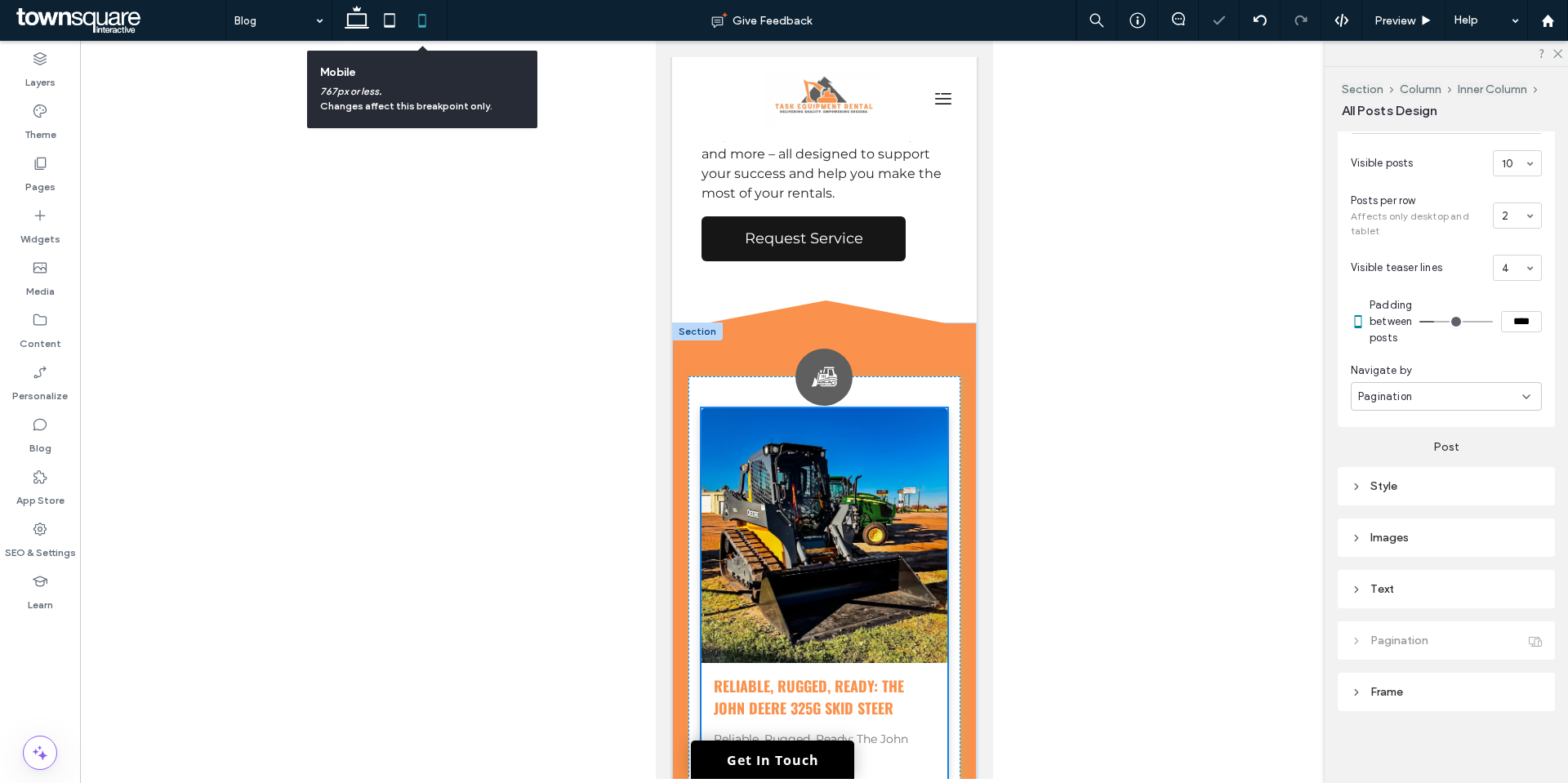 scroll, scrollTop: 795, scrollLeft: 0, axis: vertical 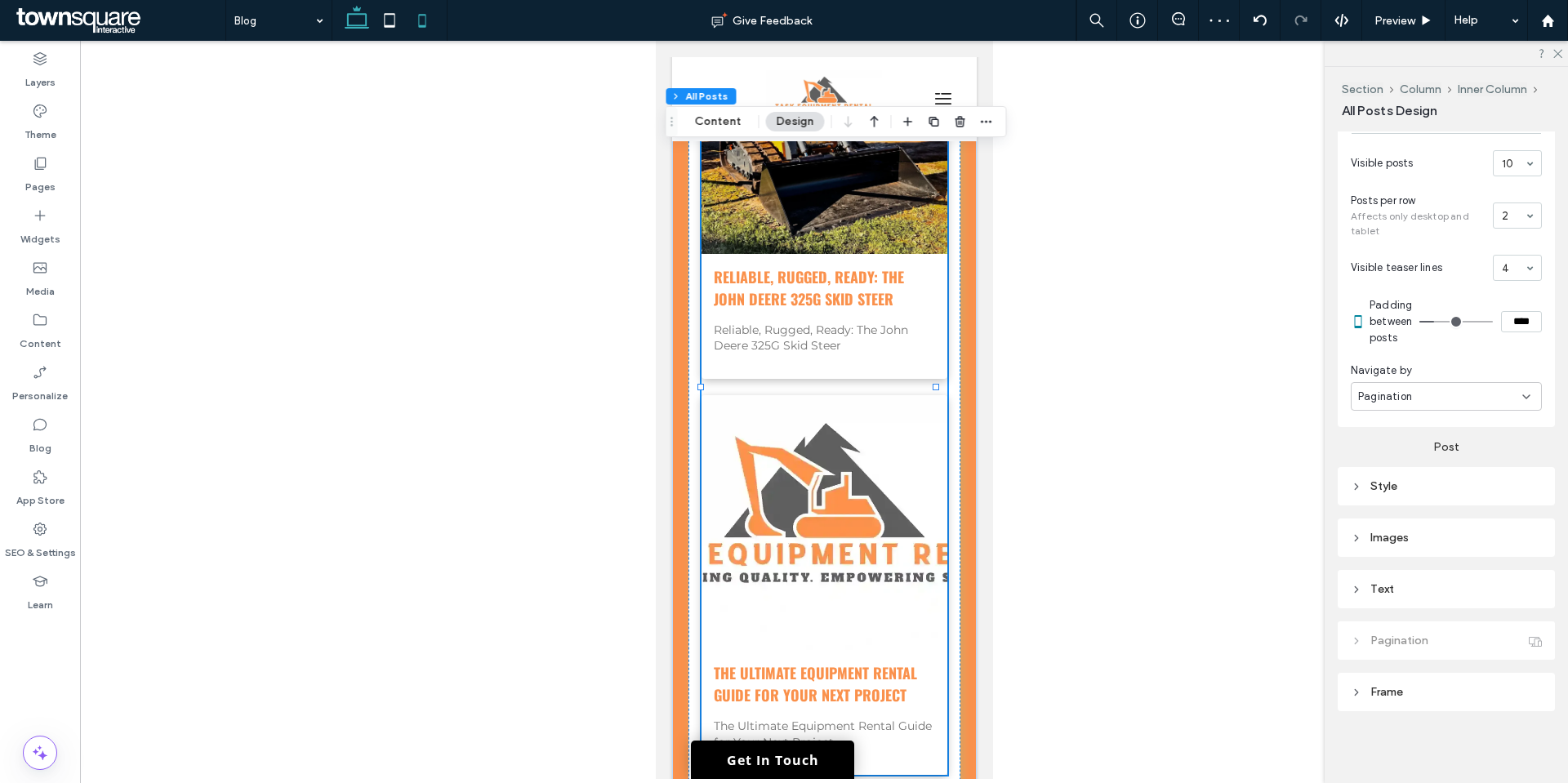 click 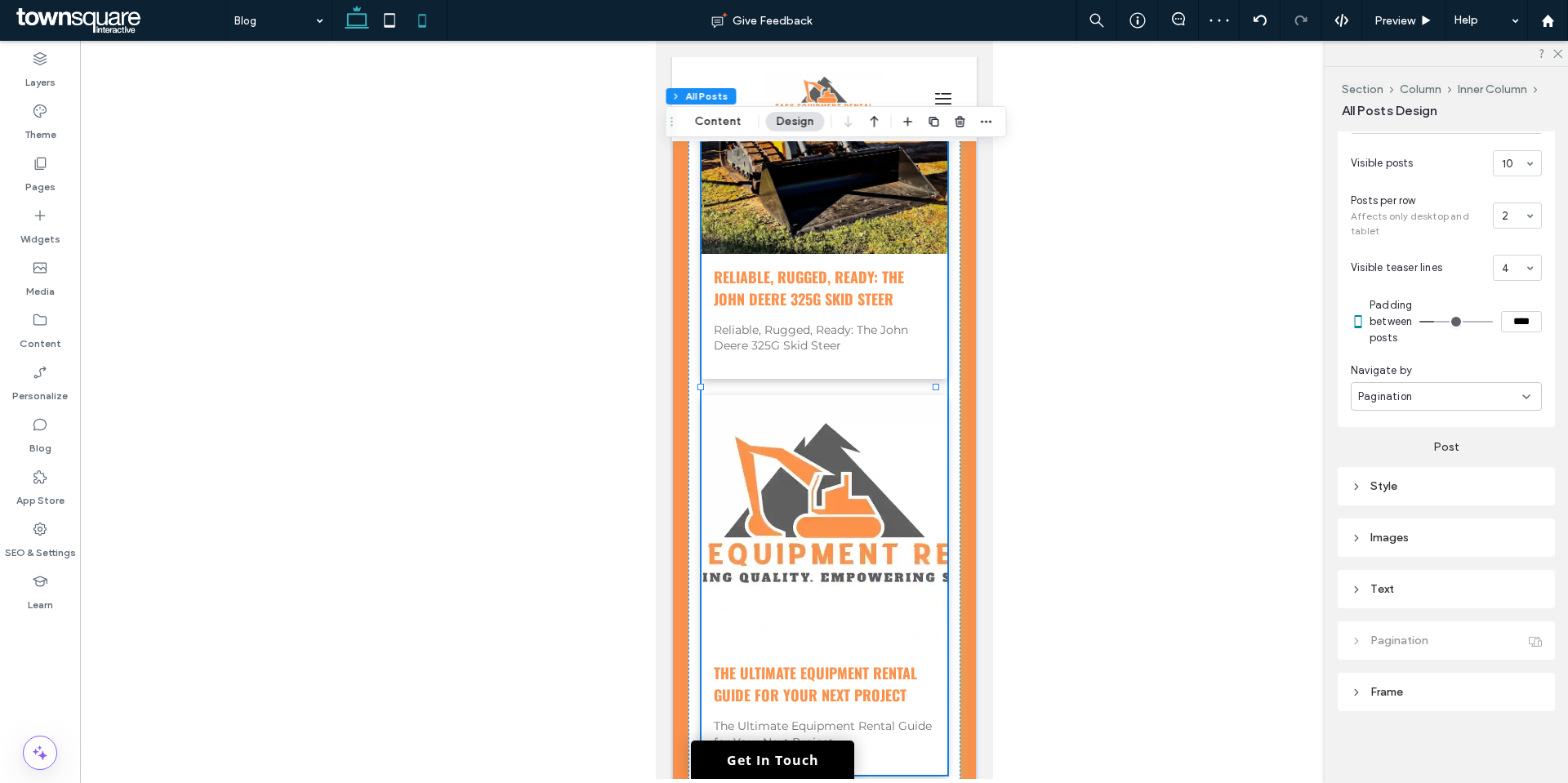 scroll, scrollTop: 491, scrollLeft: 0, axis: vertical 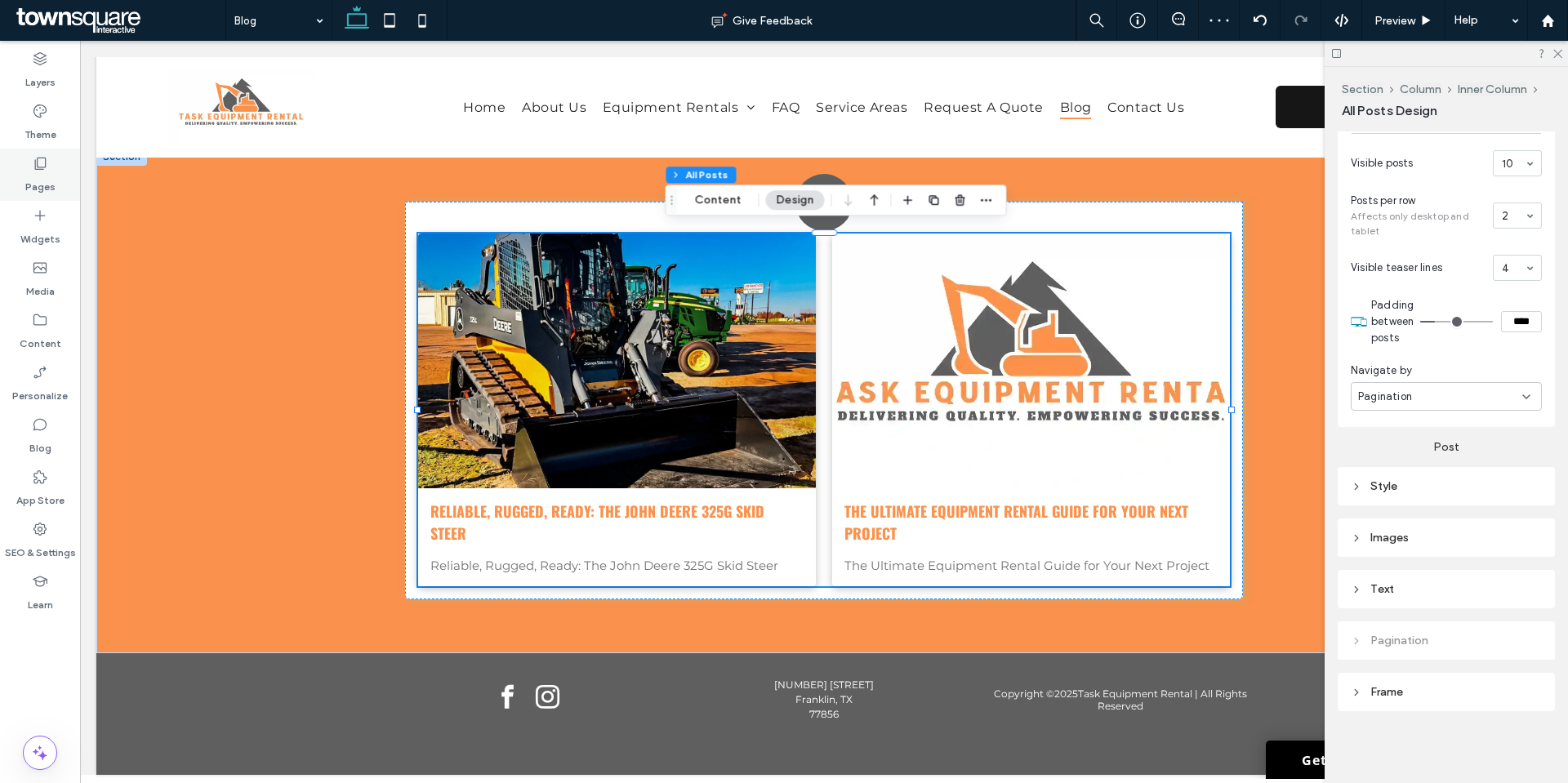click on "Pages" at bounding box center [40, 183] 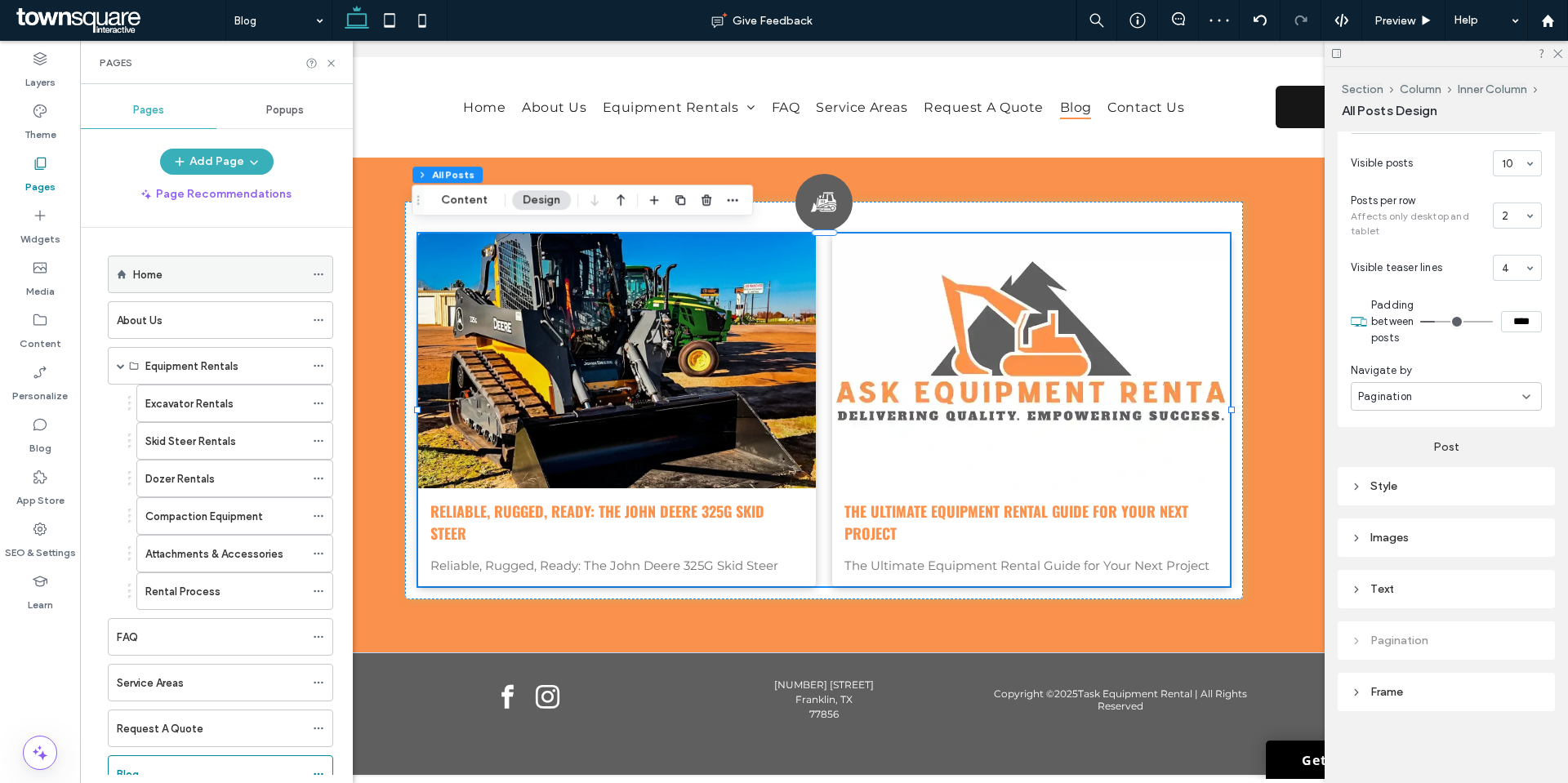 click on "Home" at bounding box center [219, 274] 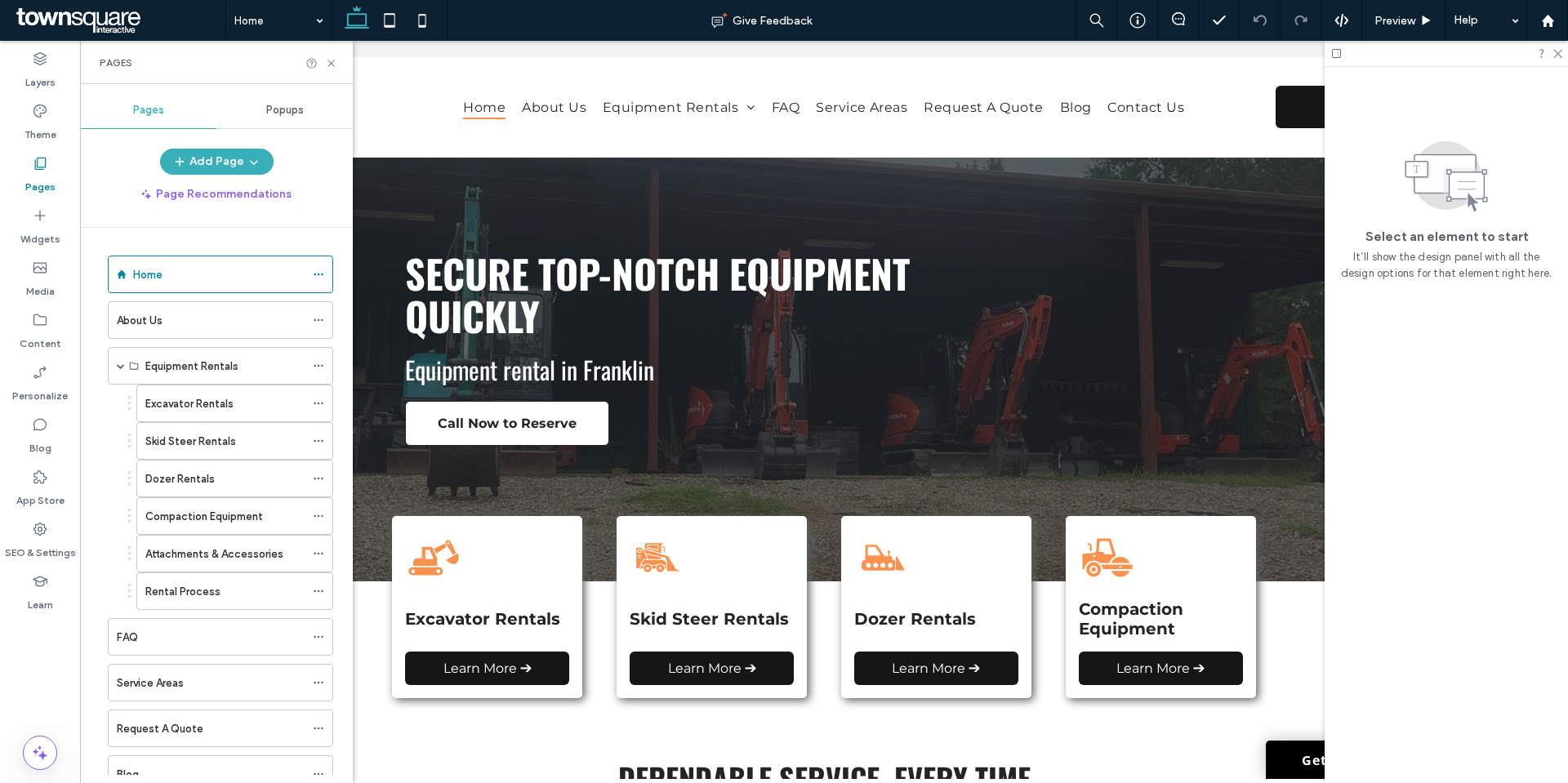 scroll, scrollTop: 0, scrollLeft: 0, axis: both 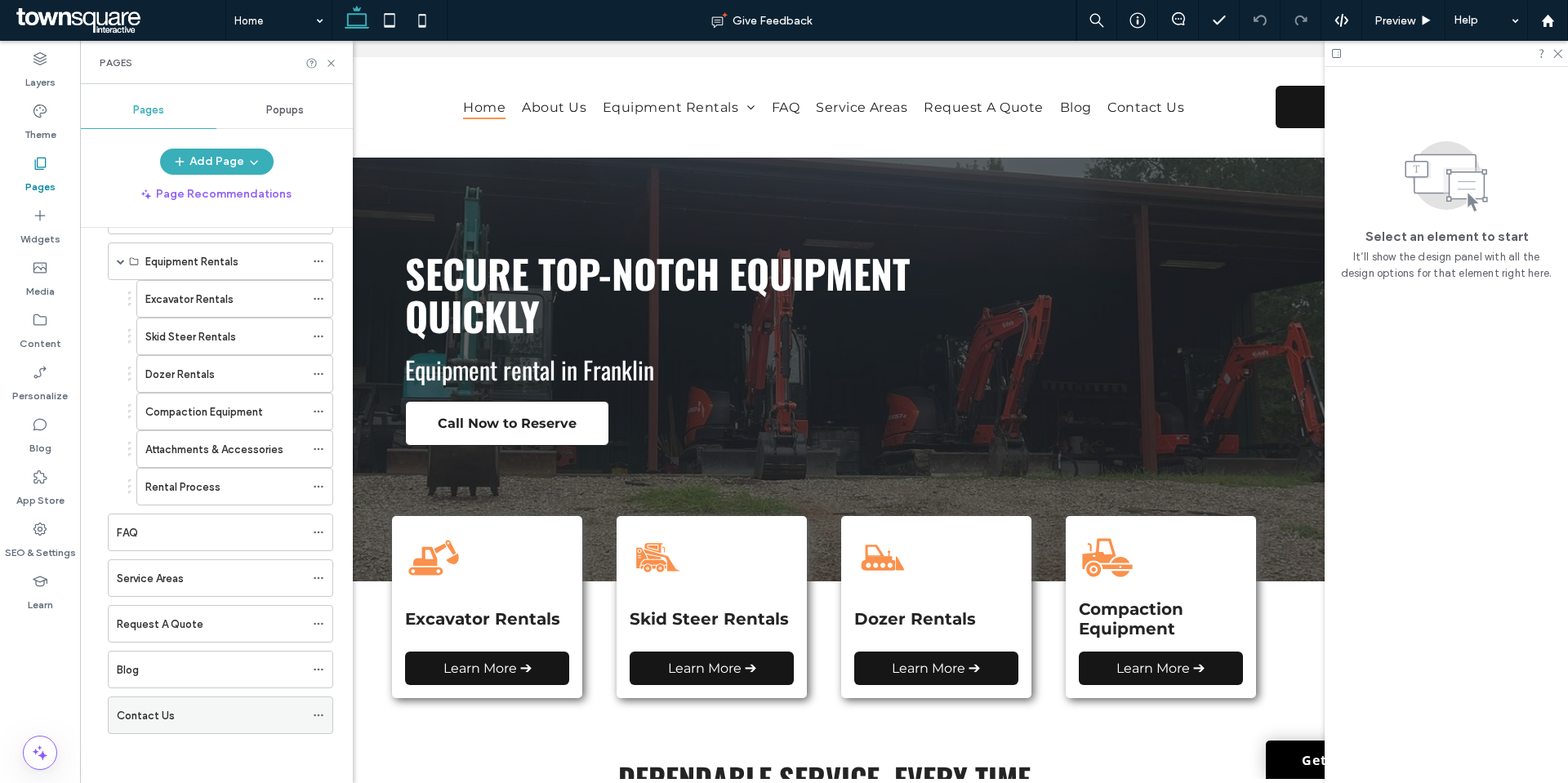 click on "Contact Us" at bounding box center [211, 715] 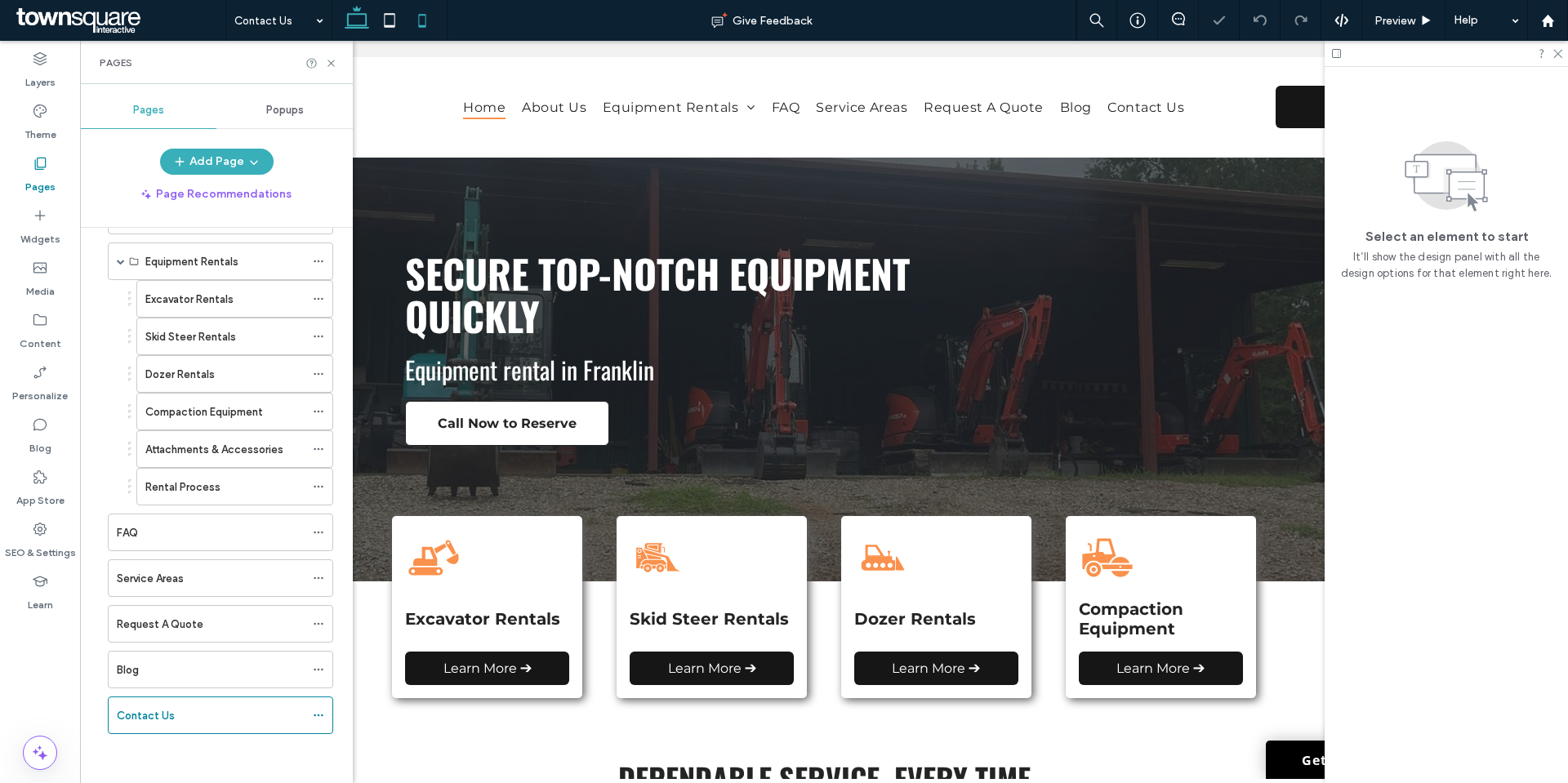 click 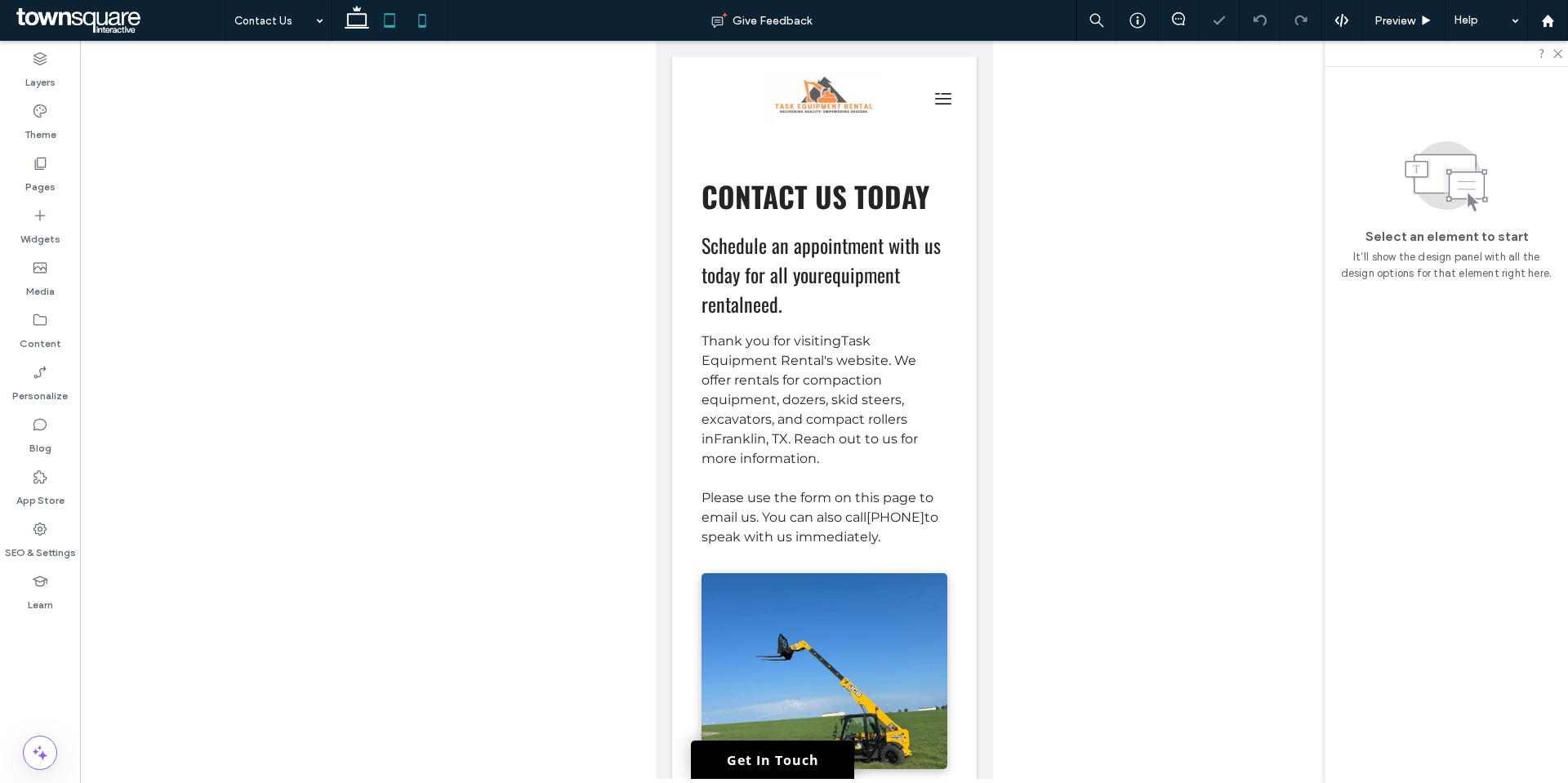 click 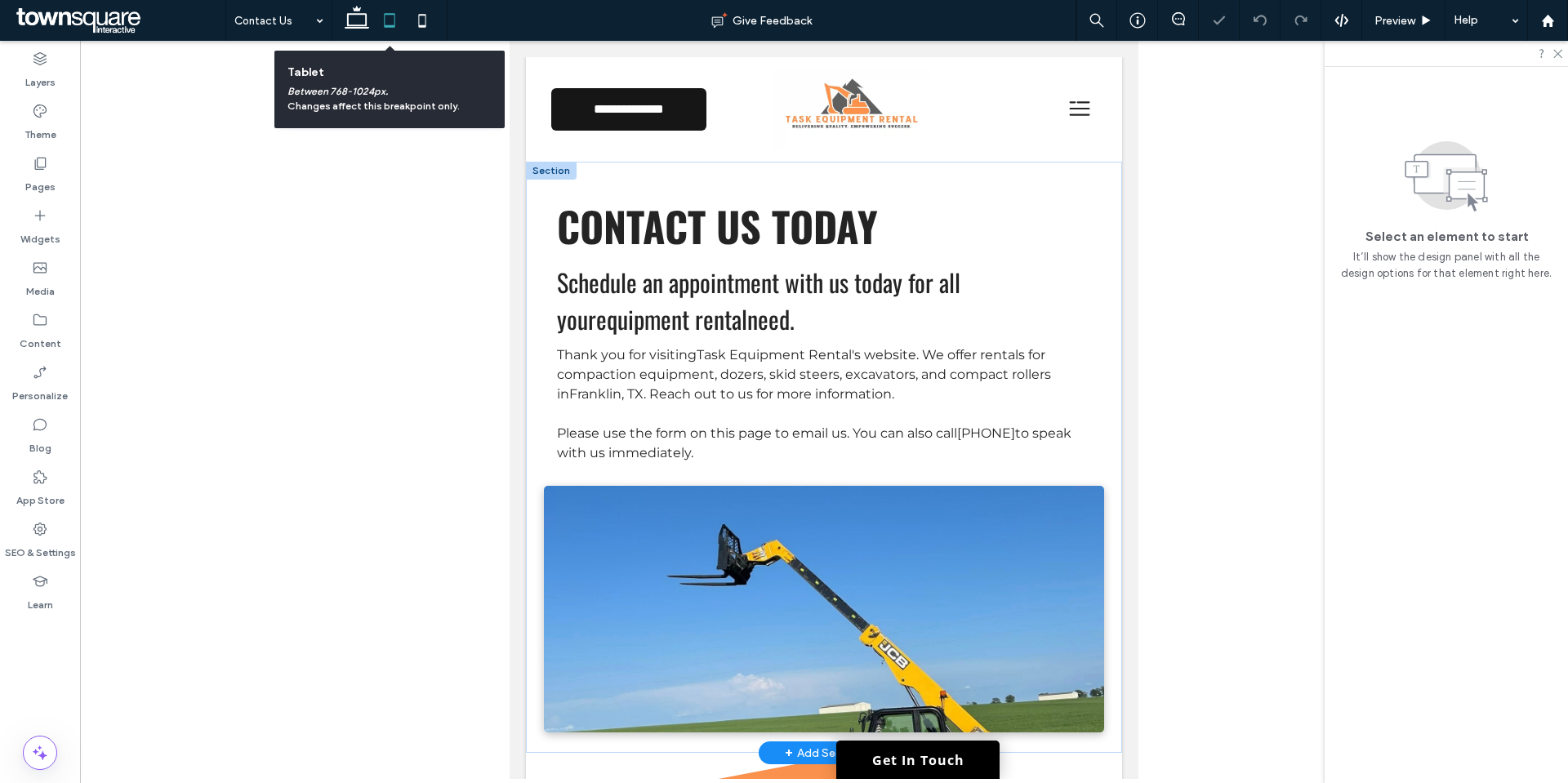 scroll, scrollTop: 327, scrollLeft: 0, axis: vertical 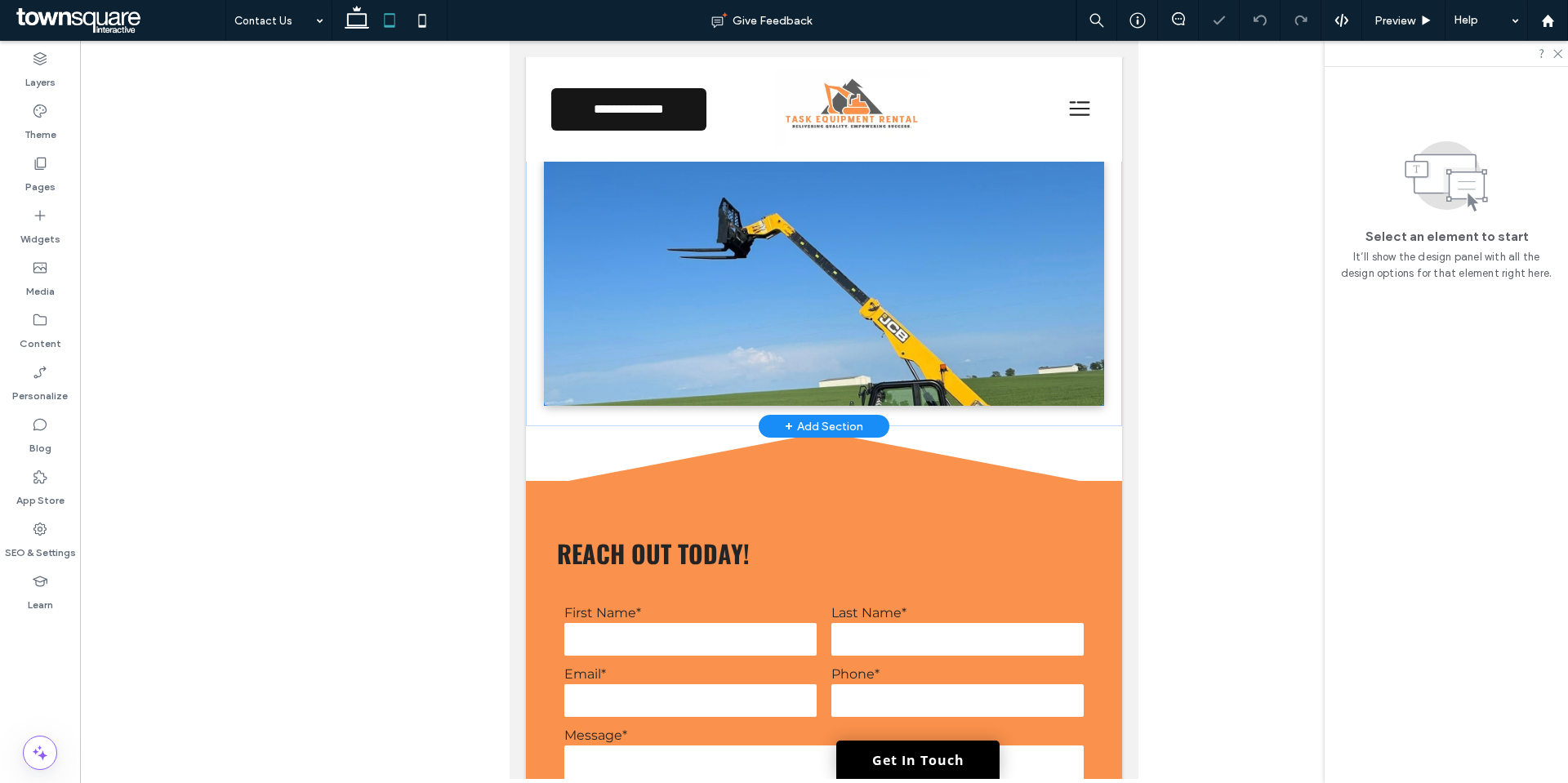 click at bounding box center (824, 283) 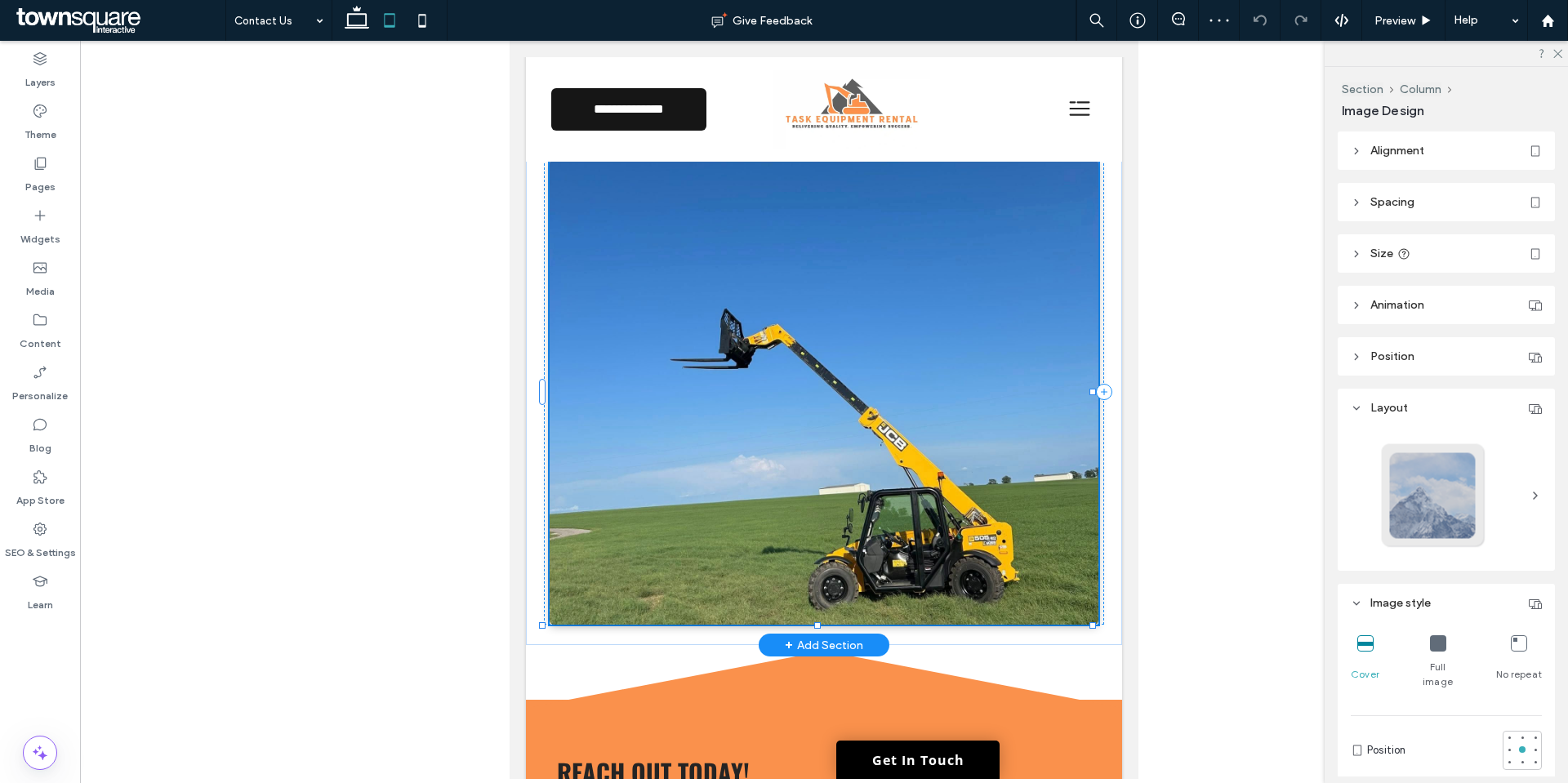 drag, startPoint x: 817, startPoint y: 403, endPoint x: 819, endPoint y: 515, distance: 112.01786 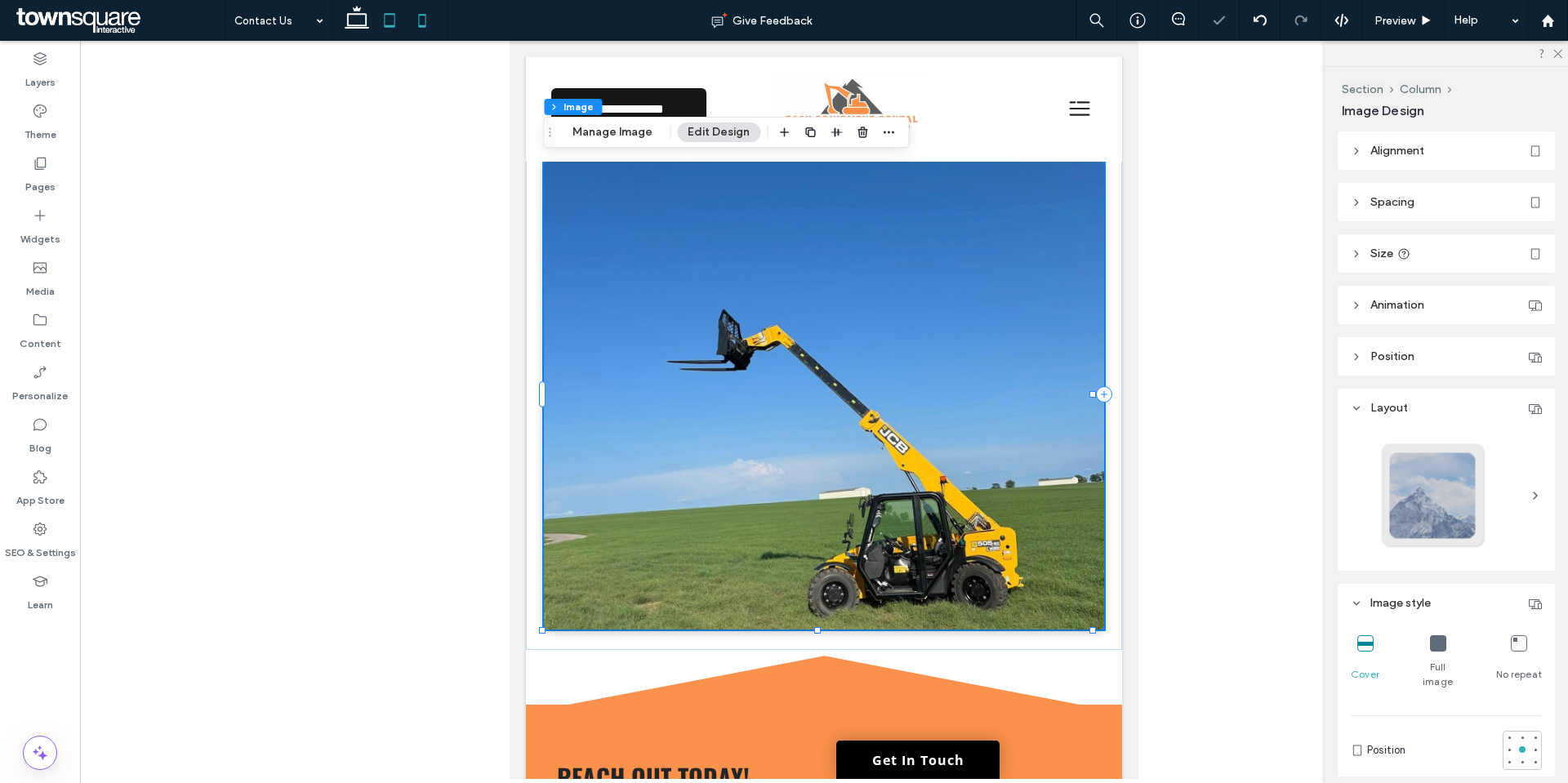 click 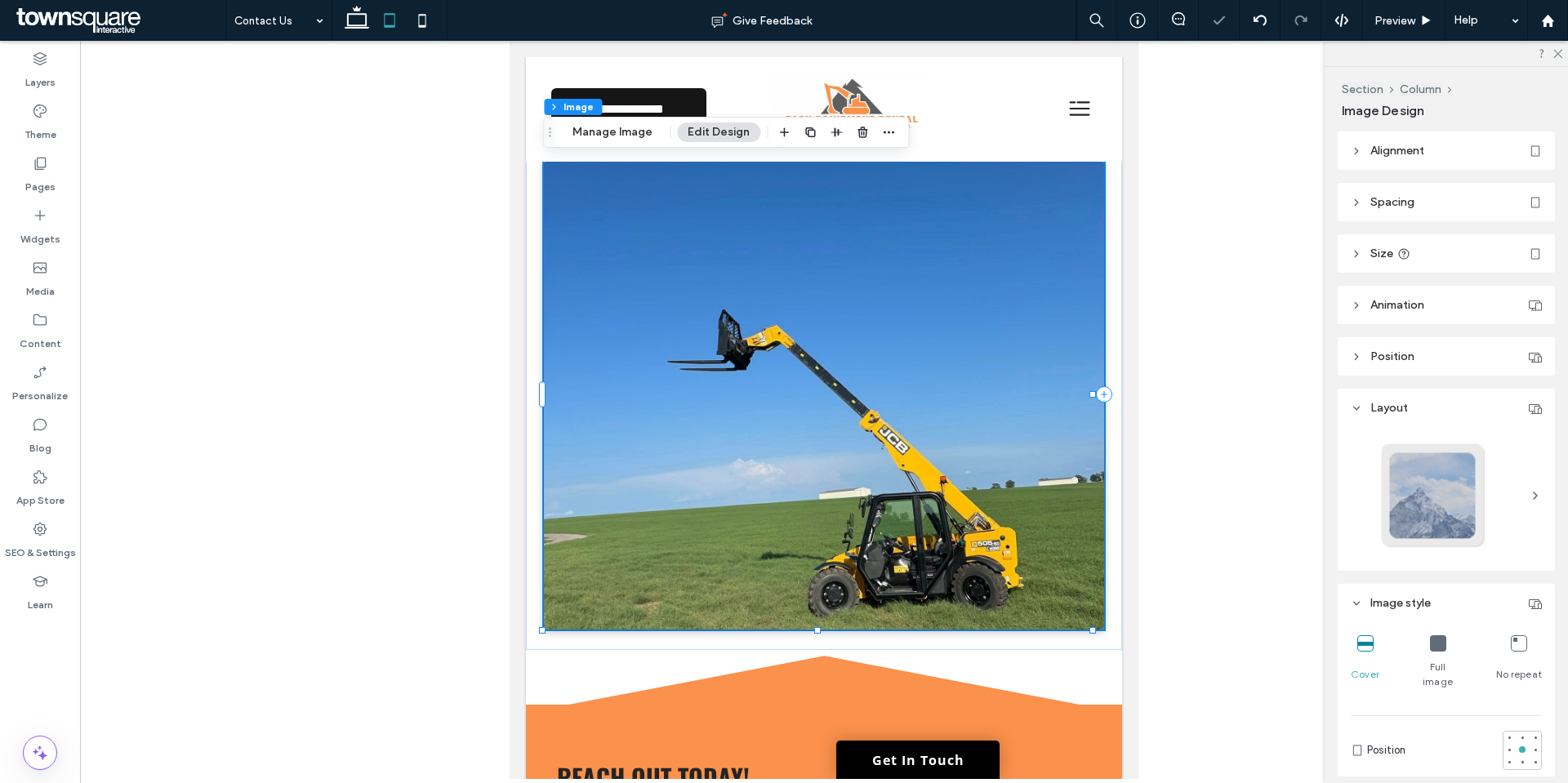 type on "***" 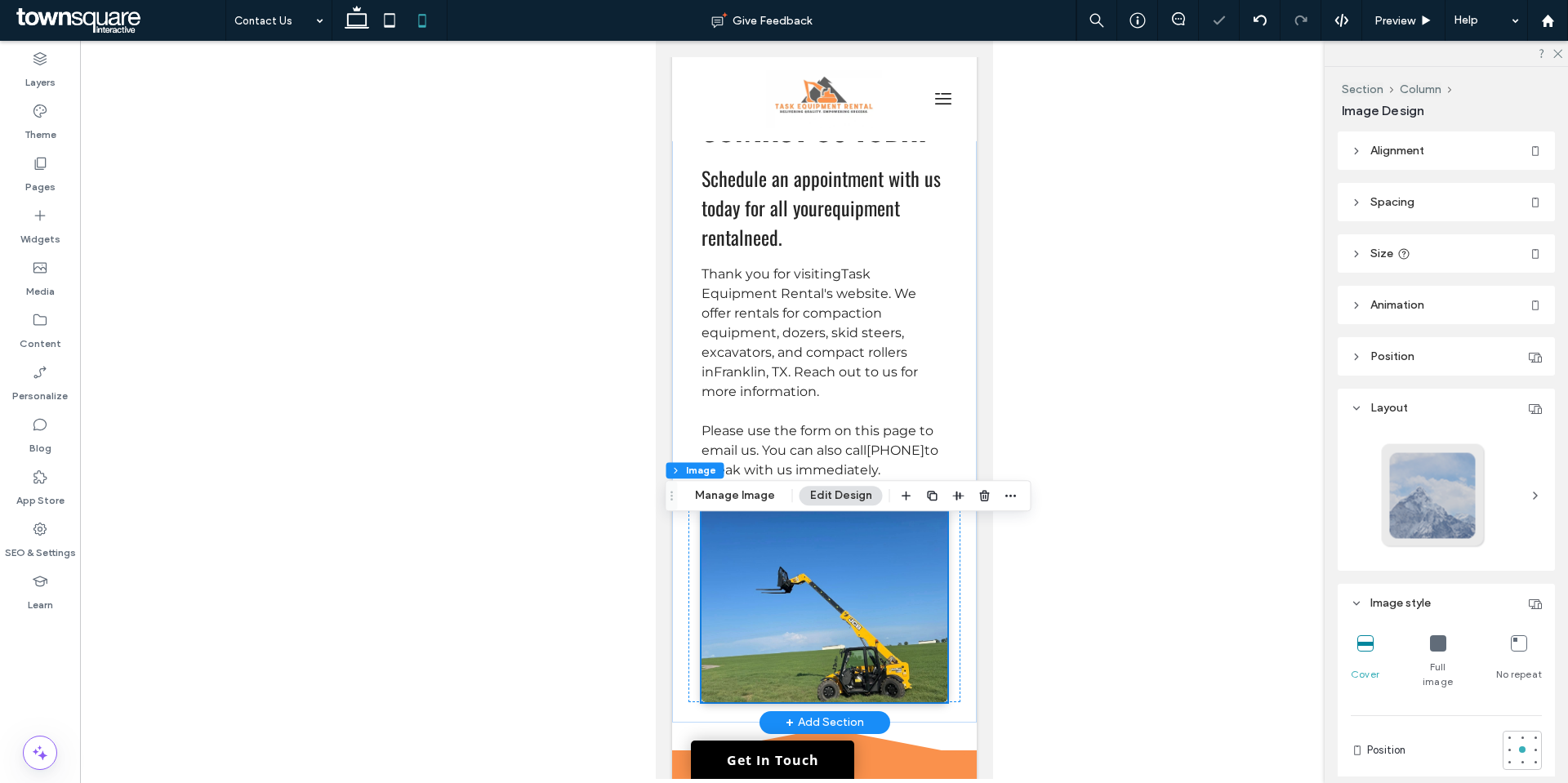 scroll, scrollTop: 0, scrollLeft: 0, axis: both 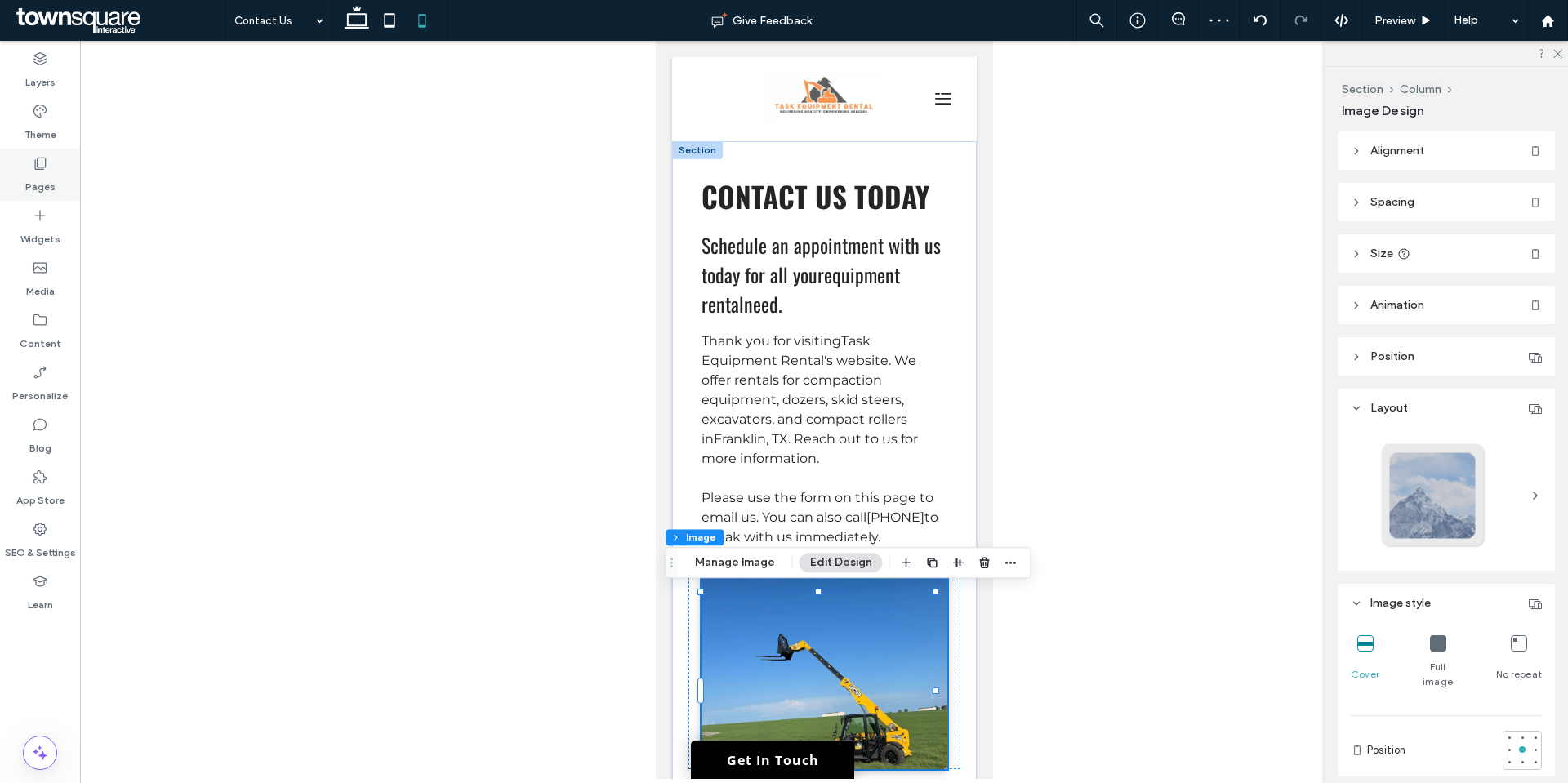 click on "Pages" at bounding box center (40, 183) 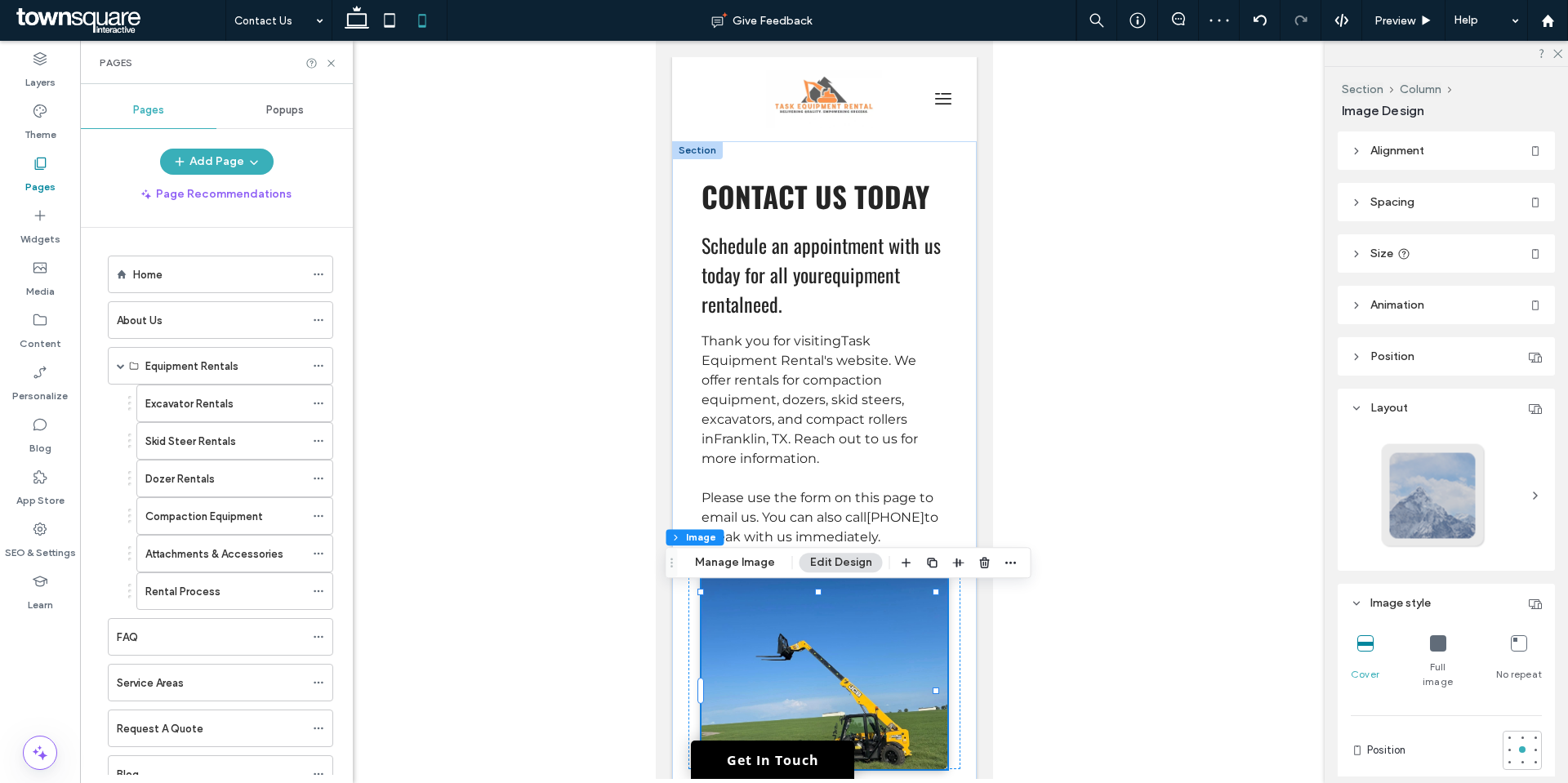 click on "Home" at bounding box center [219, 274] 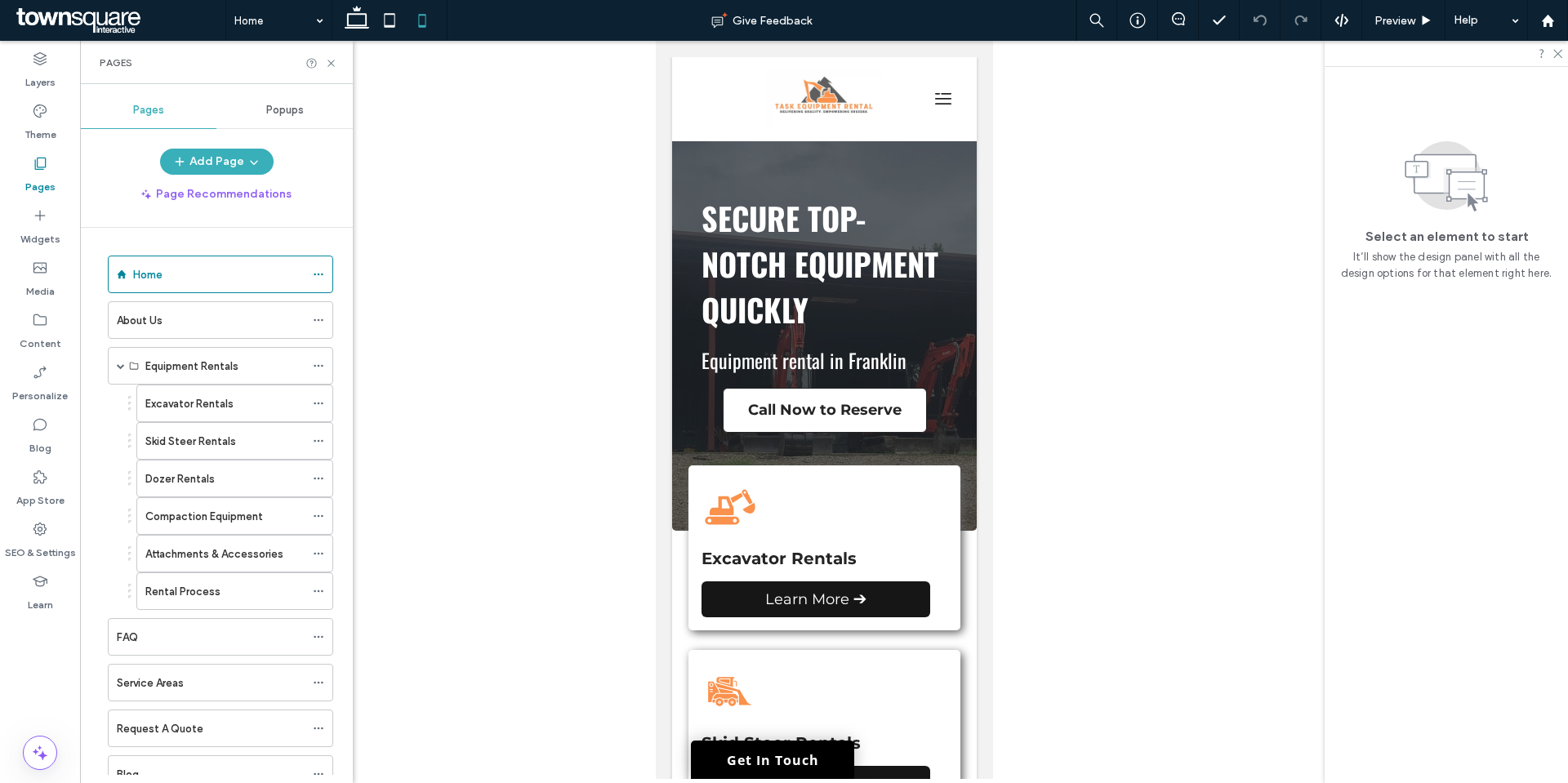 scroll, scrollTop: 0, scrollLeft: 0, axis: both 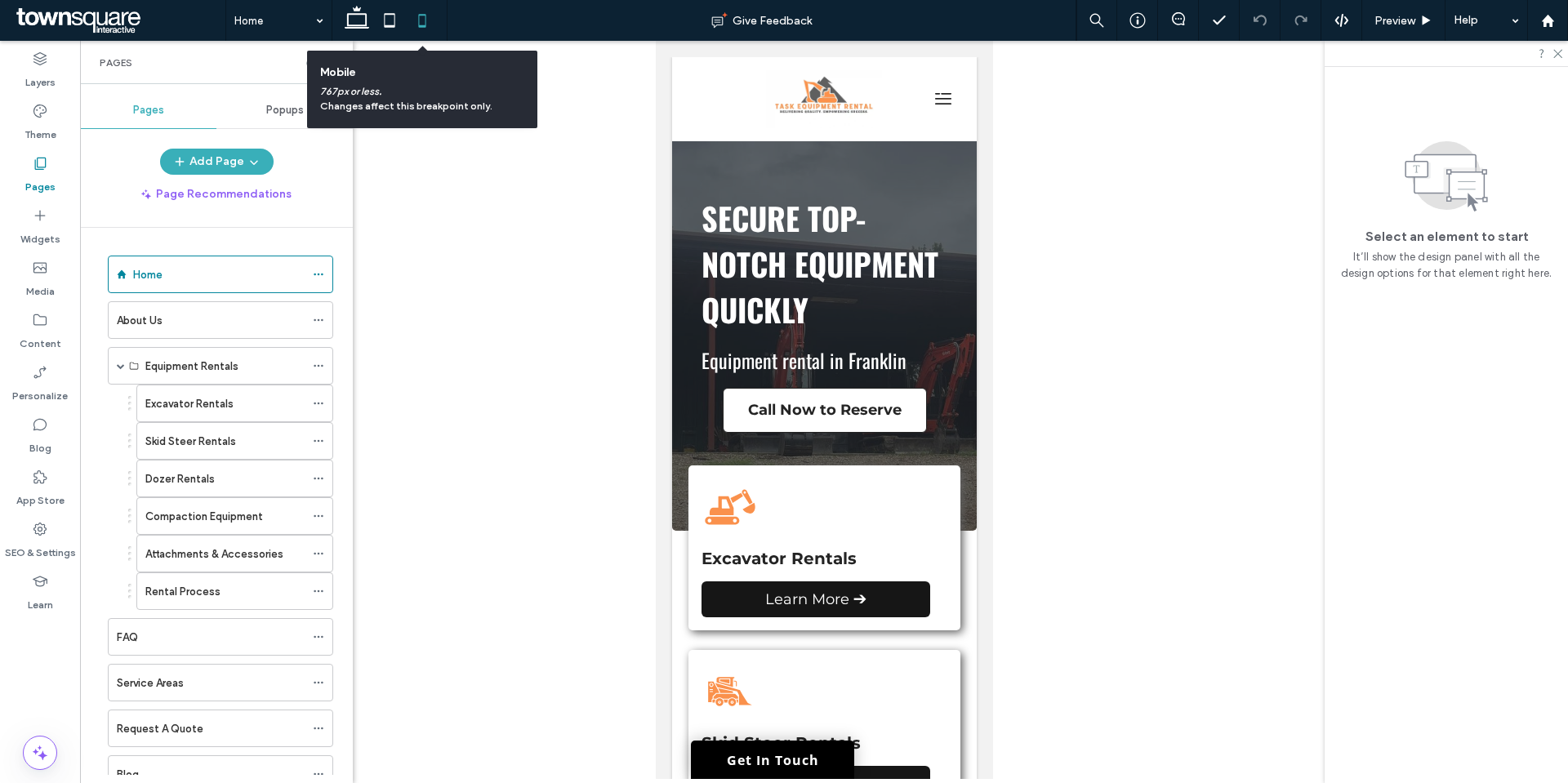 click 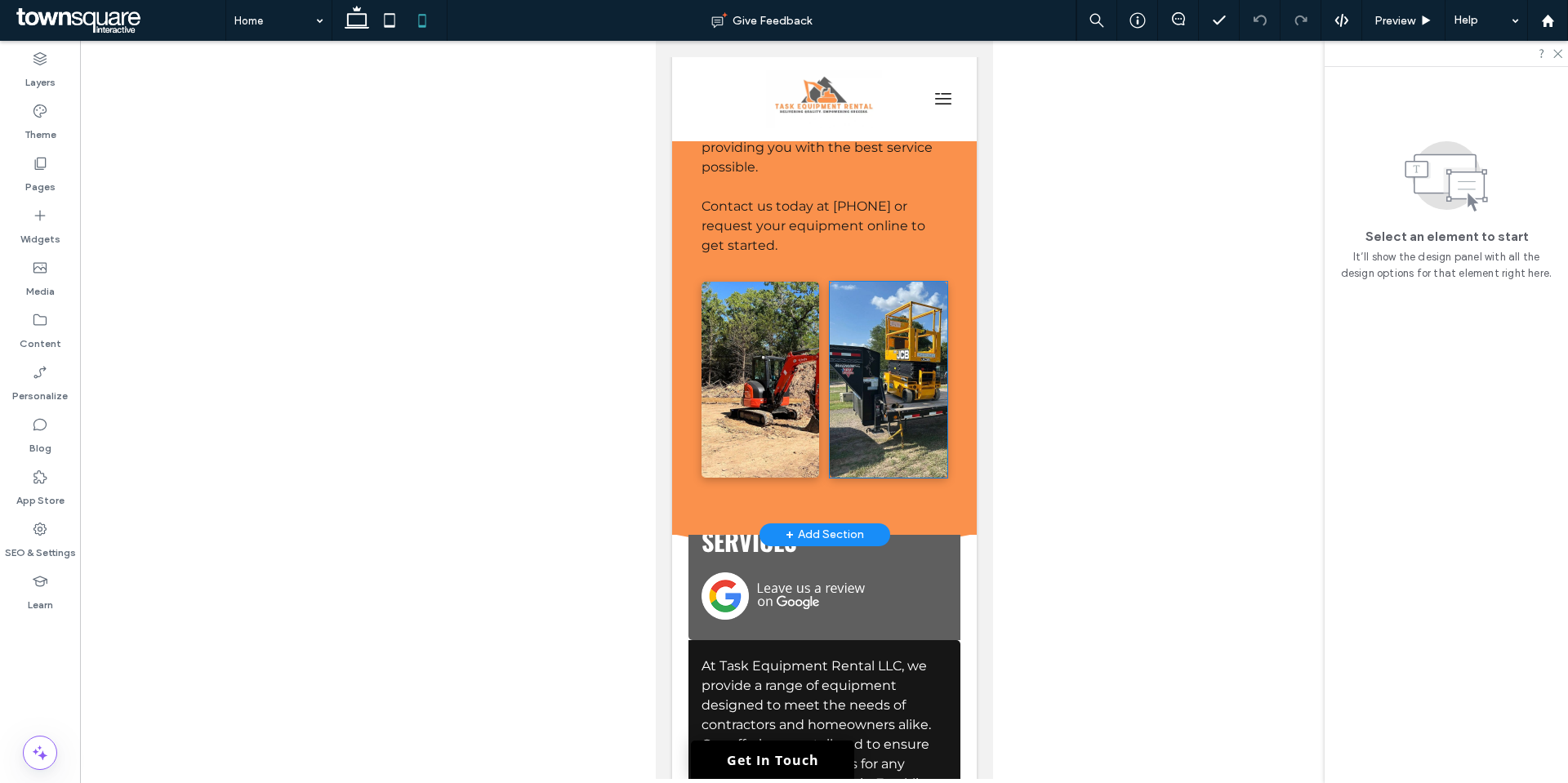 scroll, scrollTop: 1960, scrollLeft: 0, axis: vertical 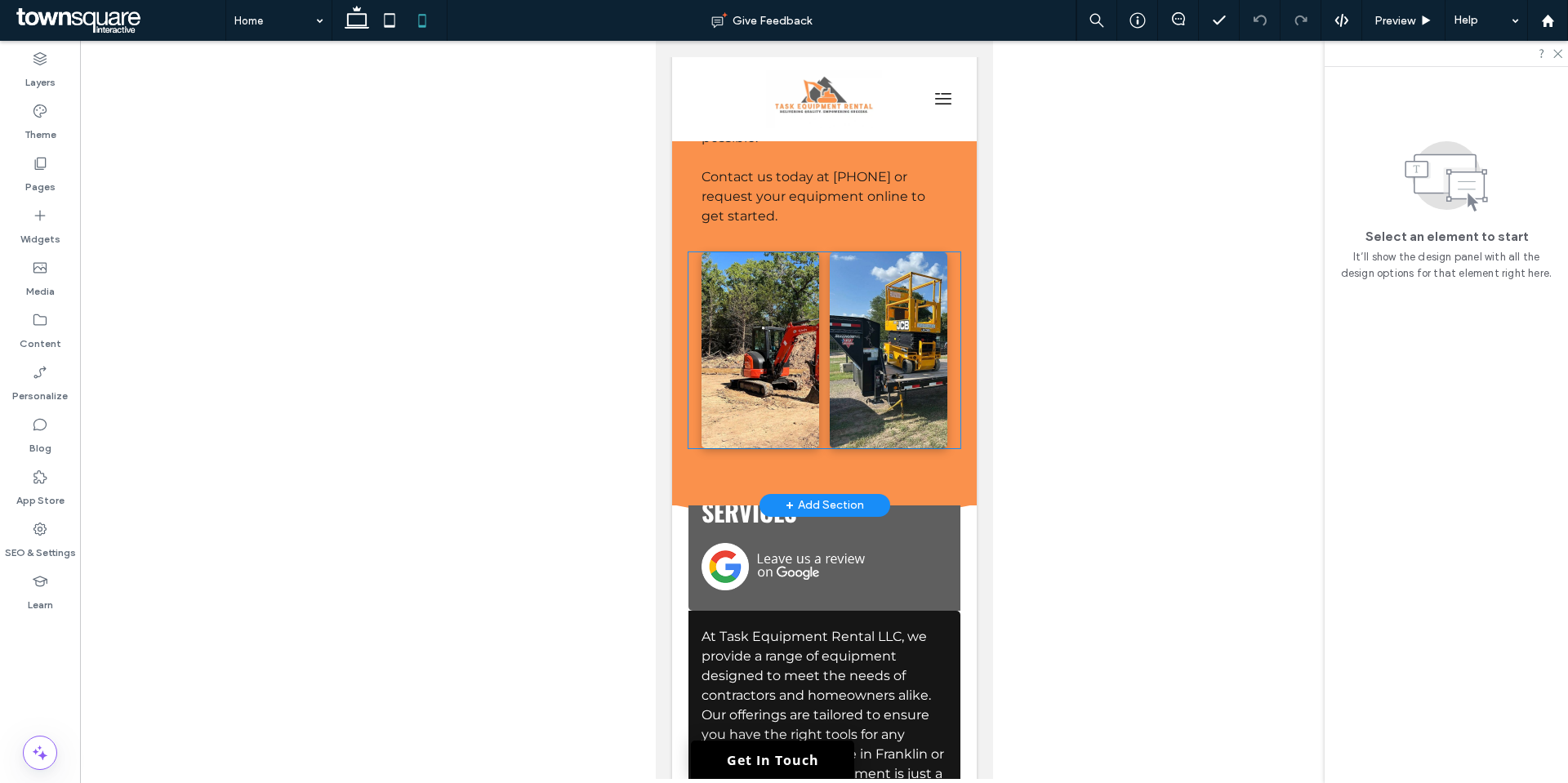 click at bounding box center [823, 350] 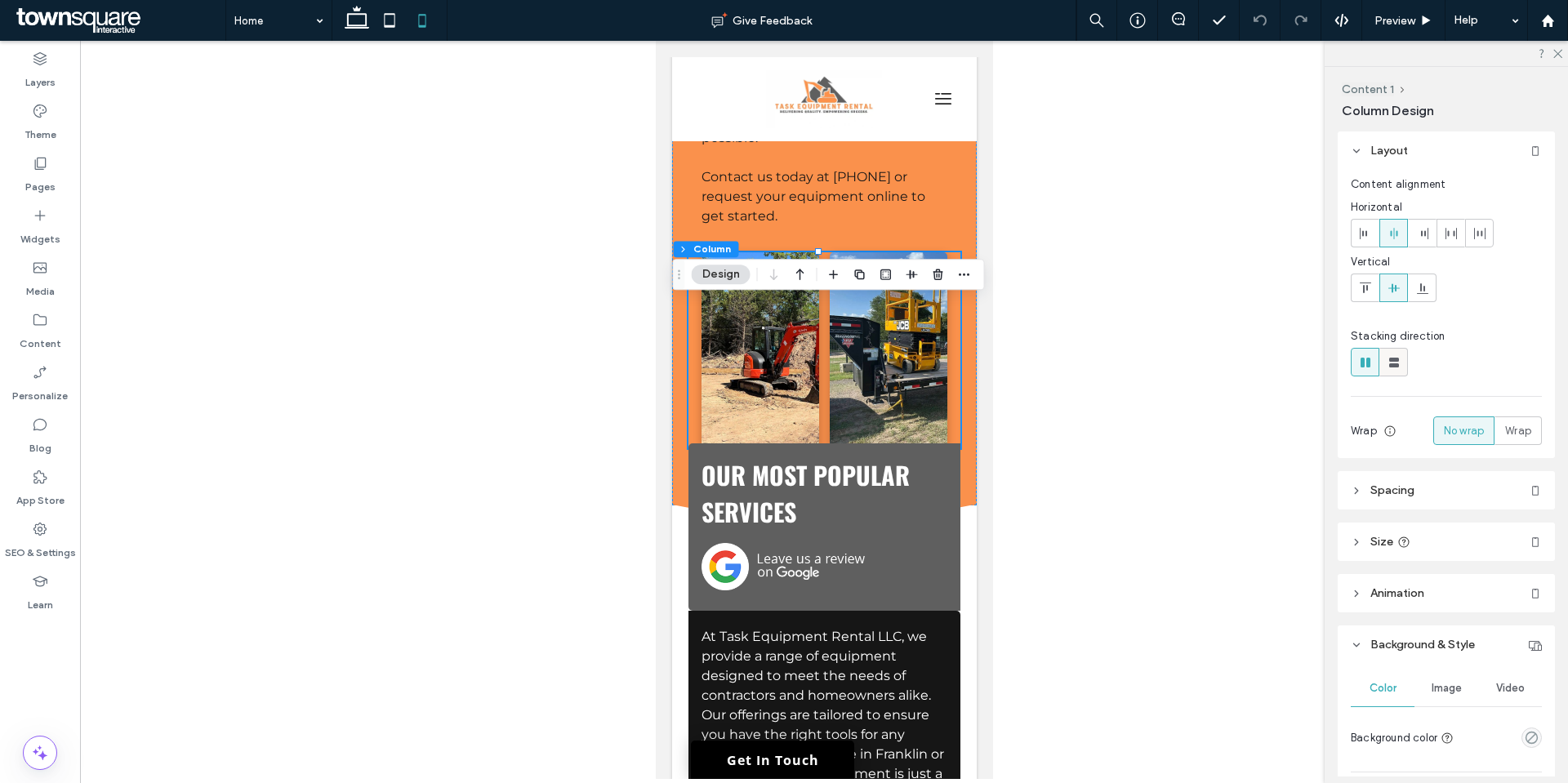click 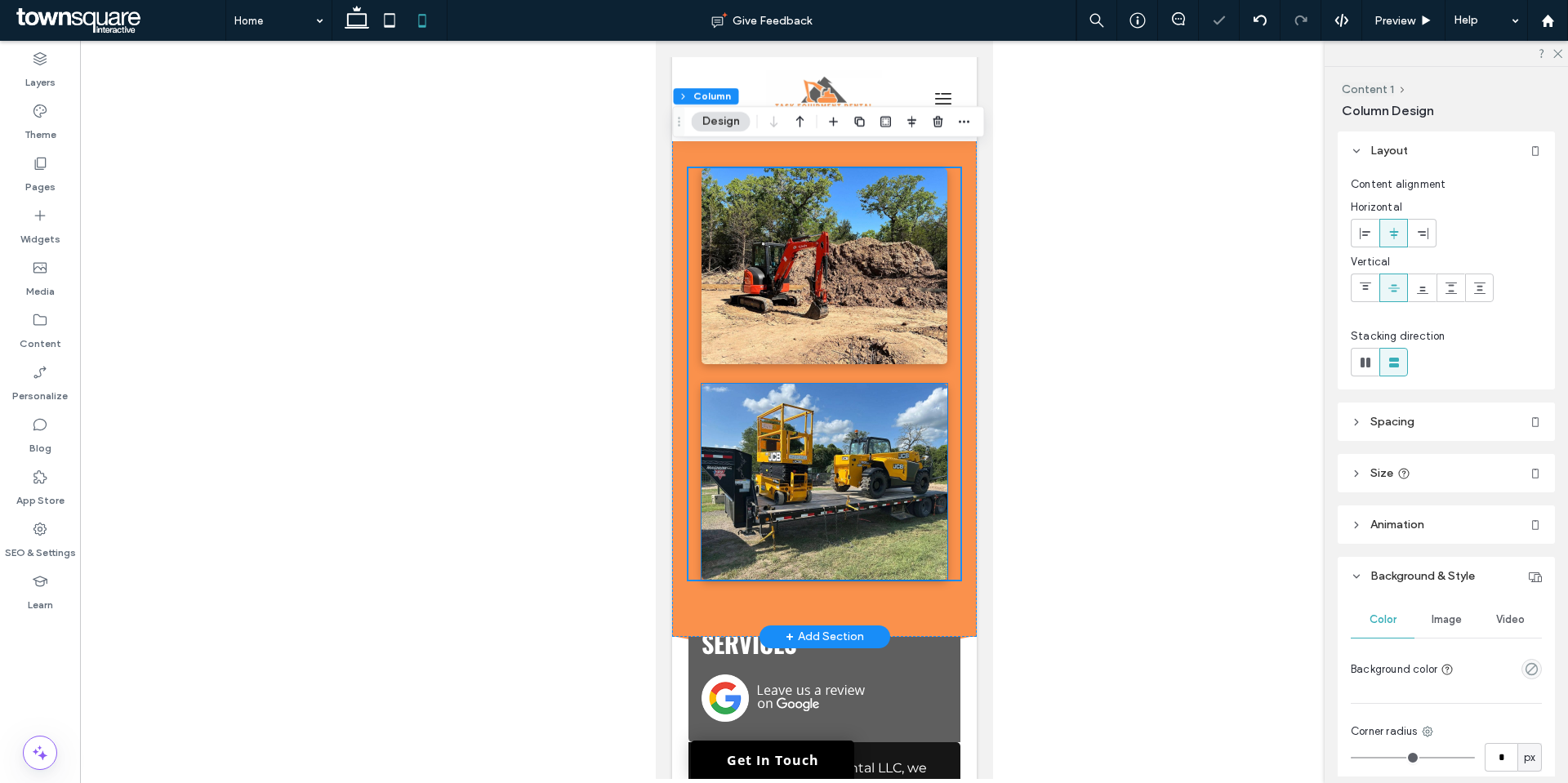 scroll, scrollTop: 2204, scrollLeft: 0, axis: vertical 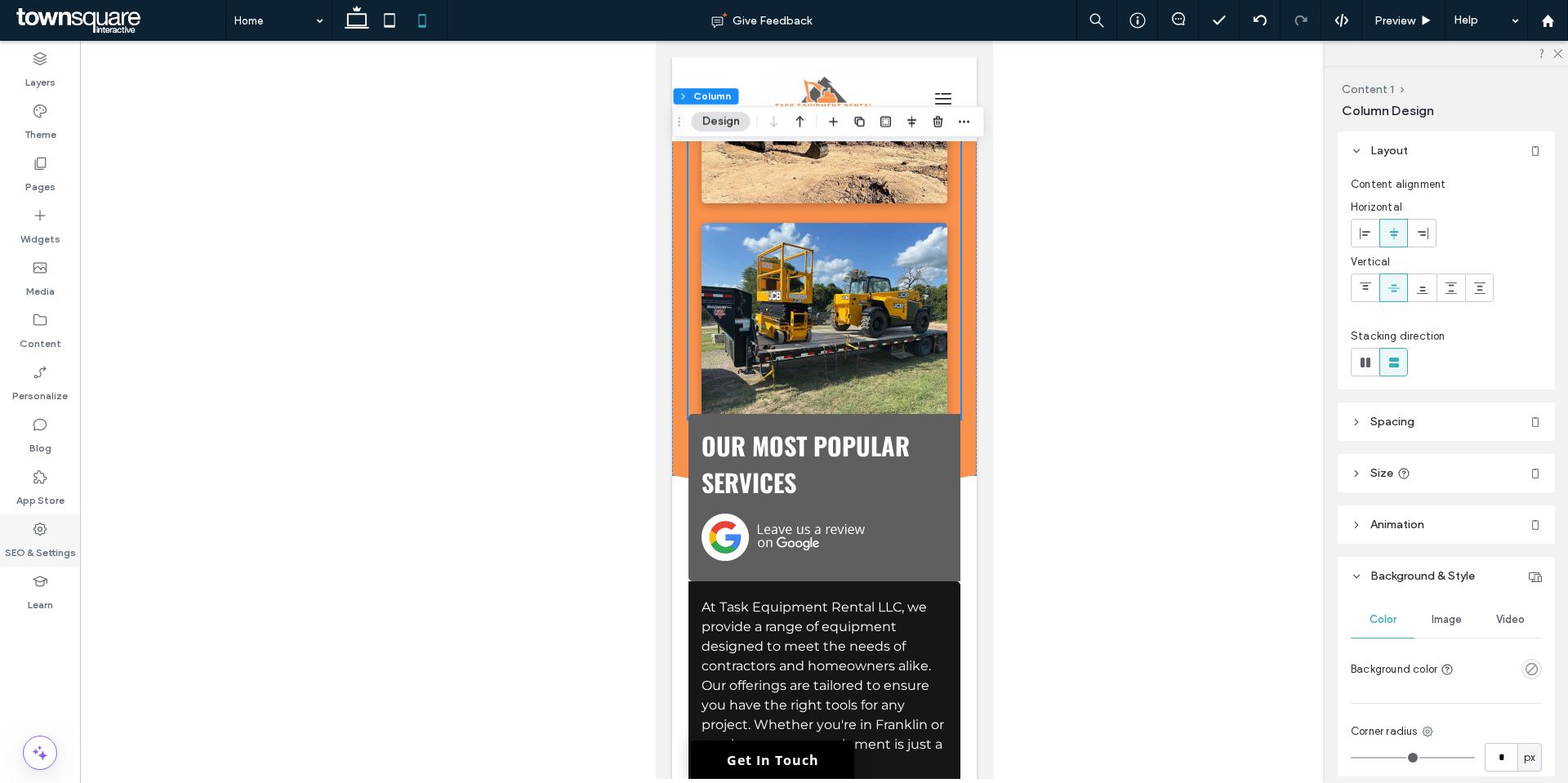 click on "SEO & Settings" at bounding box center (40, 549) 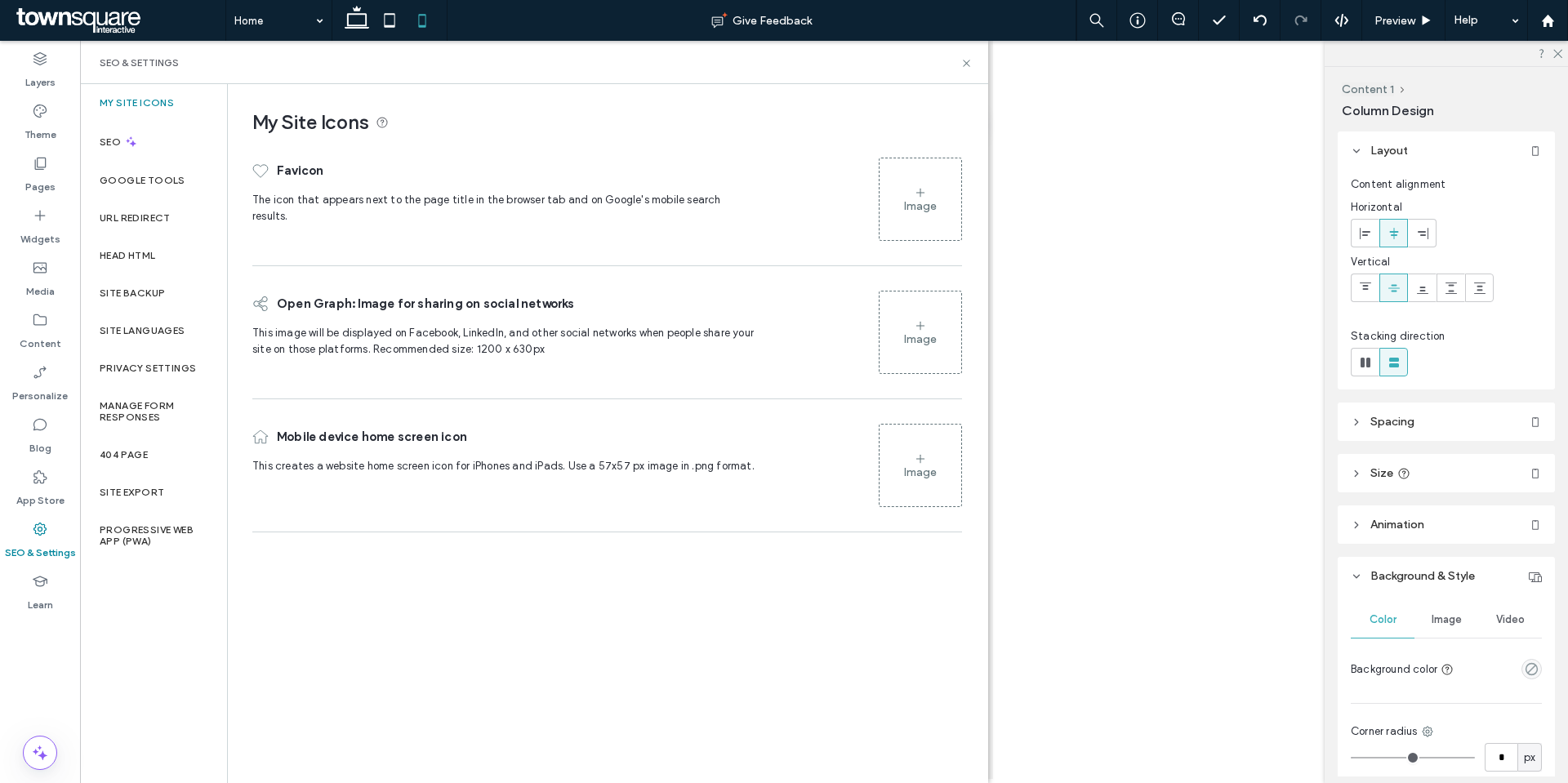 click on "Image" at bounding box center [920, 199] 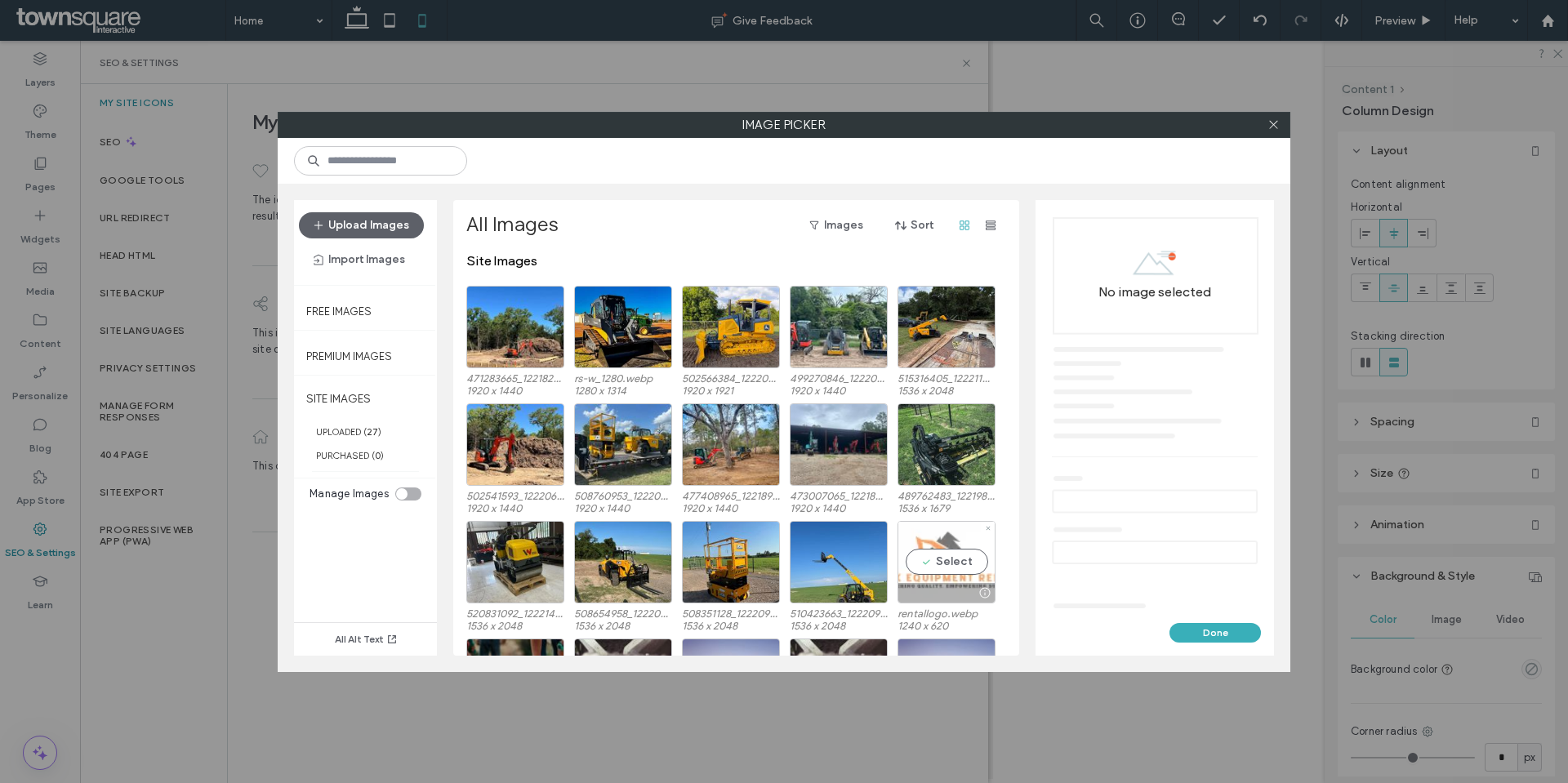 click on "Select" at bounding box center (947, 562) 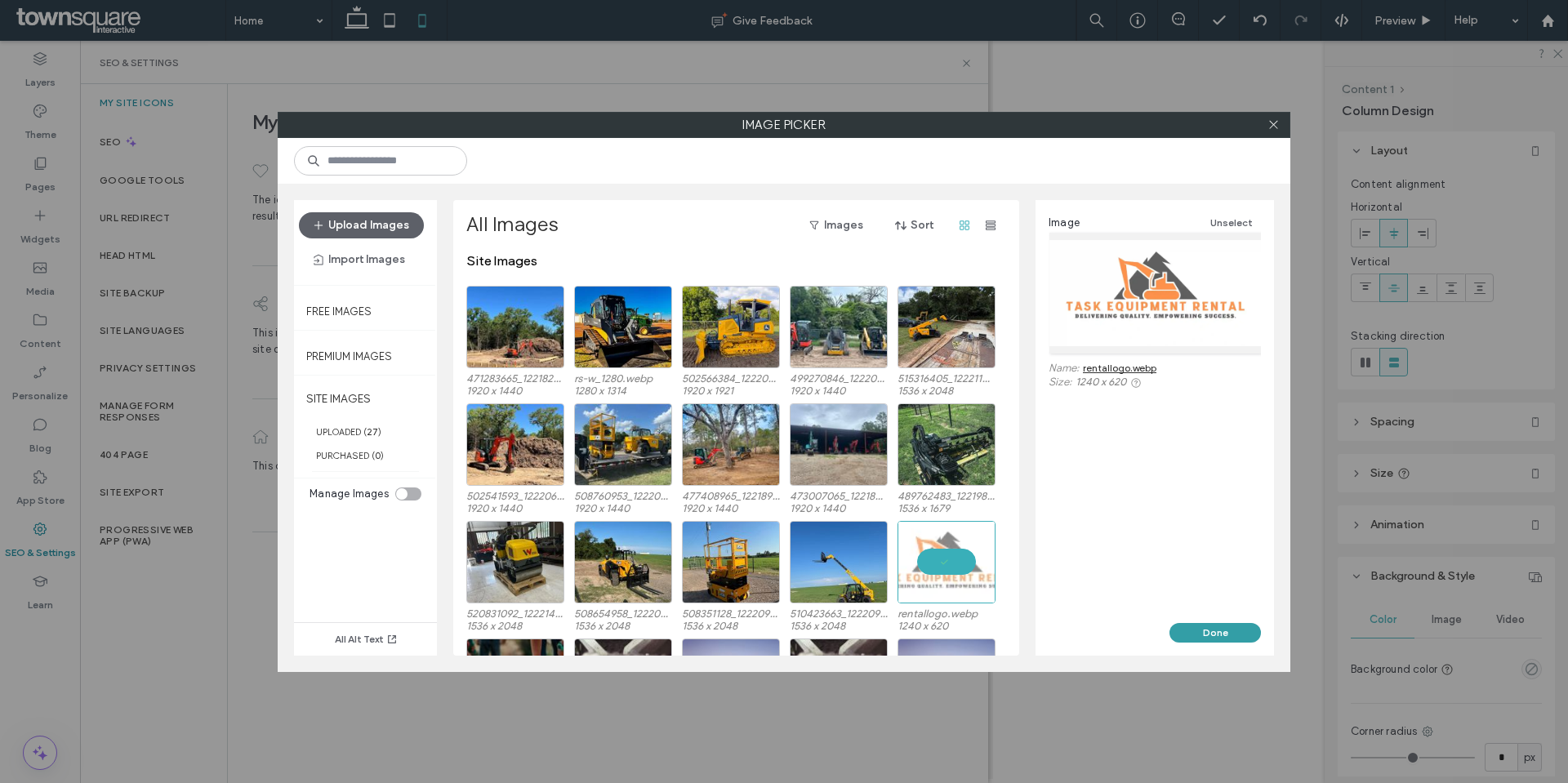 drag, startPoint x: 1210, startPoint y: 631, endPoint x: 842, endPoint y: 535, distance: 380.3157 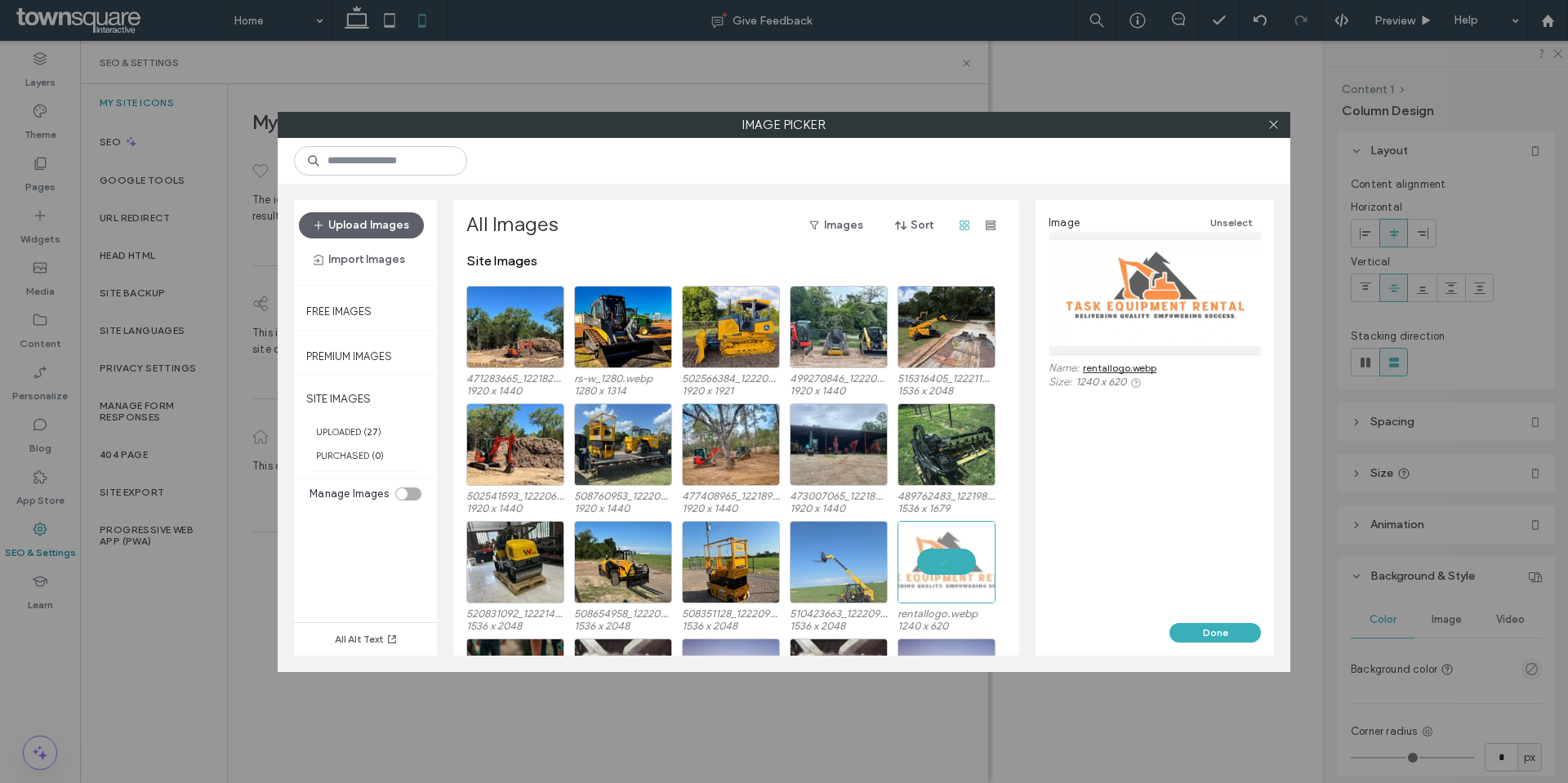 click on "Done" at bounding box center (1215, 633) 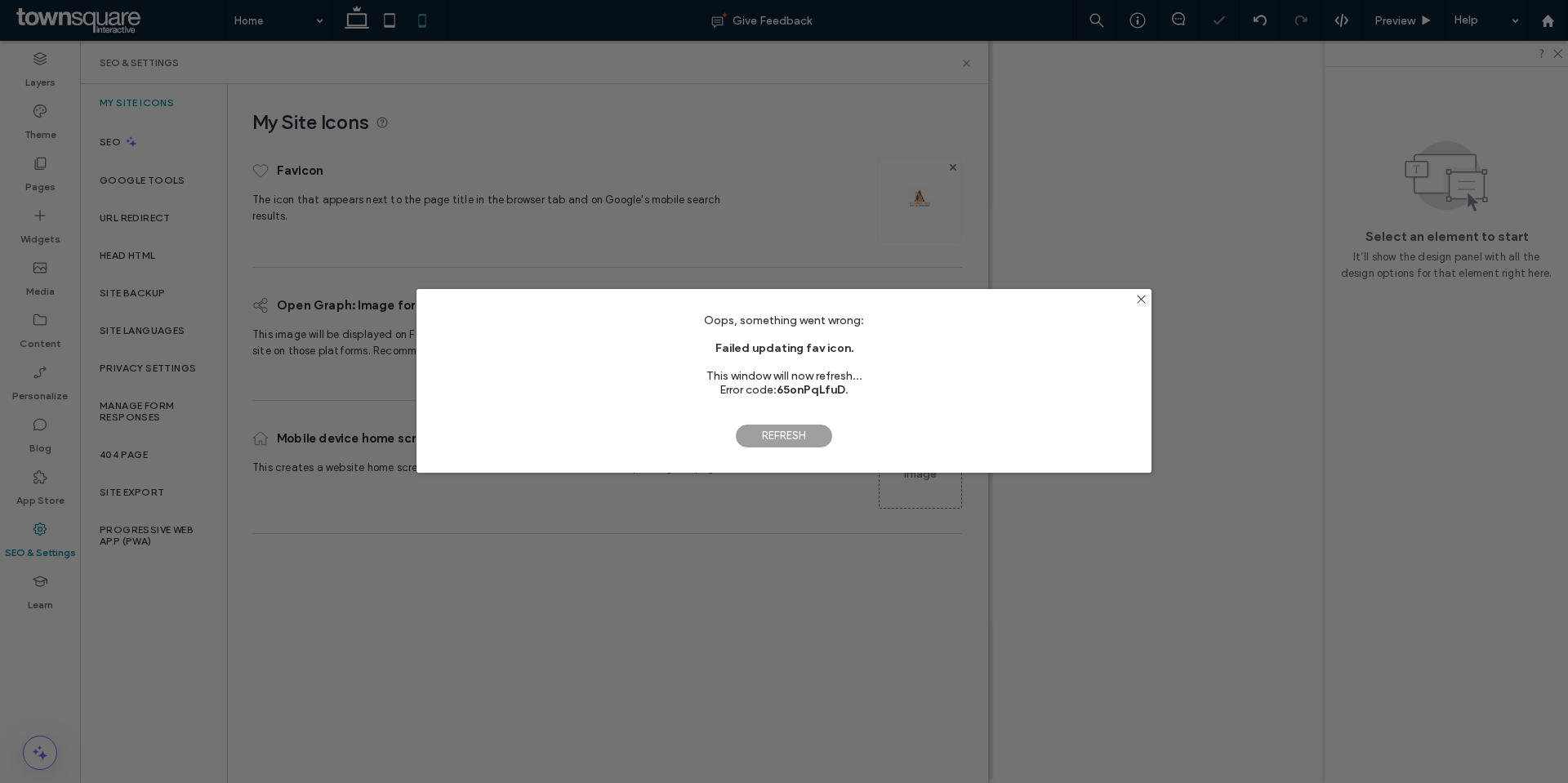 click on "Refresh" at bounding box center [784, 436] 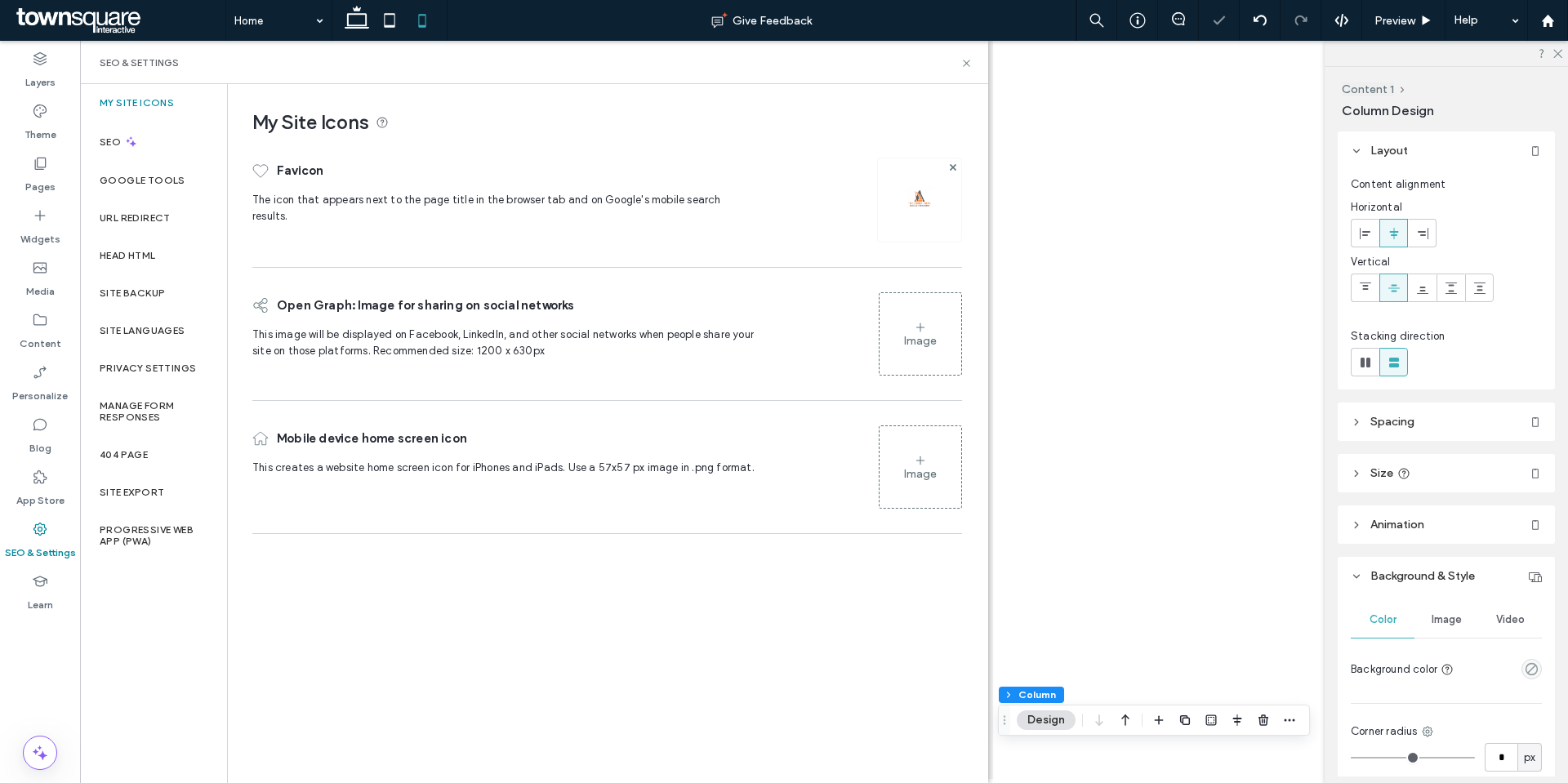 scroll, scrollTop: 1645, scrollLeft: 0, axis: vertical 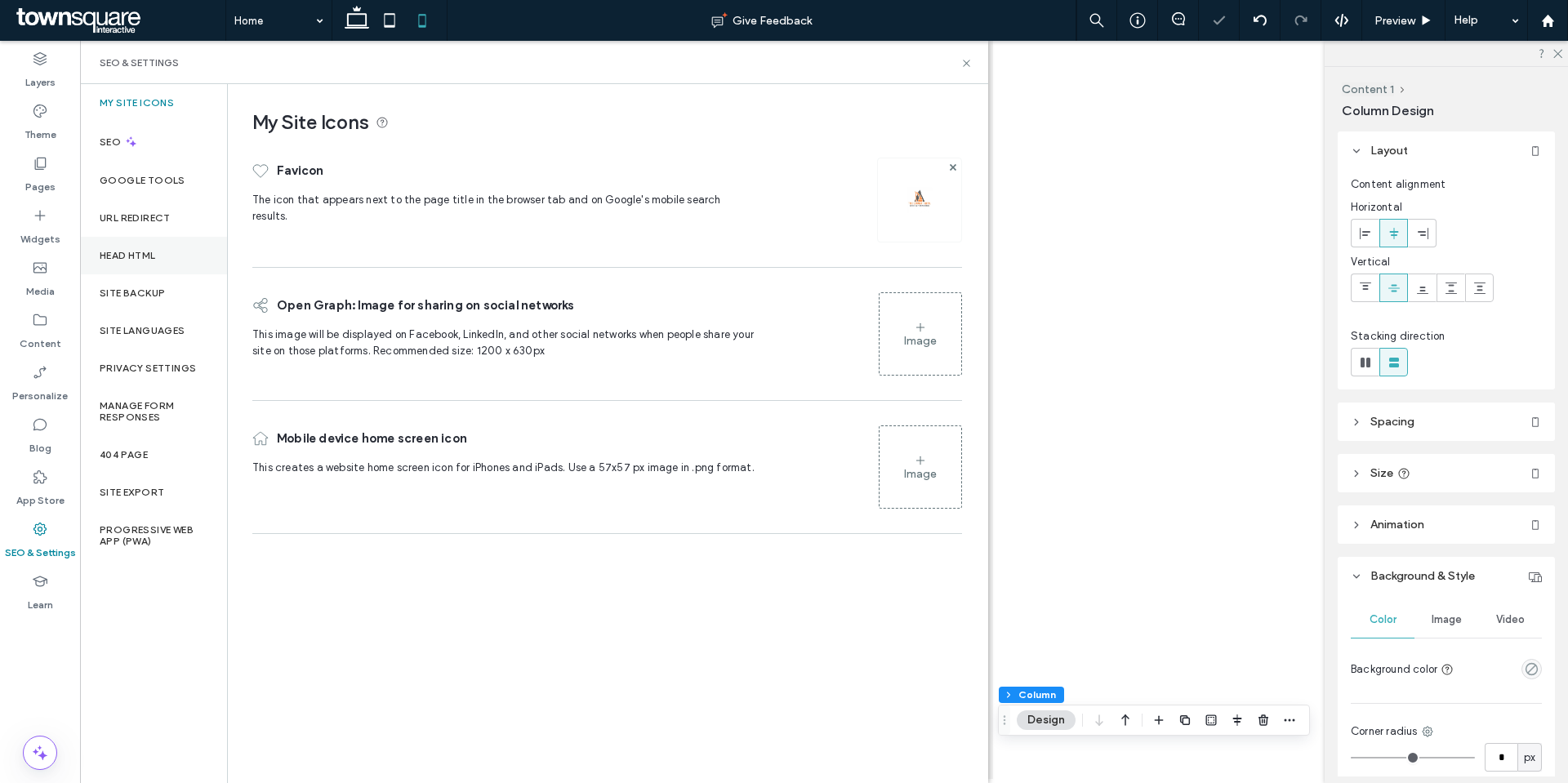 click on "Head HTML" at bounding box center (154, 256) 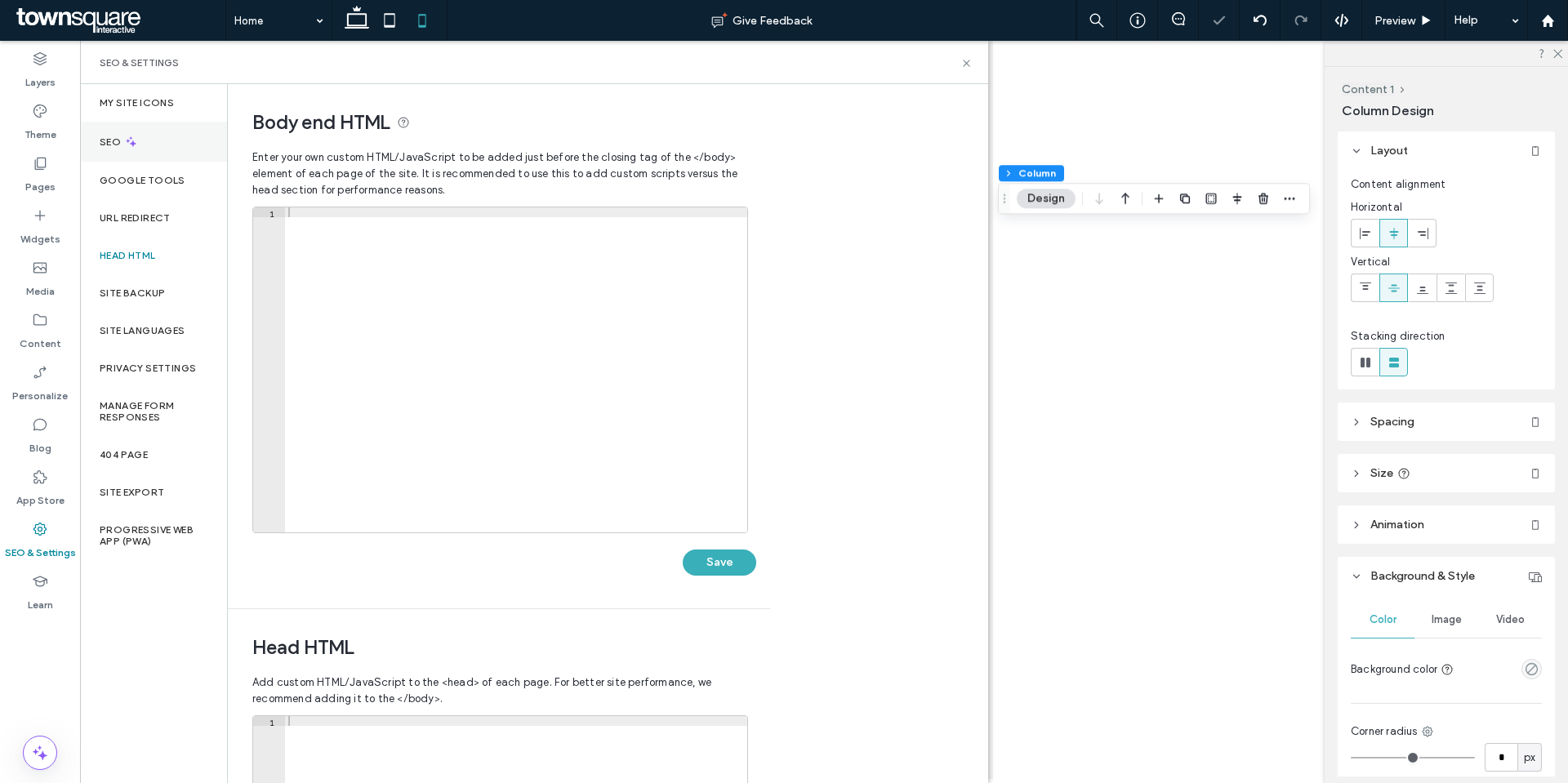 scroll, scrollTop: 2057, scrollLeft: 0, axis: vertical 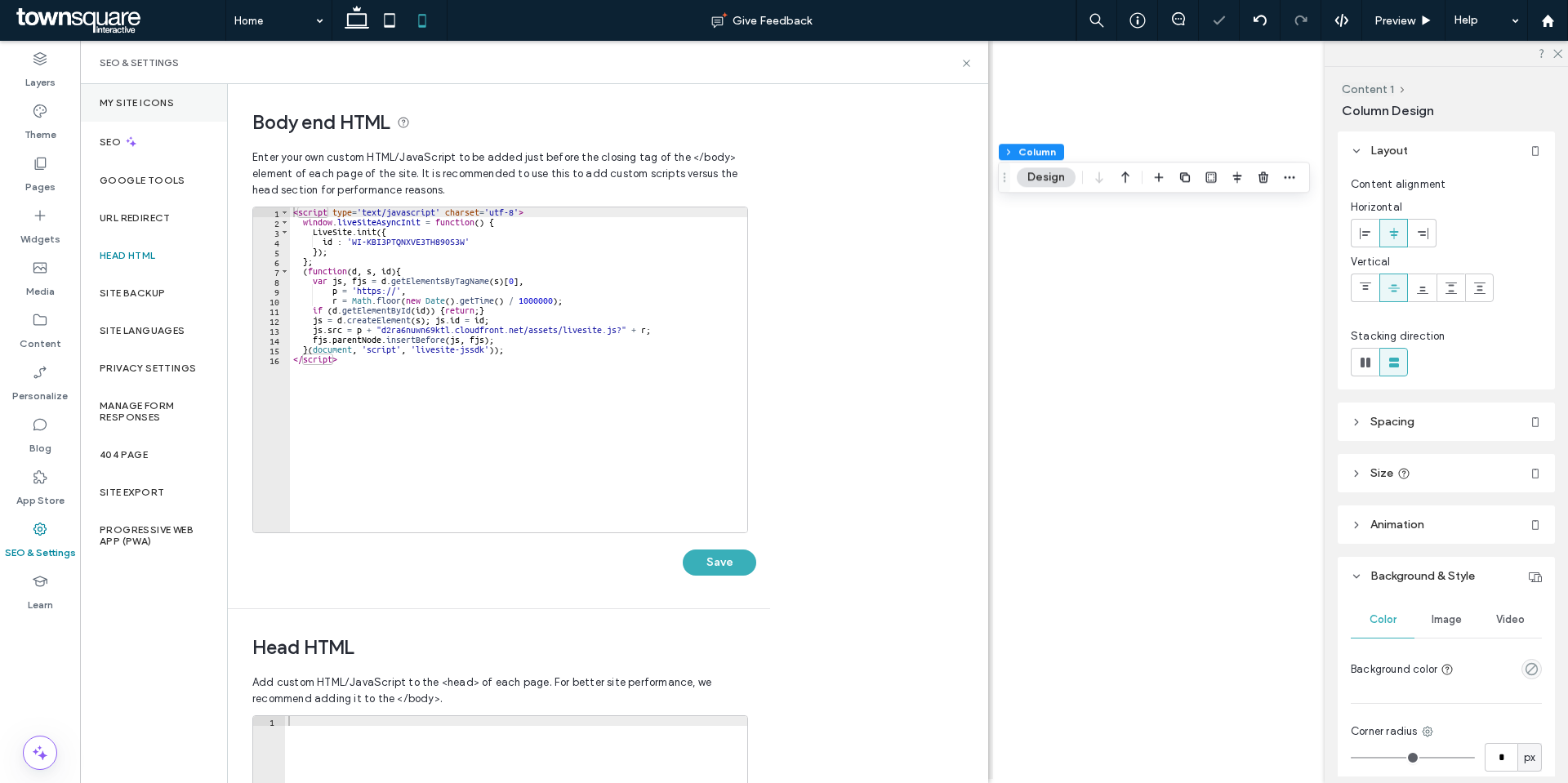 click on "My Site Icons" at bounding box center (136, 103) 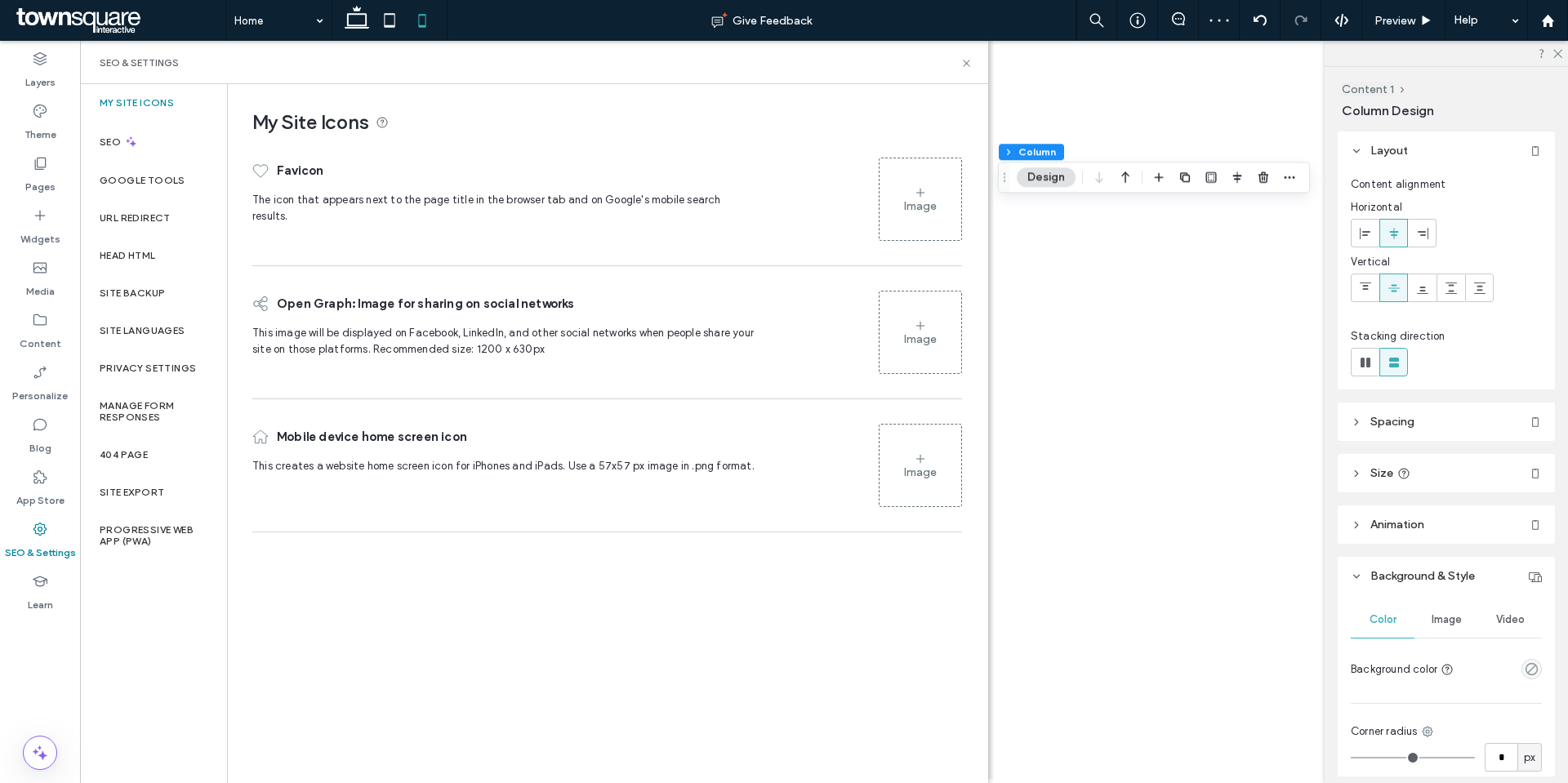 click on "Image" at bounding box center (920, 199) 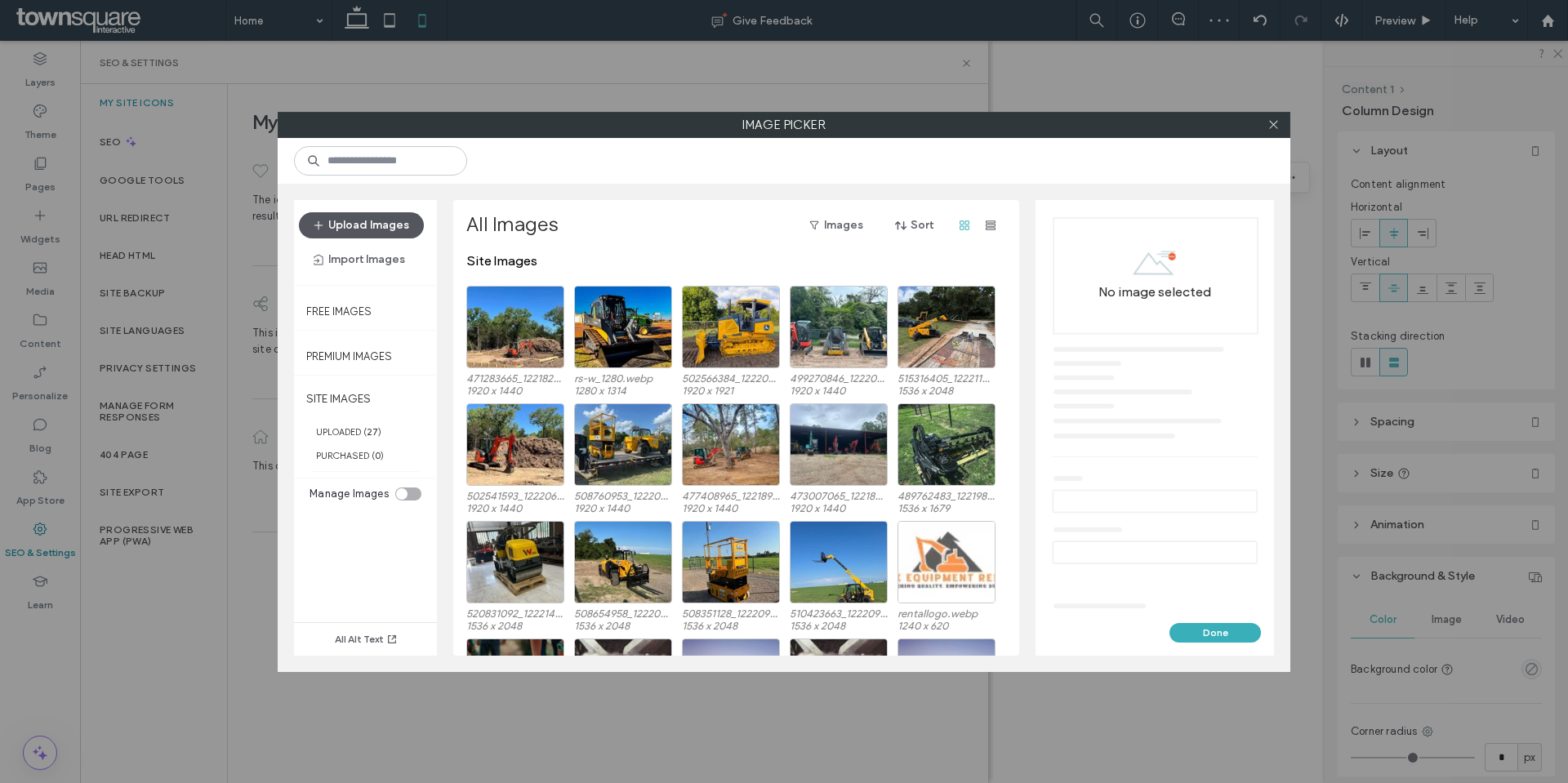 click on "Upload Images" at bounding box center [361, 225] 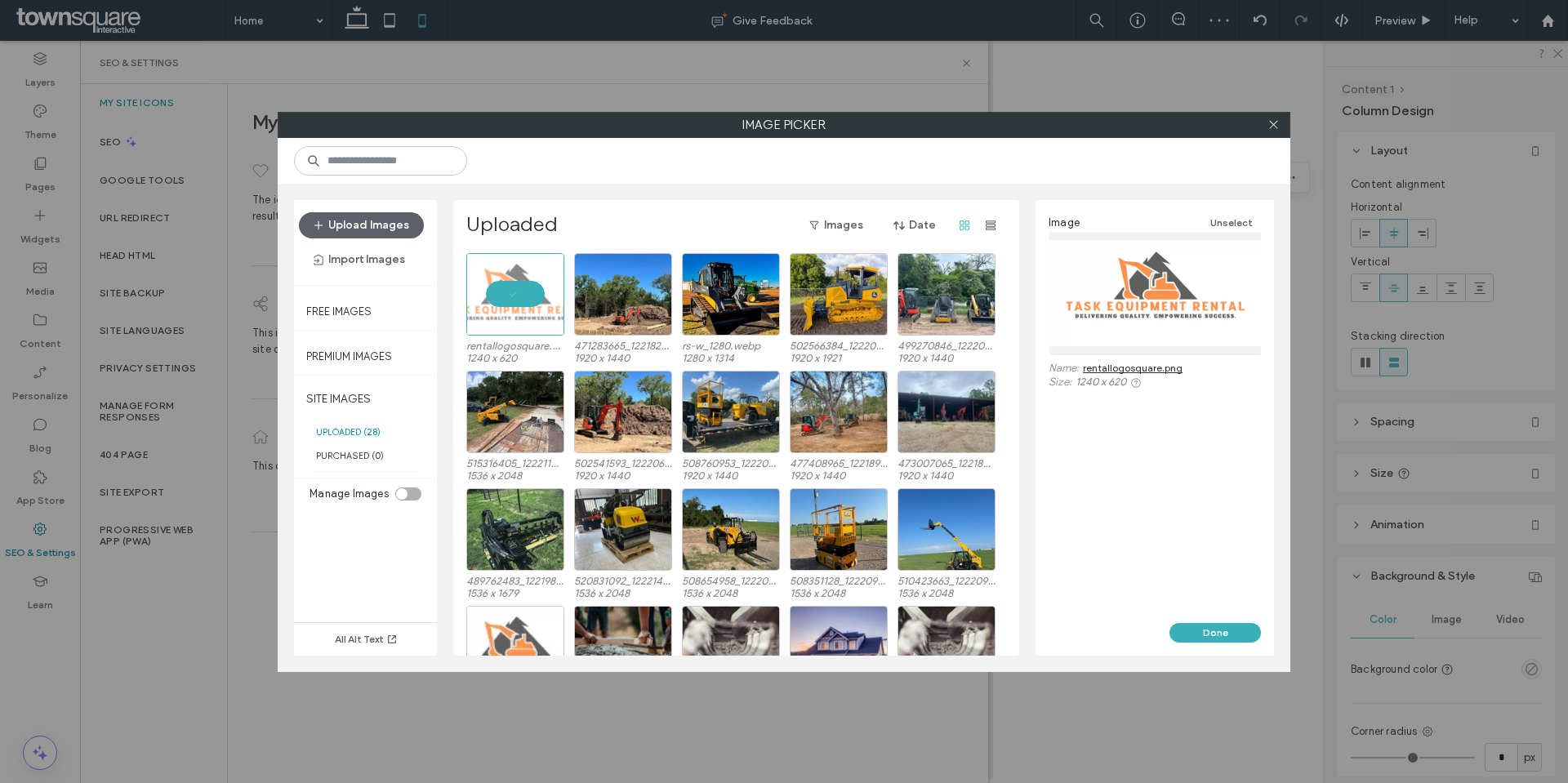 click on "Image Unselect Name: rentallogosquare.png Size: 1240 x 620" at bounding box center (1155, 412) 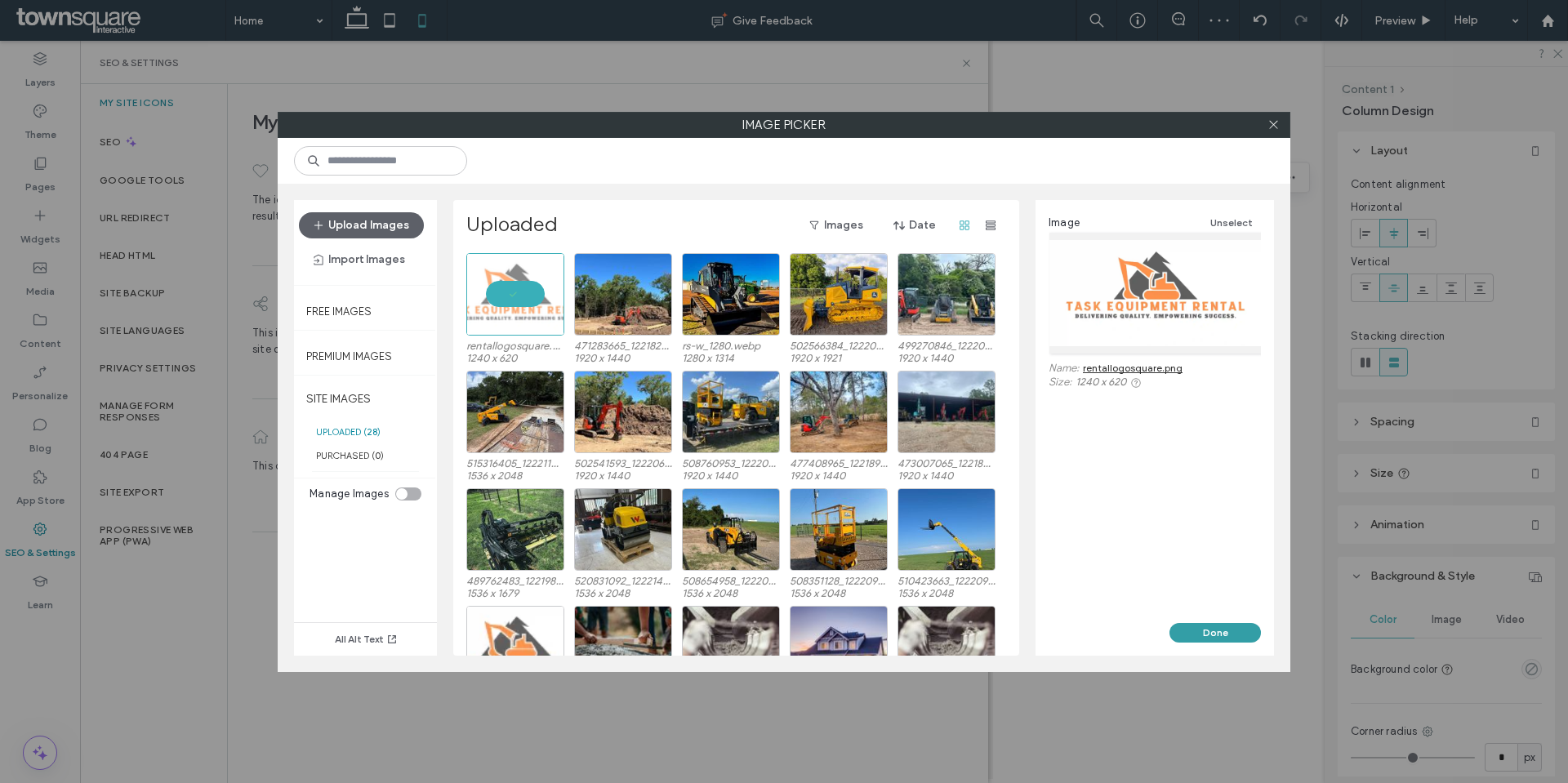click on "Done" at bounding box center [1215, 633] 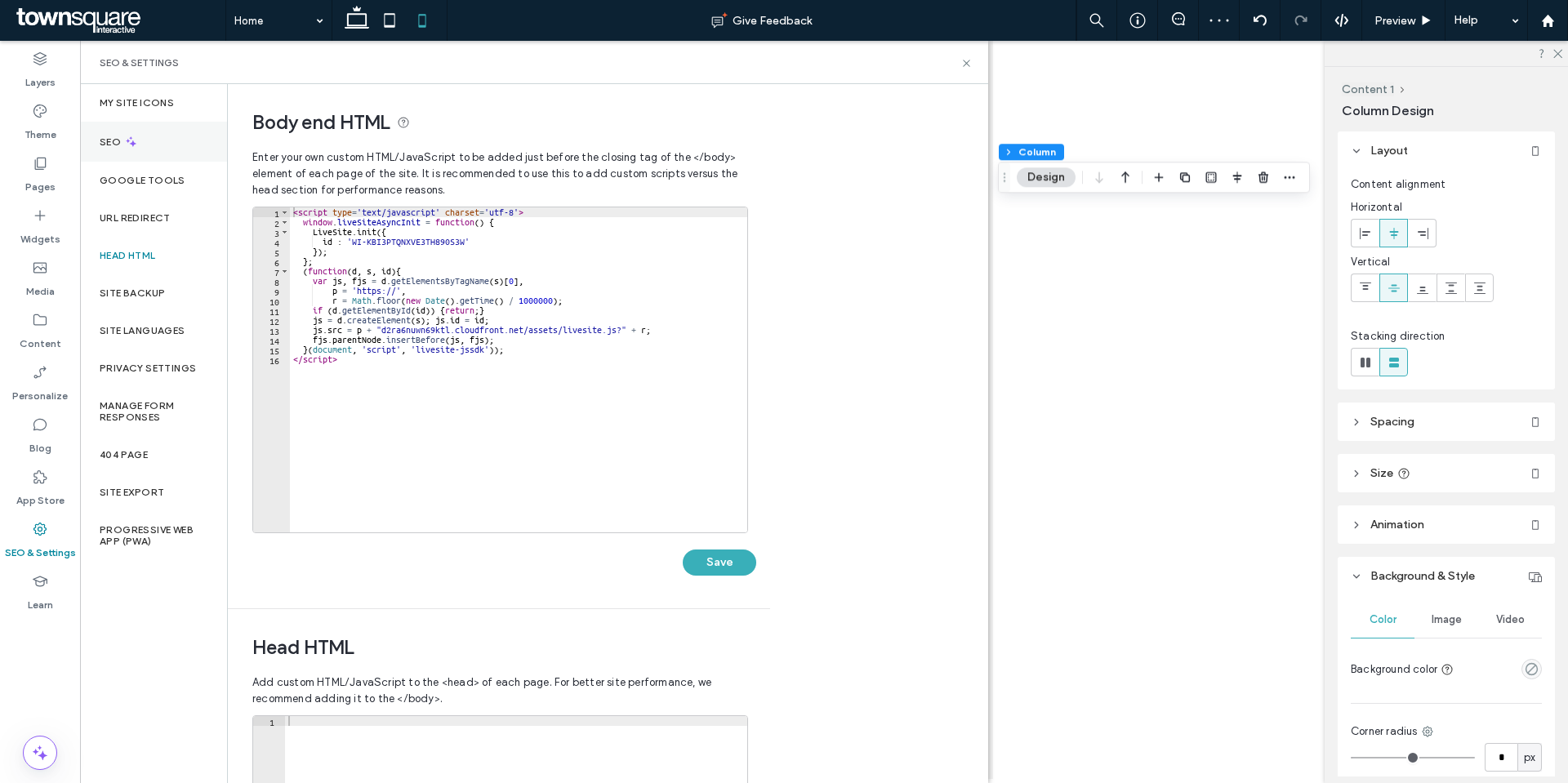 scroll, scrollTop: 2057, scrollLeft: 0, axis: vertical 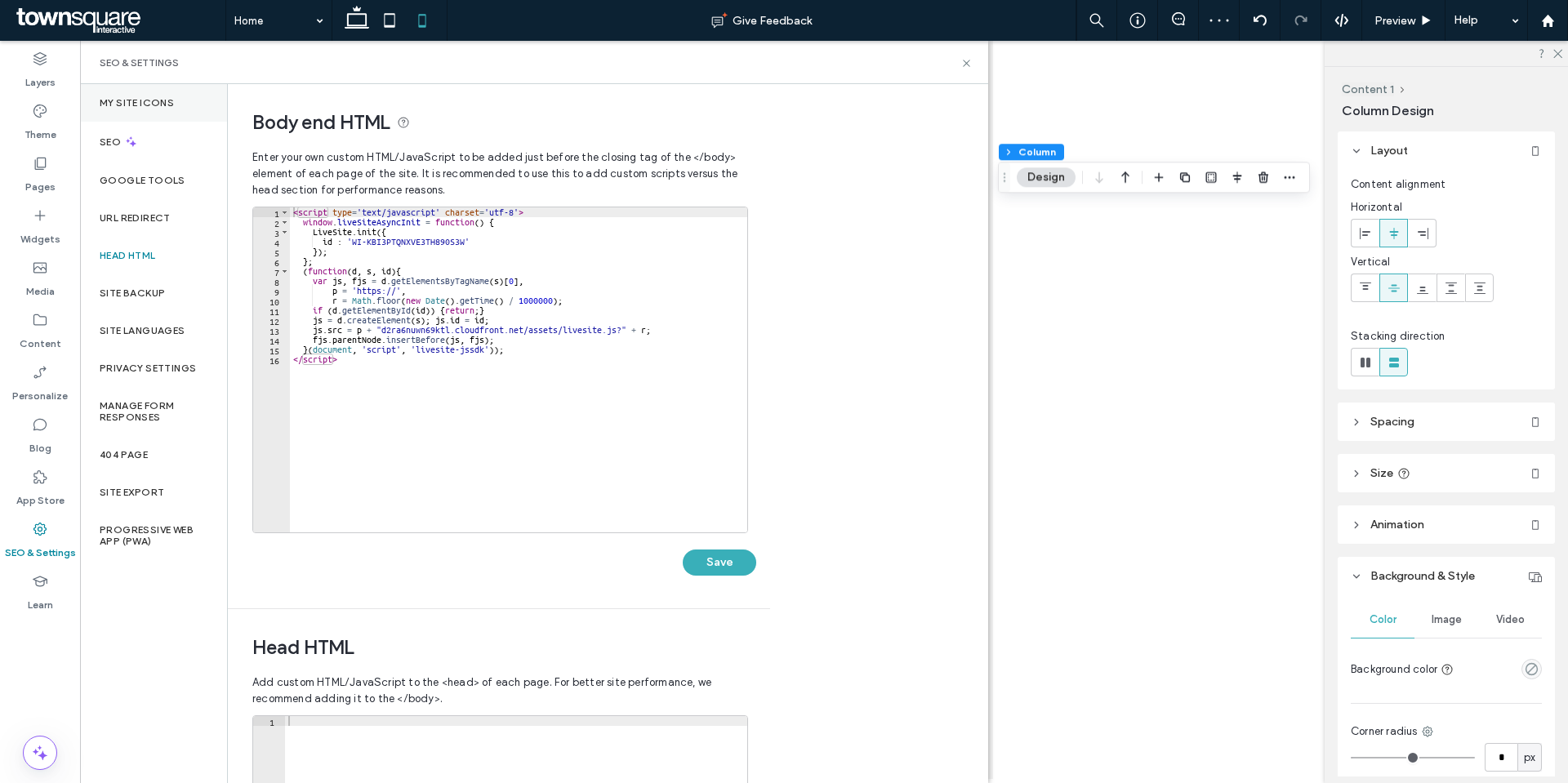 click on "My Site Icons" at bounding box center (154, 103) 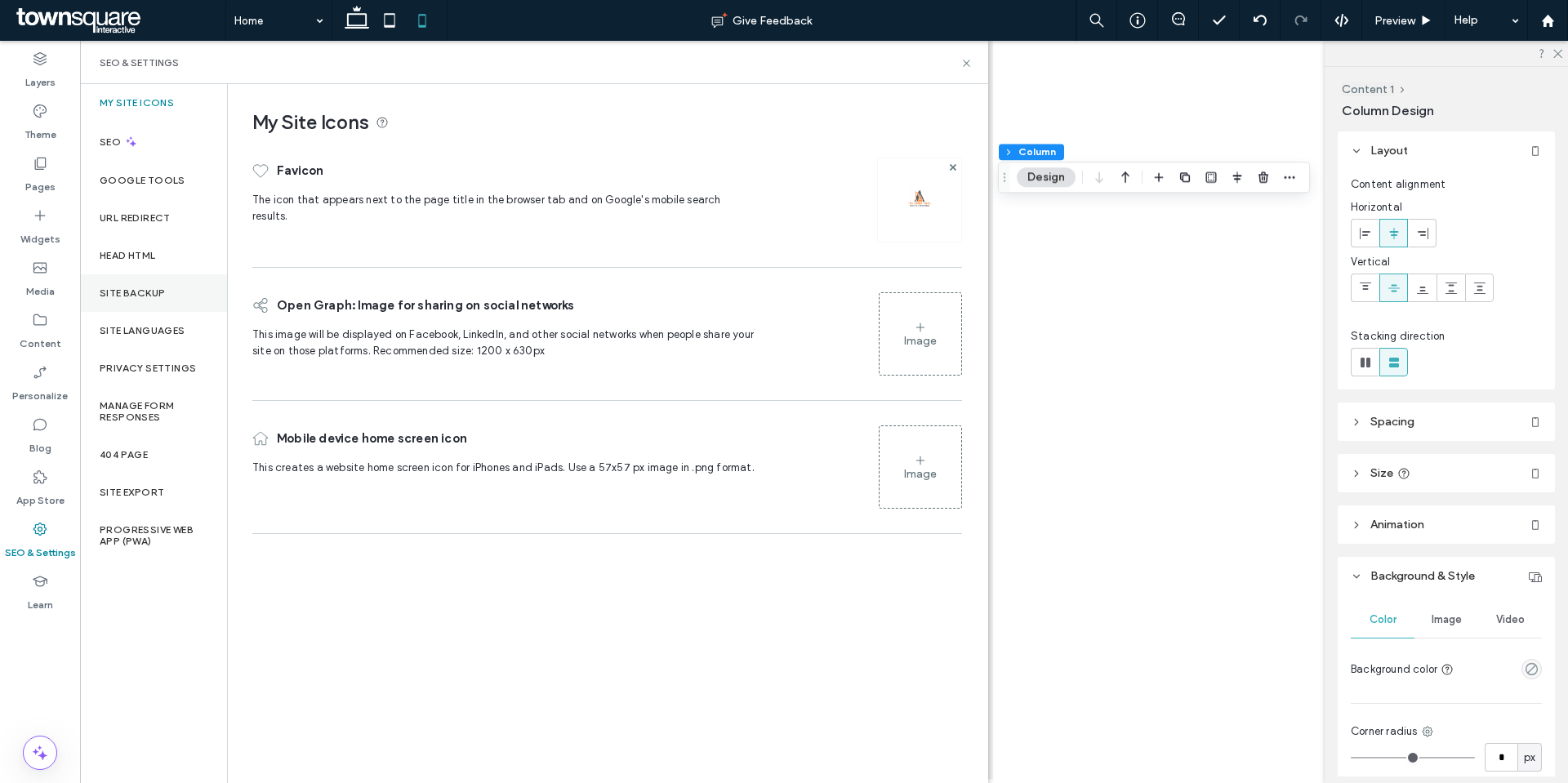 click on "Site Backup" at bounding box center (132, 293) 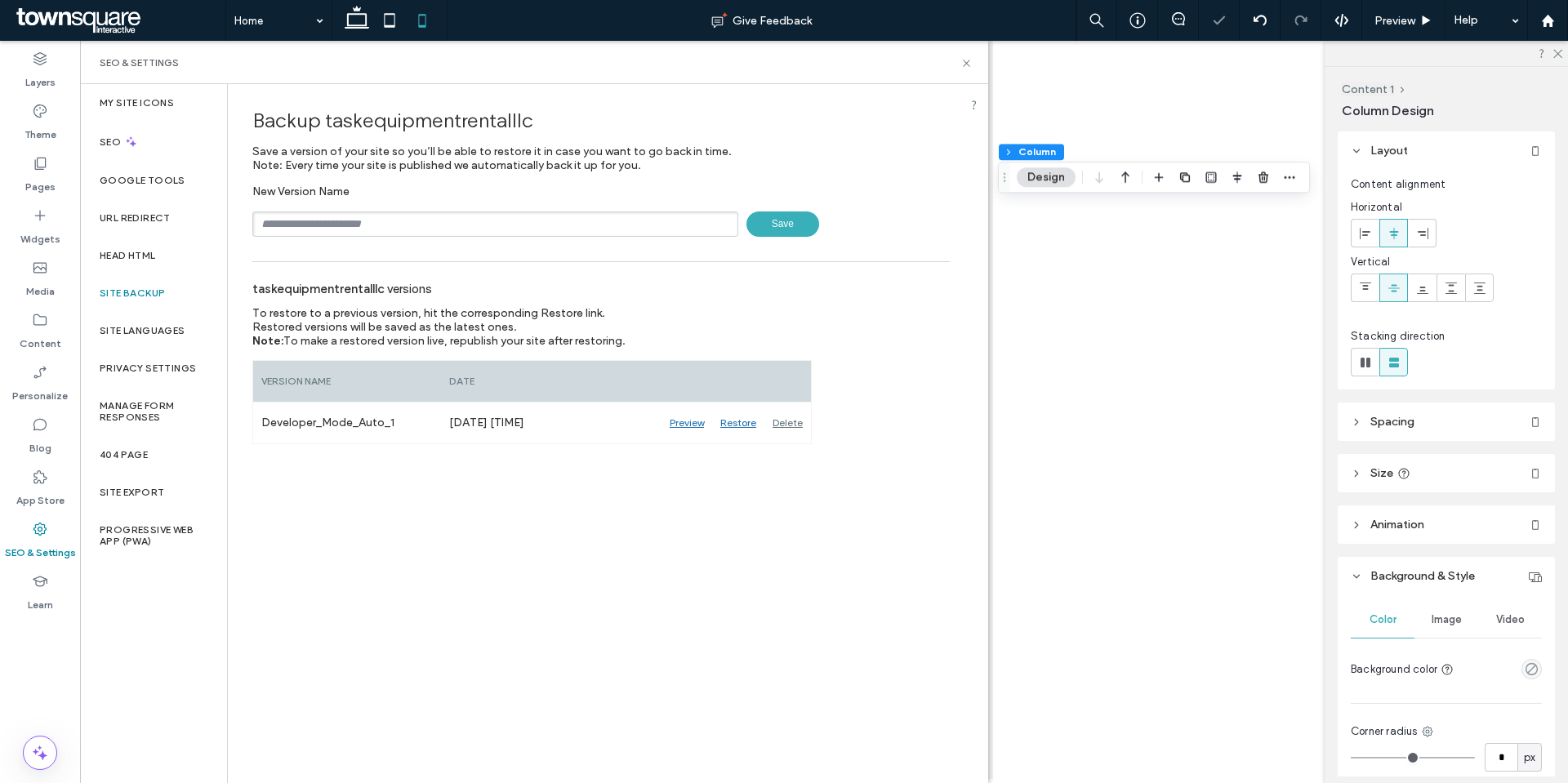 click at bounding box center (495, 224) 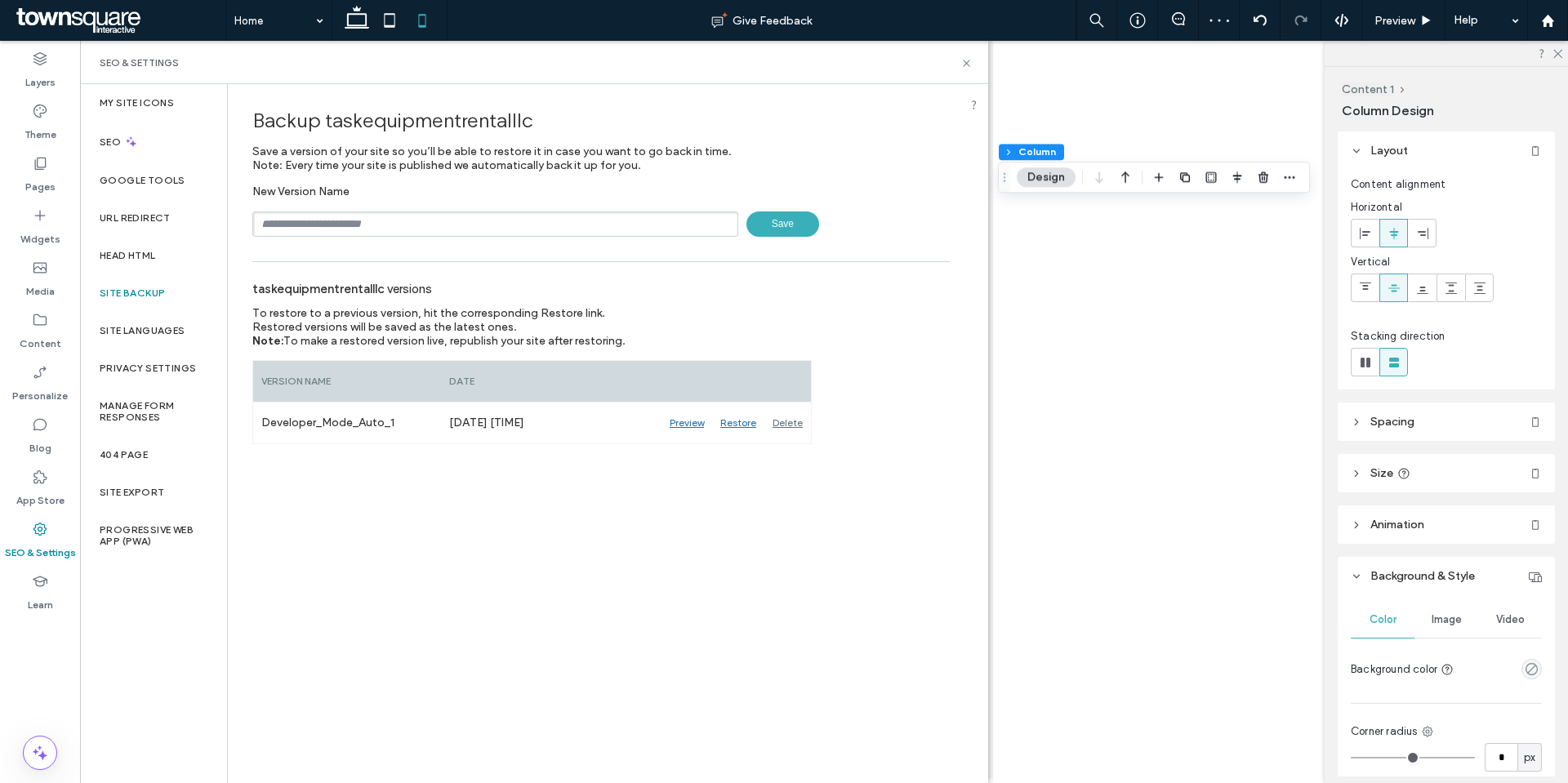 type on "**********" 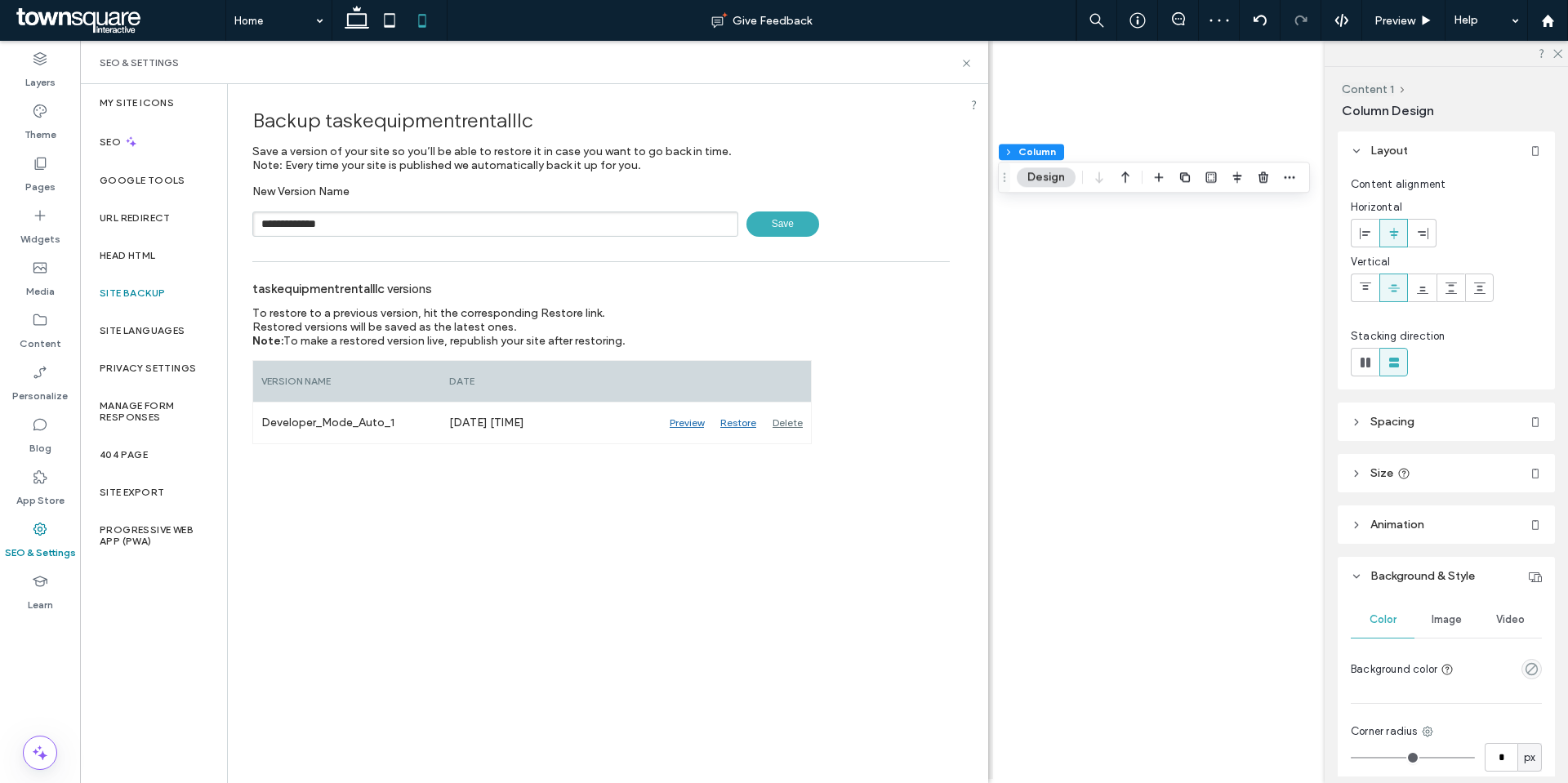 click on "Save" at bounding box center (782, 224) 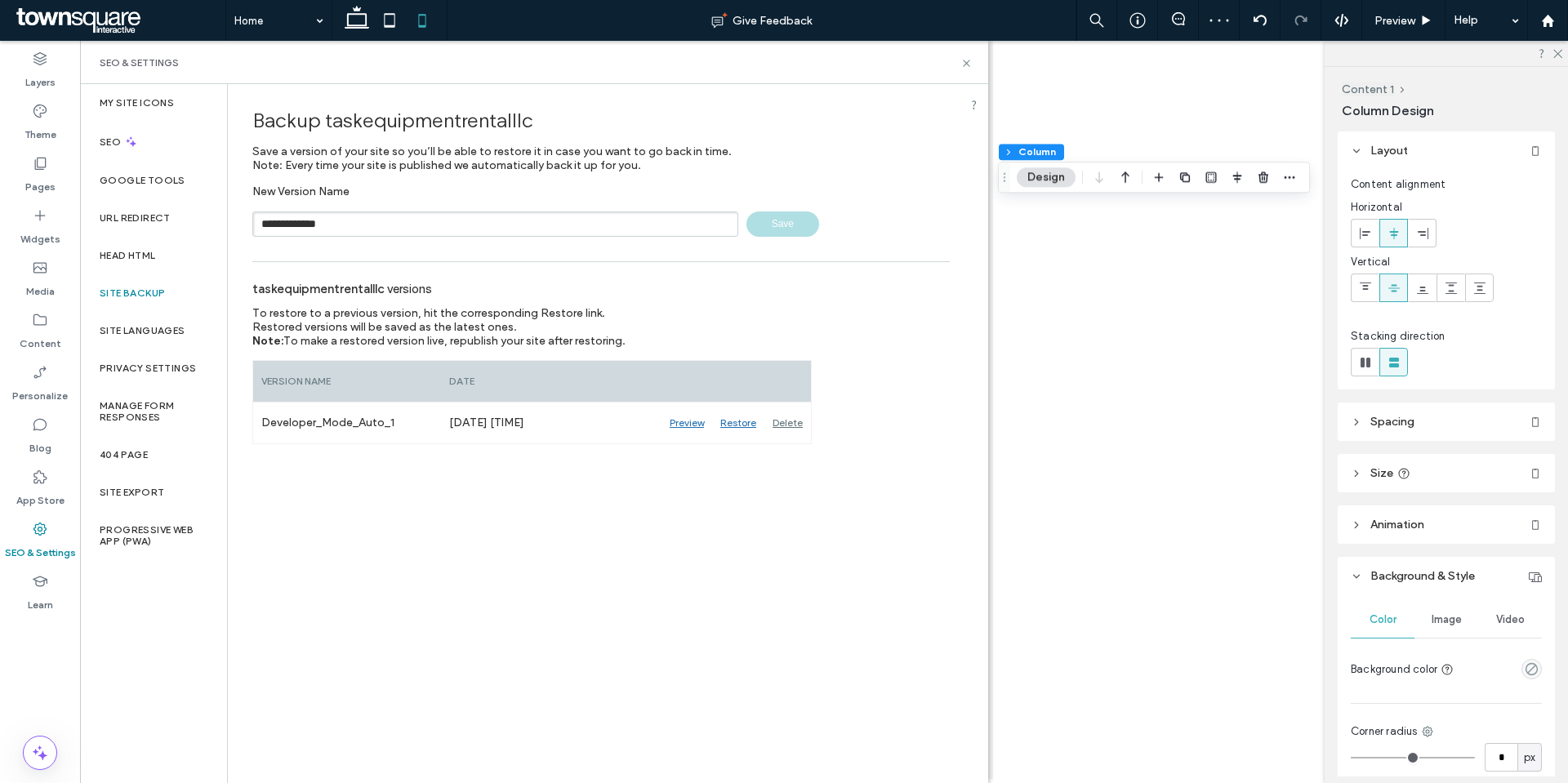 type 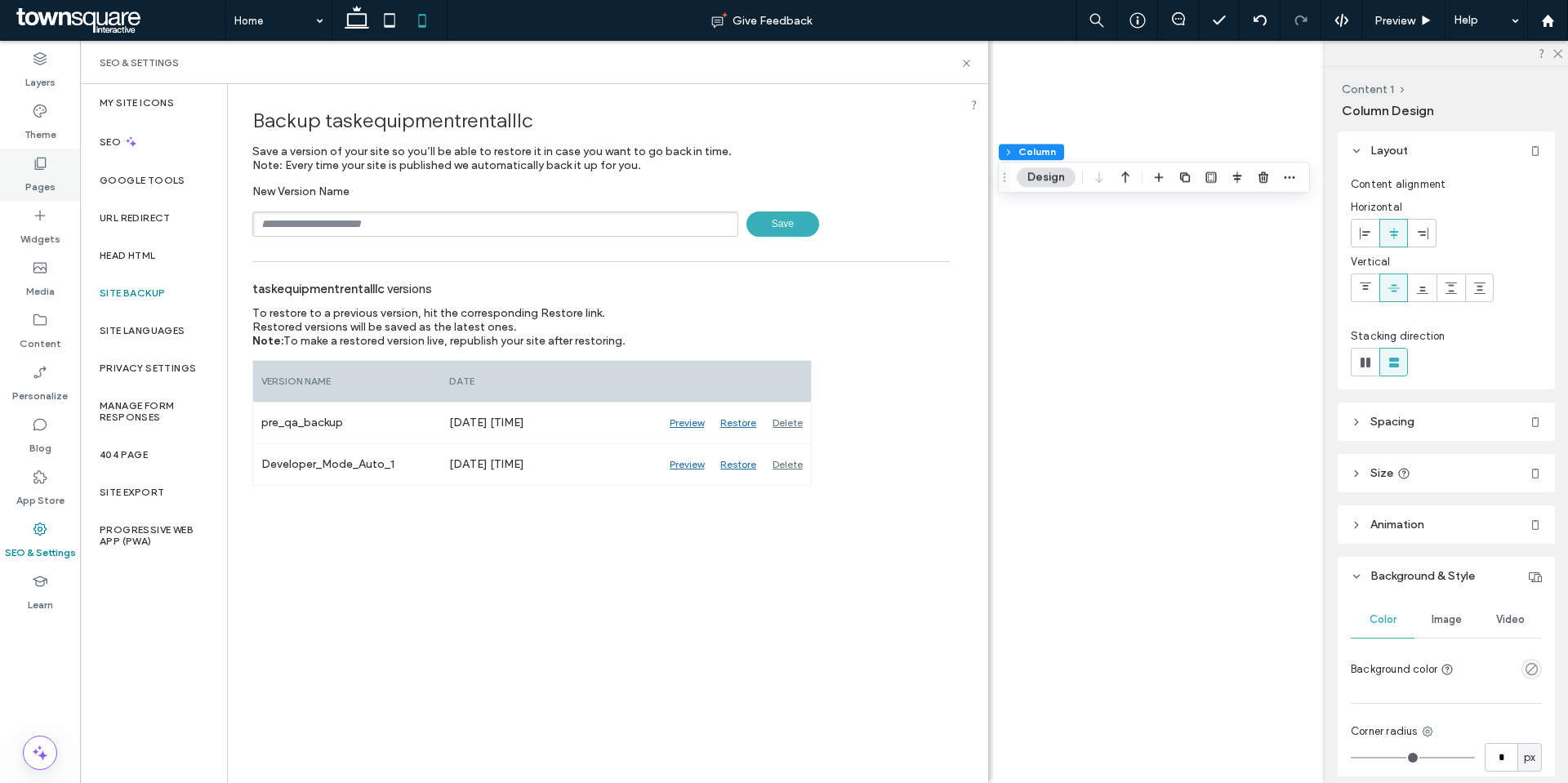 click on "Pages" at bounding box center [40, 183] 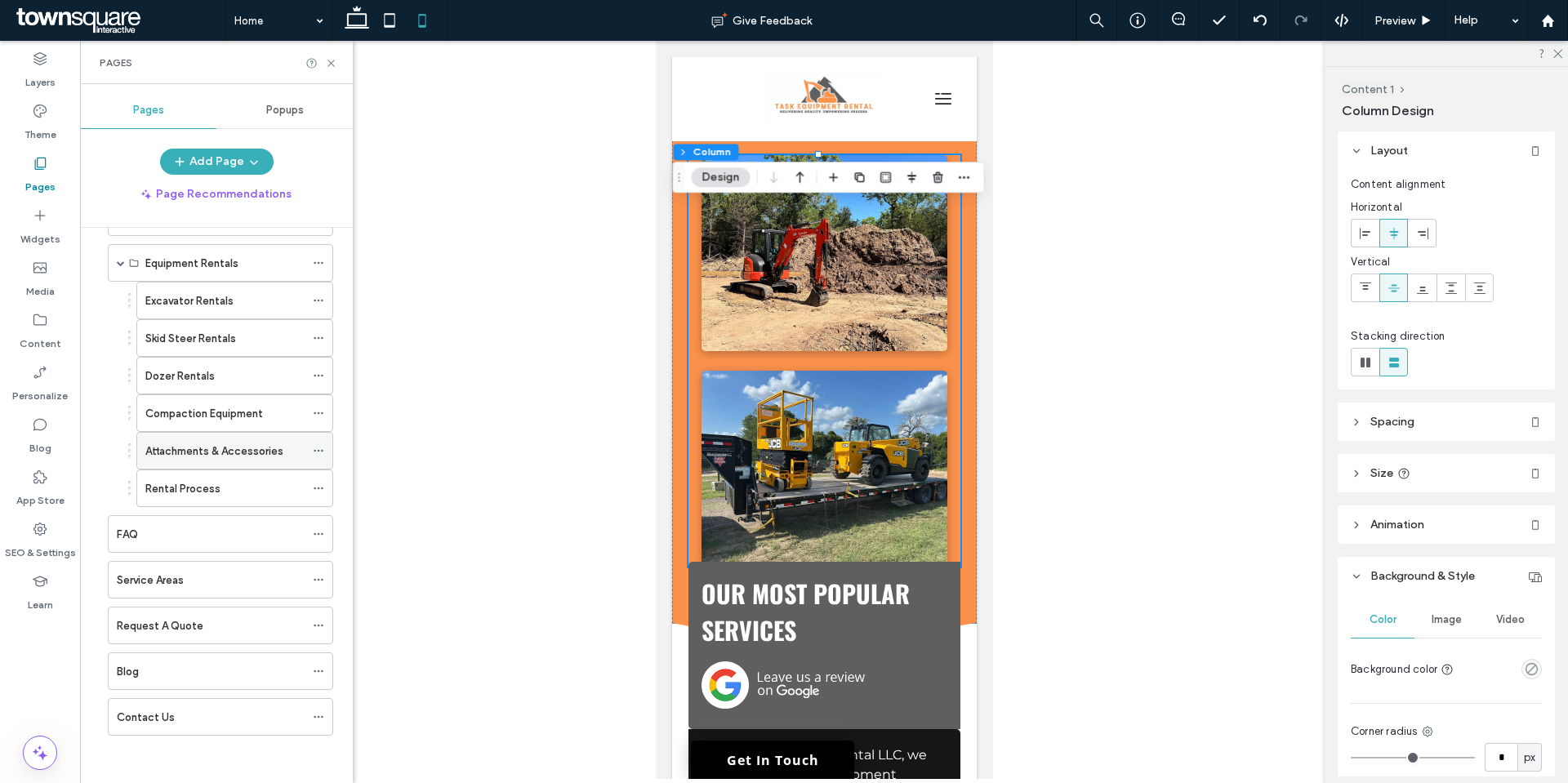 scroll, scrollTop: 105, scrollLeft: 0, axis: vertical 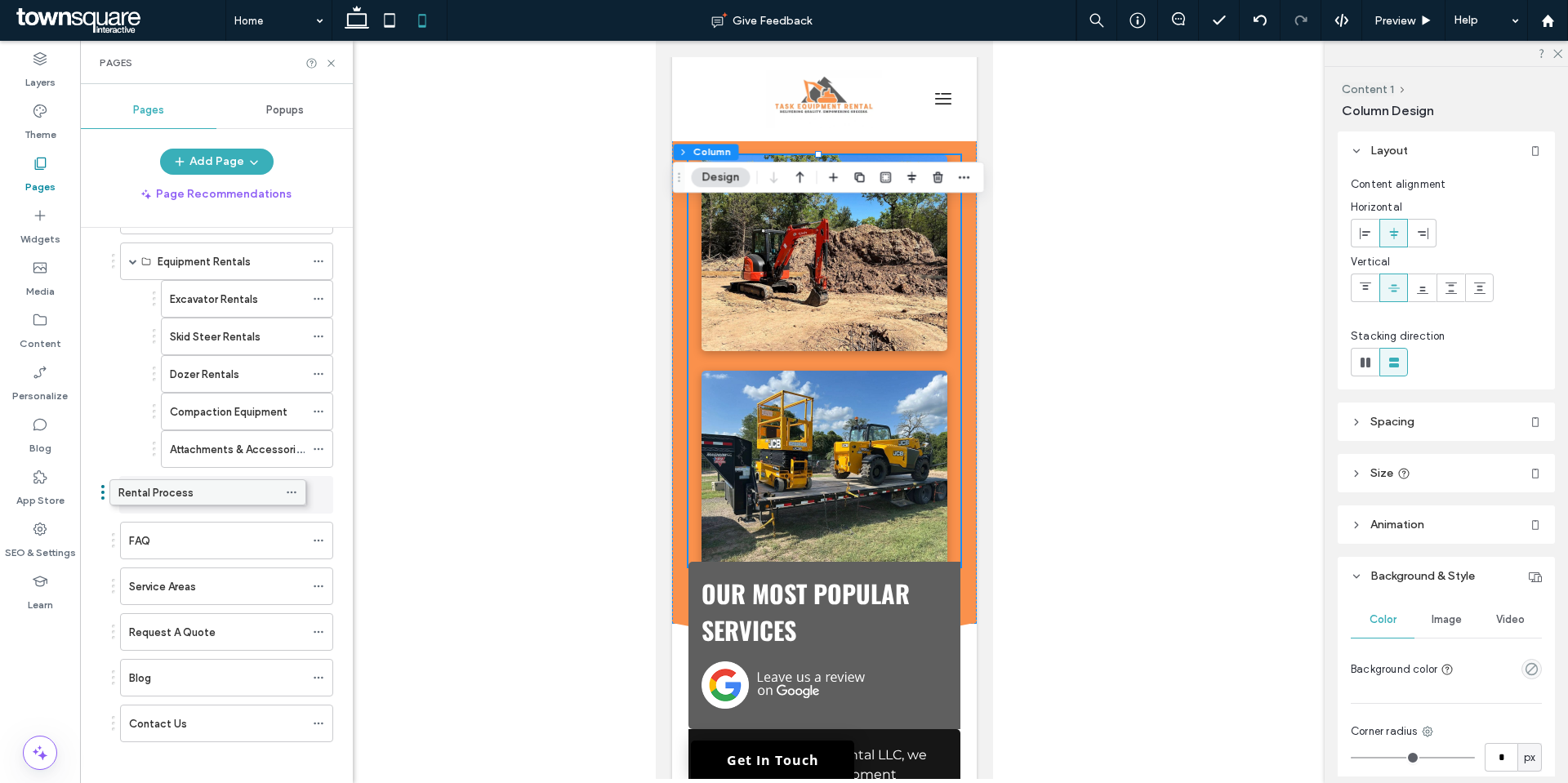 drag, startPoint x: 177, startPoint y: 483, endPoint x: 150, endPoint y: 486, distance: 27.16616 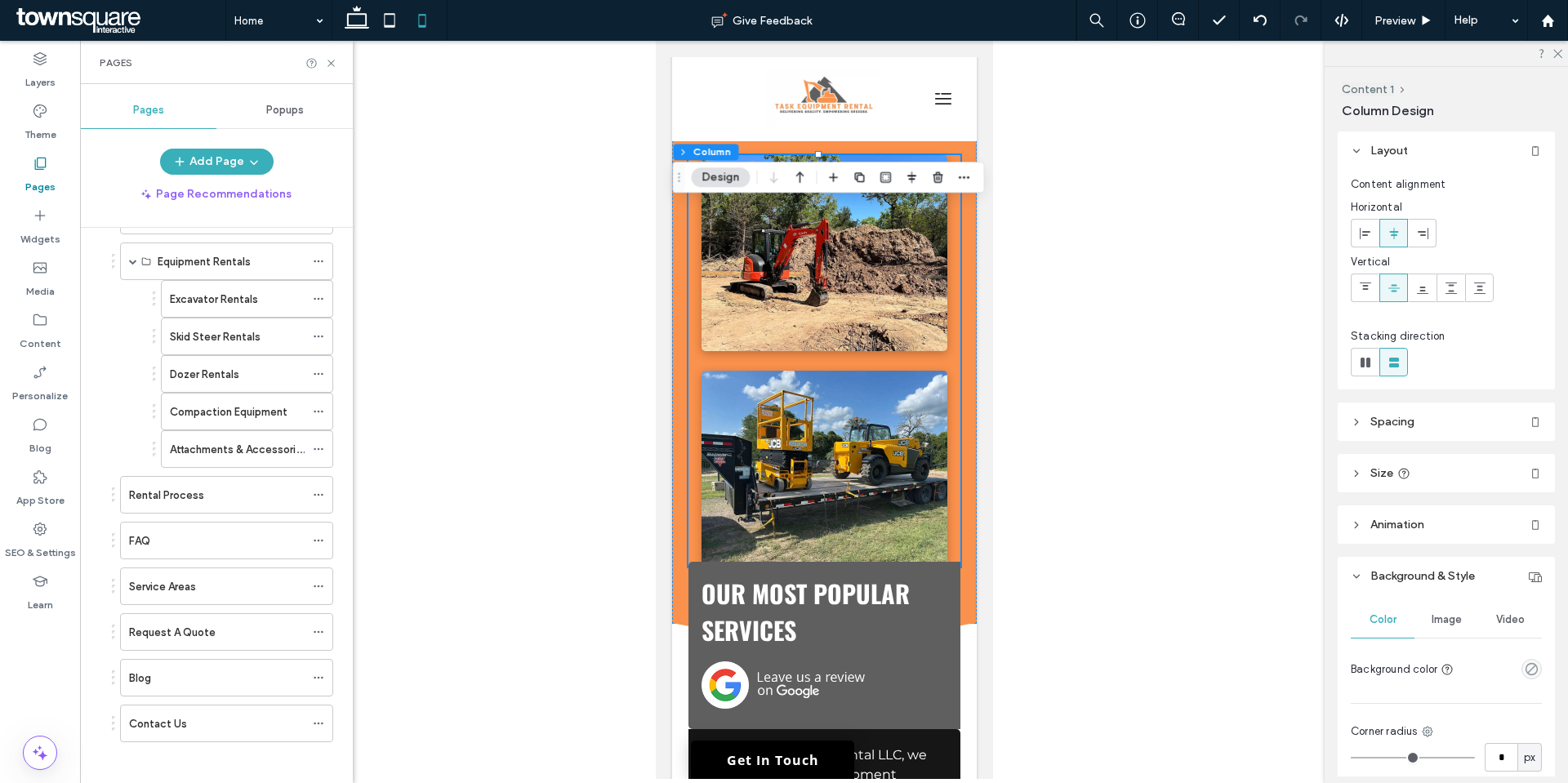 click 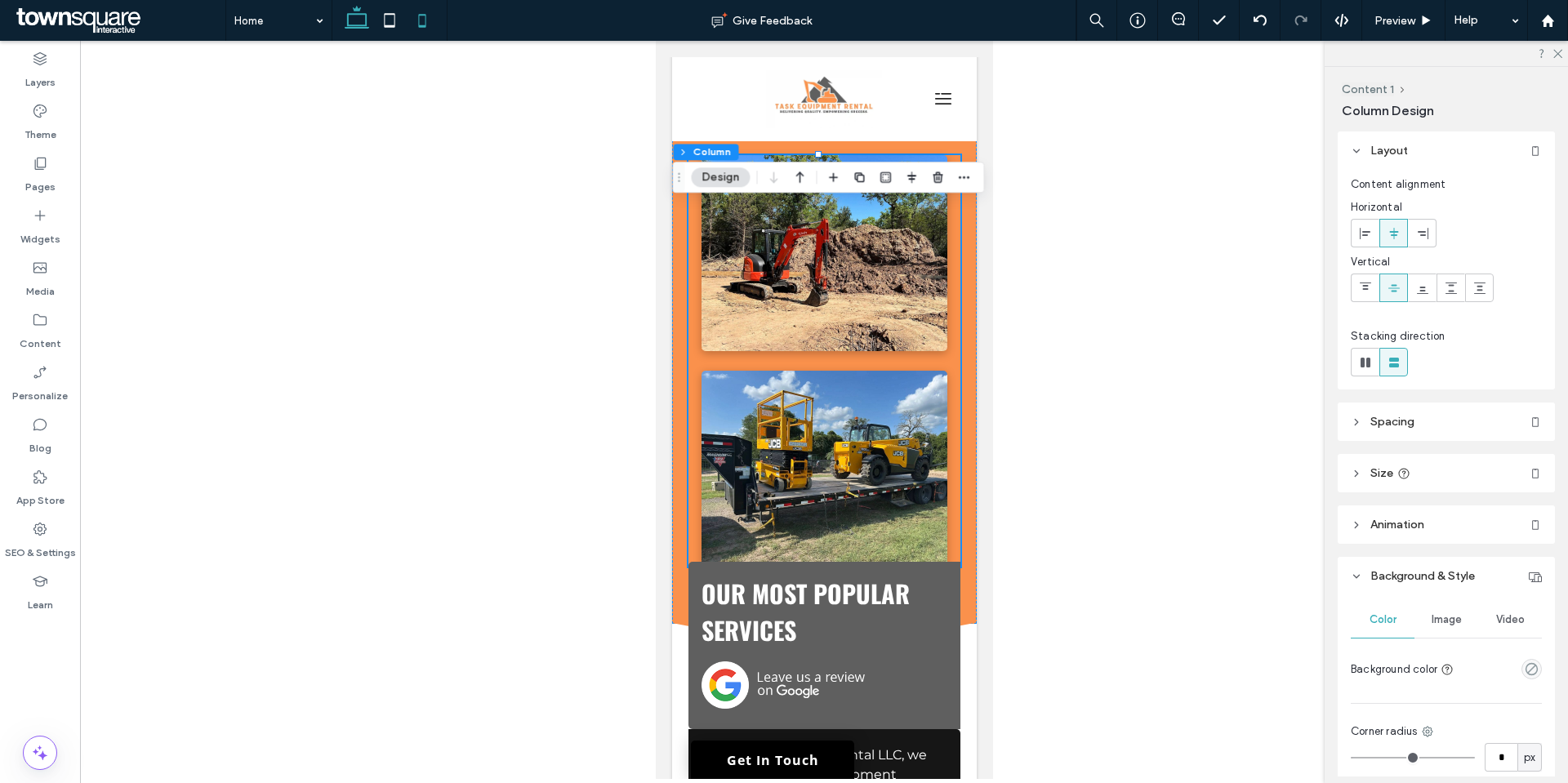 click 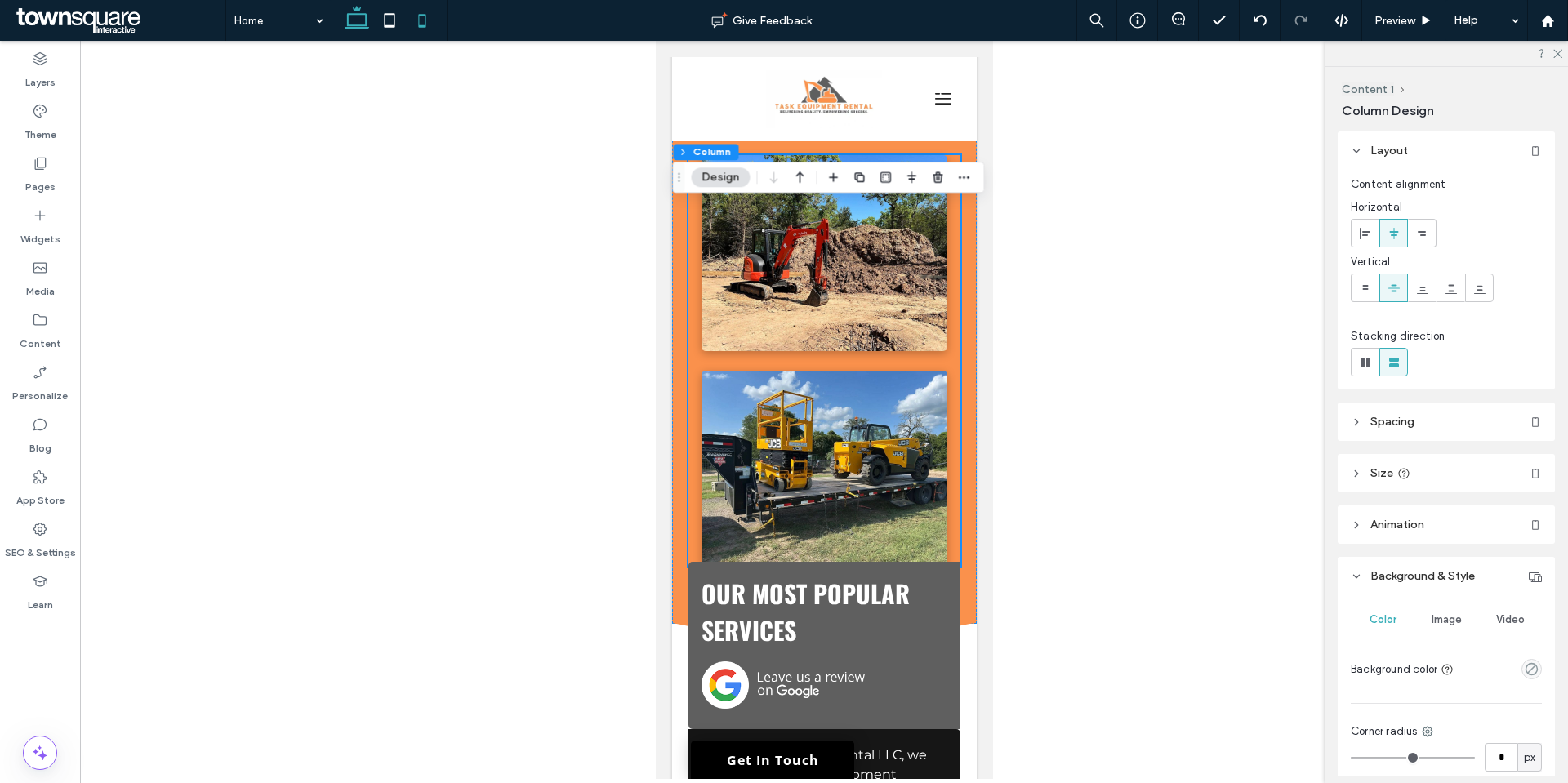 type on "**" 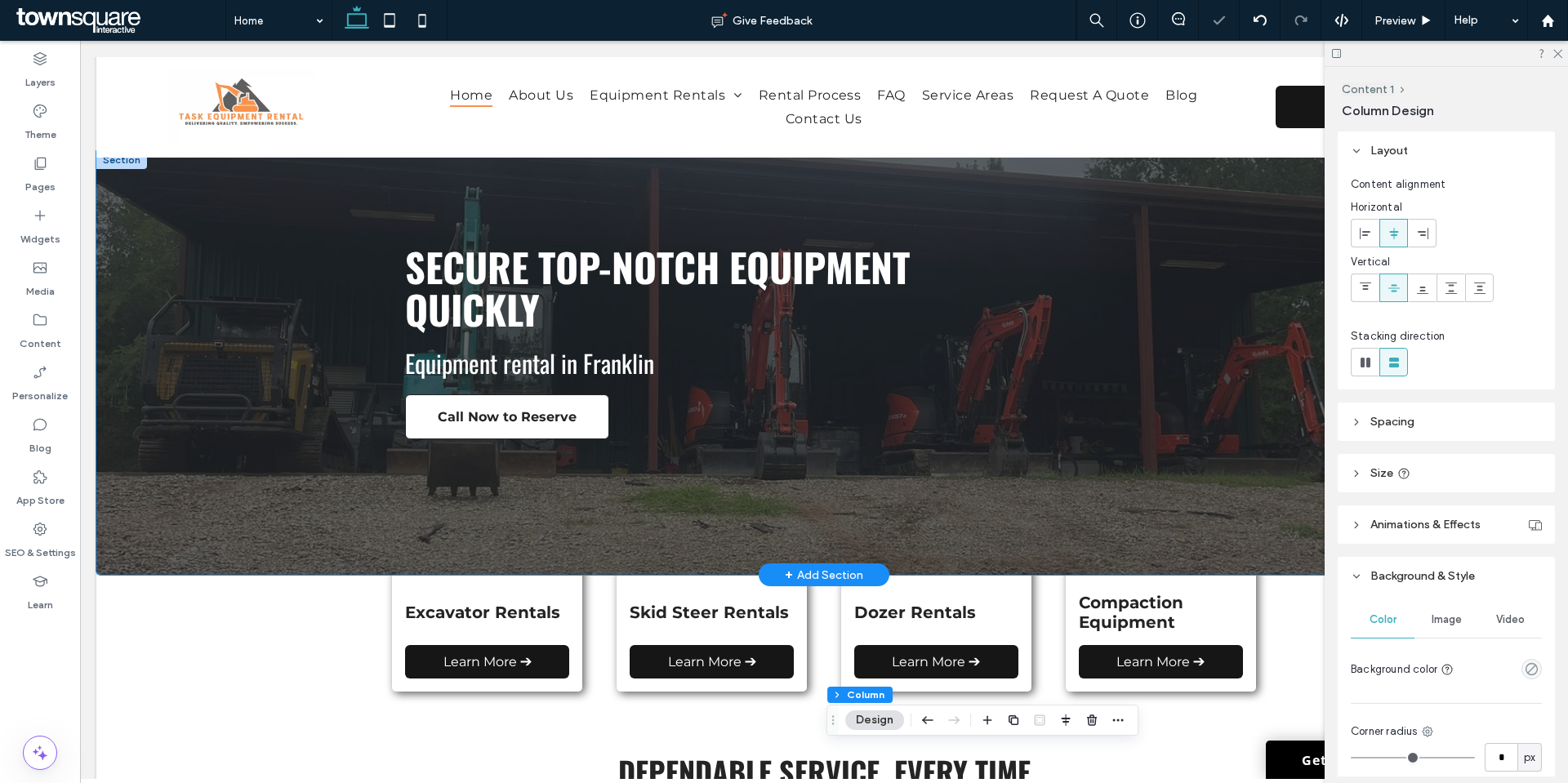 scroll, scrollTop: 0, scrollLeft: 0, axis: both 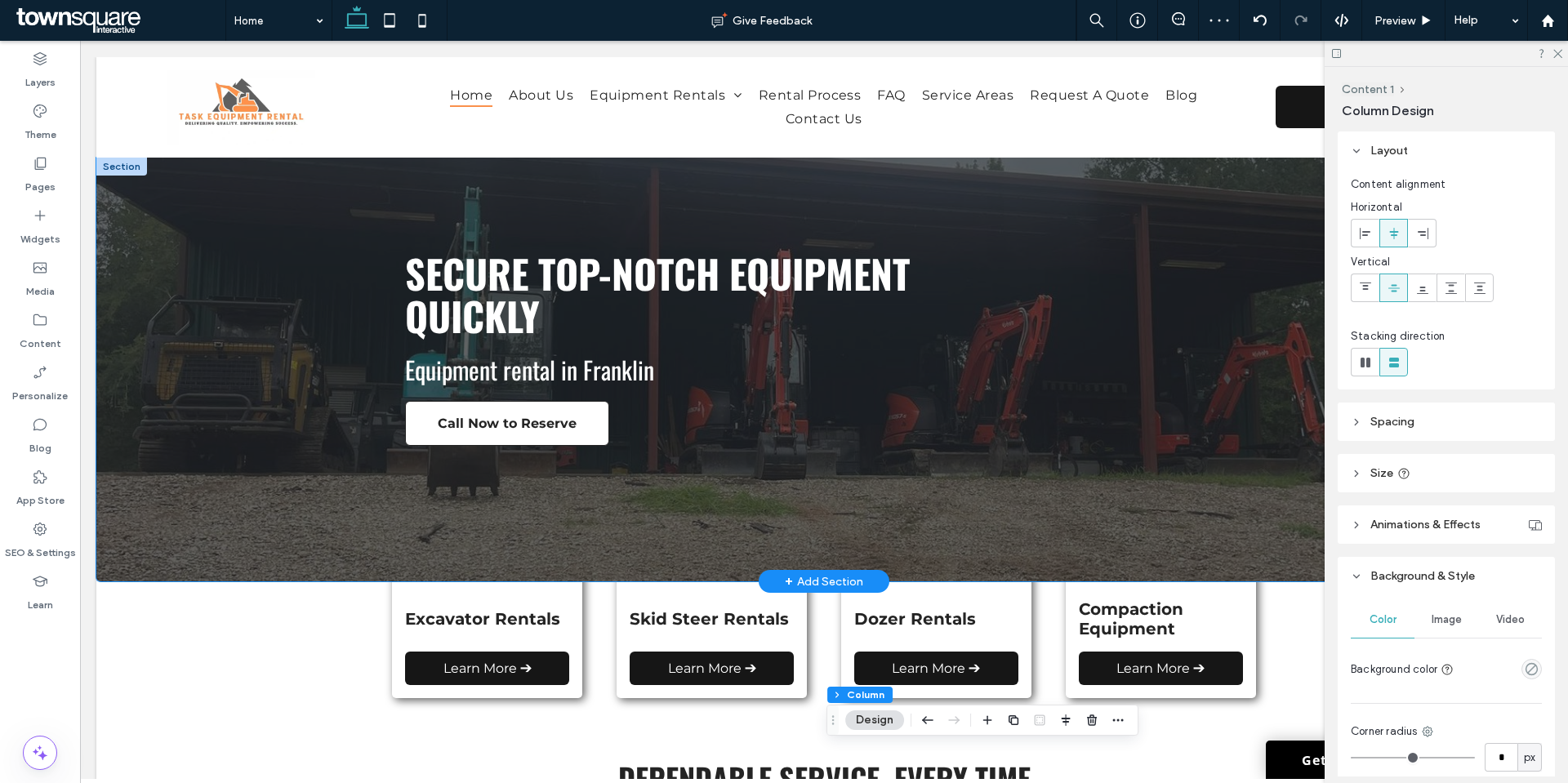 click on "Secure Top-Notch Equipment Quickly
Equipment rental in [CITY]
Call Now to Reserve" at bounding box center (824, 370) 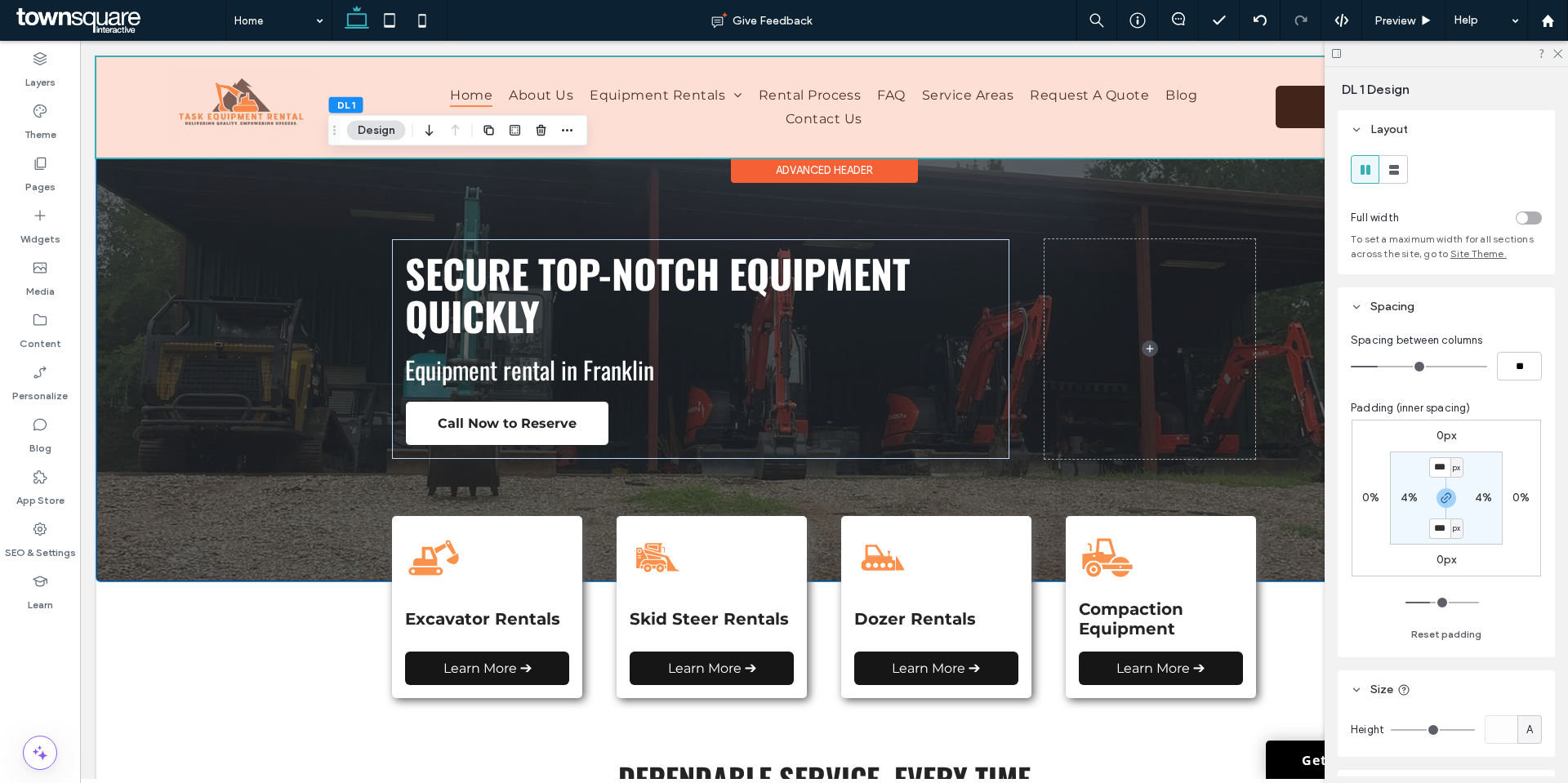 click at bounding box center [824, 107] 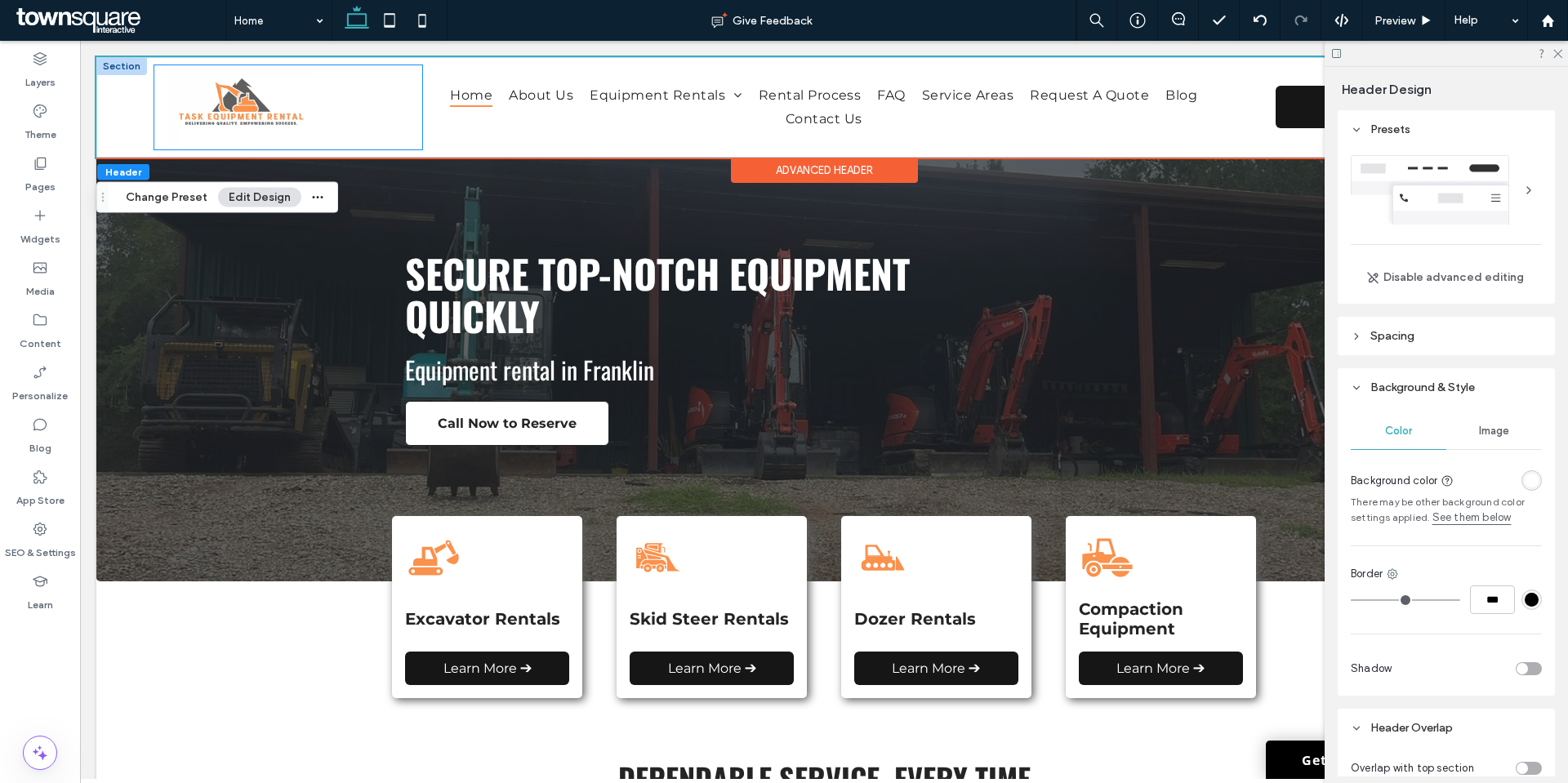 click at bounding box center (288, 107) 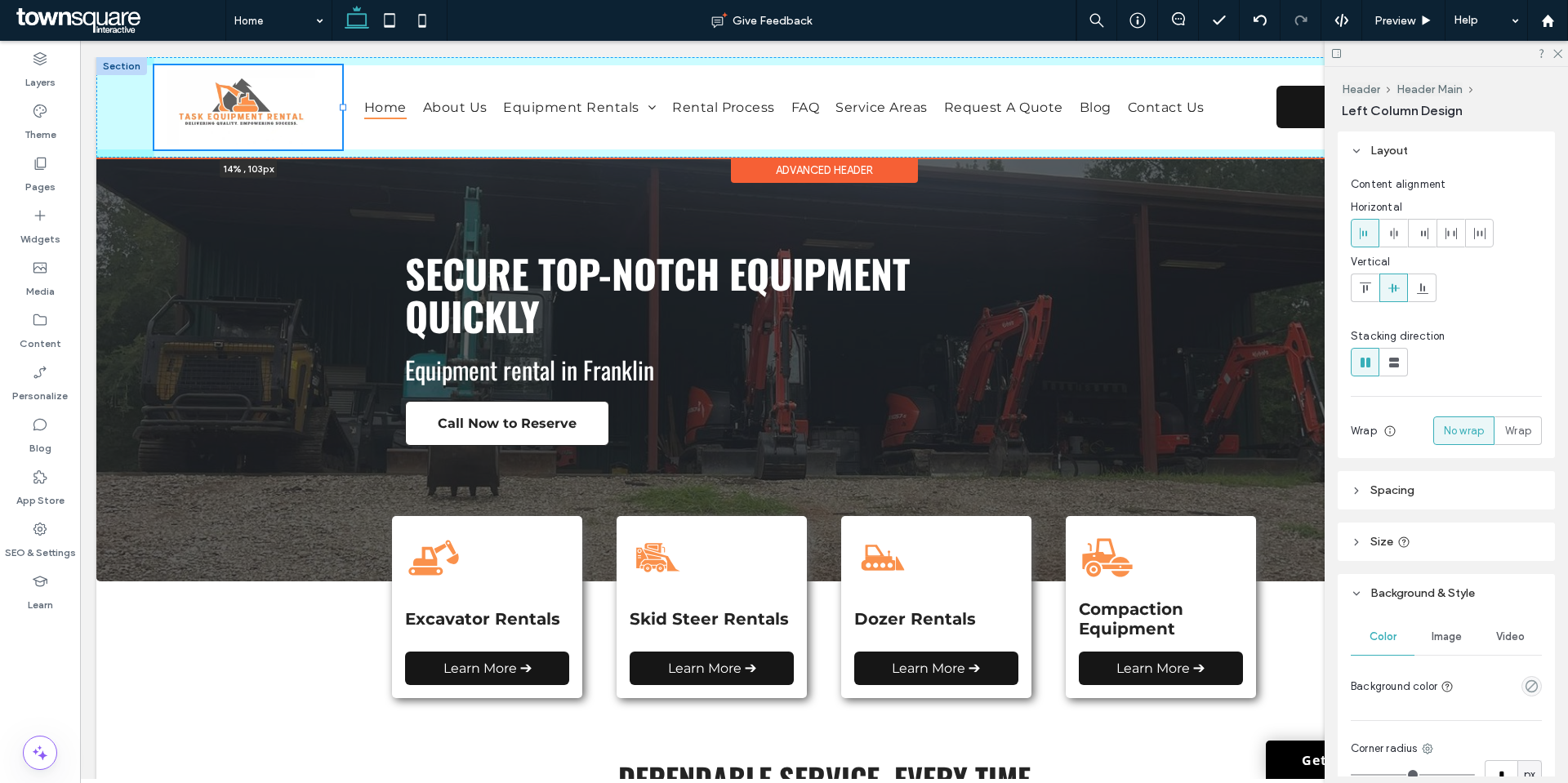 drag, startPoint x: 417, startPoint y: 108, endPoint x: 340, endPoint y: 118, distance: 77.6466 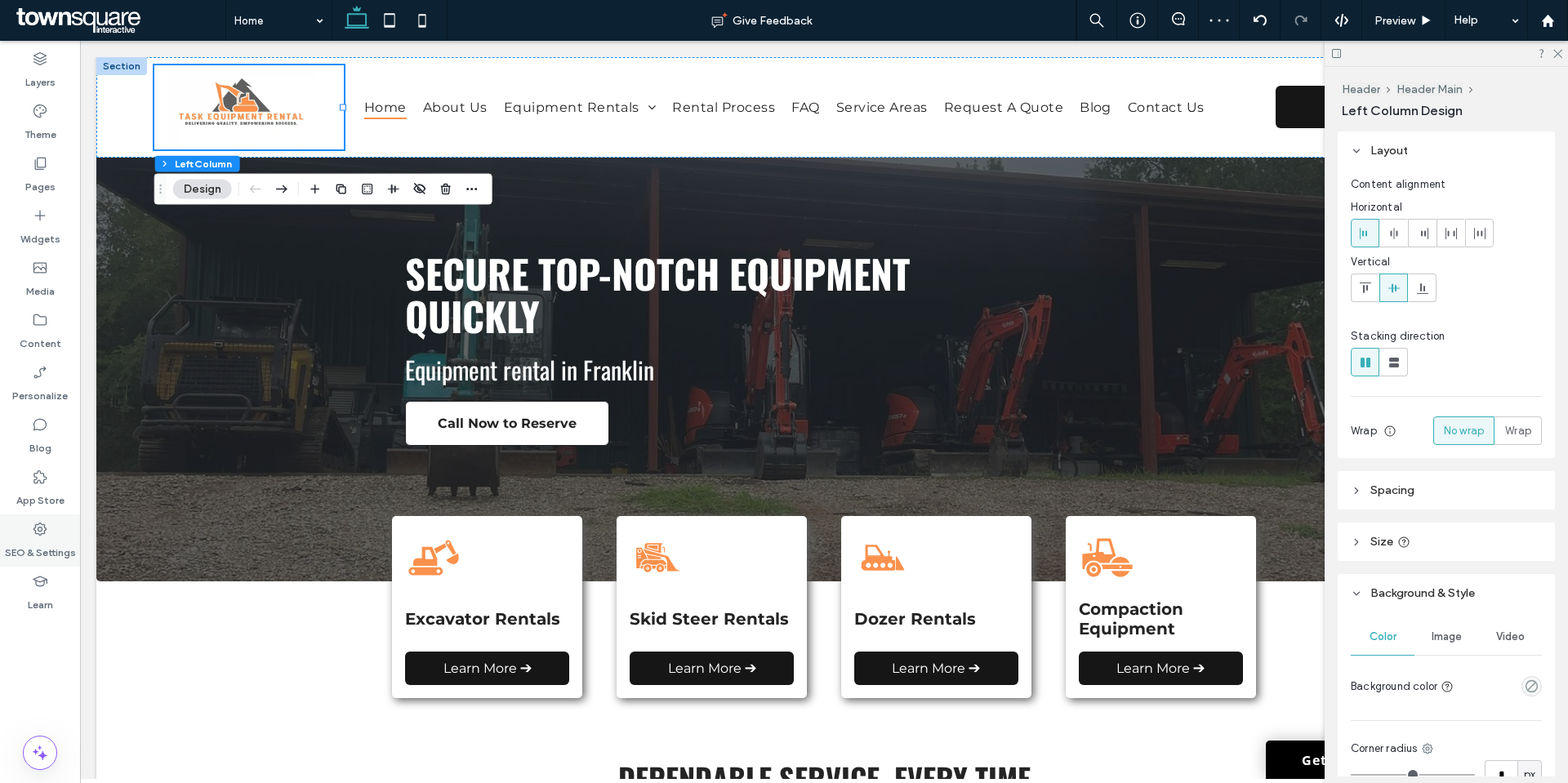click on "SEO & Settings" at bounding box center (40, 549) 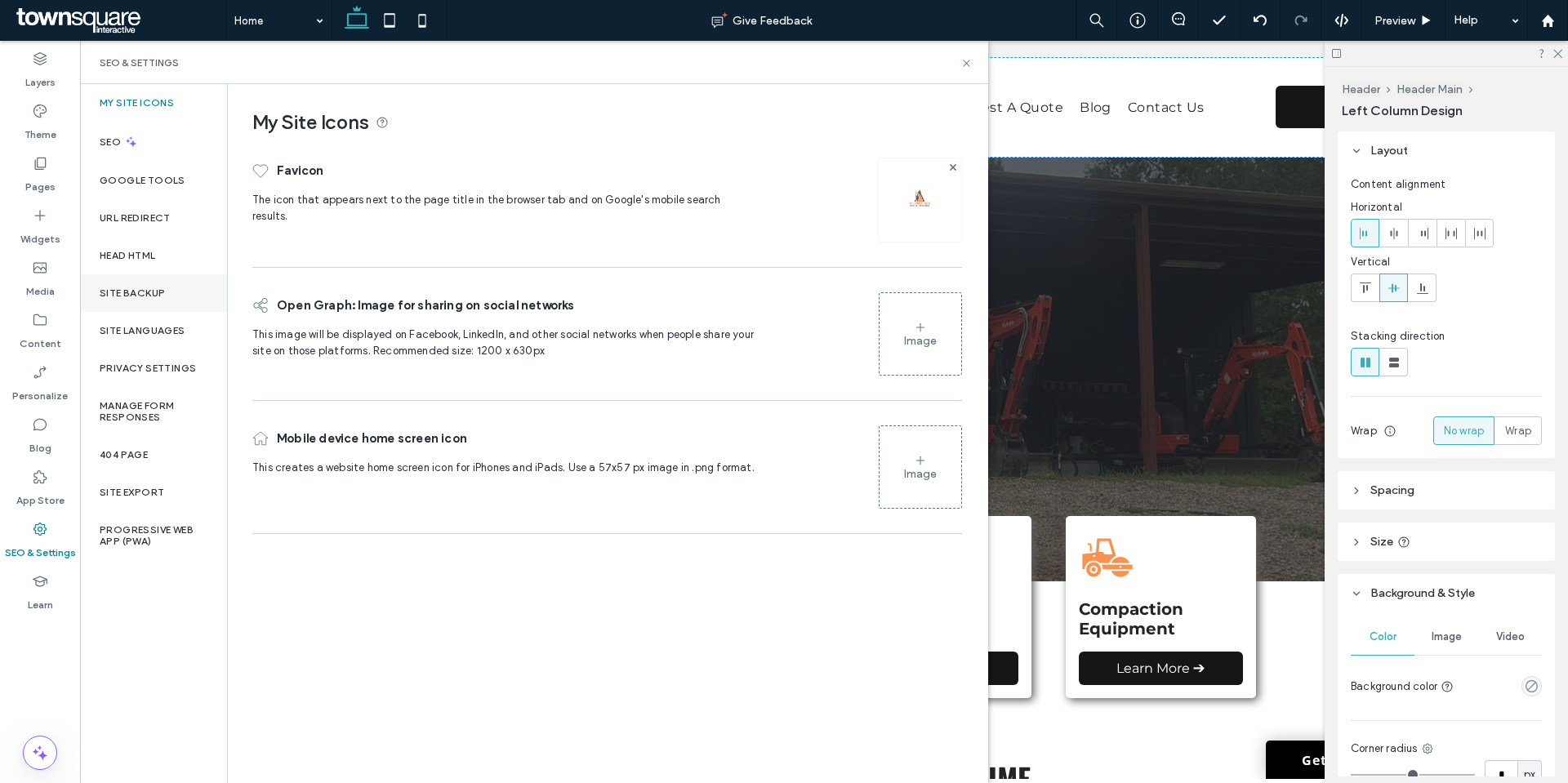 click on "Site Backup" at bounding box center (154, 293) 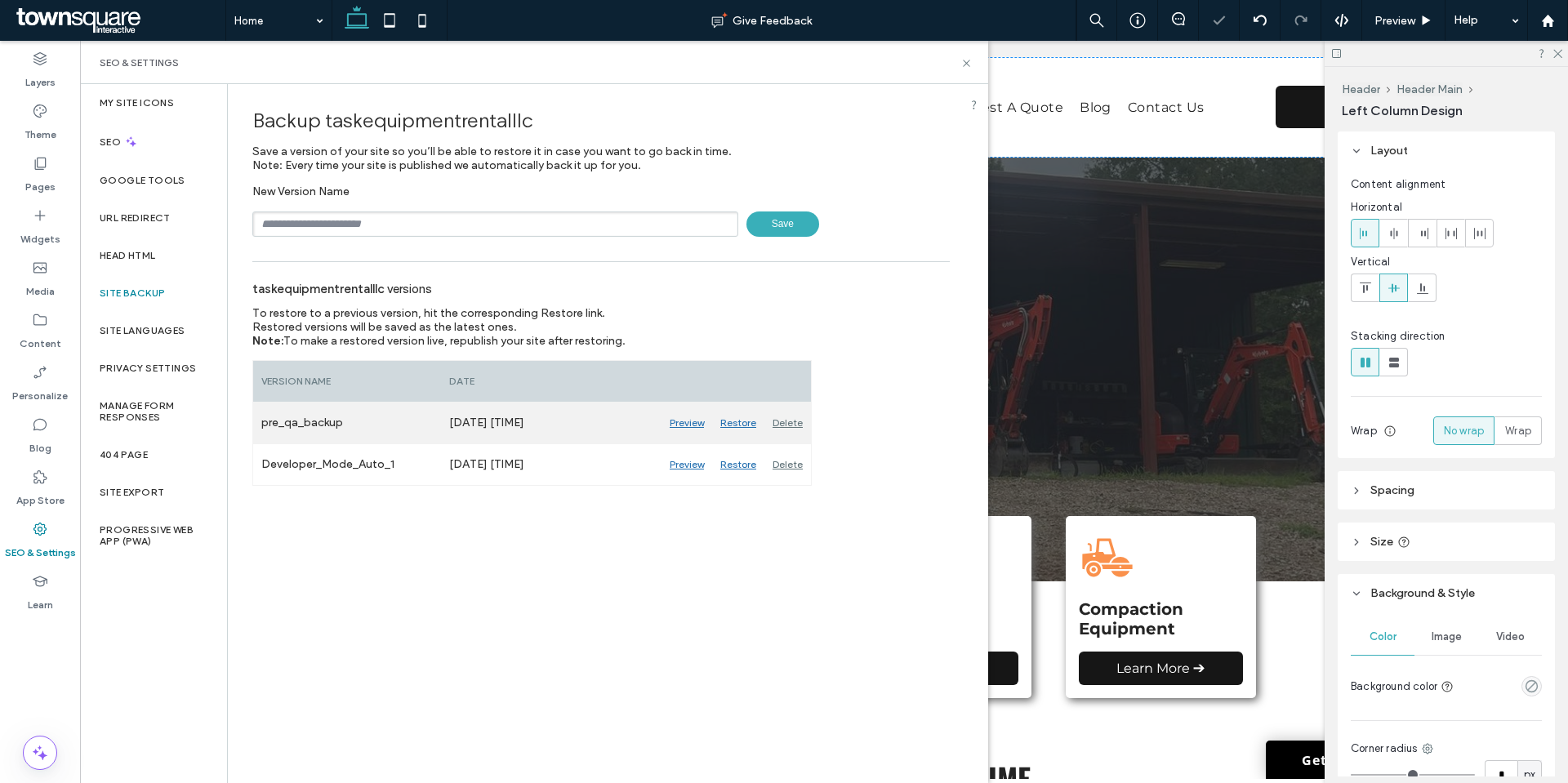 click on "Delete" at bounding box center [787, 423] 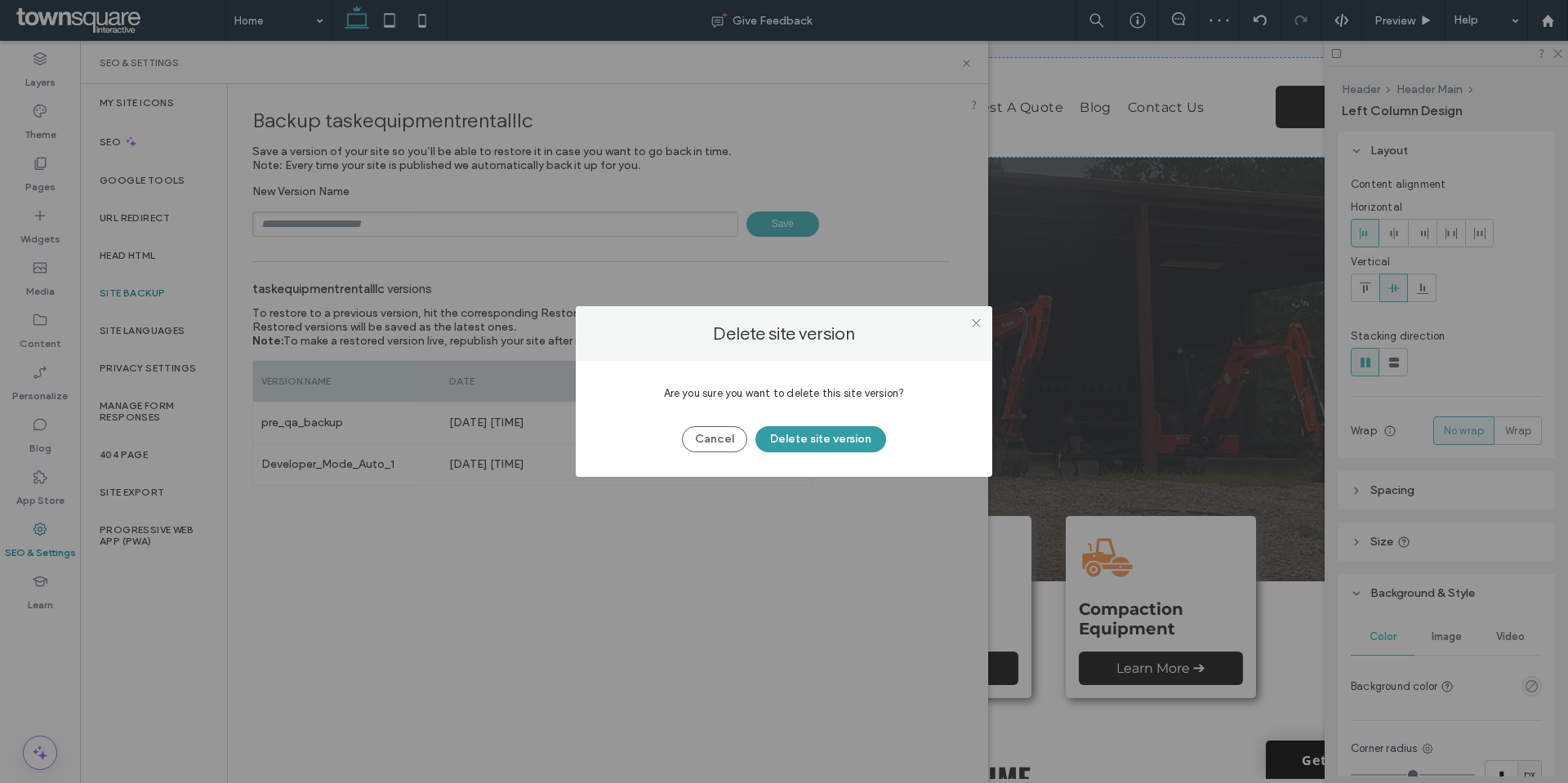 click on "Delete site version" at bounding box center (821, 439) 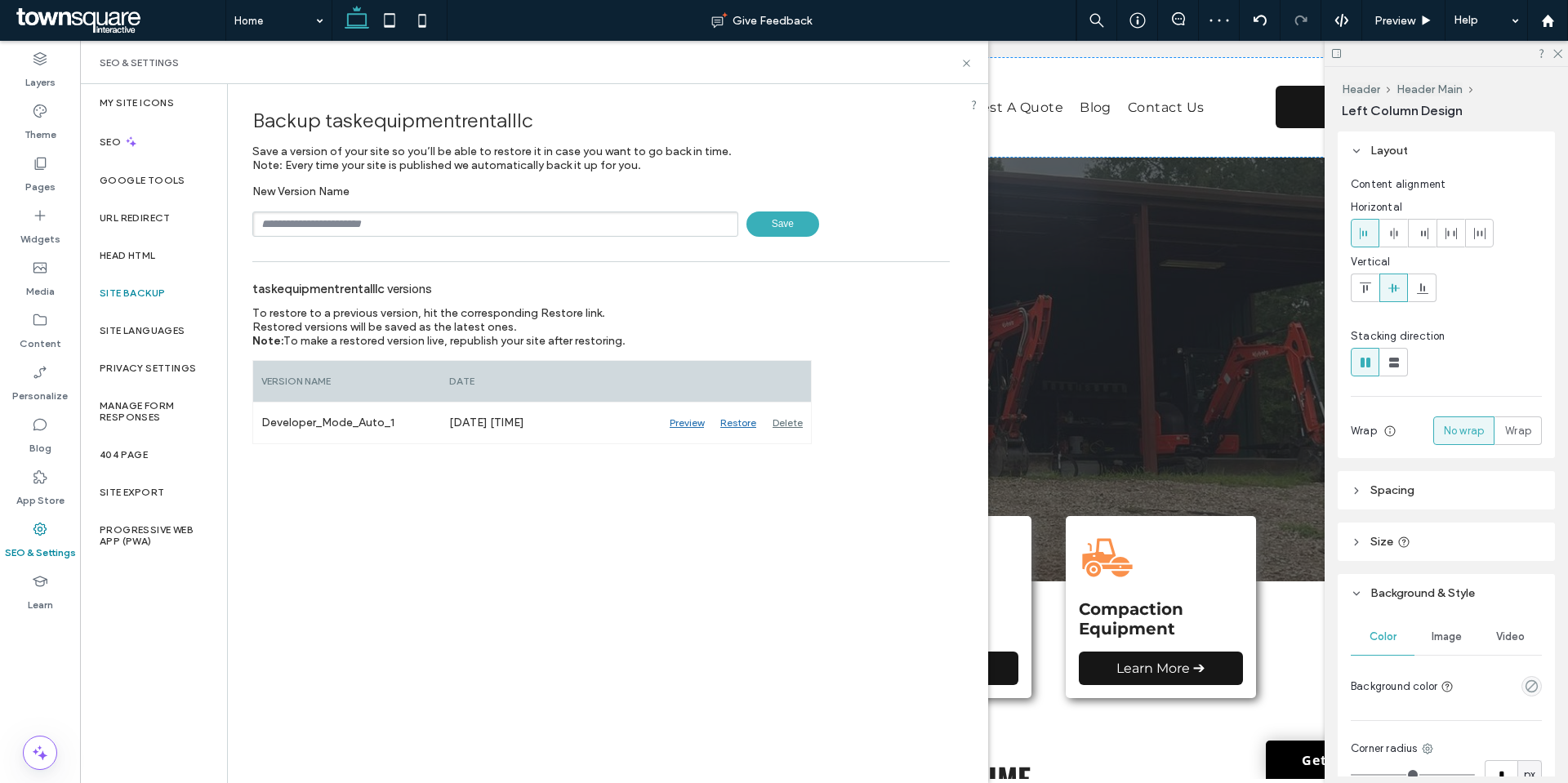 click at bounding box center [495, 224] 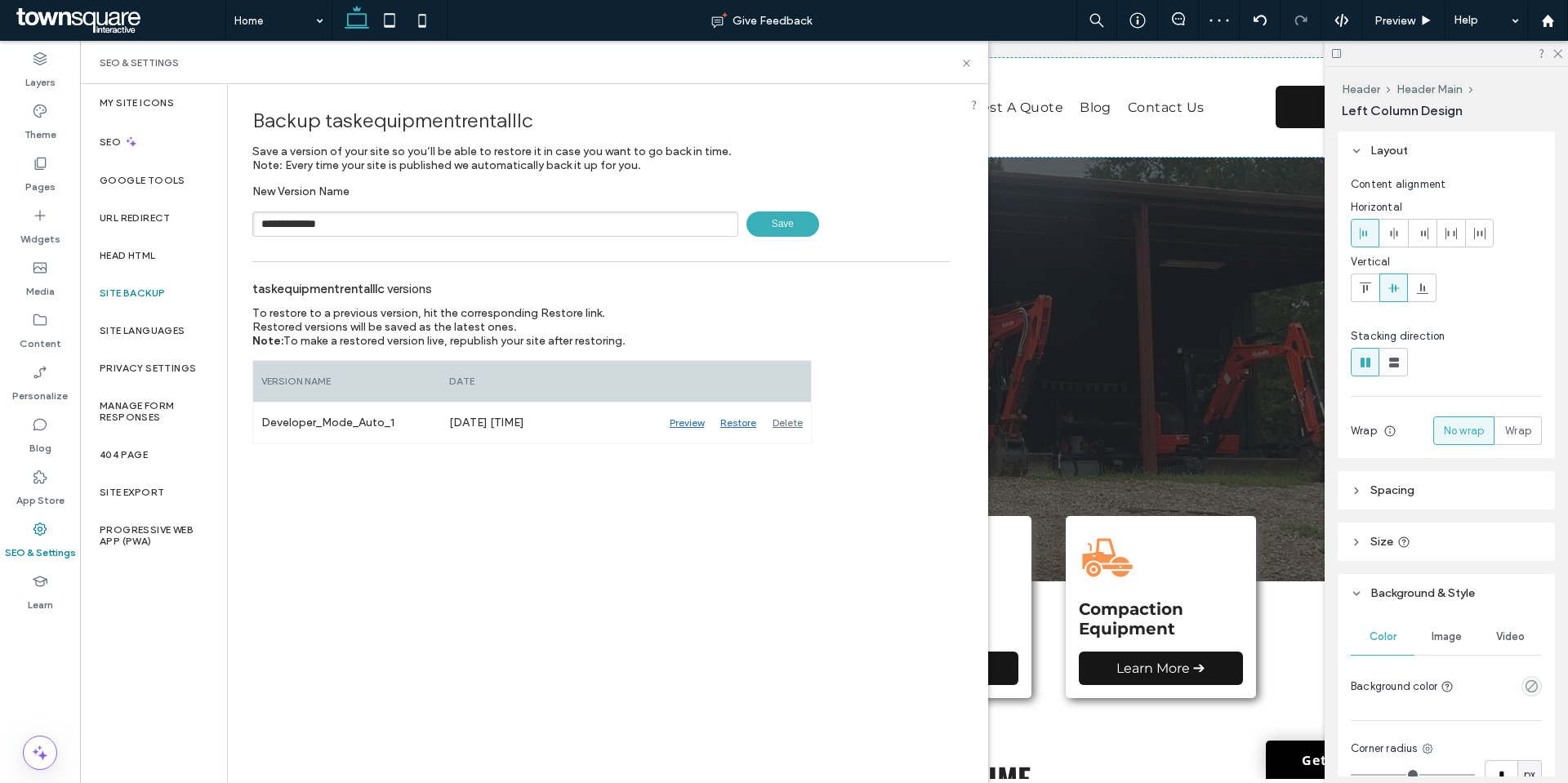 click on "Save" at bounding box center (782, 224) 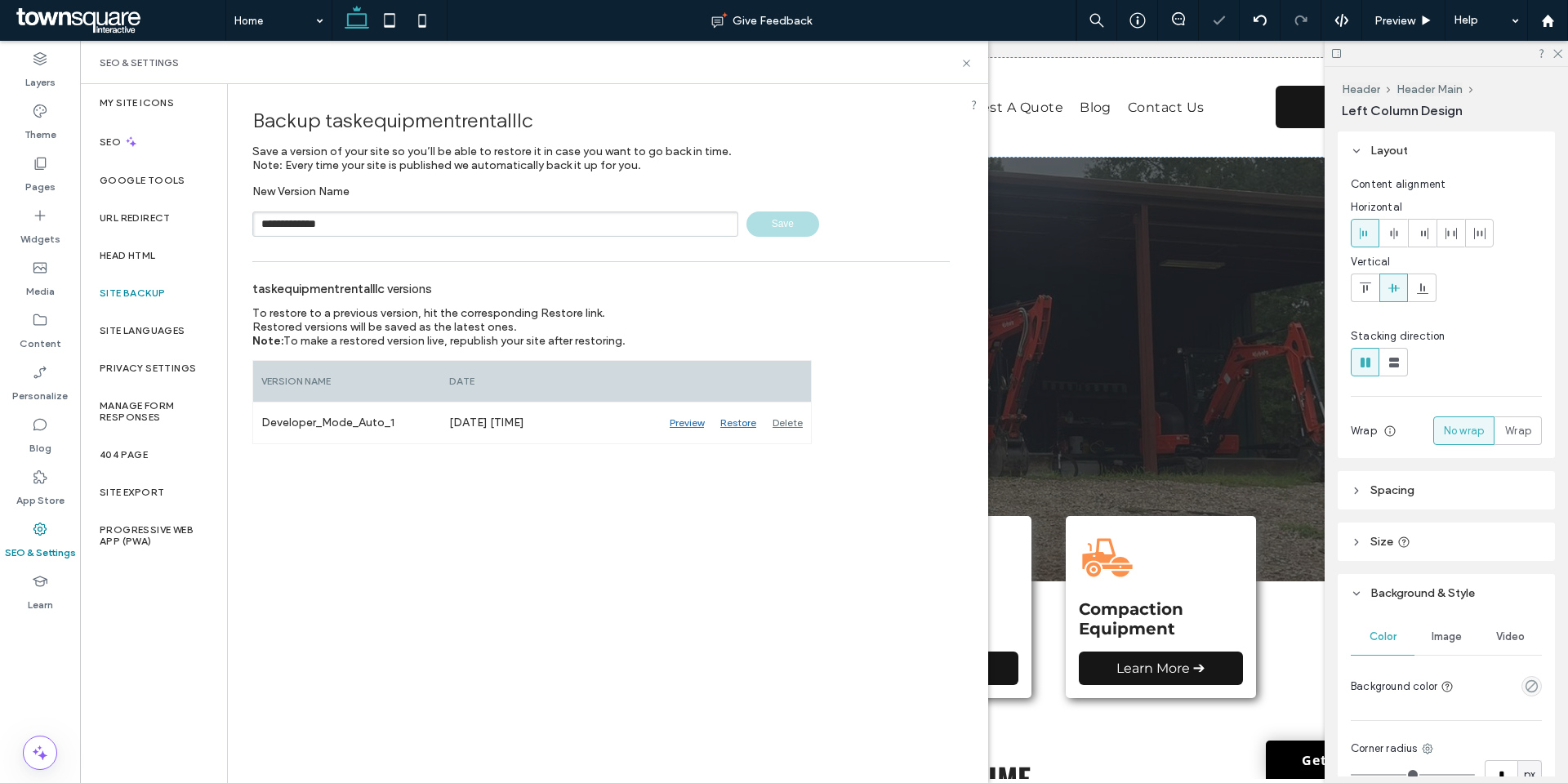 type 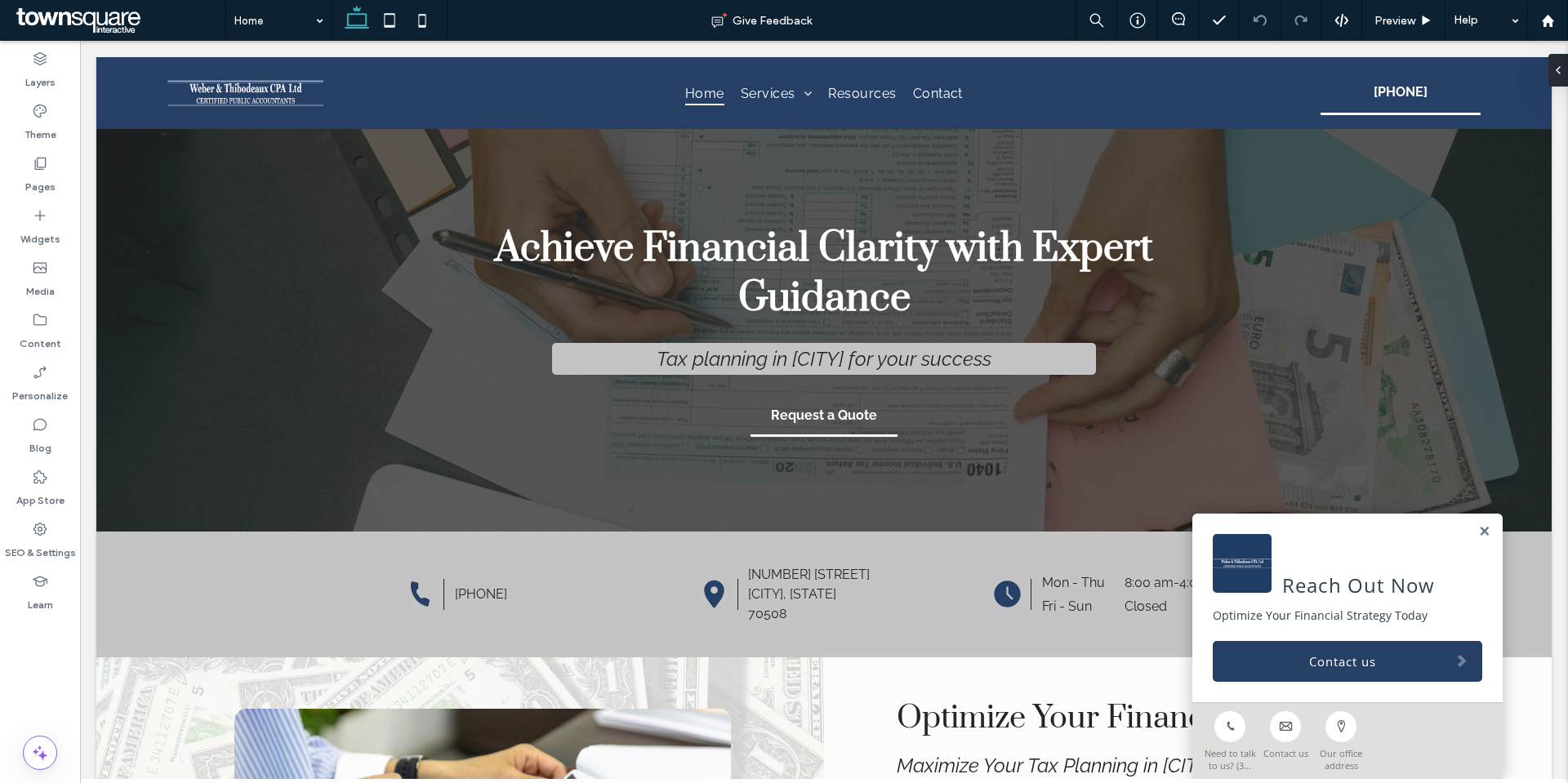 scroll, scrollTop: 0, scrollLeft: 0, axis: both 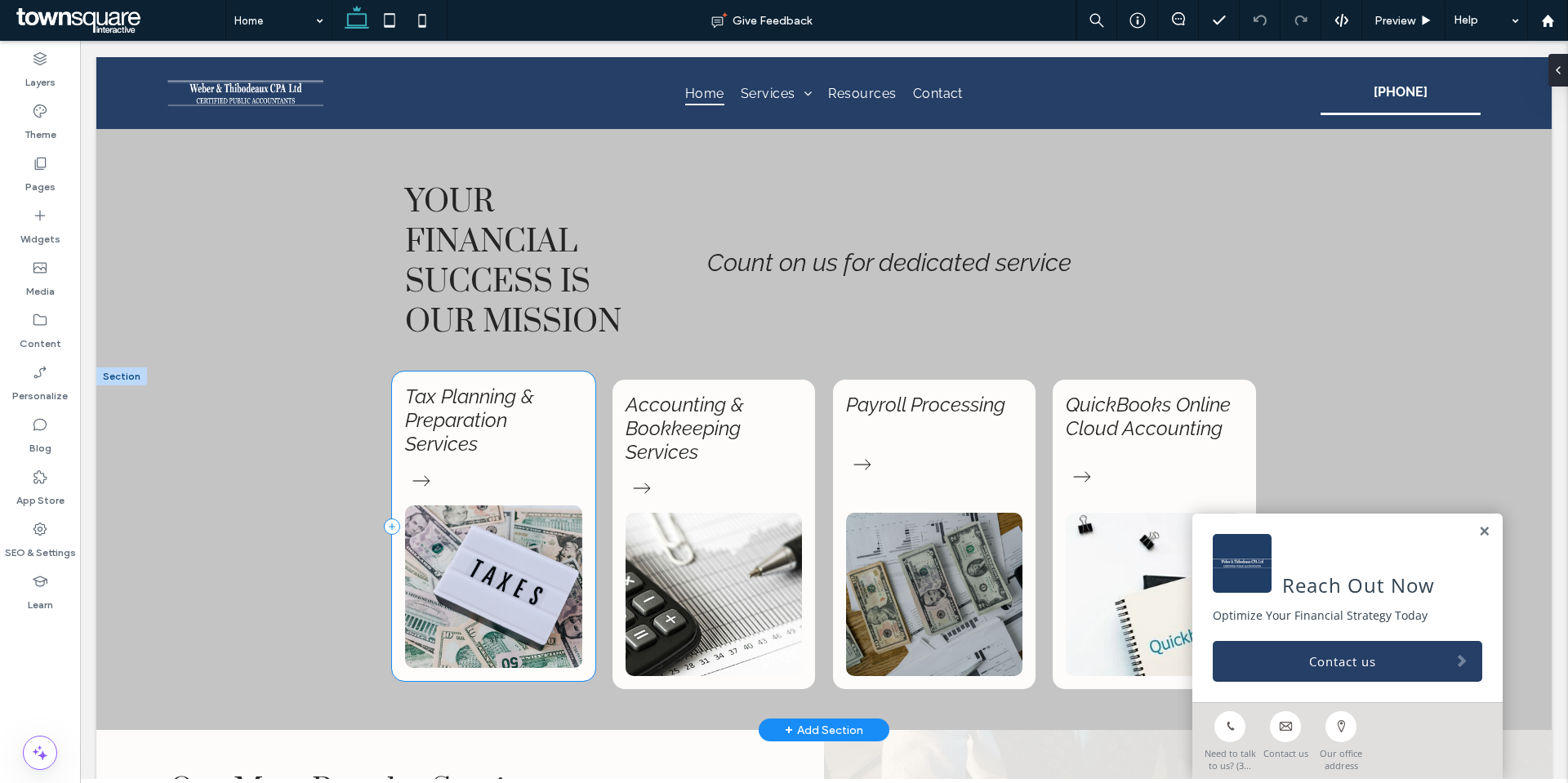 click on "Tax Planning & Preparation Services" at bounding box center (493, 526) 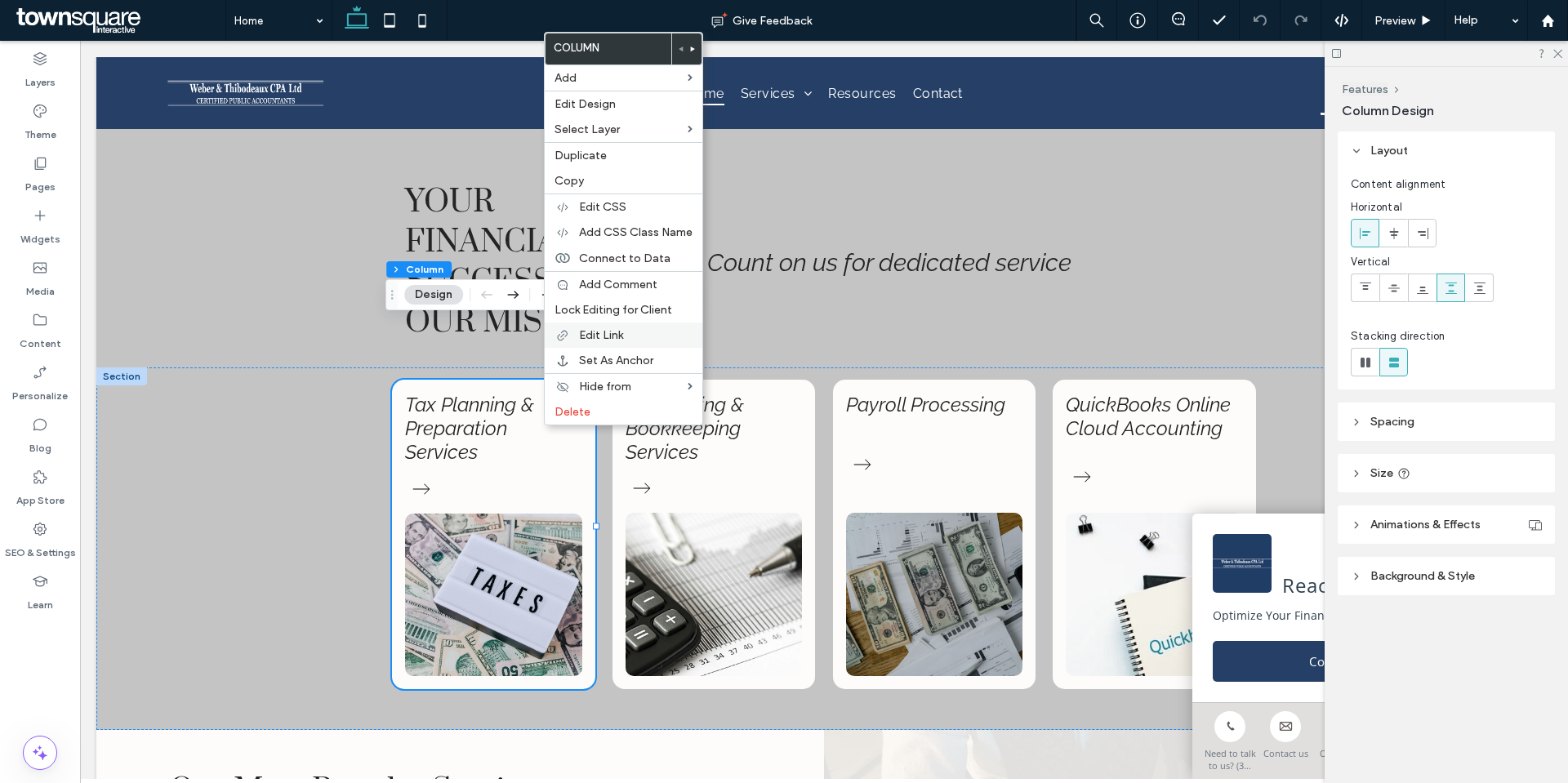 click on "Edit Link" at bounding box center [601, 335] 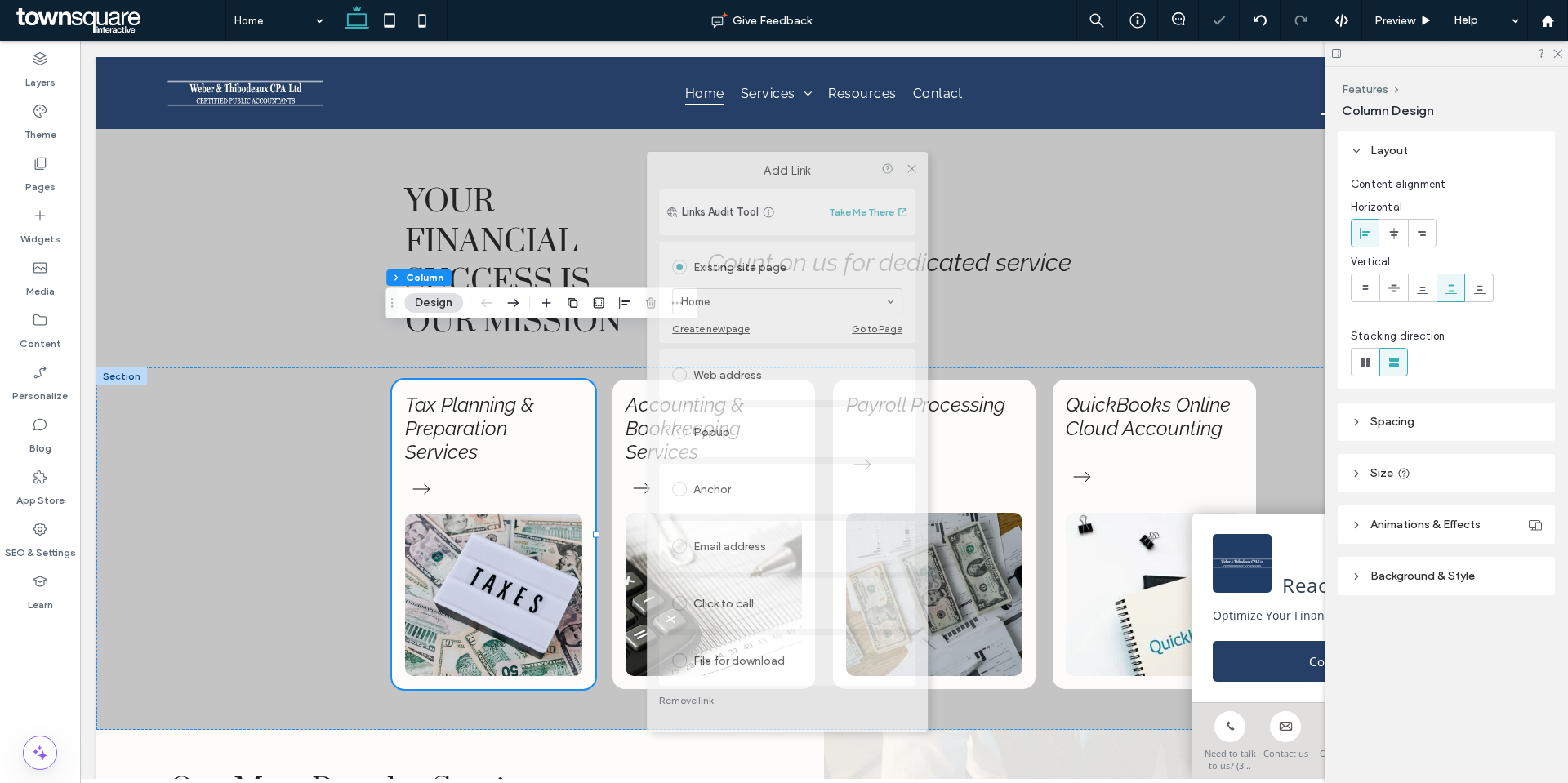 drag, startPoint x: 613, startPoint y: 62, endPoint x: 900, endPoint y: 148, distance: 299.60808 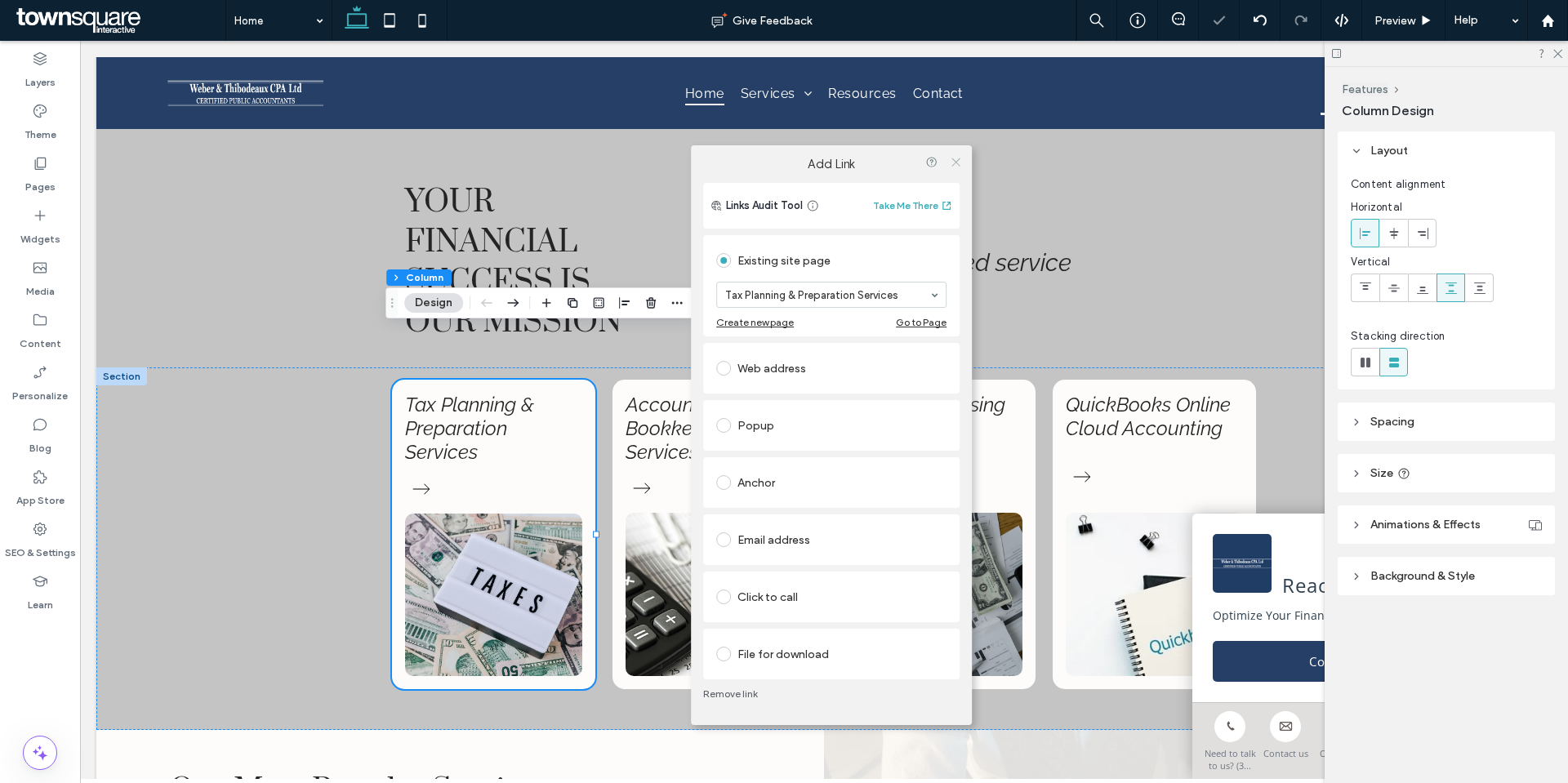 click 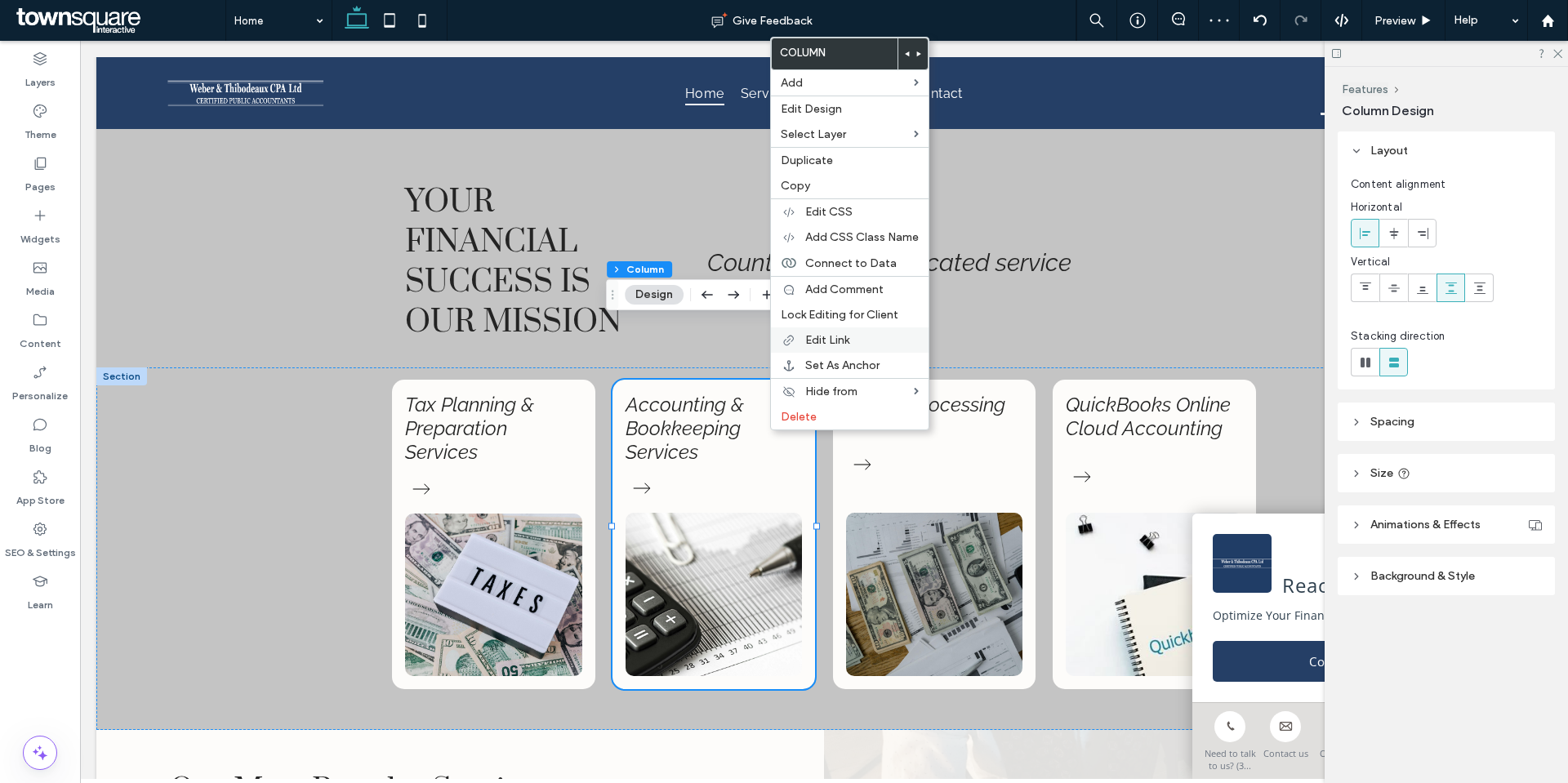 click on "Edit Link" at bounding box center [827, 340] 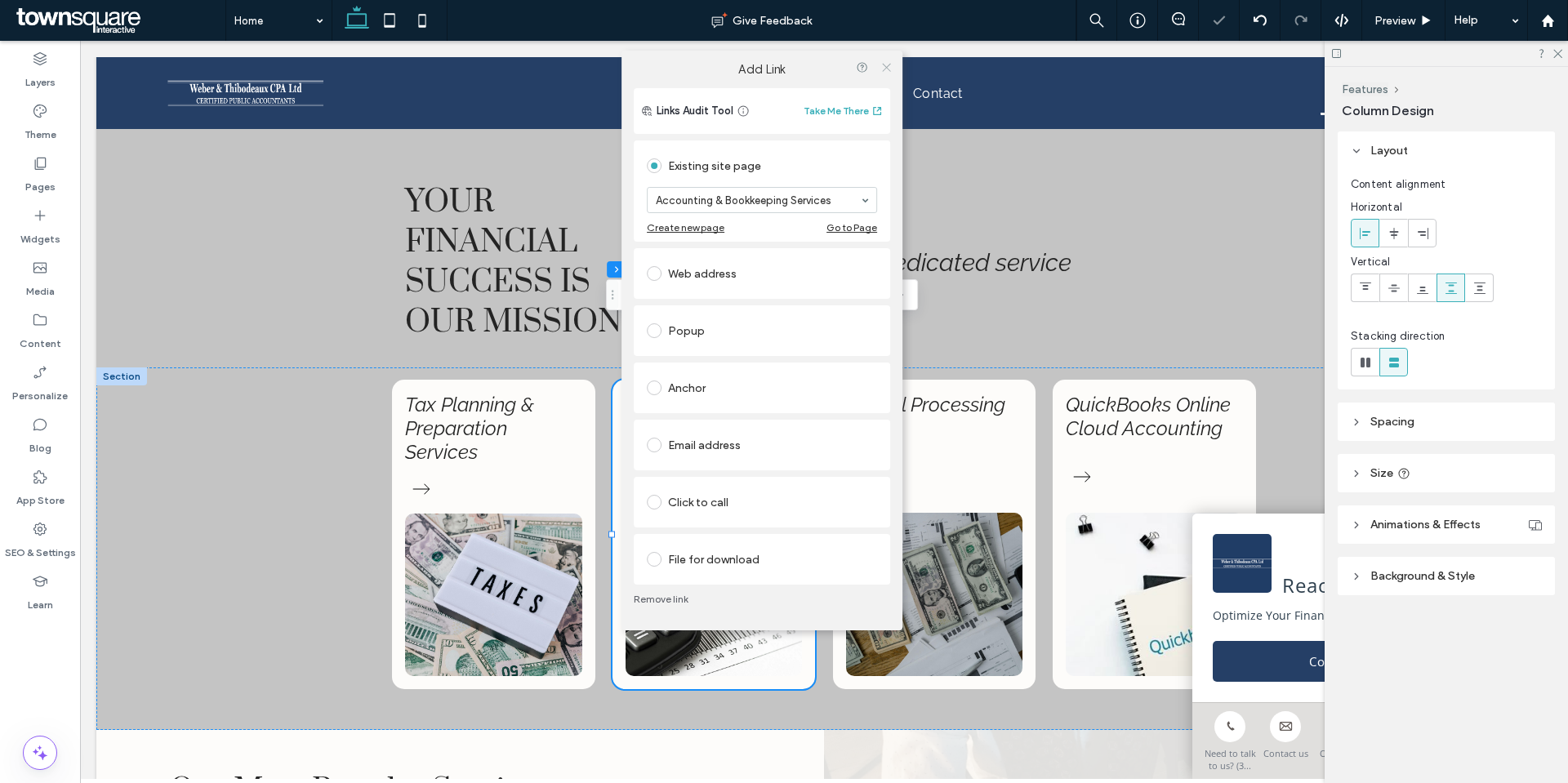 click 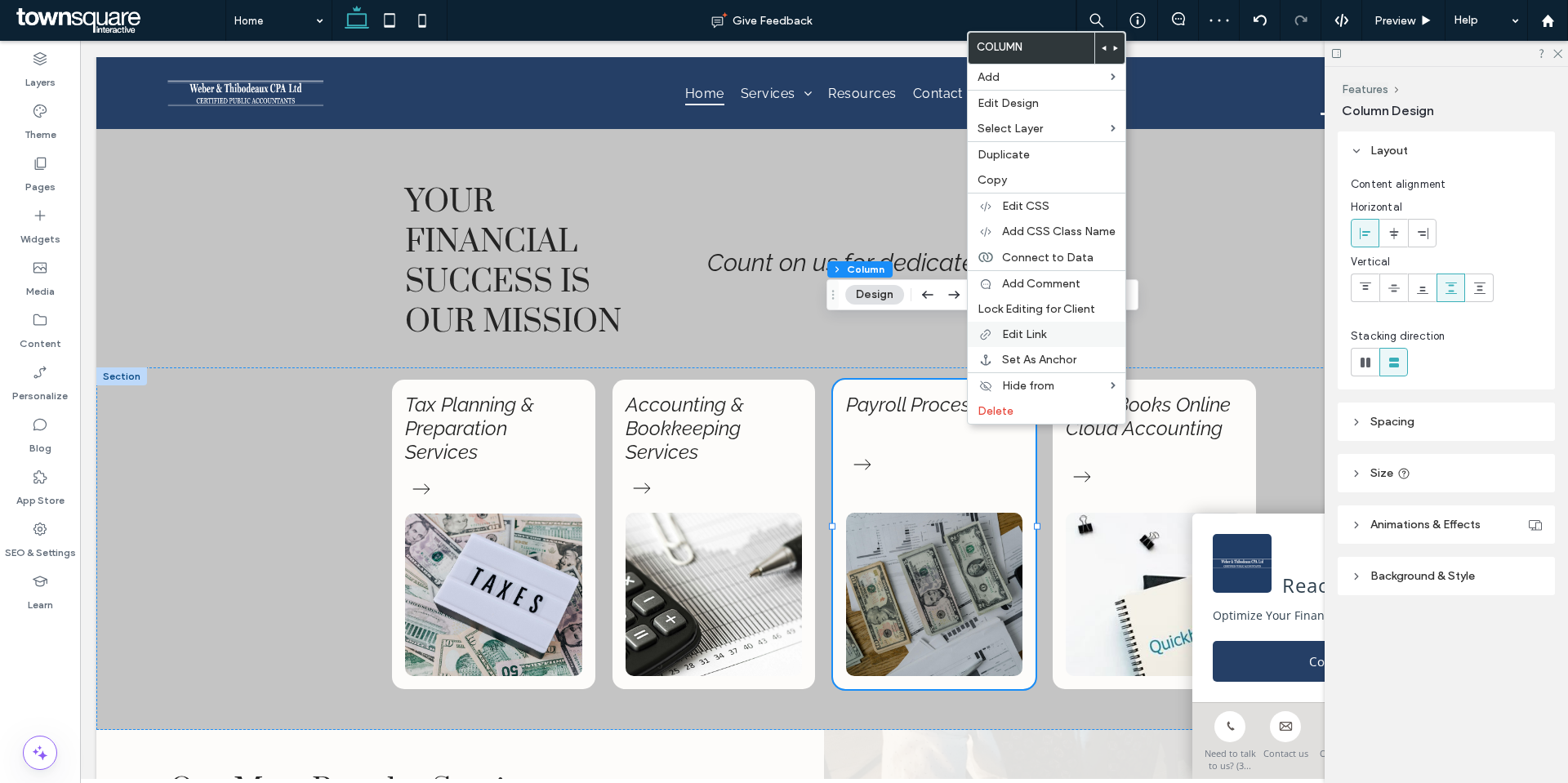 click on "Edit Link" at bounding box center [1024, 334] 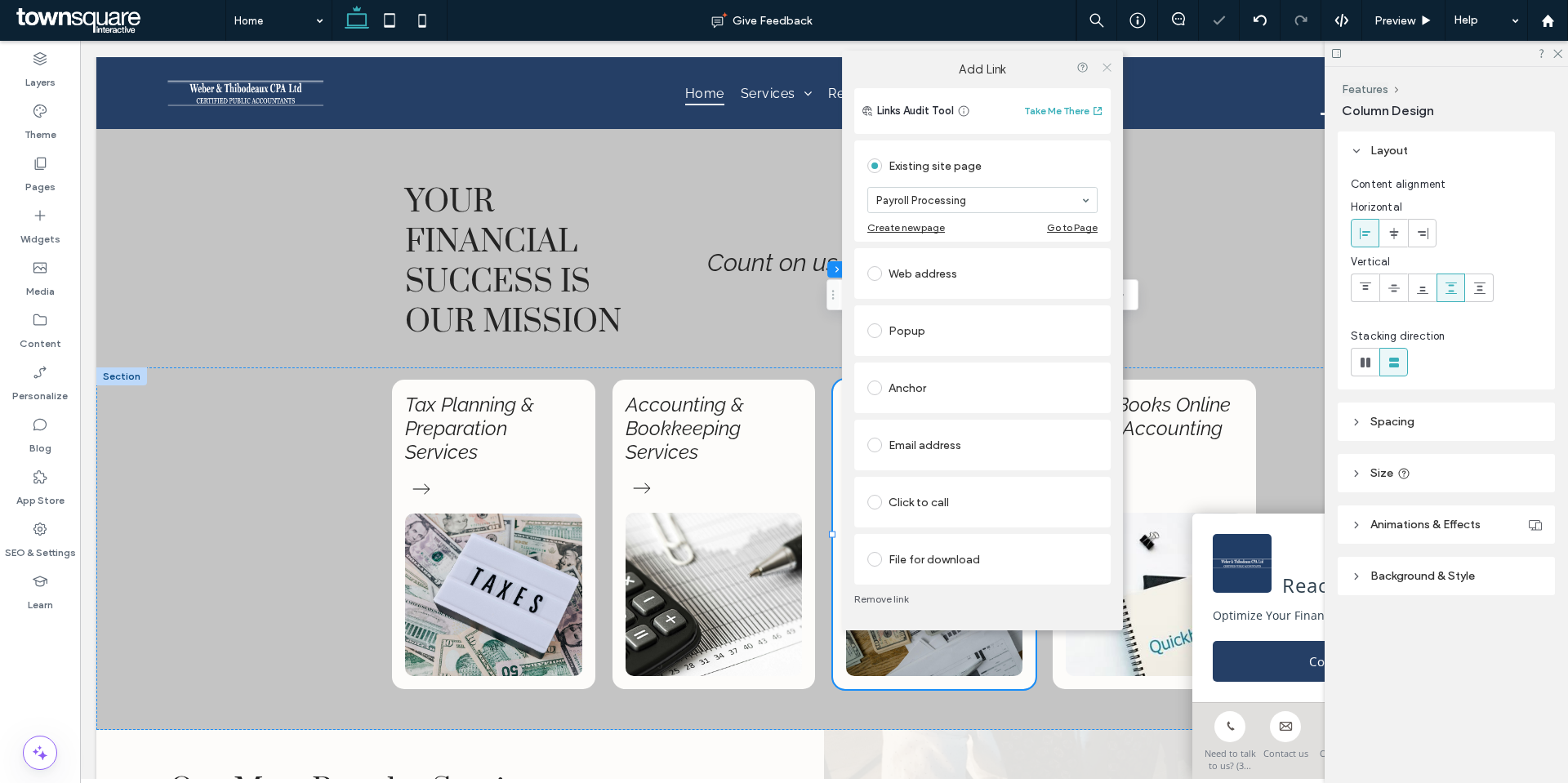 click 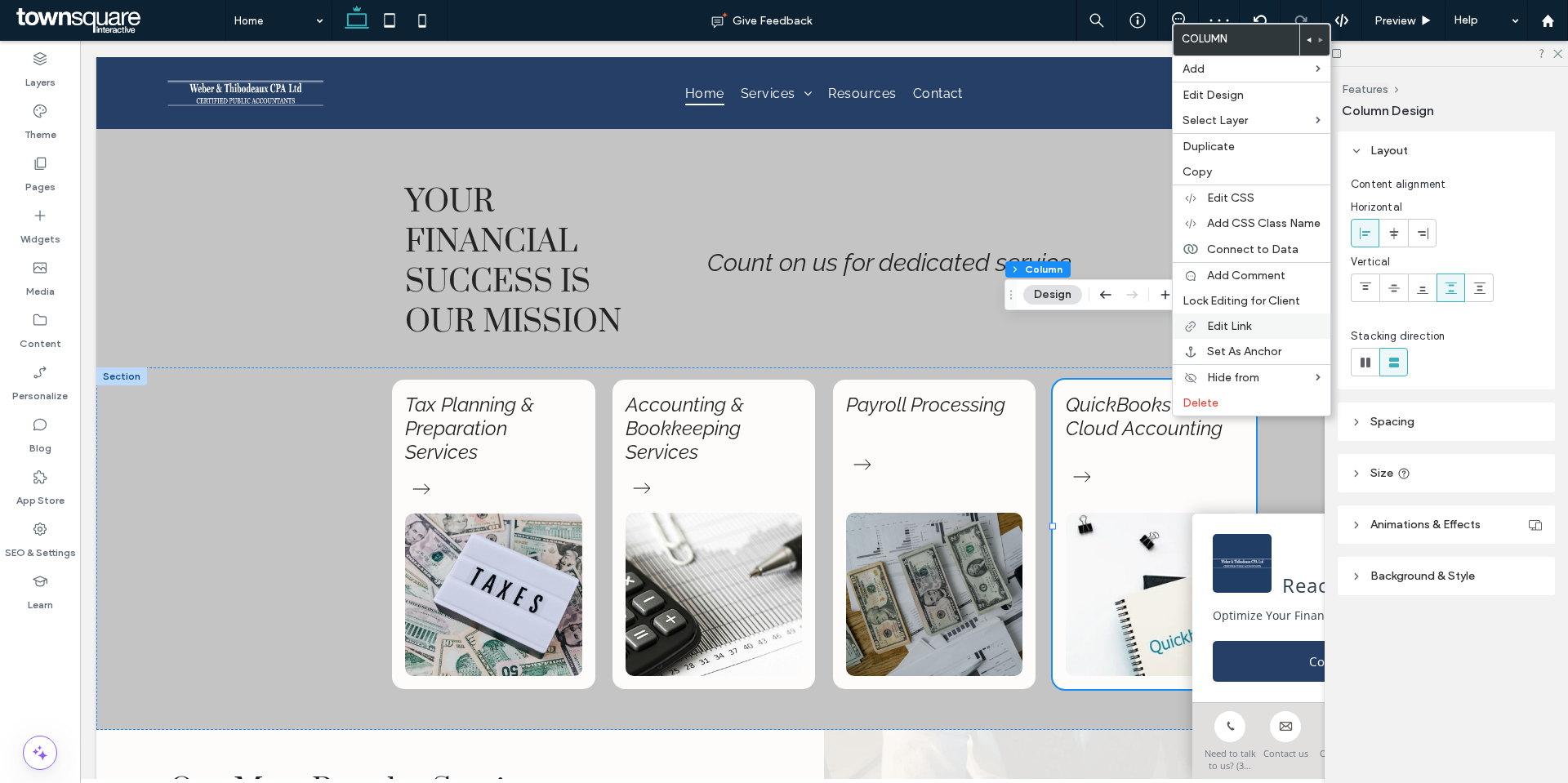 click on "Edit Link" at bounding box center [1229, 326] 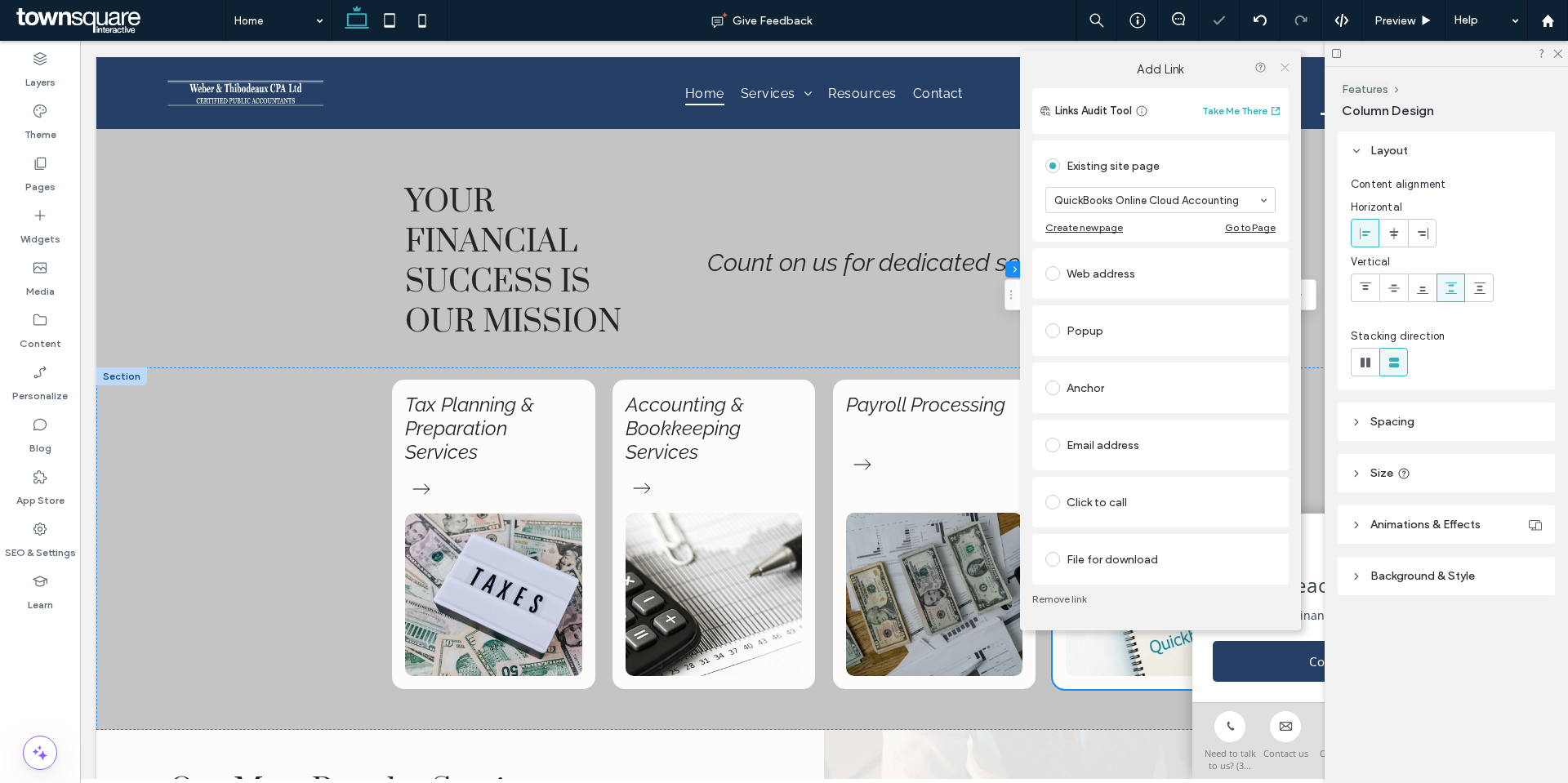 click 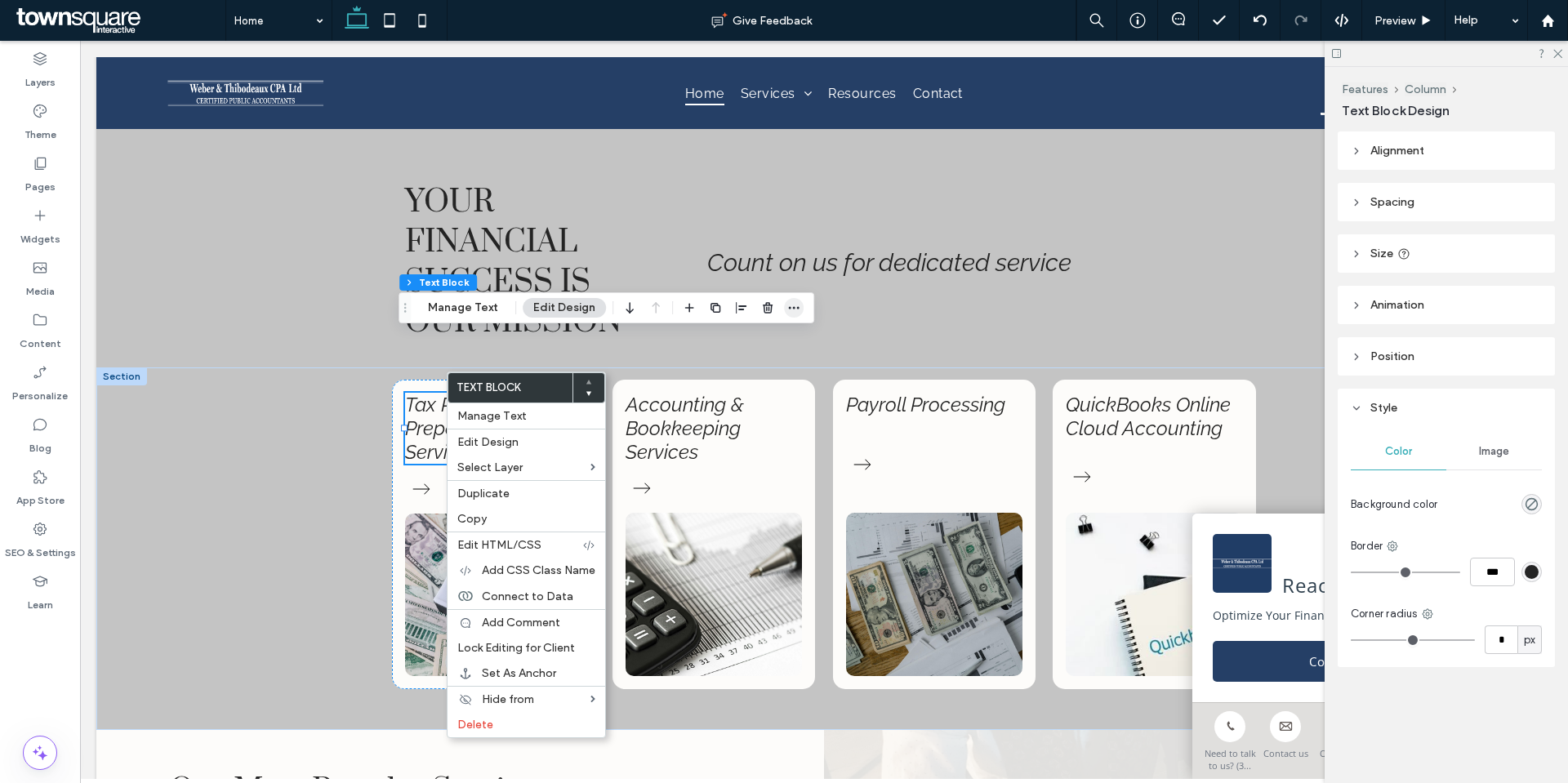 click 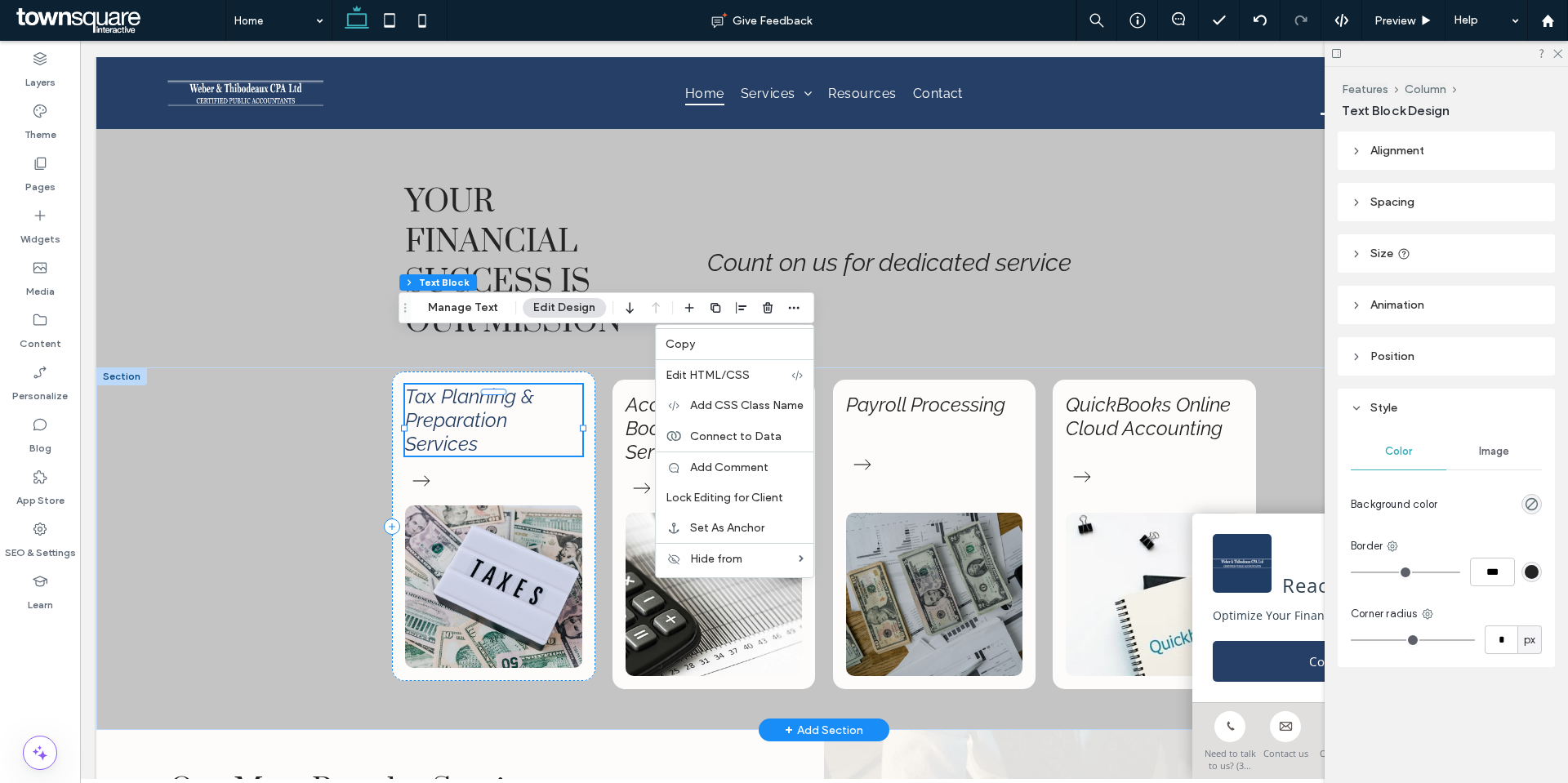 click on "Tax Planning & Preparation Services" at bounding box center [470, 420] 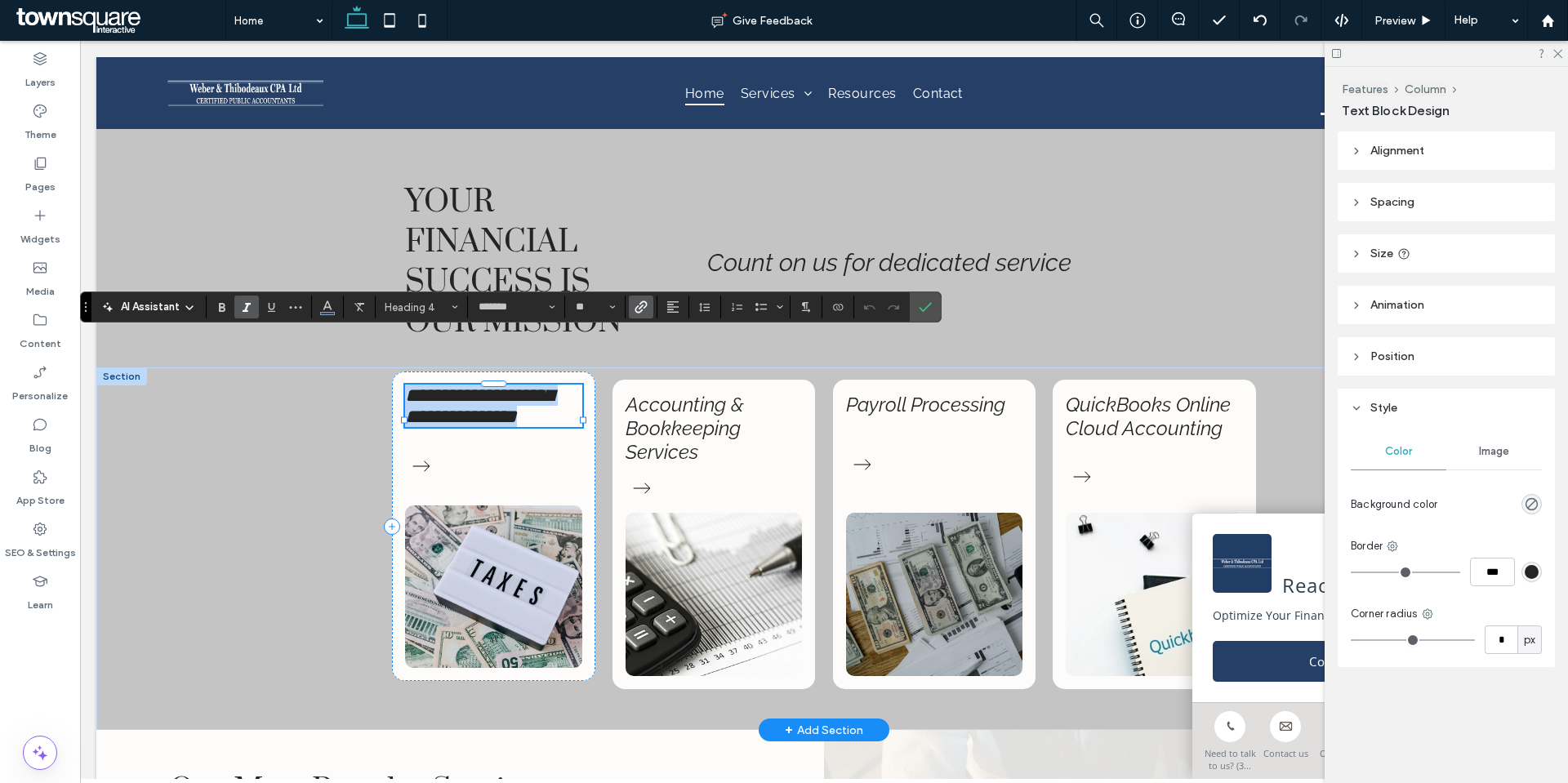 click on "**********" at bounding box center (479, 406) 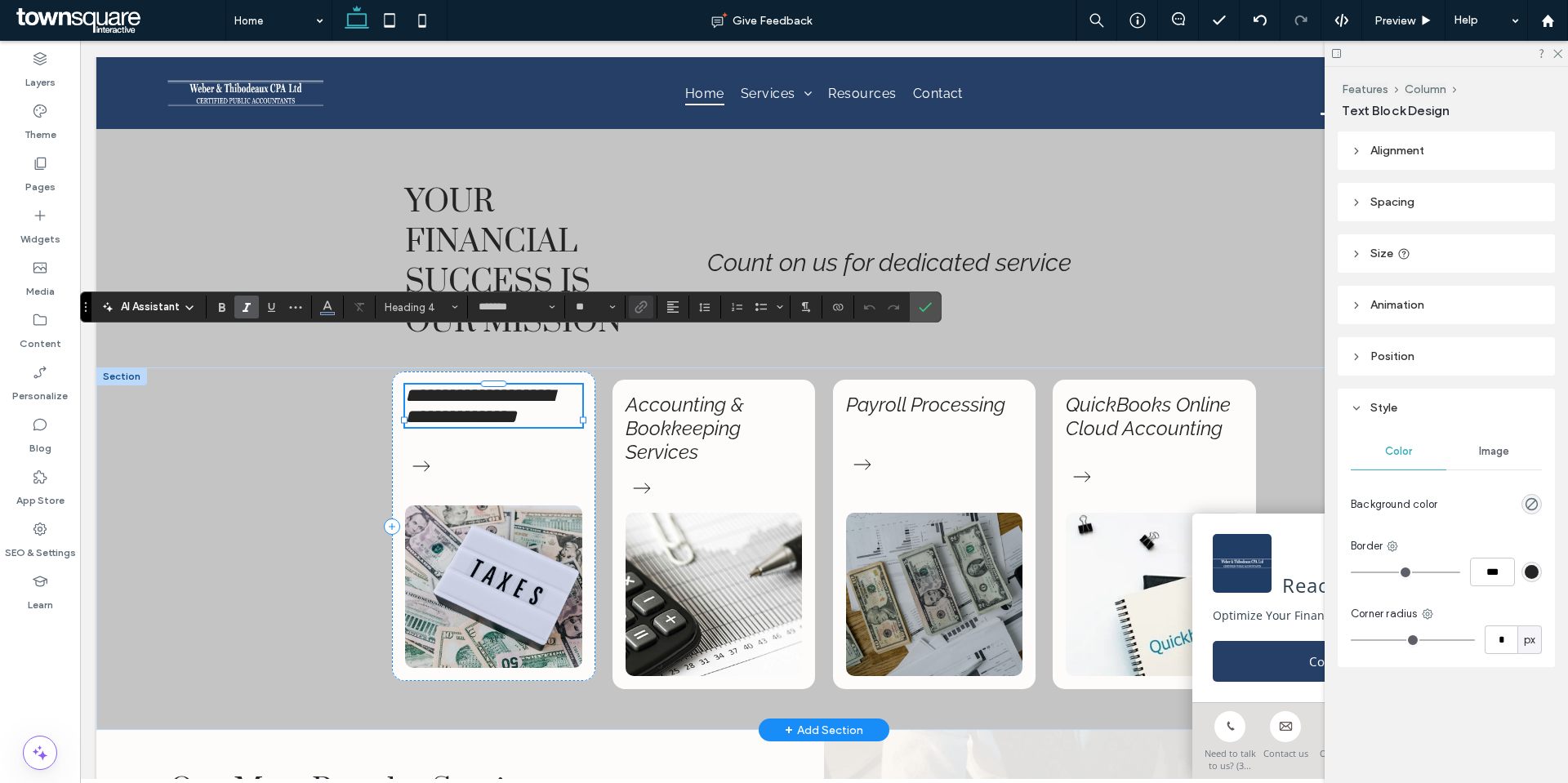 click on "**********" at bounding box center (493, 406) 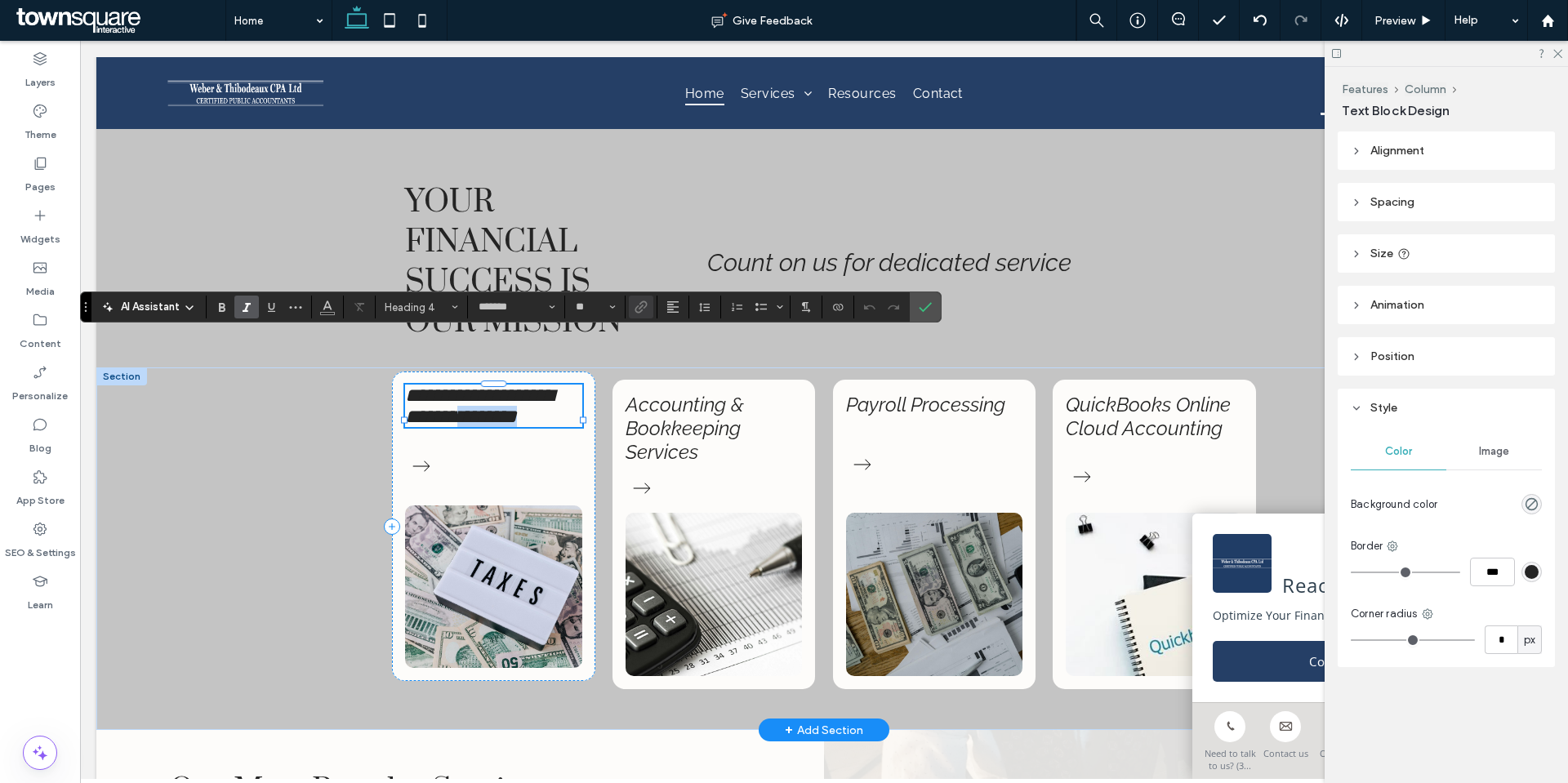 click on "**********" at bounding box center (493, 406) 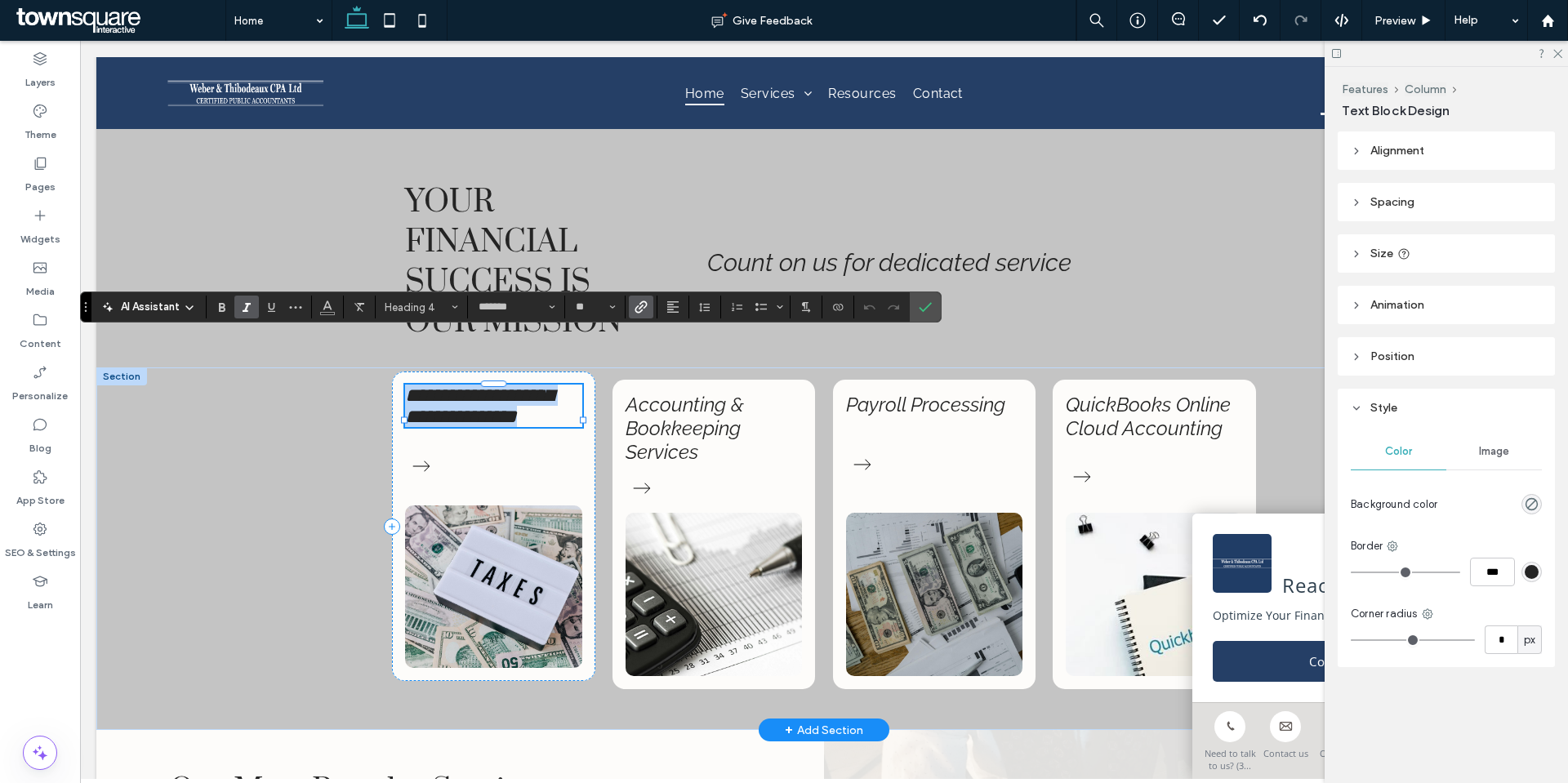 click on "**********" at bounding box center [493, 406] 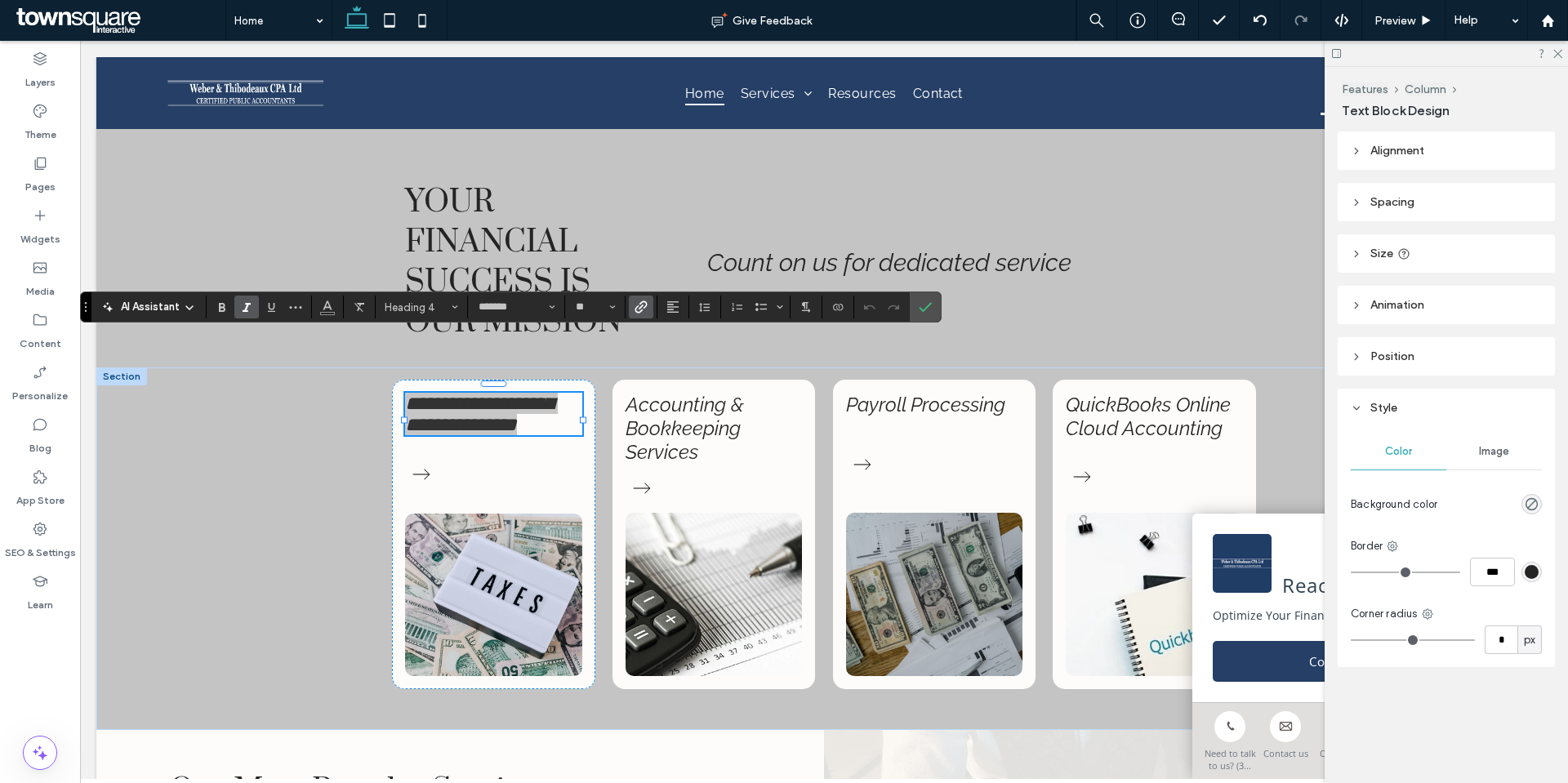 click at bounding box center [641, 307] 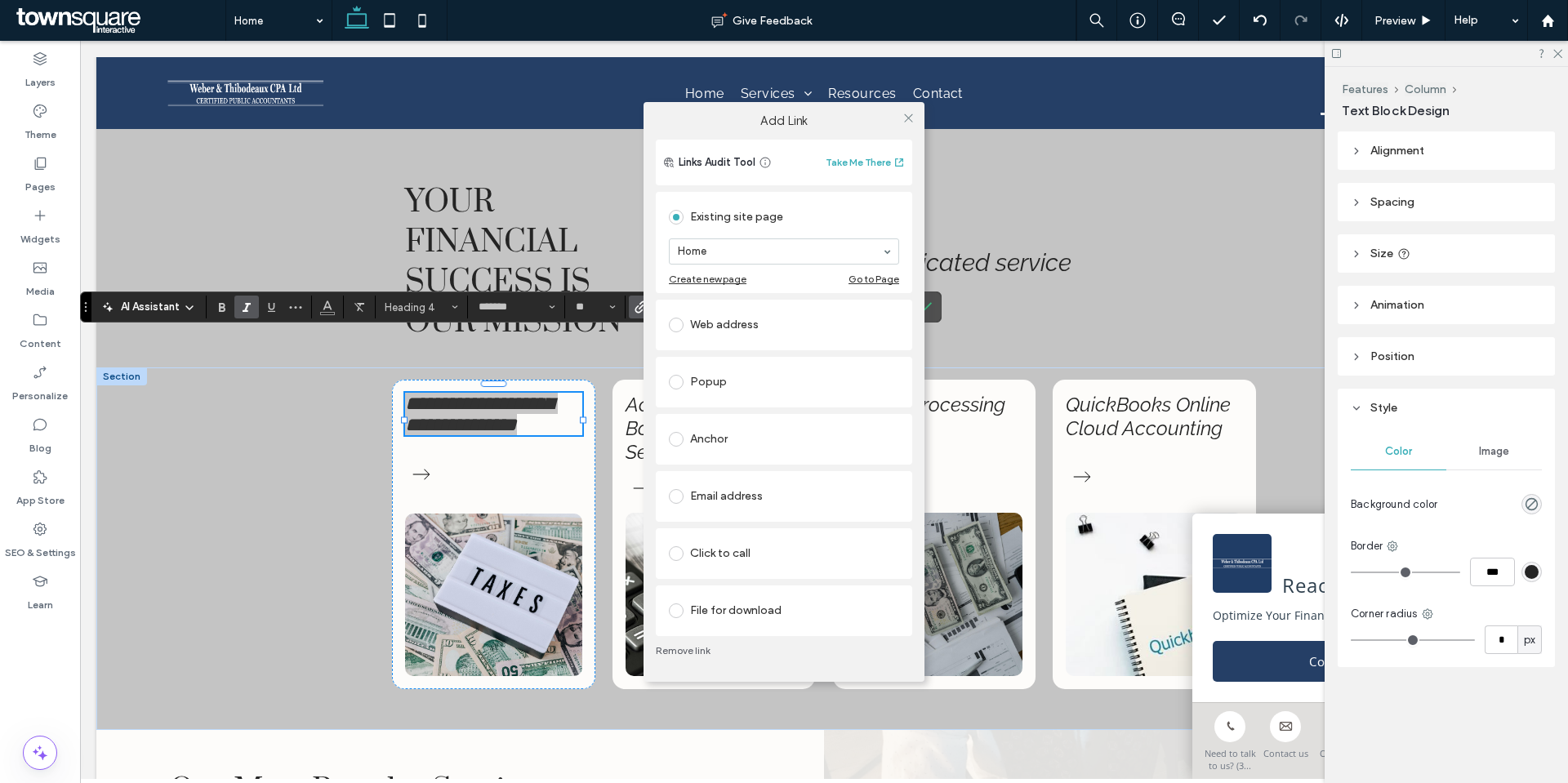 click on "Remove link" at bounding box center (784, 651) 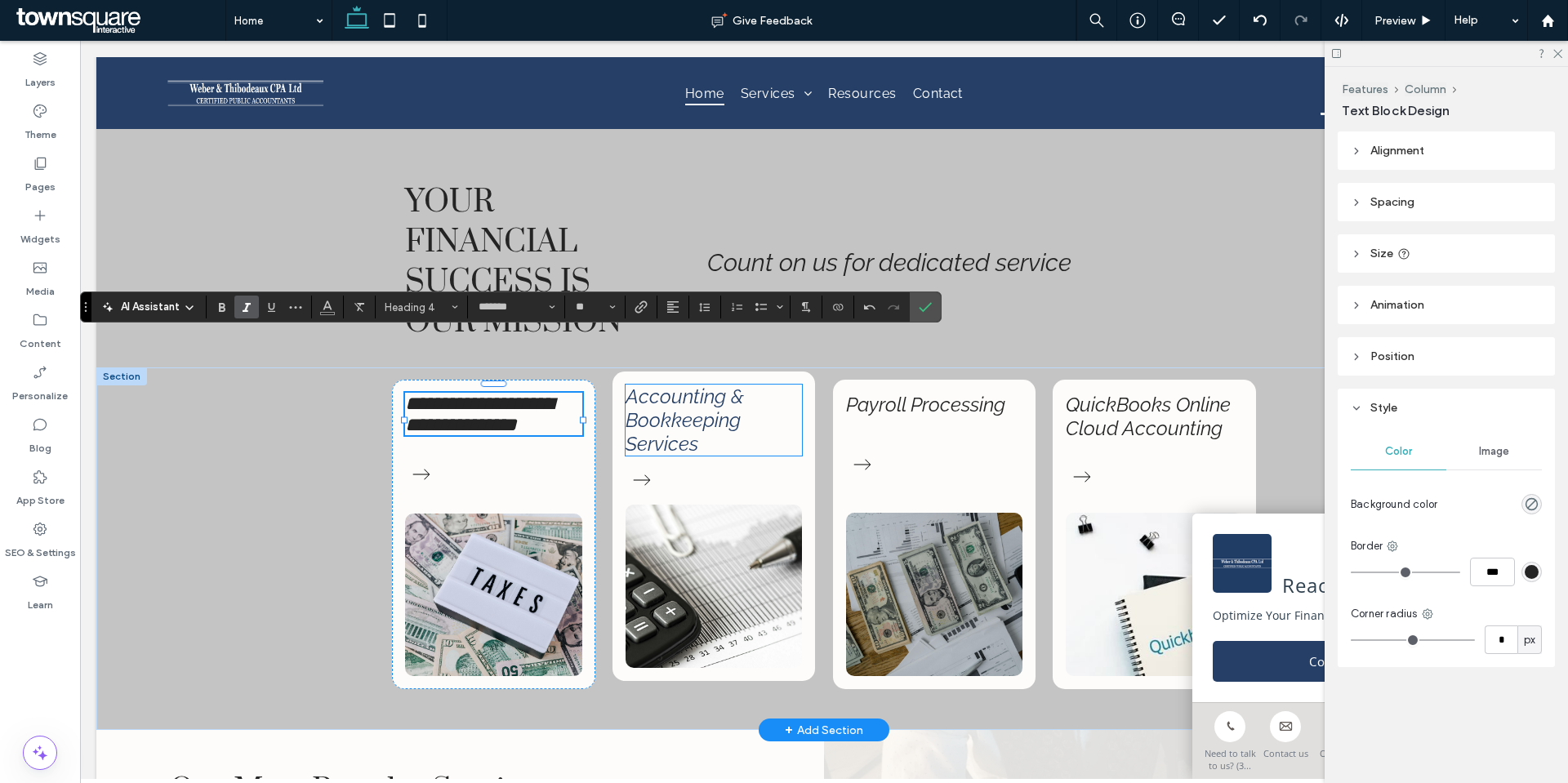 click on "Accounting & Bookkeeping Services" at bounding box center [684, 420] 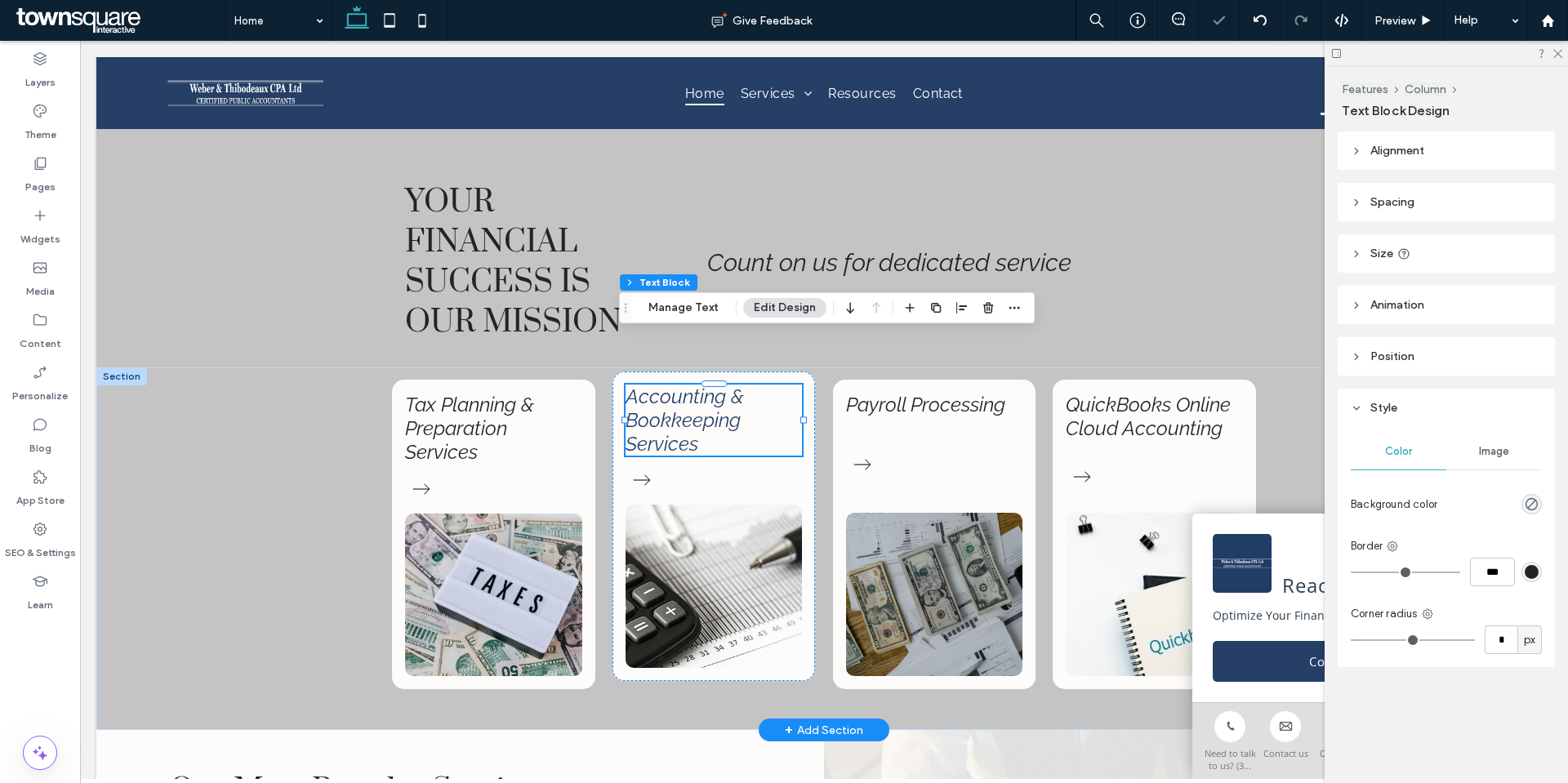 click on "Accounting & Bookkeeping Services" at bounding box center (684, 420) 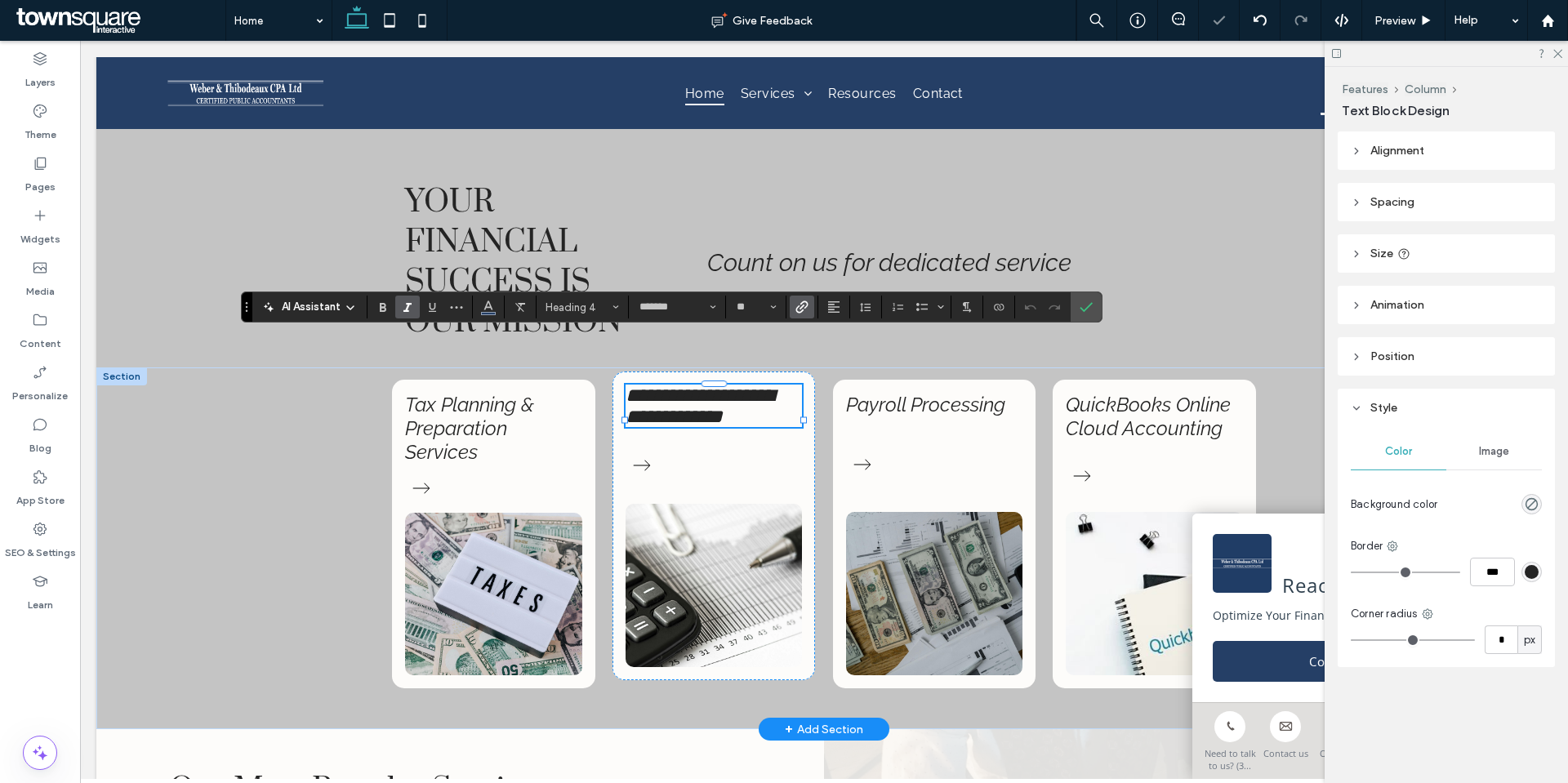 click 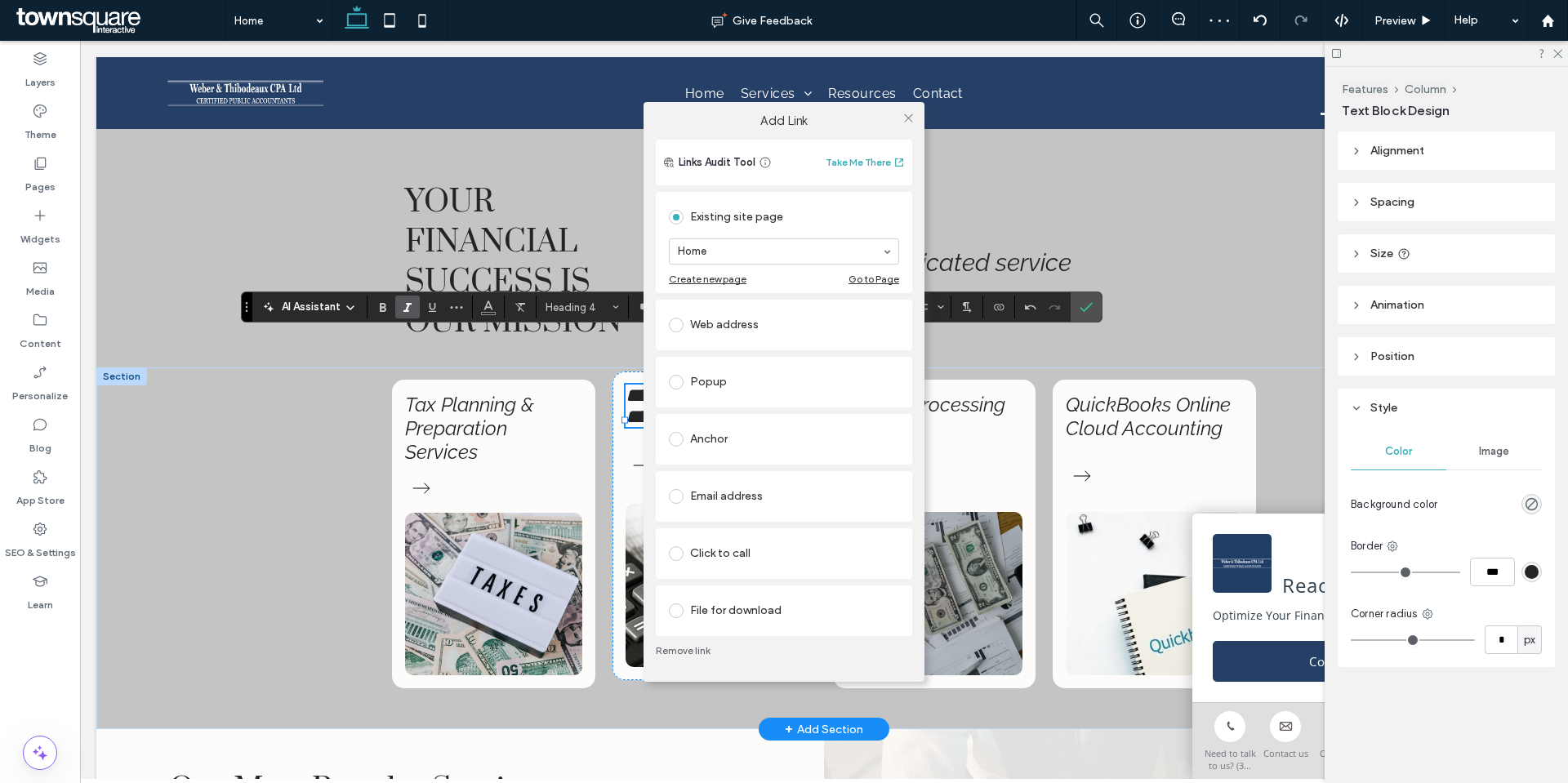 click on "Remove link" at bounding box center [784, 651] 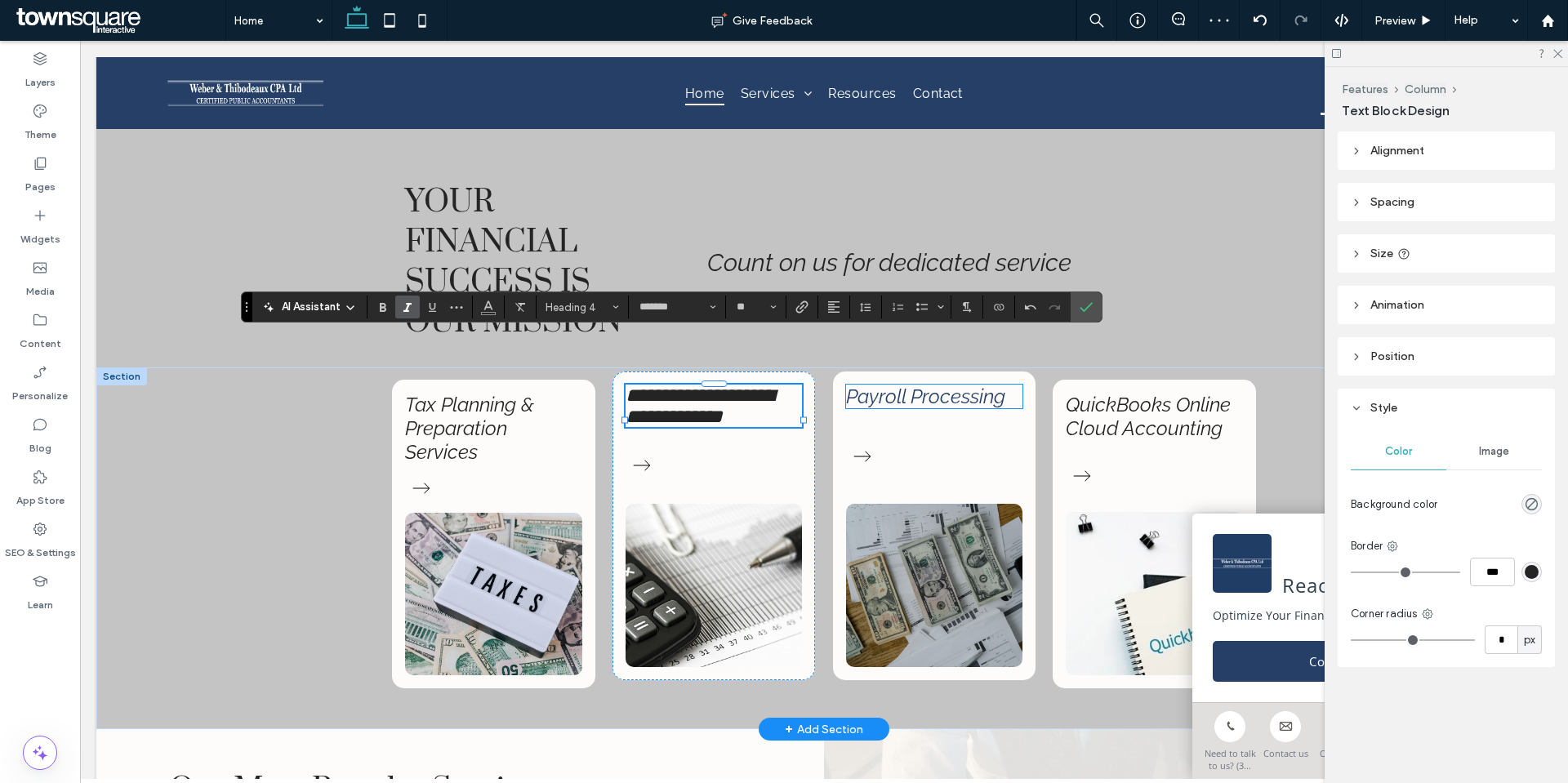 click on "Payroll Processing" at bounding box center [925, 396] 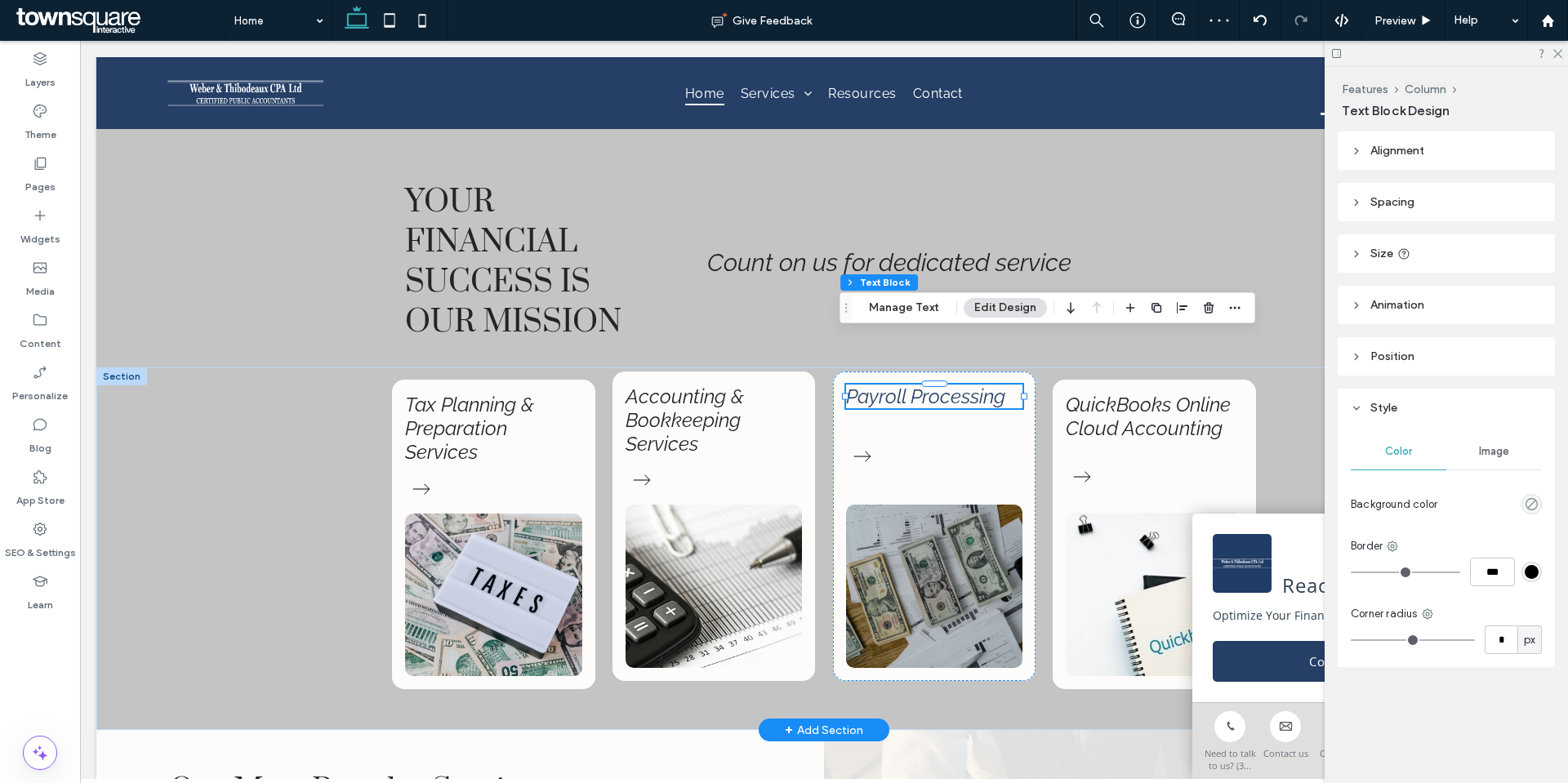 click on "Payroll Processing" at bounding box center [925, 396] 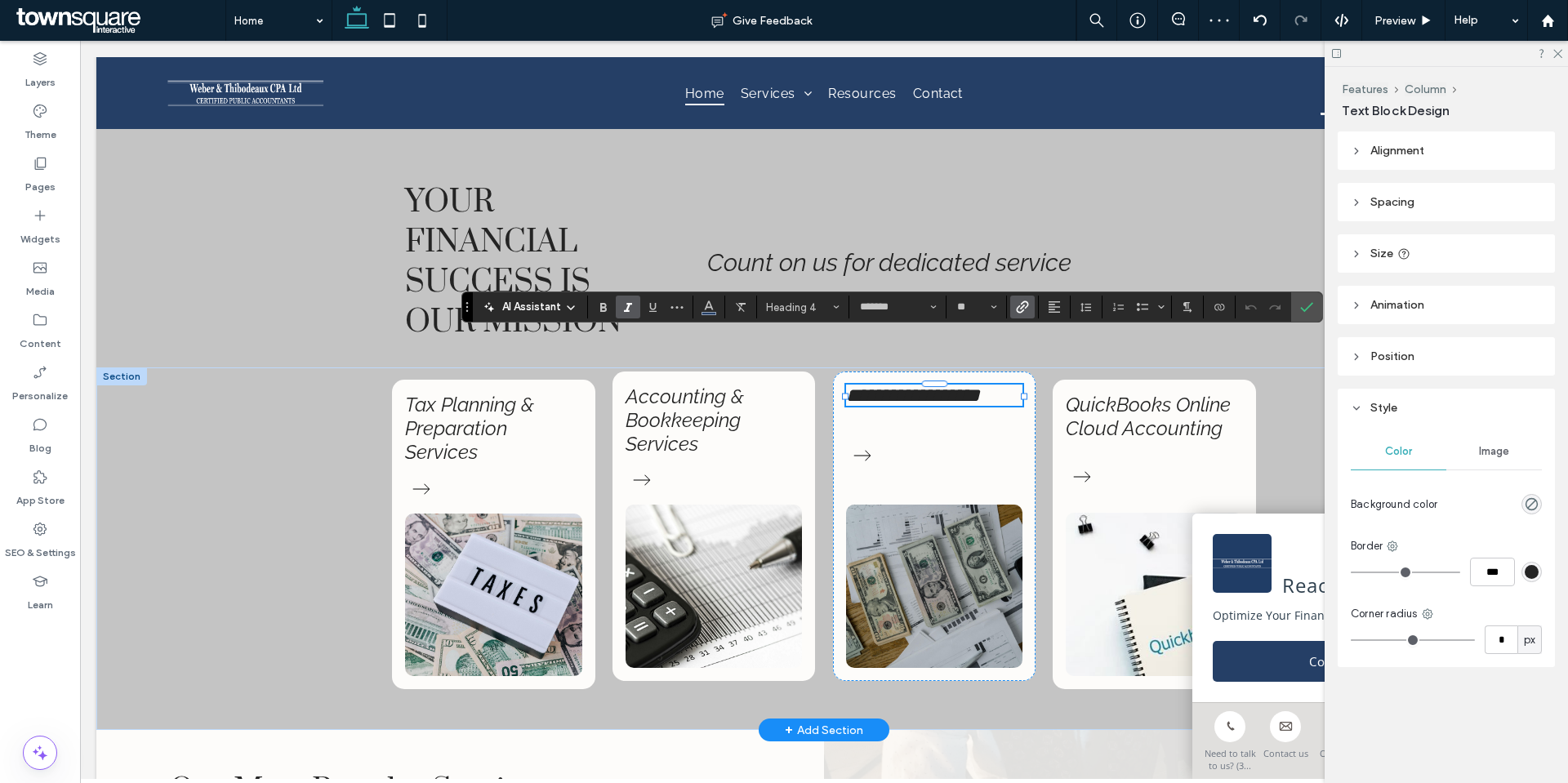click 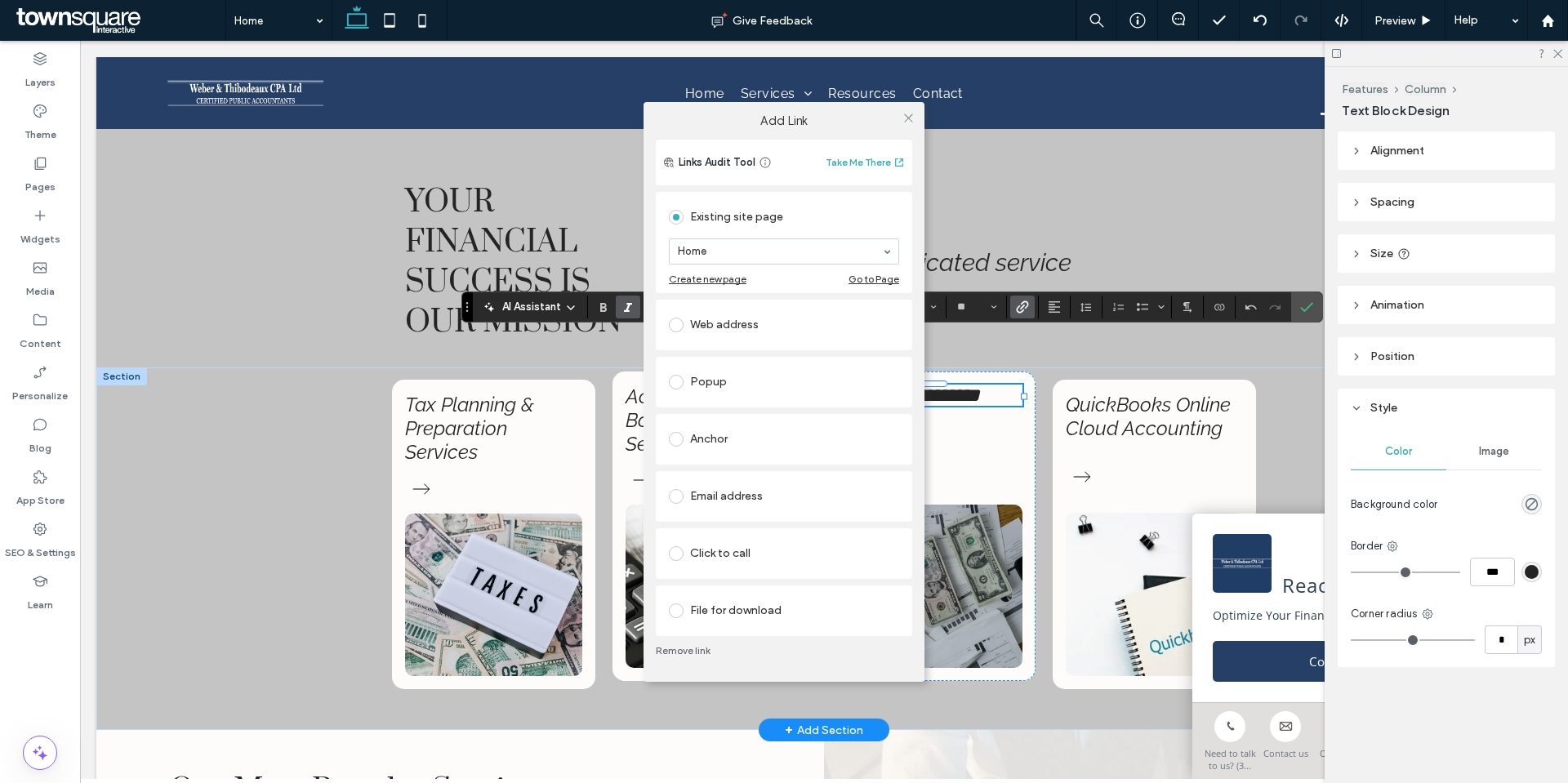 click on "Remove link" at bounding box center (784, 651) 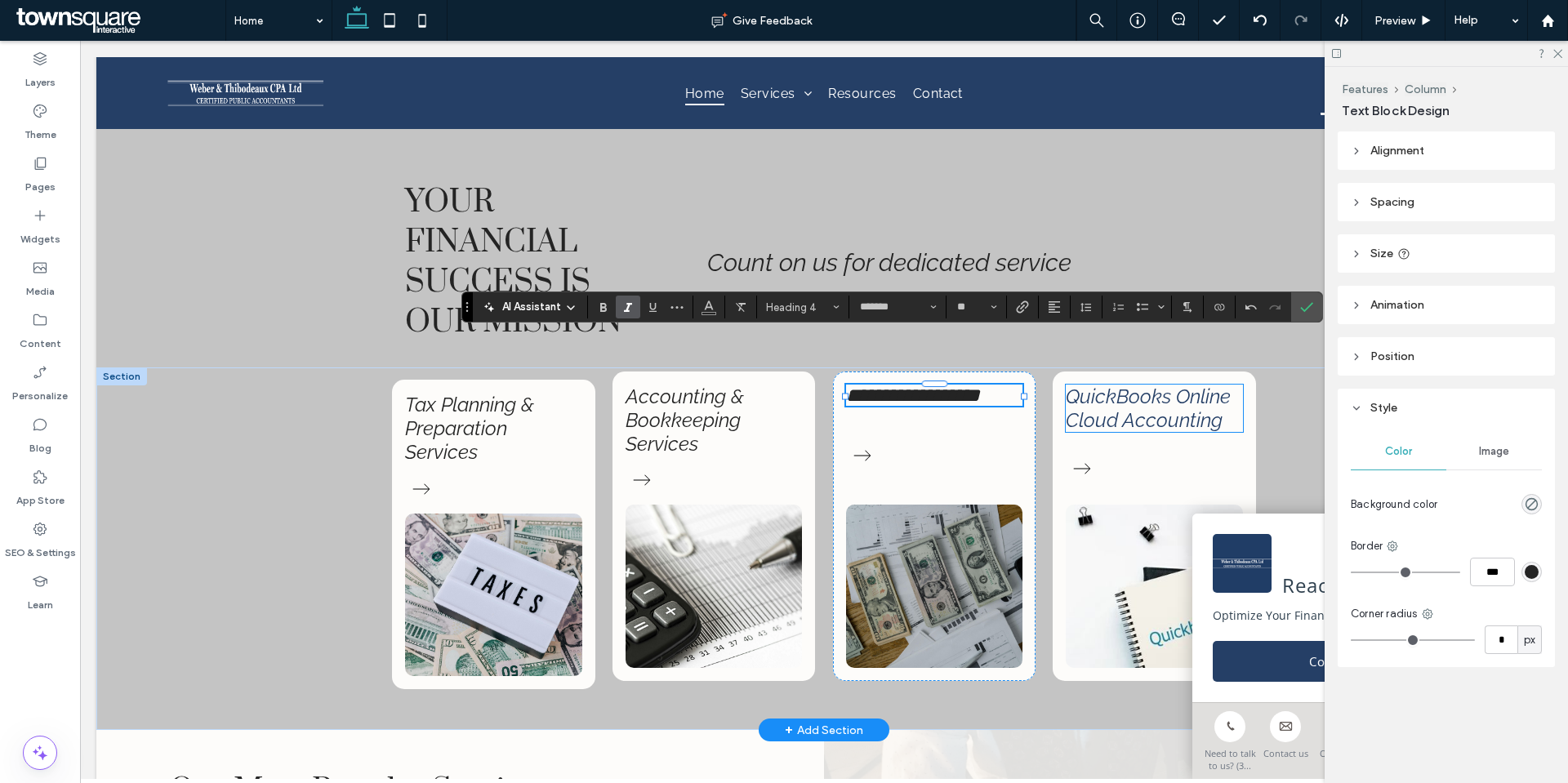 click on "QuickBooks Online Cloud Accounting" at bounding box center (1148, 408) 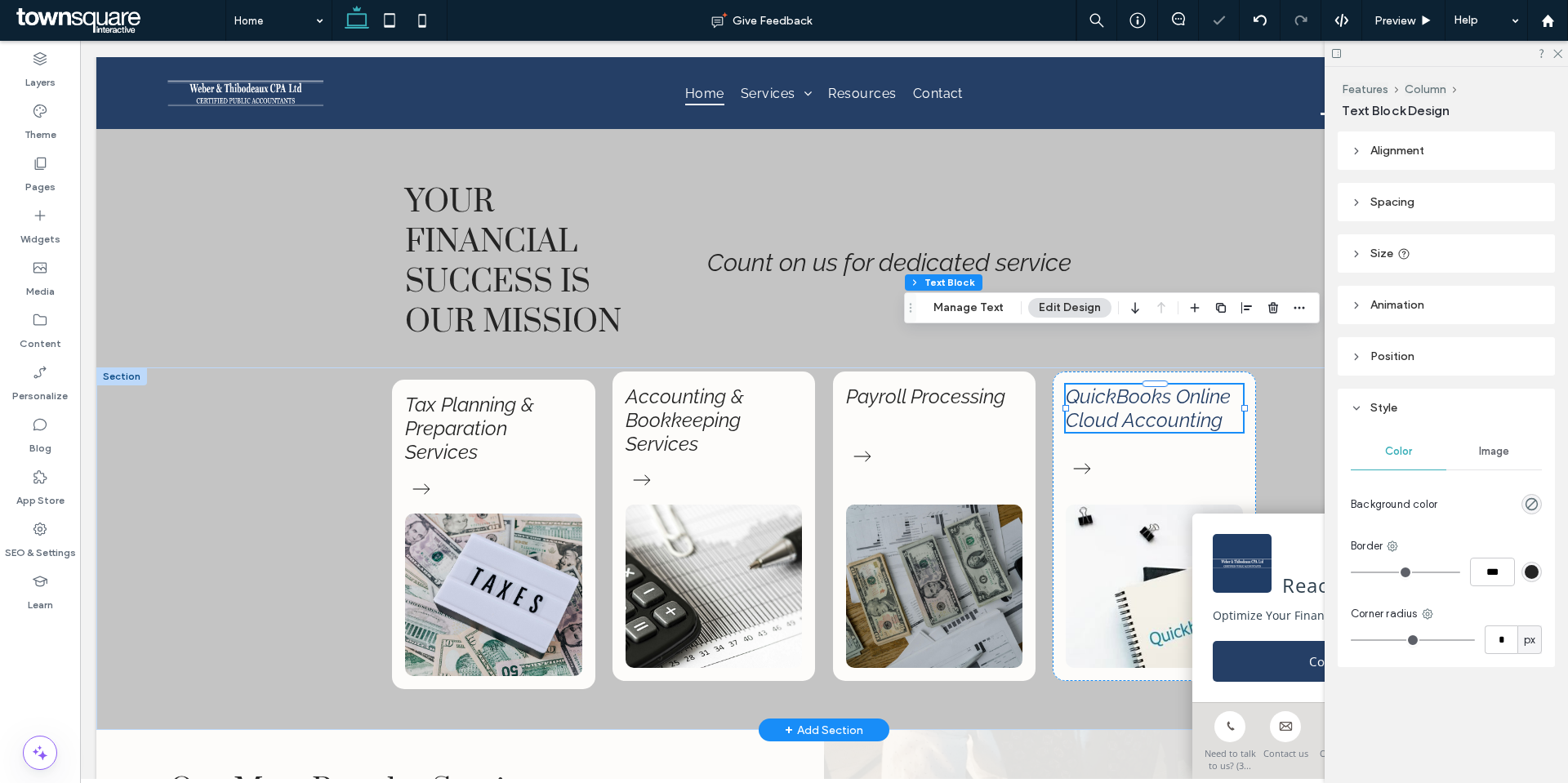 click on "QuickBooks Online Cloud Accounting" at bounding box center [1148, 408] 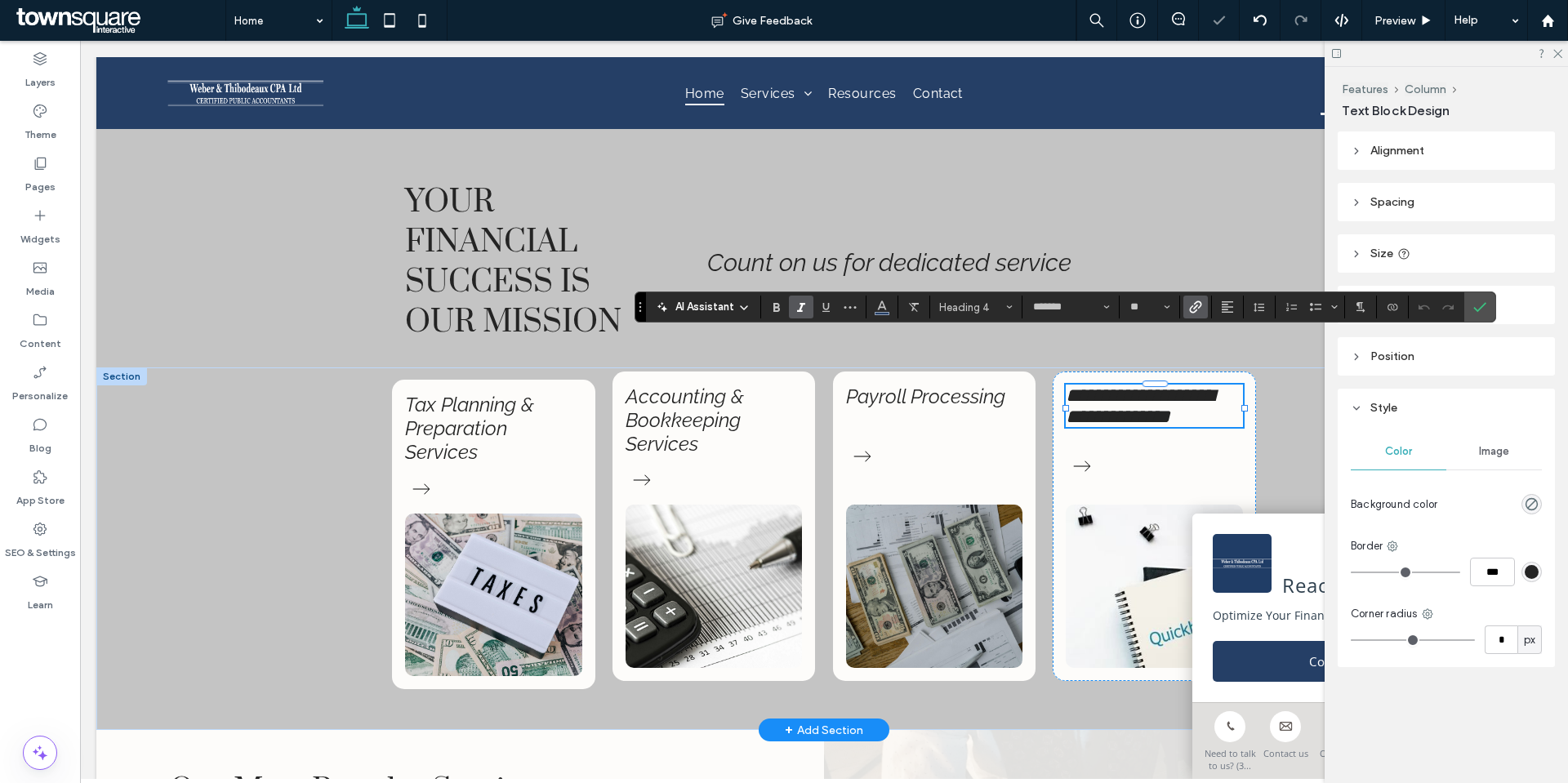 click 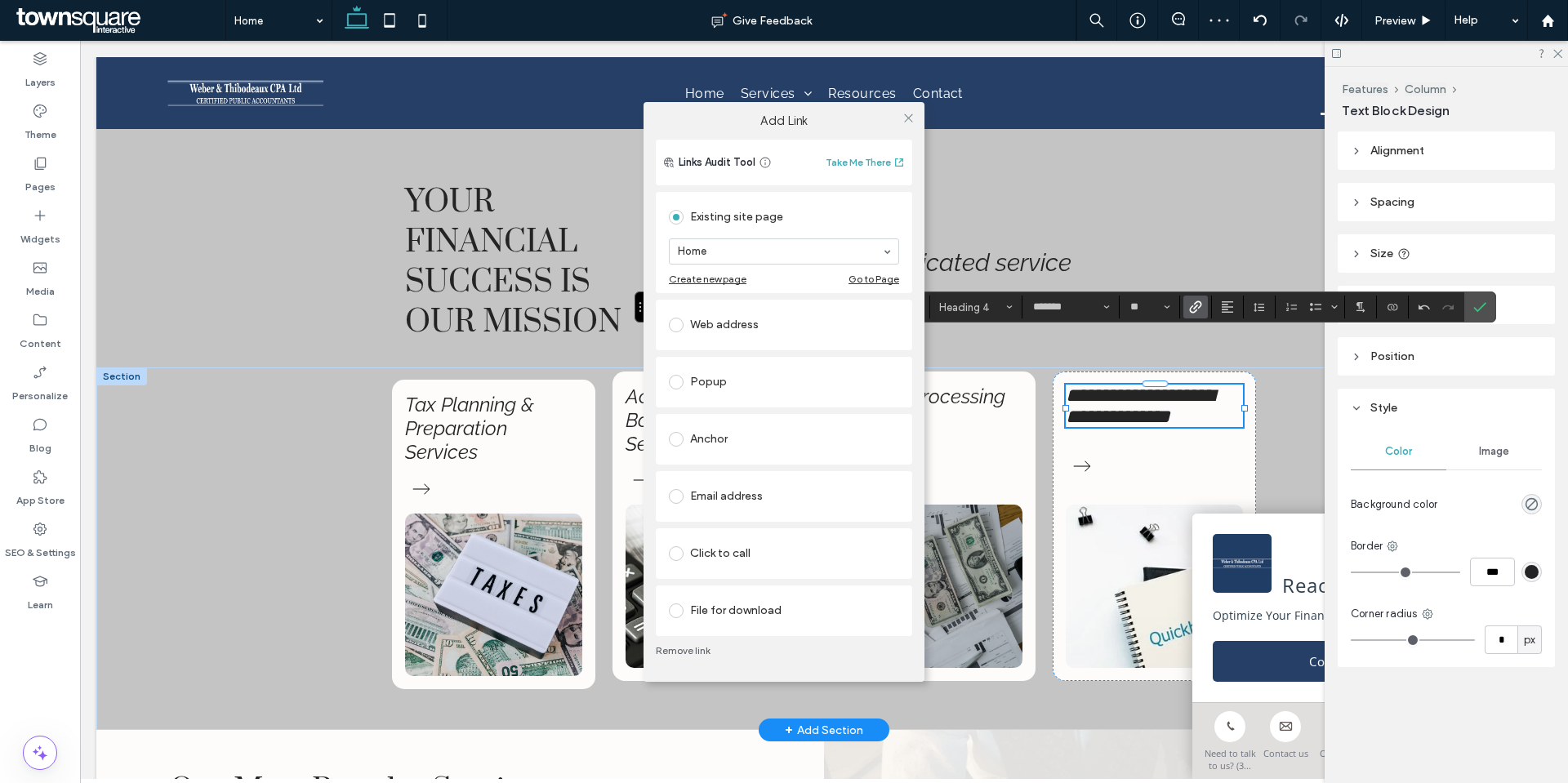 click on "Remove link" at bounding box center [784, 651] 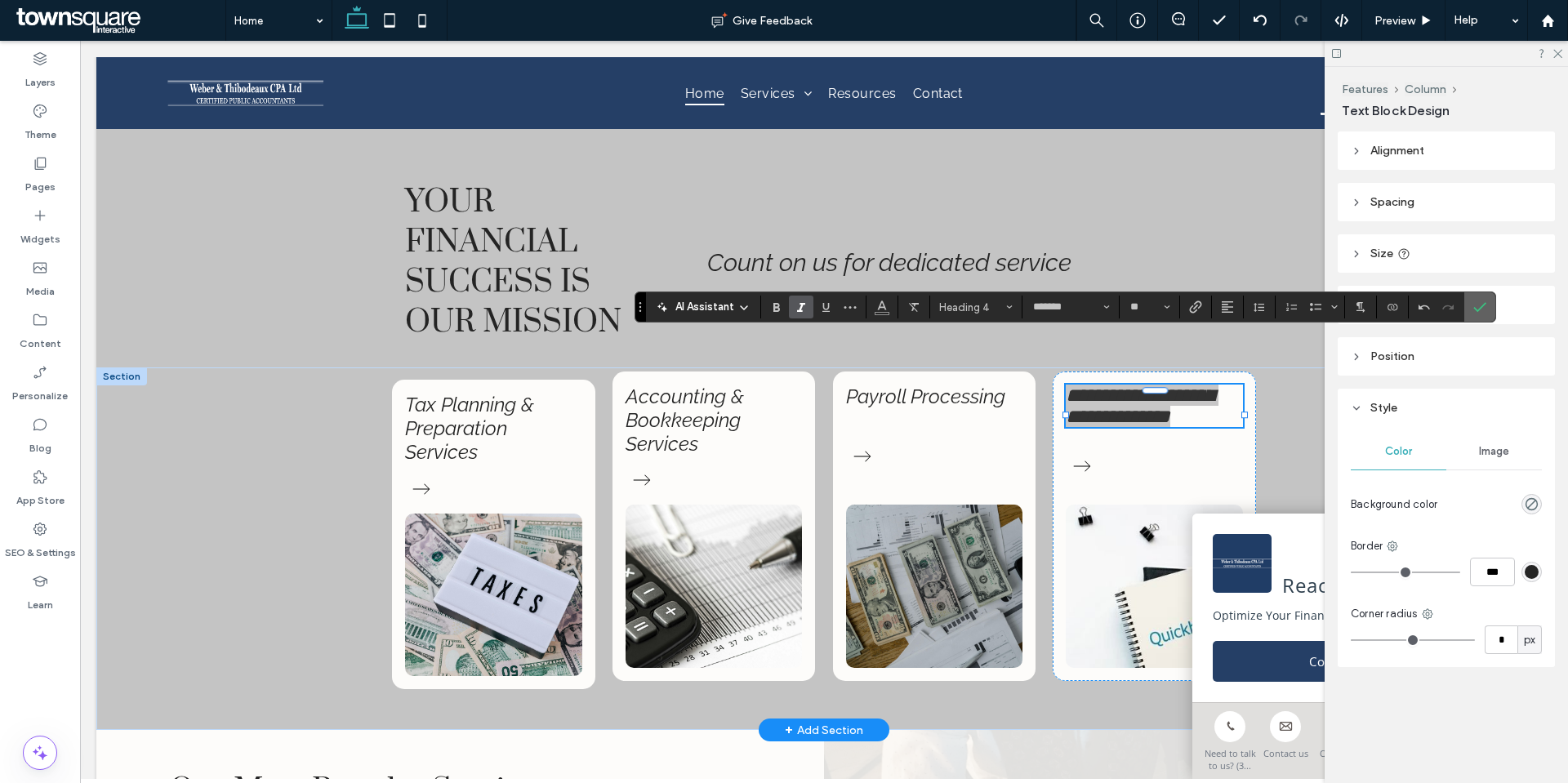 drag, startPoint x: 1472, startPoint y: 305, endPoint x: 1453, endPoint y: 306, distance: 19.026298 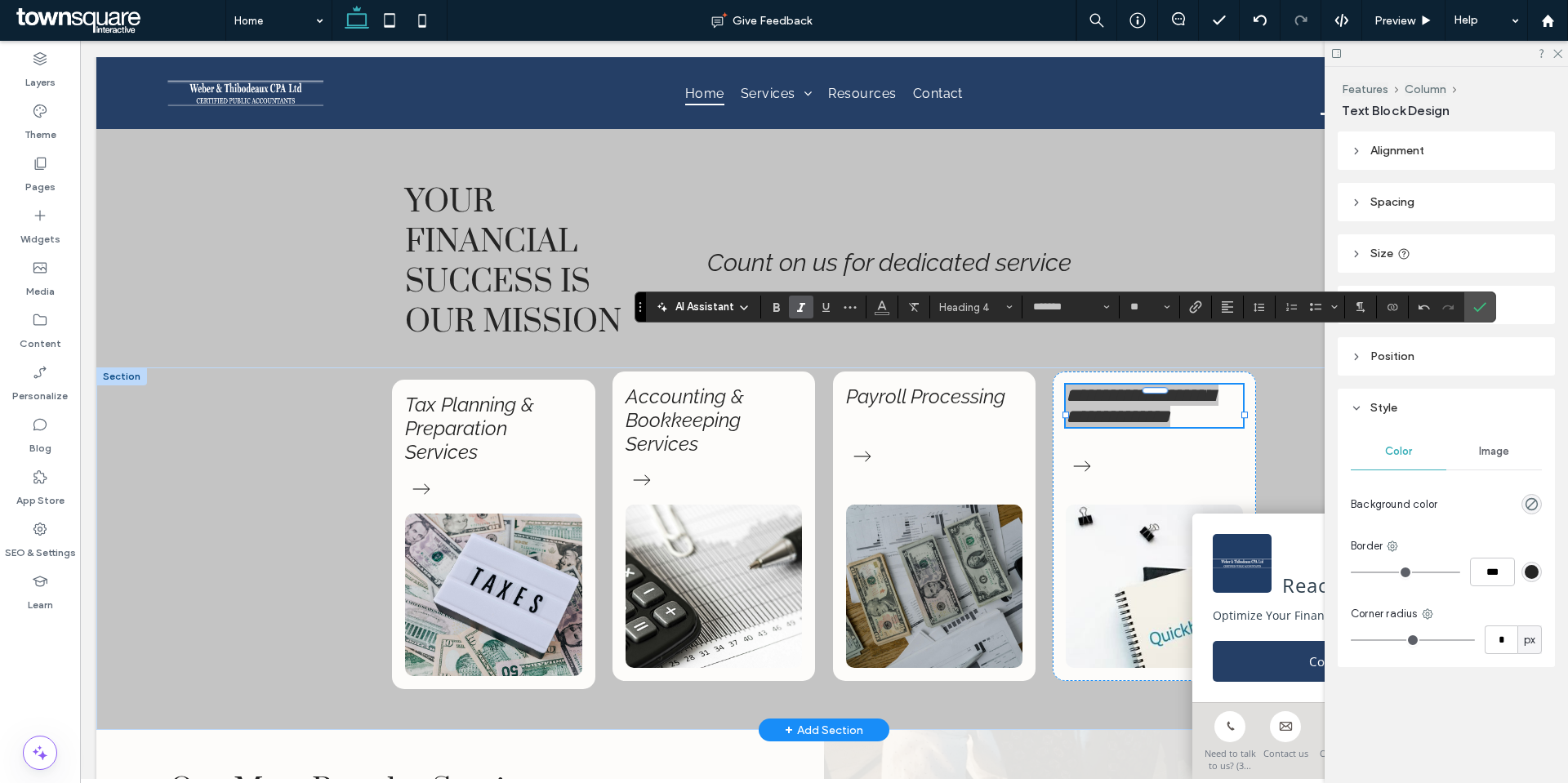 click 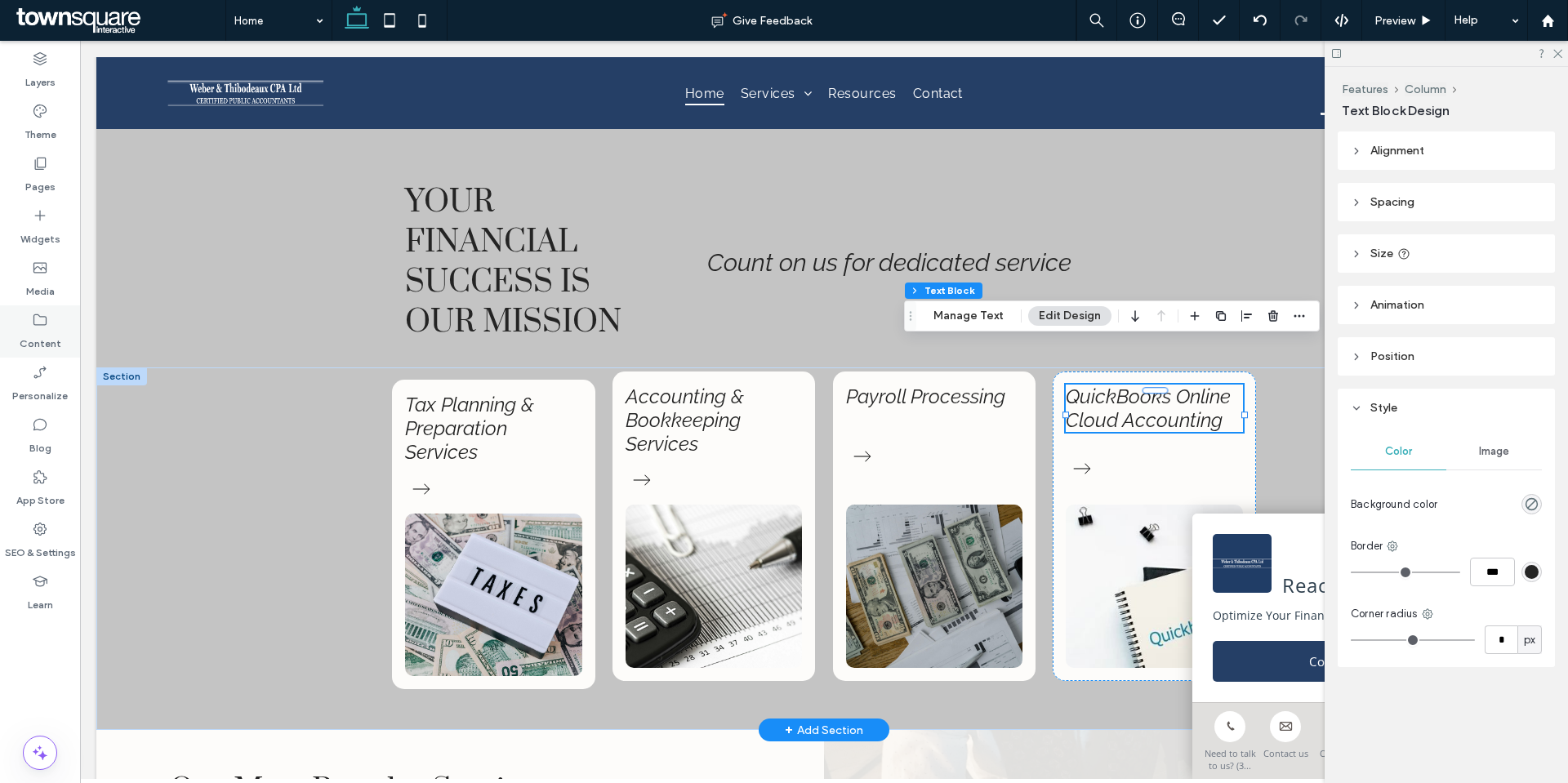 click on "Content" at bounding box center [40, 340] 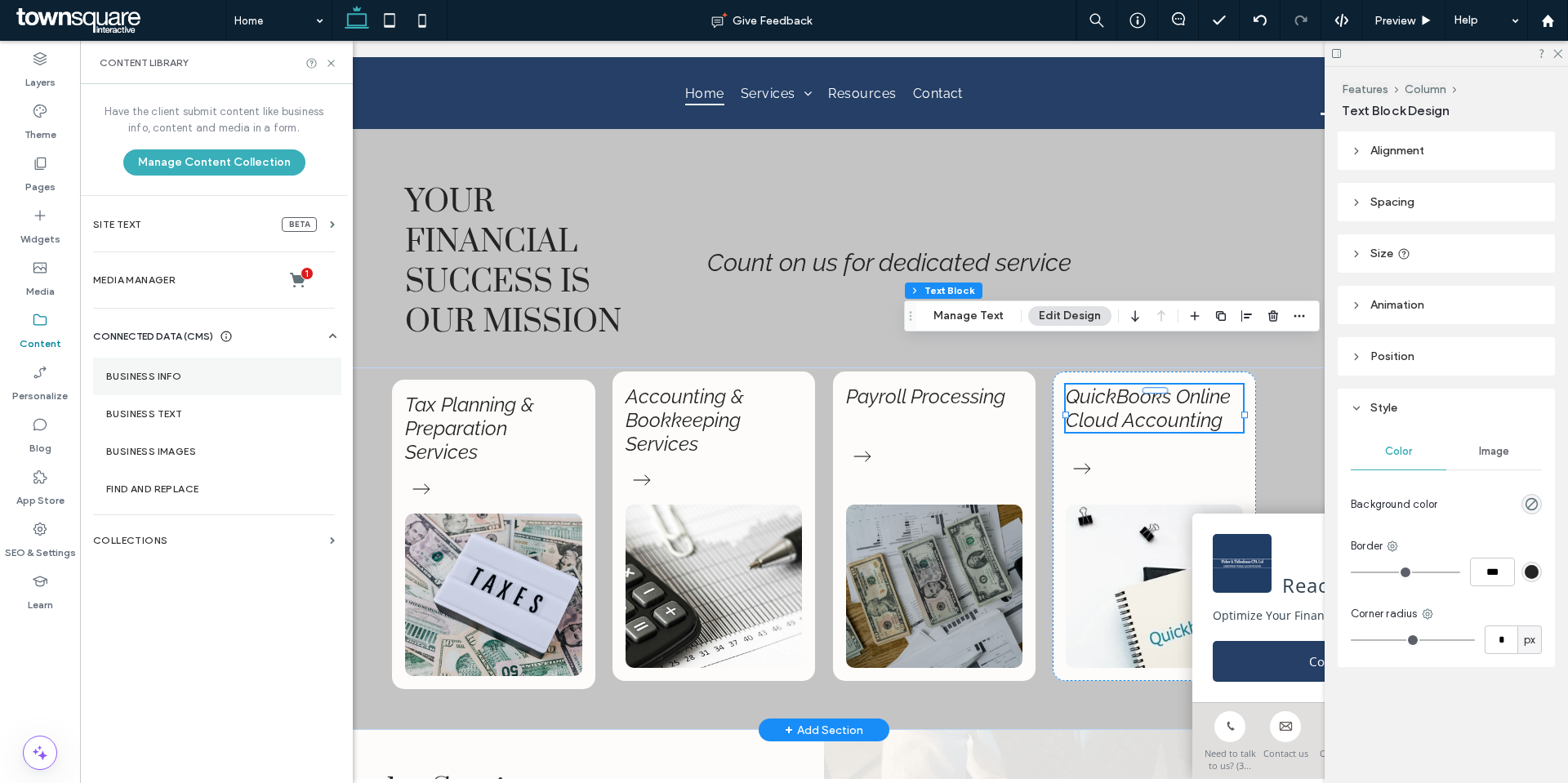 click on "Business Info" at bounding box center [217, 376] 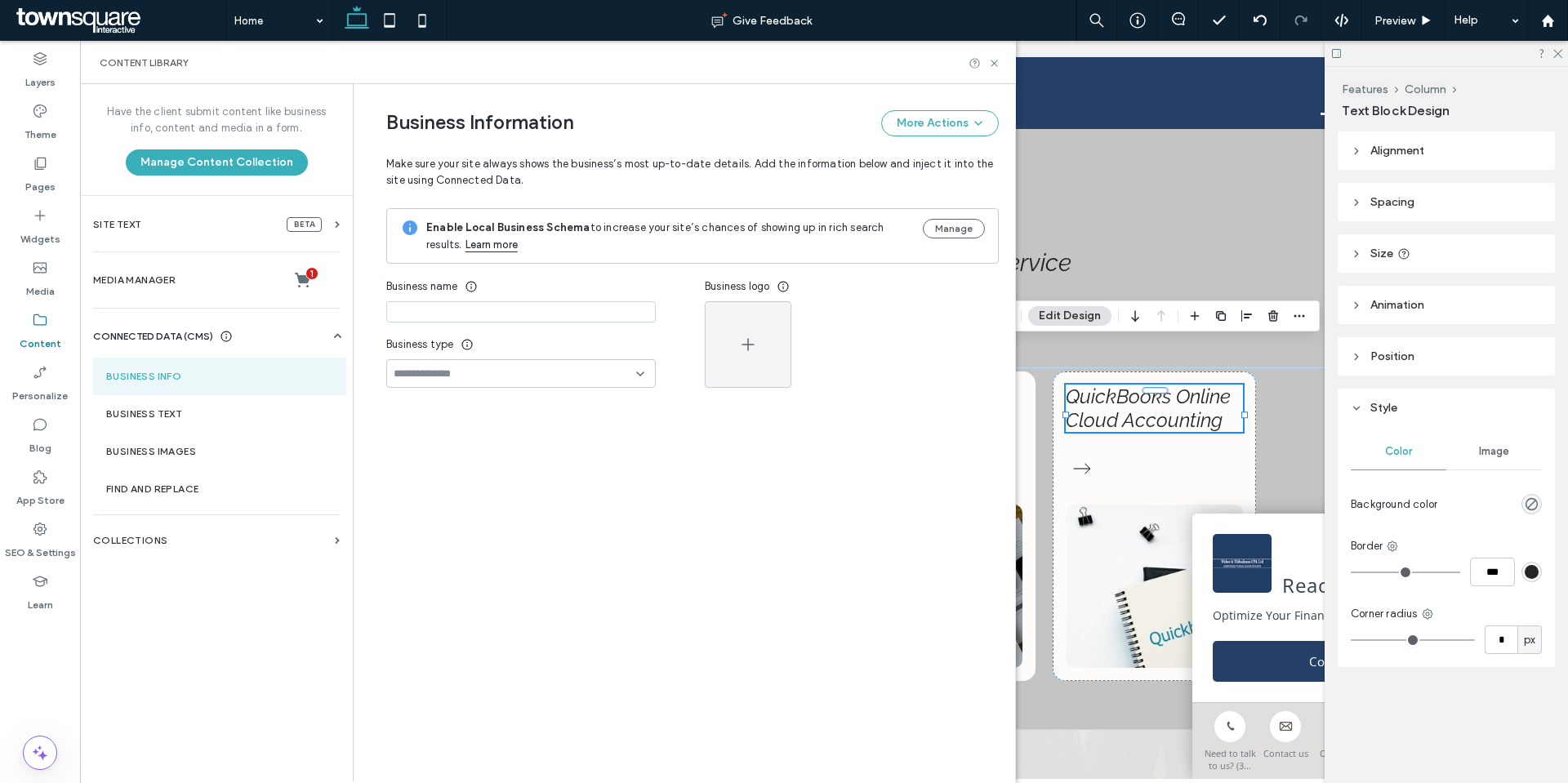 type on "**********" 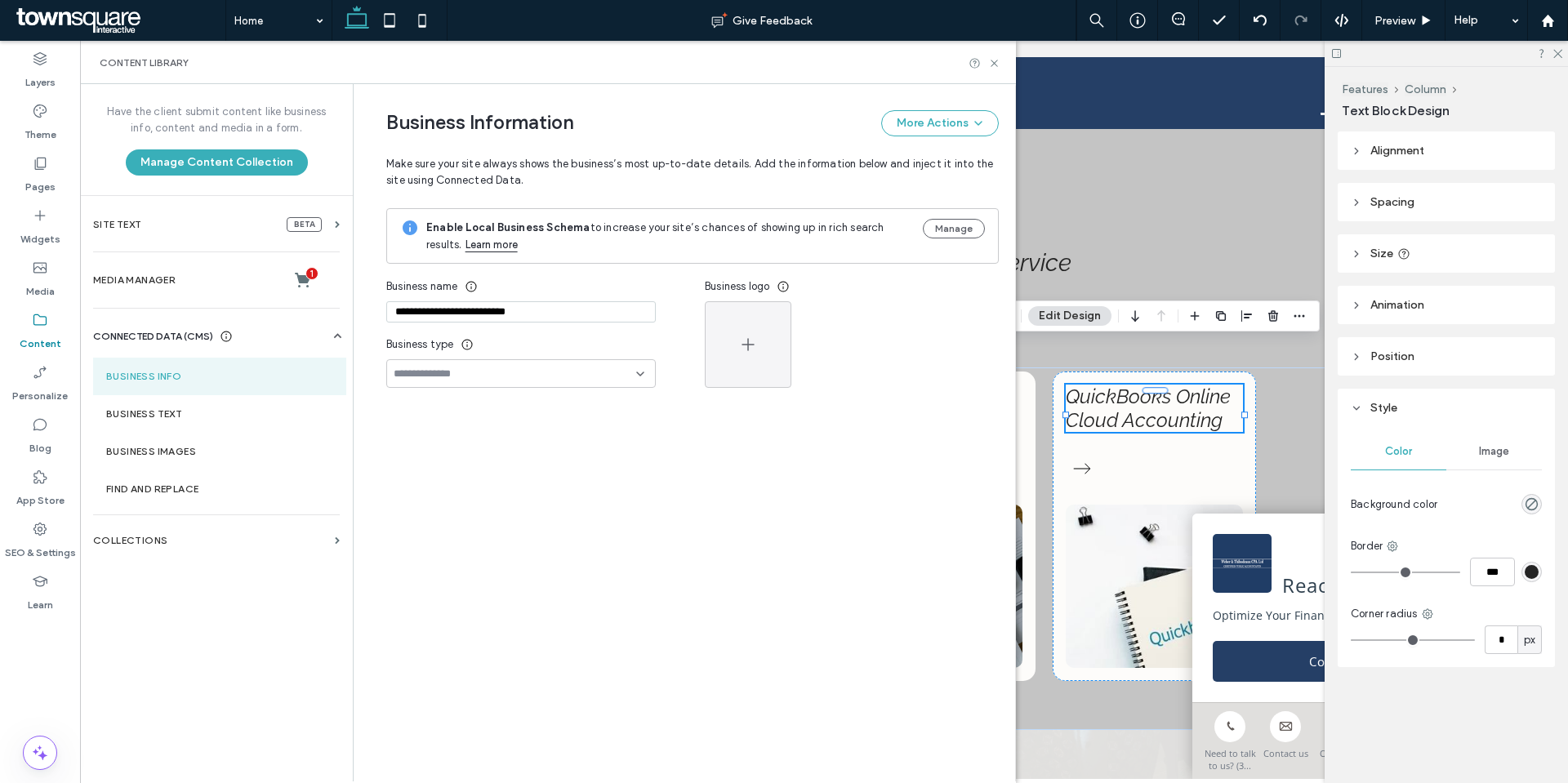 scroll, scrollTop: 79, scrollLeft: 0, axis: vertical 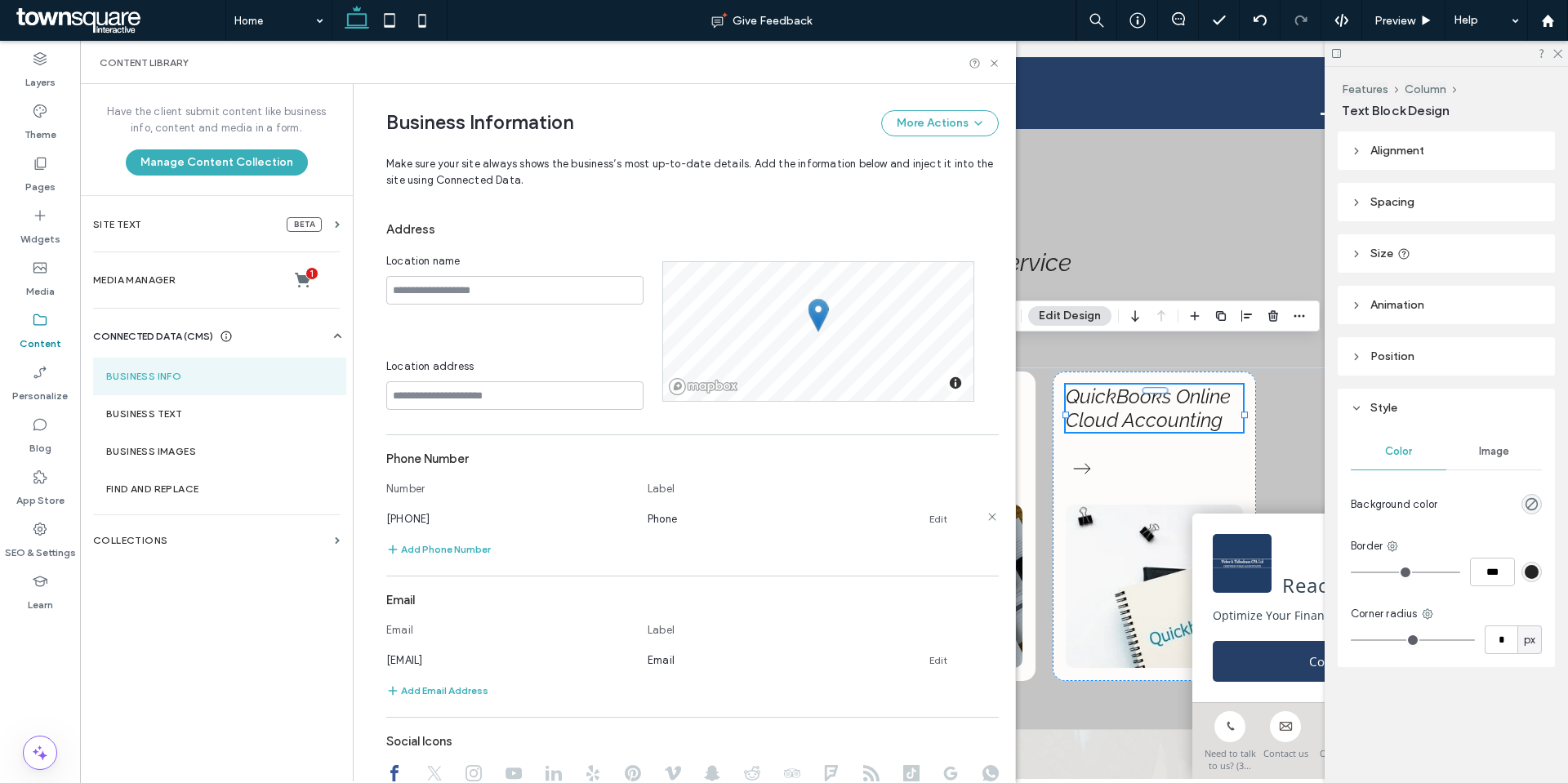 click on "(855) 463-5490 Phone Edit" at bounding box center (678, 518) 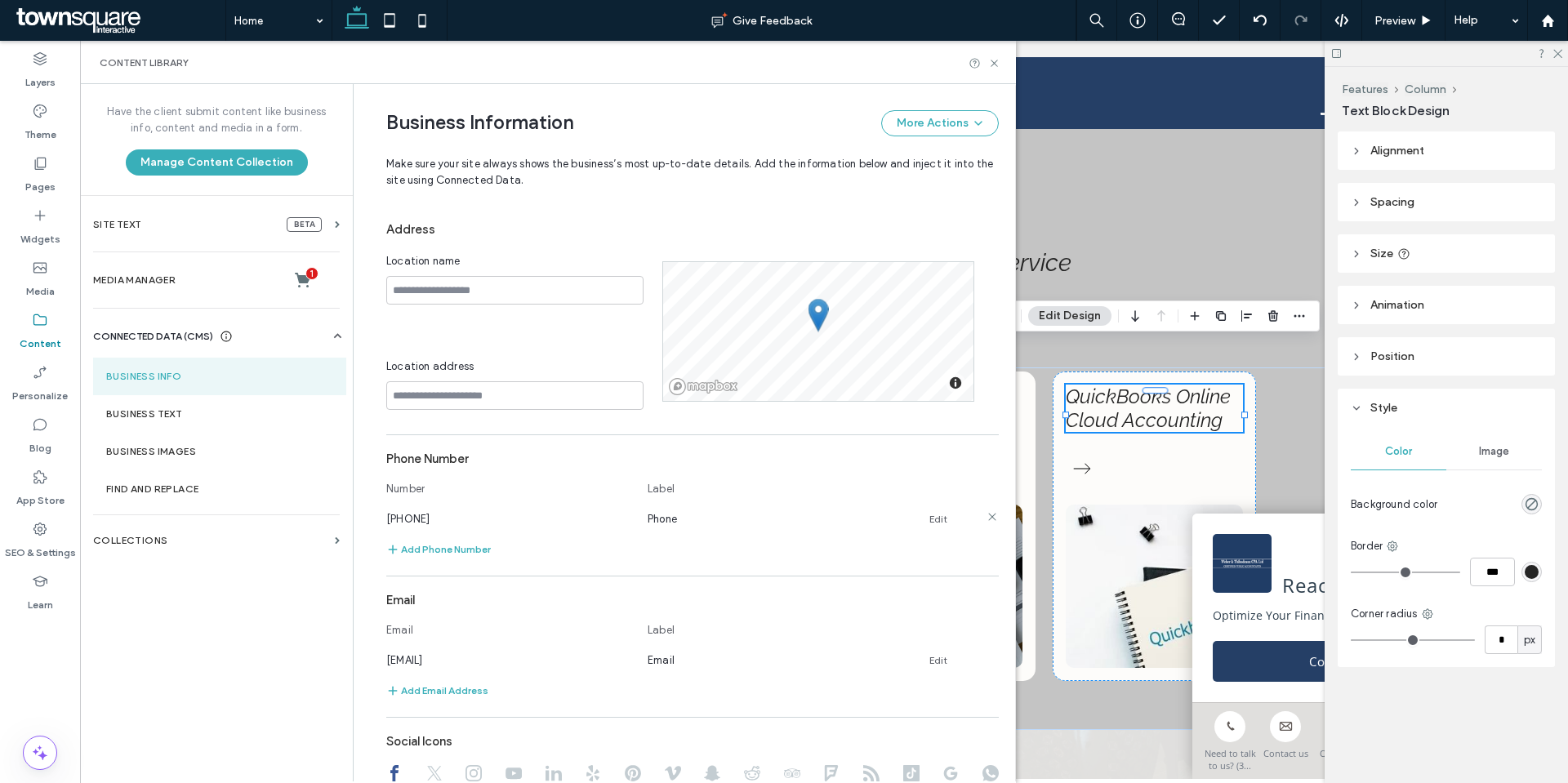 click on "Edit" at bounding box center [938, 519] 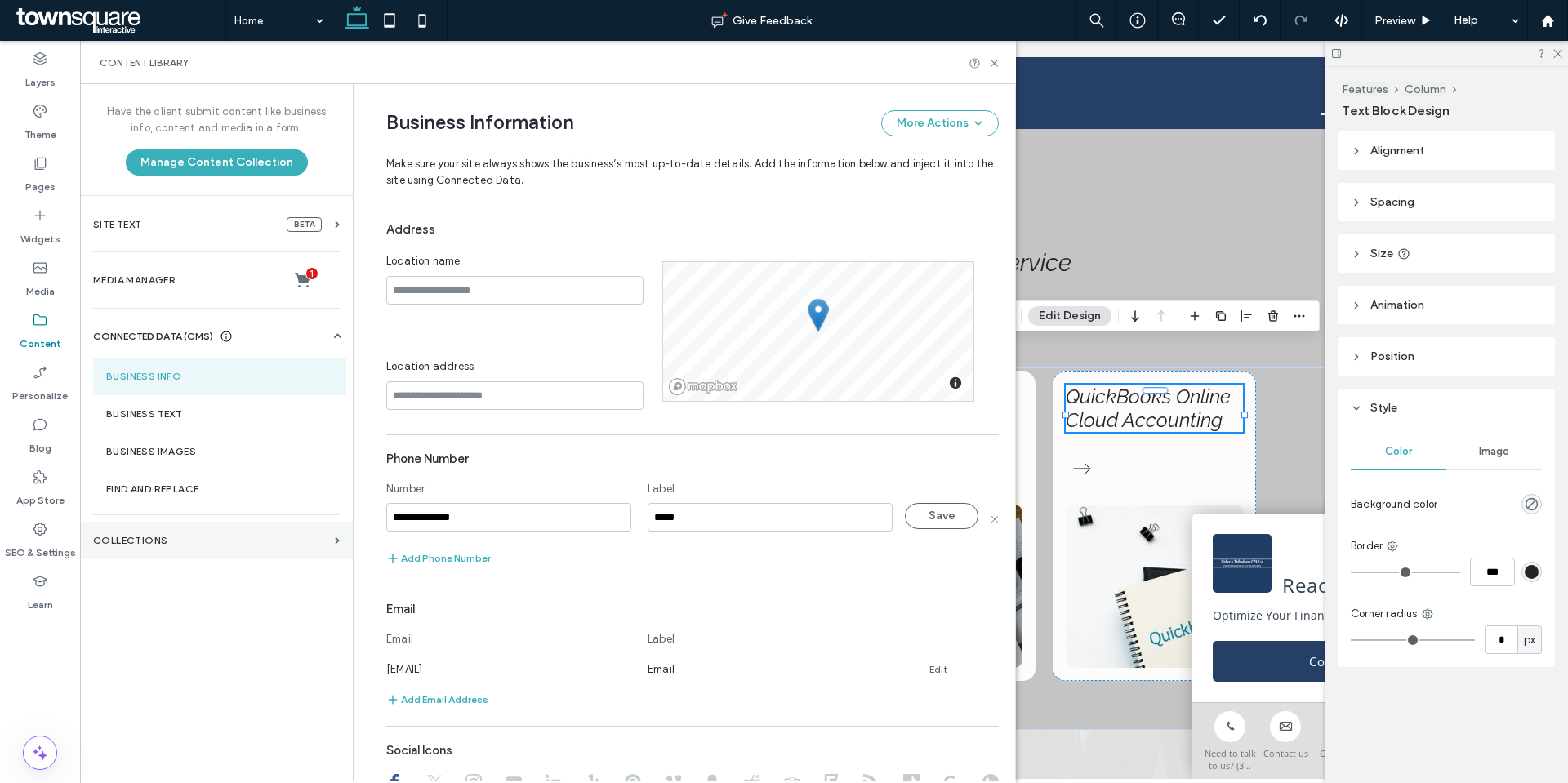 drag, startPoint x: 499, startPoint y: 523, endPoint x: 321, endPoint y: 523, distance: 178 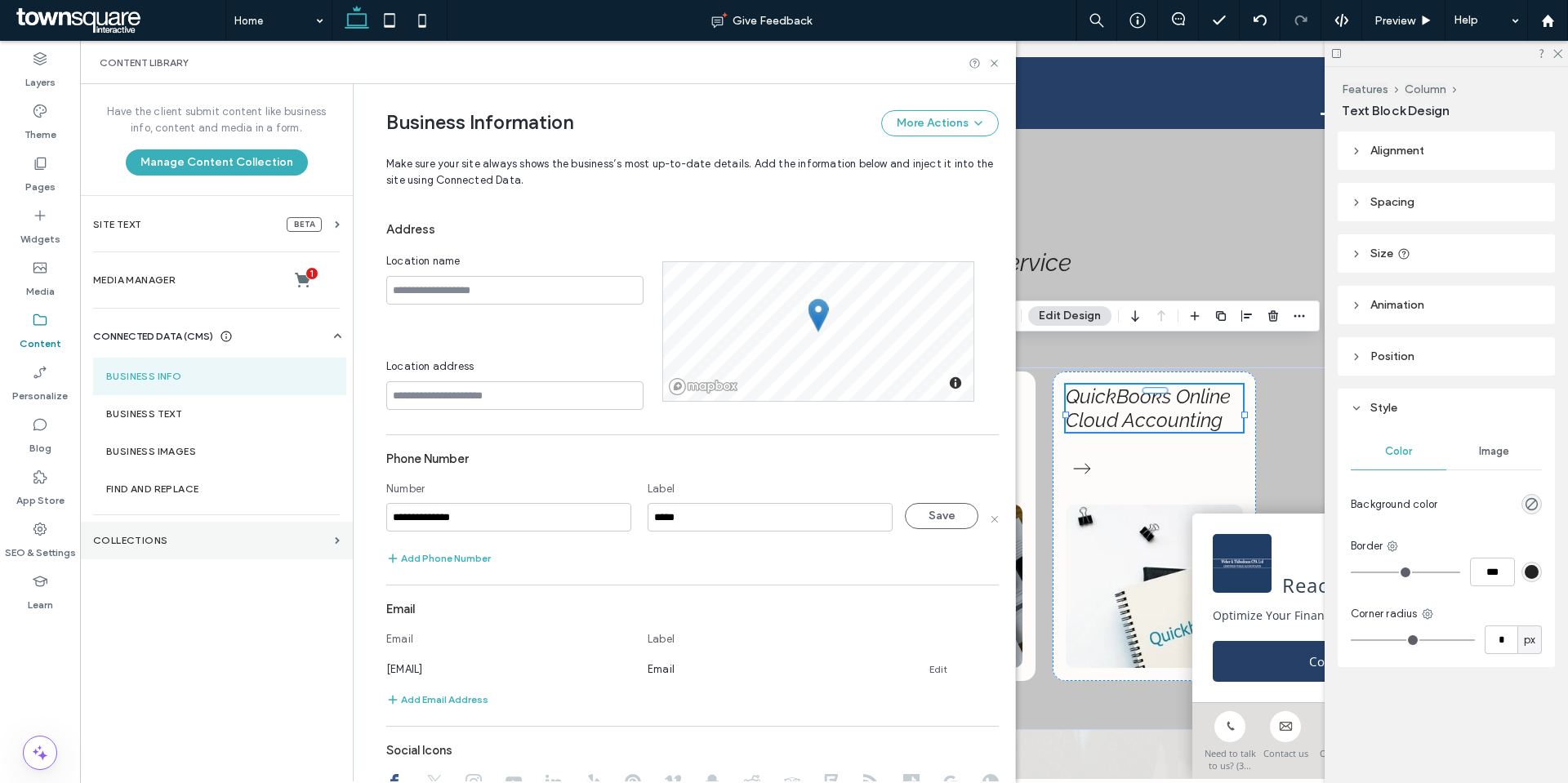 click on "**********" at bounding box center (548, 433) 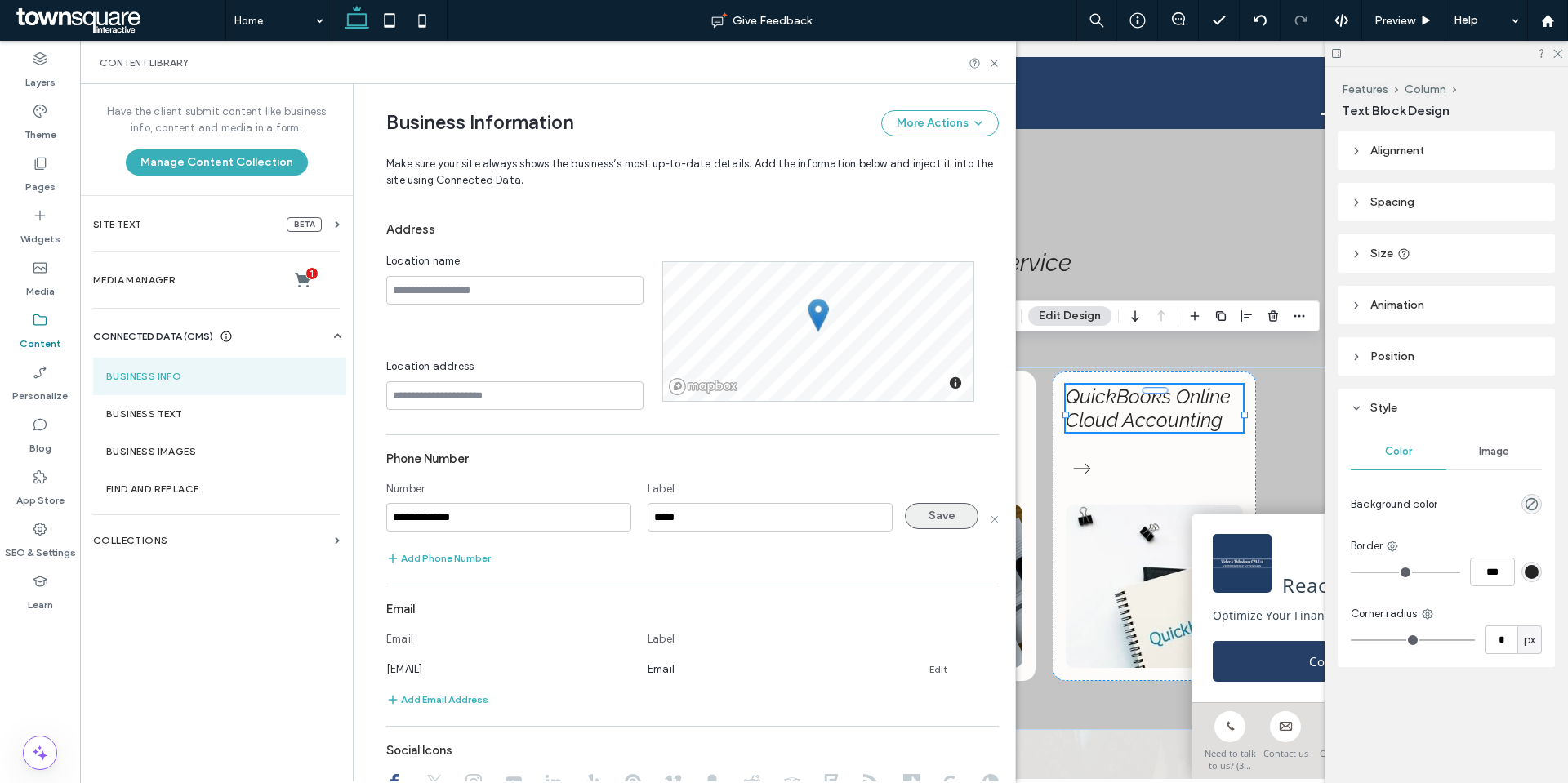 type on "**********" 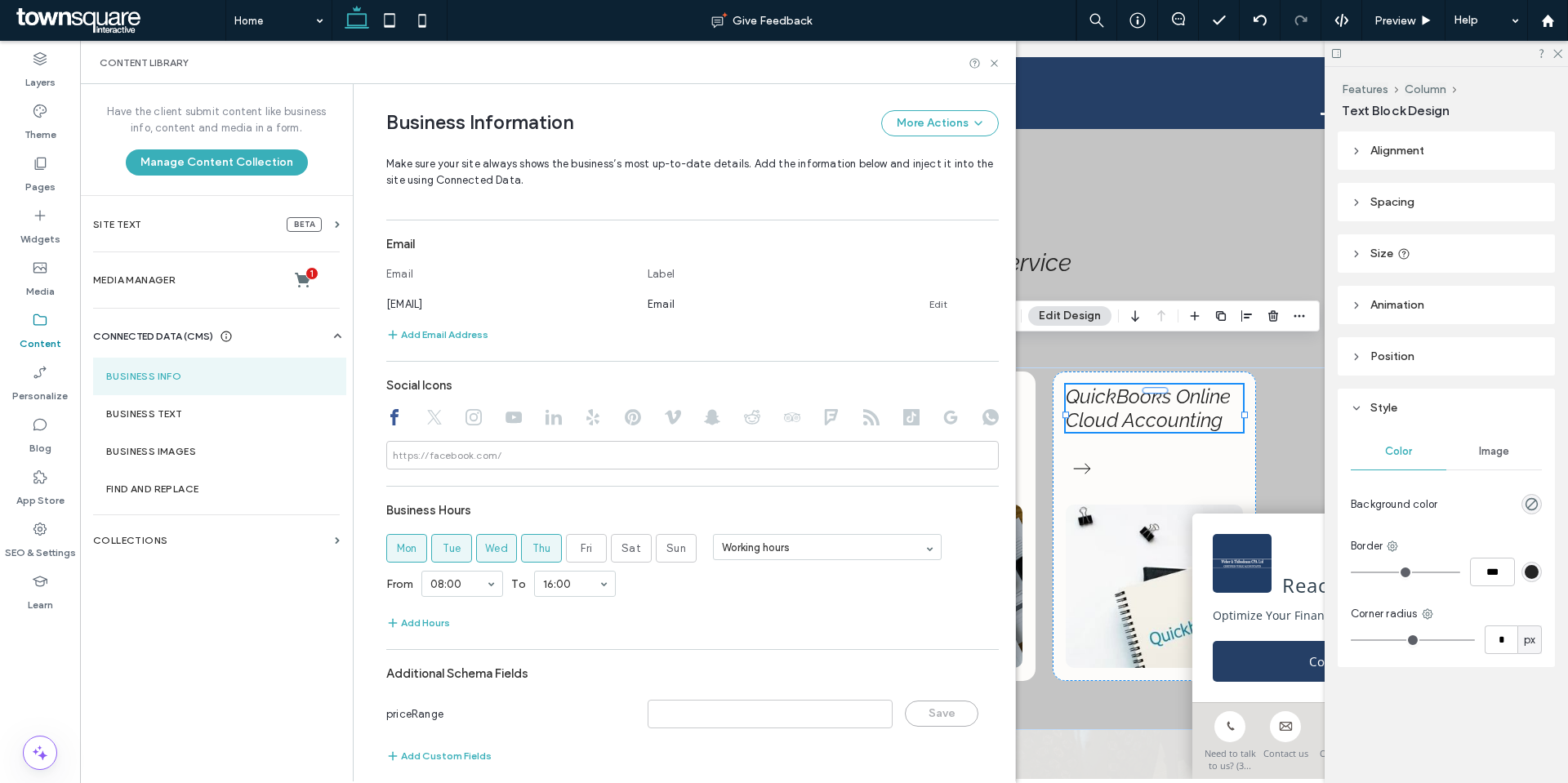 scroll, scrollTop: 614, scrollLeft: 0, axis: vertical 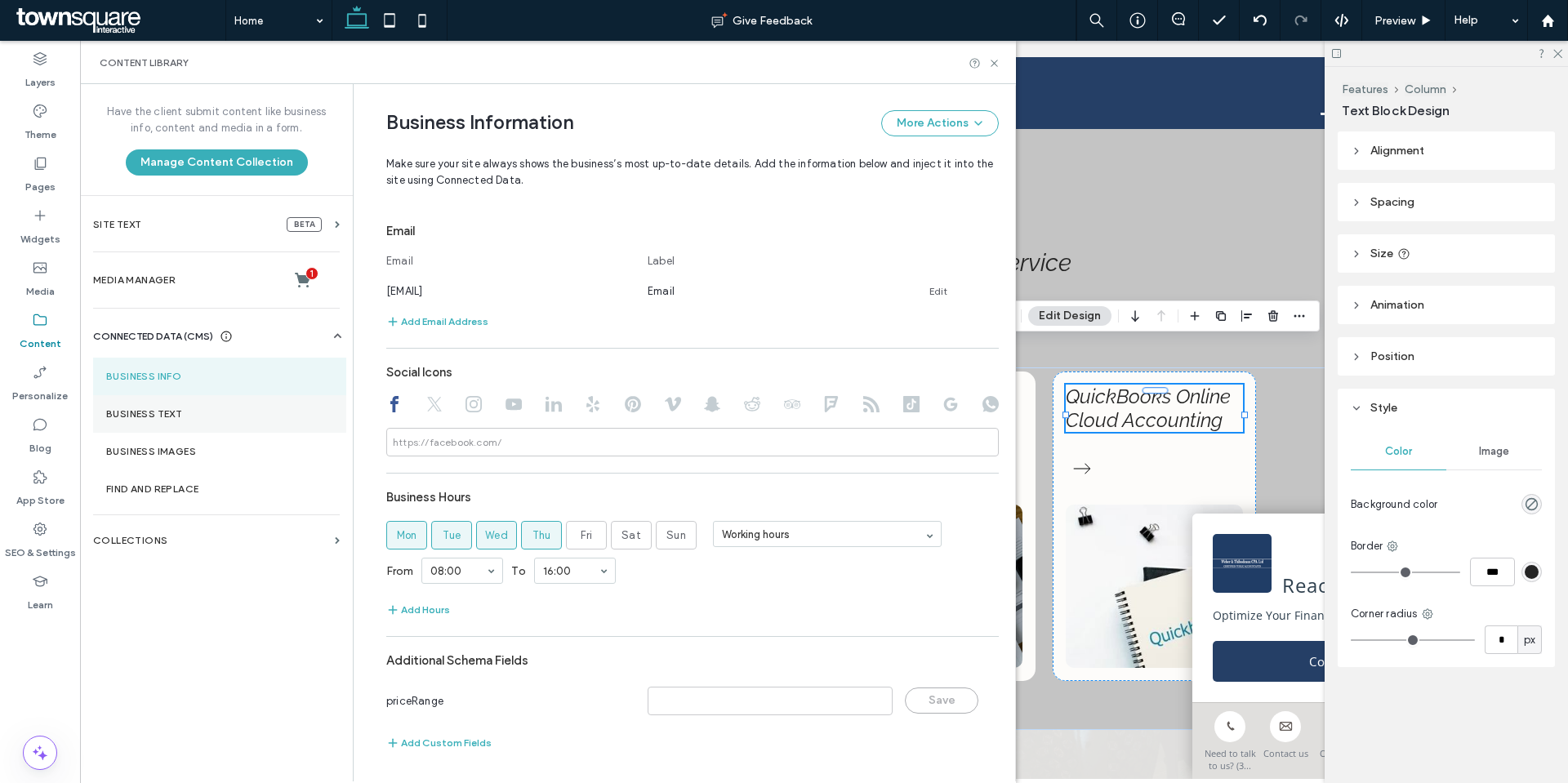 click on "Business Text" at bounding box center [220, 414] 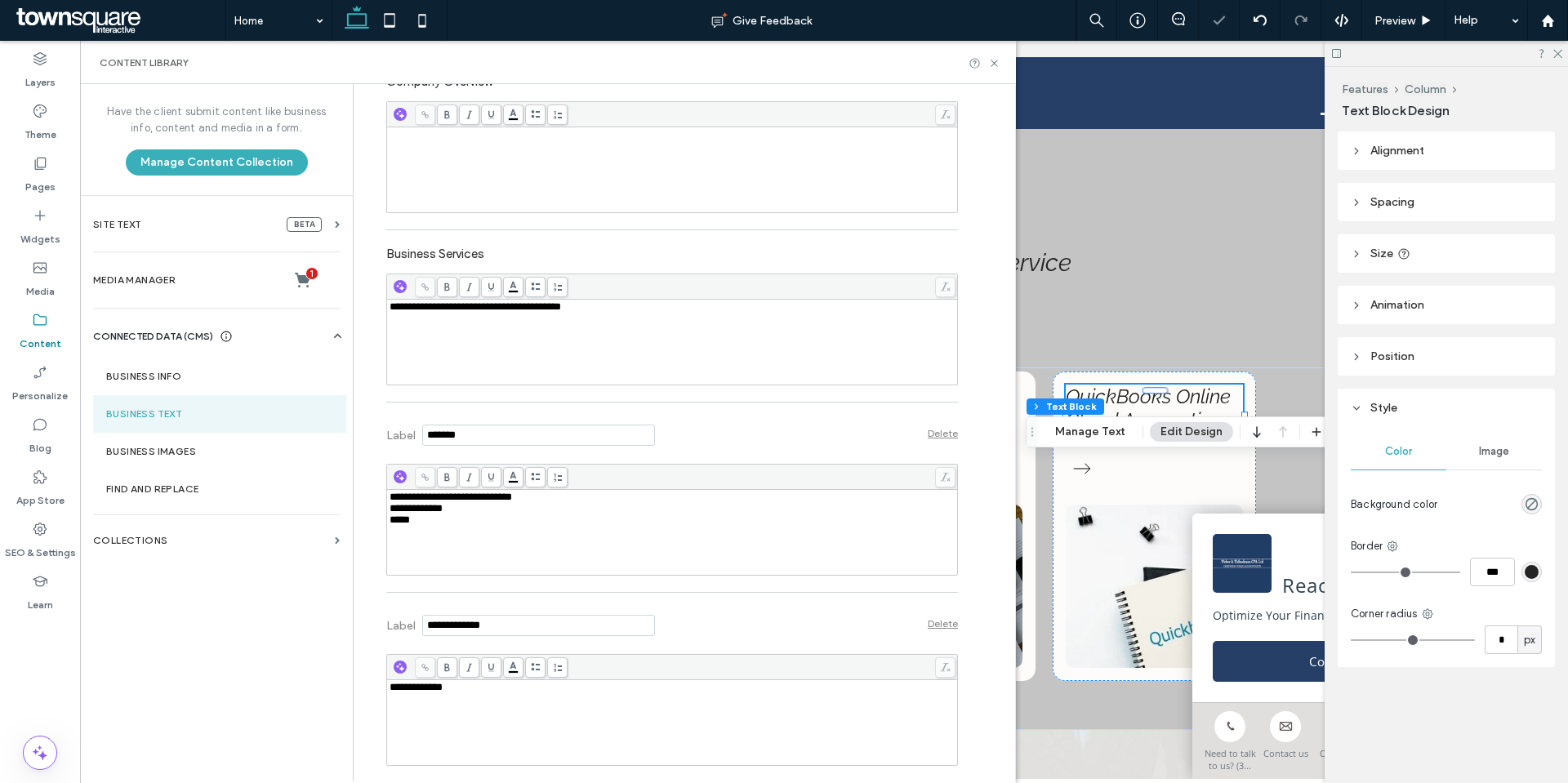 scroll, scrollTop: 447, scrollLeft: 0, axis: vertical 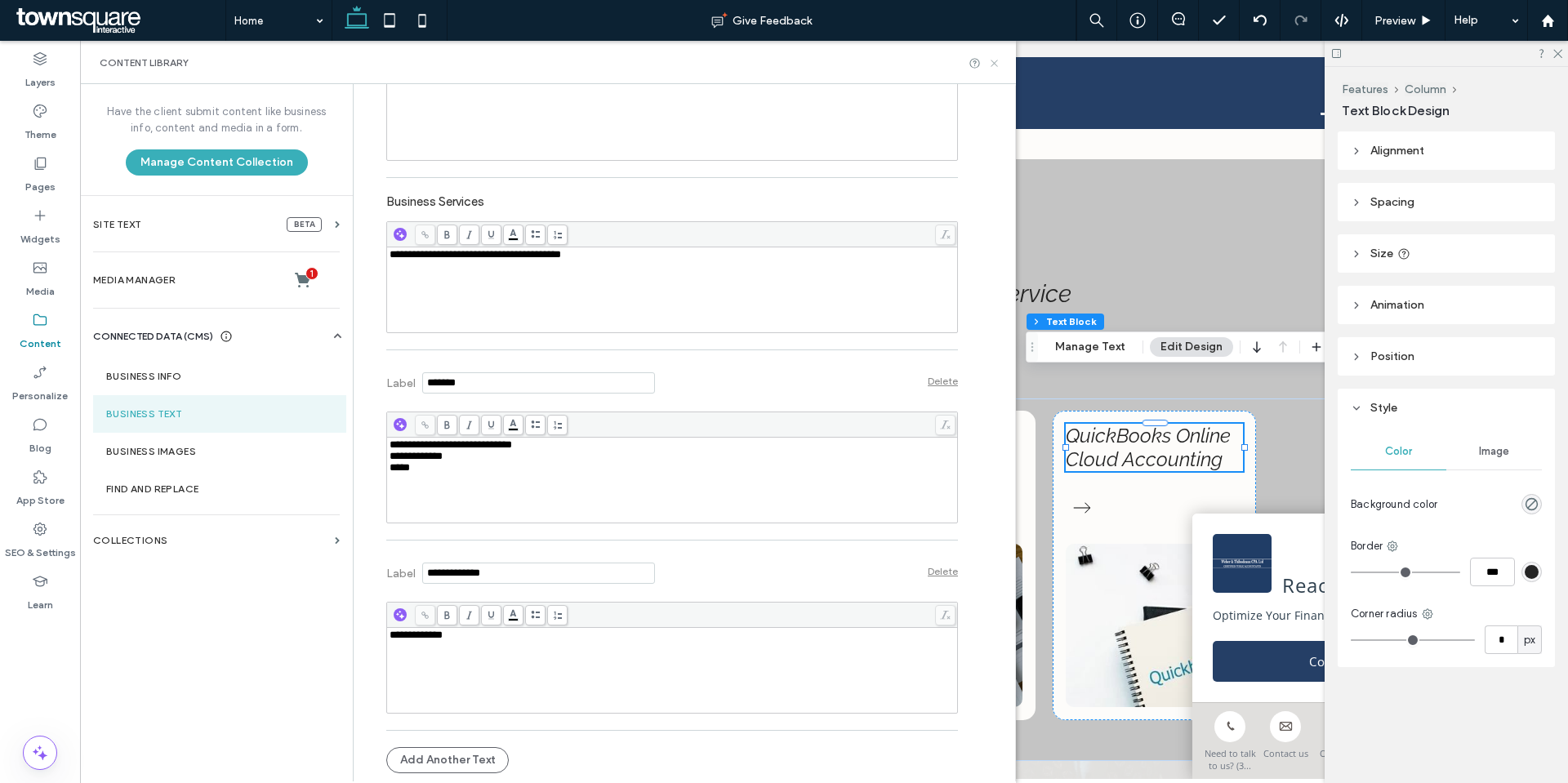 click 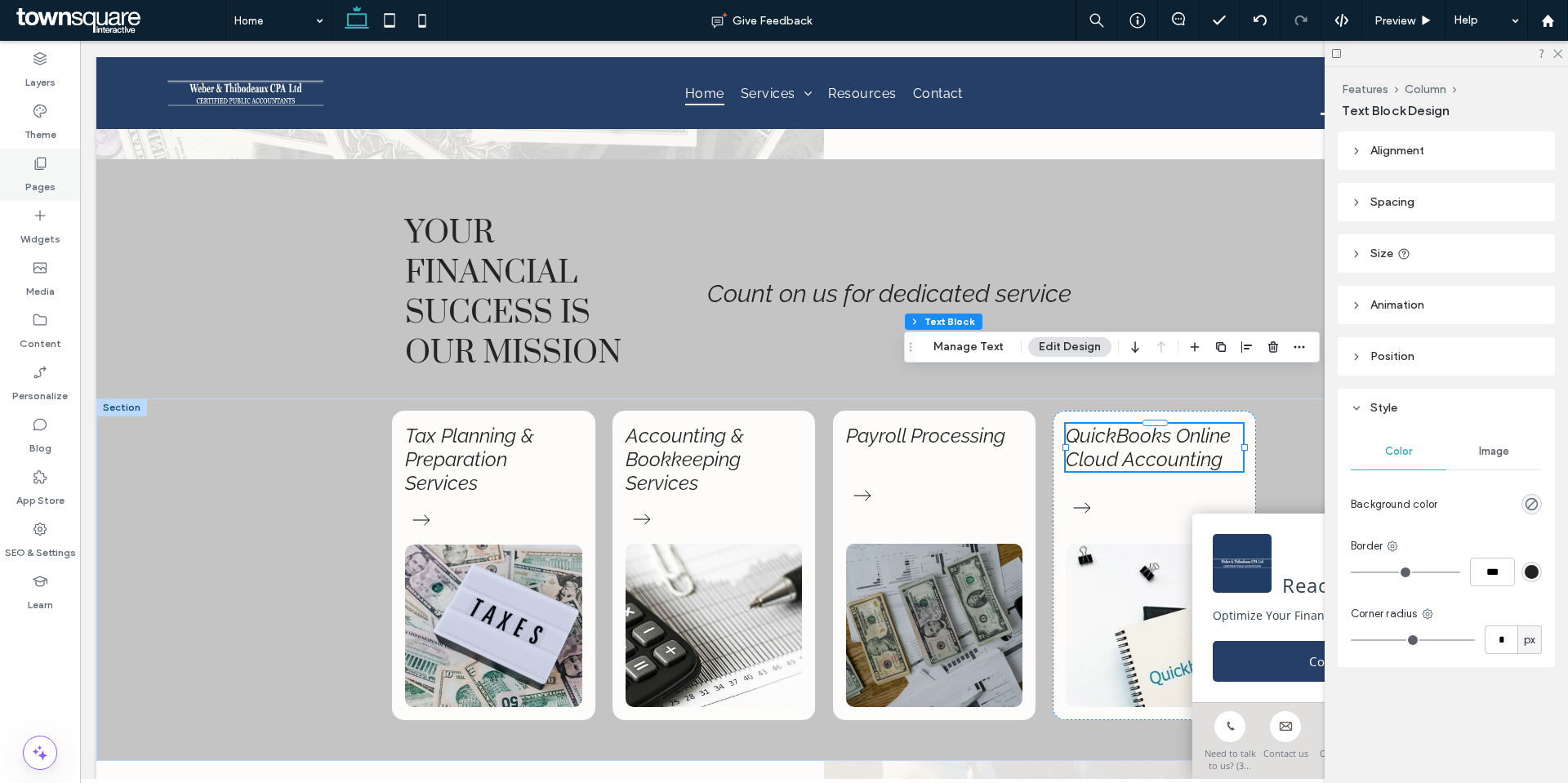 click on "Pages" at bounding box center (40, 175) 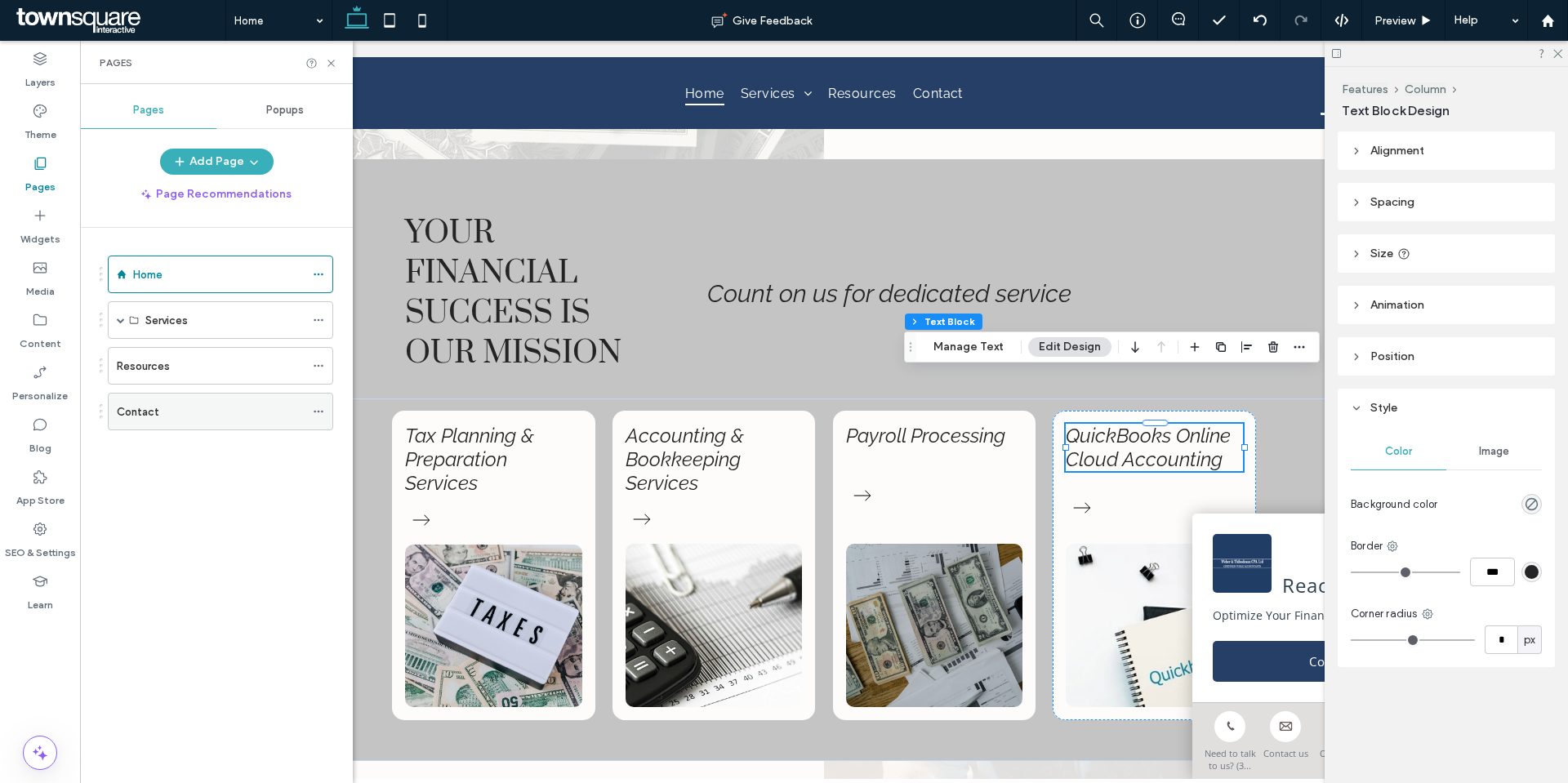 click on "Contact" at bounding box center (211, 412) 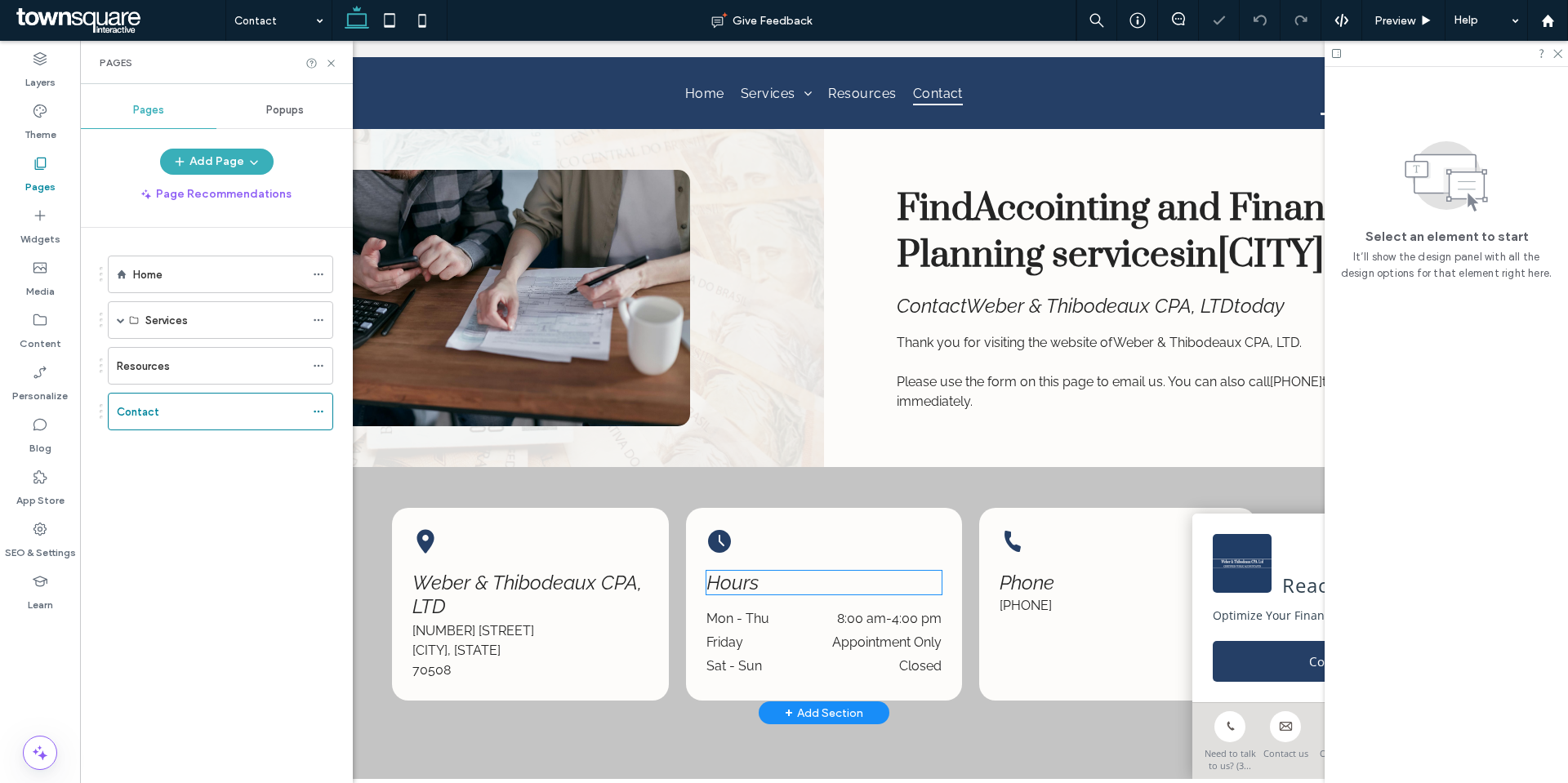 scroll, scrollTop: 0, scrollLeft: 0, axis: both 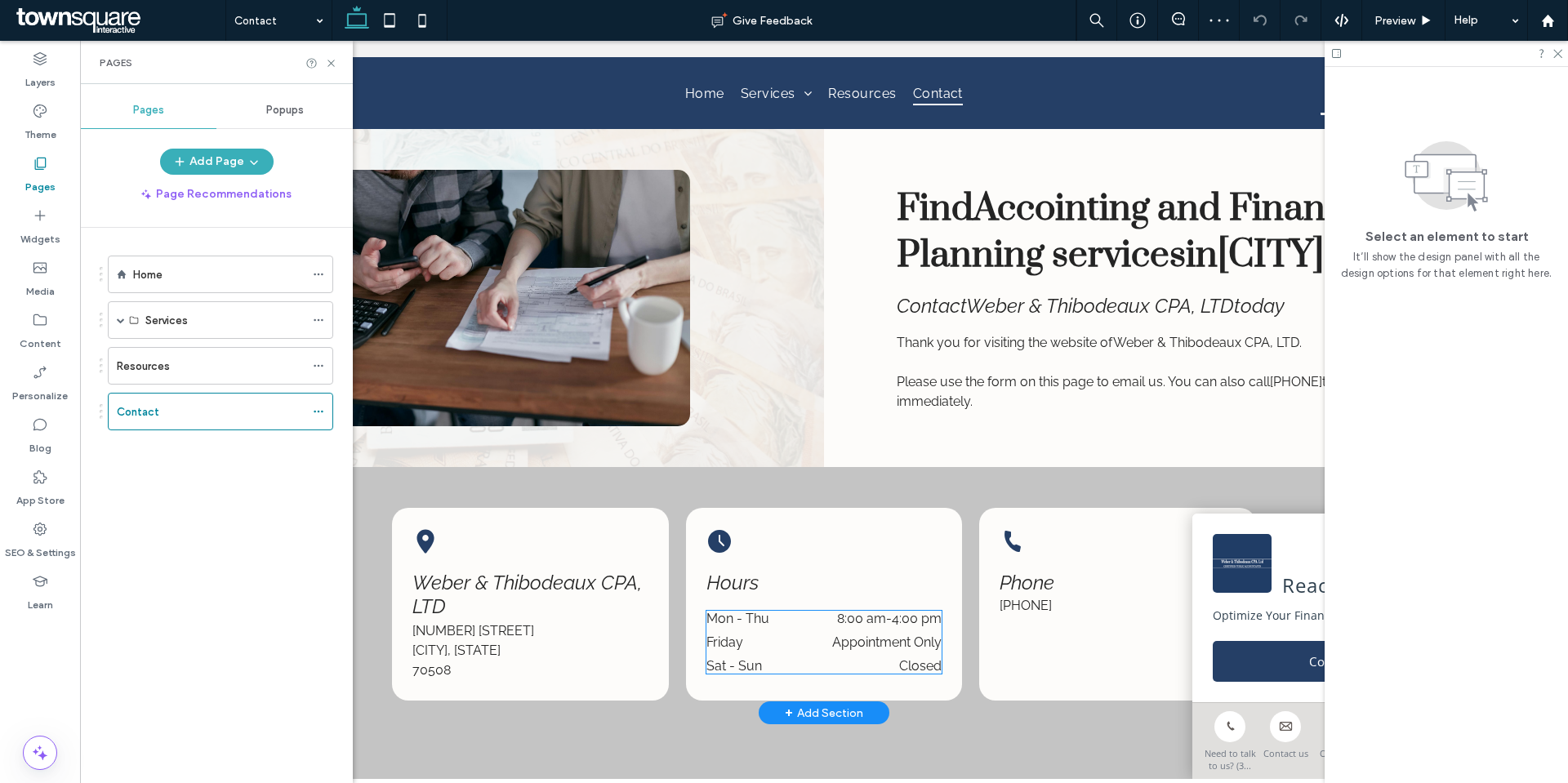 click on "Appointment Only" at bounding box center [872, 642] 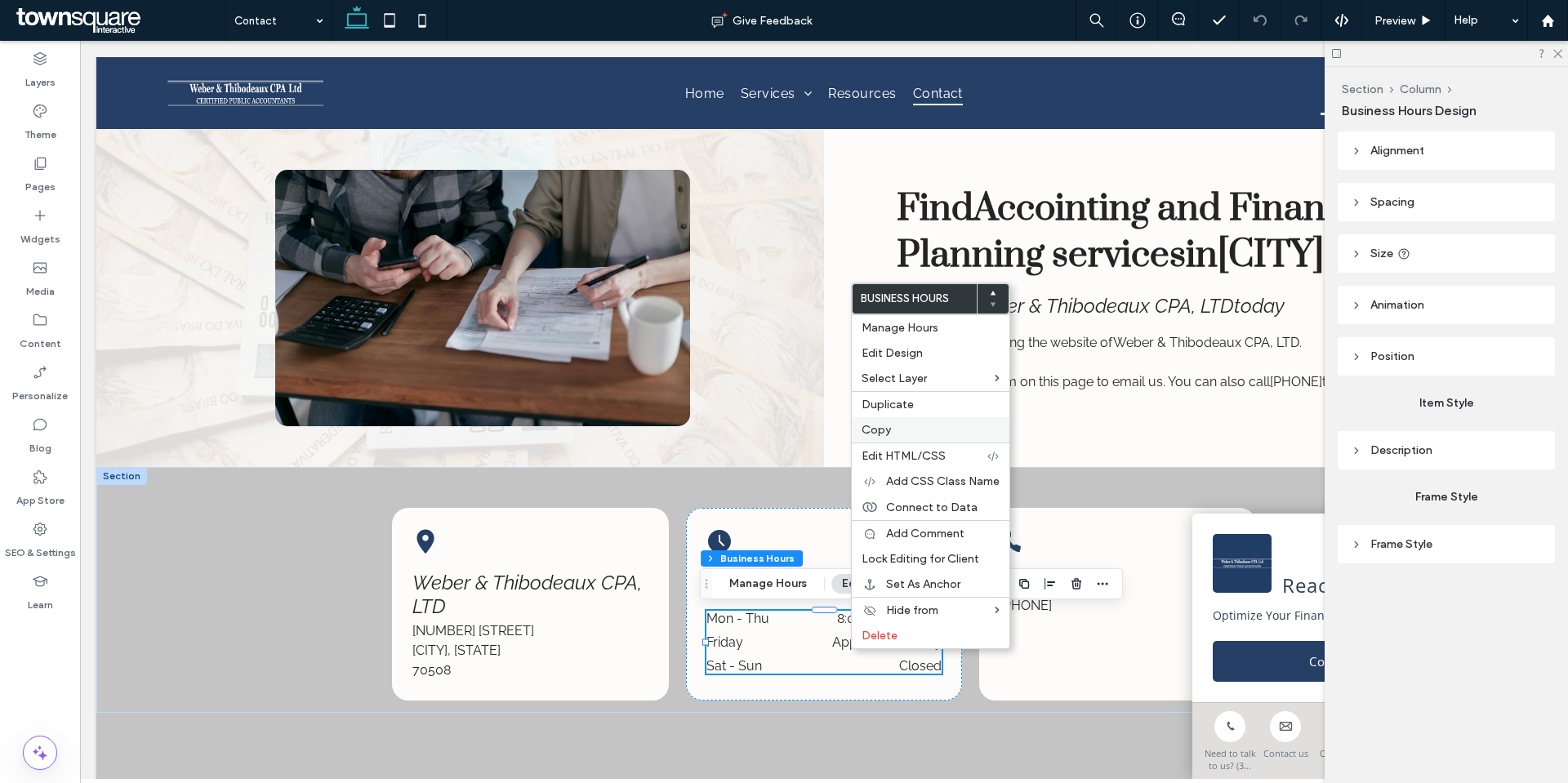 click on "Copy" at bounding box center [930, 429] 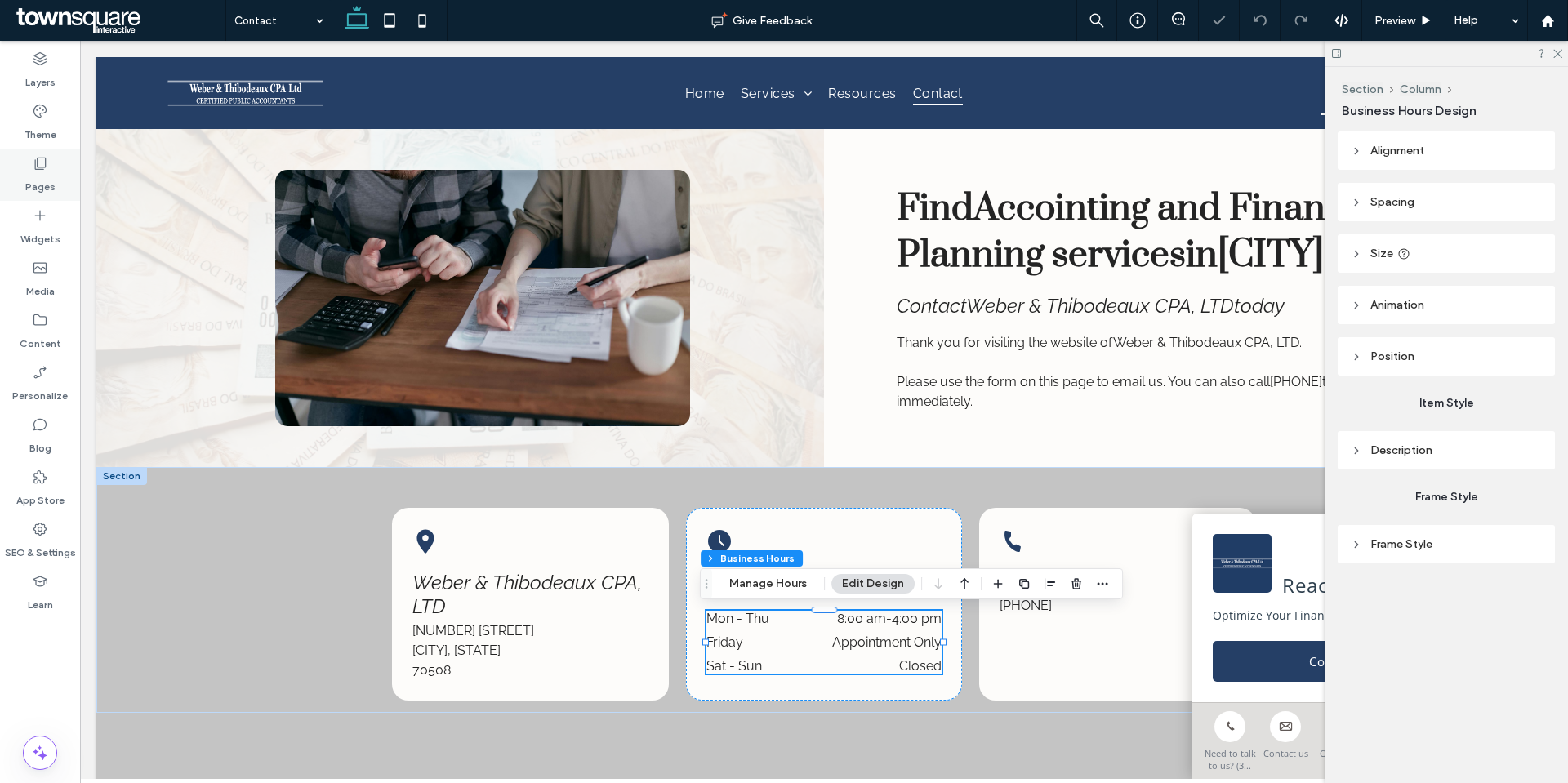 click on "Pages" at bounding box center (40, 183) 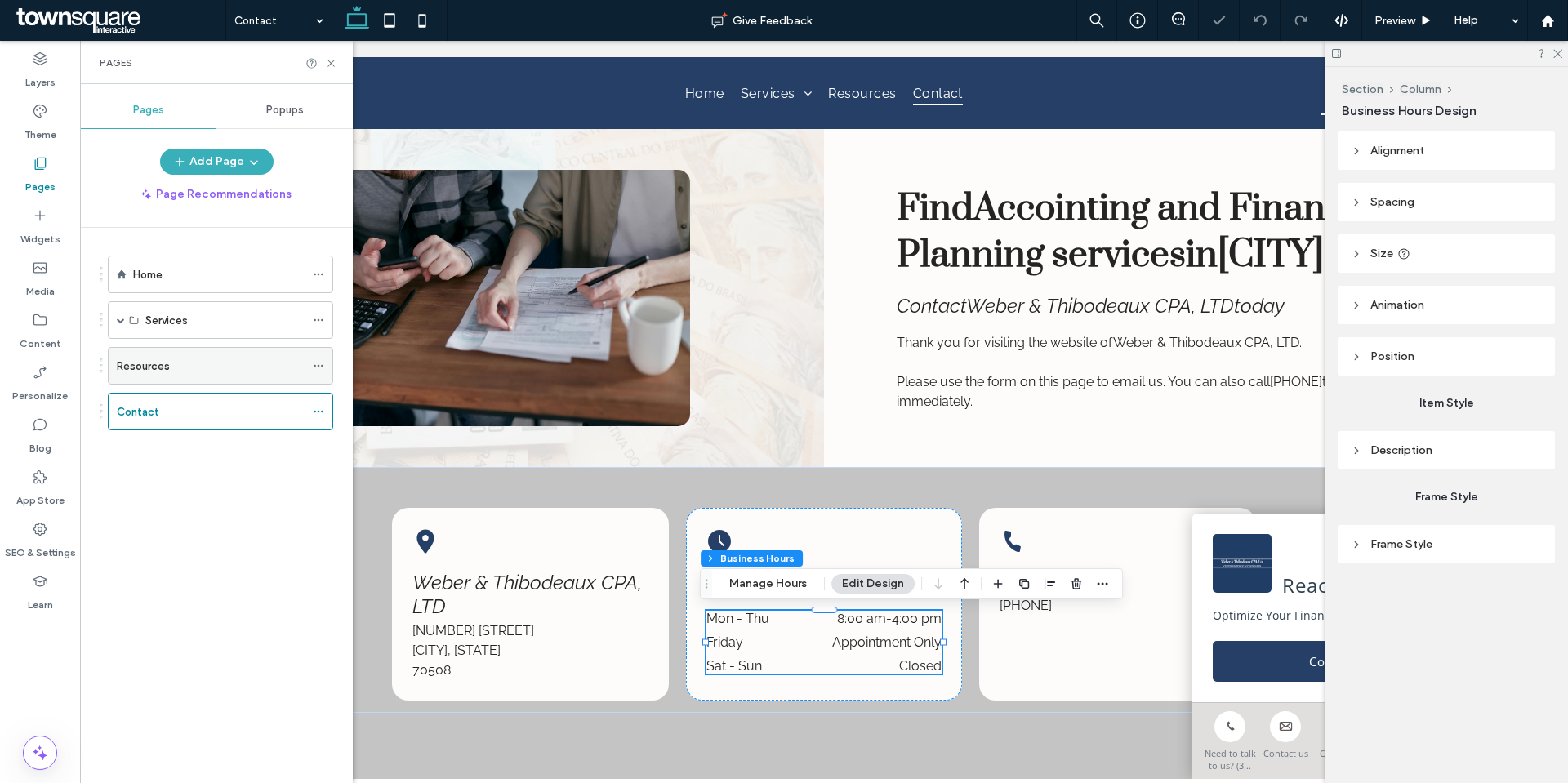 click on "Resources" at bounding box center (211, 366) 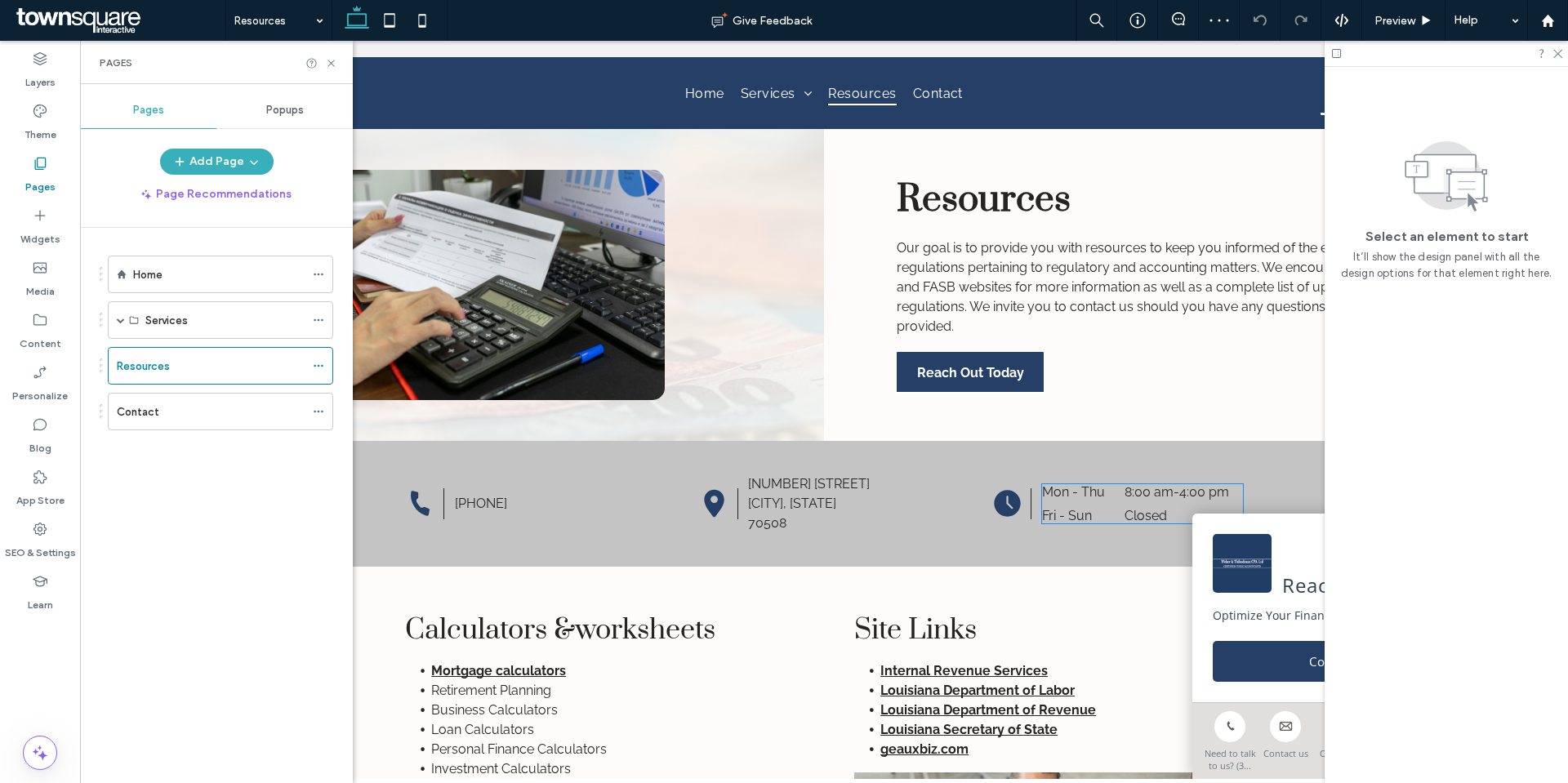 scroll, scrollTop: 0, scrollLeft: 0, axis: both 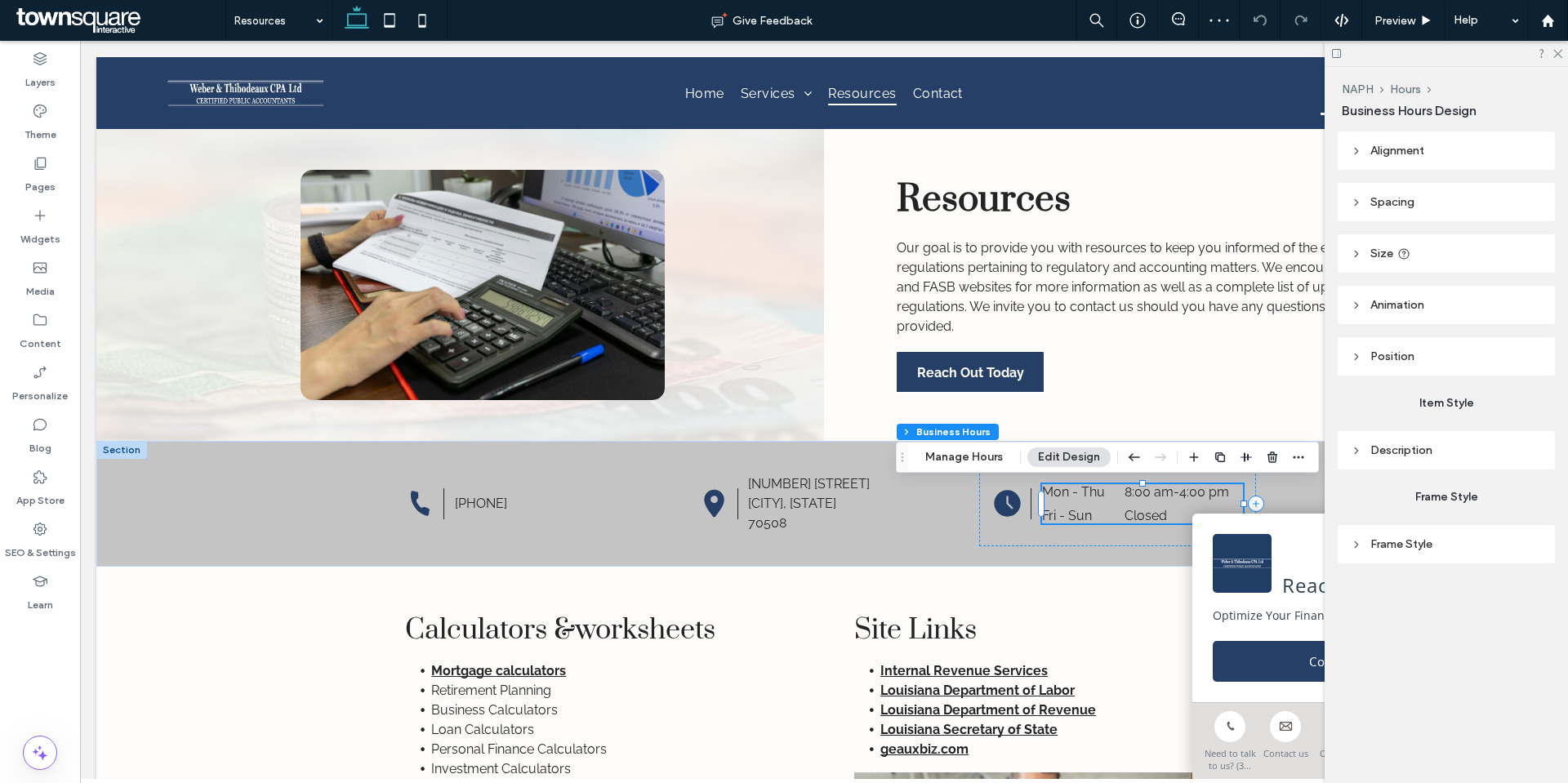 click on "Closed" at bounding box center (1183, 515) 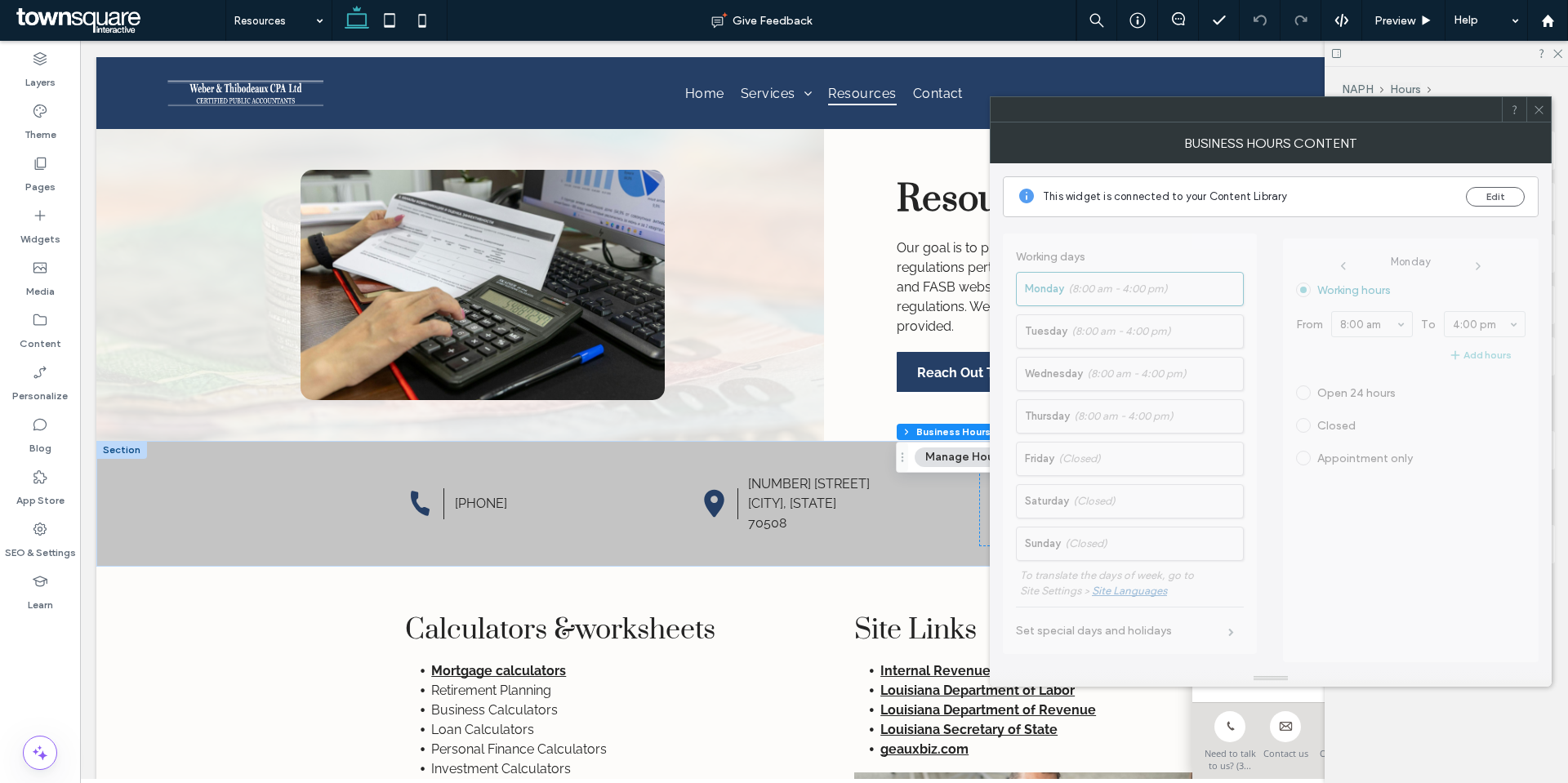 click 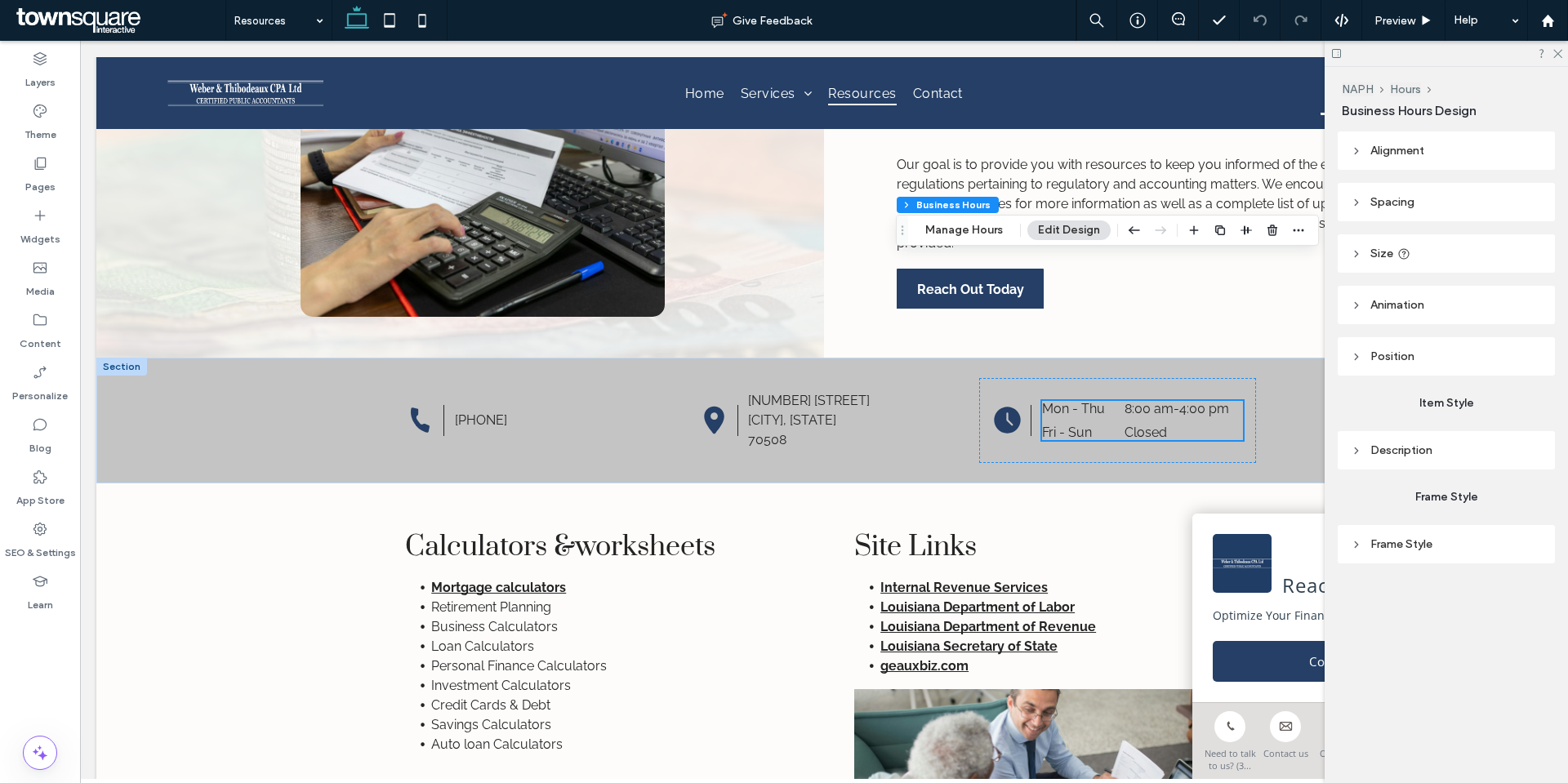 scroll, scrollTop: 245, scrollLeft: 0, axis: vertical 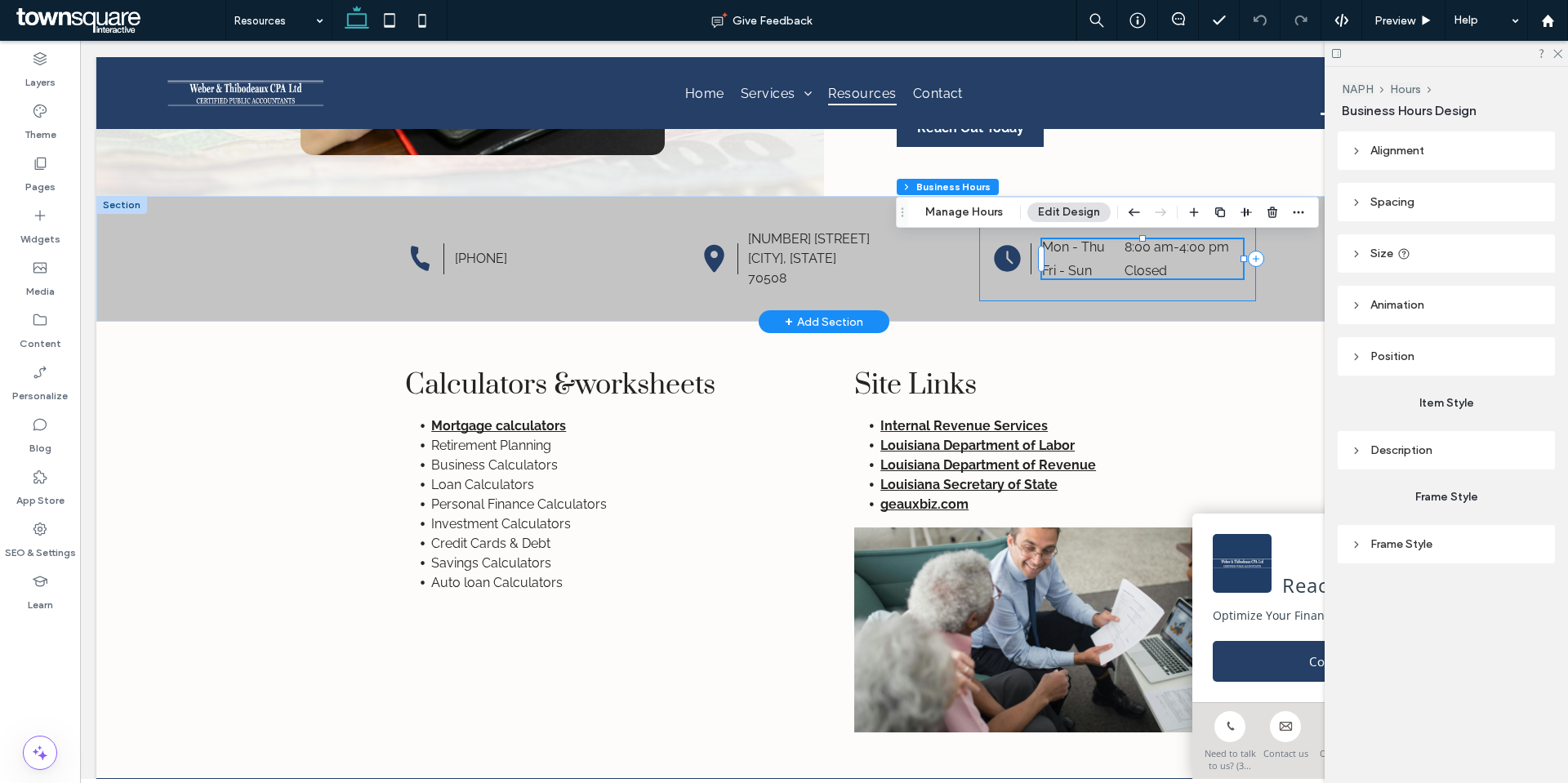 click on "Mon - Thu
8:00 am
-  4:00 pm
Fri - Sun
Closed" at bounding box center [1117, 259] 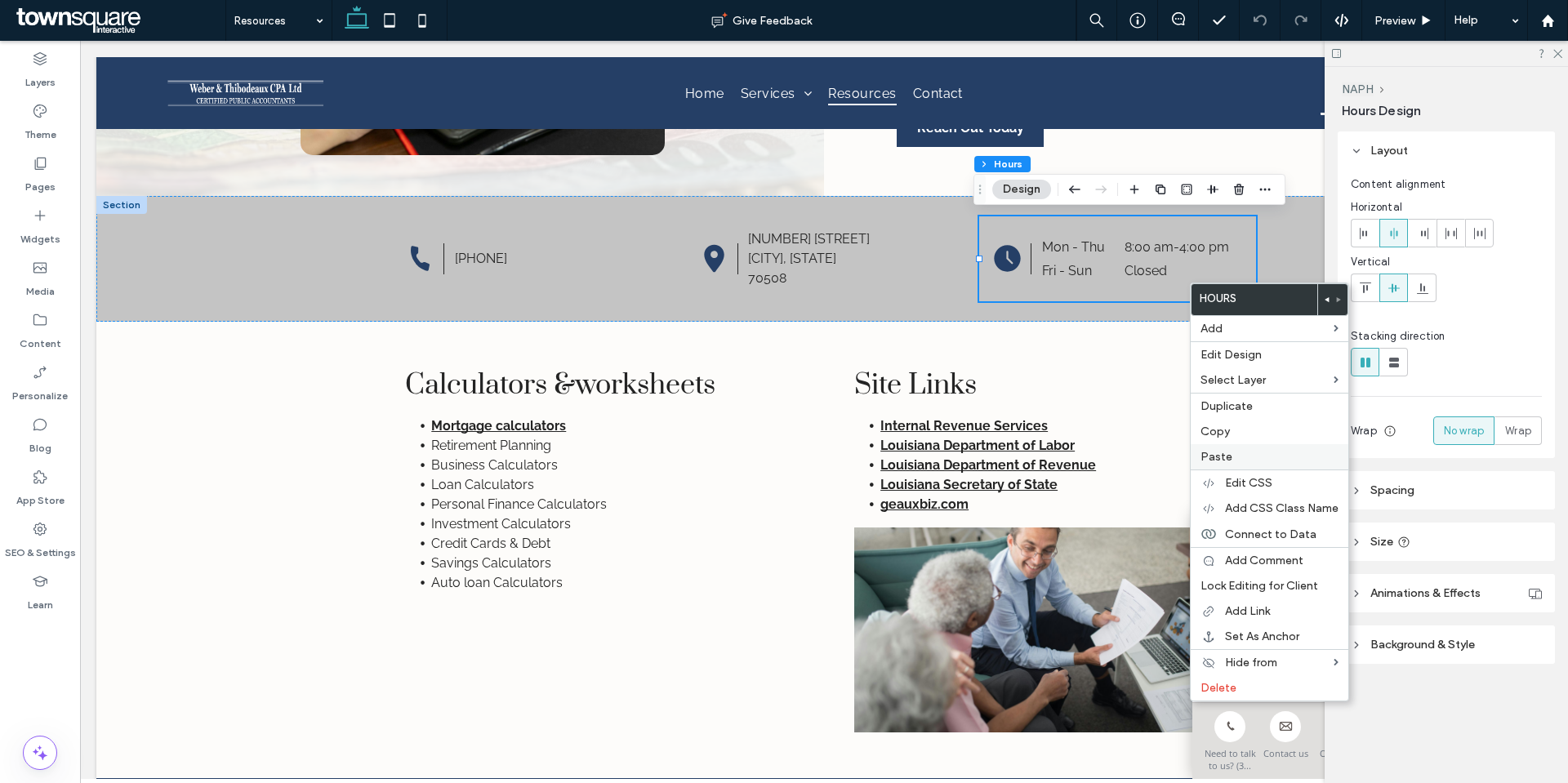 click on "Paste" at bounding box center [1269, 456] 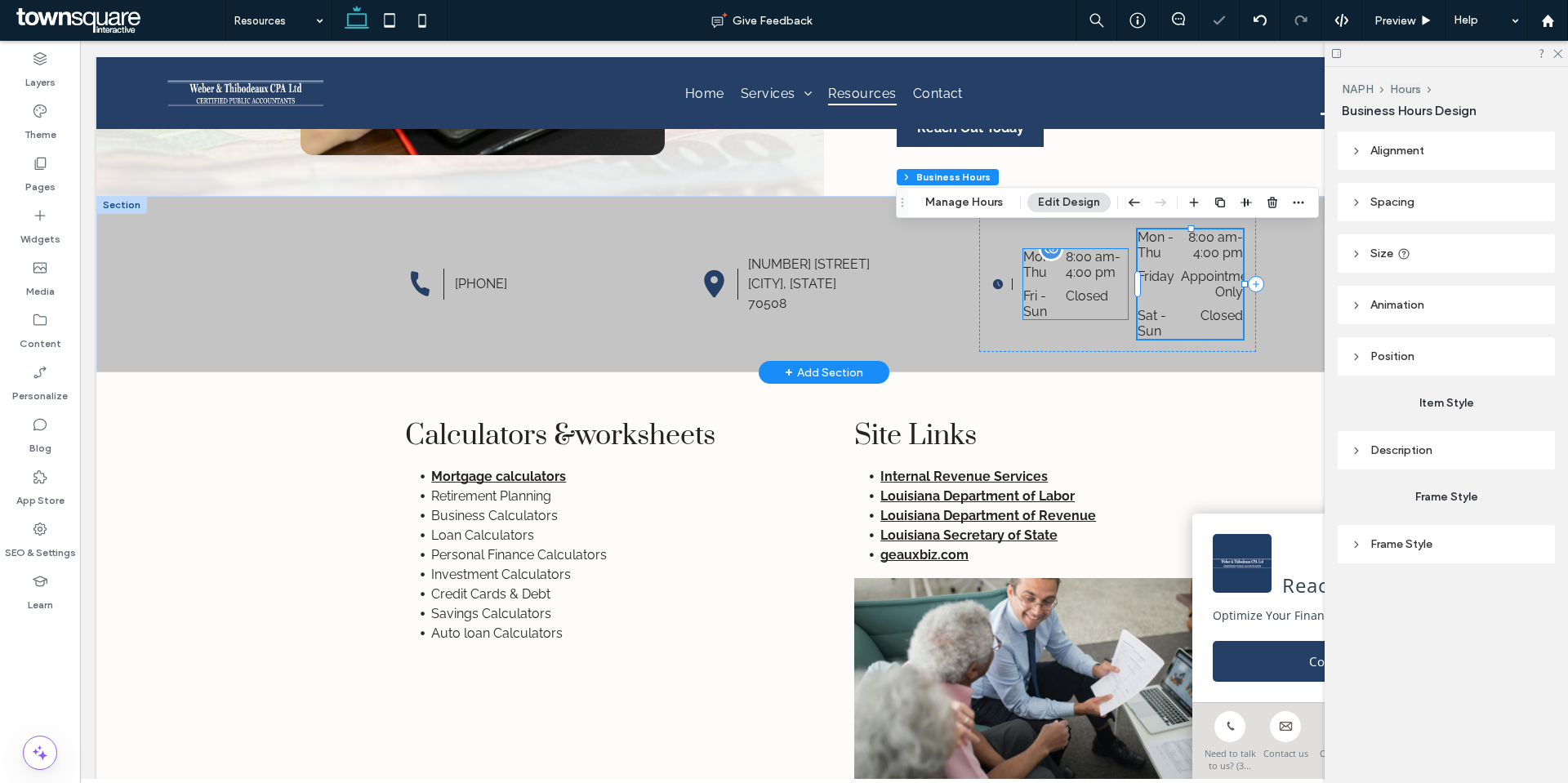 click on "Mon - Thu
8:00 am
-  4:00 pm" at bounding box center [1076, 269] 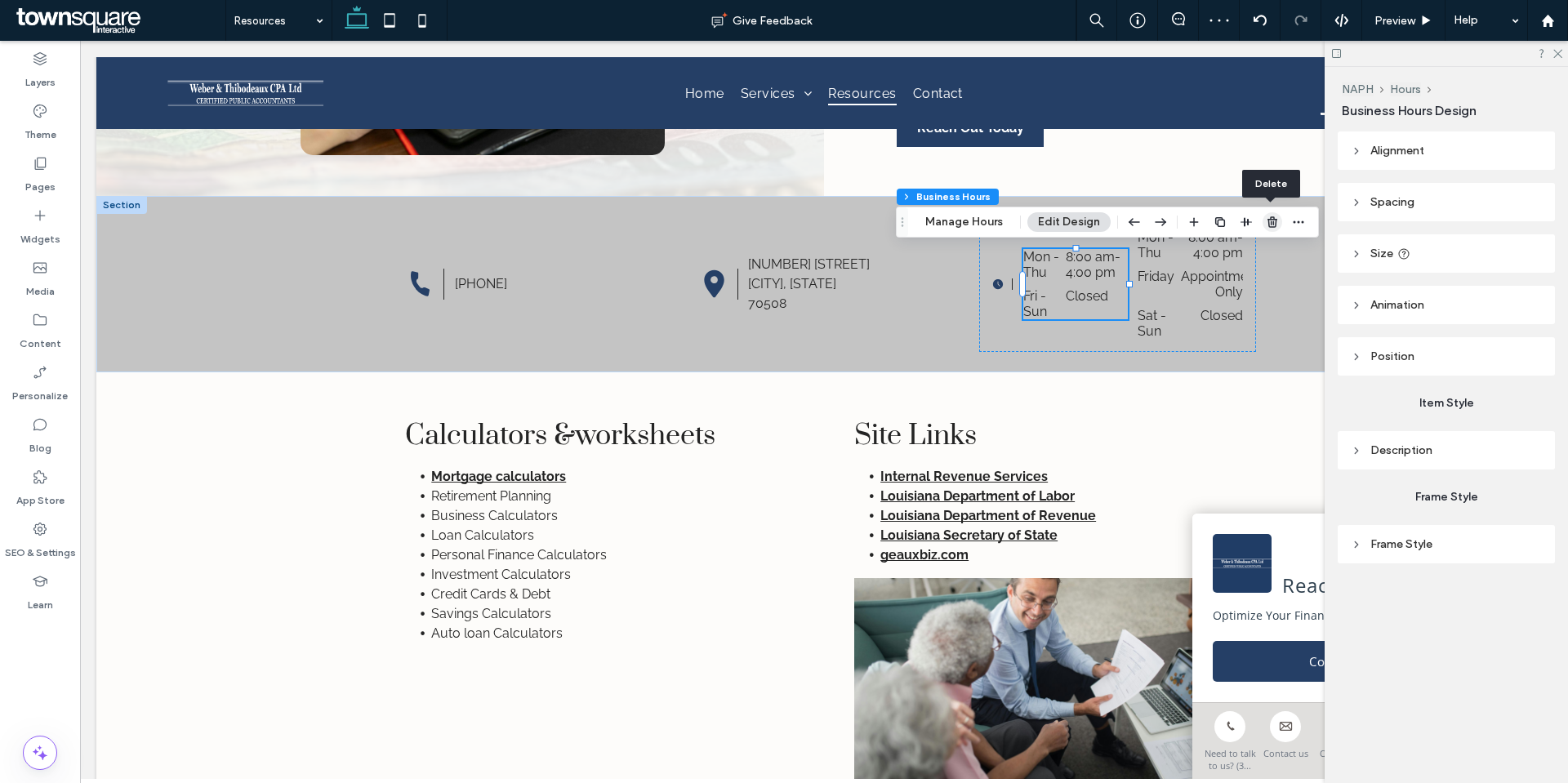 click 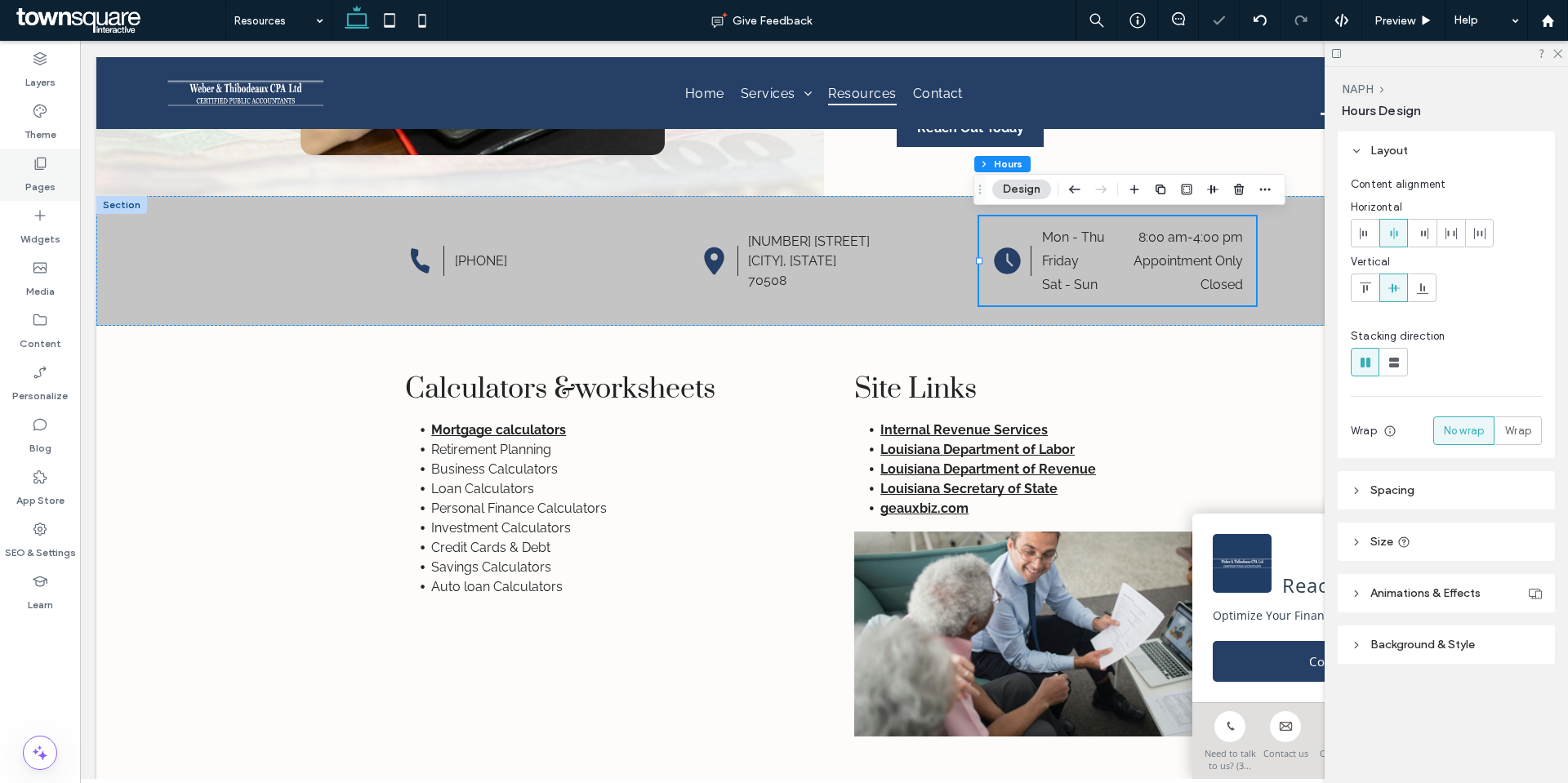 click 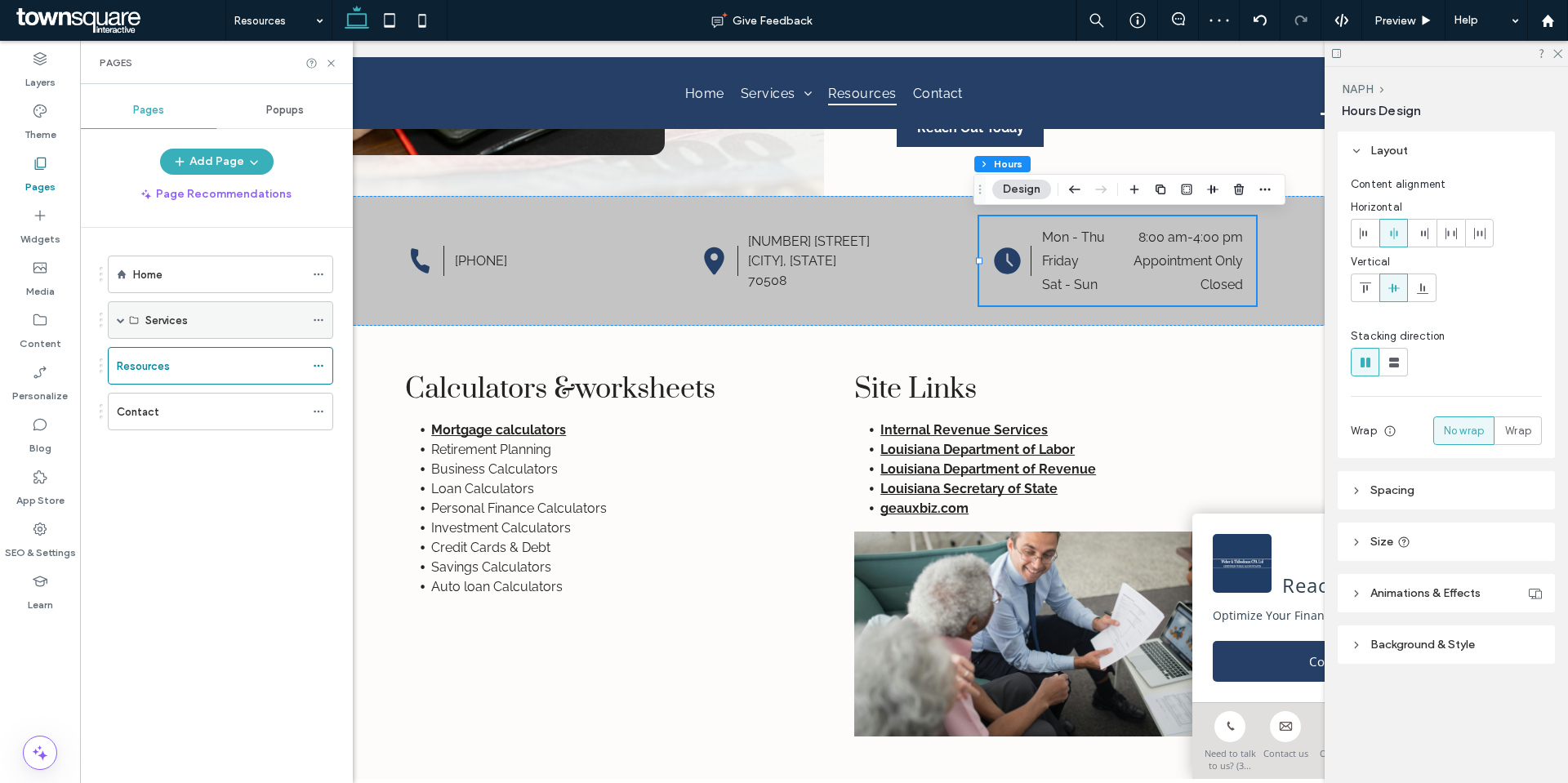 click on "Services" at bounding box center [225, 320] 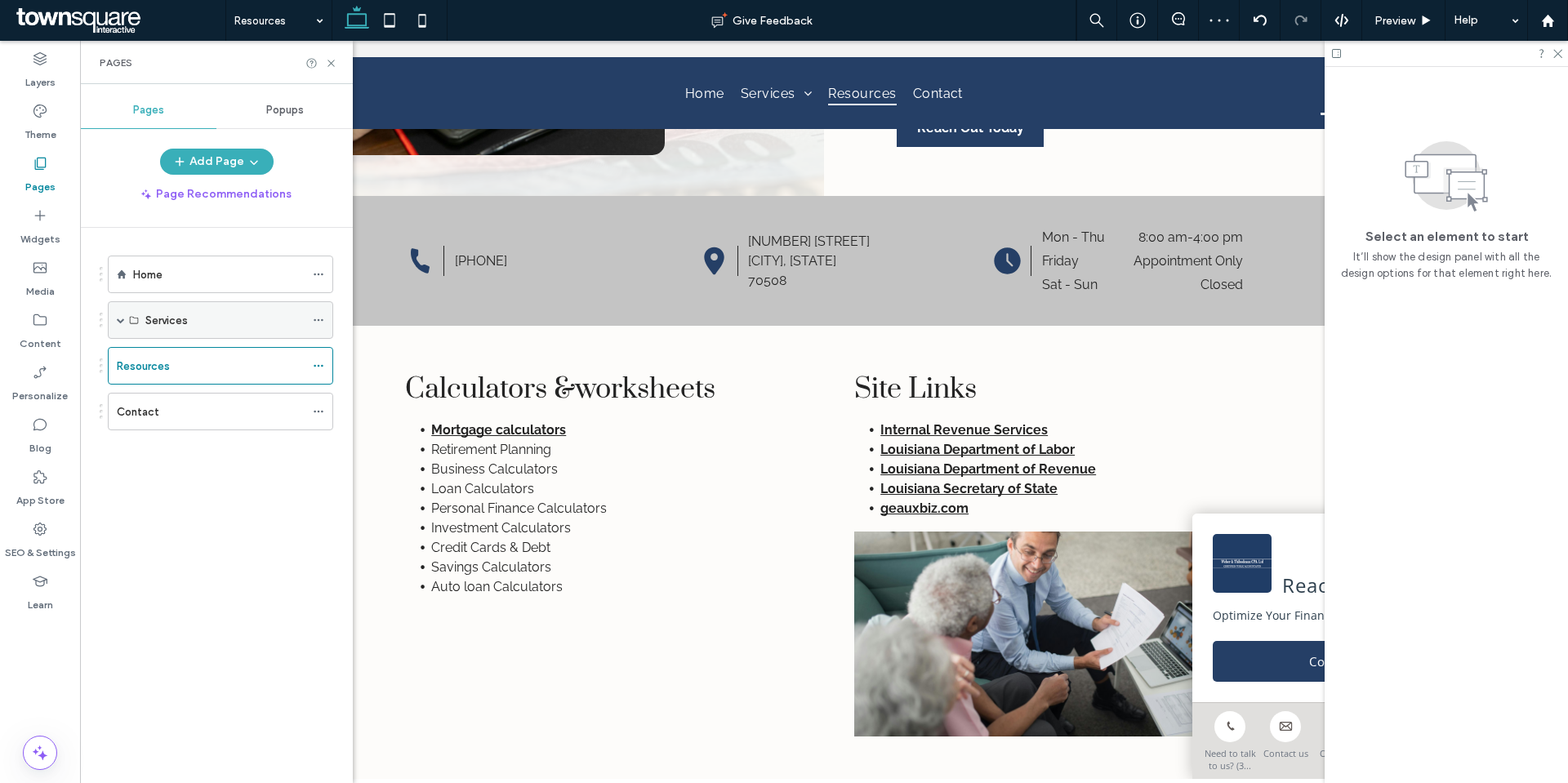 click at bounding box center [121, 320] 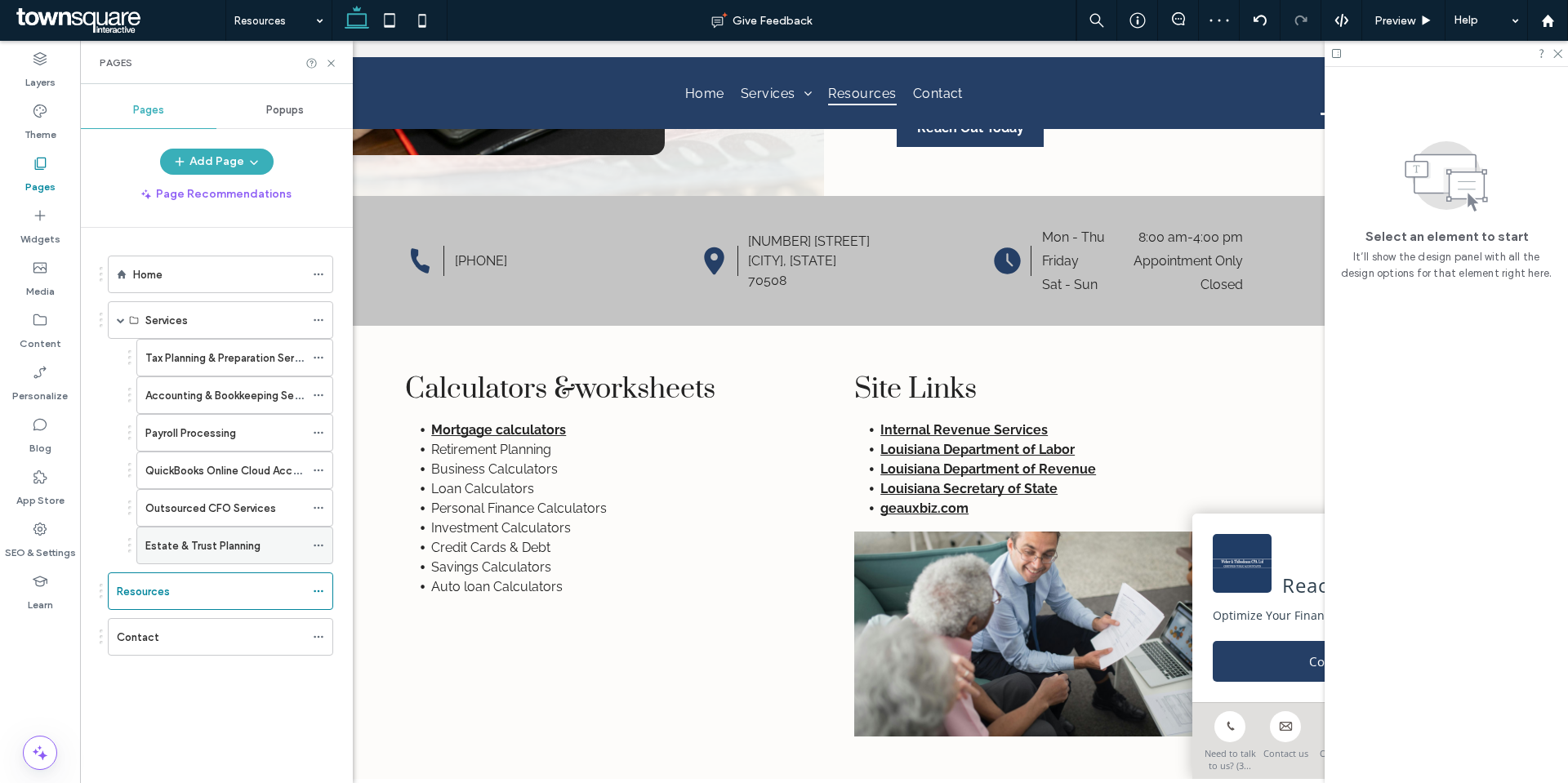 click on "Estate & Trust Planning" at bounding box center (203, 545) 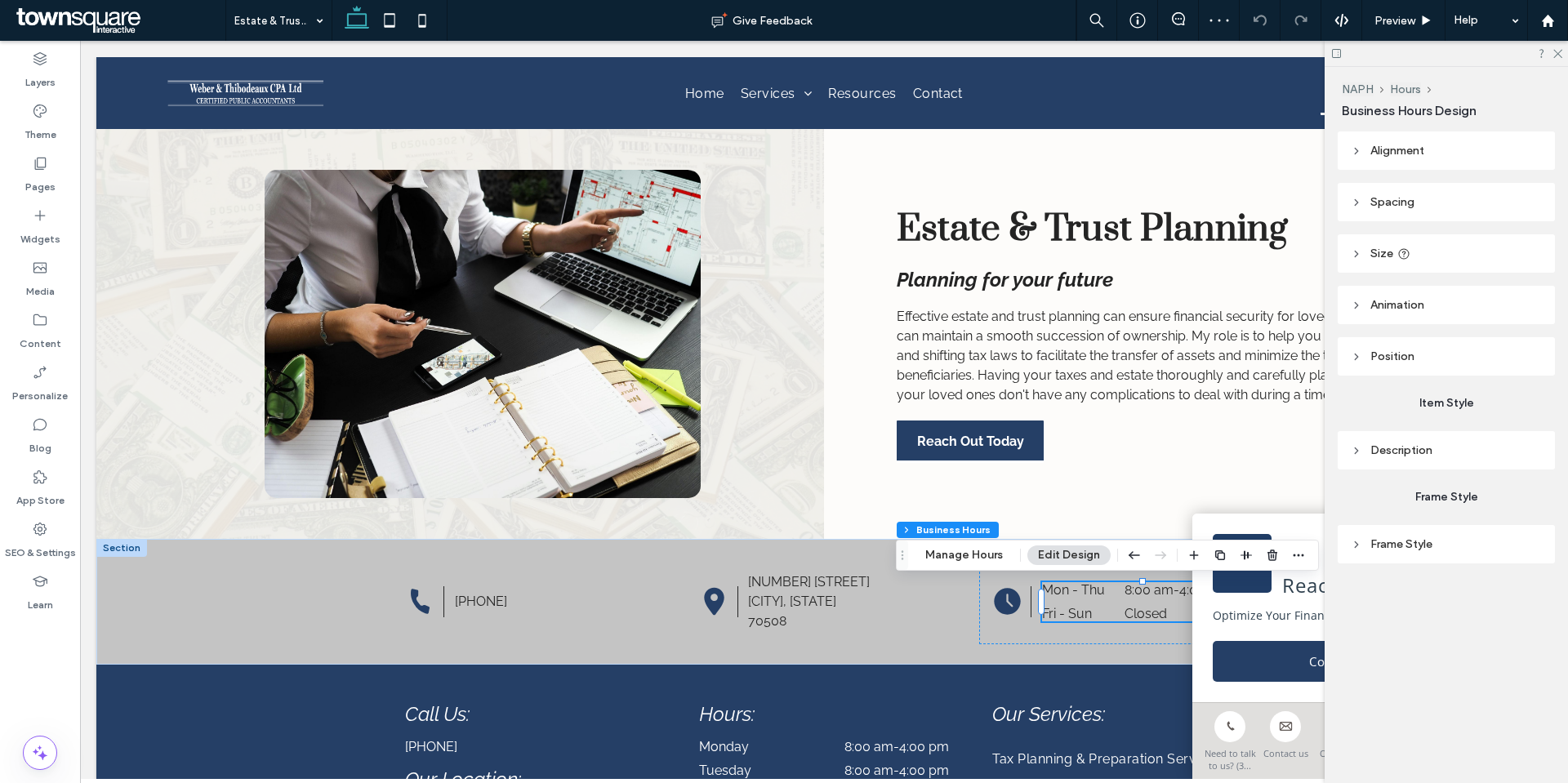 scroll, scrollTop: 0, scrollLeft: 0, axis: both 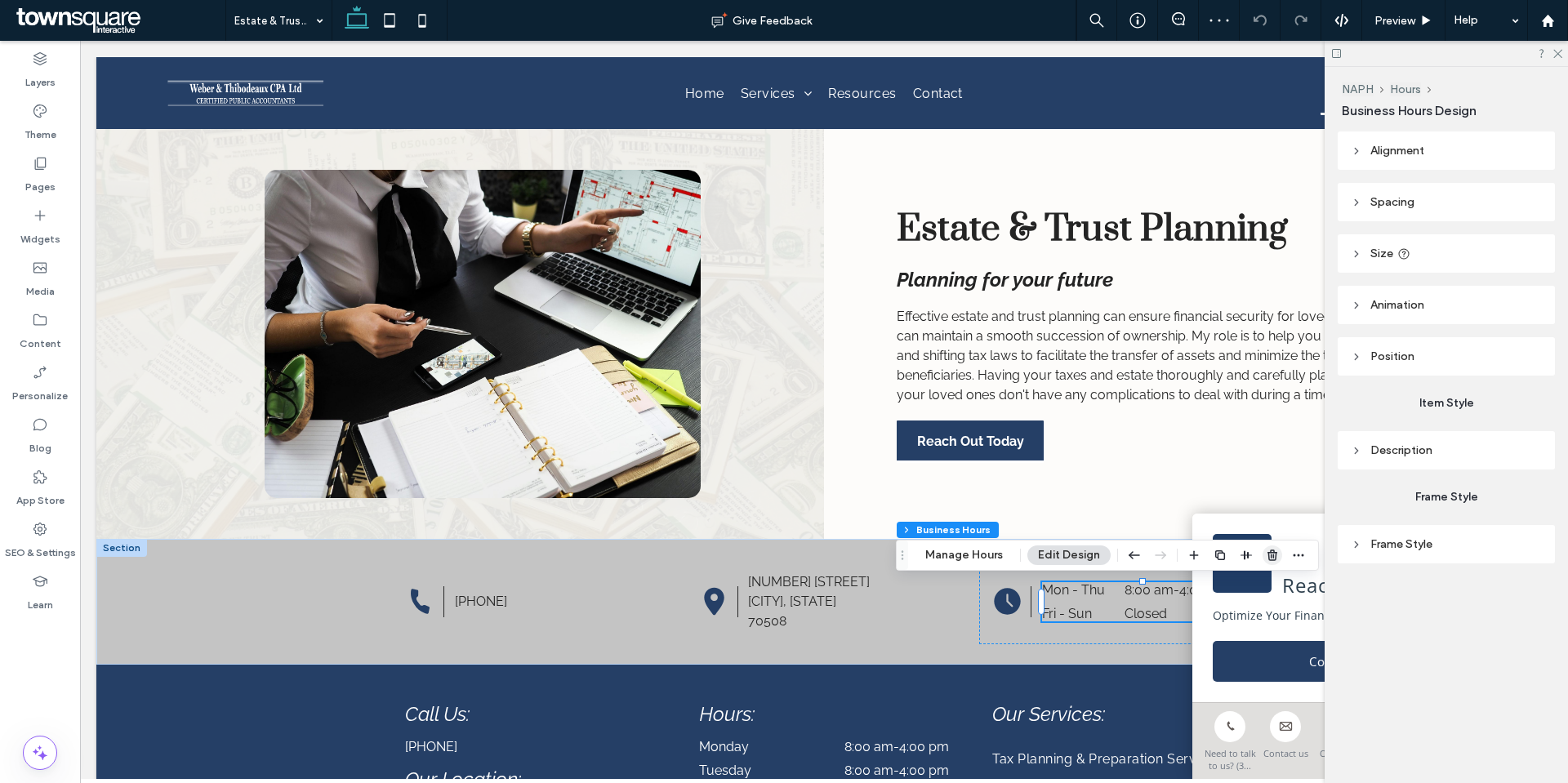 click at bounding box center (1272, 555) 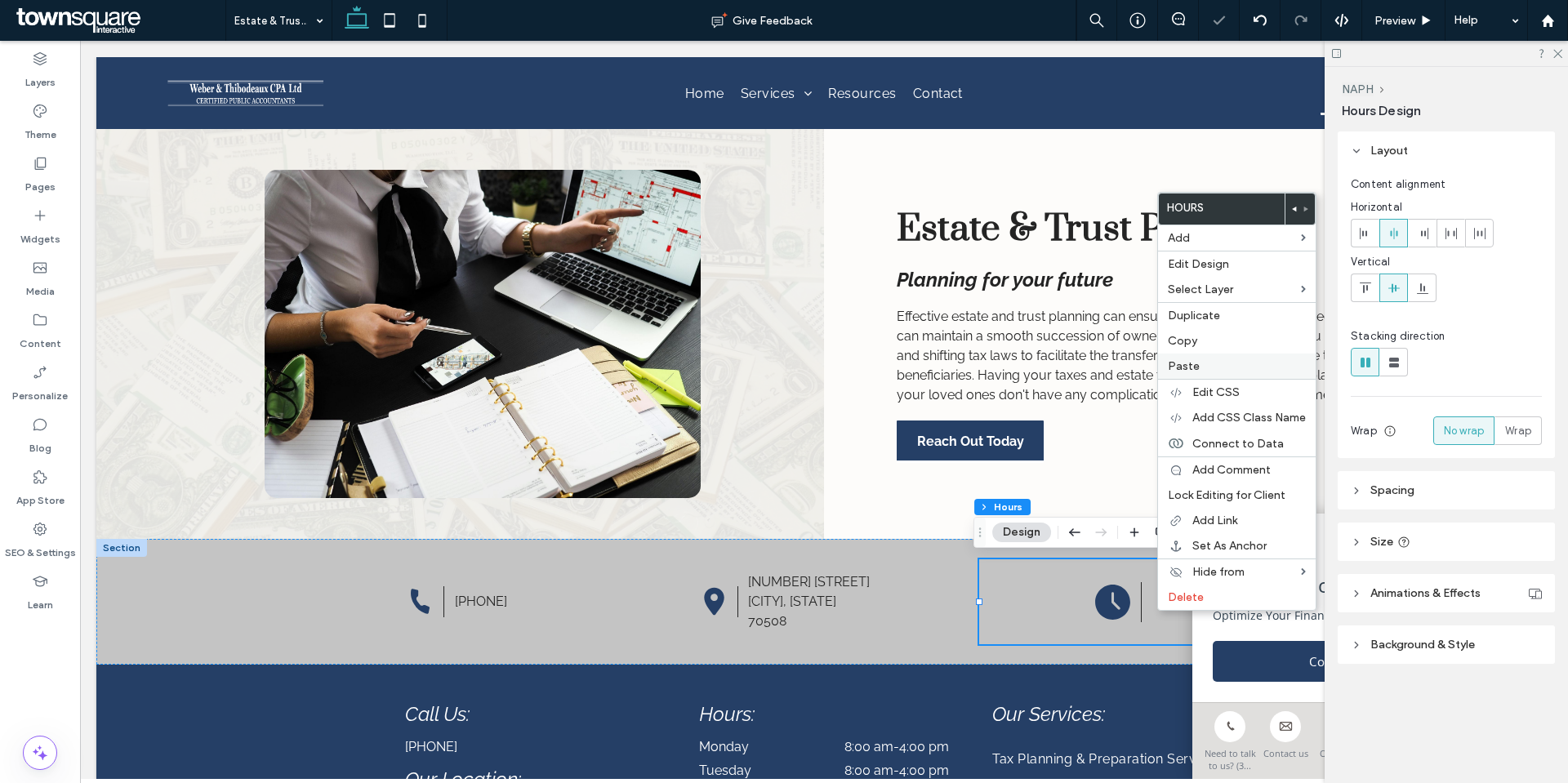 click on "Paste" at bounding box center (1236, 366) 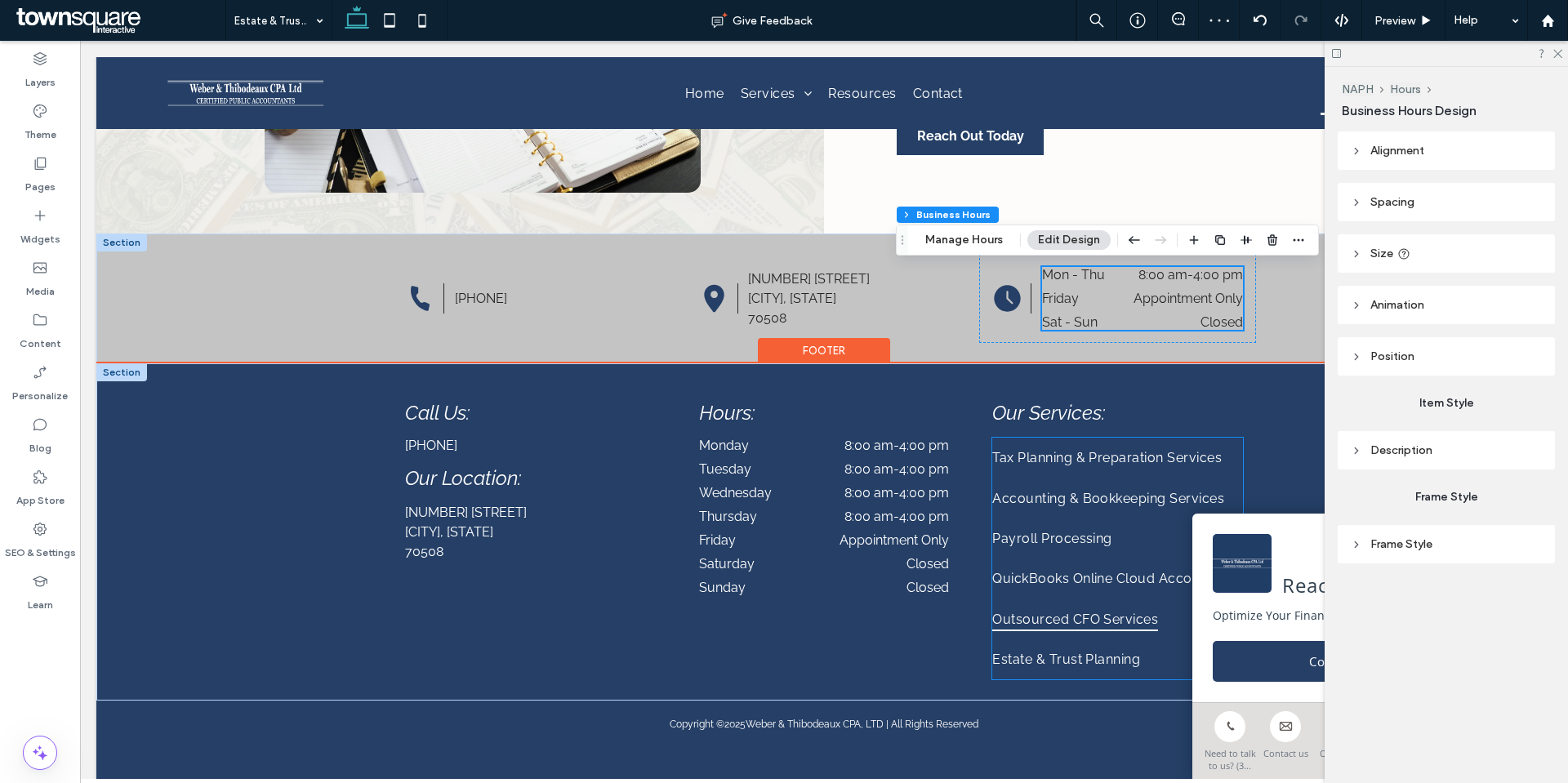 scroll, scrollTop: 327, scrollLeft: 0, axis: vertical 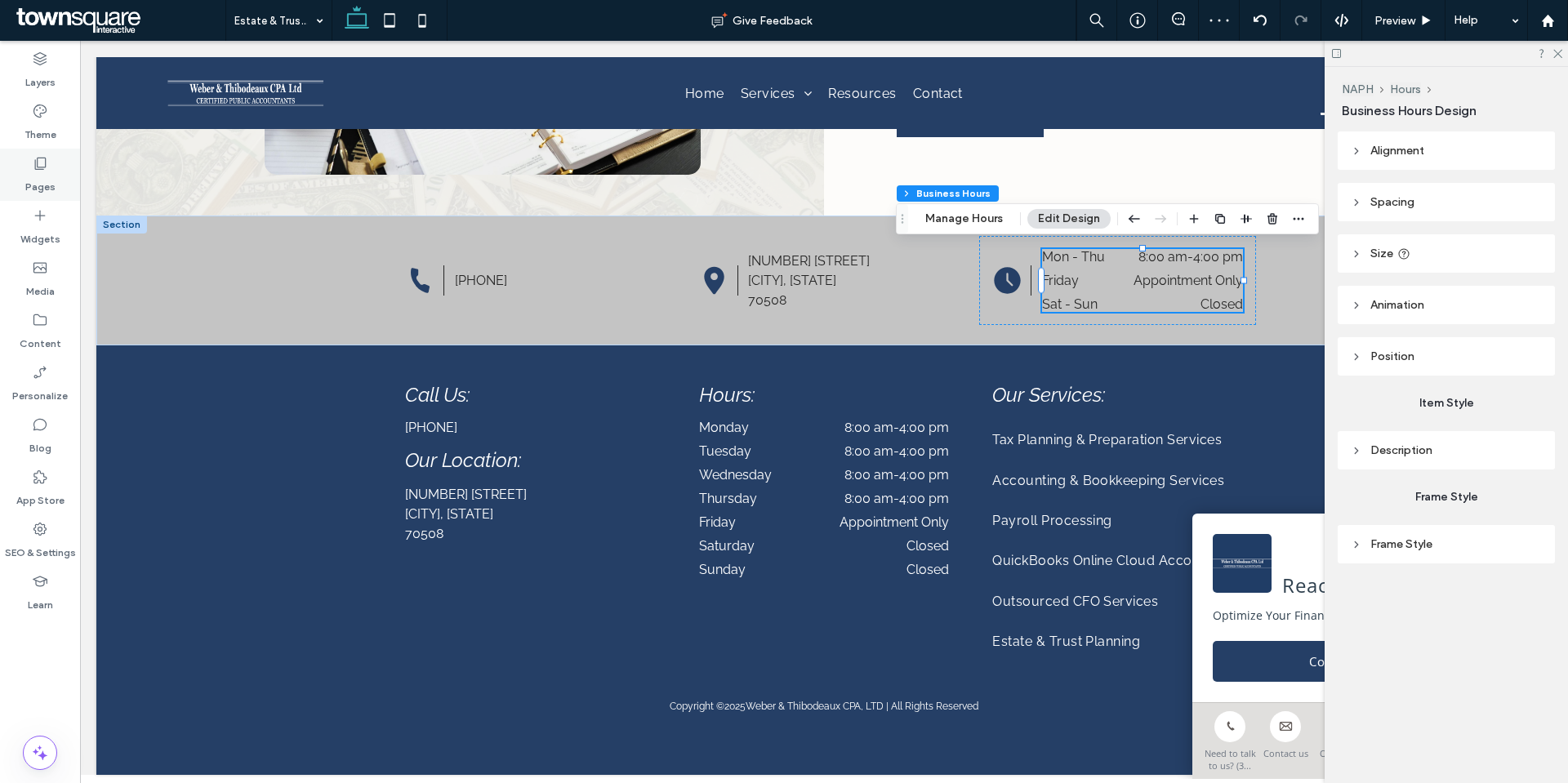 click on "Pages" at bounding box center [40, 175] 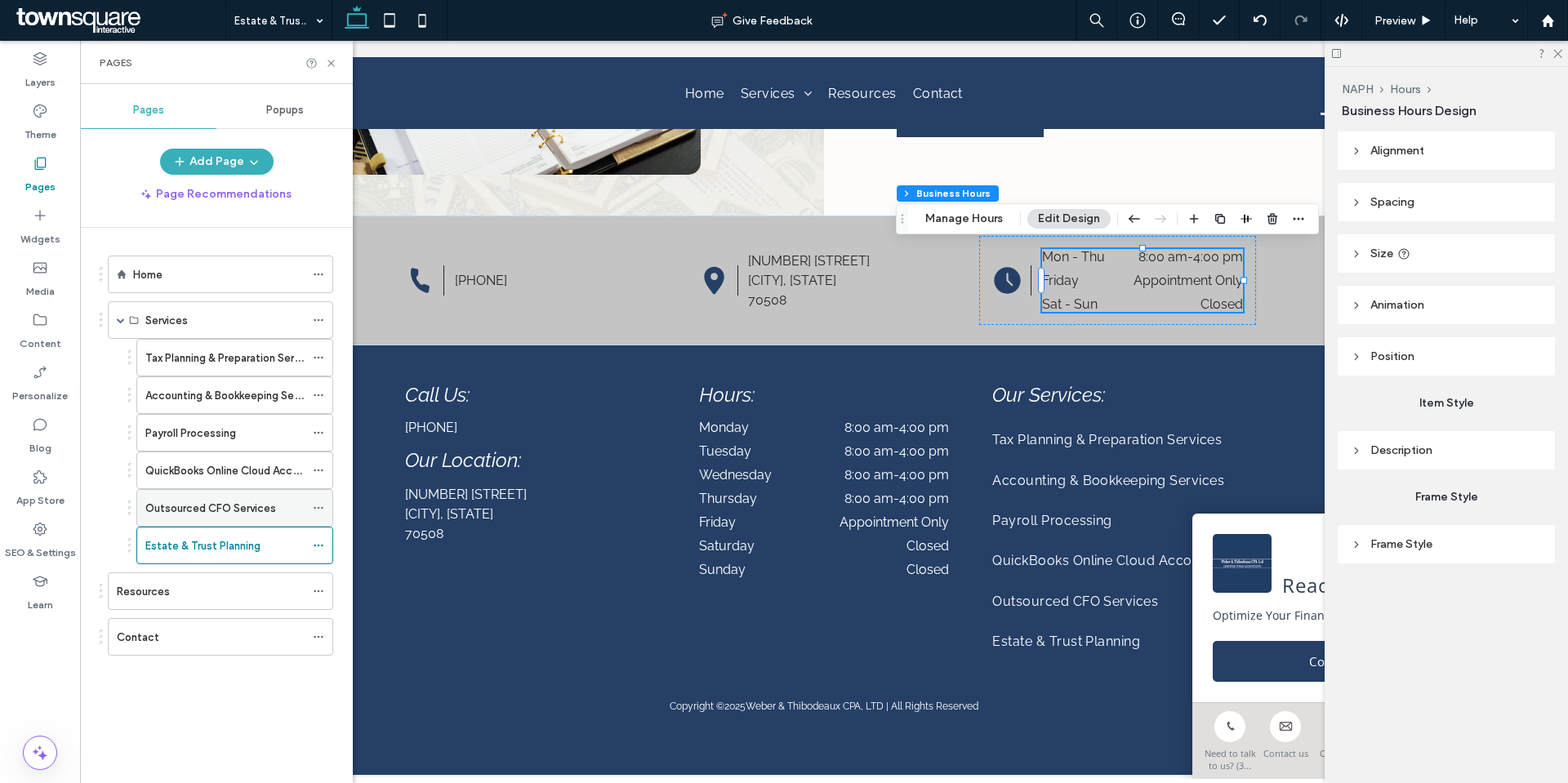 click on "Outsourced CFO Services" at bounding box center [211, 508] 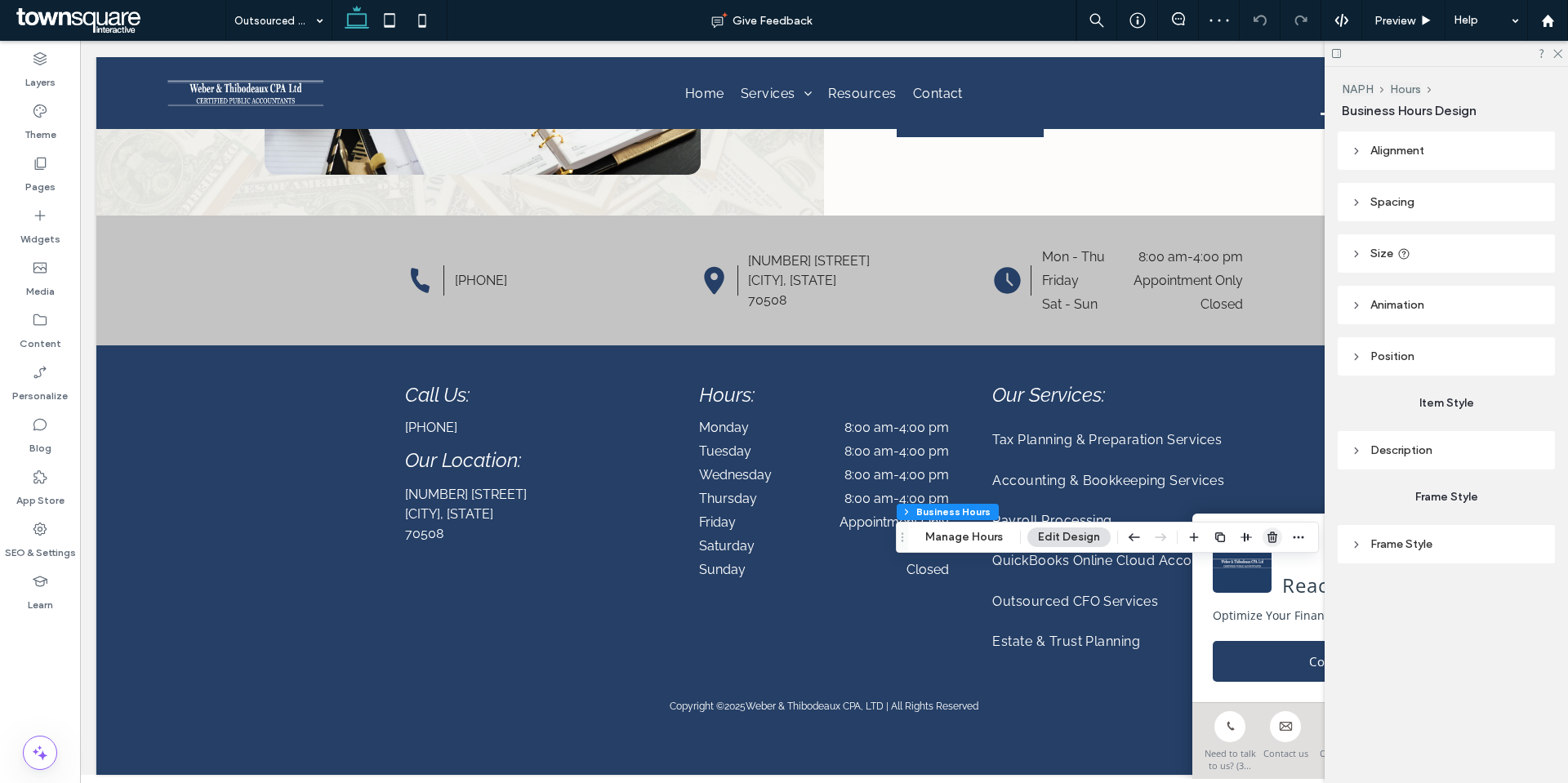 click at bounding box center (1272, 537) 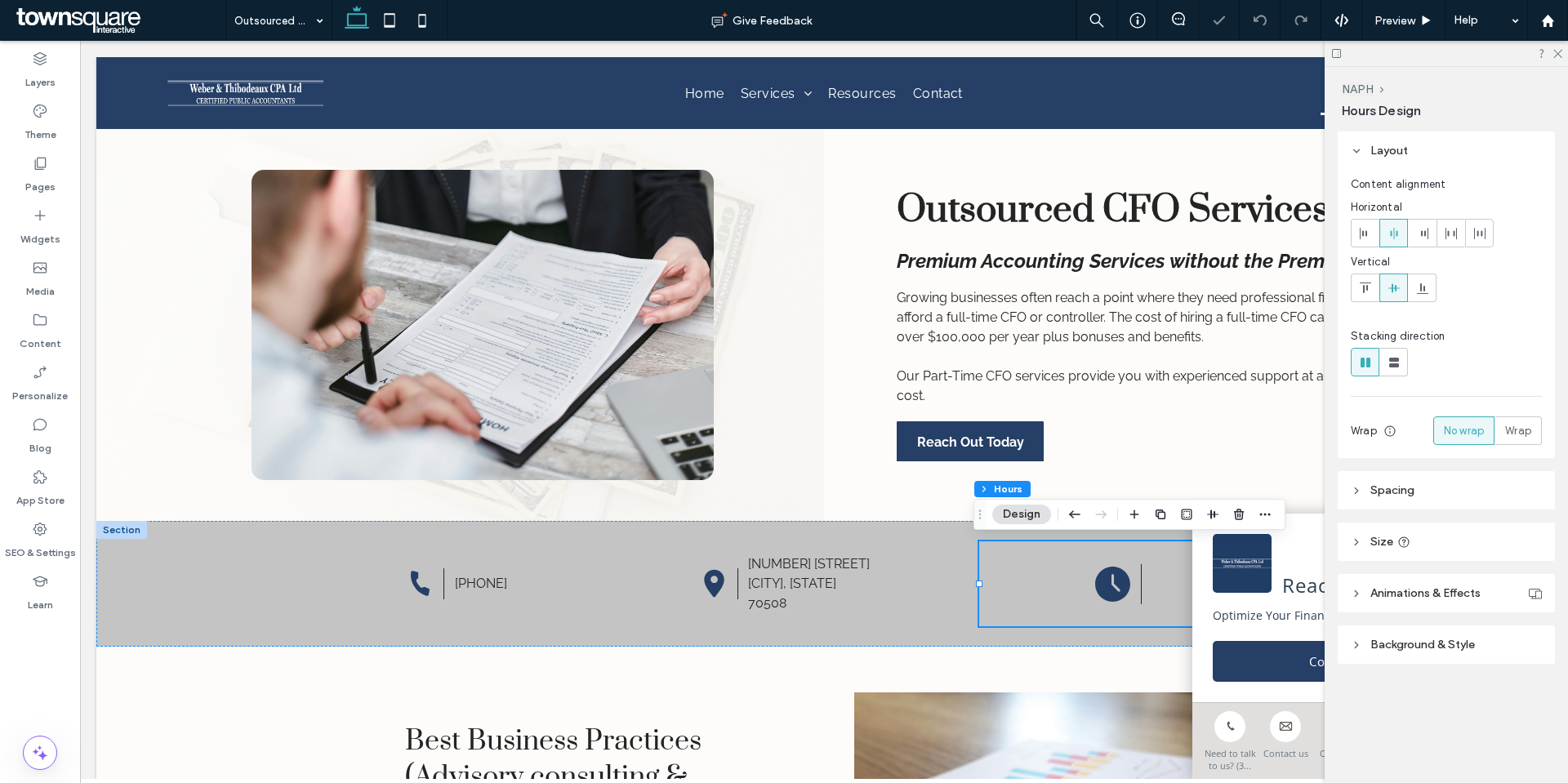 scroll, scrollTop: 0, scrollLeft: 0, axis: both 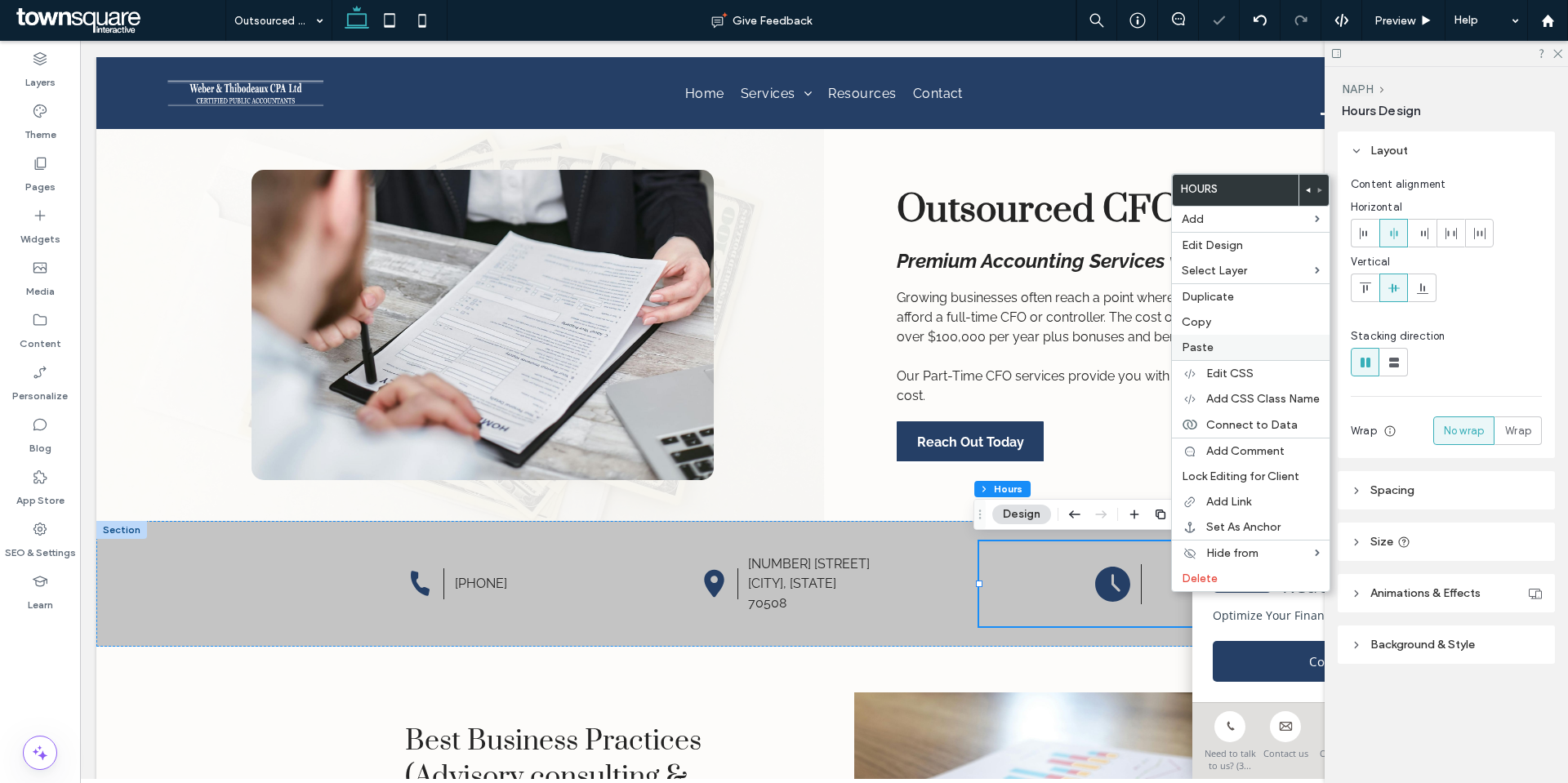 click on "Paste" at bounding box center [1250, 347] 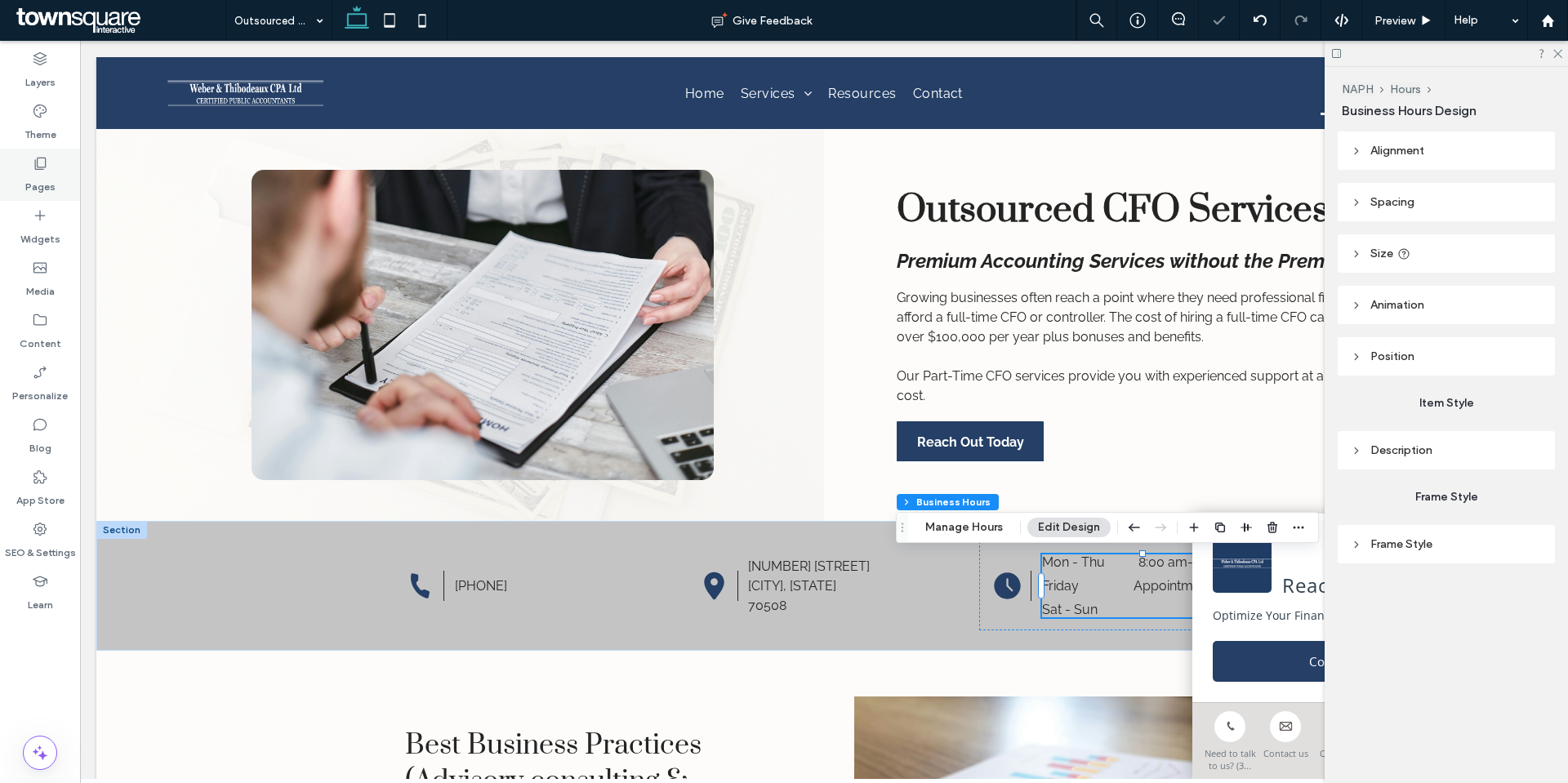 click on "Pages" at bounding box center [40, 183] 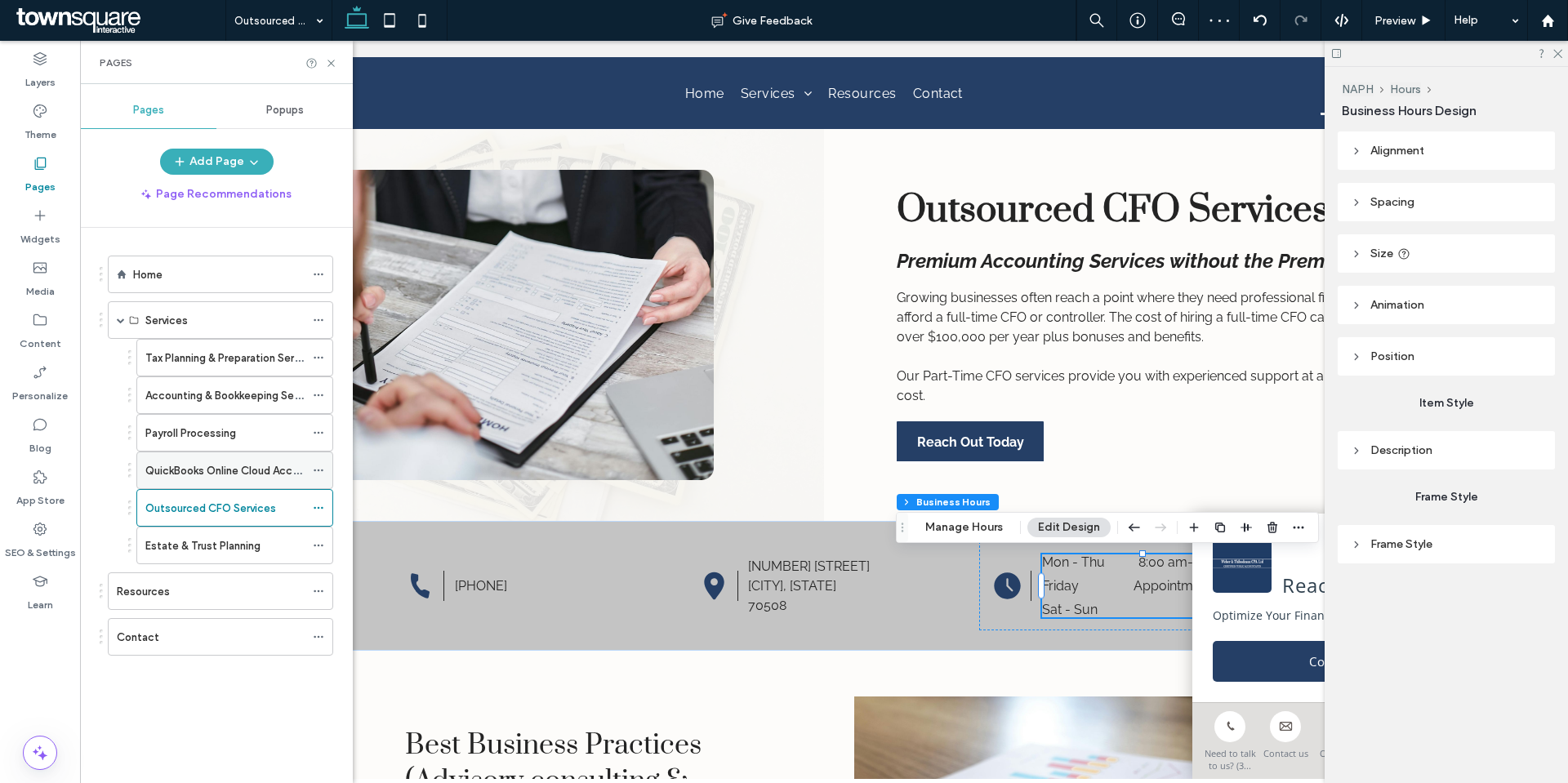 click on "QuickBooks Online Cloud Accounting" at bounding box center [238, 470] 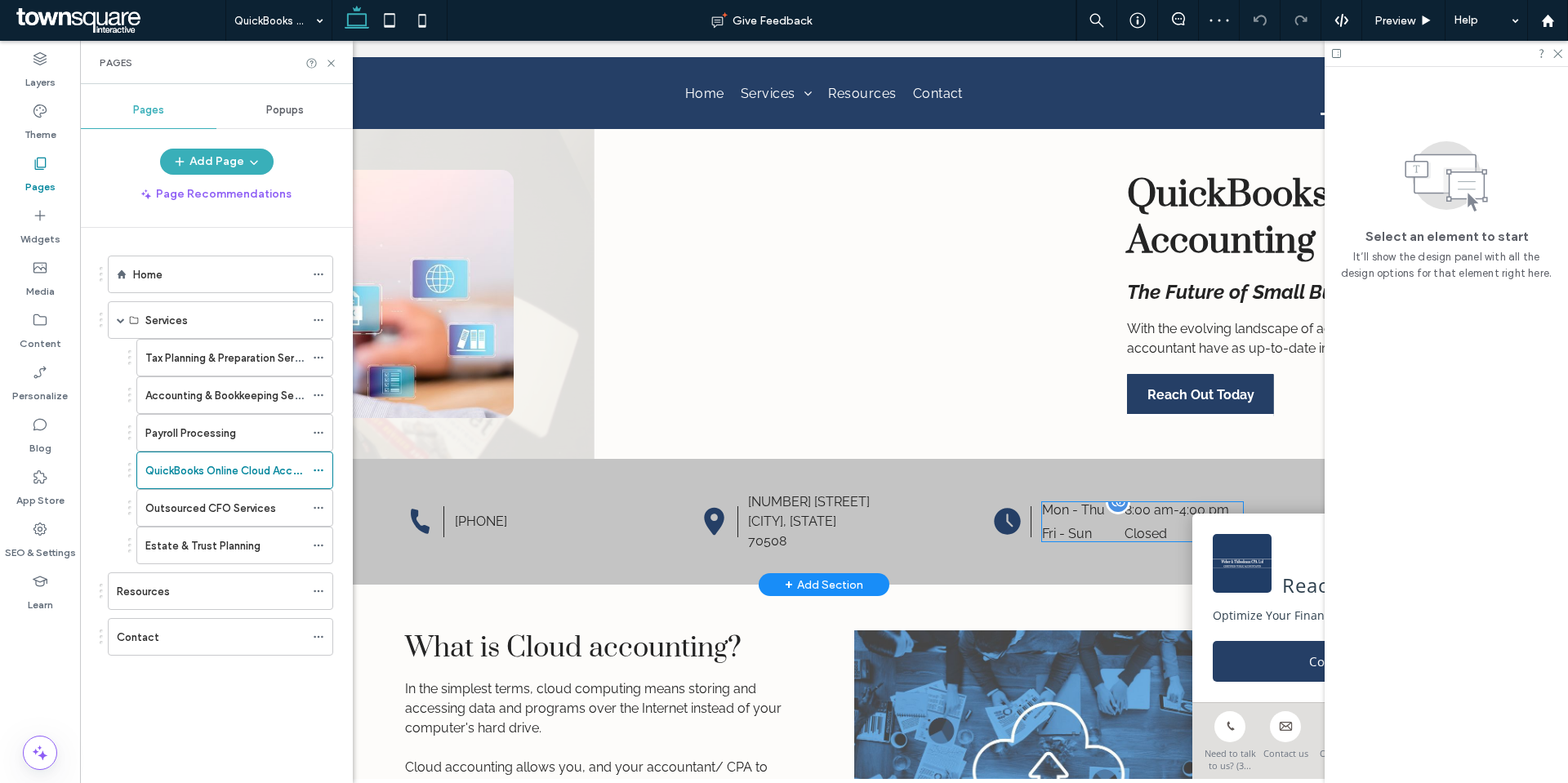 scroll, scrollTop: 0, scrollLeft: 0, axis: both 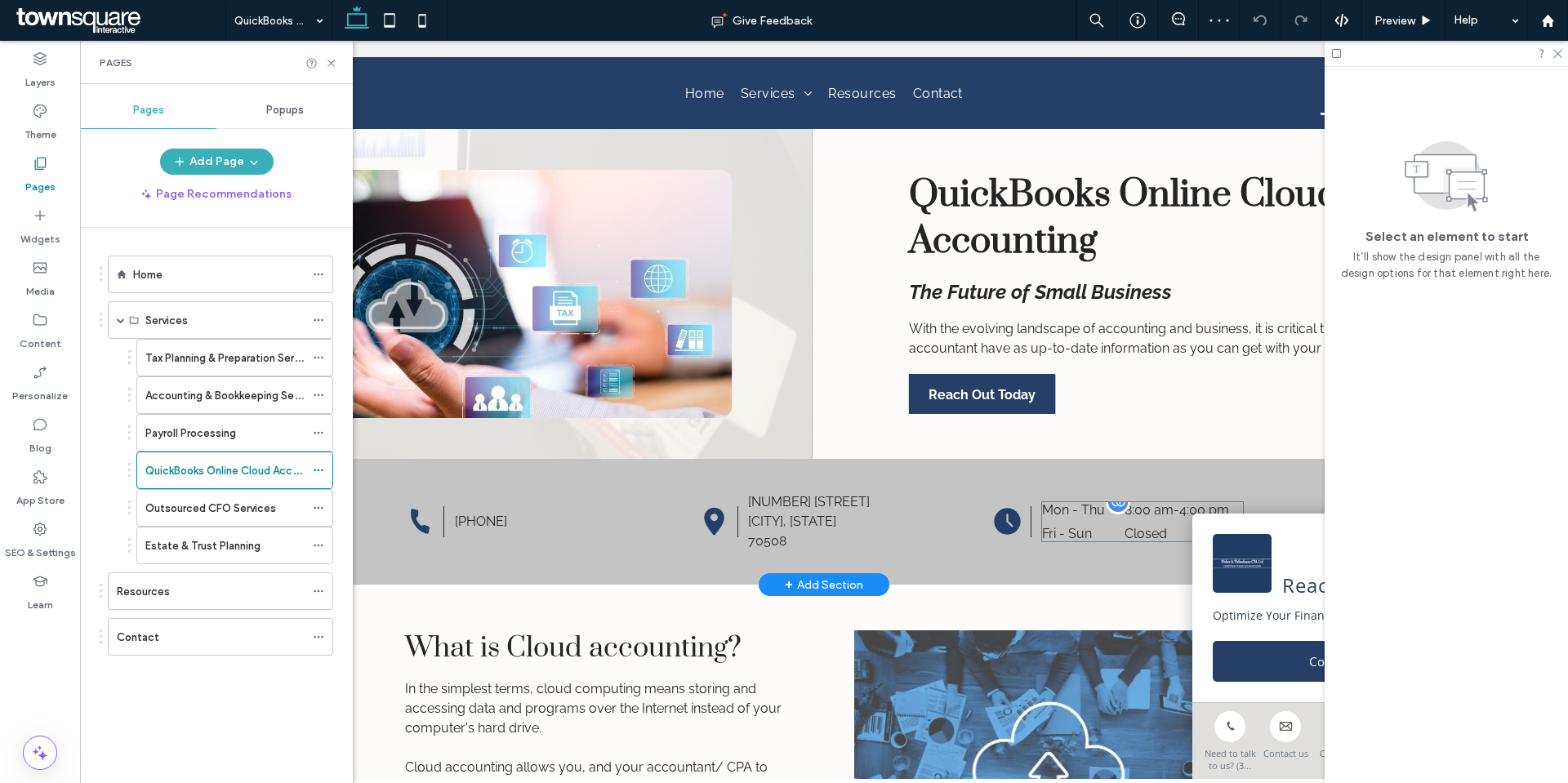 click on "Mon - Thu
8:00 am
-  4:00 pm" at bounding box center (1143, 514) 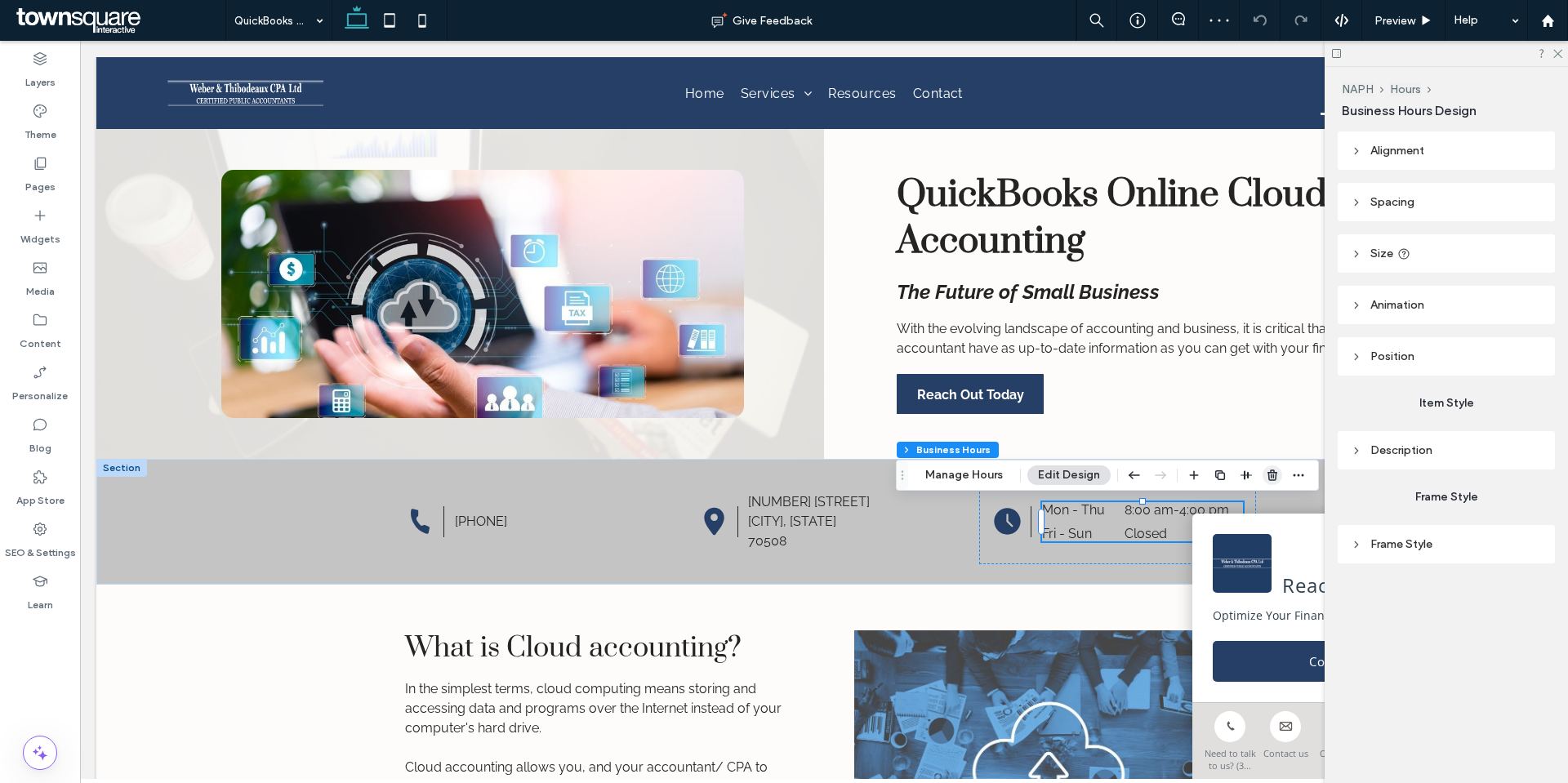 drag, startPoint x: 1269, startPoint y: 472, endPoint x: 1137, endPoint y: 455, distance: 133.09019 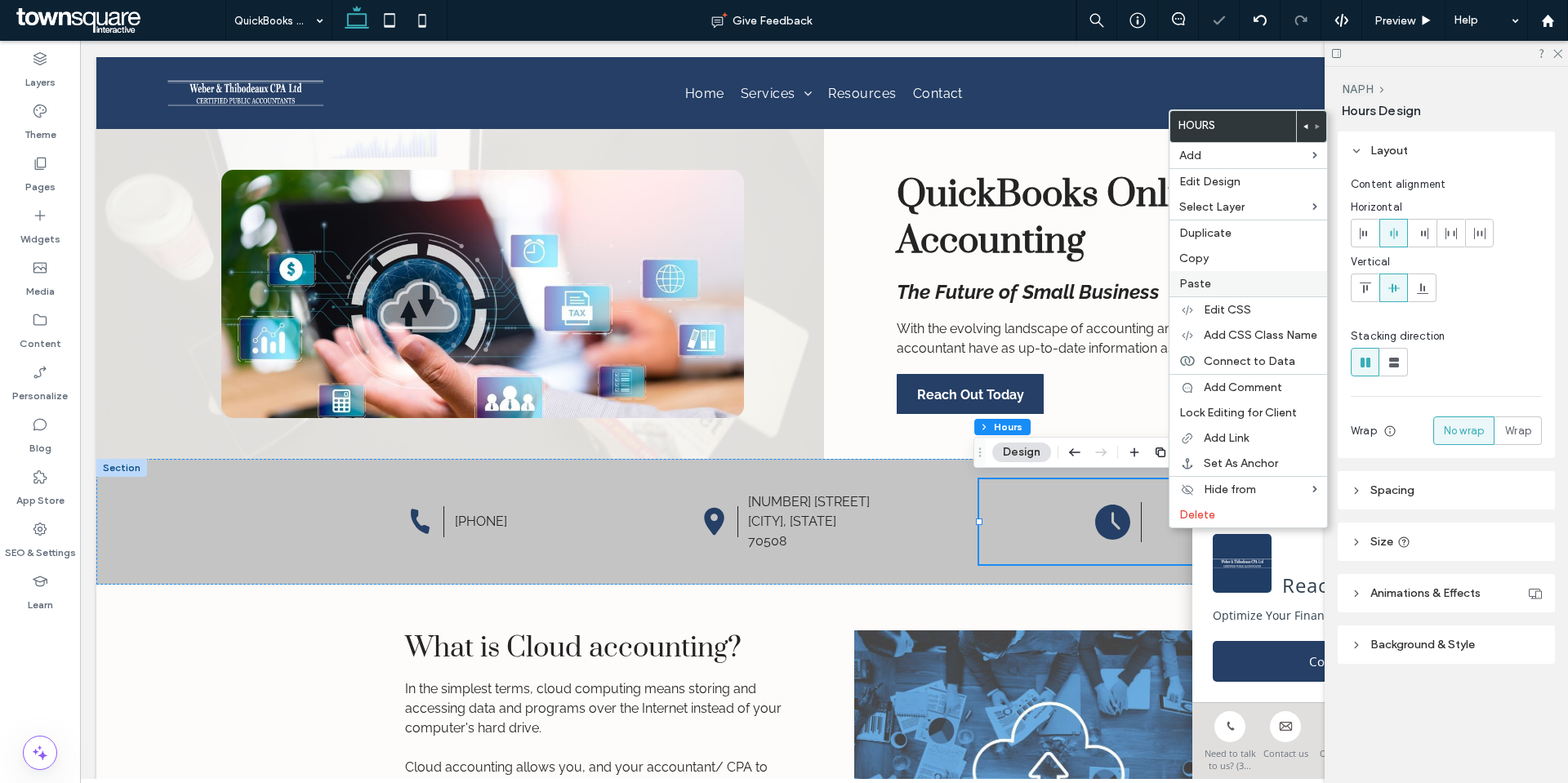 click on "Paste" at bounding box center [1248, 283] 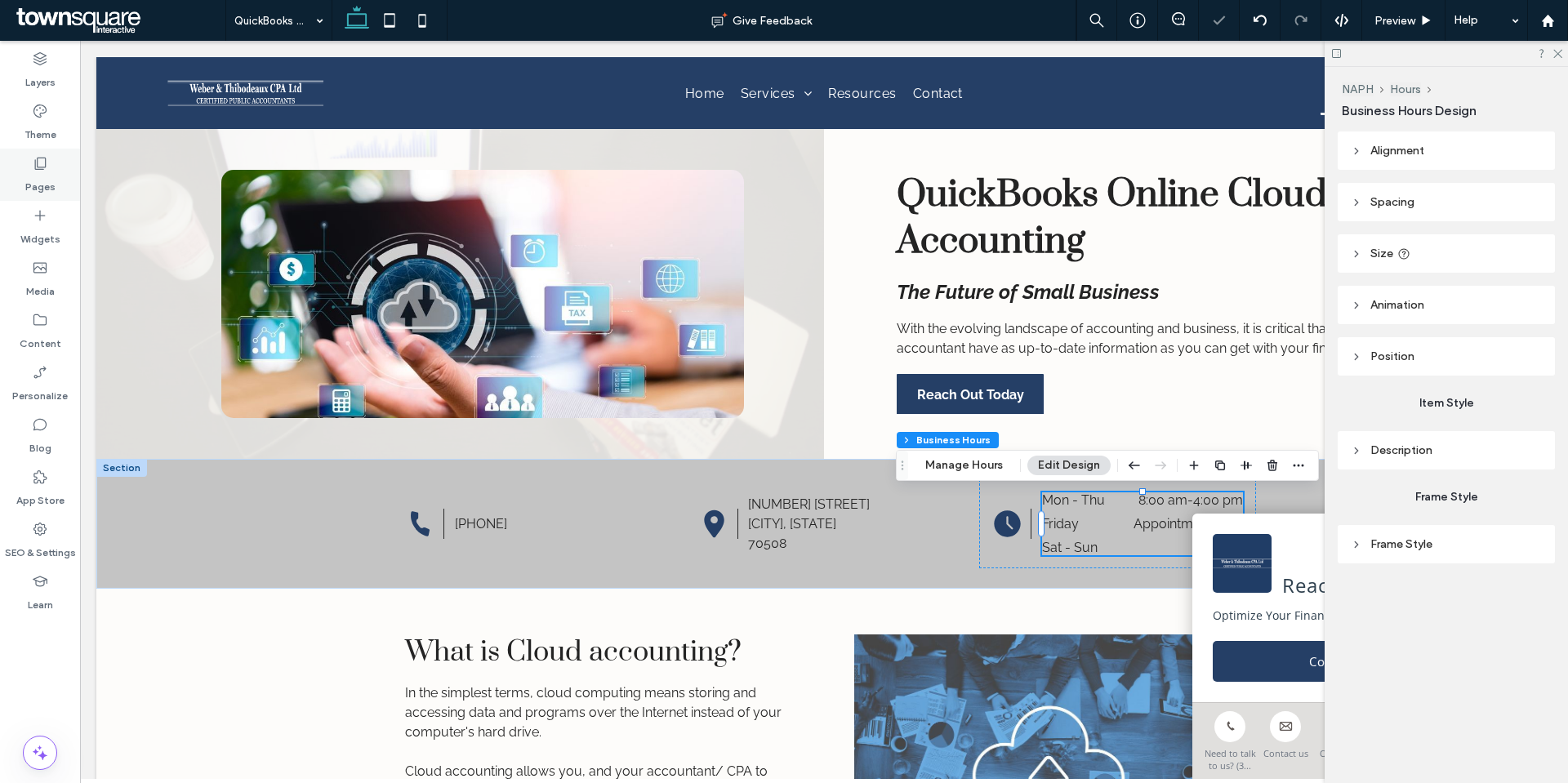 click on "Pages" at bounding box center [40, 183] 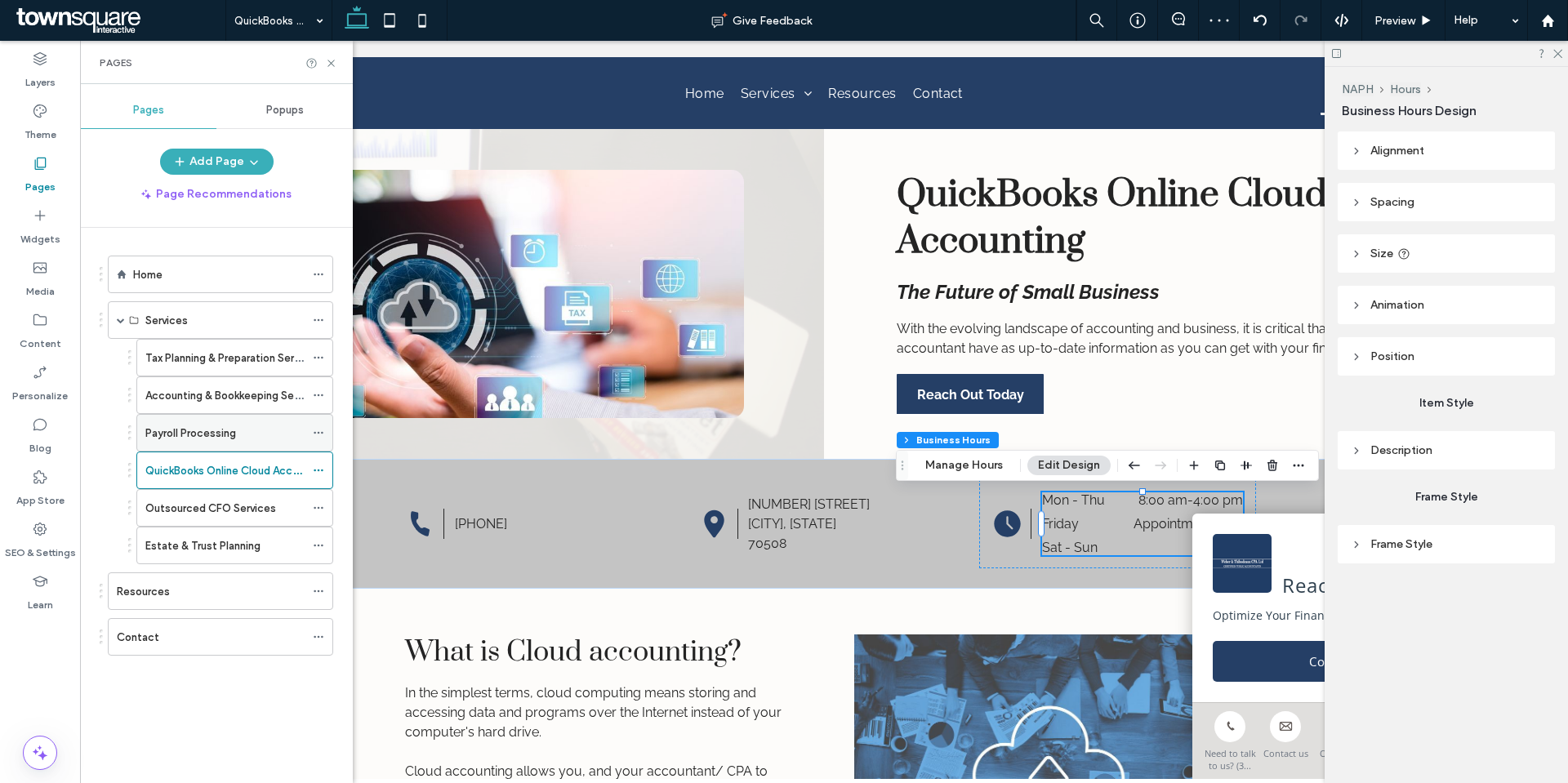 click on "Payroll Processing" at bounding box center [190, 433] 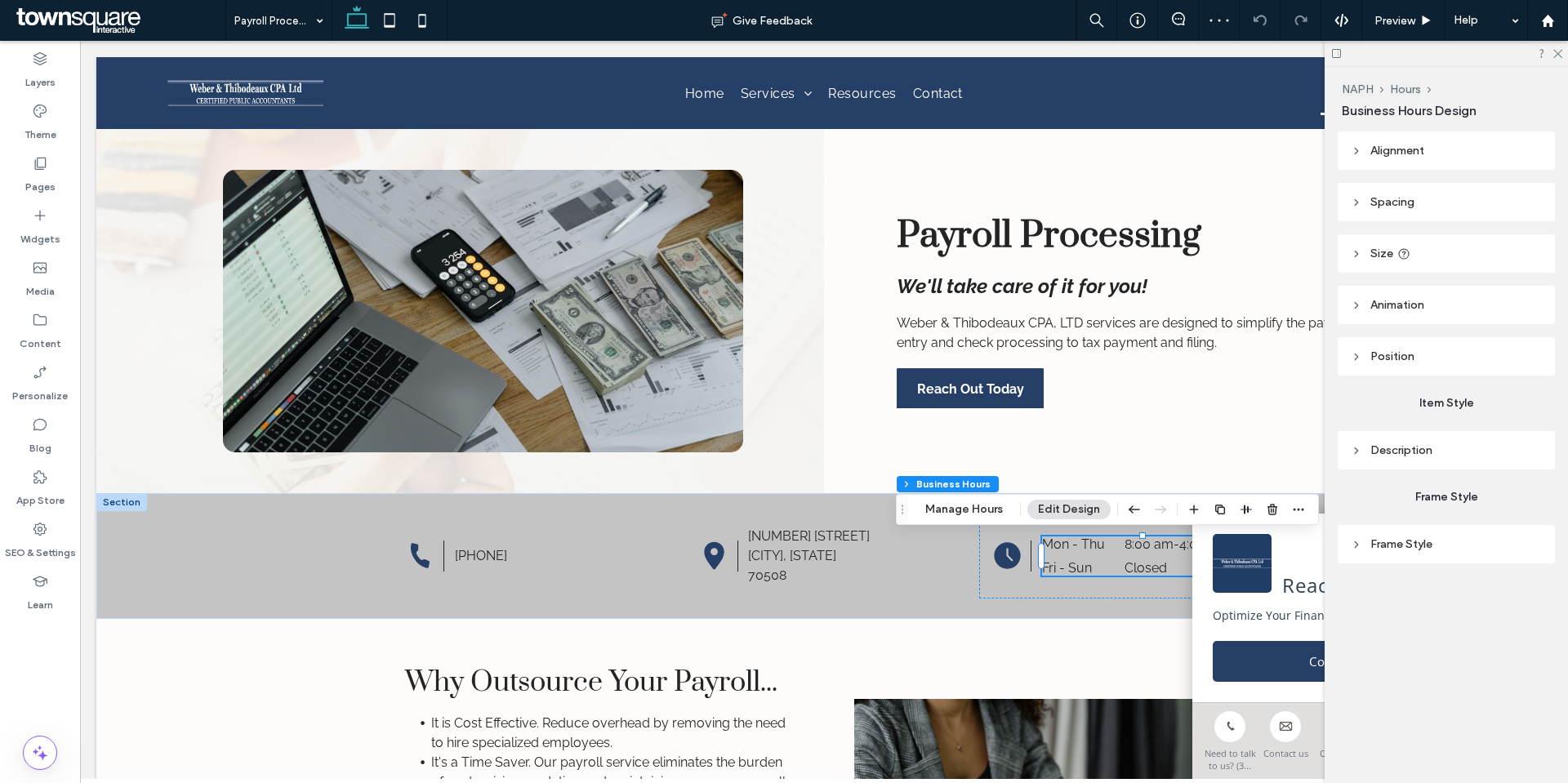 scroll, scrollTop: 0, scrollLeft: 0, axis: both 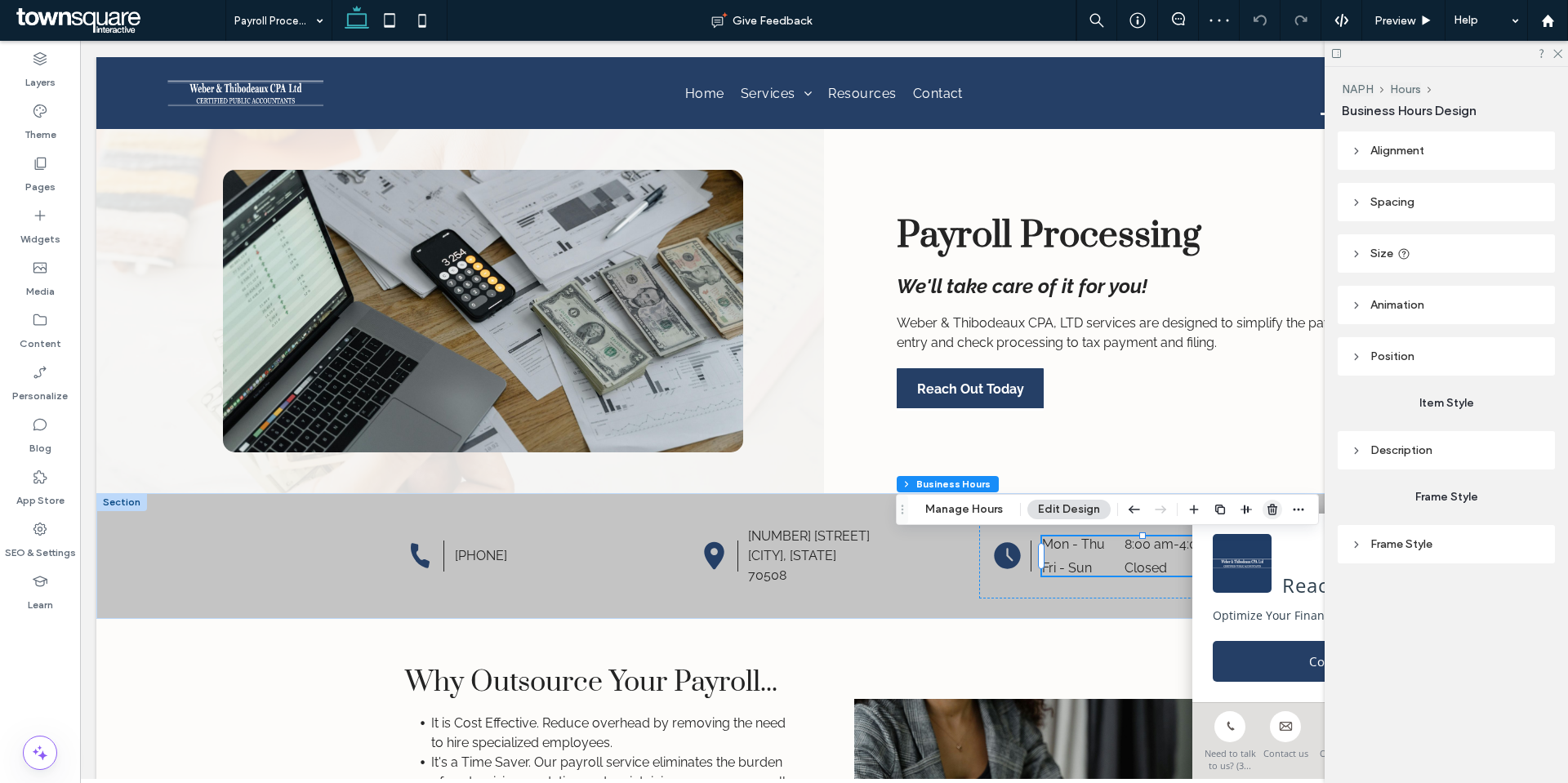 click 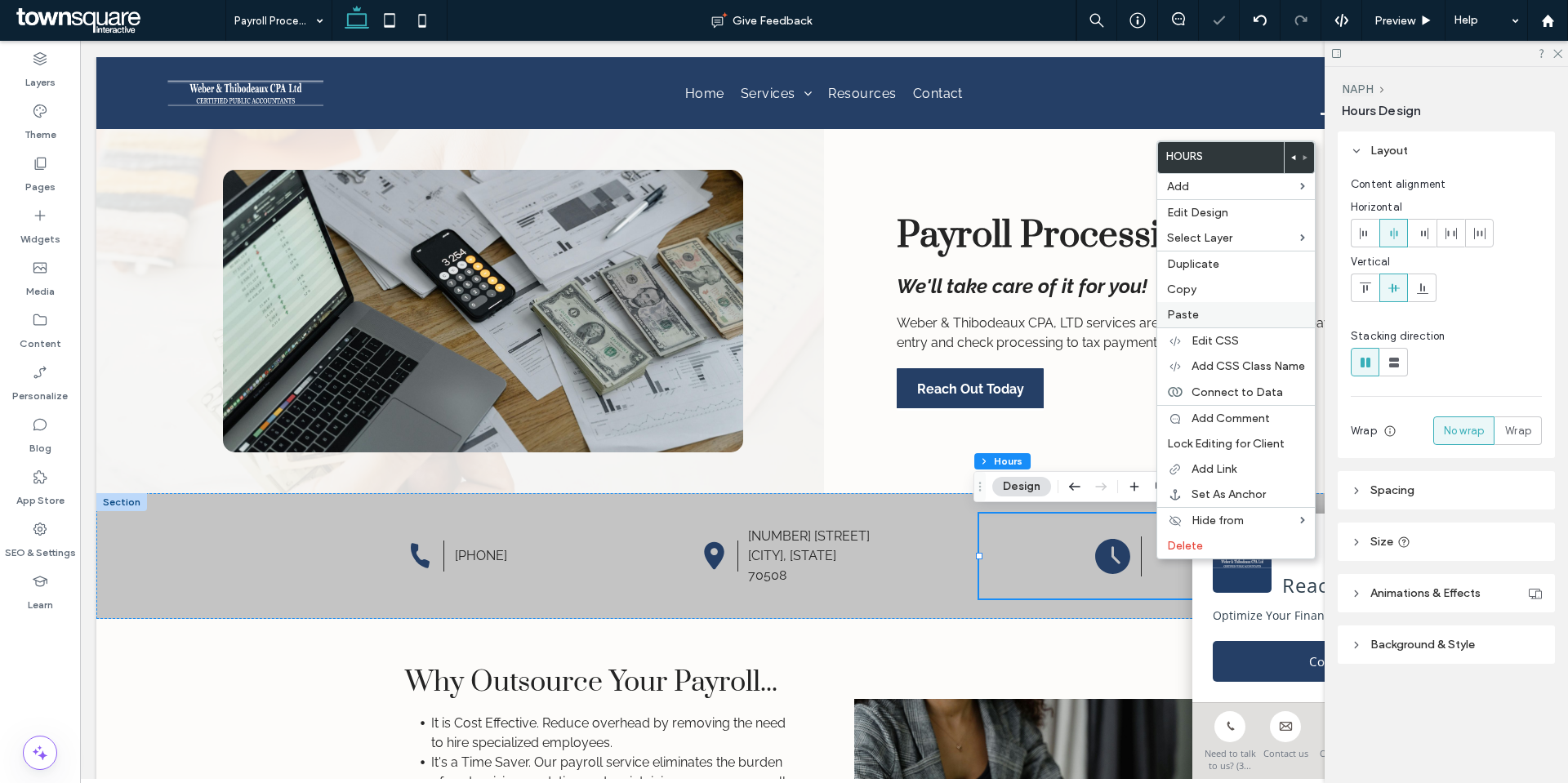 click on "Paste" at bounding box center (1183, 314) 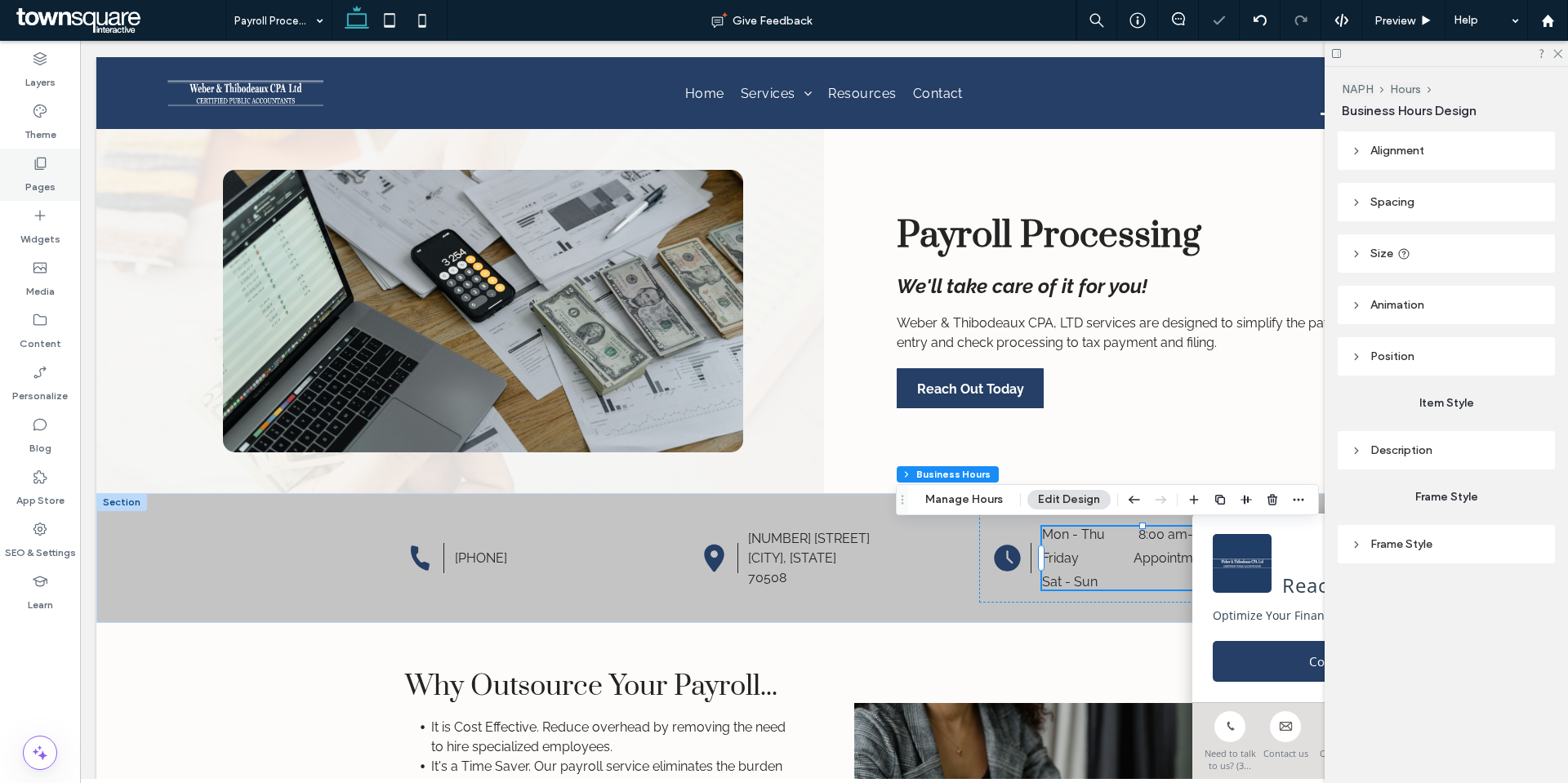 click on "Pages" at bounding box center (40, 183) 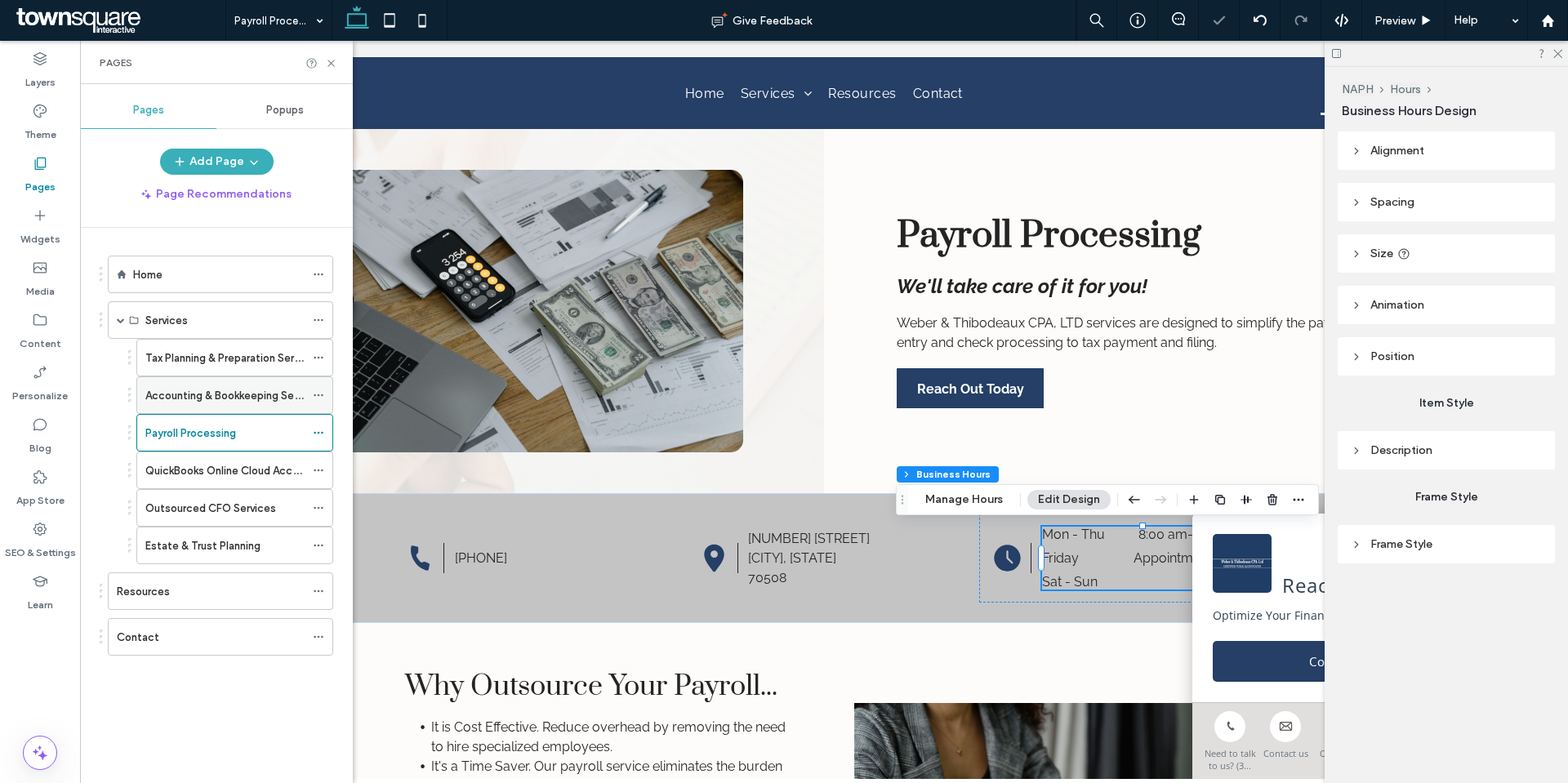 click on "Accounting & Bookkeeping Services" at bounding box center (234, 395) 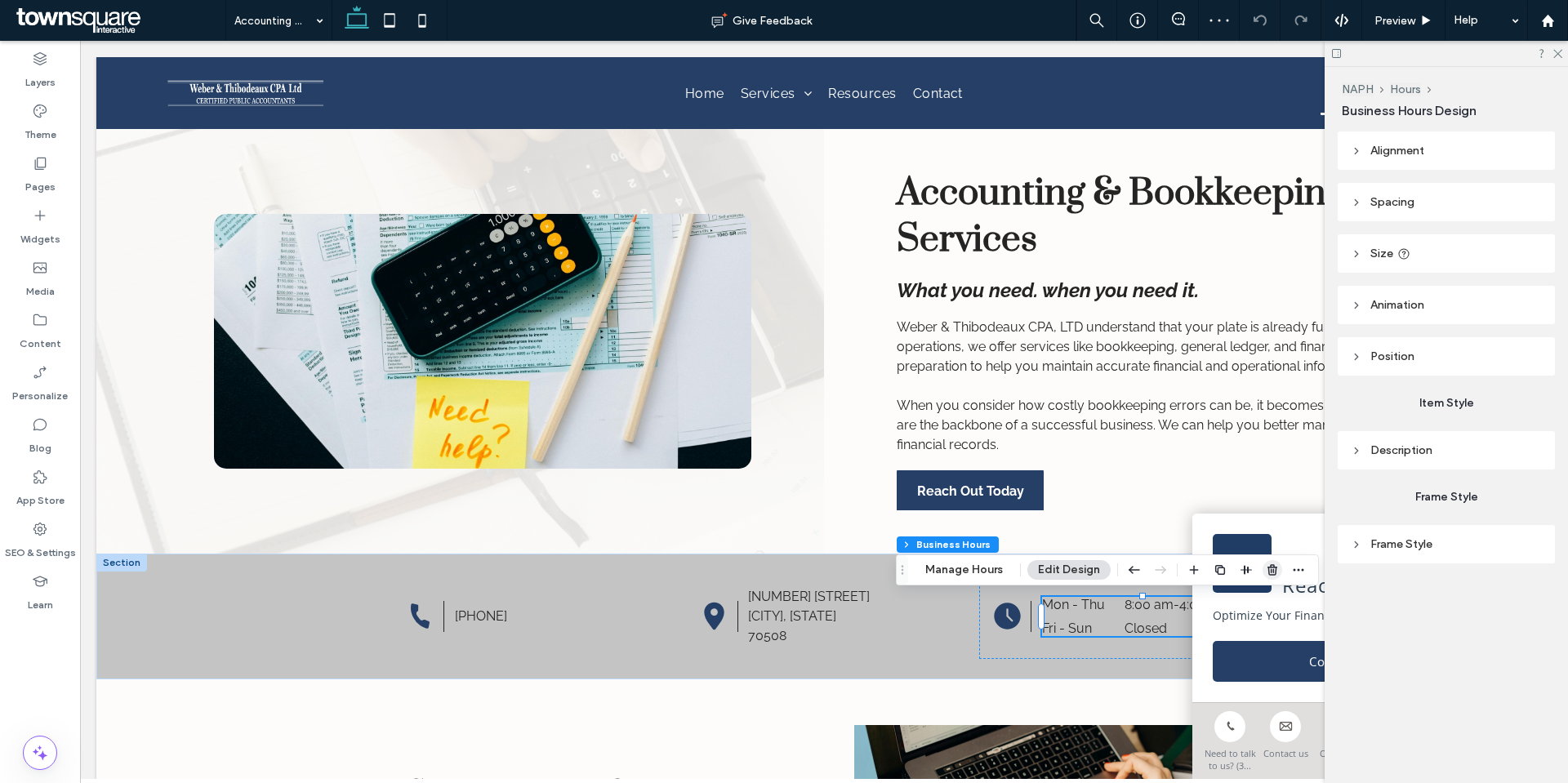 scroll, scrollTop: 0, scrollLeft: 0, axis: both 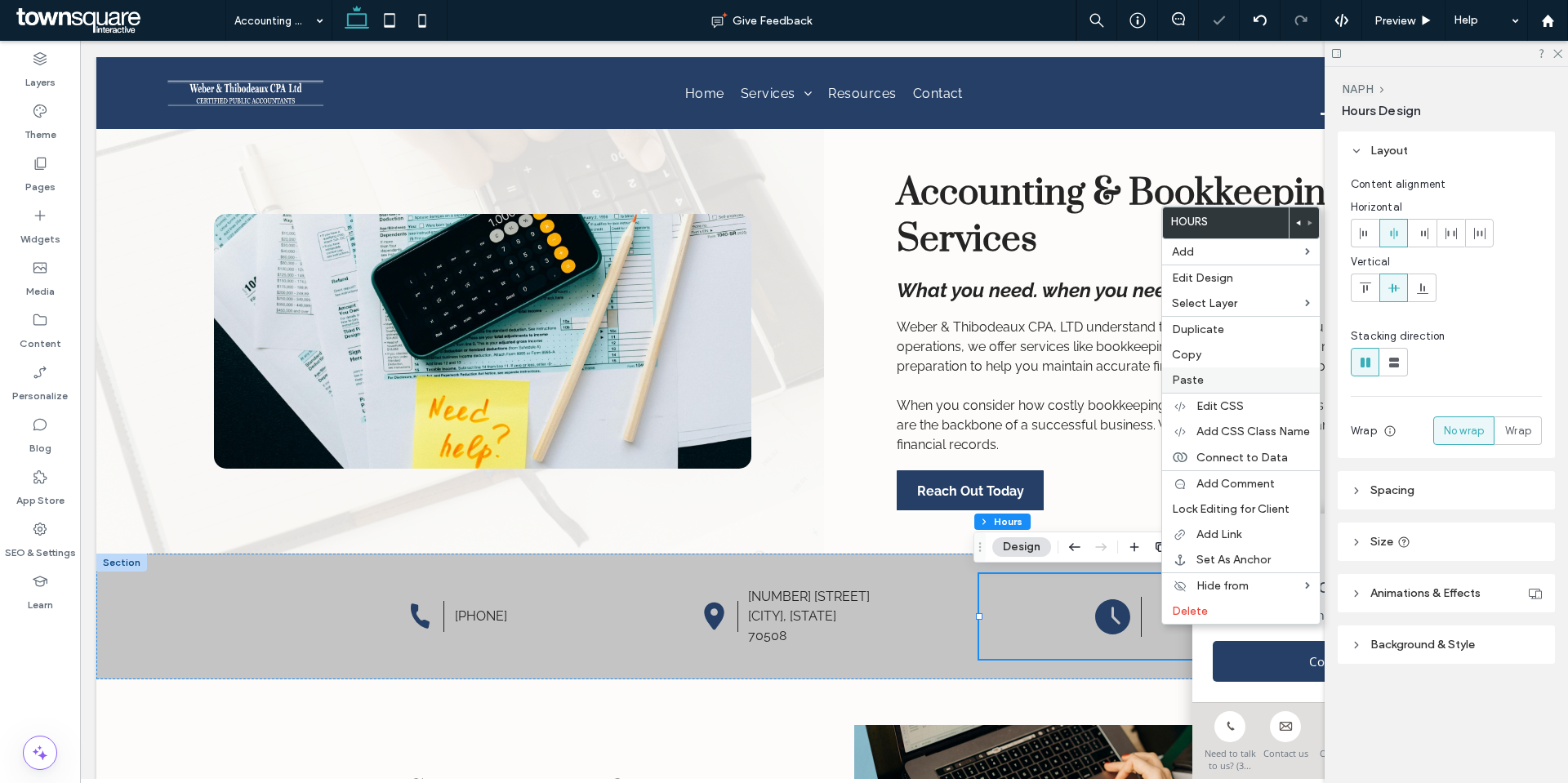 click on "Paste" at bounding box center (1241, 380) 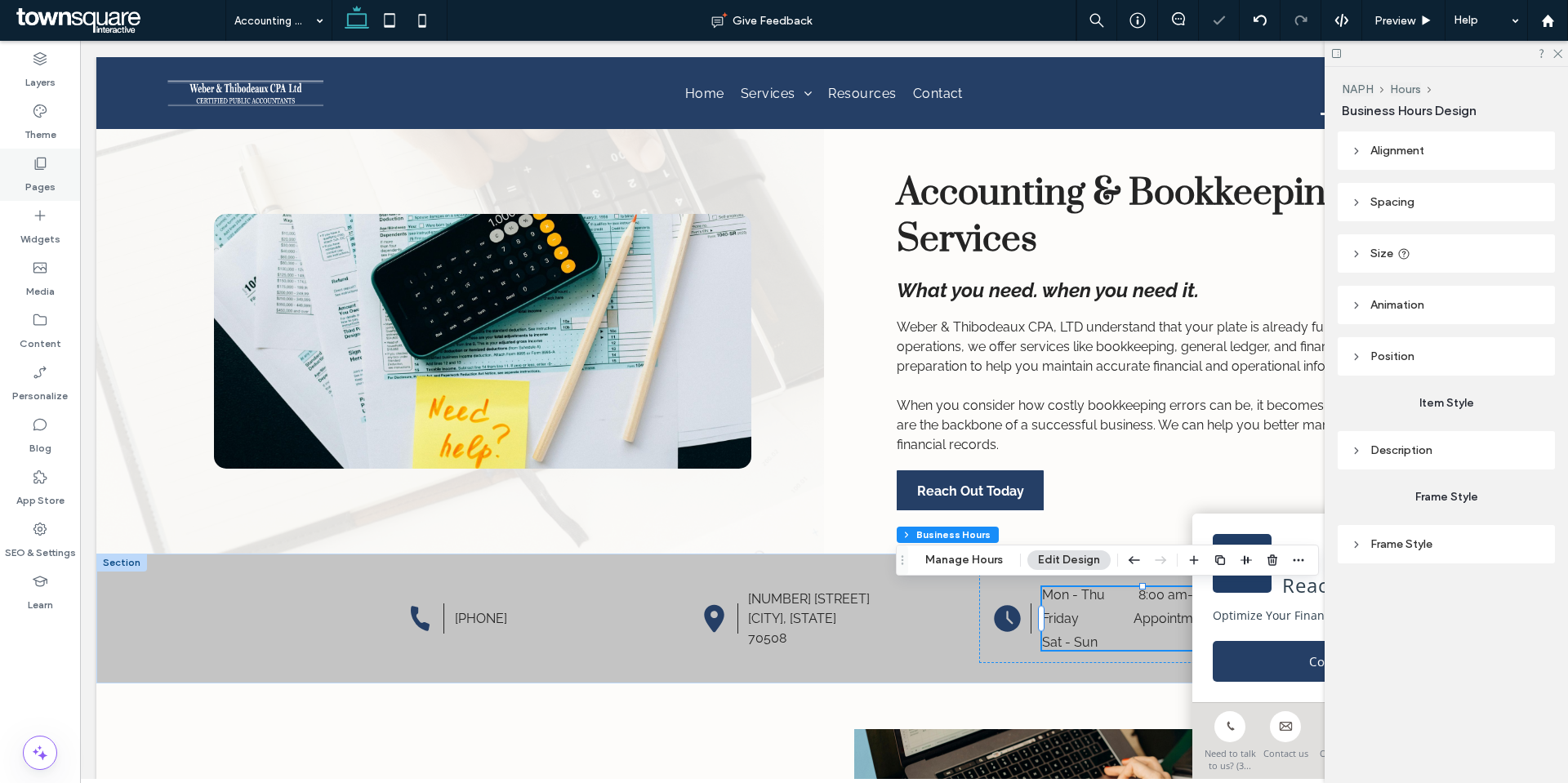 click on "Pages" at bounding box center (40, 183) 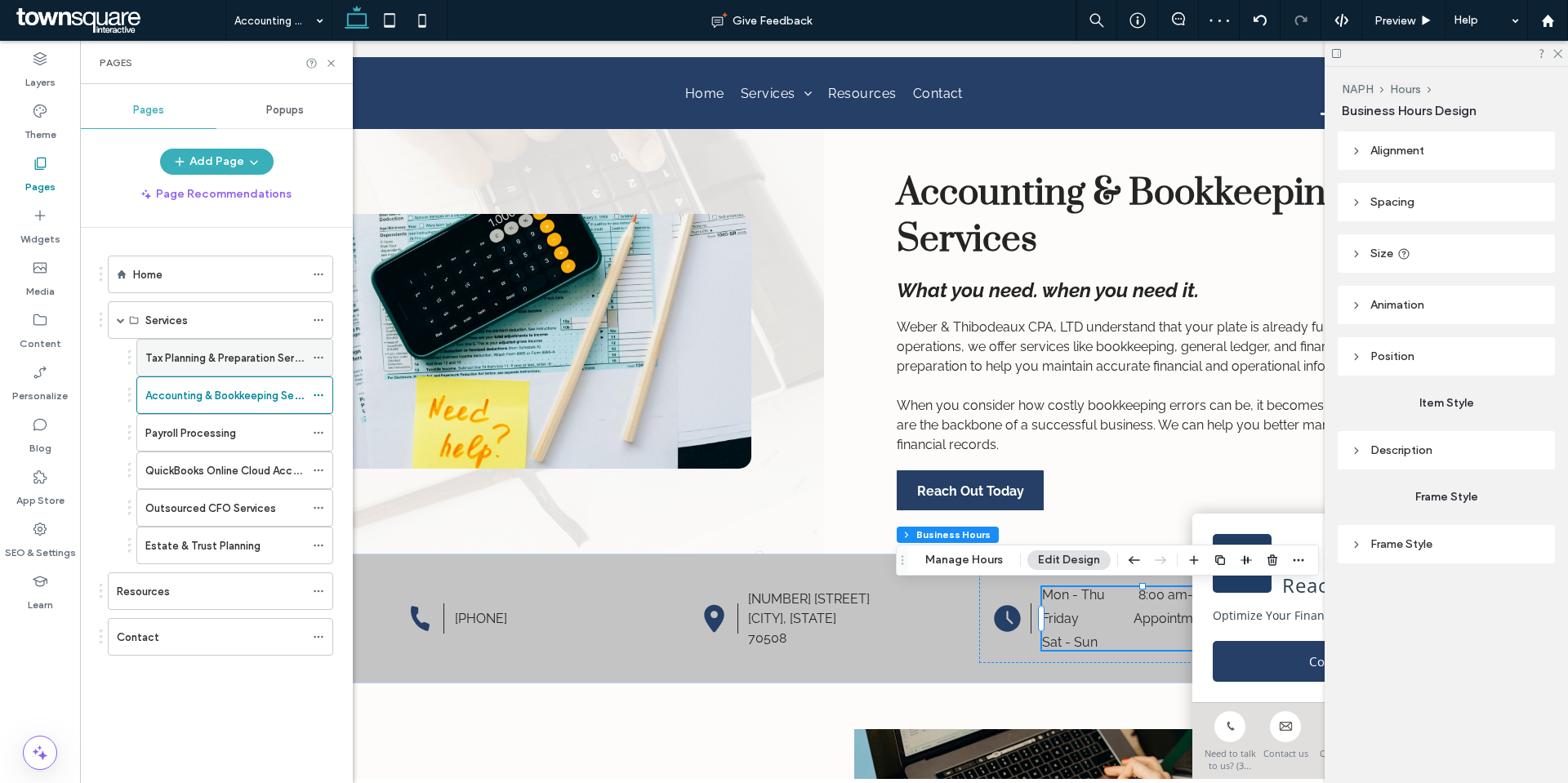 click on "Tax Planning & Preparation Services" at bounding box center (233, 358) 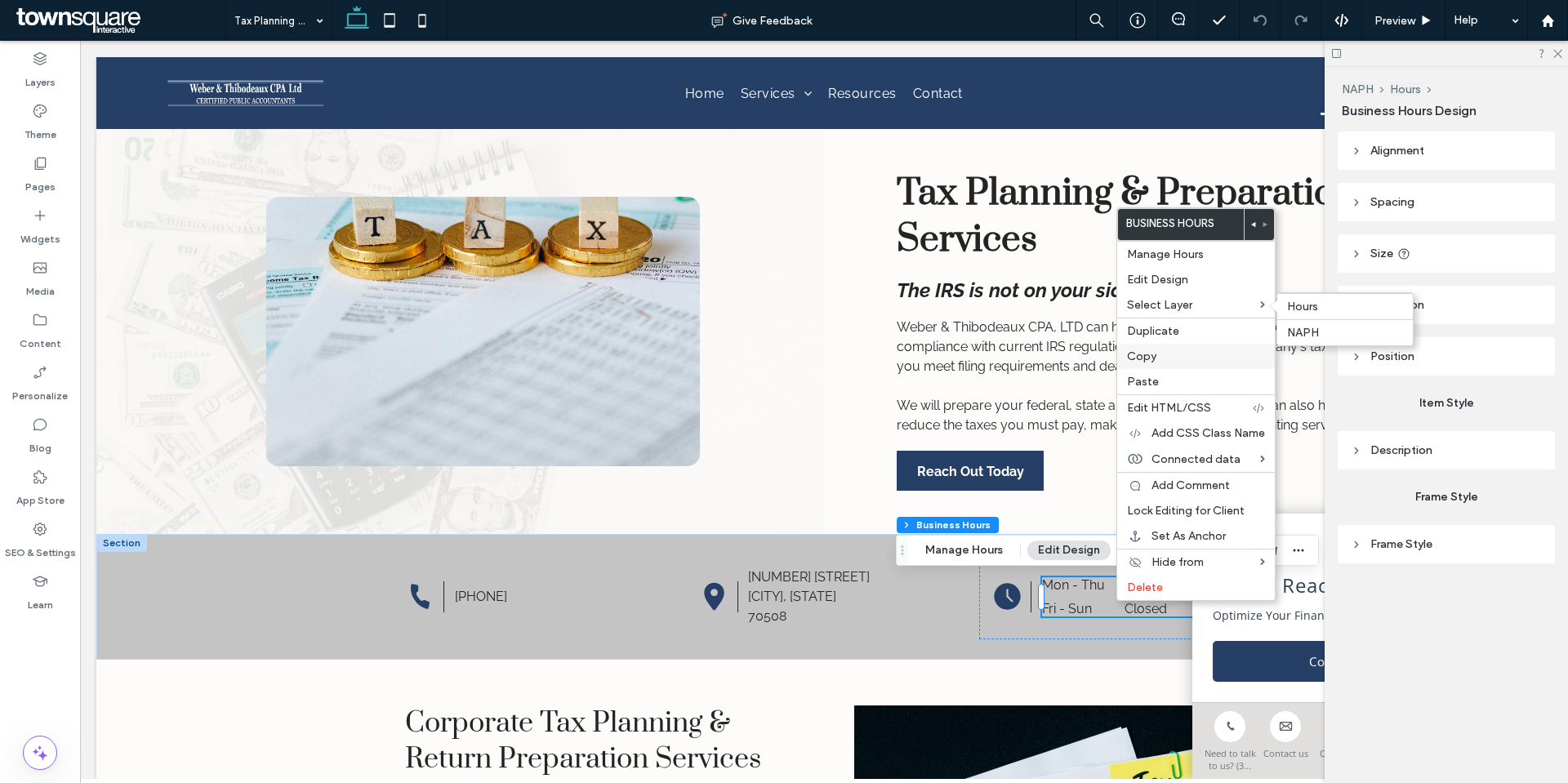 scroll, scrollTop: 0, scrollLeft: 0, axis: both 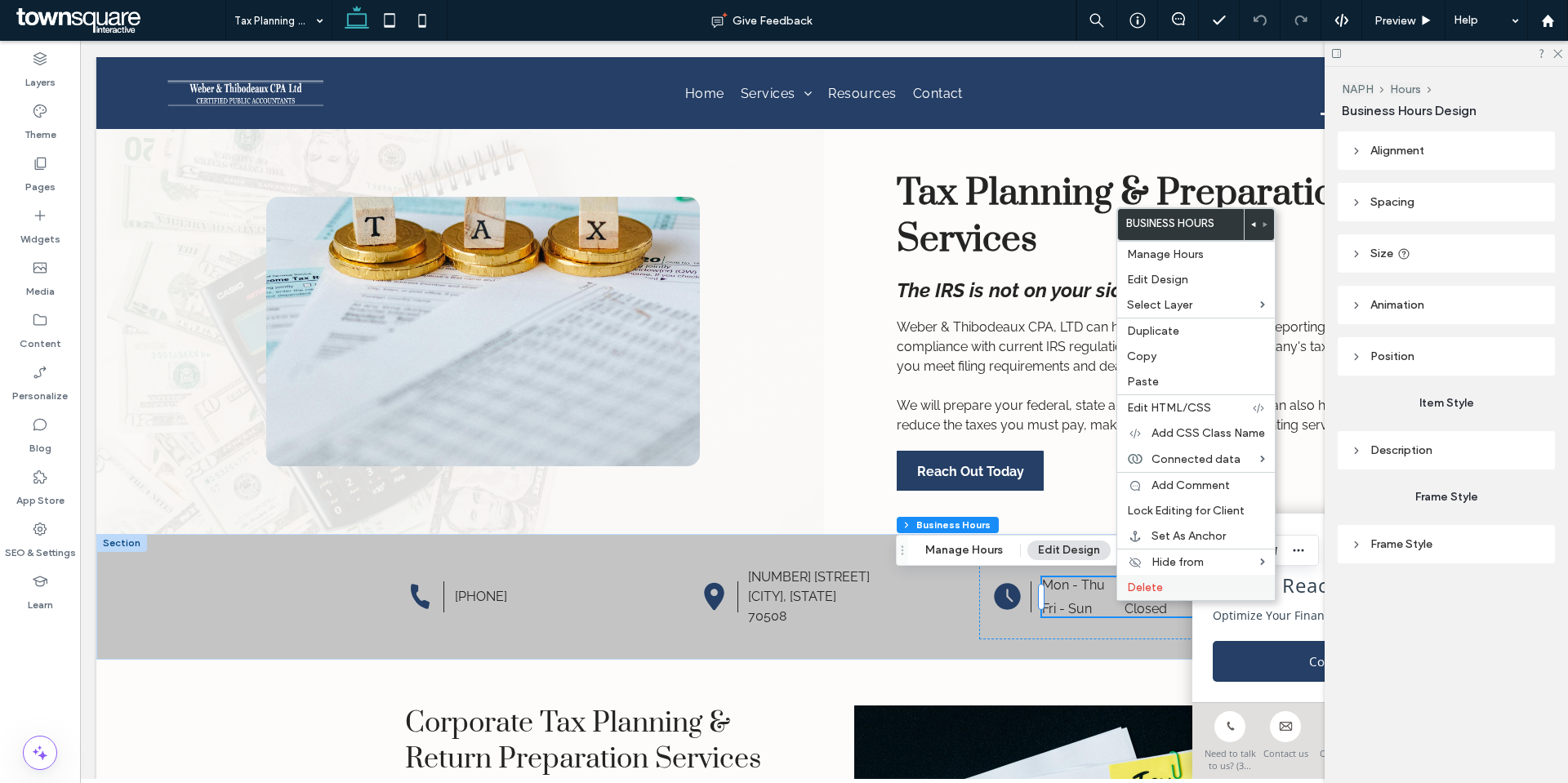 click on "Delete" at bounding box center [1196, 587] 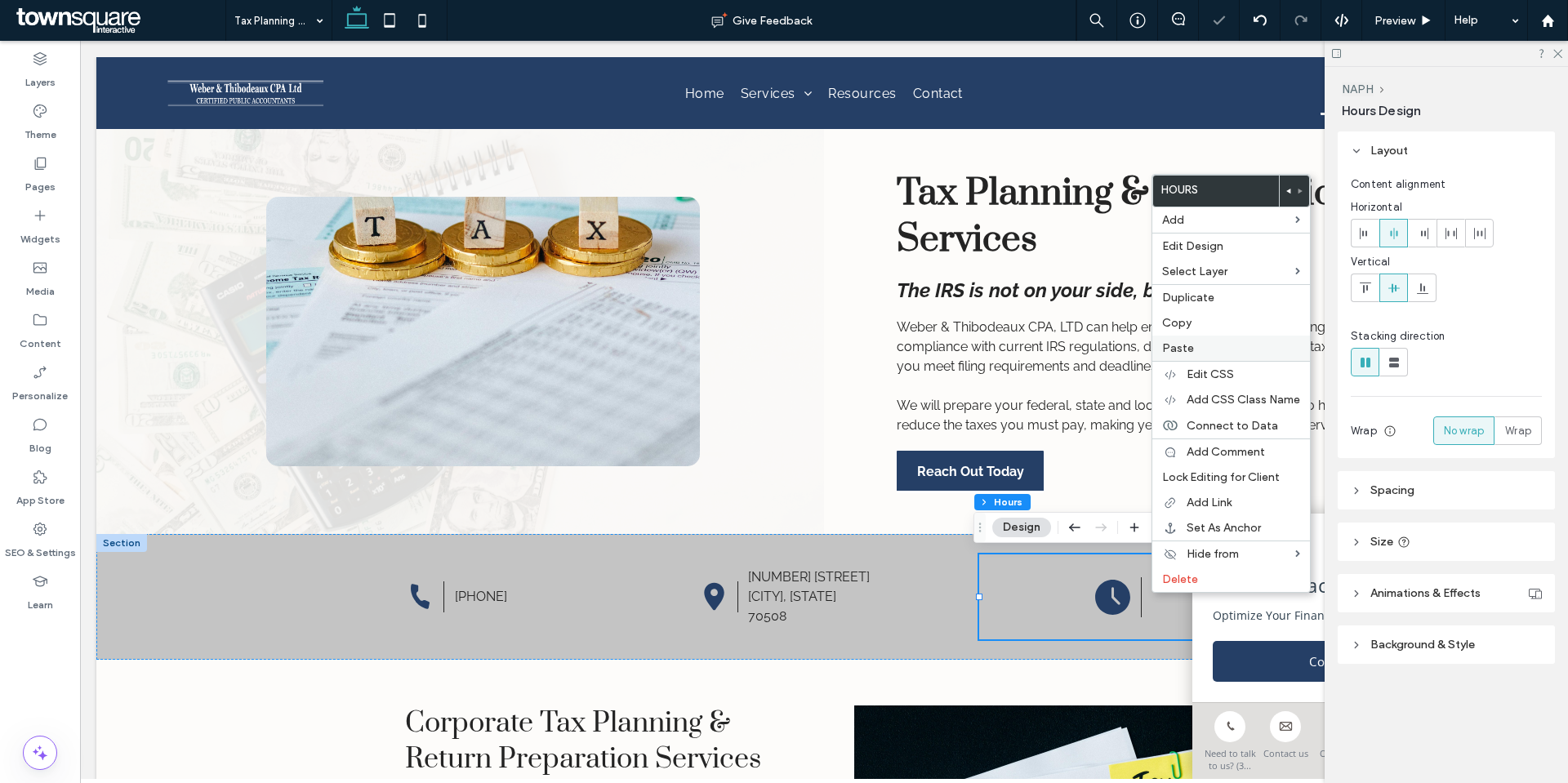 click on "Paste" at bounding box center (1231, 348) 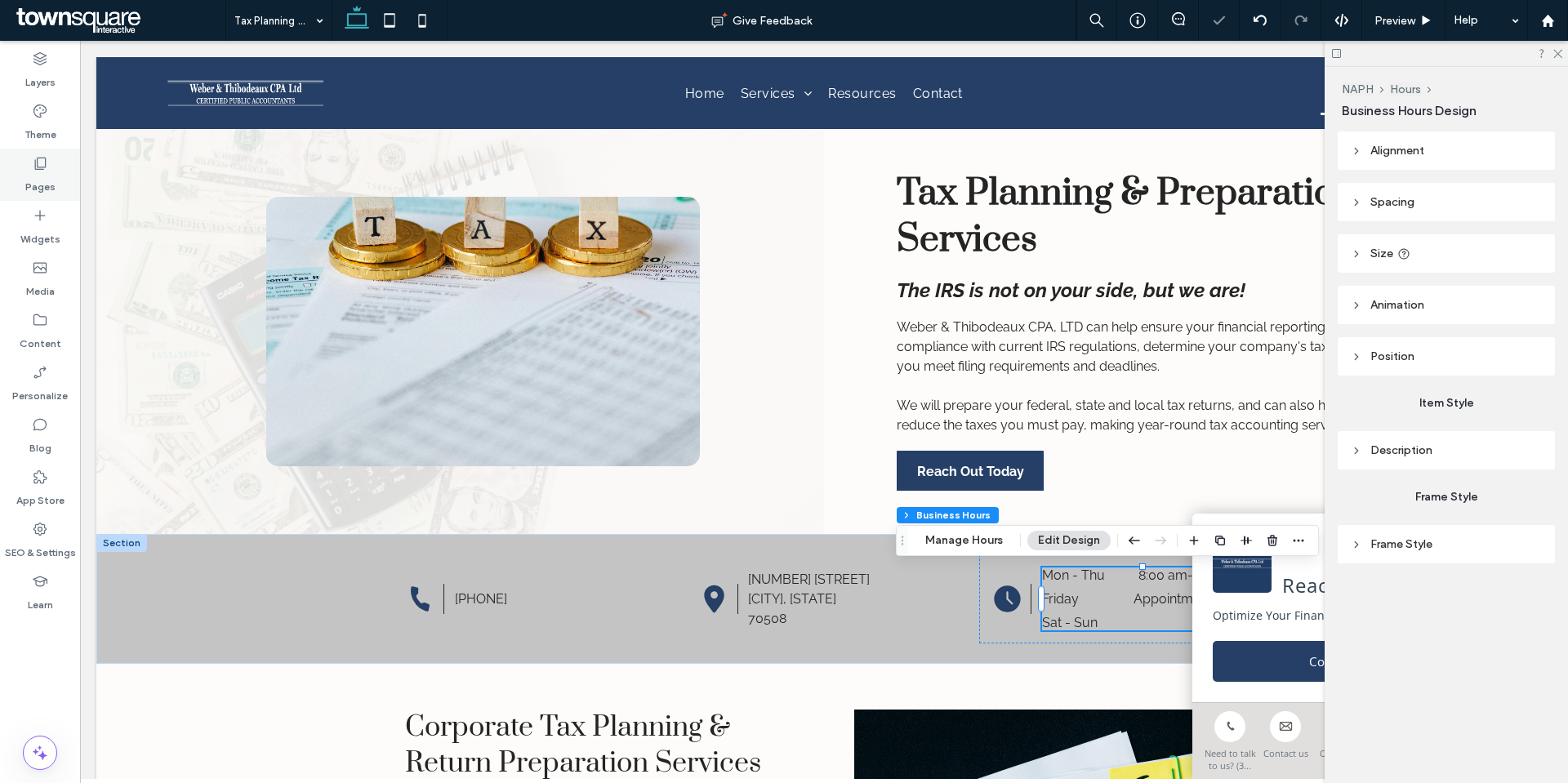 click on "Pages" at bounding box center [40, 175] 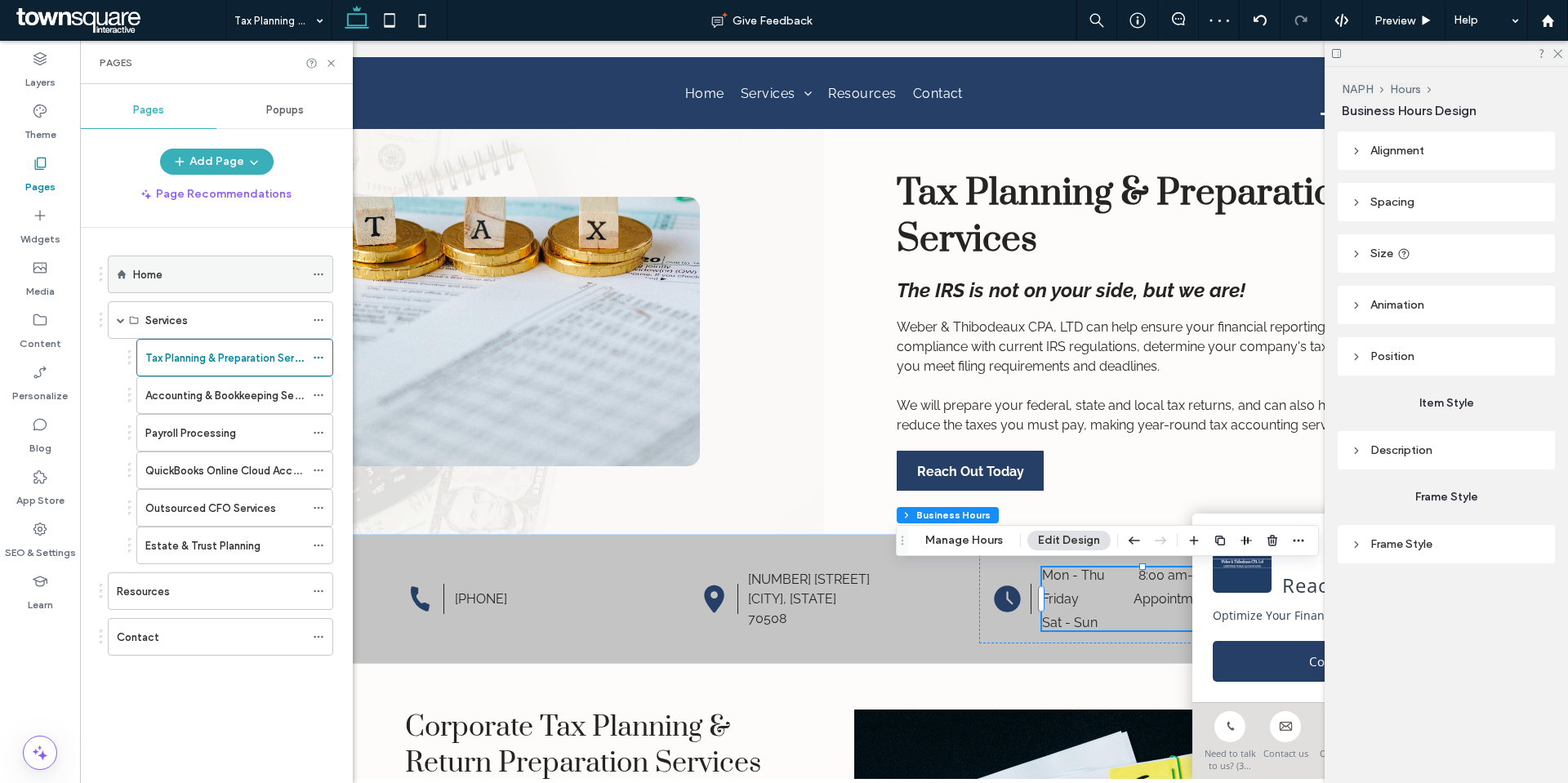 click on "Home" at bounding box center [219, 274] 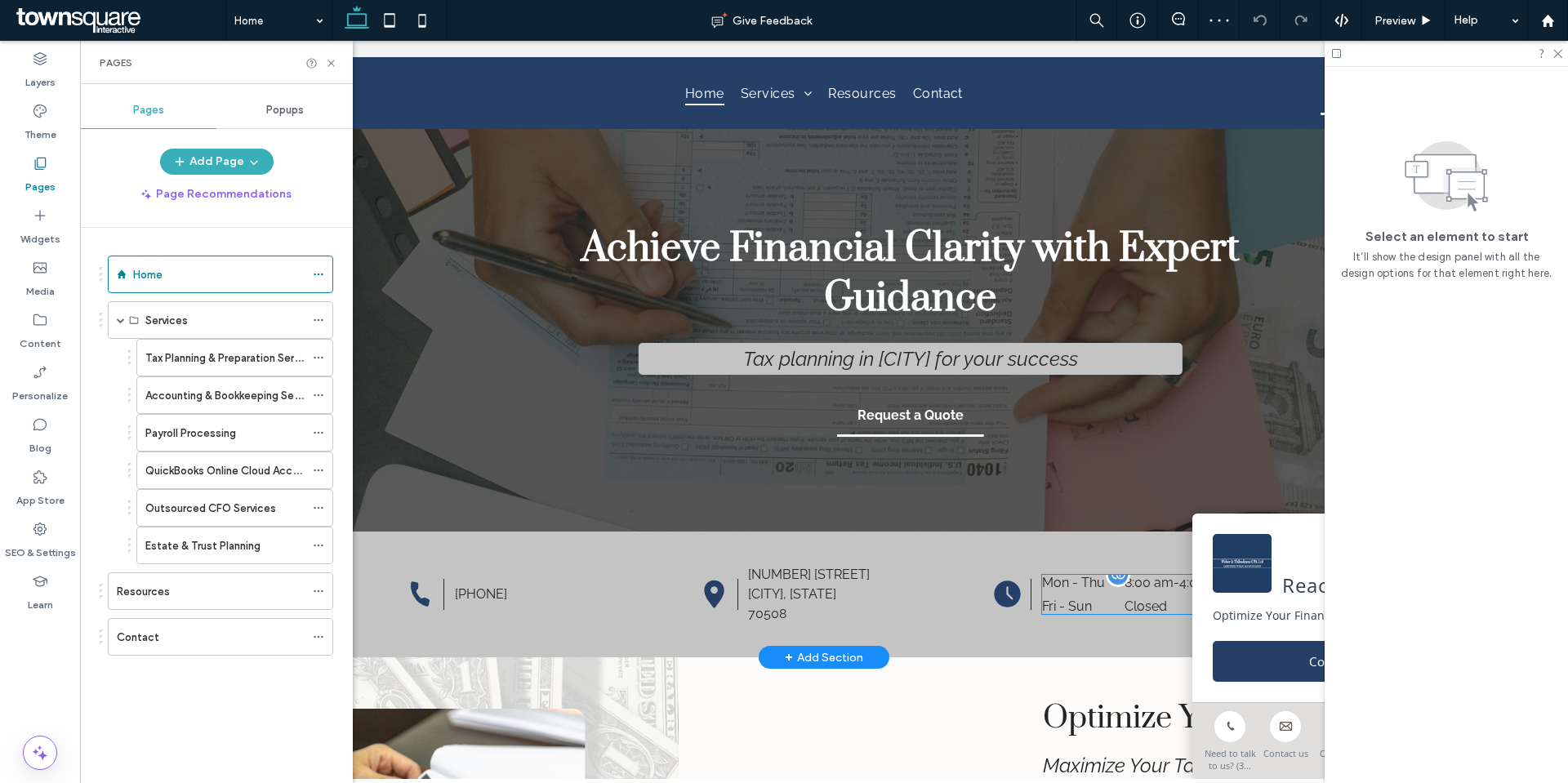 scroll, scrollTop: 0, scrollLeft: 0, axis: both 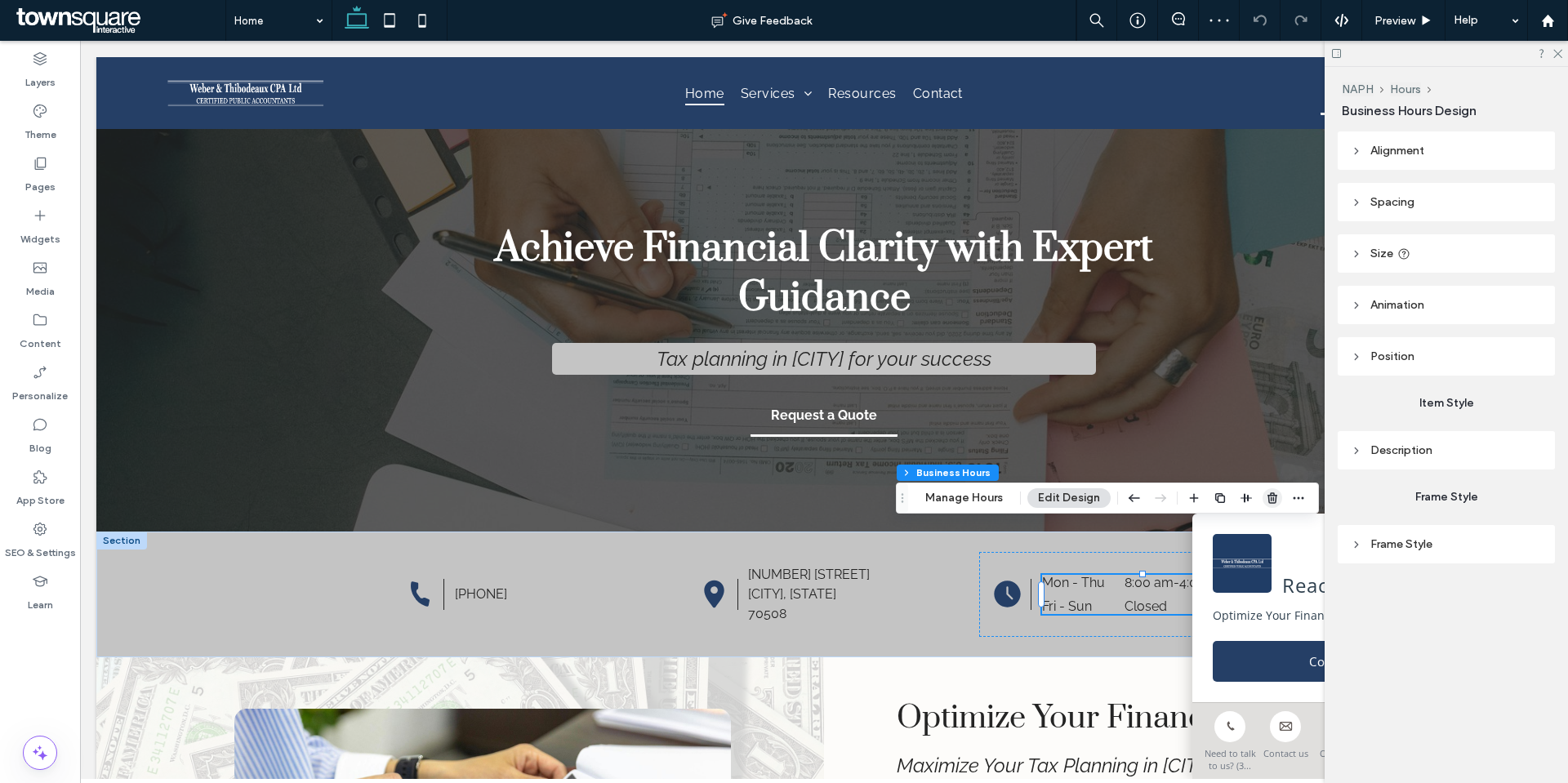 click 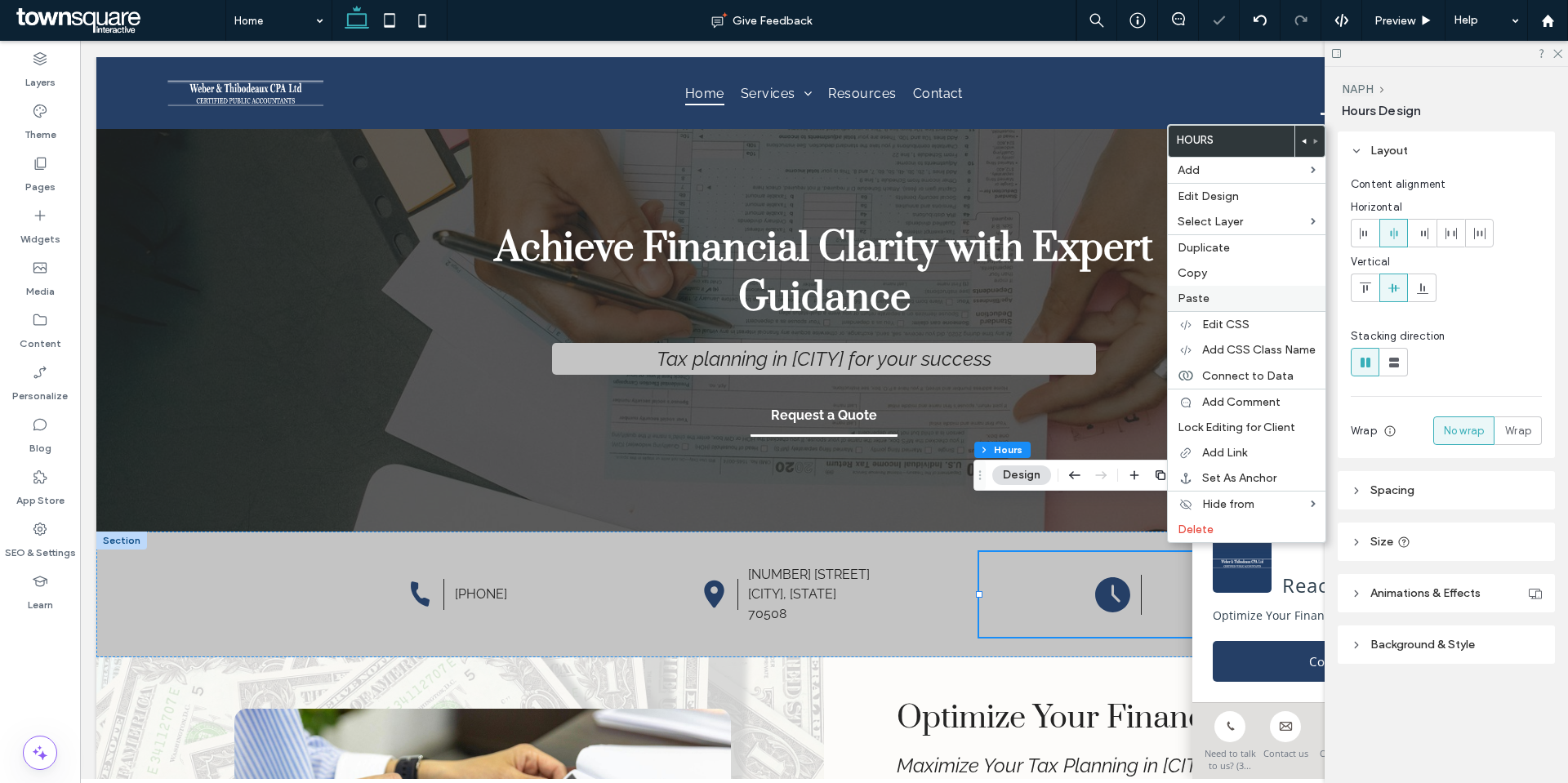 click on "Paste" at bounding box center (1193, 298) 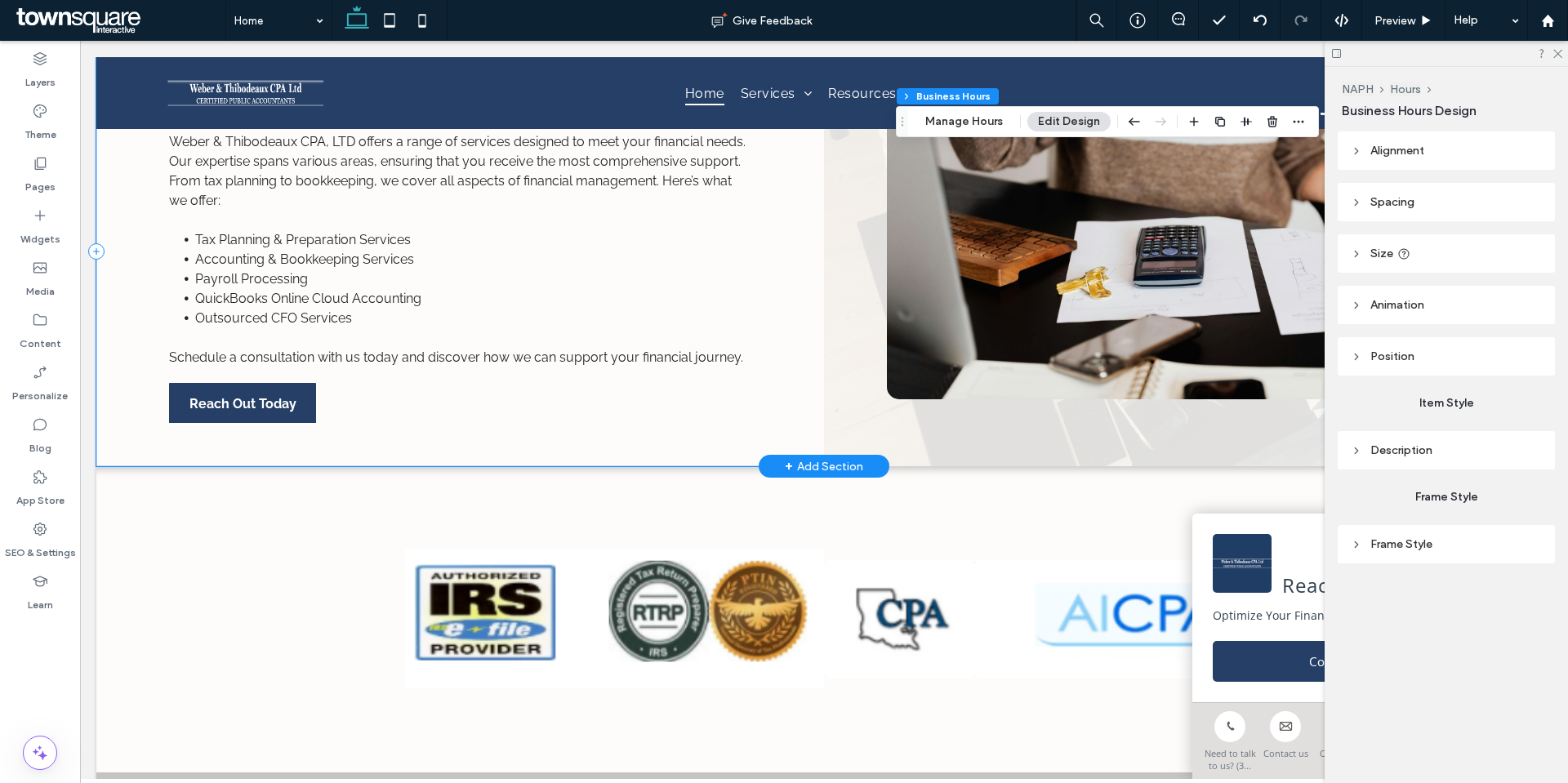 scroll, scrollTop: 1796, scrollLeft: 0, axis: vertical 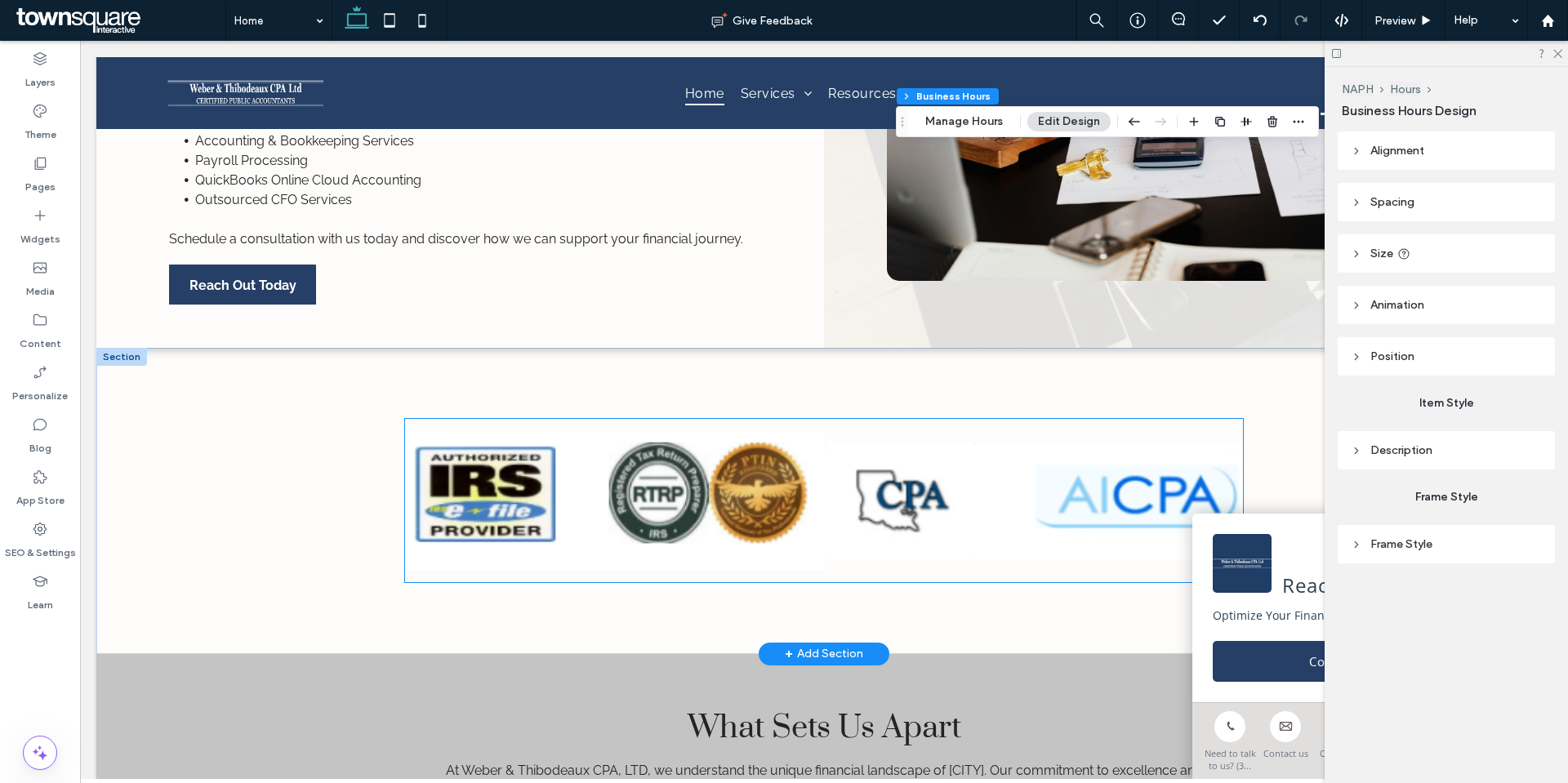 click at bounding box center [614, 500] 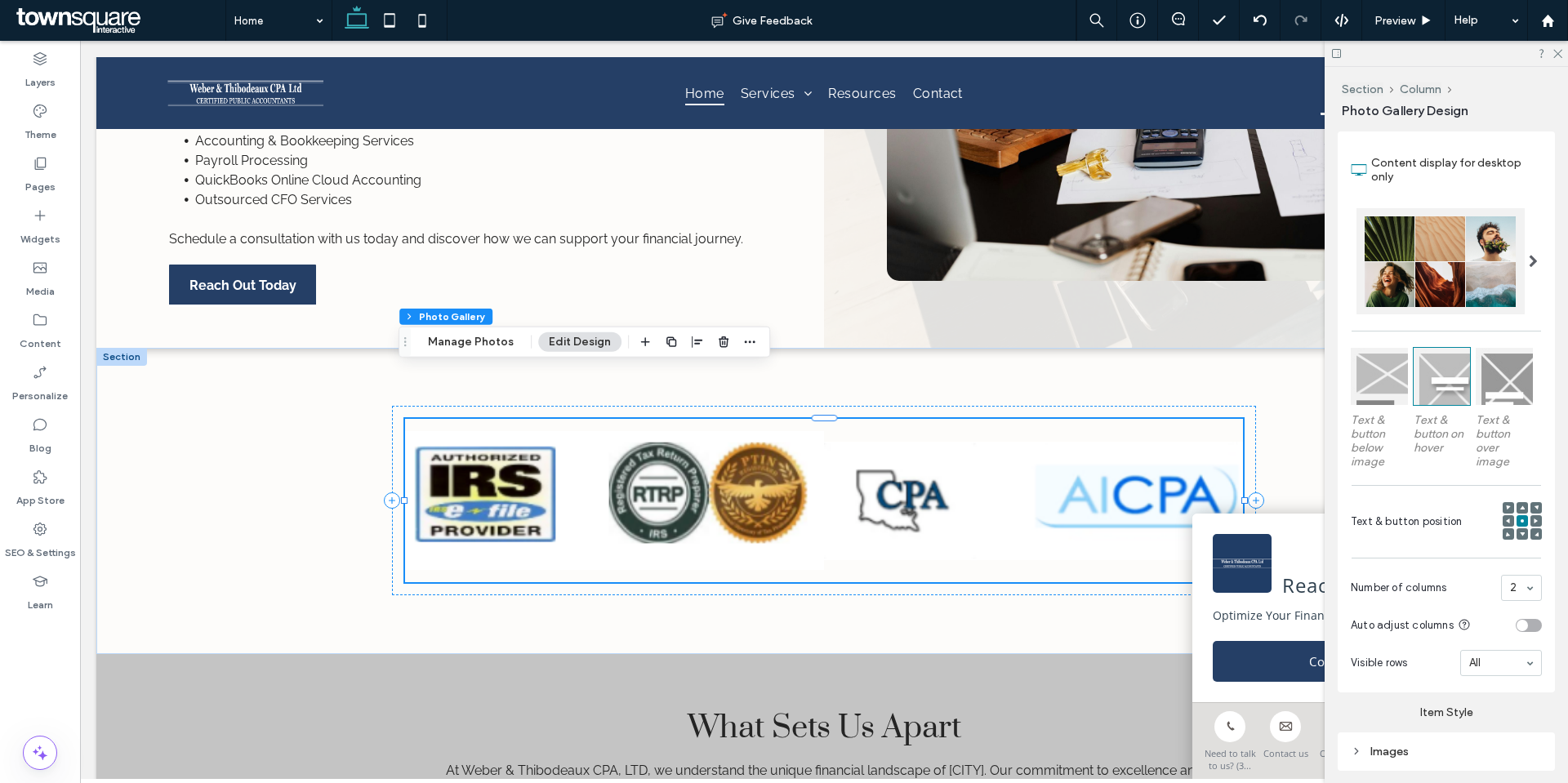 scroll, scrollTop: 444, scrollLeft: 0, axis: vertical 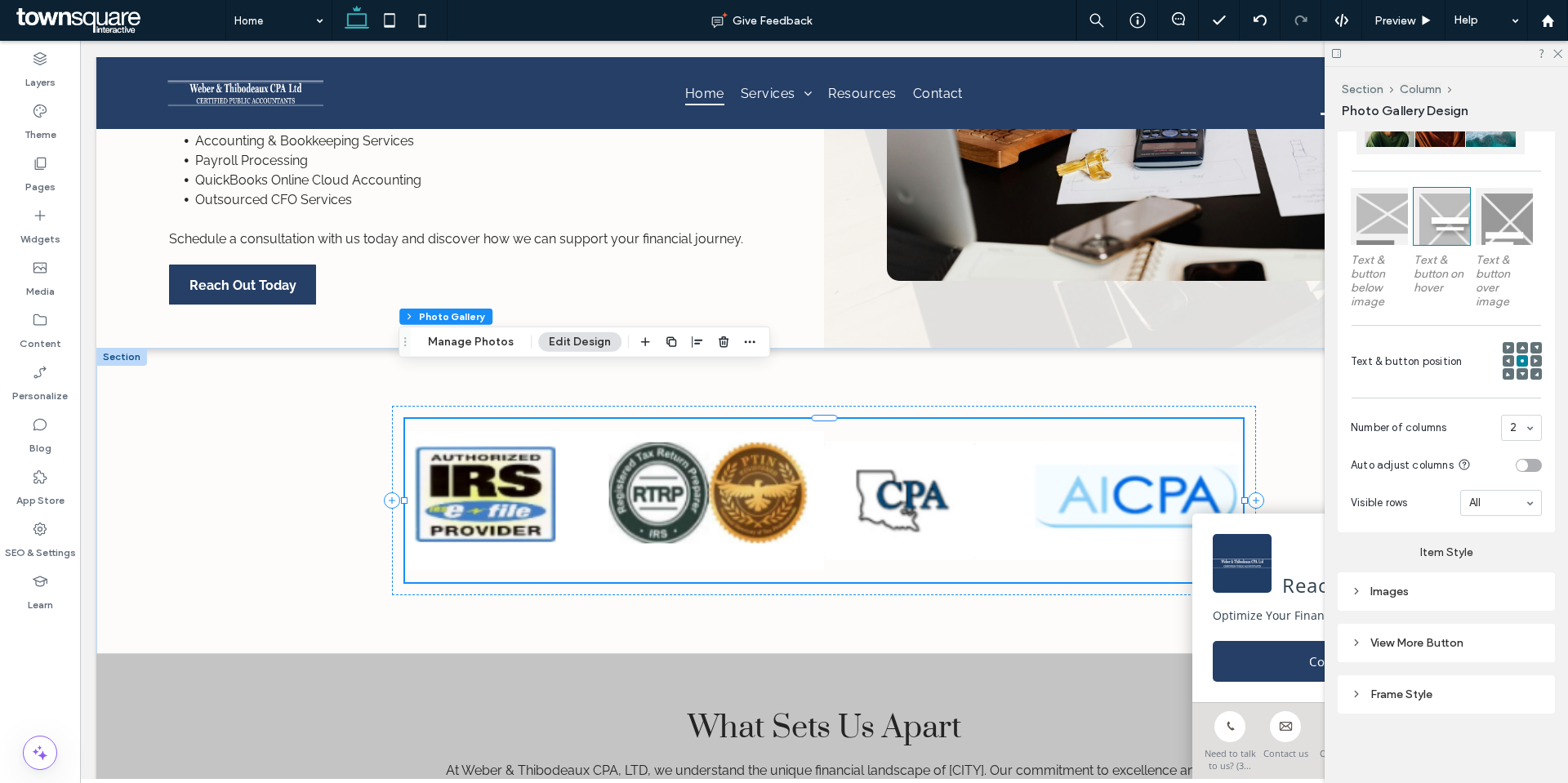 click on "Images" at bounding box center [1446, 591] 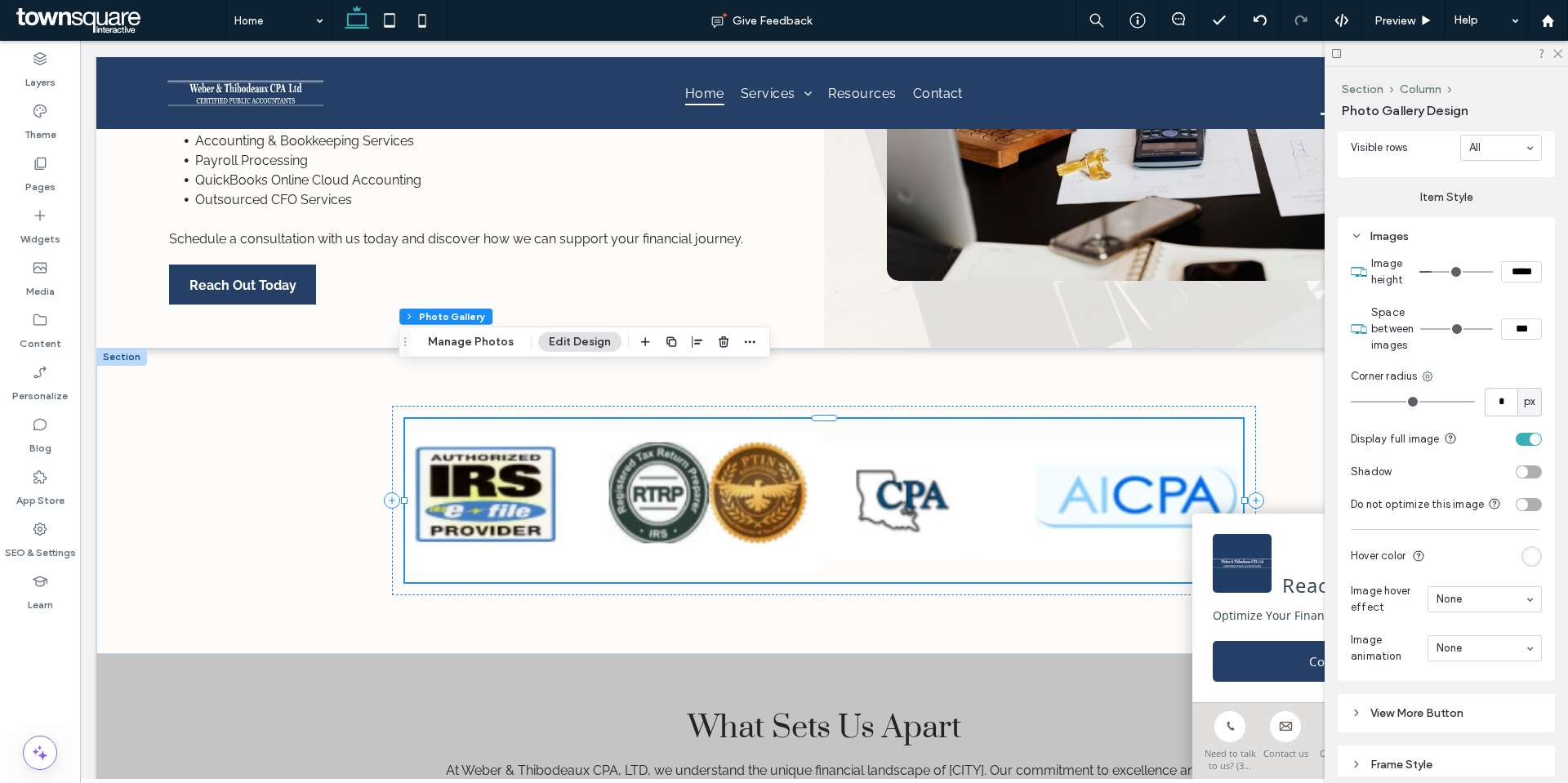 scroll, scrollTop: 771, scrollLeft: 0, axis: vertical 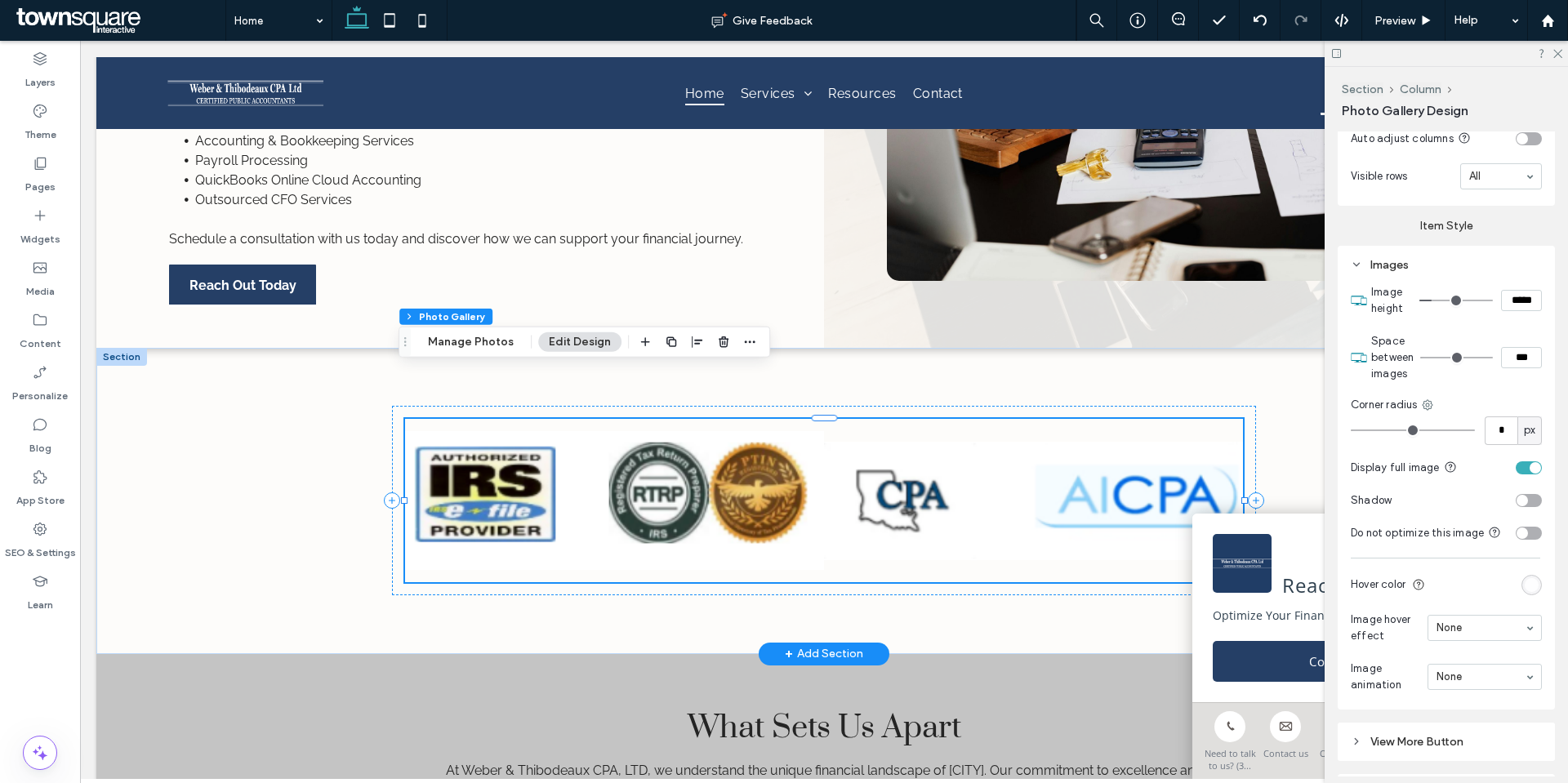 click at bounding box center (614, 500) 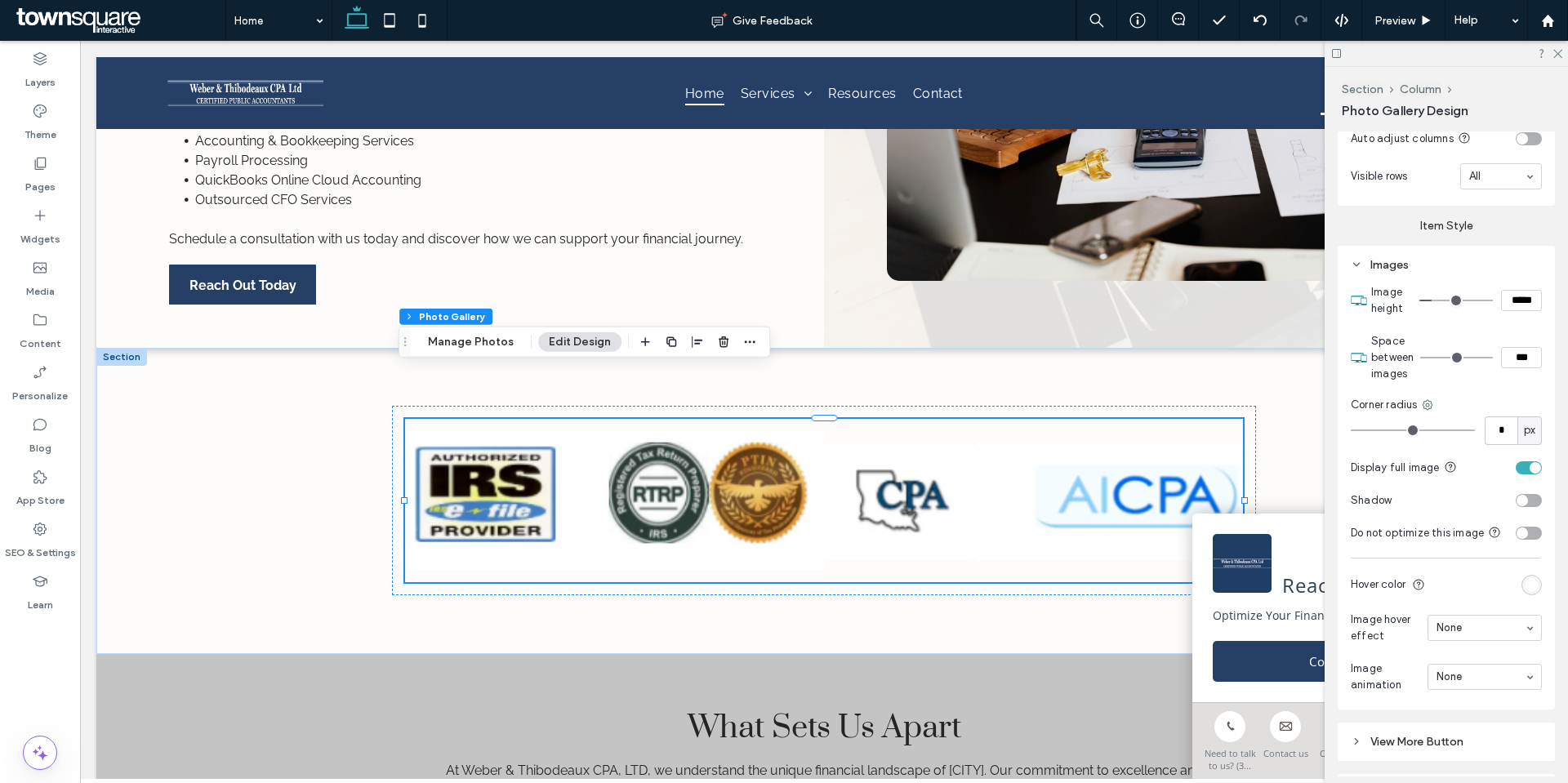 type on "***" 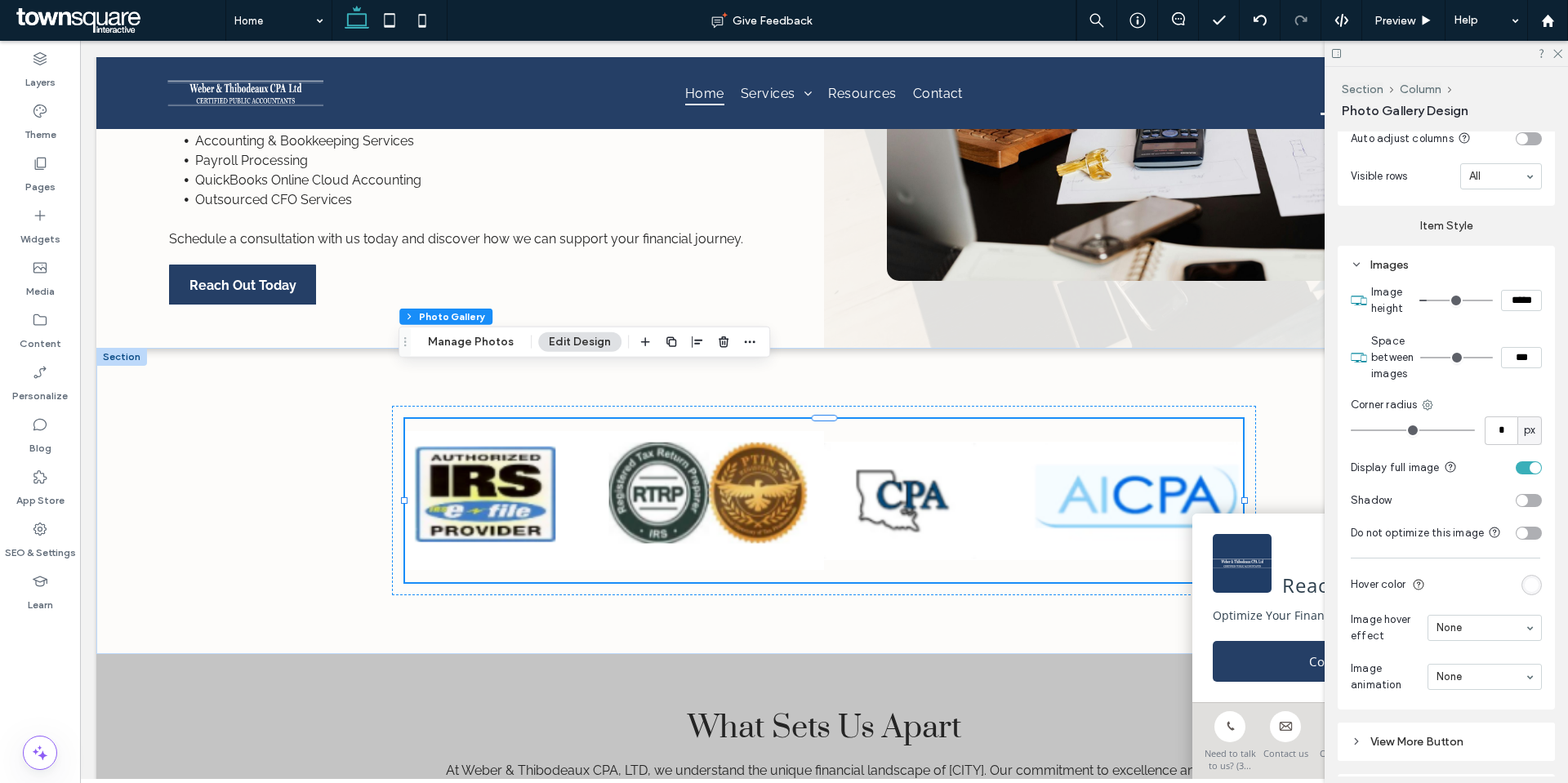 type on "**" 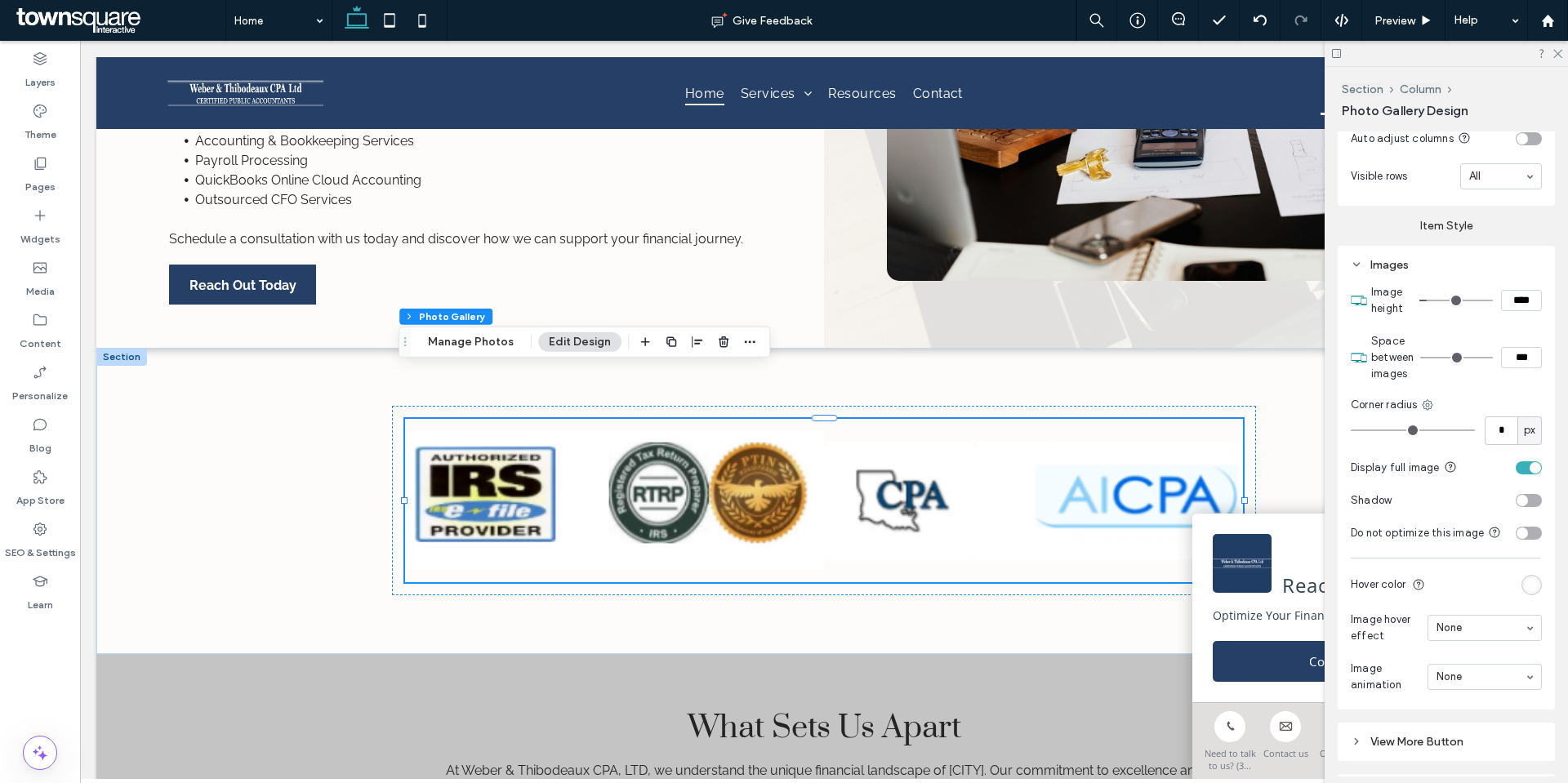 type on "**" 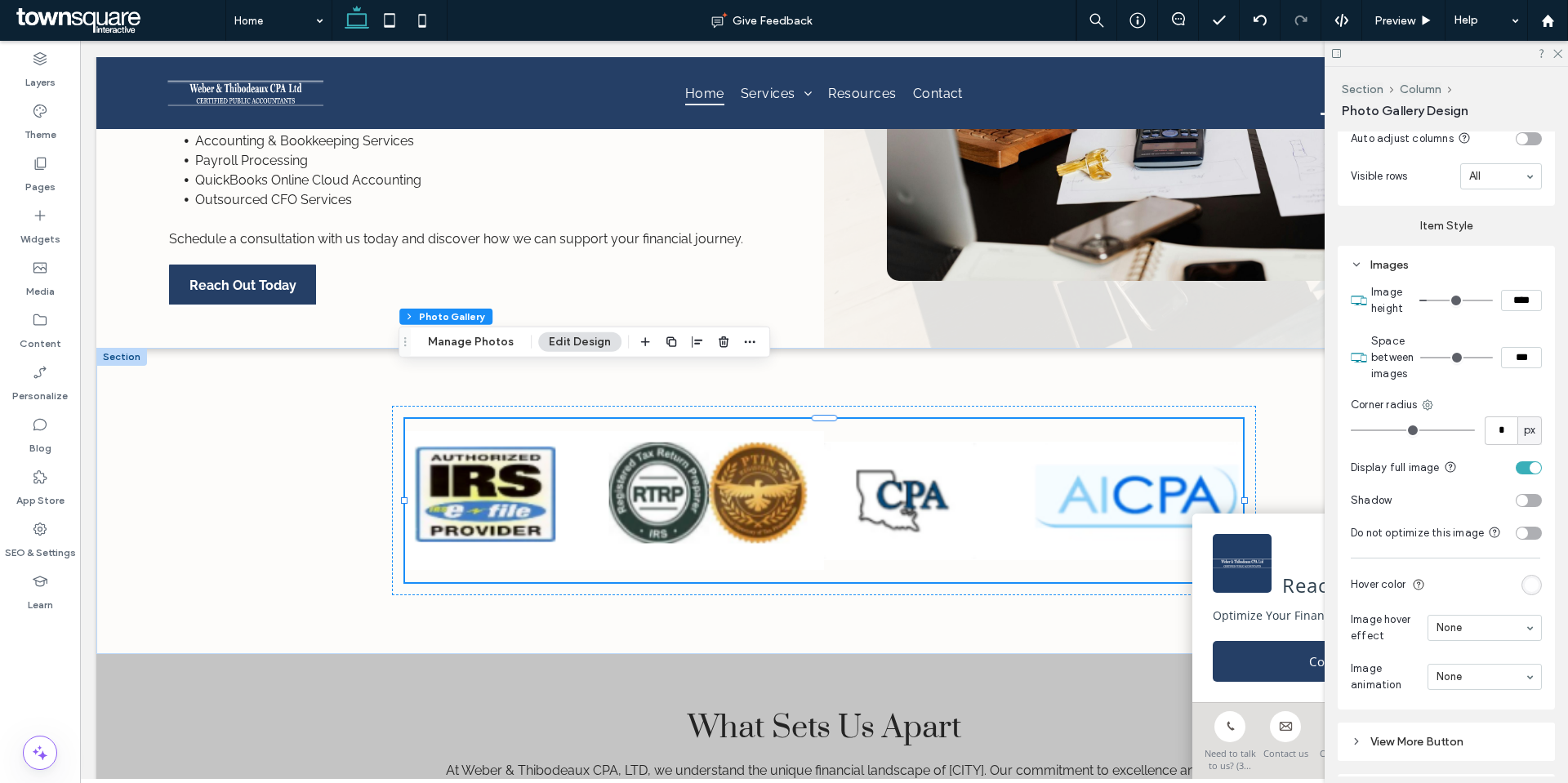 type on "****" 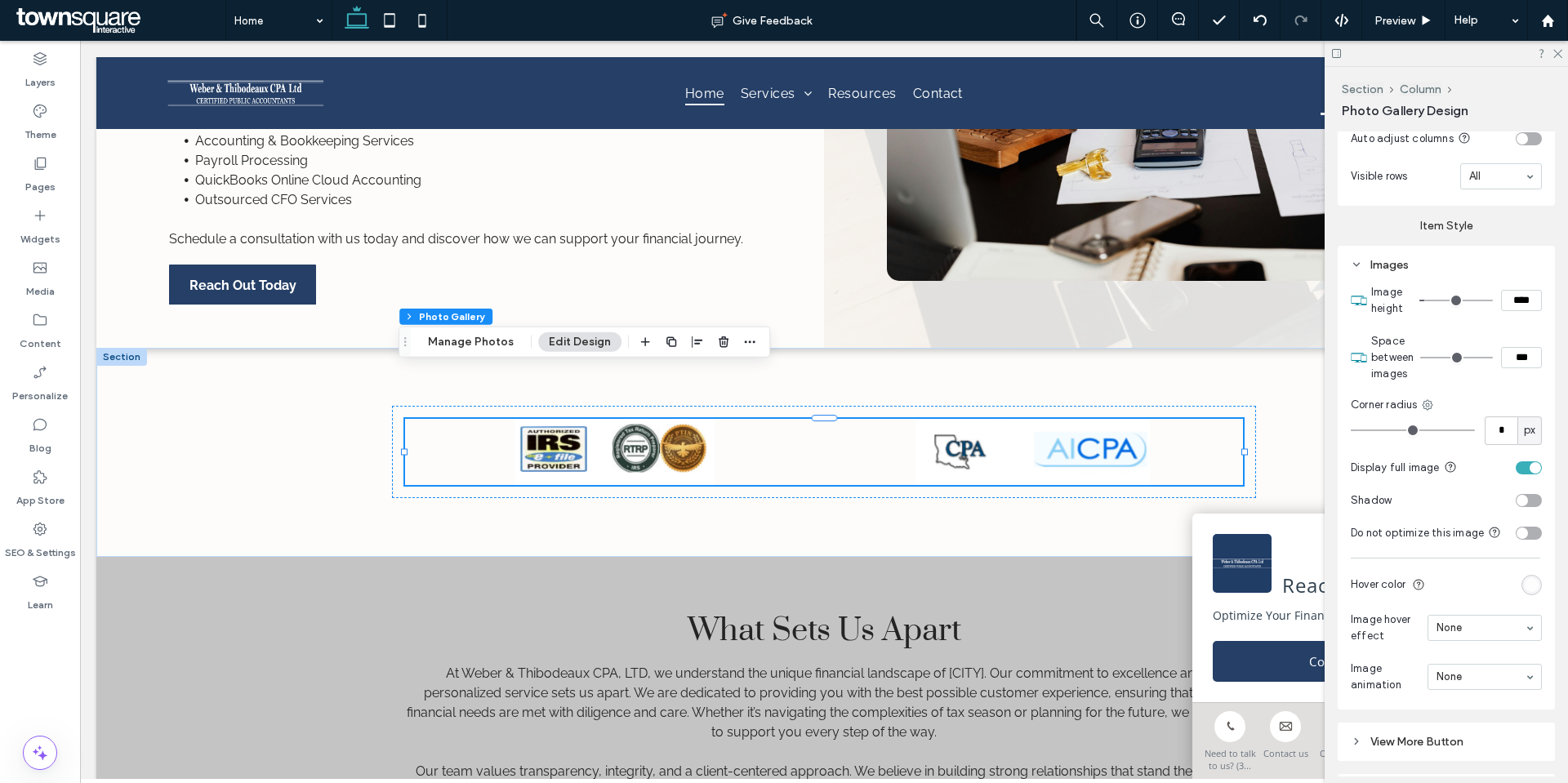 type on "***" 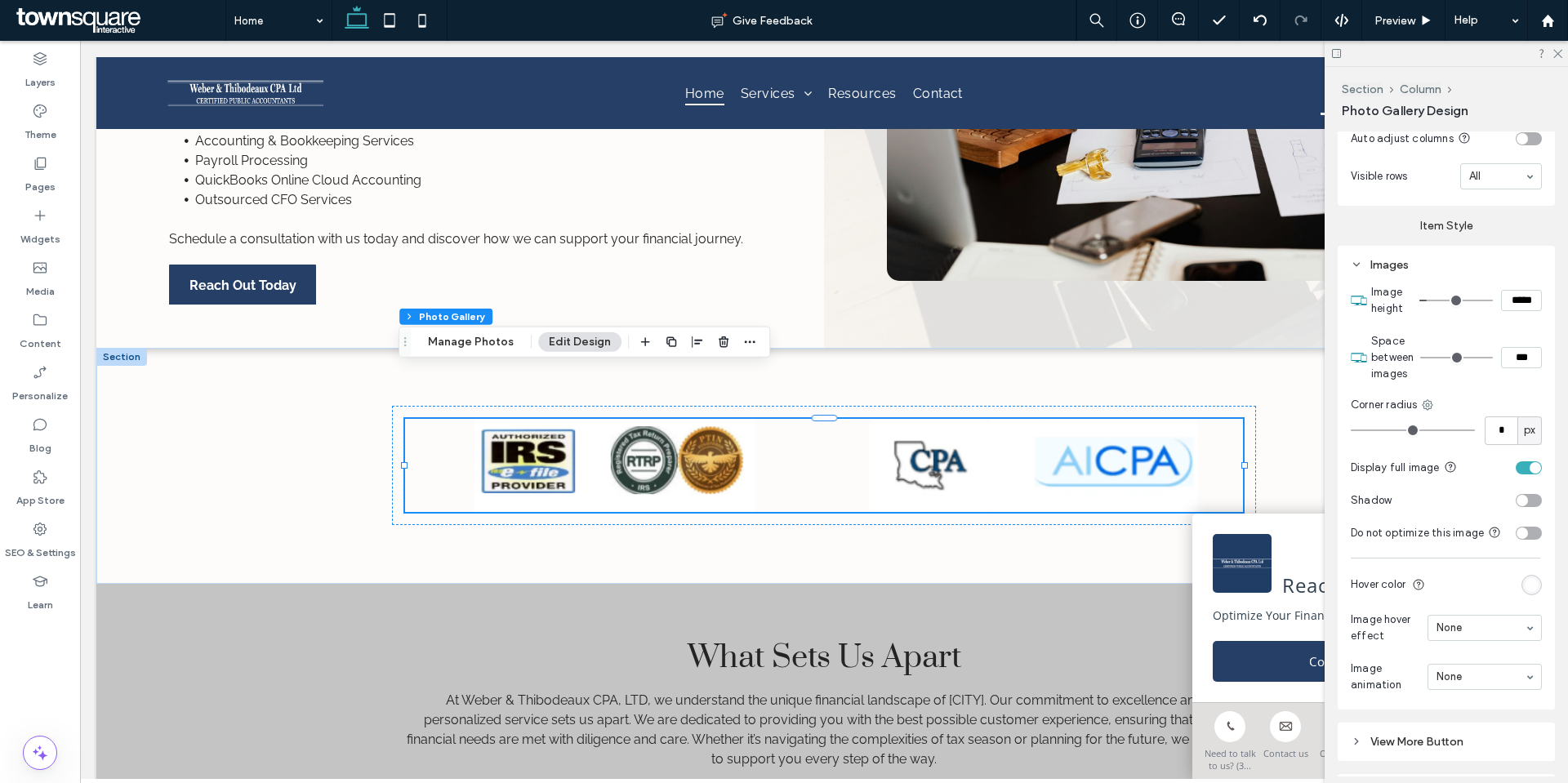 type on "***" 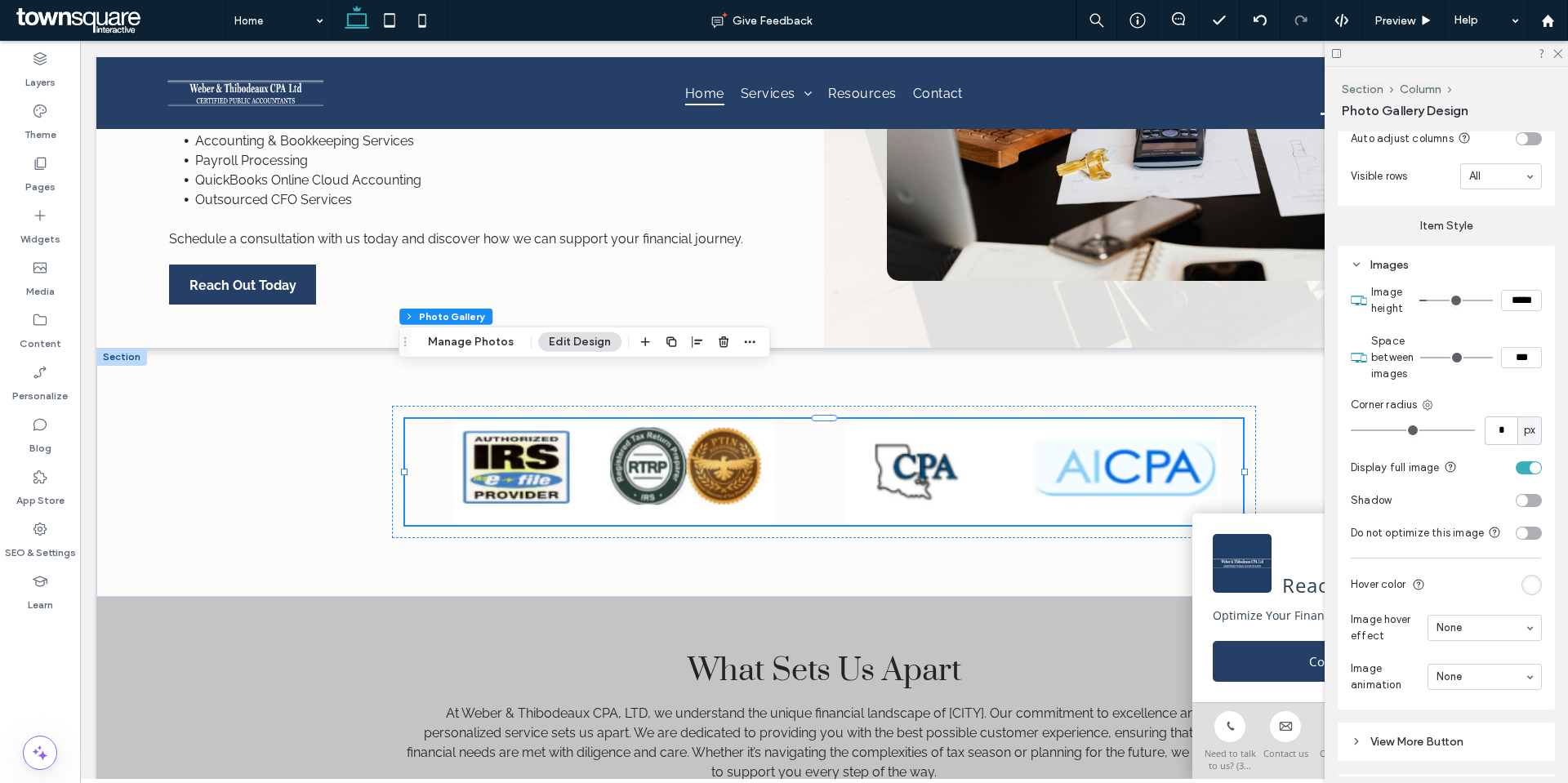 type on "***" 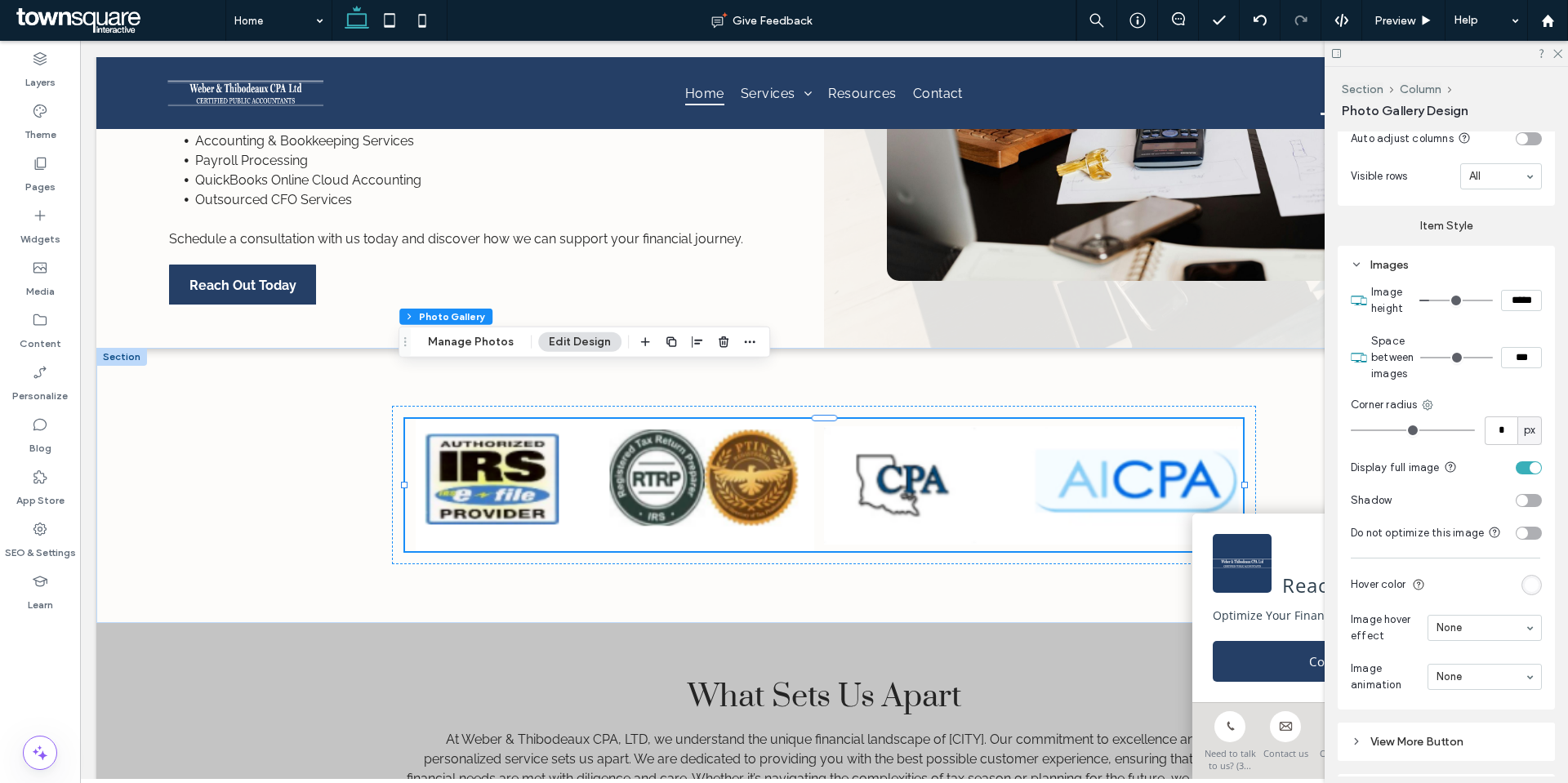 type on "***" 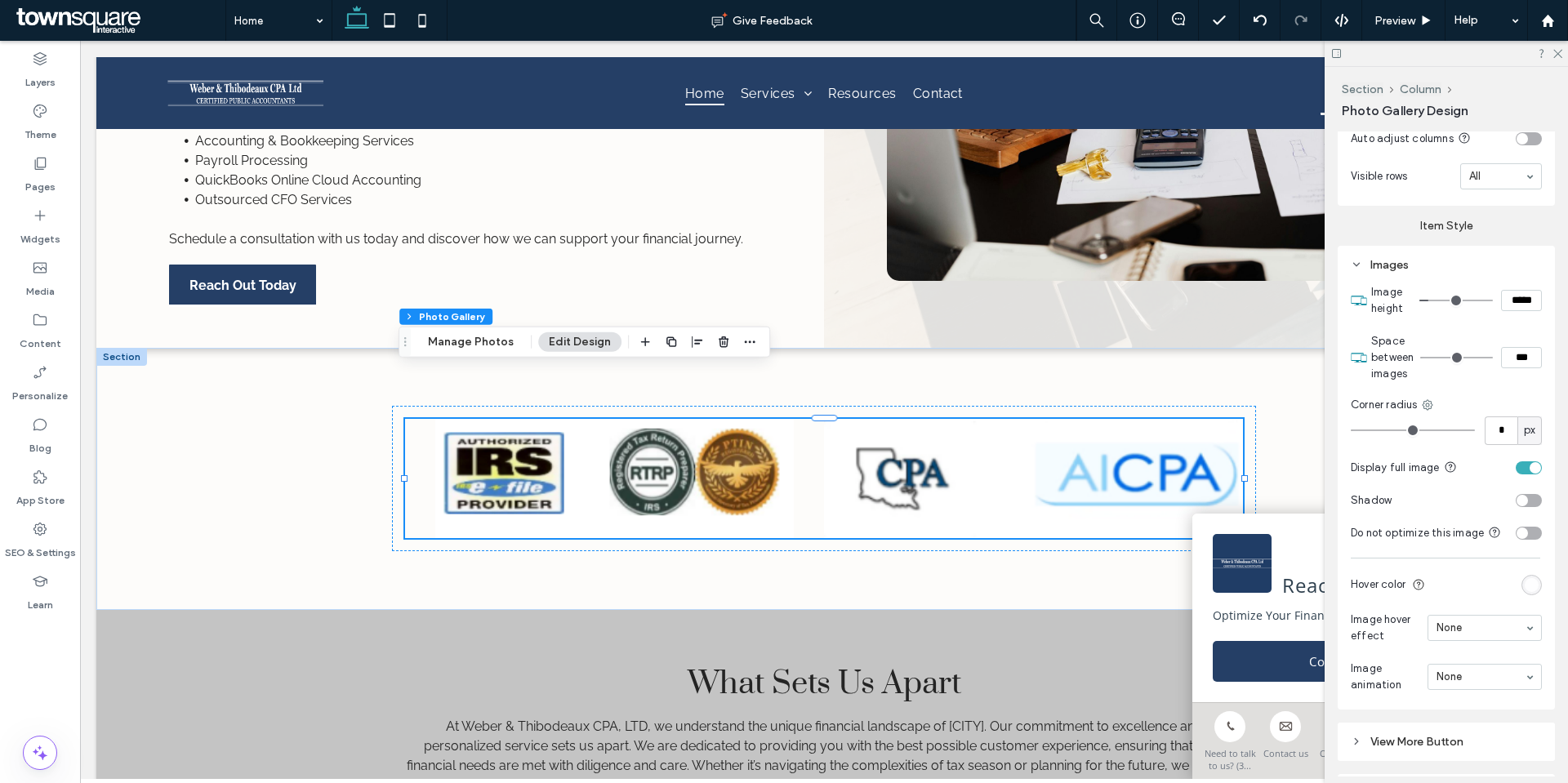 type on "***" 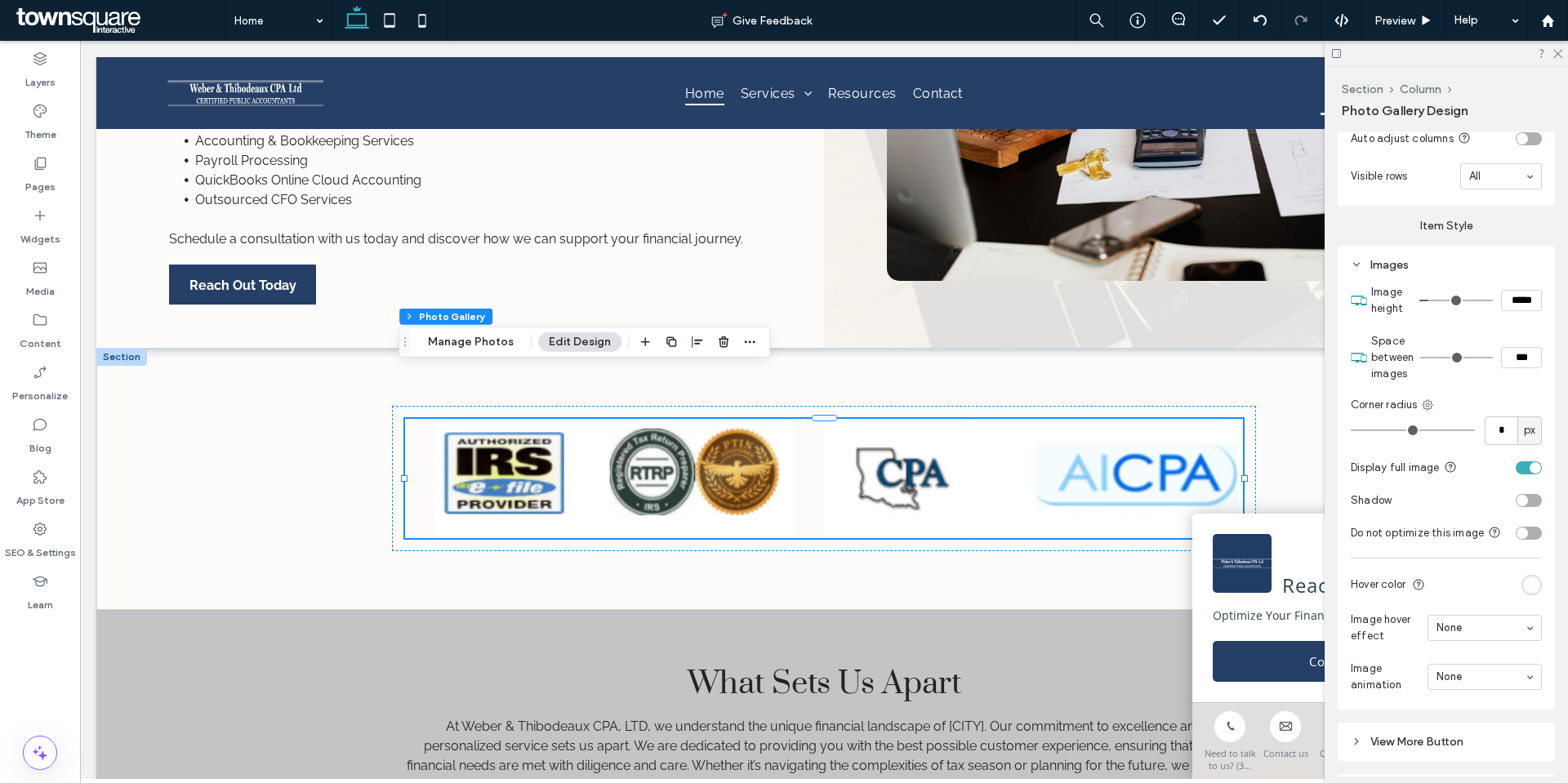 type on "****" 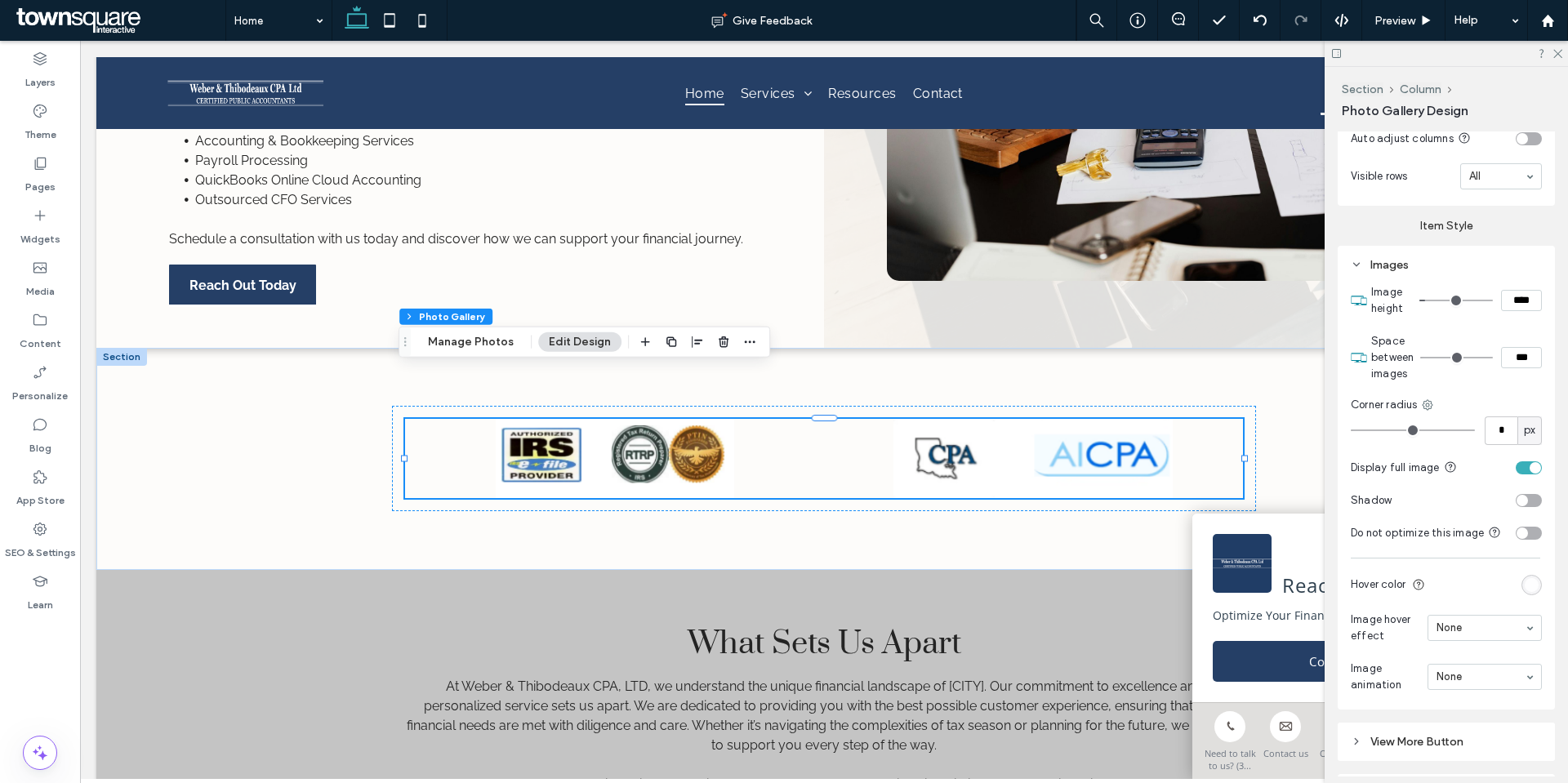 type on "***" 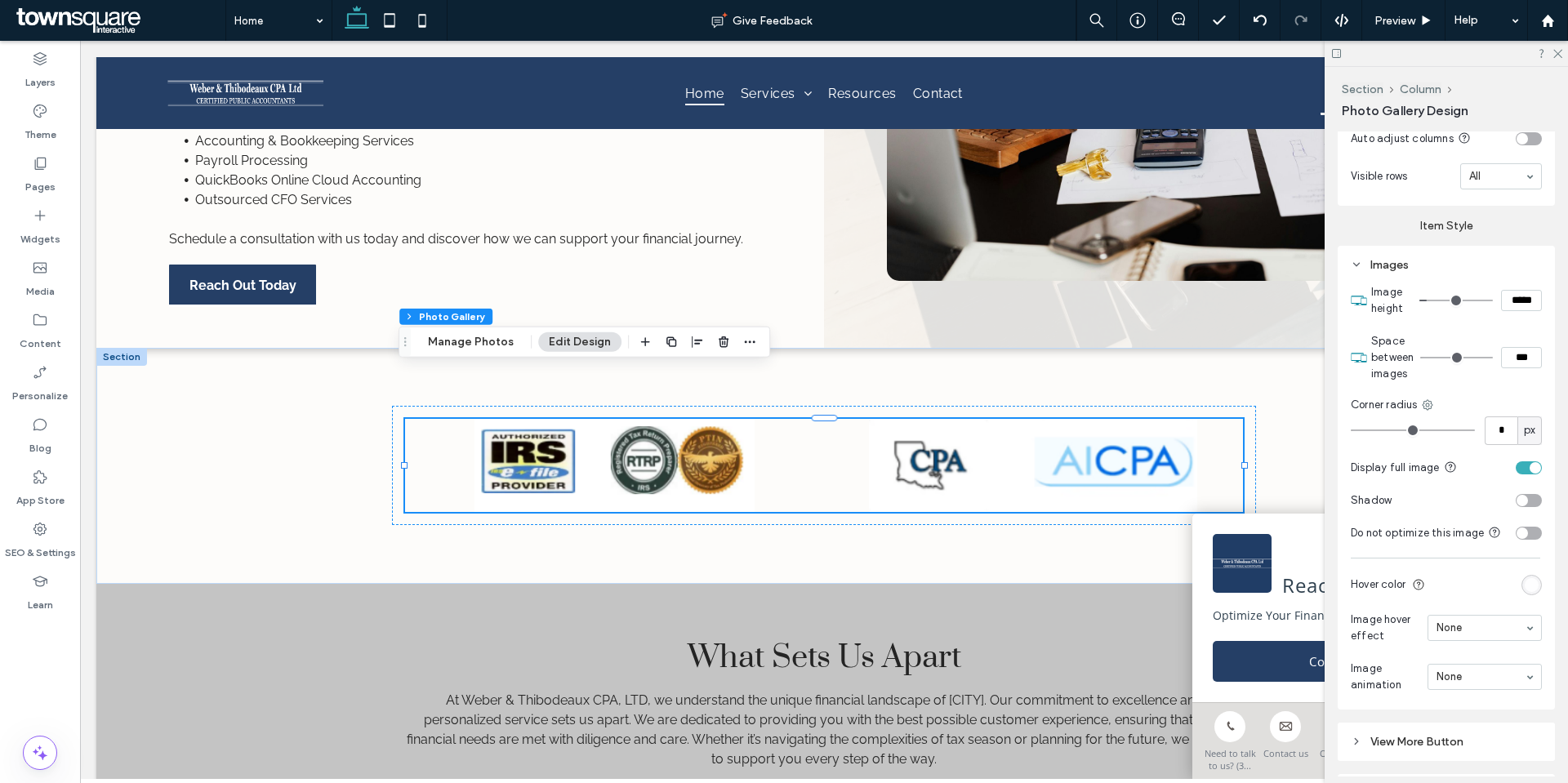 type on "***" 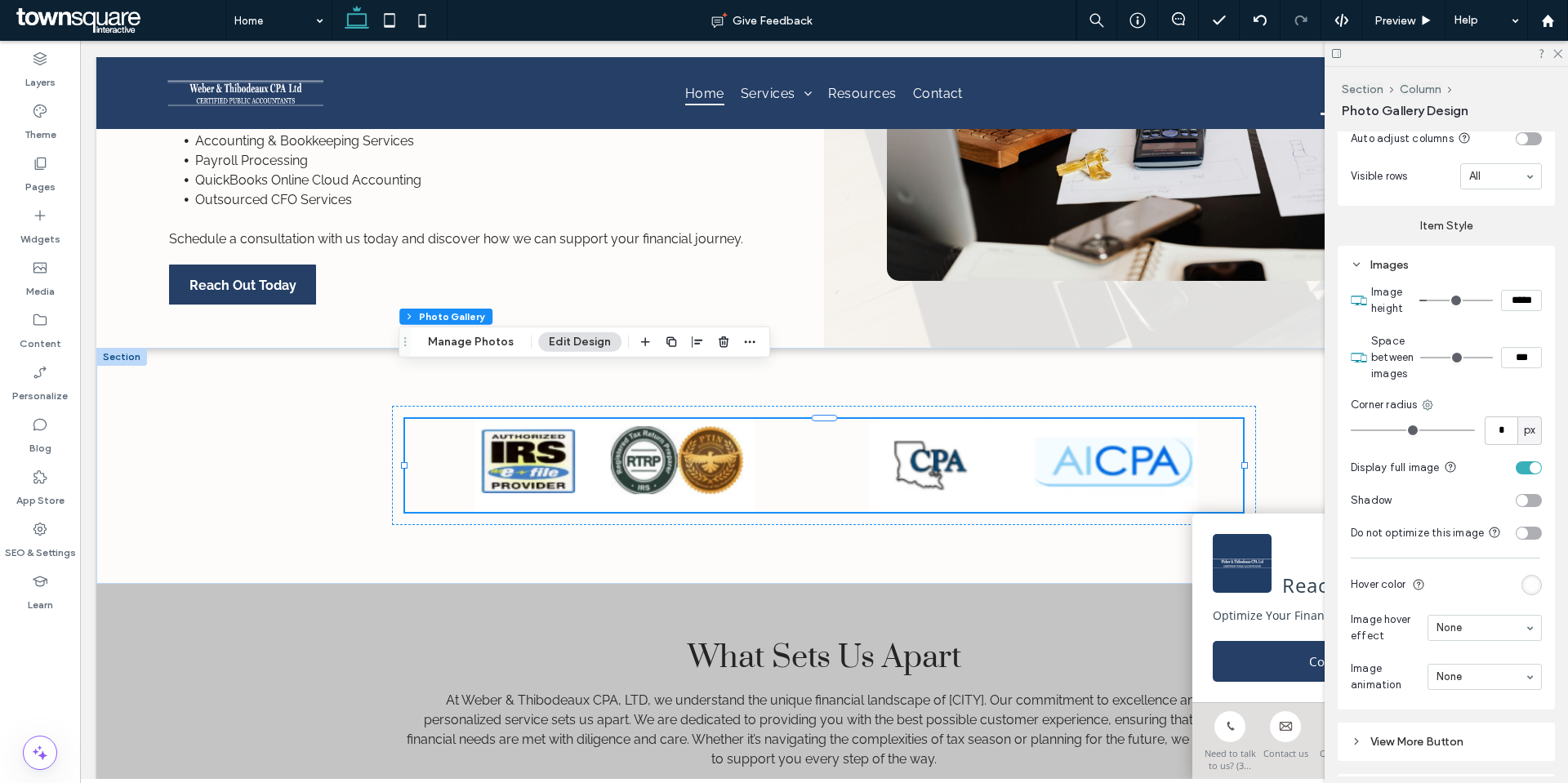 click at bounding box center (1456, 300) 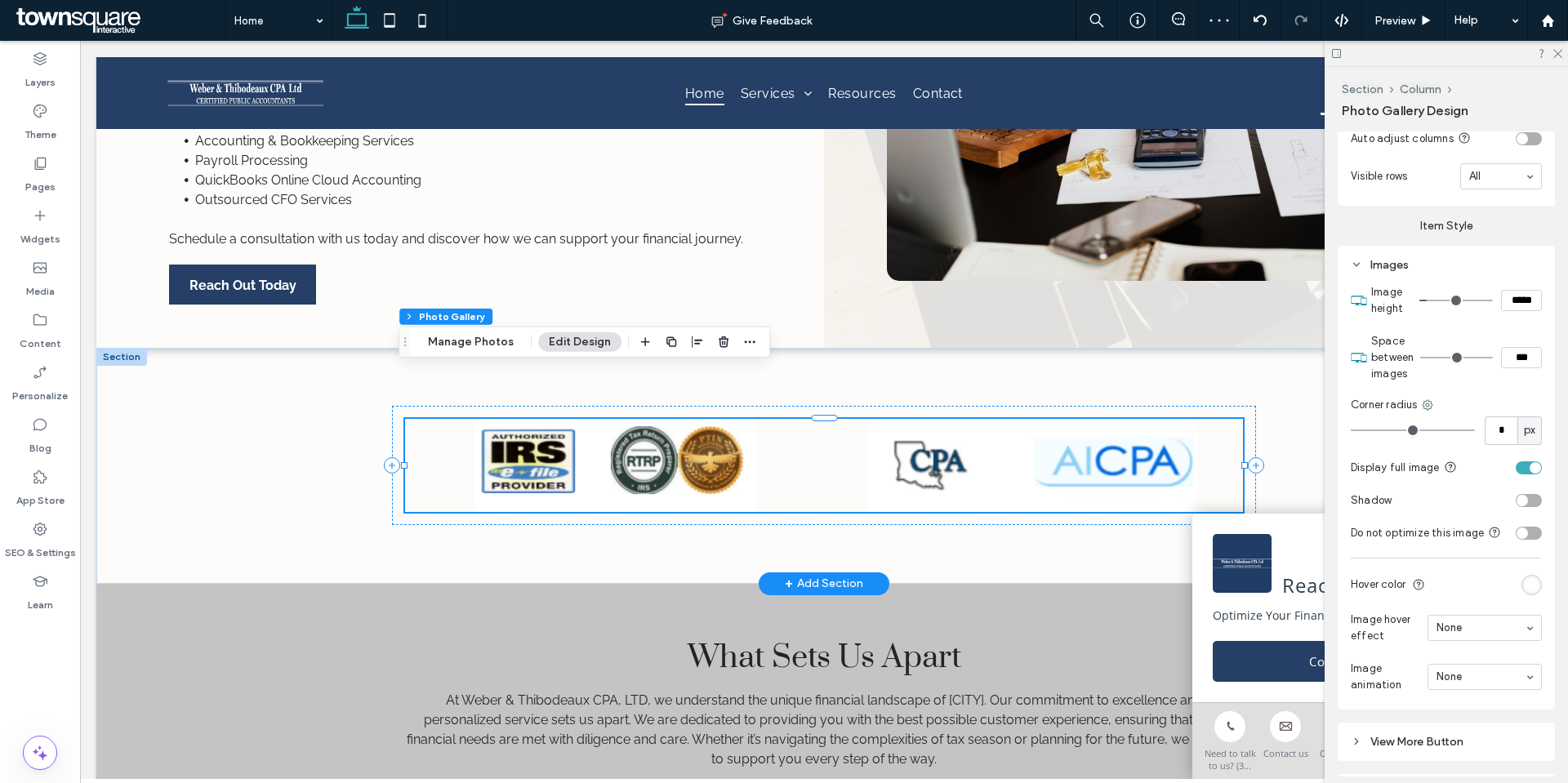 click at bounding box center (1033, 465) 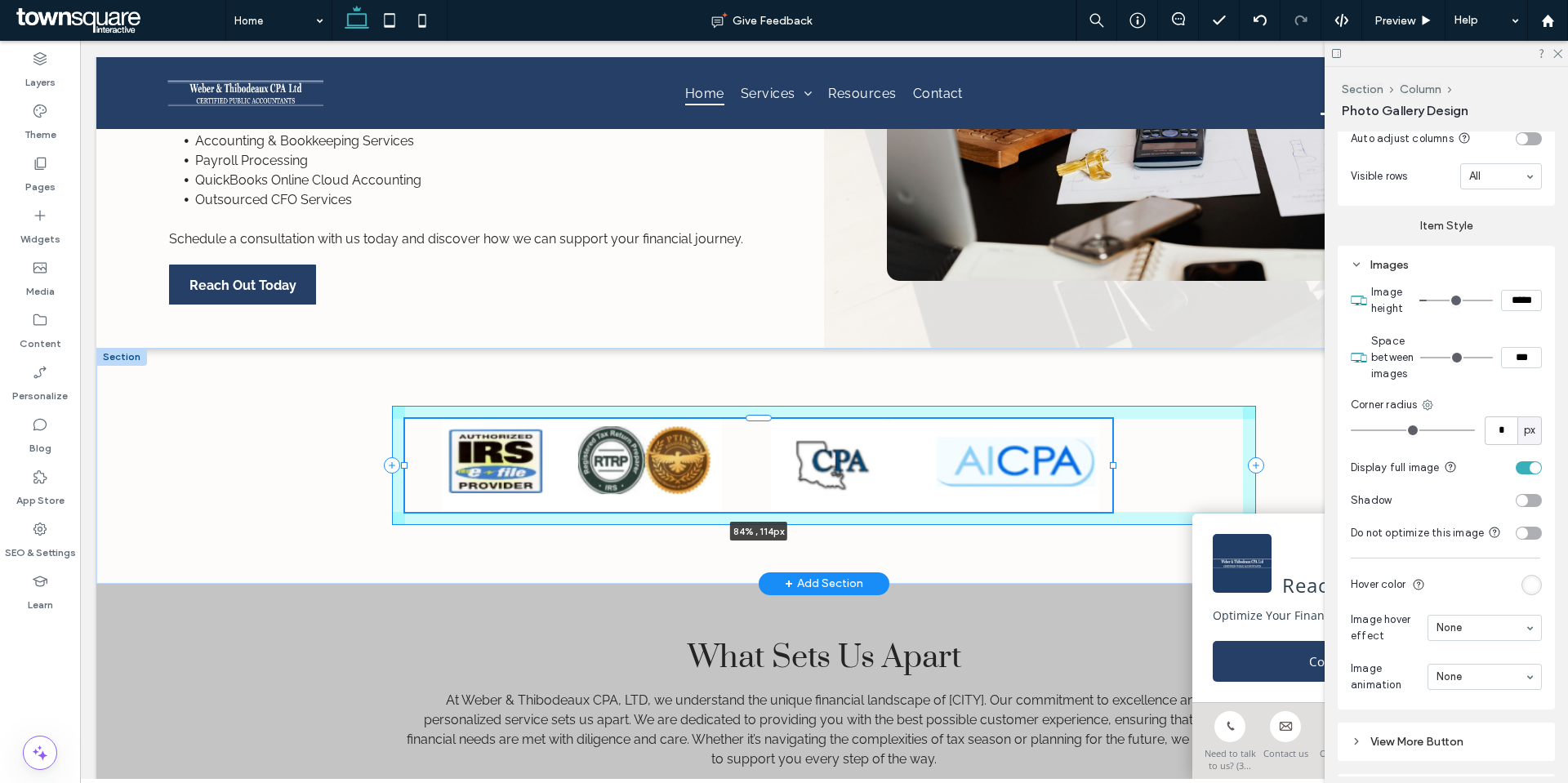 drag, startPoint x: 1239, startPoint y: 416, endPoint x: 1154, endPoint y: 417, distance: 85.005882 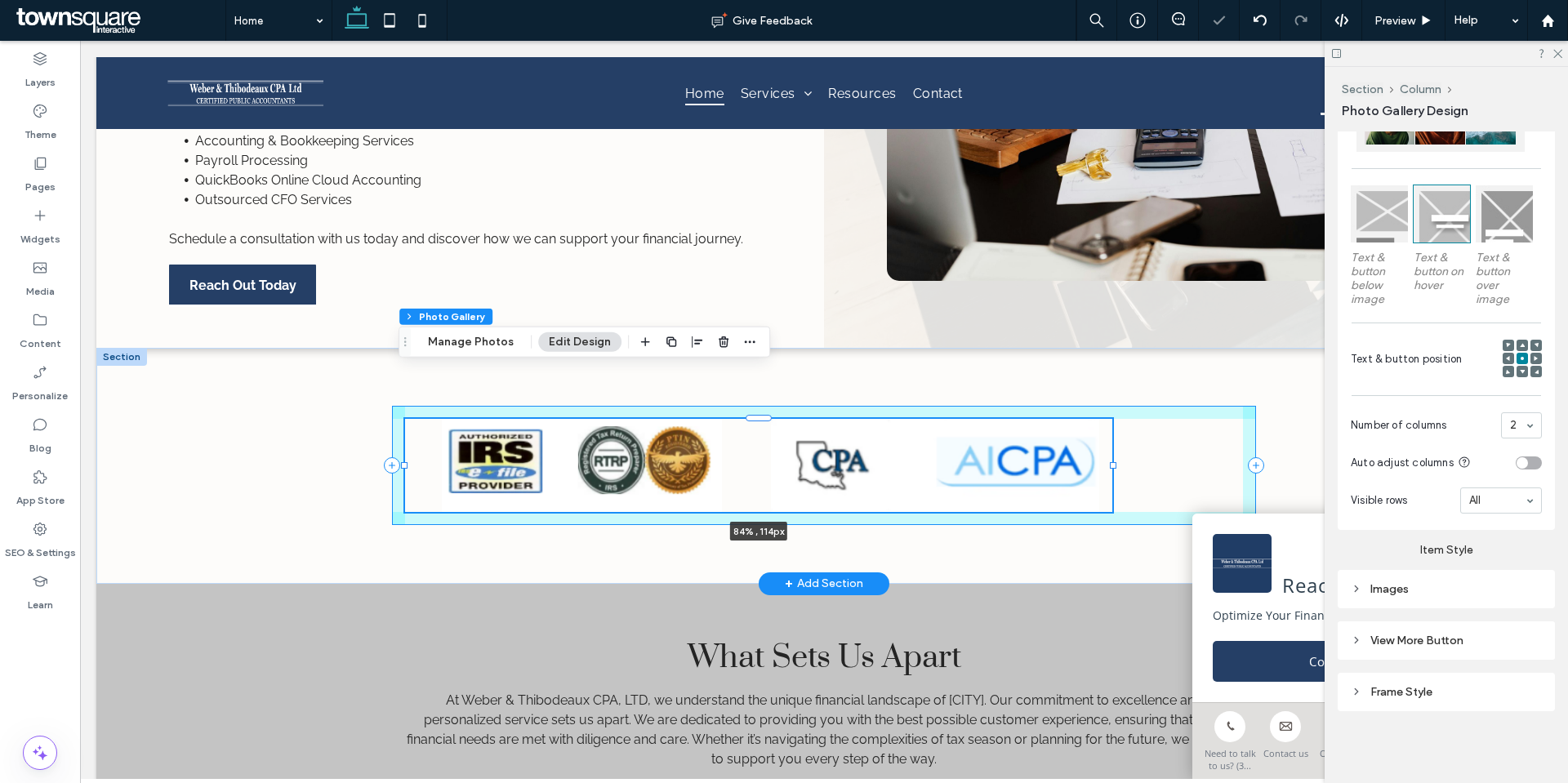 scroll, scrollTop: 444, scrollLeft: 0, axis: vertical 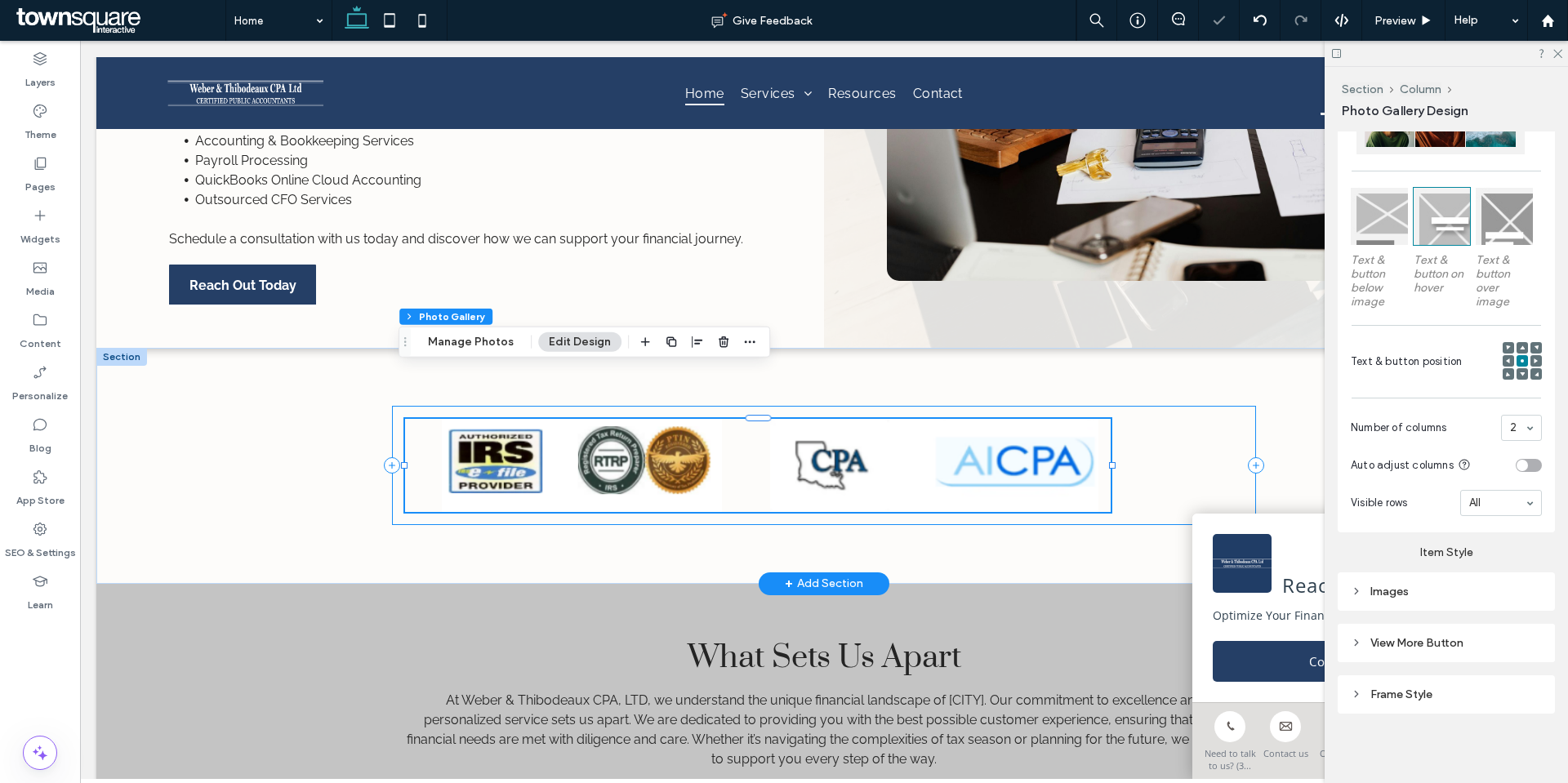 click on "Button
Button
84% , 114px" at bounding box center [823, 465] 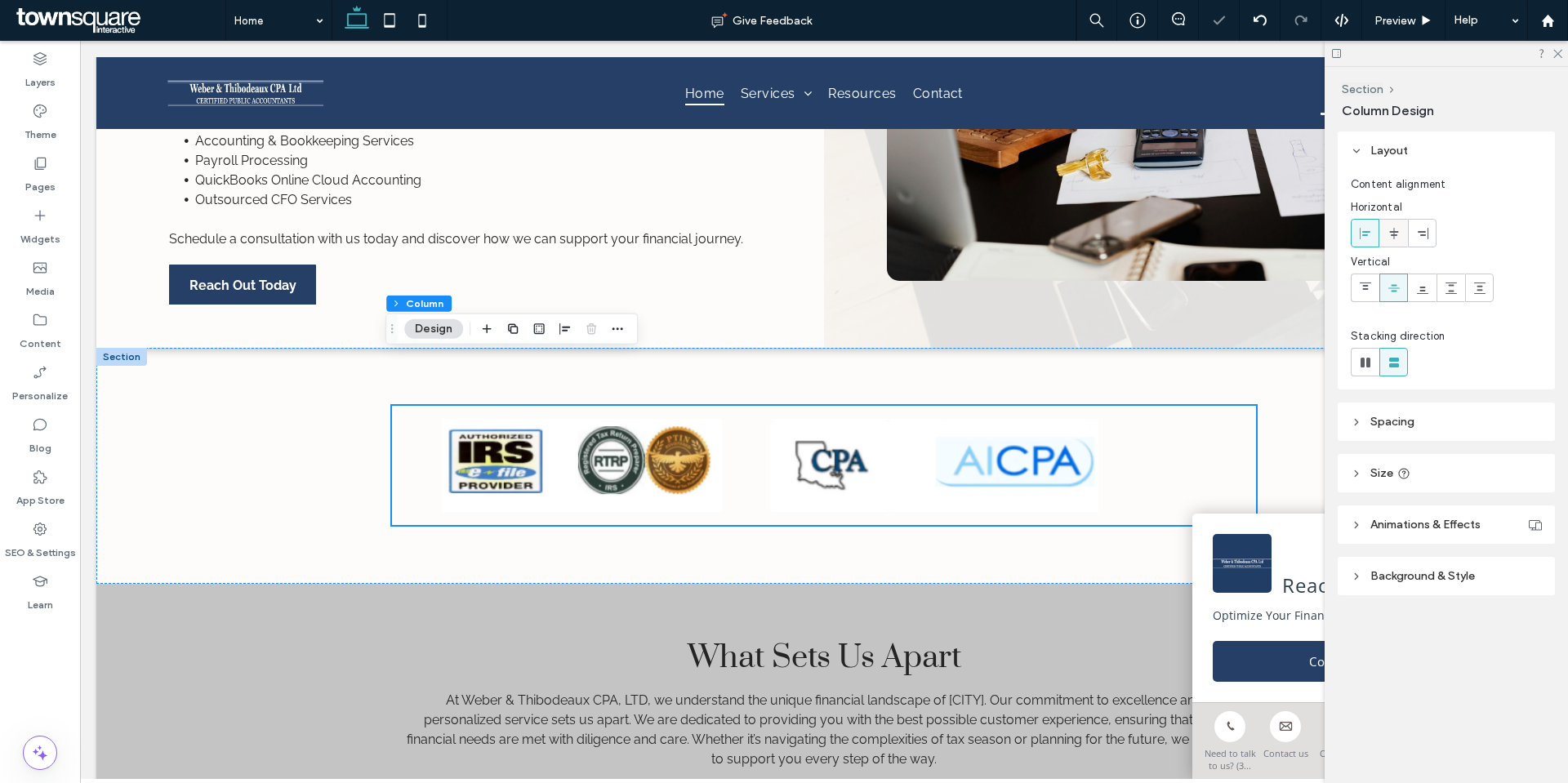 click 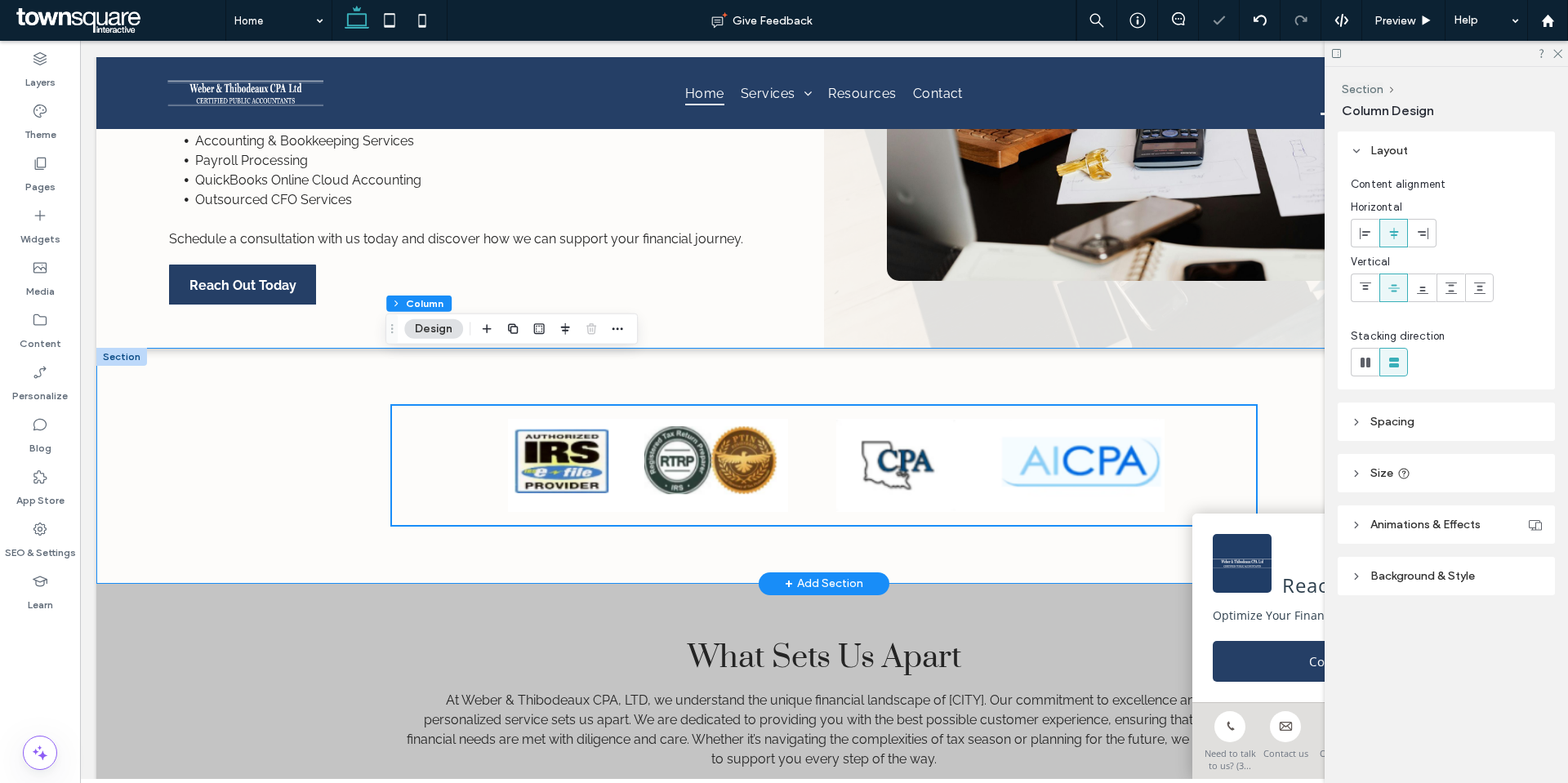 click on "Button
Button" at bounding box center [824, 465] 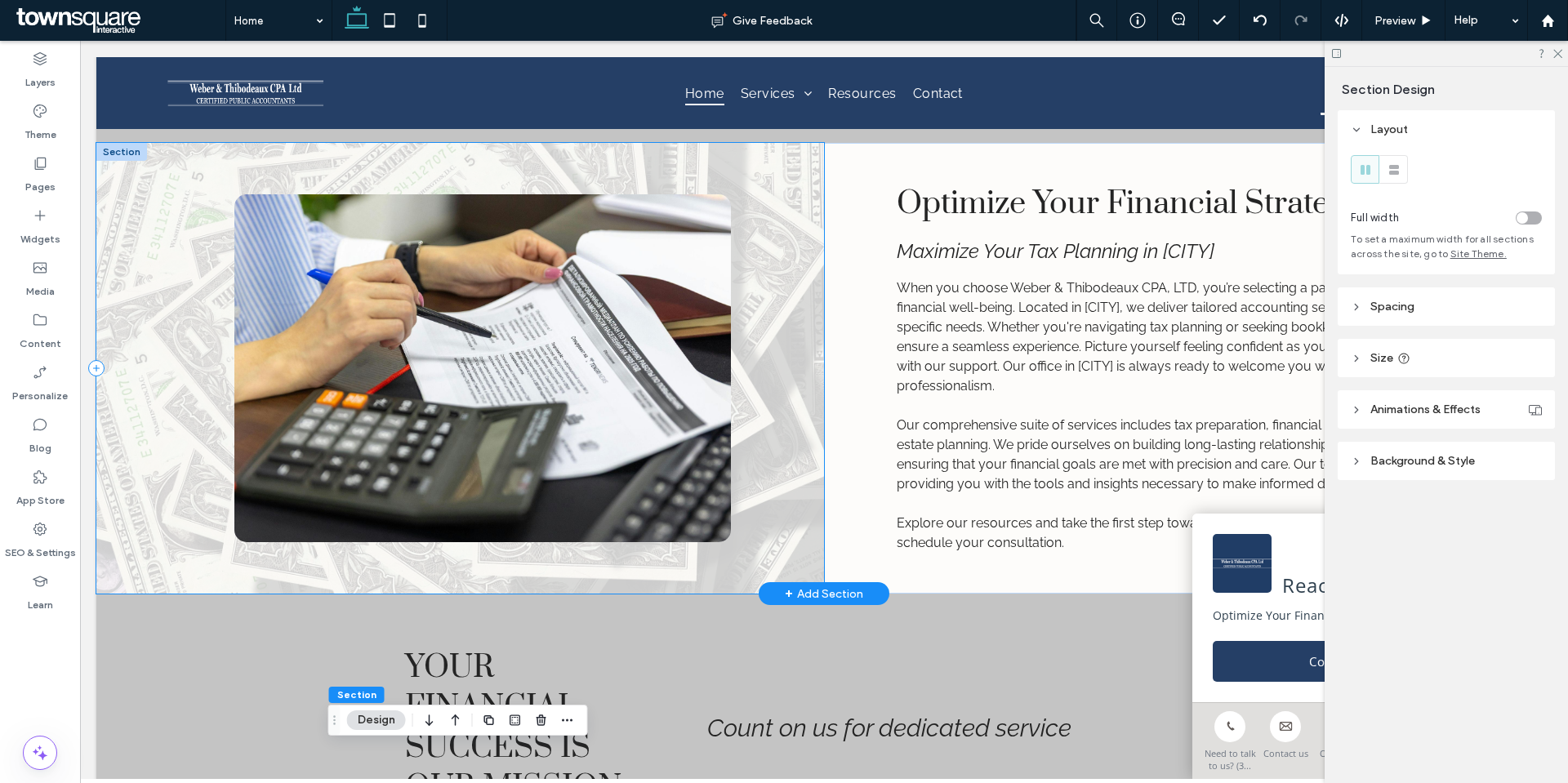 scroll, scrollTop: 490, scrollLeft: 0, axis: vertical 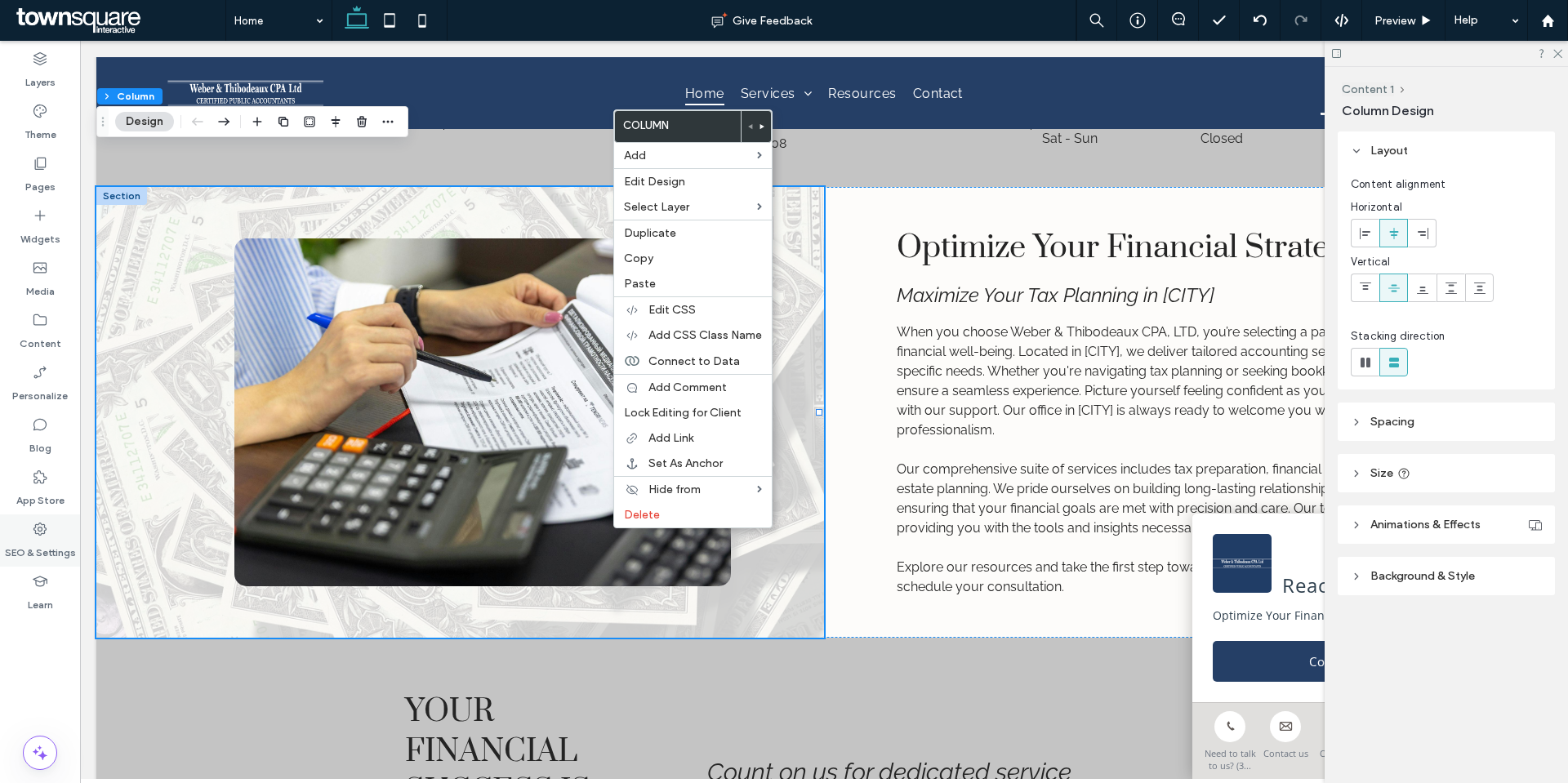 click on "SEO & Settings" at bounding box center [40, 541] 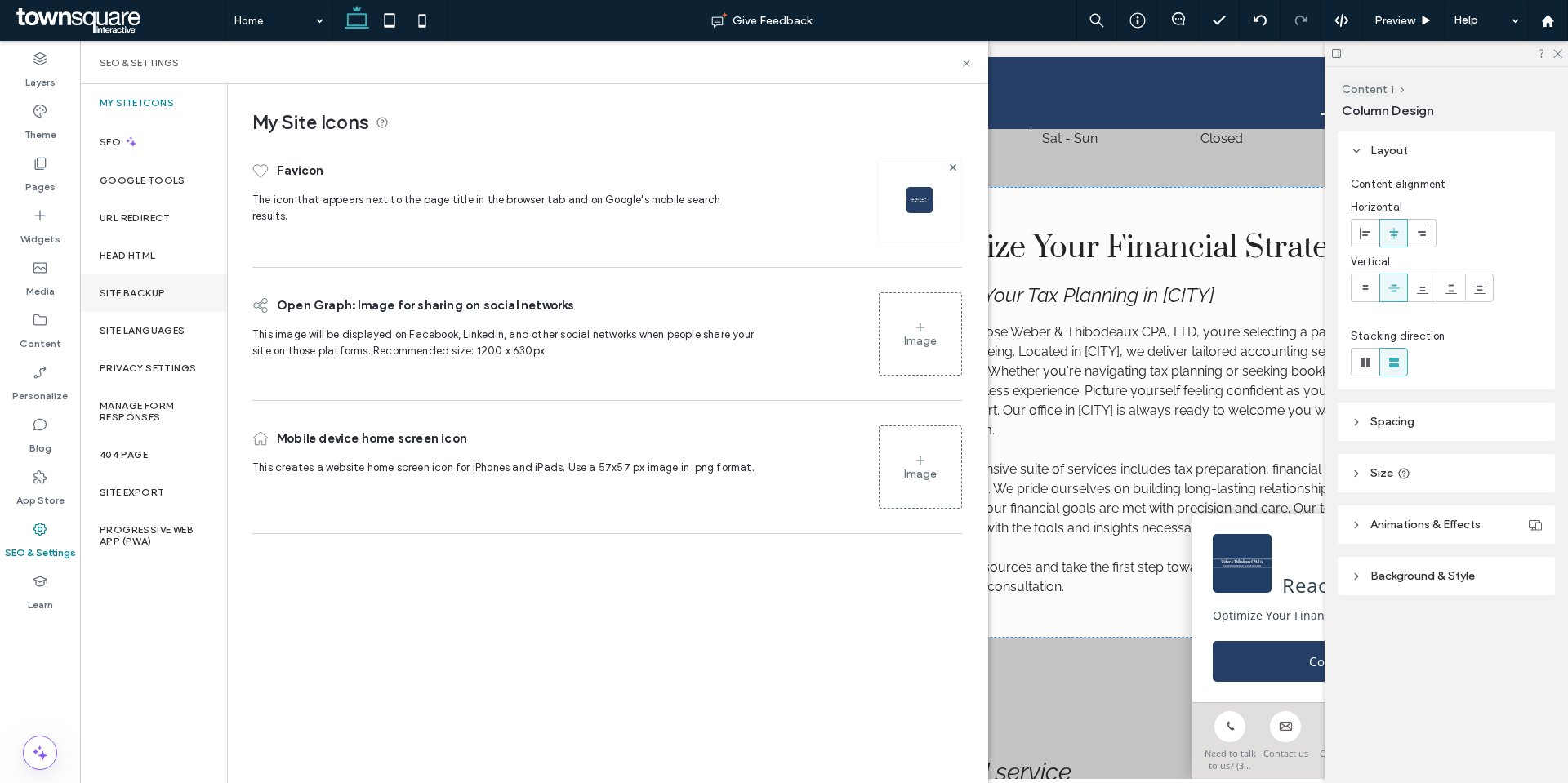 click on "Site Backup" at bounding box center [132, 293] 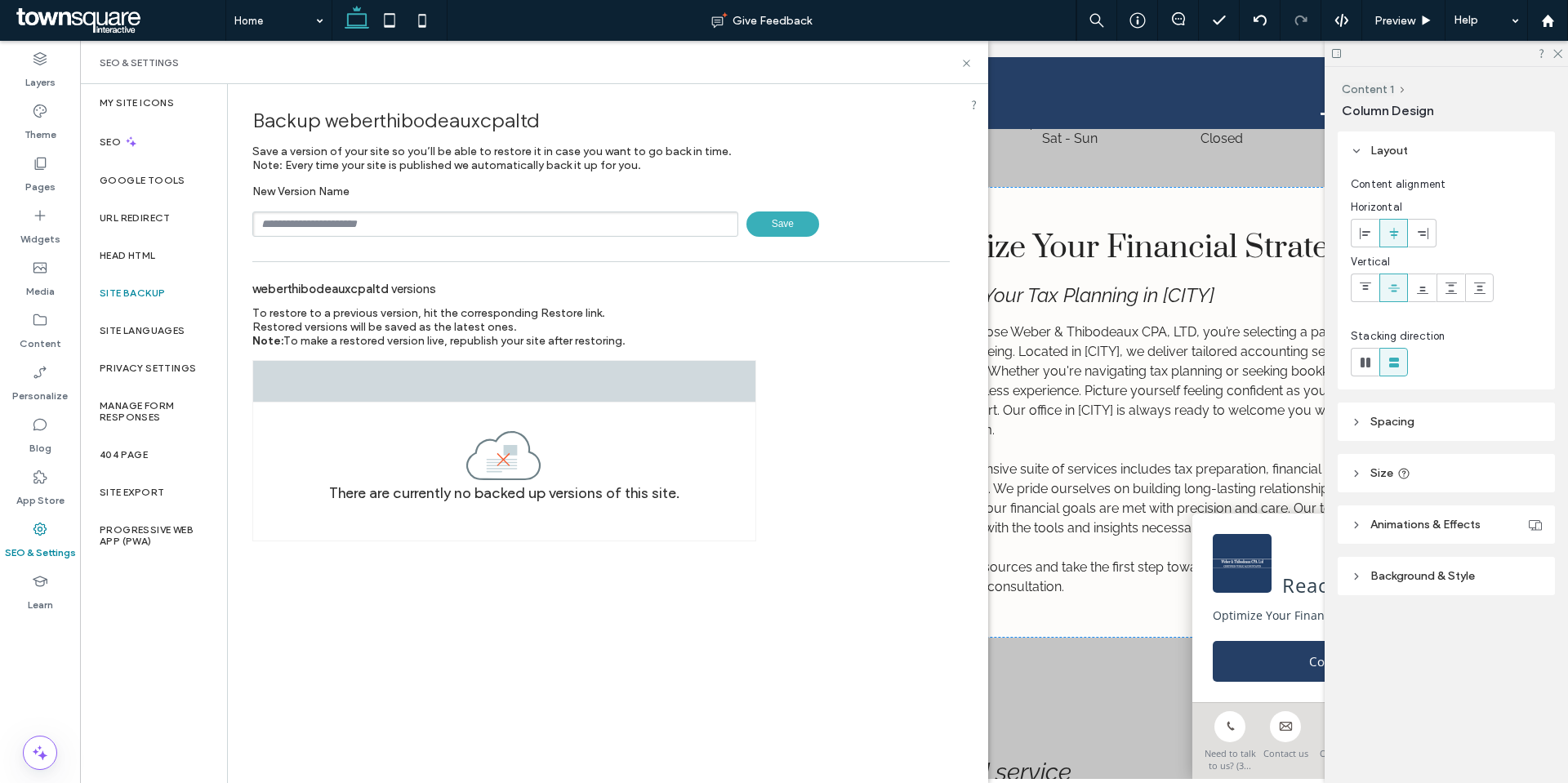 click on "SEO & Settings" at bounding box center [534, 63] 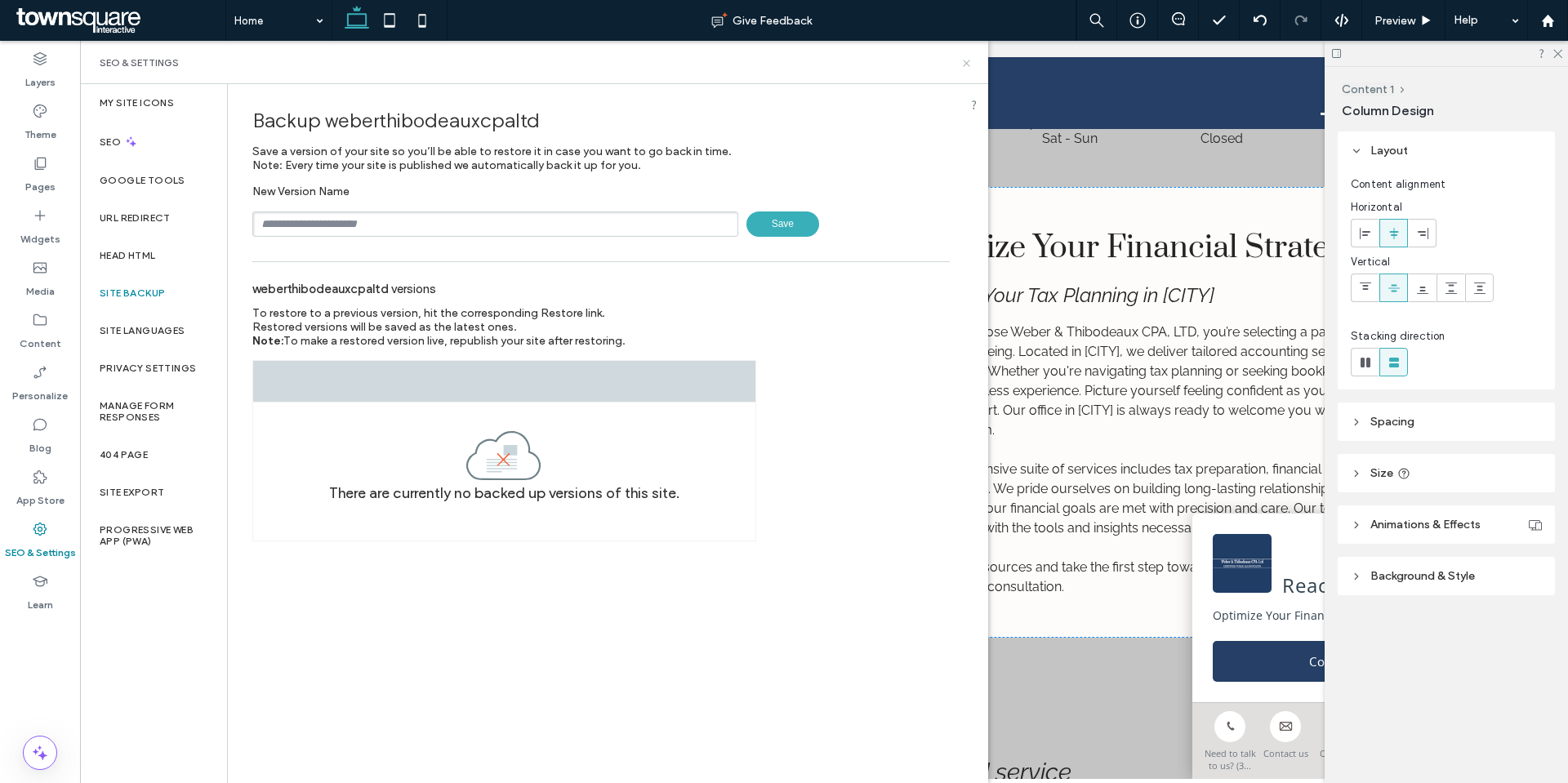 click 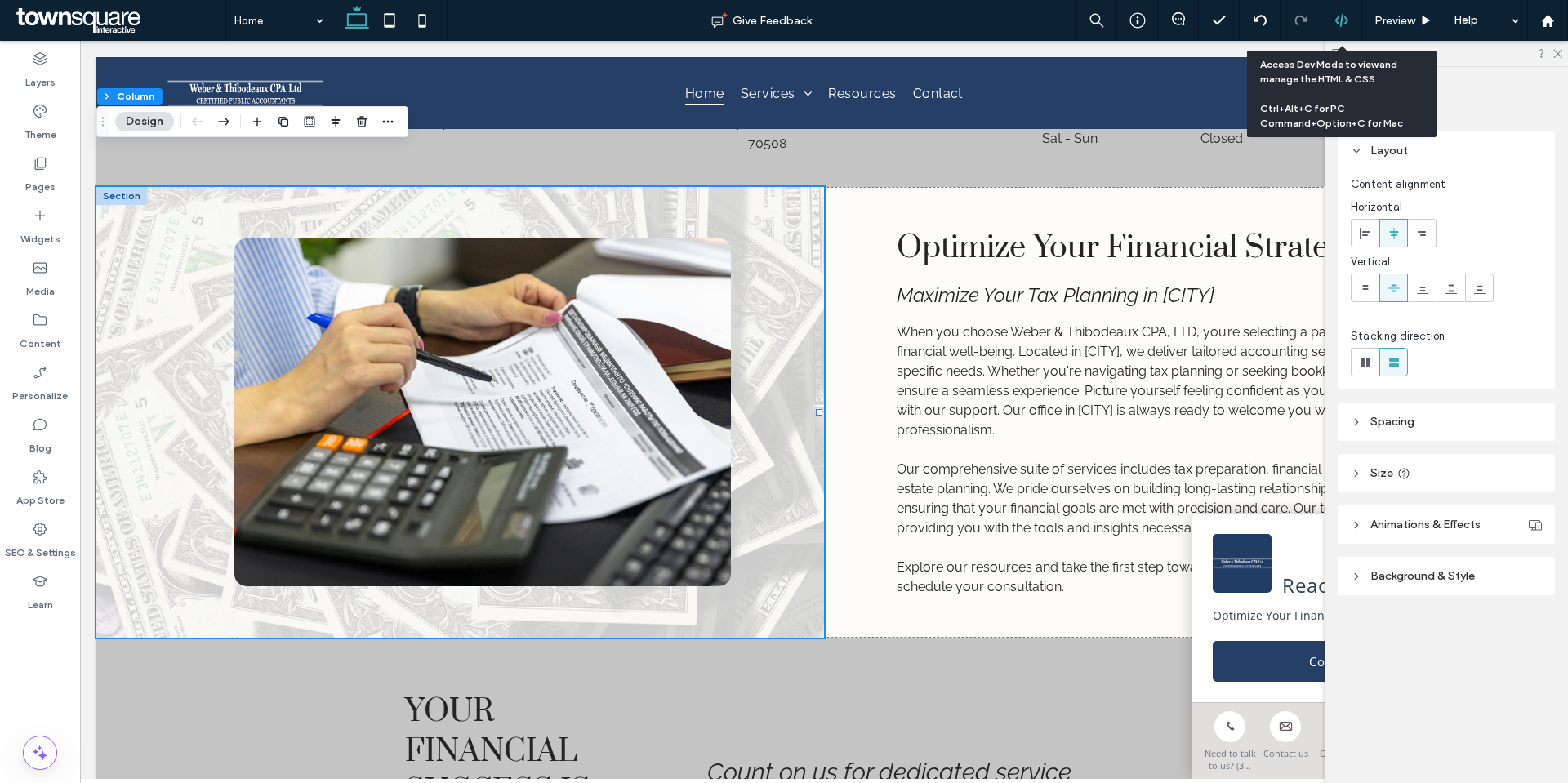 click 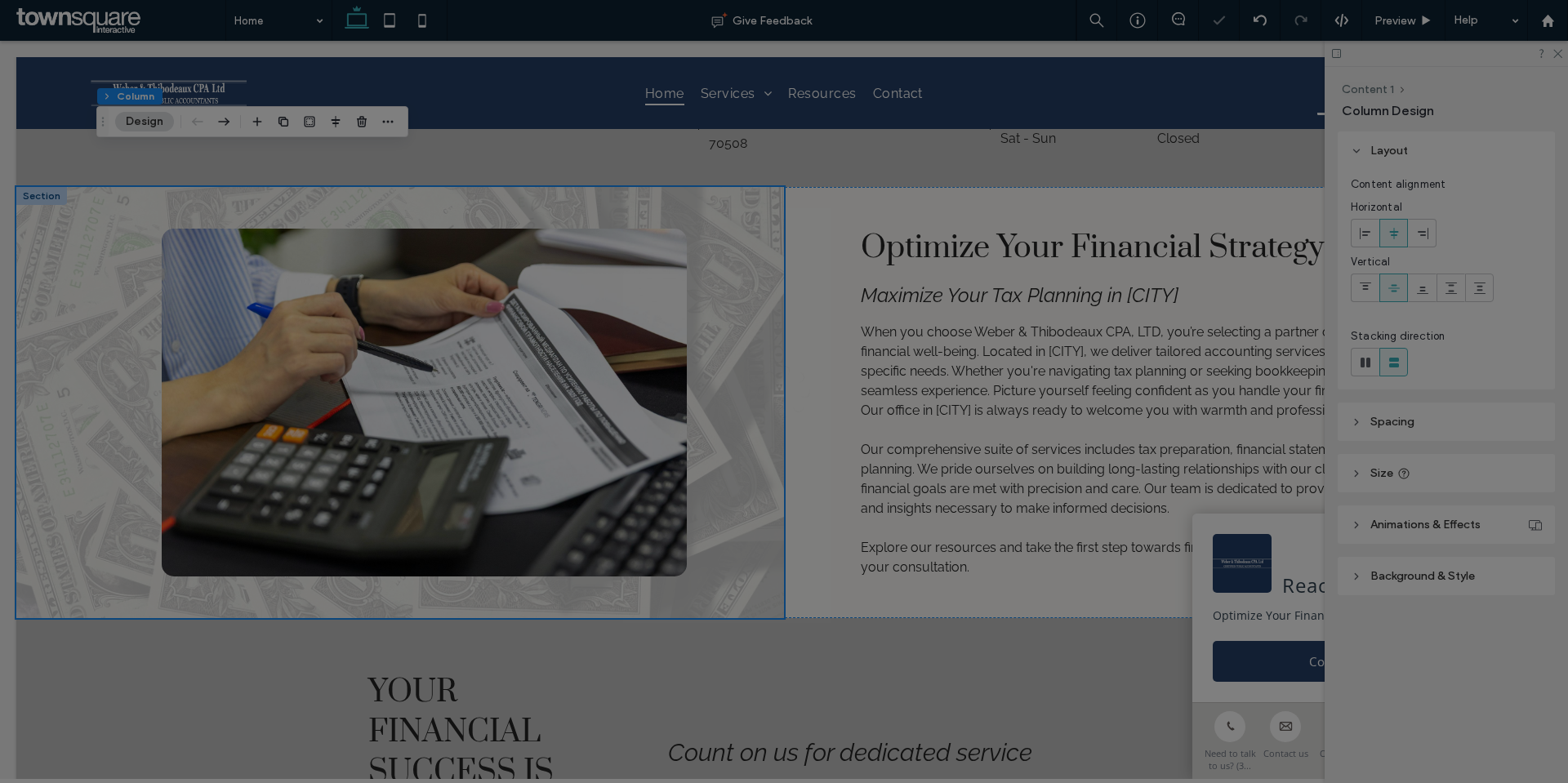 scroll, scrollTop: 0, scrollLeft: 0, axis: both 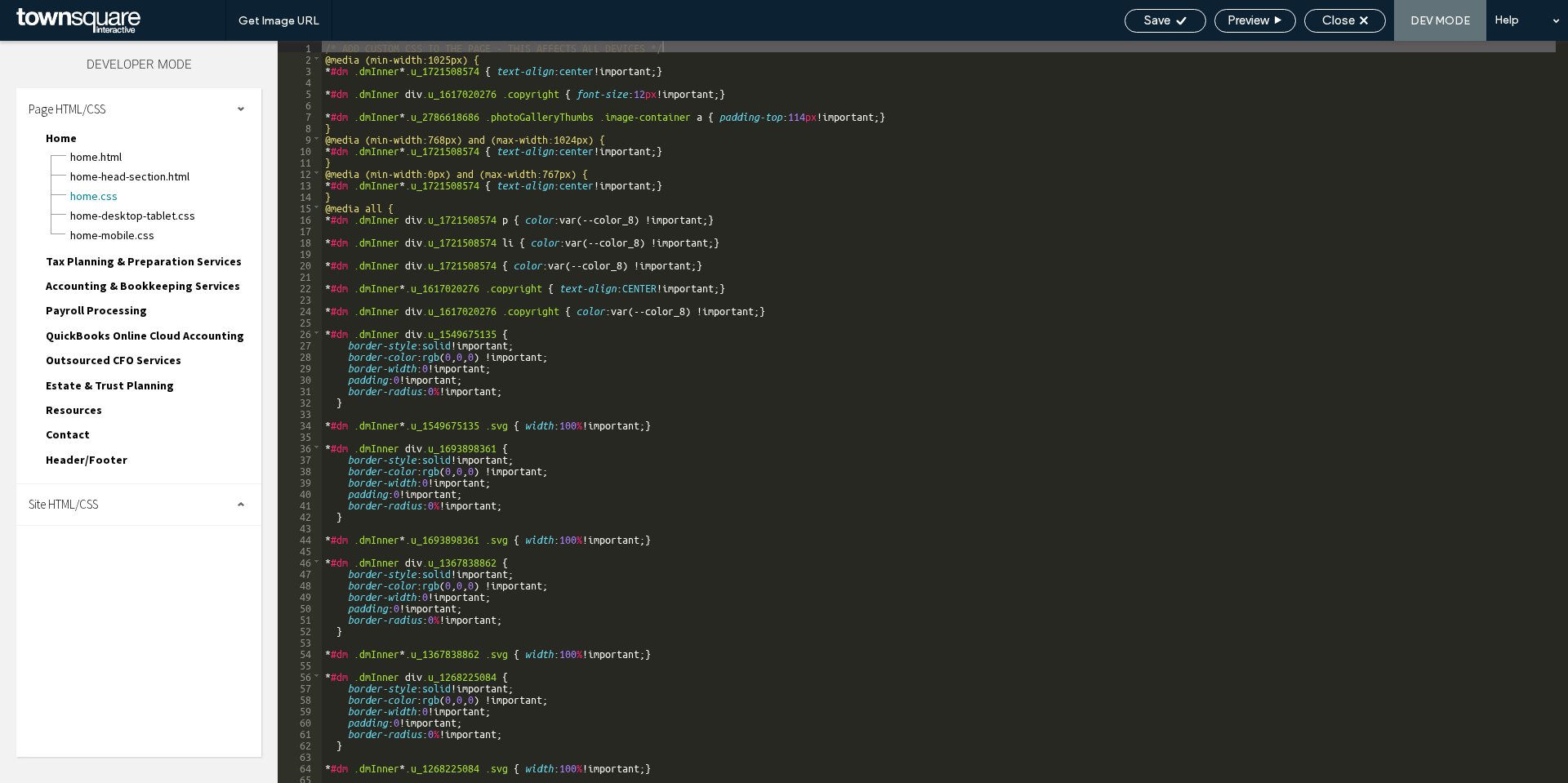 click on "Site HTML/CSS" at bounding box center [139, 505] 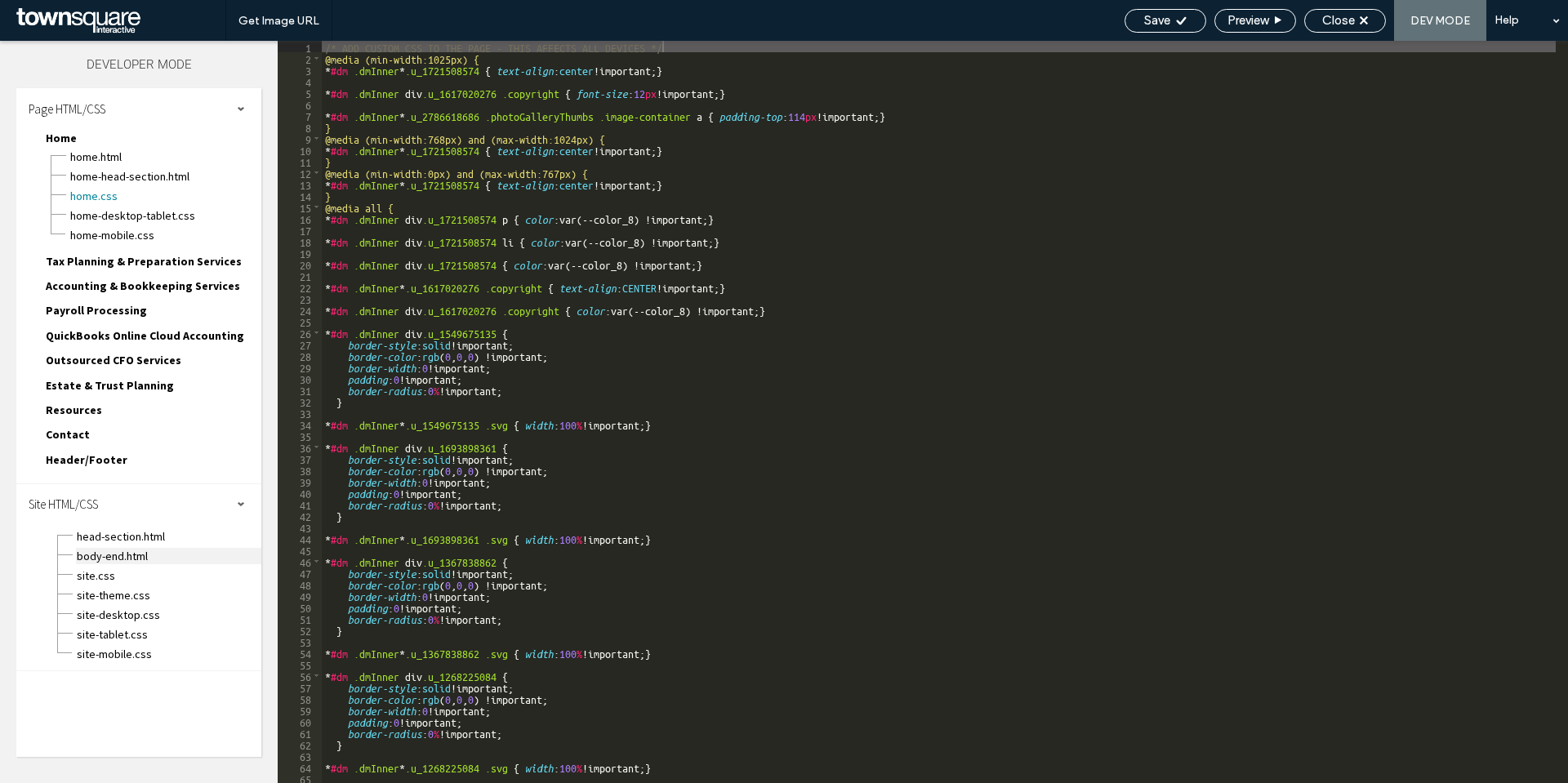 click on "body-end.html" at bounding box center [168, 556] 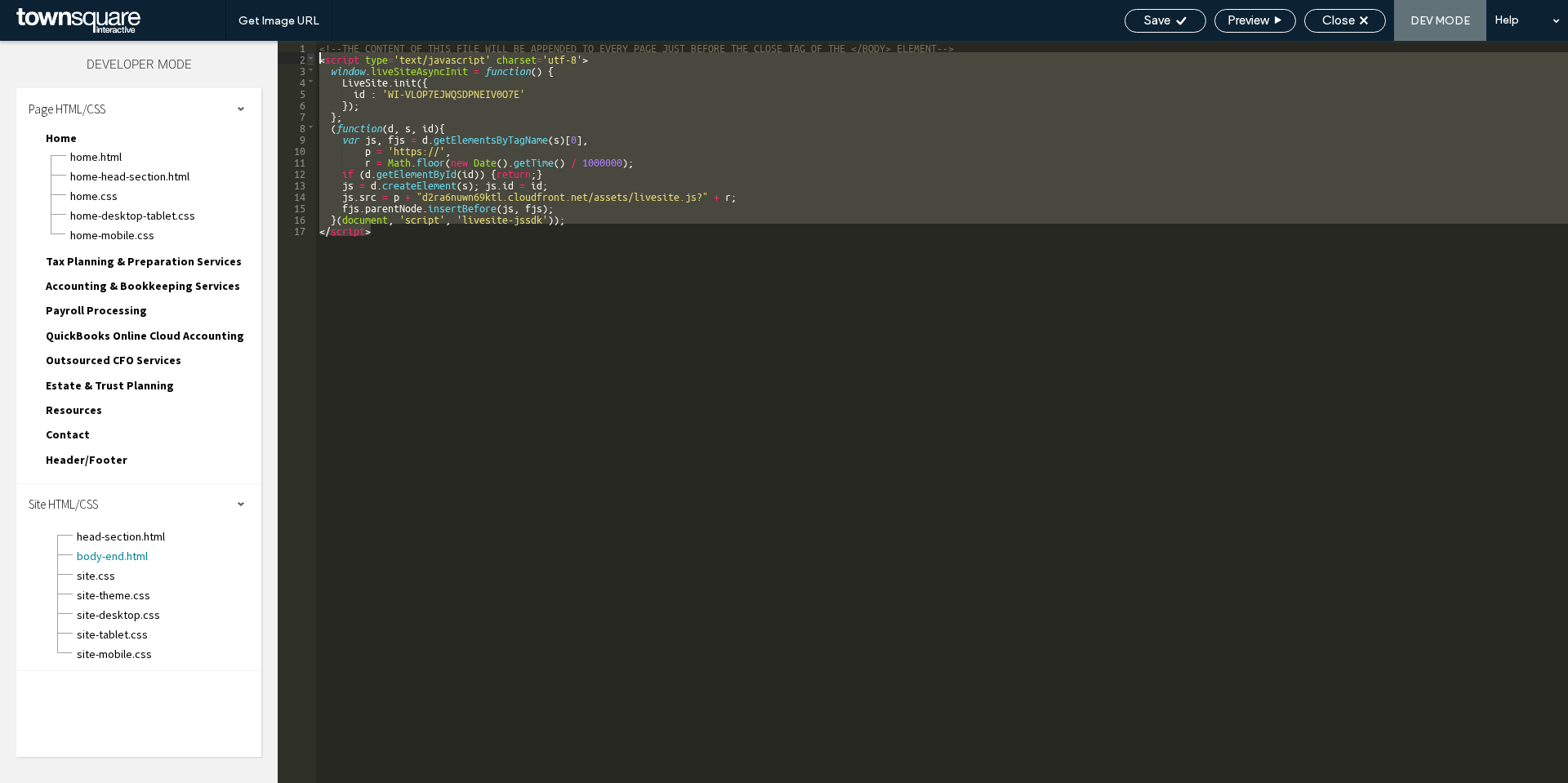 drag, startPoint x: 394, startPoint y: 242, endPoint x: 306, endPoint y: 55, distance: 206.67124 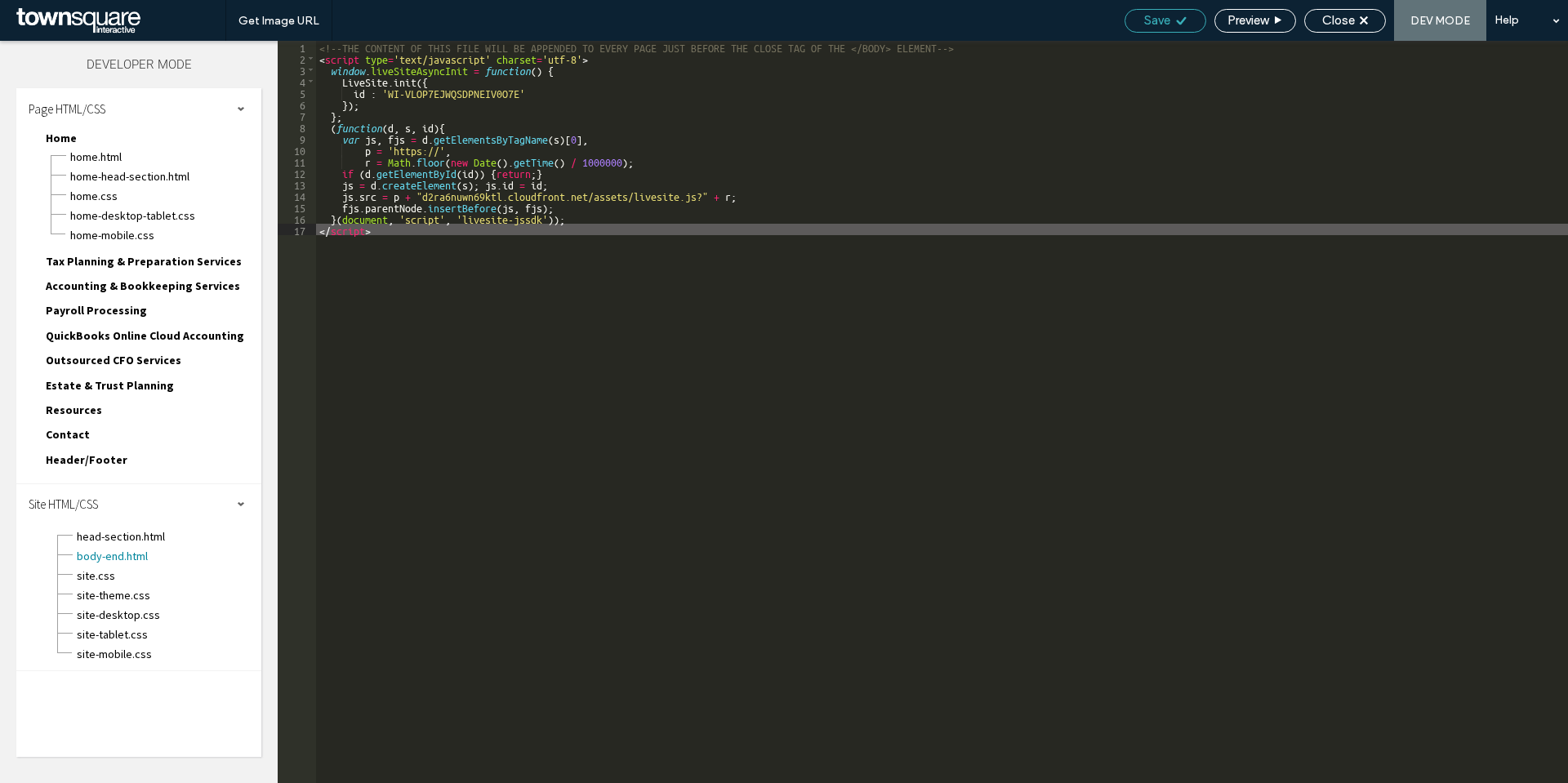 click on "Save" at bounding box center (1157, 20) 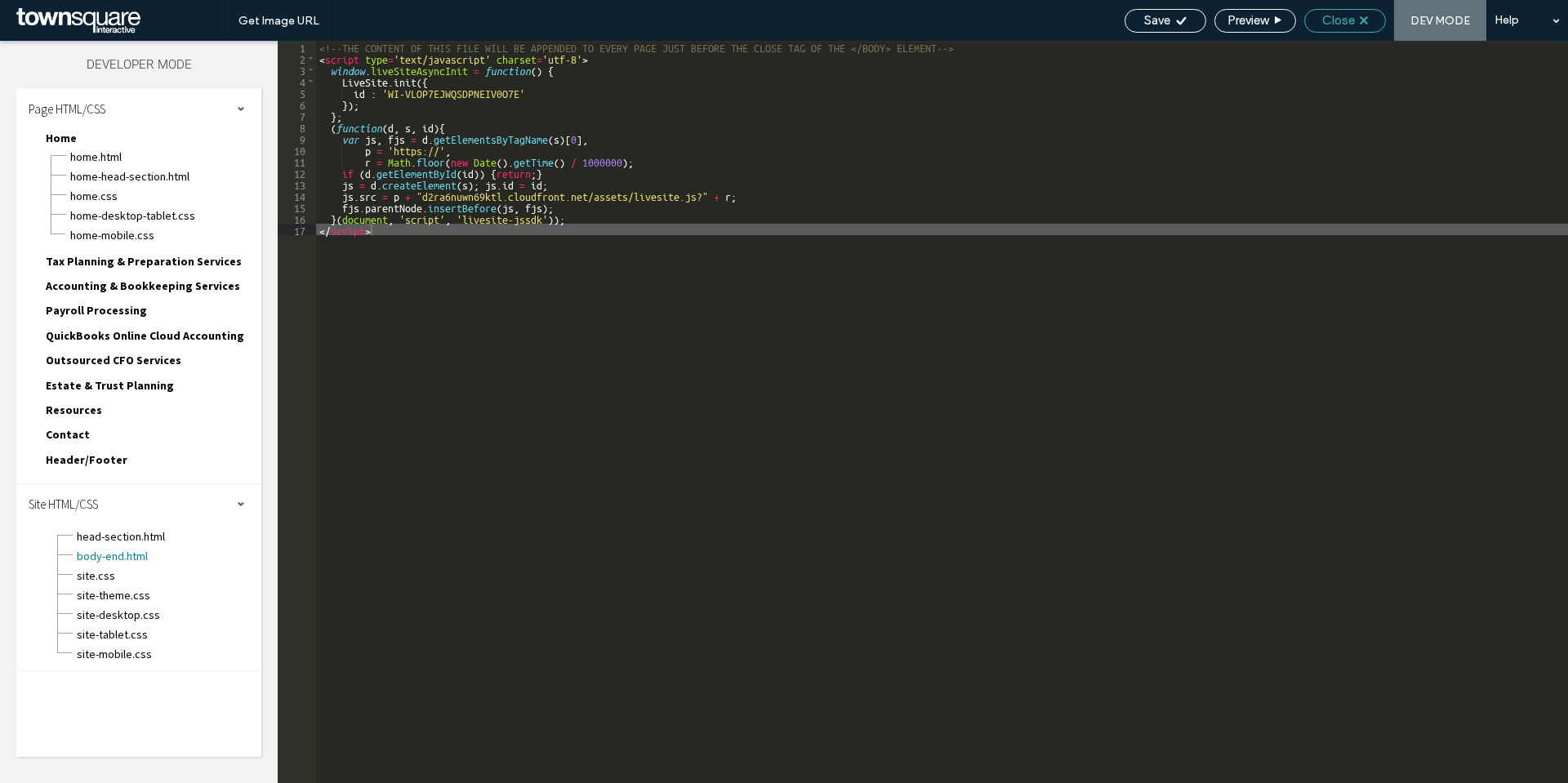 click on "Close" at bounding box center [1339, 20] 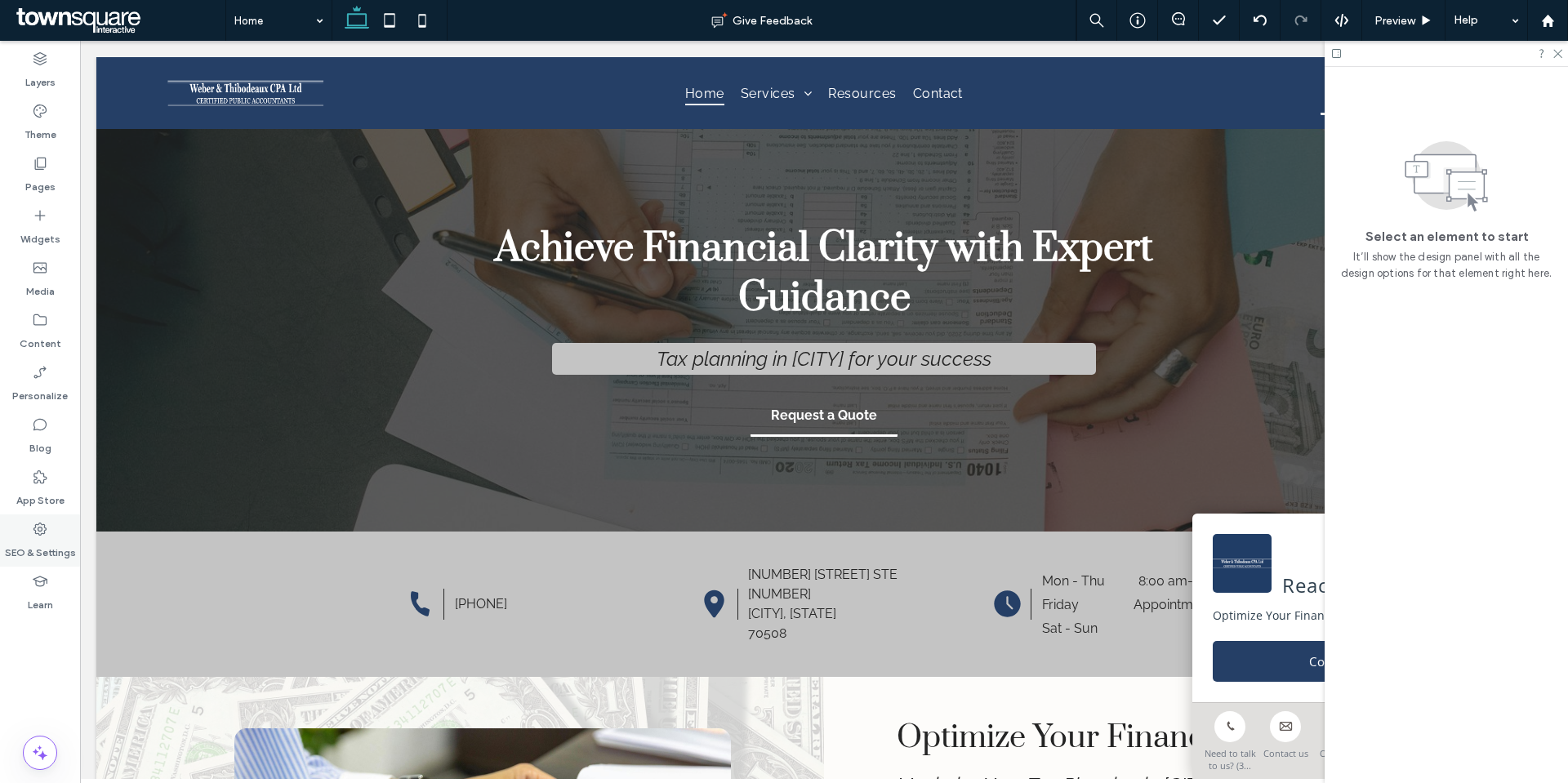 click on "SEO & Settings" at bounding box center [40, 549] 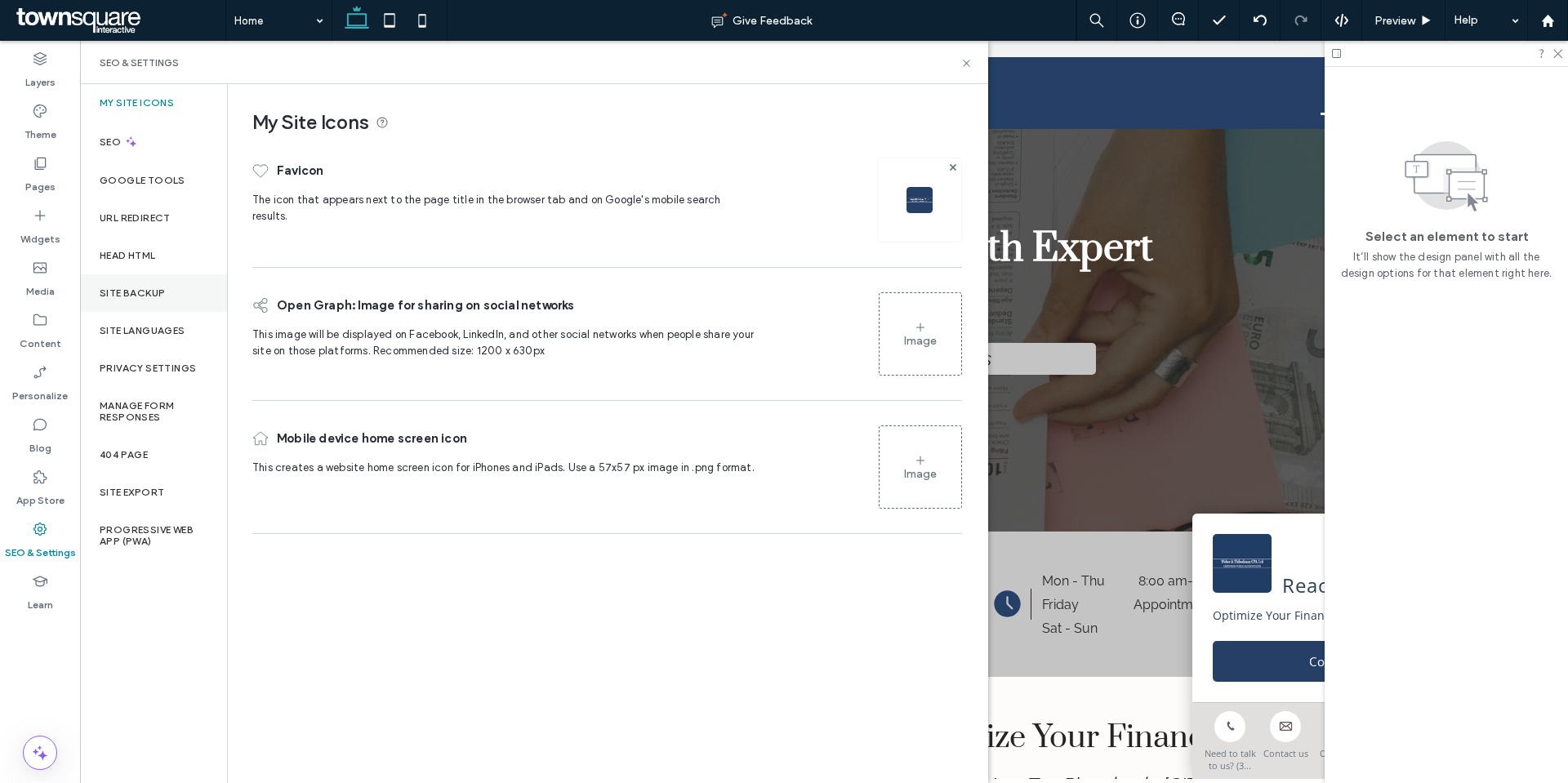 click on "Site Backup" at bounding box center (132, 293) 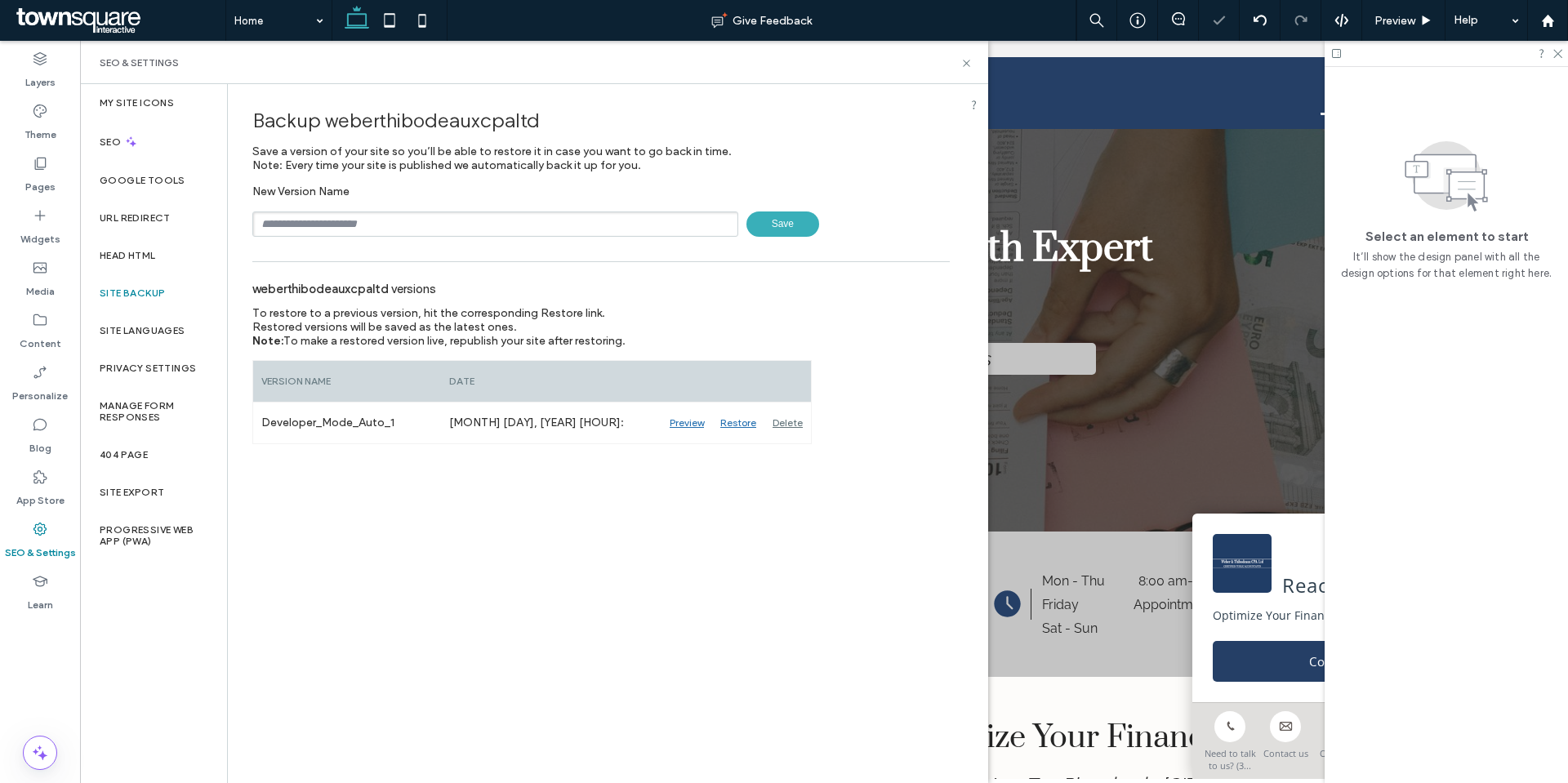 click at bounding box center (495, 224) 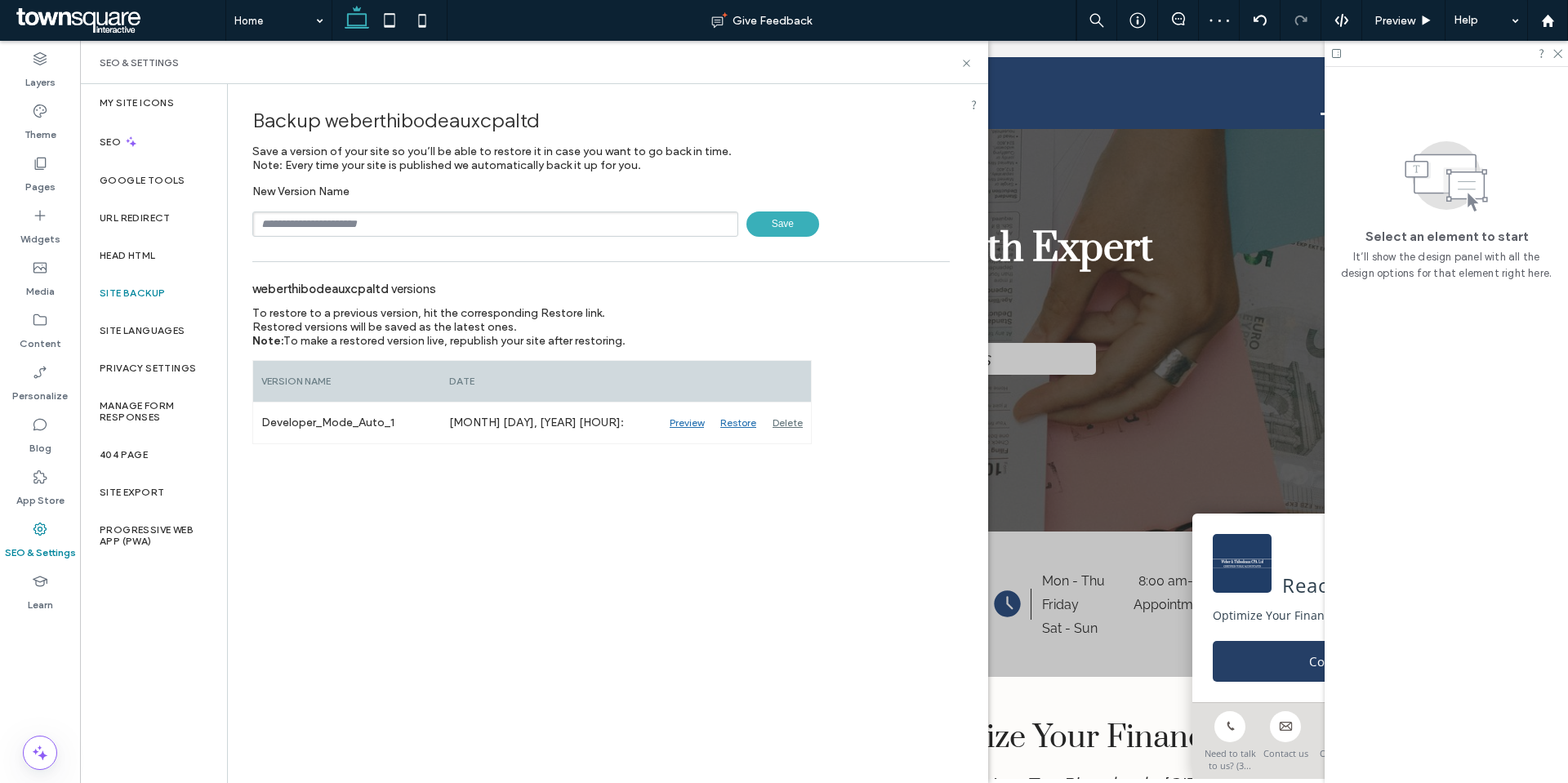 type on "**********" 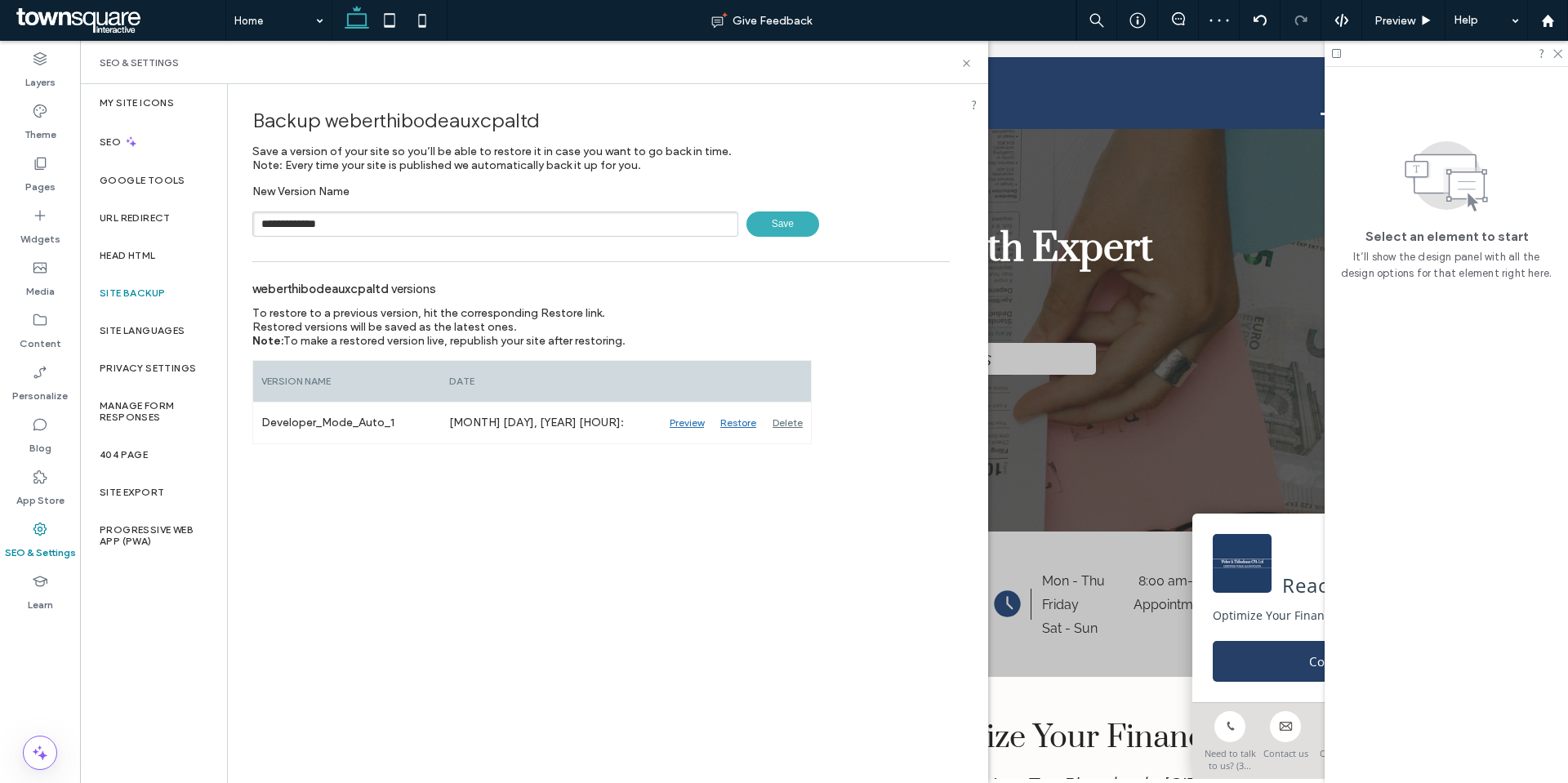 click on "Save" at bounding box center [782, 224] 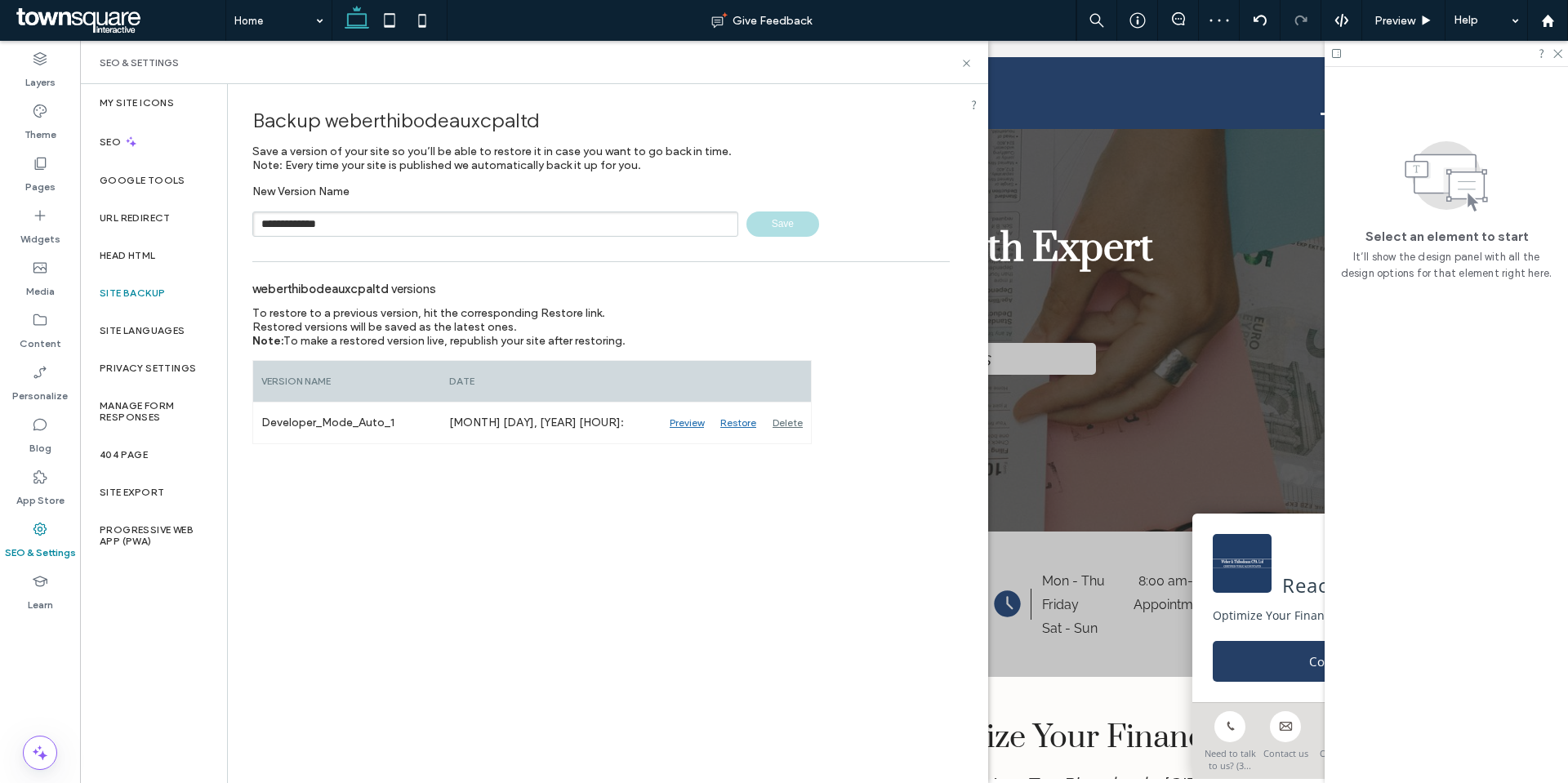 type 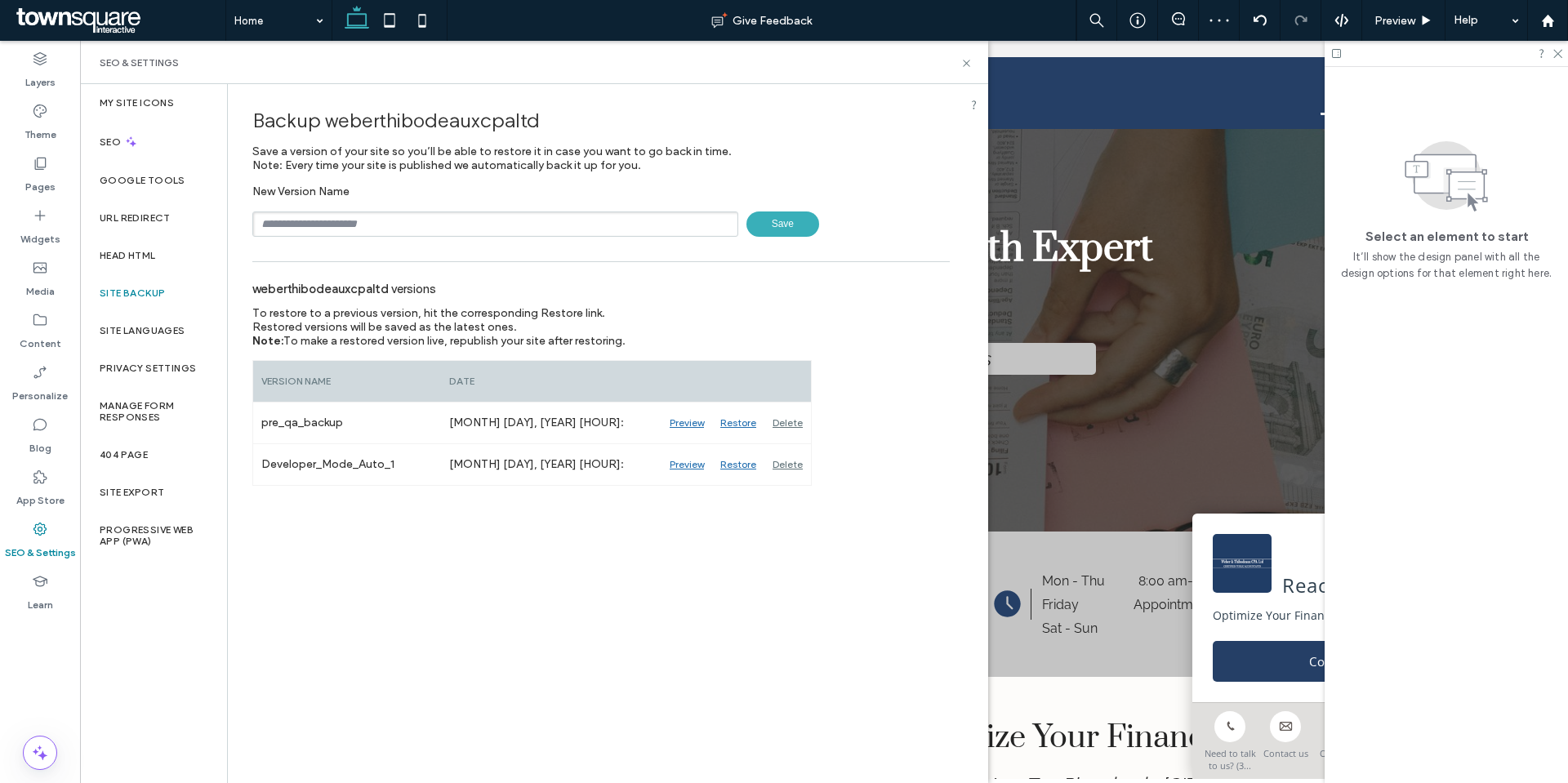 click on "My Site Icons" at bounding box center [136, 103] 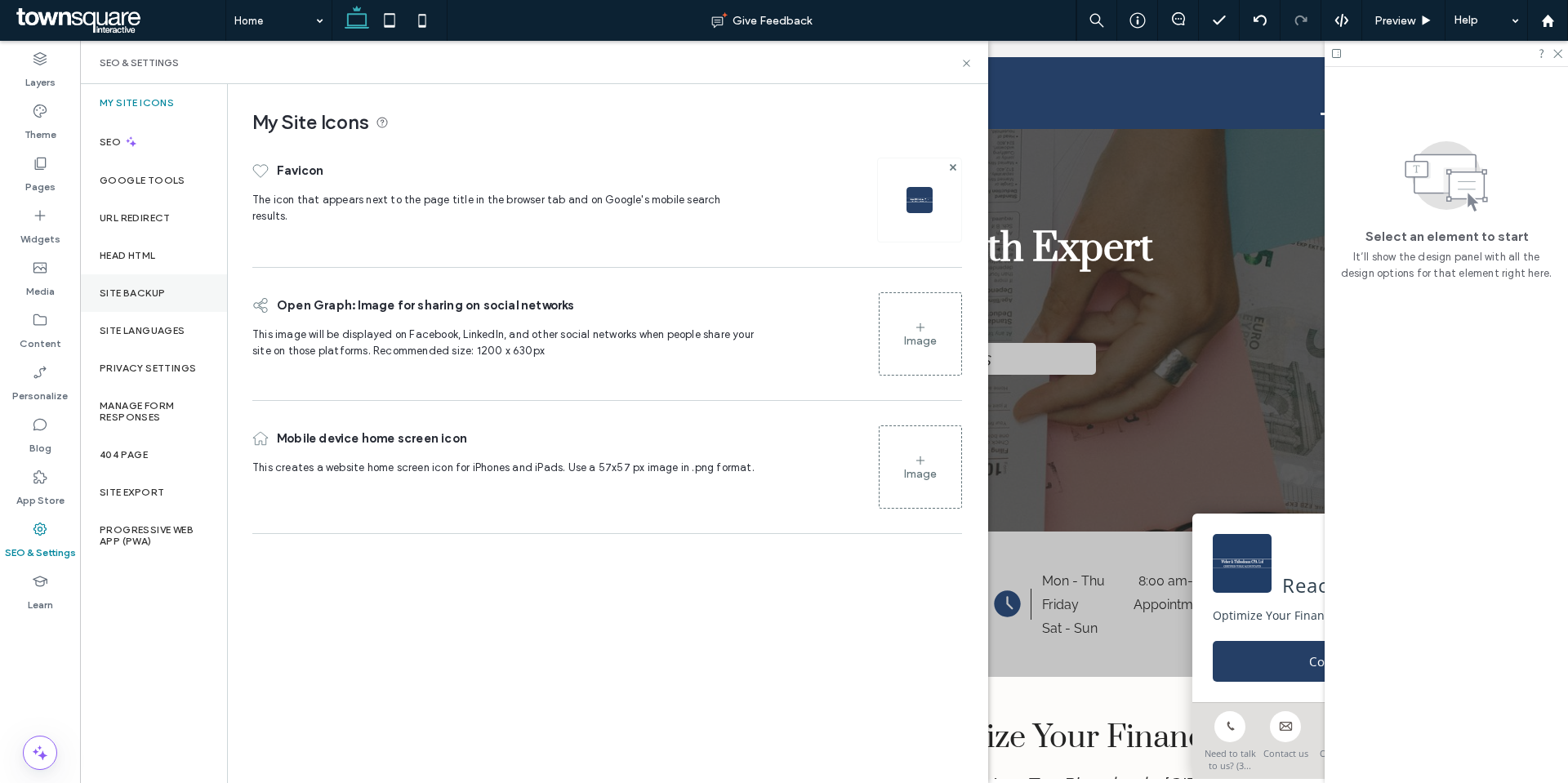 click on "Site Backup" at bounding box center [154, 293] 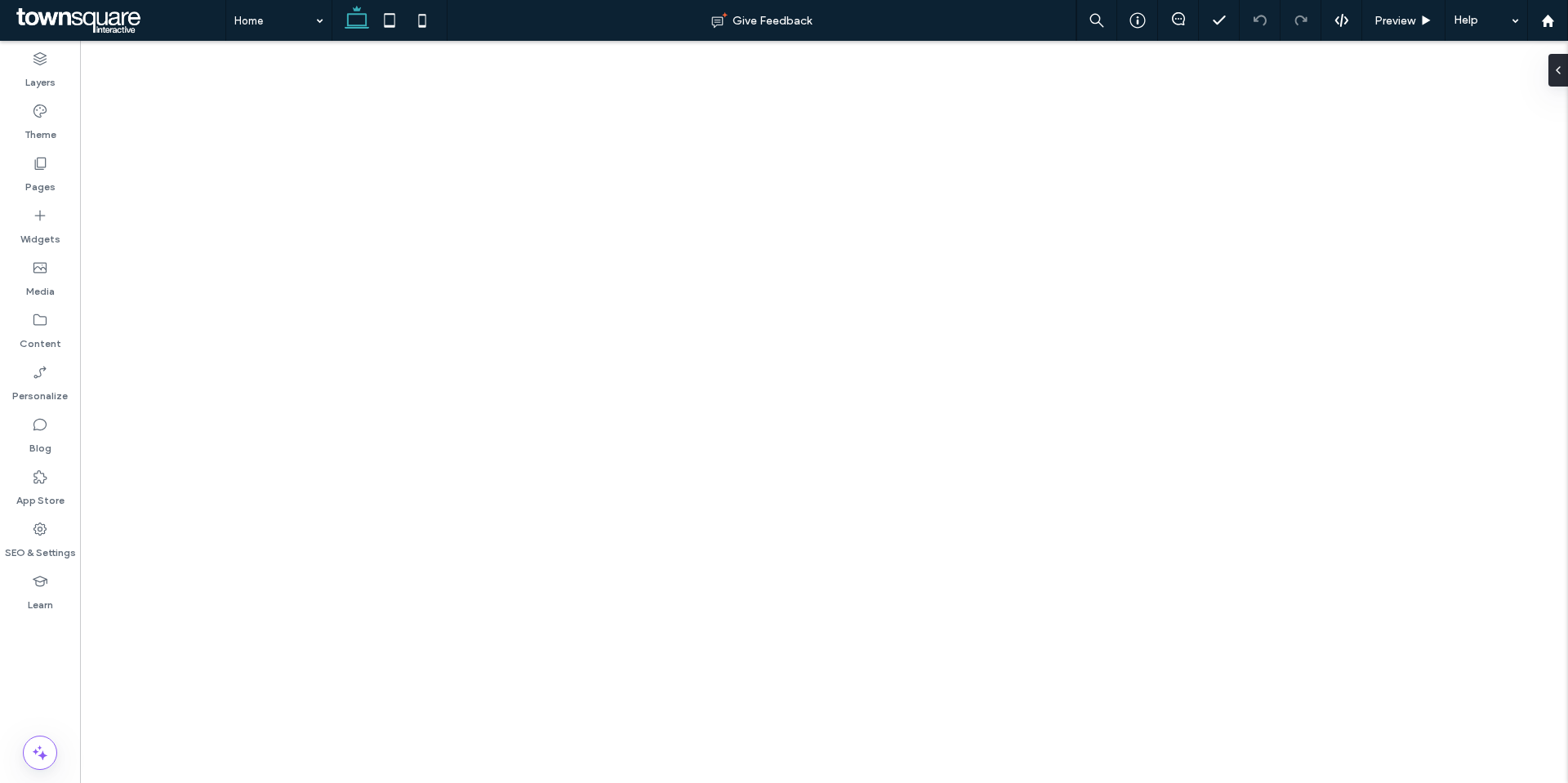 scroll, scrollTop: 0, scrollLeft: 0, axis: both 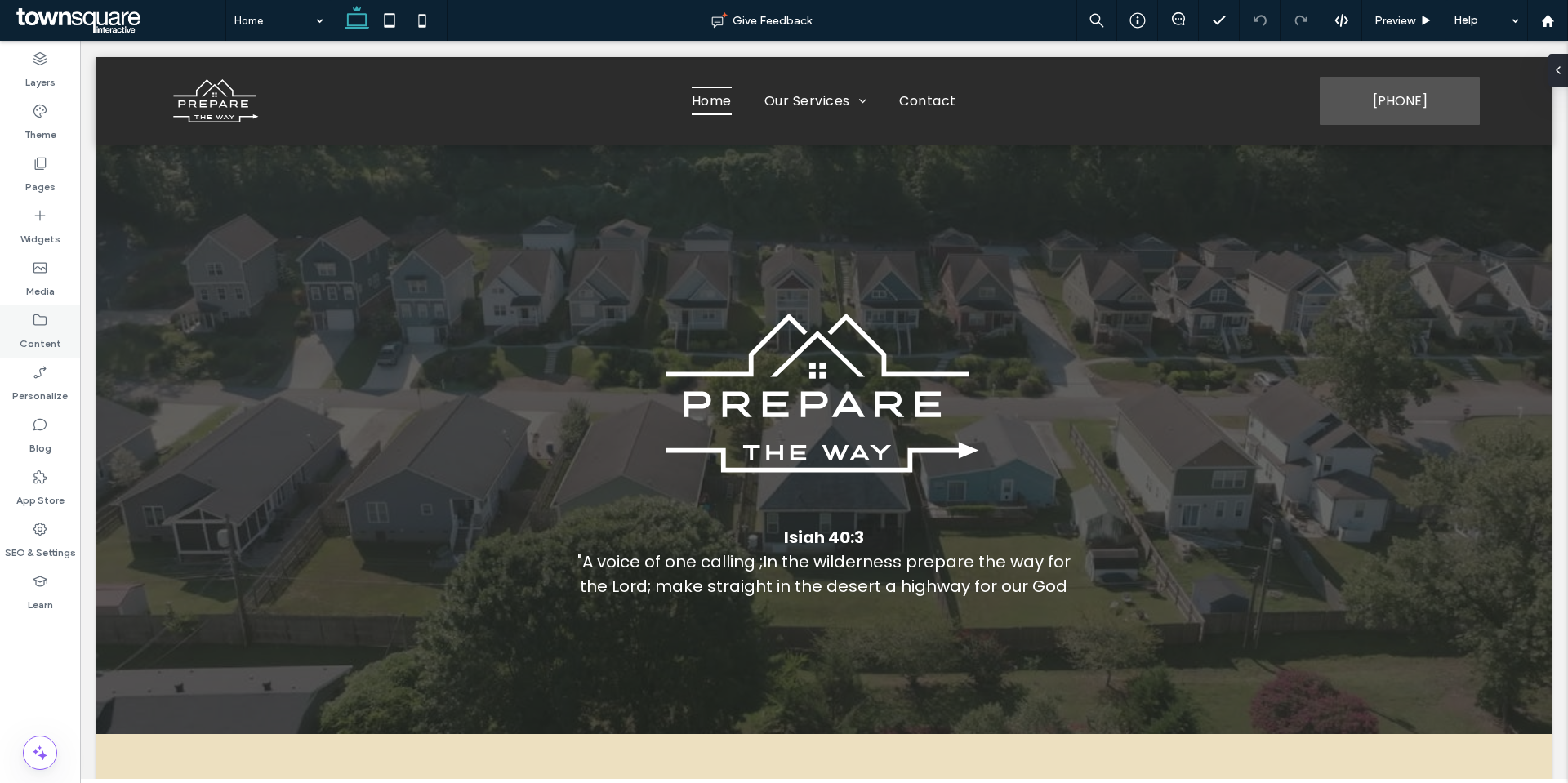 click on "Content" at bounding box center (40, 340) 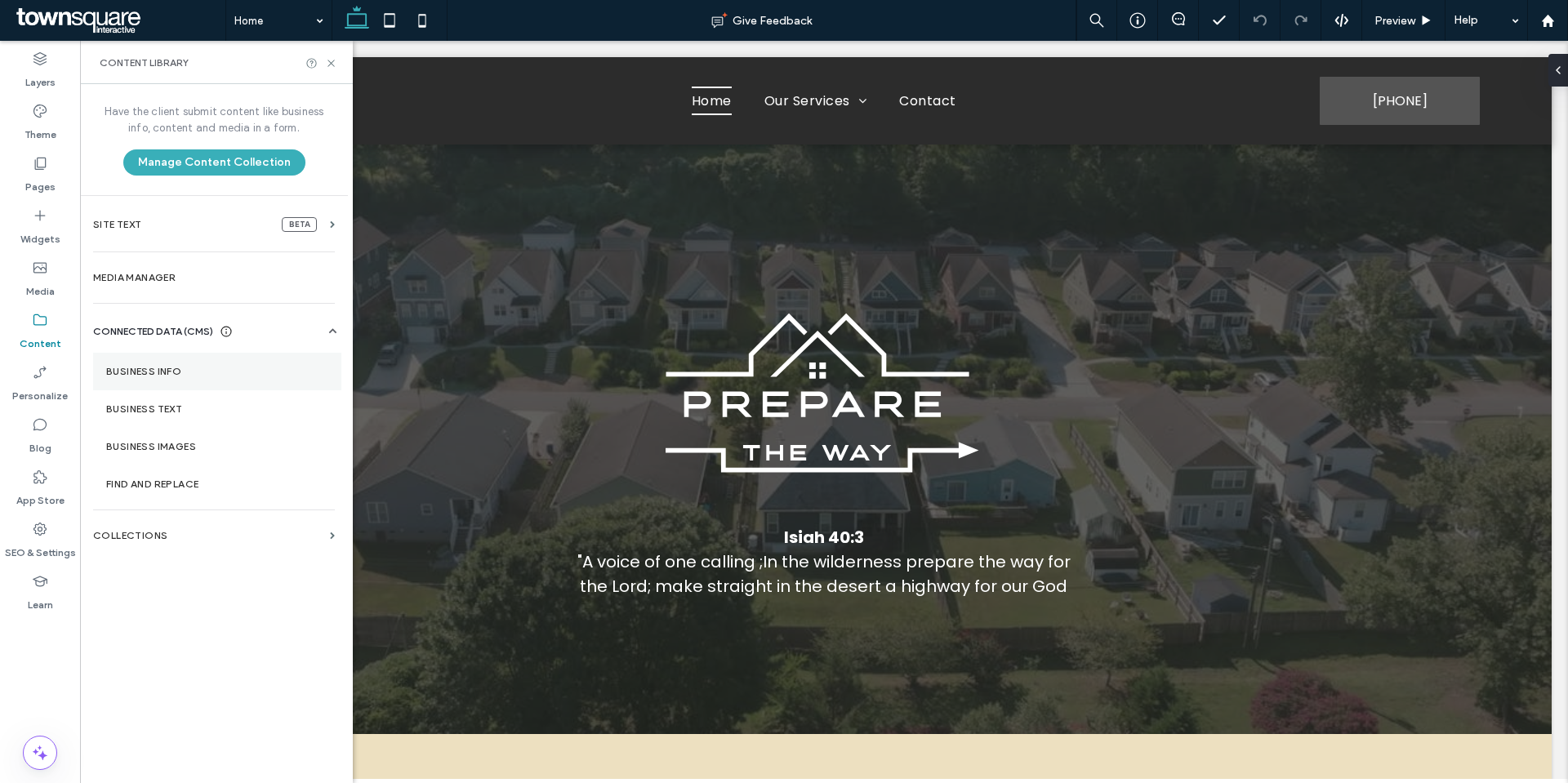 click on "Business Info" at bounding box center [217, 371] 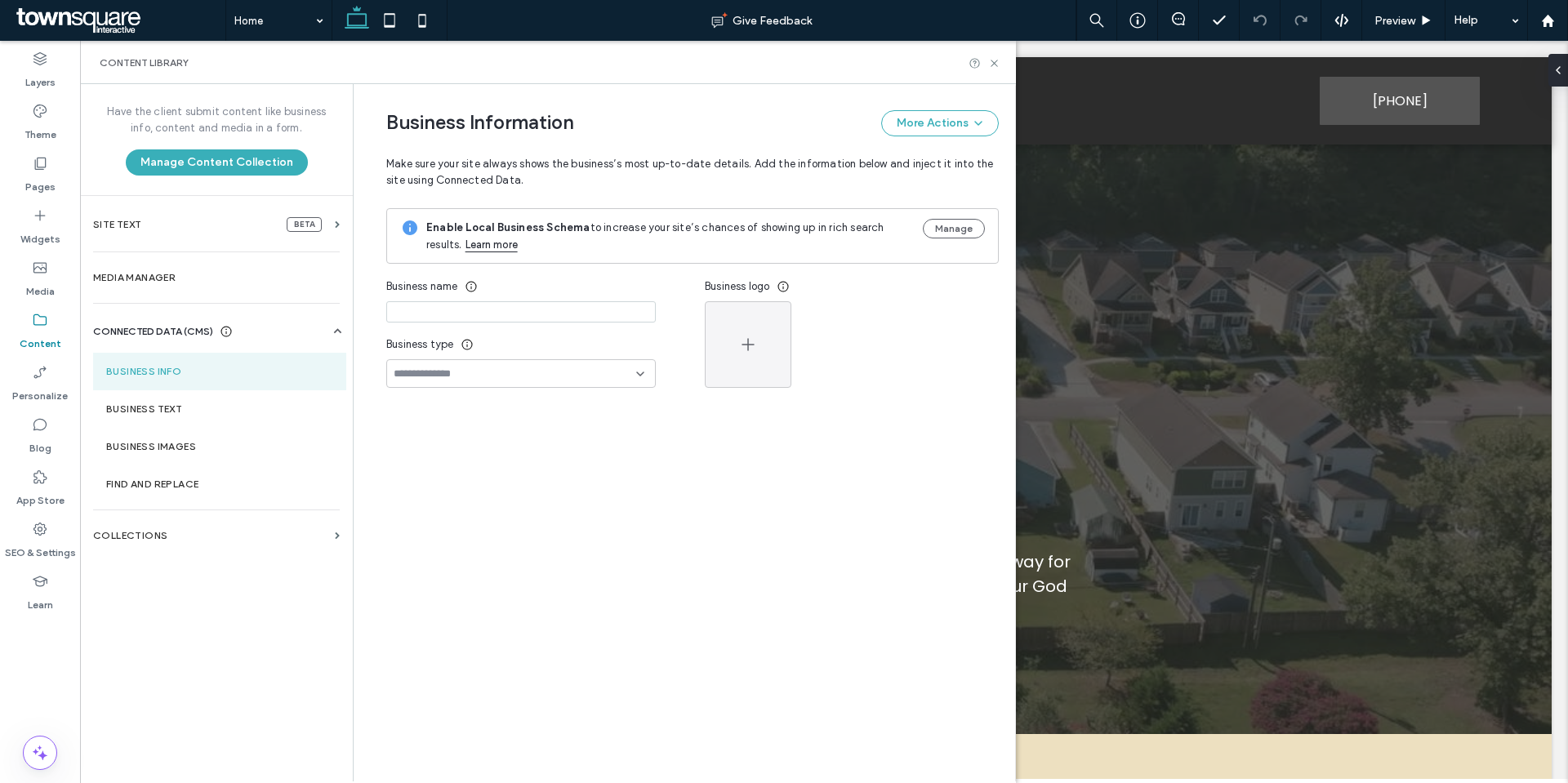 type on "**********" 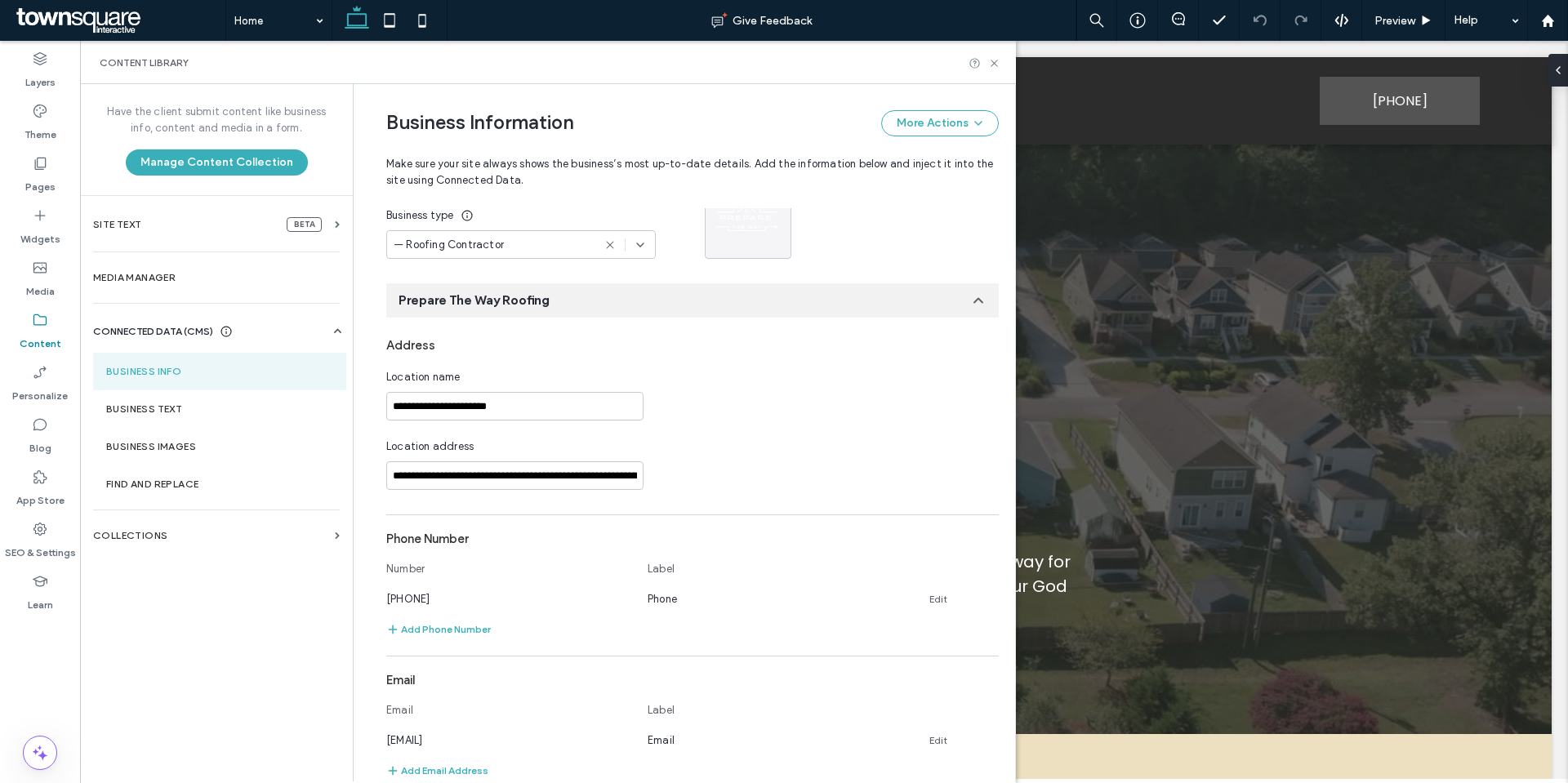 scroll, scrollTop: 0, scrollLeft: 0, axis: both 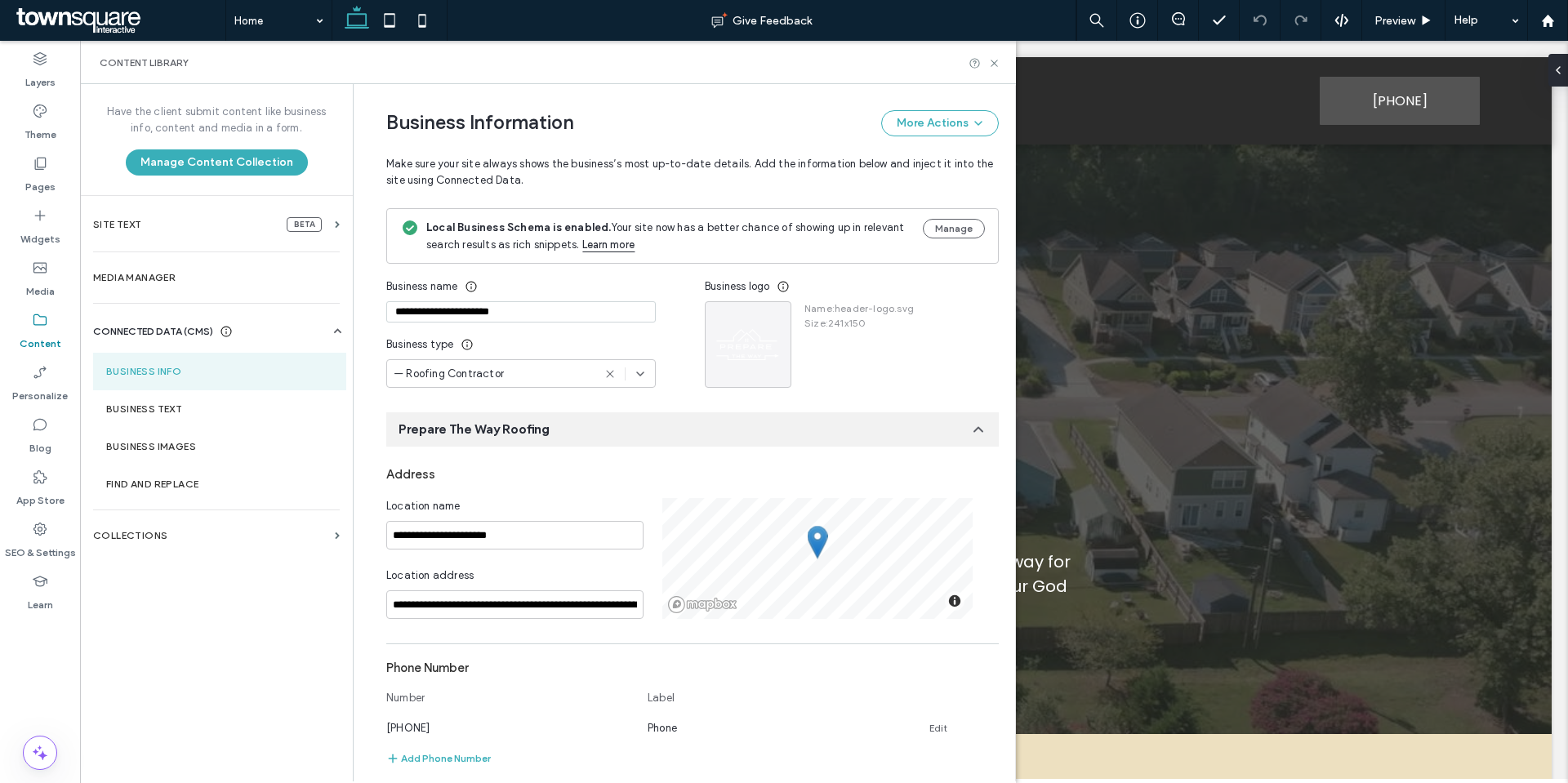 click on "**********" at bounding box center [521, 312] 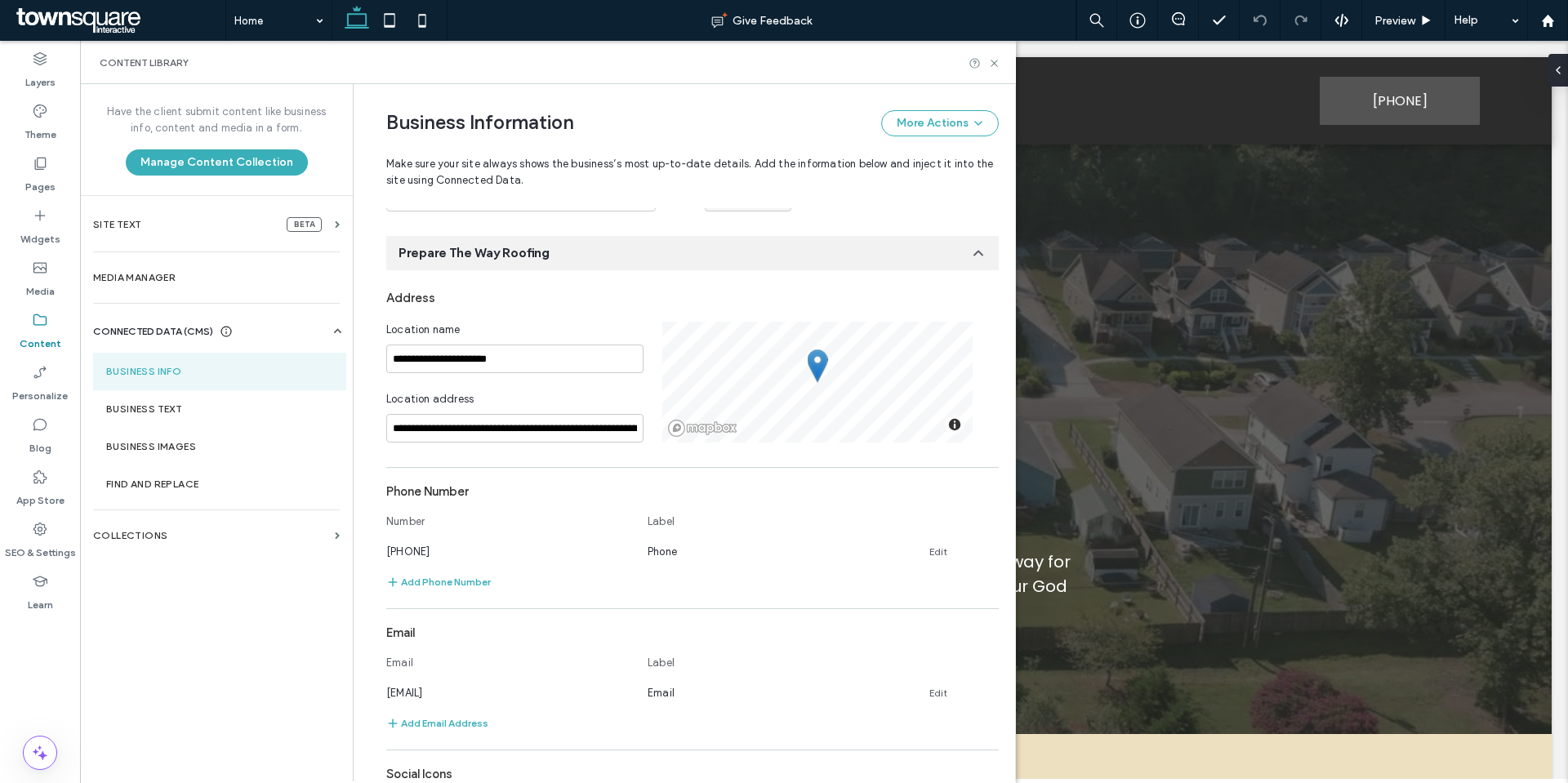 scroll, scrollTop: 245, scrollLeft: 0, axis: vertical 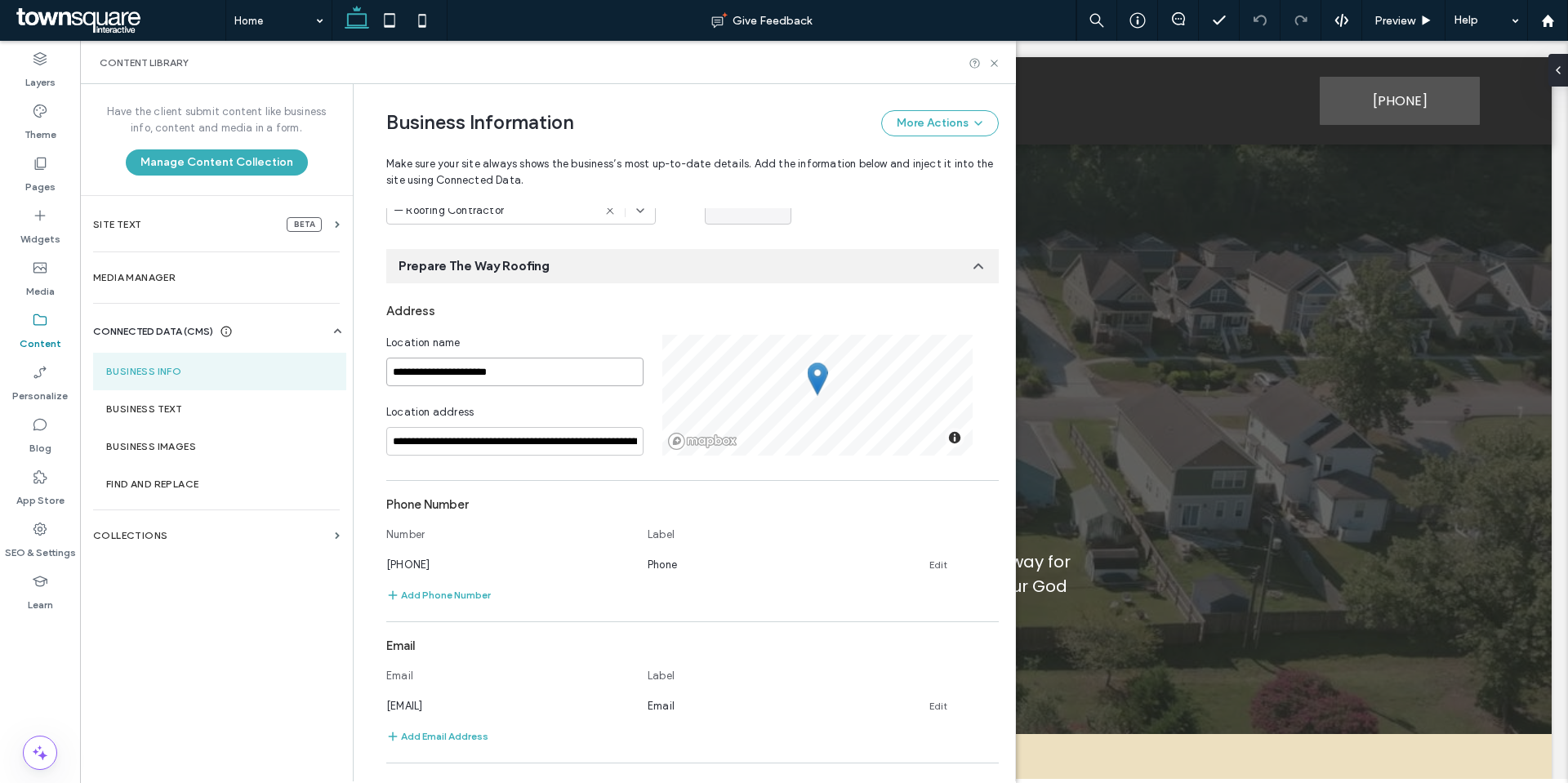 drag, startPoint x: 517, startPoint y: 371, endPoint x: 389, endPoint y: 371, distance: 128 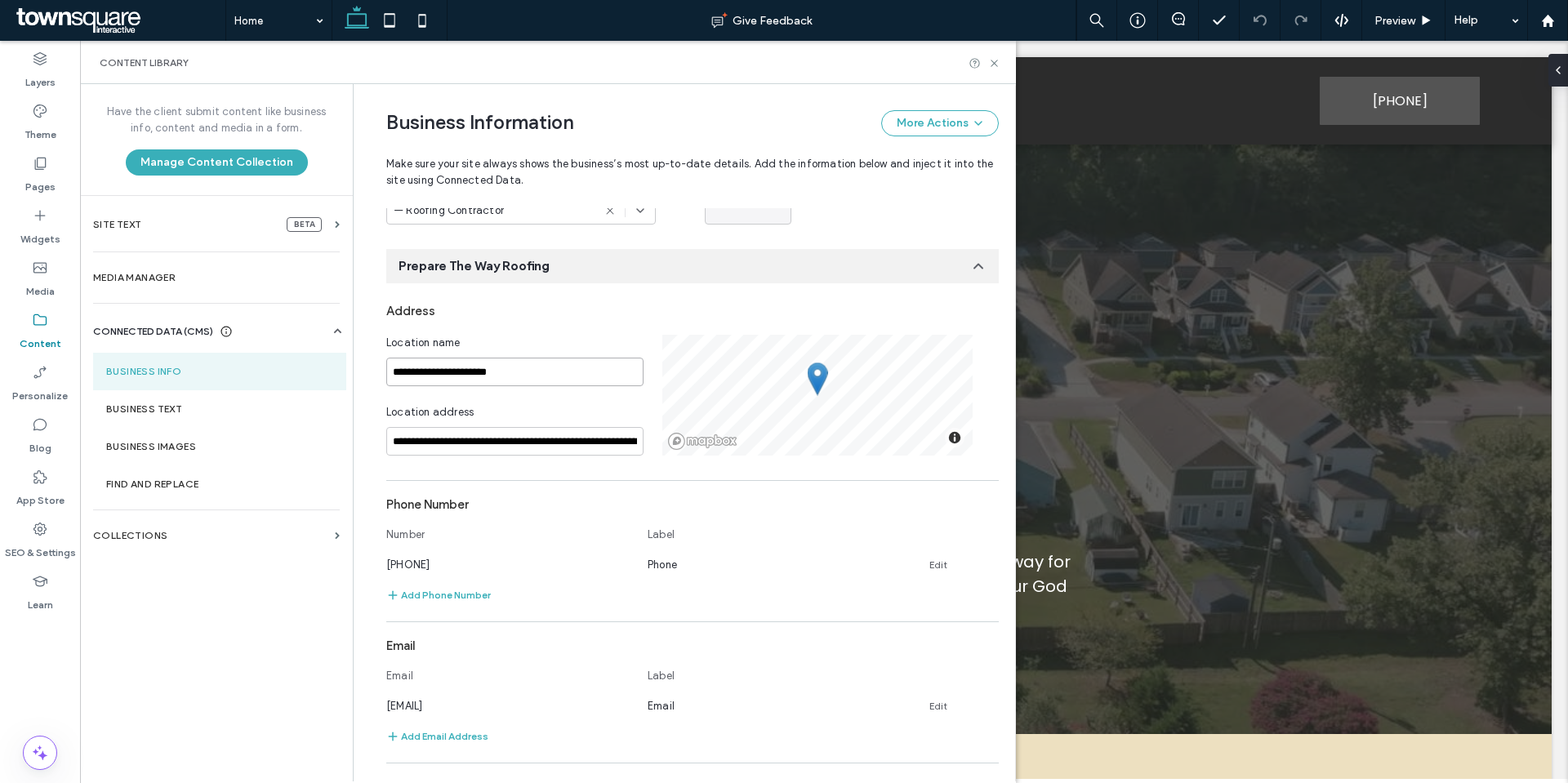 click on "**********" at bounding box center (514, 371) 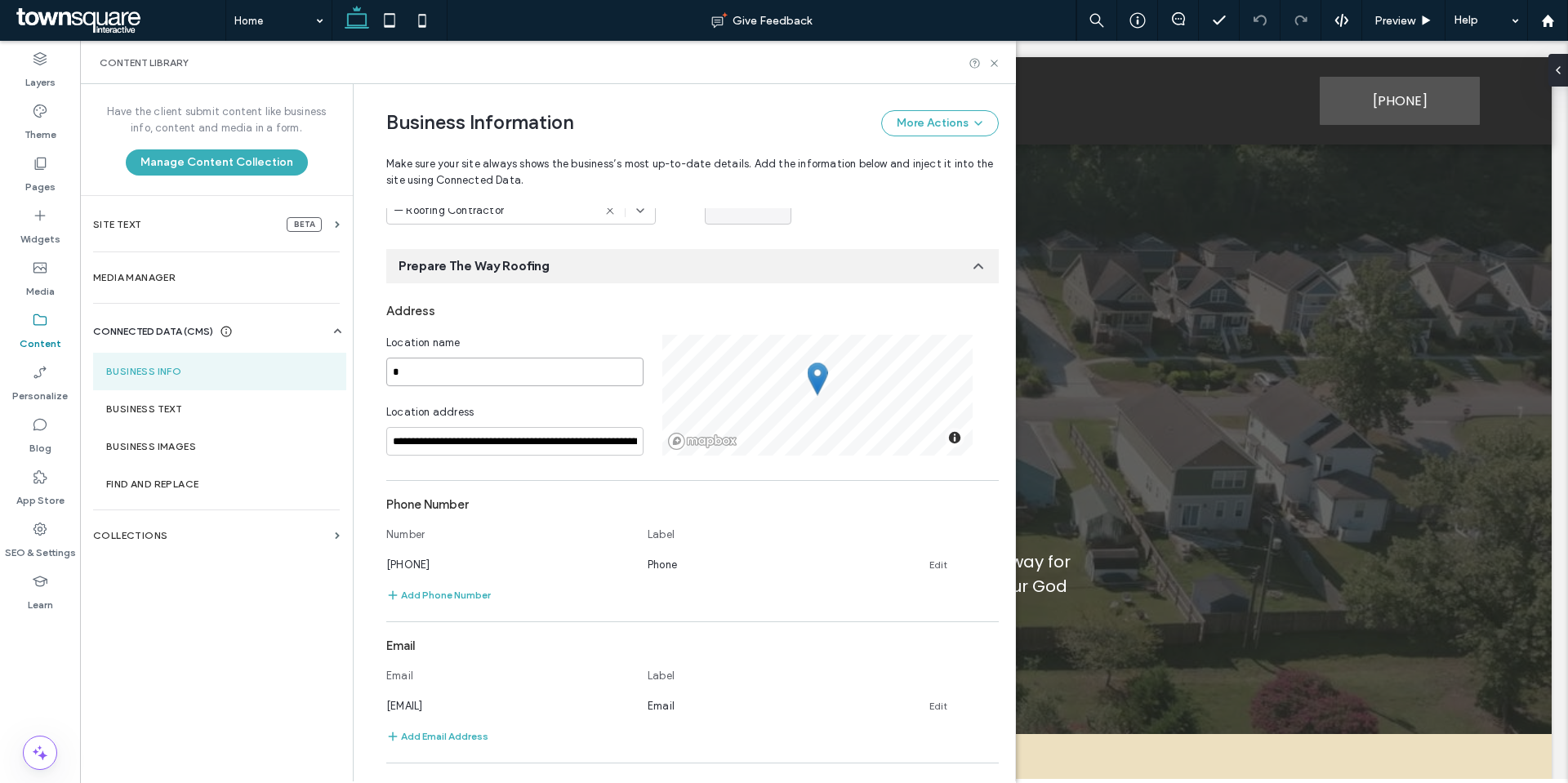 type 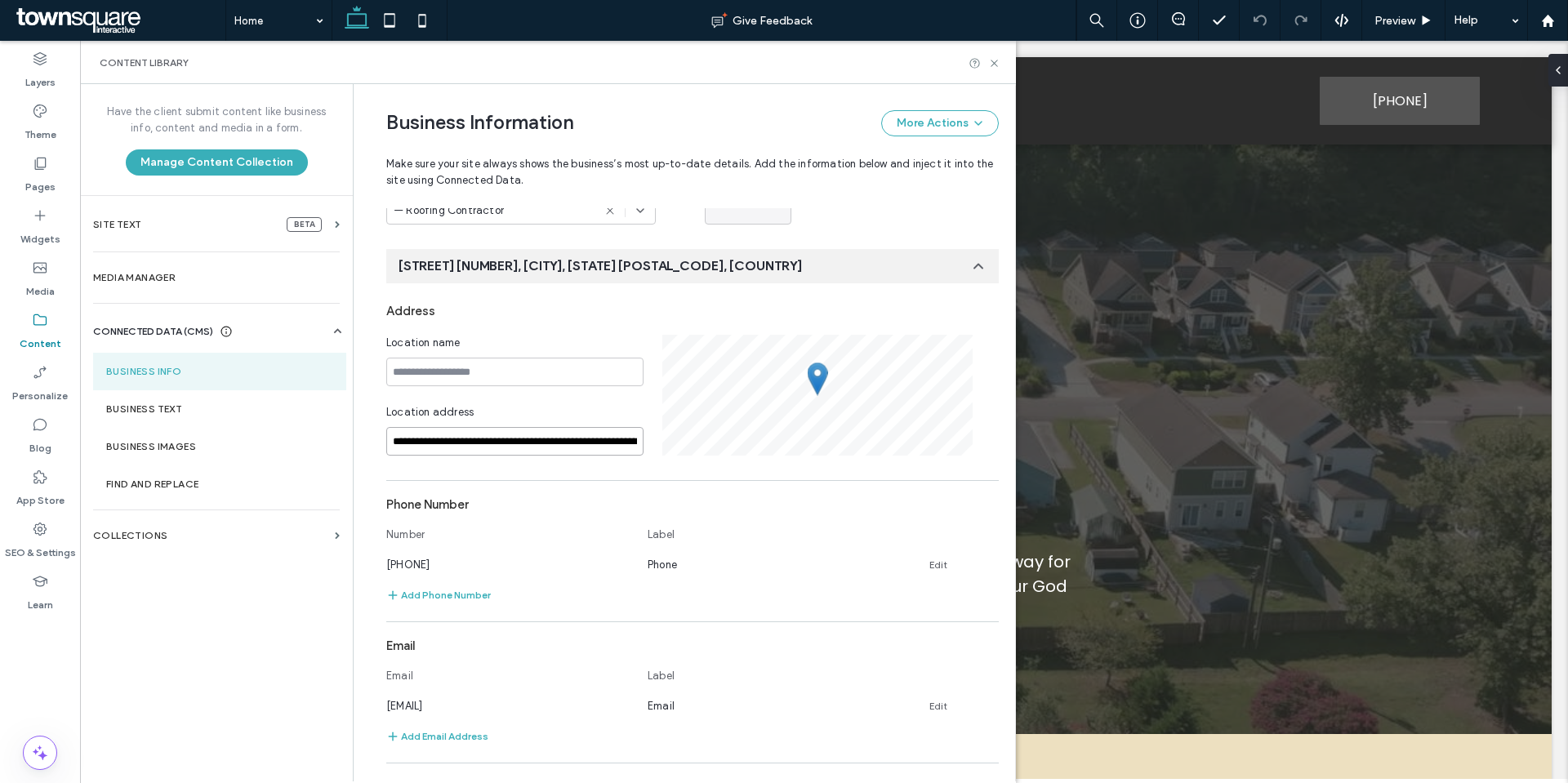 scroll, scrollTop: 129, scrollLeft: 0, axis: vertical 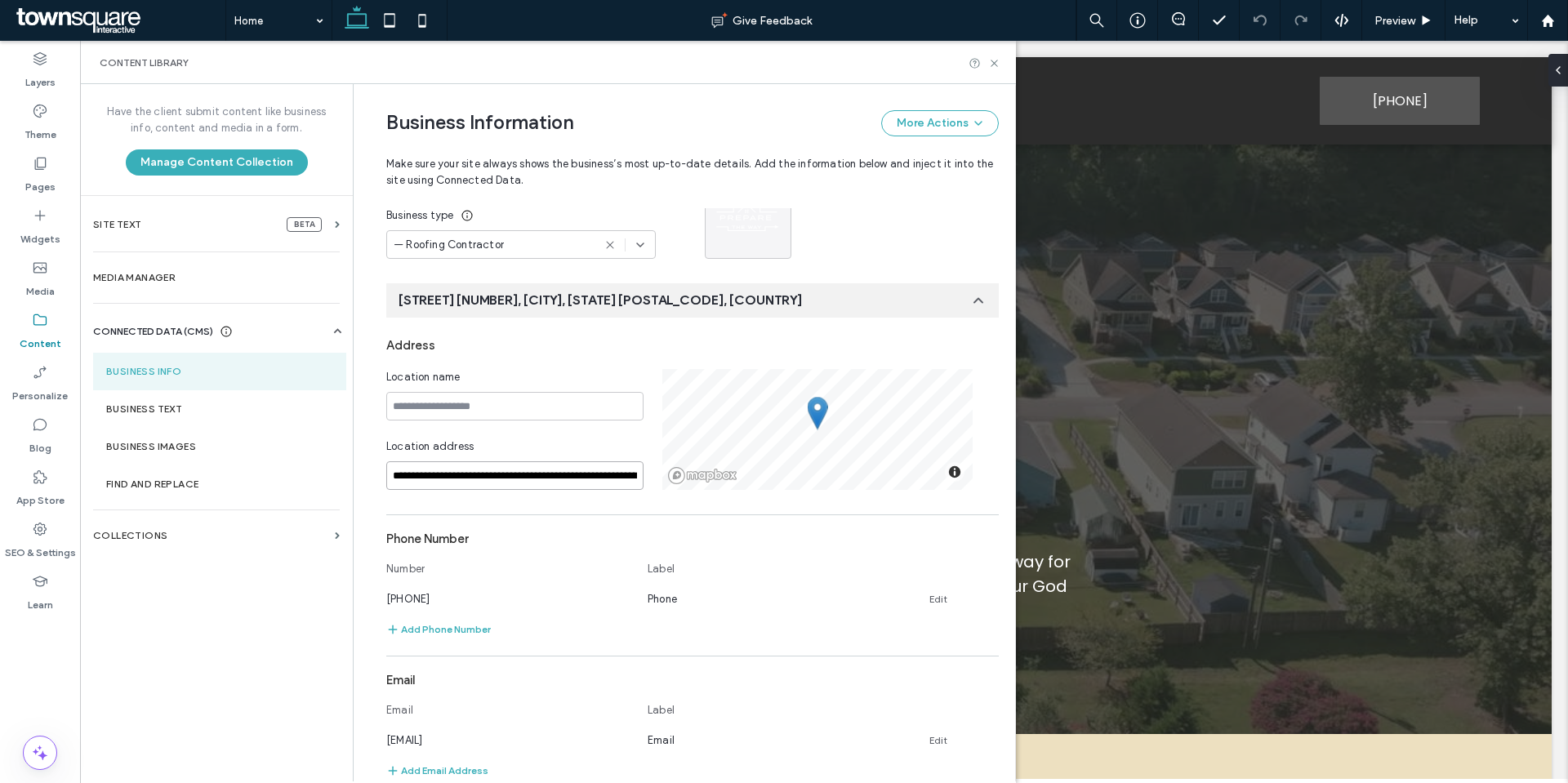 click on "**********" at bounding box center (514, 464) 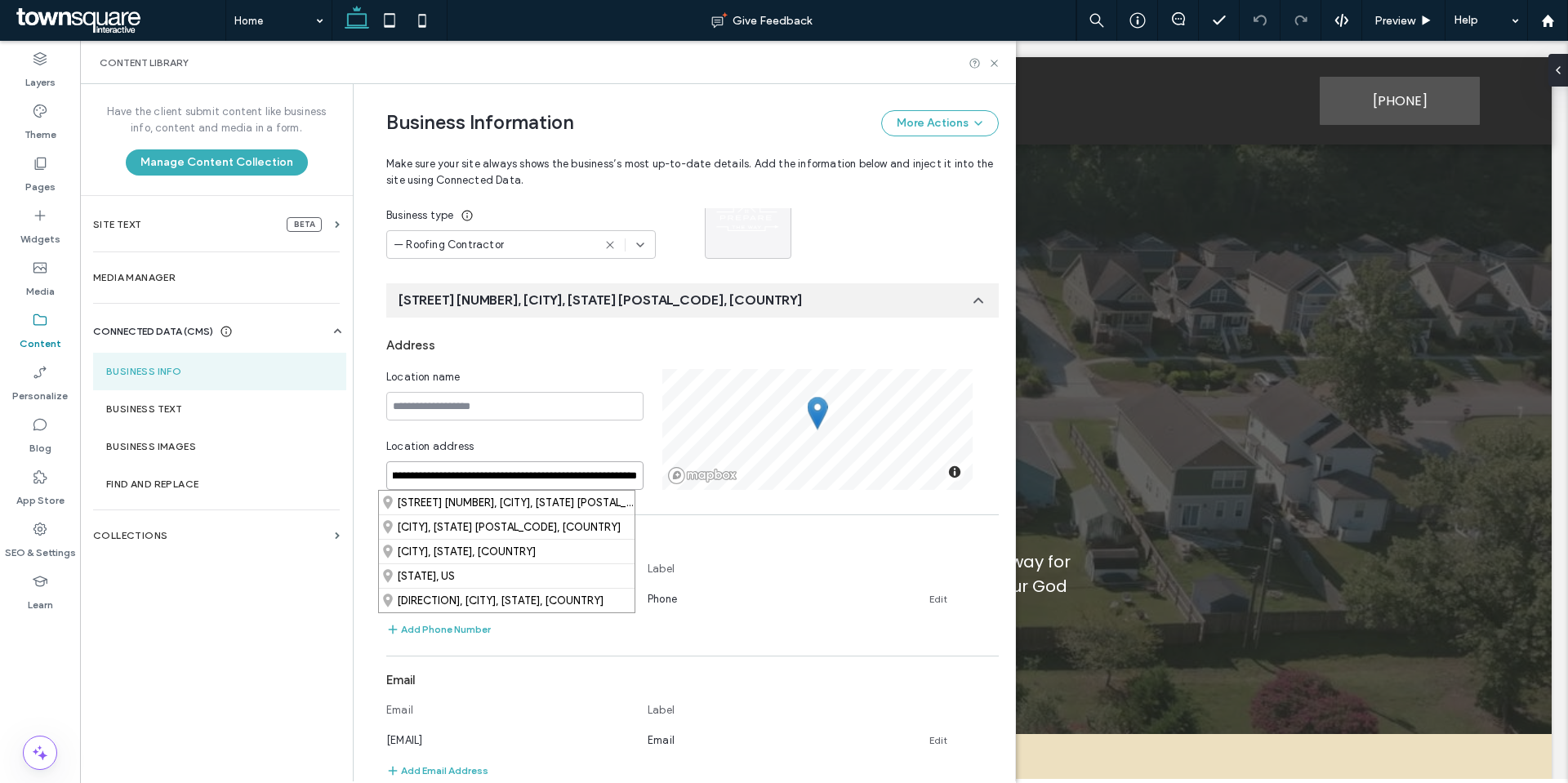 drag, startPoint x: 381, startPoint y: 469, endPoint x: 621, endPoint y: 445, distance: 241.19701 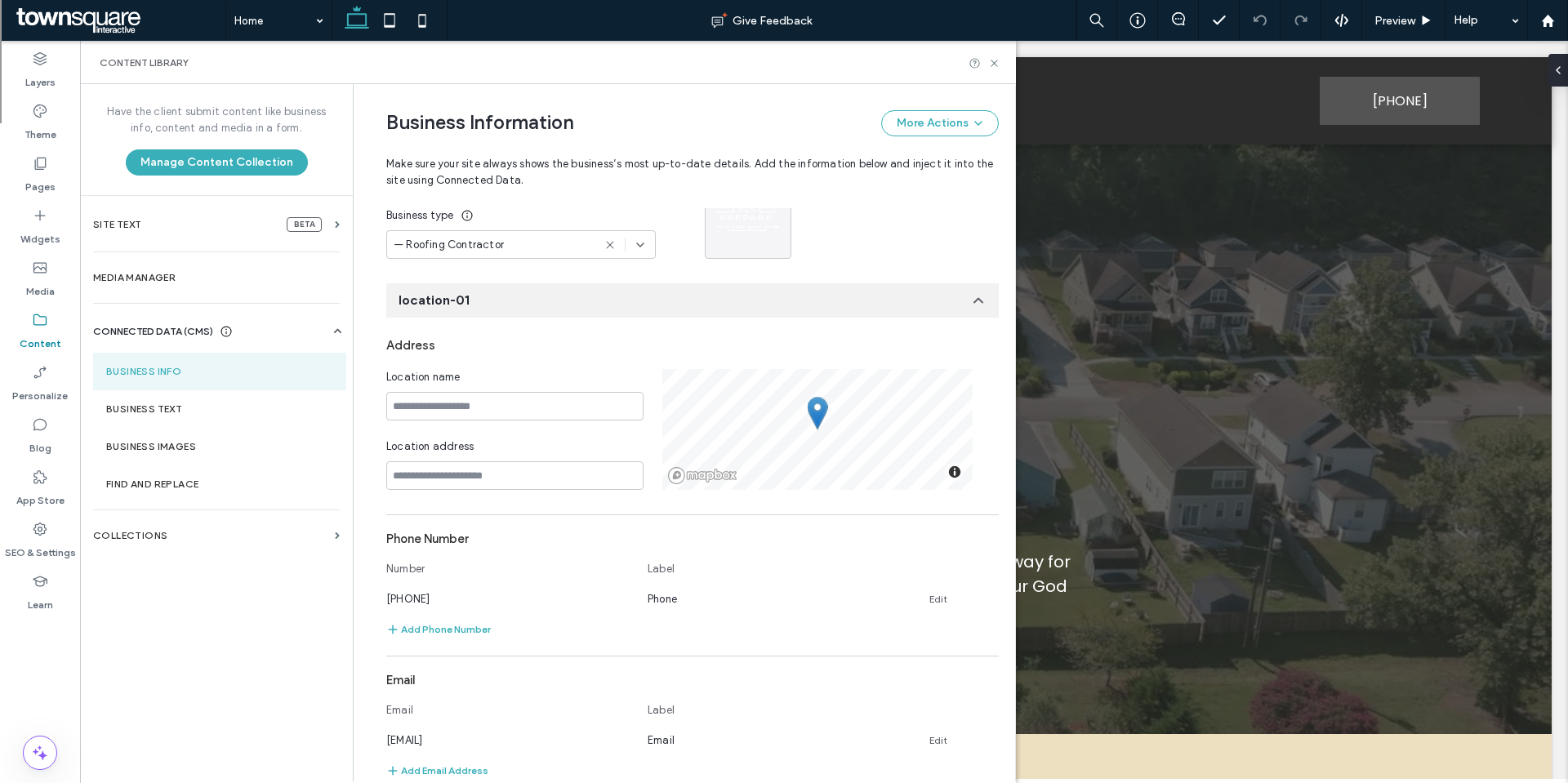 click on "Have the client submit content like business info, content and media in a form. Manage Content Collection Site Text beta Media Manager CONNECTED DATA (CMS) Business Info Business Text Business Images Find and Replace Collections" at bounding box center [216, 432] 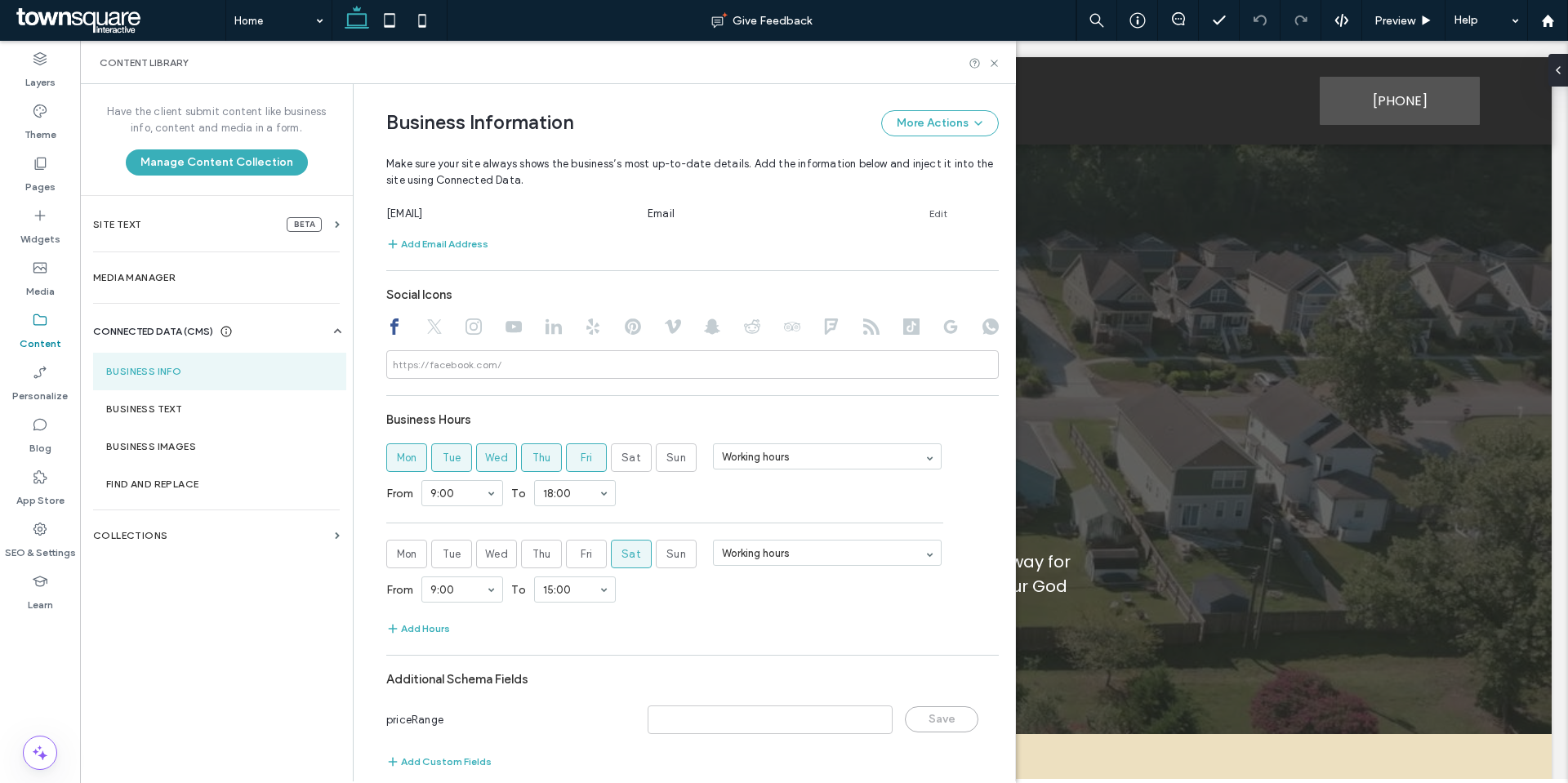 scroll, scrollTop: 674, scrollLeft: 0, axis: vertical 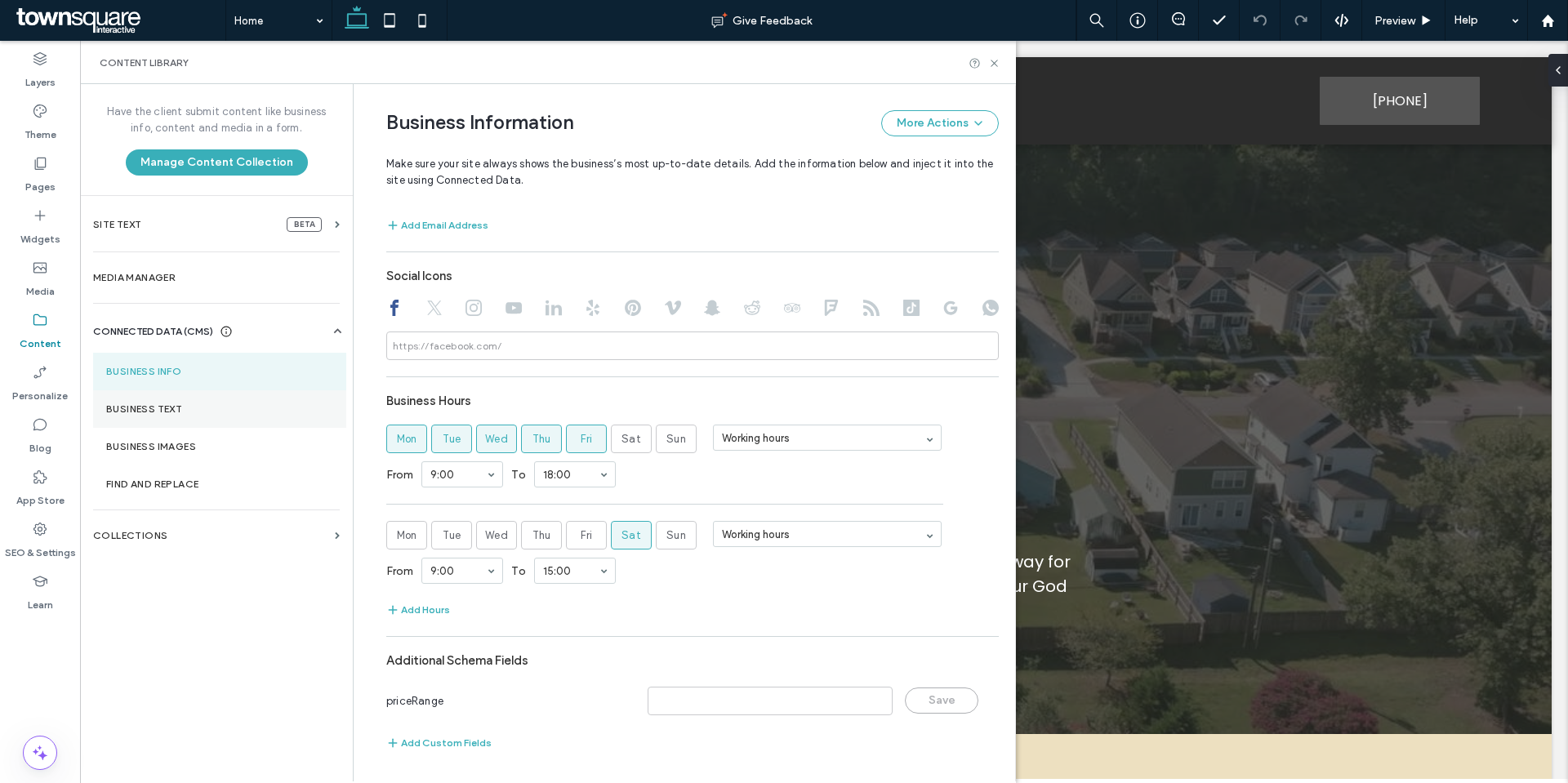 click on "Business Text" at bounding box center (220, 409) 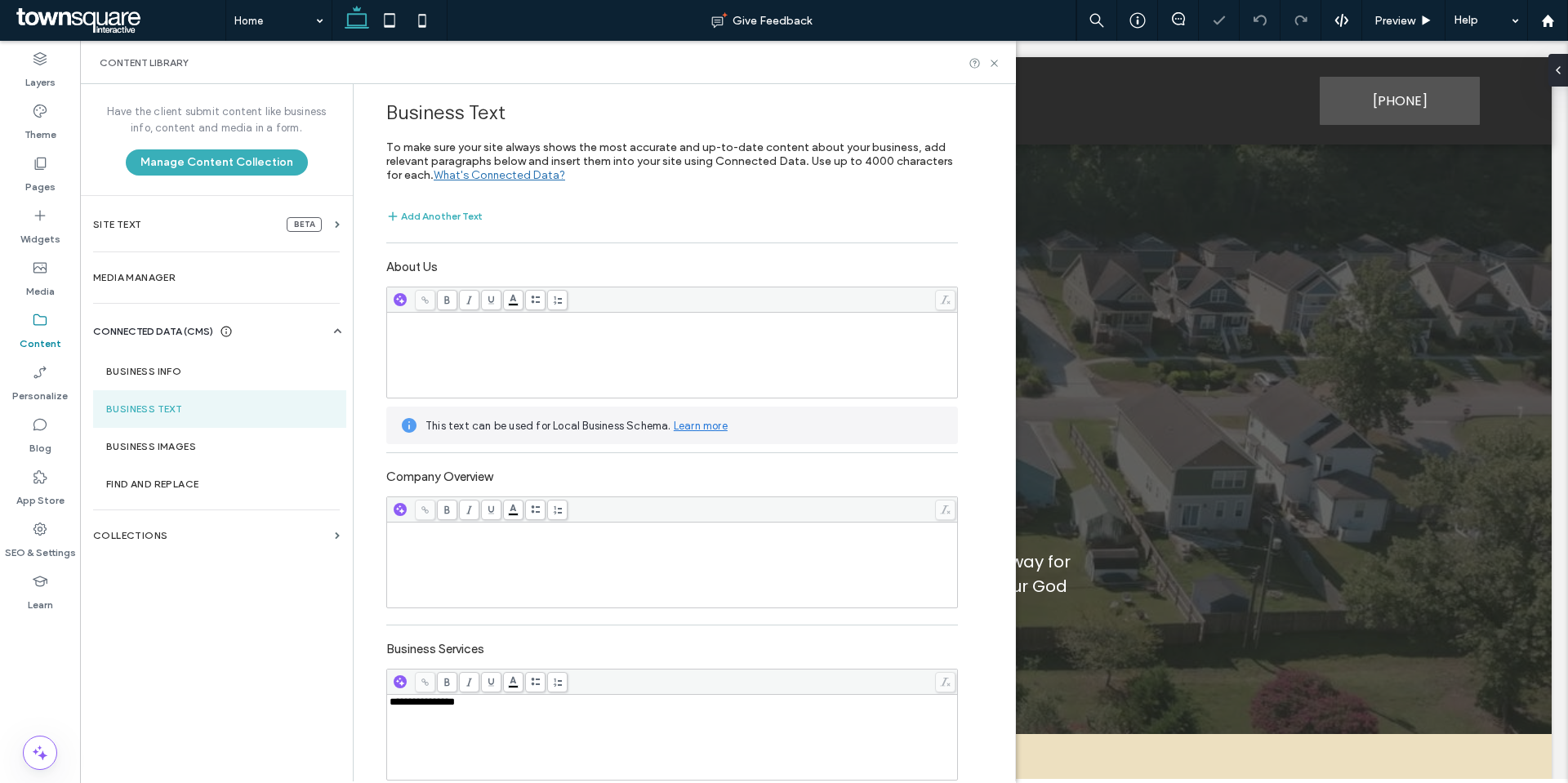 scroll, scrollTop: 408, scrollLeft: 0, axis: vertical 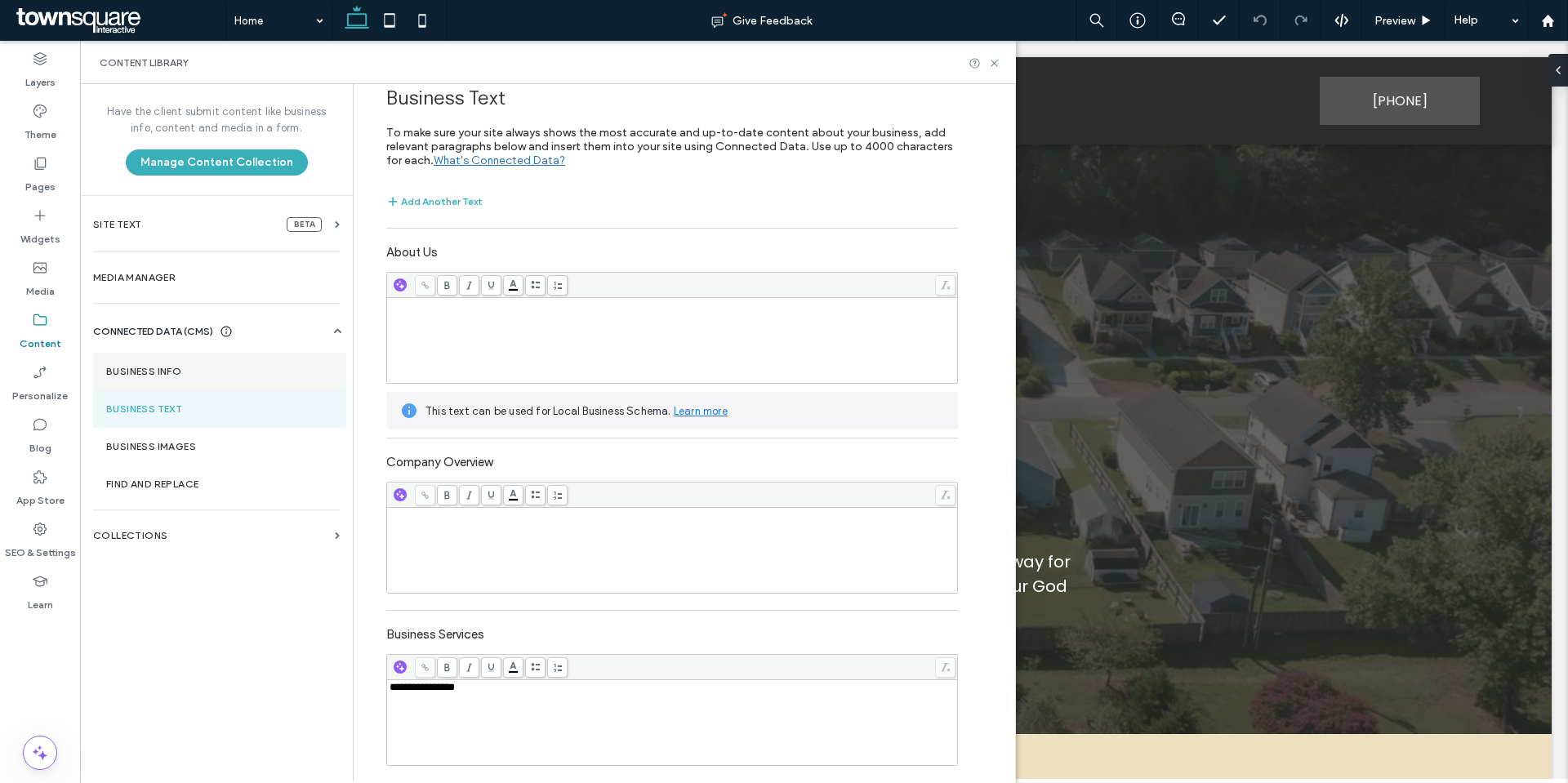 click on "Business Info" at bounding box center [220, 371] 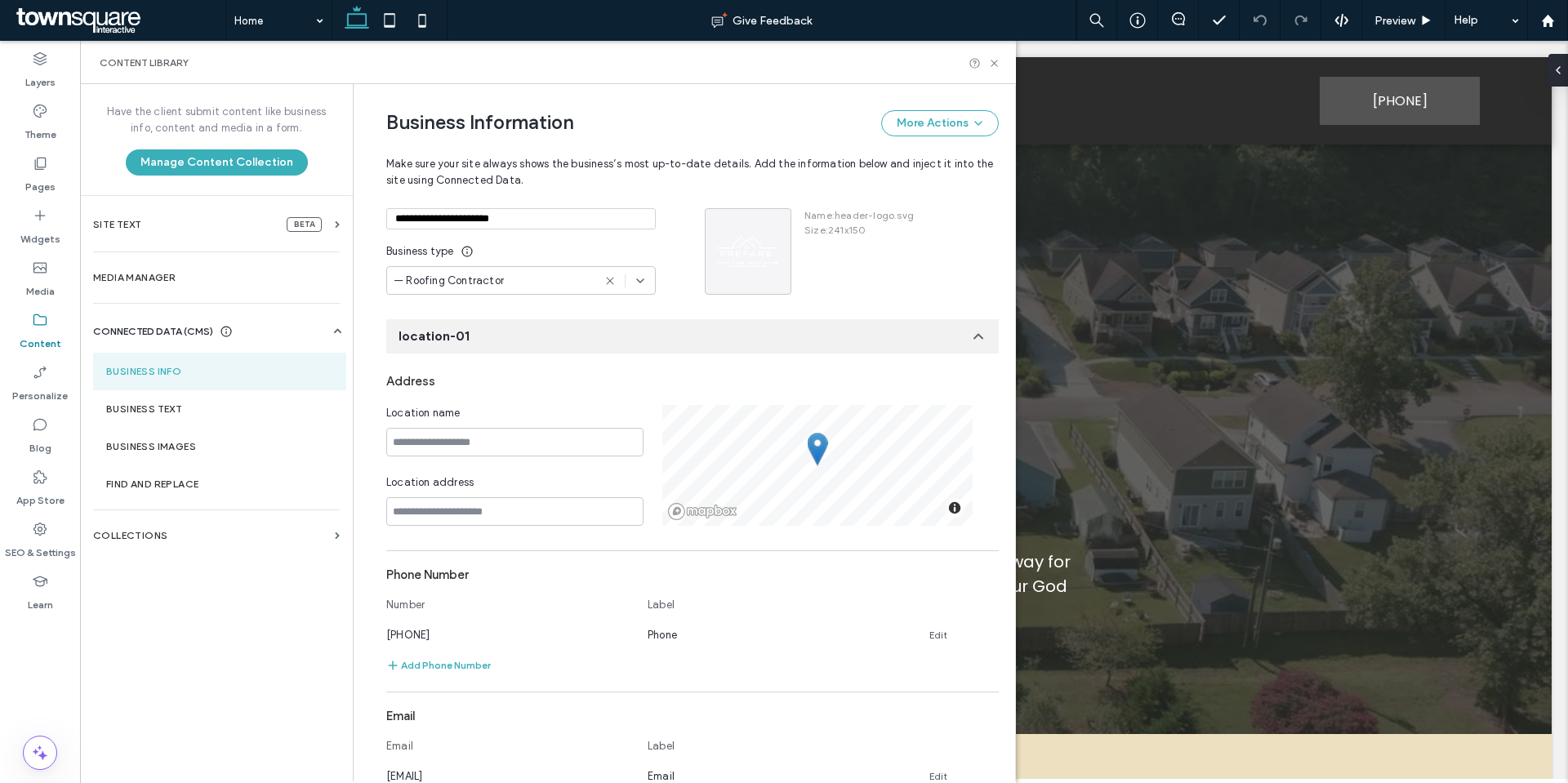 scroll, scrollTop: 129, scrollLeft: 0, axis: vertical 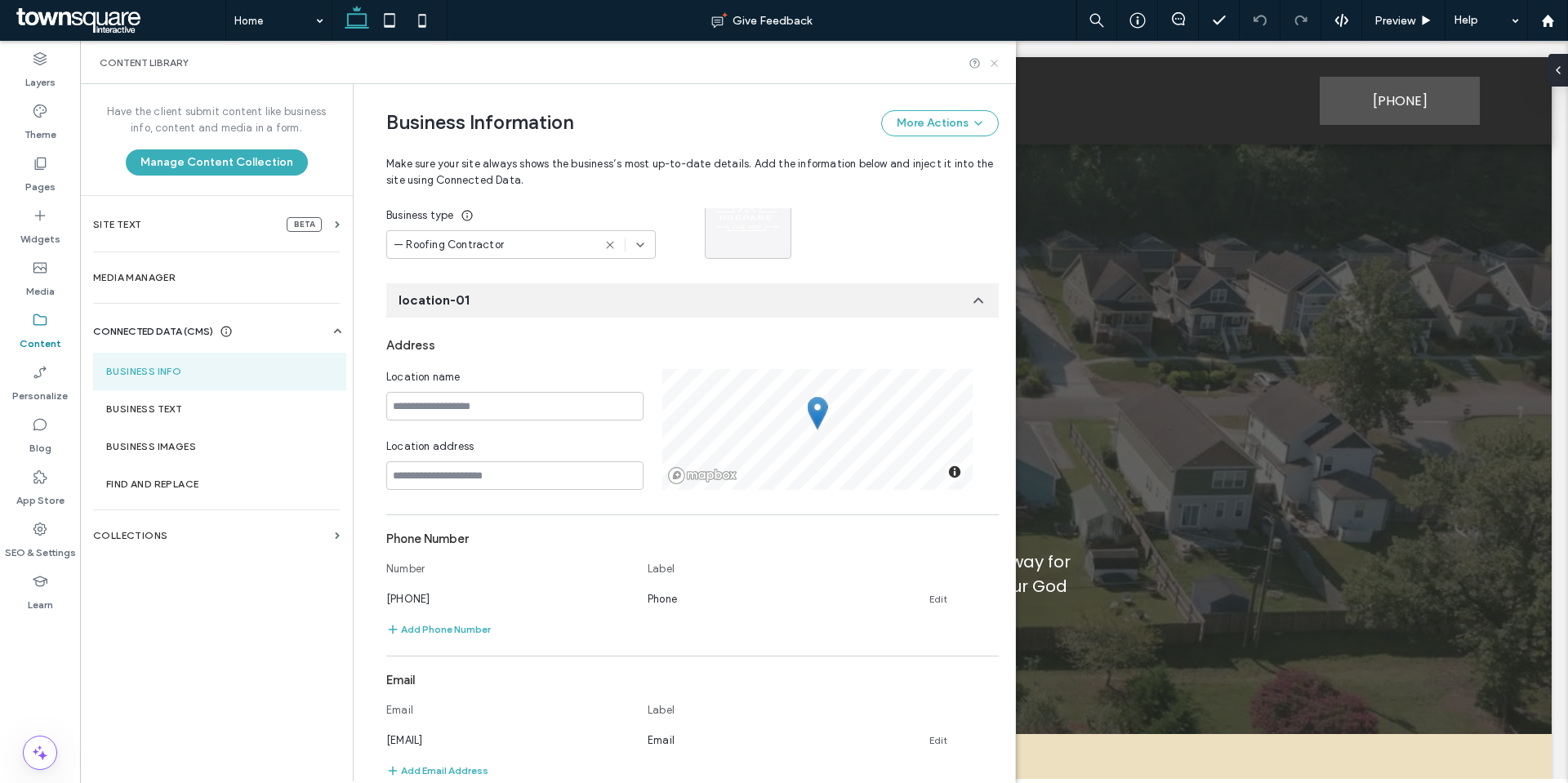 click 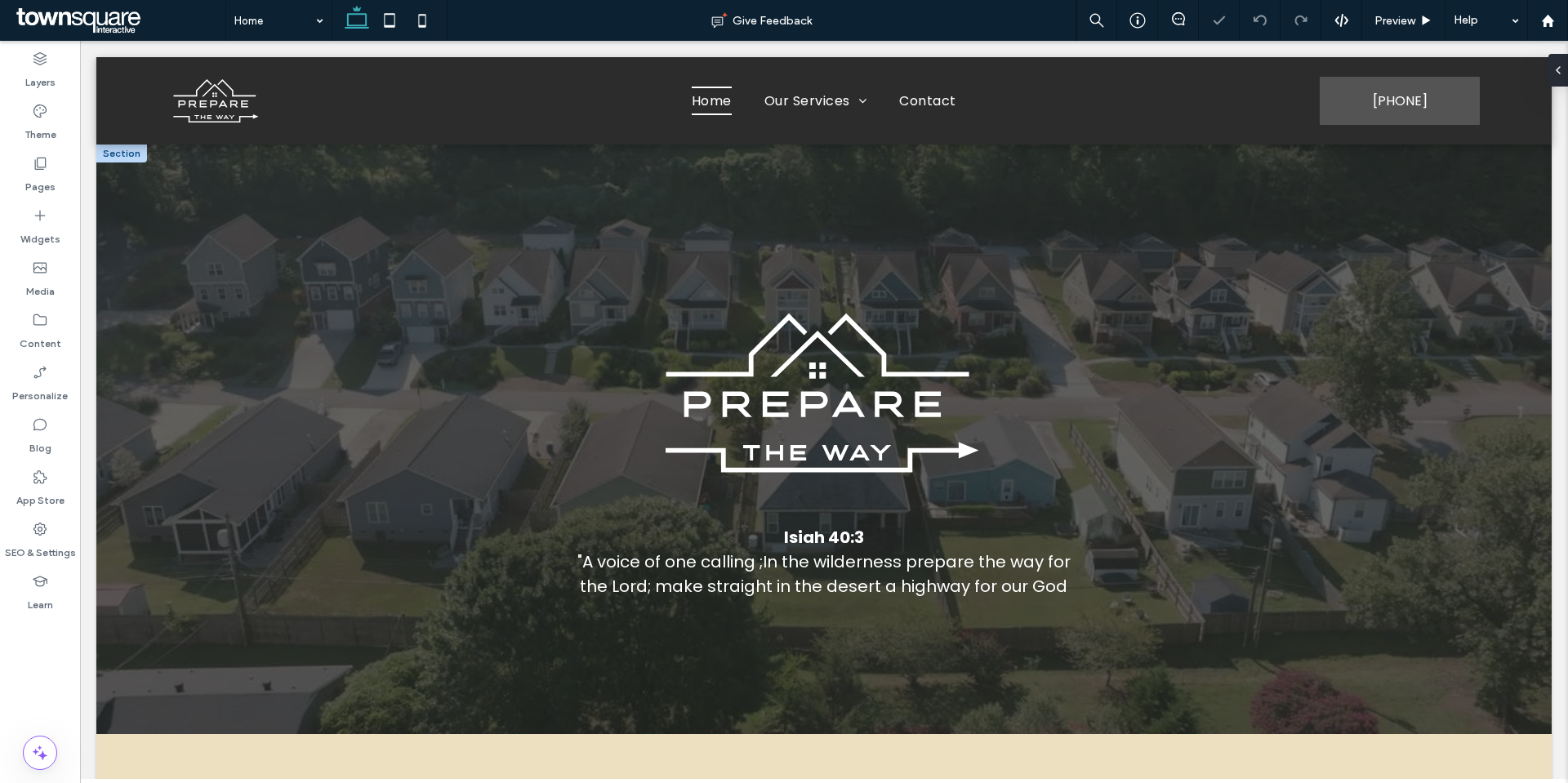 scroll, scrollTop: 0, scrollLeft: 0, axis: both 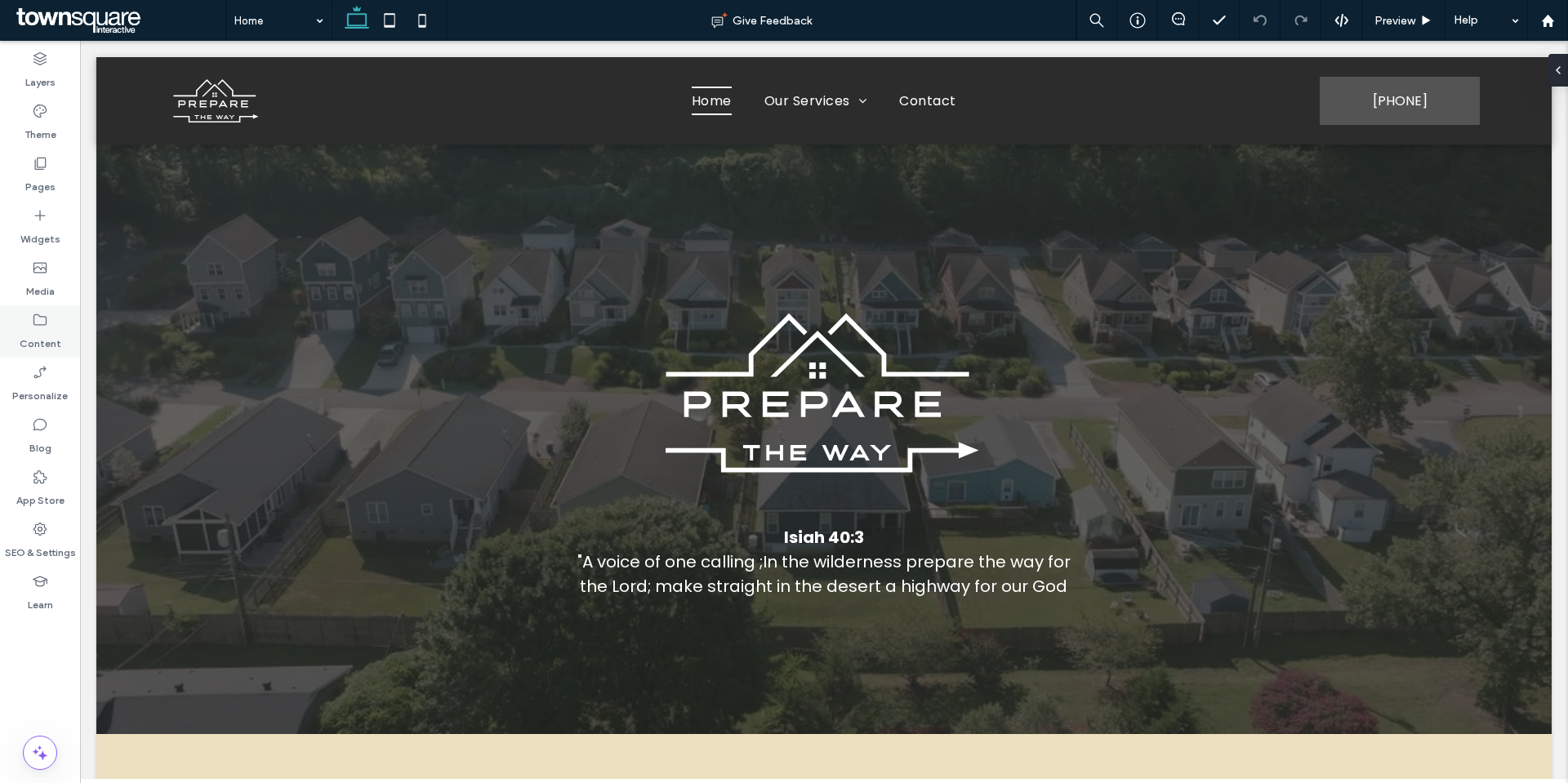 click 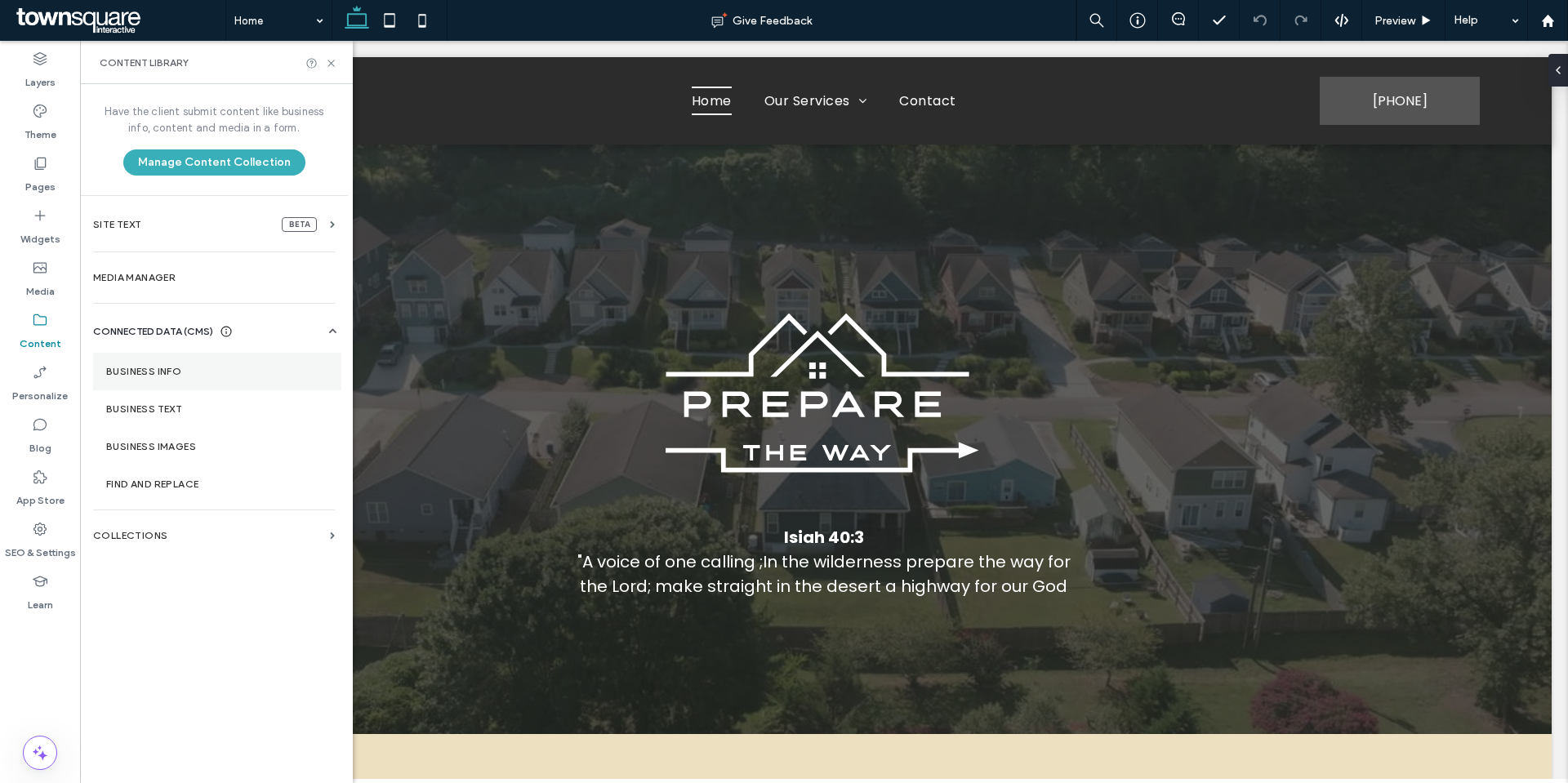click on "Business Info" at bounding box center [217, 371] 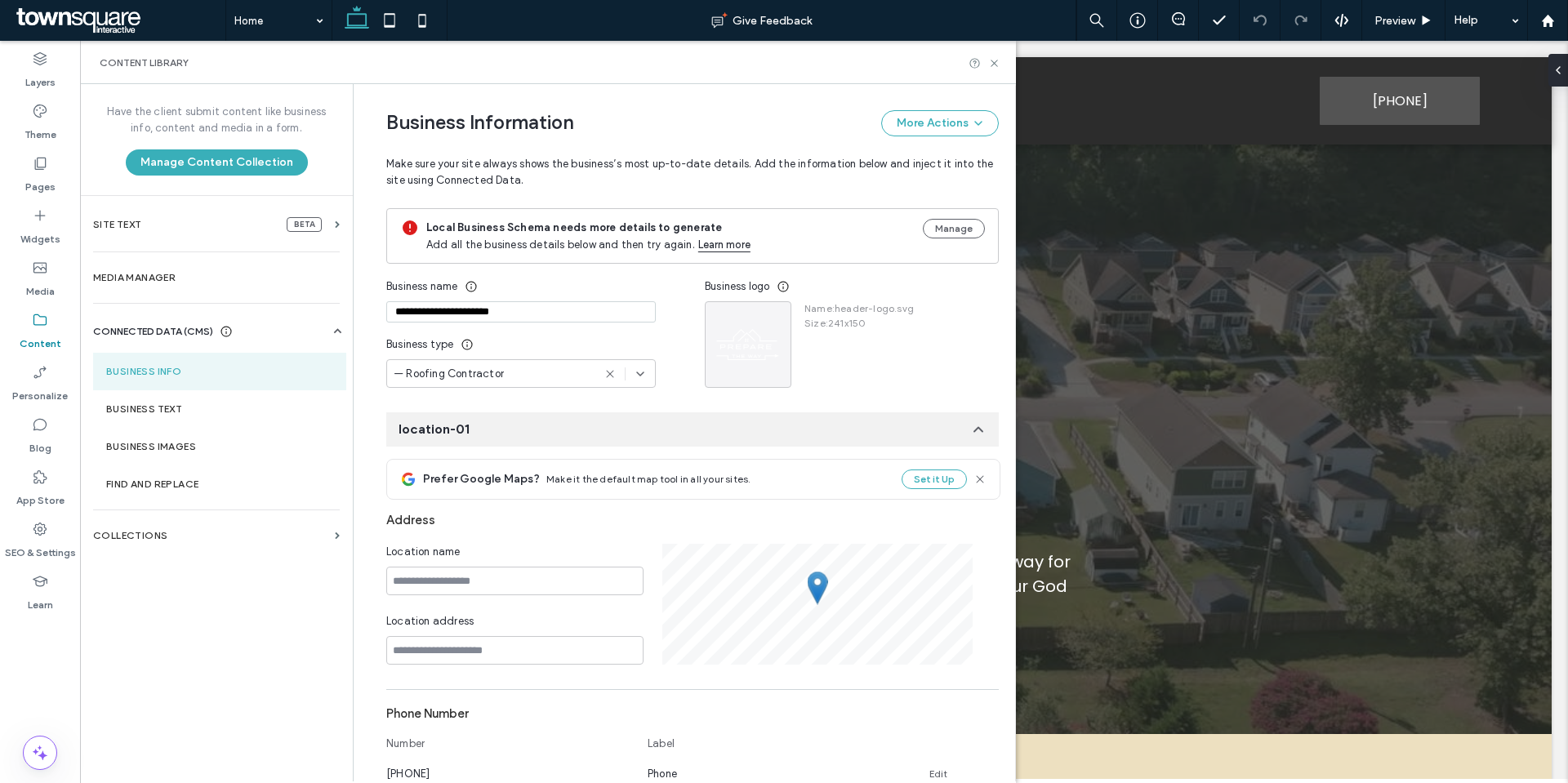 scroll, scrollTop: 93, scrollLeft: 0, axis: vertical 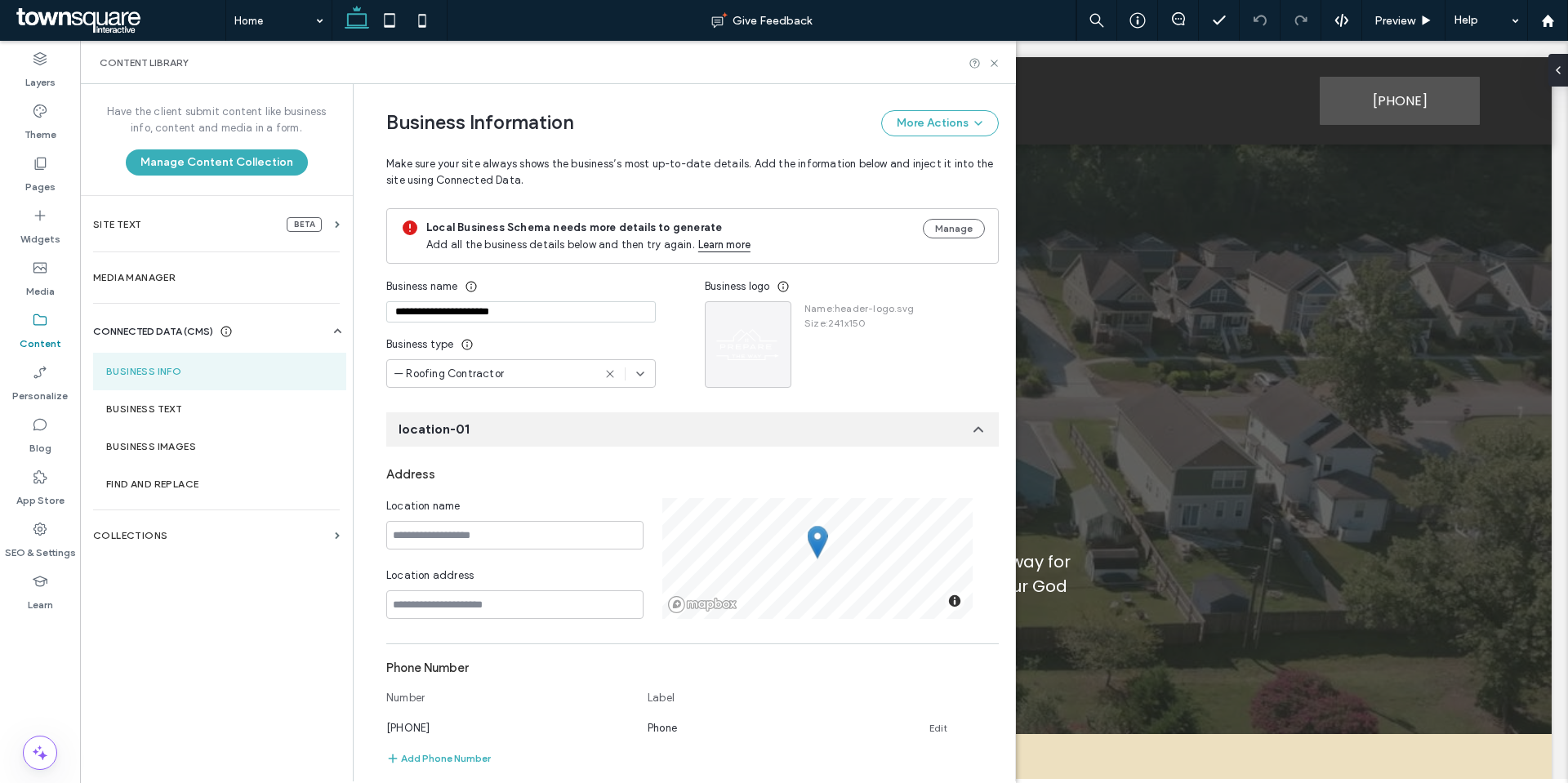 click on "**********" at bounding box center (521, 312) 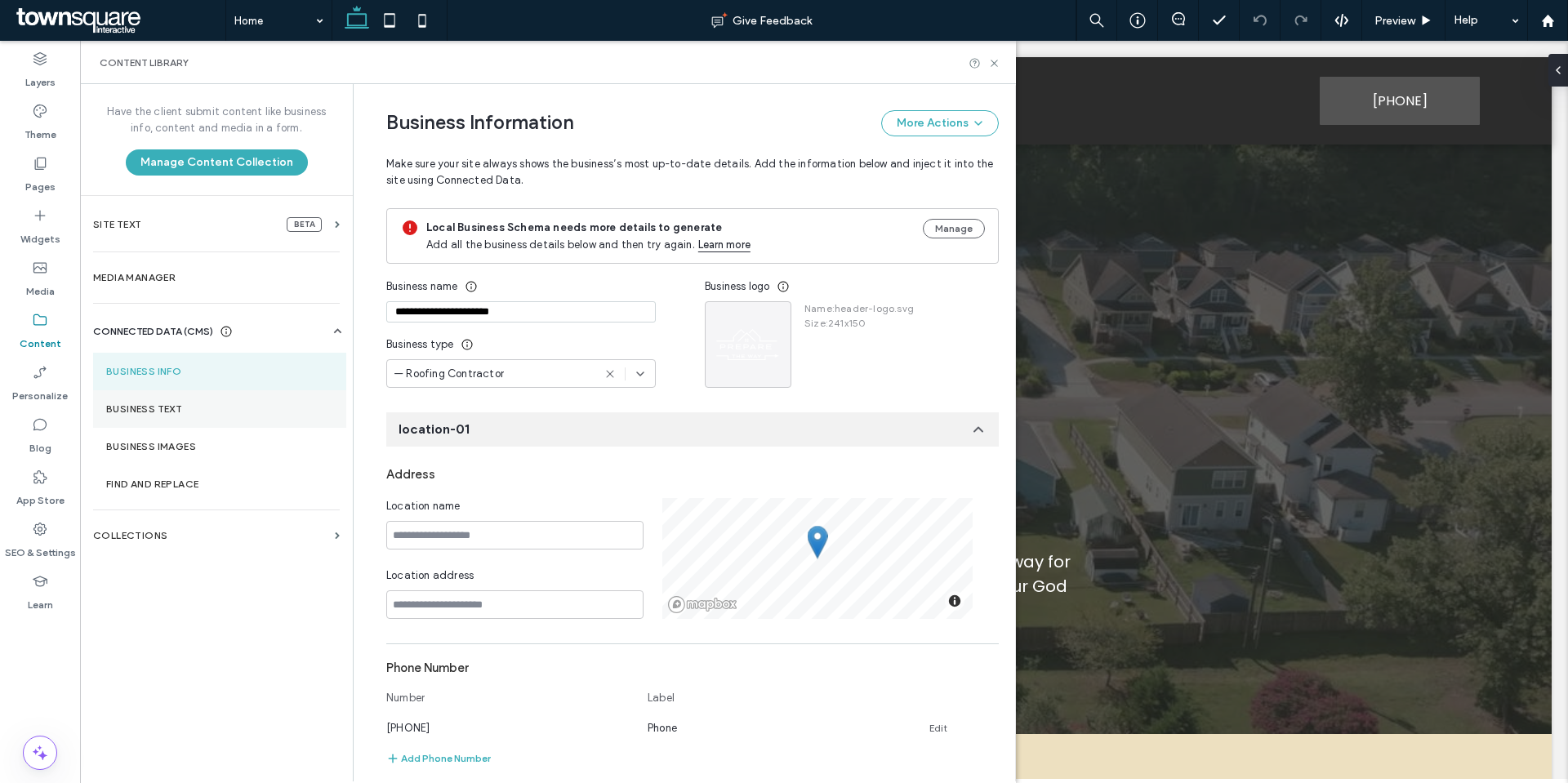 type on "**********" 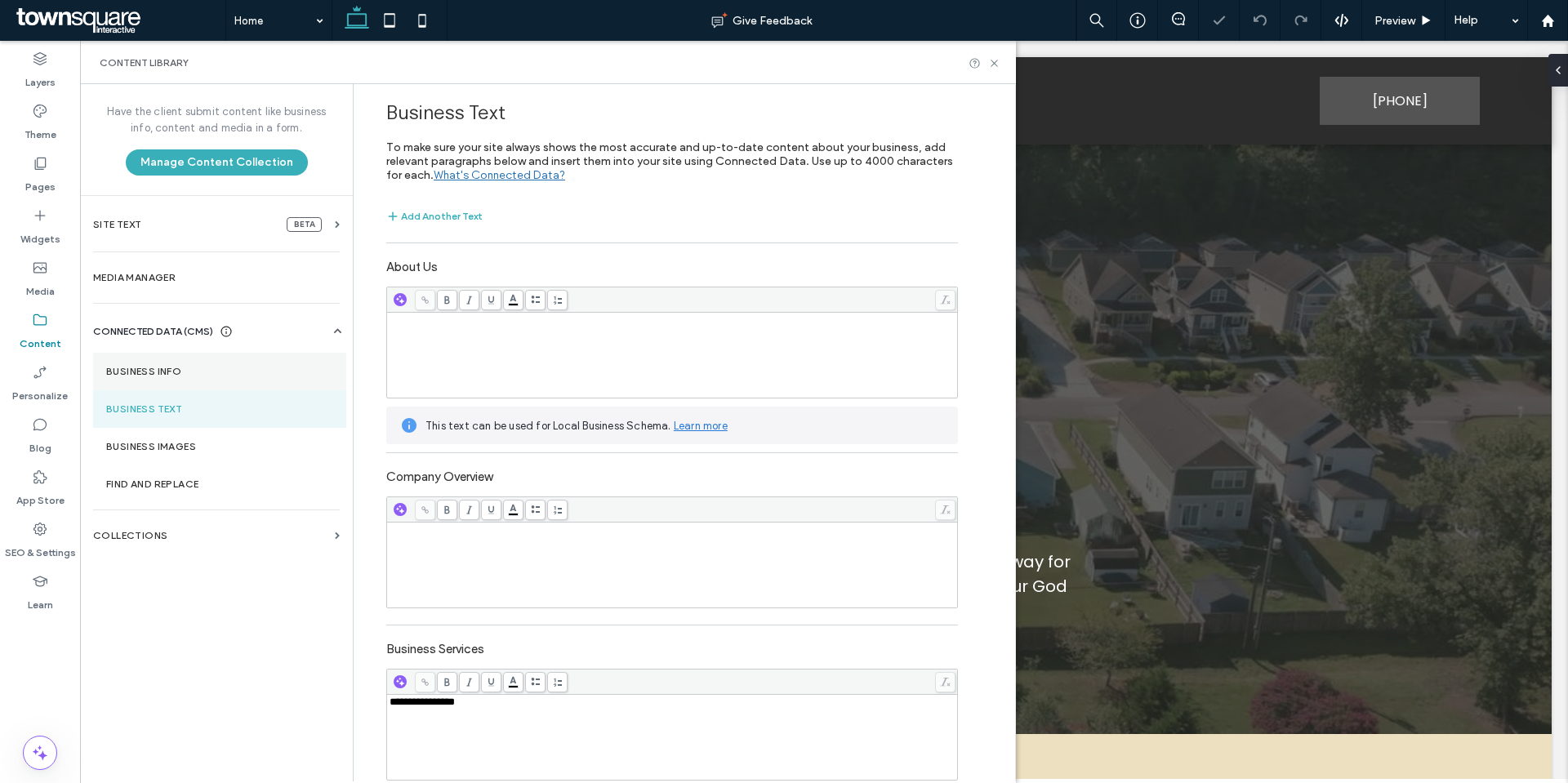click on "Business Info" at bounding box center [220, 371] 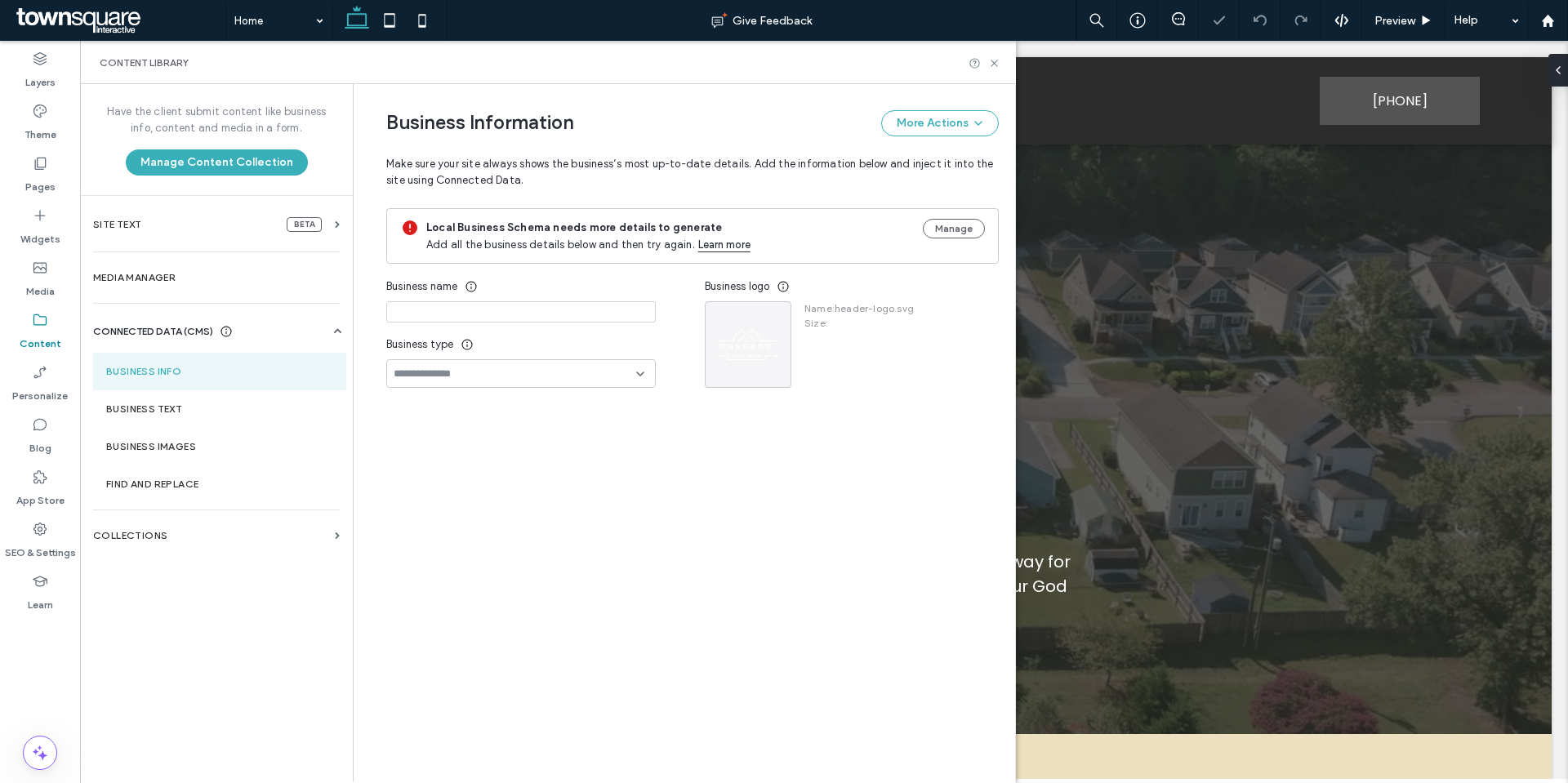 type on "**********" 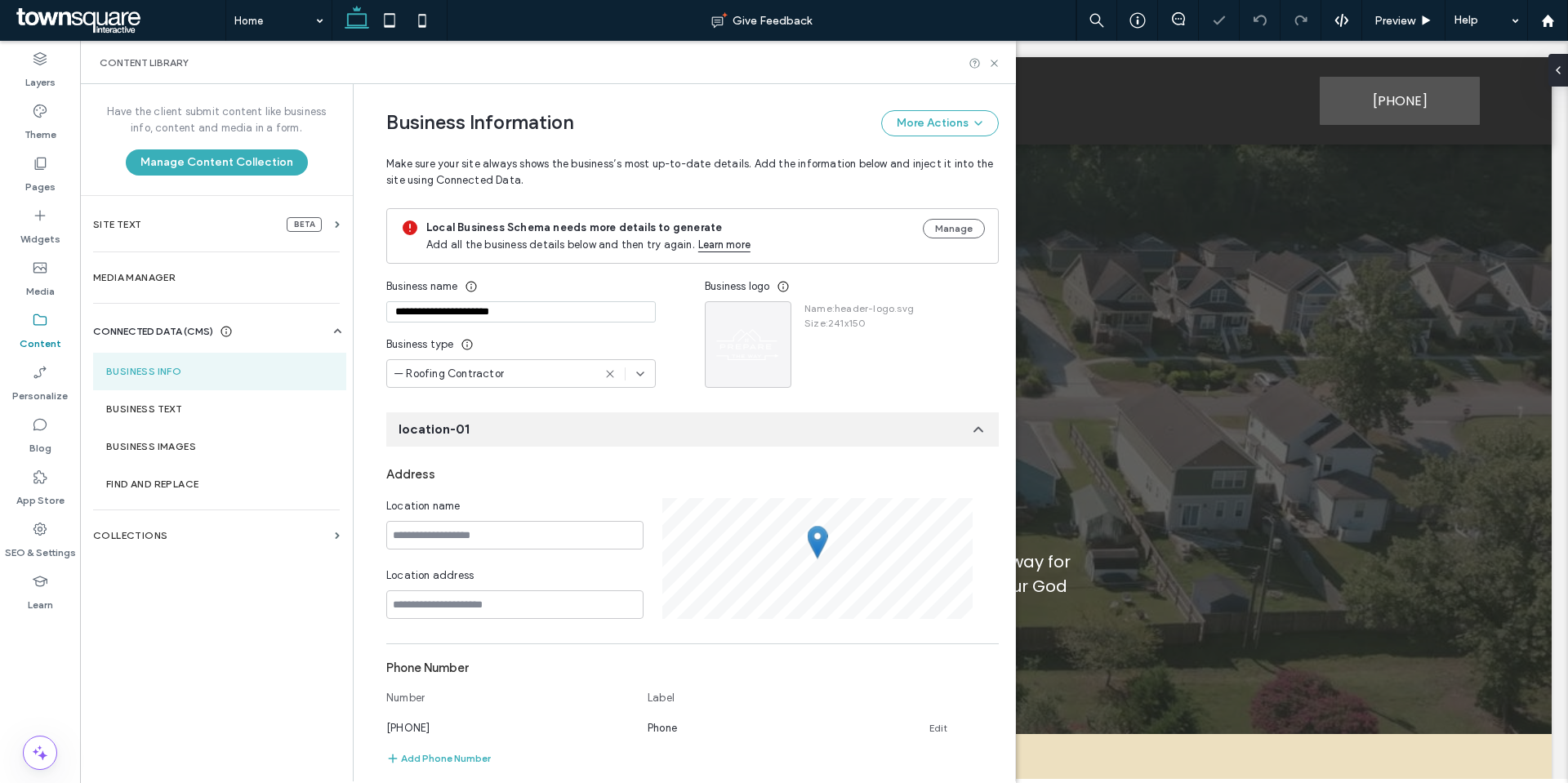 scroll, scrollTop: 129, scrollLeft: 0, axis: vertical 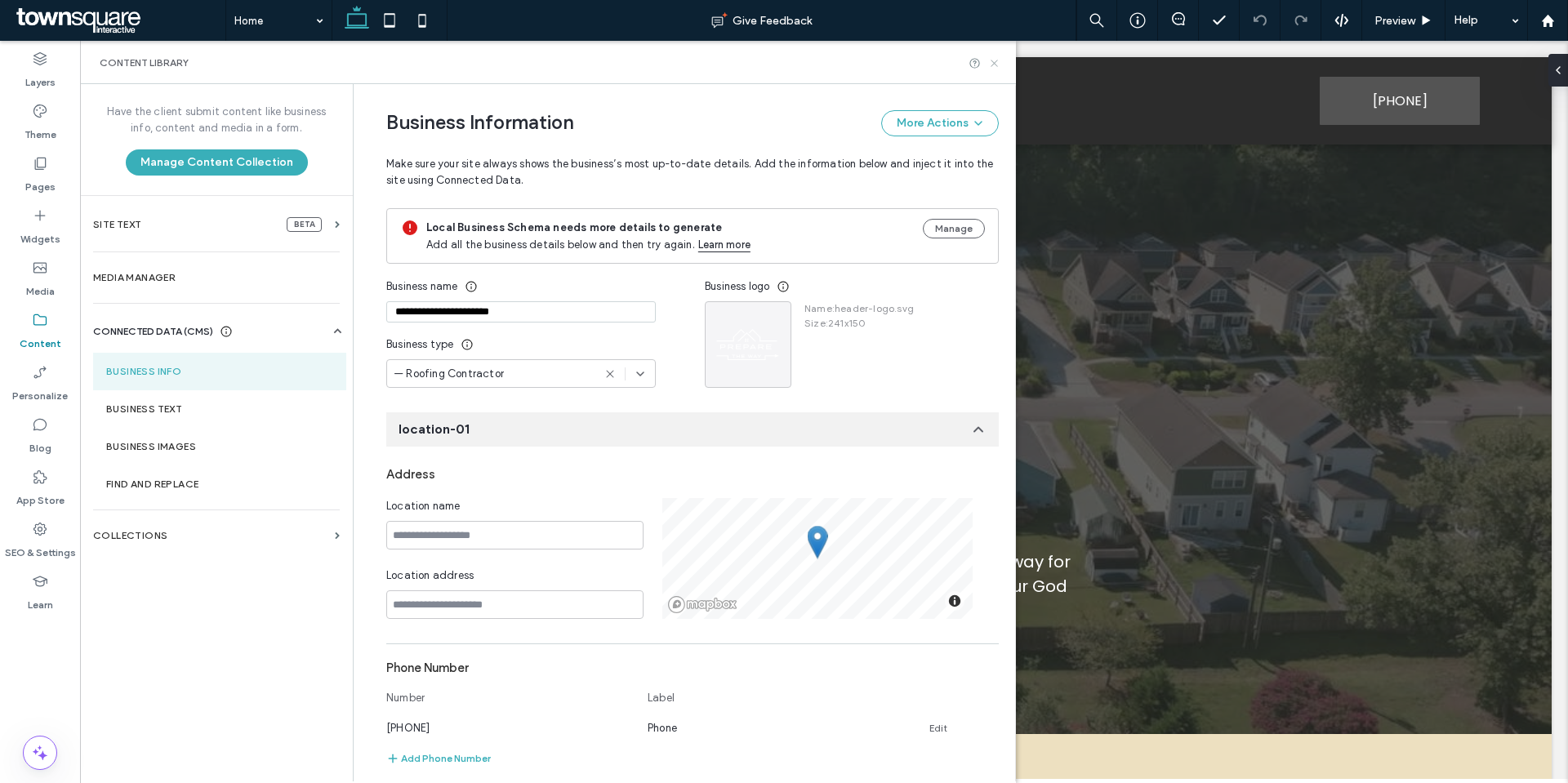 click 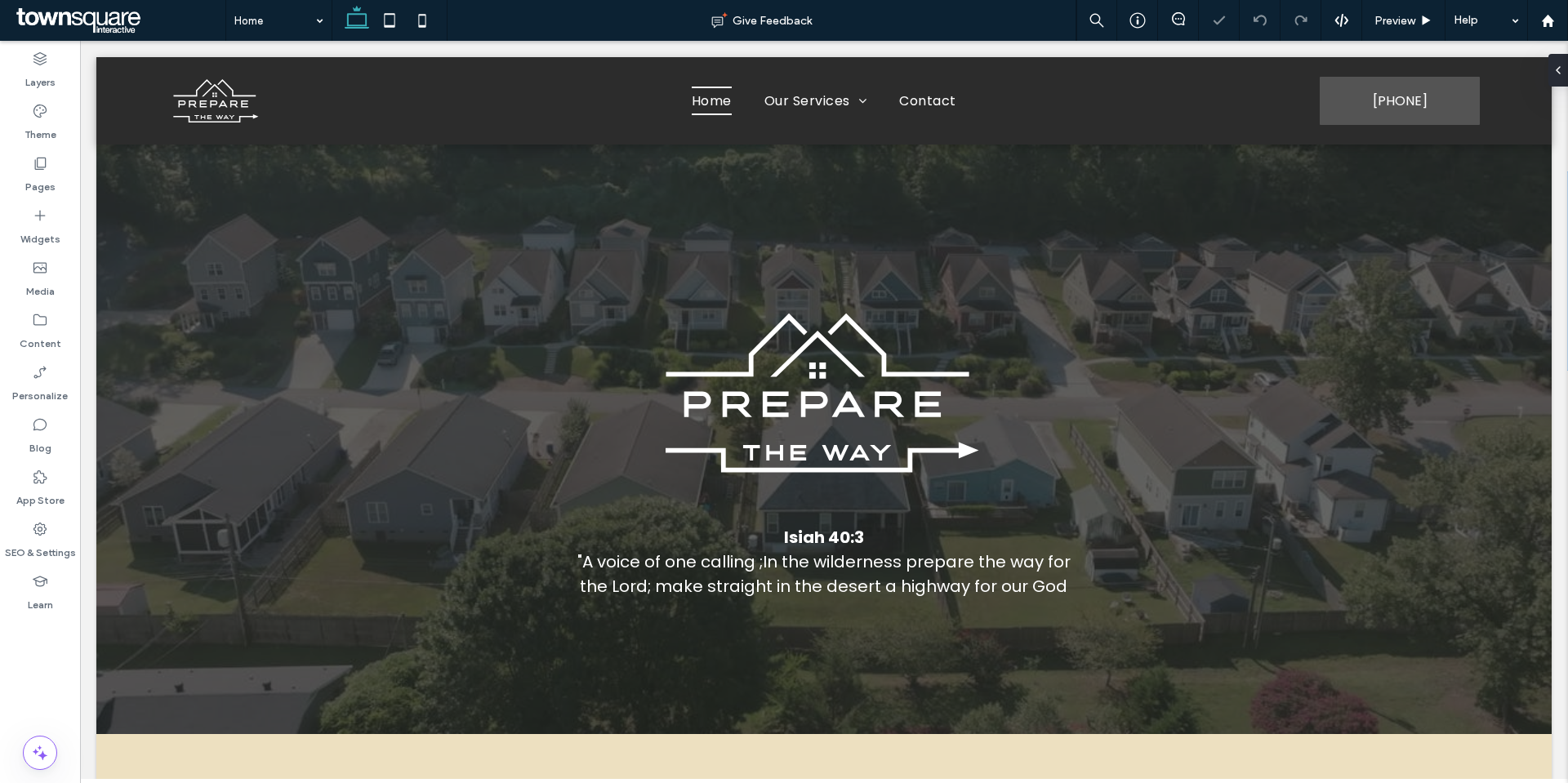 scroll, scrollTop: 0, scrollLeft: 0, axis: both 